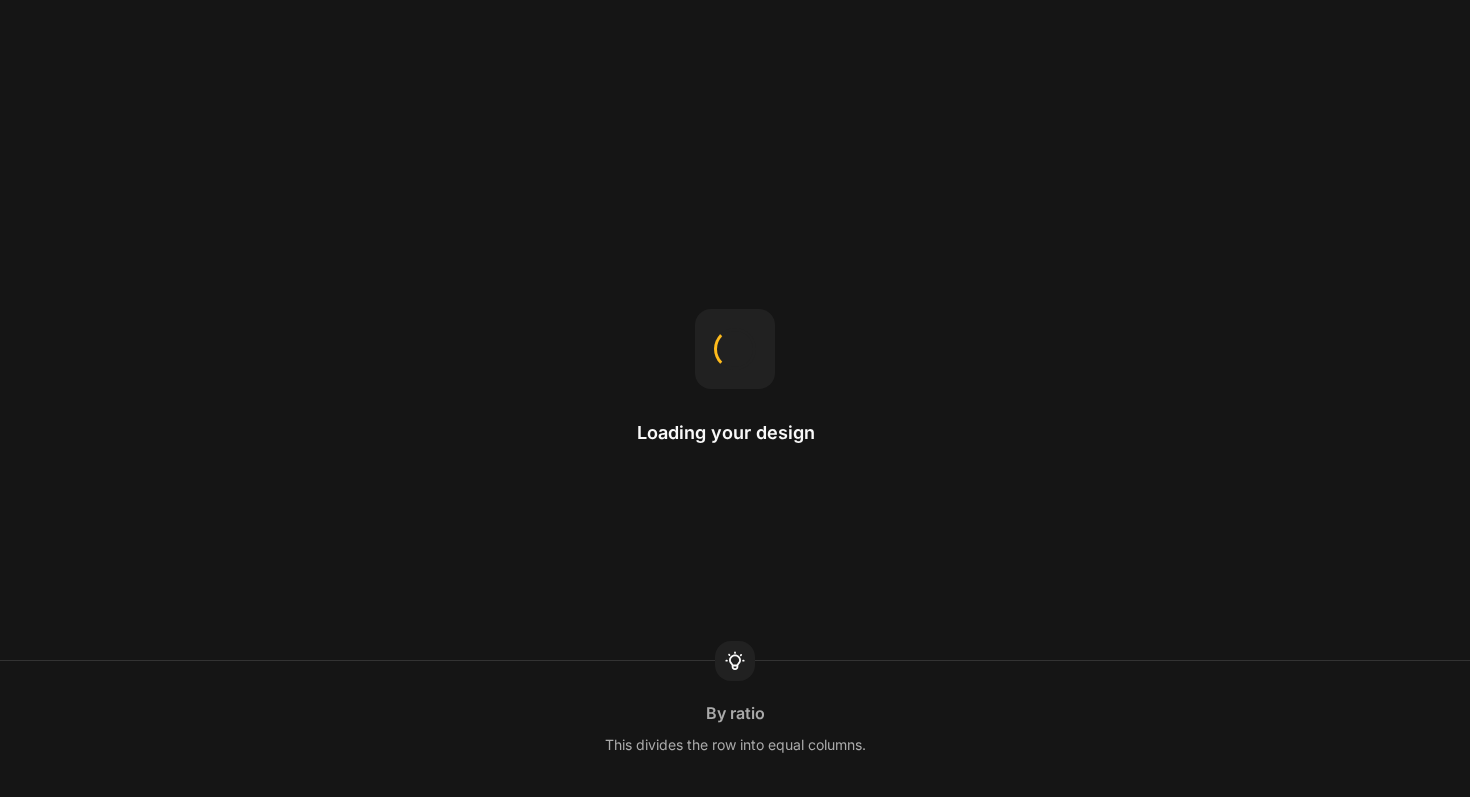 scroll, scrollTop: 0, scrollLeft: 0, axis: both 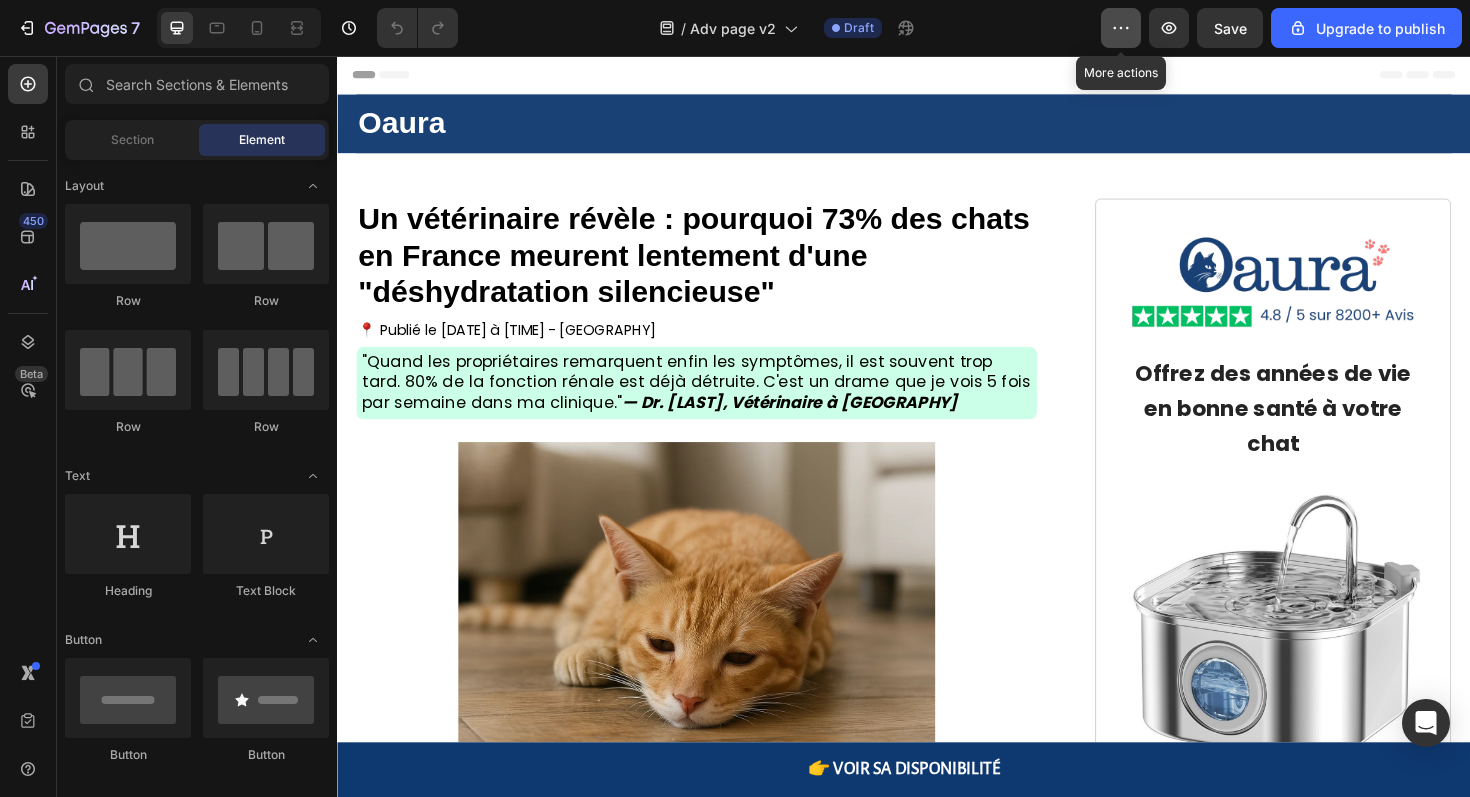 click 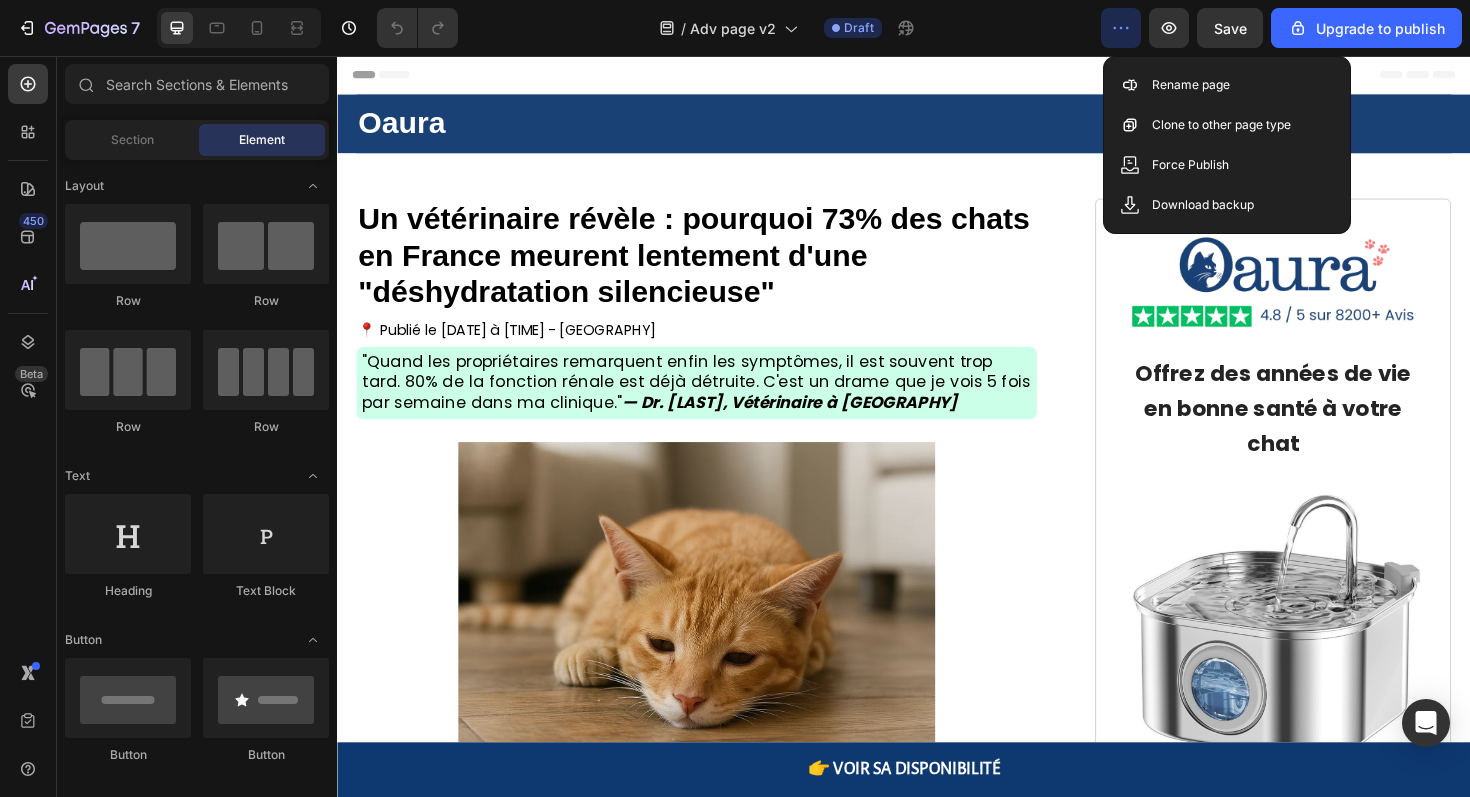 click 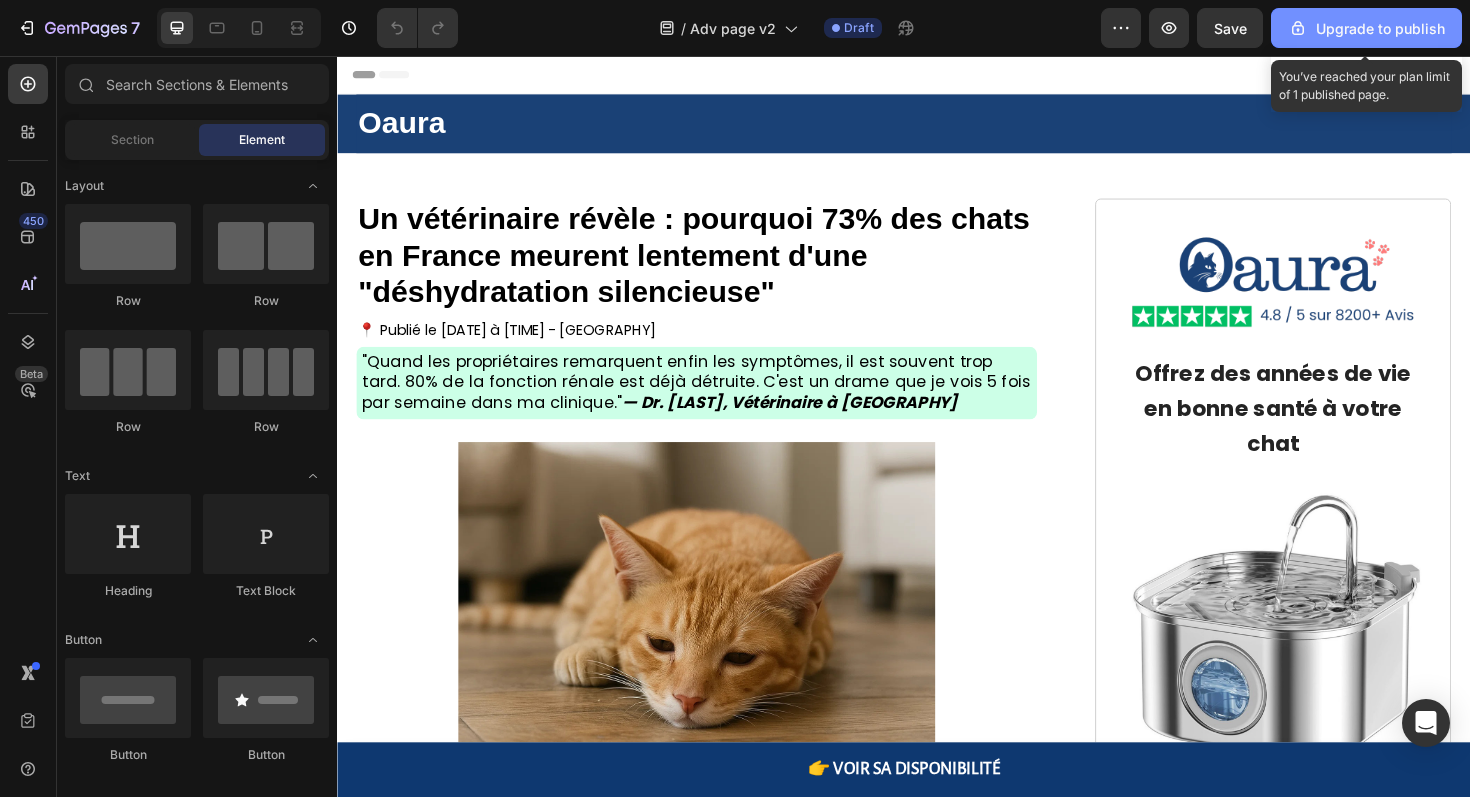 click 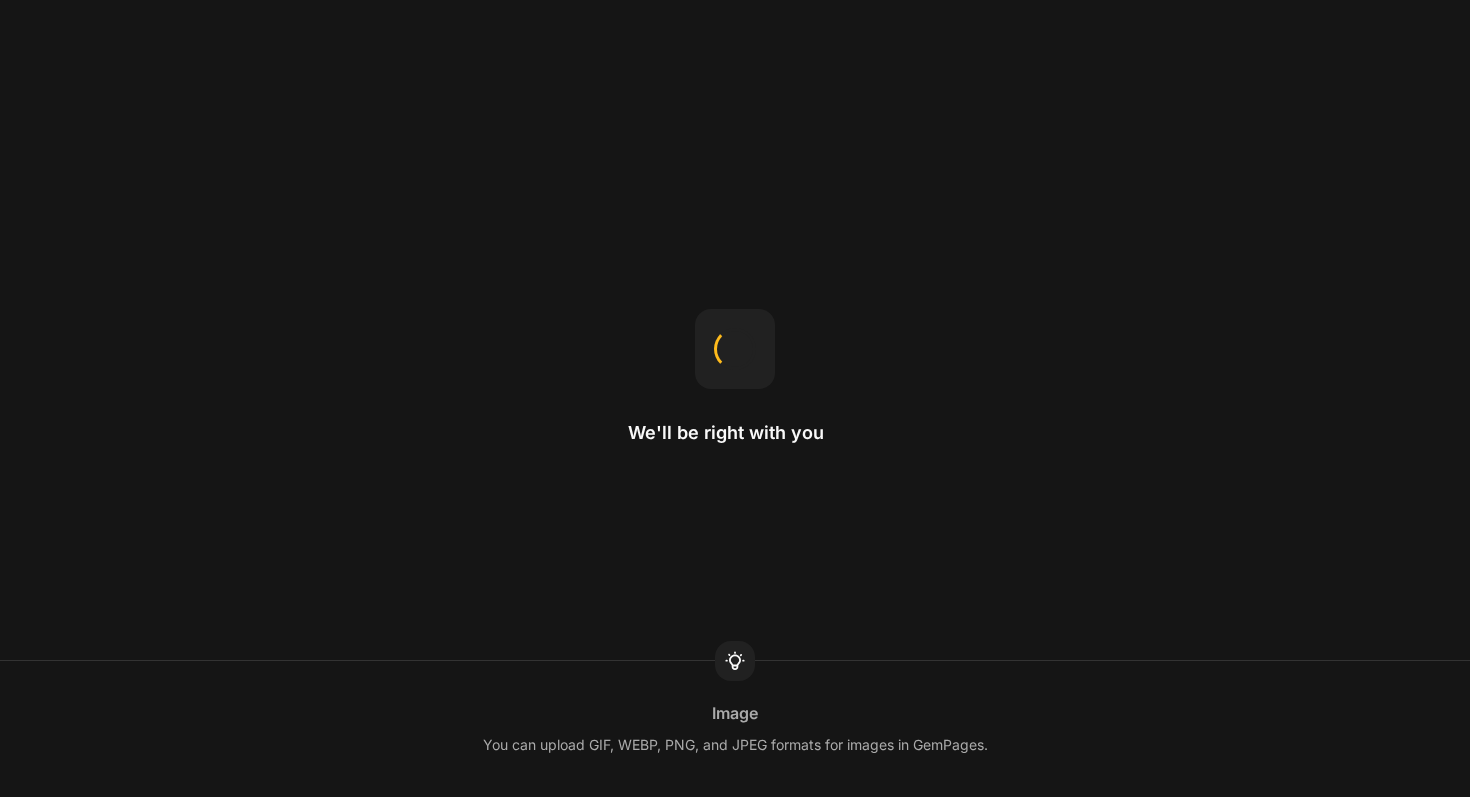 scroll, scrollTop: 0, scrollLeft: 0, axis: both 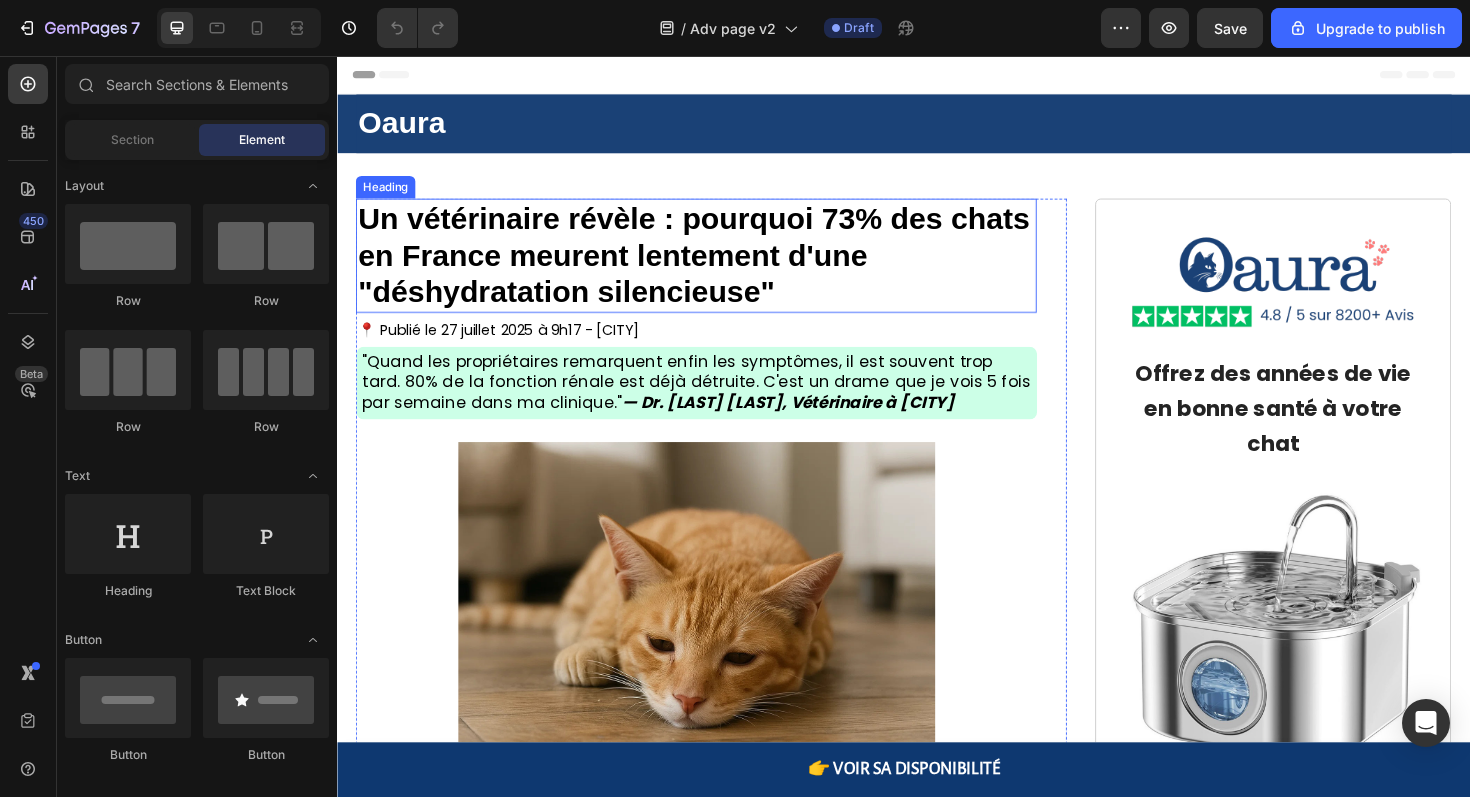 click on "Un vétérinaire révèle : pourquoi 73% des chats en France meurent lentement d'une "déshydratation silencieuse"" at bounding box center (714, 267) 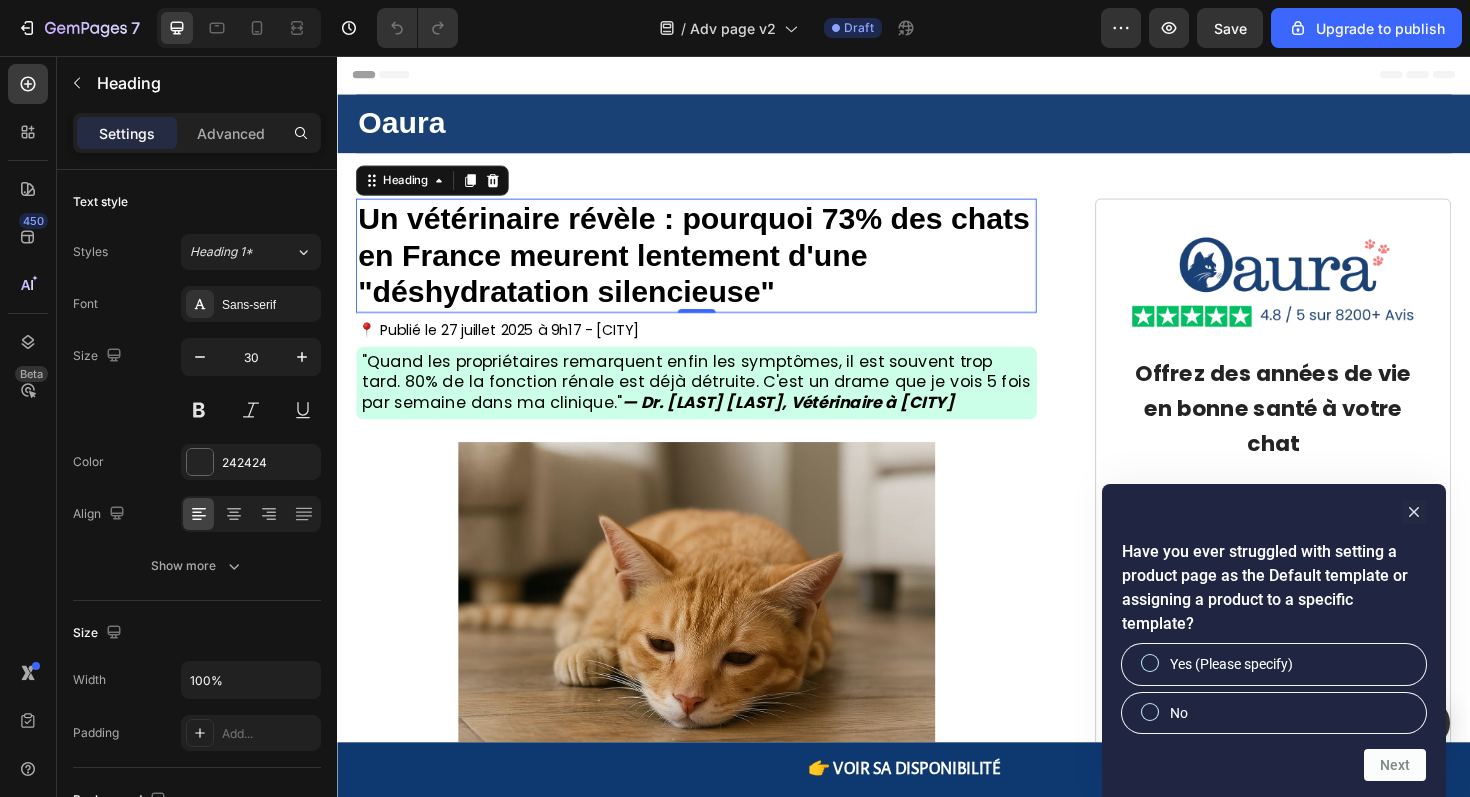 click on "Un vétérinaire révèle : pourquoi 73% des chats en France meurent lentement d'une "déshydratation silencieuse"" at bounding box center [717, 267] 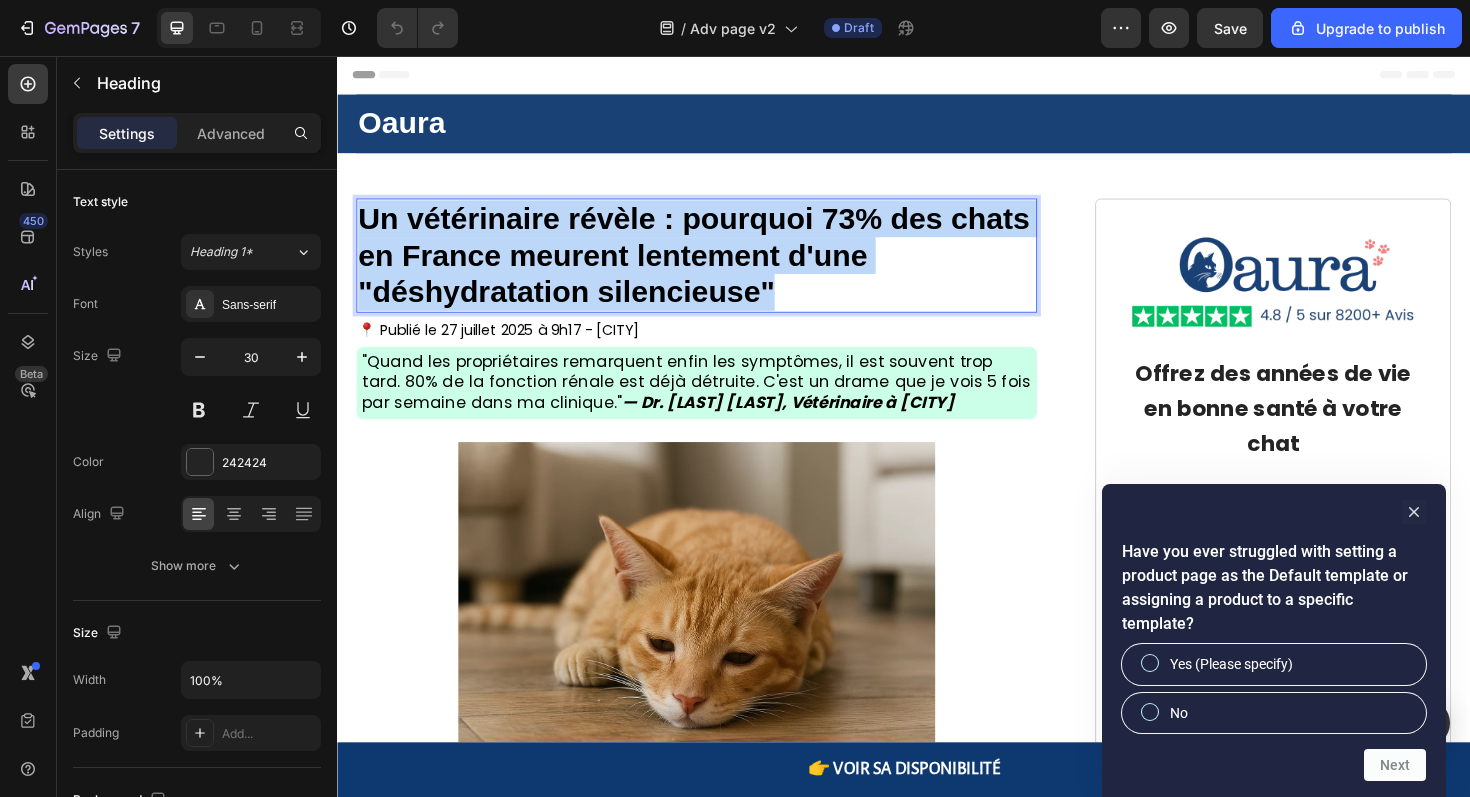 click on "Un vétérinaire révèle : pourquoi 73% des chats en France meurent lentement d'une "déshydratation silencieuse"" at bounding box center [717, 267] 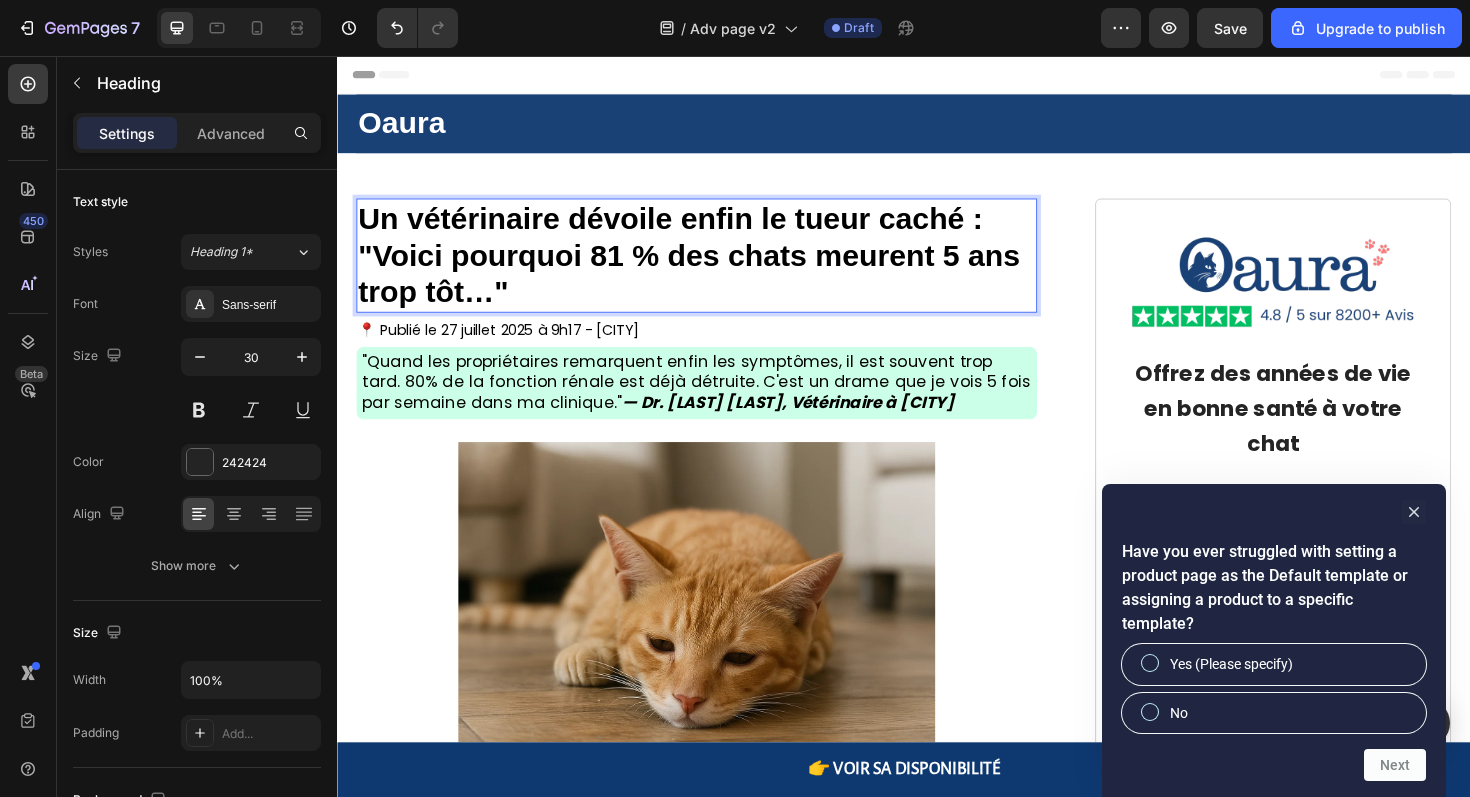 click on "Un vétérinaire dévoile enfin le tueur caché : "Voici pourquoi 81 % des chats meurent 5 ans trop tôt…"" at bounding box center [709, 267] 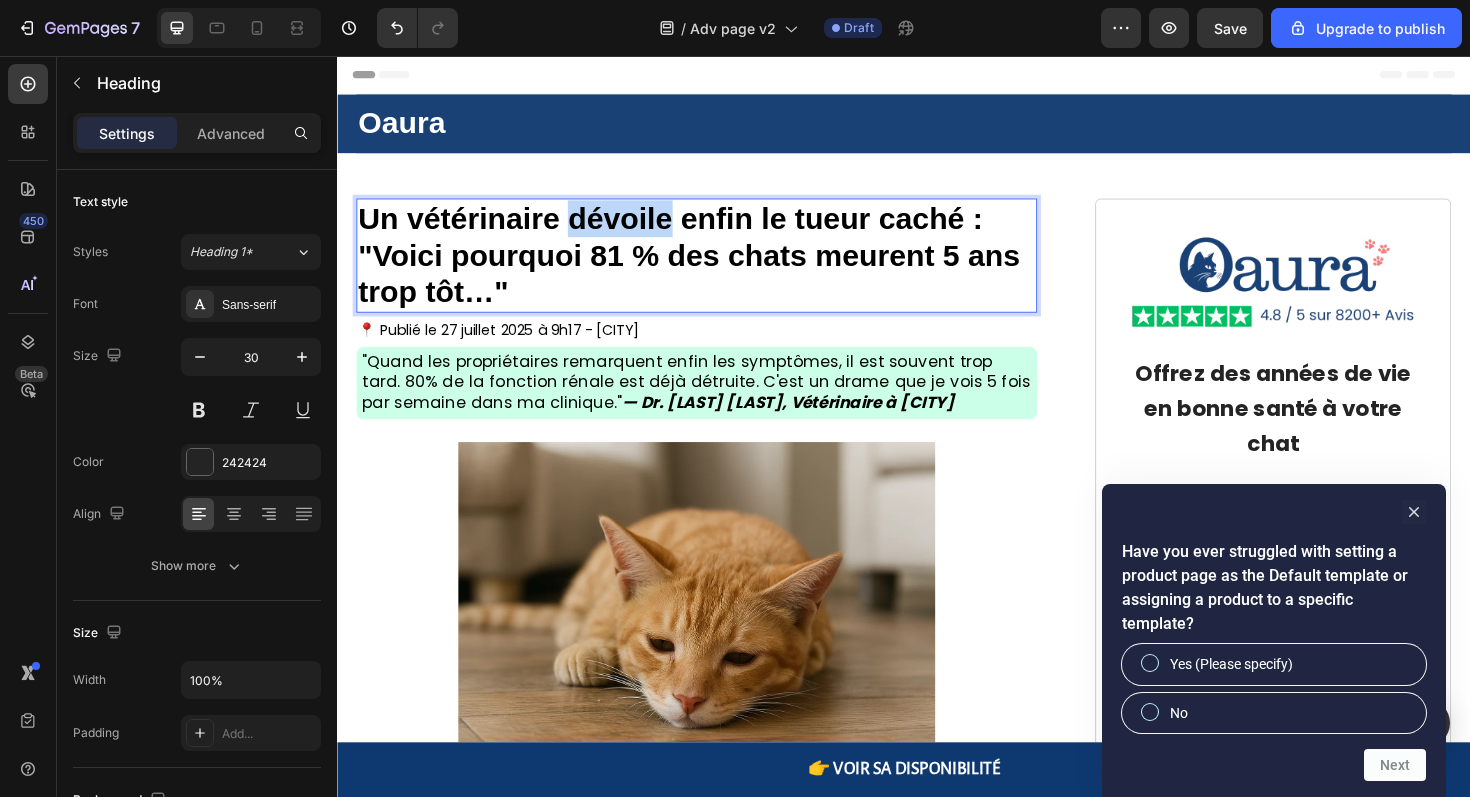 click on "Un vétérinaire dévoile enfin le tueur caché : "Voici pourquoi 81 % des chats meurent 5 ans trop tôt…"" at bounding box center (709, 267) 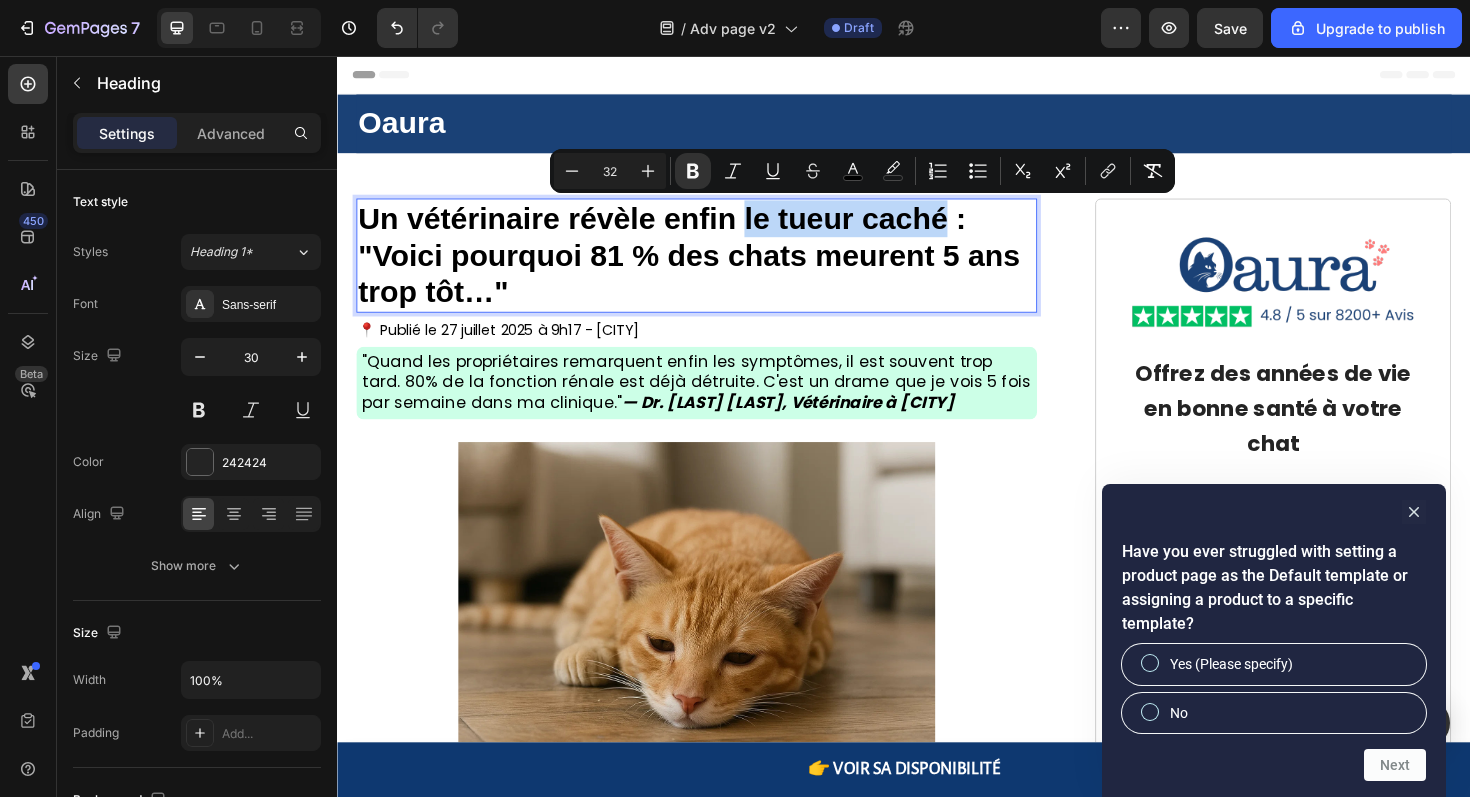drag, startPoint x: 770, startPoint y: 229, endPoint x: 984, endPoint y: 234, distance: 214.05841 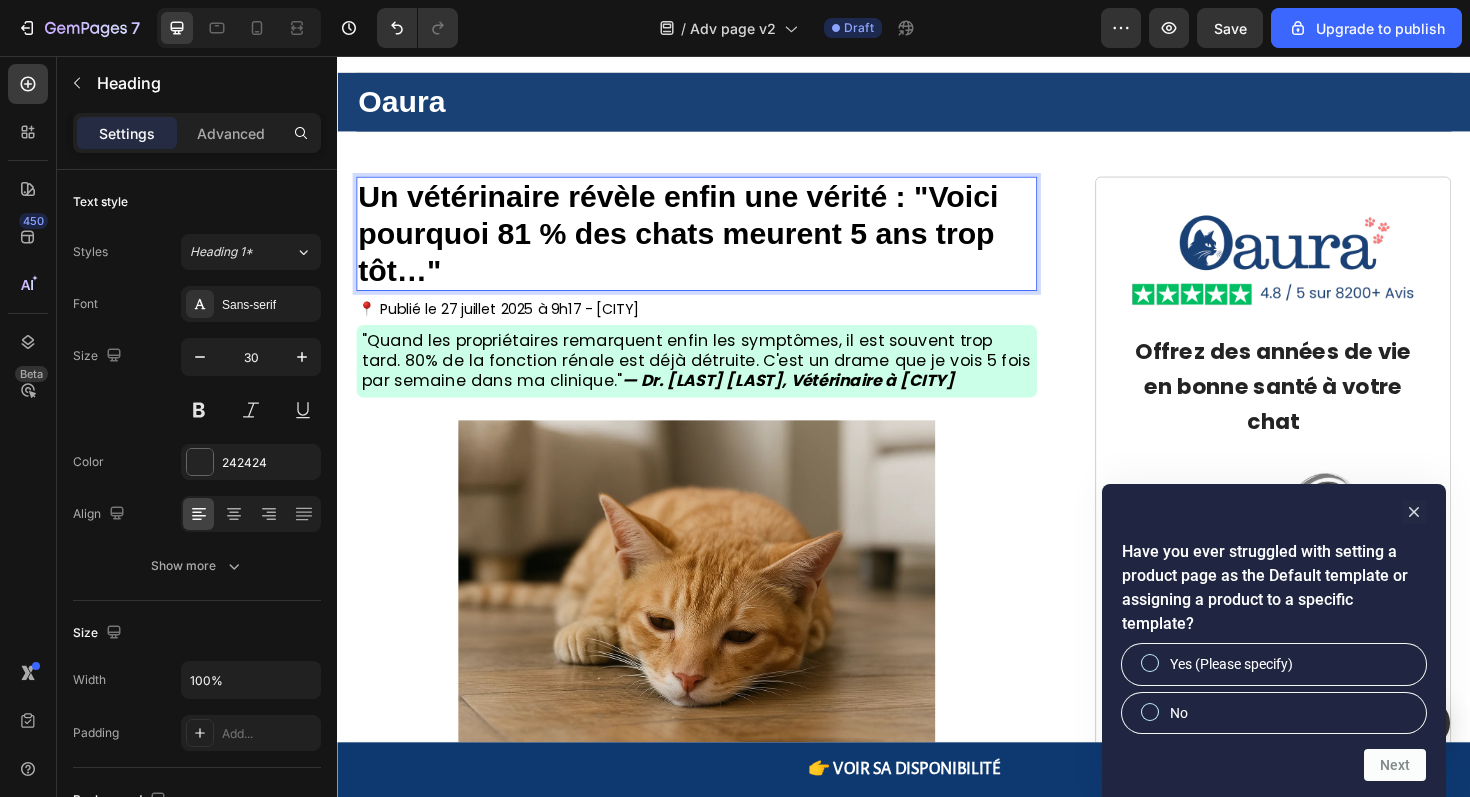 scroll, scrollTop: 26, scrollLeft: 0, axis: vertical 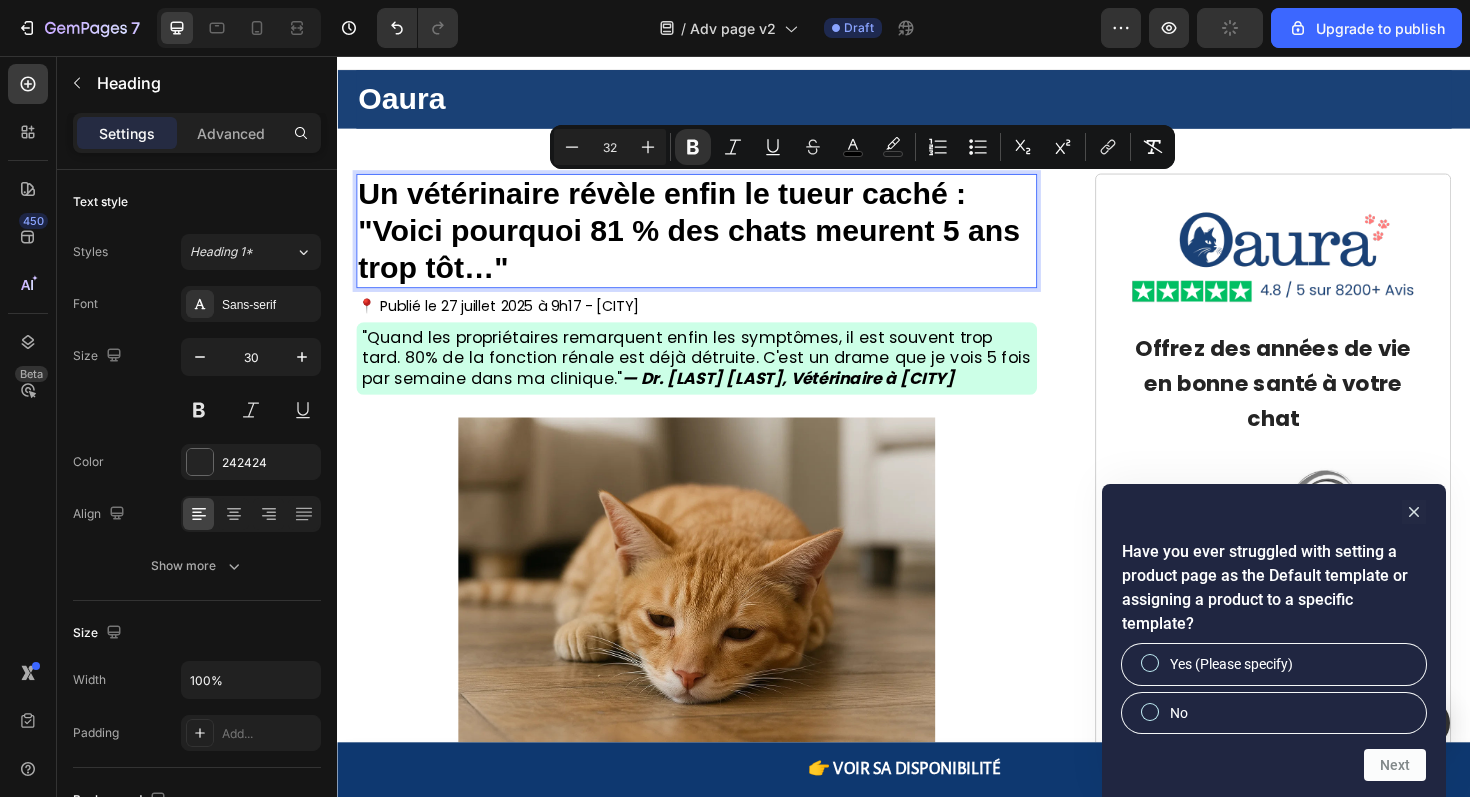 click on "Un vétérinaire révèle enfin le tueur caché : "Voici pourquoi 81 % des chats meurent 5 ans trop tôt…"" at bounding box center (709, 241) 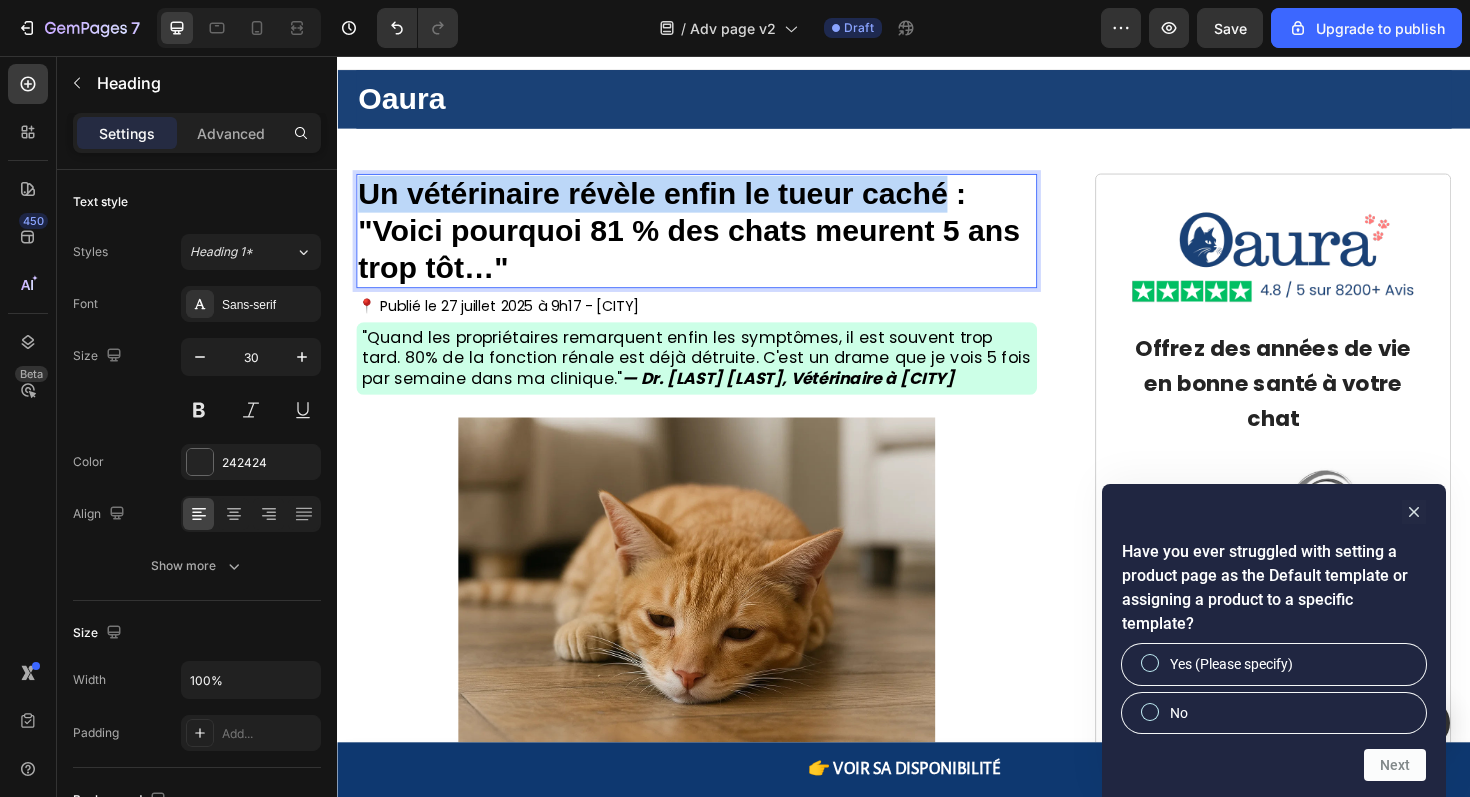 drag, startPoint x: 982, startPoint y: 200, endPoint x: 368, endPoint y: 199, distance: 614.0008 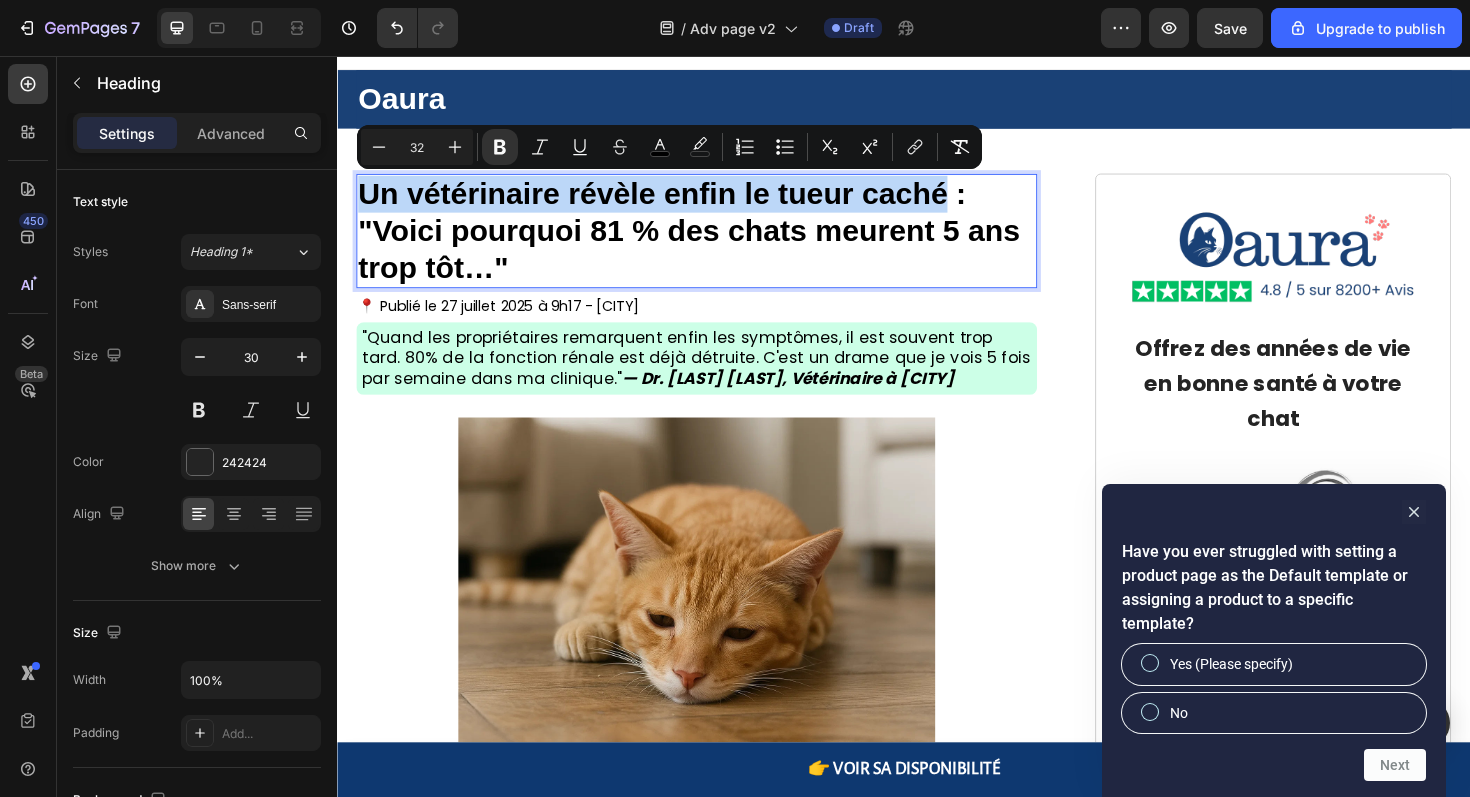 copy on "Un vétérinaire révèle enfin le tueur caché" 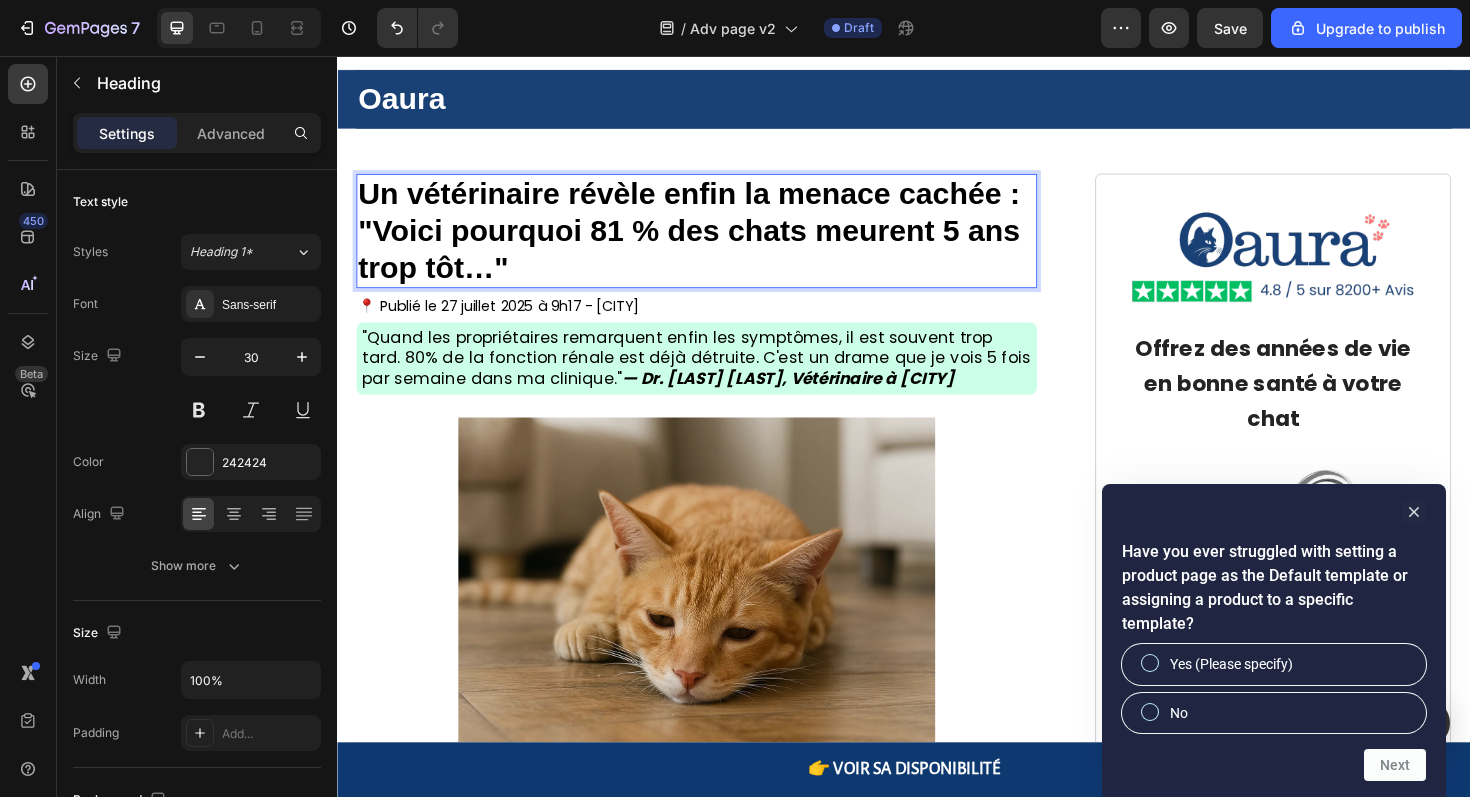 click on "Un vétérinaire révèle enfin la menace cachée : "Voici pourquoi 81 % des chats meurent 5 ans trop tôt…"" at bounding box center [709, 241] 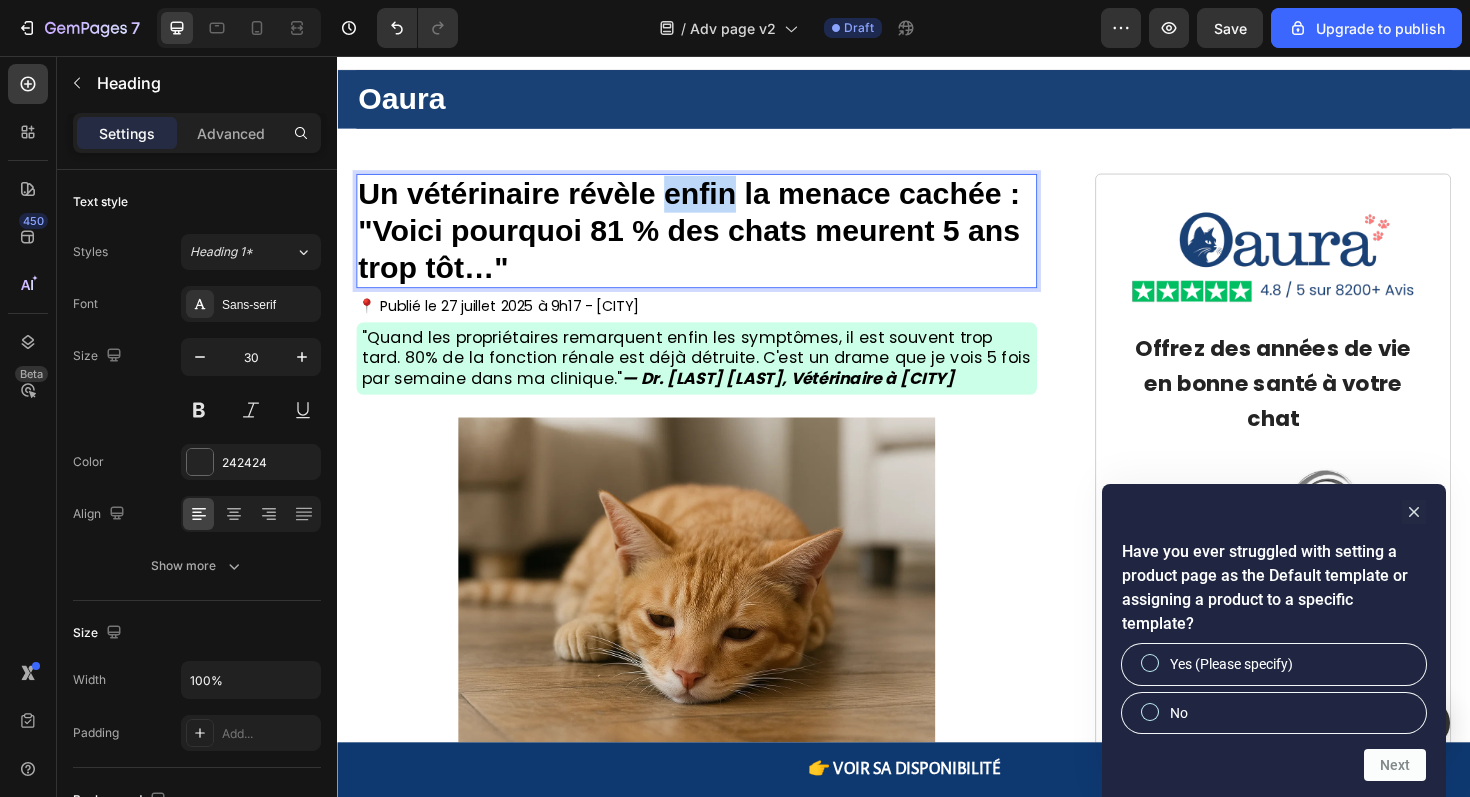 click on "Un vétérinaire révèle enfin la menace cachée : "Voici pourquoi 81 % des chats meurent 5 ans trop tôt…"" at bounding box center (709, 241) 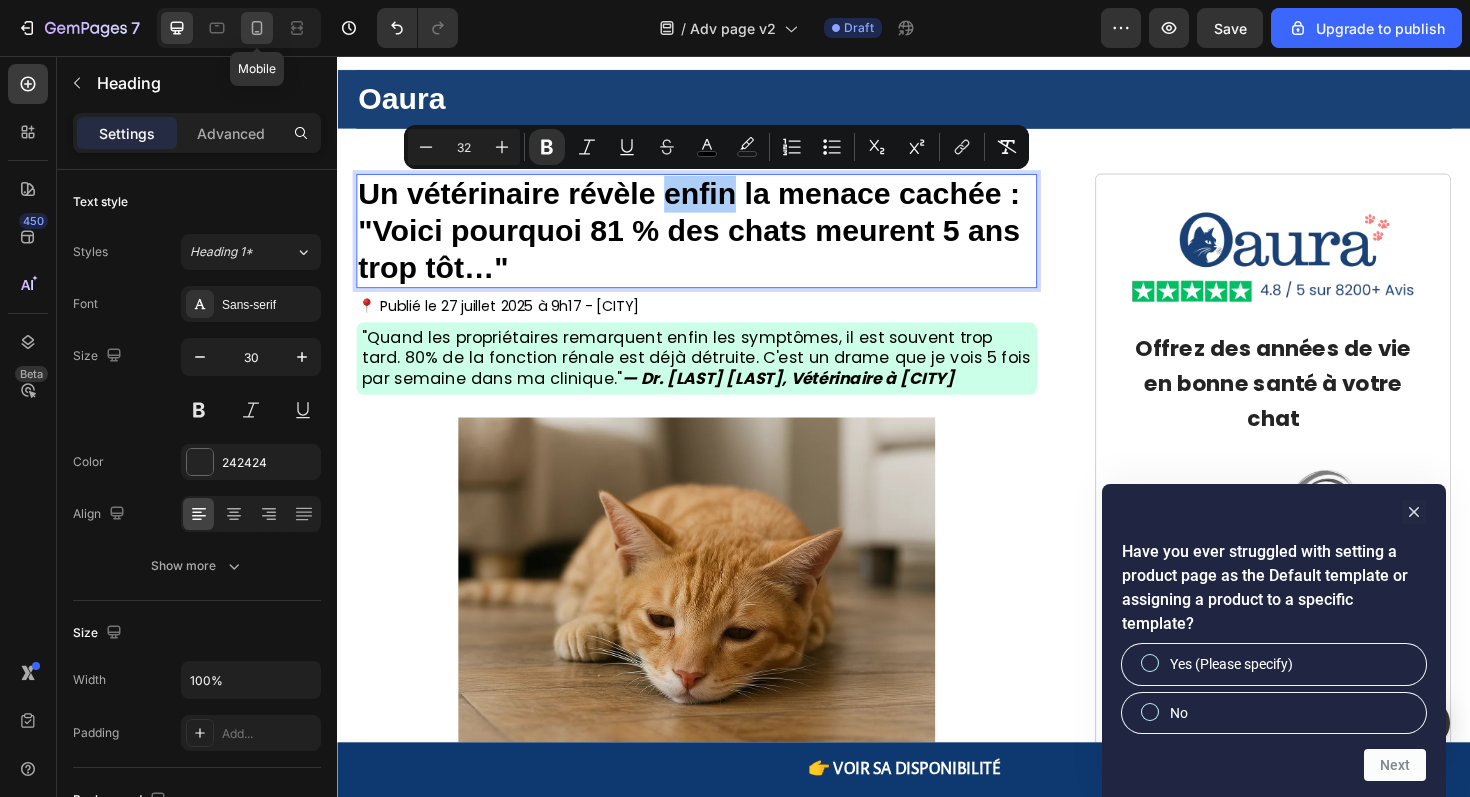 click 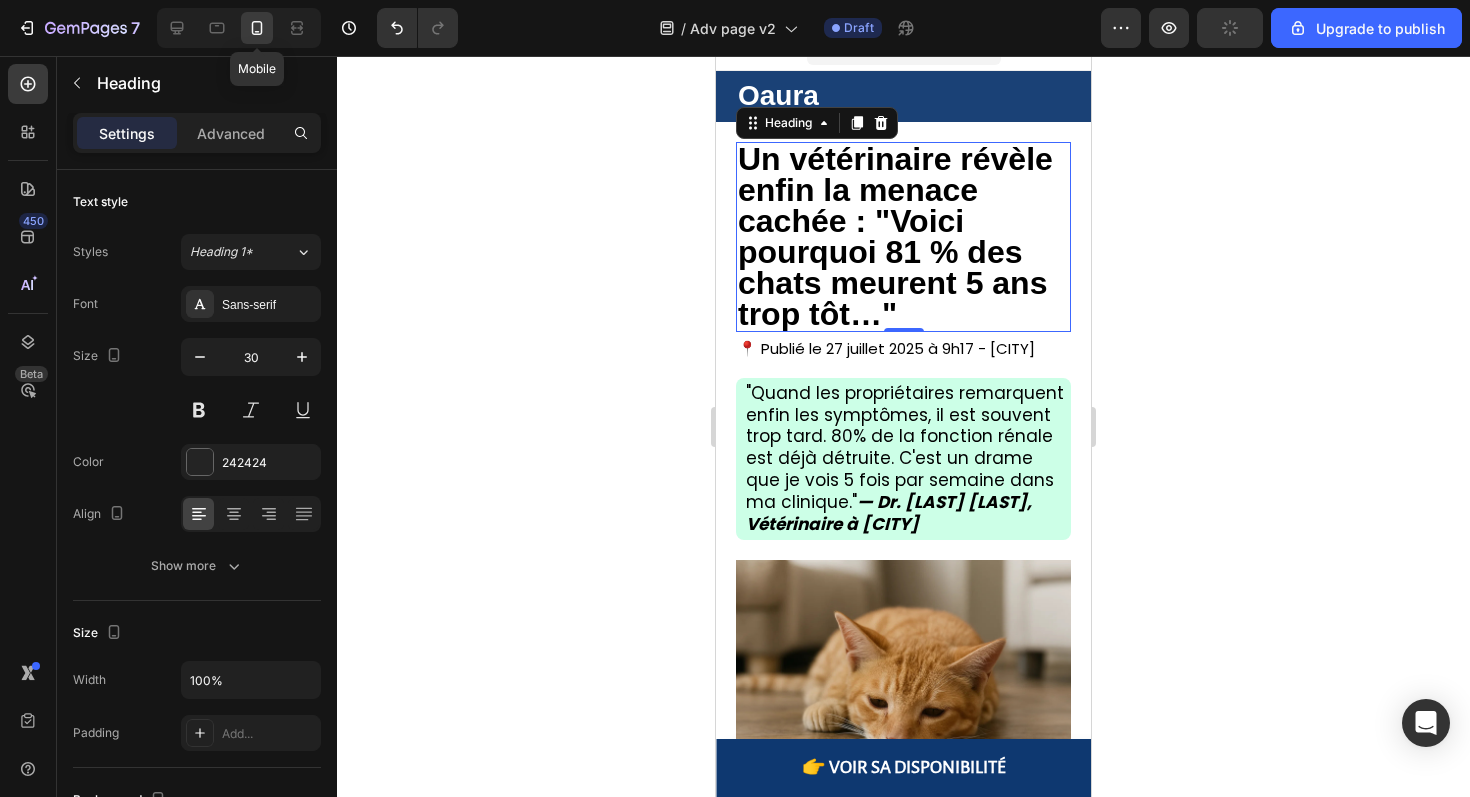 scroll, scrollTop: 42, scrollLeft: 0, axis: vertical 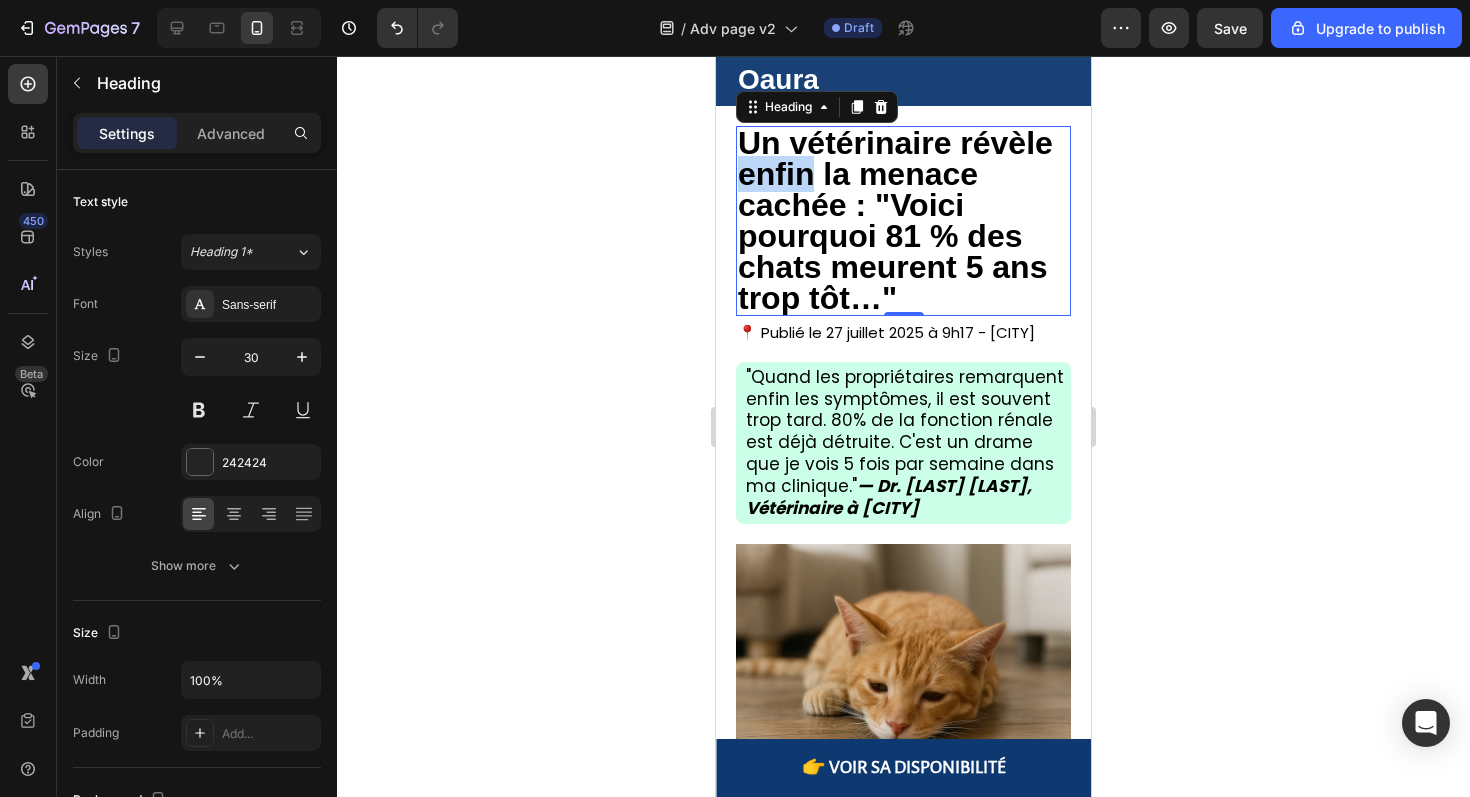 click on "Un vétérinaire révèle enfin la menace cachée : "Voici pourquoi 81 % des chats meurent 5 ans trop tôt…"" at bounding box center (895, 220) 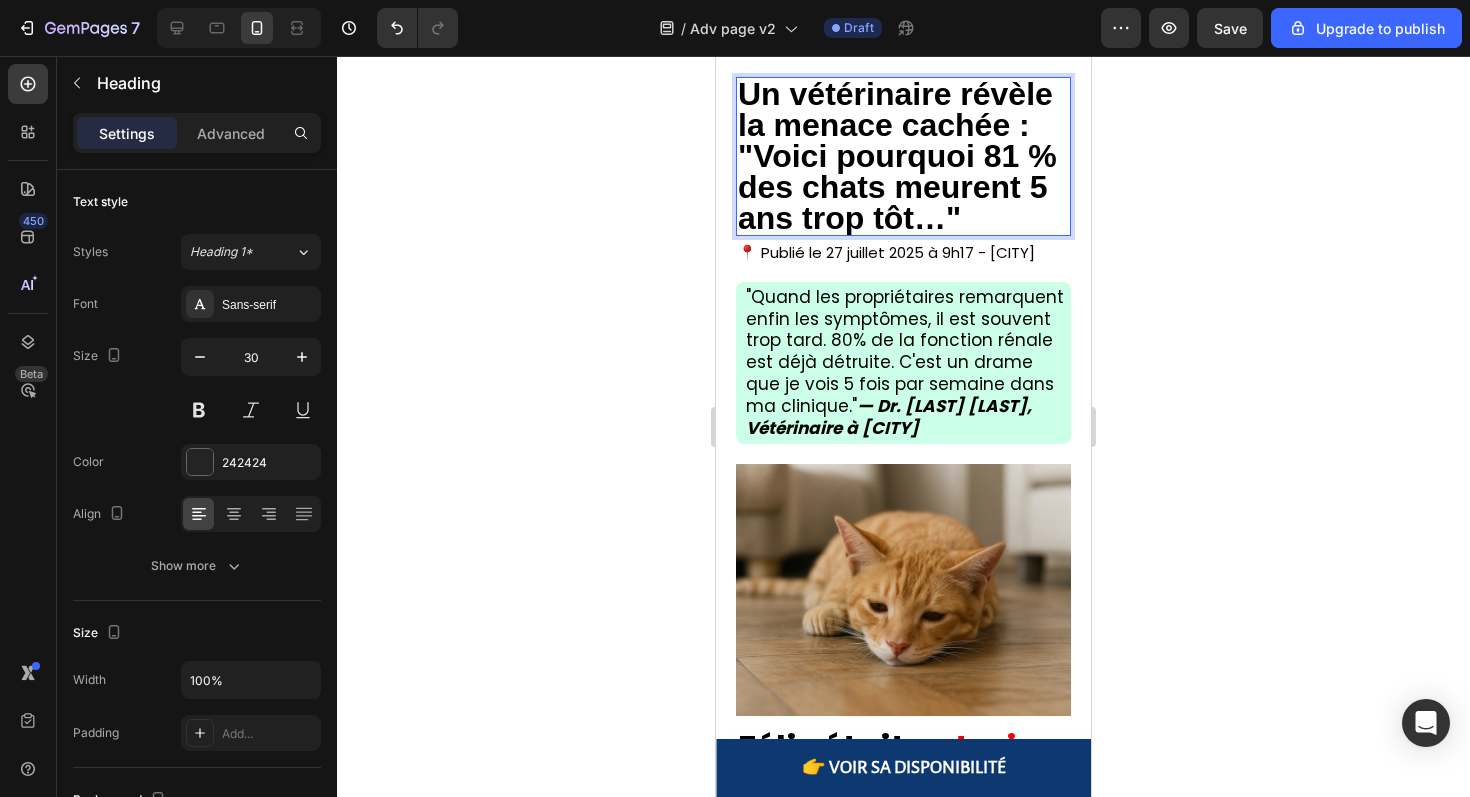scroll, scrollTop: 99, scrollLeft: 0, axis: vertical 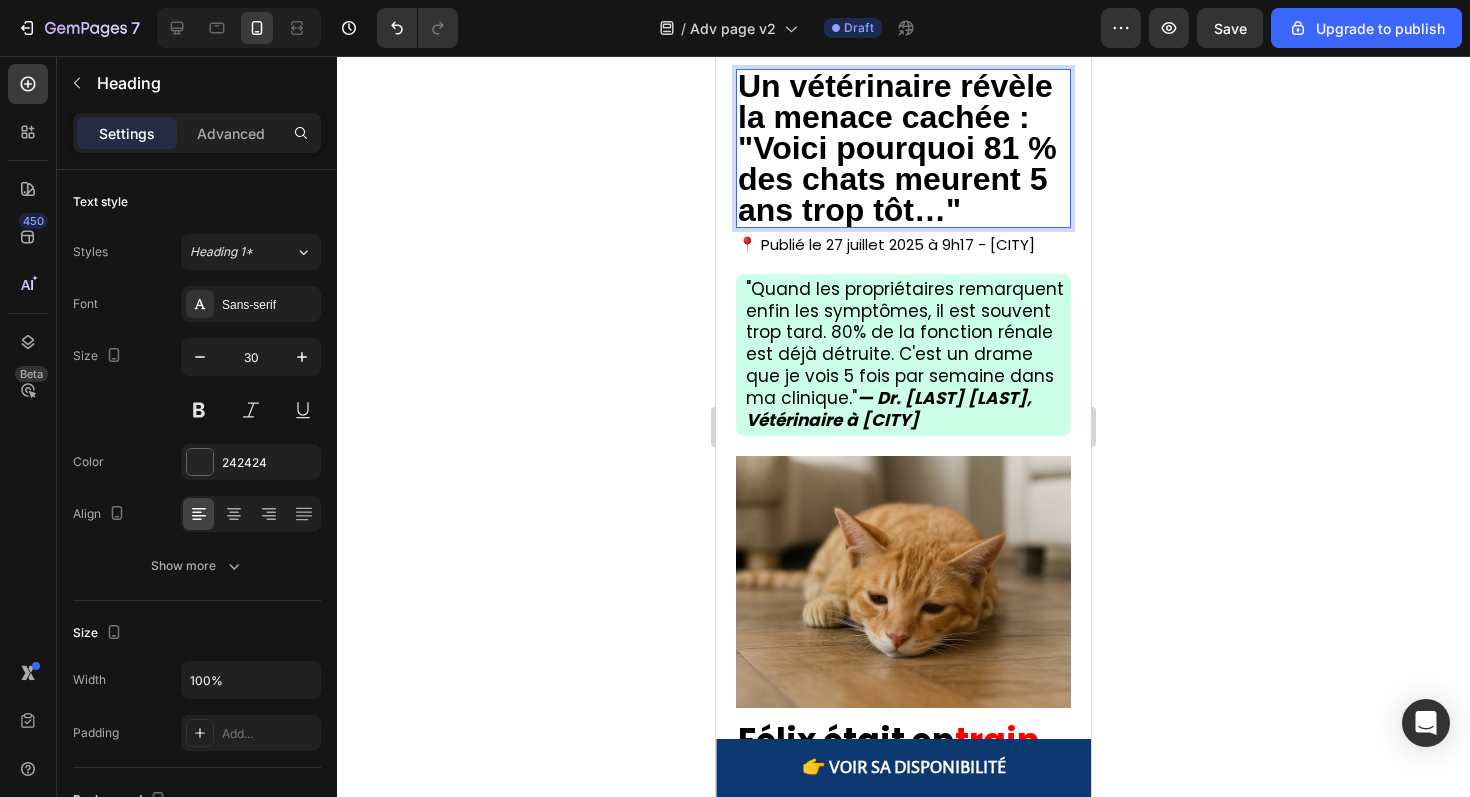 click on "Un vétérinaire révèle la menace cachée : "Voici pourquoi 81 % des chats meurent 5 ans trop tôt…"" at bounding box center (897, 148) 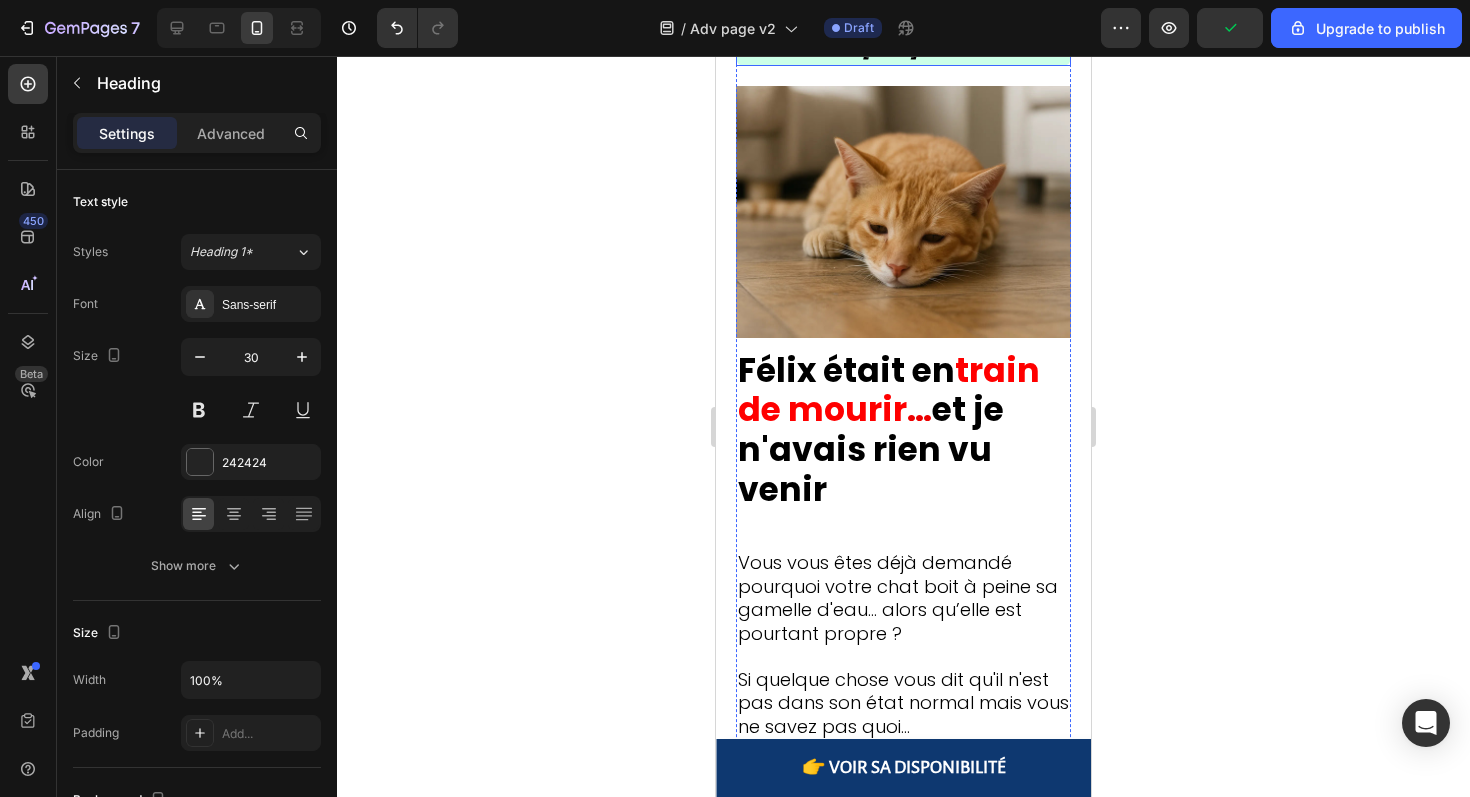 scroll, scrollTop: 482, scrollLeft: 0, axis: vertical 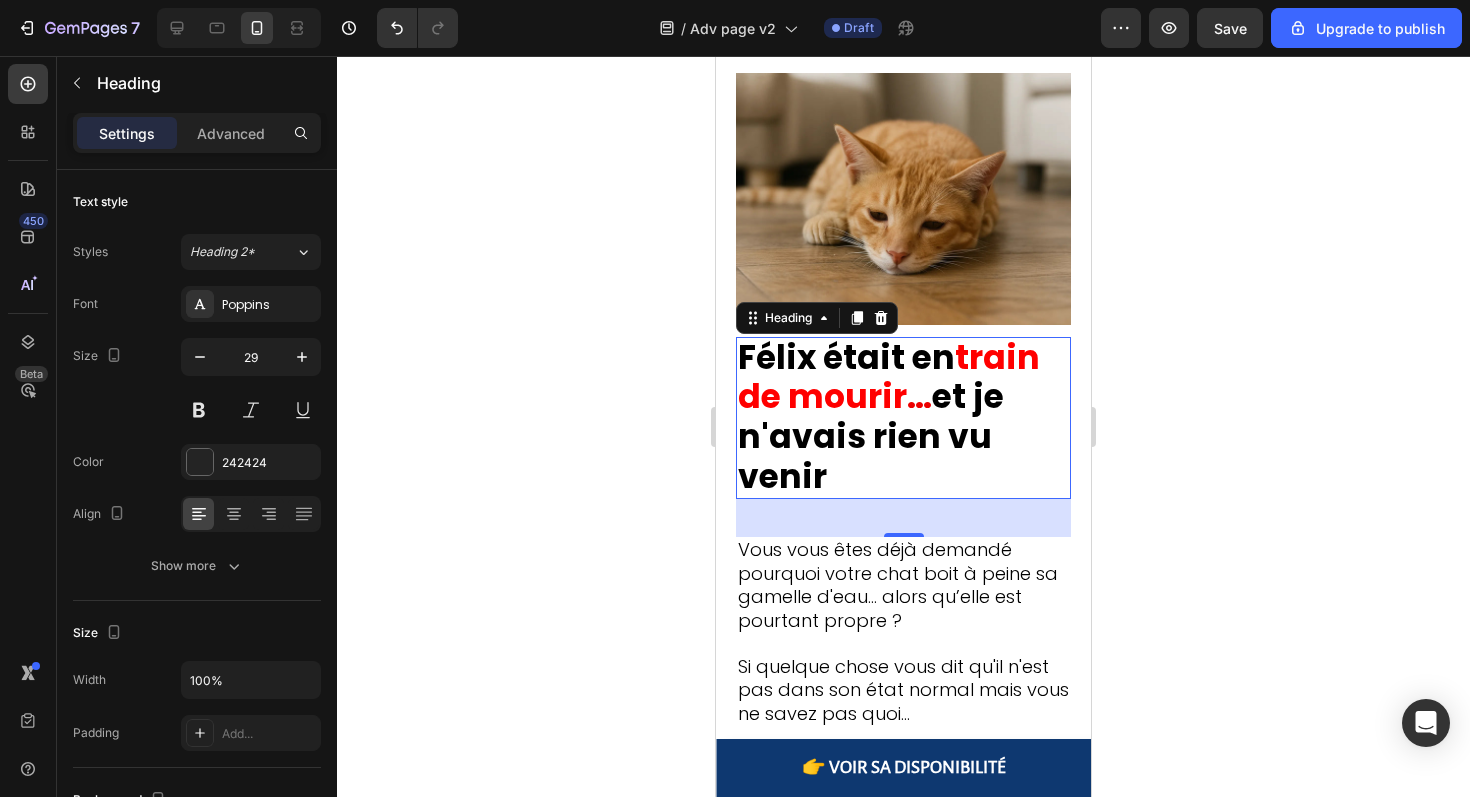 click on "et je n'avais rien vu venir" at bounding box center [871, 436] 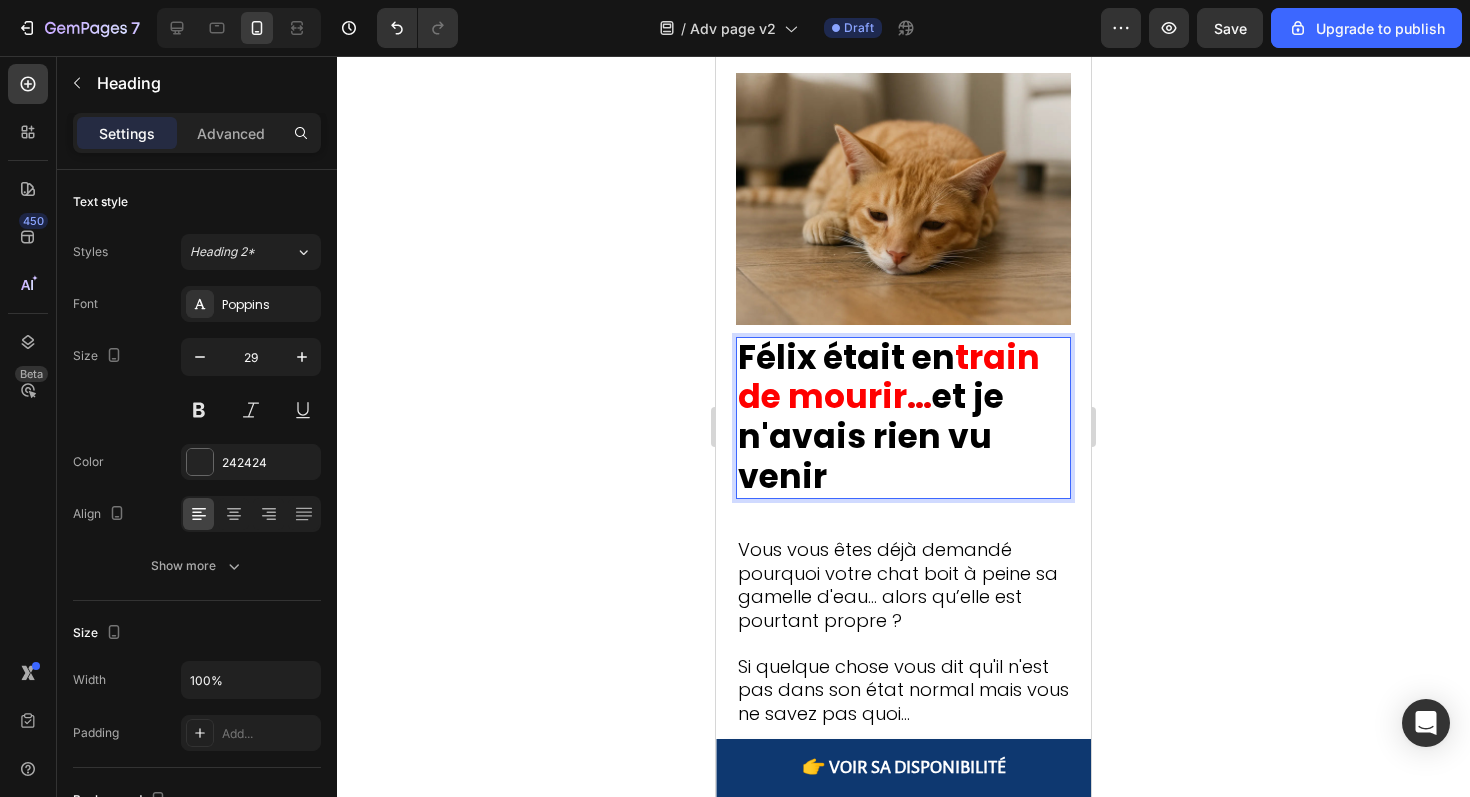 click on "et je n'avais rien vu venir" at bounding box center (871, 436) 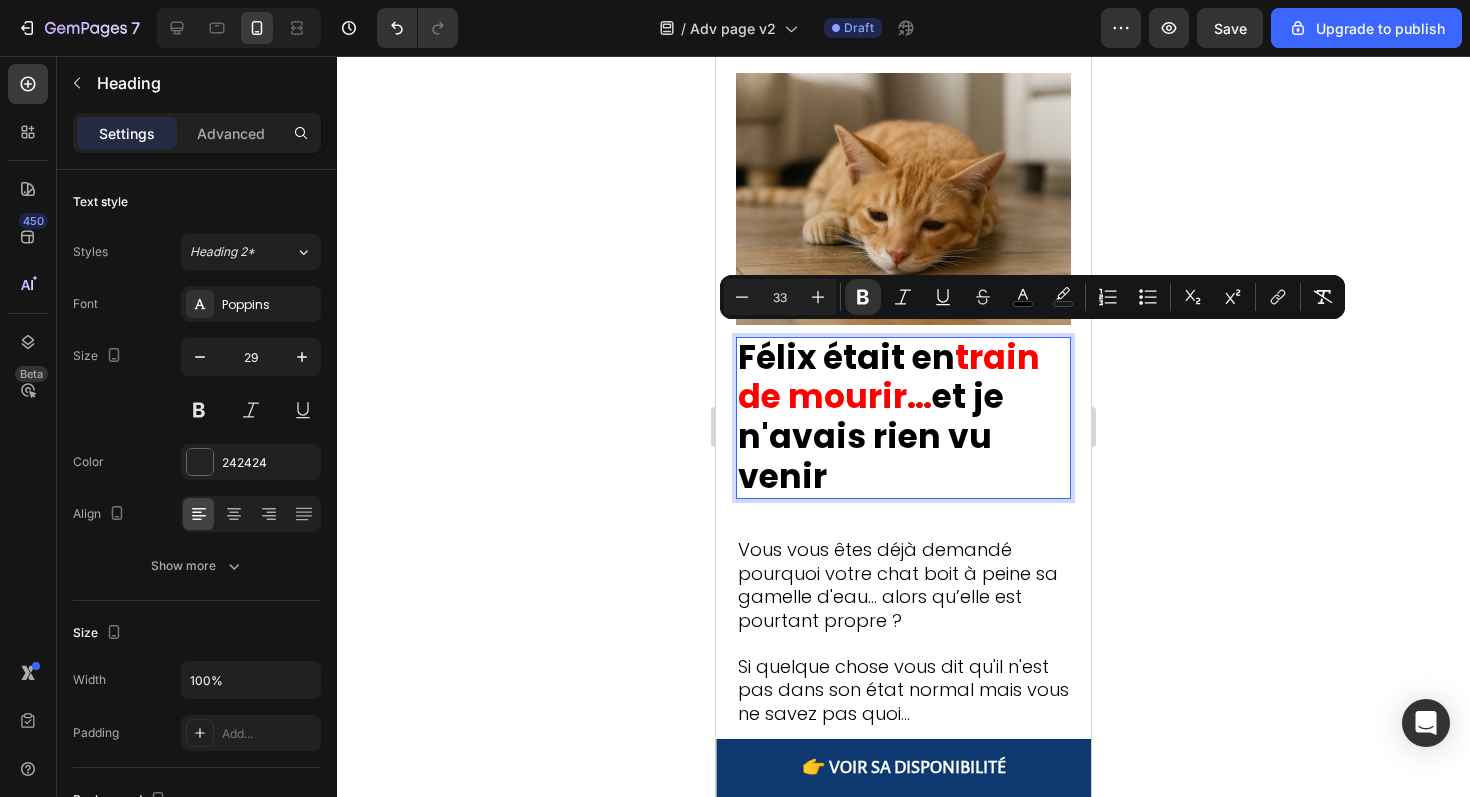 scroll, scrollTop: 0, scrollLeft: 0, axis: both 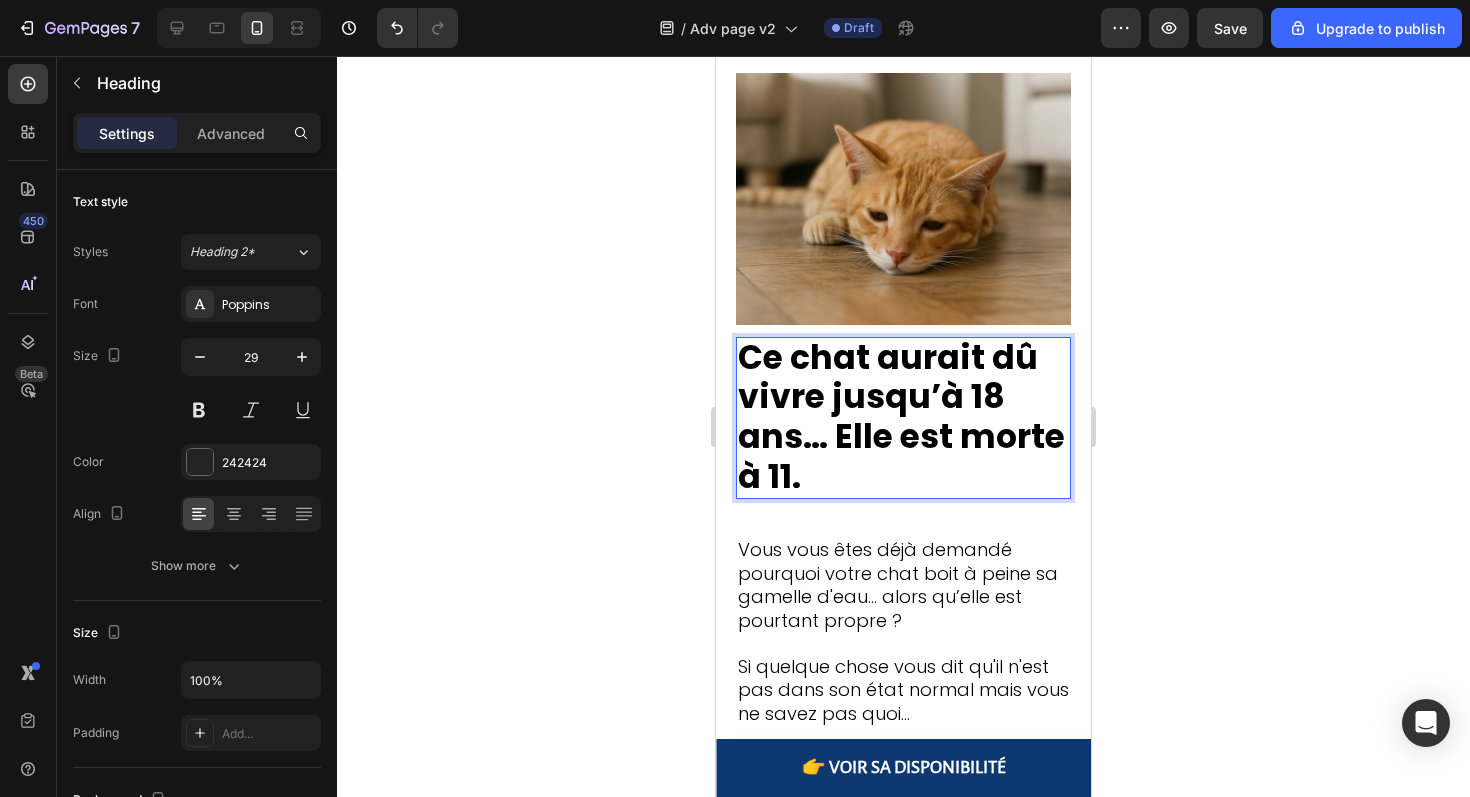 click on "Ce chat aurait dû vivre jusqu’à 18 ans… Elle est morte à 11." at bounding box center (903, 418) 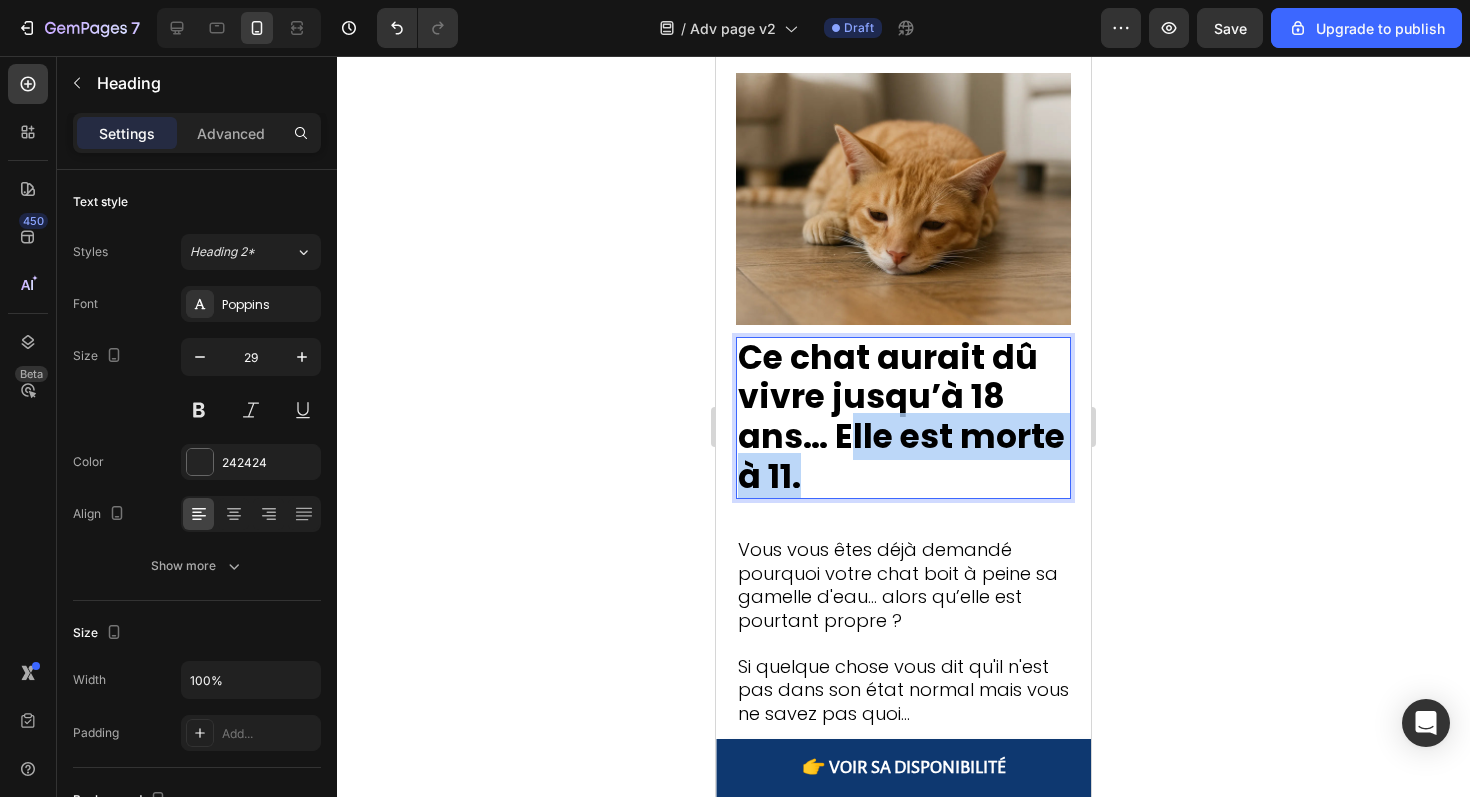 drag, startPoint x: 831, startPoint y: 465, endPoint x: 844, endPoint y: 421, distance: 45.88028 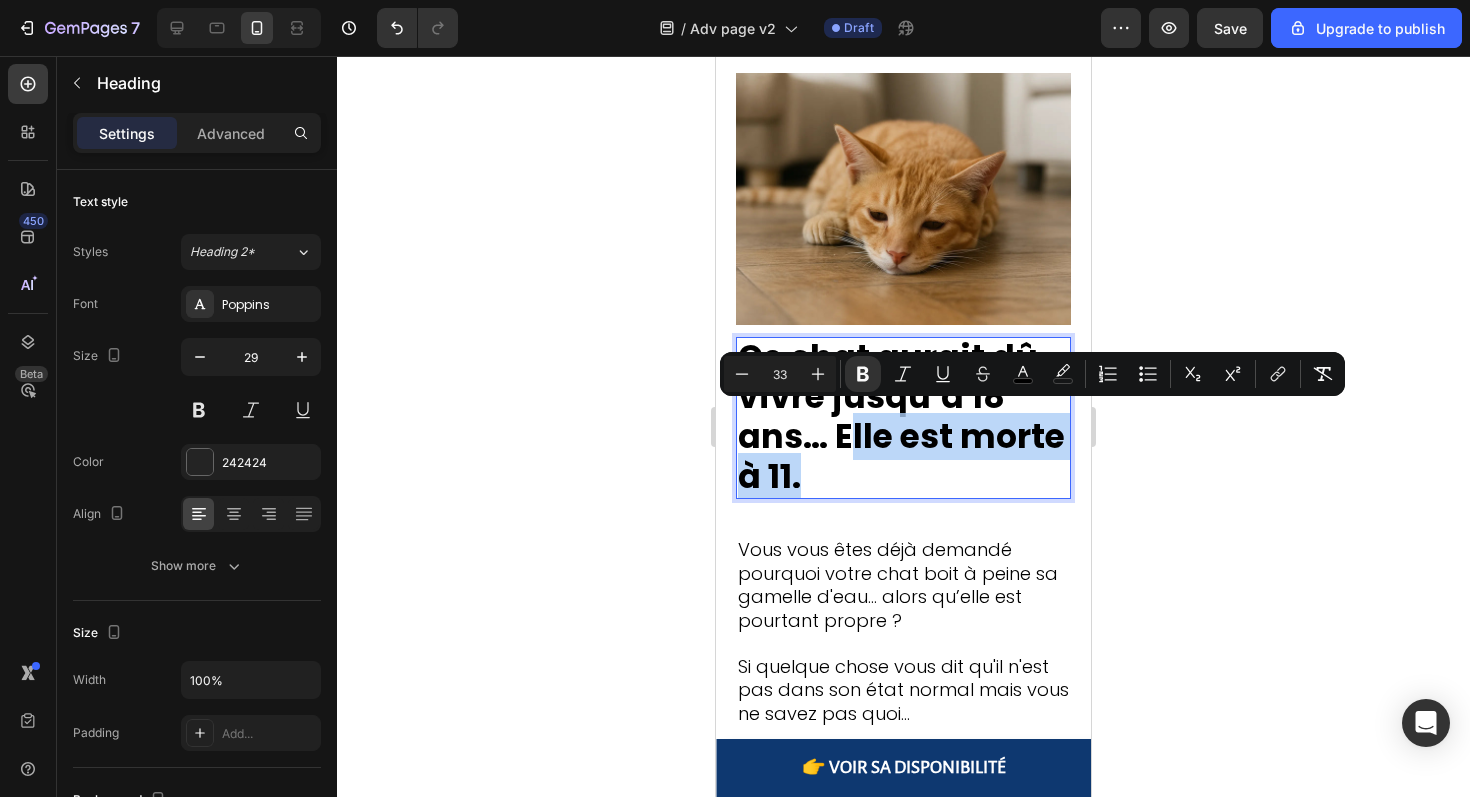 click on "Ce chat aurait dû vivre jusqu’à 18 ans… Elle est morte à 11." at bounding box center (903, 418) 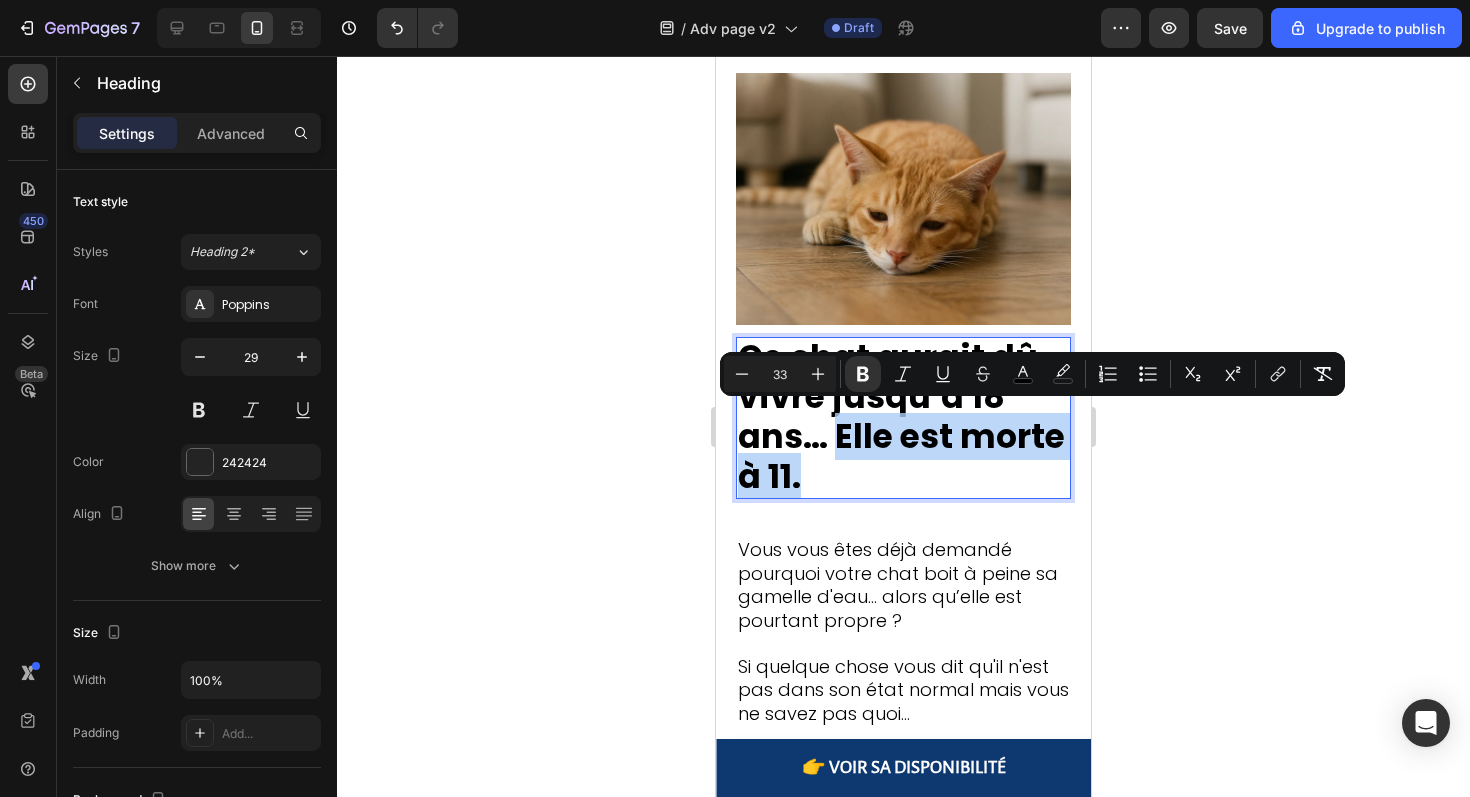 drag, startPoint x: 837, startPoint y: 462, endPoint x: 837, endPoint y: 431, distance: 31 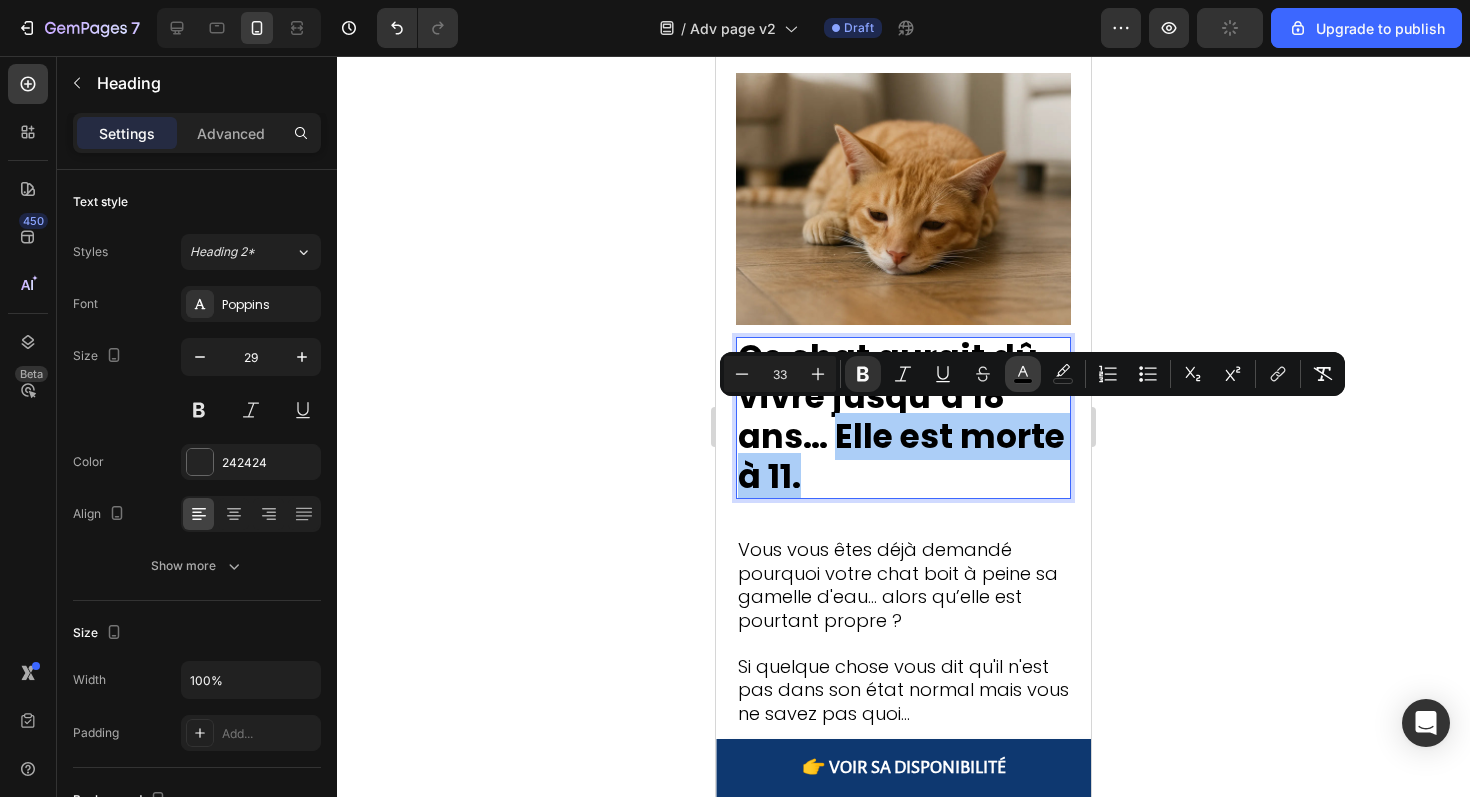 click 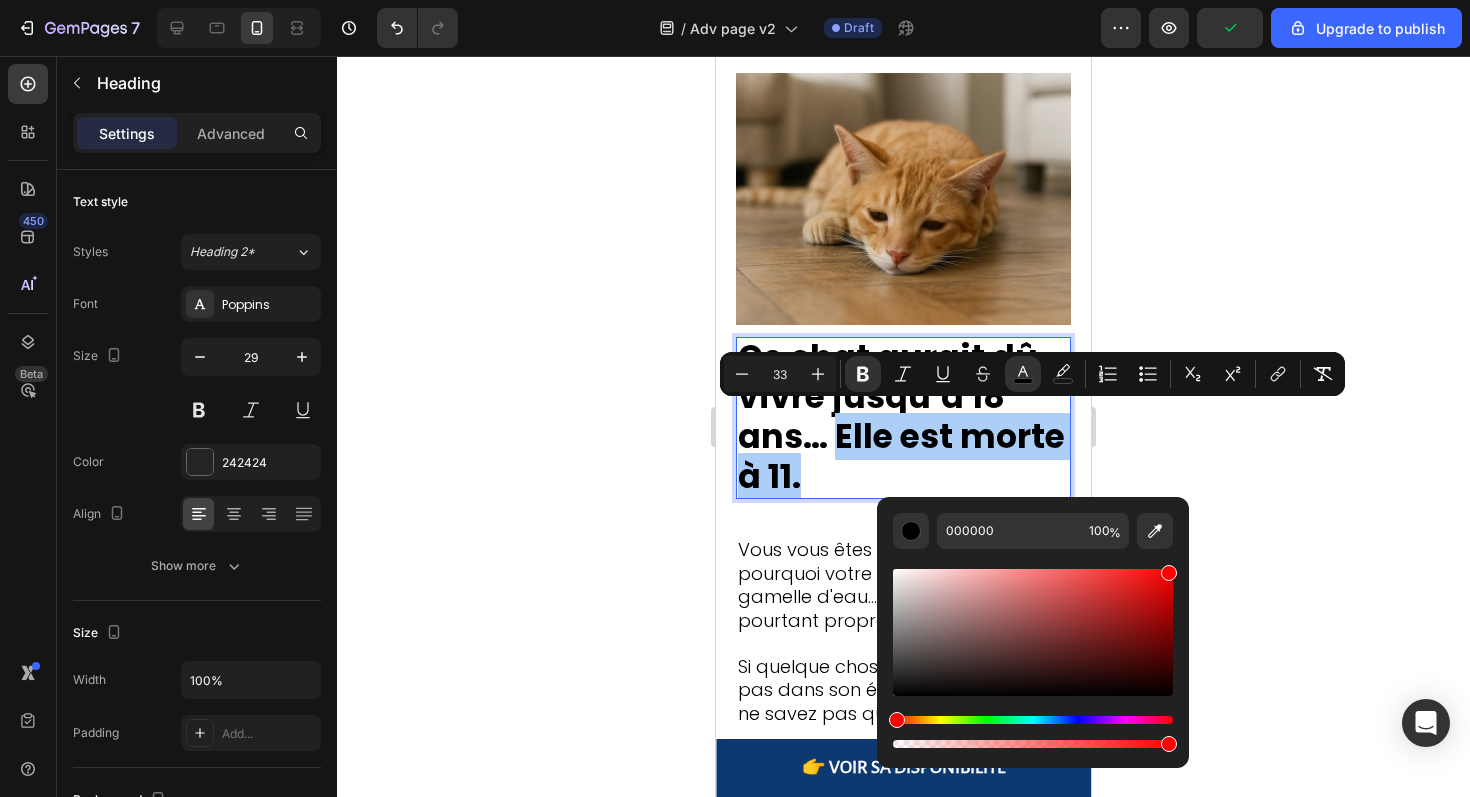 drag, startPoint x: 1129, startPoint y: 578, endPoint x: 1242, endPoint y: 557, distance: 114.93476 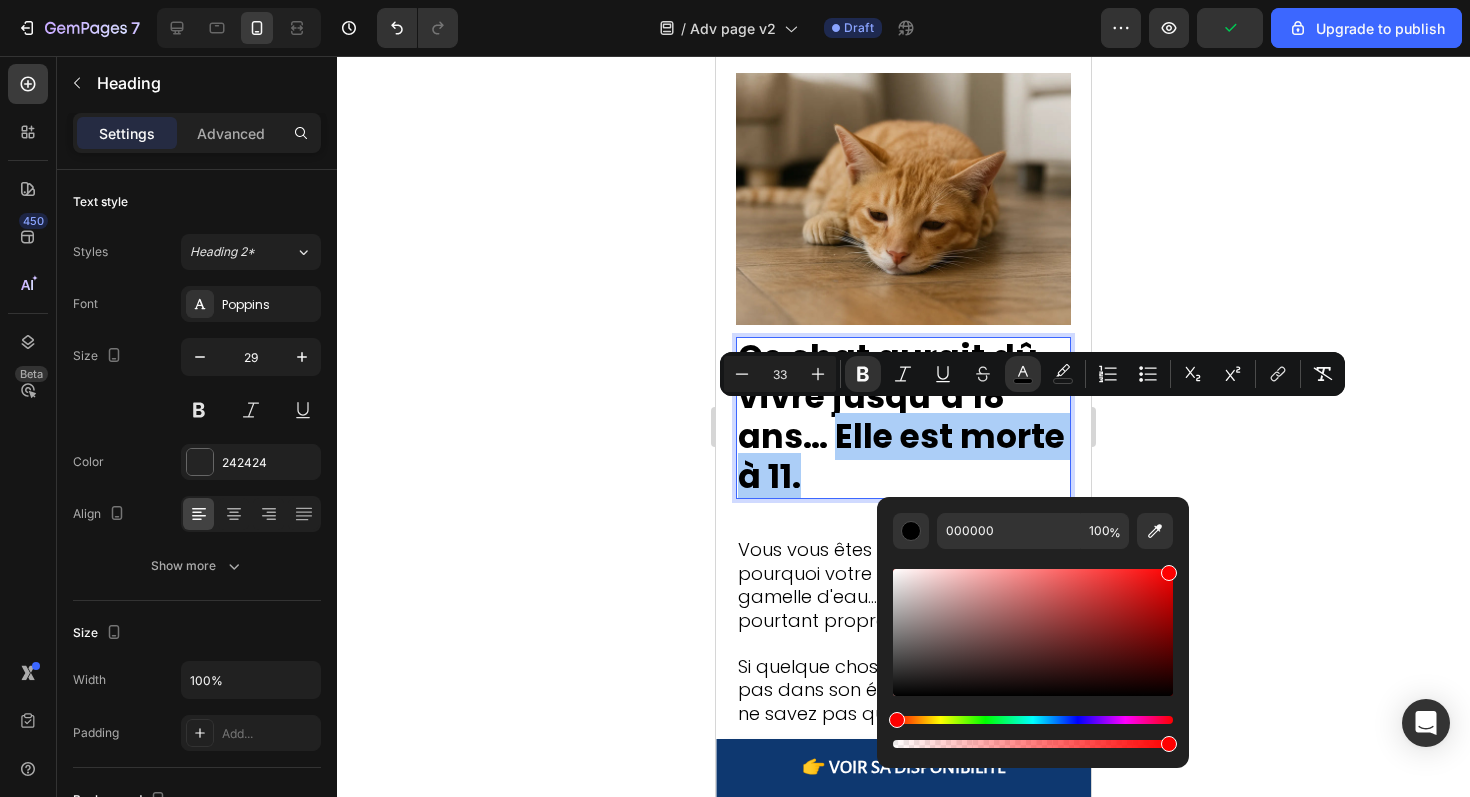 click on "7   /  Adv page v2 Draft Preview Upgrade to publish 450 Beta Sections(18) Elements(83) Section Element Hero Section Product Detail Brands Trusted Badges Guarantee Product Breakdown How to use Testimonials Compare Bundle FAQs Social Proof Brand Story Product List Collection Blog List Contact Sticky Add to Cart Custom Footer Browse Library 450 Layout
Row
Row
Row
Row Text
Heading
Text Block Button
Button
Button Media
Image
Image" at bounding box center [735, 0] 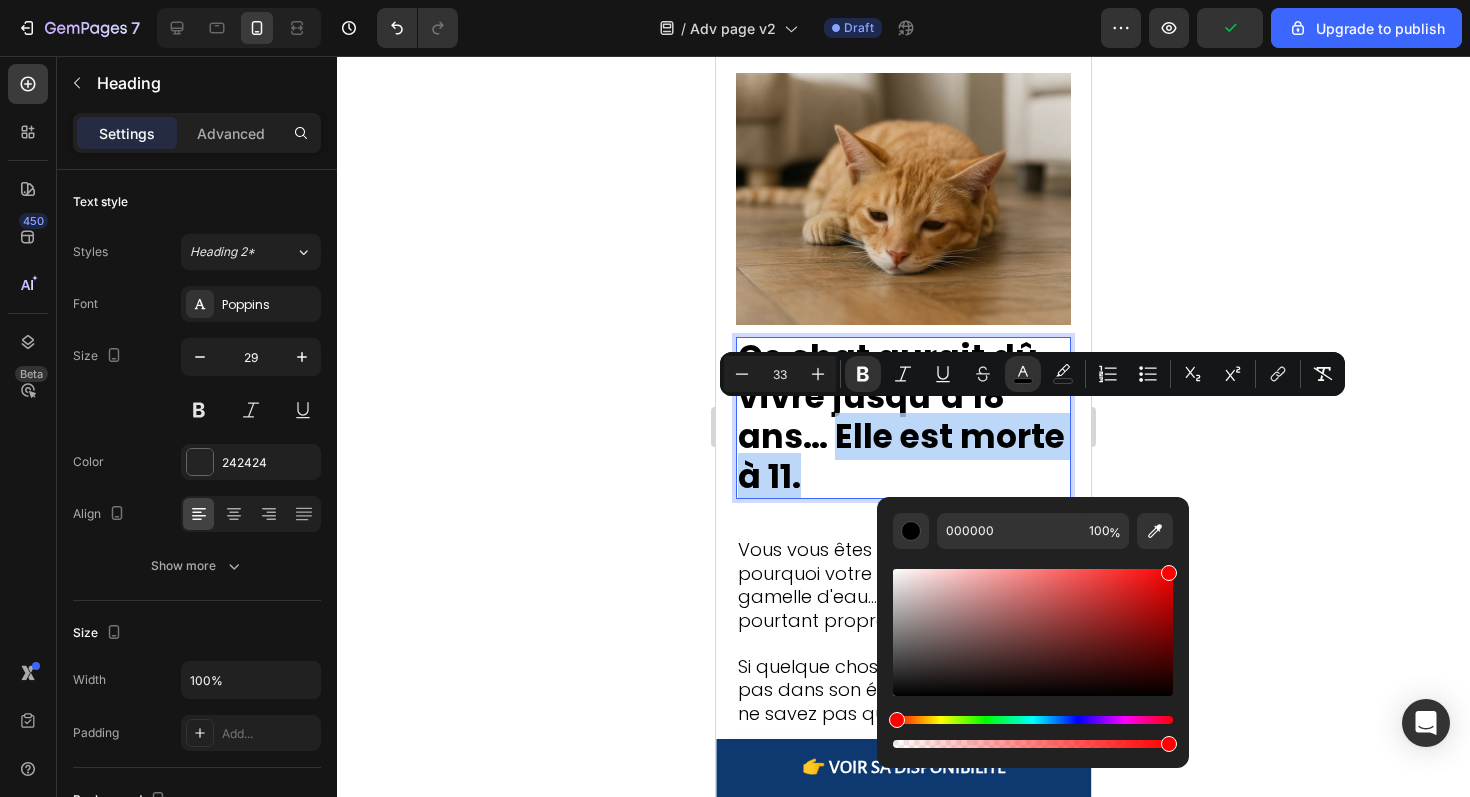 type on "FF0000" 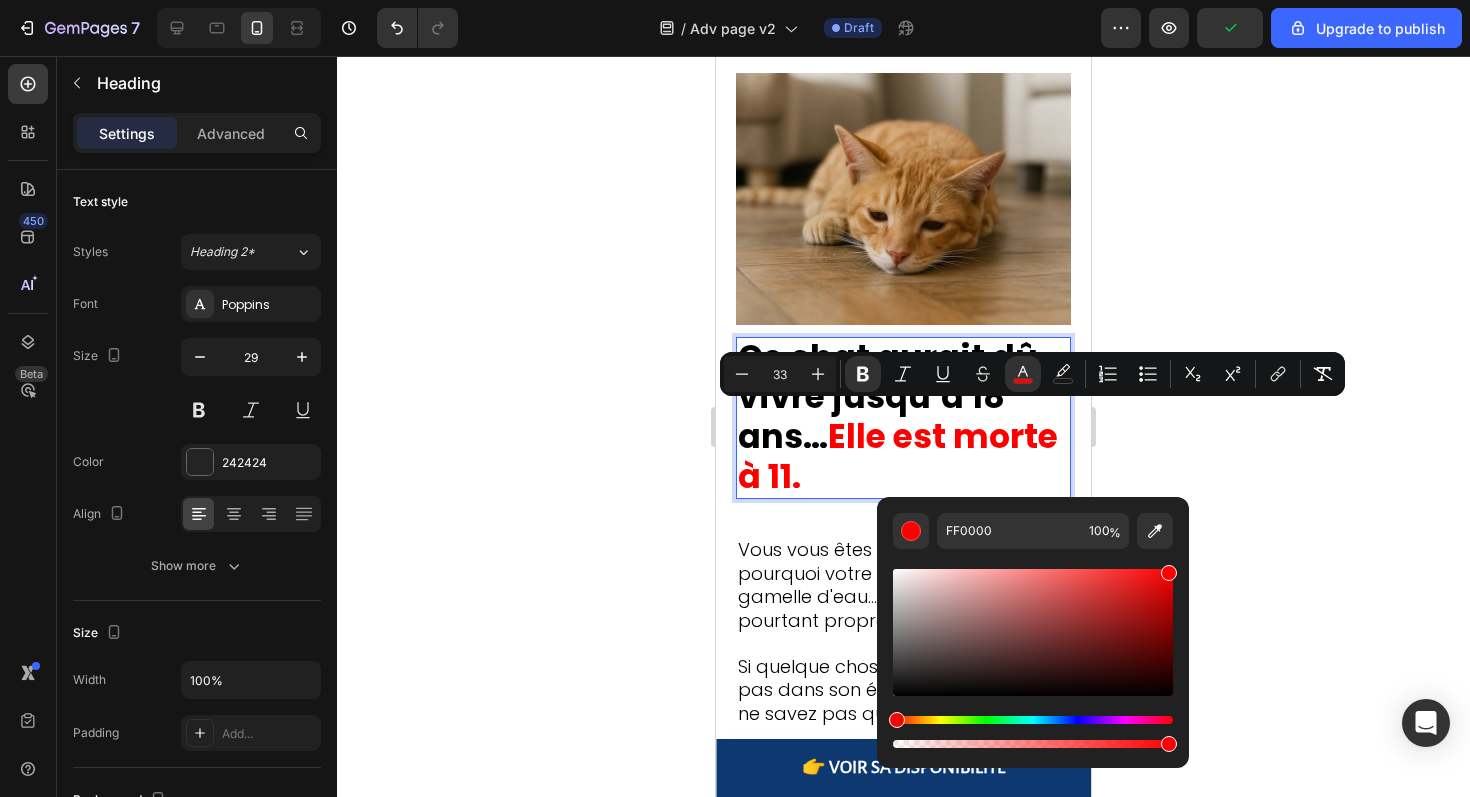 click 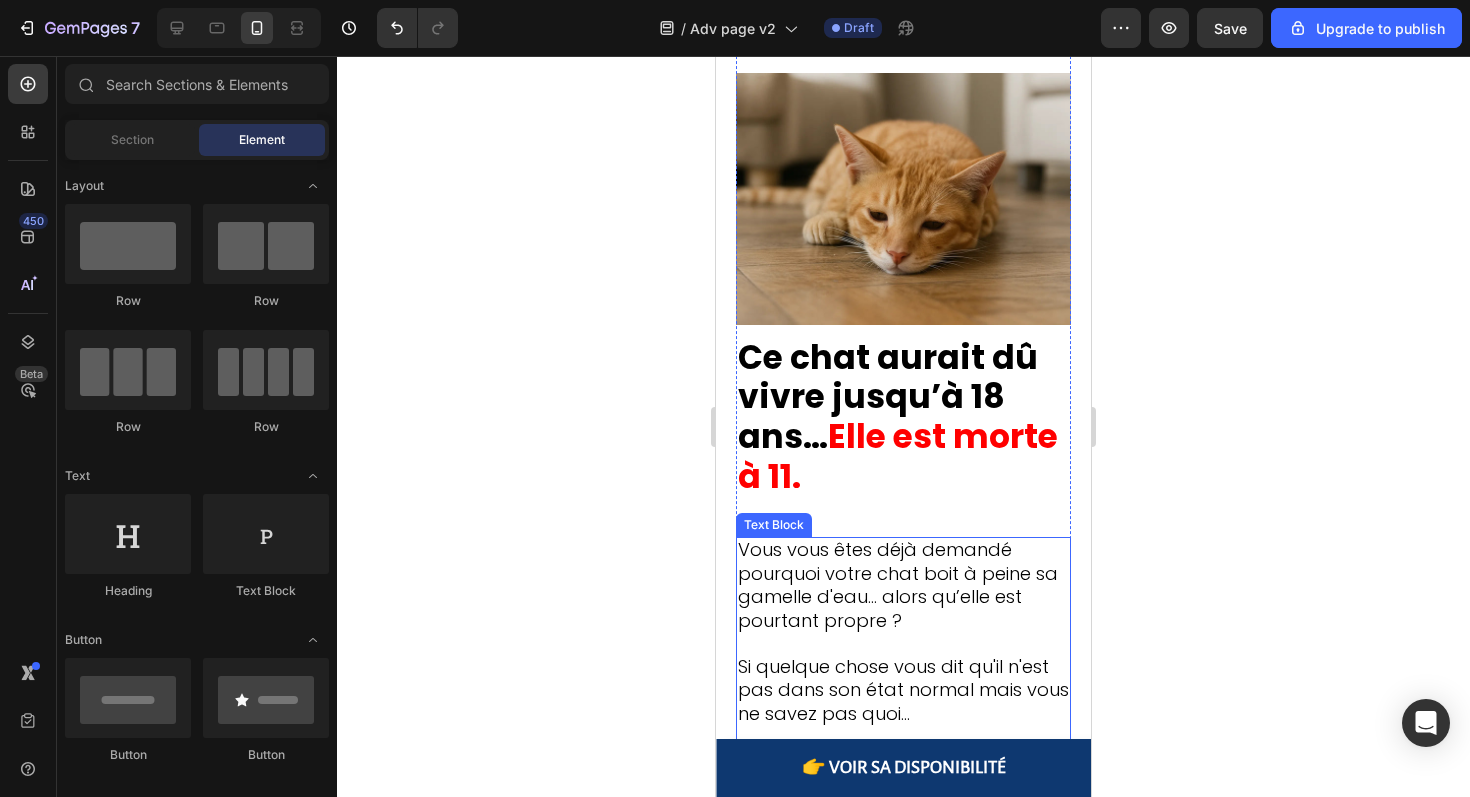 click on "Vous vous êtes déjà demandé pourquoi votre chat boit à peine sa gamelle d'eau… alors qu’elle est pourtant propre ?" at bounding box center (898, 585) 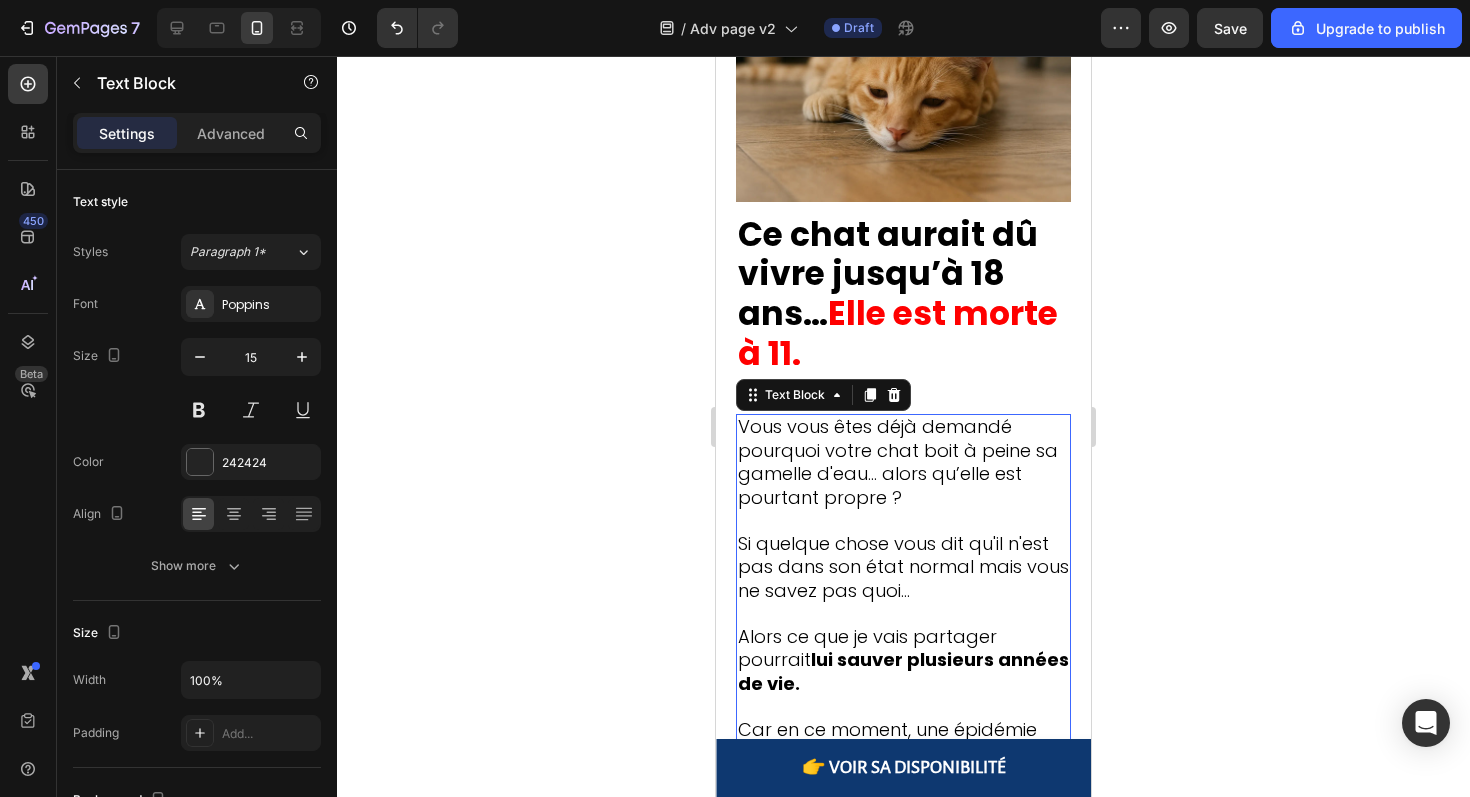 scroll, scrollTop: 624, scrollLeft: 0, axis: vertical 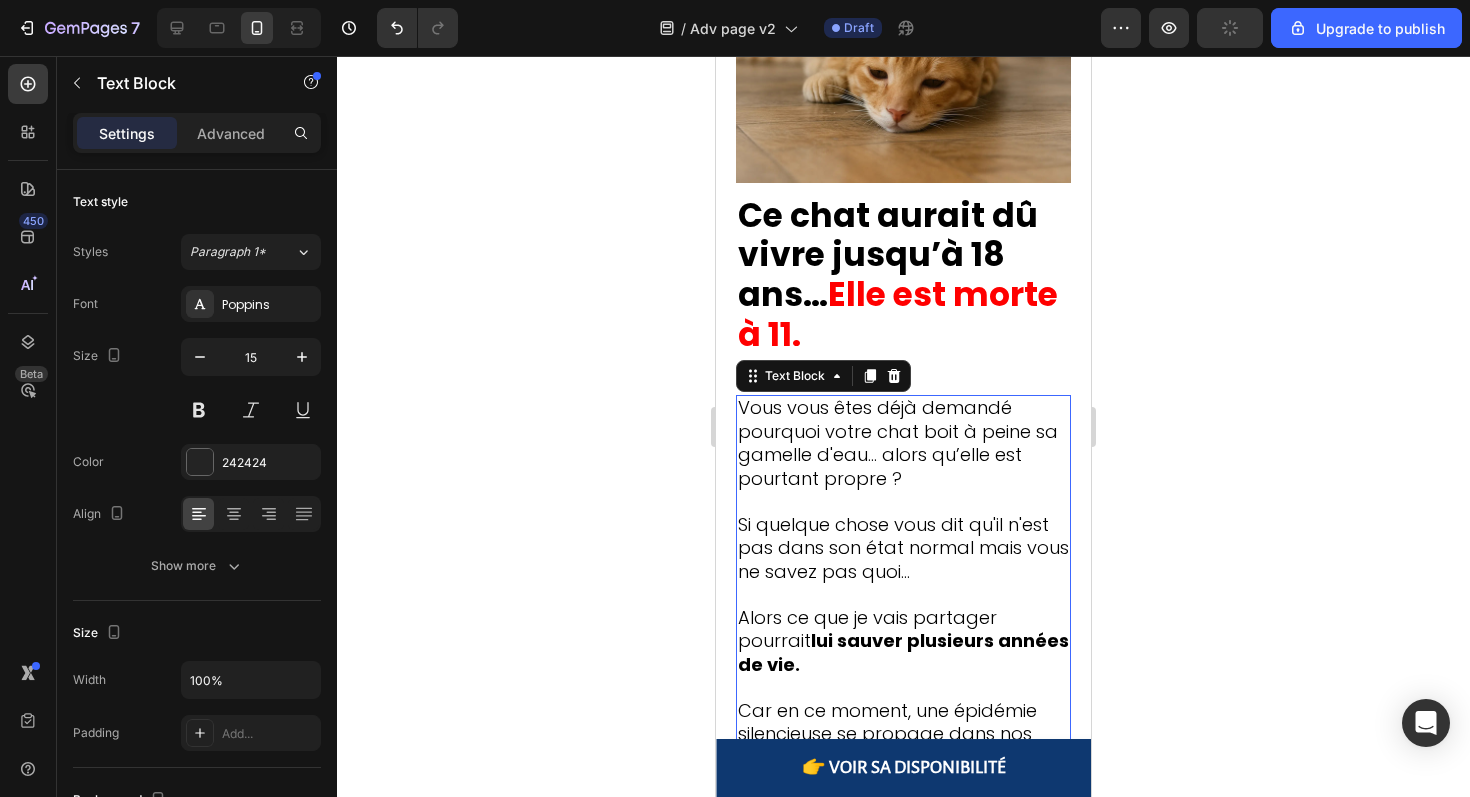 click on "Si quelque chose vous dit qu'il n'est pas dans son état normal mais vous ne savez pas quoi..." at bounding box center (903, 548) 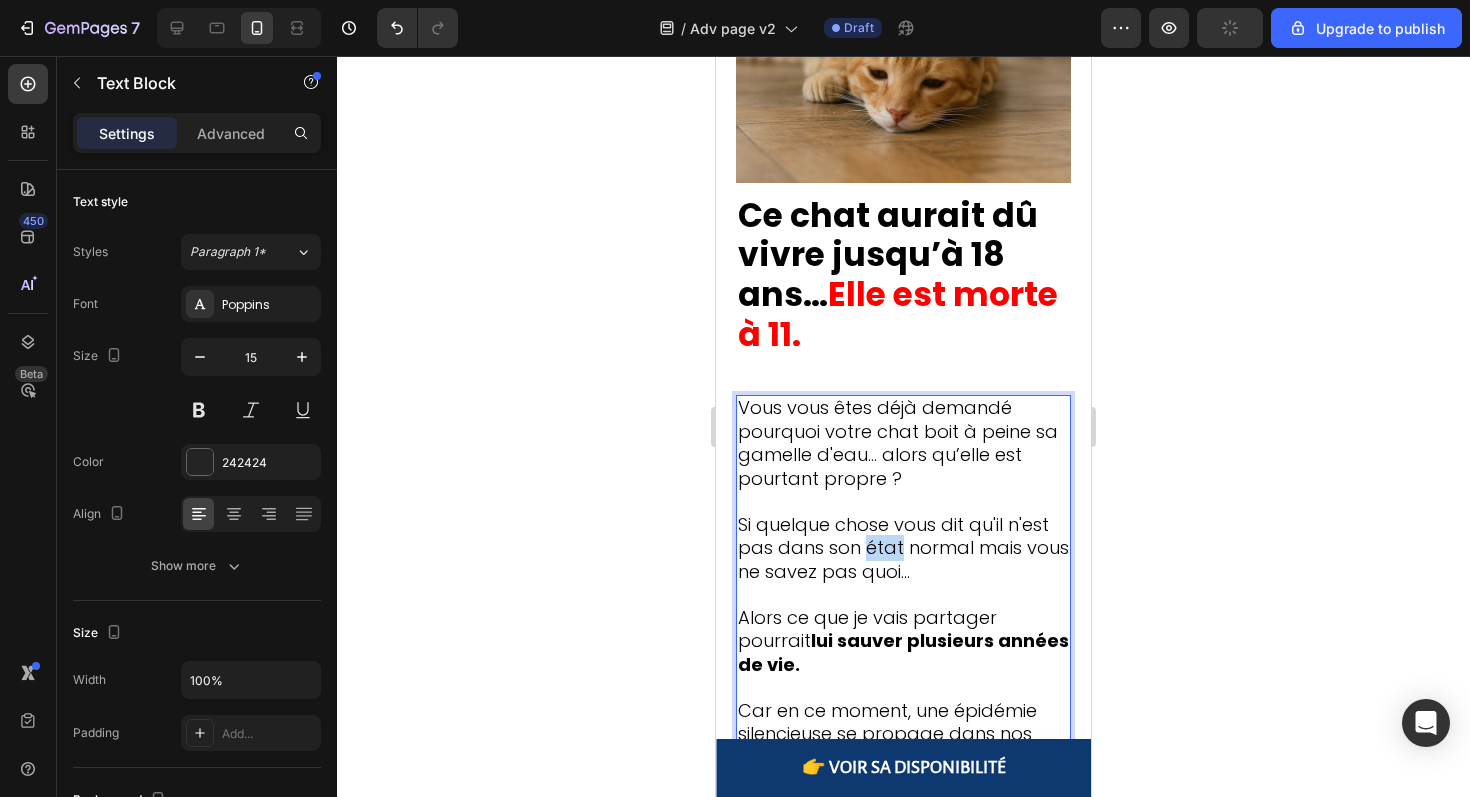 click on "Si quelque chose vous dit qu'il n'est pas dans son état normal mais vous ne savez pas quoi..." at bounding box center [903, 548] 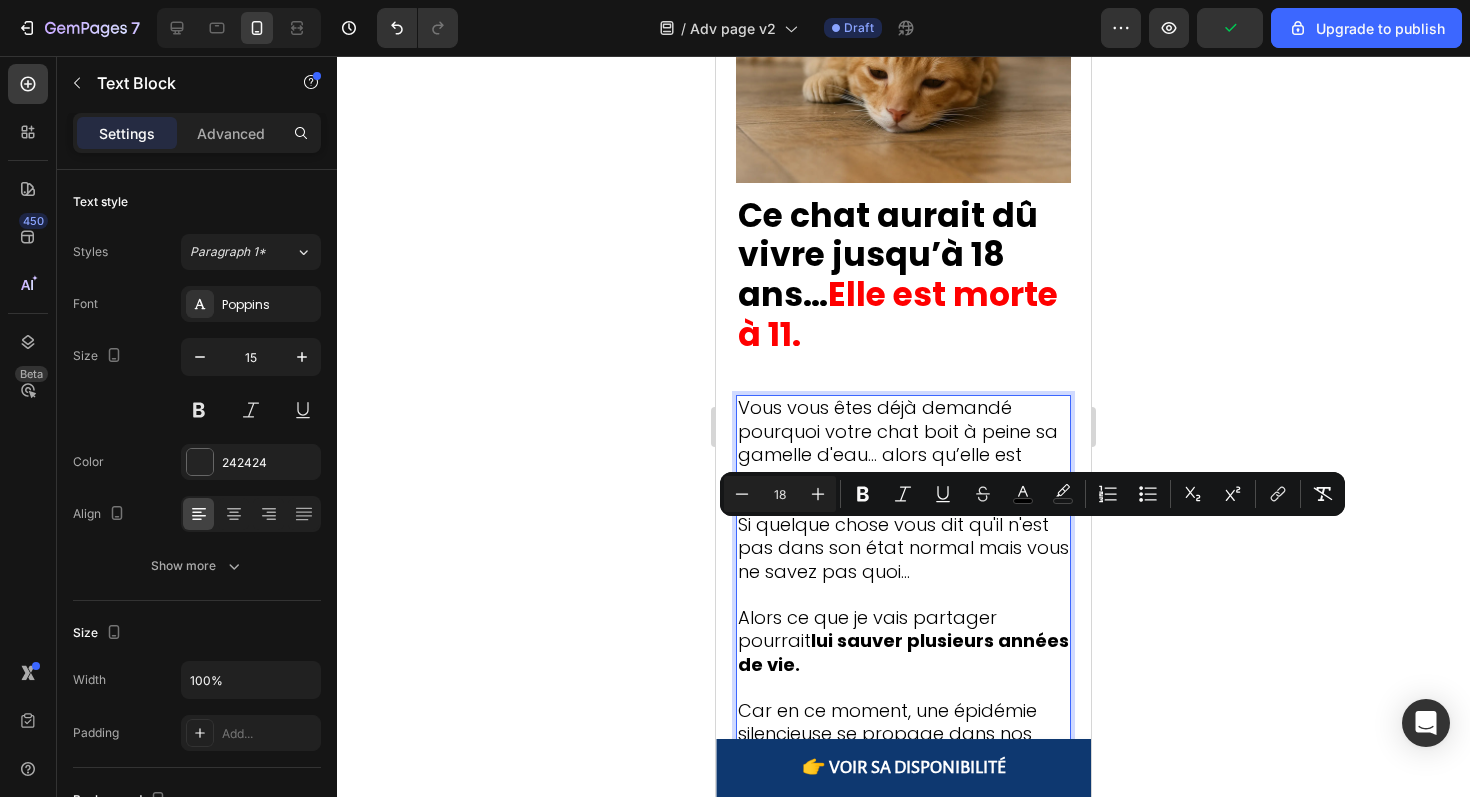 click on "Si quelque chose vous dit qu'il n'est pas dans son état normal mais vous ne savez pas quoi..." at bounding box center (903, 549) 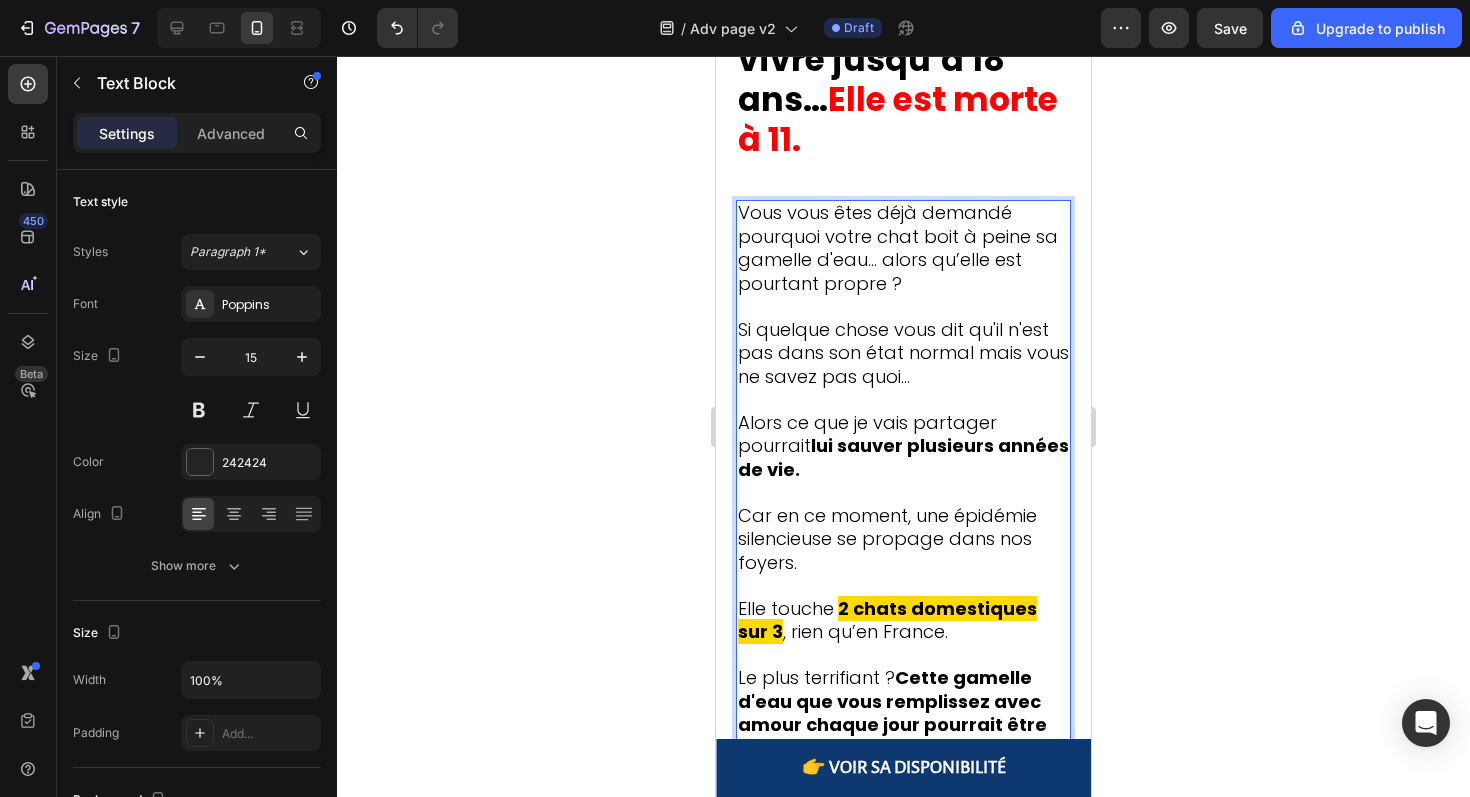 scroll, scrollTop: 877, scrollLeft: 0, axis: vertical 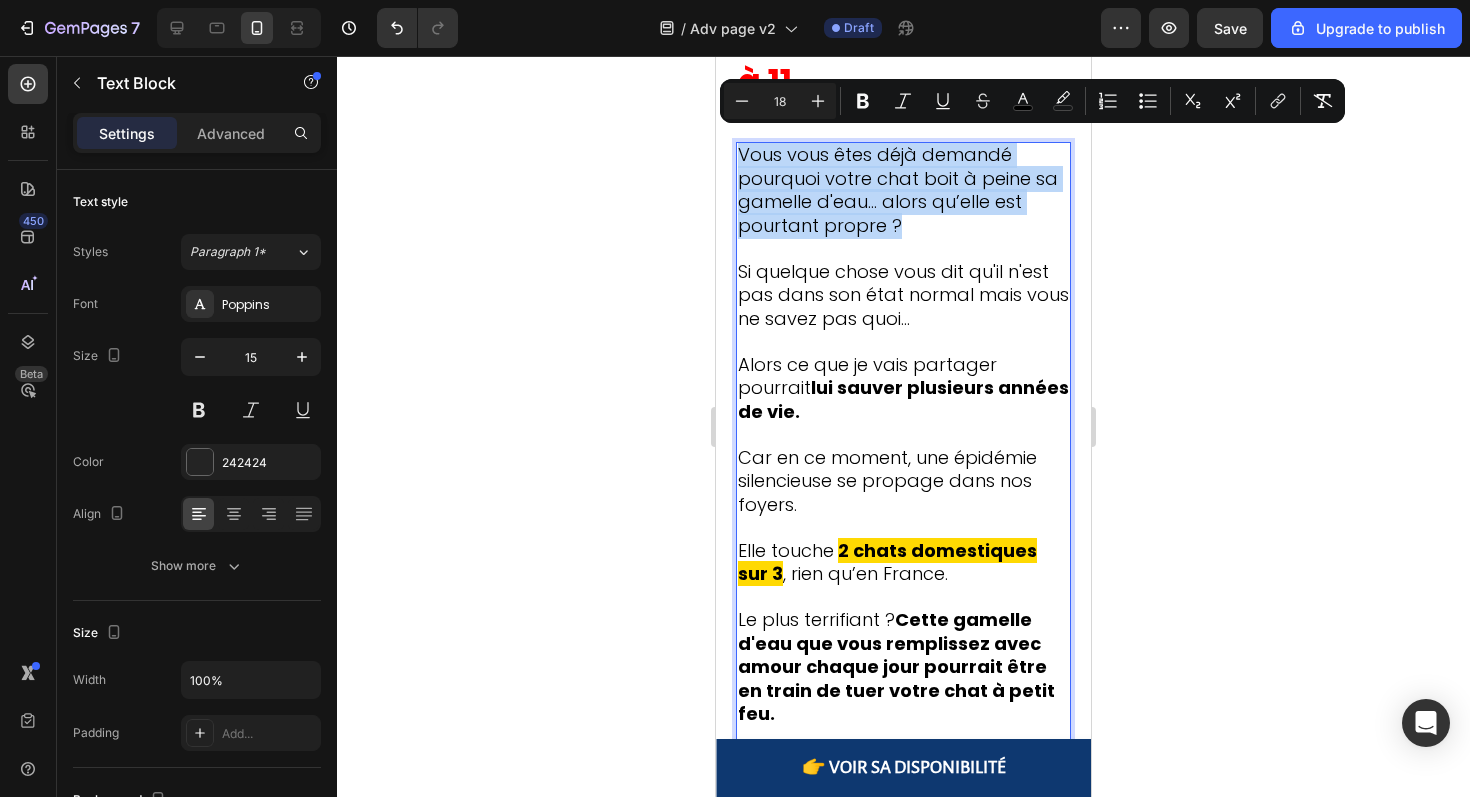 drag, startPoint x: 918, startPoint y: 215, endPoint x: 740, endPoint y: 137, distance: 194.3399 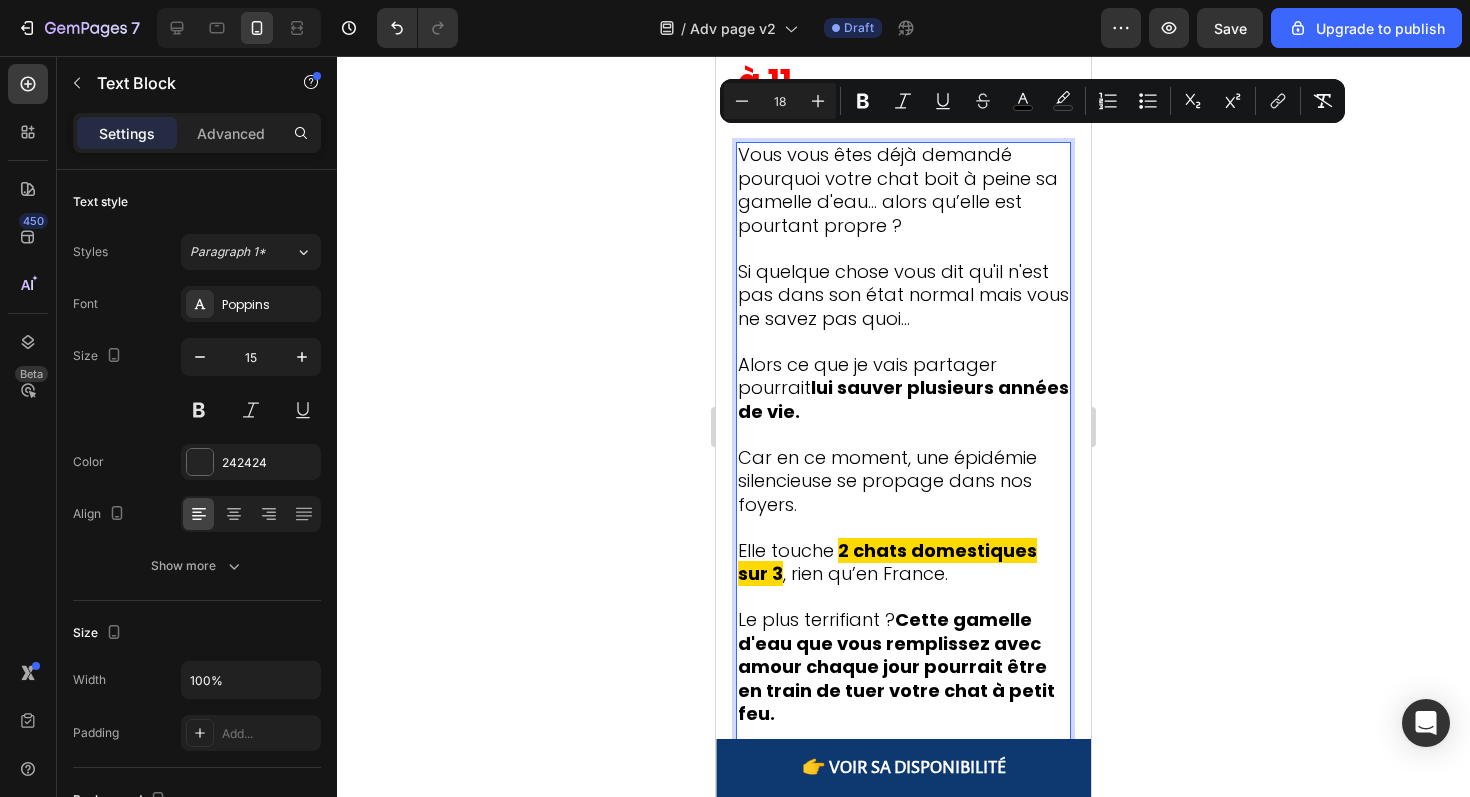 click on "Vous vous êtes déjà demandé pourquoi votre chat boit à peine sa gamelle d'eau… alors qu’elle est pourtant propre ?" at bounding box center [898, 190] 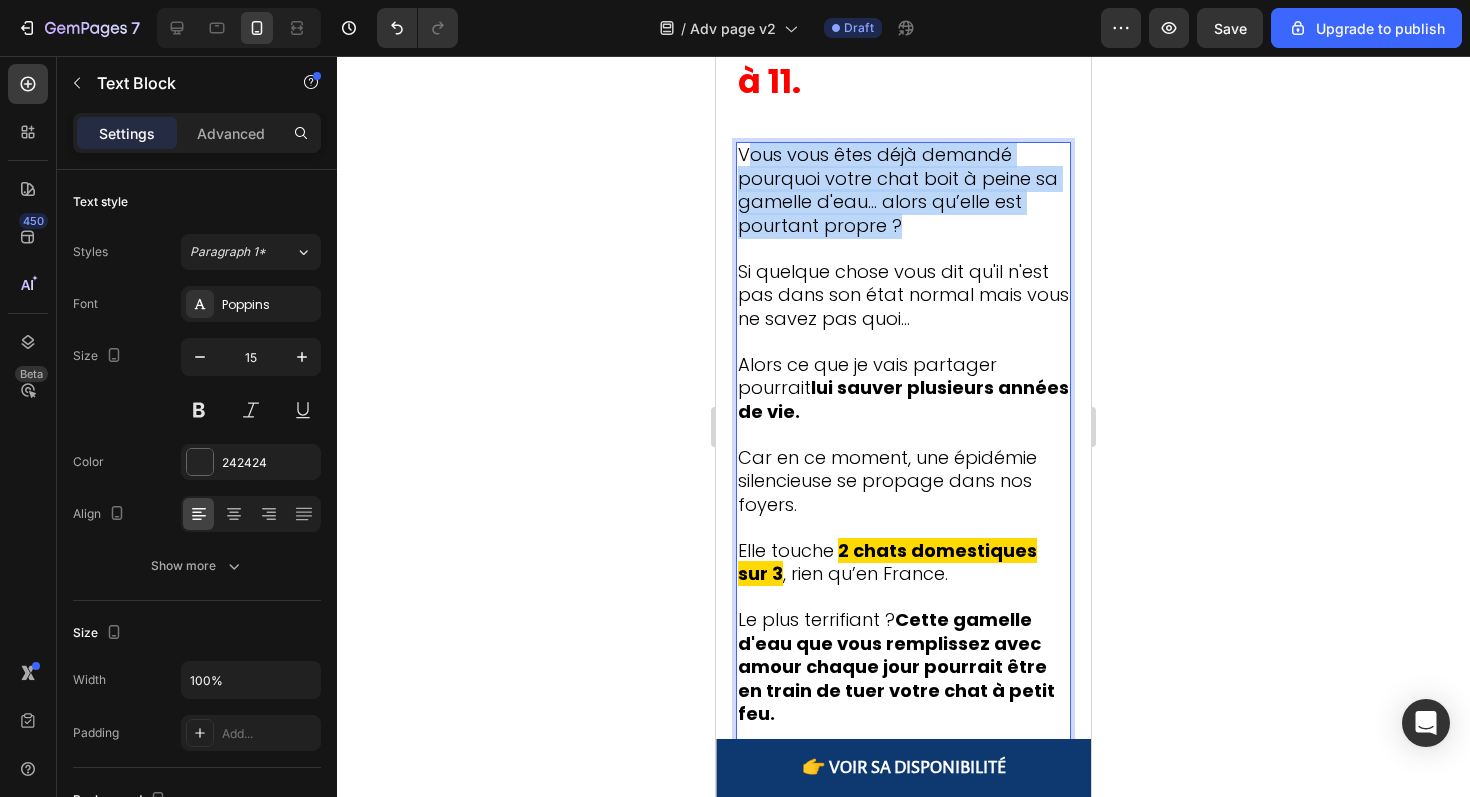 drag, startPoint x: 924, startPoint y: 207, endPoint x: 751, endPoint y: 153, distance: 181.2319 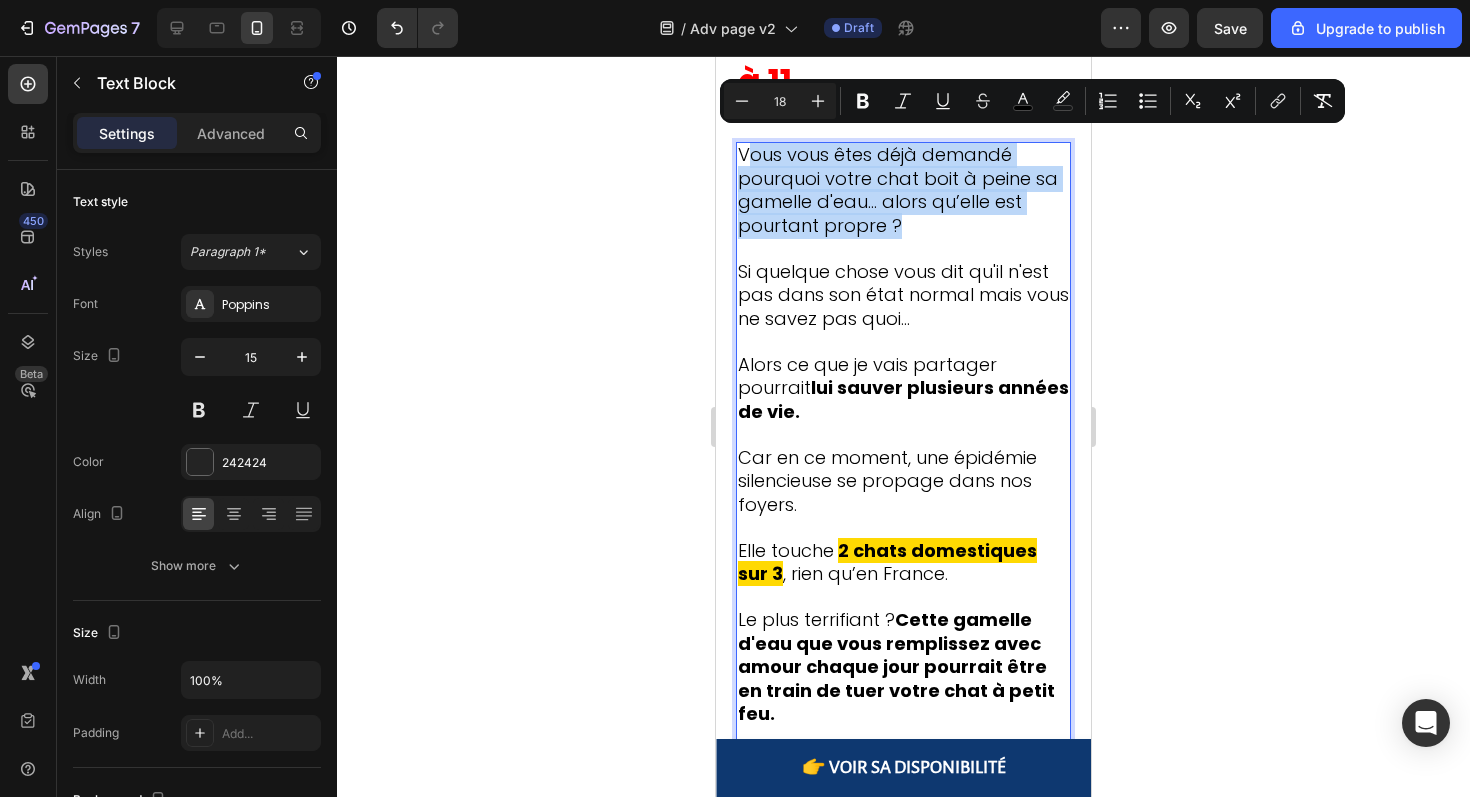 type on "15" 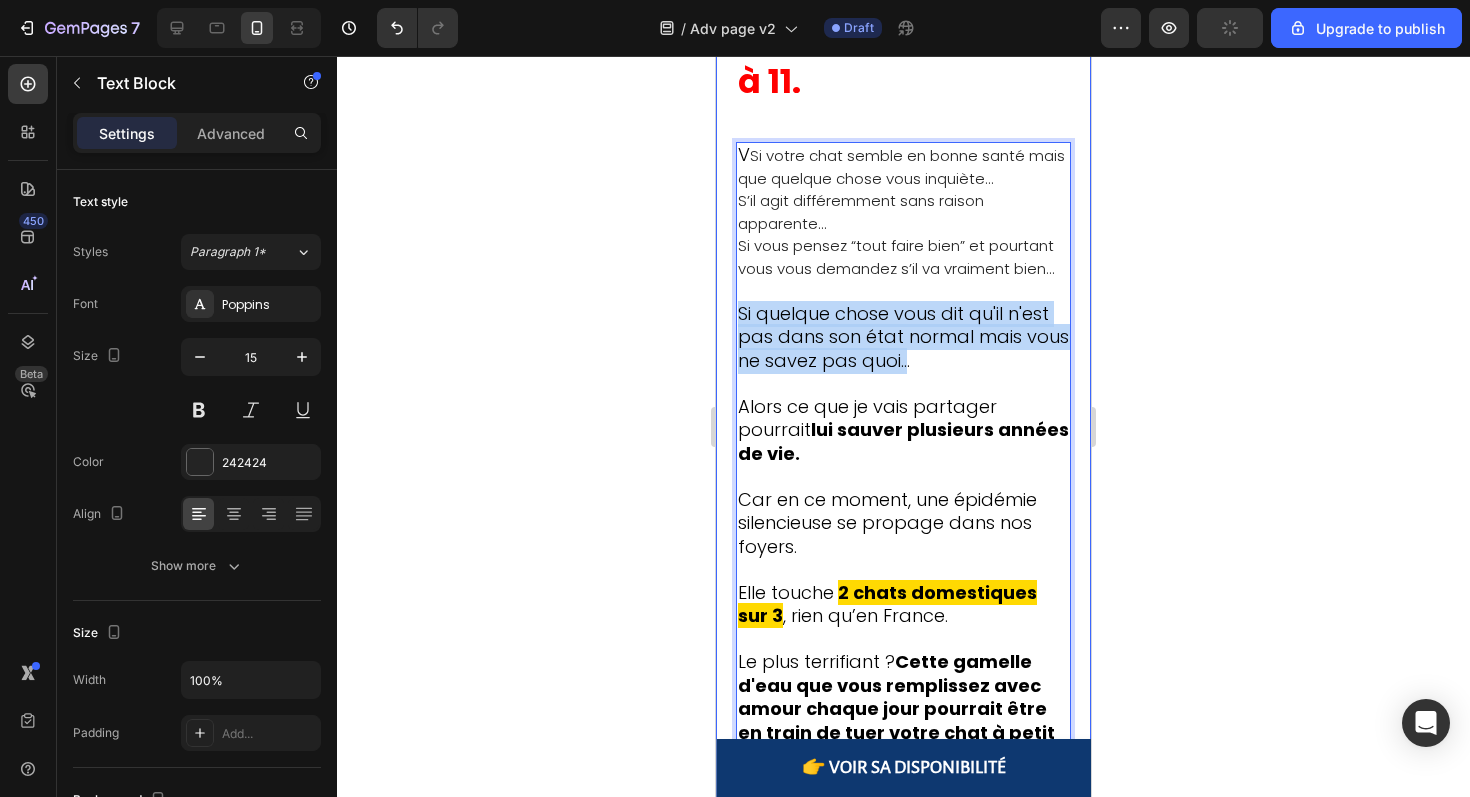 drag, startPoint x: 885, startPoint y: 344, endPoint x: 724, endPoint y: 295, distance: 168.29141 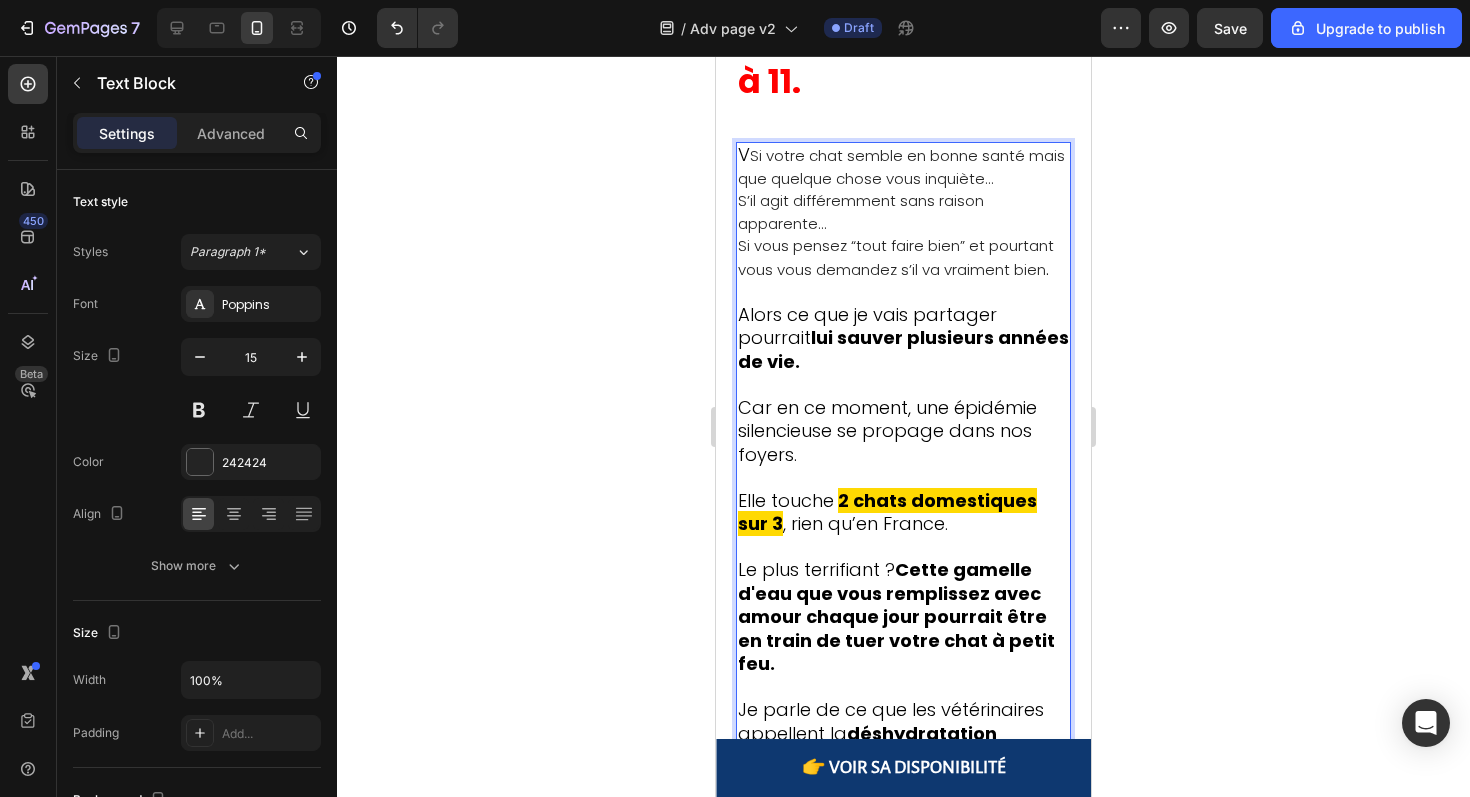 click on "V Si votre chat semble en bonne santé mais que quelque chose vous inquiète… S’il agit différemment sans raison apparente… Si vous pensez “tout faire bien” et pourtant vous vous demandez s’il va vraiment bien ." at bounding box center (903, 212) 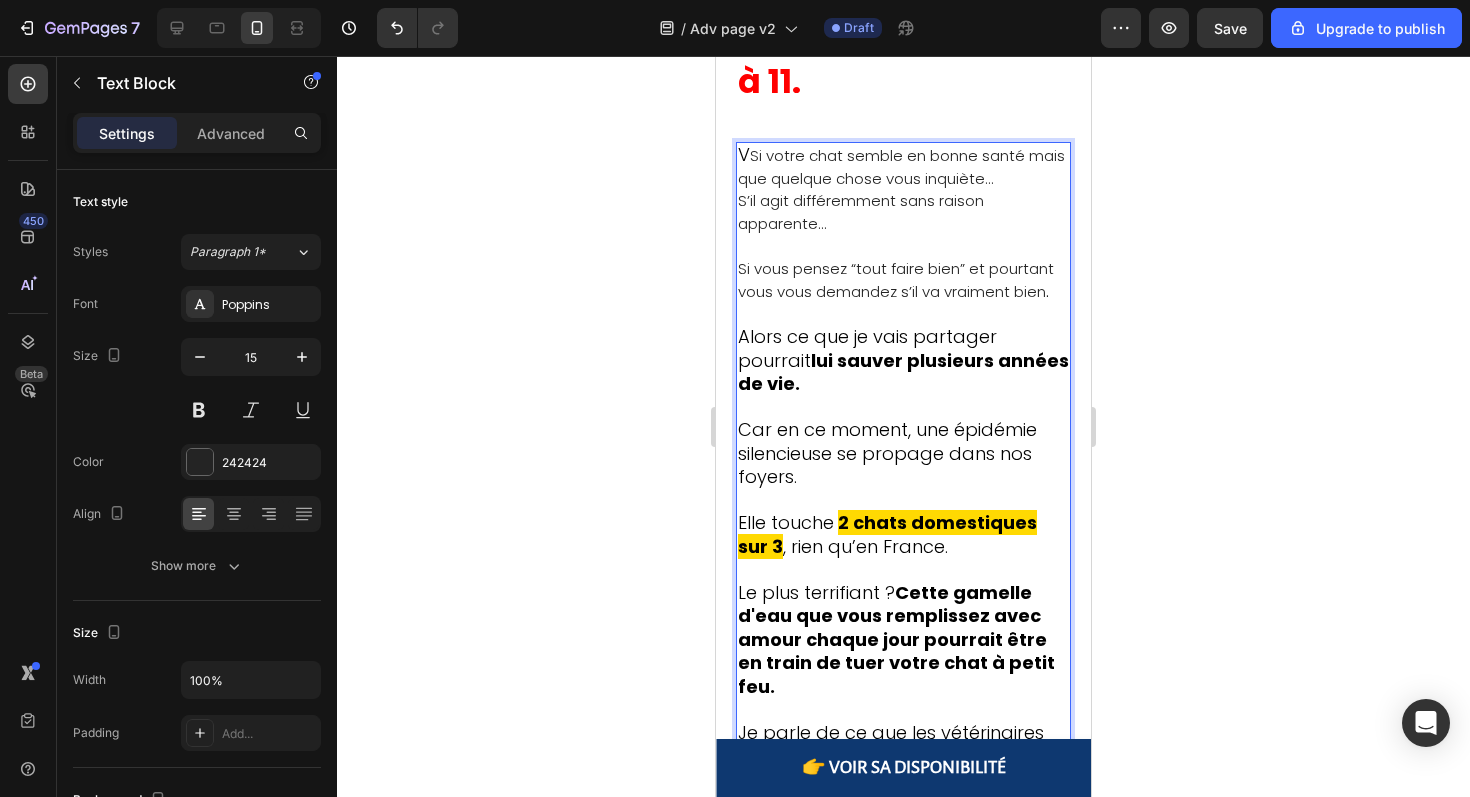 click on "V Si votre chat semble en bonne santé mais que quelque chose vous inquiète… S’il agit différemment sans raison apparente…" at bounding box center (903, 189) 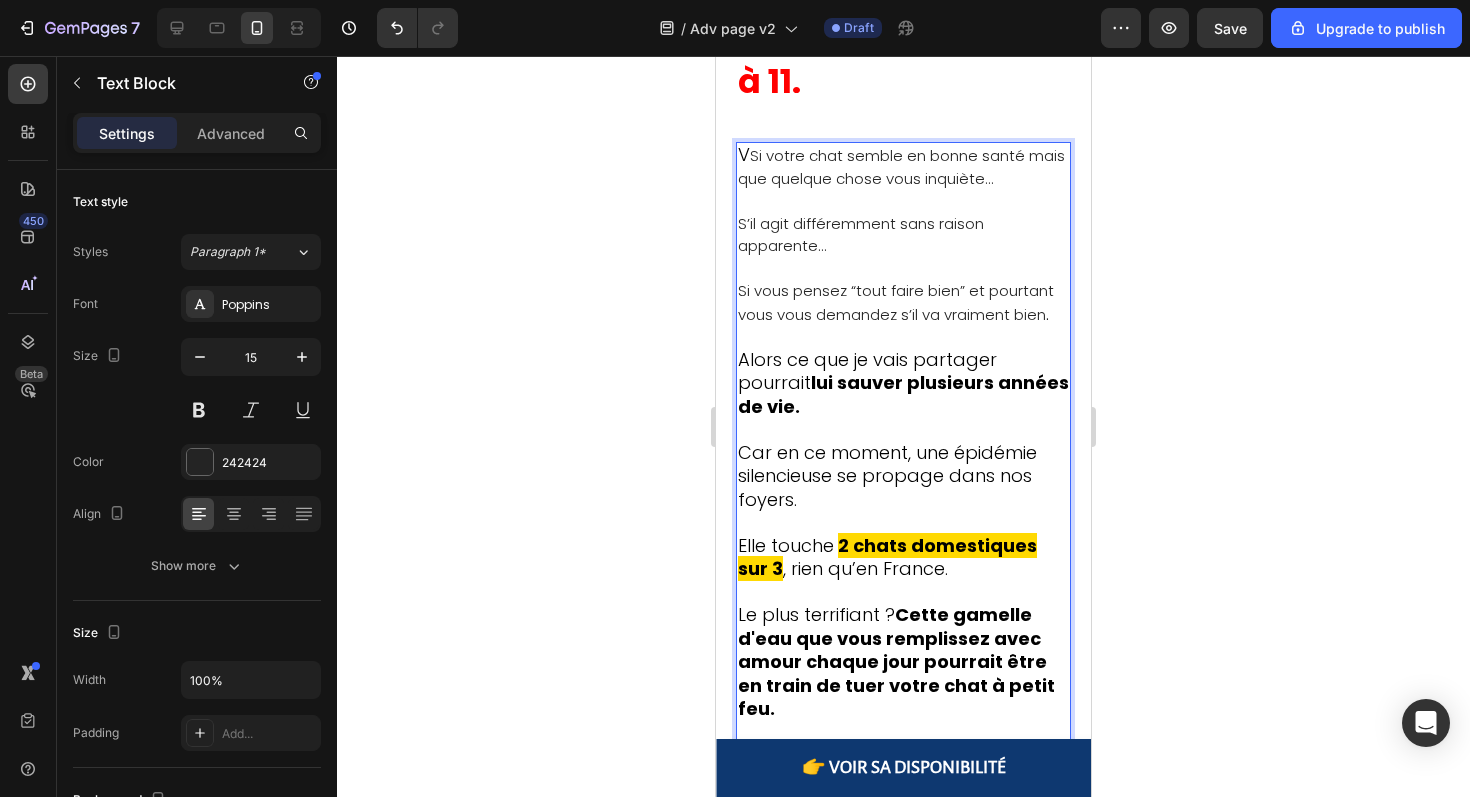 click on "V" at bounding box center (744, 154) 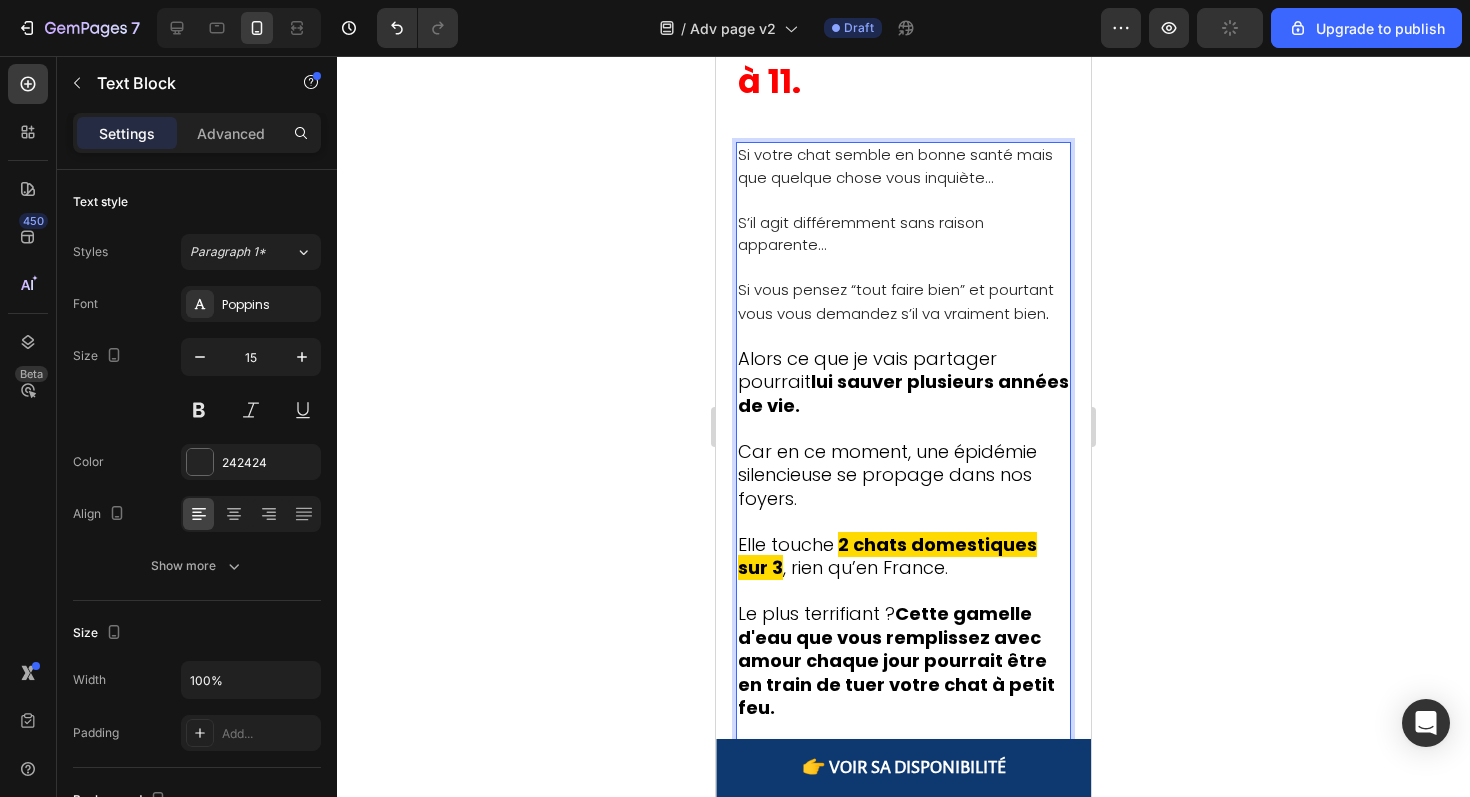 click on "Si vous pensez “tout faire bien” et pourtant vous vous demandez s’il va vraiment bien ." at bounding box center (903, 291) 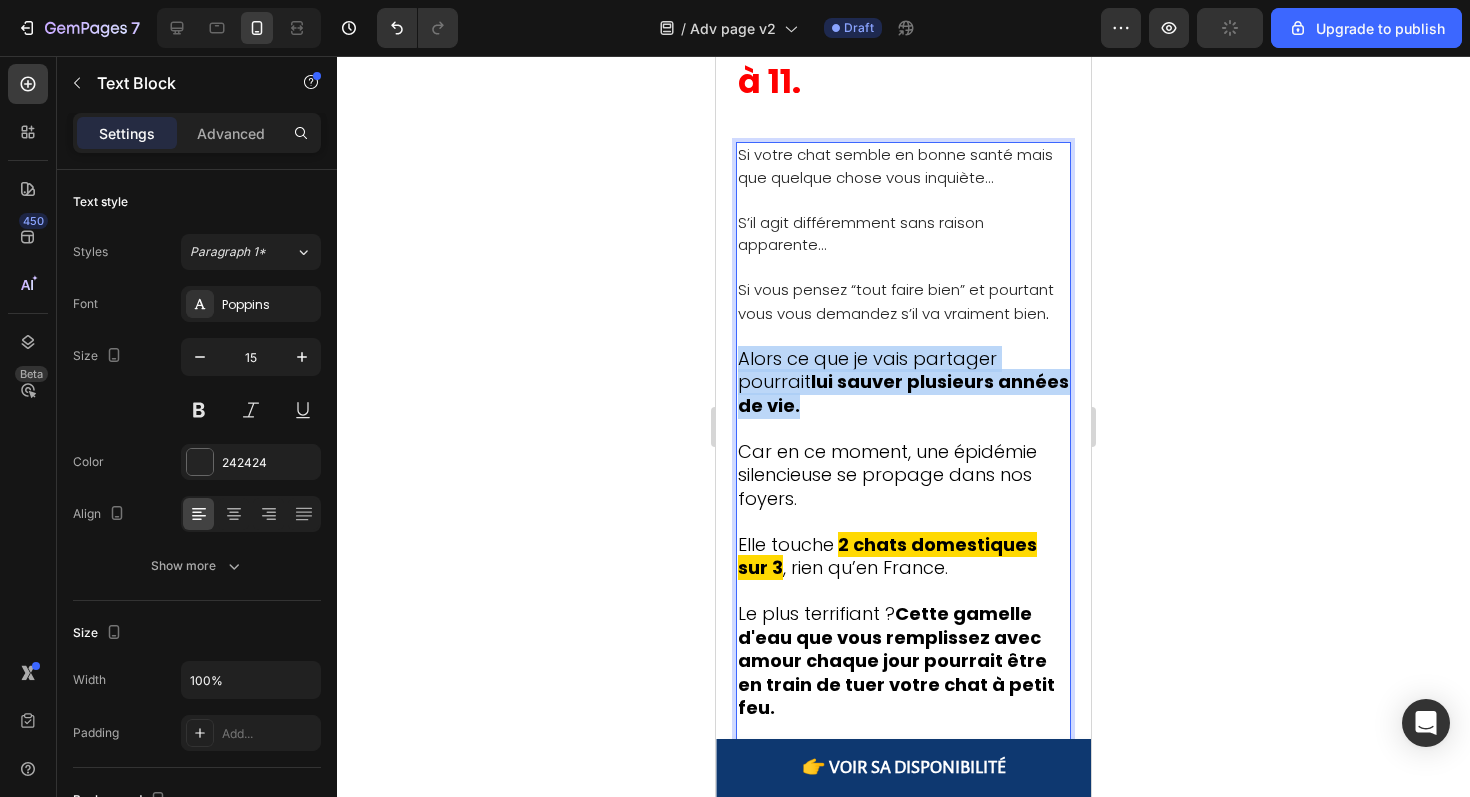 drag, startPoint x: 1060, startPoint y: 374, endPoint x: 735, endPoint y: 357, distance: 325.4443 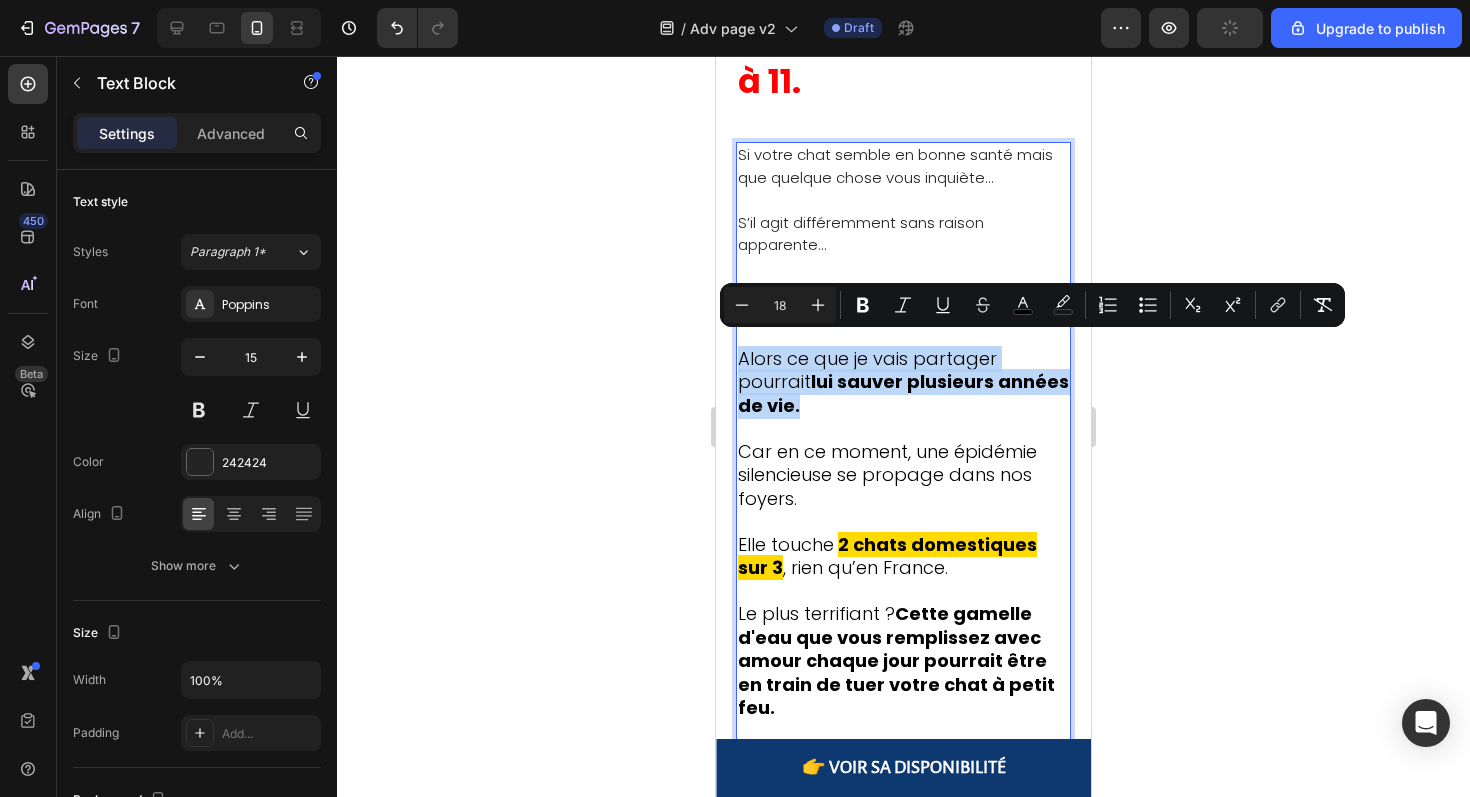 click on "lui sauver plusieurs années de vie." at bounding box center (903, 393) 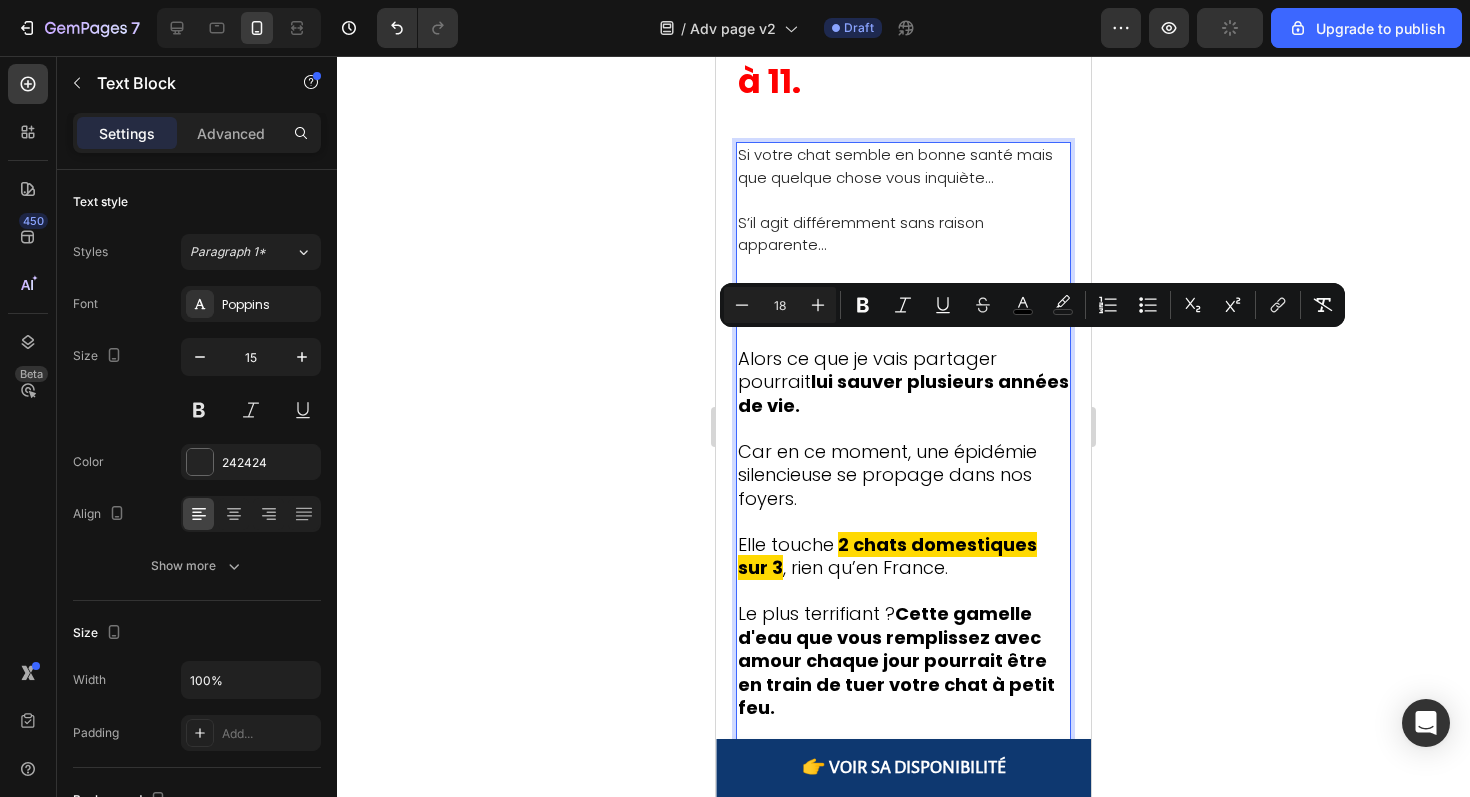 click on "Car en ce moment, une épidémie silencieuse se propage dans nos foyers." at bounding box center (887, 475) 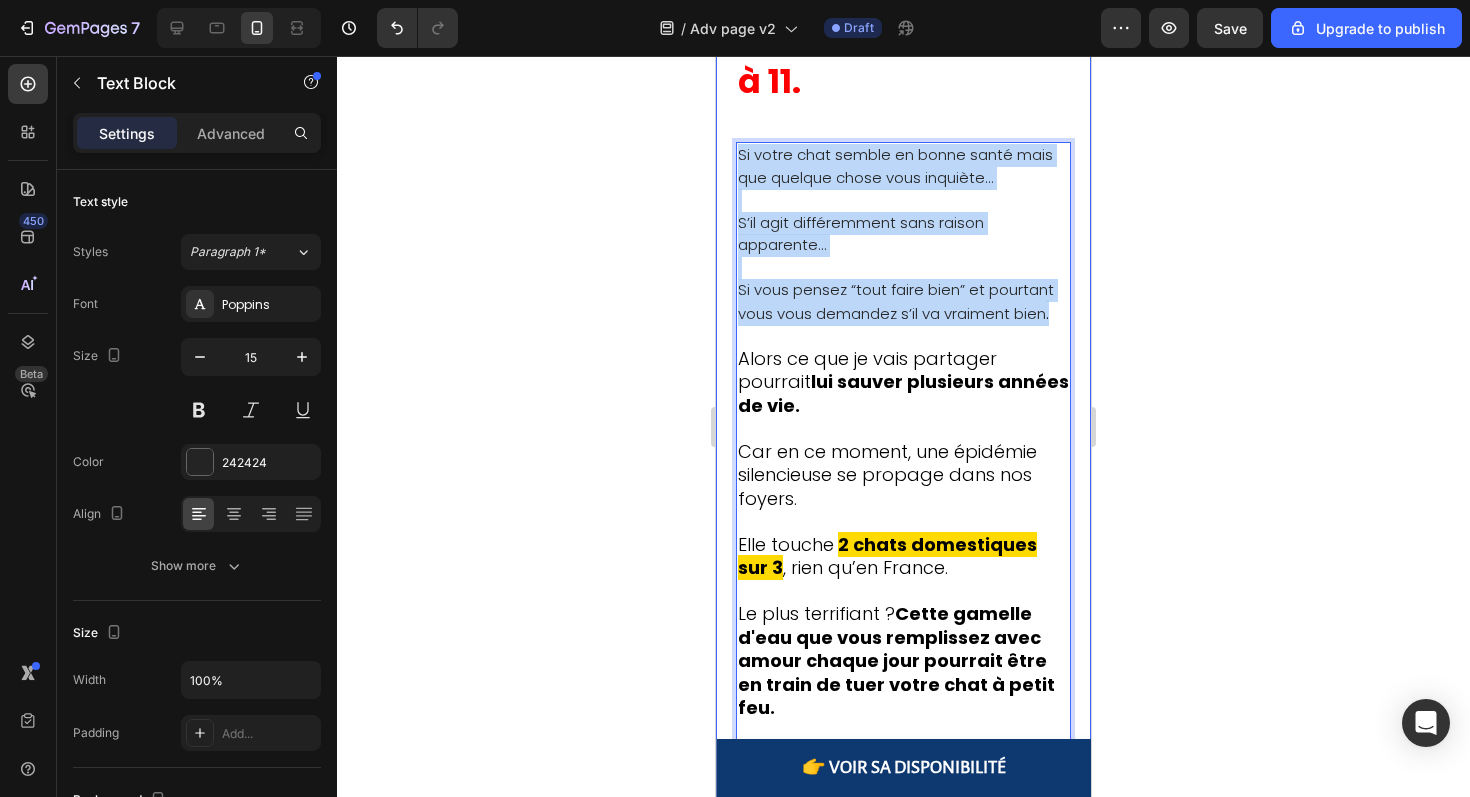 drag, startPoint x: 1057, startPoint y: 307, endPoint x: 720, endPoint y: 151, distance: 371.35562 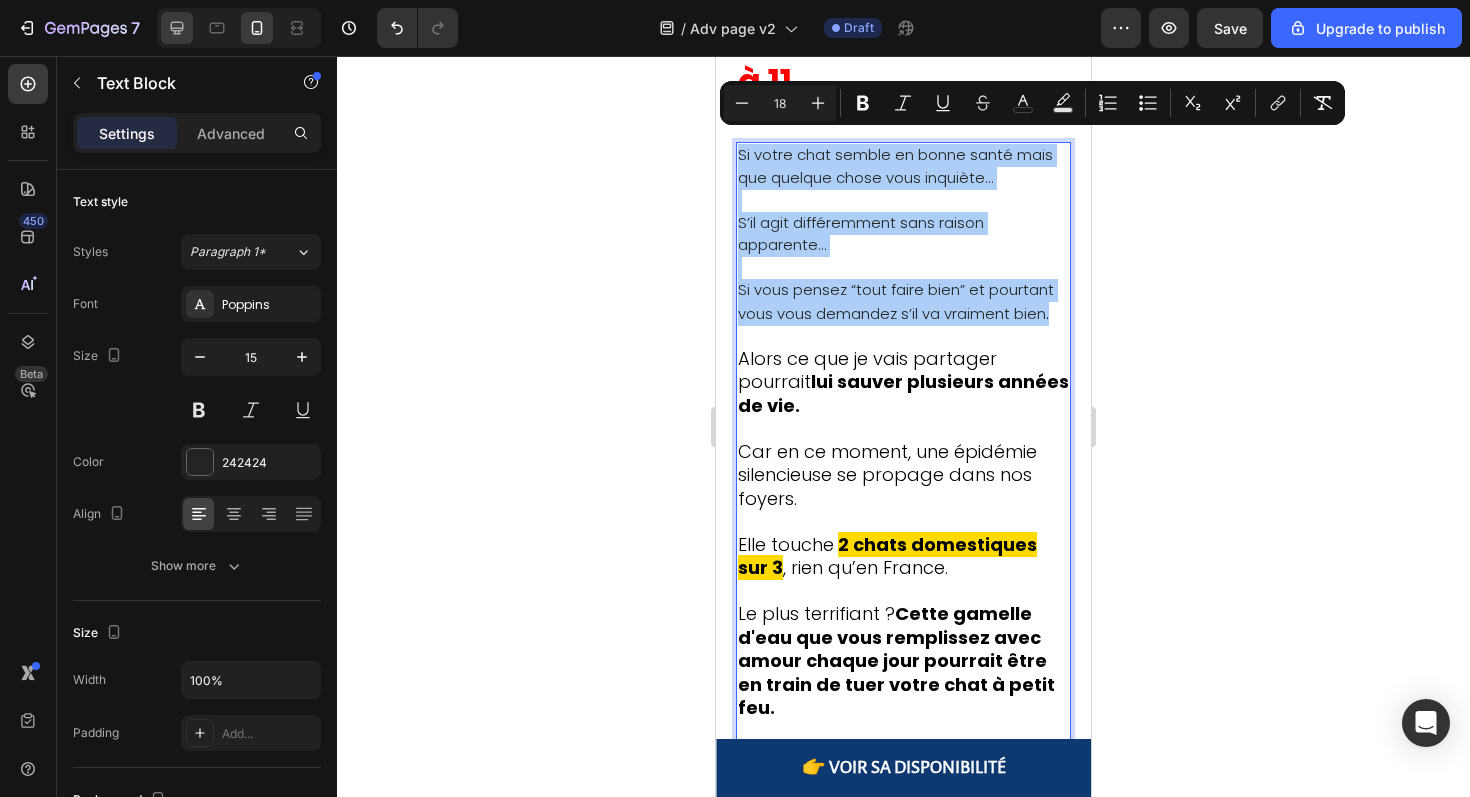 click 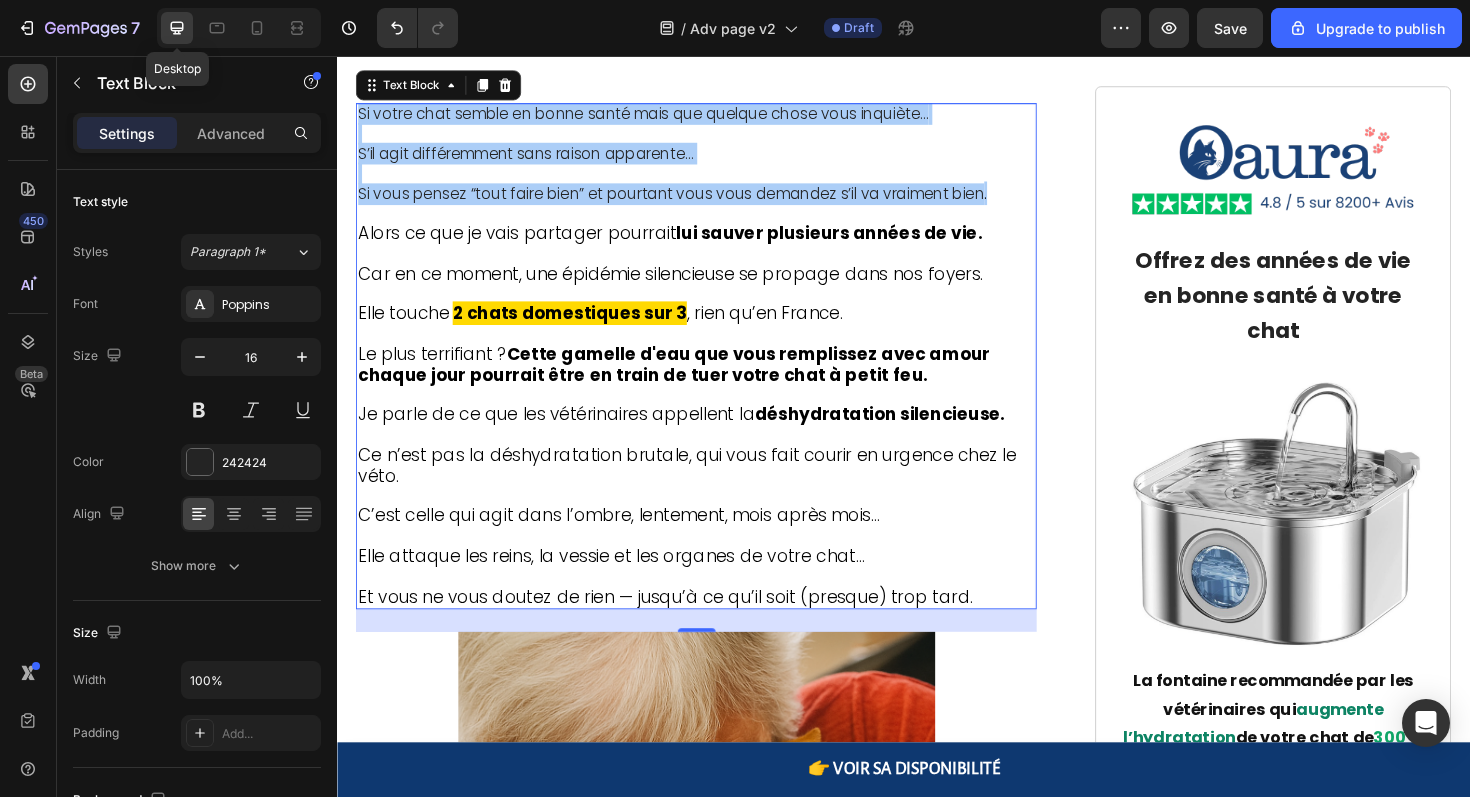 scroll, scrollTop: 866, scrollLeft: 0, axis: vertical 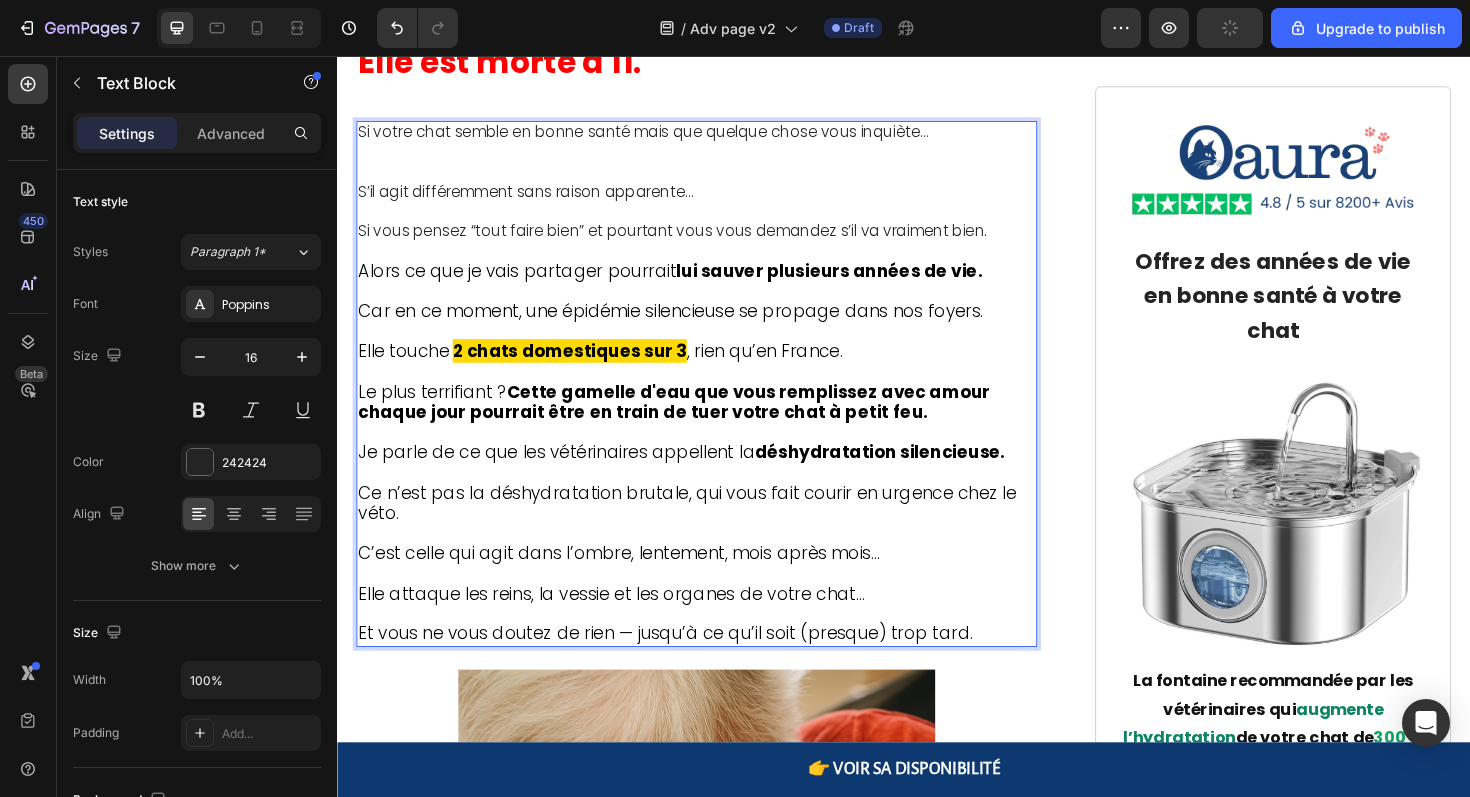 click on "Si votre chat semble en bonne santé mais que quelque chose vous inquiète…" at bounding box center (717, 158) 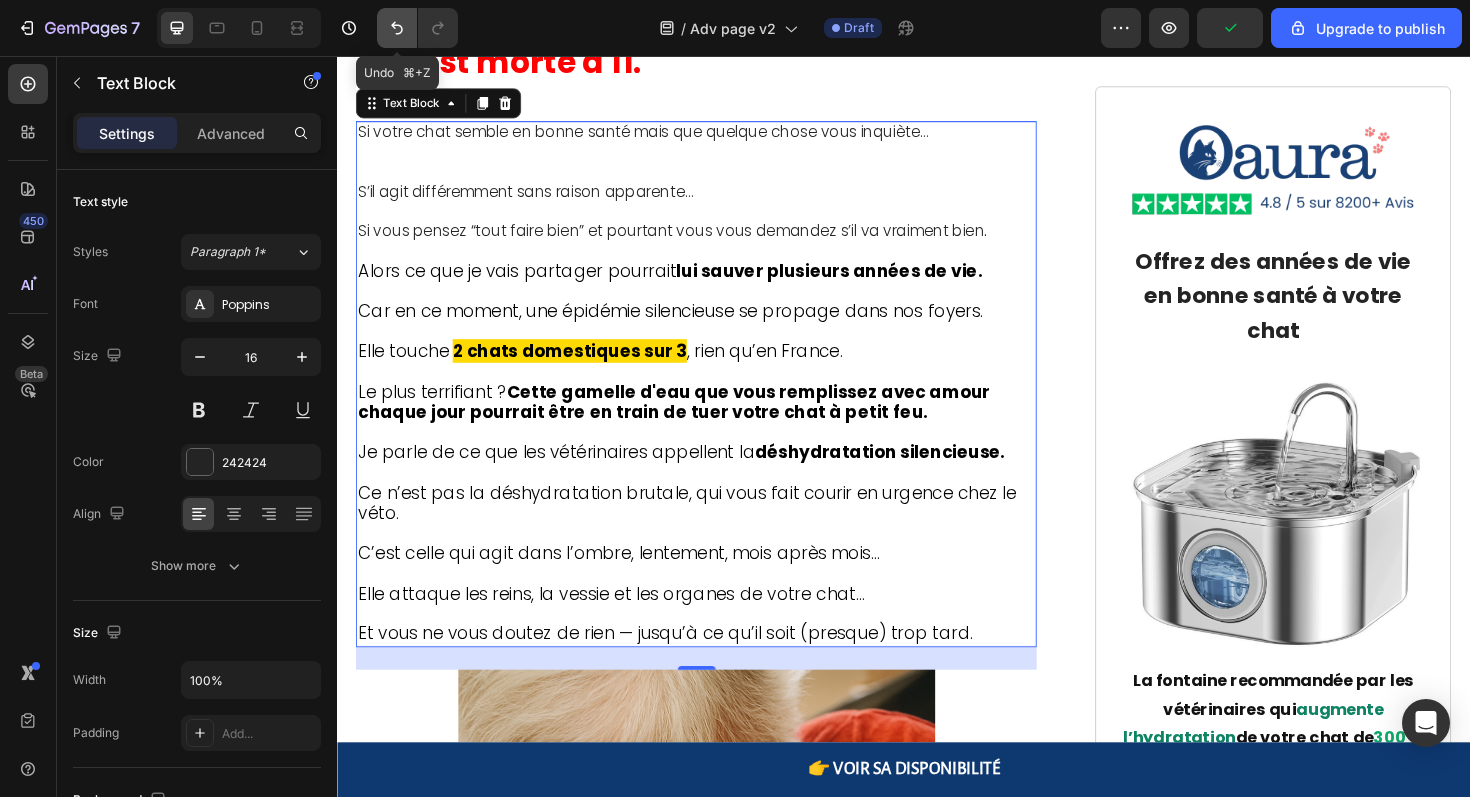 click 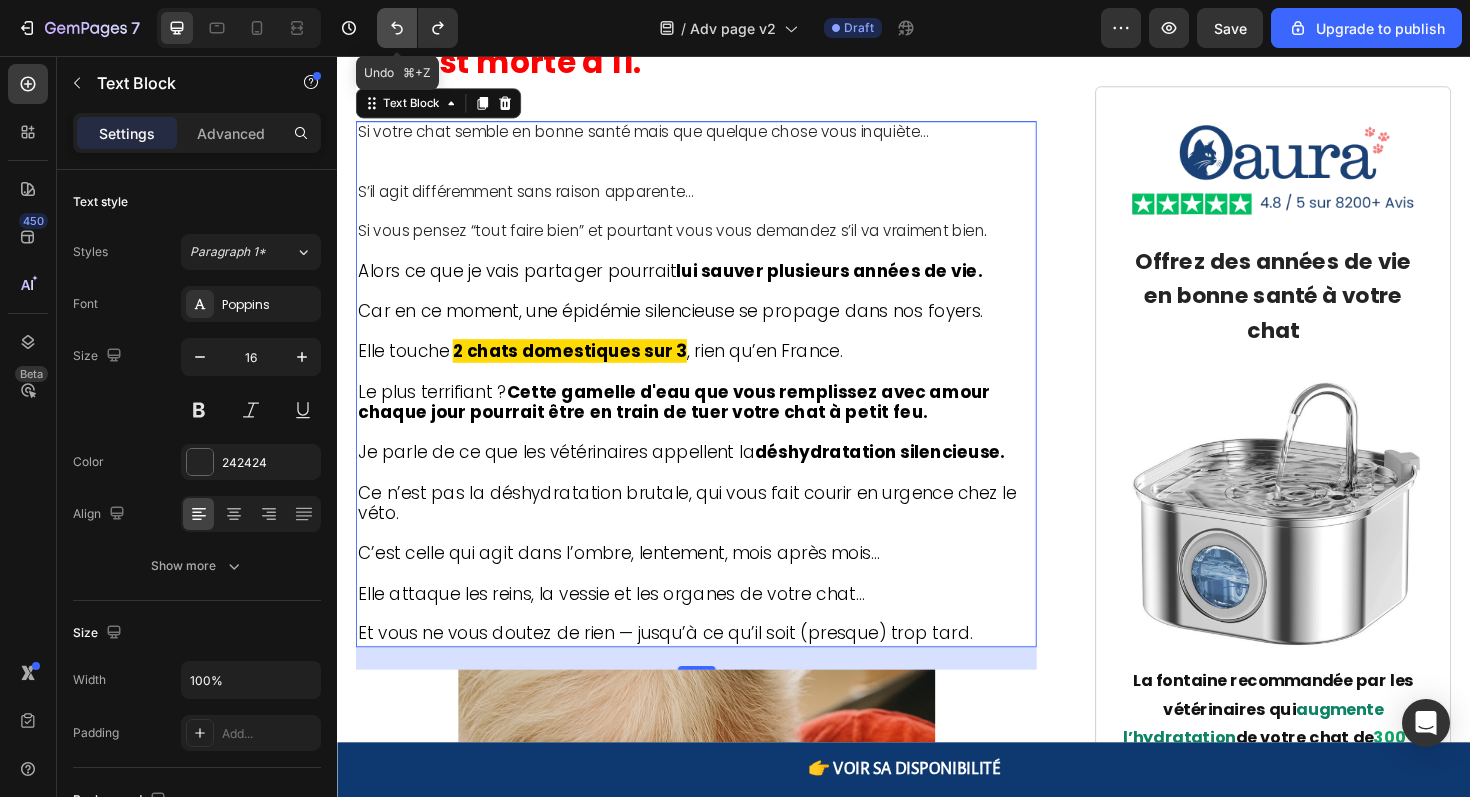 click 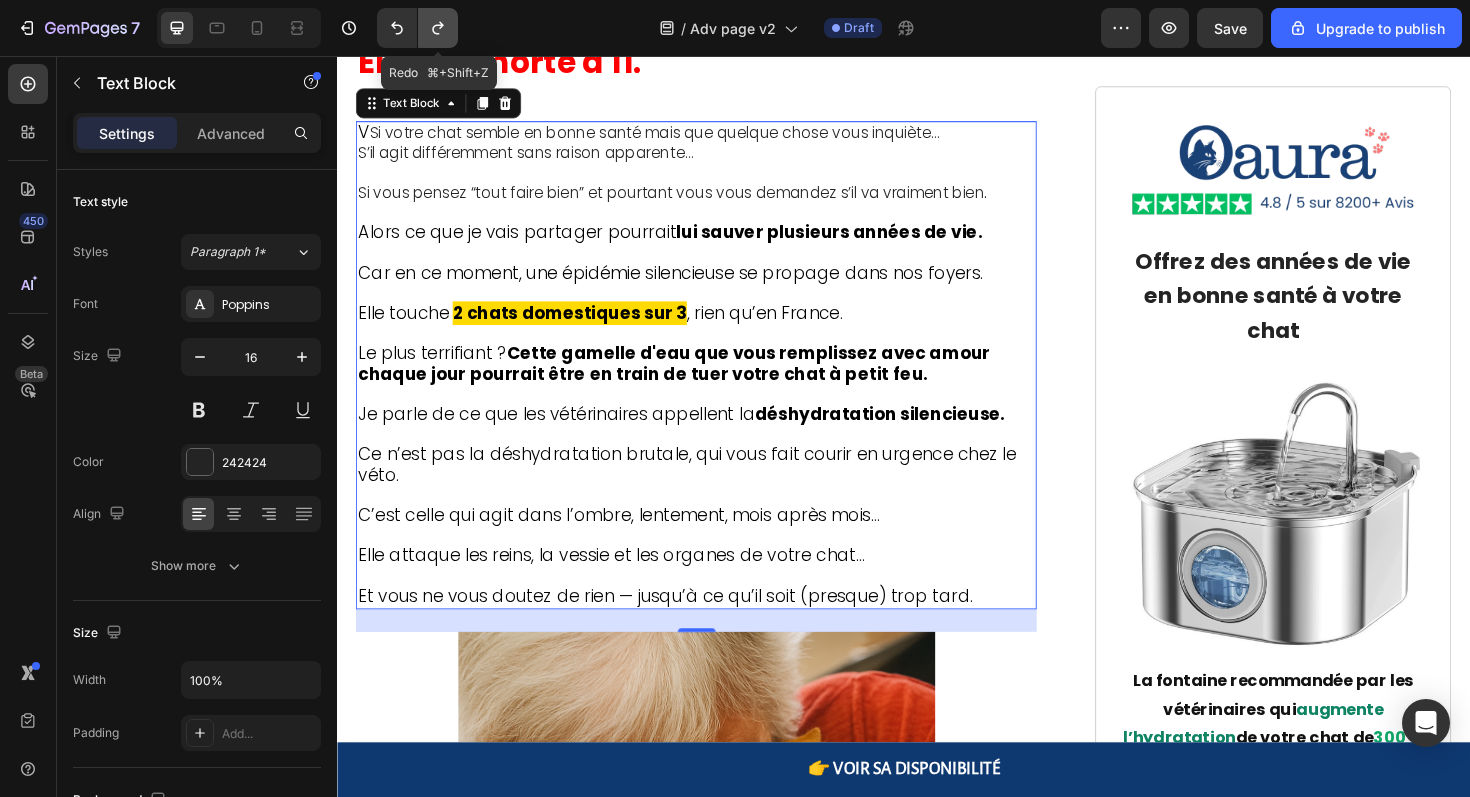click 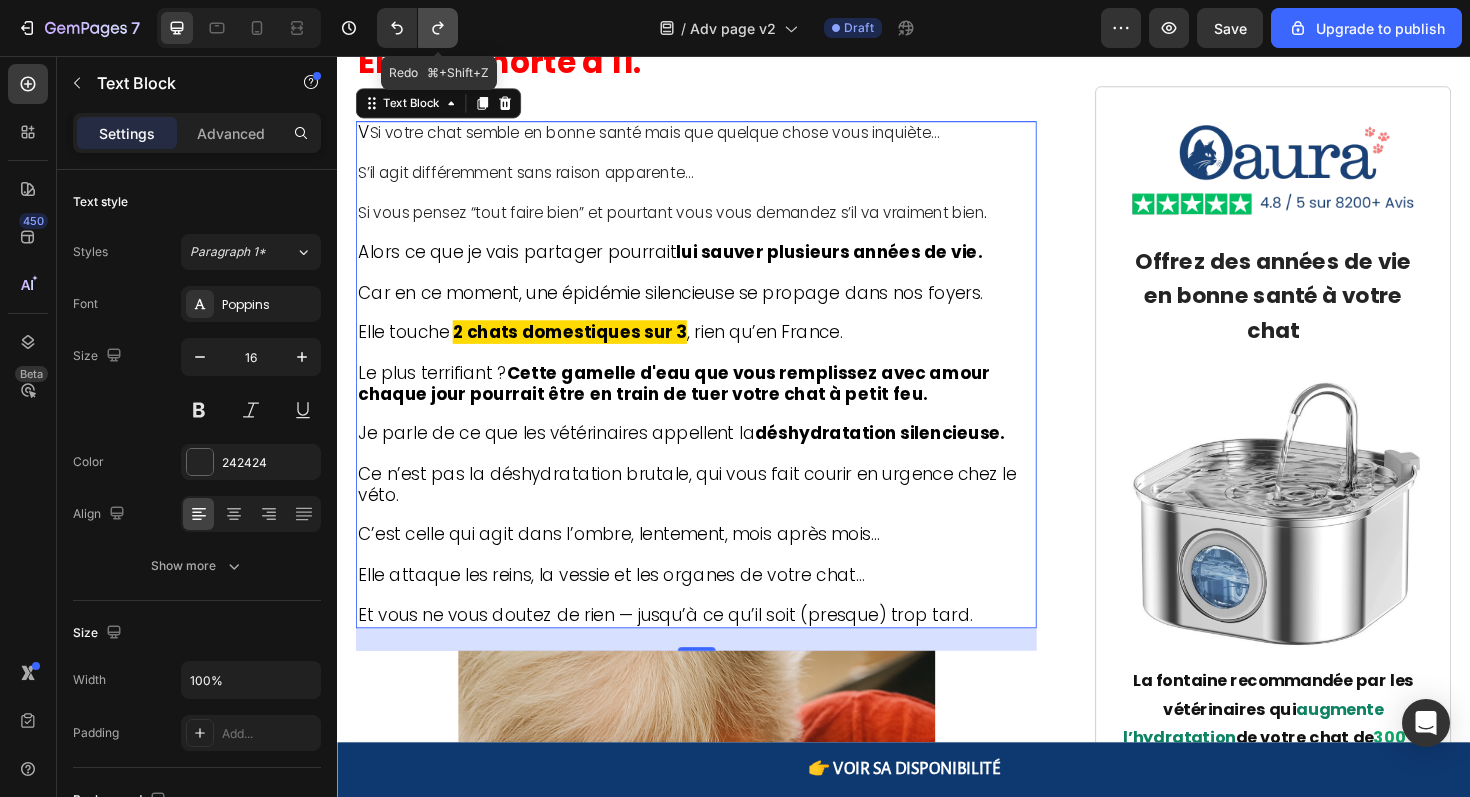 click 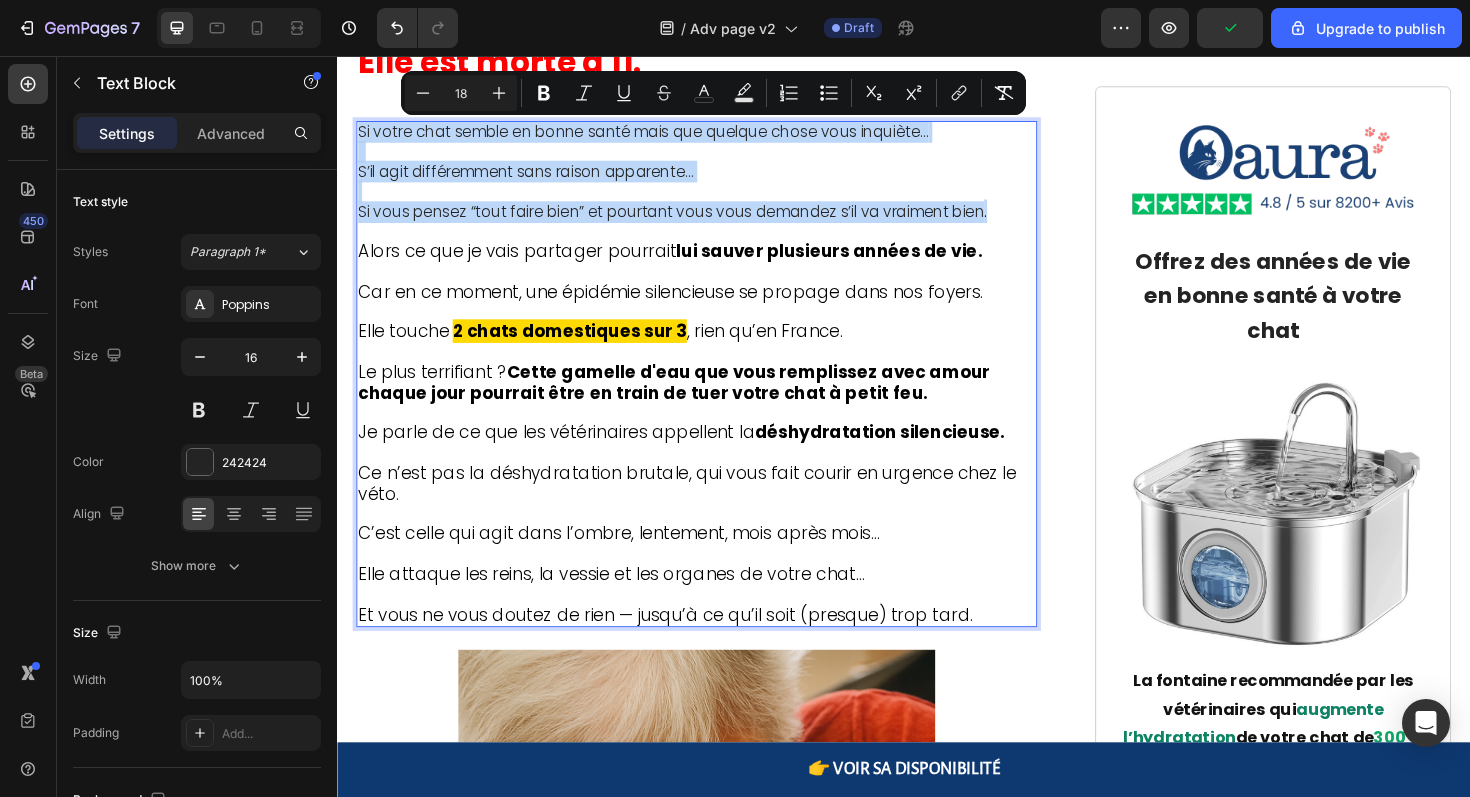 drag, startPoint x: 1035, startPoint y: 218, endPoint x: 358, endPoint y: 135, distance: 682.0689 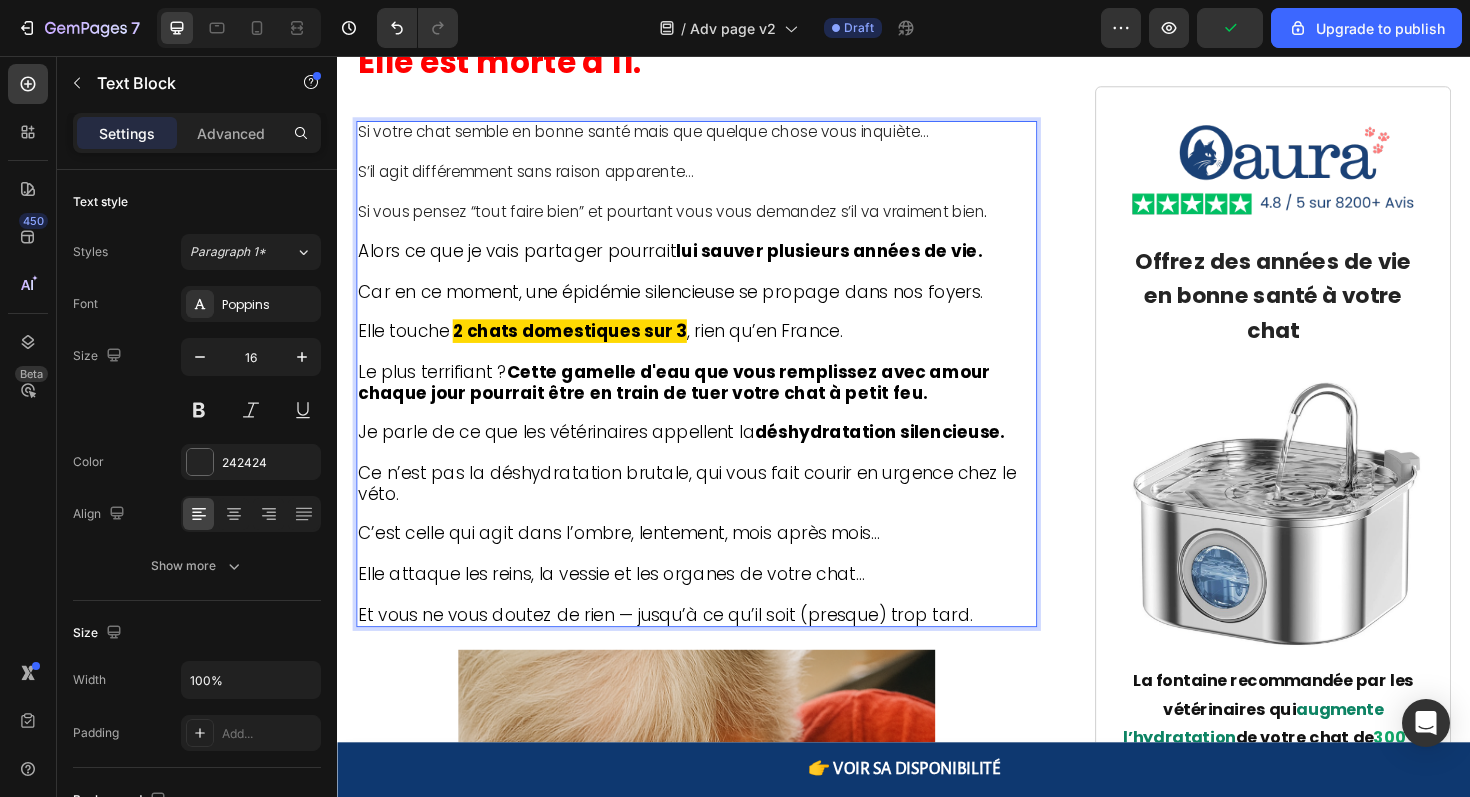 click on "Alors ce que je vais partager pourrait  lui sauver plusieurs années de vie." at bounding box center [689, 262] 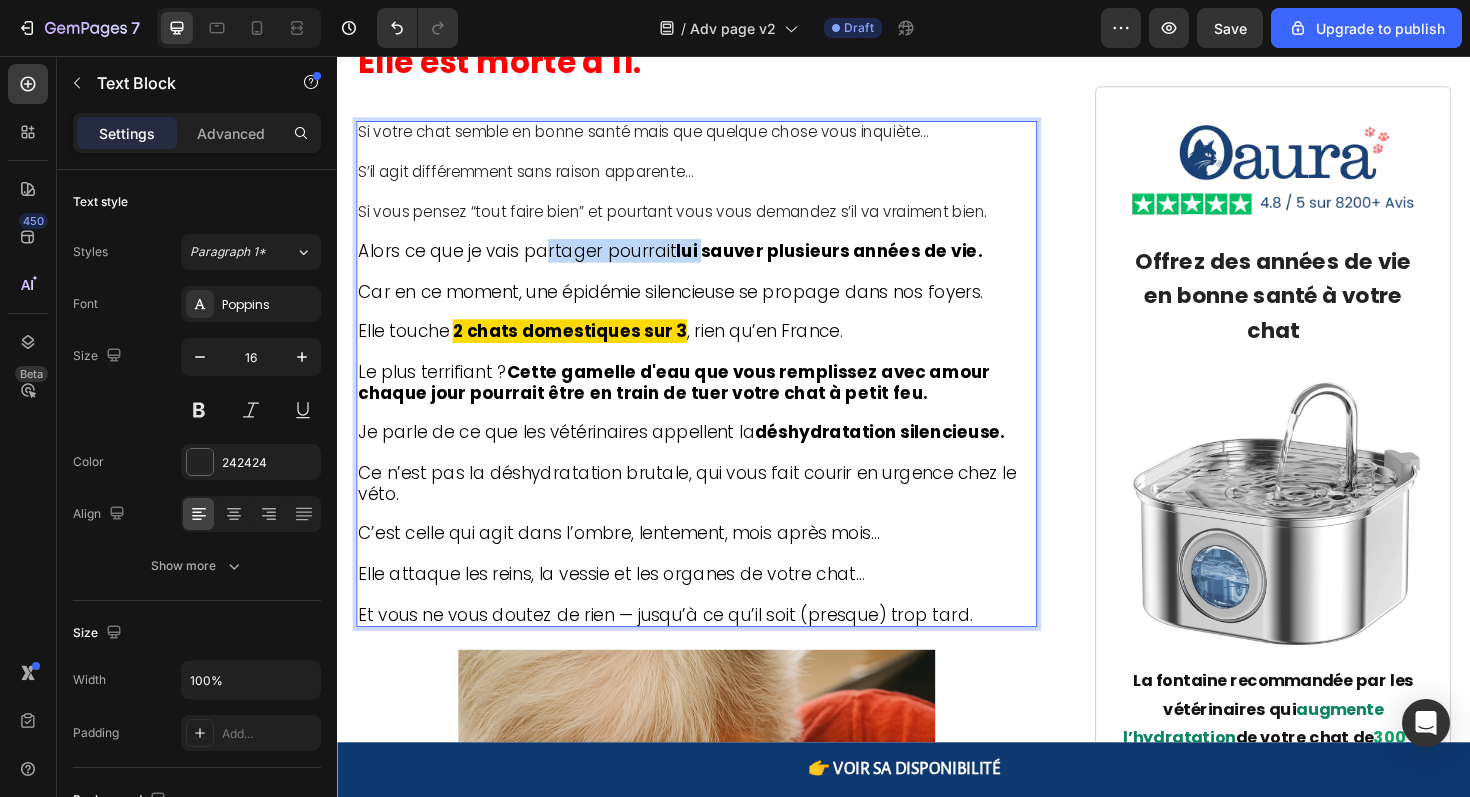 drag, startPoint x: 558, startPoint y: 272, endPoint x: 723, endPoint y: 272, distance: 165 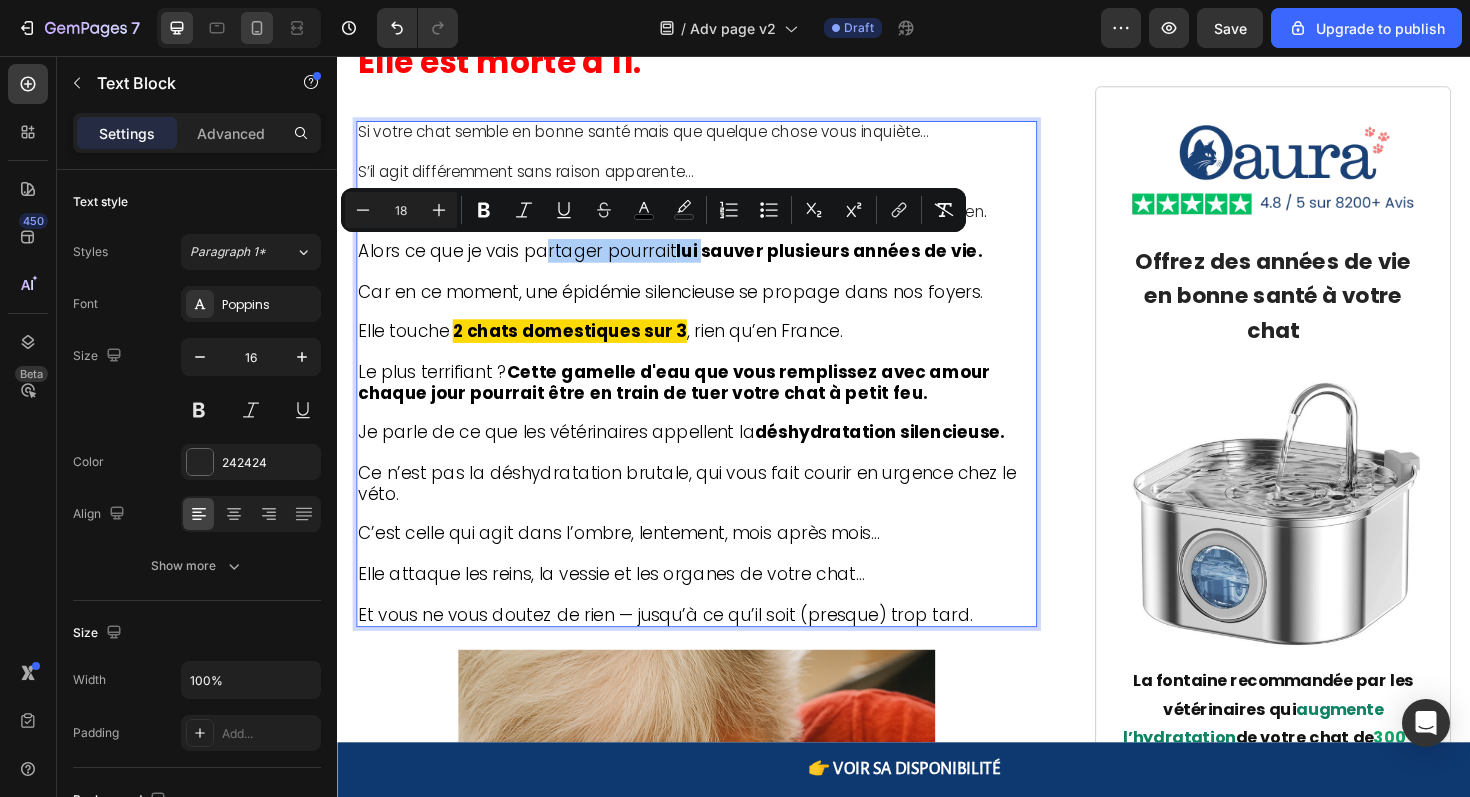 click 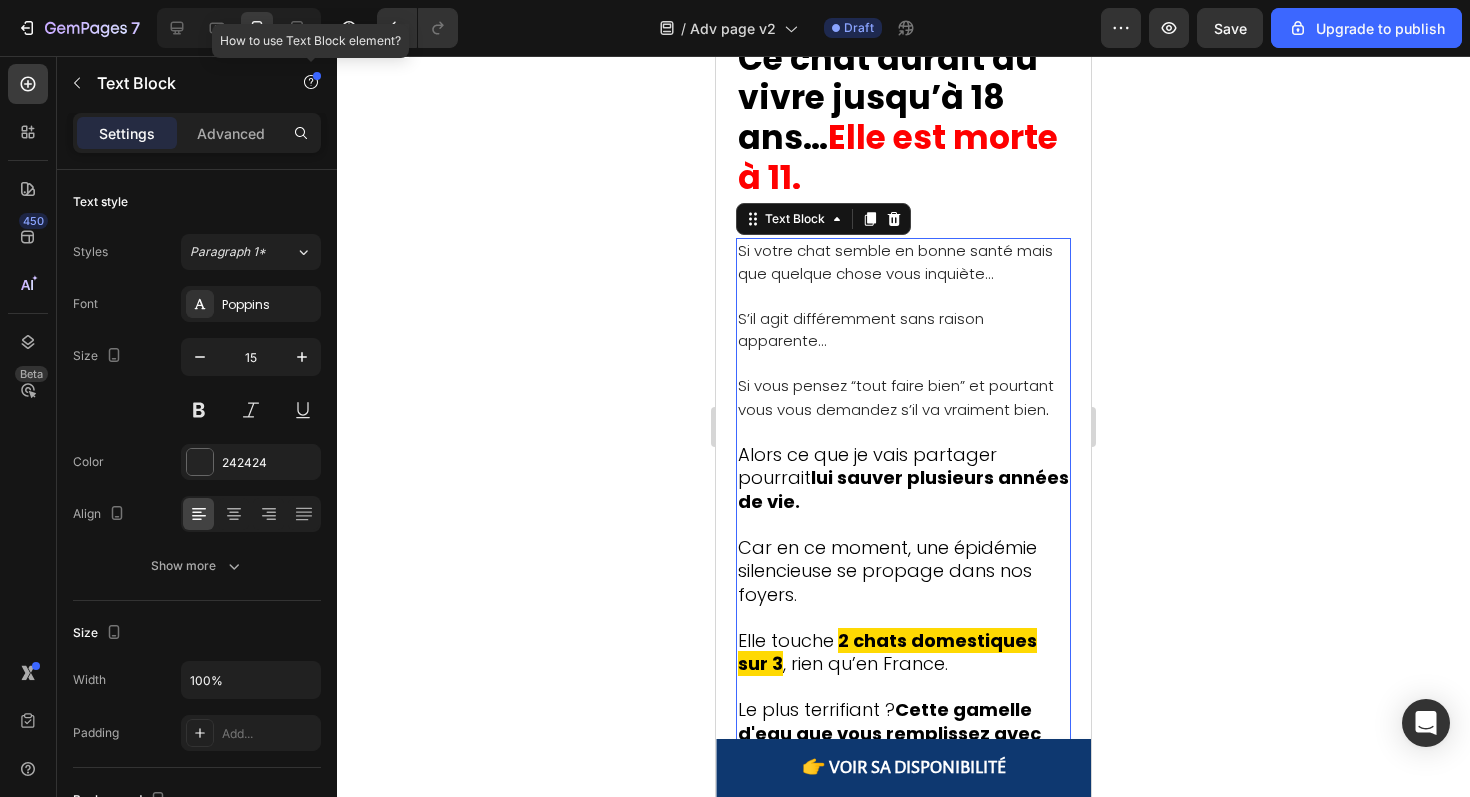 scroll, scrollTop: 882, scrollLeft: 0, axis: vertical 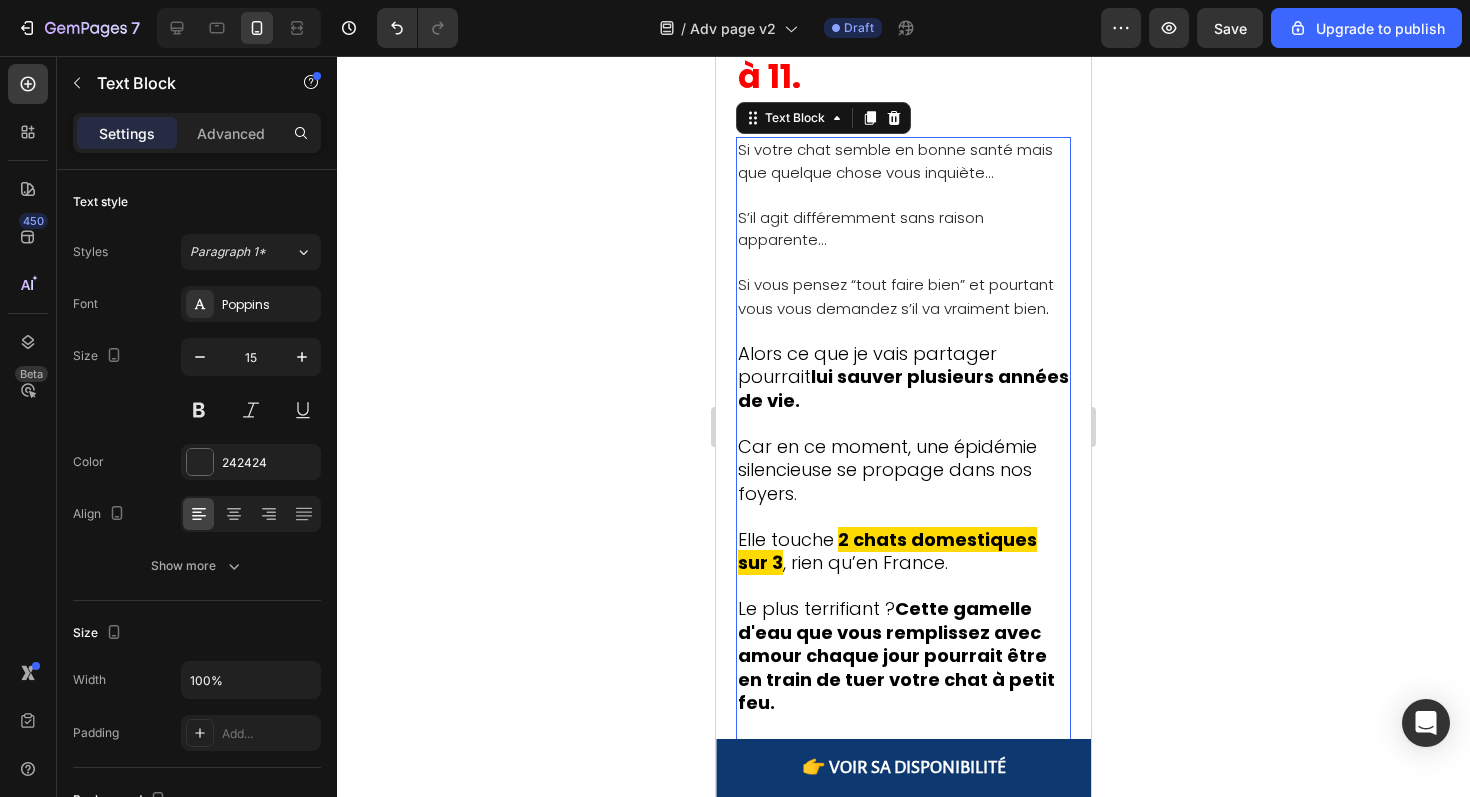 click 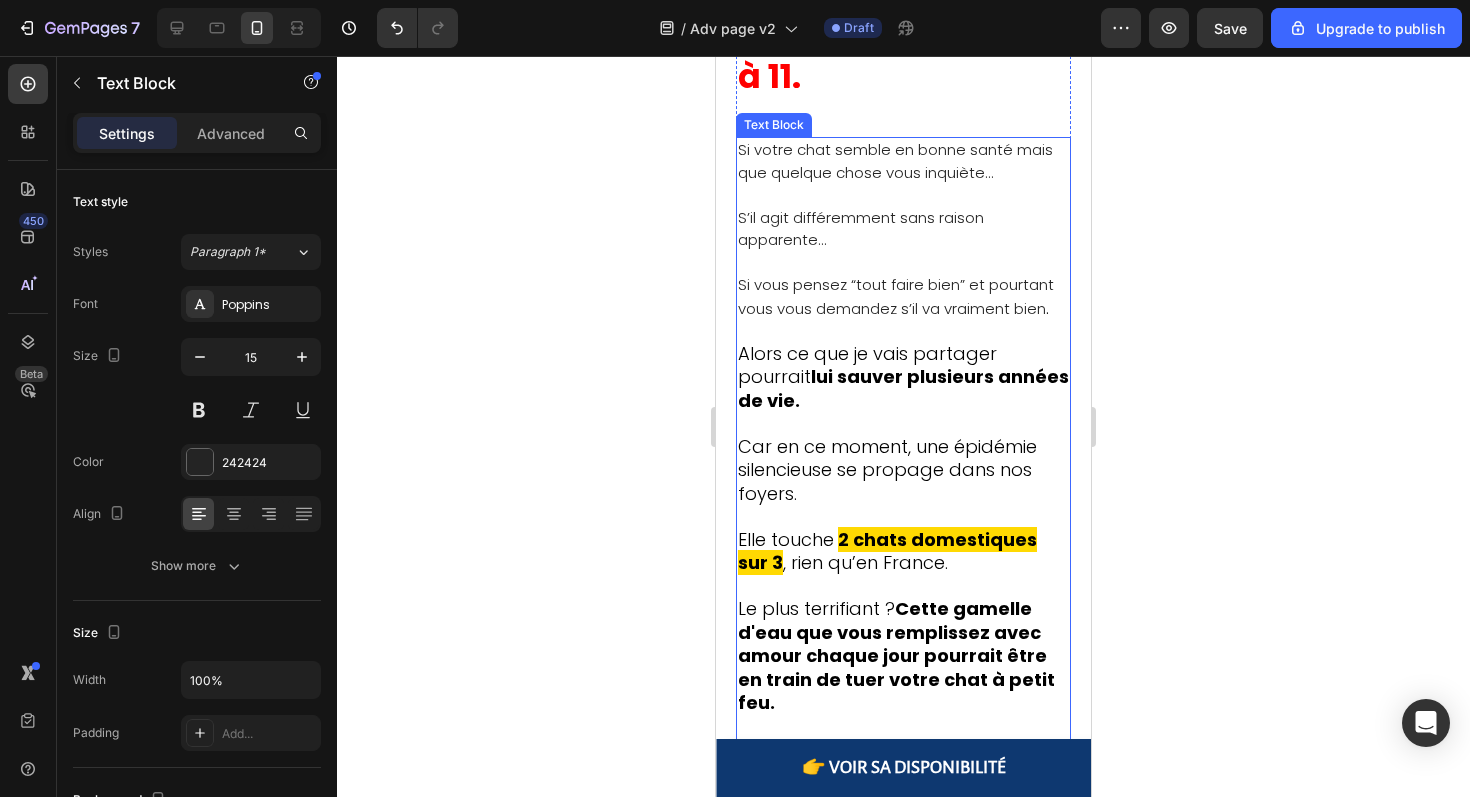 click on "Si vous pensez “tout faire bien” et pourtant vous vous demandez s’il va vraiment bien ." at bounding box center (903, 286) 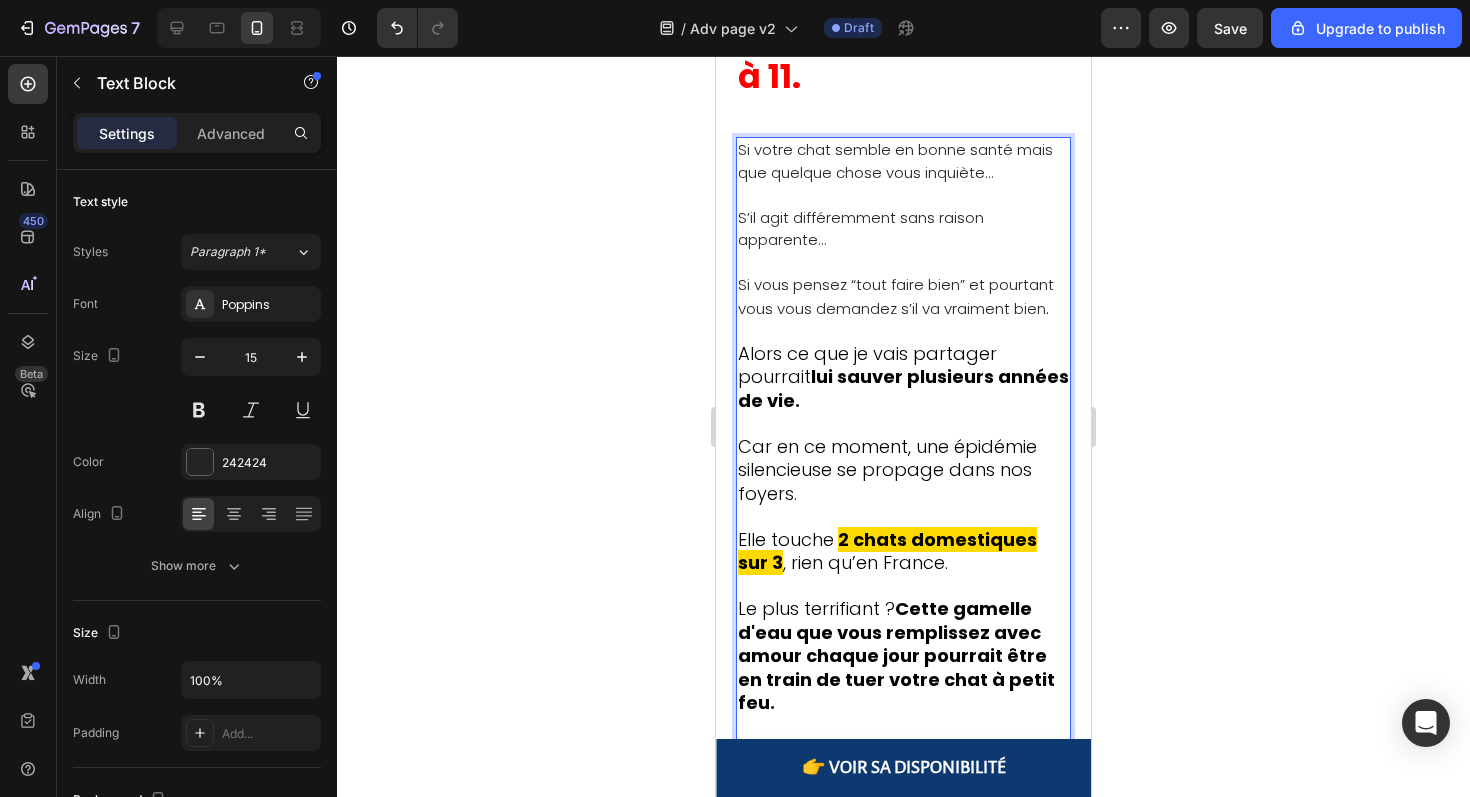 click on "Si vous pensez “tout faire bien” et pourtant vous vous demandez s’il va vraiment bien ." at bounding box center [903, 286] 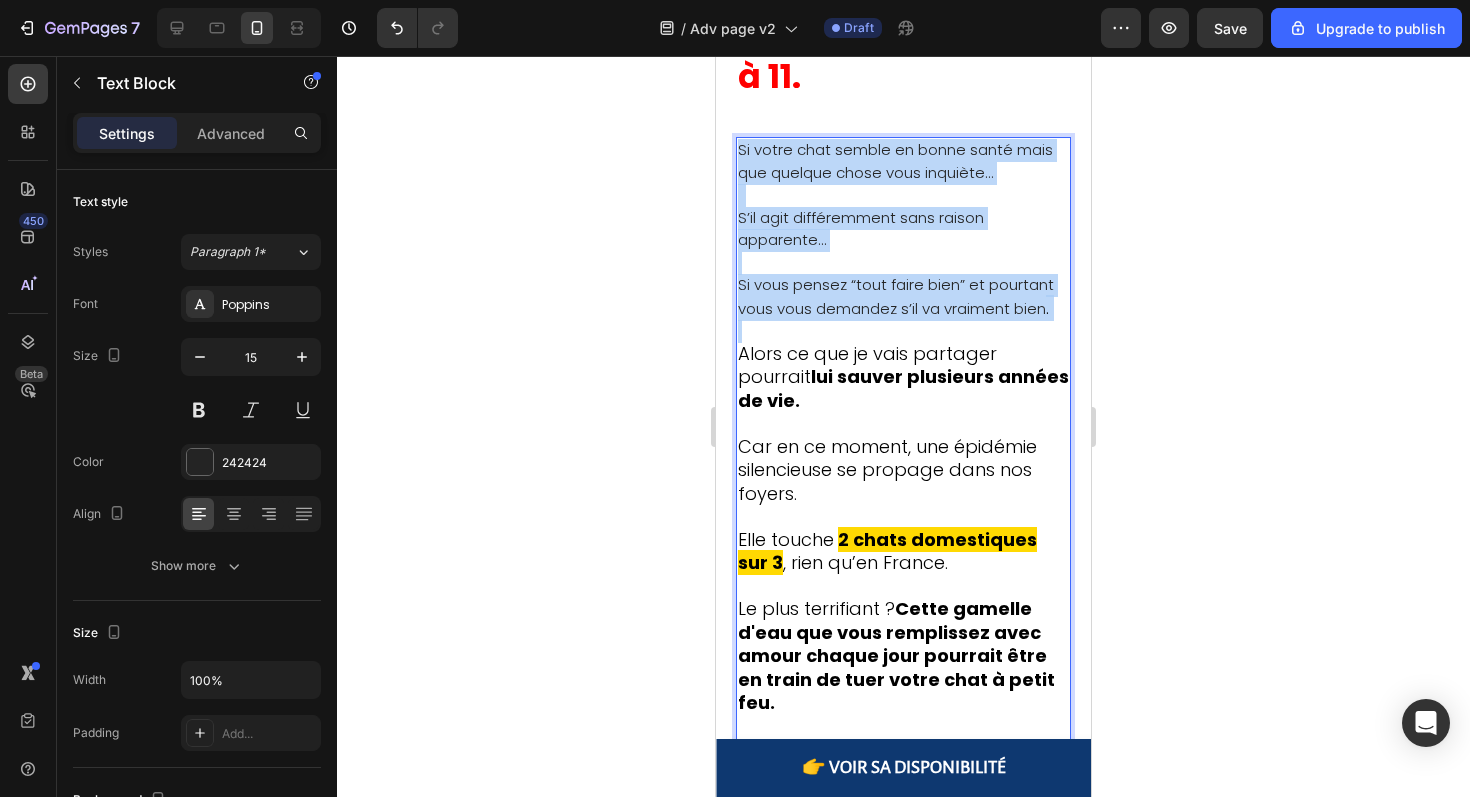 drag, startPoint x: 1056, startPoint y: 302, endPoint x: 706, endPoint y: 134, distance: 388.2319 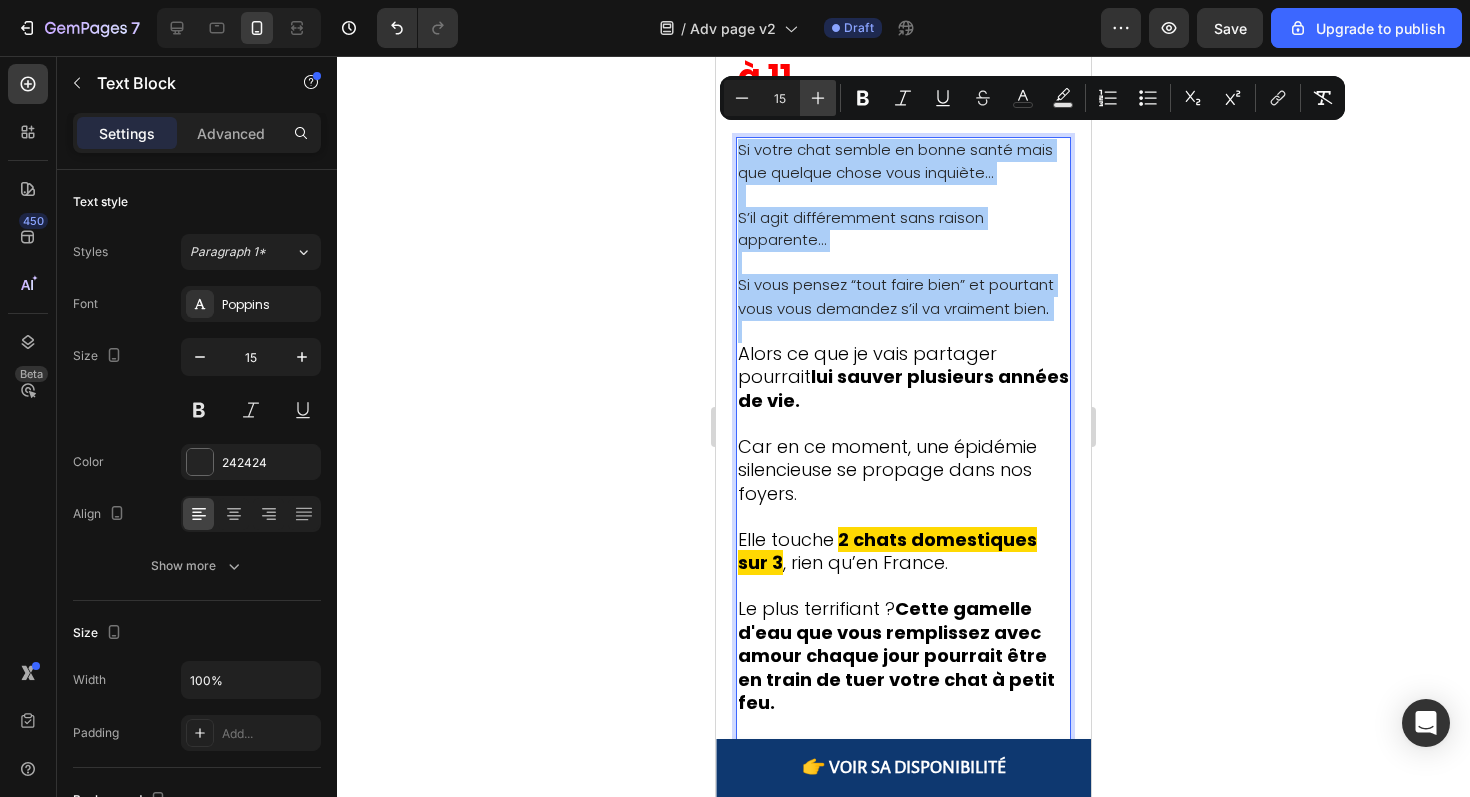 click 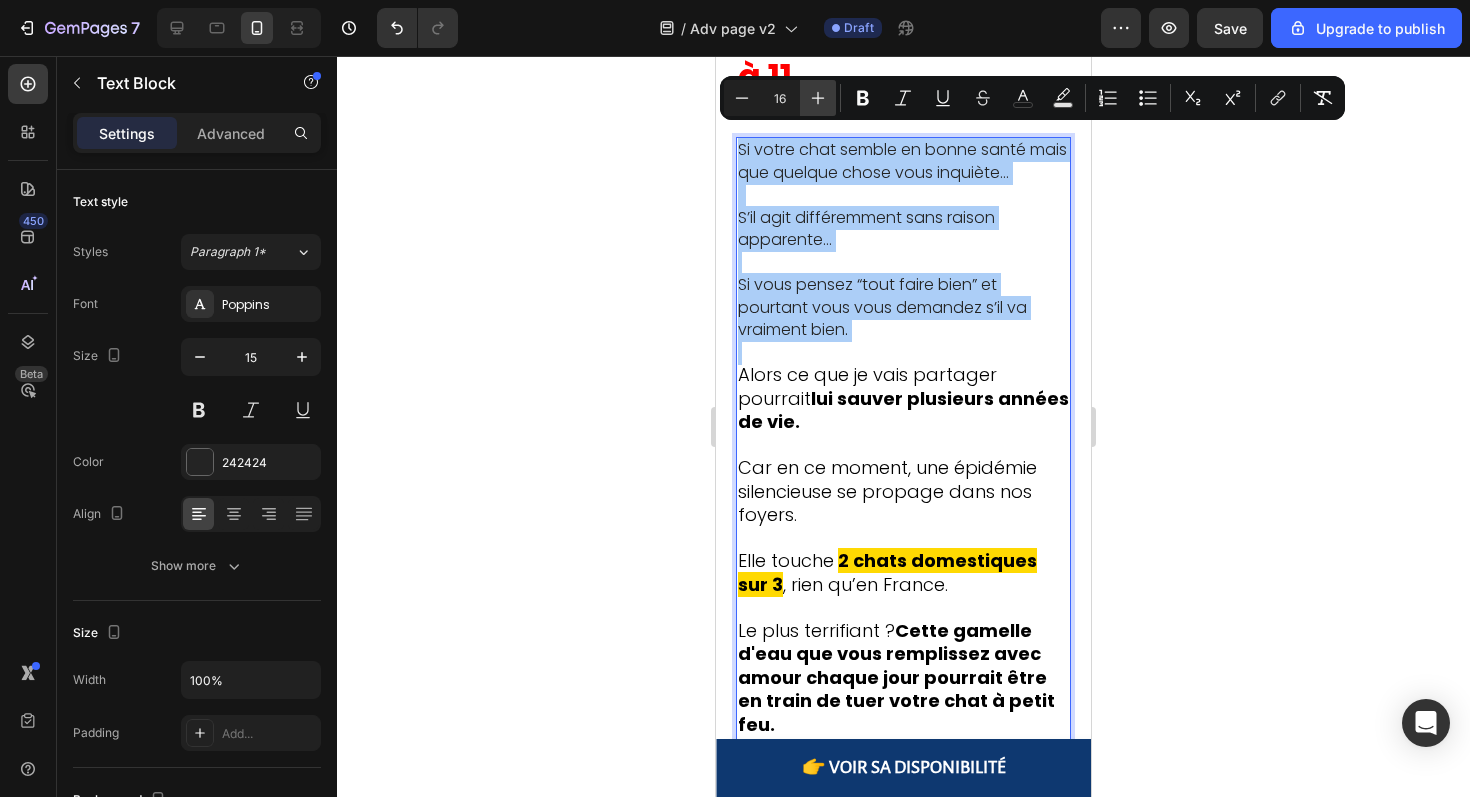 click 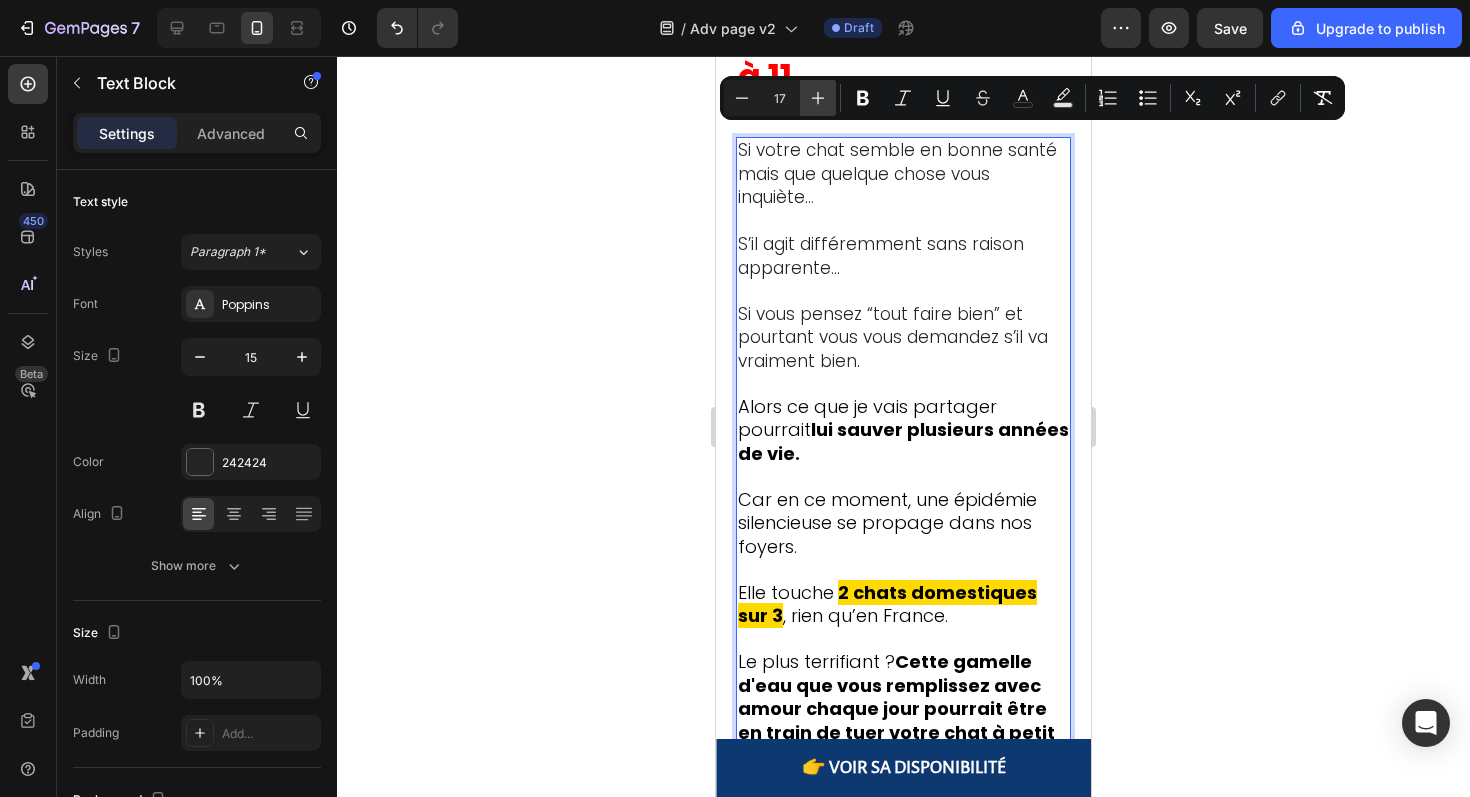 click 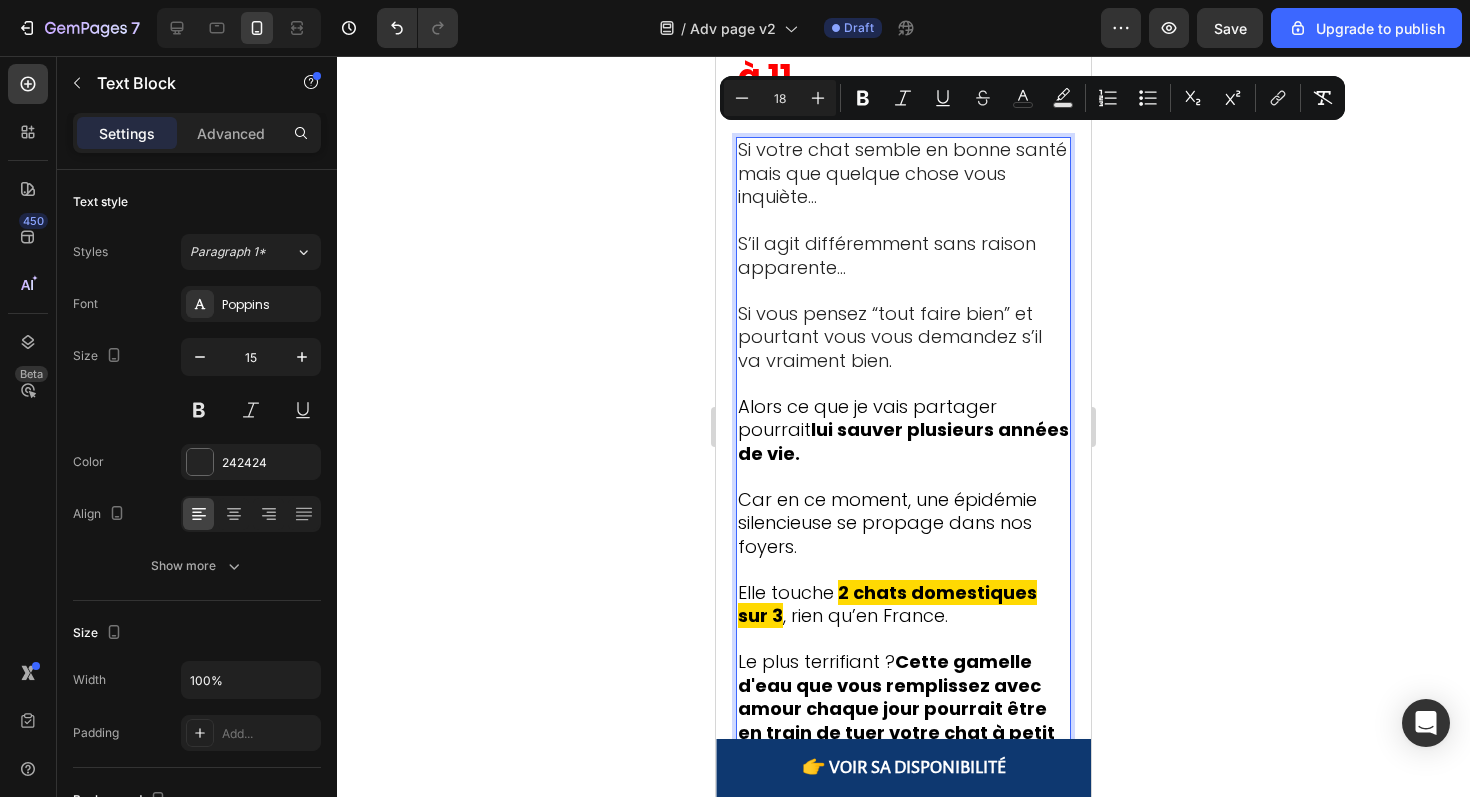 click on "Si vous pensez “tout faire bien” et pourtant vous vous demandez s’il va vraiment bien ." at bounding box center (903, 326) 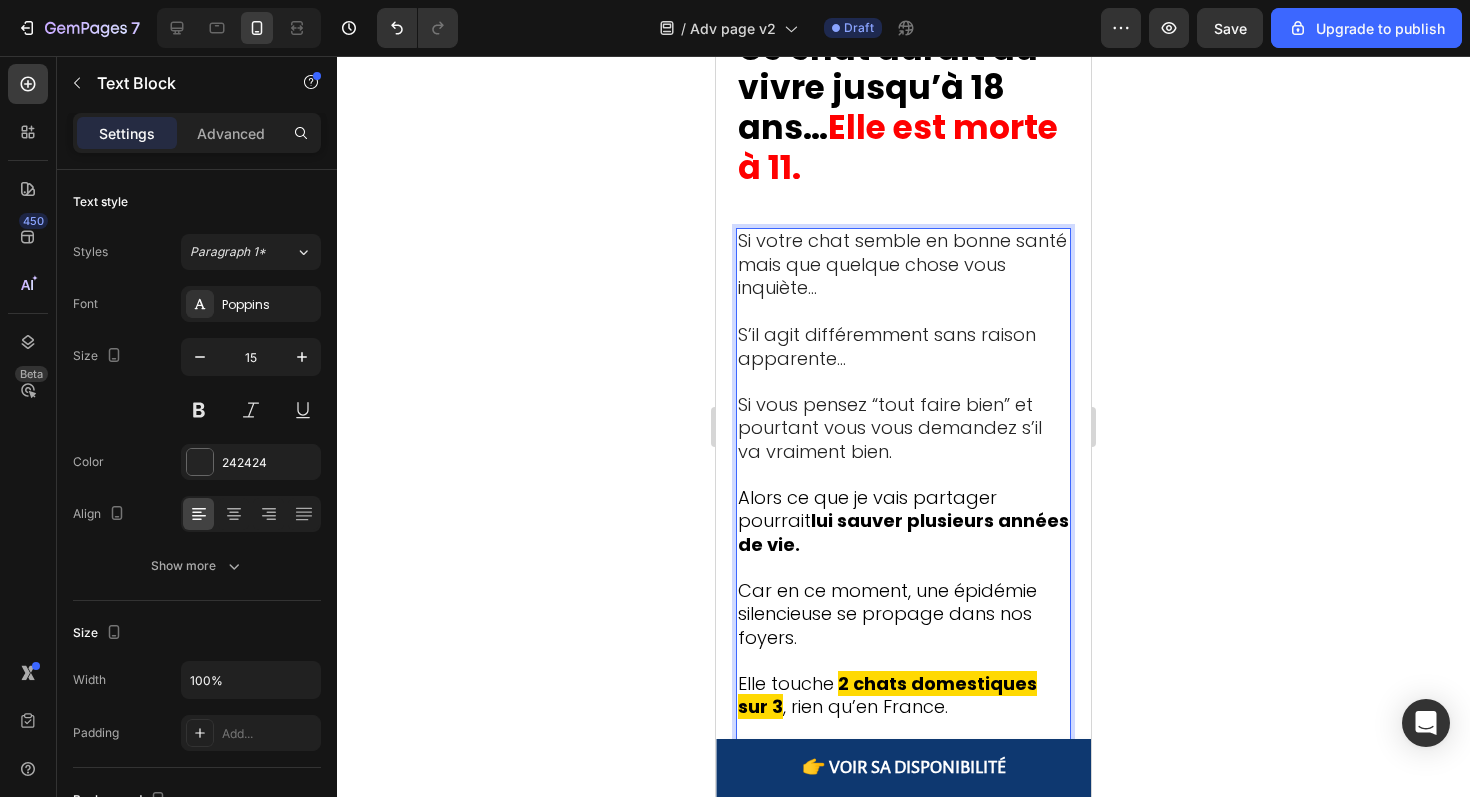 scroll, scrollTop: 758, scrollLeft: 0, axis: vertical 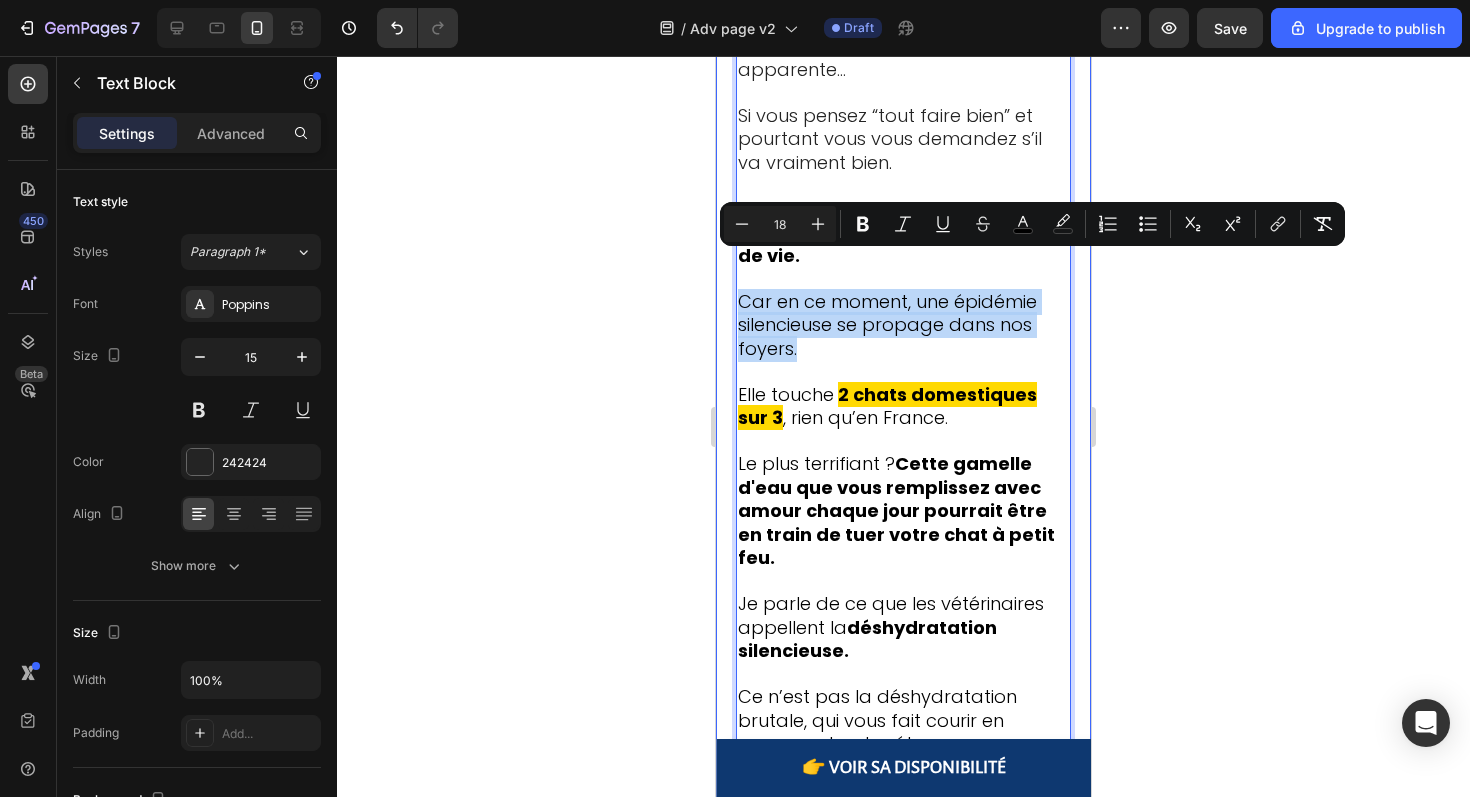 drag, startPoint x: 817, startPoint y: 311, endPoint x: 724, endPoint y: 260, distance: 106.06602 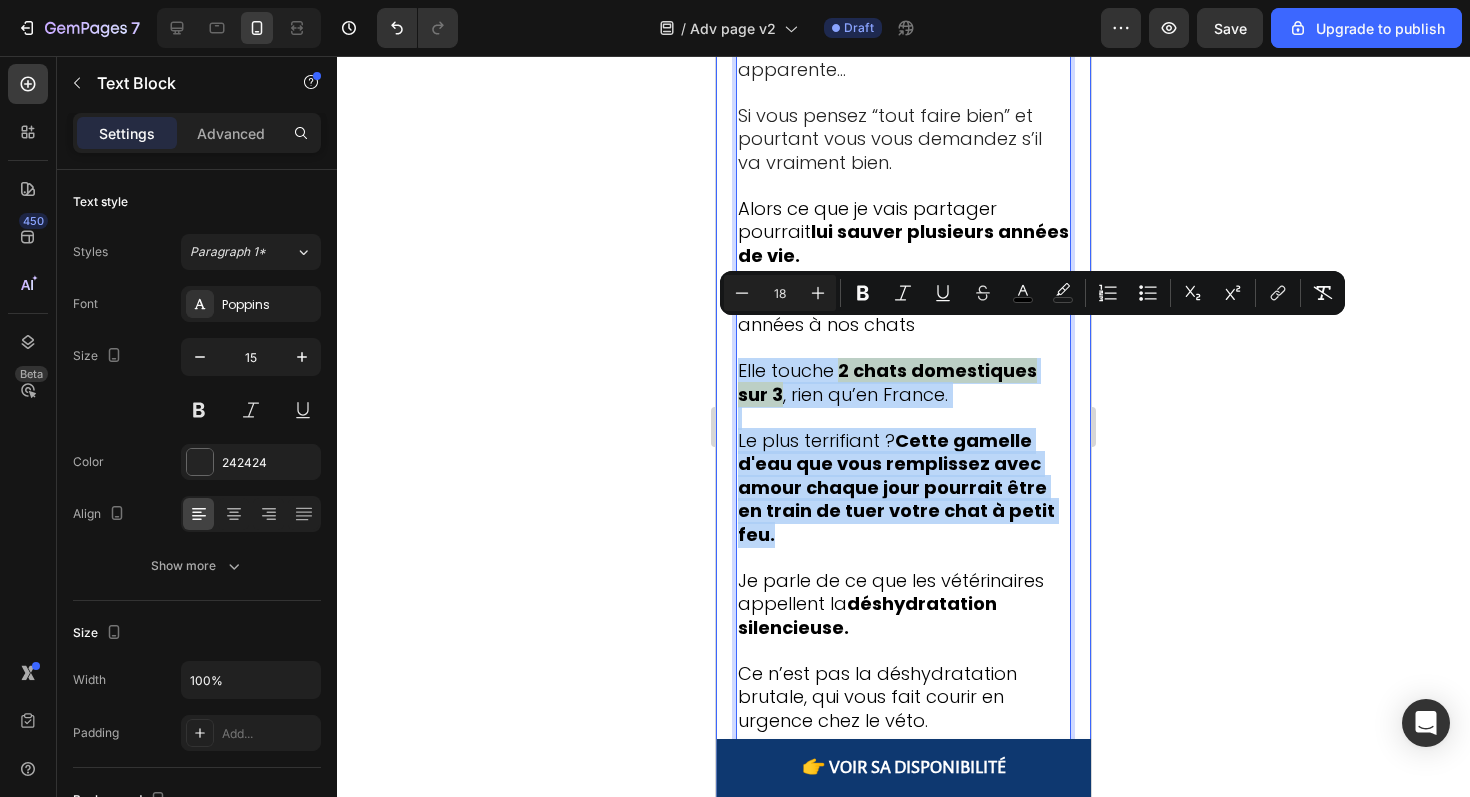 drag, startPoint x: 1055, startPoint y: 477, endPoint x: 729, endPoint y: 340, distance: 353.61703 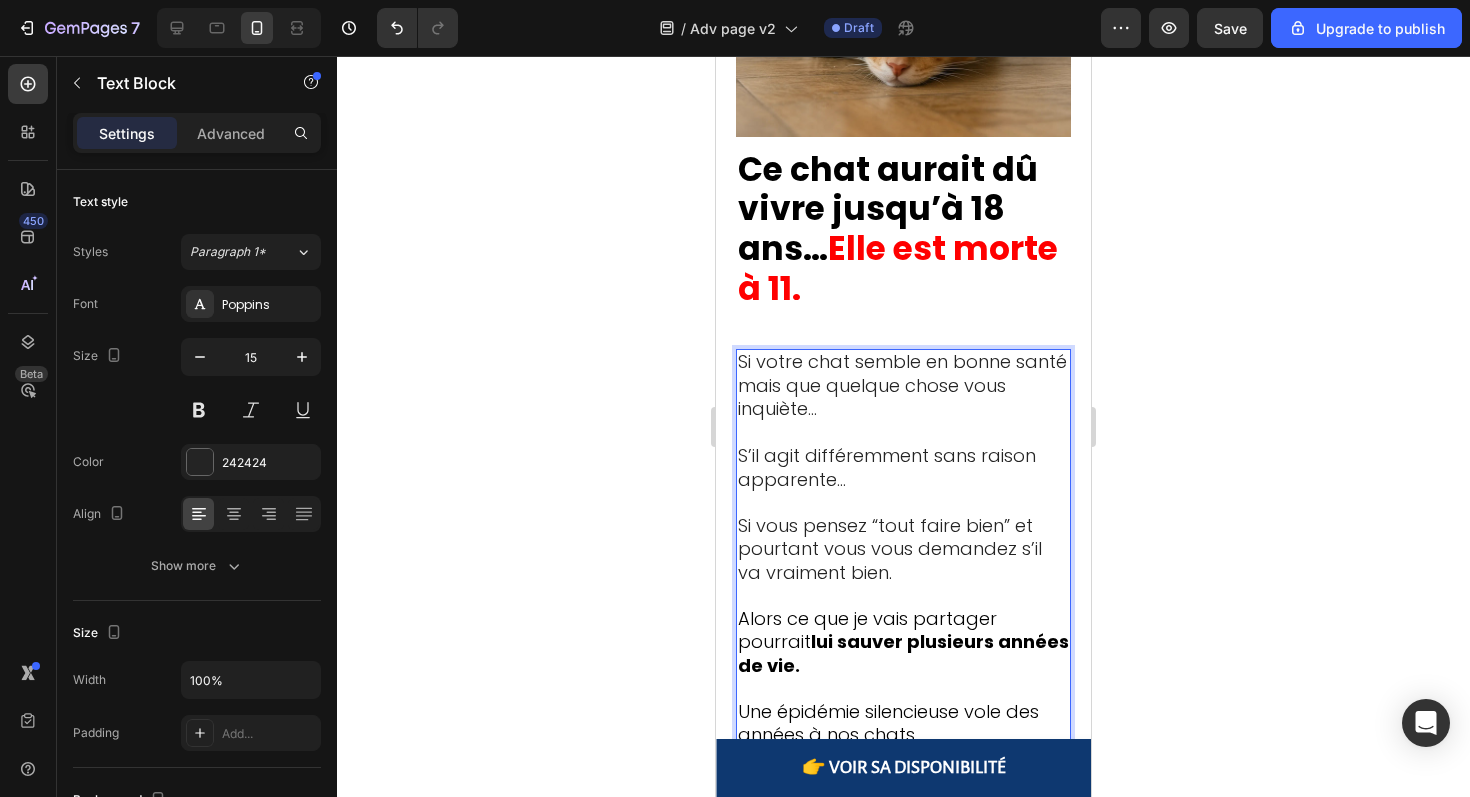 scroll, scrollTop: 687, scrollLeft: 0, axis: vertical 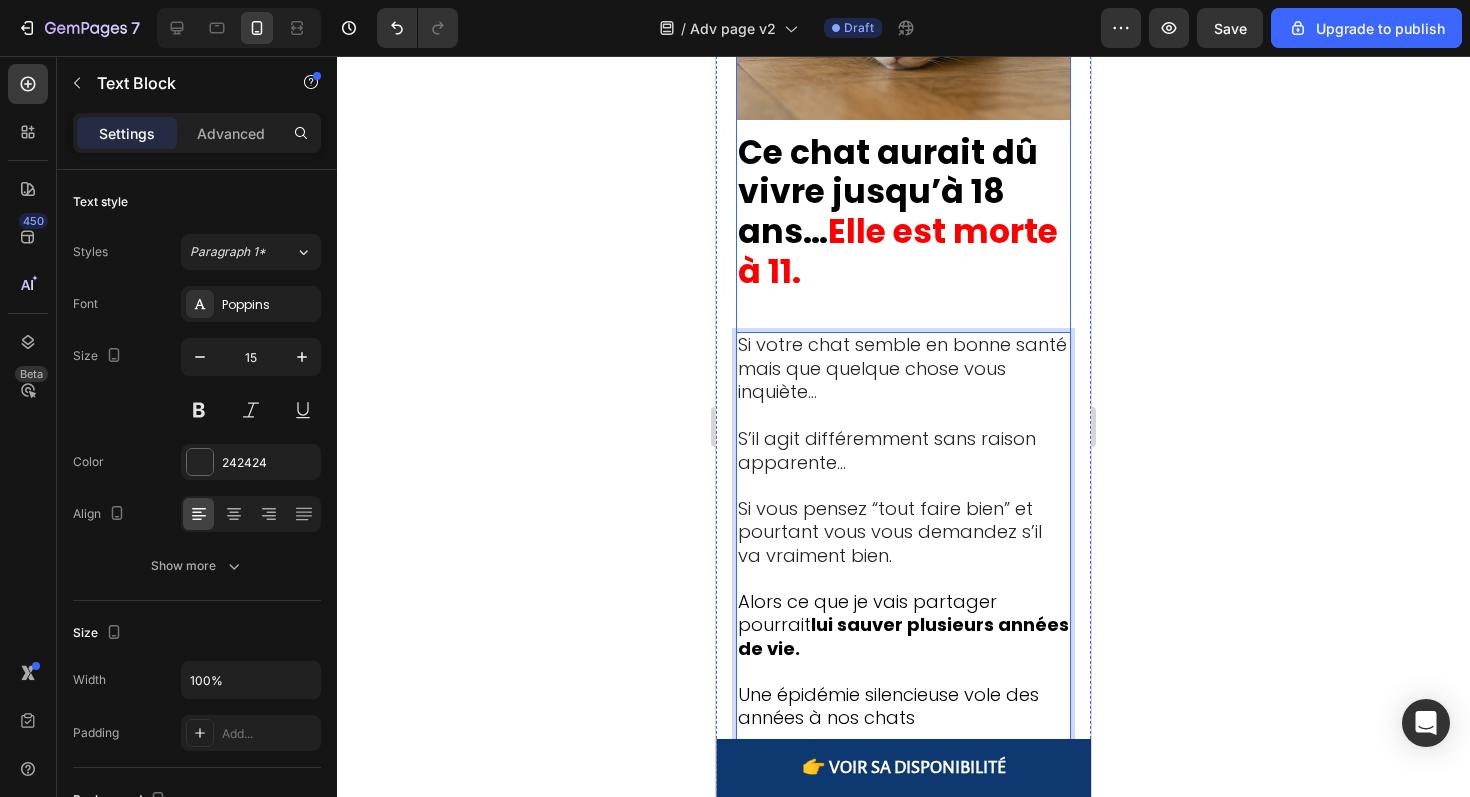 click on "⁠⁠⁠⁠⁠⁠⁠ Un vétérinaire révèle une menace cachée : "Voici pourquoi 81 % des chats meurent 5 ans trop tôt…" Heading 📍 Publié le 27 juillet 2025 à 9h17 - Paris Text Block "Quand les propriétaires remarquent enfin les symptômes, il est souvent trop tard. 80% de la fonction rénale est déjà détruite. C'est un drame que je vois 5 fois par semaine dans ma clinique."  — Dr. Claire Dubois, Vétérinaire à Paris Text Block Image ⁠⁠⁠⁠⁠⁠⁠ Ce chat aurait dû vivre jusqu’à 18 ans…  Elle est morte à 11. Heading Si votre chat semble en bonne santé mais que quelque chose vous inquiète…   S’il agit différemment sans raison apparente… Si vous pensez “tout faire bien” et pourtant vous vous demandez s’il va vraiment bien . Alors ce que je vais partager pourrait  lui sauver plusieurs années de vie. Une épidémie silencieuse vole des années à nos chats Des millions de chats d’intérieur en France perdent  5 à 7 années d’espérance de vie. Et le pire ?" at bounding box center [903, 7139] 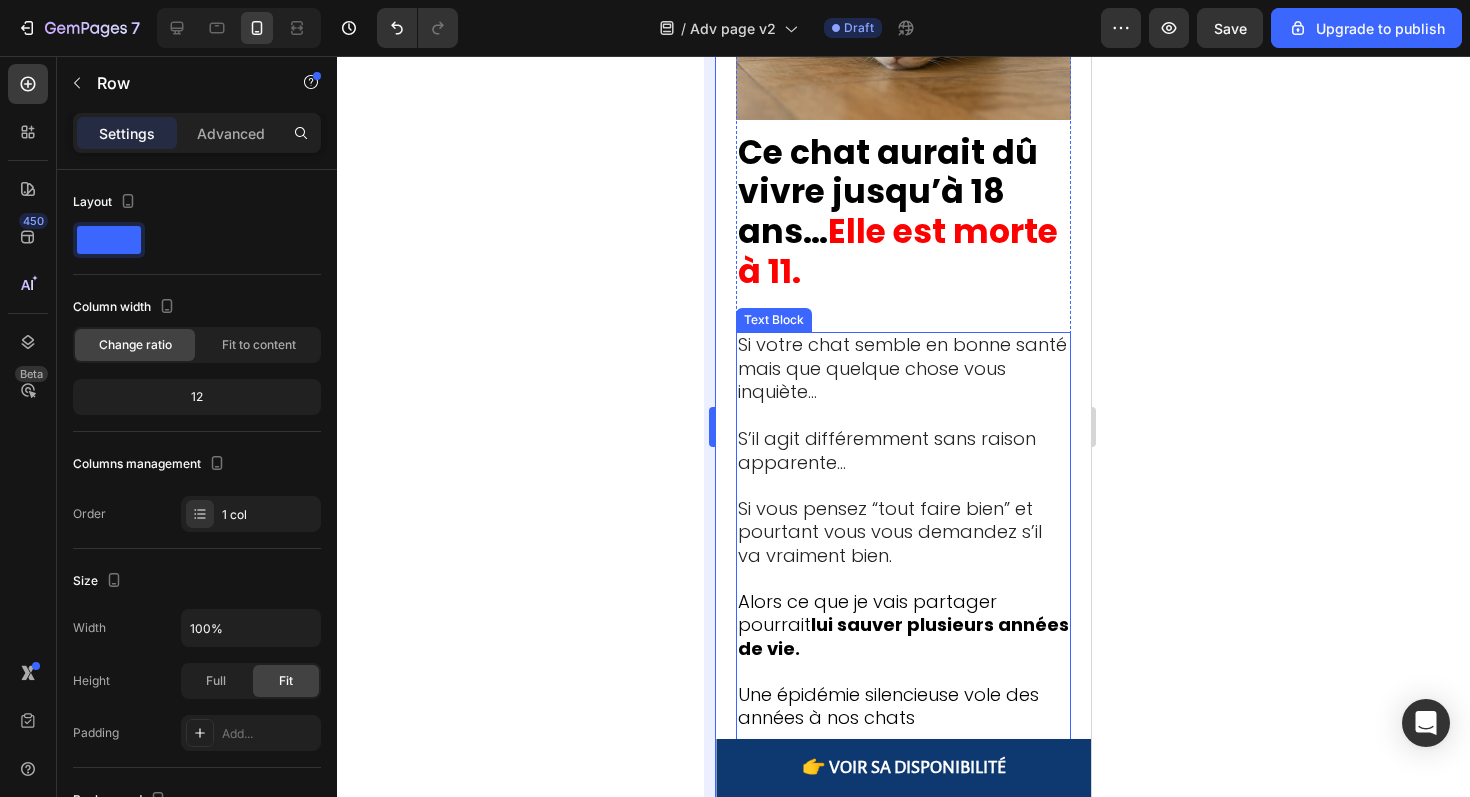 click 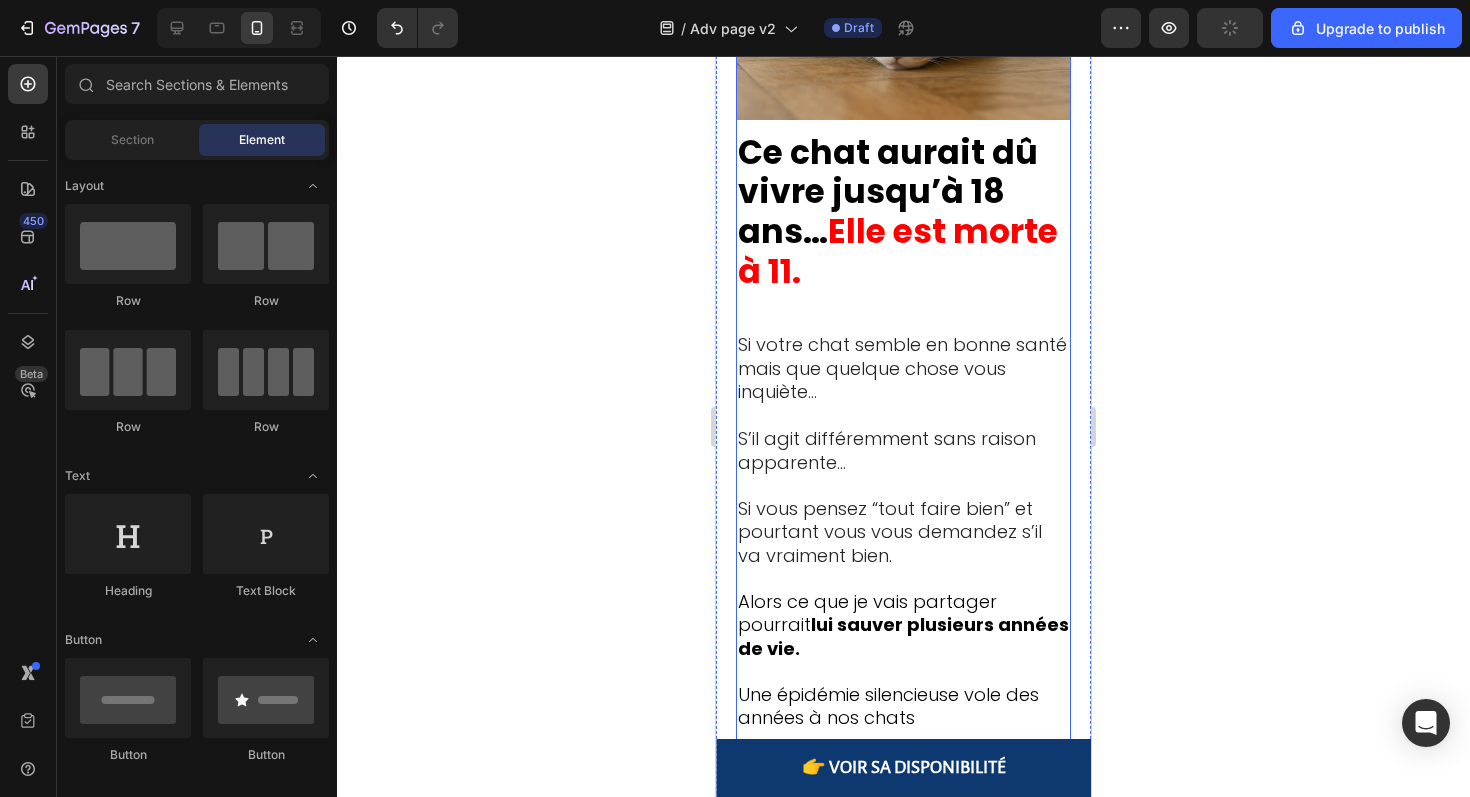click on "⁠⁠⁠⁠⁠⁠⁠ Un vétérinaire révèle une menace cachée : "Voici pourquoi 81 % des chats meurent 5 ans trop tôt…" Heading 📍 Publié le 27 juillet 2025 à 9h17 - Paris Text Block "Quand les propriétaires remarquent enfin les symptômes, il est souvent trop tard. 80% de la fonction rénale est déjà détruite. C'est un drame que je vois 5 fois par semaine dans ma clinique."  — Dr. Claire Dubois, Vétérinaire à Paris Text Block Image ⁠⁠⁠⁠⁠⁠⁠ Ce chat aurait dû vivre jusqu’à 18 ans…  Elle est morte à 11. Heading Si votre chat semble en bonne santé mais que quelque chose vous inquiète…   S’il agit différemment sans raison apparente… Si vous pensez “tout faire bien” et pourtant vous vous demandez s’il va vraiment bien . Alors ce que je vais partager pourrait  lui sauver plusieurs années de vie. Une épidémie silencieuse vole des années à nos chats Des millions de chats d’intérieur en France perdent  5 à 7 années d’espérance de vie. Et le pire ?" at bounding box center (903, 7139) 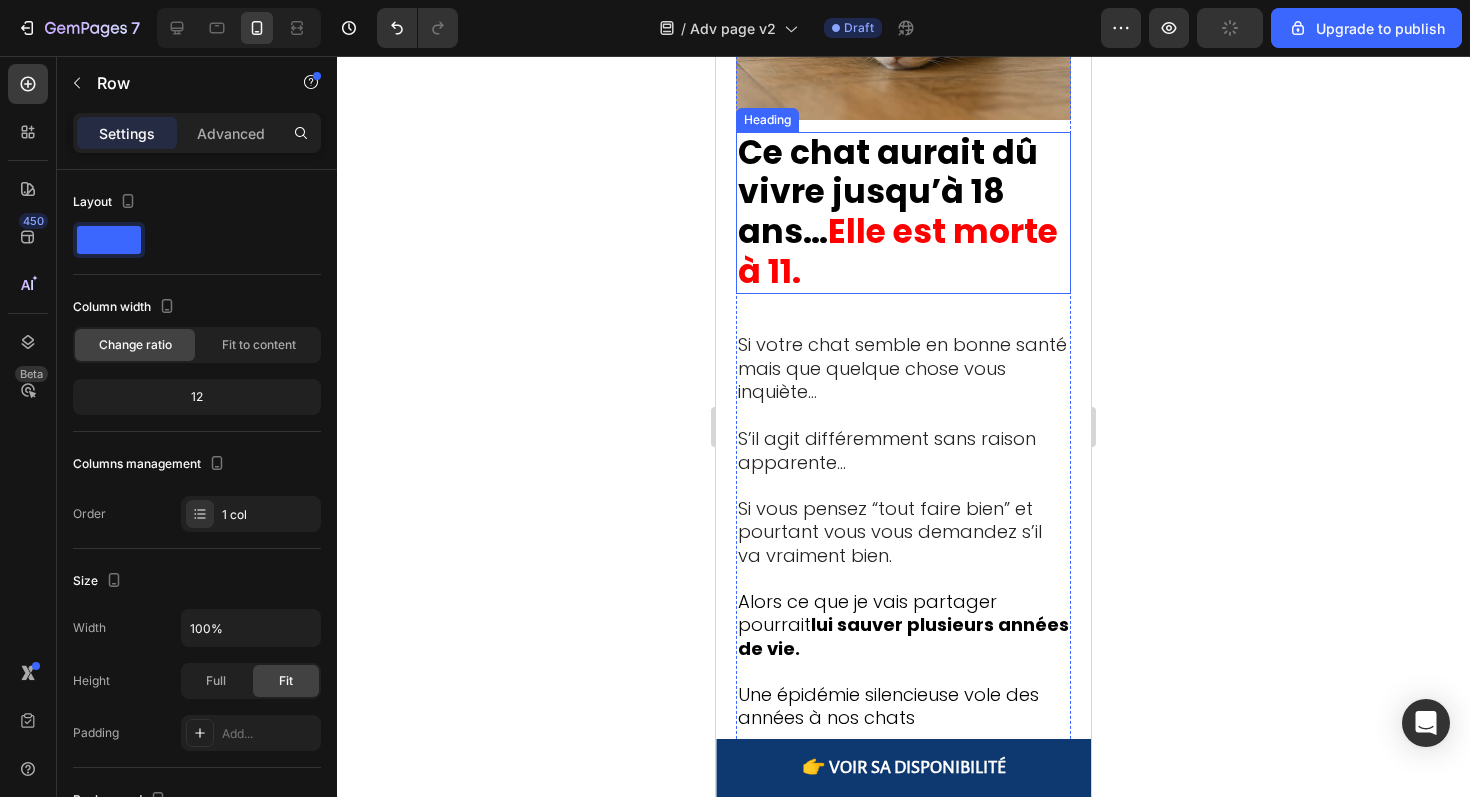 click on "Elle est morte à 11." at bounding box center (898, 251) 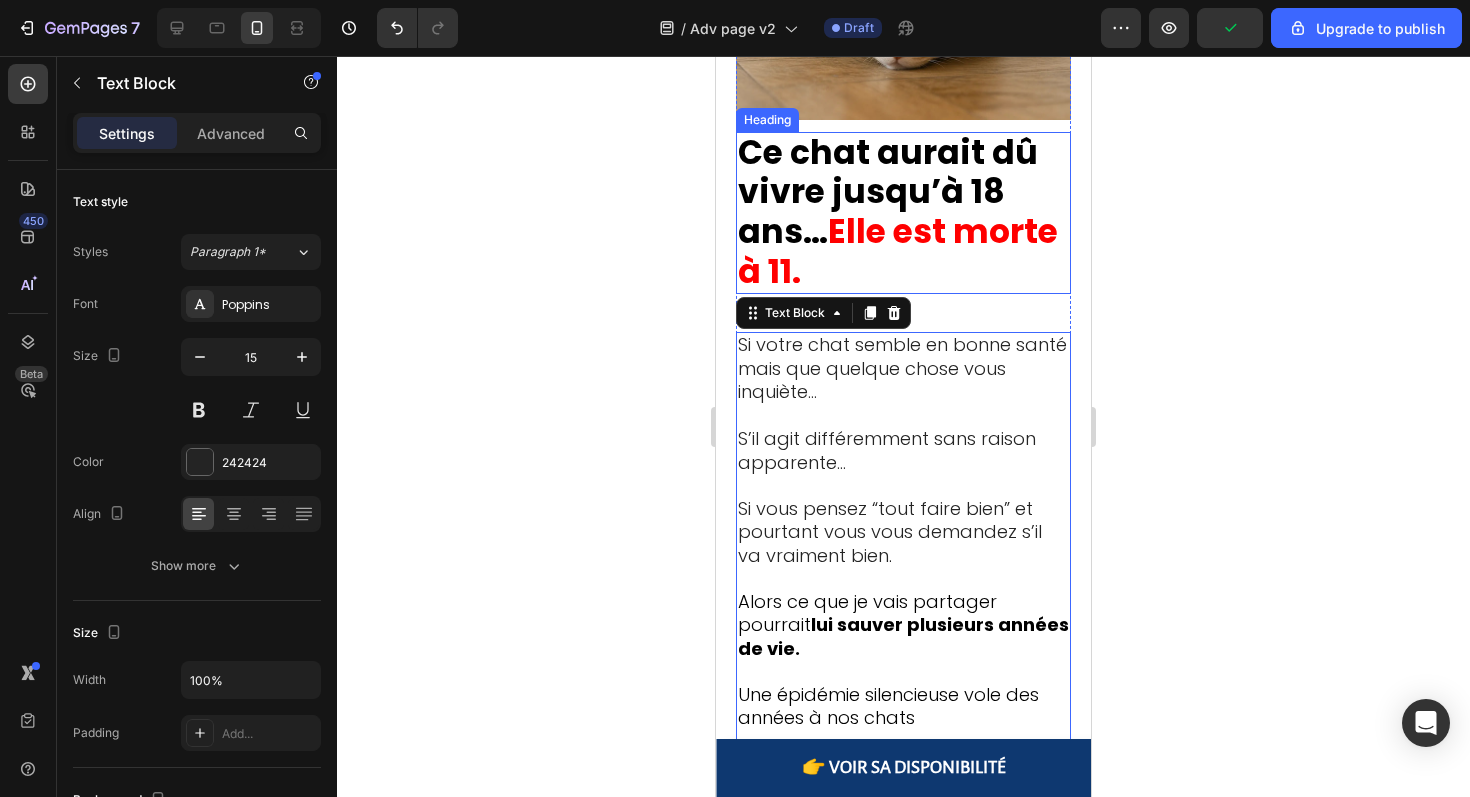 click on "Elle est morte à 11." at bounding box center (898, 251) 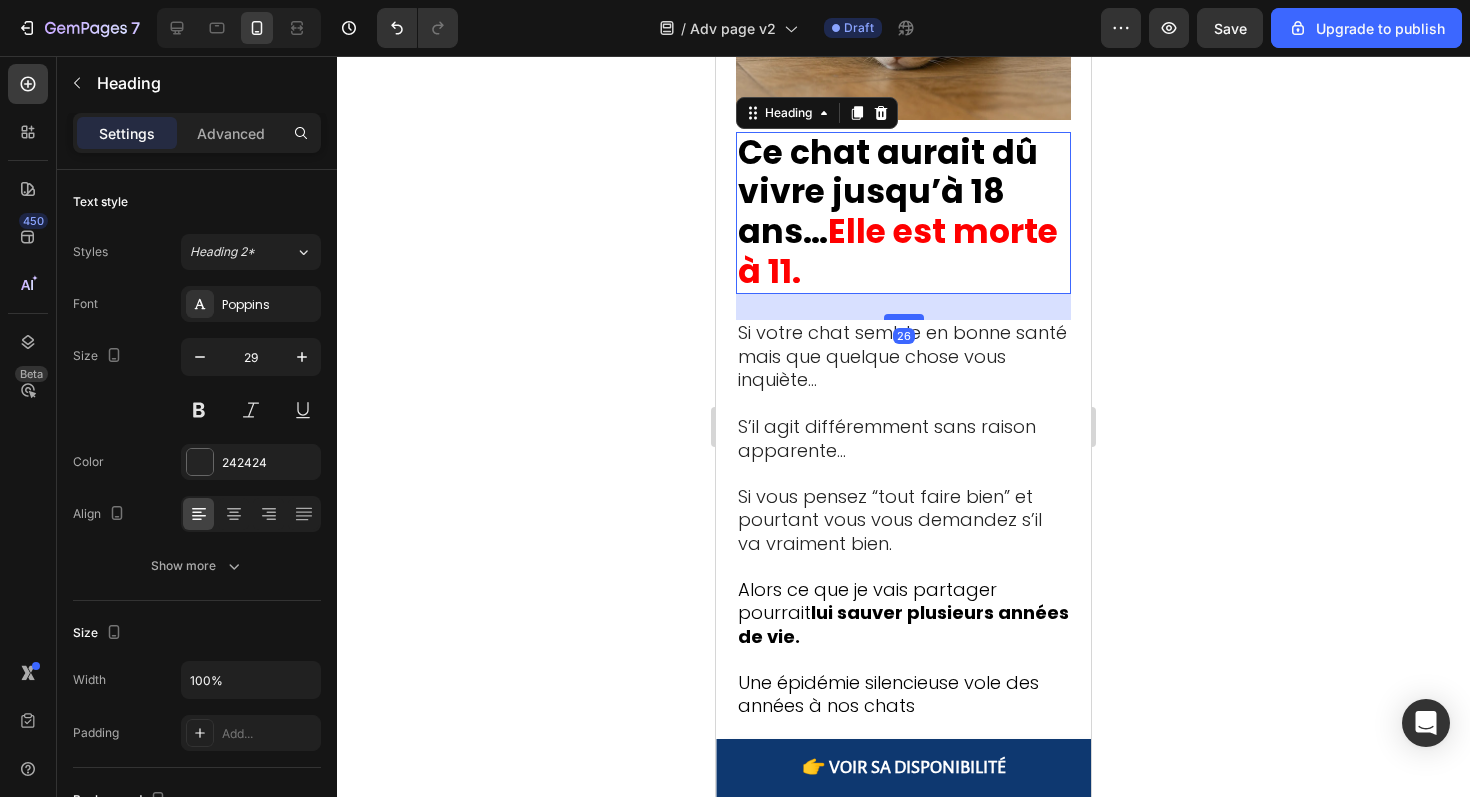 drag, startPoint x: 911, startPoint y: 317, endPoint x: 911, endPoint y: 304, distance: 13 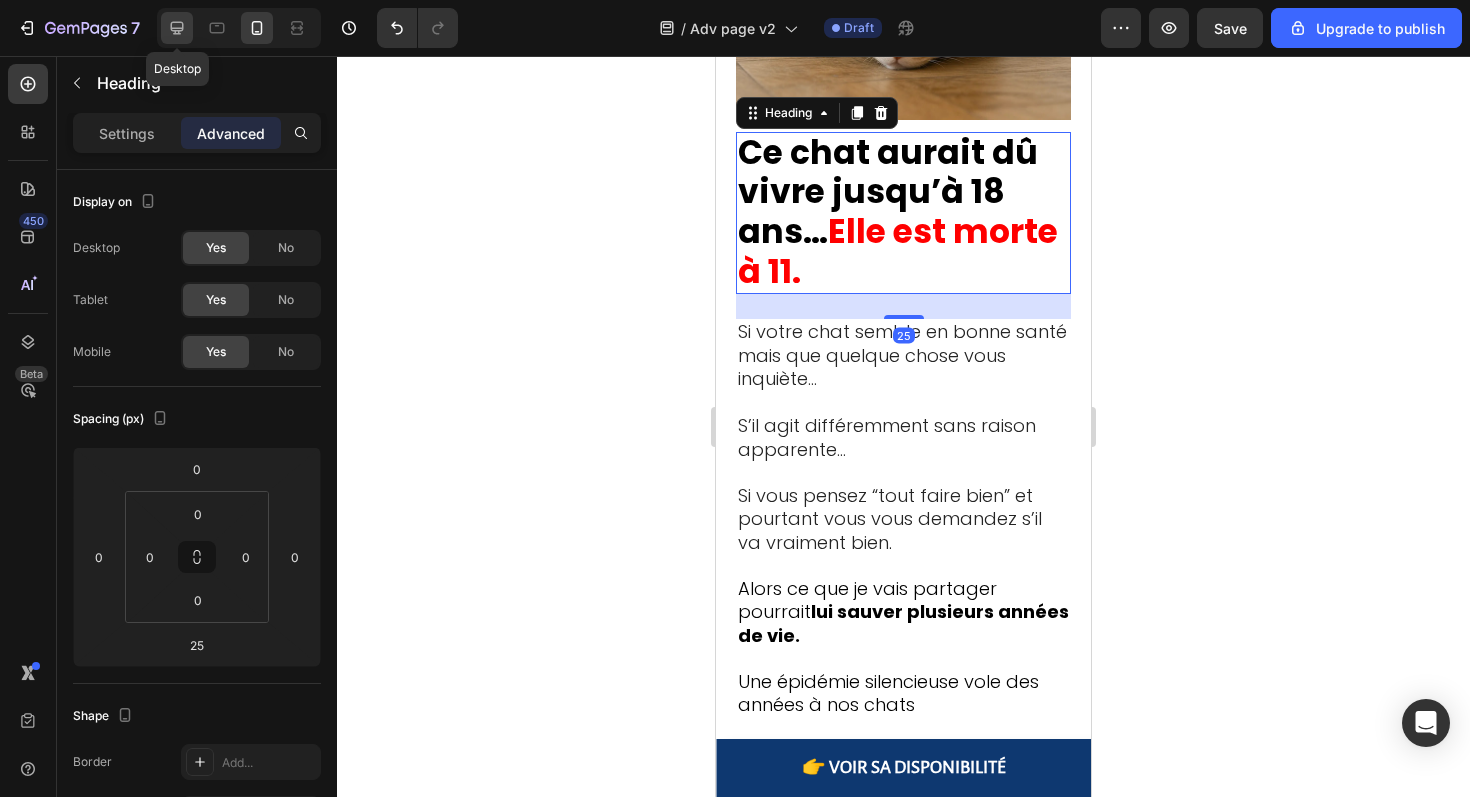 click 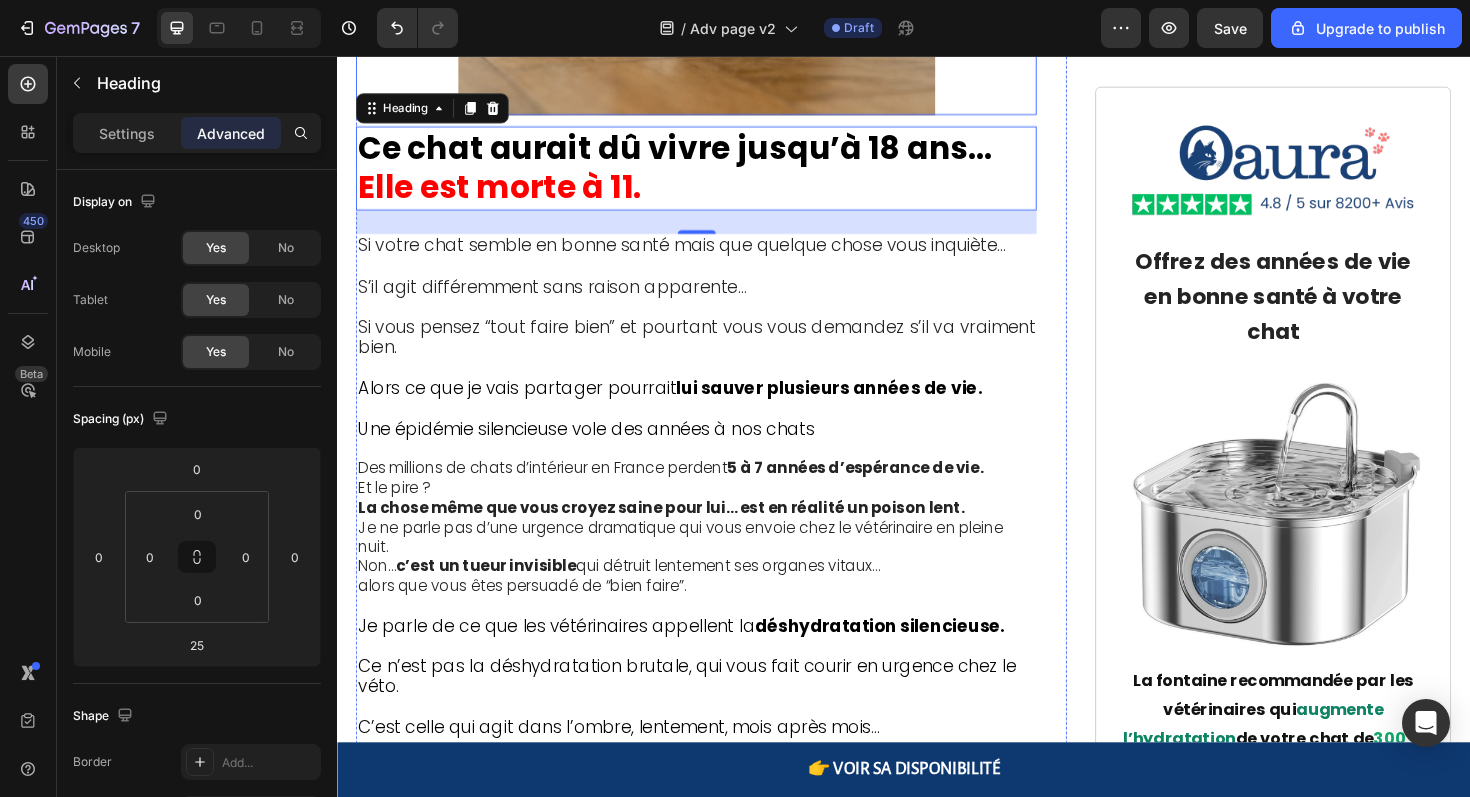 scroll, scrollTop: 730, scrollLeft: 0, axis: vertical 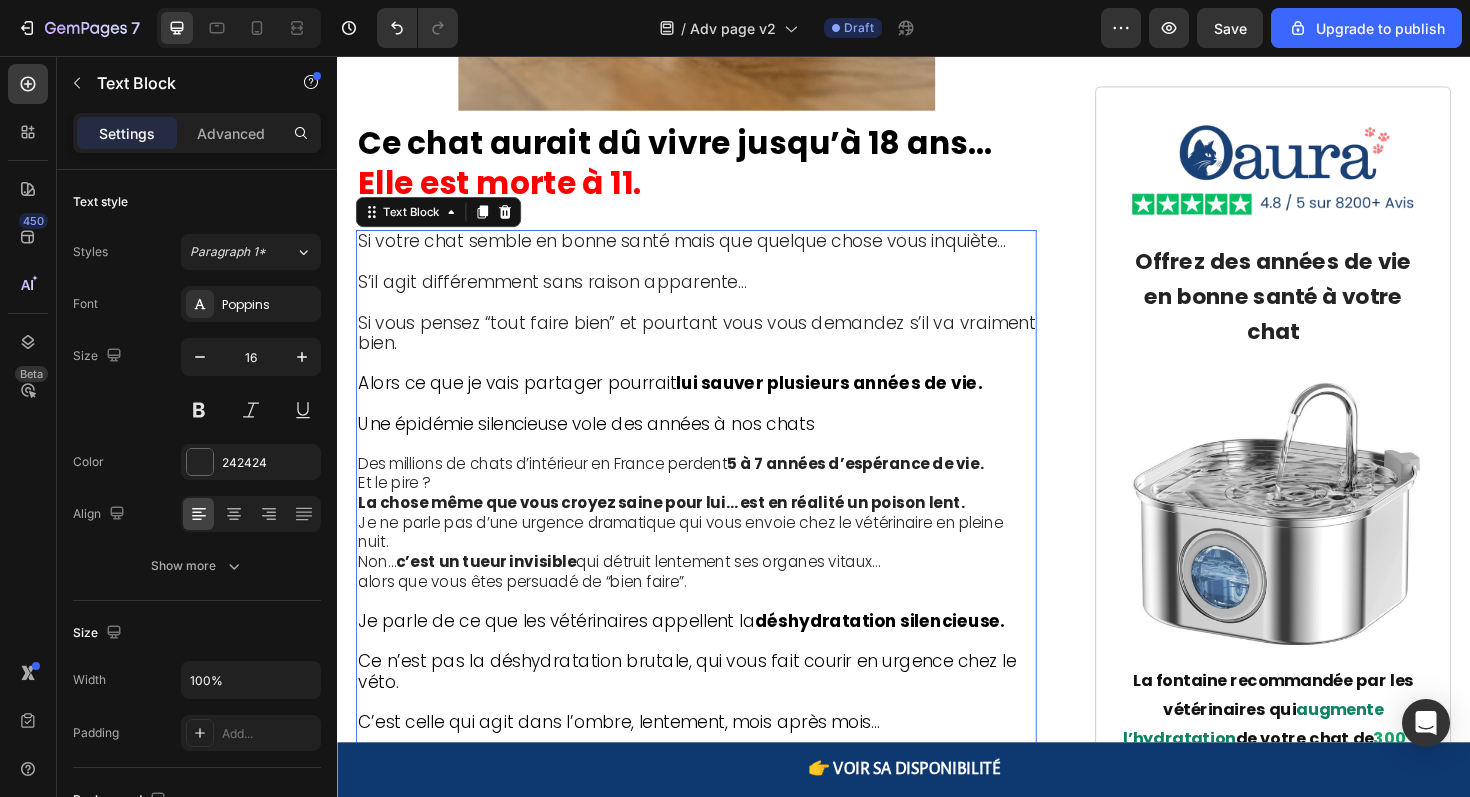 click on "Des millions de chats d’intérieur en France perdent  5 à 7 années d’espérance de vie. Et le pire ?" at bounding box center [717, 499] 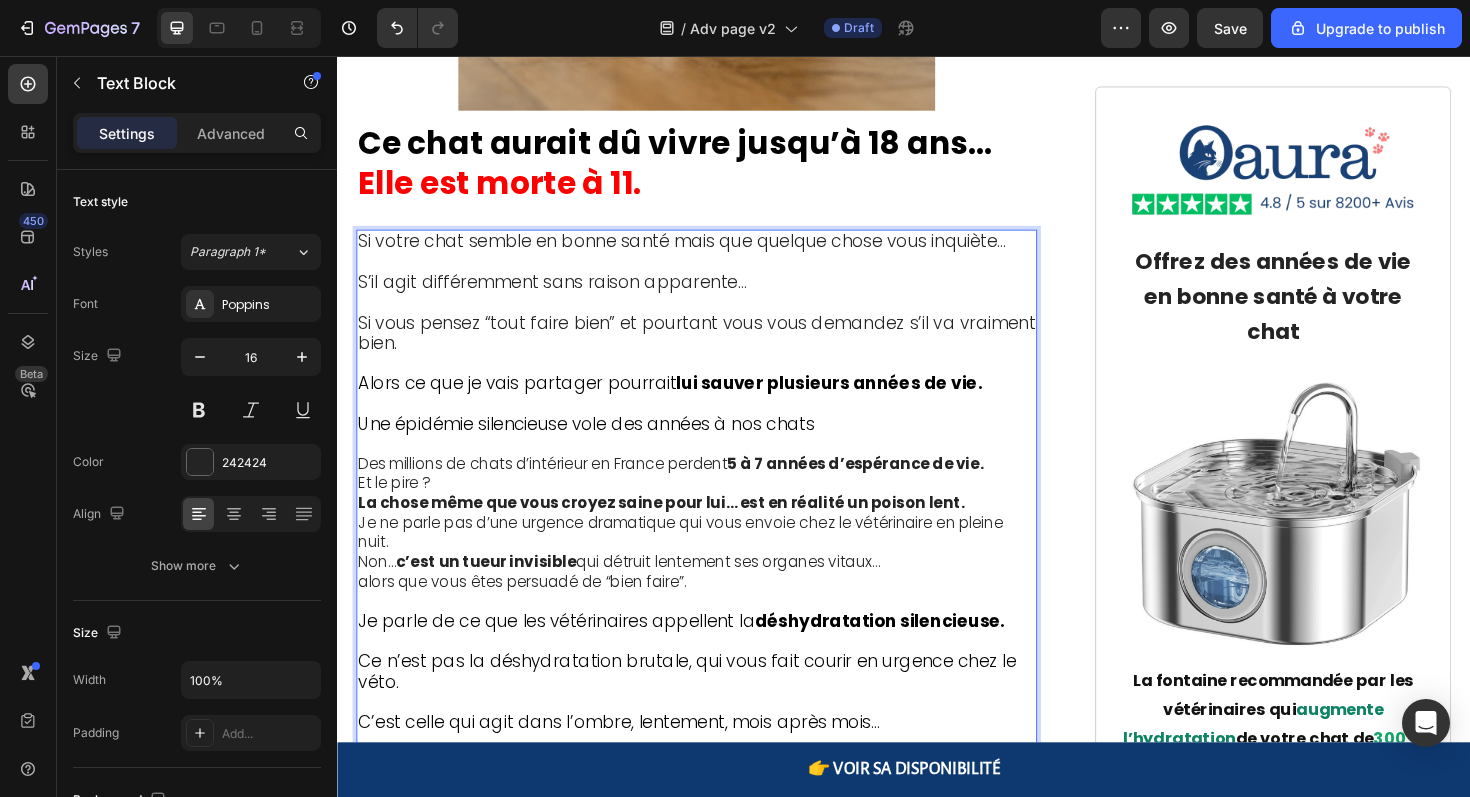 click on "Des millions de chats d’intérieur en France perdent  5 à 7 années d’espérance de vie. Et le pire ?" at bounding box center (717, 499) 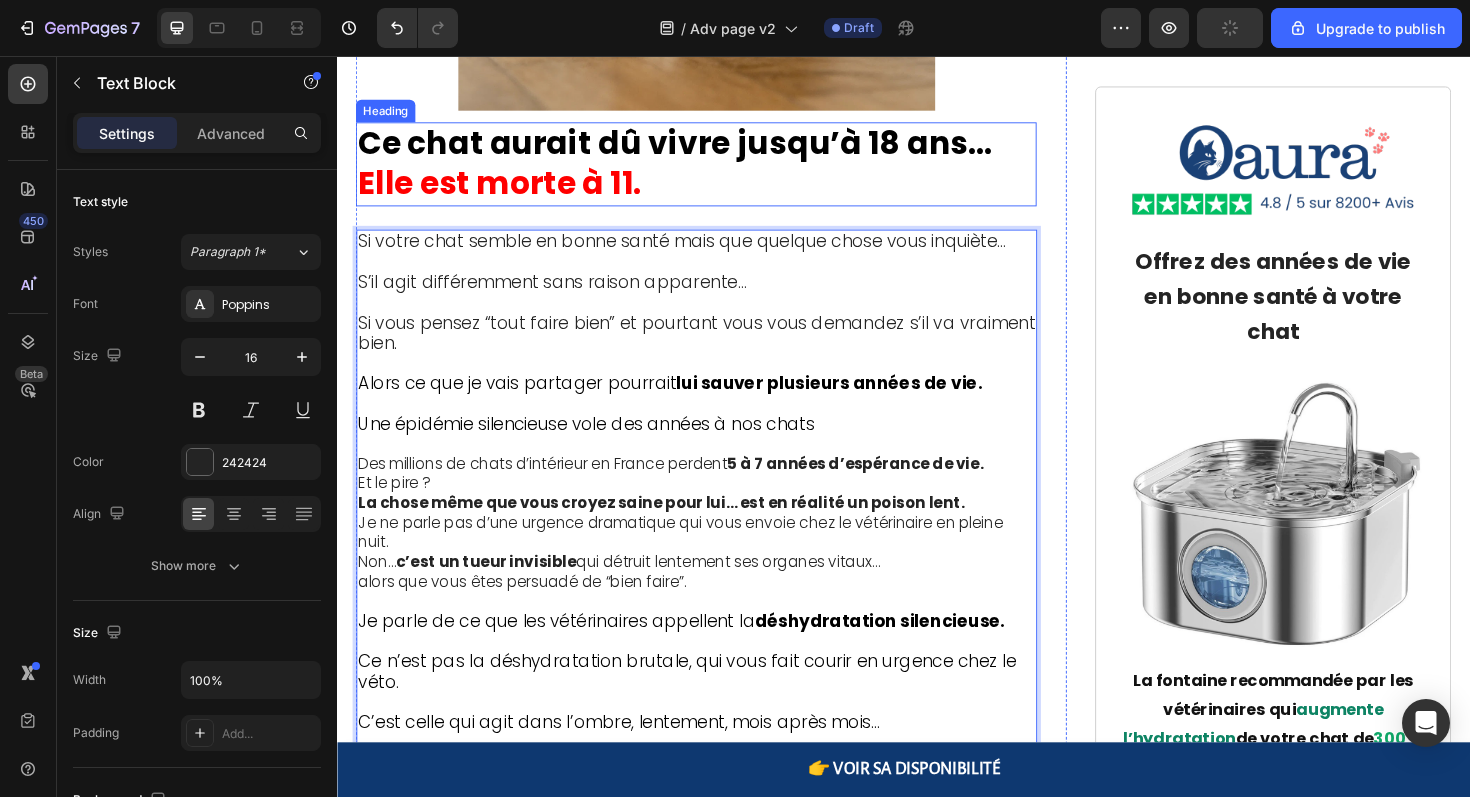 click on "Elle est morte à 11." at bounding box center (509, 190) 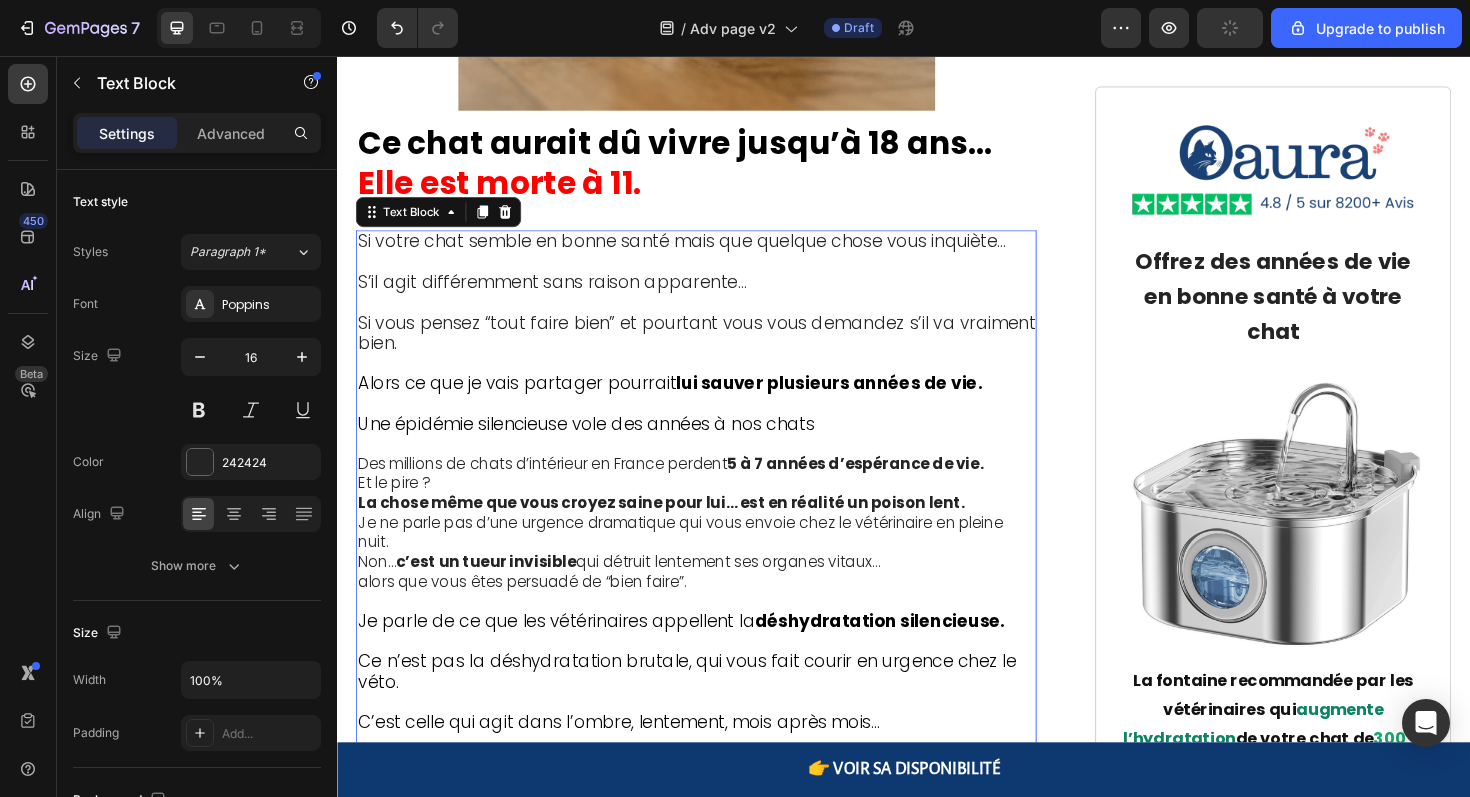click on "Je ne parle pas d’une urgence dramatique qui vous envoie chez le vétérinaire en pleine nuit. Non…  c’est un tueur invisible  qui détruit lentement ses organes vitaux… alors que vous êtes persuadé de “bien faire”." at bounding box center (717, 582) 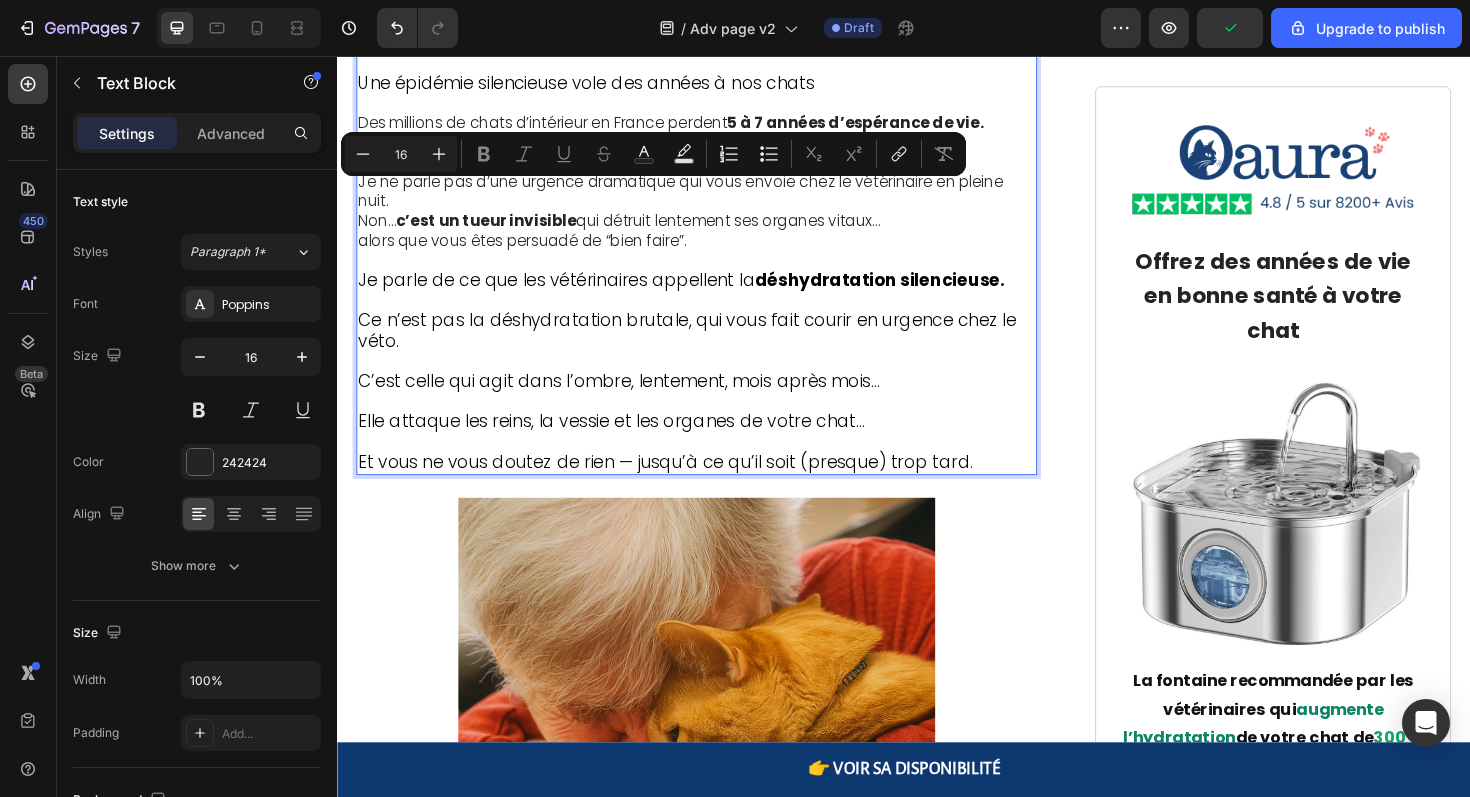 scroll, scrollTop: 1096, scrollLeft: 0, axis: vertical 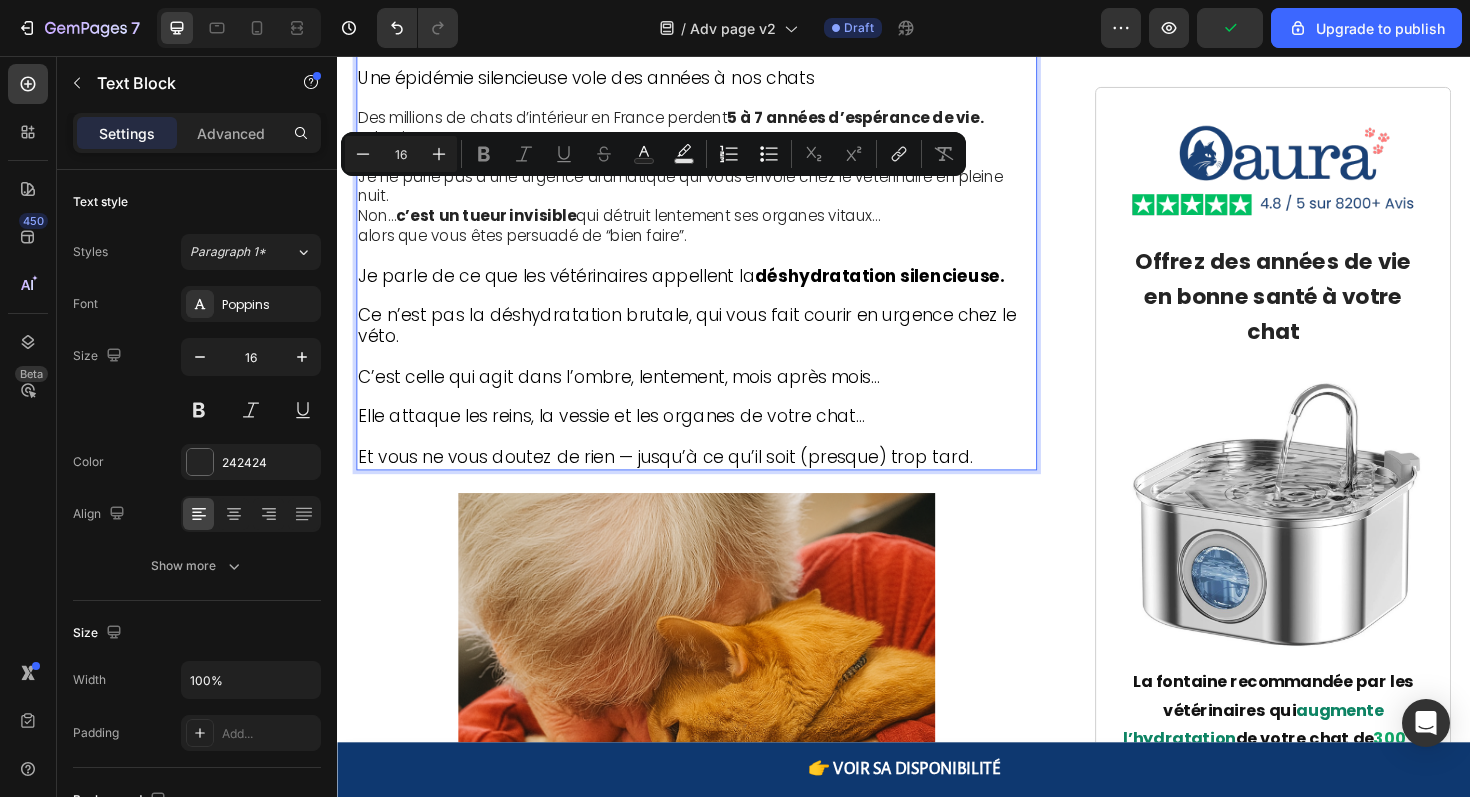click at bounding box center [717, 460] 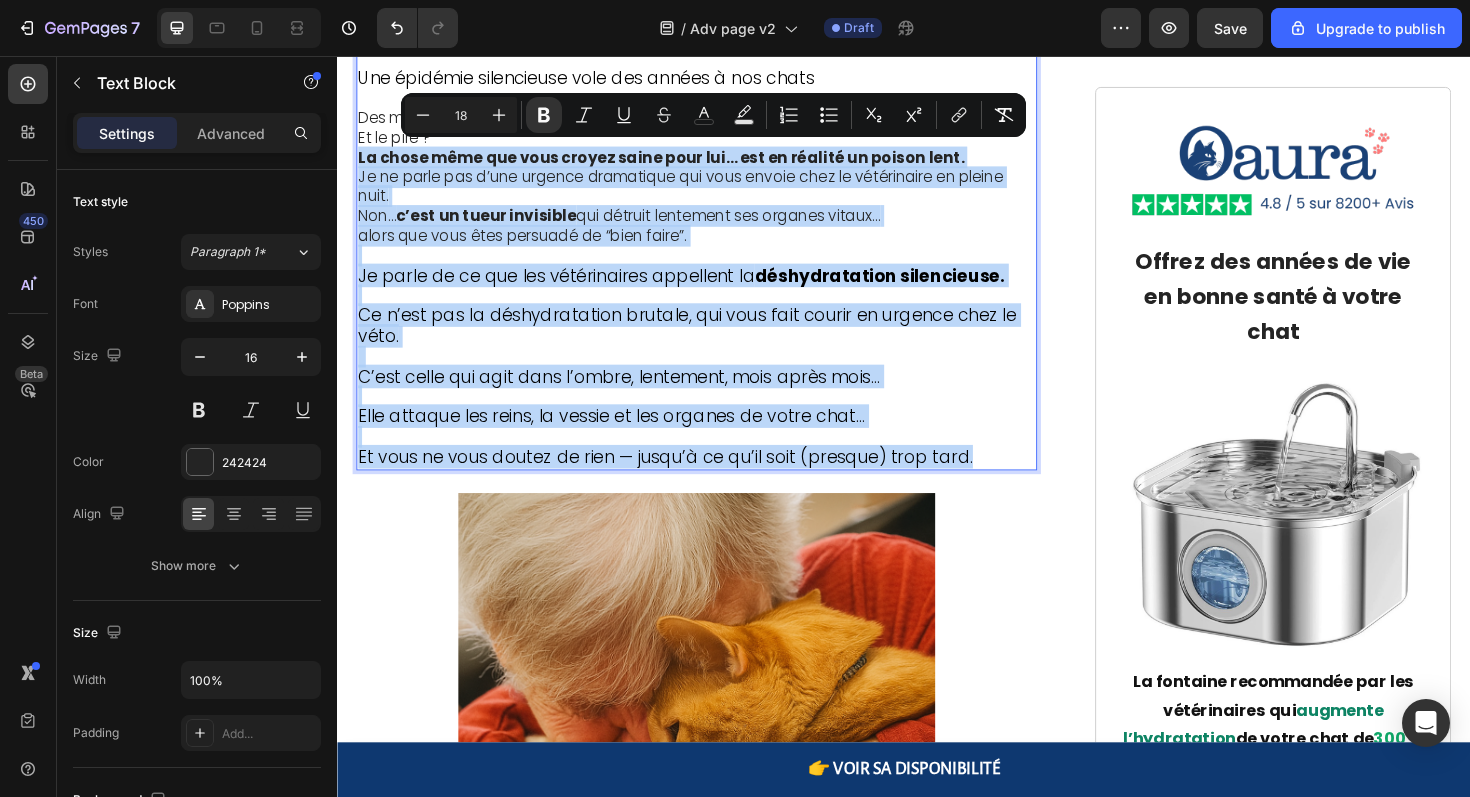 drag, startPoint x: 1028, startPoint y: 471, endPoint x: 359, endPoint y: 161, distance: 737.33374 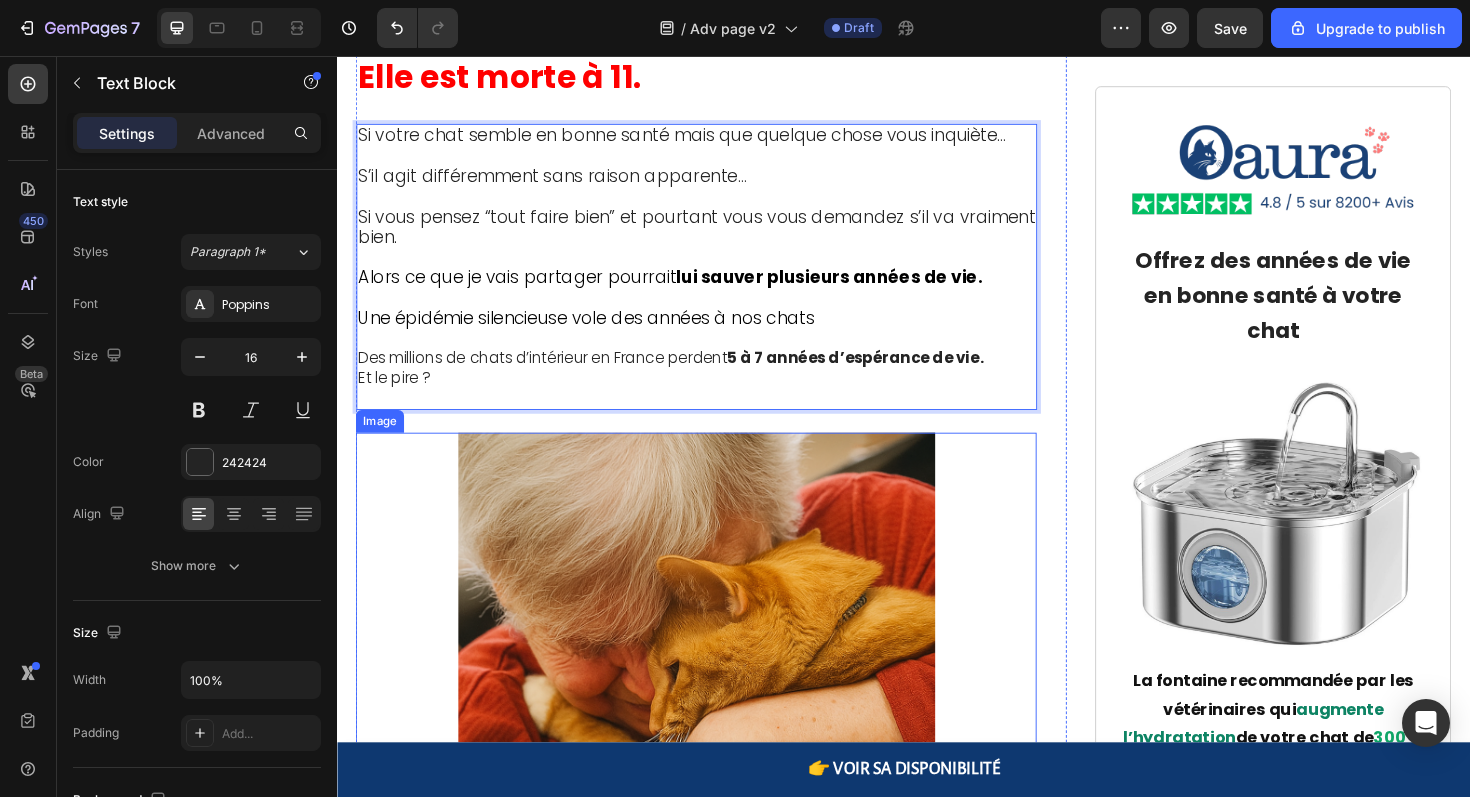scroll, scrollTop: 843, scrollLeft: 0, axis: vertical 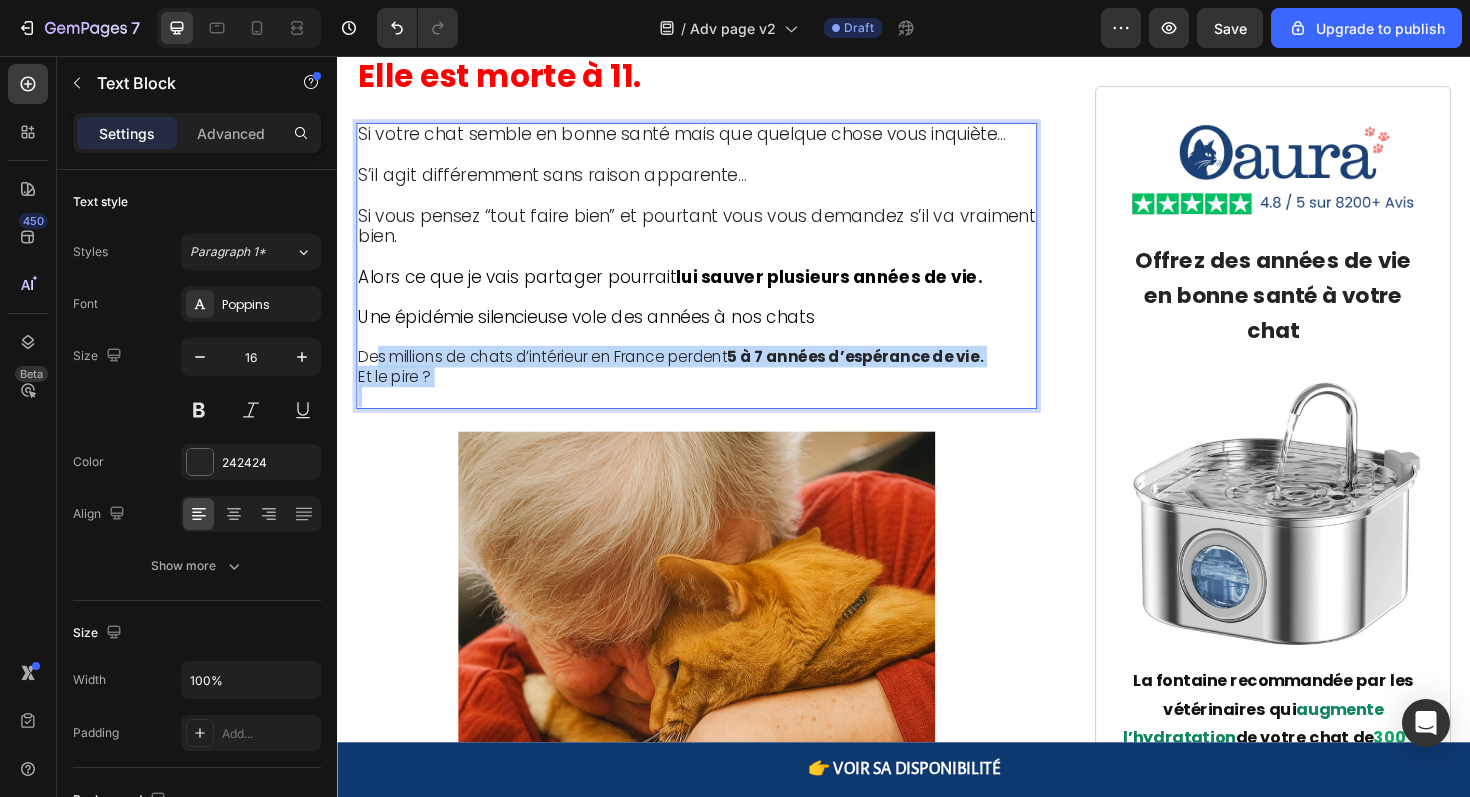 drag, startPoint x: 616, startPoint y: 407, endPoint x: 381, endPoint y: 364, distance: 238.90166 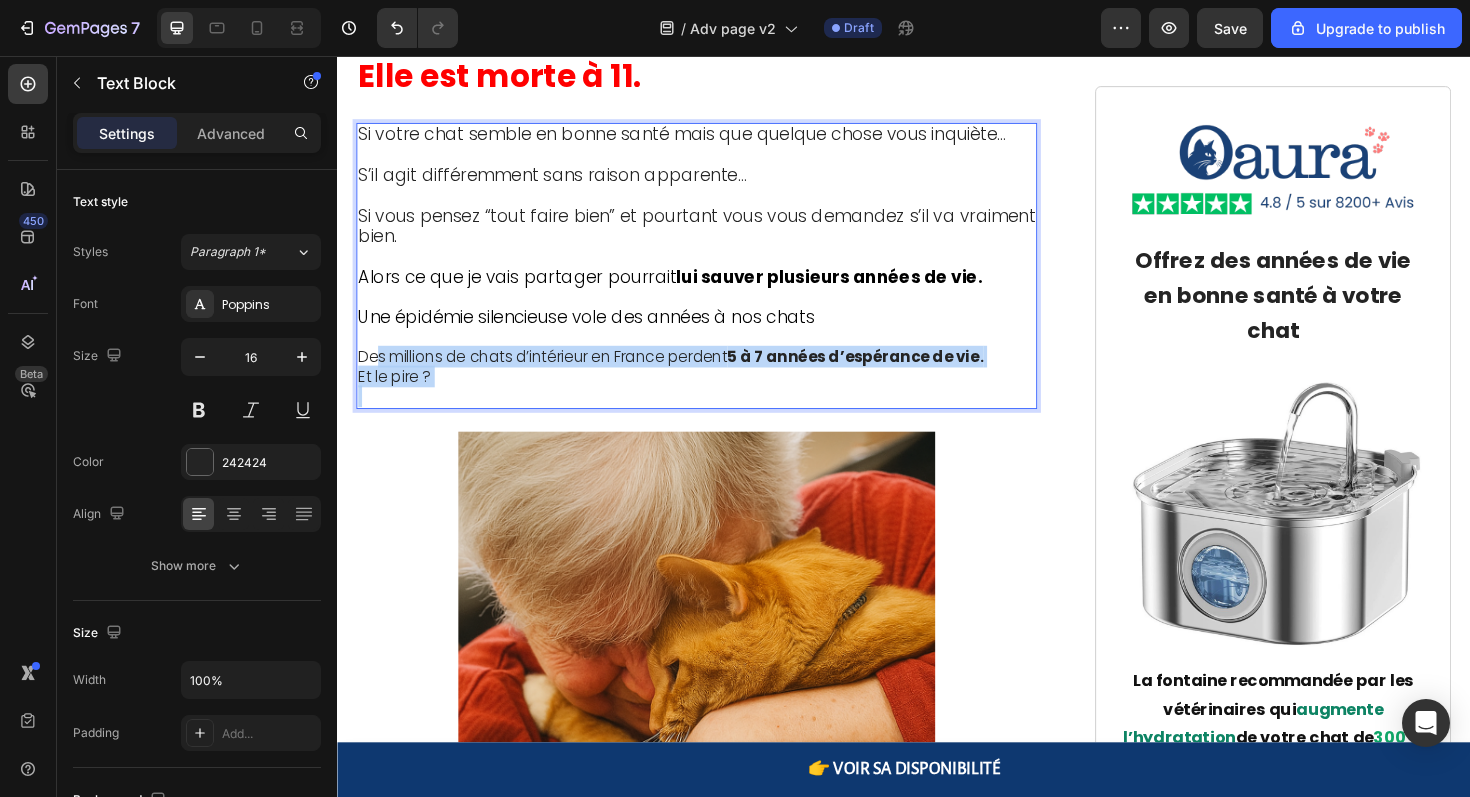 click on "Si votre chat semble en bonne santé mais que quelque chose vous inquiète…   S’il agit différemment sans raison apparente… Si vous pensez “tout faire bien” et pourtant vous vous demandez s’il va vraiment bien . Alors ce que je vais partager pourrait  lui sauver plusieurs années de vie. Une épidémie silencieuse vole des années à nos chats Des millions de chats d’intérieur en France perdent  5 à 7 années d’espérance de vie. Et le pire ?" at bounding box center (717, 278) 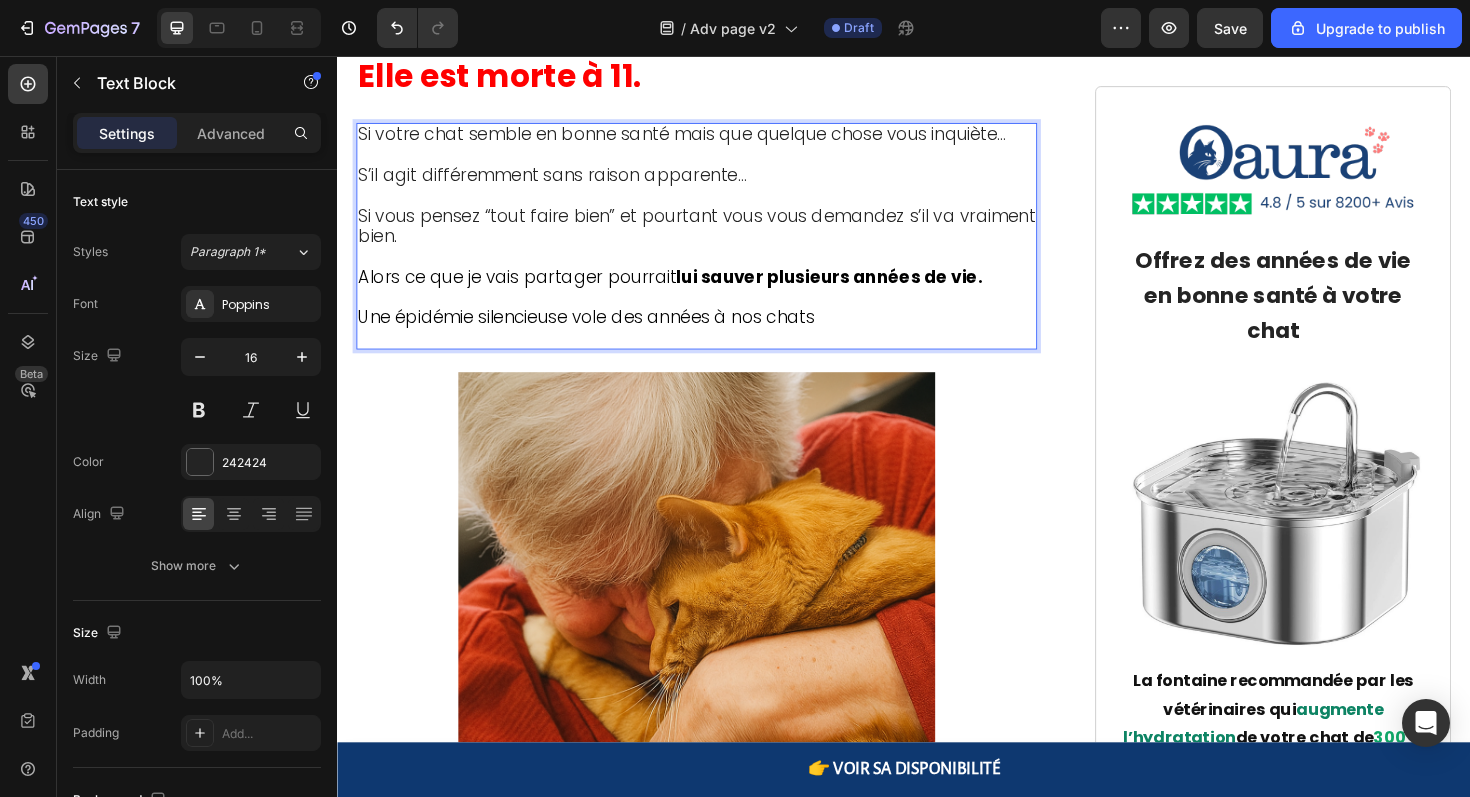 click at bounding box center [717, 354] 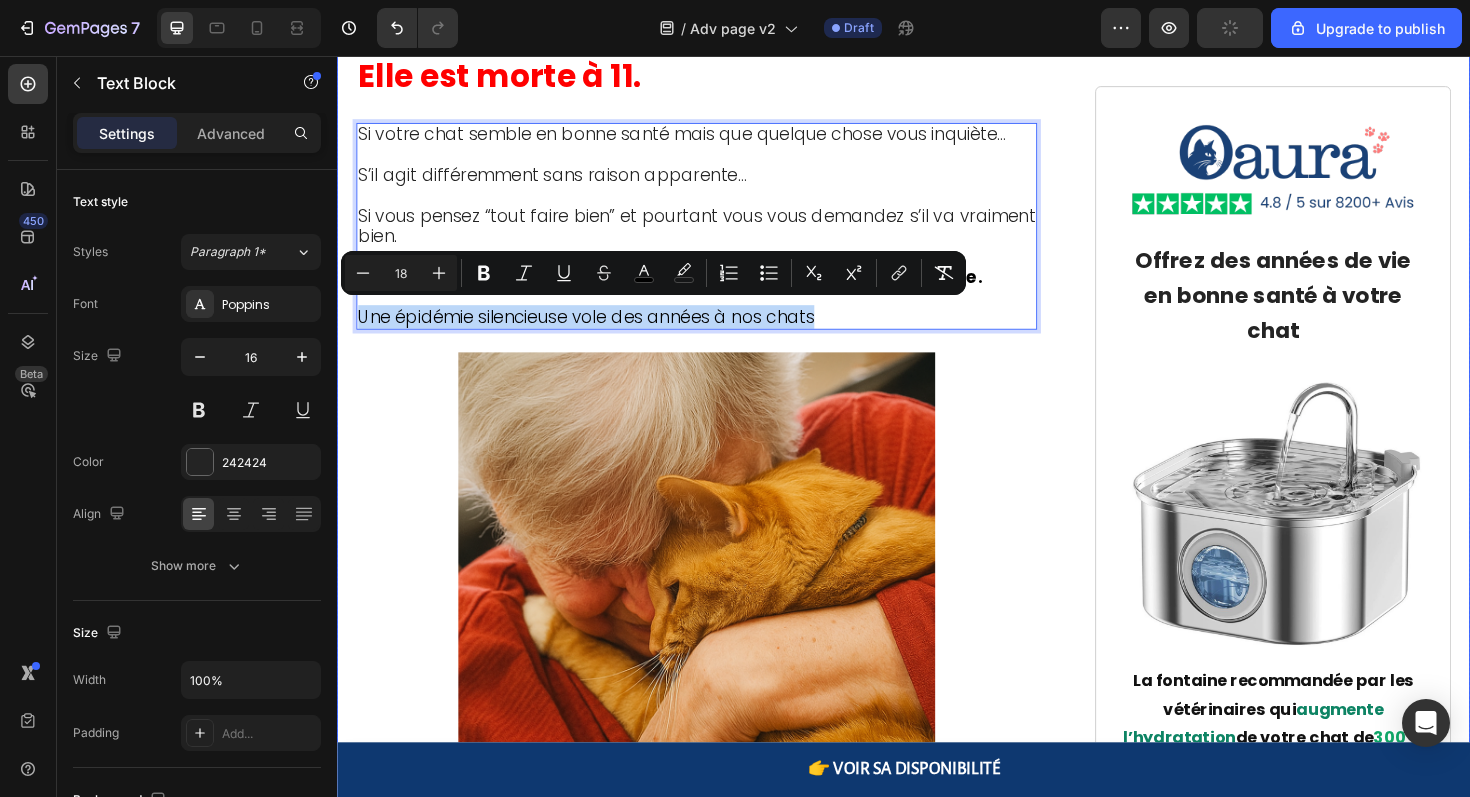 drag, startPoint x: 861, startPoint y: 335, endPoint x: 340, endPoint y: 330, distance: 521.024 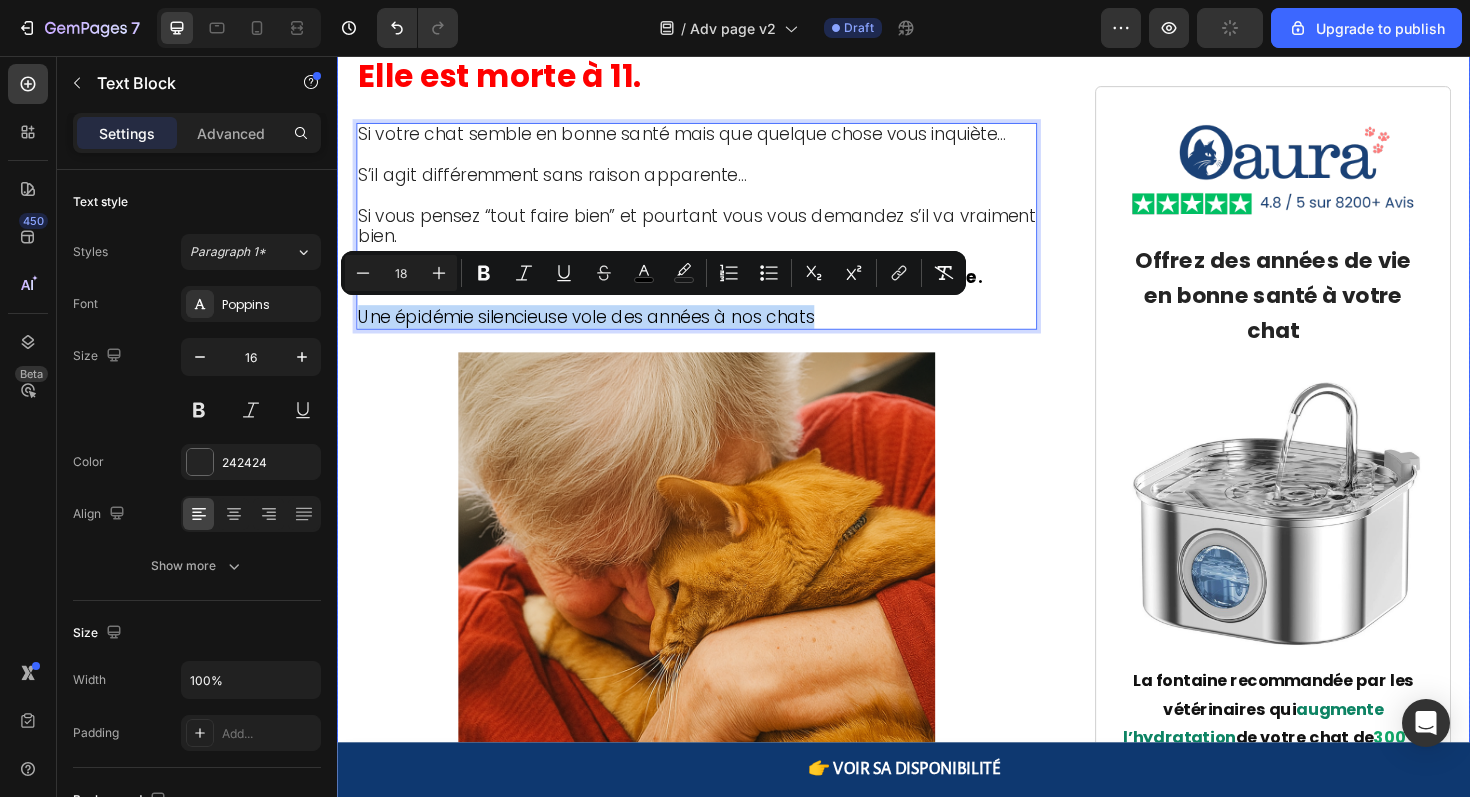 click on "⁠⁠⁠⁠⁠⁠⁠ Un vétérinaire révèle une menace cachée : "Voici pourquoi 81 % des chats meurent 5 ans trop tôt…" Heading 📍 Publié le 27 juillet 2025 à 9h17 - Paris Text Block "Quand les propriétaires remarquent enfin les symptômes, il est souvent trop tard. 80% de la fonction rénale est déjà détruite. C'est un drame que je vois 5 fois par semaine dans ma clinique."  — Dr. Claire Dubois, Vétérinaire à Paris Text Block Image ⁠⁠⁠⁠⁠⁠⁠ Ce chat aurait dû vivre jusqu’à 18 ans…  Elle est morte à 11. Heading Si votre chat semble en bonne santé mais que quelque chose vous inquiète…   S’il agit différemment sans raison apparente… Si vous pensez “tout faire bien” et pourtant vous vous demandez s’il va vraiment bien . Alors ce que je vais partager pourrait  lui sauver plusieurs années de vie. Une épidémie silencieuse vole des années à nos chats Text Block   24 Image Une visite chez le vétérinaire à 350 € m’a ouvert les yeux Heading       ." at bounding box center (937, 4097) 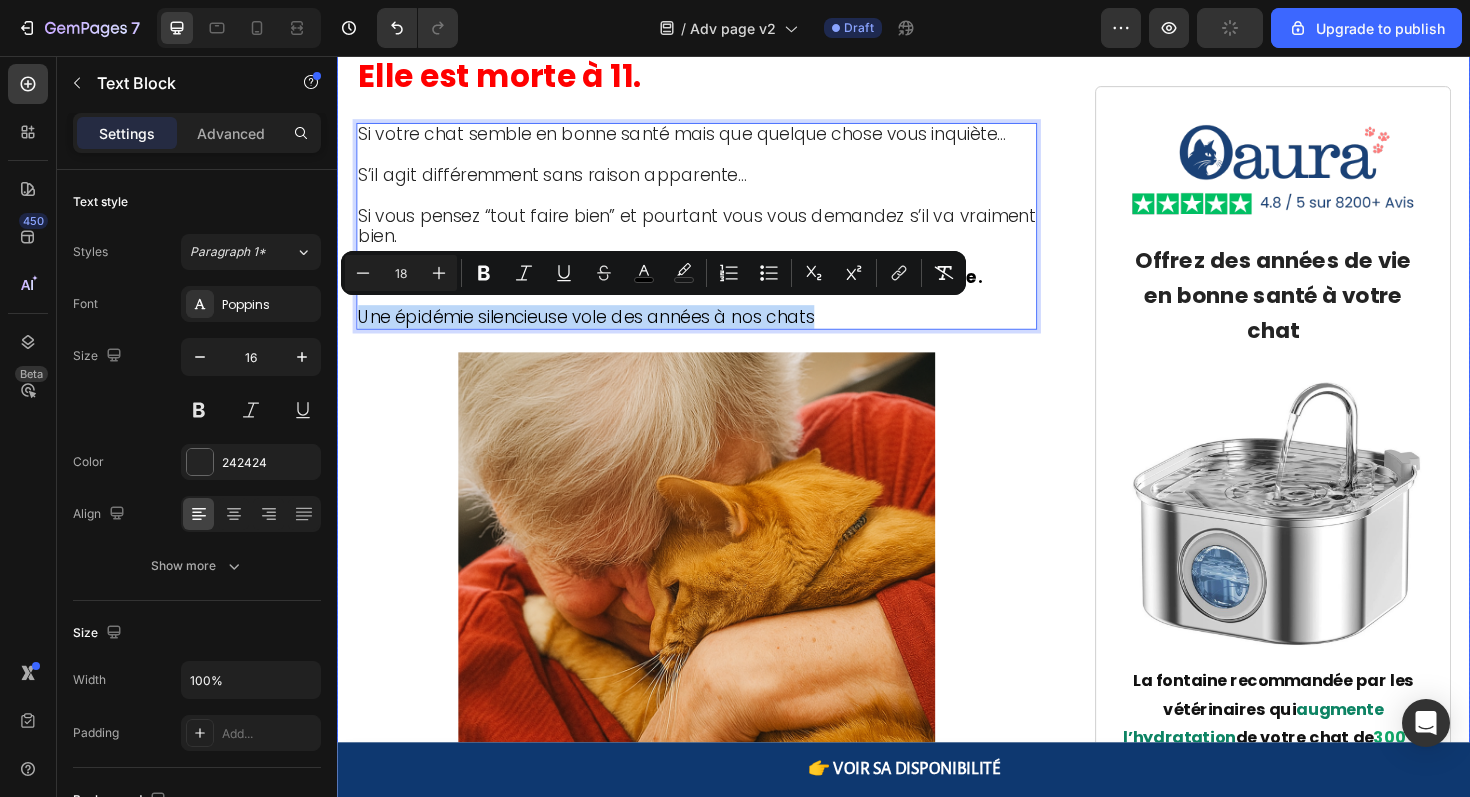 copy on "Une épidémie silencieuse vole des années à nos chats" 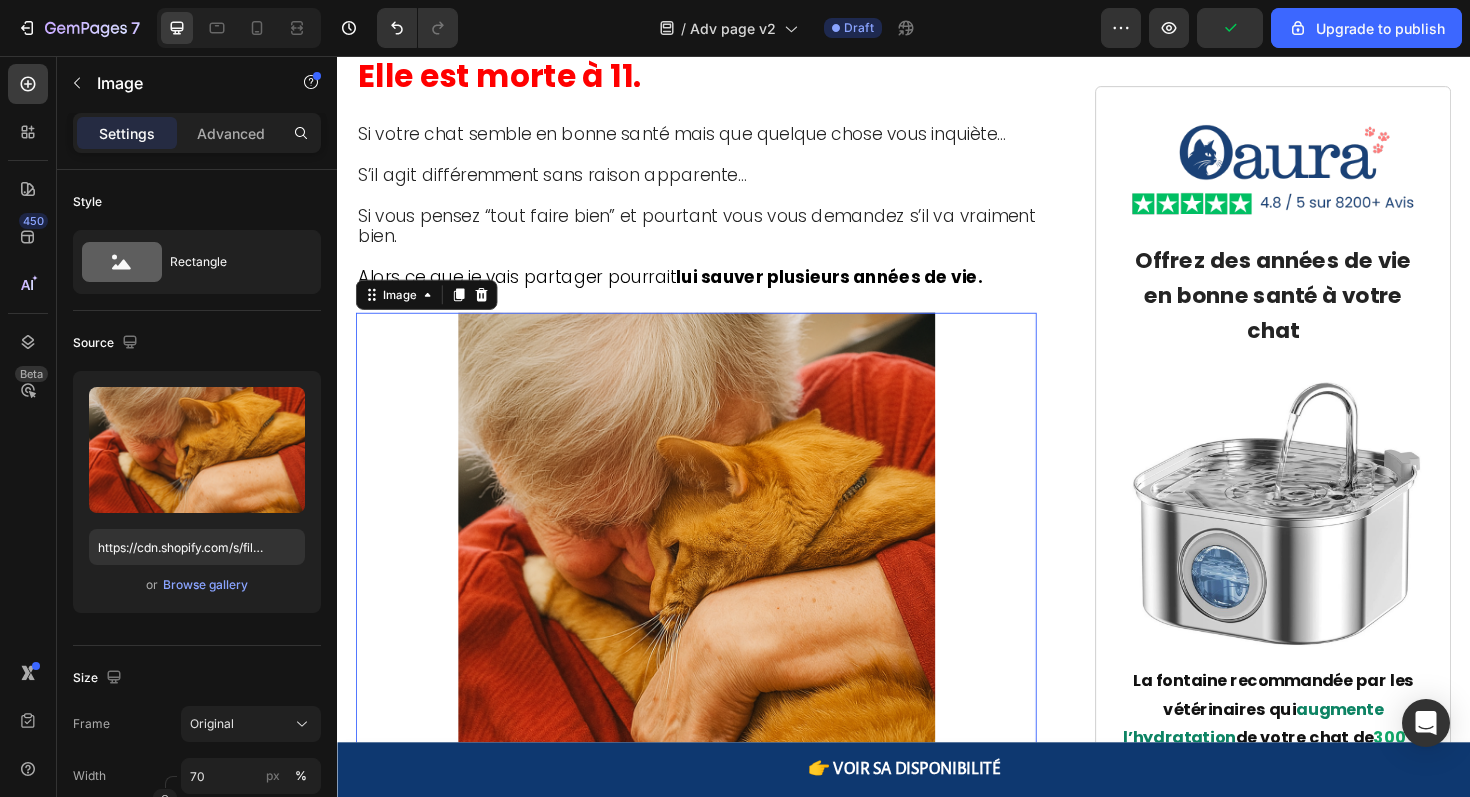 click at bounding box center [717, 580] 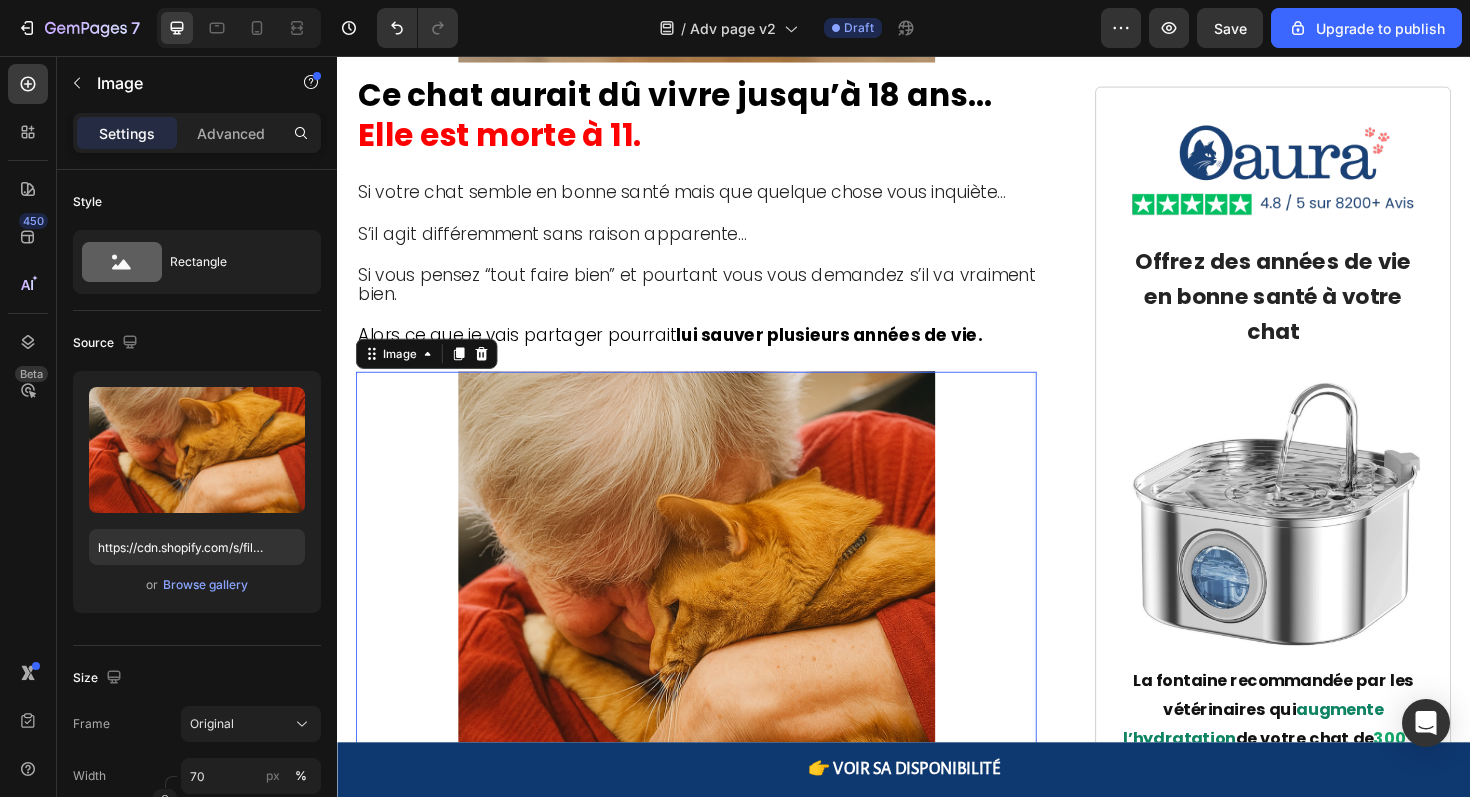 scroll, scrollTop: 610, scrollLeft: 0, axis: vertical 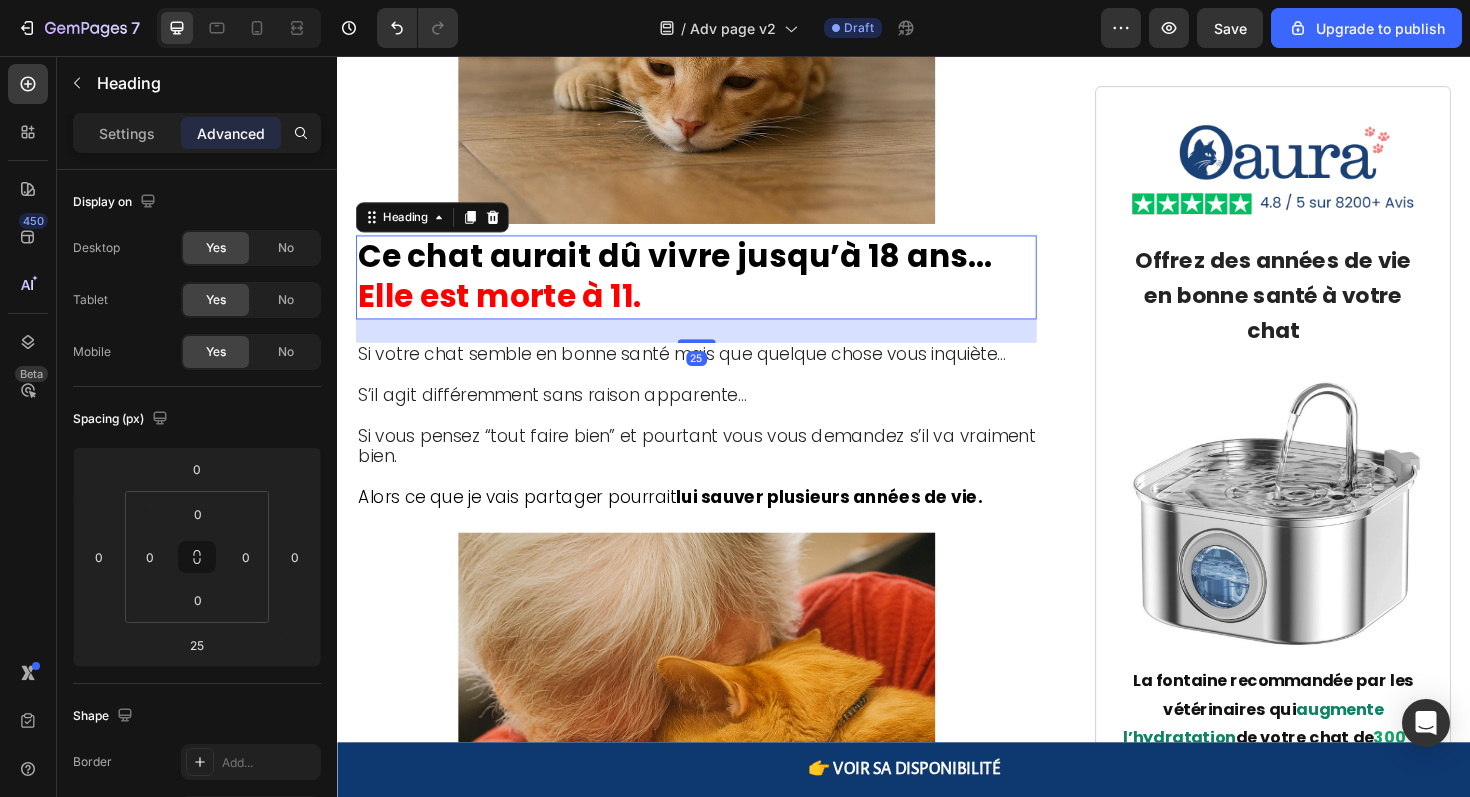click on "Ce chat aurait dû vivre jusqu’à 18 ans…" at bounding box center [694, 268] 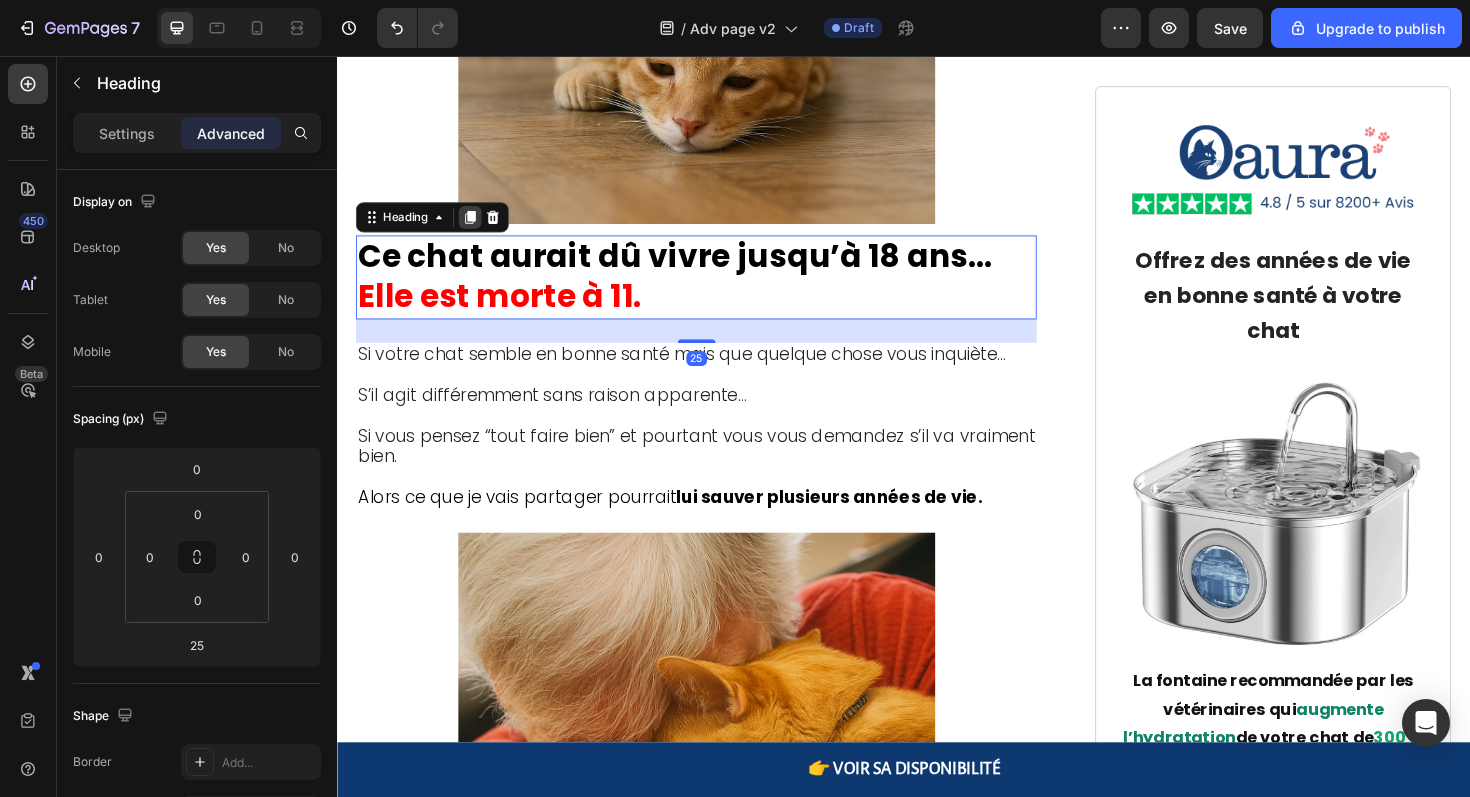 click 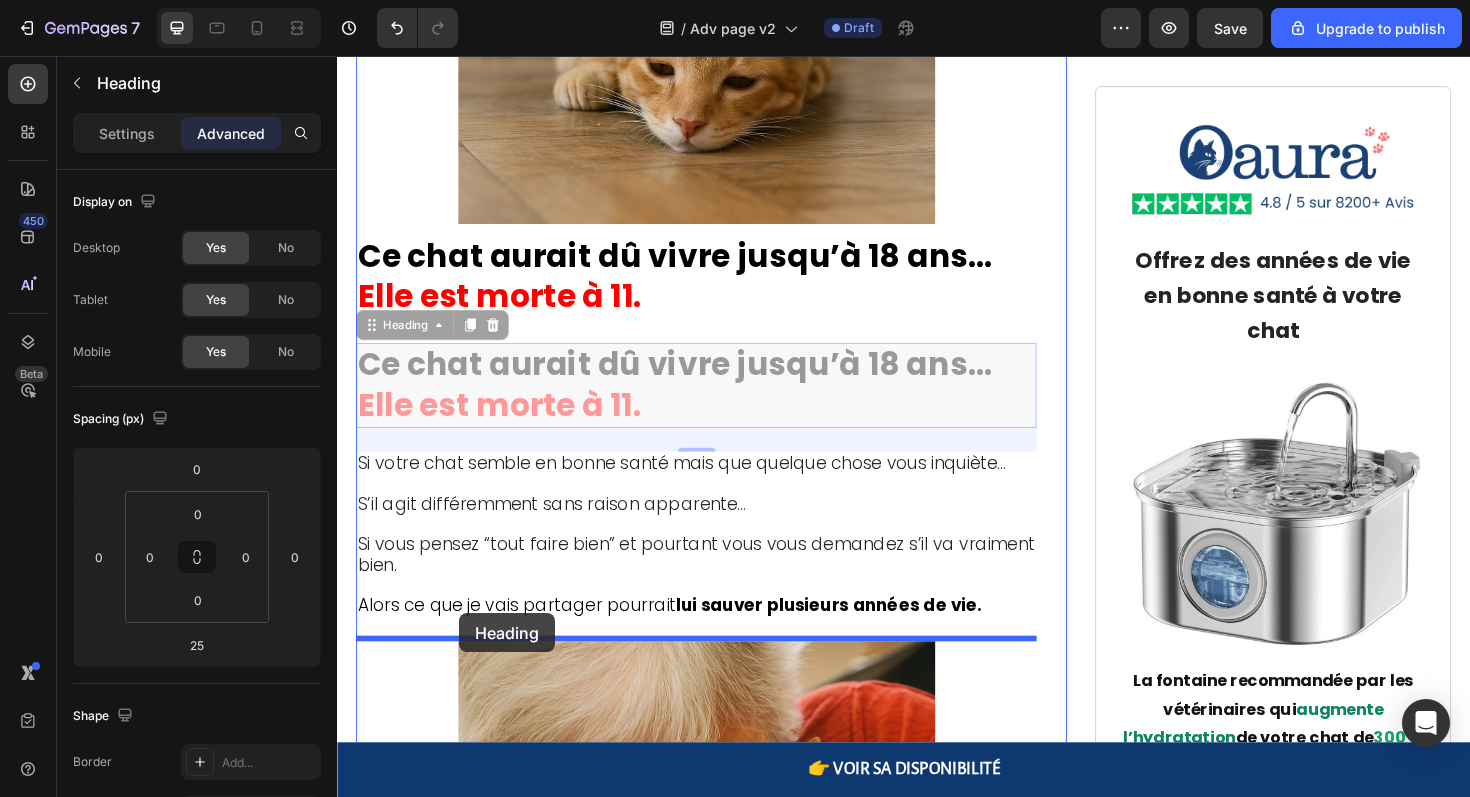 drag, startPoint x: 371, startPoint y: 345, endPoint x: 466, endPoint y: 646, distance: 315.63586 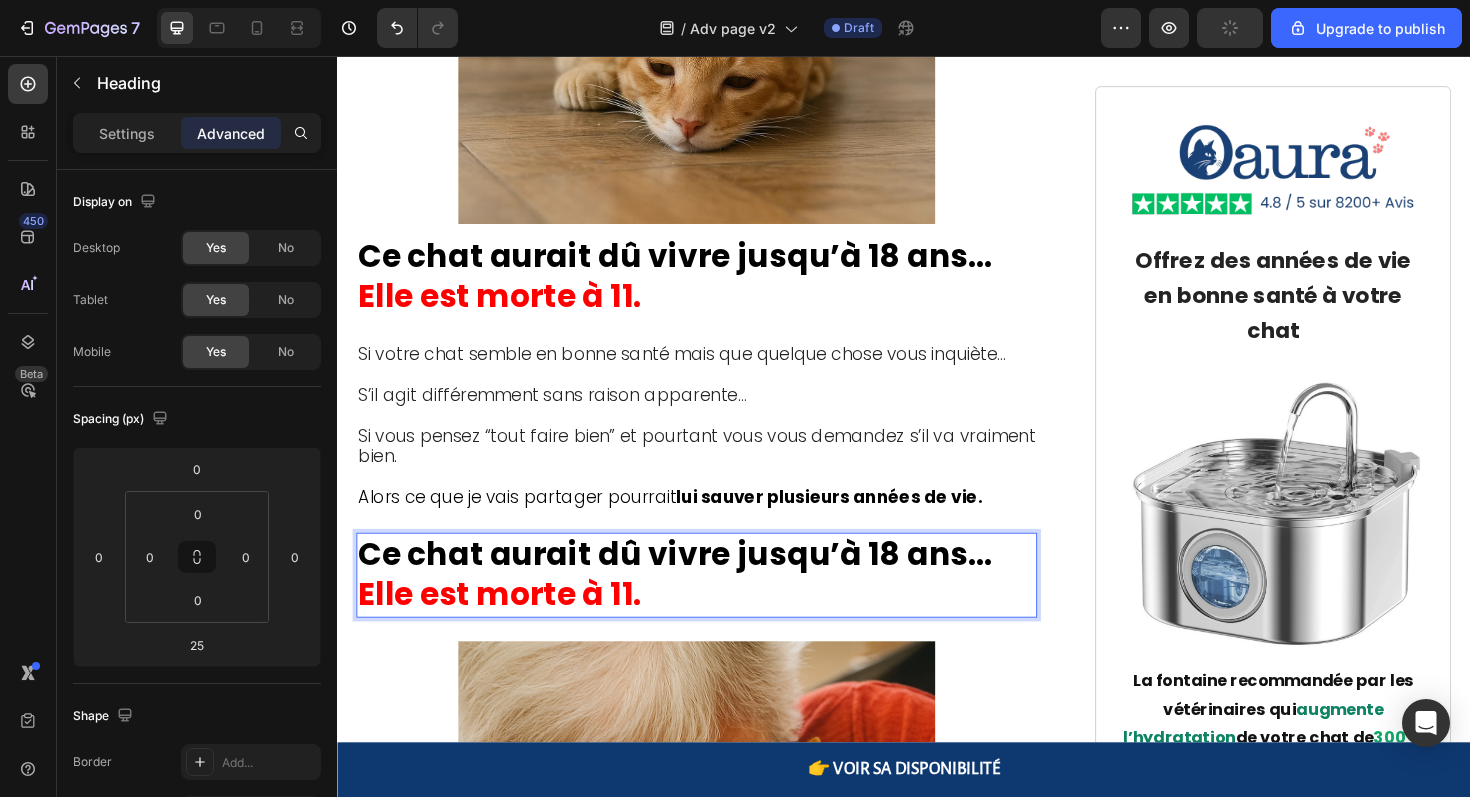 click on "Ce chat aurait dû vivre jusqu’à 18 ans…  Elle est morte à 11." at bounding box center (717, 606) 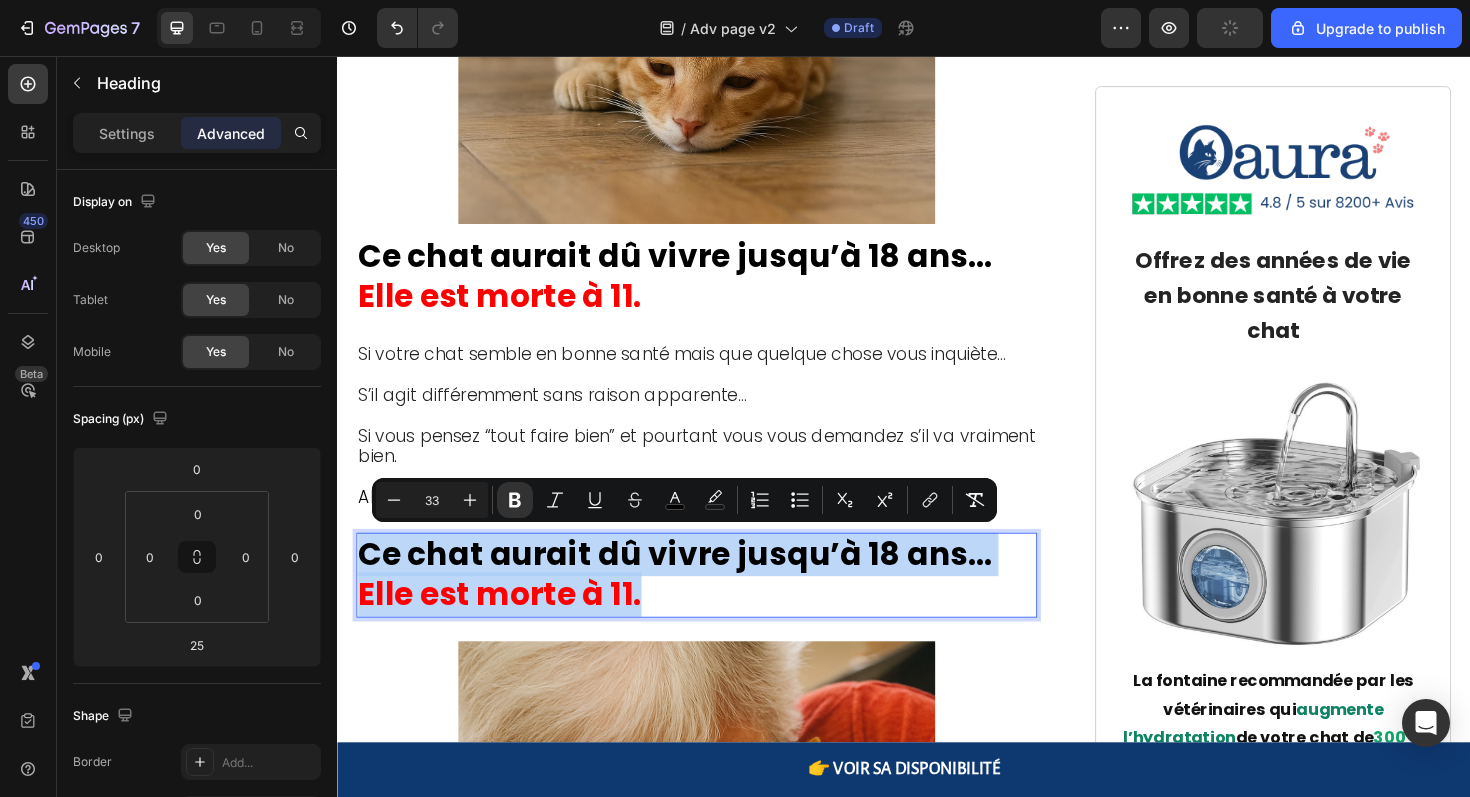 drag, startPoint x: 676, startPoint y: 627, endPoint x: 318, endPoint y: 579, distance: 361.20355 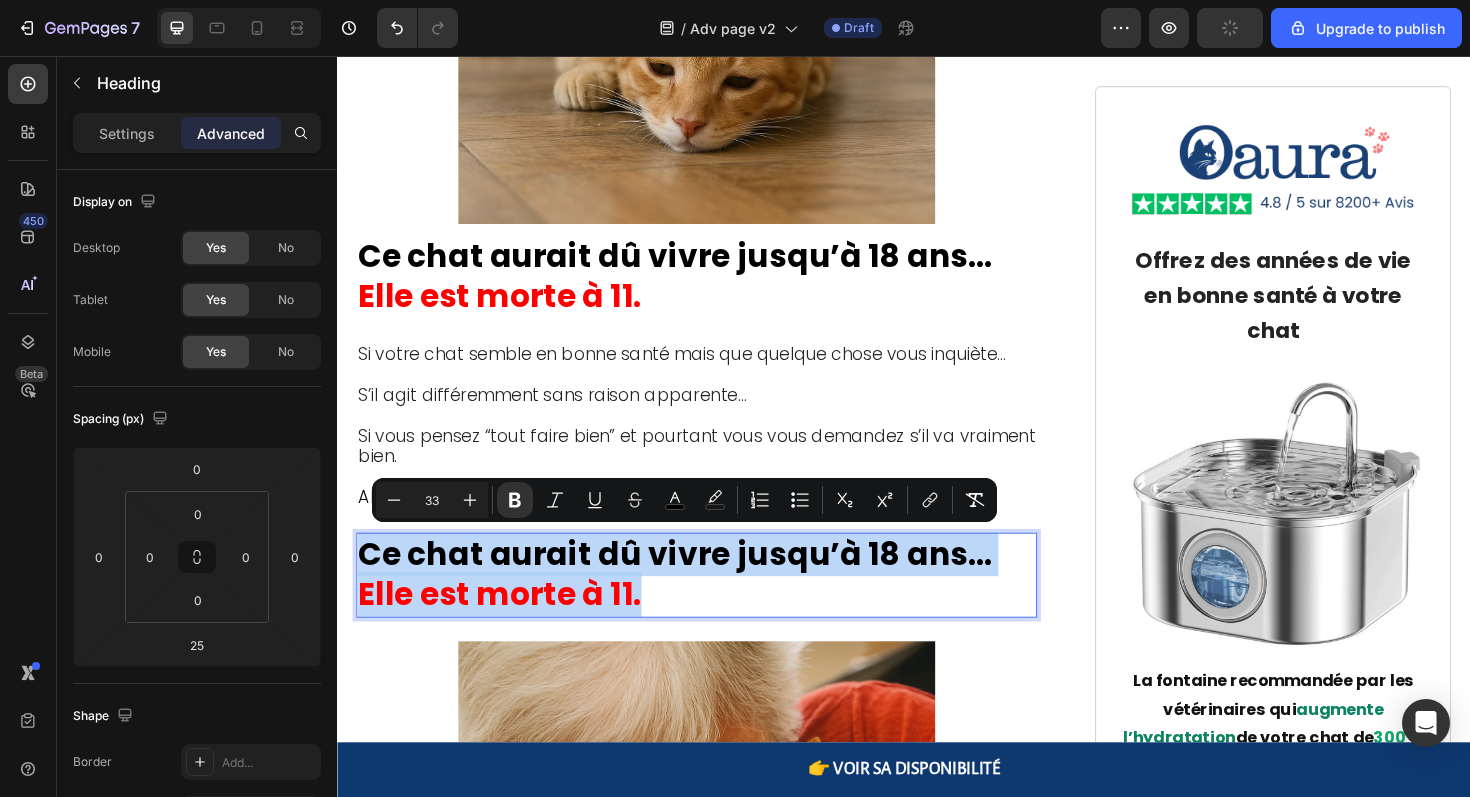 click on "Header 👉   VOIR SA DISPONIBILIT É Button Sticky Oaura Text Block Row Row ⁠⁠⁠⁠⁠⁠⁠ Un vétérinaire révèle une menace cachée : "Voici pourquoi 81 % des chats meurent 5 ans trop tôt…" Heading 📍 Publié le 27 juillet 2025 à 9h17 - Paris Text Block "Quand les propriétaires remarquent enfin les symptômes, il est souvent trop tard. 80% de la fonction rénale est déjà détruite. C'est un drame que je vois 5 fois par semaine dans ma clinique."  — Dr. Claire Dubois, Vétérinaire à Paris Text Block Image ⁠⁠⁠⁠⁠⁠⁠ Ce chat aurait dû vivre jusqu’à 18 ans…  Elle est morte à 11. Heading Si votre chat semble en bonne santé mais que quelque chose vous inquiète…   S’il agit différemment sans raison apparente… Si vous pensez “tout faire bien” et pourtant vous vous demandez s’il va vraiment bien . Alors ce que je vais partager pourrait  lui sauver plusieurs années de vie. Text Block Ce chat aurait dû vivre jusqu’à 18 ans…  Elle est morte à 11.   25 ." at bounding box center [937, 4501] 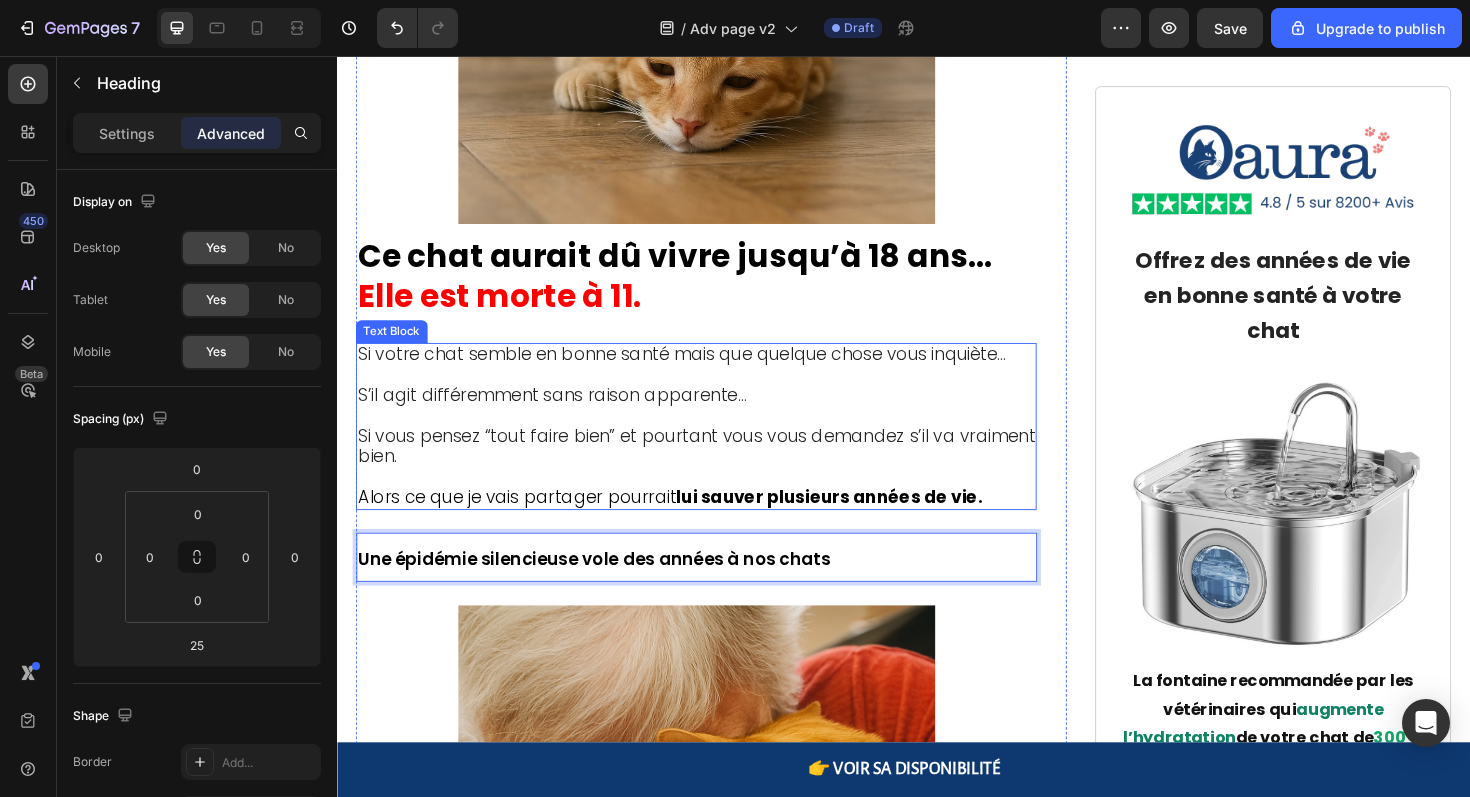 click at bounding box center [717, 502] 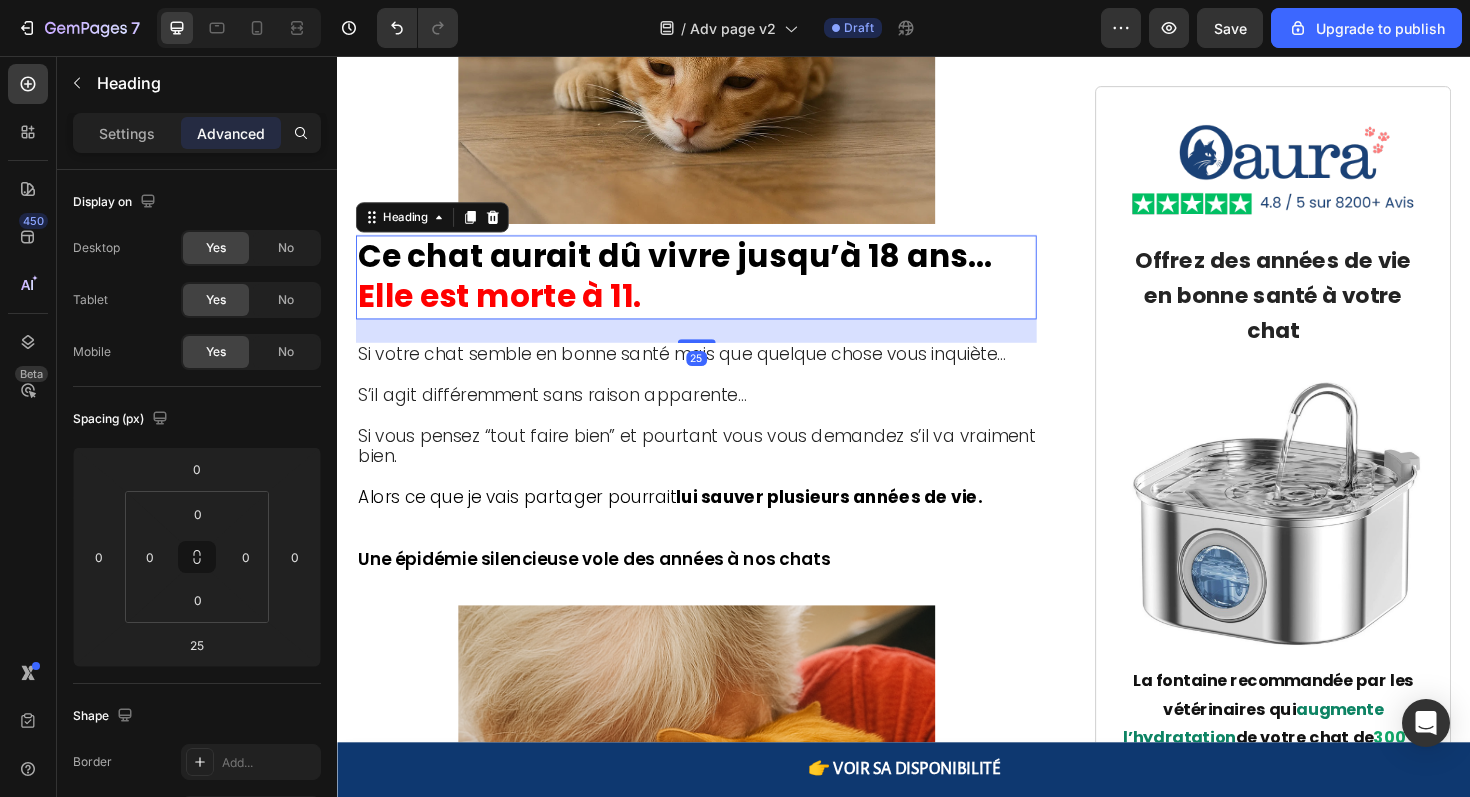 click on "⁠⁠⁠⁠⁠⁠⁠ Ce chat aurait dû vivre jusqu’à 18 ans…  Elle est morte à 11." at bounding box center (717, 291) 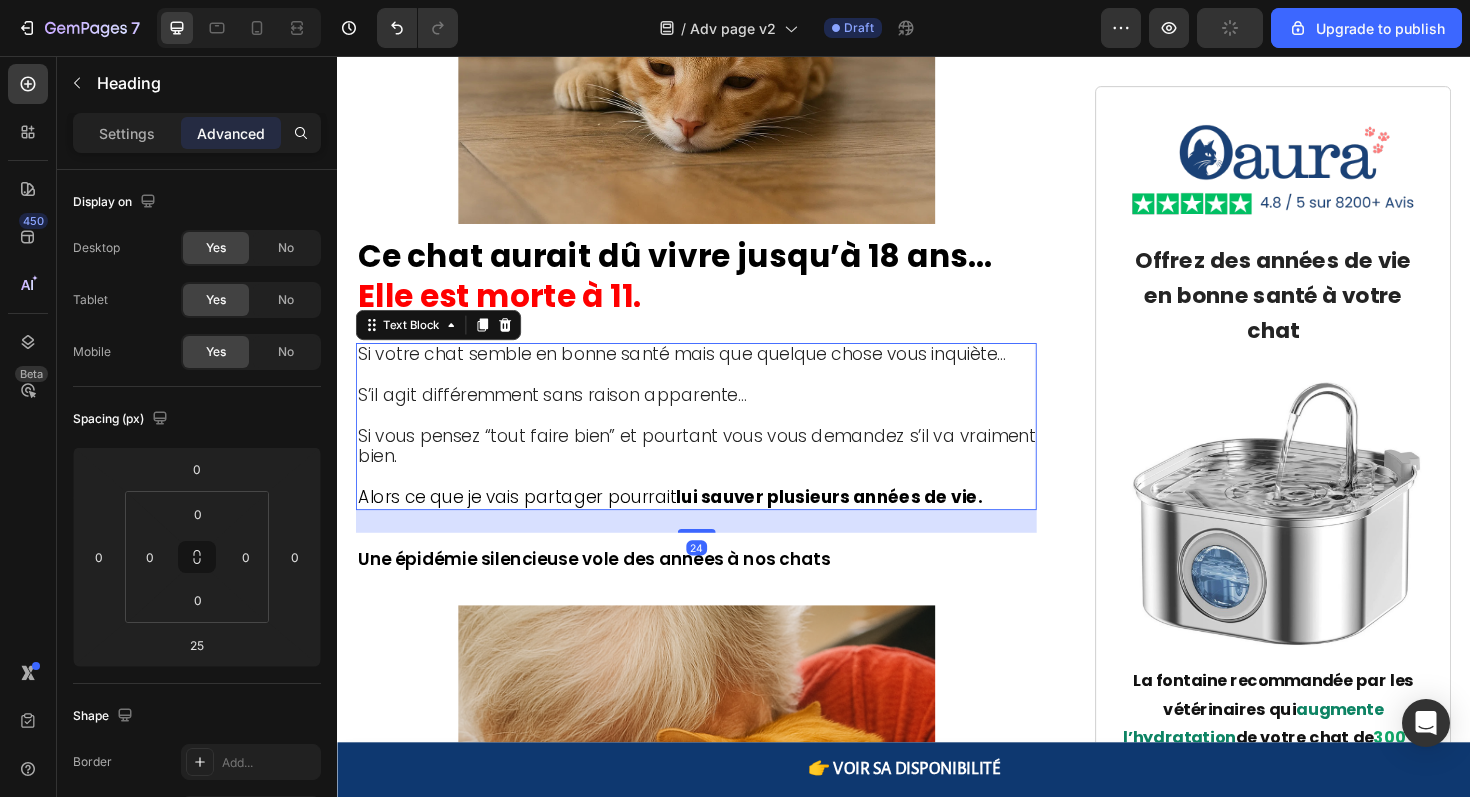 click on "lui sauver plusieurs années de vie." at bounding box center [858, 522] 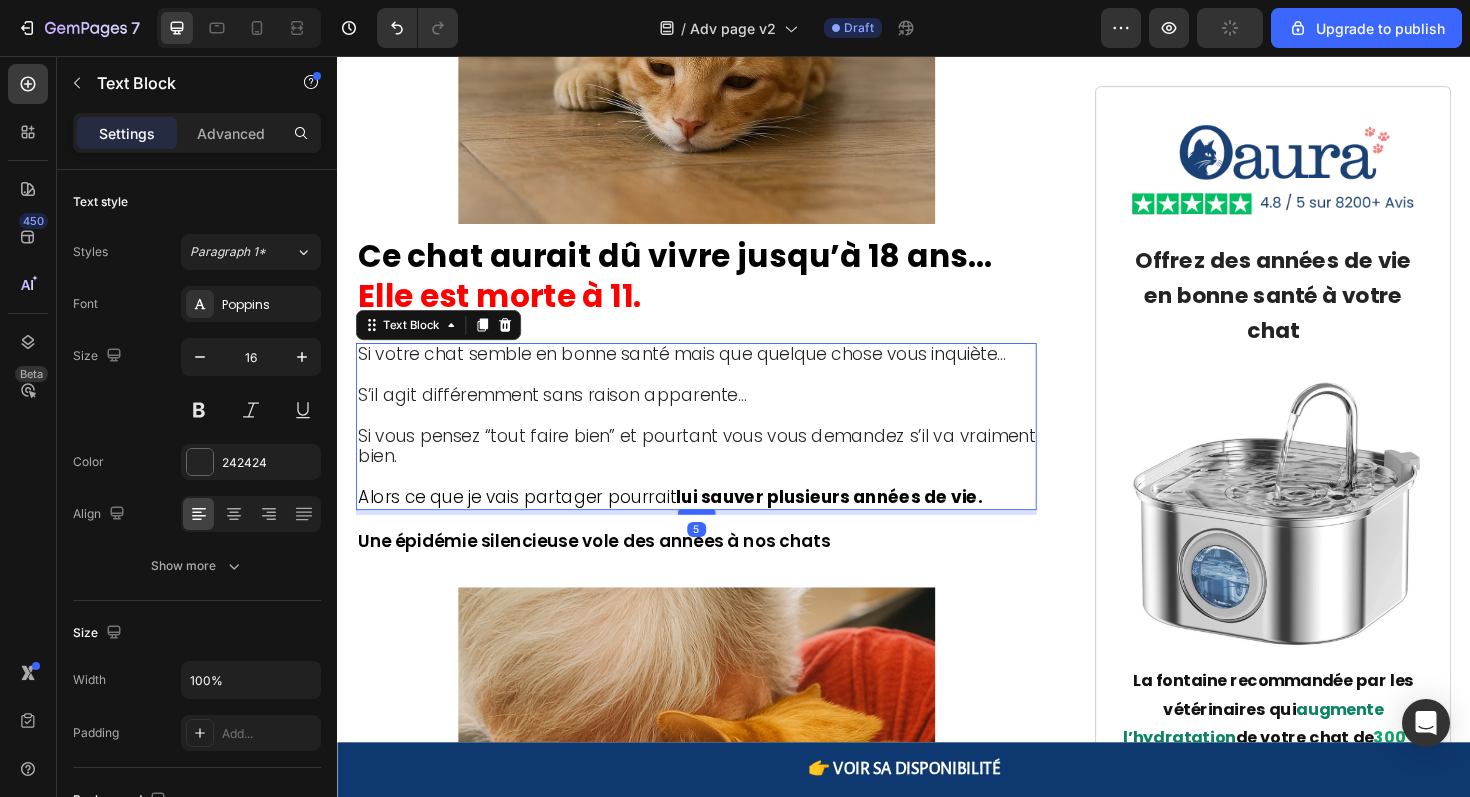 drag, startPoint x: 717, startPoint y: 555, endPoint x: 717, endPoint y: 536, distance: 19 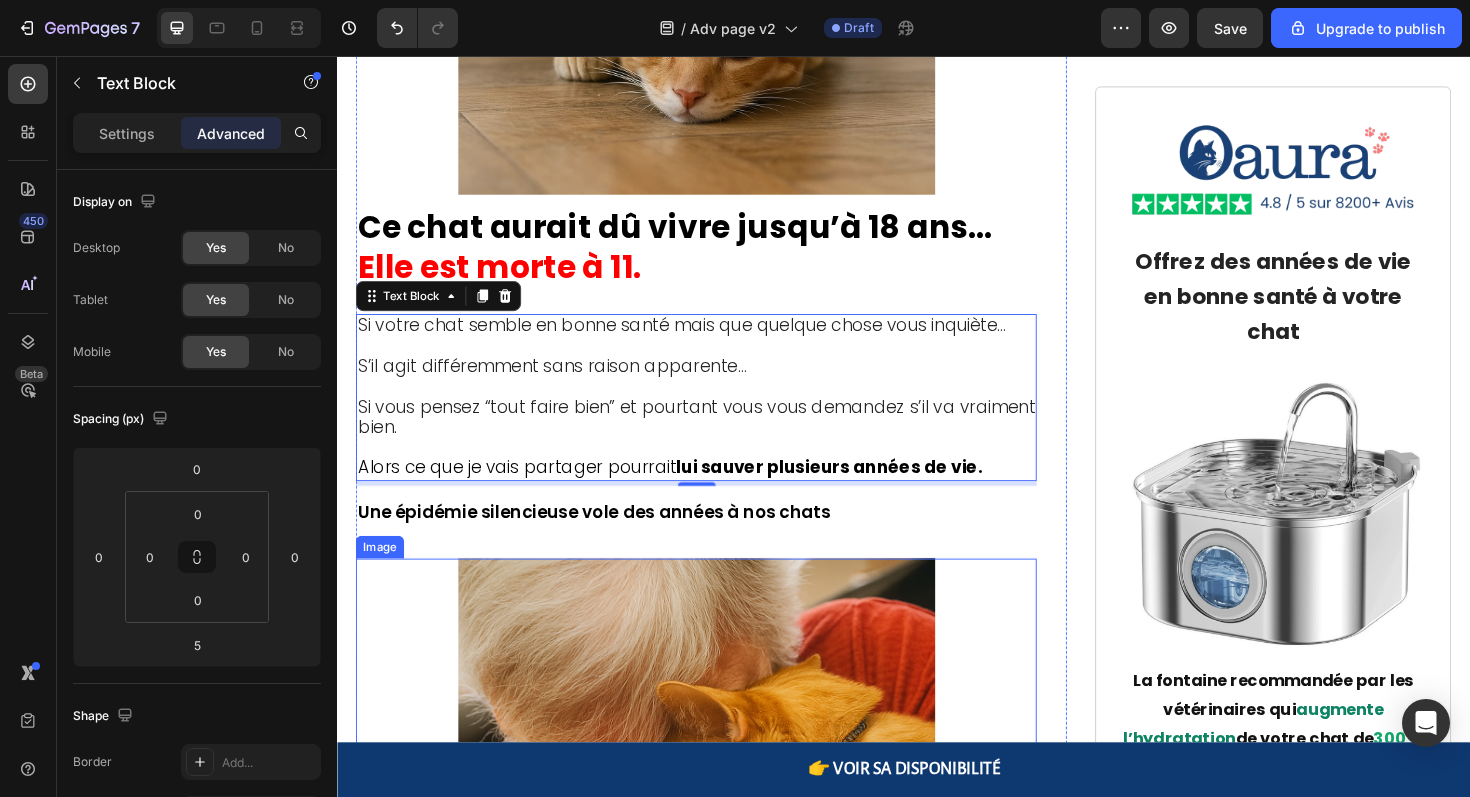 scroll, scrollTop: 640, scrollLeft: 0, axis: vertical 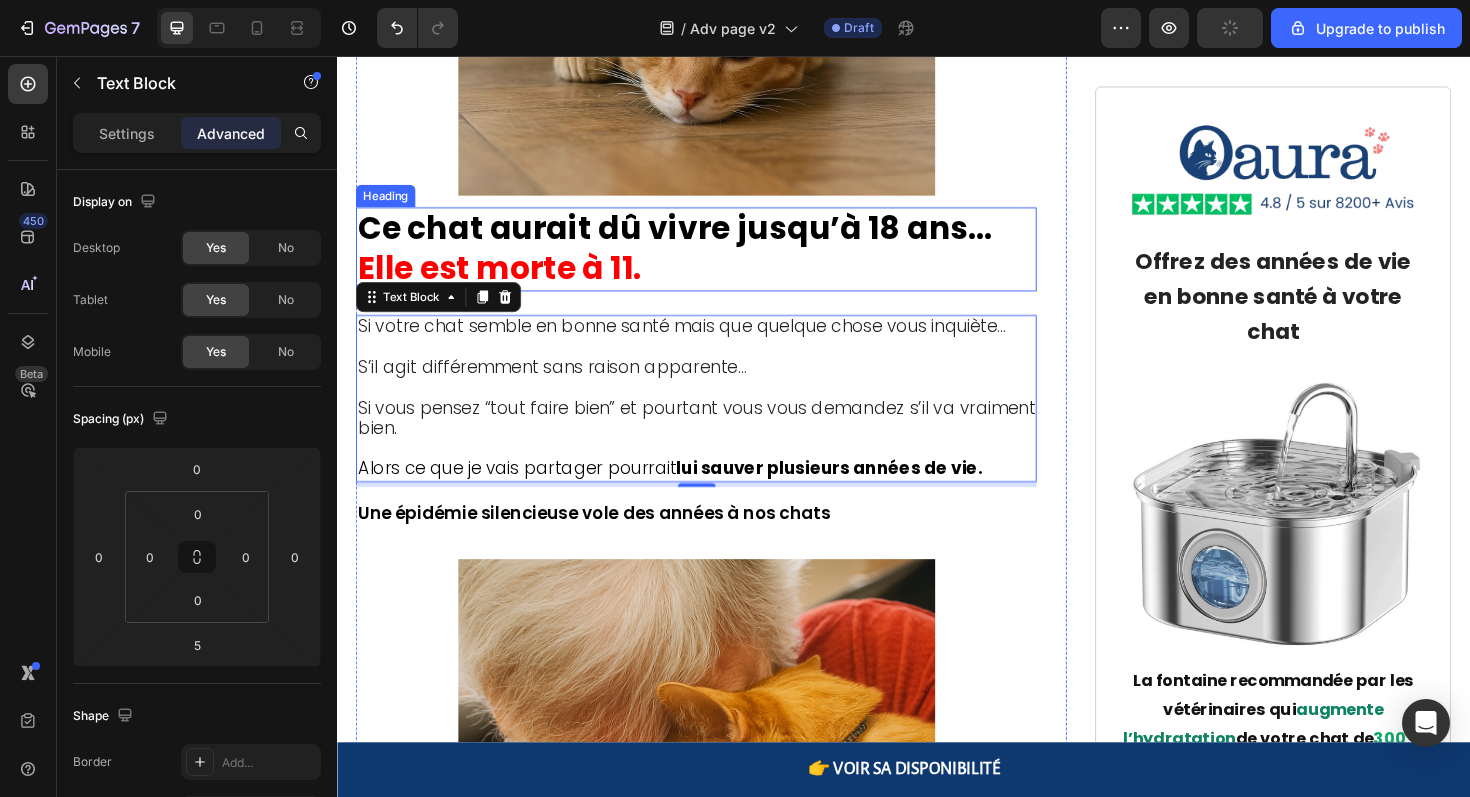 click on "⁠⁠⁠⁠⁠⁠⁠ Ce chat aurait dû vivre jusqu’à 18 ans…  Elle est morte à 11." at bounding box center (717, 261) 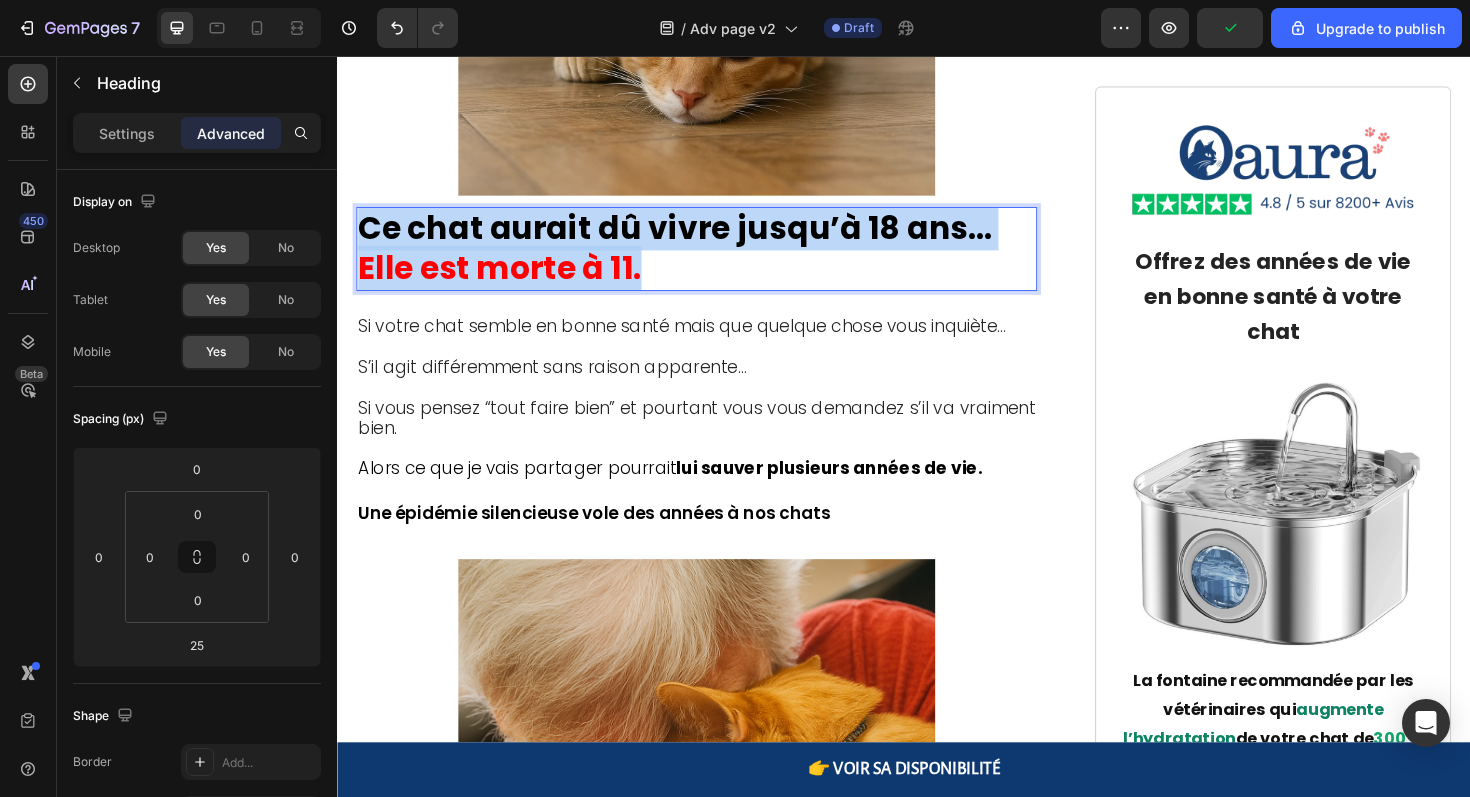 click on "Ce chat aurait dû vivre jusqu’à 18 ans…  Elle est morte à 11." at bounding box center (717, 261) 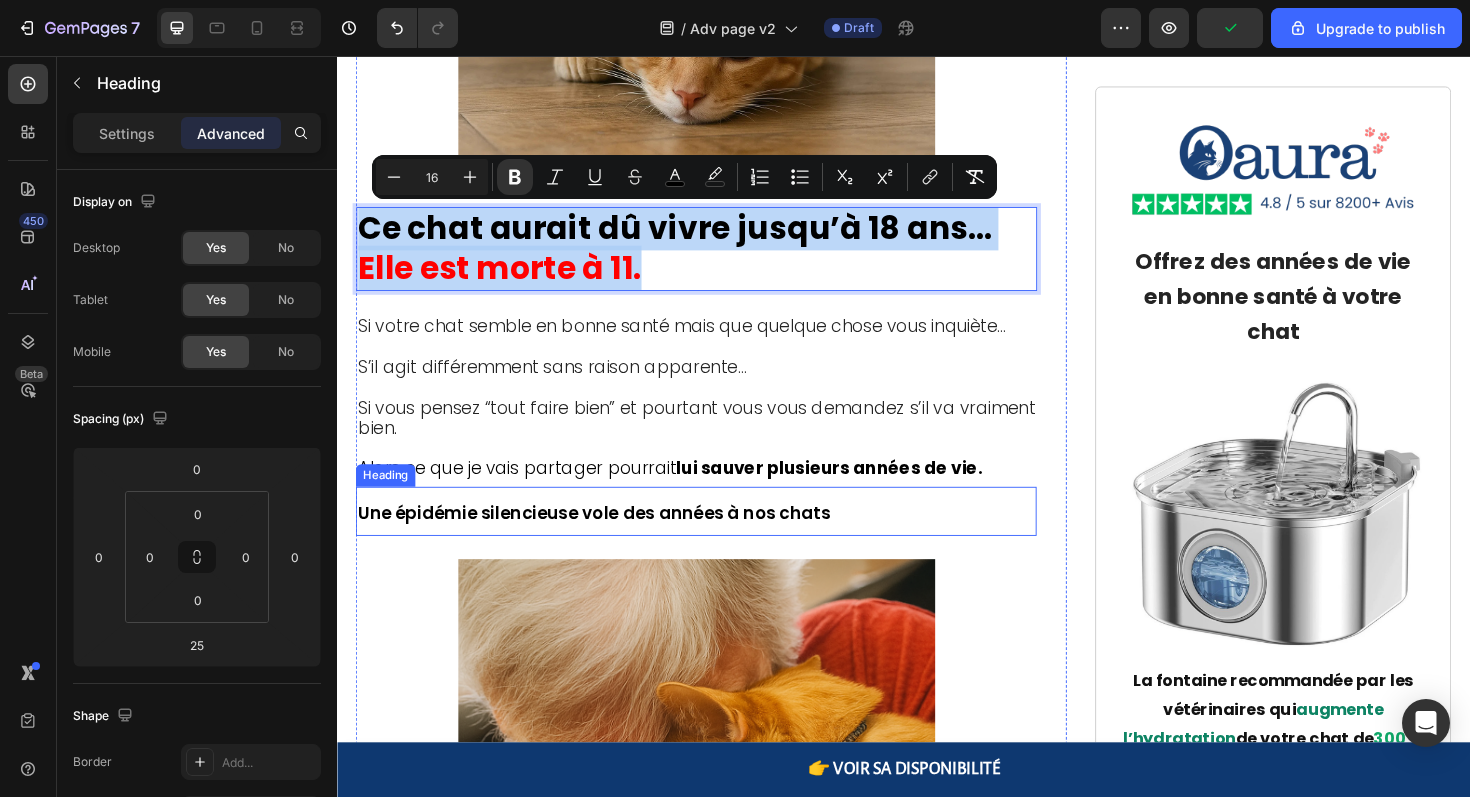 click on "Une épidémie silencieuse vole des années à nos chats" at bounding box center [609, 539] 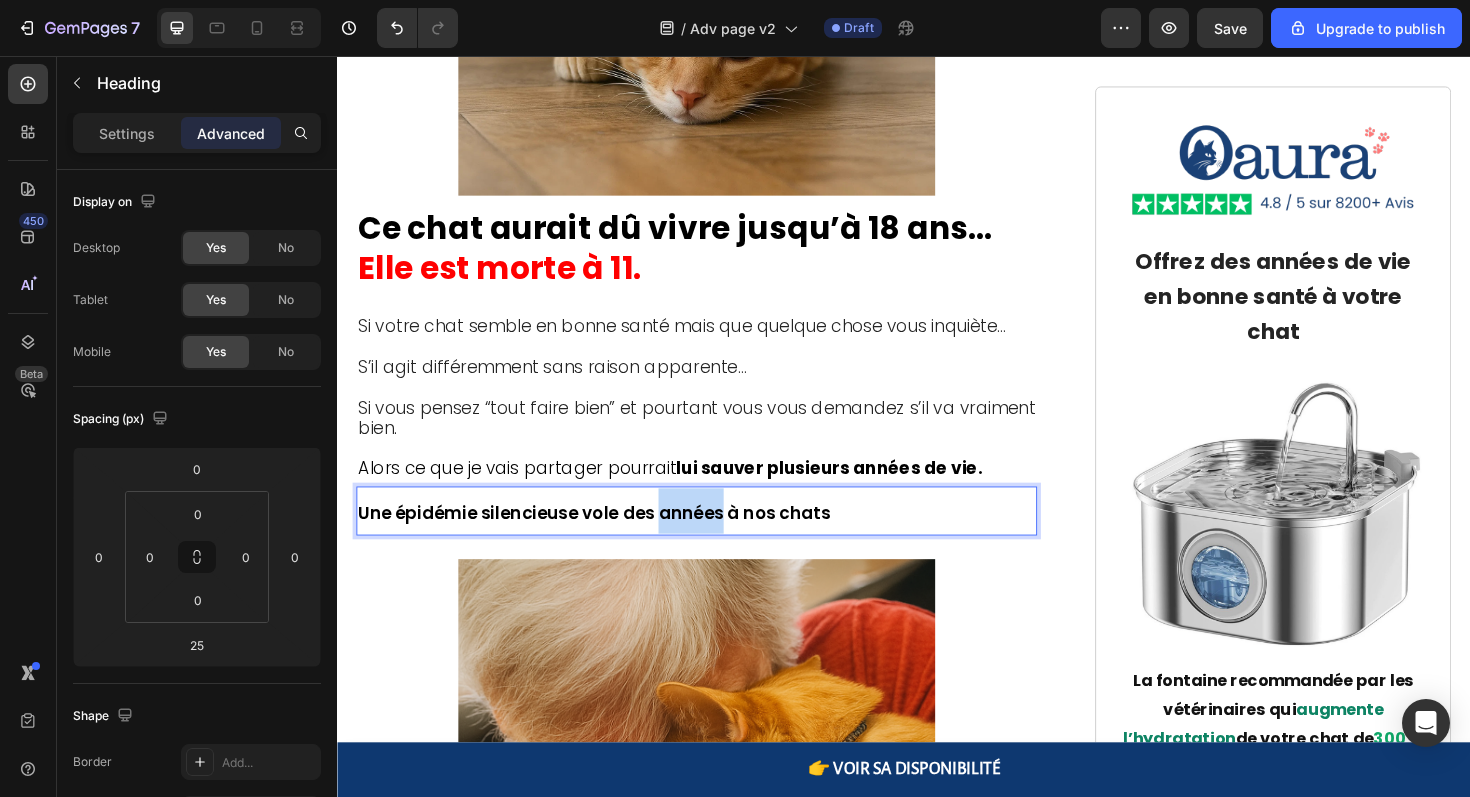 click on "Une épidémie silencieuse vole des années à nos chats" at bounding box center [609, 539] 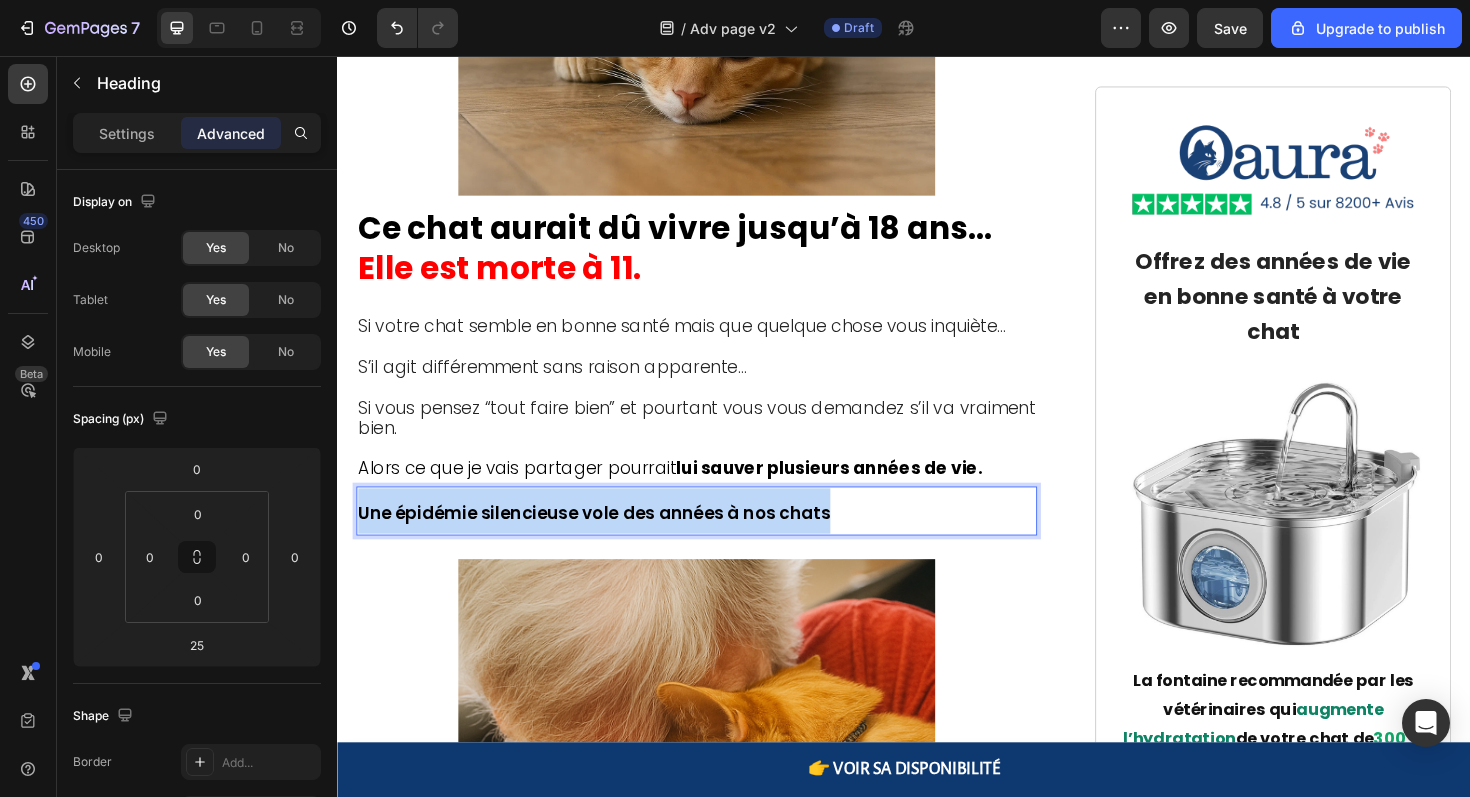 click on "Une épidémie silencieuse vole des années à nos chats" at bounding box center (609, 539) 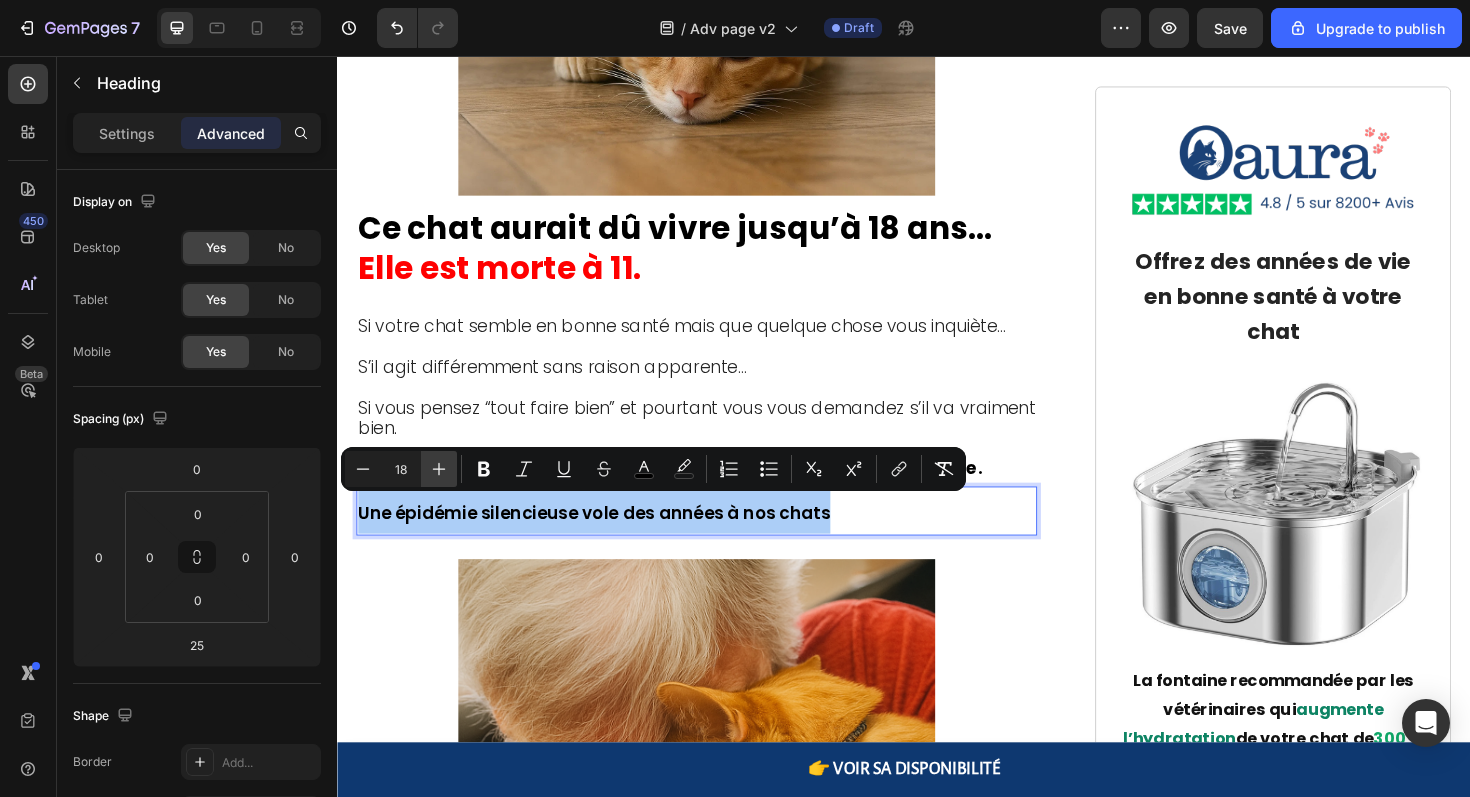 click 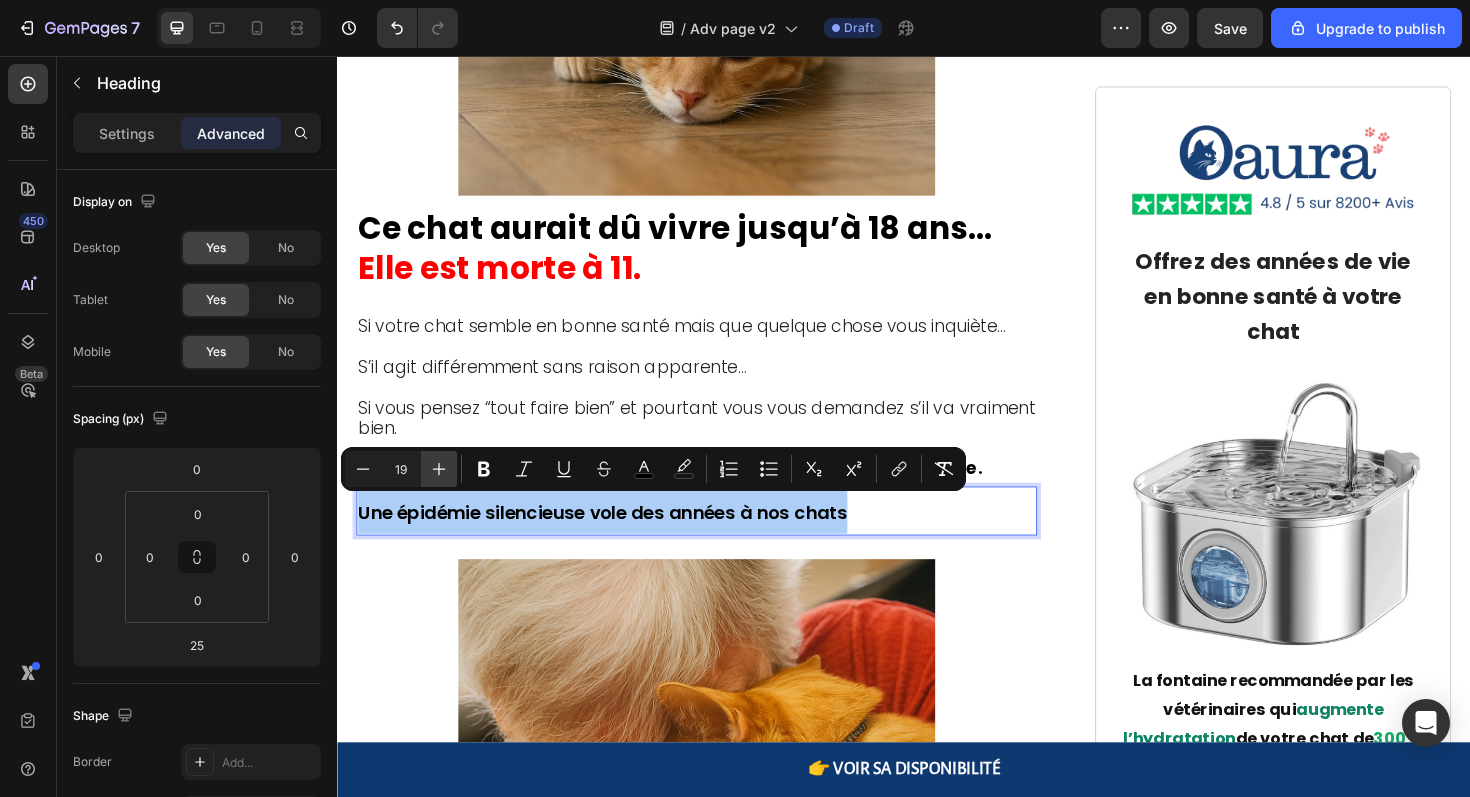 click 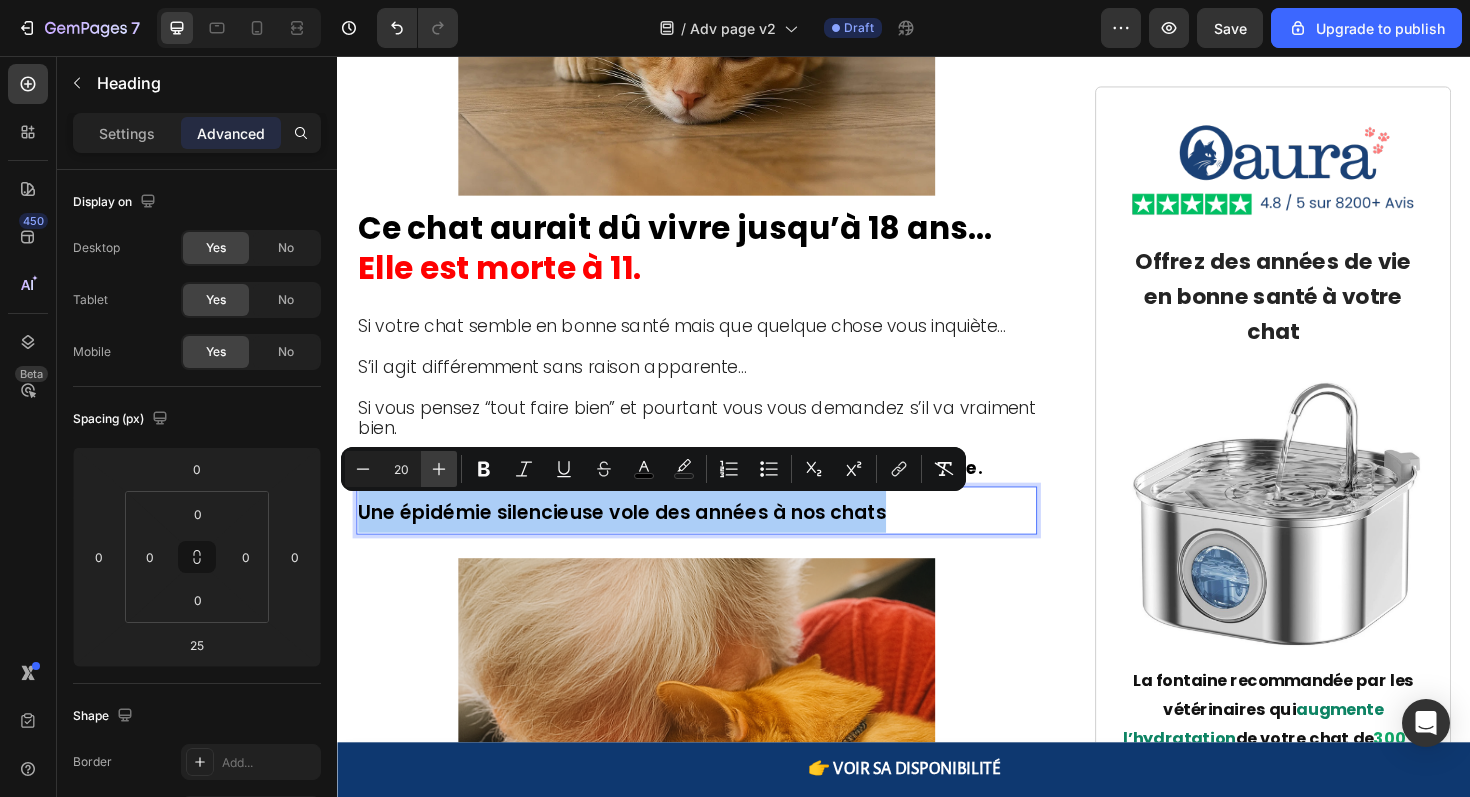 click 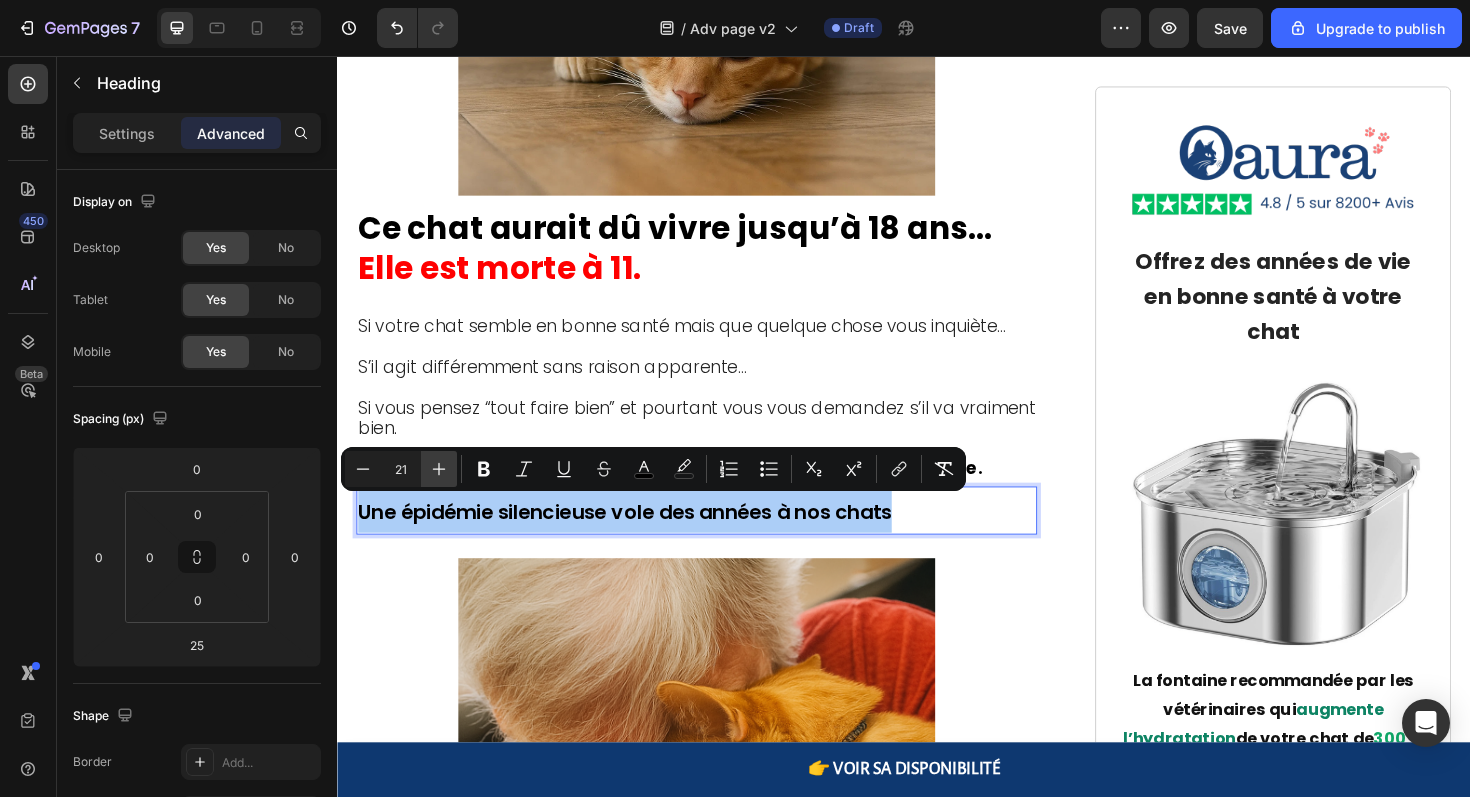 click 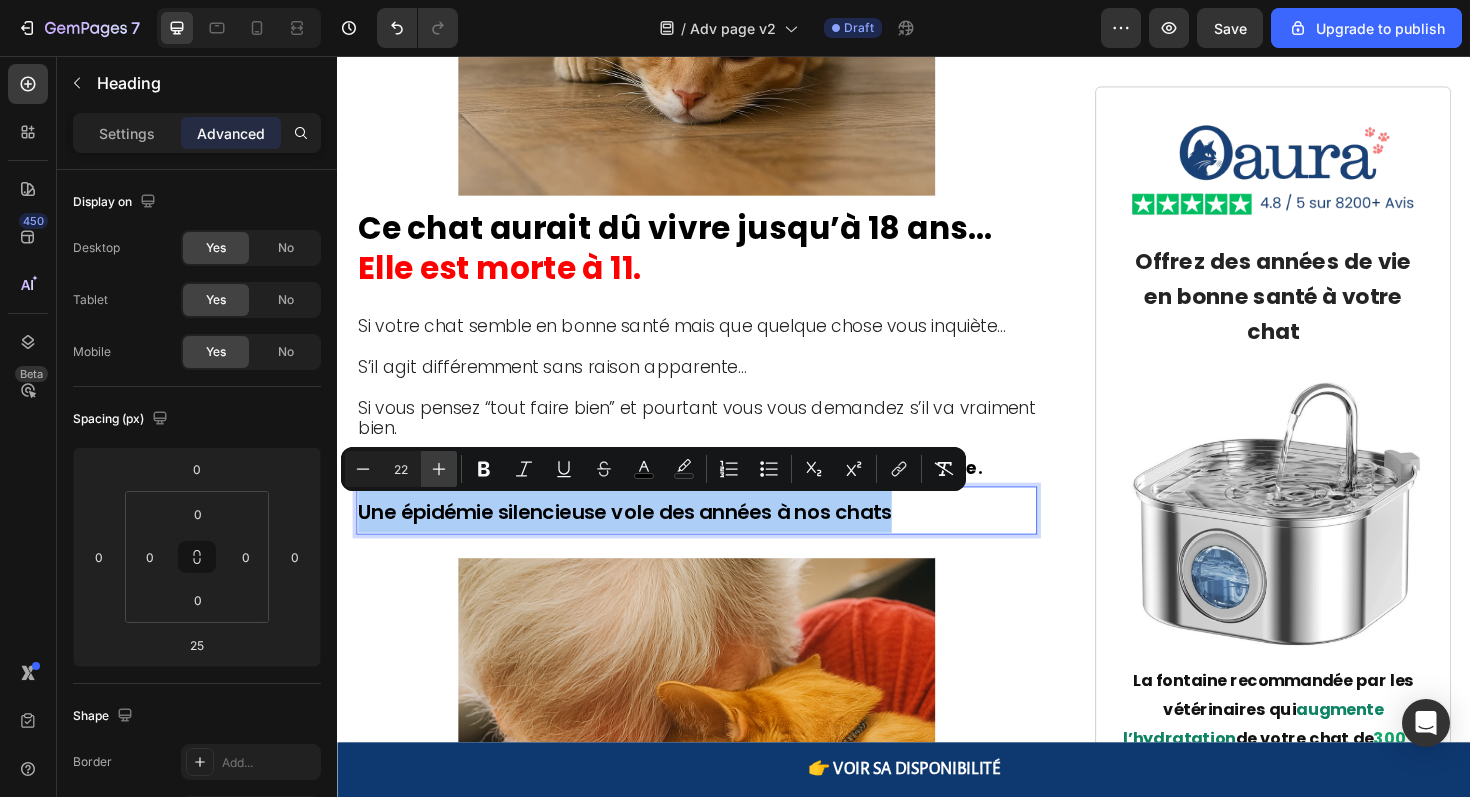 click 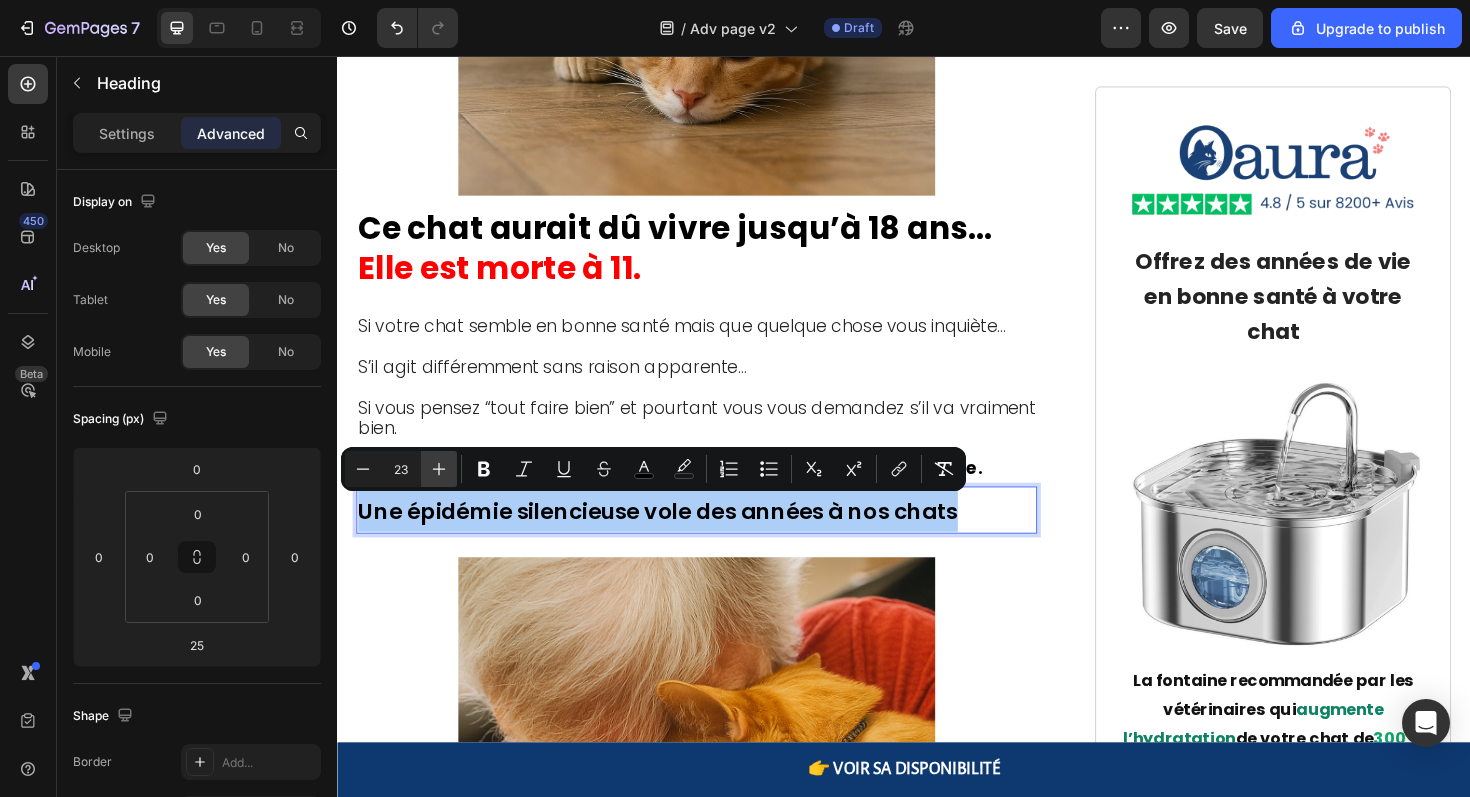 click 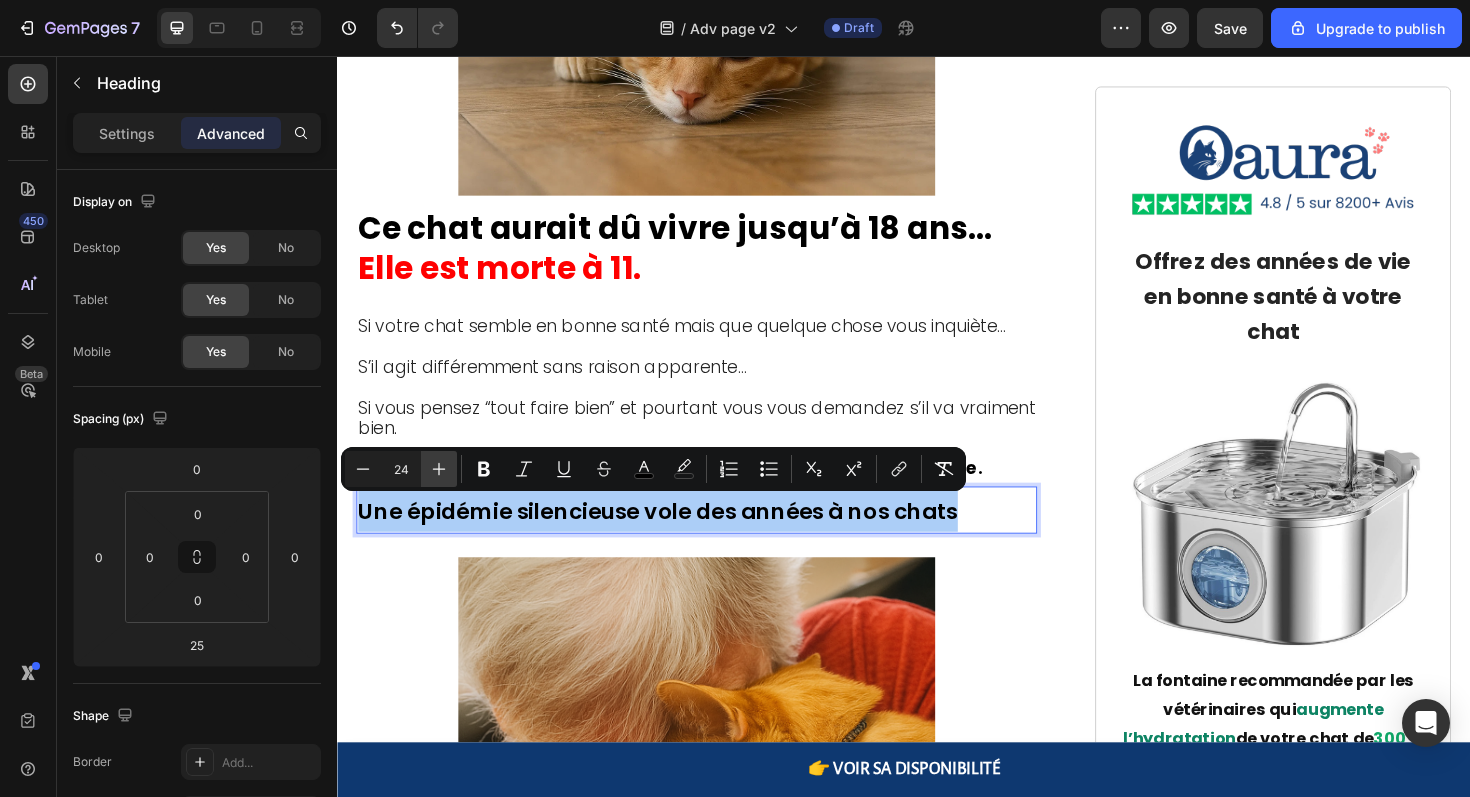 click 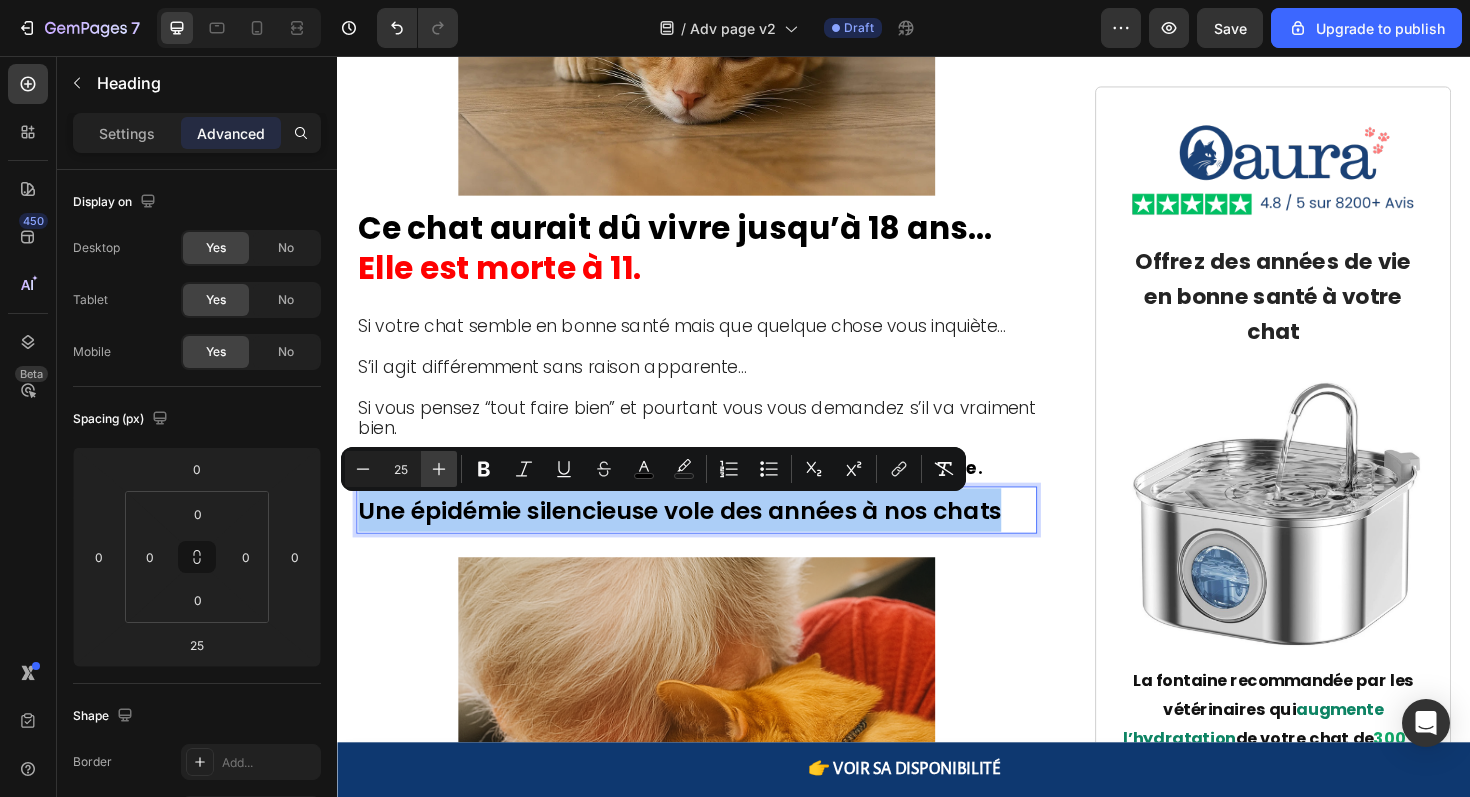 click 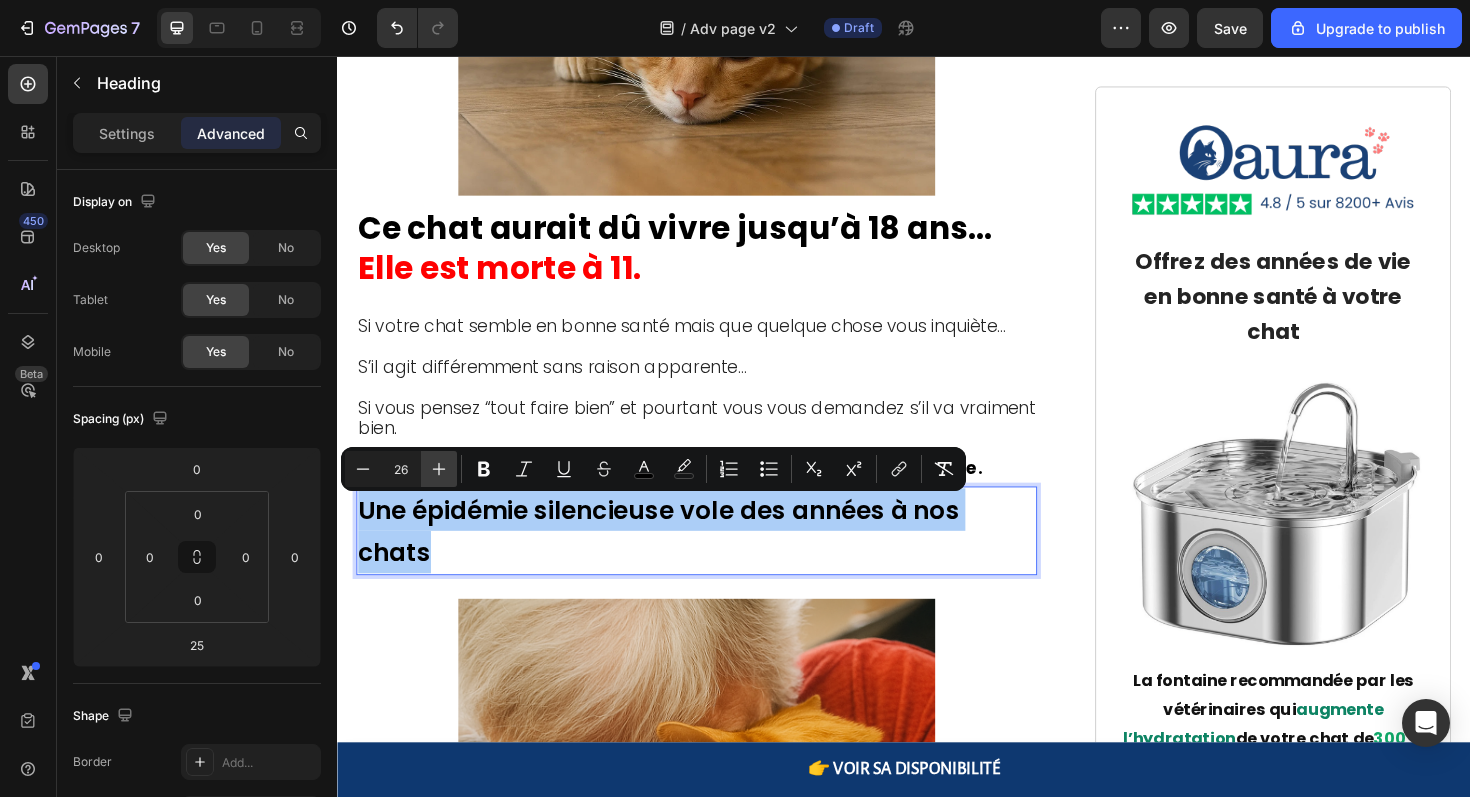 click 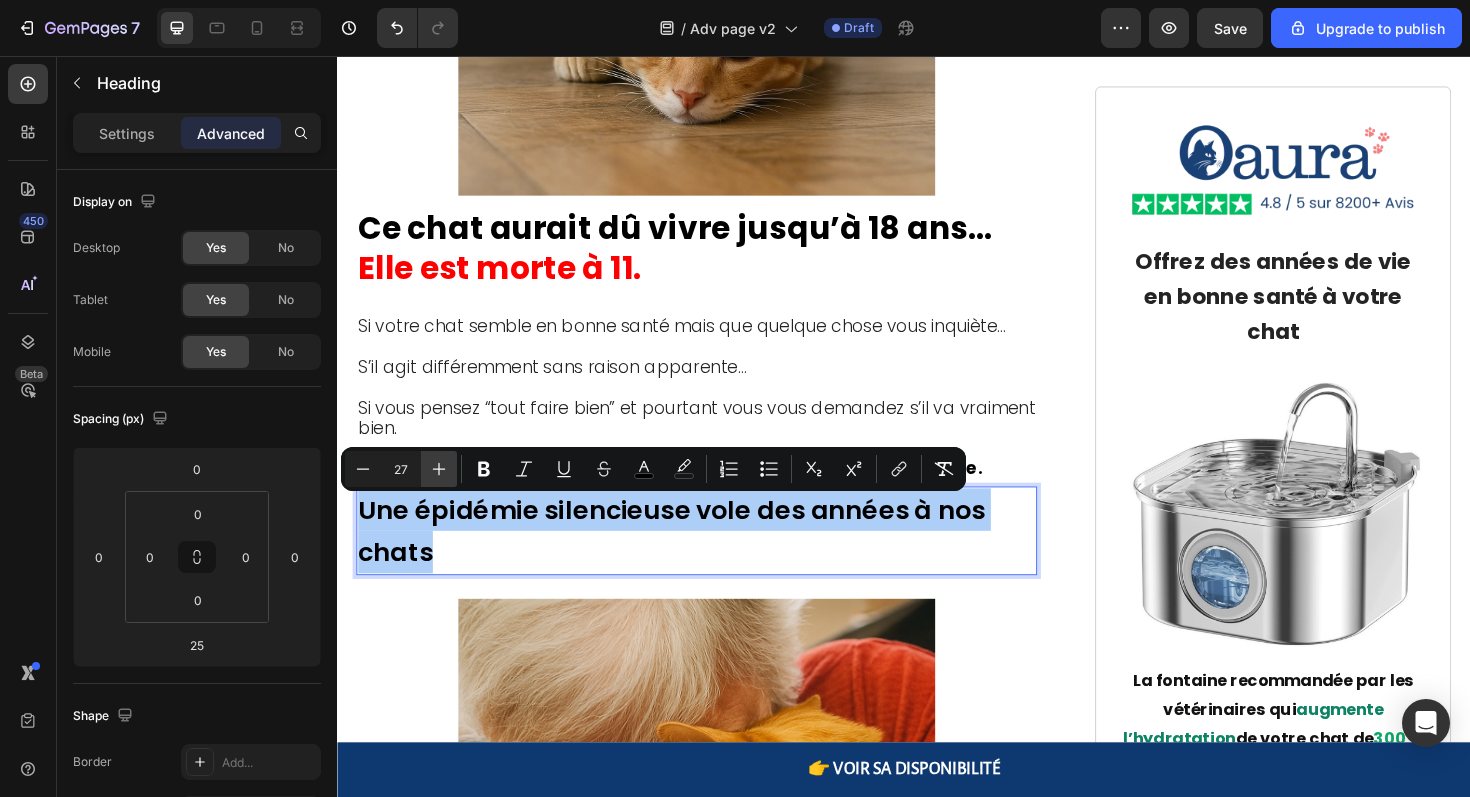 click 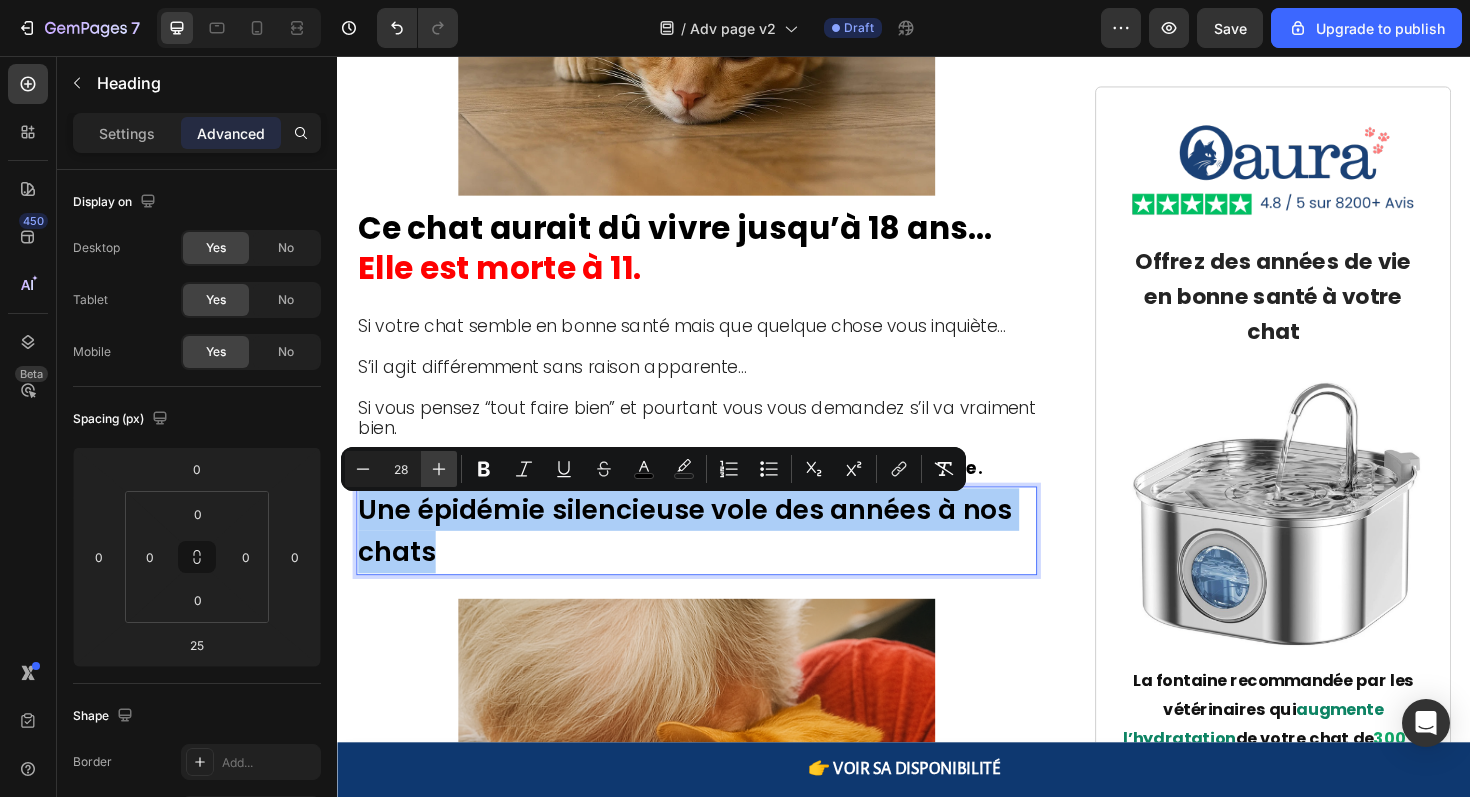 click 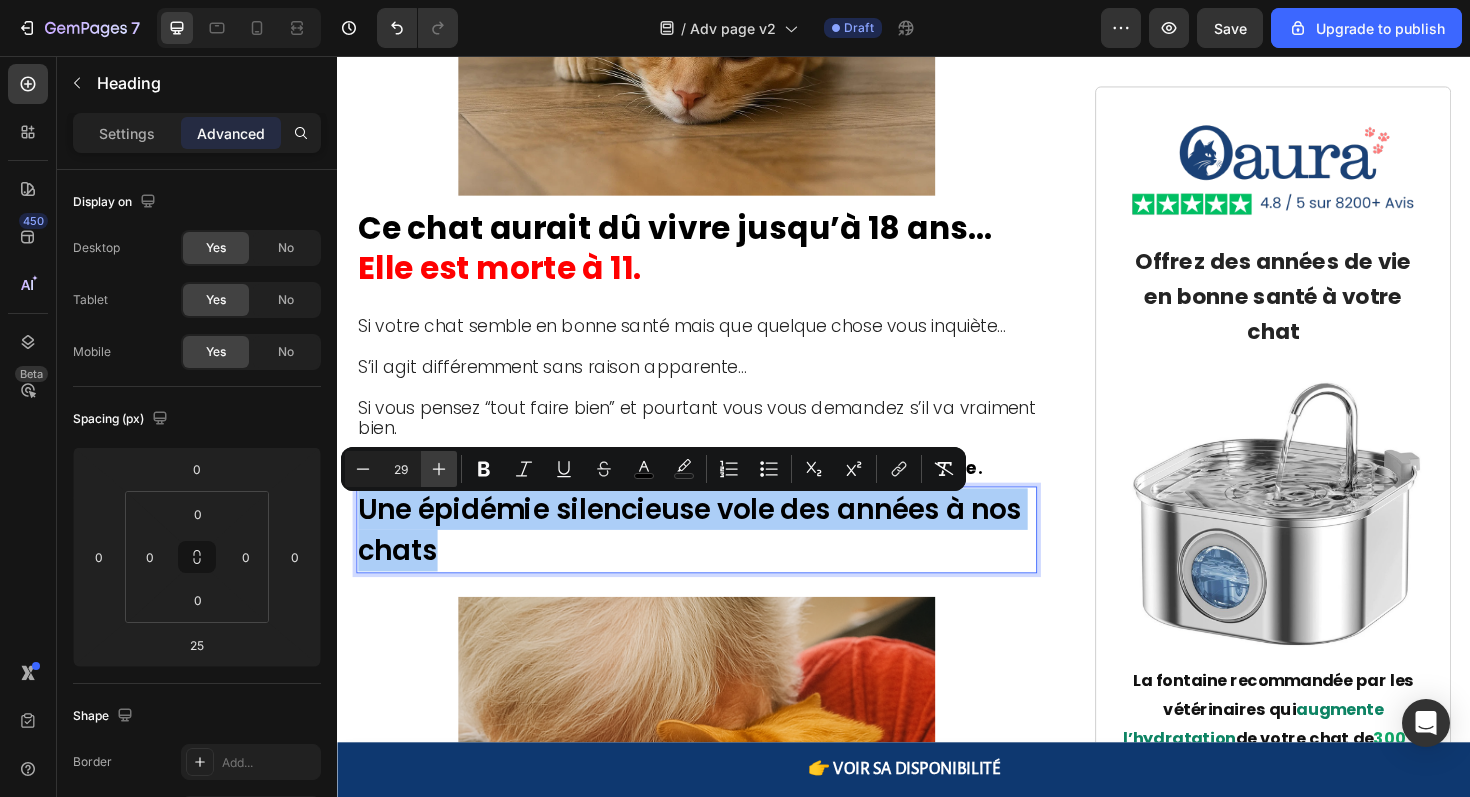 click 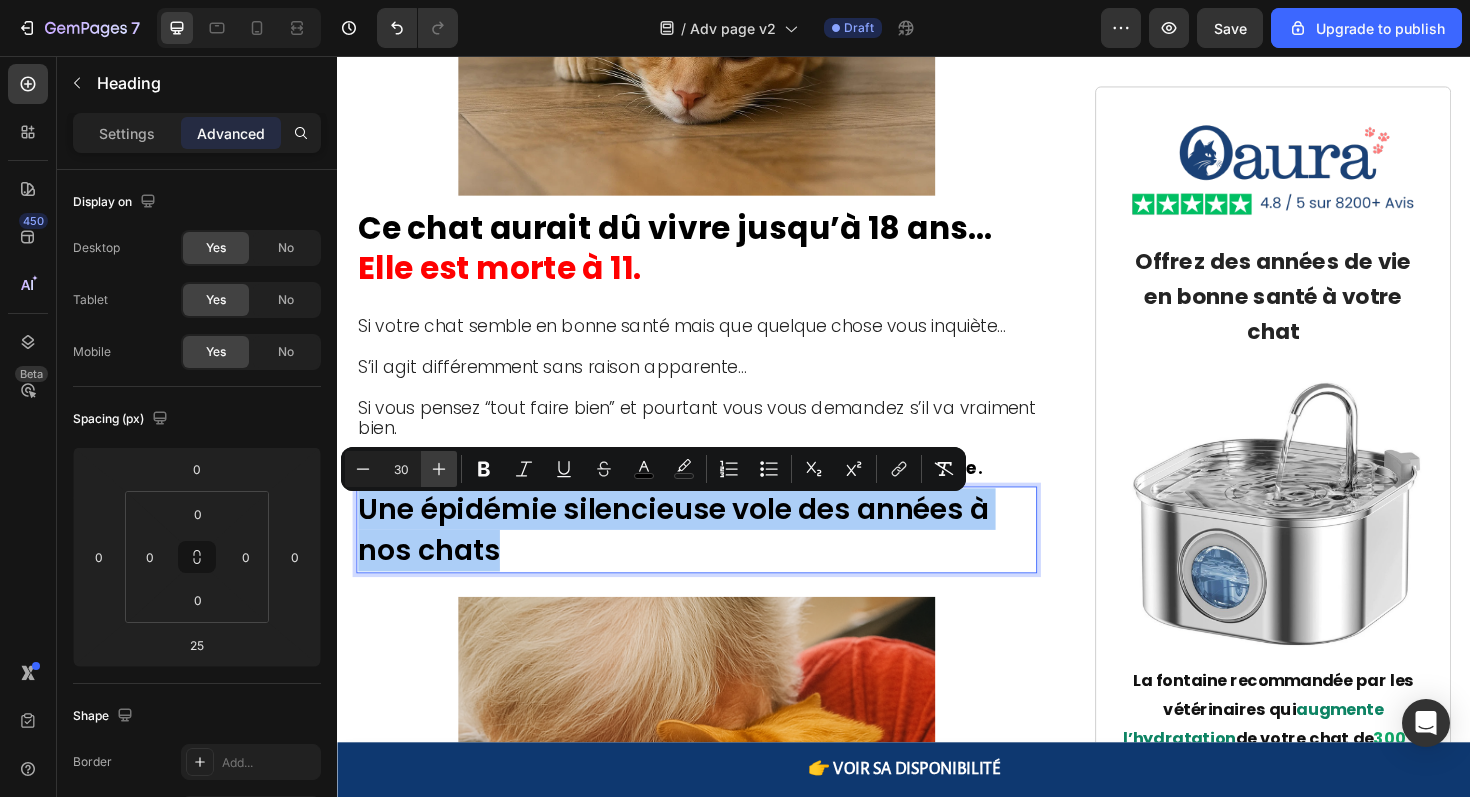 click 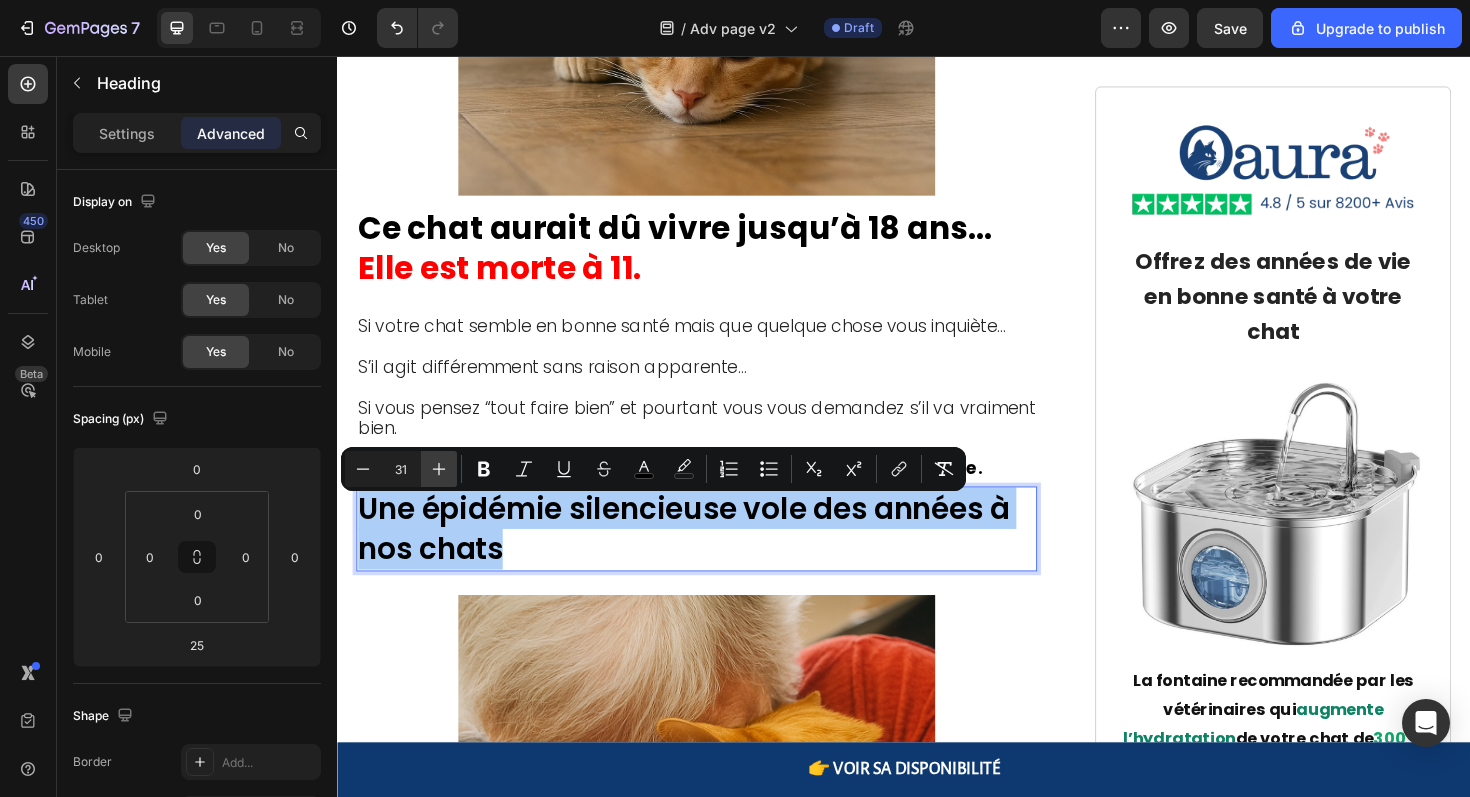 click 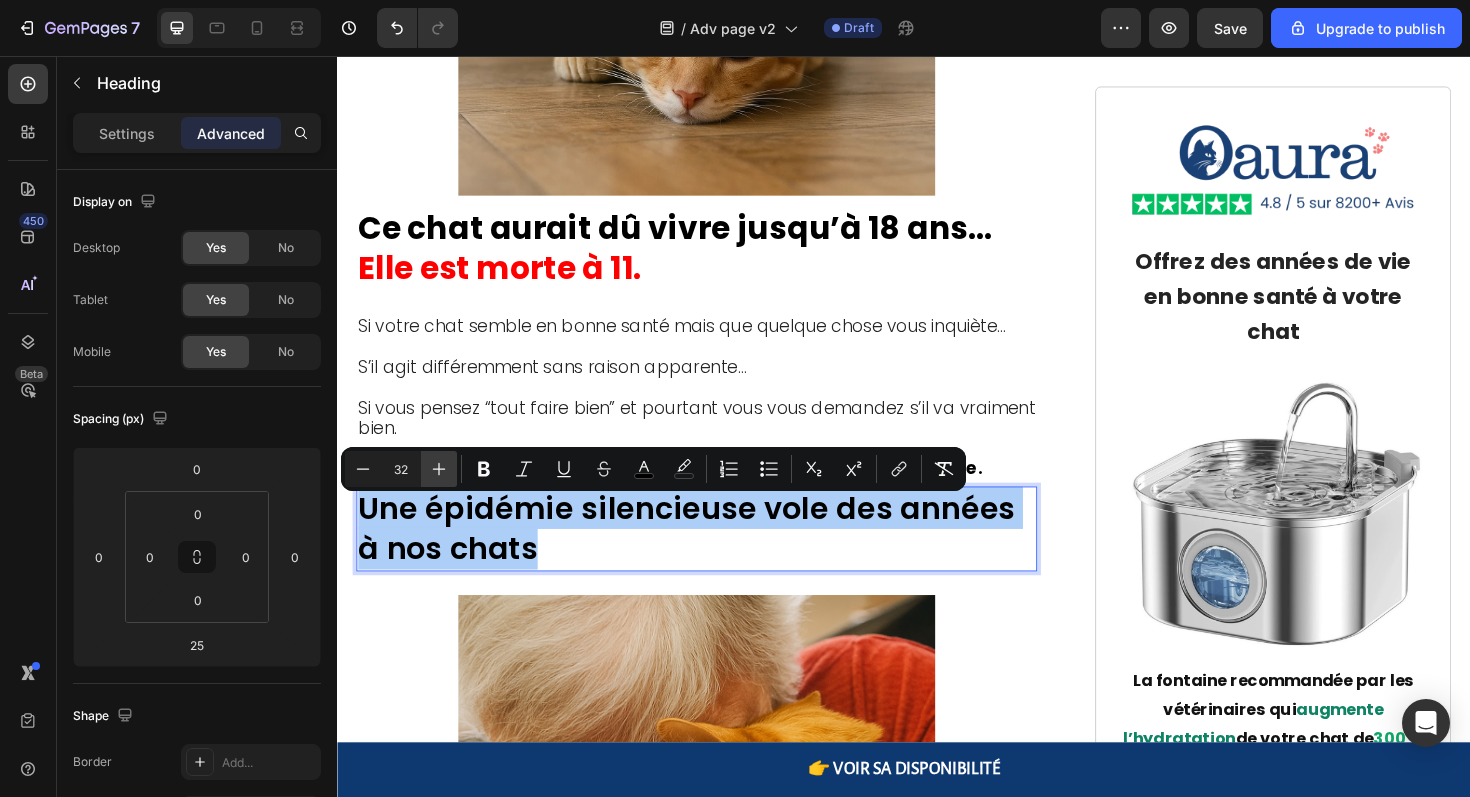 click 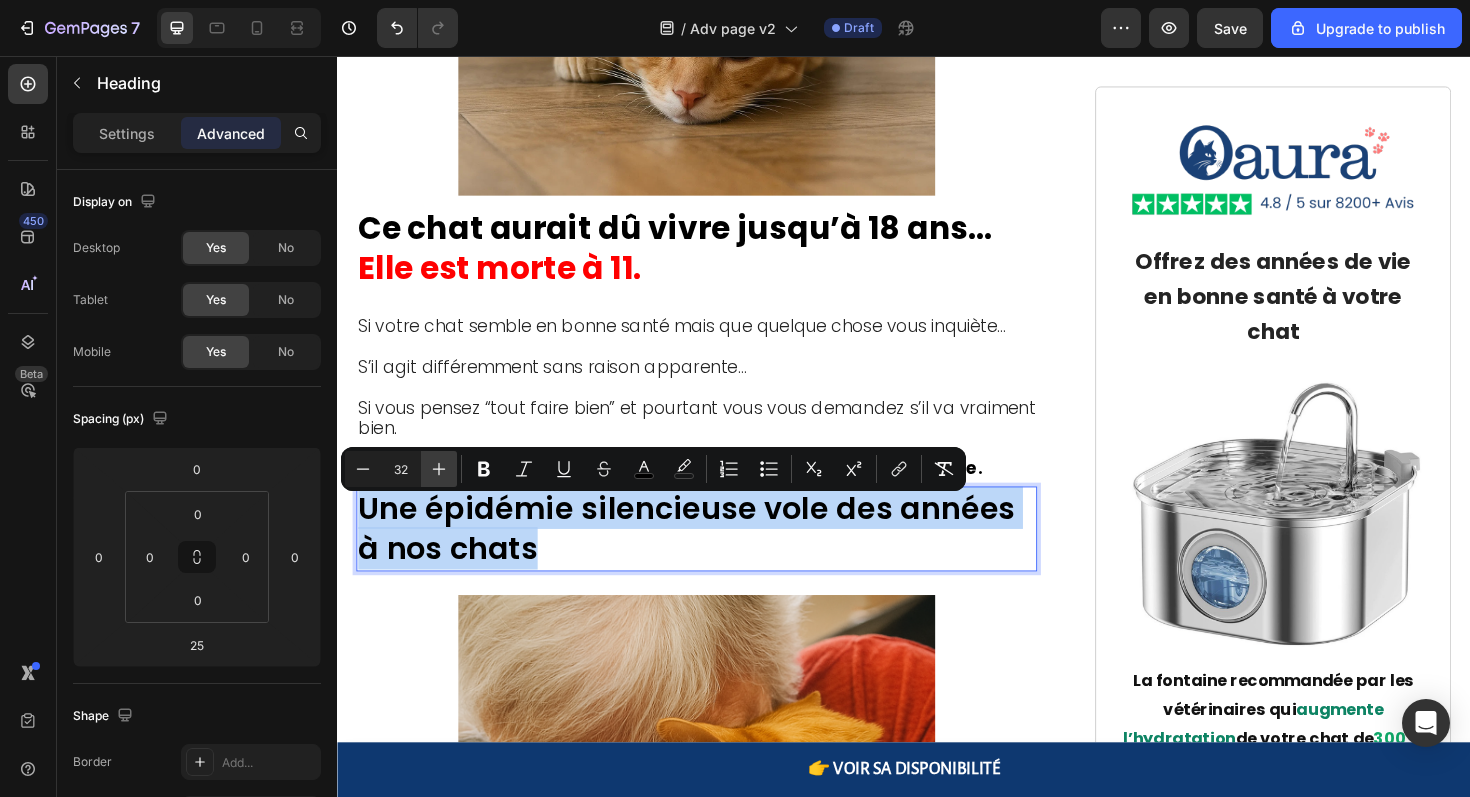type on "33" 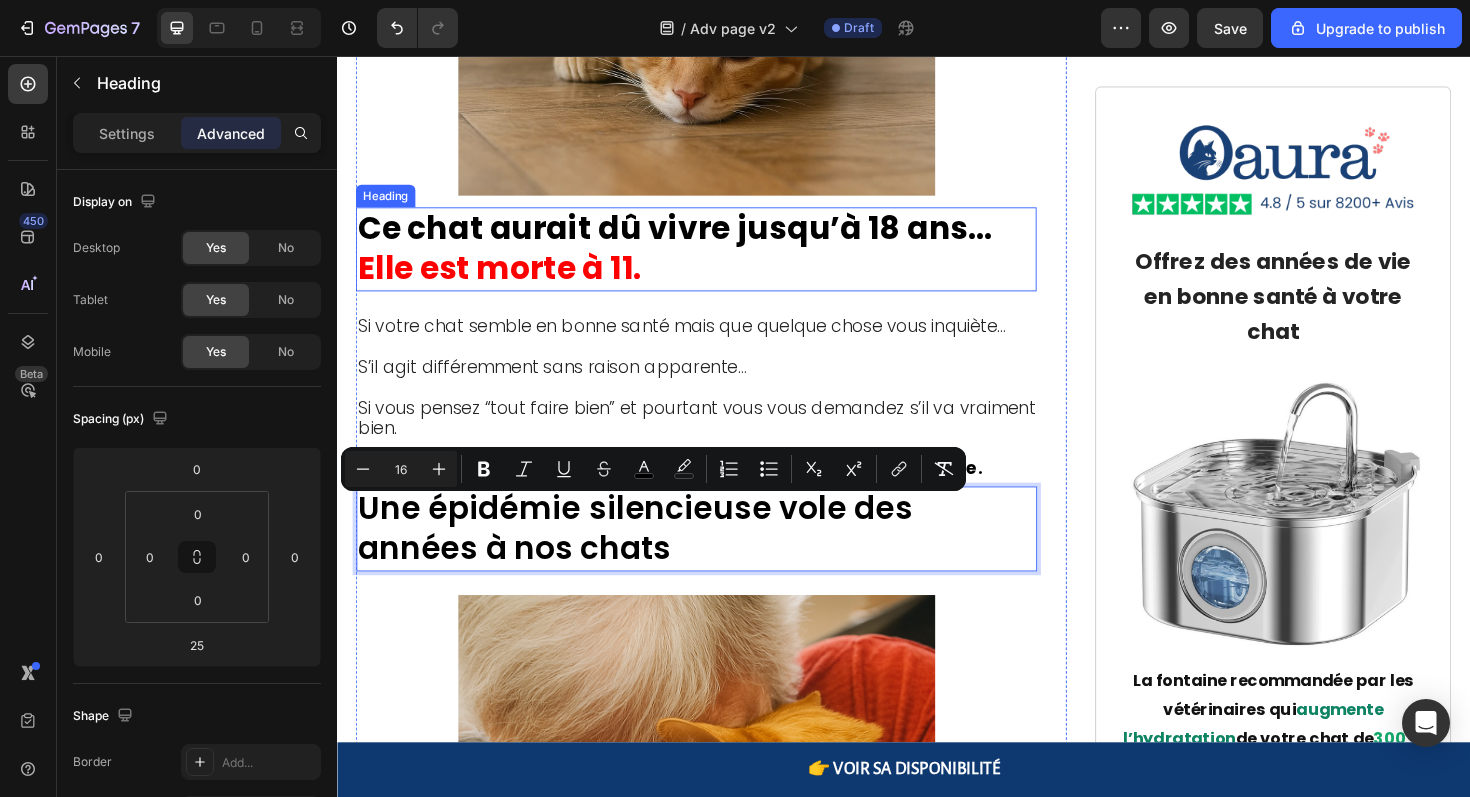 click on "Elle est morte à 11." at bounding box center [509, 280] 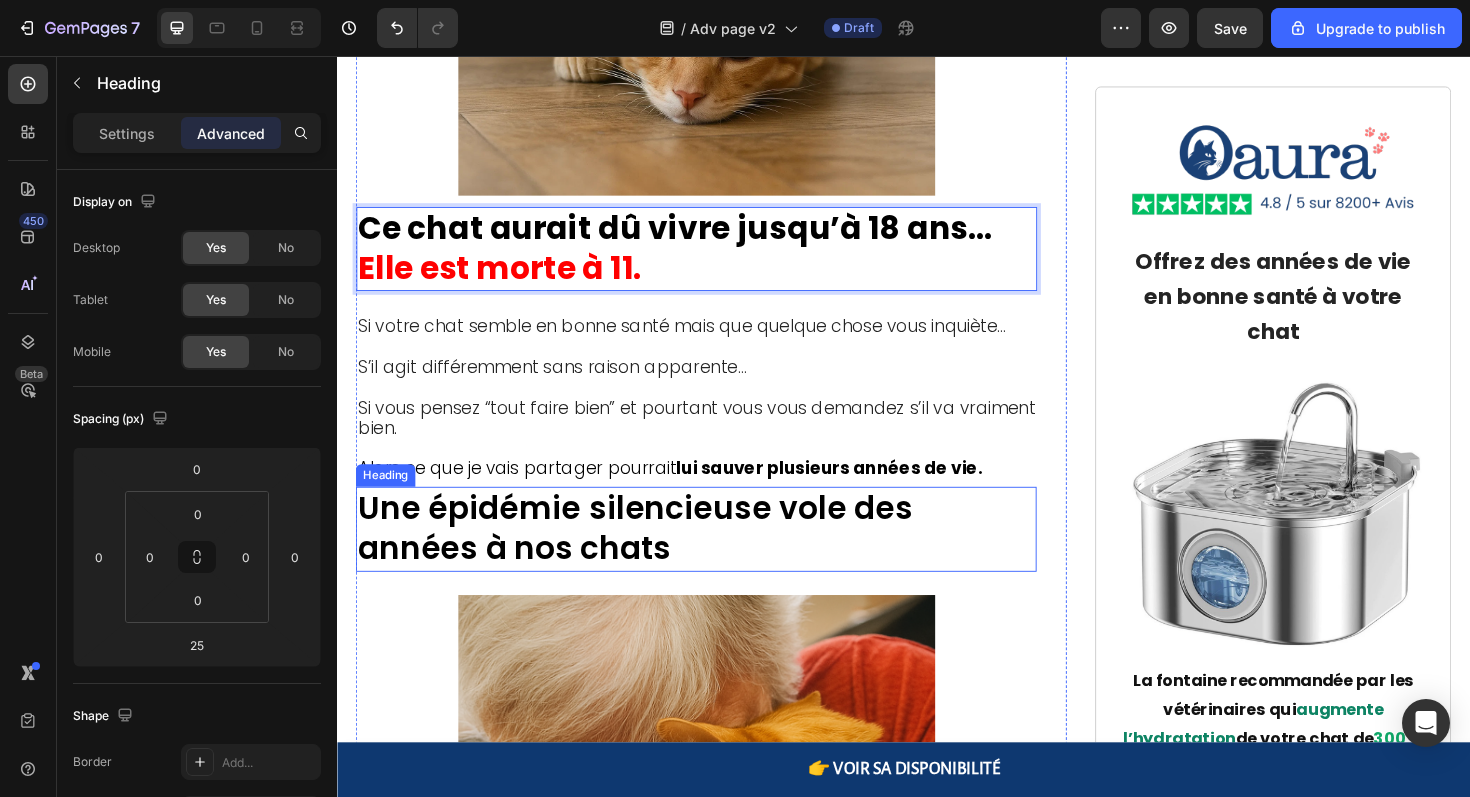 click on "⁠⁠⁠⁠⁠⁠⁠ Une épidémie silencieuse vole des années à nos chats" at bounding box center [717, 557] 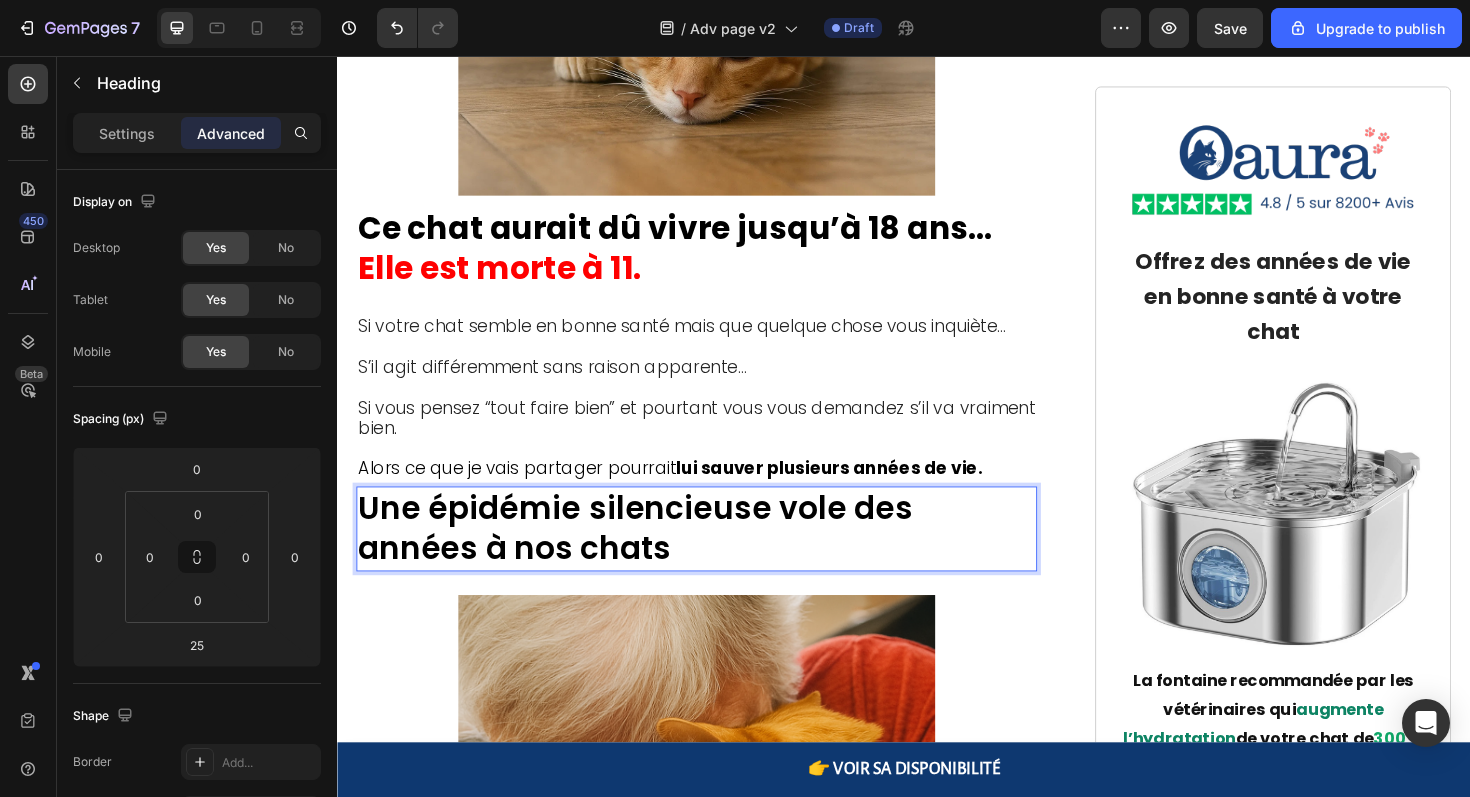 click on "Une épidémie silencieuse vole des années à nos chats" at bounding box center (717, 557) 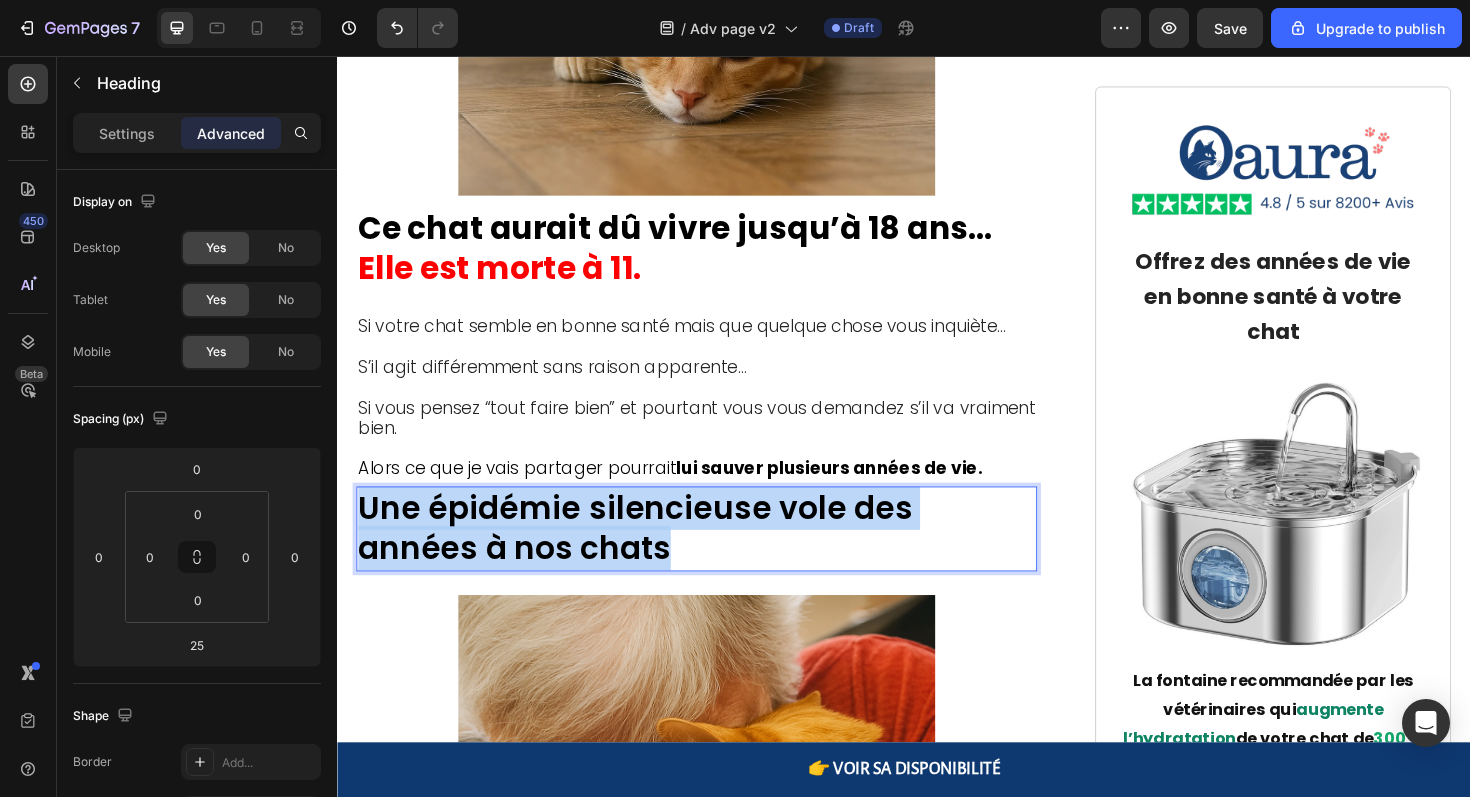 click on "Une épidémie silencieuse vole des années à nos chats" at bounding box center [717, 557] 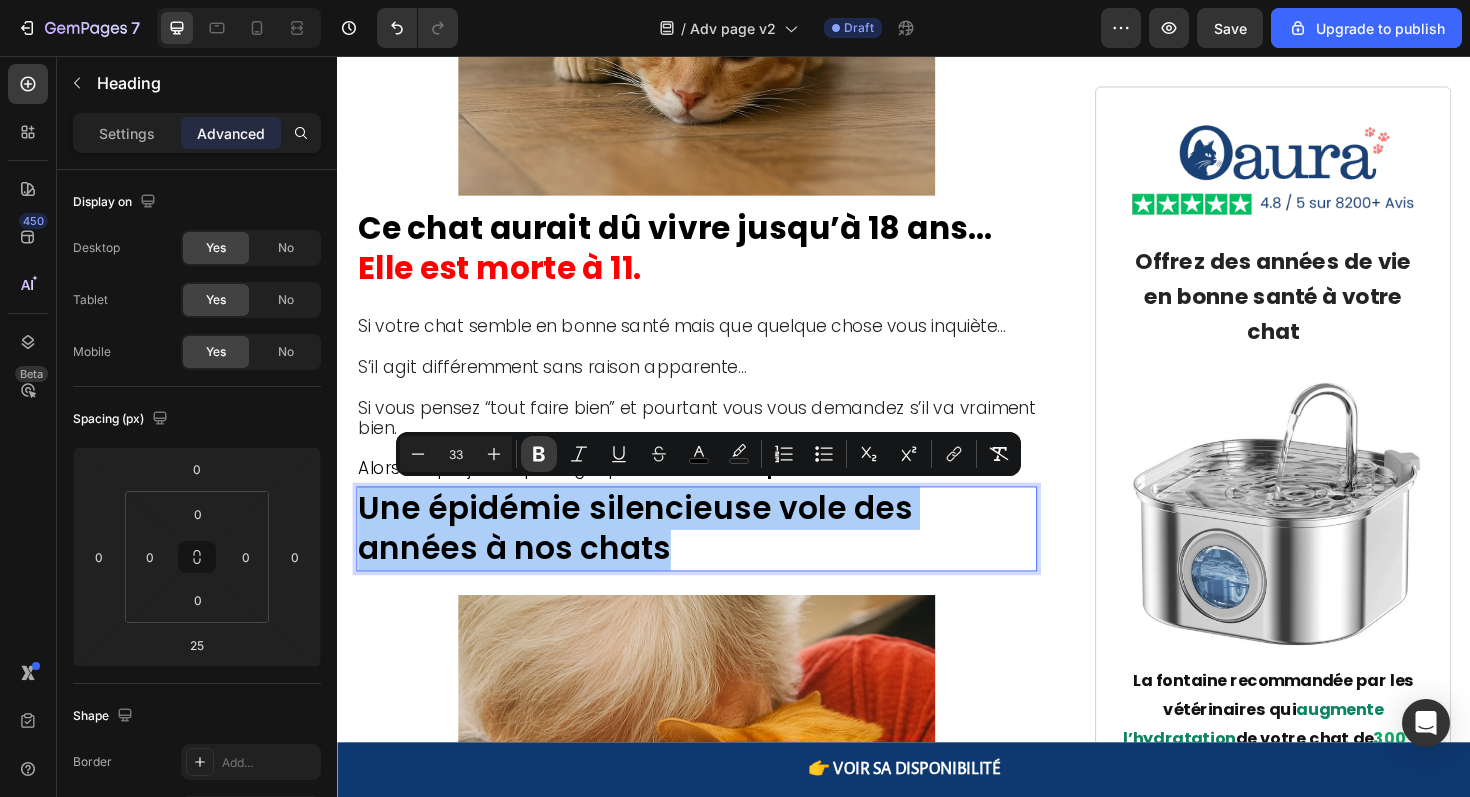 click 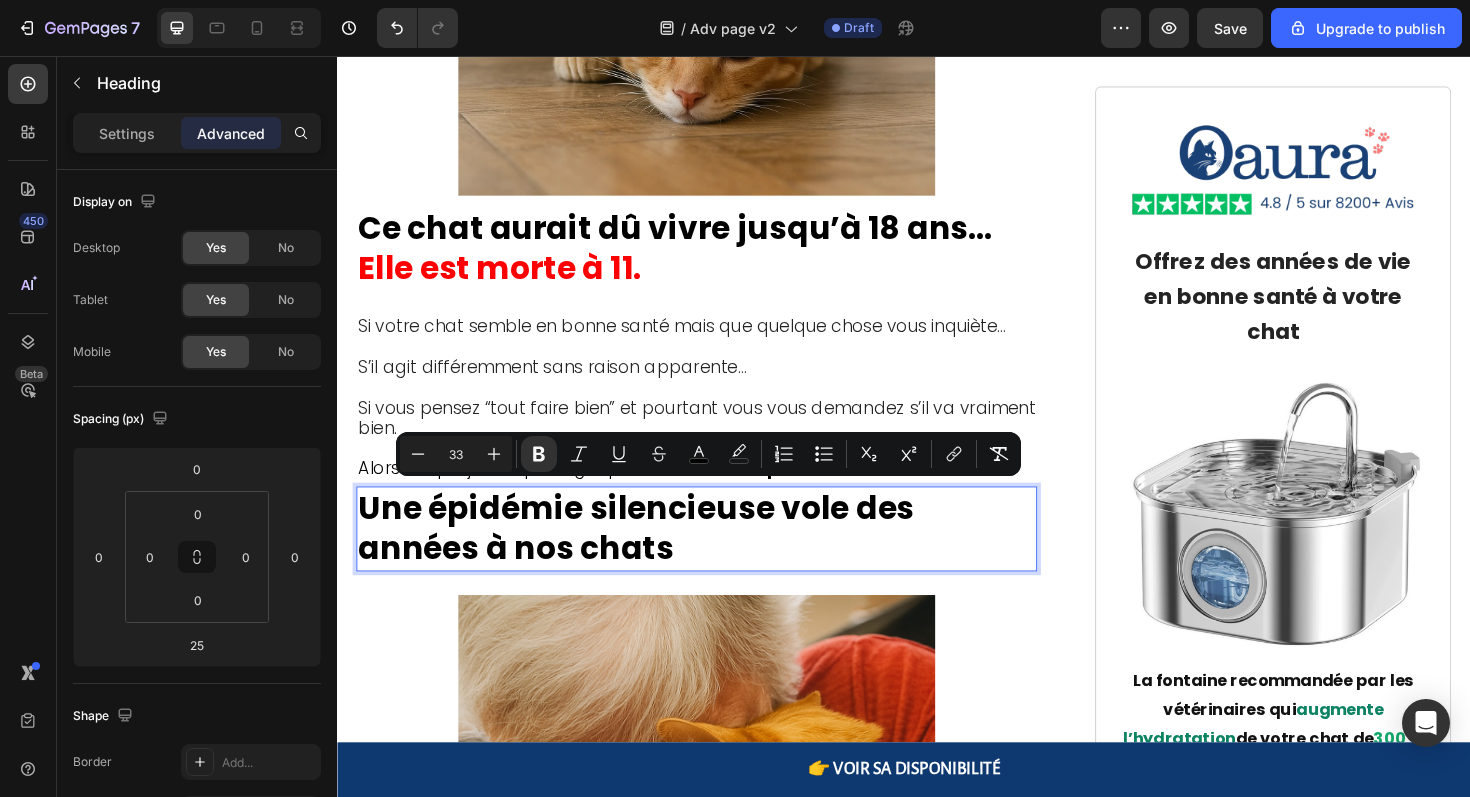 click on "Une épidémie silencieuse vole des années à nos chats" at bounding box center (717, 557) 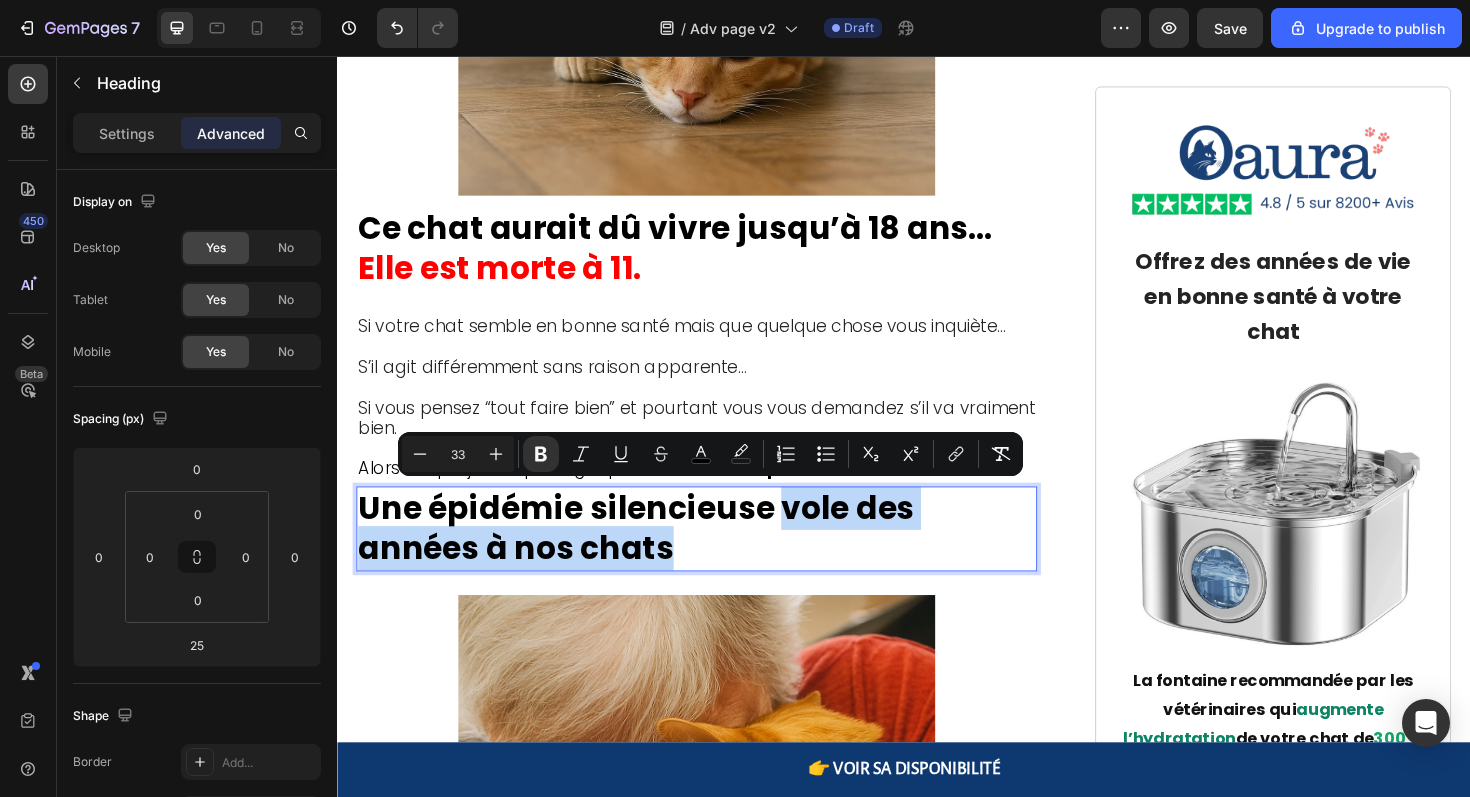 drag, startPoint x: 589, startPoint y: 580, endPoint x: 801, endPoint y: 541, distance: 215.55742 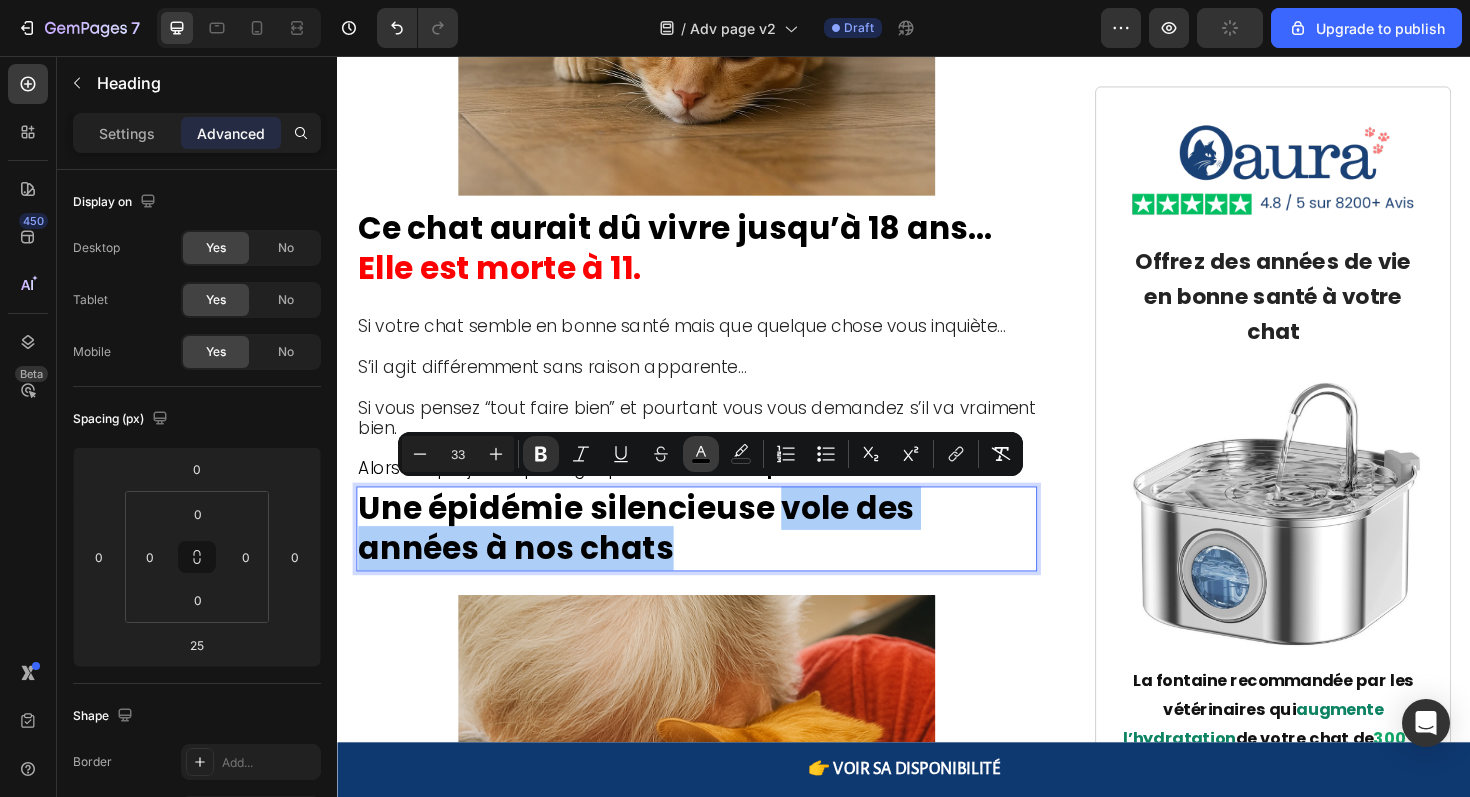 click on "color" at bounding box center [701, 454] 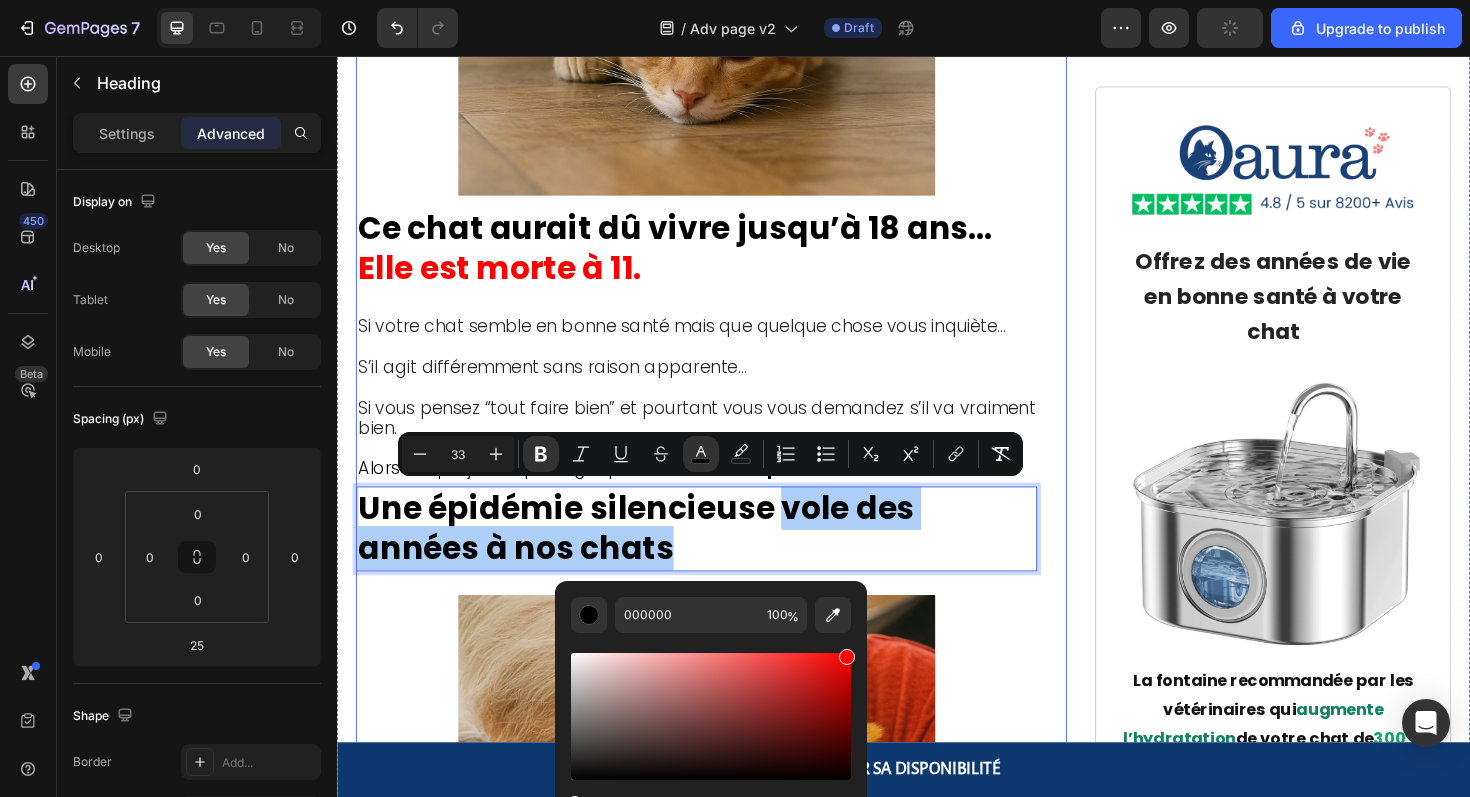drag, startPoint x: 1172, startPoint y: 739, endPoint x: 907, endPoint y: 619, distance: 290.90378 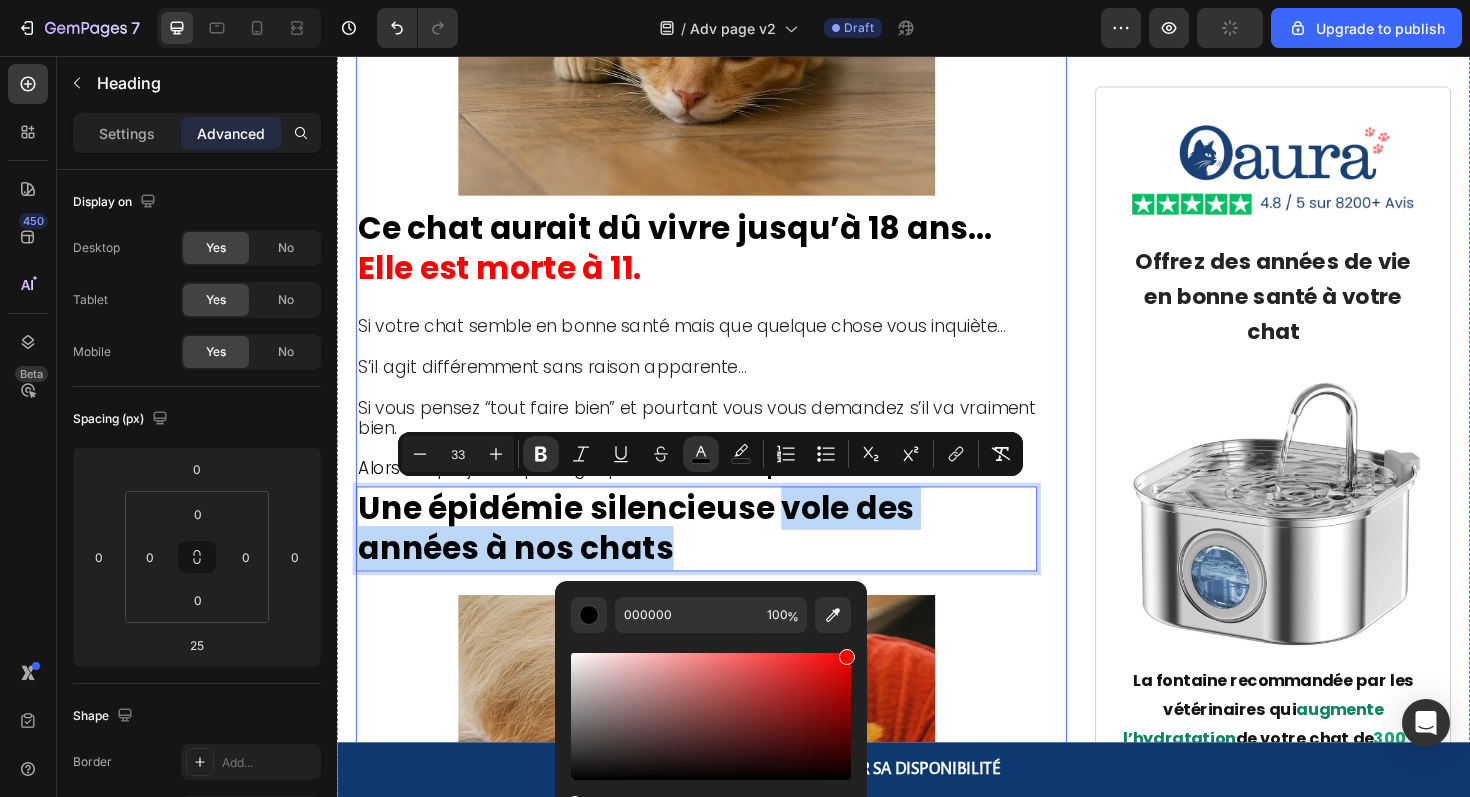 type on "FF0000" 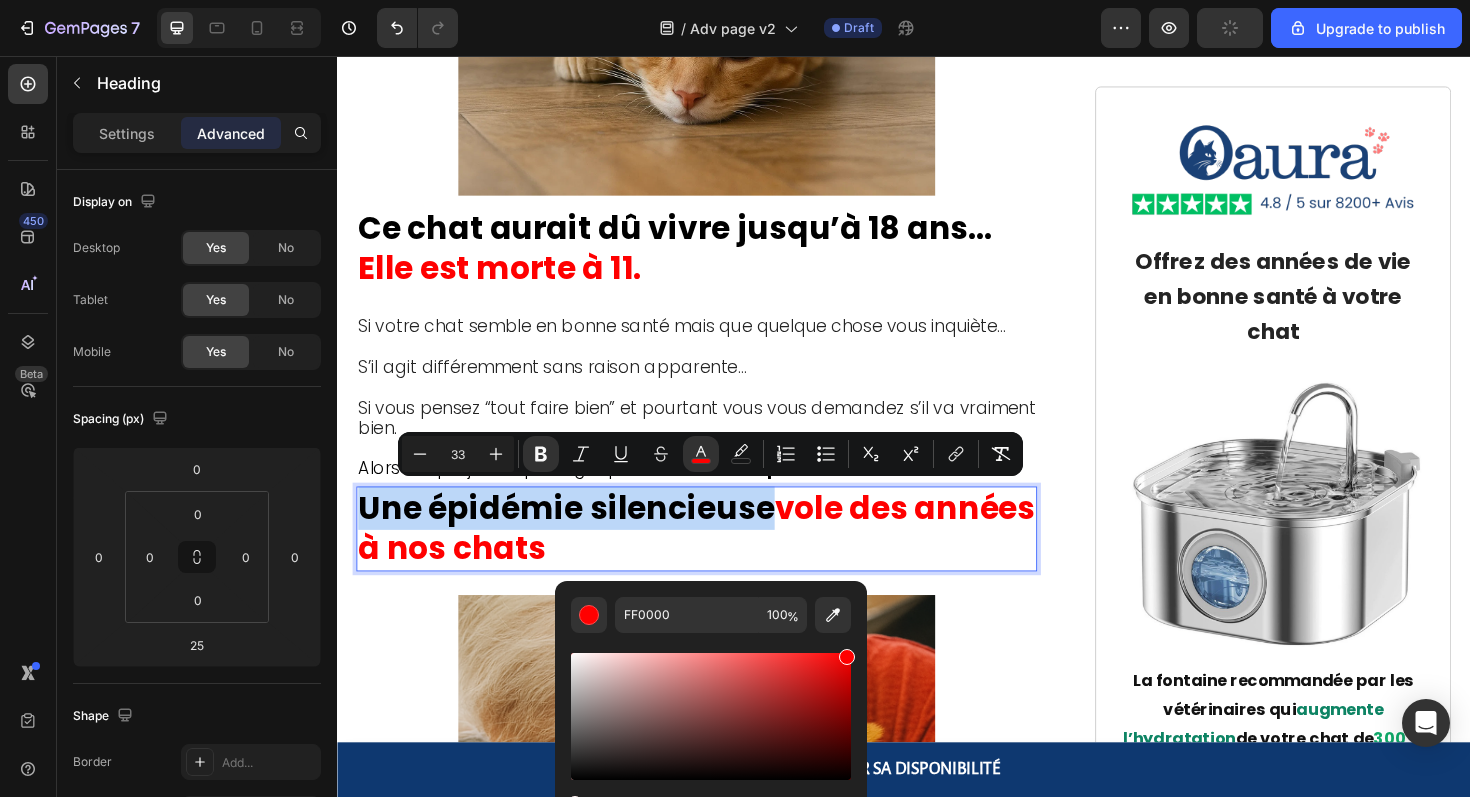 click on "Une épidémie silencieuse  vole des années à nos chats" at bounding box center [717, 557] 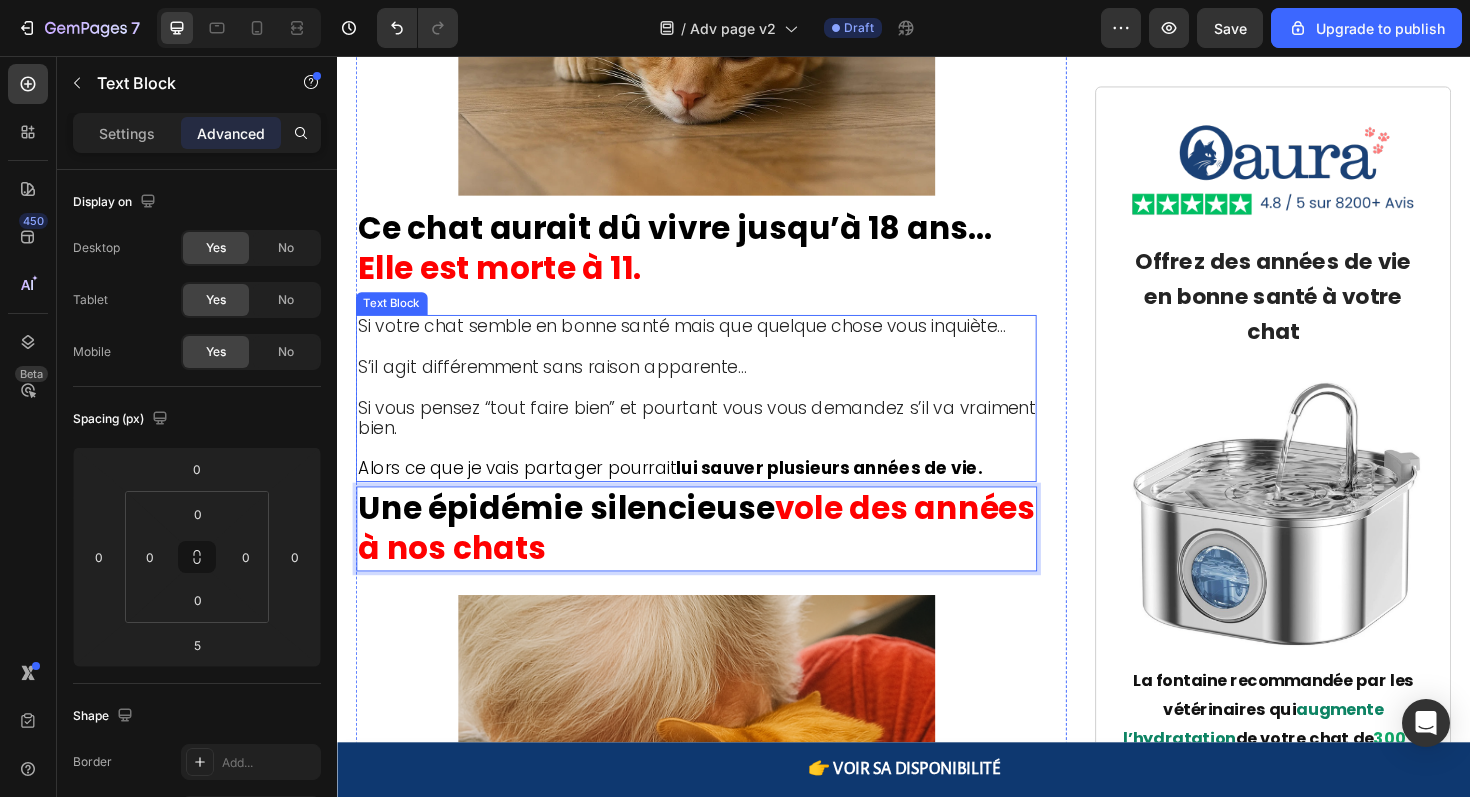 click on "Si vous pensez “tout faire bien” et pourtant vous vous demandez s’il va vraiment bien" at bounding box center (717, 439) 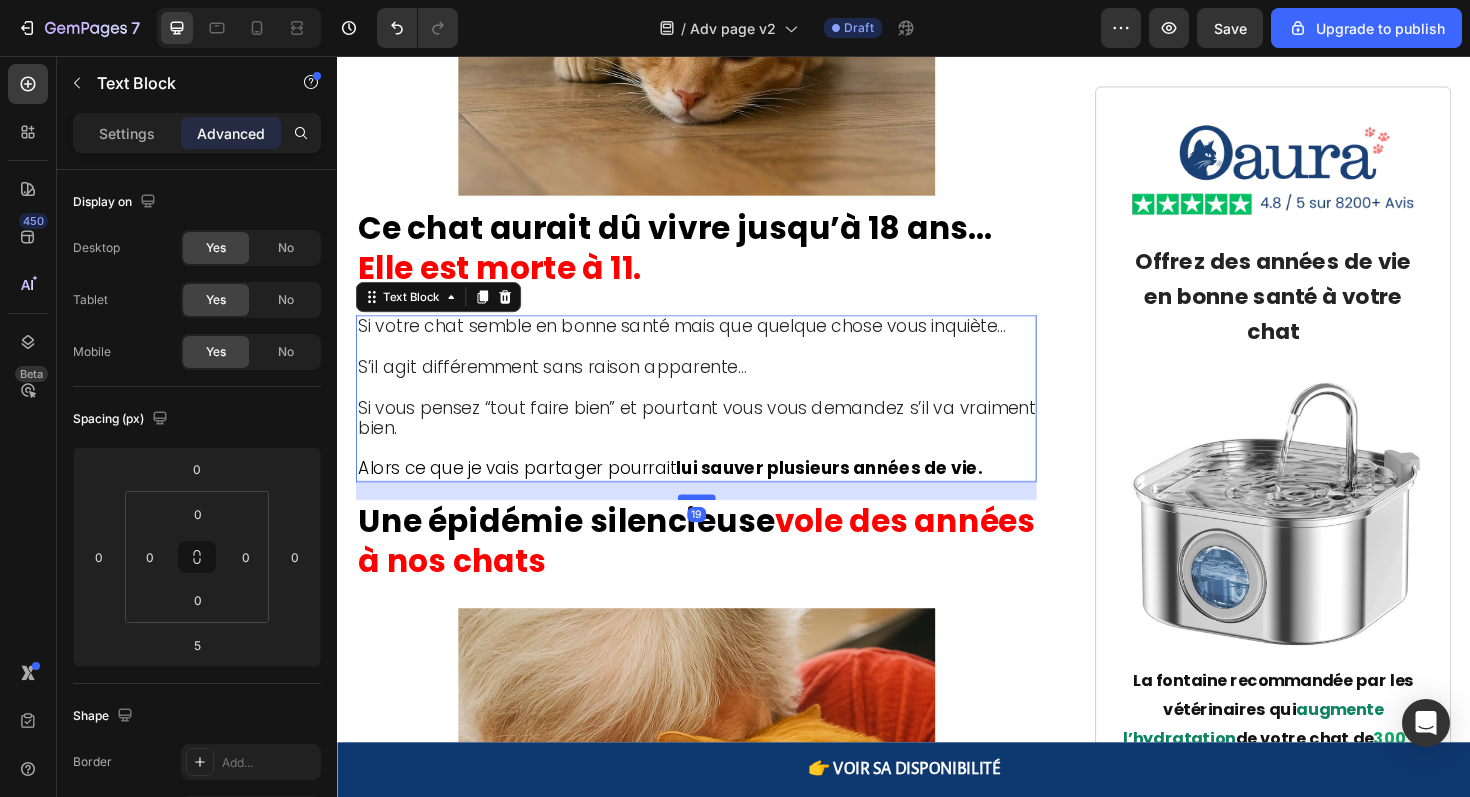 drag, startPoint x: 730, startPoint y: 505, endPoint x: 728, endPoint y: 519, distance: 14.142136 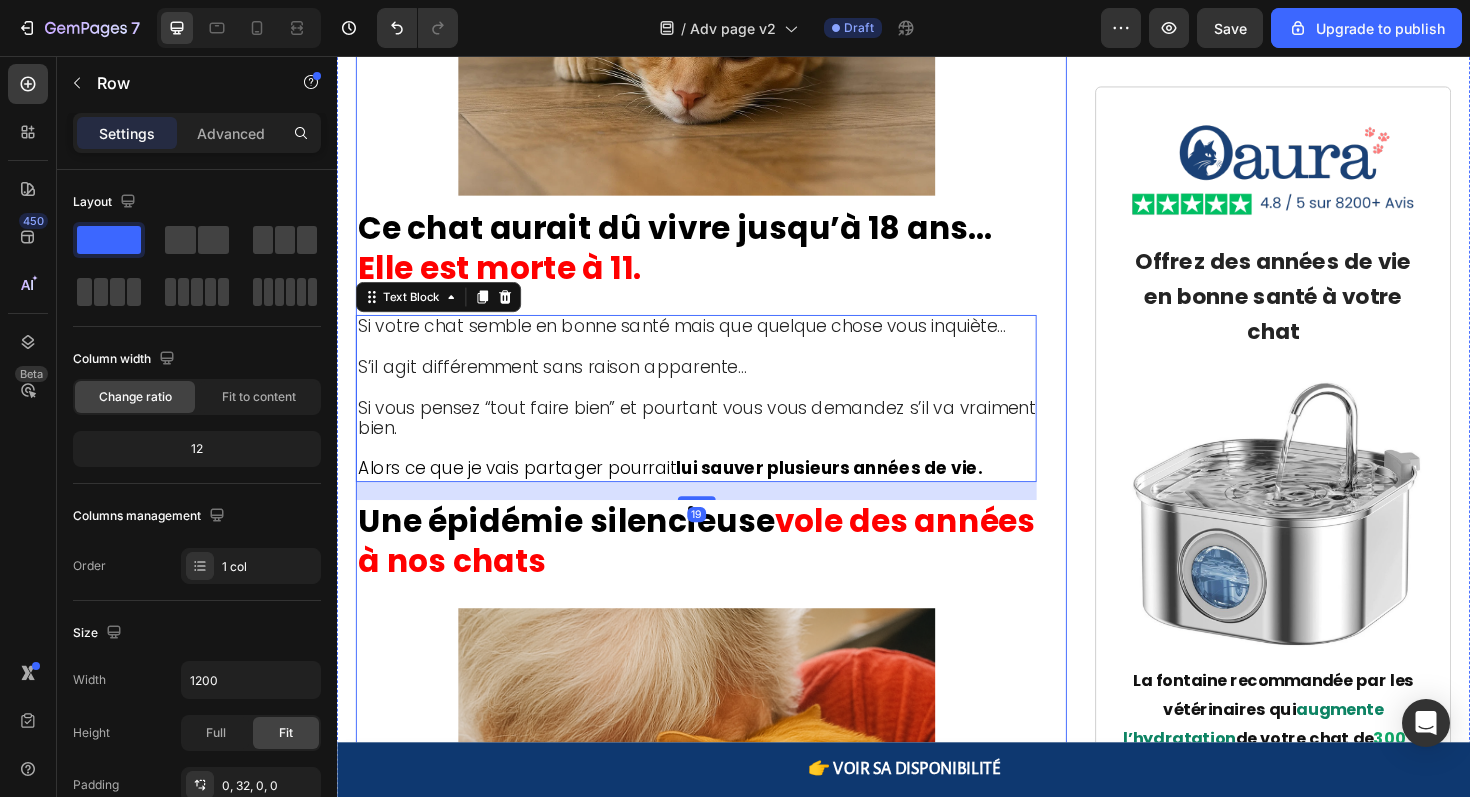 click on "⁠⁠⁠⁠⁠⁠⁠ Un vétérinaire révèle une menace cachée : "Voici pourquoi 81 % des chats meurent 5 ans trop tôt…" Heading 📍 Publié le 27 juillet 2025 à 9h17 - Paris Text Block "Quand les propriétaires remarquent enfin les symptômes, il est souvent trop tard. 80% de la fonction rénale est déjà détruite. C'est un drame que je vois 5 fois par semaine dans ma clinique."  — Dr. Claire Dubois, Vétérinaire à Paris Text Block Image ⁠⁠⁠⁠⁠⁠⁠ Ce chat aurait dû vivre jusqu’à 18 ans…  Elle est morte à 11. Heading Si votre chat semble en bonne santé mais que quelque chose vous inquiète…   S’il agit différemment sans raison apparente… Si vous pensez “tout faire bien” et pourtant vous vous demandez s’il va vraiment bien . Alors ce que je vais partager pourrait  lui sauver plusieurs années de vie. Text Block   19 ⁠⁠⁠⁠⁠⁠⁠ Une épidémie silencieuse  vole des années à nos chats Heading Image Heading     Je changeais son eau tous les jours." at bounding box center (717, 4334) 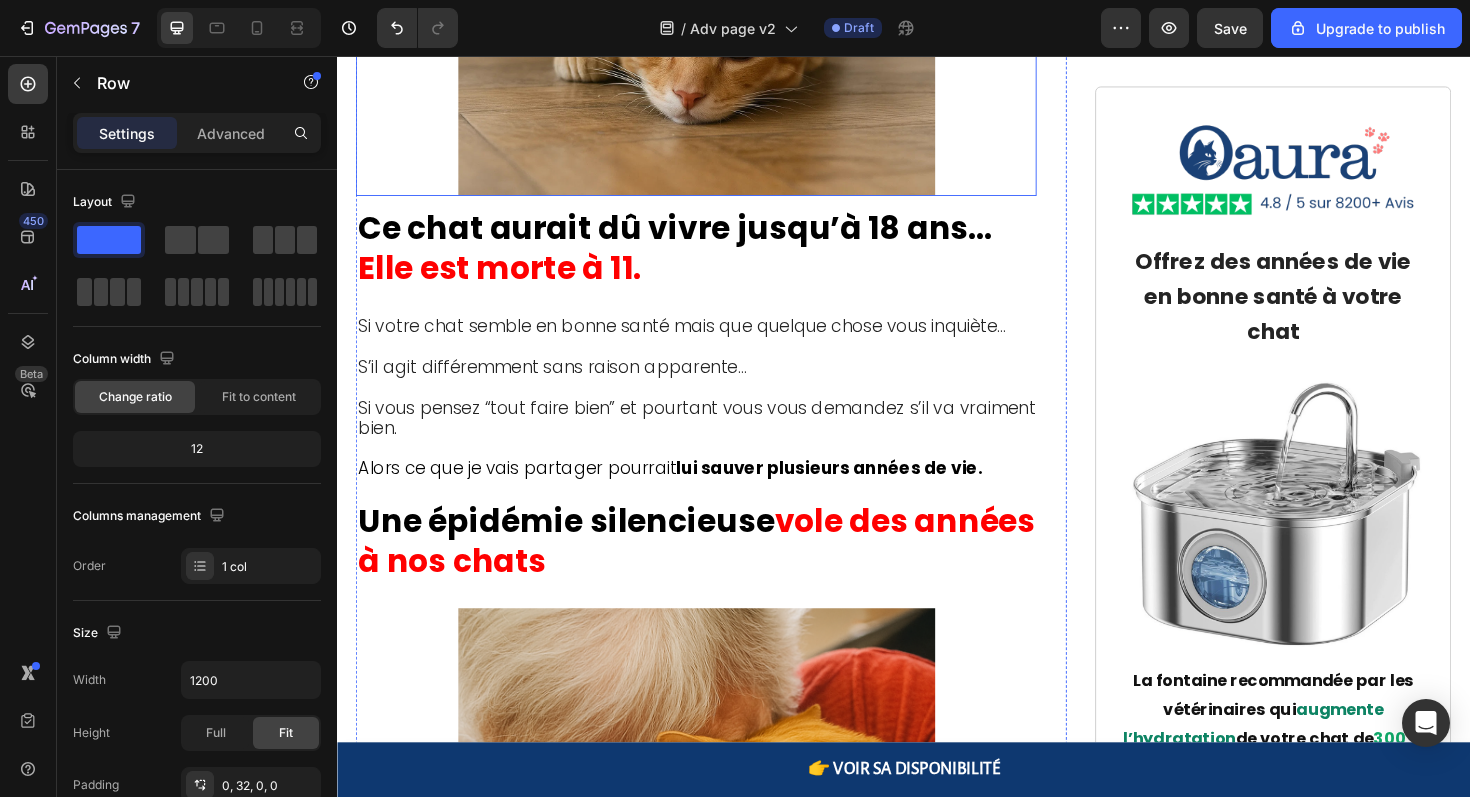click at bounding box center (717, 14) 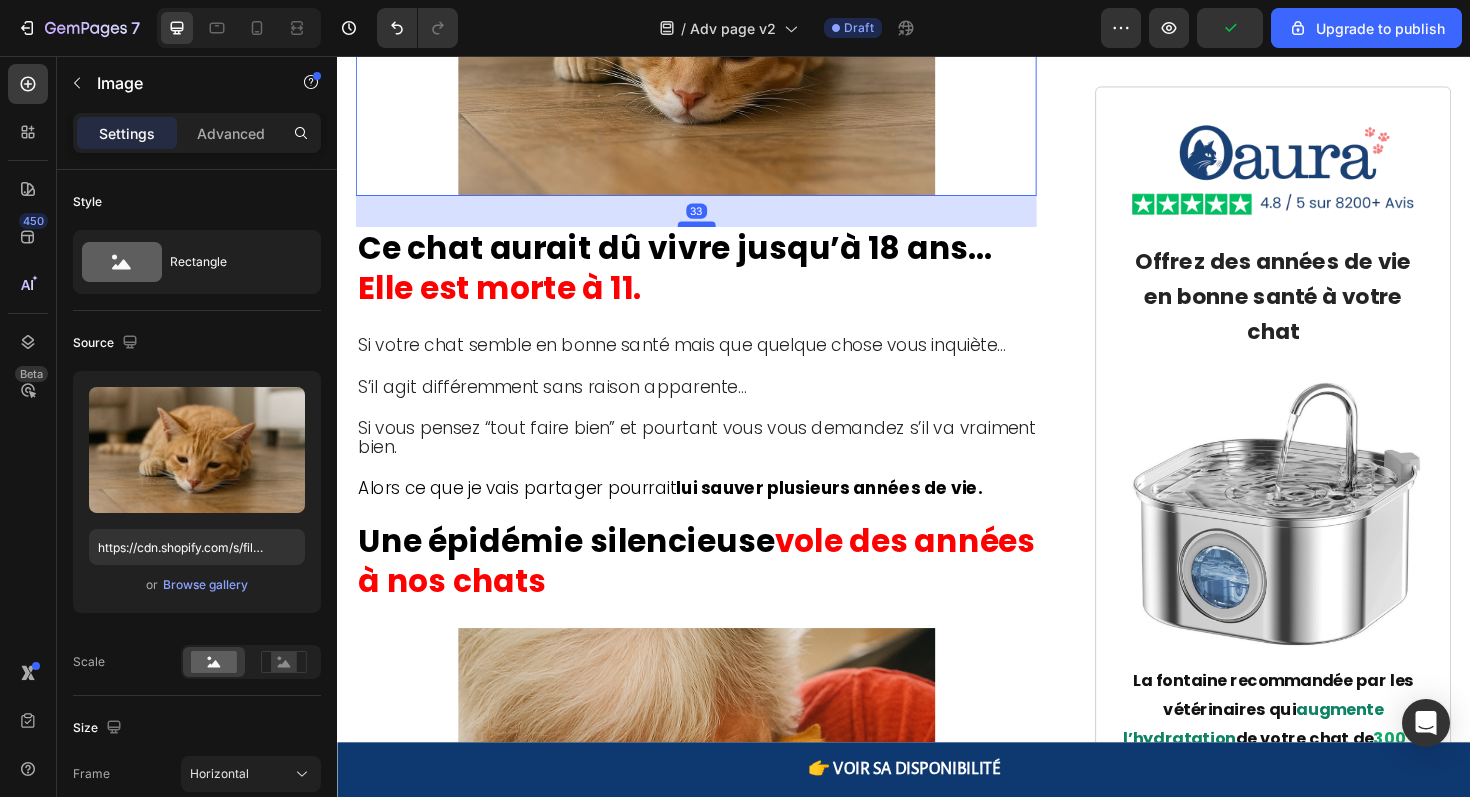 drag, startPoint x: 721, startPoint y: 215, endPoint x: 716, endPoint y: 235, distance: 20.615528 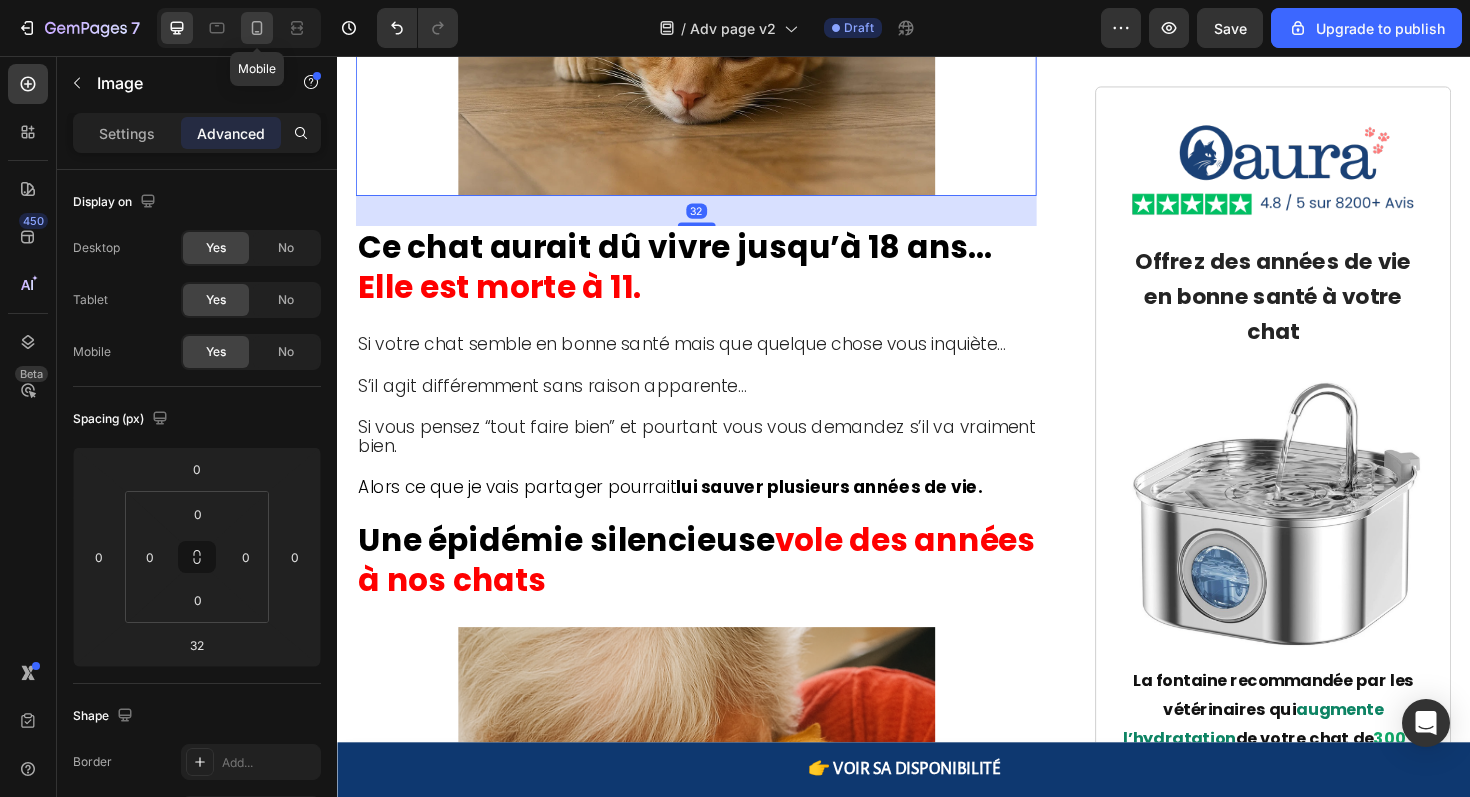 click 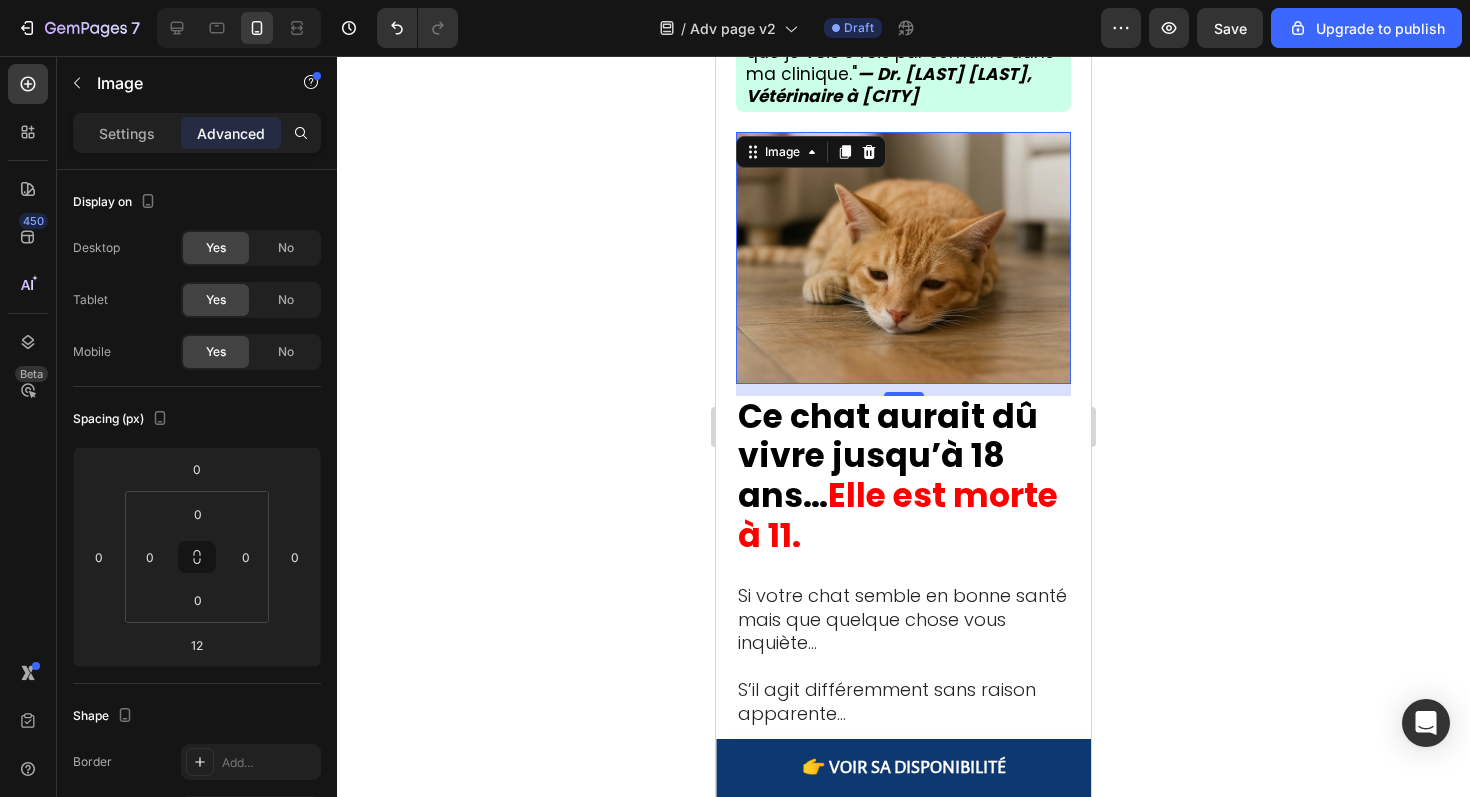 scroll, scrollTop: 422, scrollLeft: 0, axis: vertical 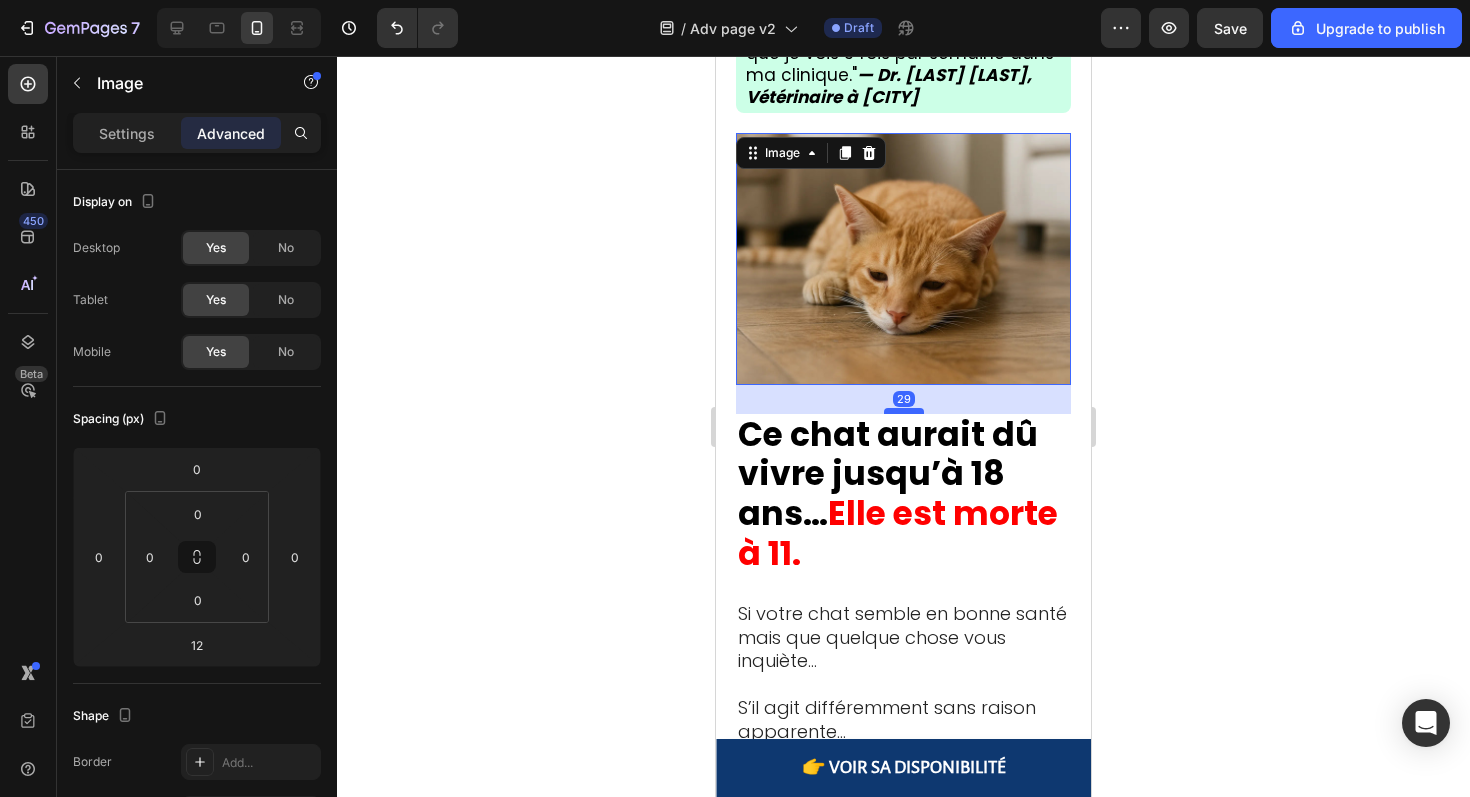 drag, startPoint x: 909, startPoint y: 385, endPoint x: 902, endPoint y: 402, distance: 18.384777 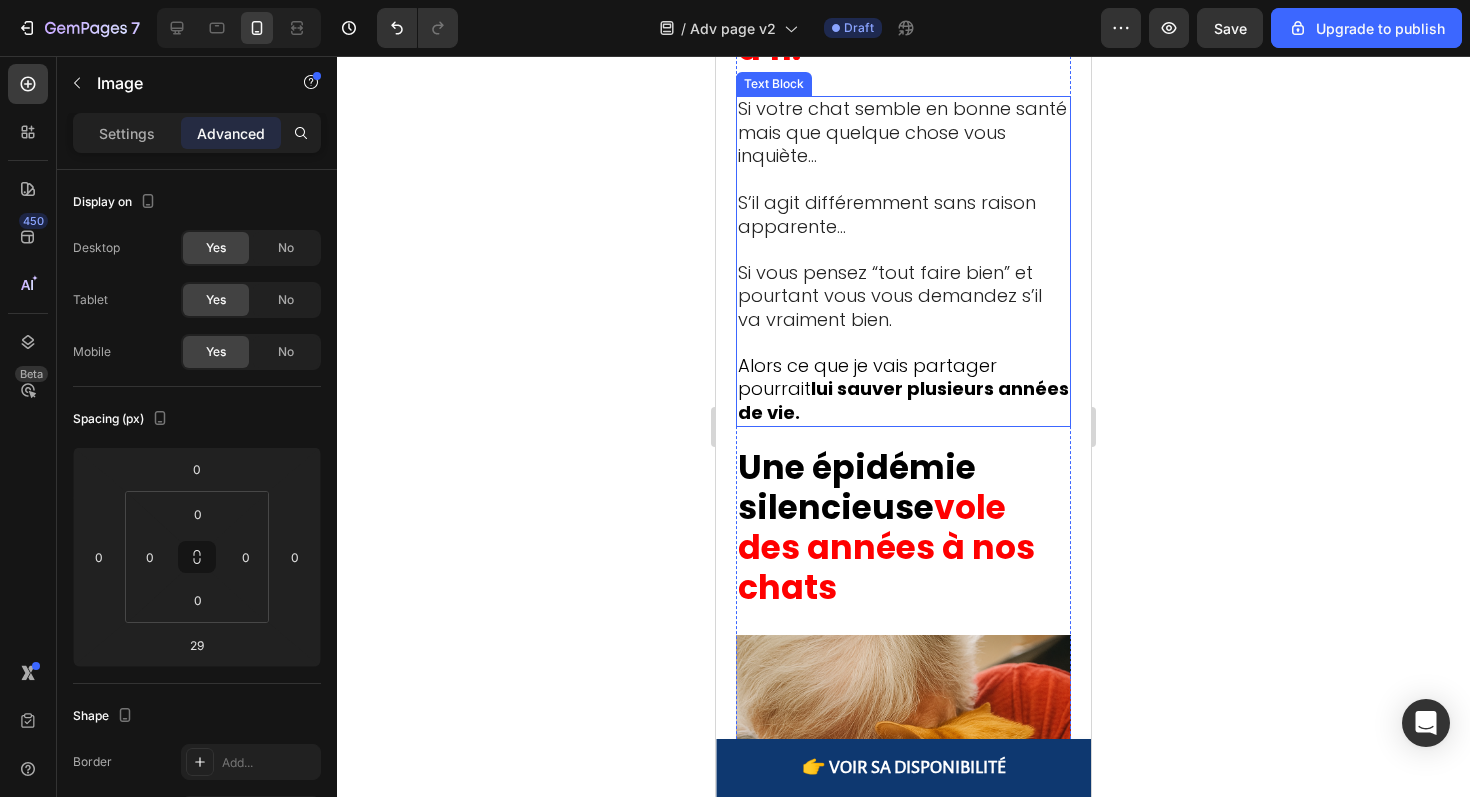 scroll, scrollTop: 1003, scrollLeft: 0, axis: vertical 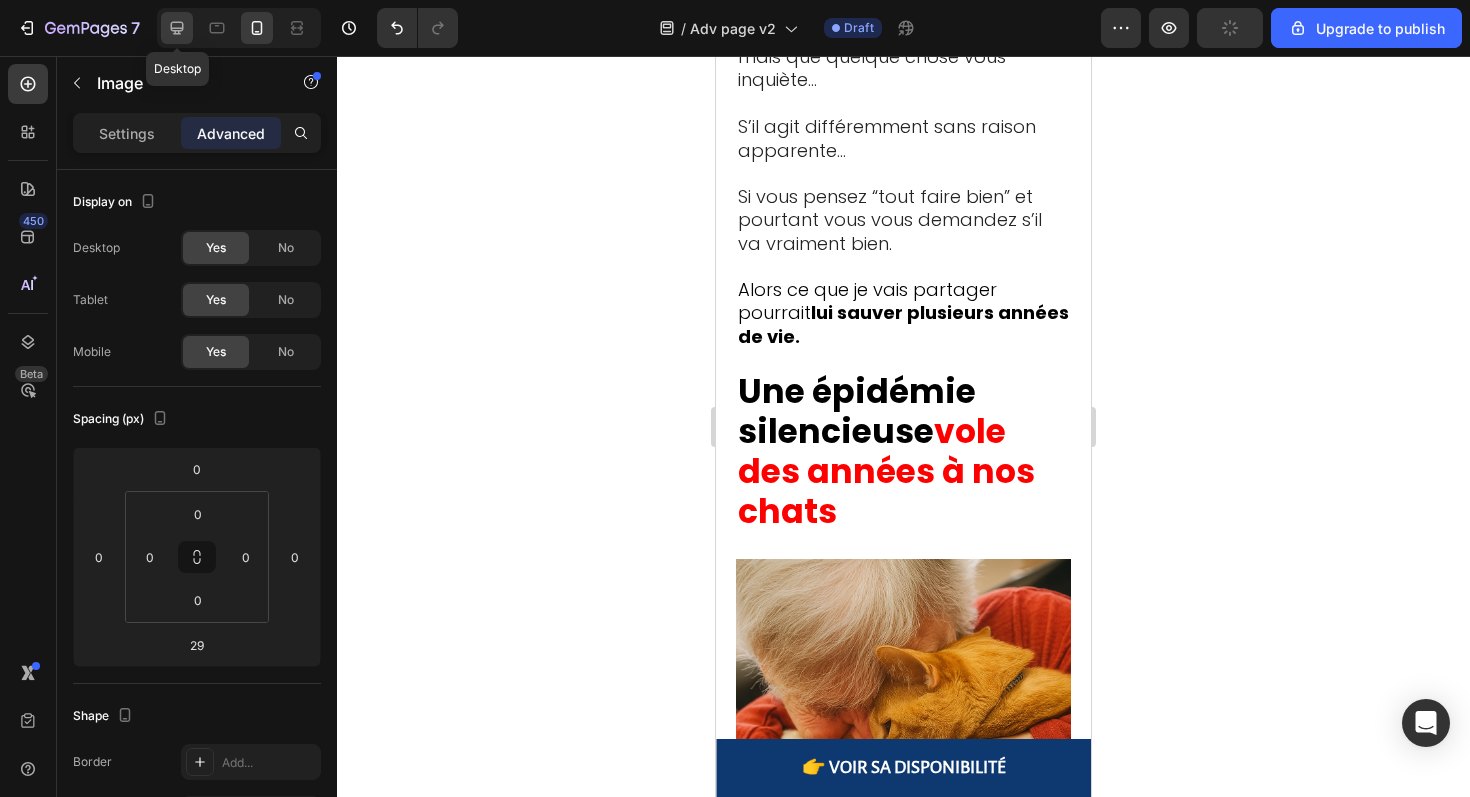 click 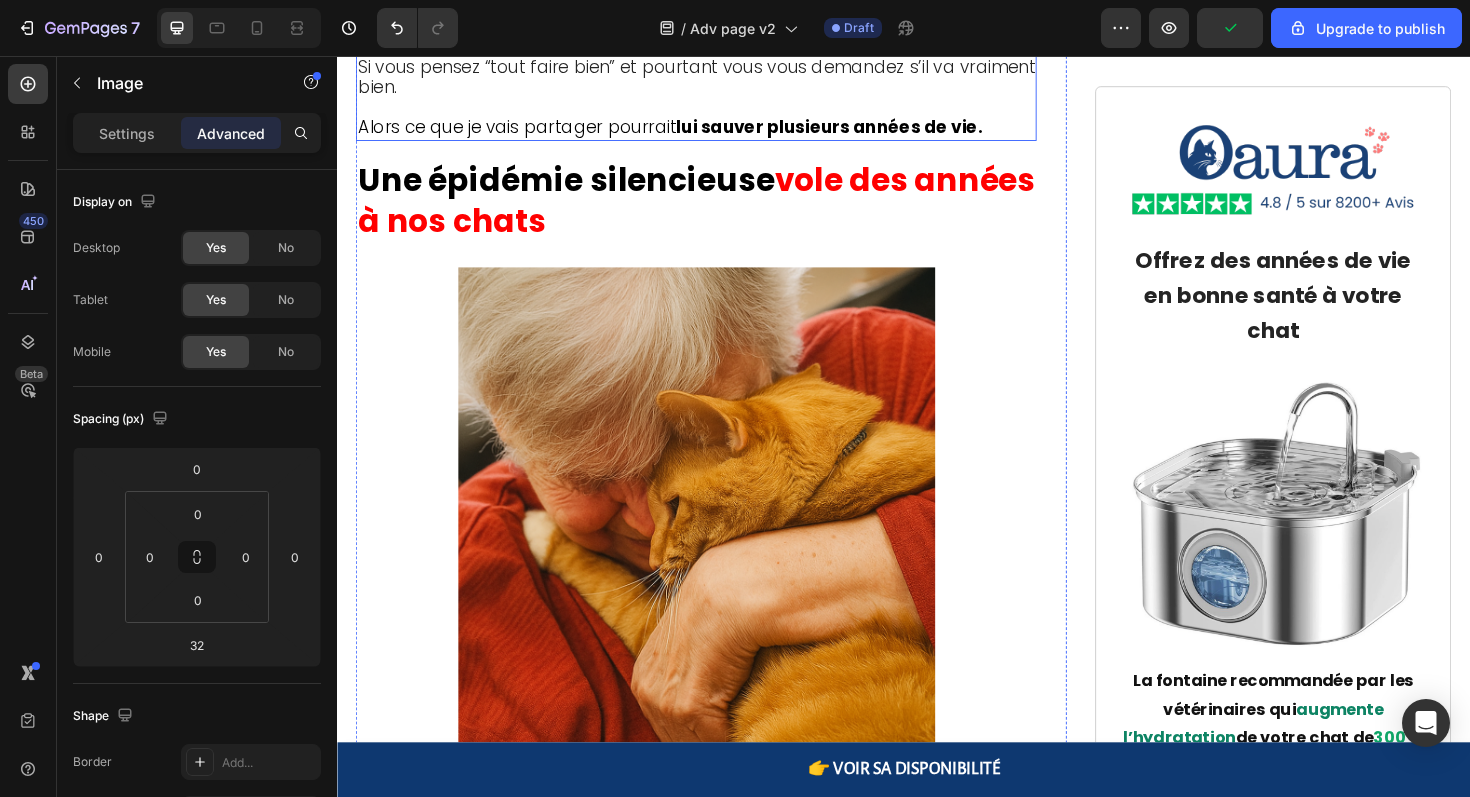 scroll, scrollTop: 984, scrollLeft: 0, axis: vertical 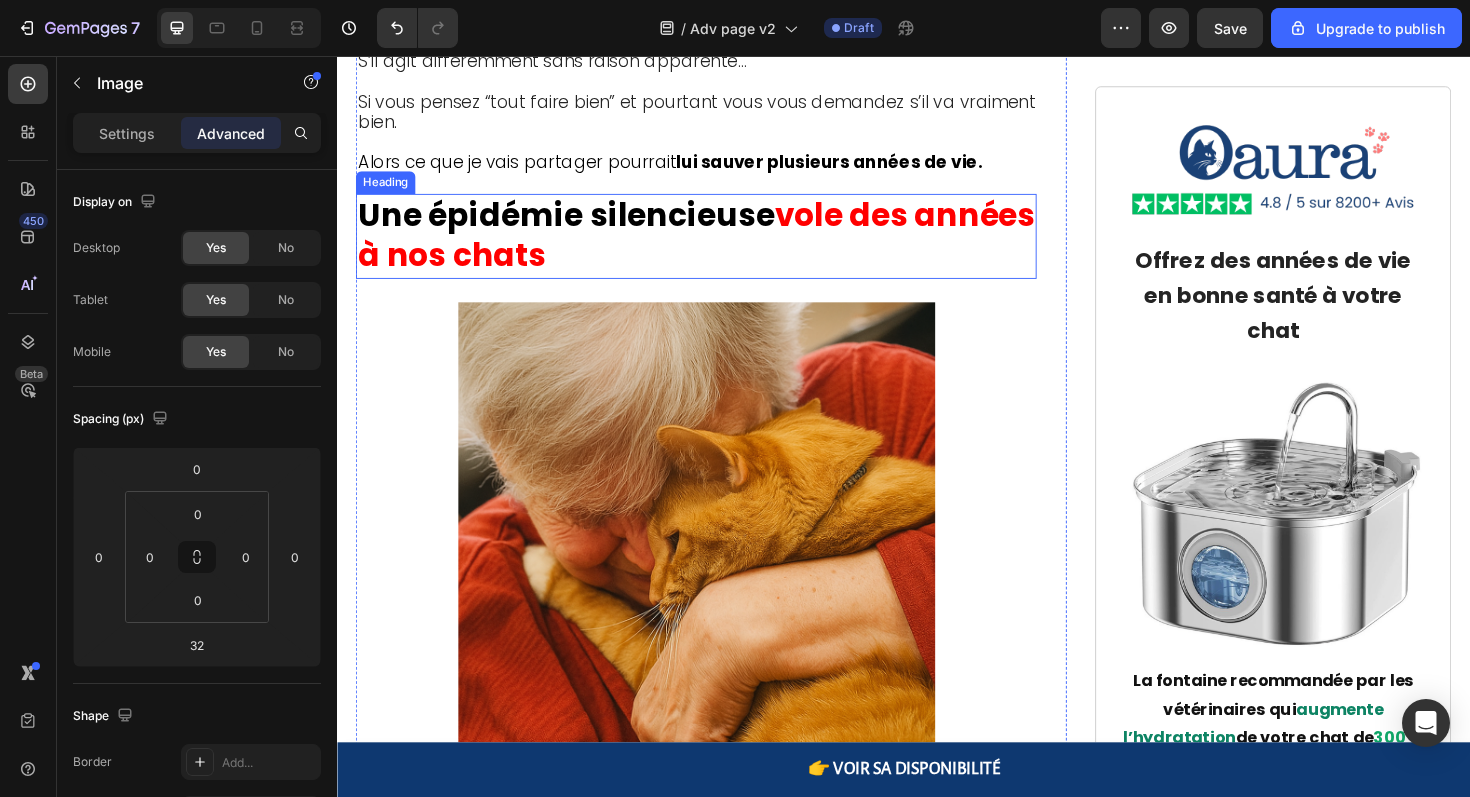 click on "⁠⁠⁠⁠⁠⁠⁠ Une épidémie silencieuse  vole des années à nos chats" at bounding box center [717, 247] 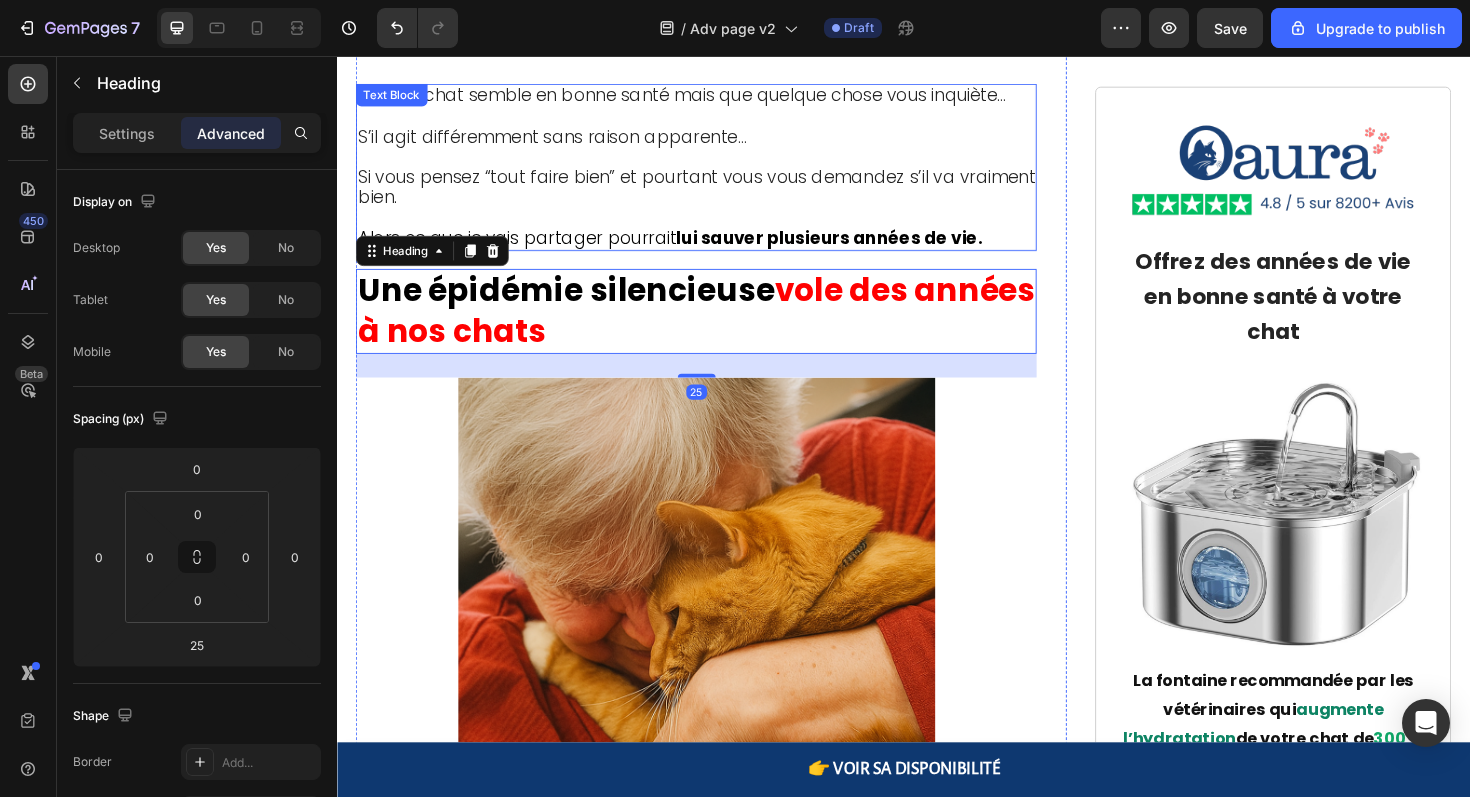 scroll, scrollTop: 901, scrollLeft: 0, axis: vertical 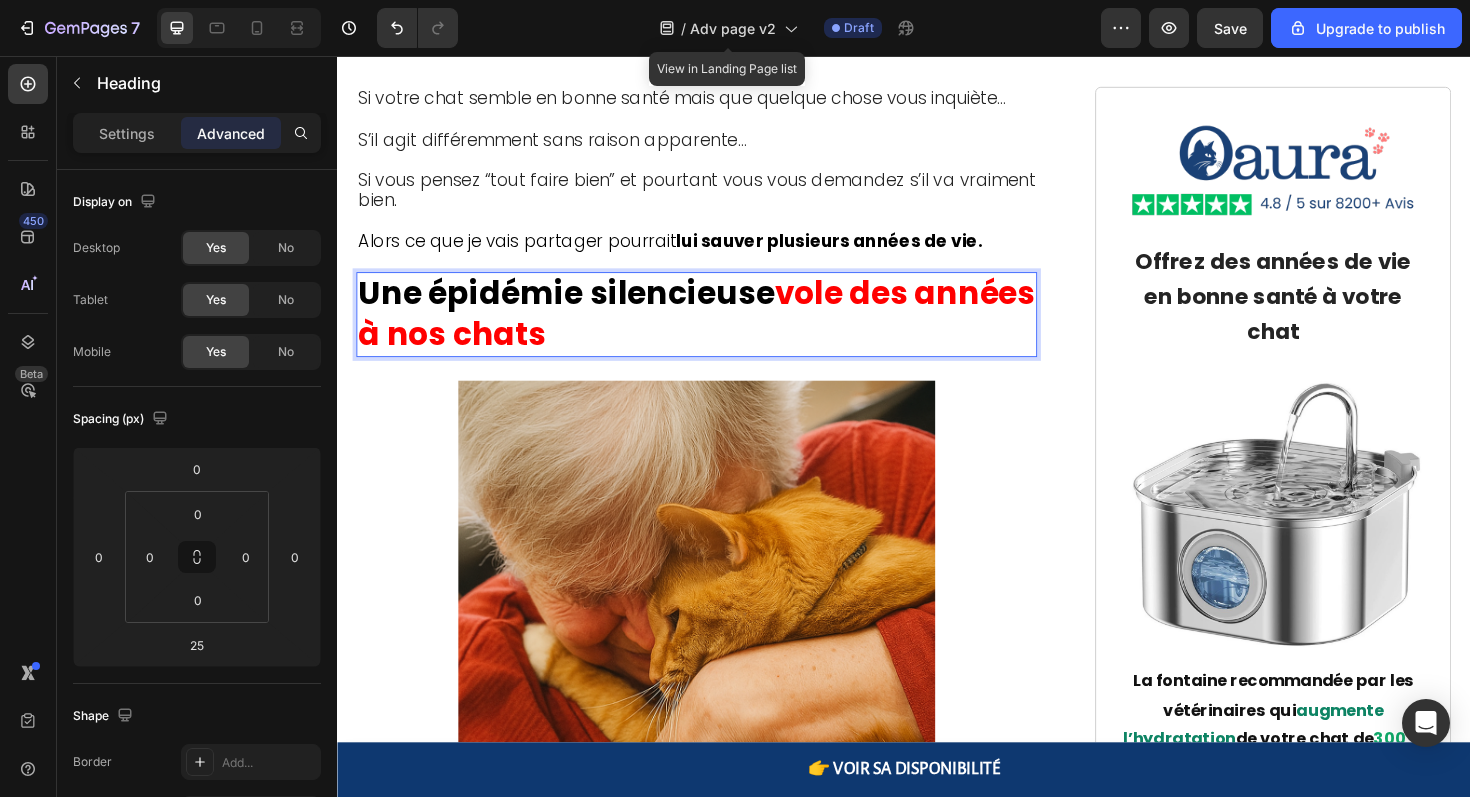 click on "vole des années à nos chats" at bounding box center [717, 329] 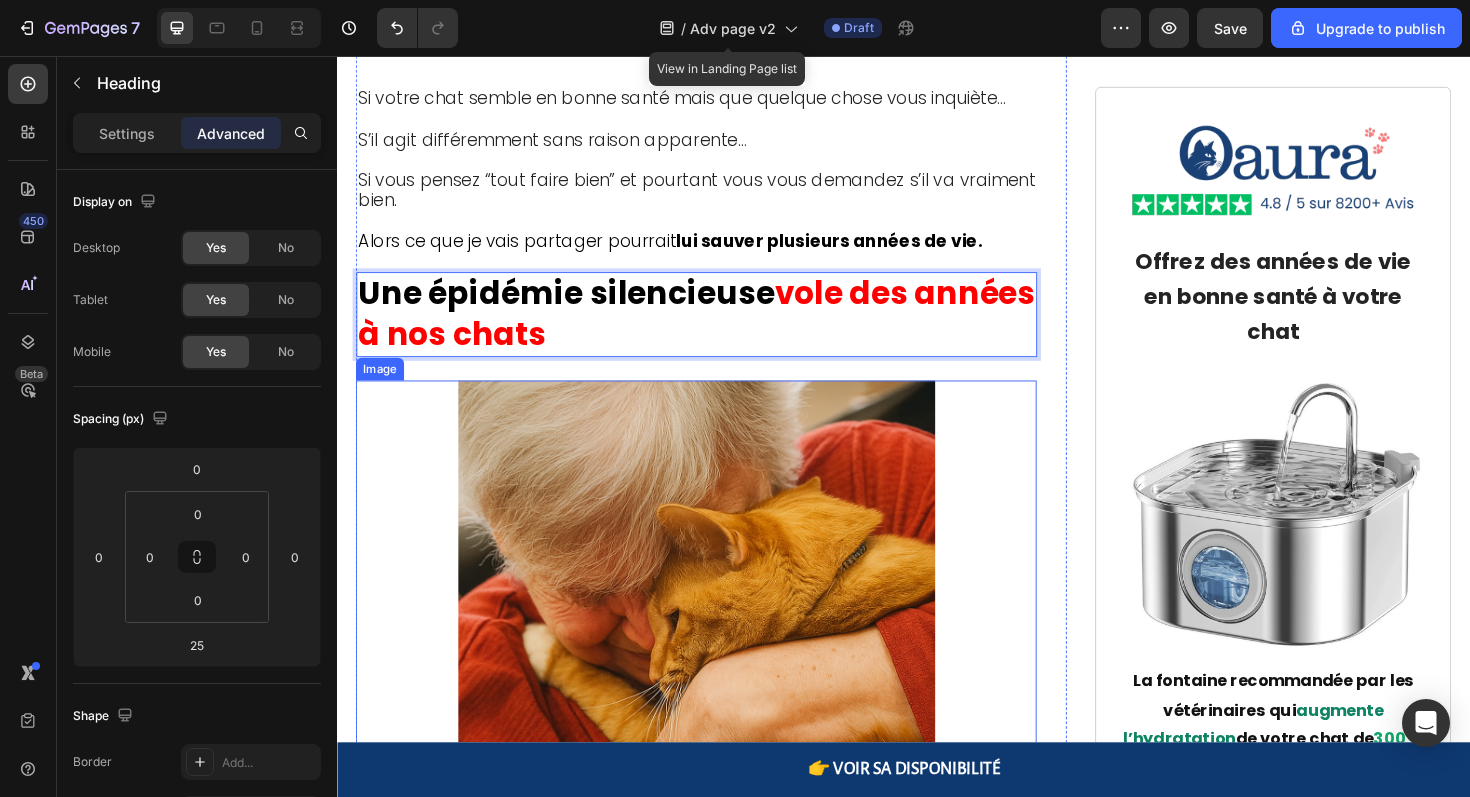 click at bounding box center [717, 652] 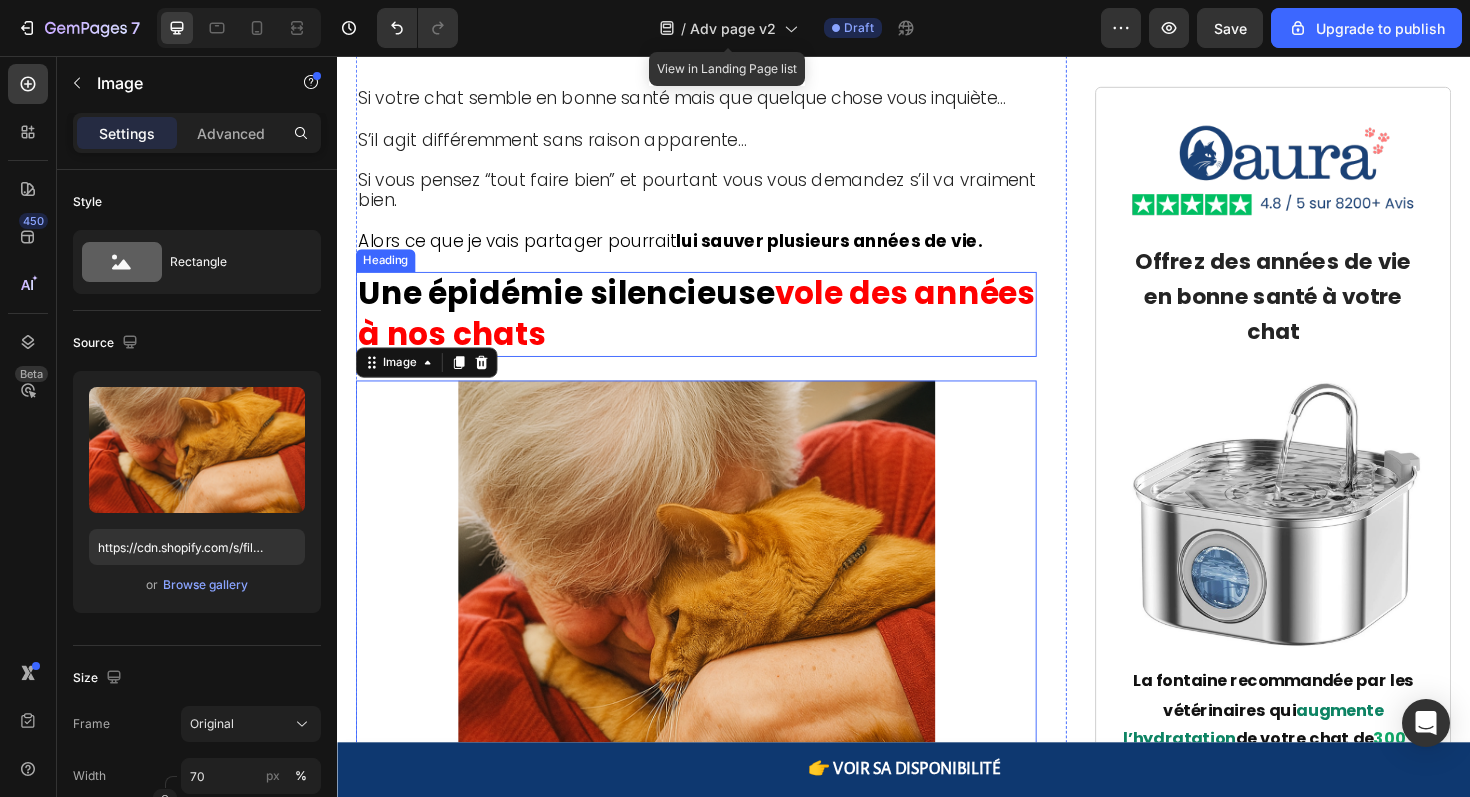 click on "vole des années à nos chats" at bounding box center (717, 329) 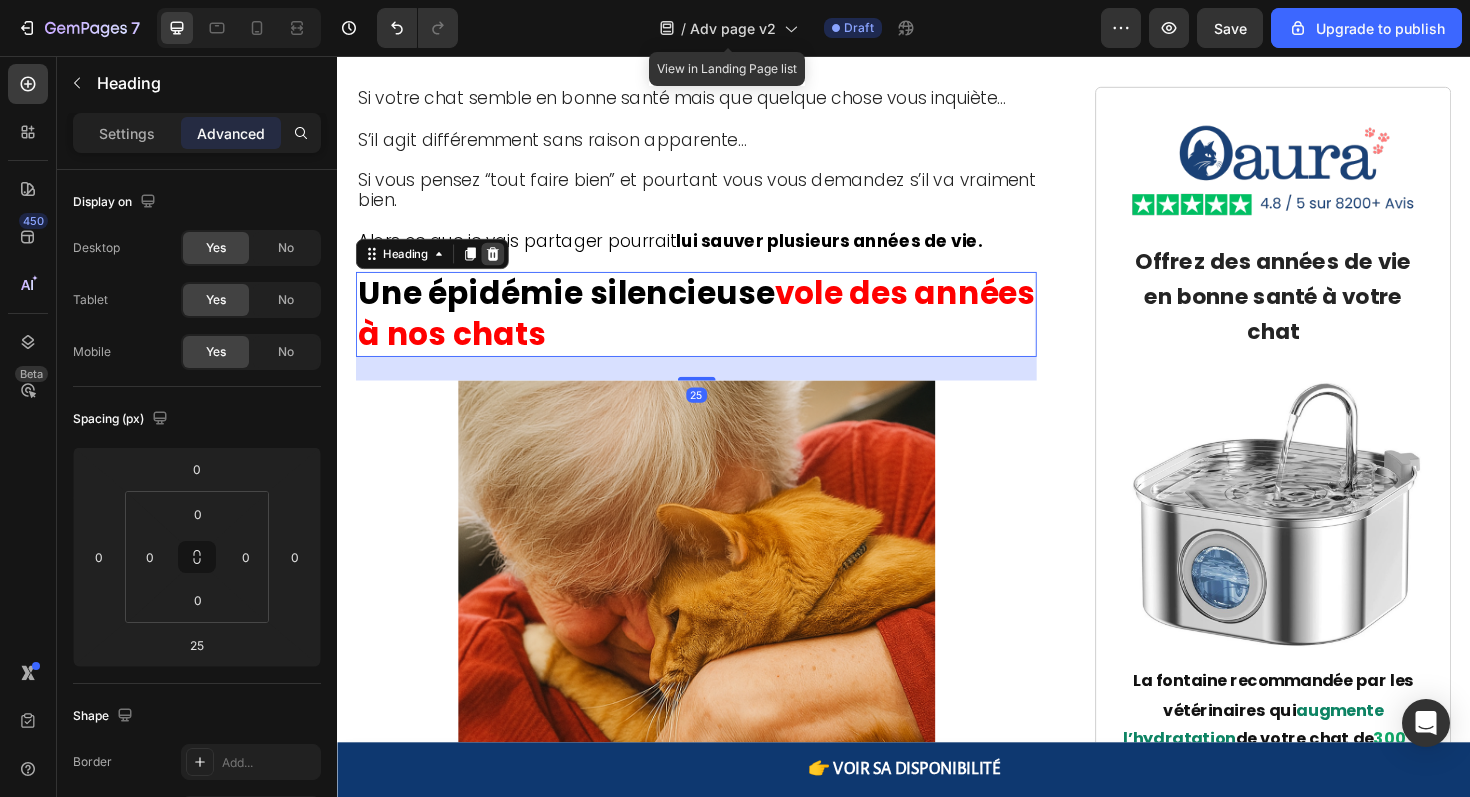 click 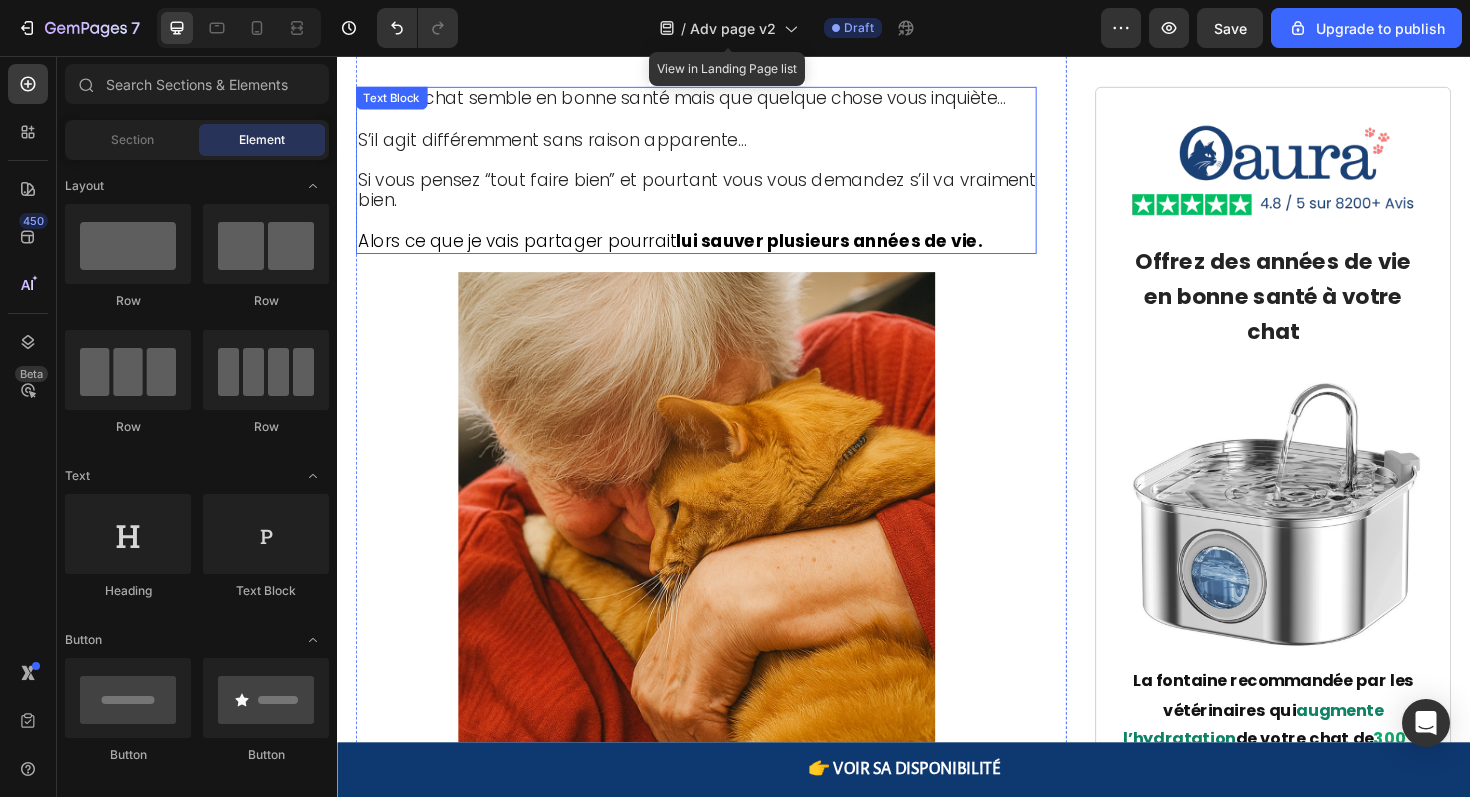 click on "Alors ce que je vais partager pourrait  lui sauver plusieurs années de vie." at bounding box center (689, 251) 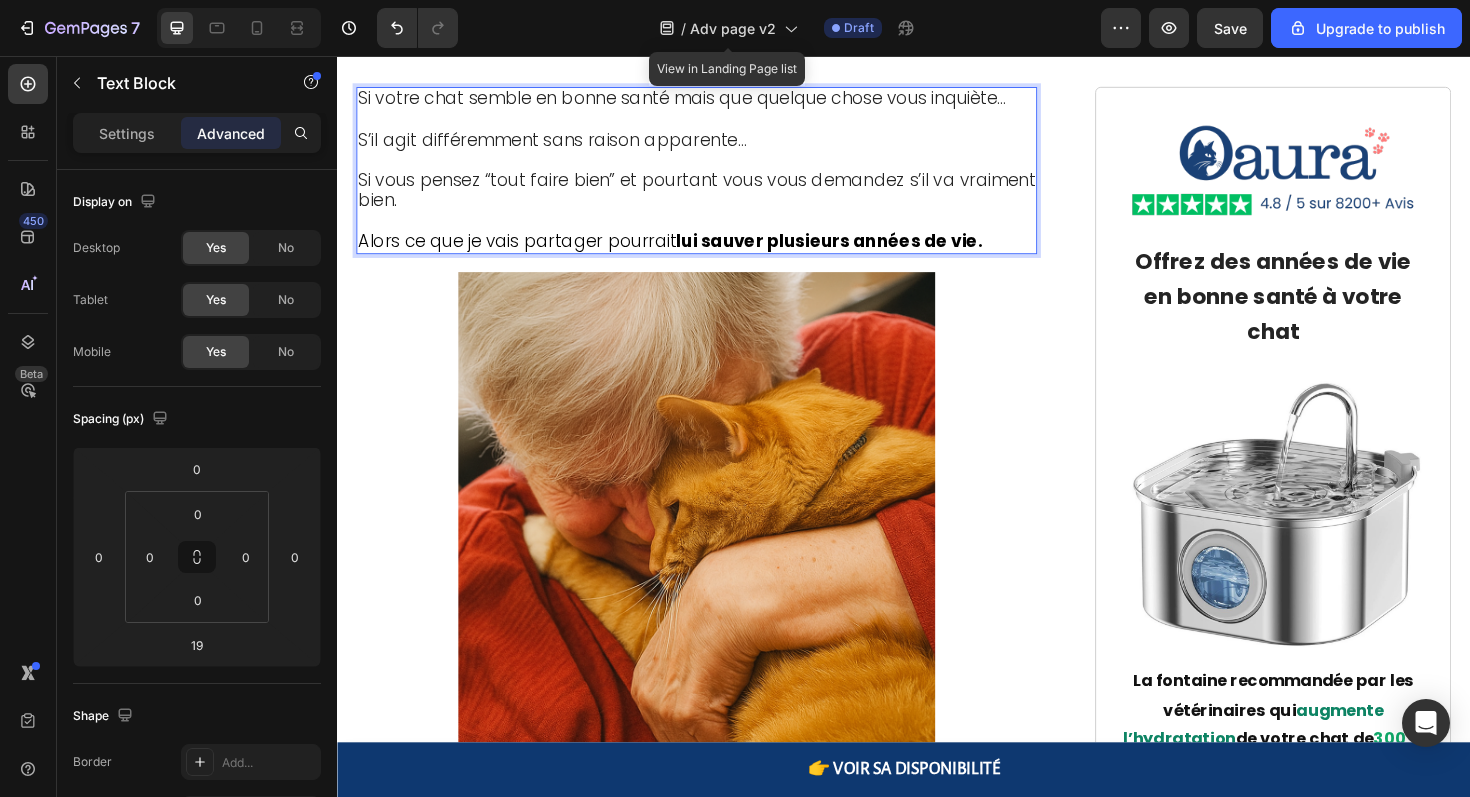 click on "Si vous pensez “tout faire bien” et pourtant vous vous demandez s’il va vraiment bien ." at bounding box center (717, 189) 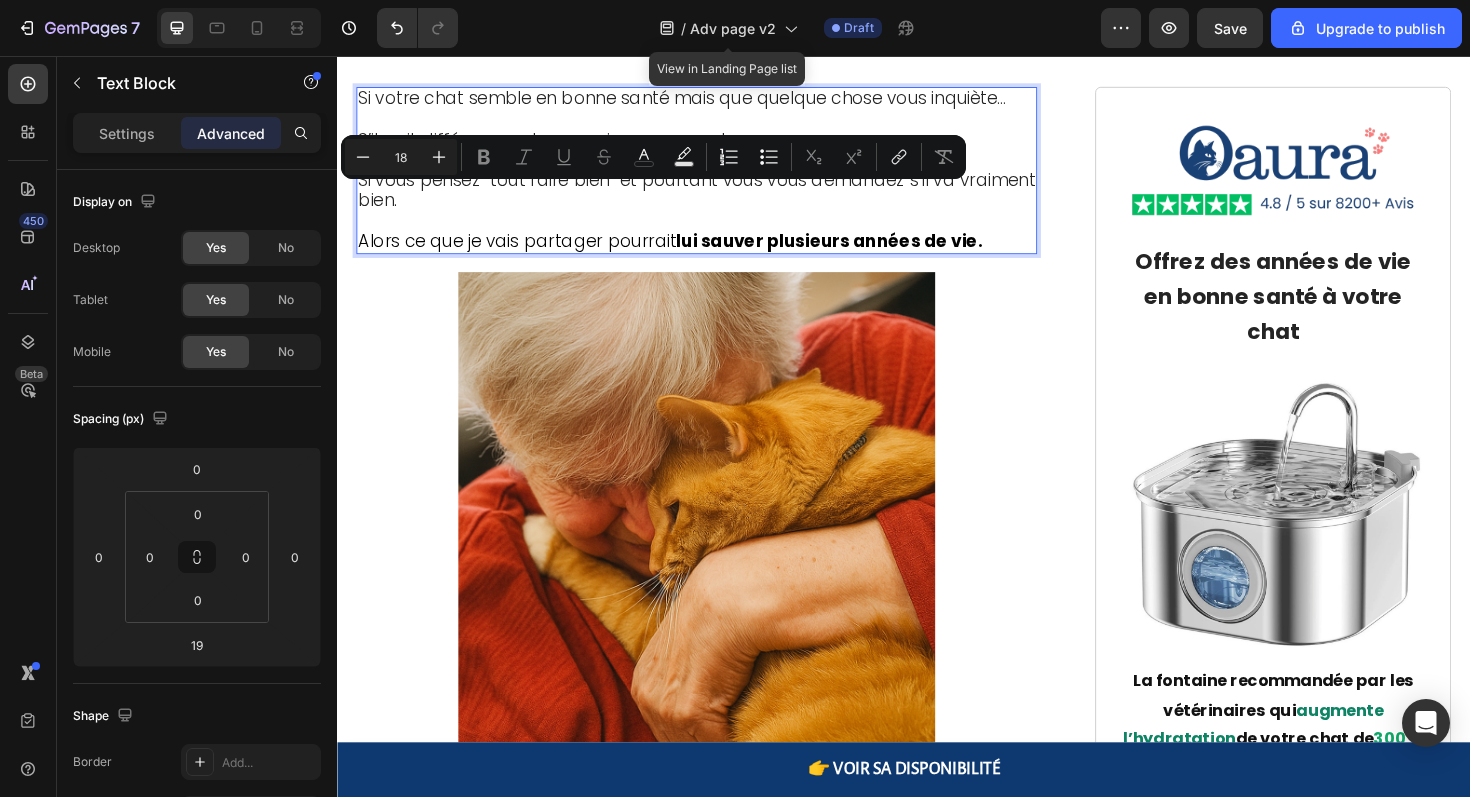 click on "Alors ce que je vais partager pourrait  lui sauver plusieurs années de vie." at bounding box center [717, 253] 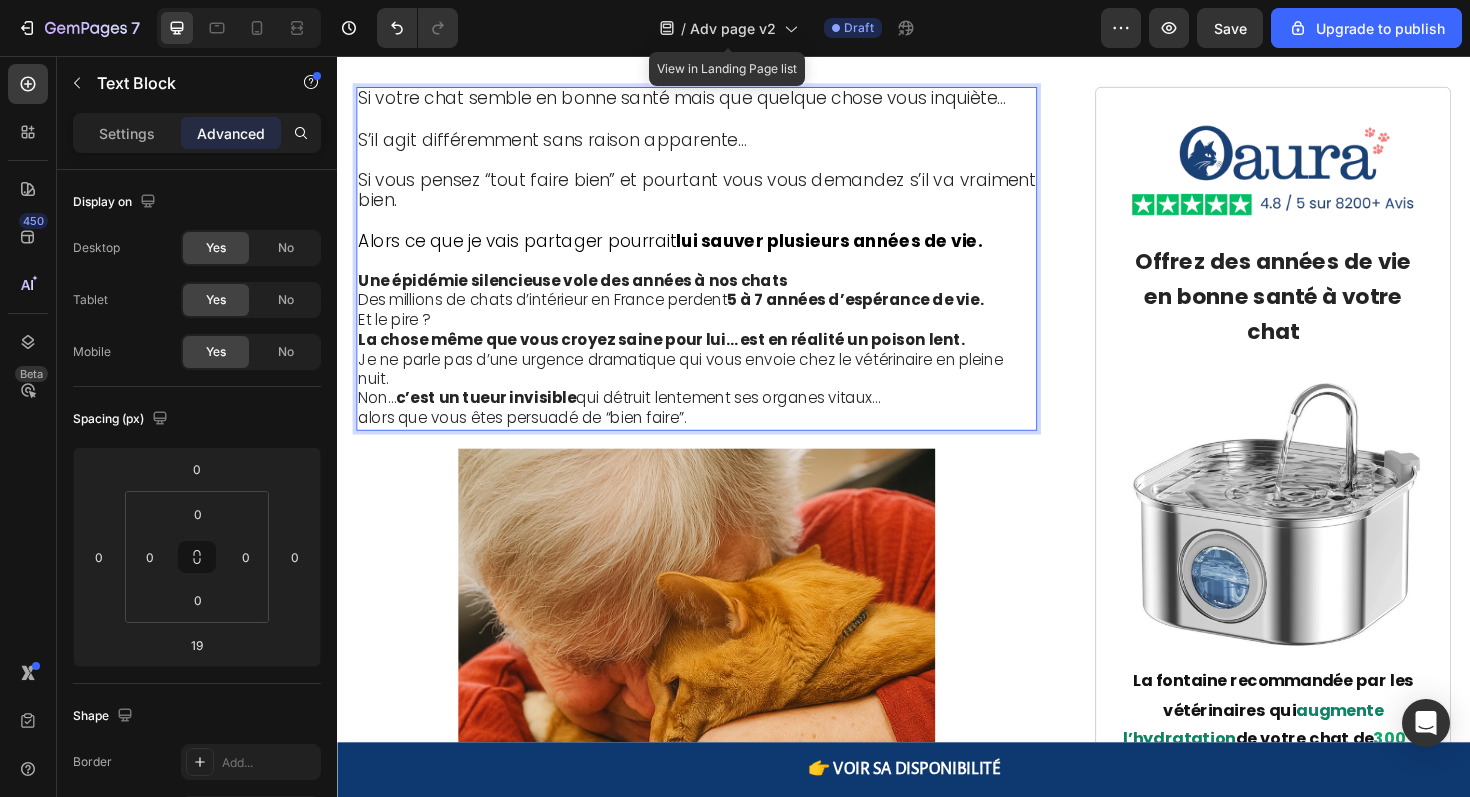 click on "Des millions de chats d’intérieur en France perdent  5 à 7 années d’espérance de vie. Et le pire ?" at bounding box center (717, 326) 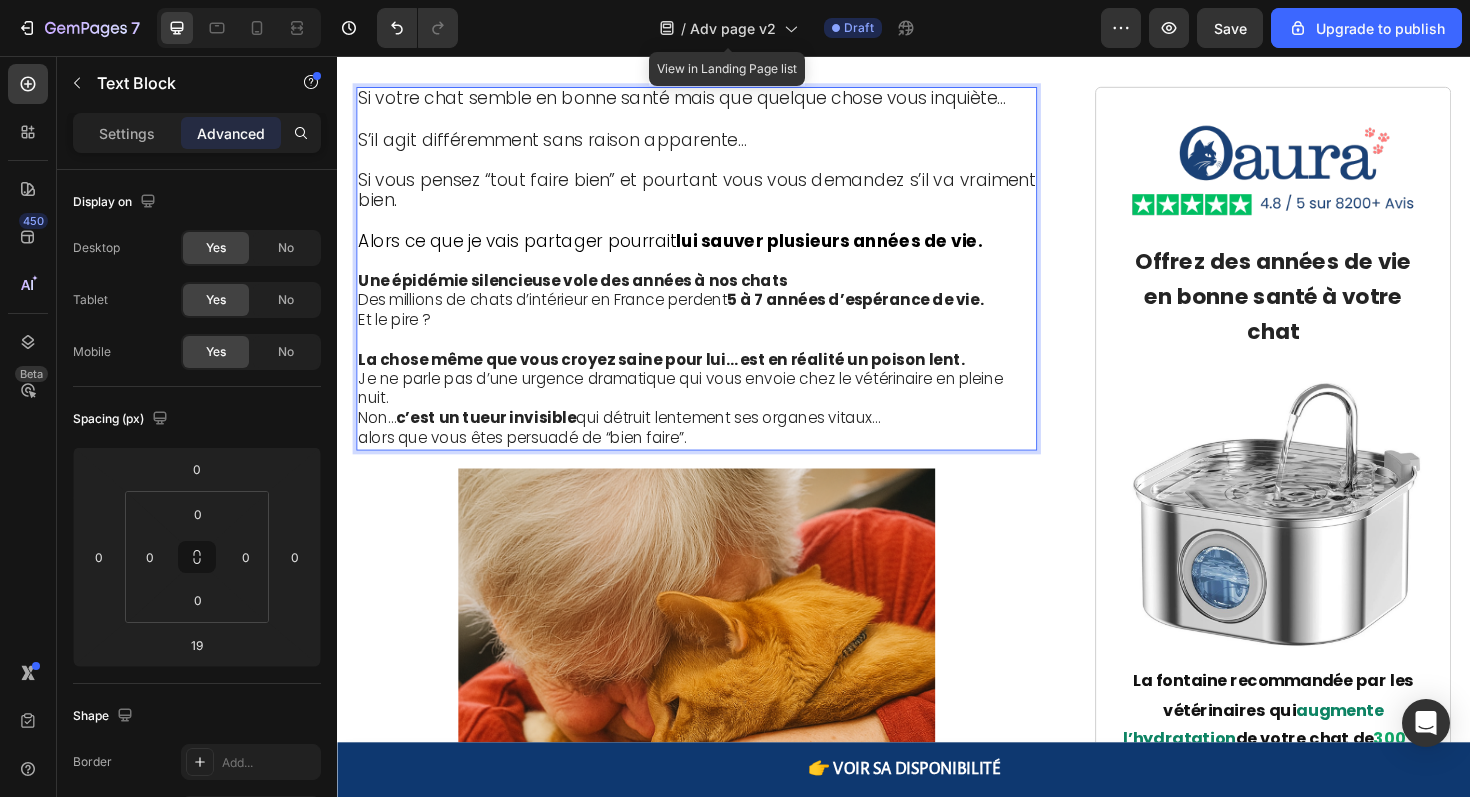click on "Une épidémie silencieuse vole des années à nos chats" at bounding box center (586, 294) 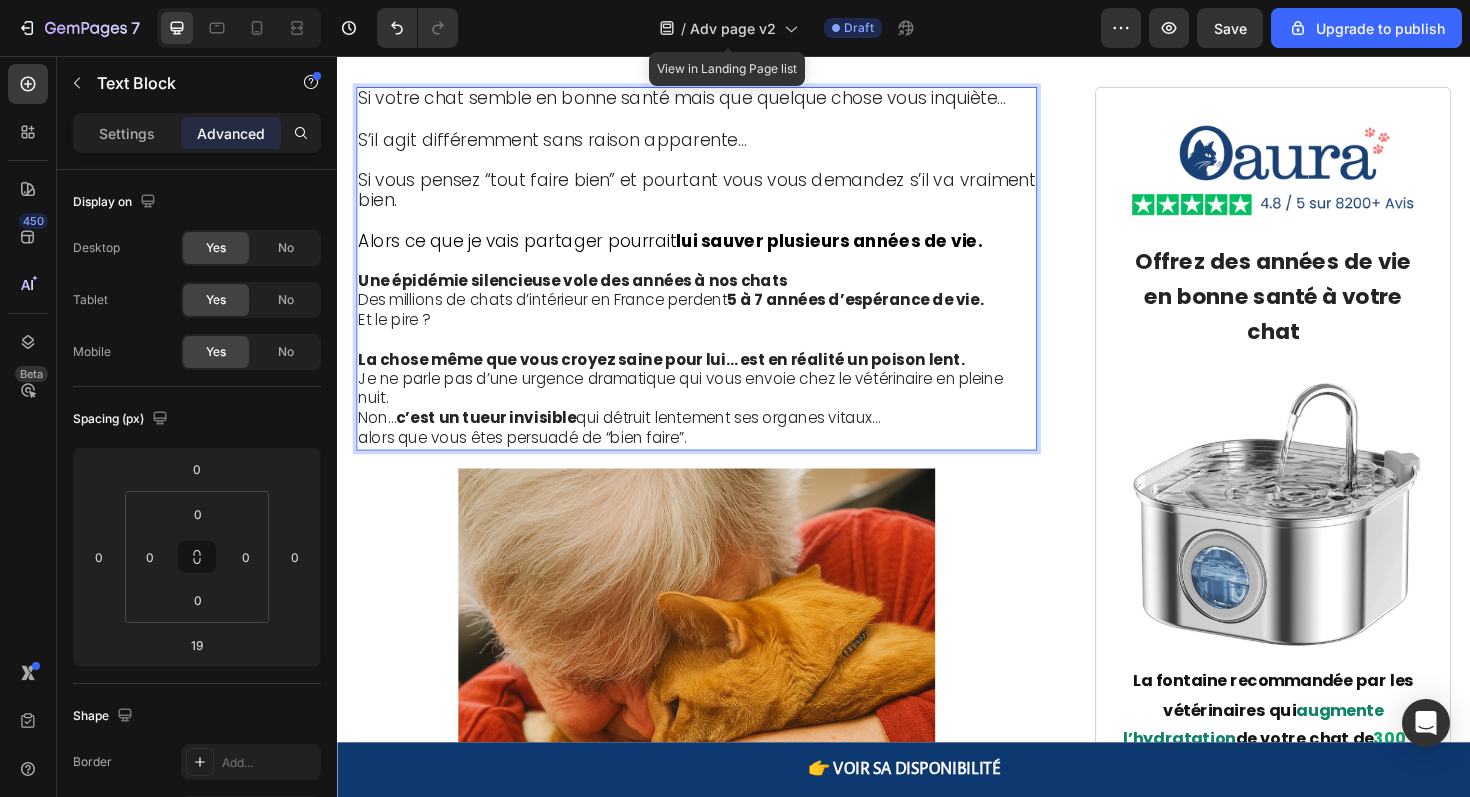 click on "Une épidémie silencieuse vole des années à nos chats" at bounding box center (717, 295) 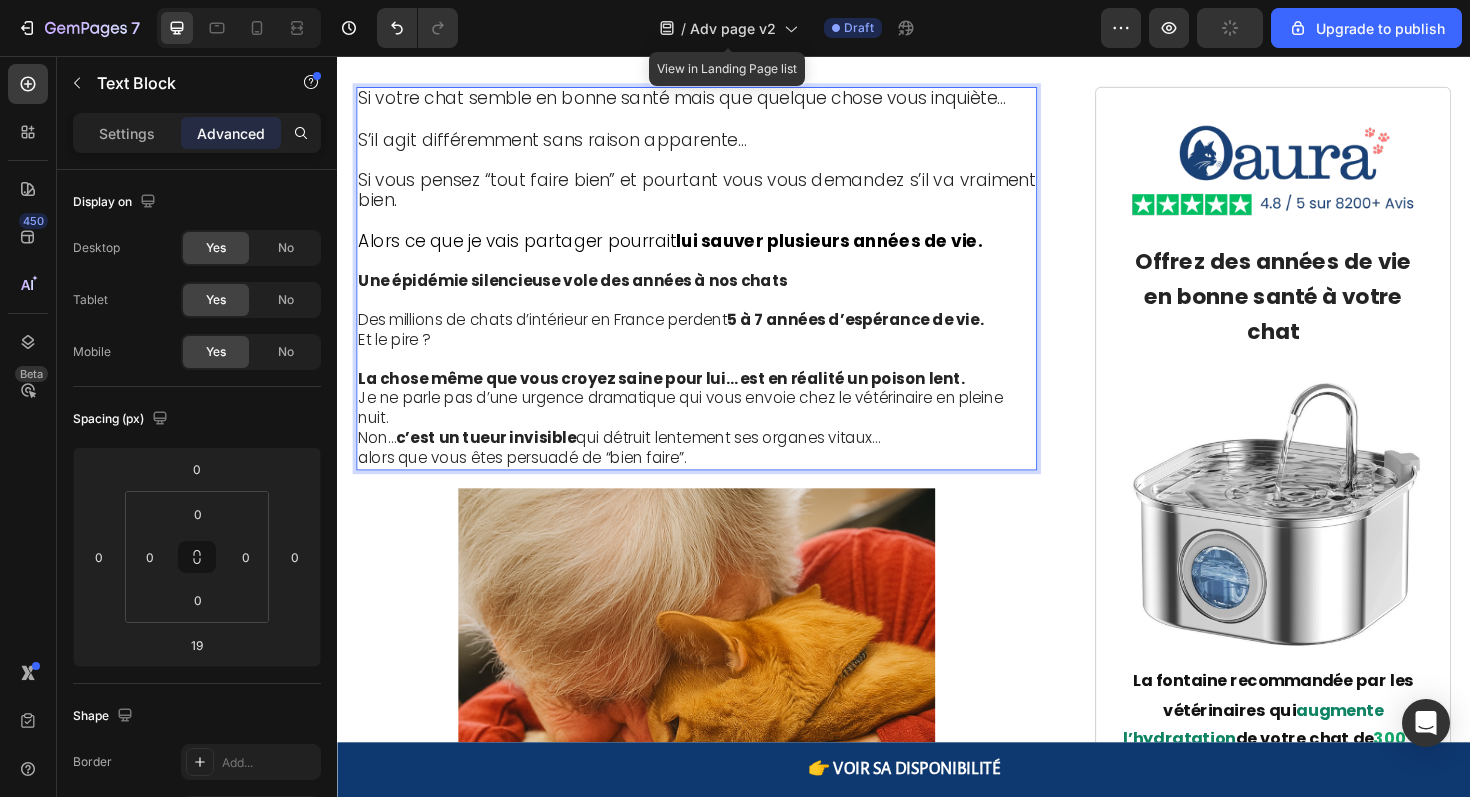 click on "Je ne parle pas d’une urgence dramatique qui vous envoie chez le vétérinaire en pleine nuit. Non…  c’est un tueur invisible  qui détruit lentement ses organes vitaux… alors que vous êtes persuadé de “bien faire”." at bounding box center [717, 450] 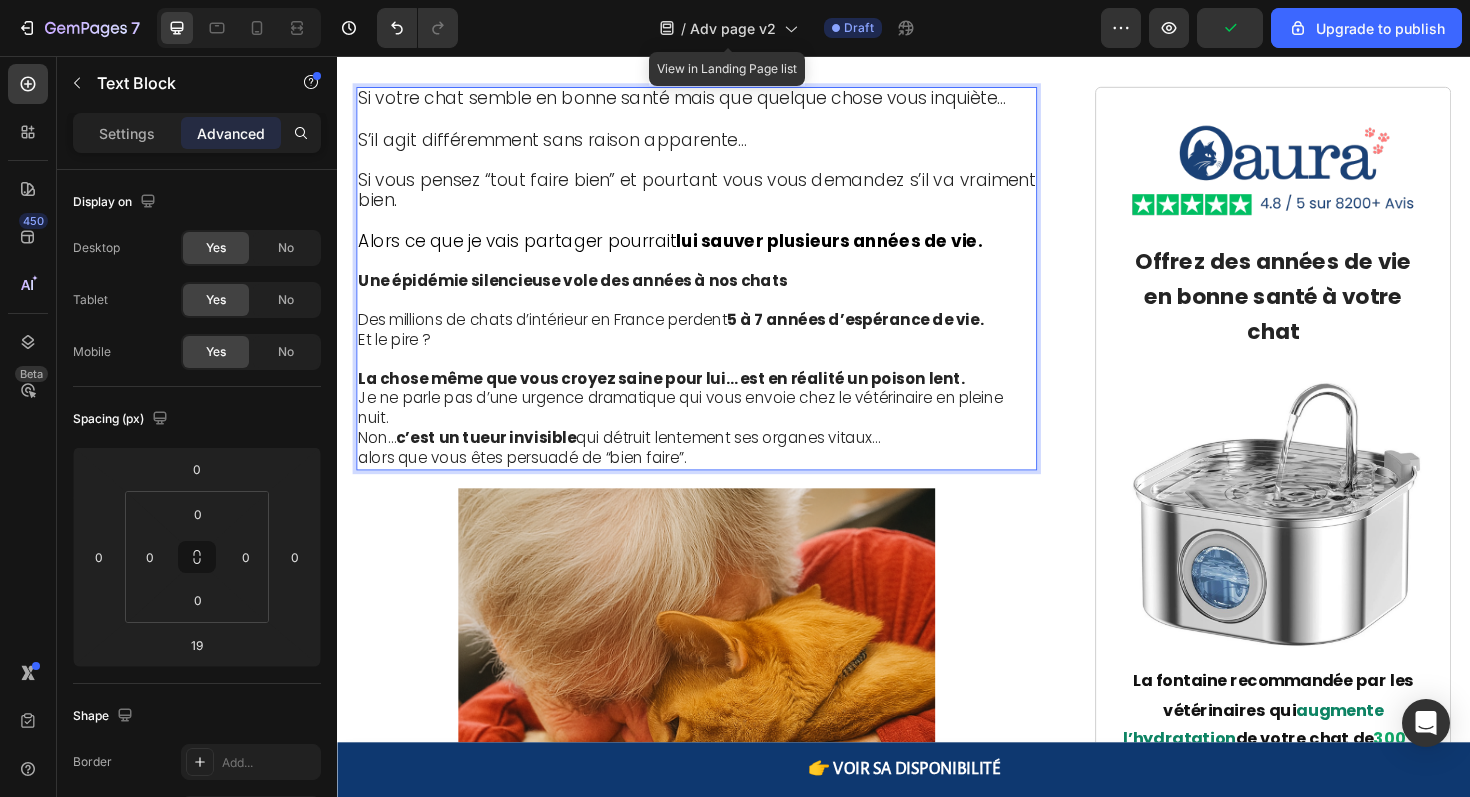 click on "Je ne parle pas d’une urgence dramatique qui vous envoie chez le vétérinaire en pleine nuit. Non…  c’est un tueur invisible  qui détruit lentement ses organes vitaux… alors que vous êtes persuadé de “bien faire”." at bounding box center (717, 450) 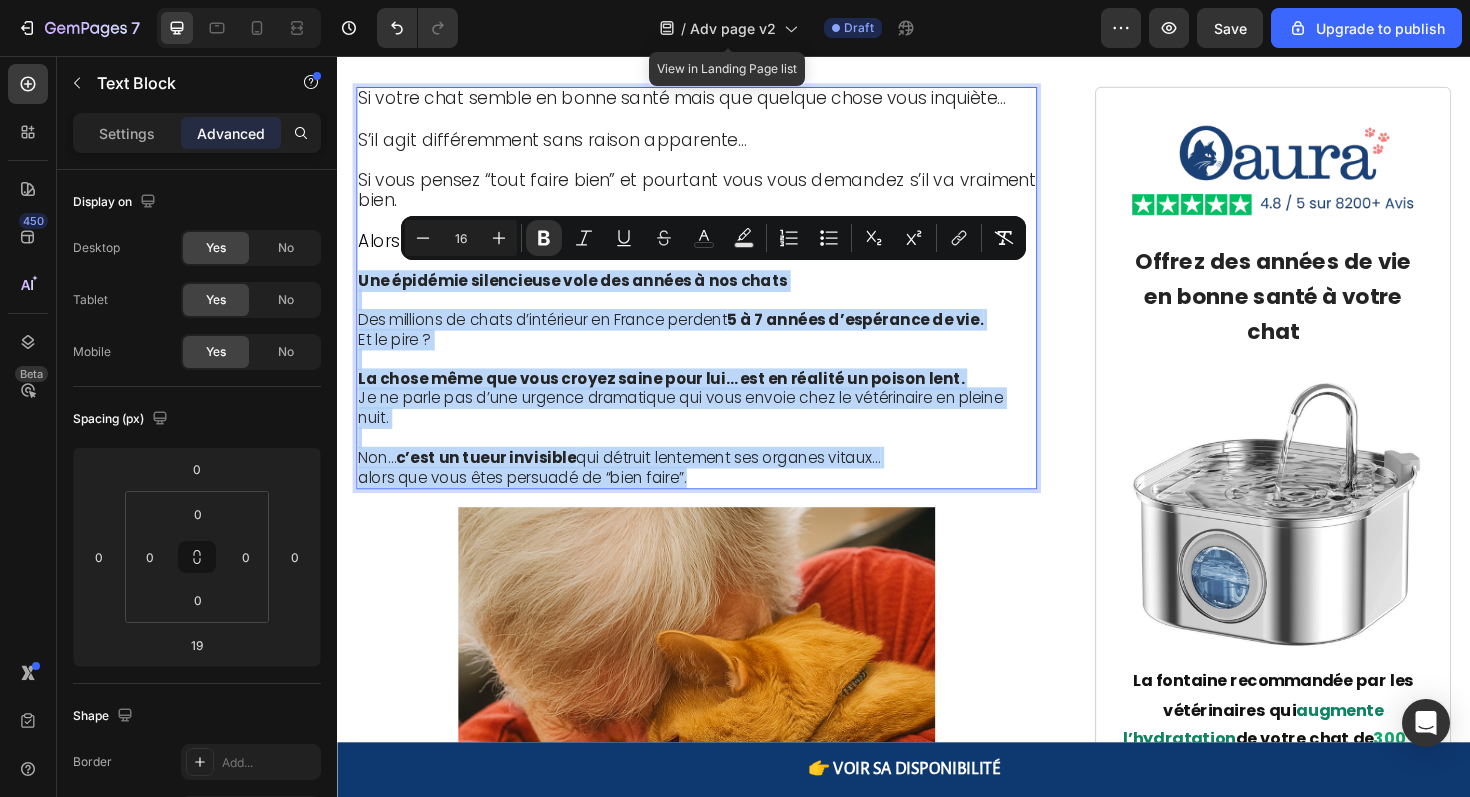drag, startPoint x: 724, startPoint y: 500, endPoint x: 317, endPoint y: 296, distance: 455.26367 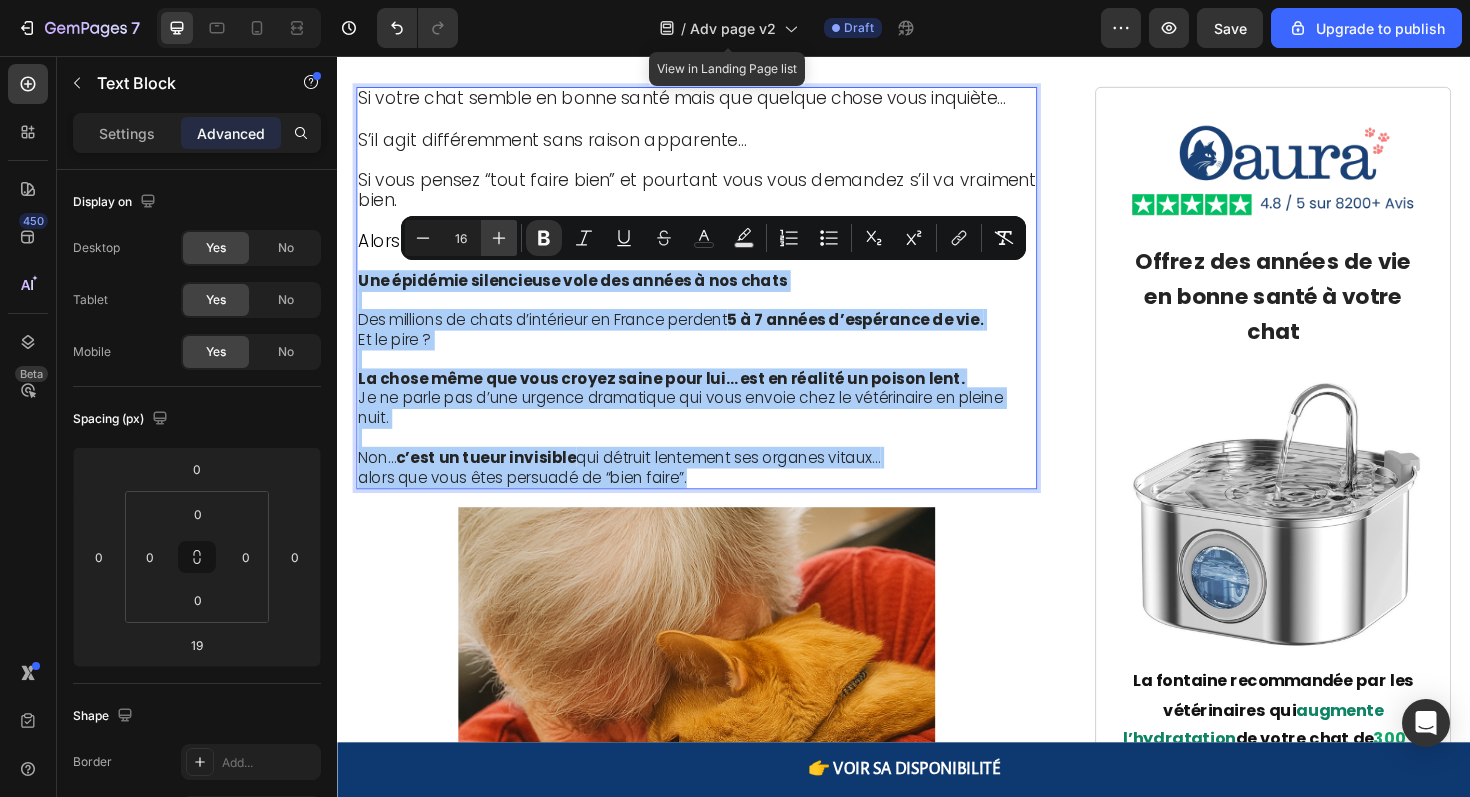 click 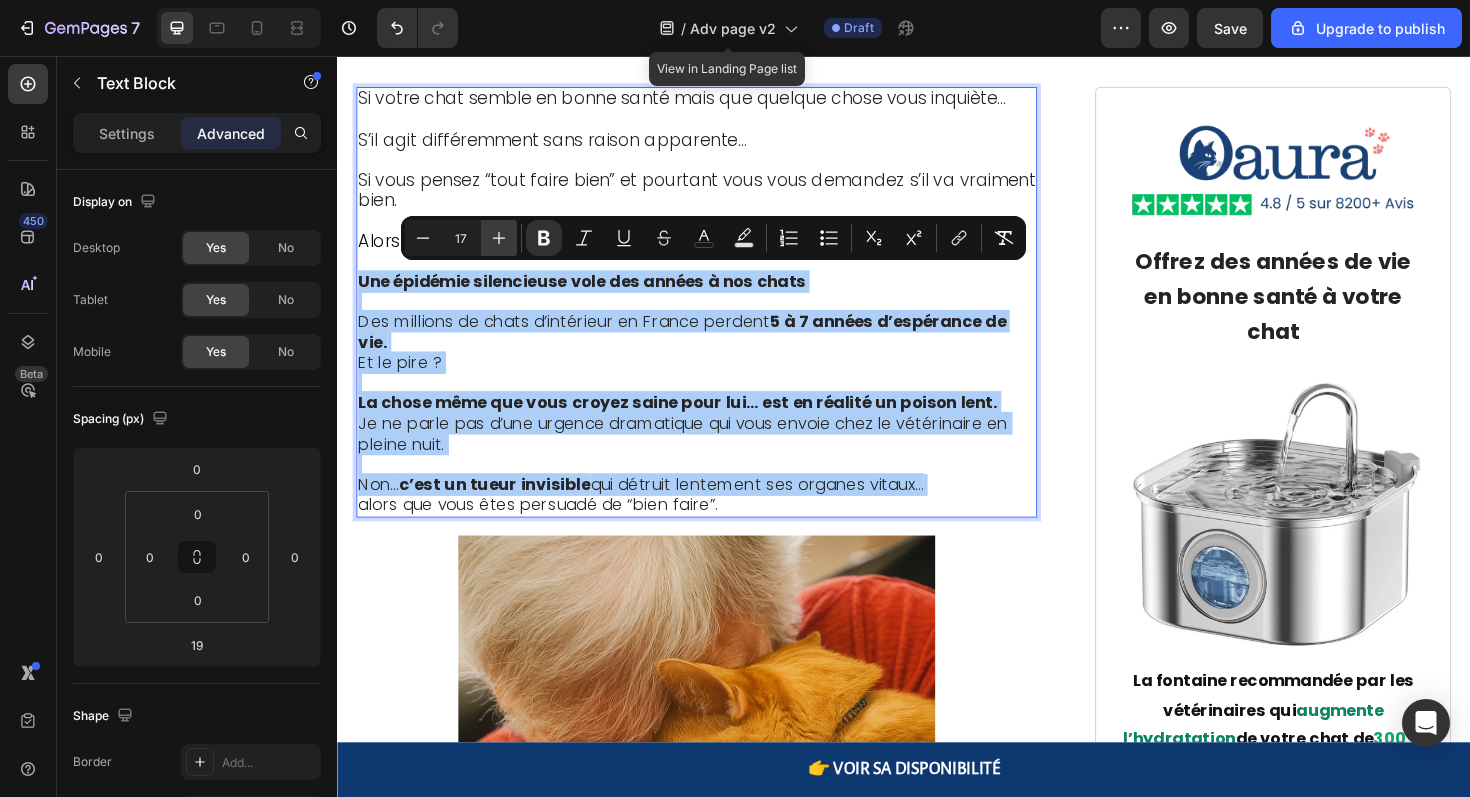 click 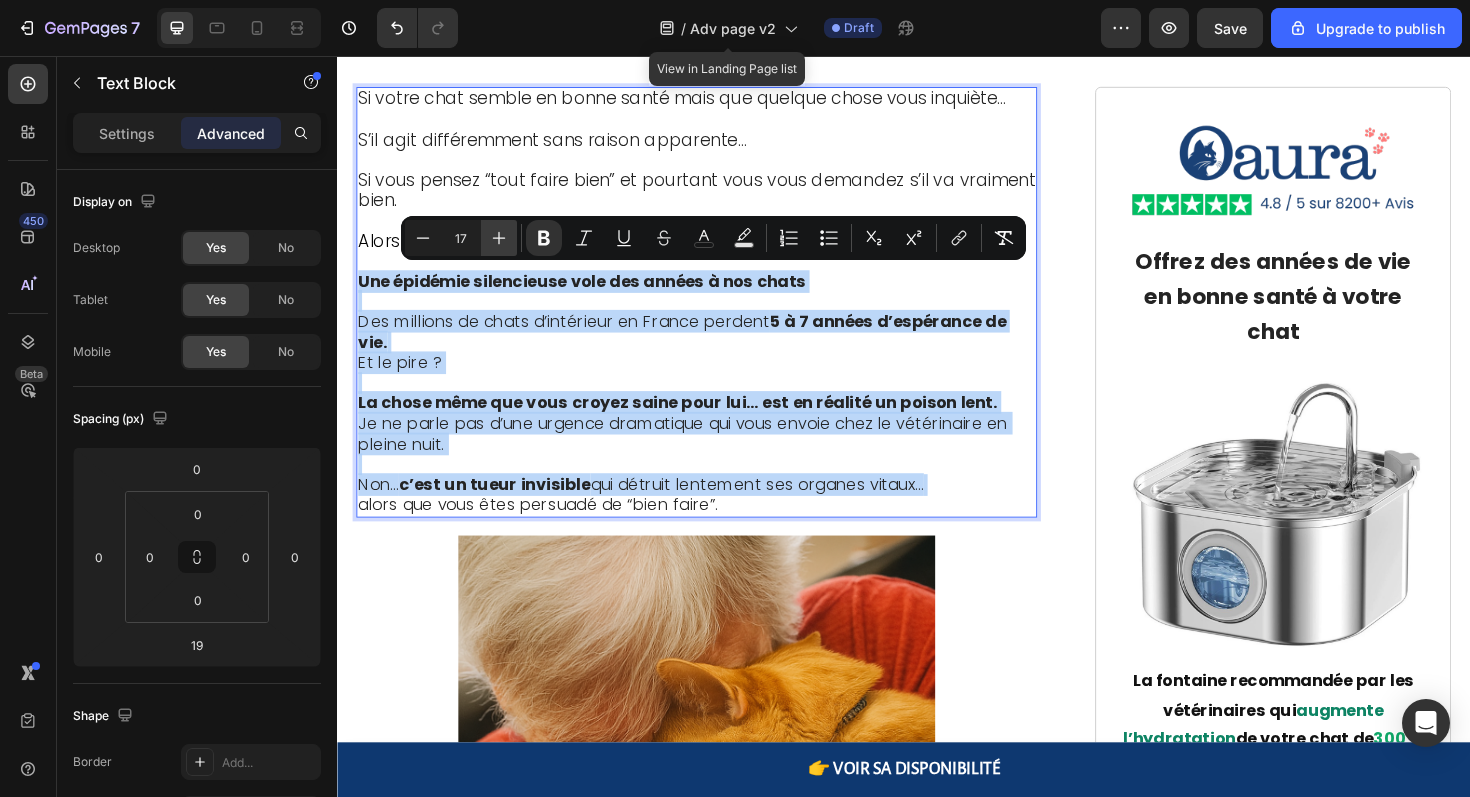type on "18" 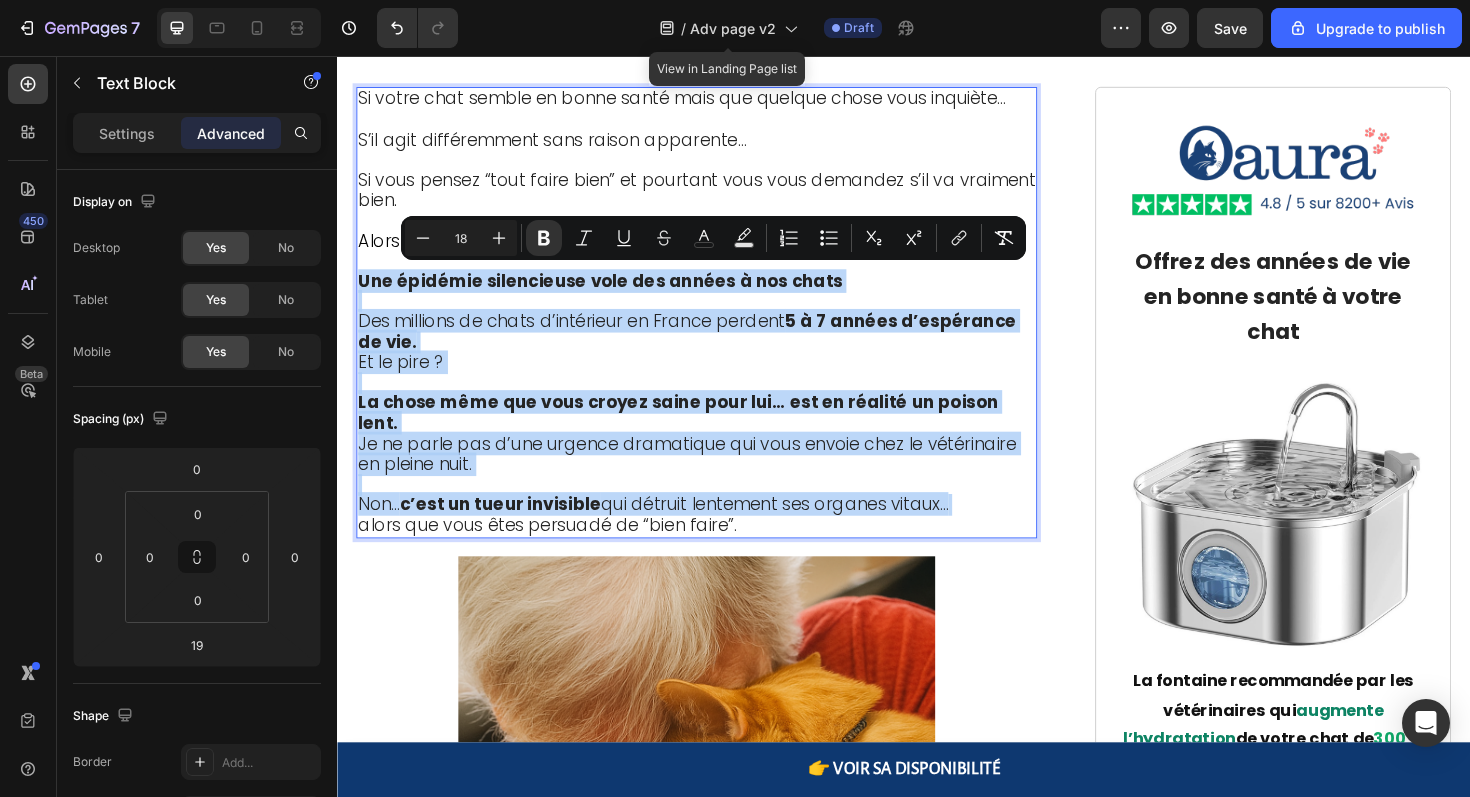 click on "Je ne parle pas d’une urgence dramatique qui vous envoie chez le vétérinaire en pleine nuit." at bounding box center (707, 477) 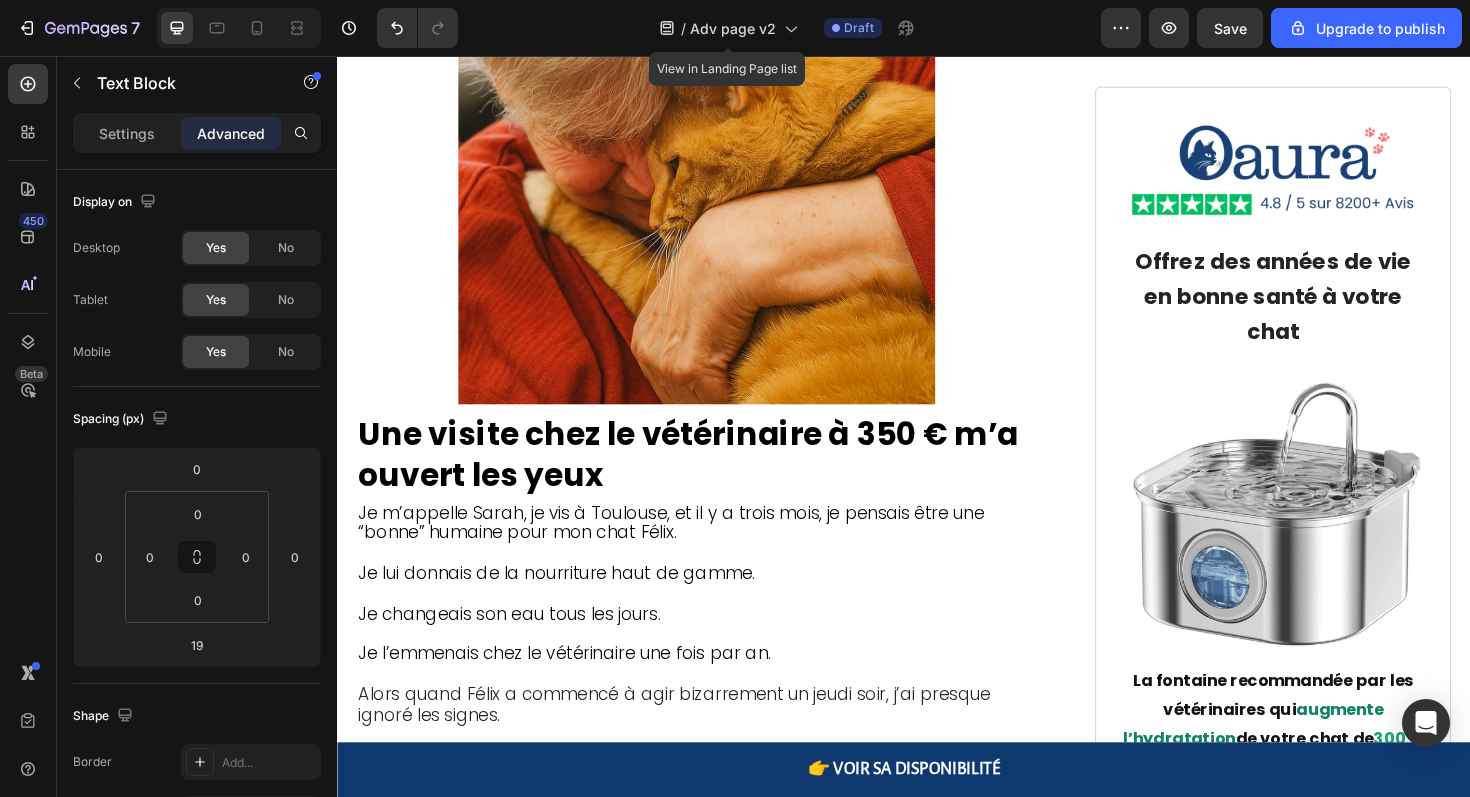scroll, scrollTop: 1570, scrollLeft: 0, axis: vertical 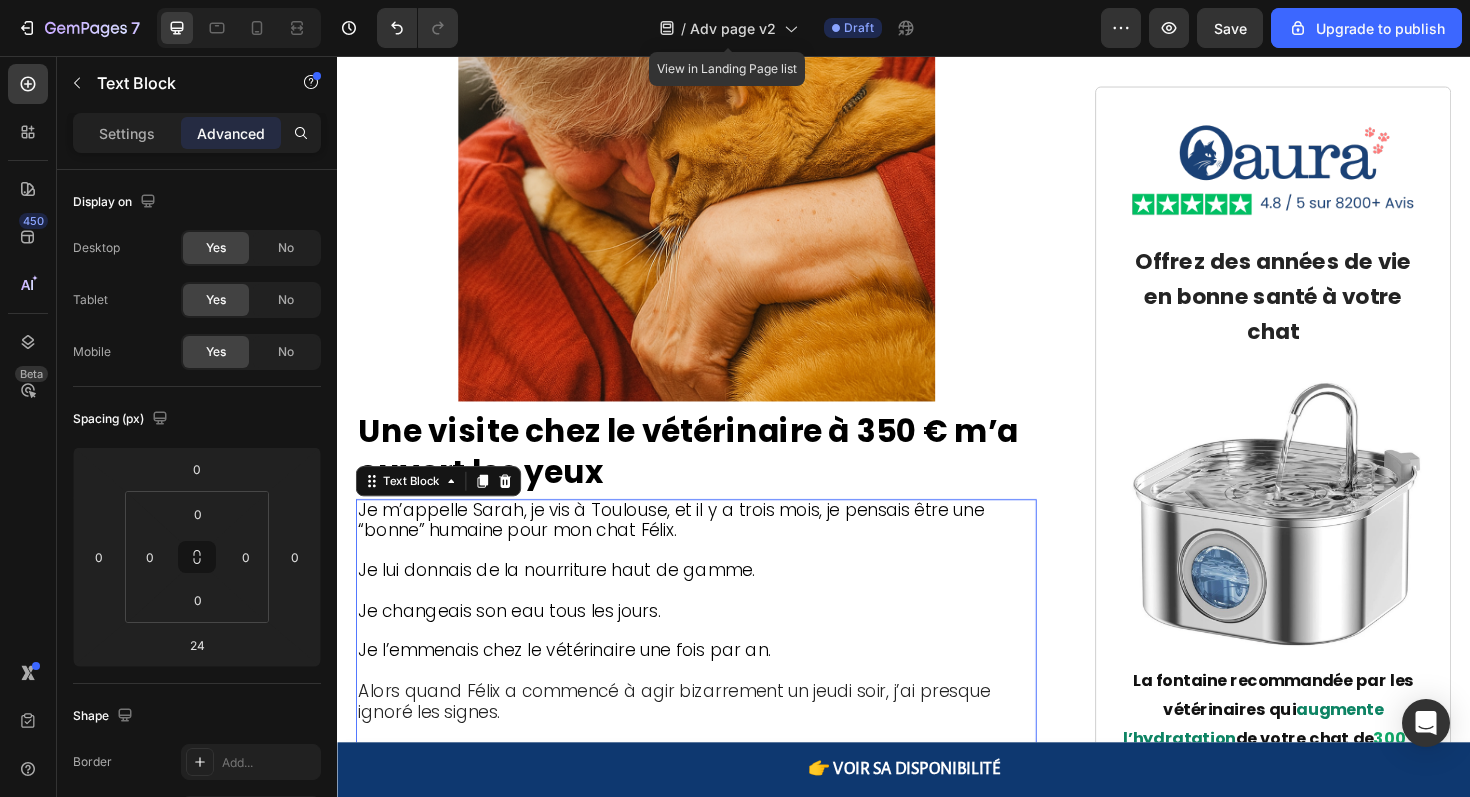 click on "Je lui donnais de la nourriture haut de gamme." at bounding box center (569, 600) 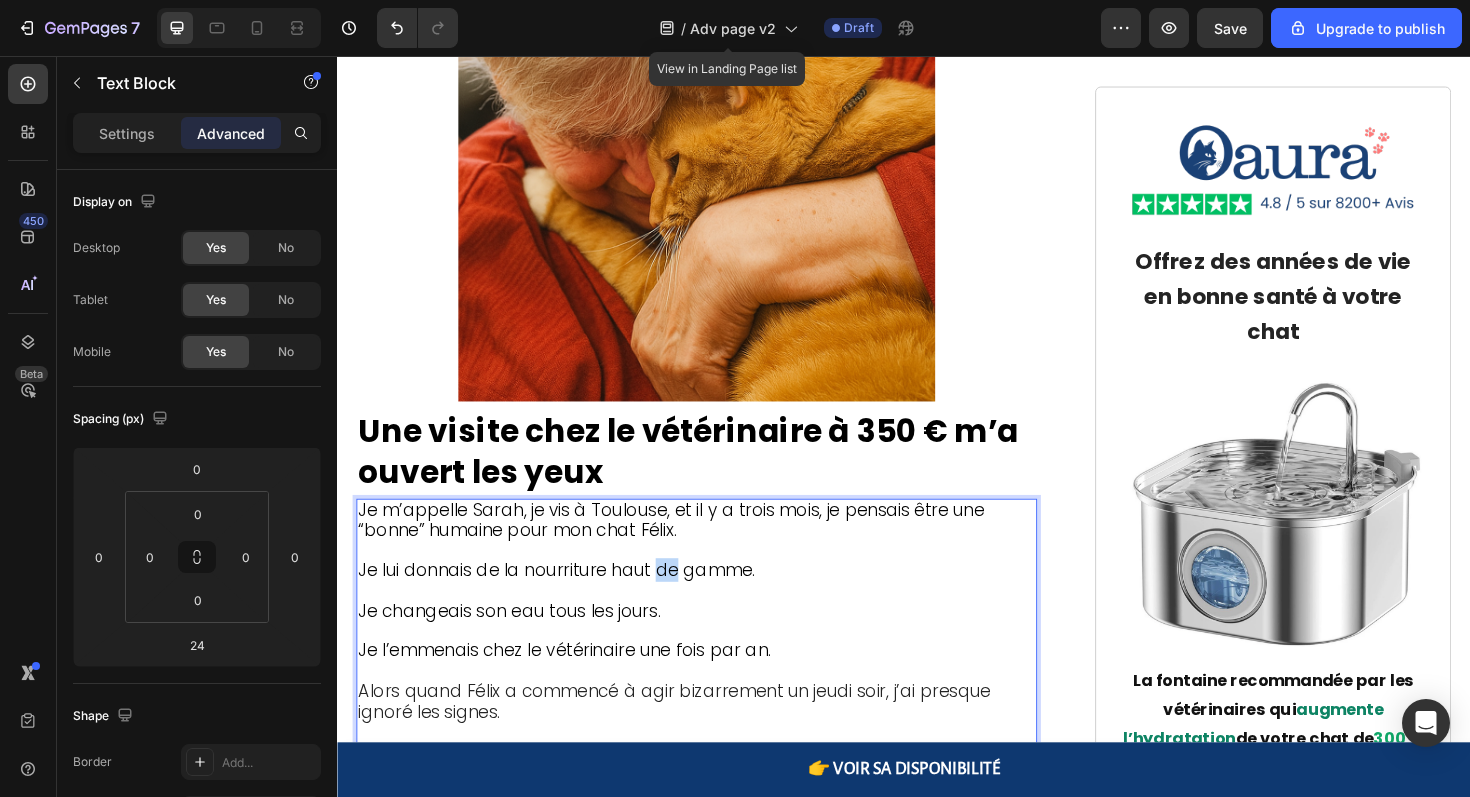 click on "Je lui donnais de la nourriture haut de gamme." at bounding box center [569, 600] 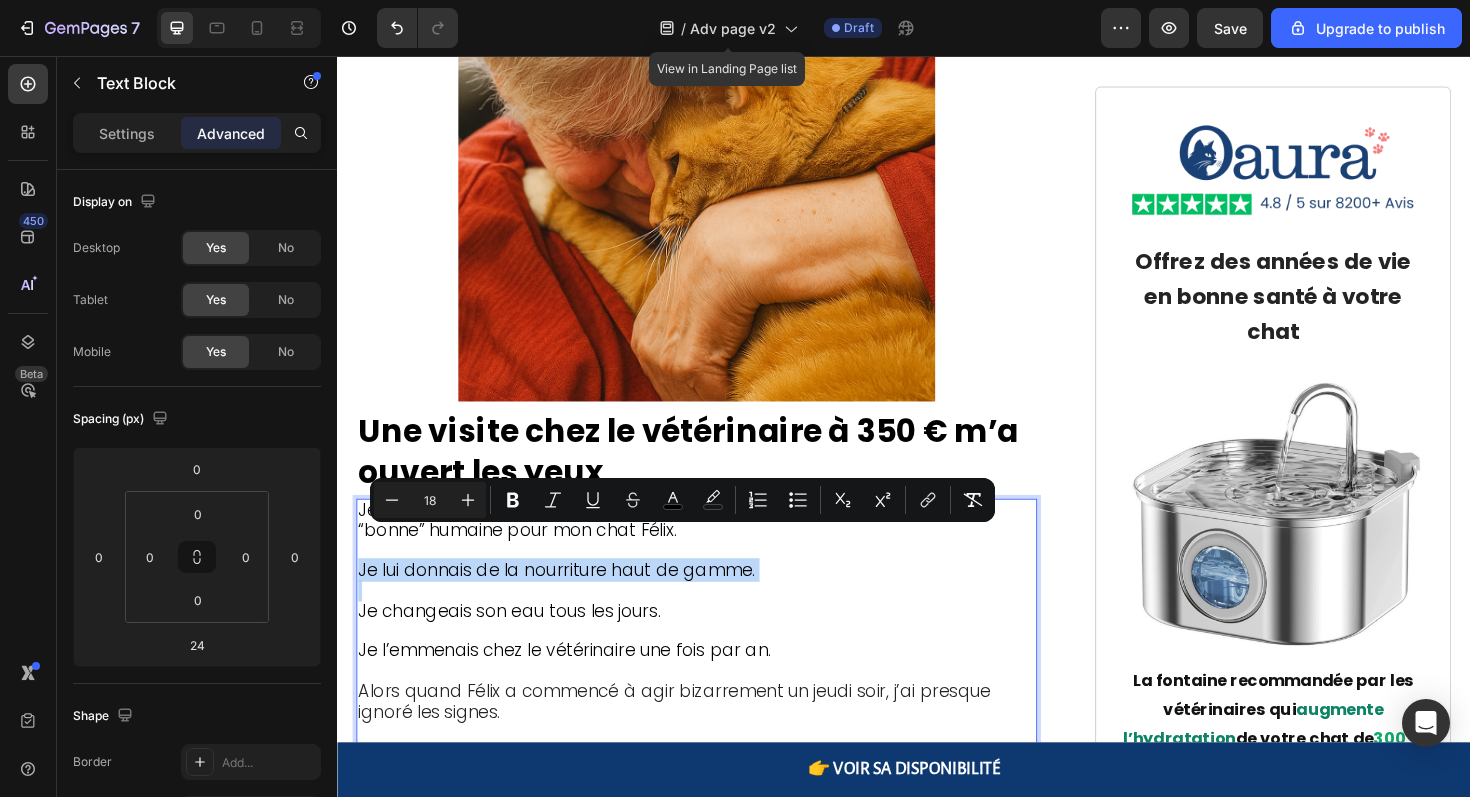 click on "Je lui donnais de la nourriture haut de gamme." at bounding box center (569, 600) 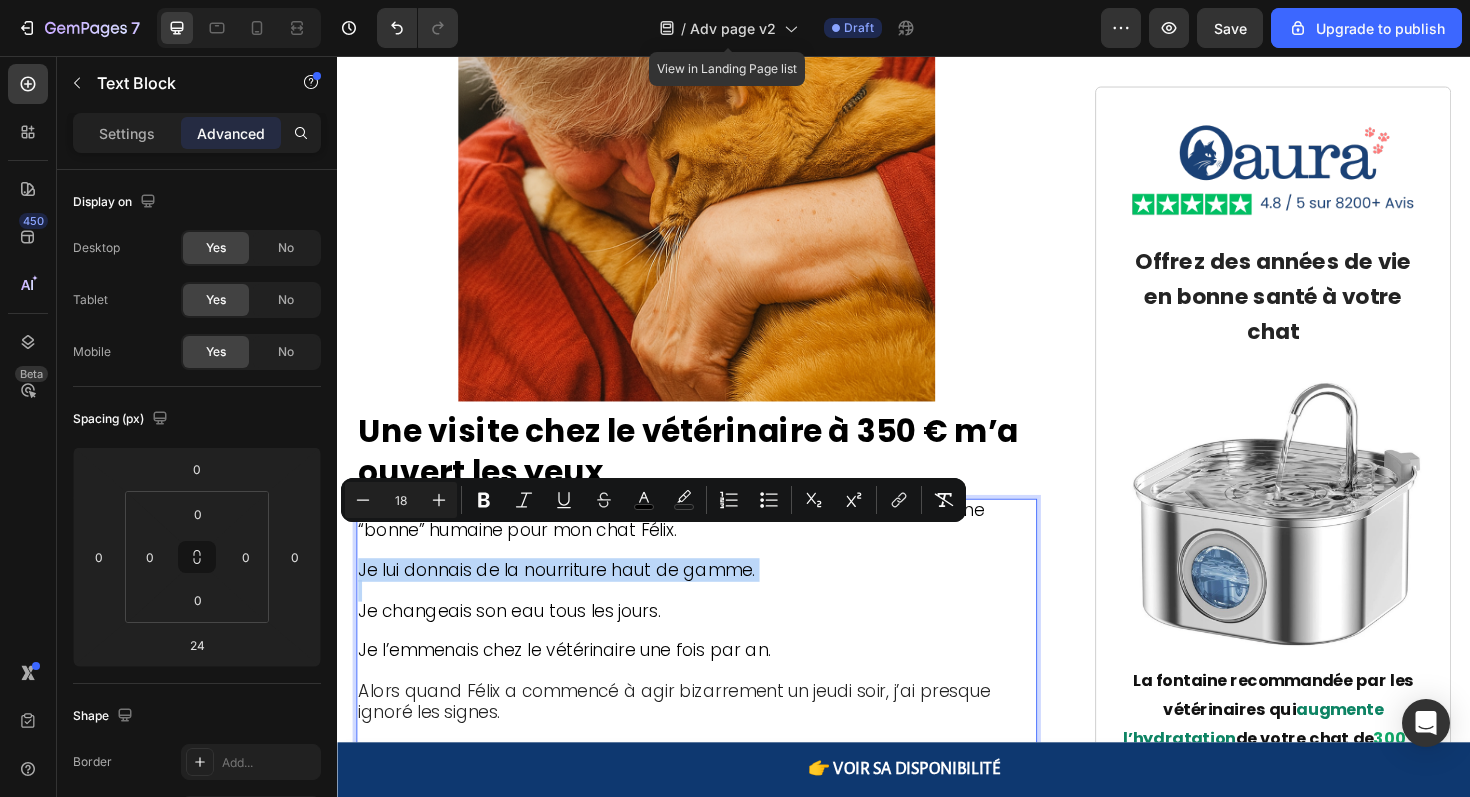 click on "Je lui donnais de la nourriture haut de gamme." at bounding box center (569, 600) 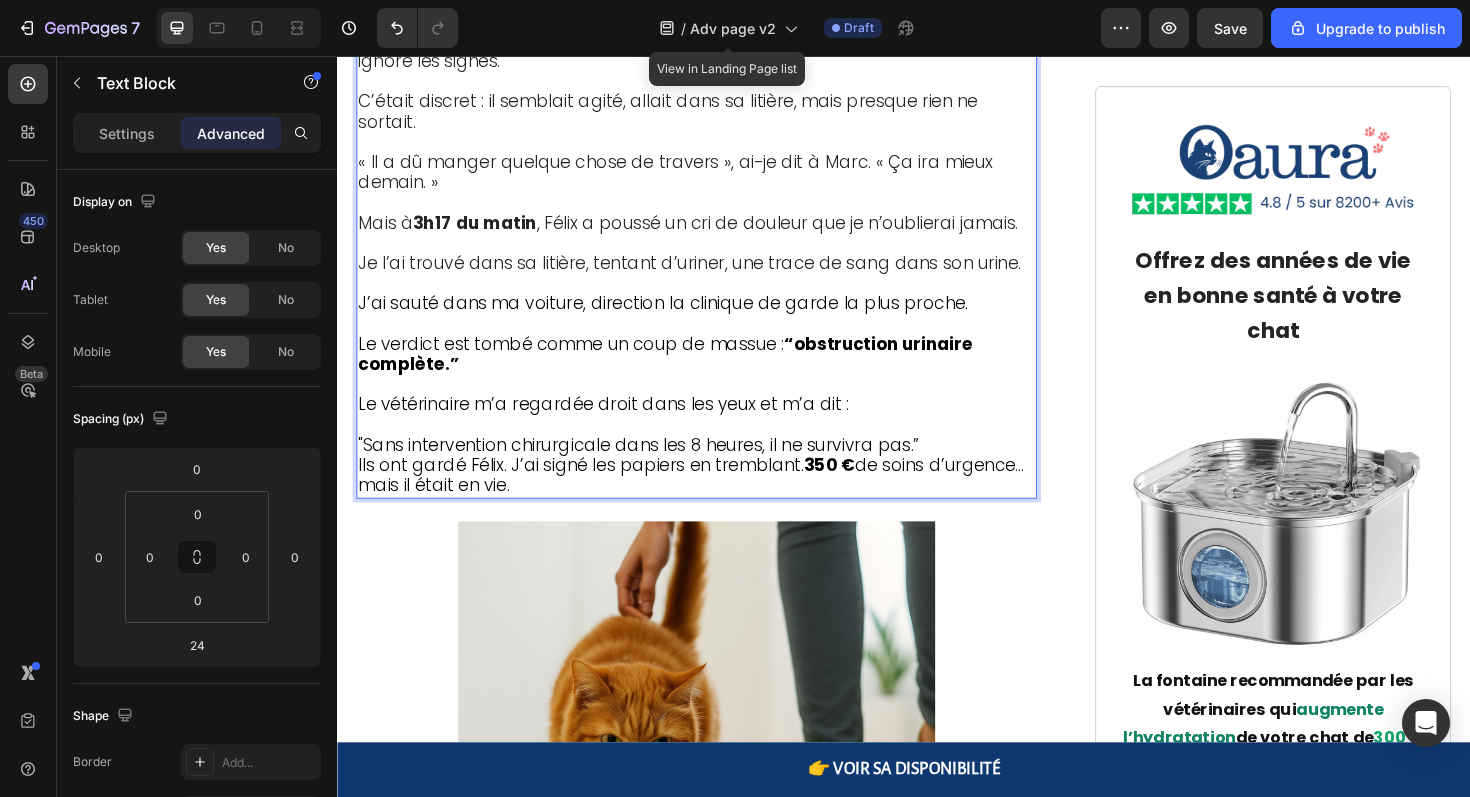 scroll, scrollTop: 2147, scrollLeft: 0, axis: vertical 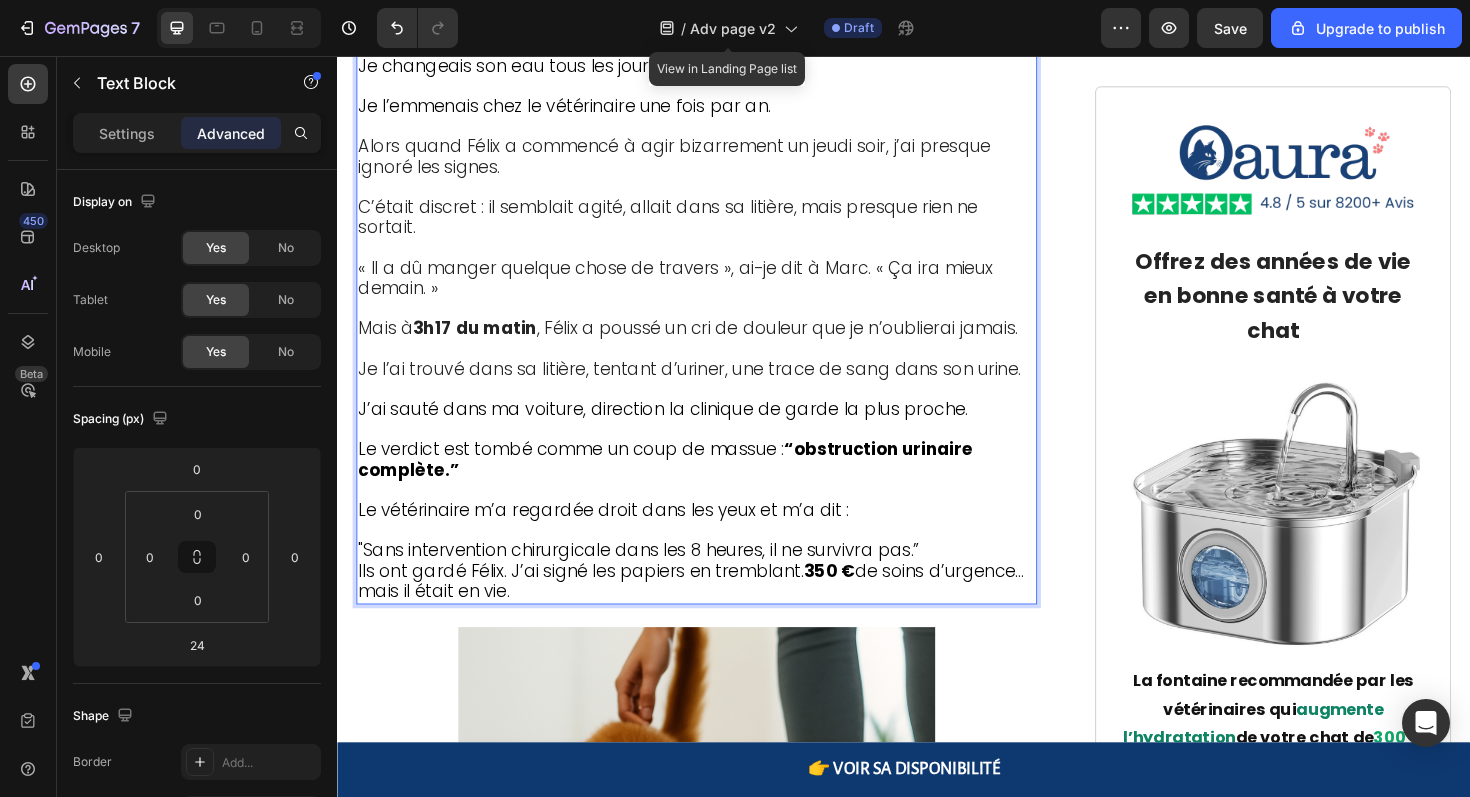 click on "Ils ont gardé Félix. J’ai signé les papiers en tremblant.  350 €  de soins d’urgence… mais il était en vie." at bounding box center (711, 612) 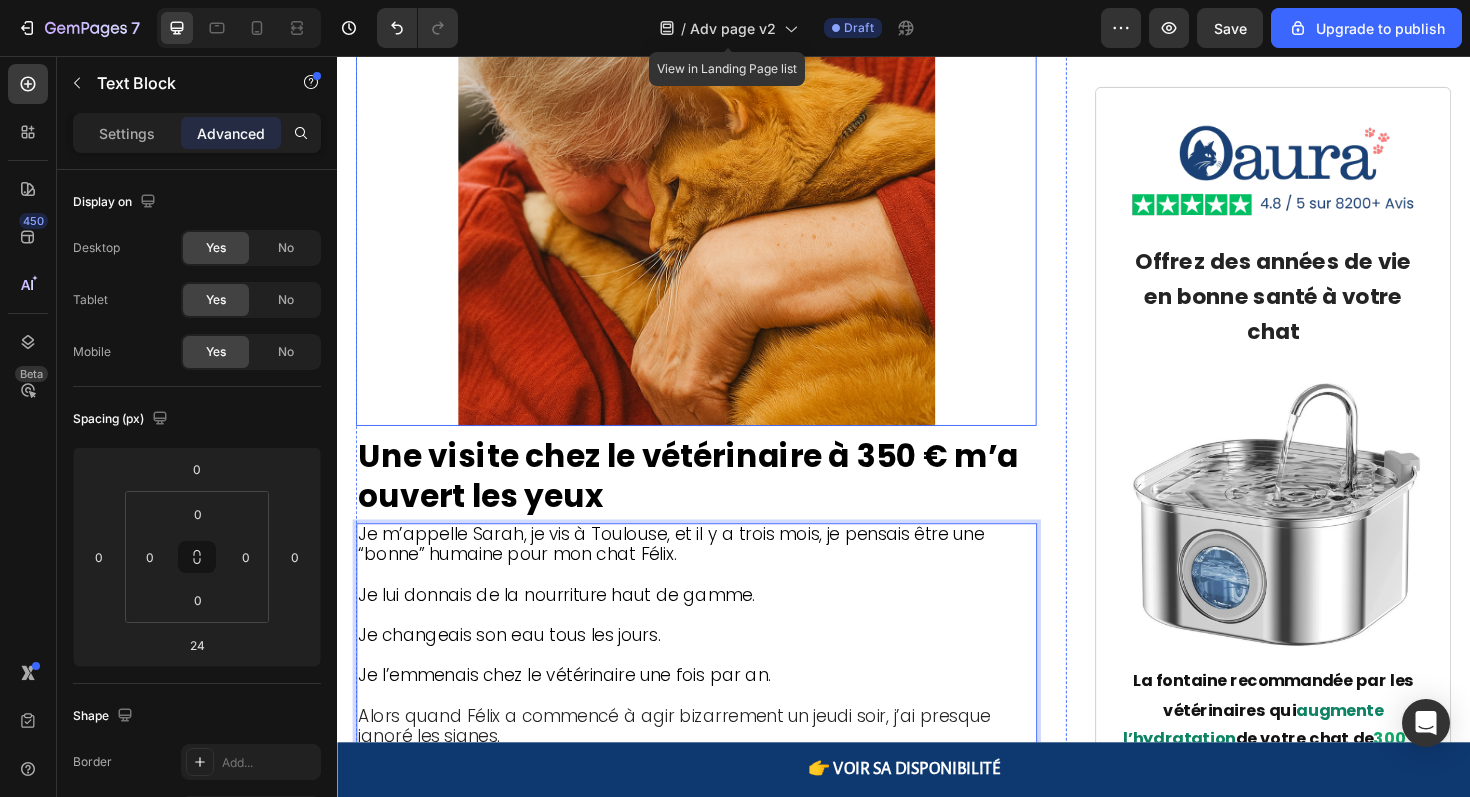 scroll, scrollTop: 1489, scrollLeft: 0, axis: vertical 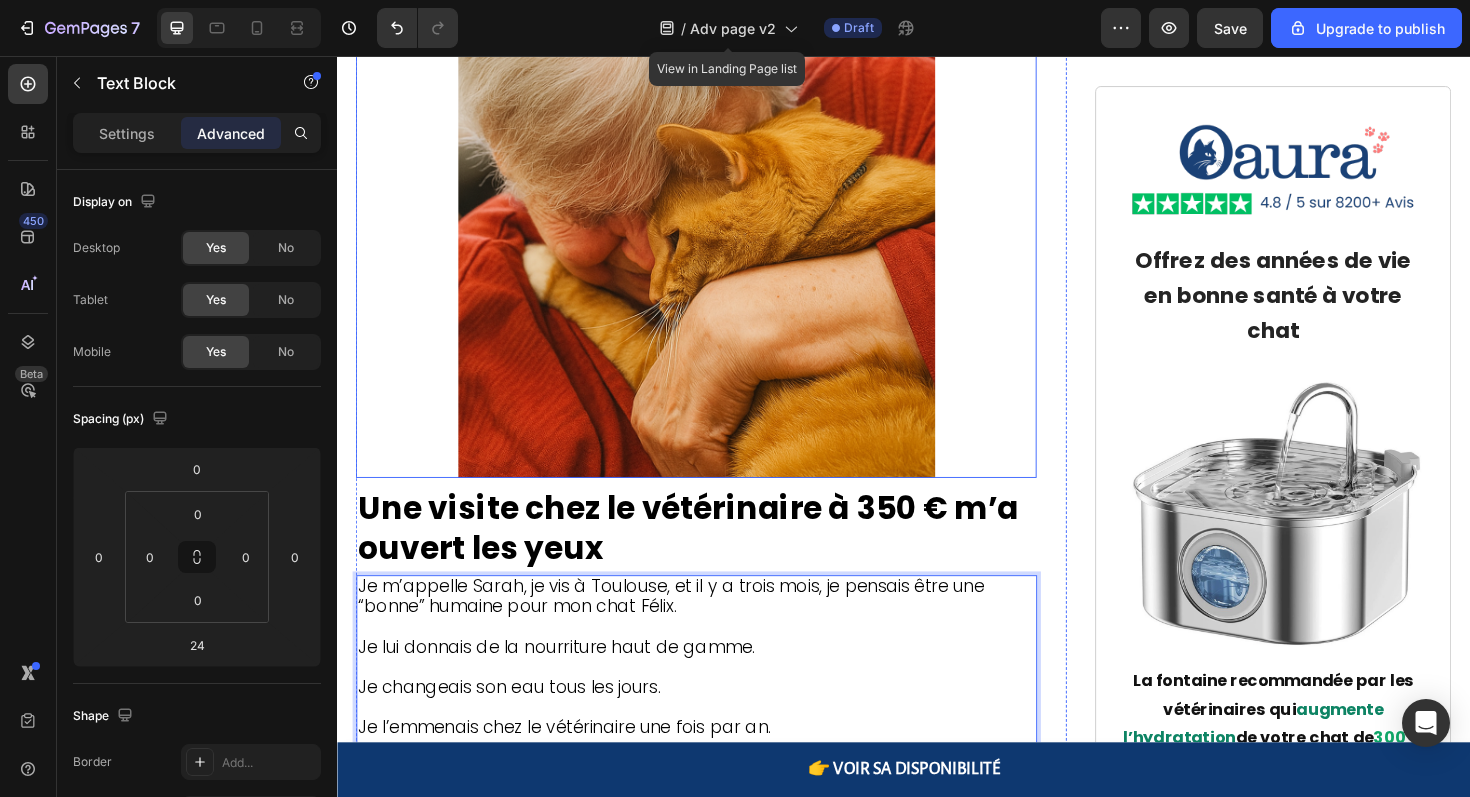 drag, startPoint x: 561, startPoint y: 582, endPoint x: 522, endPoint y: 422, distance: 164.68454 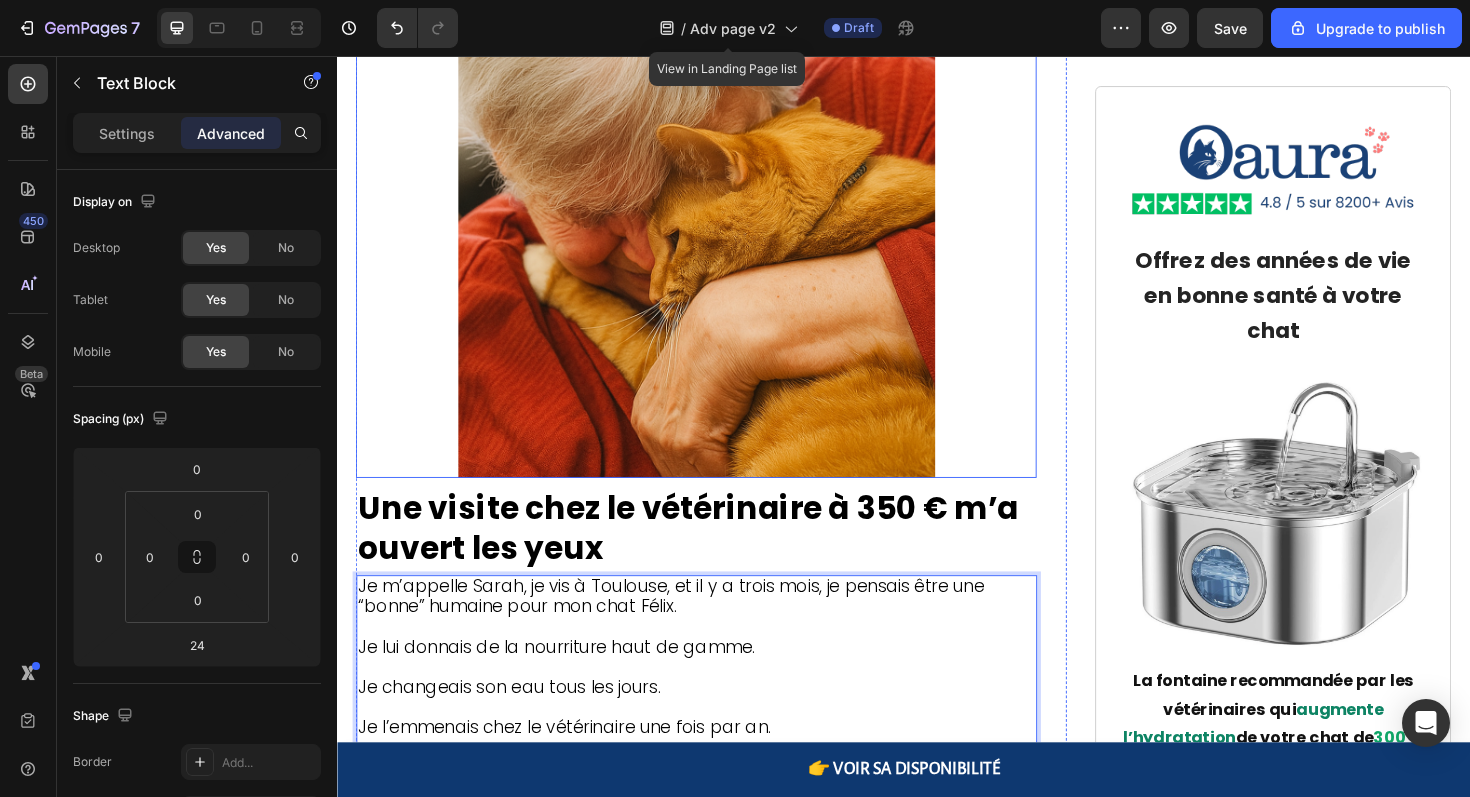 click on "⁠⁠⁠⁠⁠⁠⁠ Un vétérinaire révèle une menace cachée : "Voici pourquoi 81 % des chats meurent 5 ans trop tôt…" Heading 📍 Publié le 27 juillet 2025 à 9h17 - Paris Text Block "Quand les propriétaires remarquent enfin les symptômes, il est souvent trop tard. 80% de la fonction rénale est déjà détruite. C'est un drame que je vois 5 fois par semaine dans ma clinique."  — Dr. Claire Dubois, Vétérinaire à Paris Text Block Image ⁠⁠⁠⁠⁠⁠⁠ Ce chat aurait dû vivre jusqu’à 18 ans…  Elle est morte à 11. Heading Si votre chat semble en bonne santé mais que quelque chose vous inquiète…   S’il agit différemment sans raison apparente… Si vous pensez “tout faire bien” et pourtant vous vous demandez s’il va vraiment bien . Alors ce que je vais partager pourrait  lui sauver plusieurs années de vie. Une épidémie silencieuse vole des années à nos chats Des millions de chats d’intérieur en France perdent  5 à 7 années d’espérance de vie. Et le pire ?" at bounding box center (717, 3840) 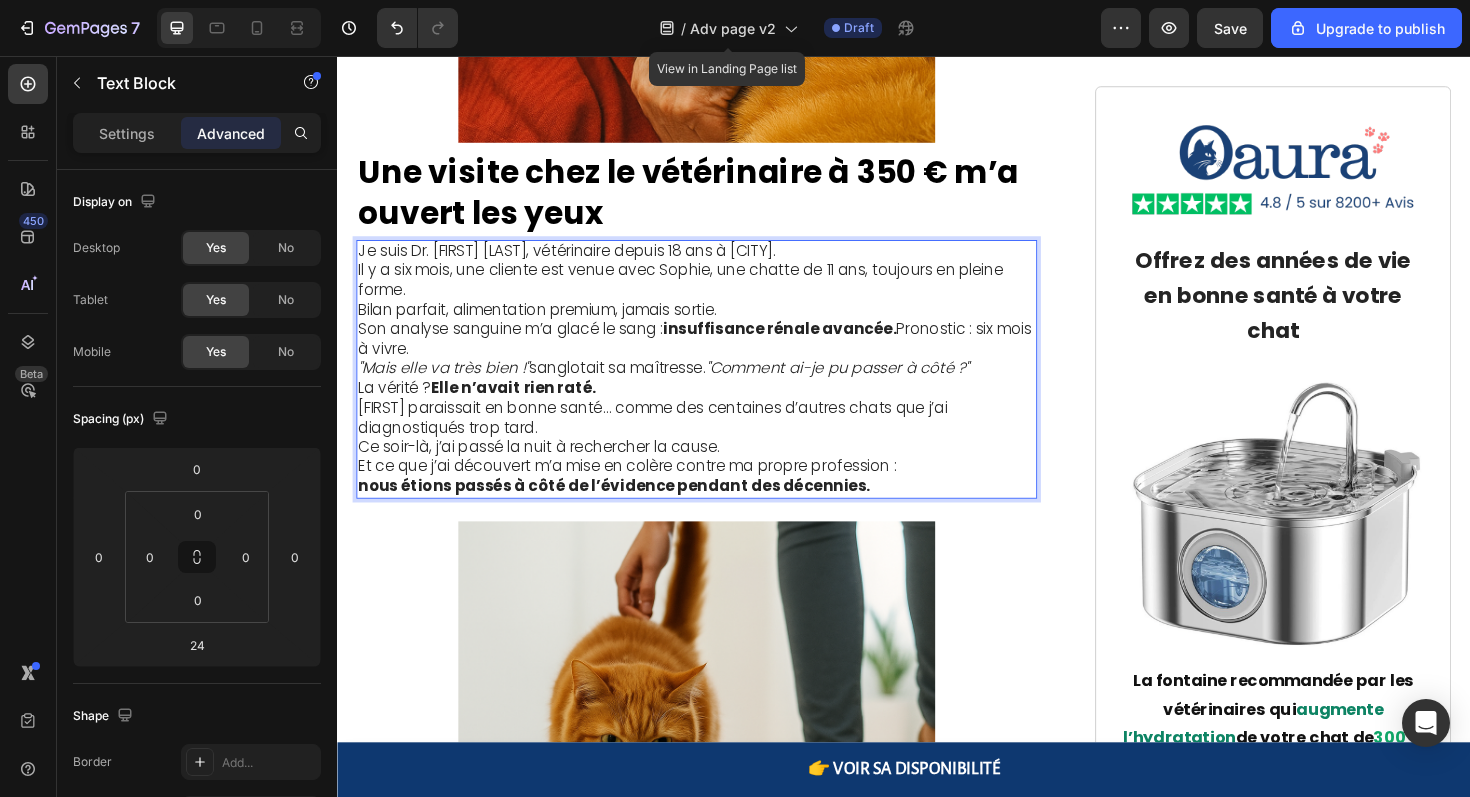 scroll, scrollTop: 1829, scrollLeft: 0, axis: vertical 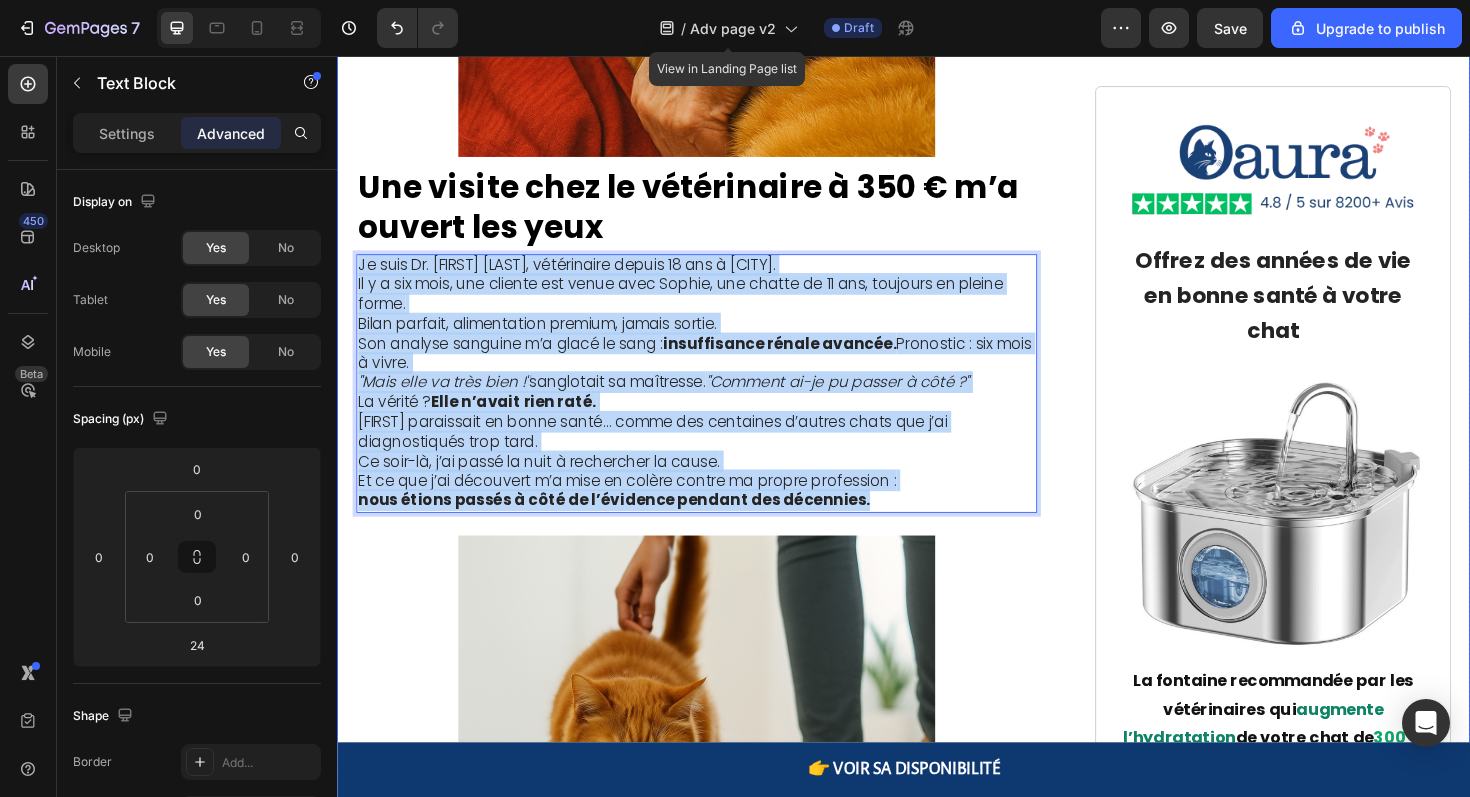 drag, startPoint x: 906, startPoint y: 492, endPoint x: 355, endPoint y: 251, distance: 601.4 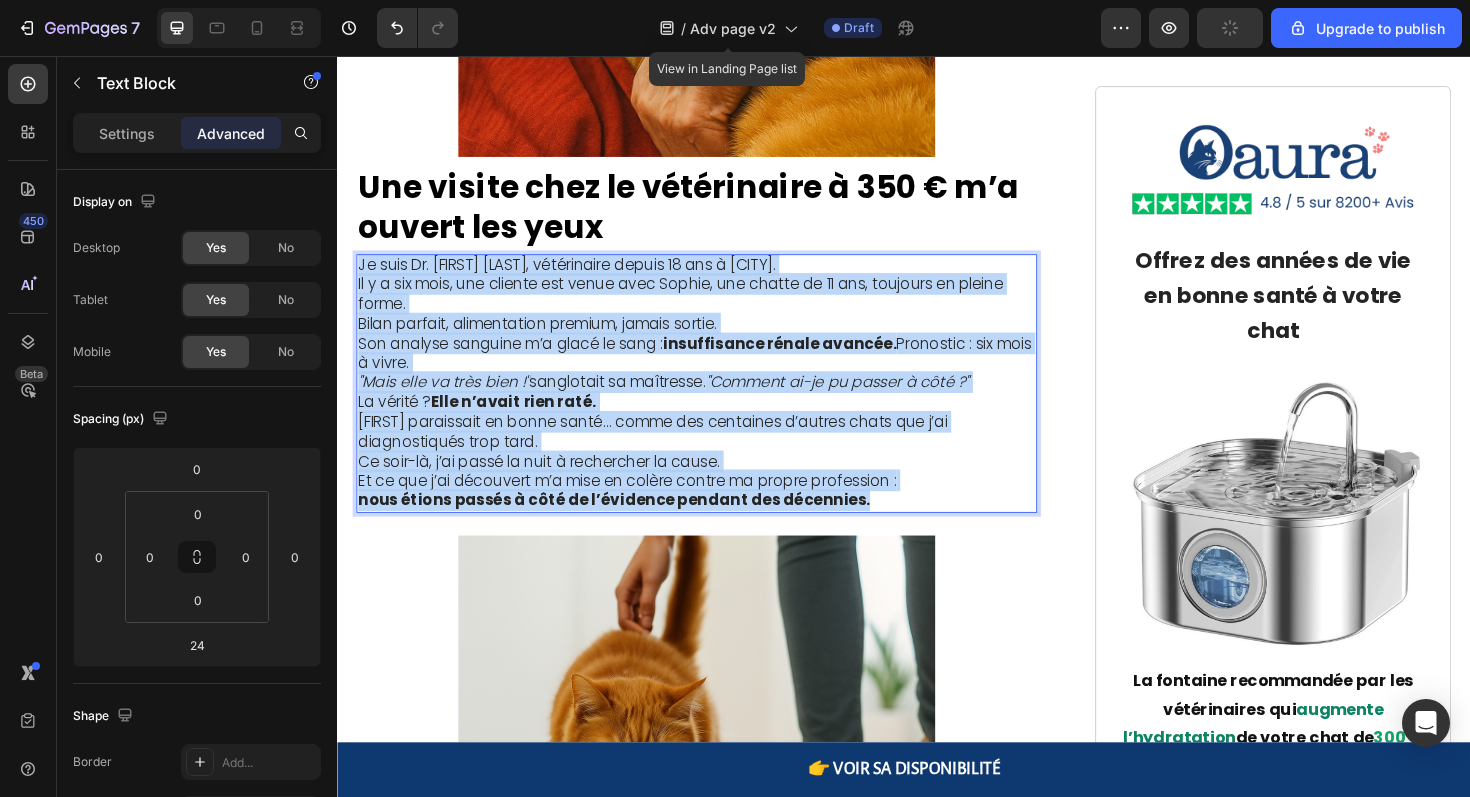 click on "Son analyse sanguine m’a glacé le sang :  insuffisance rénale avancée.  Pronostic : six mois à vivre." at bounding box center [717, 372] 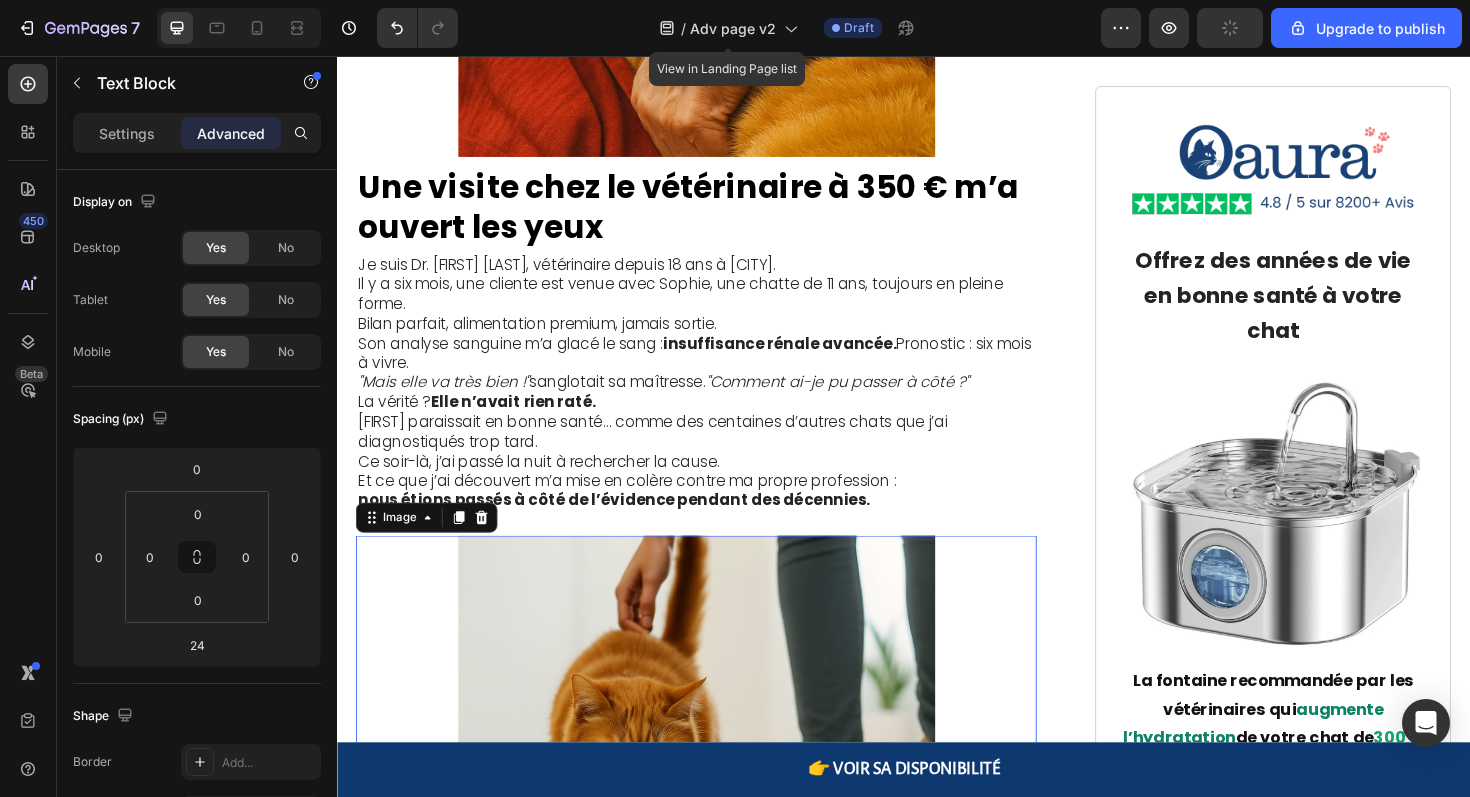 click at bounding box center [717, 816] 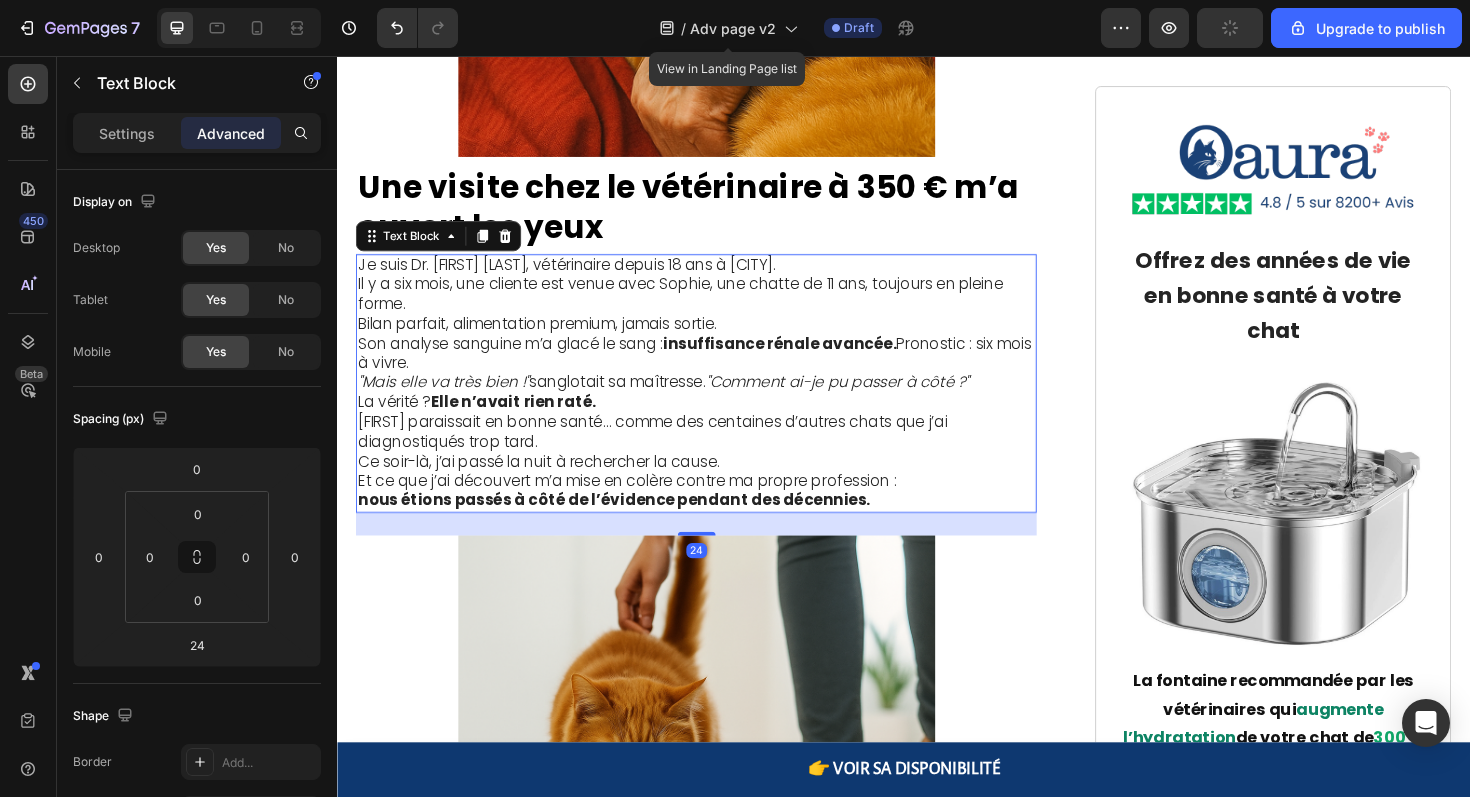 click on "Ce soir-là, j’ai passé la nuit à rechercher la cause. Et ce que j’ai découvert m’a mise en colère contre ma propre profession : nous étions passés à côté de l’évidence pendant des décennies." at bounding box center [717, 507] 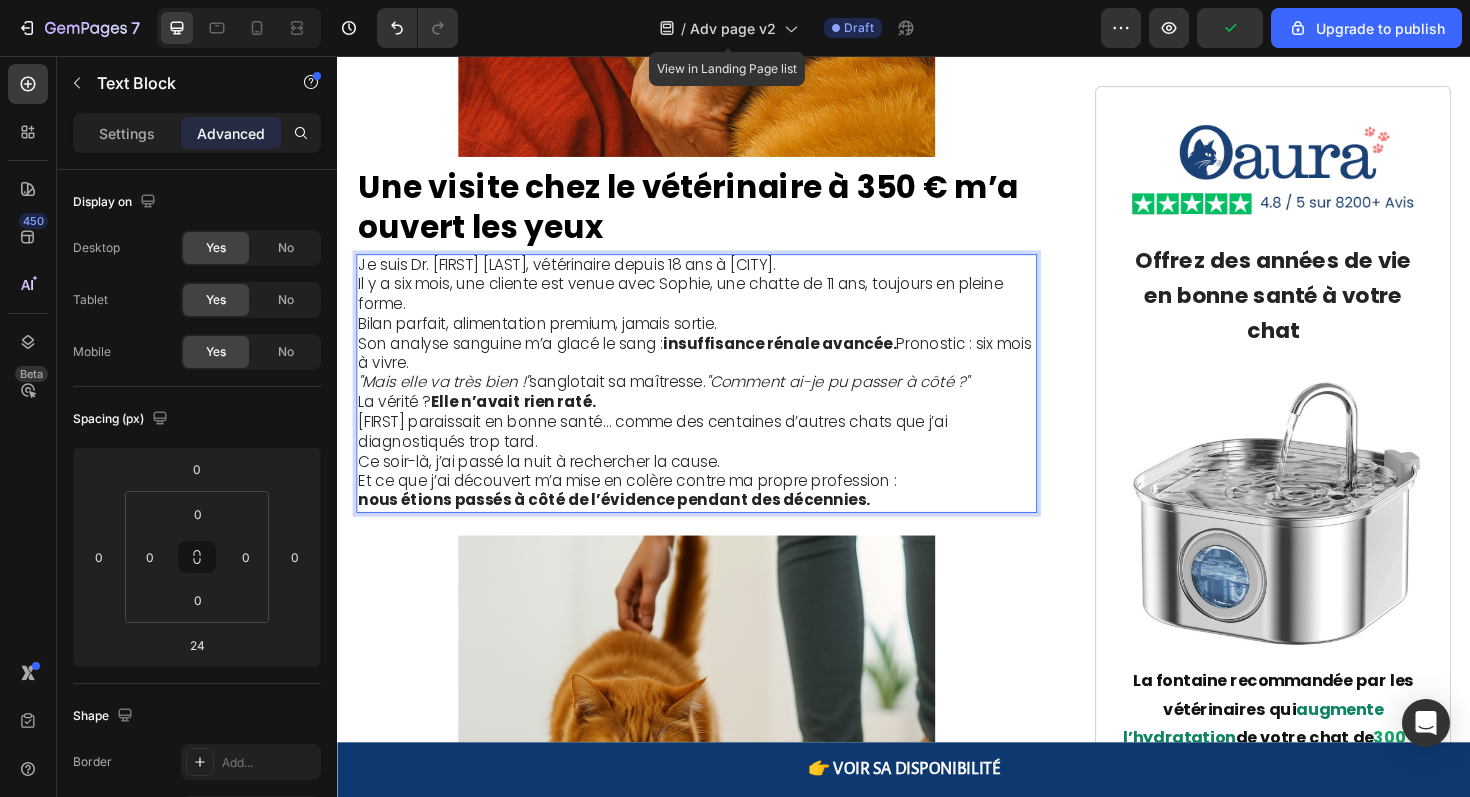 click on "Ce soir-là, j’ai passé la nuit à rechercher la cause. Et ce que j’ai découvert m’a mise en colère contre ma propre profession : nous étions passés à côté de l’évidence pendant des décennies." at bounding box center (717, 507) 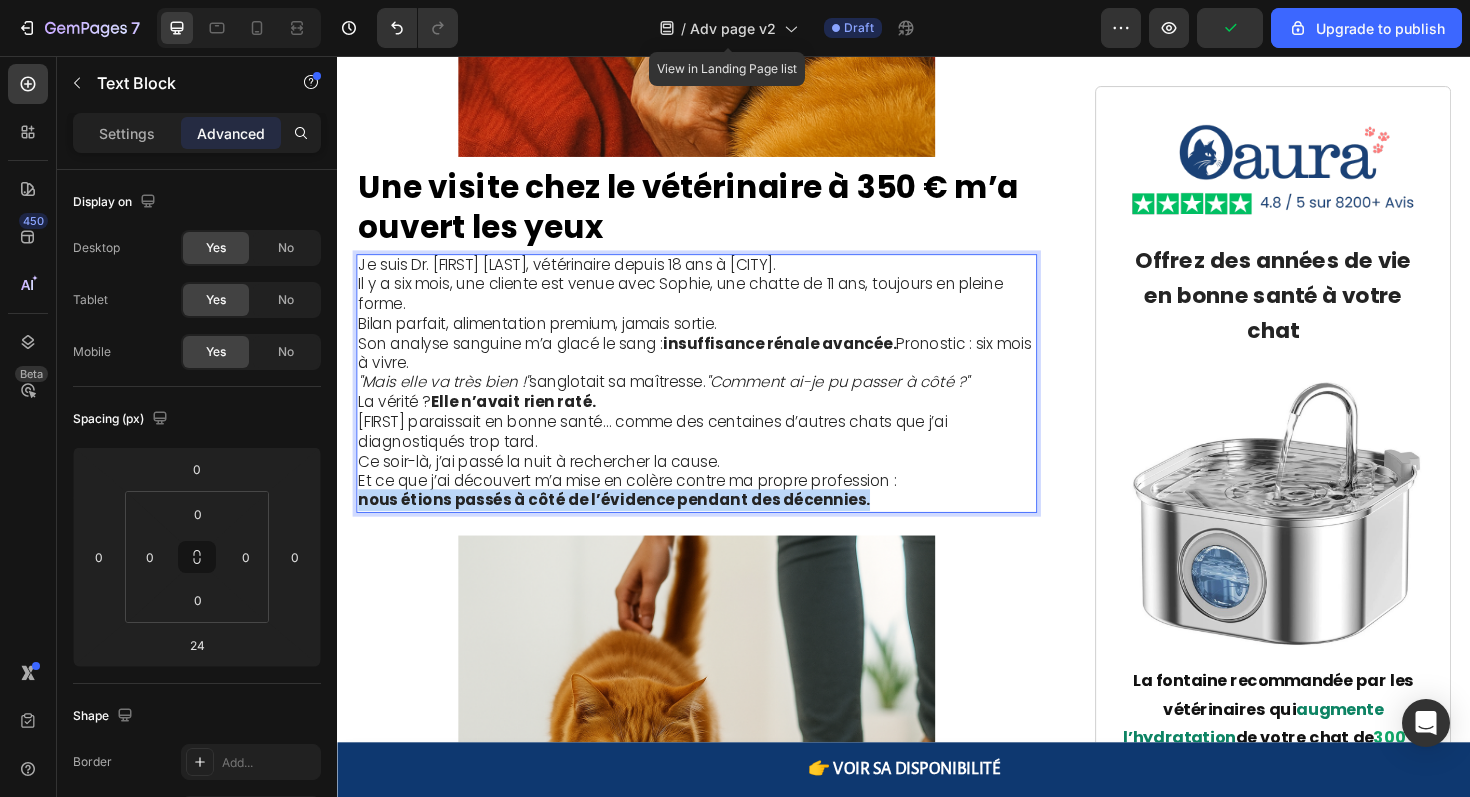 click on "Ce soir-là, j’ai passé la nuit à rechercher la cause. Et ce que j’ai découvert m’a mise en colère contre ma propre profession : nous étions passés à côté de l’évidence pendant des décennies." at bounding box center [717, 507] 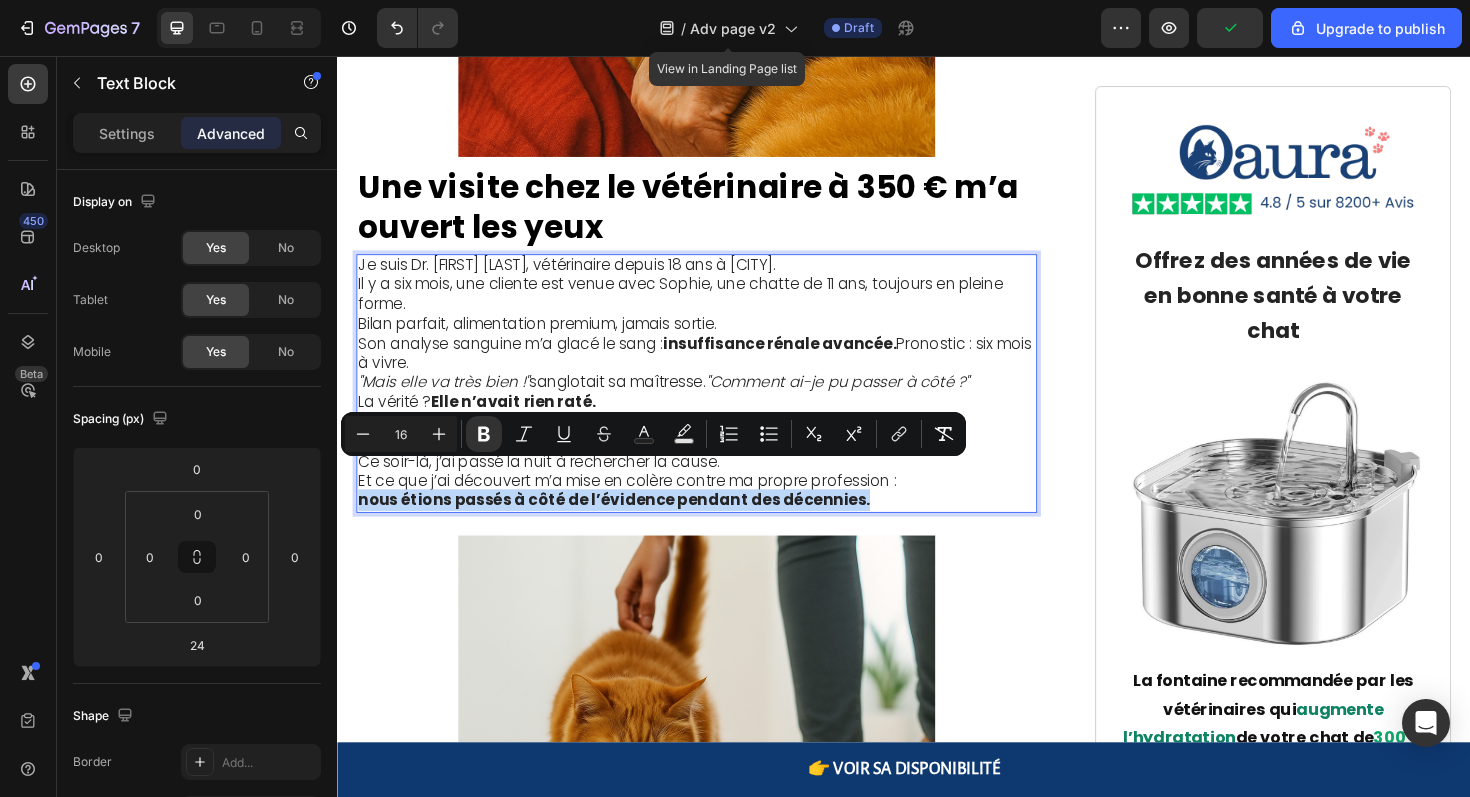 click on "Ce soir-là, j’ai passé la nuit à rechercher la cause. Et ce que j’ai découvert m’a mise en colère contre ma propre profession : nous étions passés à côté de l’évidence pendant des décennies." at bounding box center [717, 507] 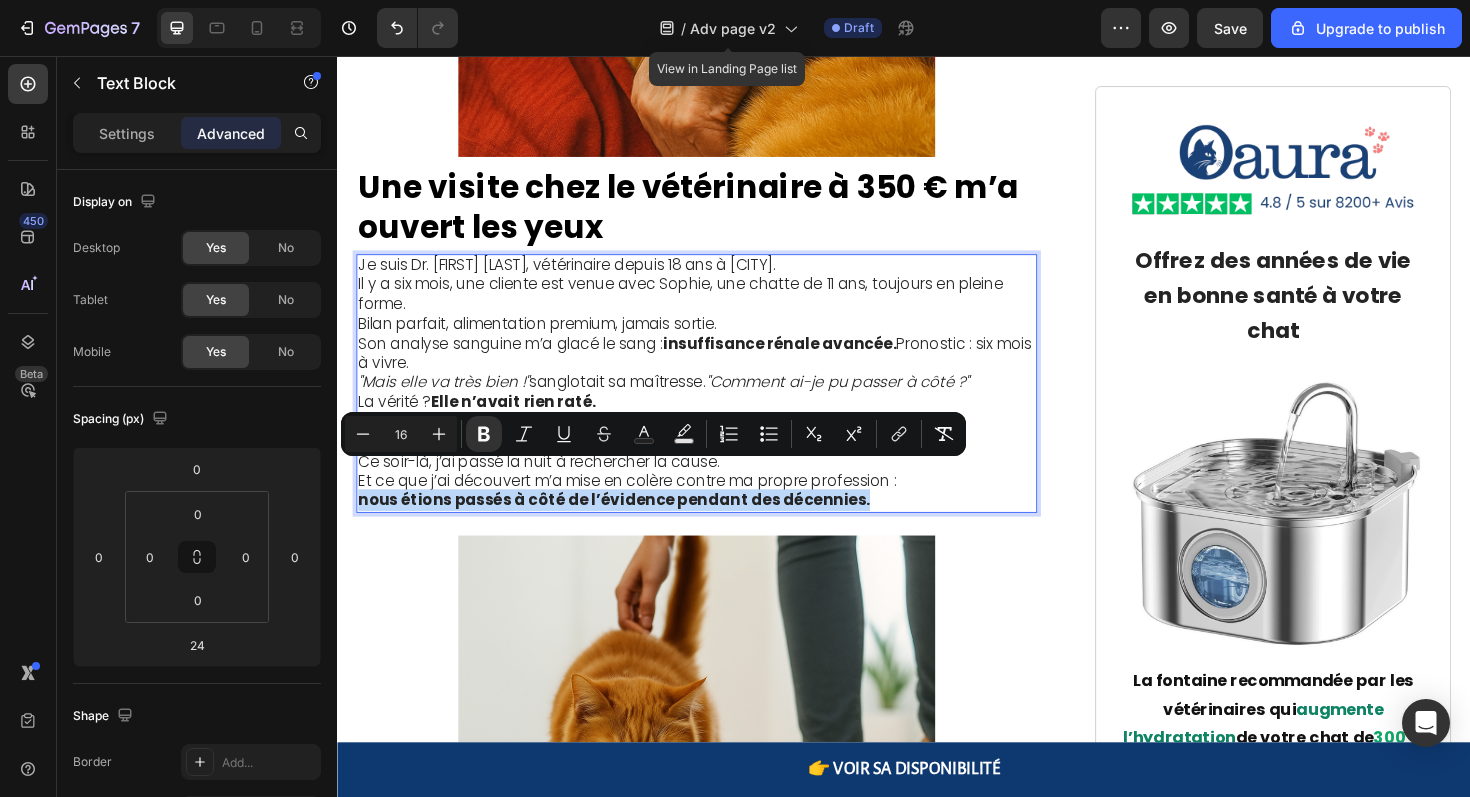 click on "Ce soir-là, j’ai passé la nuit à rechercher la cause. Et ce que j’ai découvert m’a mise en colère contre ma propre profession : nous étions passés à côté de l’évidence pendant des décennies." at bounding box center (717, 507) 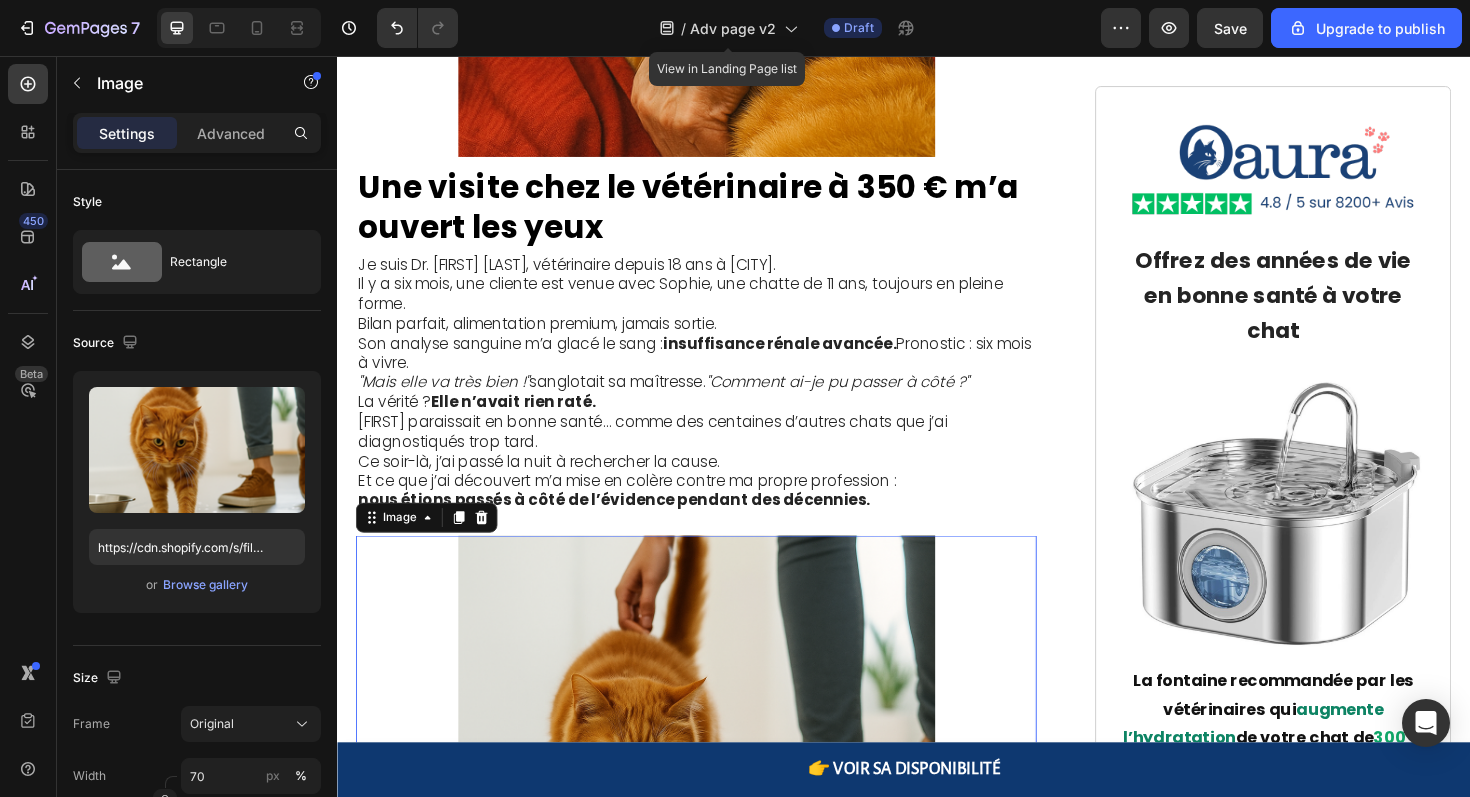 click at bounding box center (717, 816) 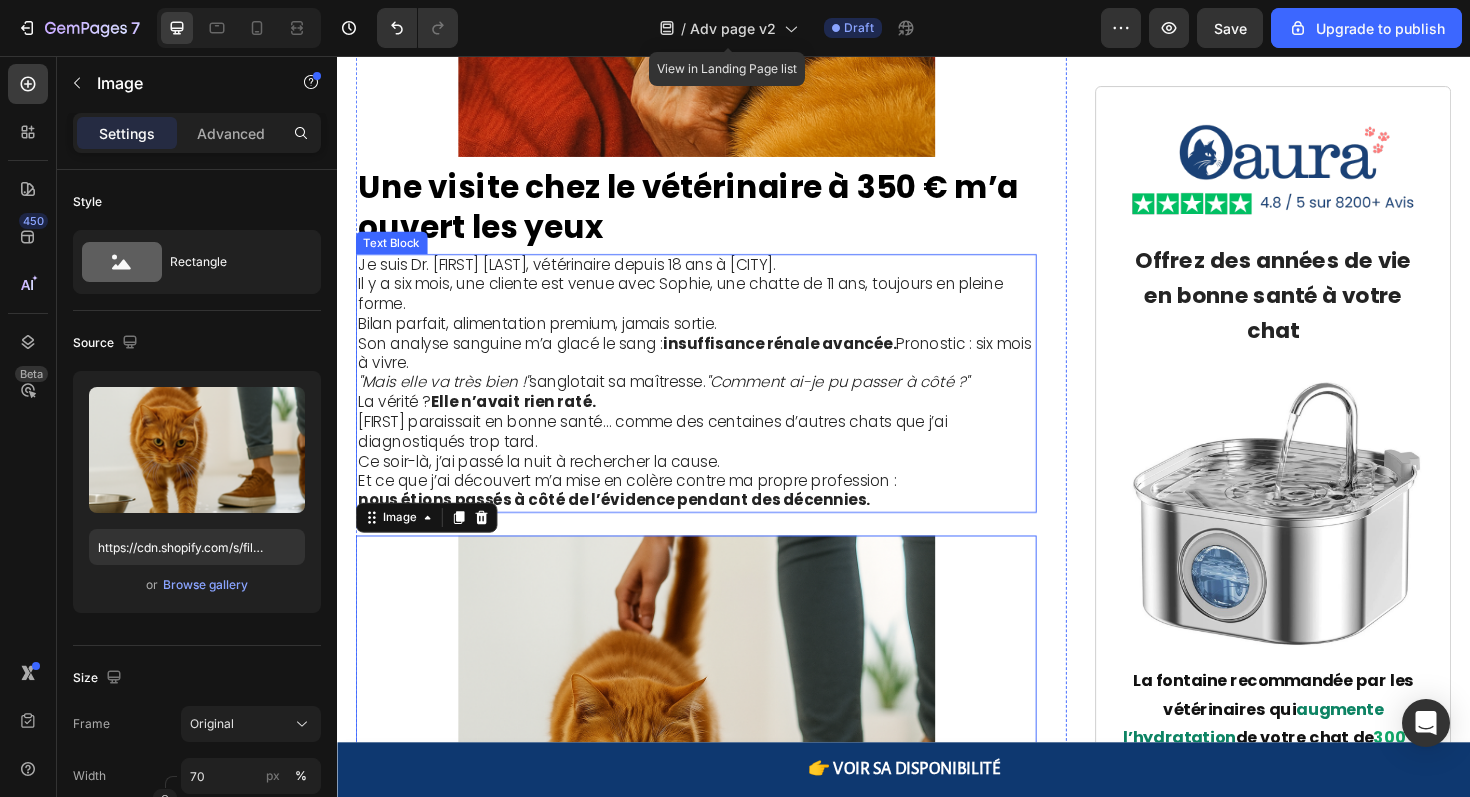 click on "Ce soir-là, j’ai passé la nuit à rechercher la cause. Et ce que j’ai découvert m’a mise en colère contre ma propre profession : nous étions passés à côté de l’évidence pendant des décennies." at bounding box center [717, 507] 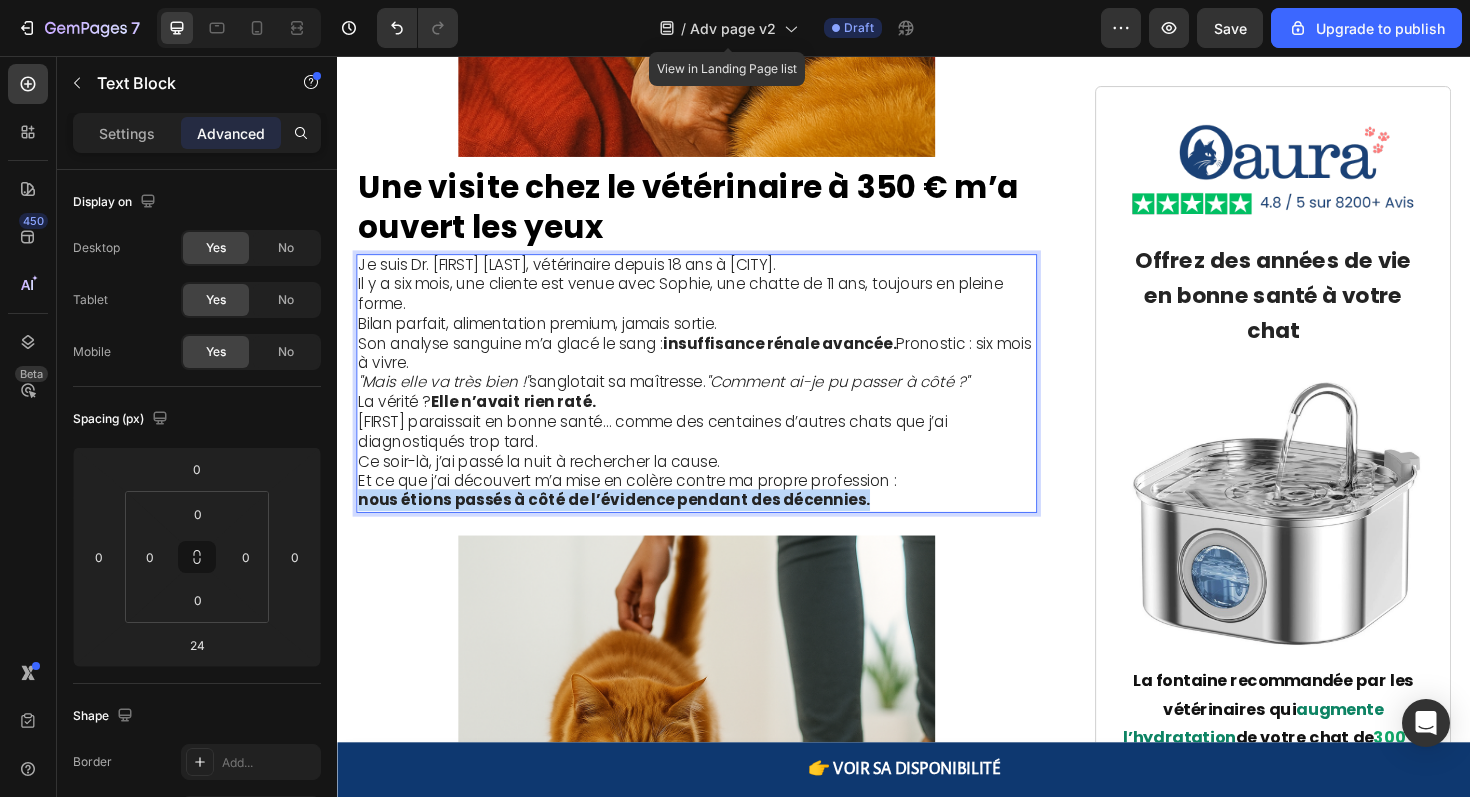 click on "Ce soir-là, j’ai passé la nuit à rechercher la cause. Et ce que j’ai découvert m’a mise en colère contre ma propre profession : nous étions passés à côté de l’évidence pendant des décennies." at bounding box center (717, 507) 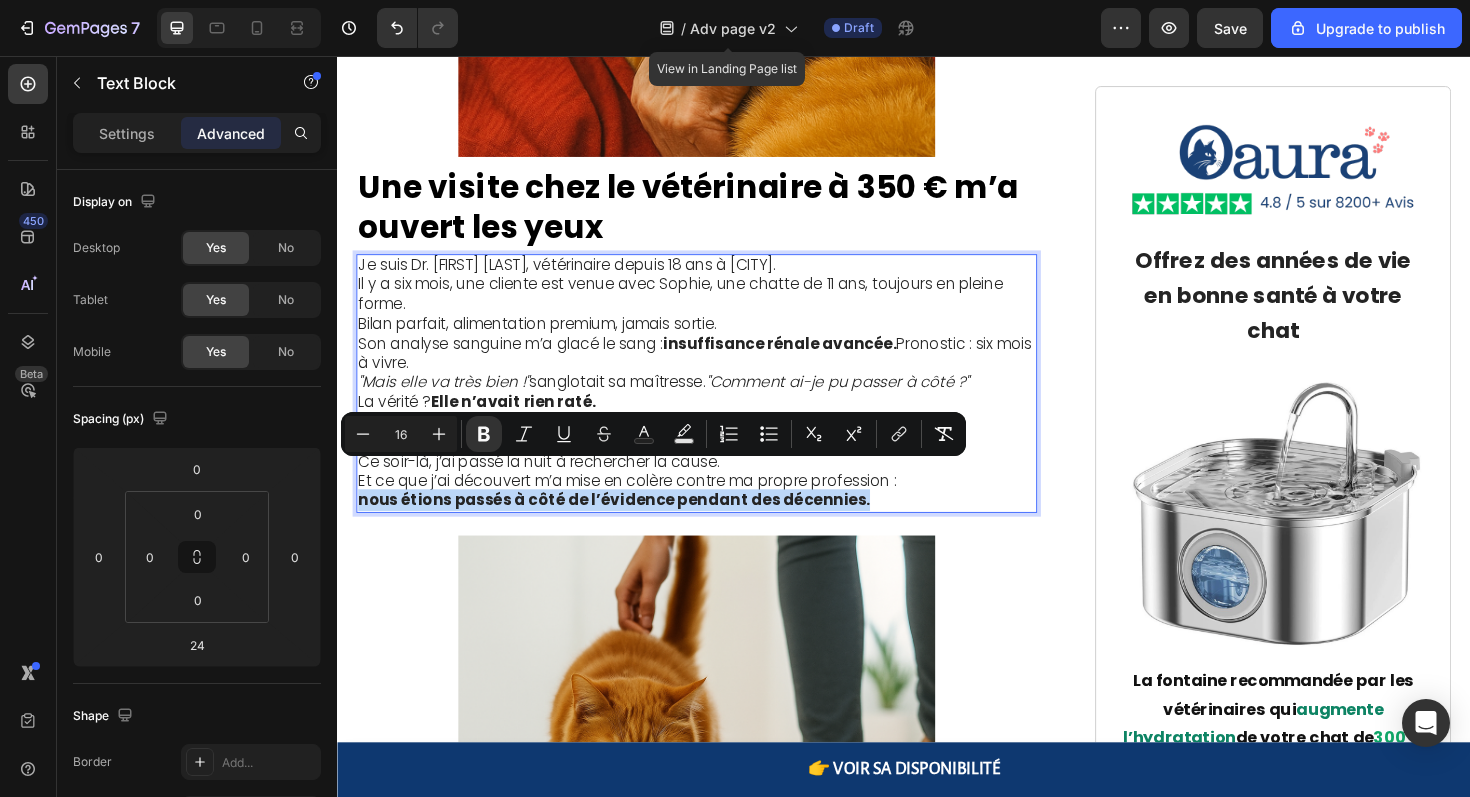 click on "Ce soir-là, j’ai passé la nuit à rechercher la cause. Et ce que j’ai découvert m’a mise en colère contre ma propre profession : nous étions passés à côté de l’évidence pendant des décennies." at bounding box center (717, 507) 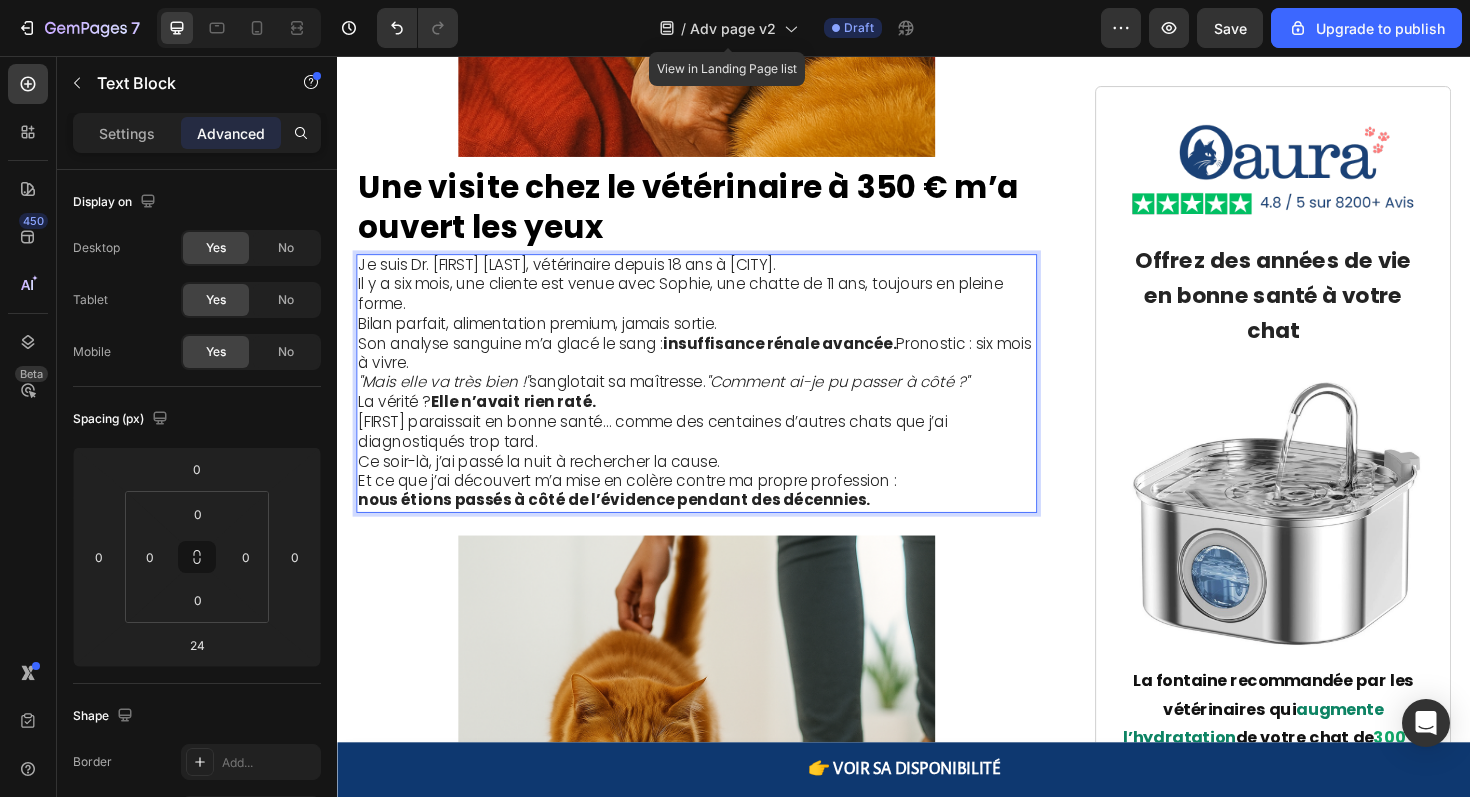 click on "Il y a six mois, une cliente est venue avec Sophie, une chatte de 11 ans, toujours en pleine forme. Bilan parfait, alimentation premium, jamais sortie." at bounding box center (717, 319) 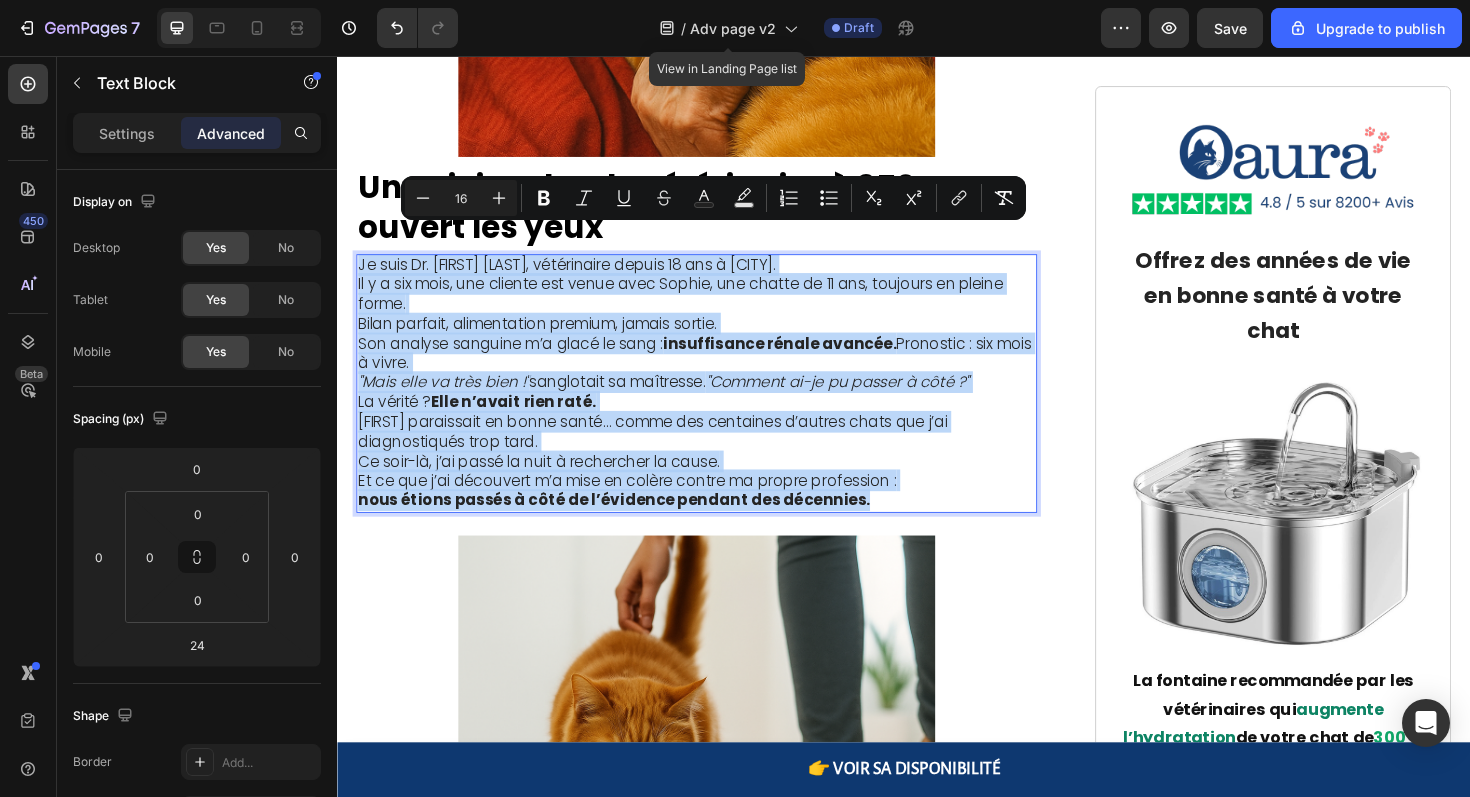 drag, startPoint x: 361, startPoint y: 247, endPoint x: 882, endPoint y: 505, distance: 581.38196 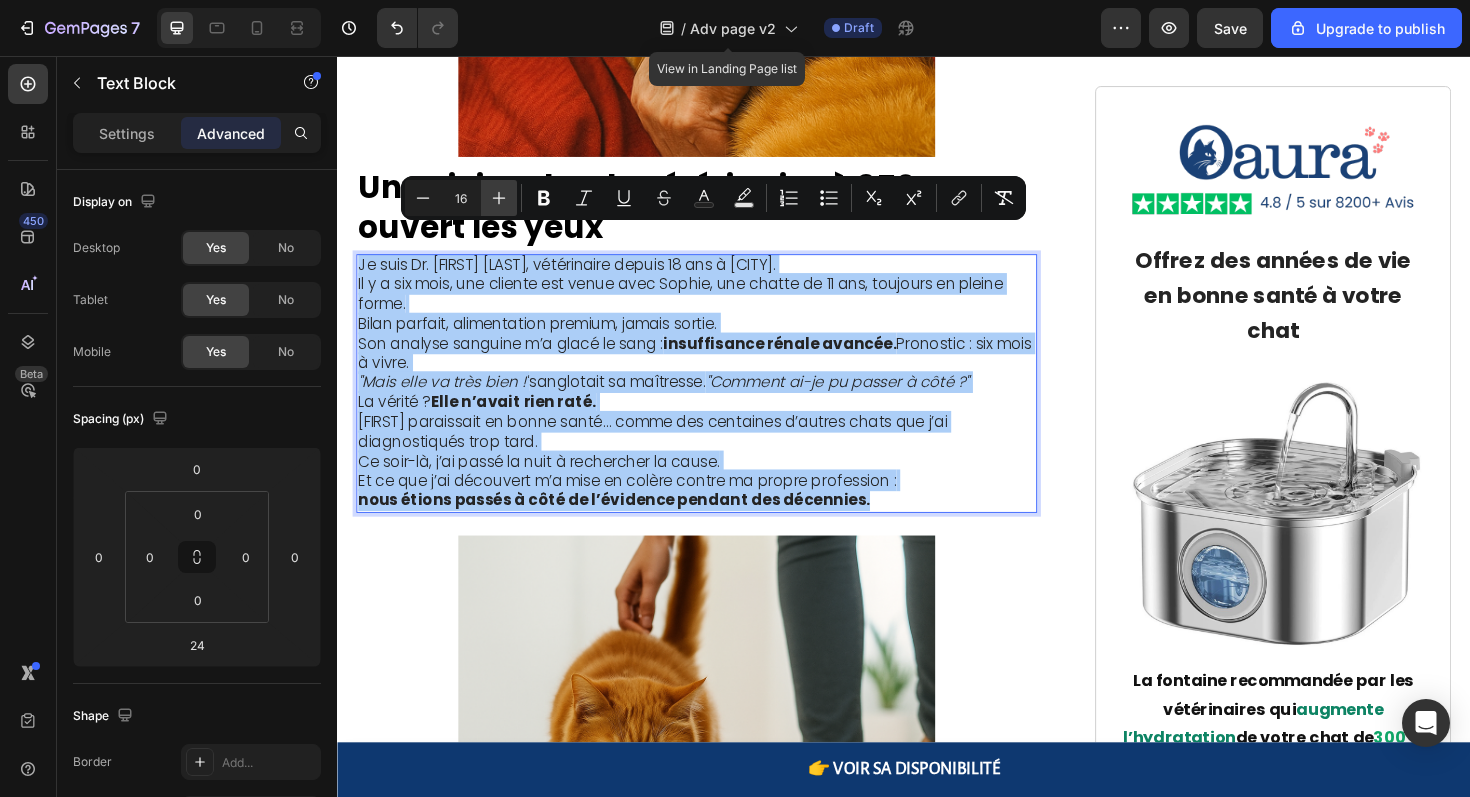 click 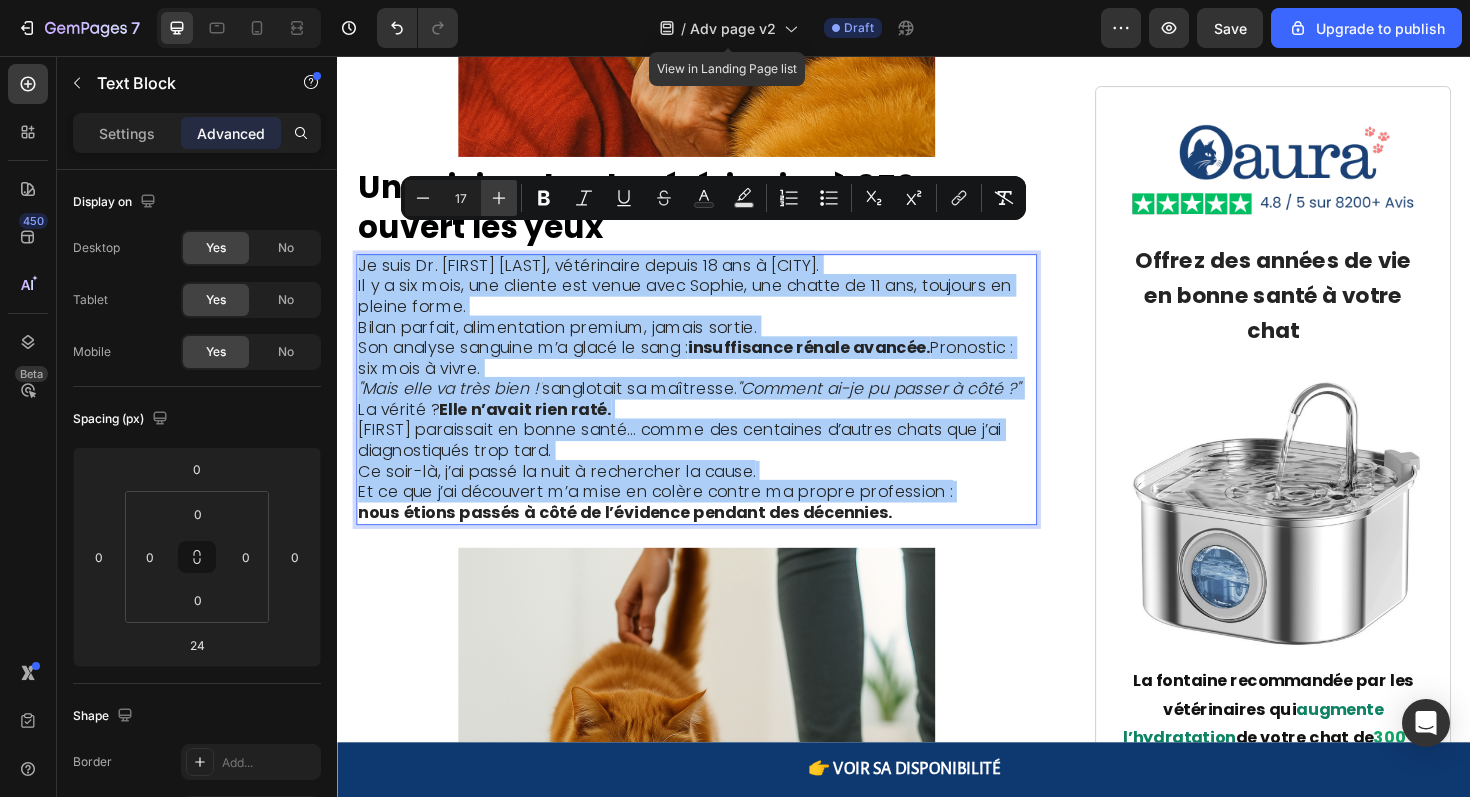 click 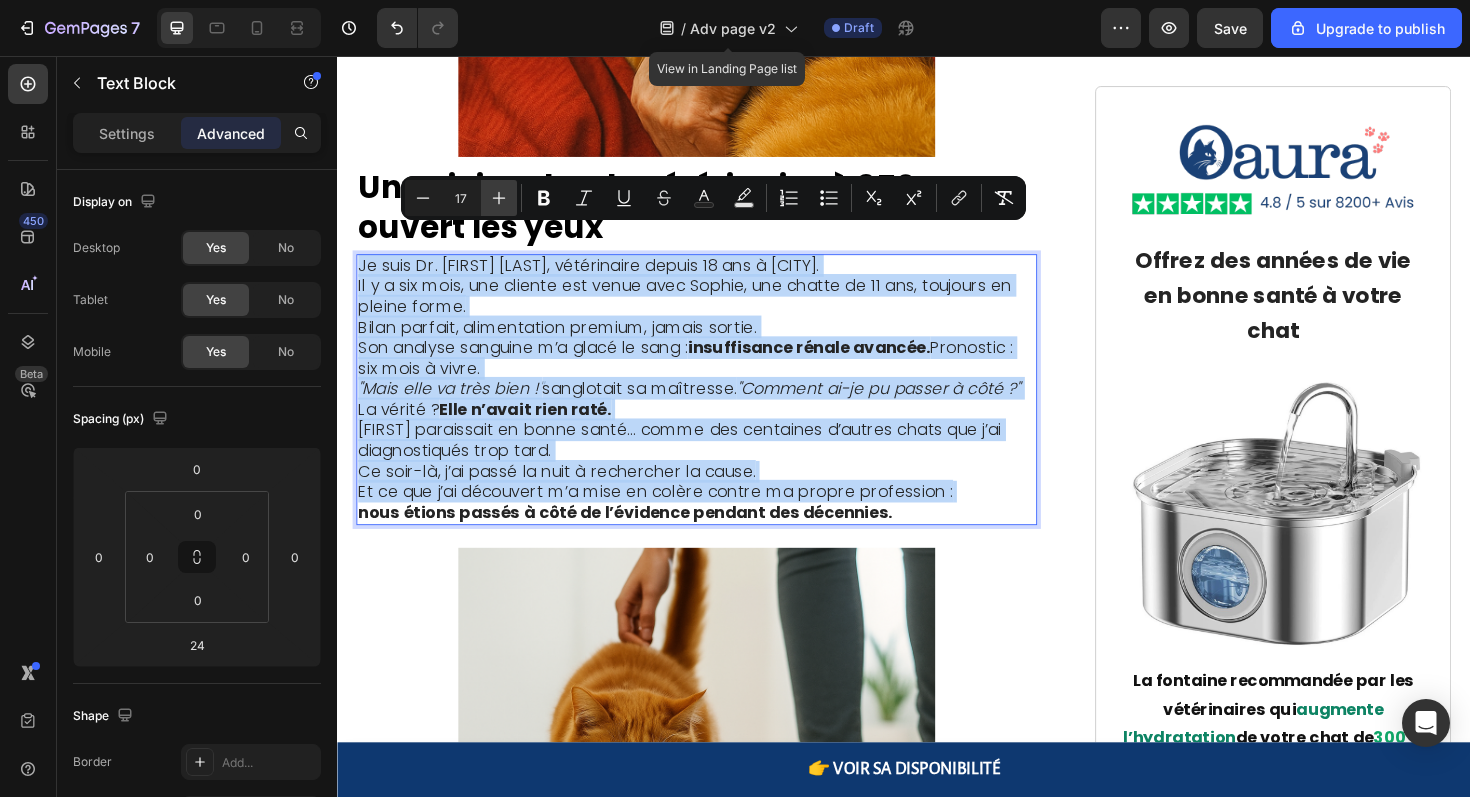 type on "18" 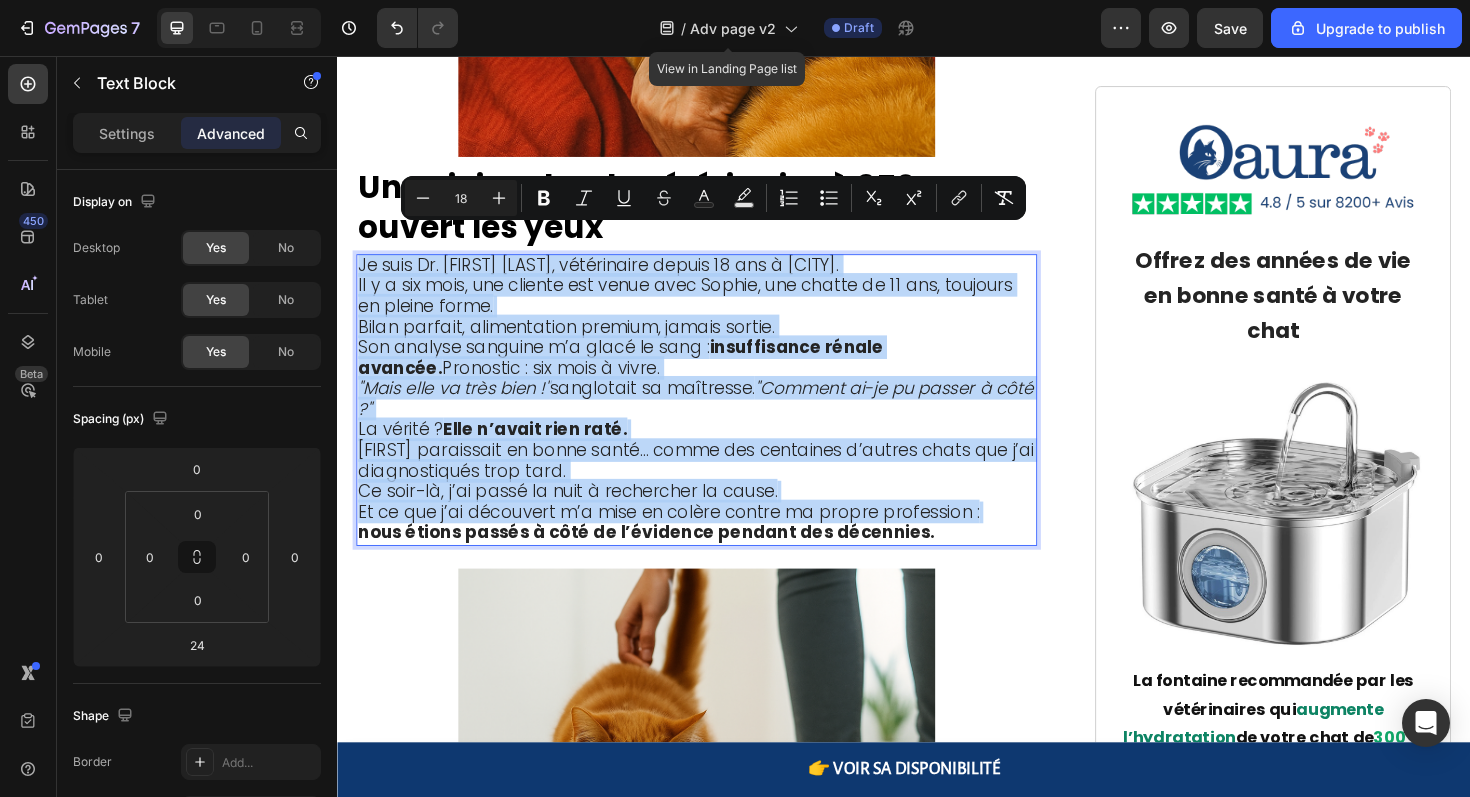 click on "Il y a six mois, une cliente est venue avec Sophie, une chatte de 11 ans, toujours en pleine forme. Bilan parfait, alimentation premium, jamais sortie." at bounding box center (717, 321) 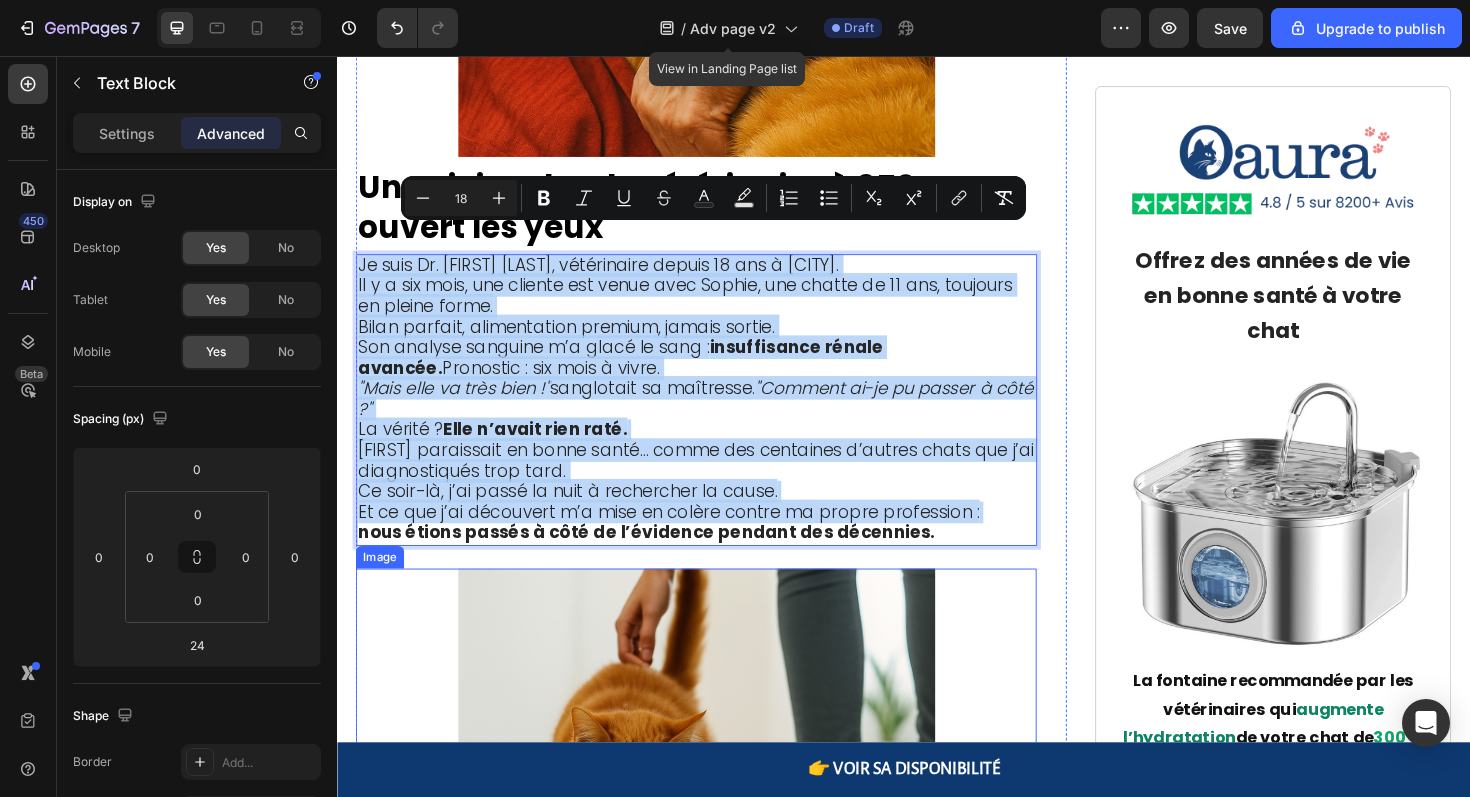 click at bounding box center [717, 851] 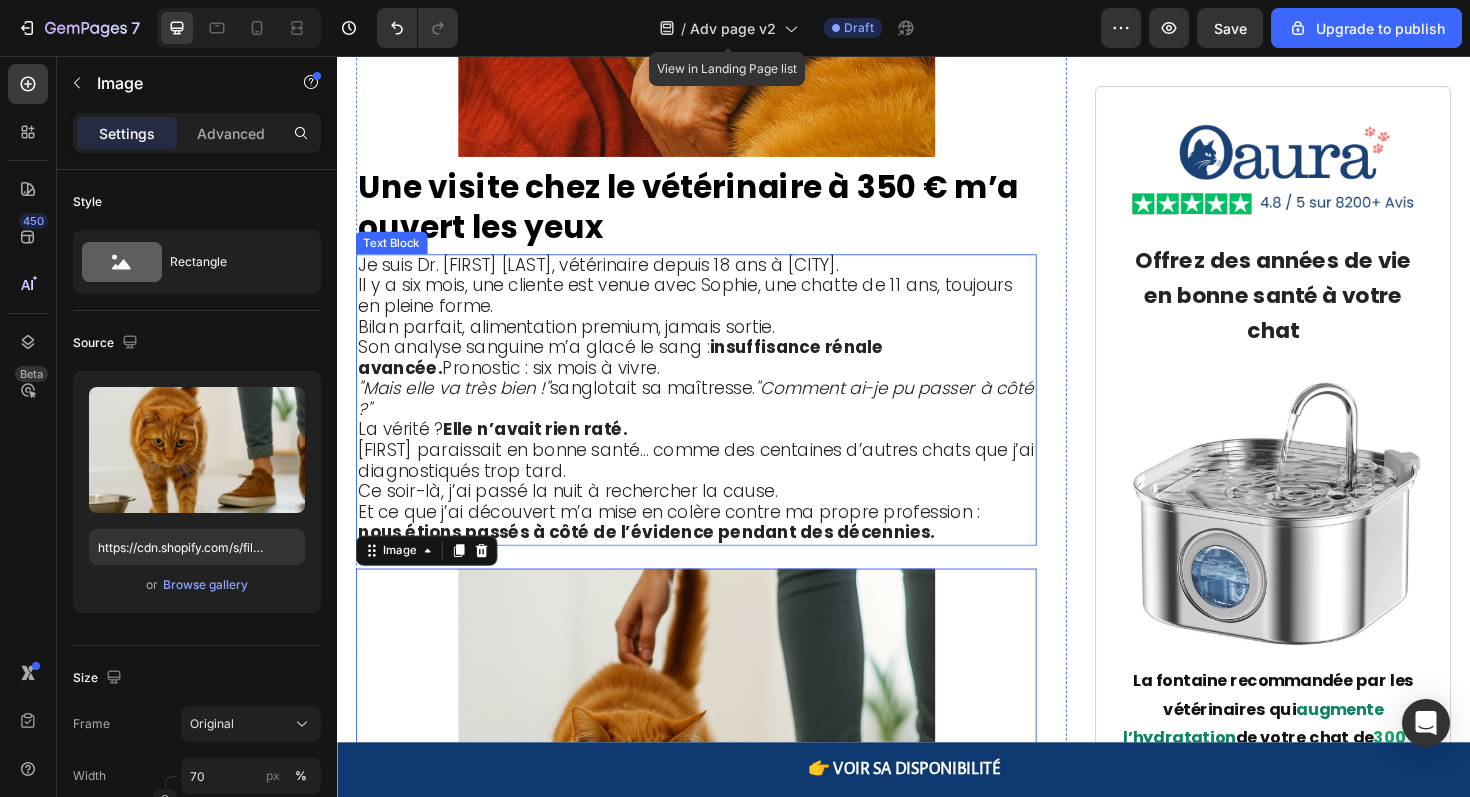 click on "Il y a six mois, une cliente est venue avec Sophie, une chatte de 11 ans, toujours en pleine forme." at bounding box center [705, 309] 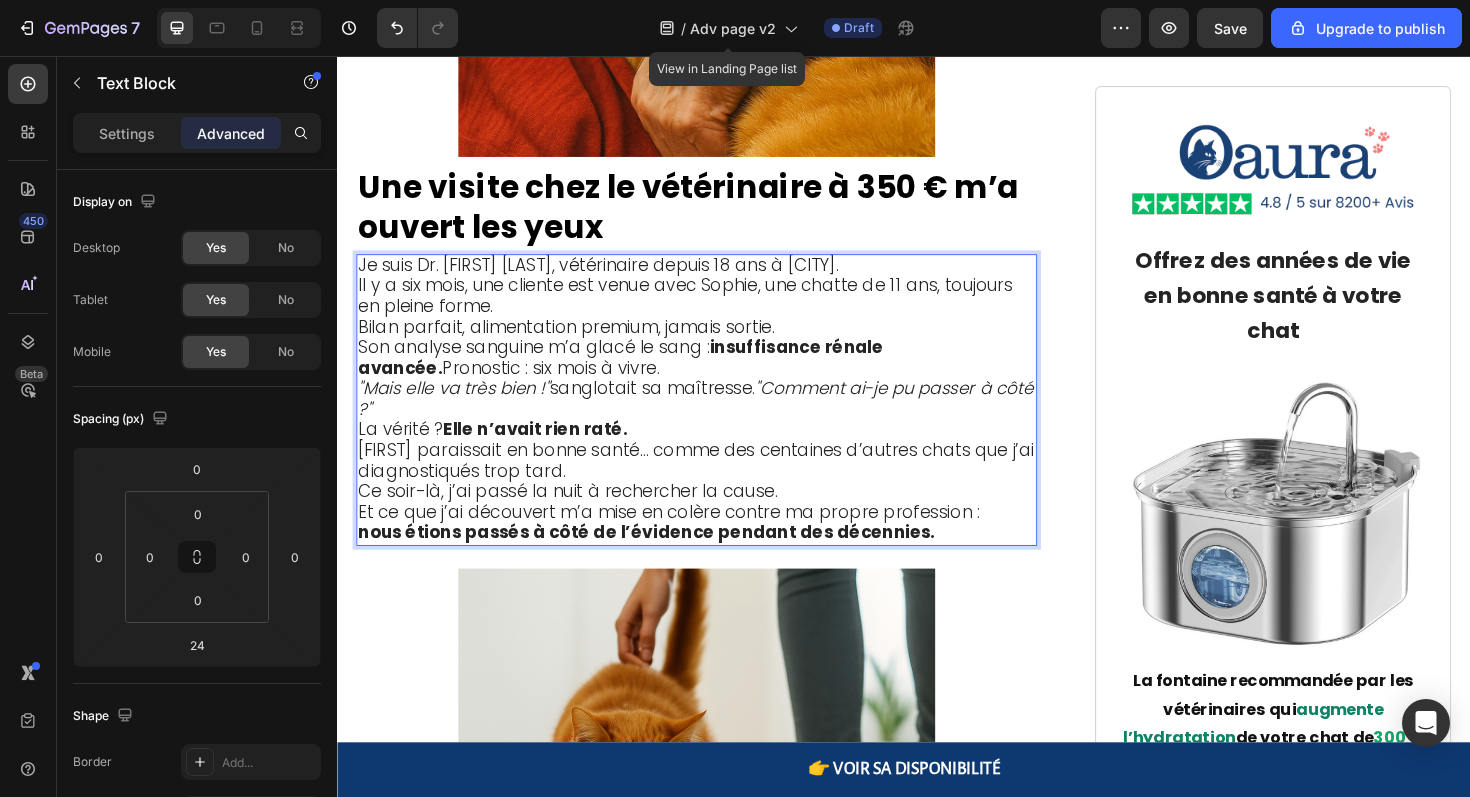 click on "Il y a six mois, une cliente est venue avec Sophie, une chatte de 11 ans, toujours en pleine forme. Bilan parfait, alimentation premium, jamais sortie." at bounding box center (717, 321) 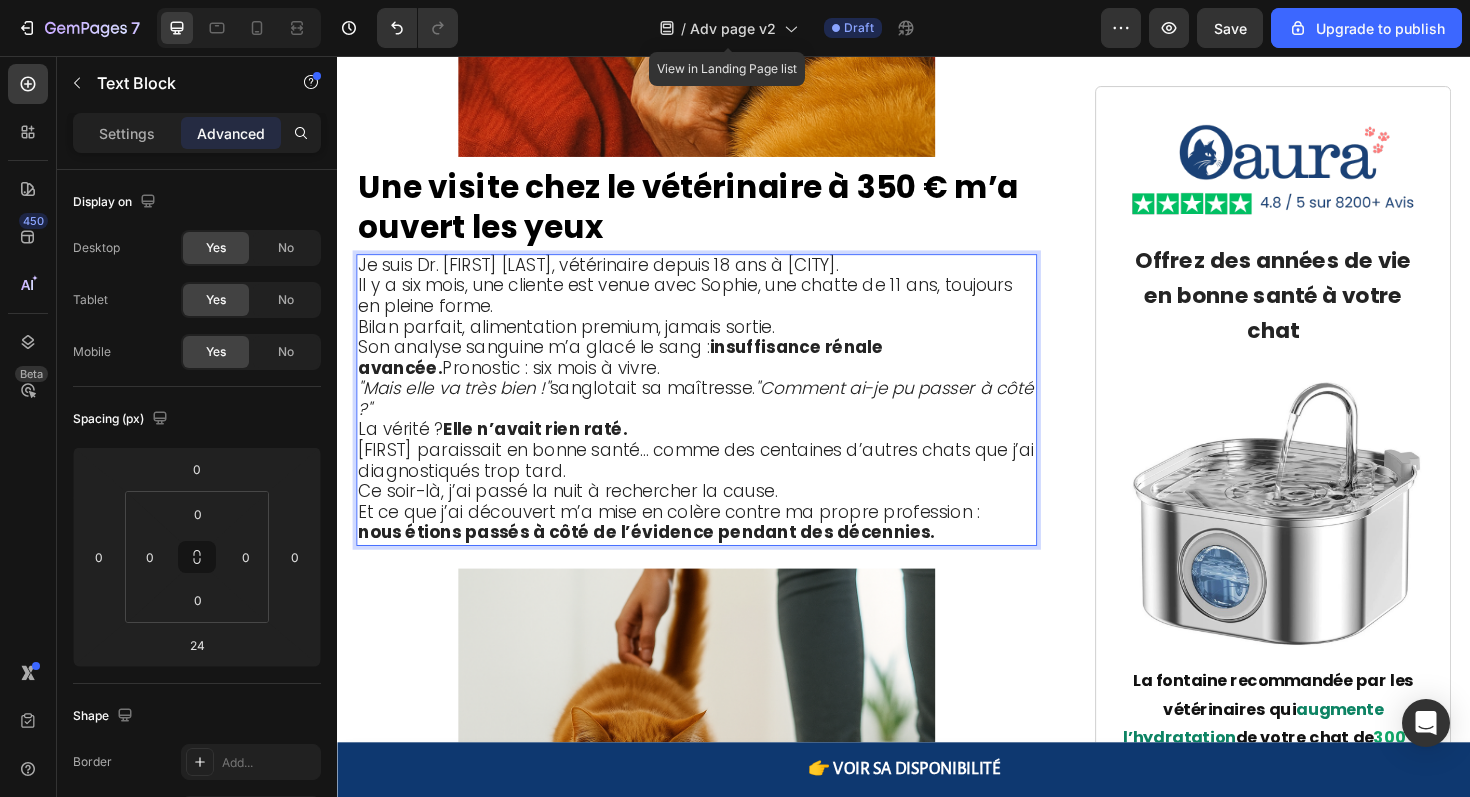 click on "Je suis Dr. Jennifer Mitchell, vétérinaire depuis 18 ans à Lyon." at bounding box center [717, 279] 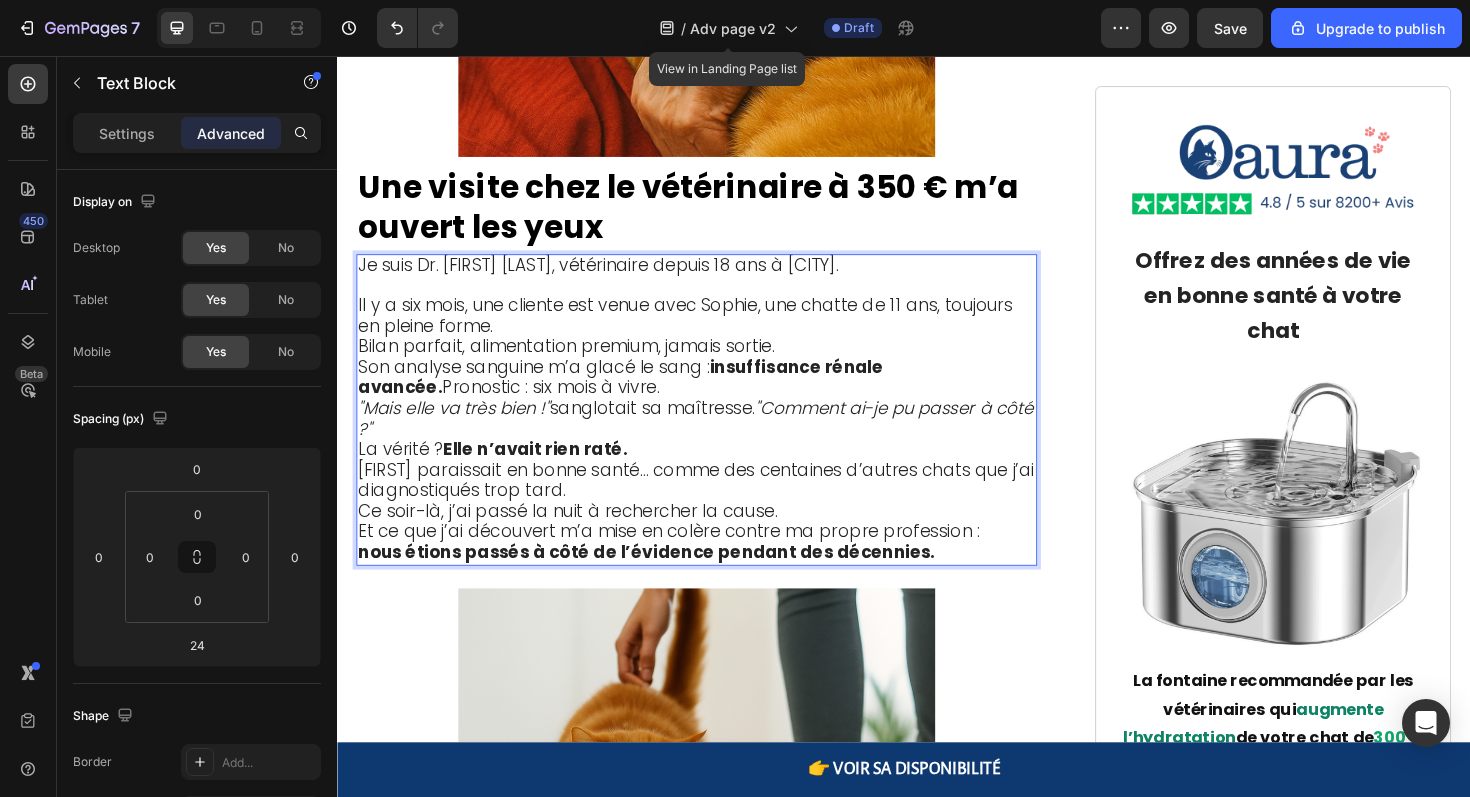 click on "Il y a six mois, une cliente est venue avec Sophie, une chatte de 11 ans, toujours en pleine forme." at bounding box center [705, 330] 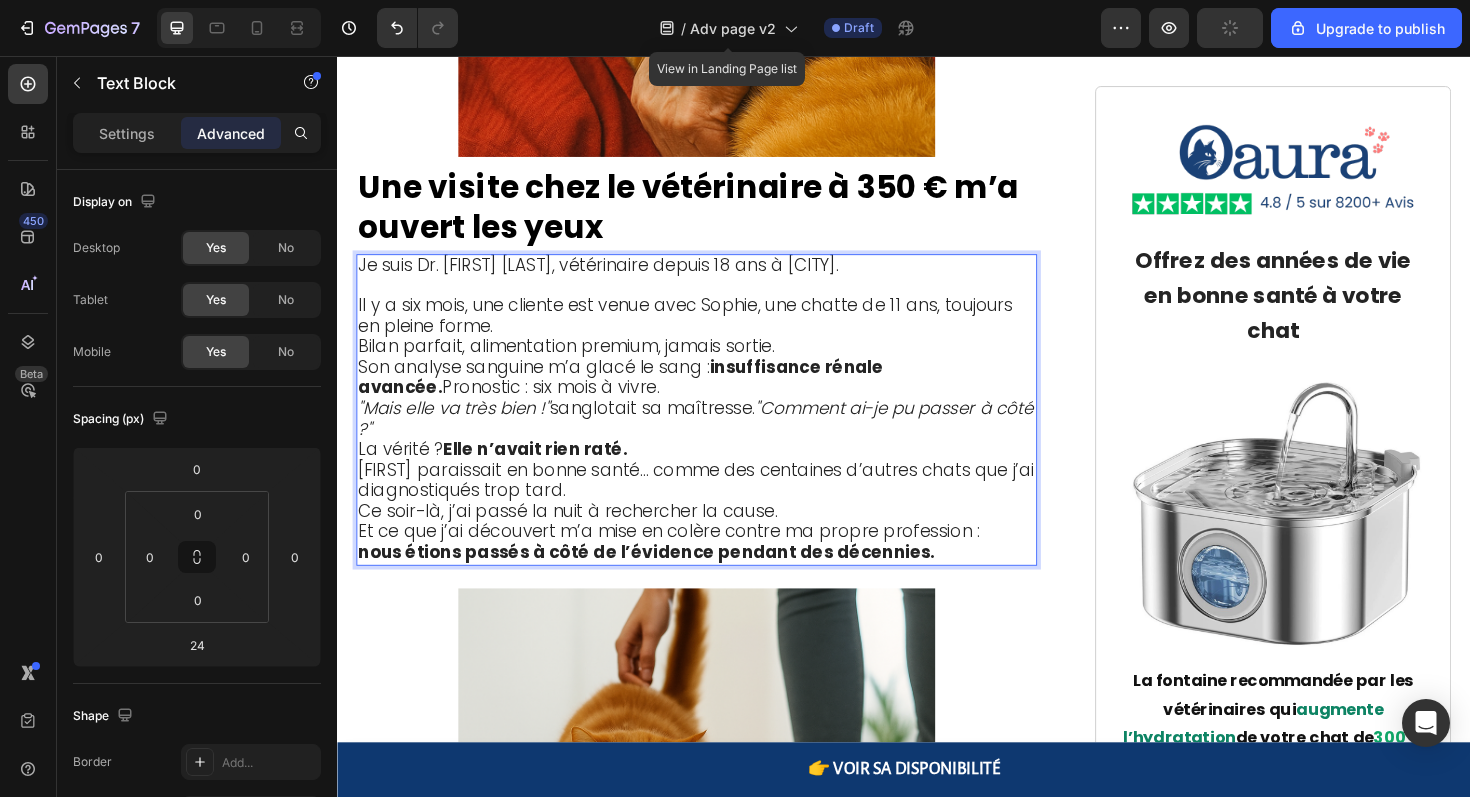 click on "Il y a six mois, une cliente est venue avec Sophie, une chatte de 11 ans, toujours en pleine forme. Bilan parfait, alimentation premium, jamais sortie." at bounding box center [717, 342] 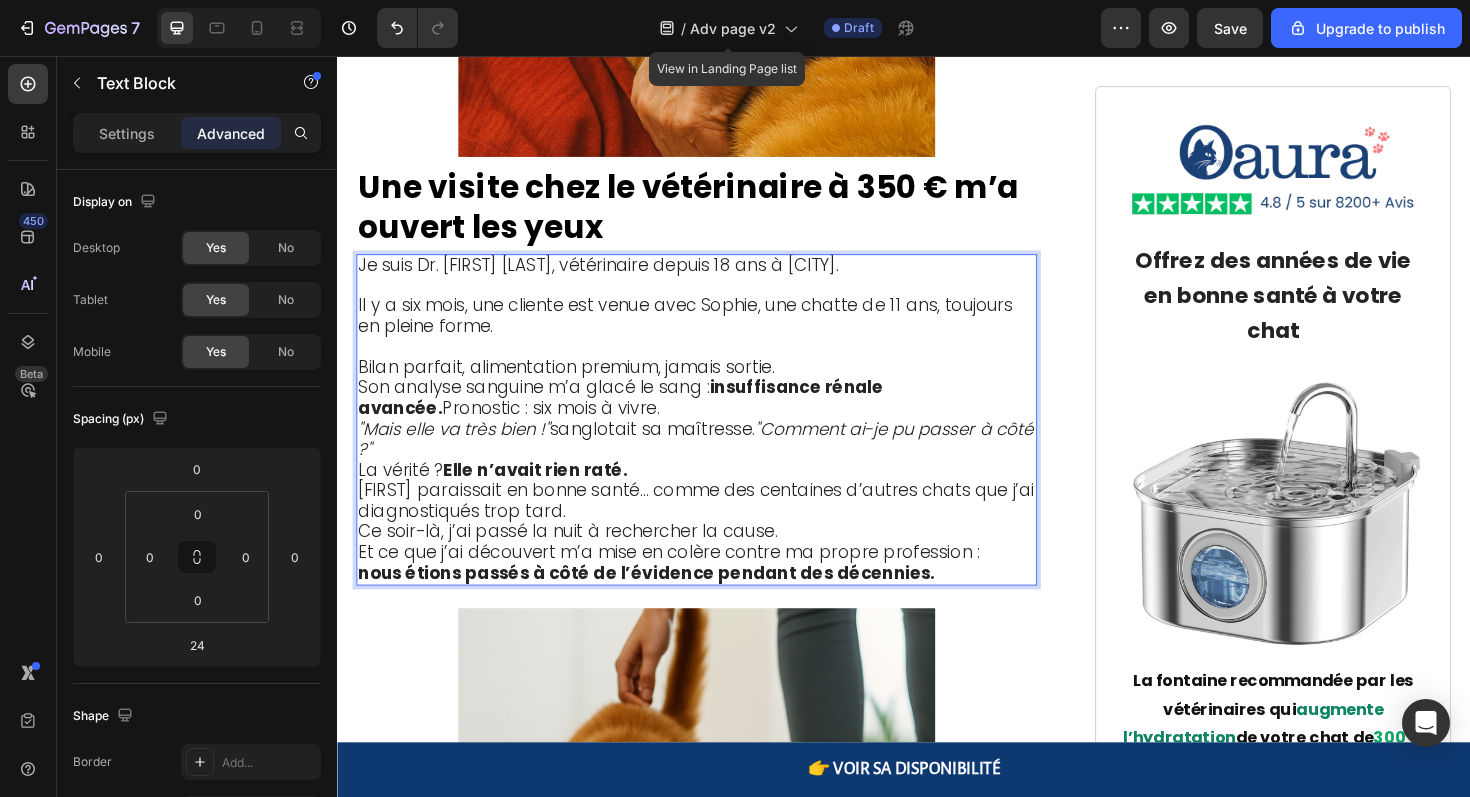 click on "Son analyse sanguine m’a glacé le sang :  insuffisance rénale avancée.  Pronostic : six mois à vivre." at bounding box center (717, 419) 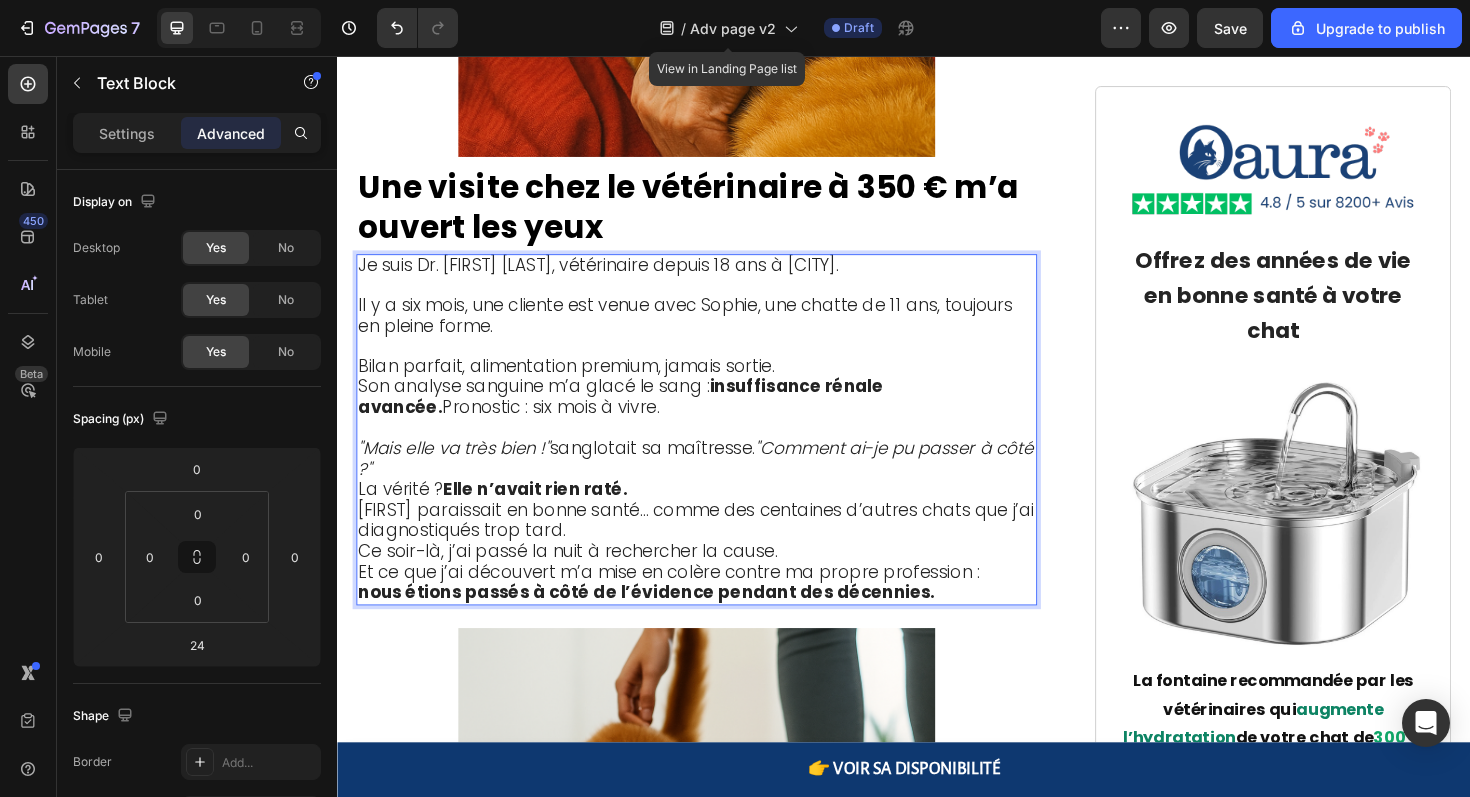 click on ""Mais elle va très bien !"  sanglotait sa maîtresse.  "Comment ai-je pu passer à côté ?"" at bounding box center (717, 484) 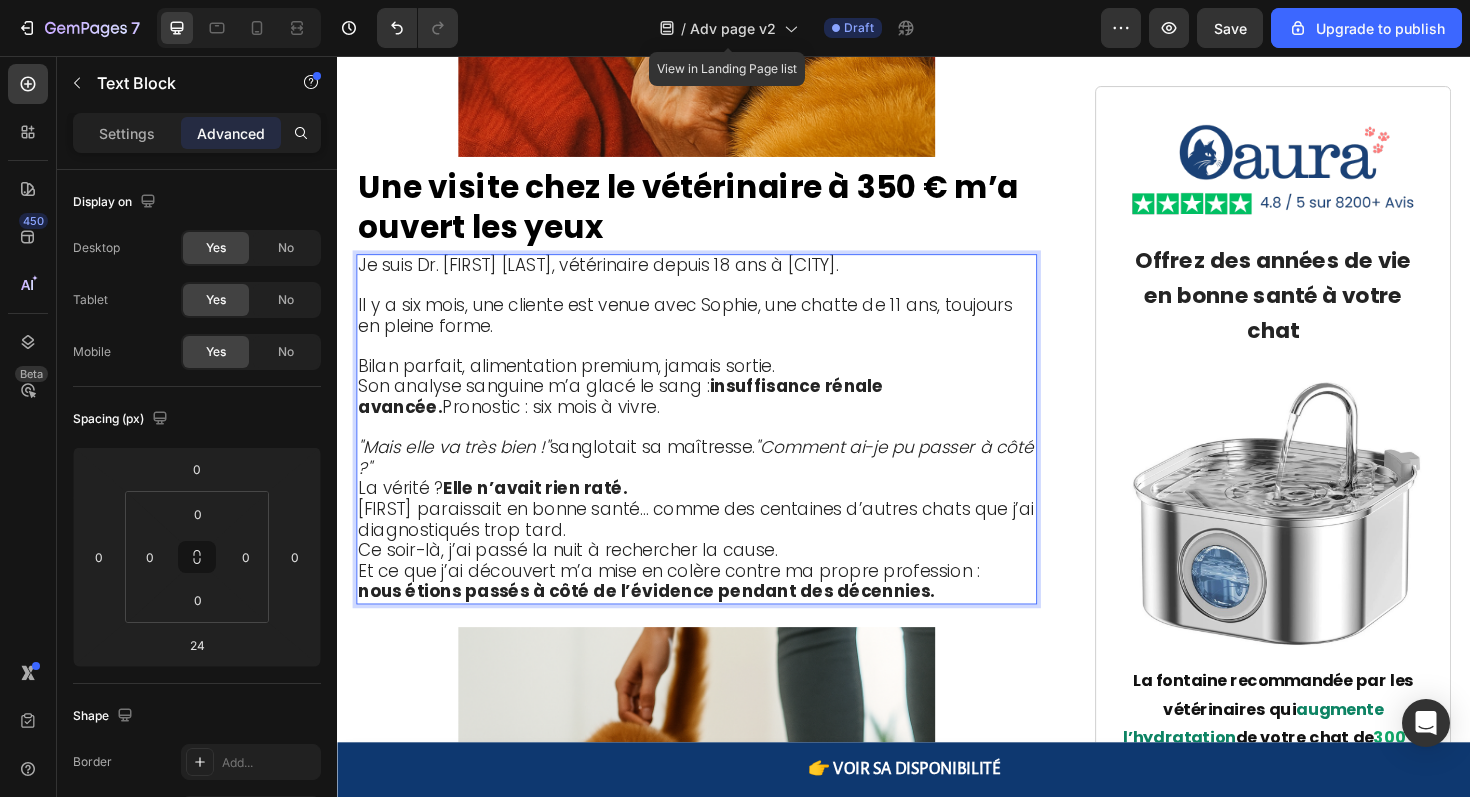 click on "Je suis Dr. Jennifer Mitchell, vétérinaire depuis 18 ans à Lyon." at bounding box center (613, 277) 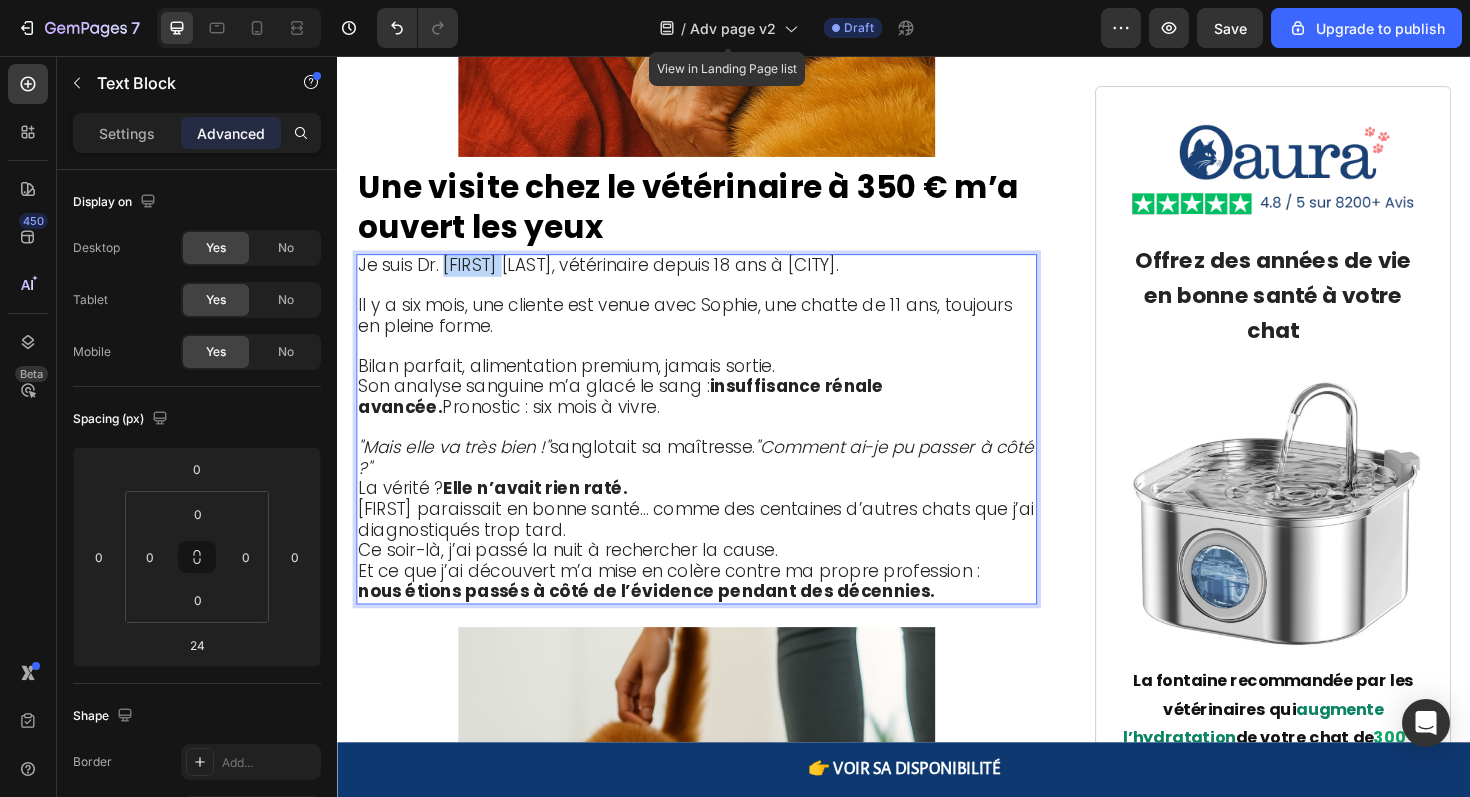 click on "Je suis Dr. Jennifer Mitchell, vétérinaire depuis 18 ans à Lyon." at bounding box center (613, 277) 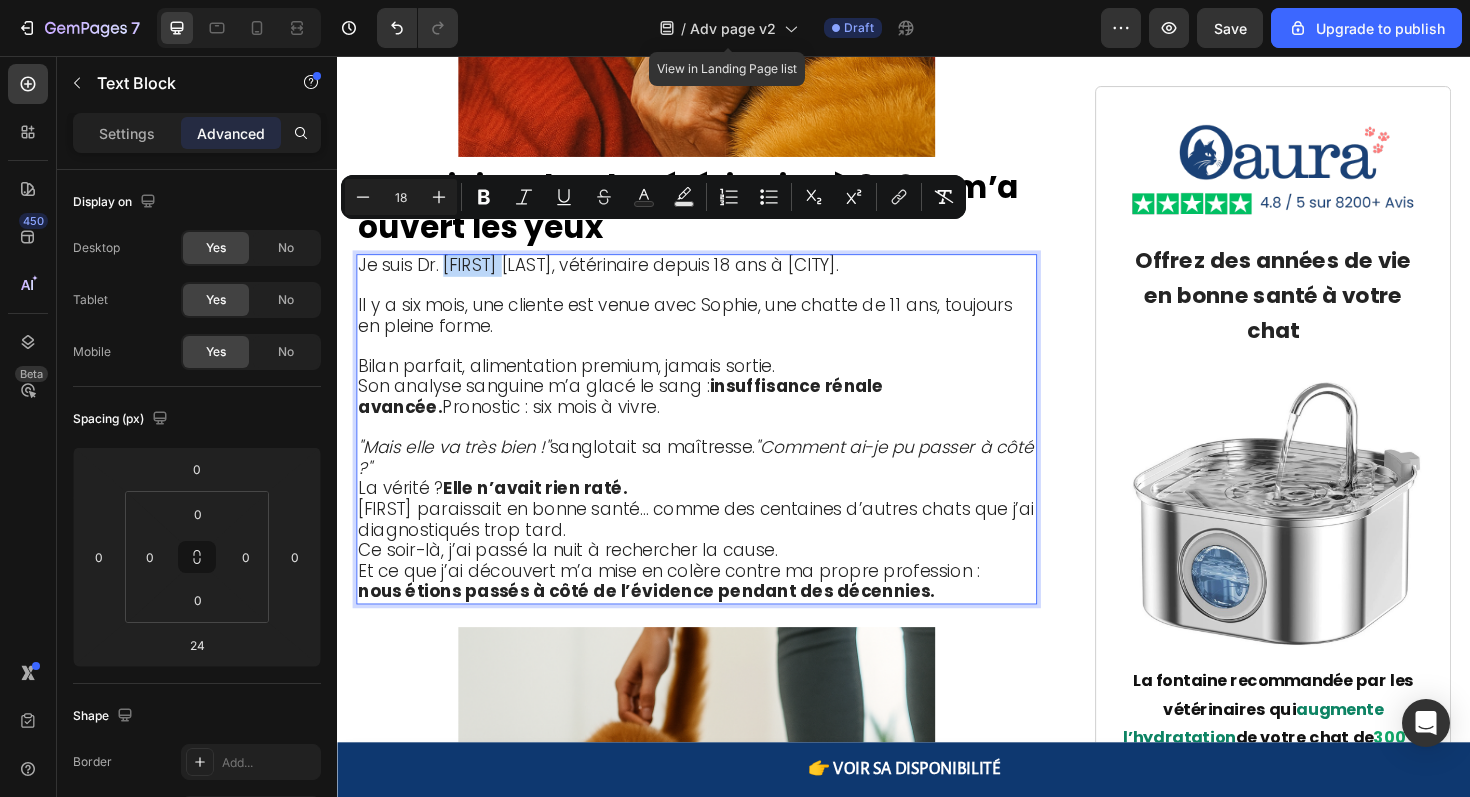 click on "Je suis Dr. Jennifer Mitchell, vétérinaire depuis 18 ans à Lyon." at bounding box center [613, 277] 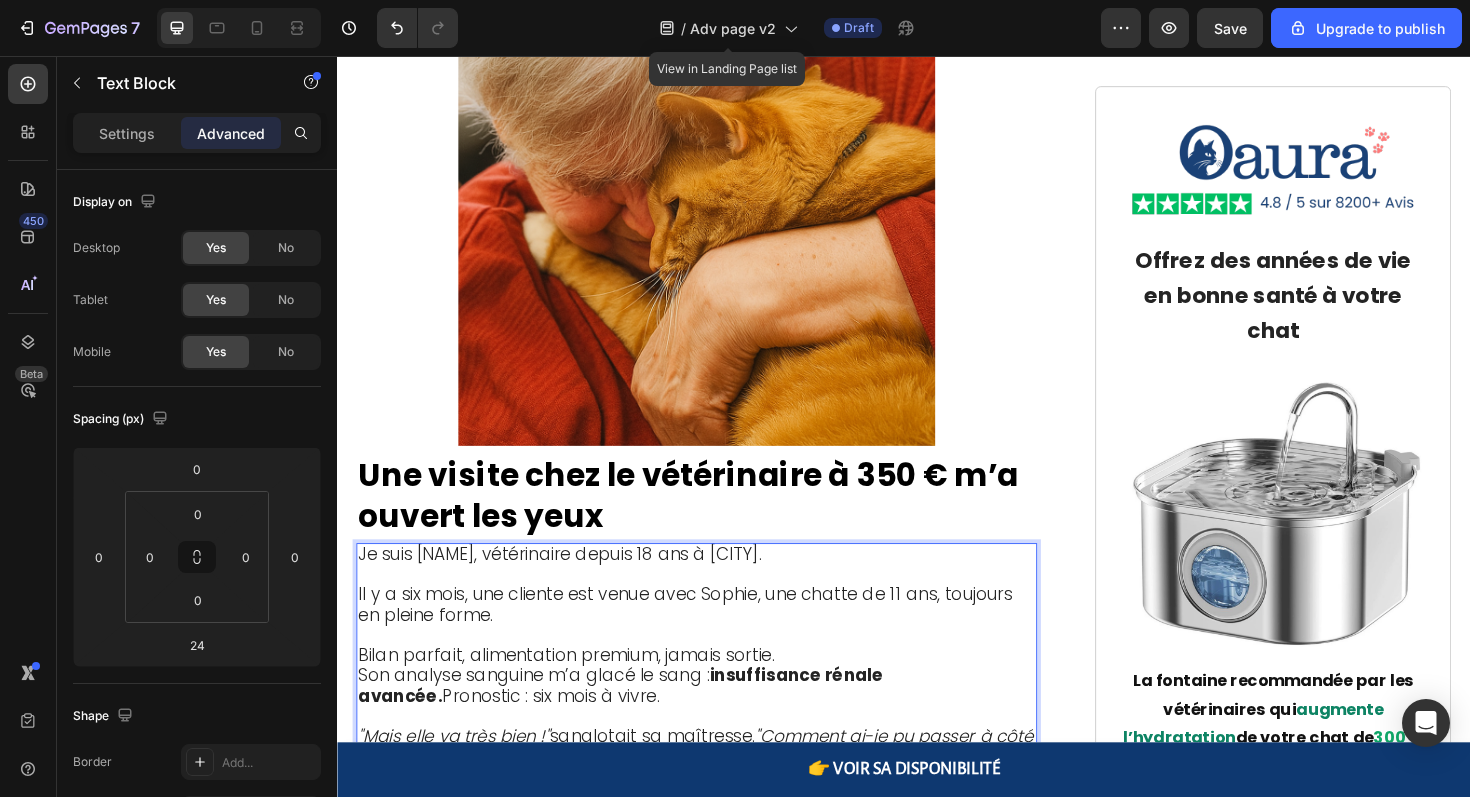 scroll, scrollTop: 1540, scrollLeft: 0, axis: vertical 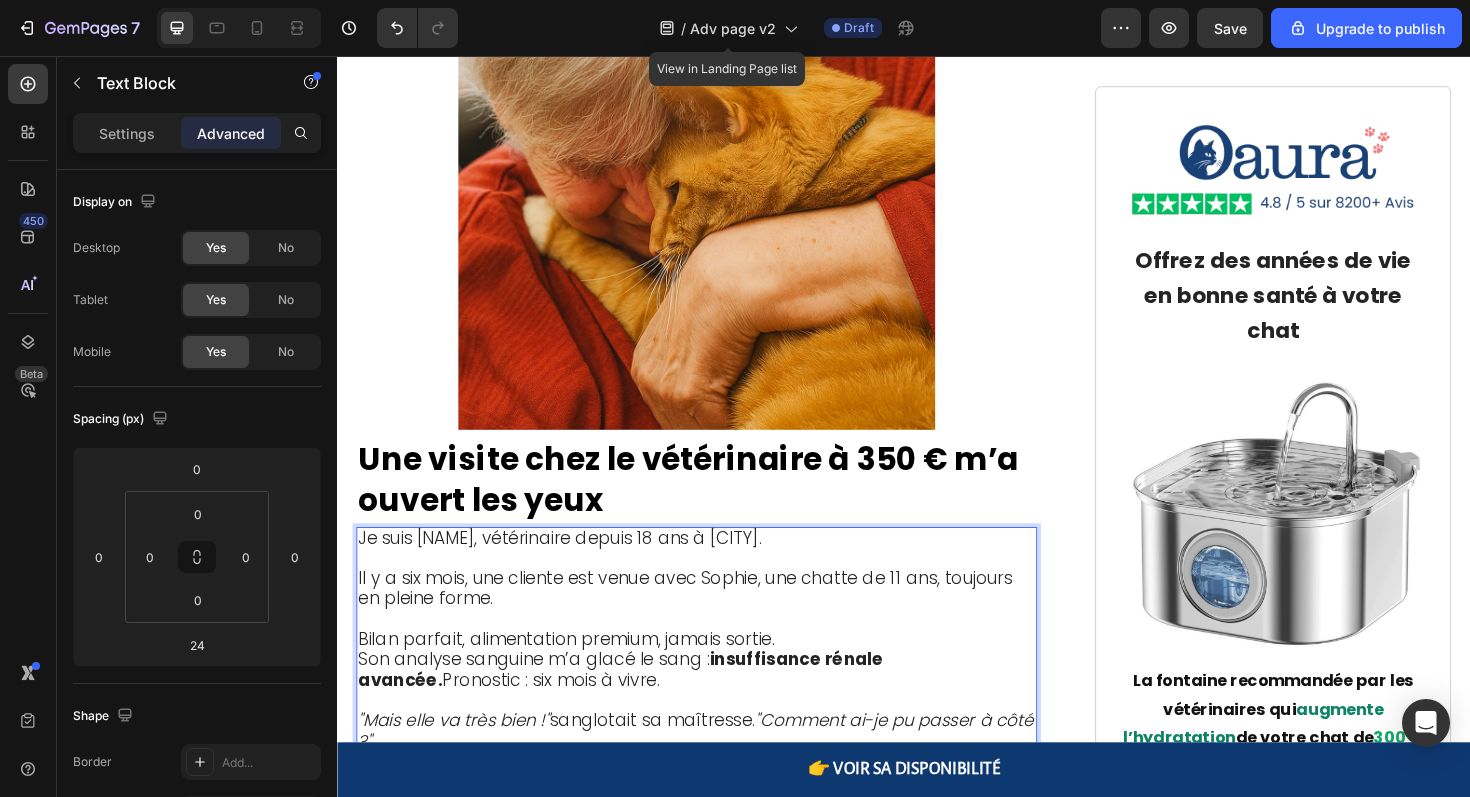 click on "Je suis Jennifer Mitchell, vétérinaire depuis 18 ans à Lyon." at bounding box center [572, 566] 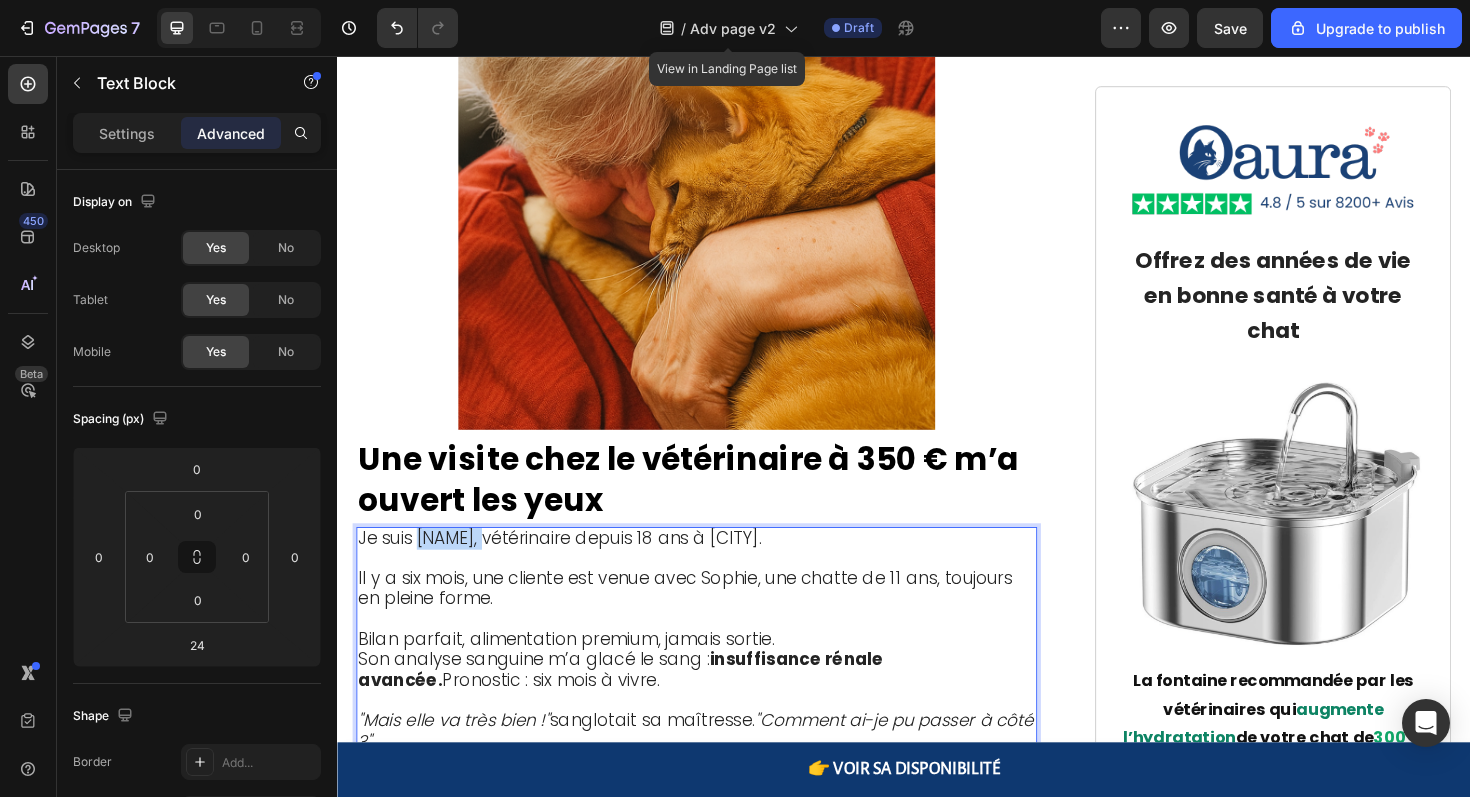 click on "Je suis Jennifer Mitchell, vétérinaire depuis 18 ans à Lyon." at bounding box center (572, 566) 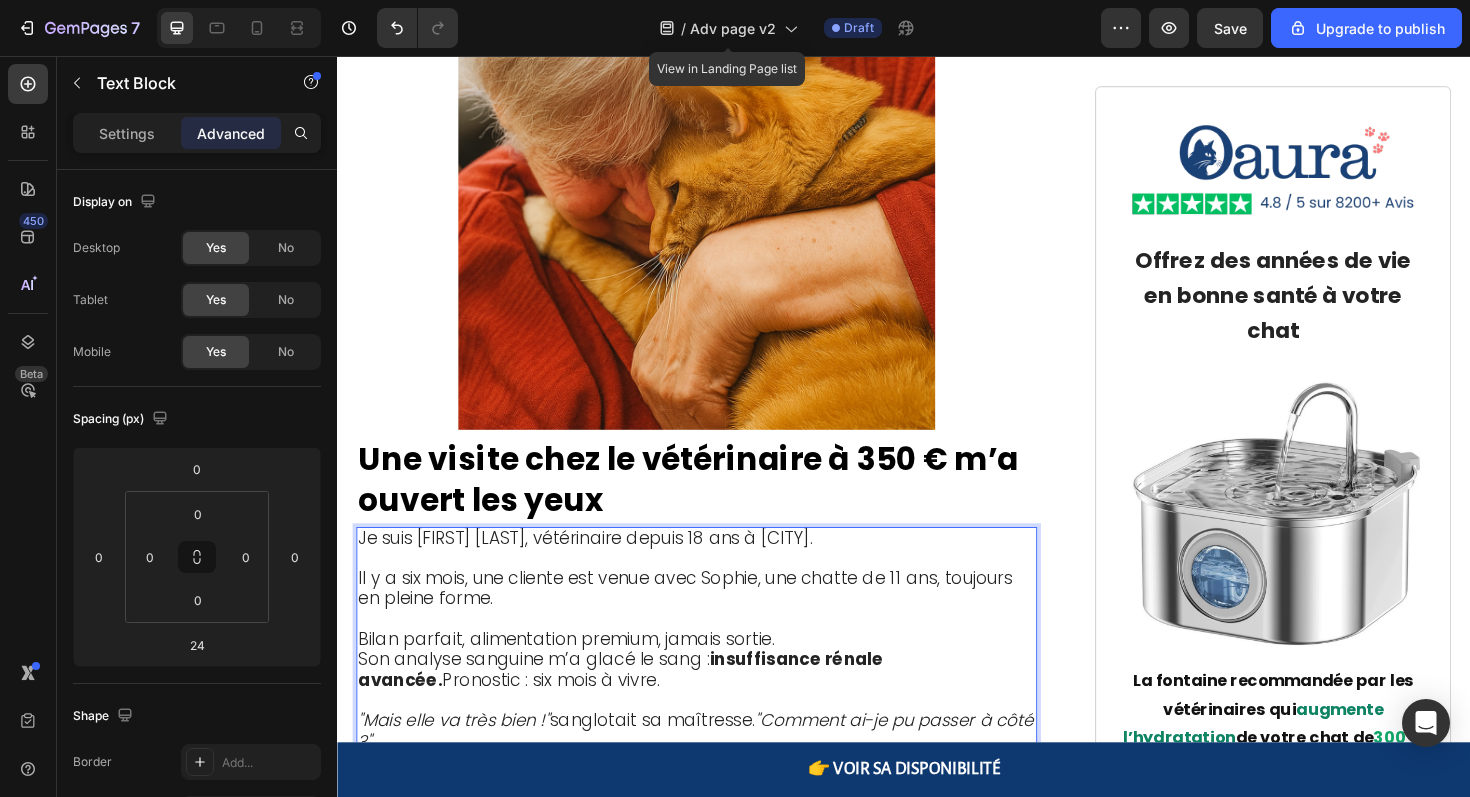 click on "Je suis Claire Mitchell, vétérinaire depuis 18 ans à Lyon." at bounding box center [599, 566] 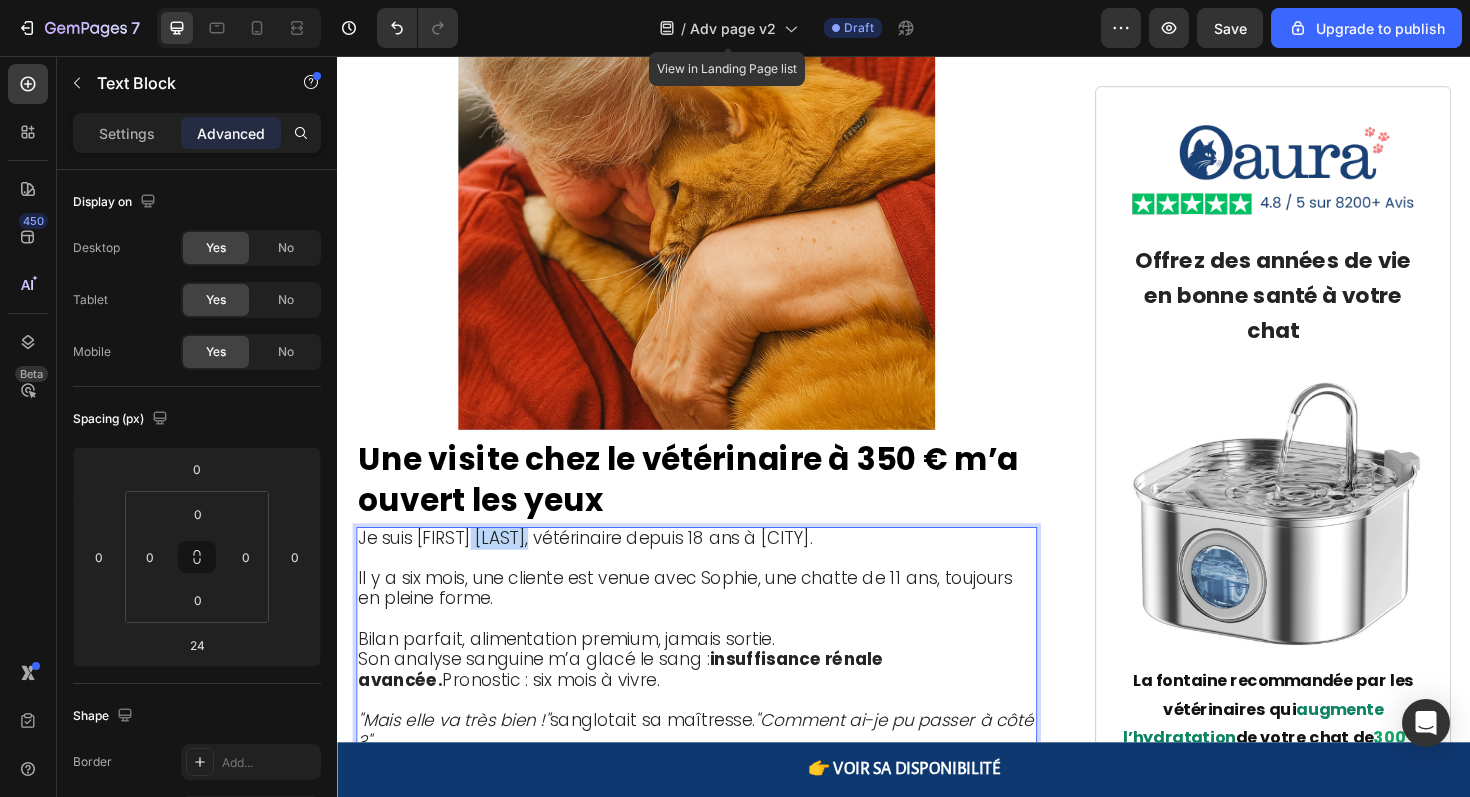 click on "Je suis Claire Mitchell, vétérinaire depuis 18 ans à Lyon." at bounding box center (599, 566) 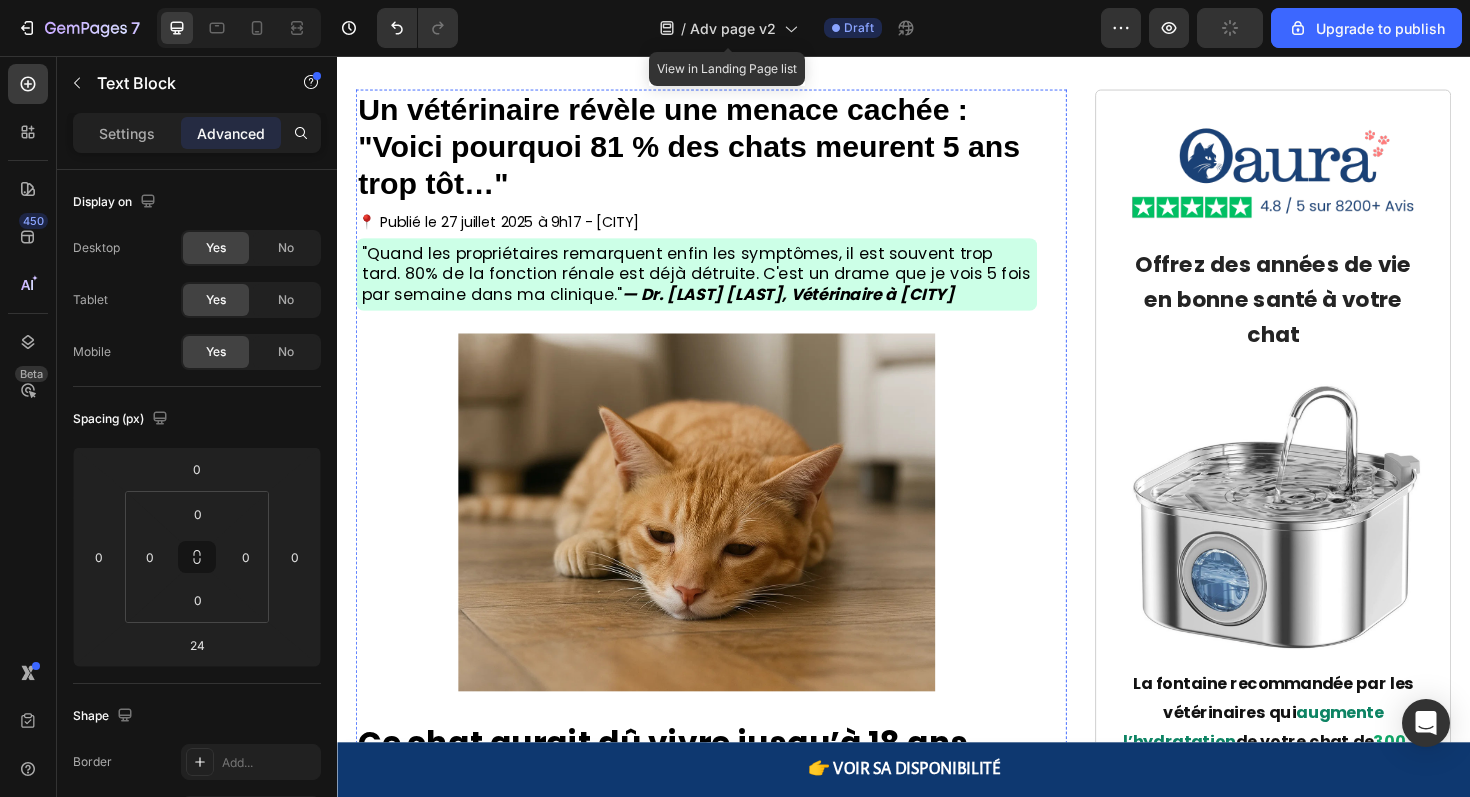 scroll, scrollTop: 0, scrollLeft: 0, axis: both 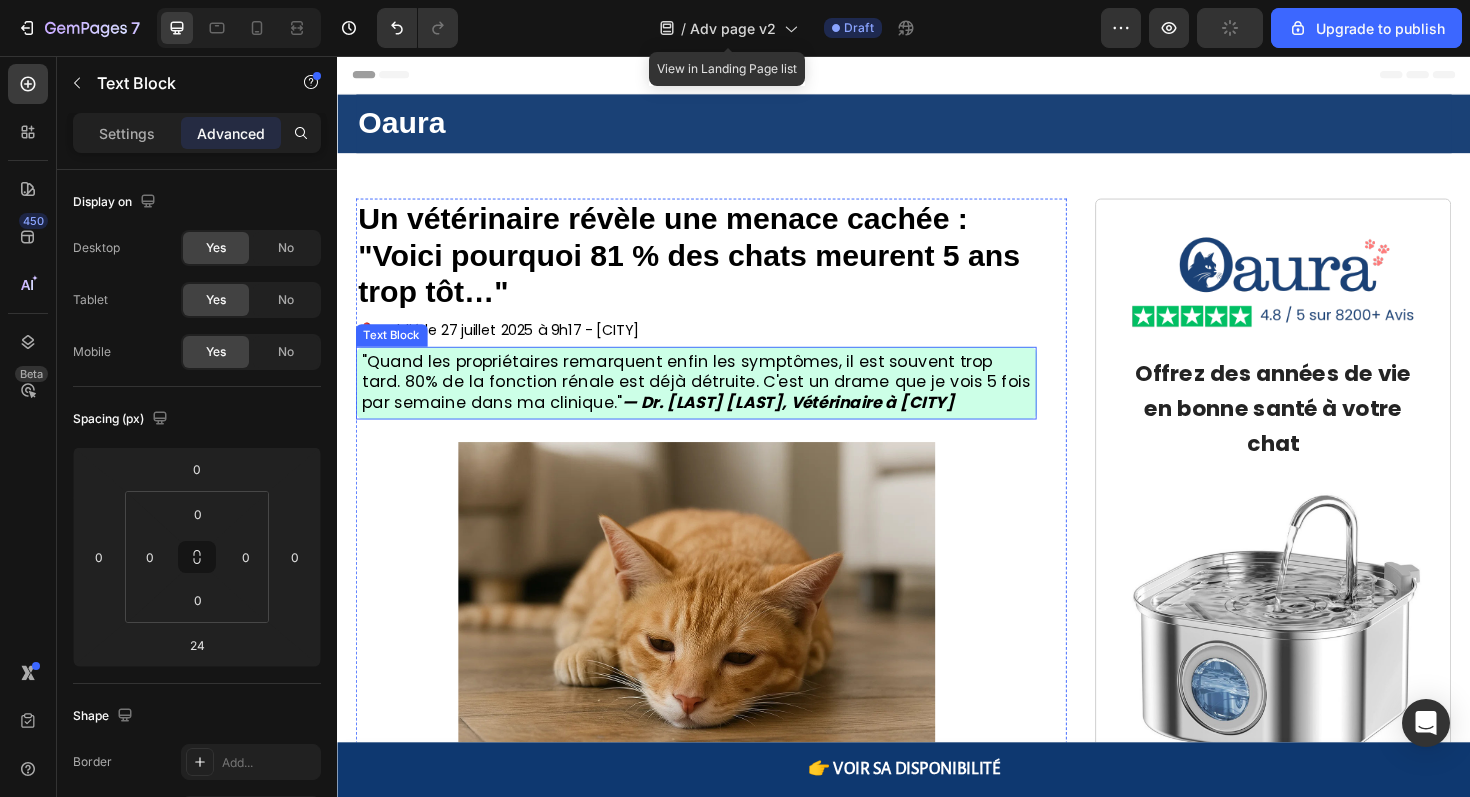 click on "— Dr. [LAST], Vétérinaire à [CITY]" at bounding box center [814, 423] 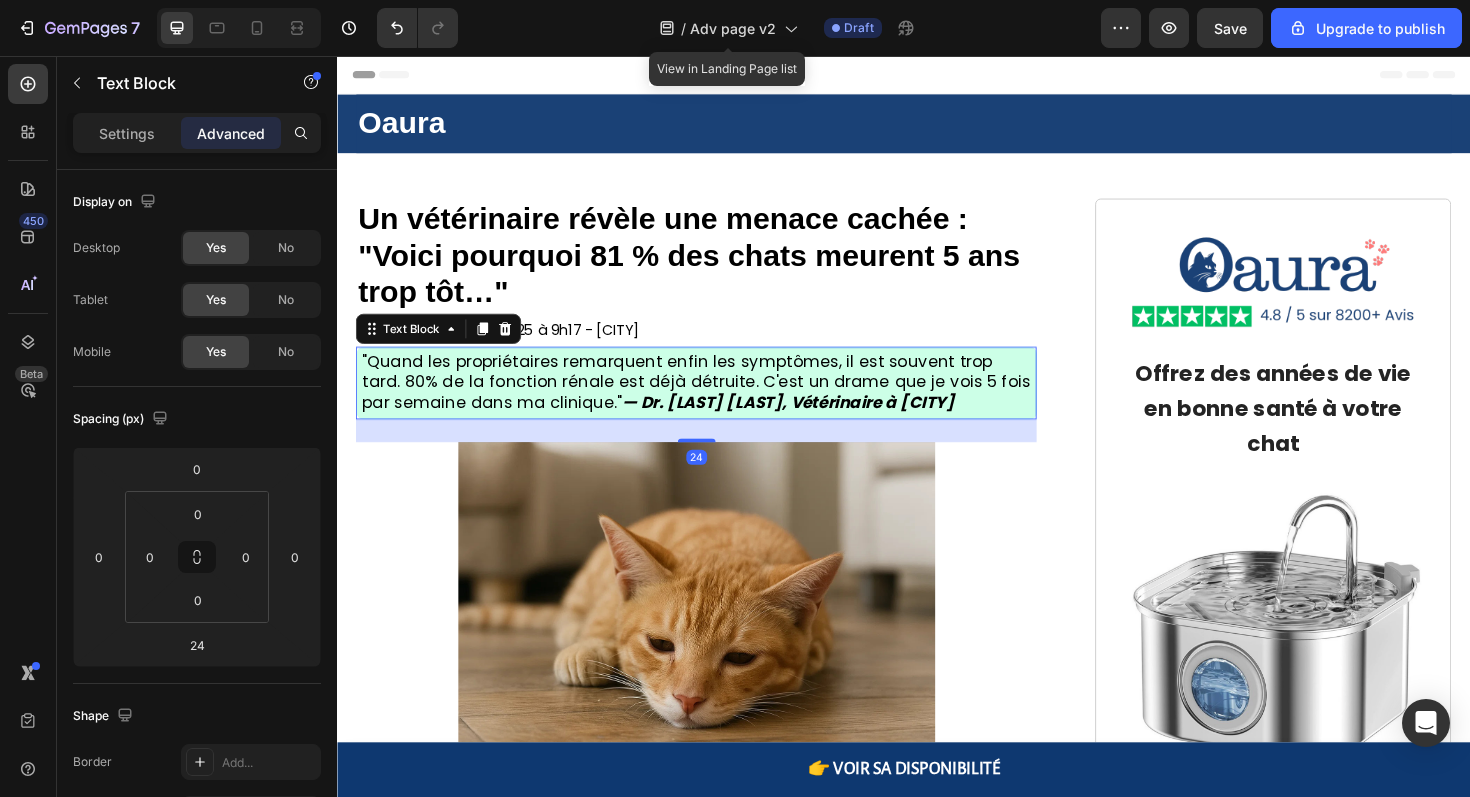 click on "— Dr. [LAST], Vétérinaire à [CITY]" at bounding box center [814, 423] 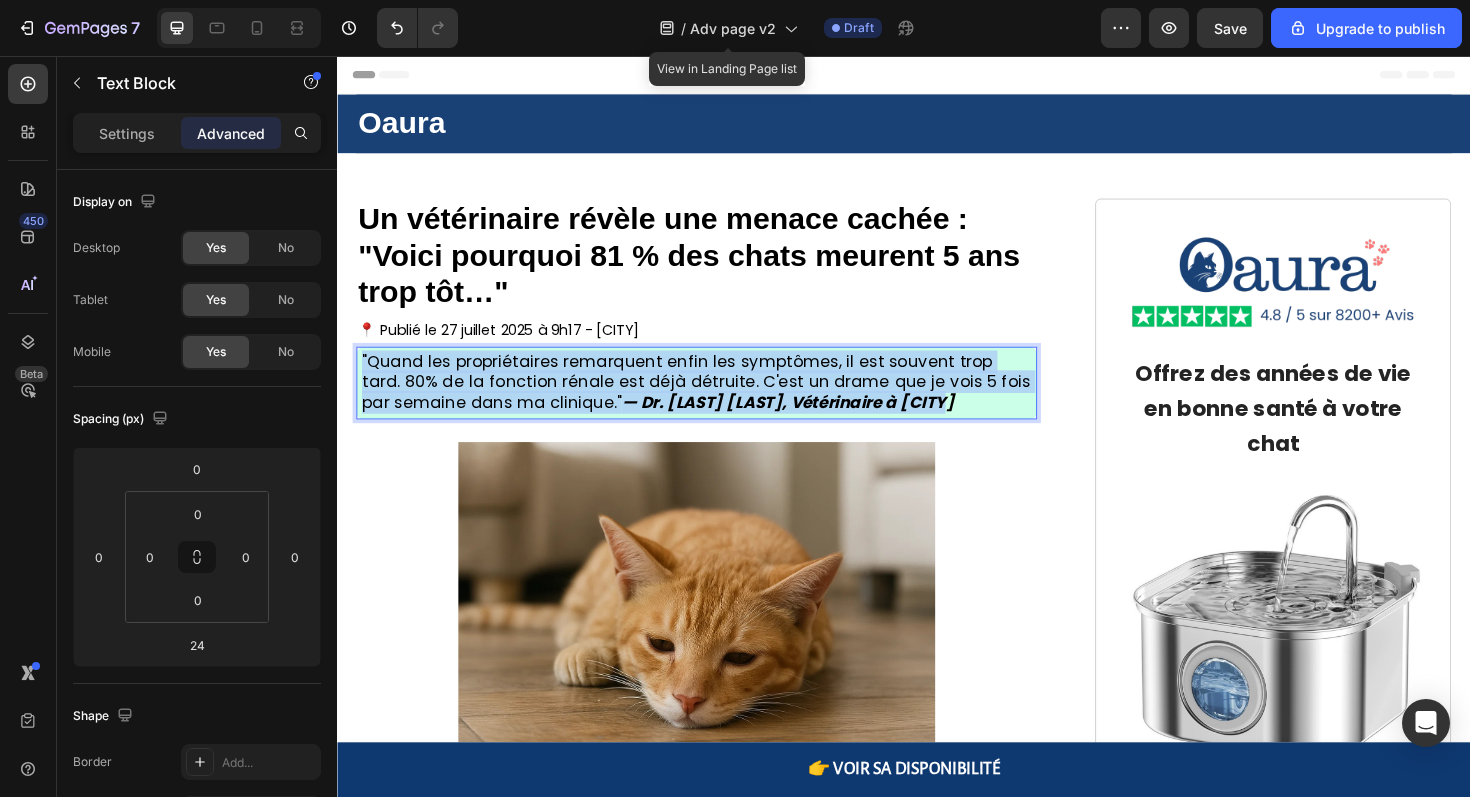 click on "— Dr. [LAST], Vétérinaire à [CITY]" at bounding box center (814, 423) 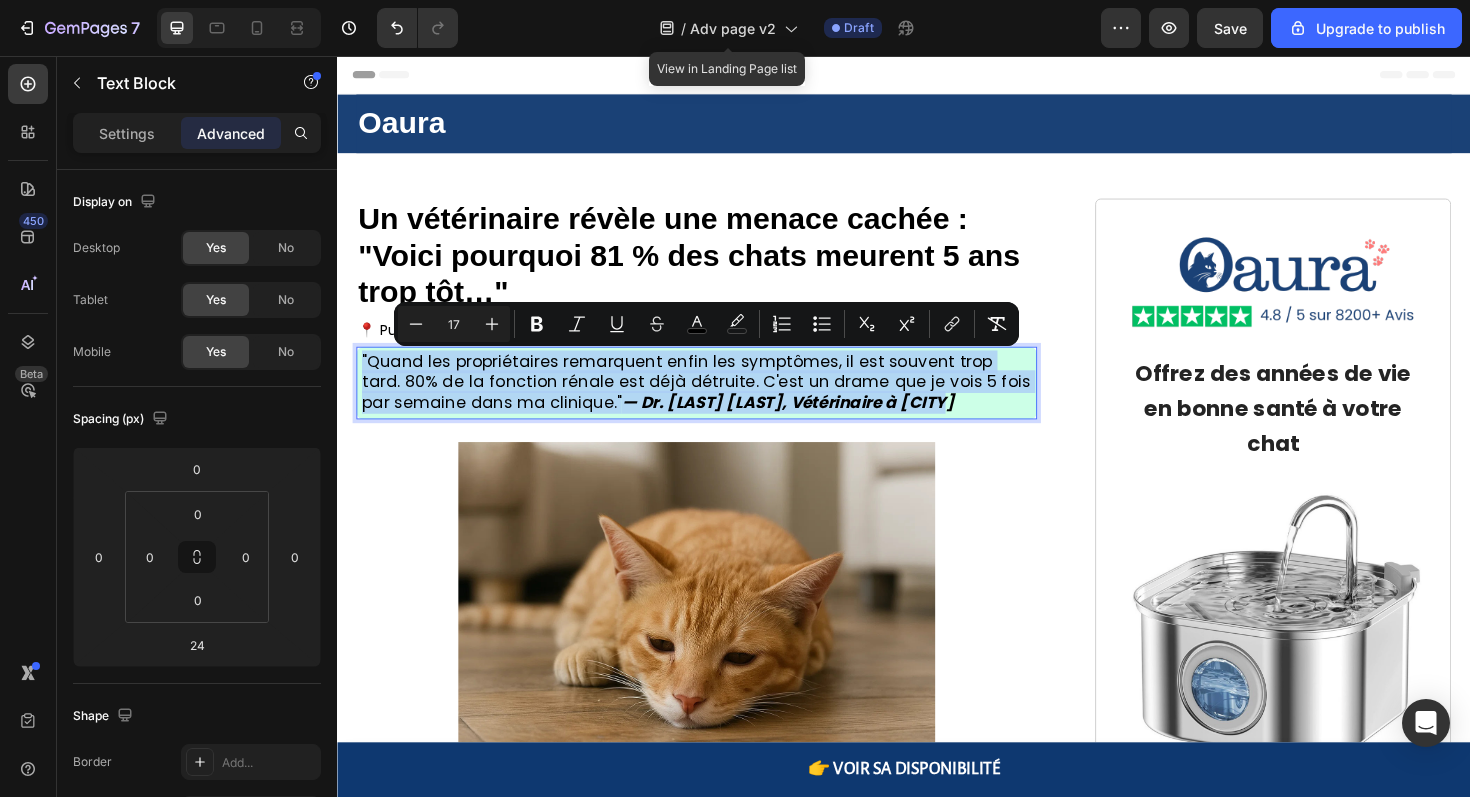 click on "— Dr. [LAST], Vétérinaire à [CITY]" at bounding box center (814, 423) 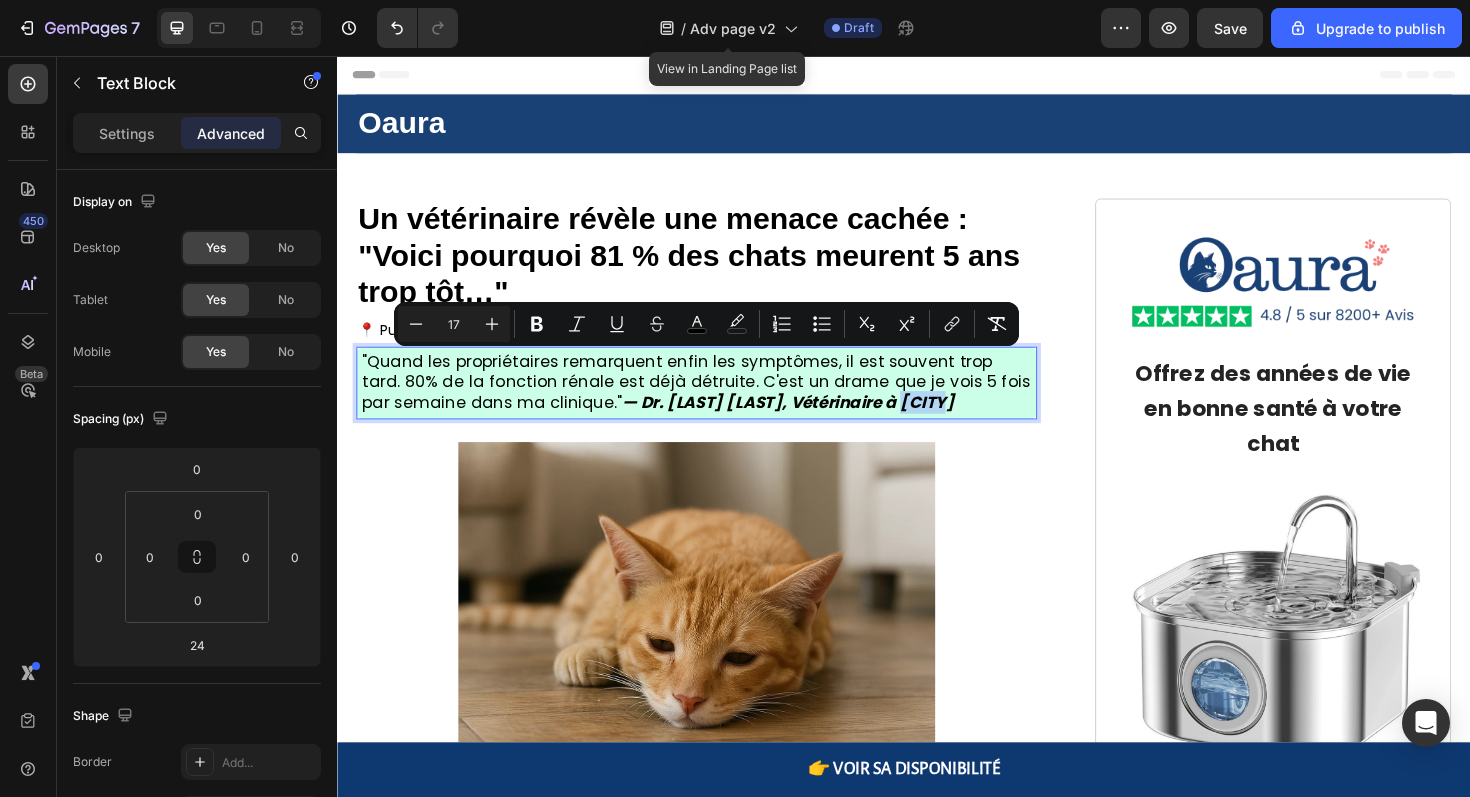 click on "— Dr. [LAST], Vétérinaire à [CITY]" at bounding box center [814, 423] 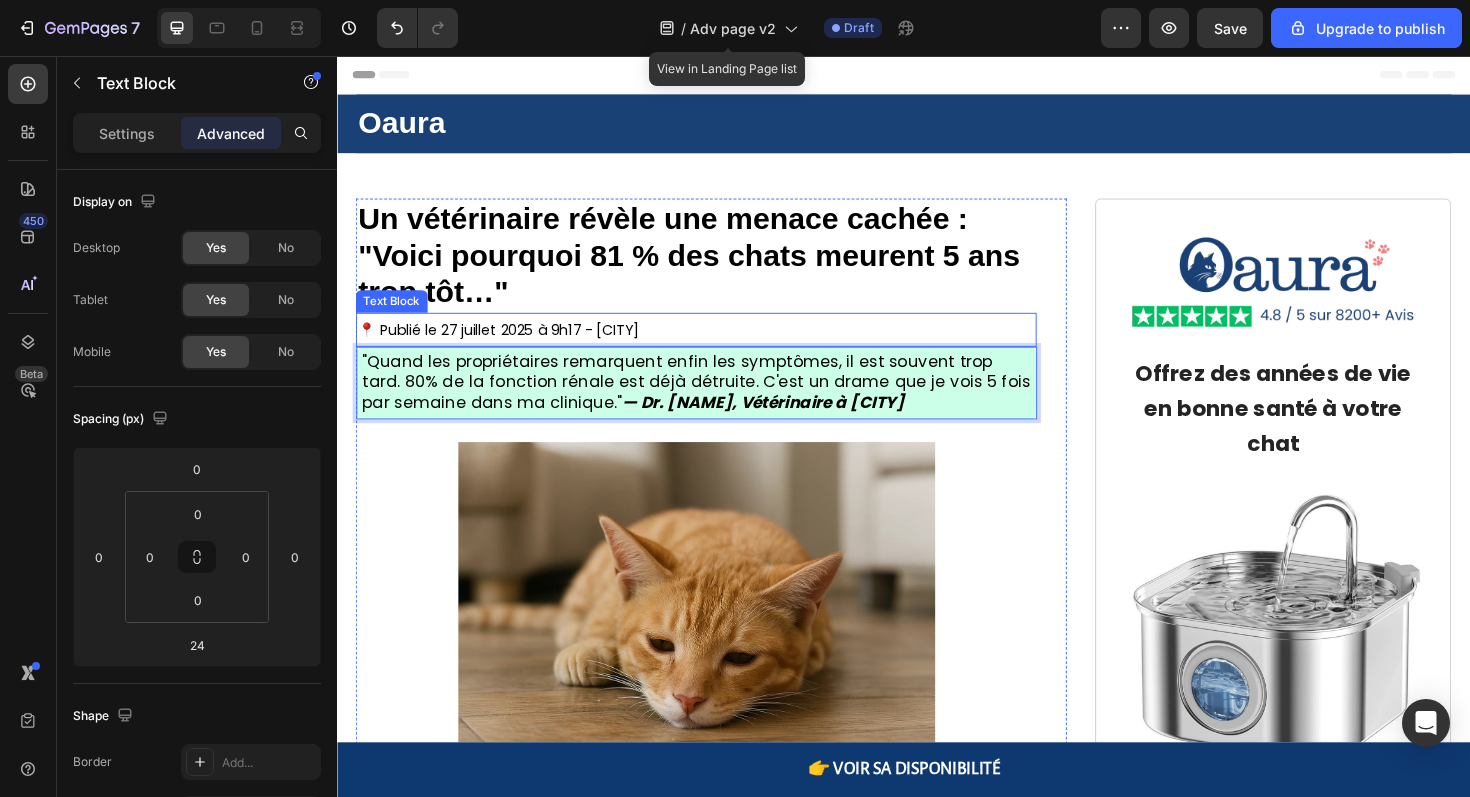 click on "📍 Publié le 27 juillet 2025 à 9h17 - [CITY]" at bounding box center (507, 346) 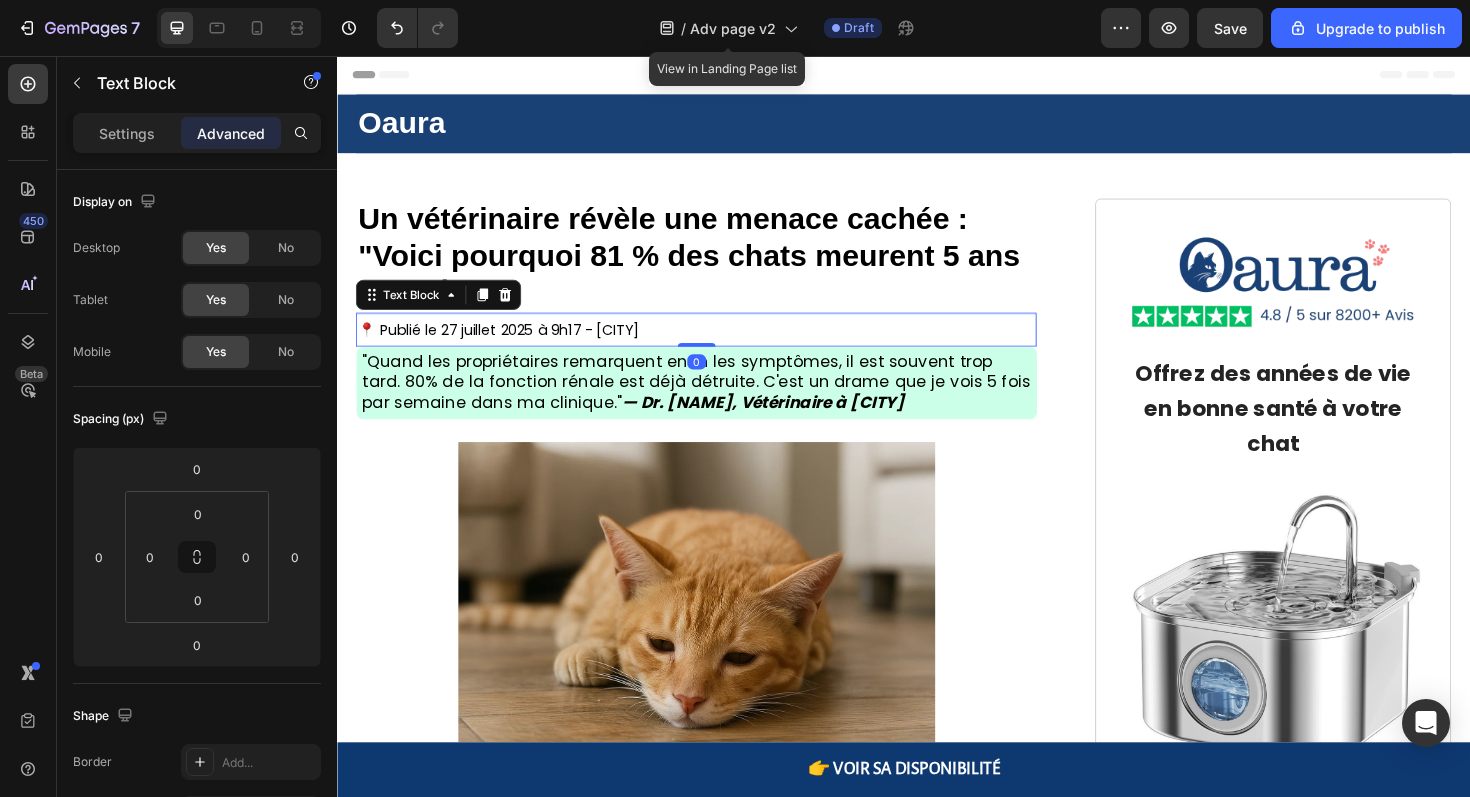 click on "📍 Publié le 27 juillet 2025 à 9h17 - [CITY]" at bounding box center [507, 346] 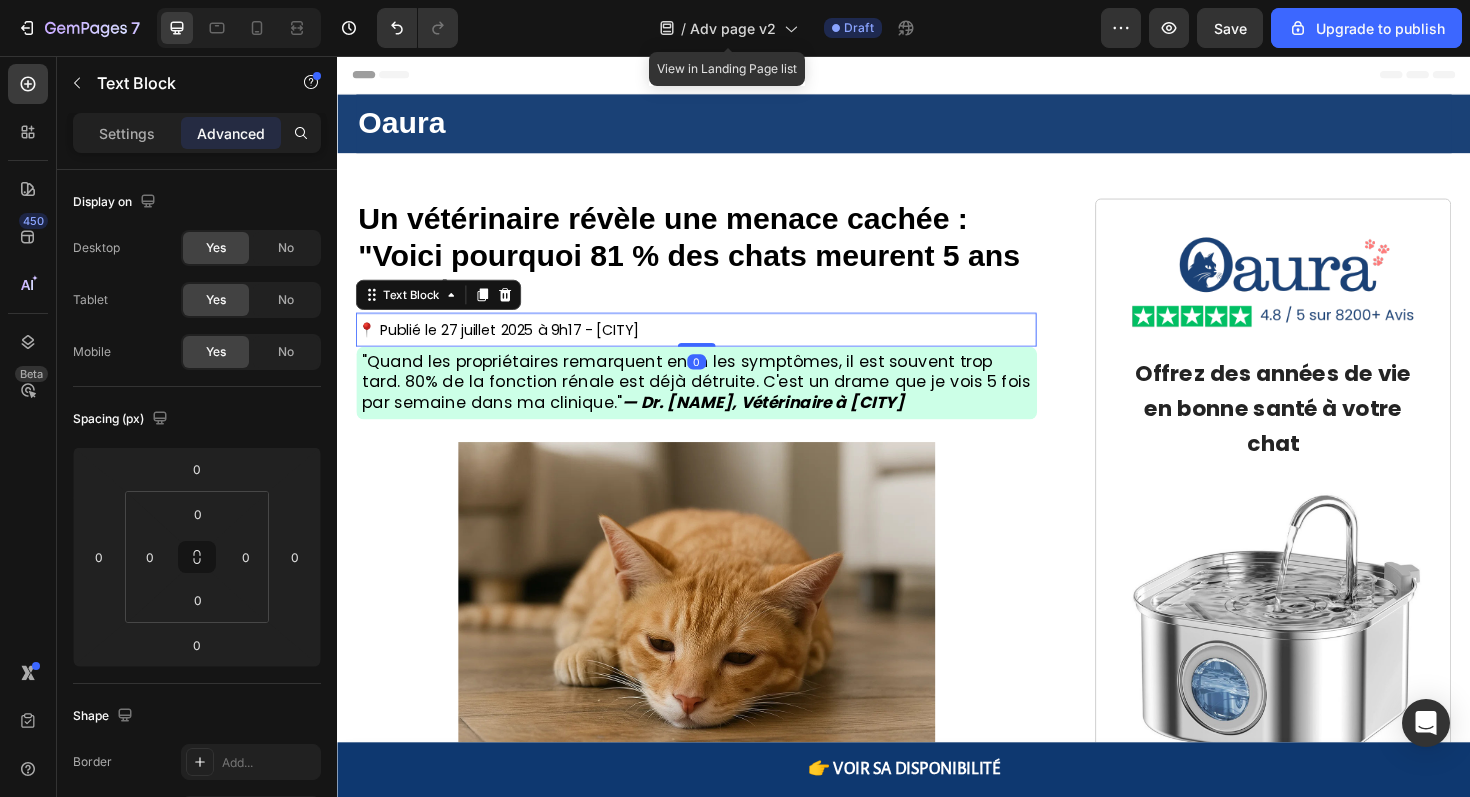 click on "📍 Publié le 27 juillet 2025 à 9h17 - [CITY]" at bounding box center (507, 346) 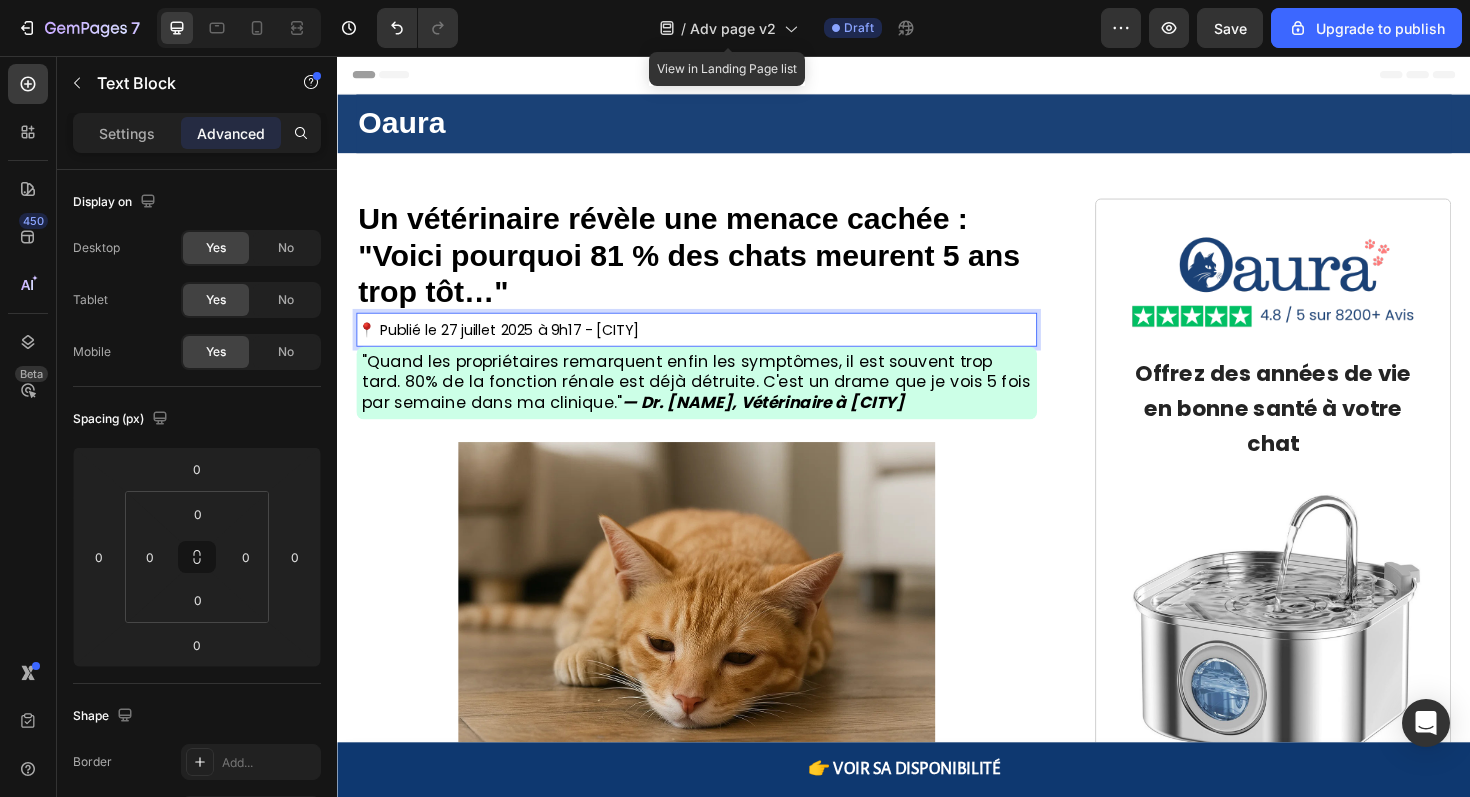 click on "📍 Publié le 27 juillet 2025 à 9h17 - [CITY]" at bounding box center (507, 346) 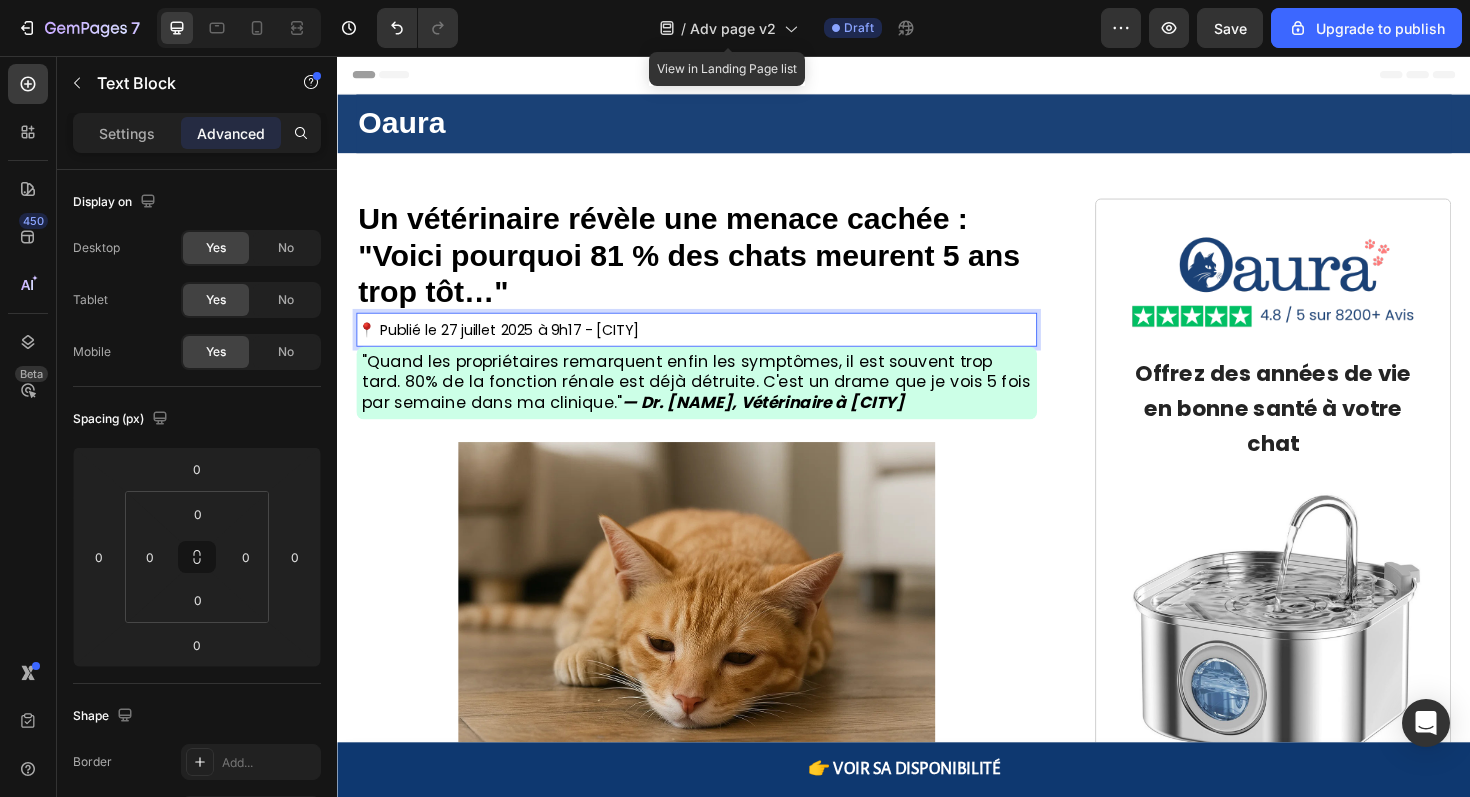 click on "📍 Publié le 27 juillet 2025 à 9h17 - [CITY]" at bounding box center (507, 346) 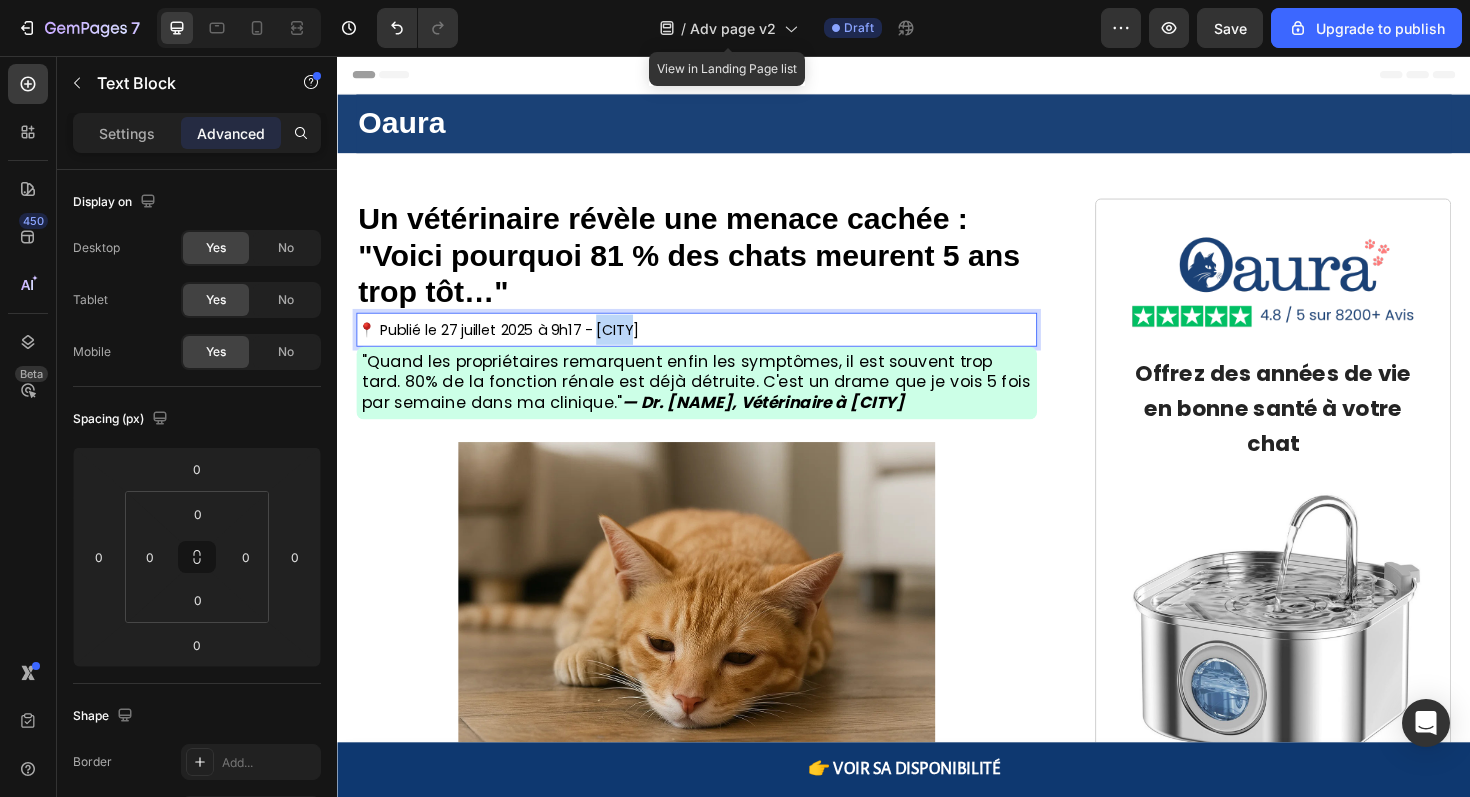 click on "📍 Publié le 27 juillet 2025 à 9h17 - [CITY]" at bounding box center (507, 346) 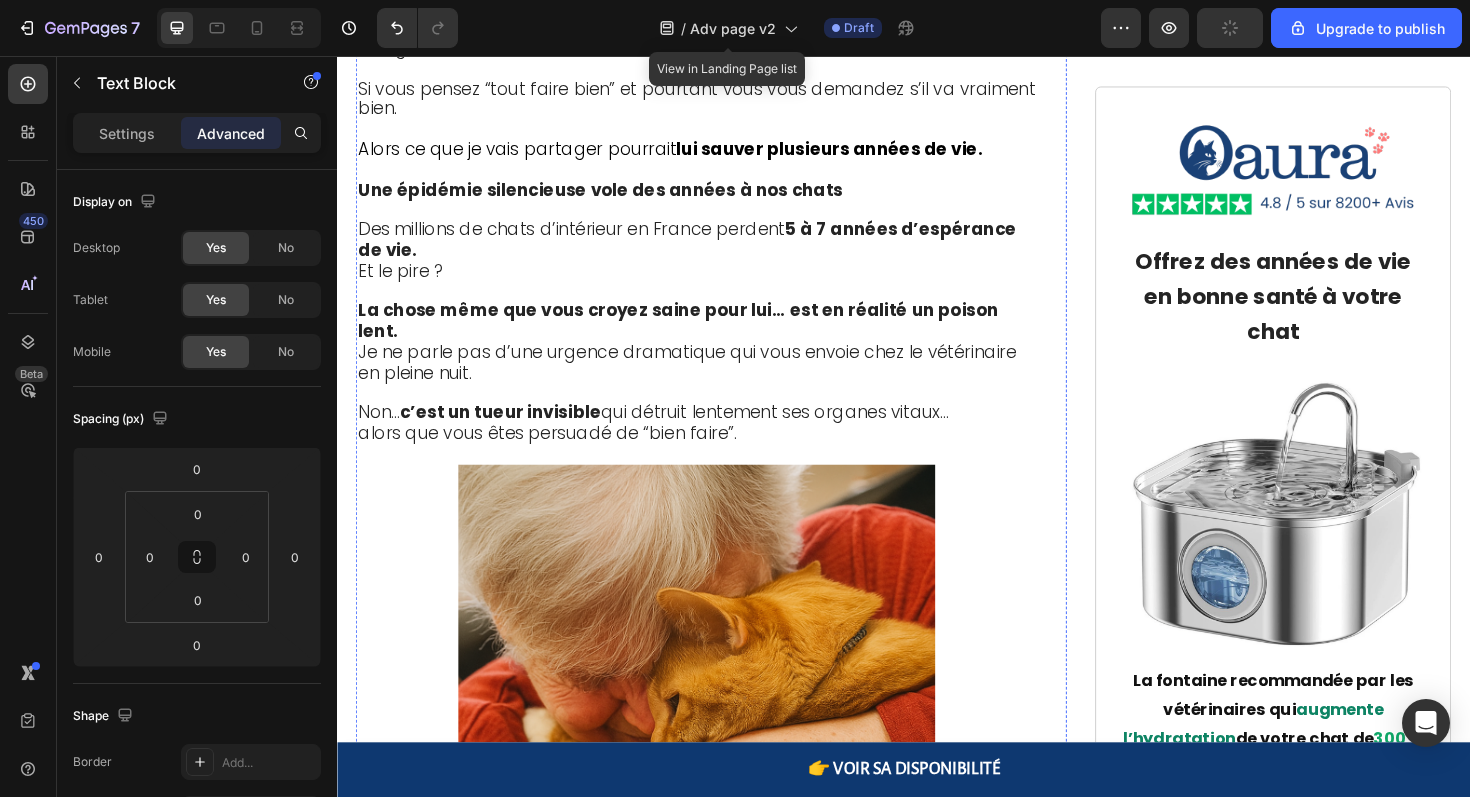 scroll, scrollTop: 1000, scrollLeft: 0, axis: vertical 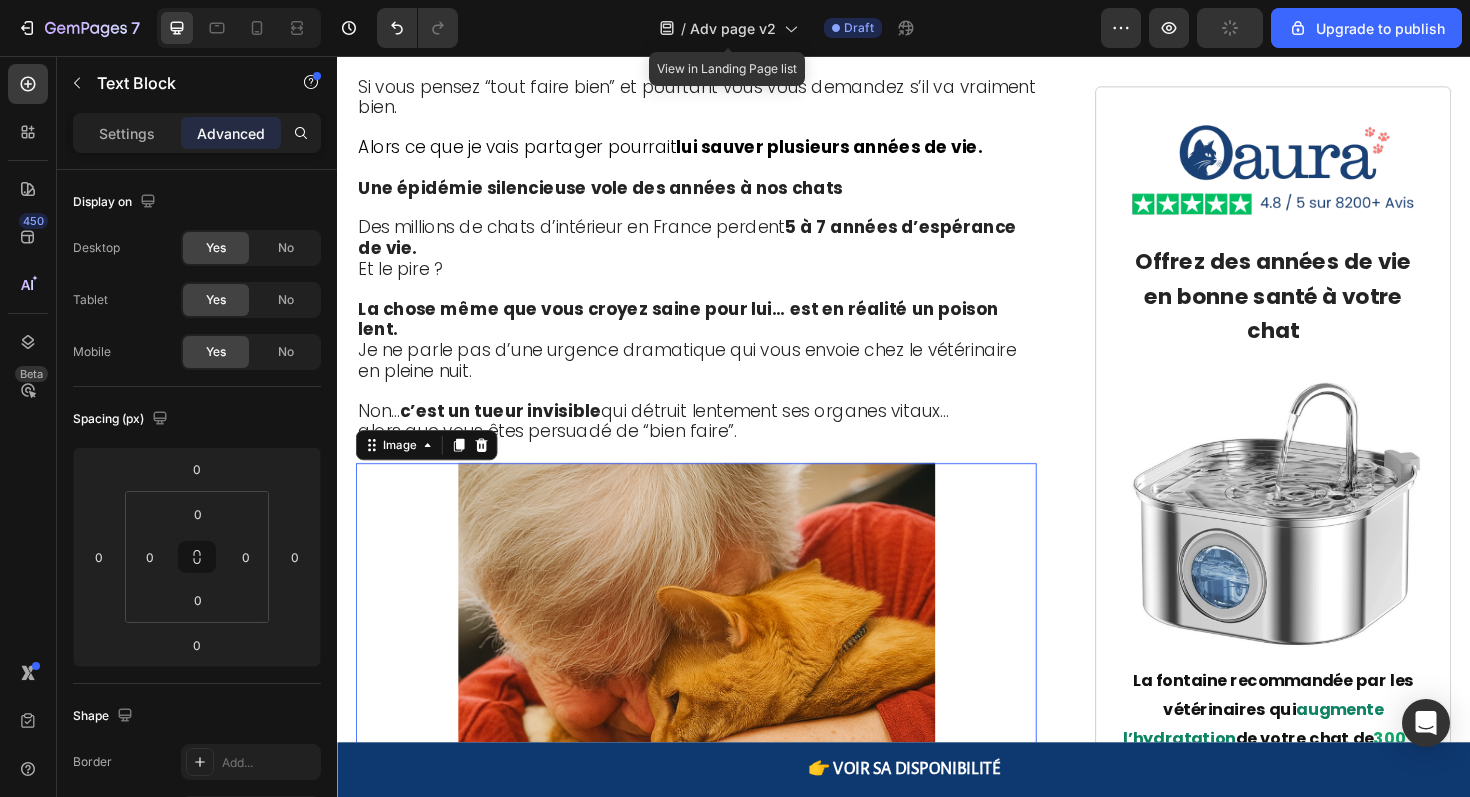 click at bounding box center [717, 739] 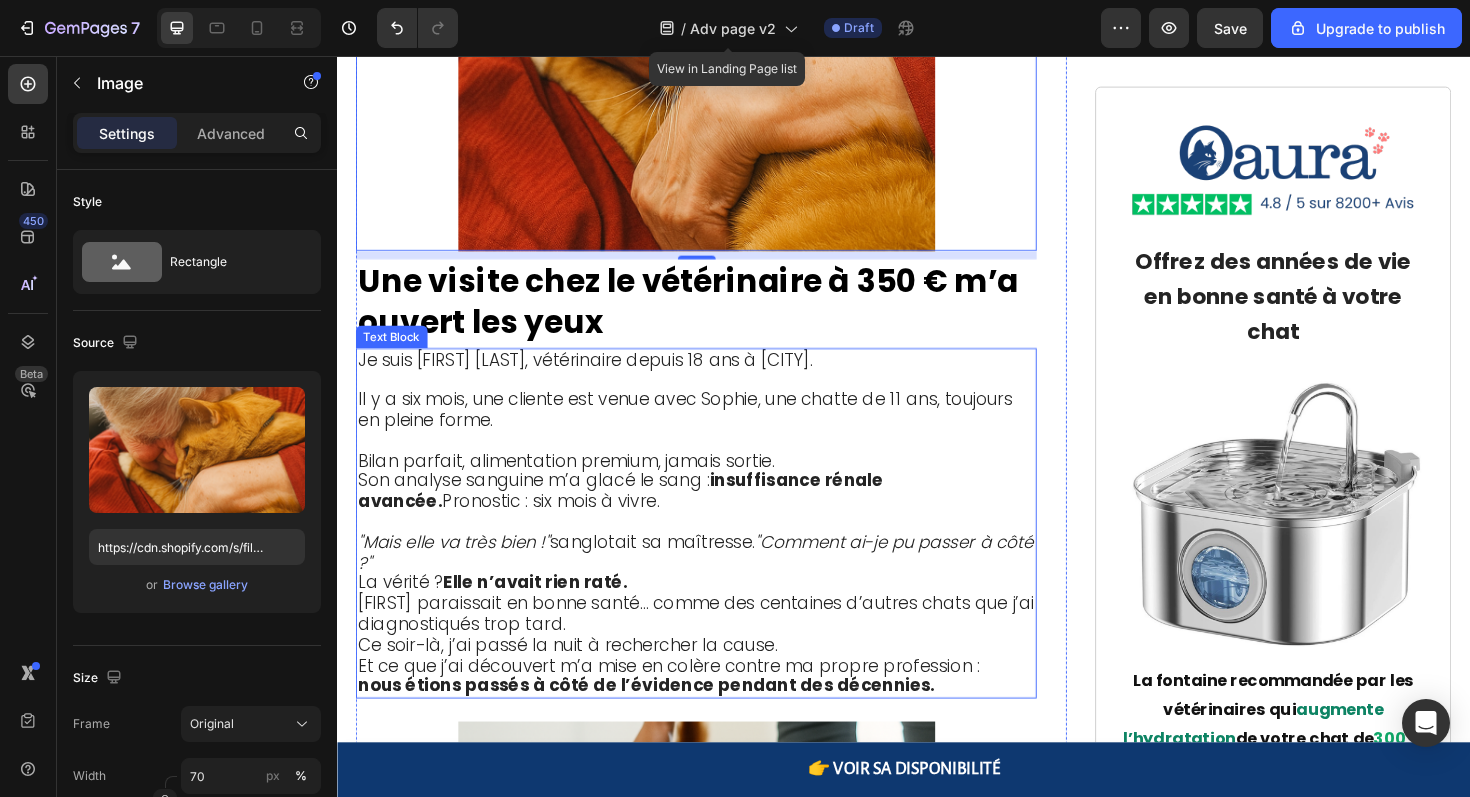 scroll, scrollTop: 1708, scrollLeft: 0, axis: vertical 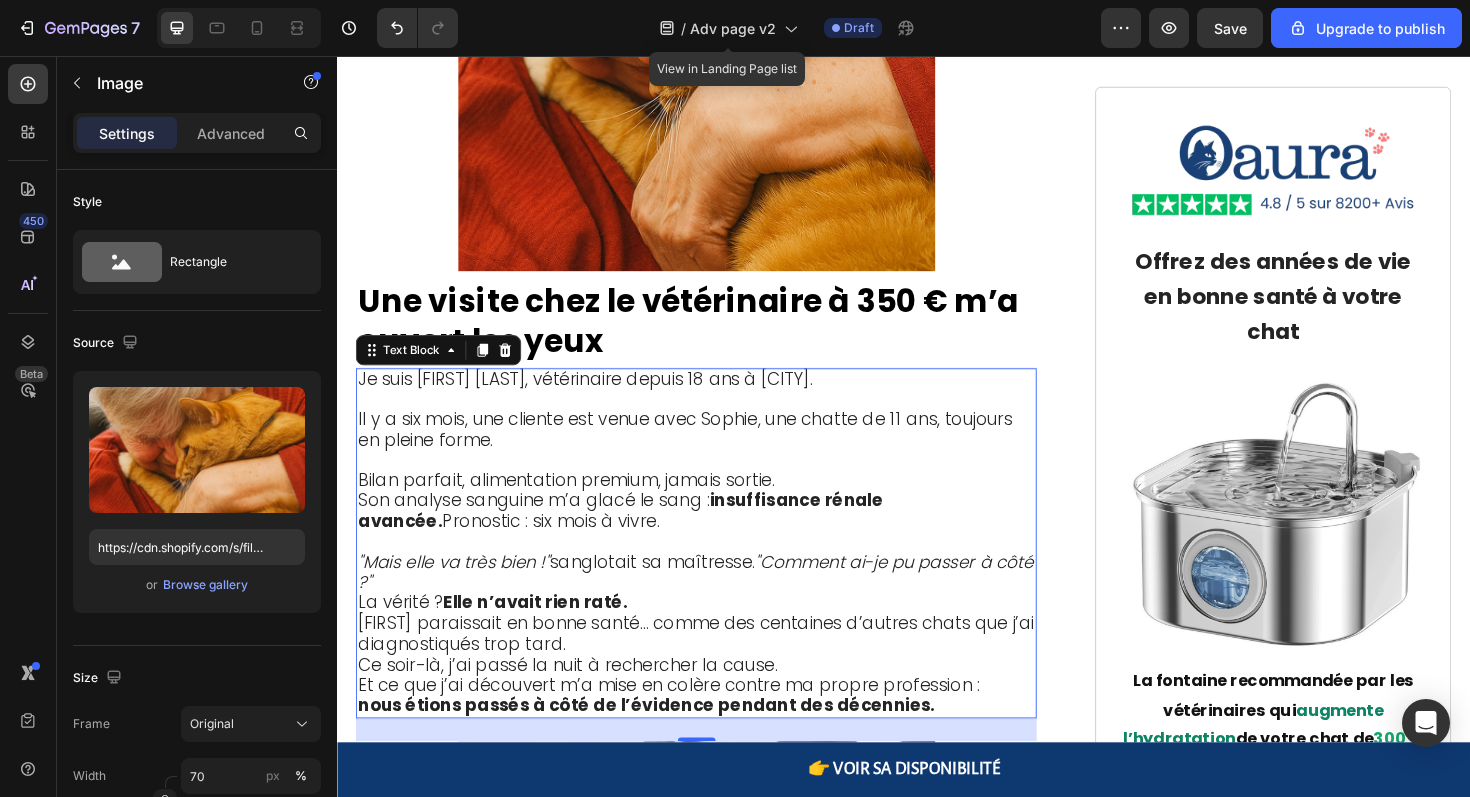click on "Je suis Claire Dubois, vétérinaire depuis 18 ans à Lyon." at bounding box center (599, 398) 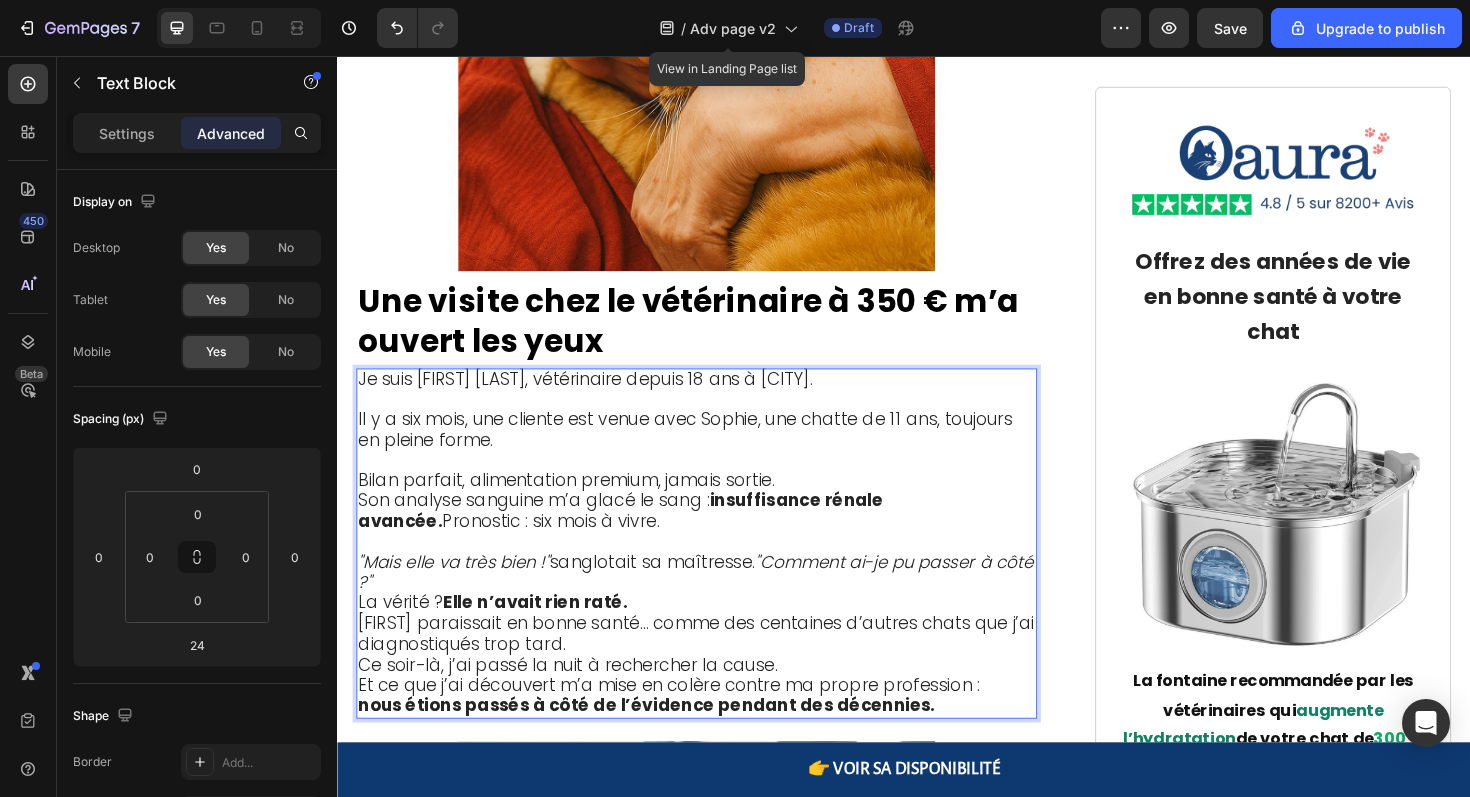click on "Je suis Claire Dubois, vétérinaire depuis 18 ans à Lyon." at bounding box center (599, 398) 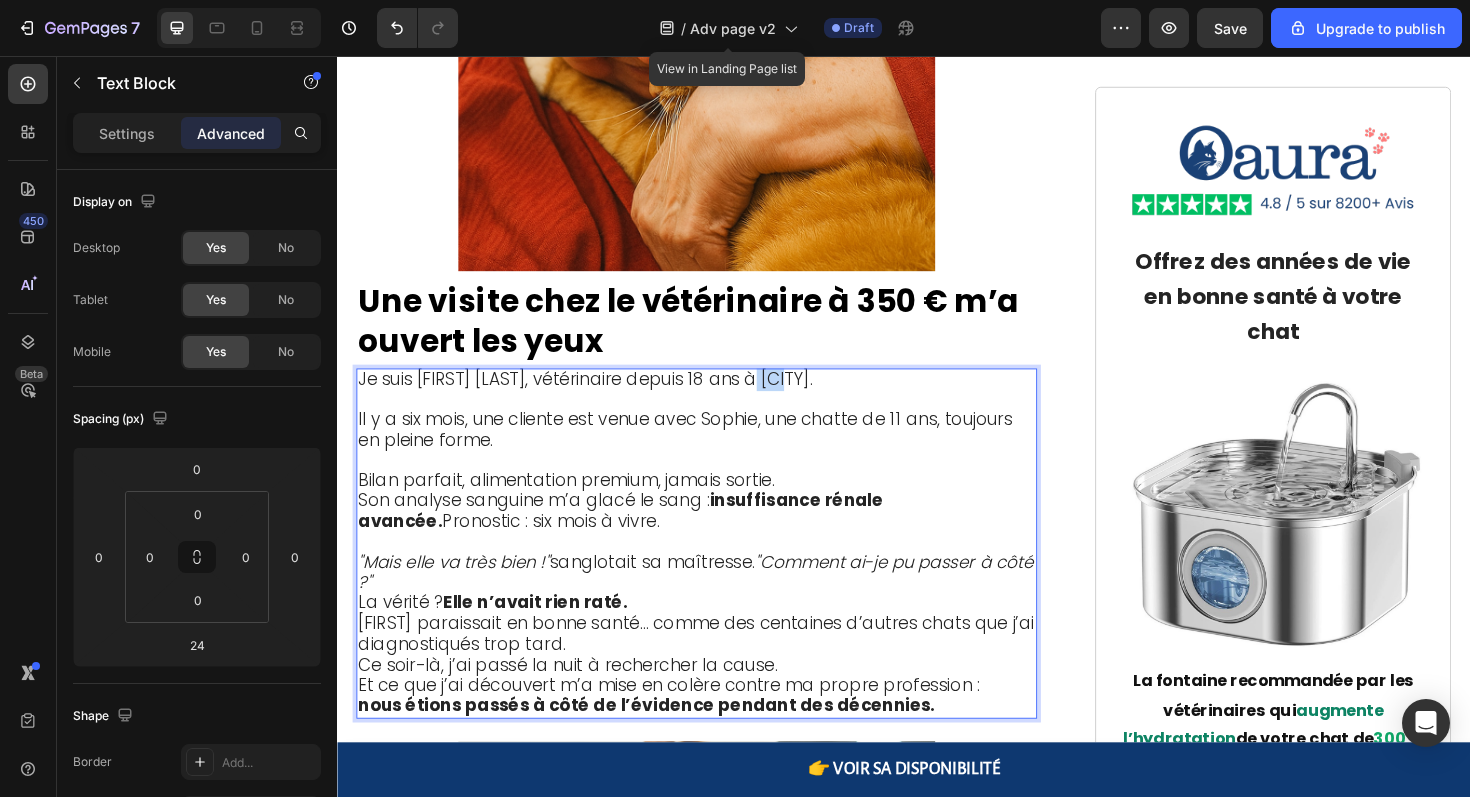 click on "Je suis Claire Dubois, vétérinaire depuis 18 ans à Lyon." at bounding box center [599, 398] 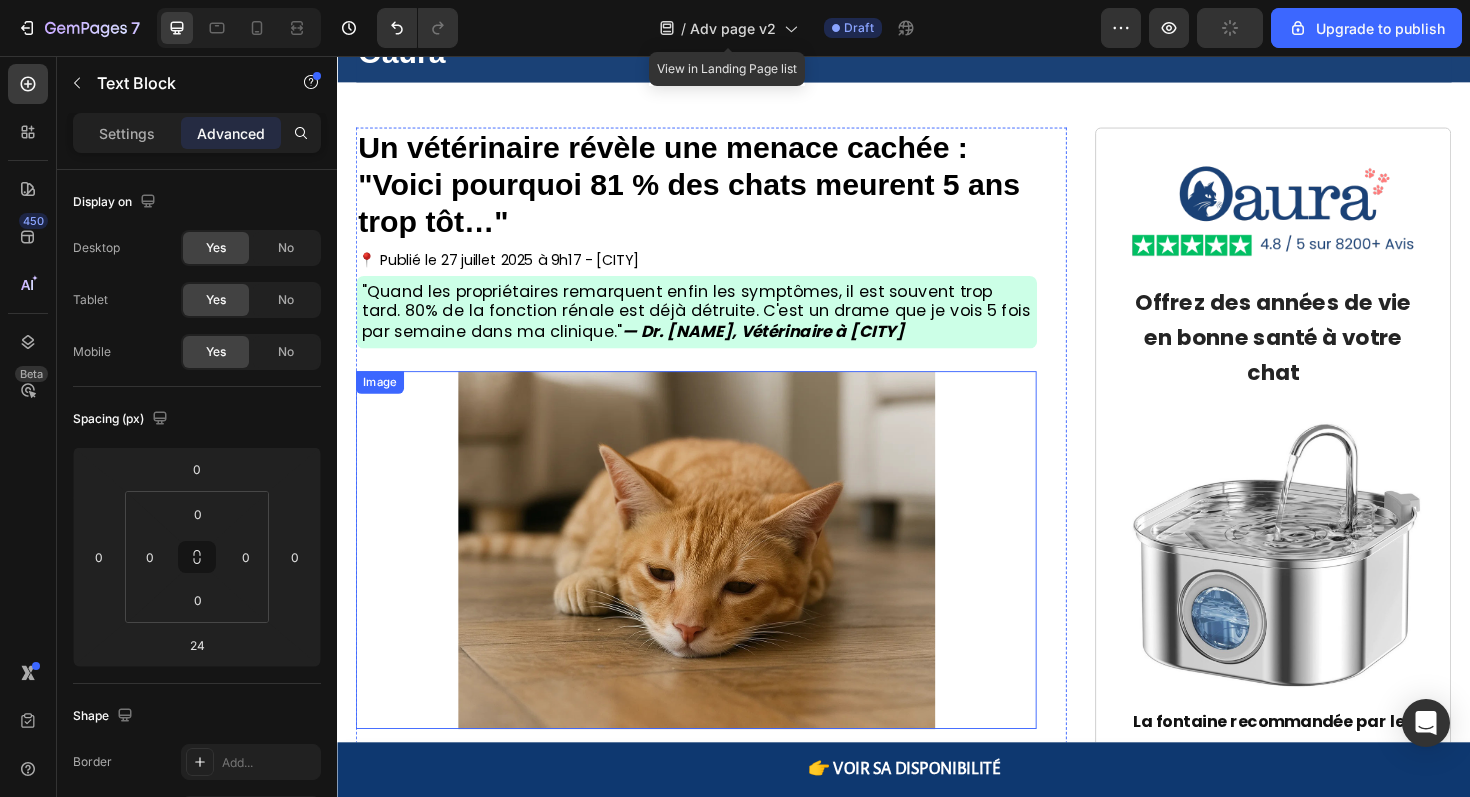 scroll, scrollTop: 0, scrollLeft: 0, axis: both 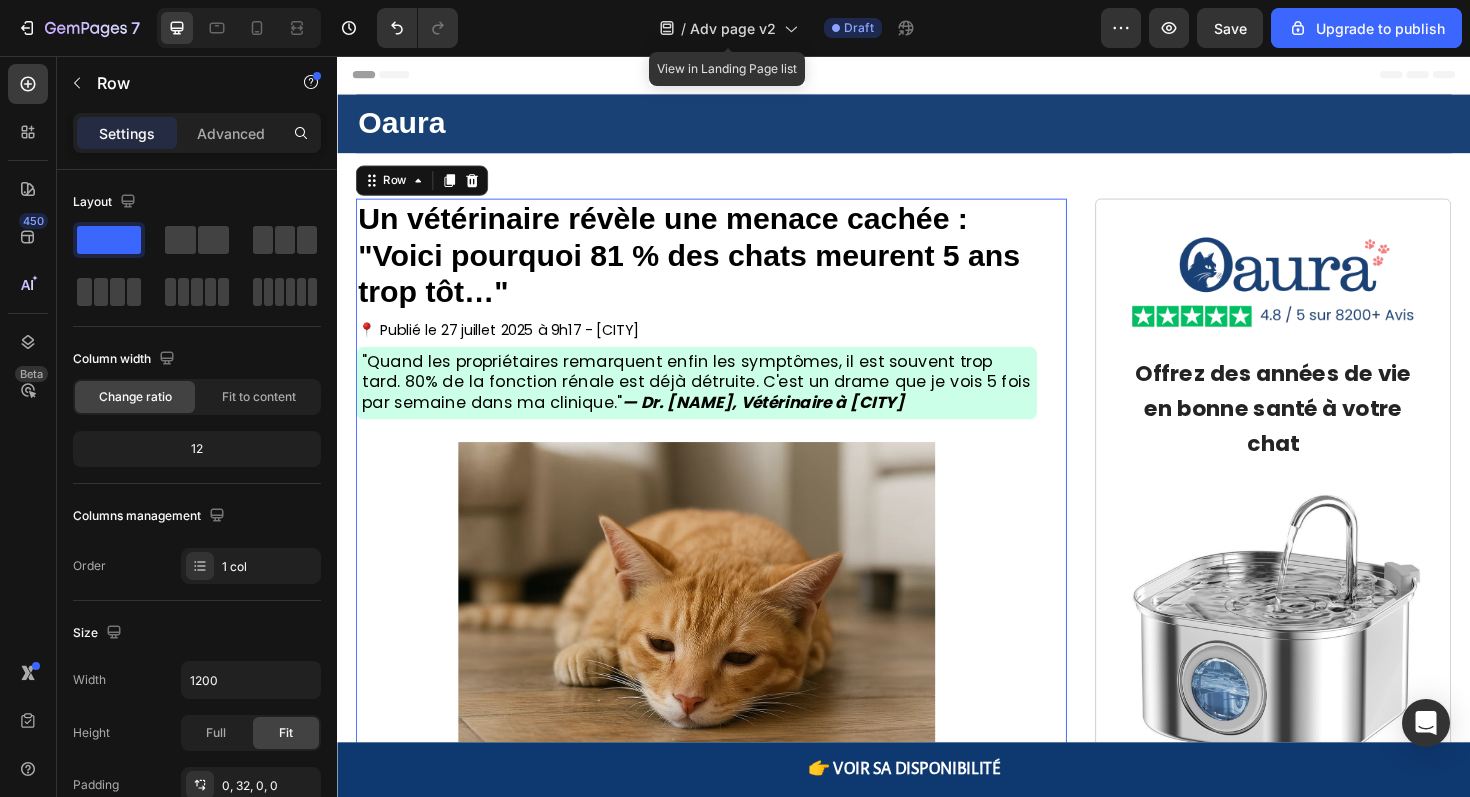 click on "⁠⁠⁠⁠⁠⁠⁠ Un vétérinaire révèle une menace cachée : "Voici pourquoi 81 % des chats meurent 5 ans trop tôt…" Heading 📍 Publié le 27 juillet 2025 à 9h17 - Lyon Text Block "Quand les propriétaires remarquent enfin les symptômes, il est souvent trop tard. 80% de la fonction rénale est déjà détruite. C'est un drame que je vois 5 fois par semaine dans ma clinique."  — Dr. Claire Dubois, Vétérinaire à Lyon Text Block Image ⁠⁠⁠⁠⁠⁠⁠ Ce chat aurait dû vivre jusqu’à 18 ans…  Elle est morte à 11. Heading Si votre chat semble en bonne santé mais que quelque chose vous inquiète…   S’il agit différemment sans raison apparente… Si vous pensez “tout faire bien” et pourtant vous vous demandez s’il va vraiment bien . Alors ce que je vais partager pourrait  lui sauver plusieurs années de vie. Une épidémie silencieuse vole des années à nos chats Des millions de chats d’intérieur en France perdent  5 à 7 années d’espérance de vie. Et le pire ? ." at bounding box center [717, 5170] 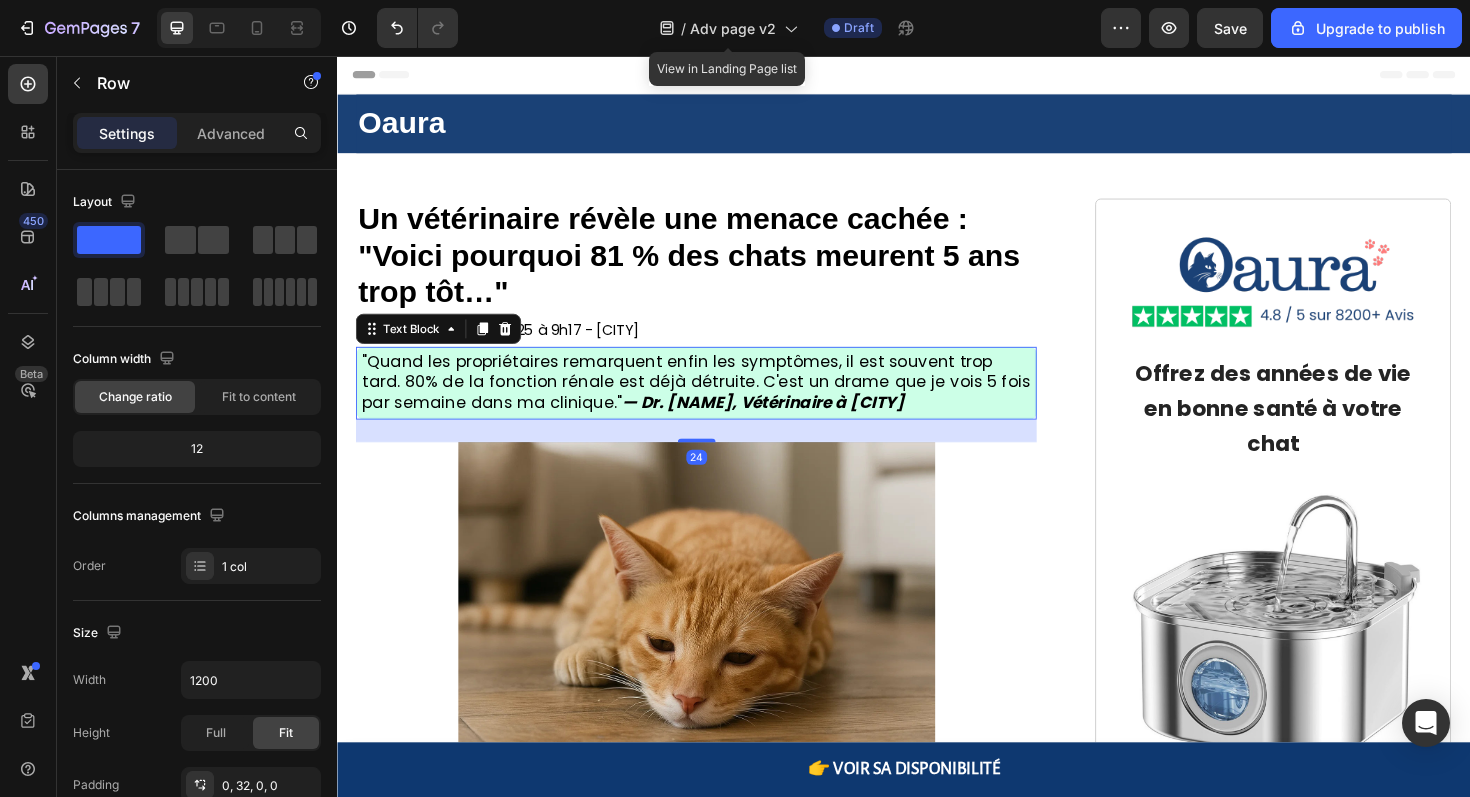 click on "— Dr. Claire Dubois, Vétérinaire à Lyon" at bounding box center [787, 423] 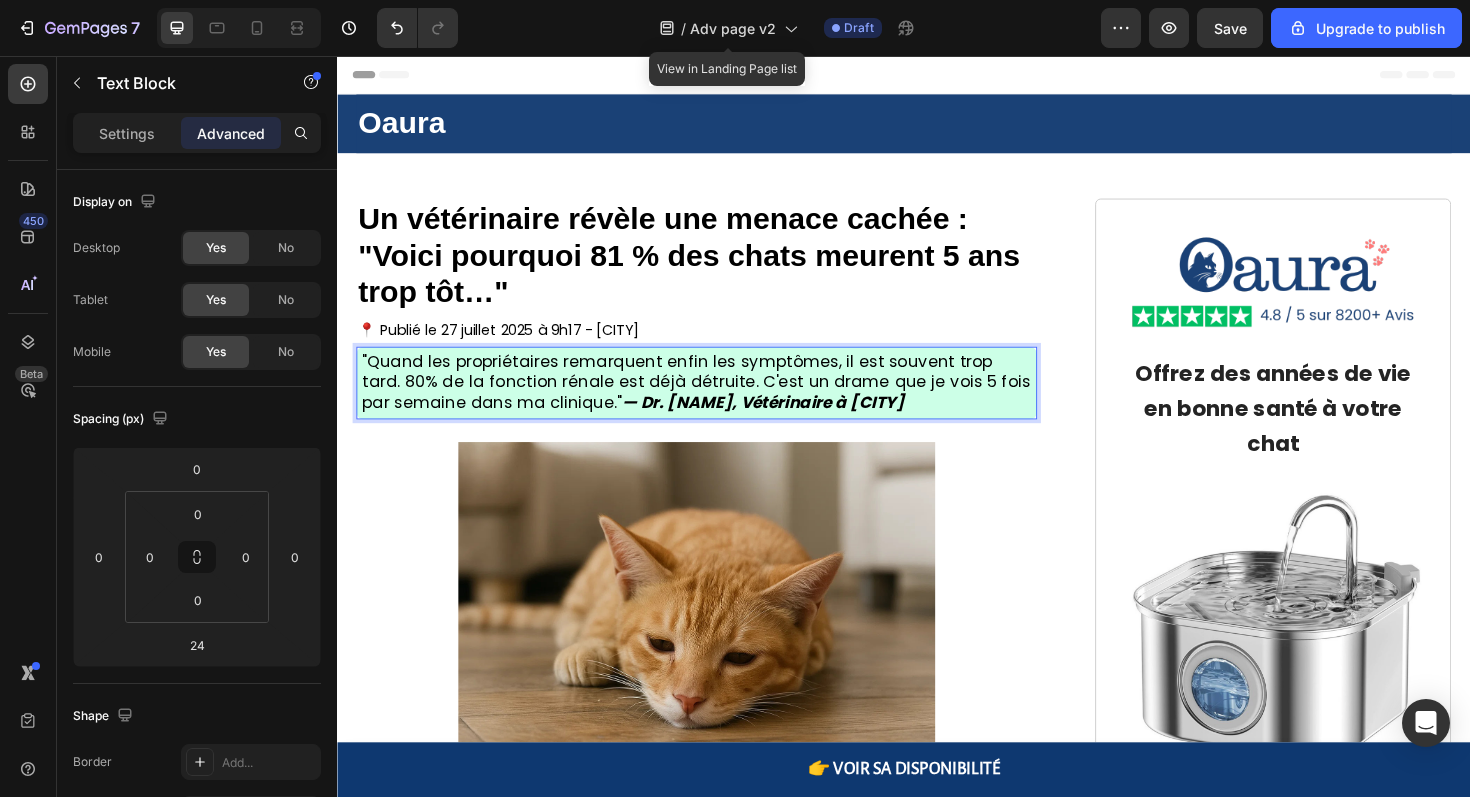 click on "— Dr. Claire Dubois, Vétérinaire à Lyon" at bounding box center [787, 423] 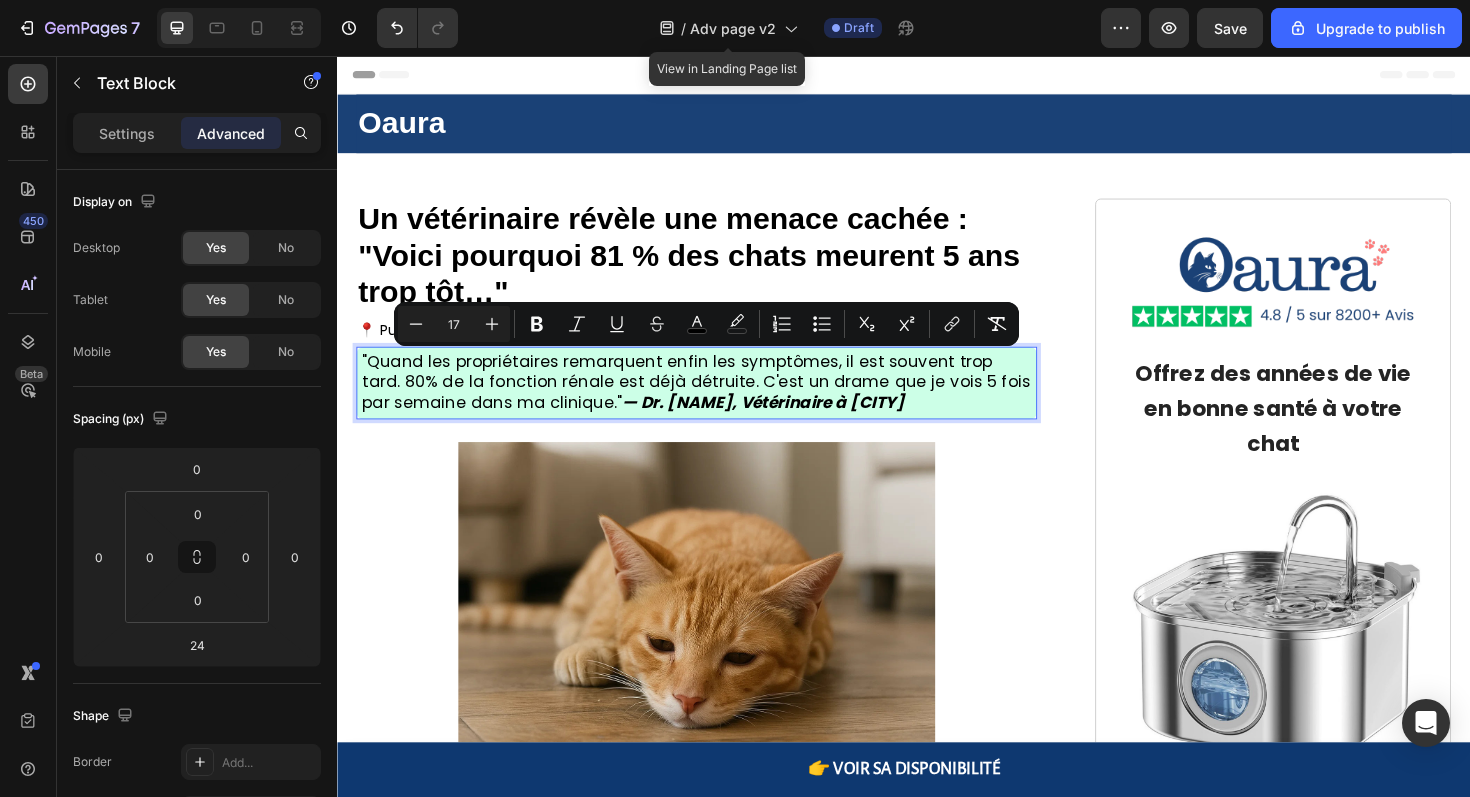 click on "— Dr. Claire Dubois, Vétérinaire à Lyon" at bounding box center (787, 423) 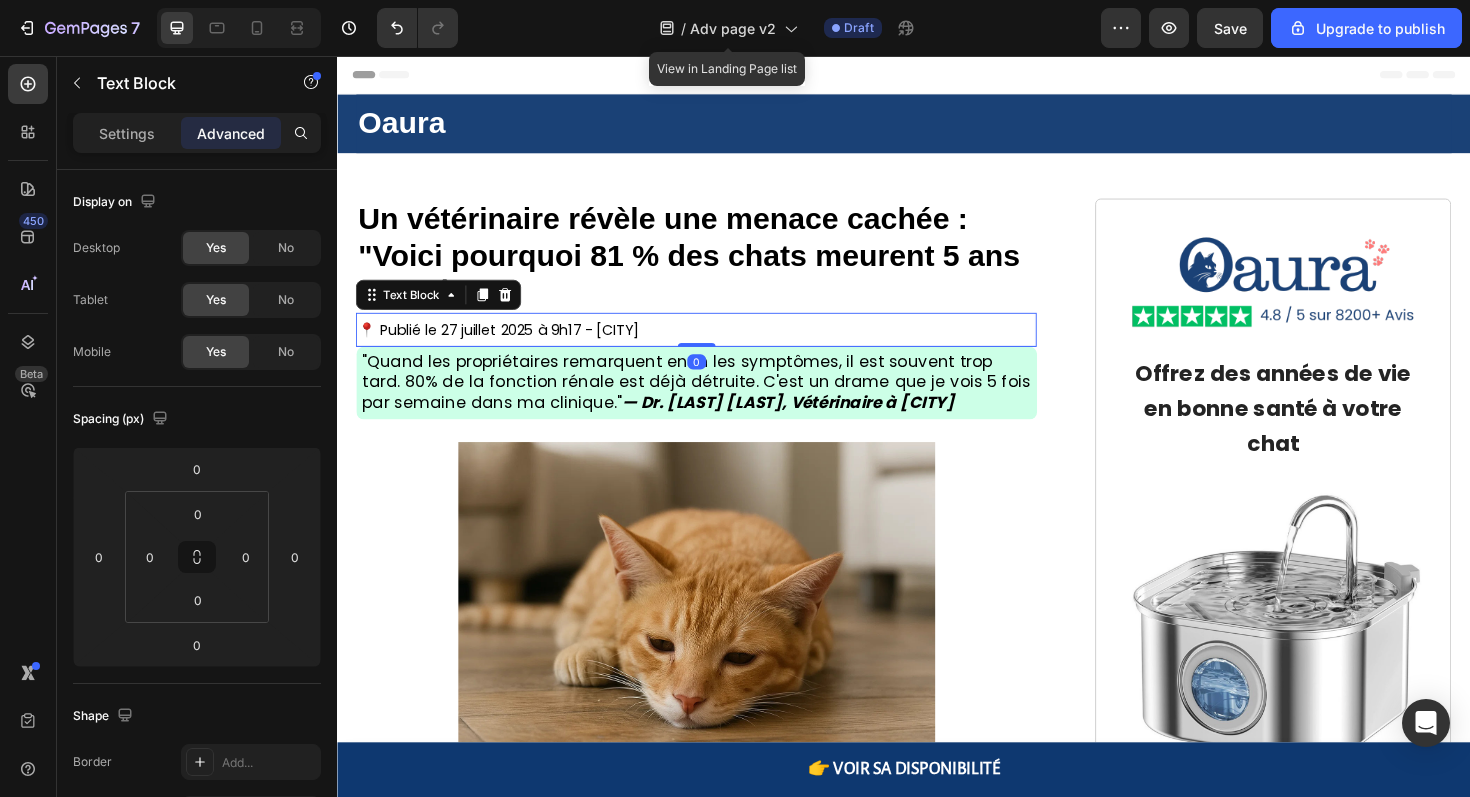 click on "📍 Publié le 27 juillet 2025 à 9h17 - Lyon" at bounding box center (507, 346) 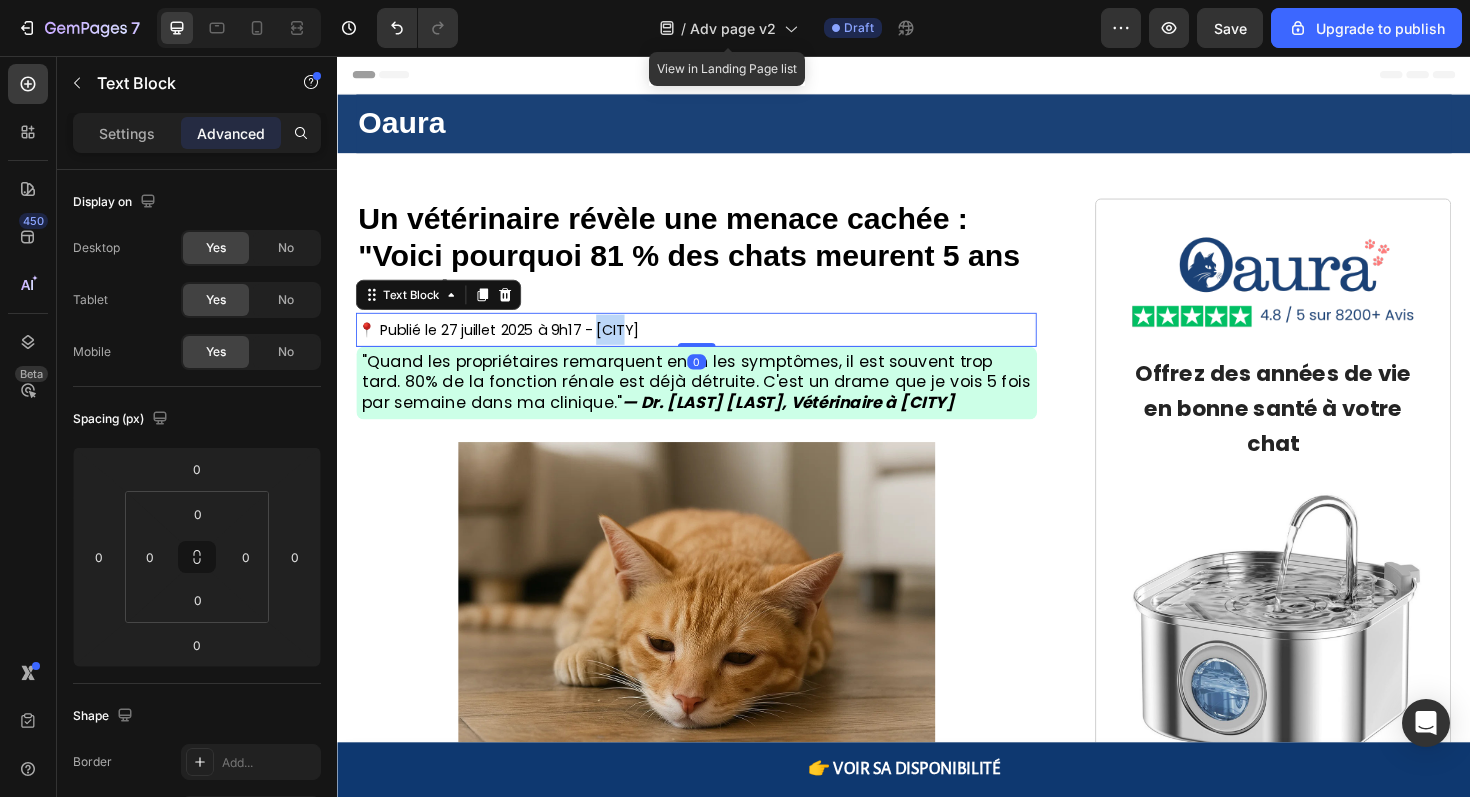 click on "📍 Publié le 27 juillet 2025 à 9h17 - Lyon" at bounding box center (507, 346) 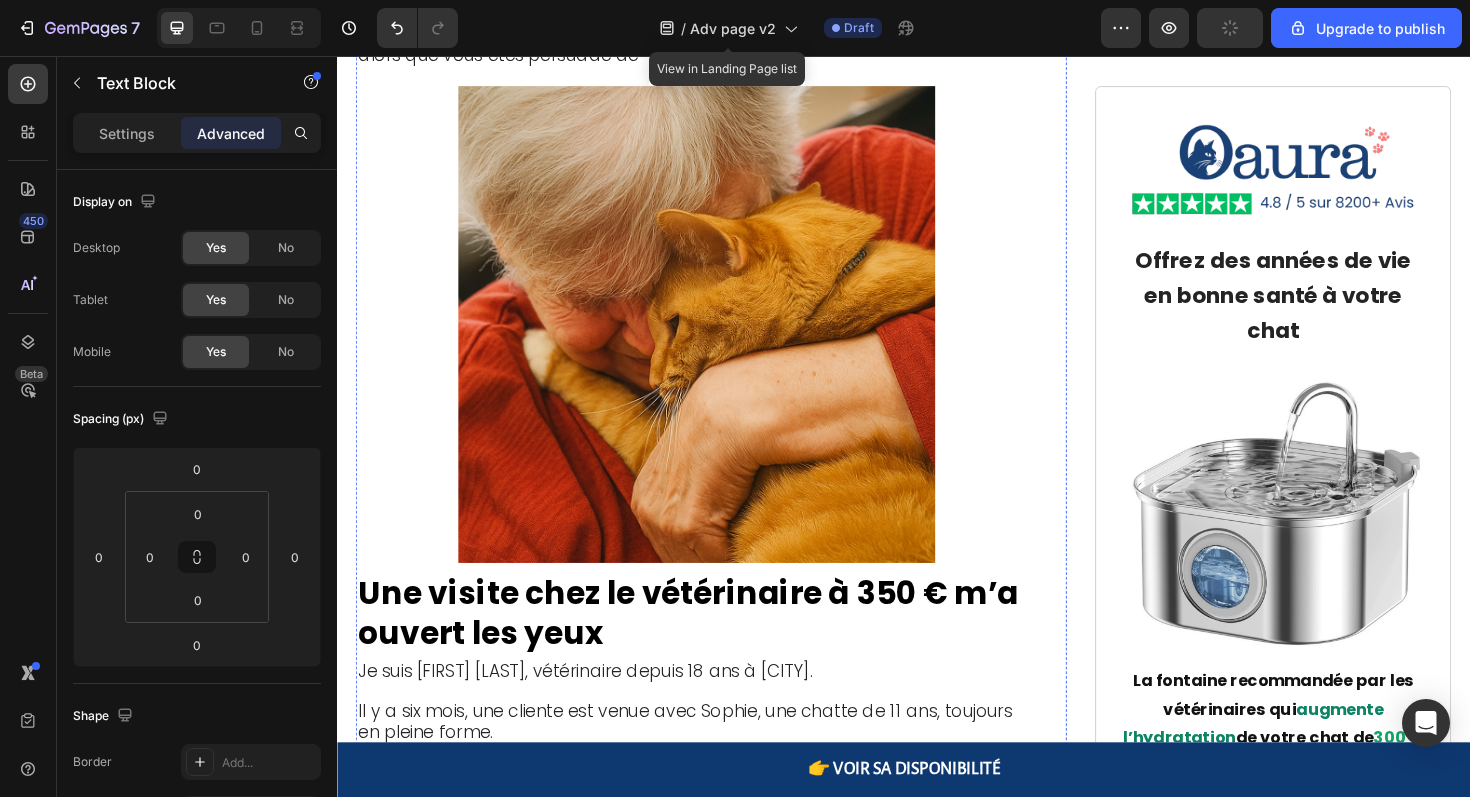 scroll, scrollTop: 1764, scrollLeft: 0, axis: vertical 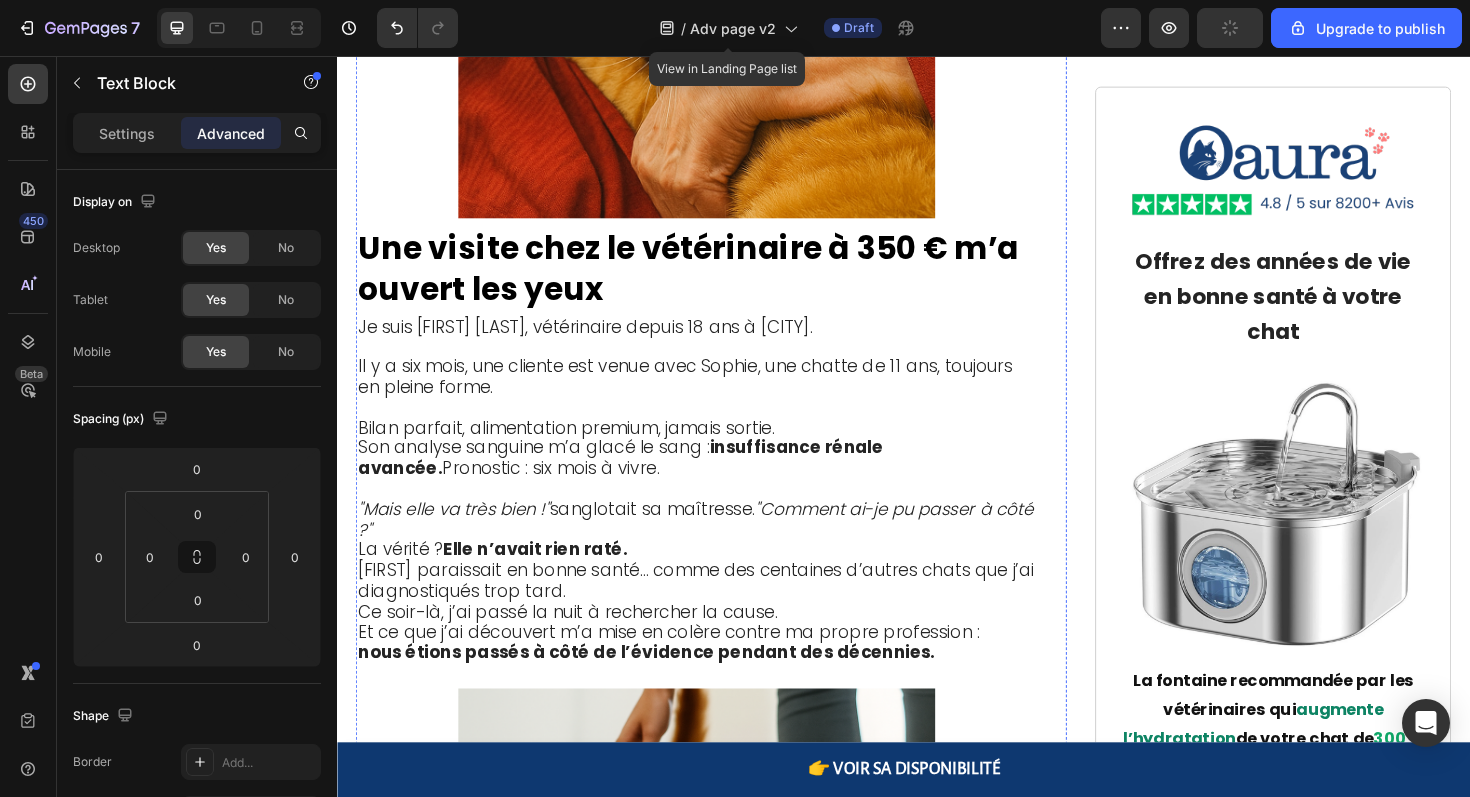 click on ""Mais elle va très bien !"  sanglotait sa maîtresse.  "Comment ai-je pu passer à côté ?"" at bounding box center [716, 546] 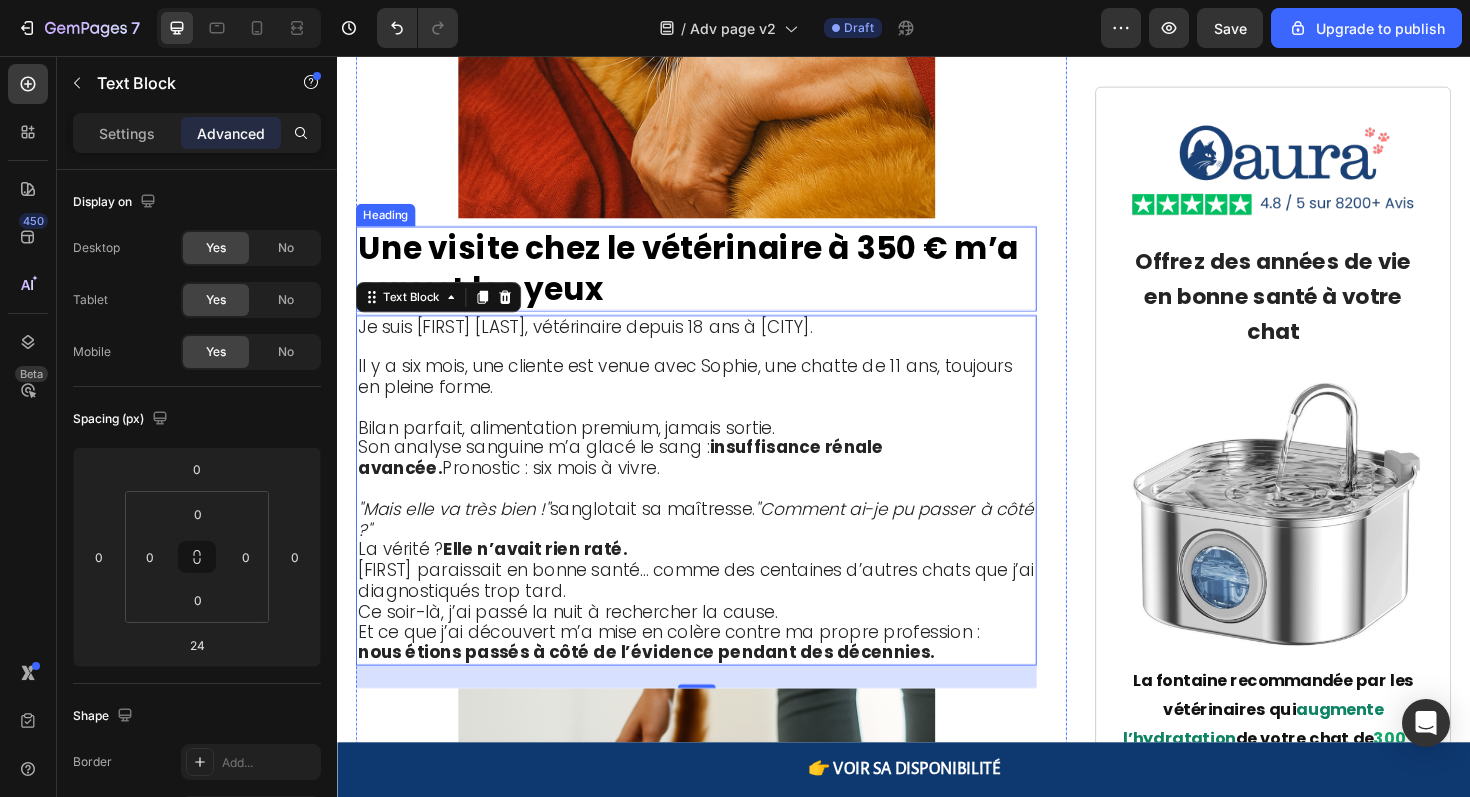 click on "Une visite chez le vétérinaire à 350 € m’a ouvert les yeux" at bounding box center (709, 281) 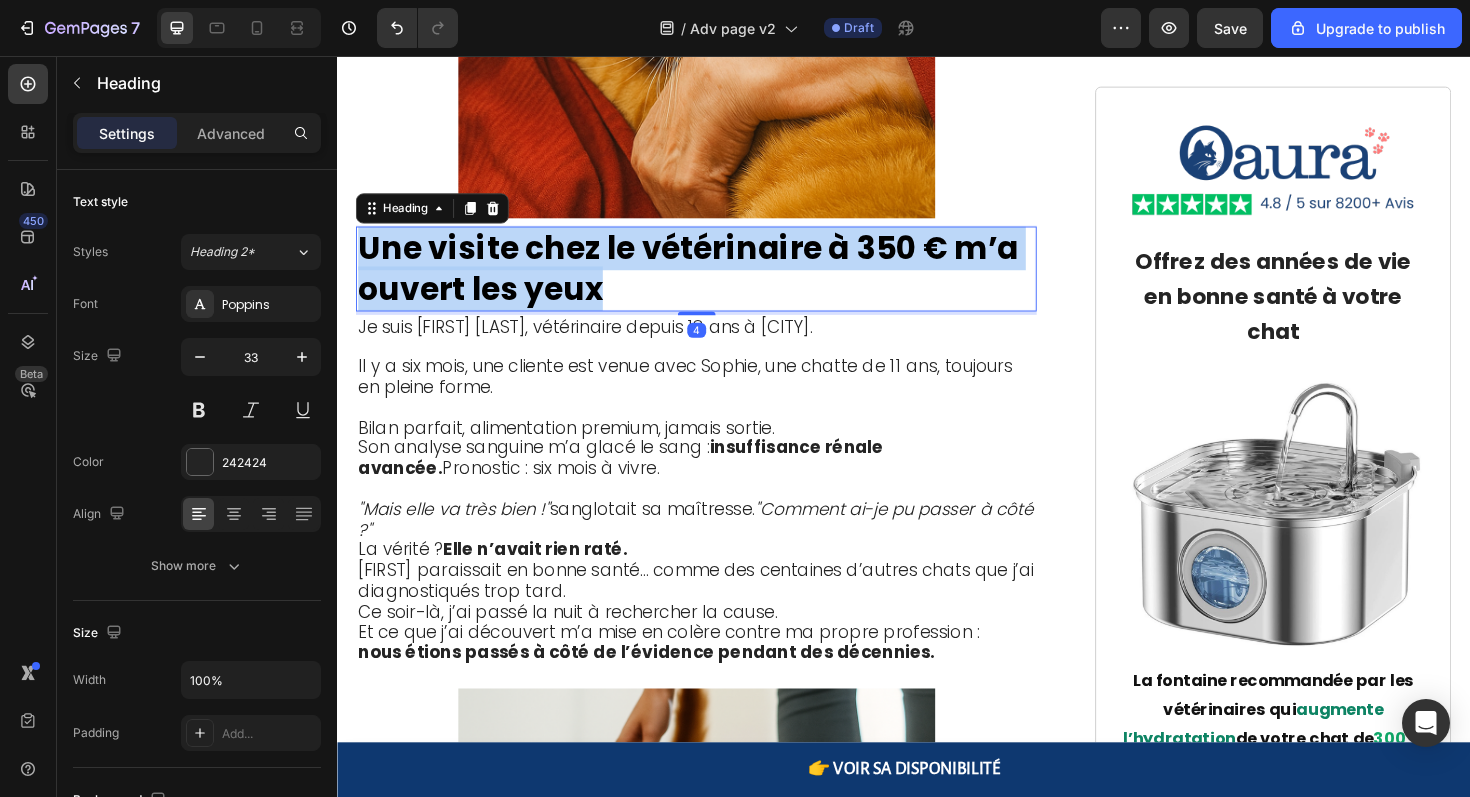 click on "Une visite chez le vétérinaire à 350 € m’a ouvert les yeux" at bounding box center (709, 281) 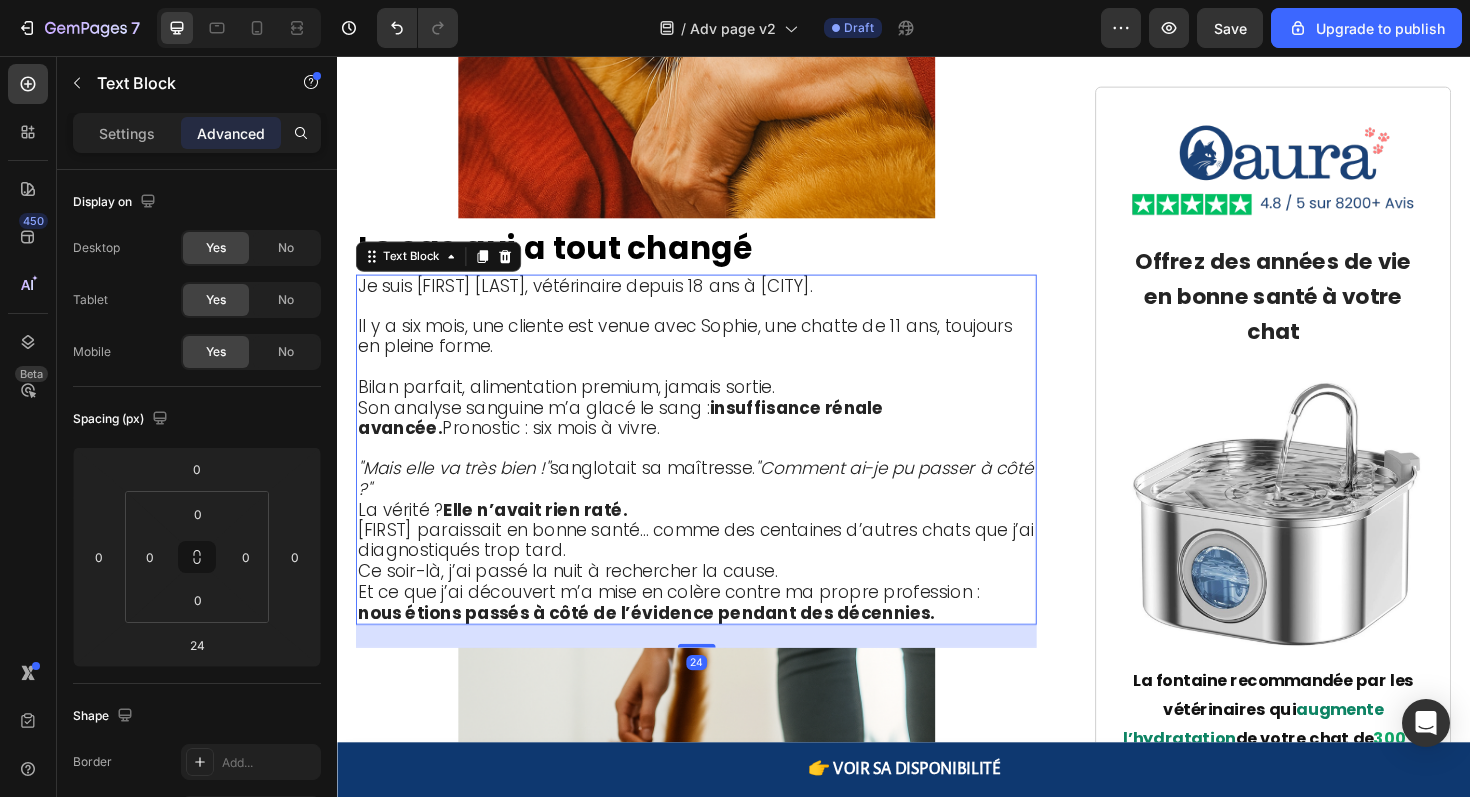 click on "Il y a six mois, une cliente est venue avec Sophie, une chatte de 11 ans, toujours en pleine forme." at bounding box center (705, 352) 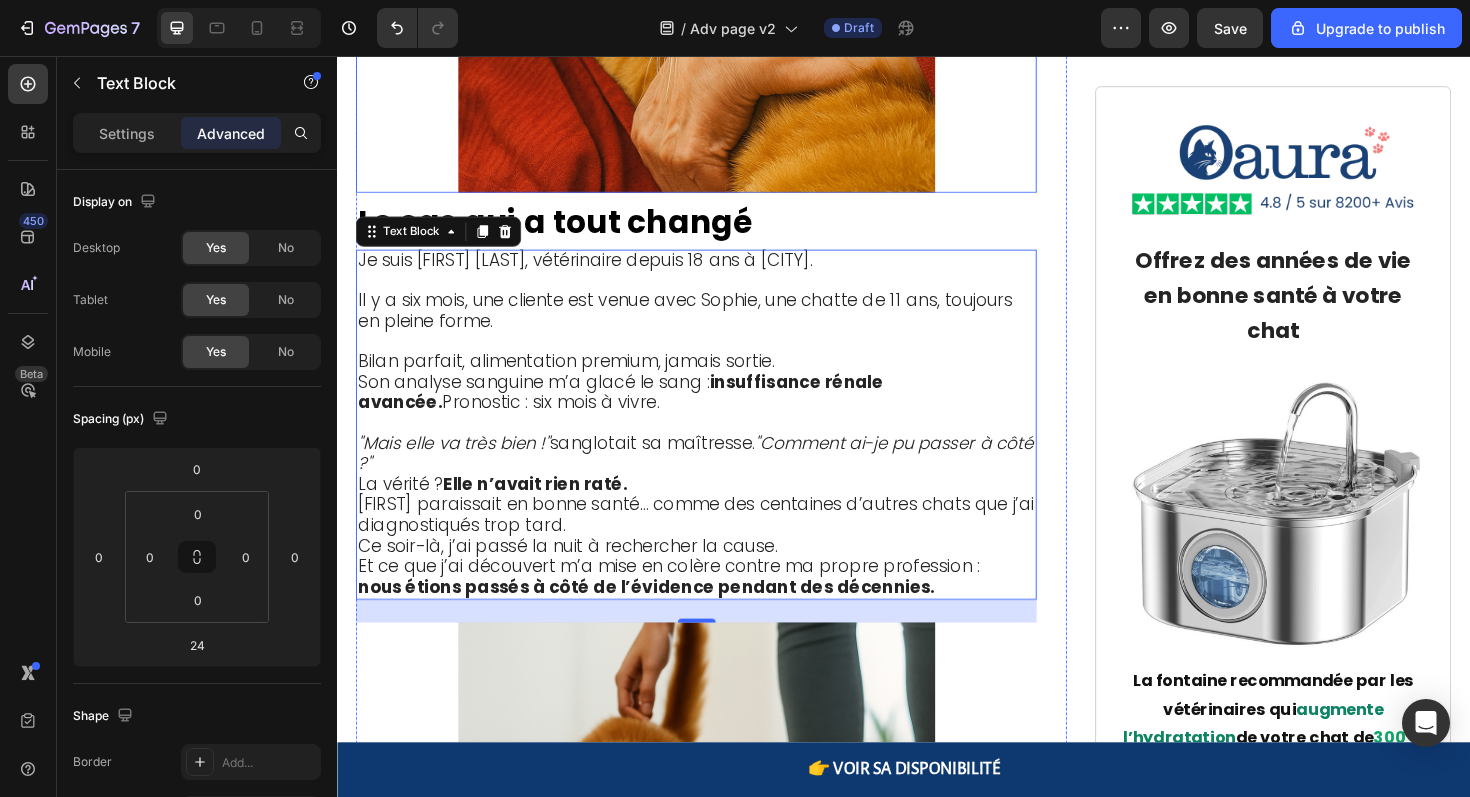 scroll, scrollTop: 1793, scrollLeft: 0, axis: vertical 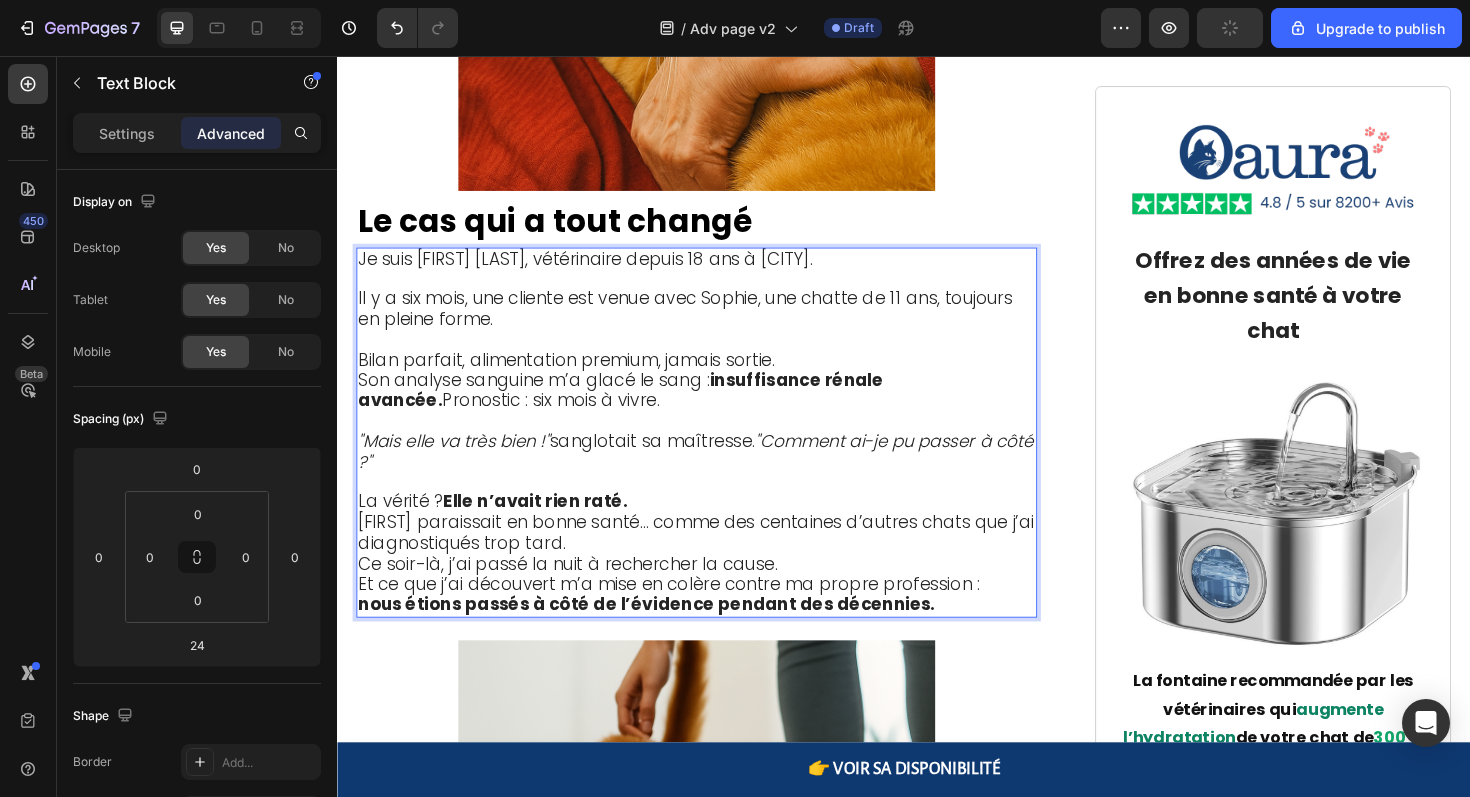 click on "La vérité ?  Elle n’avait rien raté. Sophie paraissait en bonne santé… comme des centaines d’autres chats que j’ai diagnostiqués trop tard." at bounding box center (717, 550) 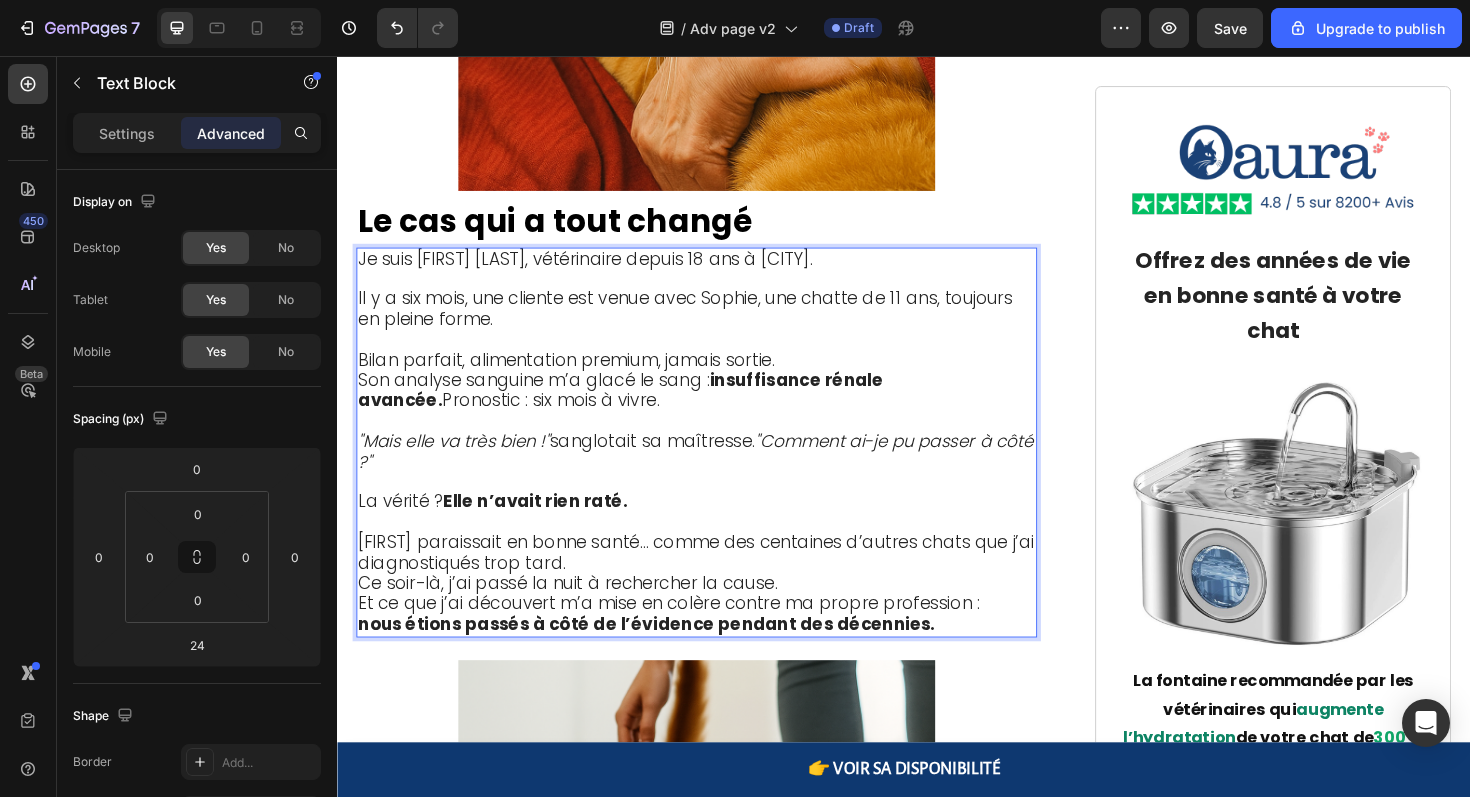 click on "Sophie paraissait en bonne santé… comme des centaines d’autres chats que j’ai diagnostiqués trop tard." at bounding box center [717, 572] 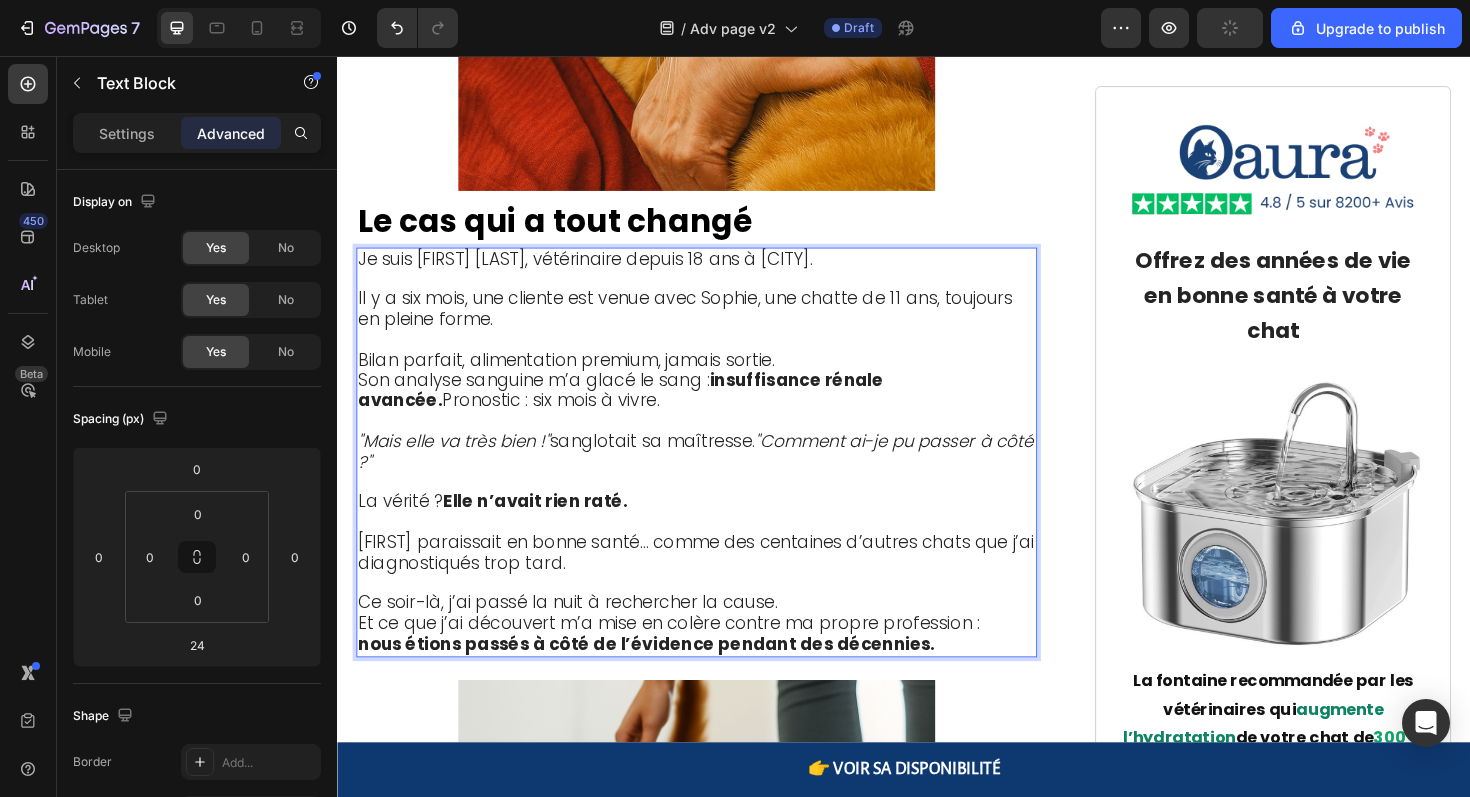 click on "Ce soir-là, j’ai passé la nuit à rechercher la cause. Et ce que j’ai découvert m’a mise en colère contre ma propre profession : nous étions passés à côté de l’évidence pendant des décennies." at bounding box center (717, 657) 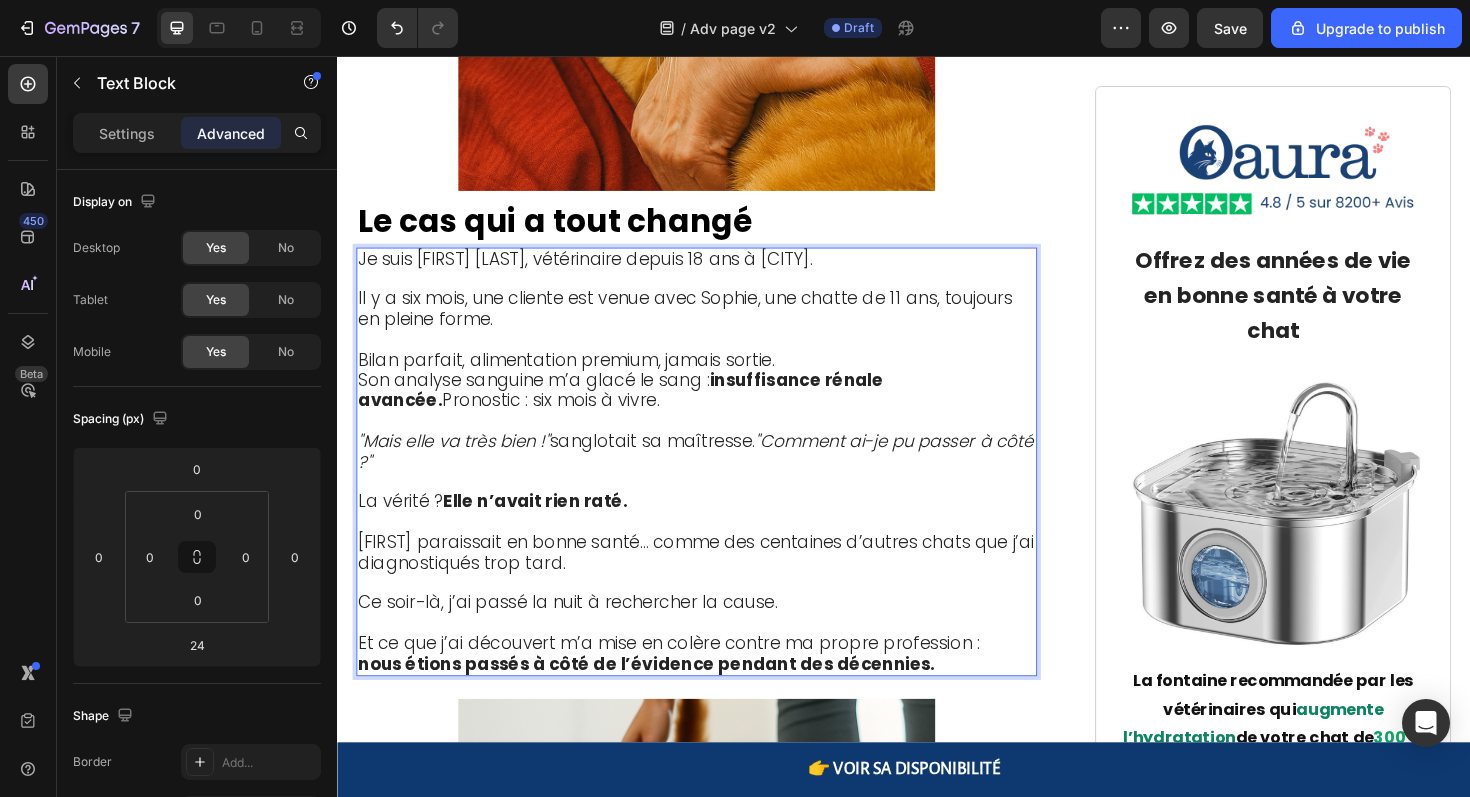 click on "Bilan parfait, alimentation premium, jamais sortie." at bounding box center (717, 368) 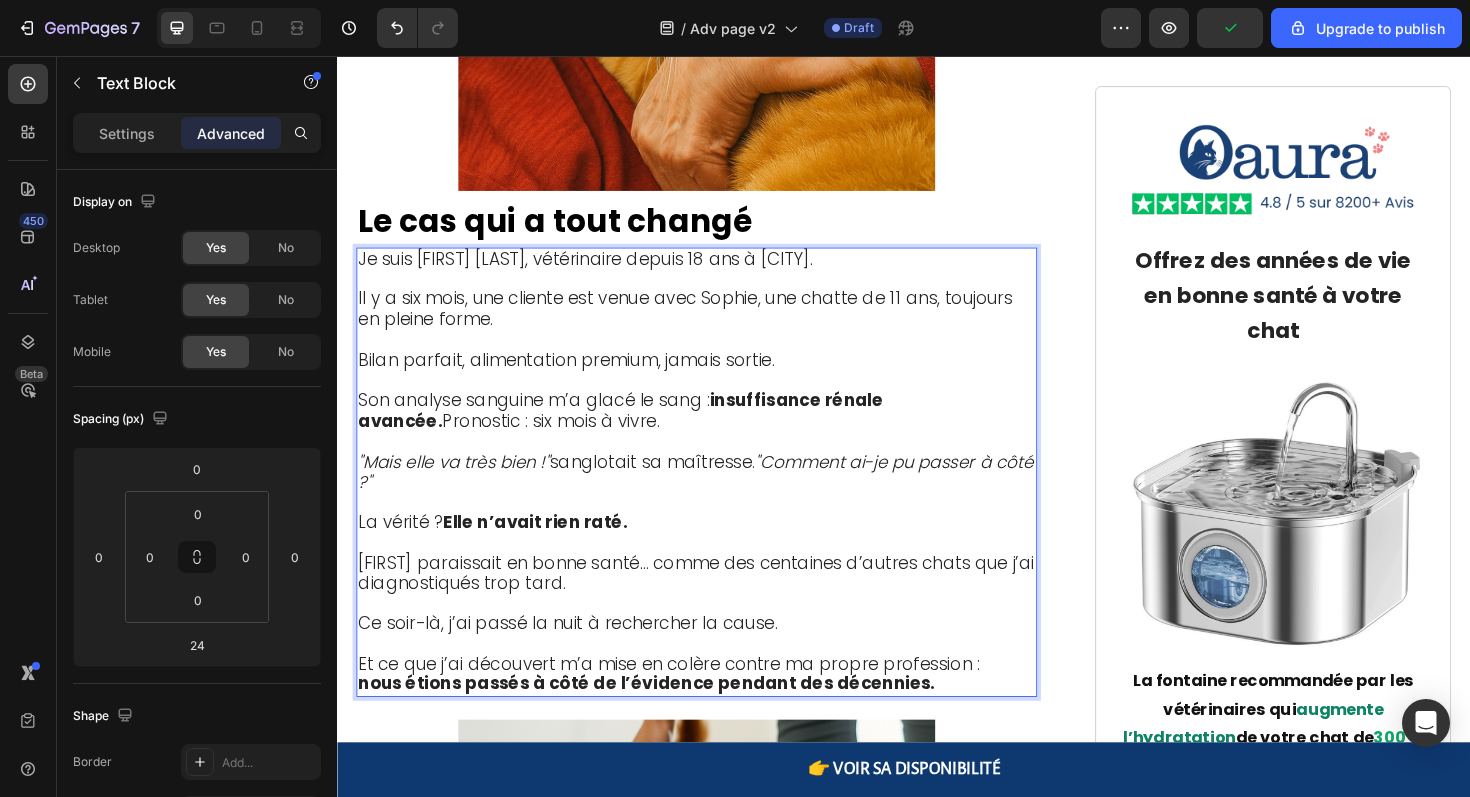 click on "Sophie paraissait en bonne santé… comme des centaines d’autres chats que j’ai diagnostiqués trop tard." at bounding box center (717, 603) 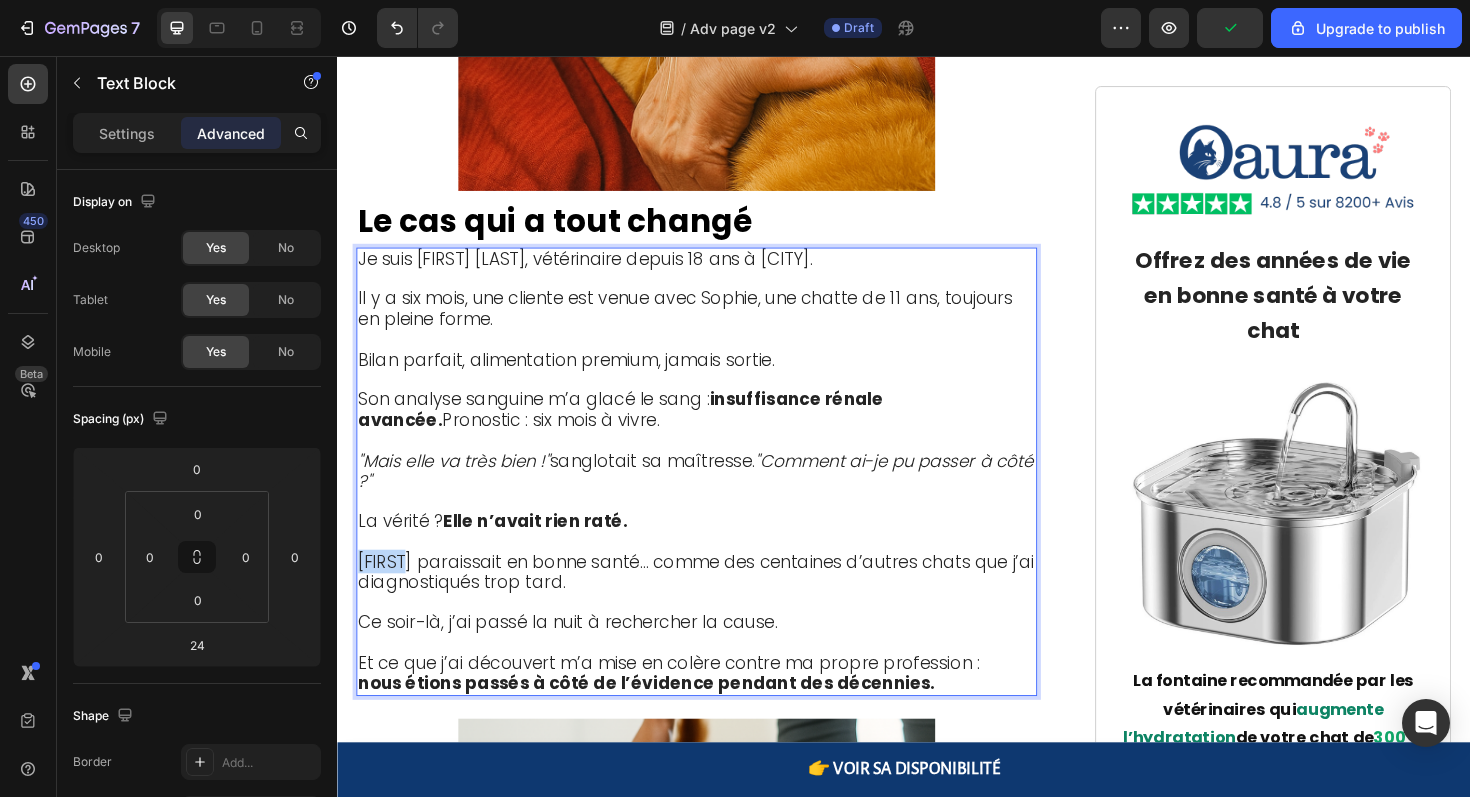 click on "Sophie paraissait en bonne santé… comme des centaines d’autres chats que j’ai diagnostiqués trop tard." at bounding box center (717, 602) 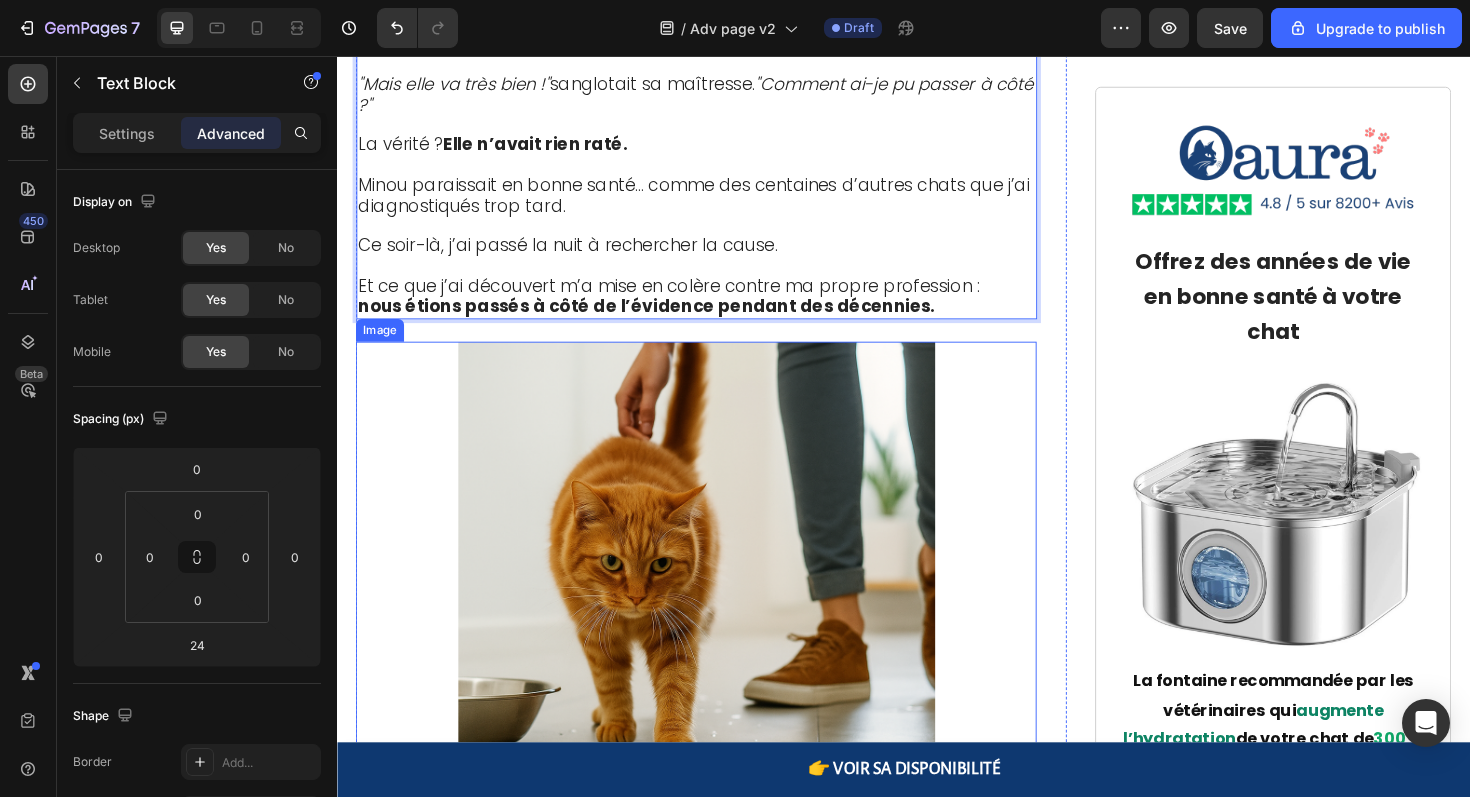 scroll, scrollTop: 2130, scrollLeft: 0, axis: vertical 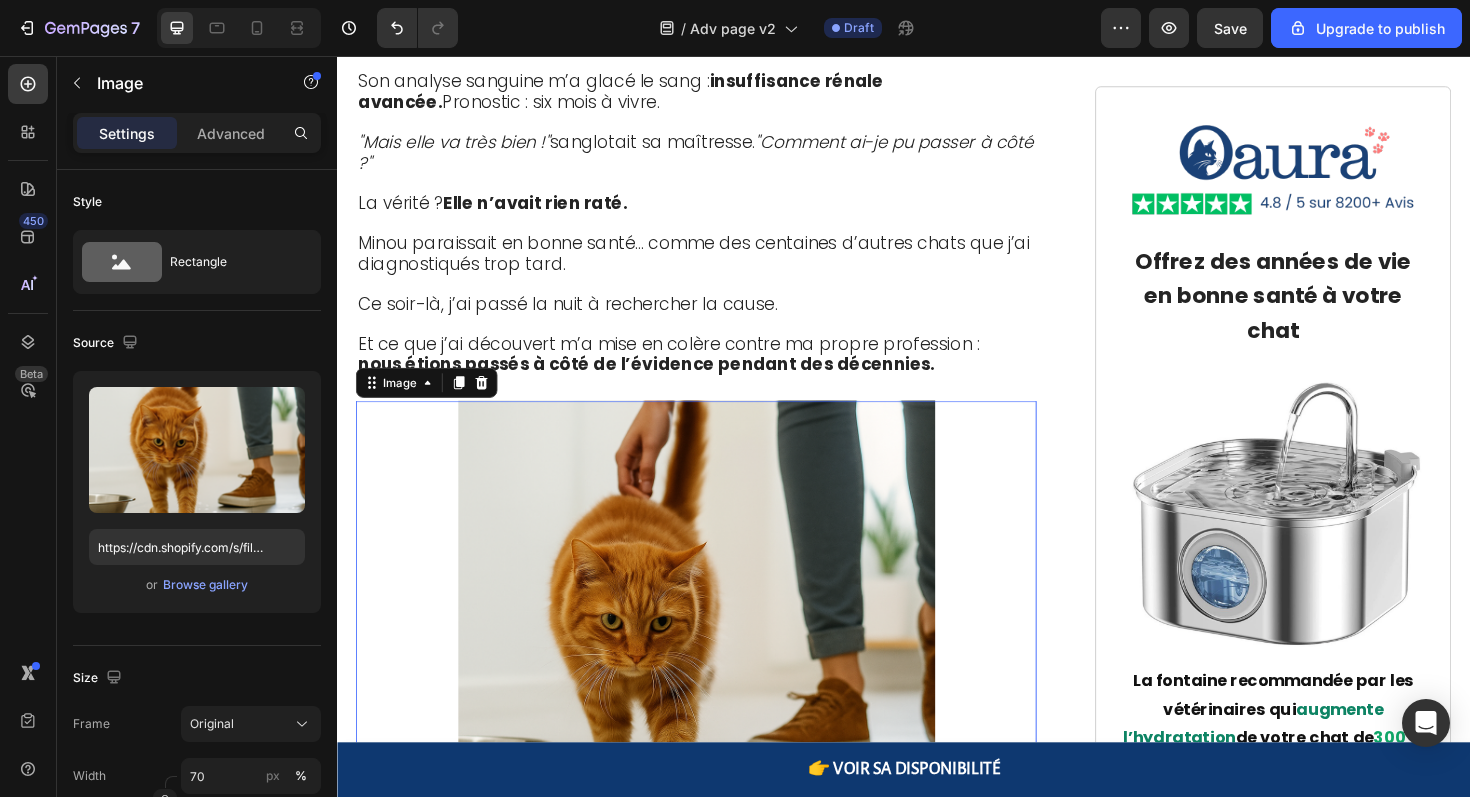 click at bounding box center (717, 673) 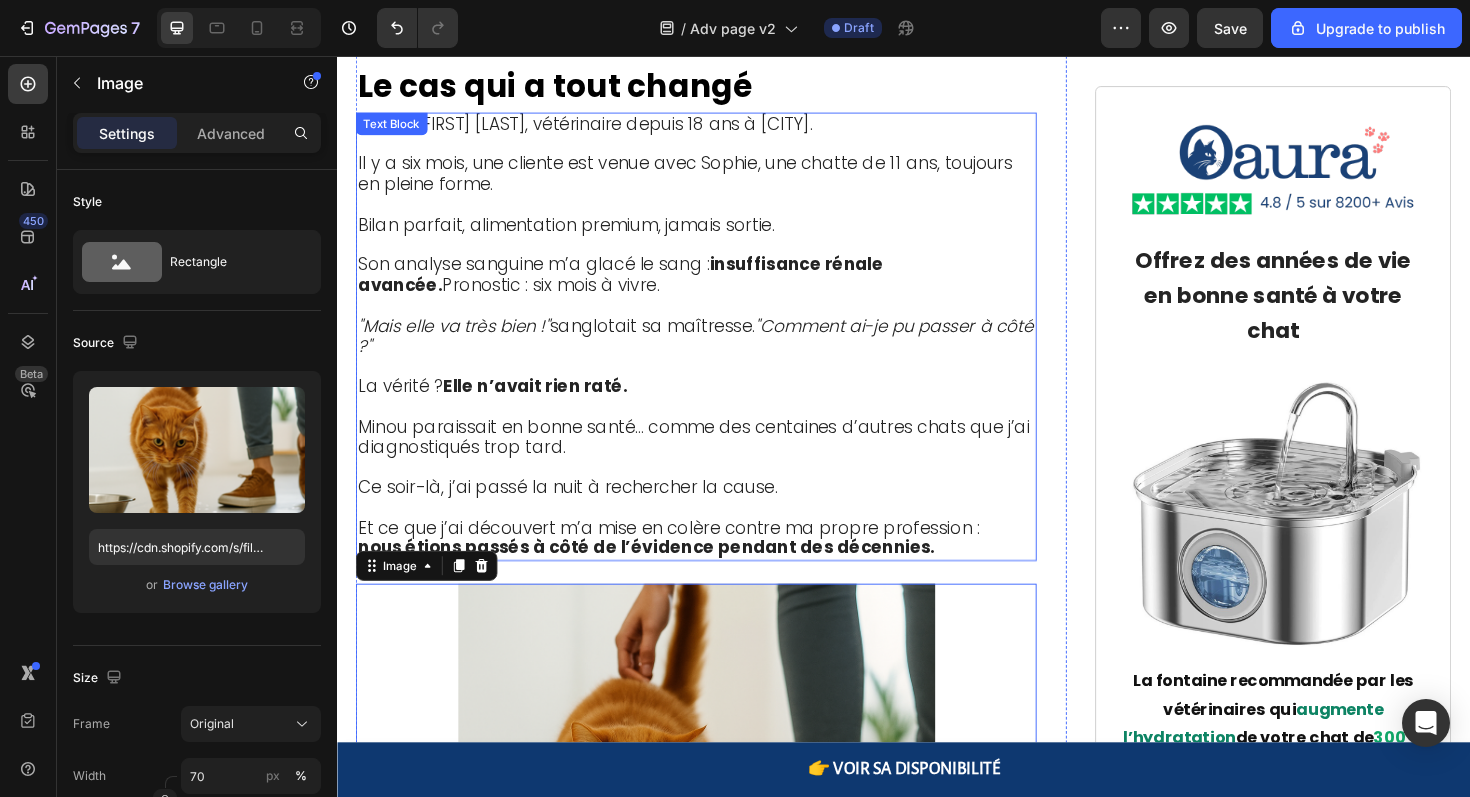 scroll, scrollTop: 1795, scrollLeft: 0, axis: vertical 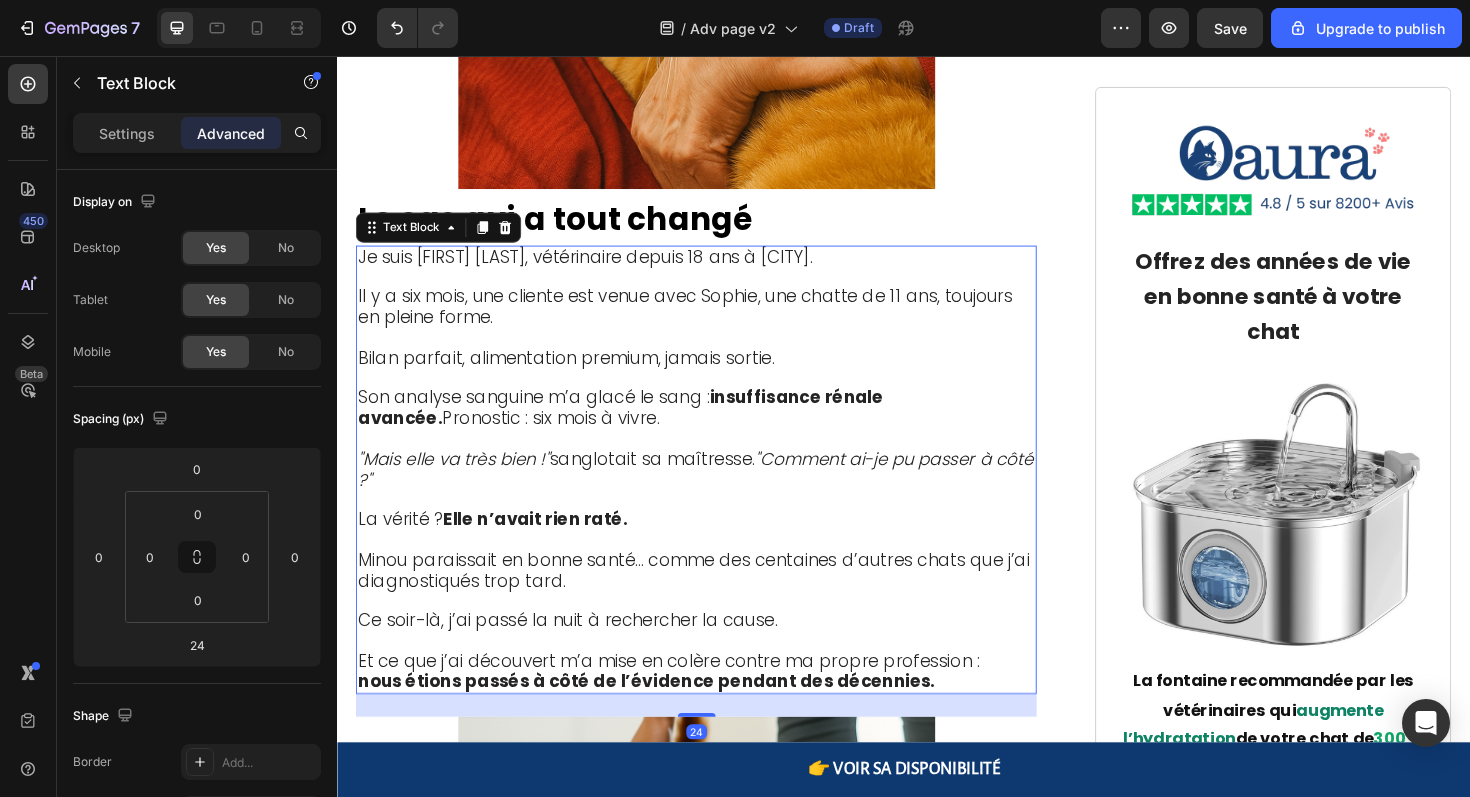 click on "Il y a six mois, une cliente est venue avec Sophie, une chatte de 11 ans, toujours en pleine forme." at bounding box center [705, 321] 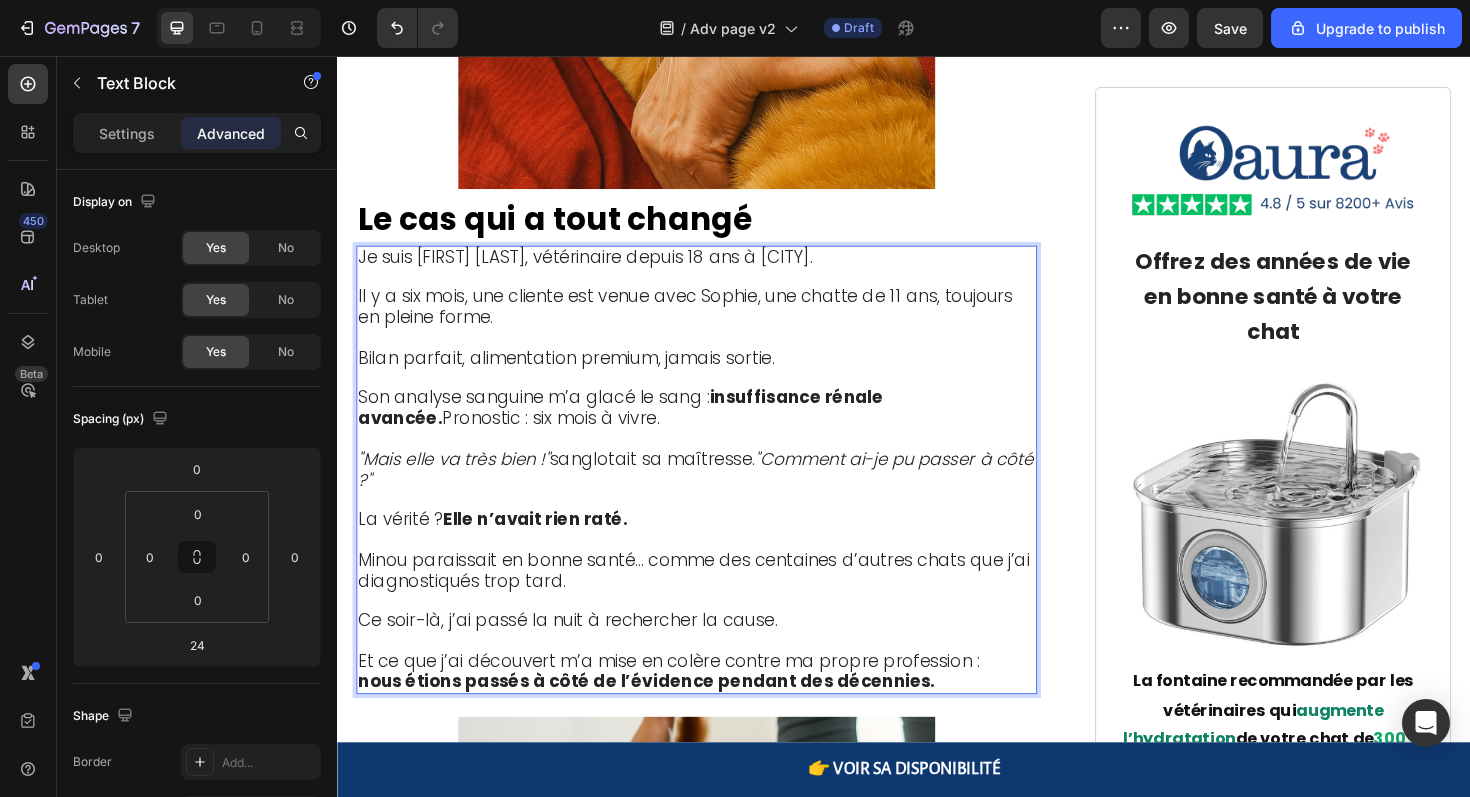 click on "Il y a six mois, une cliente est venue avec Sophie, une chatte de 11 ans, toujours en pleine forme." at bounding box center [705, 321] 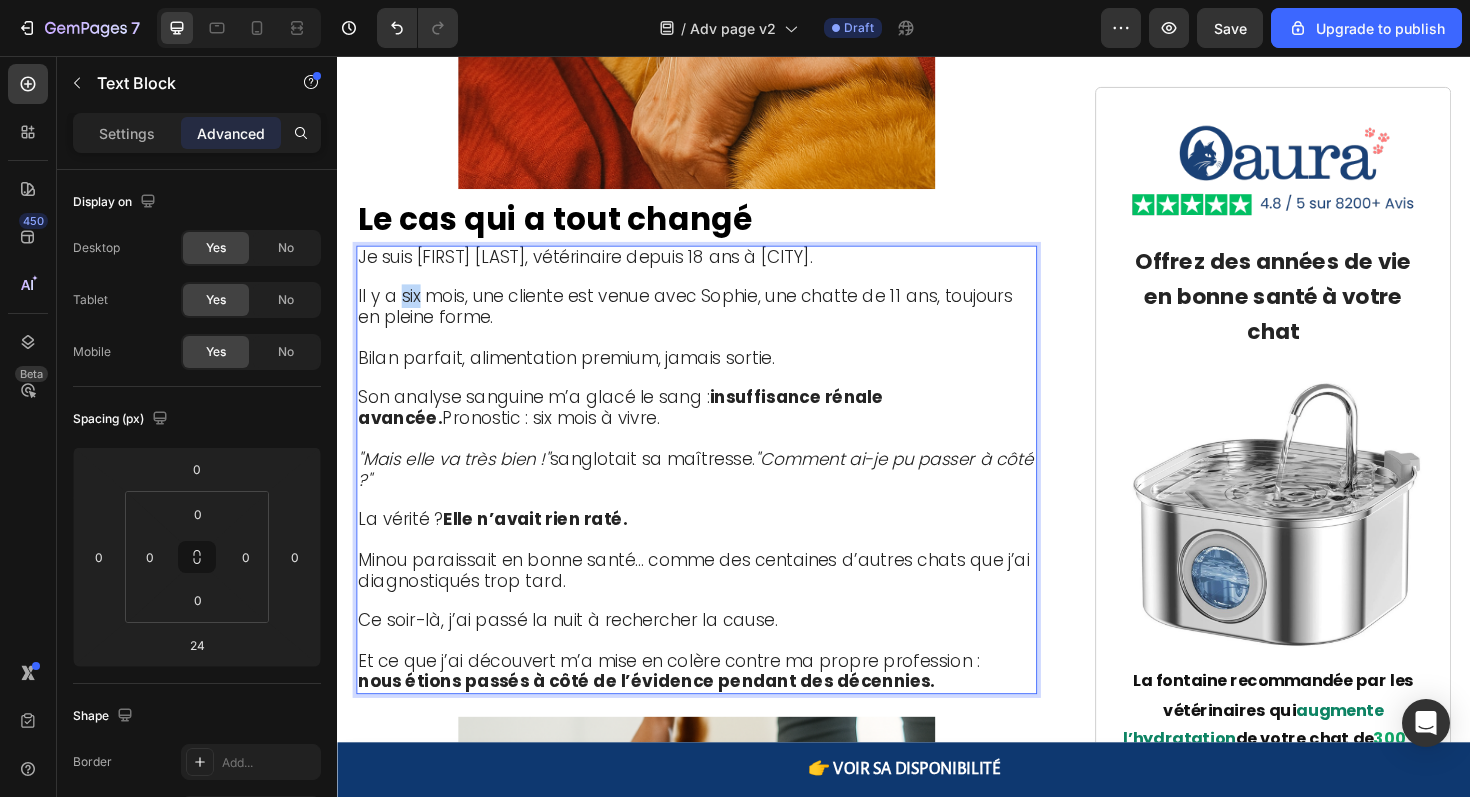 click on "Il y a six mois, une cliente est venue avec Sophie, une chatte de 11 ans, toujours en pleine forme." at bounding box center (705, 321) 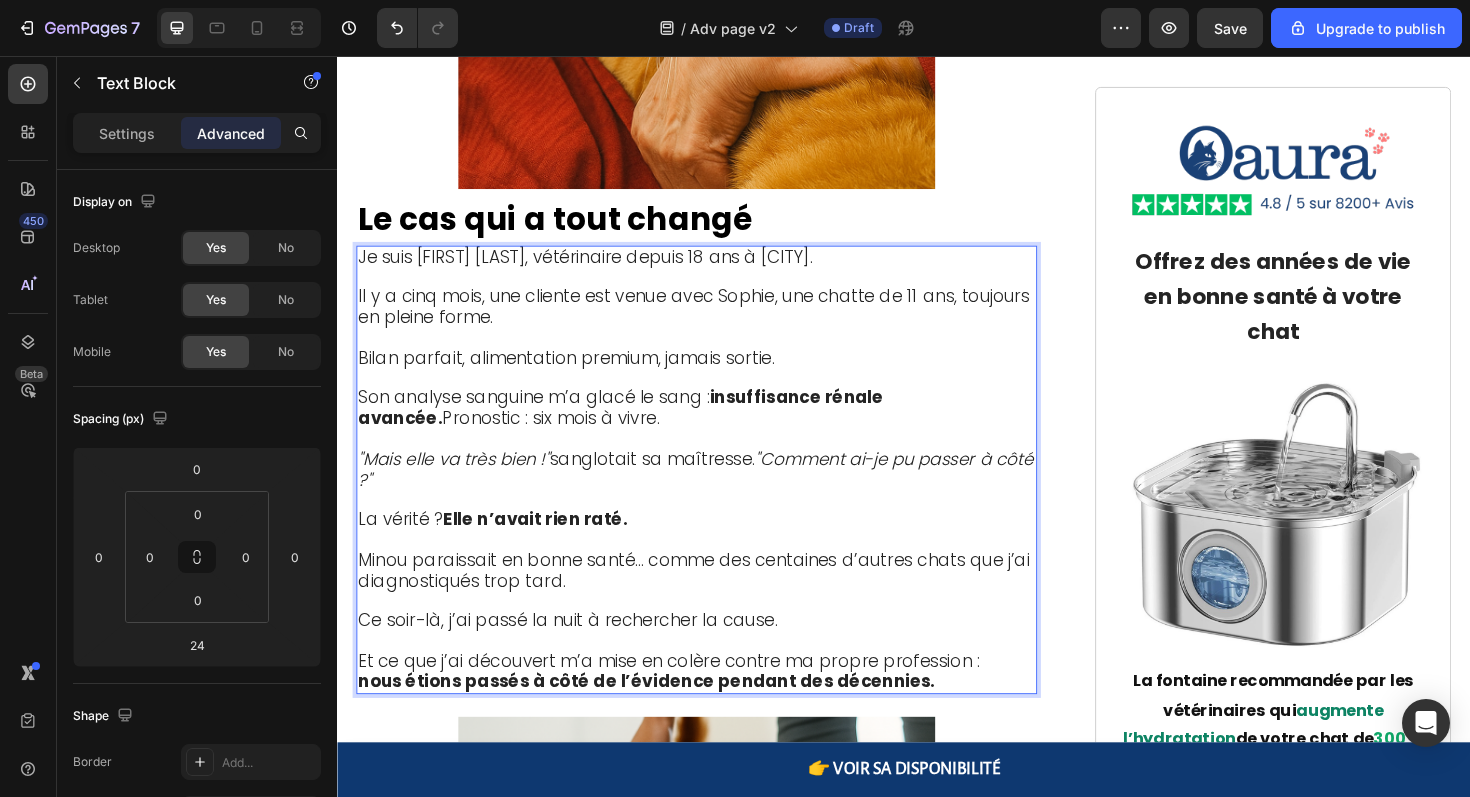 click on "Bilan parfait, alimentation premium, jamais sortie." at bounding box center (579, 375) 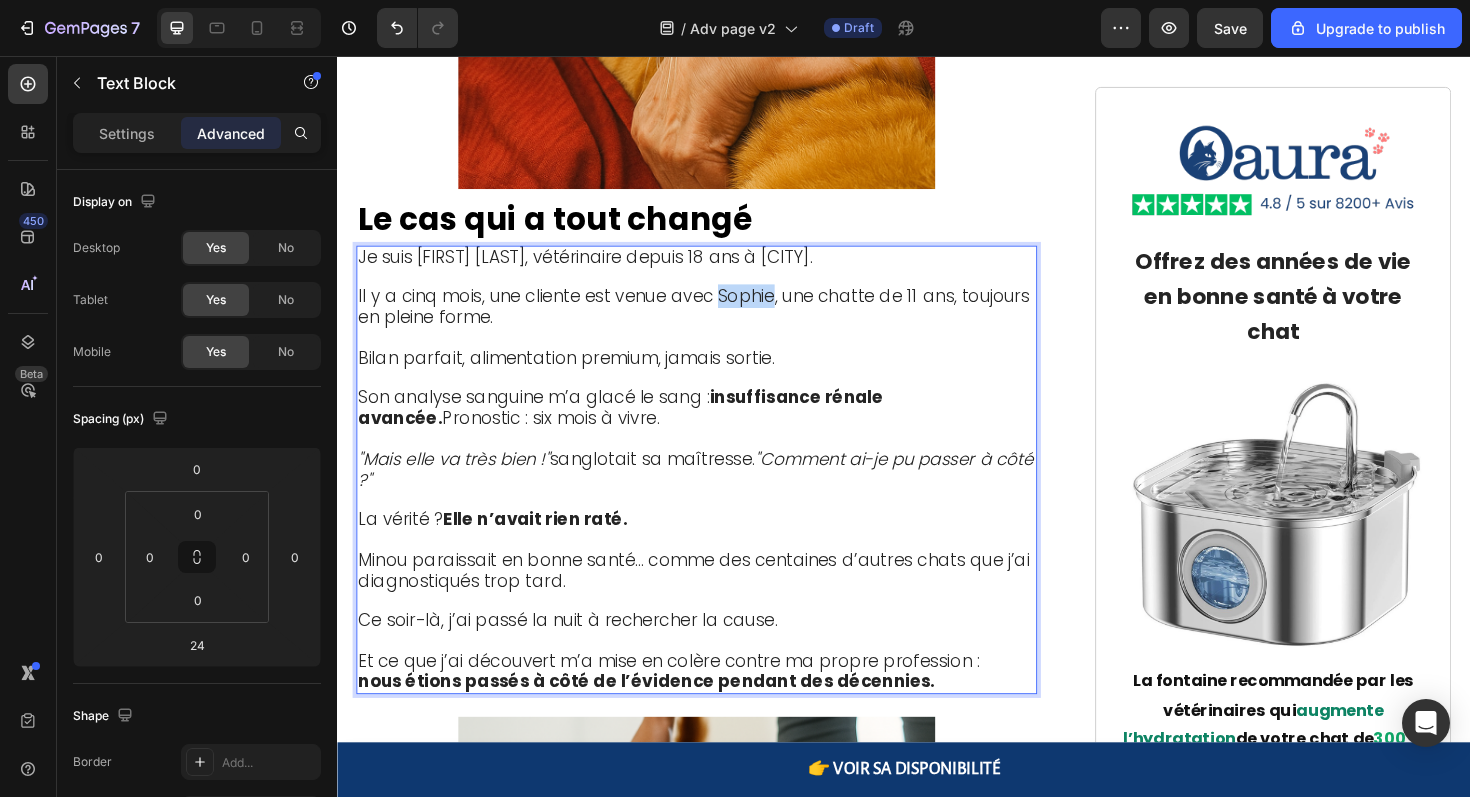 click on "Il y a cinq mois, une cliente est venue avec Sophie, une chatte de 11 ans, toujours en pleine forme." at bounding box center (714, 321) 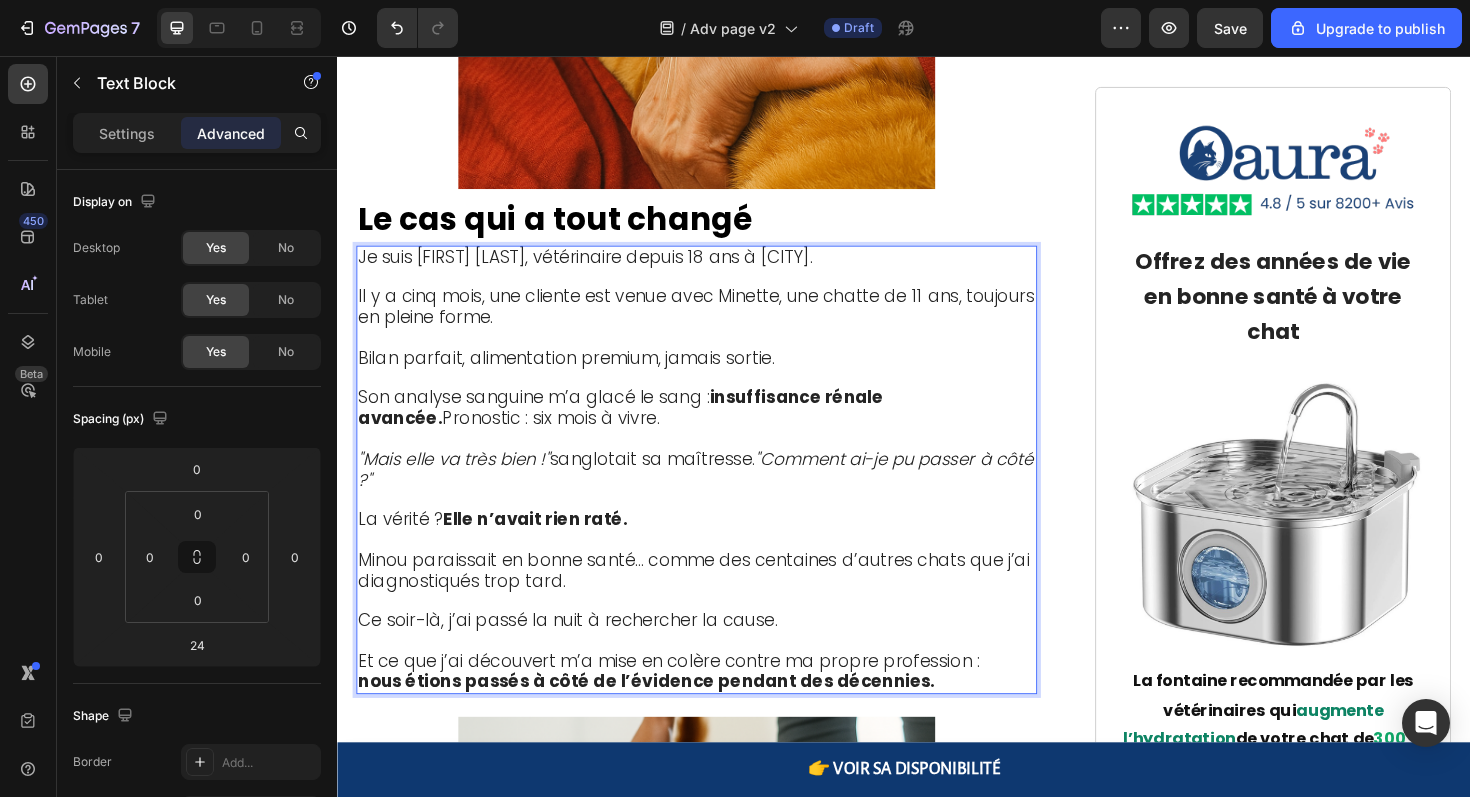 click on "Minou paraissait en bonne santé… comme des centaines d’autres chats que j’ai diagnostiqués trop tard." at bounding box center [714, 600] 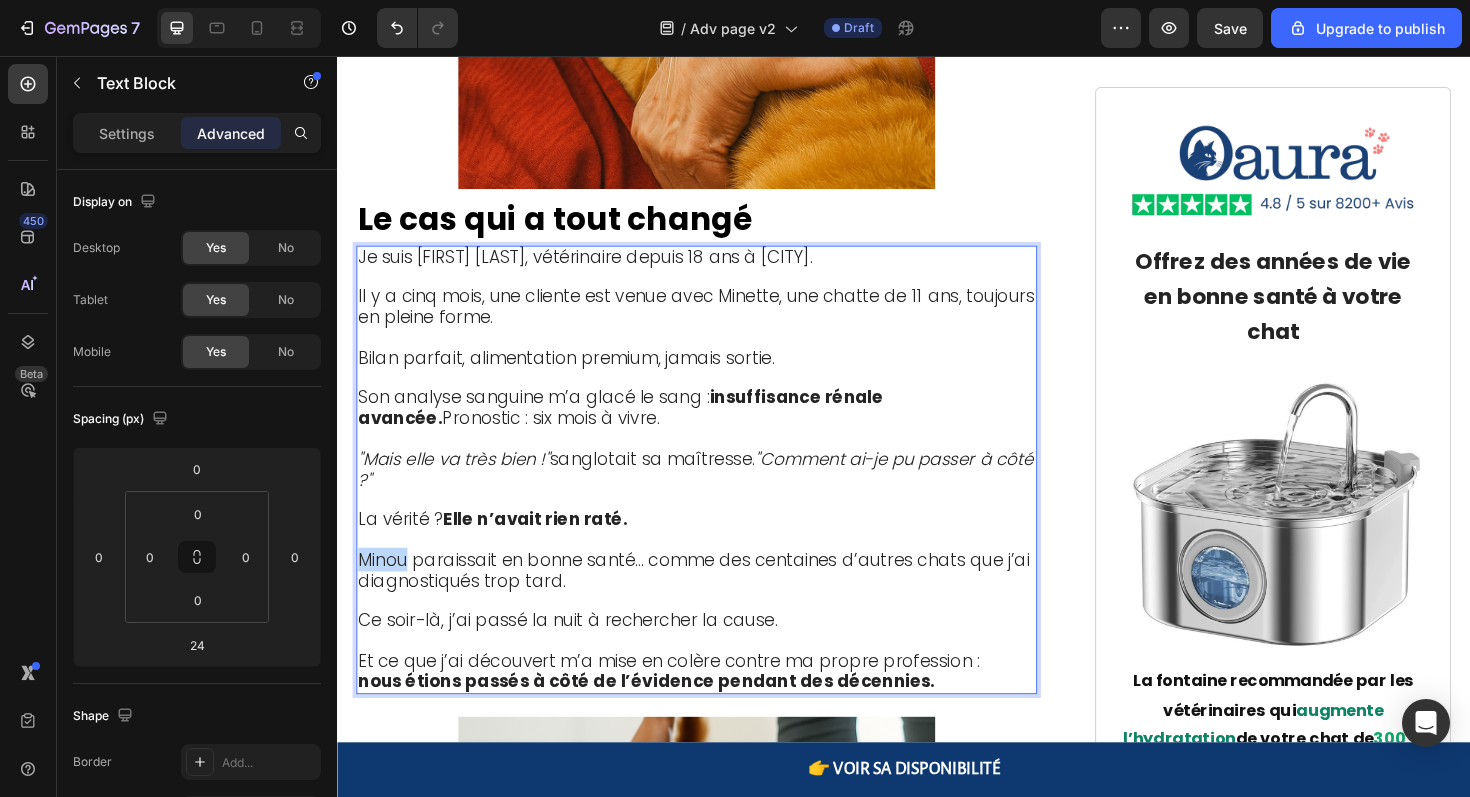 click on "Minou paraissait en bonne santé… comme des centaines d’autres chats que j’ai diagnostiqués trop tard." at bounding box center [714, 600] 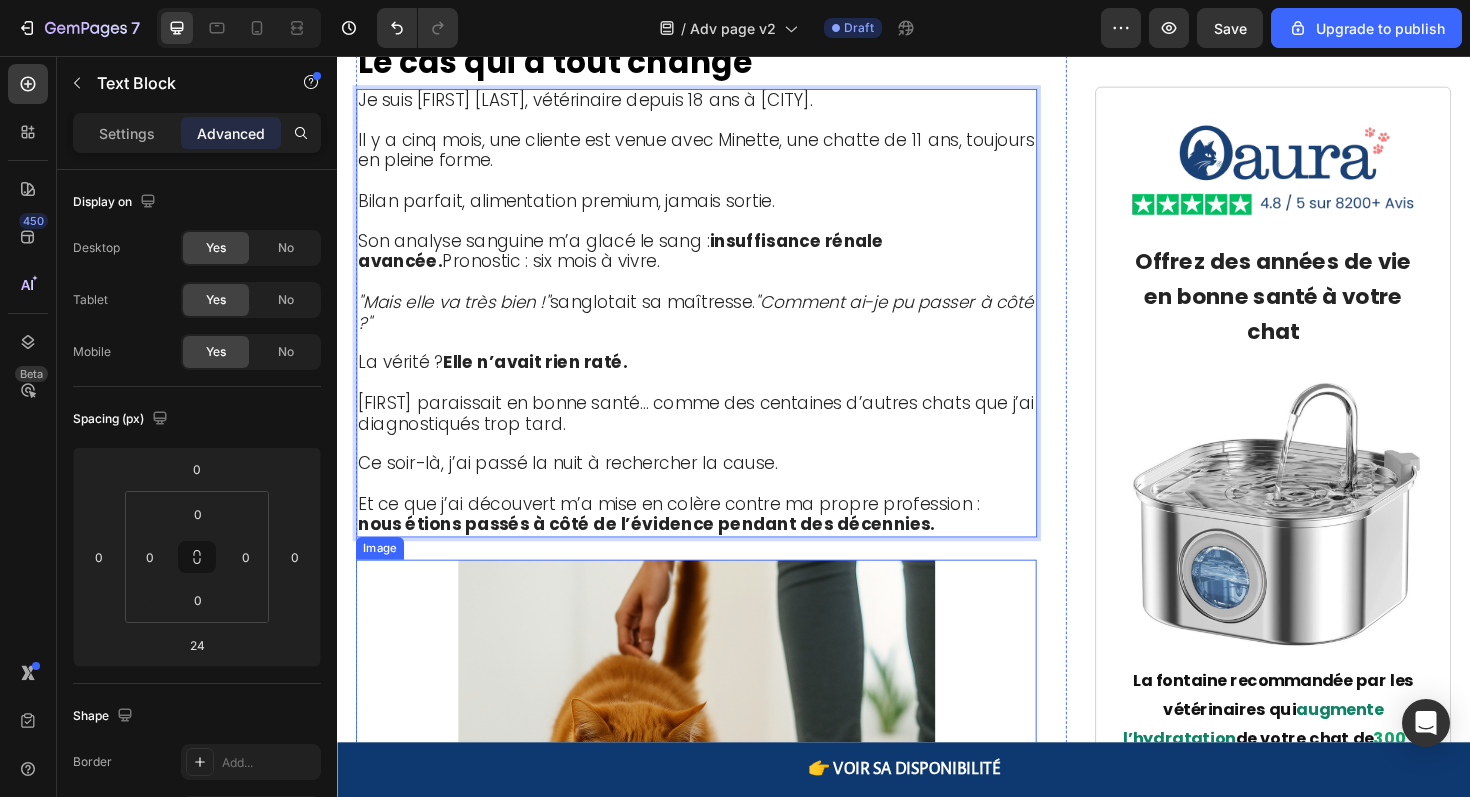 click at bounding box center (717, 842) 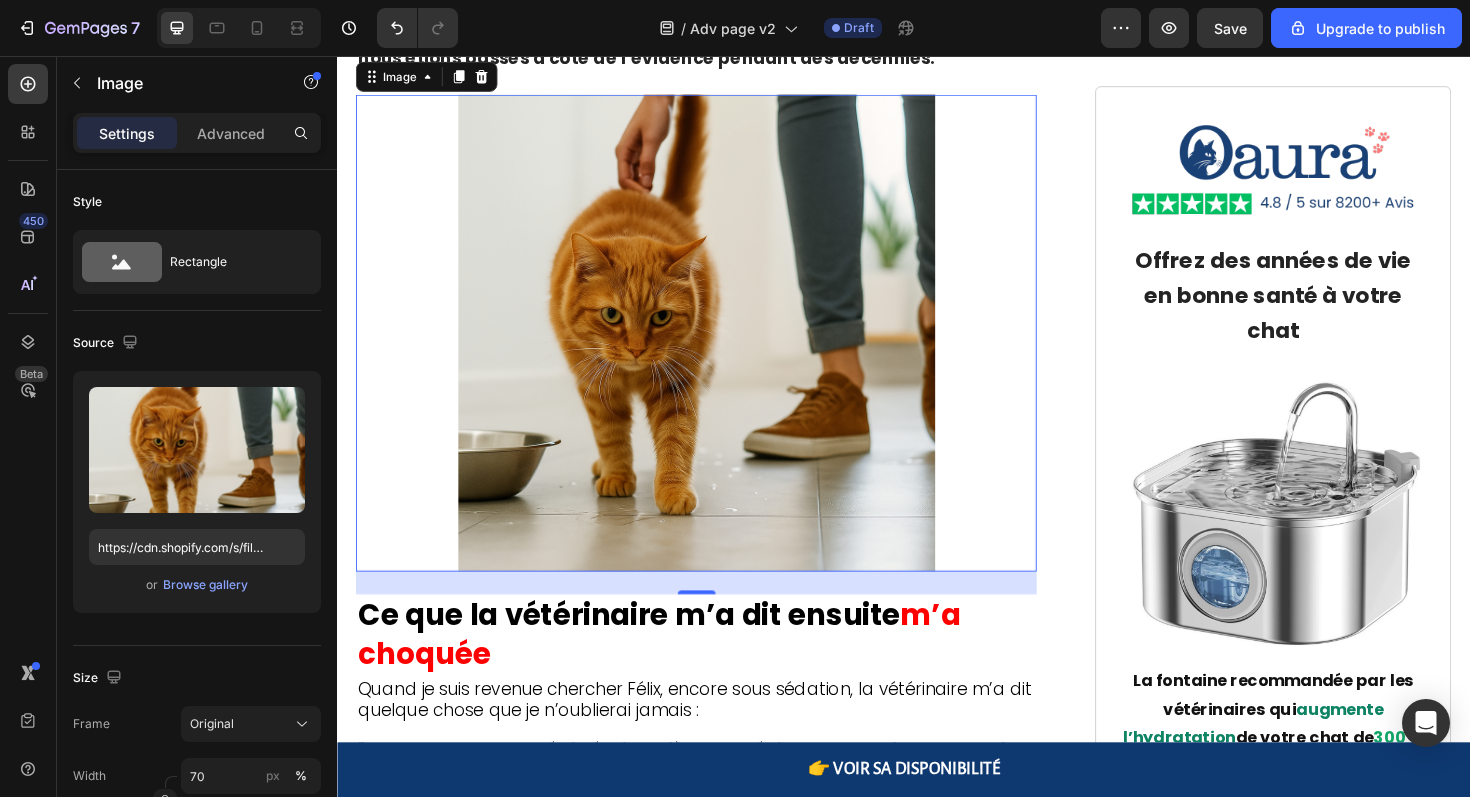 scroll, scrollTop: 2717, scrollLeft: 0, axis: vertical 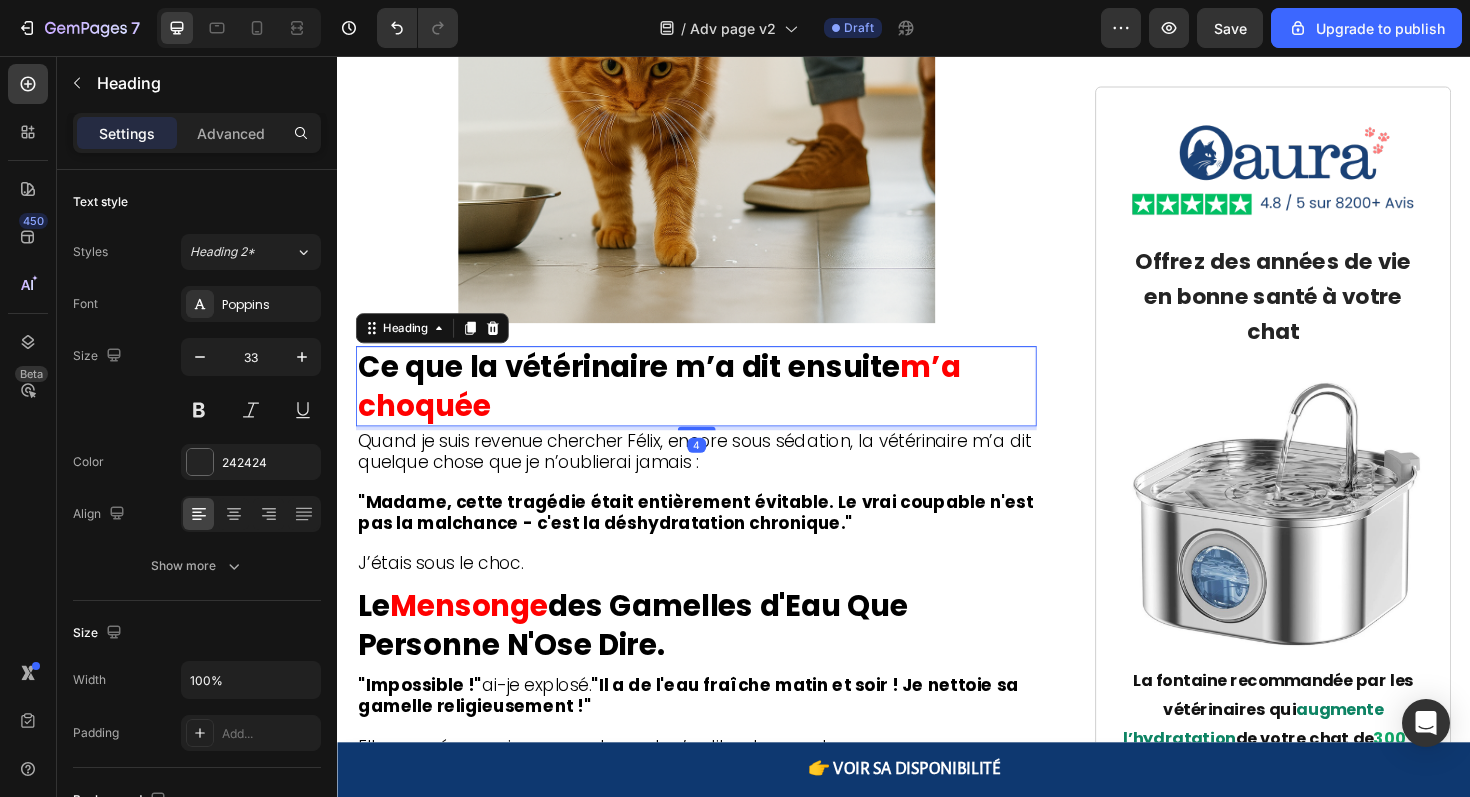 click on "m’a choquée" at bounding box center [678, 405] 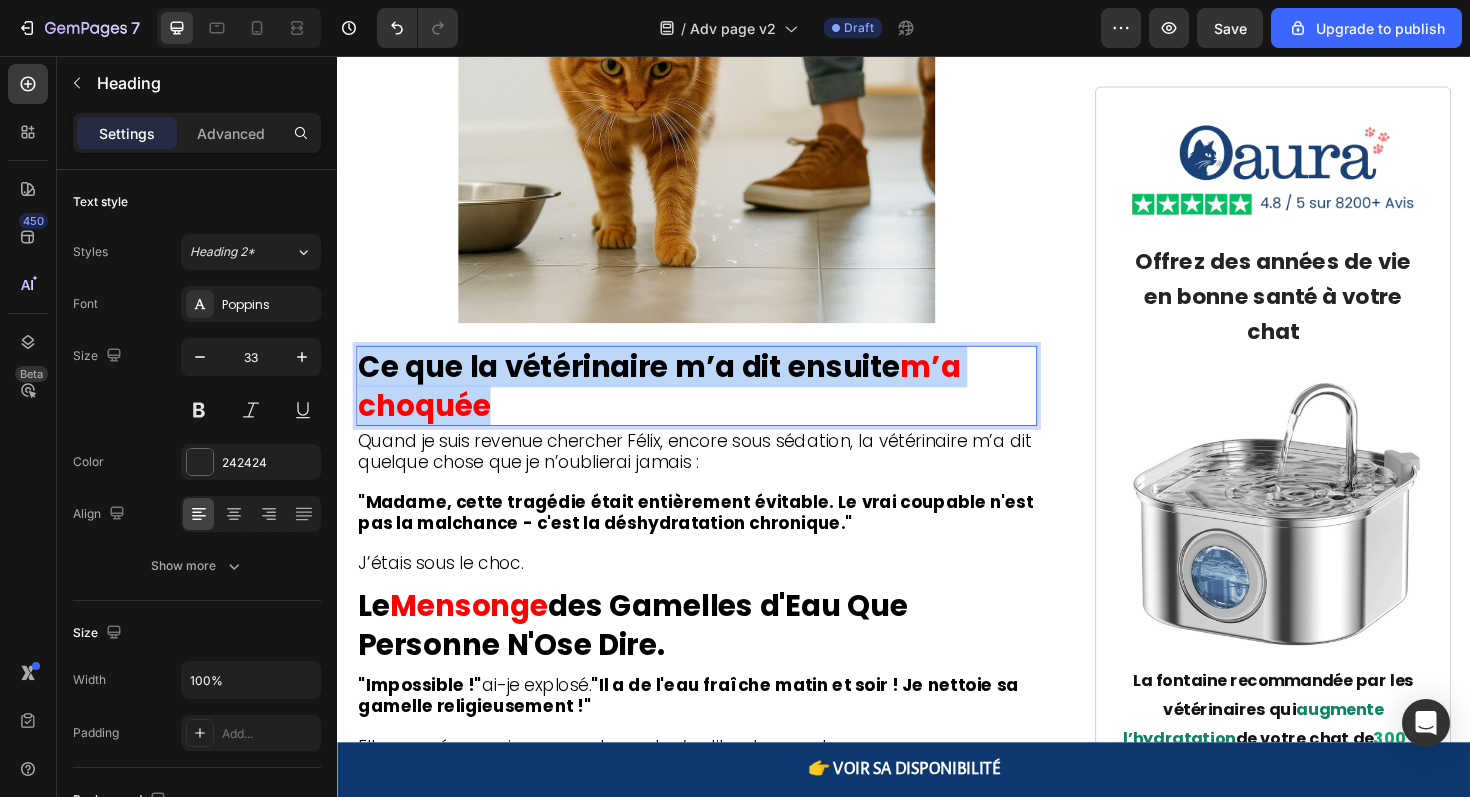click on "m’a choquée" at bounding box center [678, 405] 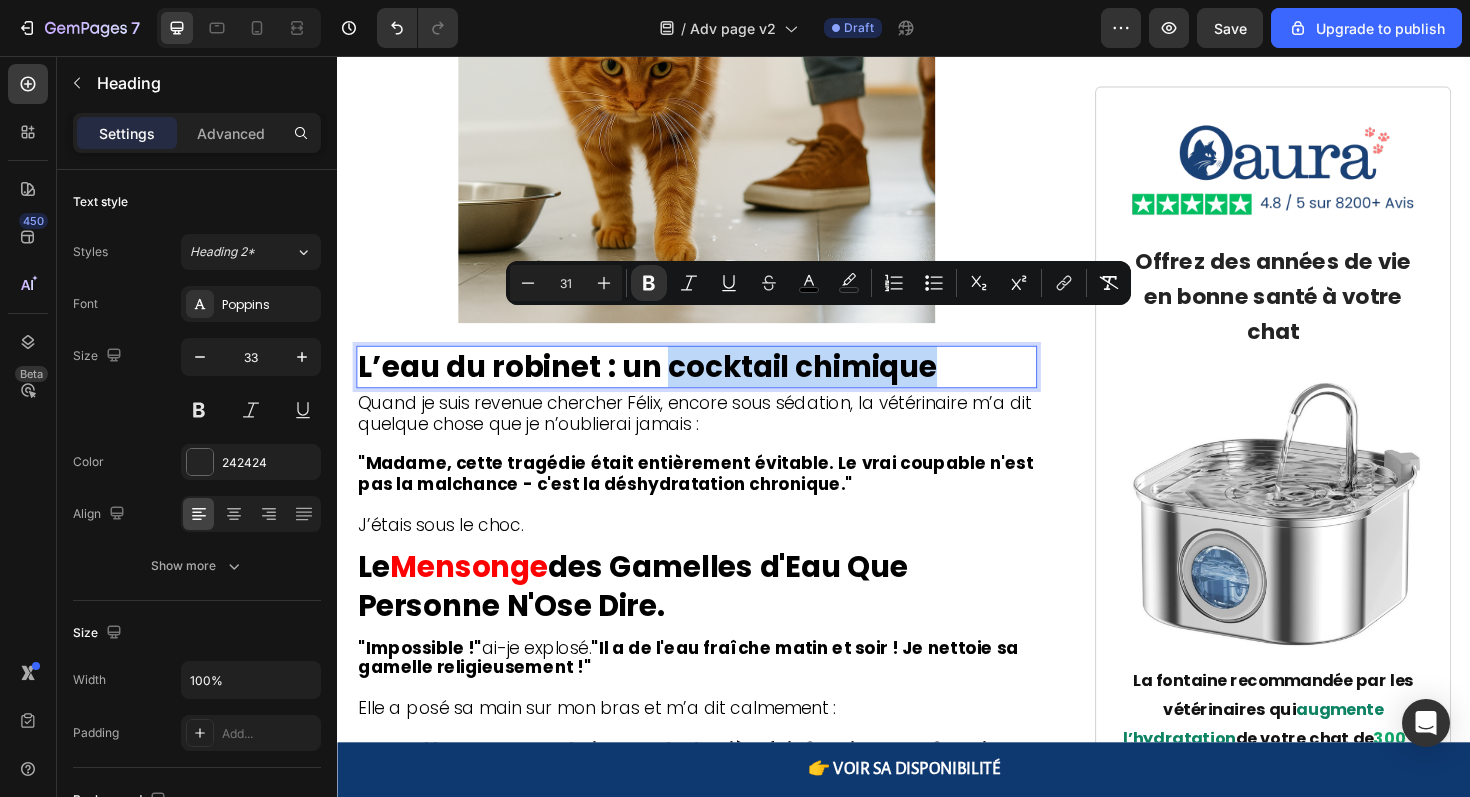 drag, startPoint x: 978, startPoint y: 349, endPoint x: 688, endPoint y: 346, distance: 290.0155 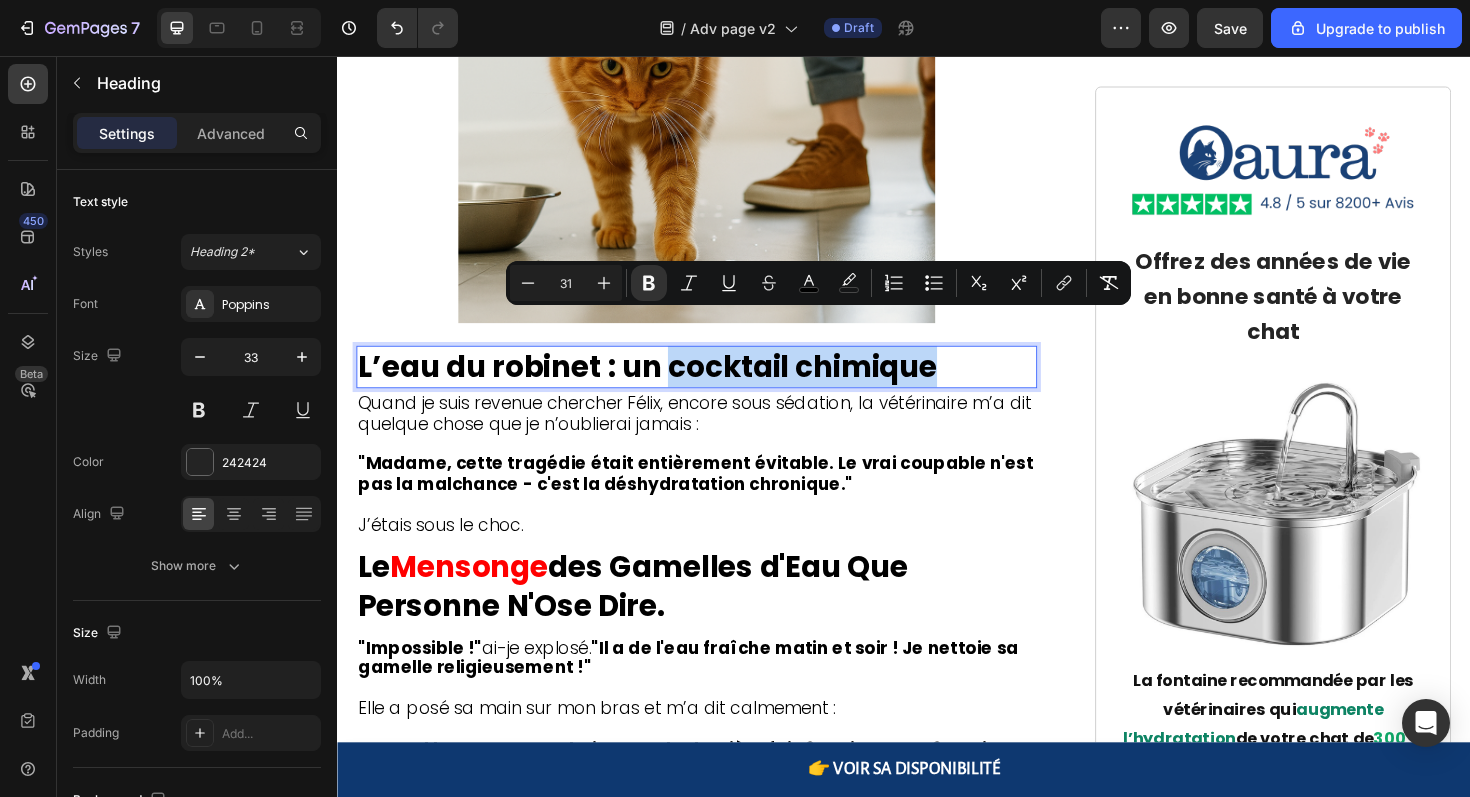 click on "L’eau du robinet : un cocktail chimique" at bounding box center (717, 385) 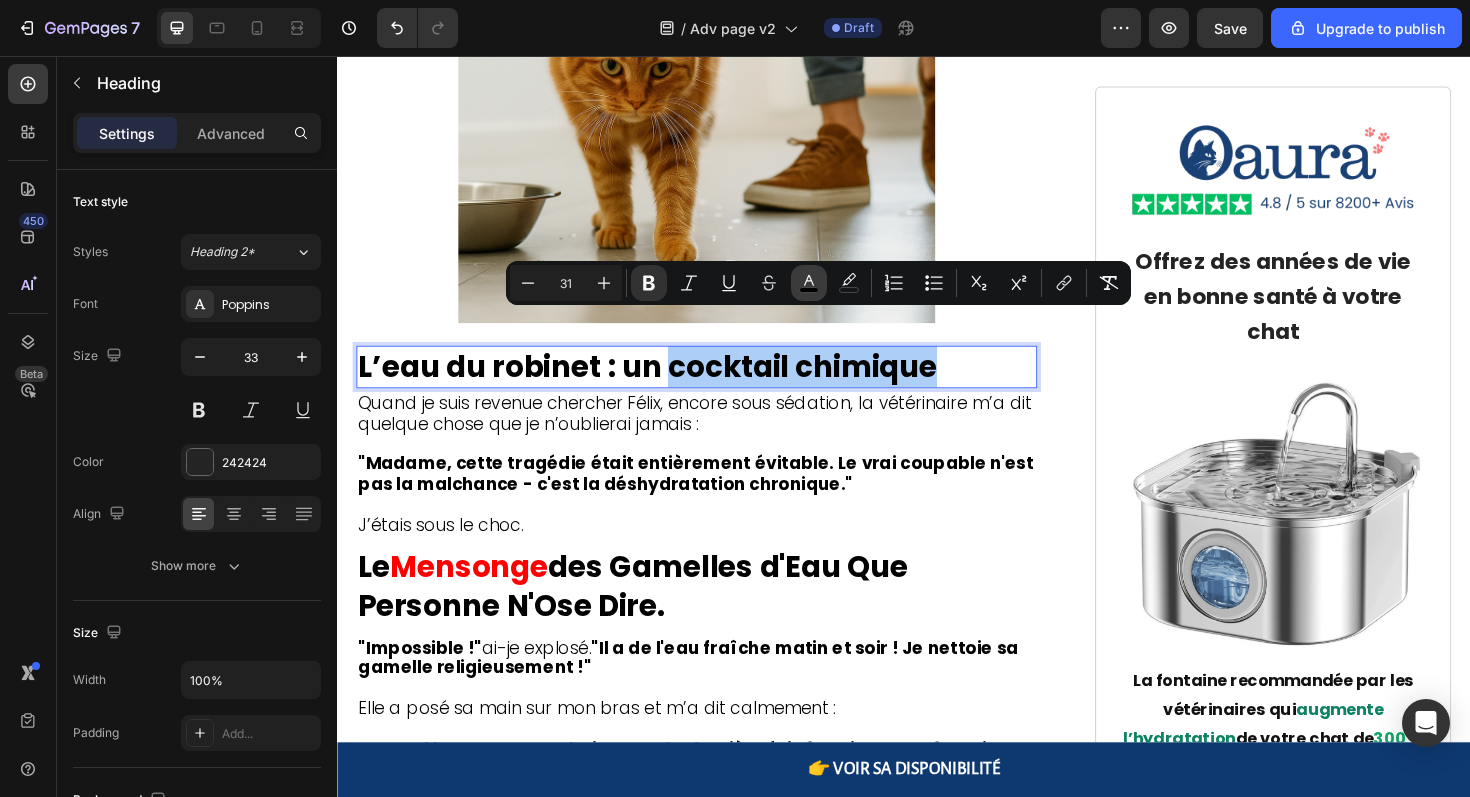 click 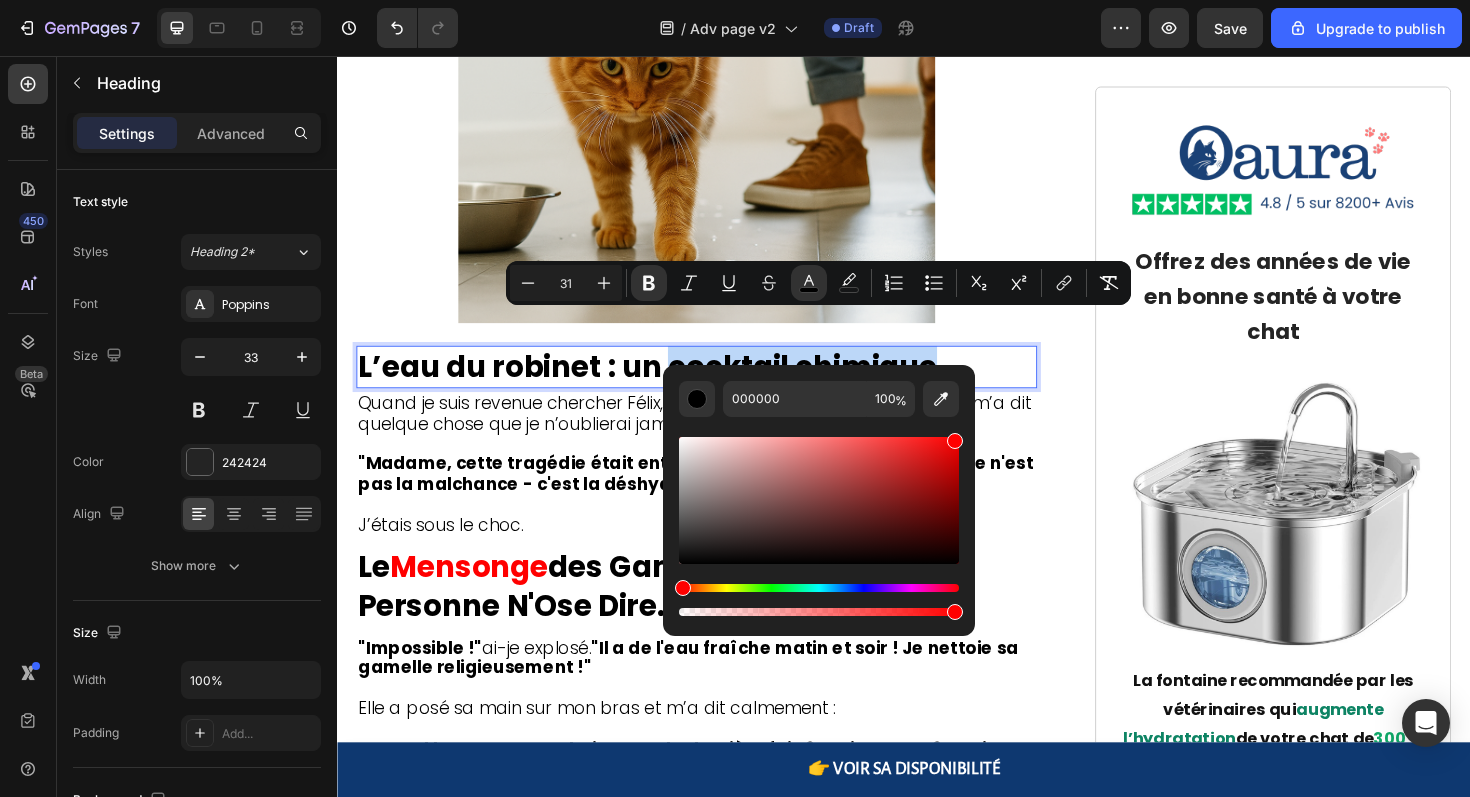 drag, startPoint x: 1279, startPoint y: 506, endPoint x: 1046, endPoint y: 427, distance: 246.02846 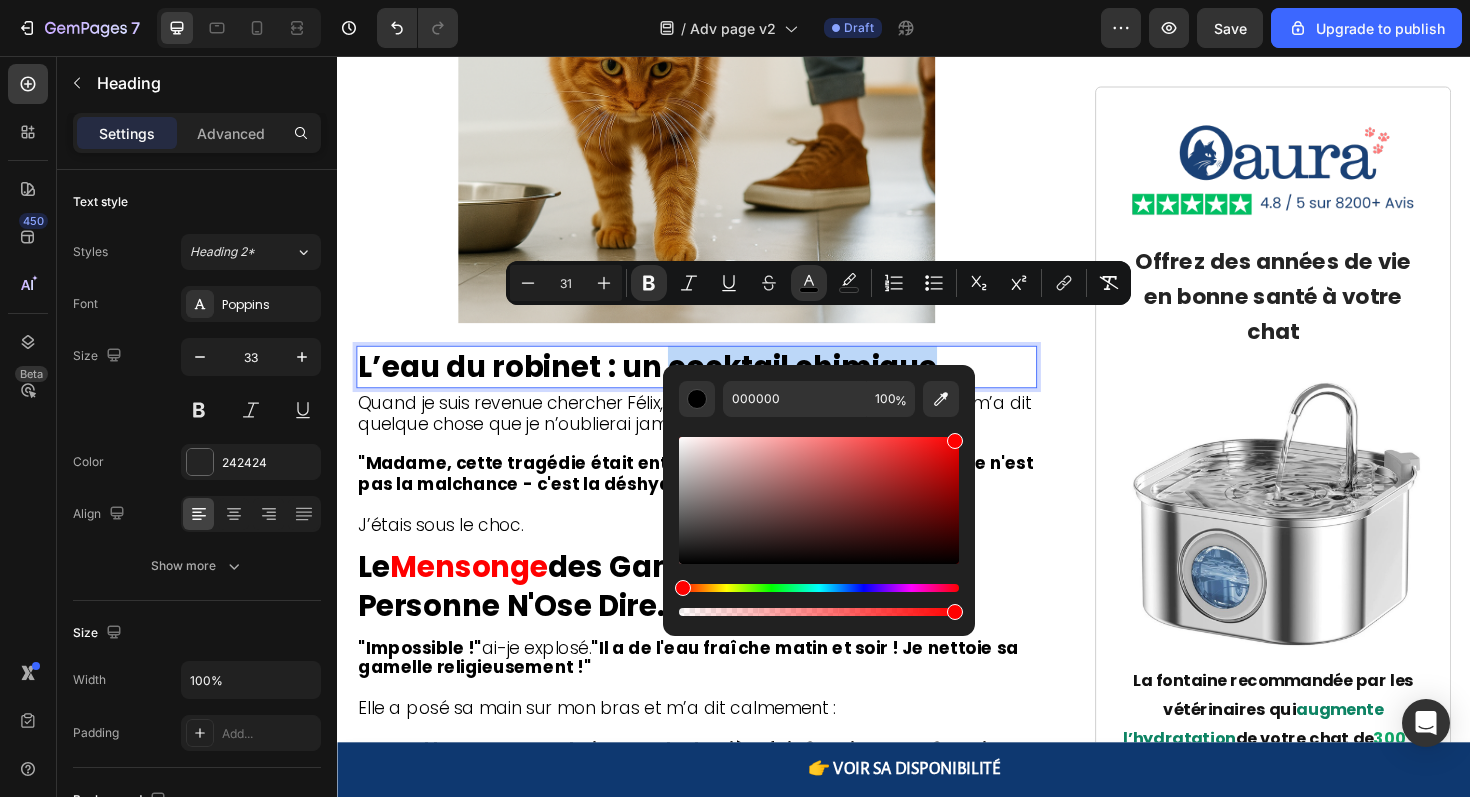 type on "FF0000" 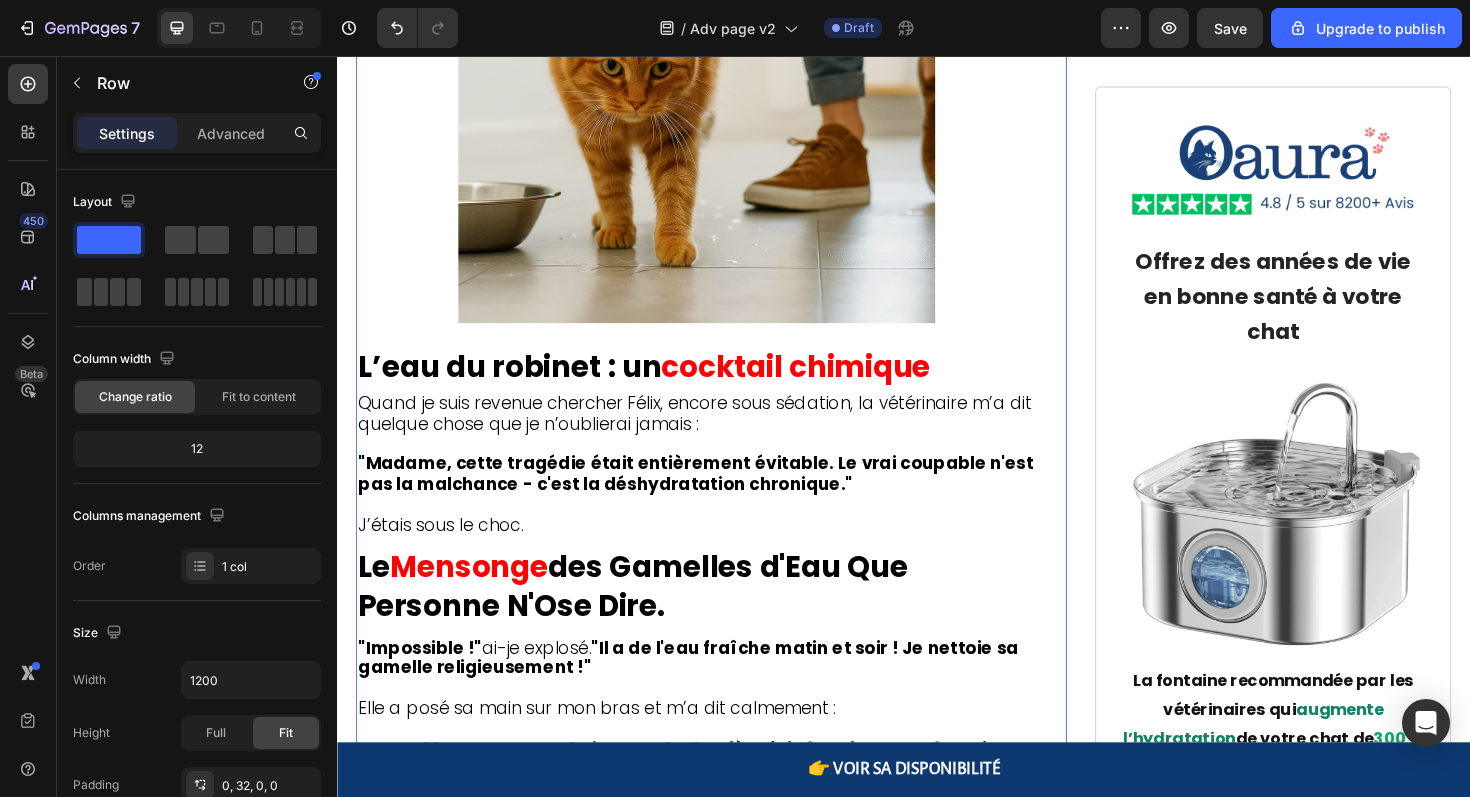 click on "⁠⁠⁠⁠⁠⁠⁠ Un vétérinaire révèle une menace cachée : "Voici pourquoi 81 % des chats meurent 5 ans trop tôt…" Heading 📍 Publié le 27 juillet 2025 à 9h17 - Paris Text Block "Quand les propriétaires remarquent enfin les symptômes, il est souvent trop tard. 80% de la fonction rénale est déjà détruite. C'est un drame que je vois 5 fois par semaine dans ma clinique."  — Dr. Claire Dubois, Vétérinaire à Paris Text Block Image ⁠⁠⁠⁠⁠⁠⁠ Ce chat aurait dû vivre jusqu’à 18 ans…  Elle est morte à 11. Heading Si votre chat semble en bonne santé mais que quelque chose vous inquiète…   S’il agit différemment sans raison apparente… Si vous pensez “tout faire bien” et pourtant vous vous demandez s’il va vraiment bien . Alors ce que je vais partager pourrait  lui sauver plusieurs années de vie. Une épidémie silencieuse vole des années à nos chats Des millions de chats d’intérieur en France perdent  5 à 7 années d’espérance de vie. Et le pire ?" at bounding box center [733, 2464] 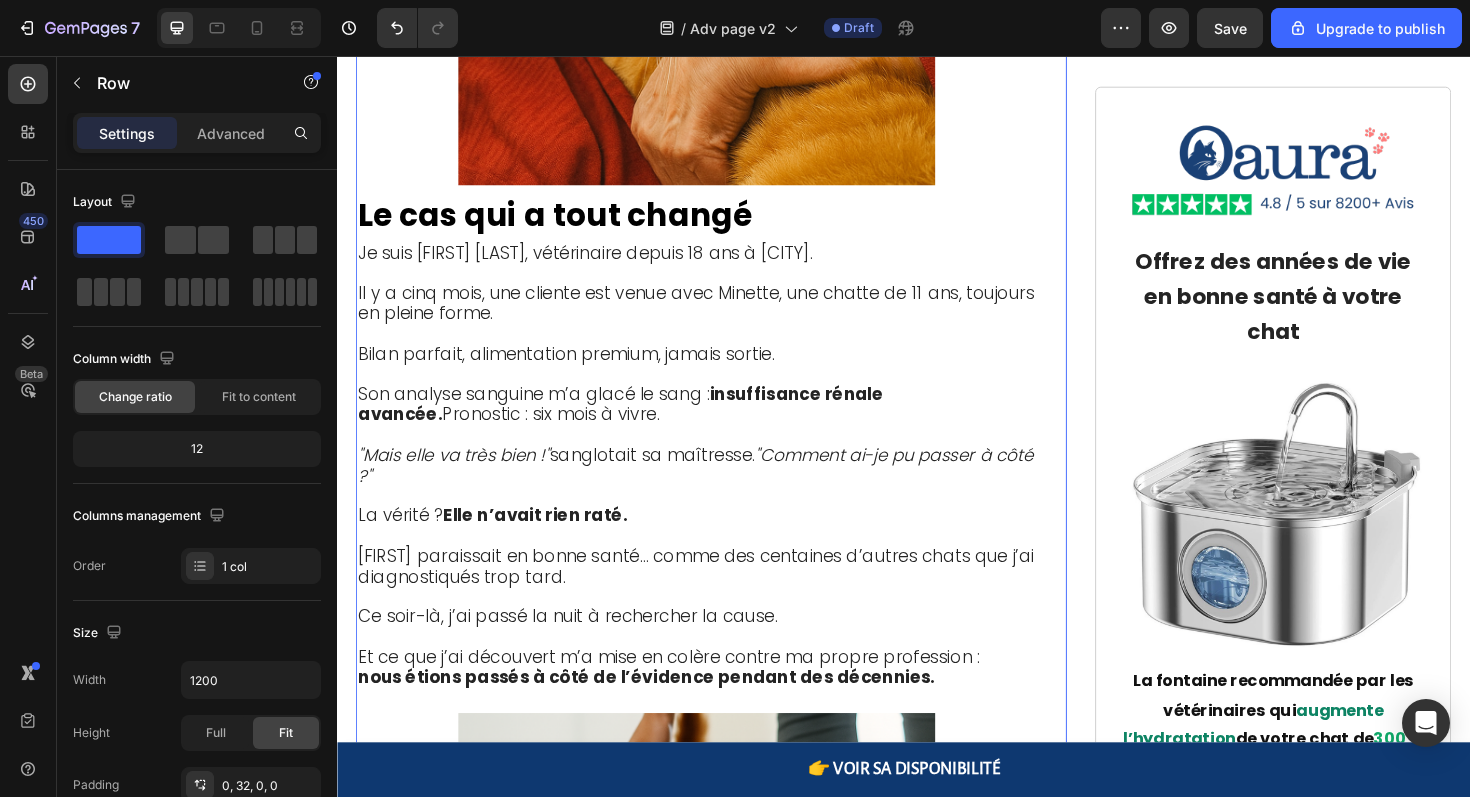 scroll, scrollTop: 1760, scrollLeft: 0, axis: vertical 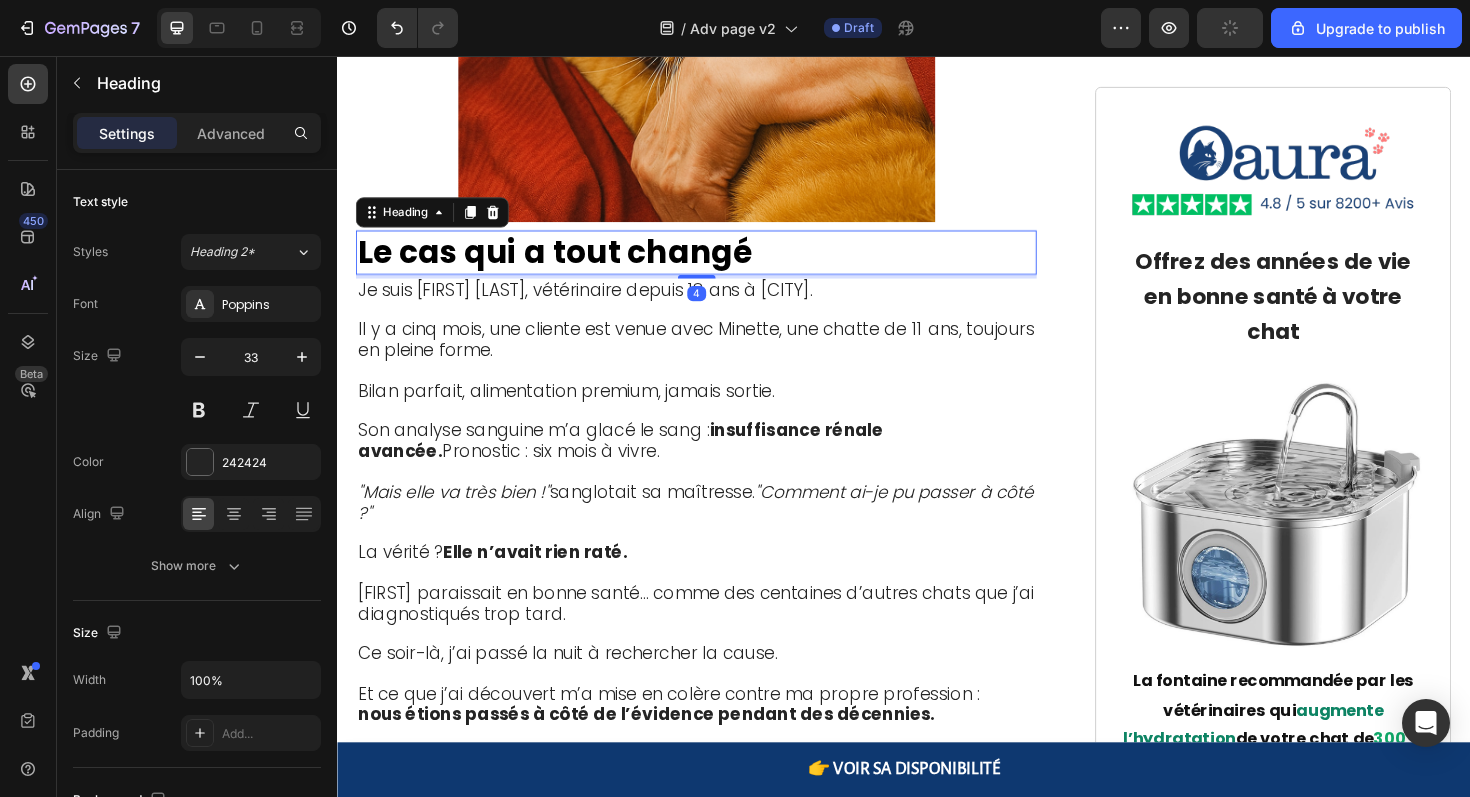 click on "Le cas qui a tout changé" at bounding box center [567, 263] 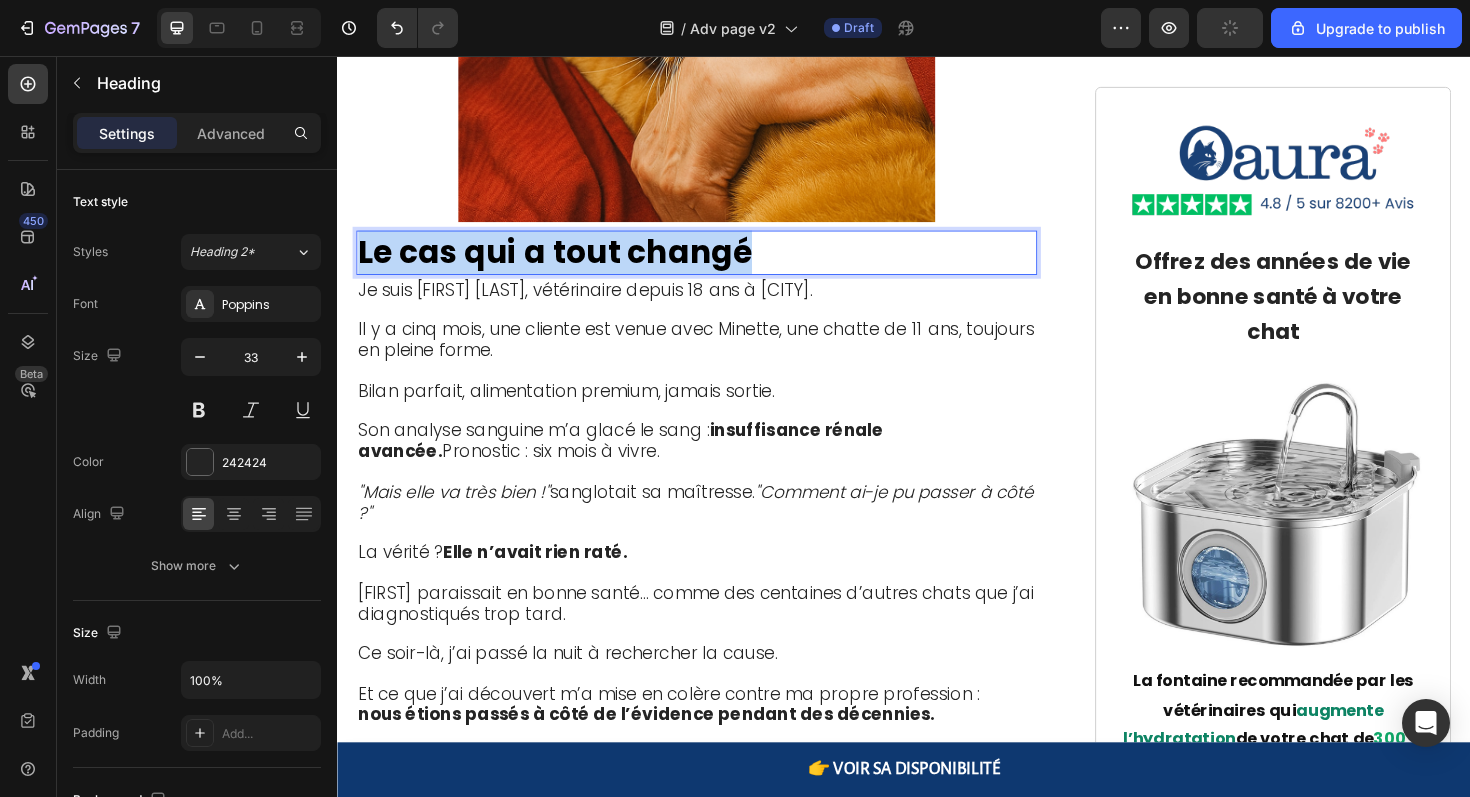 click on "Le cas qui a tout changé" at bounding box center [567, 263] 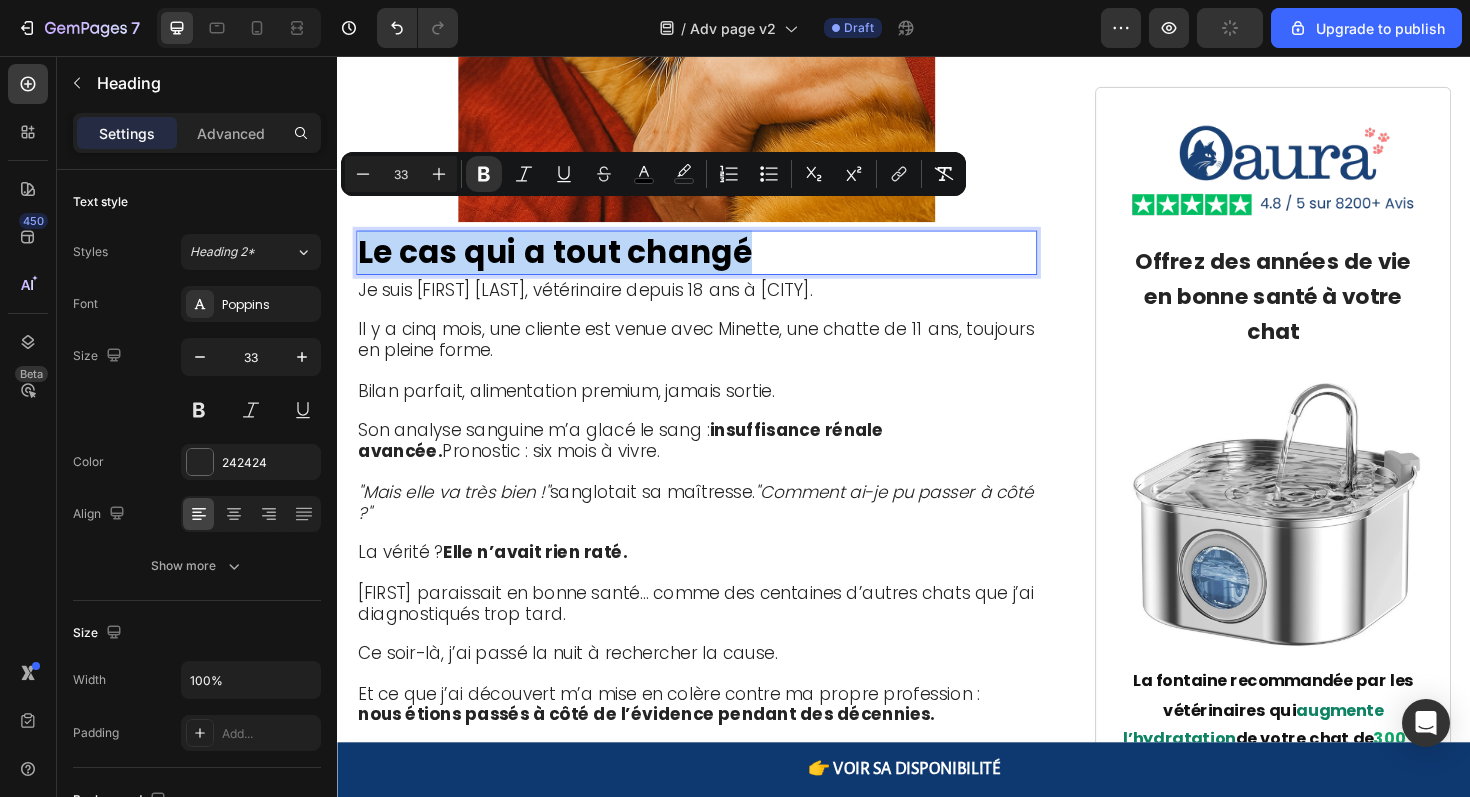 click on "Le cas qui a tout changé" at bounding box center (567, 263) 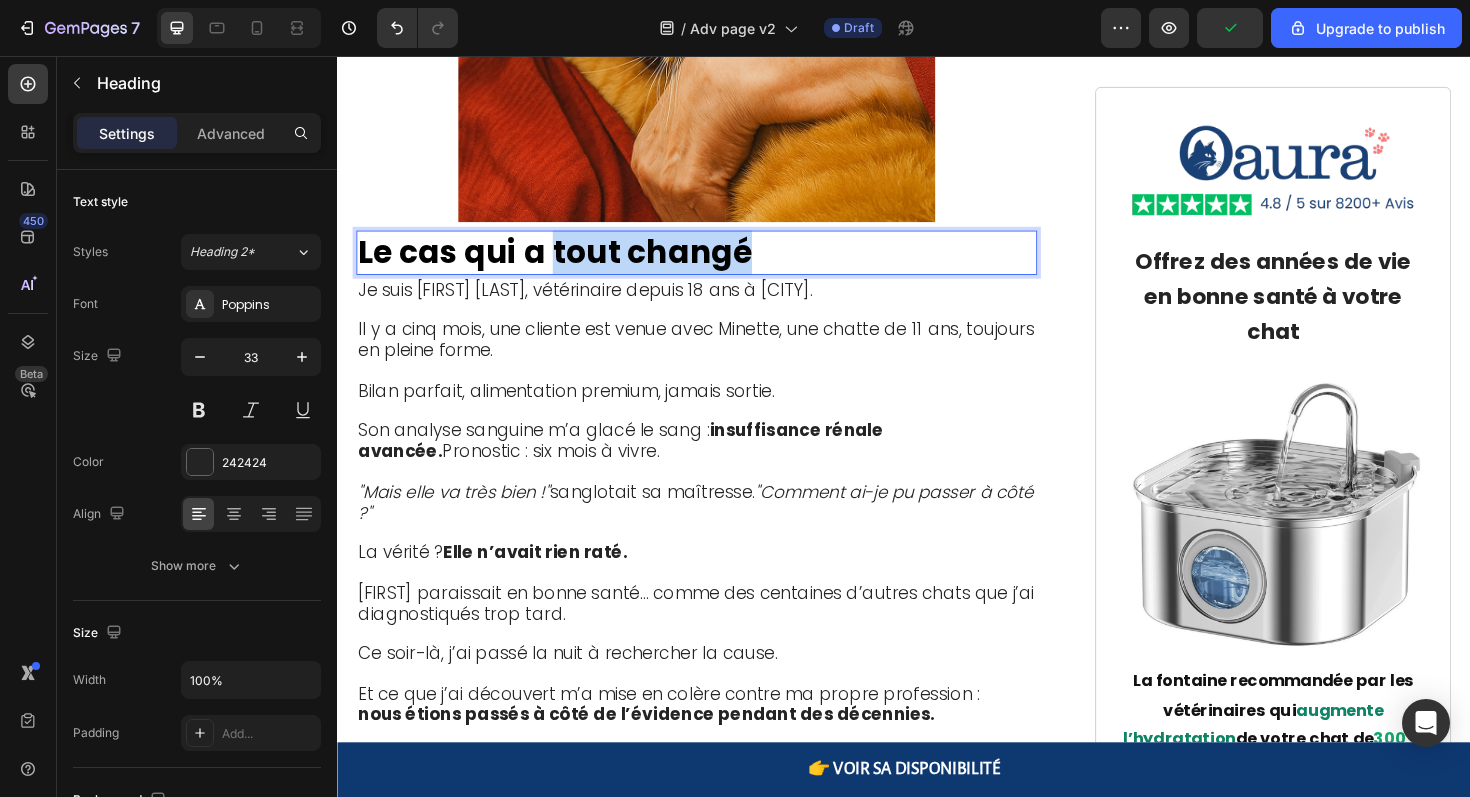 drag, startPoint x: 794, startPoint y: 236, endPoint x: 564, endPoint y: 236, distance: 230 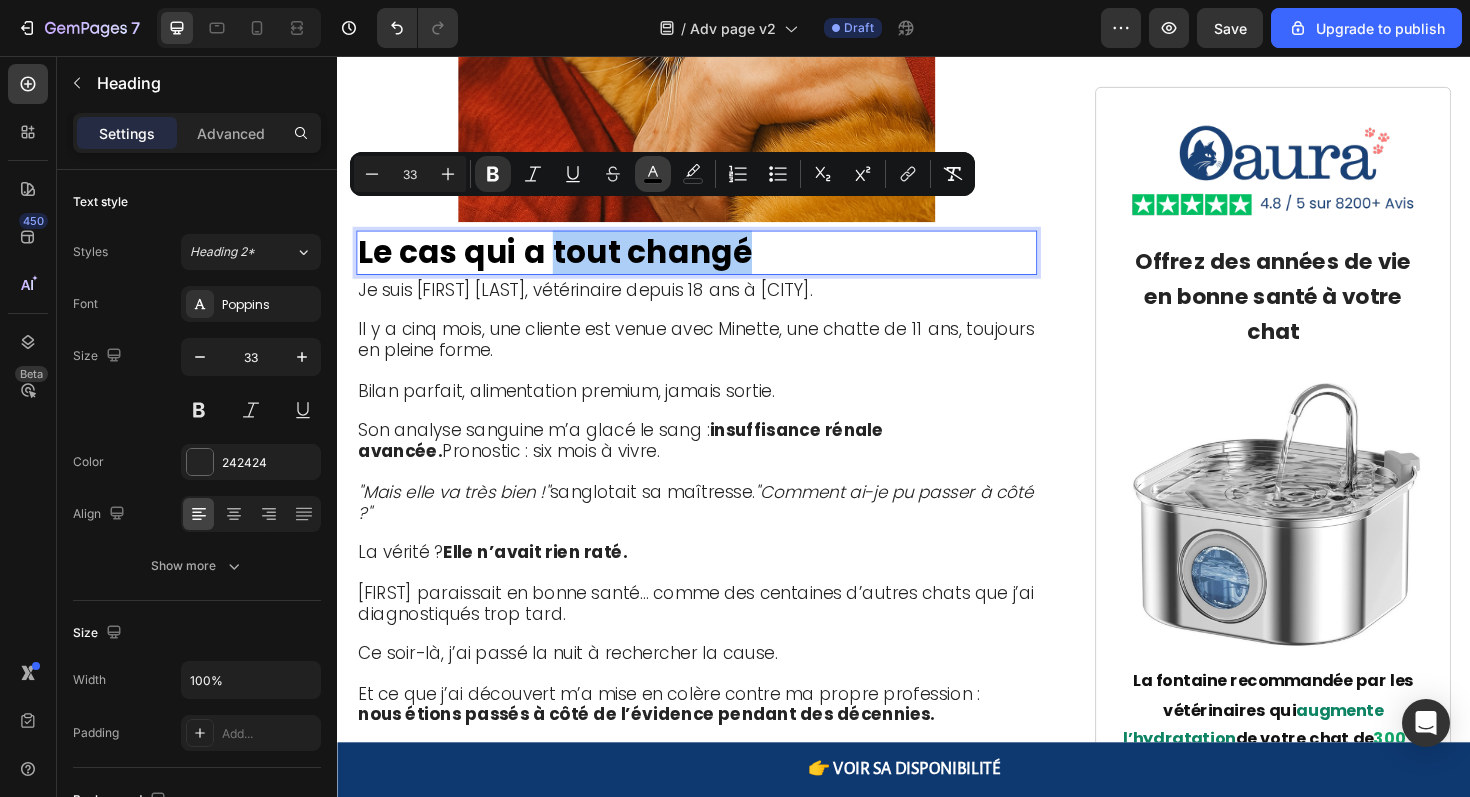 click 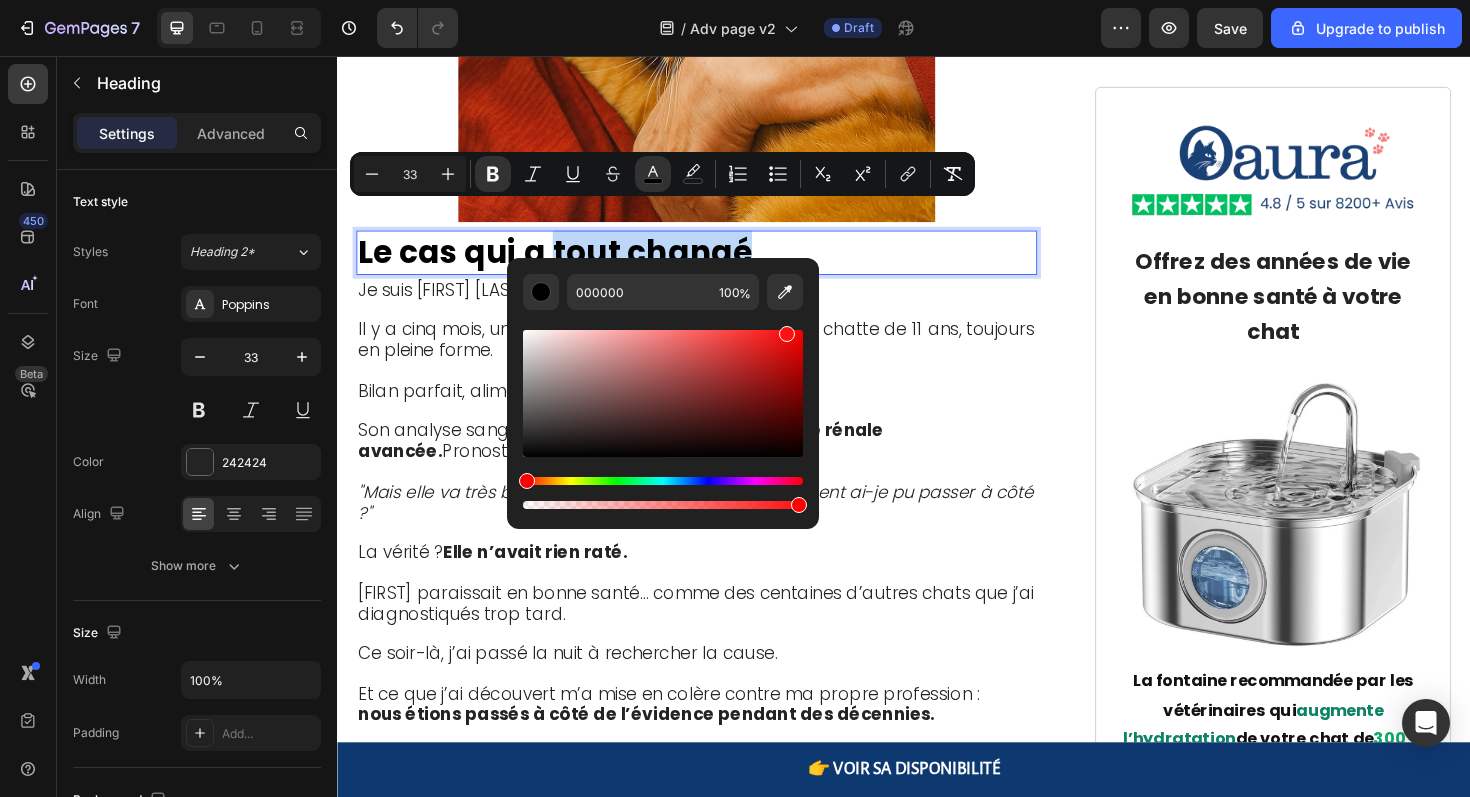 type on "FF0000" 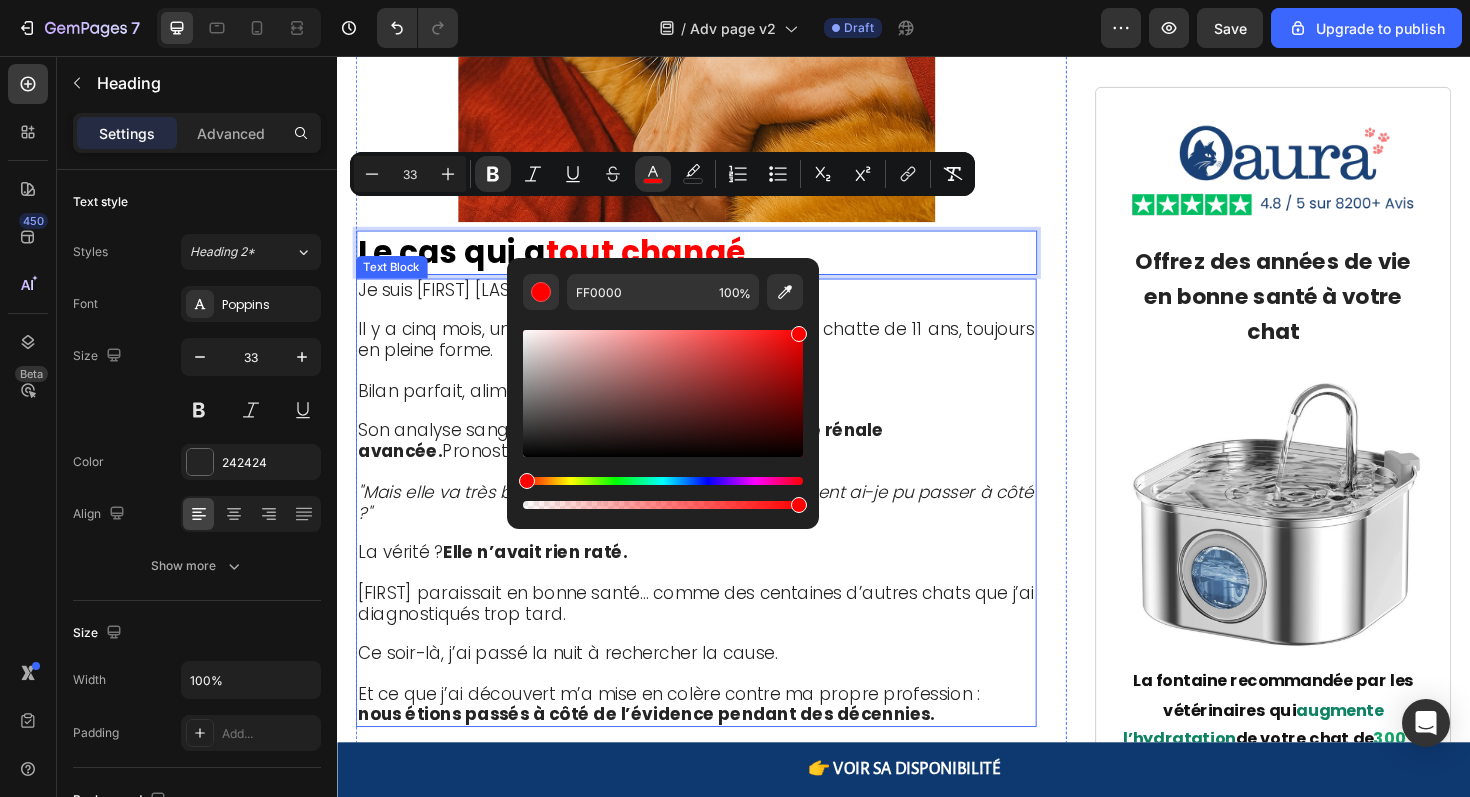 drag, startPoint x: 1053, startPoint y: 435, endPoint x: 908, endPoint y: 290, distance: 205.06097 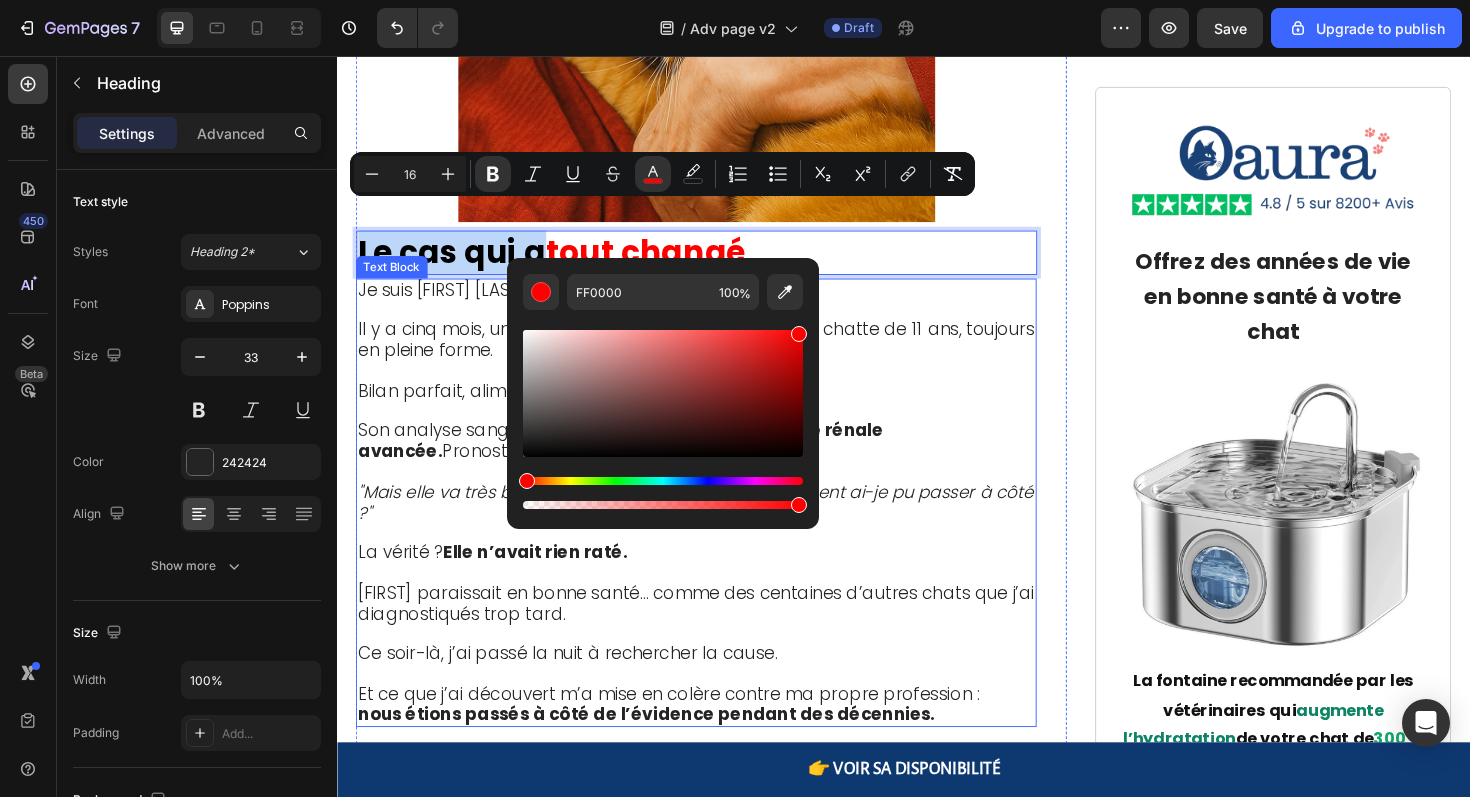 click on "Il y a cinq mois, une cliente est venue avec Minette, une chatte de 11 ans, toujours en pleine forme." at bounding box center (717, 356) 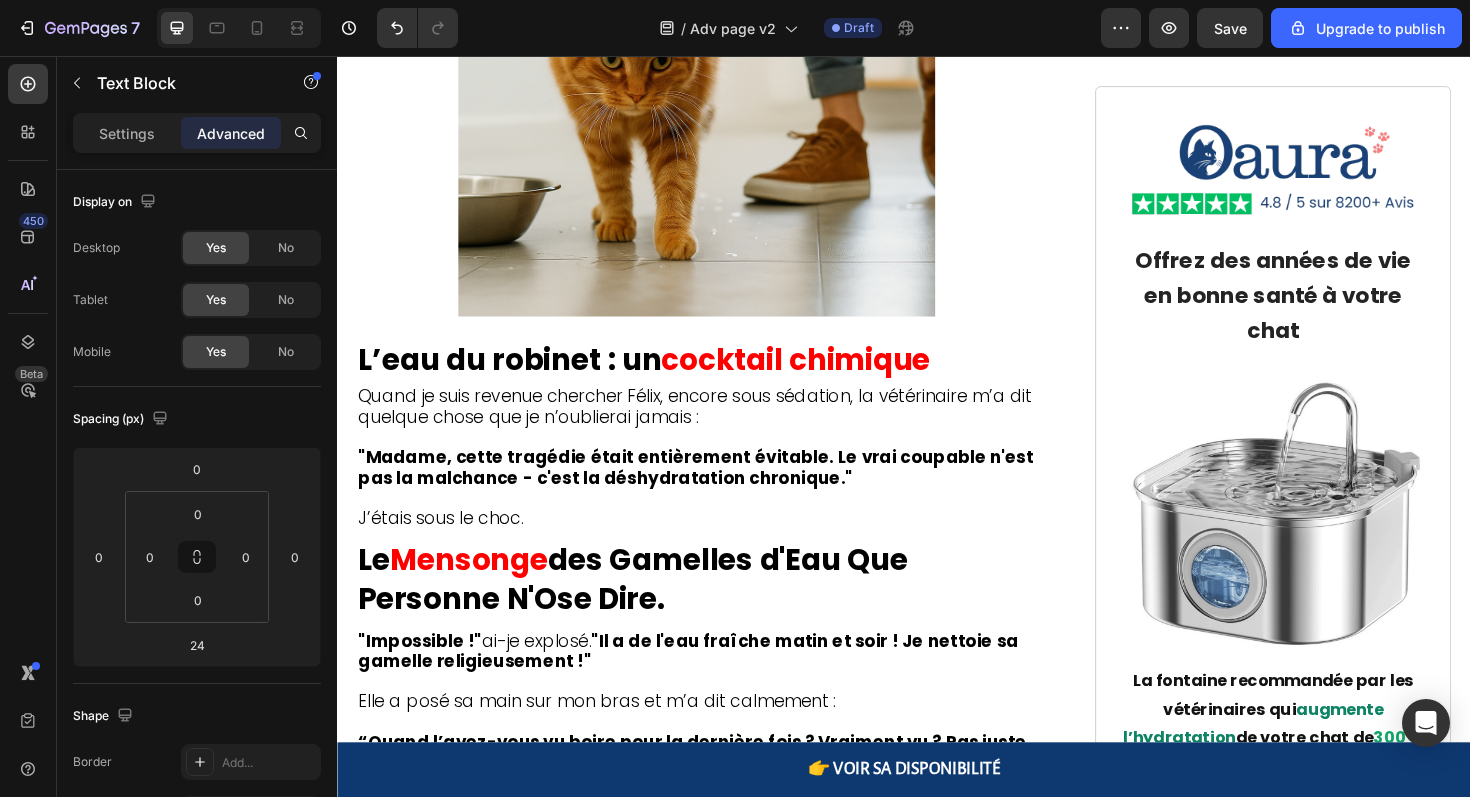 scroll, scrollTop: 2748, scrollLeft: 0, axis: vertical 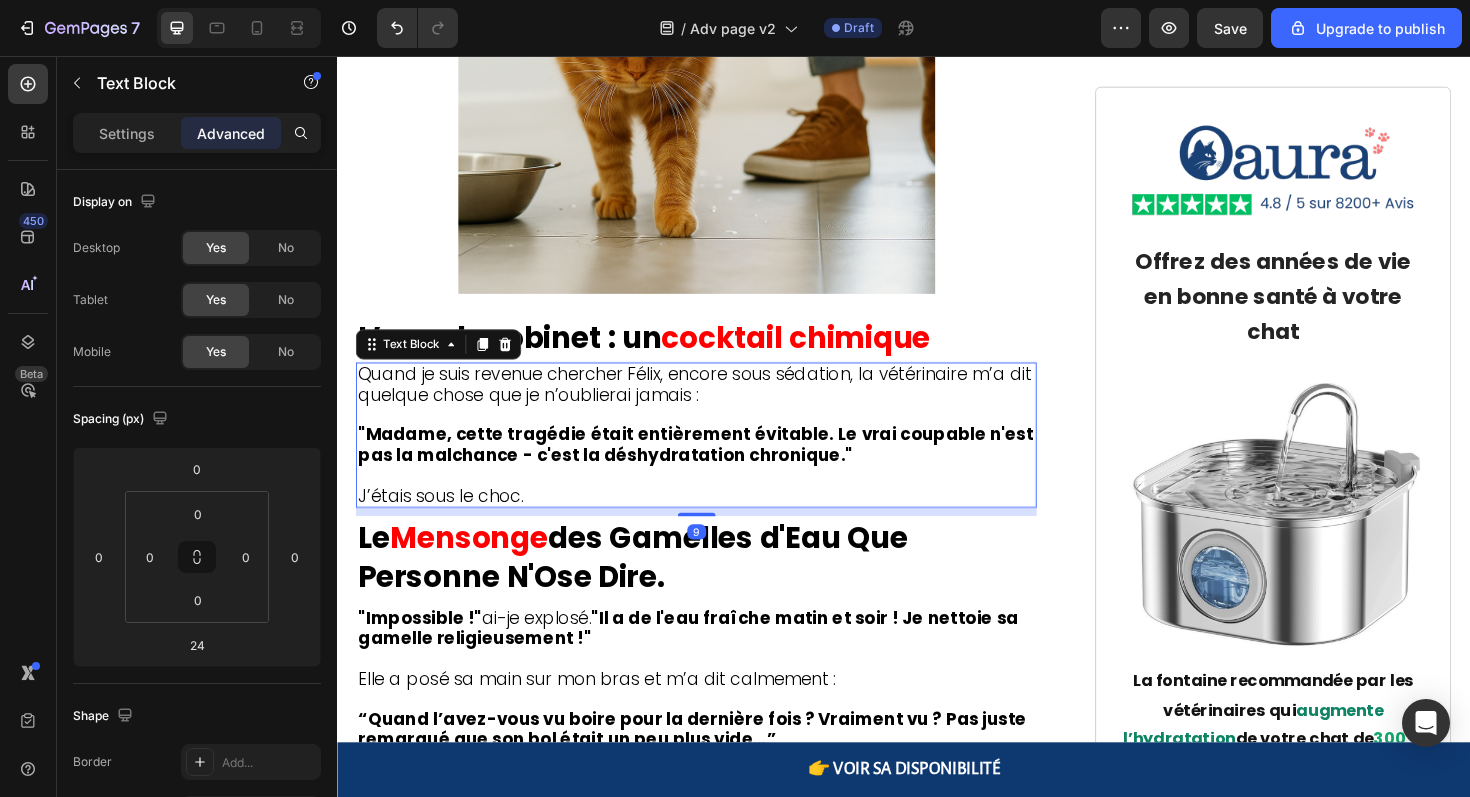 click on "Quand je suis revenue chercher Félix, encore sous sédation, la vétérinaire m’a dit quelque chose que je n’oublierai jamais :" at bounding box center [717, 405] 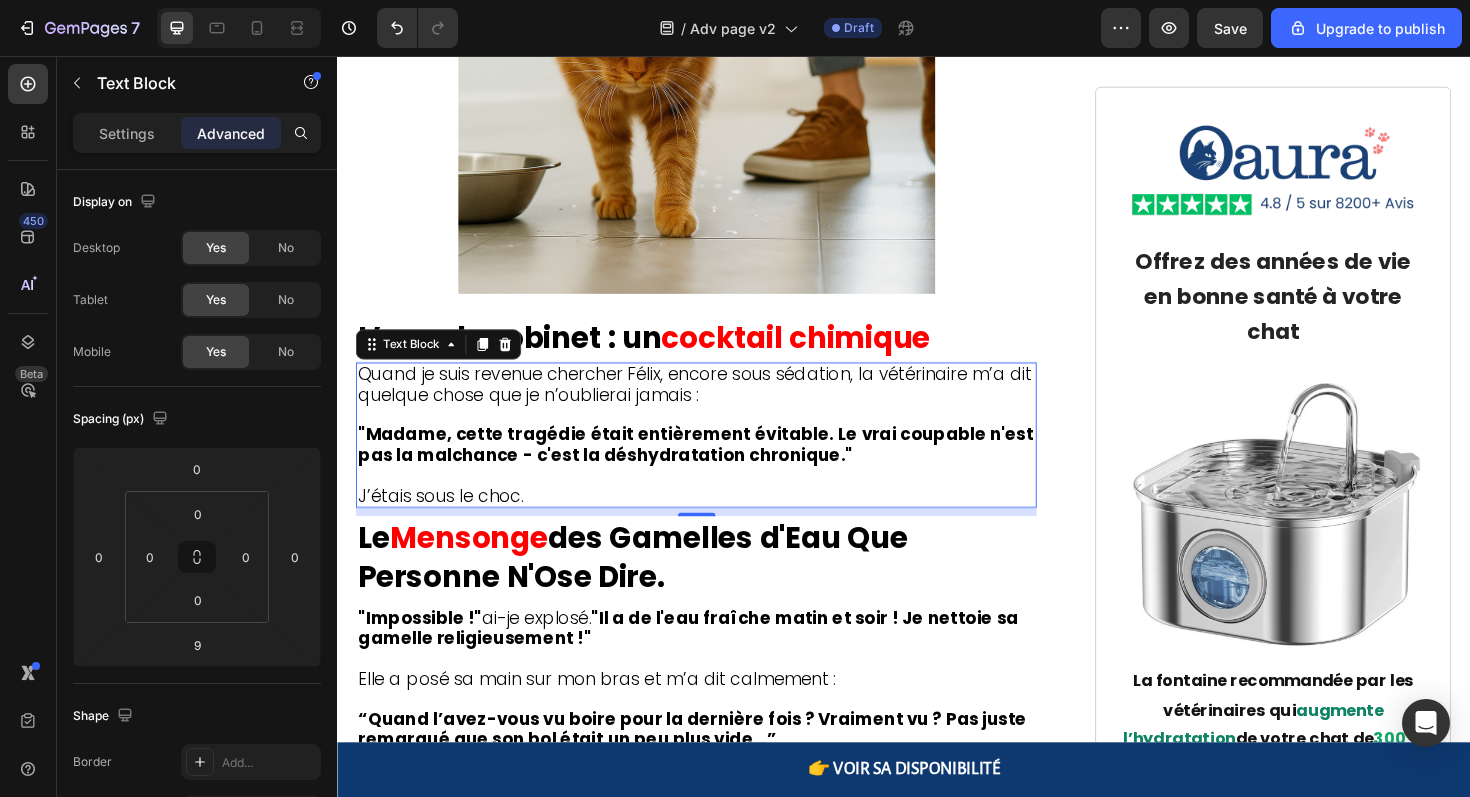 click at bounding box center [717, 501] 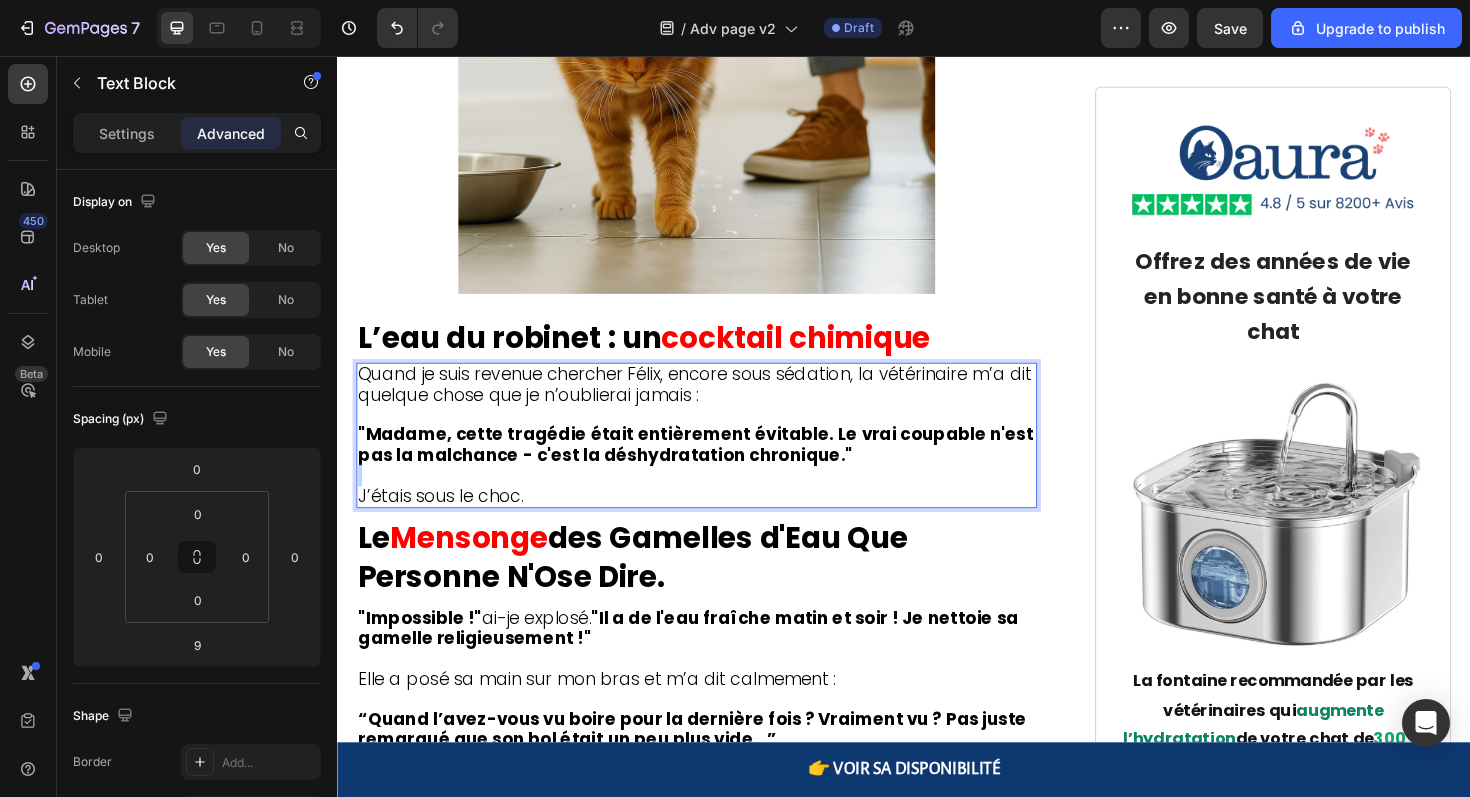 click at bounding box center (717, 501) 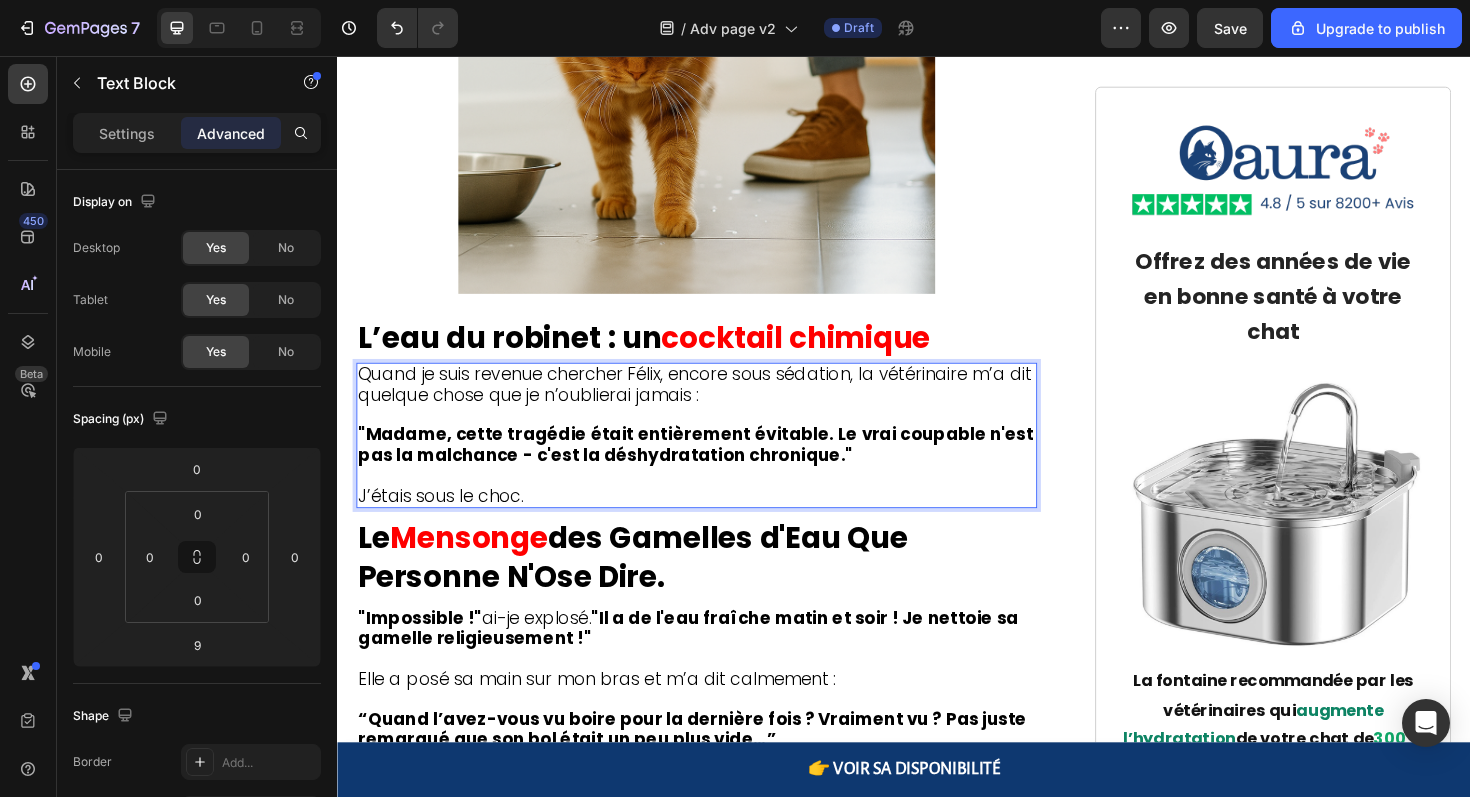 click on "J’étais sous le choc." at bounding box center (717, 523) 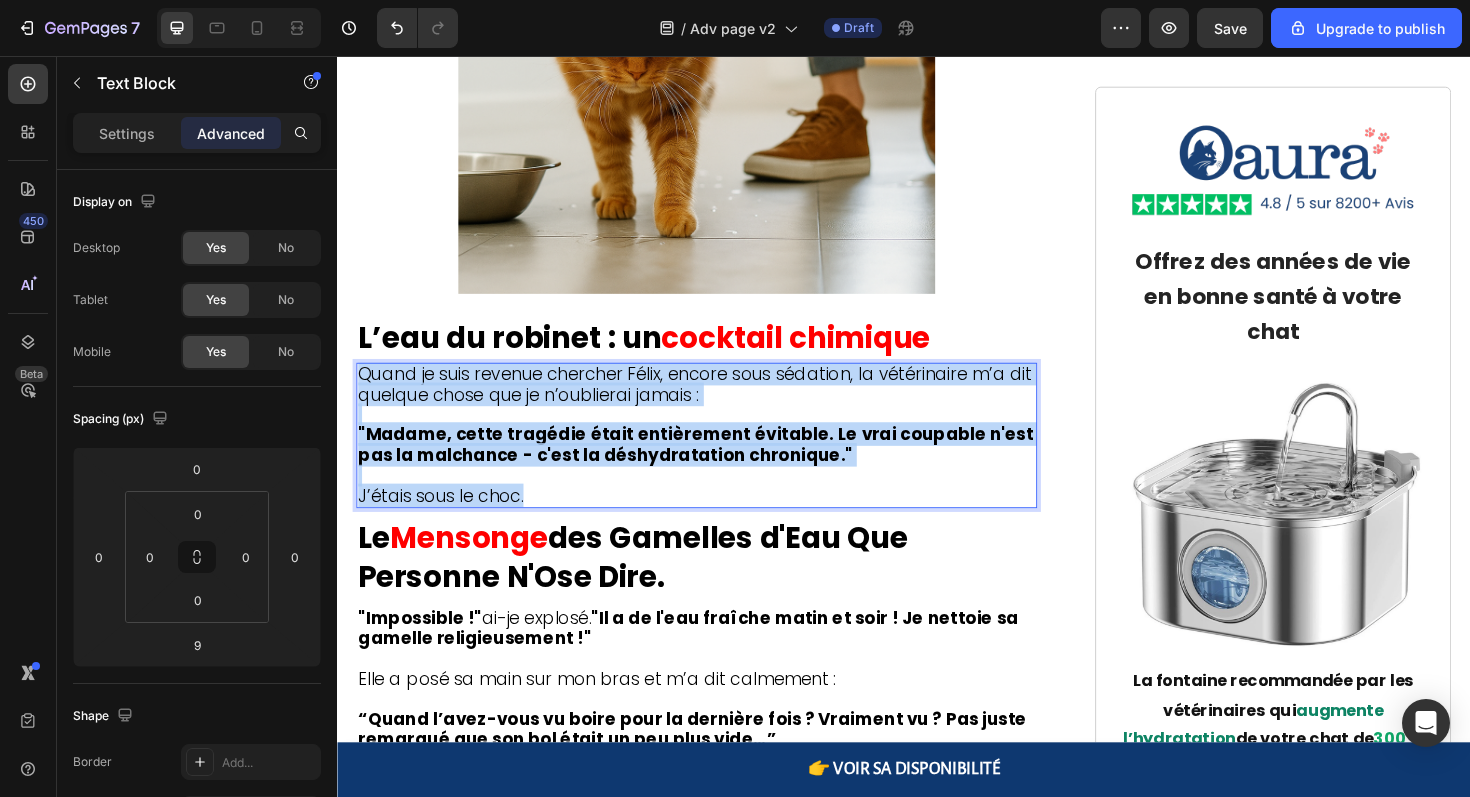 drag, startPoint x: 561, startPoint y: 485, endPoint x: 360, endPoint y: 351, distance: 241.57193 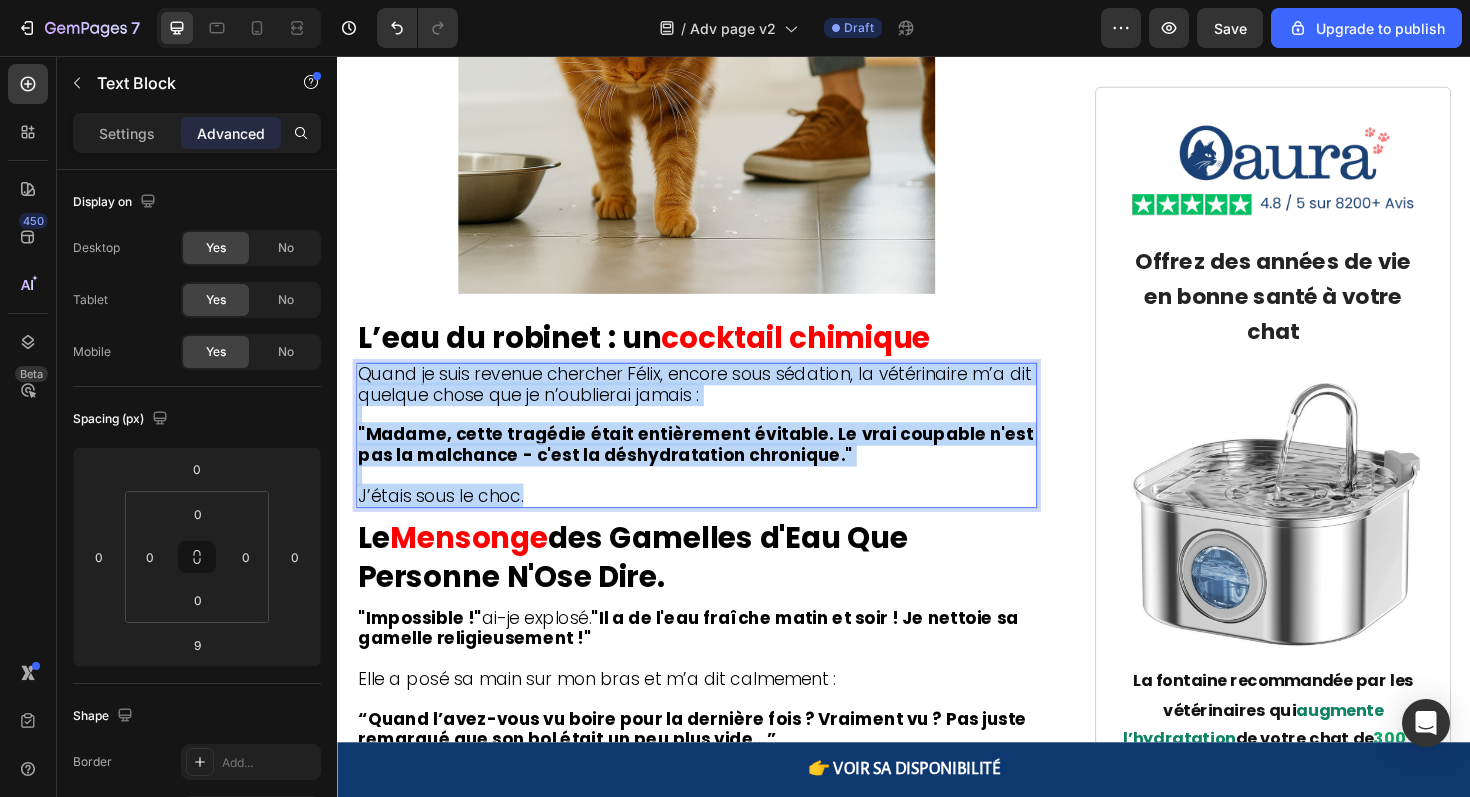 click on "Quand je suis revenue chercher Félix, encore sous sédation, la vétérinaire m’a dit quelque chose que je n’oublierai jamais : "Madame, cette tragédie était entièrement évitable. Le vrai coupable n'est pas la malchance - c'est la déshydratation chronique." J’étais sous le choc." at bounding box center [717, 458] 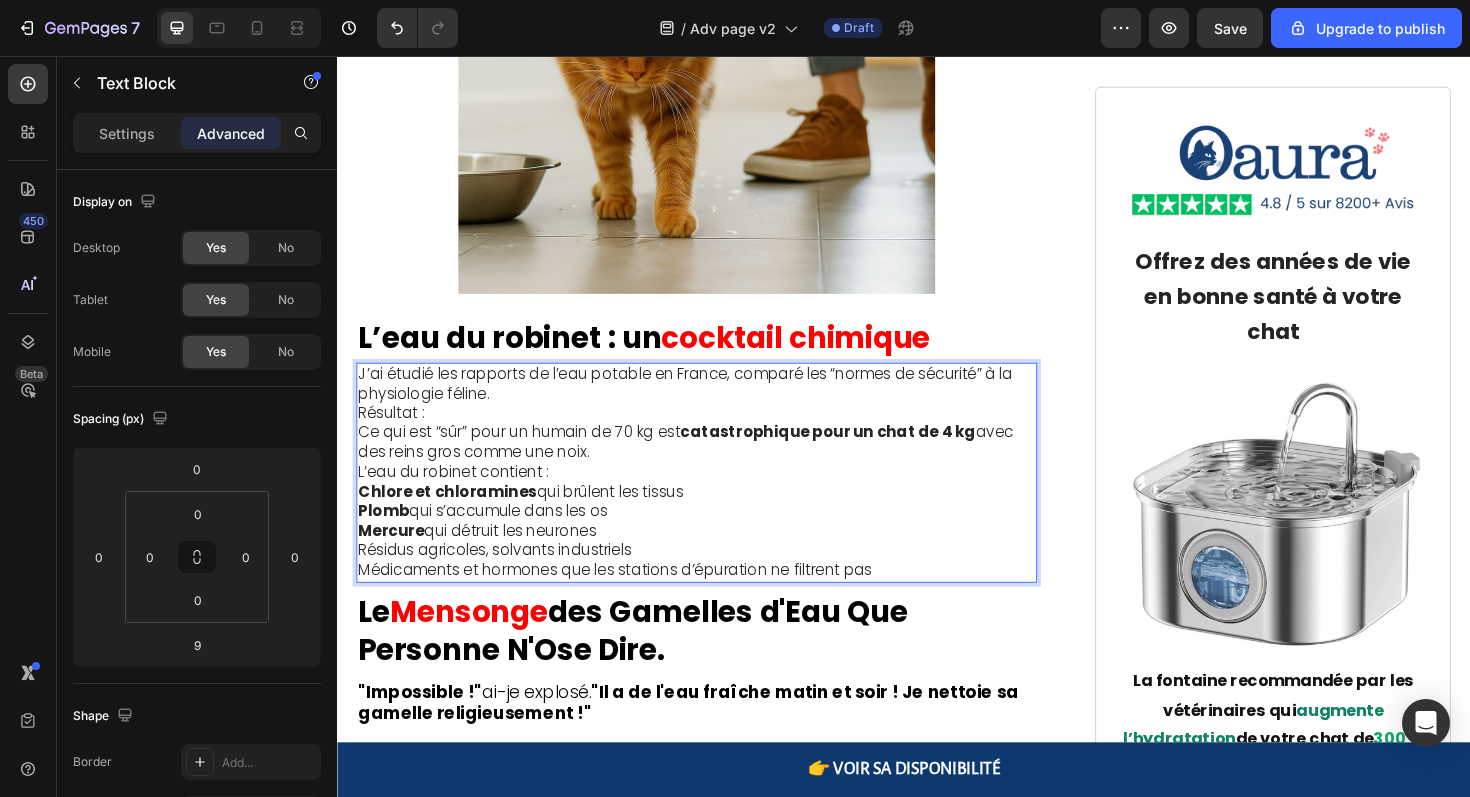 click on "J’ai étudié les rapports de l’eau potable en France, comparé les “normes de sécurité” à la physiologie féline." at bounding box center [717, 404] 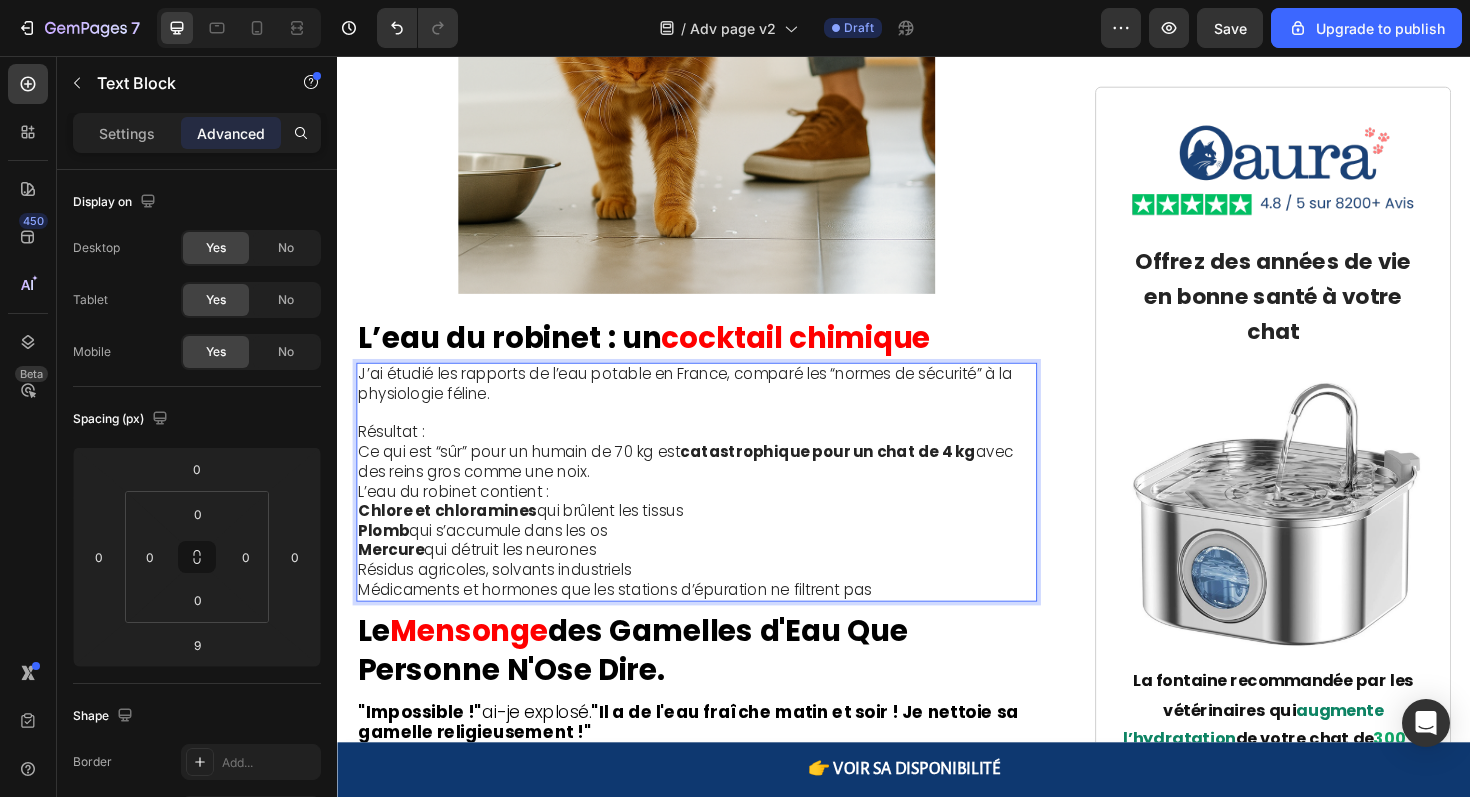 click on "Résultat : Ce qui est “sûr” pour un humain de 70 kg est  catastrophique pour un chat de 4 kg  avec des reins gros comme une noix." at bounding box center [717, 476] 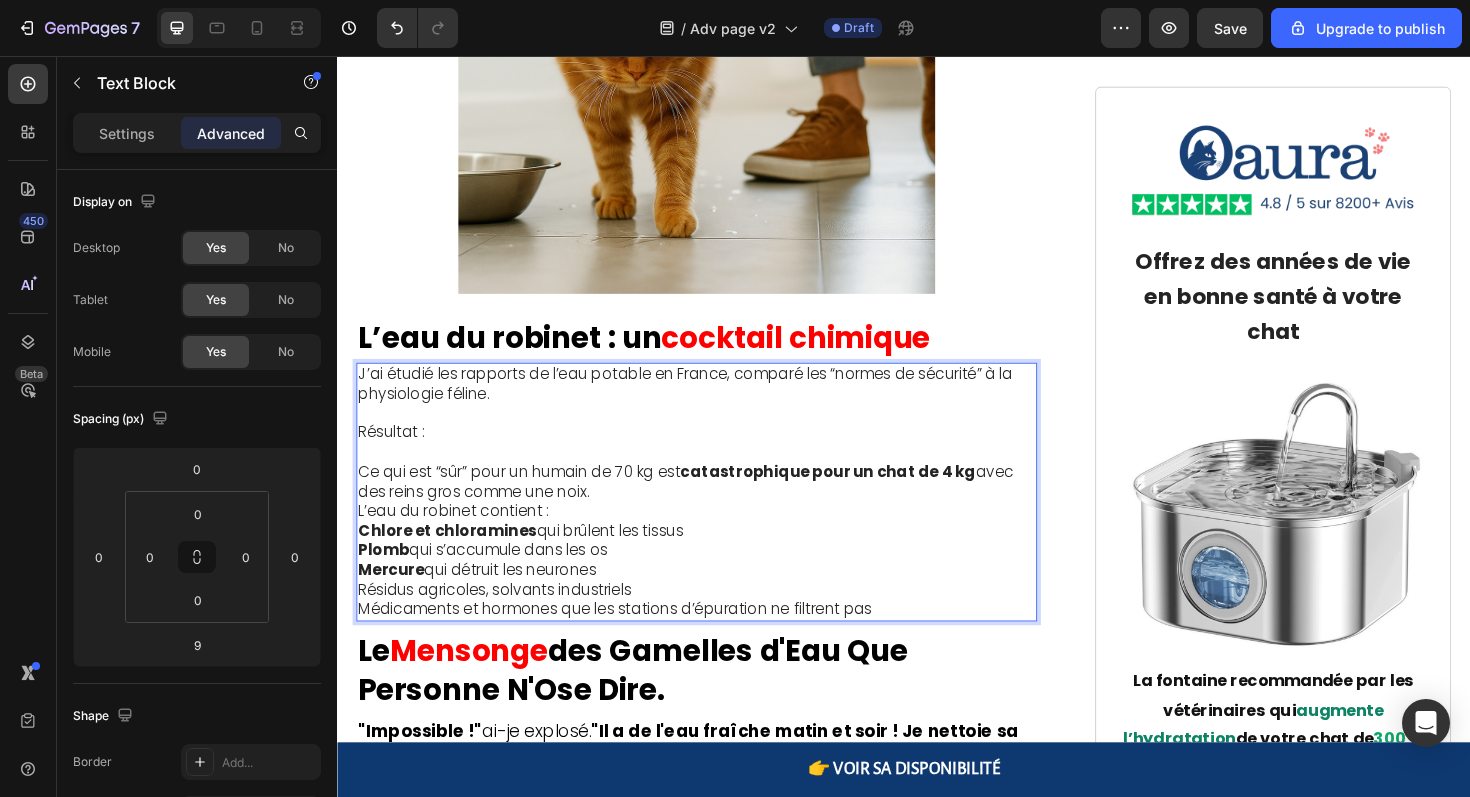 click on "⁠⁠⁠⁠⁠⁠⁠ Ce qui est “sûr” pour un humain de 70 kg est  catastrophique pour un chat de 4 kg  avec des reins gros comme une noix." at bounding box center [717, 497] 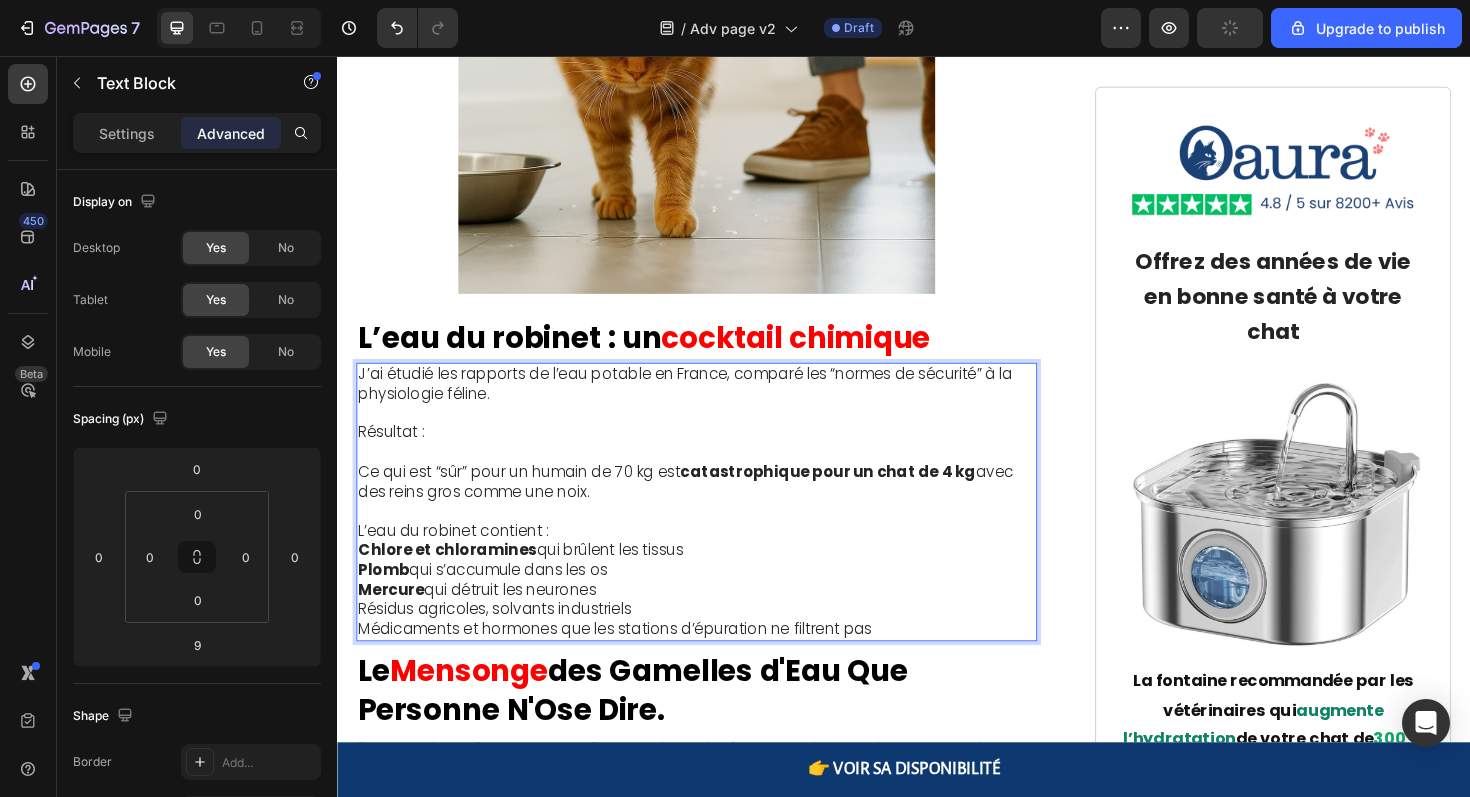 click on "L’eau du robinet contient :" at bounding box center (717, 559) 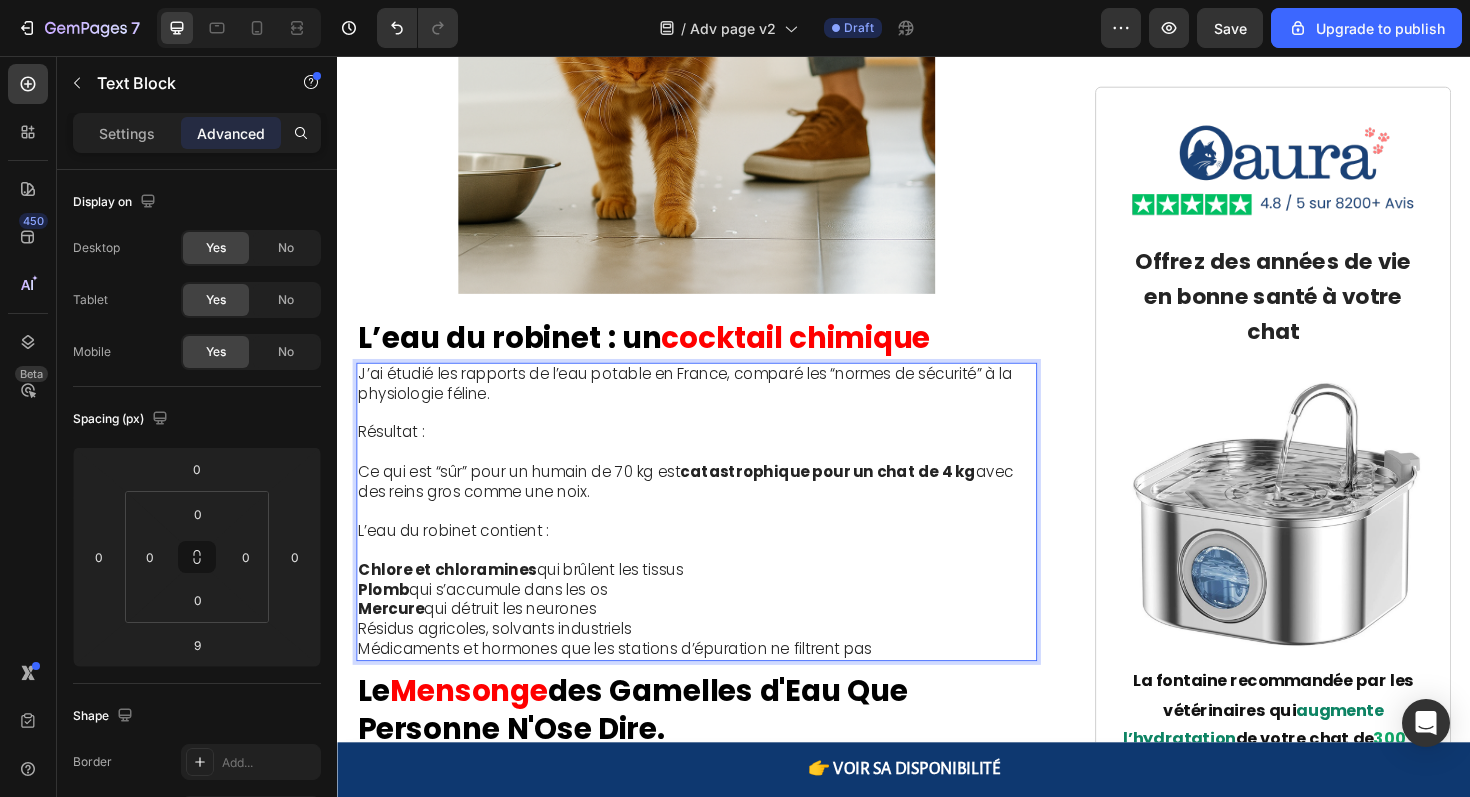 click on "Mercure  qui détruit les neurones" at bounding box center (717, 642) 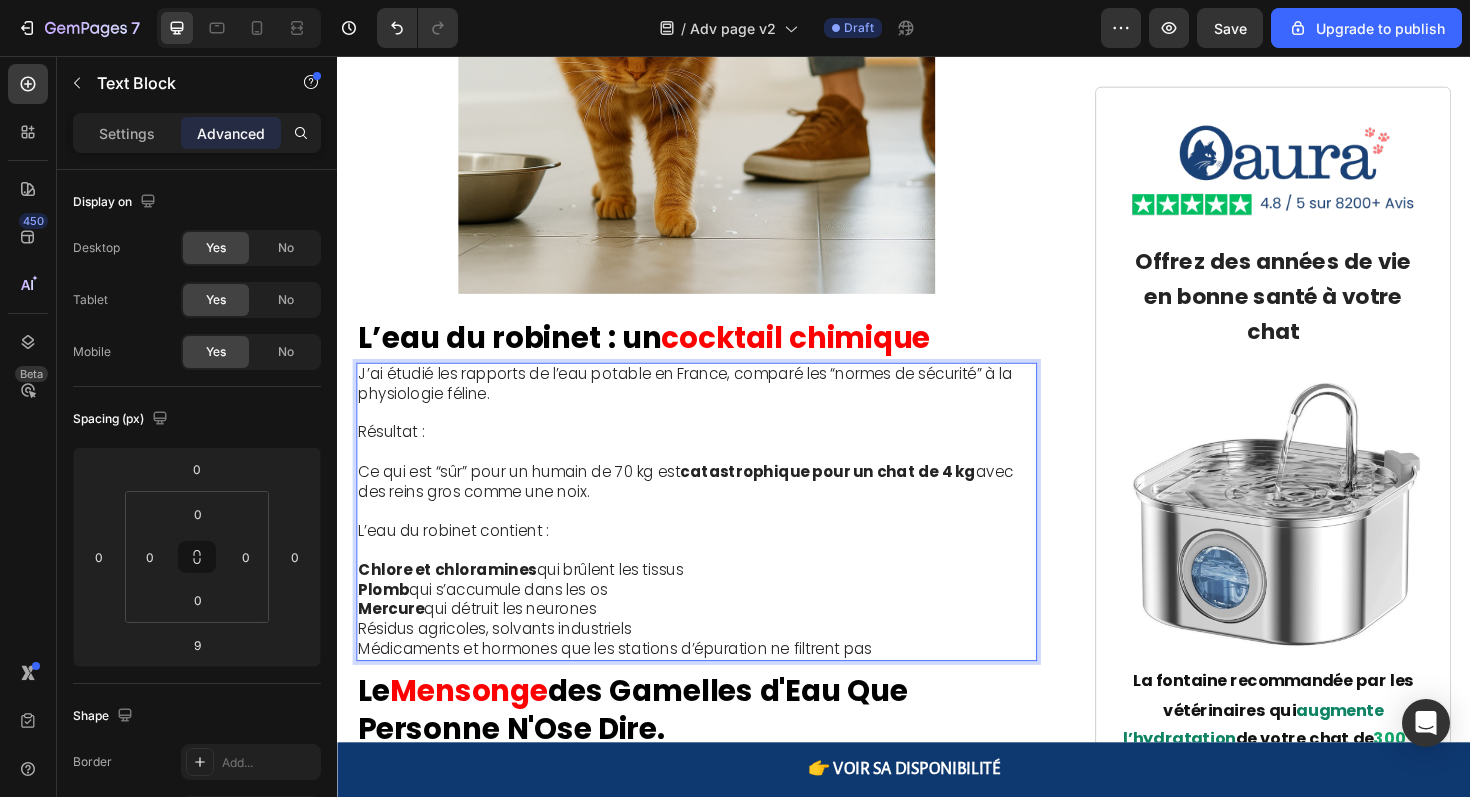 click on "Médicaments et hormones que les stations d’épuration ne filtrent pas" at bounding box center [717, 684] 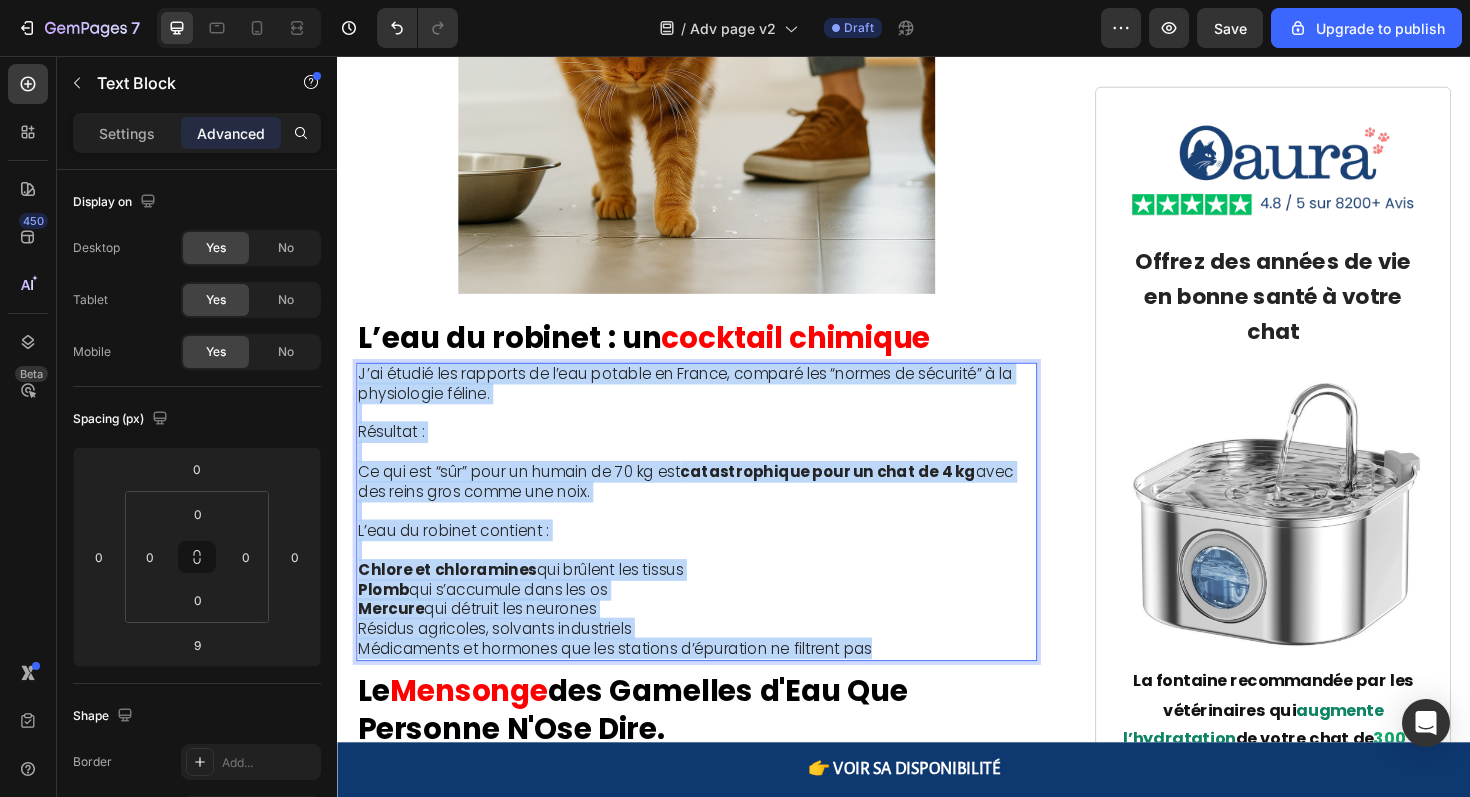 drag, startPoint x: 934, startPoint y: 646, endPoint x: 359, endPoint y: 357, distance: 643.54175 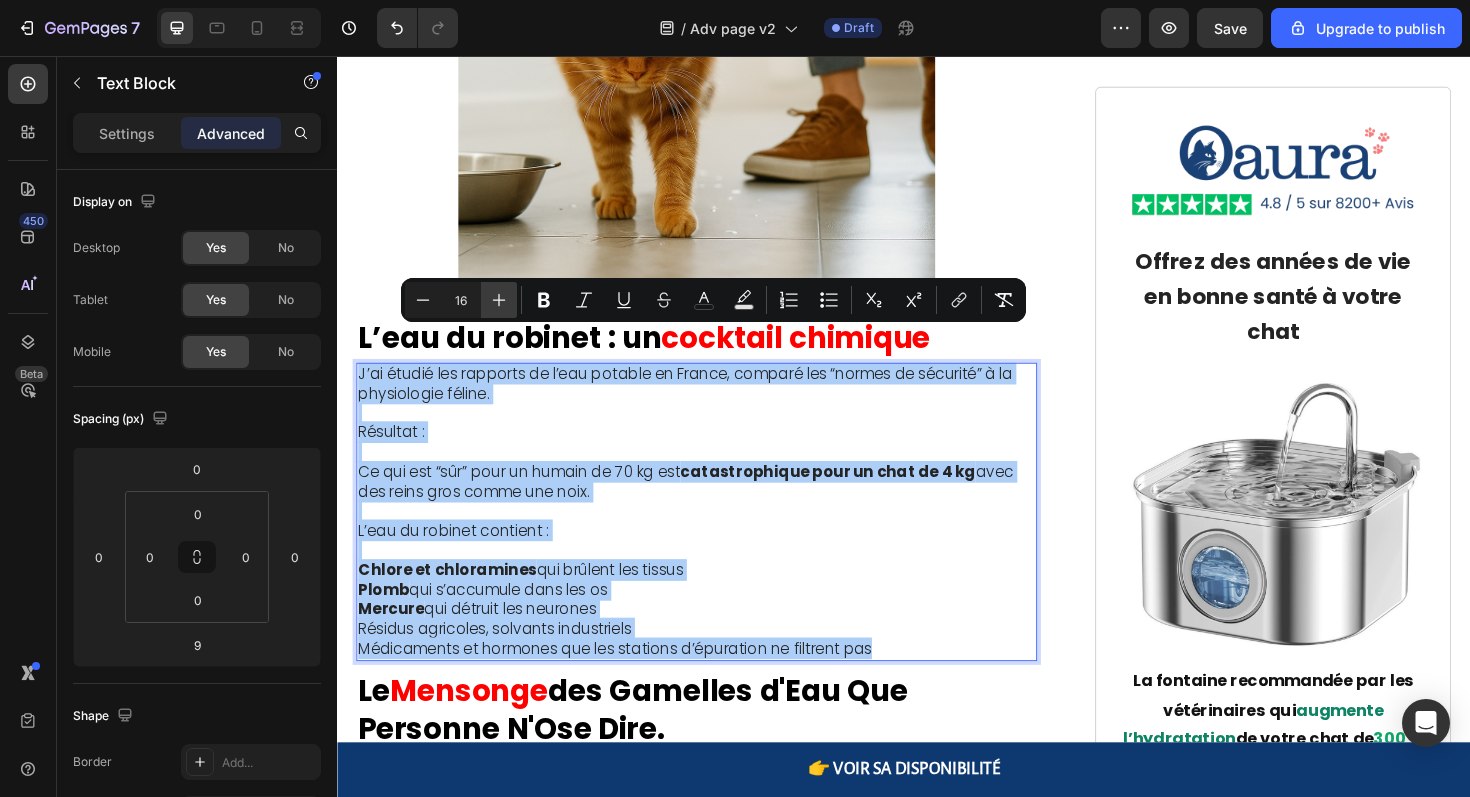 click 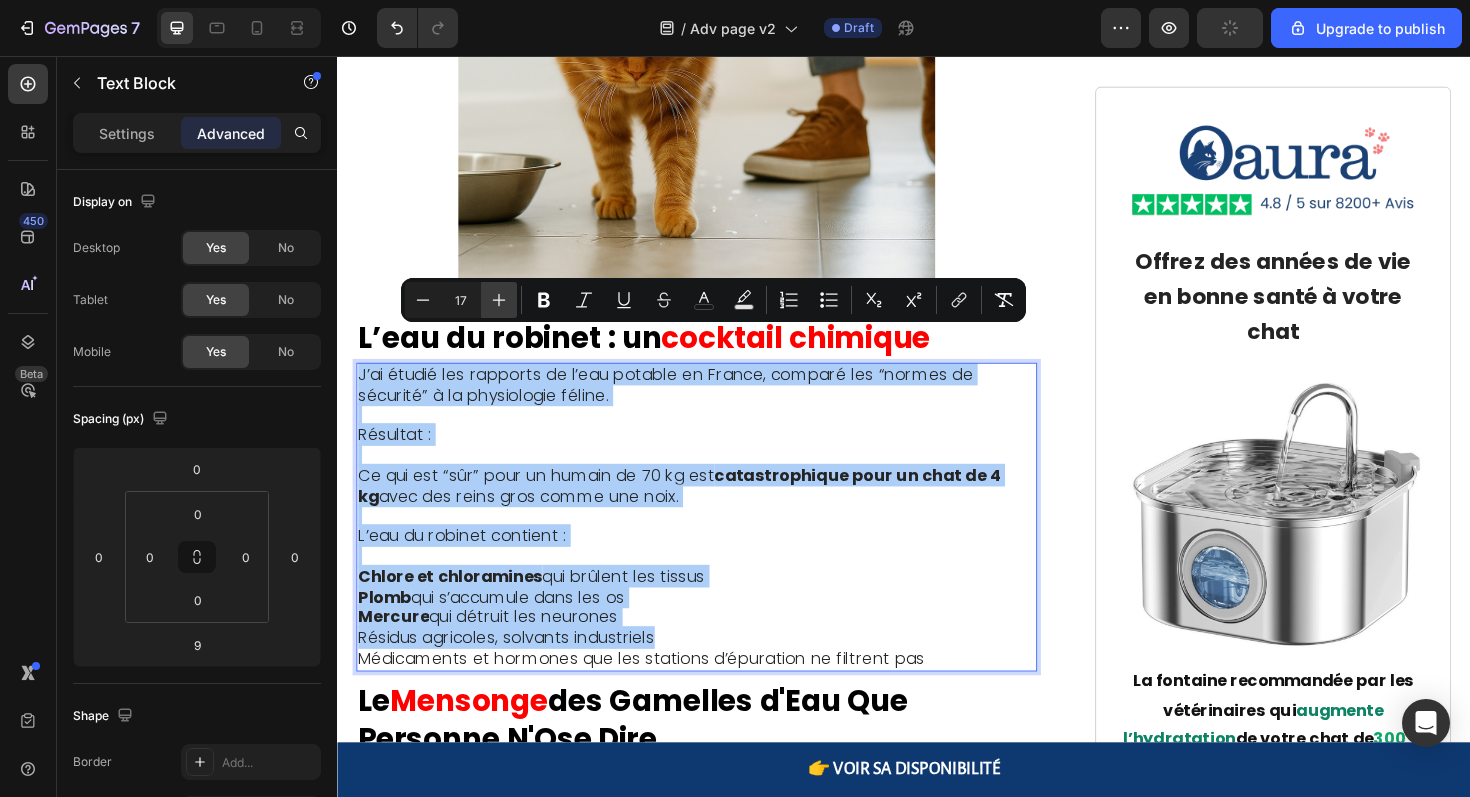 click 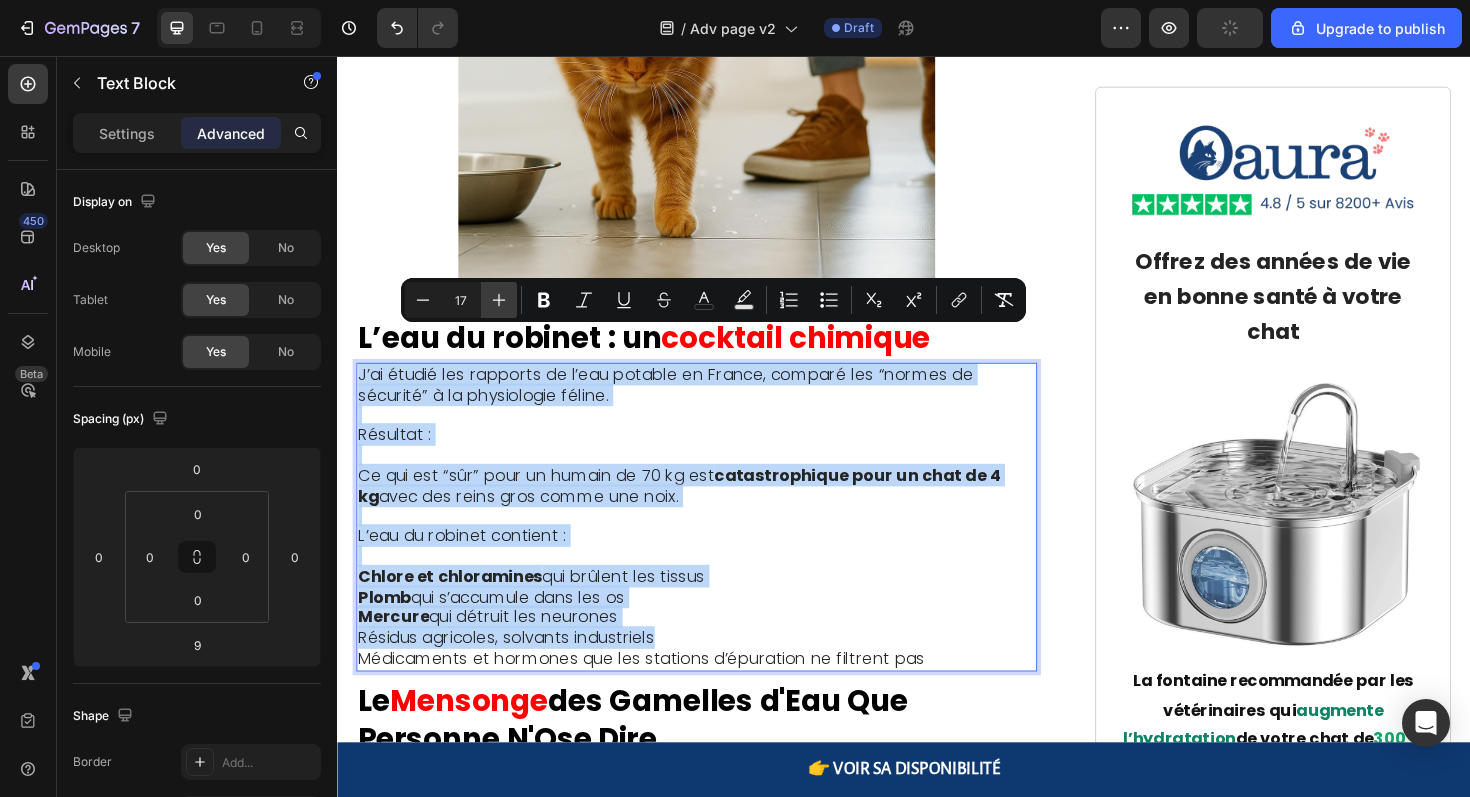 type on "18" 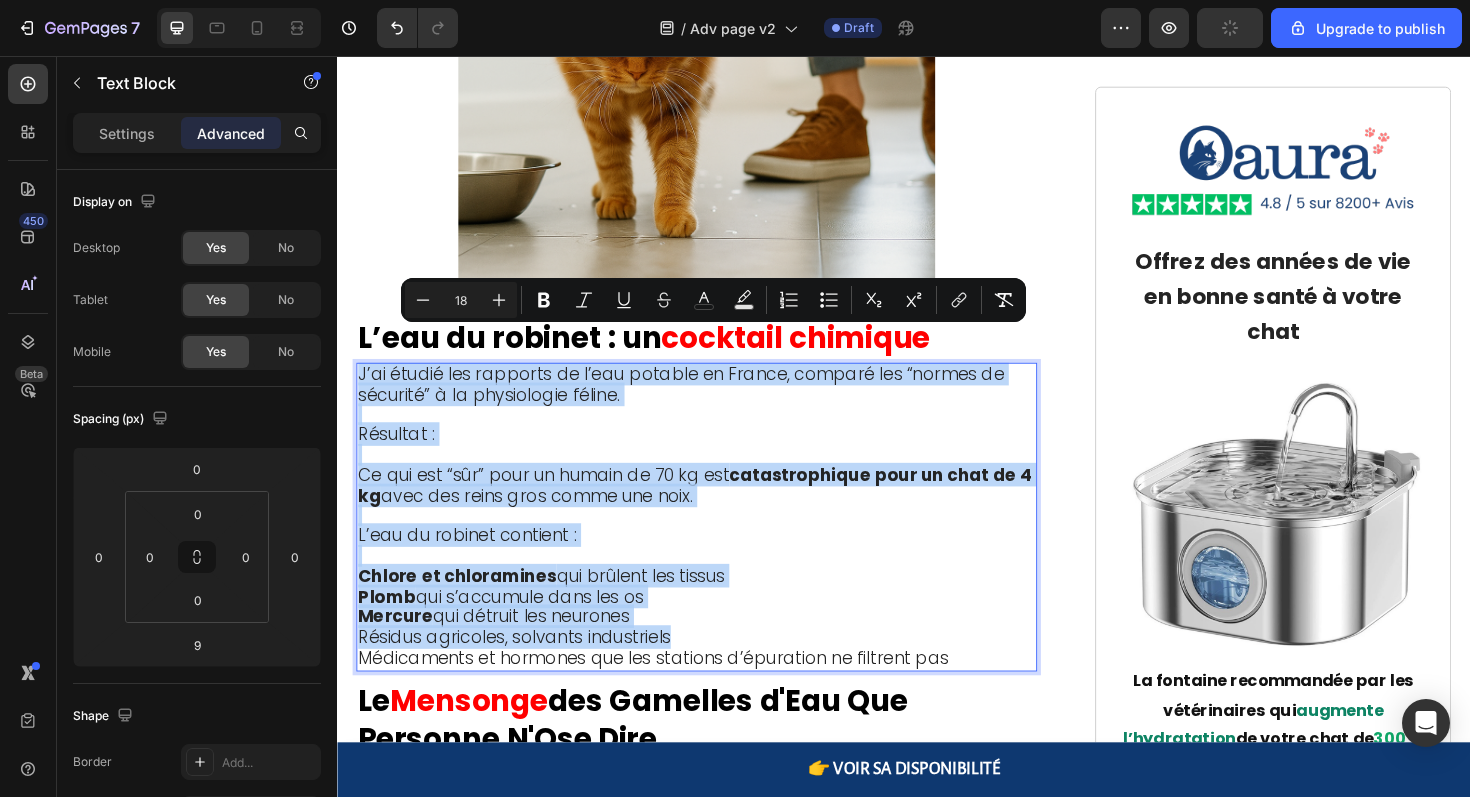 click on "L’eau du robinet contient :" at bounding box center [474, 563] 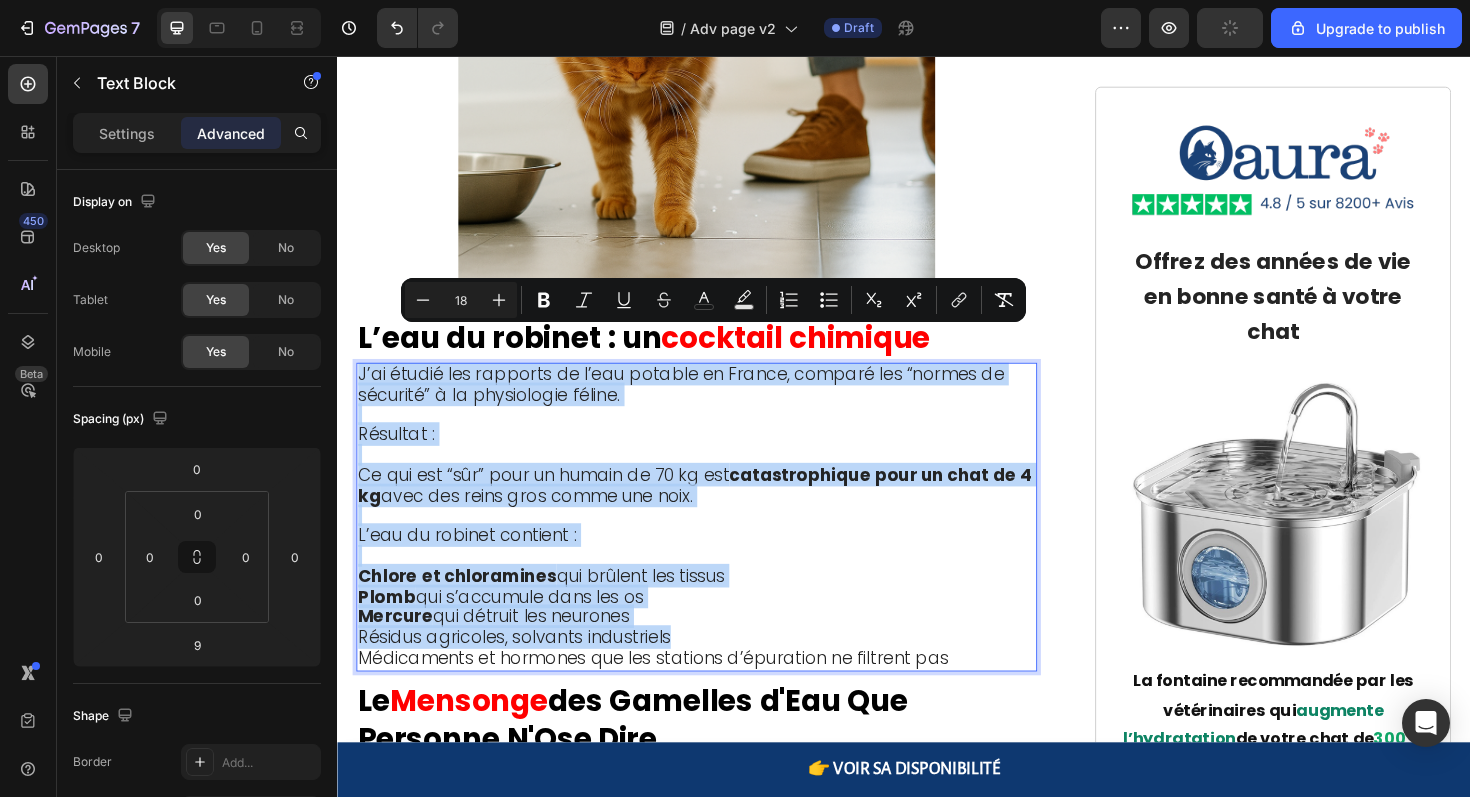 click at bounding box center (717, 586) 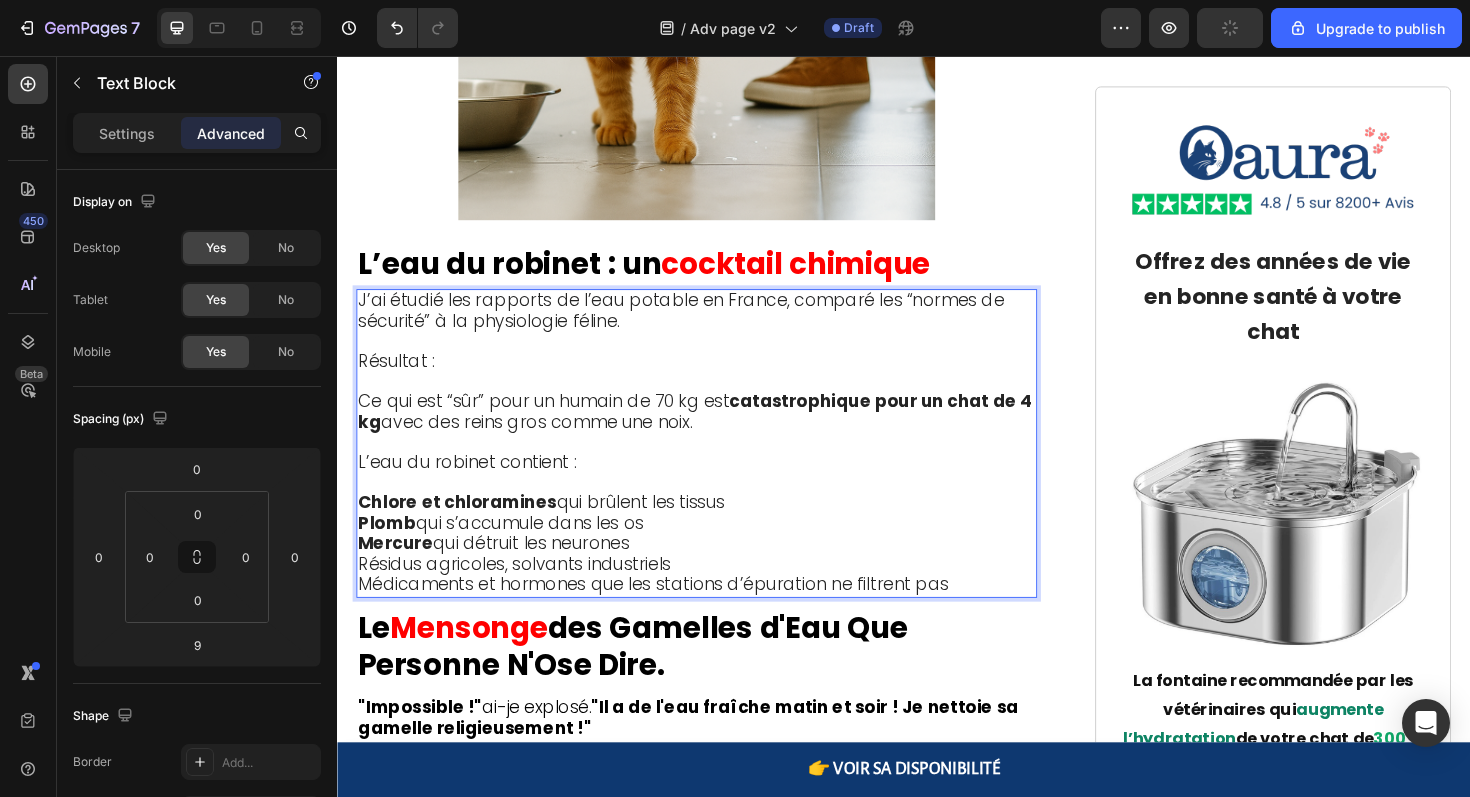 scroll, scrollTop: 2835, scrollLeft: 0, axis: vertical 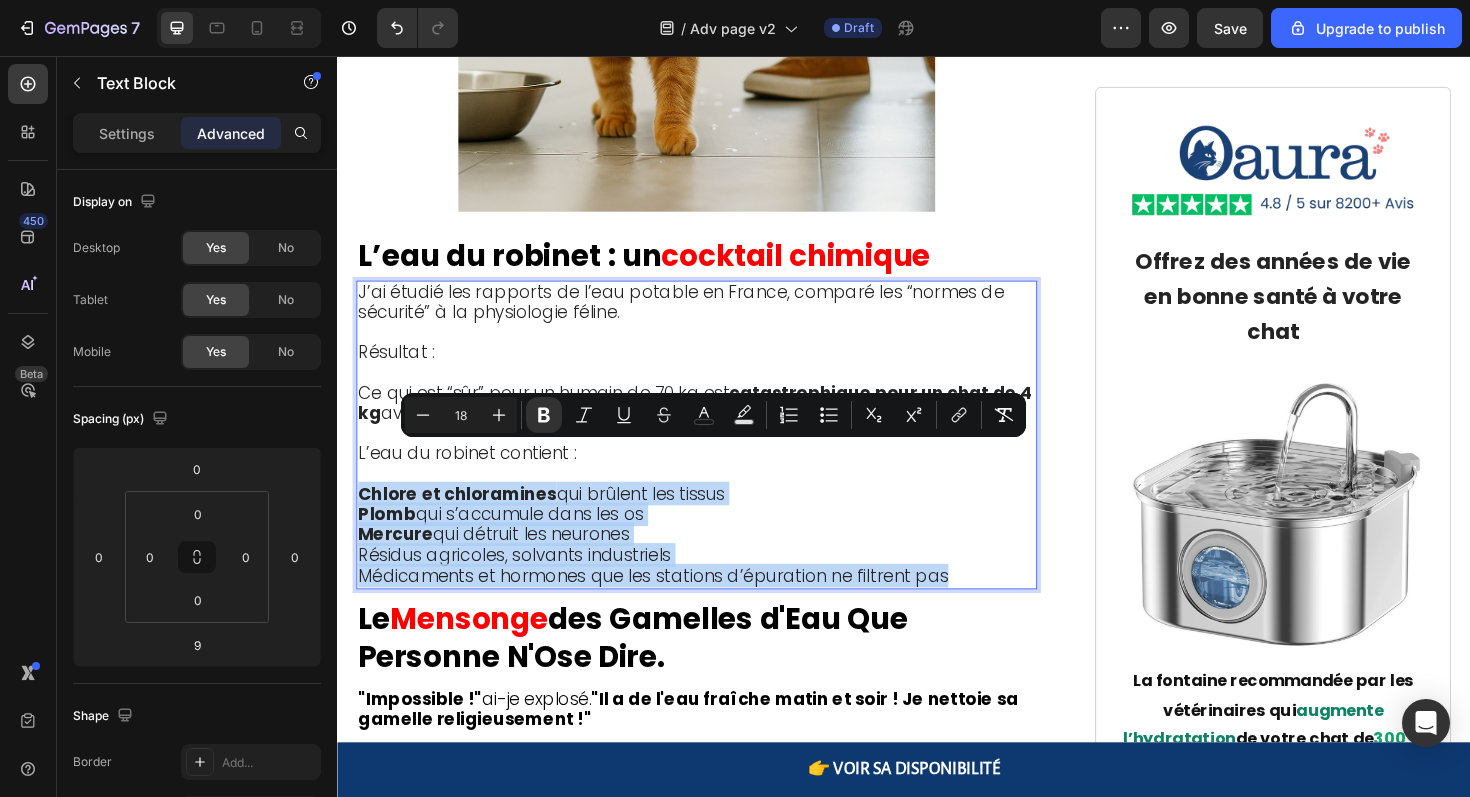 drag, startPoint x: 982, startPoint y: 566, endPoint x: 353, endPoint y: 477, distance: 635.2653 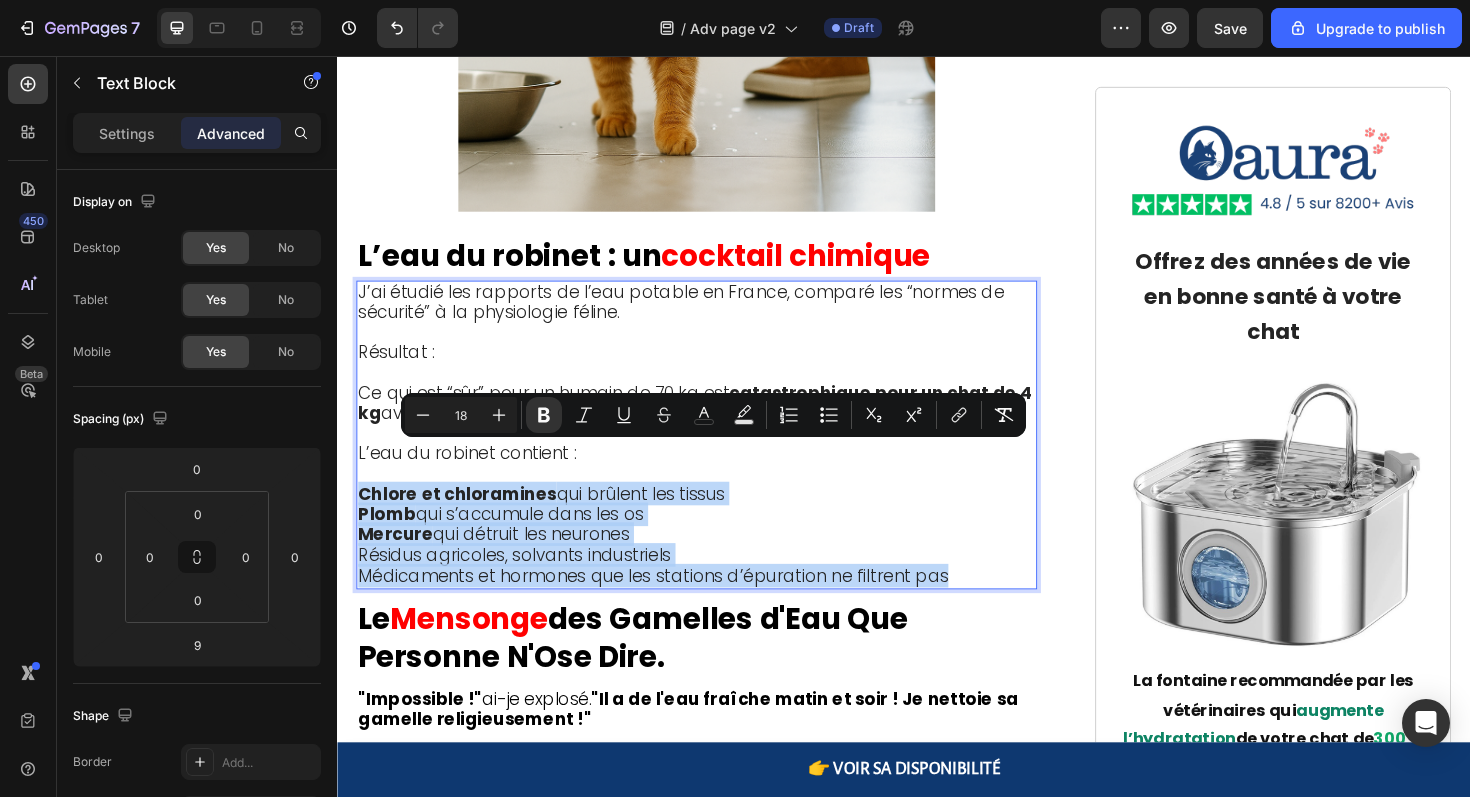 click on "⁠⁠⁠⁠⁠⁠⁠ Un vétérinaire révèle une menace cachée : "Voici pourquoi 81 % des chats meurent 5 ans trop tôt…" Heading 📍 Publié le 27 juillet 2025 à 9h17 - Paris Text Block "Quand les propriétaires remarquent enfin les symptômes, il est souvent trop tard. 80% de la fonction rénale est déjà détruite. C'est un drame que je vois 5 fois par semaine dans ma clinique."  — Dr. Claire Dubois, Vétérinaire à Paris Text Block Image ⁠⁠⁠⁠⁠⁠⁠ Ce chat aurait dû vivre jusqu’à 18 ans…  Elle est morte à 11. Heading Si votre chat semble en bonne santé mais que quelque chose vous inquiète…   S’il agit différemment sans raison apparente… Si vous pensez “tout faire bien” et pourtant vous vous demandez s’il va vraiment bien . Alors ce que je vais partager pourrait  lui sauver plusieurs années de vie. Une épidémie silencieuse vole des années à nos chats Des millions de chats d’intérieur en France perdent  5 à 7 années d’espérance de vie. Et le pire ?" at bounding box center (937, 2432) 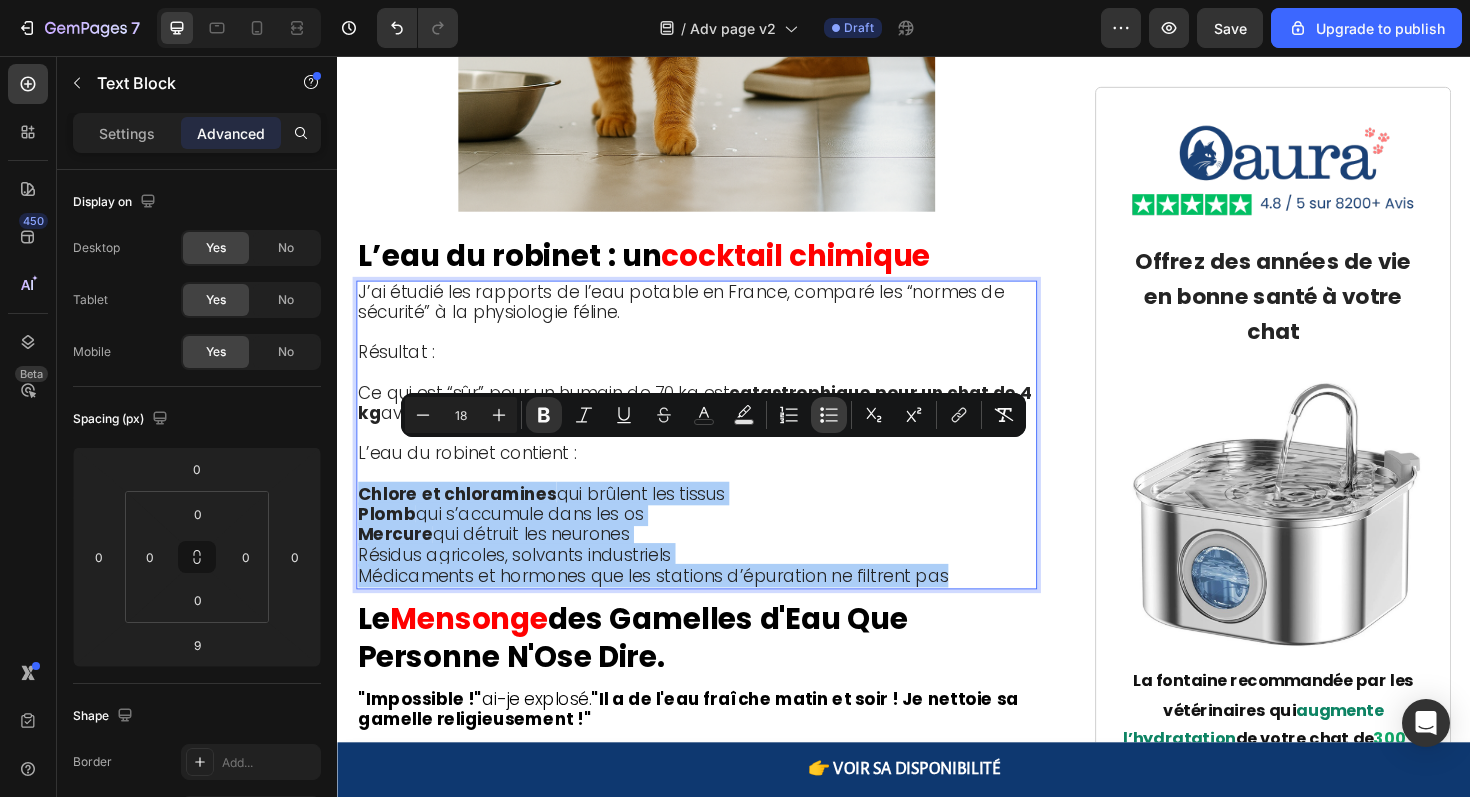 click 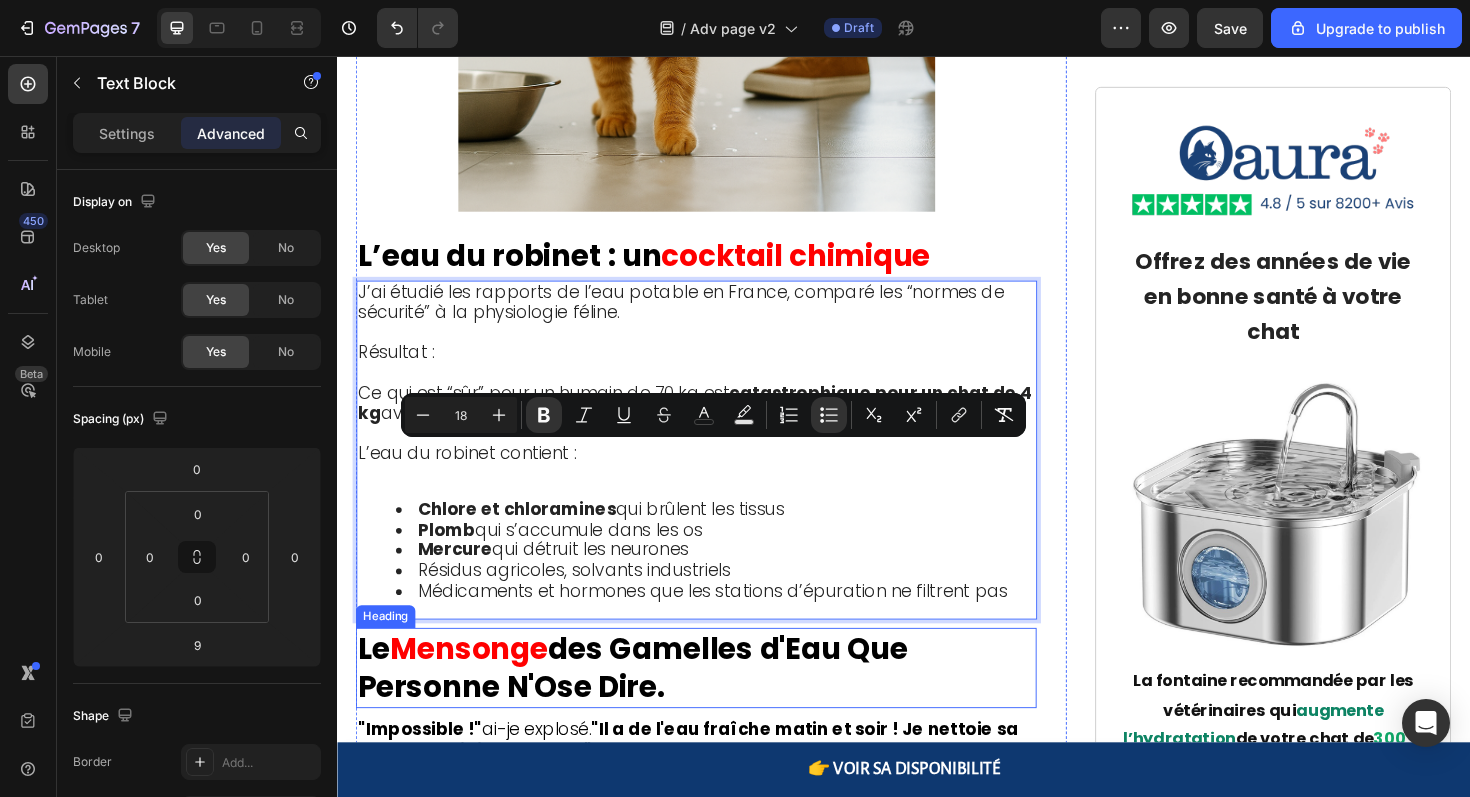 click on "des Gamelles d'Eau Que Personne N'Ose Dire." at bounding box center (650, 704) 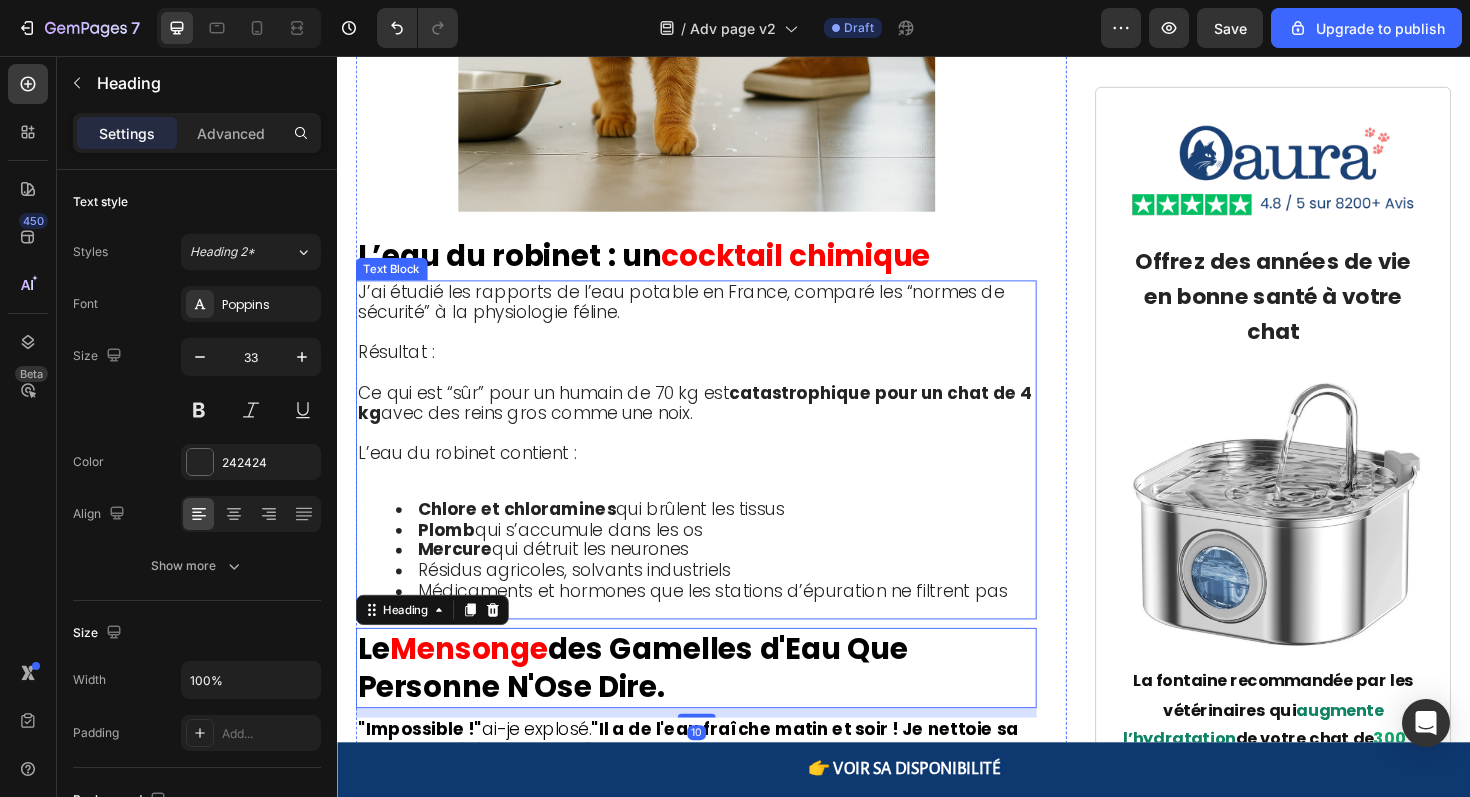 click on "Plomb  qui s’accumule dans les os" at bounding box center [573, 557] 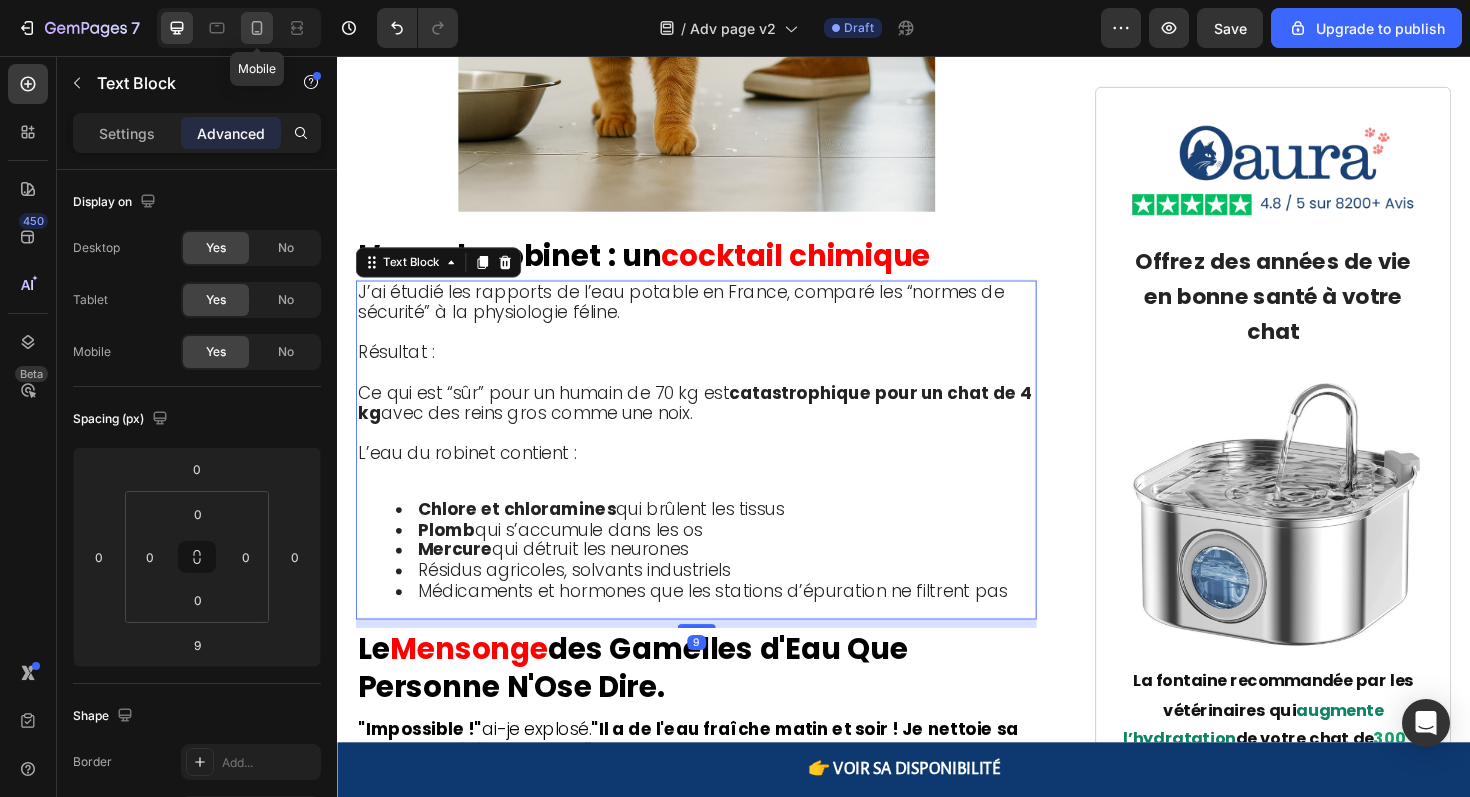 click 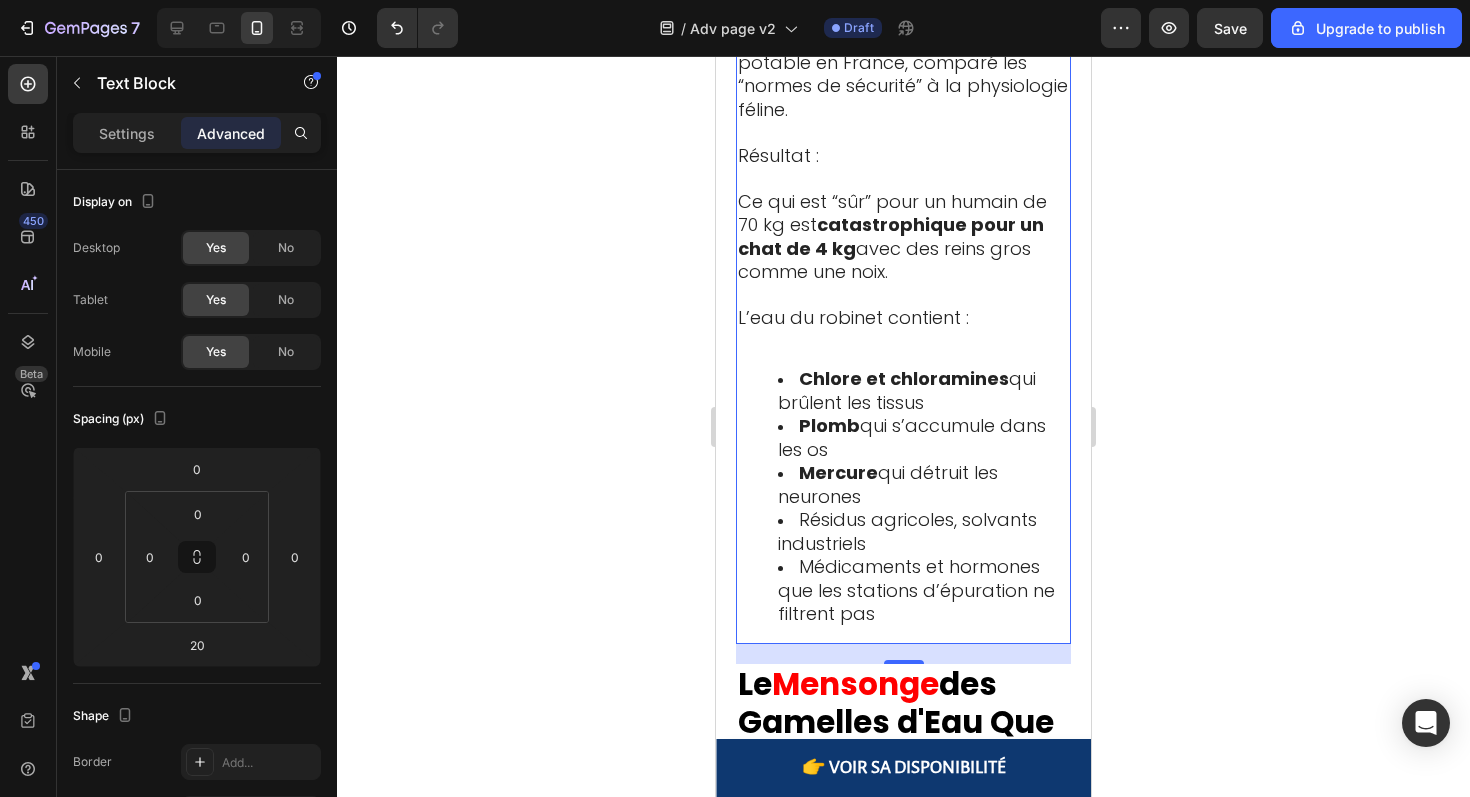 scroll, scrollTop: 3577, scrollLeft: 0, axis: vertical 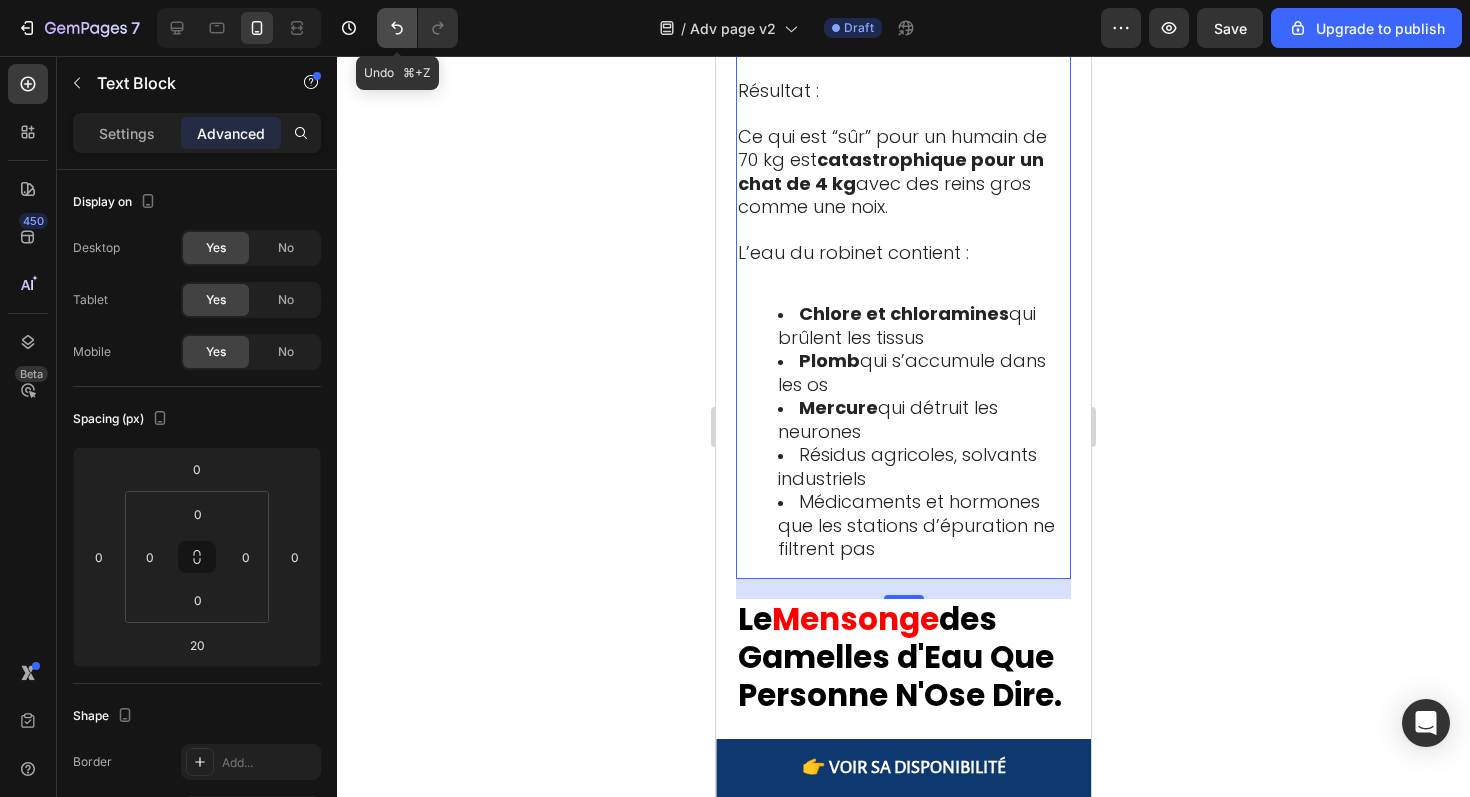 click 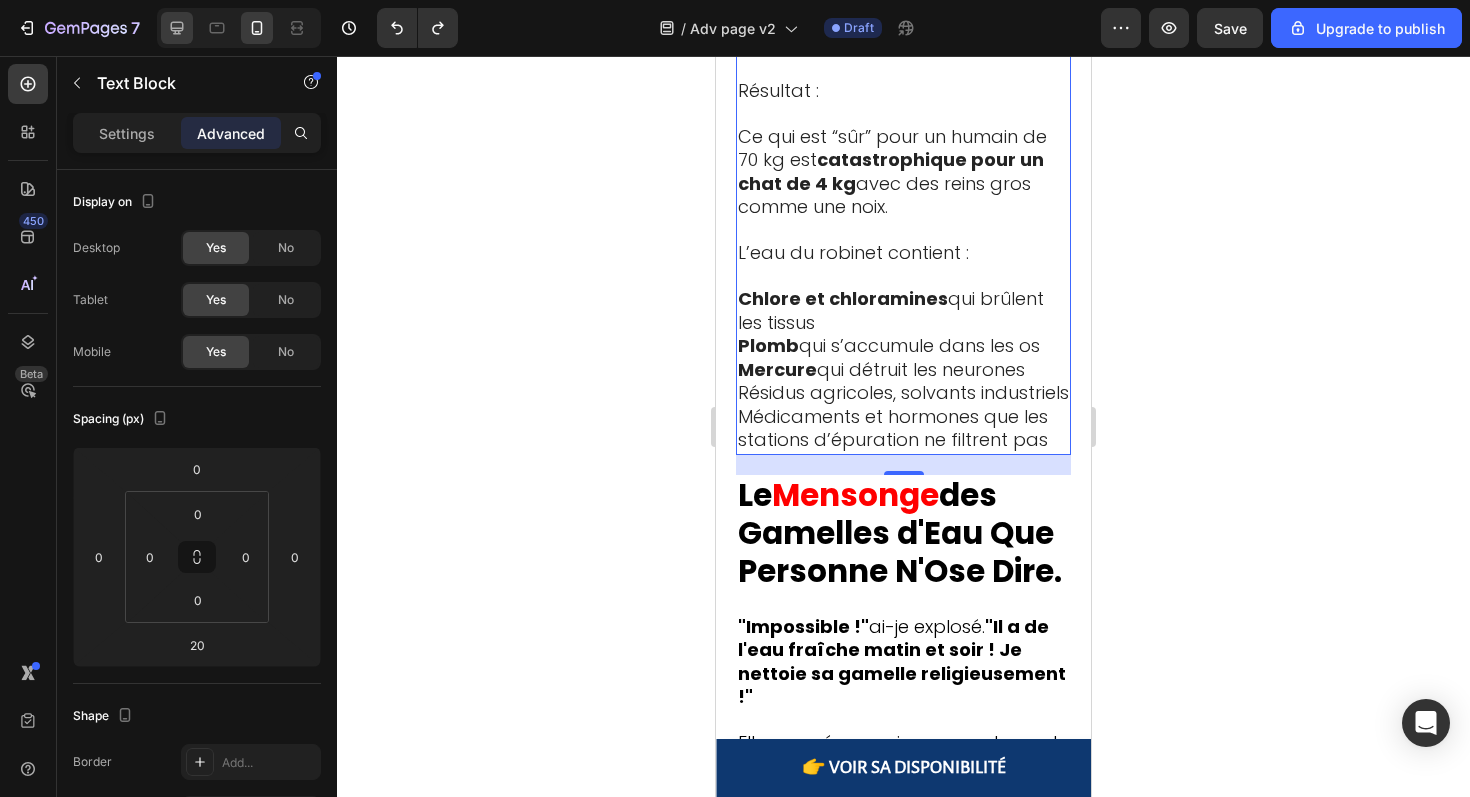 click 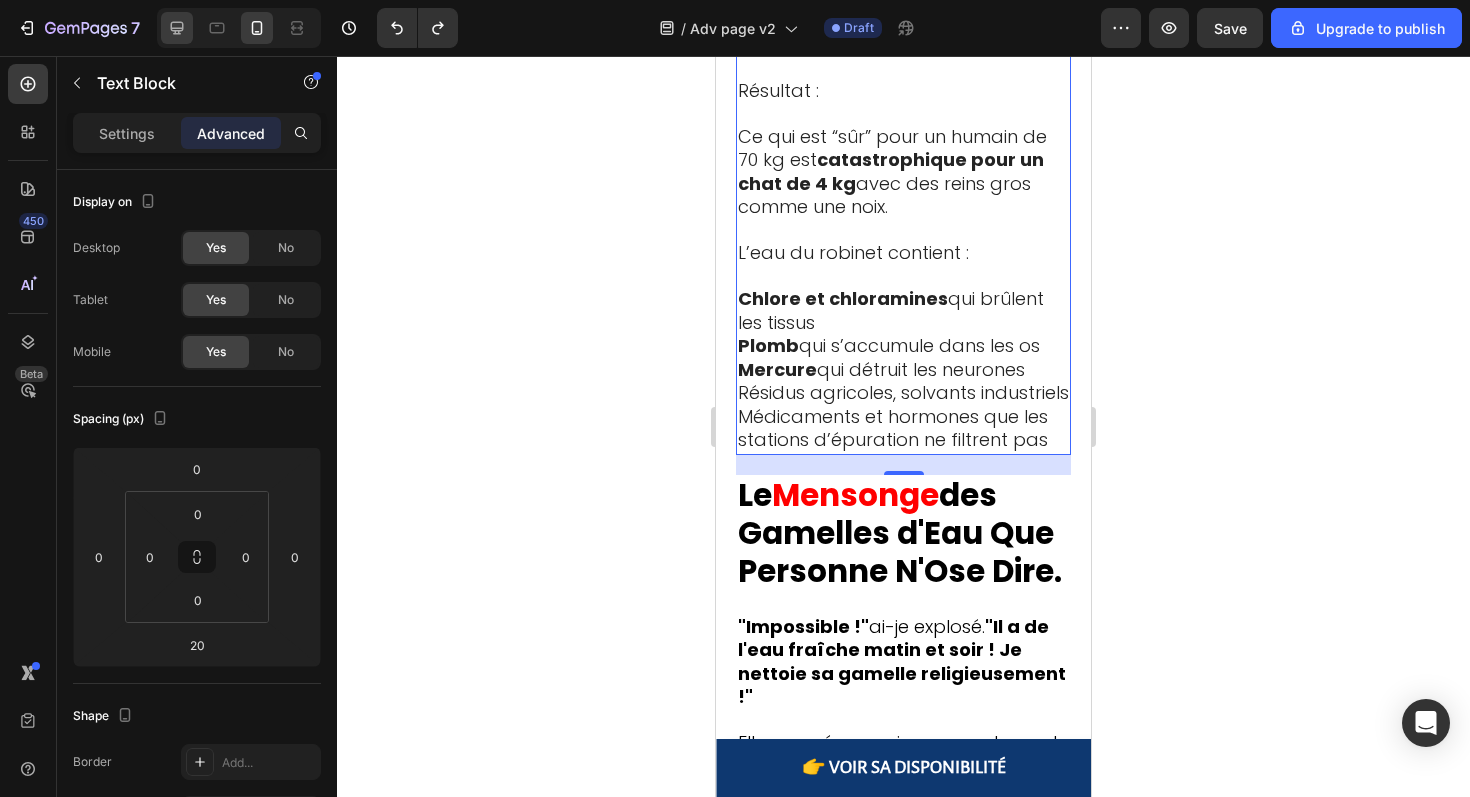 type on "9" 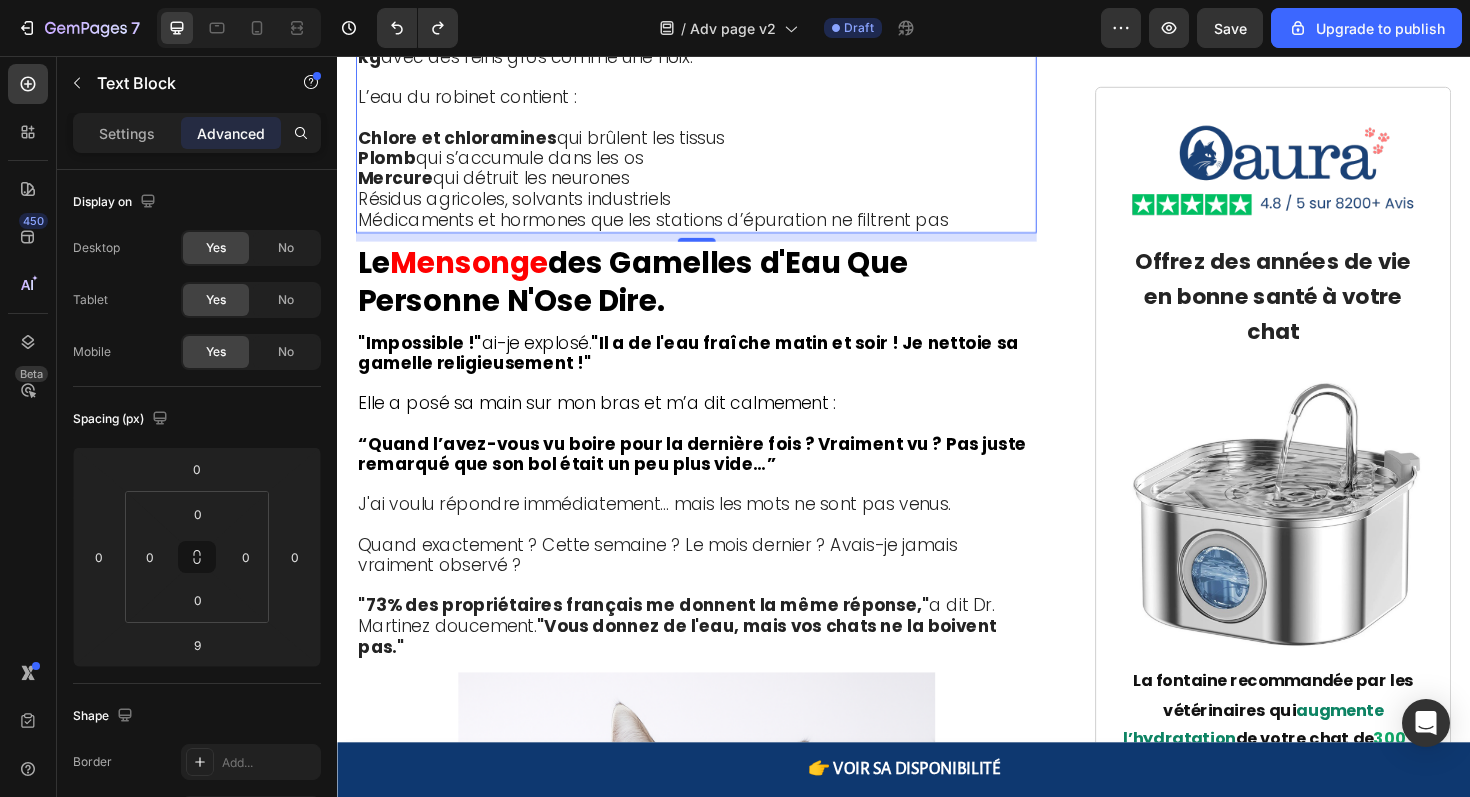 scroll, scrollTop: 2855, scrollLeft: 0, axis: vertical 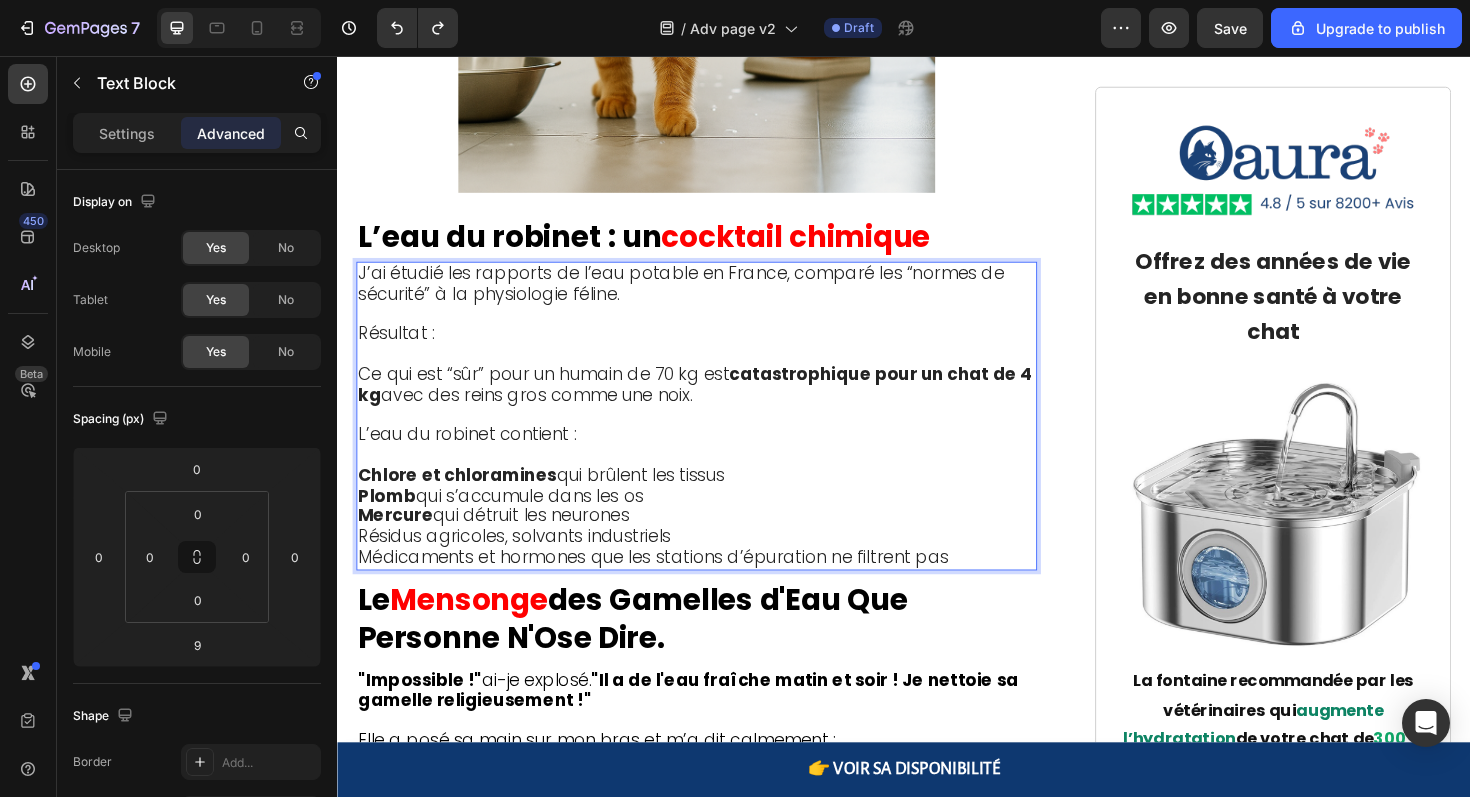 click on "Mercure  qui détruit les neurones" at bounding box center (717, 544) 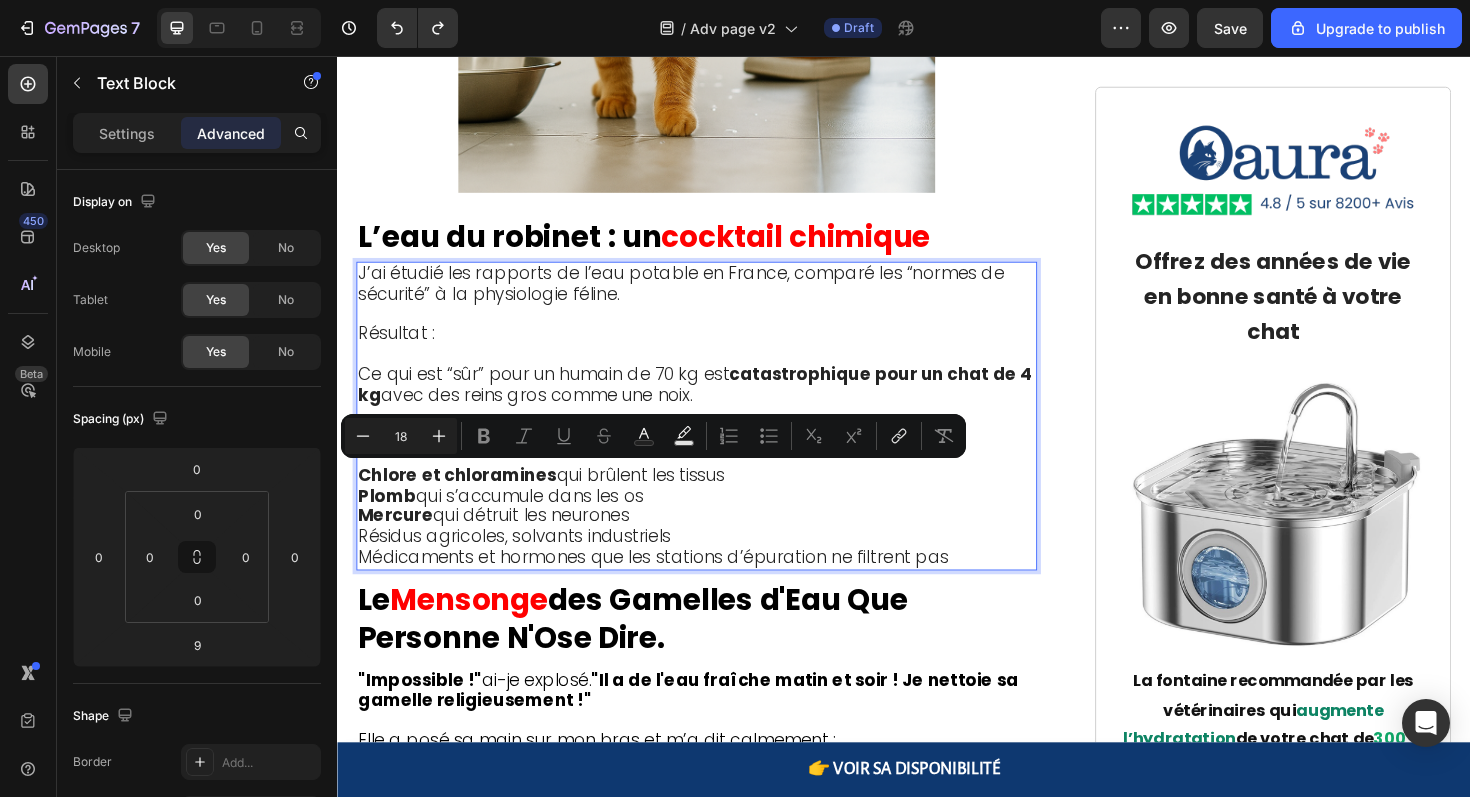 click on "Médicaments et hormones que les stations d’épuration ne filtrent pas" at bounding box center [717, 588] 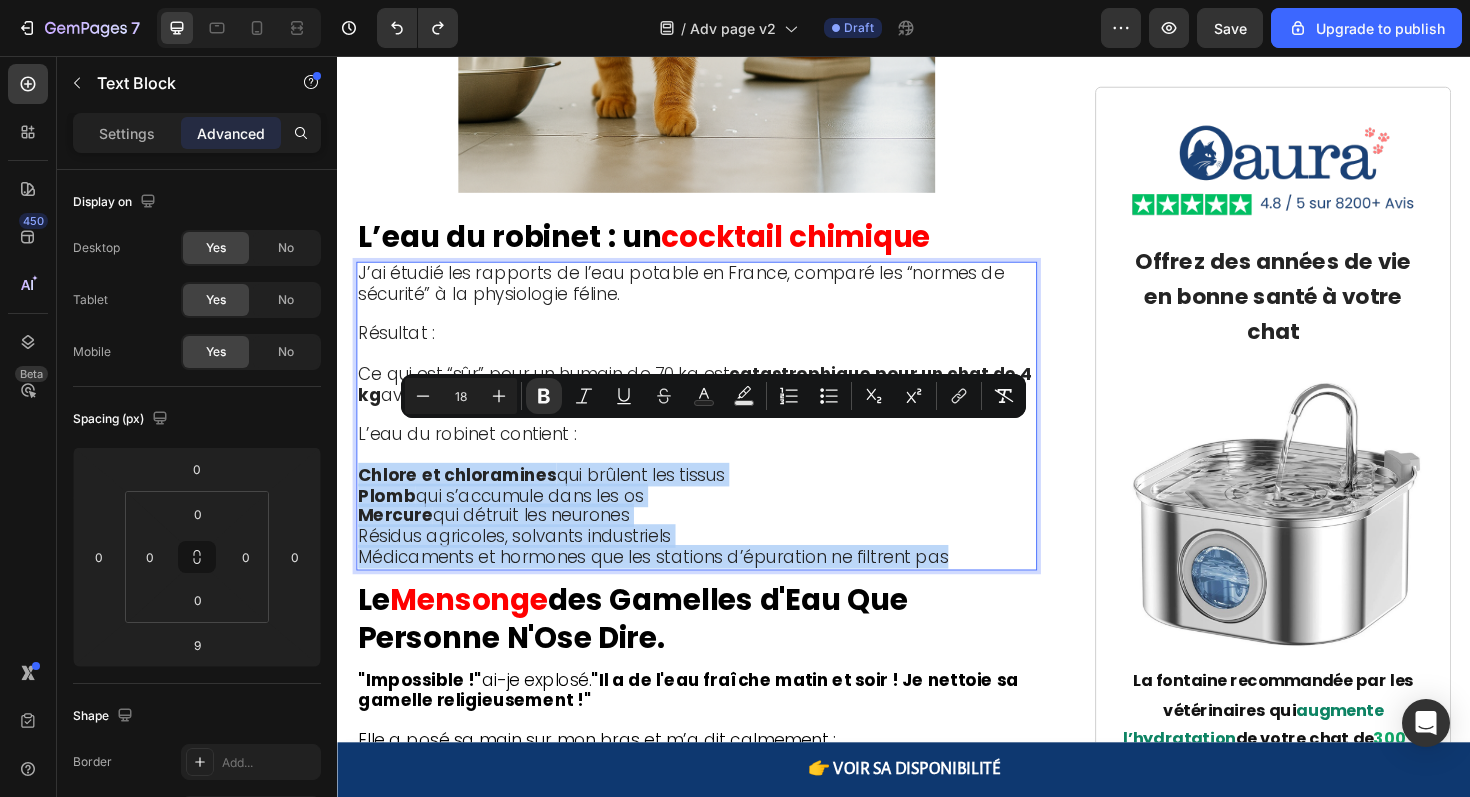 drag, startPoint x: 1000, startPoint y: 549, endPoint x: 363, endPoint y: 459, distance: 643.32654 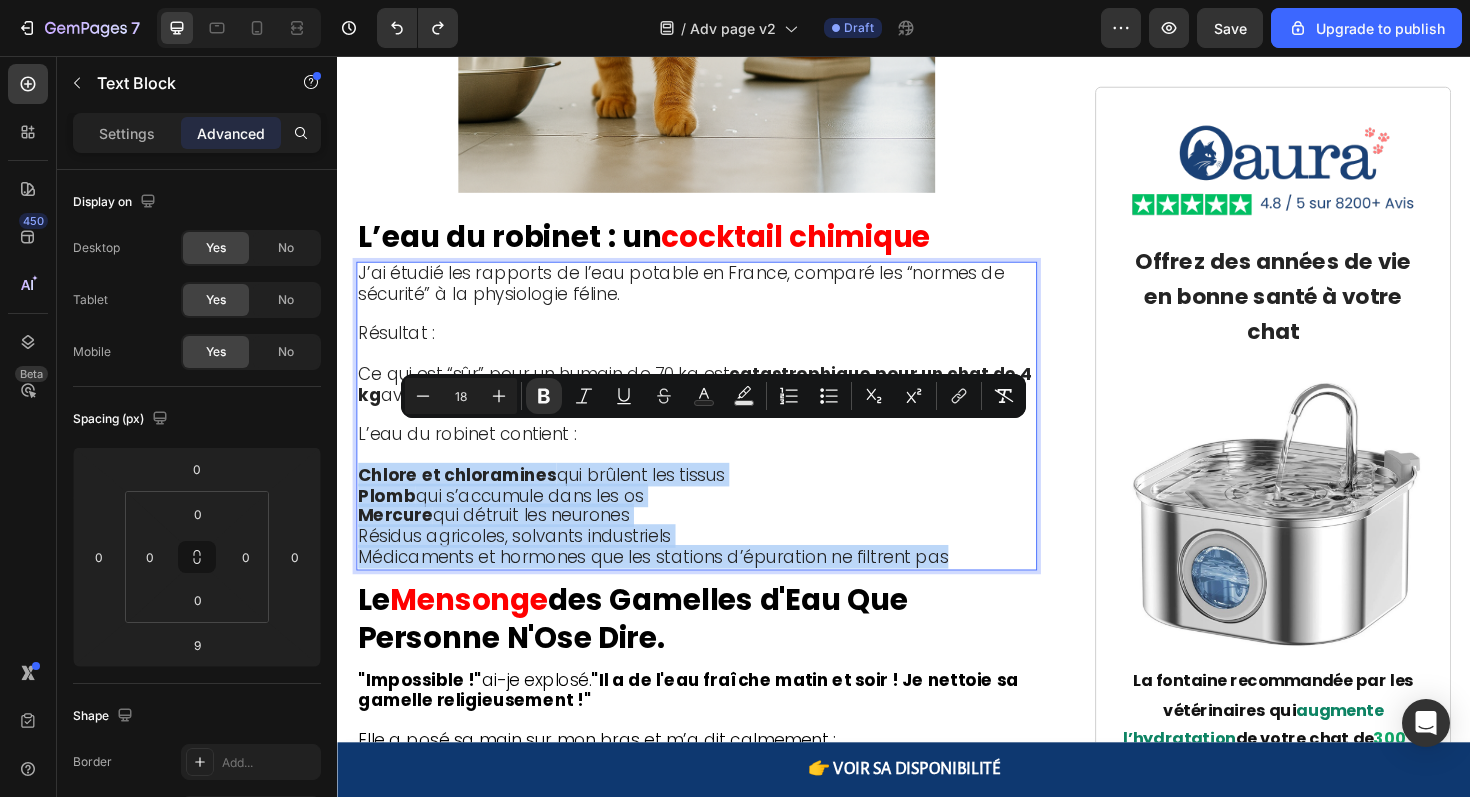 click on "J’ai étudié les rapports de l’eau potable en France, comparé les “normes de sécurité” à la physiologie féline. Résultat : Ce qui est “sûr” pour un humain de 70 kg est  catastrophique pour un chat de 4 kg  avec des reins gros comme une noix. L’eau du robinet contient : Chlore et chloramines  qui brûlent les tissus Plomb  qui s’accumule dans les os Mercure  qui détruit les neurones Résidus agricoles, solvants industriels Médicaments et hormones que les stations d’épuration ne filtrent pas" at bounding box center (717, 437) 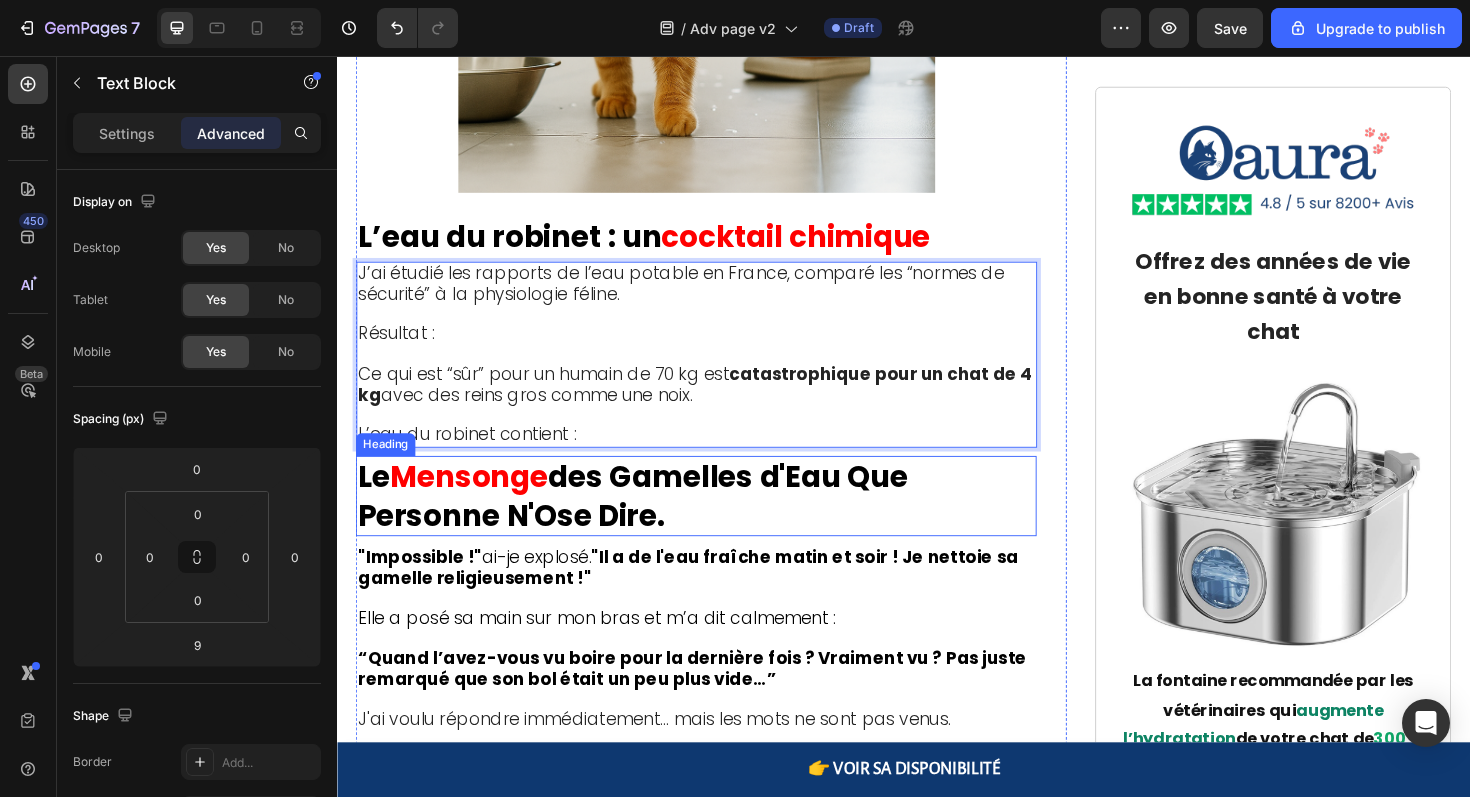 click on "des Gamelles d'Eau Que Personne N'Ose Dire." at bounding box center (650, 522) 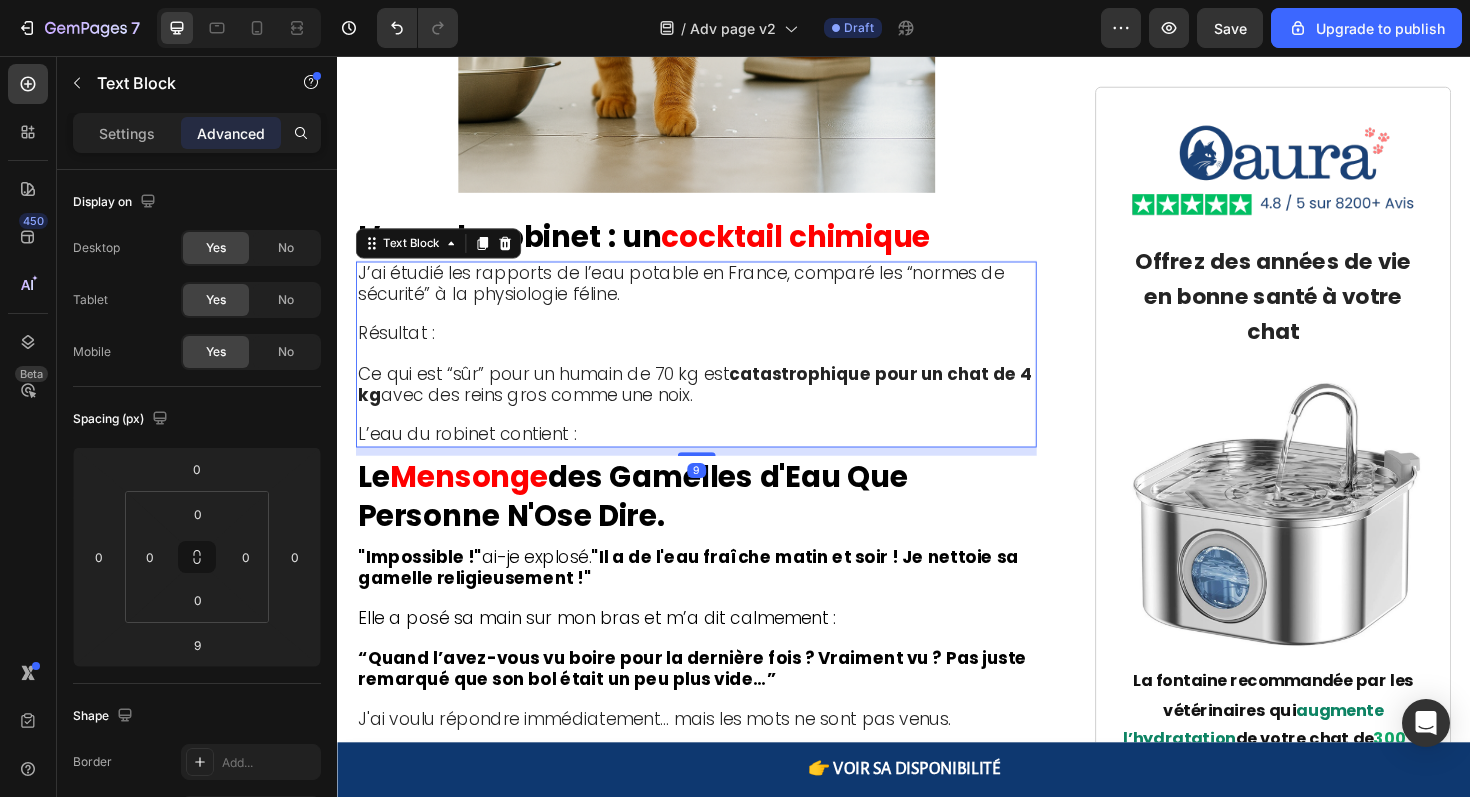 click on "Ce qui est “sûr” pour un humain de 70 kg est  catastrophique pour un chat de 4 kg  avec des reins gros comme une noix." at bounding box center (716, 403) 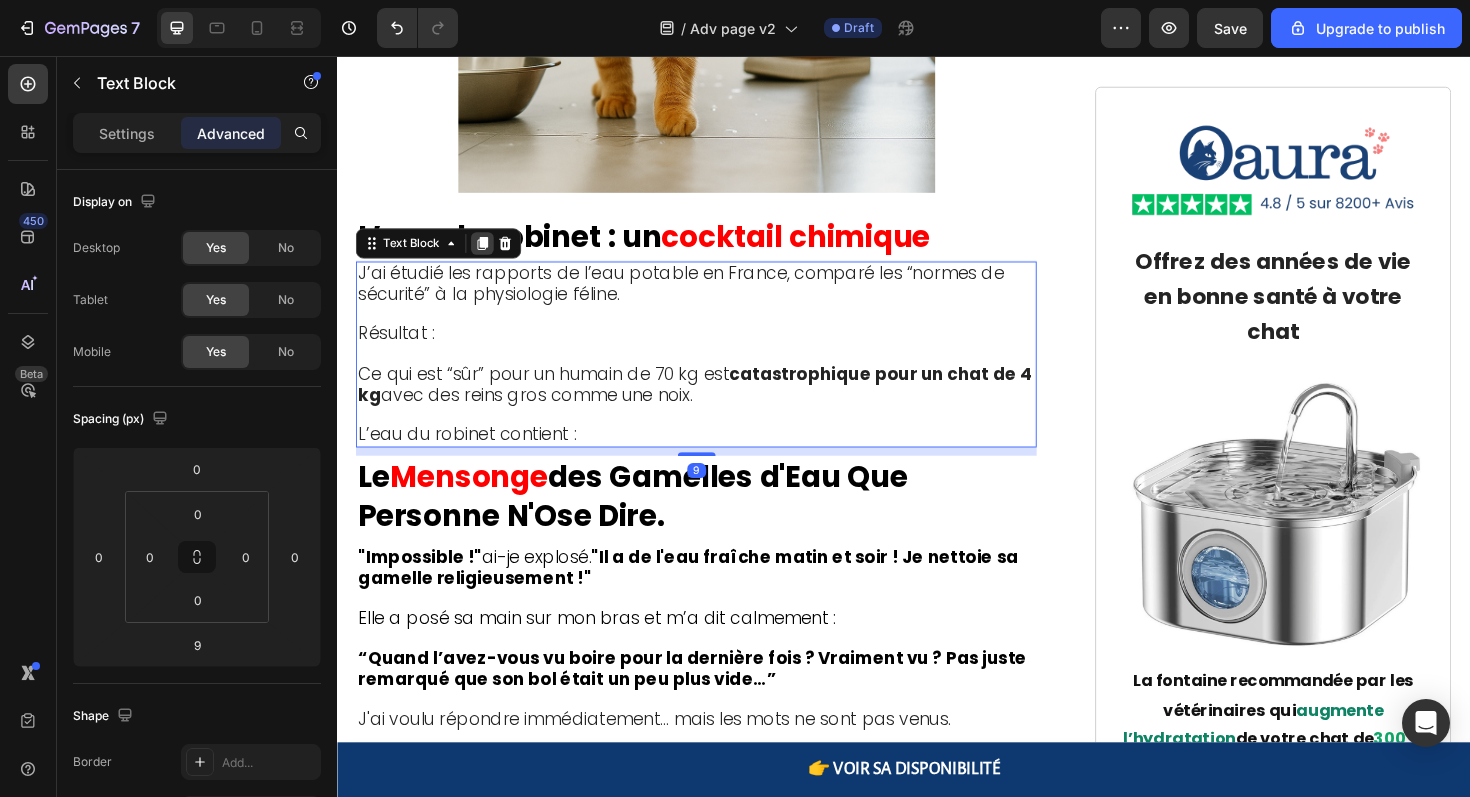 click 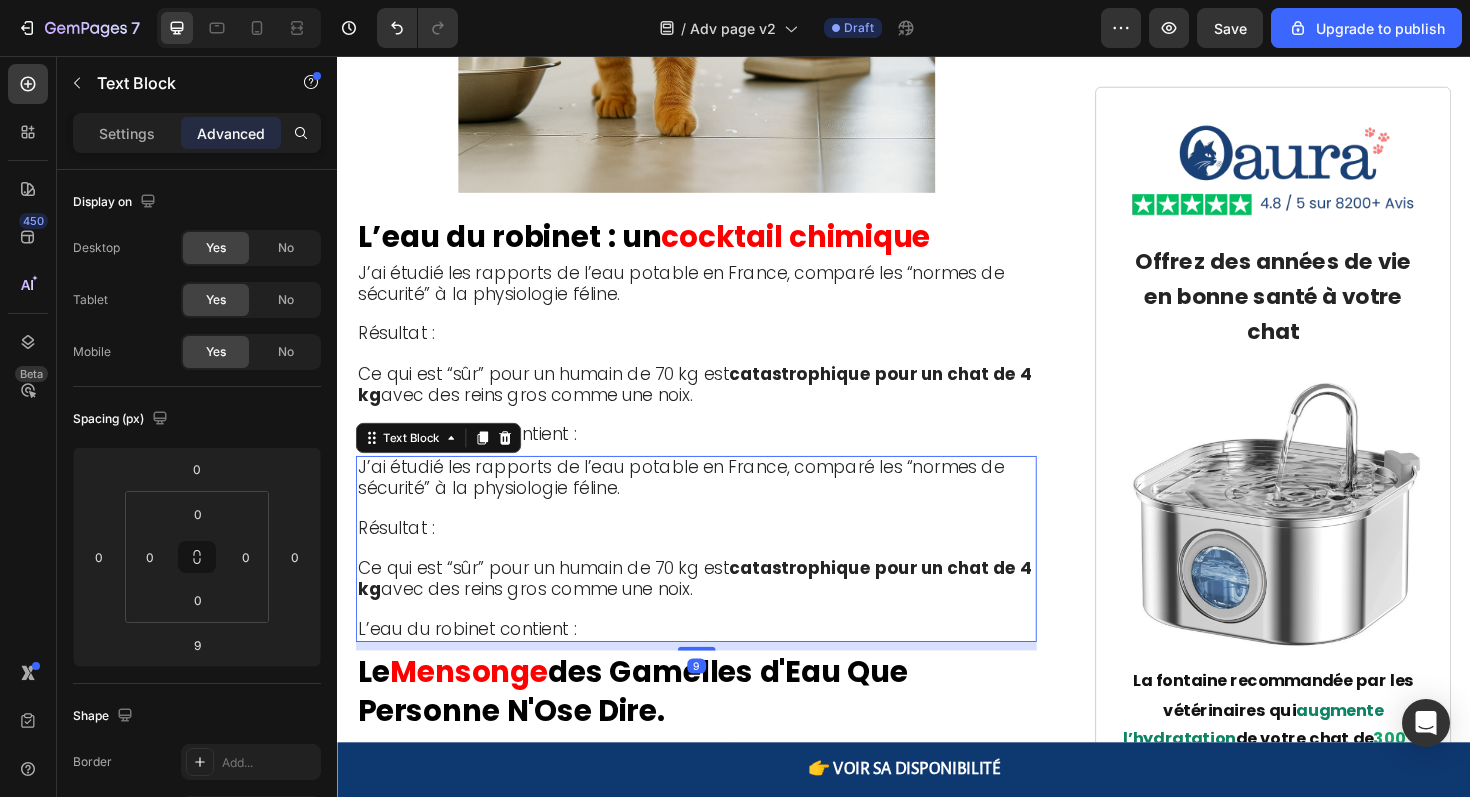 click on "L’eau du robinet contient :" at bounding box center (717, 664) 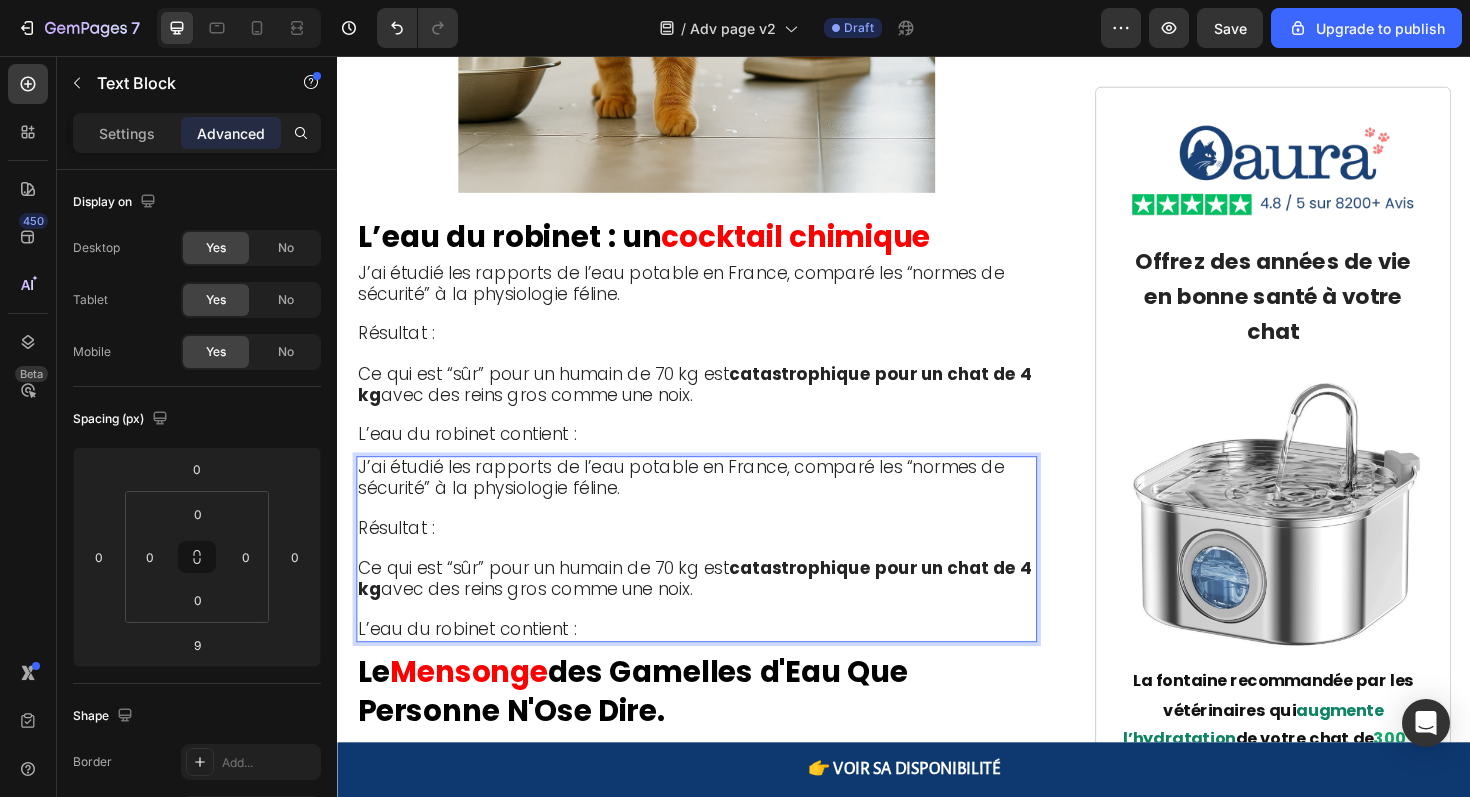 click on "L’eau du robinet contient :" at bounding box center (717, 664) 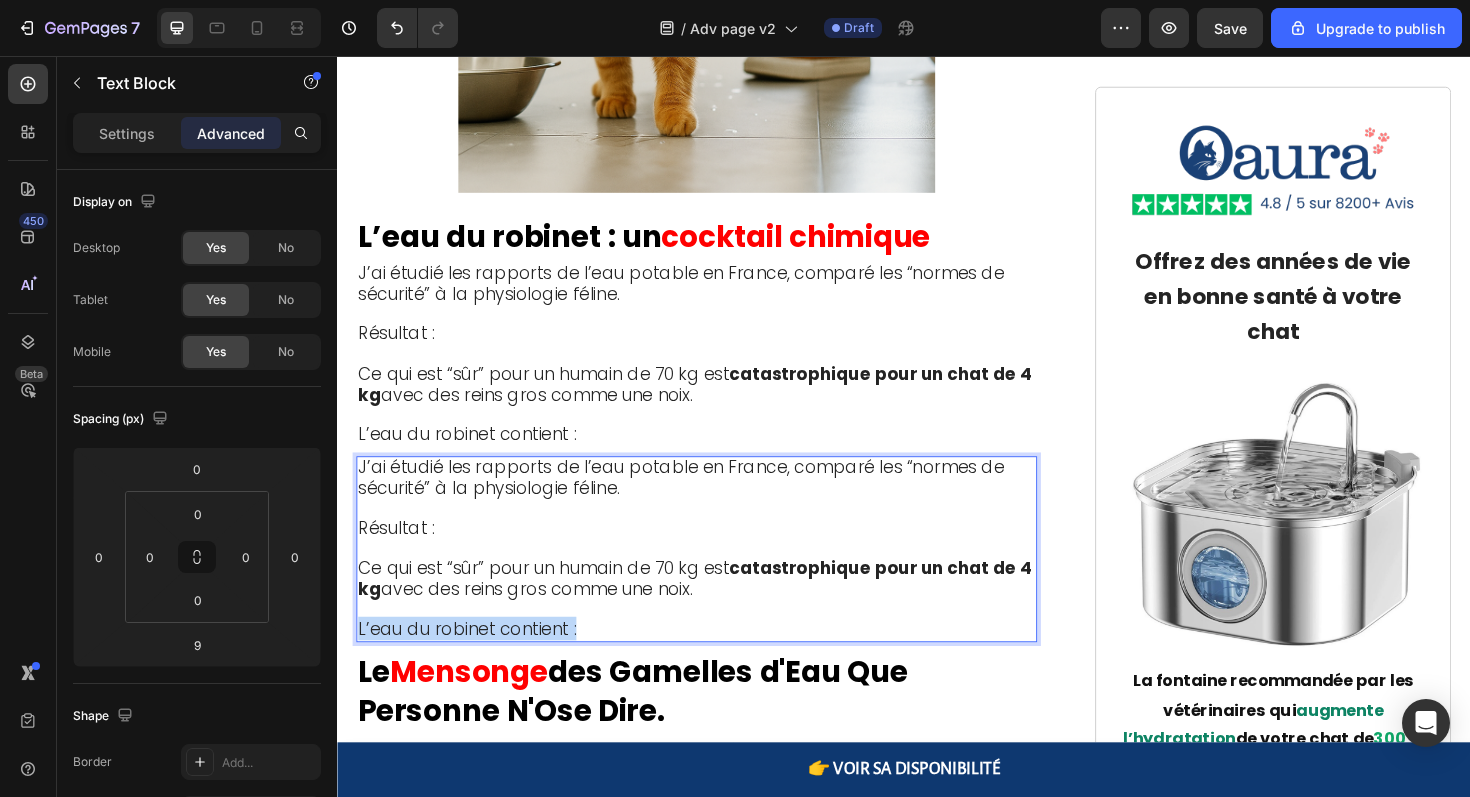 click on "L’eau du robinet contient :" at bounding box center [717, 664] 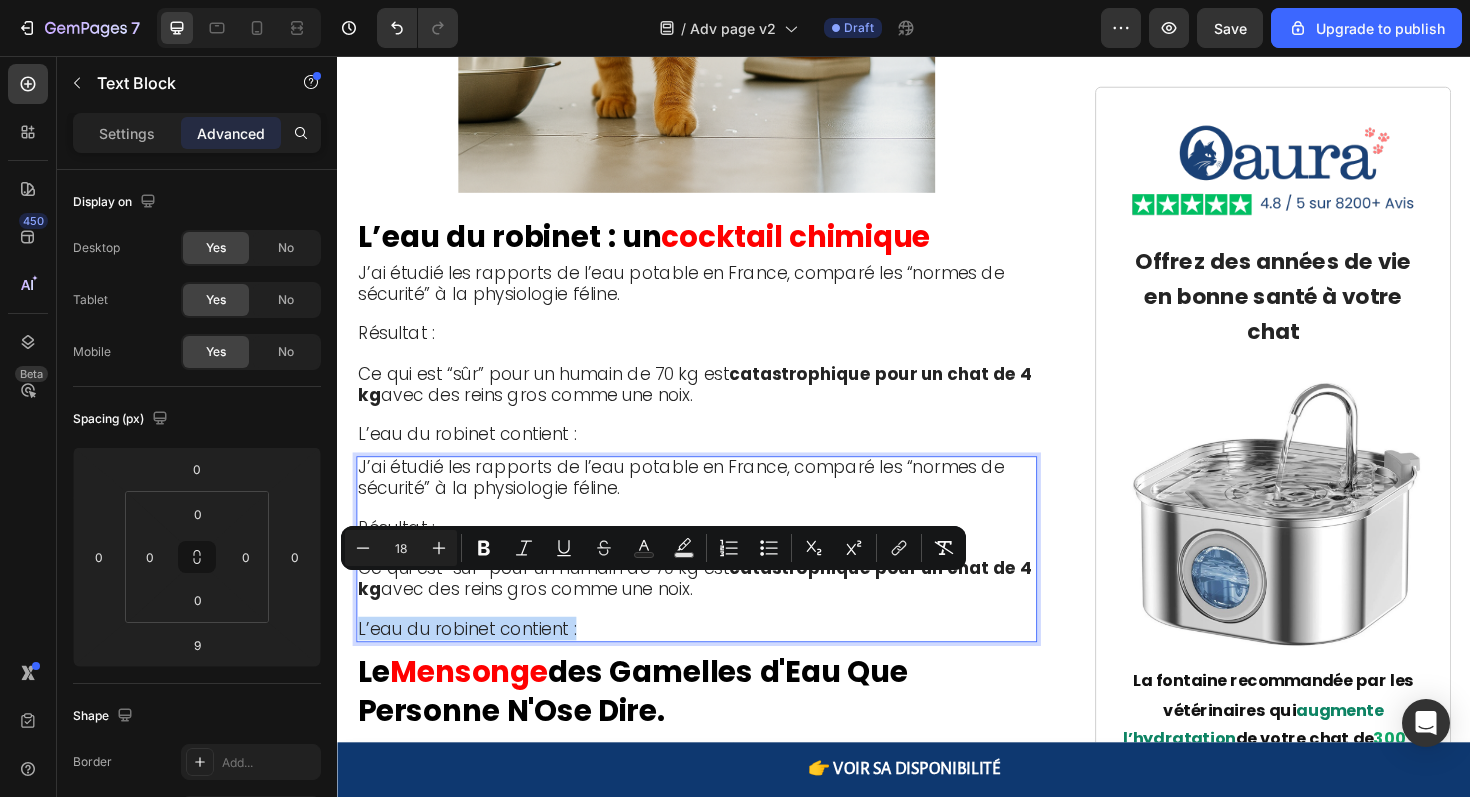 click on "L’eau du robinet contient :" at bounding box center (717, 664) 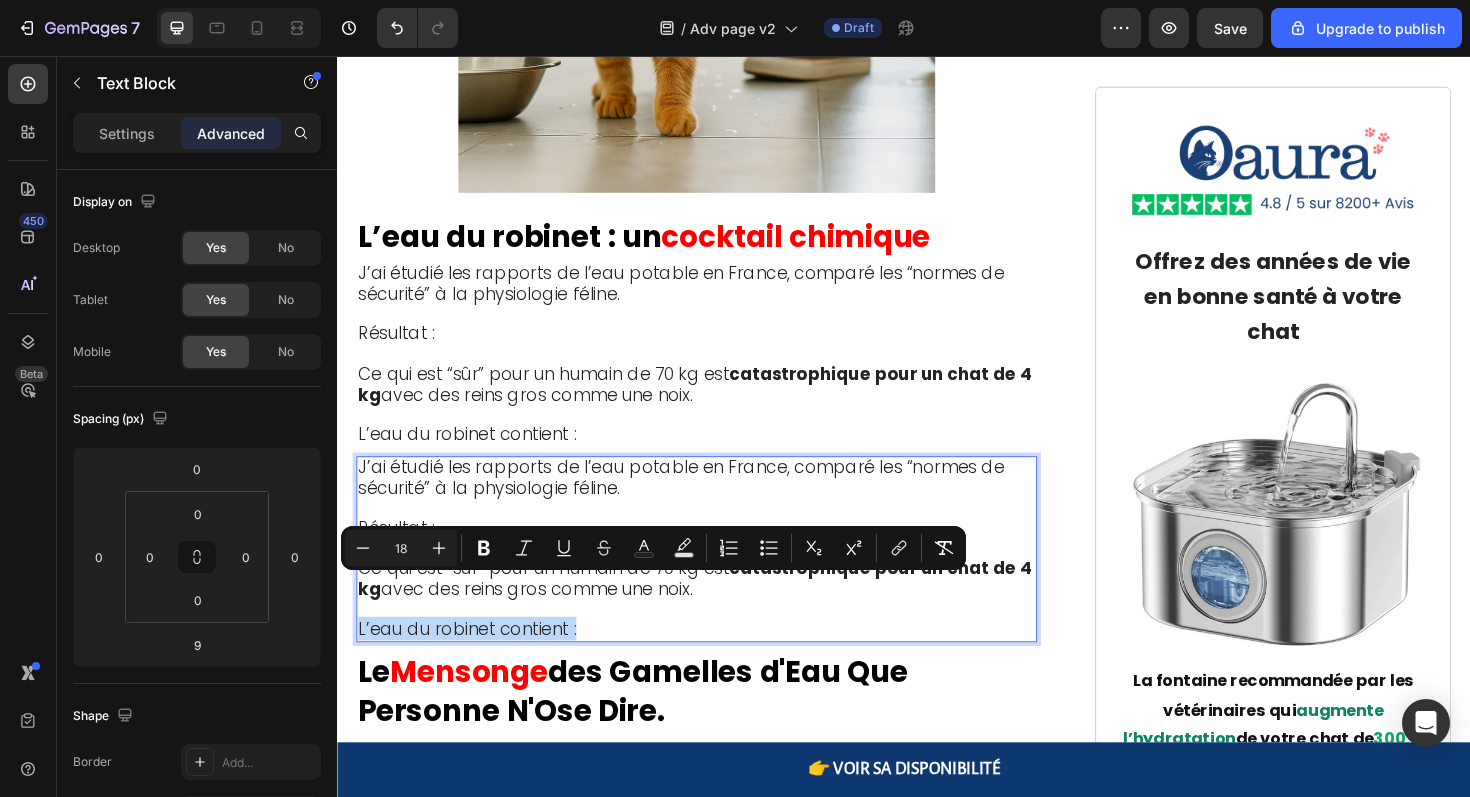 click on "L’eau du robinet contient :" at bounding box center (717, 664) 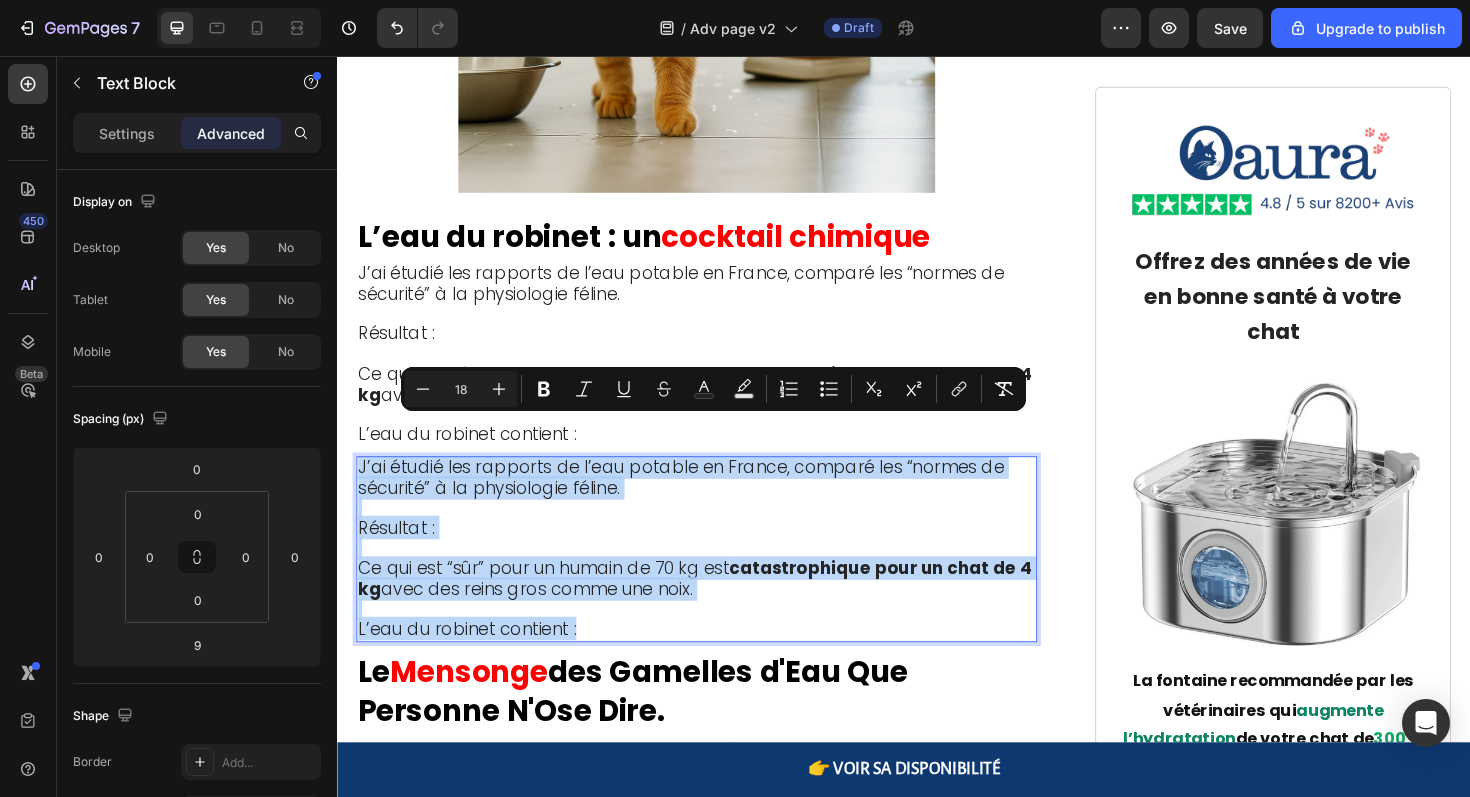 drag, startPoint x: 680, startPoint y: 621, endPoint x: 325, endPoint y: 424, distance: 405.99753 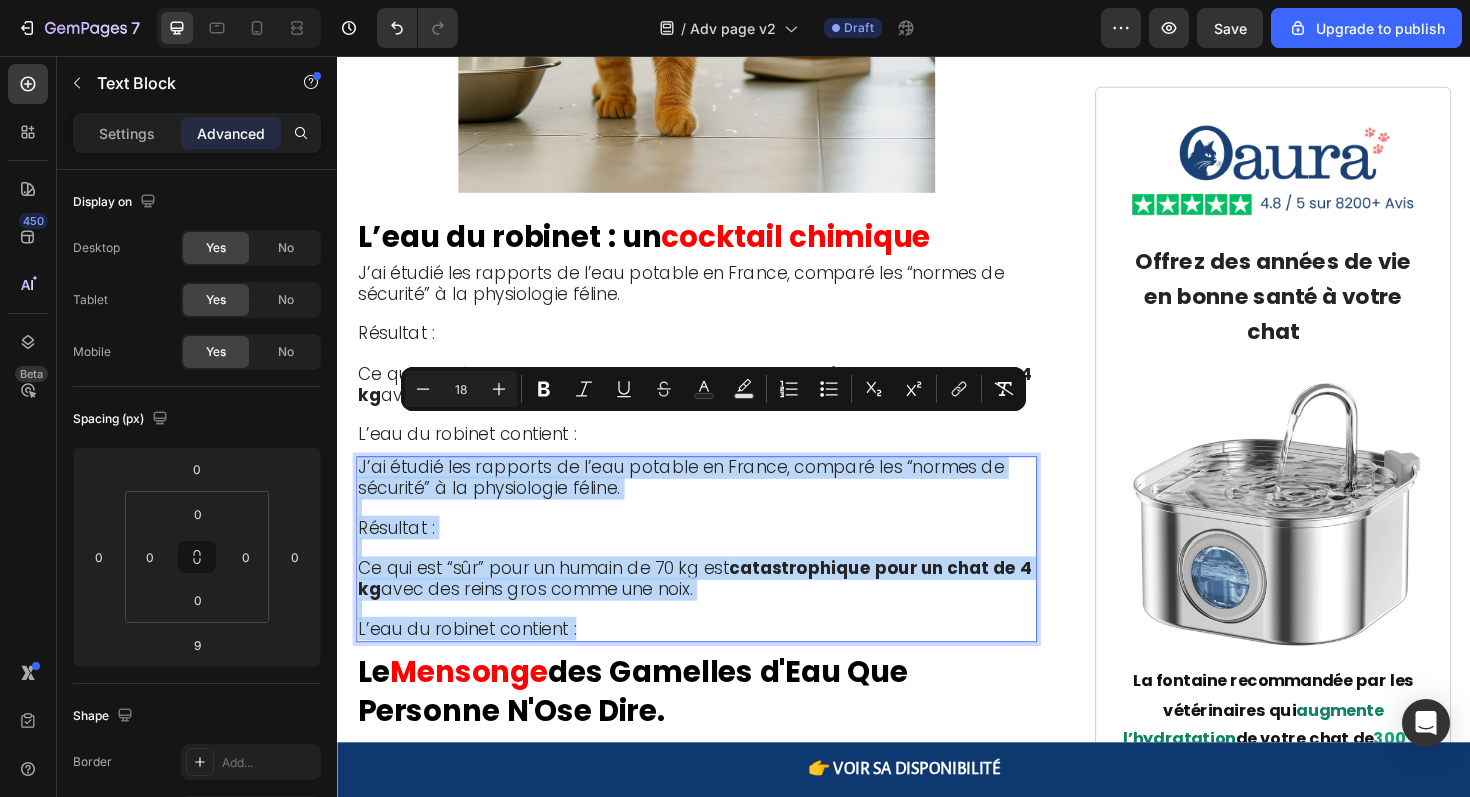 click on "Header 👉   VOIR SA DISPONIBILIT É Button Sticky Oaura Text Block Row Row ⁠⁠⁠⁠⁠⁠⁠ Un vétérinaire révèle une menace cachée : "Voici pourquoi 81 % des chats meurent 5 ans trop tôt…" Heading 📍 Publié le 27 juillet 2025 à 9h17 - Paris Text Block "Quand les propriétaires remarquent enfin les symptômes, il est souvent trop tard. 80% de la fonction rénale est déjà détruite. C'est un drame que je vois 5 fois par semaine dans ma clinique."  — Dr. Claire Dubois, Vétérinaire à Paris Text Block Image ⁠⁠⁠⁠⁠⁠⁠ Ce chat aurait dû vivre jusqu’à 18 ans…  Elle est morte à 11. Heading Si votre chat semble en bonne santé mais que quelque chose vous inquiète…   S’il agit différemment sans raison apparente… Si vous pensez “tout faire bien” et pourtant vous vous demandez s’il va vraiment bien . Alors ce que je vais partager pourrait  lui sauver plusieurs années de vie. Une épidémie silencieuse vole des années à nos chats Et le pire ? Non…  Image" at bounding box center (937, 2838) 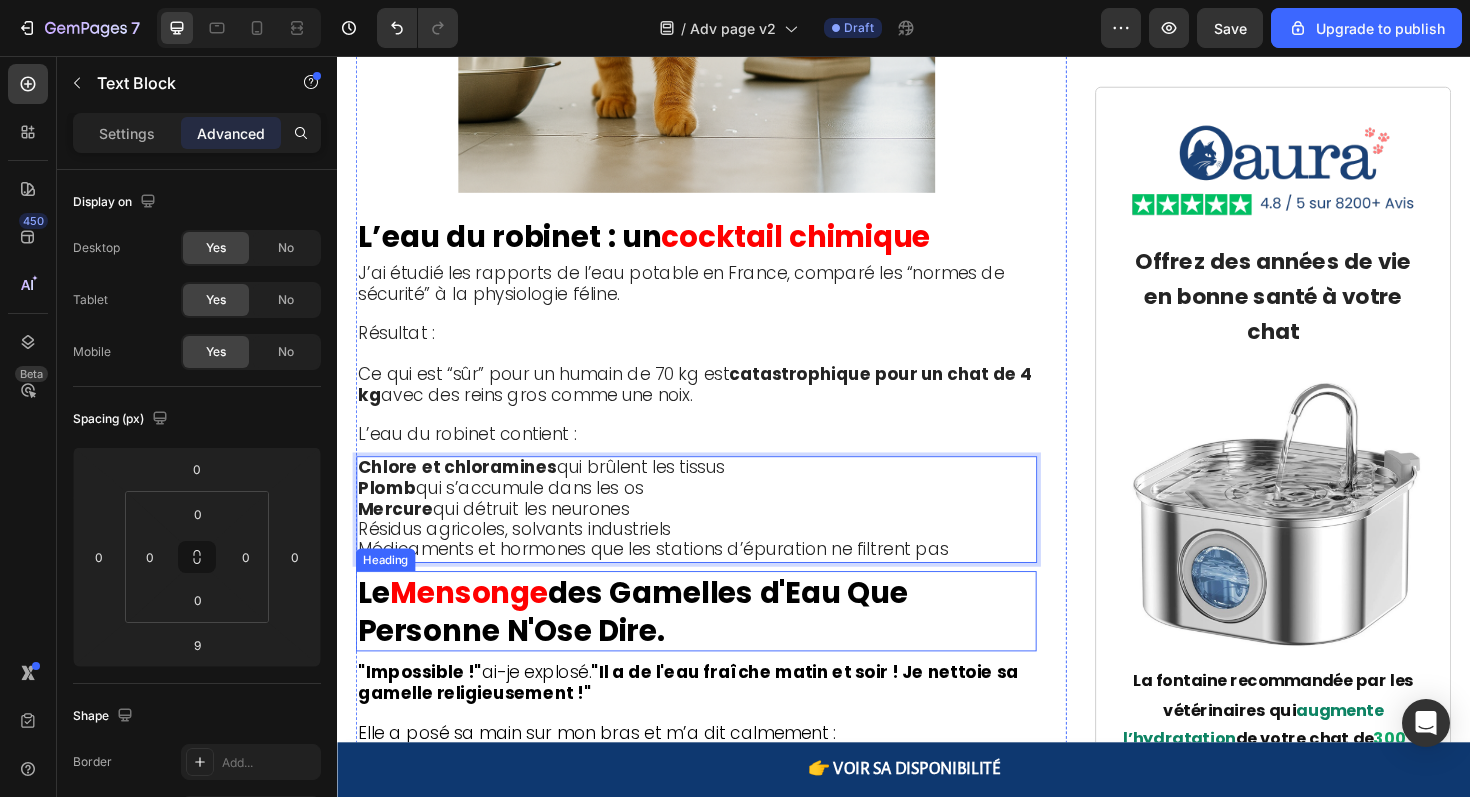 click on "des Gamelles d'Eau Que Personne N'Ose Dire." at bounding box center (650, 644) 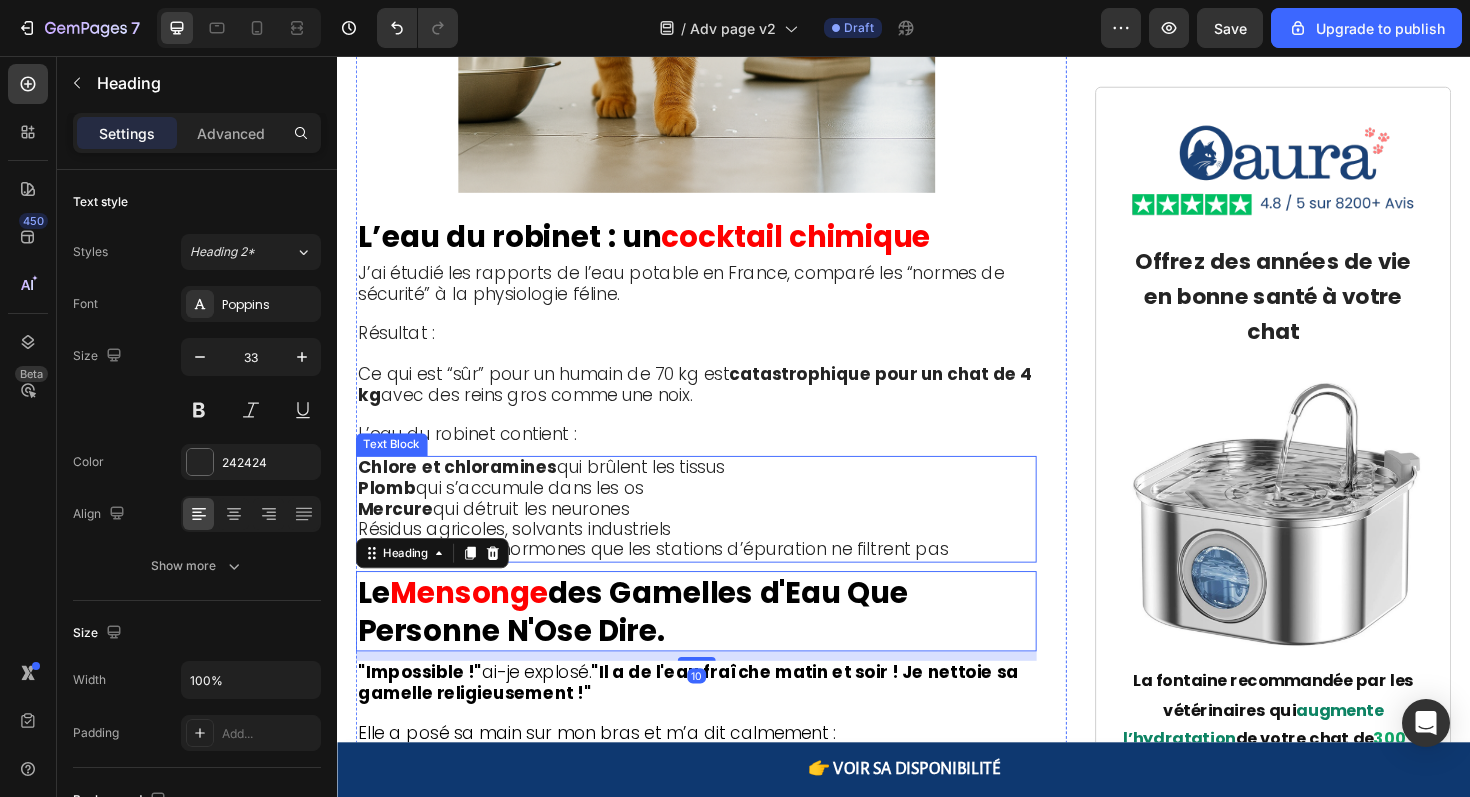 click on "Résidus agricoles, solvants industriels" at bounding box center [524, 556] 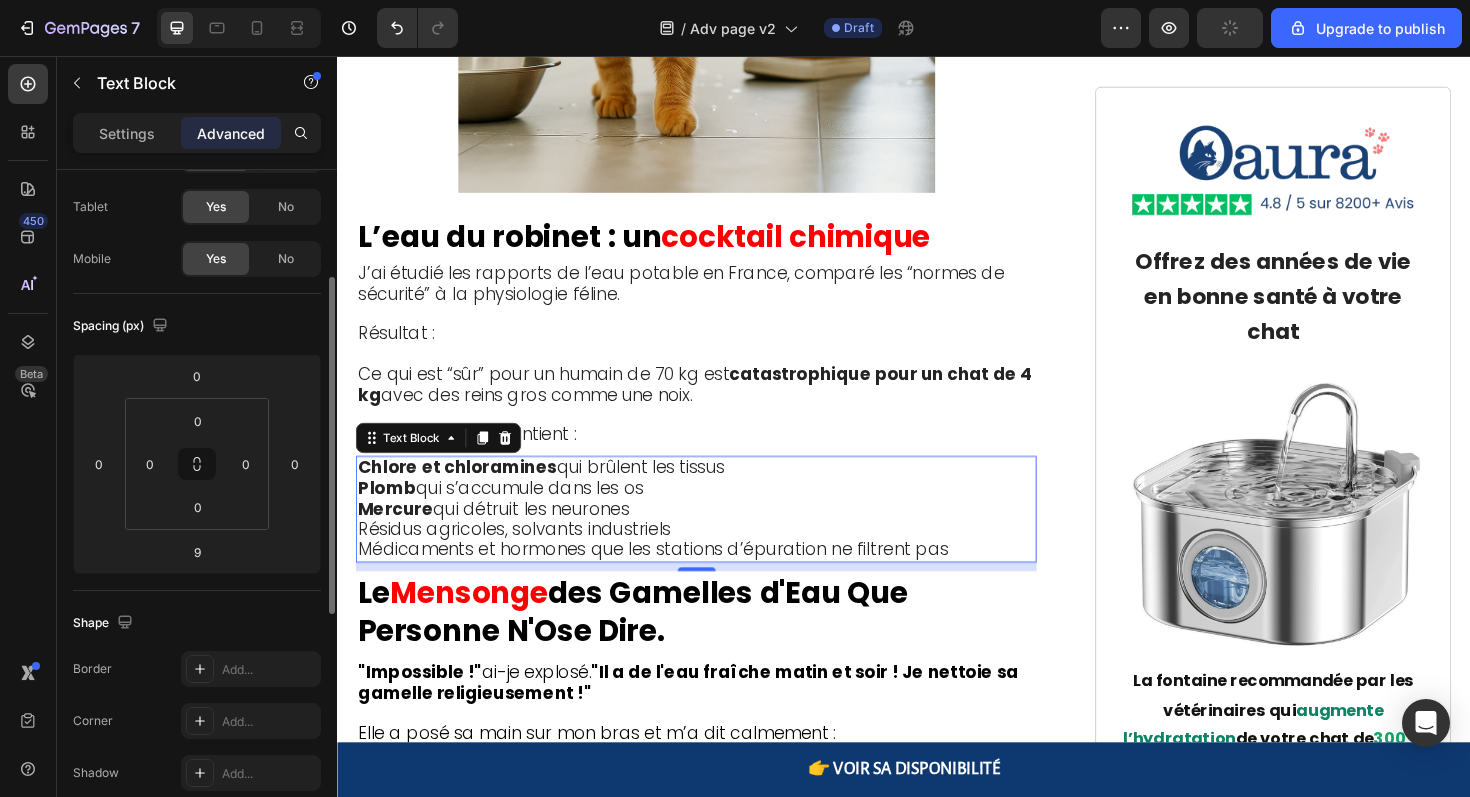 scroll, scrollTop: 142, scrollLeft: 0, axis: vertical 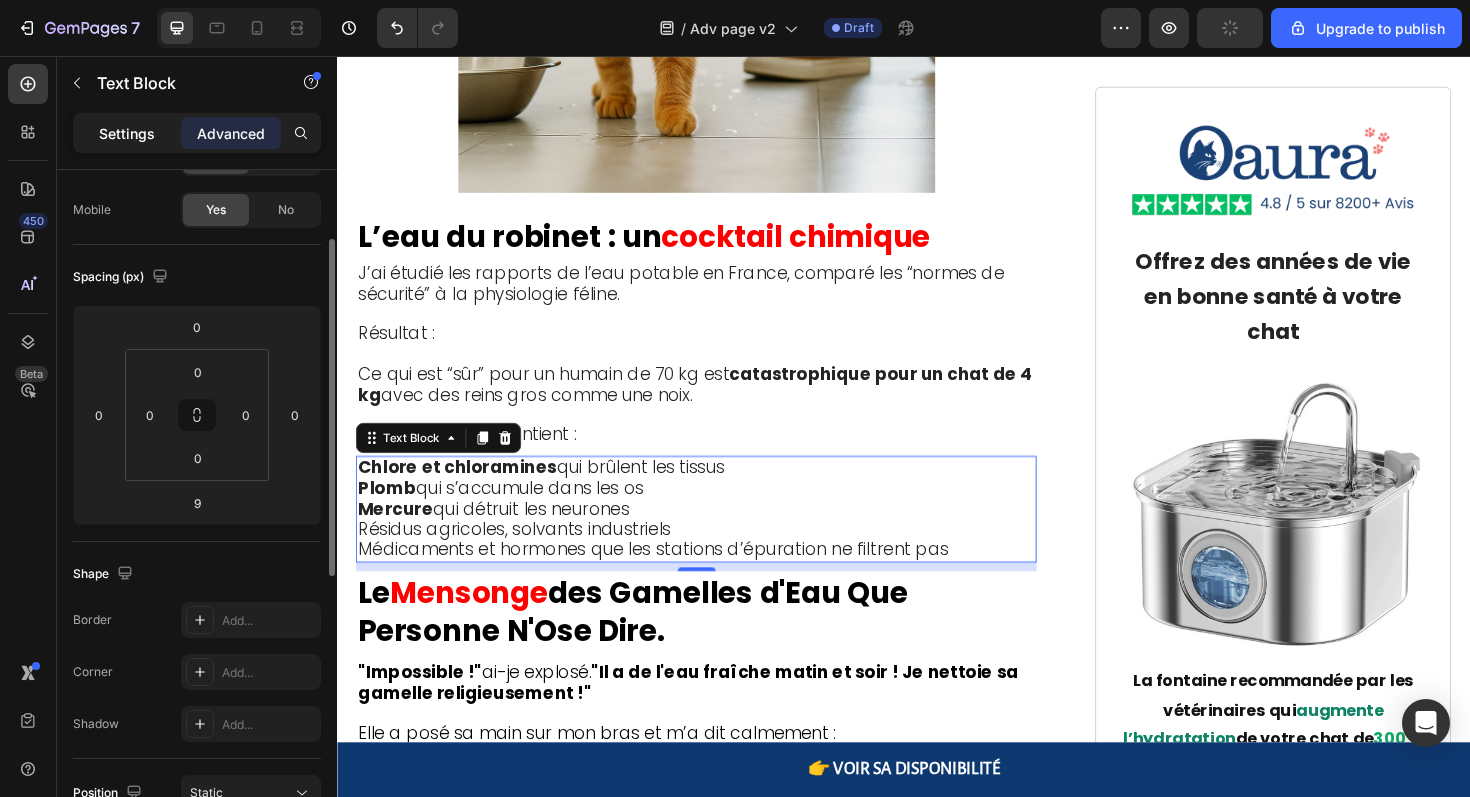 click on "Settings" at bounding box center (127, 133) 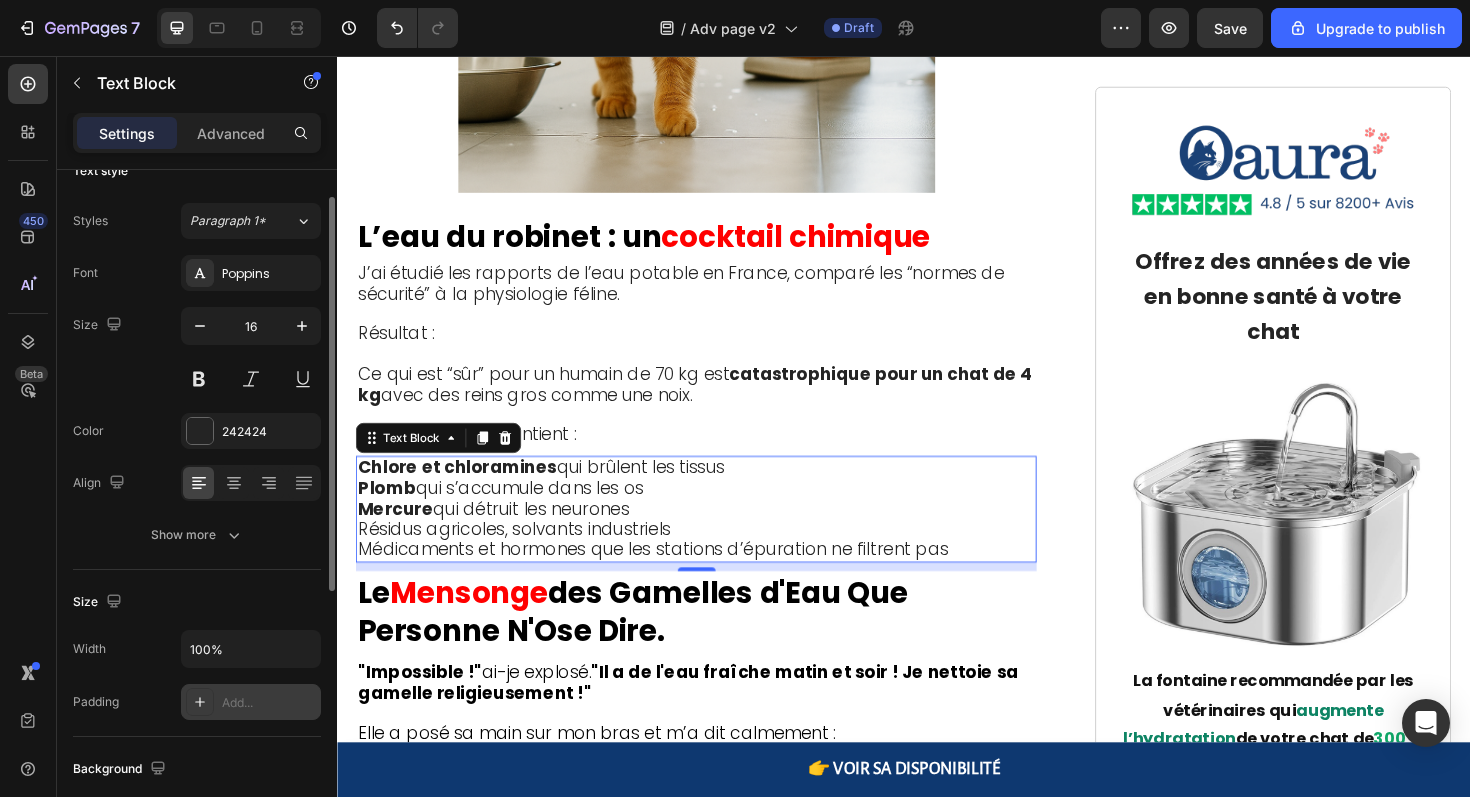 scroll, scrollTop: 40, scrollLeft: 0, axis: vertical 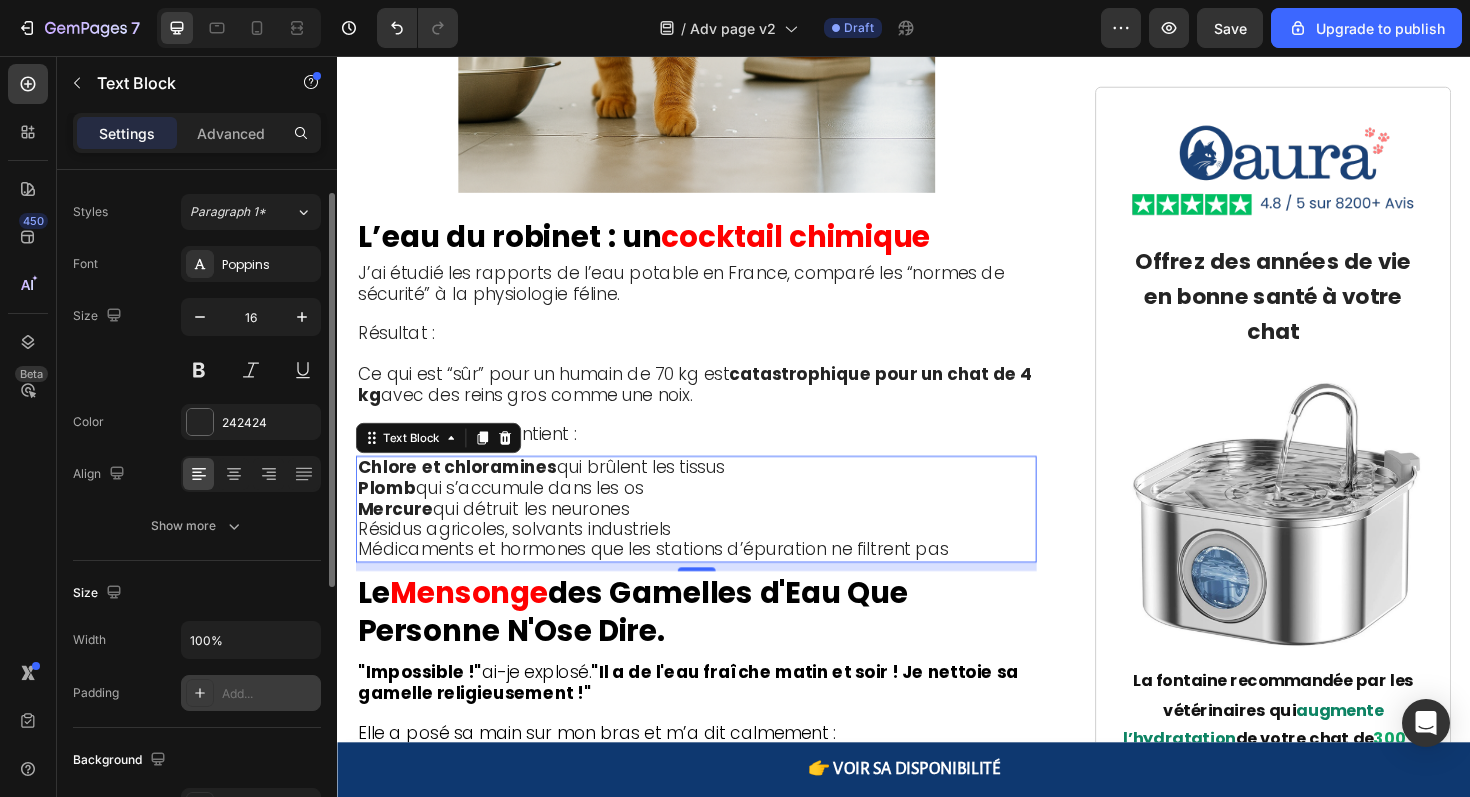 click 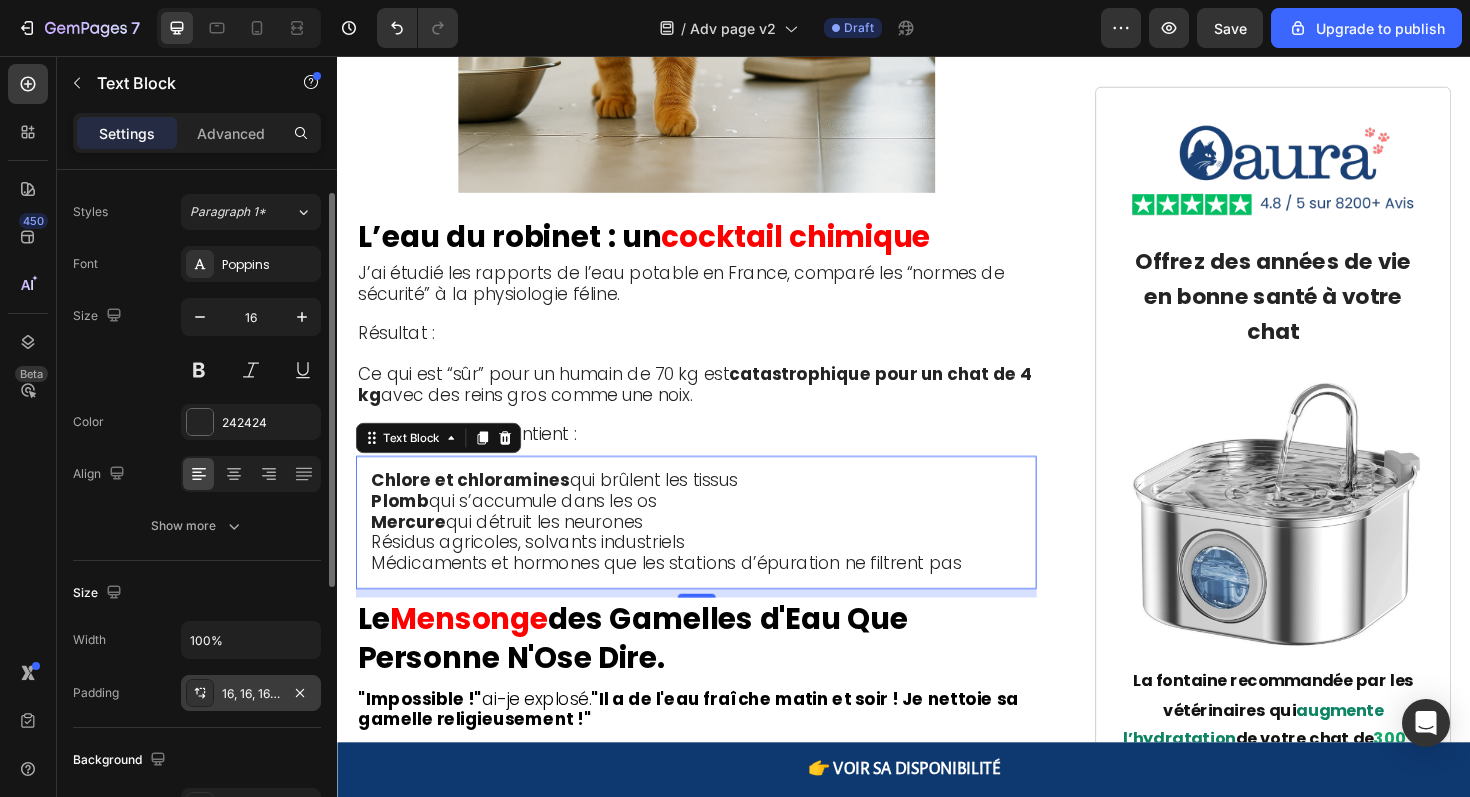 click on "Text style Styles Paragraph 1* Font Poppins Size 16 Color 242424 Align Show more" 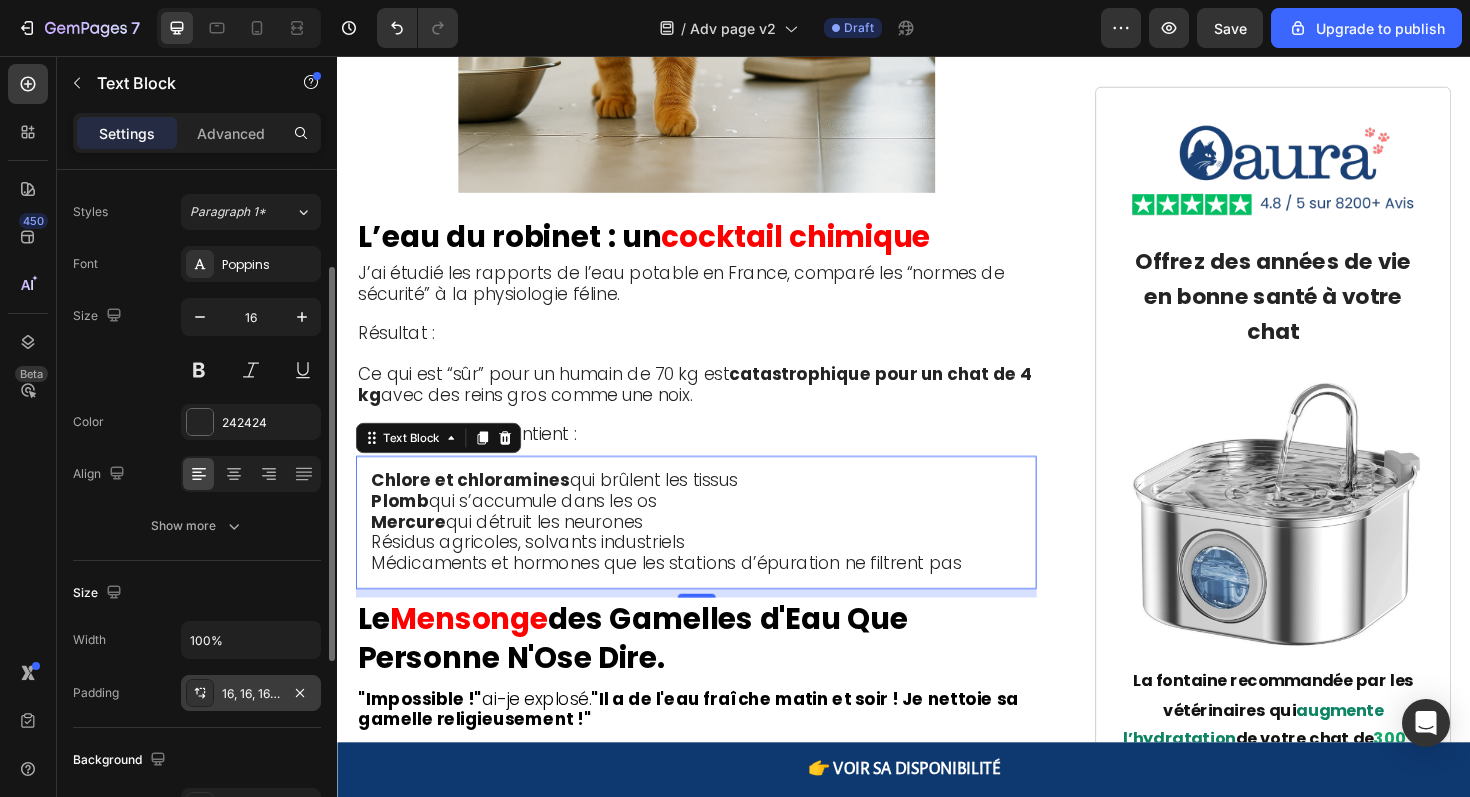 scroll, scrollTop: 353, scrollLeft: 0, axis: vertical 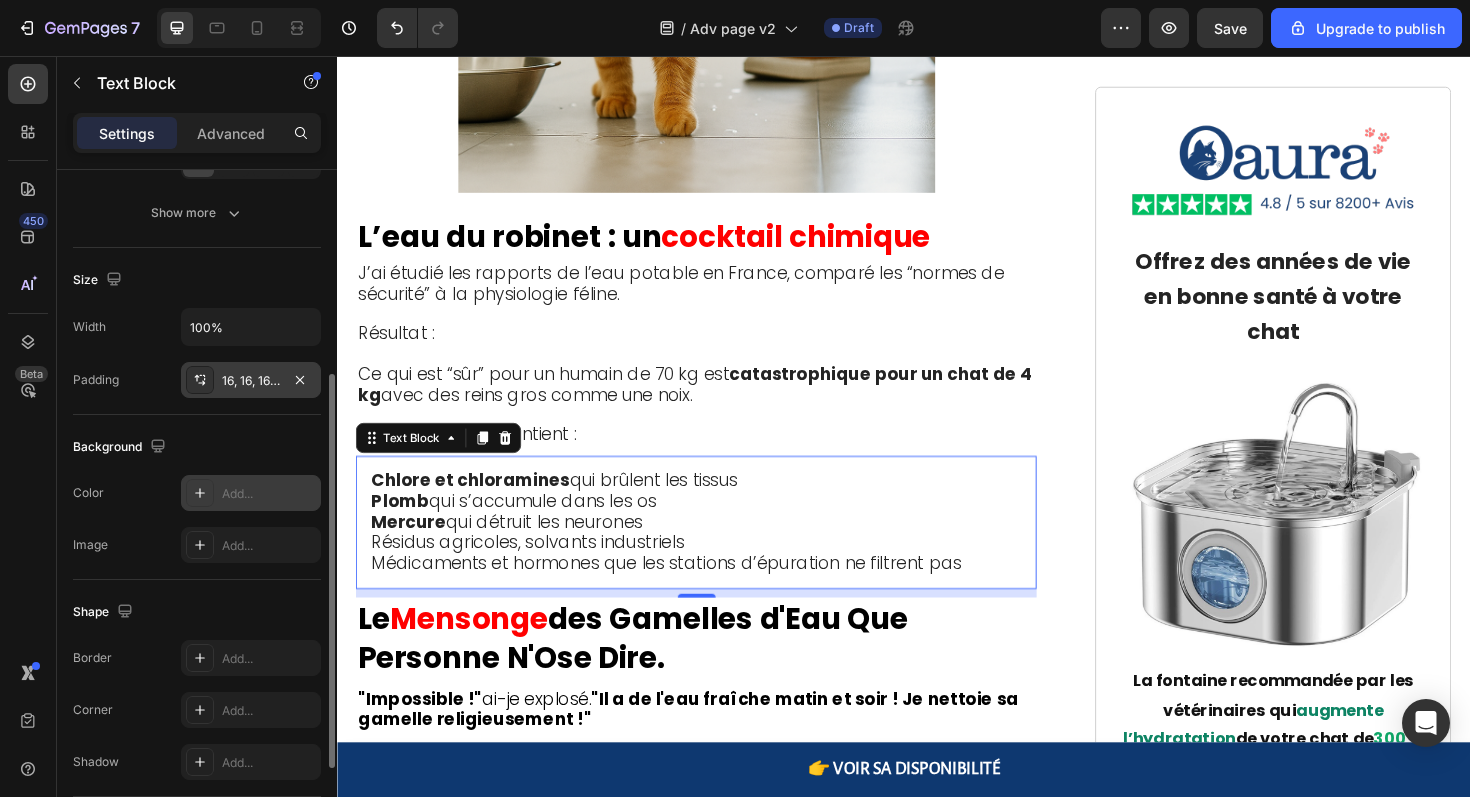 click at bounding box center [200, 493] 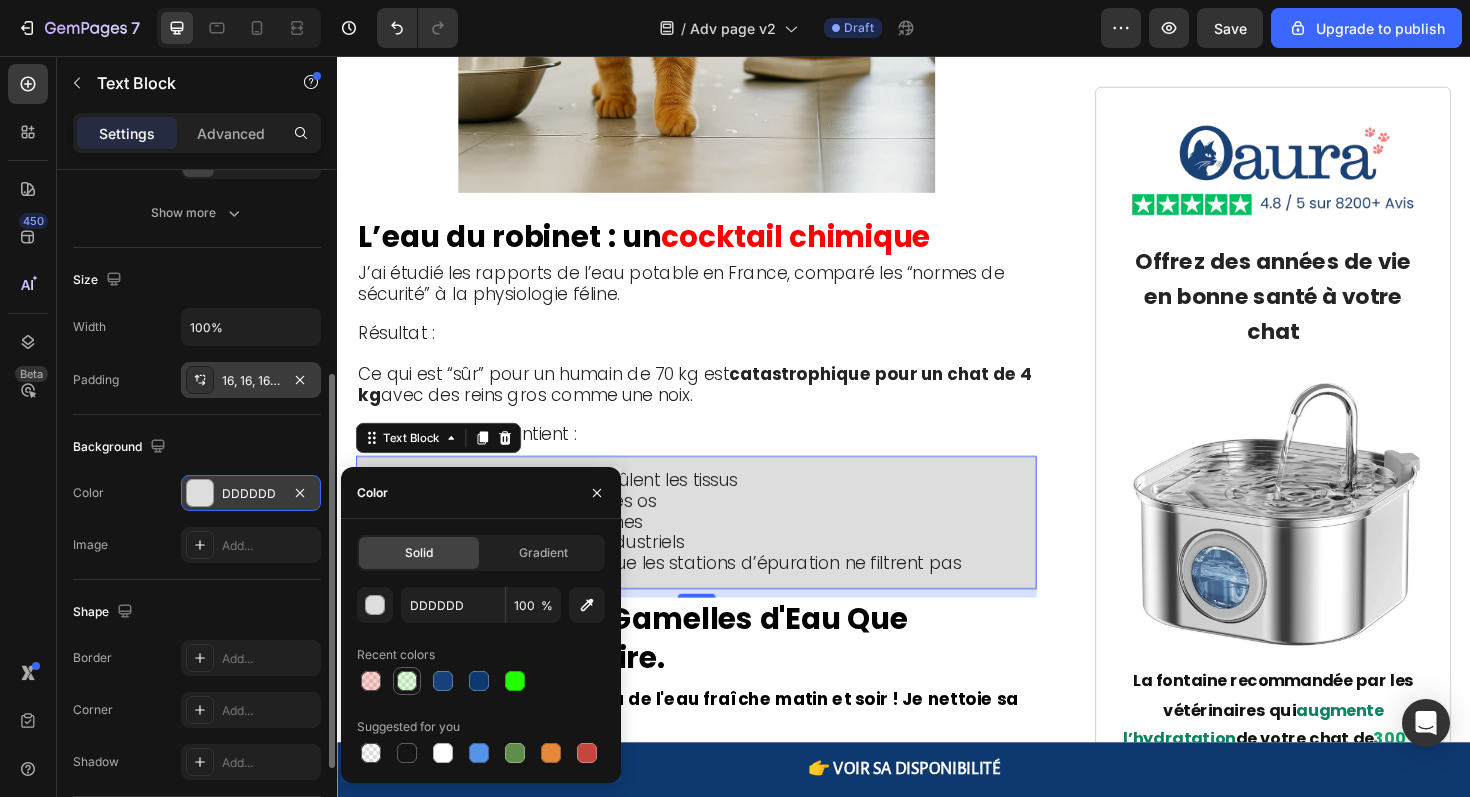 click at bounding box center (407, 681) 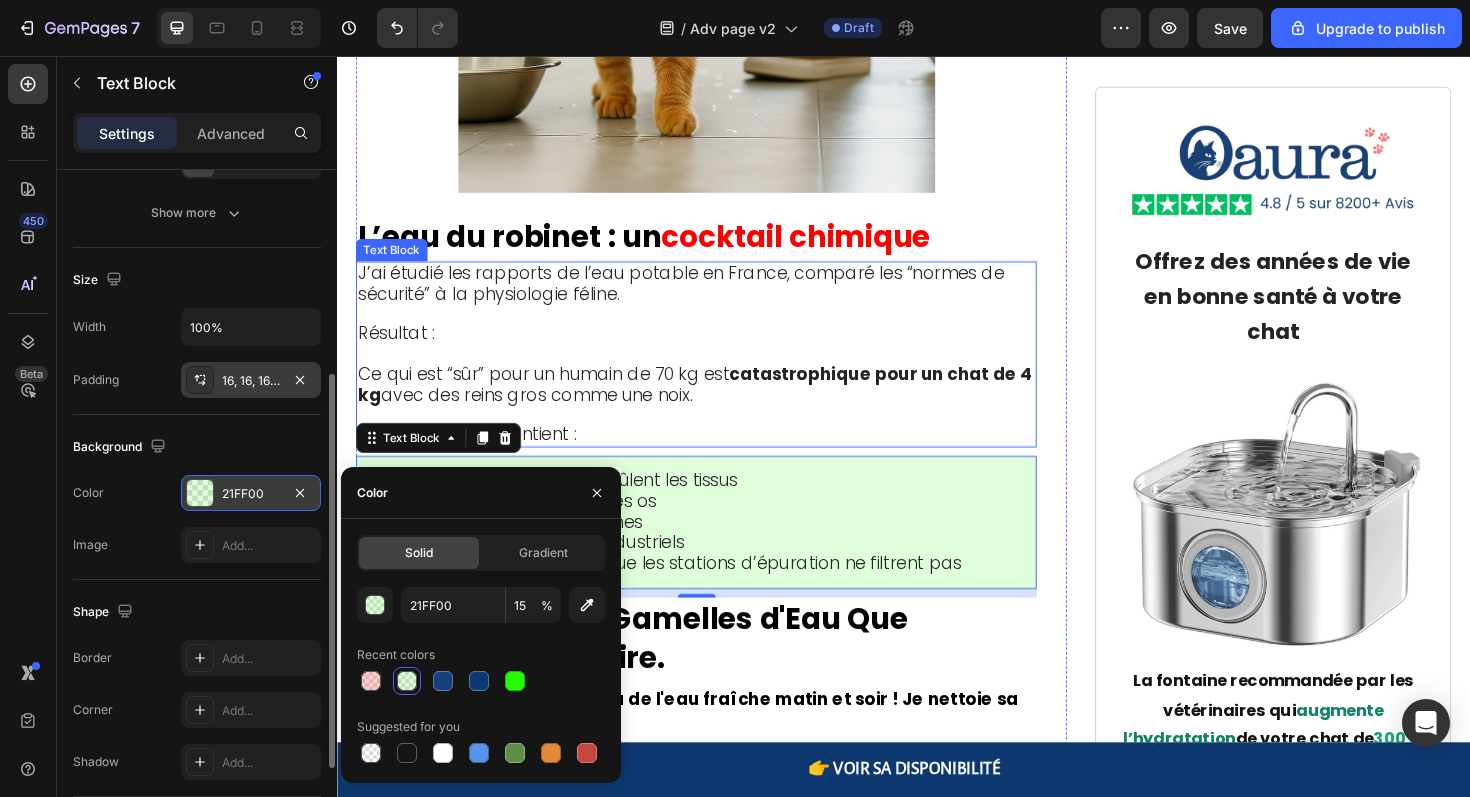 click at bounding box center (717, 436) 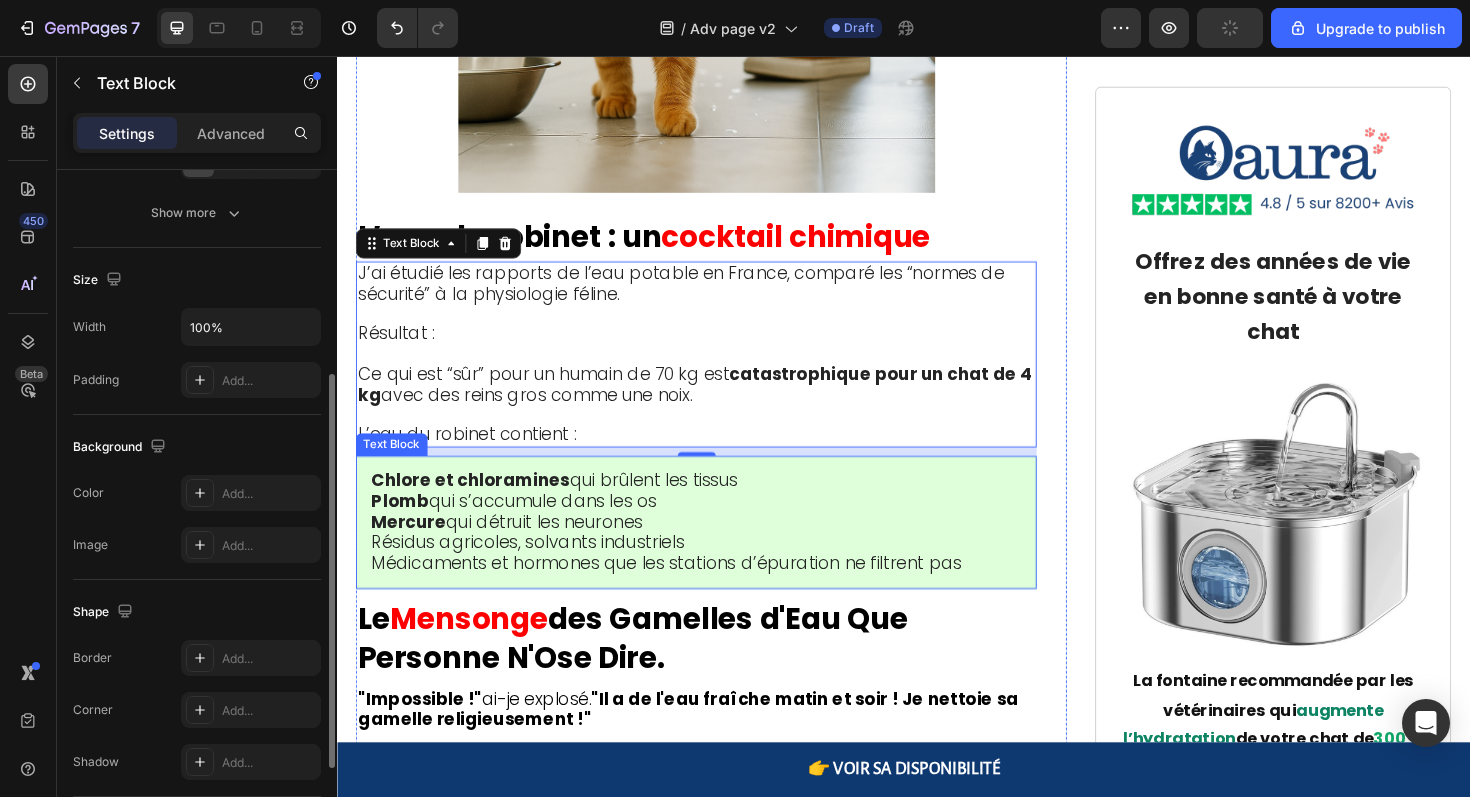 click on "Chlore et chloramines  qui brûlent les tissus" at bounding box center [717, 507] 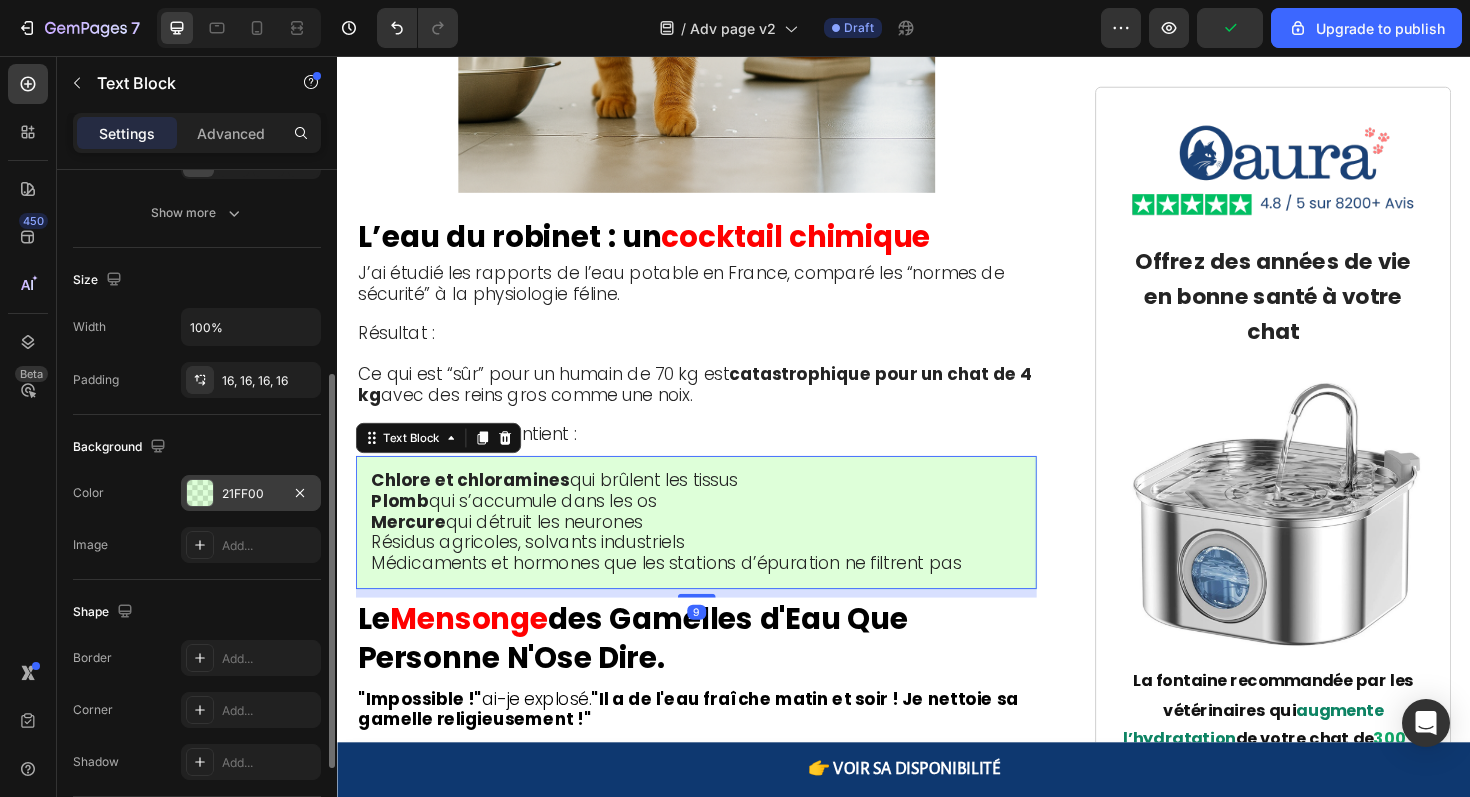 click at bounding box center (200, 493) 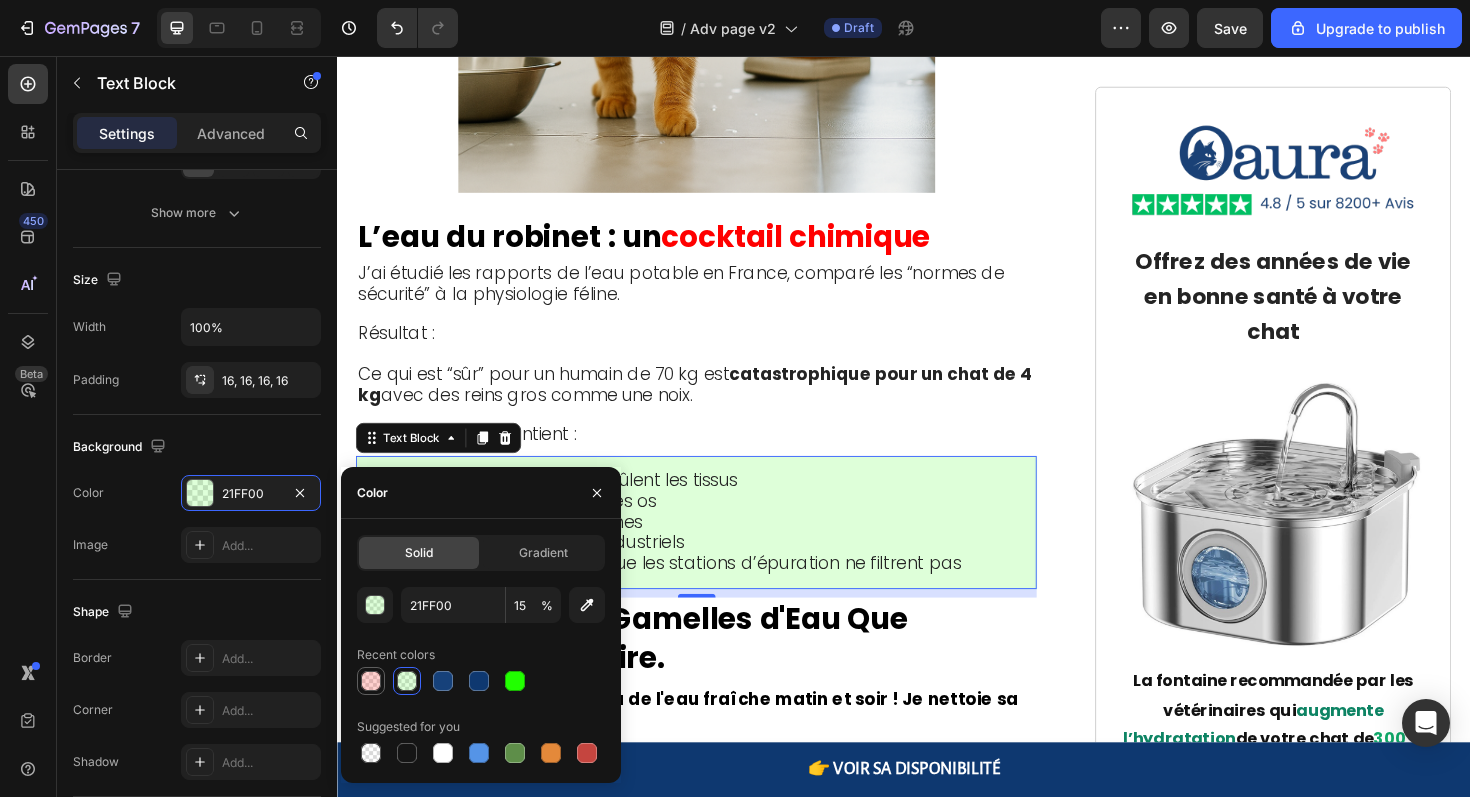 click at bounding box center (371, 681) 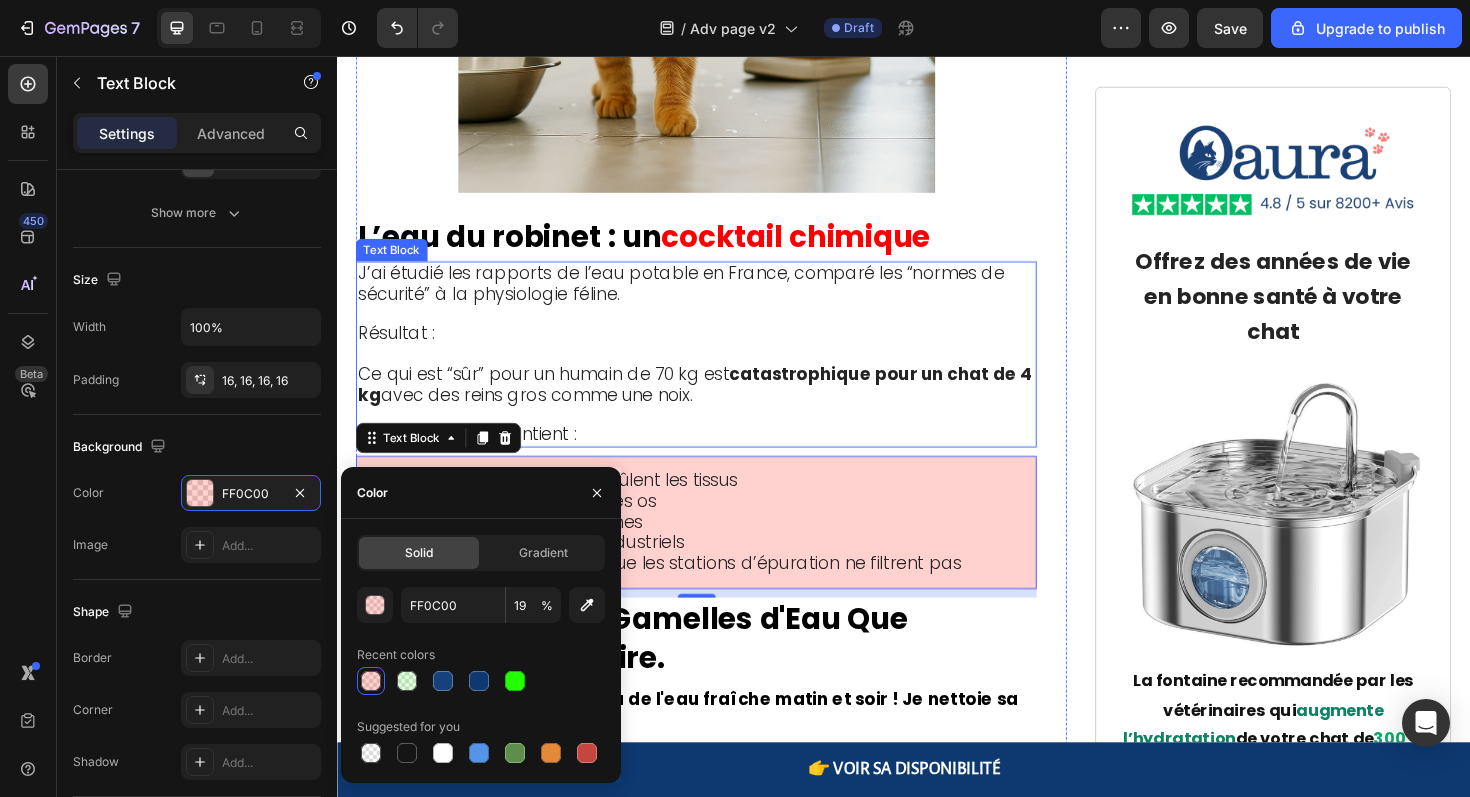 click on "Ce qui est “sûr” pour un humain de 70 kg est  catastrophique pour un chat de 4 kg  avec des reins gros comme une noix." at bounding box center [717, 394] 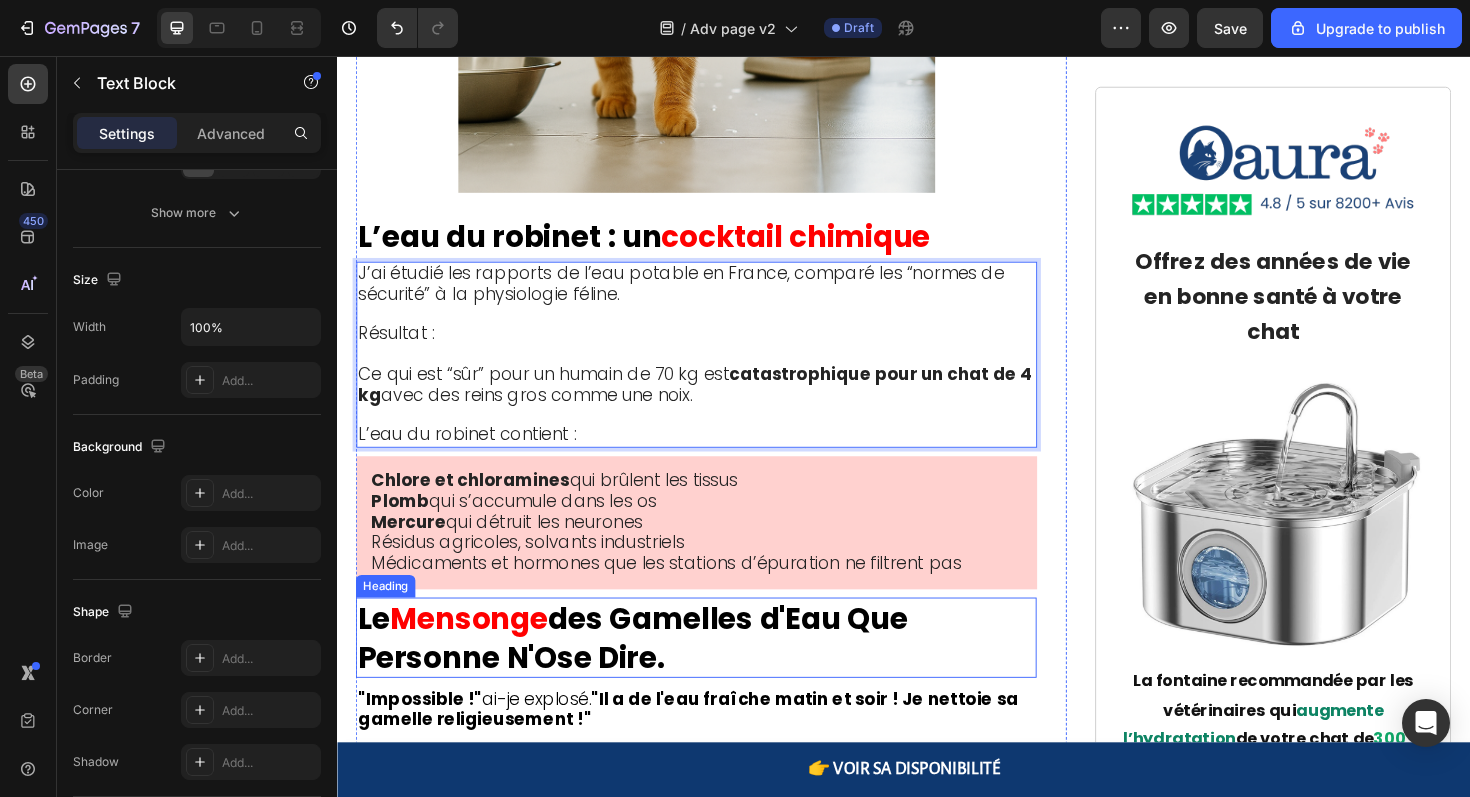 click on "Le  Mensonge  des Gamelles d'Eau Que Personne N'Ose Dire." at bounding box center [717, 672] 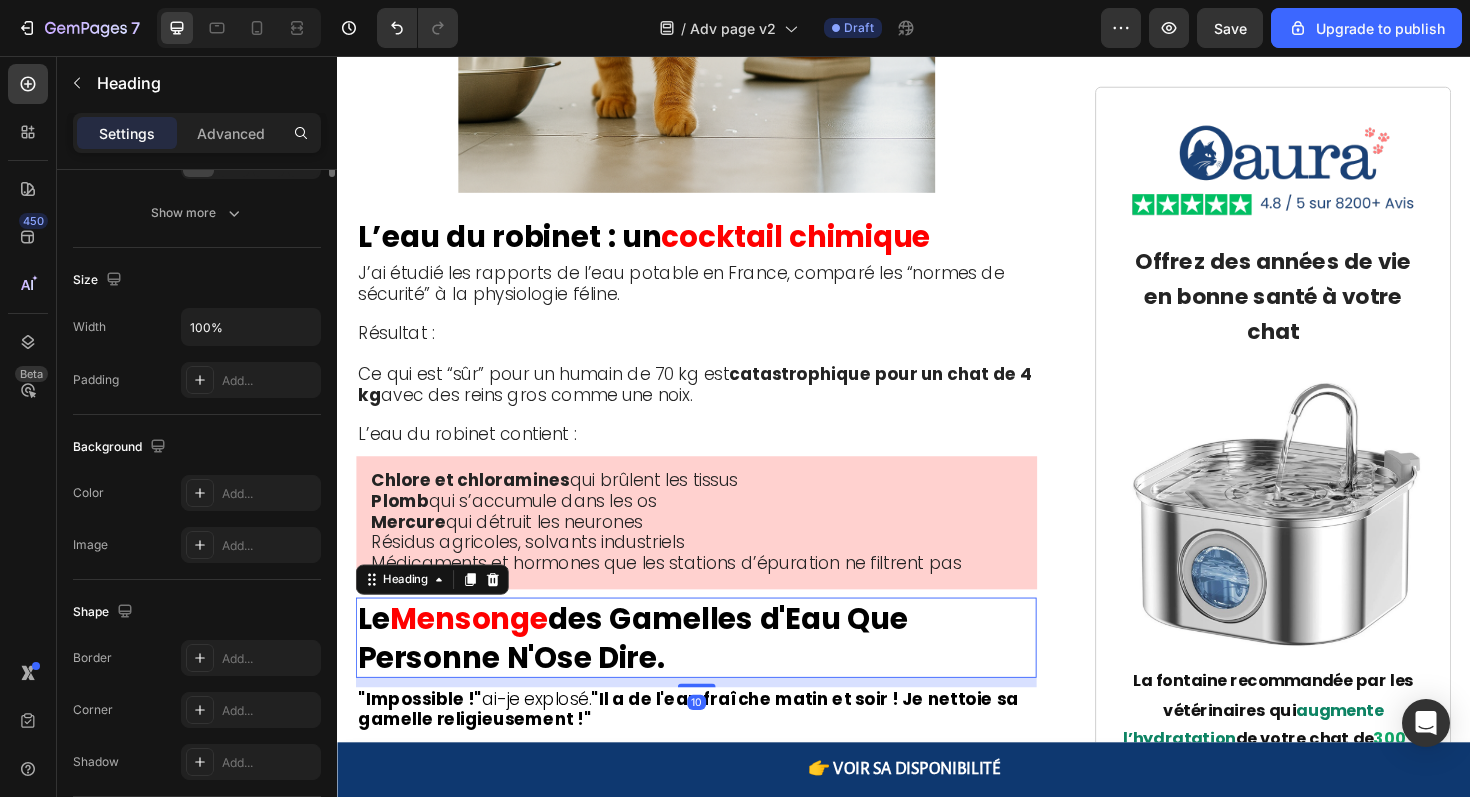 scroll, scrollTop: 0, scrollLeft: 0, axis: both 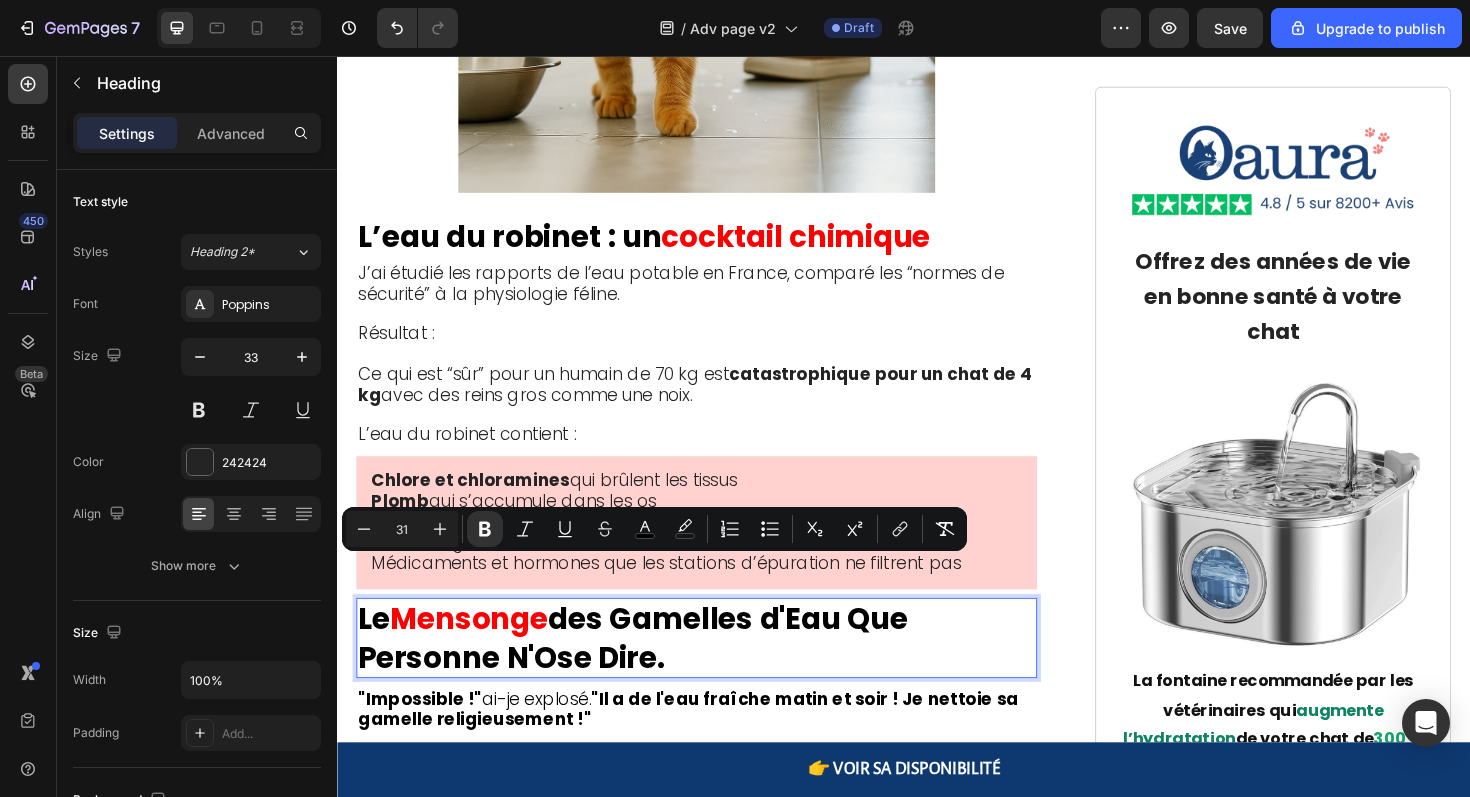 drag, startPoint x: 732, startPoint y: 662, endPoint x: 360, endPoint y: 608, distance: 375.89893 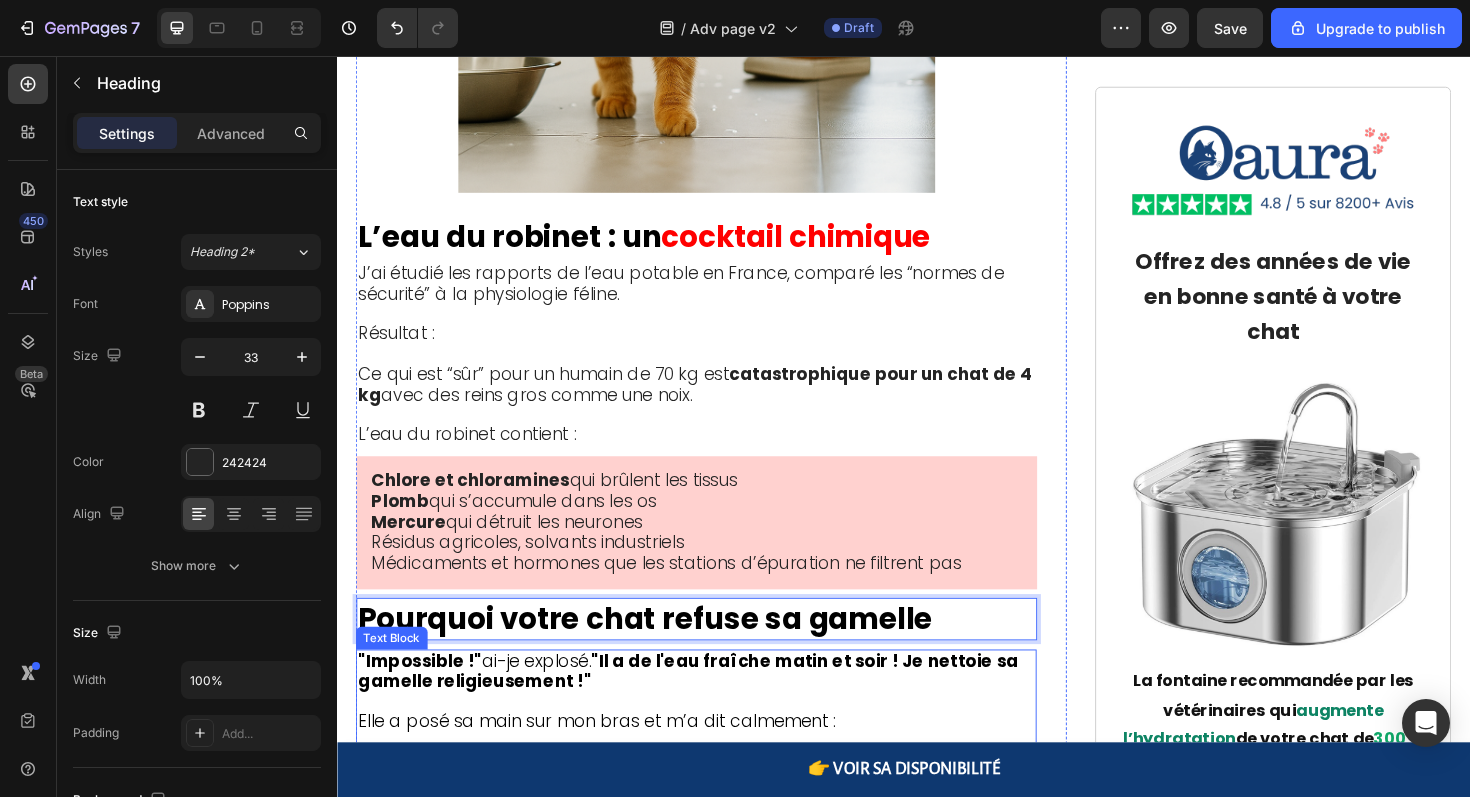 click at bounding box center [717, 740] 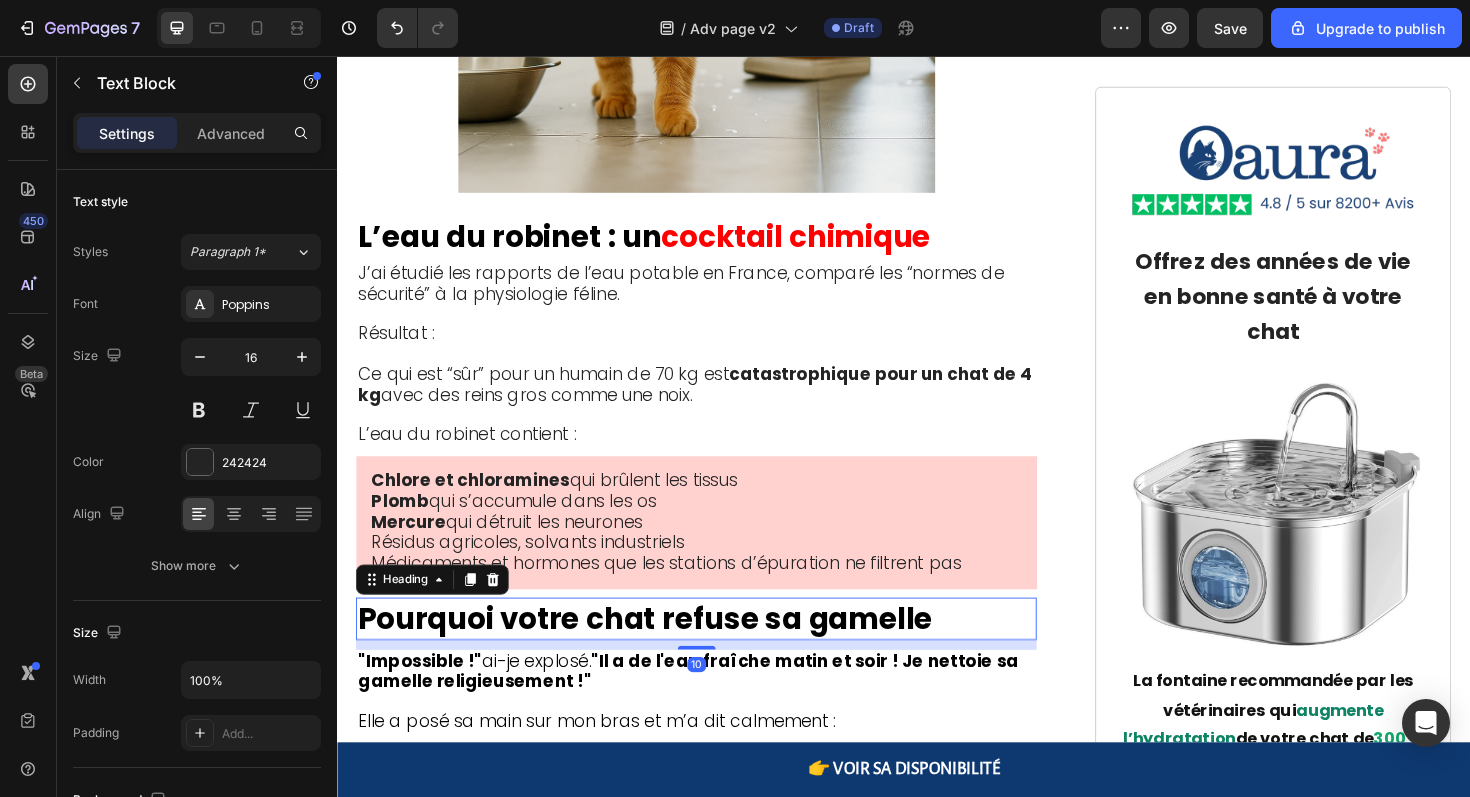 click on "Pourquoi votre chat refuse sa gamelle" at bounding box center [663, 652] 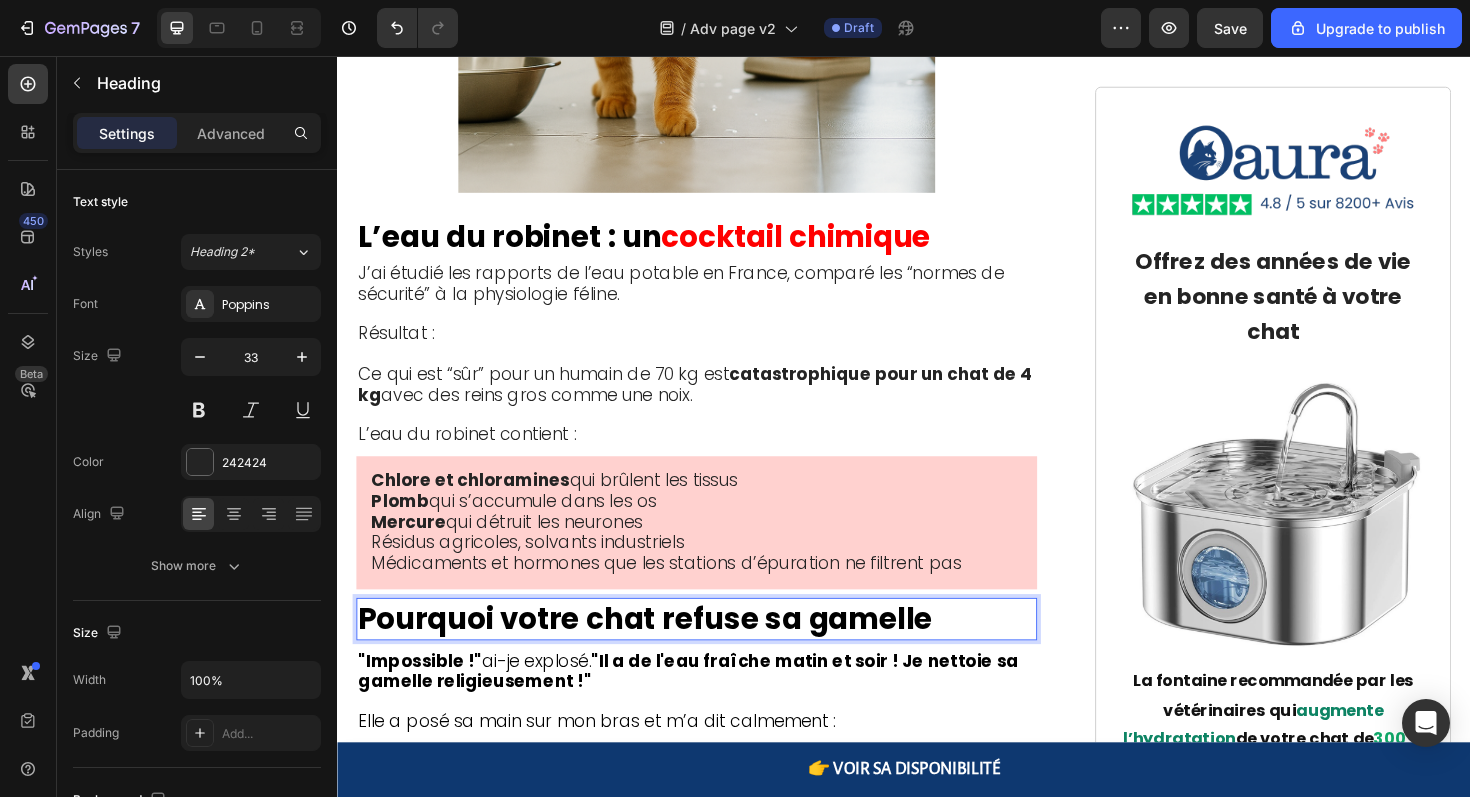 click on "Pourquoi votre chat refuse sa gamelle" at bounding box center [663, 652] 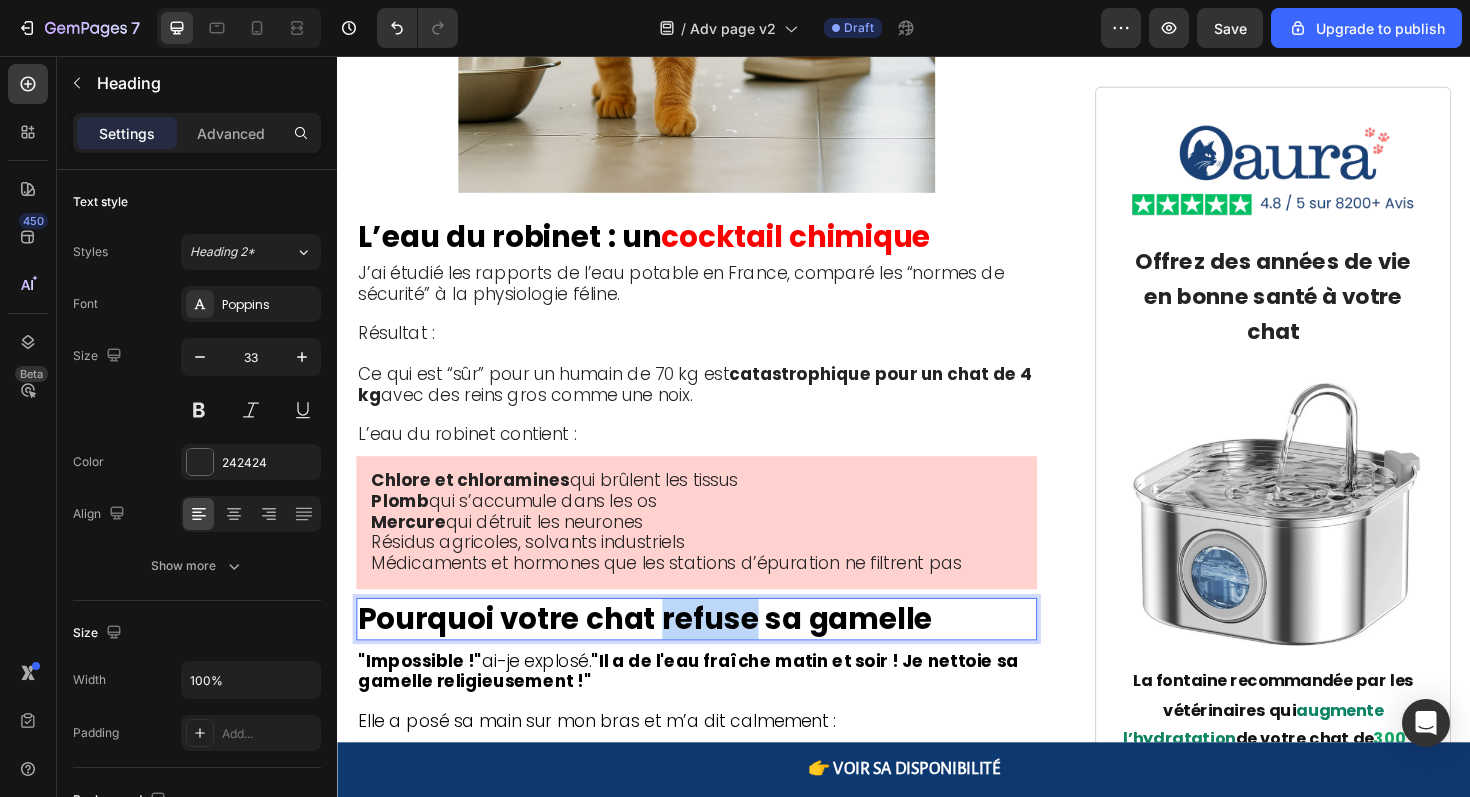 click on "Pourquoi votre chat refuse sa gamelle" at bounding box center (663, 652) 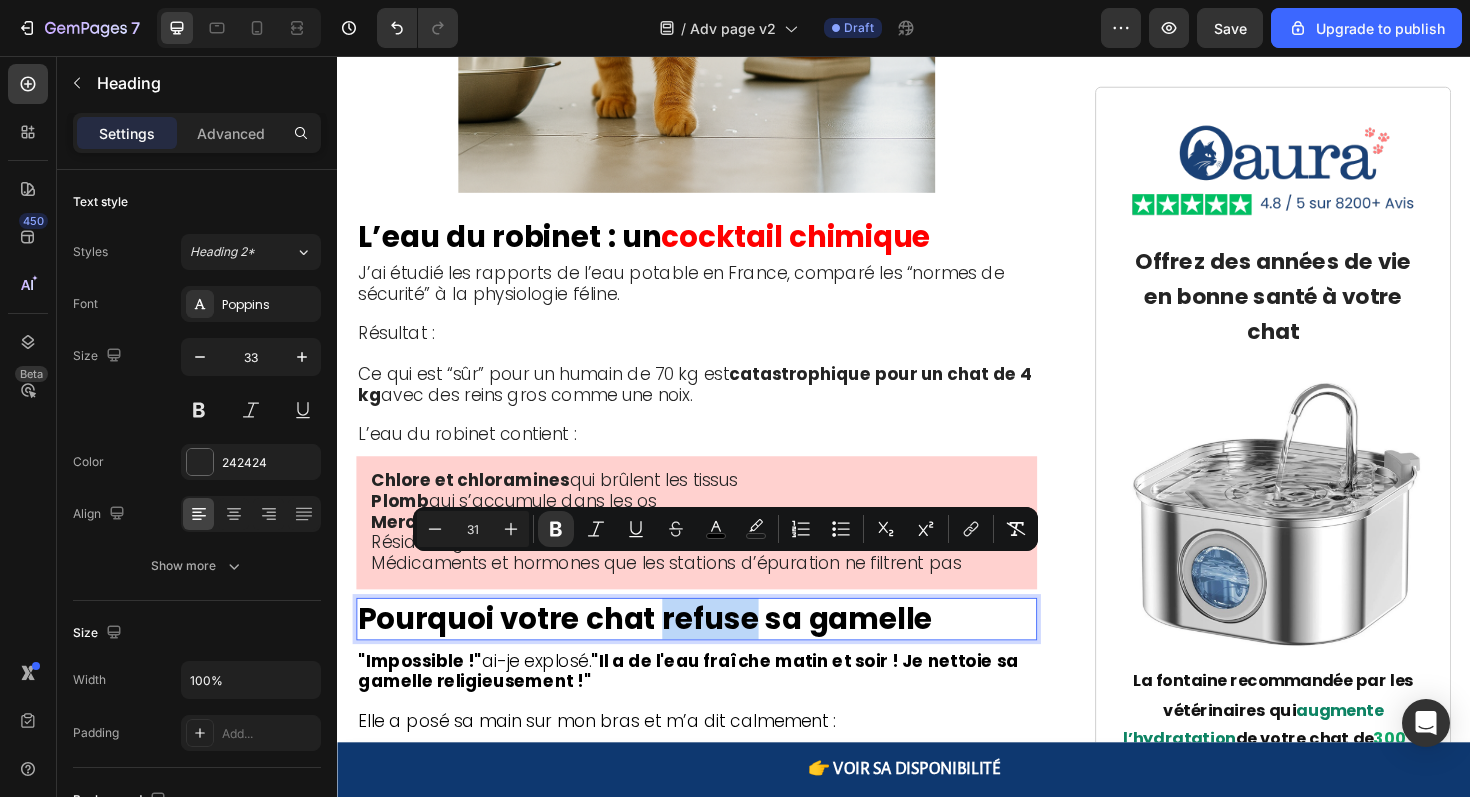 click on "Pourquoi votre chat refuse sa gamelle" at bounding box center [663, 652] 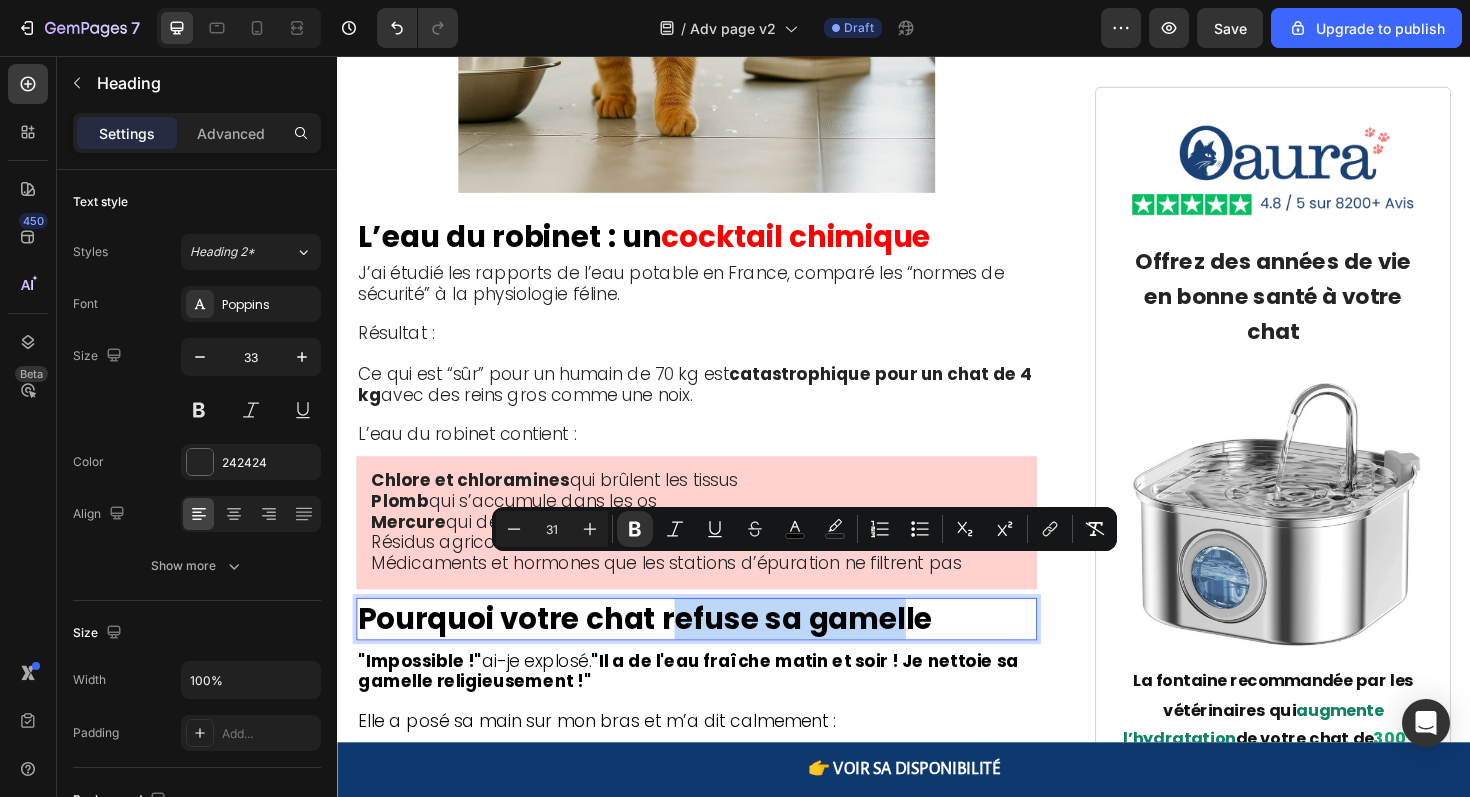 drag, startPoint x: 687, startPoint y: 609, endPoint x: 936, endPoint y: 624, distance: 249.4514 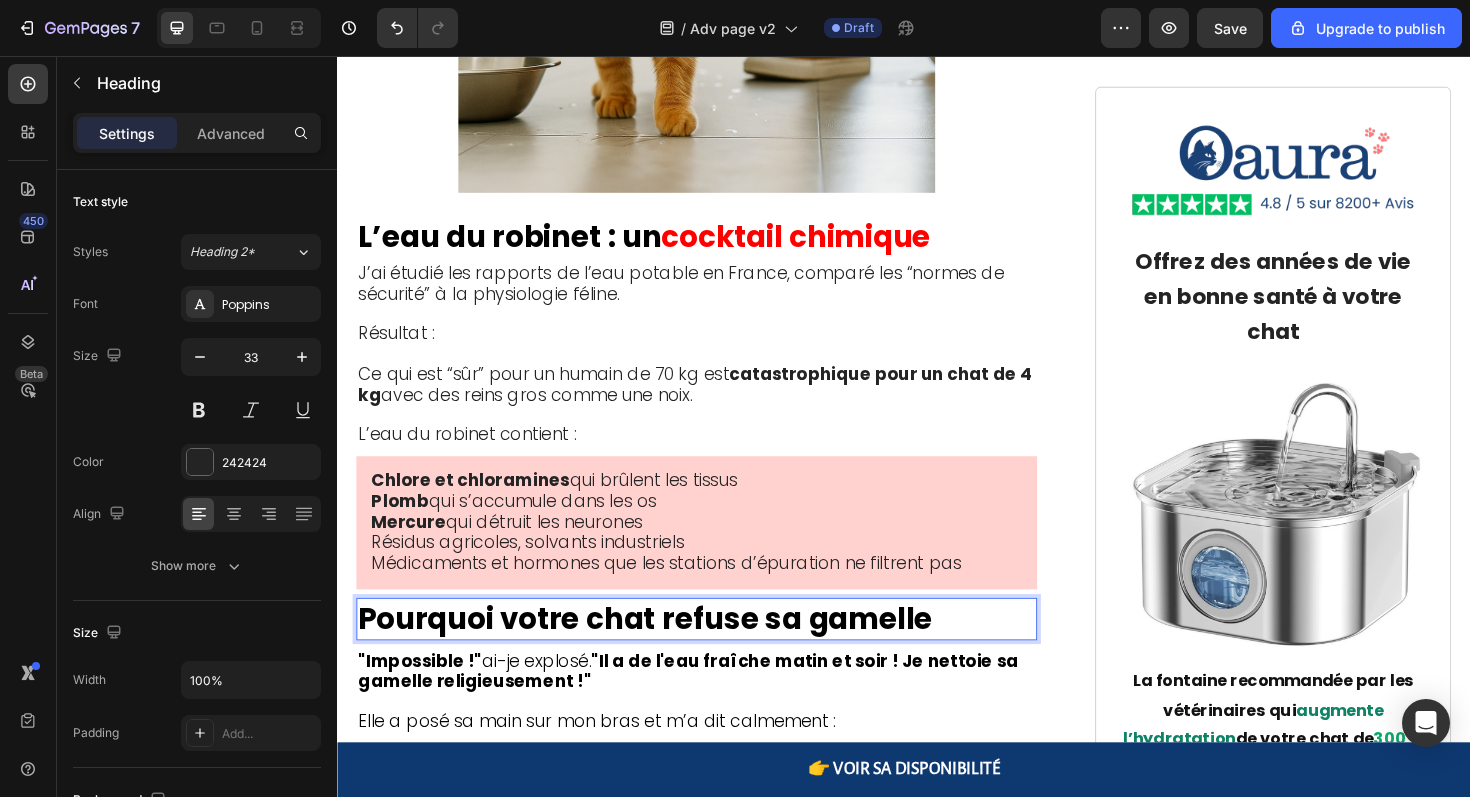 click on "Pourquoi votre chat refuse sa gamelle" at bounding box center [717, 652] 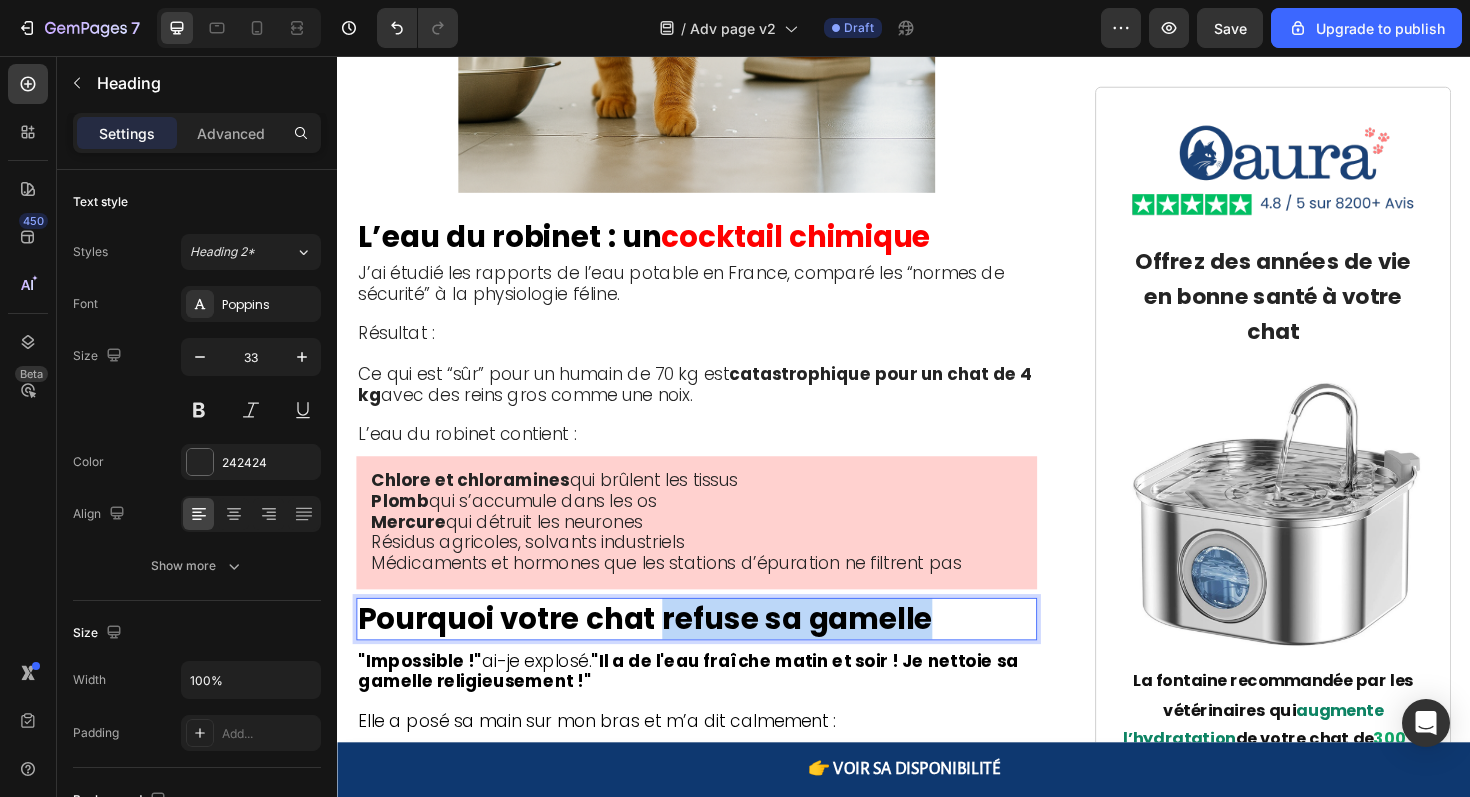 drag, startPoint x: 965, startPoint y: 613, endPoint x: 684, endPoint y: 610, distance: 281.01602 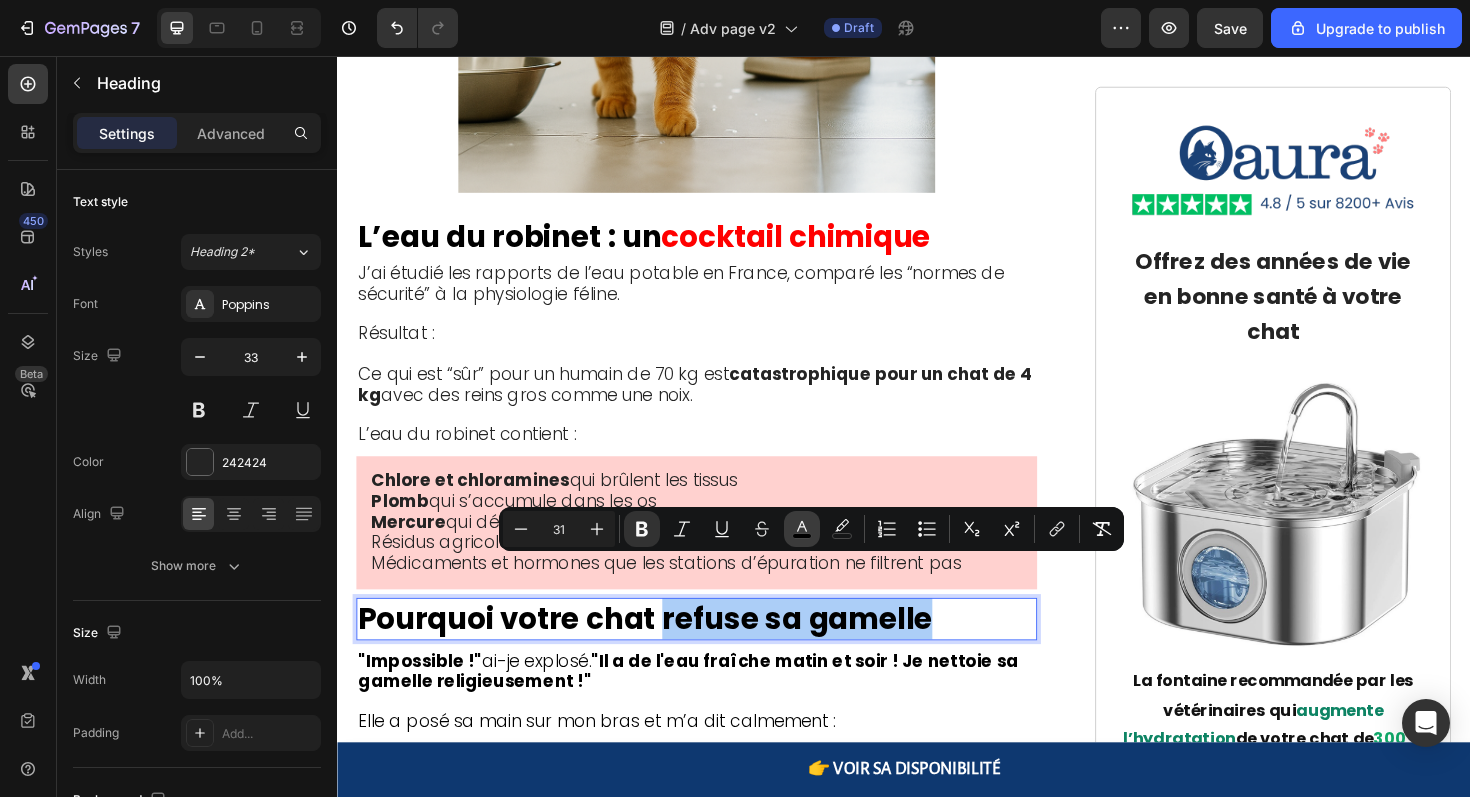 click 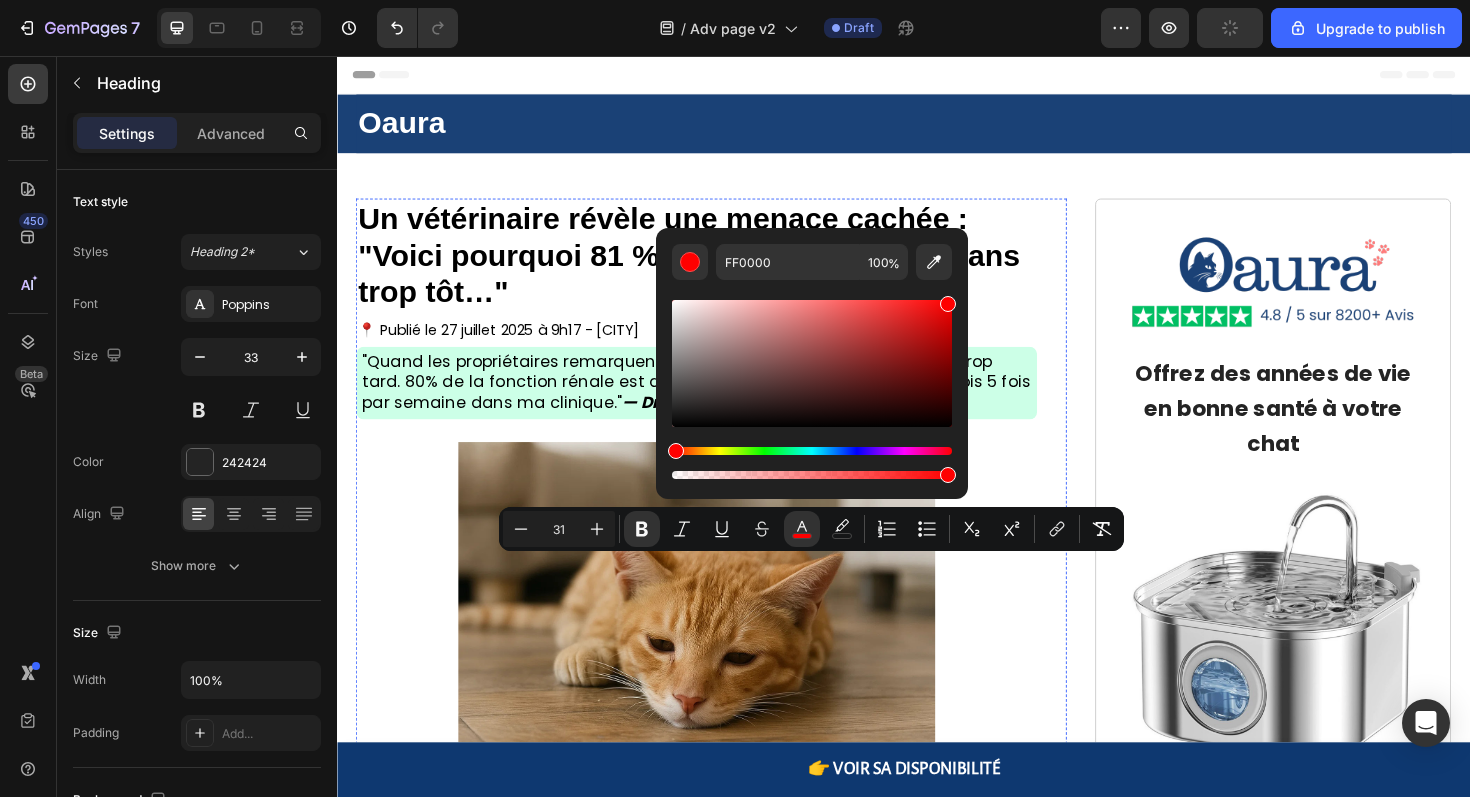 scroll, scrollTop: 2855, scrollLeft: 0, axis: vertical 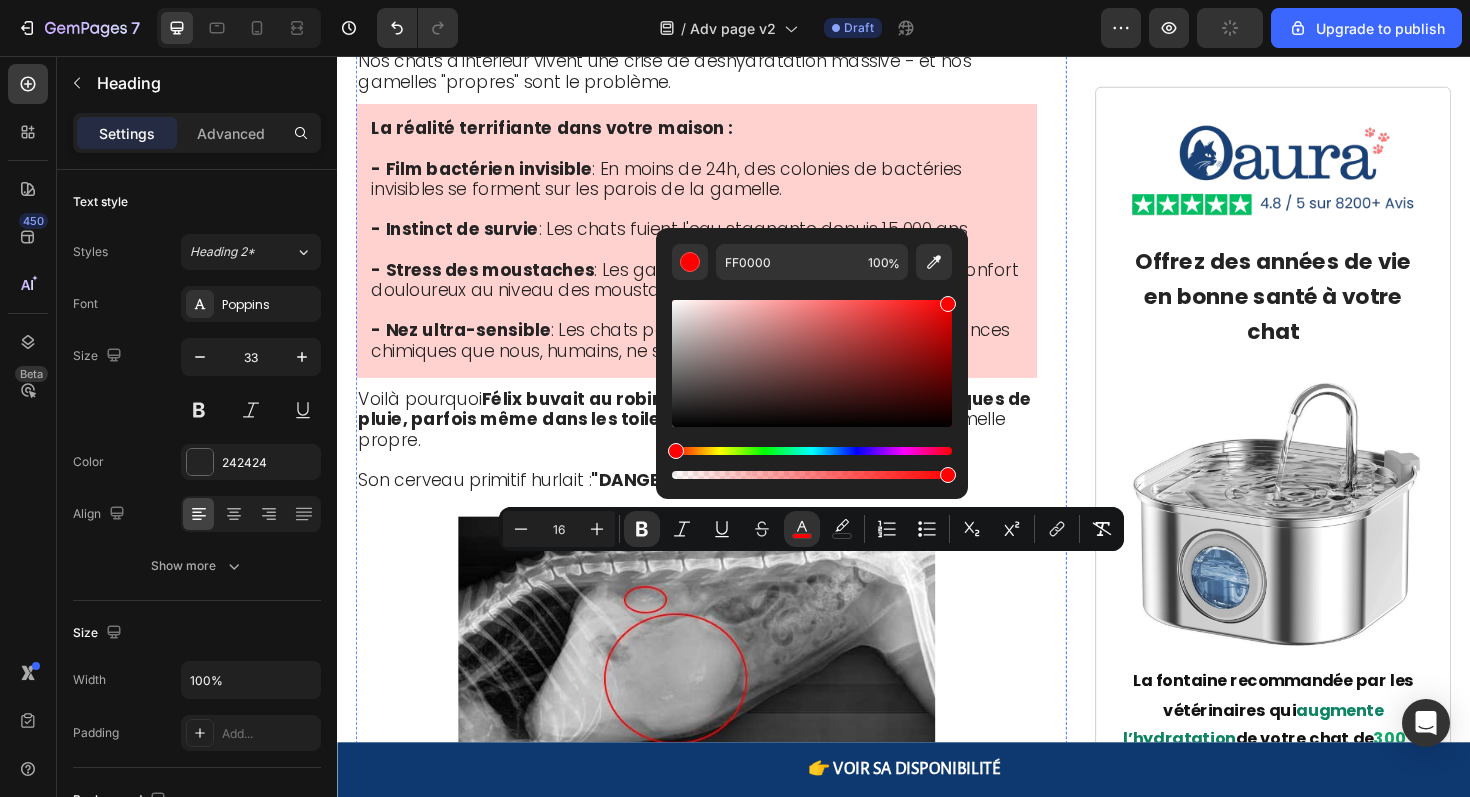 click on ""Impossible !"  ai-je explosé.  "Il a de l'eau fraîche matin et soir ! Je nettoie sa gamelle religieusement !"" at bounding box center [717, -301] 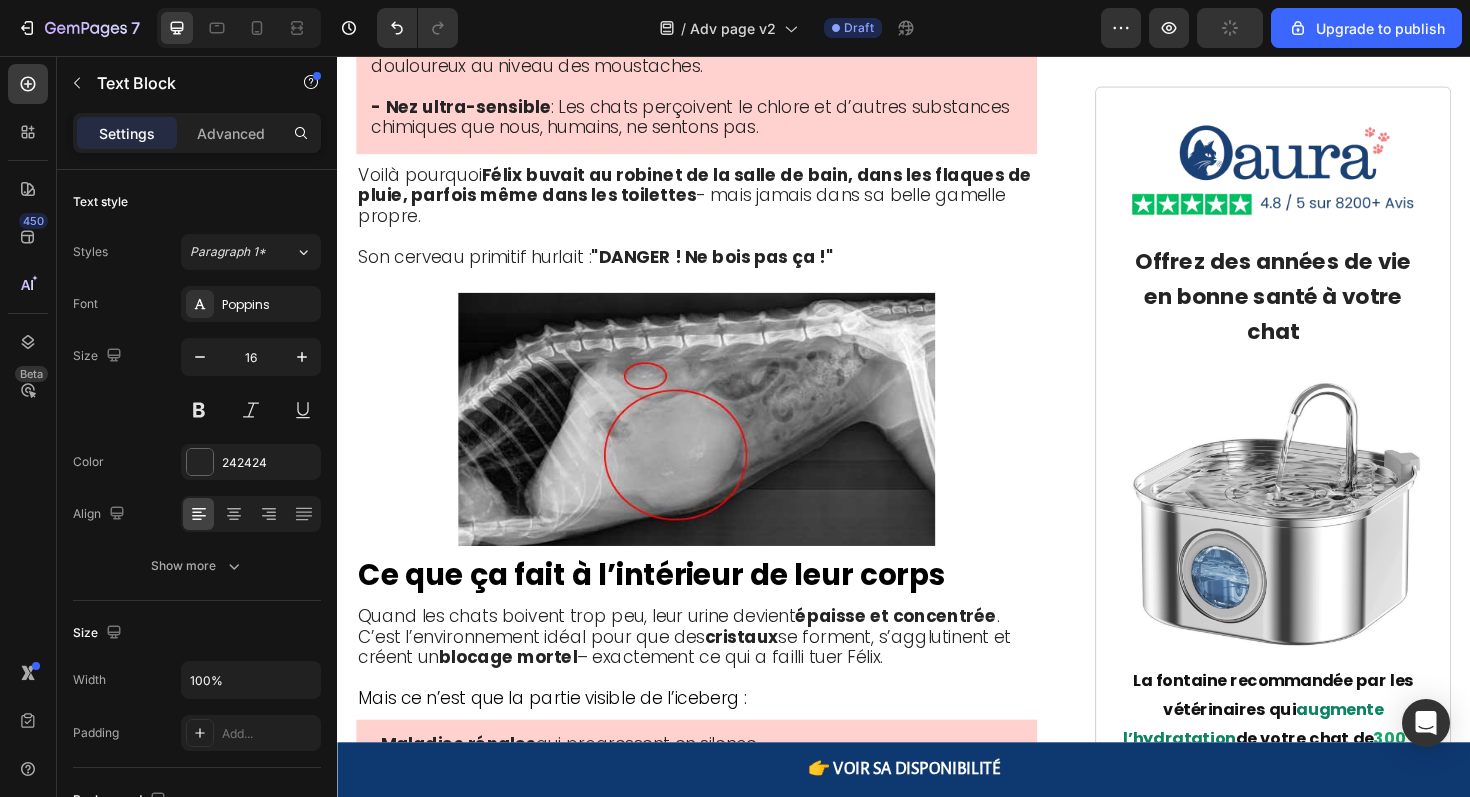 scroll, scrollTop: 3141, scrollLeft: 0, axis: vertical 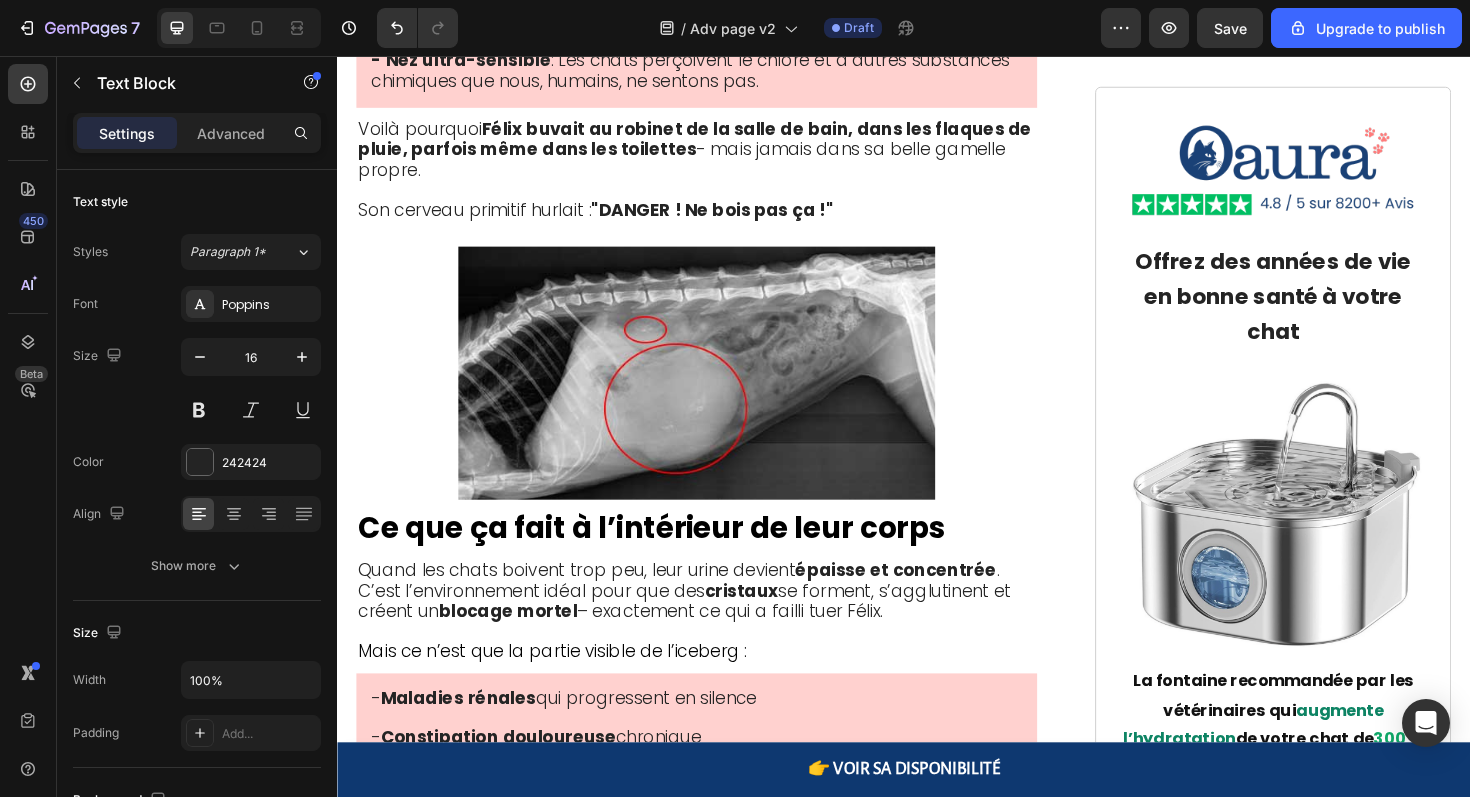 click on "“Quand l’avez-vous vu boire pour la dernière fois ? Vraiment vu ? Pas juste remarqué que son bol était un peu plus vide…”" at bounding box center [713, -482] 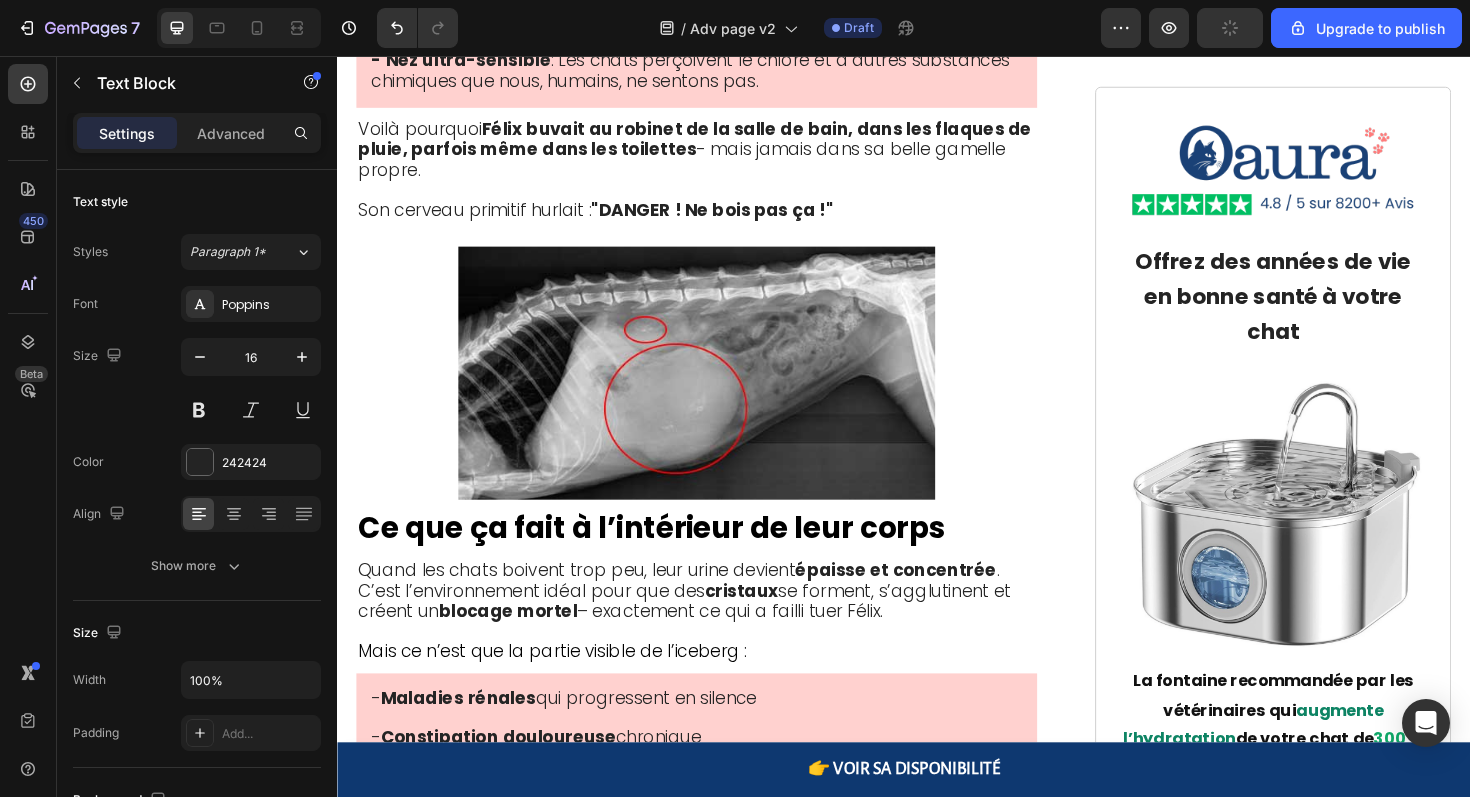 drag, startPoint x: 1072, startPoint y: 663, endPoint x: 360, endPoint y: 368, distance: 770.69385 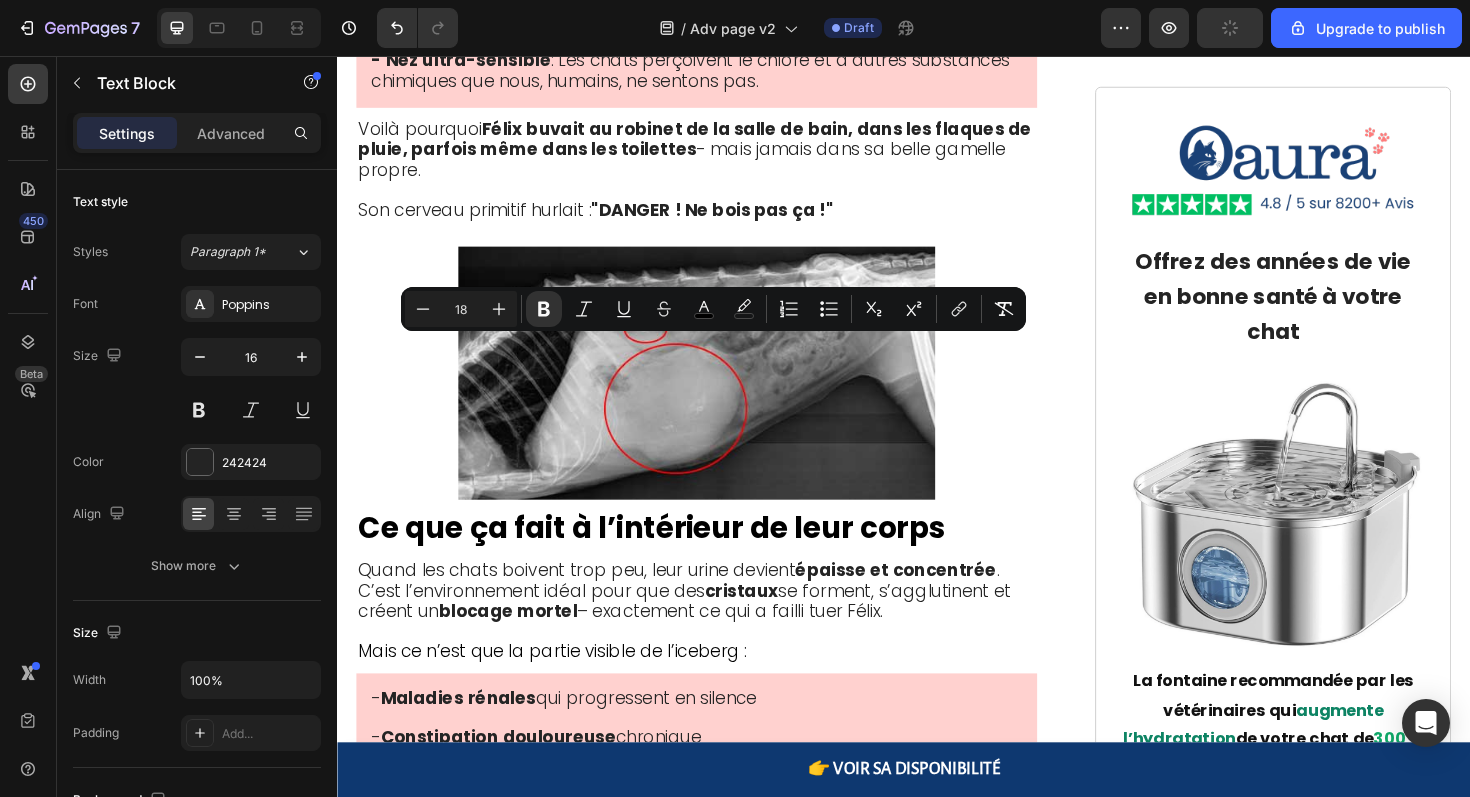 type on "16" 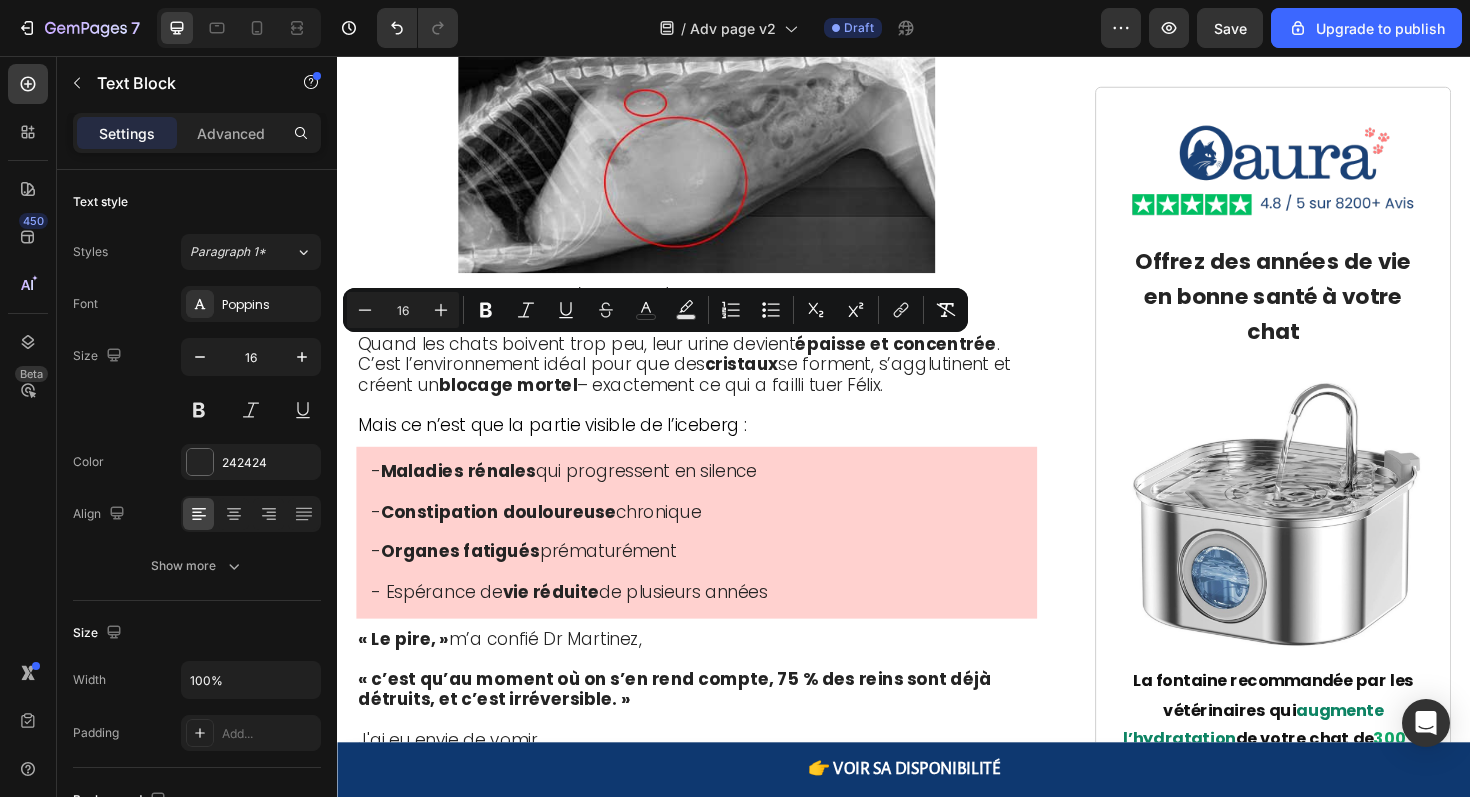 drag, startPoint x: 834, startPoint y: 452, endPoint x: 297, endPoint y: 364, distance: 544.16266 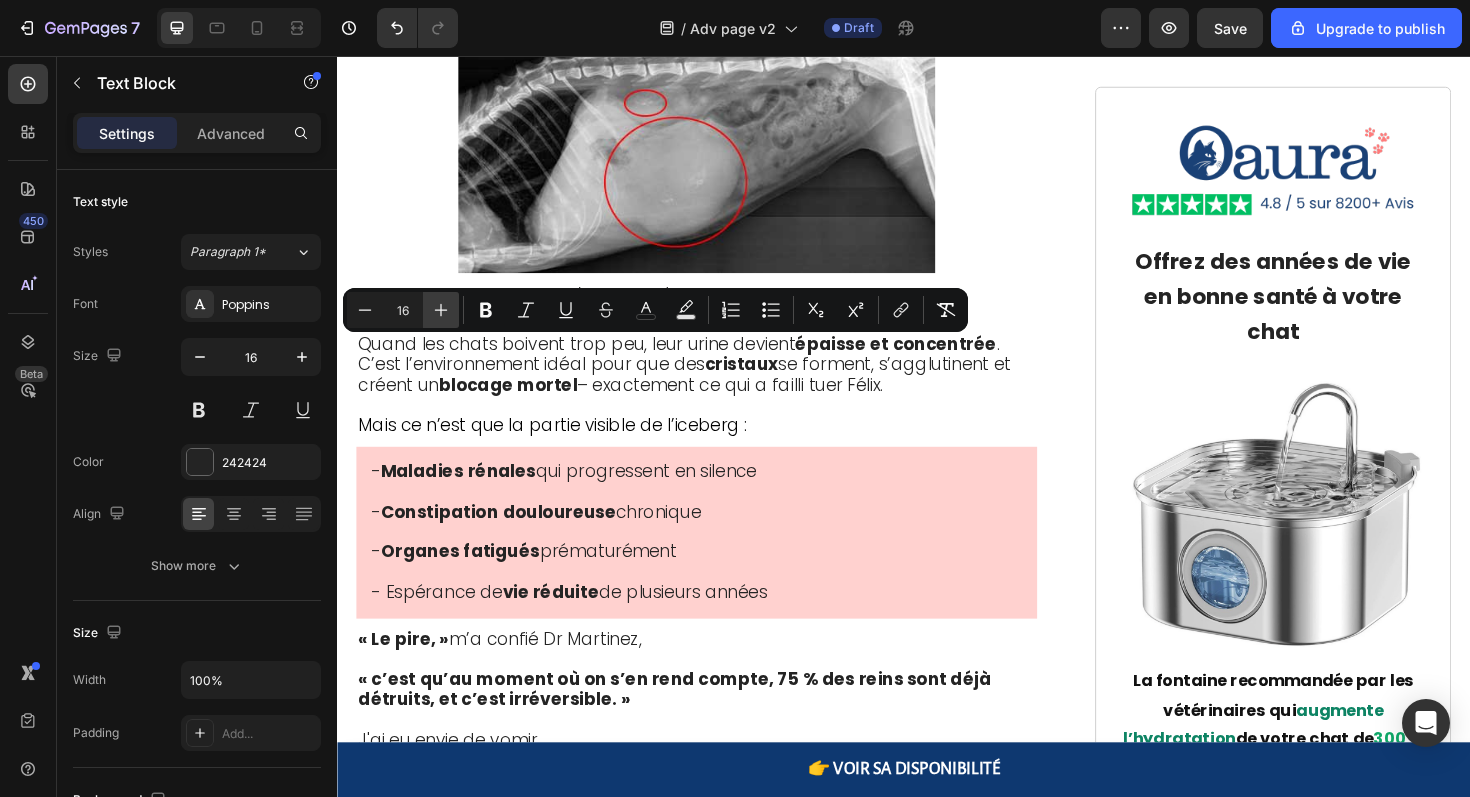 click 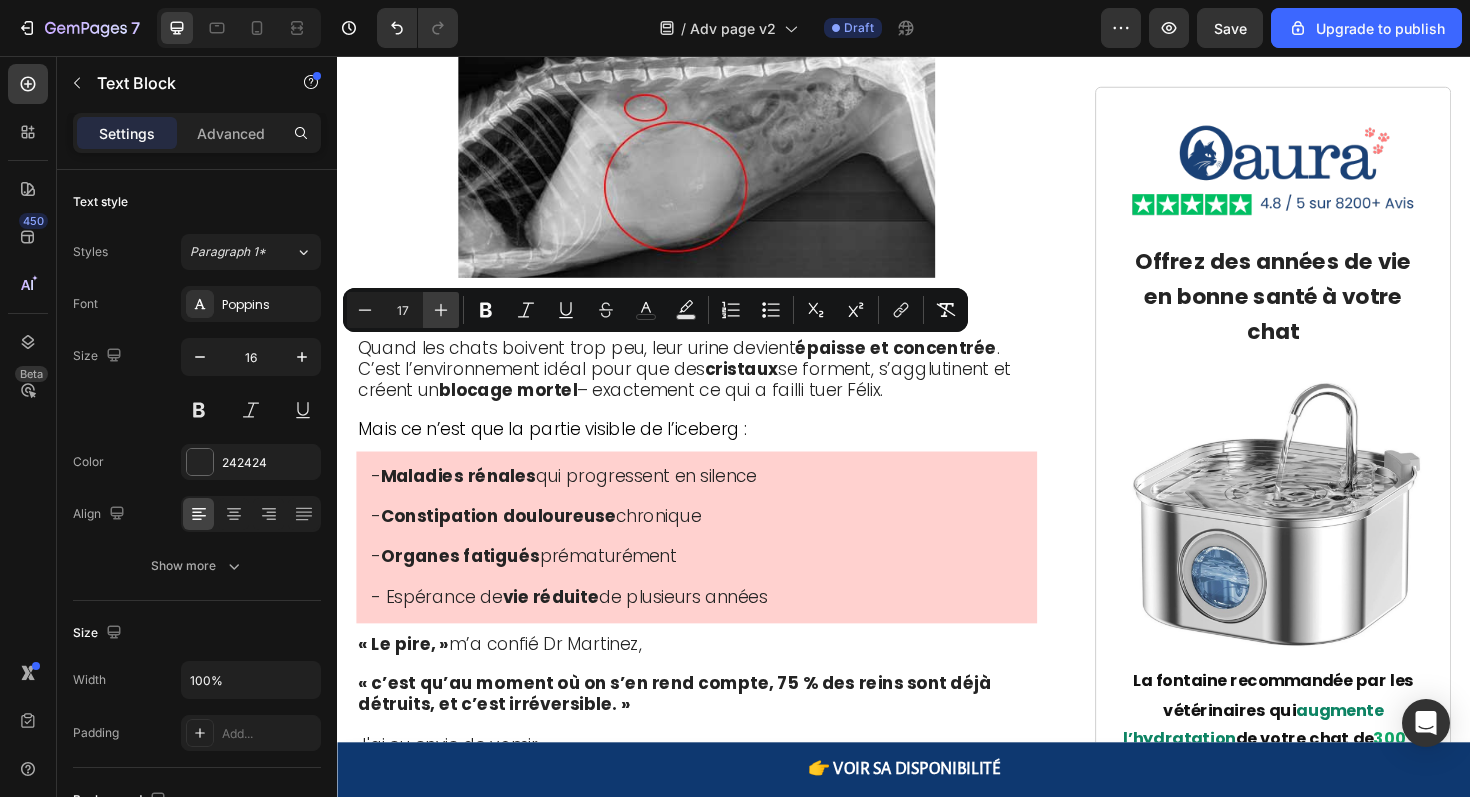 click 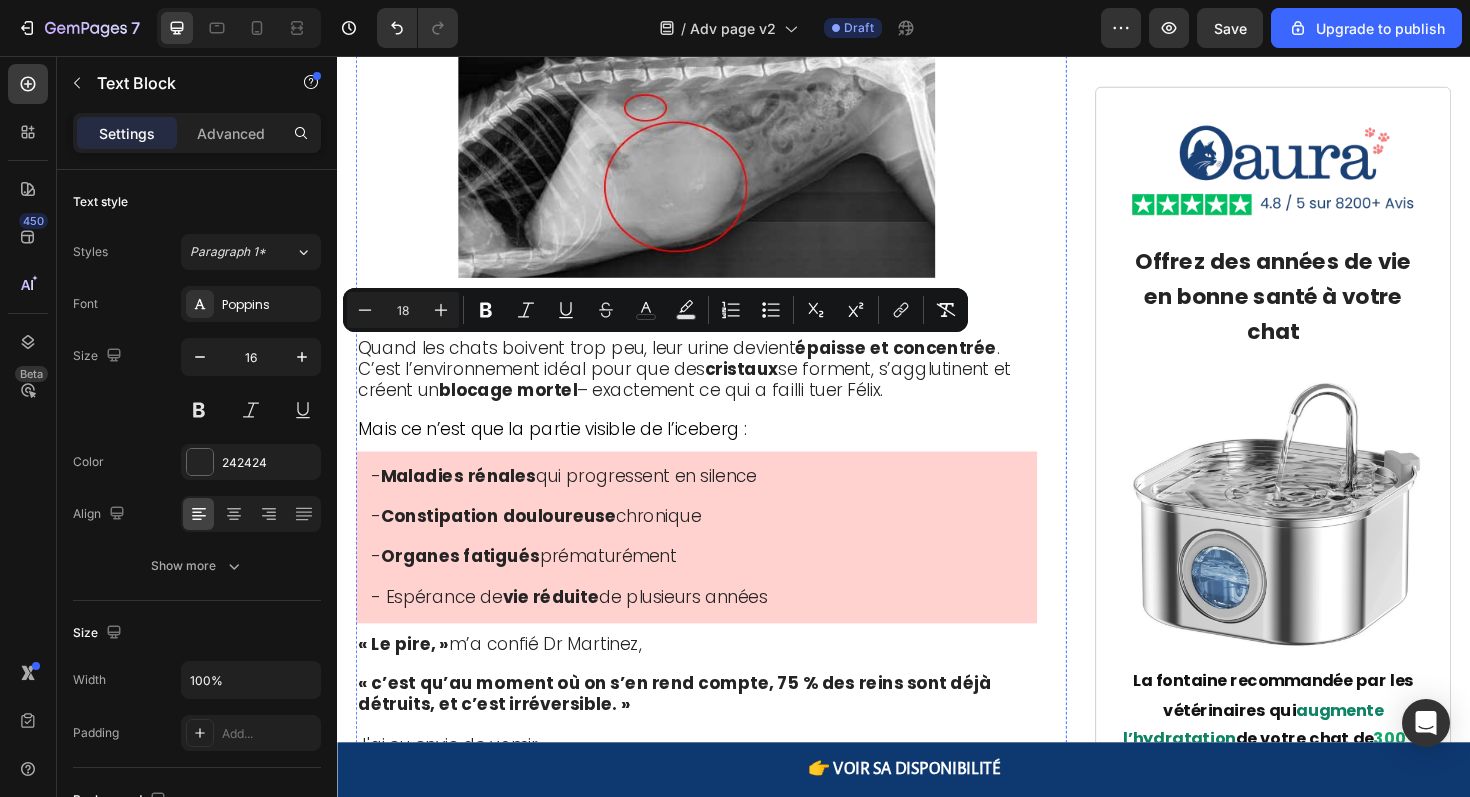click at bounding box center [717, -485] 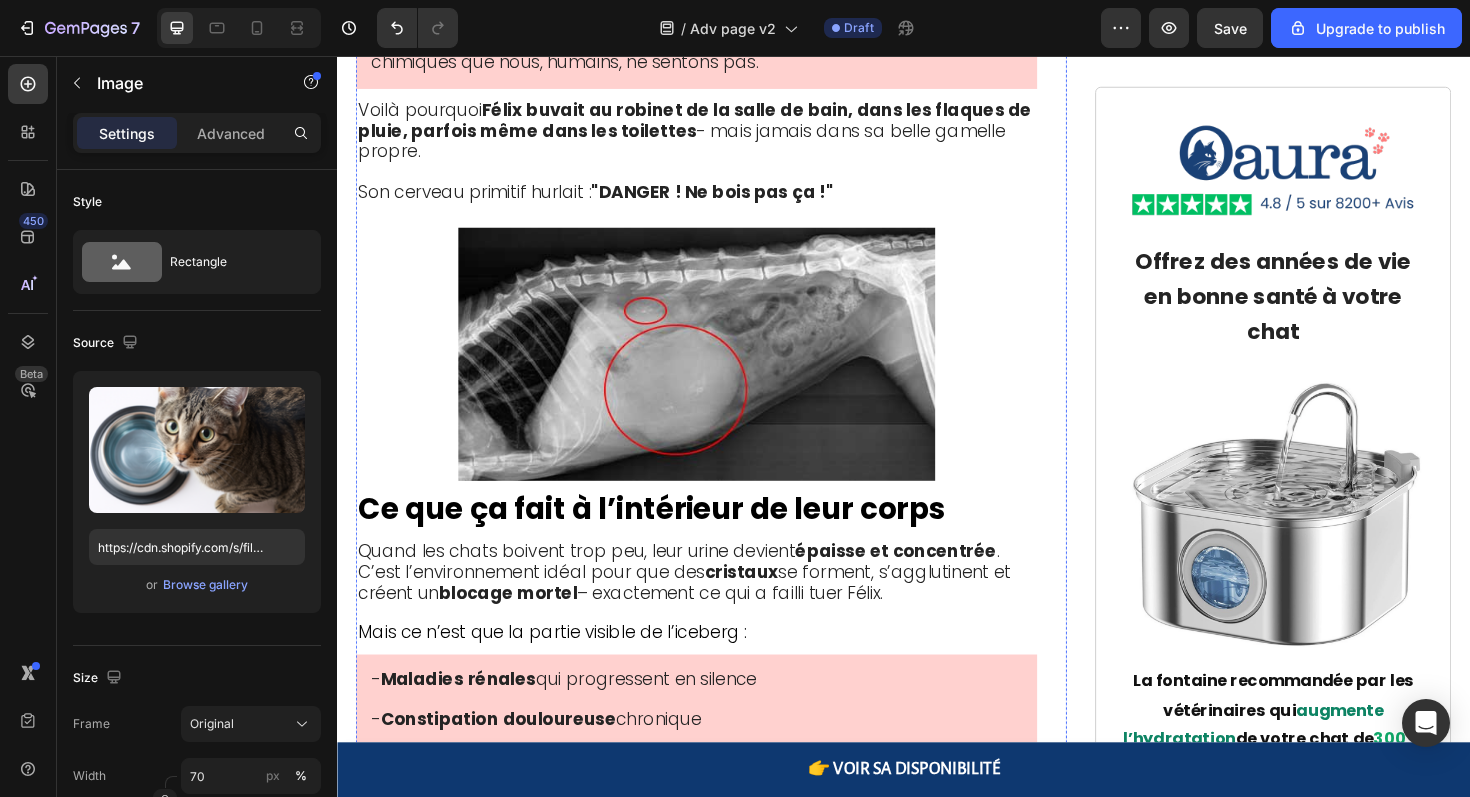 scroll, scrollTop: 2957, scrollLeft: 0, axis: vertical 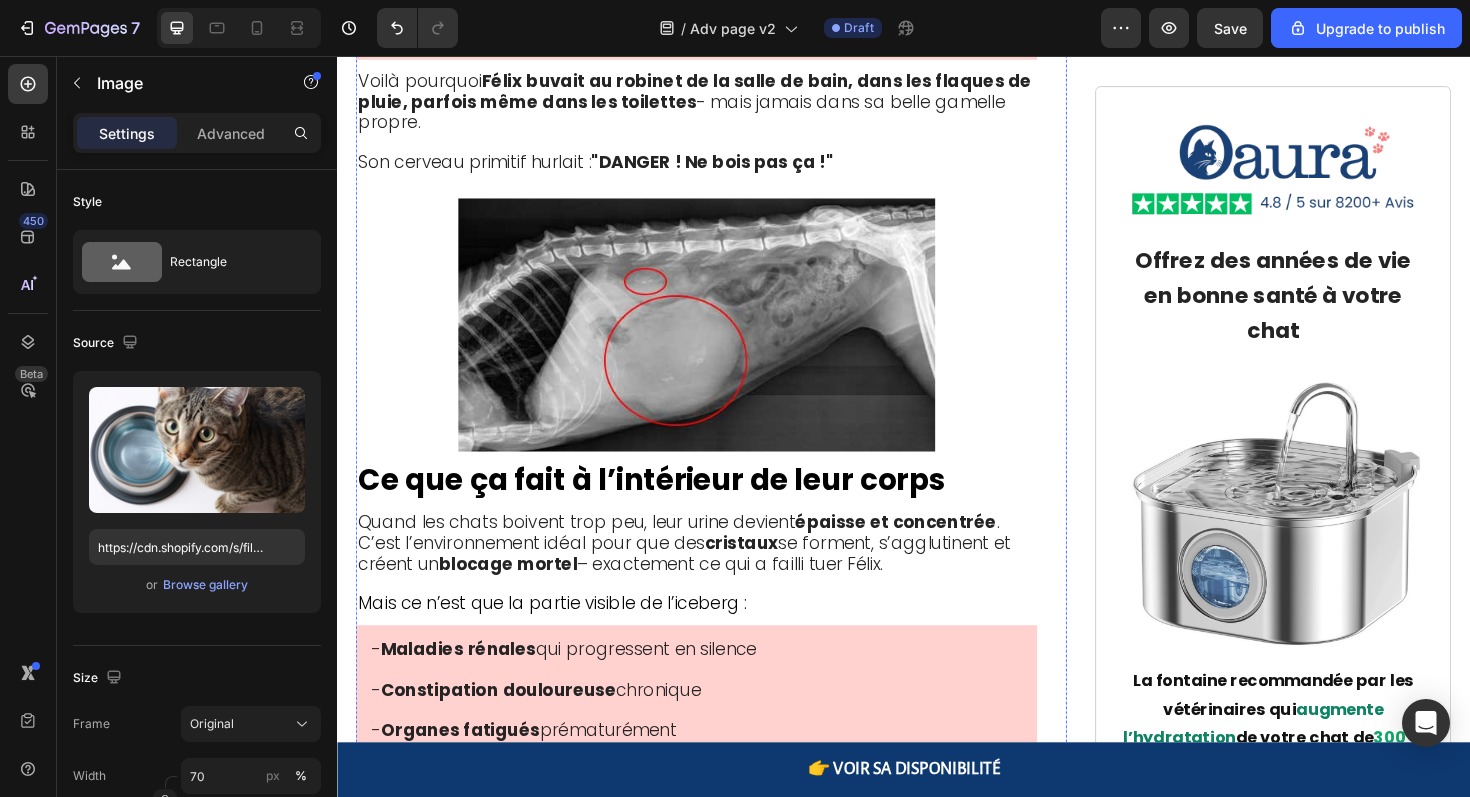 click on "Quand votre chat s’approche de son bol et s’éloigne ? Il n’est pas capricieux. Ses instincts crient :  “Eau dangereuse – n’y touche pas.”" at bounding box center [717, -350] 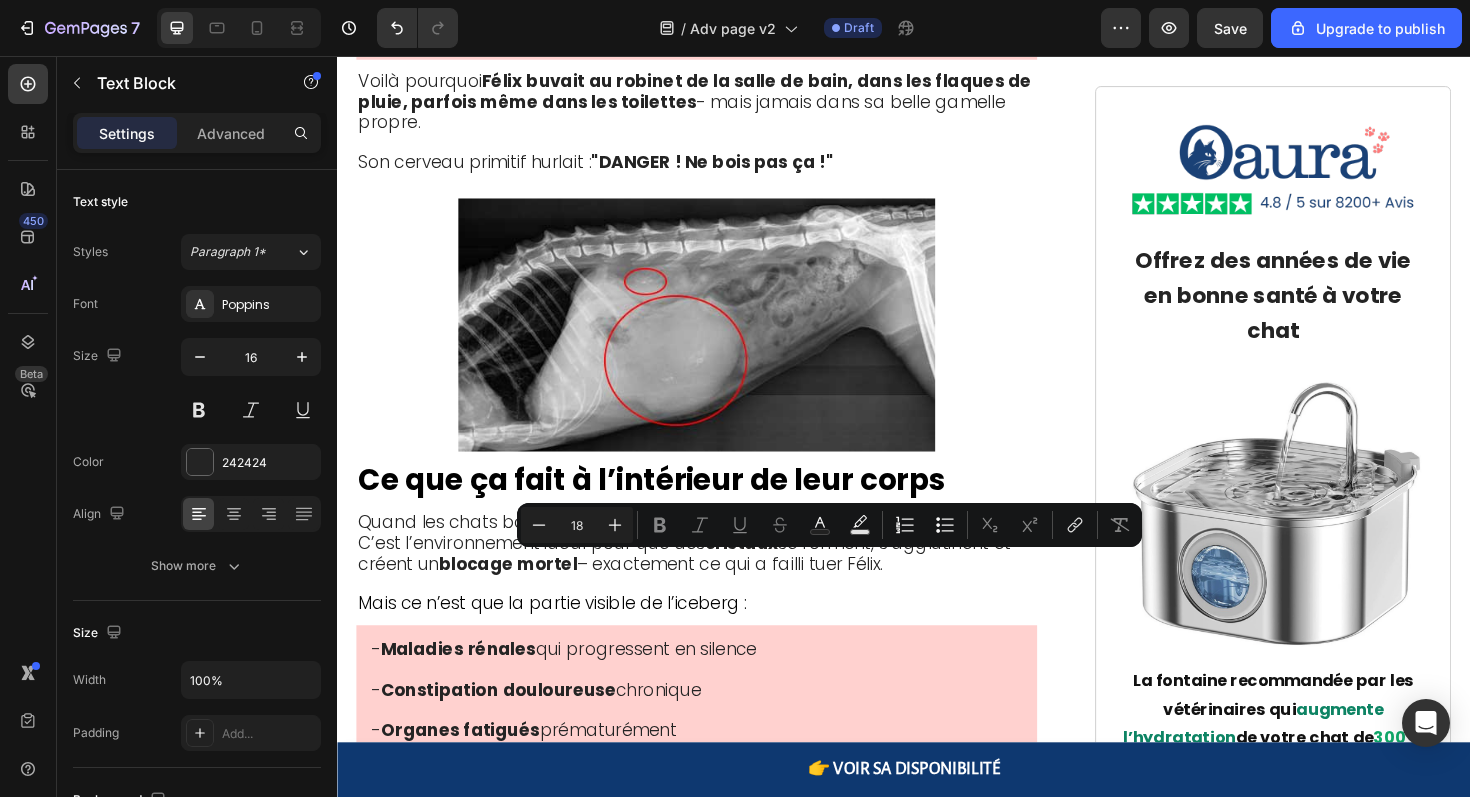 click on "Quand votre chat s’approche de son bol et s’éloigne ? Il n’est pas capricieux. Ses instincts crient :  “Eau dangereuse – n’y touche pas.”" at bounding box center (717, -350) 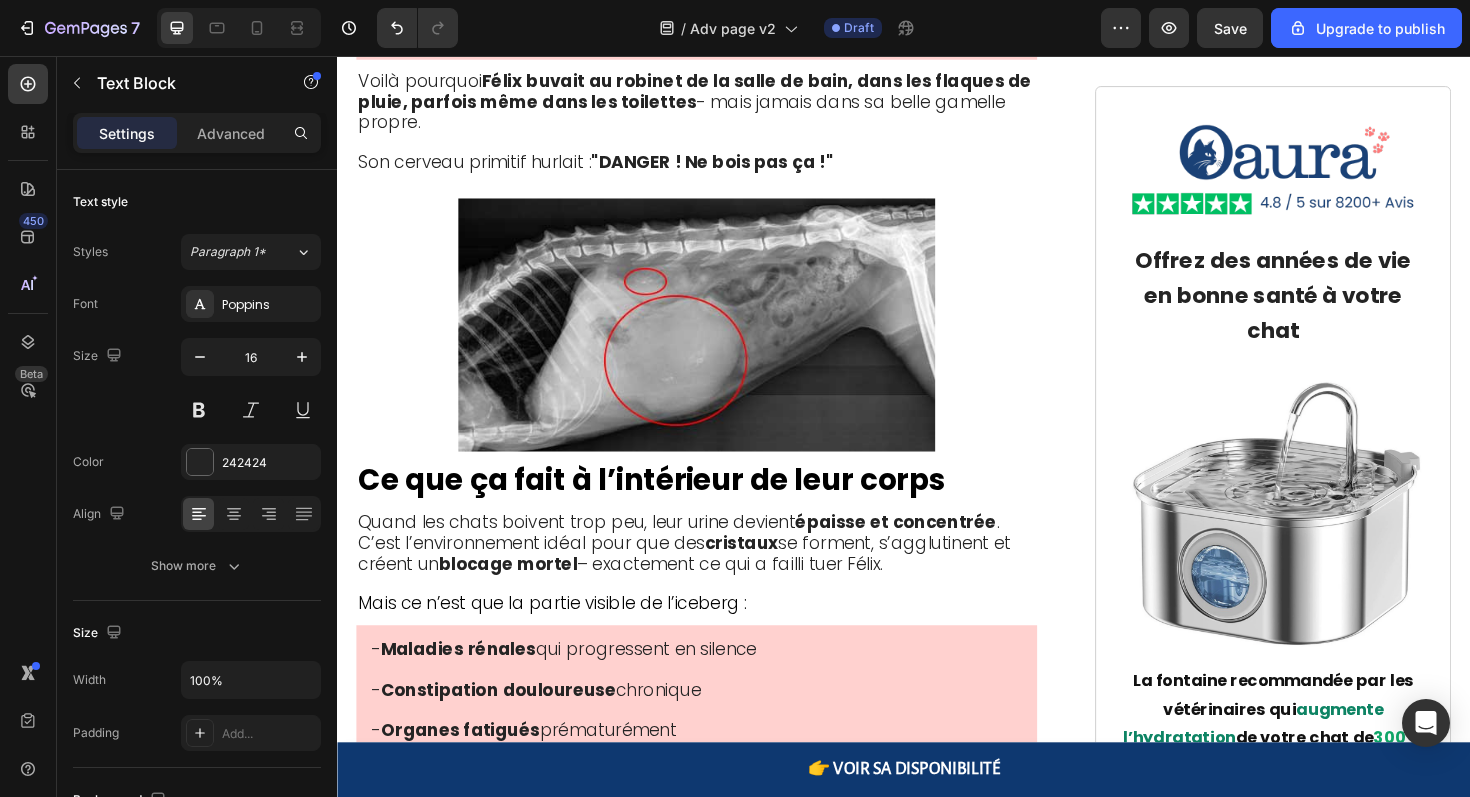 click on "Les chats ont des capteurs sensoriels  14 fois plus puissants que les nôtres. Ils détectent des contaminants que nous ne pouvons ni sentir ni goûter." at bounding box center (717, -403) 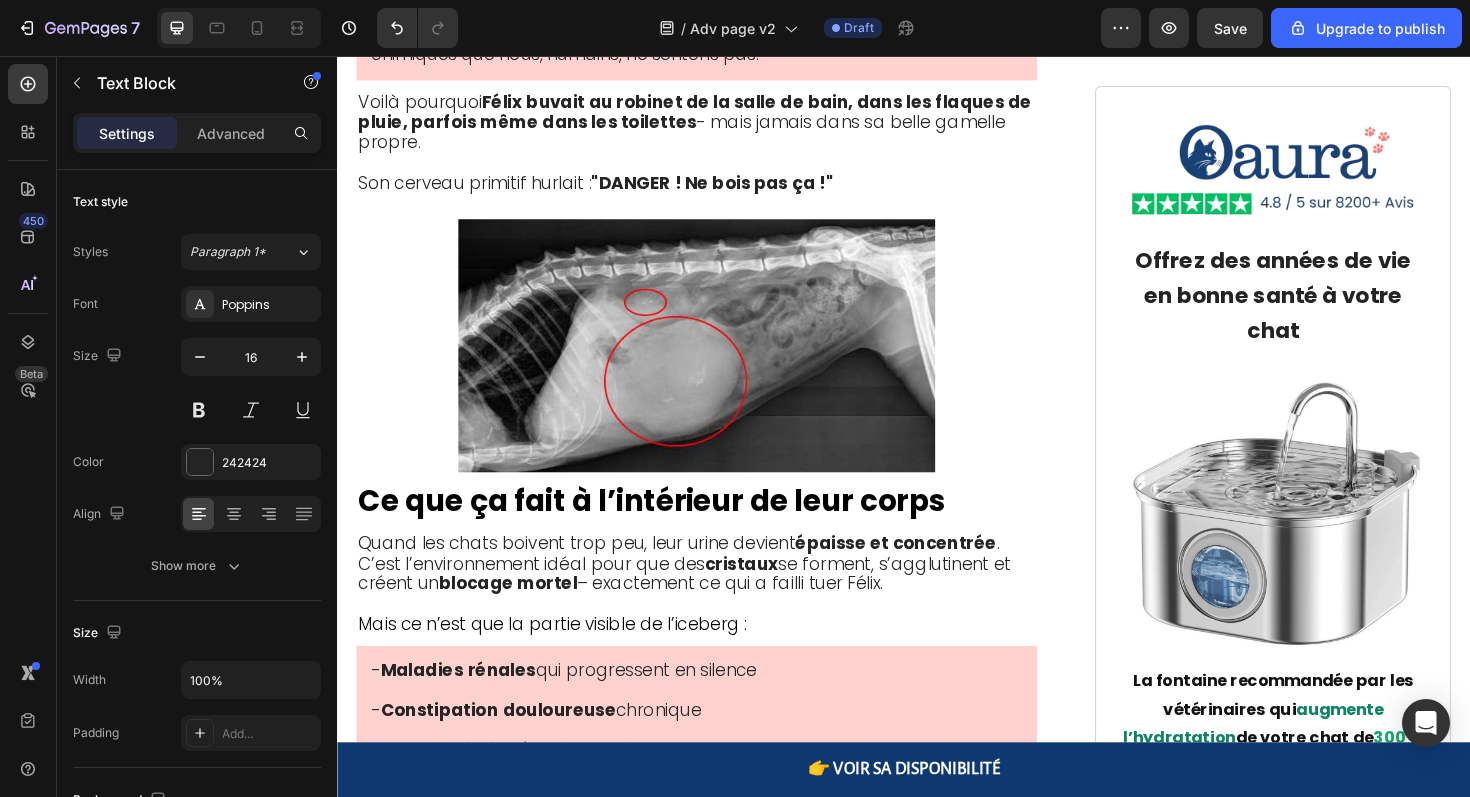 click on "⁠⁠⁠⁠⁠⁠⁠ Ils détectent des contaminants que nous ne pouvons ni sentir ni goûter." at bounding box center (717, -381) 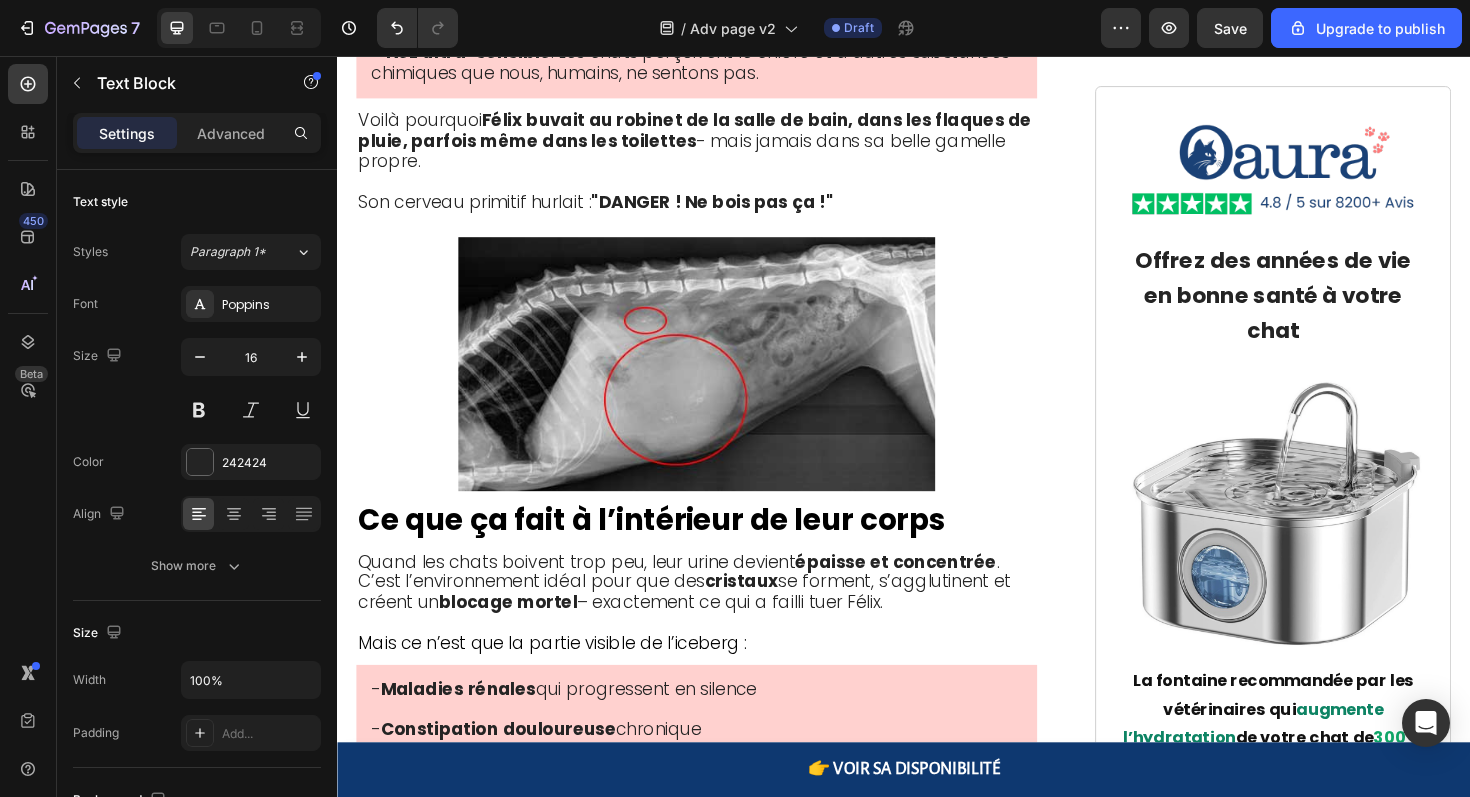 click on "Quand votre chat s’approche de son bol et s’éloigne ? Il n’est pas capricieux. Ses instincts crient :  “Eau dangereuse – n’y touche pas.”" at bounding box center (717, -308) 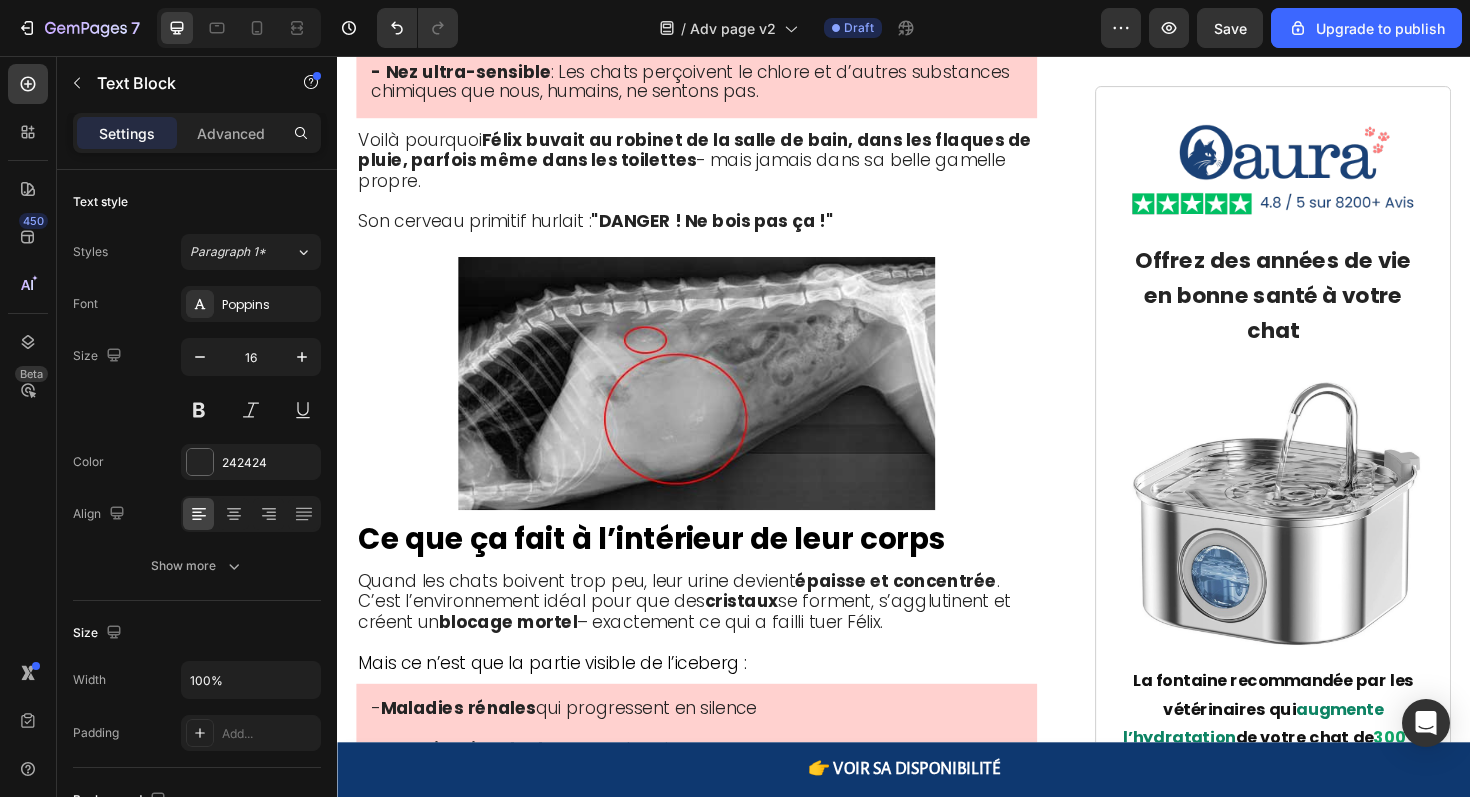 click on "Il n’est pas capricieux. Ses instincts crient :  “Eau dangereuse – n’y touche pas.”" at bounding box center (717, -286) 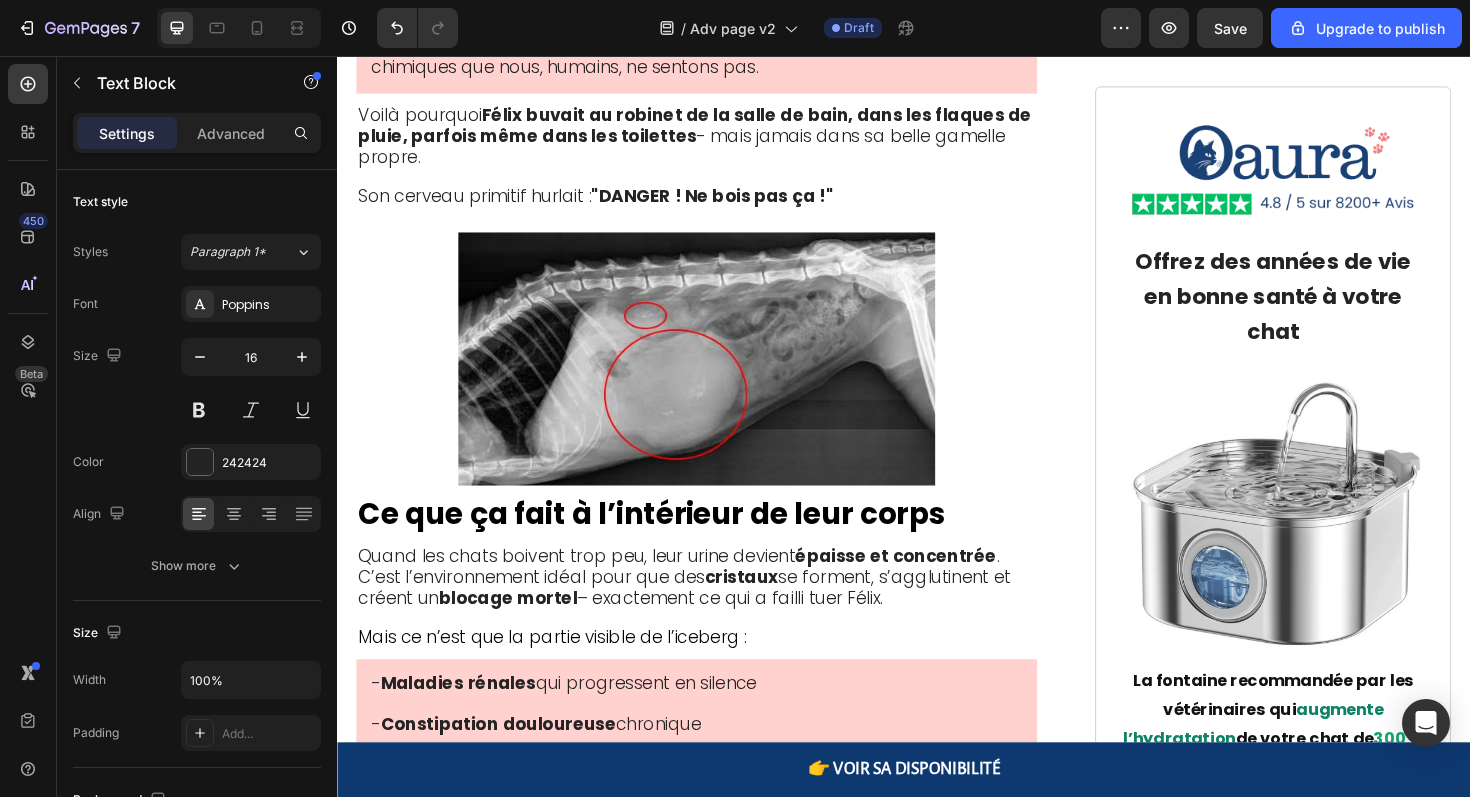scroll, scrollTop: 3074, scrollLeft: 0, axis: vertical 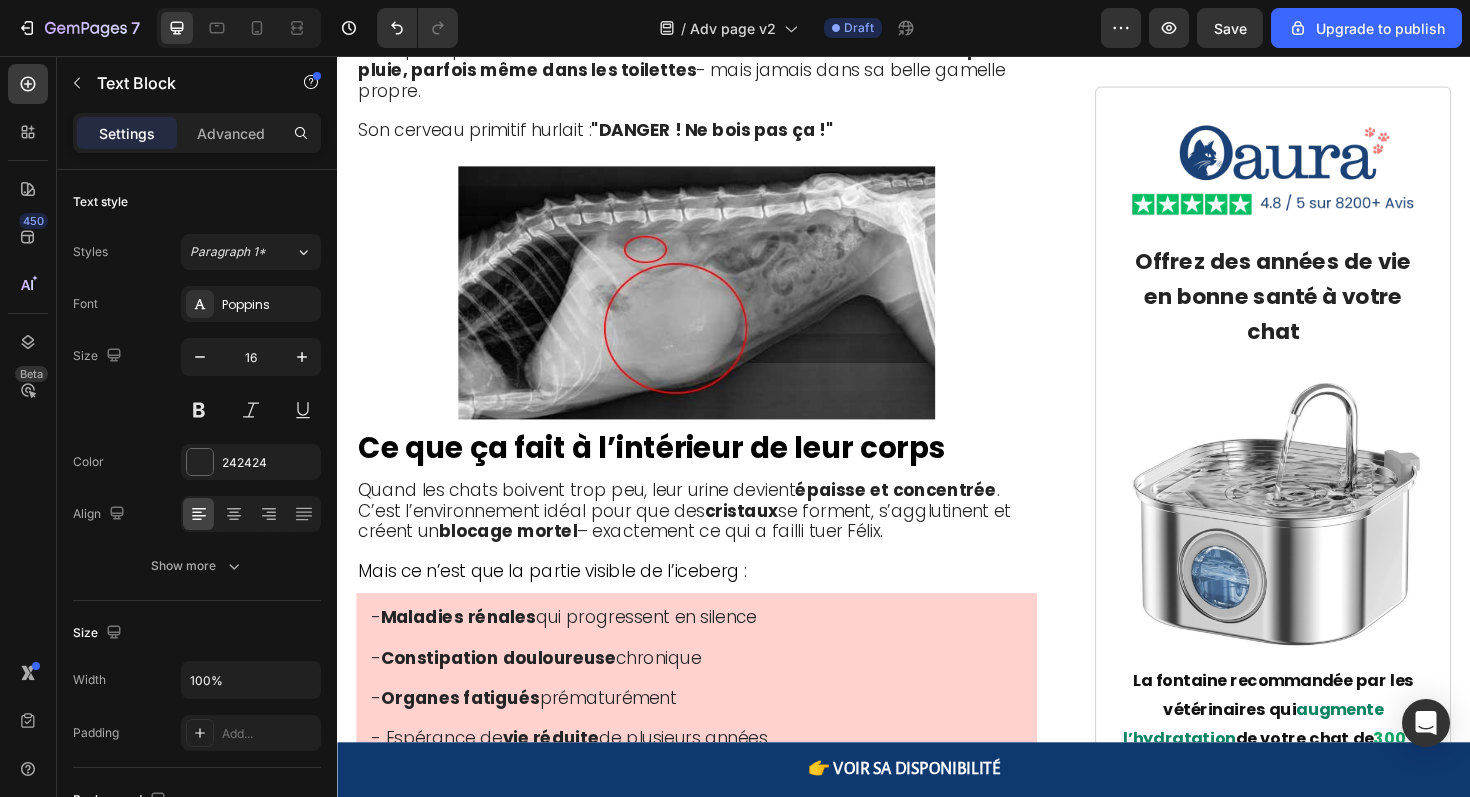 click on "Ses instincts crient :  “Eau dangereuse – n’y touche pas.”" at bounding box center [717, -372] 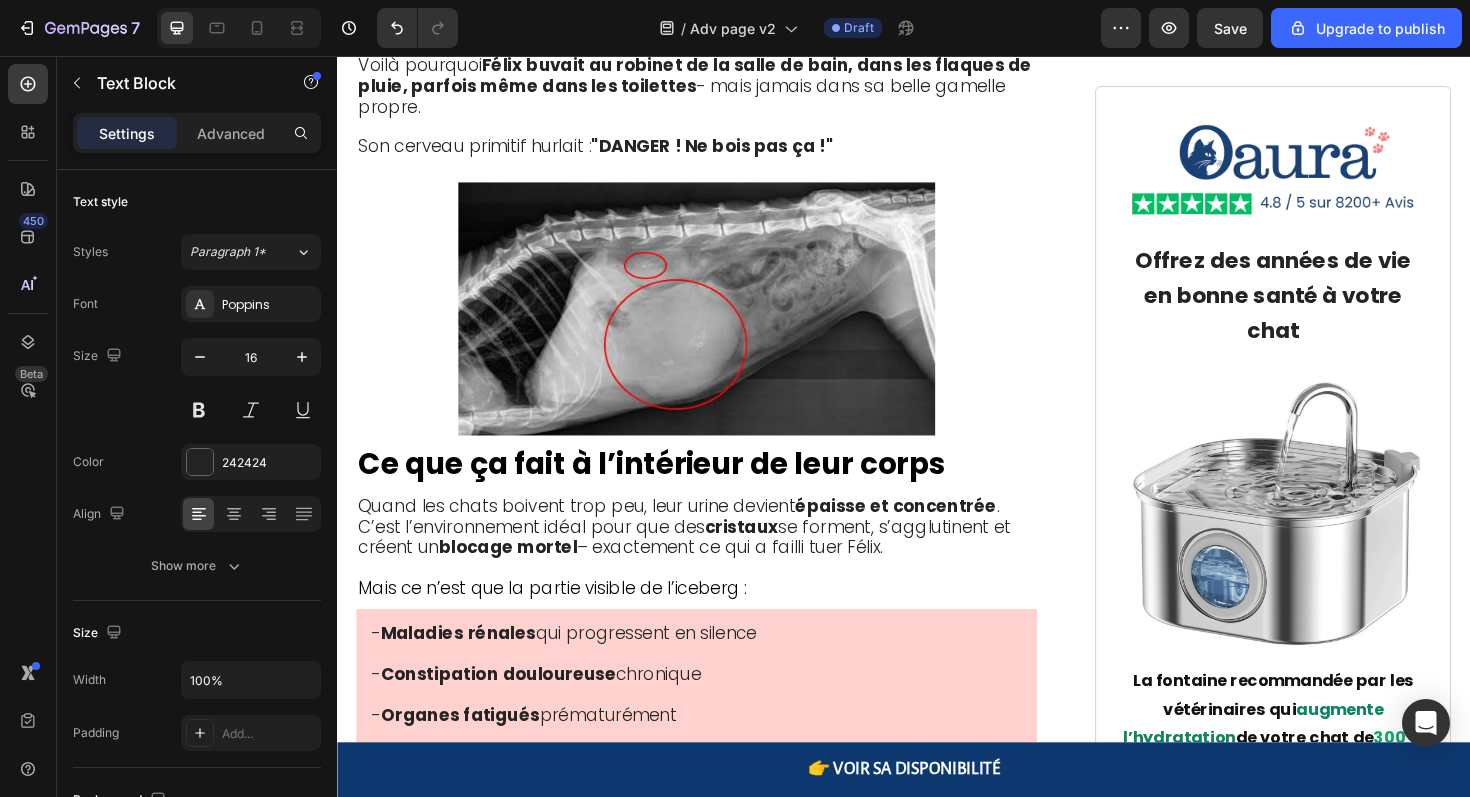 scroll, scrollTop: 3278, scrollLeft: 0, axis: vertical 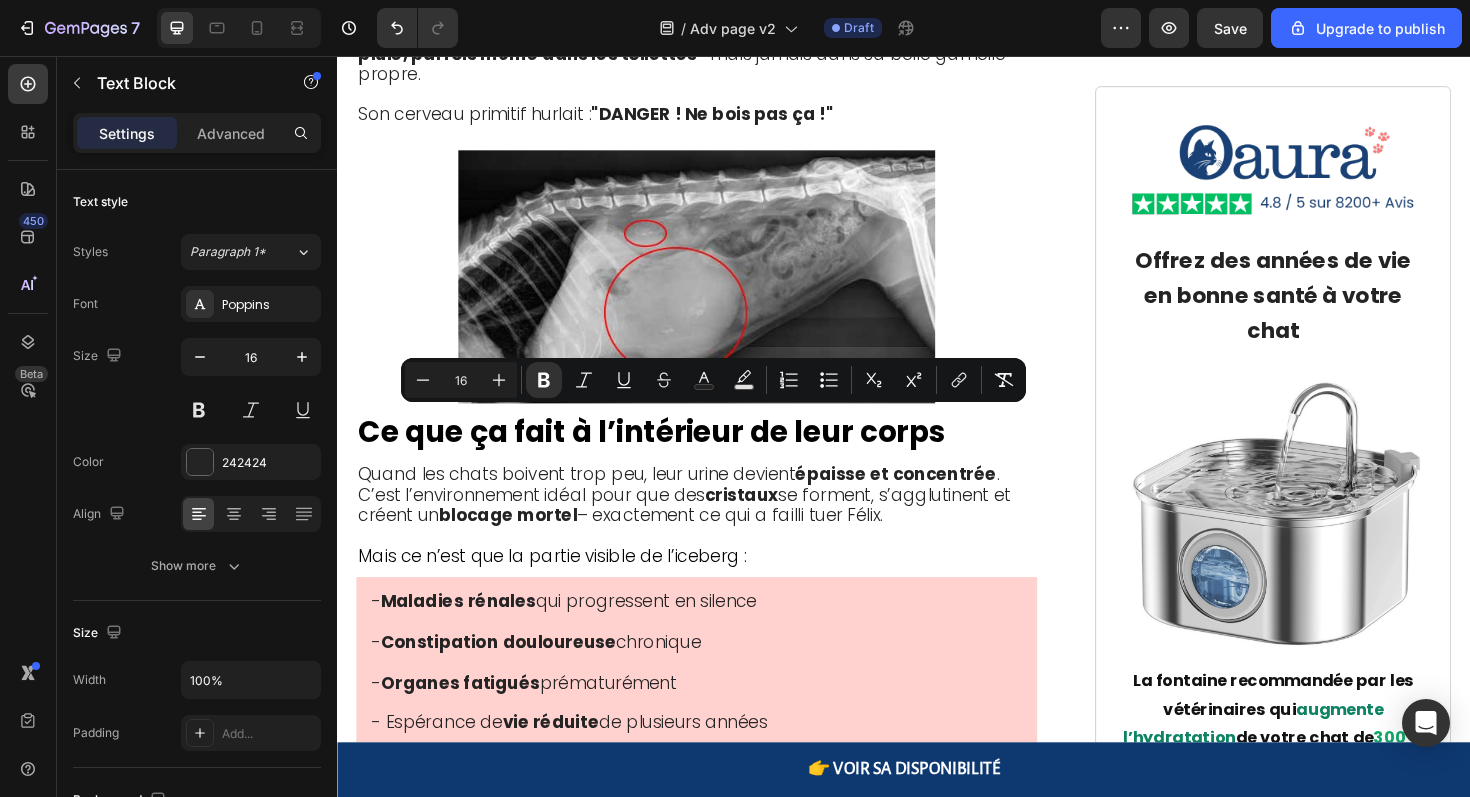 drag, startPoint x: 467, startPoint y: 584, endPoint x: 335, endPoint y: 435, distance: 199.06029 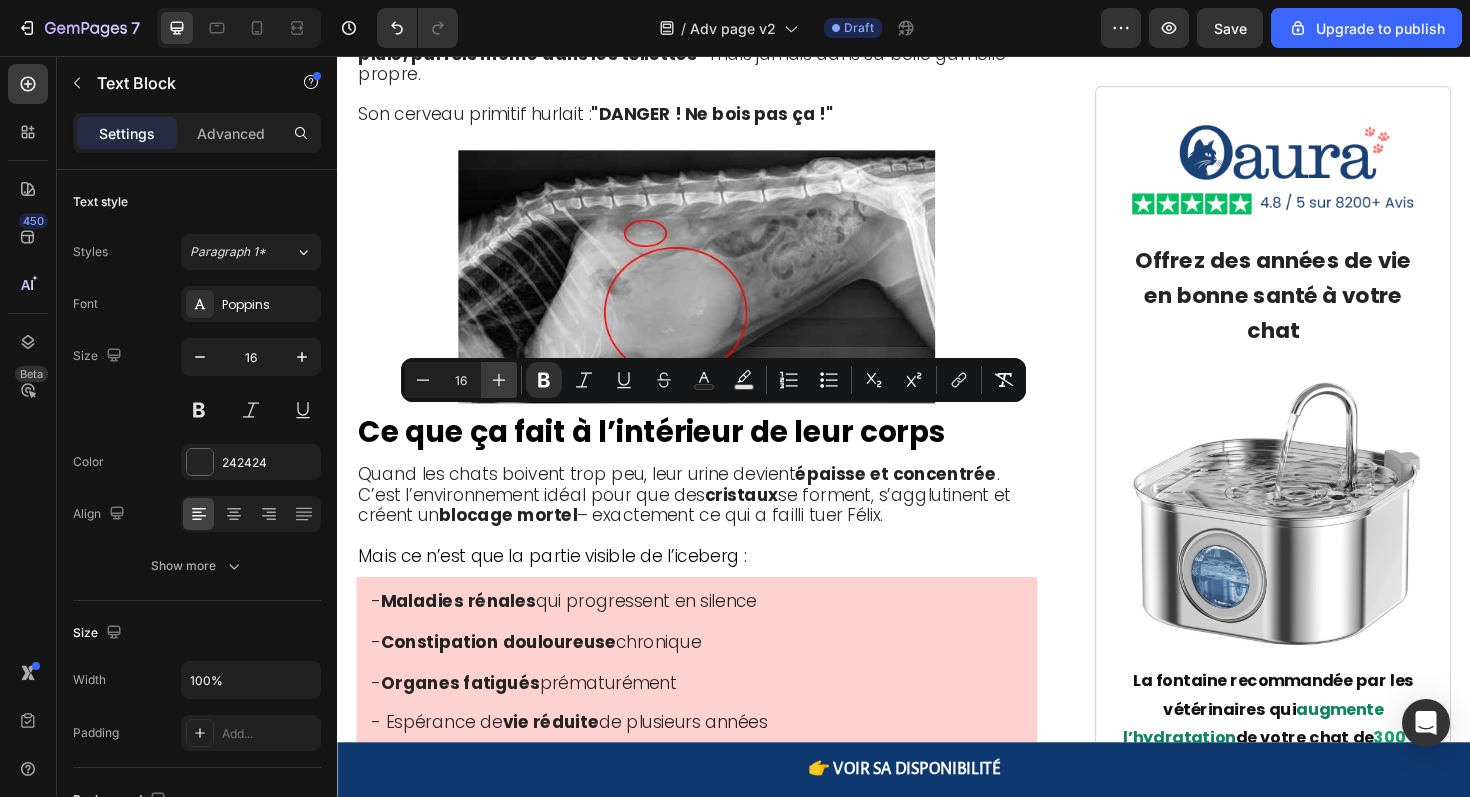 click 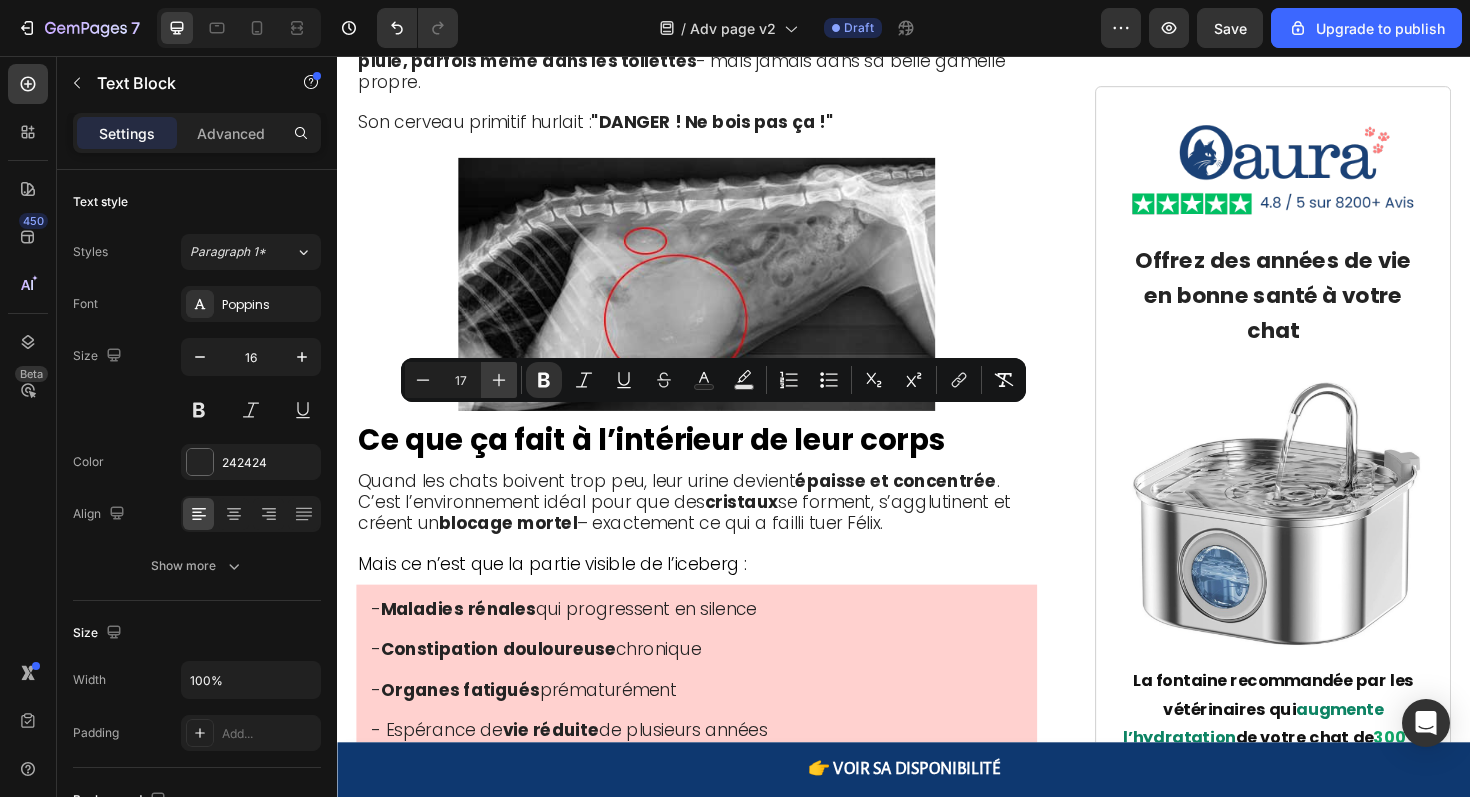 click 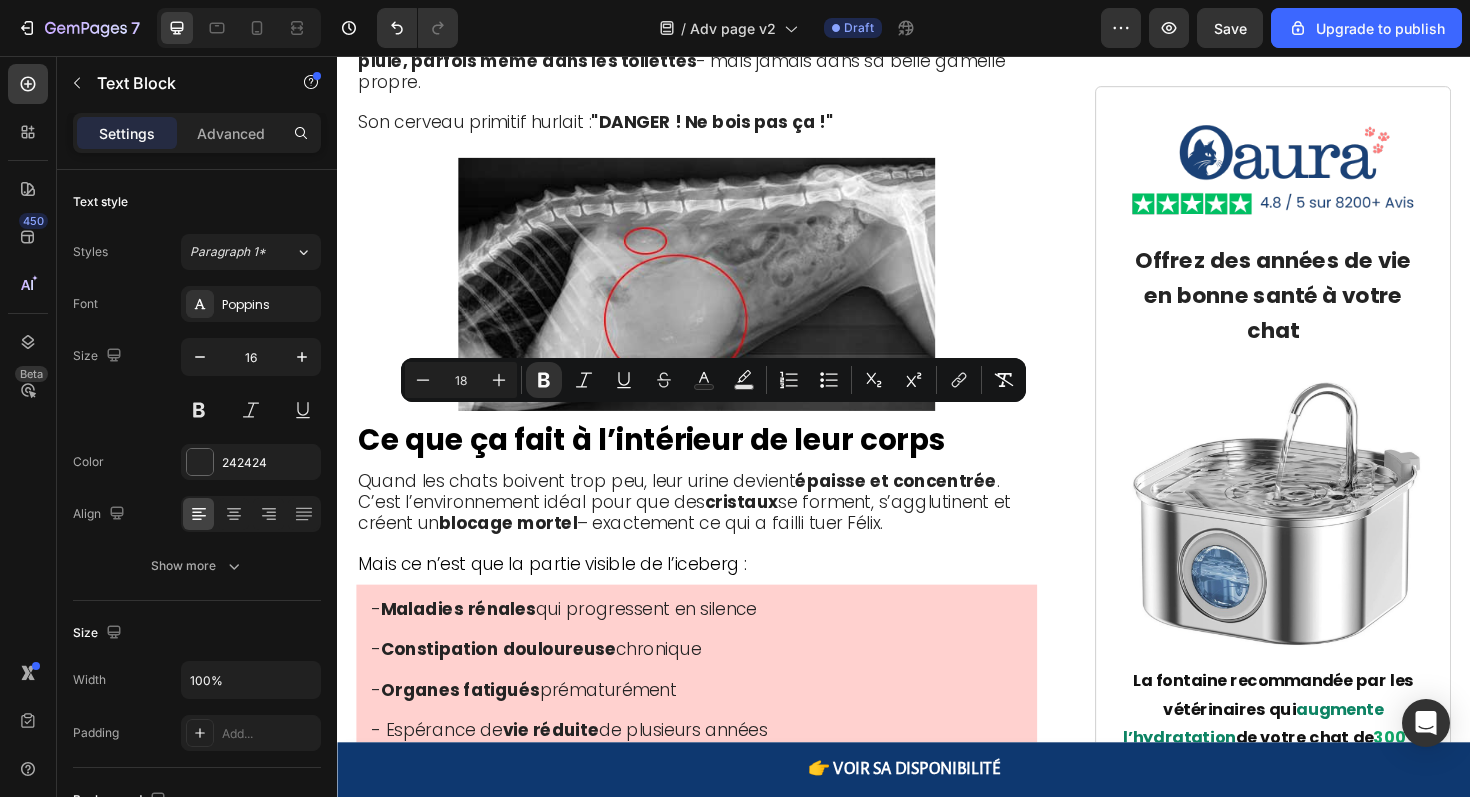 click on "Moins d’eau → urine épaisse → dépôts minéraux → cristaux → blocages, infections, reins qui lâchent." at bounding box center [682, -470] 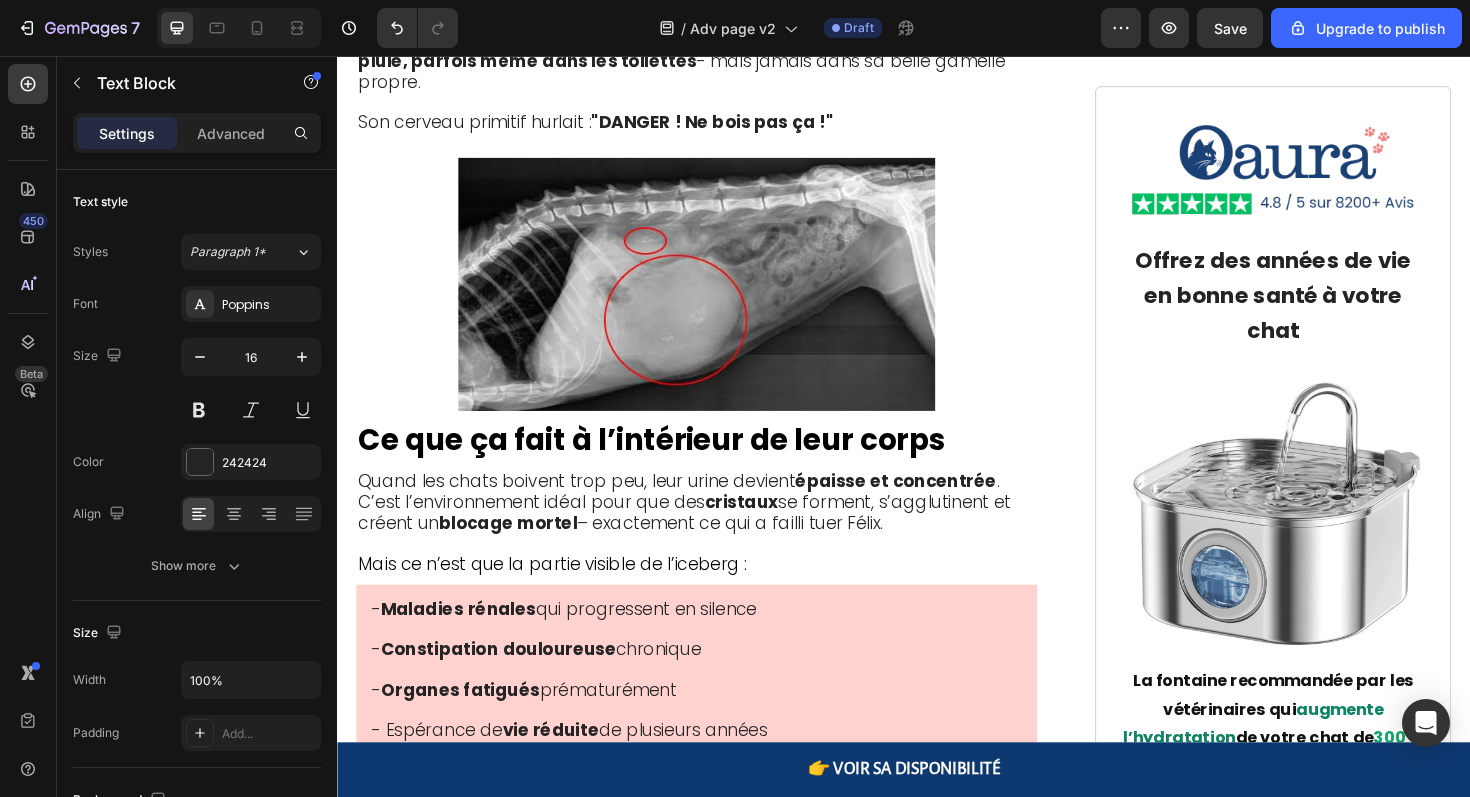 click on "La déshydratation chronique détruit leurs reins" at bounding box center [717, -522] 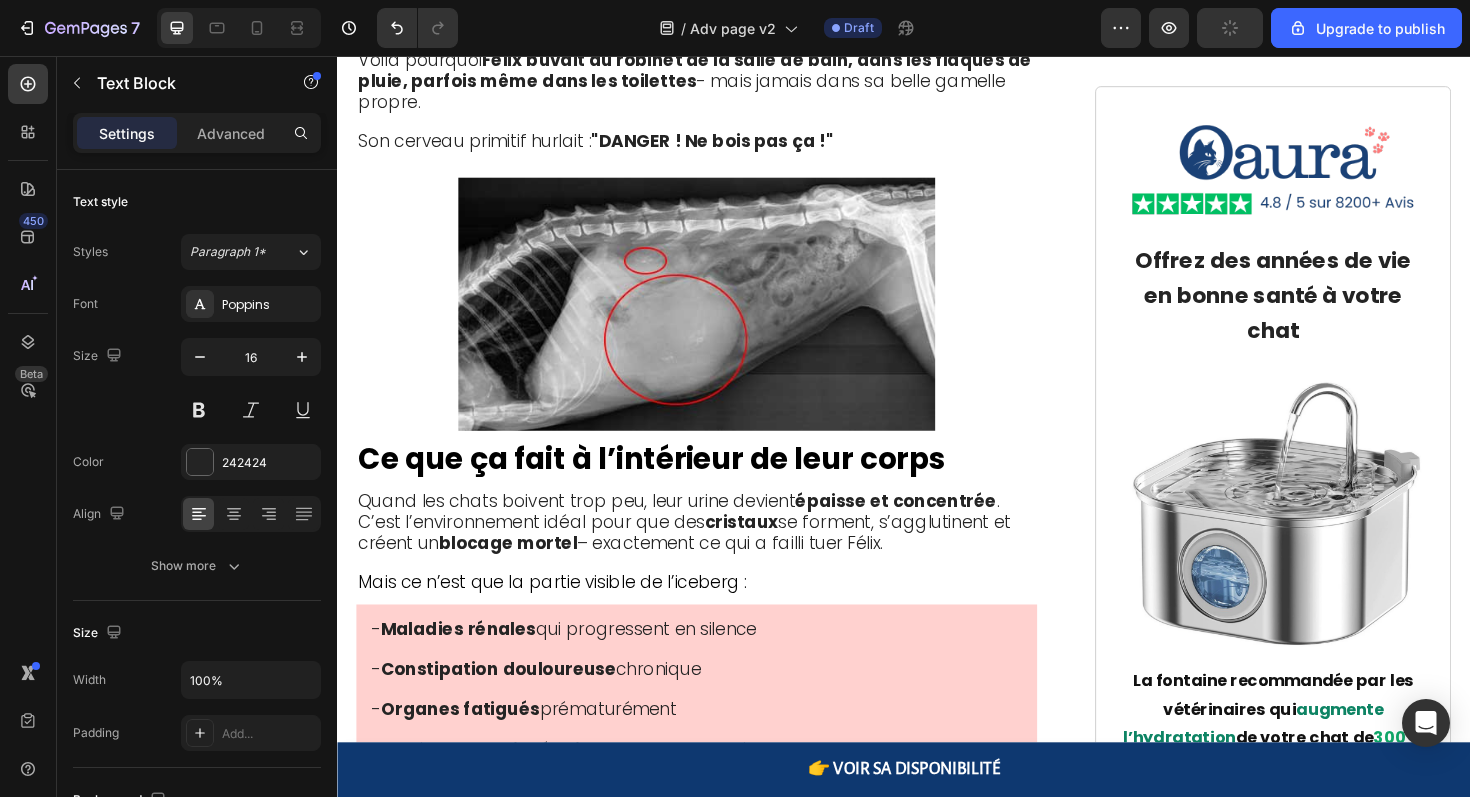 click on "Chaque fois qu’il fuit son bol, il boit moins… Moins d’eau → urine épaisse → dépôts minéraux → cristaux → blocages, infections, reins qui lâchent." at bounding box center [717, -459] 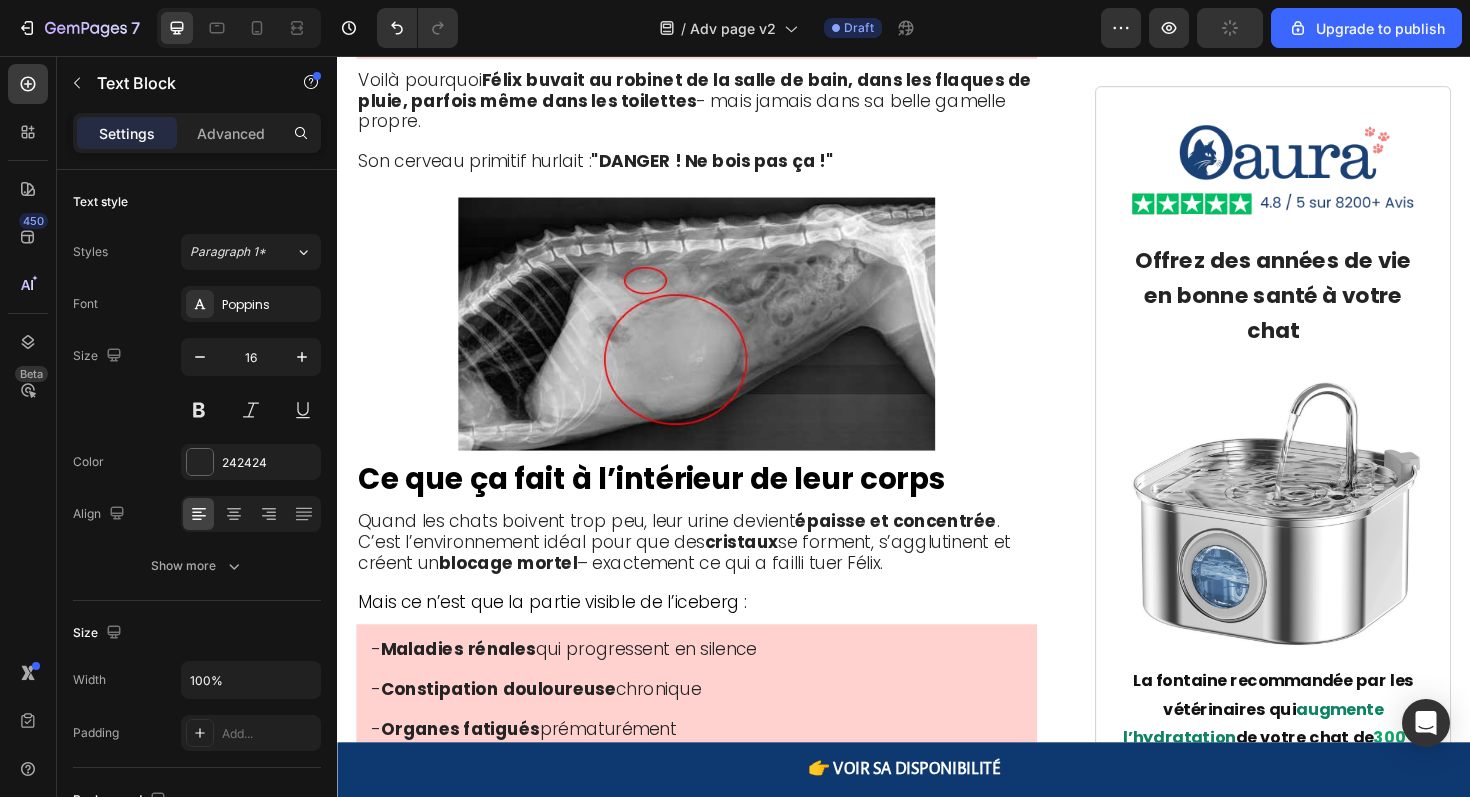 click on "Moins d’eau → urine épaisse → dépôts minéraux → cristaux → blocages, infections, reins qui lâchent." at bounding box center (717, -437) 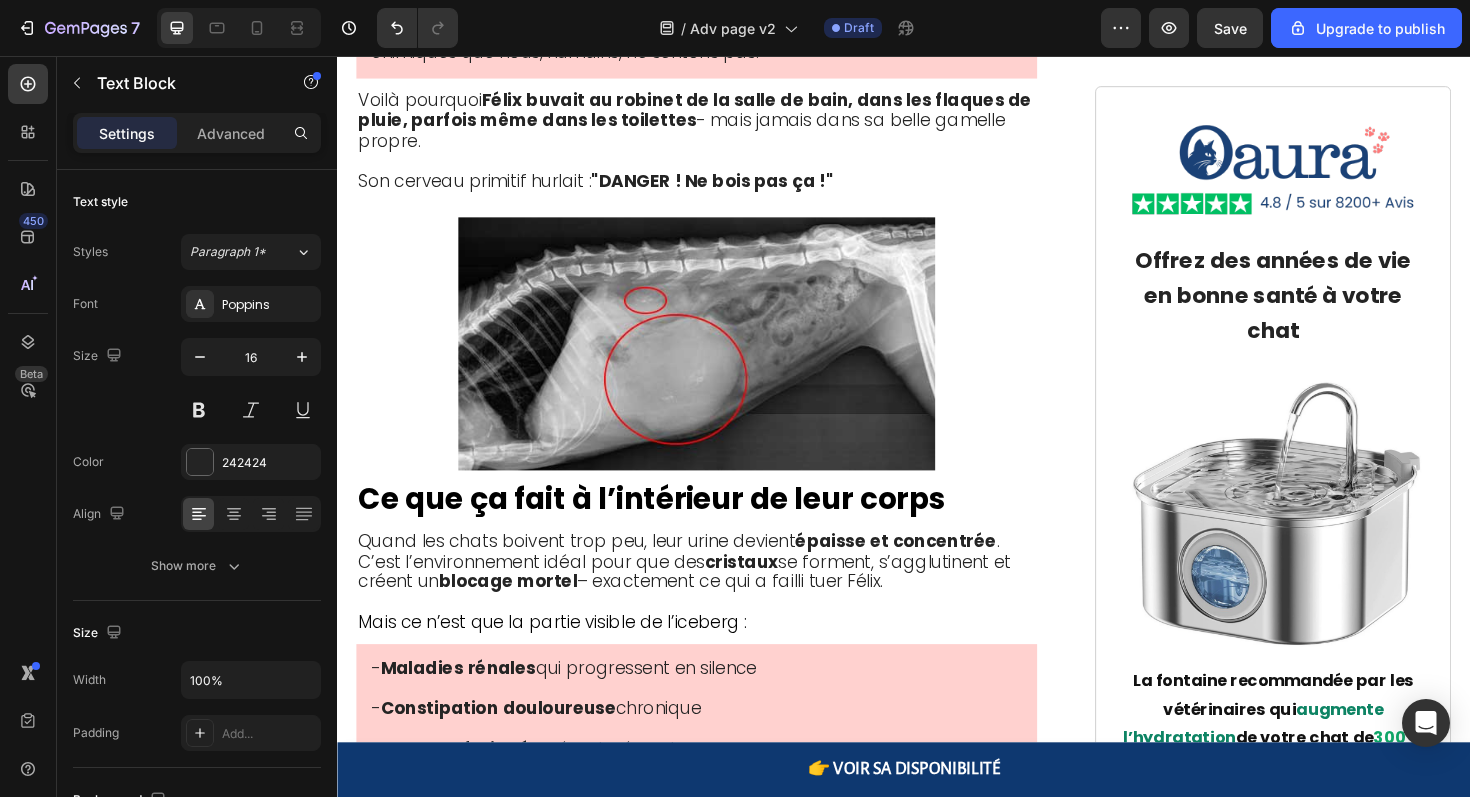 click on "Ces petits organes, déjà en surcharge, s’endommagent lentement. Des cicatrices irréversibles se forment. Et quand les premiers symptômes apparaissent…  75 % de la fonction rénale est déjà perdue." at bounding box center [717, -341] 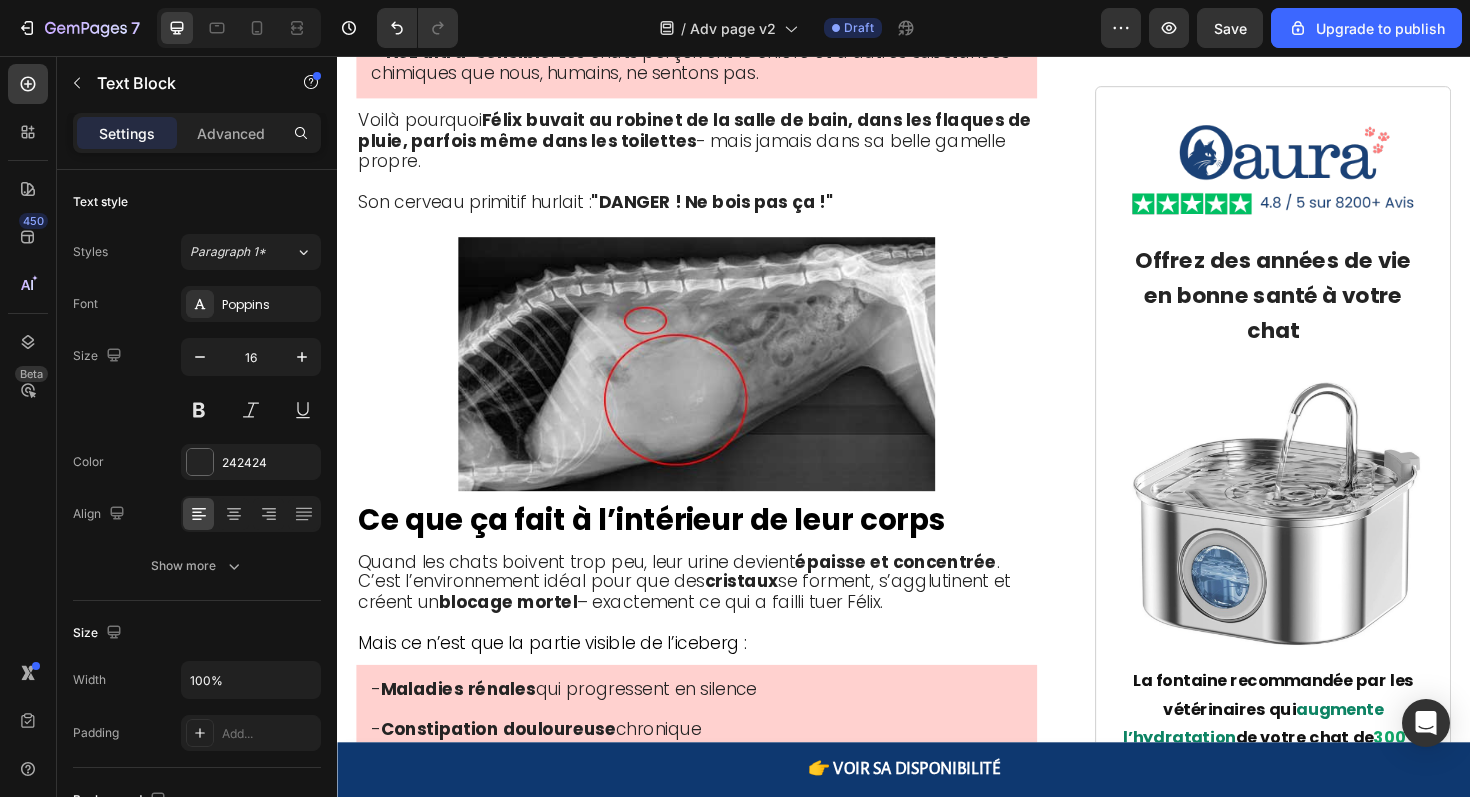 click on "⁠⁠⁠⁠⁠⁠⁠ Des cicatrices irréversibles se forment. Et quand les premiers symptômes apparaissent…  75 % de la fonction rénale est déjà perdue." at bounding box center [717, -319] 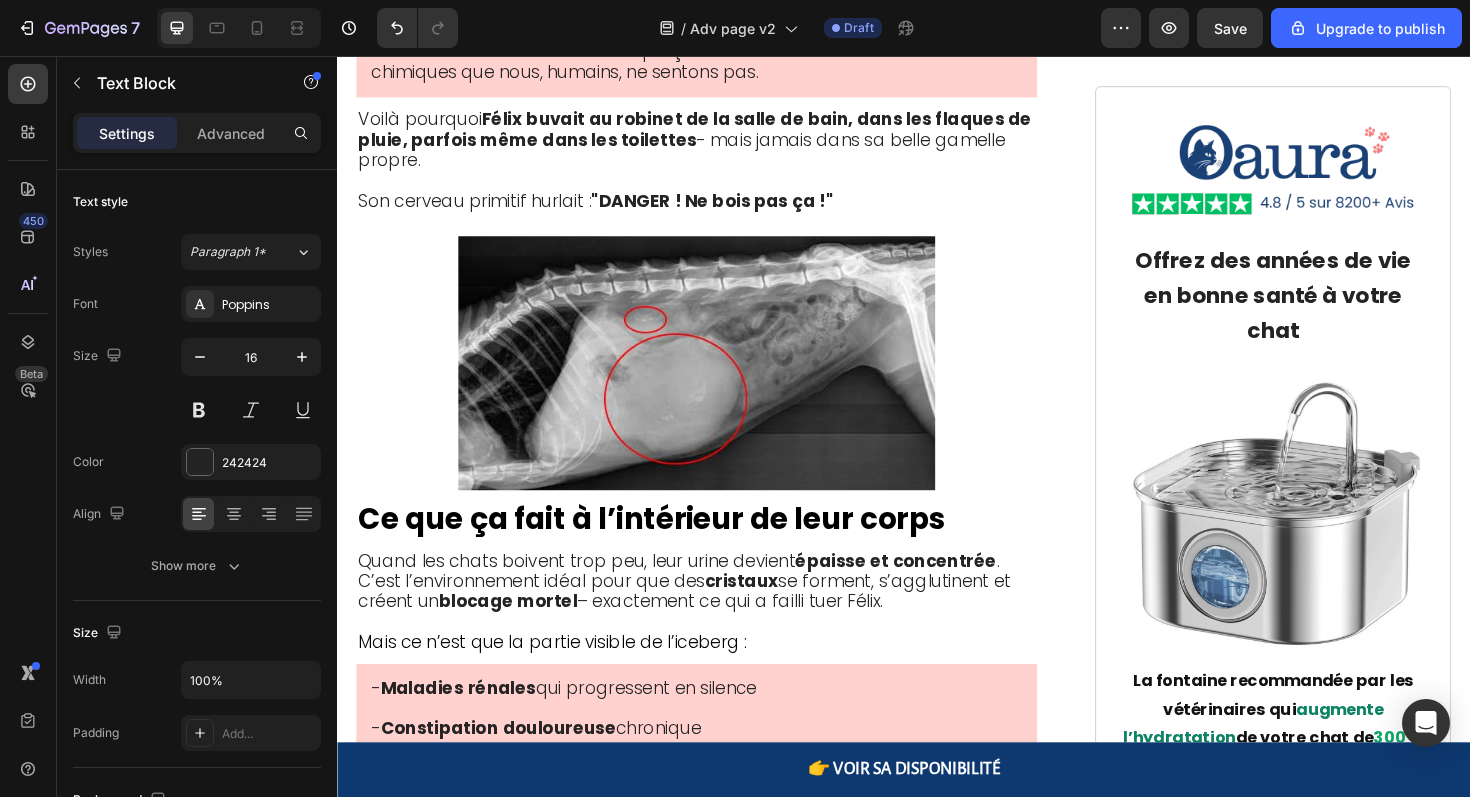 type 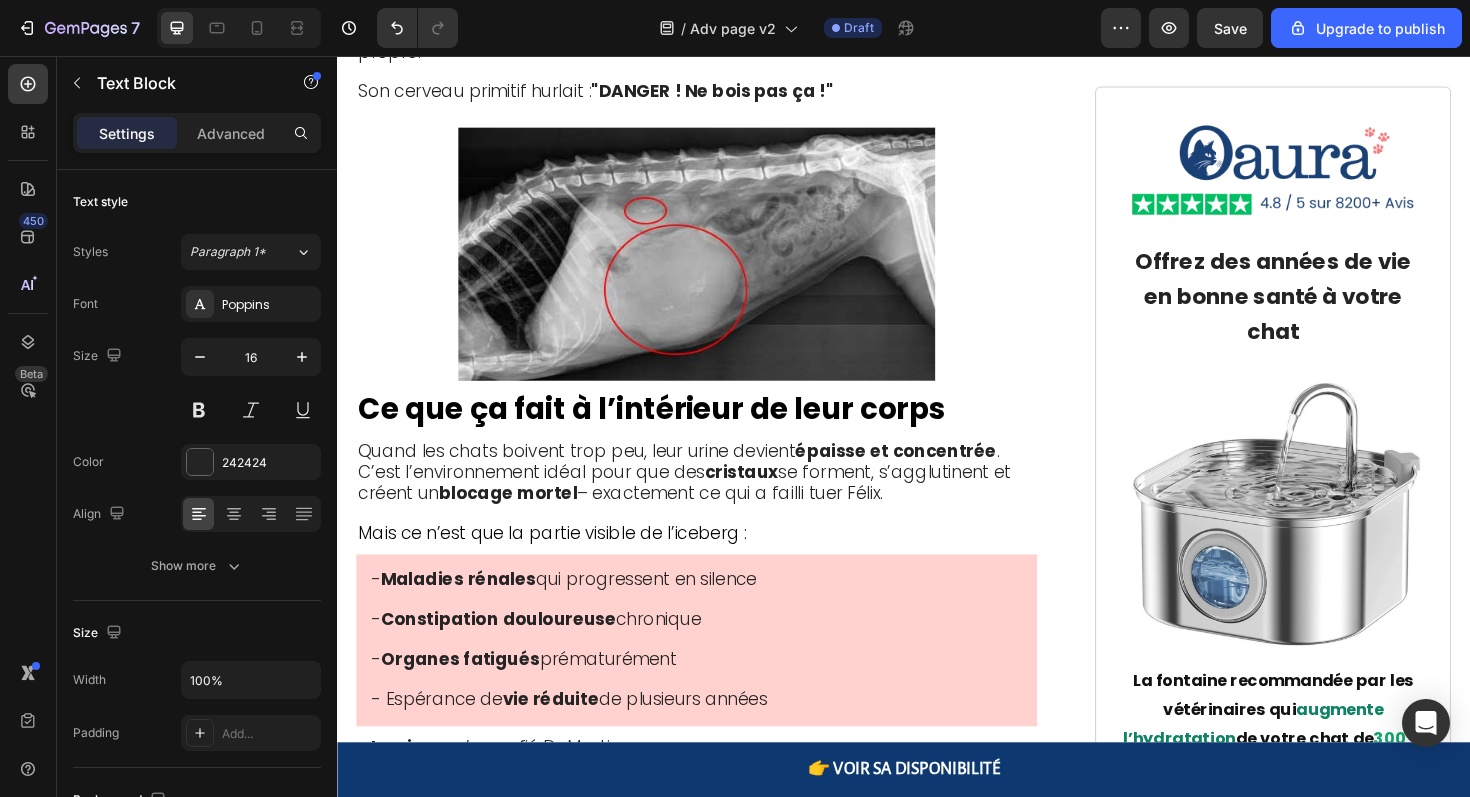 scroll, scrollTop: 3451, scrollLeft: 0, axis: vertical 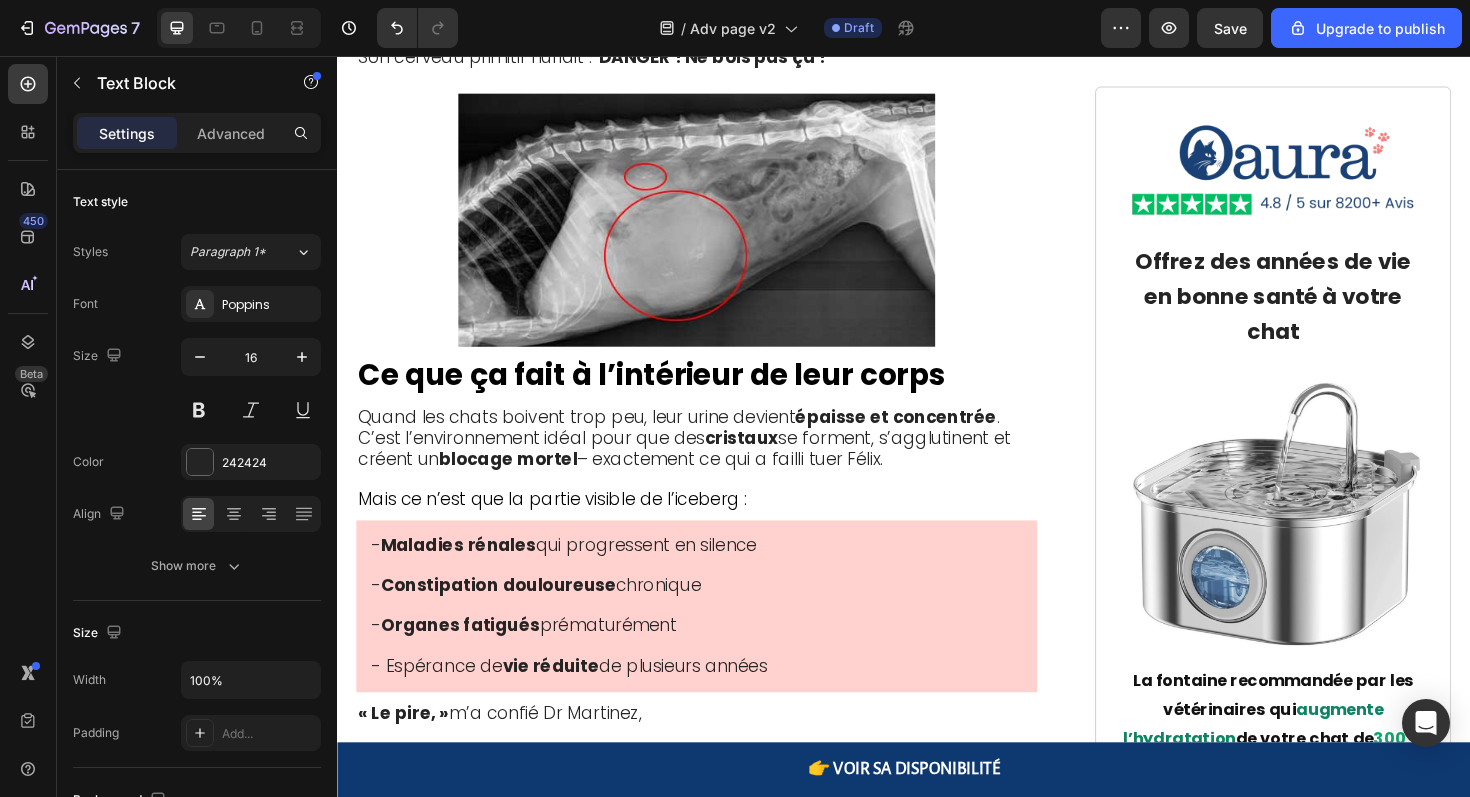 click at bounding box center [717, -412] 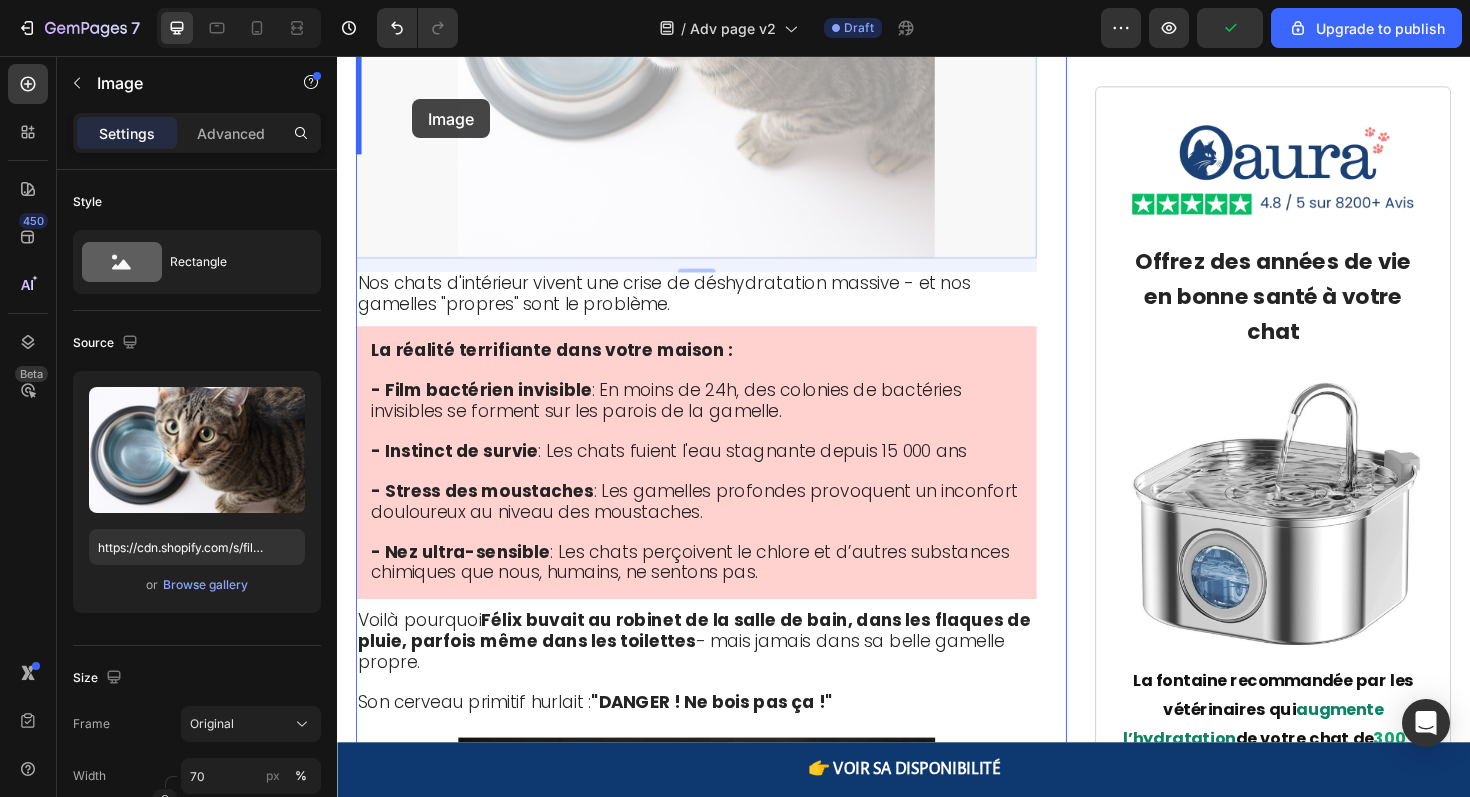 scroll, scrollTop: 3215, scrollLeft: 0, axis: vertical 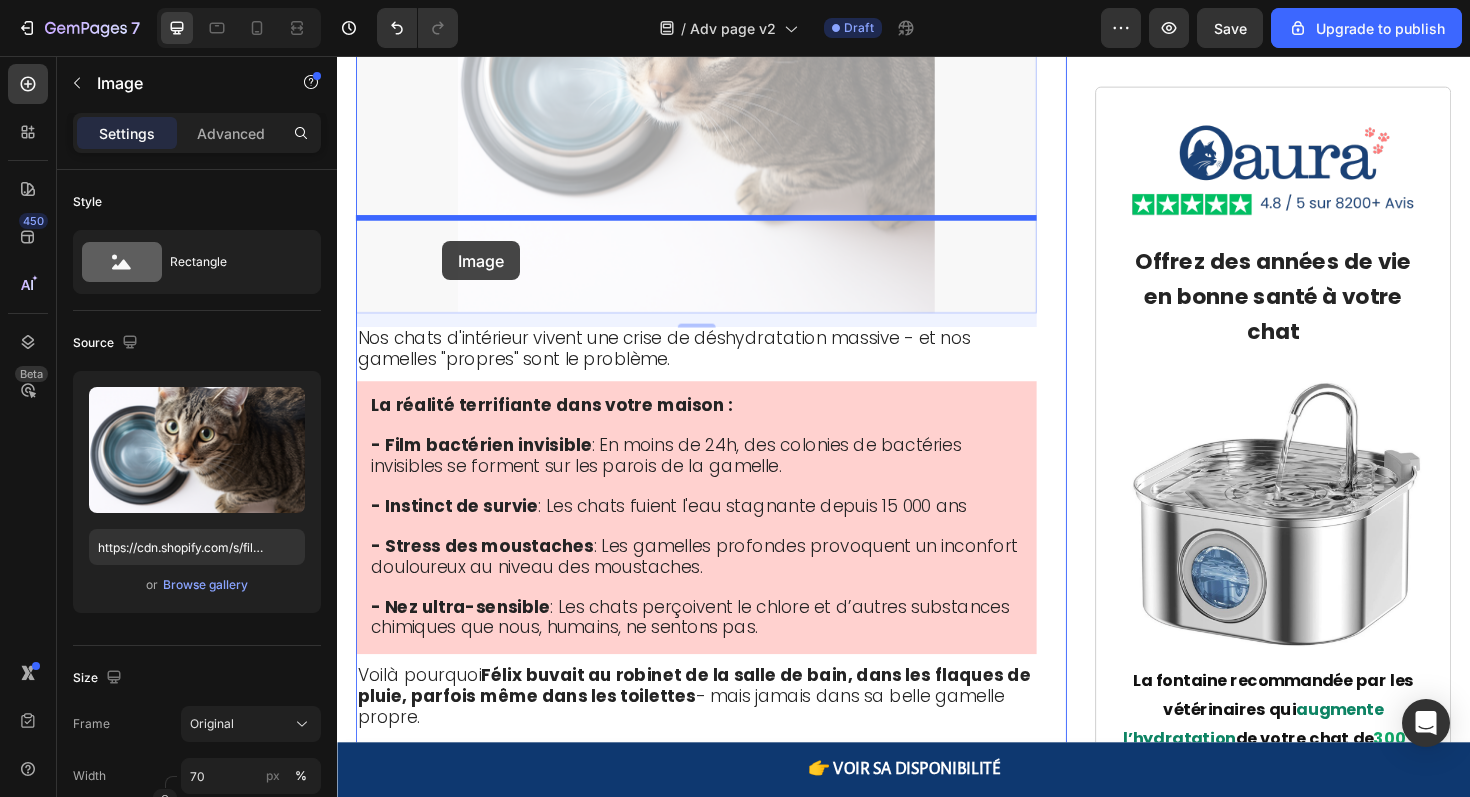 drag, startPoint x: 372, startPoint y: 377, endPoint x: 448, endPoint y: 252, distance: 146.2908 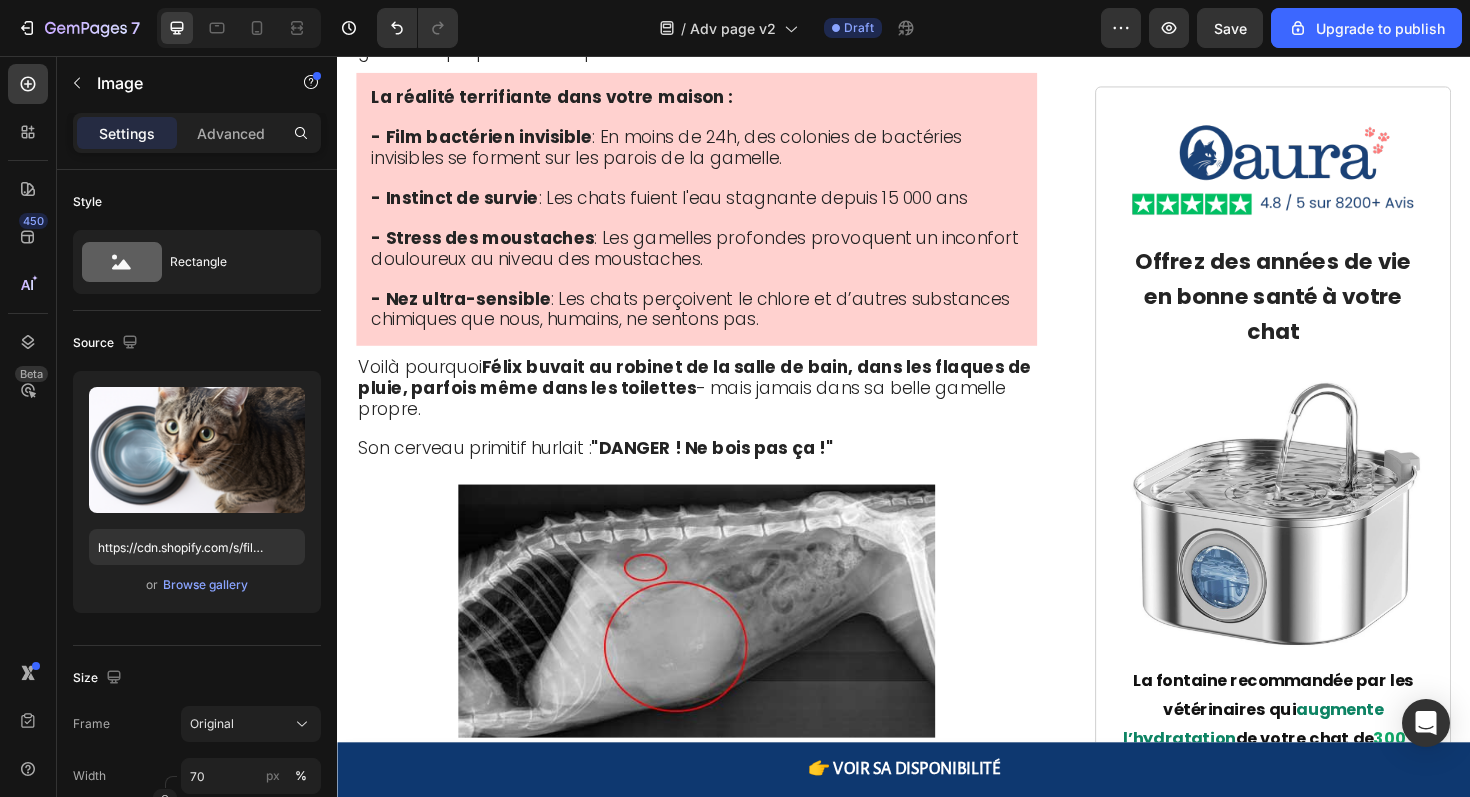 scroll, scrollTop: 3568, scrollLeft: 0, axis: vertical 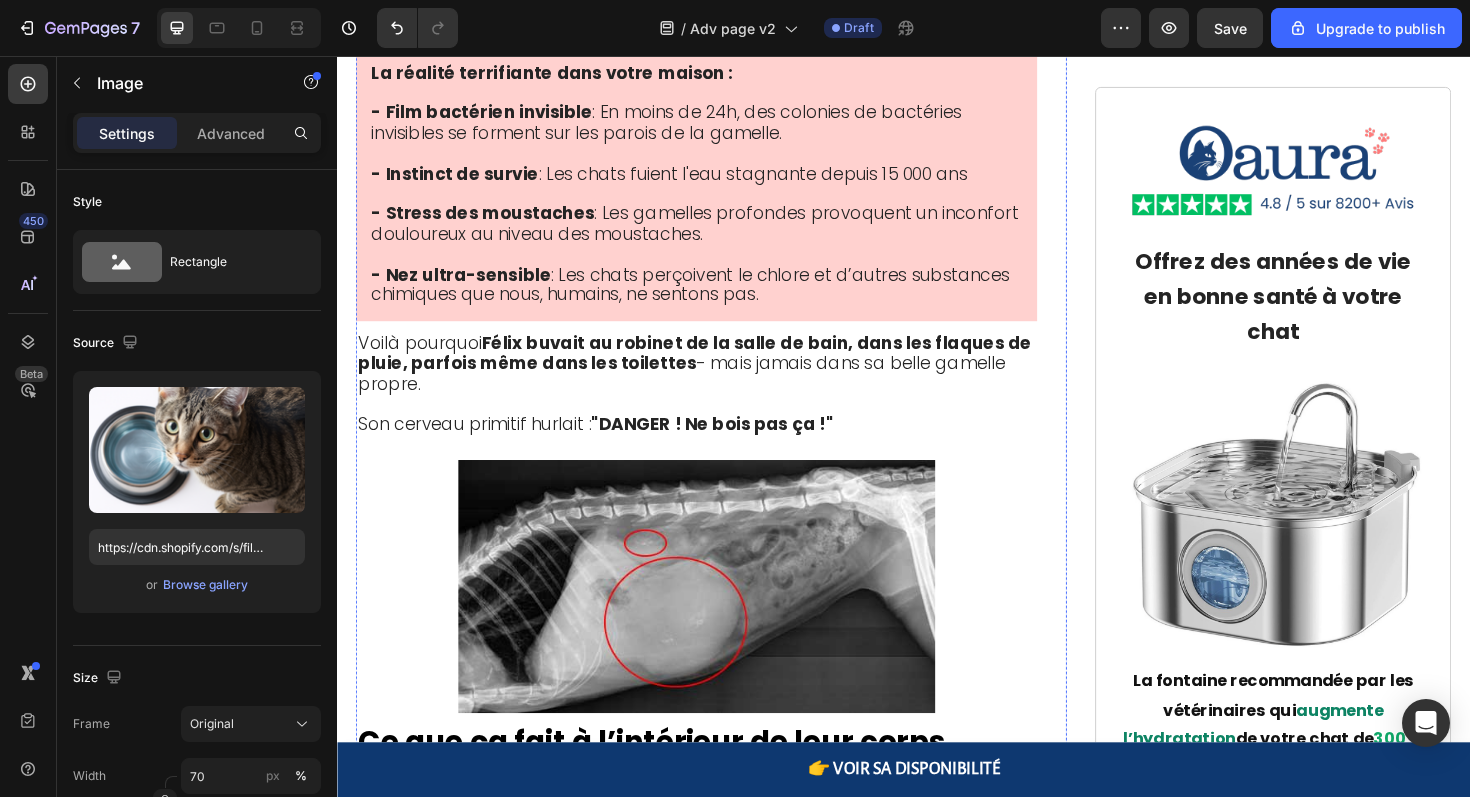 click on "Ils détectent des contaminants que nous ne pouvons ni sentir ni goûter." at bounding box center [678, -465] 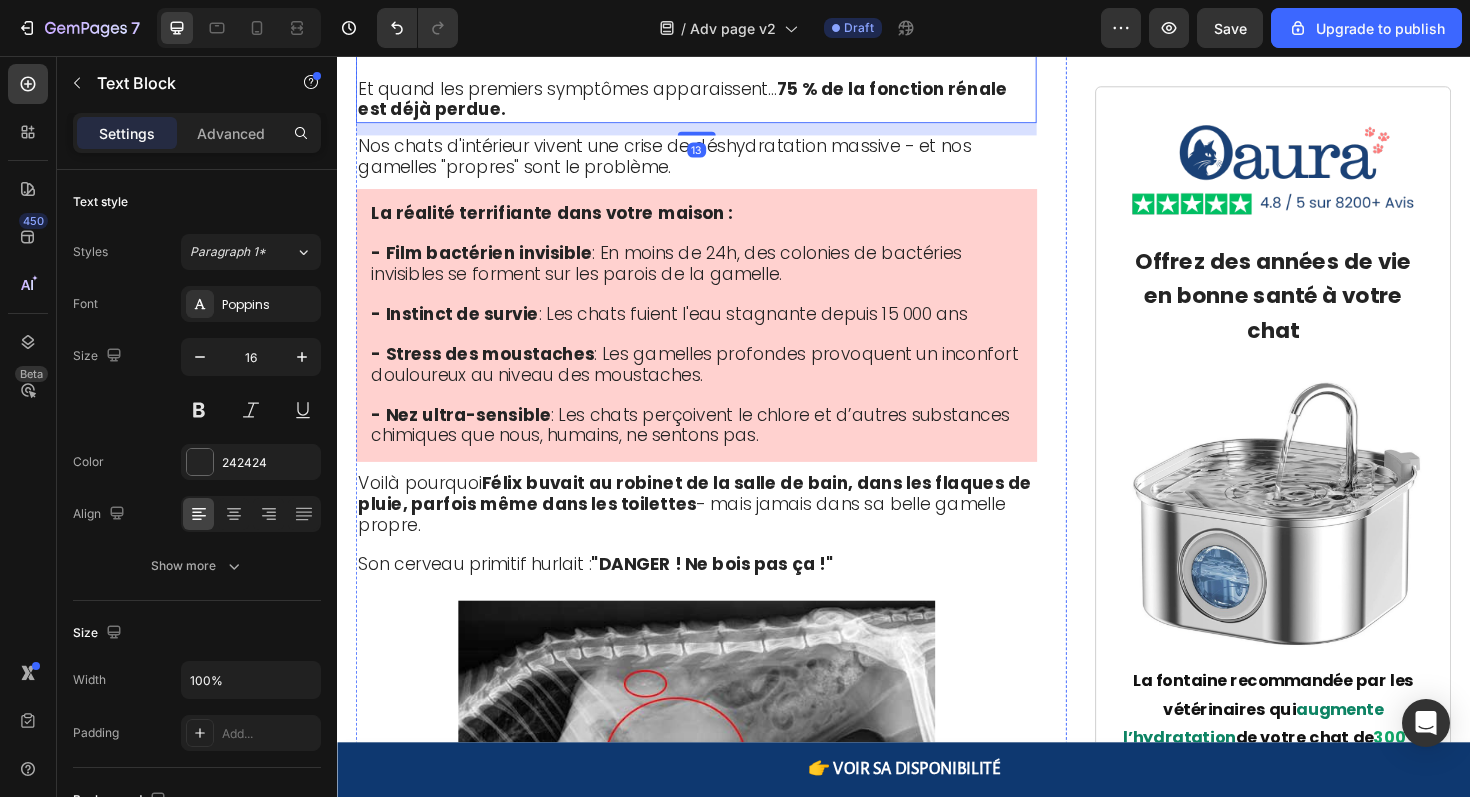 click at bounding box center (717, -692) 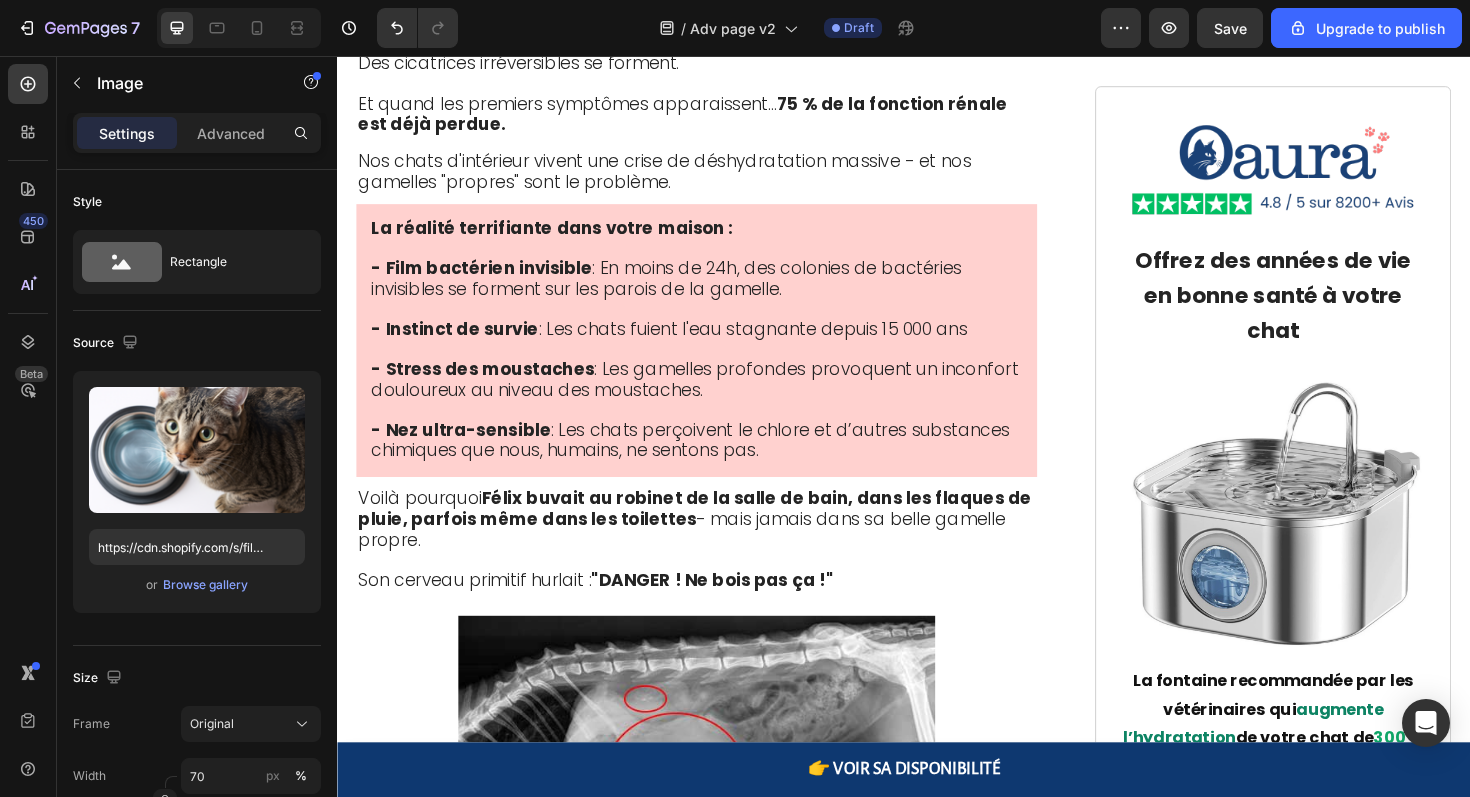 scroll, scrollTop: 3290, scrollLeft: 0, axis: vertical 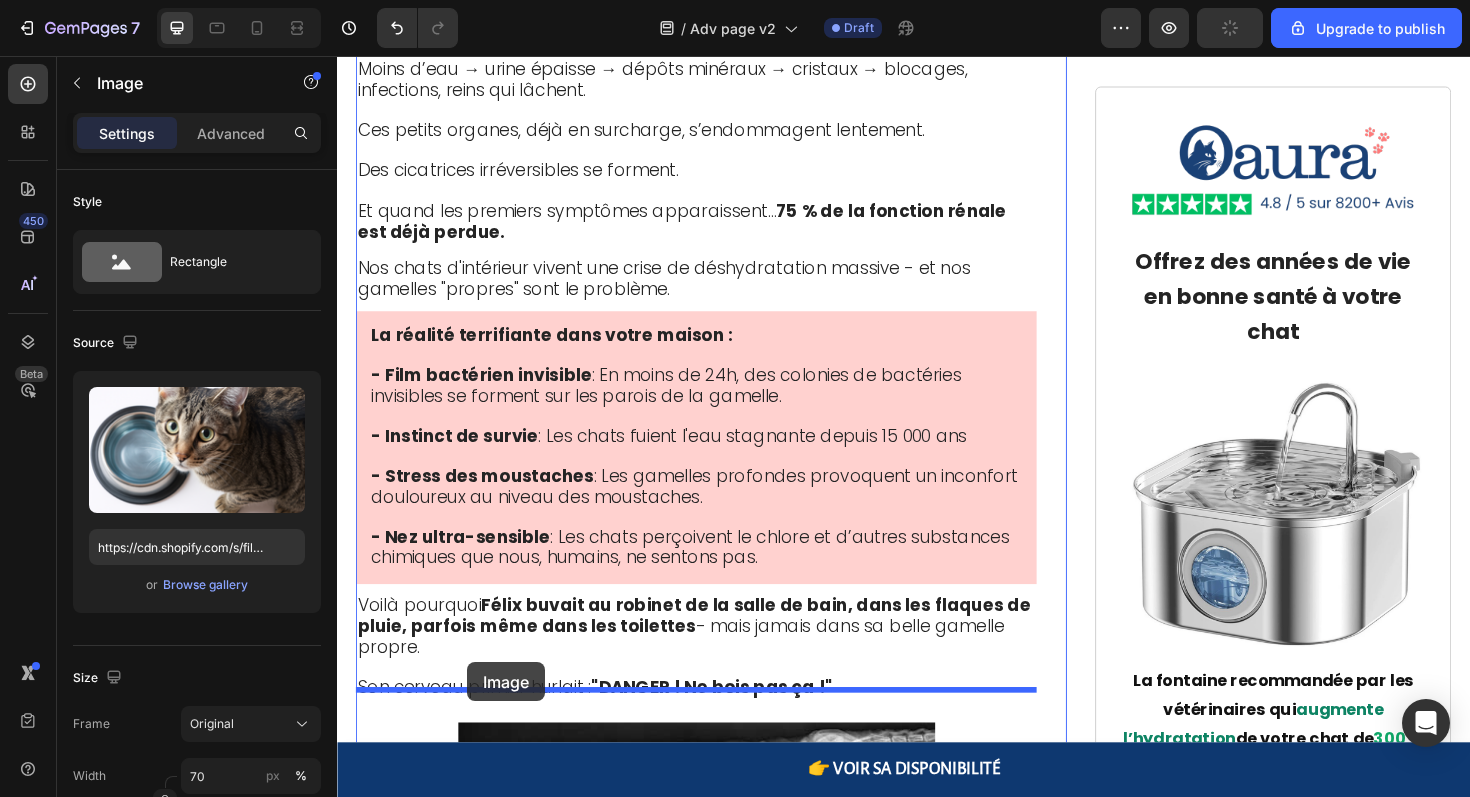 drag, startPoint x: 387, startPoint y: 173, endPoint x: 475, endPoint y: 698, distance: 532.32416 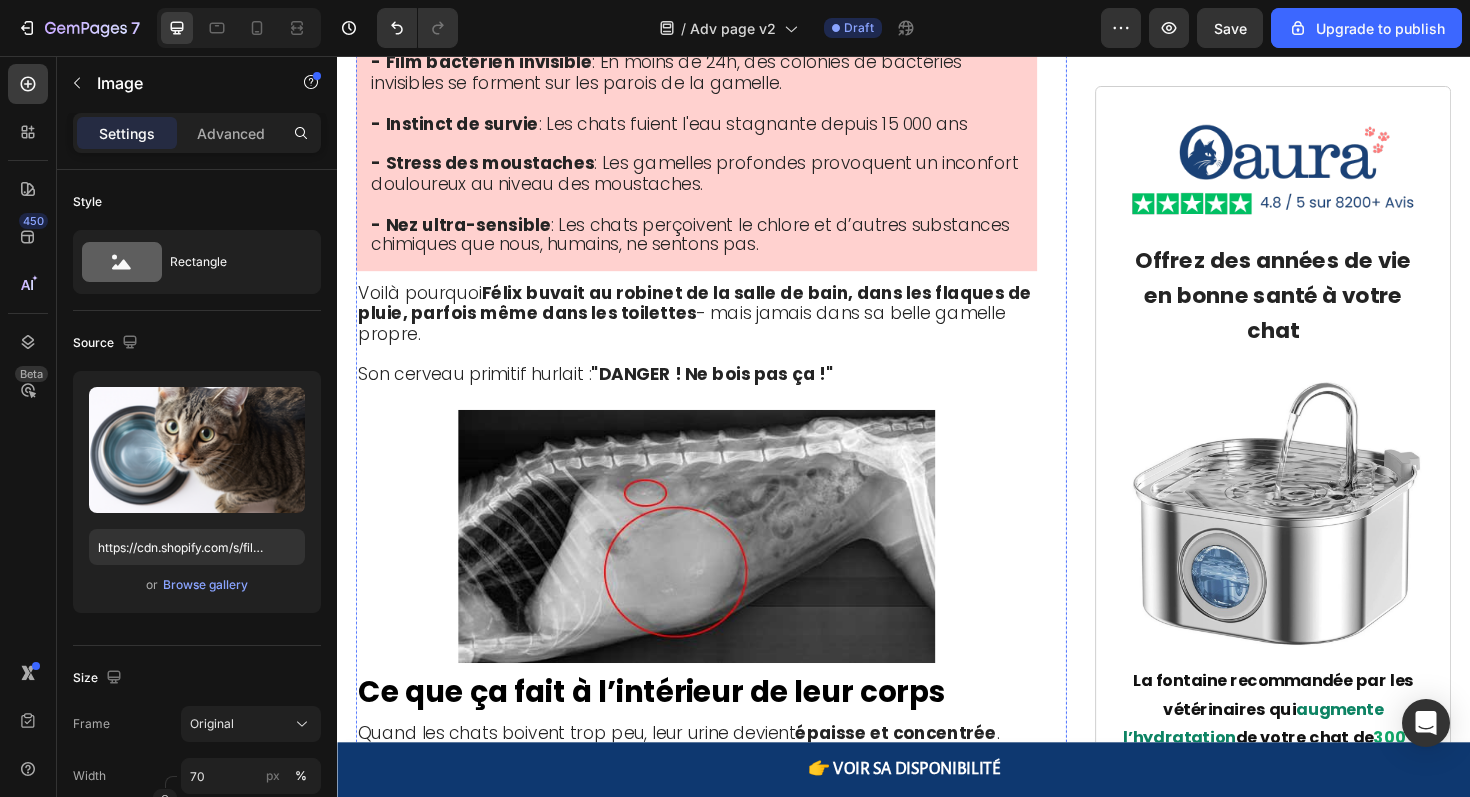 scroll, scrollTop: 3637, scrollLeft: 0, axis: vertical 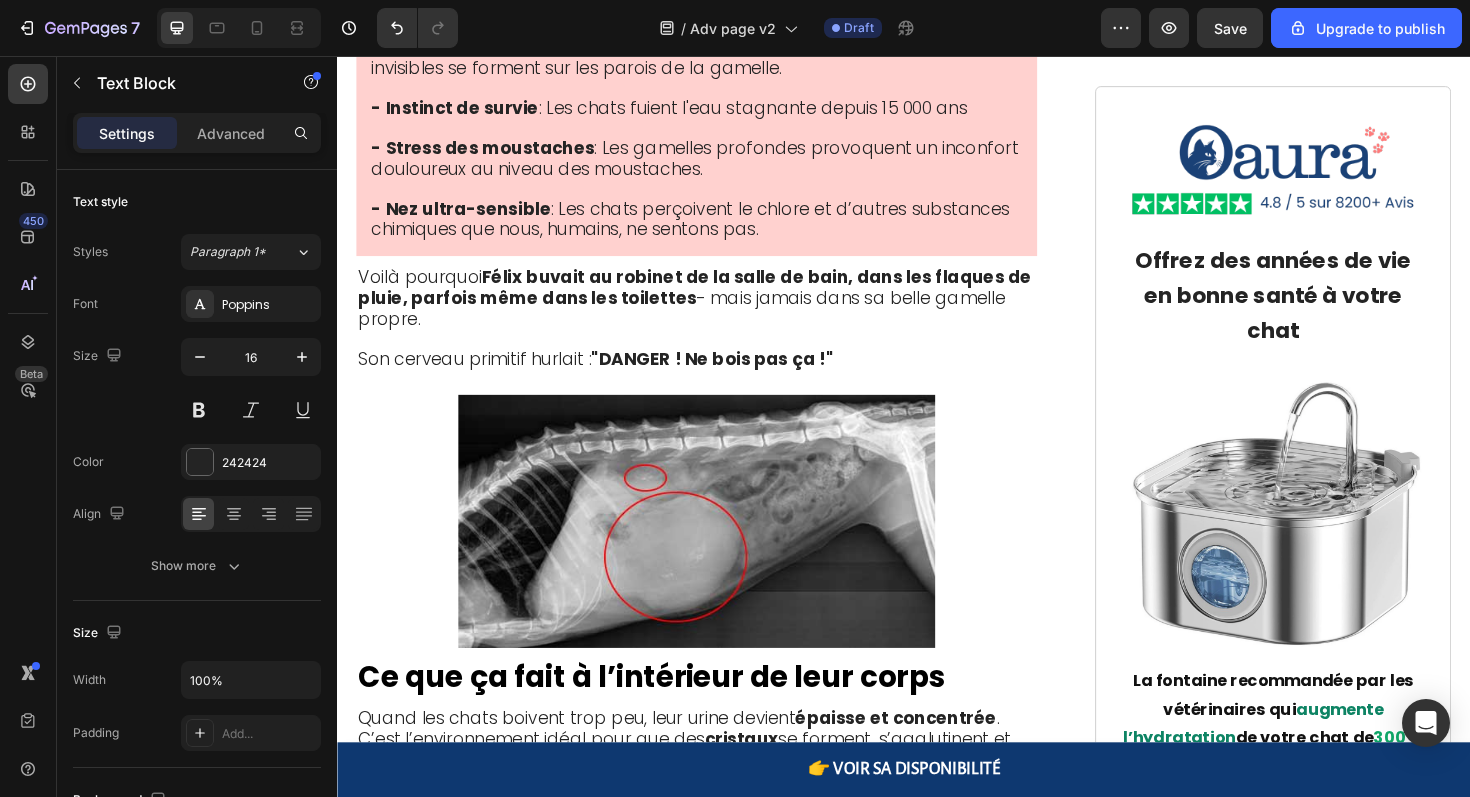 click on "Ils détectent des contaminants que nous ne pouvons ni sentir ni goûter." at bounding box center (678, -534) 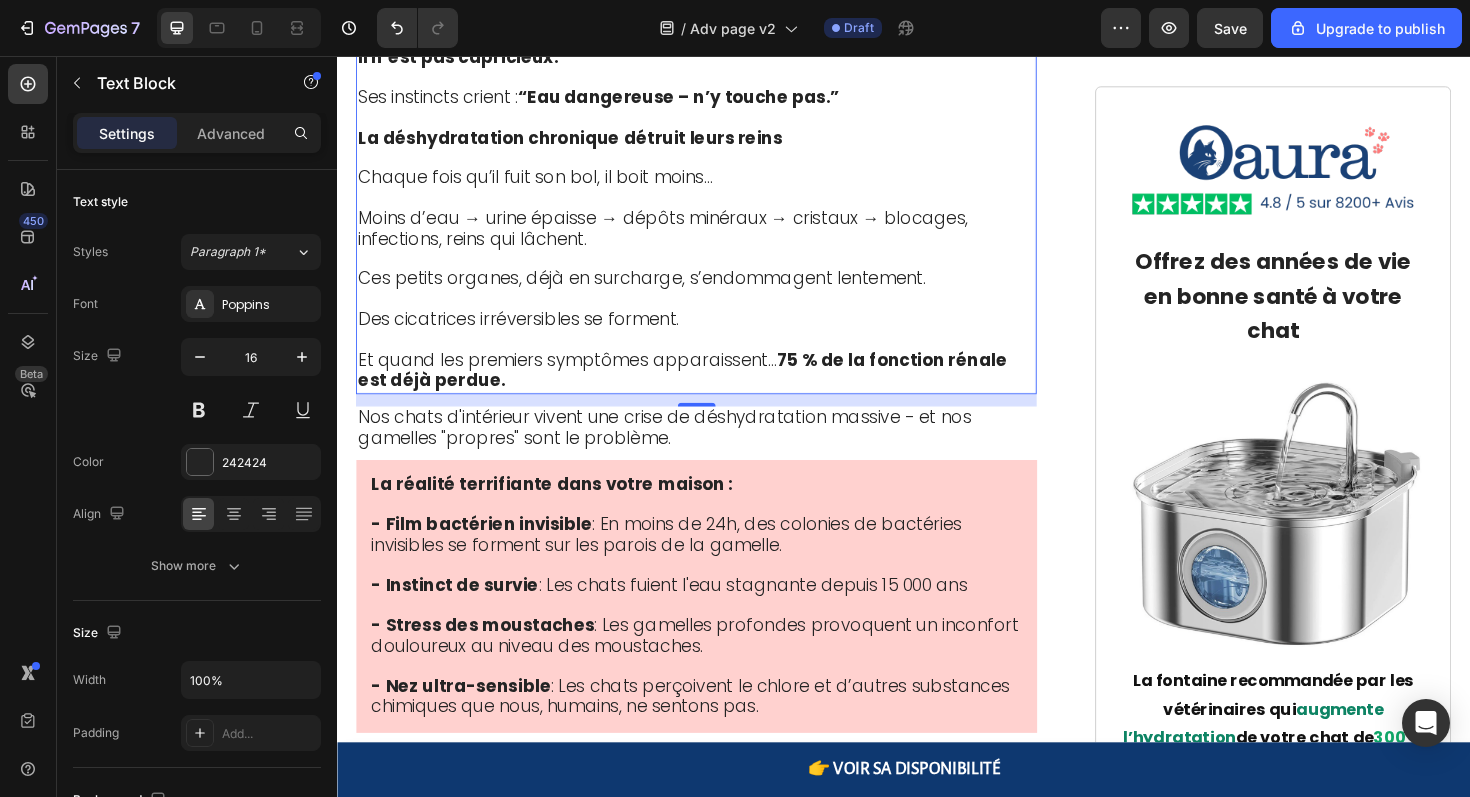 scroll, scrollTop: 3136, scrollLeft: 0, axis: vertical 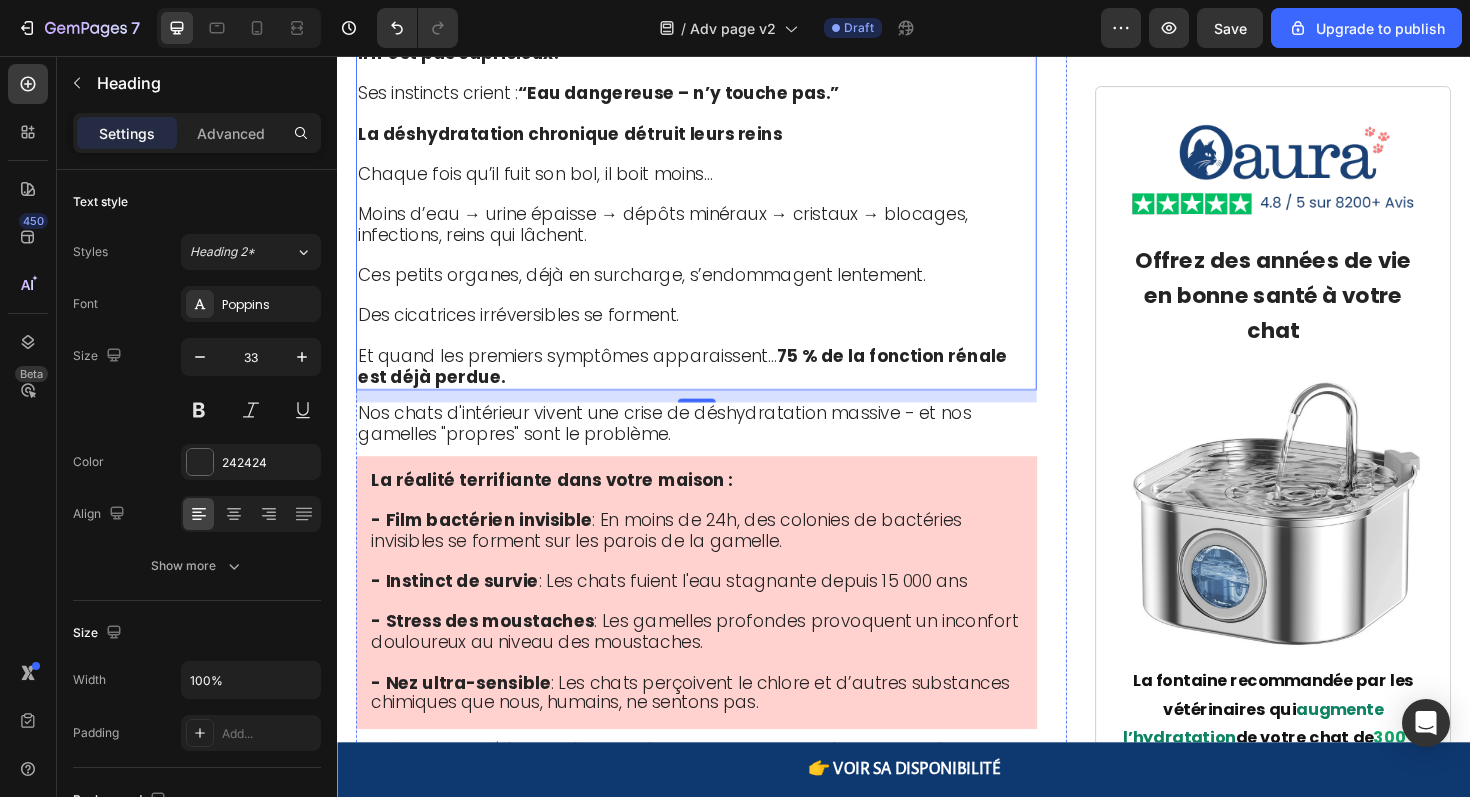 click on "Pourquoi votre chat" at bounding box center (516, -639) 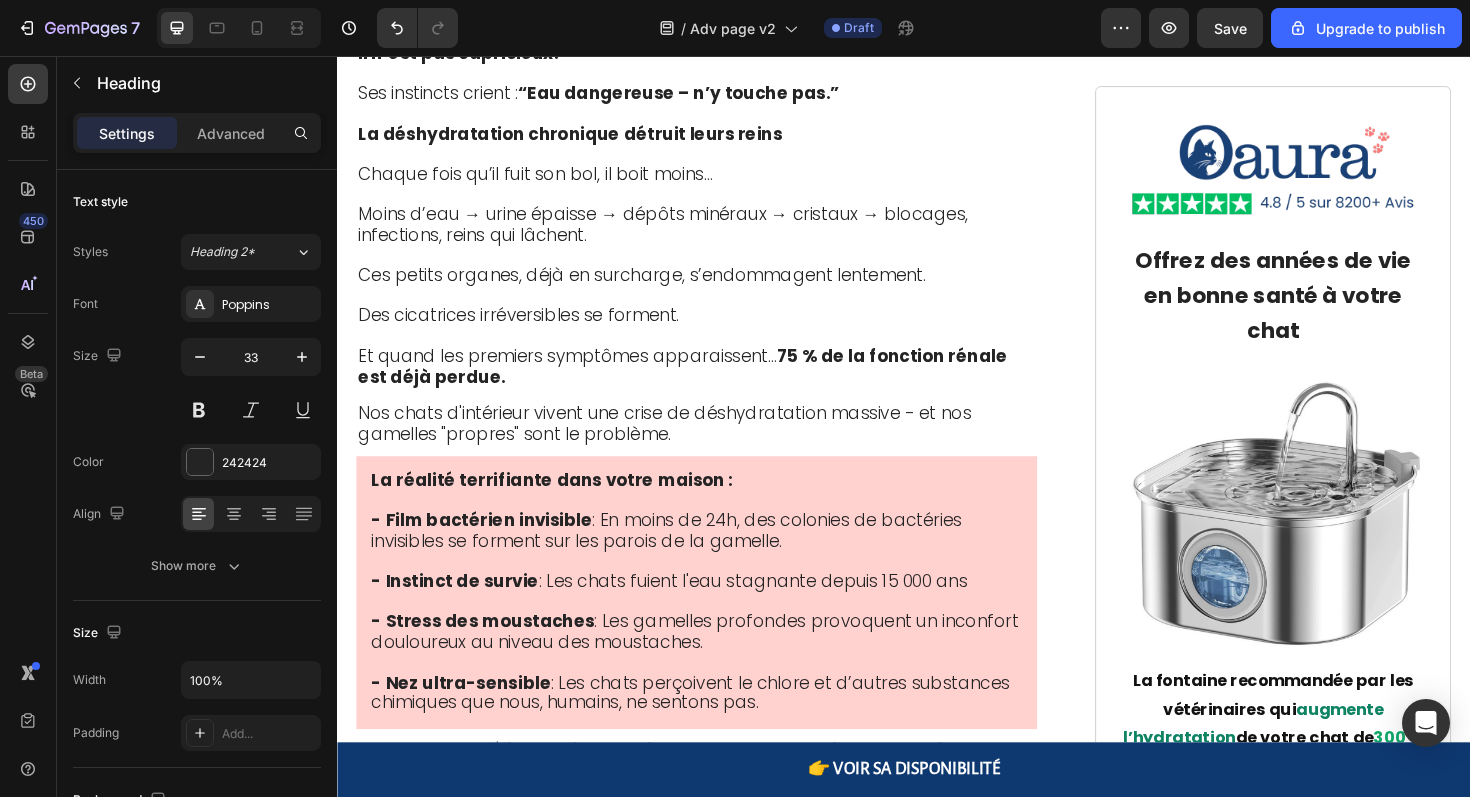click 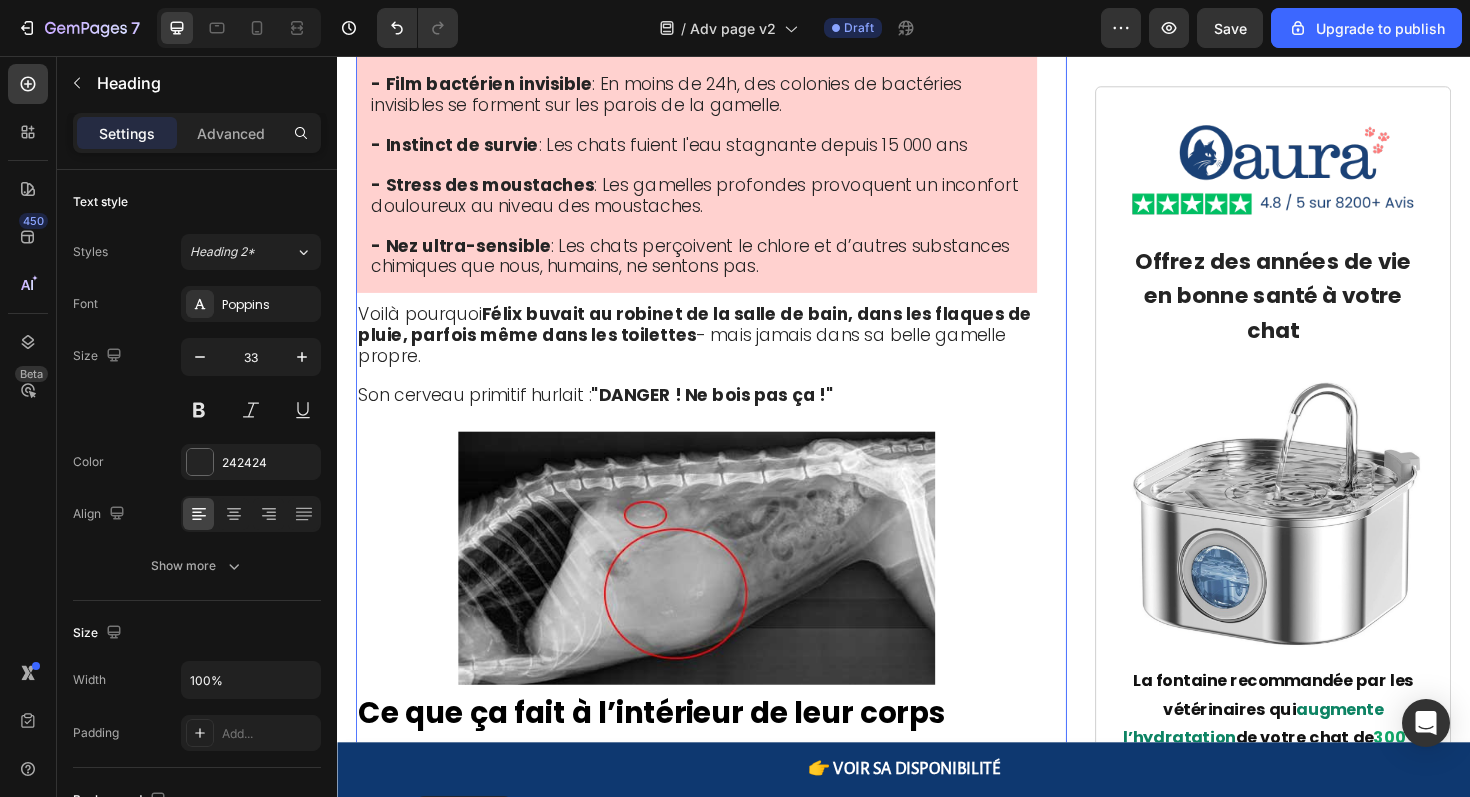 scroll, scrollTop: 3802, scrollLeft: 0, axis: vertical 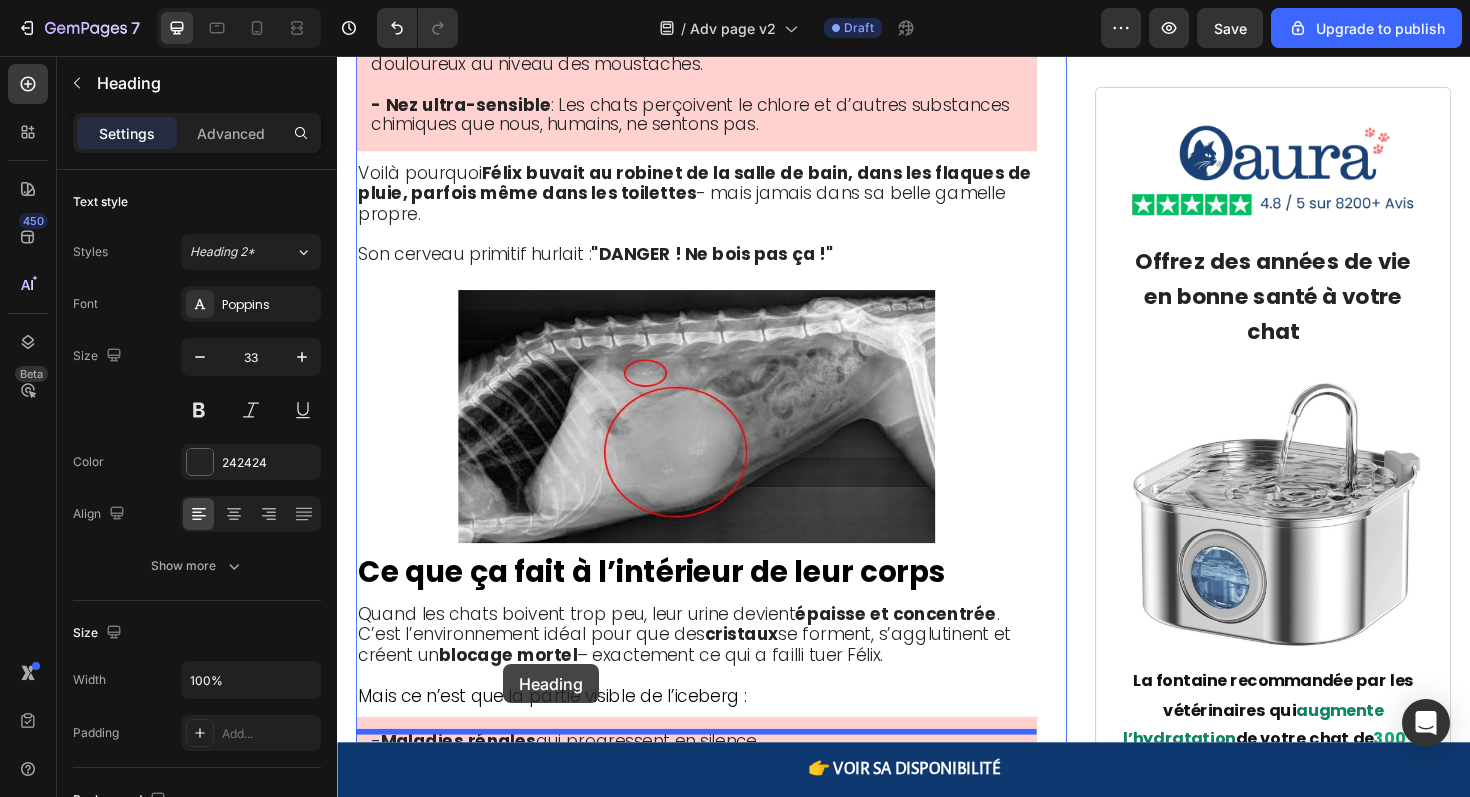 drag, startPoint x: 384, startPoint y: 345, endPoint x: 512, endPoint y: 698, distance: 375.49036 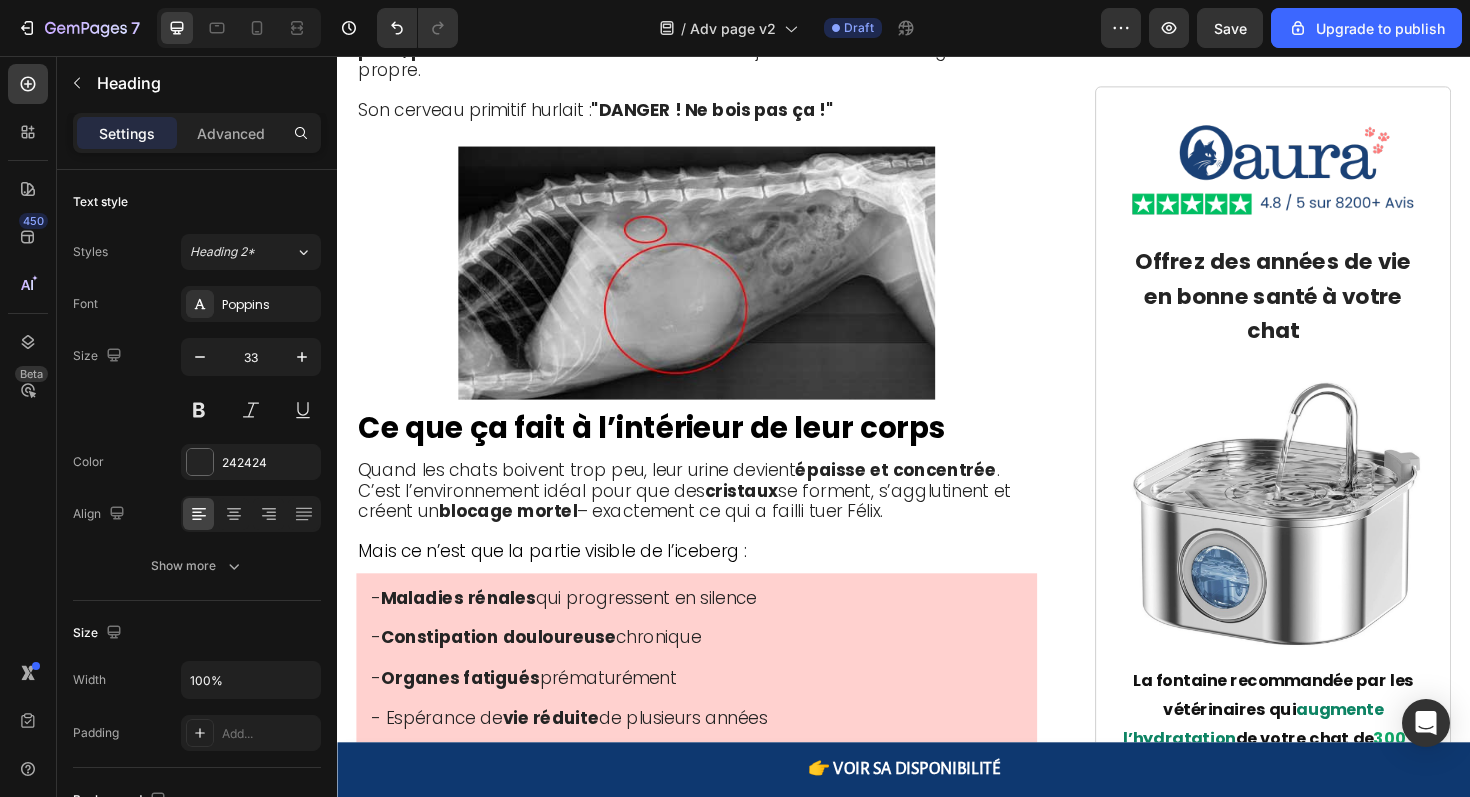 scroll, scrollTop: 3957, scrollLeft: 0, axis: vertical 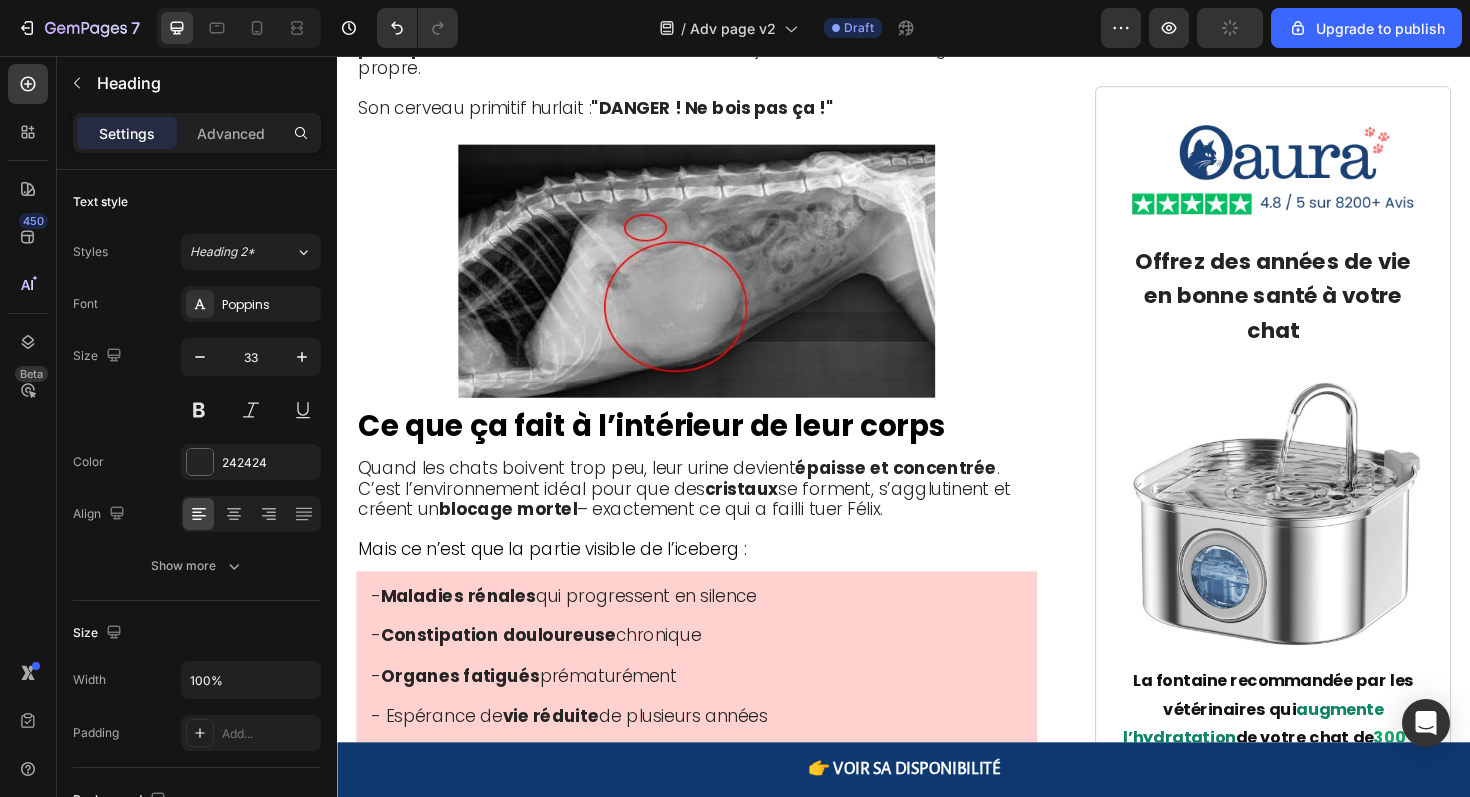 click on "Pourquoi votre chat" at bounding box center [516, -376] 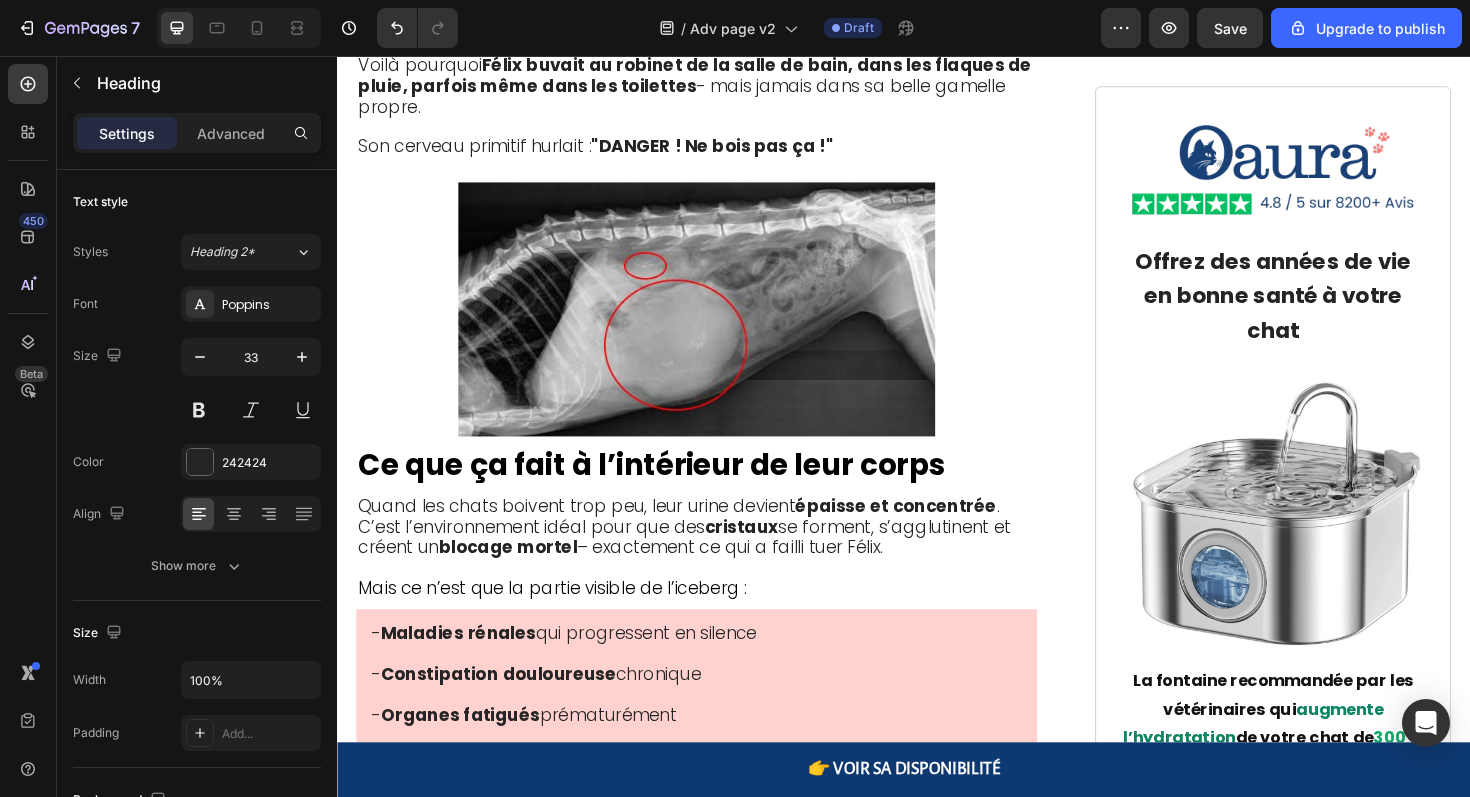 drag, startPoint x: 654, startPoint y: 623, endPoint x: 1025, endPoint y: 597, distance: 371.90994 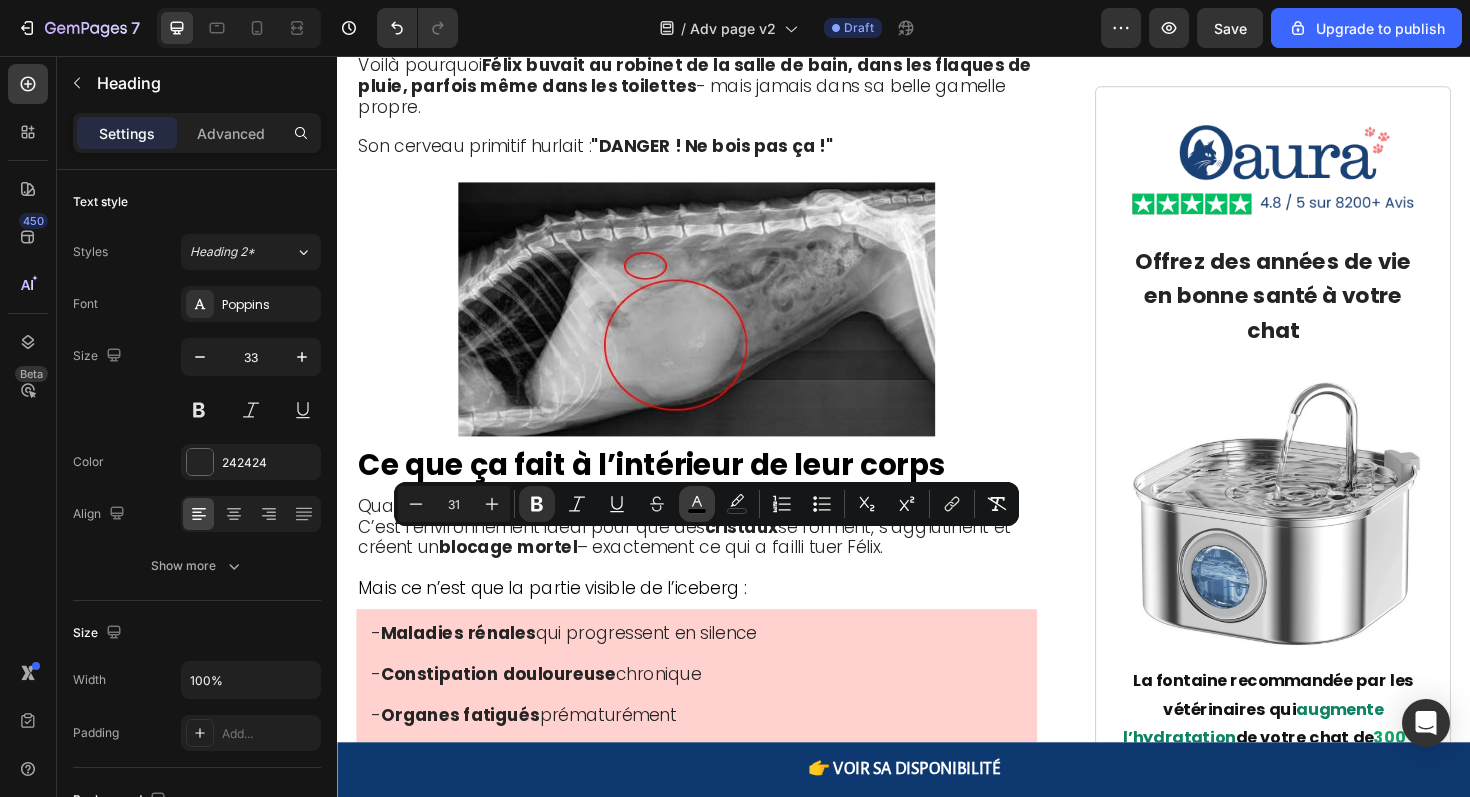 click 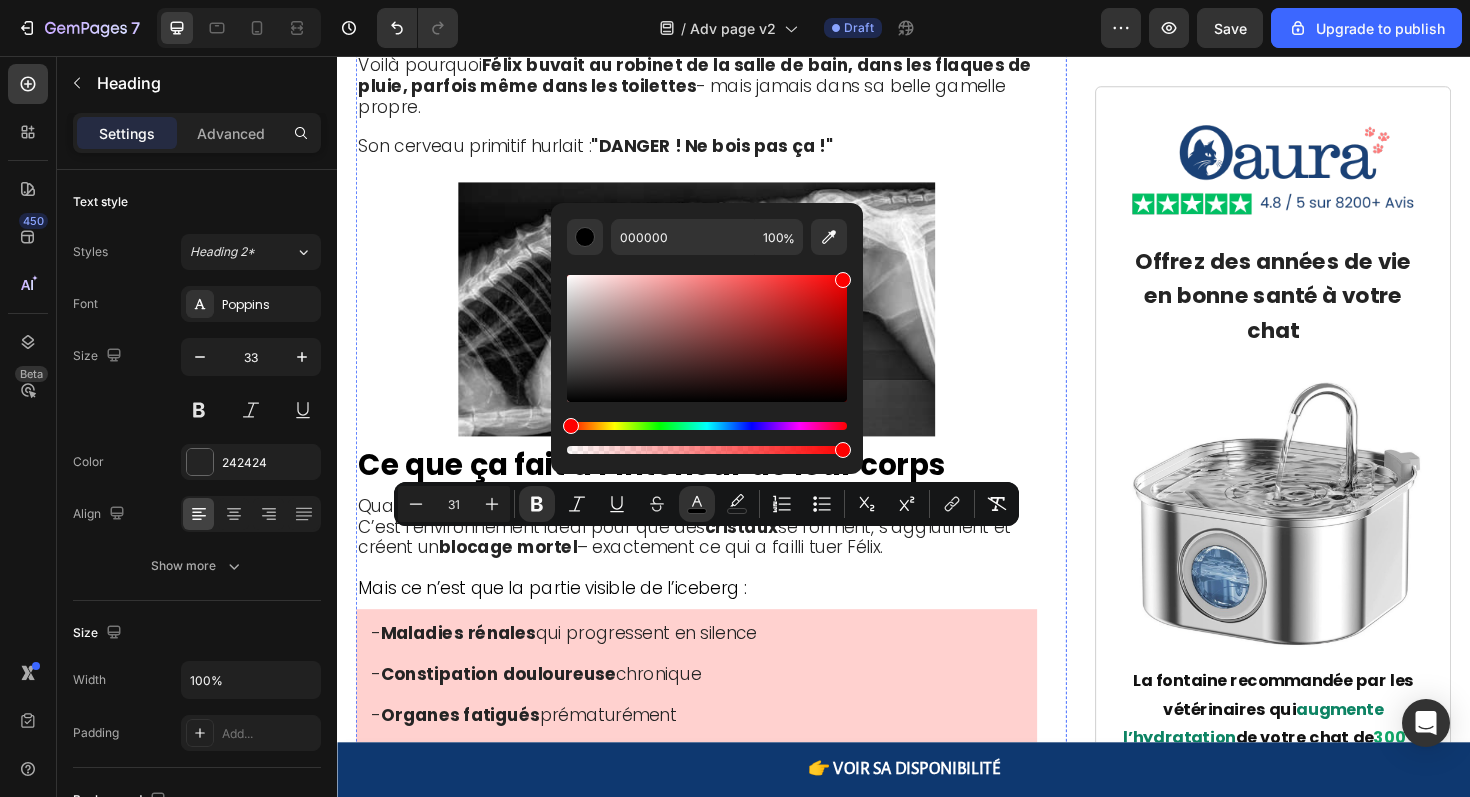 type on "FF0000" 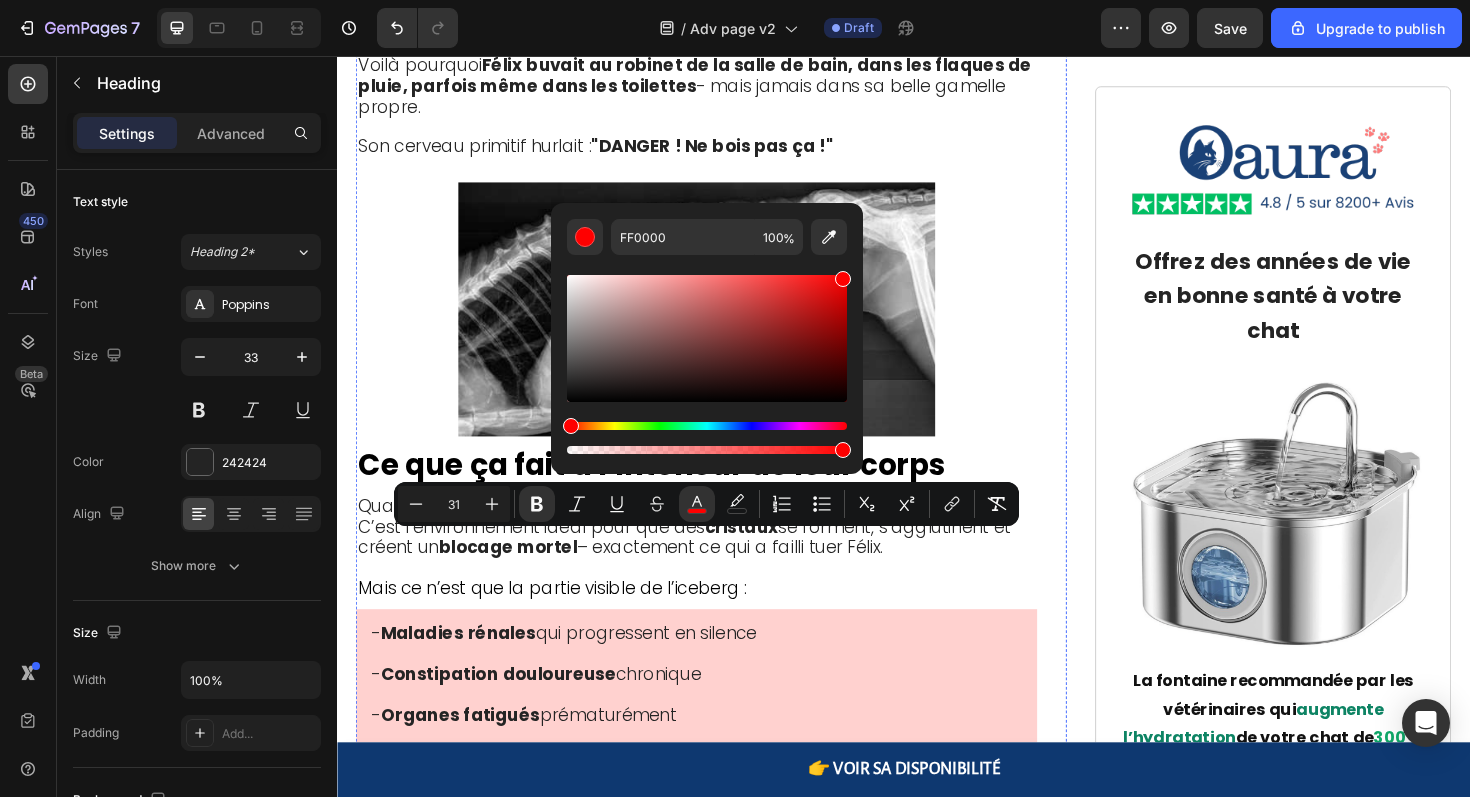 drag, startPoint x: 1167, startPoint y: 381, endPoint x: 927, endPoint y: 236, distance: 280.4015 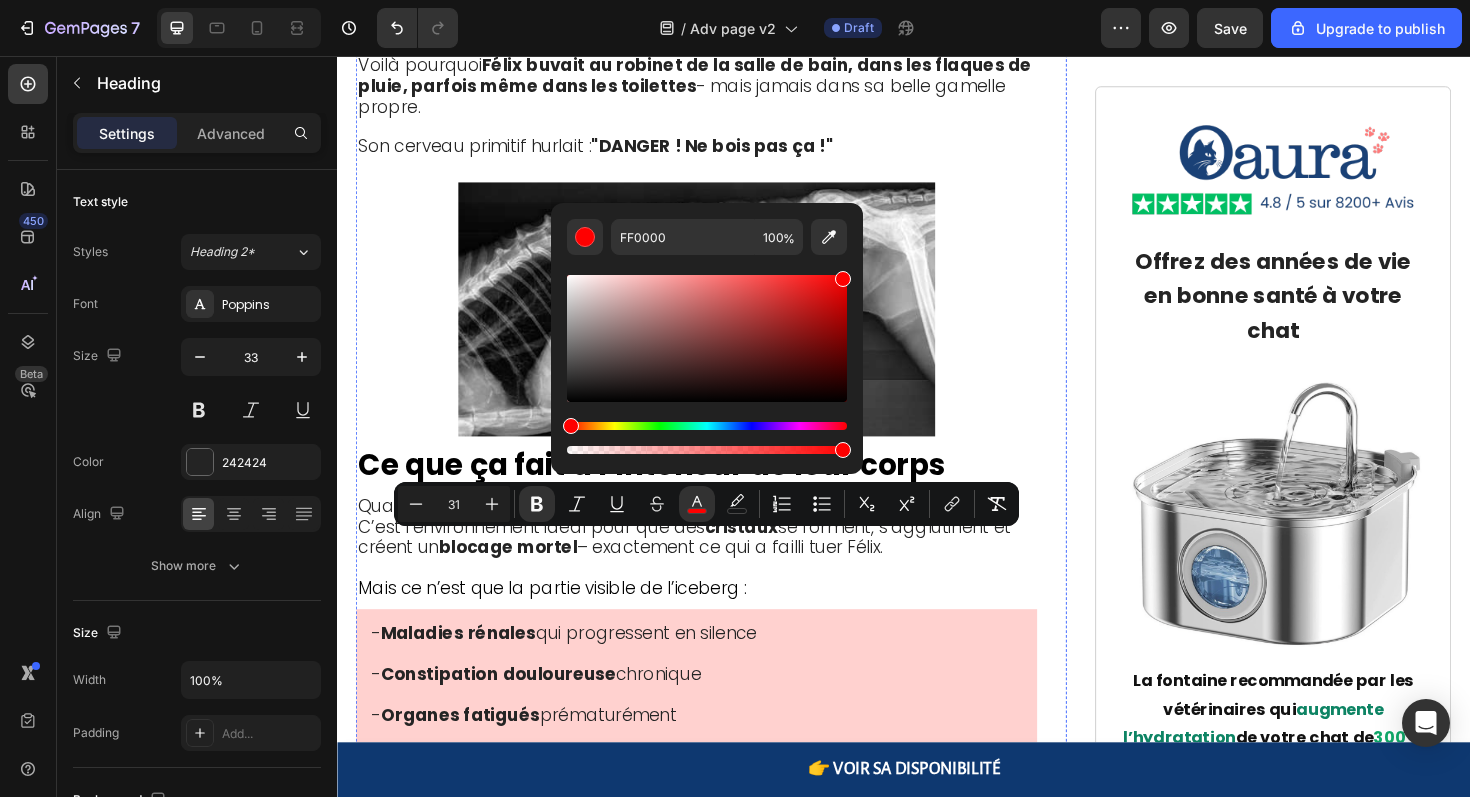 click on "Nos chats d'intérieur vivent une crise de déshydratation massive - et nos gamelles "propres" sont le problème." at bounding box center [683, -281] 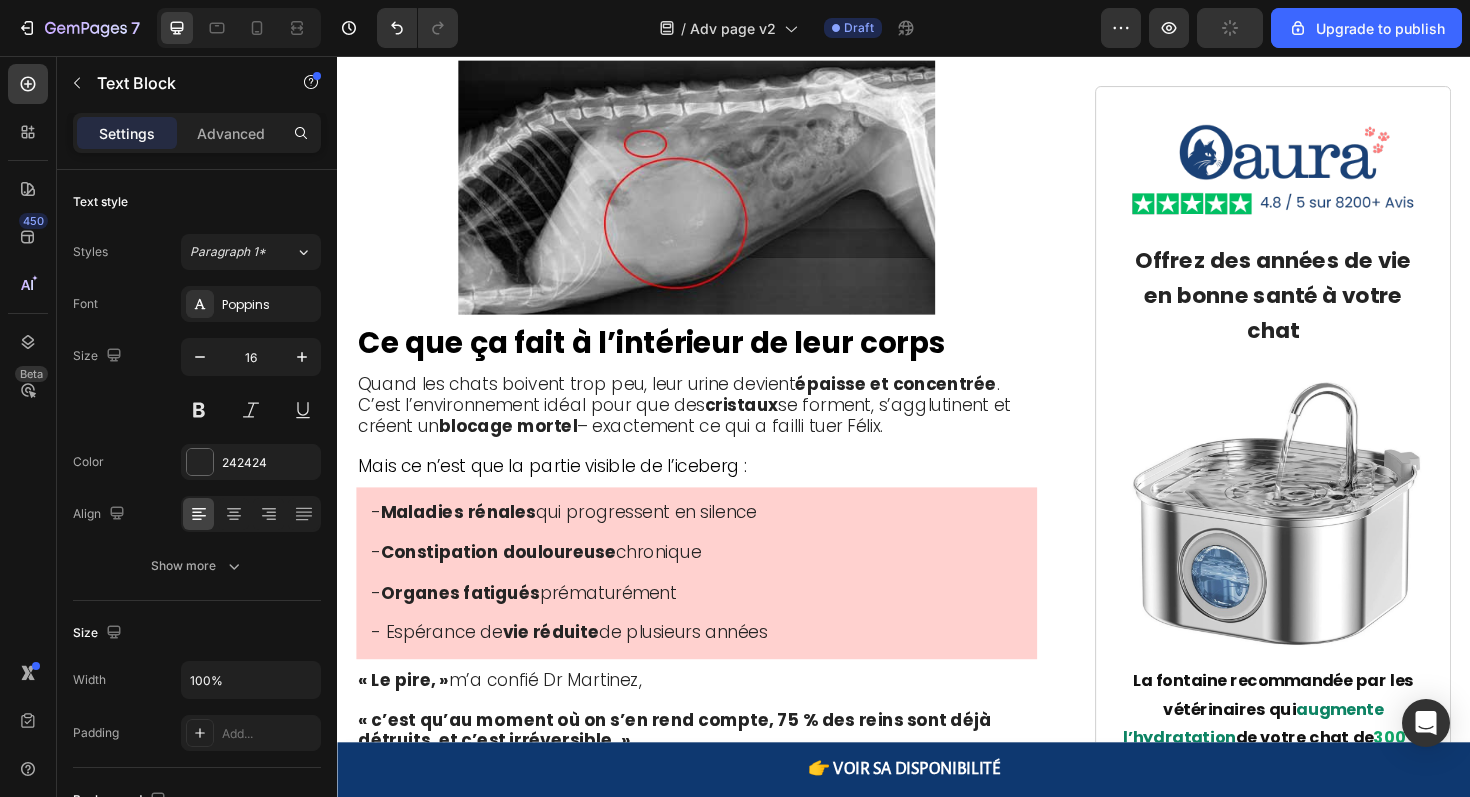 scroll, scrollTop: 4394, scrollLeft: 0, axis: vertical 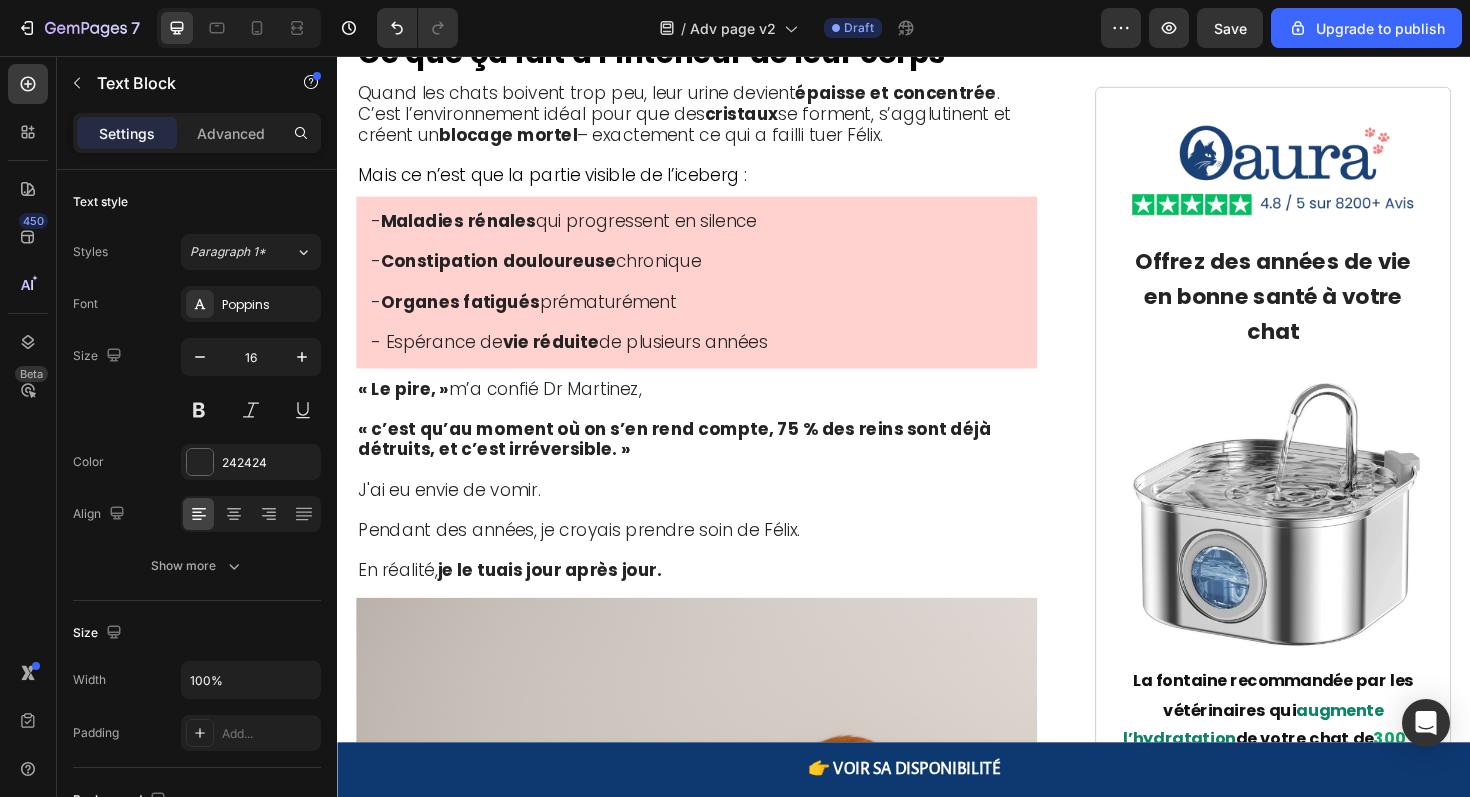 click on "Nos chats d'intérieur vivent une crise de déshydratation massive - et nos gamelles "propres" sont le problème." at bounding box center [683, -718] 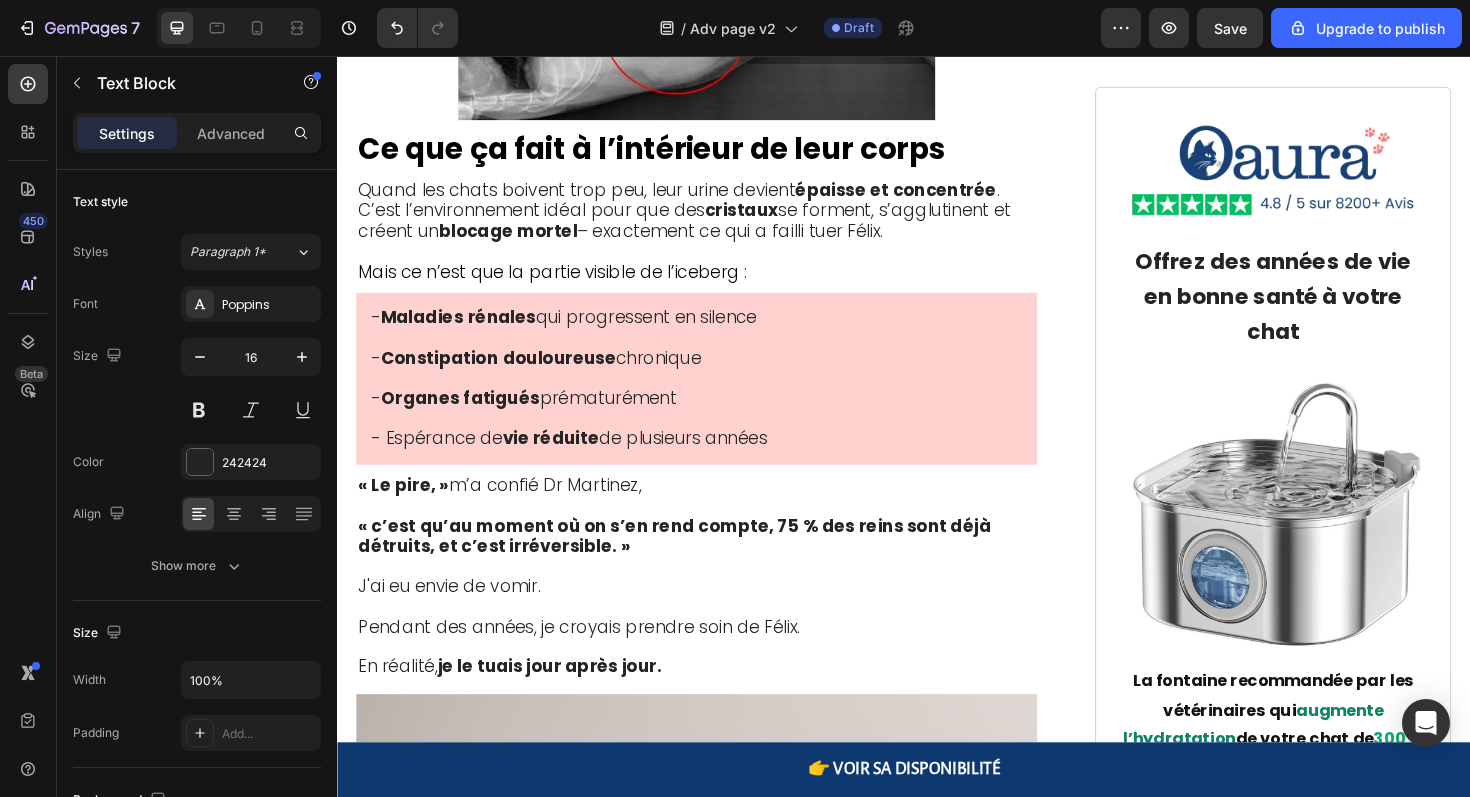 click on "J’ai testé toutes les alternatives du marché : Bols en céramique ou inox →  même eau contaminée Fontaines basiques →  elles recyclent la même eau toxique Filtres à charbon →  masquent le goût, mais laissent passer les toxines Eau en bouteille →  coûteuse et minéralisée  (favorise les cristaux) L’industrie des accessoires pour animaux  compte sur votre ignorance , confondant eau “qui bouge” et eau réellement purifiée." at bounding box center (717, -665) 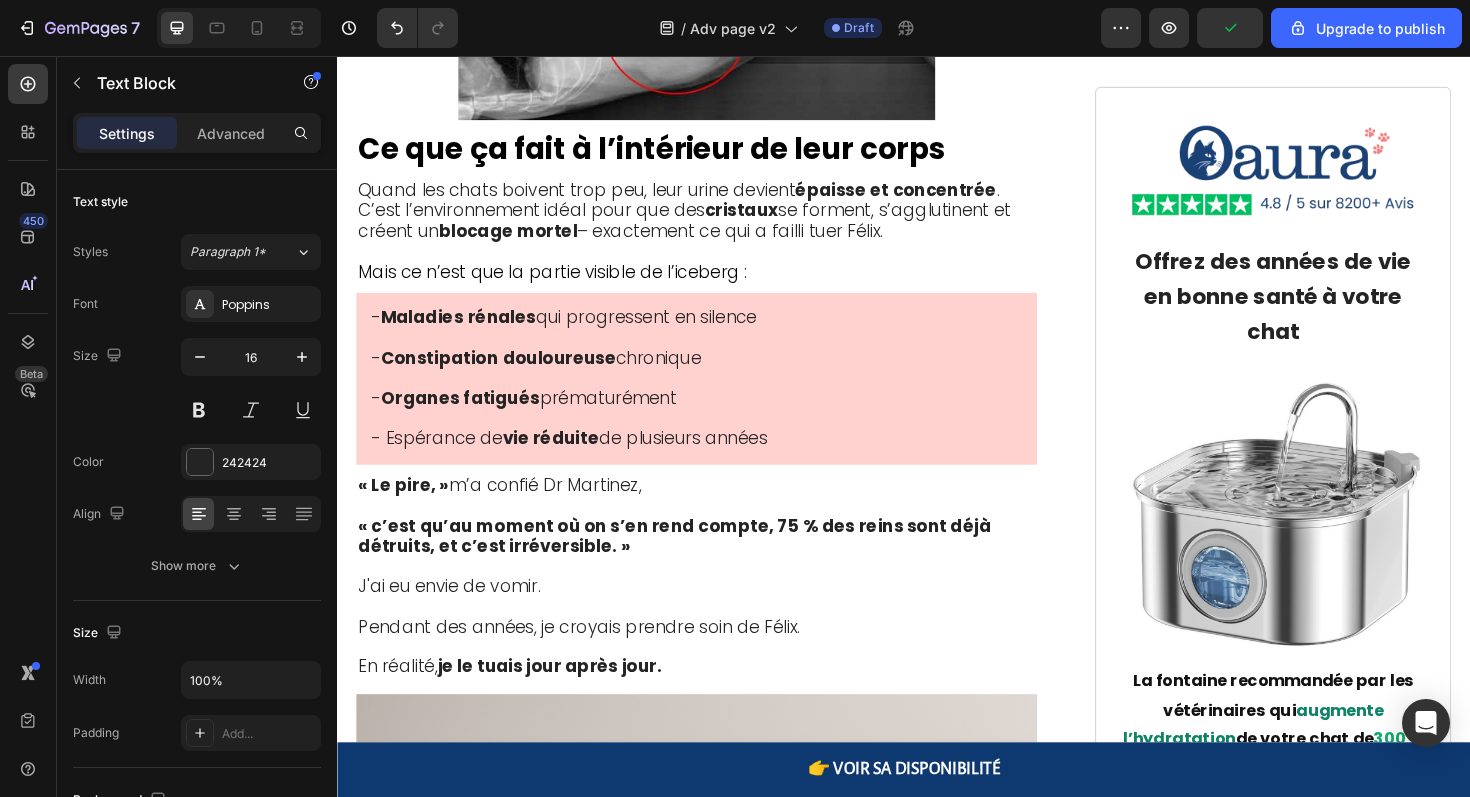 drag, startPoint x: 718, startPoint y: 353, endPoint x: 394, endPoint y: 263, distance: 336.26776 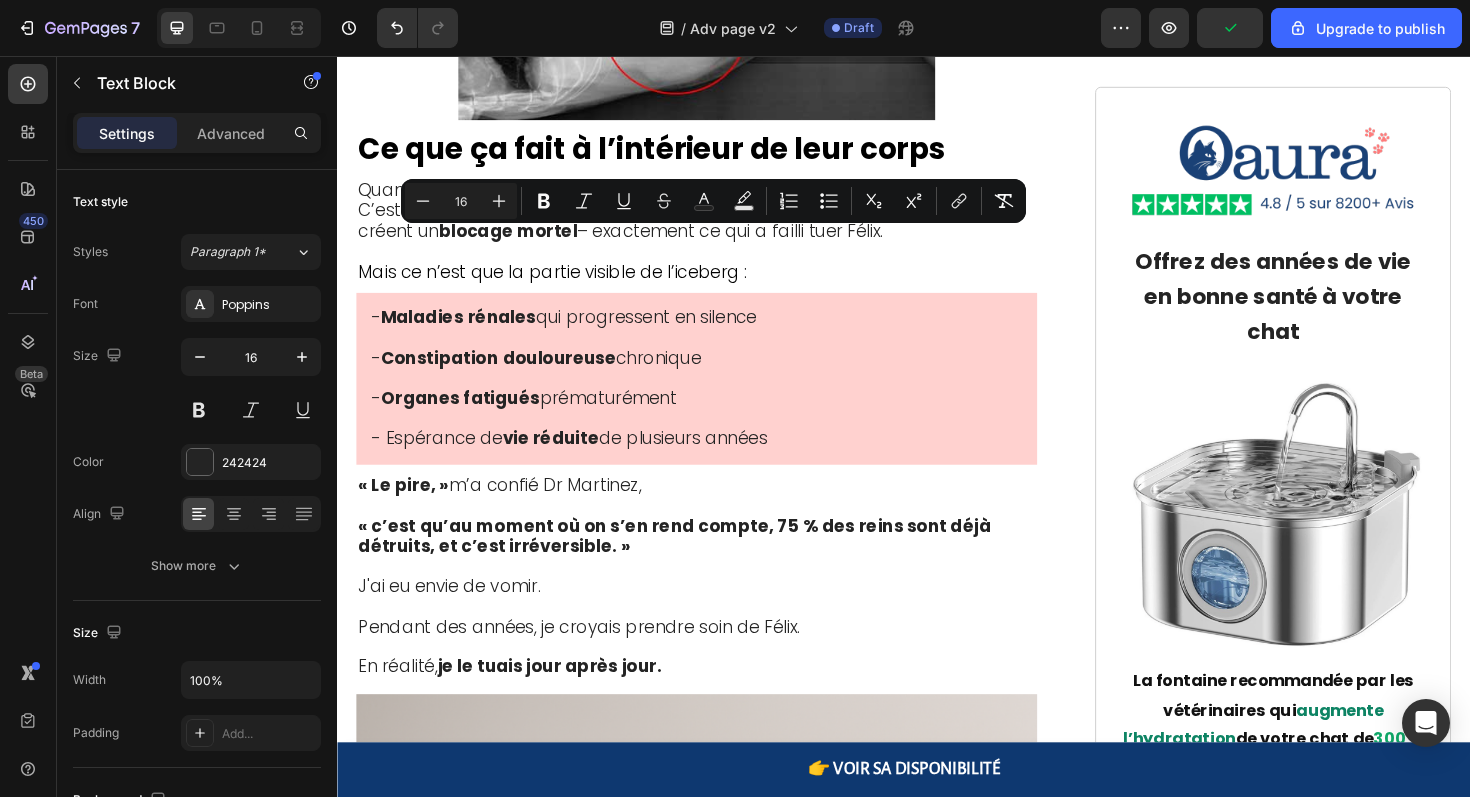 click on "compte sur votre ignorance" at bounding box center [796, -625] 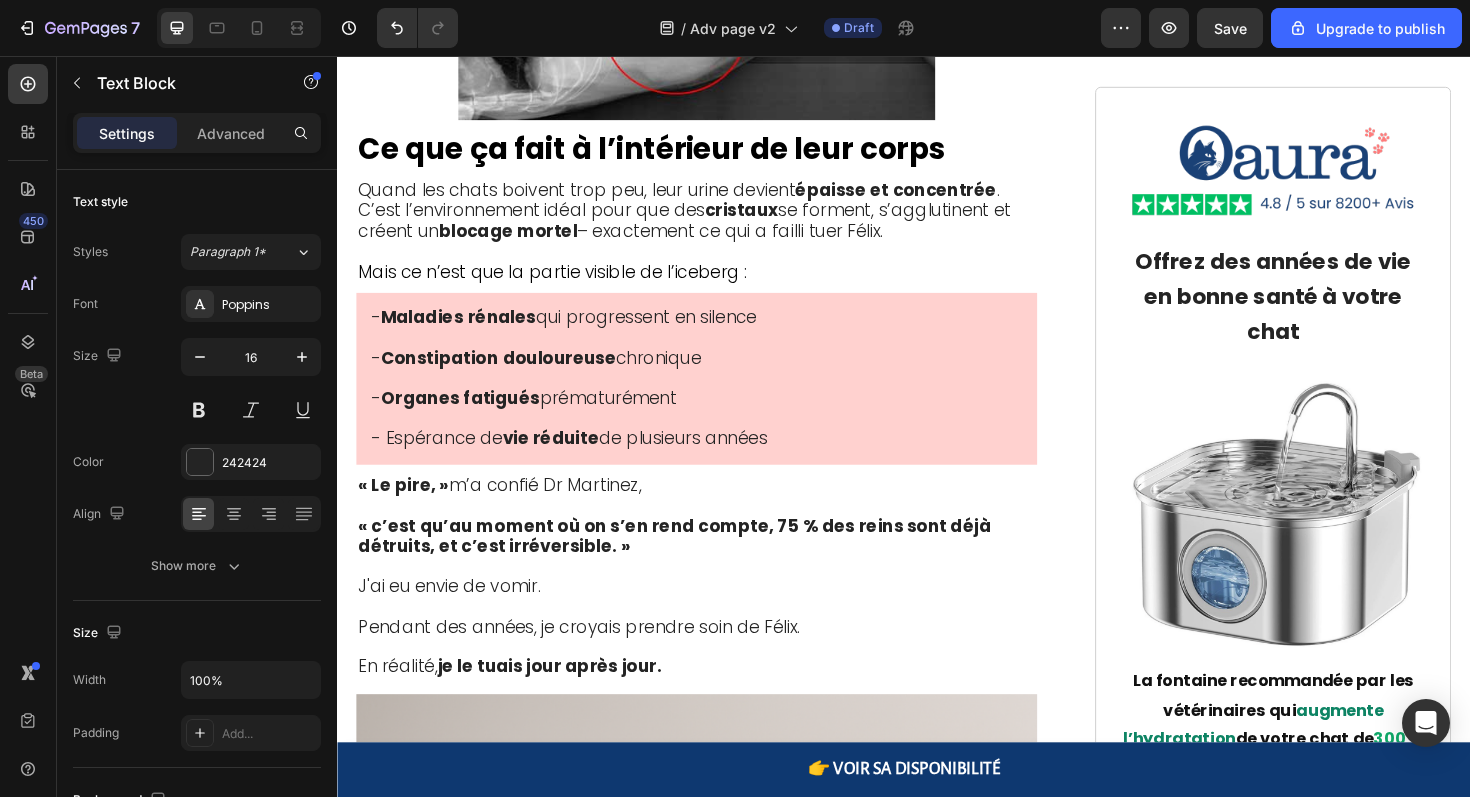 click on "J’ai testé toutes les alternatives du marché :" at bounding box center [717, -728] 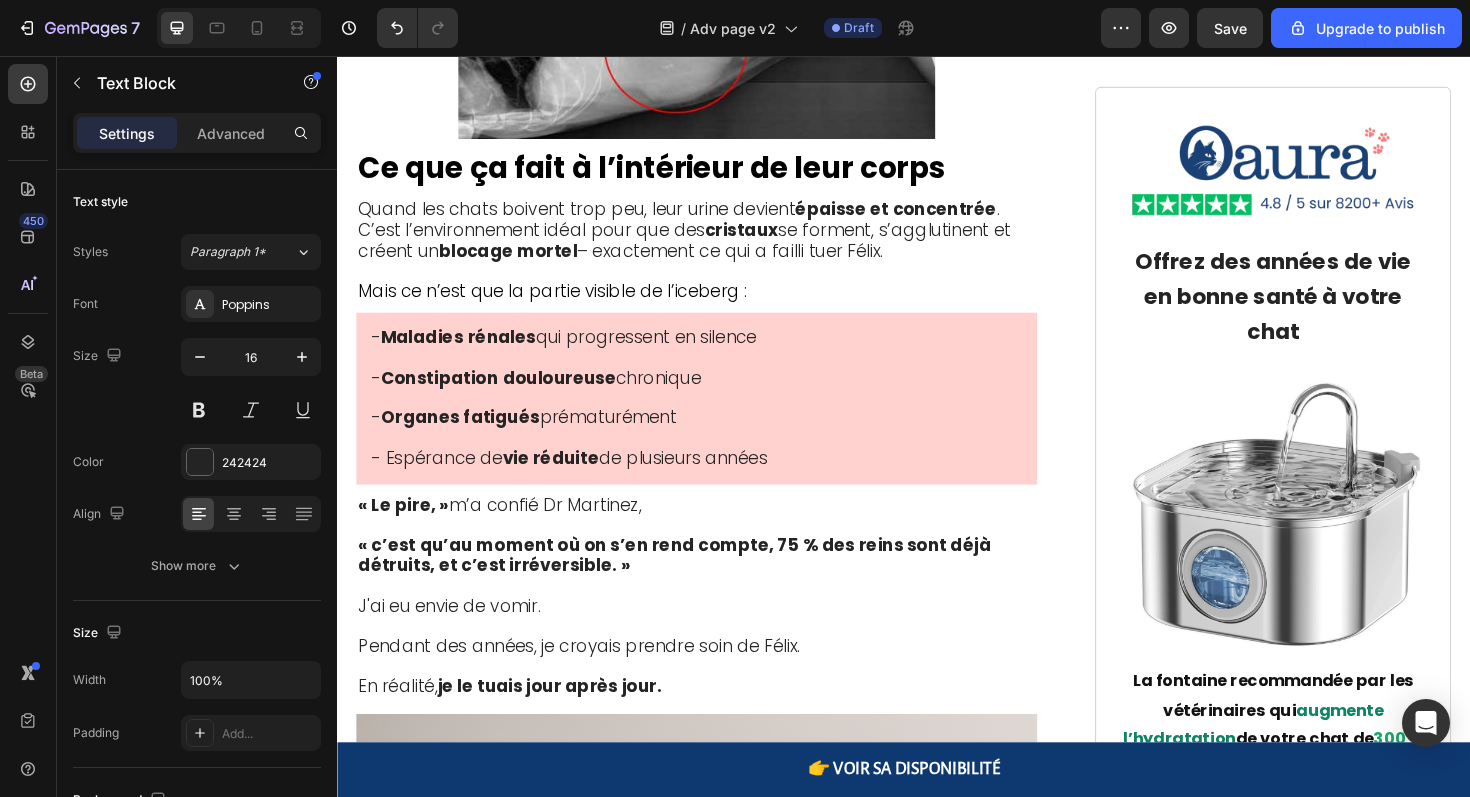 click on "Eau en bouteille →  coûteuse et minéralisée  (favorise les cristaux)" at bounding box center [717, -624] 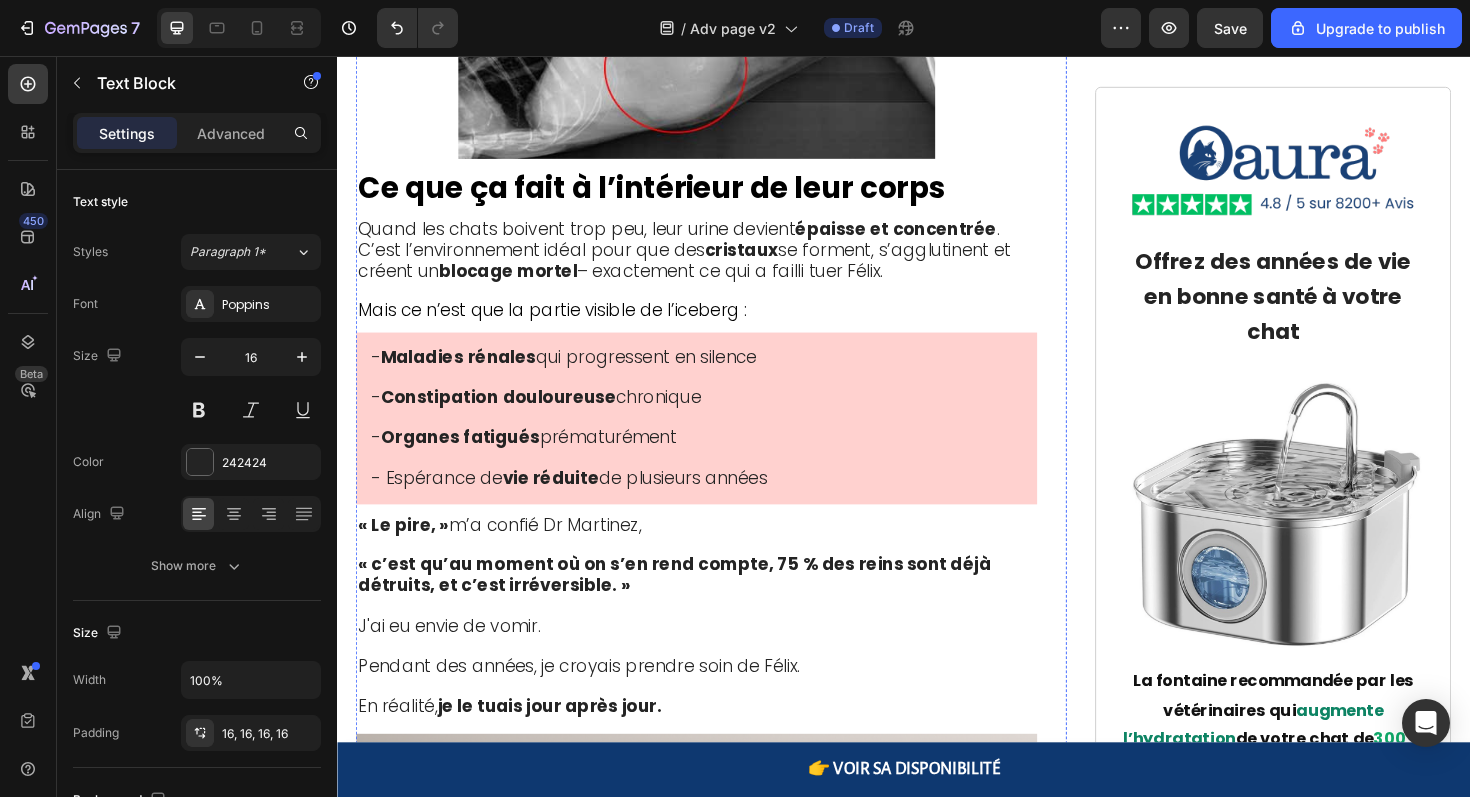 click at bounding box center (717, -492) 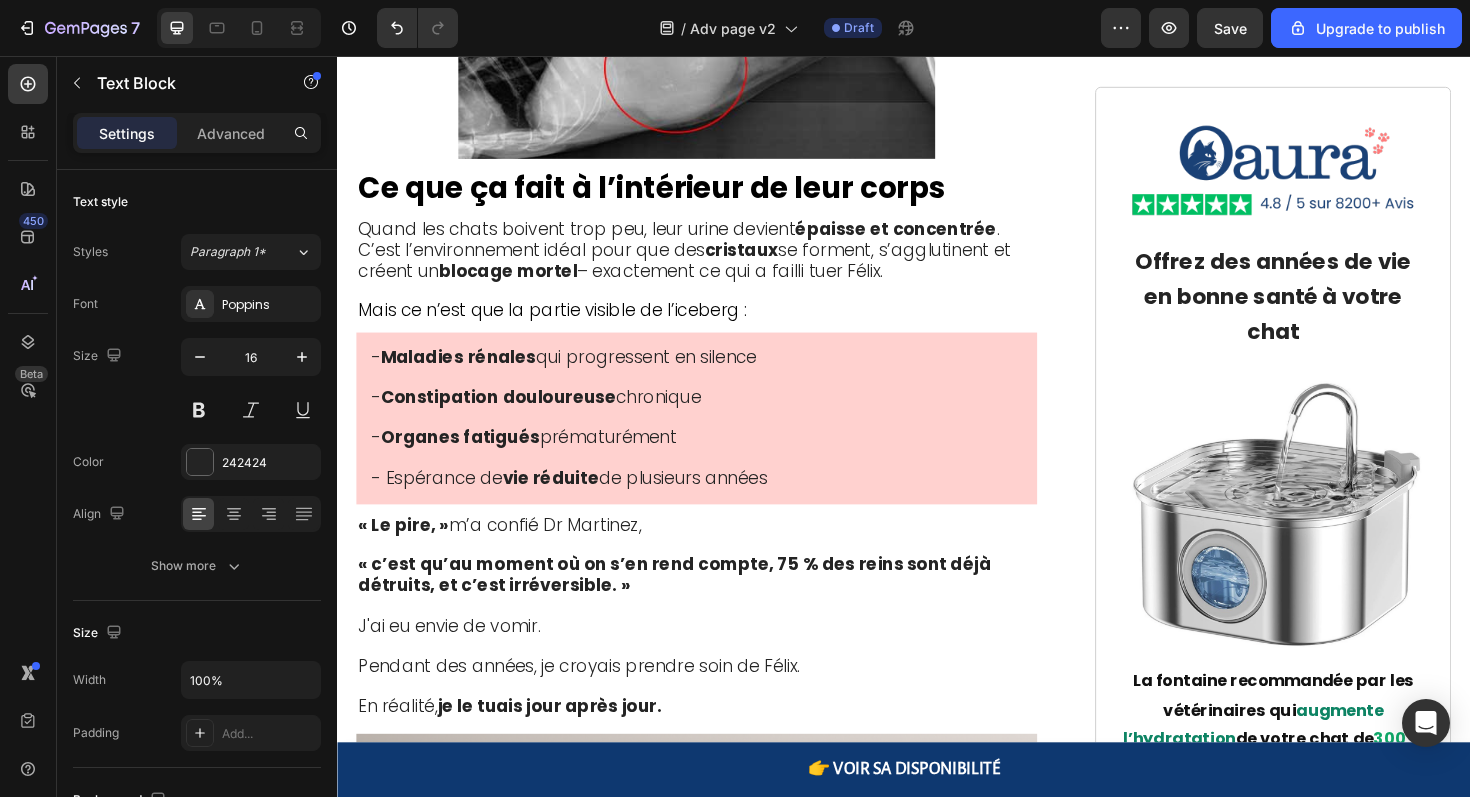 click on "masquent le goût, mais laissent passer les toxines" at bounding box center [723, -646] 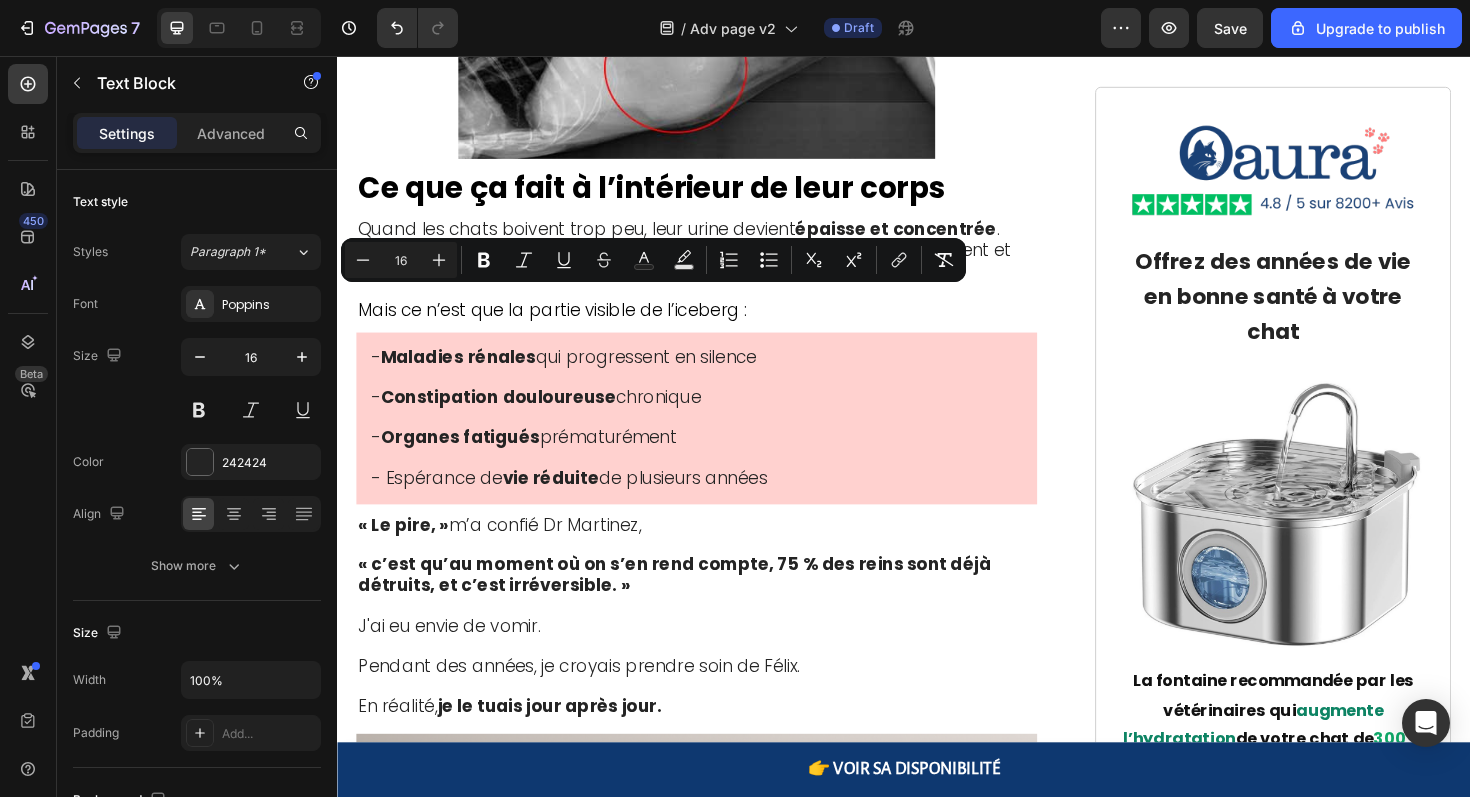 click on "Eau en bouteille →  coûteuse et minéralisée  (favorise les cristaux)" at bounding box center [717, -624] 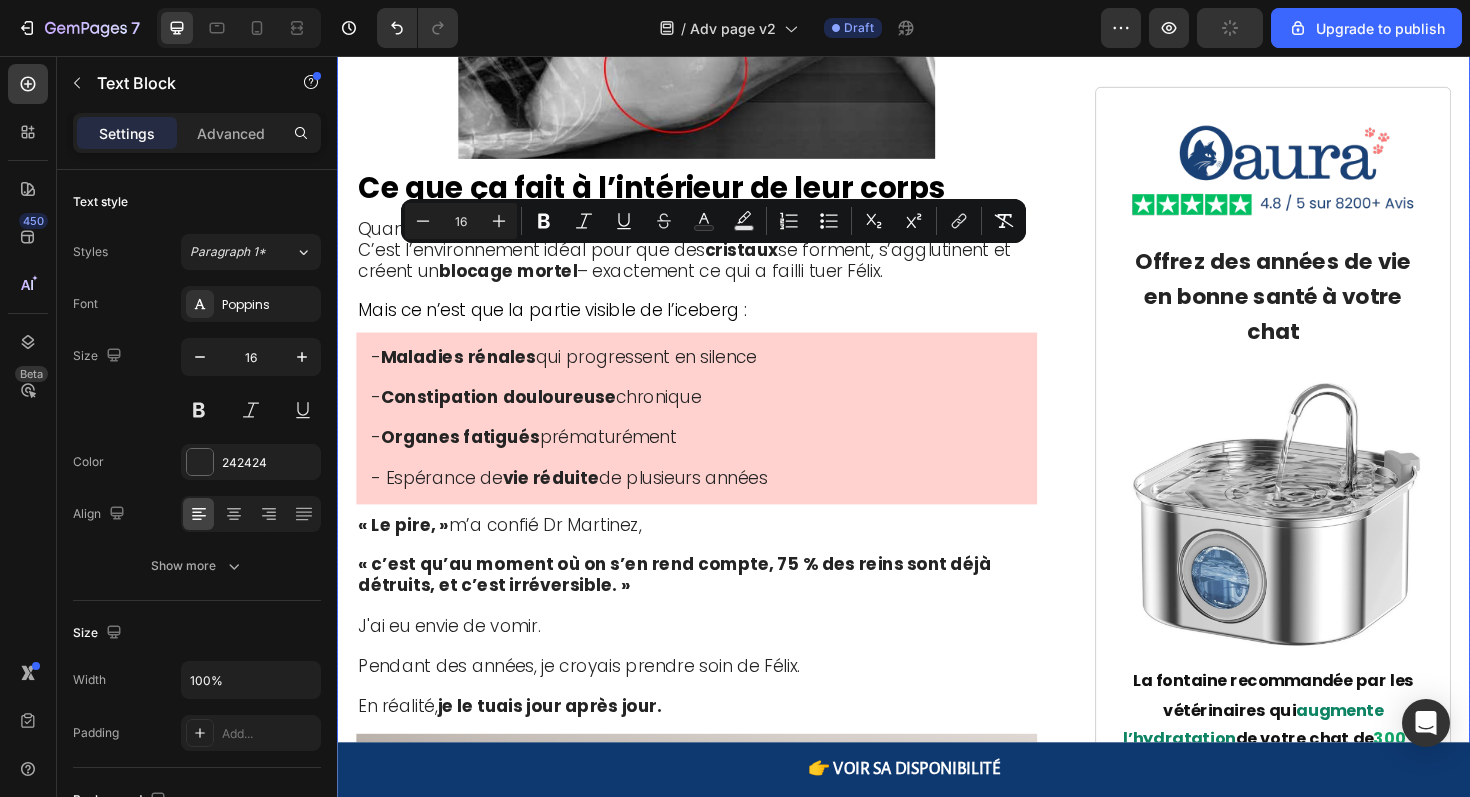 drag, startPoint x: 886, startPoint y: 340, endPoint x: 354, endPoint y: 276, distance: 535.8358 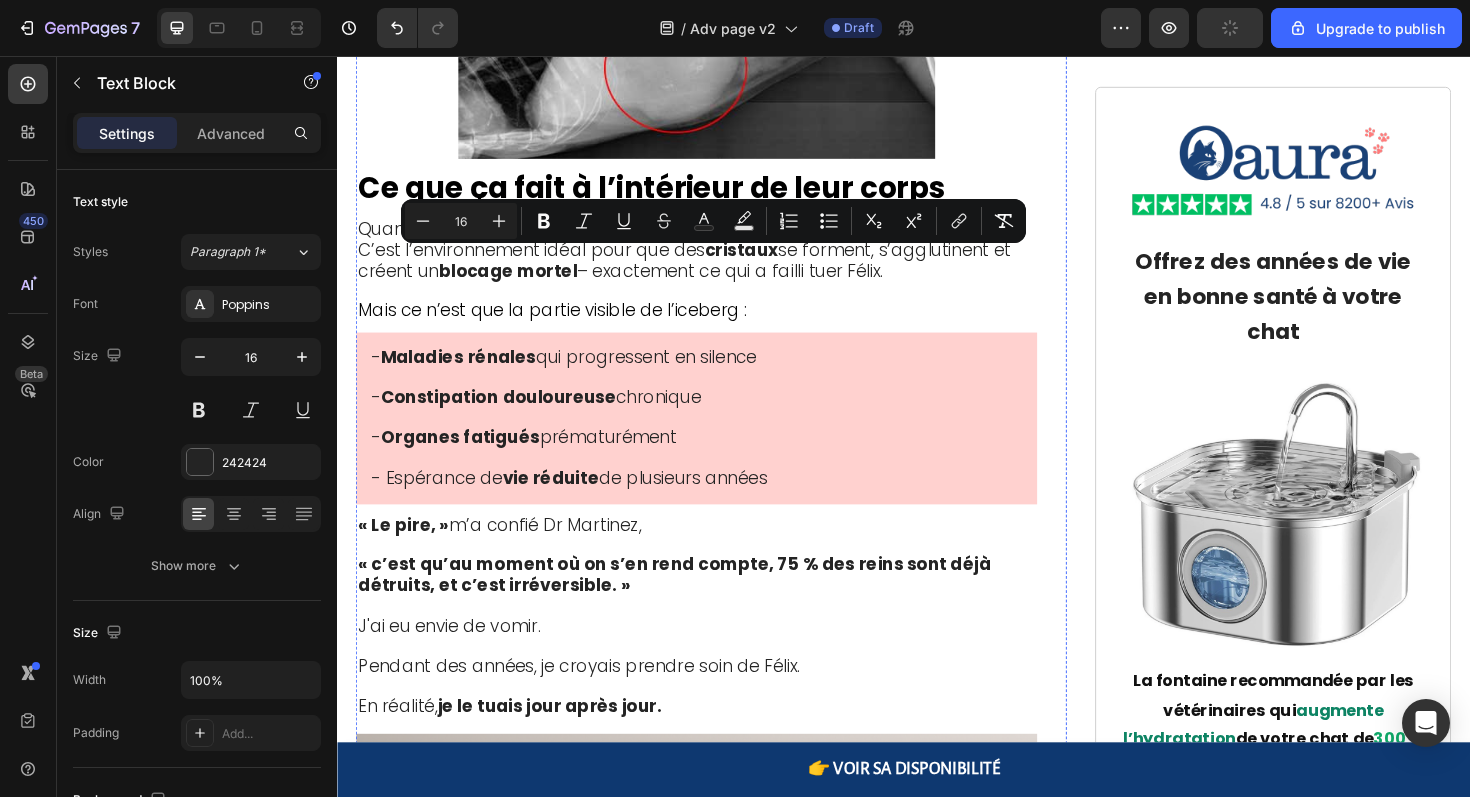 click on "- Stress des moustaches  : Les gamelles profondes provoquent un inconfort douloureux au niveau des moustaches." at bounding box center (715, -354) 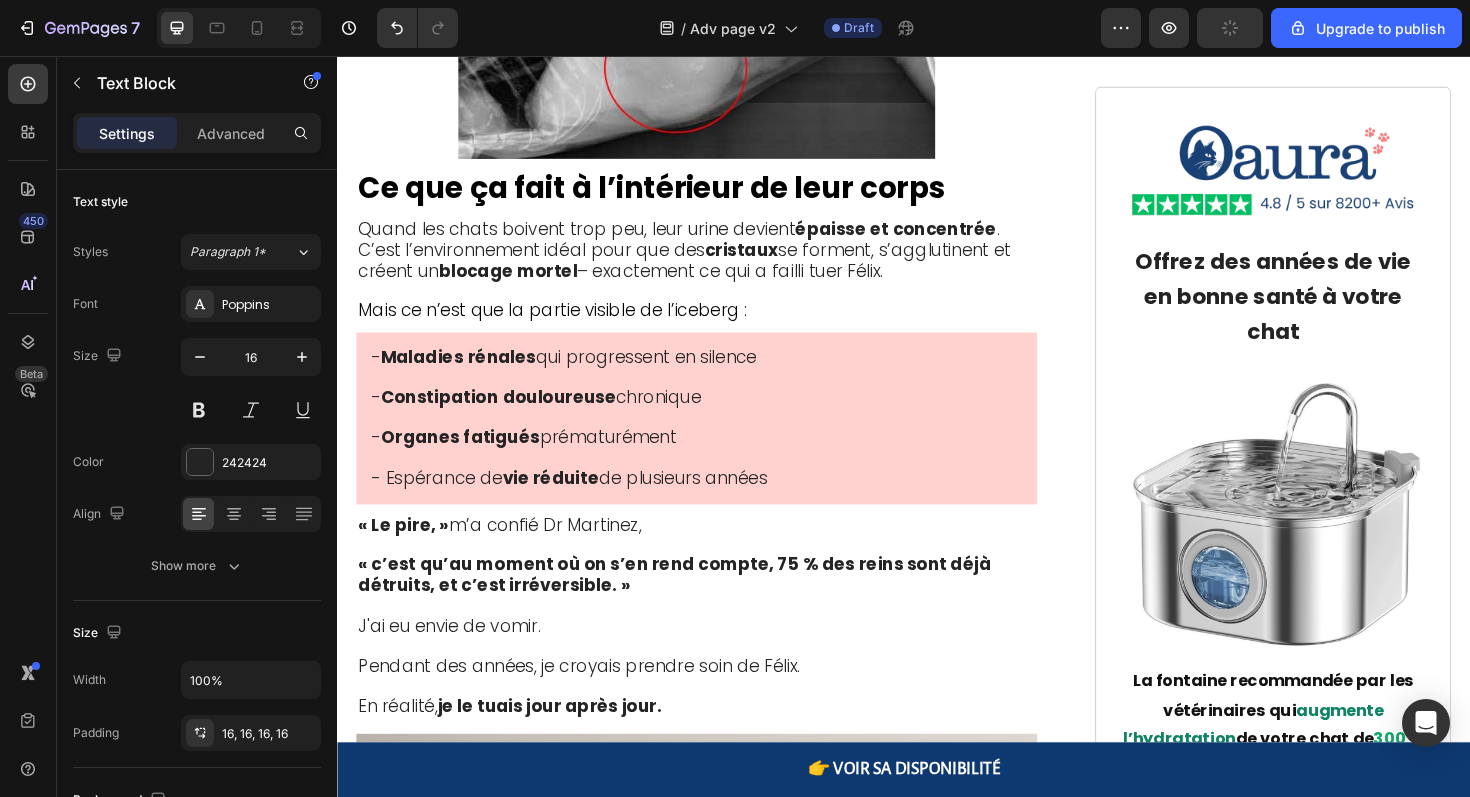 click on "- Stress des moustaches  : Les gamelles profondes provoquent un inconfort douloureux au niveau des moustaches." at bounding box center (715, -354) 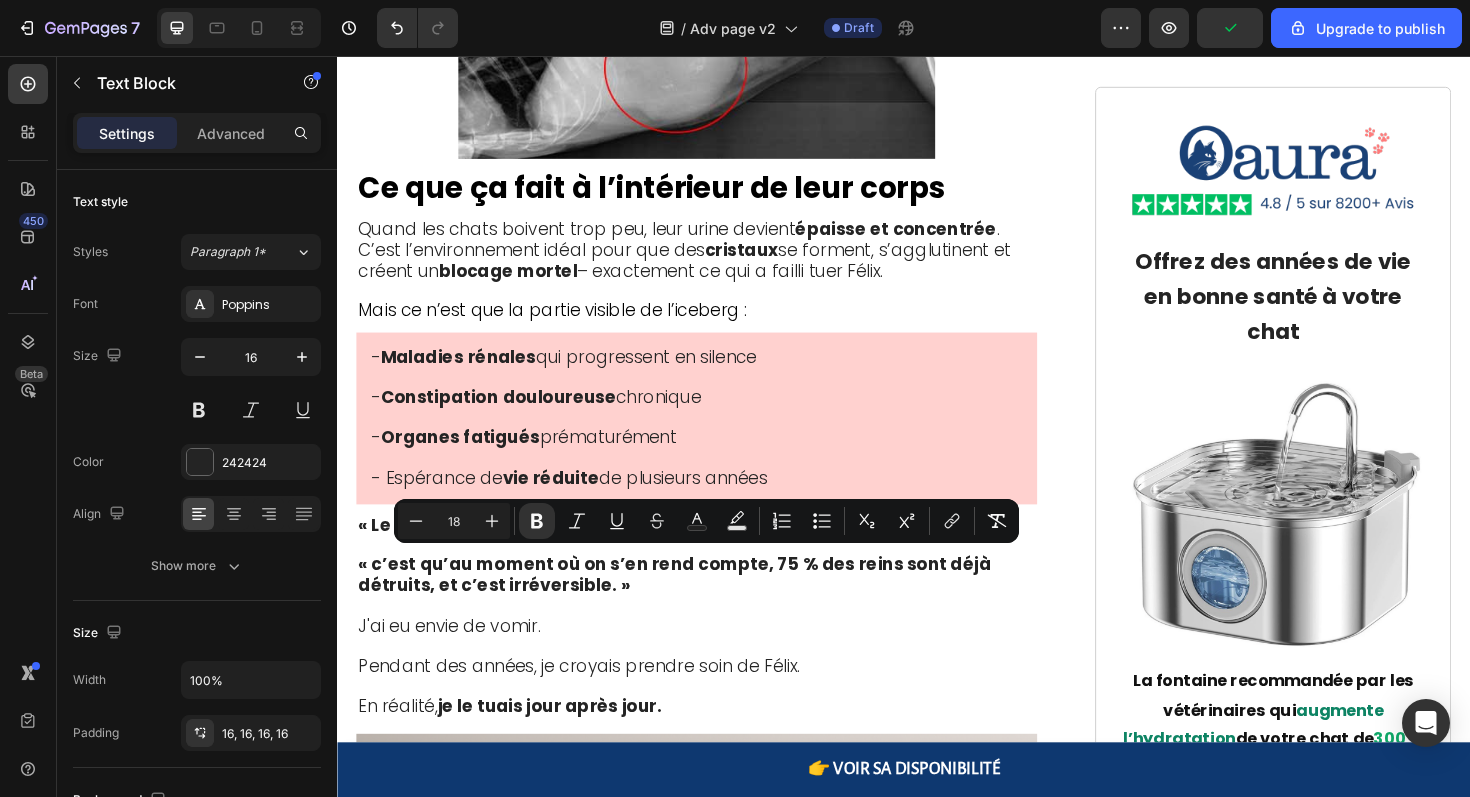 click on "- Nez ultra-sensible  : Les chats perçoivent le chlore et d’autres substances chimiques que nous, humains, ne sentons pas." at bounding box center (717, -288) 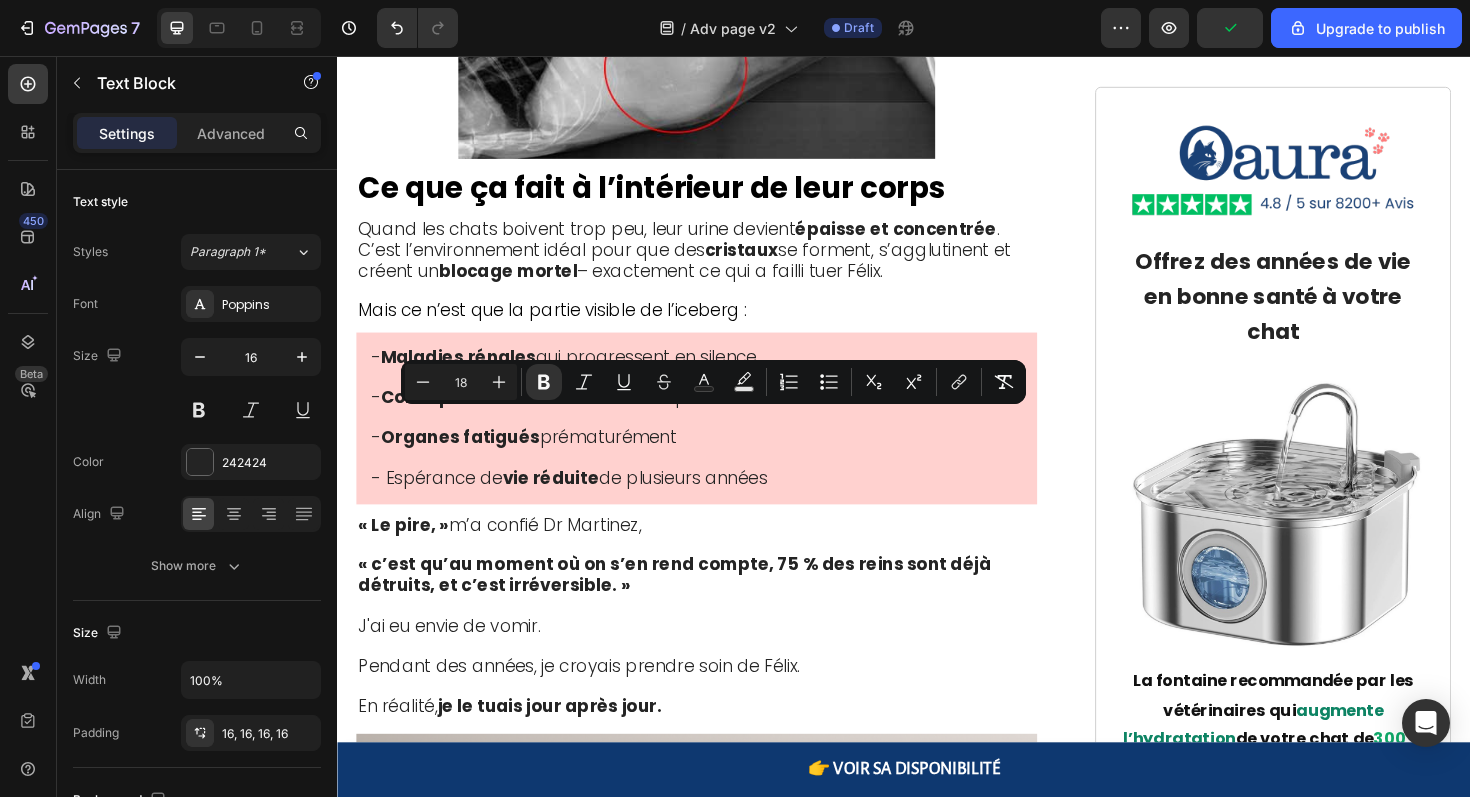 drag, startPoint x: 821, startPoint y: 685, endPoint x: 367, endPoint y: 450, distance: 511.2152 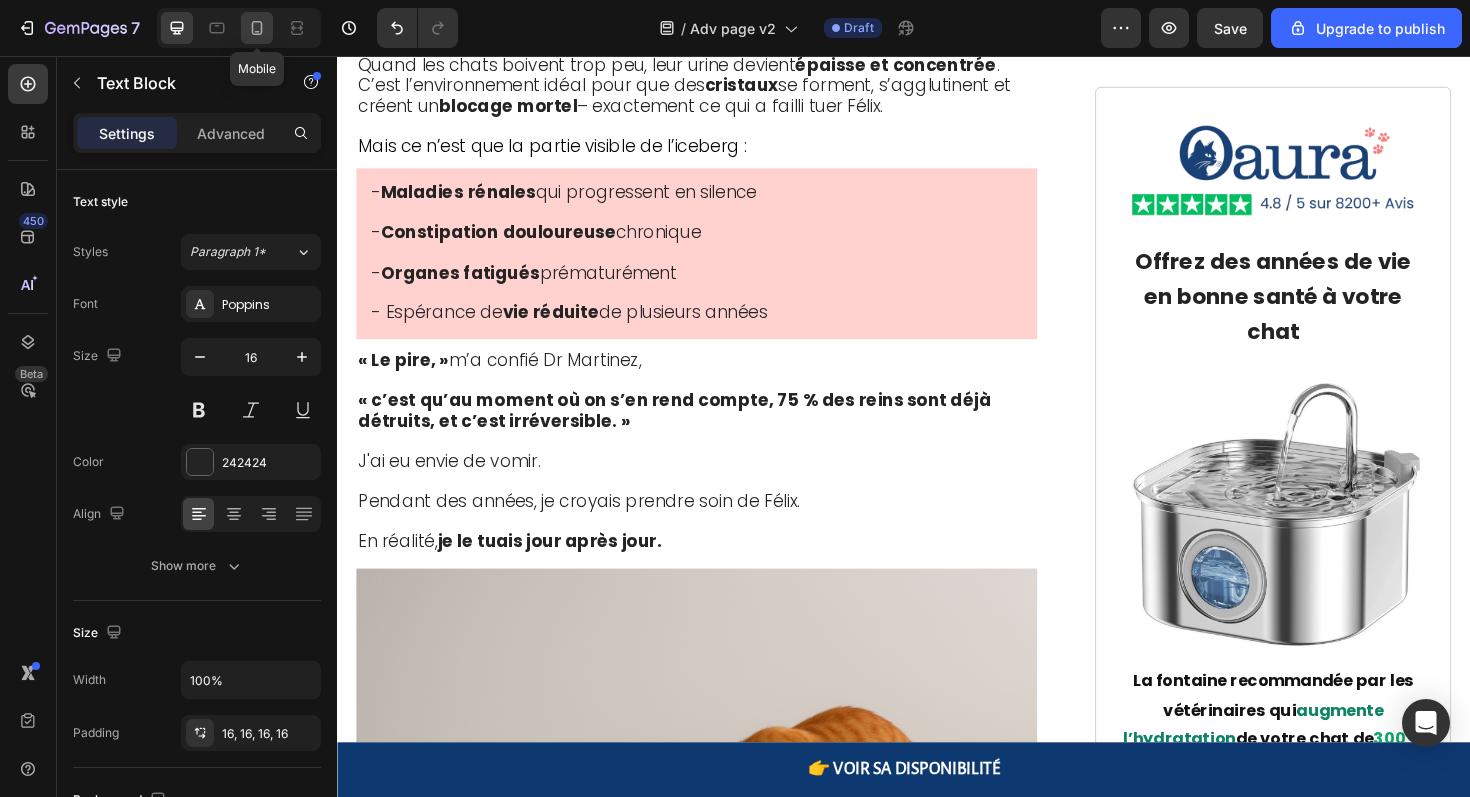 click 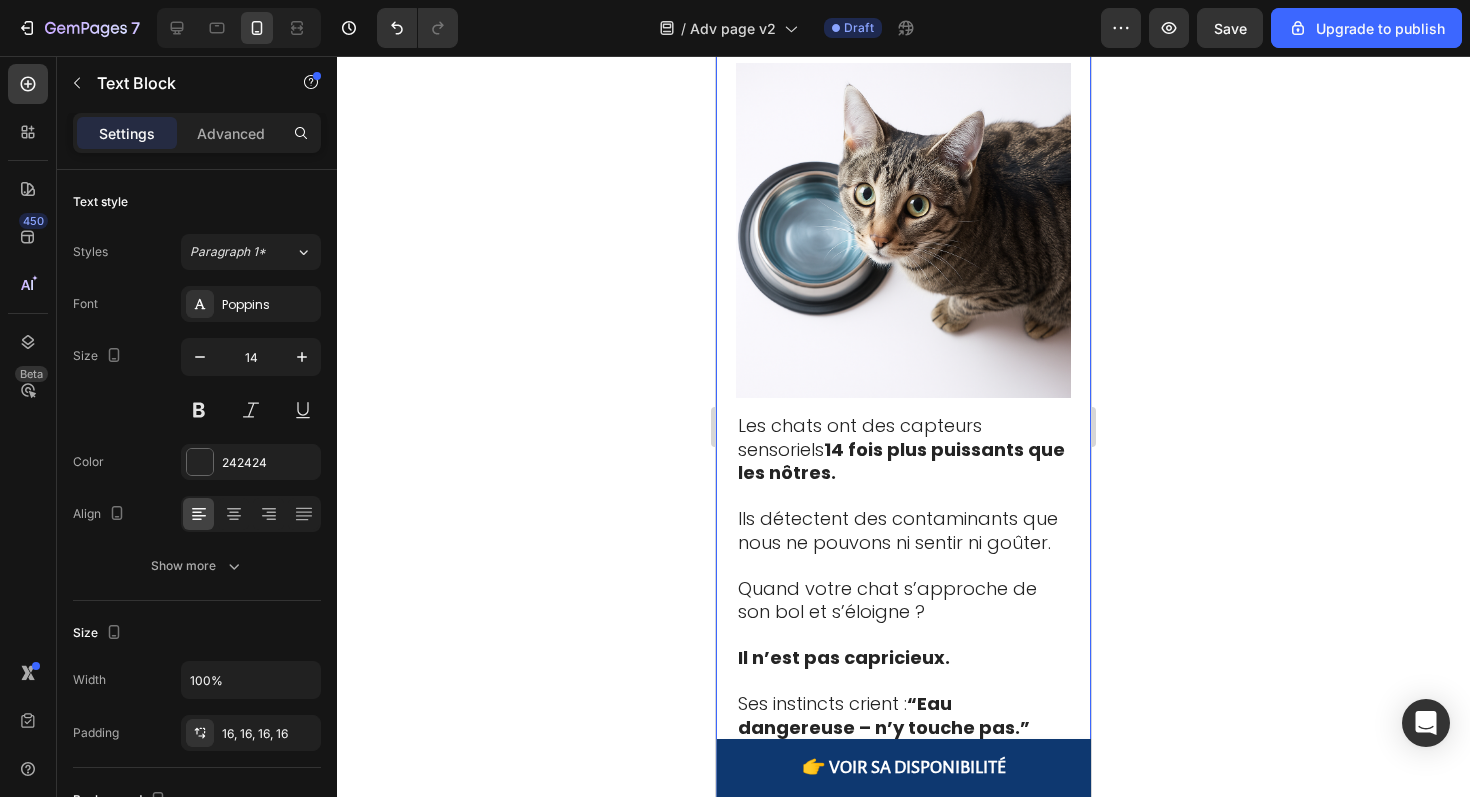 scroll, scrollTop: 3538, scrollLeft: 0, axis: vertical 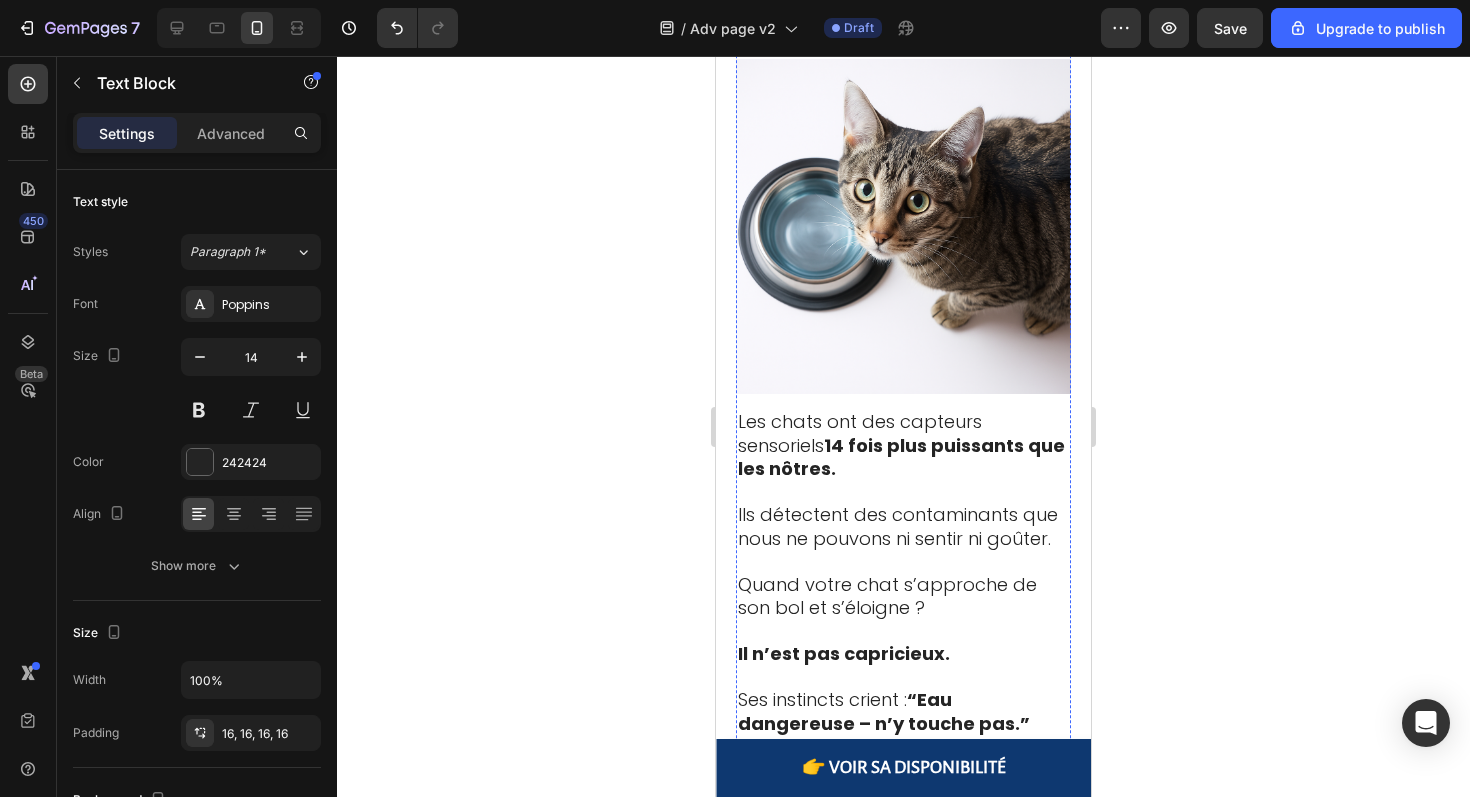 click on "Plomb  qui s’accumule dans les os" at bounding box center [903, -268] 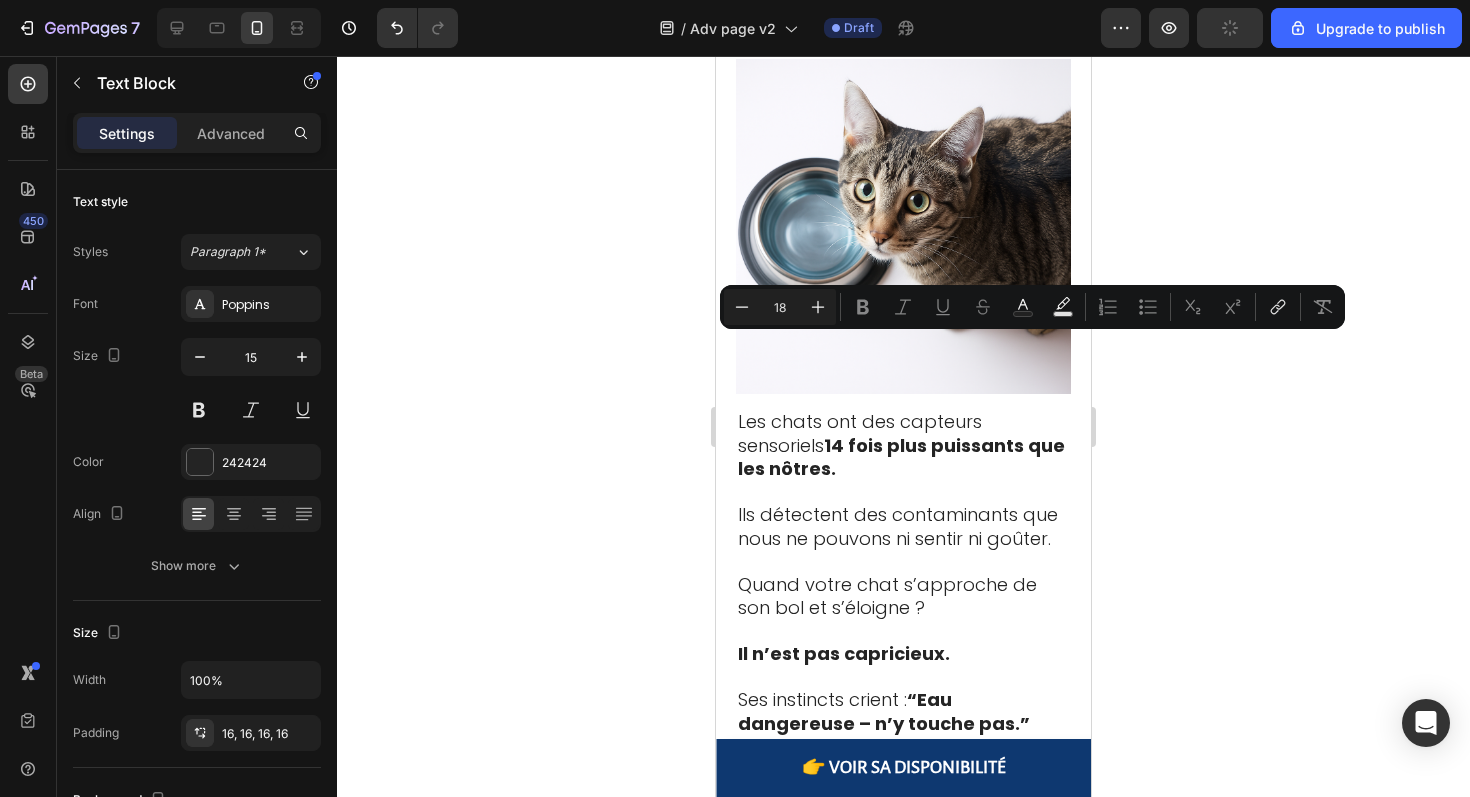 click on "Plomb  qui s’accumule dans les os" at bounding box center [903, -268] 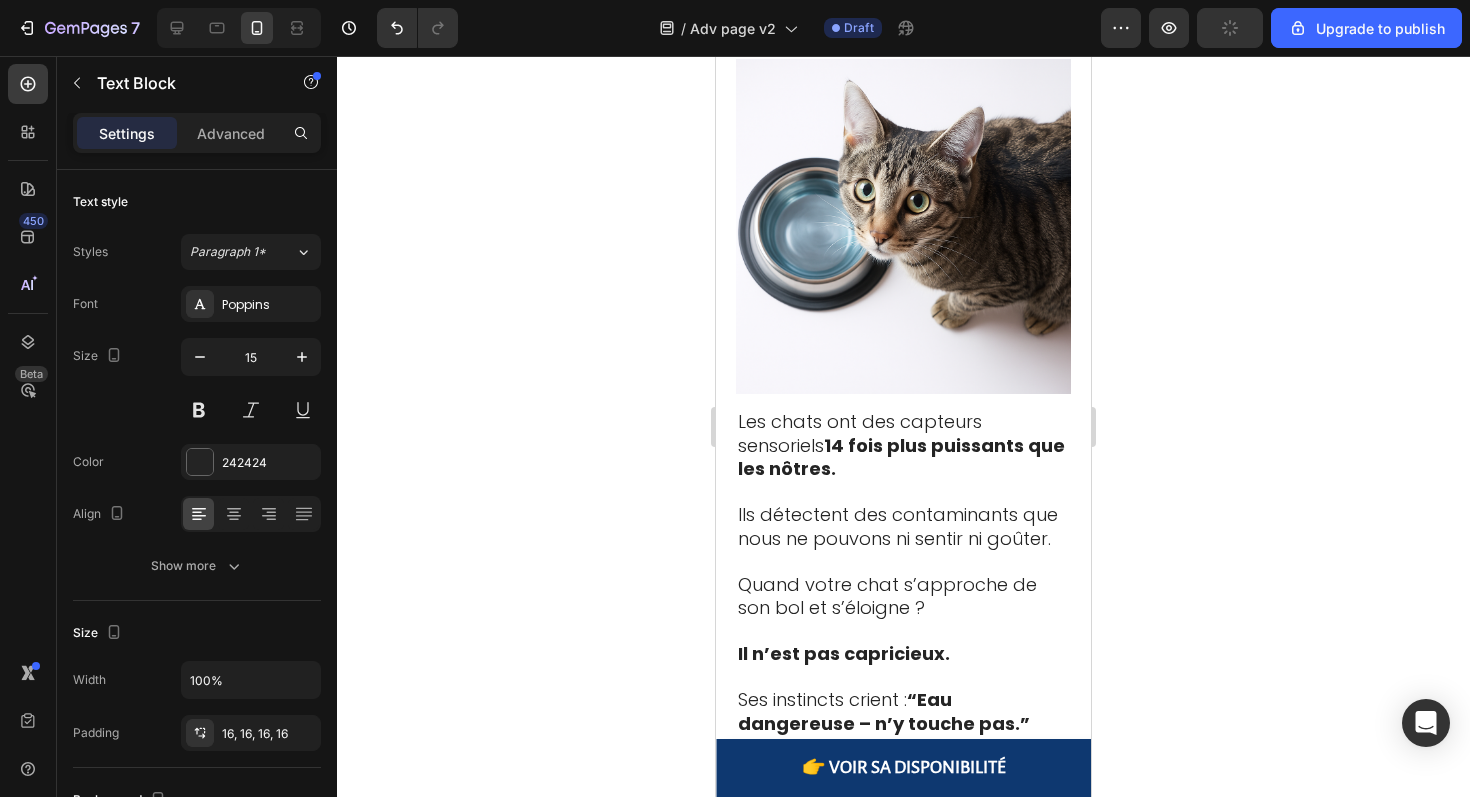 click on "Plomb  qui s’accumule dans les os" at bounding box center [903, -268] 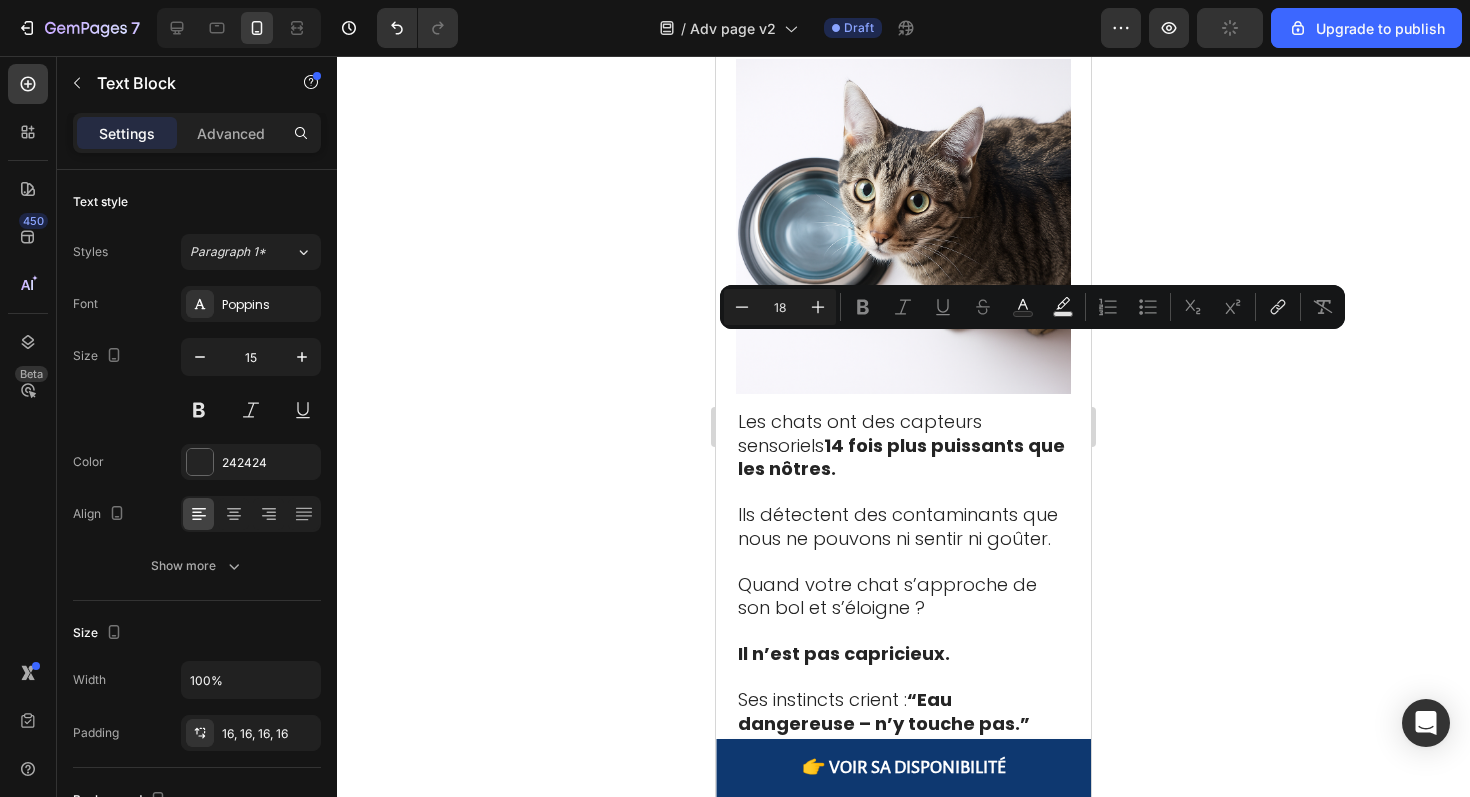 click on "Plomb  qui s’accumule dans les os" at bounding box center (903, -268) 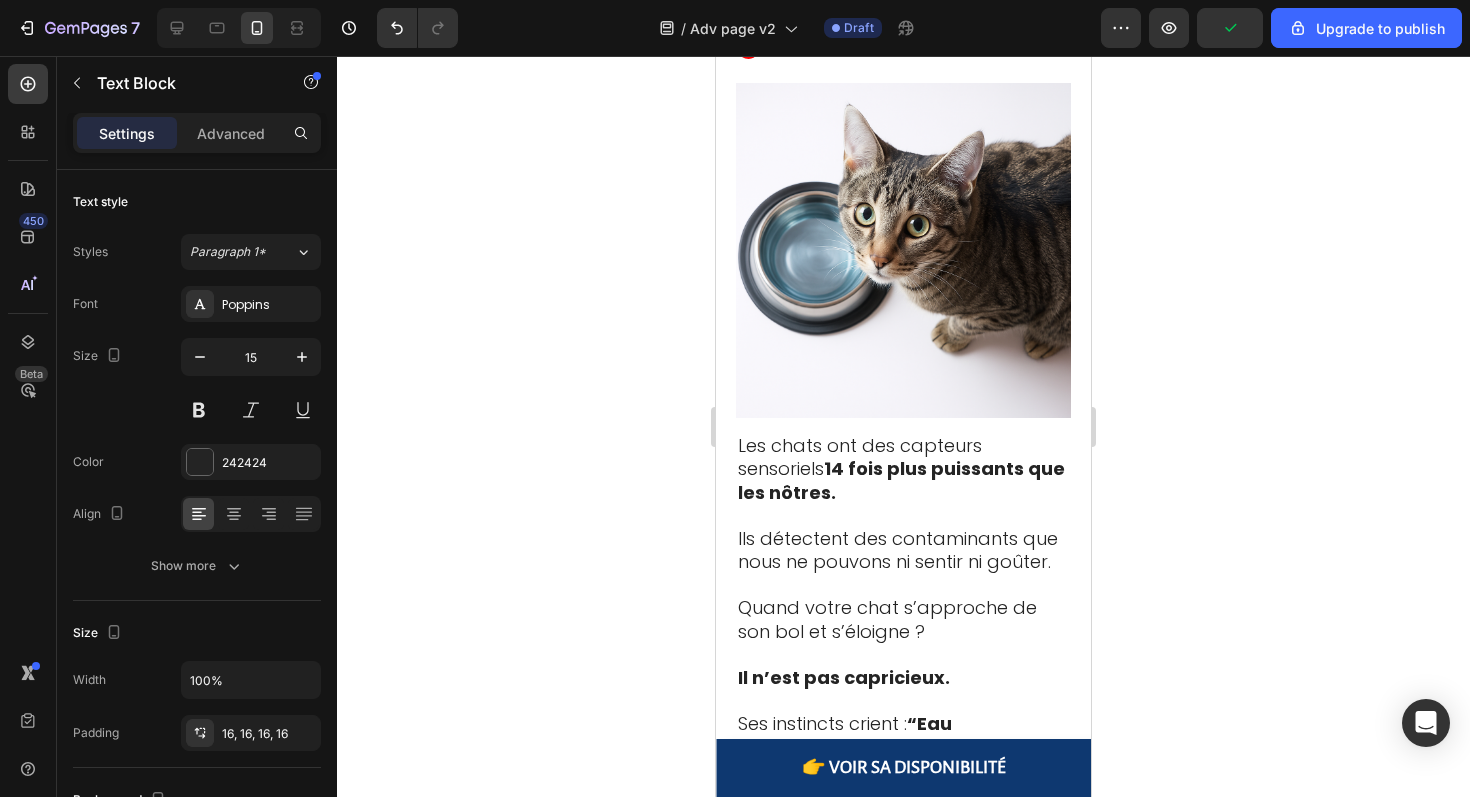 click on "Chlore et chloramines  qui brûlent les tissus" at bounding box center [903, -304] 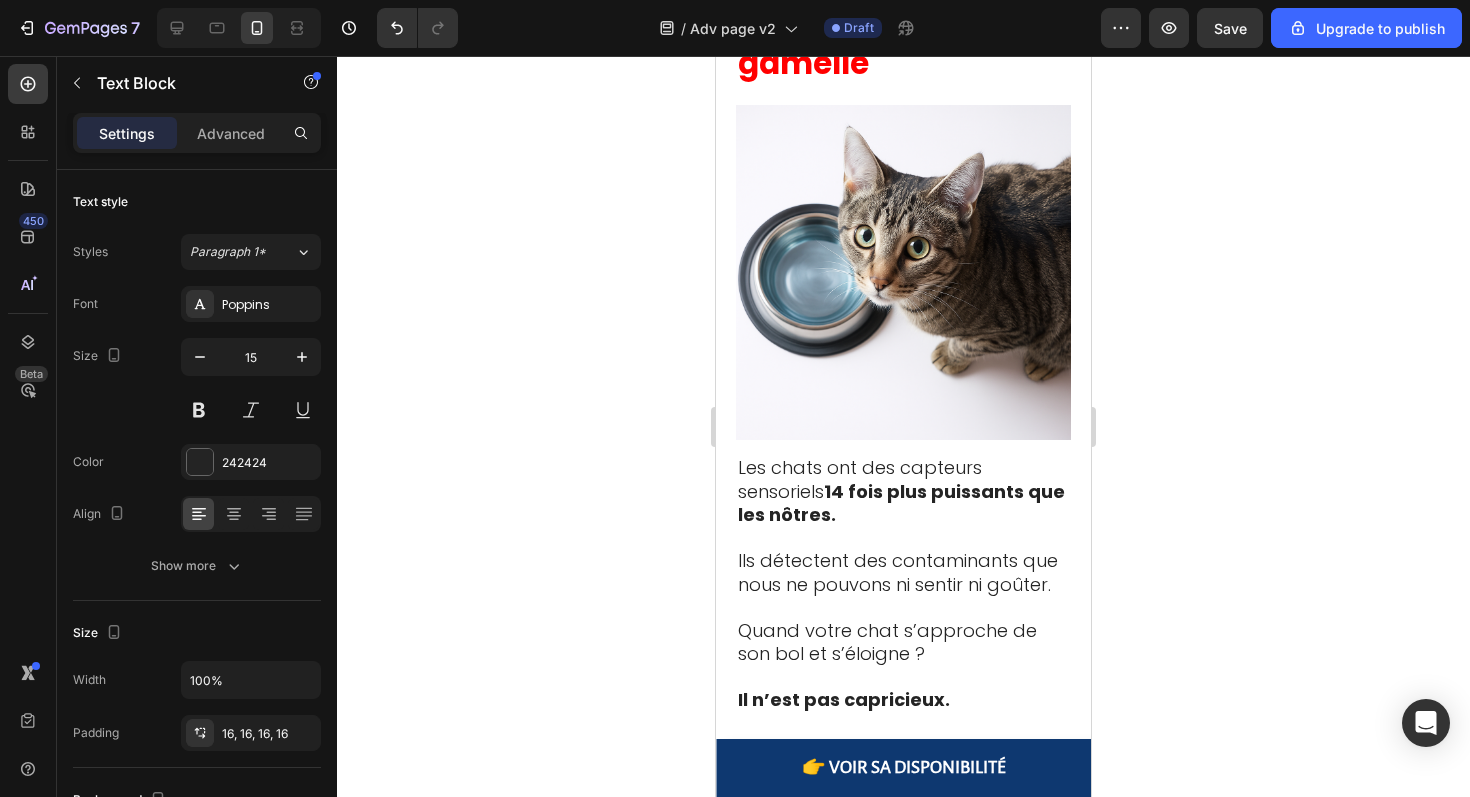 click on "Résidus agricoles, solvants industriels" at bounding box center [871, -165] 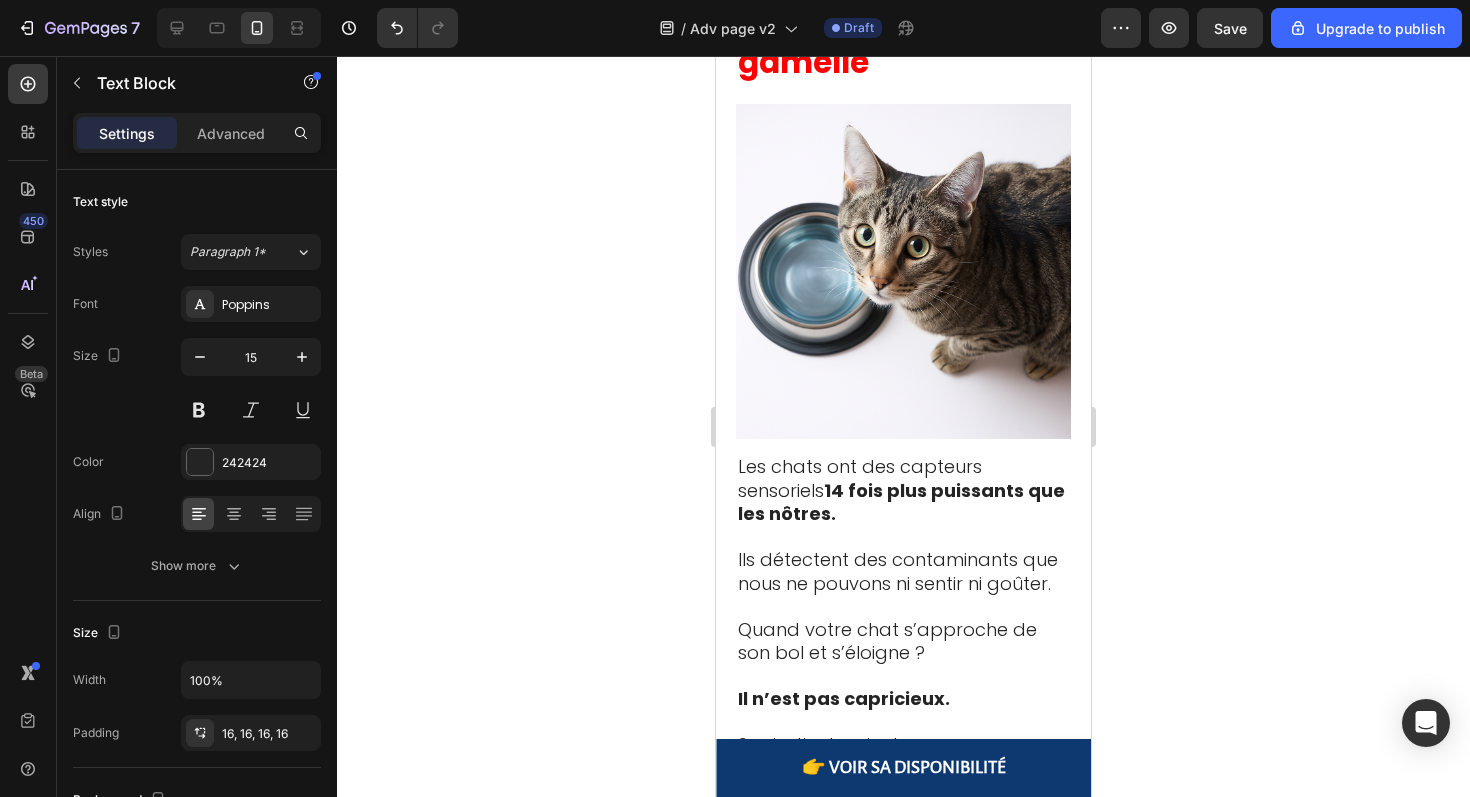 click on "Résidus agricoles, solvants industriels" at bounding box center [903, -165] 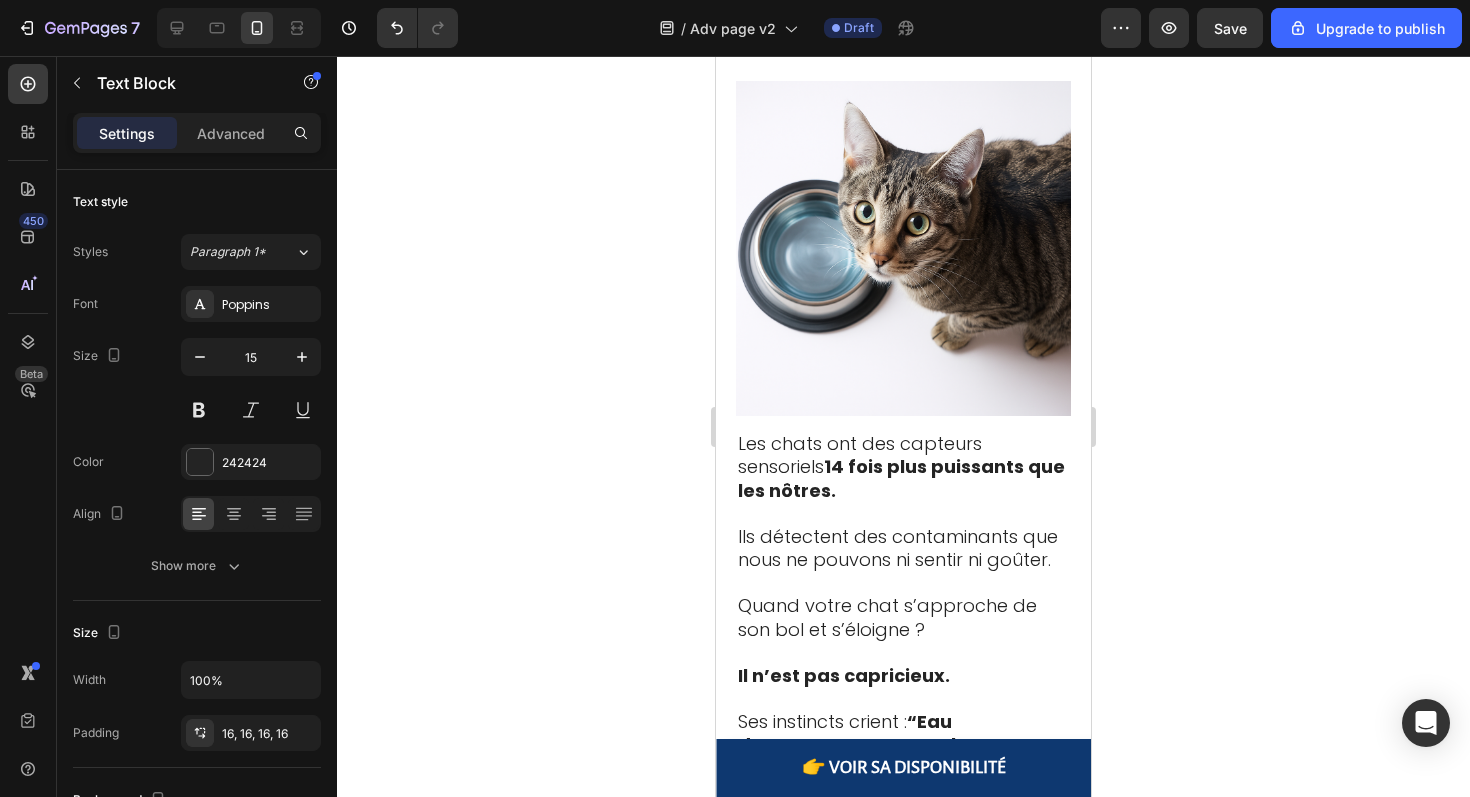 click at bounding box center (903, -223) 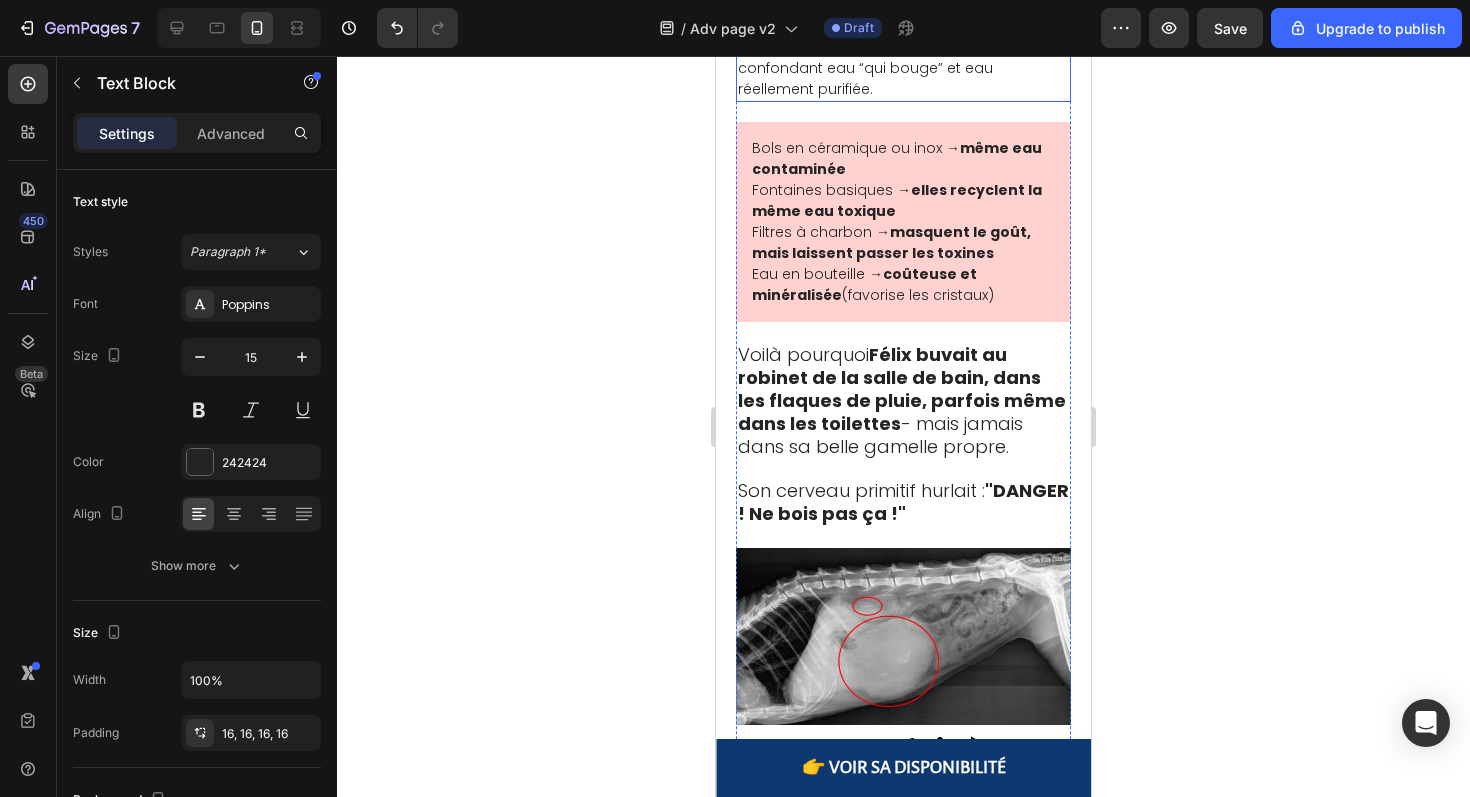 scroll, scrollTop: 5218, scrollLeft: 0, axis: vertical 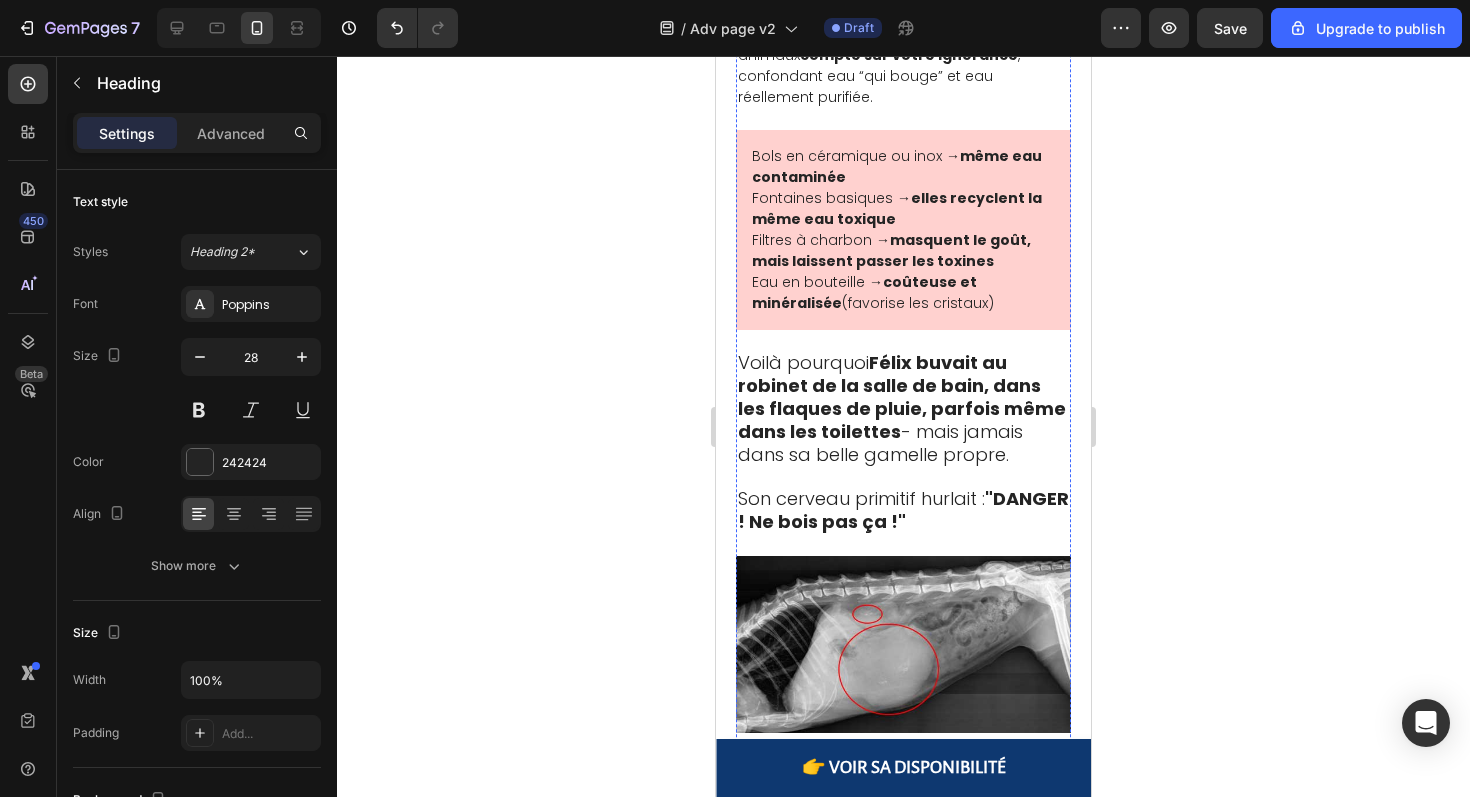 click on "Les solutions vendues en animalerie sont" at bounding box center [863, -329] 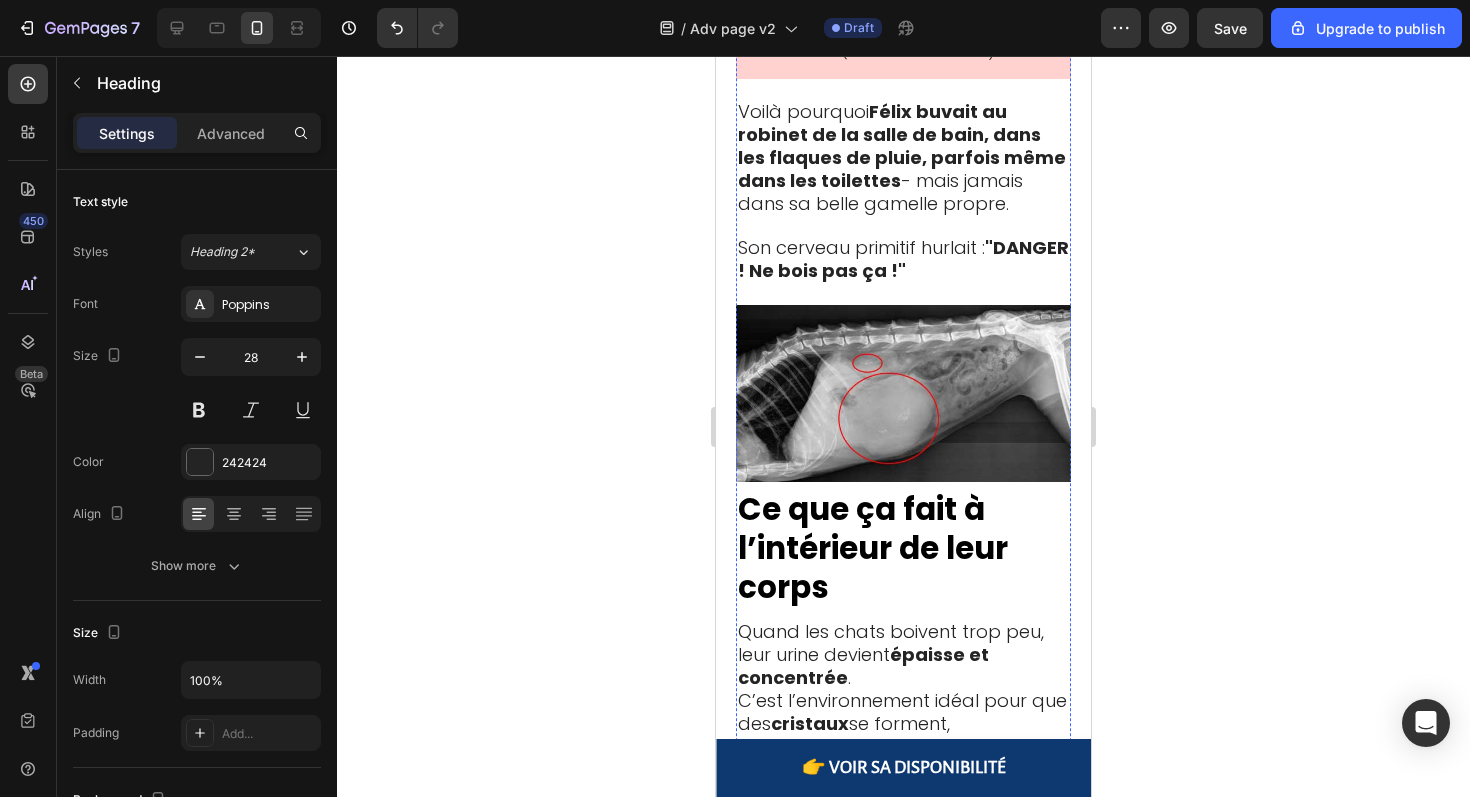 scroll, scrollTop: 5493, scrollLeft: 0, axis: vertical 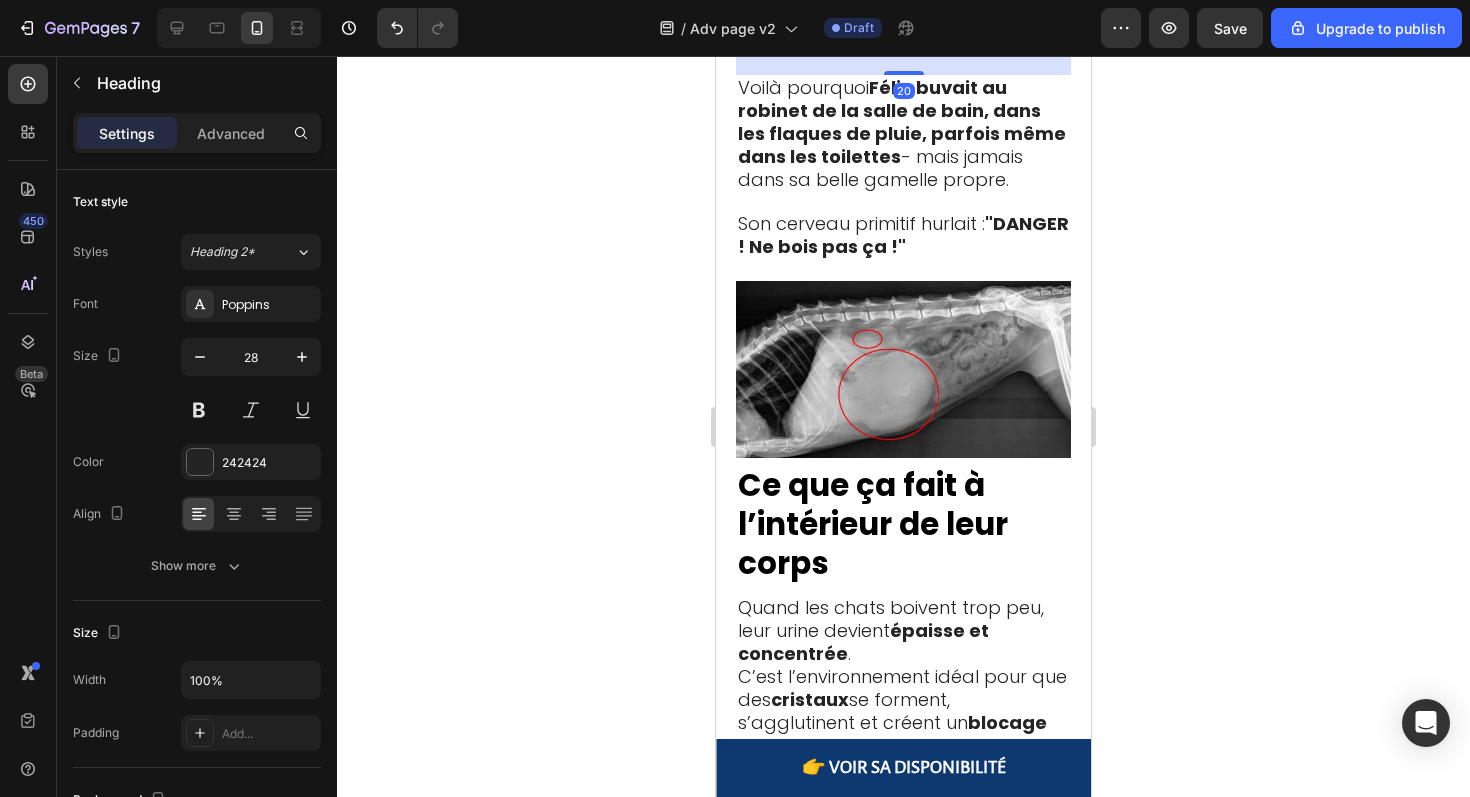 click on "Bols en céramique ou inox →  même eau contaminée" at bounding box center [903, -108] 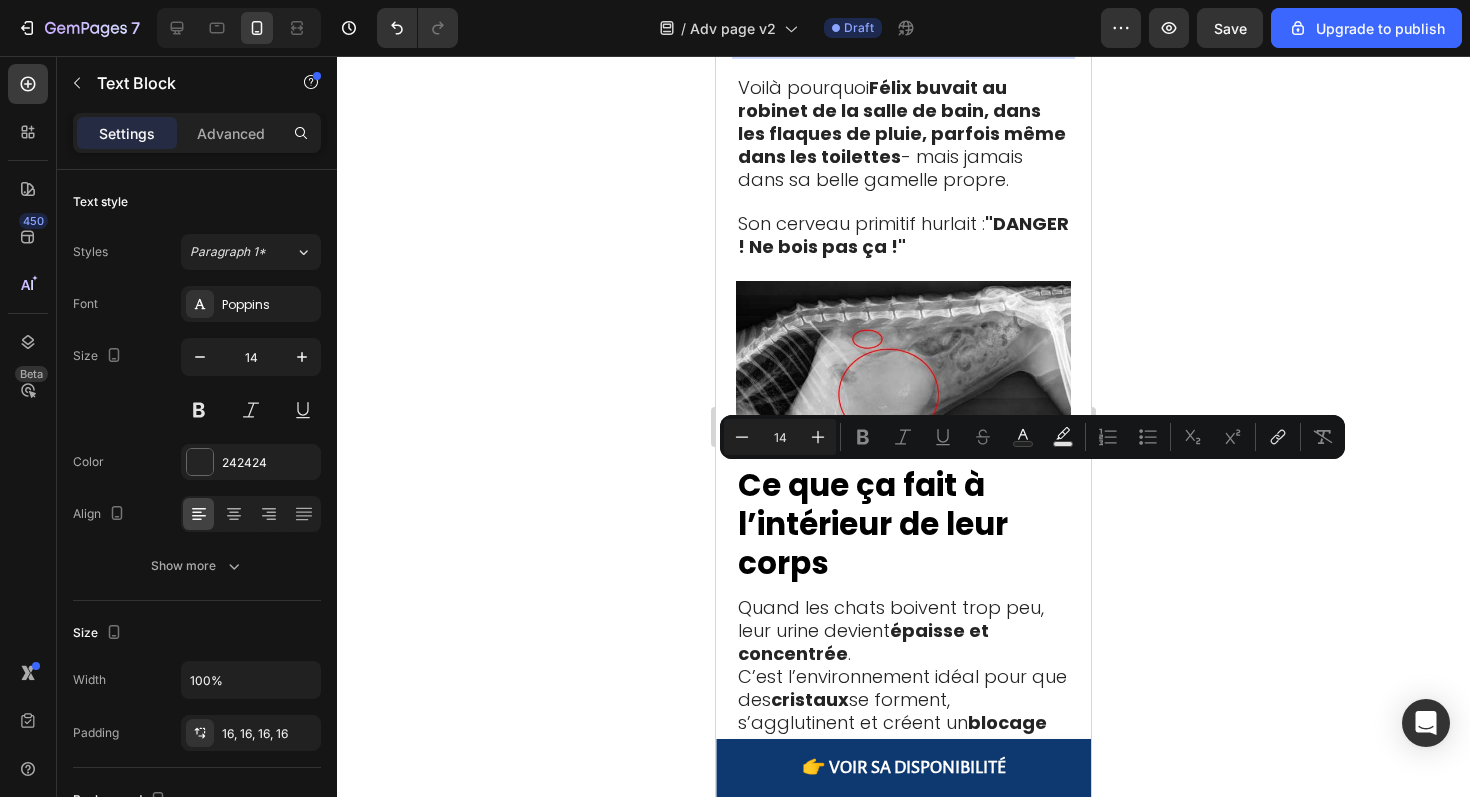 click on "elles recyclent la même eau toxique" at bounding box center (897, -67) 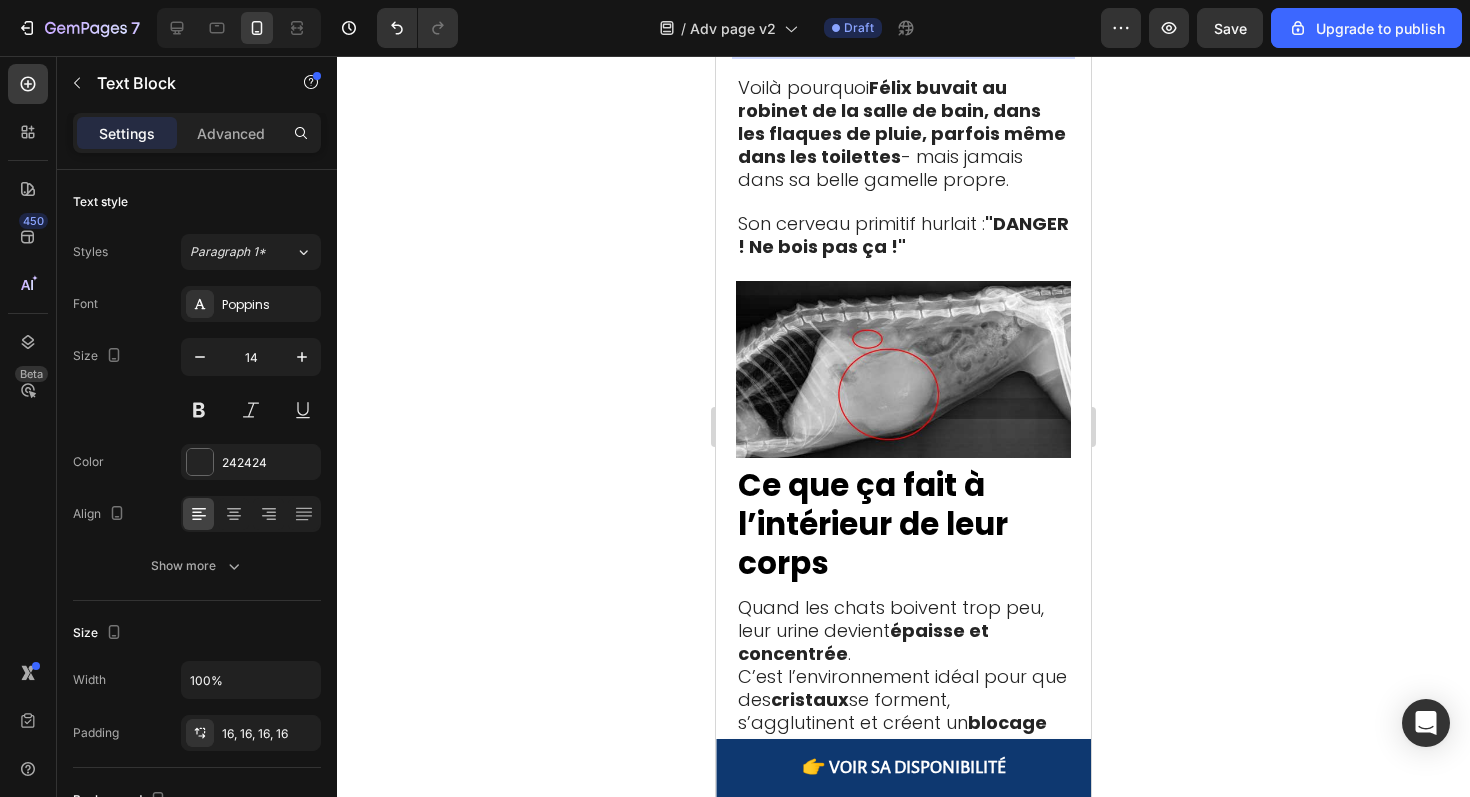 click on "Bols en céramique ou inox →  même eau contaminée" at bounding box center [903, -108] 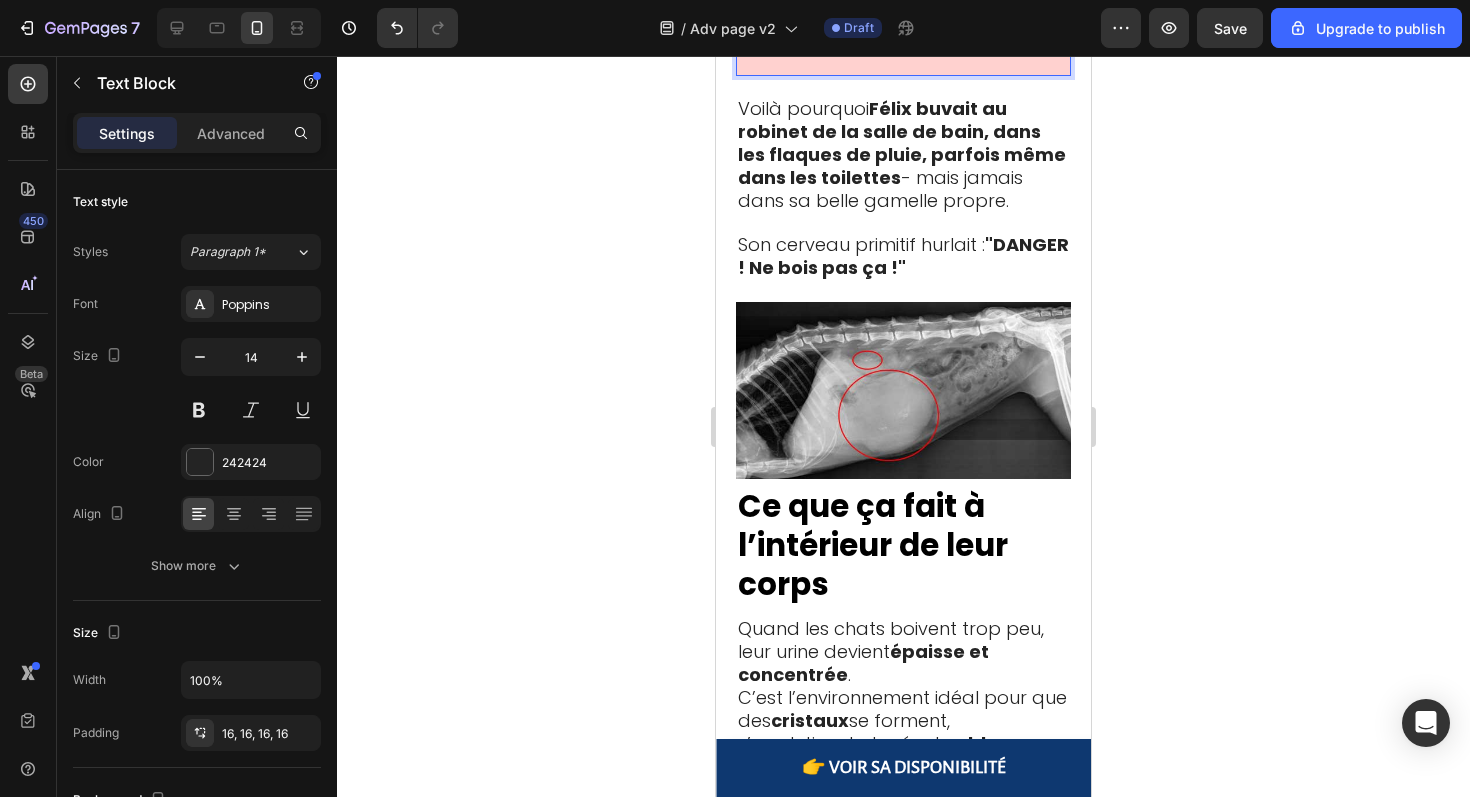 click on "Fontaines basiques →  elles recyclent la même eau toxique" at bounding box center (903, -45) 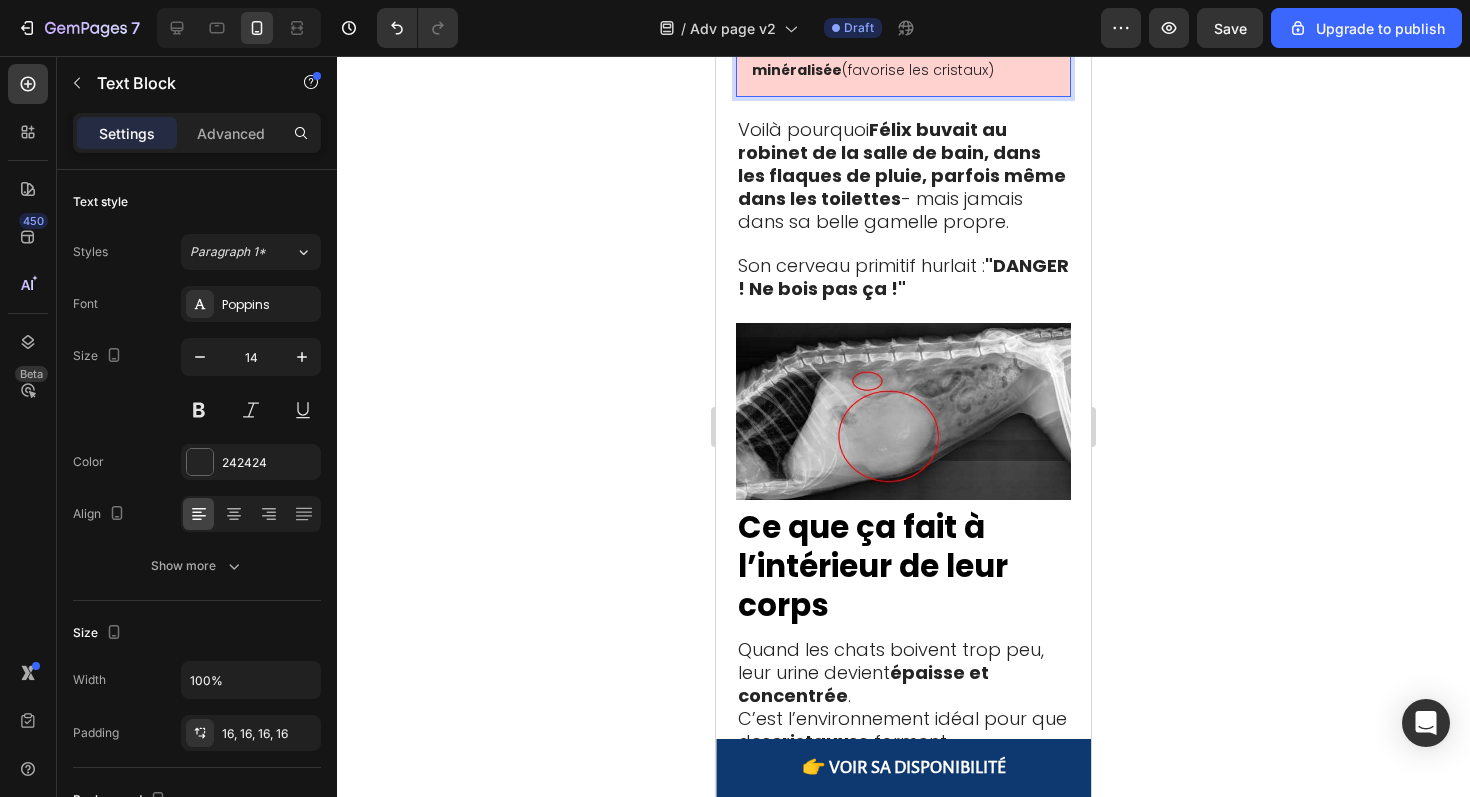 click on "Filtres à charbon →  masquent le goût, mais laissent passer les toxines" at bounding box center (903, 18) 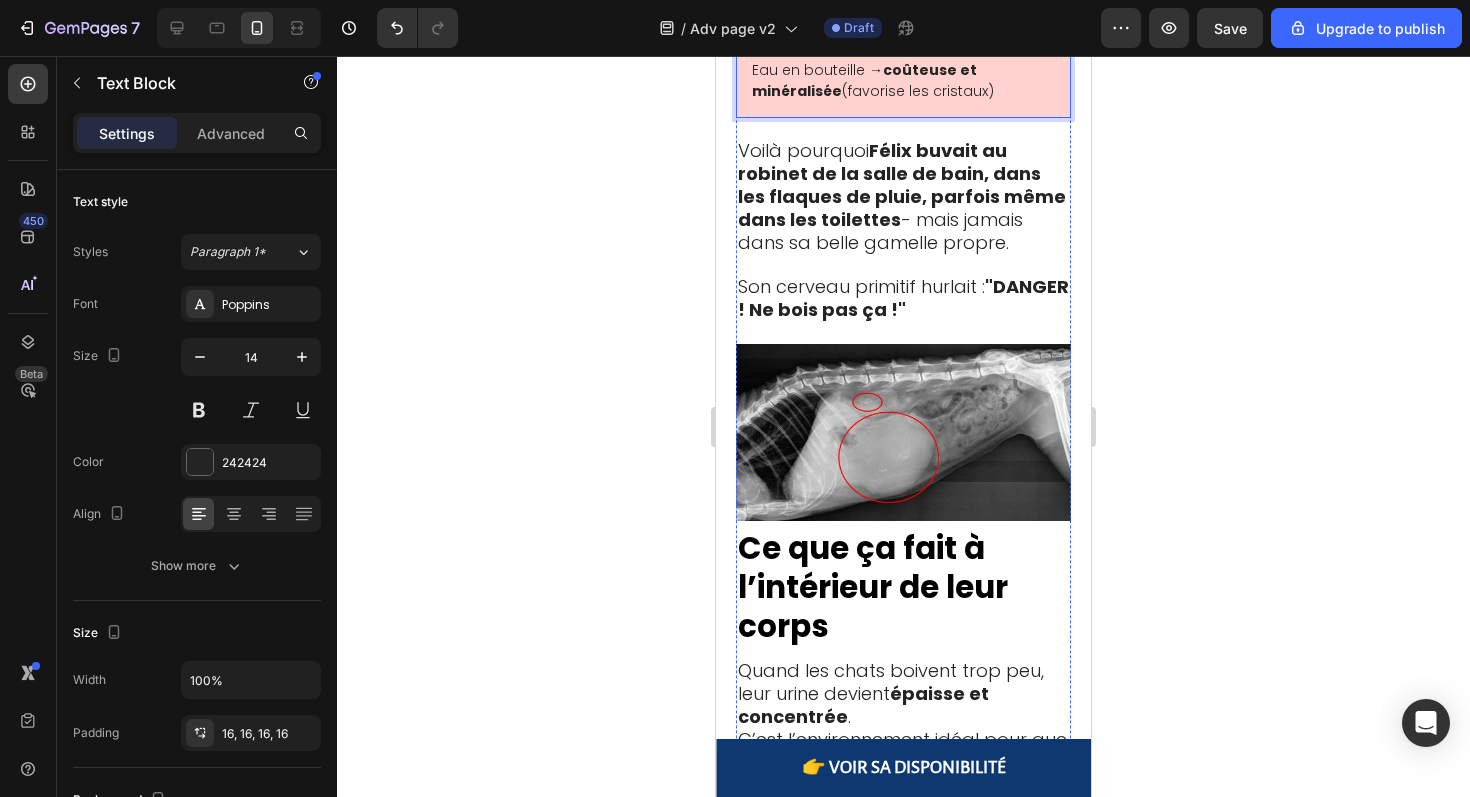 click at bounding box center [903, -262] 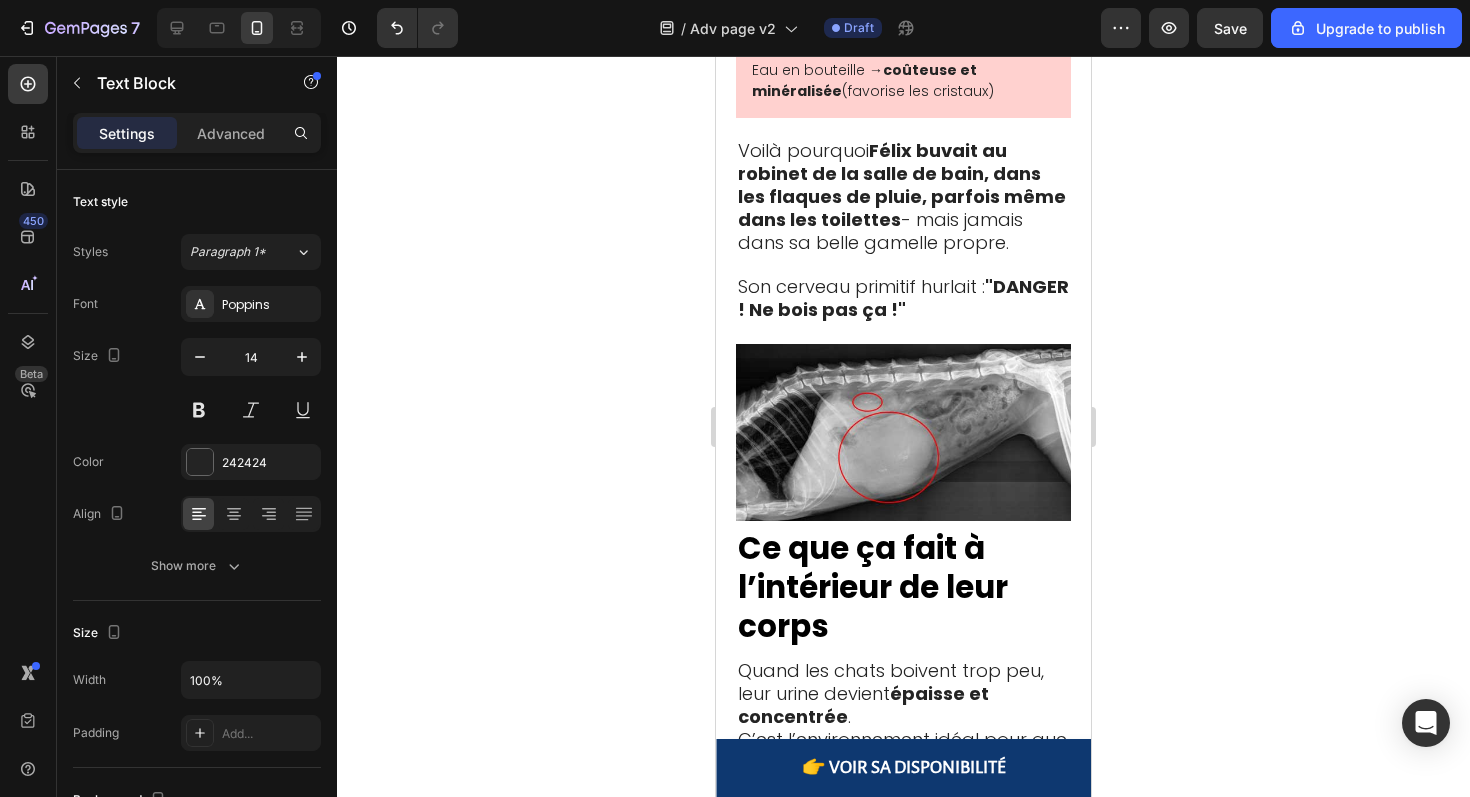 click on "L’industrie des accessoires pour animaux  compte sur votre ignorance , confondant eau “qui bouge” et eau réellement purifiée." at bounding box center (903, -209) 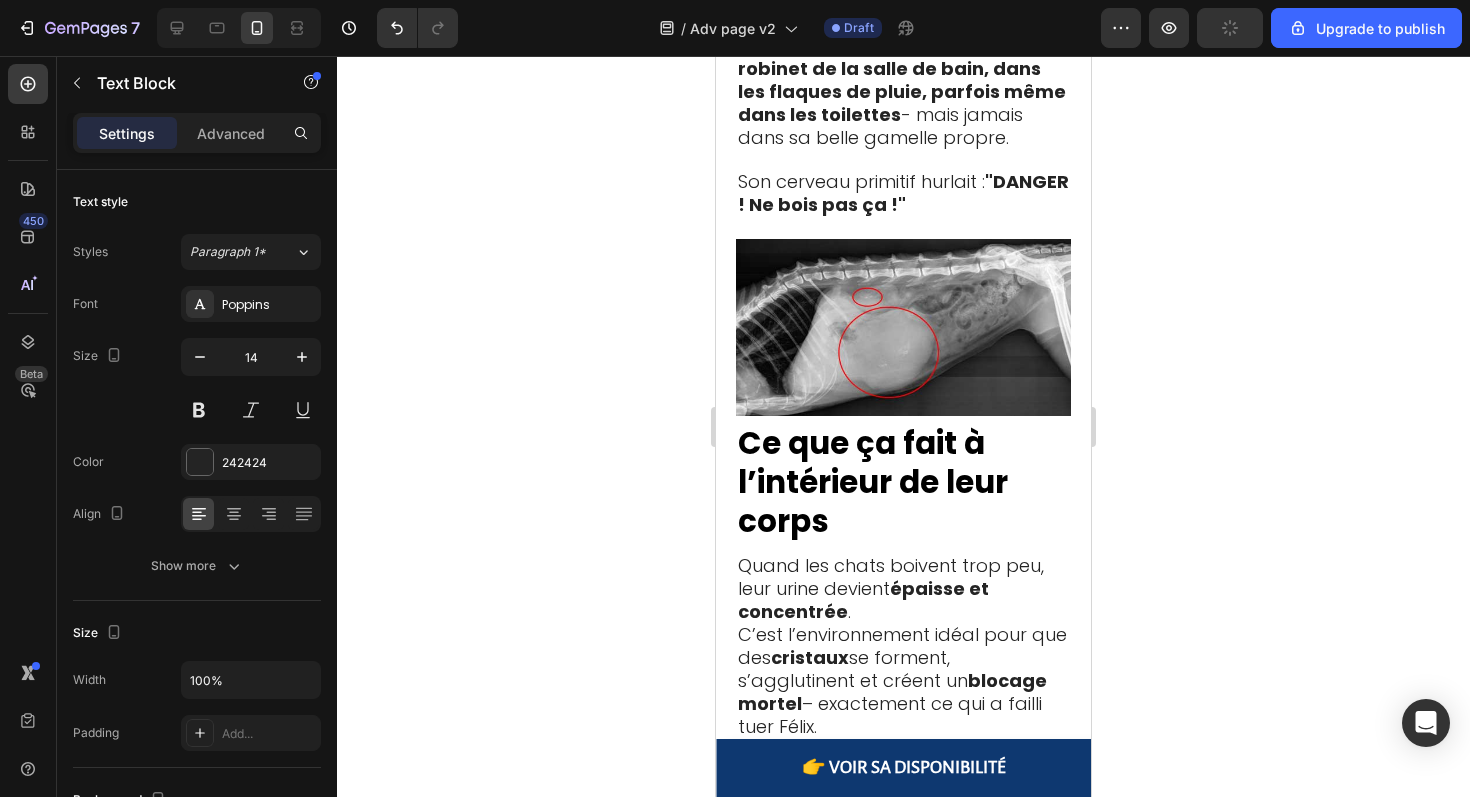 drag, startPoint x: 912, startPoint y: 289, endPoint x: 739, endPoint y: 144, distance: 225.72993 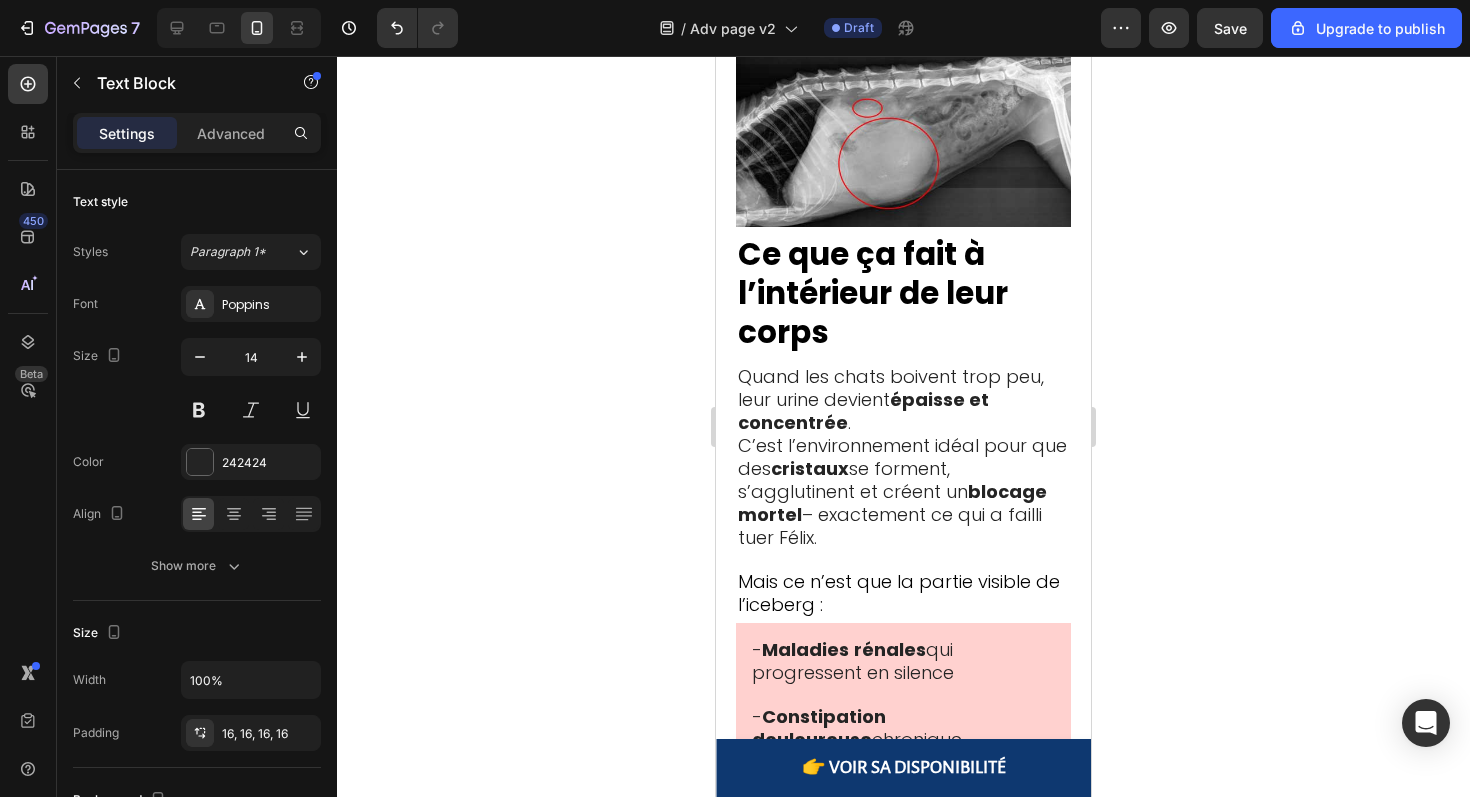 click at bounding box center (903, -308) 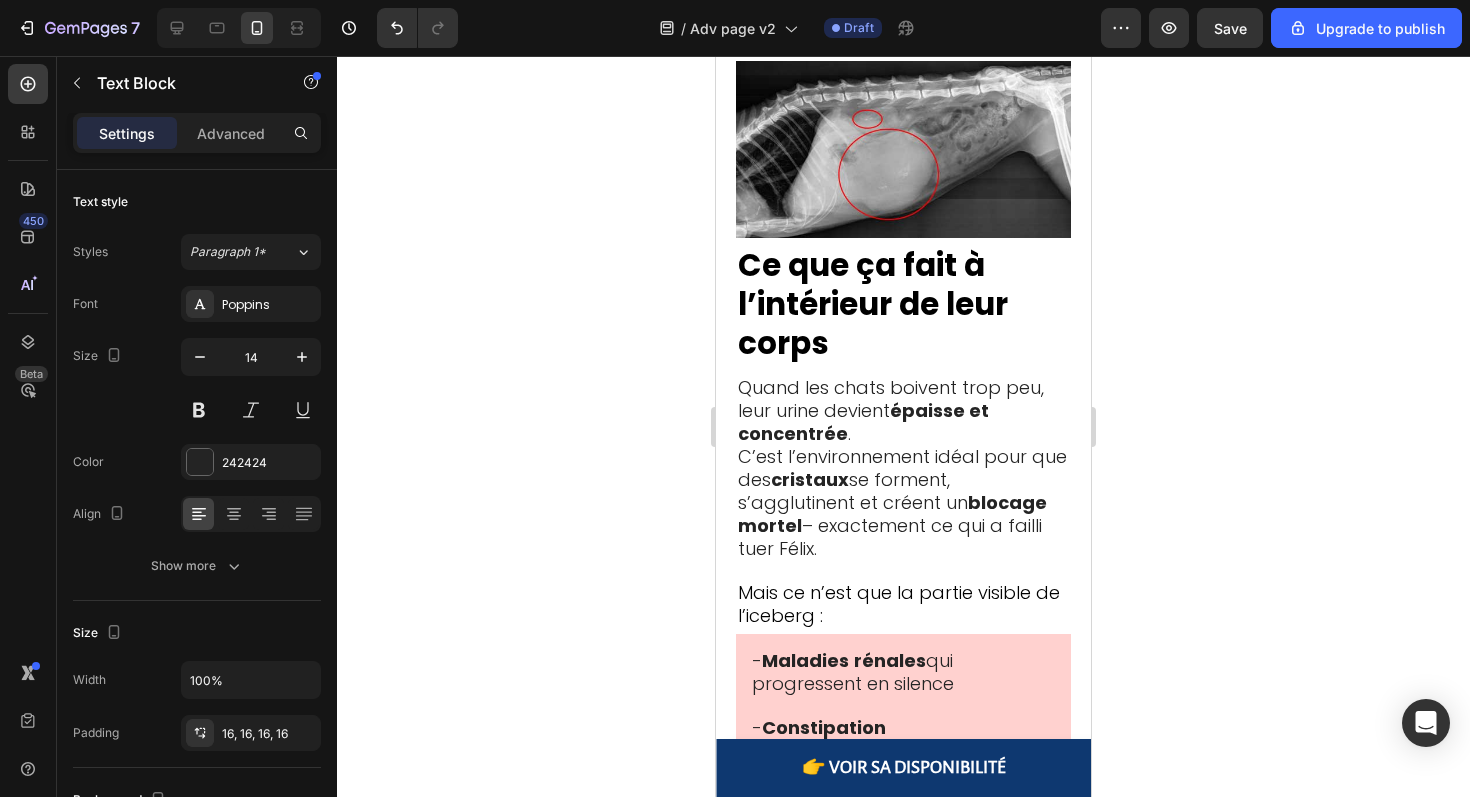 scroll, scrollTop: 5476, scrollLeft: 0, axis: vertical 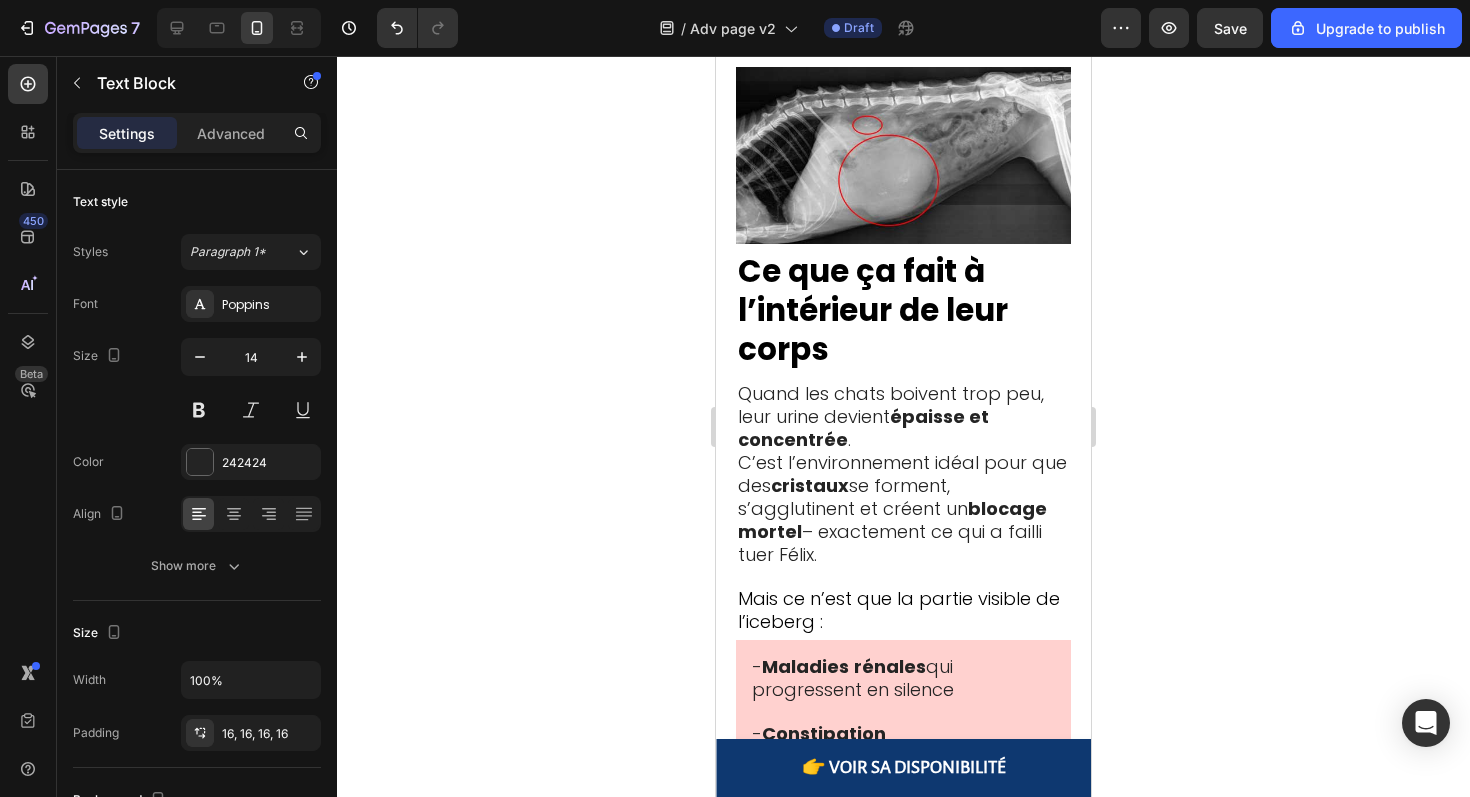 click on "J’ai testé toutes les alternatives du marché :" at bounding box center (903, -455) 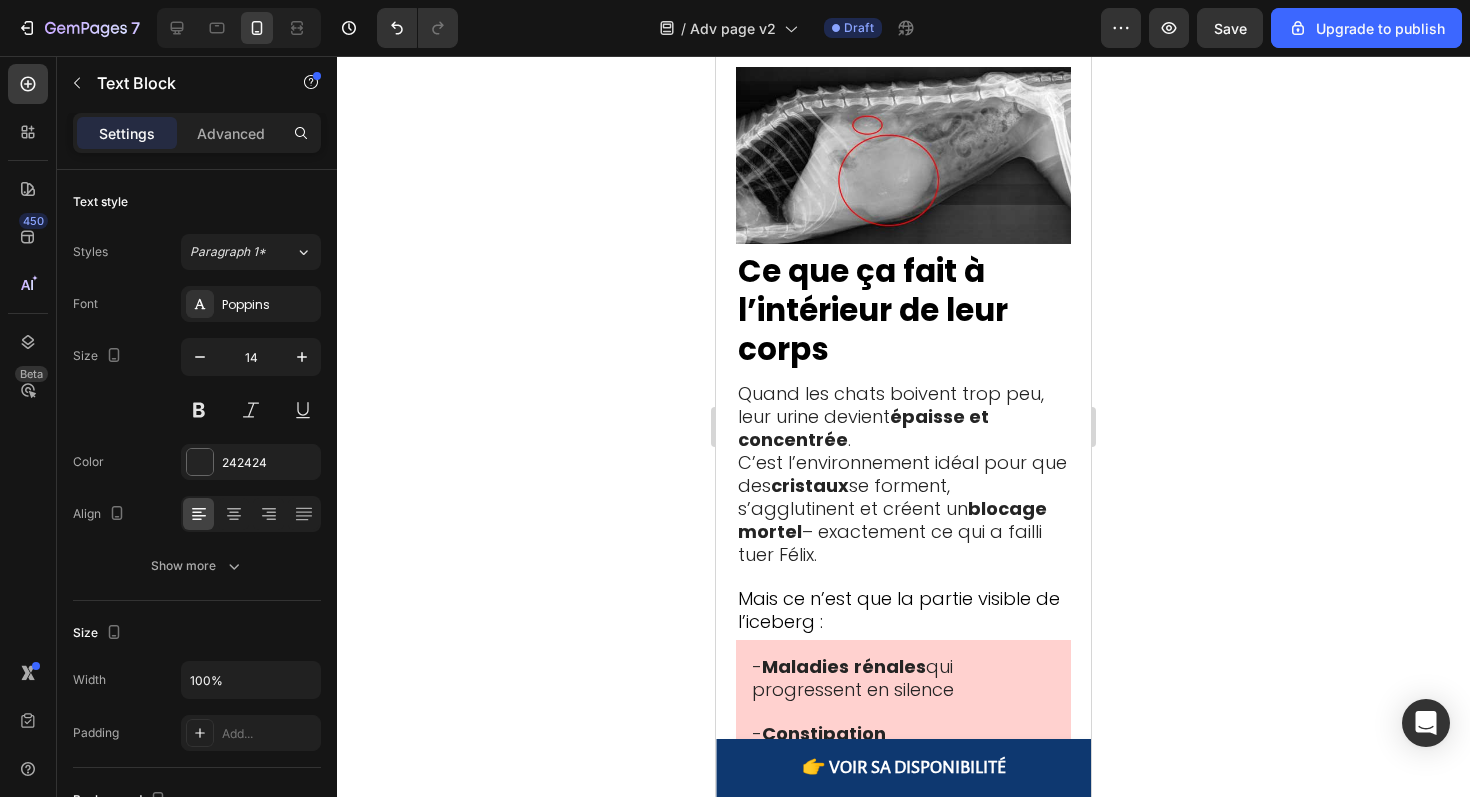 click 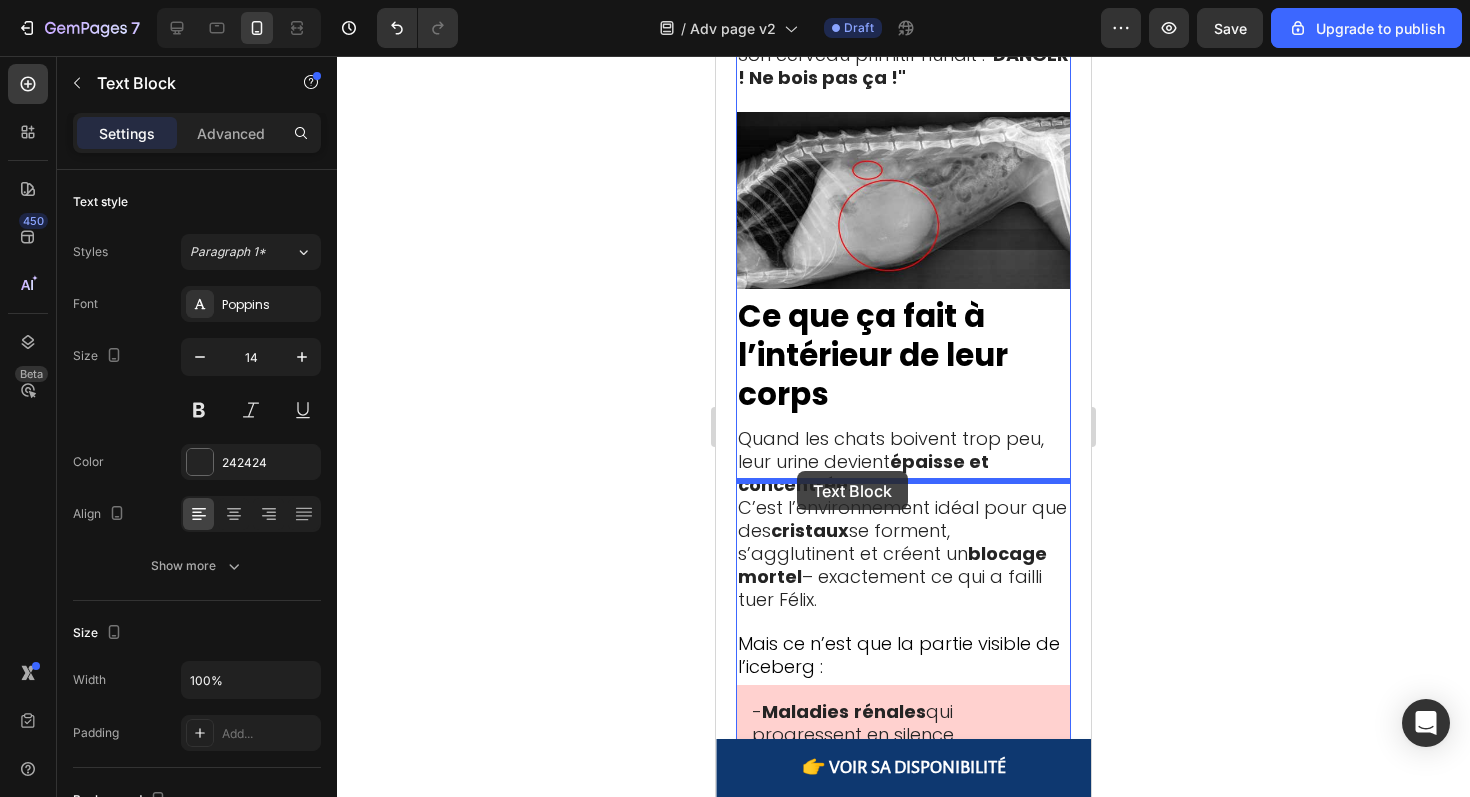 drag, startPoint x: 774, startPoint y: 136, endPoint x: 799, endPoint y: 474, distance: 338.9233 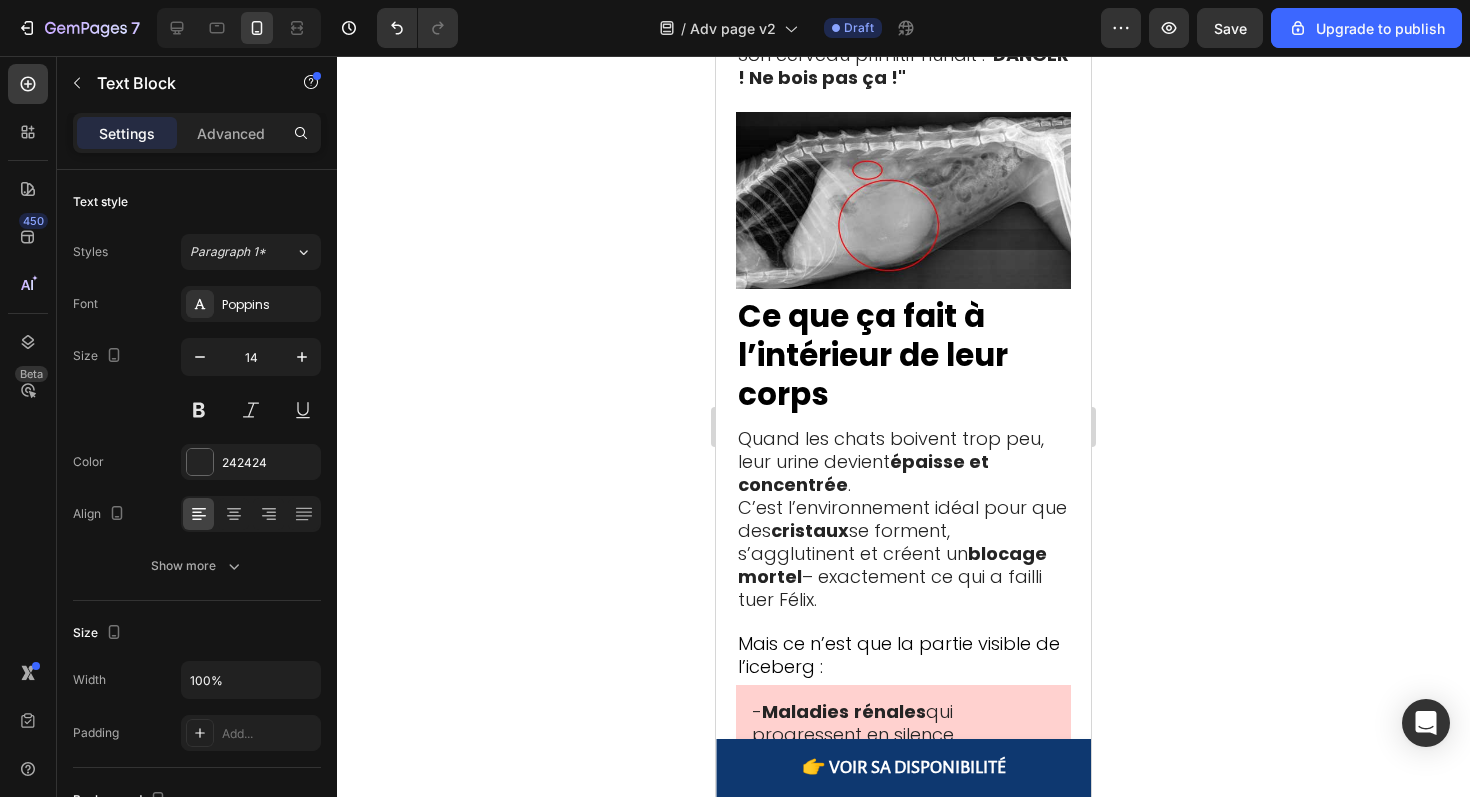 click on "J’ai testé toutes les alternatives du marché :" at bounding box center (903, -127) 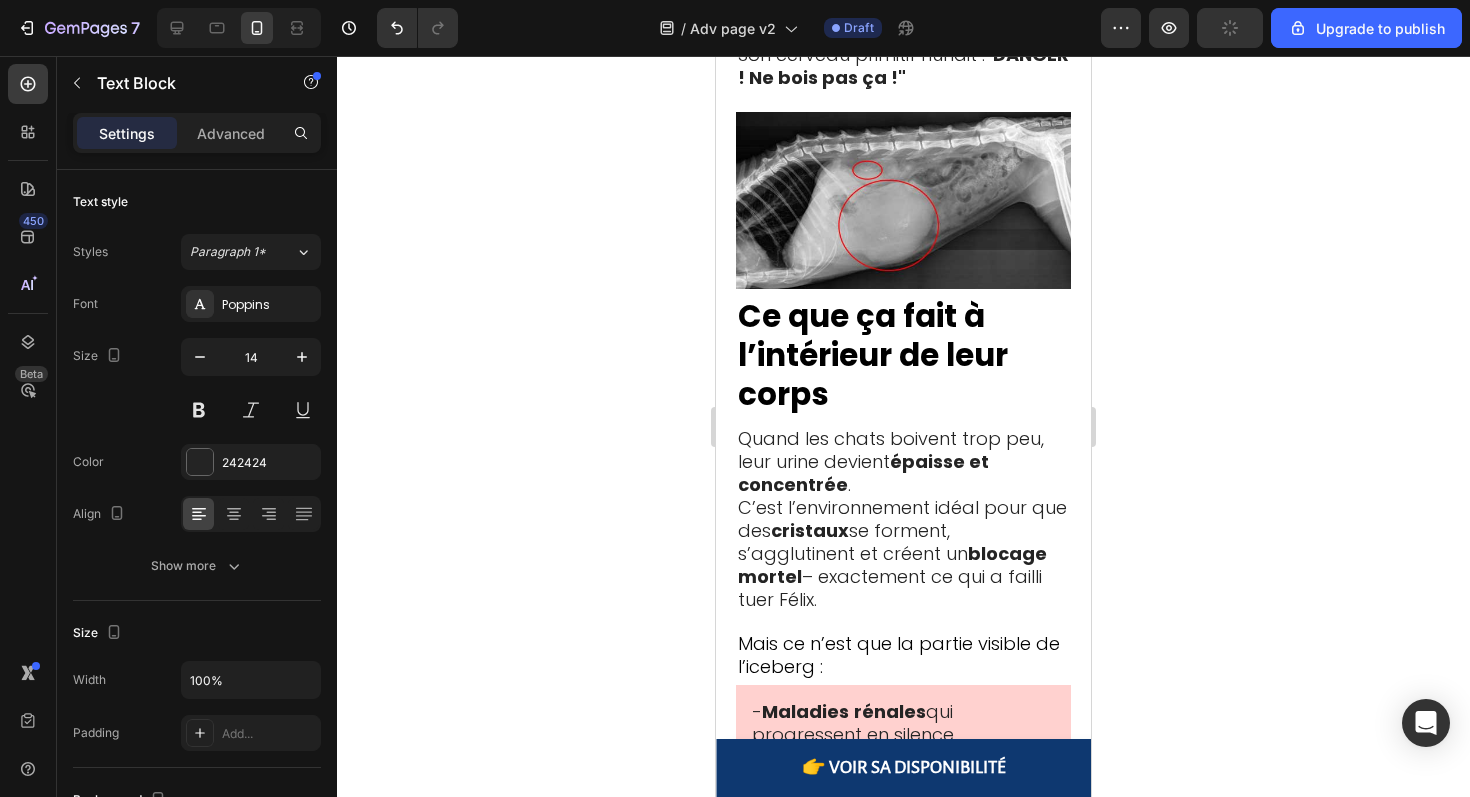 click on "J’ai testé toutes les alternatives du marché :" at bounding box center (903, -127) 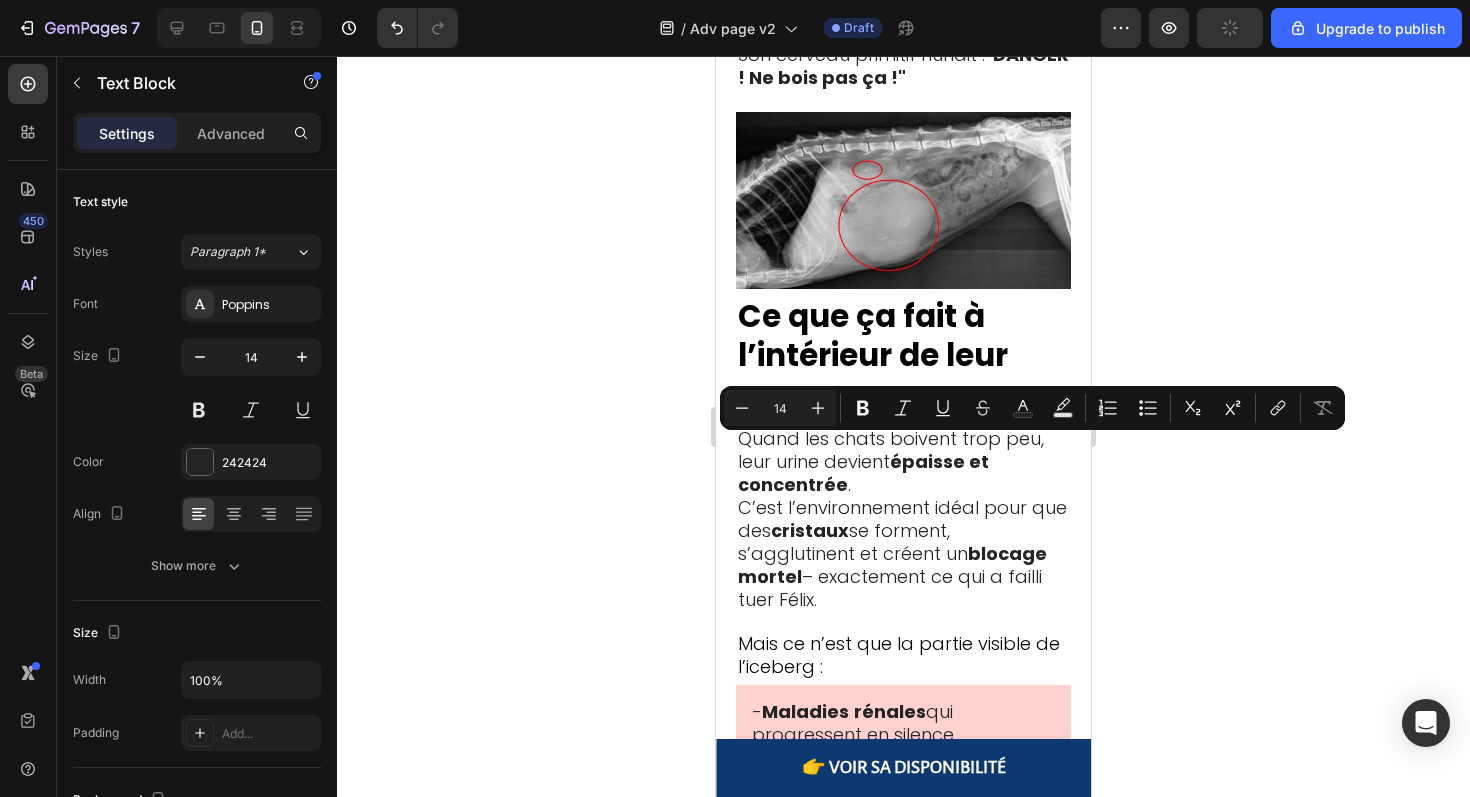 click on "J’ai testé toutes les alternatives du marché :" at bounding box center [903, -127] 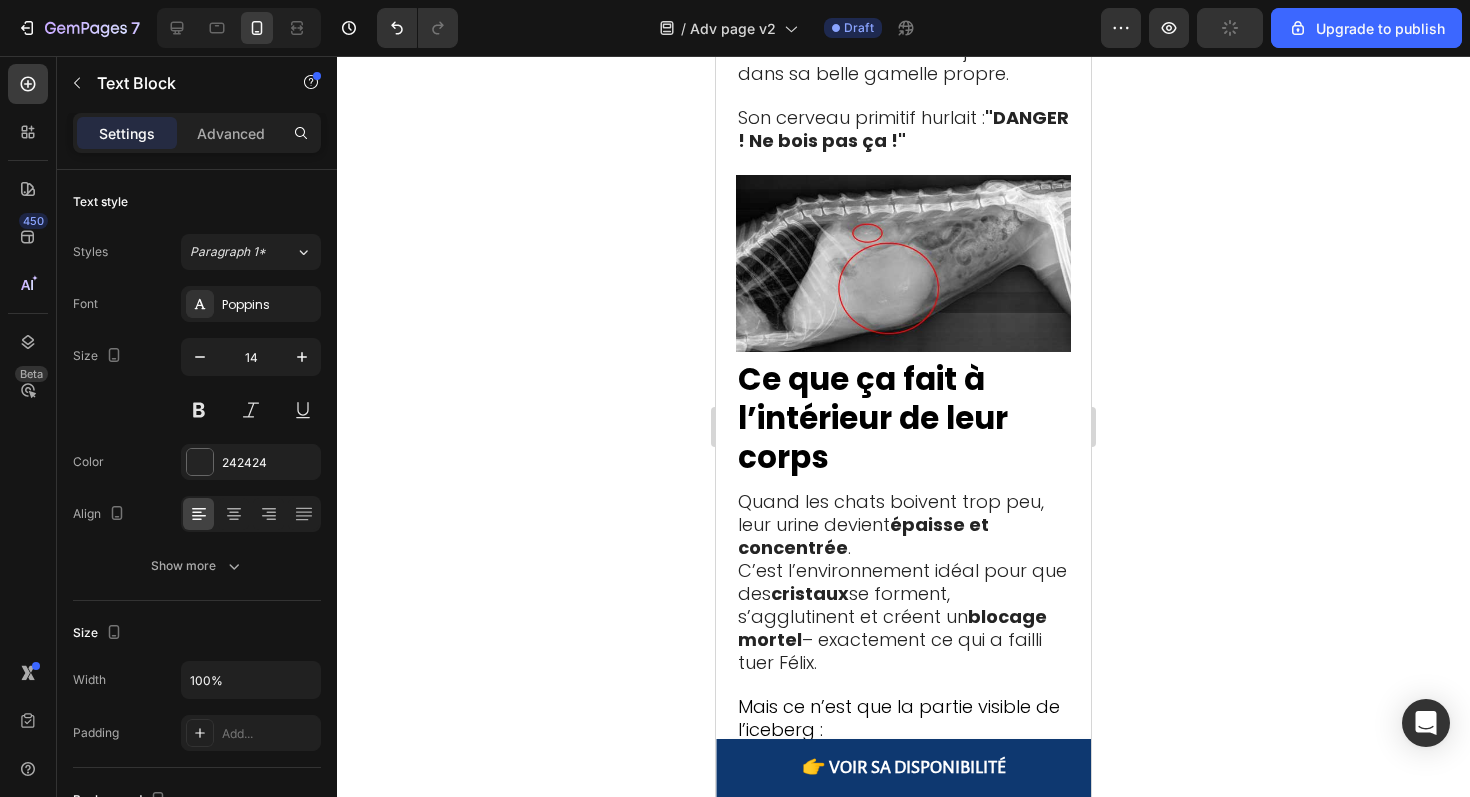 click 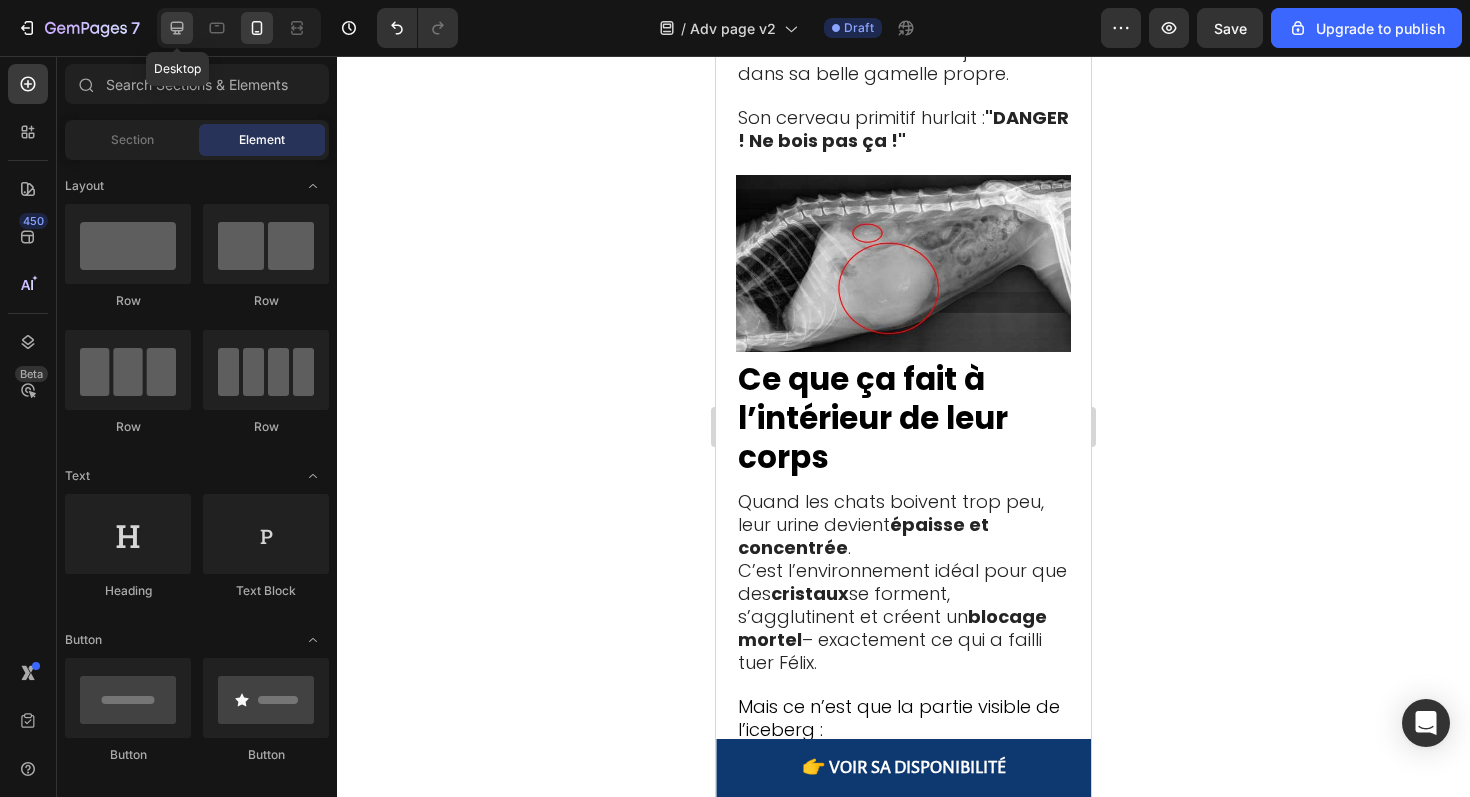 click 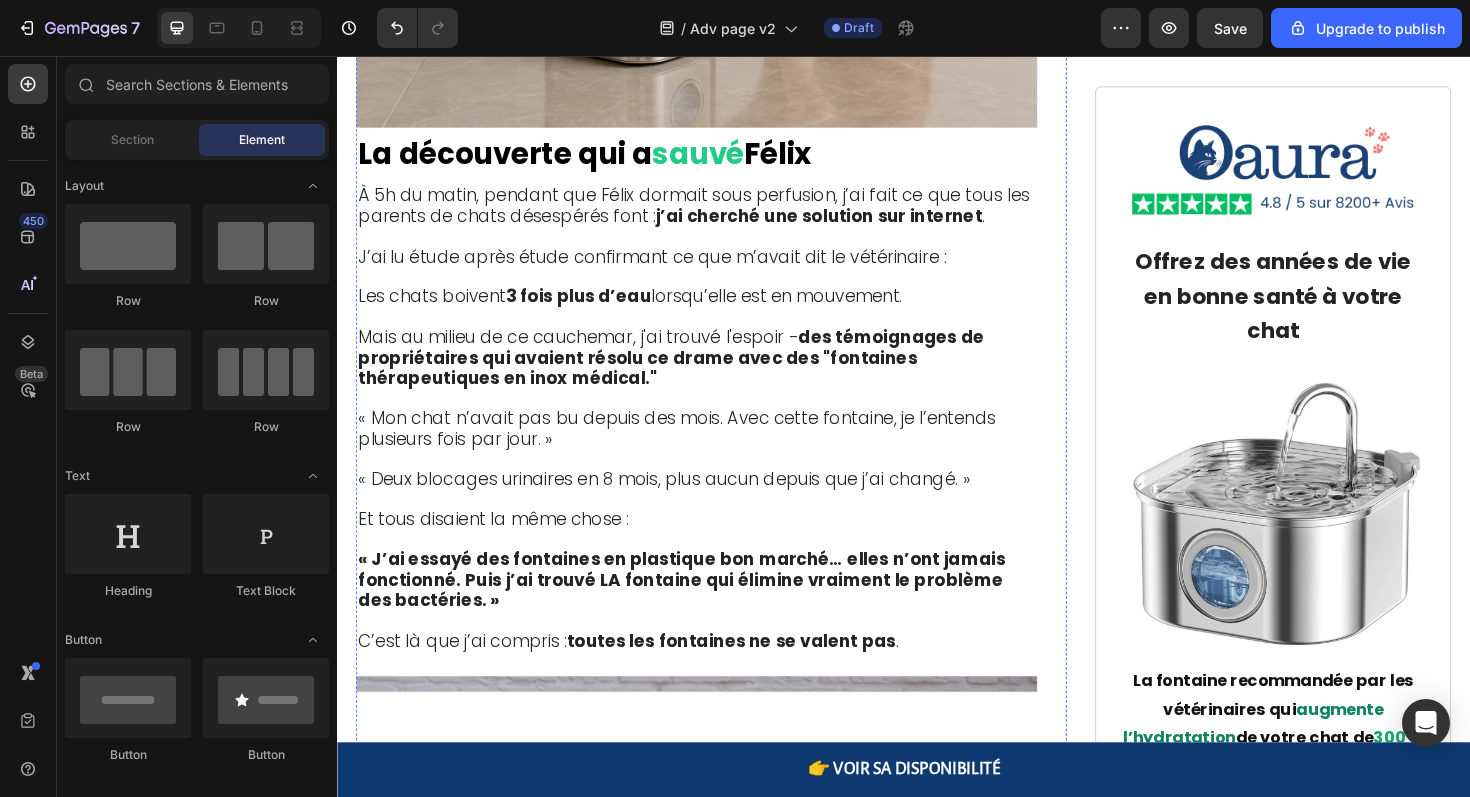 scroll, scrollTop: 5331, scrollLeft: 0, axis: vertical 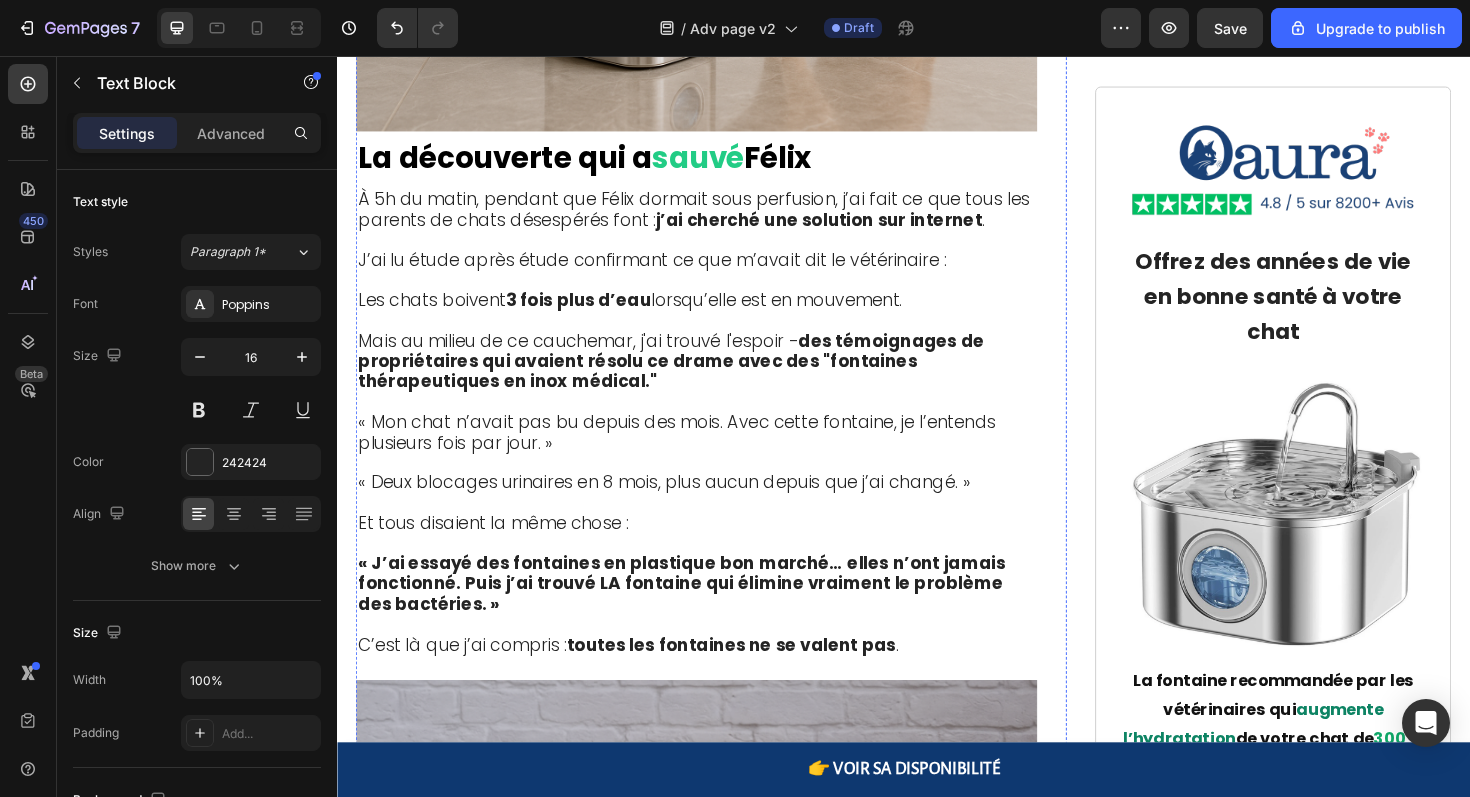 click on "« c’est qu’au moment où on s’en rend compte, 75 % des reins sont déjà détruits, et c’est irréversible. »" at bounding box center (694, -513) 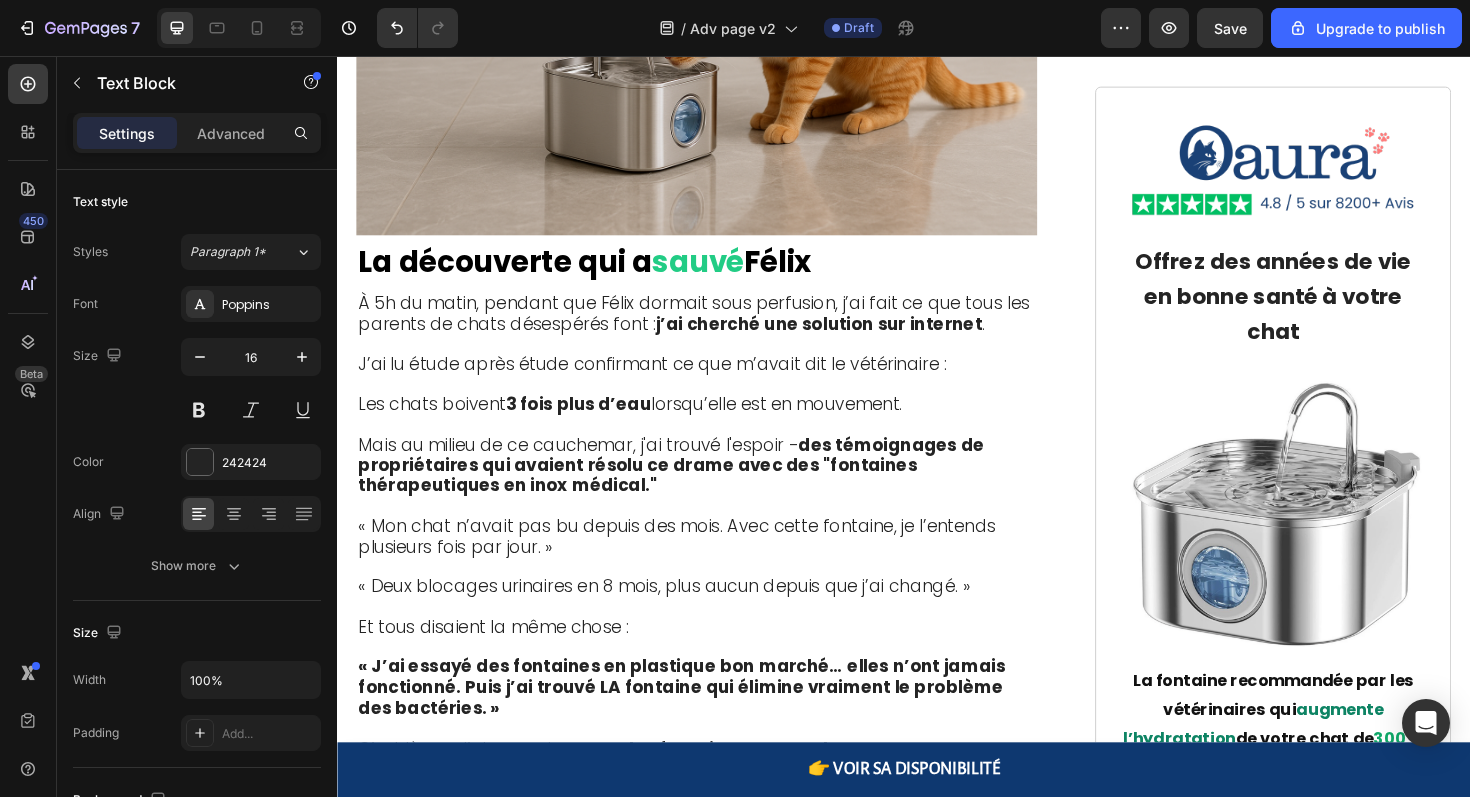 scroll, scrollTop: 5092, scrollLeft: 0, axis: vertical 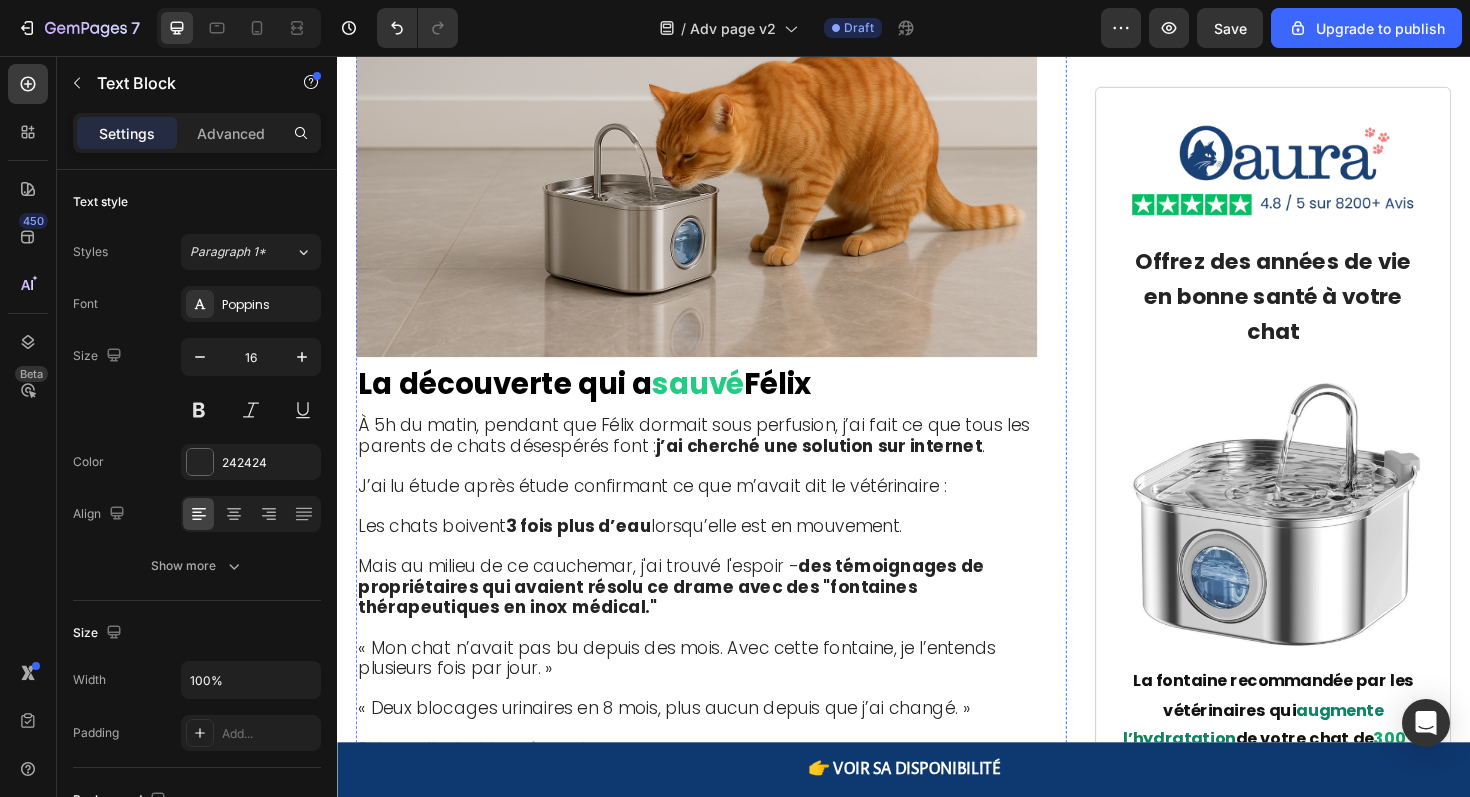 click on "Ce que ça fait à l’intérieur de leur corps" at bounding box center [670, -684] 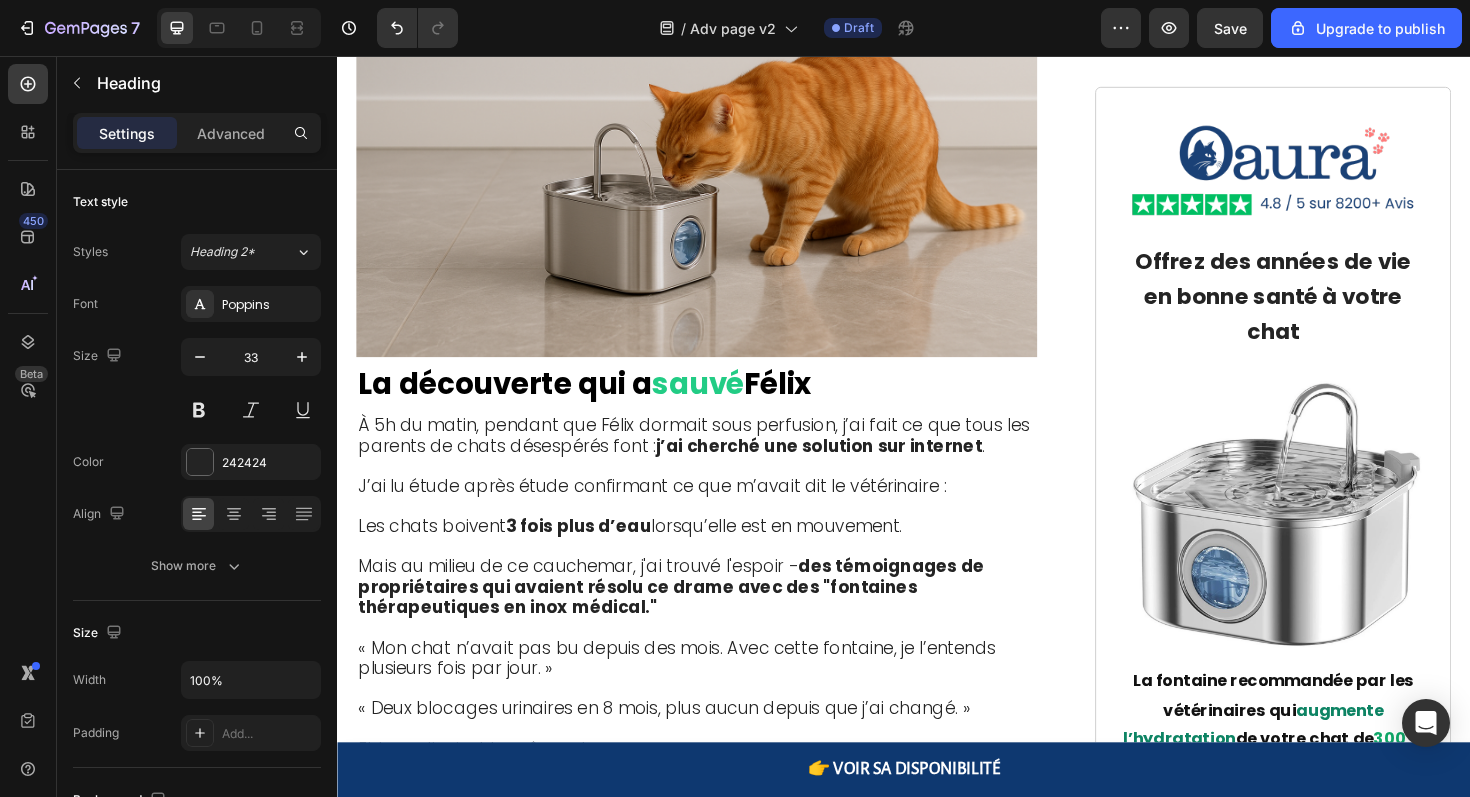 click 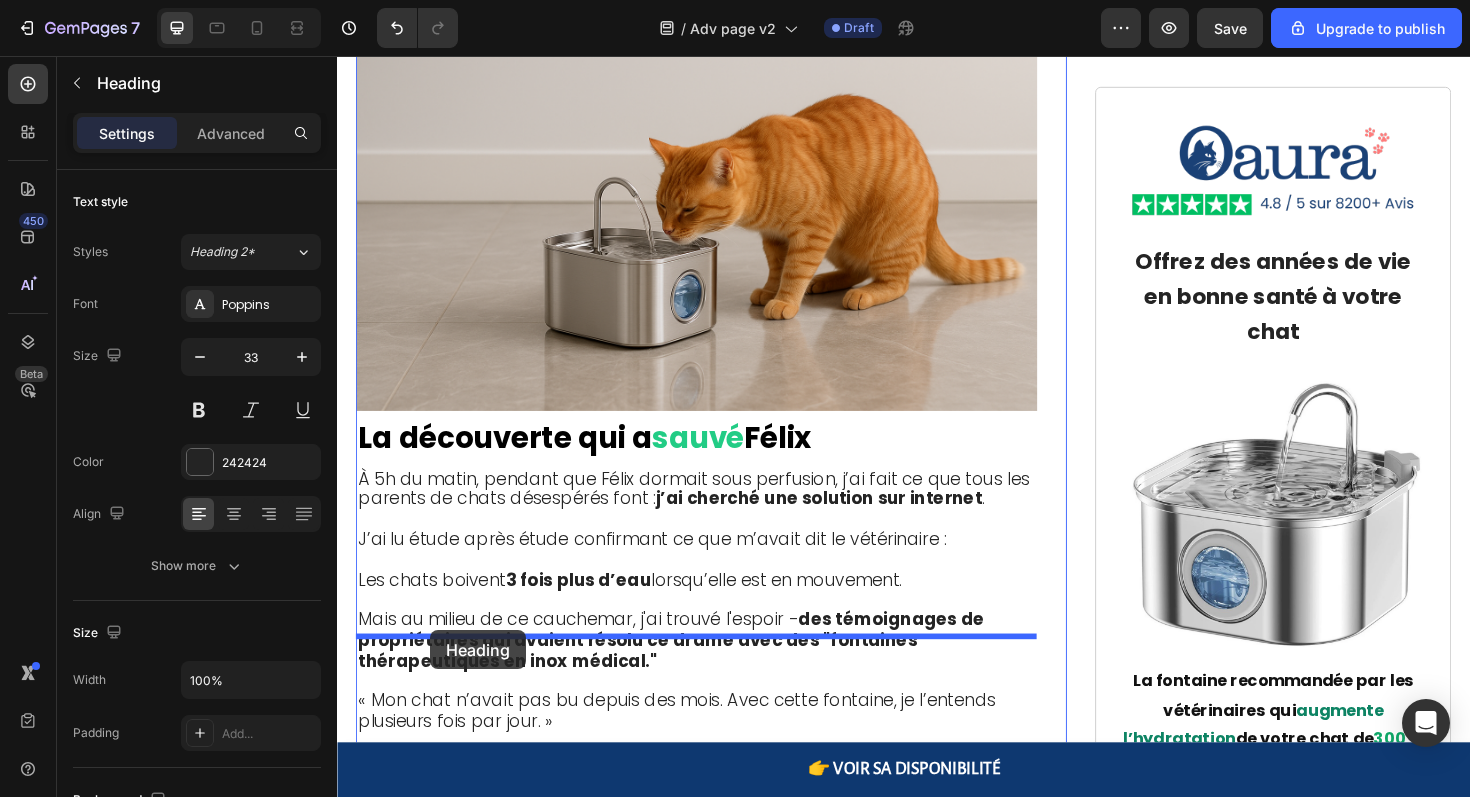 drag, startPoint x: 371, startPoint y: 285, endPoint x: 436, endPoint y: 664, distance: 384.53348 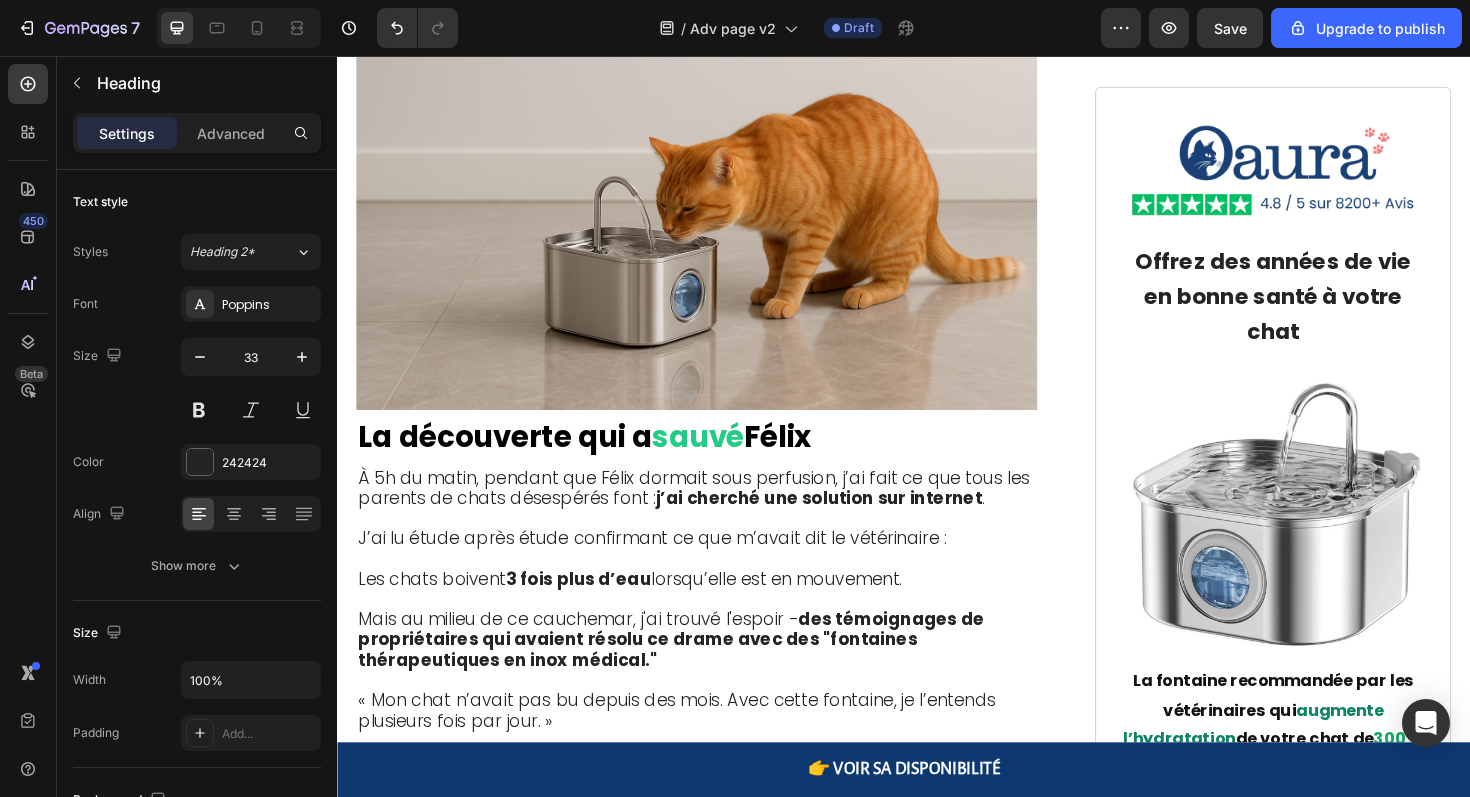 click on "Ce que ça fait à l’intérieur de leur corps" at bounding box center [670, -316] 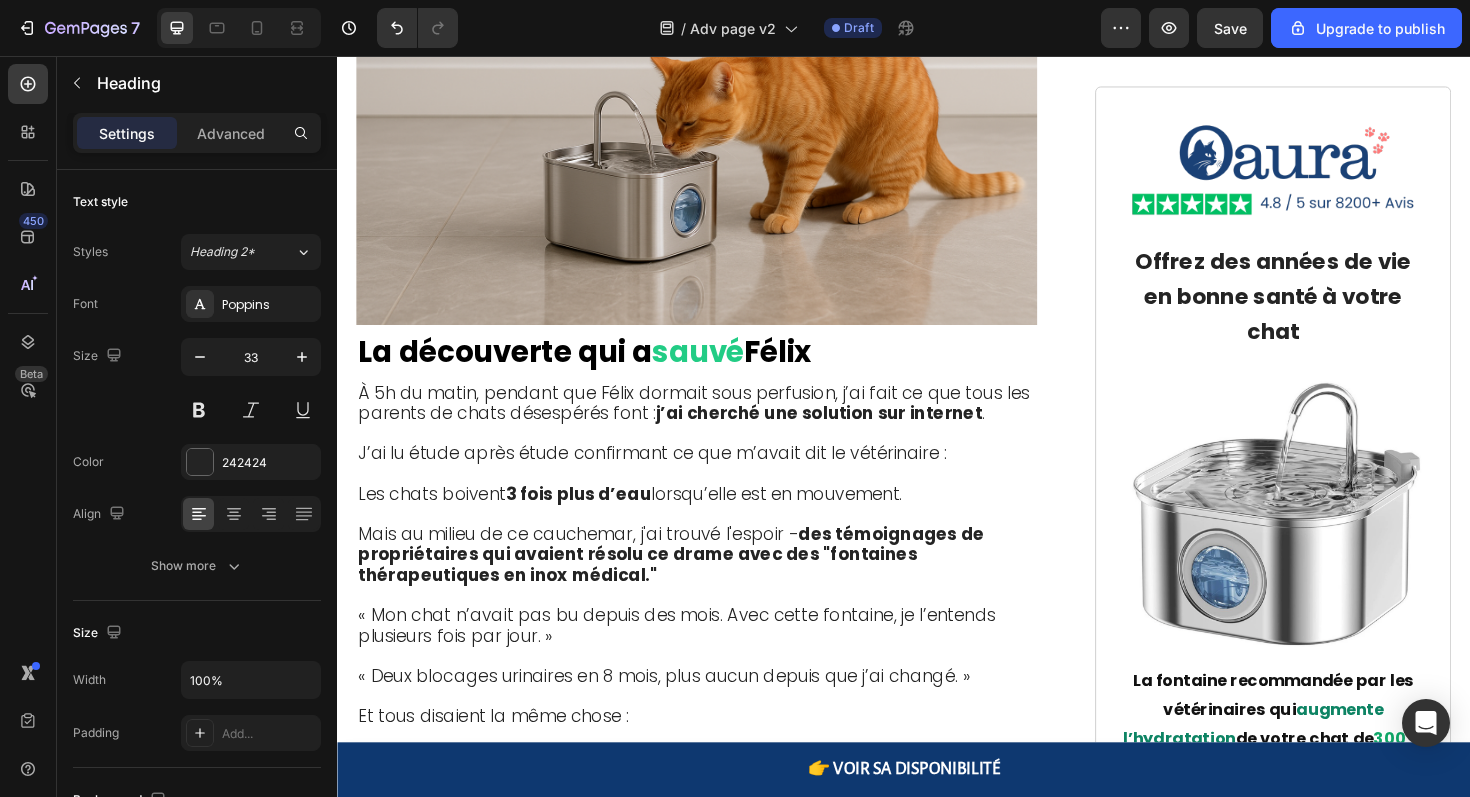 scroll, scrollTop: 5284, scrollLeft: 0, axis: vertical 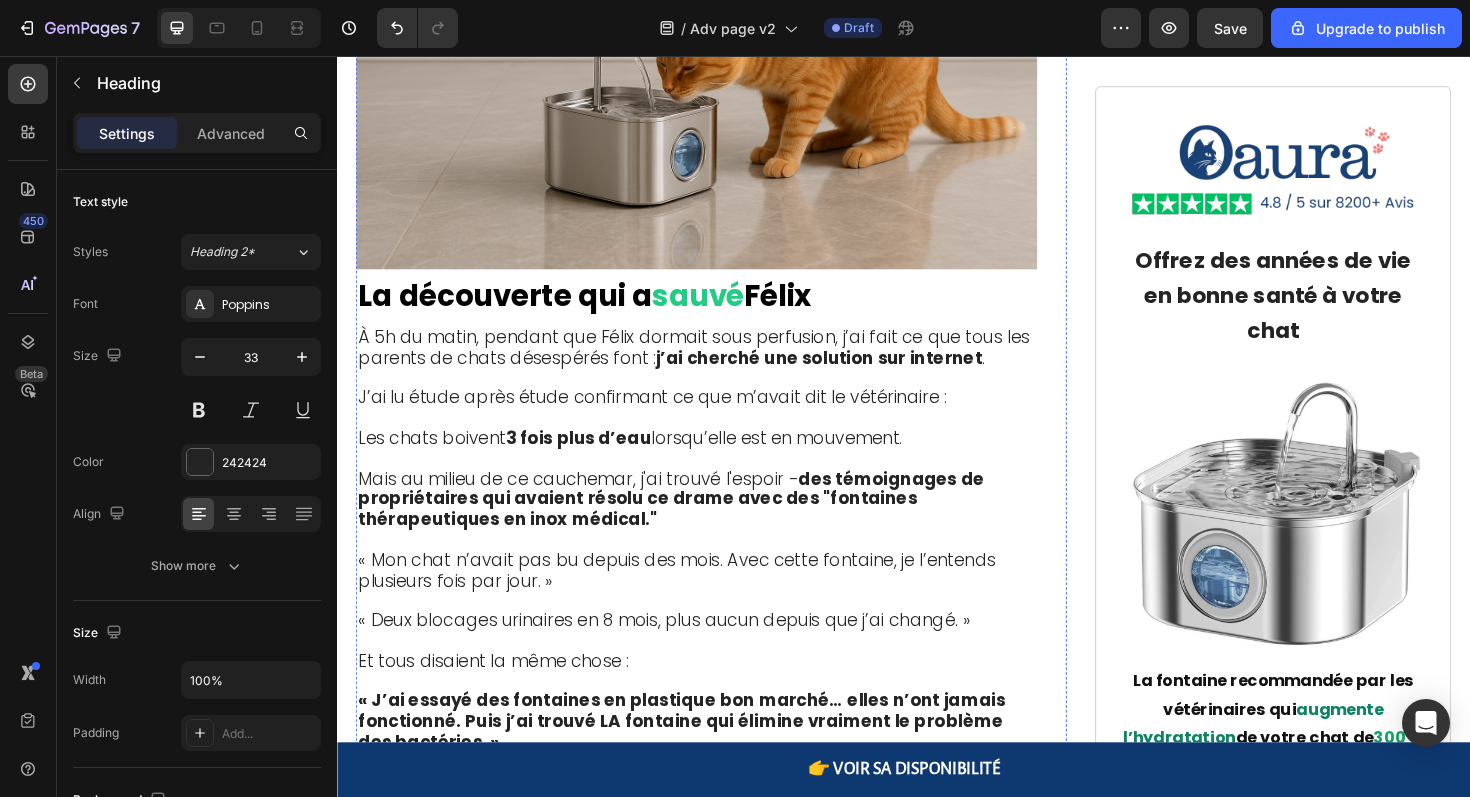 click on "J'ai eu envie de vomir." at bounding box center (455, -314) 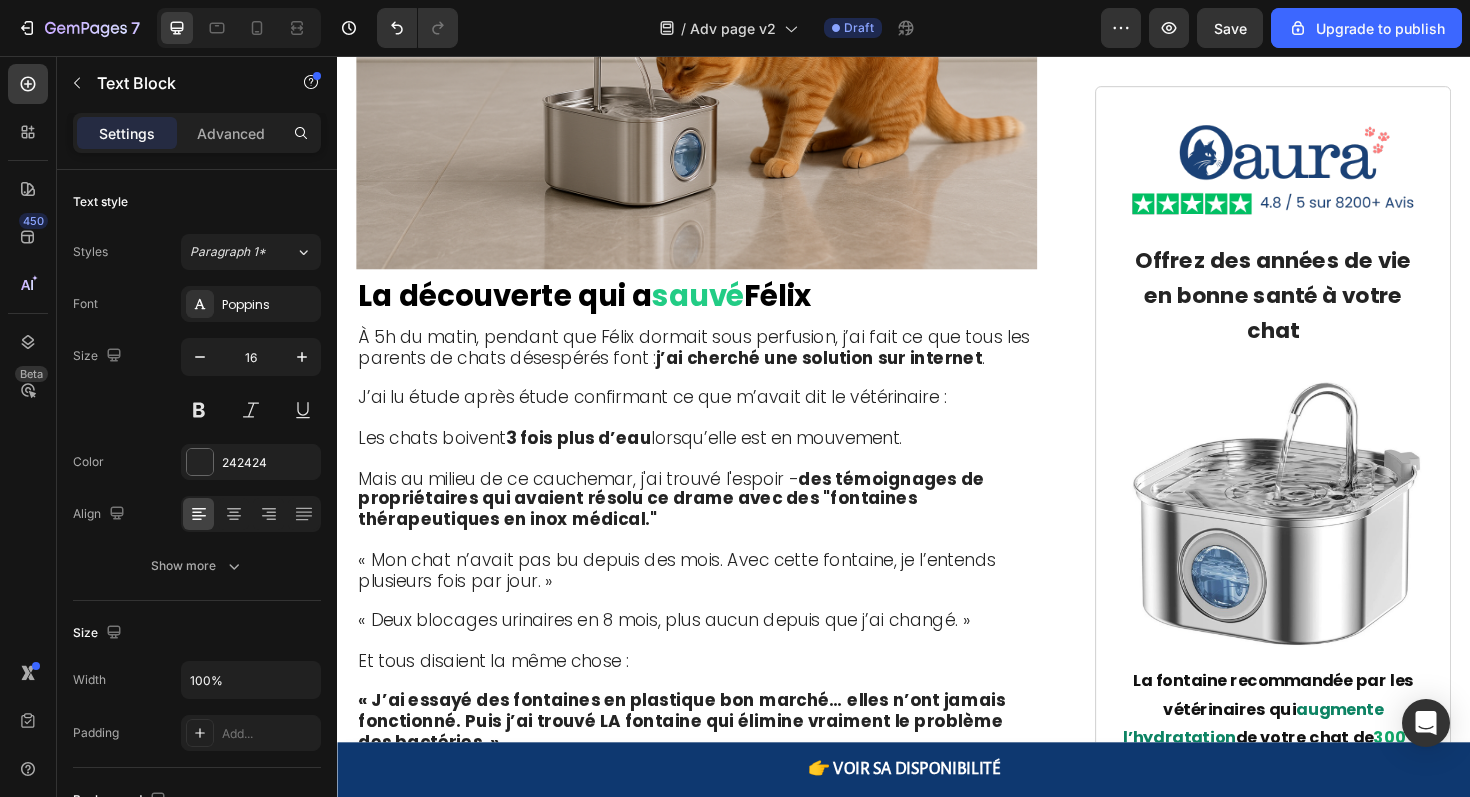 click on "je le tuais jour après jour." at bounding box center (561, -229) 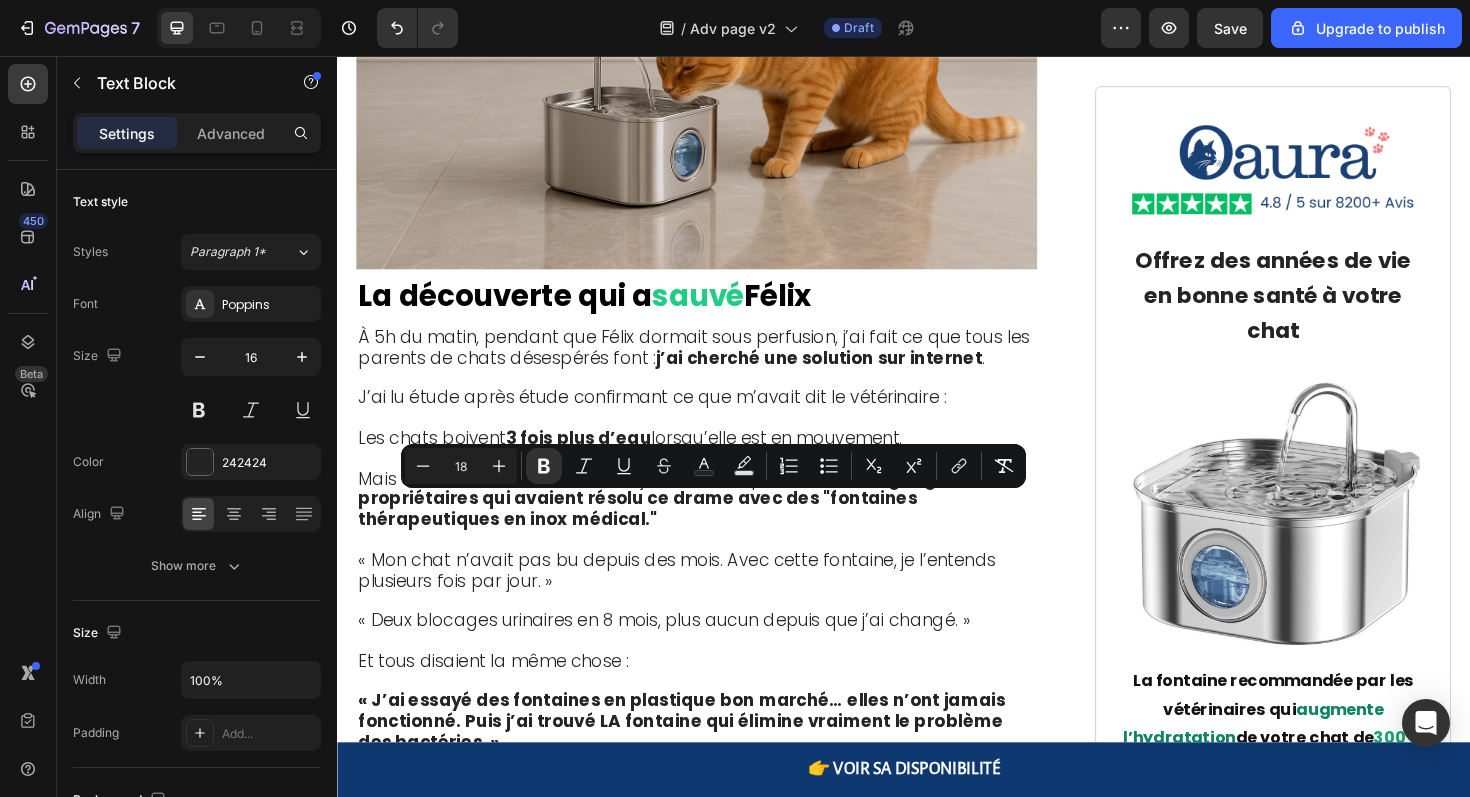 drag, startPoint x: 703, startPoint y: 727, endPoint x: 357, endPoint y: 539, distance: 393.77658 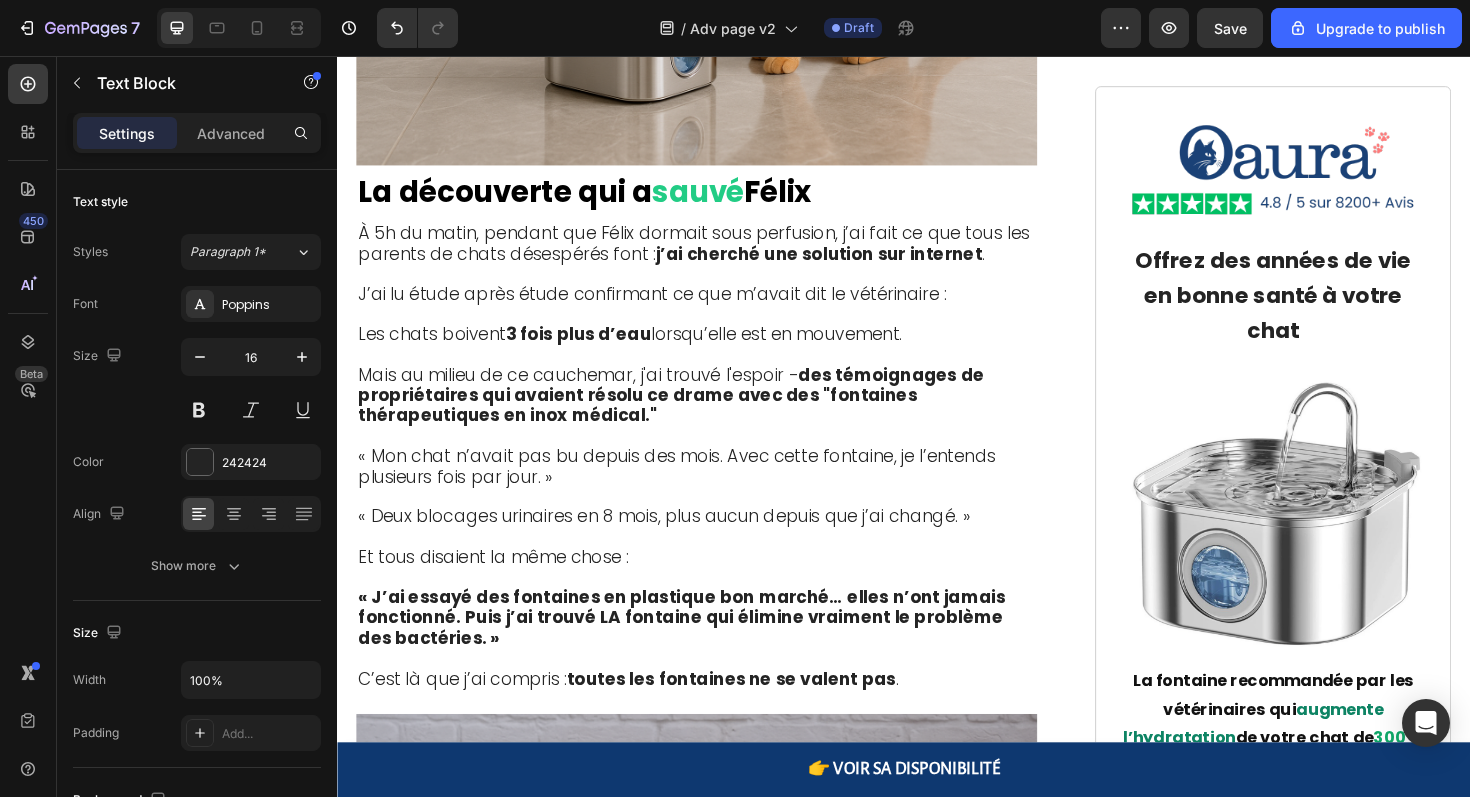 click on "des systèmes de filtration médicale triple action :" at bounding box center [851, -400] 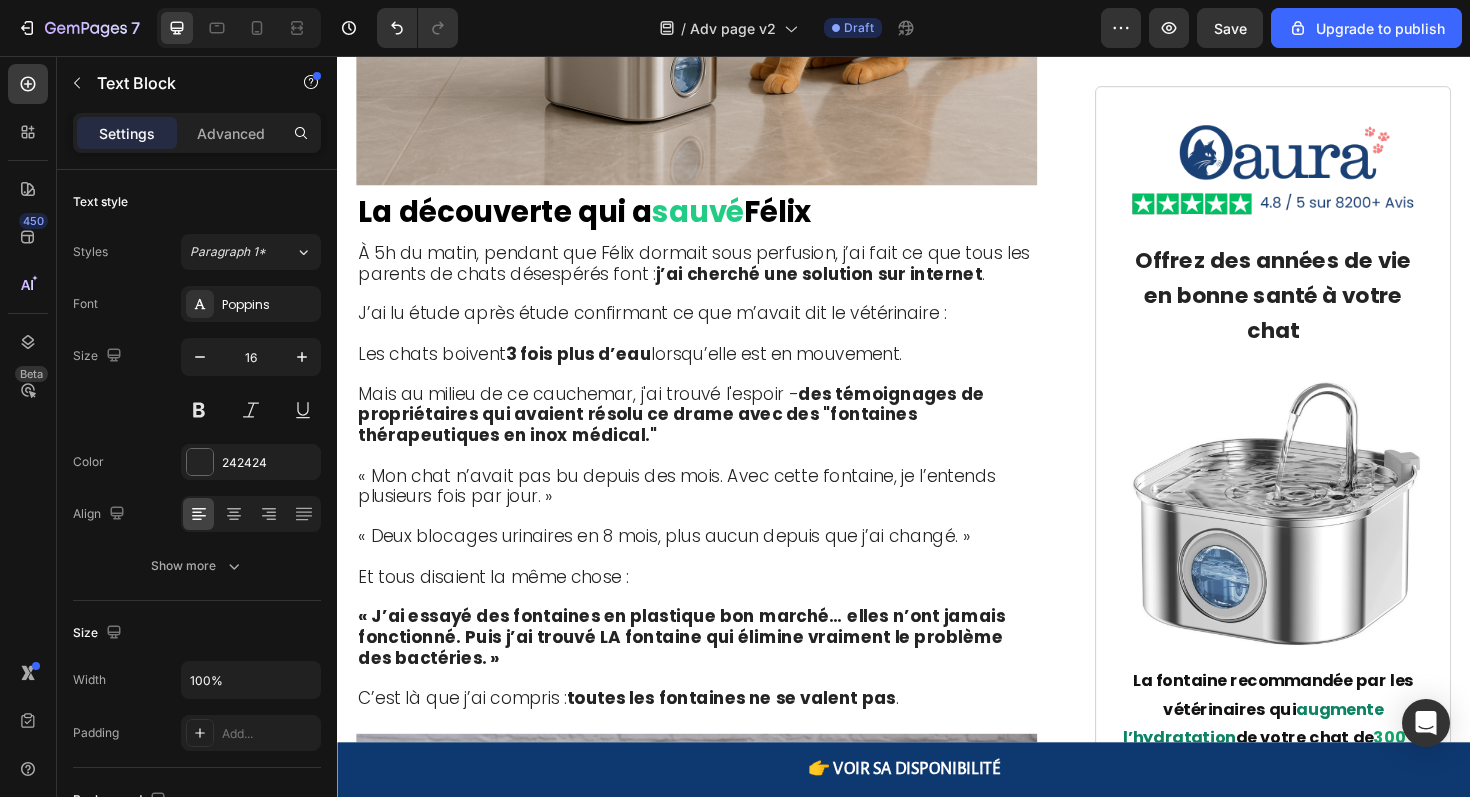 click on "Résine échangeuse d’ions → retire métaux lourds et minéraux dangereux" at bounding box center (717, -316) 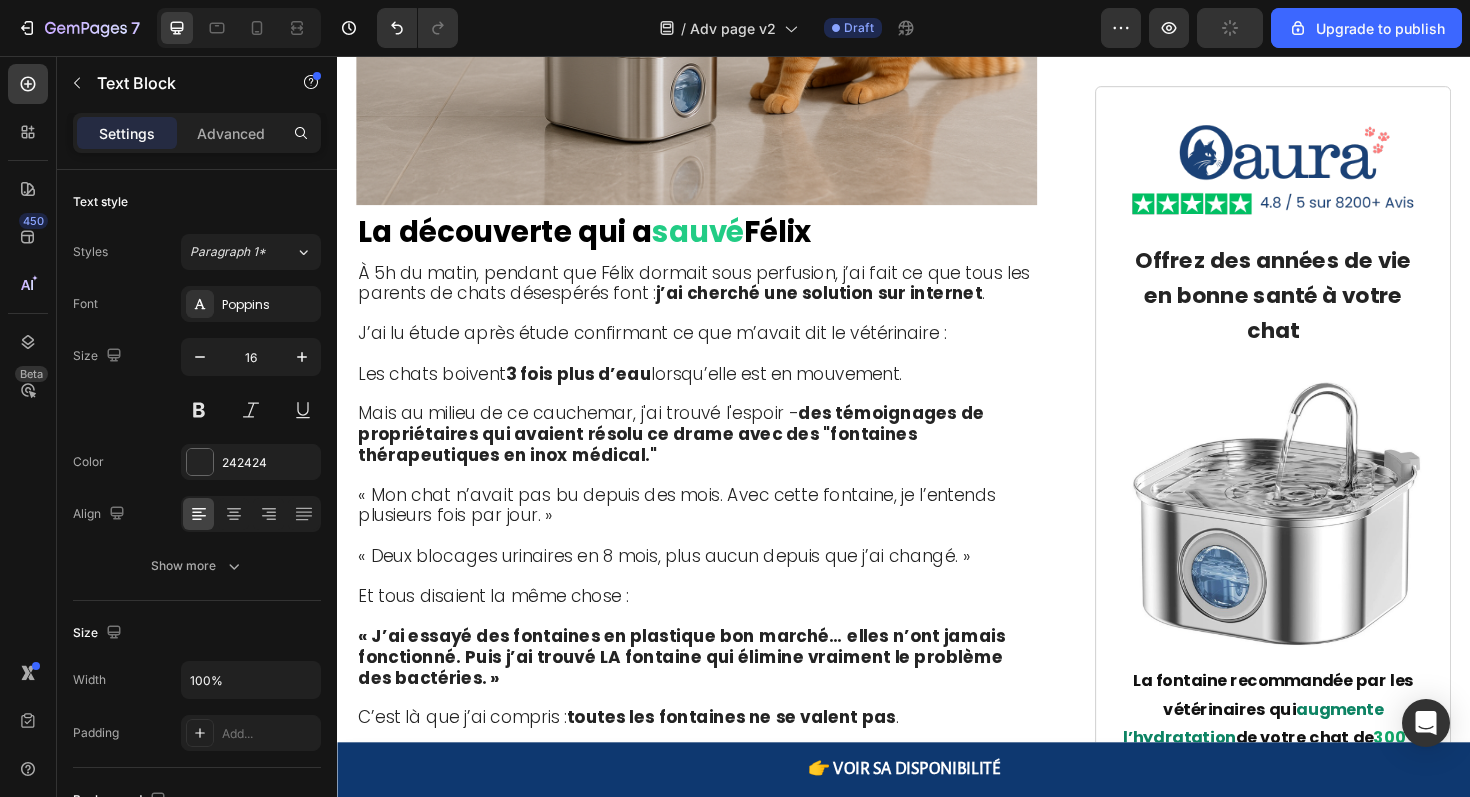 click on "Nous utilisons depuis des décennies  des systèmes de filtration médicale triple action :" at bounding box center [717, -388] 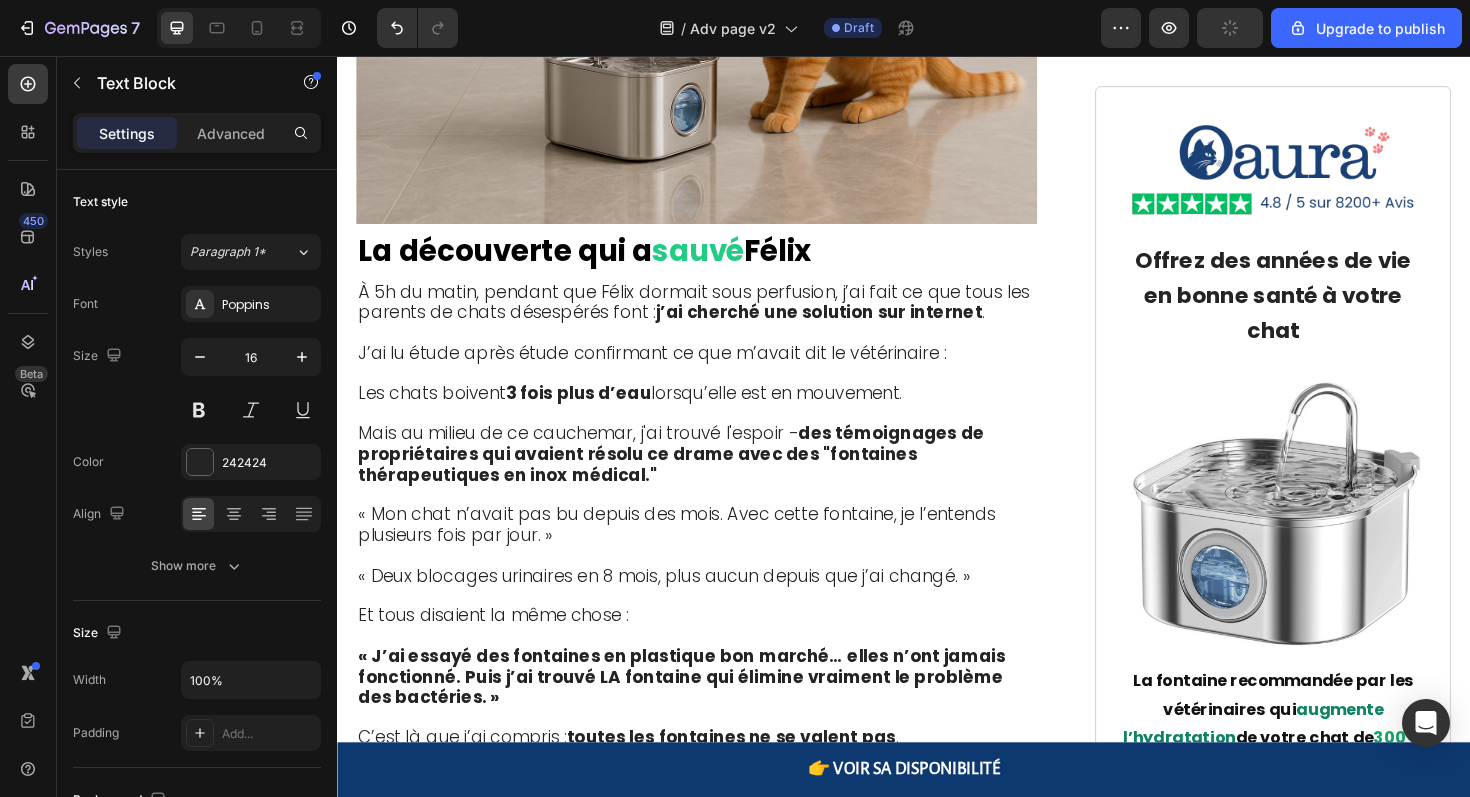 click on "Résine échangeuse d’ions → retire métaux lourds et minéraux dangereux" at bounding box center (717, -295) 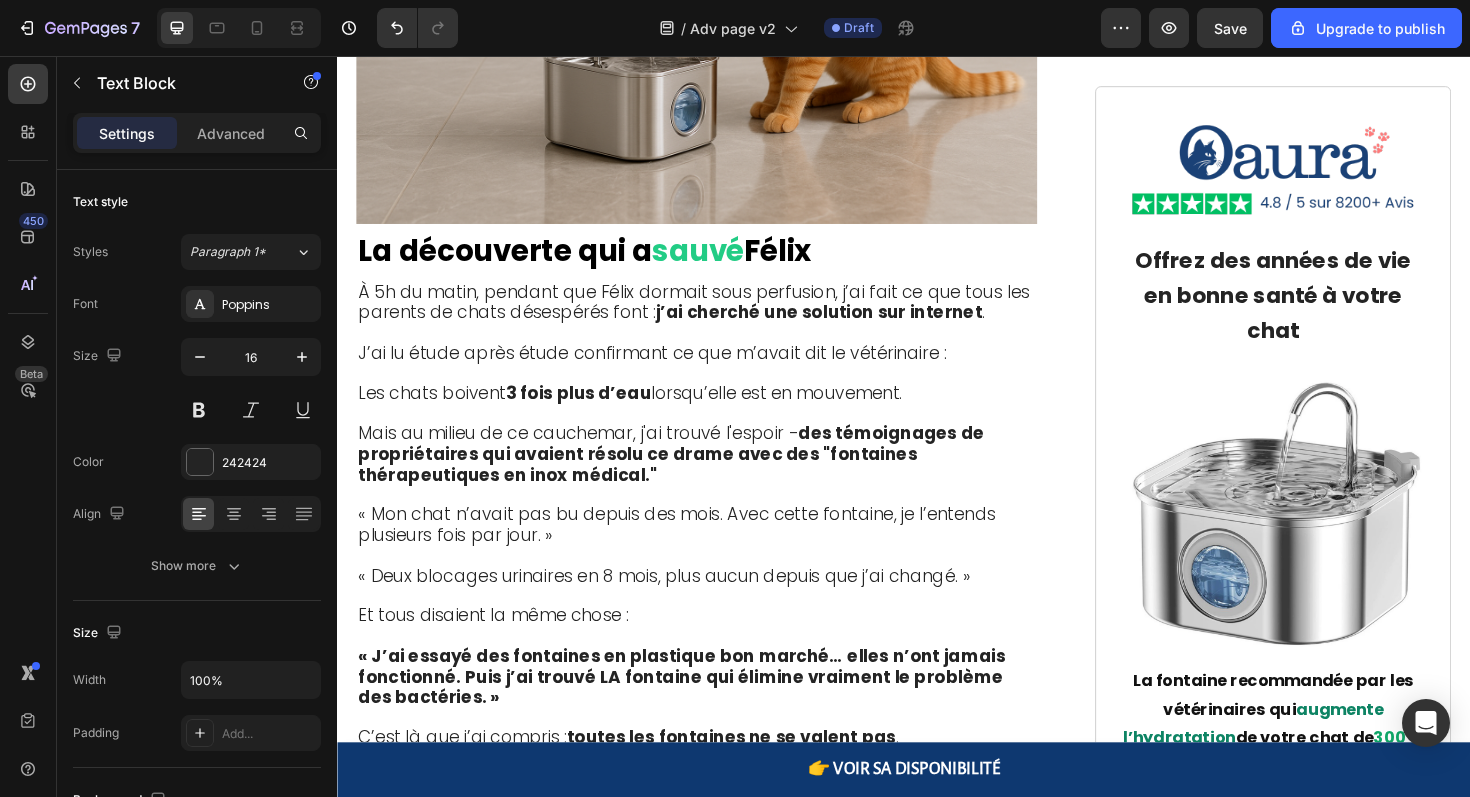 click at bounding box center [717, -632] 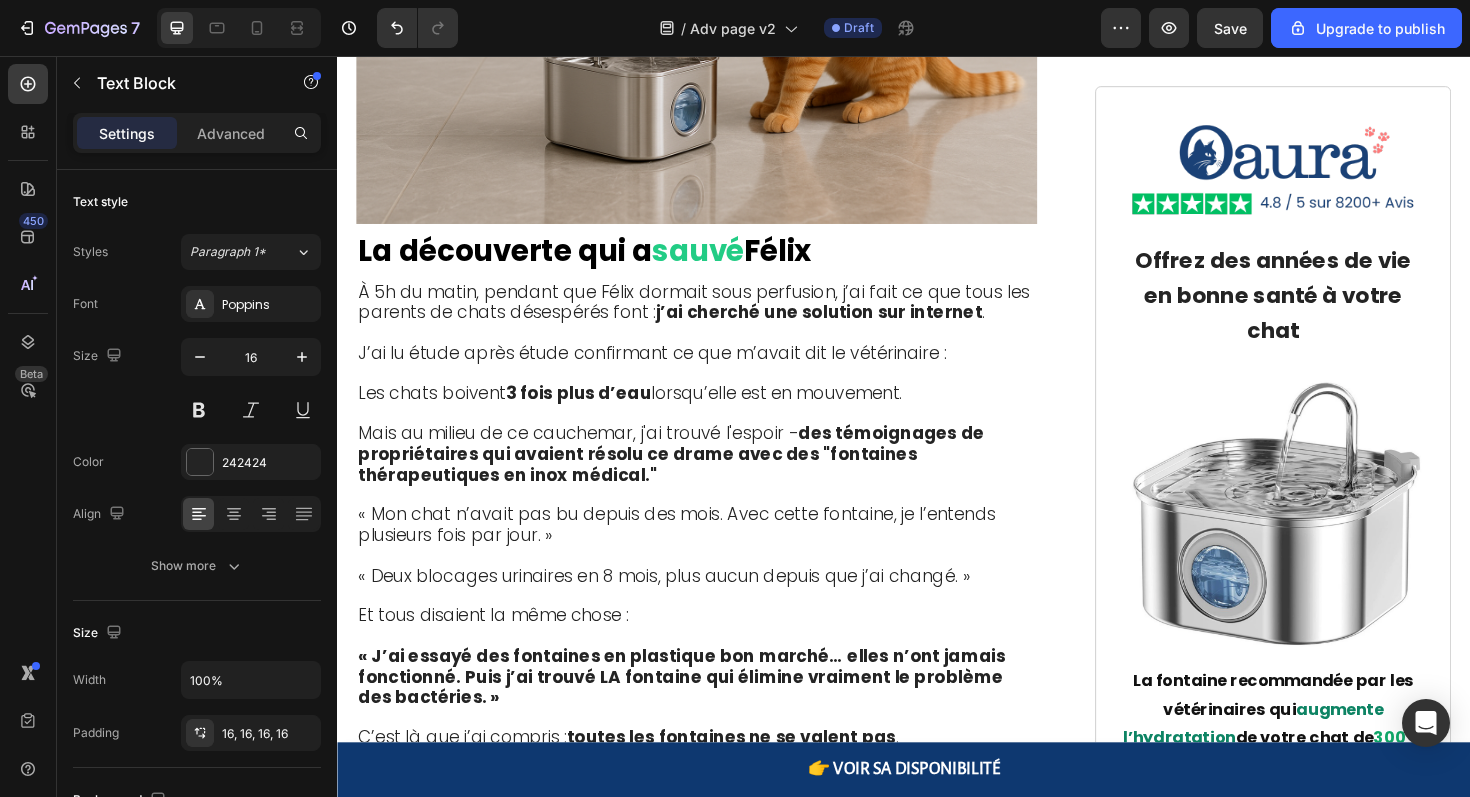 click 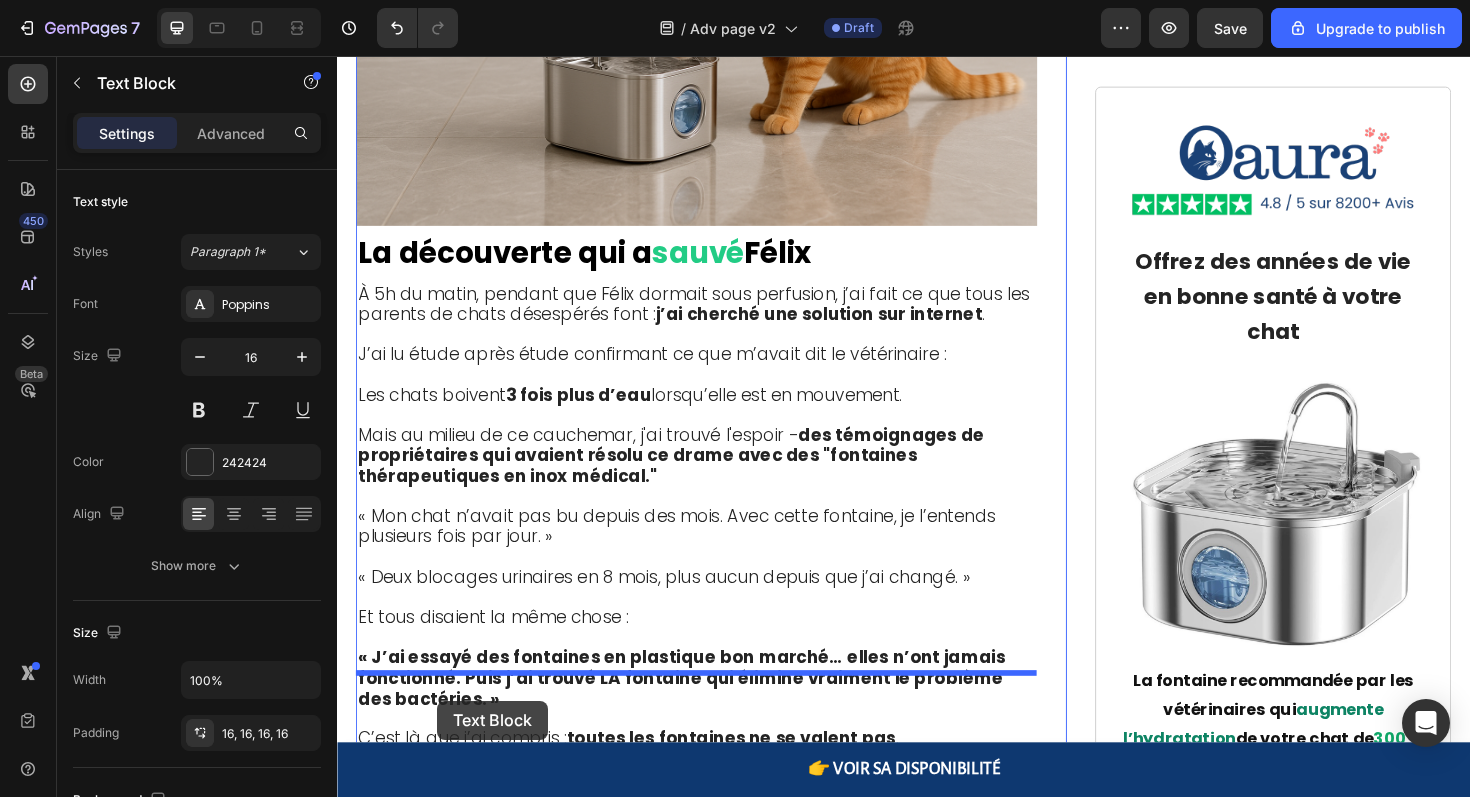 scroll, scrollTop: 5508, scrollLeft: 0, axis: vertical 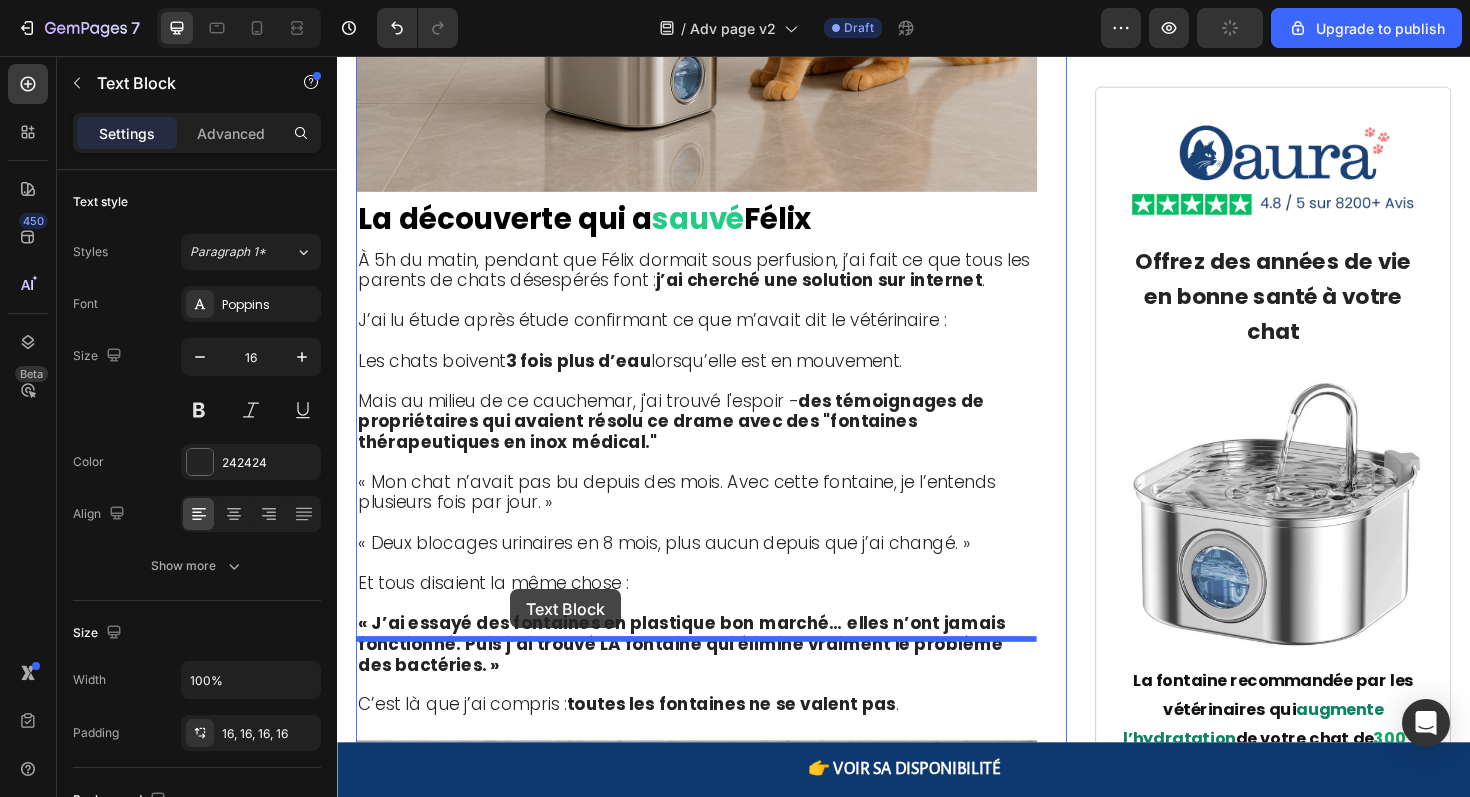 drag, startPoint x: 390, startPoint y: 395, endPoint x: 512, endPoint y: 623, distance: 258.58847 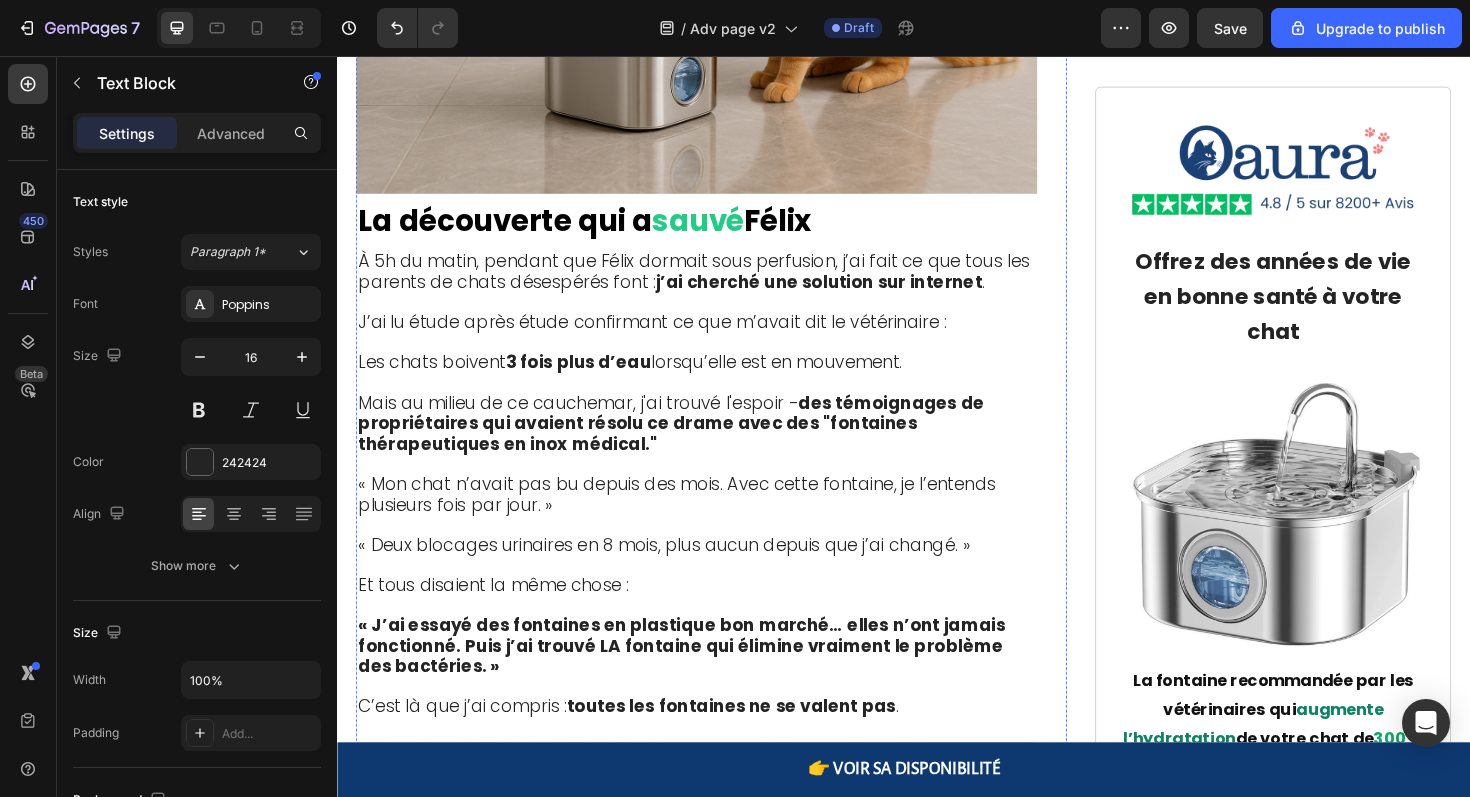 click on "Charbon actif → capte les produits chimiques" at bounding box center [717, -540] 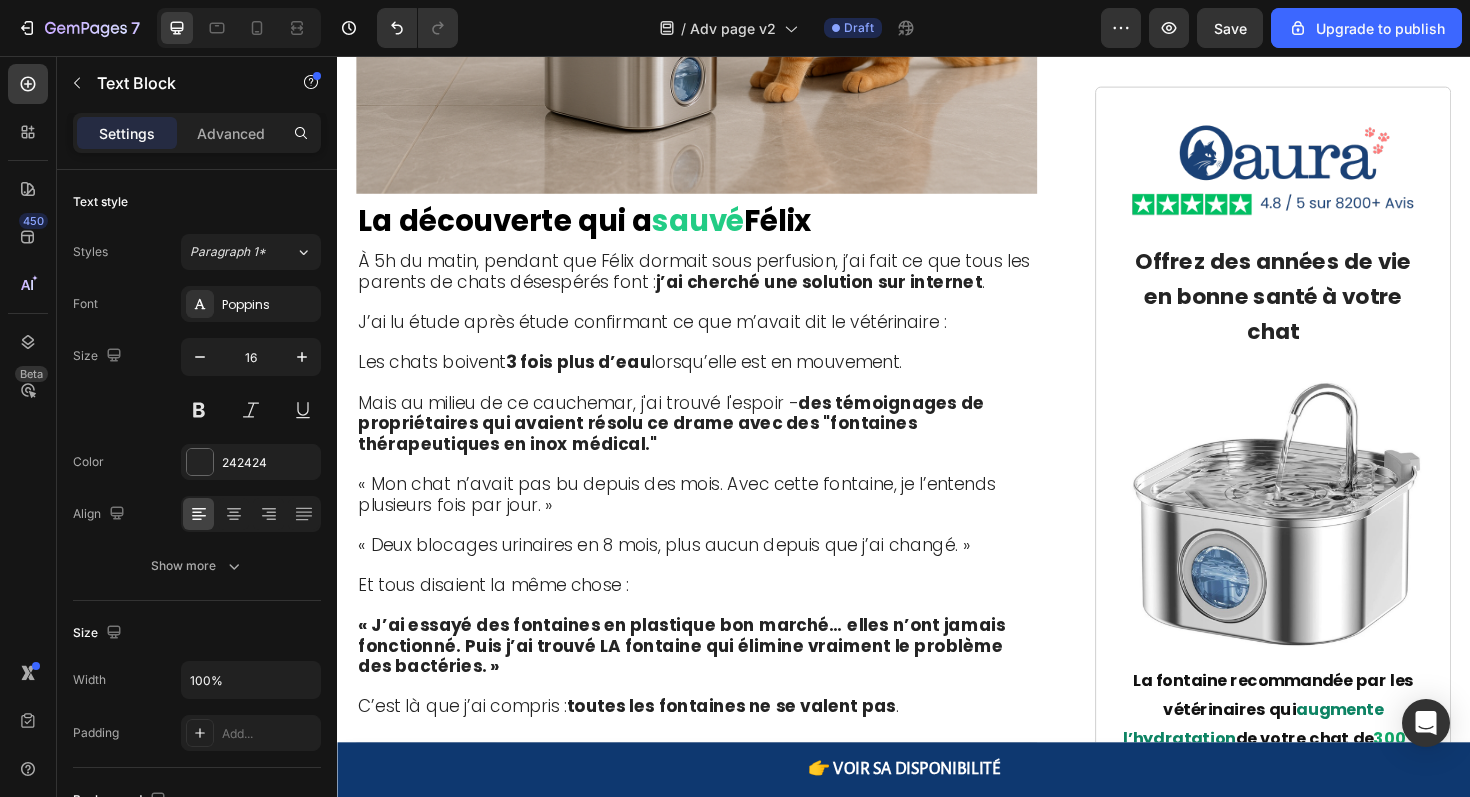 click on "Résine échangeuse d’ions → retire métaux lourds et minéraux dangereux" at bounding box center [717, -519] 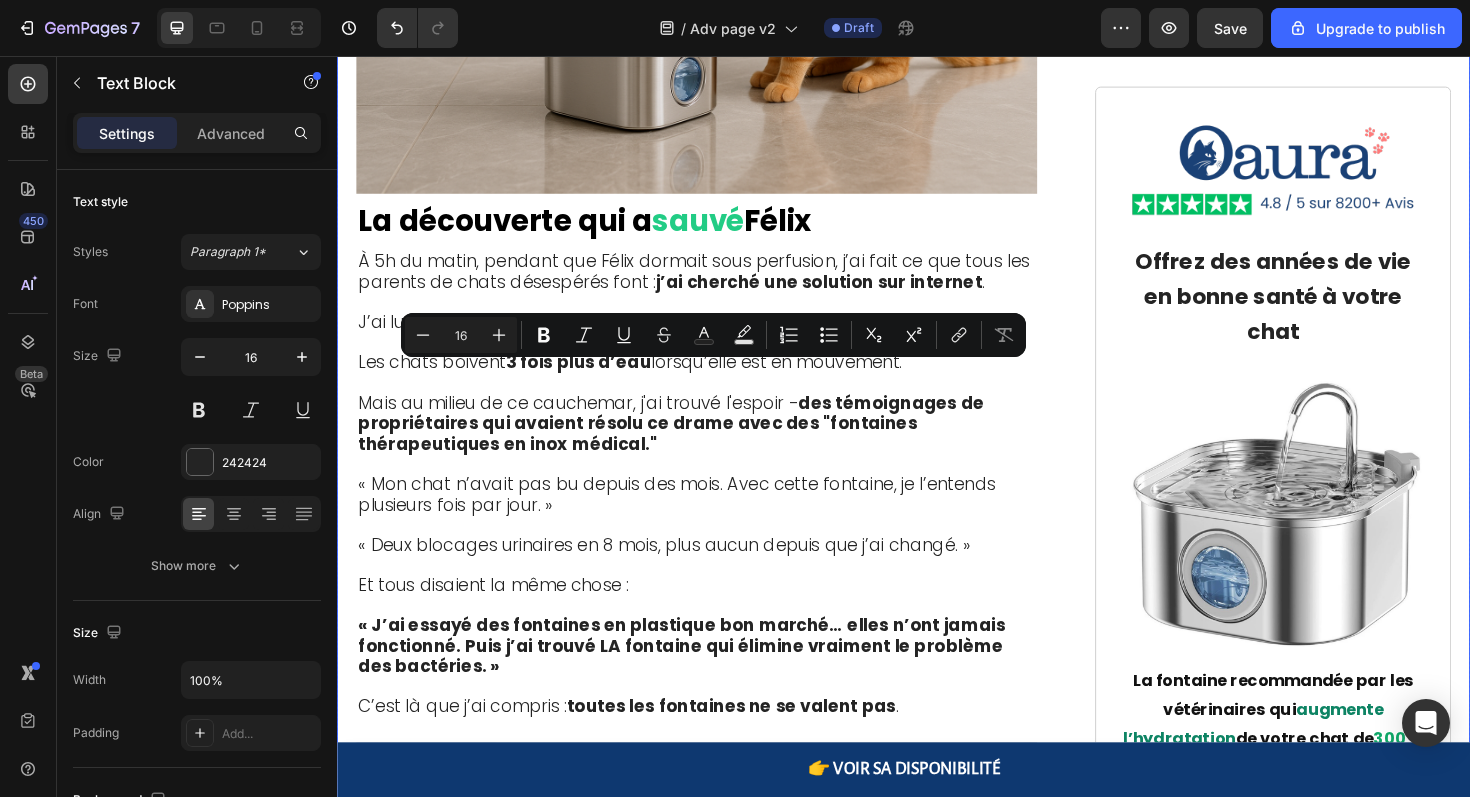 drag, startPoint x: 967, startPoint y: 432, endPoint x: 338, endPoint y: 396, distance: 630.02936 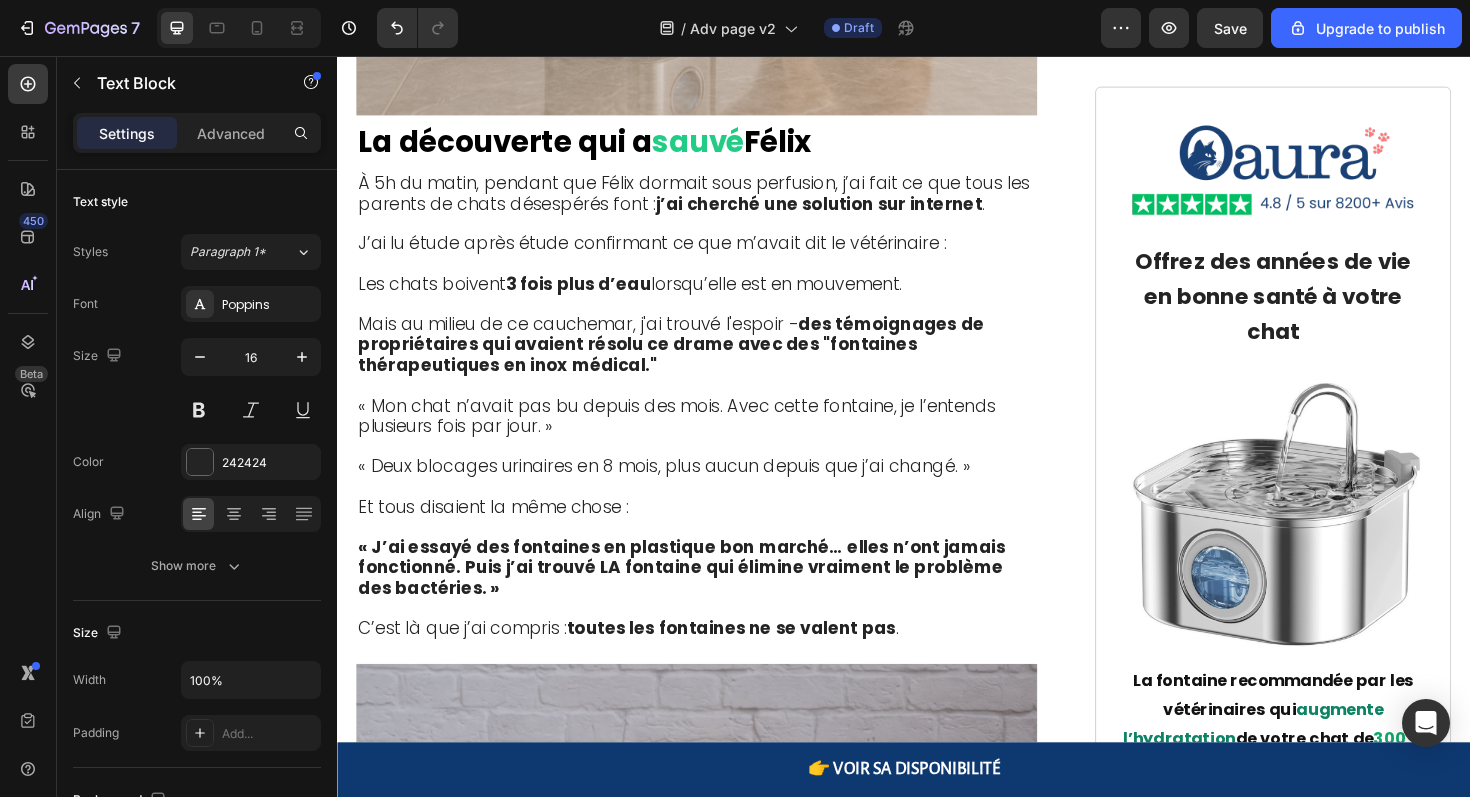 click at bounding box center (717, -581) 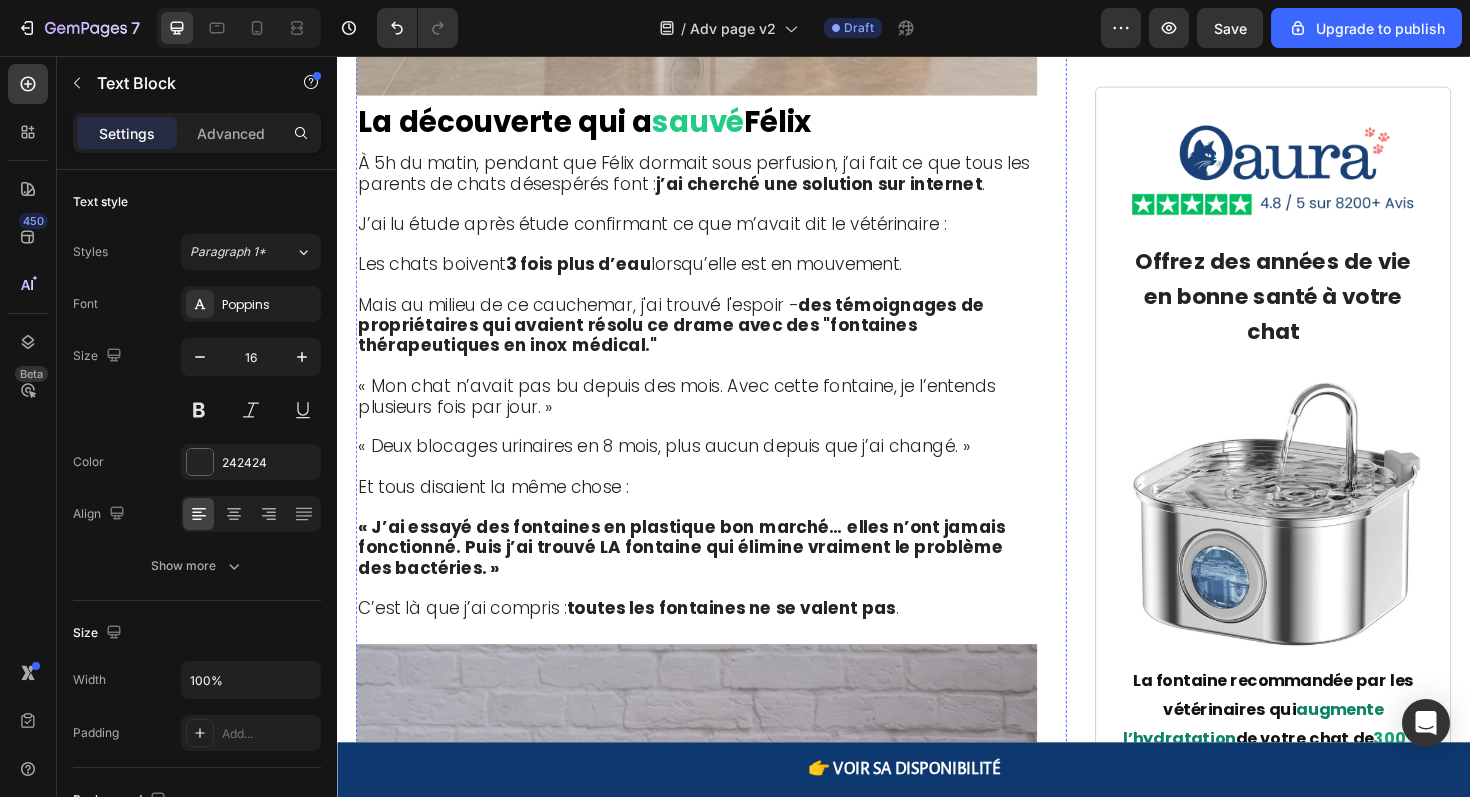 click on "Organes fatigués" at bounding box center (467, -464) 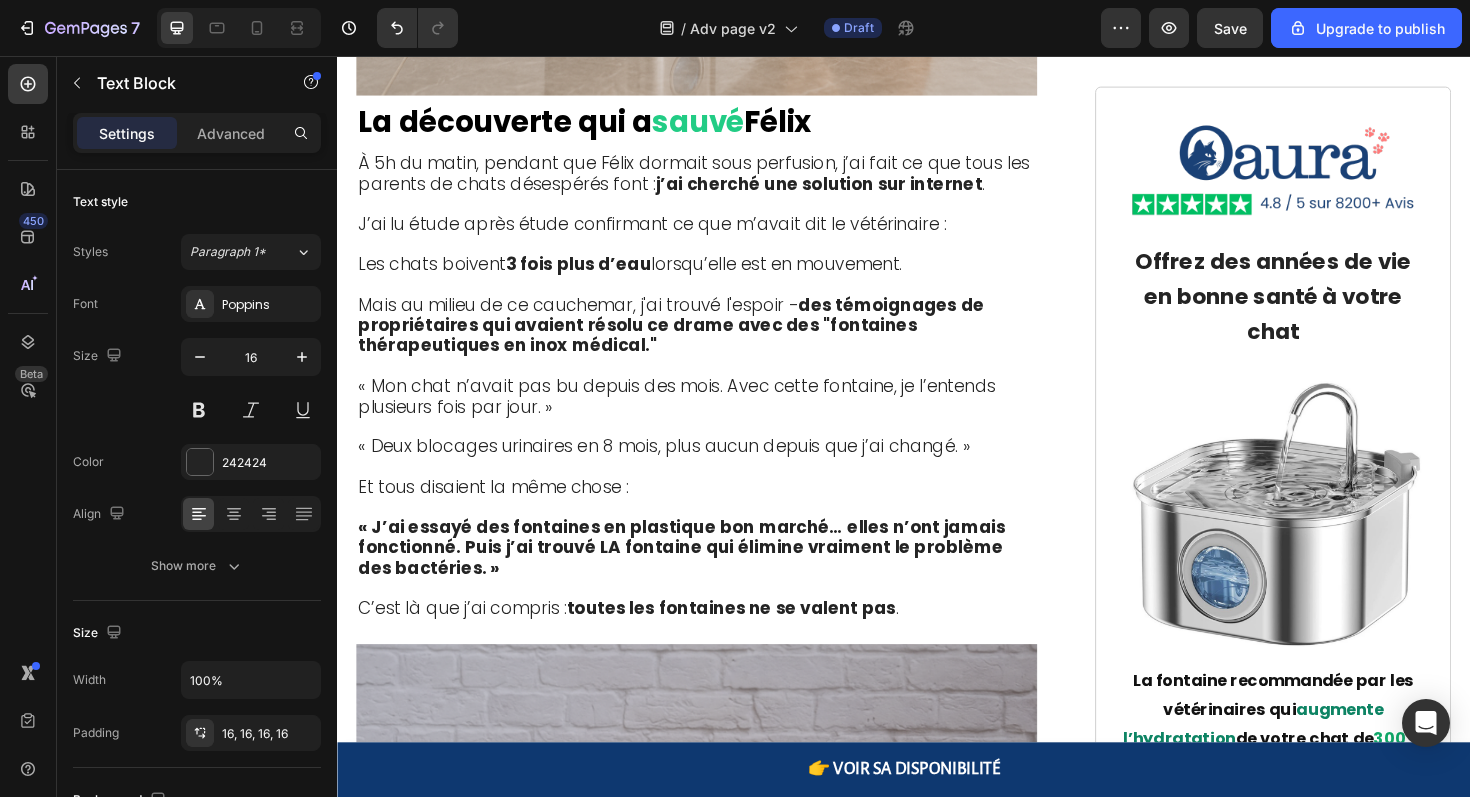 click on "- Espérance de  vie réduite  de plusieurs années" at bounding box center [717, -420] 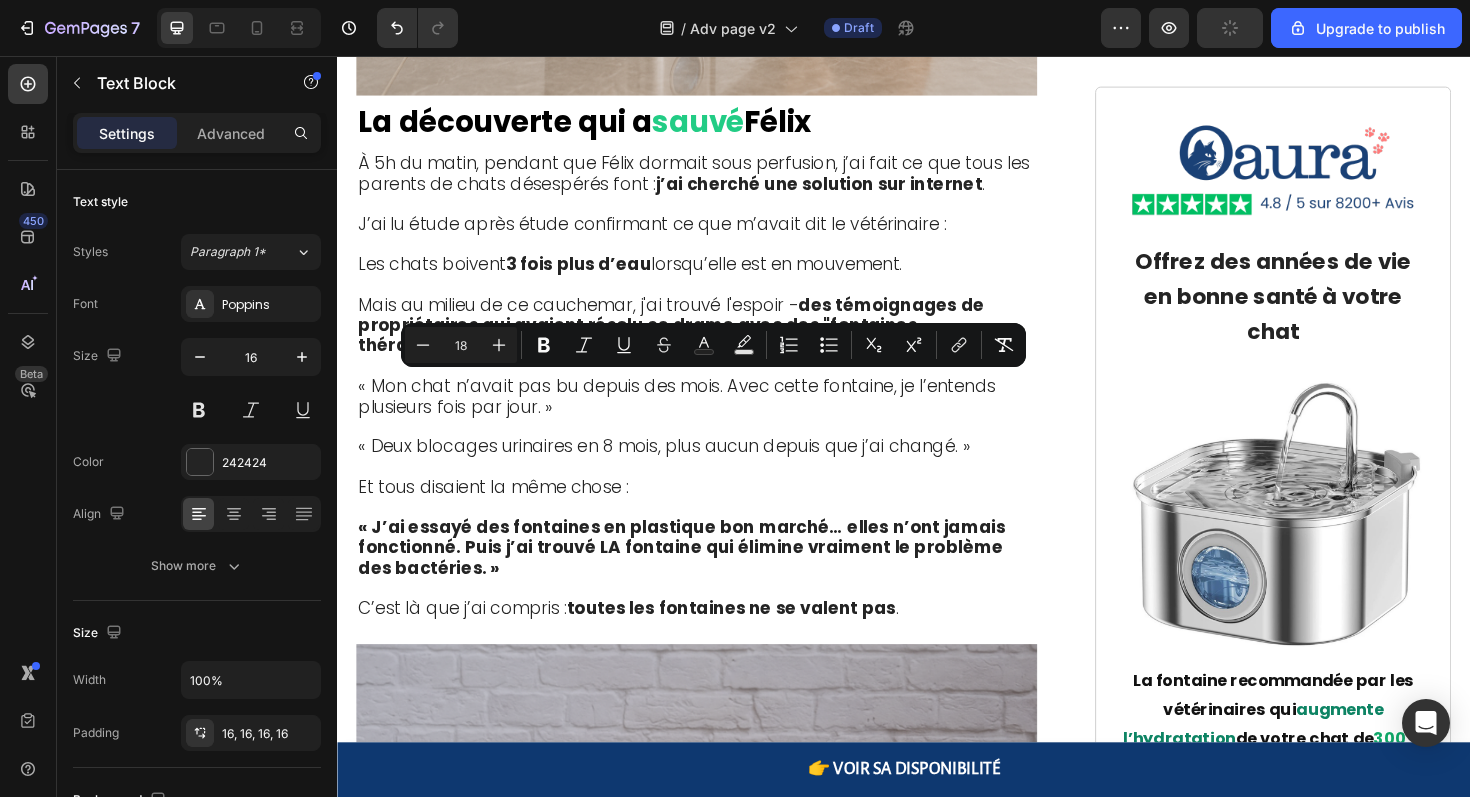drag, startPoint x: 839, startPoint y: 537, endPoint x: 370, endPoint y: 392, distance: 490.90326 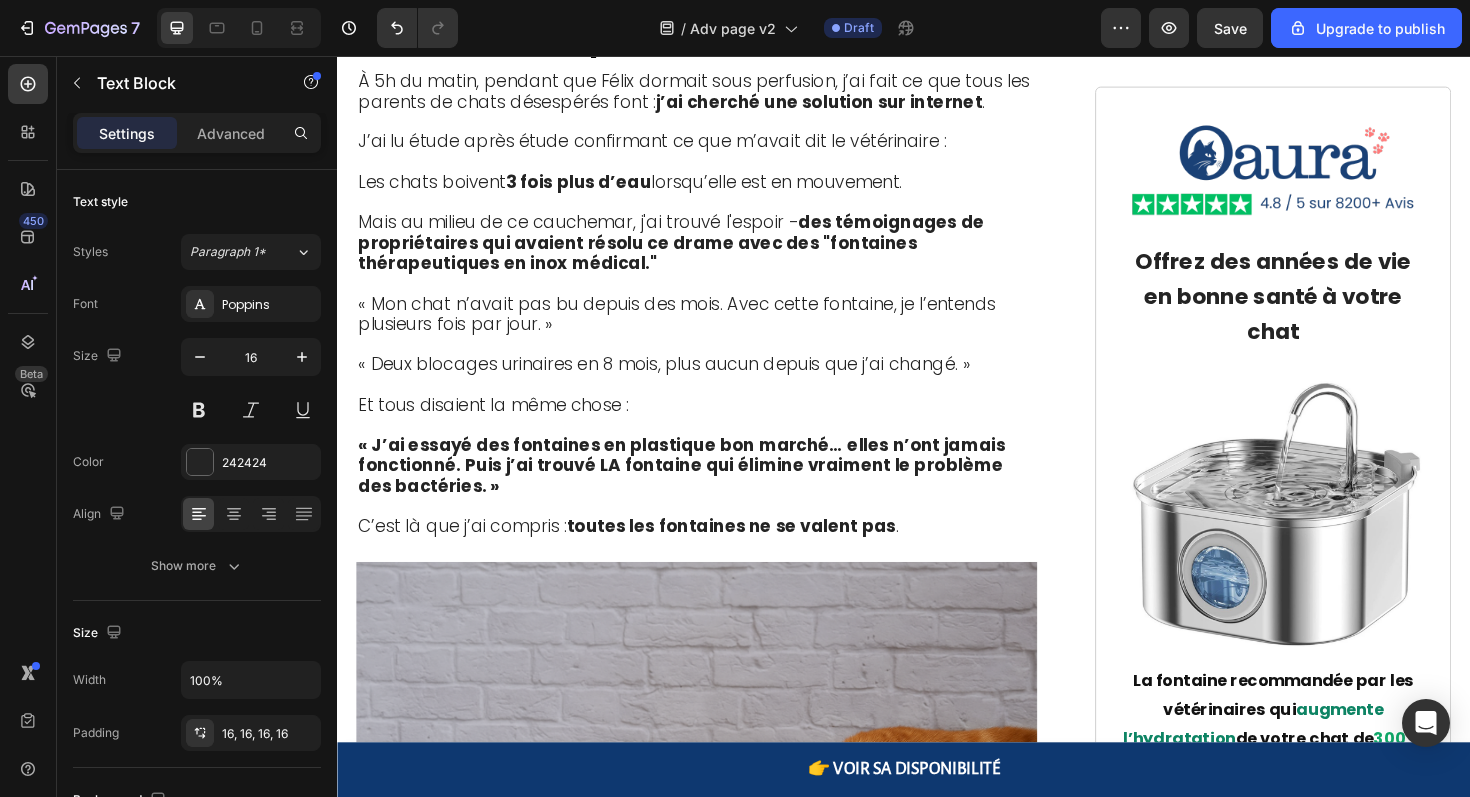 click on "Filtration mécanique → élimine les particules" at bounding box center [717, -548] 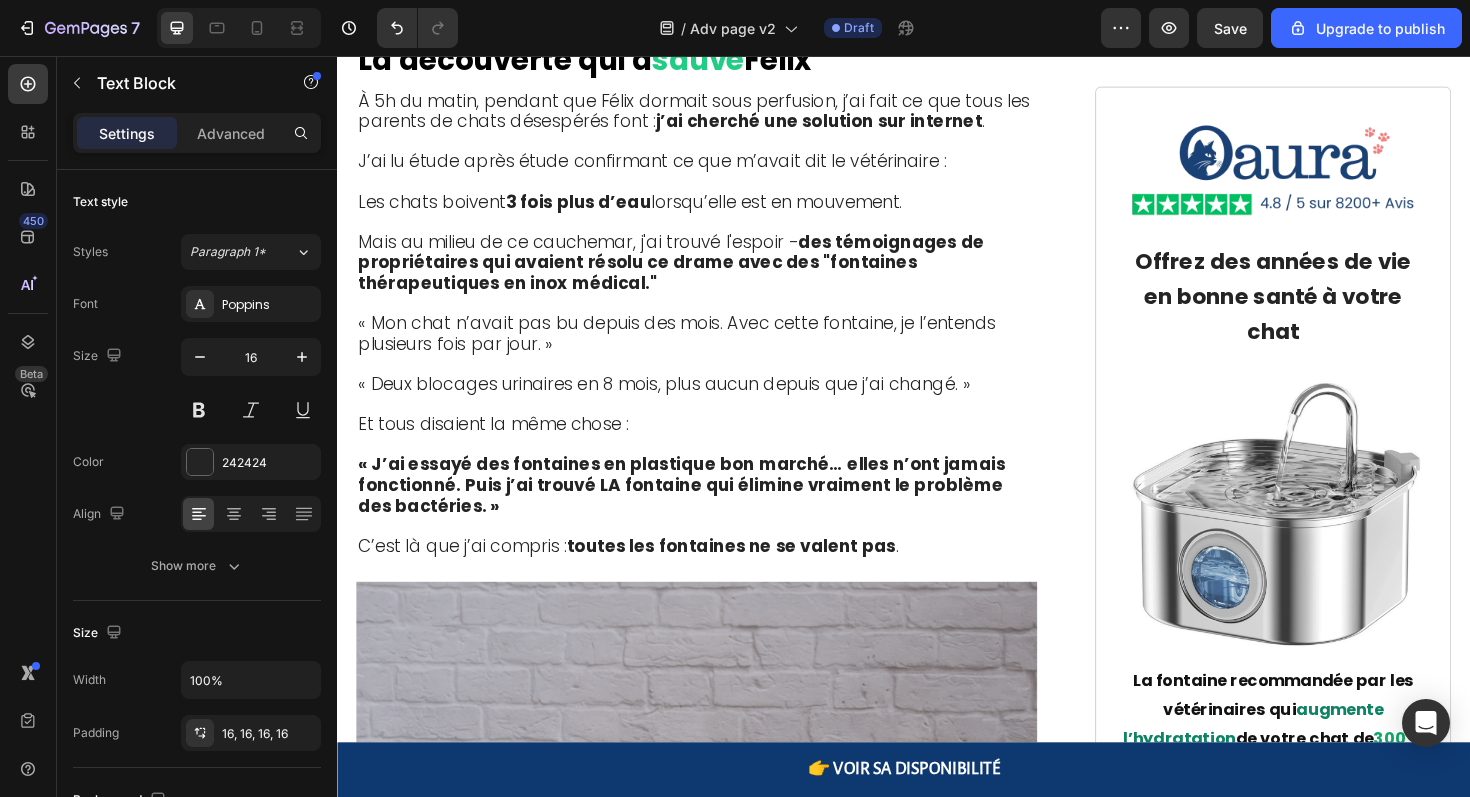 click on "Résine échangeuse d’ions → retire métaux lourds et minéraux dangereux" at bounding box center [717, -486] 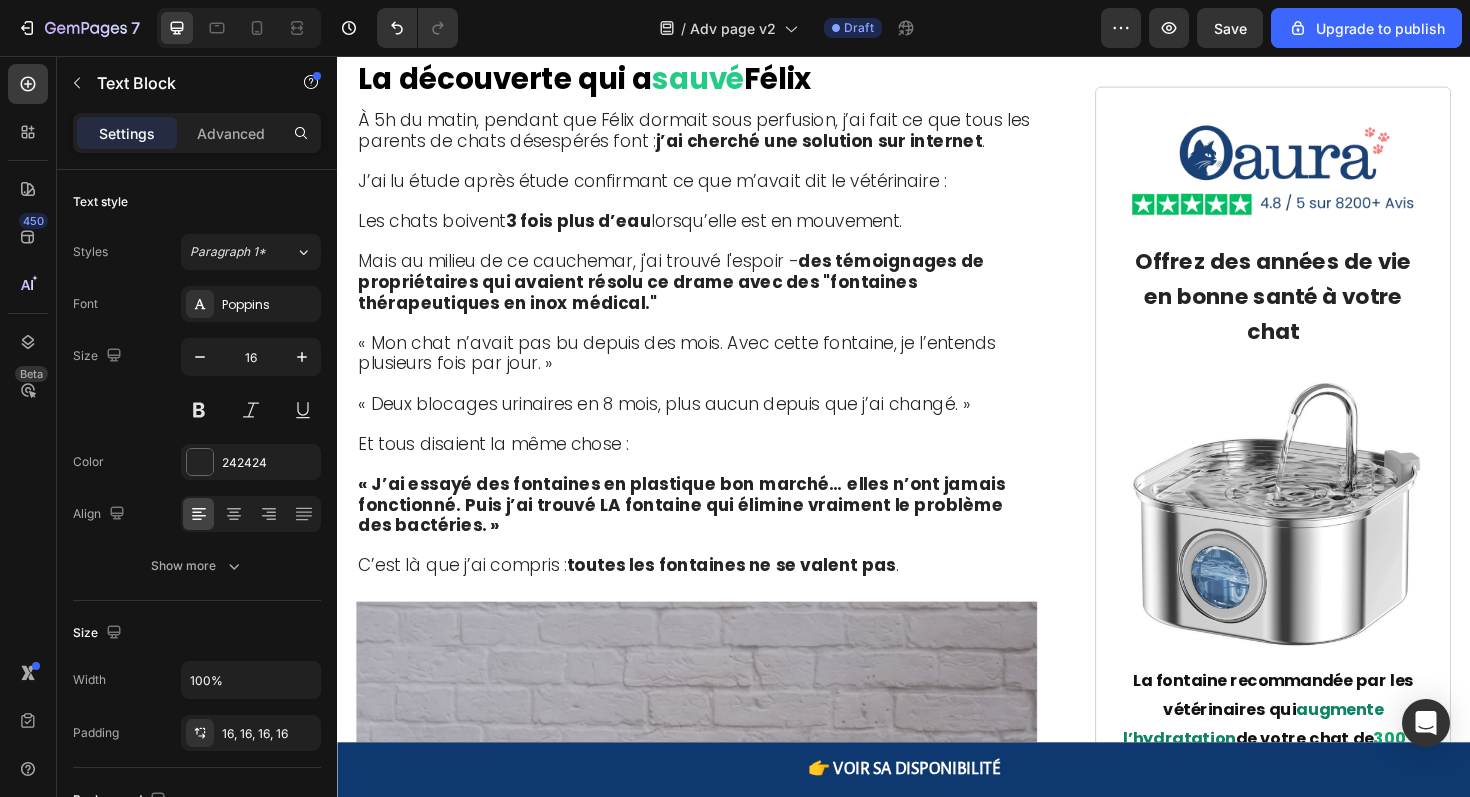 click on "Résine échangeuse d’ions → retire métaux lourds et minéraux dangereux" at bounding box center [717, -465] 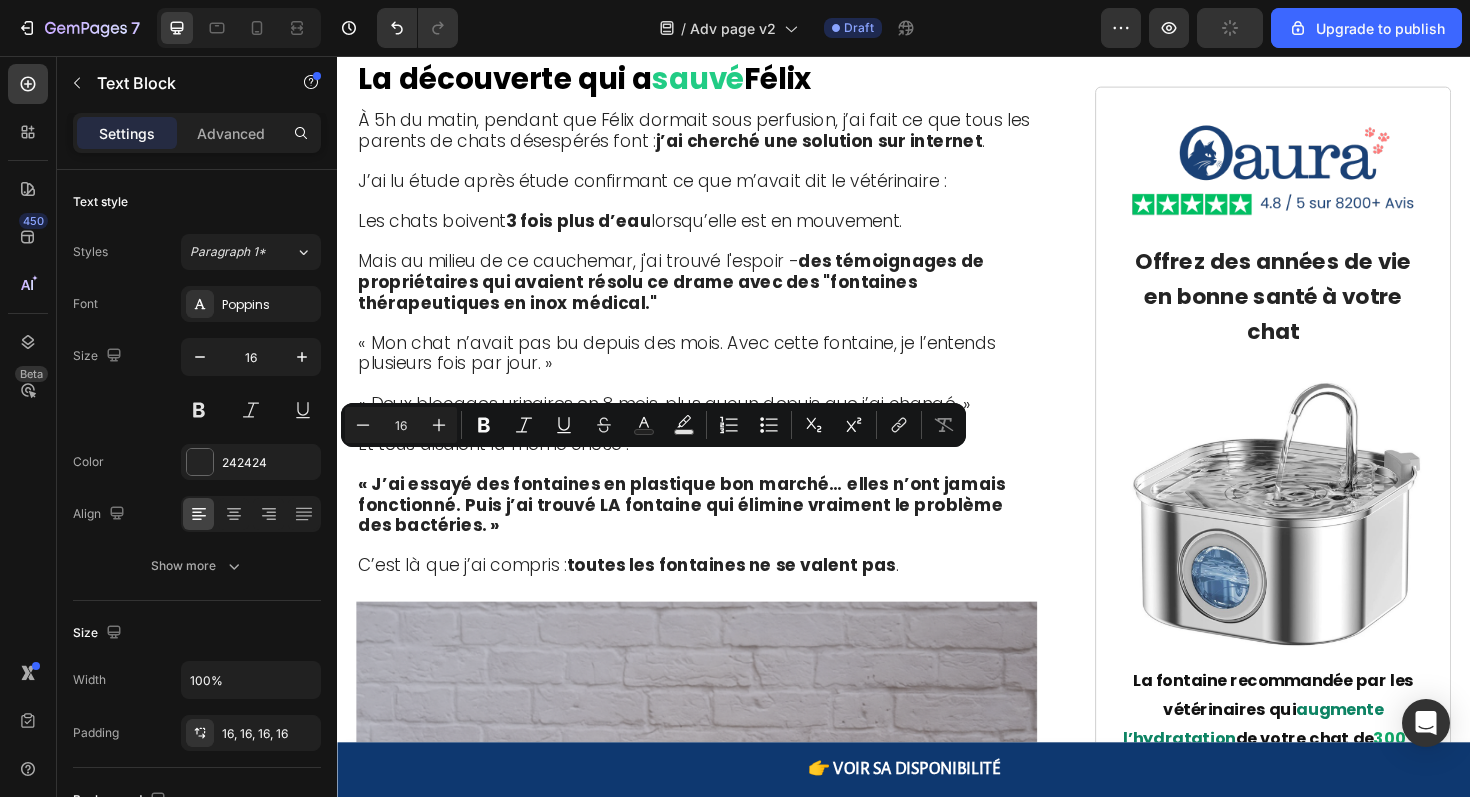 click on "Résine échangeuse d’ions → retire métaux lourds et minéraux dangereux" at bounding box center [717, -465] 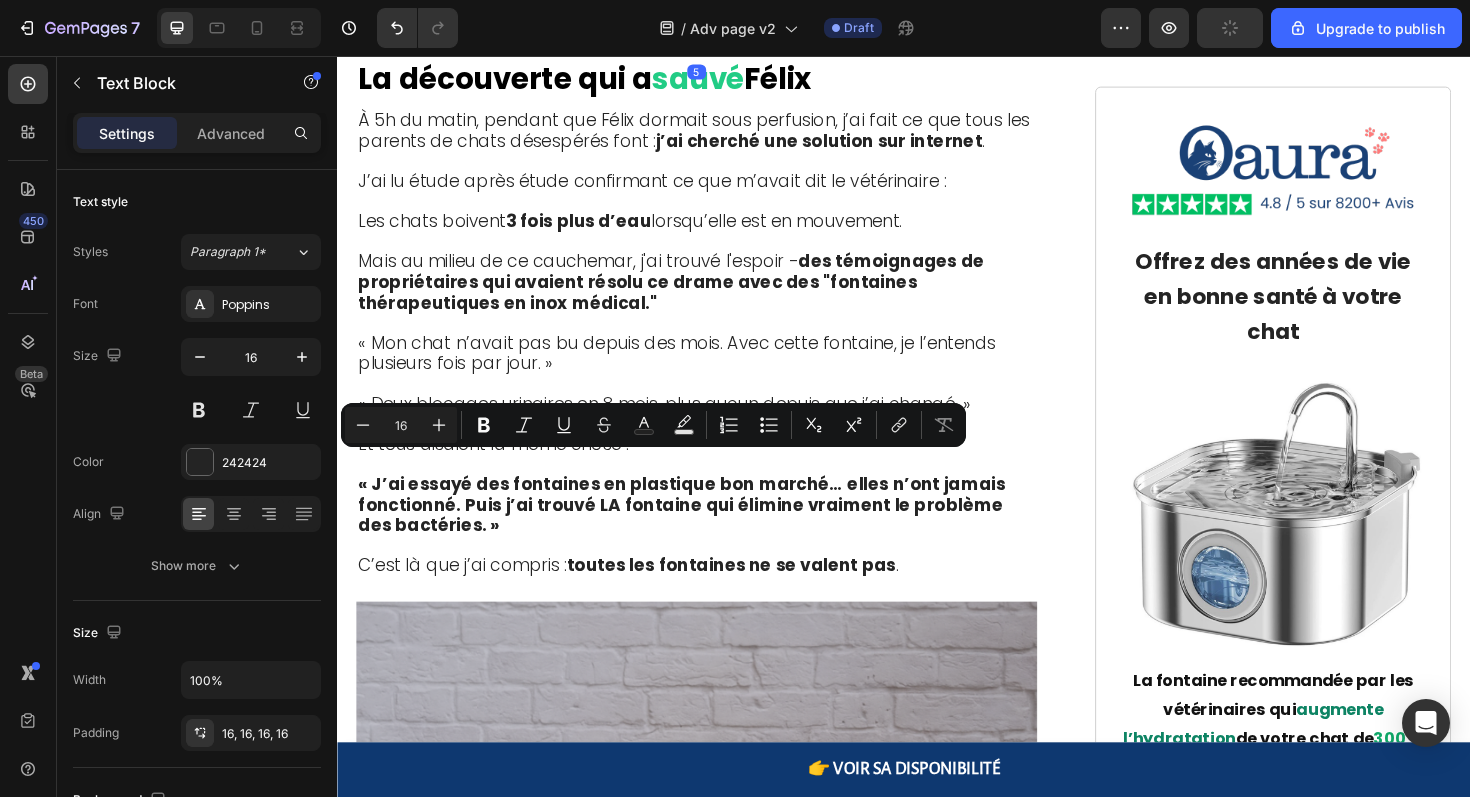 click at bounding box center (717, -188) 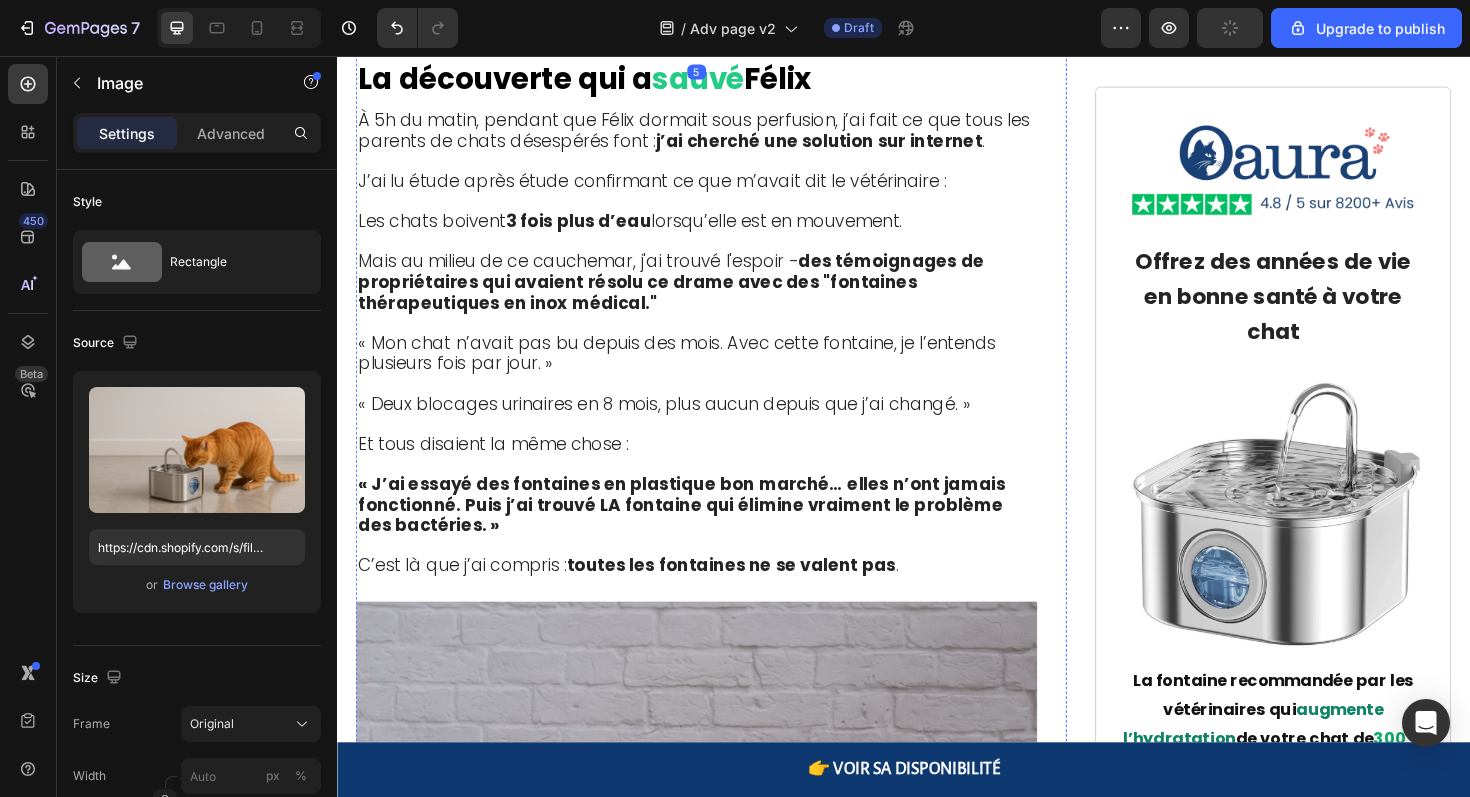 click on "Résine échangeuse d’ions → retire métaux lourds et minéraux dangereux" at bounding box center [717, -465] 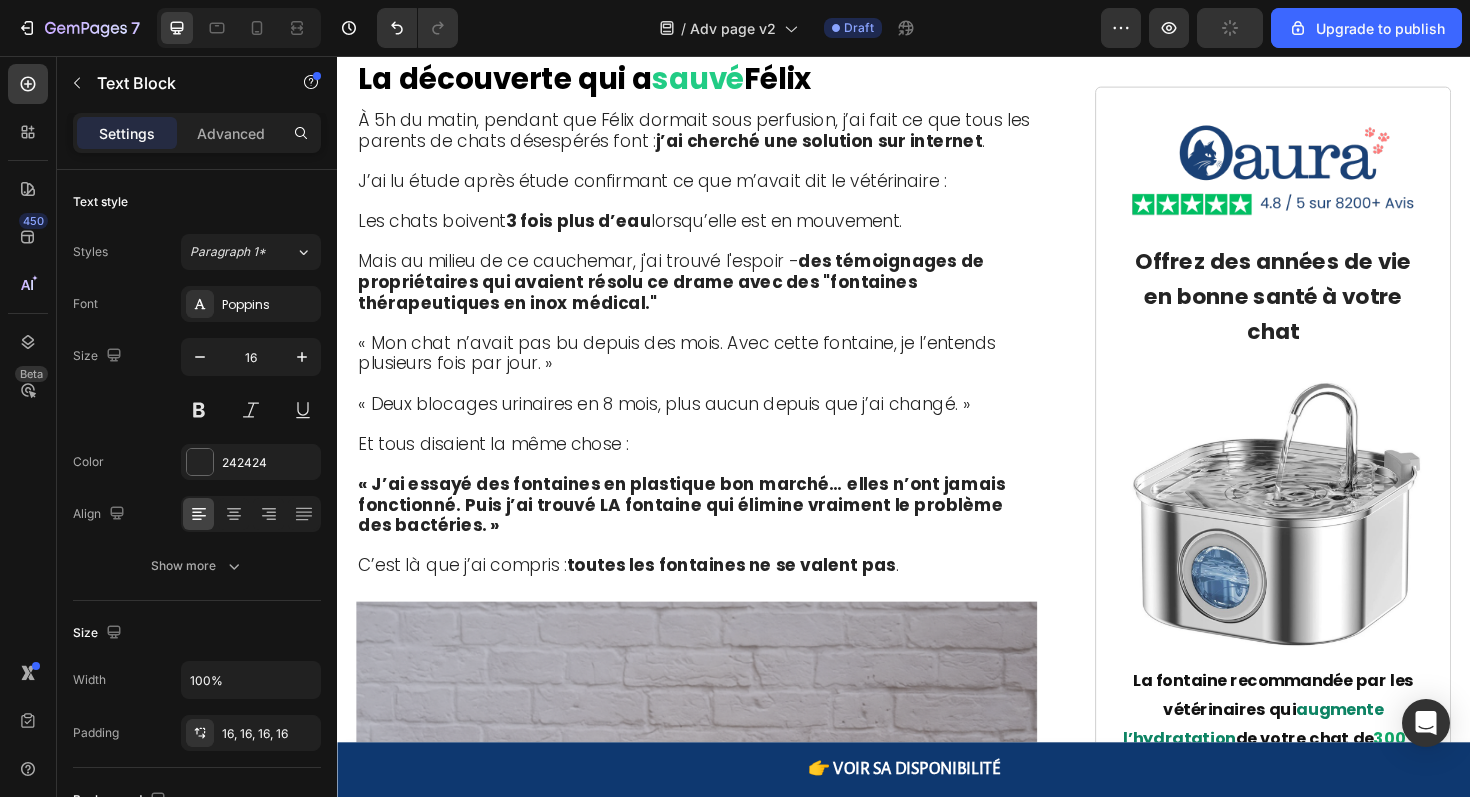 click on "Résine échangeuse d’ions → retire métaux lourds et minéraux dangereux" at bounding box center [717, -465] 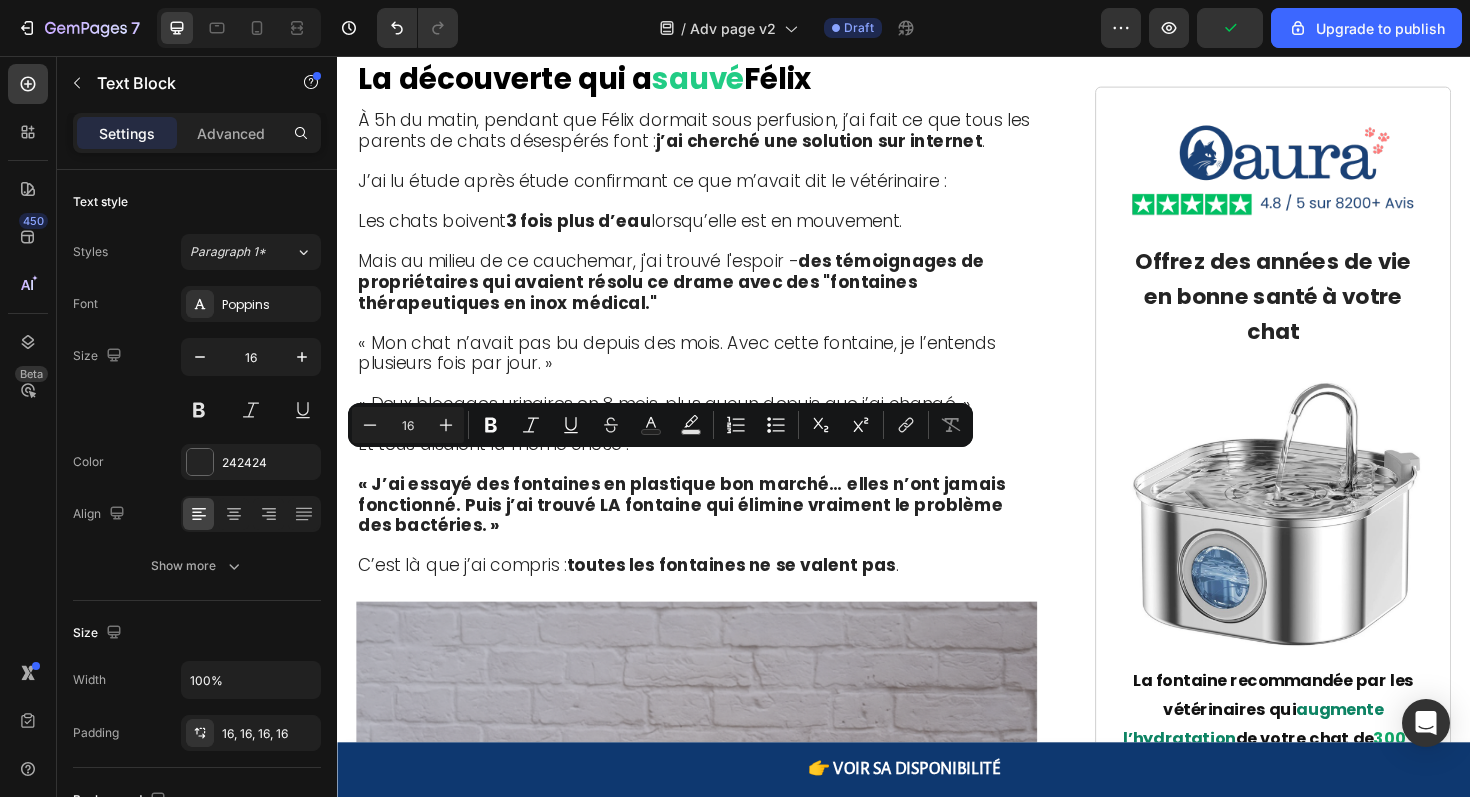 click on "Filtration mécanique → élimine les particules Charbon actif → capte les produits chimiques Résine échangeuse d’ions → retire métaux lourds et minéraux dangereux" at bounding box center (717, -506) 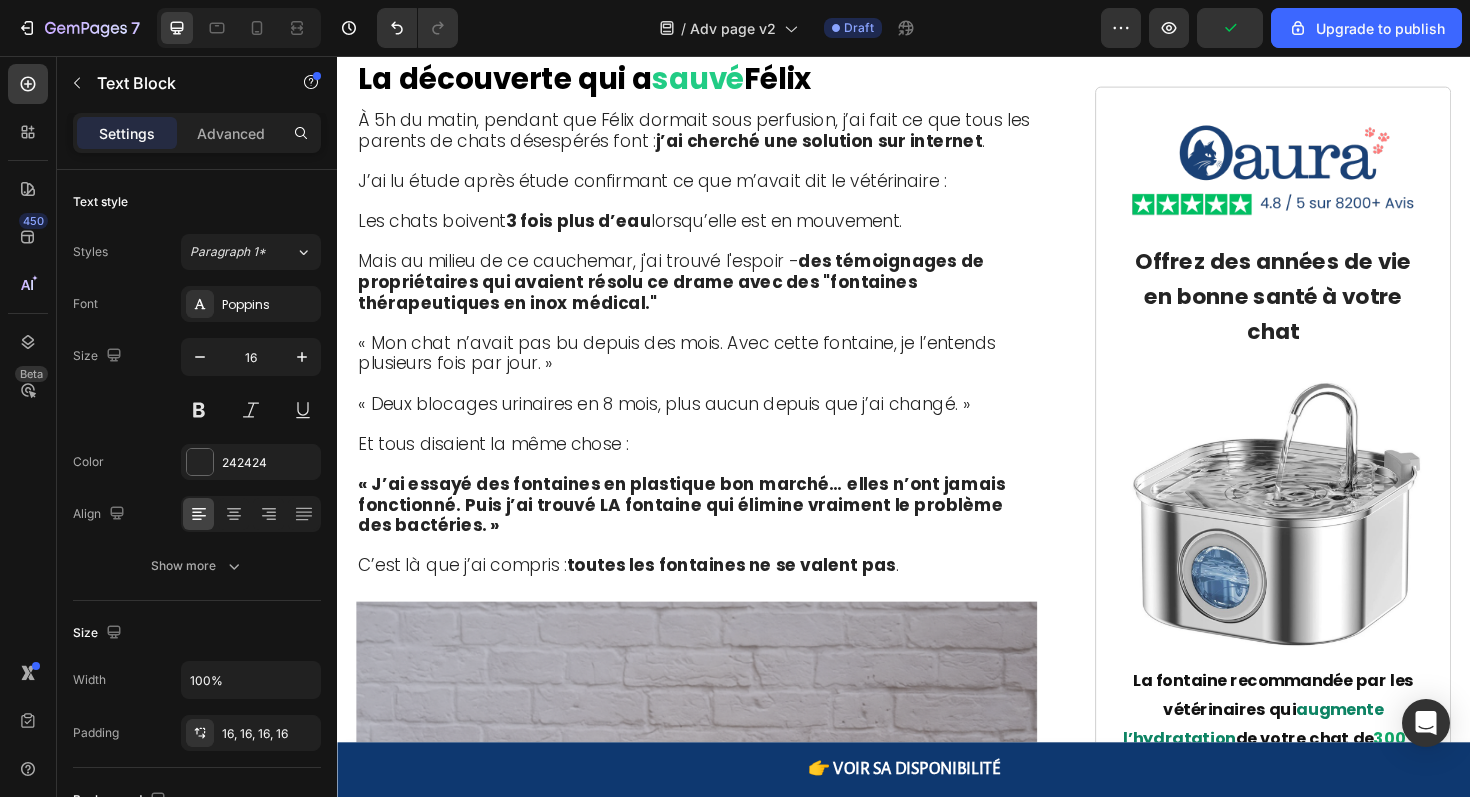click on "Résine échangeuse d’ions → retire métaux lourds et minéraux dangereux" at bounding box center (717, -465) 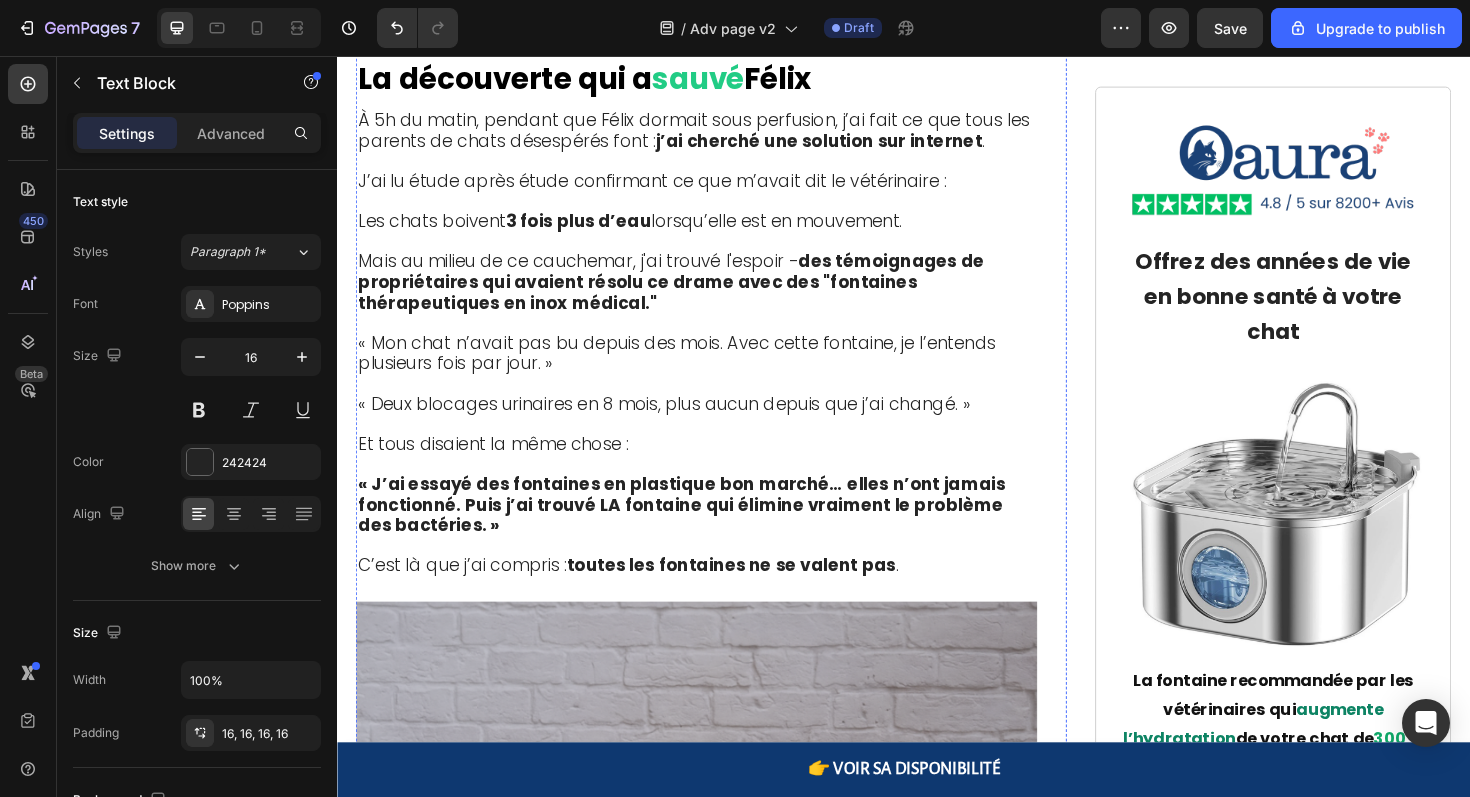 click at bounding box center (717, -188) 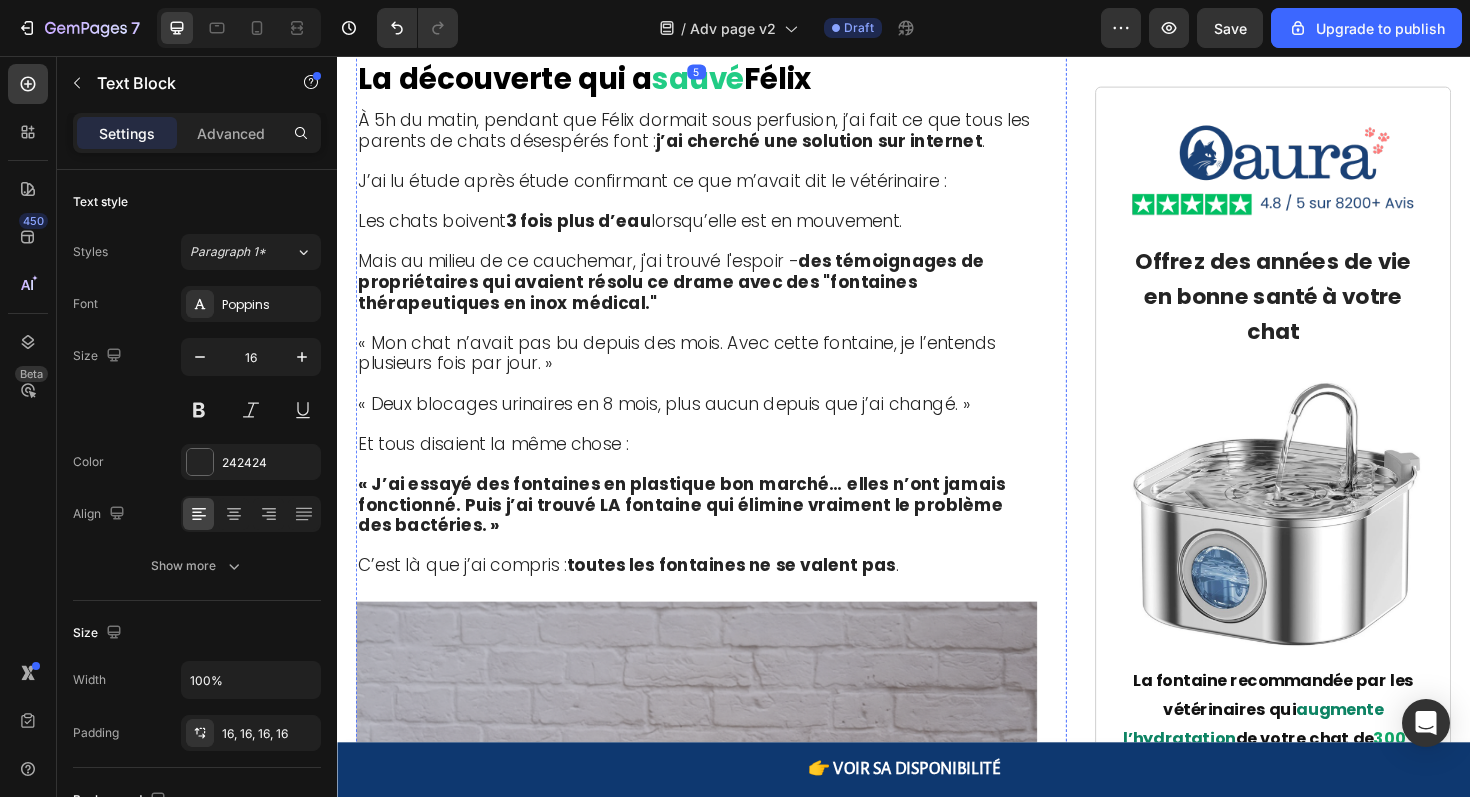 click at bounding box center [717, -486] 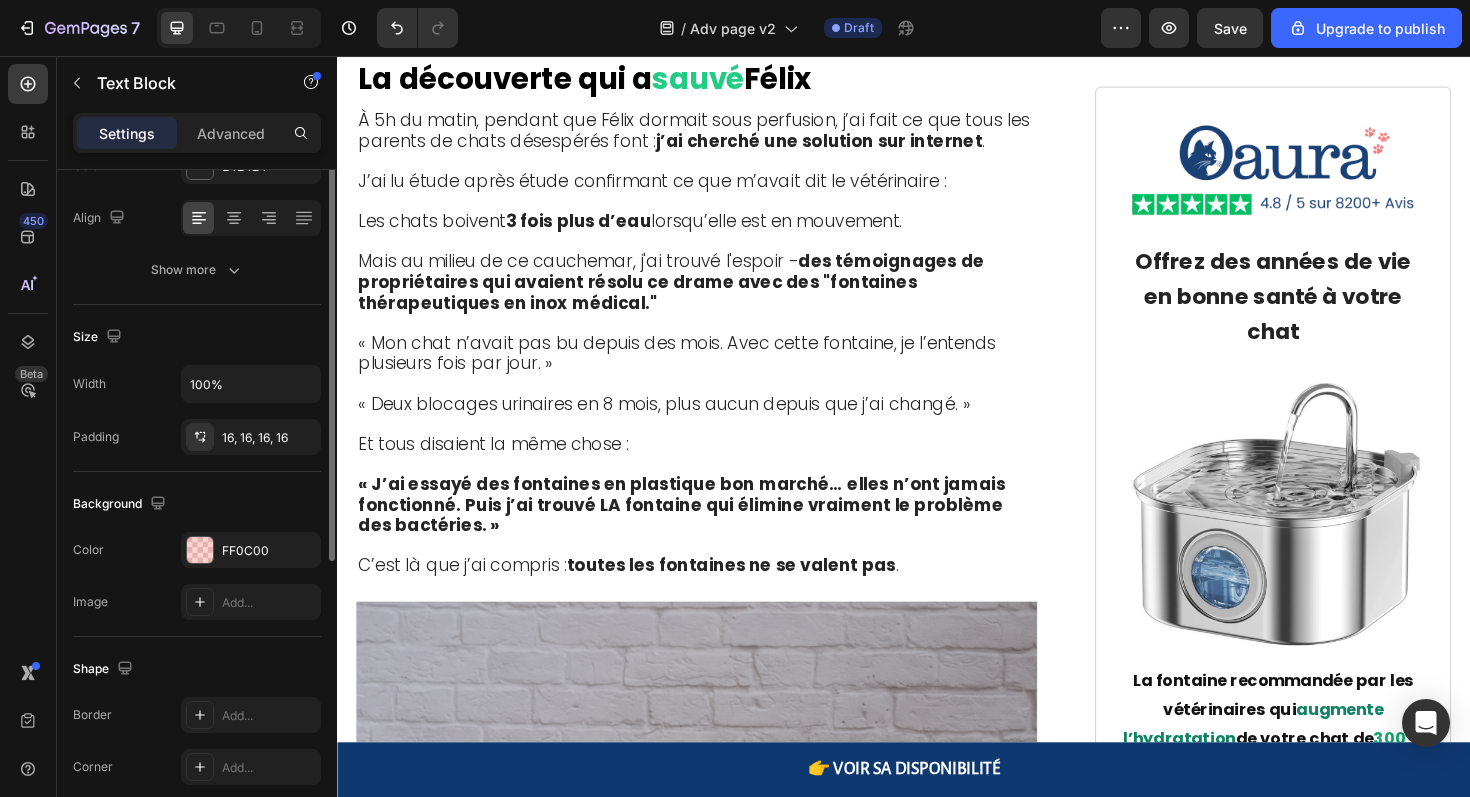 scroll, scrollTop: 353, scrollLeft: 0, axis: vertical 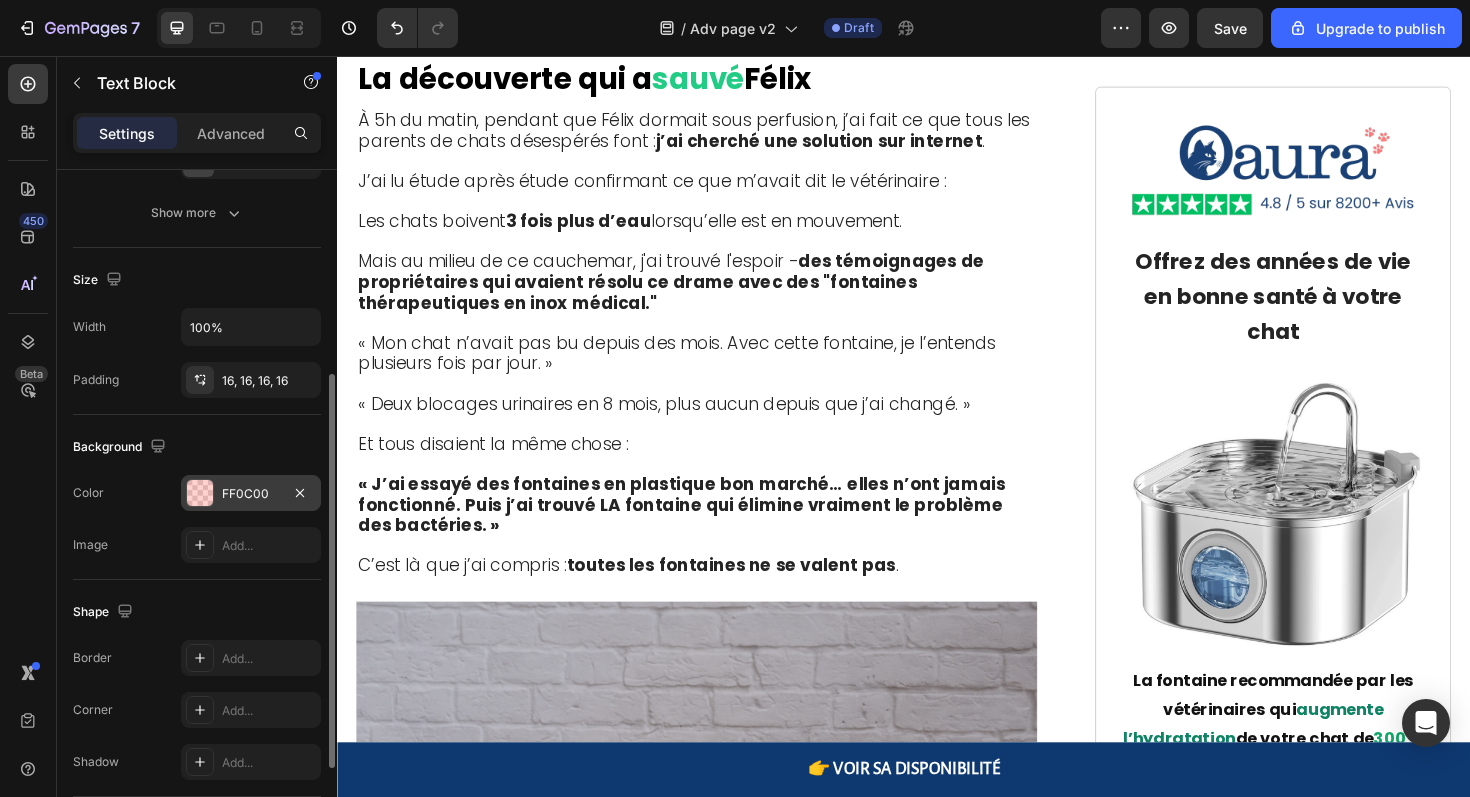click at bounding box center [200, 493] 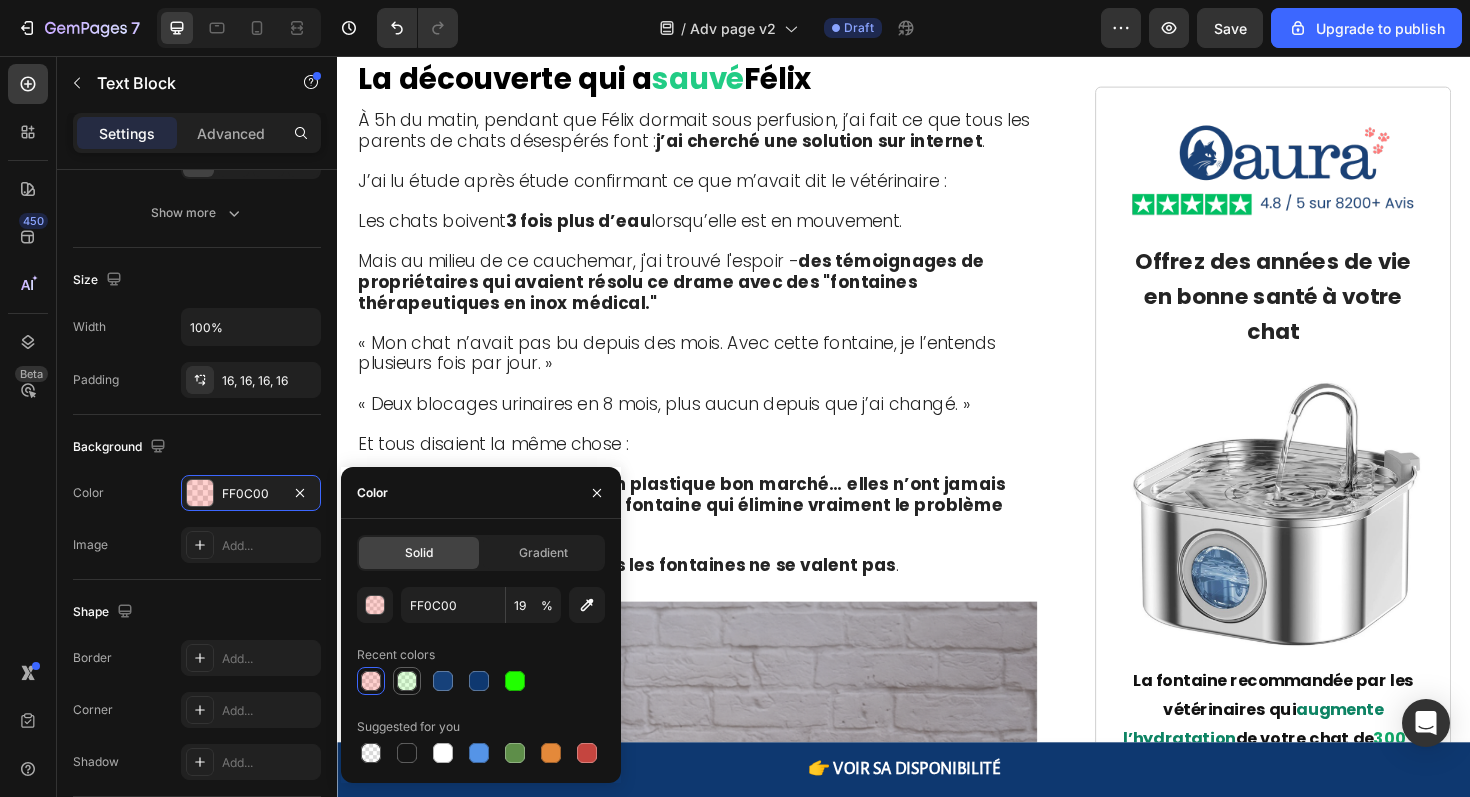 click at bounding box center (407, 681) 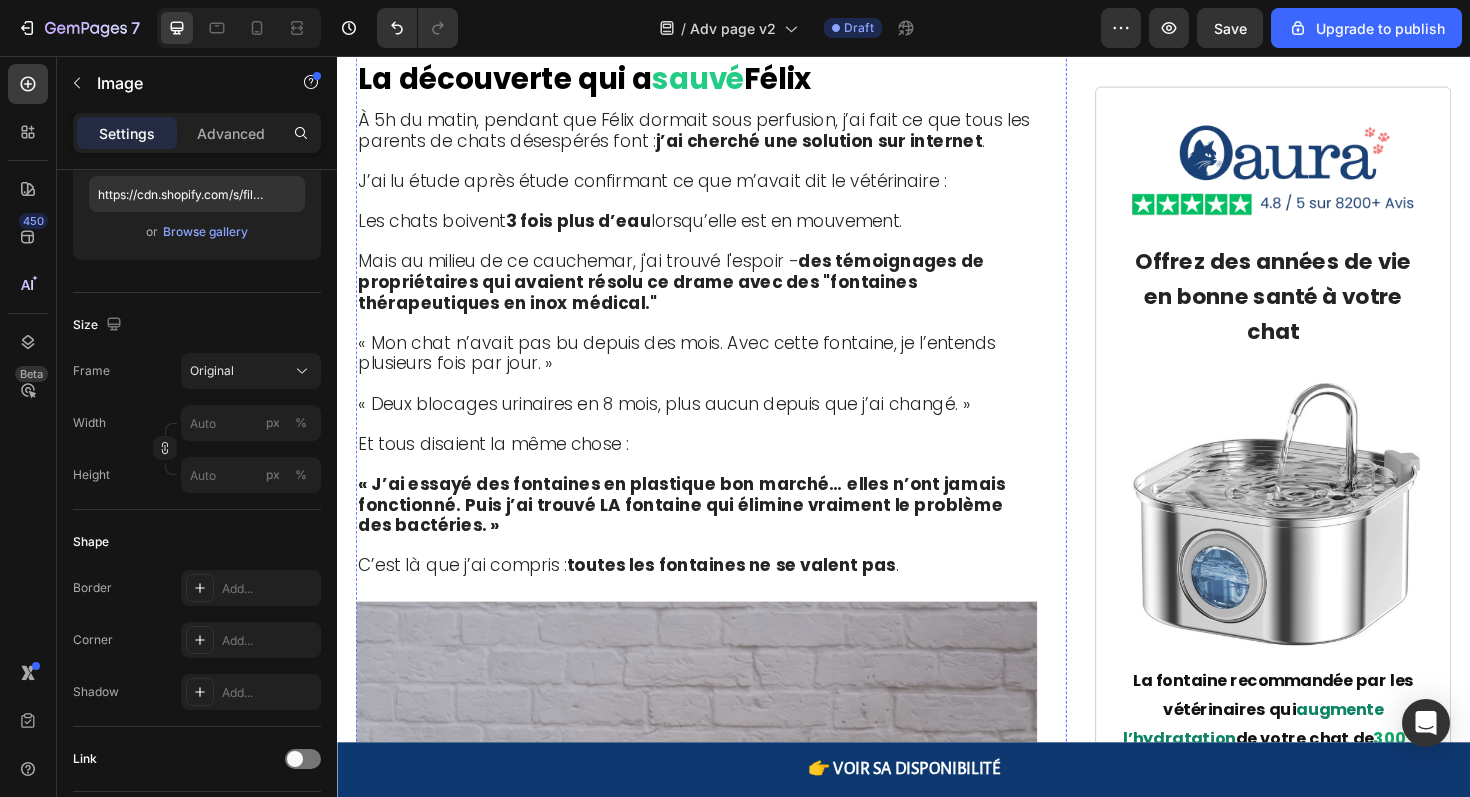 click at bounding box center [717, -188] 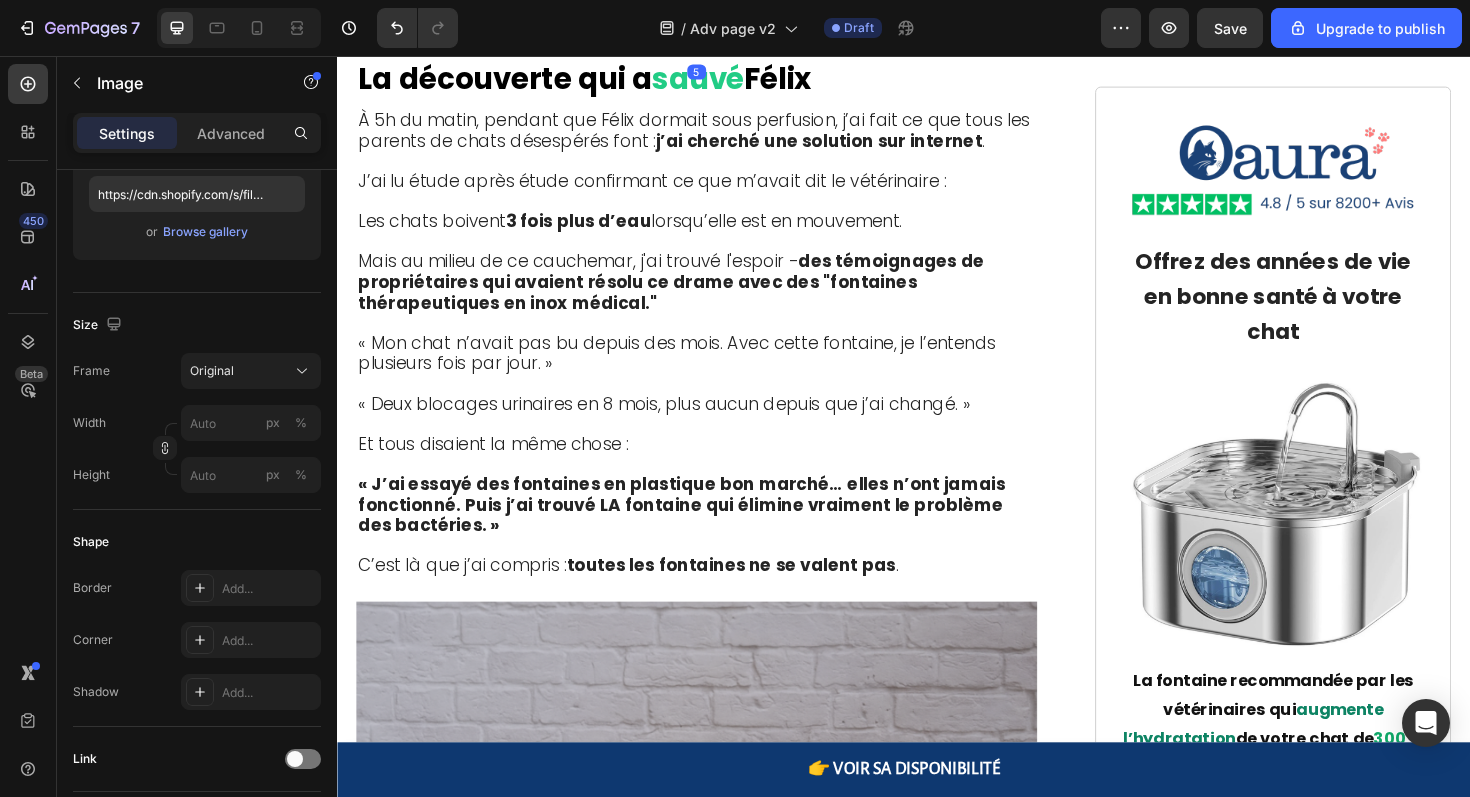 scroll, scrollTop: 0, scrollLeft: 0, axis: both 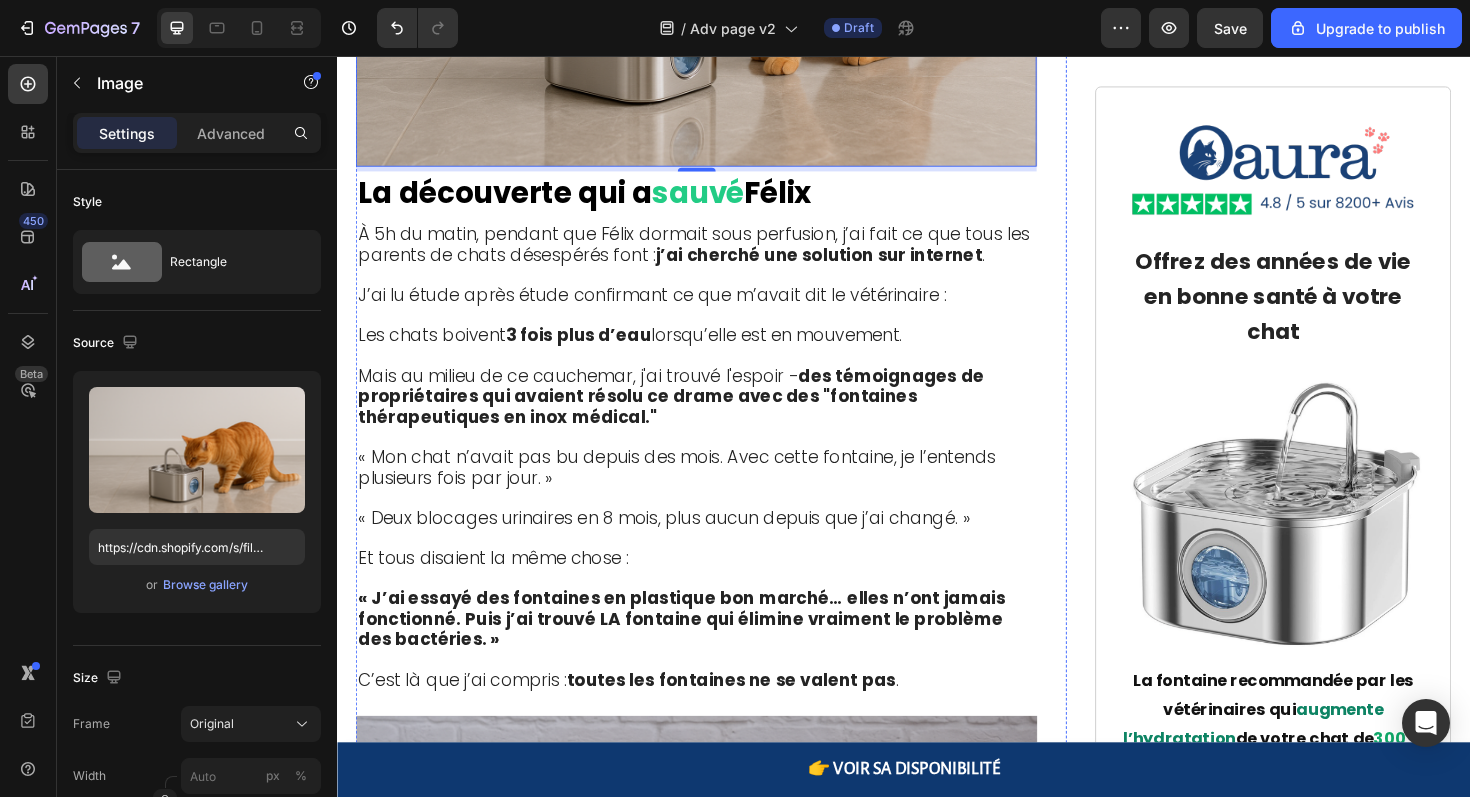 click on "Filtration mécanique → élimine les particules" at bounding box center [717, -427] 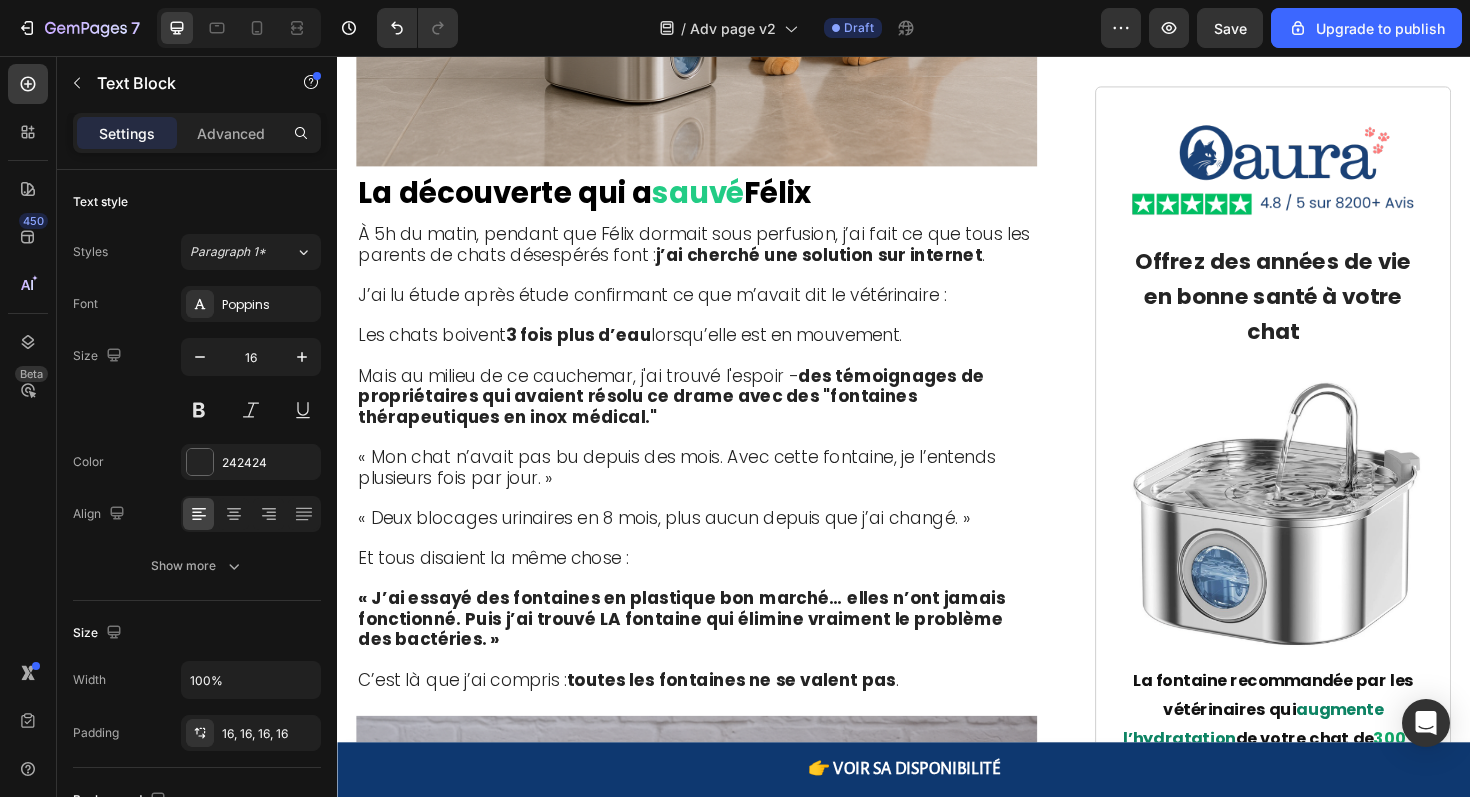 click on "Filtration mécanique → élimine les particules" at bounding box center [717, -427] 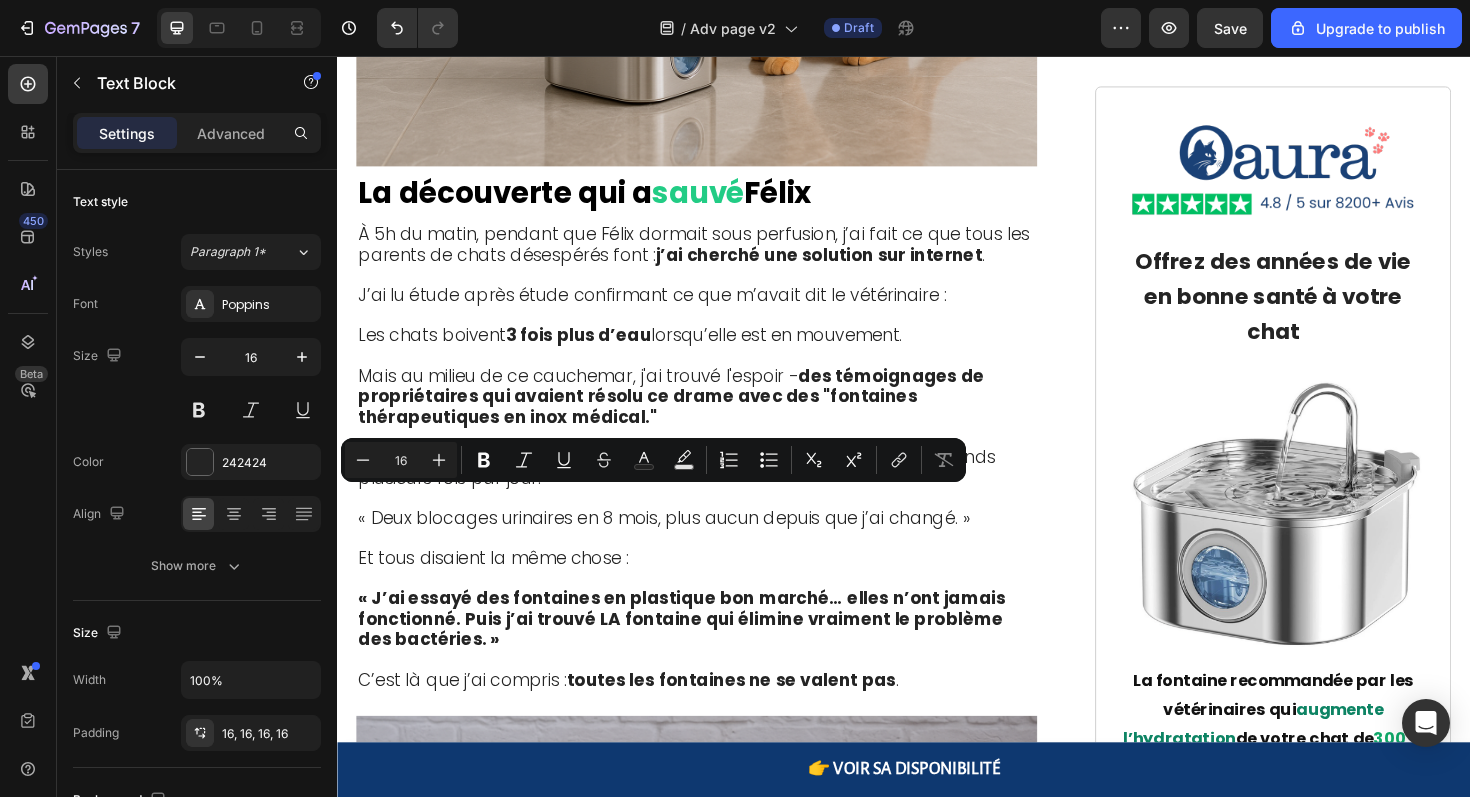click on "Filtration mécanique → élimine les particules" at bounding box center [717, -427] 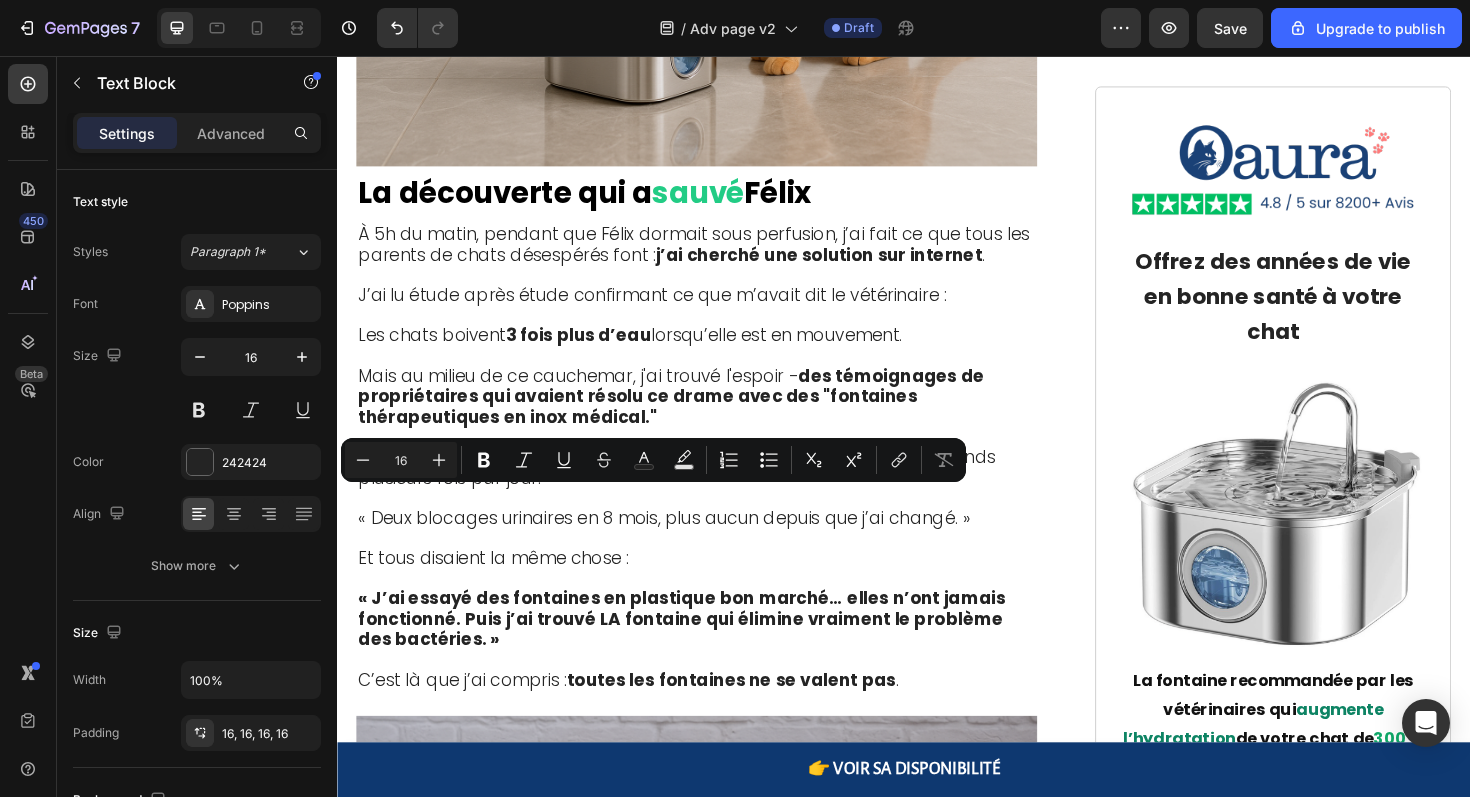 drag, startPoint x: 541, startPoint y: 528, endPoint x: 361, endPoint y: 521, distance: 180.13606 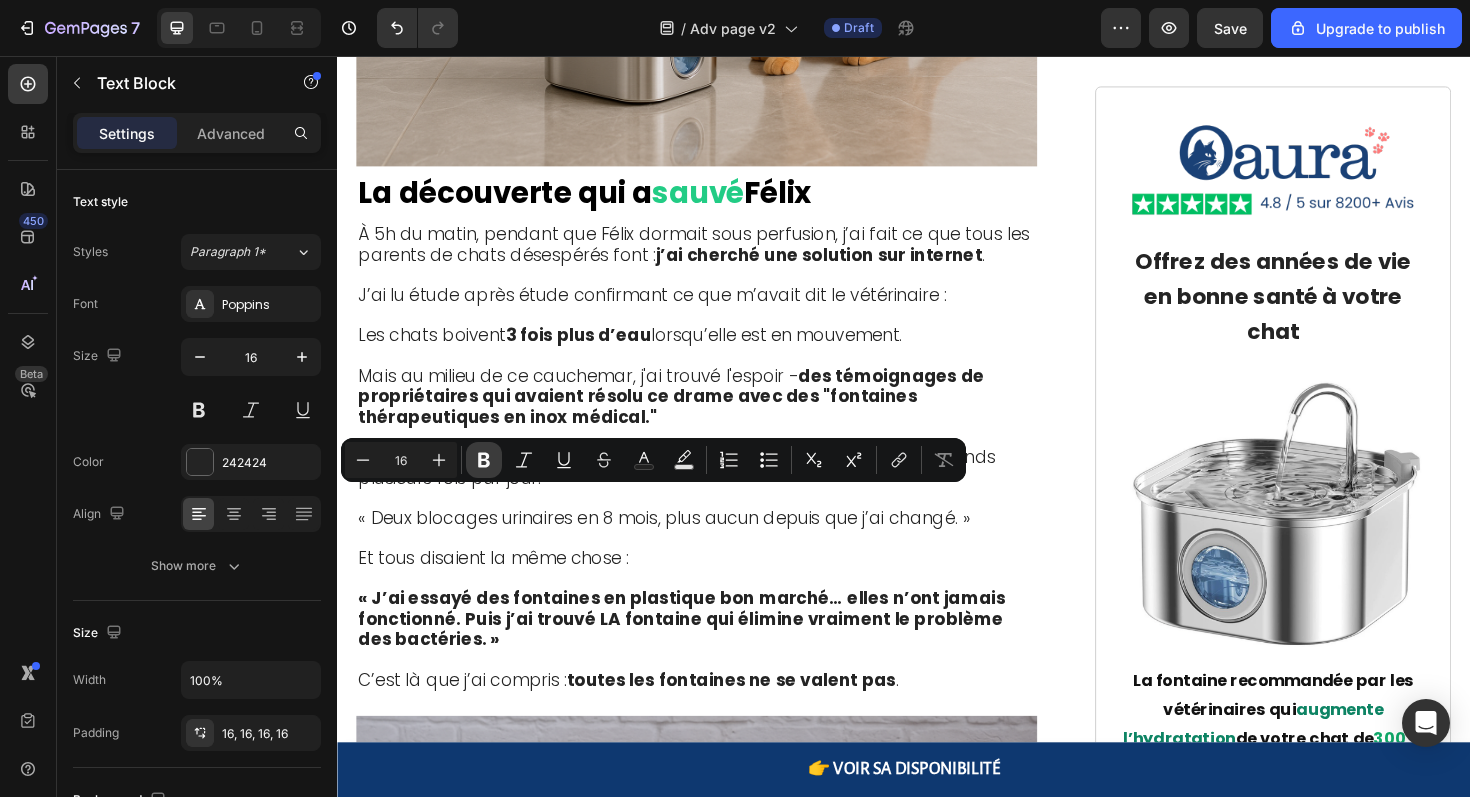 click 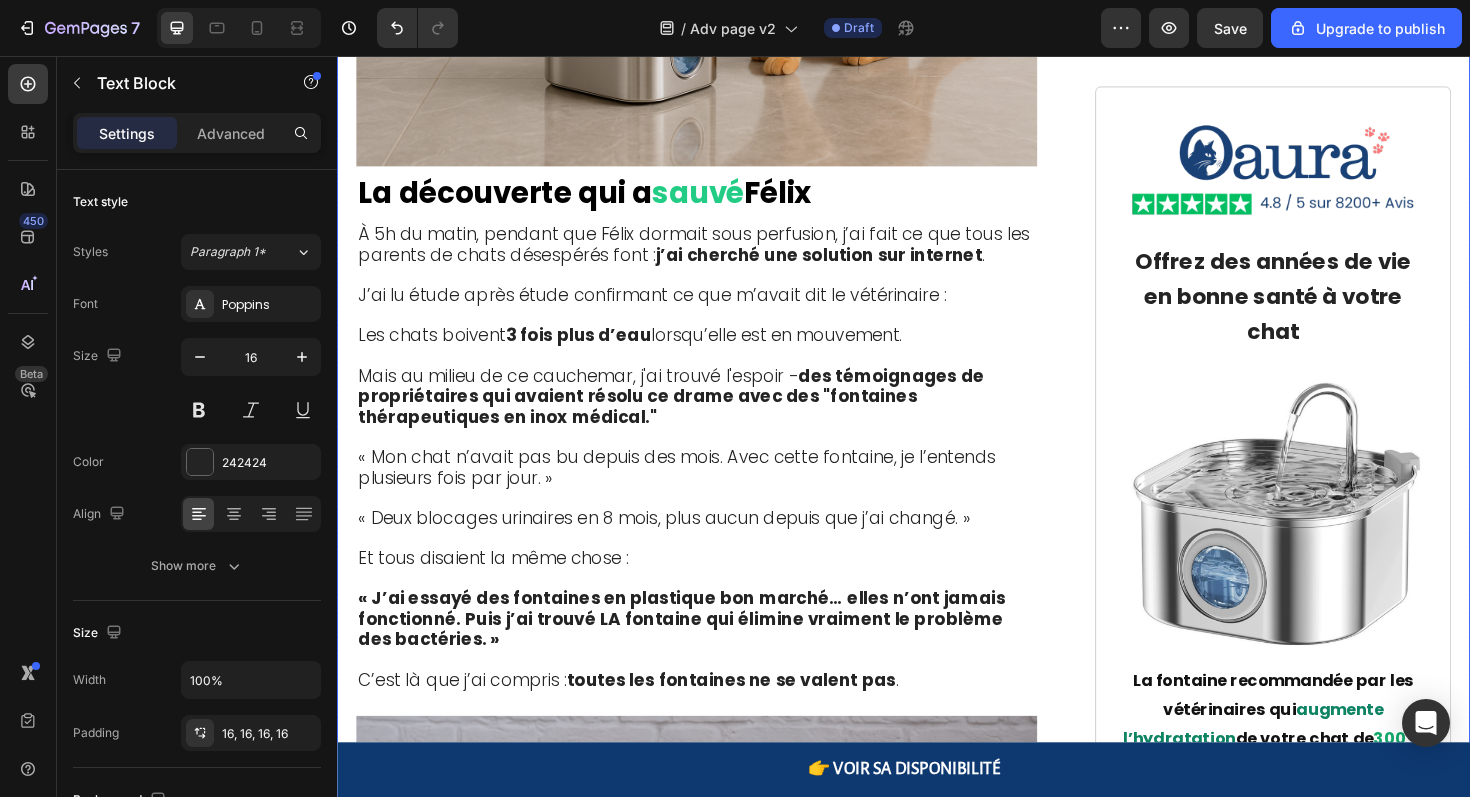 drag, startPoint x: 481, startPoint y: 567, endPoint x: 348, endPoint y: 564, distance: 133.03383 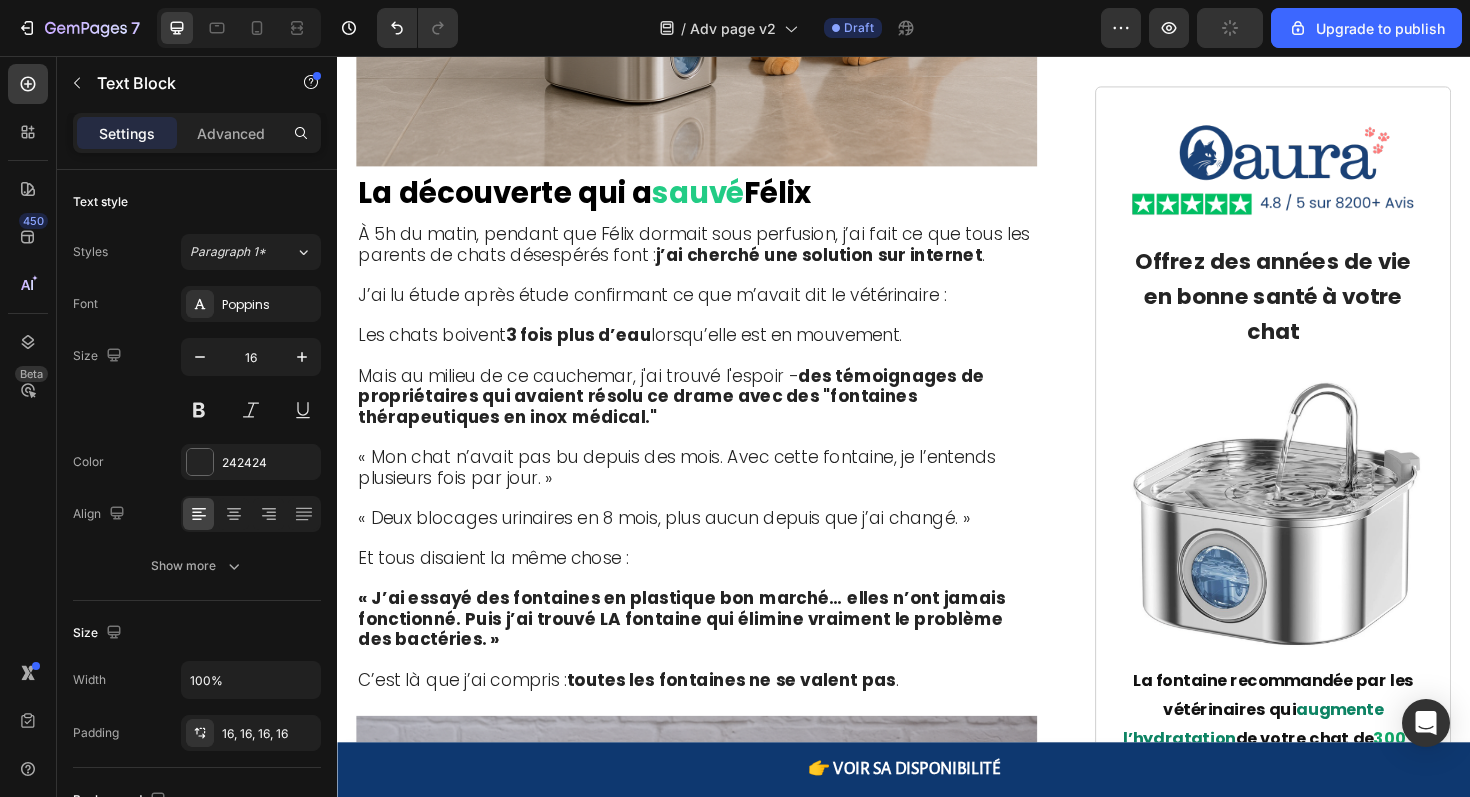 click on "Filtration mécanique" at bounding box center (464, -428) 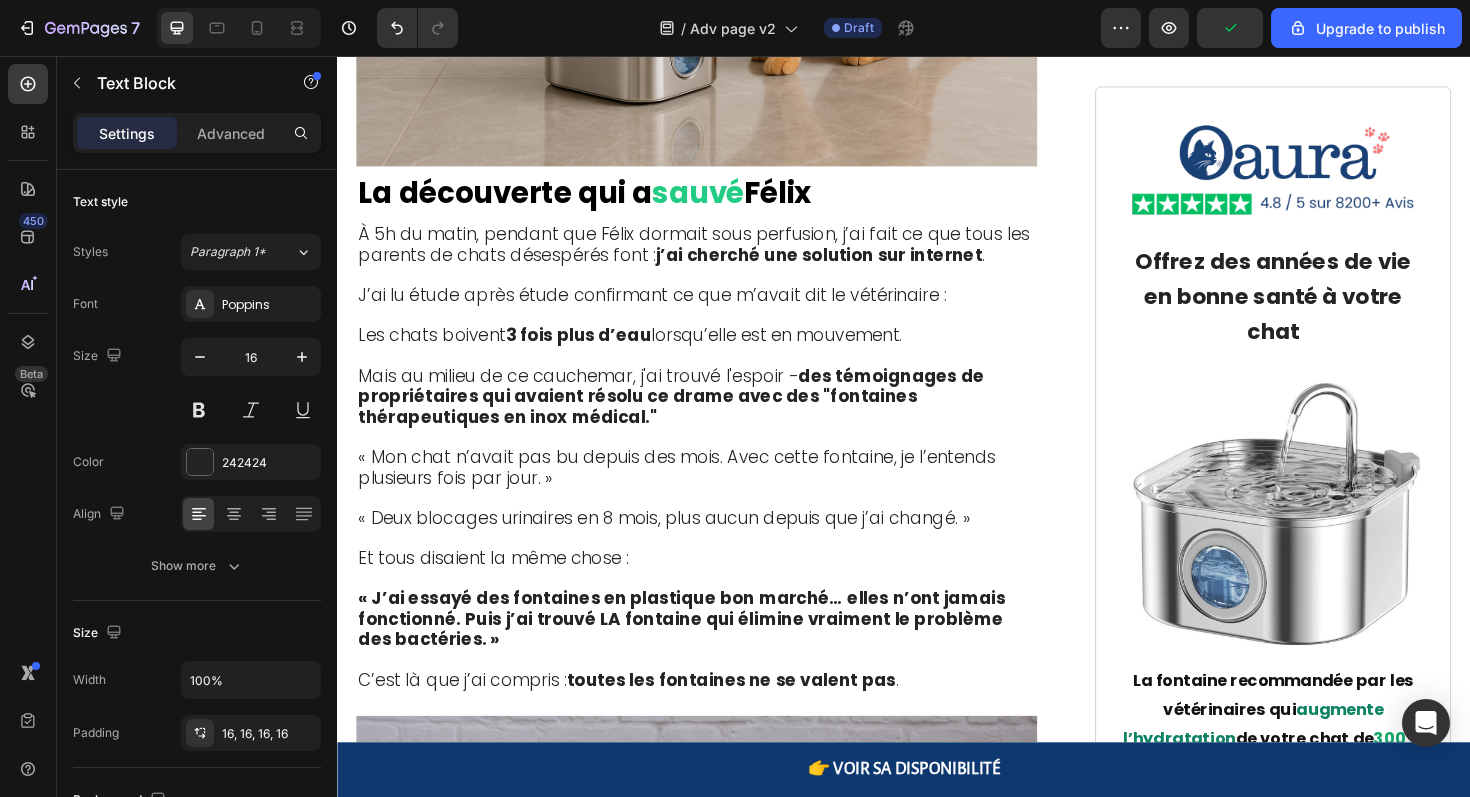 drag, startPoint x: 975, startPoint y: 611, endPoint x: 369, endPoint y: 509, distance: 614.52423 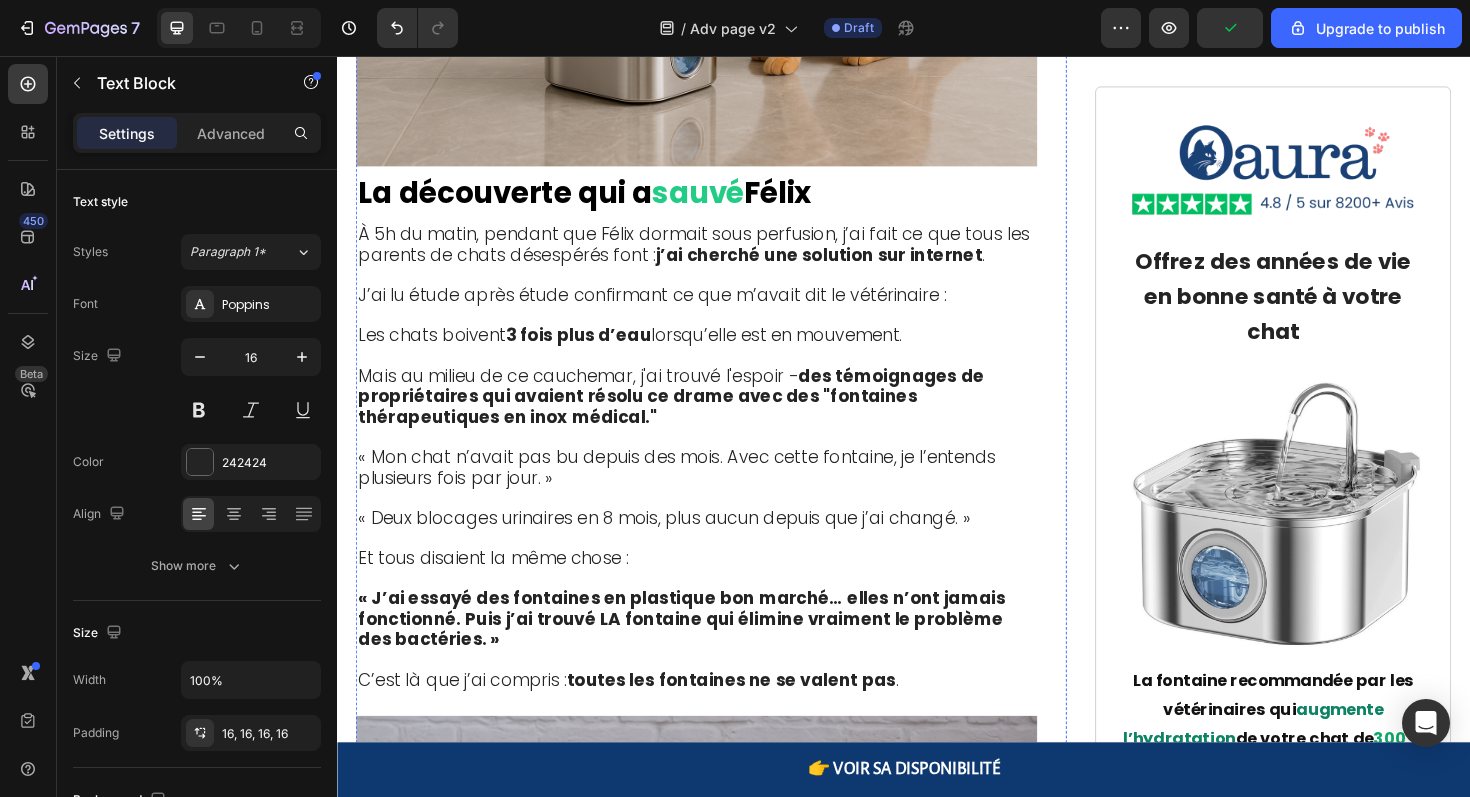 click on "jamais d’eau du robinet" at bounding box center [627, -524] 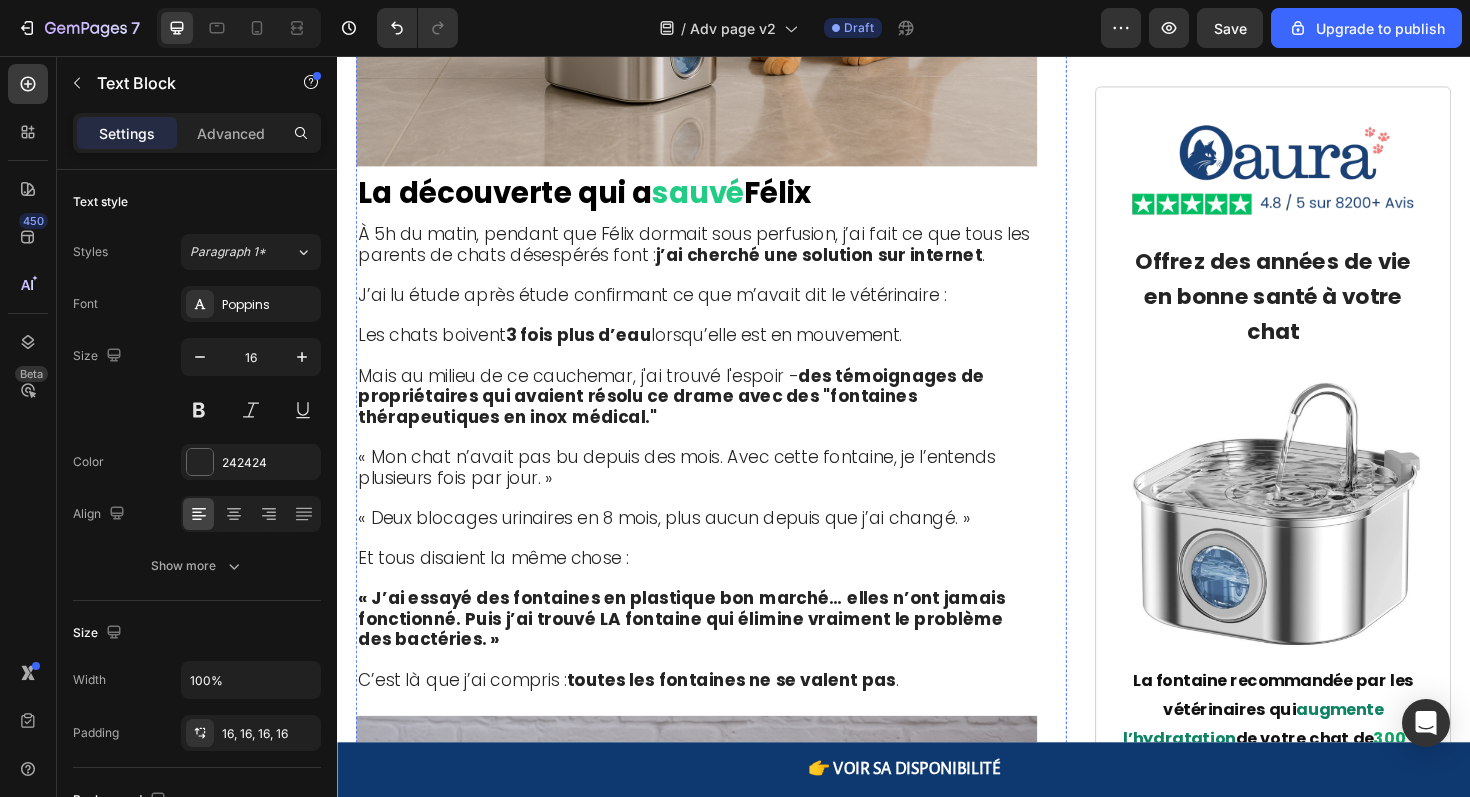 click on "Charbon actif → capte les produits chimiques" at bounding box center [717, -386] 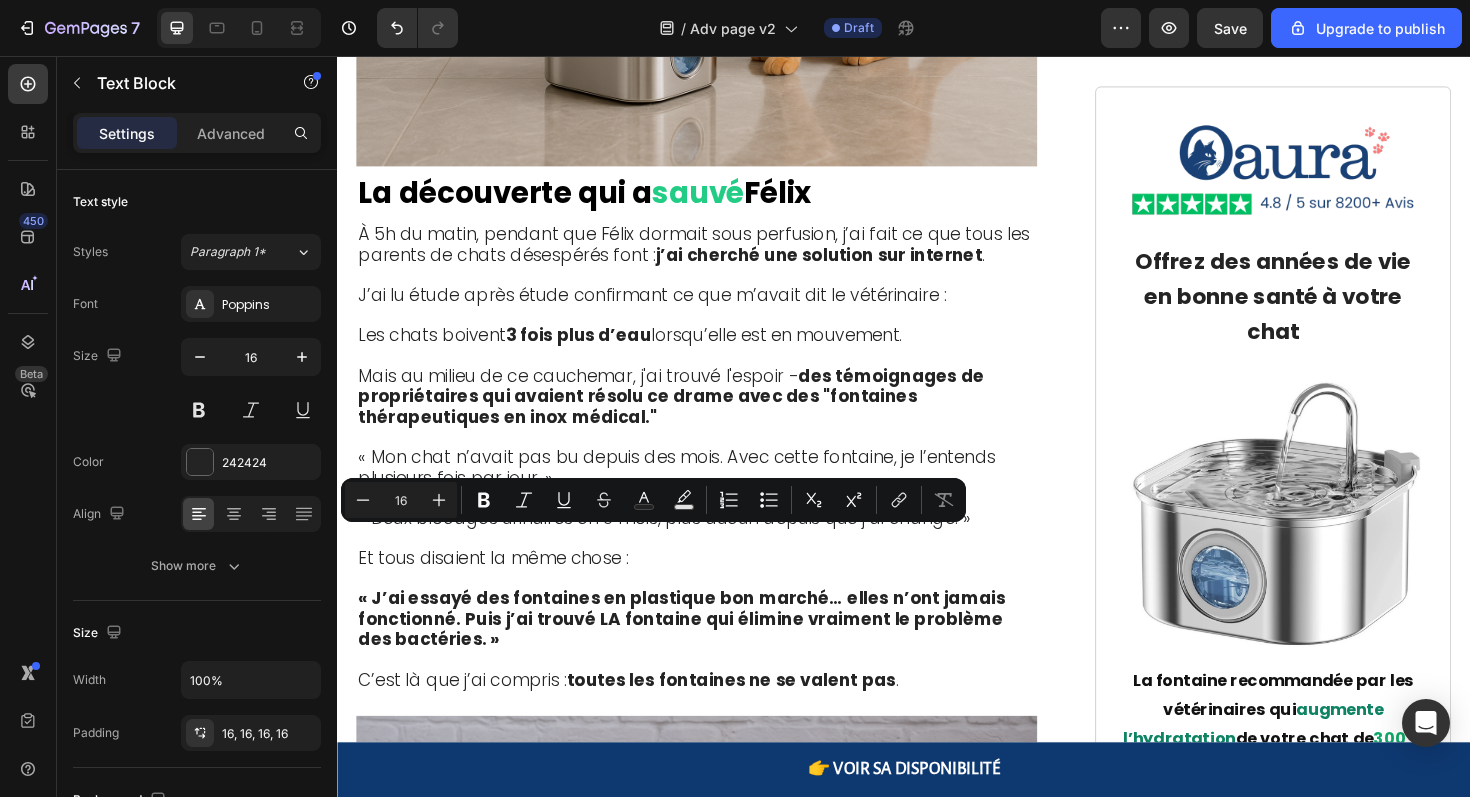 drag, startPoint x: 483, startPoint y: 564, endPoint x: 376, endPoint y: 563, distance: 107.00467 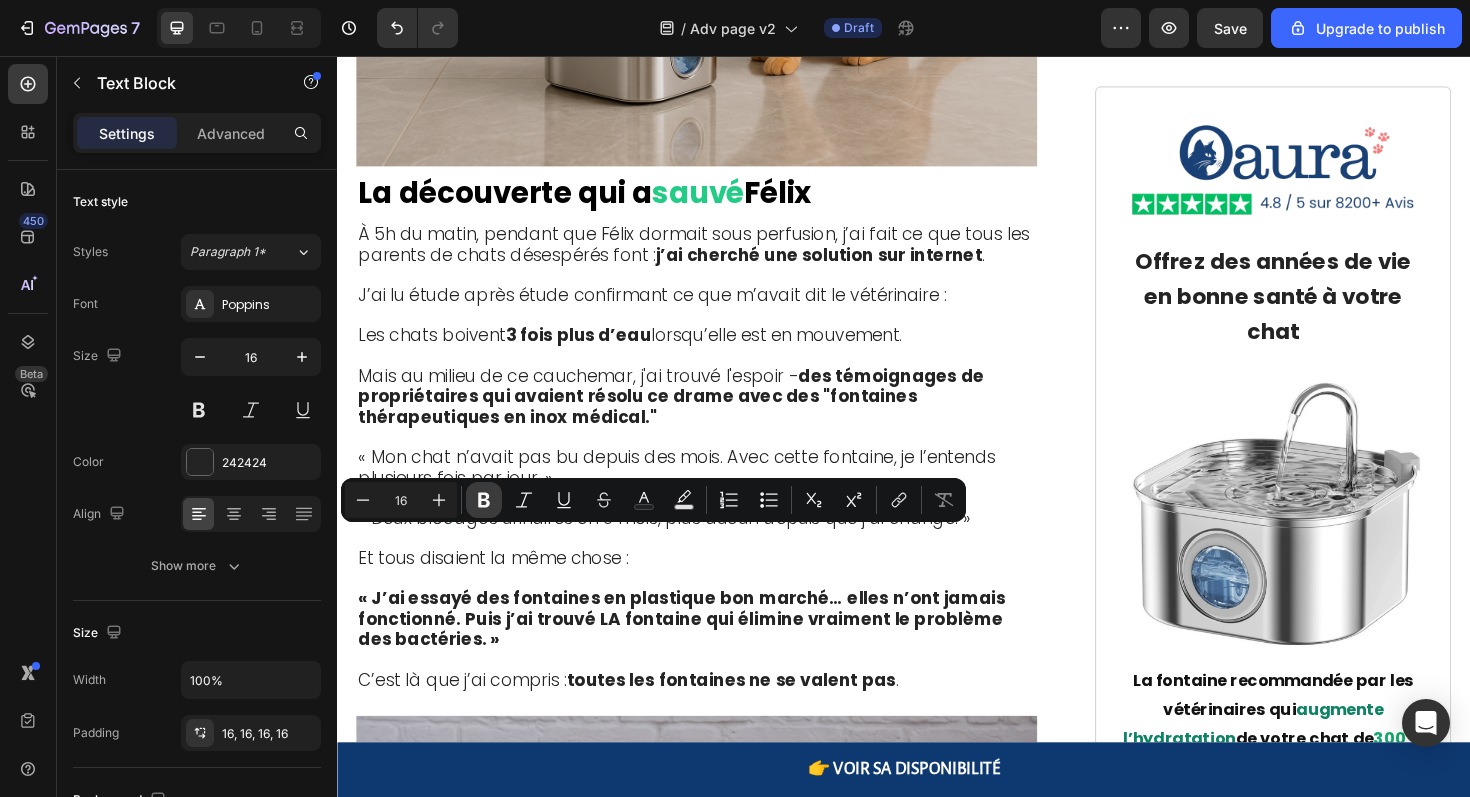 click 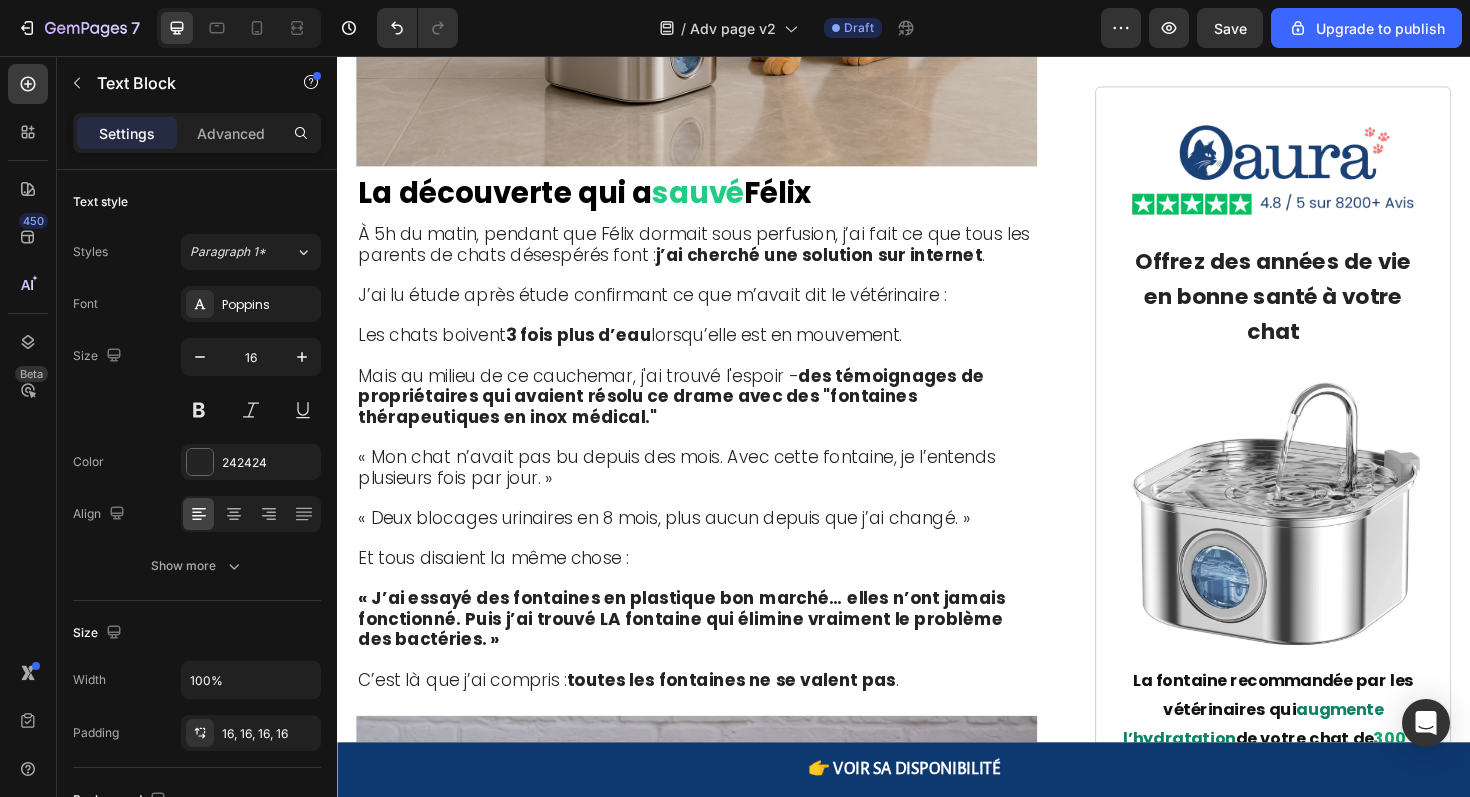 drag, startPoint x: 577, startPoint y: 609, endPoint x: 369, endPoint y: 606, distance: 208.02164 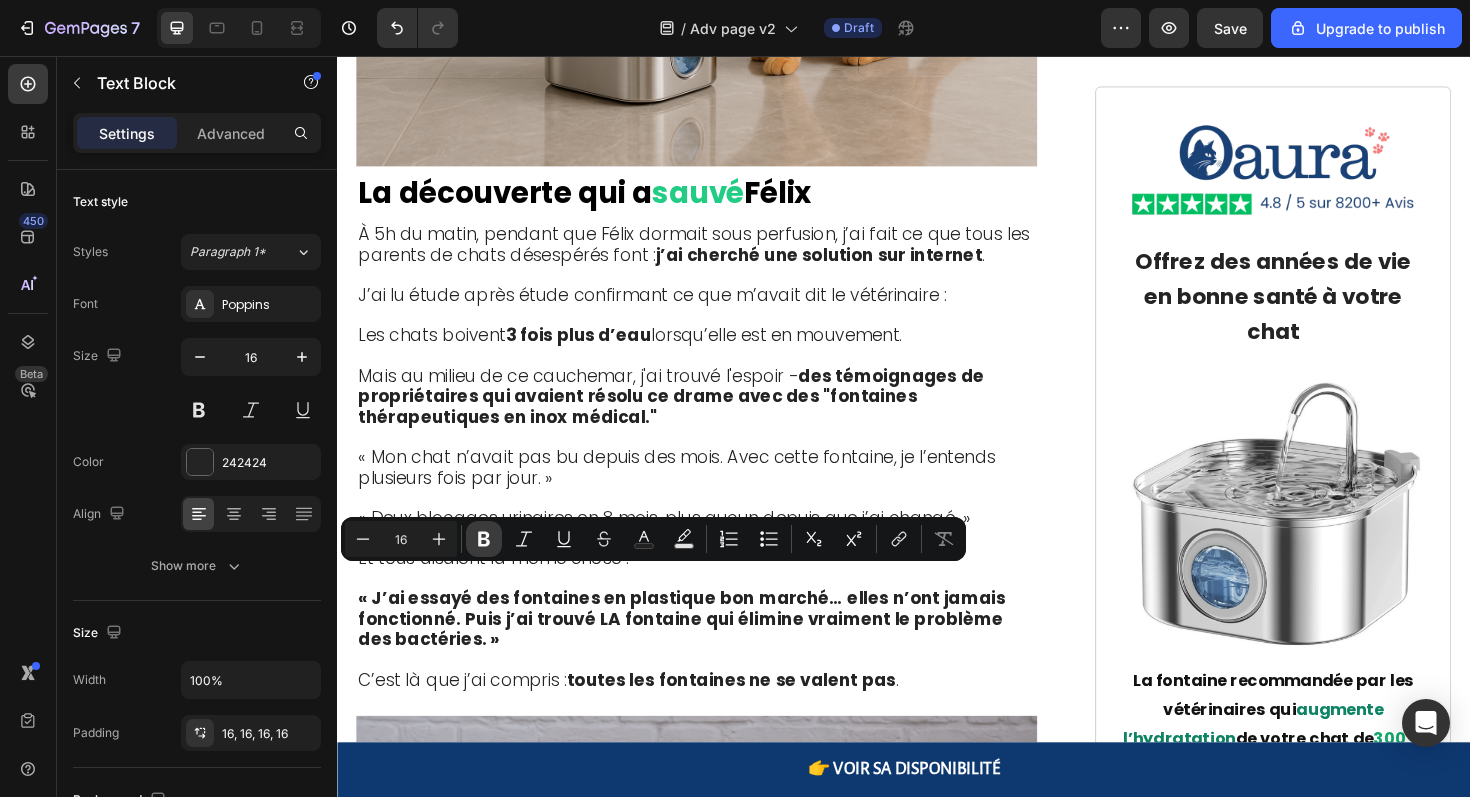 click 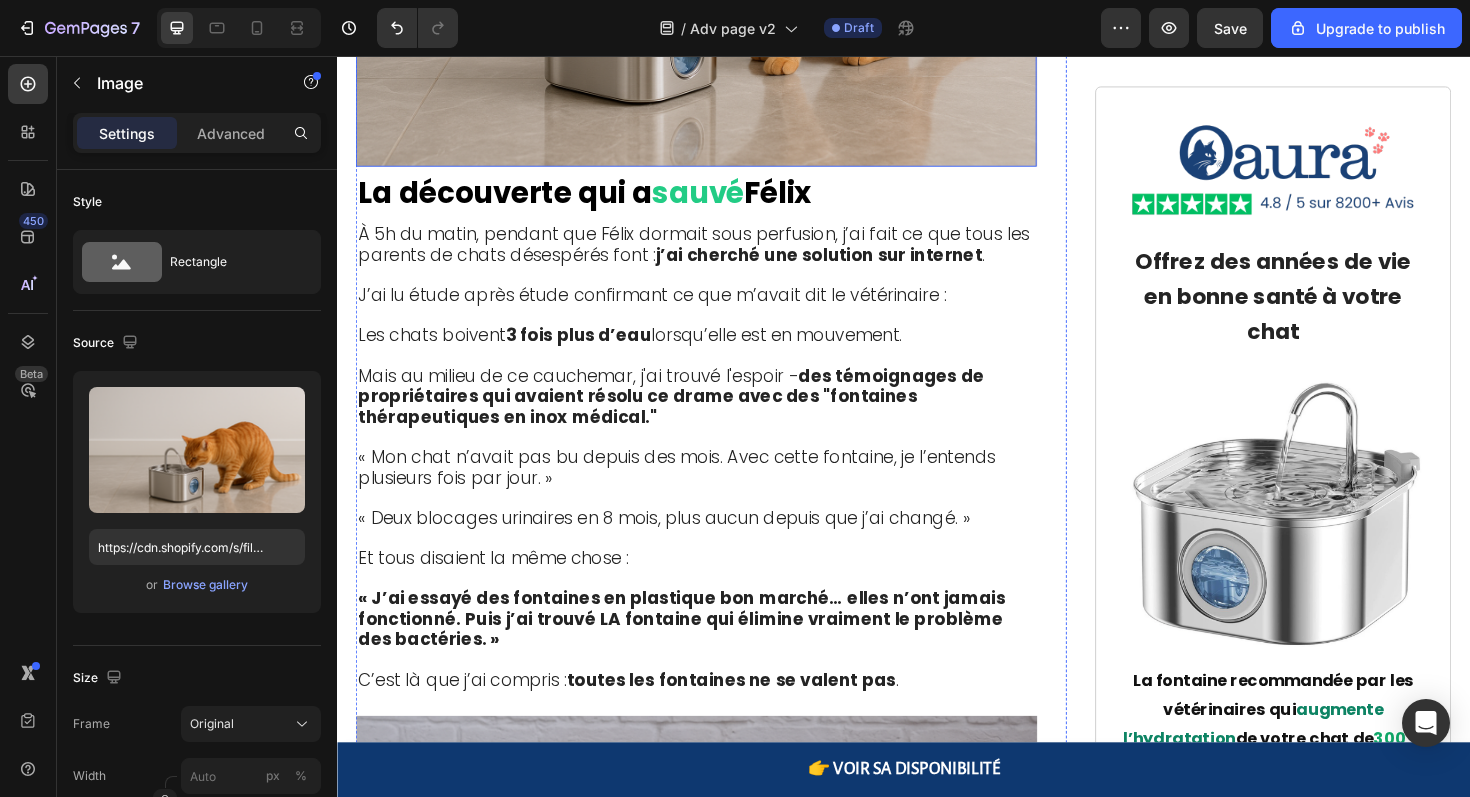 click at bounding box center (717, -67) 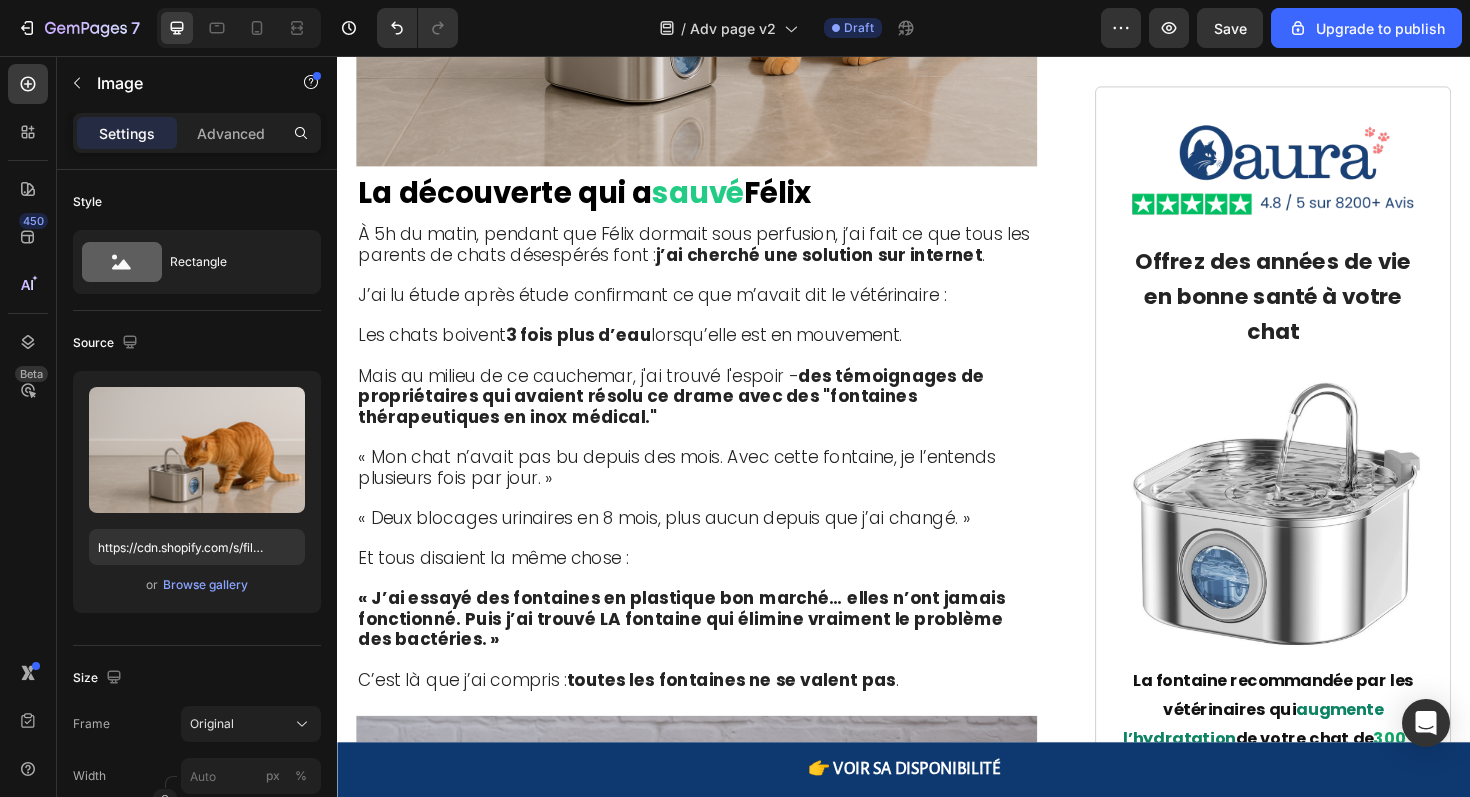 click on "Résine échangeuse d’ions  → retire métaux lourds et minéraux dangereux" at bounding box center (717, -344) 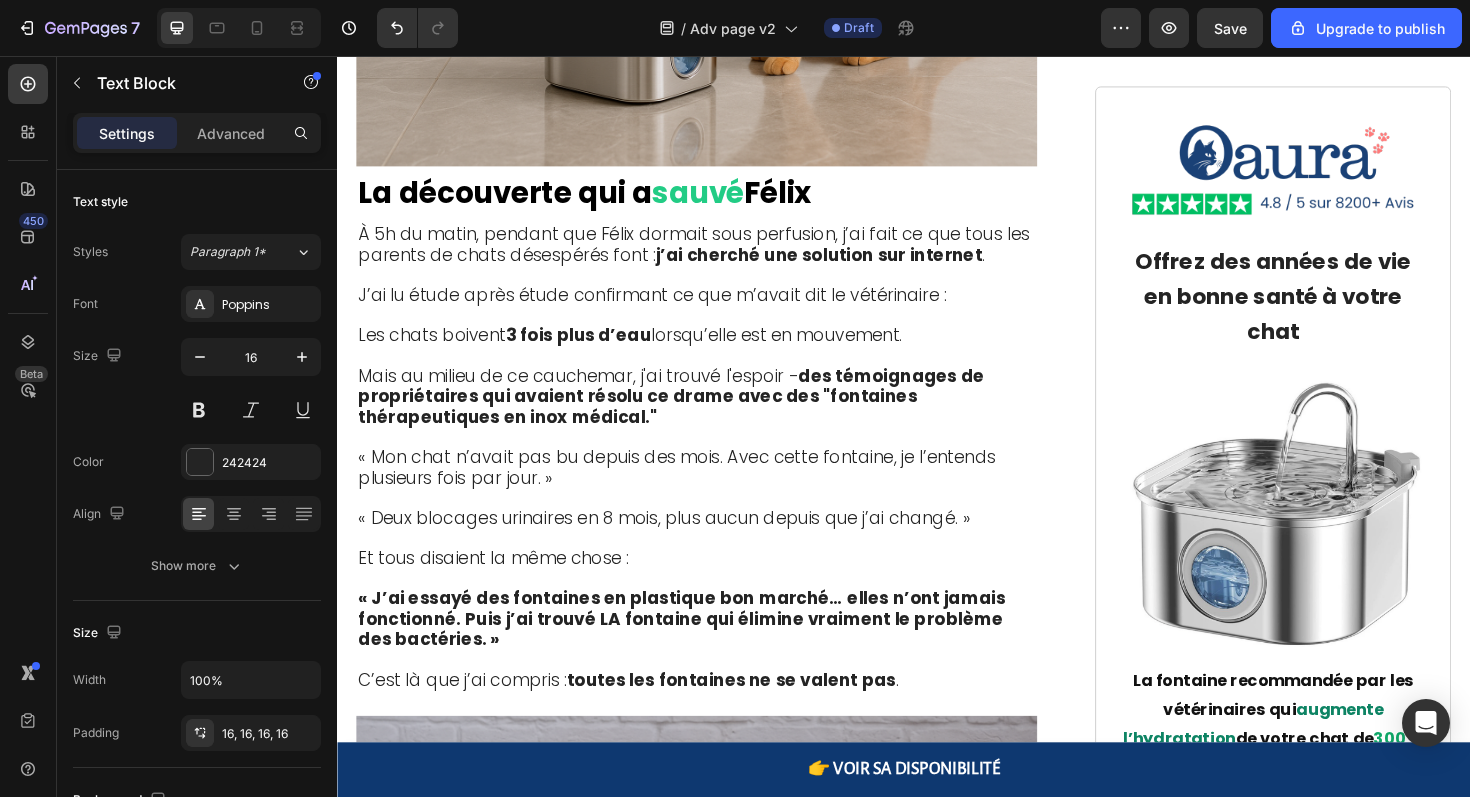 click on "Résine échangeuse d’ions  → retire métaux lourds et minéraux dangereux" at bounding box center (717, -344) 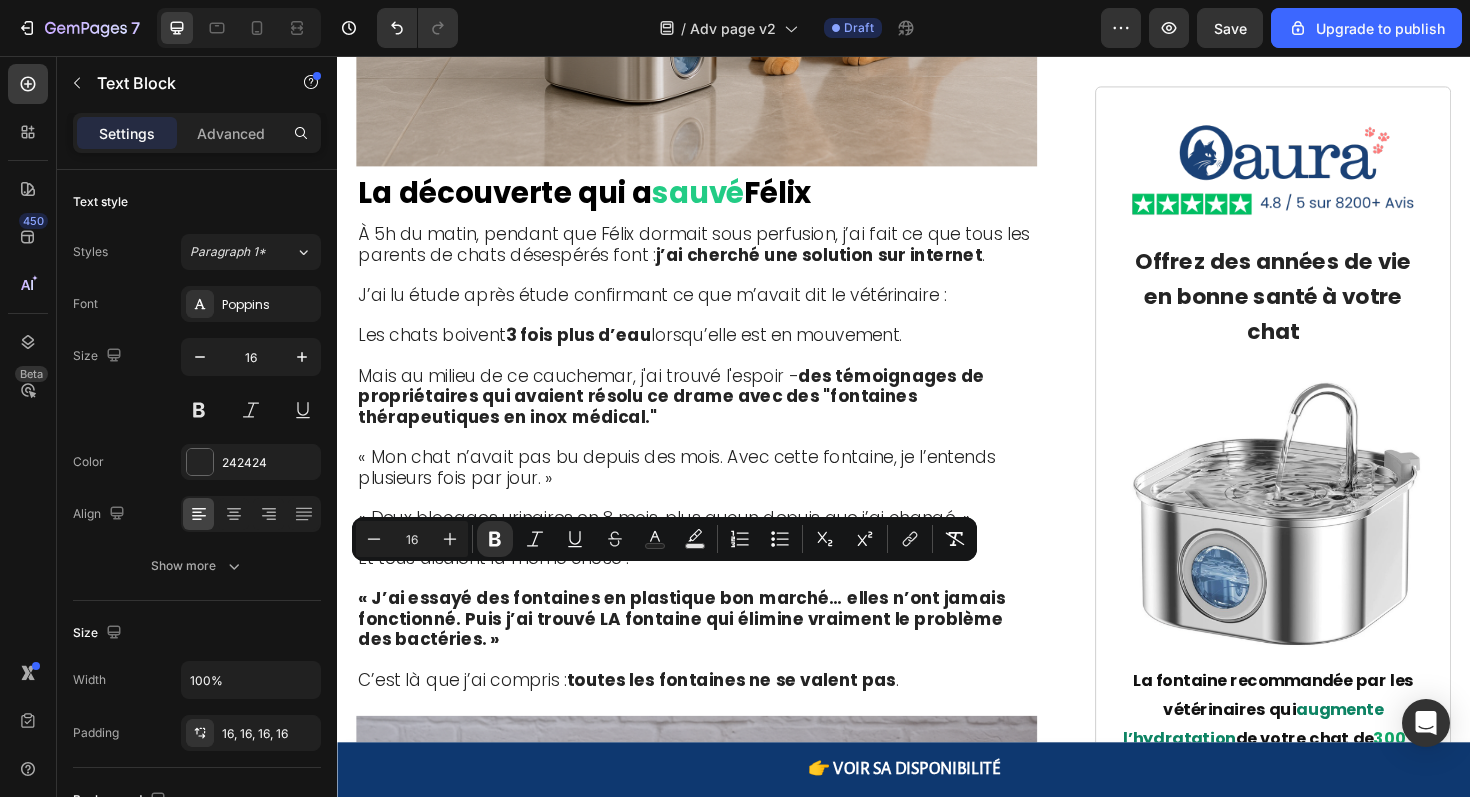 click on "Résine échangeuse d’ions  → retire métaux lourds et minéraux dangereux" at bounding box center [717, -344] 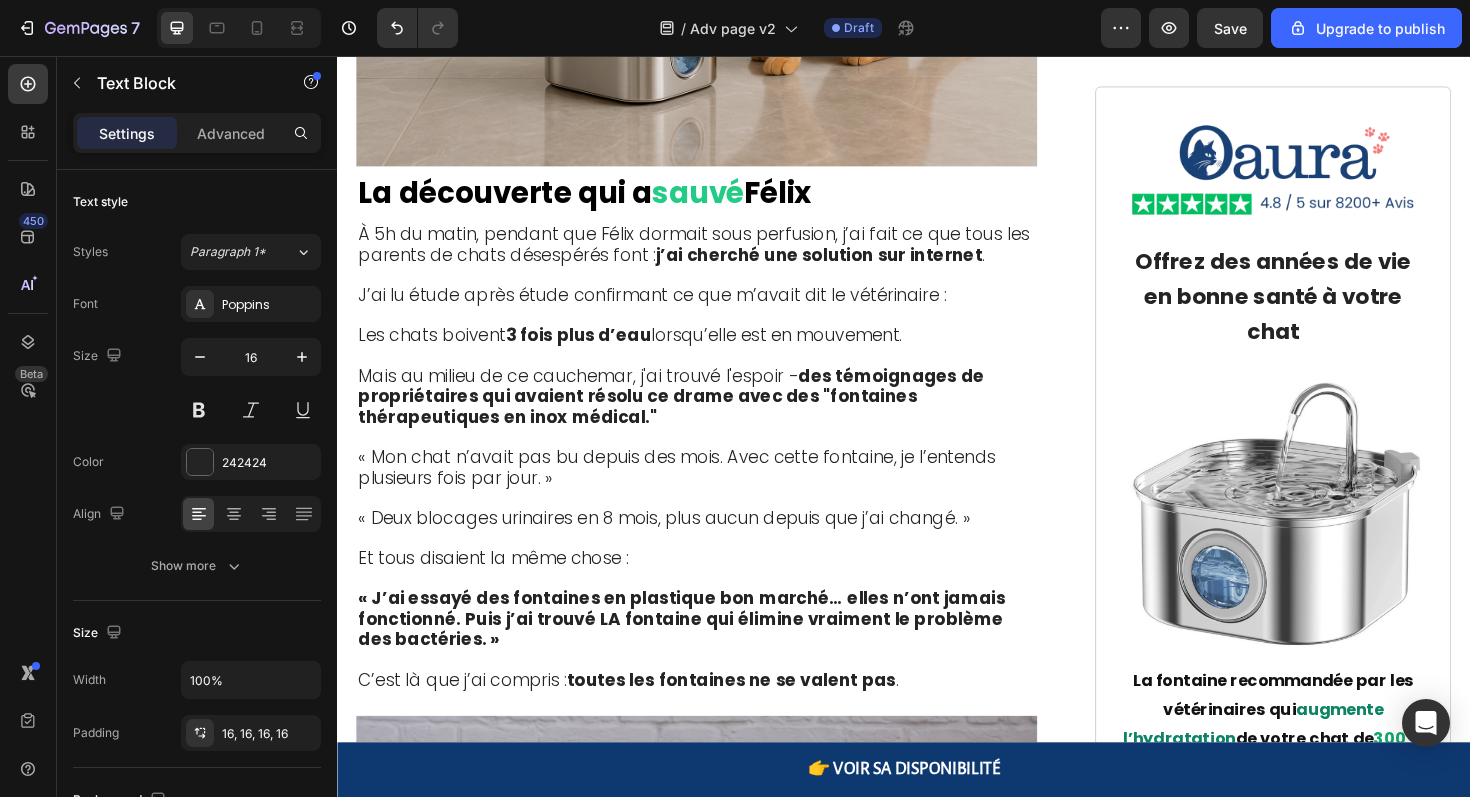 drag, startPoint x: 1003, startPoint y: 609, endPoint x: 363, endPoint y: 520, distance: 646.1586 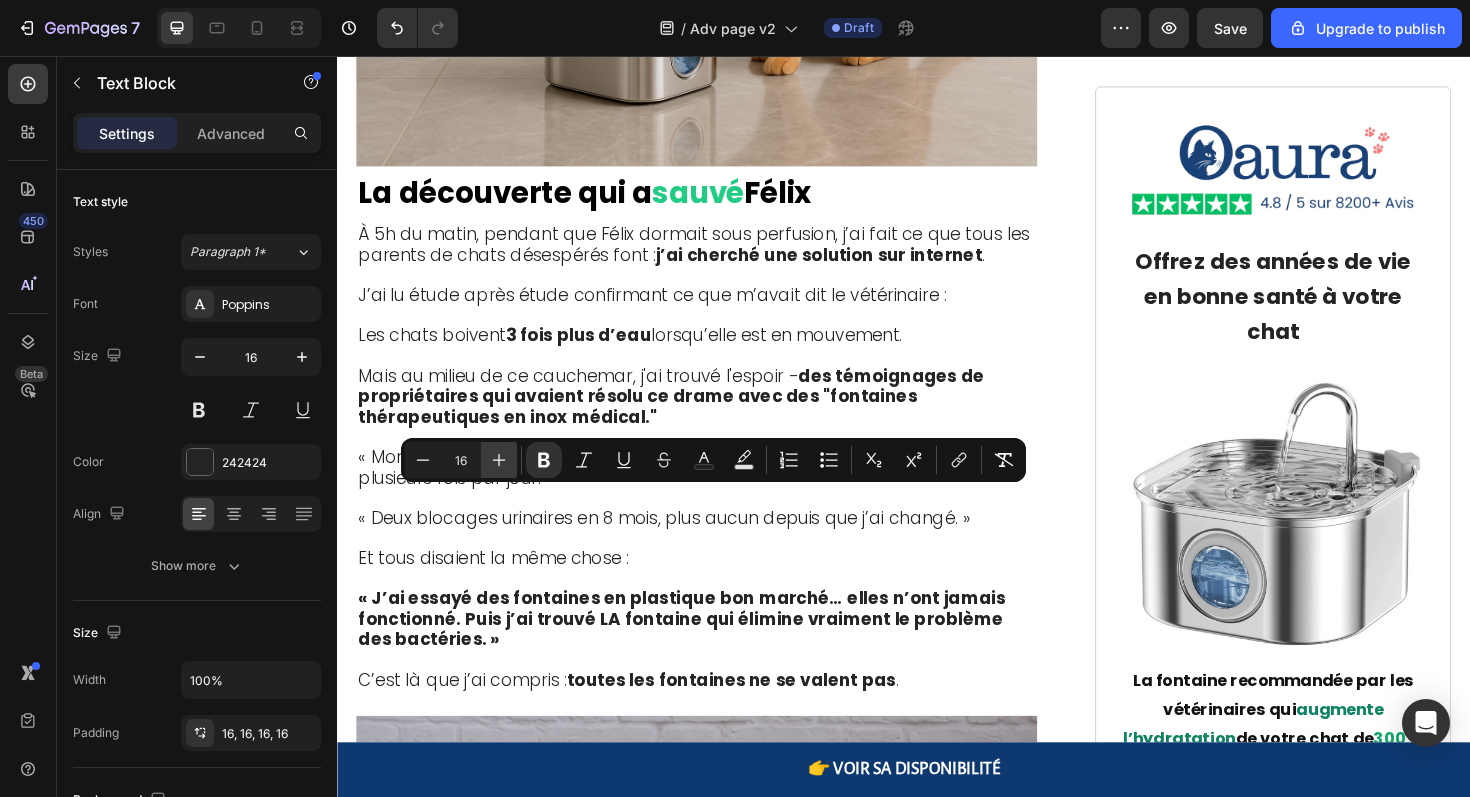 click 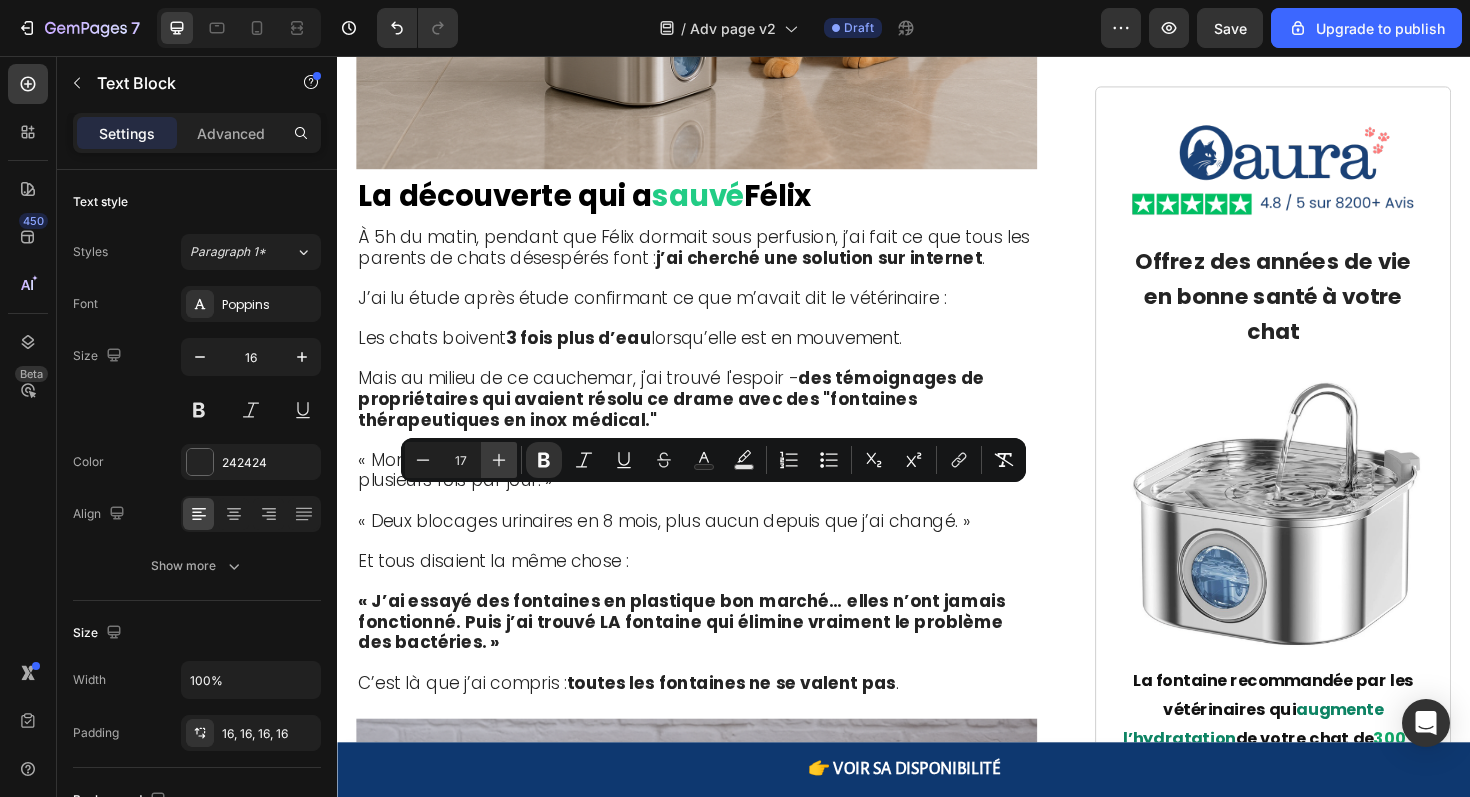 click 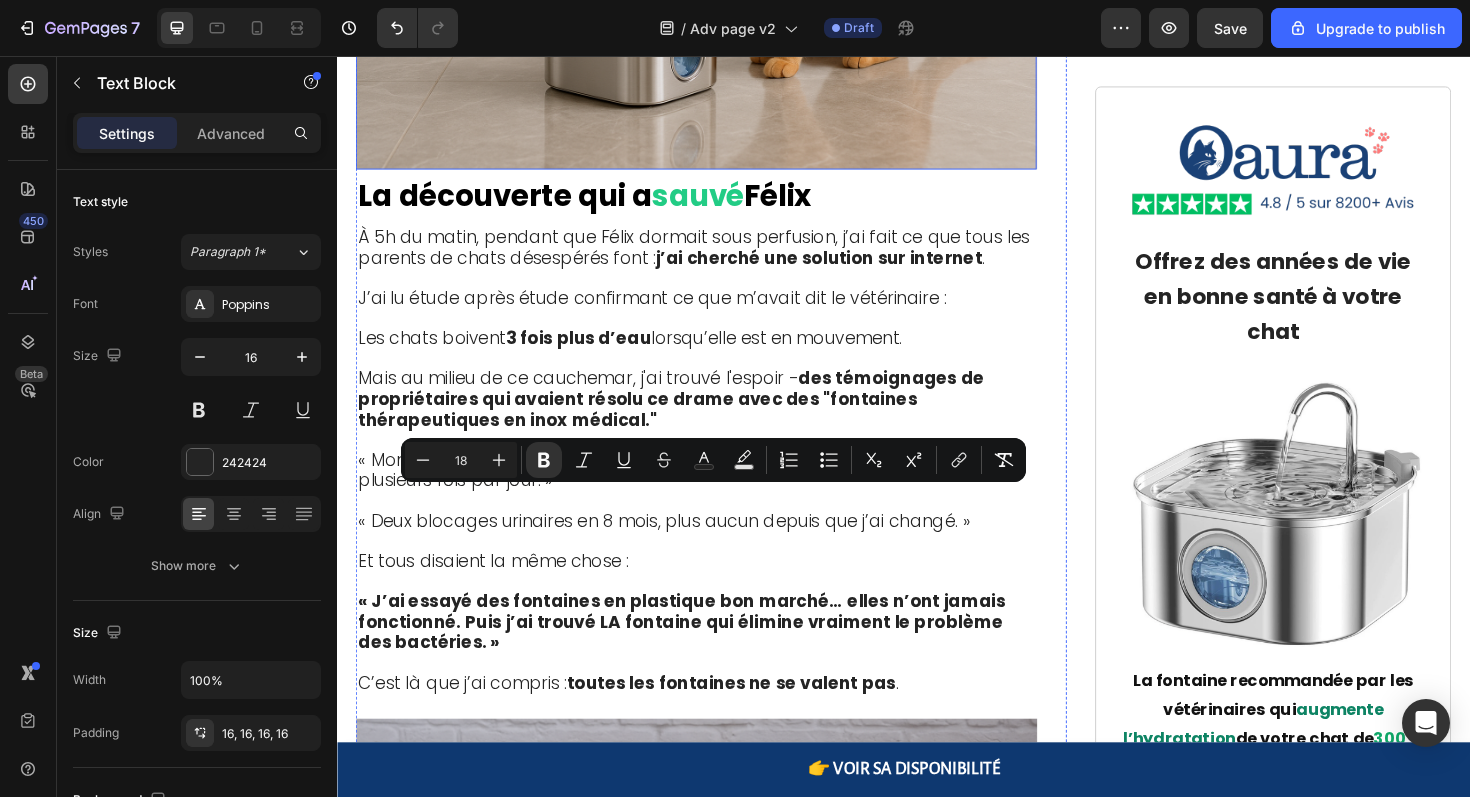 click at bounding box center (717, -64) 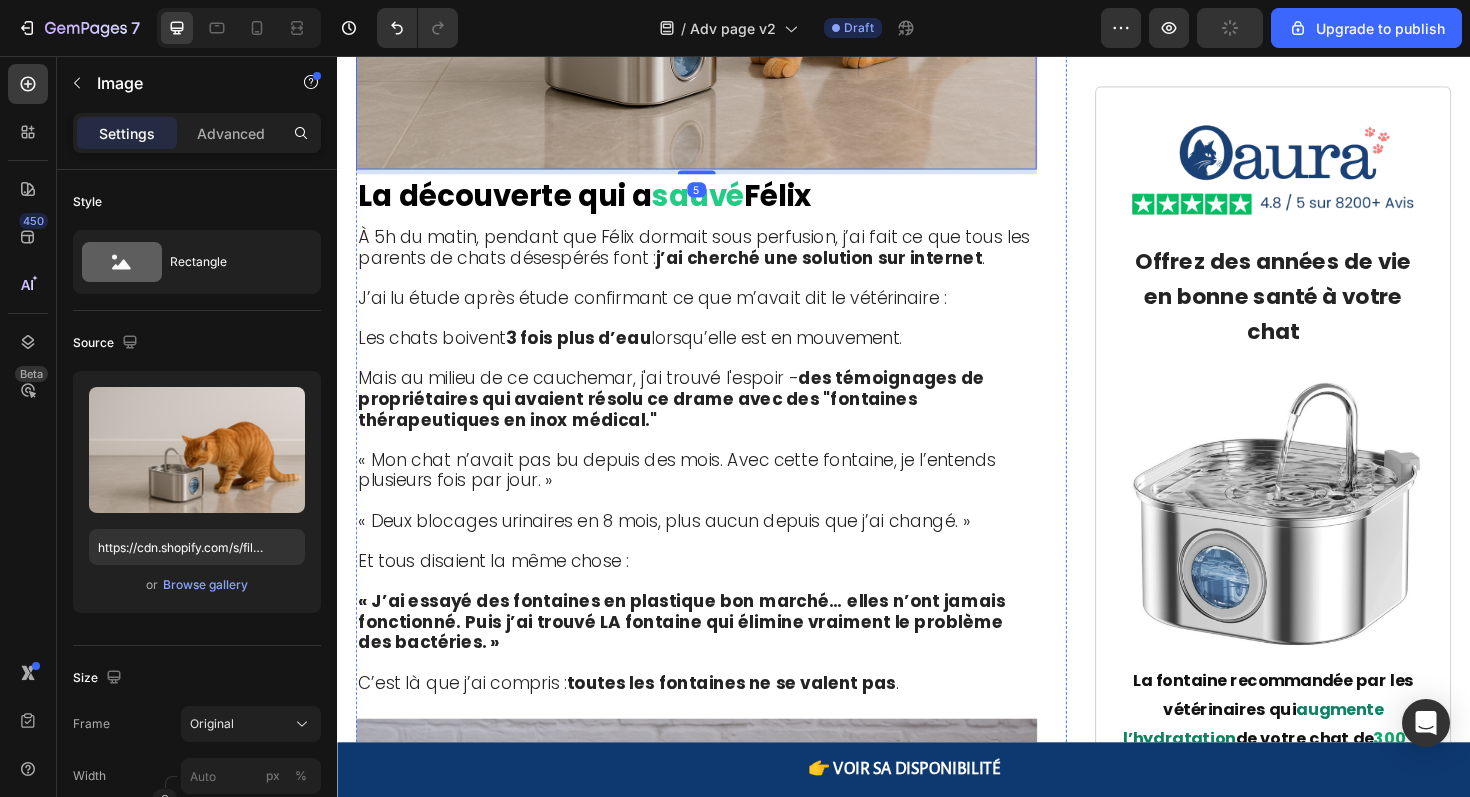 click on "Nous utilisons depuis des décennies  des systèmes de filtration médicale triple action :" at bounding box center (717, -491) 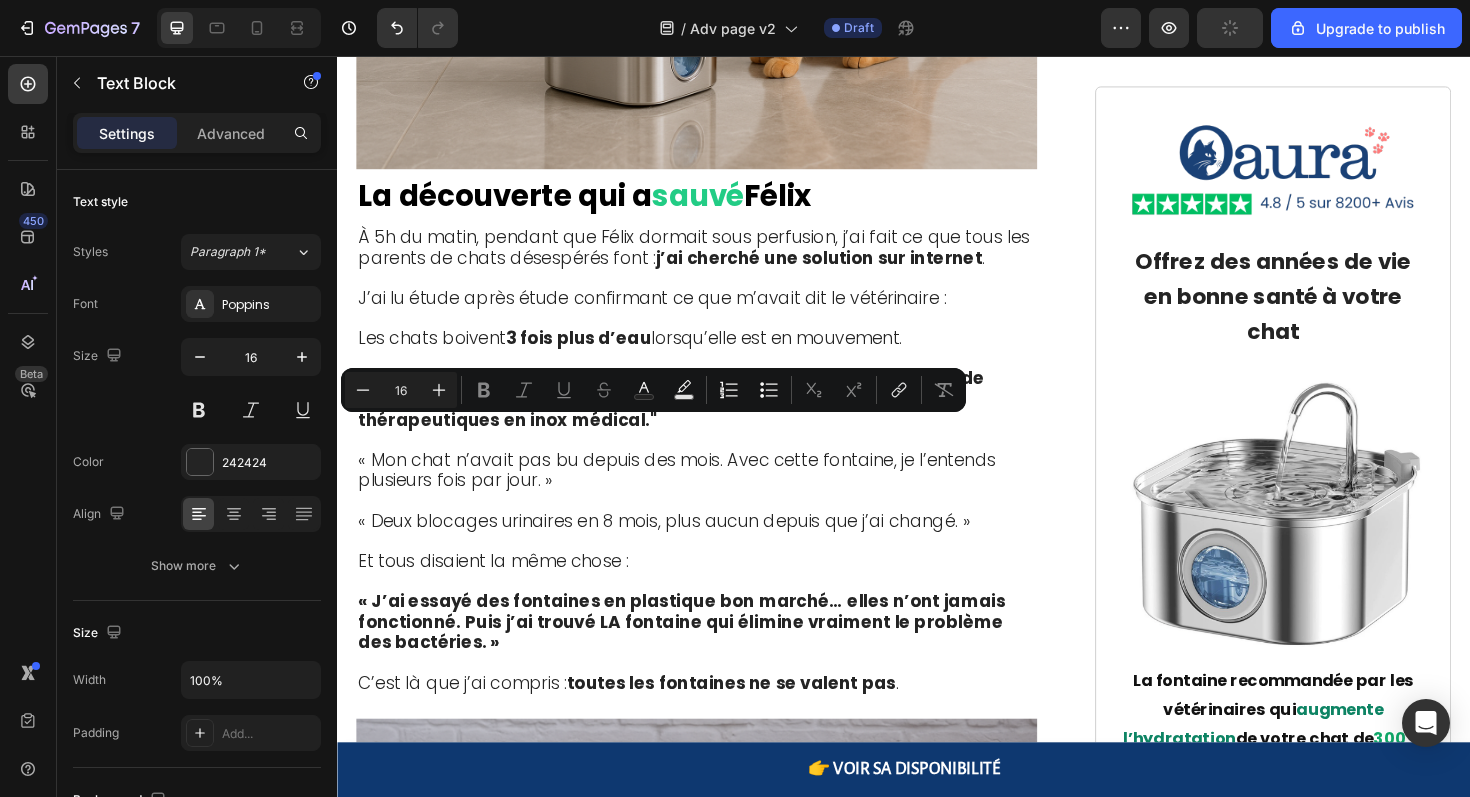 click on "Nous utilisons depuis des décennies  des systèmes de filtration médicale triple action :" at bounding box center (717, -491) 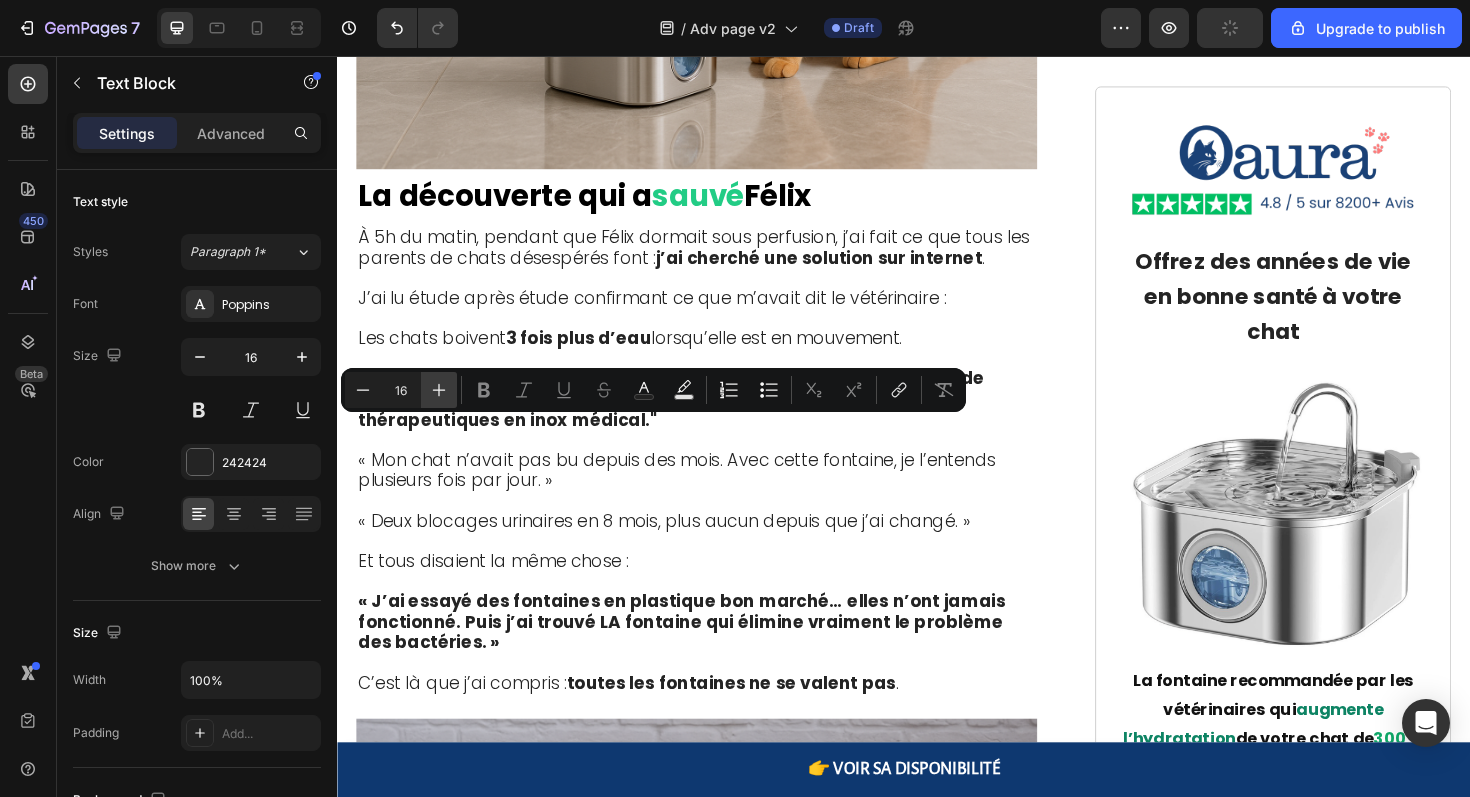 click 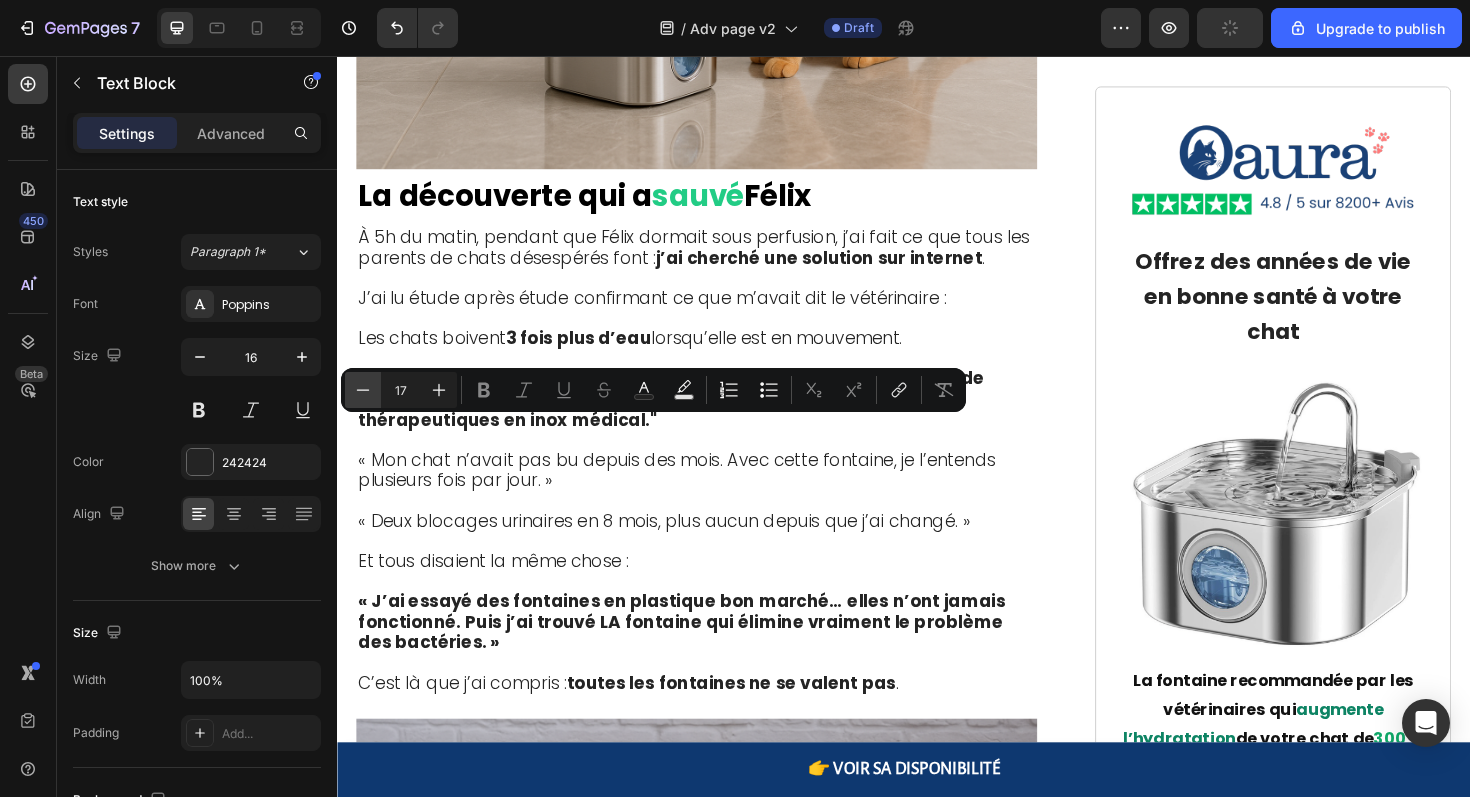 click 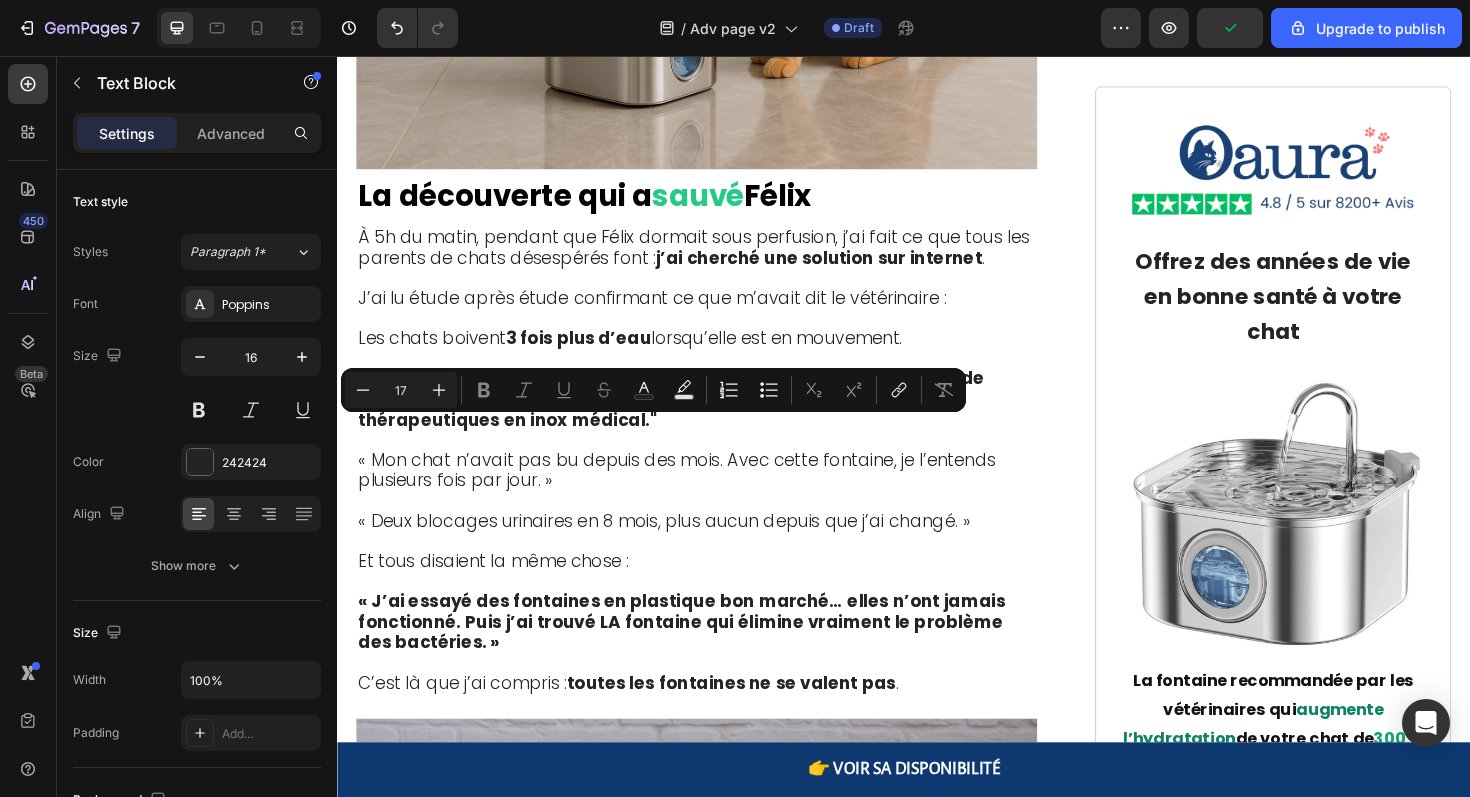 type on "16" 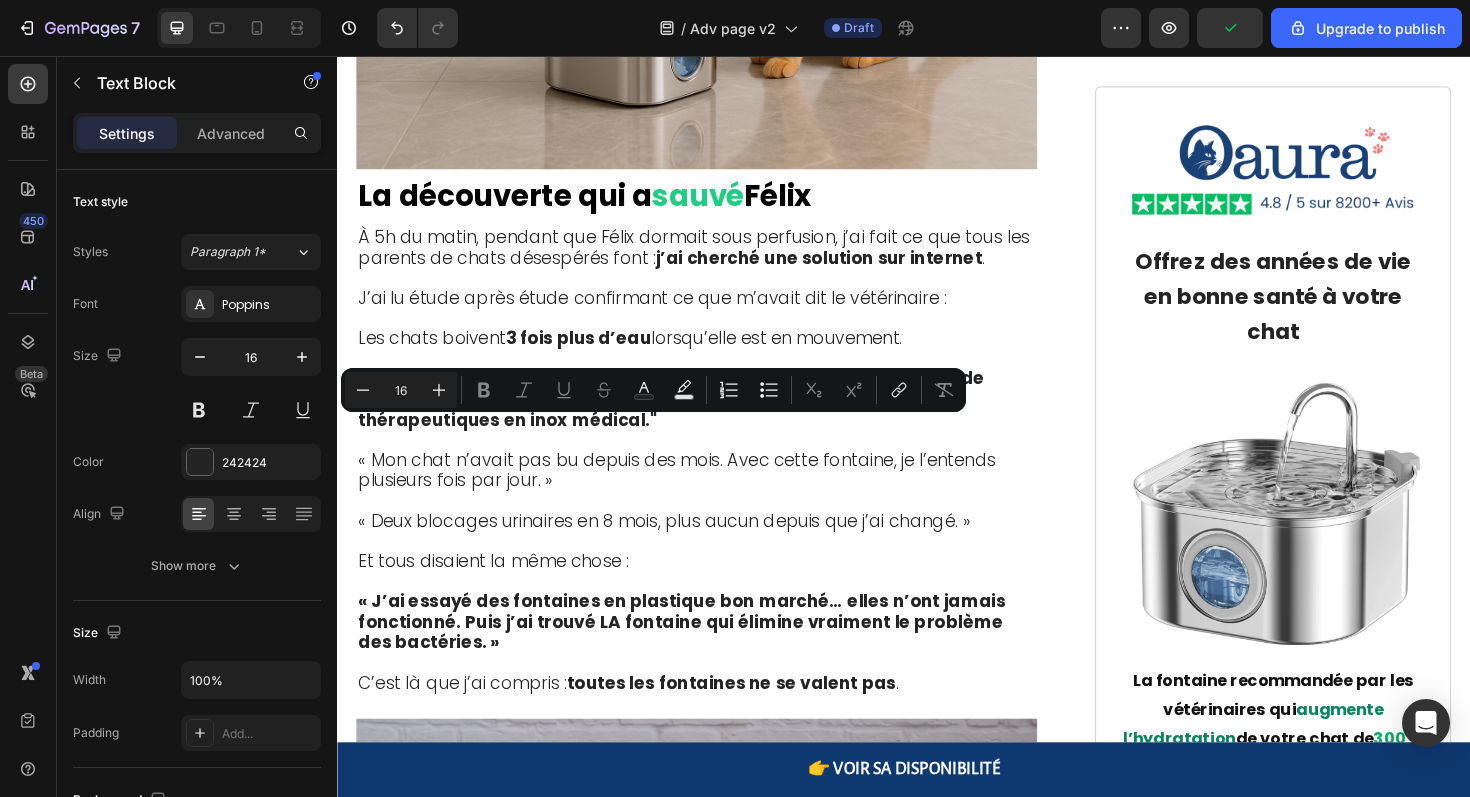 click on "des systèmes de filtration médicale triple action :" at bounding box center (851, -482) 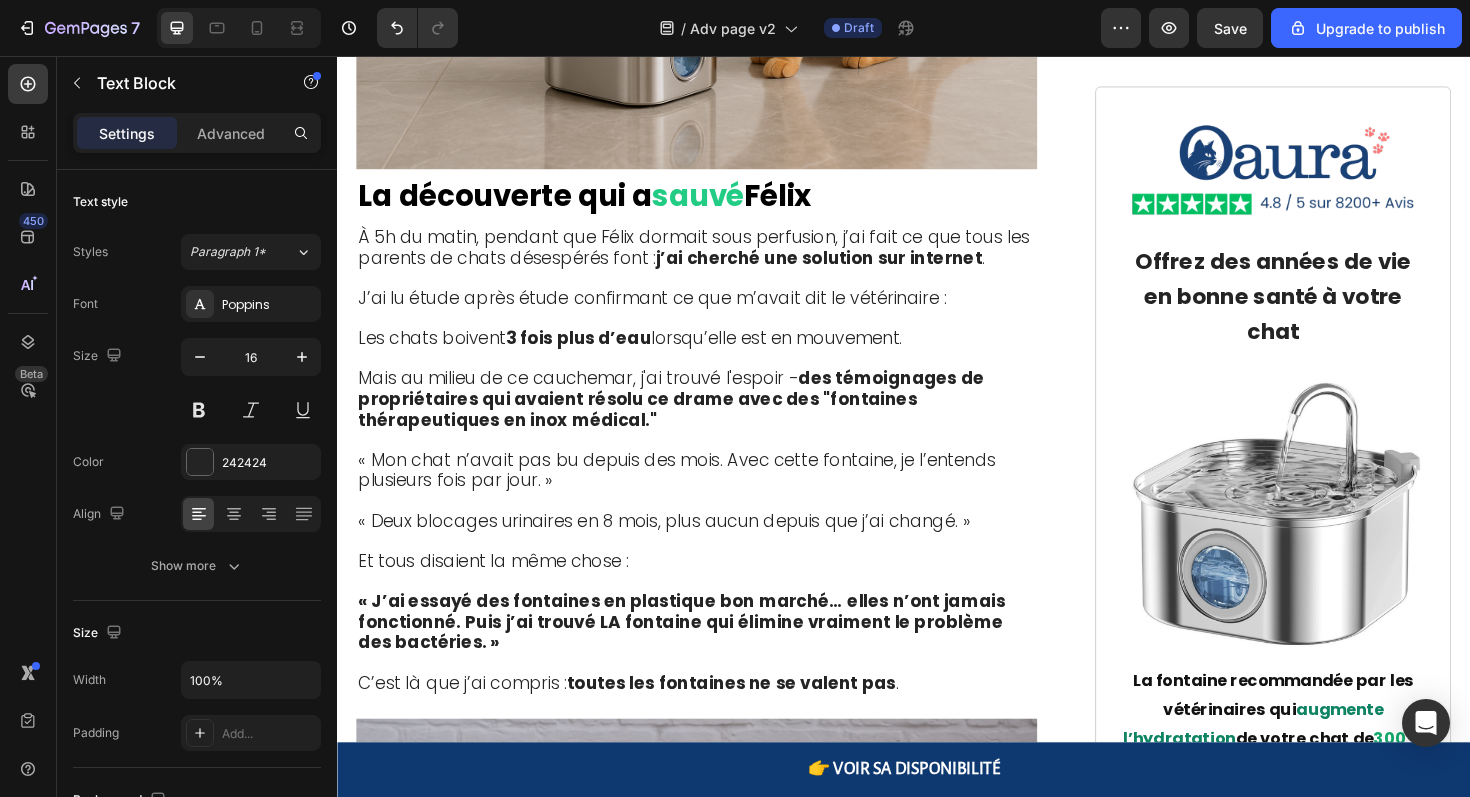 drag, startPoint x: 1060, startPoint y: 470, endPoint x: 334, endPoint y: 434, distance: 726.892 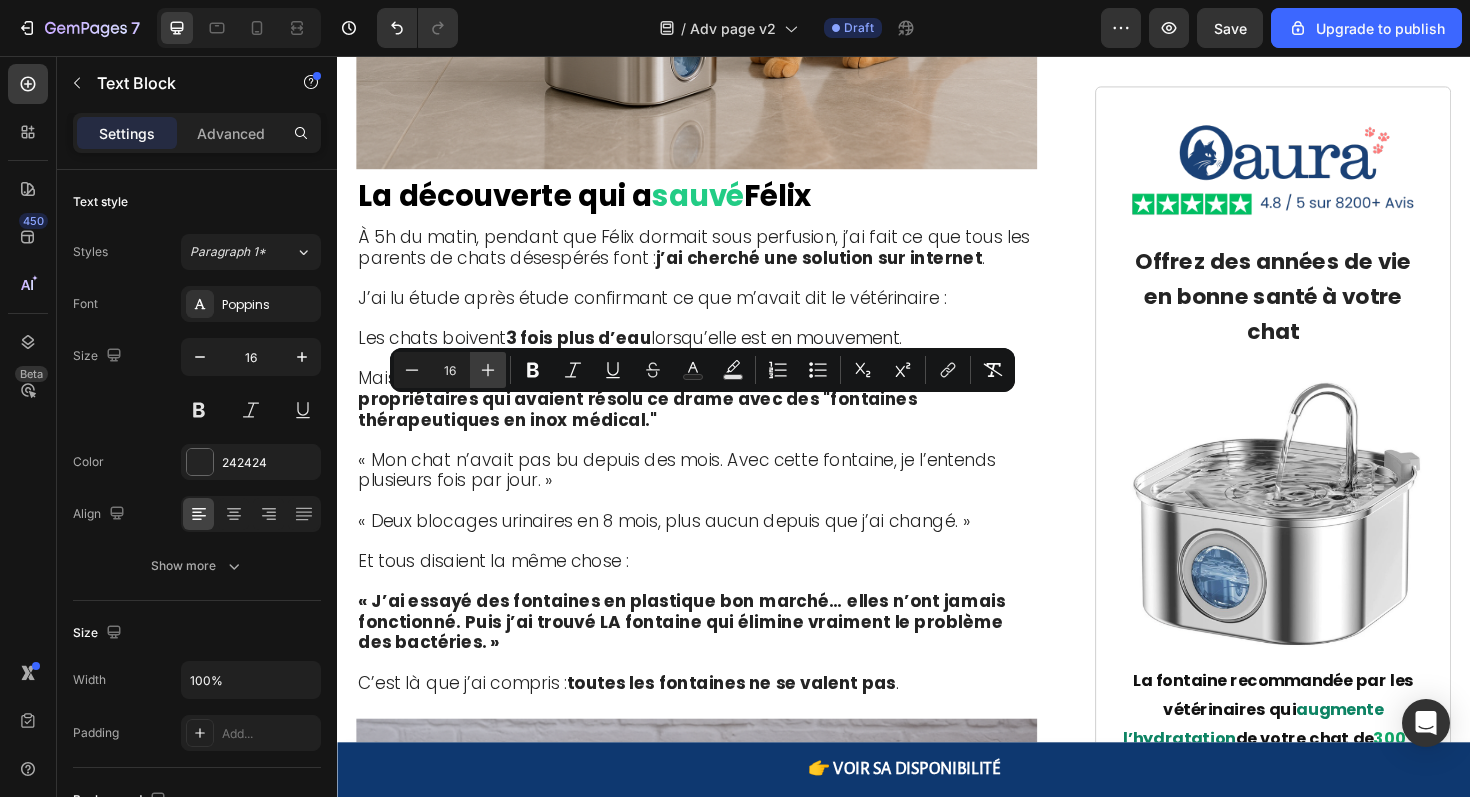 click on "Plus" at bounding box center [488, 370] 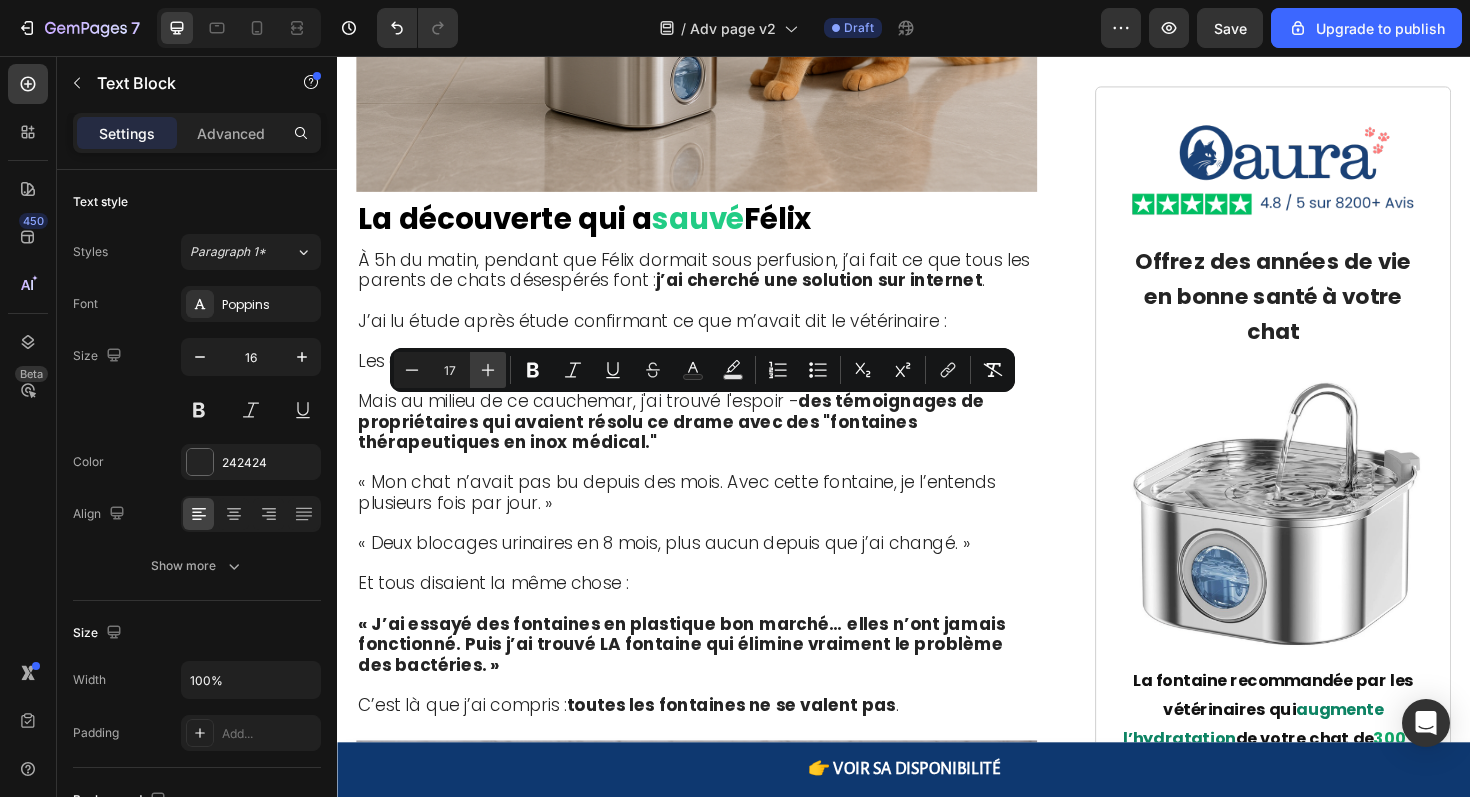 click on "Plus" at bounding box center (488, 370) 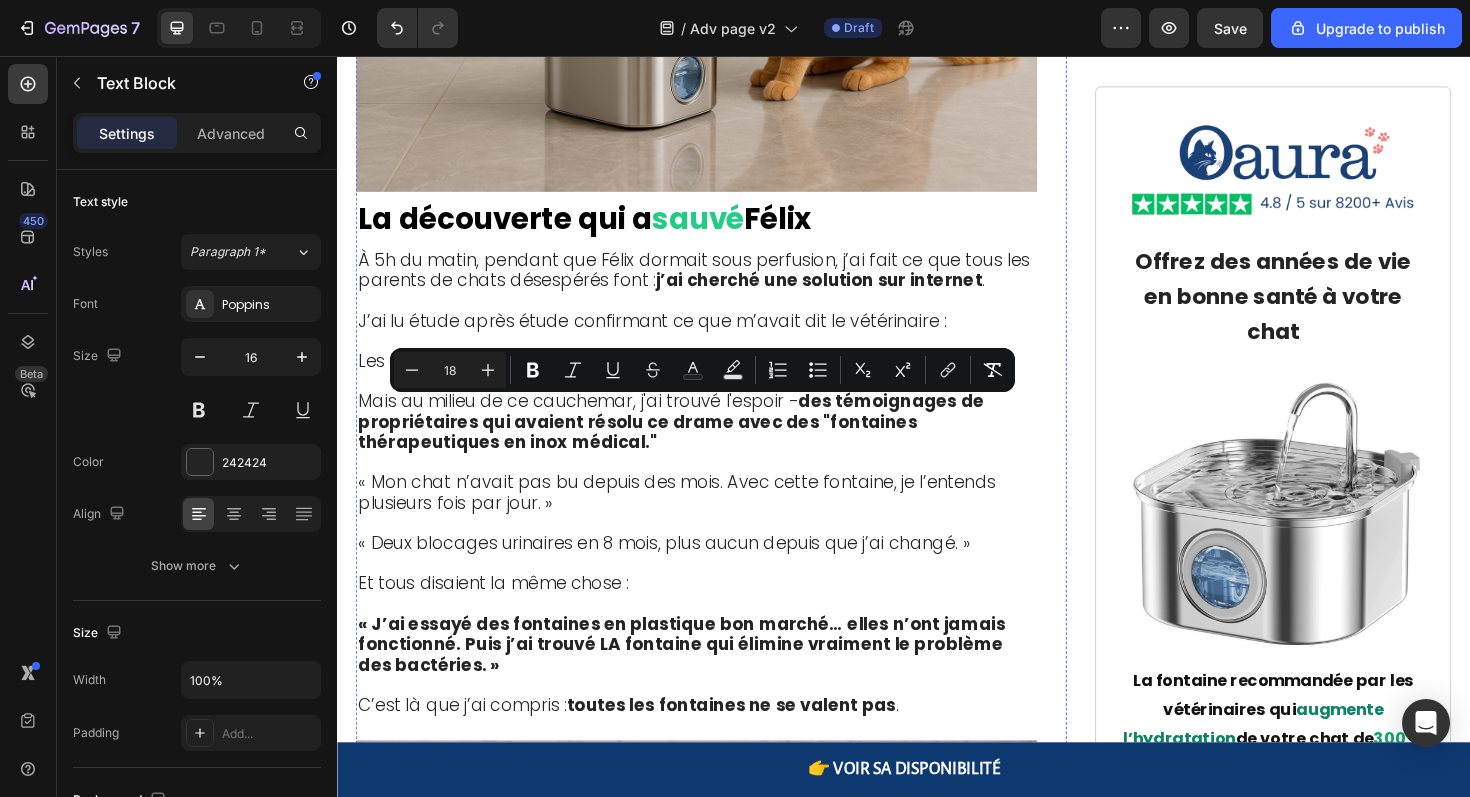 click at bounding box center (717, -382) 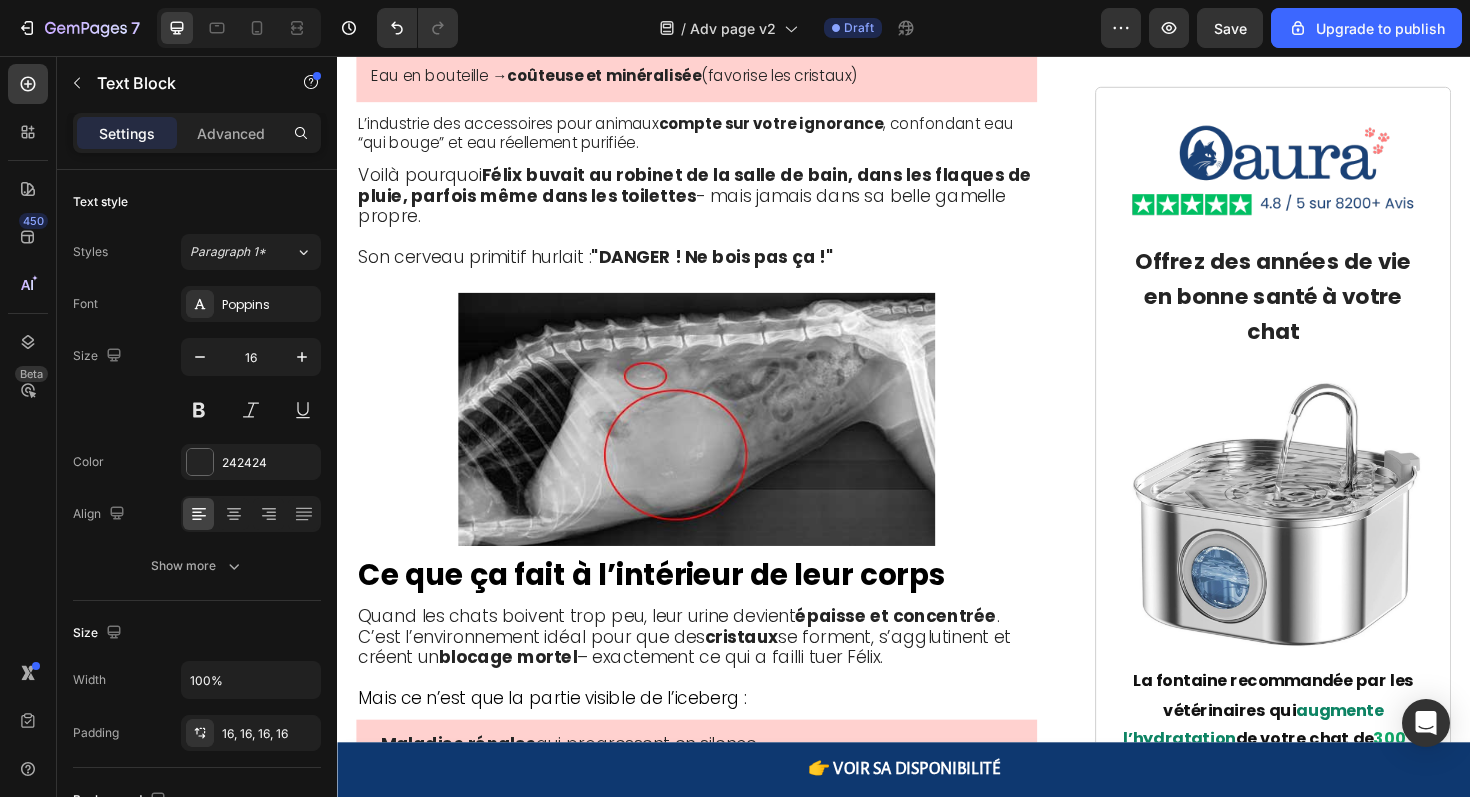 scroll, scrollTop: 3767, scrollLeft: 0, axis: vertical 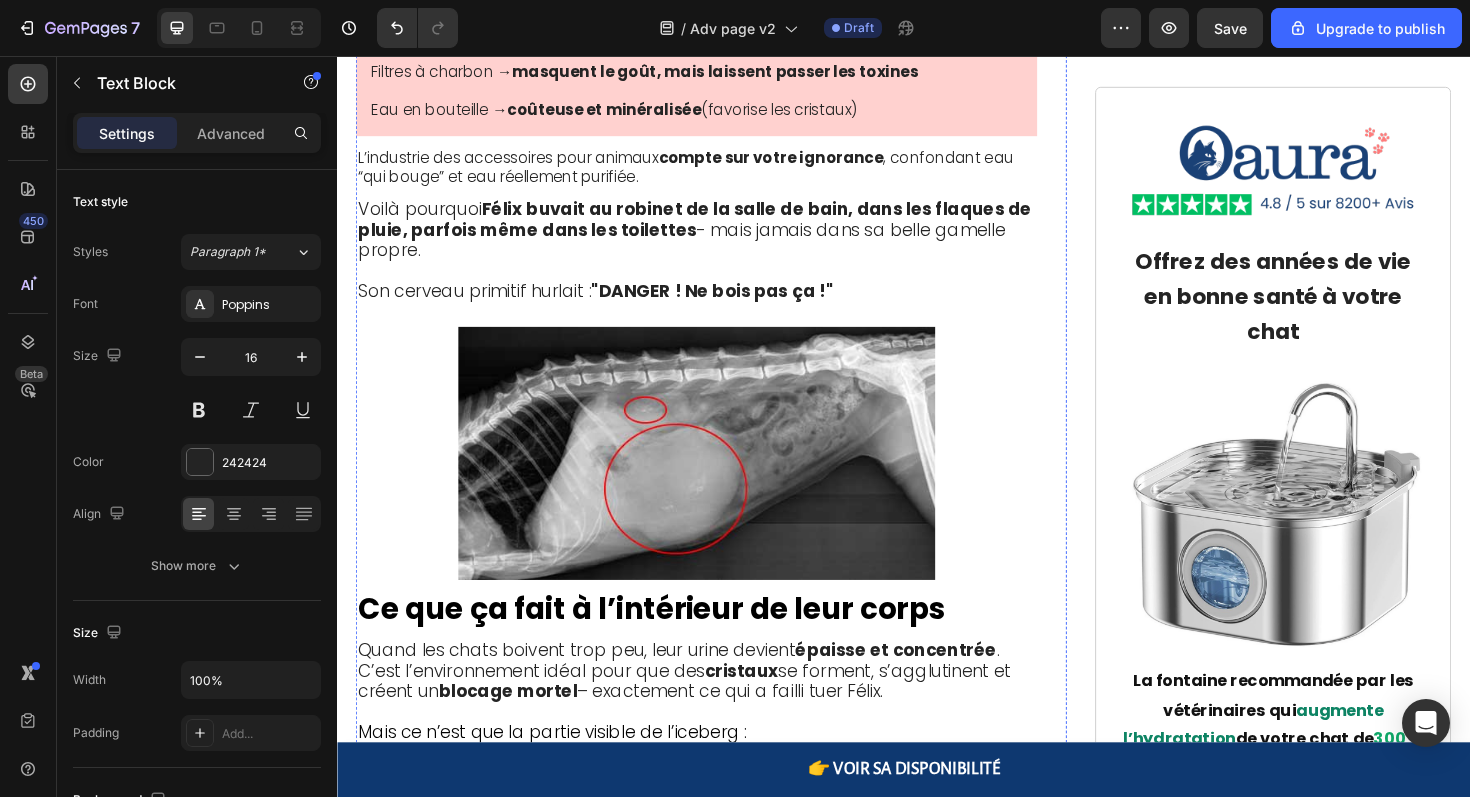 click on "Il n’est pas capricieux." at bounding box center (717, -545) 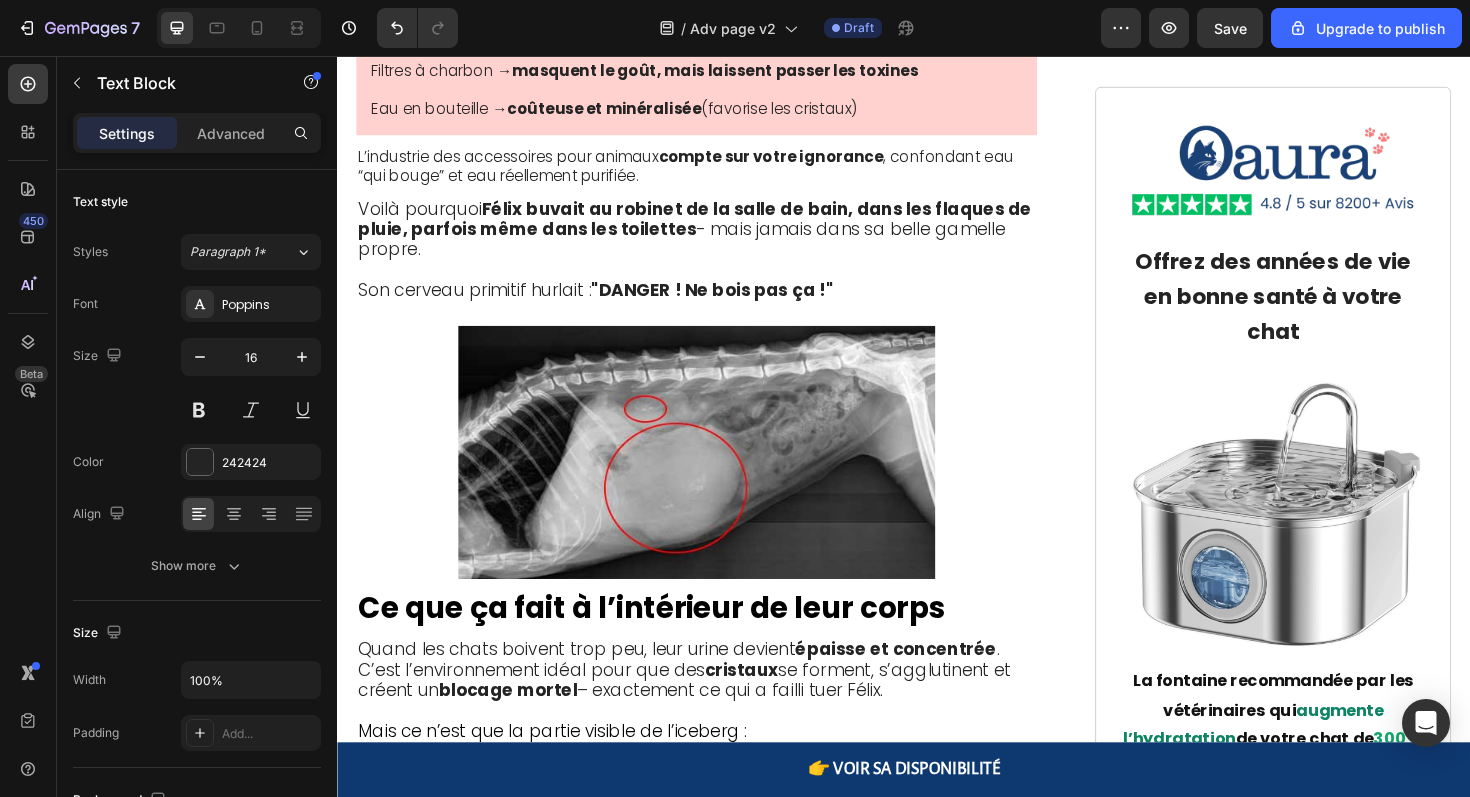 click at bounding box center (717, -428) 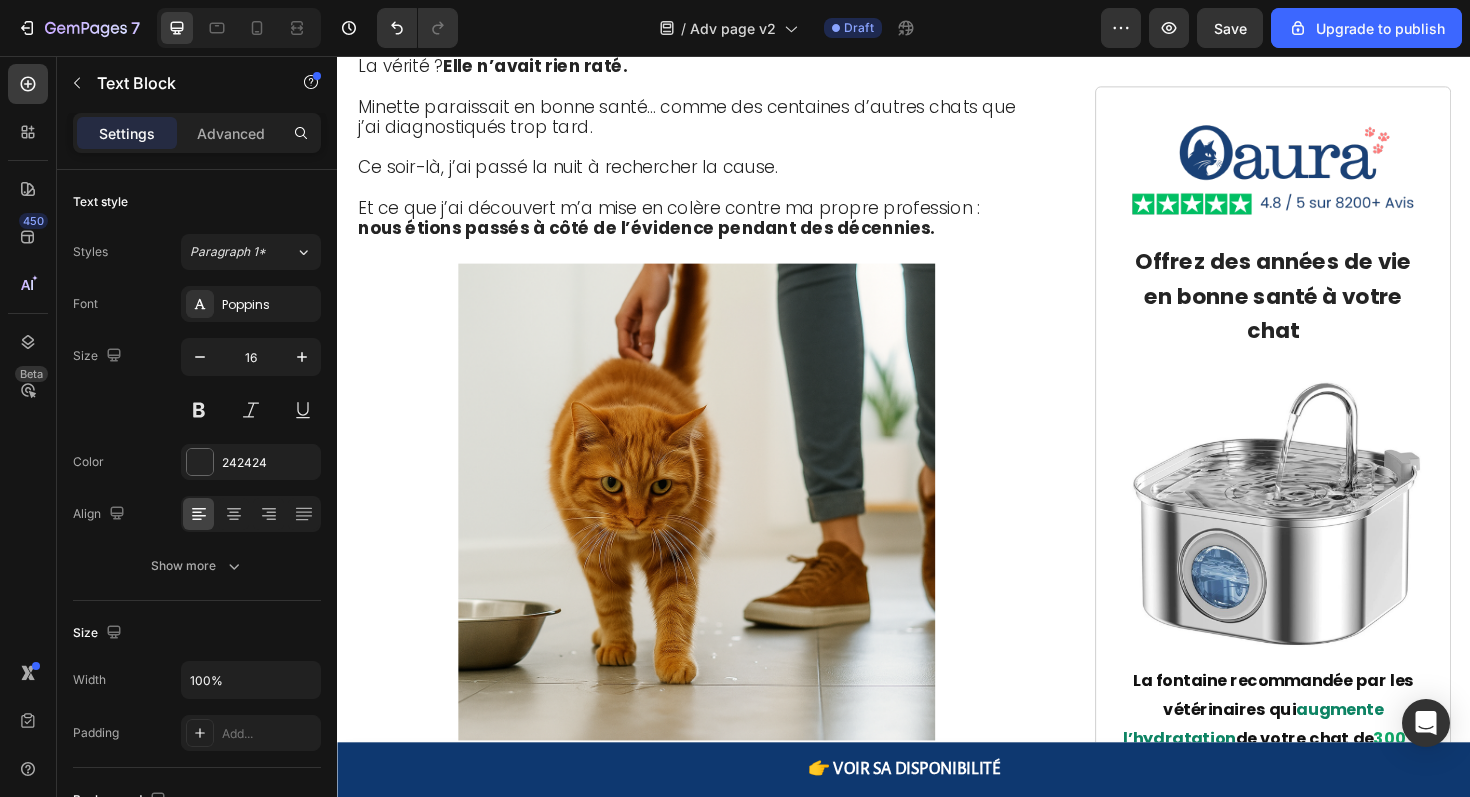 scroll, scrollTop: 1769, scrollLeft: 0, axis: vertical 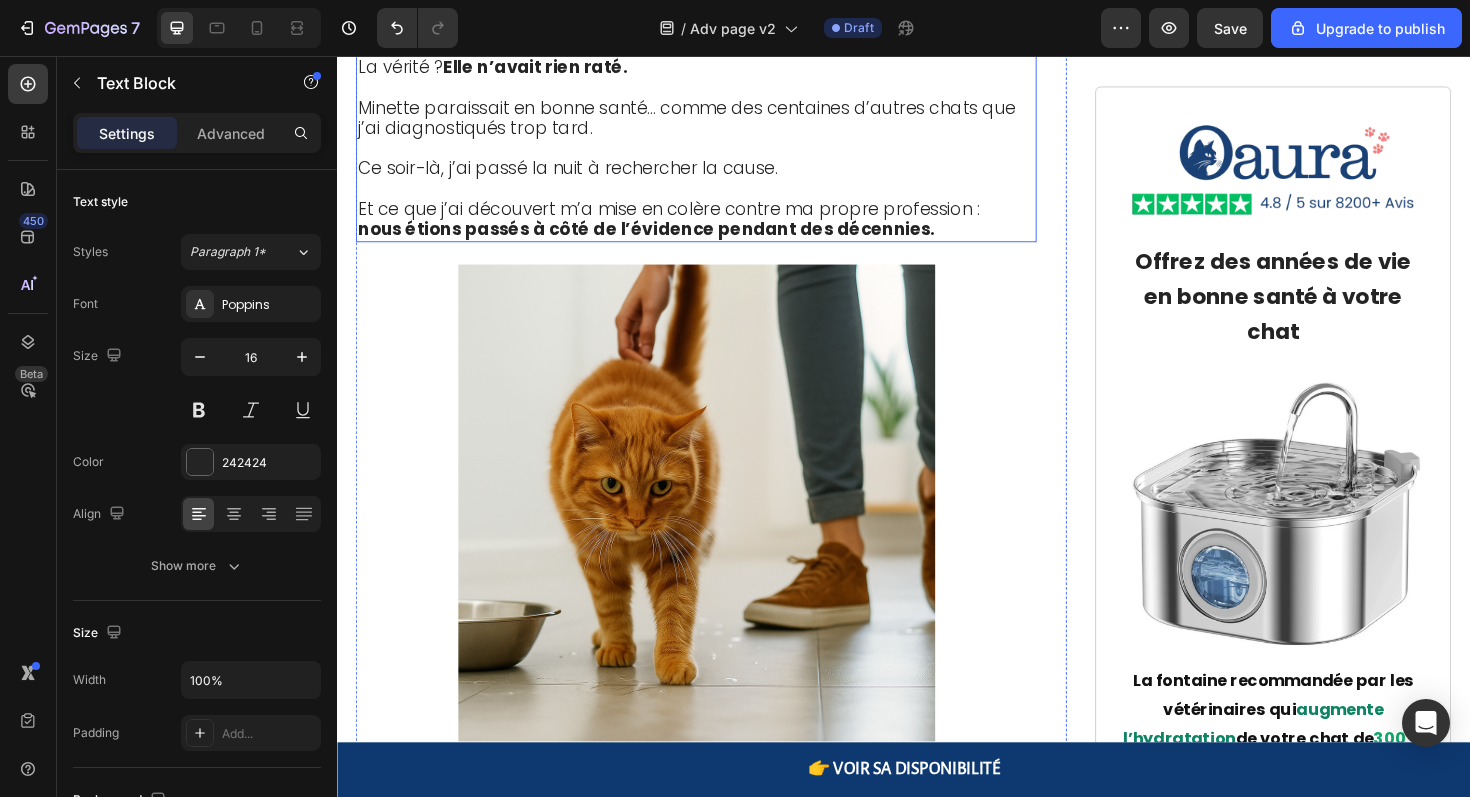 click on "Minette paraissait en bonne santé… comme des centaines d’autres chats que j’ai diagnostiqués trop tard." at bounding box center [717, 112] 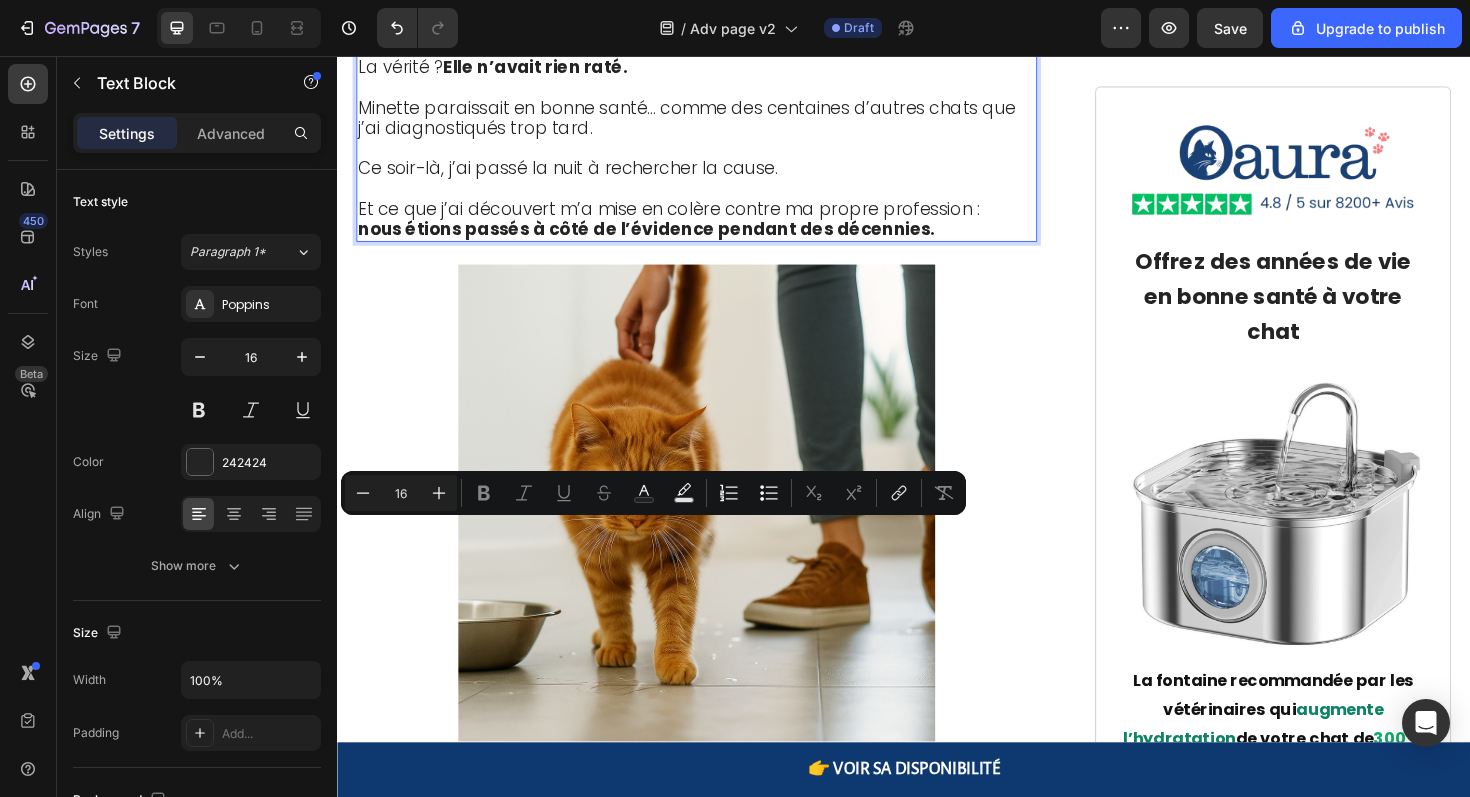 click on "Et ce que j’ai découvert m’a mise en colère contre ma propre profession : nous étions passés à côté de l’évidence pendant des décennies." at bounding box center (717, 219) 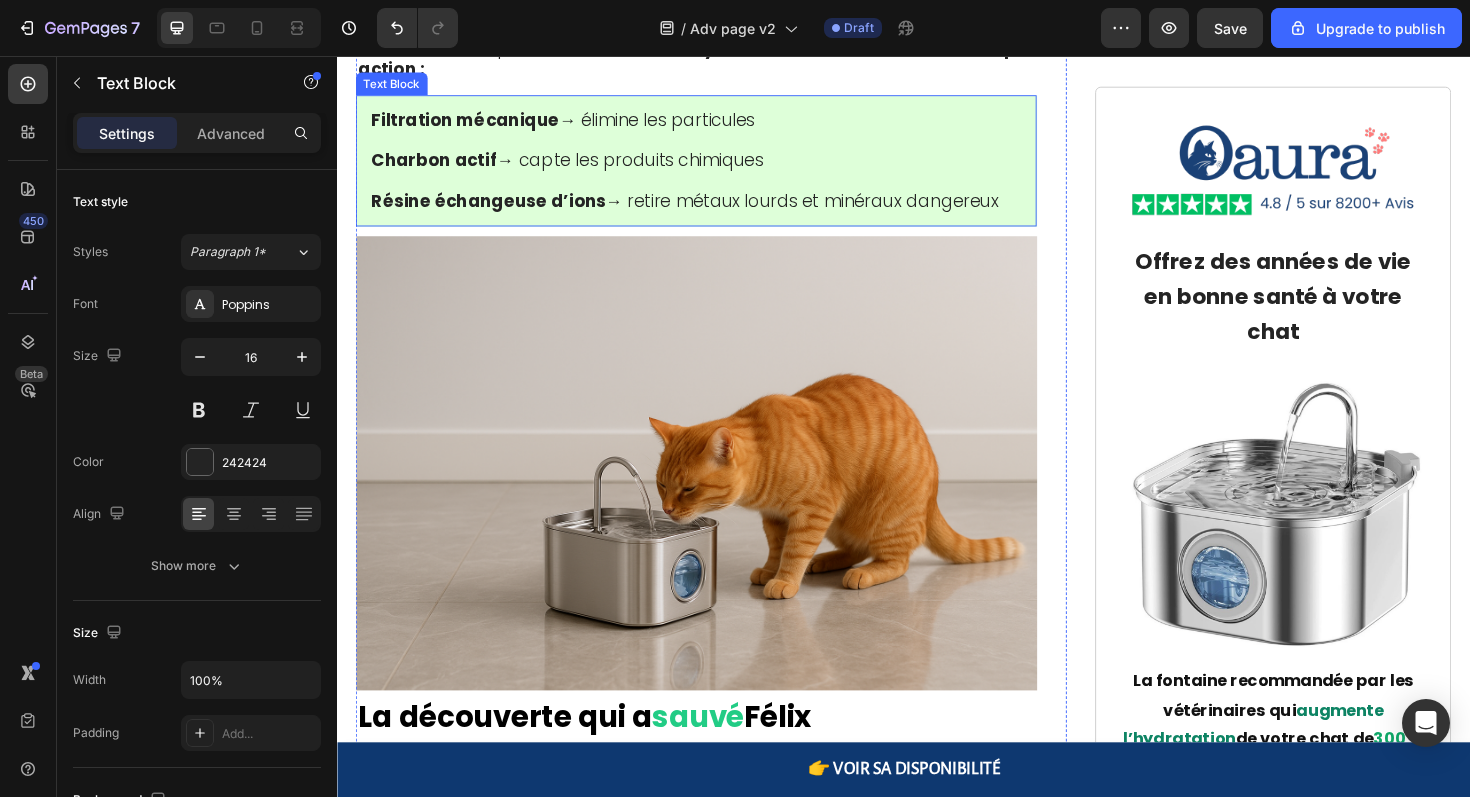 scroll, scrollTop: 5275, scrollLeft: 0, axis: vertical 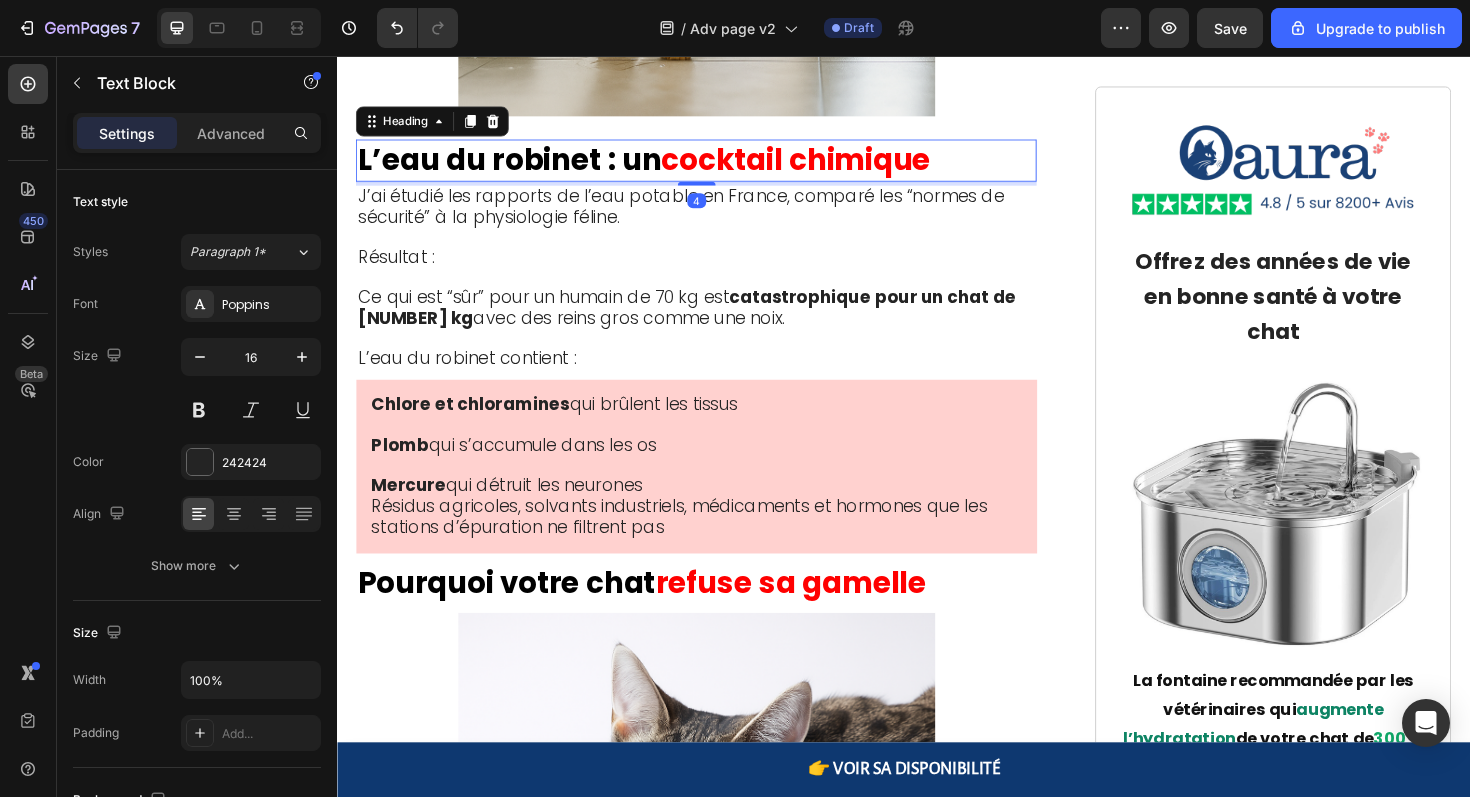 click on "L’eau du robinet : un" at bounding box center (519, 166) 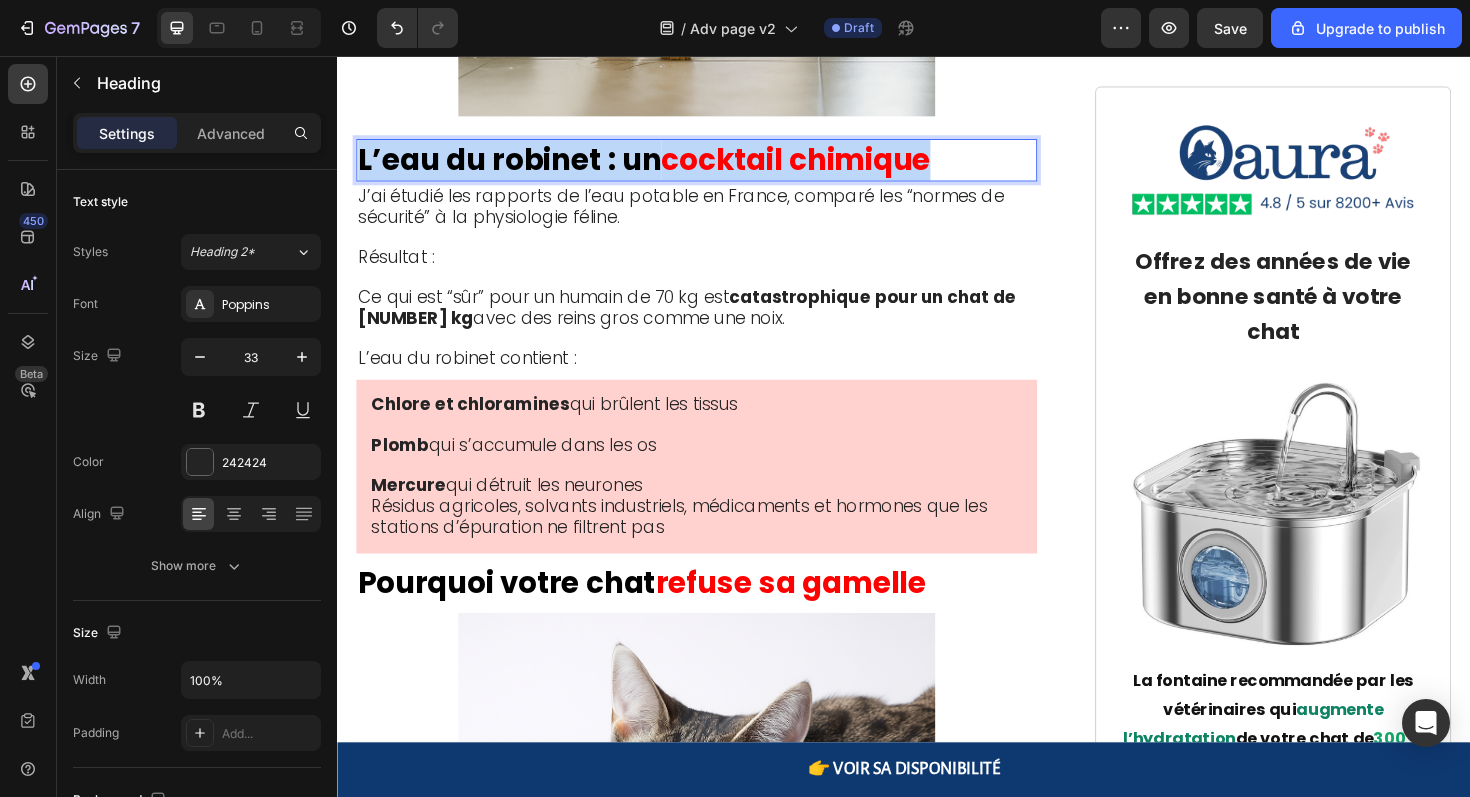 click on "L’eau du robinet : un" at bounding box center (519, 166) 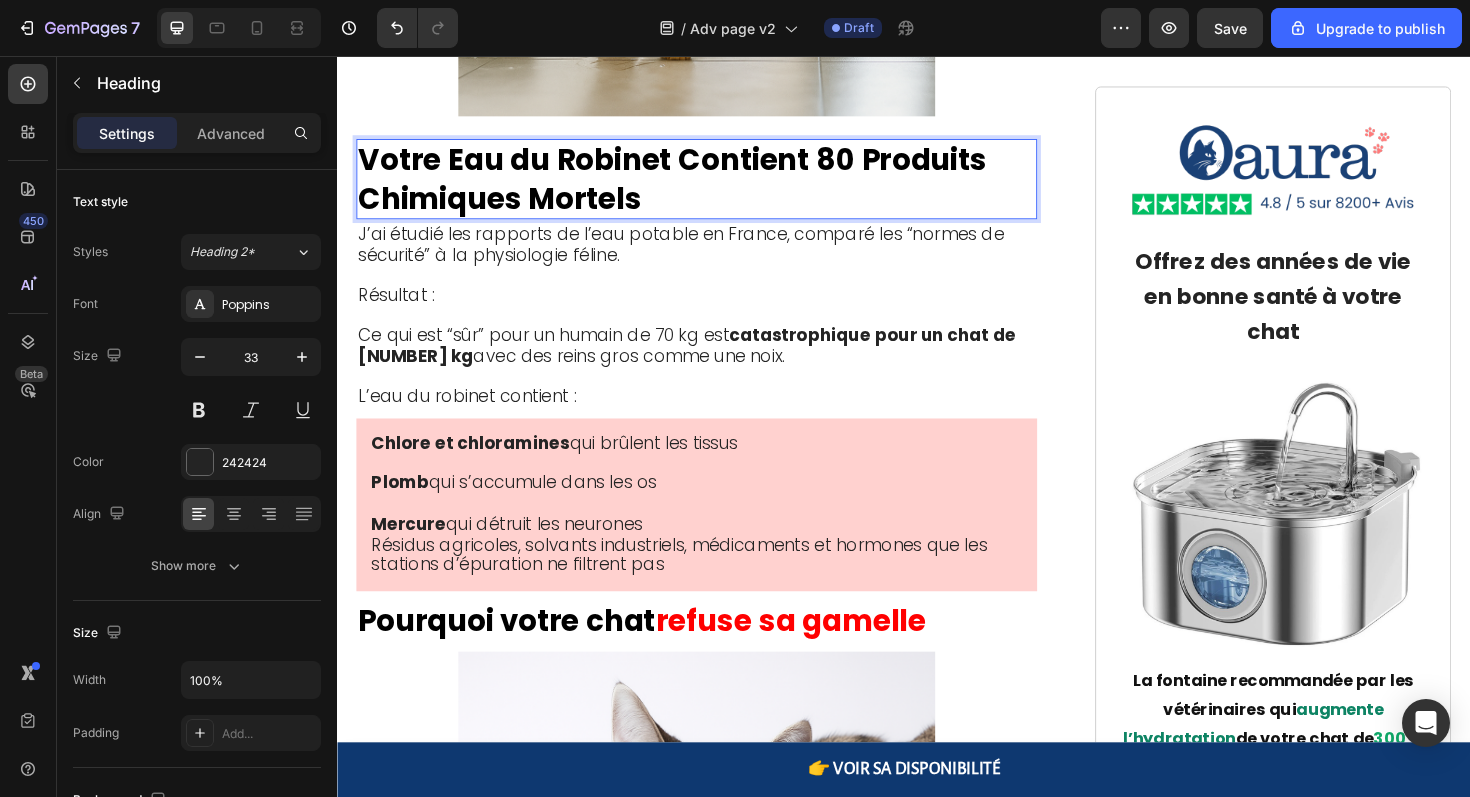 scroll, scrollTop: 2436, scrollLeft: 0, axis: vertical 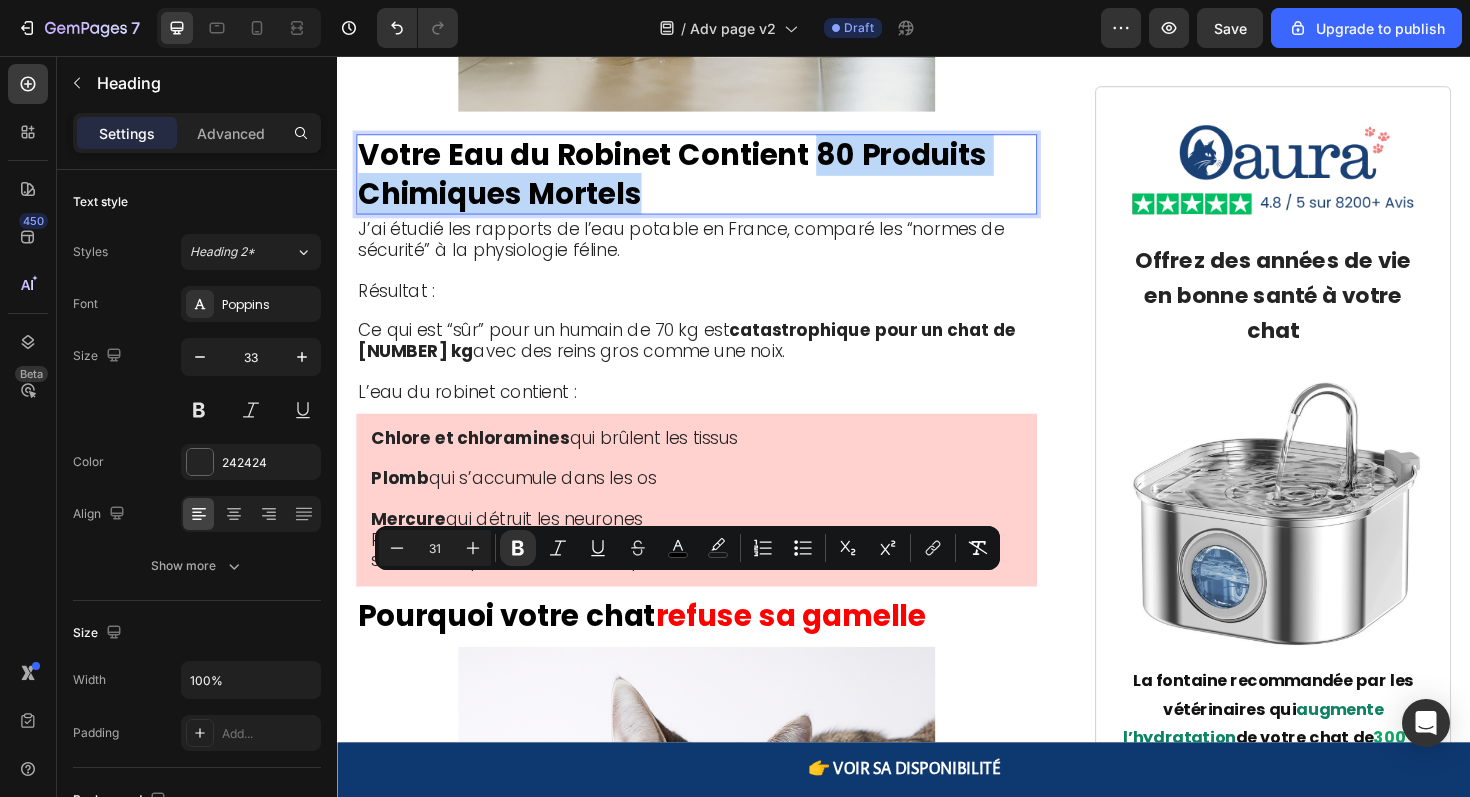 drag, startPoint x: 682, startPoint y: 654, endPoint x: 848, endPoint y: 631, distance: 167.5858 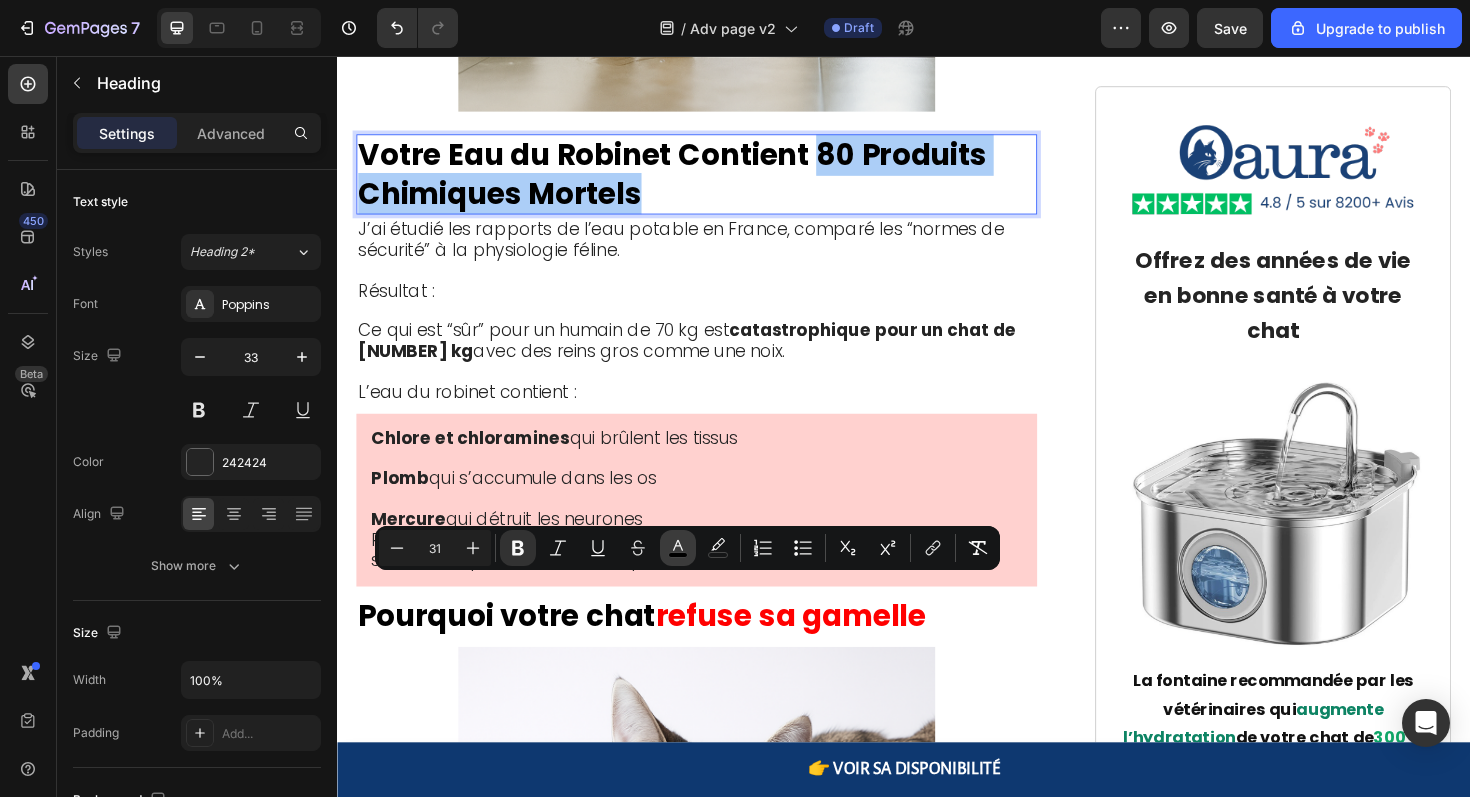 click 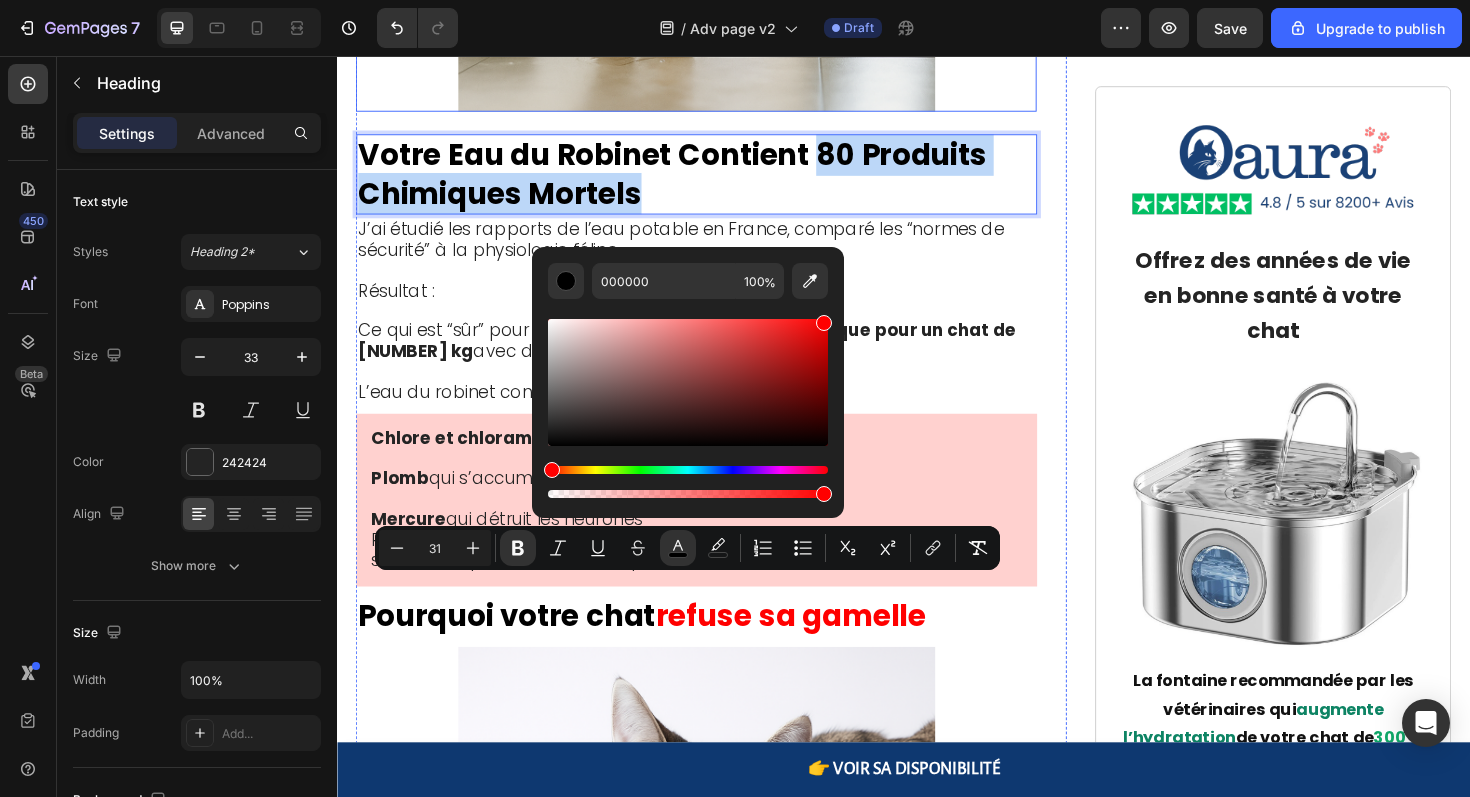 type on "FF0000" 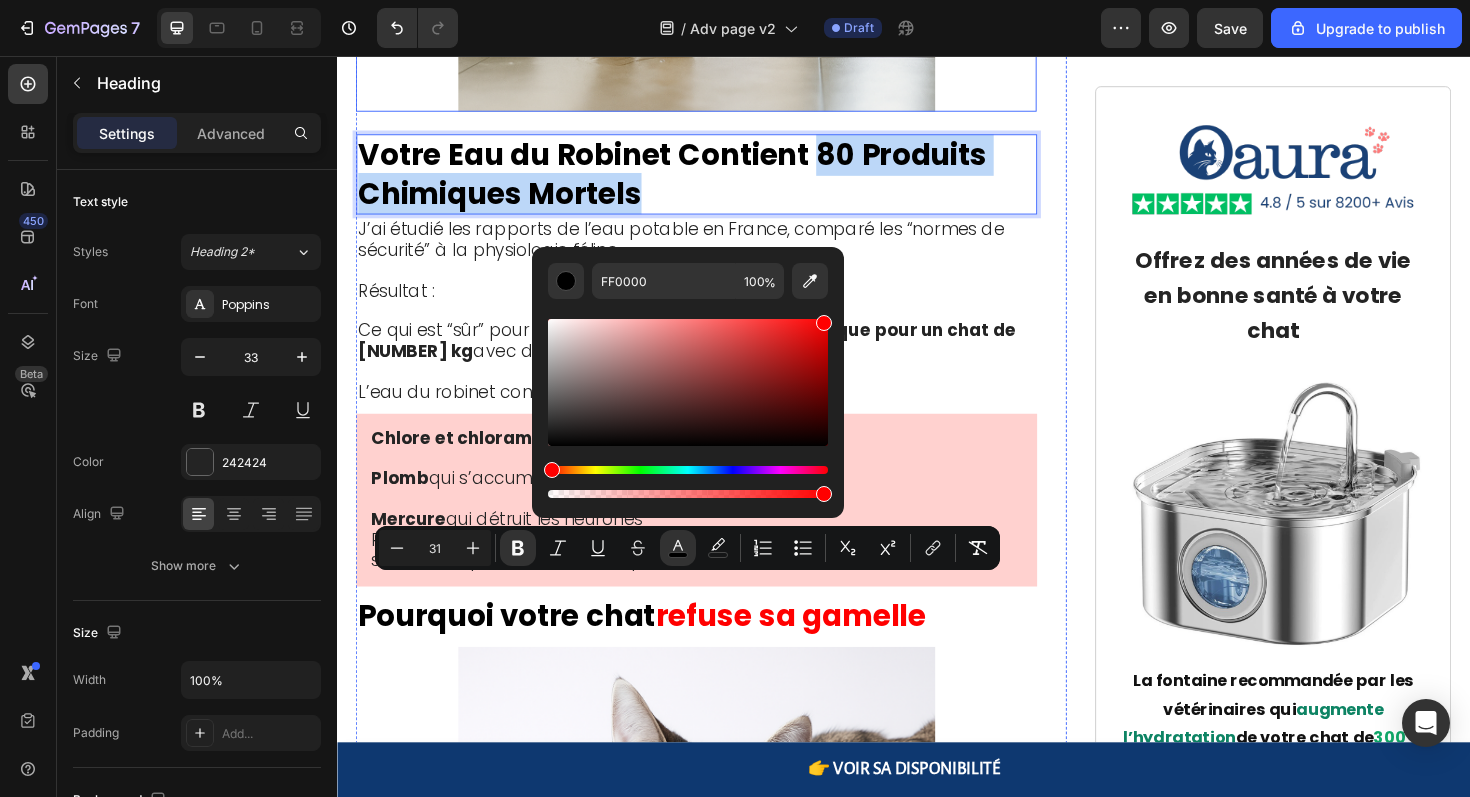 drag, startPoint x: 1116, startPoint y: 396, endPoint x: 973, endPoint y: 273, distance: 188.6213 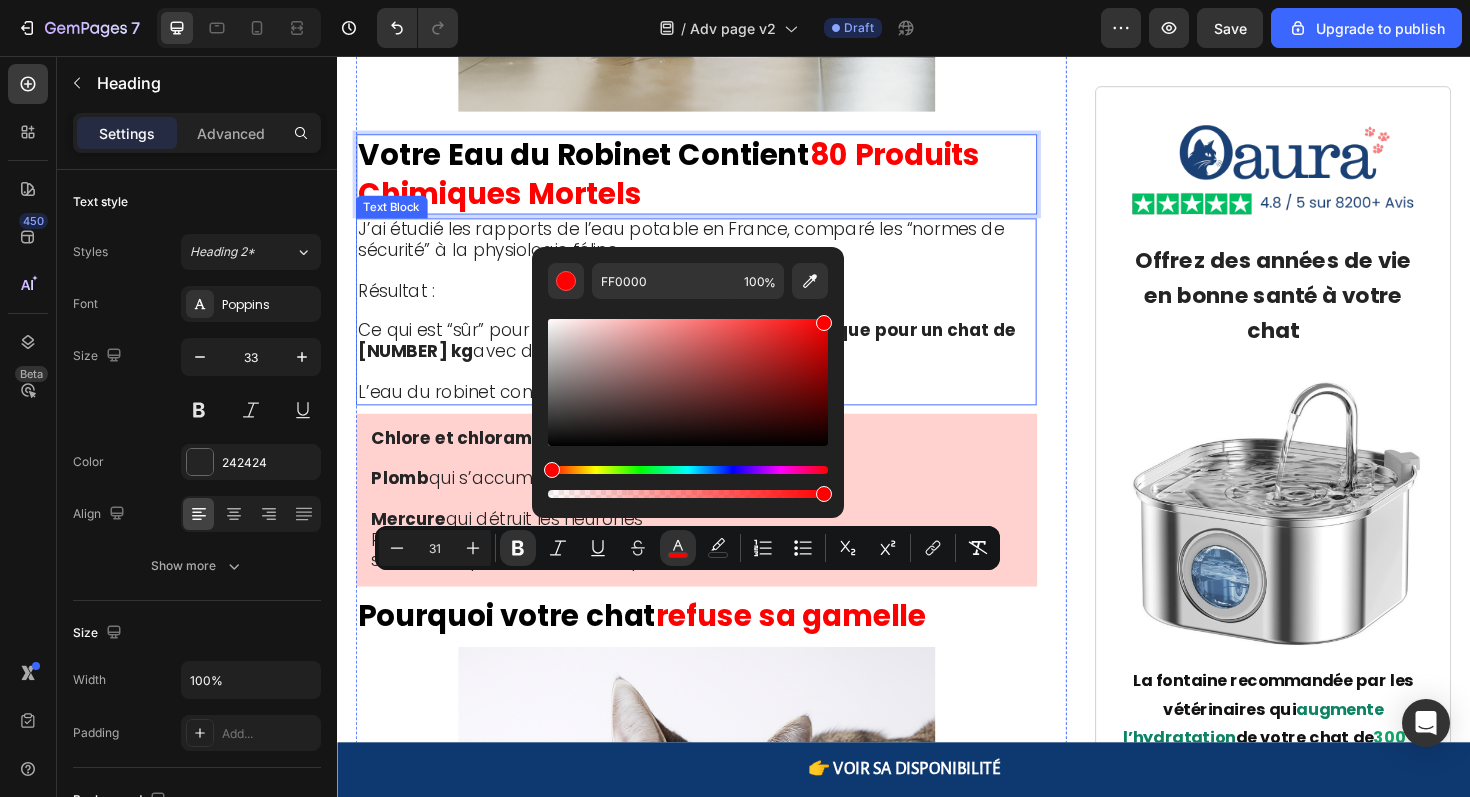 click on "J’ai étudié les rapports de l’eau potable en France, comparé les “normes de sécurité” à la physiologie féline." at bounding box center (717, 252) 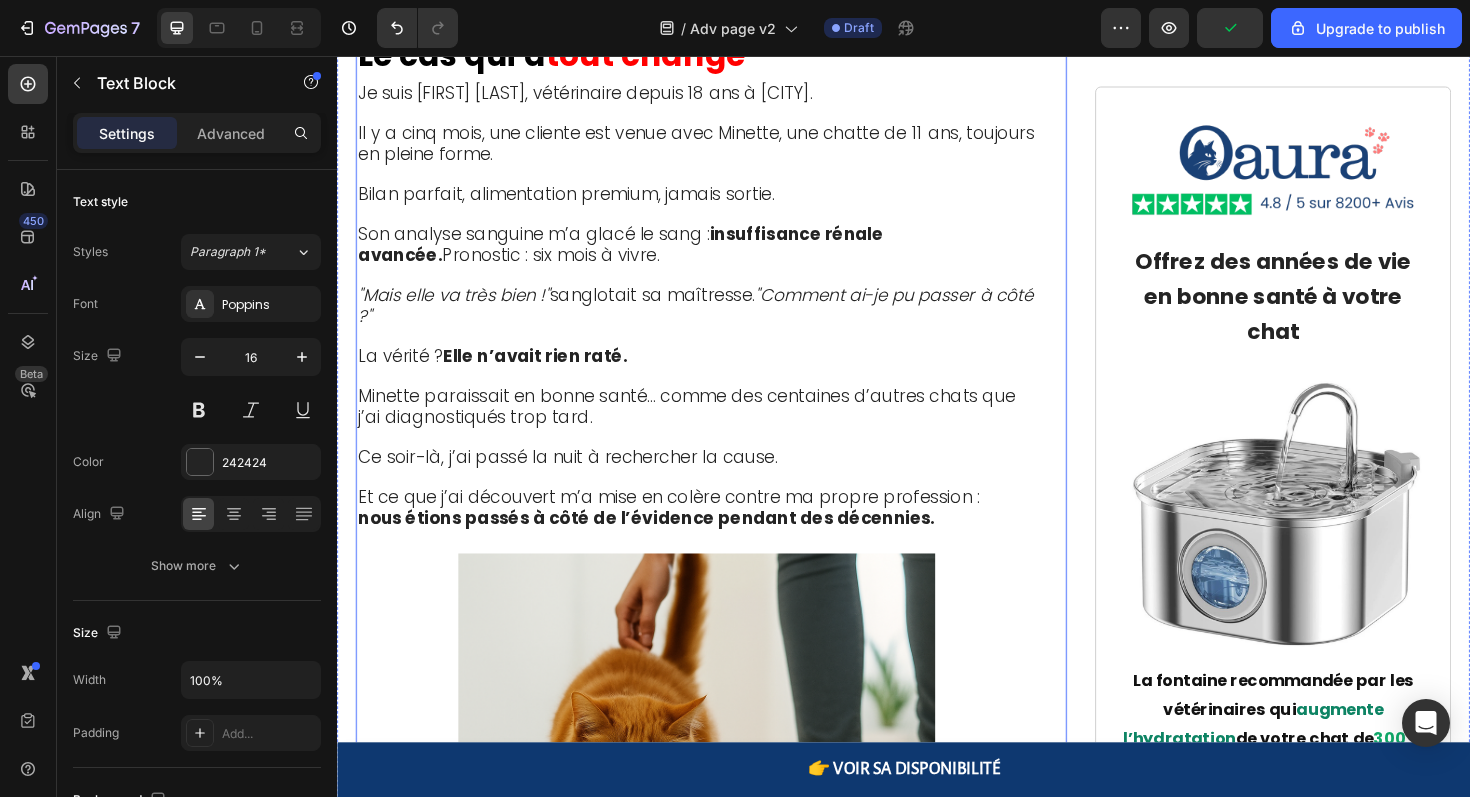 scroll, scrollTop: 1472, scrollLeft: 0, axis: vertical 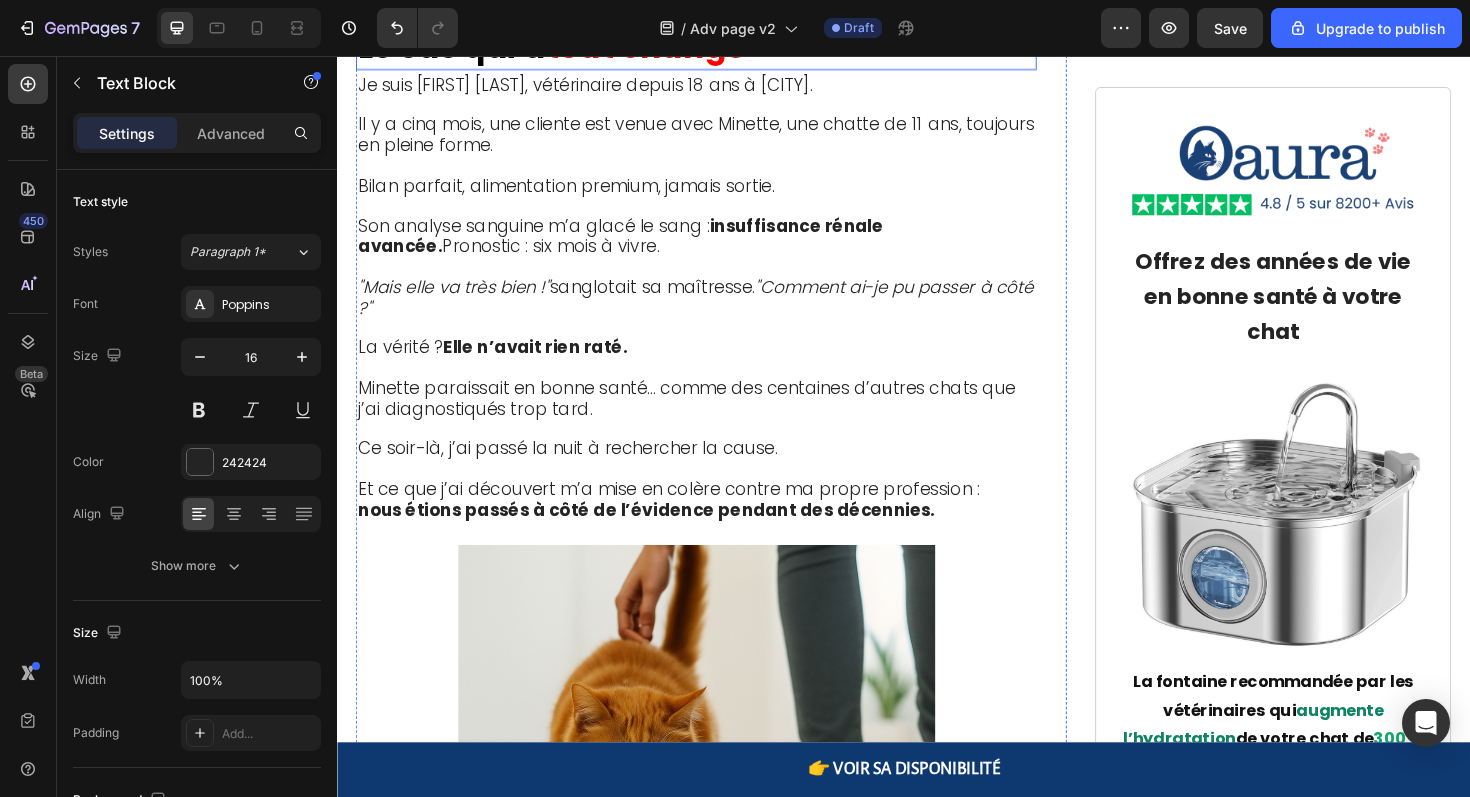 click on "Le cas qui a" at bounding box center (458, 46) 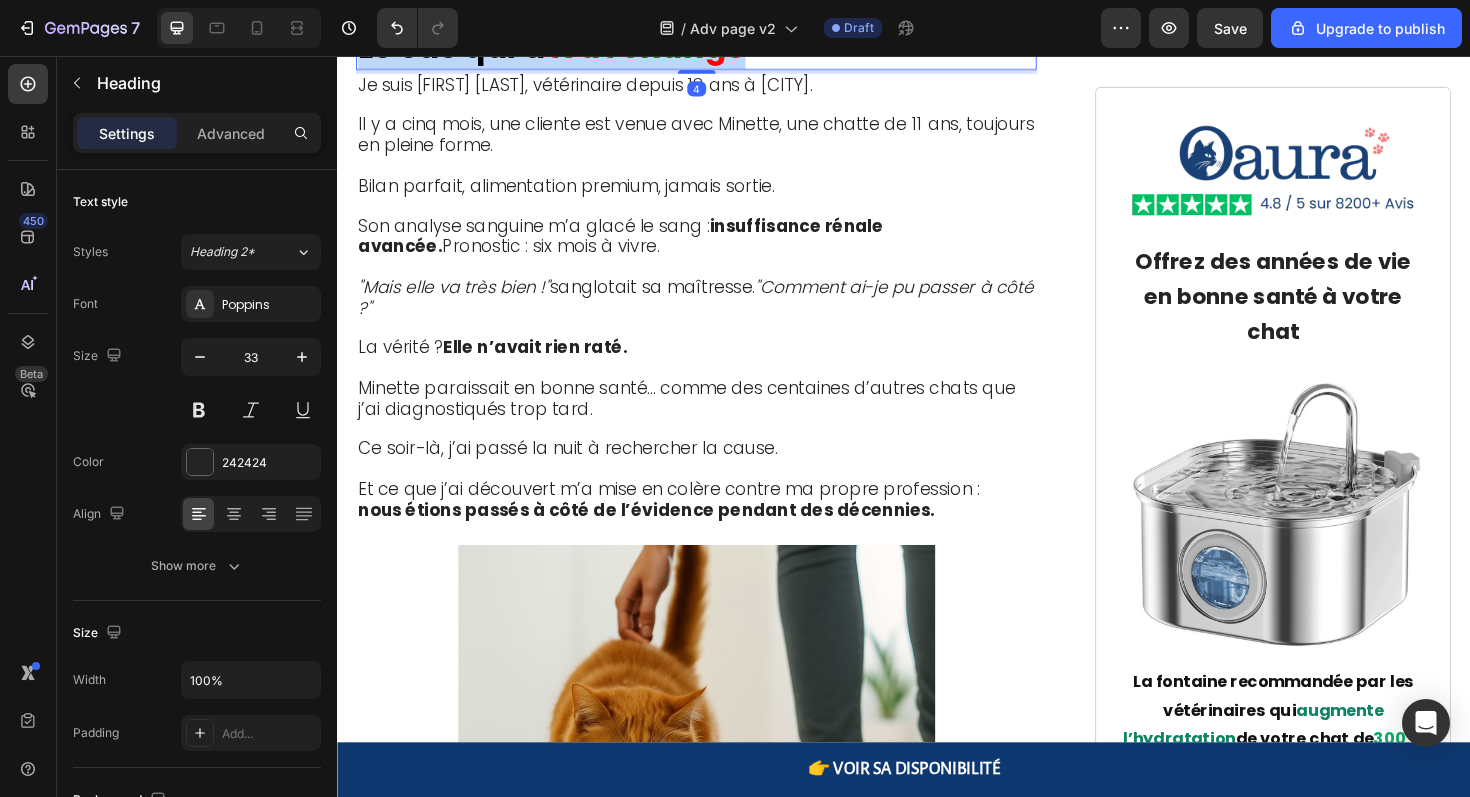 click on "Le cas qui a" at bounding box center [458, 46] 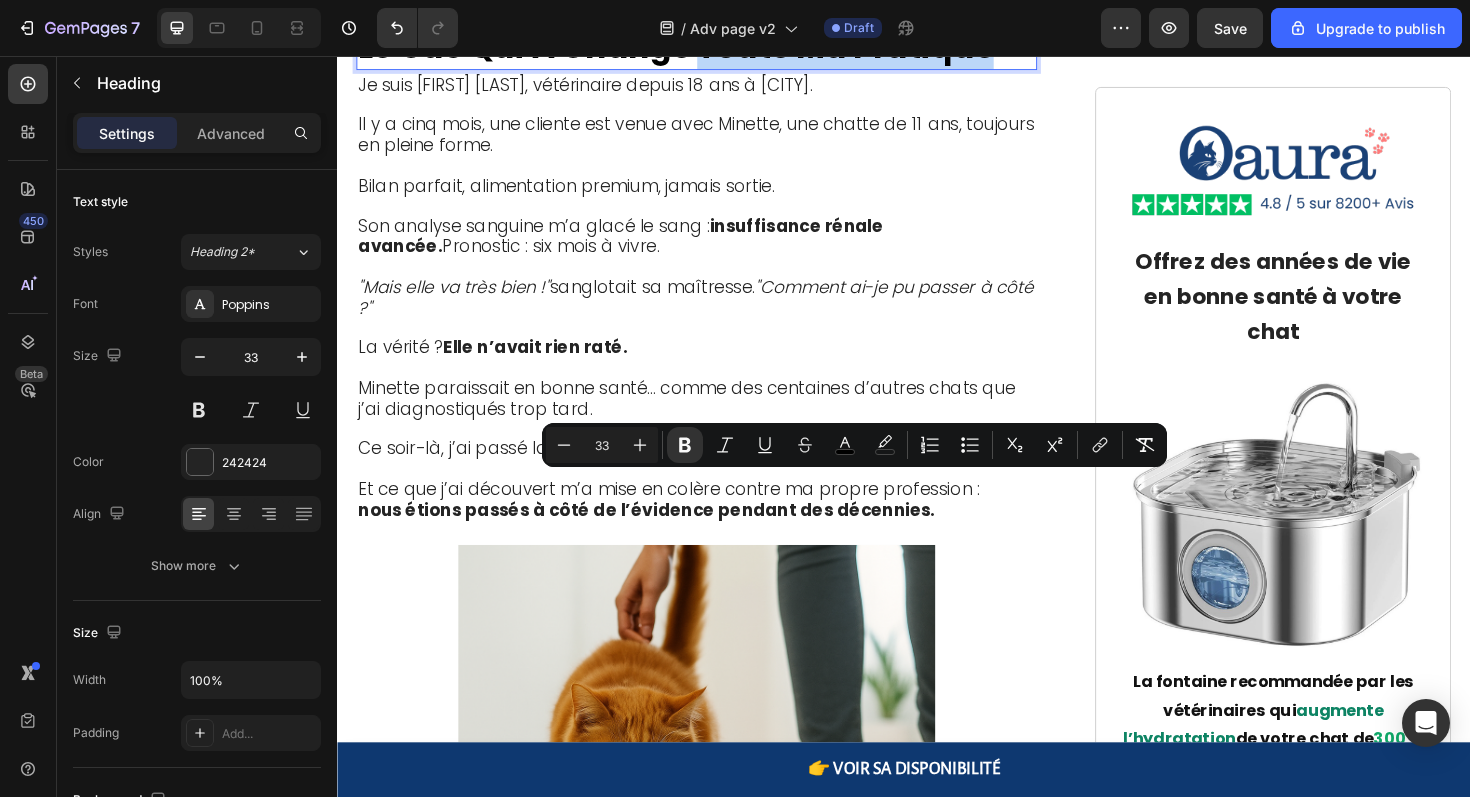 drag, startPoint x: 1025, startPoint y: 523, endPoint x: 713, endPoint y: 517, distance: 312.05768 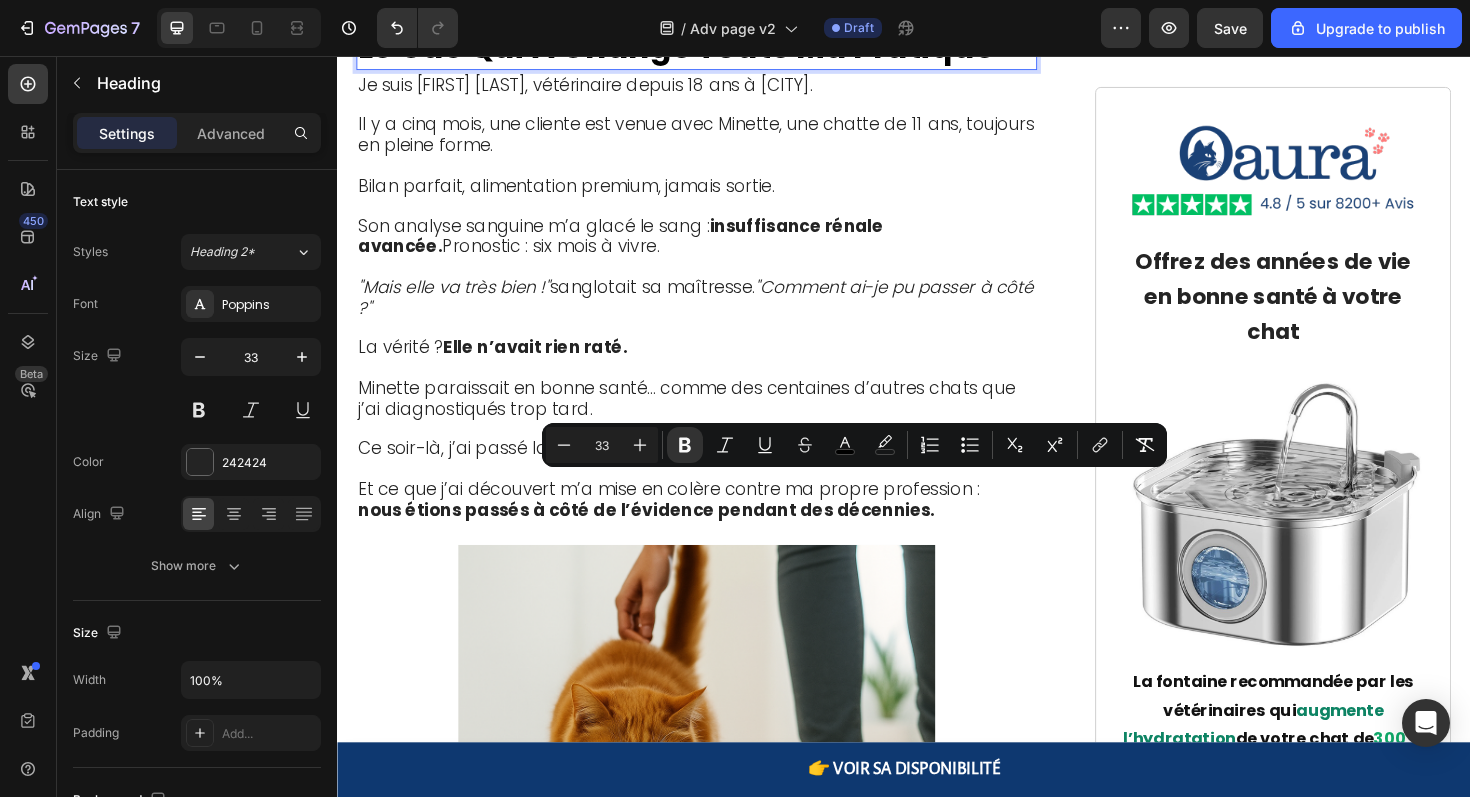 click on "Le Cas Qui A Changé Toute Ma Pratique" at bounding box center (695, 46) 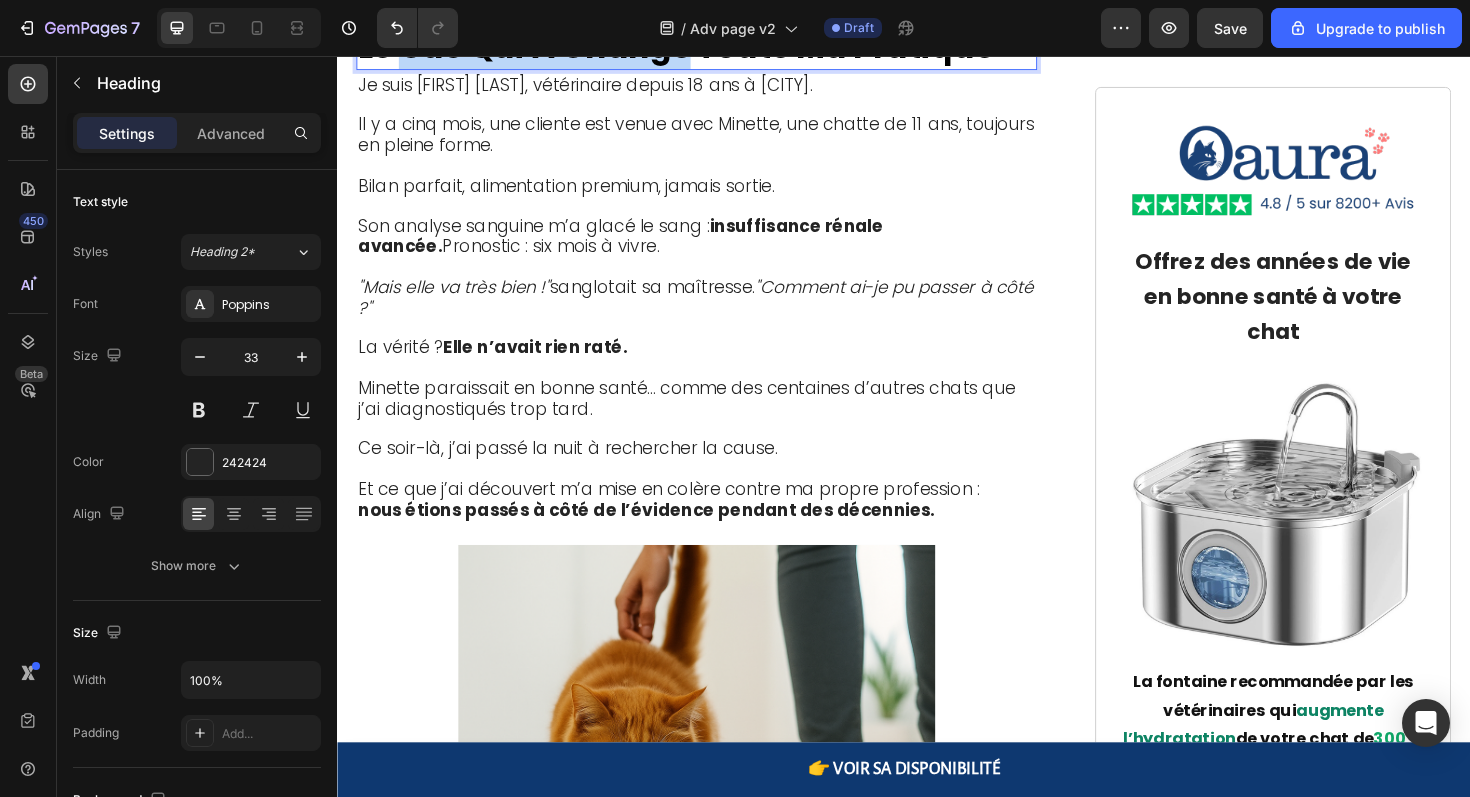 drag, startPoint x: 704, startPoint y: 525, endPoint x: 406, endPoint y: 514, distance: 298.20294 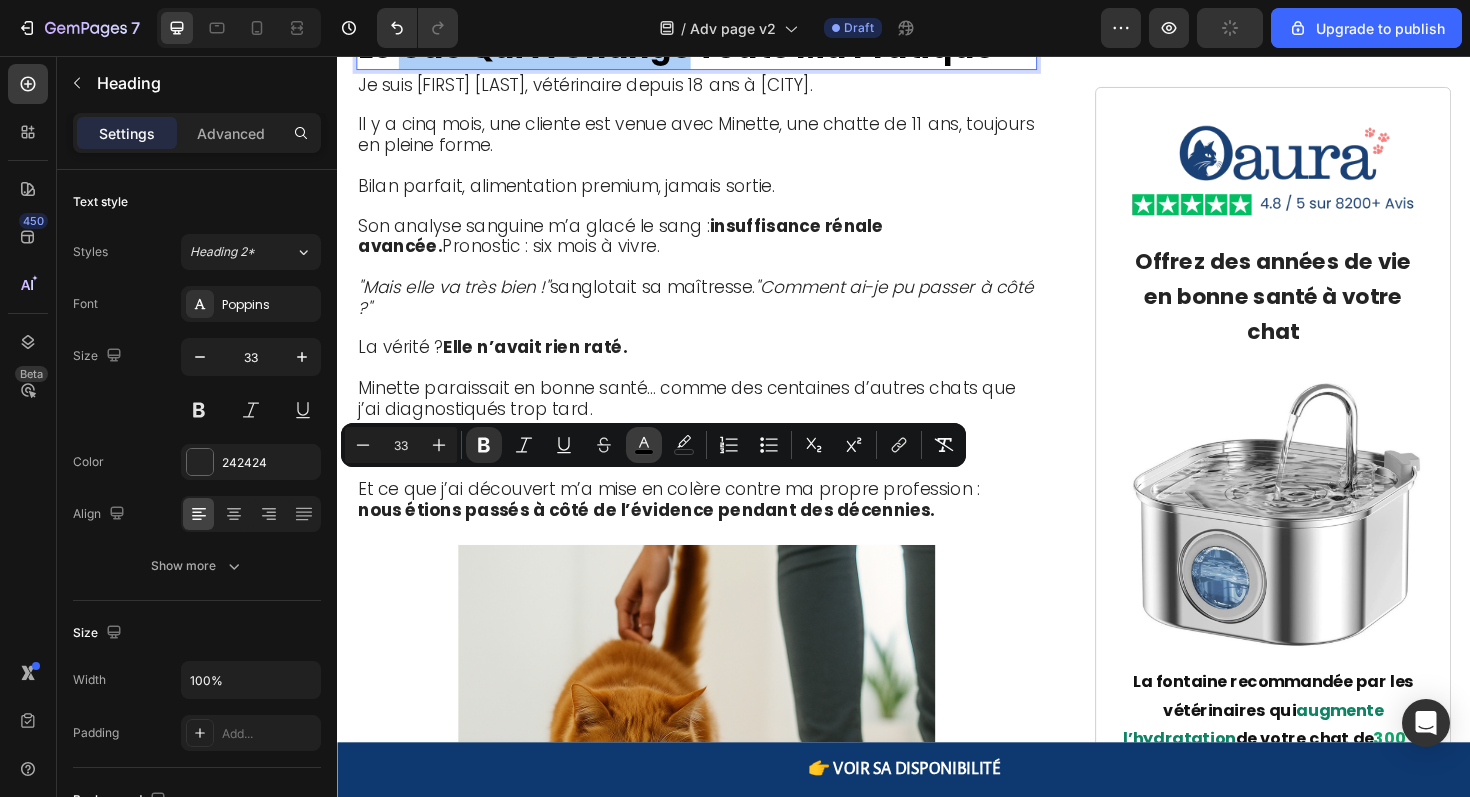 click 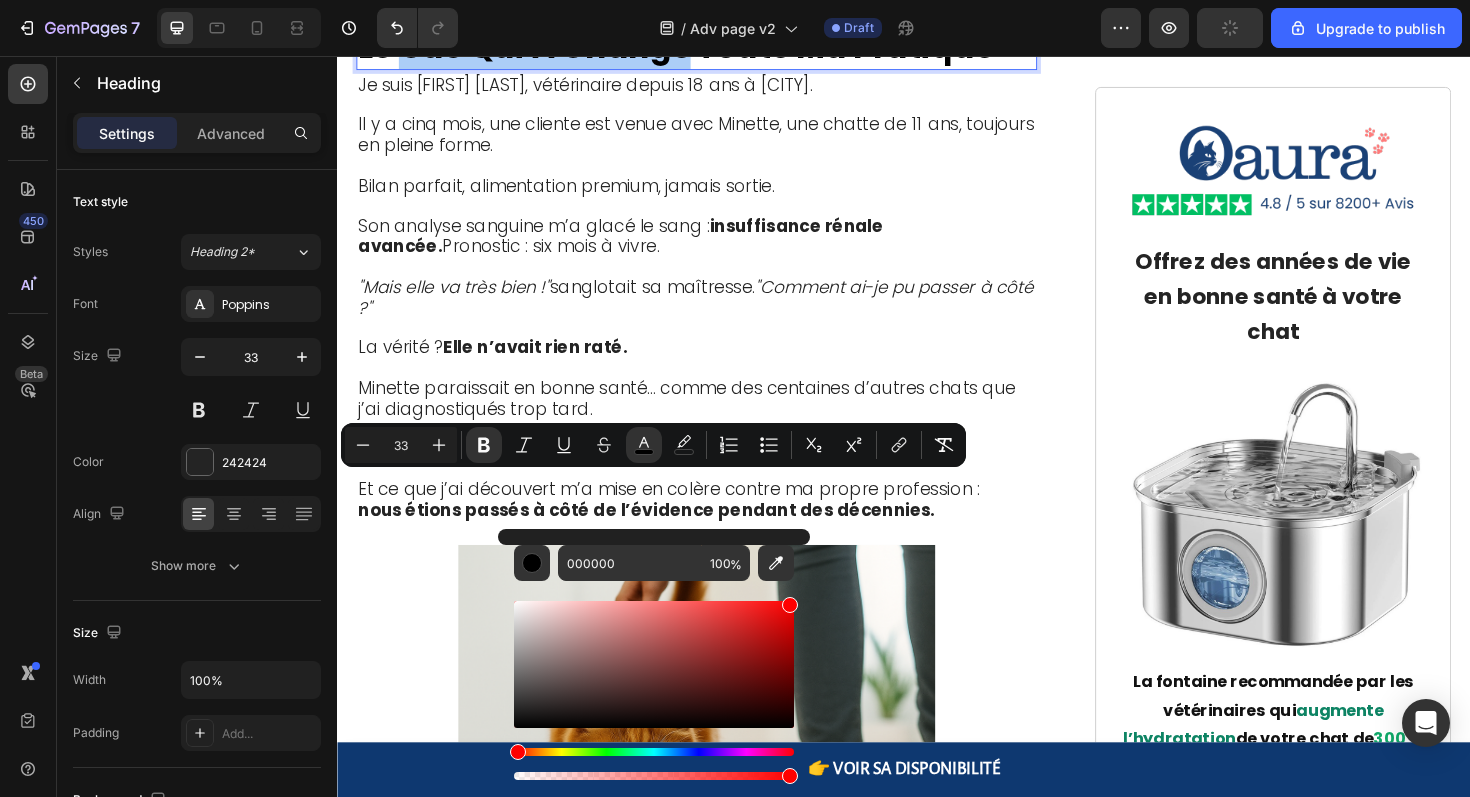drag, startPoint x: 1096, startPoint y: 702, endPoint x: 907, endPoint y: 571, distance: 229.96086 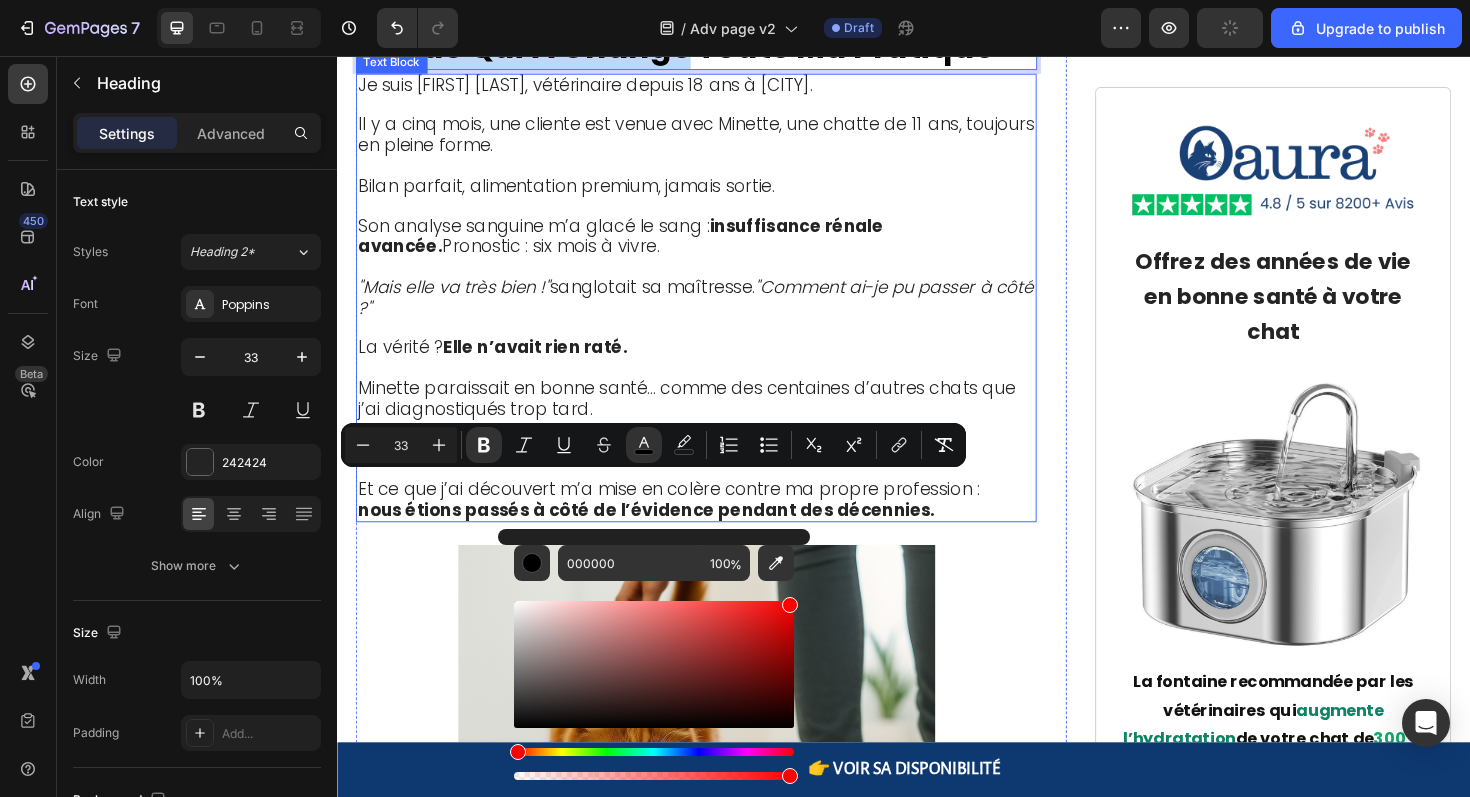 type on "FF0000" 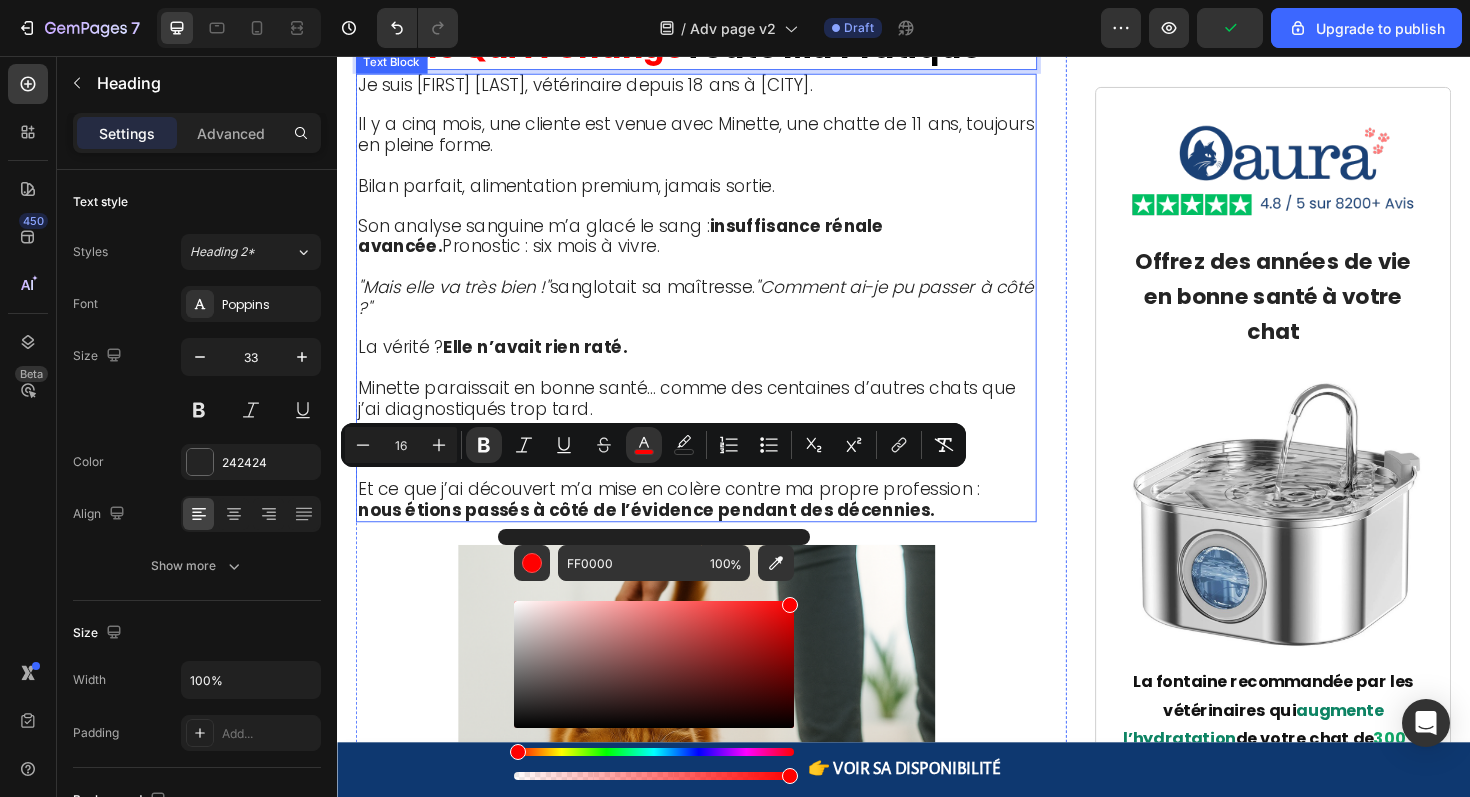 click at bounding box center (717, 109) 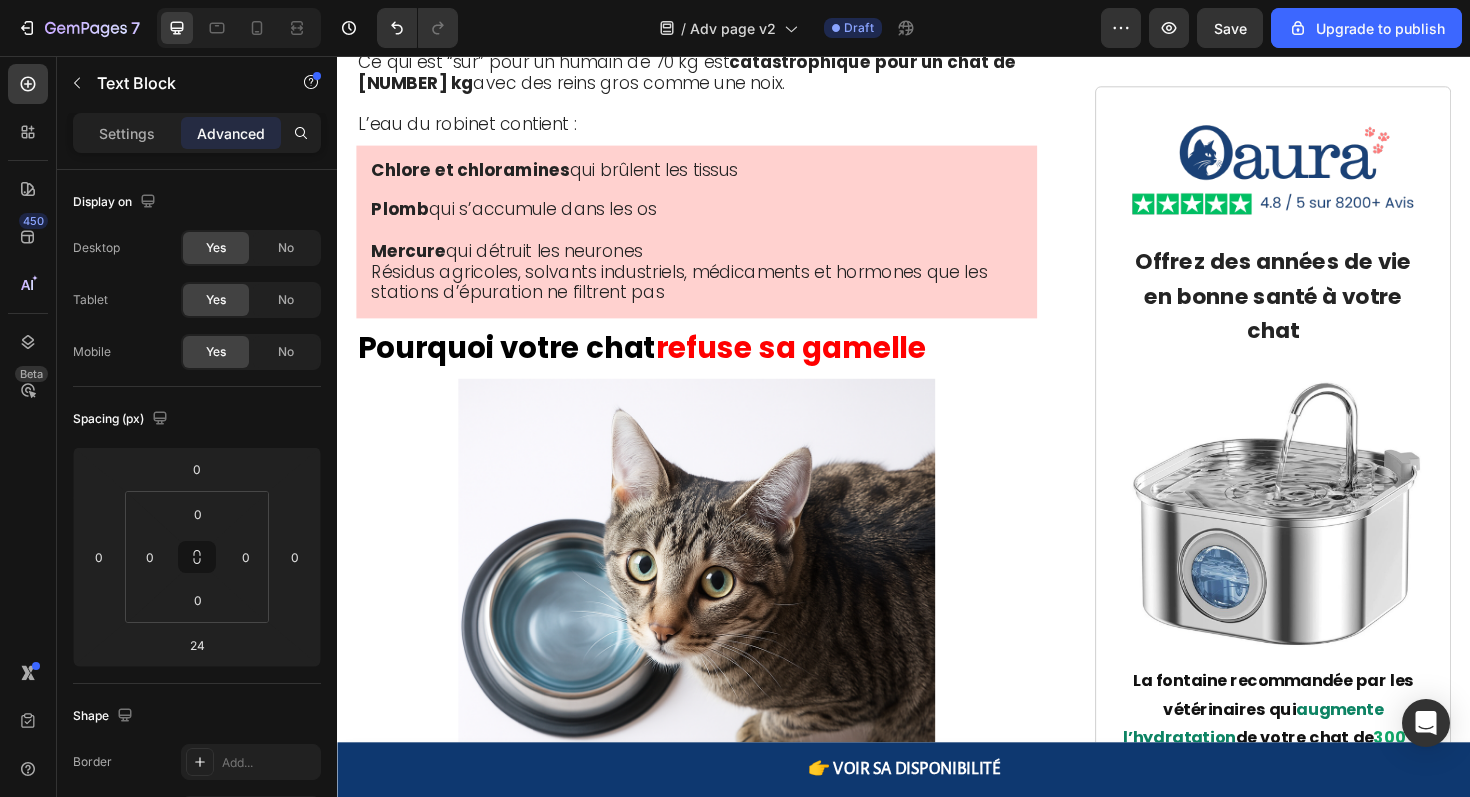 scroll, scrollTop: 2732, scrollLeft: 0, axis: vertical 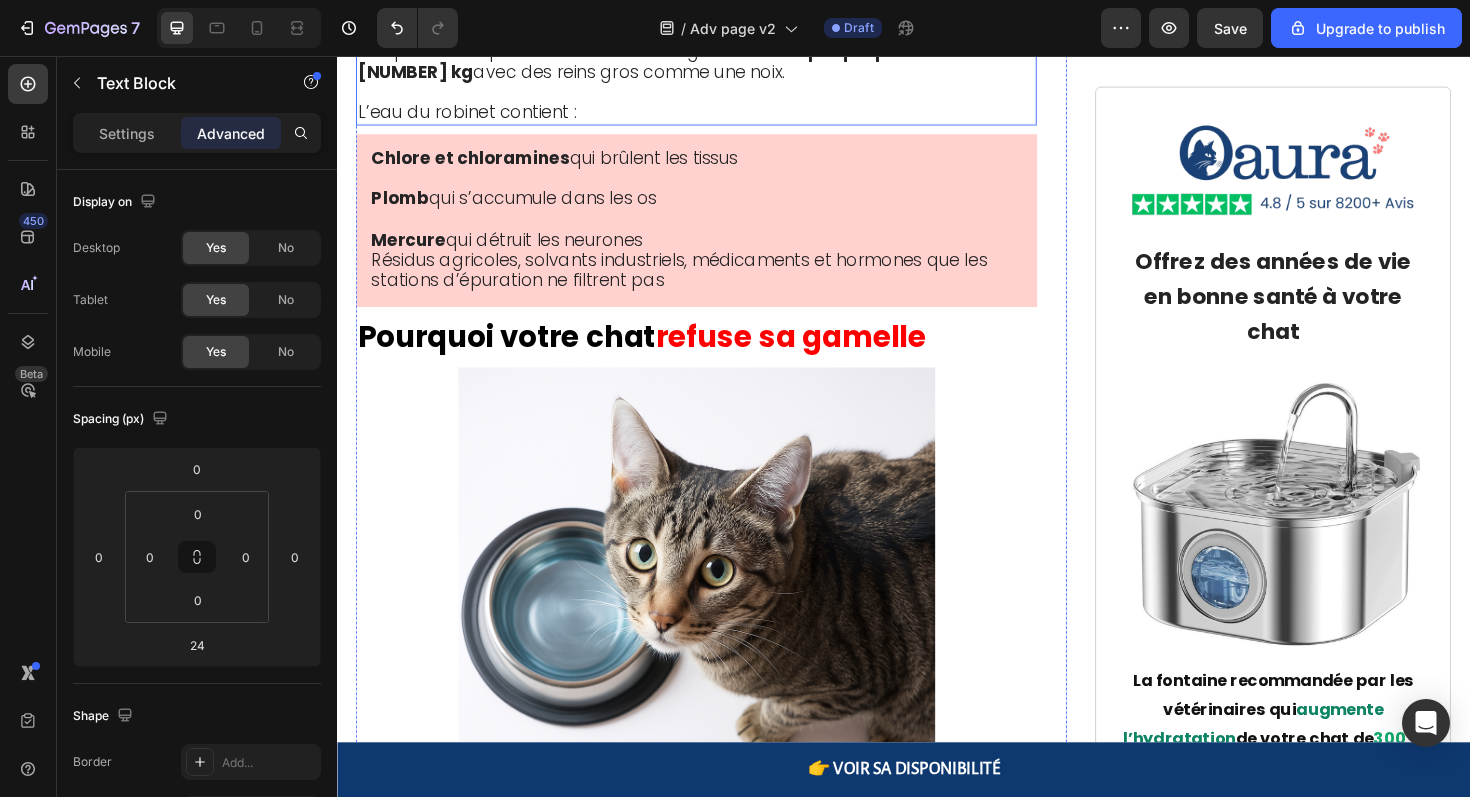 click at bounding box center [717, 95] 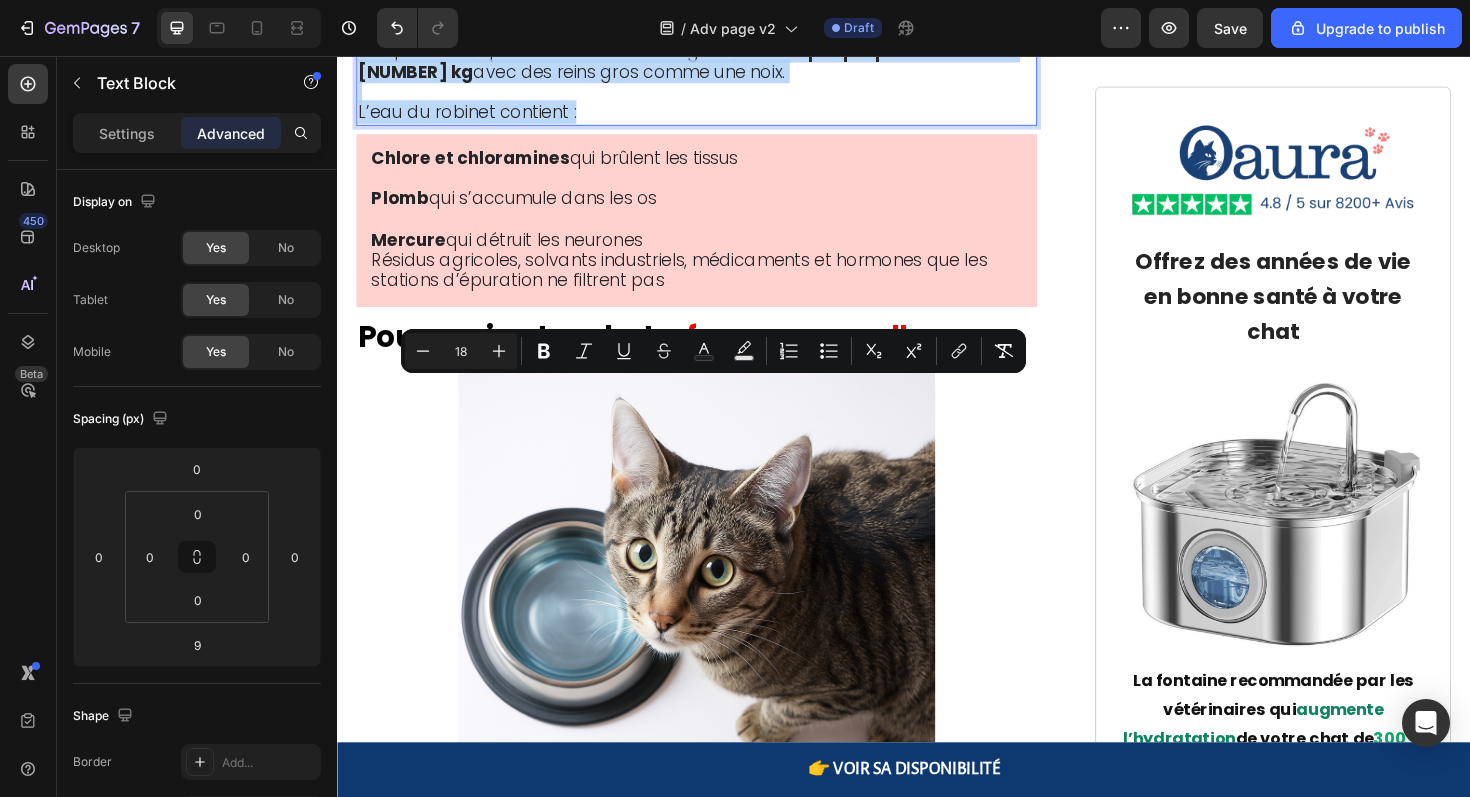 drag, startPoint x: 599, startPoint y: 578, endPoint x: 331, endPoint y: 367, distance: 341.09384 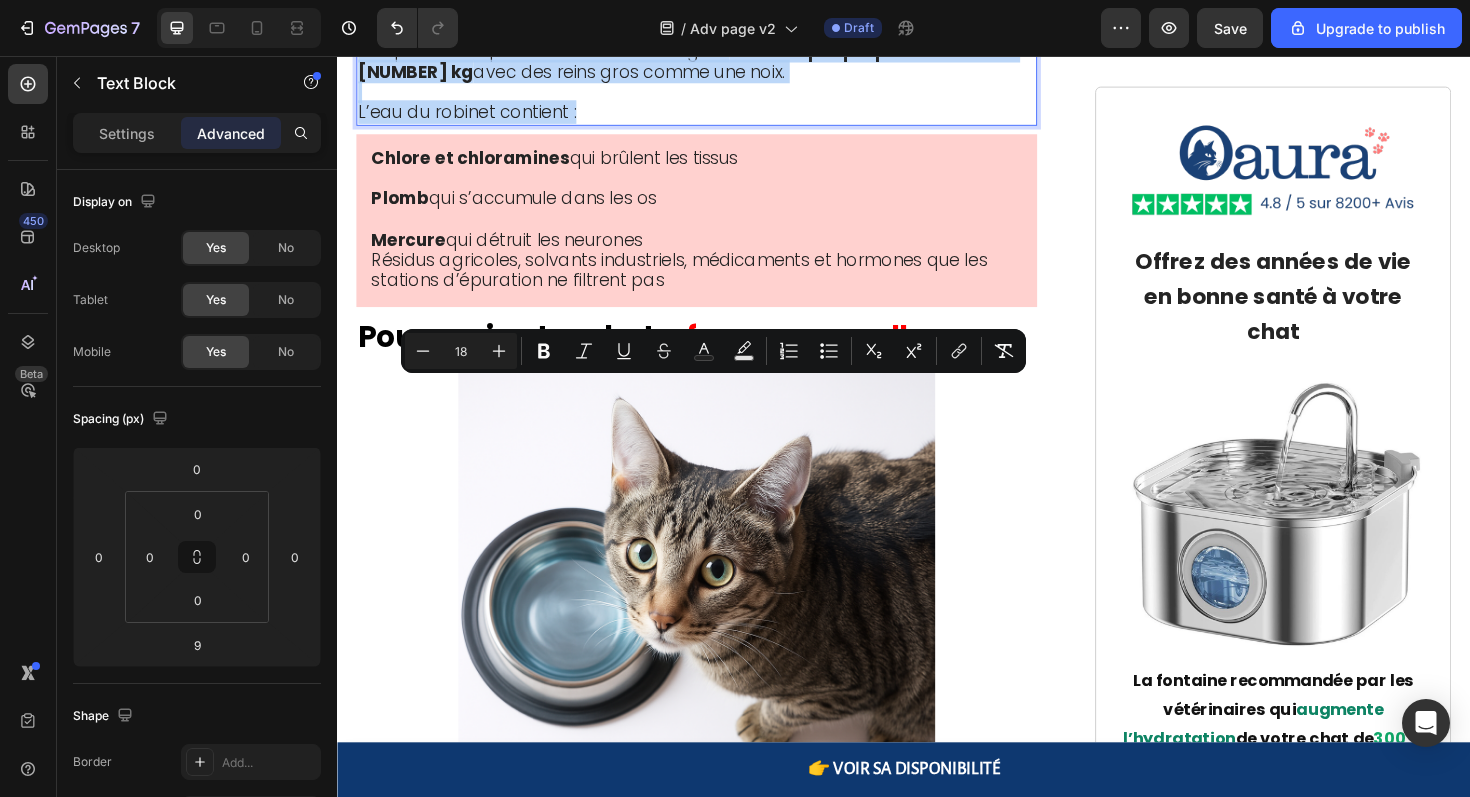 click on "Header 👉   VOIR SA DISPONIBILIT É Button Sticky Oaura Text Block Row Row ⁠⁠⁠⁠⁠⁠⁠ Un vétérinaire révèle une menace cachée : "Voici pourquoi 81 % des chats meurent 5 ans trop tôt…" Heading 📍 Publié le 27 juillet 2025 à 9h17 - Paris Text Block "Quand les propriétaires remarquent enfin les symptômes, il est souvent trop tard. 80% de la fonction rénale est déjà détruite. C'est un drame que je vois 5 fois par semaine dans ma clinique."  — Dr. Claire Dubois, Vétérinaire à Paris Text Block Image ⁠⁠⁠⁠⁠⁠⁠ Ce chat aurait dû vivre jusqu’à 18 ans…  Elle est morte à 11. Heading Si votre chat semble en bonne santé mais que quelque chose vous inquiète…   S’il agit différemment sans raison apparente… Si vous pensez “tout faire bien” et pourtant vous vous demandez s’il va vraiment bien . Alors ce que je vais partager pourrait  lui sauver plusieurs années de vie. Une épidémie silencieuse vole des années à nos chats Et le pire ? Non…  Image" at bounding box center [937, 3458] 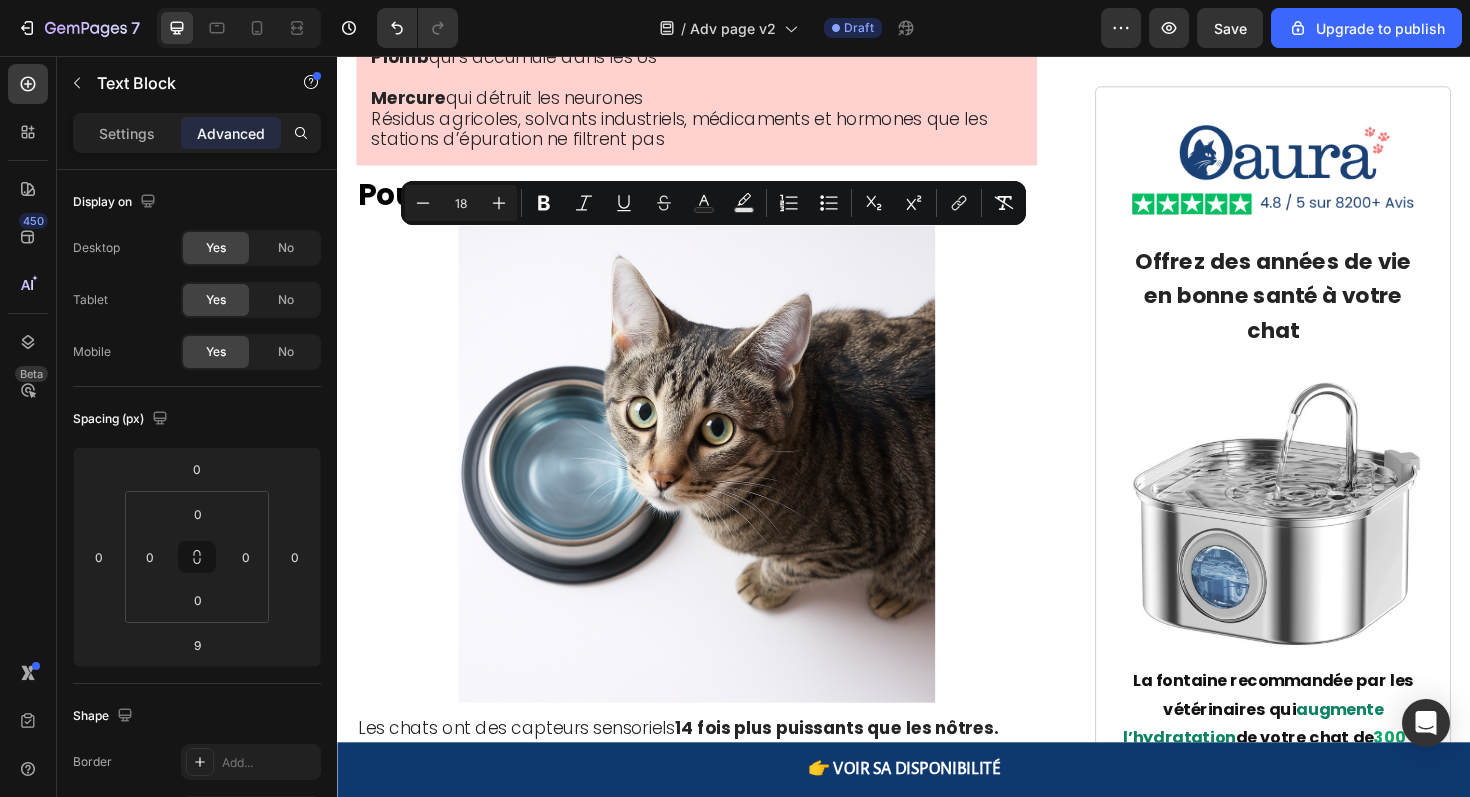 scroll, scrollTop: 2874, scrollLeft: 0, axis: vertical 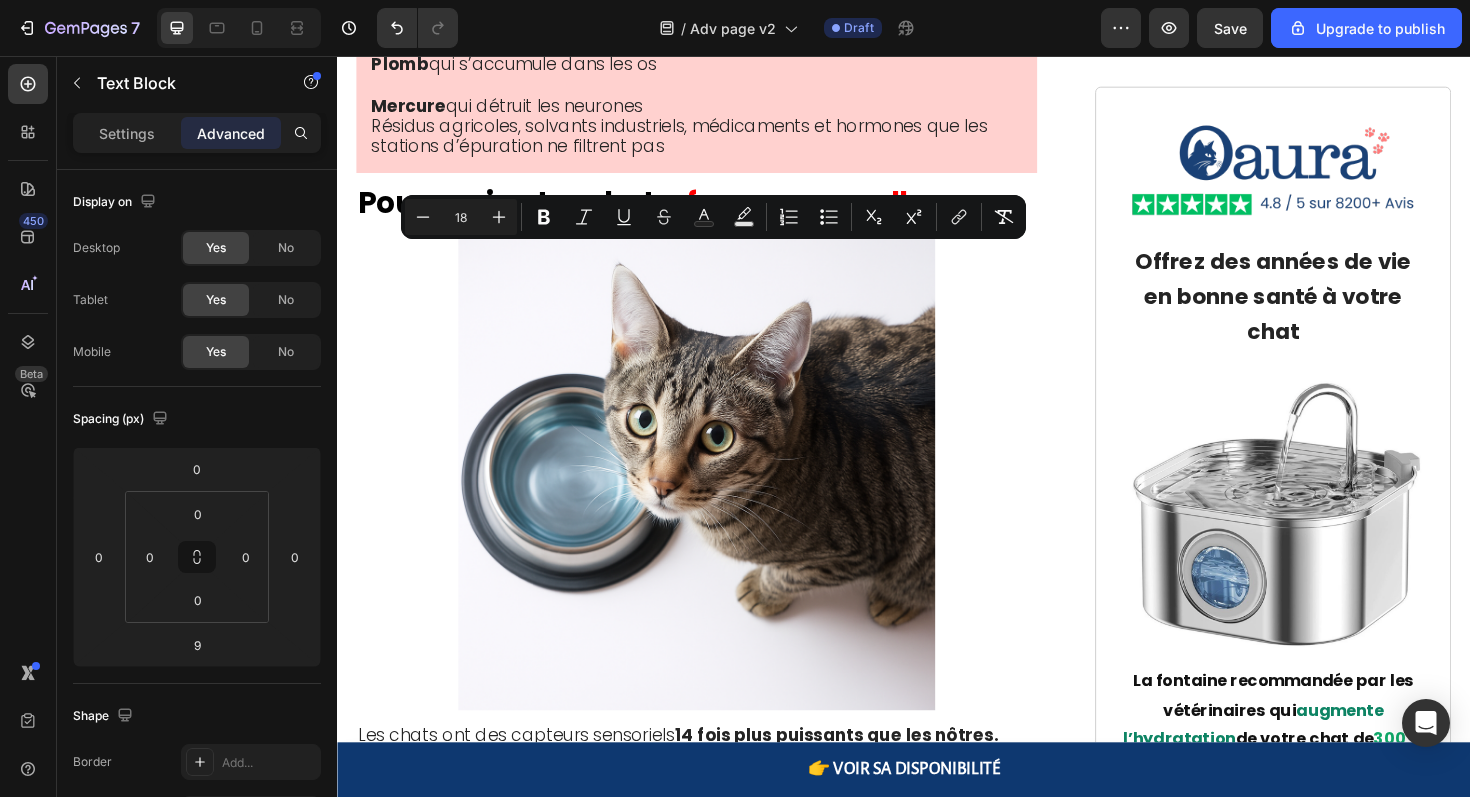 type on "16" 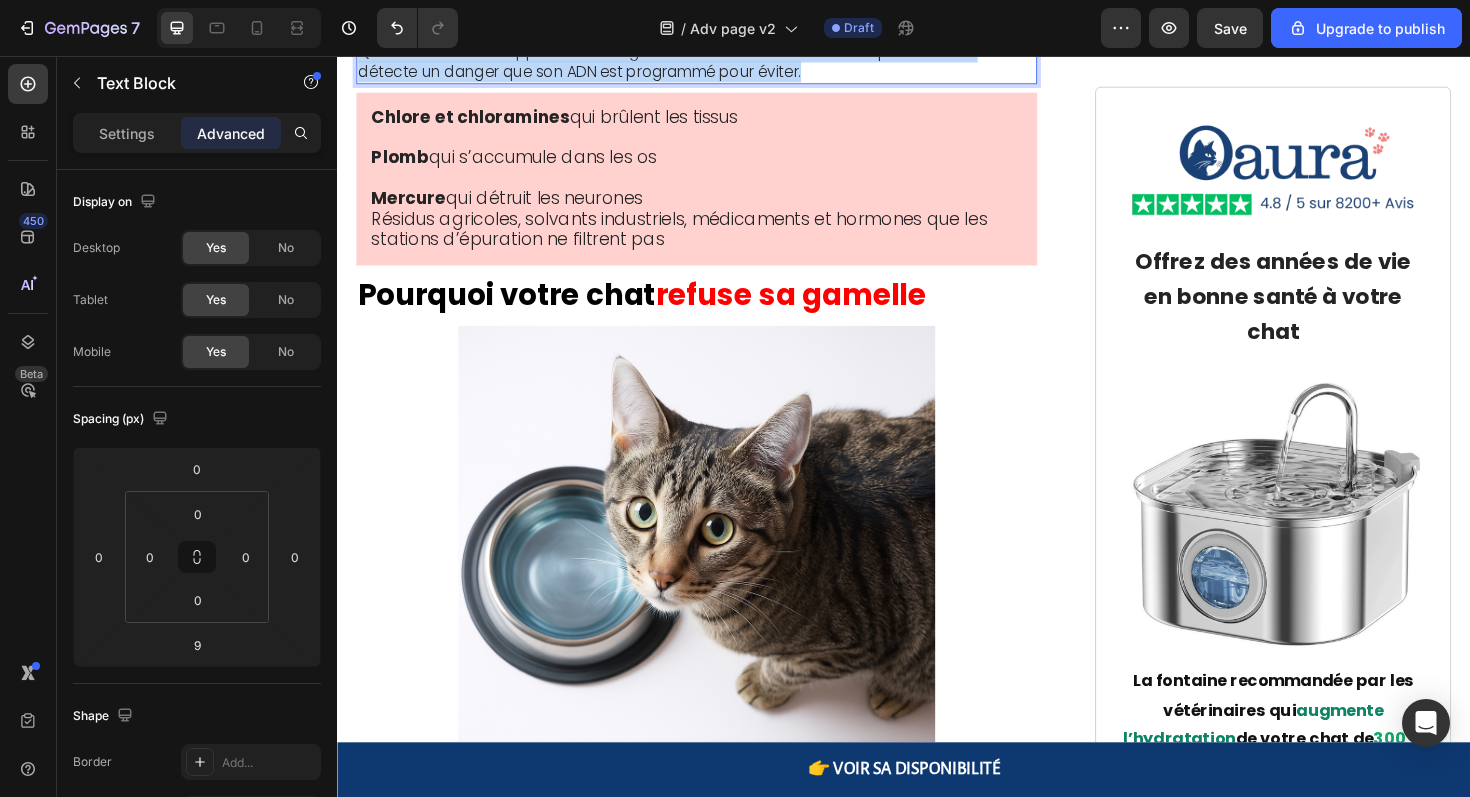 drag, startPoint x: 847, startPoint y: 519, endPoint x: 360, endPoint y: 265, distance: 549.2586 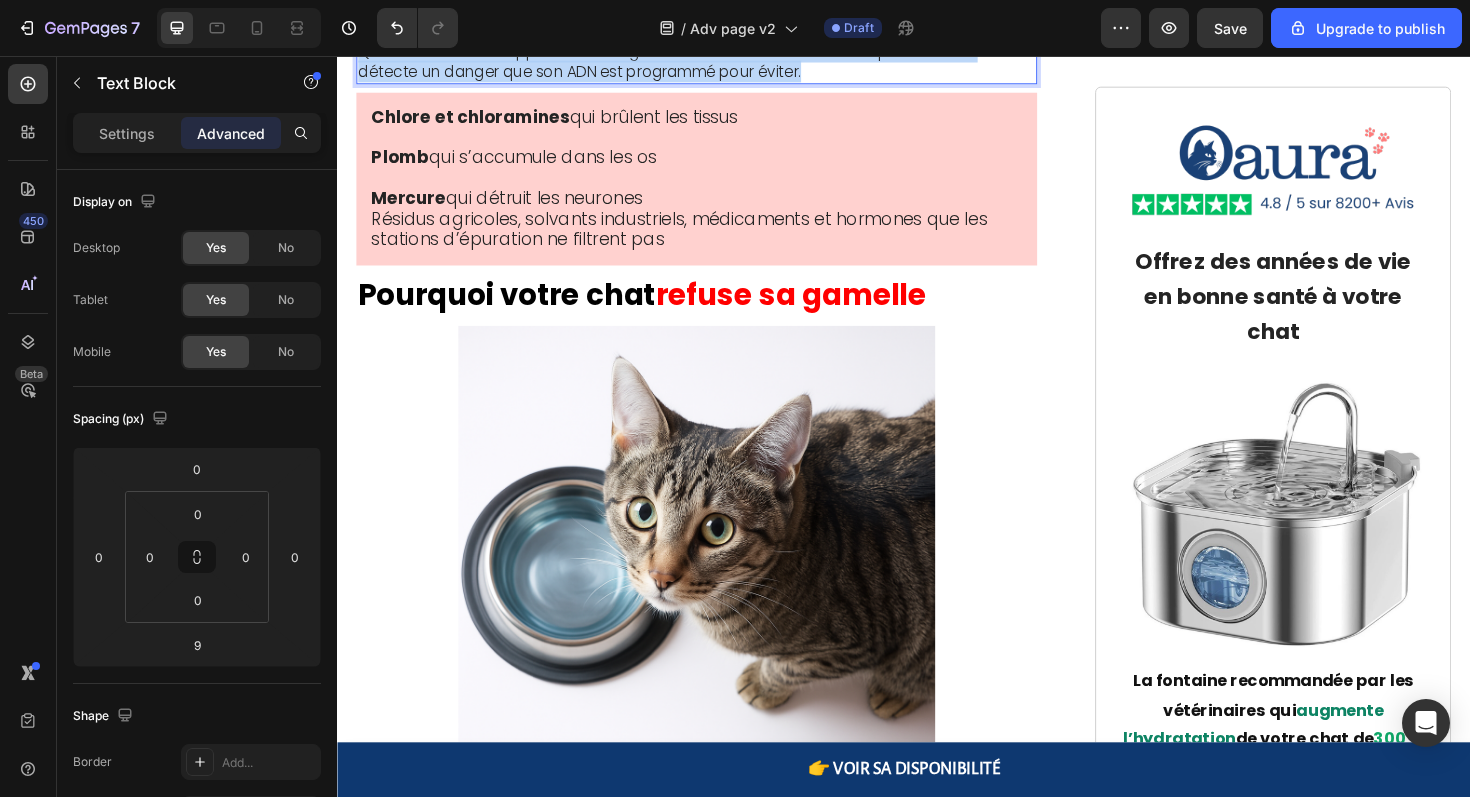 click on "J'ai consulté les rapports d'analyse de l'eau de la métropole lyonnaise. Puis je les ai comparés aux normes "sûres" européennes. Puis j'ai étudié la physiologie féline. Le décalage était stupéfiant. Ce qui est considéré comme "sûr" pour un humain de 70 kg est catastrophique pour un chat de 4 kg avec des organes de la taille de raisins. Votre eau du robinet contient un cocktail de produits chimiques : chloramine qui brûle les tissus, plomb qui s'accumule dans les os, mercure qui détruit les neurones, résidus agricoles, solvants industriels, déchets pharmaceutiques que les stations d'épuration ne peuvent pas éliminer. Mais voici ce qui m'a mise en colère : Les chats peuvent sentir et goûter ces contaminants à des concentrations que nous ne pouvons même pas détecter. Leurs systèmes sensoriels sont littéralement 14 fois plus puissants que les nôtres." at bounding box center (717, -63) 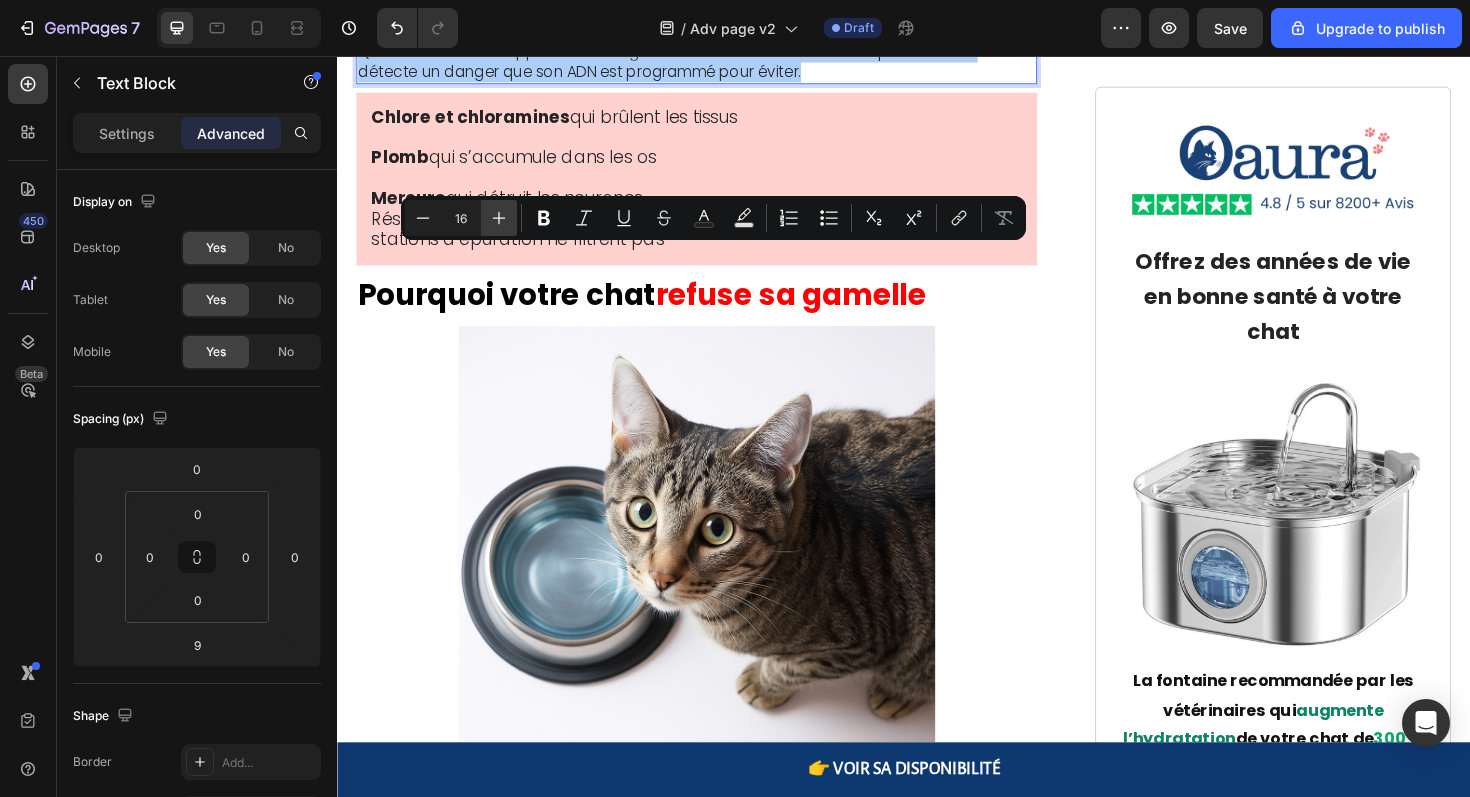 click 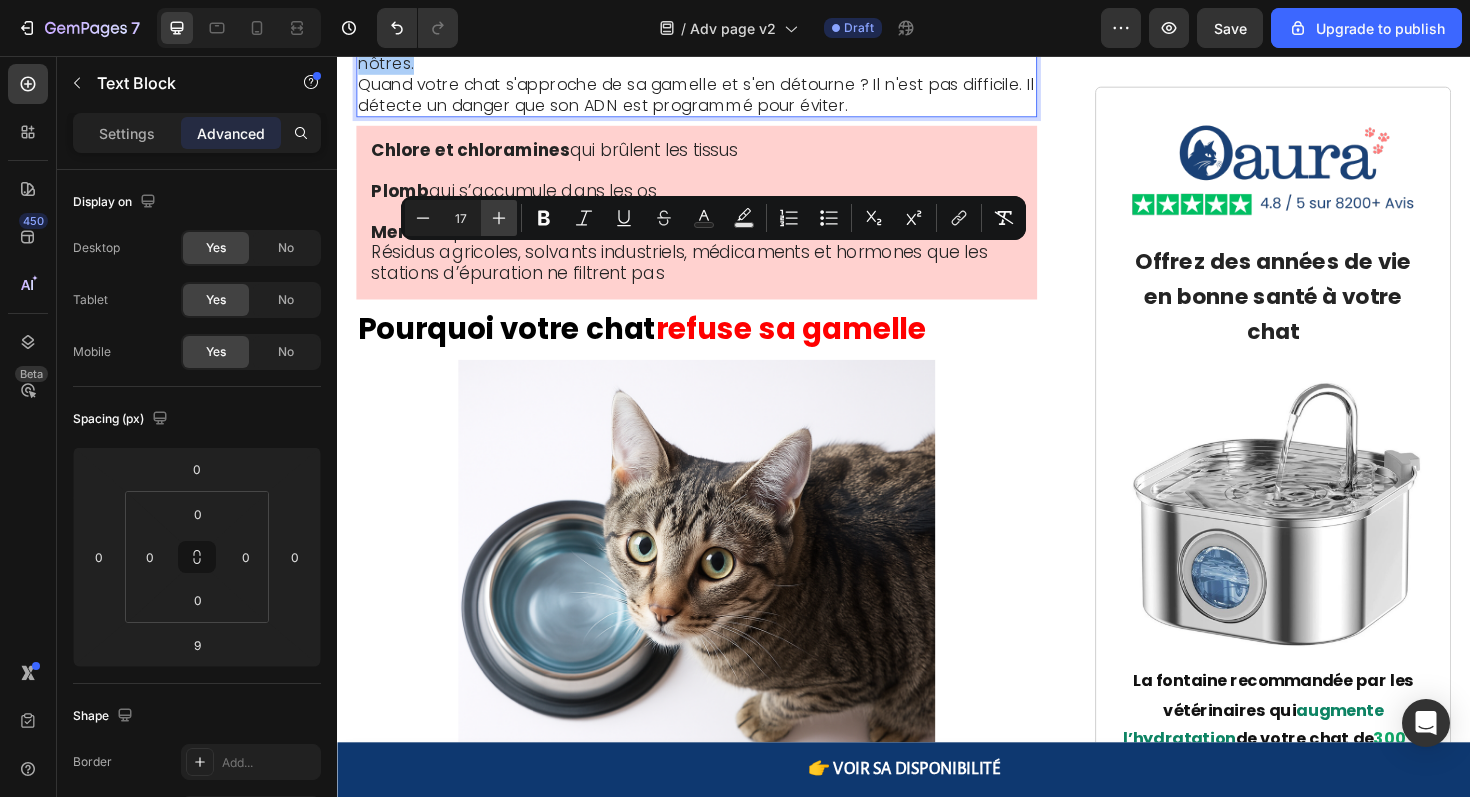 click 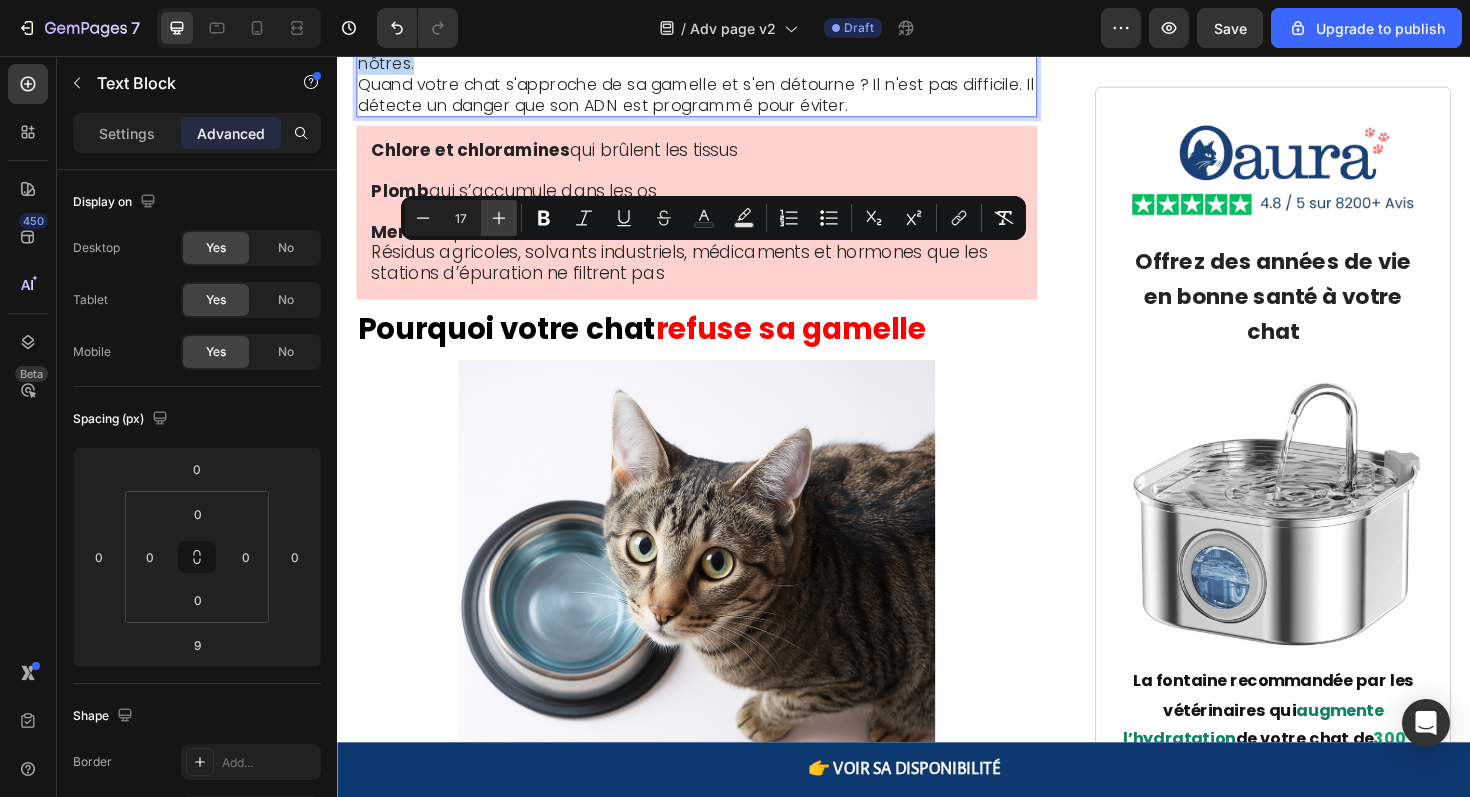 type on "18" 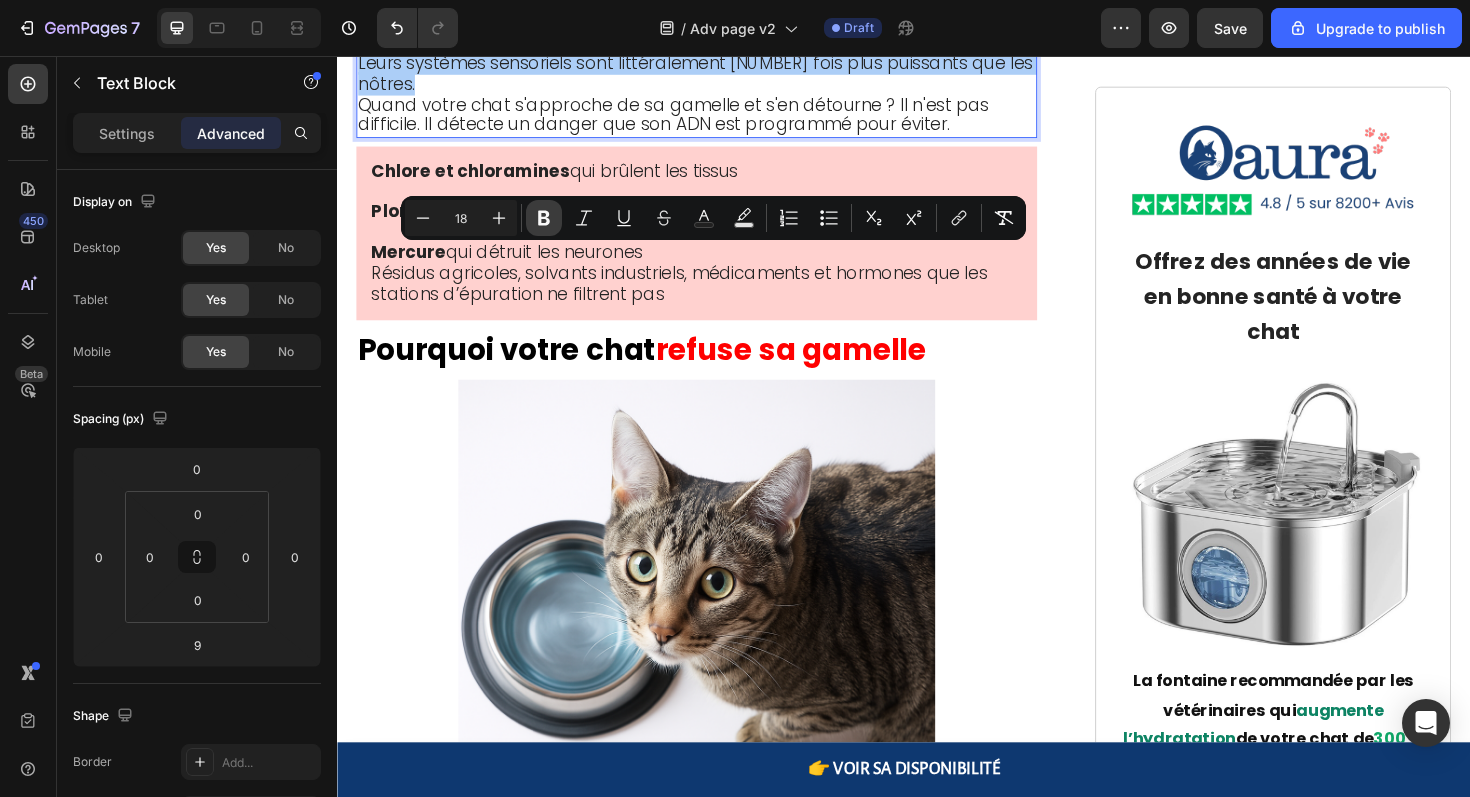 click 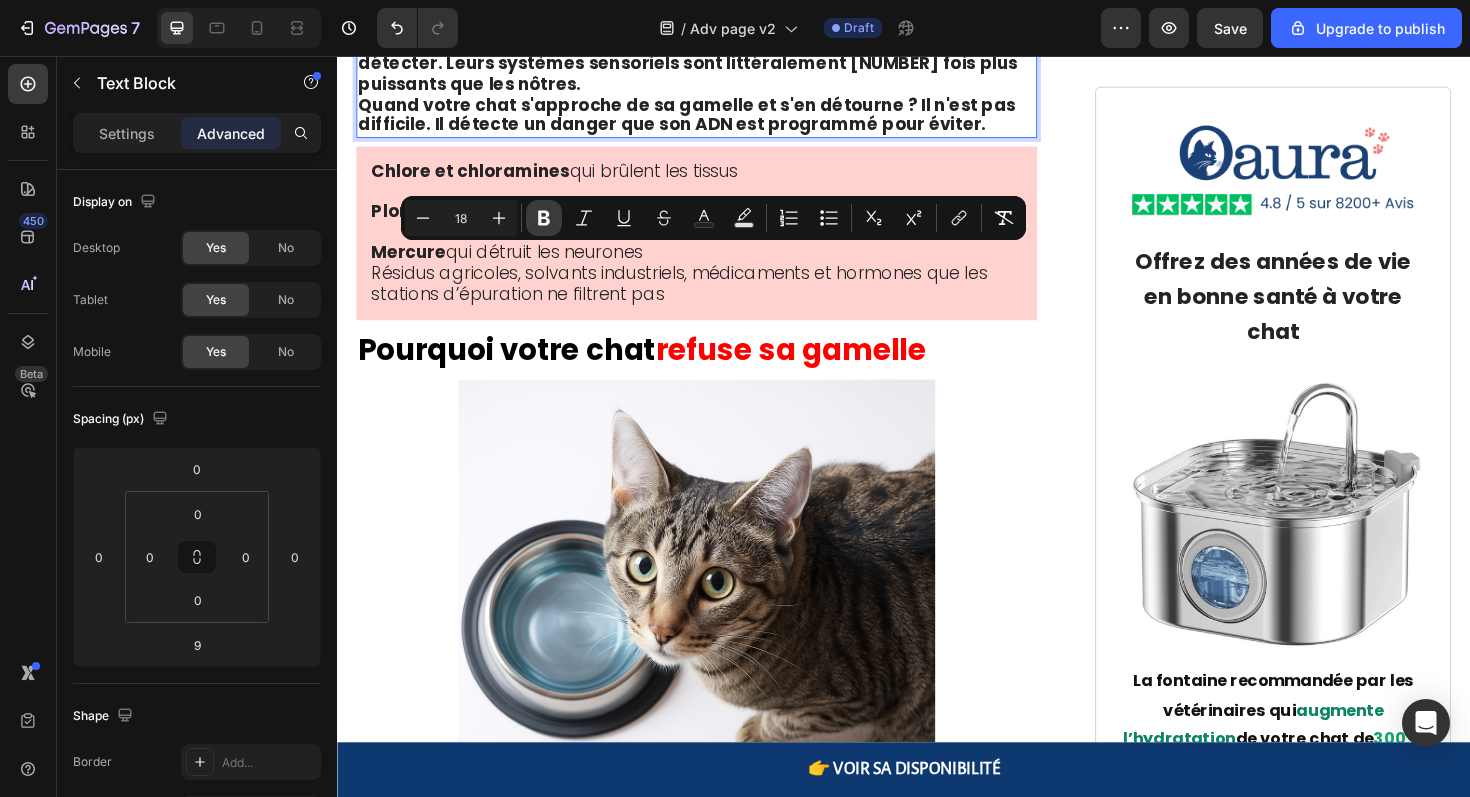 click 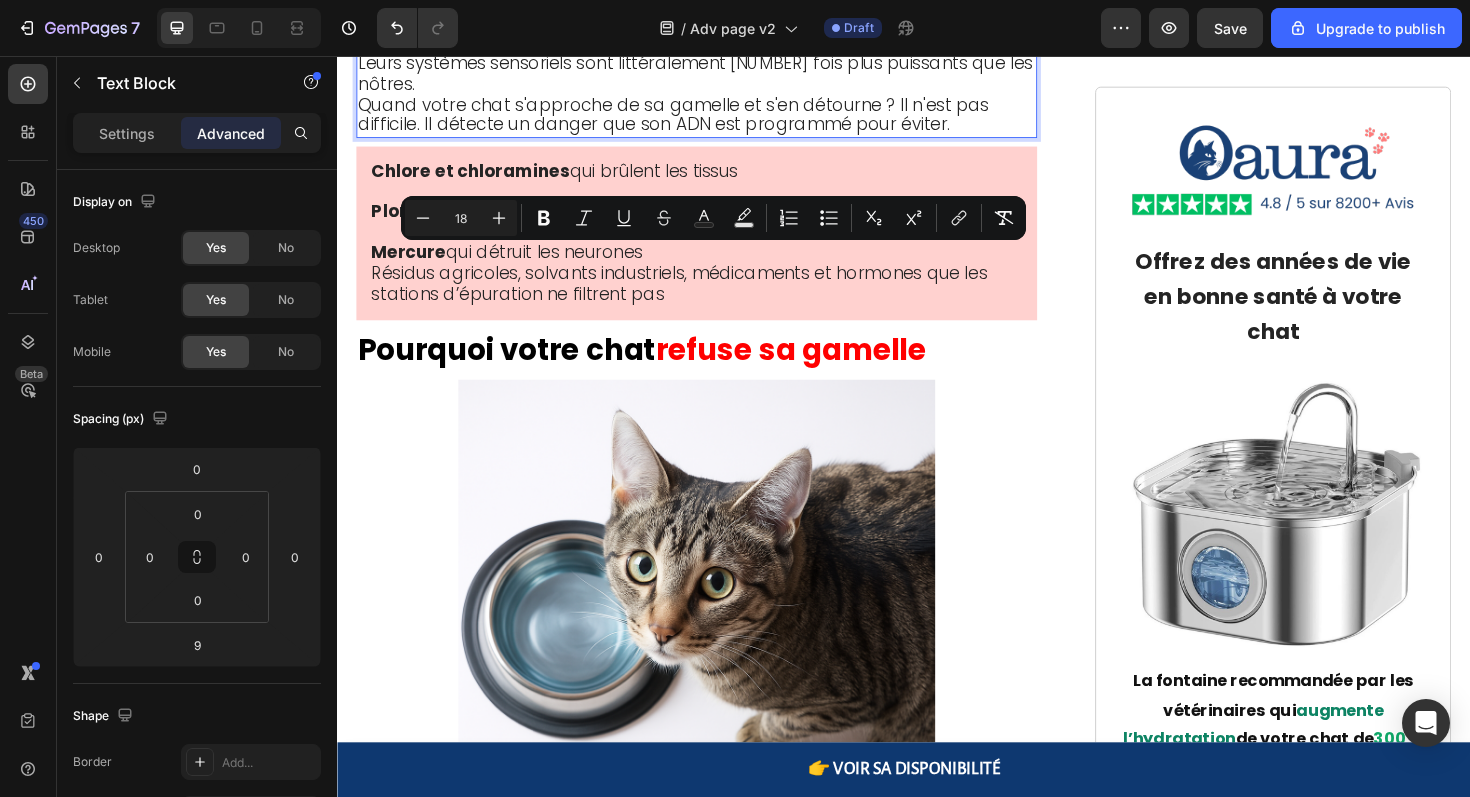 click on "J'ai consulté les rapports d'analyse de l'eau de la métropole lyonnaise. Puis je les ai comparés aux normes "sûres" européennes. Puis j'ai étudié la physiologie féline." at bounding box center (717, -176) 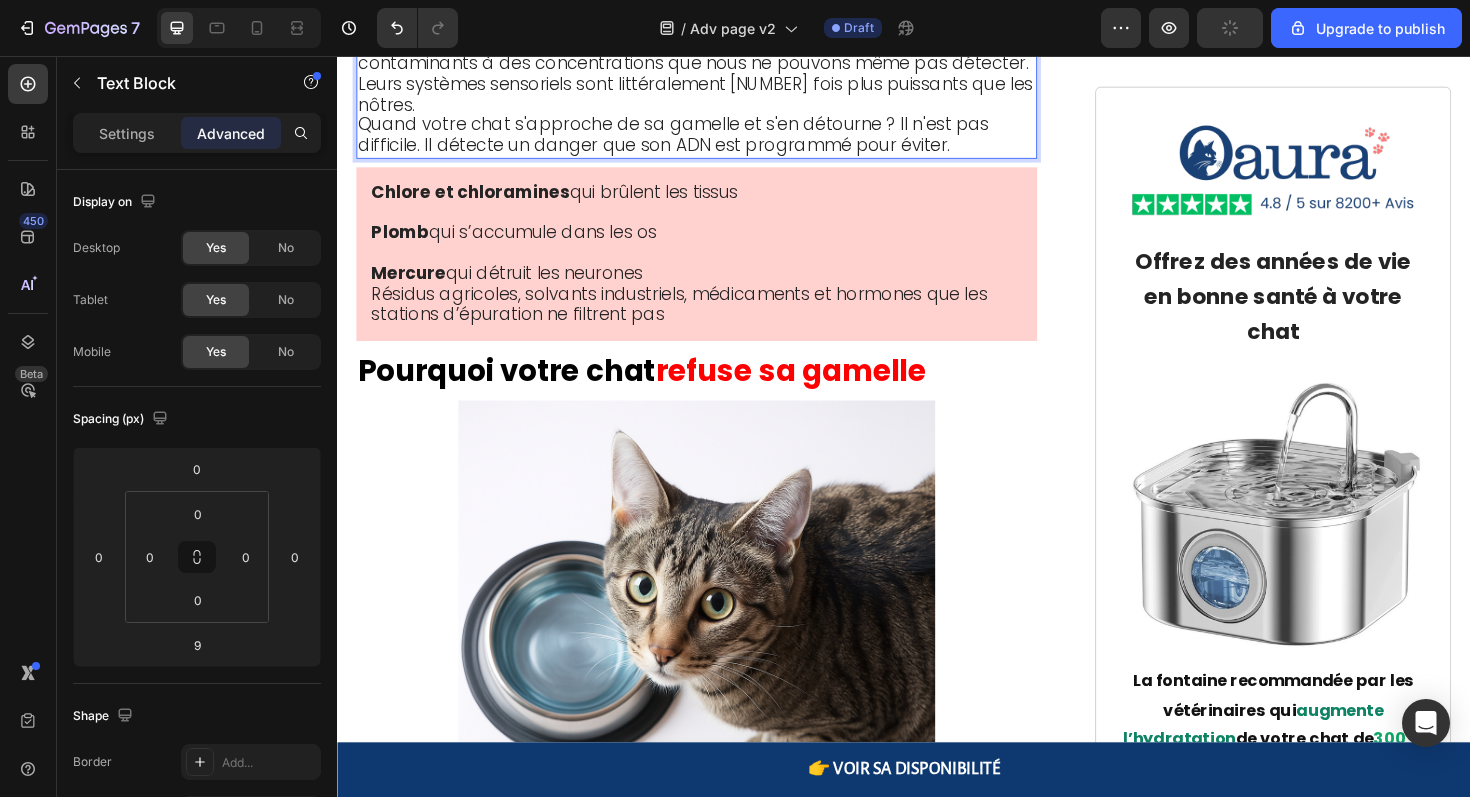 click on "Le décalage était stupéfiant. Ce qui est considéré comme "sûr" pour un humain de 70 kg est catastrophique pour un chat de 4 kg avec des organes de la taille de raisins." at bounding box center (717, -88) 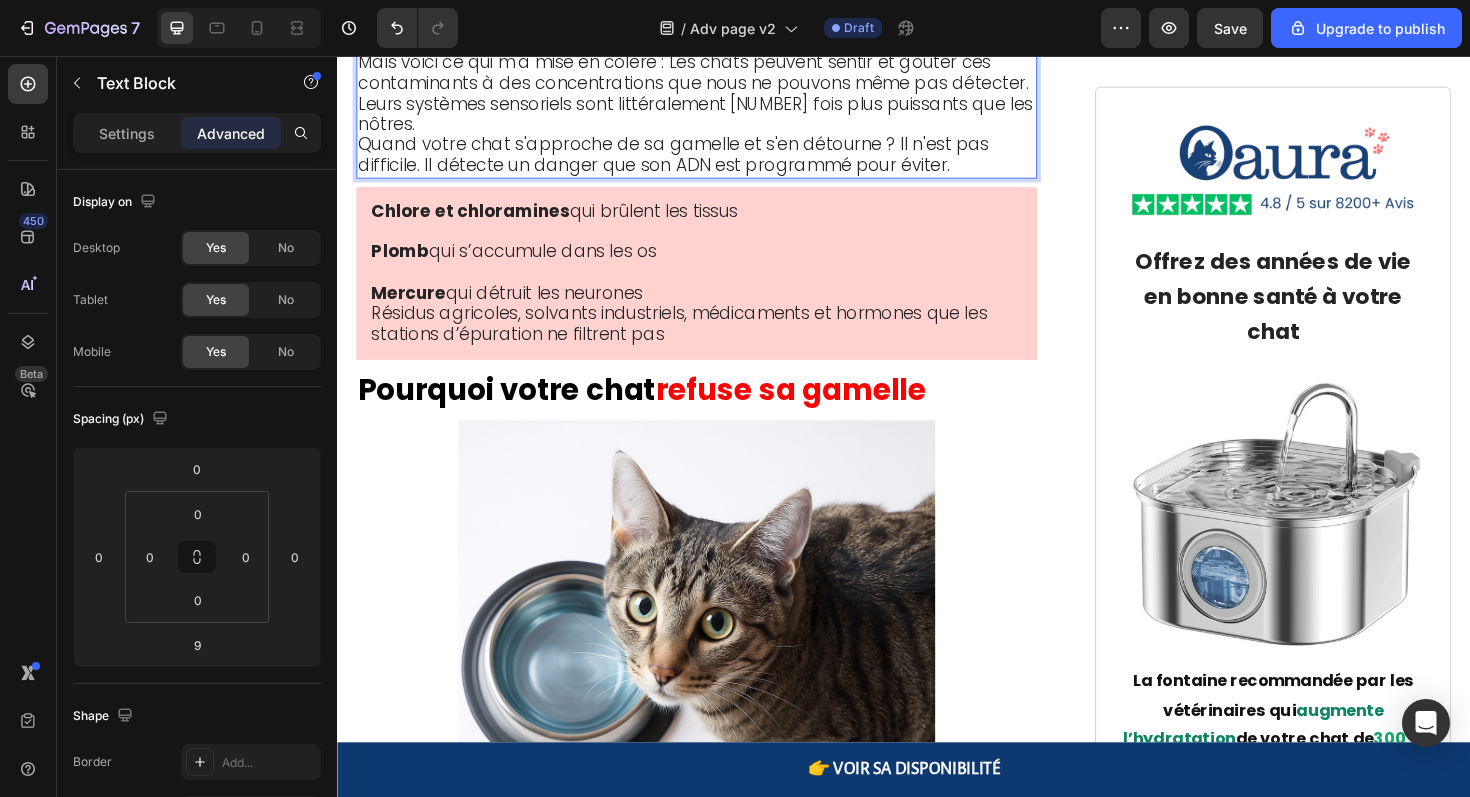 click on "Votre eau du robinet contient un cocktail de produits chimiques : chloramine qui brûle les tissus, plomb qui s'accumule dans les os, mercure qui détruit les neurones, résidus agricoles, solvants industriels, déchets pharmaceutiques que les stations d'épuration ne peuvent pas éliminer." at bounding box center (717, 9) 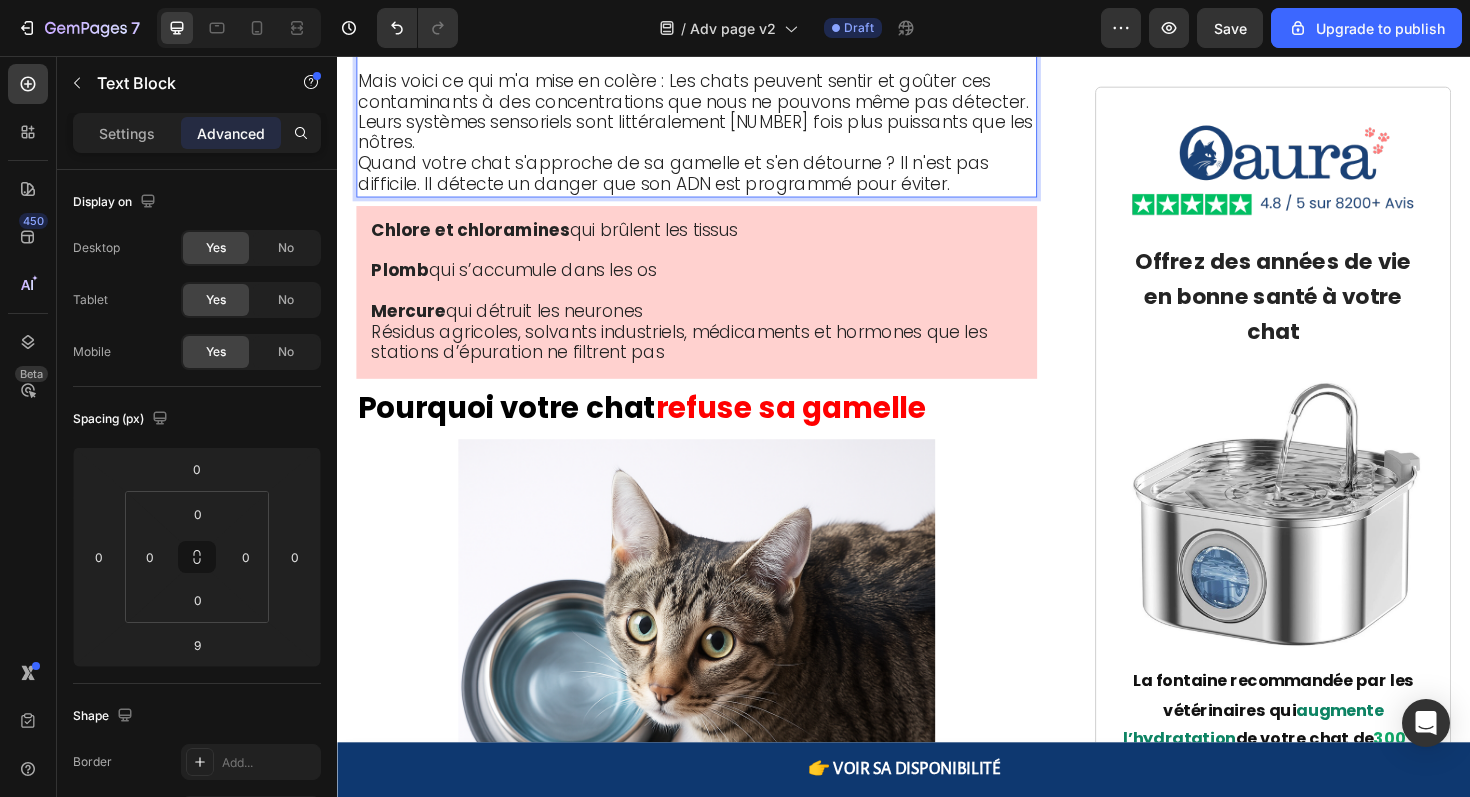 click on "Mais voici ce qui m'a mise en colère : Les chats peuvent sentir et goûter ces contaminants à des concentrations que nous ne pouvons même pas détecter. Leurs systèmes sensoriels sont littéralement 14 fois plus puissants que les nôtres." at bounding box center [717, 116] 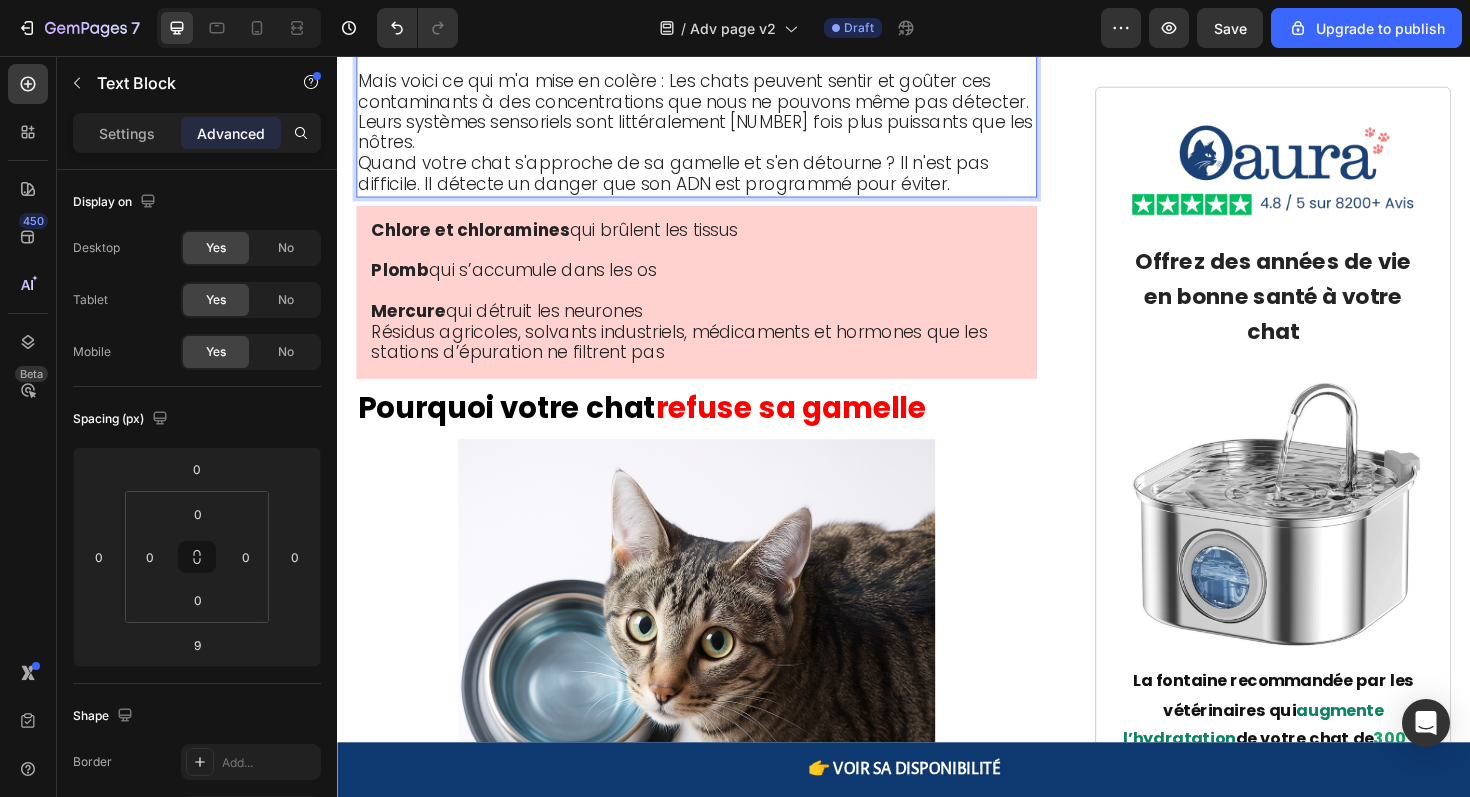 click on "Mais voici ce qui m'a mise en colère : Les chats peuvent sentir et goûter ces contaminants à des concentrations que nous ne pouvons même pas détecter. Leurs systèmes sensoriels sont littéralement 14 fois plus puissants que les nôtres." at bounding box center [716, 115] 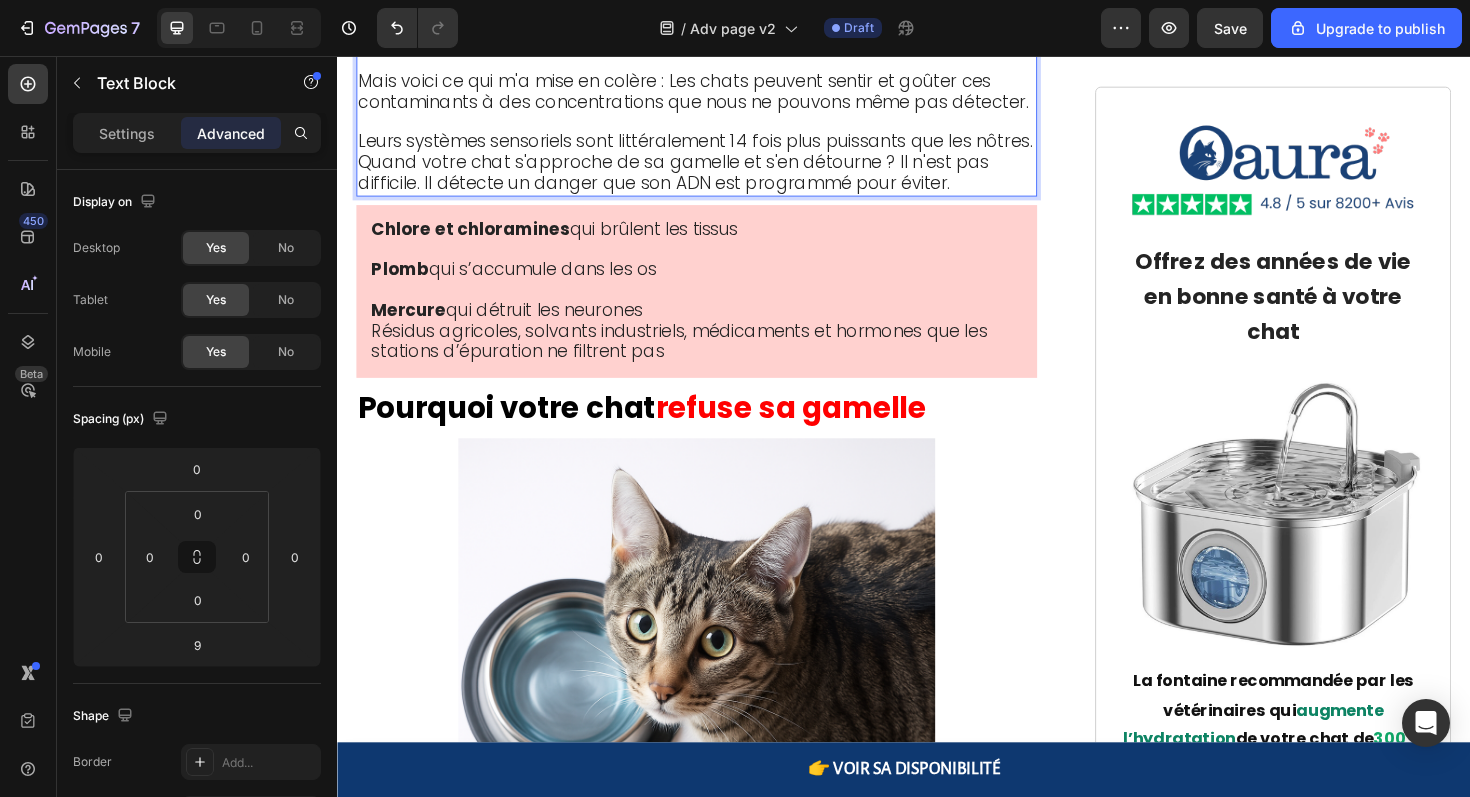 click on "J'ai consulté les rapports d'analyse de l'eau de la métropole lyonnaise. Puis je les ai comparés aux normes "sûres" européennes. Puis j'ai étudié la physiologie féline." at bounding box center (707, -177) 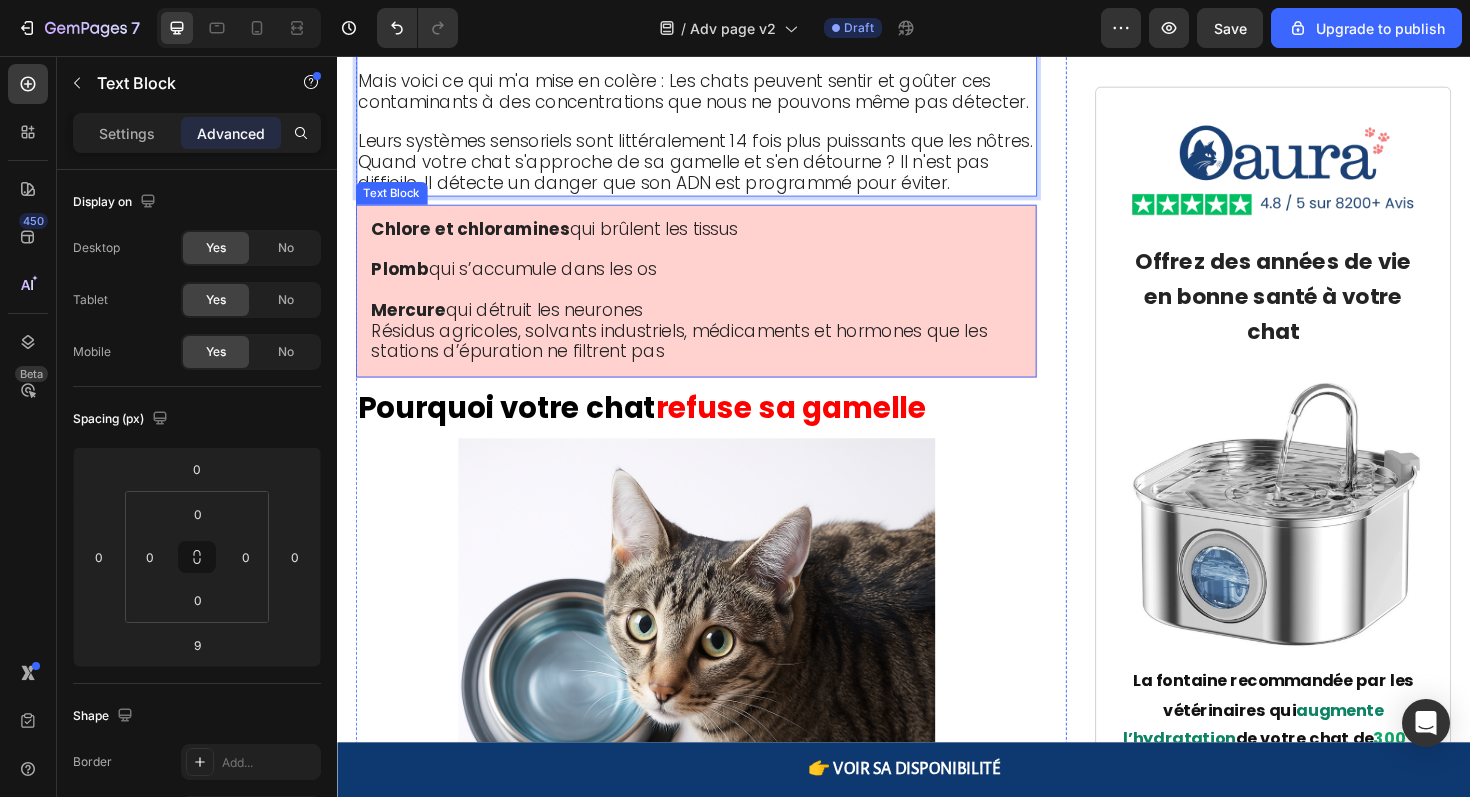 click on "Chlore et chloramines  qui brûlent les tissus" at bounding box center (567, 239) 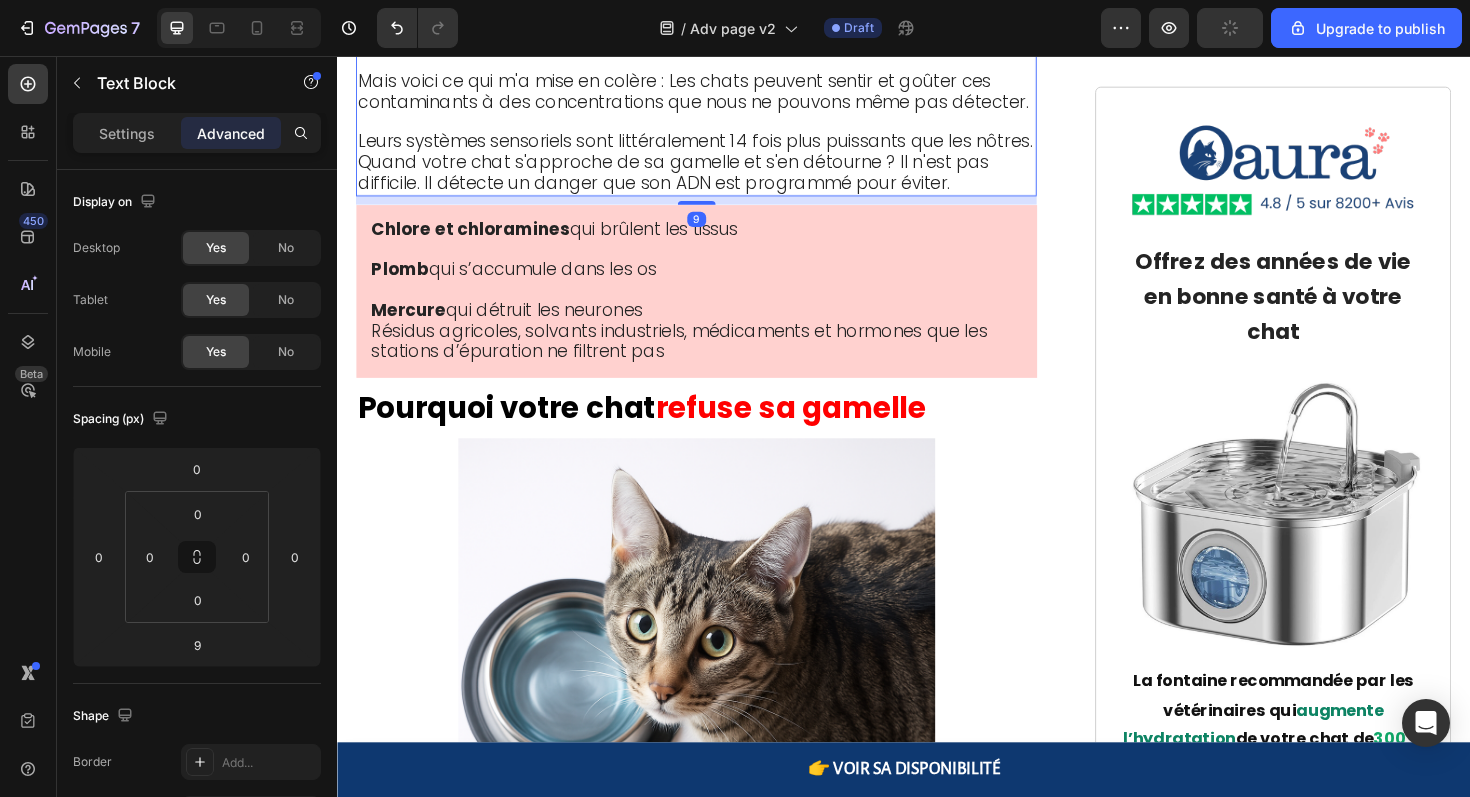click on "Leurs systèmes sensoriels sont littéralement 14 fois plus puissants que les nôtres." at bounding box center (716, 146) 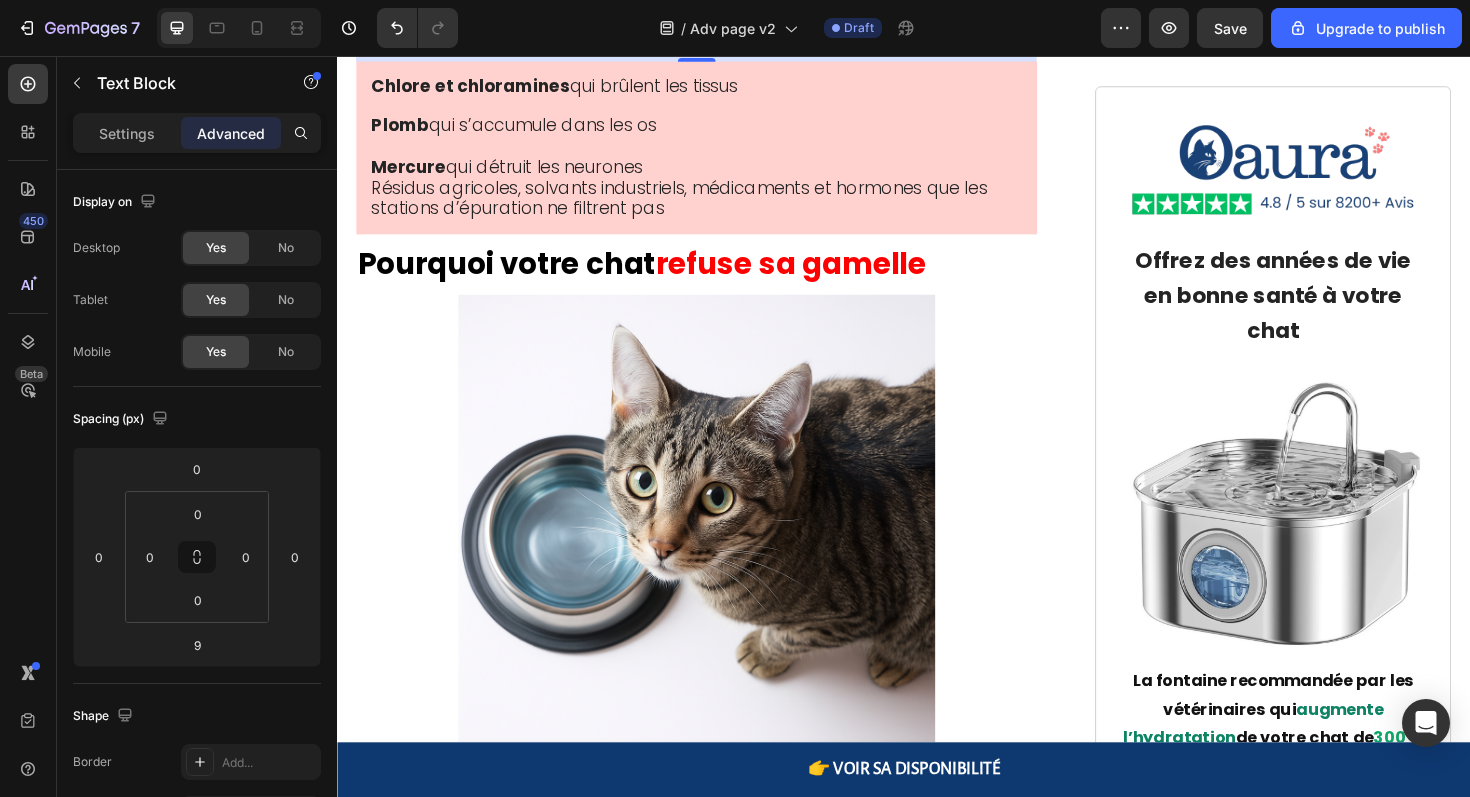 scroll, scrollTop: 3028, scrollLeft: 0, axis: vertical 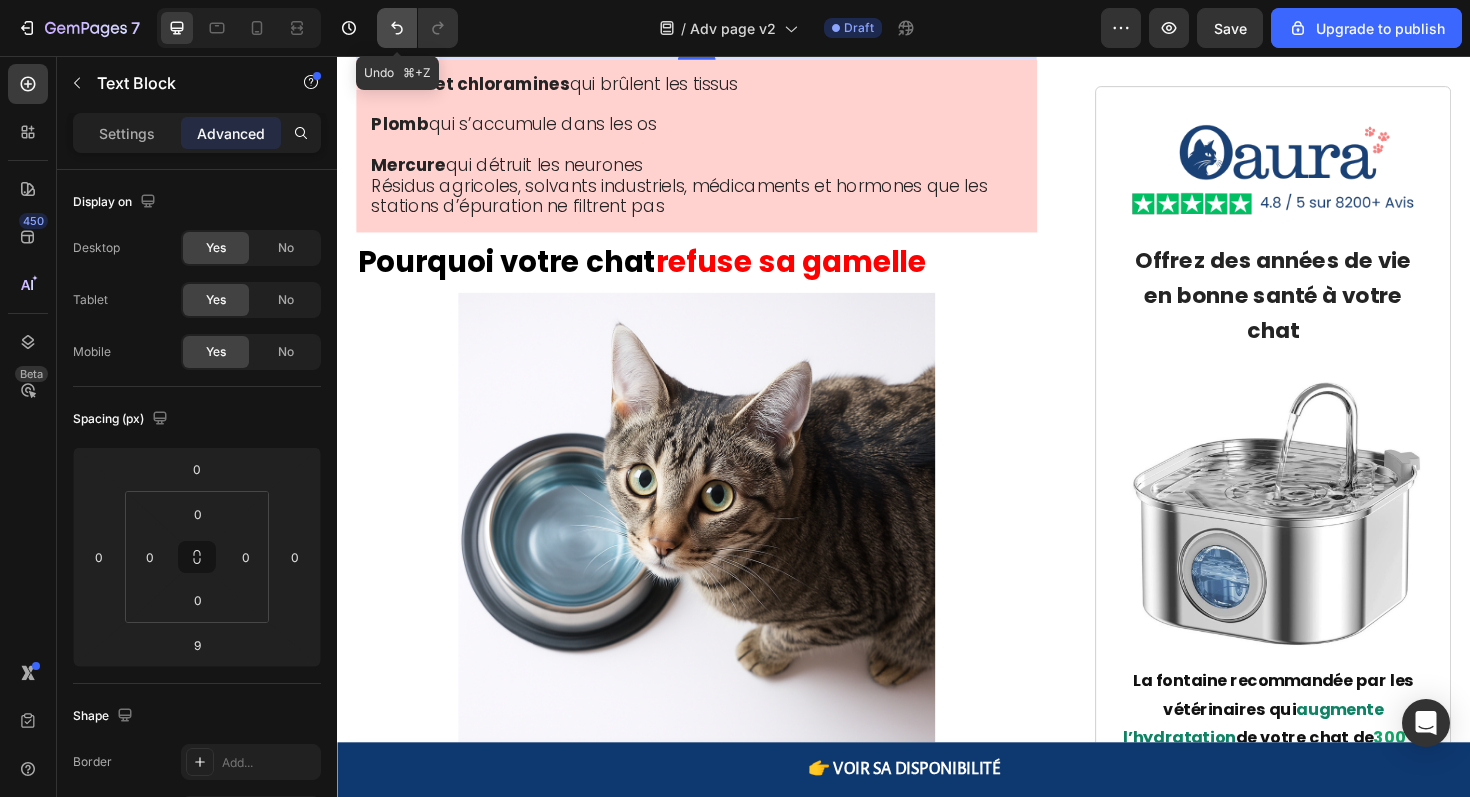 click 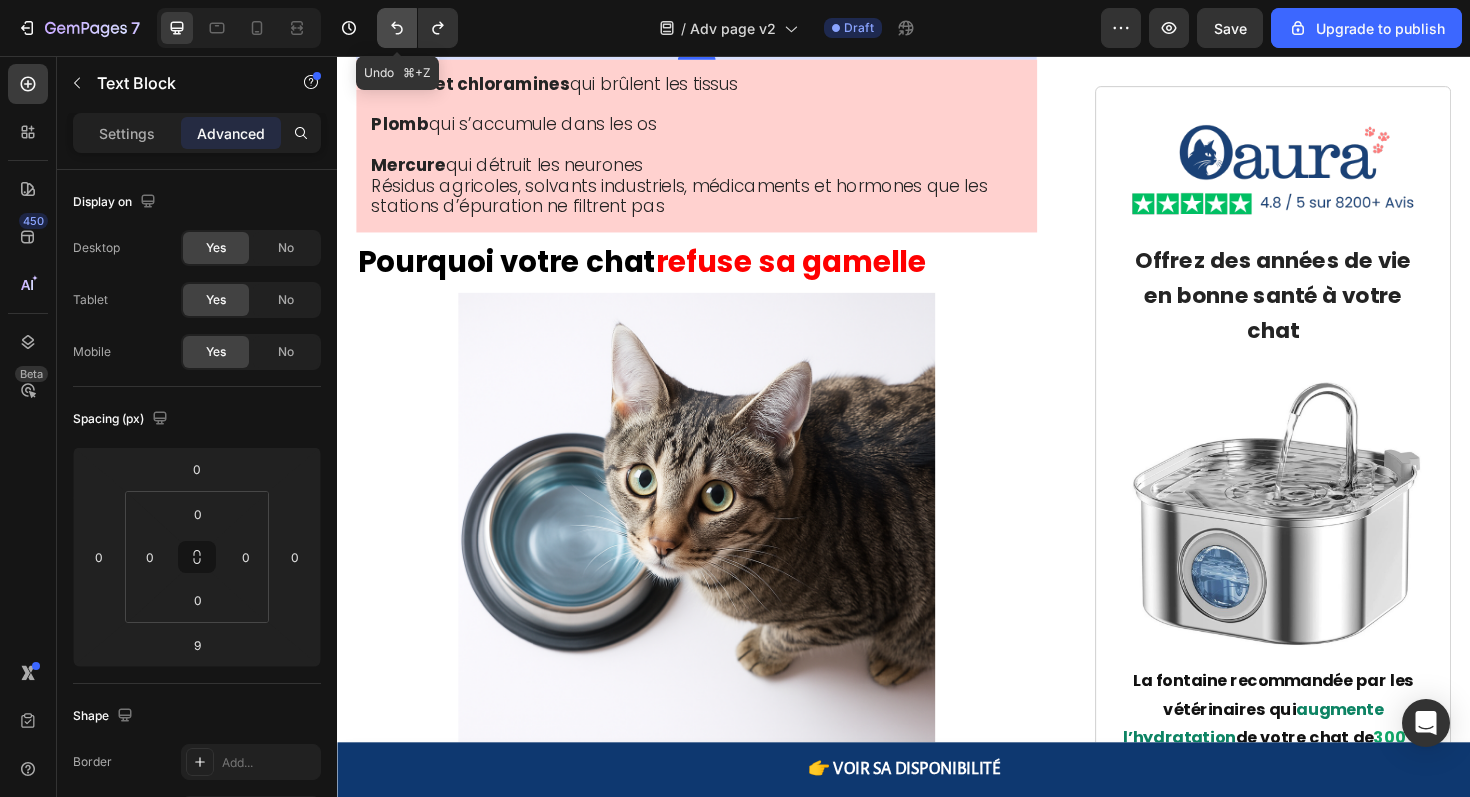 click 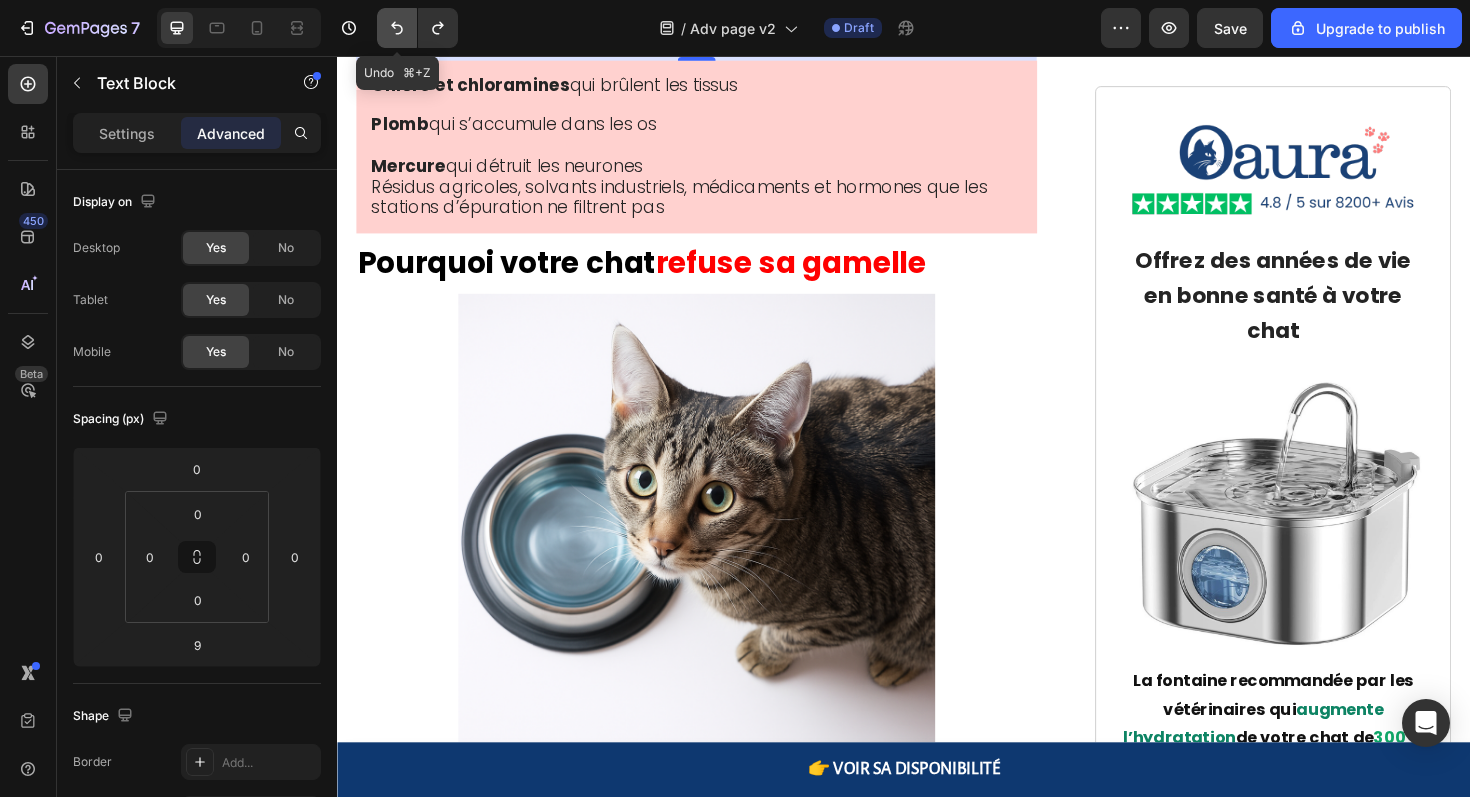 click 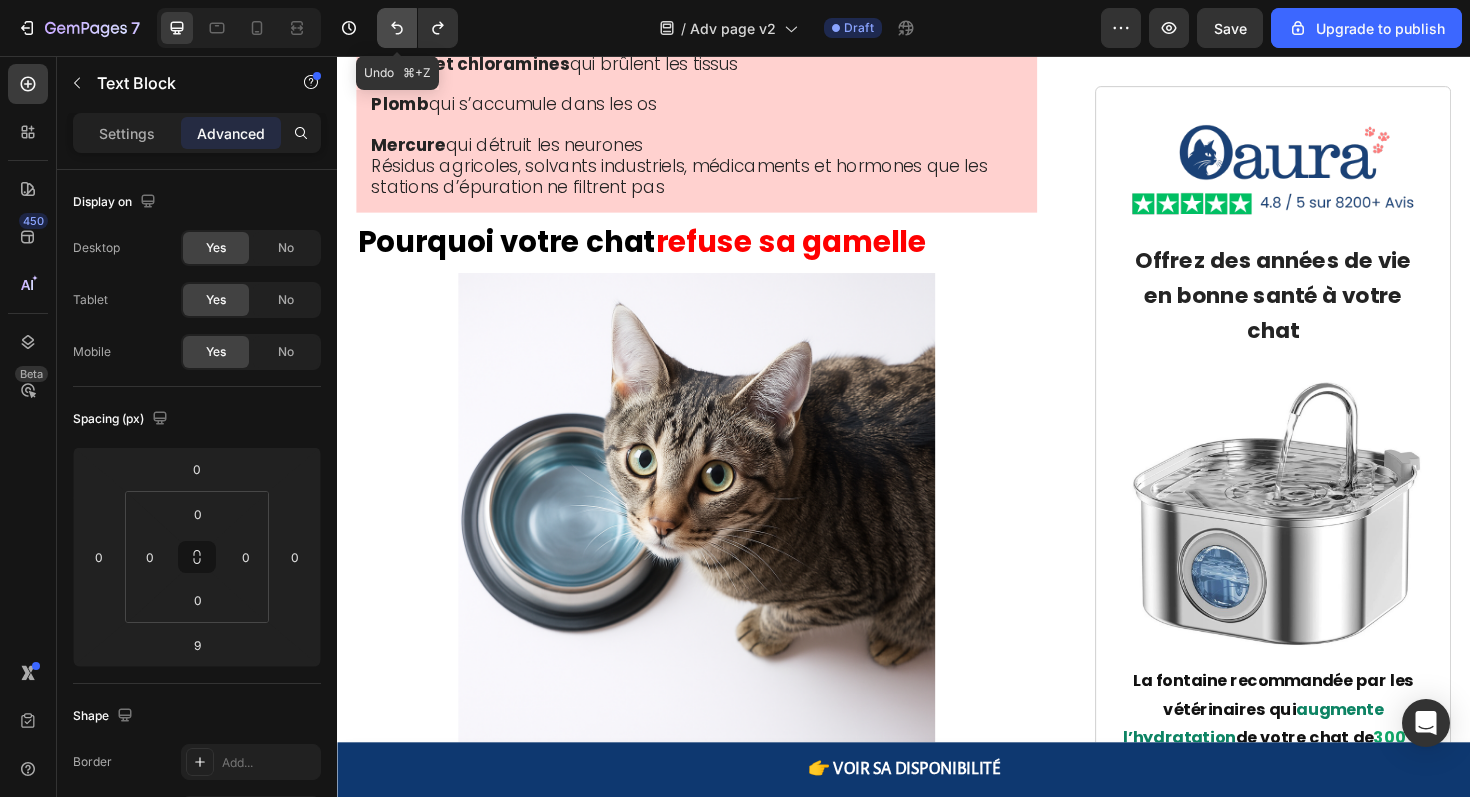 click 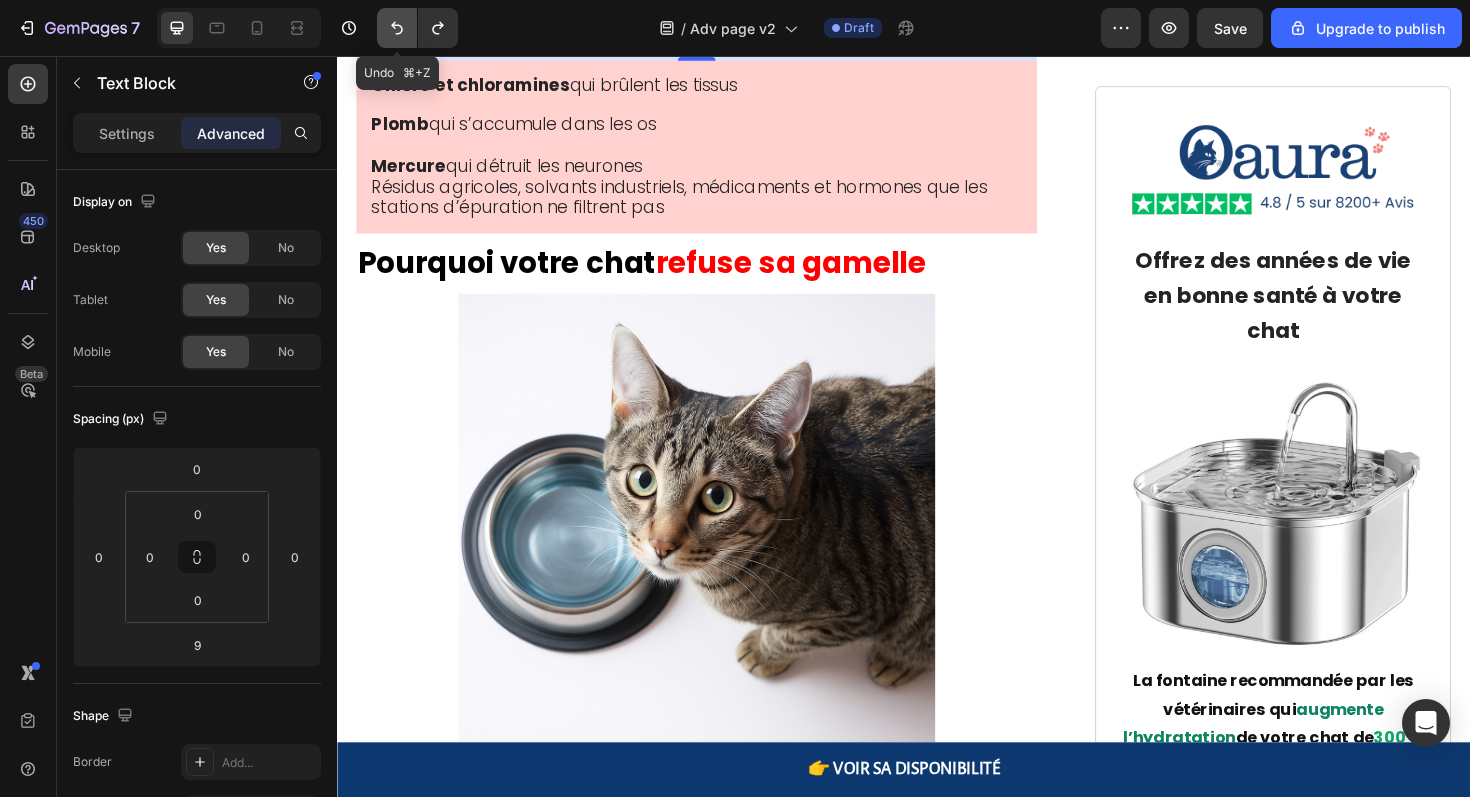 click 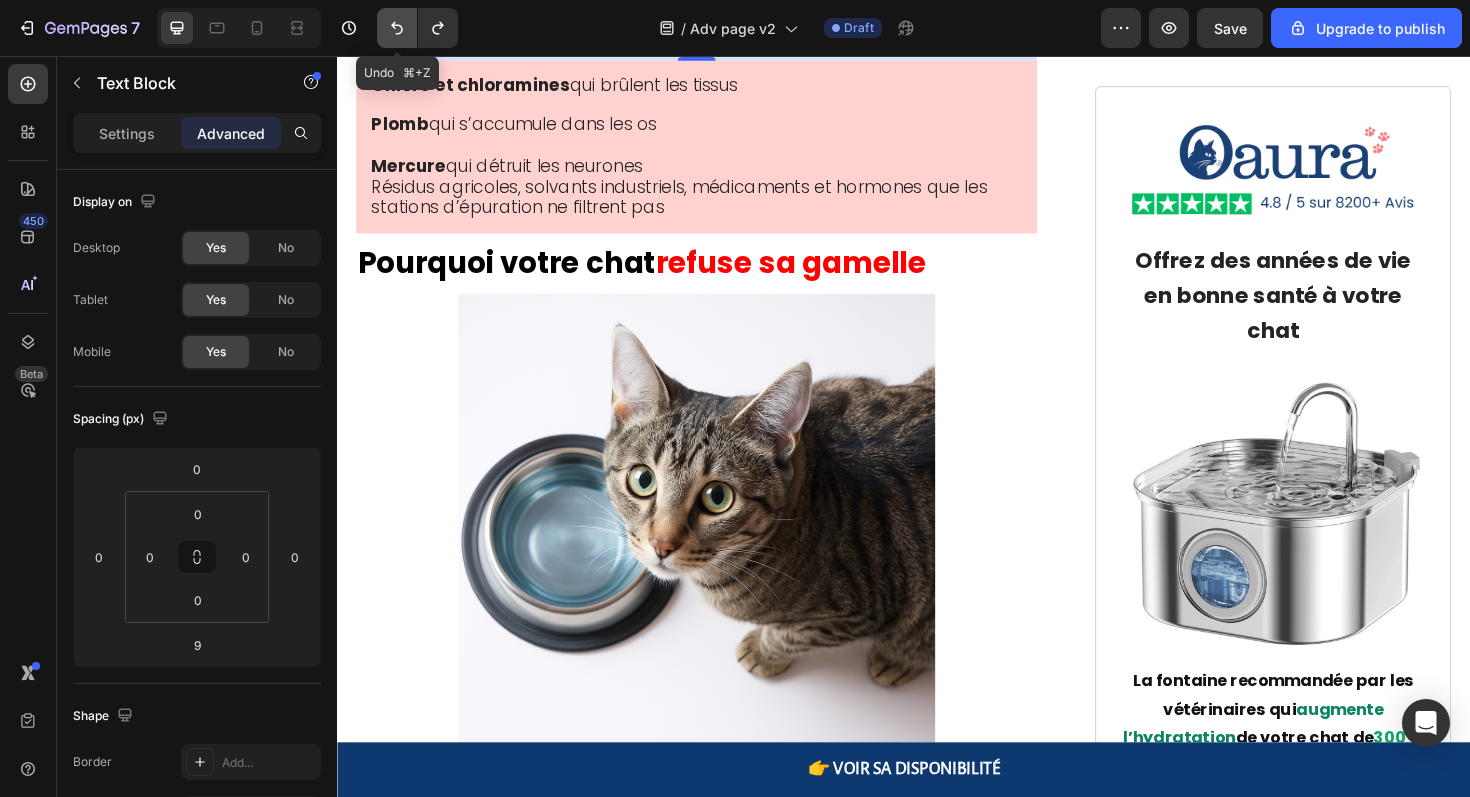 click 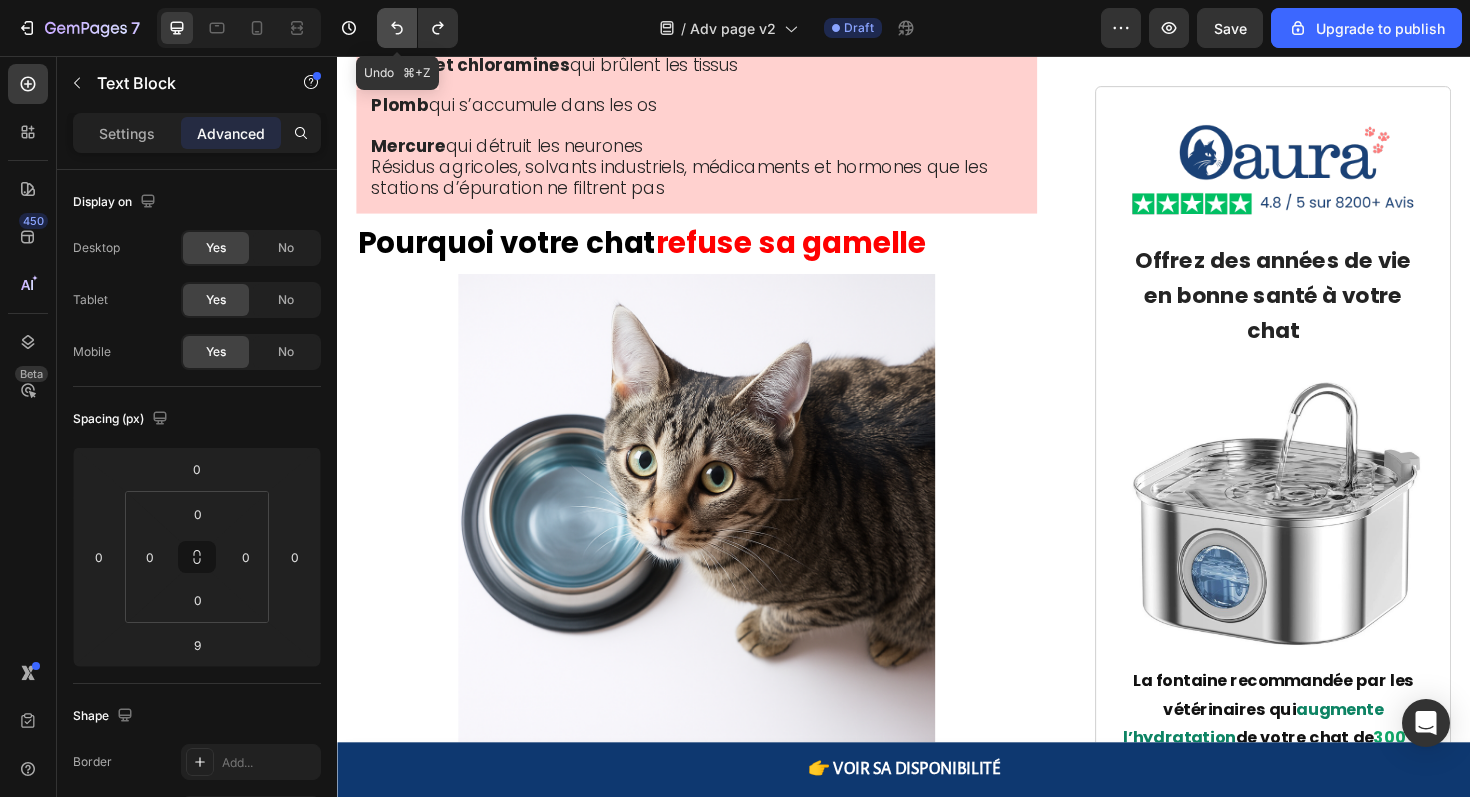 click 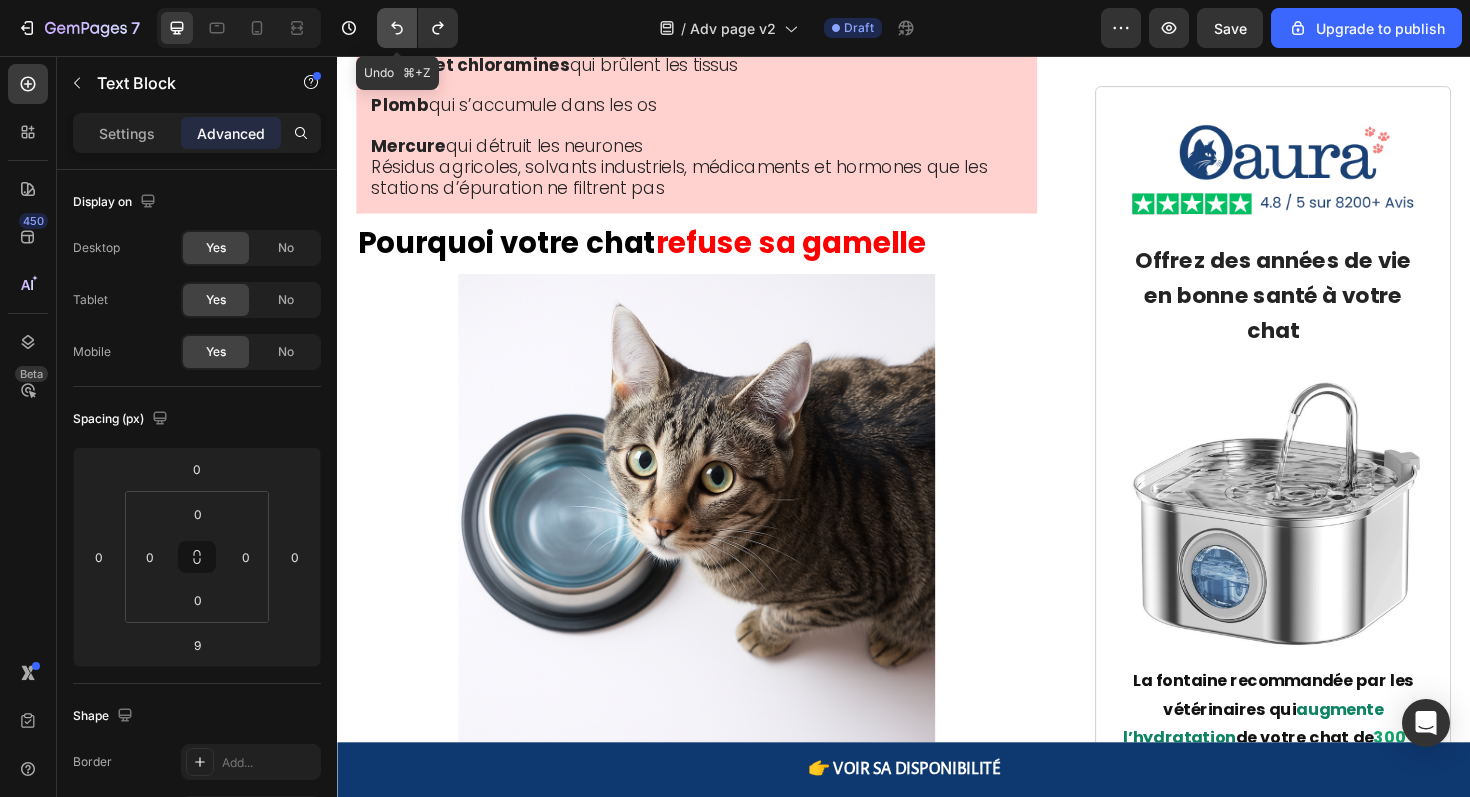 click 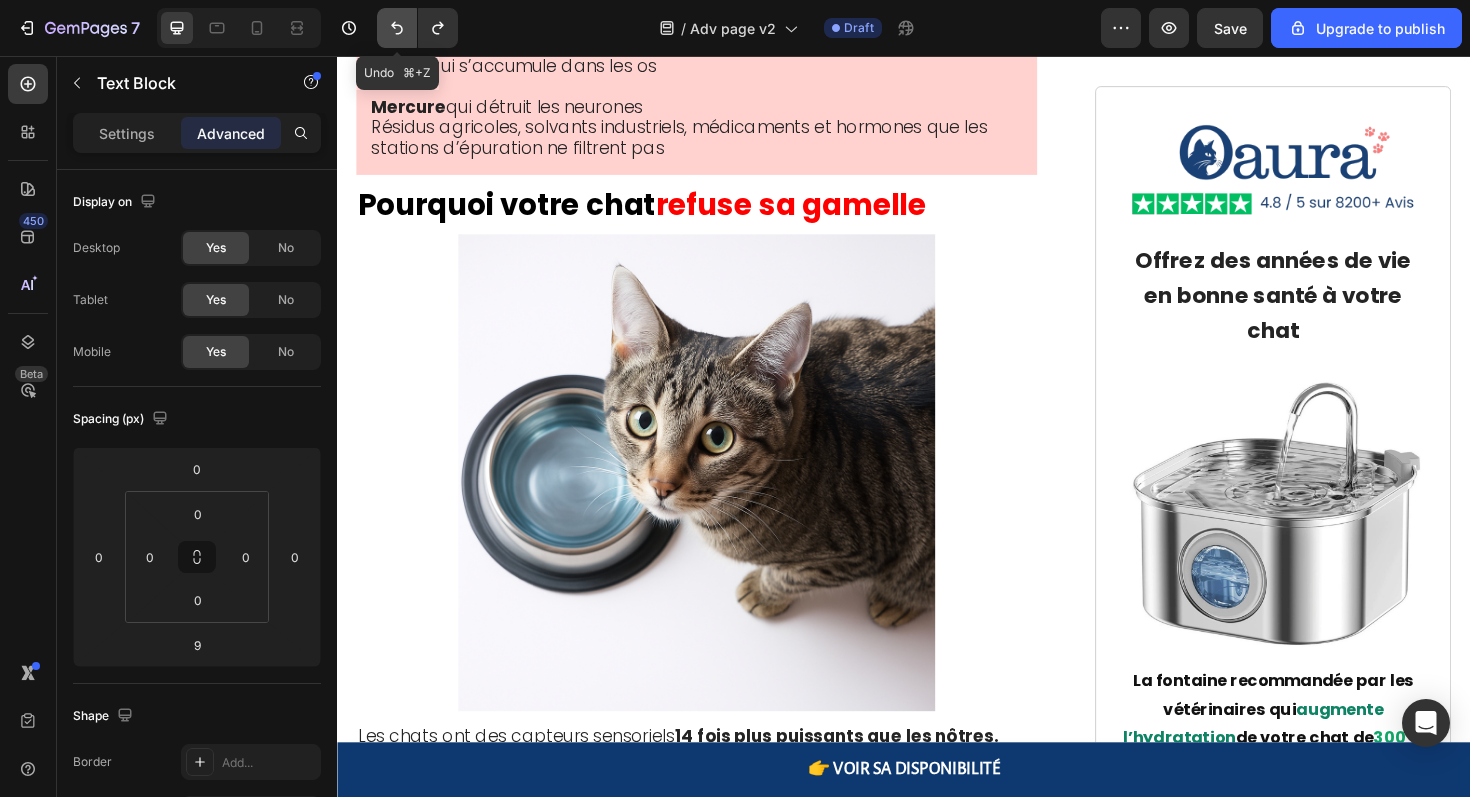 click 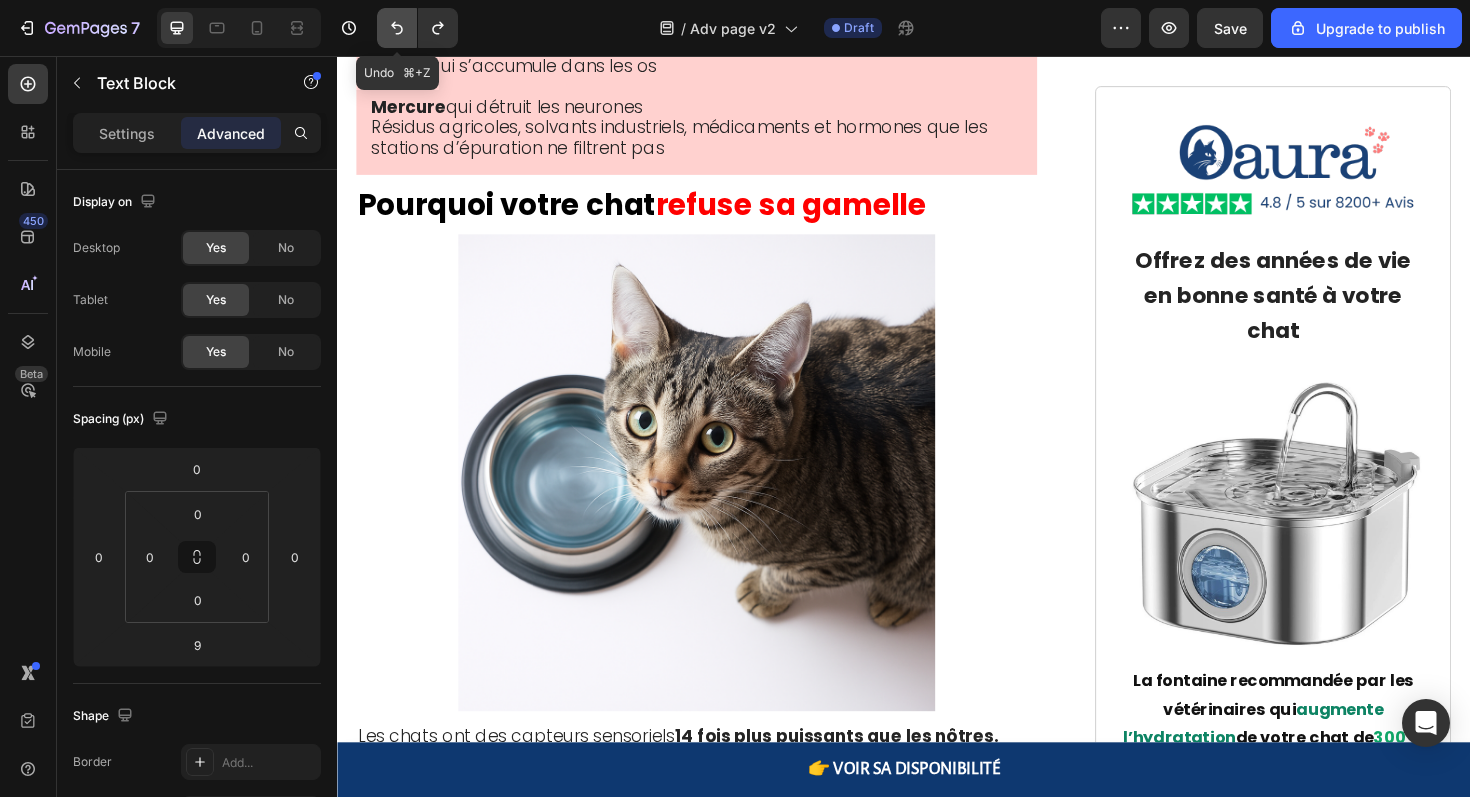 click 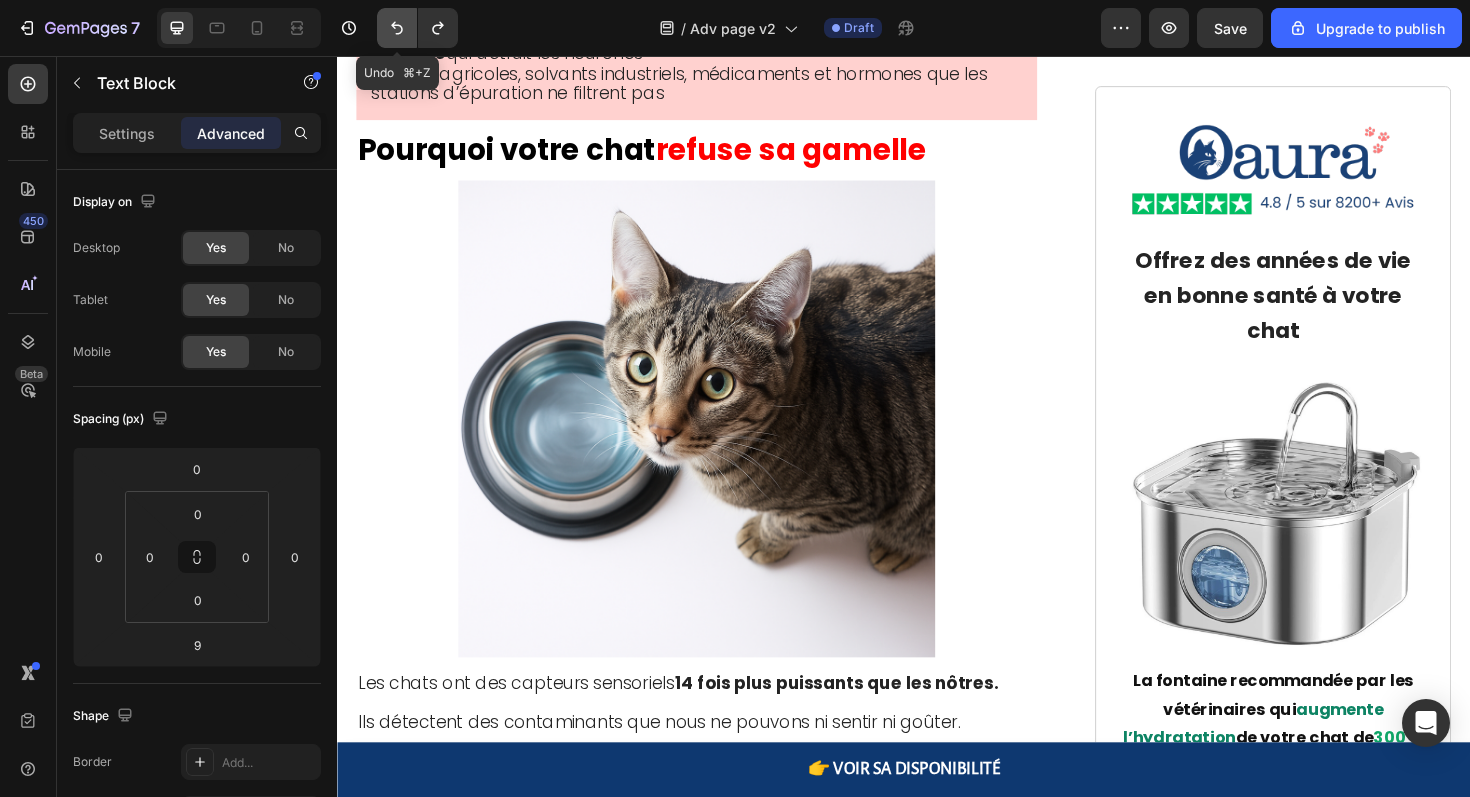 click 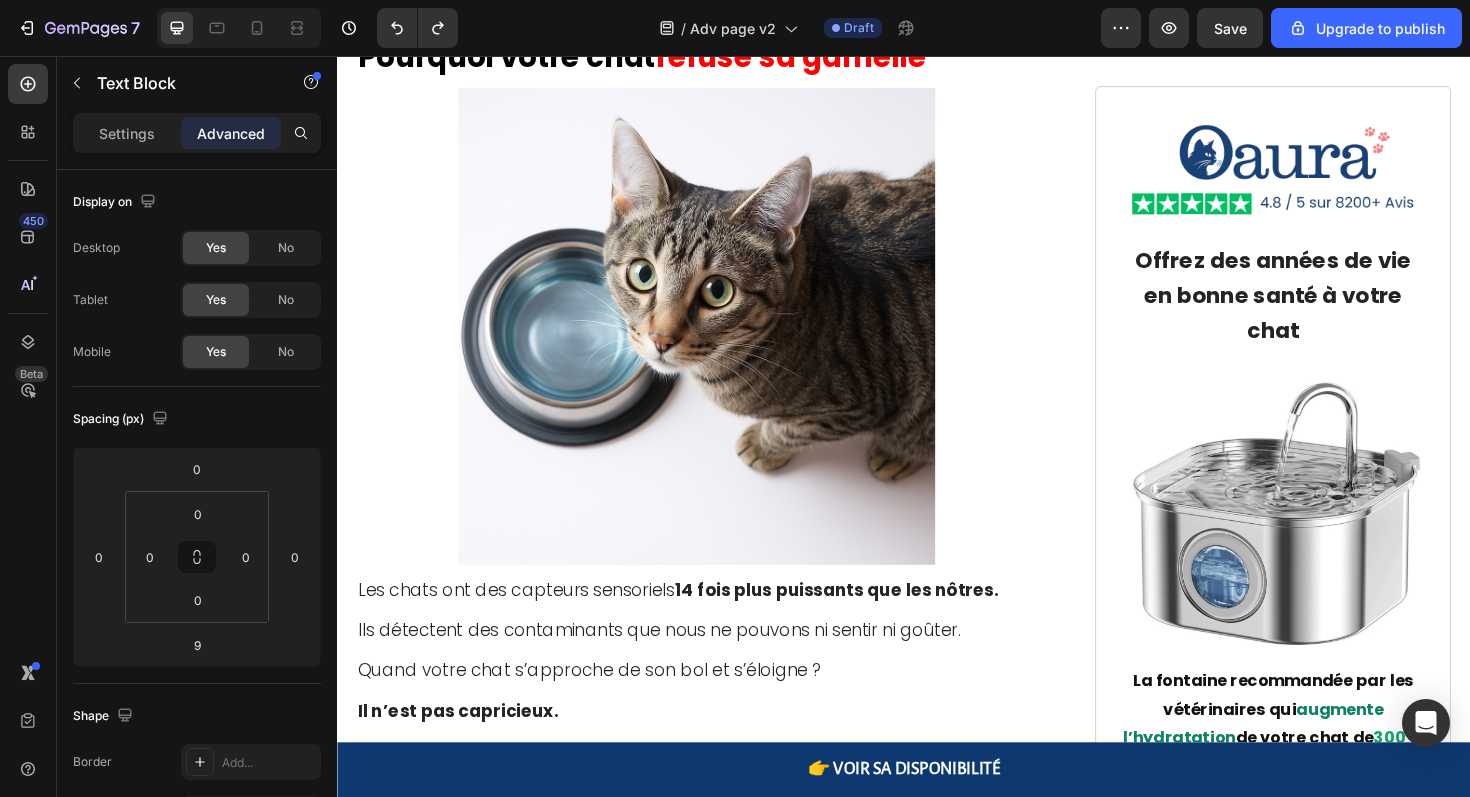 click at bounding box center [717, -66] 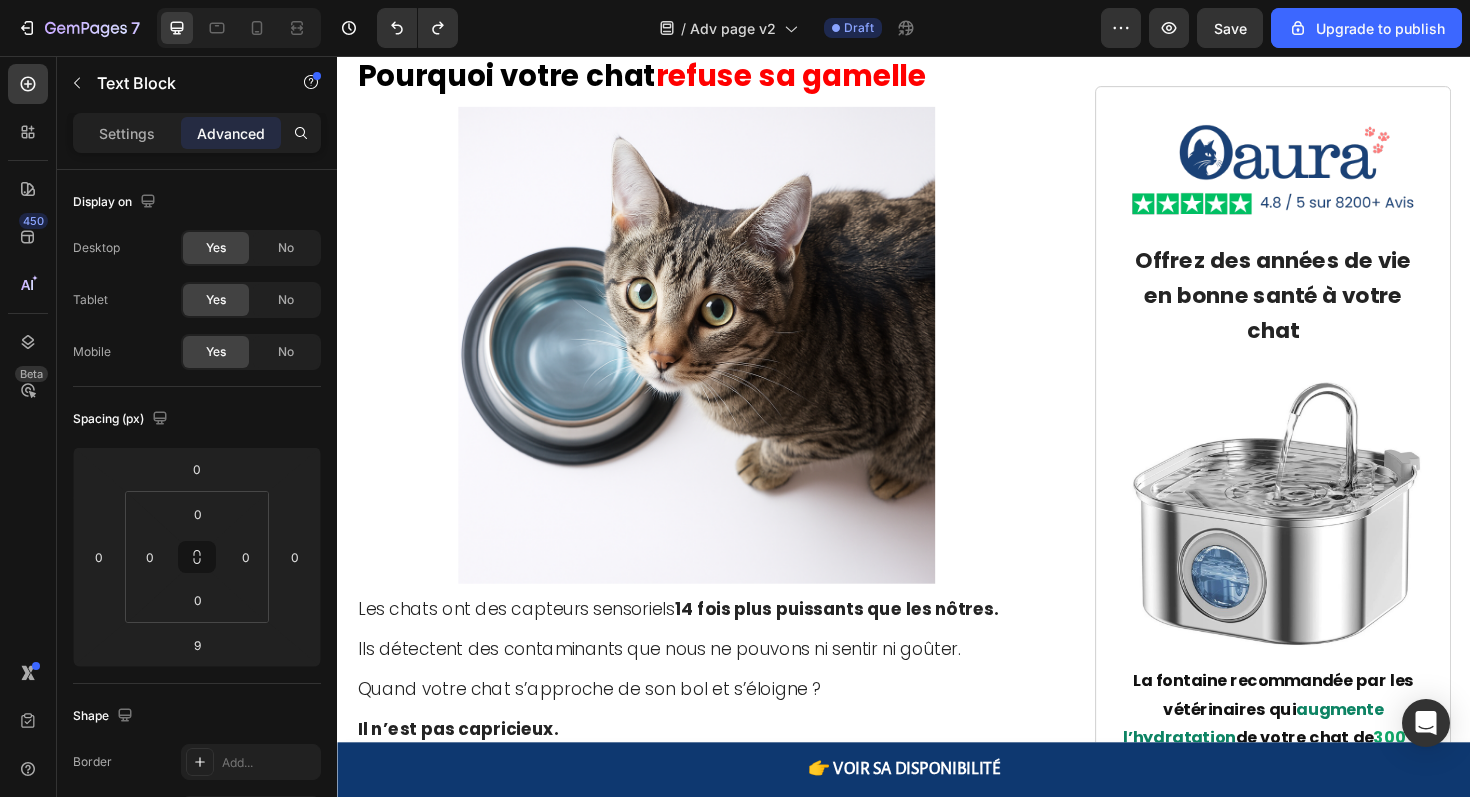 click at bounding box center [717, -56] 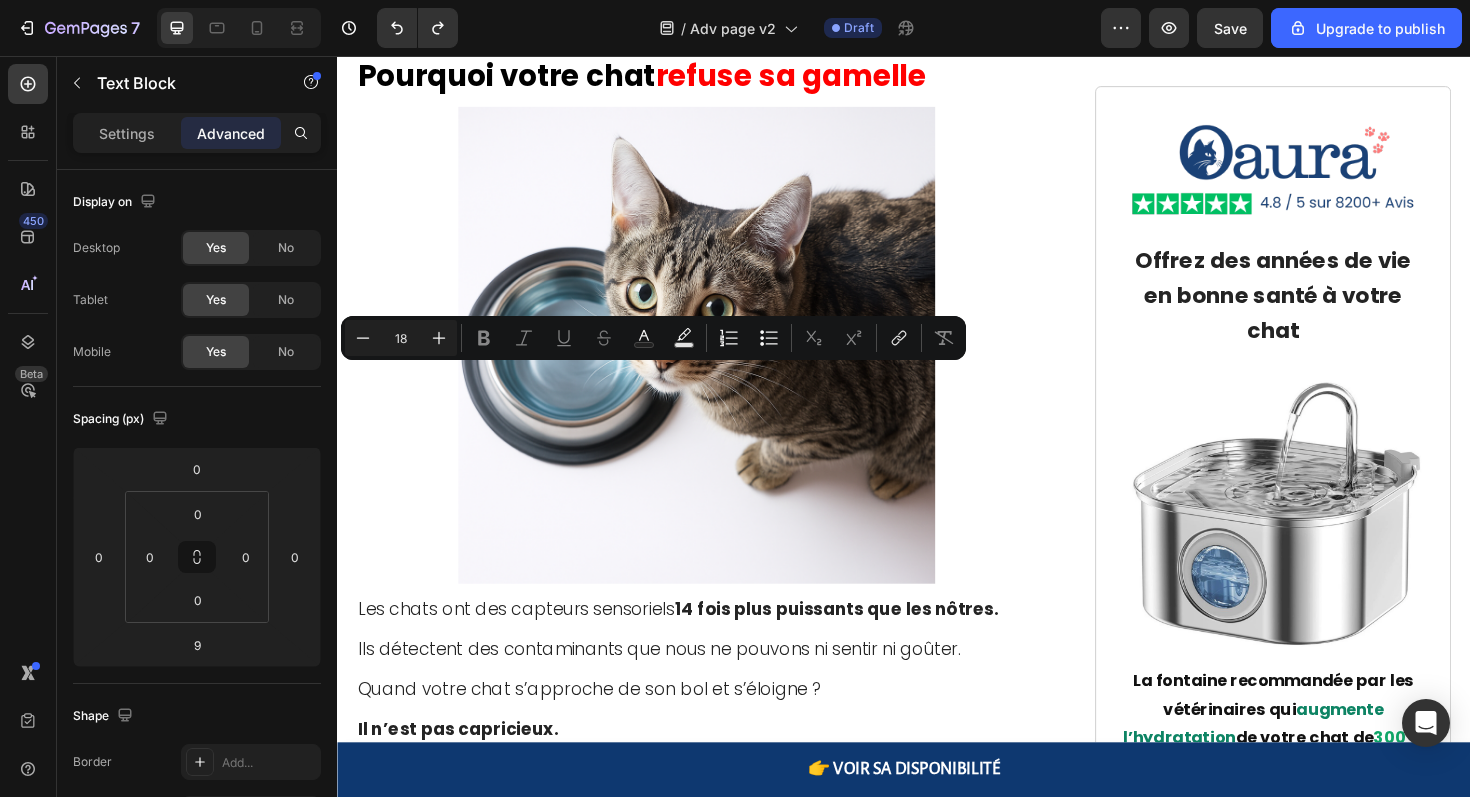 click on "Résidus agricoles, solvants industriels, médicaments et hormones que les stations d’épuration ne filtrent pas" at bounding box center (699, 6) 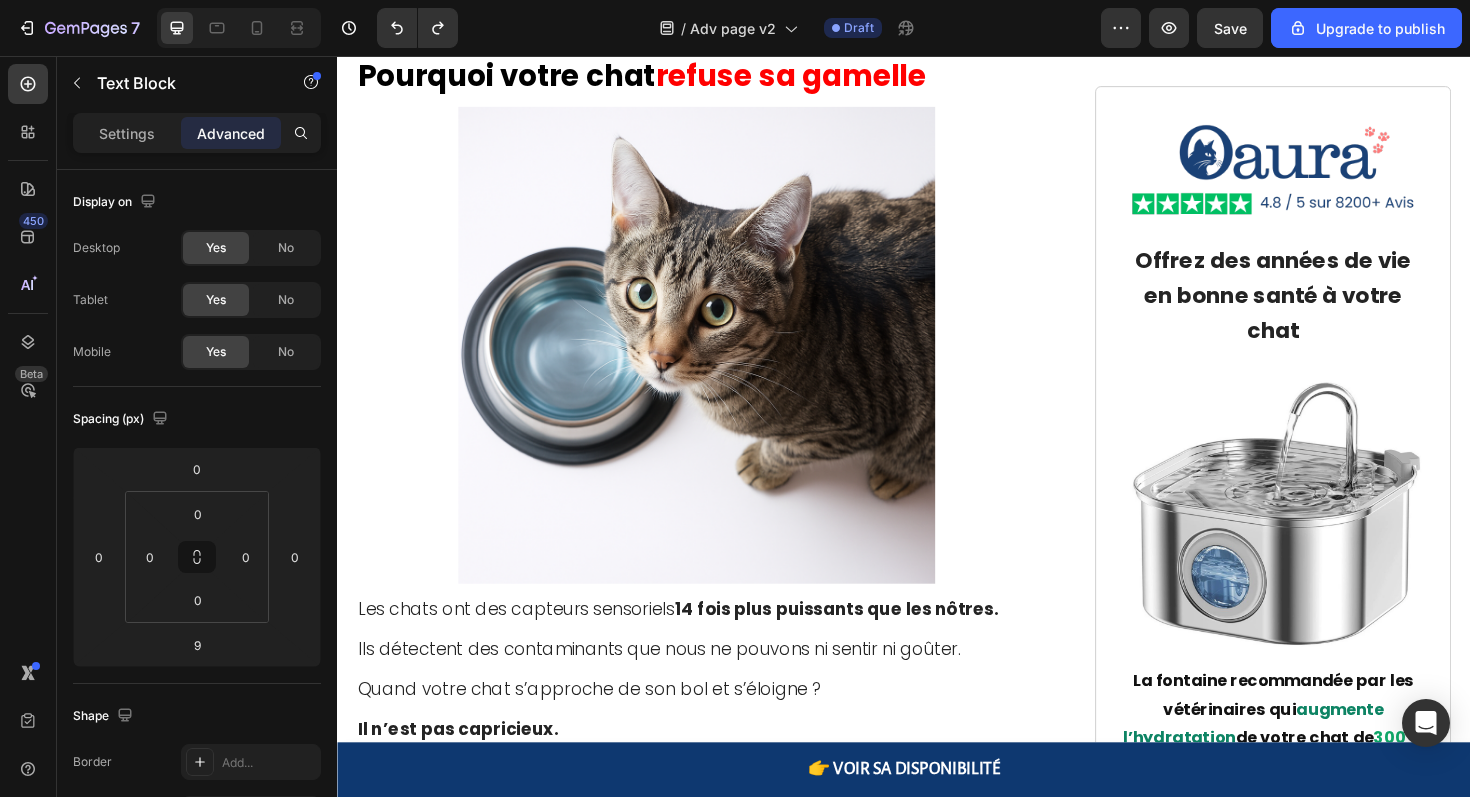drag, startPoint x: 711, startPoint y: 496, endPoint x: 367, endPoint y: 322, distance: 385.50226 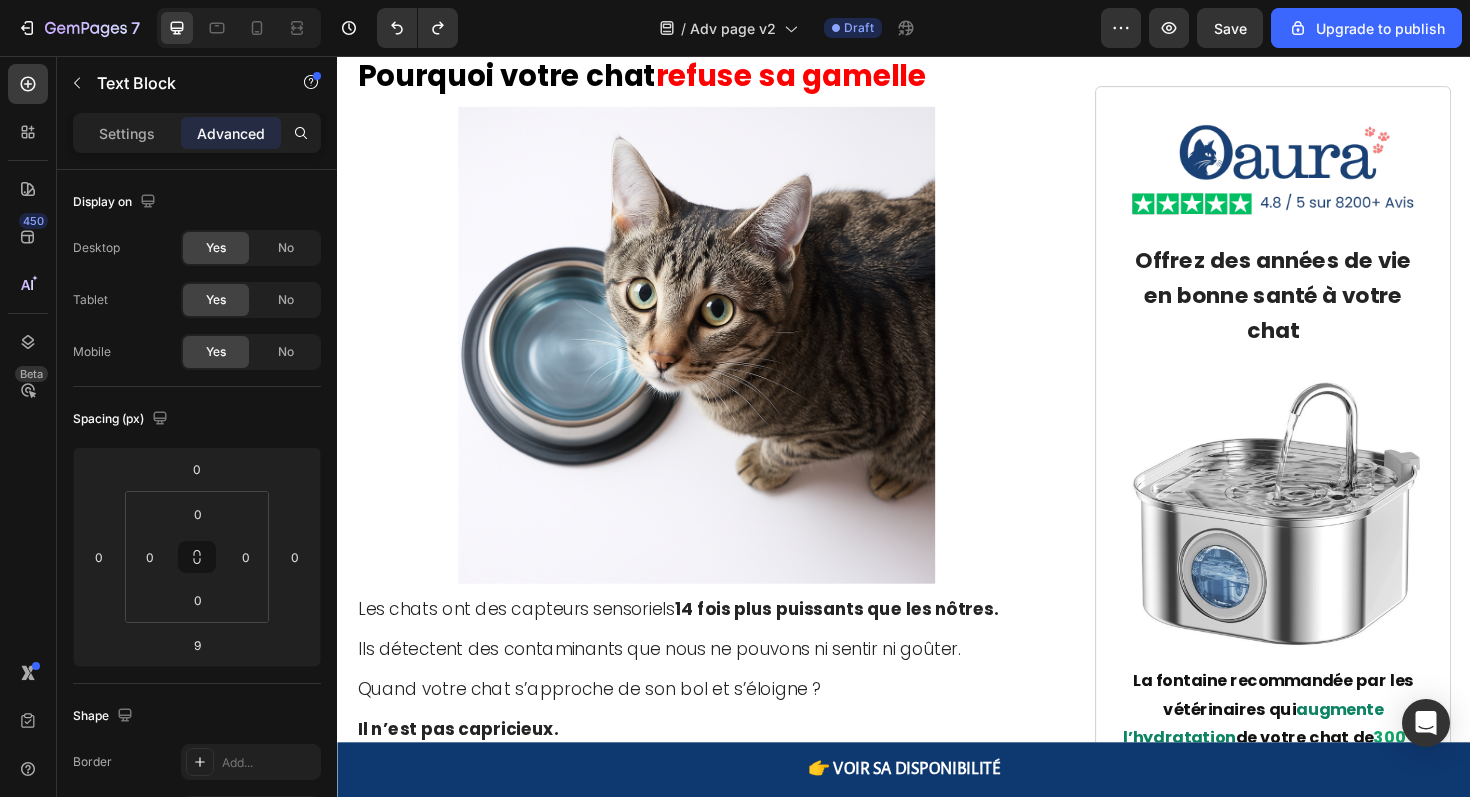 click on "Chlore et chloramines  qui brûlent les tissus Plomb  qui s’accumule dans les os Mercure  qui détruit les neurones Résidus agricoles, solvants industriels, médicaments et hormones que les stations d’épuration ne filtrent pas" at bounding box center [717, -56] 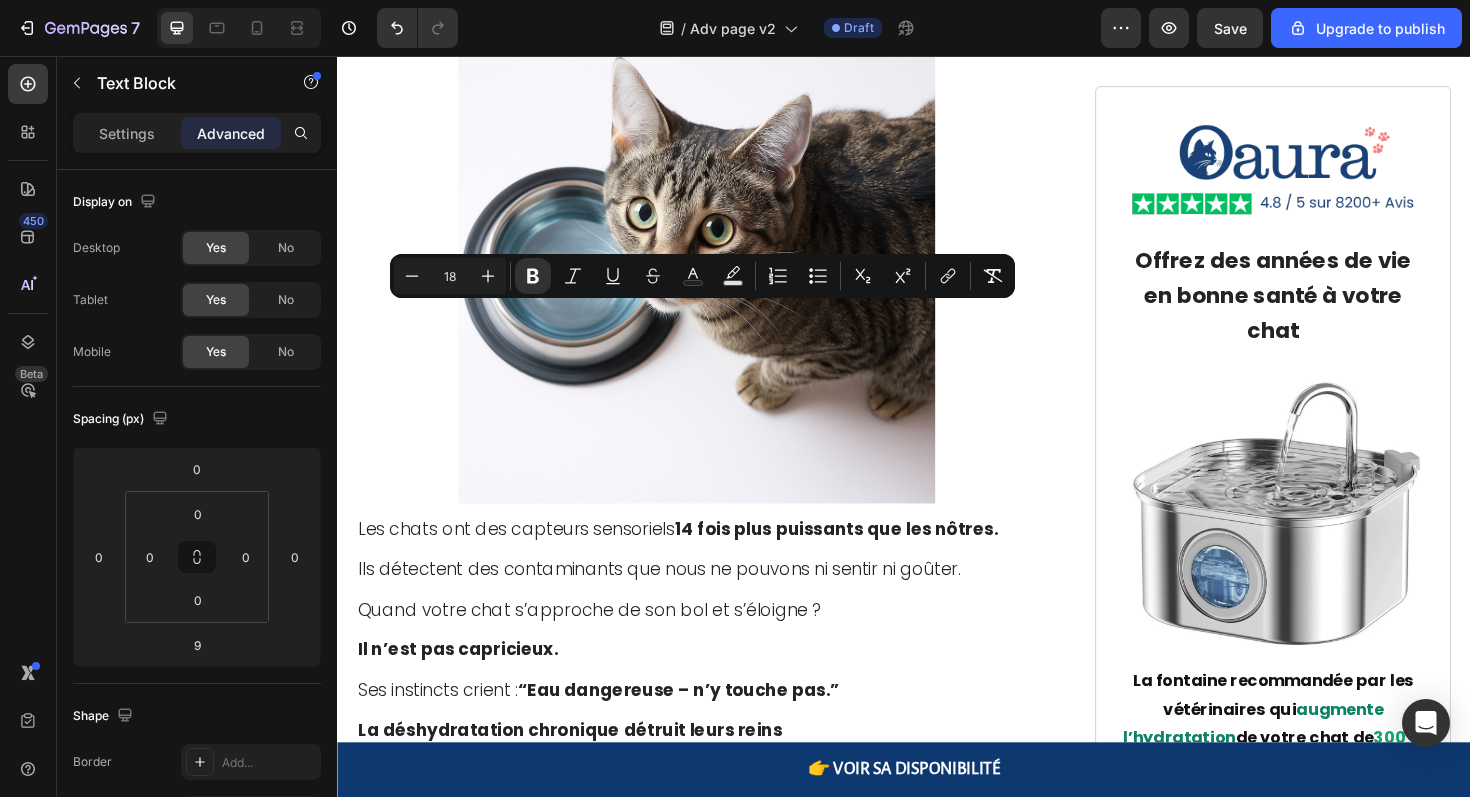 drag, startPoint x: 492, startPoint y: 407, endPoint x: 366, endPoint y: 330, distance: 147.66516 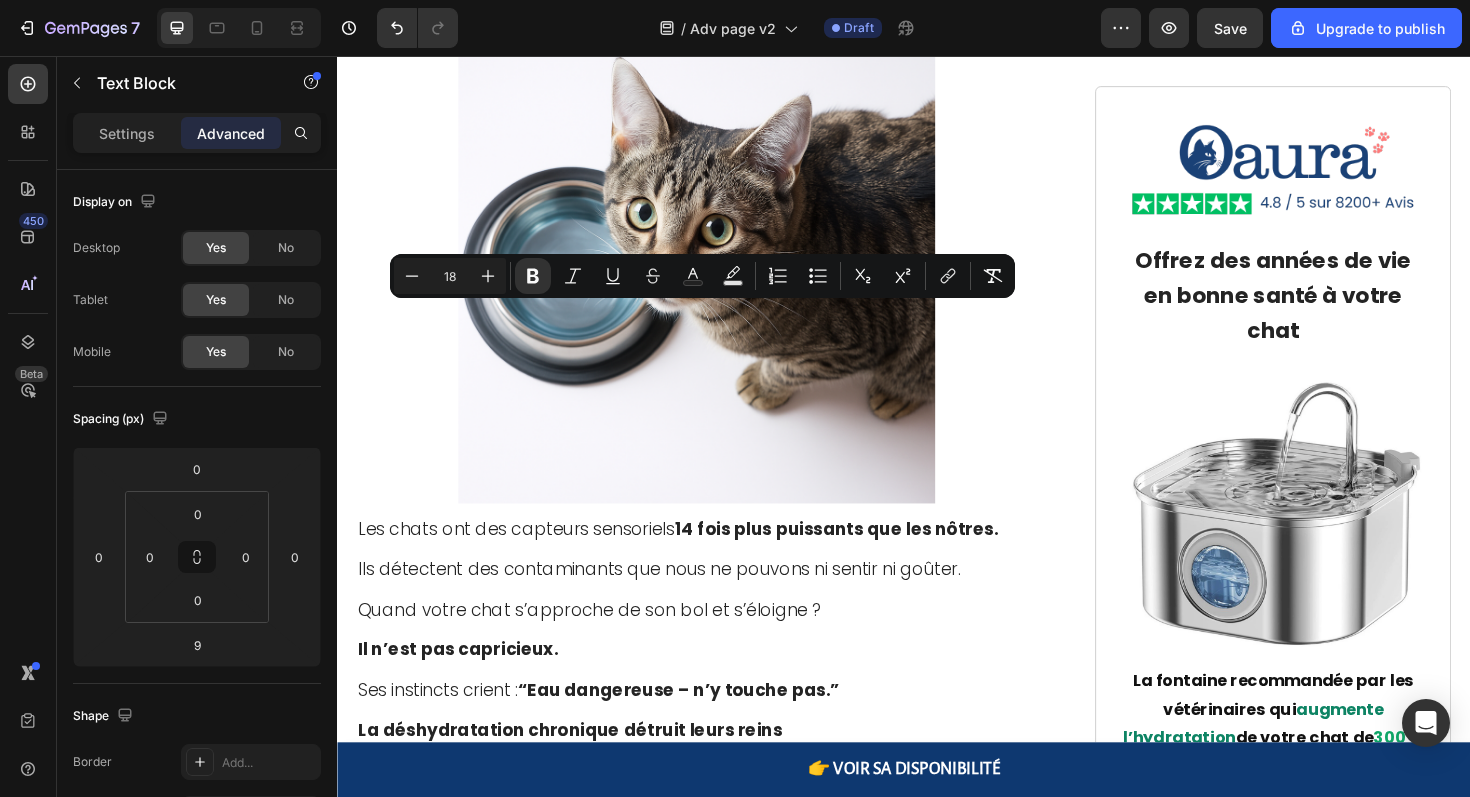 click on "chloramine qui brûle les tissus, plomb qui s'accumule dans les os, mercure qui détruit les neurones, résidus agricoles, solvants industriels, déchets pharmaceutiques que les stations d'épuration ne peuvent pas éliminer" at bounding box center (717, -98) 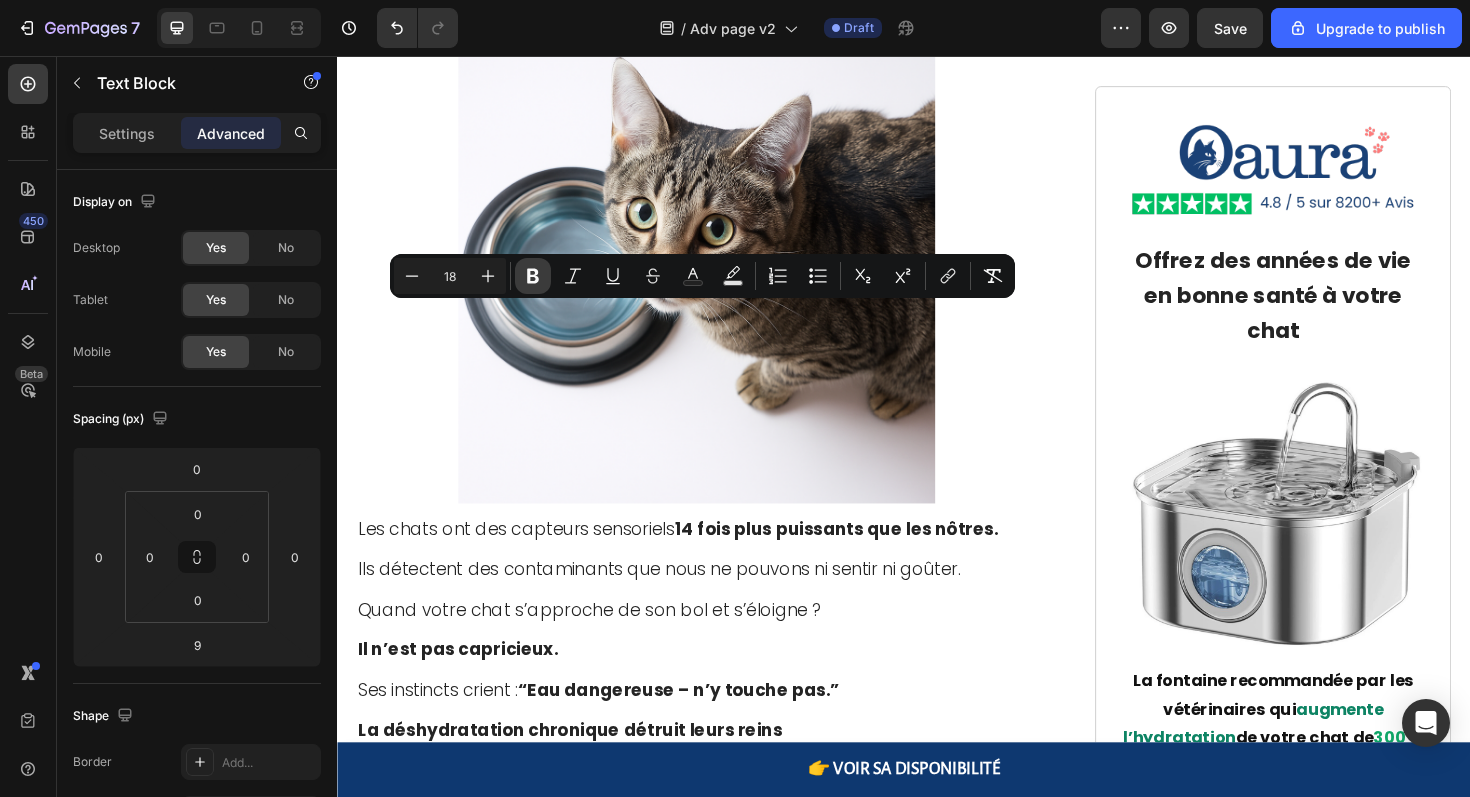 click 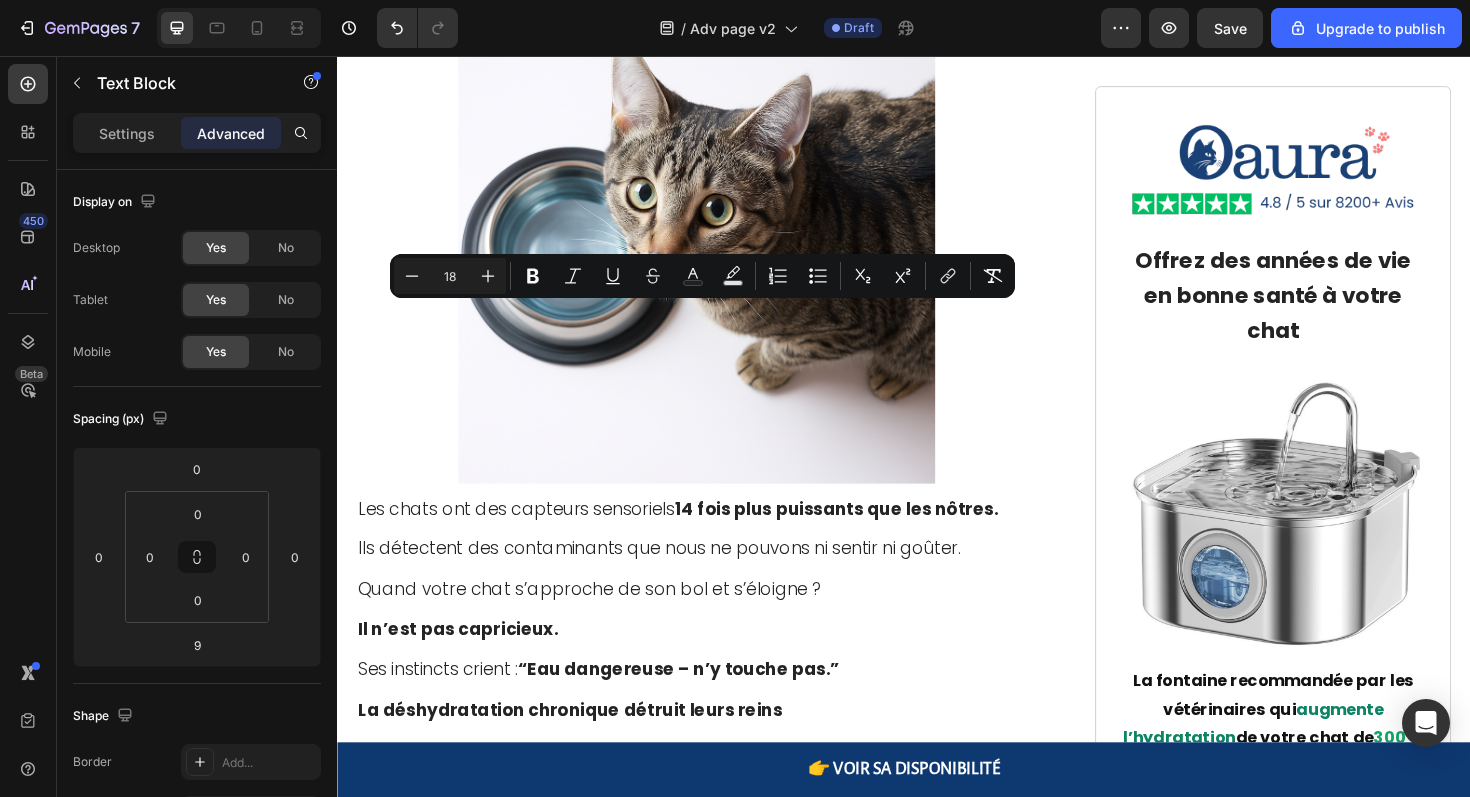 click on "chloramine qui brûle les tissus, plomb qui s'accumule dans les os, mercure qui détruit les neurones, résidus agricoles, solvants industriels, déchets pharmaceutiques que les stations d'épuration ne peuvent pas éliminer" at bounding box center [704, -110] 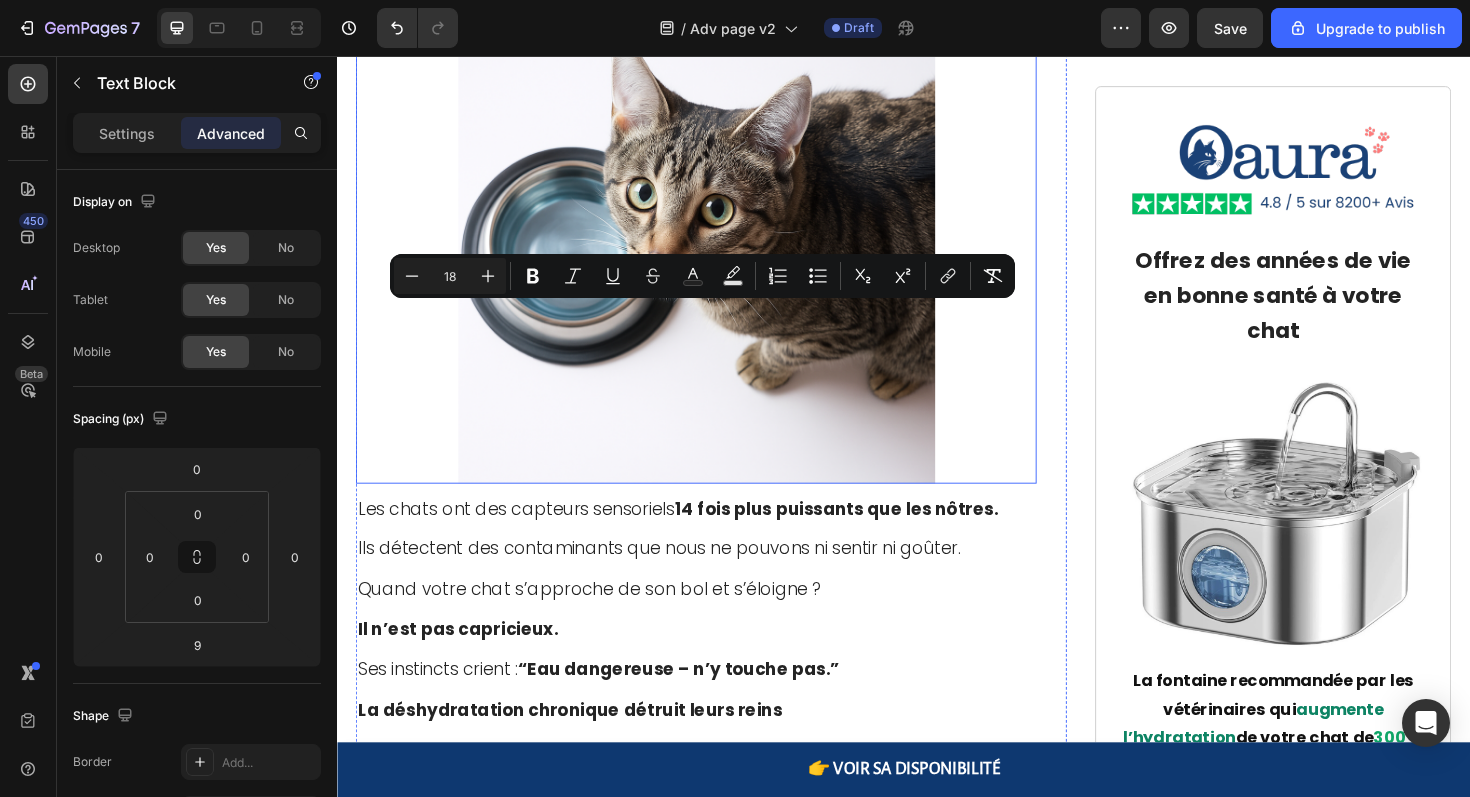 click at bounding box center [717, 256] 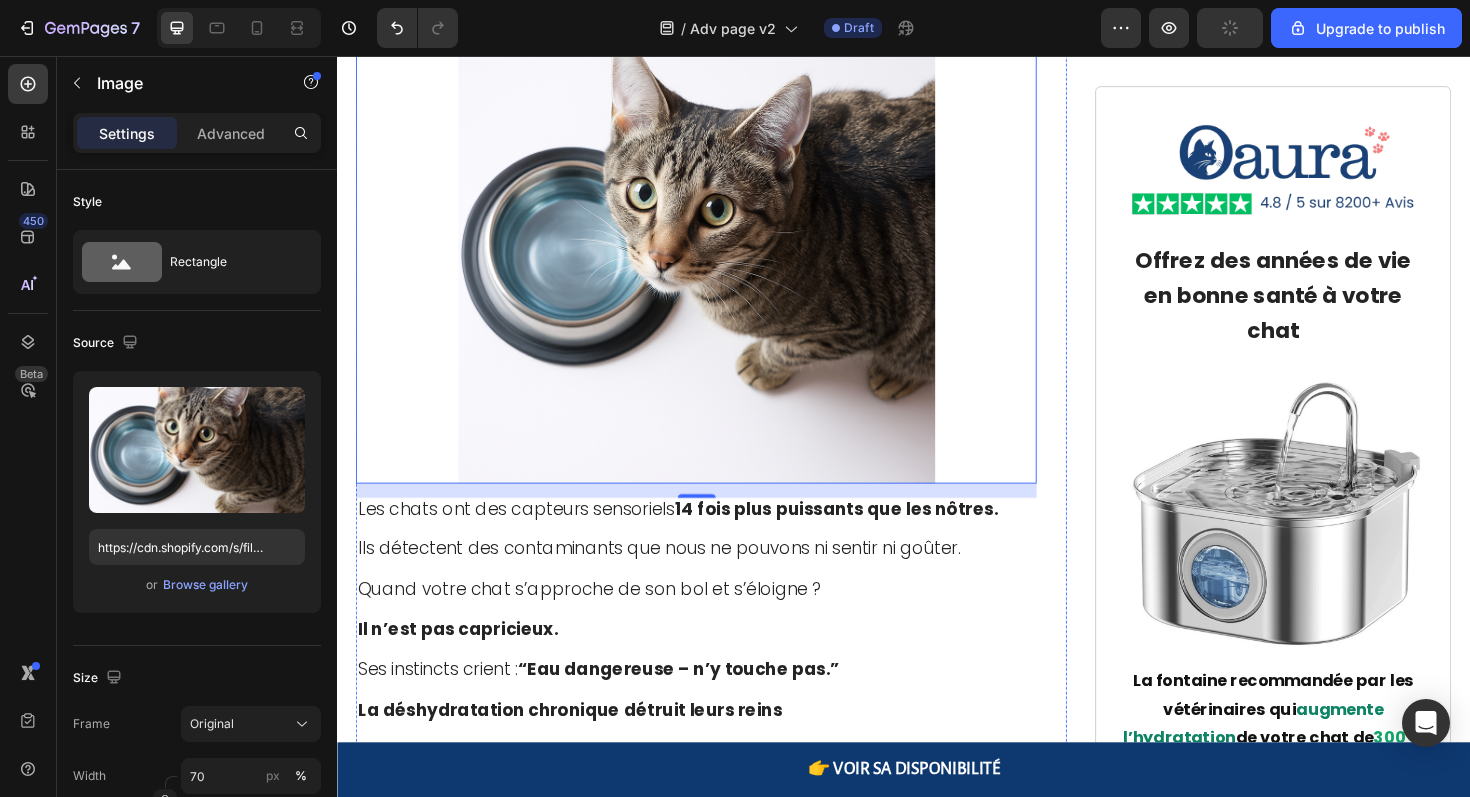 click on "chloramine qui brûle les tissus, plomb qui s'accumule dans les os, mercure qui détruit les neurones, résidus agricoles, solvants industriels, déchets pharmaceutiques que les stations d'épuration ne peuvent pas éliminer" at bounding box center (704, -110) 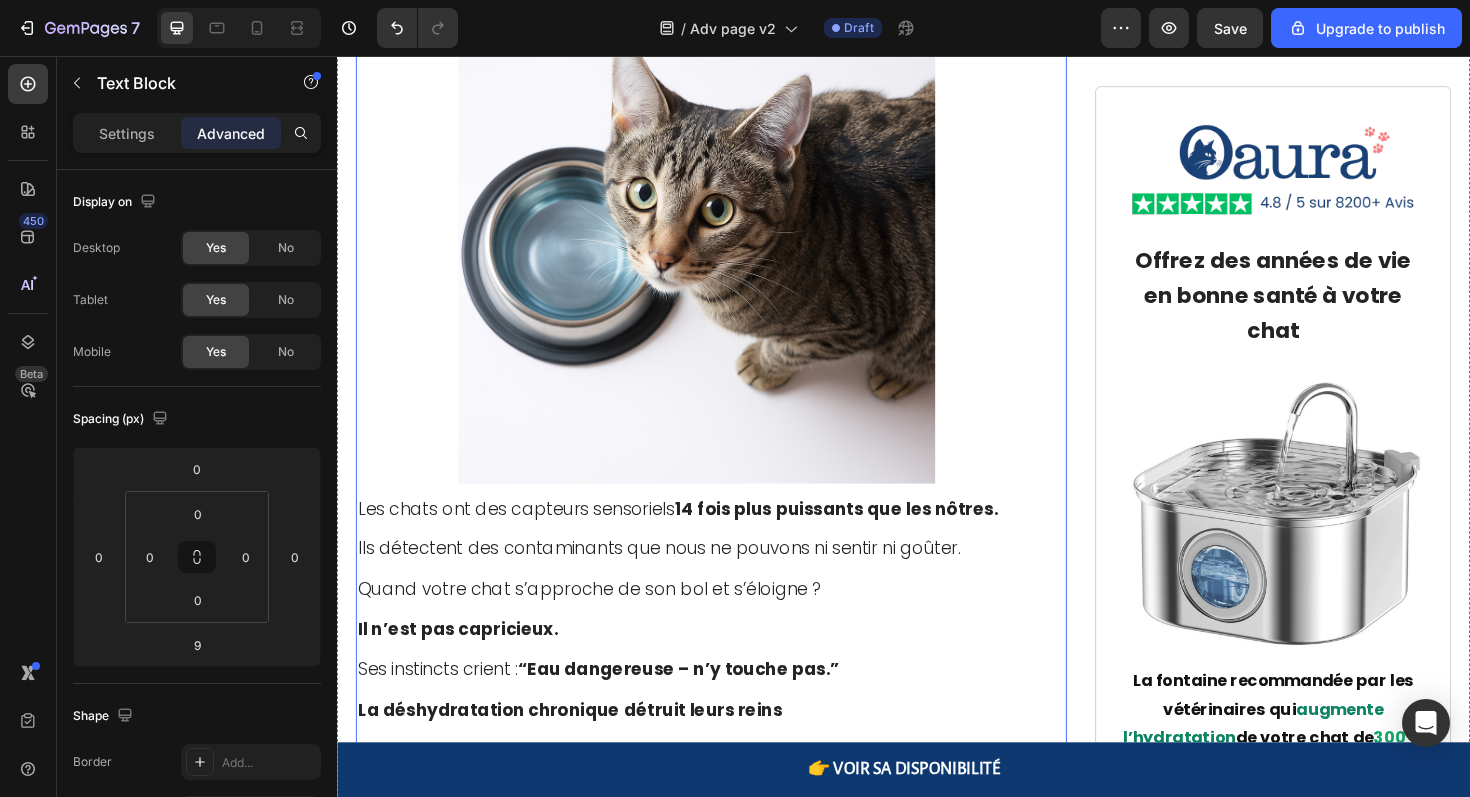click on "⁠⁠⁠⁠⁠⁠⁠ Un vétérinaire révèle une menace cachée : "Voici pourquoi 81 % des chats meurent 5 ans trop tôt…" Heading 📍 Publié le 27 juillet 2025 à 9h17 - Paris Text Block "Quand les propriétaires remarquent enfin les symptômes, il est souvent trop tard. 80% de la fonction rénale est déjà détruite. C'est un drame que je vois 5 fois par semaine dans ma clinique."  — Dr. Claire Dubois, Vétérinaire à Paris Text Block Image ⁠⁠⁠⁠⁠⁠⁠ Ce chat aurait dû vivre jusqu’à 18 ans…  Elle est morte à 11. Heading Si votre chat semble en bonne santé mais que quelque chose vous inquiète…   S’il agit différemment sans raison apparente… Si vous pensez “tout faire bien” et pourtant vous vous demandez s’il va vraiment bien . Alors ce que je vais partager pourrait  lui sauver plusieurs années de vie. Une épidémie silencieuse vole des années à nos chats Des millions de chats d’intérieur en France perdent  5 à 7 années d’espérance de vie. Et le pire ?" at bounding box center (717, 2983) 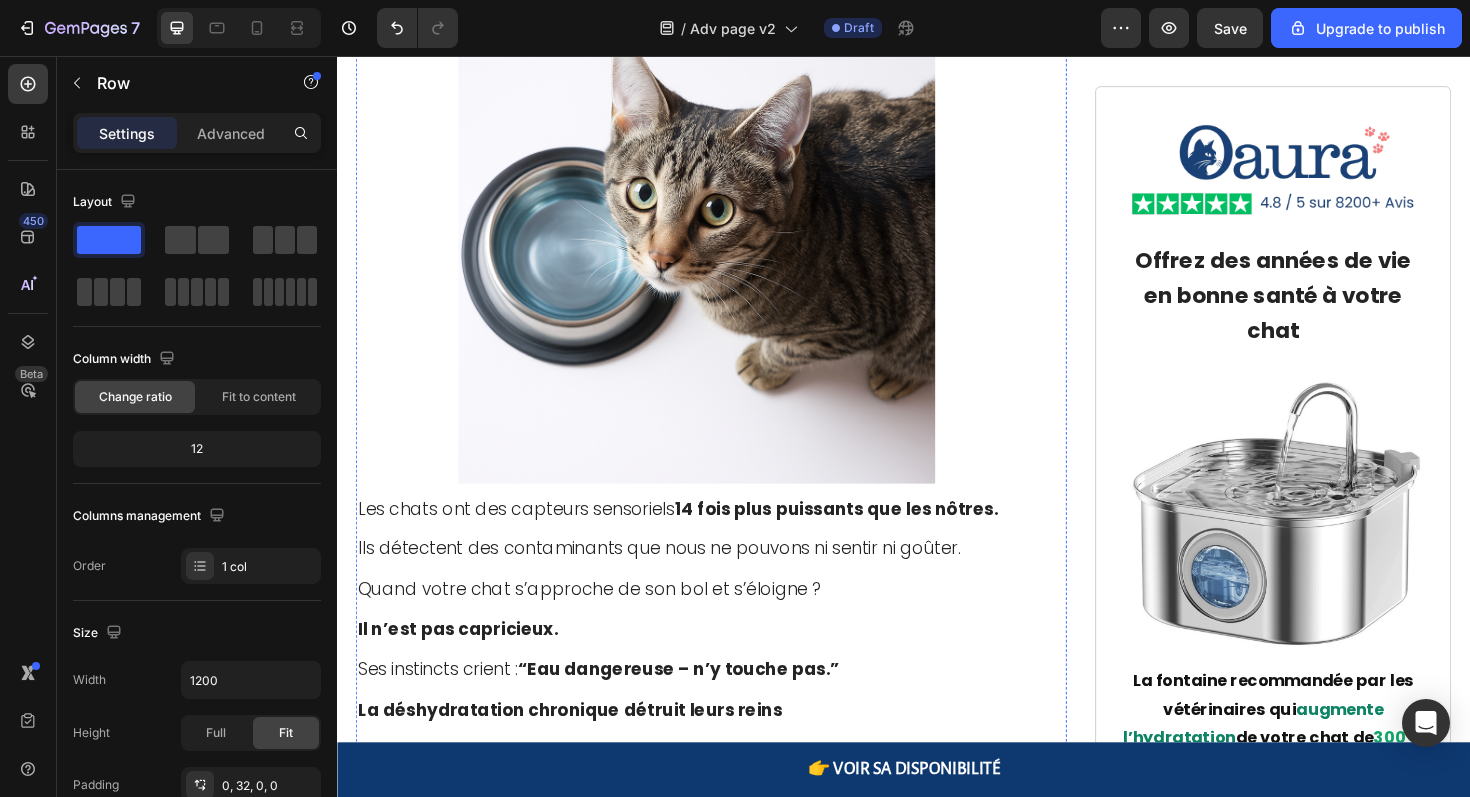 click on "L’eau du robinet contient :" at bounding box center [474, -181] 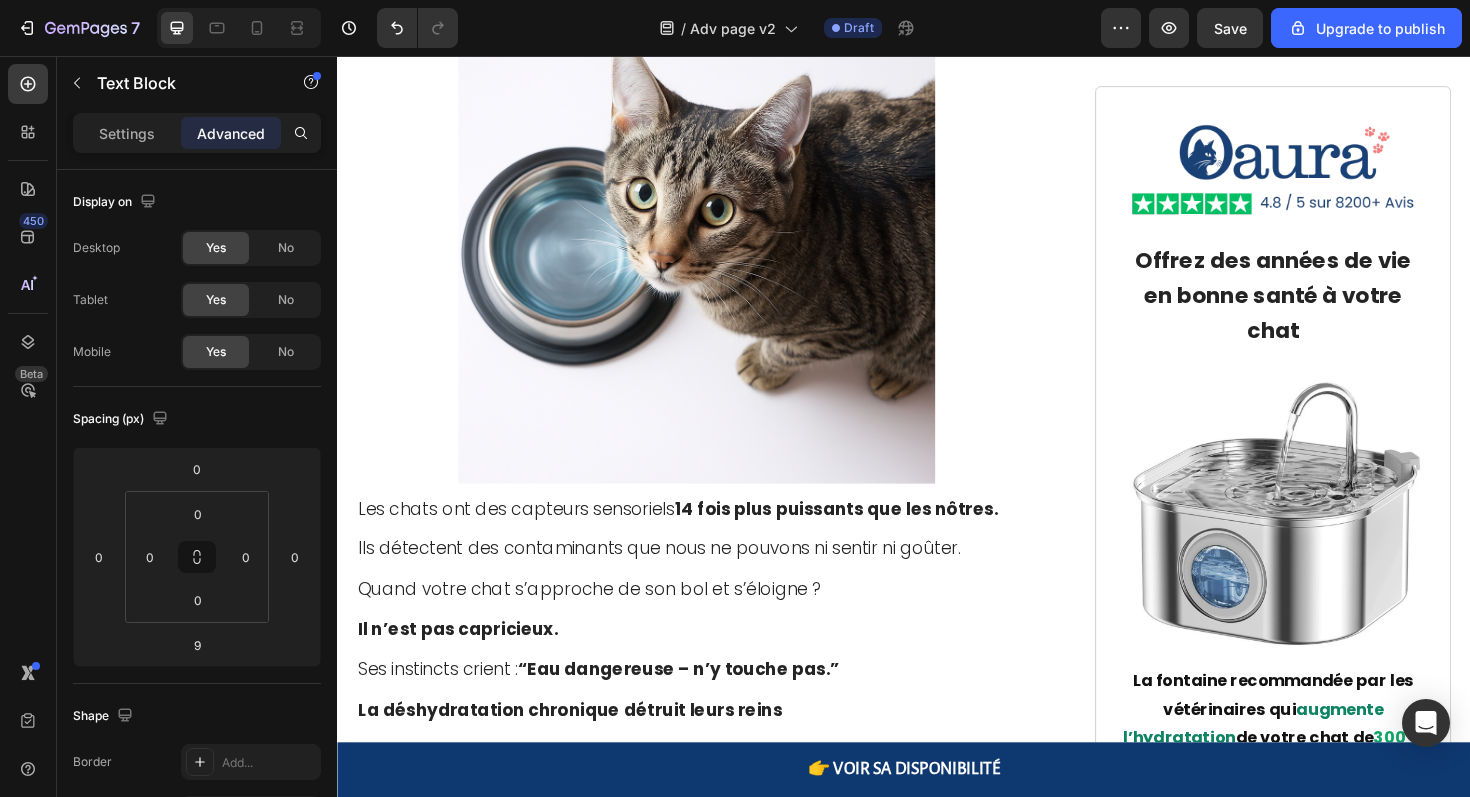 click on "L’eau du robinet contient :" at bounding box center (717, -179) 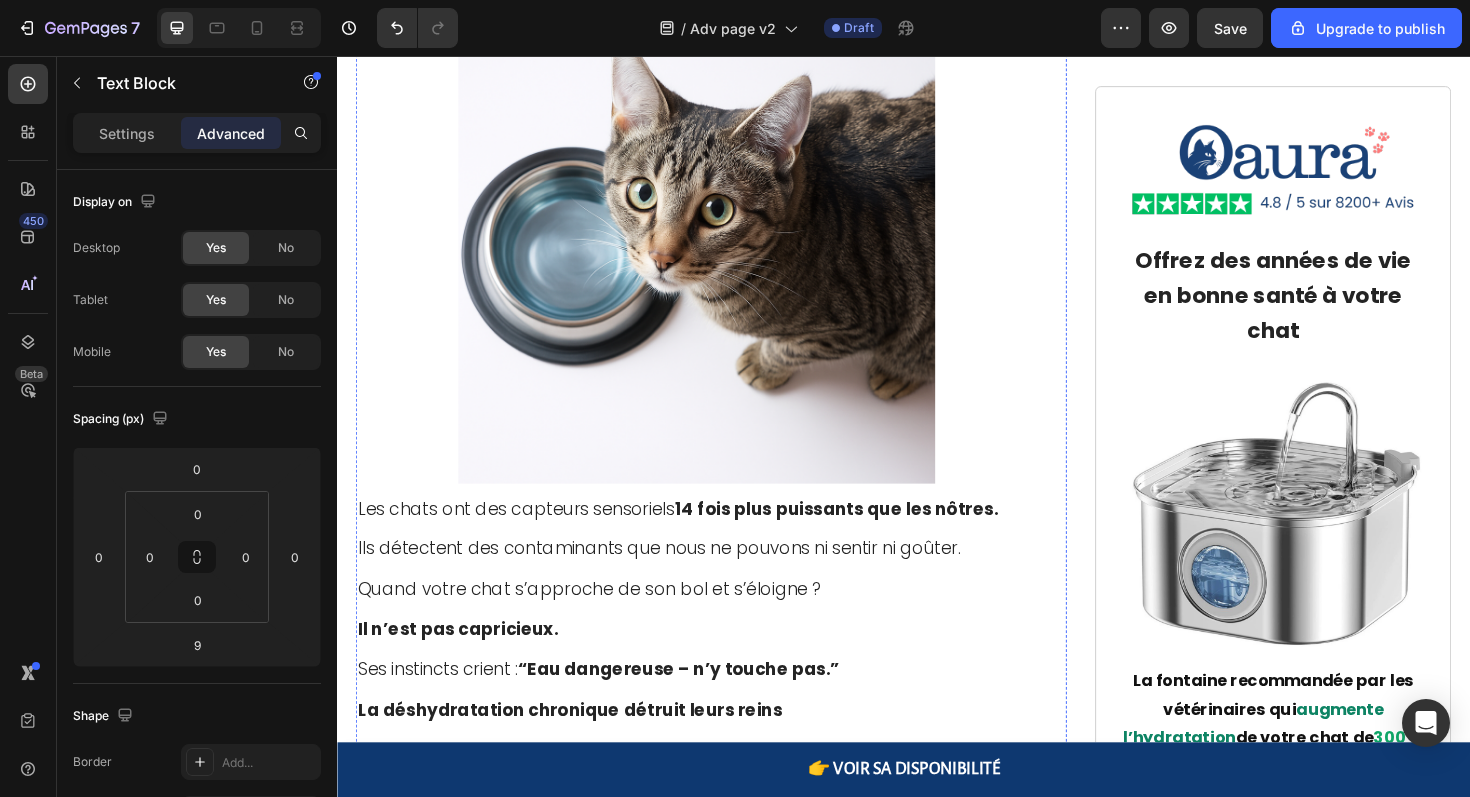 click on "Chloramine qui brûle les tissus, plomb qui s'accumule dans les os, mercure qui détruit les neurones, résidus agricoles, solvants industriels, déchets pharmaceutiques que les stations d'épuration ne peuvent pas éliminer" at bounding box center [706, -110] 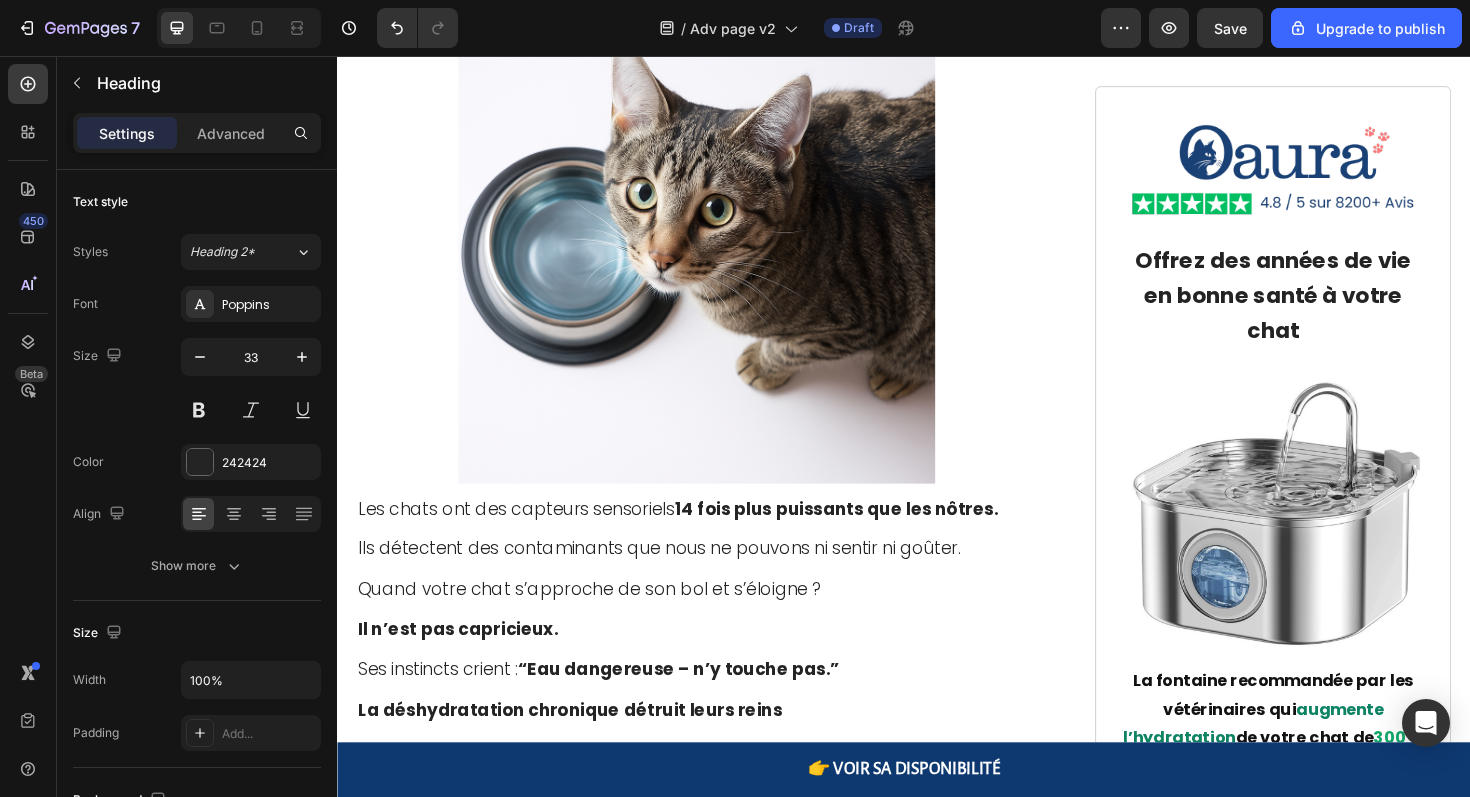 click on "refuse sa gamelle" at bounding box center [817, -29] 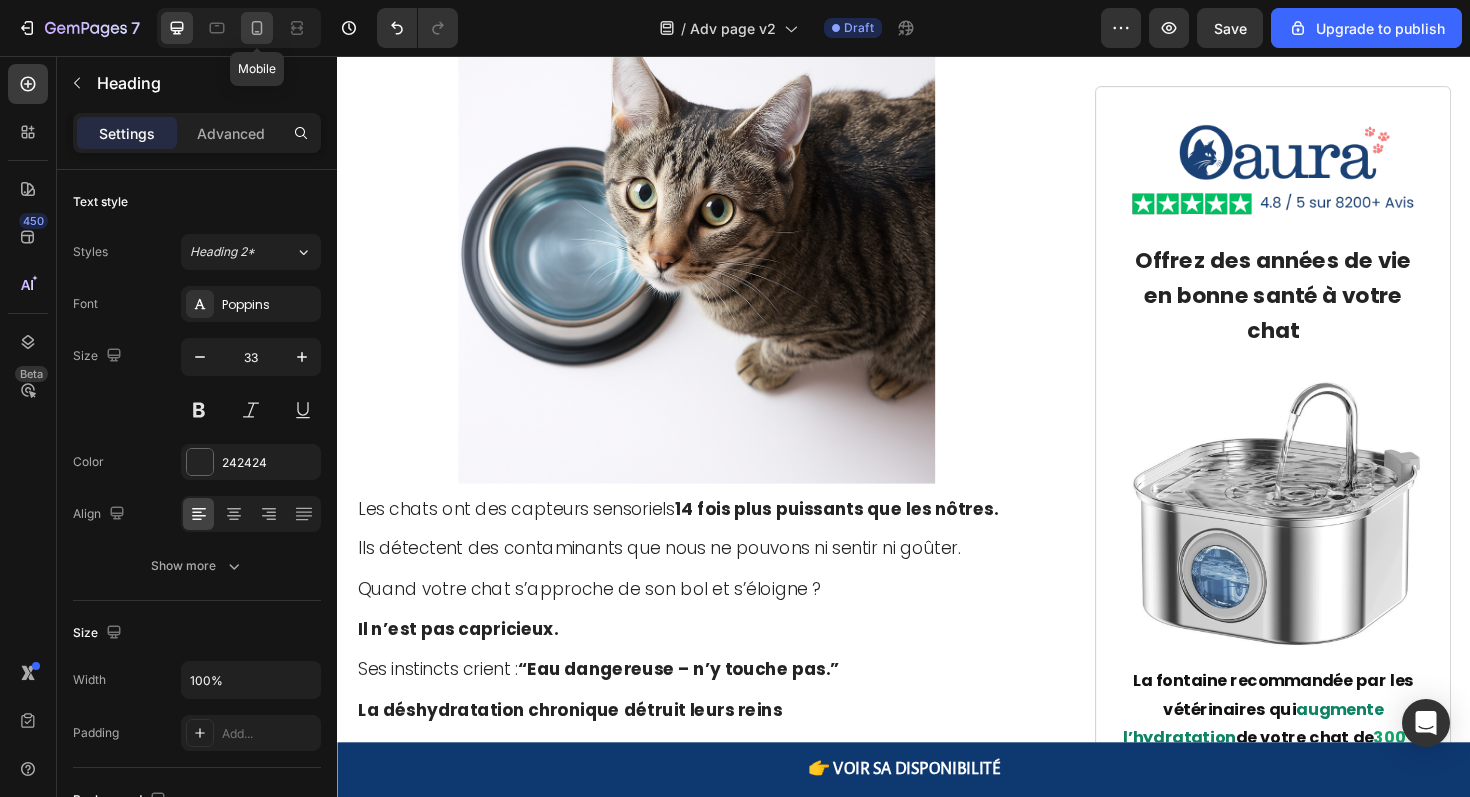 click 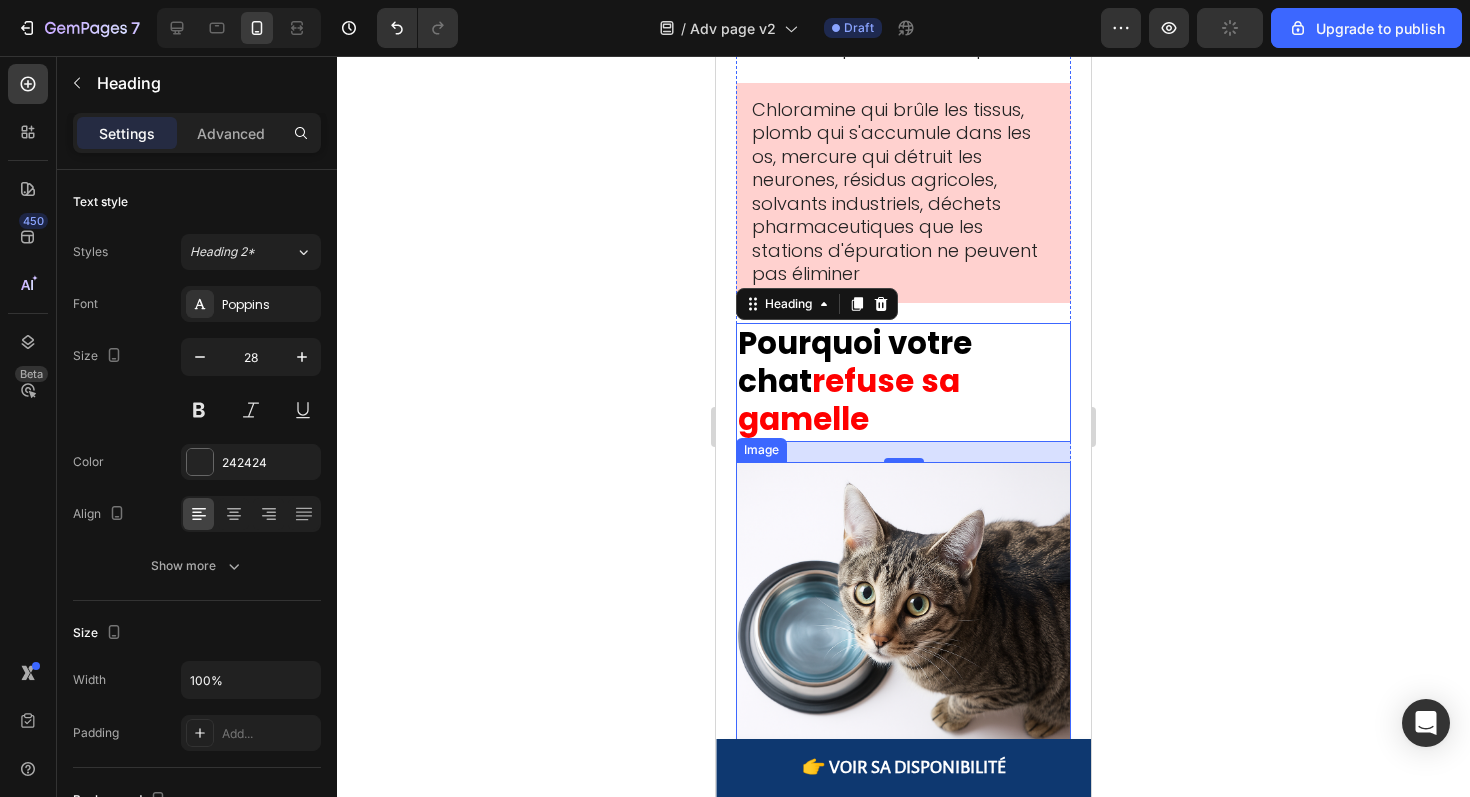 scroll, scrollTop: 3579, scrollLeft: 0, axis: vertical 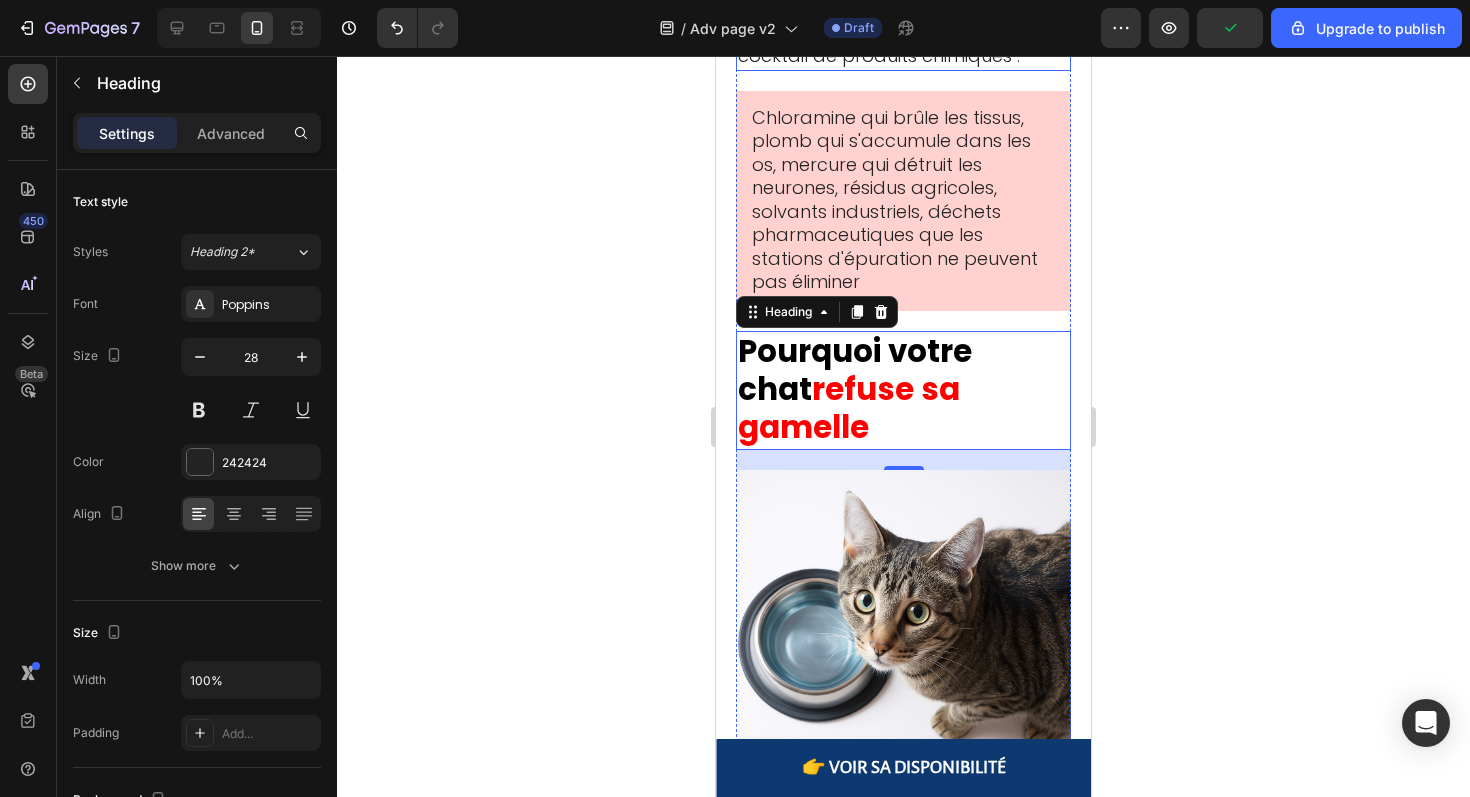 click on "Votre eau du robinet contient un cocktail de produits chimiques :" at bounding box center [884, 44] 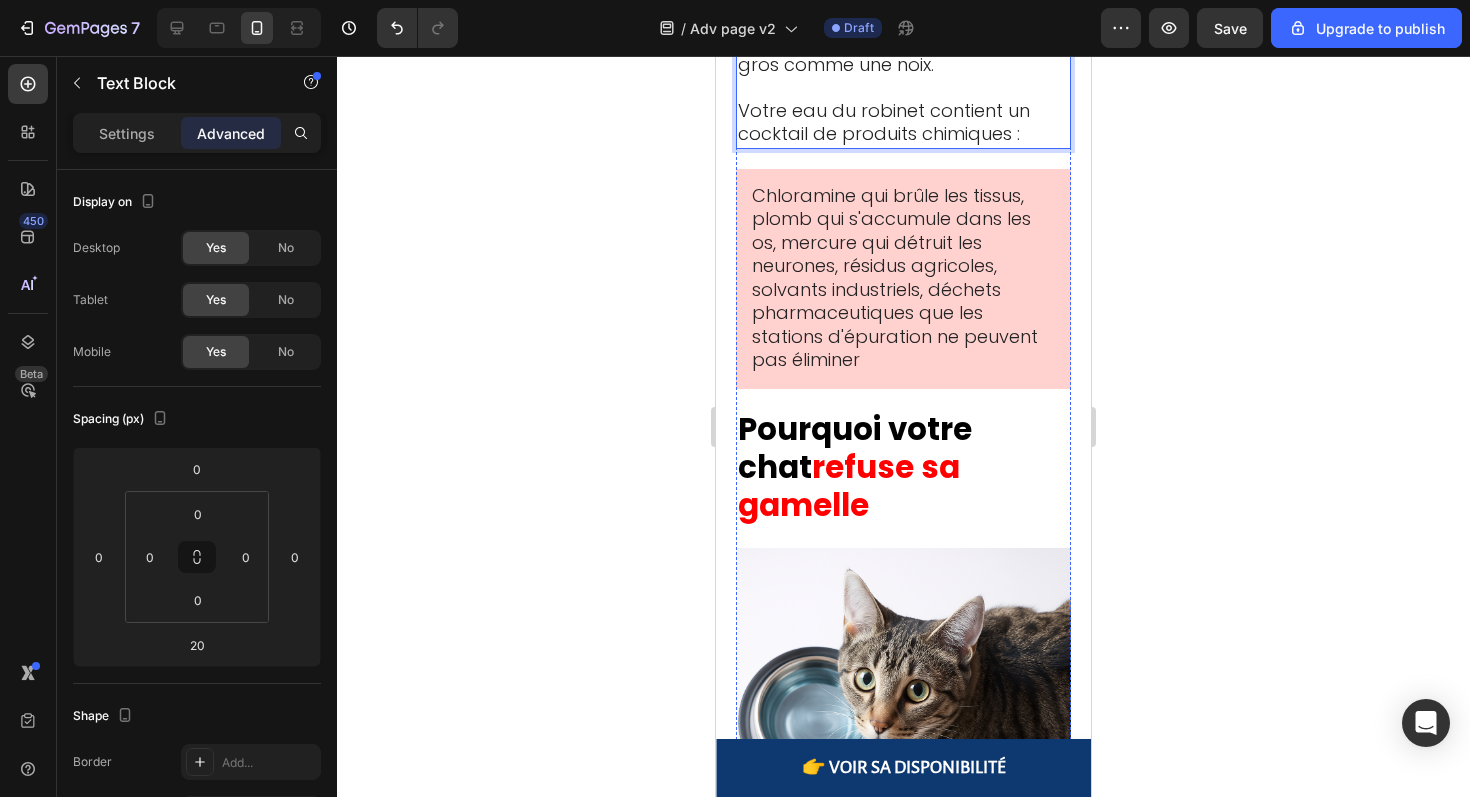 scroll, scrollTop: 3522, scrollLeft: 0, axis: vertical 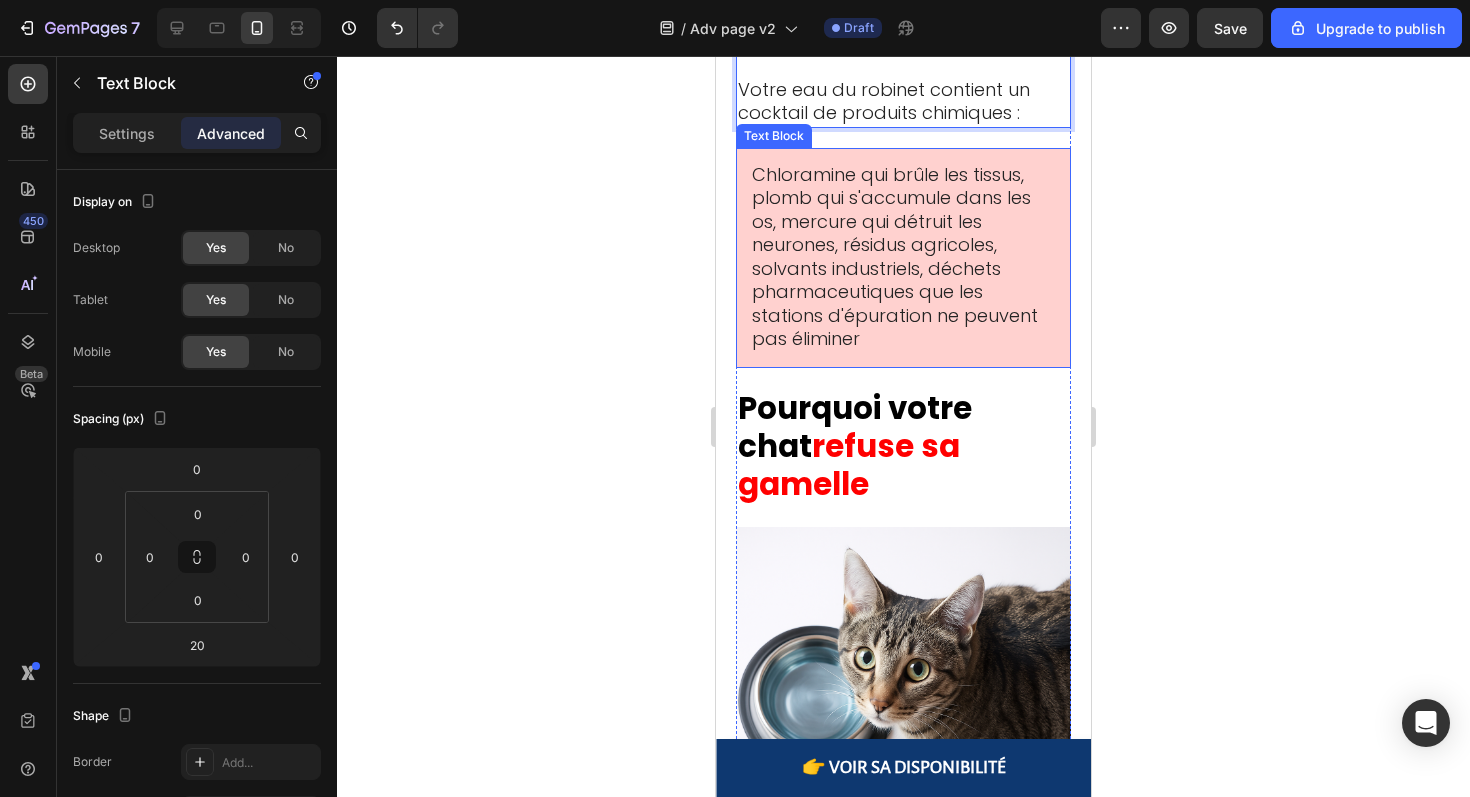 click on "Chloramine qui brûle les tissus, plomb qui s'accumule dans les os, mercure qui détruit les neurones, résidus agricoles, solvants industriels, déchets pharmaceutiques que les stations d'épuration ne peuvent pas éliminer" at bounding box center (895, 257) 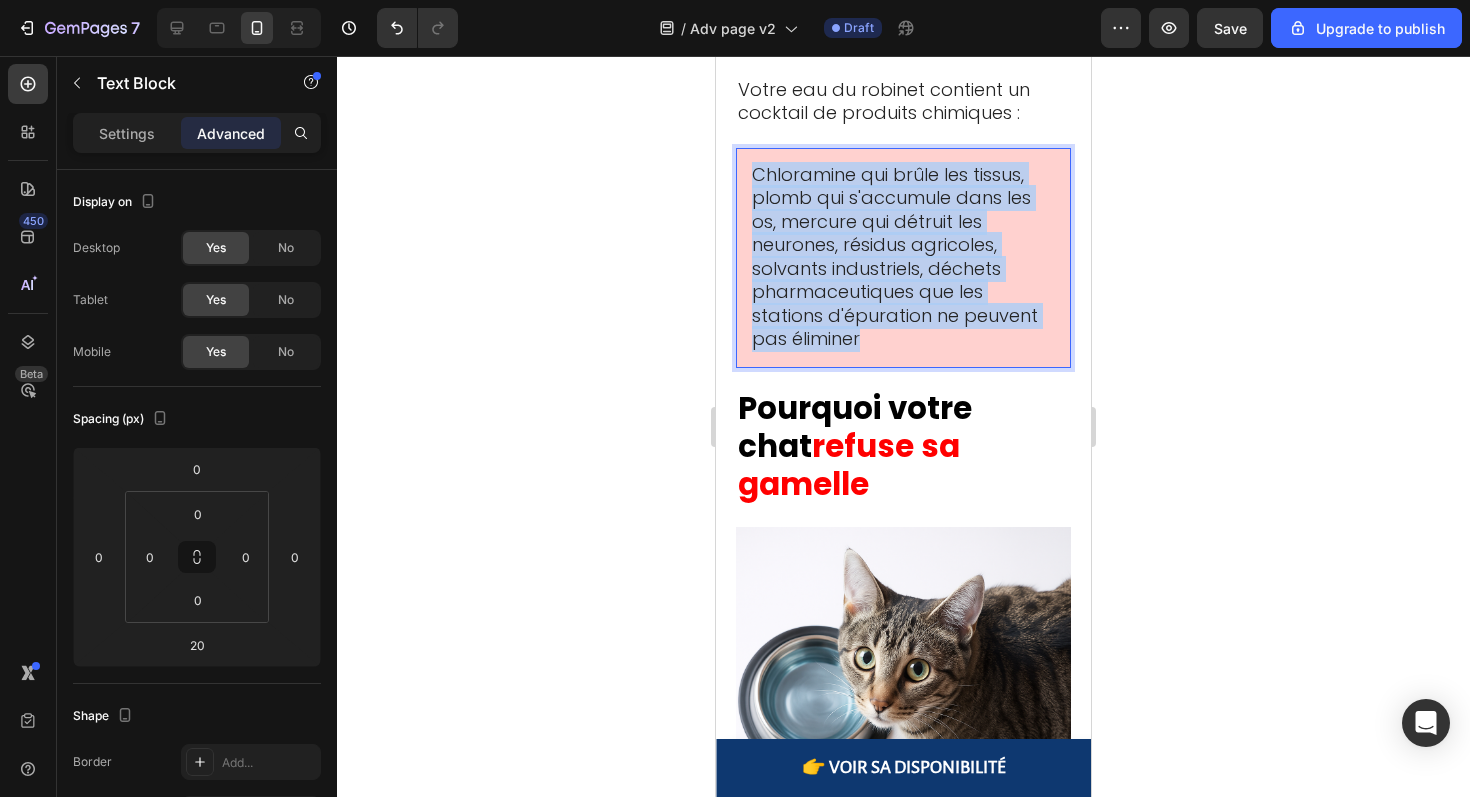 click on "Chloramine qui brûle les tissus, plomb qui s'accumule dans les os, mercure qui détruit les neurones, résidus agricoles, solvants industriels, déchets pharmaceutiques que les stations d'épuration ne peuvent pas éliminer" at bounding box center (895, 257) 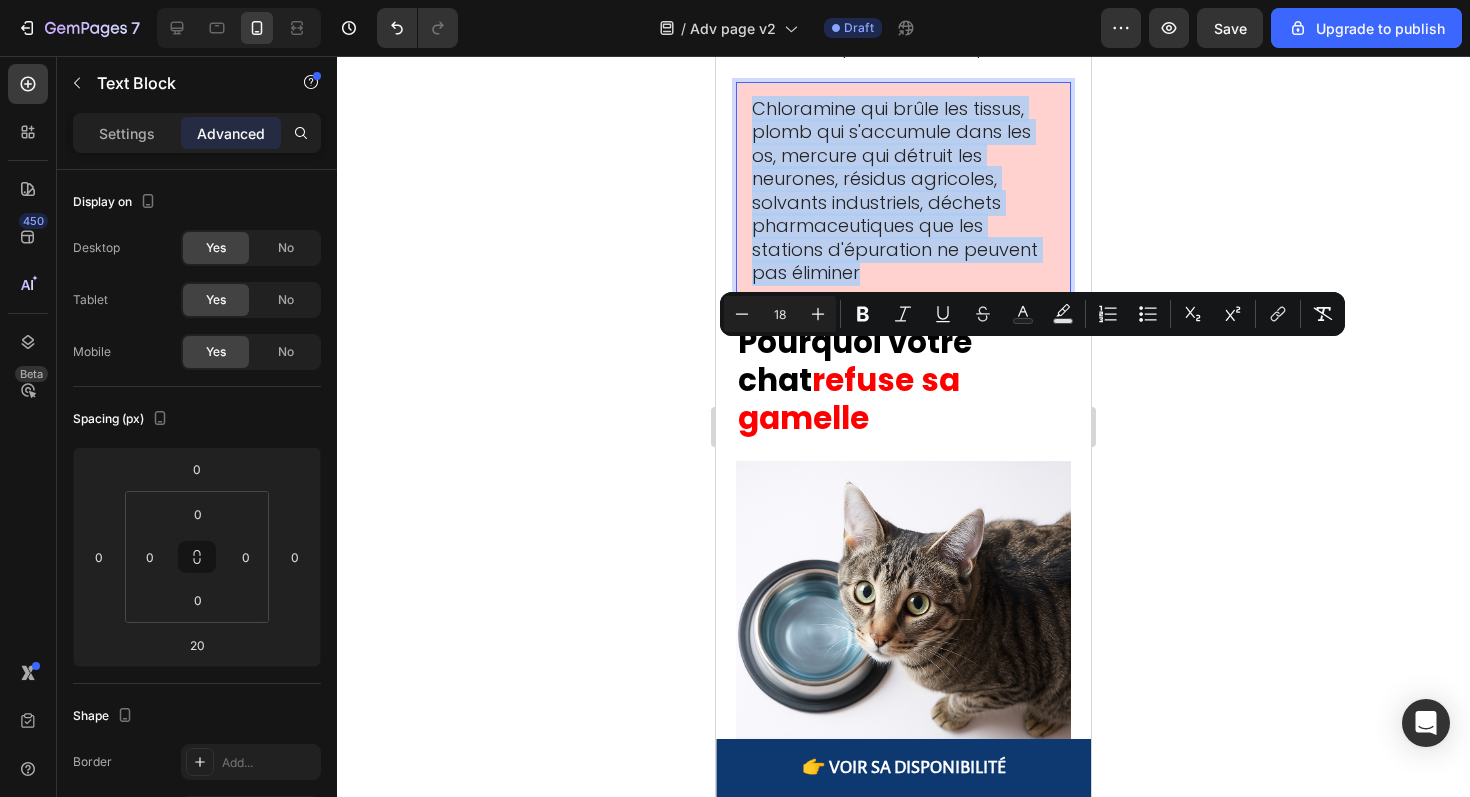 scroll, scrollTop: 3596, scrollLeft: 0, axis: vertical 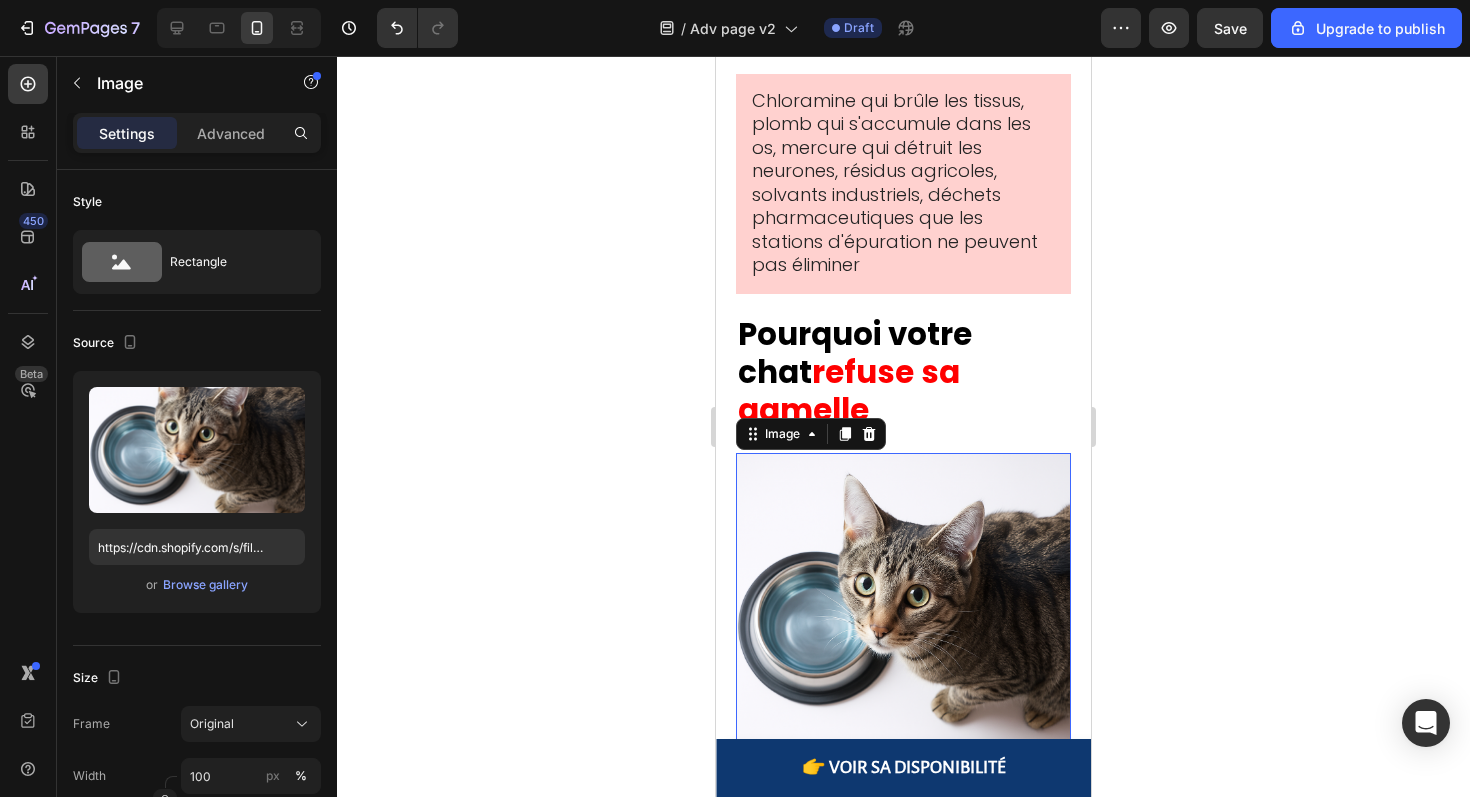 click at bounding box center [903, 620] 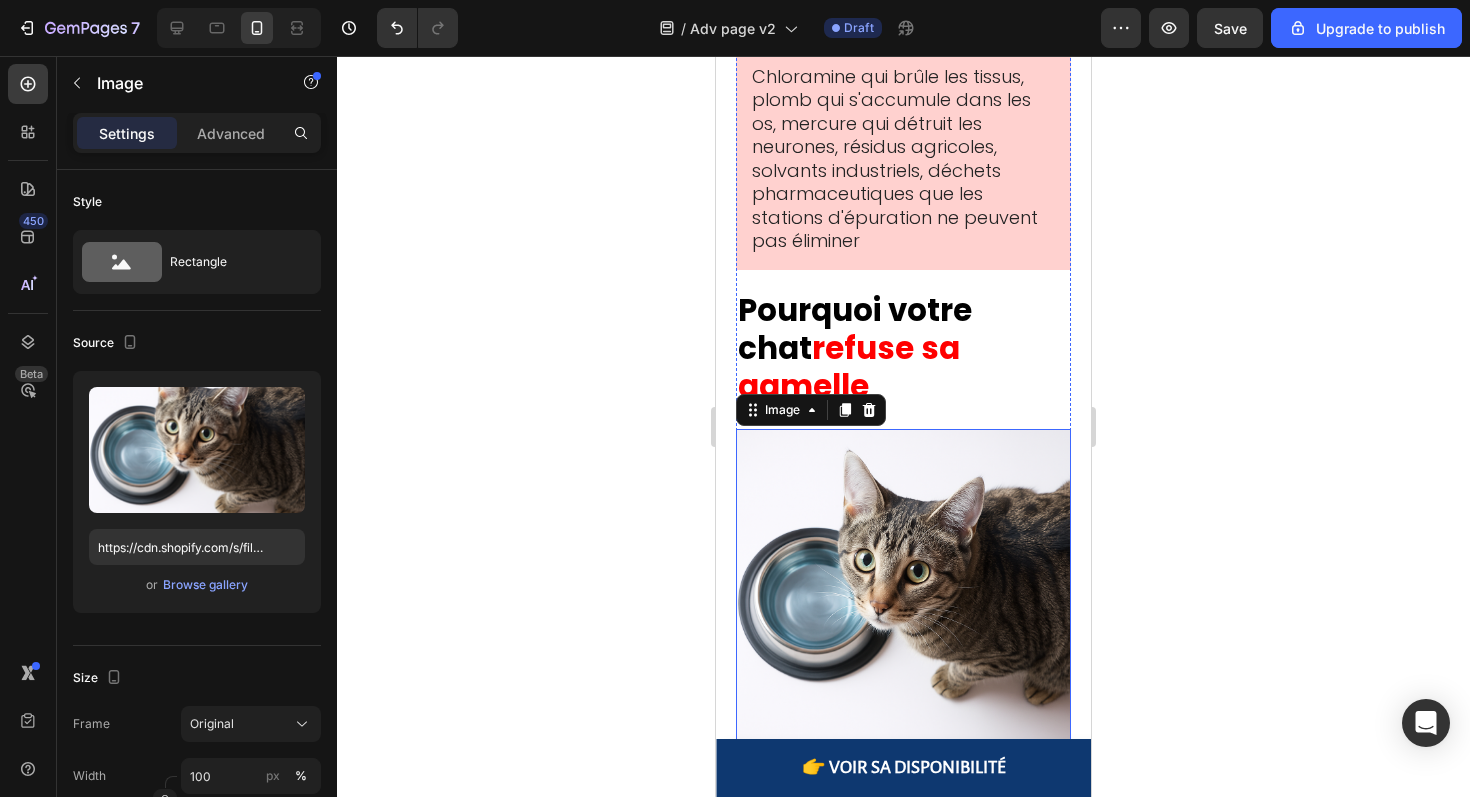 scroll, scrollTop: 3610, scrollLeft: 0, axis: vertical 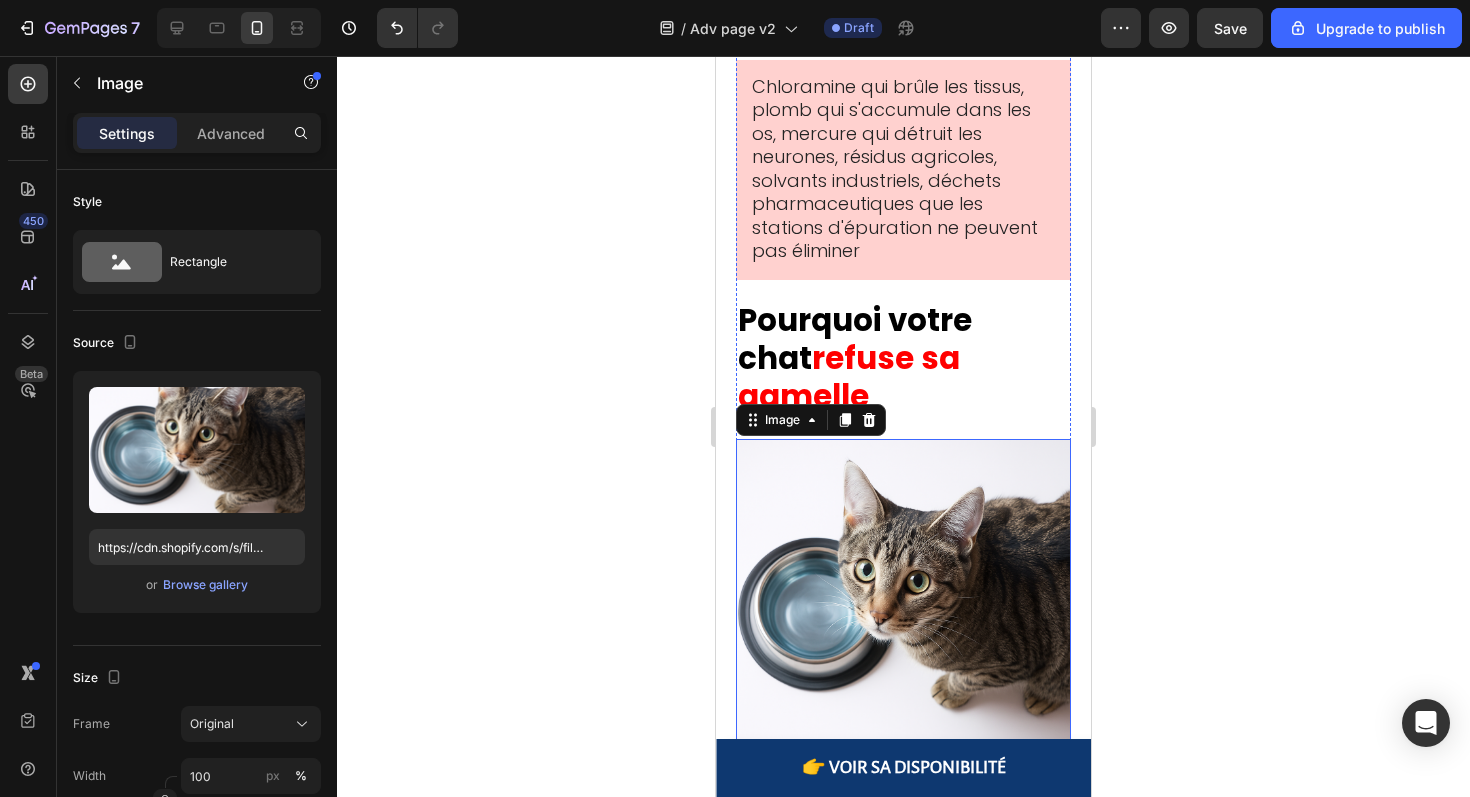 click on "Votre eau du robinet contient un cocktail de produits chimiques :" at bounding box center [884, 13] 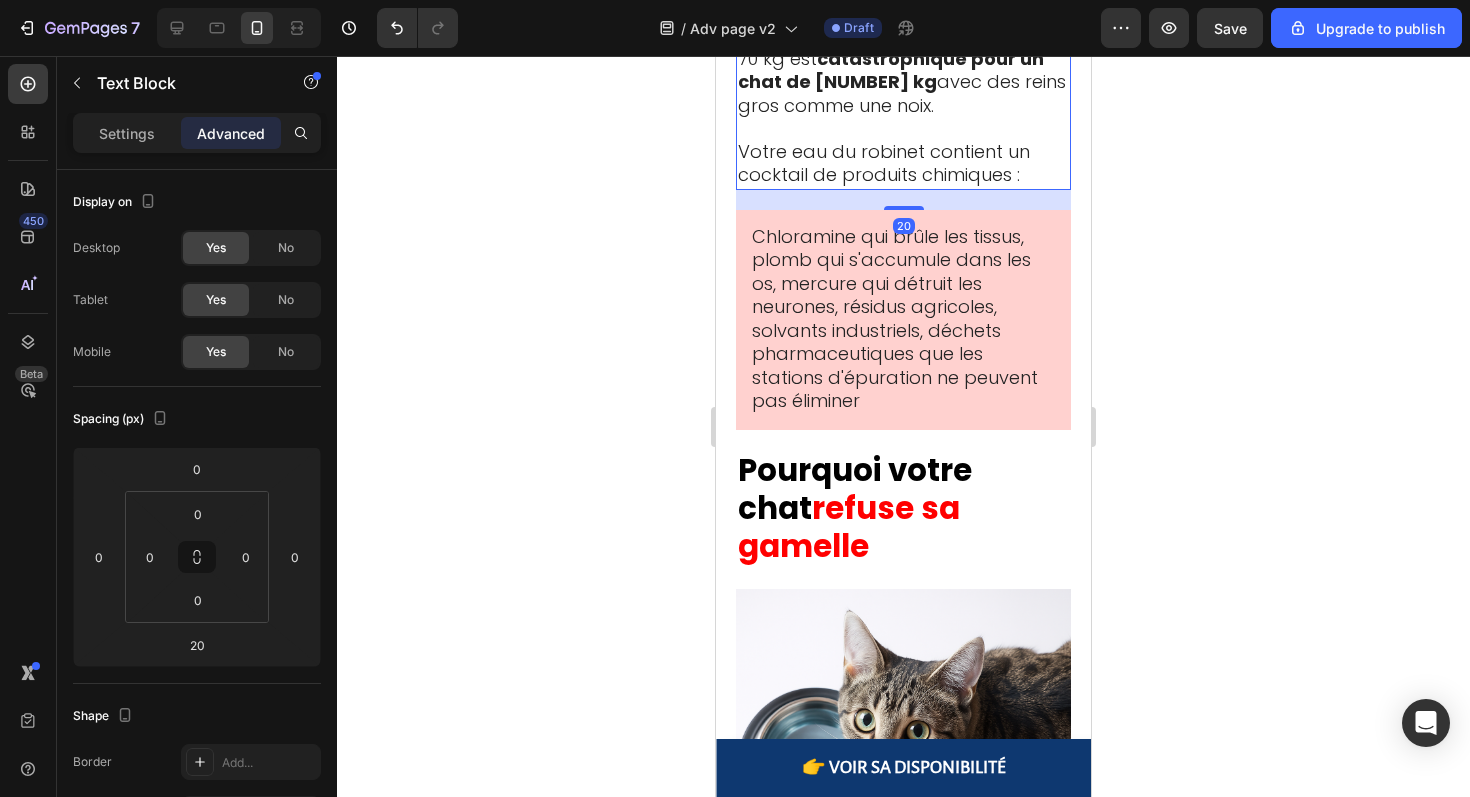 scroll, scrollTop: 3464, scrollLeft: 0, axis: vertical 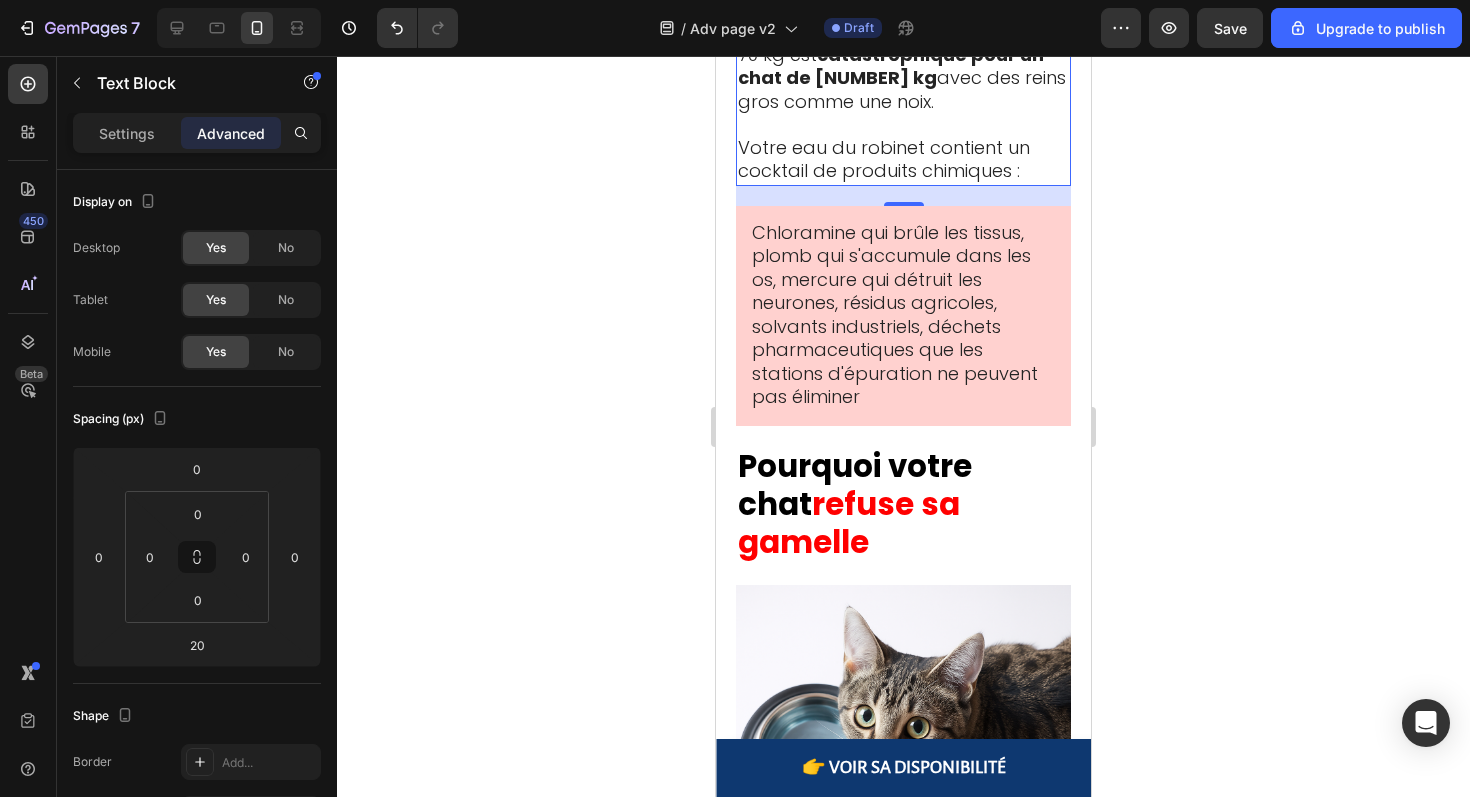 click 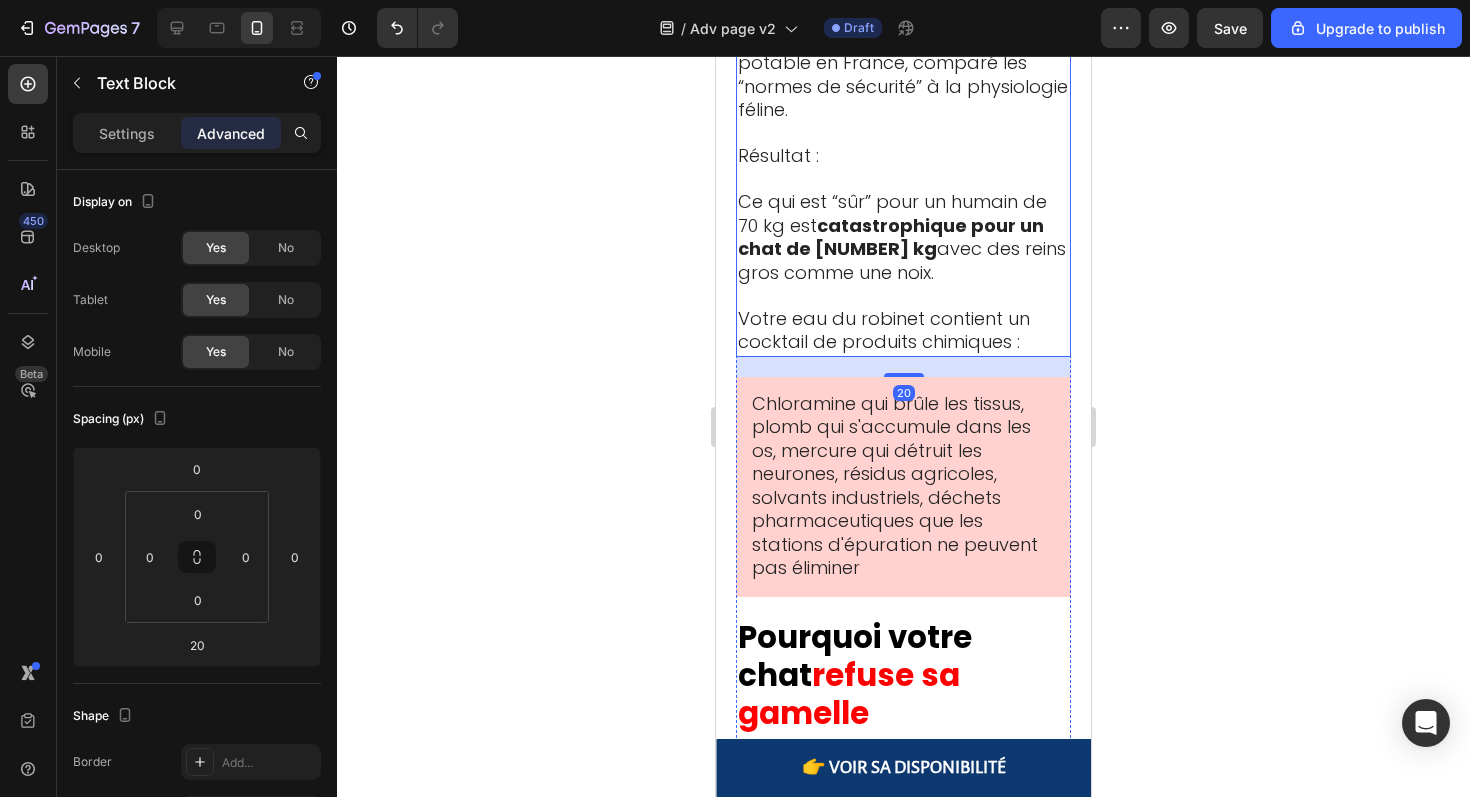 scroll, scrollTop: 3737, scrollLeft: 0, axis: vertical 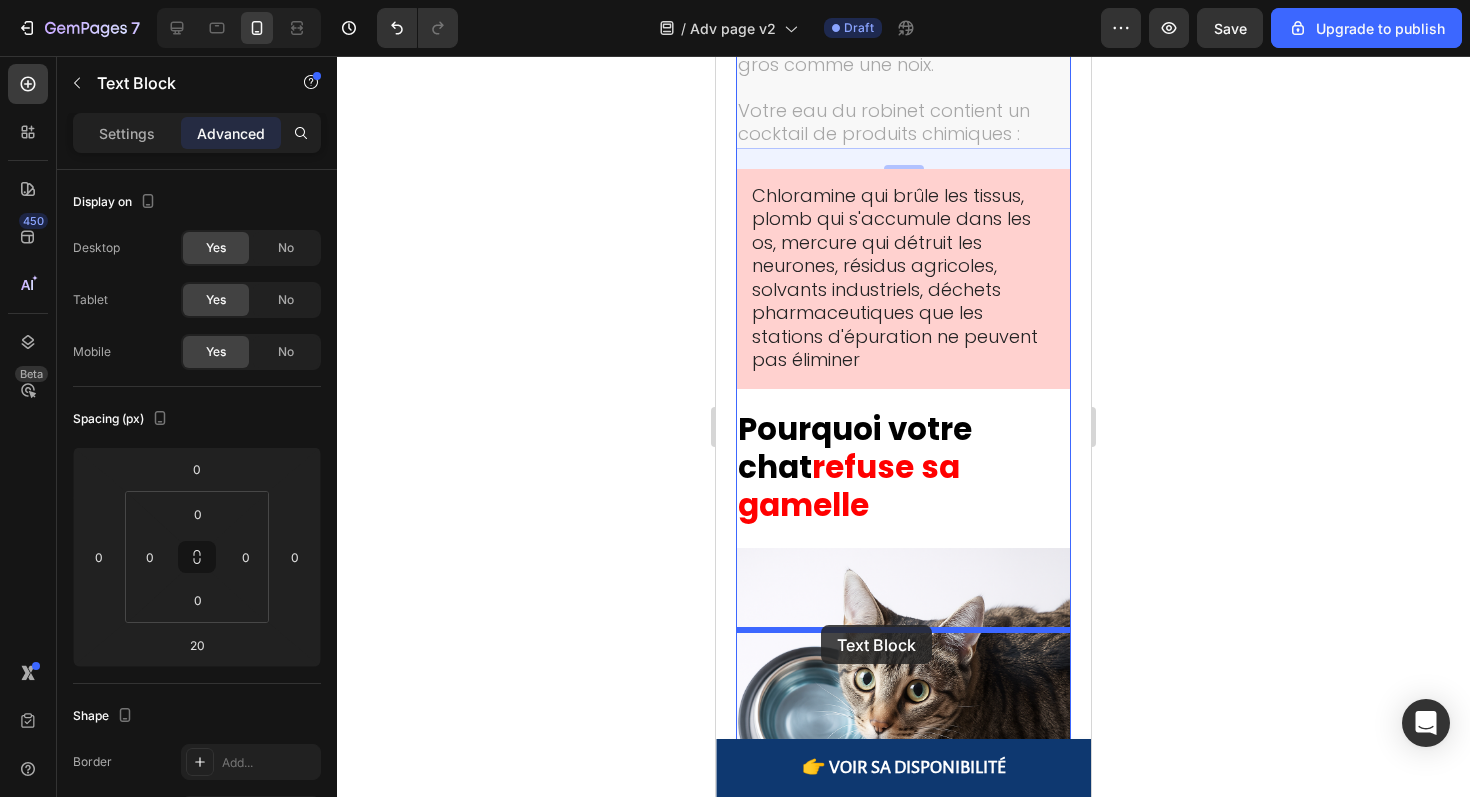 drag, startPoint x: 755, startPoint y: 132, endPoint x: 821, endPoint y: 625, distance: 497.39822 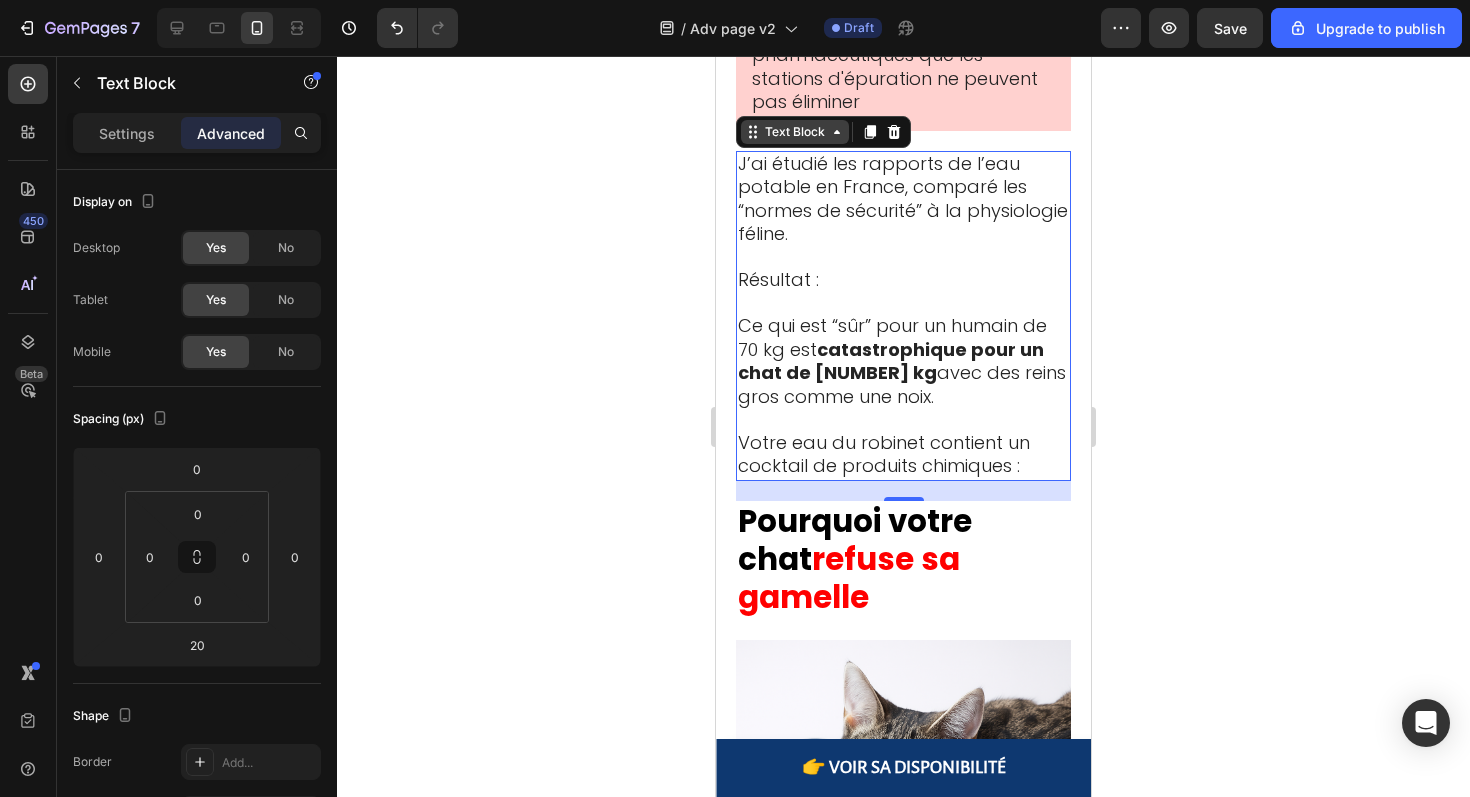 scroll, scrollTop: 3801, scrollLeft: 0, axis: vertical 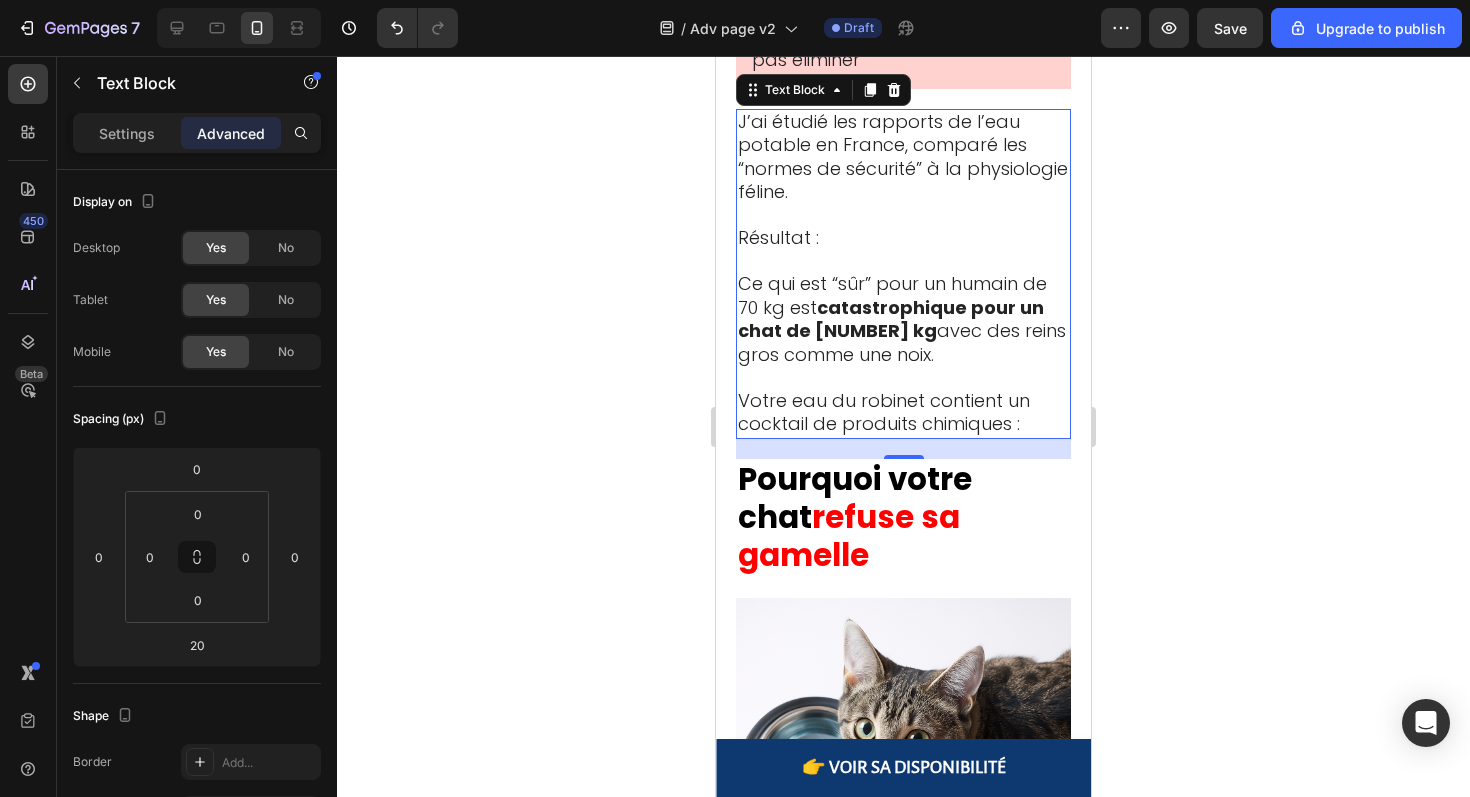click on "Ce qui est “sûr” pour un humain de 70 kg est  catastrophique pour un chat de 4 kg  avec des reins gros comme une noix." at bounding box center (902, 319) 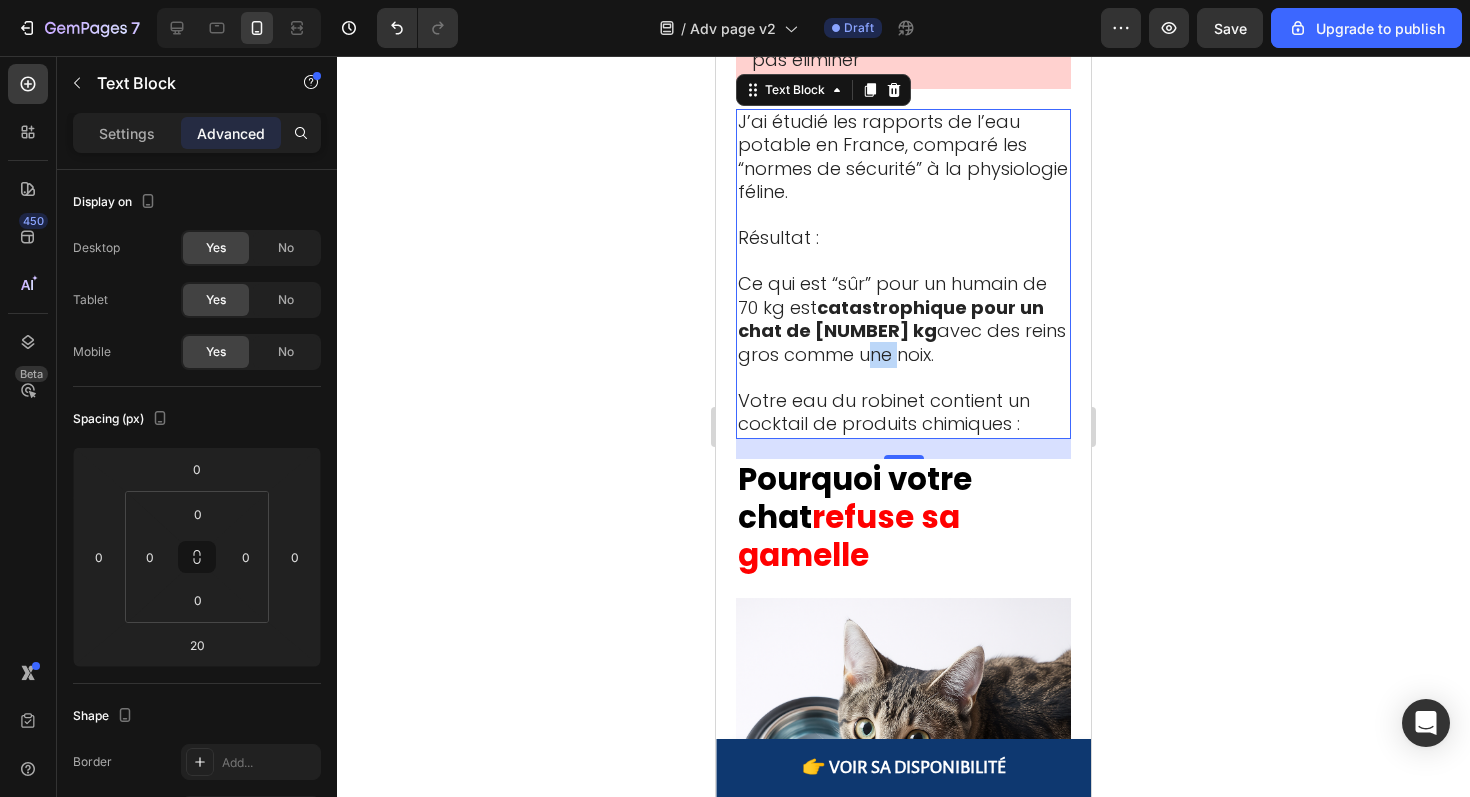 click on "Ce qui est “sûr” pour un humain de 70 kg est  catastrophique pour un chat de 4 kg  avec des reins gros comme une noix." at bounding box center [902, 319] 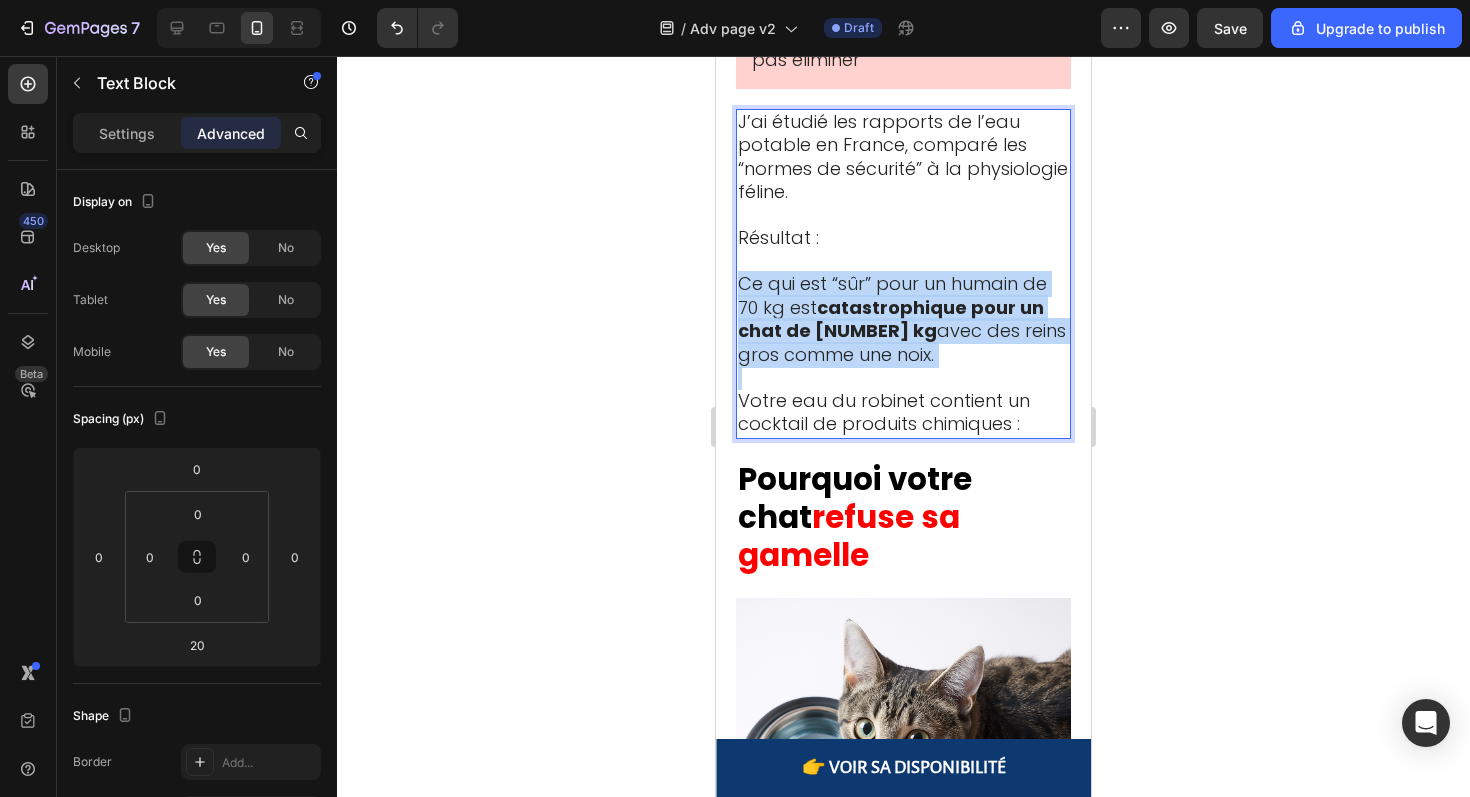 click on "Ce qui est “sûr” pour un humain de 70 kg est  catastrophique pour un chat de 4 kg  avec des reins gros comme une noix." at bounding box center (902, 319) 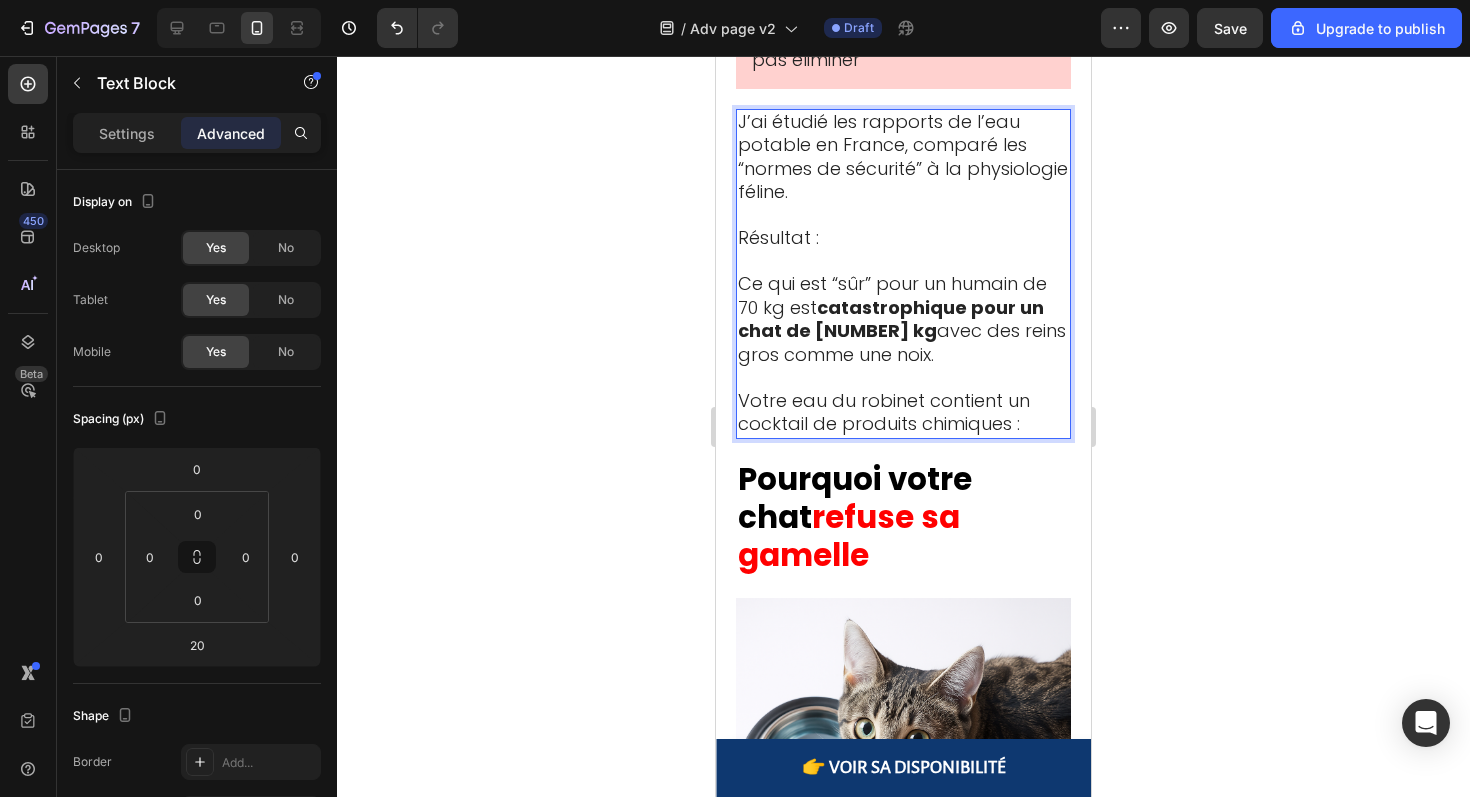 click on "Votre eau du robinet contient un cocktail de produits chimiques :" at bounding box center [903, 413] 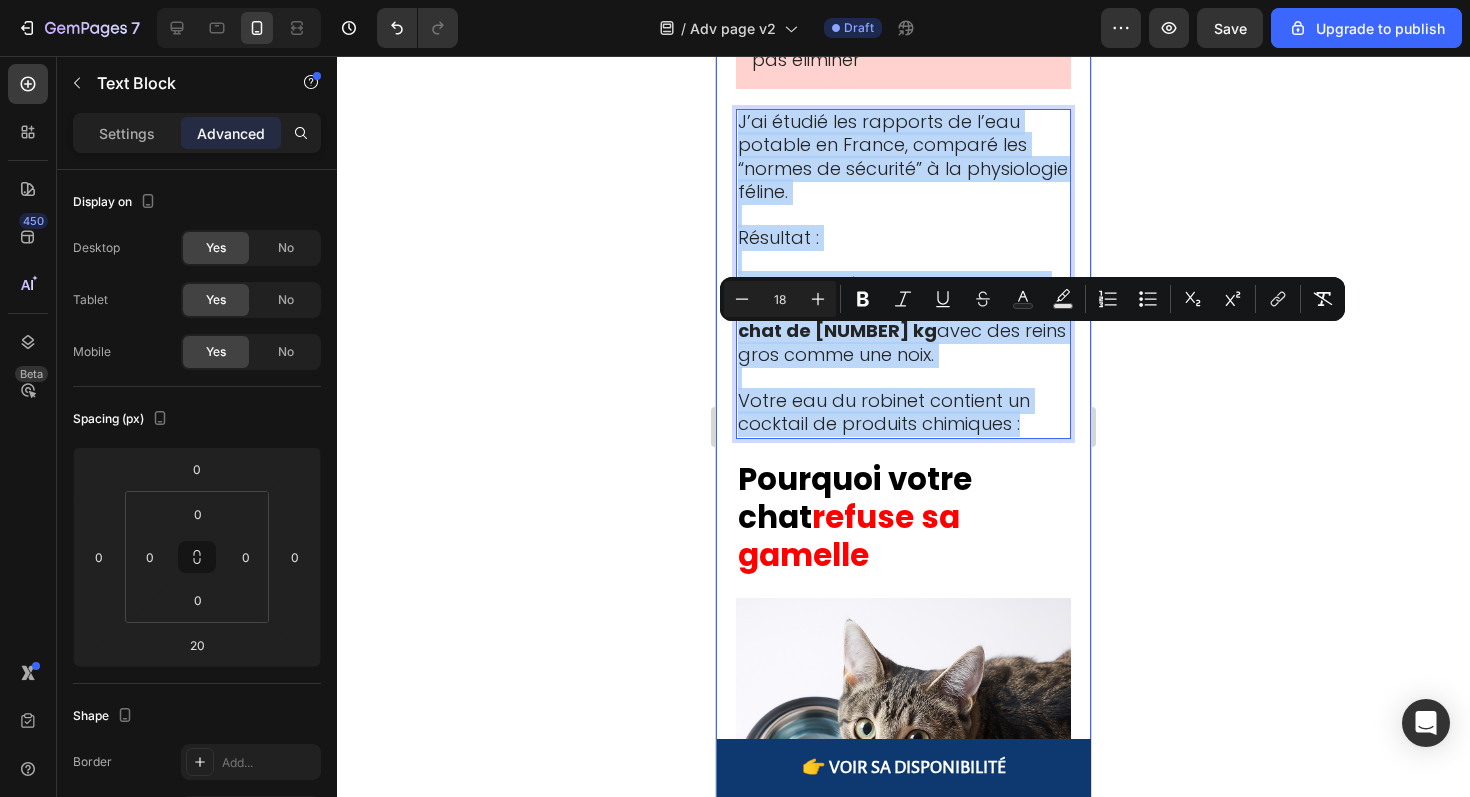 drag, startPoint x: 1030, startPoint y: 649, endPoint x: 725, endPoint y: 345, distance: 430.6286 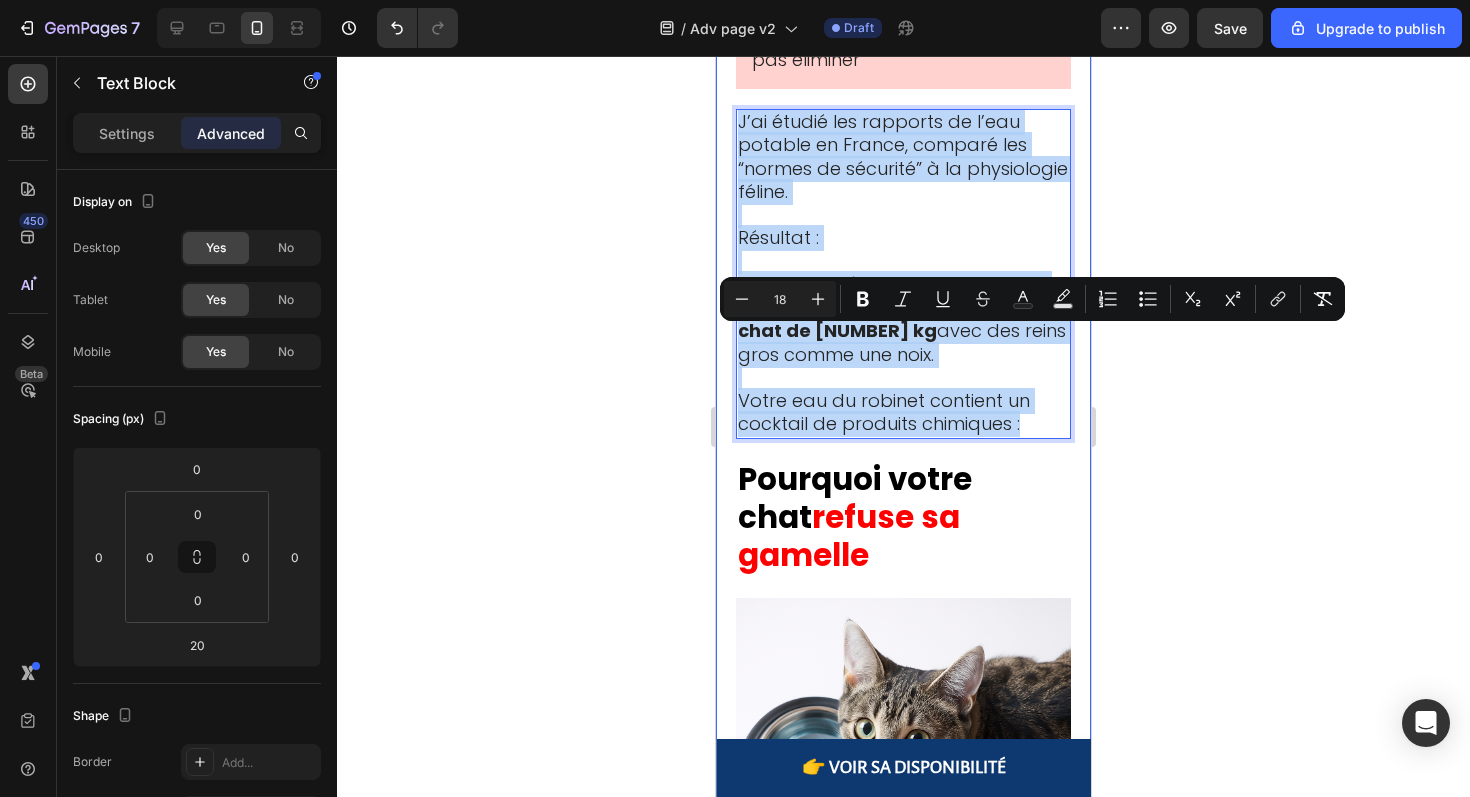 click on "⁠⁠⁠⁠⁠⁠⁠ Un vétérinaire révèle une menace cachée : "Voici pourquoi 81 % des chats meurent 5 ans trop tôt…" Heading 📍 Publié le 27 juillet 2025 à 9h17 - Paris Text Block "Quand les propriétaires remarquent enfin les symptômes, il est souvent trop tard. 80% de la fonction rénale est déjà détruite. C'est un drame que je vois 5 fois par semaine dans ma clinique."  — Dr. Claire Dubois, Vétérinaire à Paris Text Block Image ⁠⁠⁠⁠⁠⁠⁠ Ce chat aurait dû vivre jusqu’à 18 ans…  Elle est morte à 11. Heading Si votre chat semble en bonne santé mais que quelque chose vous inquiète…   S’il agit différemment sans raison apparente… Si vous pensez “tout faire bien” et pourtant vous vous demandez s’il va vraiment bien . Alors ce que je vais partager pourrait  lui sauver plusieurs années de vie. Une épidémie silencieuse vole des années à nos chats Des millions de chats d’intérieur en France perdent  5 à 7 années d’espérance de vie. Et le pire ?" at bounding box center [903, 5170] 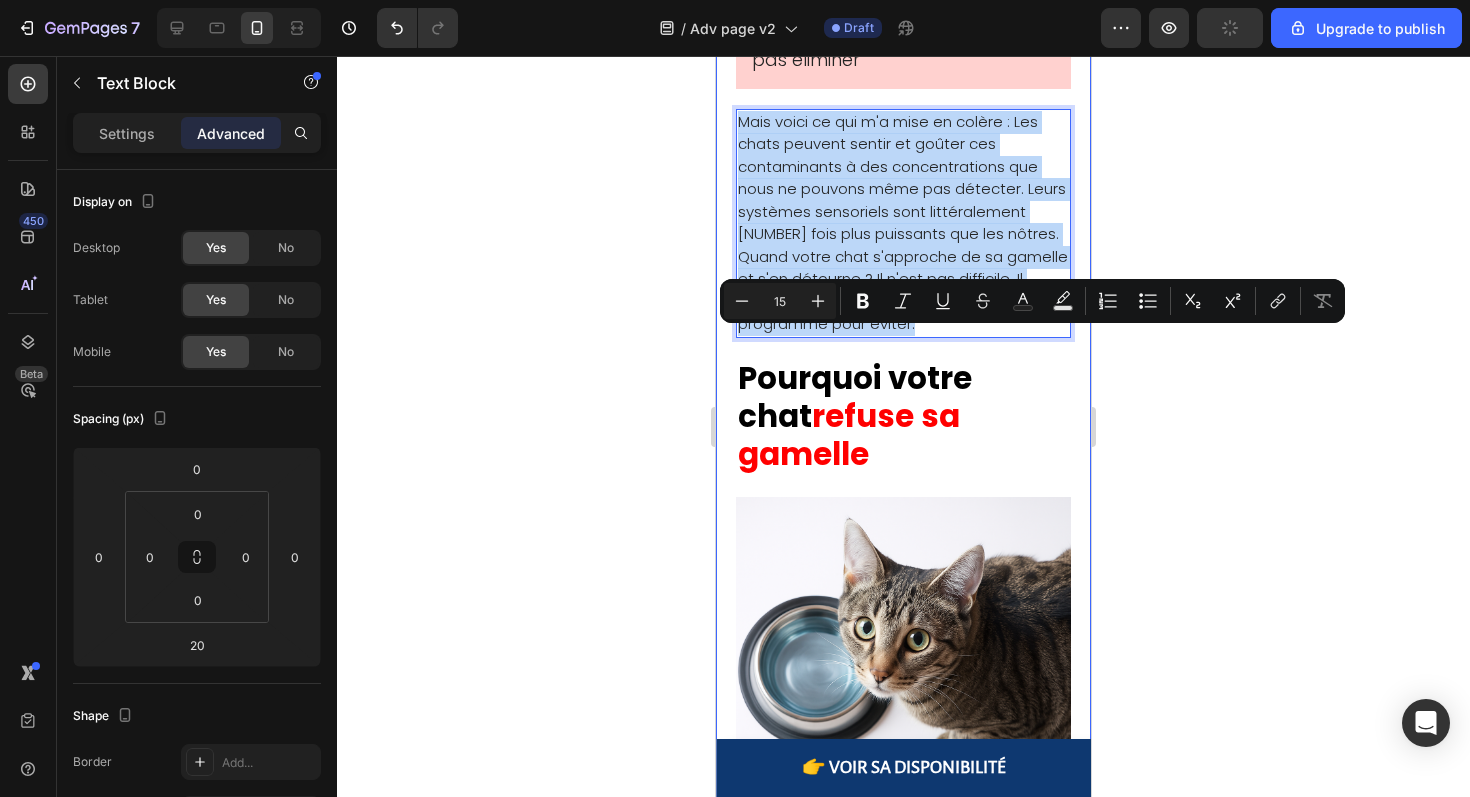 drag, startPoint x: 936, startPoint y: 547, endPoint x: 729, endPoint y: 341, distance: 292.03595 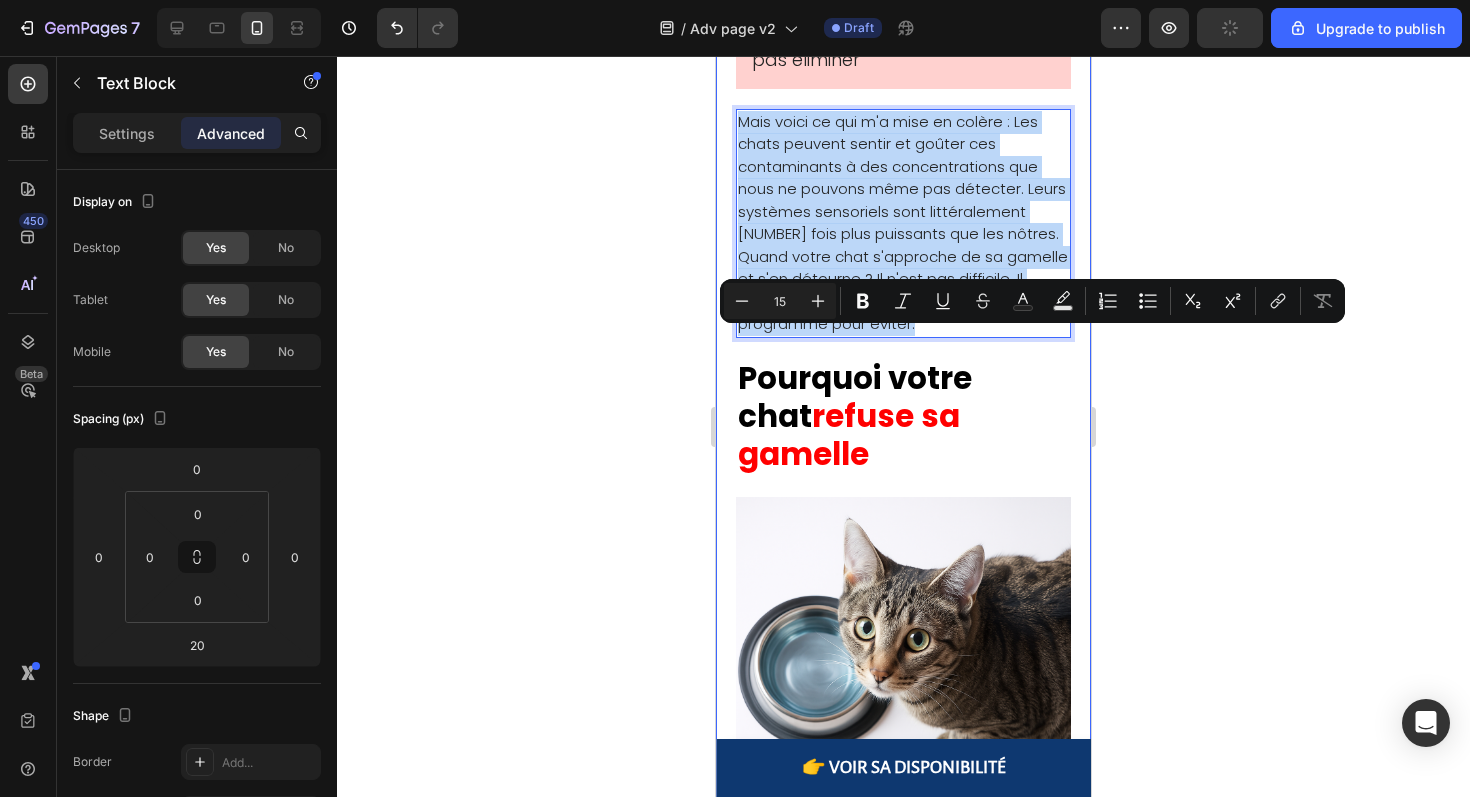 click on "⁠⁠⁠⁠⁠⁠⁠ Un vétérinaire révèle une menace cachée : "Voici pourquoi 81 % des chats meurent 5 ans trop tôt…" Heading 📍 Publié le 27 juillet 2025 à 9h17 - Paris Text Block "Quand les propriétaires remarquent enfin les symptômes, il est souvent trop tard. 80% de la fonction rénale est déjà détruite. C'est un drame que je vois 5 fois par semaine dans ma clinique."  — Dr. Claire Dubois, Vétérinaire à Paris Text Block Image ⁠⁠⁠⁠⁠⁠⁠ Ce chat aurait dû vivre jusqu’à 18 ans…  Elle est morte à 11. Heading Si votre chat semble en bonne santé mais que quelque chose vous inquiète…   S’il agit différemment sans raison apparente… Si vous pensez “tout faire bien” et pourtant vous vous demandez s’il va vraiment bien . Alors ce que je vais partager pourrait  lui sauver plusieurs années de vie. Une épidémie silencieuse vole des années à nos chats Des millions de chats d’intérieur en France perdent  5 à 7 années d’espérance de vie. Et le pire ?" at bounding box center (903, 5120) 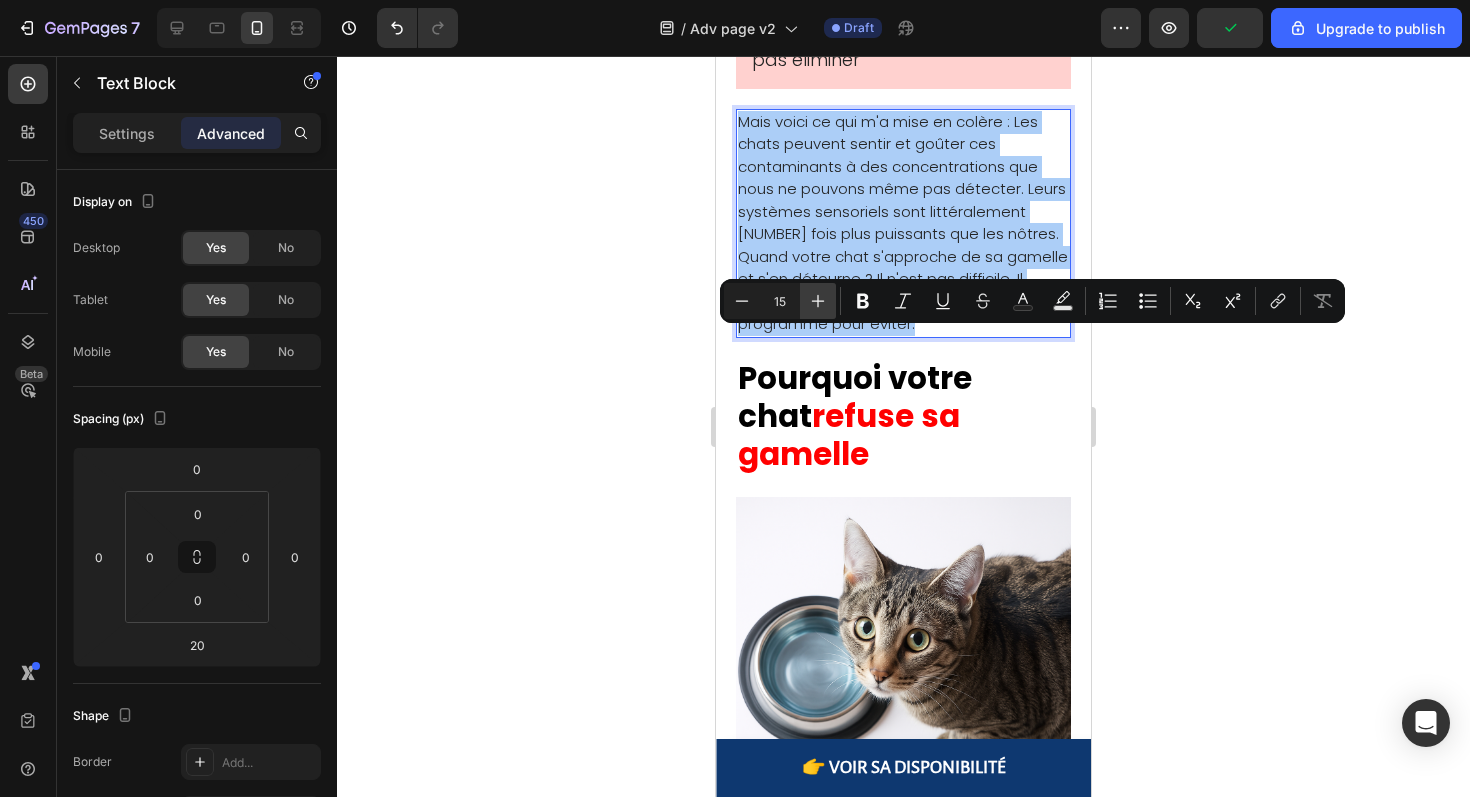 click 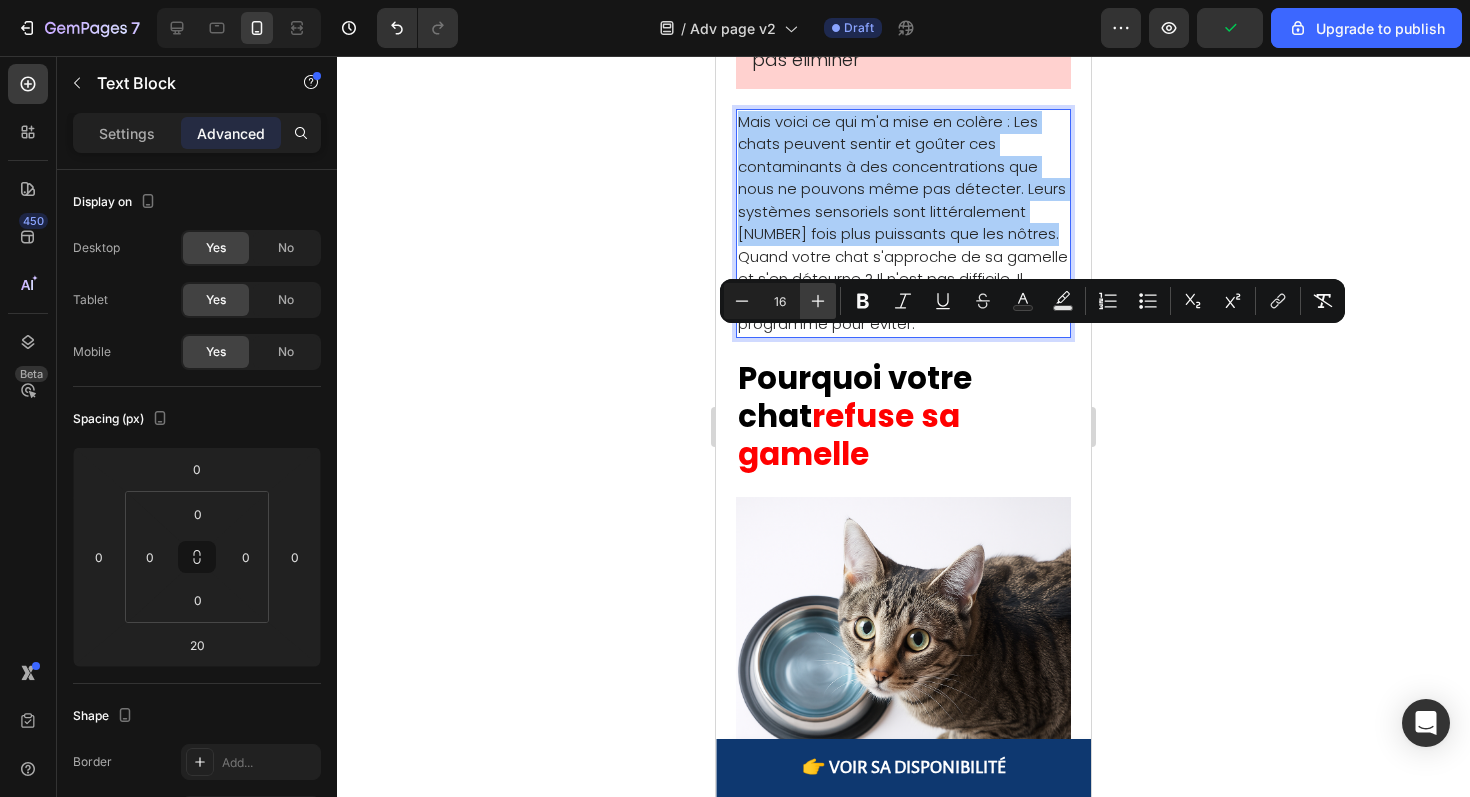 click 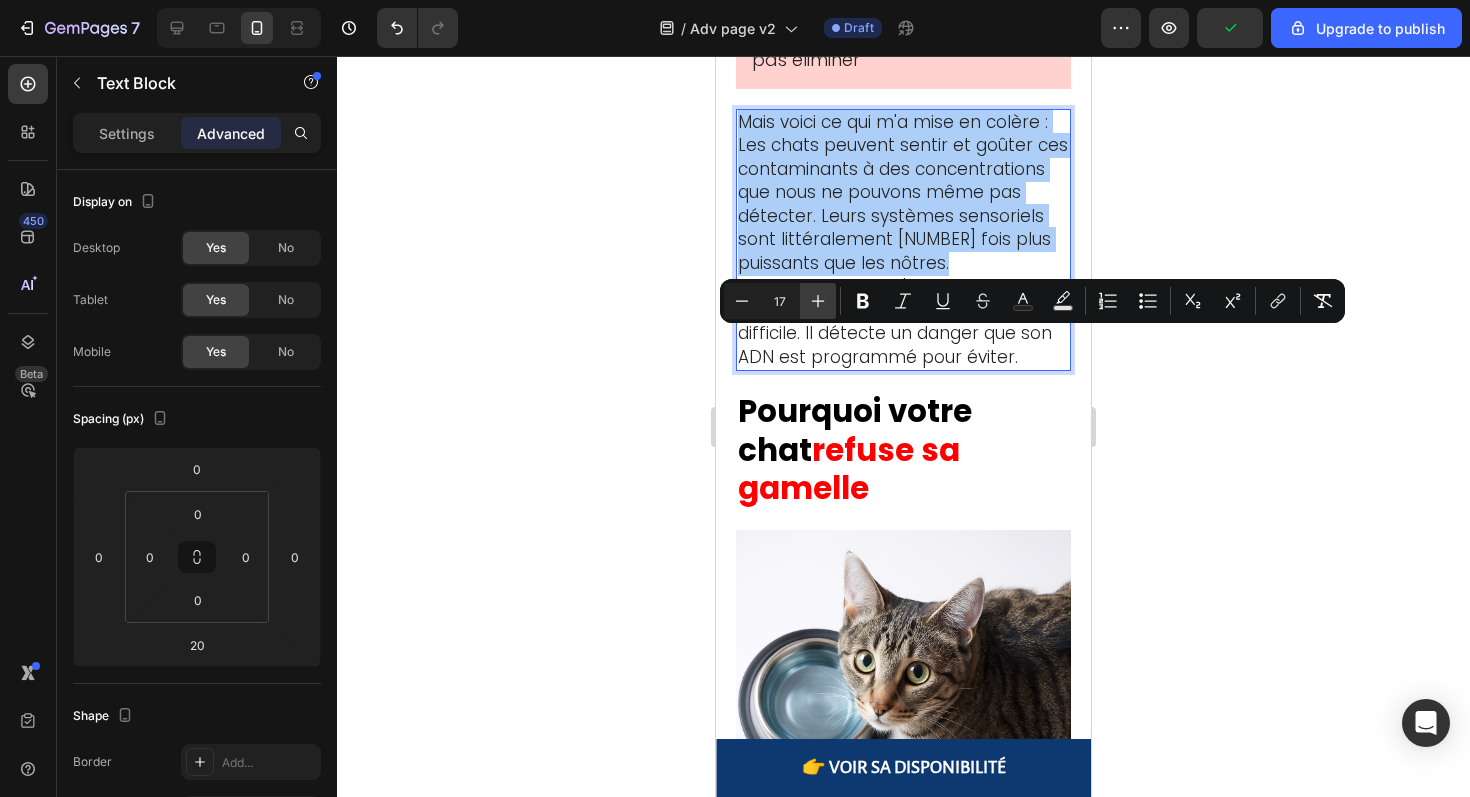 click 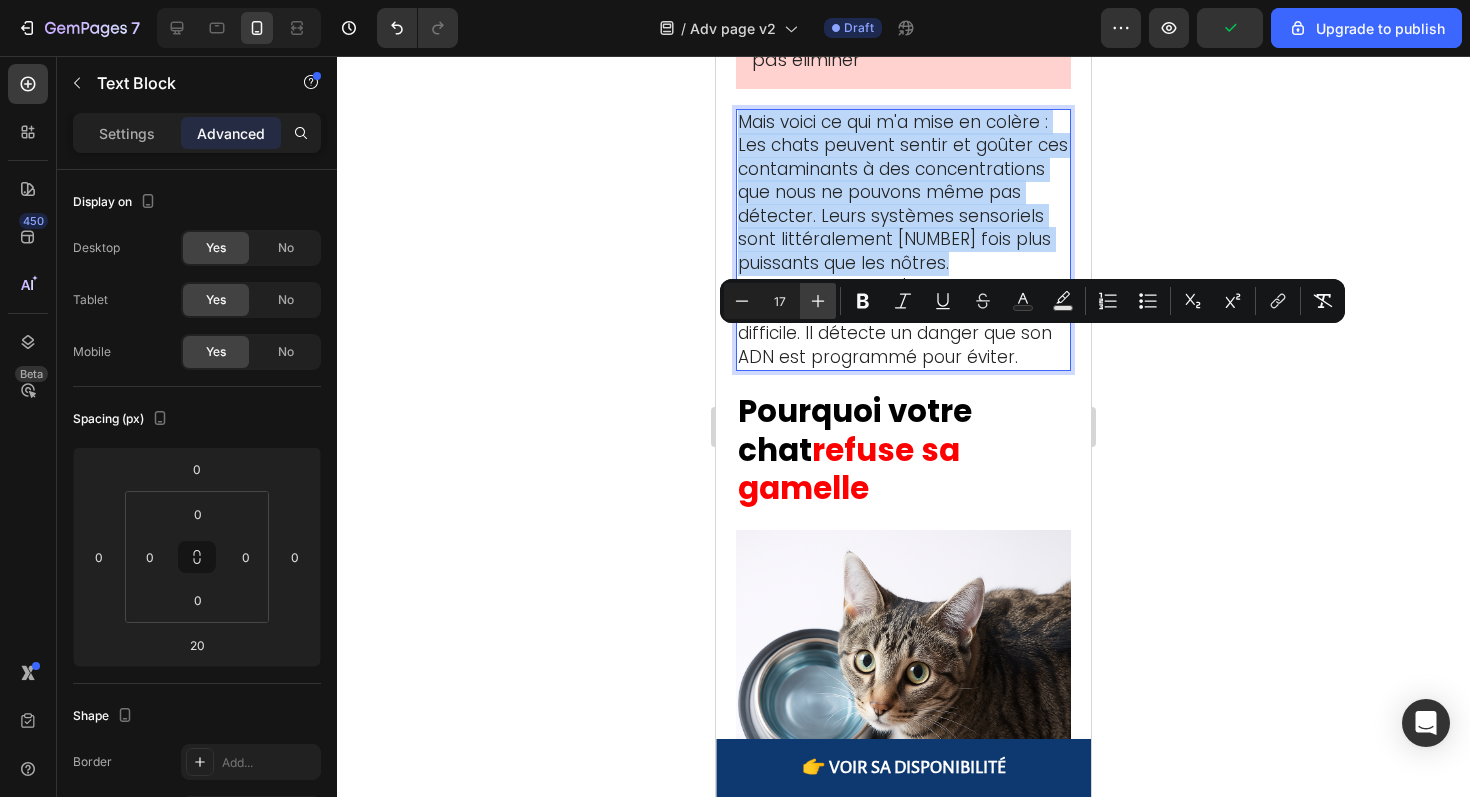 type on "18" 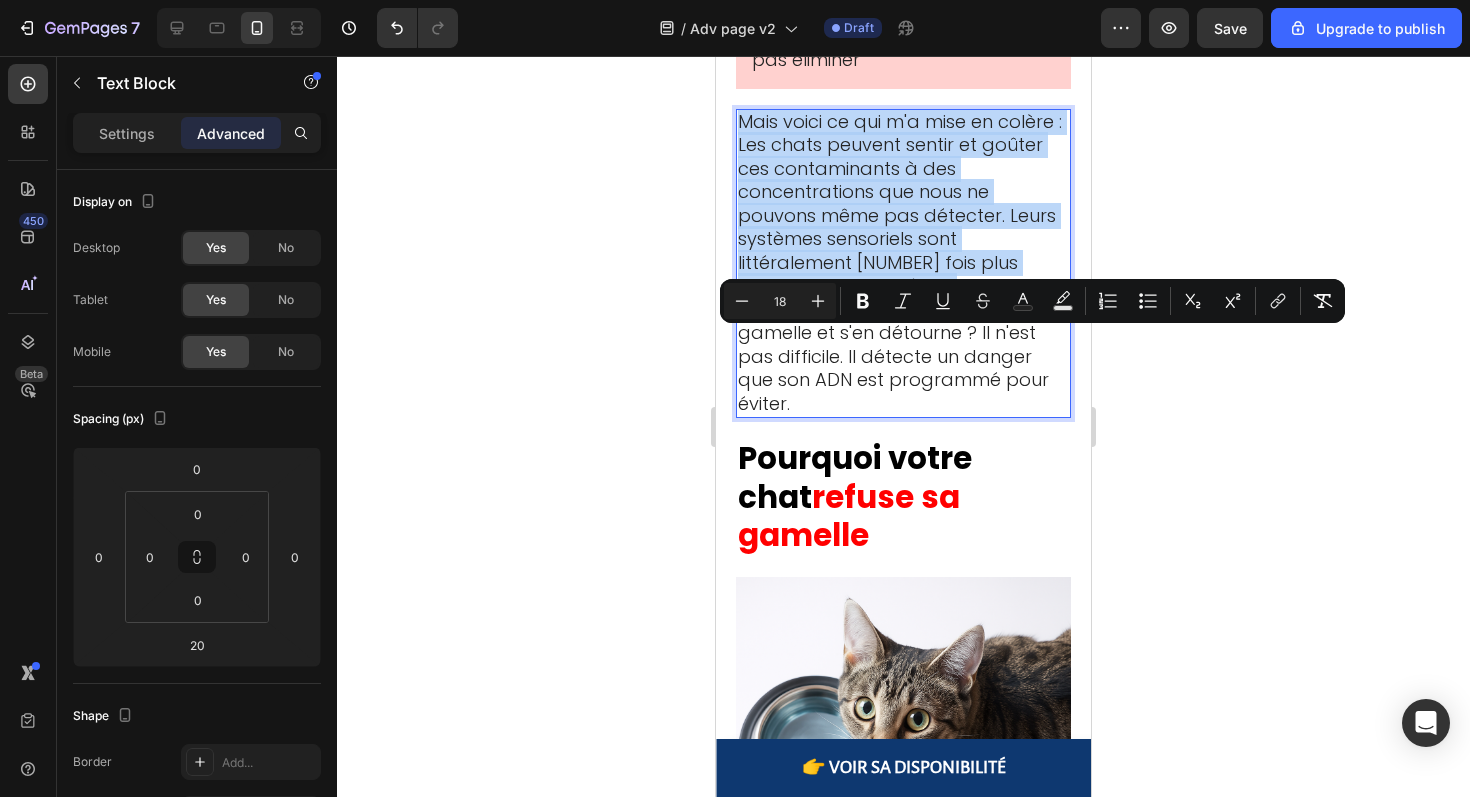 click on "Mais voici ce qui m'a mise en colère : Les chats peuvent sentir et goûter ces contaminants à des concentrations que nous ne pouvons même pas détecter. Leurs systèmes sensoriels sont littéralement 14 fois plus puissants que les nôtres." at bounding box center (903, 205) 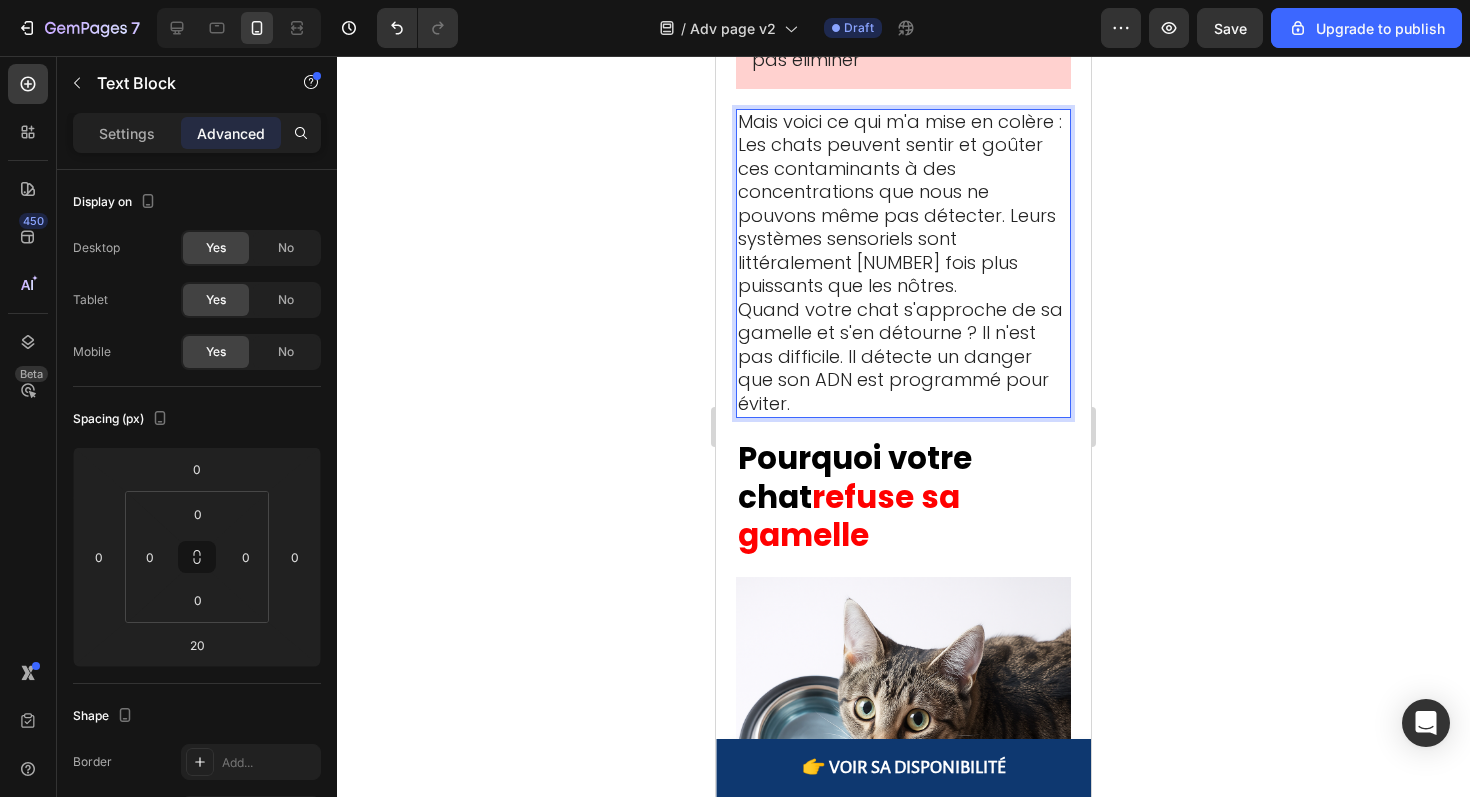 click on "Mais voici ce qui m'a mise en colère : Les chats peuvent sentir et goûter ces contaminants à des concentrations que nous ne pouvons même pas détecter. Leurs systèmes sensoriels sont littéralement 14 fois plus puissants que les nôtres." at bounding box center [903, 205] 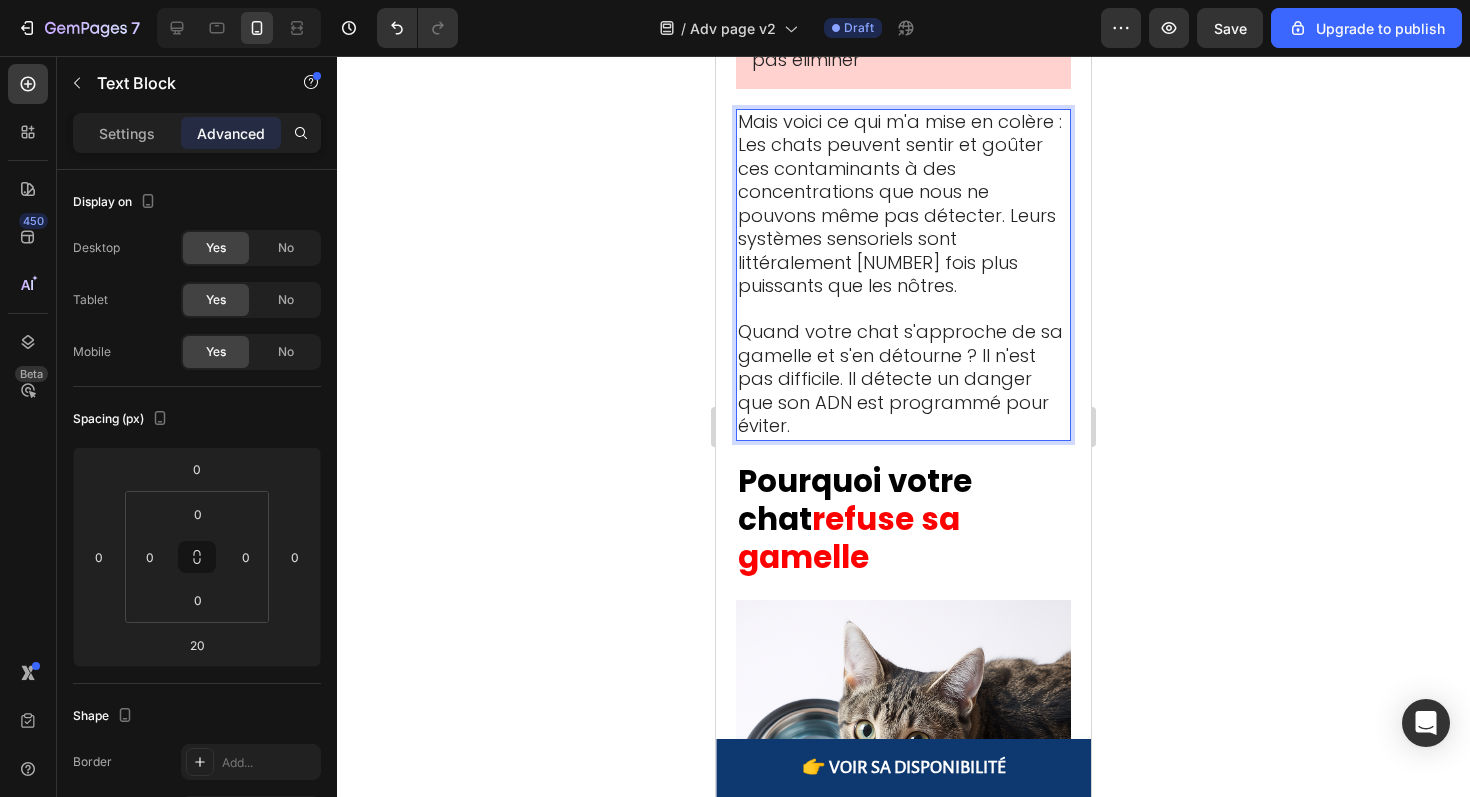 click on "Mais voici ce qui m'a mise en colère : Les chats peuvent sentir et goûter ces contaminants à des concentrations que nous ne pouvons même pas détecter. Leurs systèmes sensoriels sont littéralement 14 fois plus puissants que les nôtres." at bounding box center (900, 204) 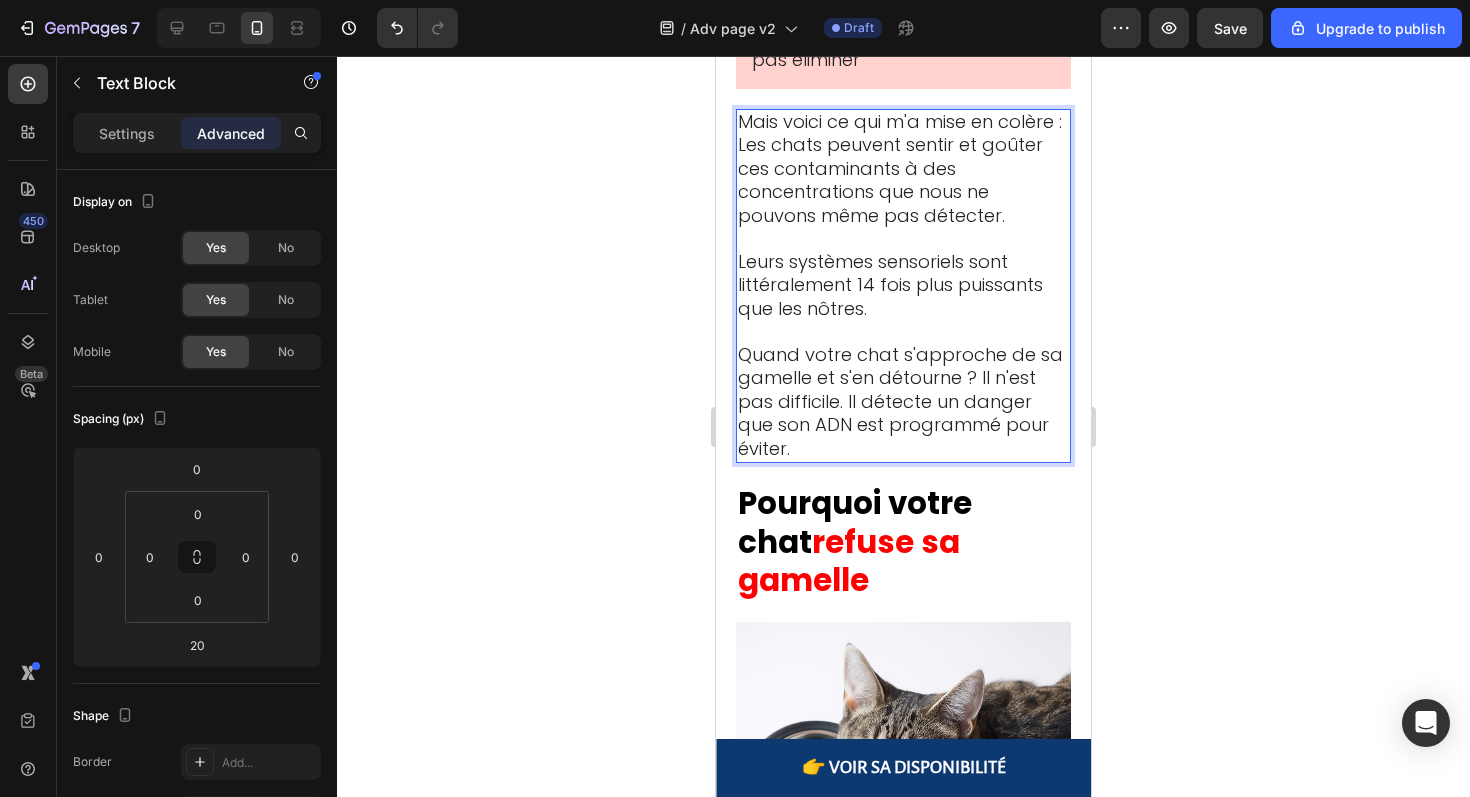 click on "Mais voici ce qui m'a mise en colère : Les chats peuvent sentir et goûter ces contaminants à des concentrations que nous ne pouvons même pas détecter." at bounding box center (900, 168) 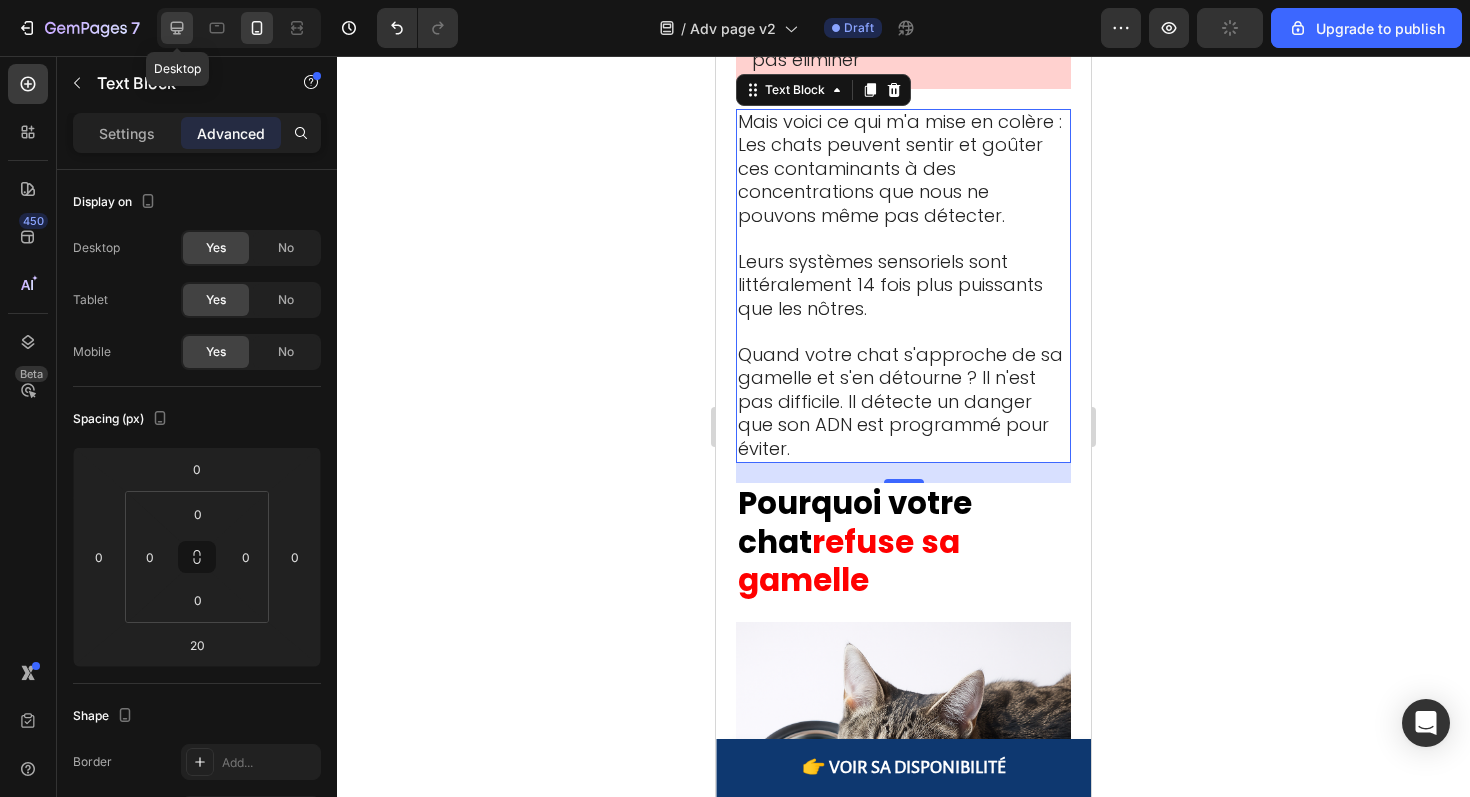 click 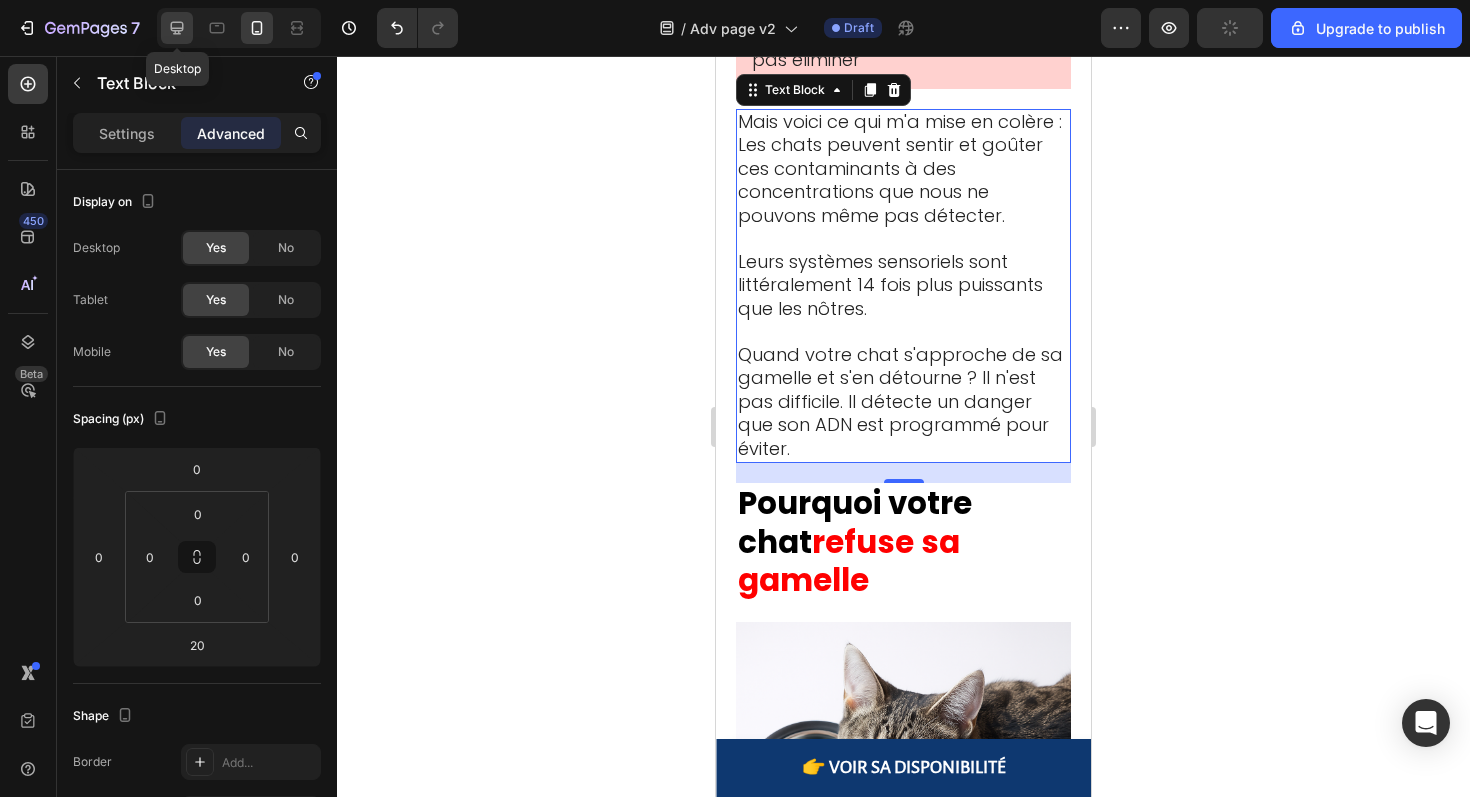 type on "9" 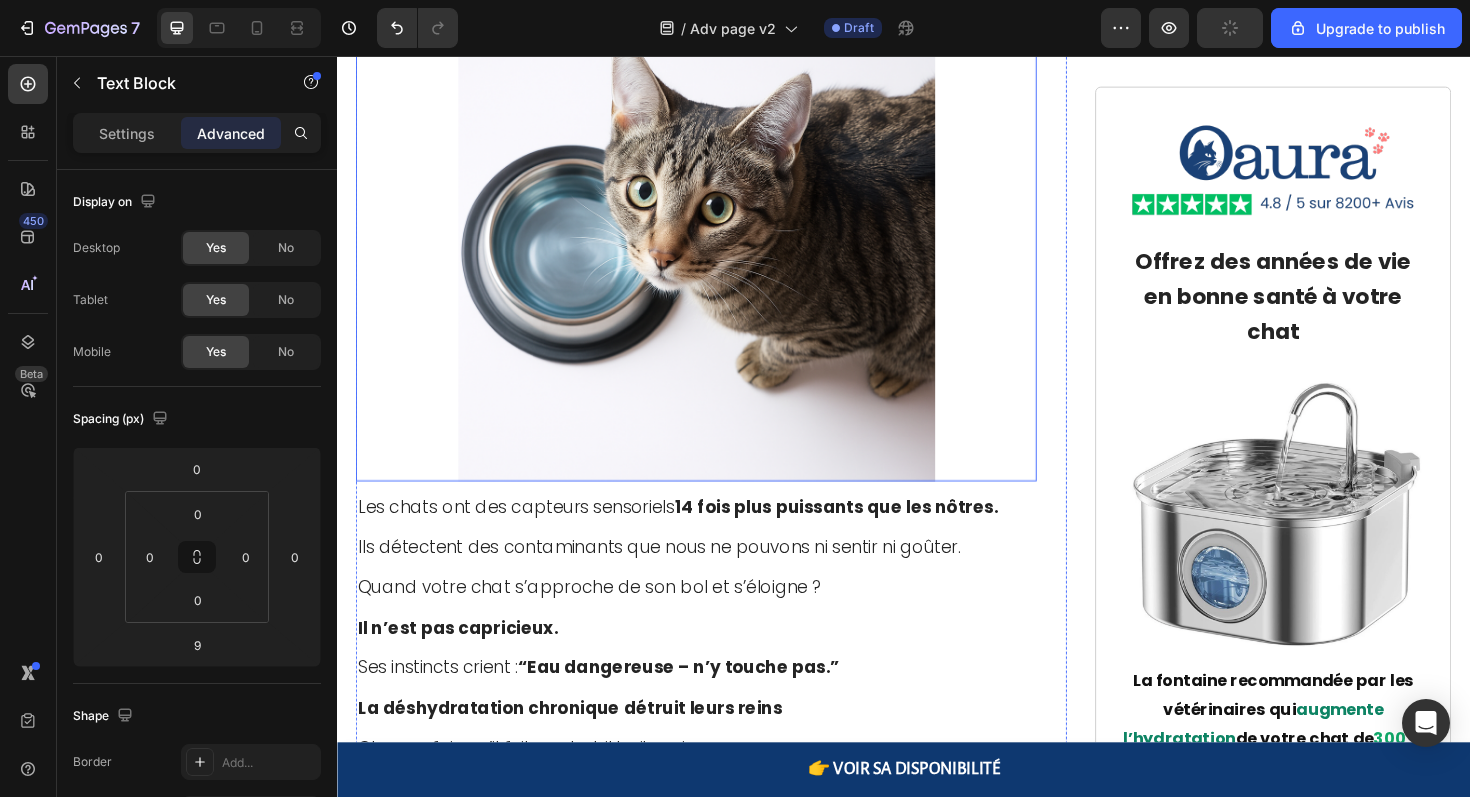 scroll, scrollTop: 3192, scrollLeft: 0, axis: vertical 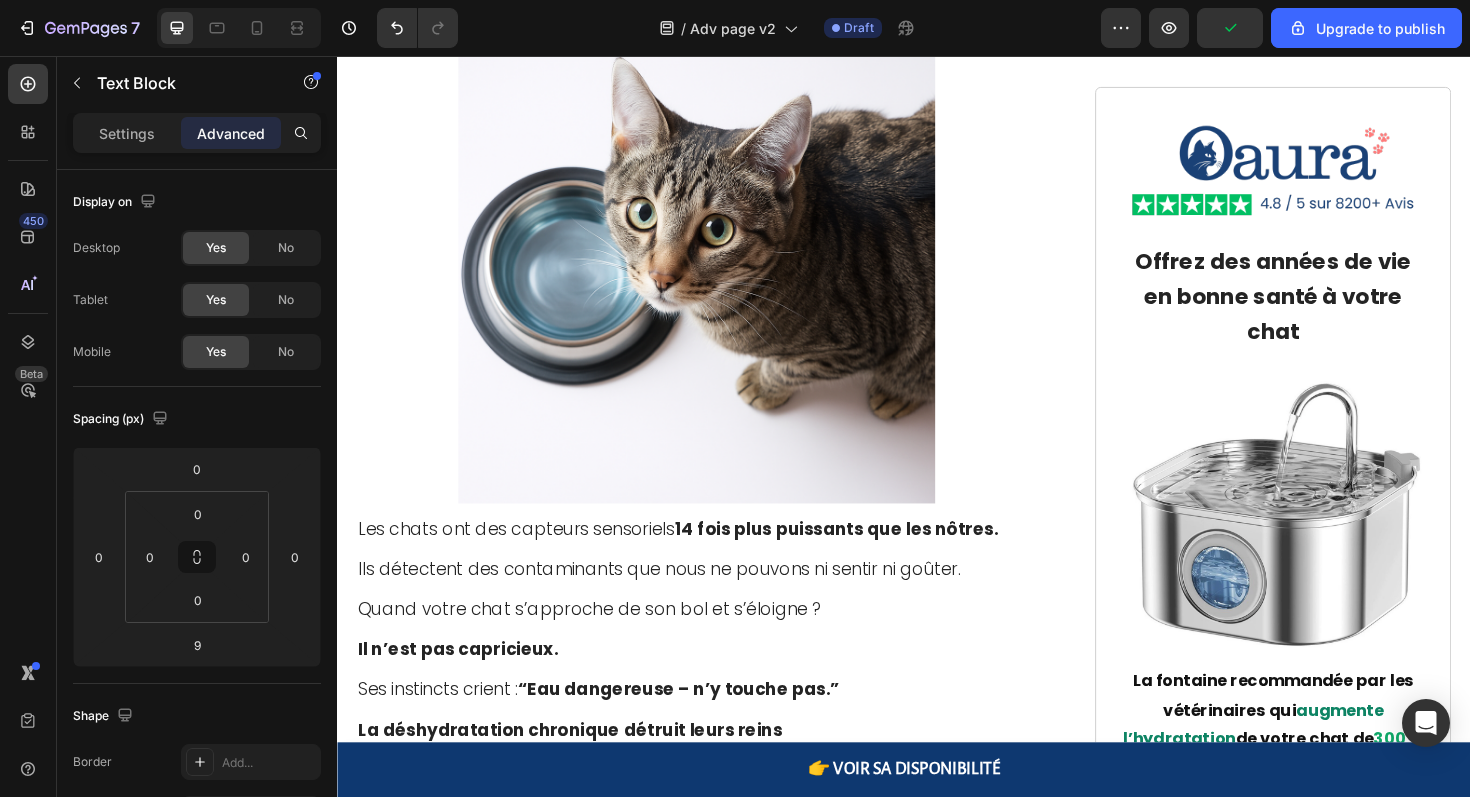 click on "Mais voici ce qui m'a mise en colère :" at bounding box center (717, -202) 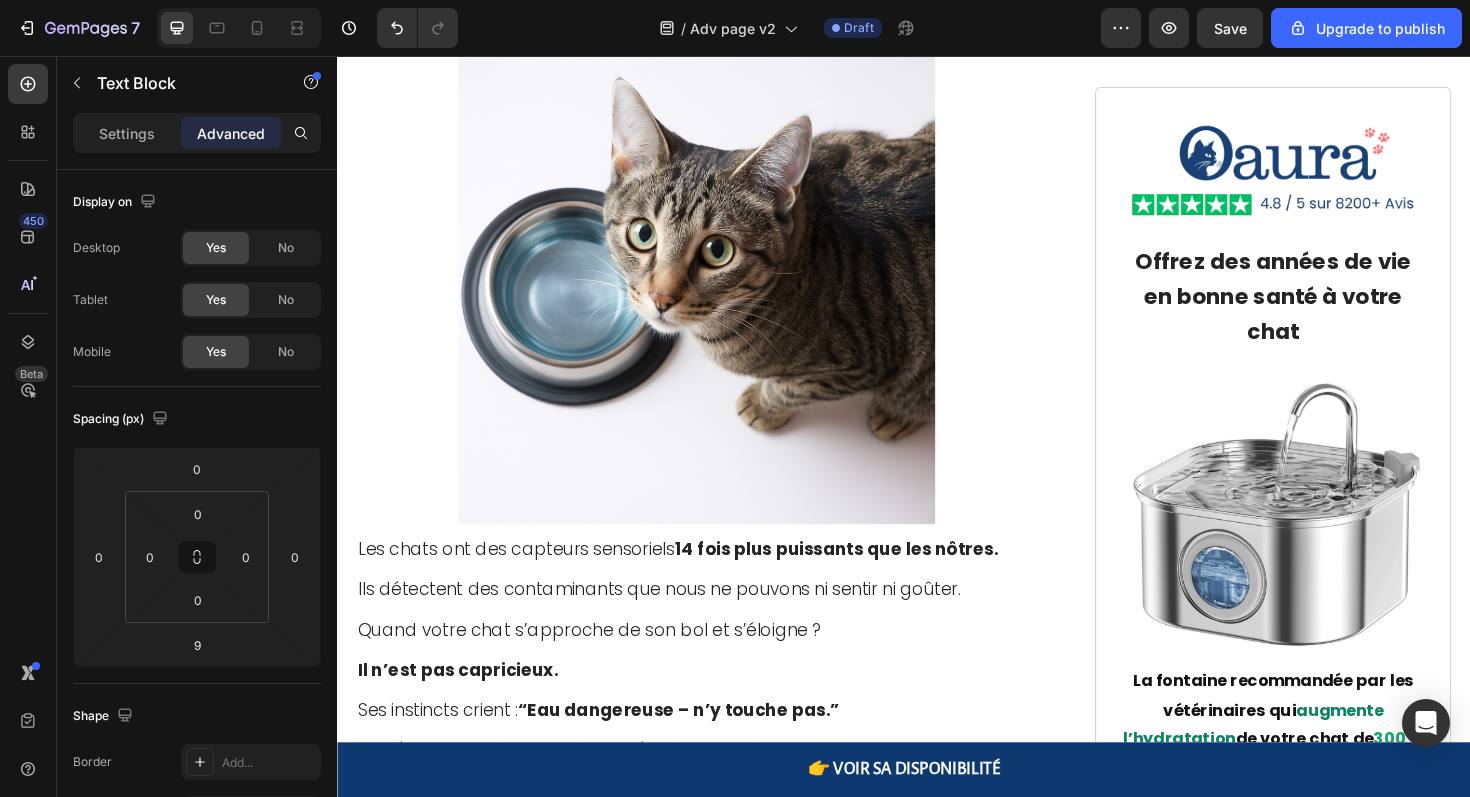 click on "Les chats peuvent sentir et goûter ces contaminants à des concentrations que nous ne pouvons même pas détecter." at bounding box center (717, -147) 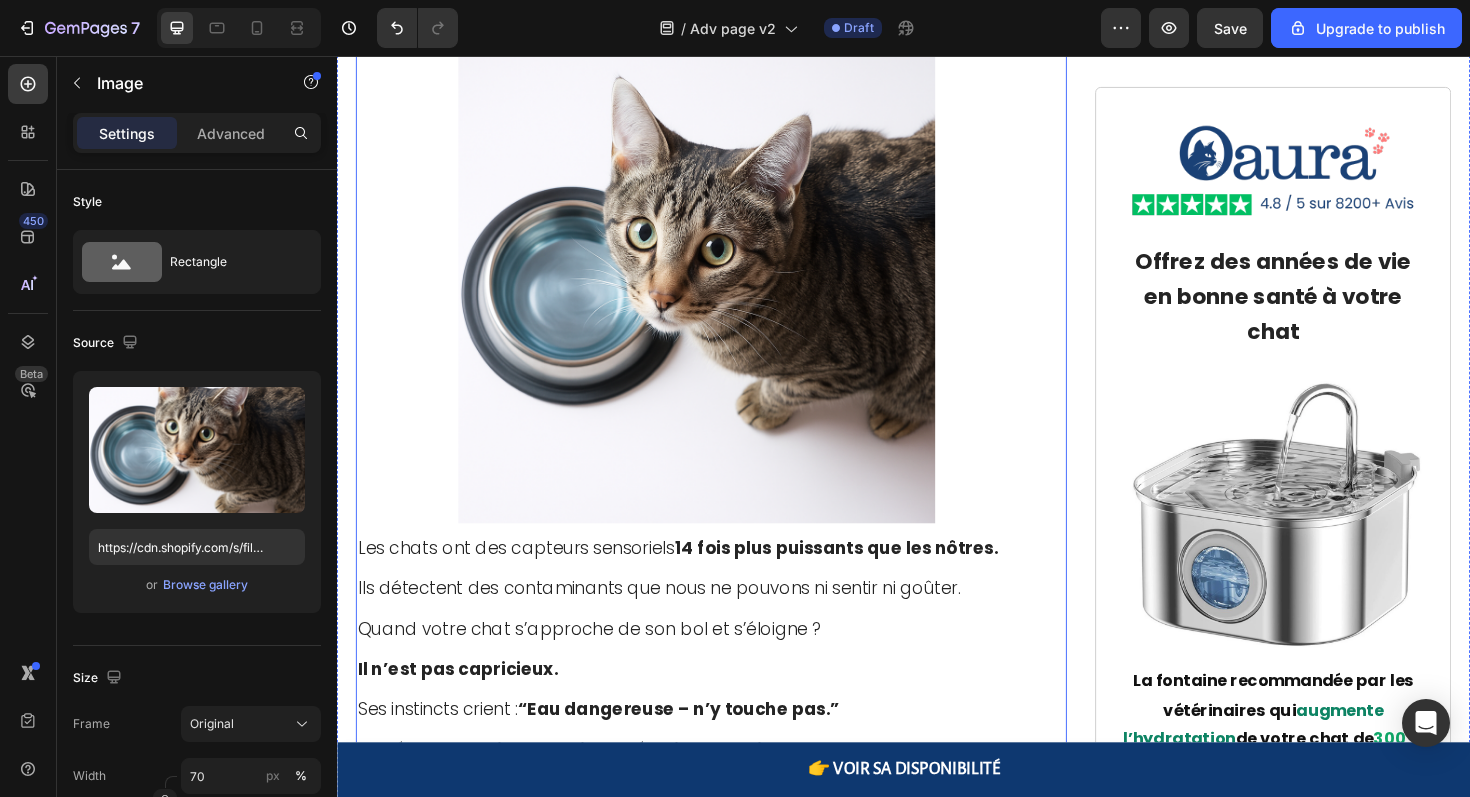 click at bounding box center [717, 298] 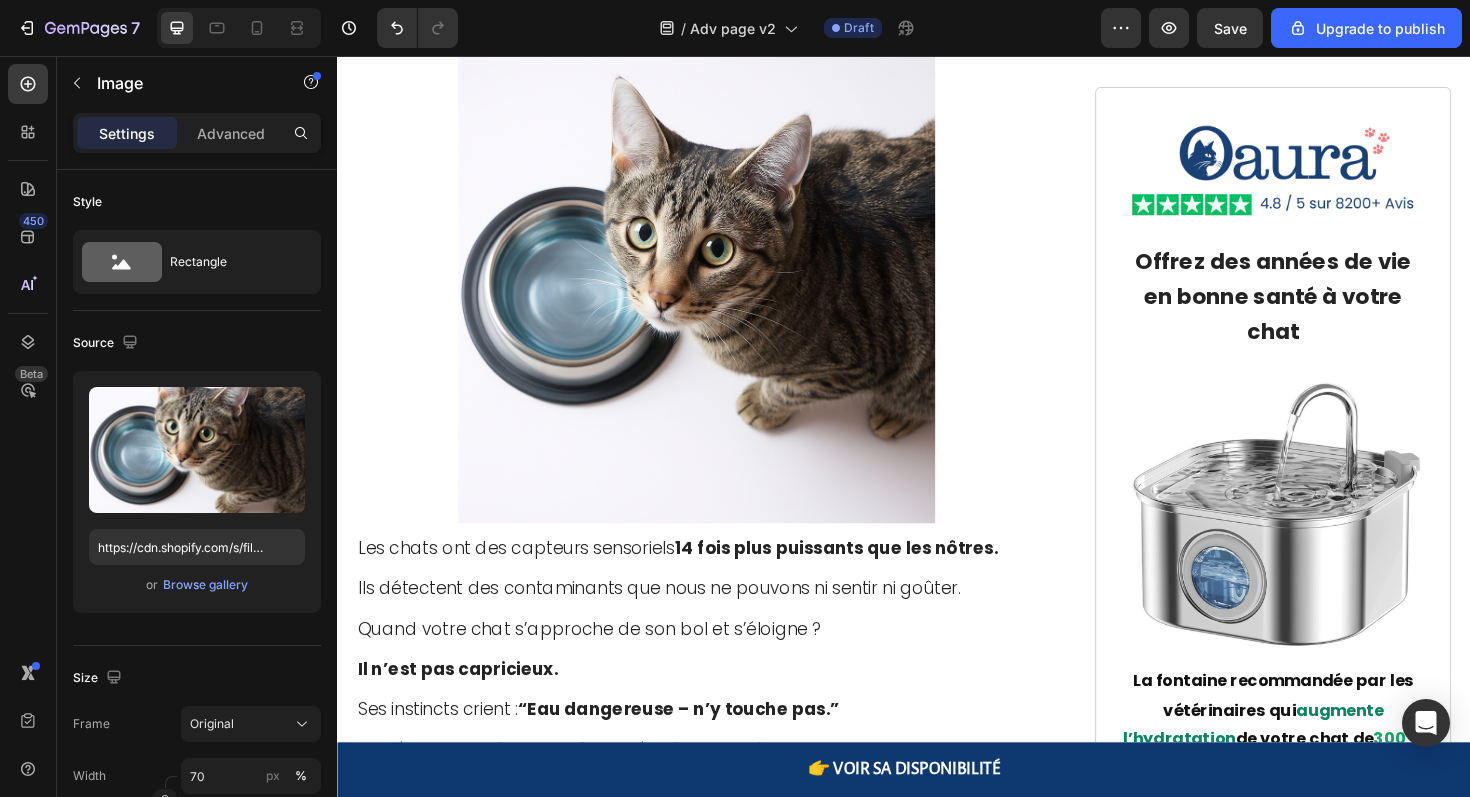 click on "Quand votre chat s'approche de sa gamelle et s'en détourne ? Il n'est pas difficile. Il détecte un danger que son ADN est programmé pour éviter." at bounding box center [717, -41] 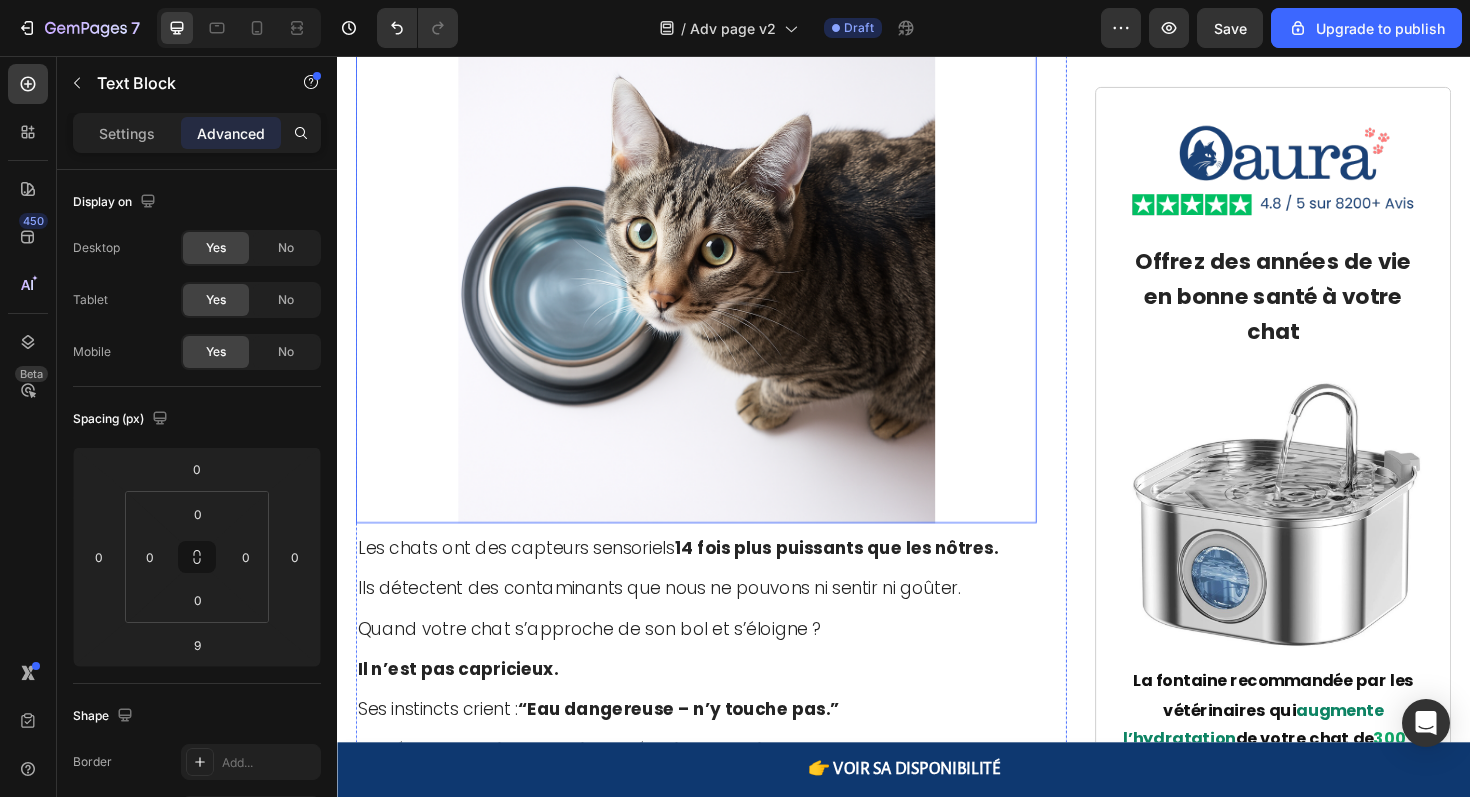 click at bounding box center [717, 298] 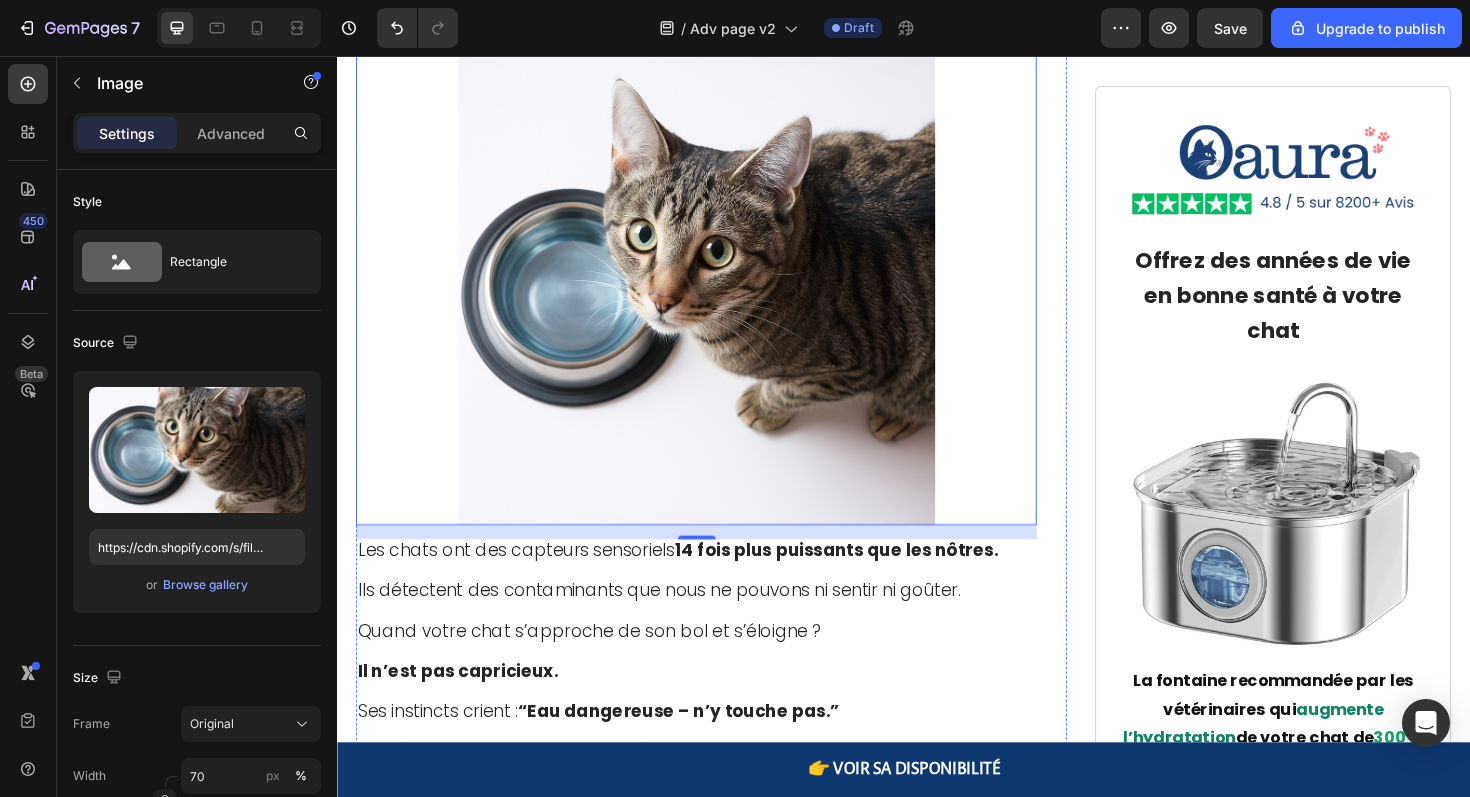 scroll, scrollTop: 3200, scrollLeft: 0, axis: vertical 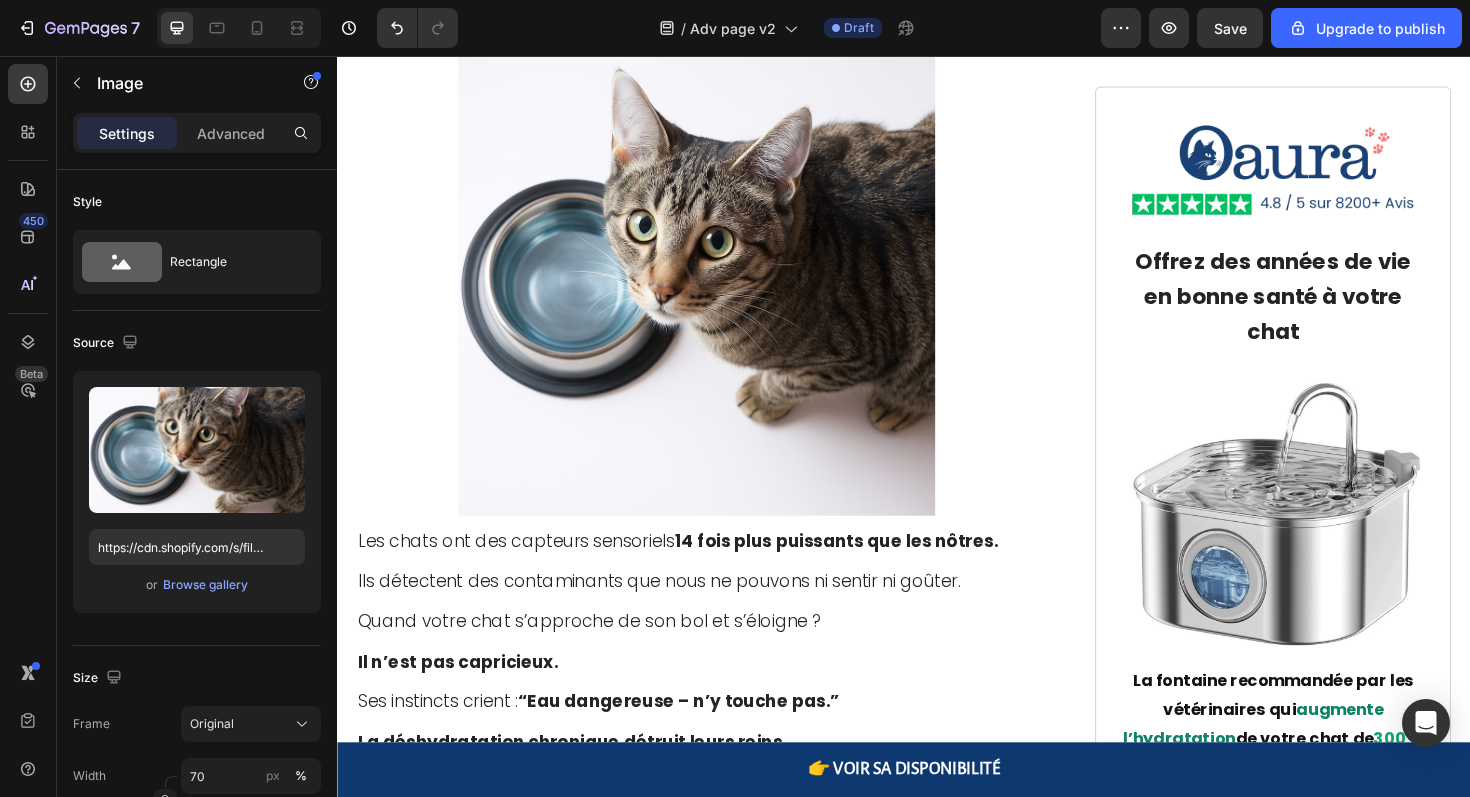 click on "refuse sa gamelle" at bounding box center [817, 5] 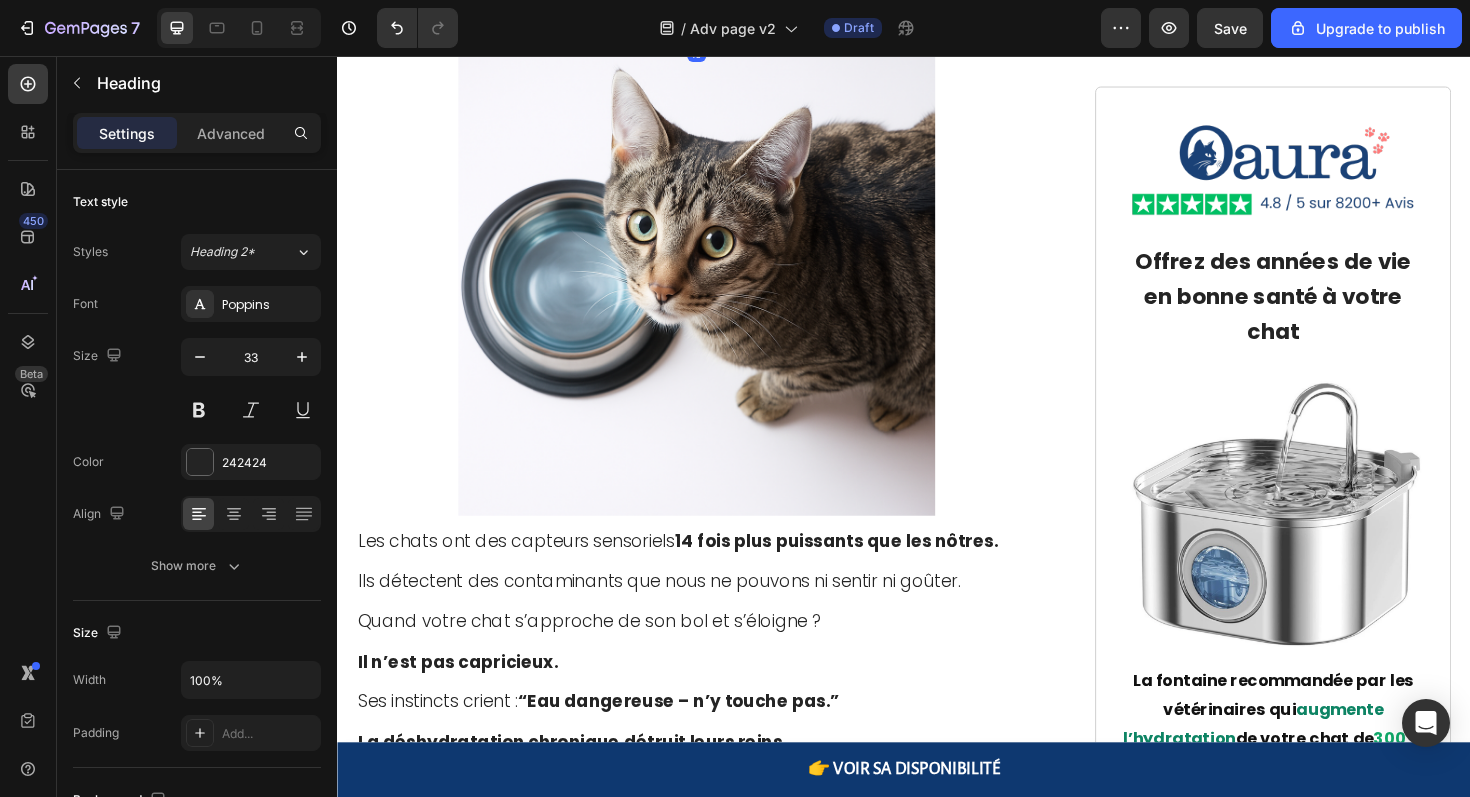 click on "refuse sa gamelle" at bounding box center (817, 5) 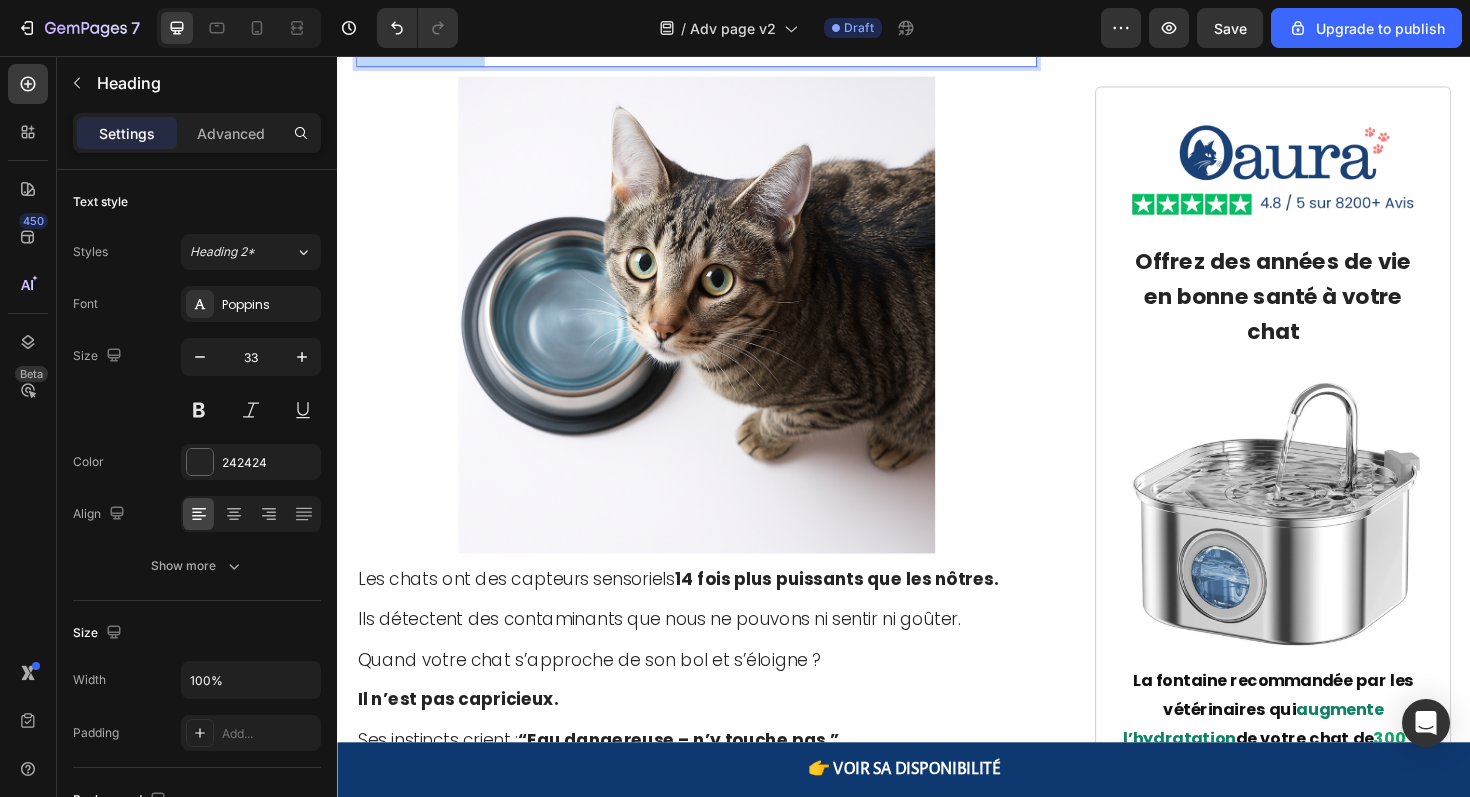 drag, startPoint x: 608, startPoint y: 489, endPoint x: 839, endPoint y: 454, distance: 233.63647 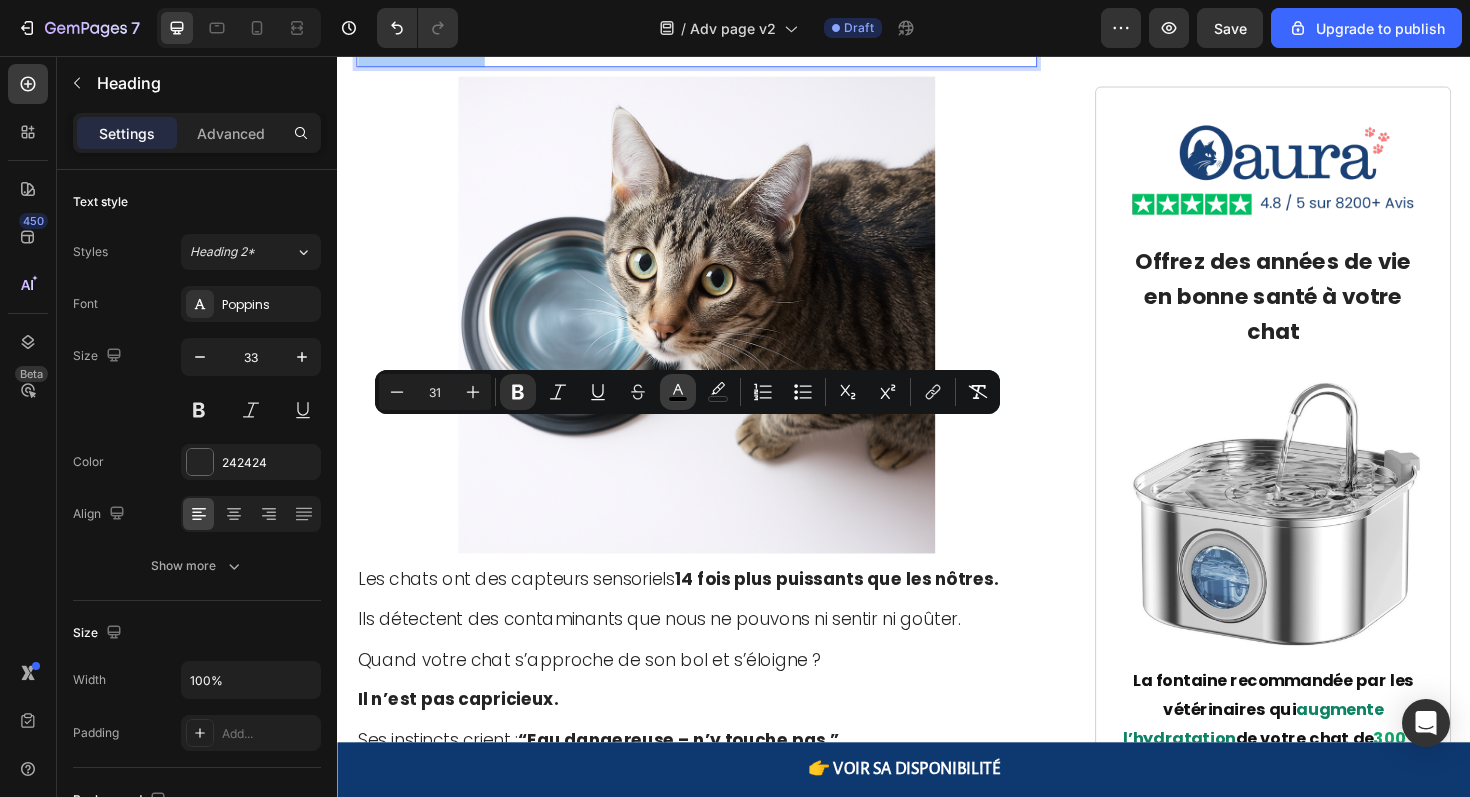 click on "color" at bounding box center (678, 392) 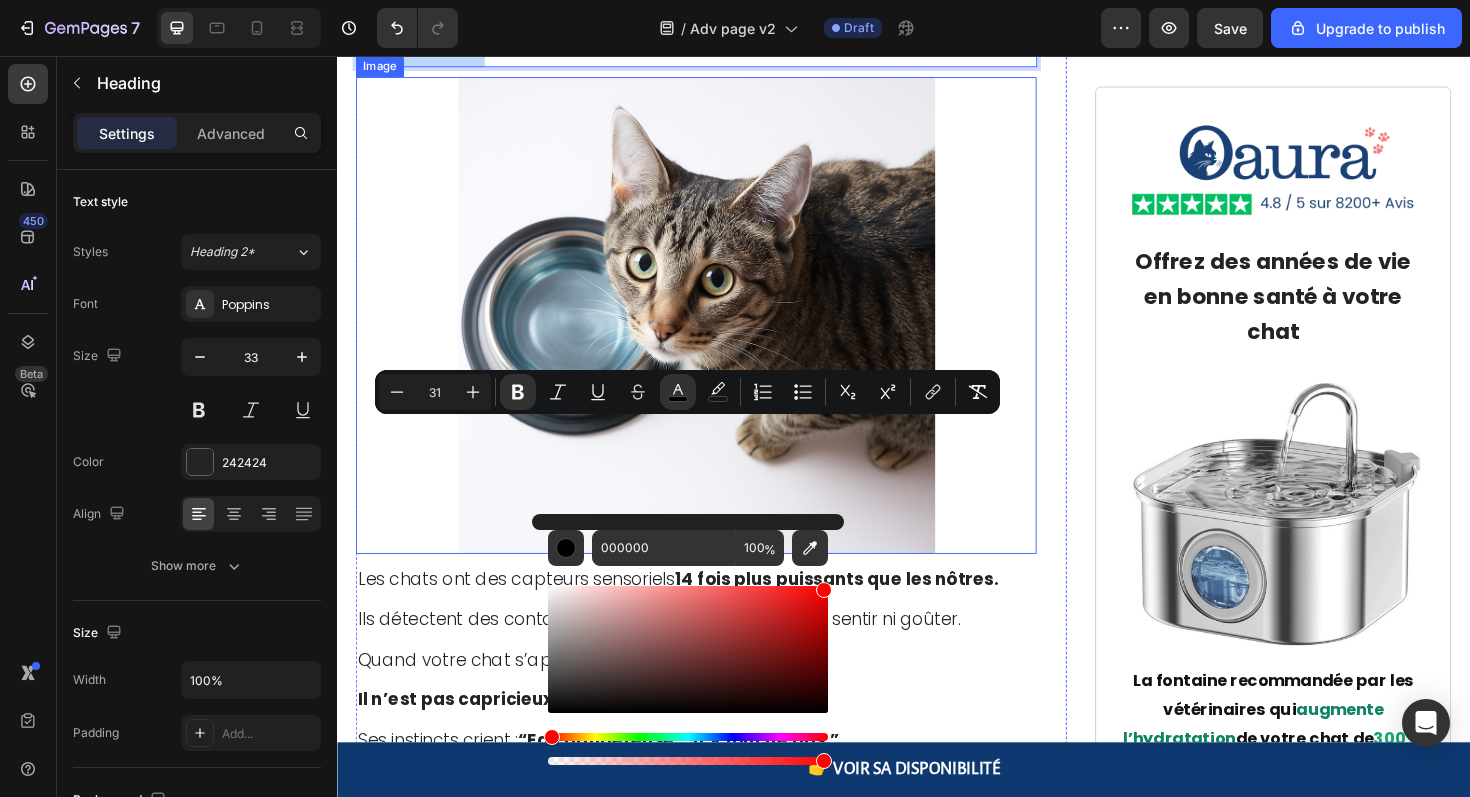 type on "FF0202" 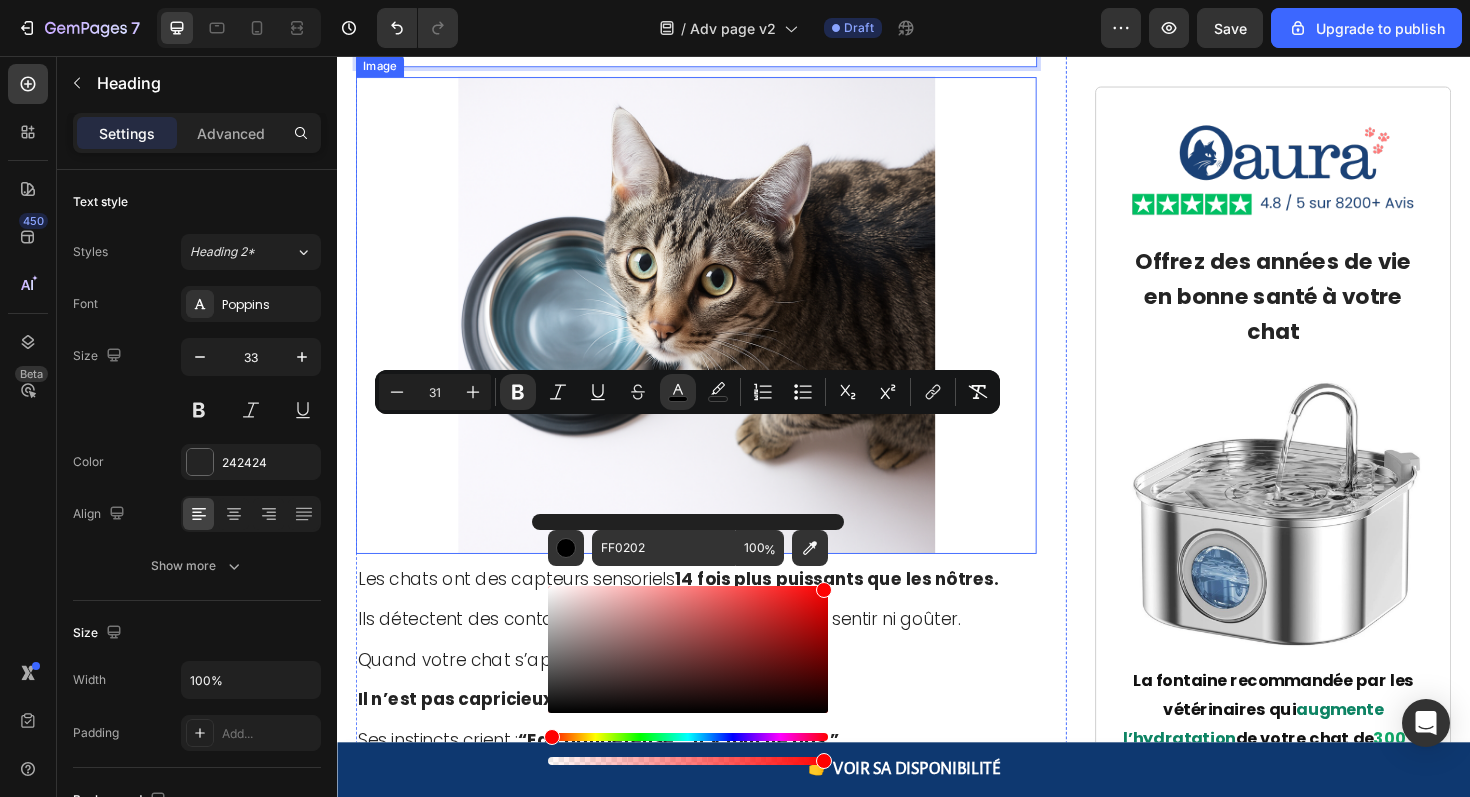 drag, startPoint x: 1114, startPoint y: 677, endPoint x: 920, endPoint y: 549, distance: 232.42203 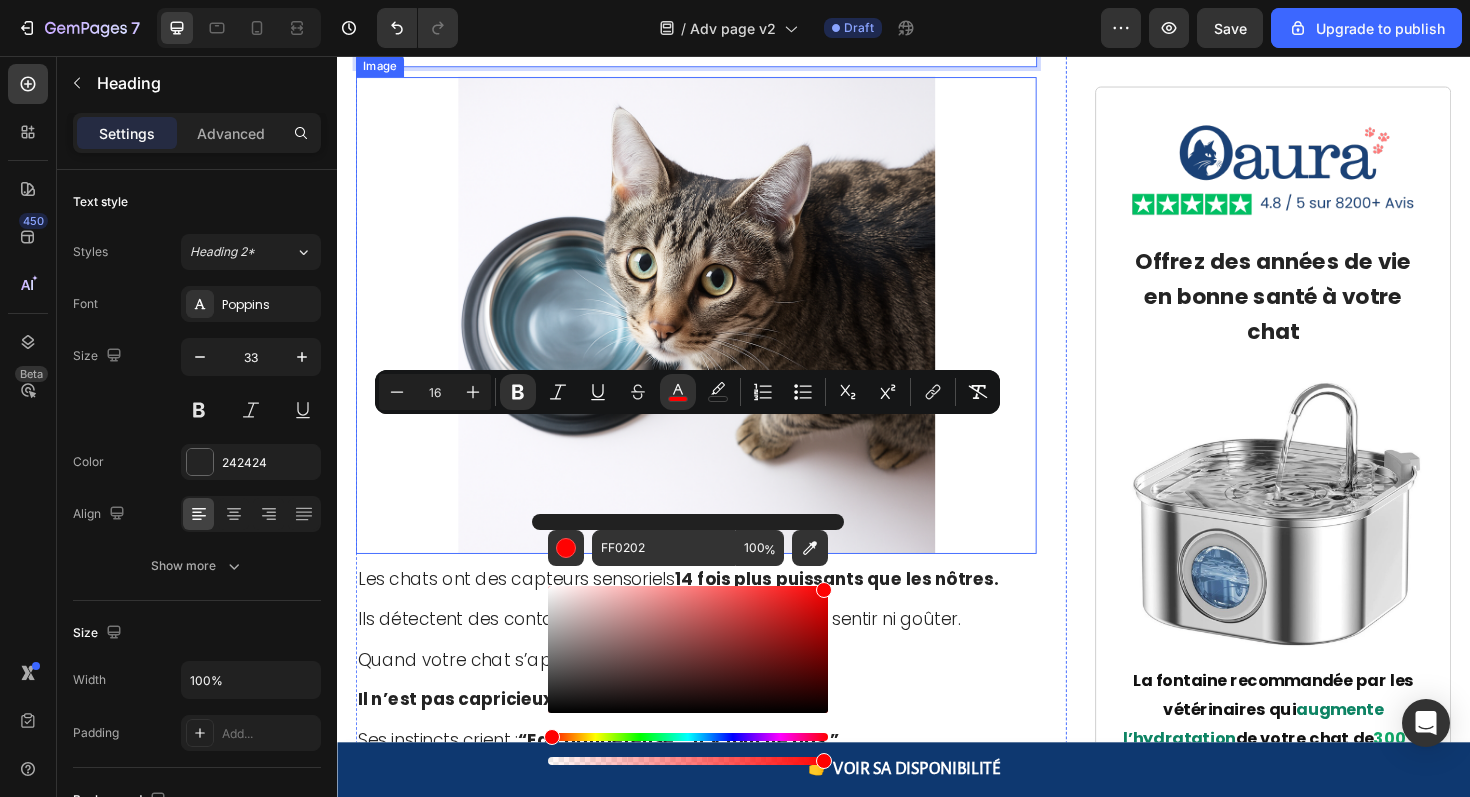 click at bounding box center (717, 330) 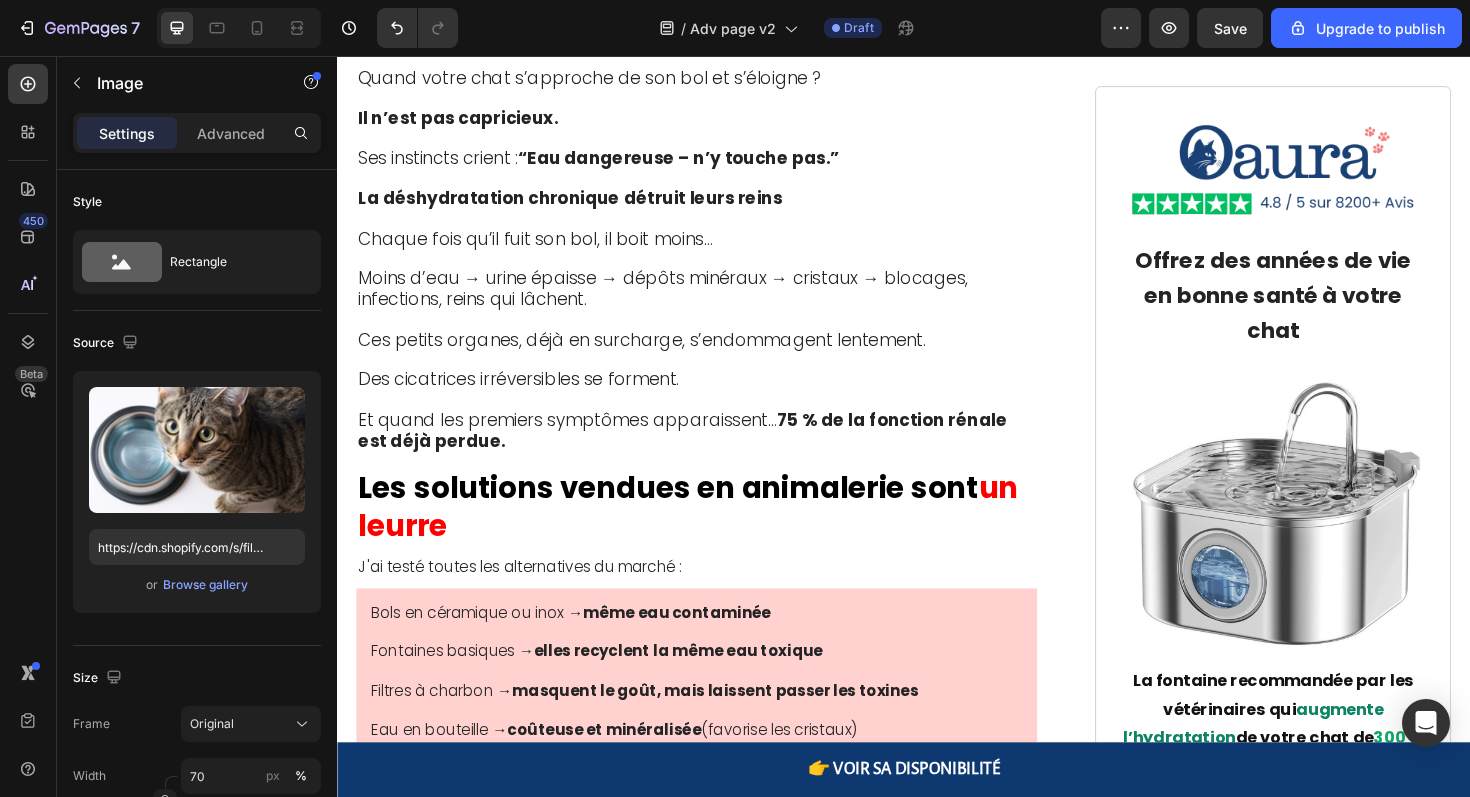 scroll, scrollTop: 3834, scrollLeft: 0, axis: vertical 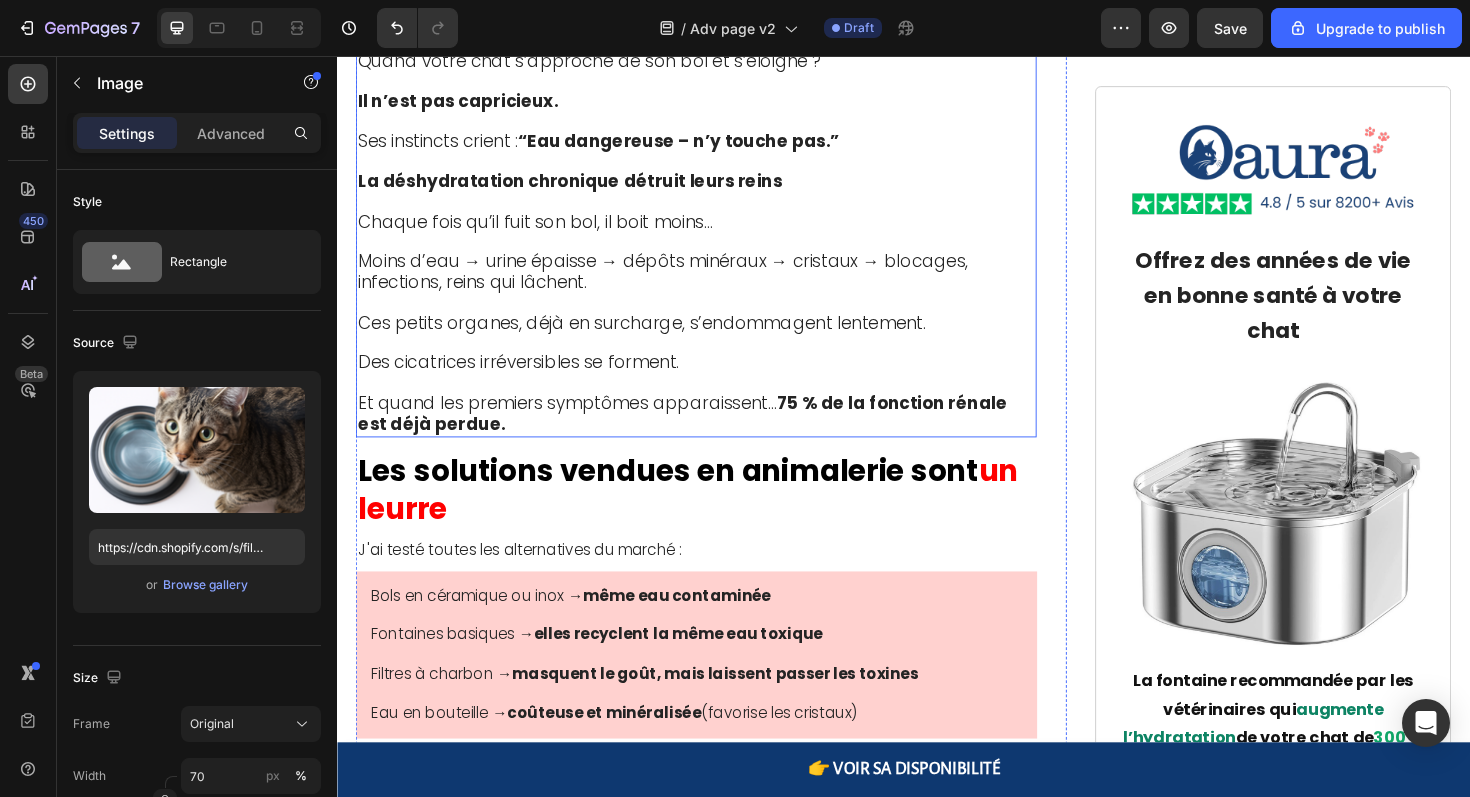 click on "Quand votre chat s’approche de son bol et s’éloigne ?" at bounding box center [717, 63] 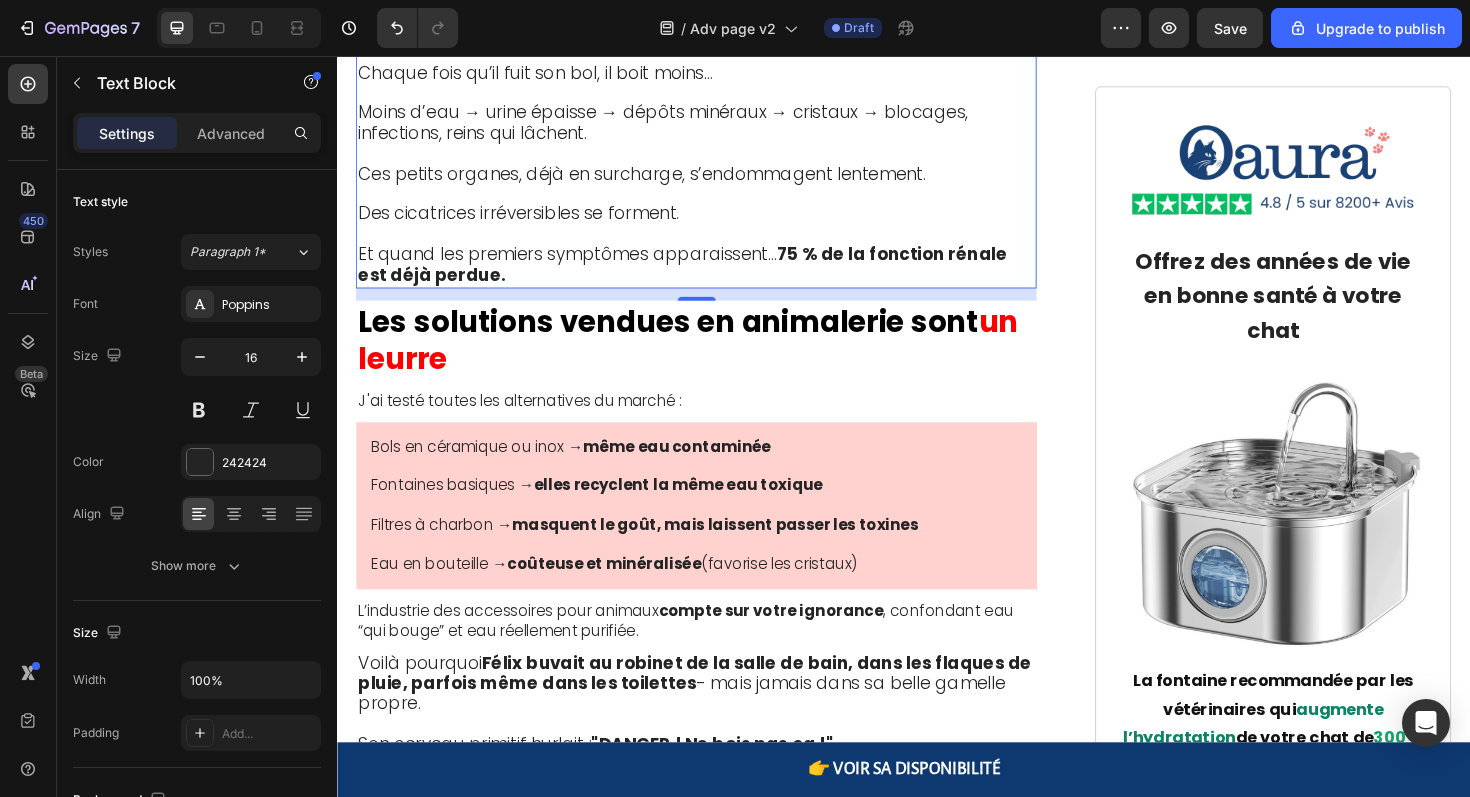 scroll, scrollTop: 4011, scrollLeft: 0, axis: vertical 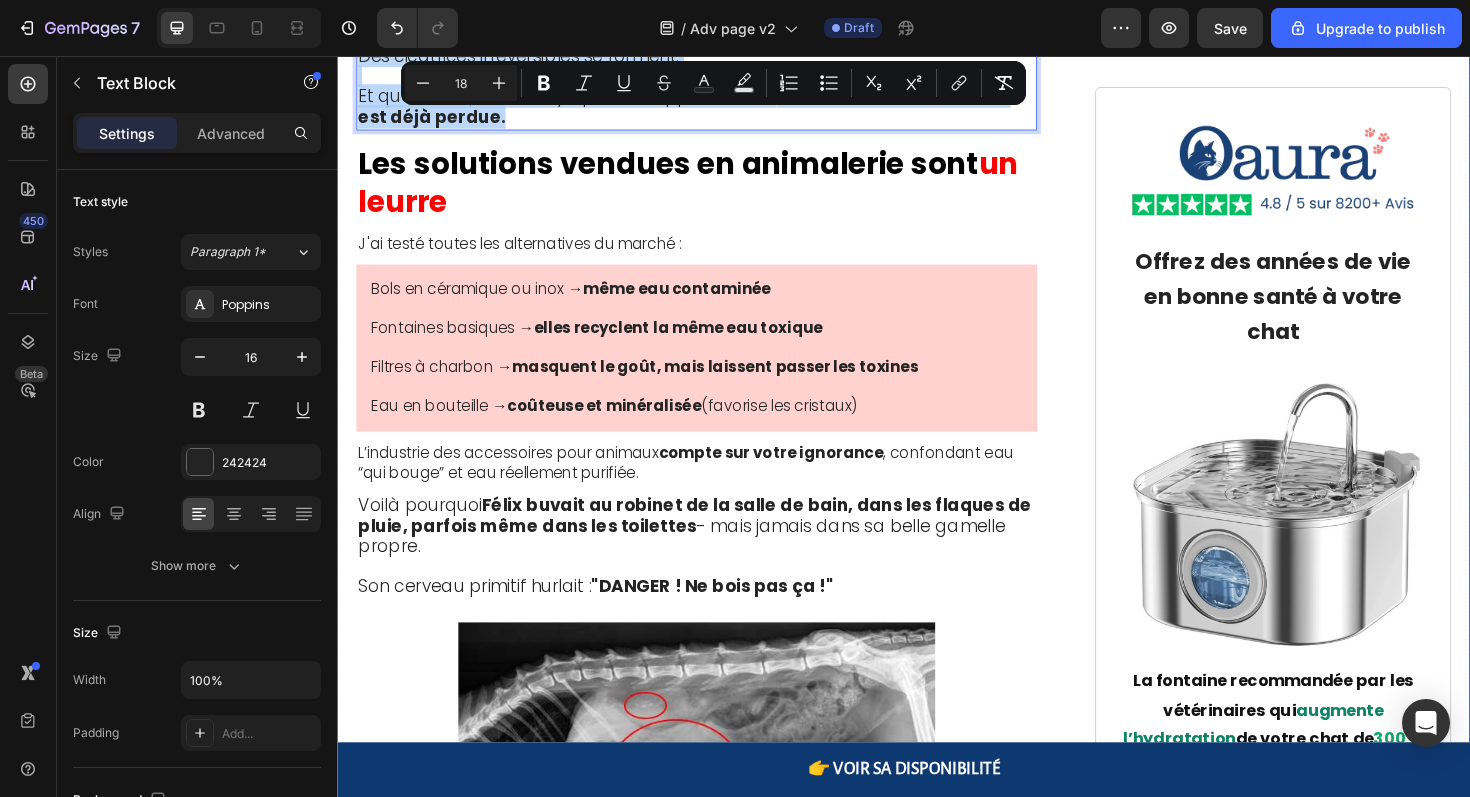 drag, startPoint x: 498, startPoint y: 566, endPoint x: 340, endPoint y: 72, distance: 518.6521 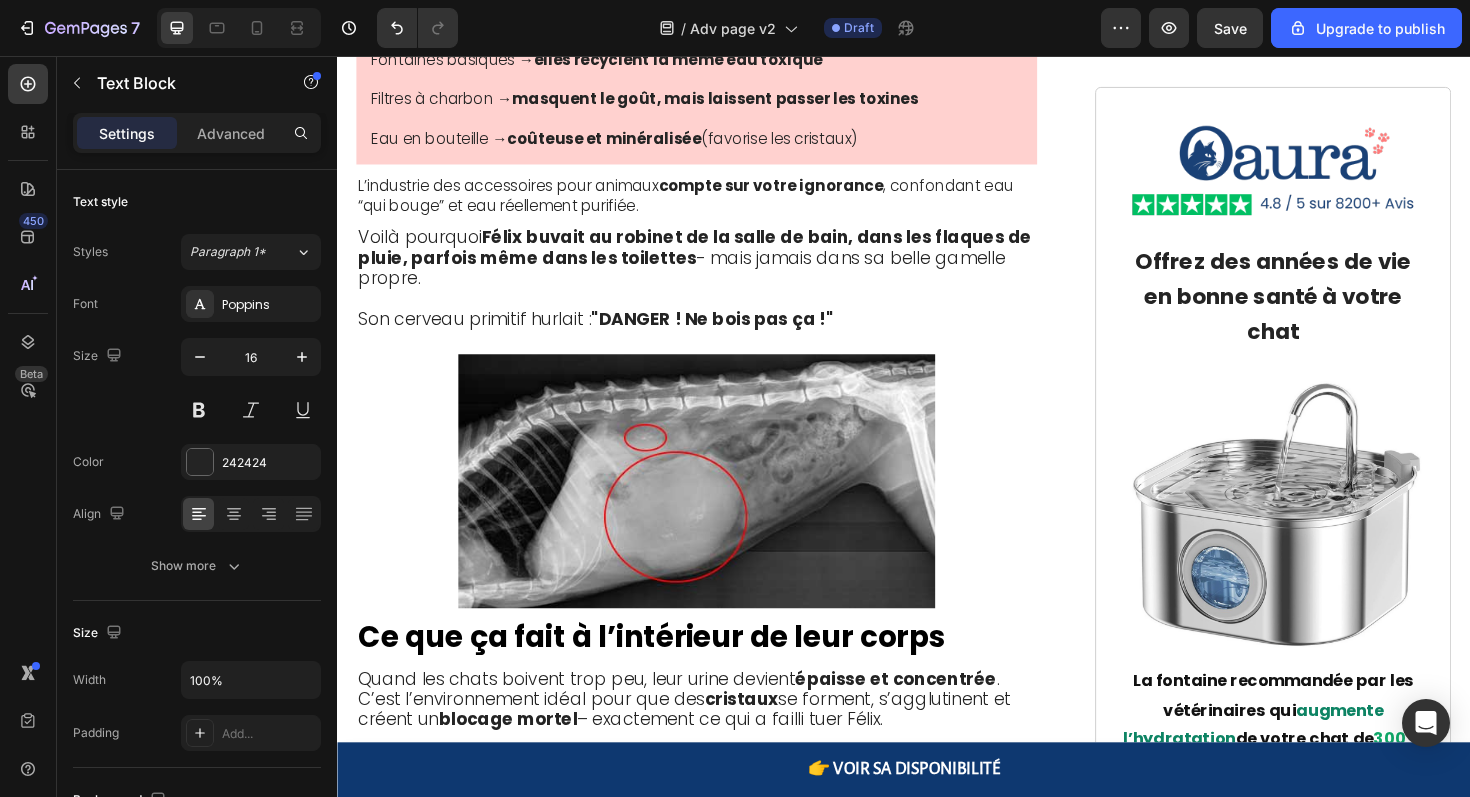 click on "Chaque fois que votre chat refuse une eau contaminée, un cercle vicieux commence. Moins d'eau signifie urine concentrée. Urine concentrée signifie accumulation de minéraux. Accumulation de minéraux signifie formation de cristaux. Les cristaux signifient obstructions, infections et dommages rénaux." at bounding box center (717, -318) 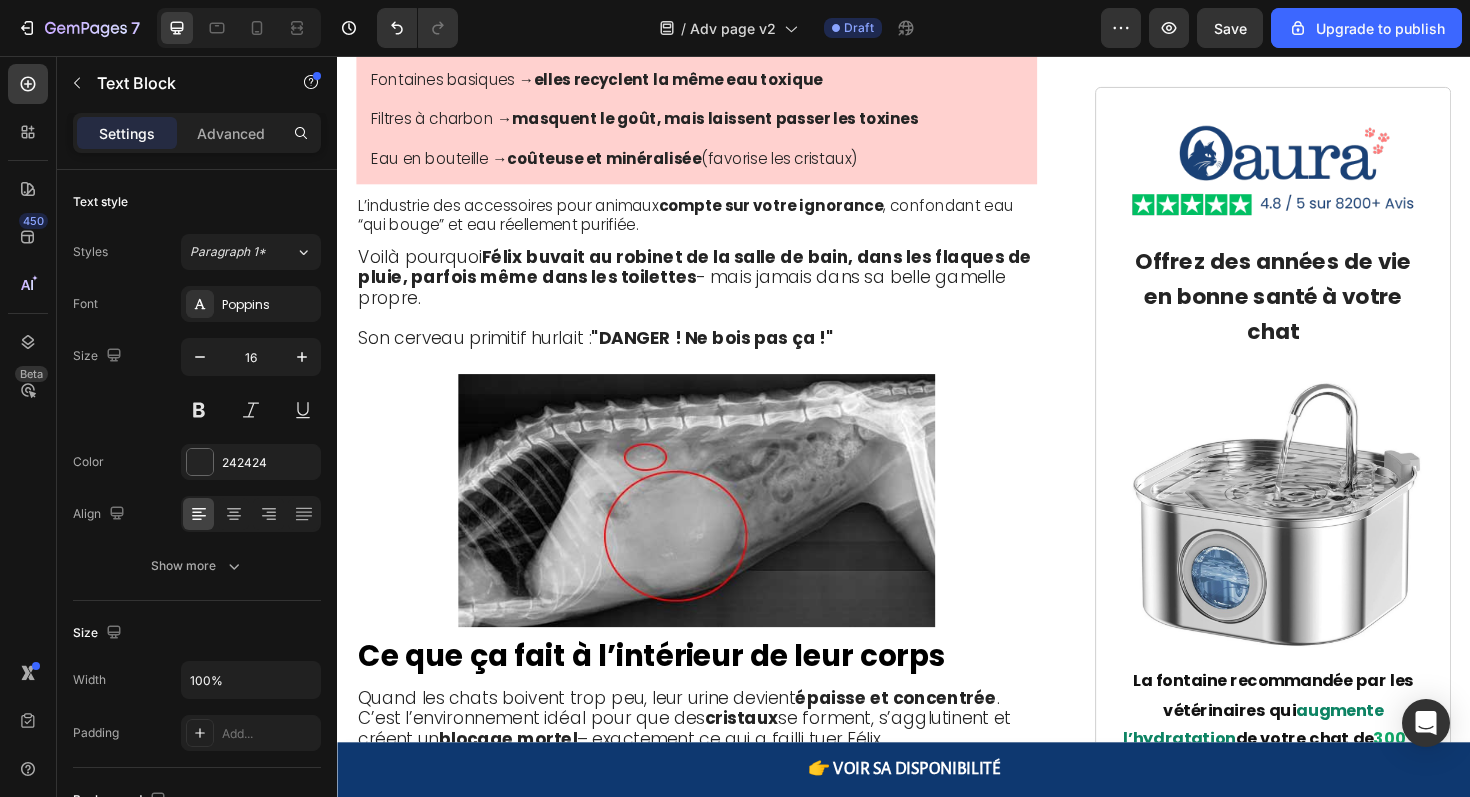 click on "Accumulation de minéraux signifie formation de cristaux. Les cristaux signifient obstructions, infections et dommages rénaux." at bounding box center (717, -275) 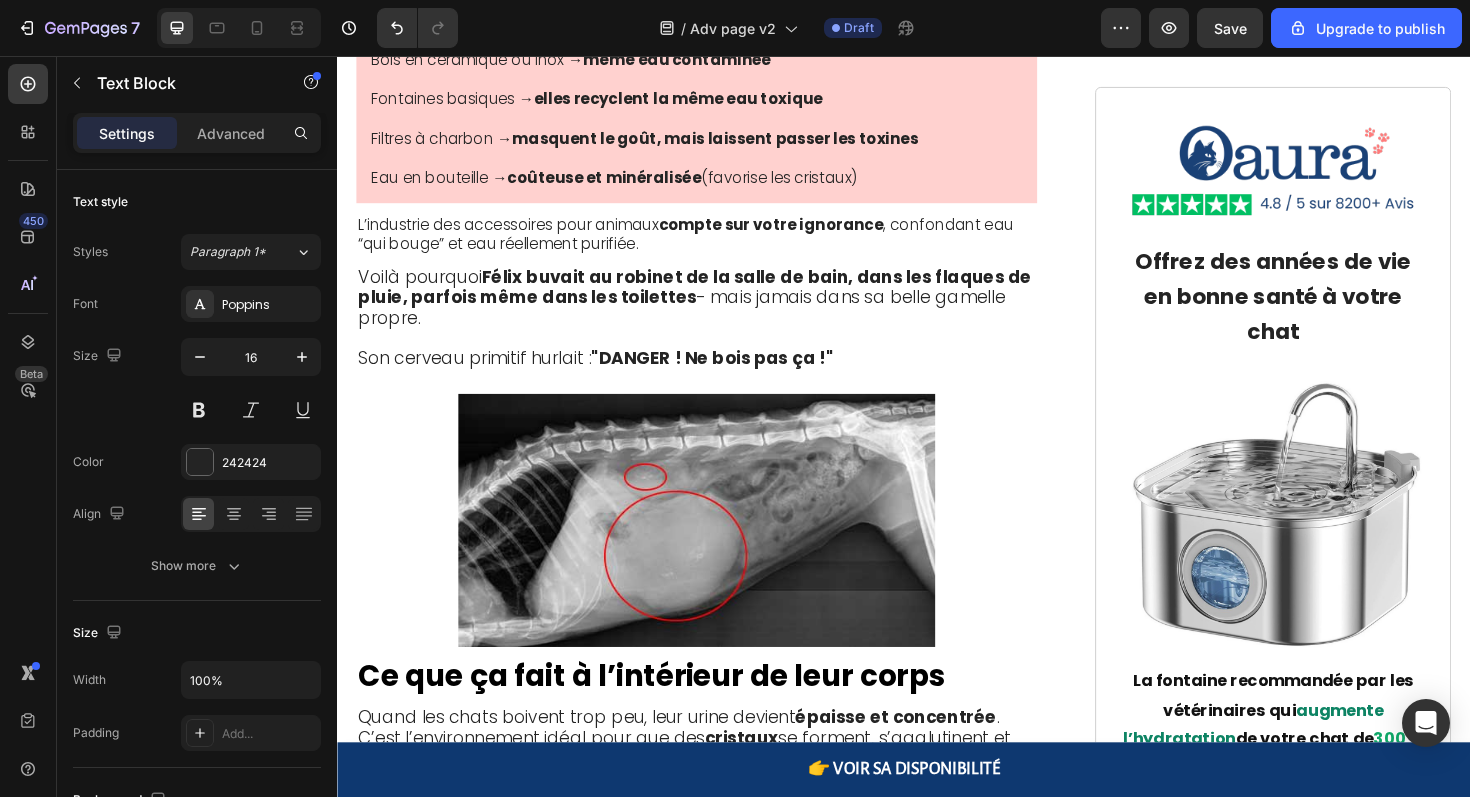 click on "Les reins—déjà en surmenage pour filtrer les toxines d'un corps minuscule—commencent à se dégrader. Le tissu cicatriciel se forme. La fonction diminue. Quand les signes cliniques apparaissent, trois quarts des organes sont détruits à jamais." at bounding box center (717, -203) 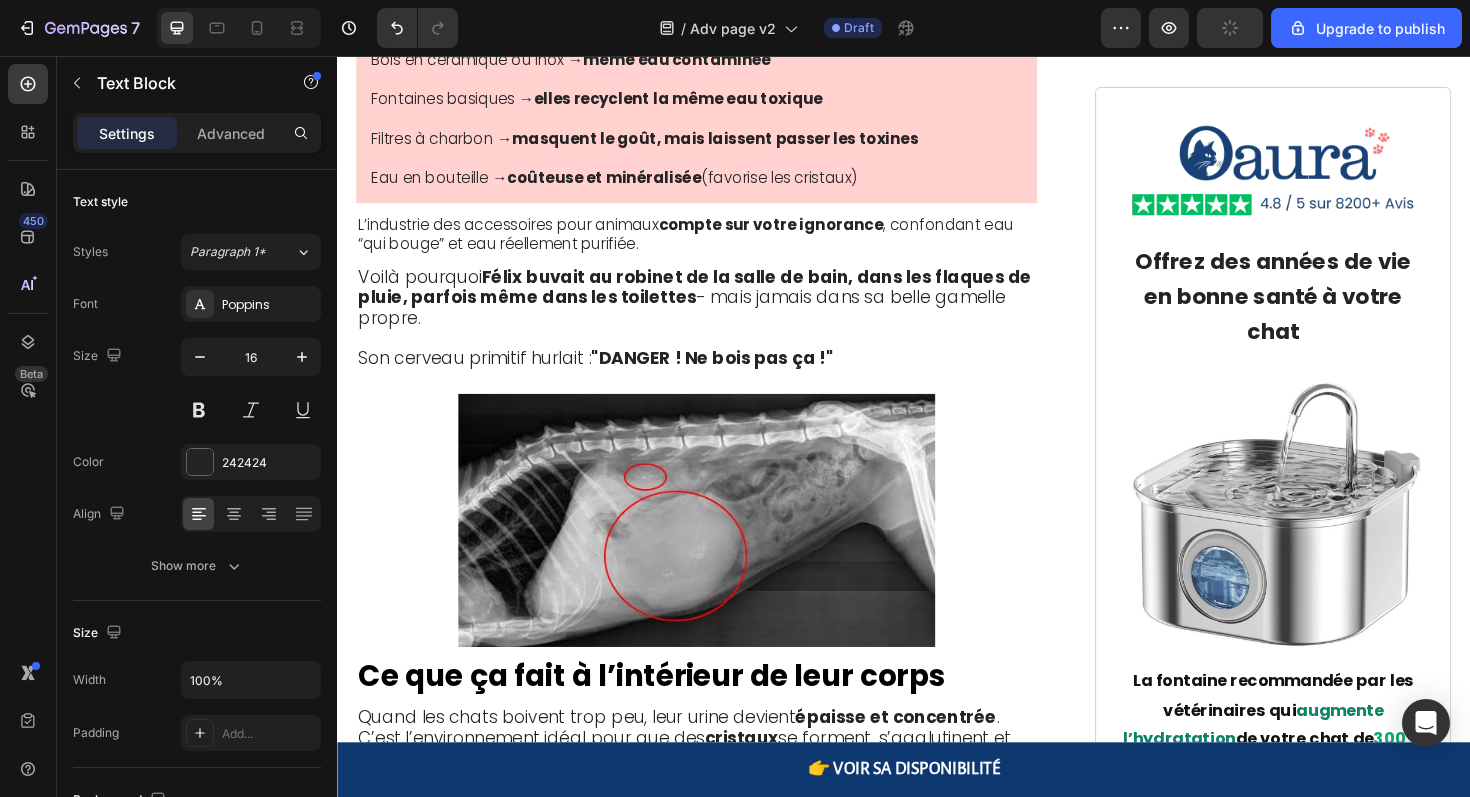 click on "Les reins—déjà en surmenage pour filtrer les toxines d'un corps minuscule—commencent à se dégrader. Le tissu cicatriciel se forme. La fonction diminue. Quand les signes cliniques apparaissent, trois quarts des organes sont détruits à jamais." at bounding box center [717, -203] 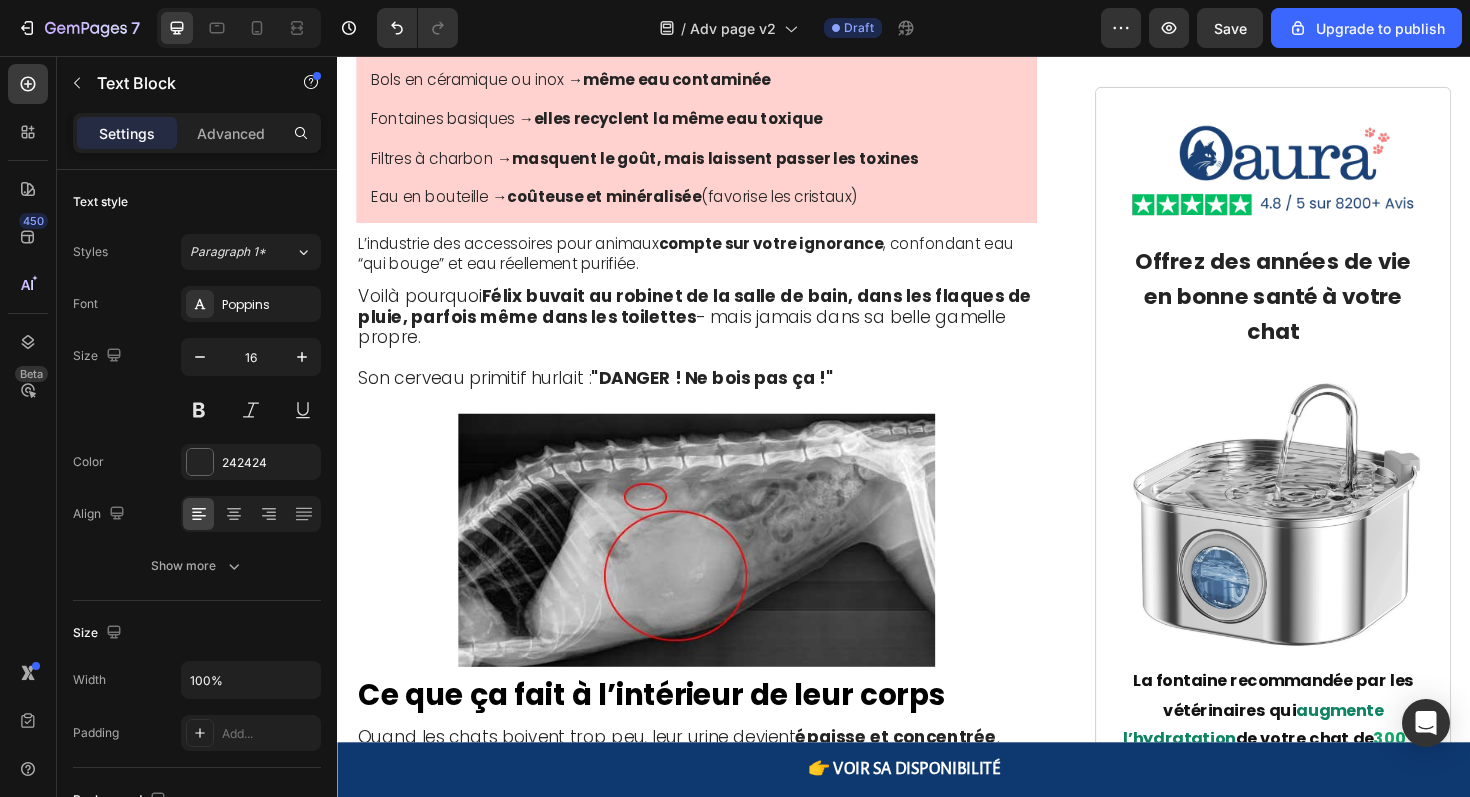 click on "Les reins—déjà en surmenage pour filtrer les toxines d'un corps minuscule—commencent à se dégrader. Le tissu cicatriciel se forme. La fonction diminue. Quand les signes cliniques apparaissent, trois quarts des organes sont détruits à jamais." at bounding box center (717, -203) 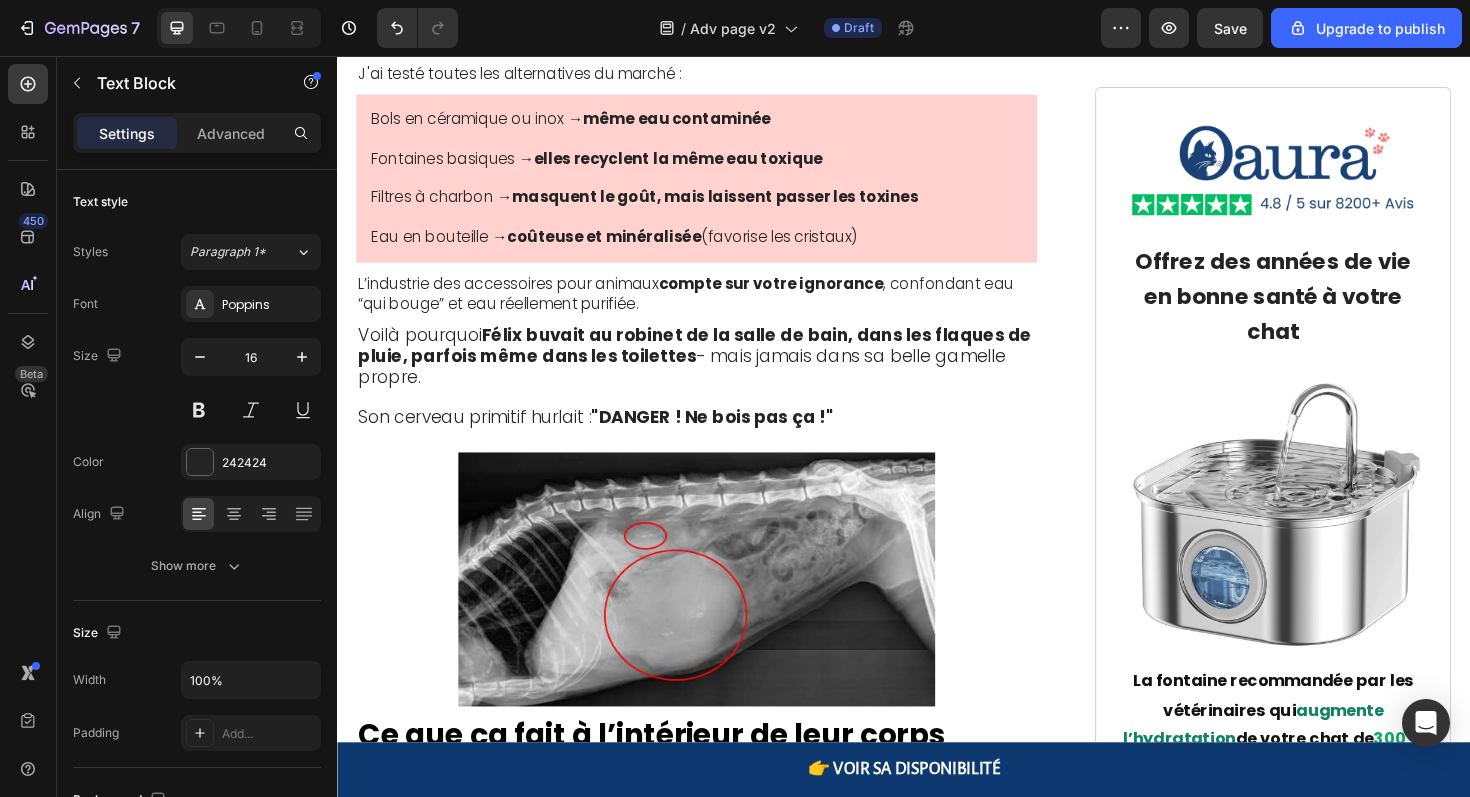 click on "Les reins—déjà en surmenage pour filtrer les toxines d'un corps minuscule—commencent à se dégrader." at bounding box center (717, -213) 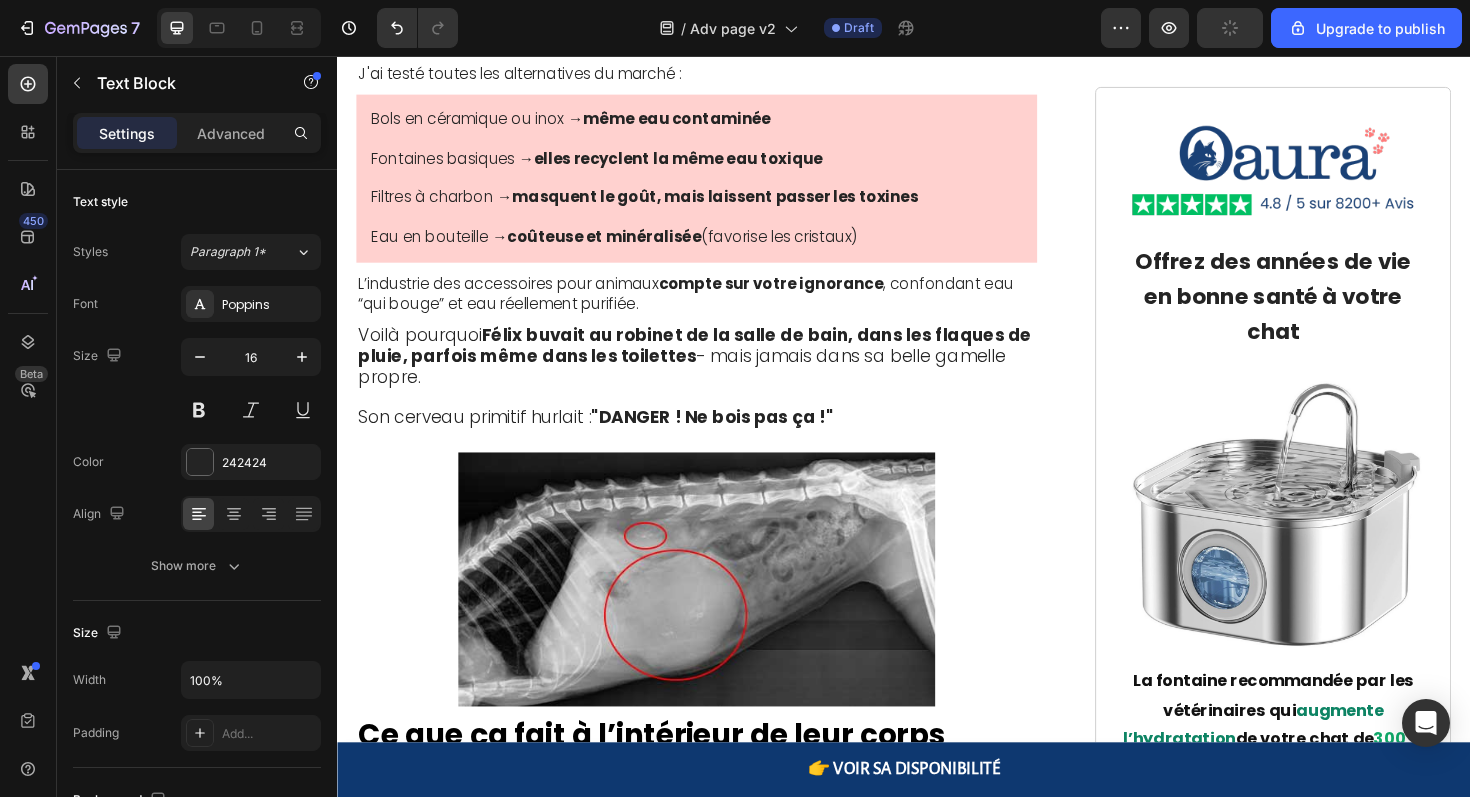 click on "Les reins déjà en surmenage pour filtrer les toxines d'un corps minuscule—commencent à se dégrader." at bounding box center (717, -213) 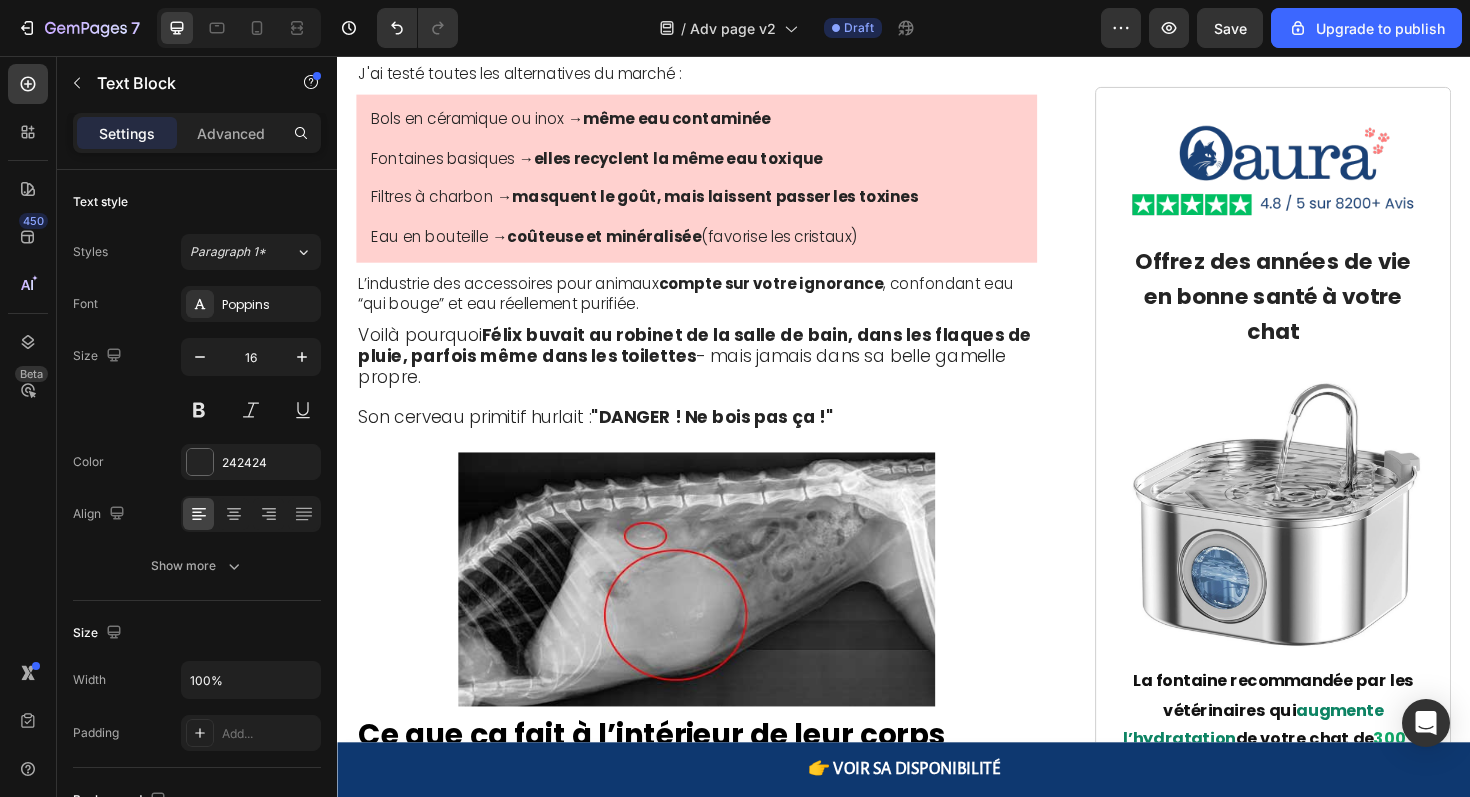 click on "Le tissu cicatriciel se forme. La fonction diminue. Quand les signes cliniques apparaissent, trois quarts des organes sont détruits à jamais." at bounding box center [717, -151] 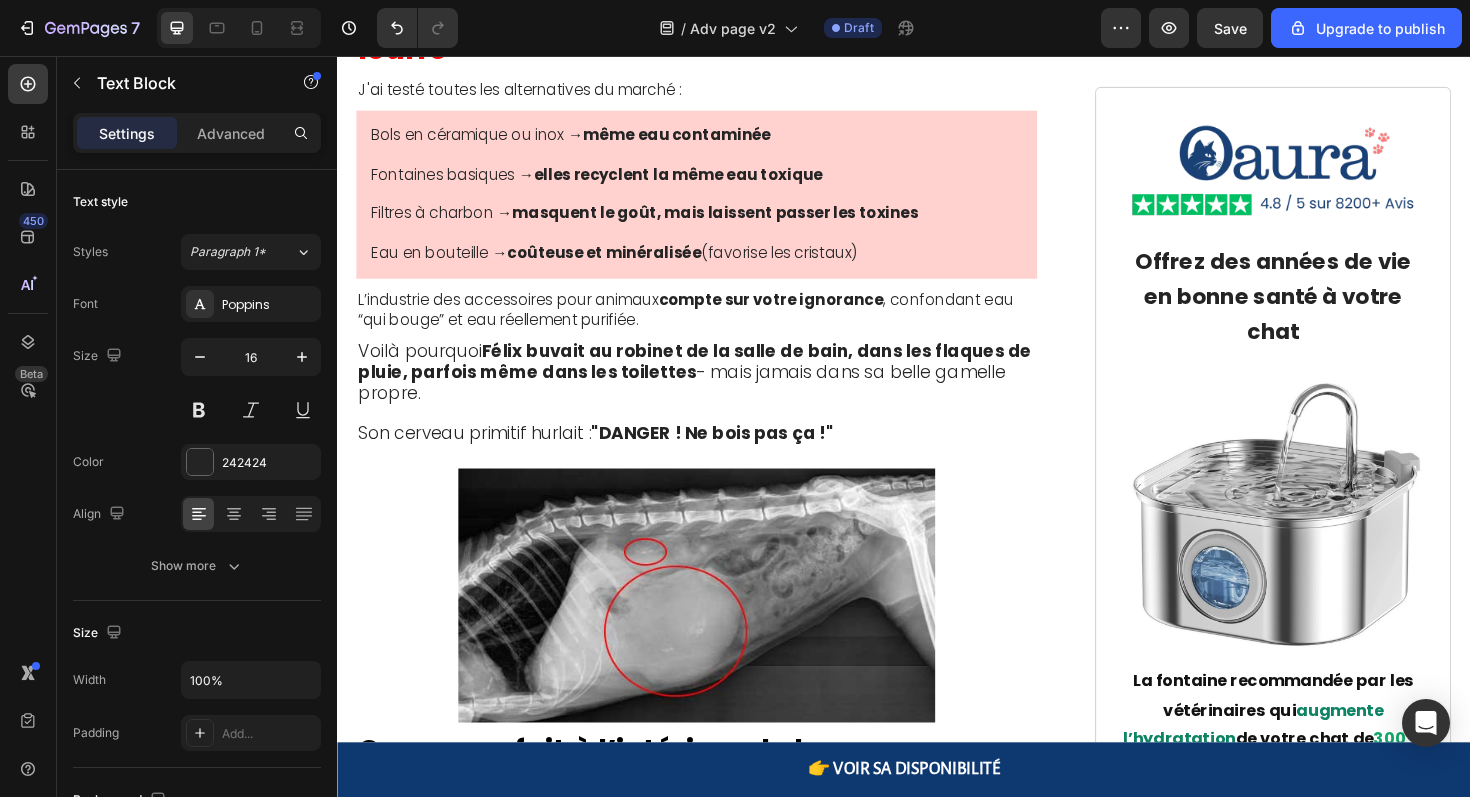 scroll, scrollTop: 4136, scrollLeft: 0, axis: vertical 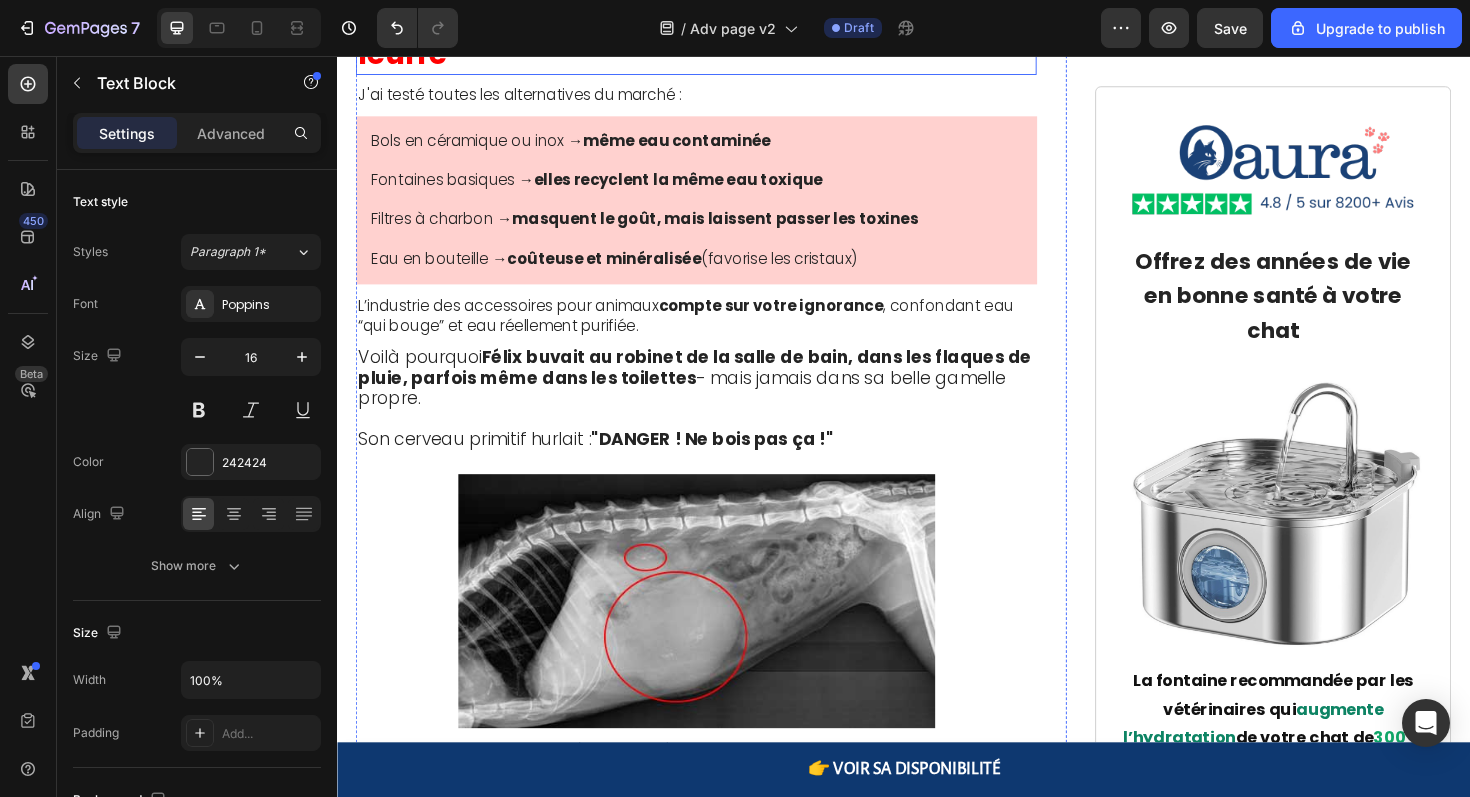 click on "Les solutions vendues en animalerie sont" at bounding box center [687, 13] 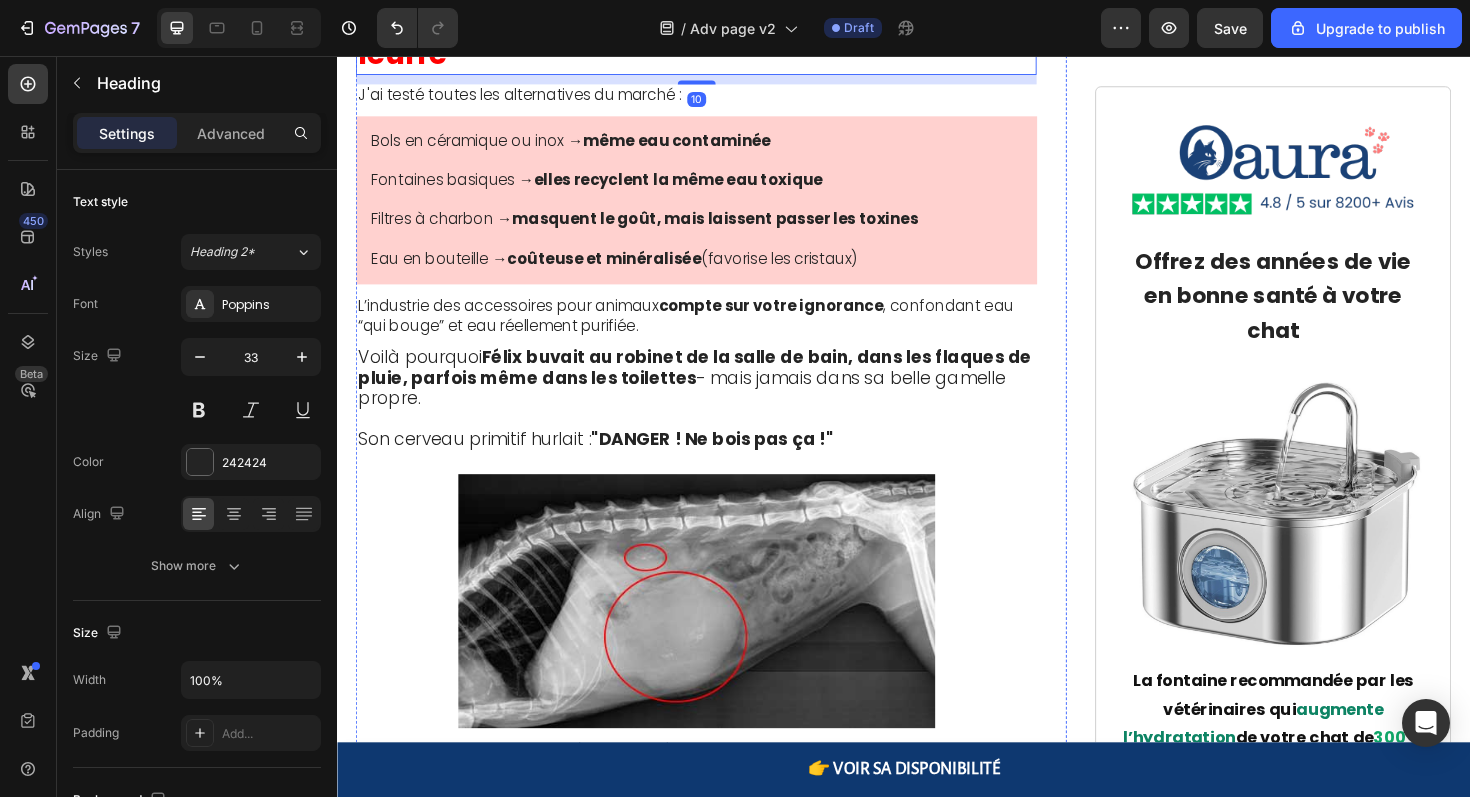 click at bounding box center (717, -97) 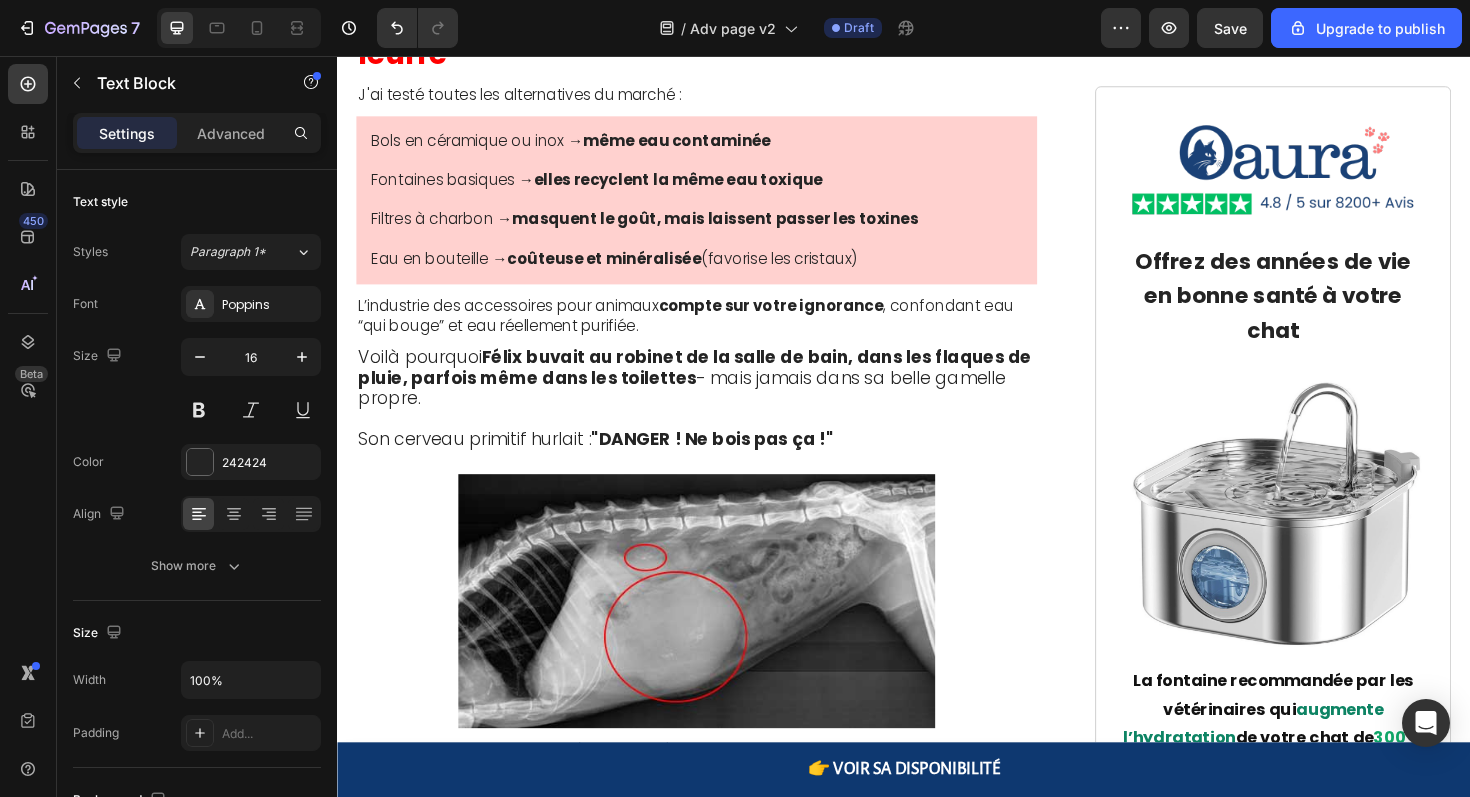 click at bounding box center [717, -97] 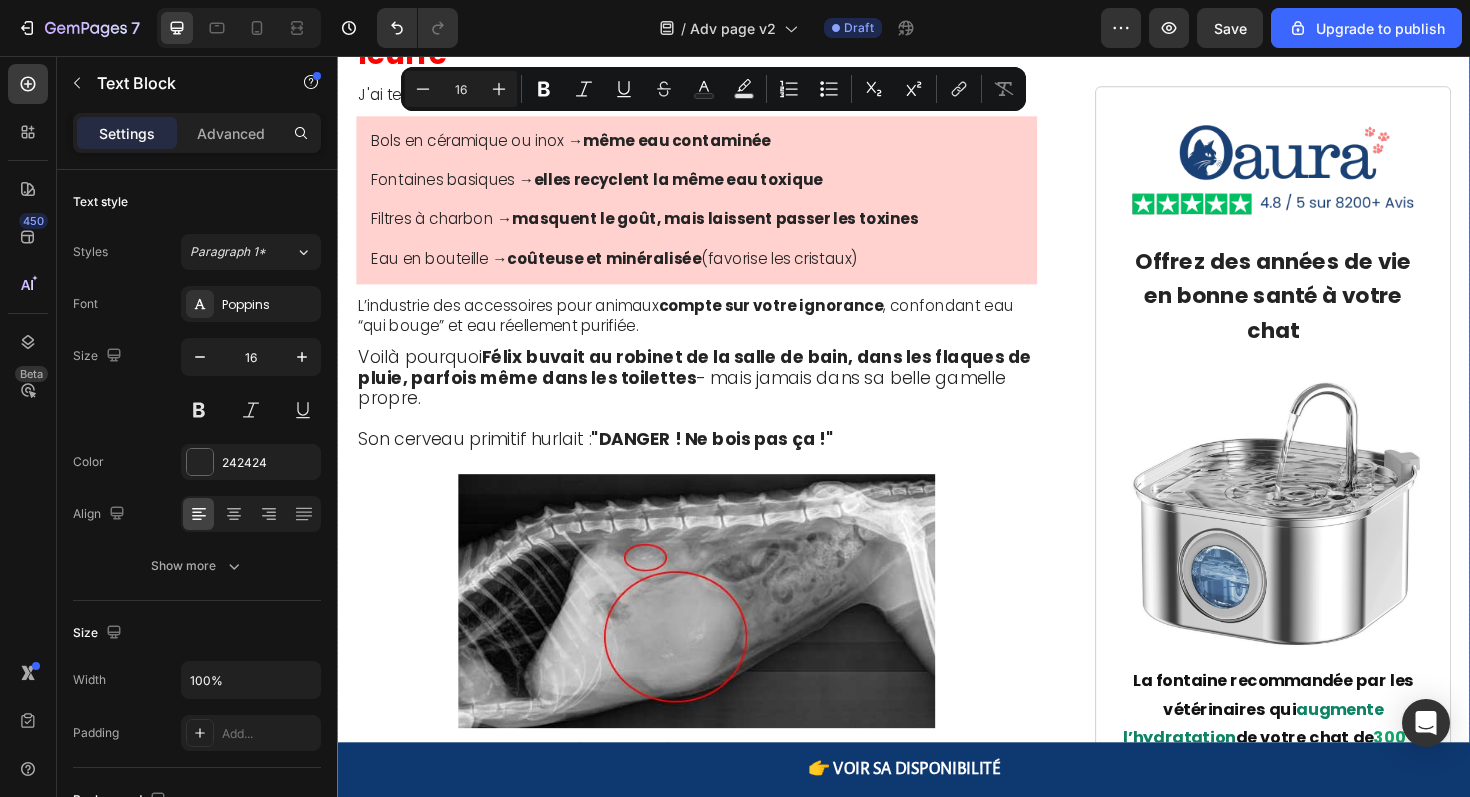 drag, startPoint x: 633, startPoint y: 445, endPoint x: 349, endPoint y: 133, distance: 421.90045 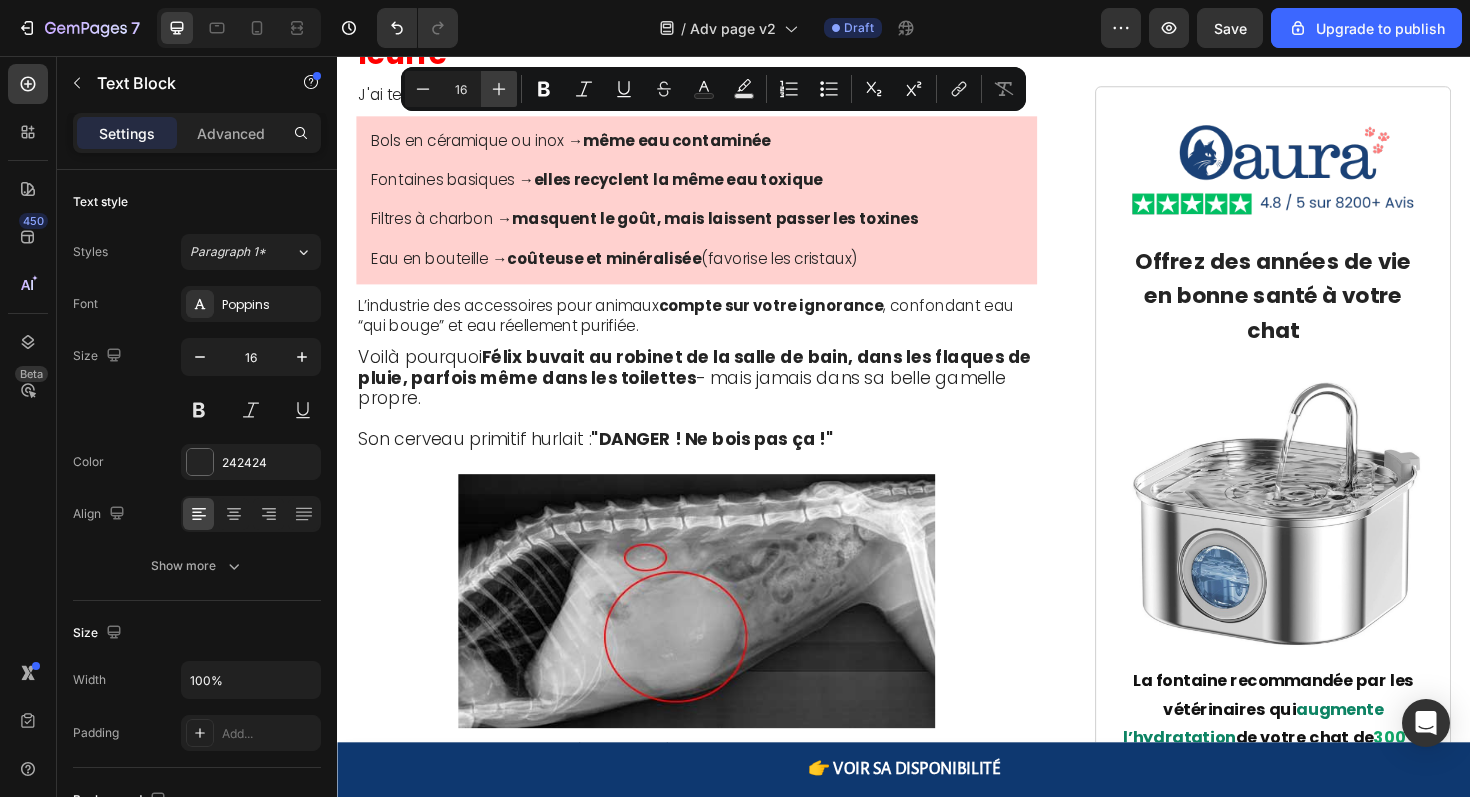 click 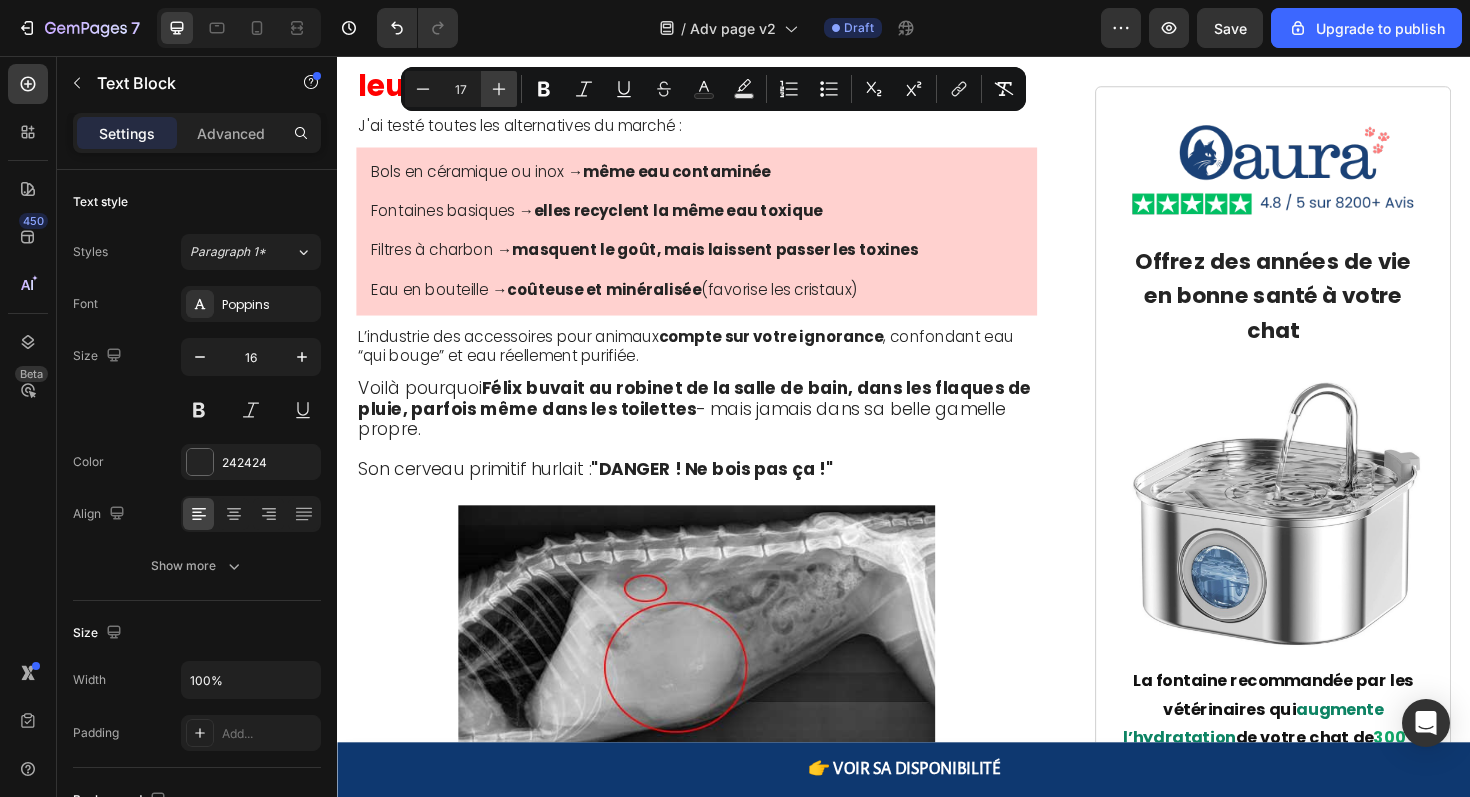 click 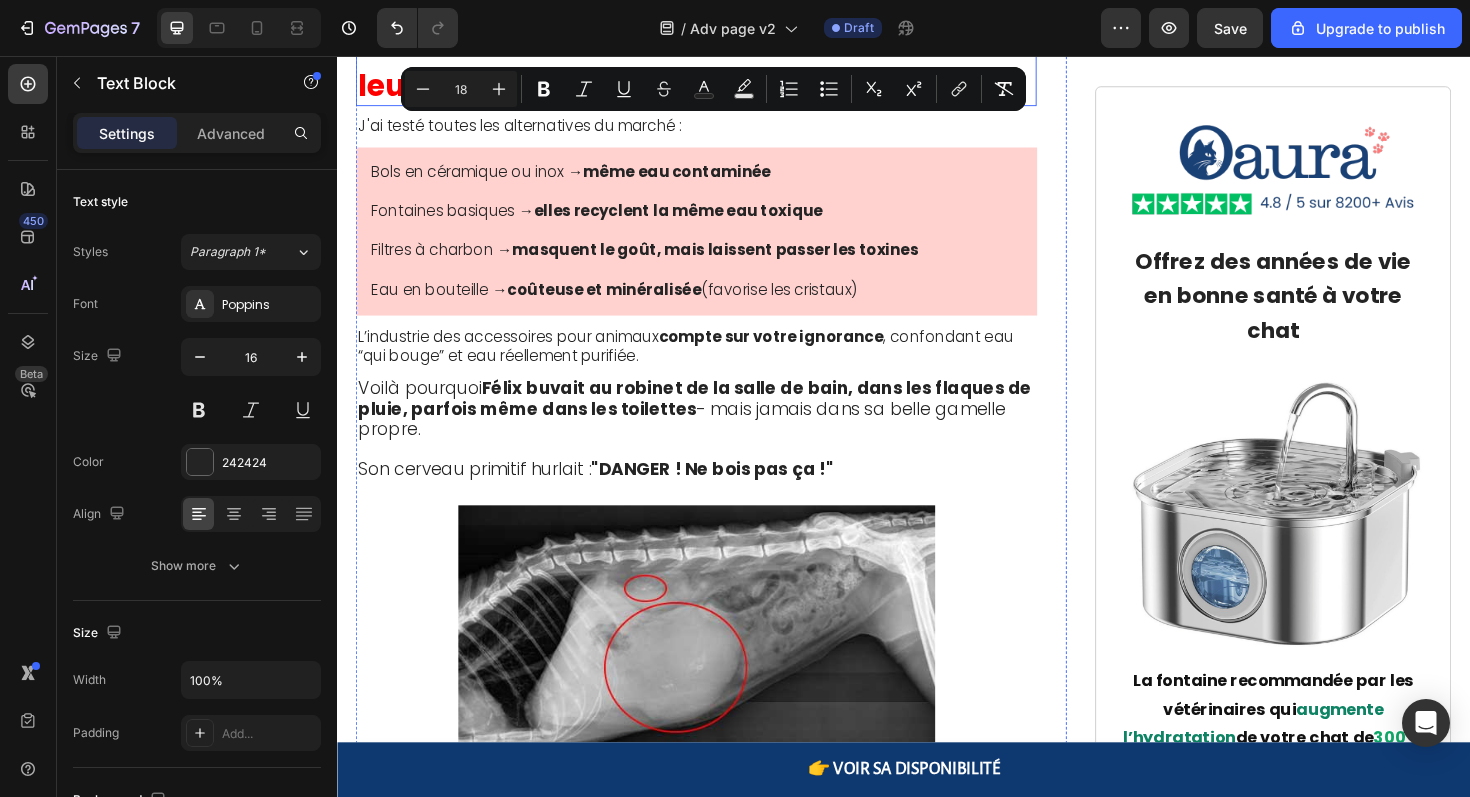 click on "Les solutions vendues en animalerie sont" at bounding box center [687, 46] 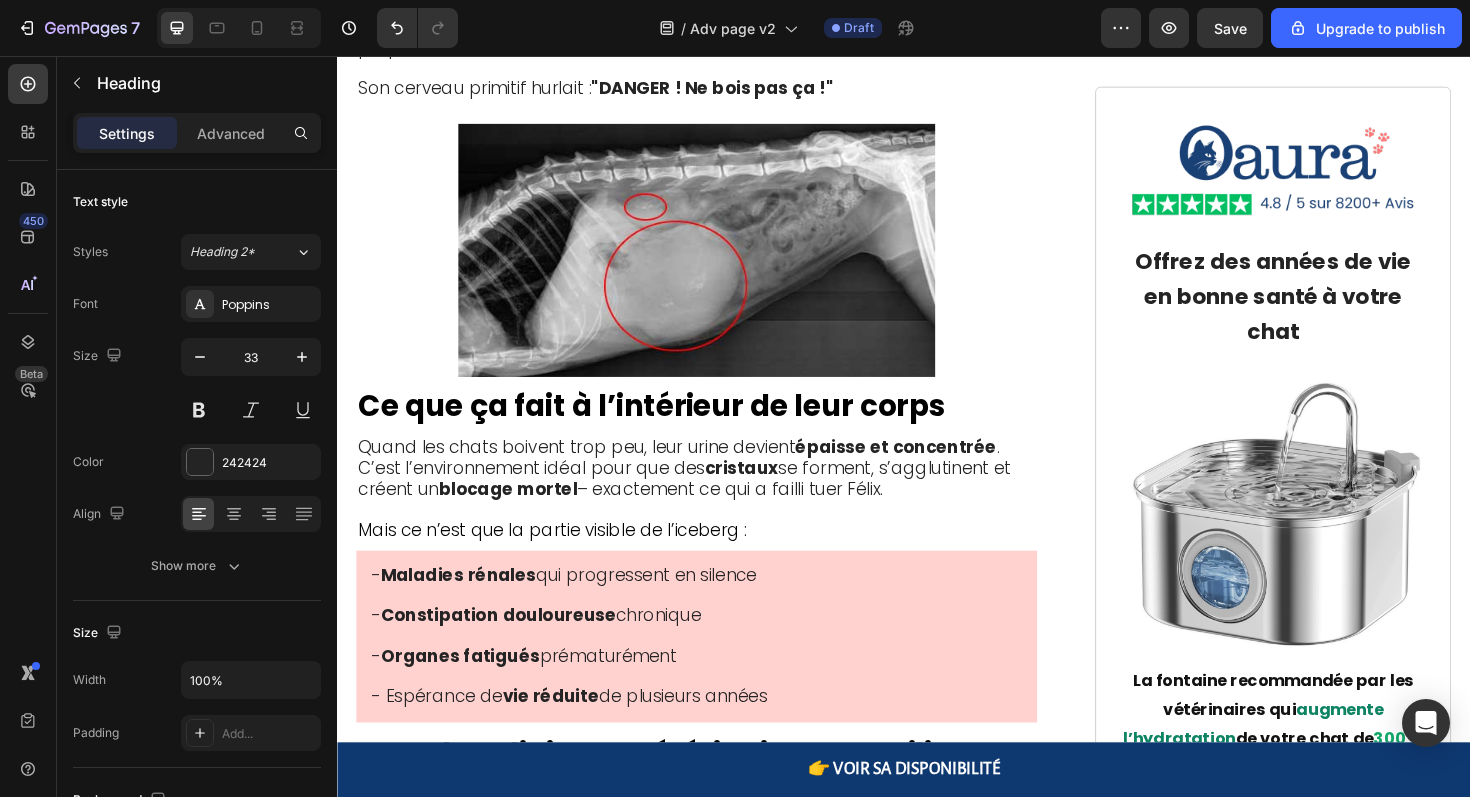 scroll, scrollTop: 4555, scrollLeft: 0, axis: vertical 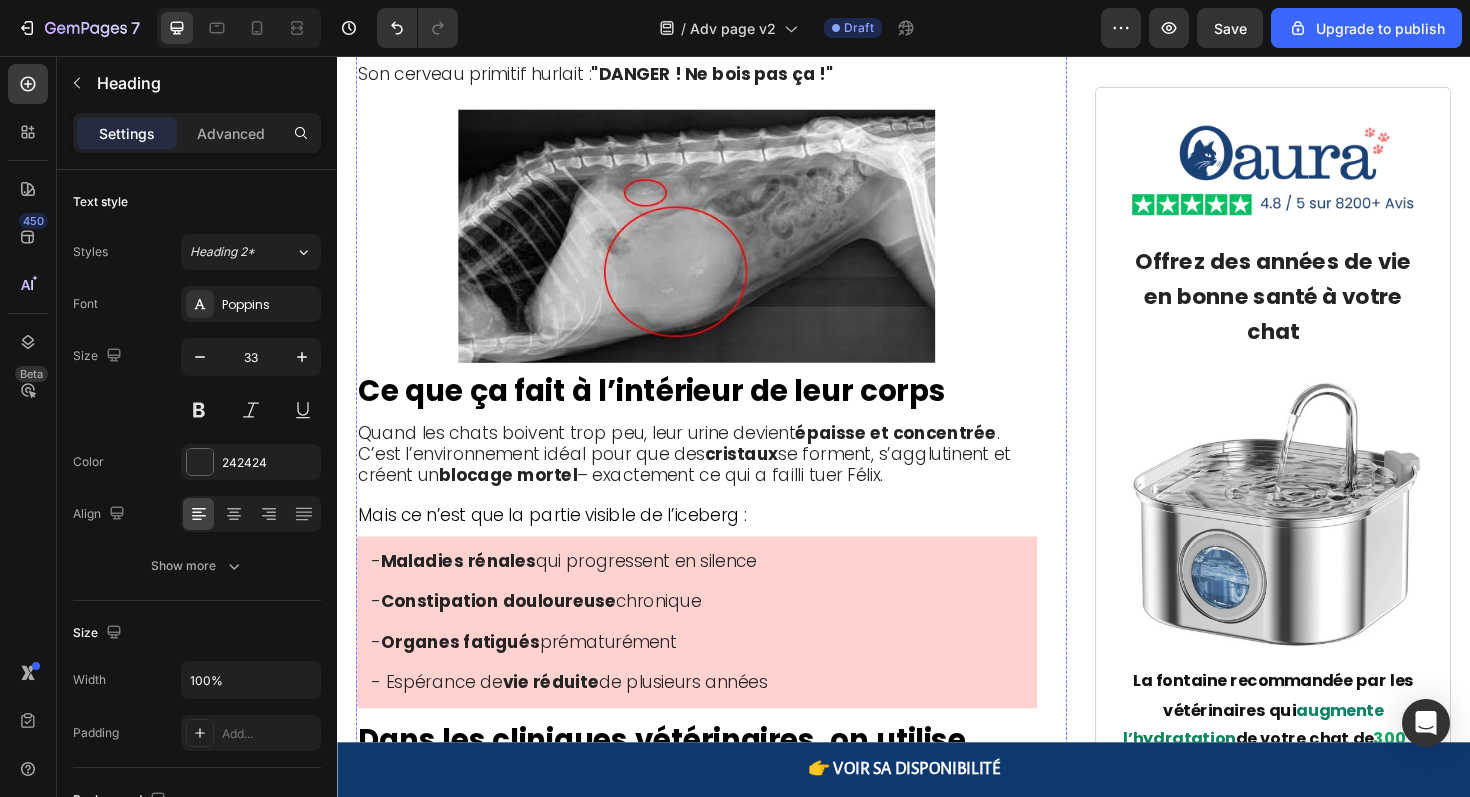 click at bounding box center (717, -219) 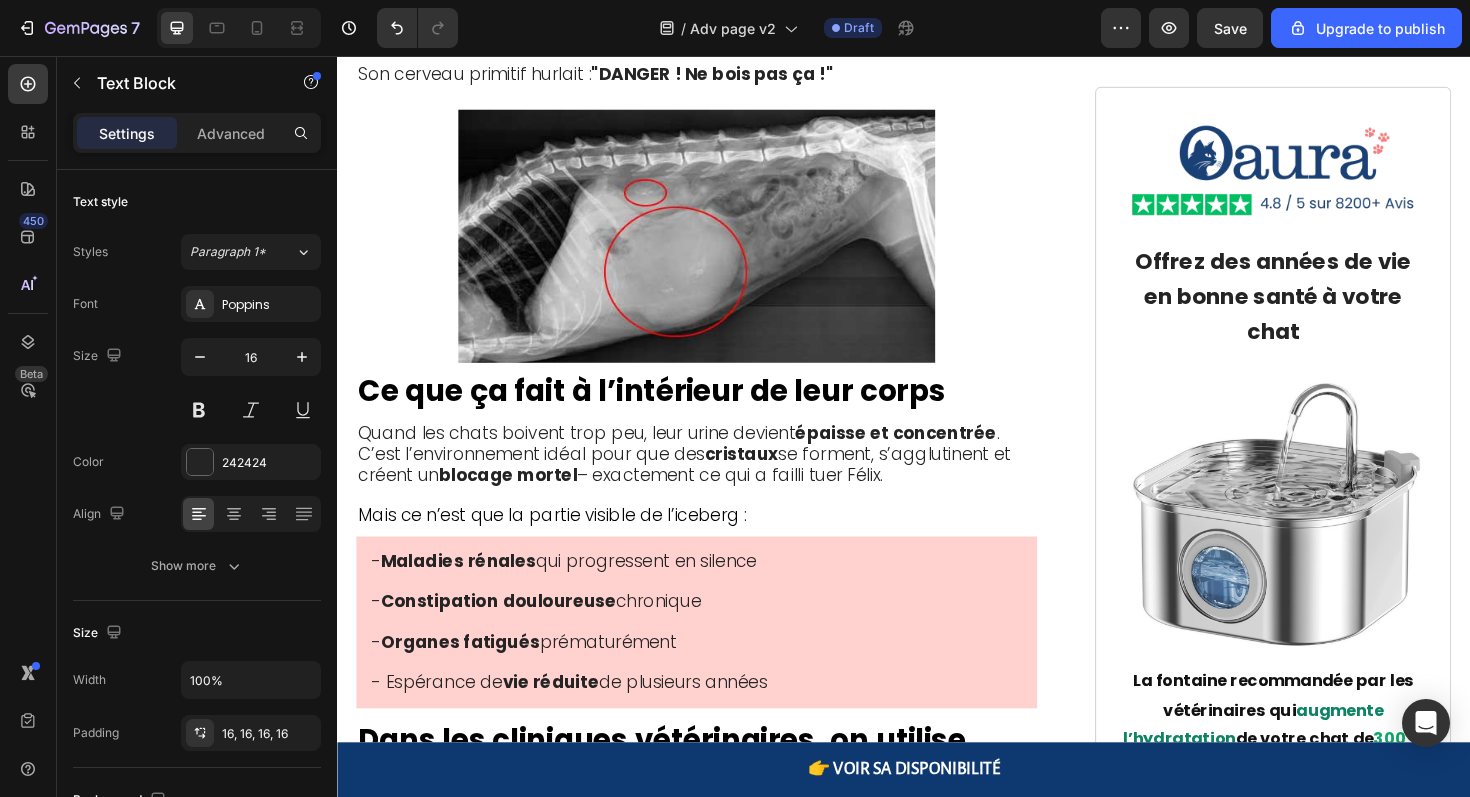 click 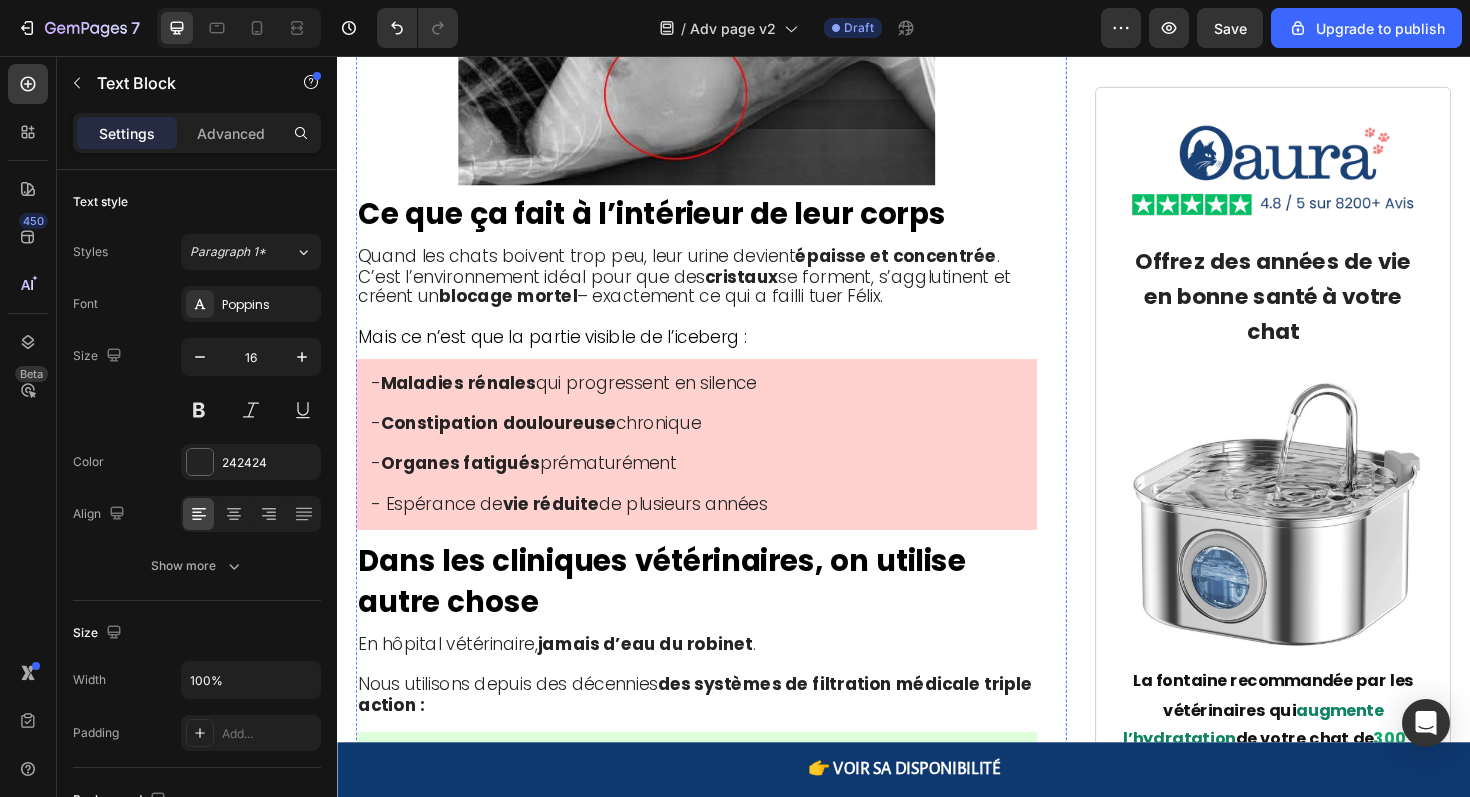 click on "Félix buvait au robinet de la salle de bain, dans les flaques de pluie, parfois même dans les toilettes" at bounding box center [715, -189] 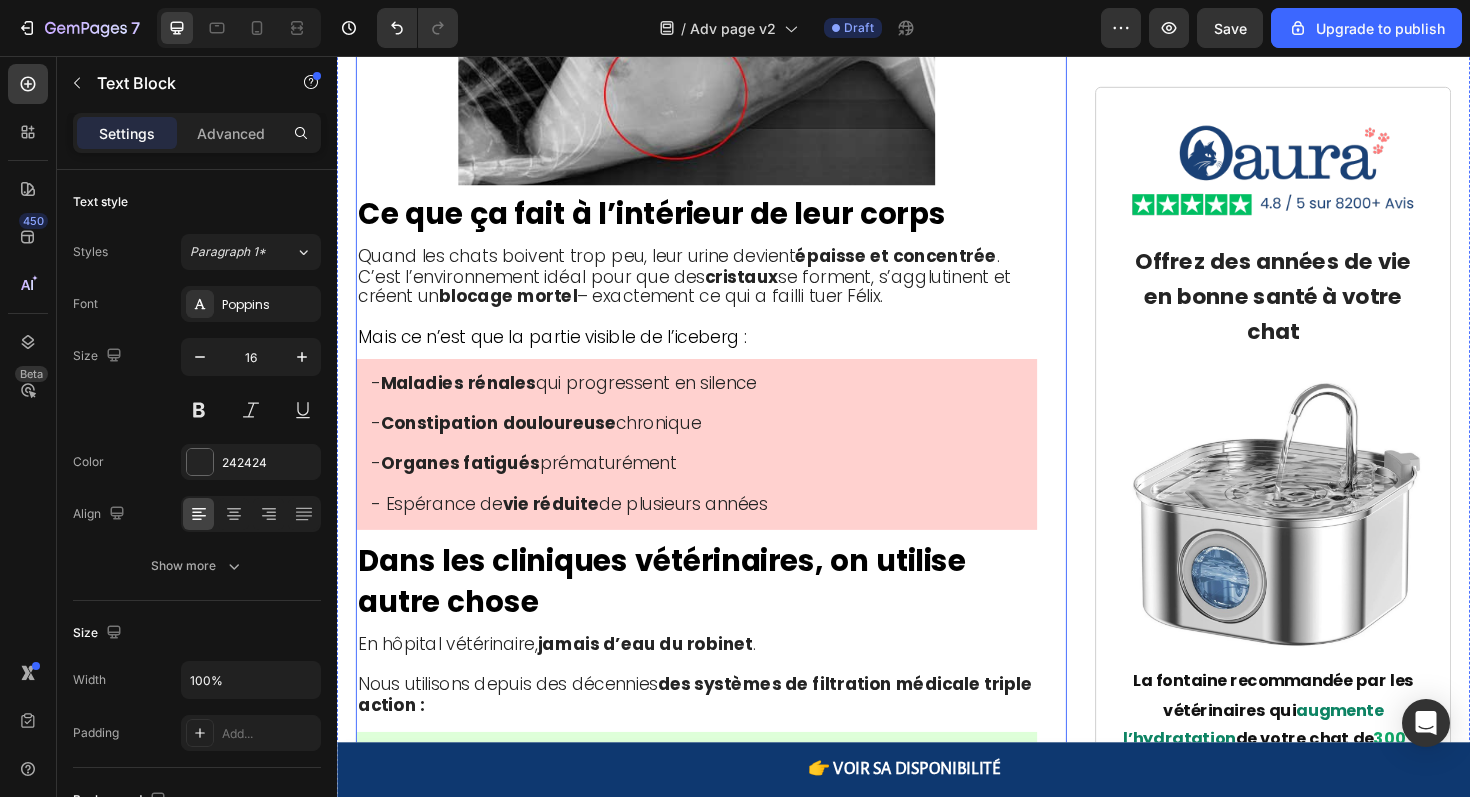 click on "⁠⁠⁠⁠⁠⁠⁠ Un vétérinaire révèle une menace cachée : "Voici pourquoi 81 % des chats meurent 5 ans trop tôt…" Heading 📍 Publié le 27 juillet 2025 à 9h17 - Paris Text Block "Quand les propriétaires remarquent enfin les symptômes, il est souvent trop tard. 80% de la fonction rénale est déjà détruite. C'est un drame que je vois 5 fois par semaine dans ma clinique."  — Dr. Claire Dubois, Vétérinaire à Paris Text Block Image ⁠⁠⁠⁠⁠⁠⁠ Ce chat aurait dû vivre jusqu’à 18 ans…  Elle est morte à 11. Heading Si votre chat semble en bonne santé mais que quelque chose vous inquiète…   S’il agit différemment sans raison apparente… Si vous pensez “tout faire bien” et pourtant vous vous demandez s’il va vraiment bien . Alors ce que je vais partager pourrait  lui sauver plusieurs années de vie. Une épidémie silencieuse vole des années à nos chats Des millions de chats d’intérieur en France perdent  5 à 7 années d’espérance de vie. Et le pire ?" at bounding box center (717, 1412) 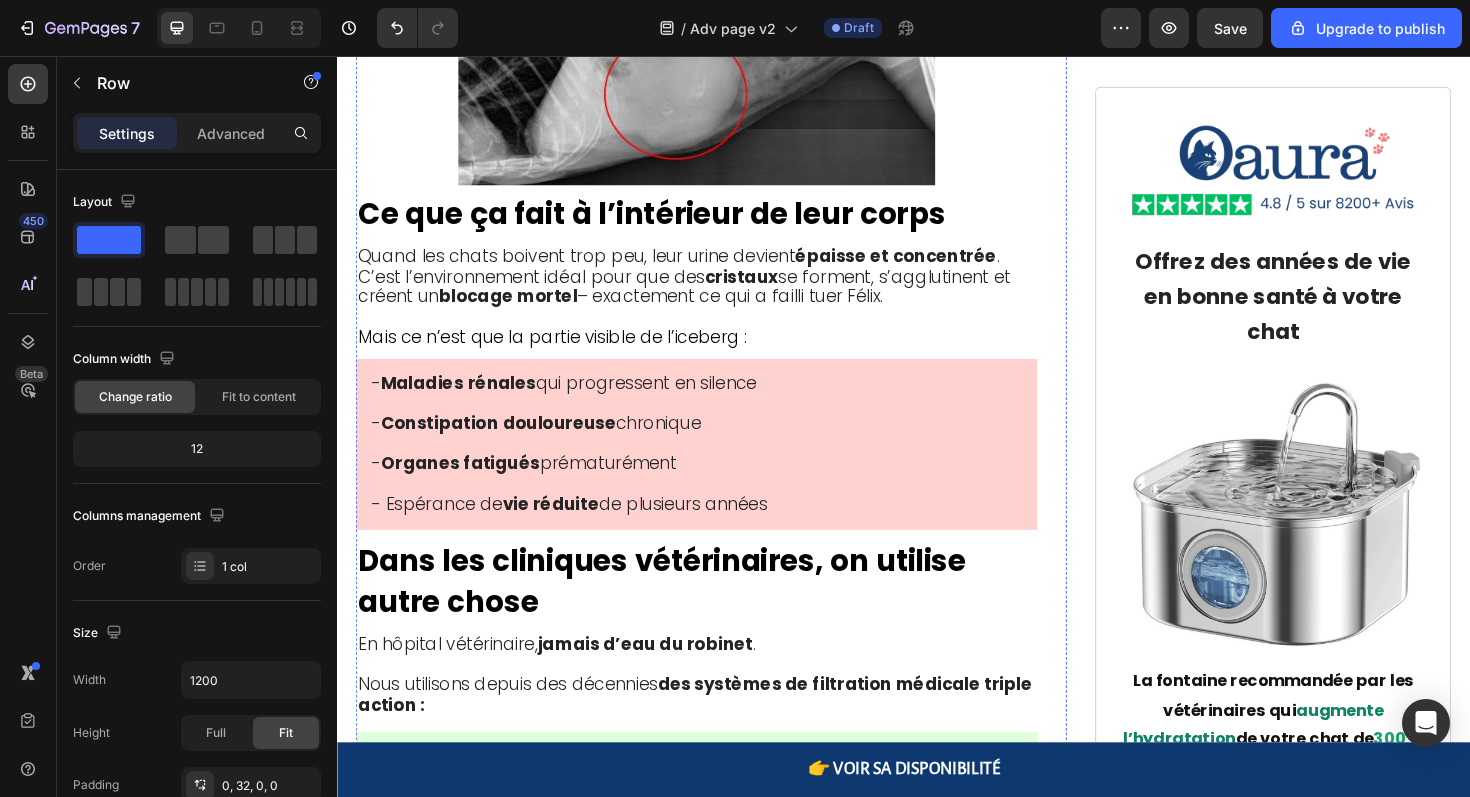 click on "J’ai testé toutes les alternatives du marché :" at bounding box center [717, -288] 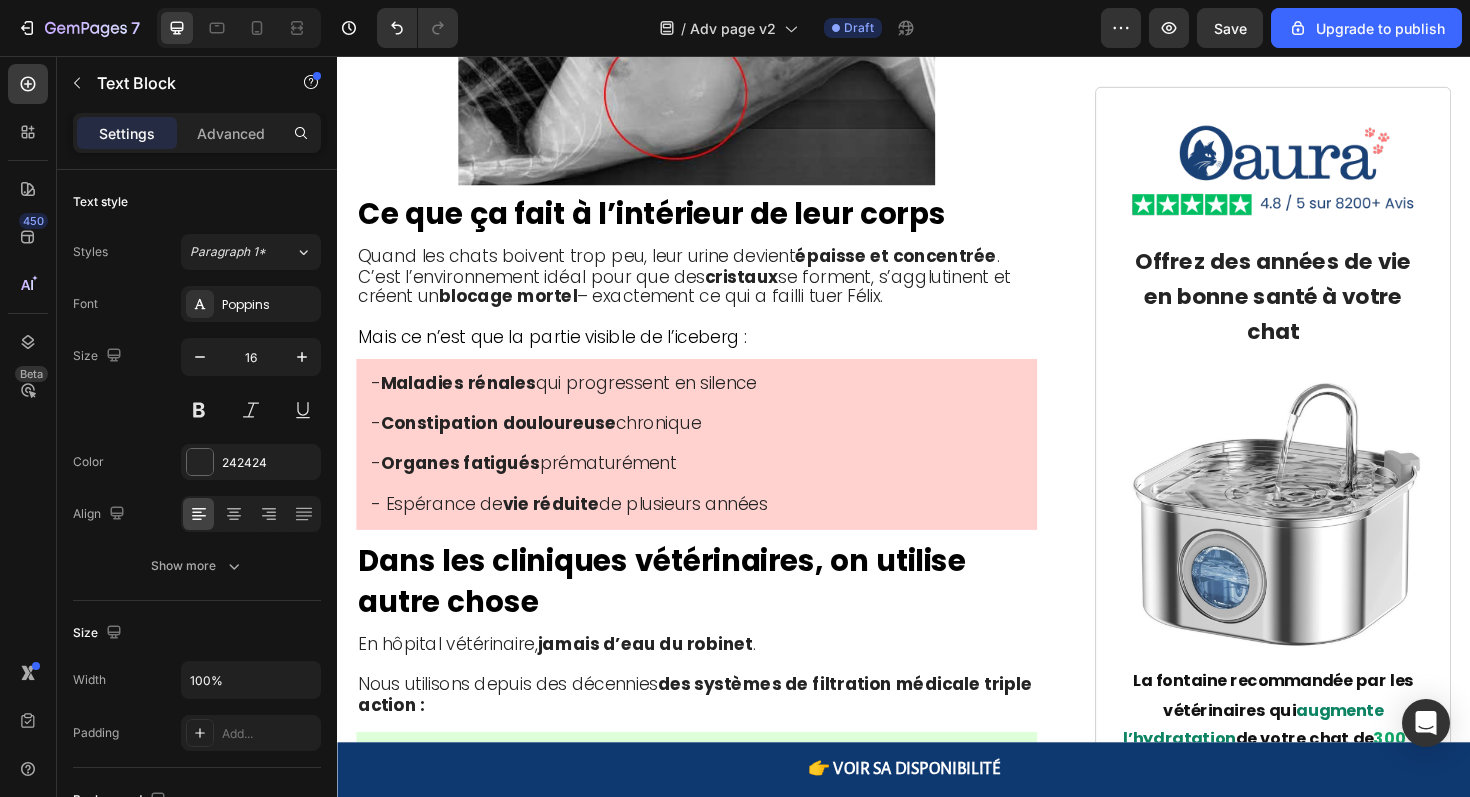 click on "J’ai testé toutes les alternatives du marché :" at bounding box center [717, -288] 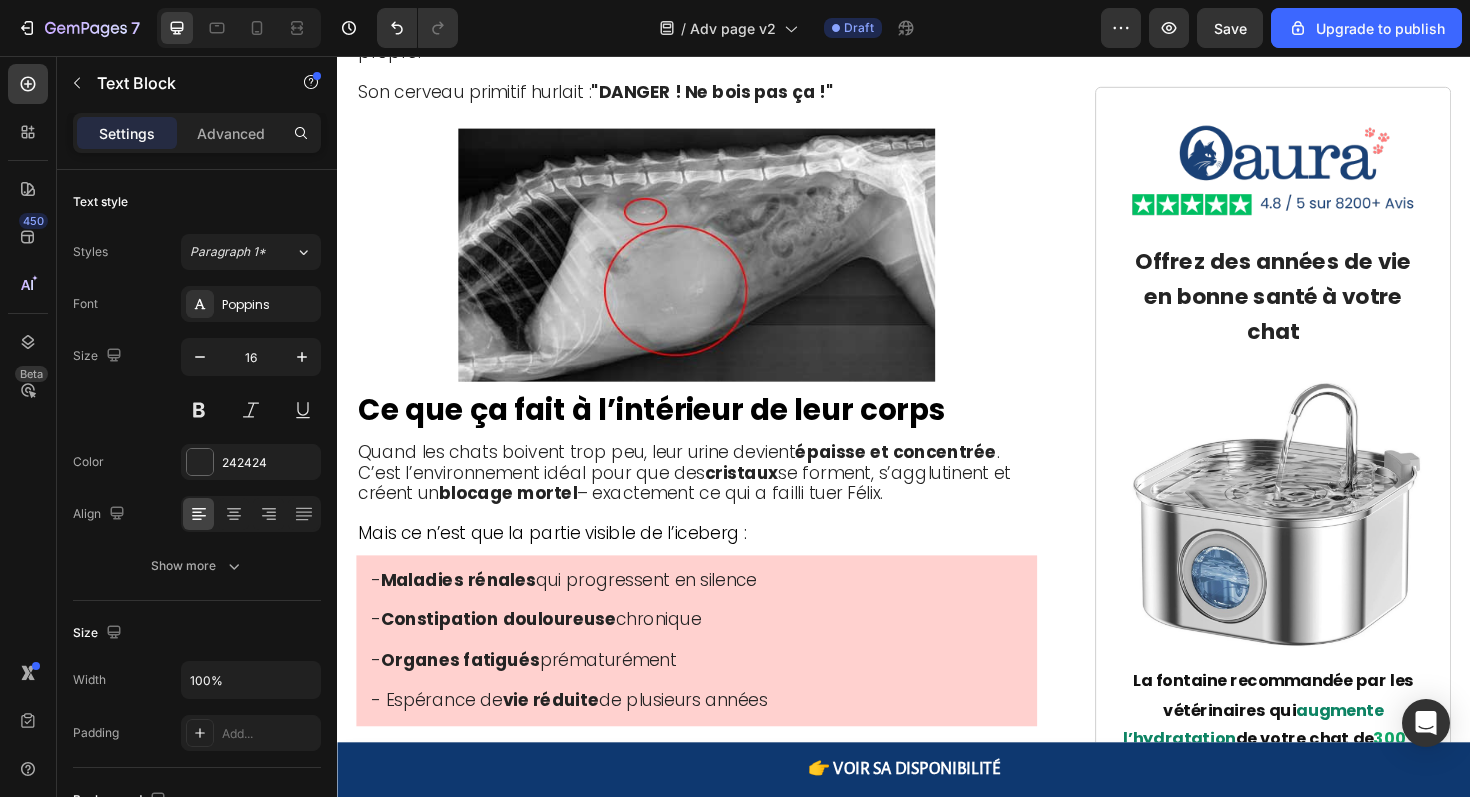 click on "J'ai testé chaque solution vendue par l'industrie animalière. Elles sont toutes fondamentalement défaillantes." at bounding box center (717, -277) 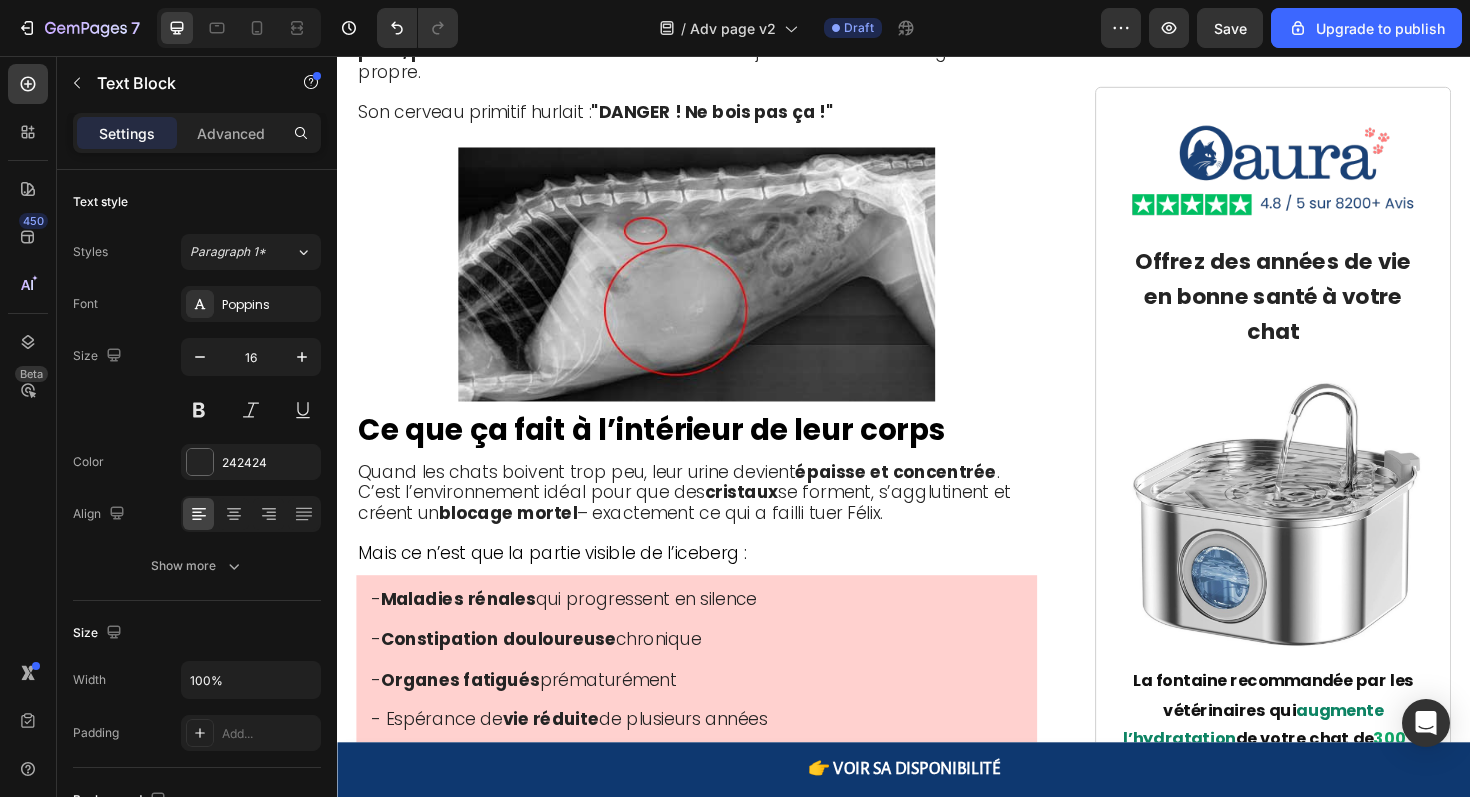 click on "Gamelles en céramique ? Contiennent toujours de l'eau contaminée. Fontaines coûteuses ? Font circuler la même eau empoisonnée. Filtres à charbon ? Enlèvent le goût du chlore mais laissent métaux lourds et minéraux. Eau en bouteille ? Coûteuse et contient toujours des minéraux formant des cristaux." at bounding box center (717, -194) 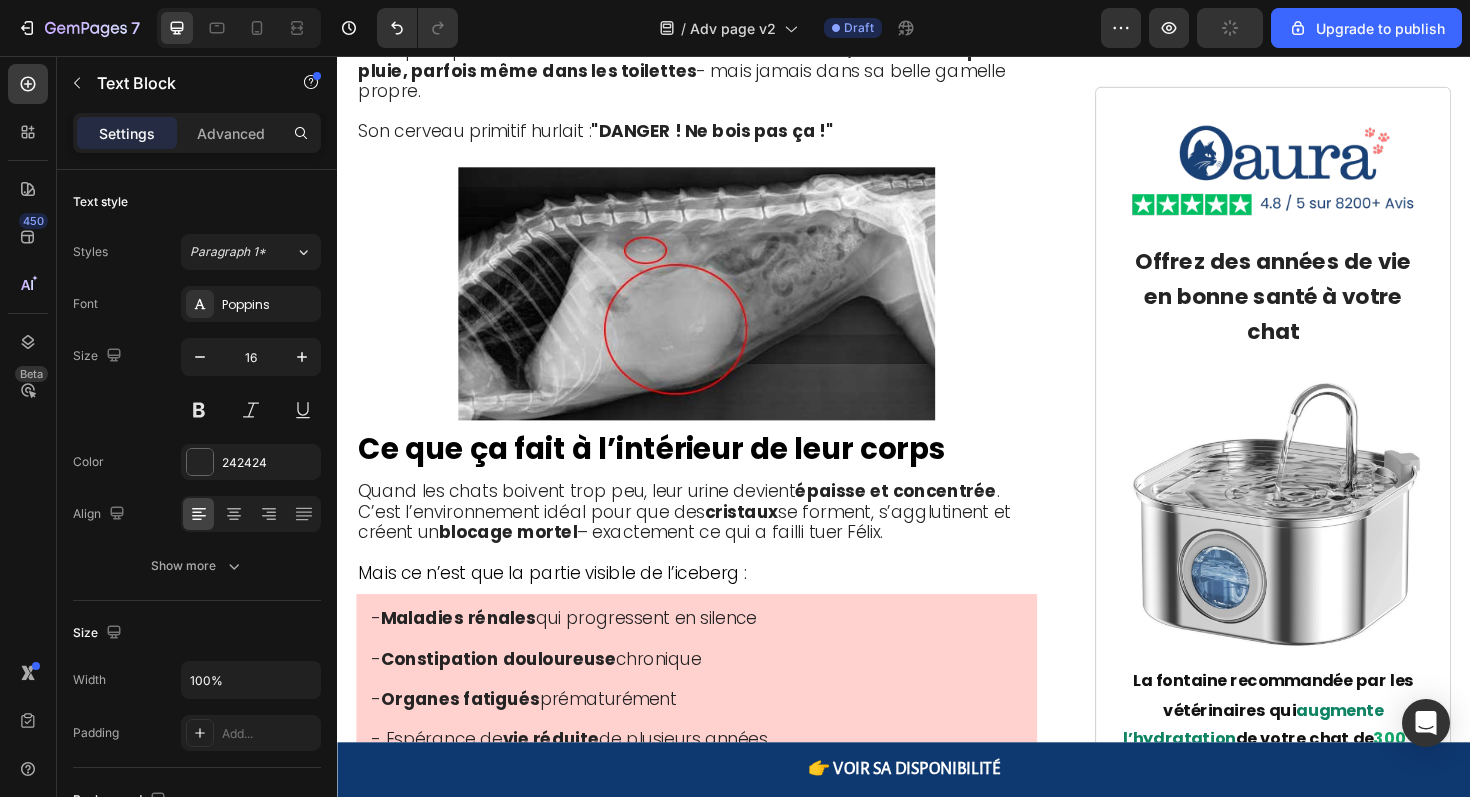 click on "Les entreprises animalières le savent. Elles comptent sur le fait que vous ne comprenez pas la différence entre eau en mouvement et eau SÛRE. Entre goût filtré et toxines filtrées." at bounding box center [717, -110] 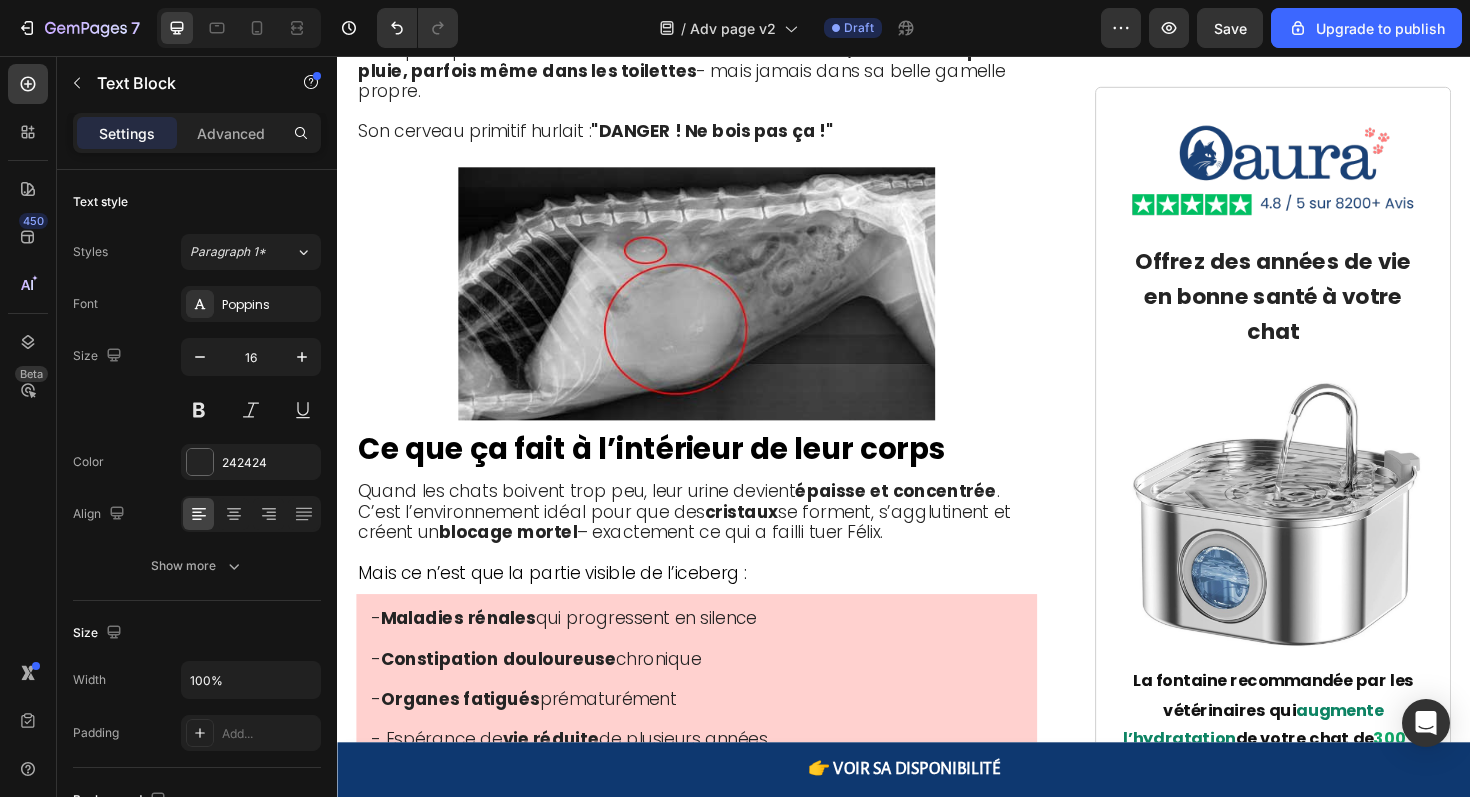 click on "C'est là que je me suis souvenue de quelque chose de mon internat. Dans les hôpitaux vétérinaires d'enseignement, nous utilisons des systèmes de filtration spécialisés. Des unités à trois étapes qui créent une eau véritablement sûre pour nos patients les plus critiques." at bounding box center (717, -59) 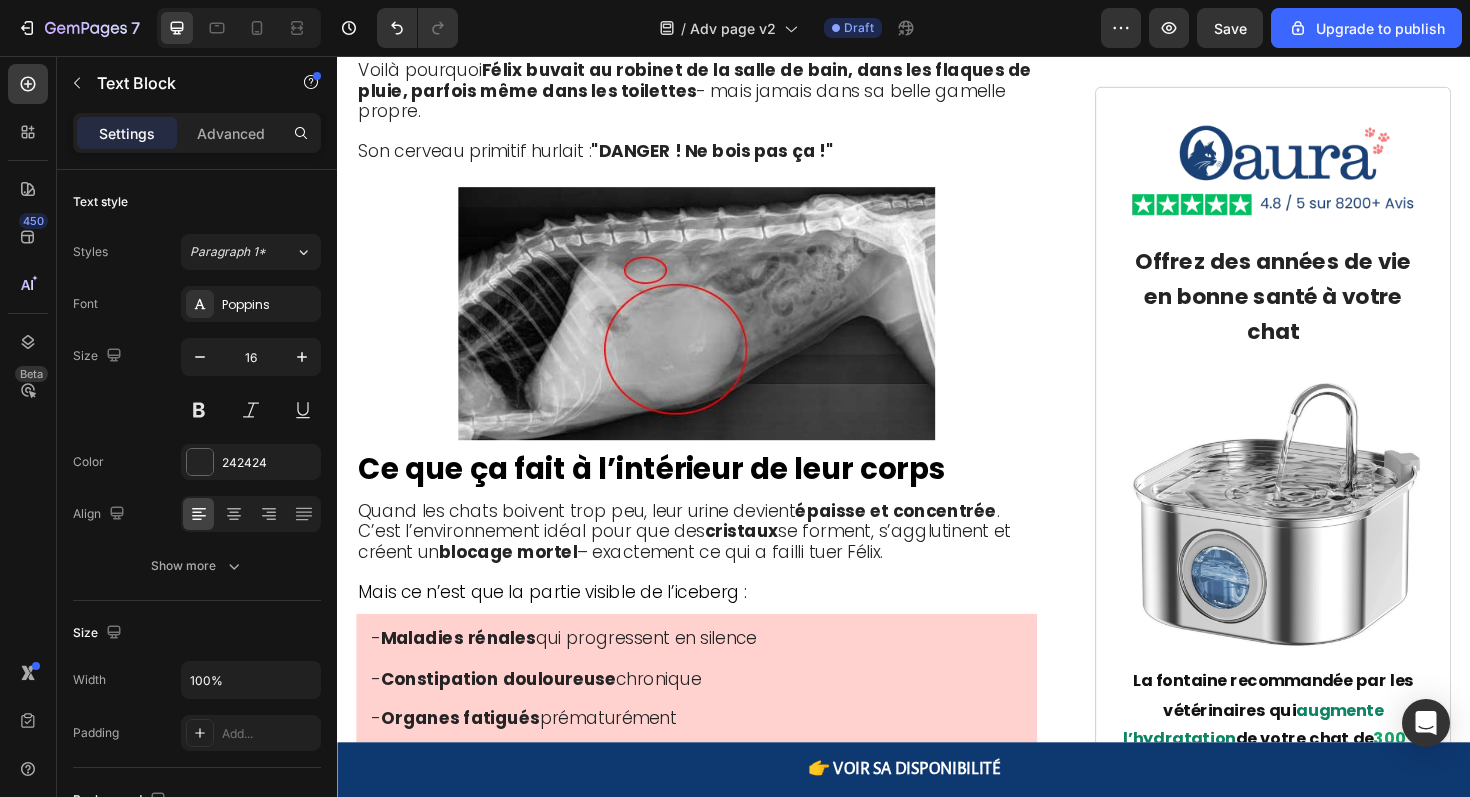 click on "C'est là que je me suis souvenue de quelque chose de mon internat. Dans les hôpitaux vétérinaires d'enseignement, nous utilisons des systèmes de filtration spécialisés. Des unités à trois étapes qui créent une eau véritablement sûre pour nos patients les plus critiques." at bounding box center [717, -38] 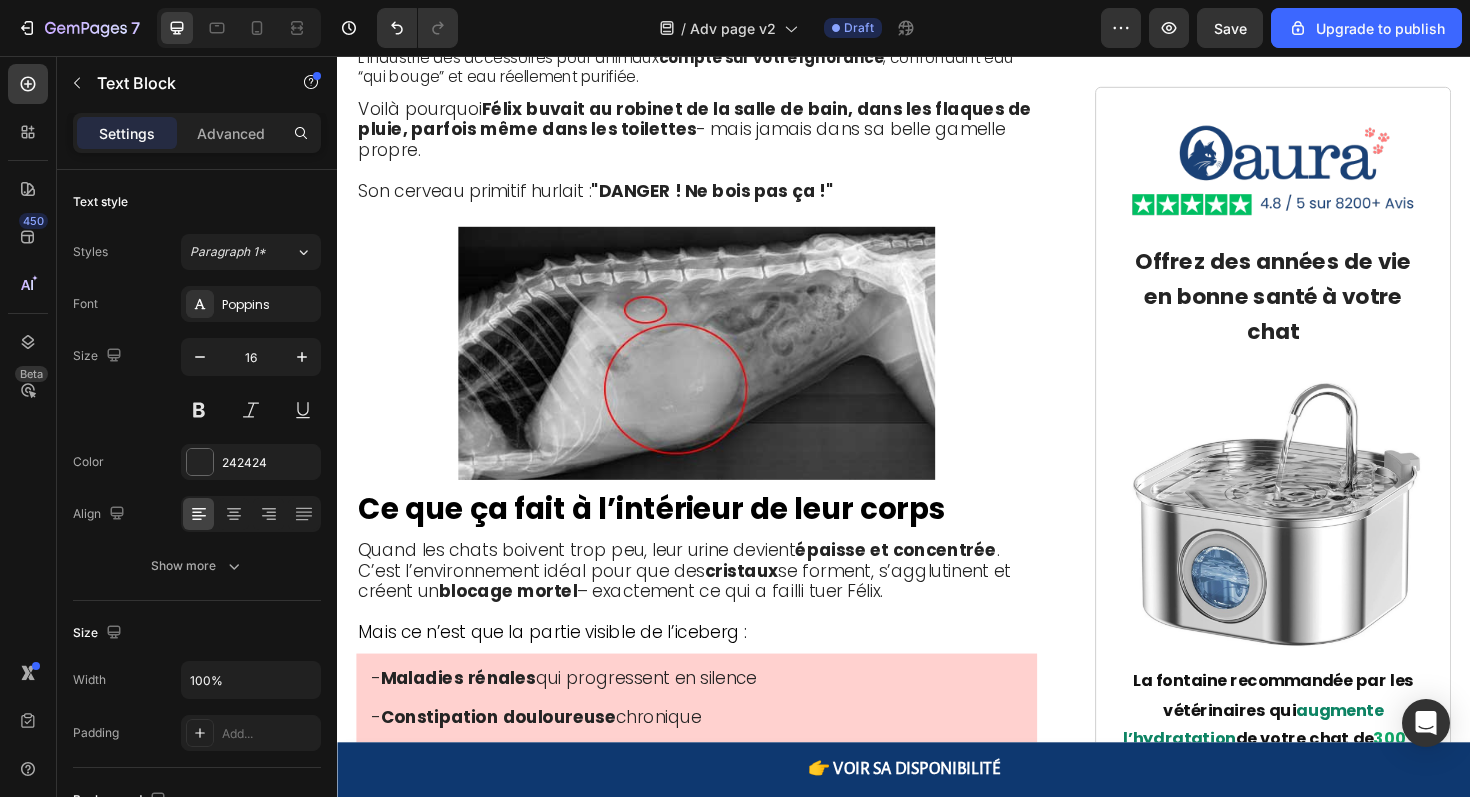 click on "Gamelles en céramique ? Contiennent toujours de l'eau contaminée. Fontaines coûteuses ? Font circuler la même eau empoisonnée. Filtres à charbon ? Enlèvent le goût du chlore mais laissent métaux lourds et minéraux. Eau en bouteille ? Coûteuse et contient toujours des minéraux formant des cristaux." at bounding box center [717, -194] 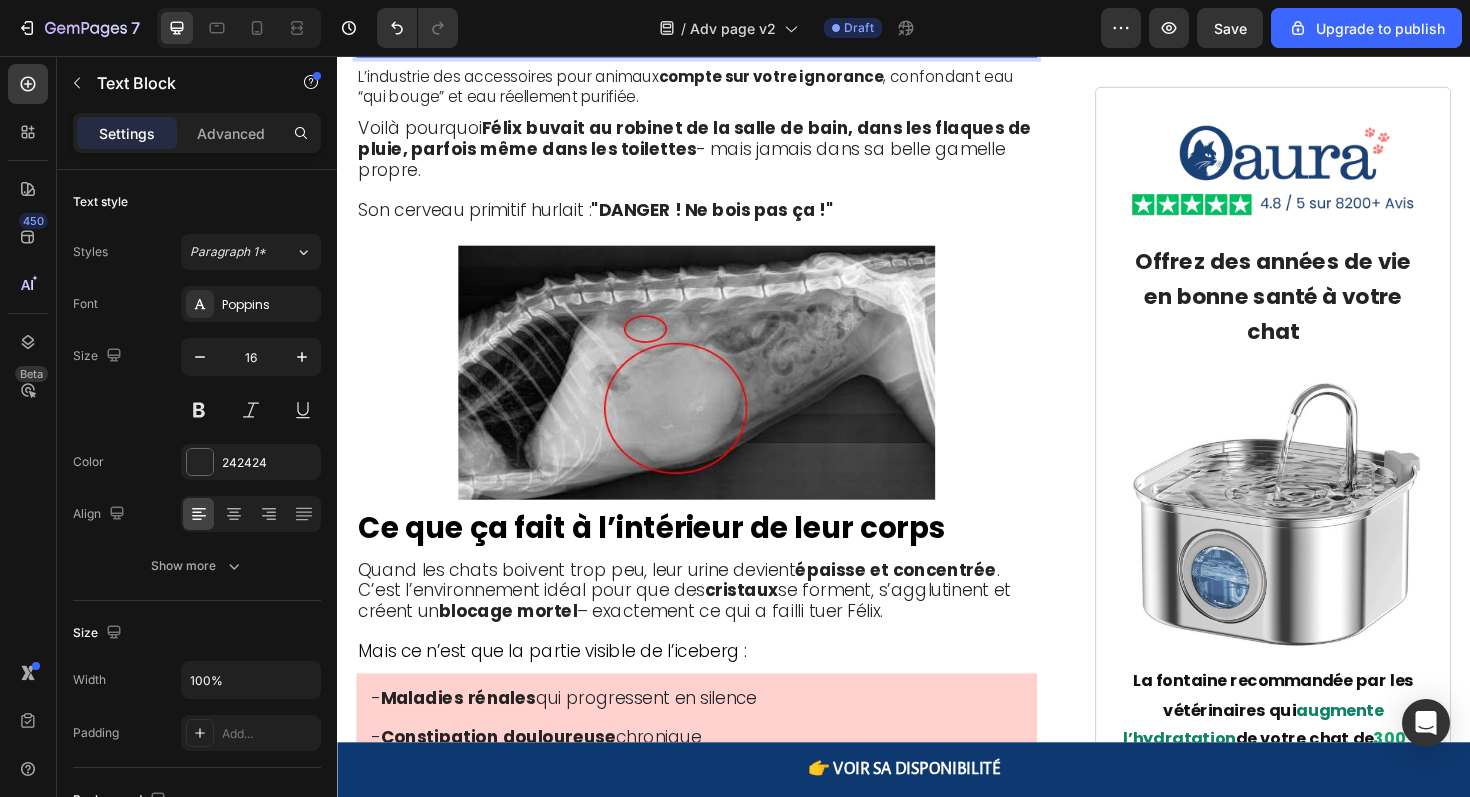 click on "Fontaines coûteuses ? Font circuler la même eau empoisonnée. Filtres à charbon ? Enlèvent le goût du chlore mais laissent métaux lourds et minéraux. Eau en bouteille ? Coûteuse et contient toujours des minéraux formant des cristaux." at bounding box center [717, -163] 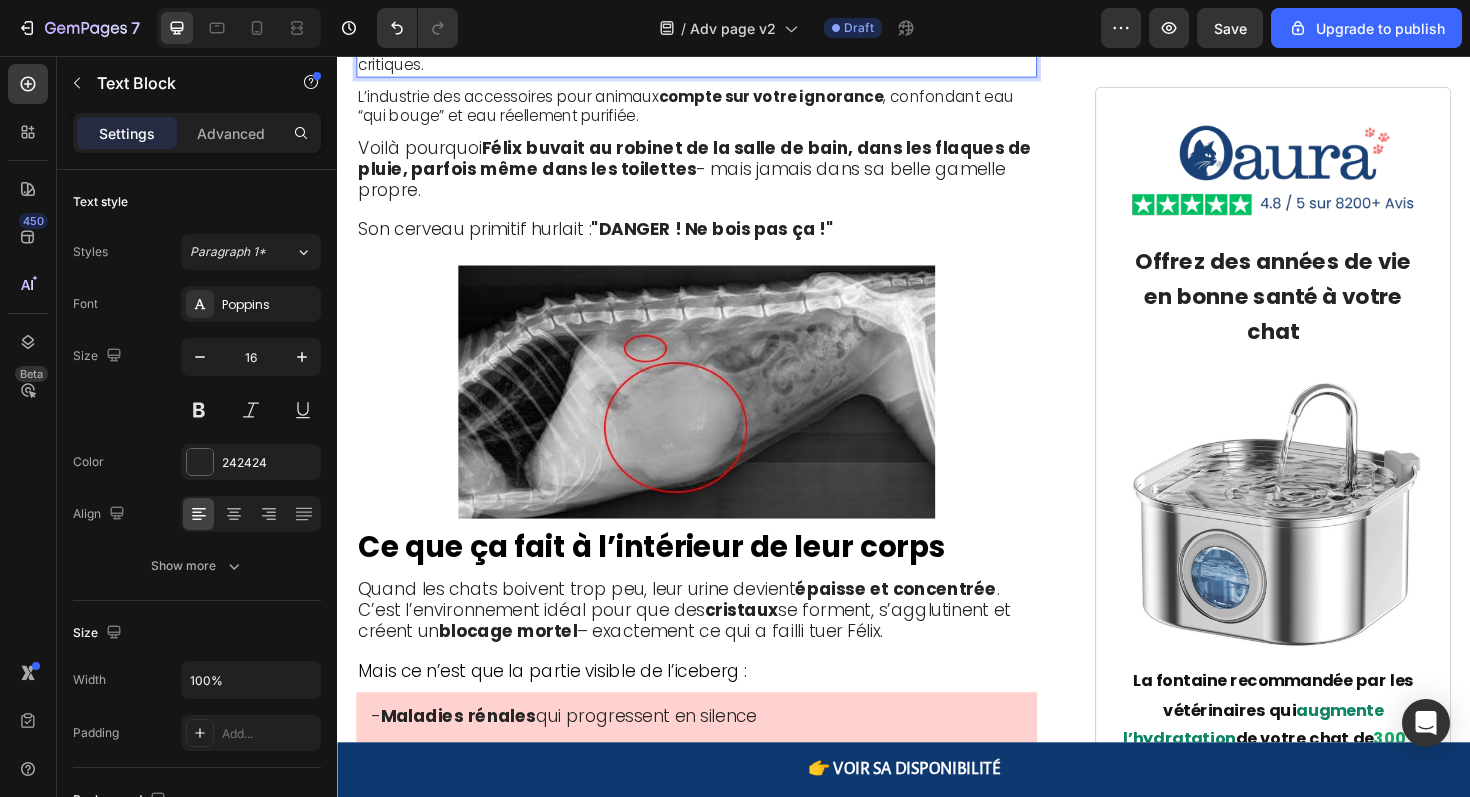 click on "Filtres à charbon ? Enlèvent le goût du chlore mais laissent métaux lourds et minéraux. Eau en bouteille ? Coûteuse et contient toujours des minéraux formant des cristaux." at bounding box center [717, -131] 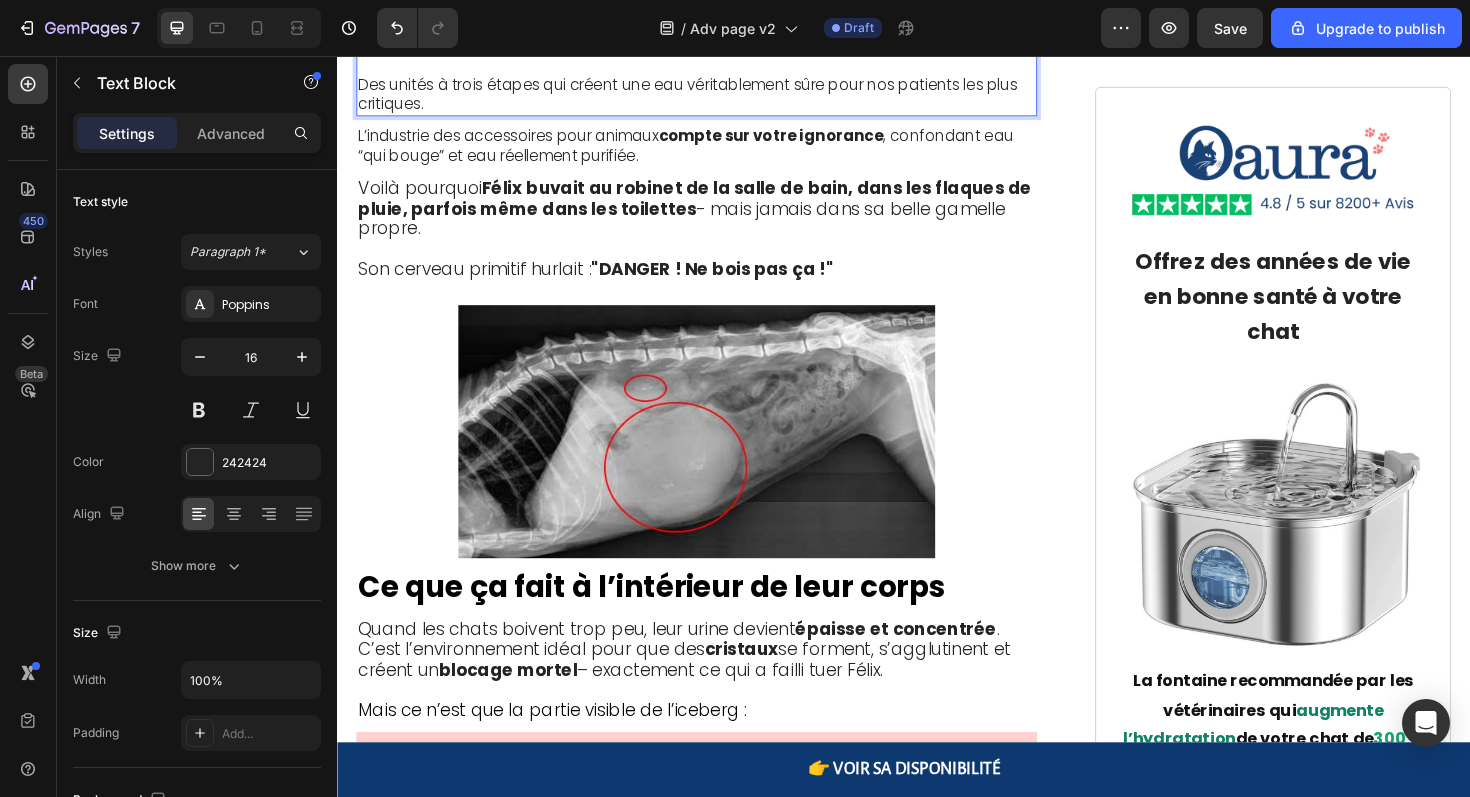 click on "Fontaines coûteuses ? Font circuler la même eau empoisonnée." at bounding box center [717, -184] 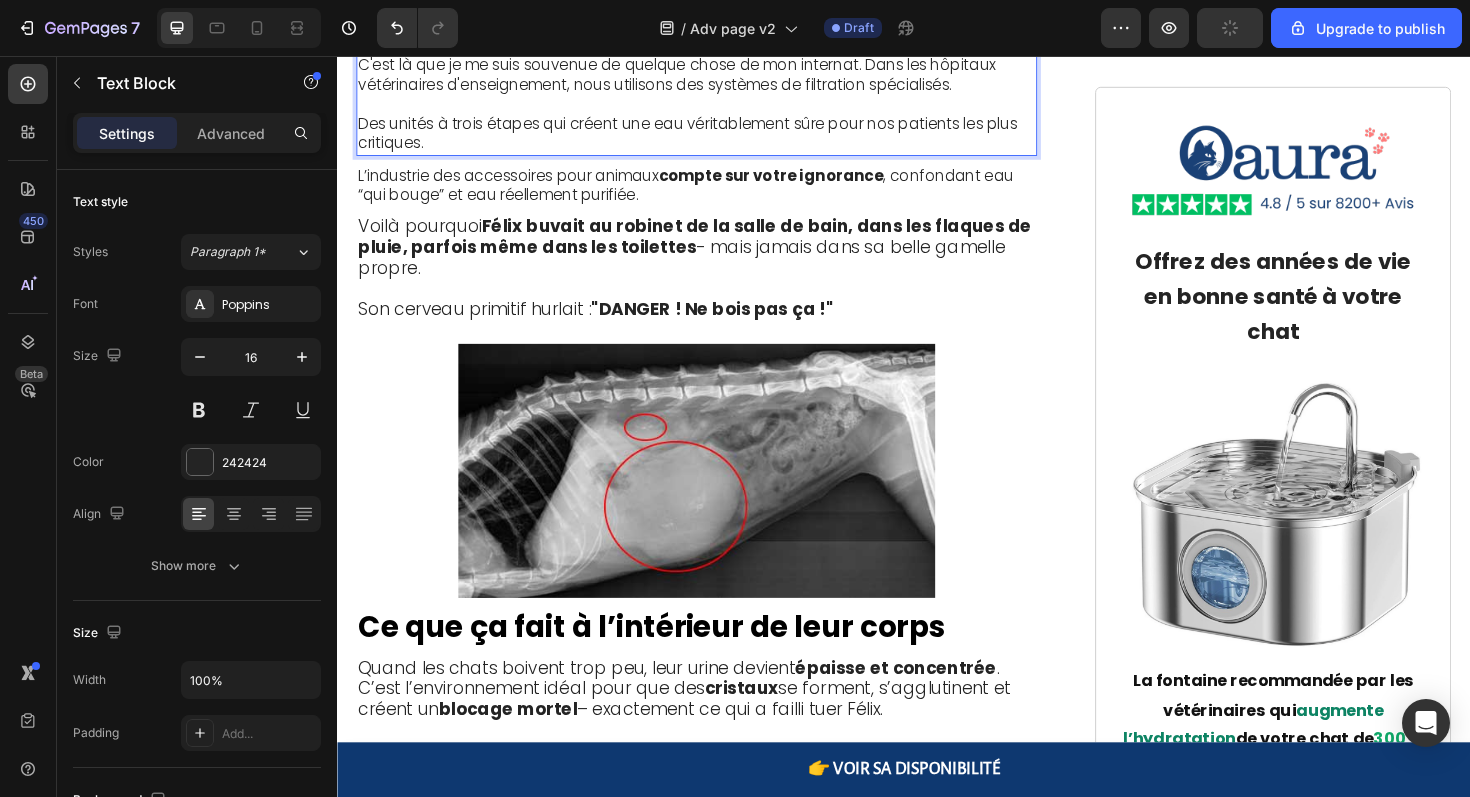 click on "Gamelles en céramique ? Contiennent toujours de l'eau contaminée." at bounding box center [717, -225] 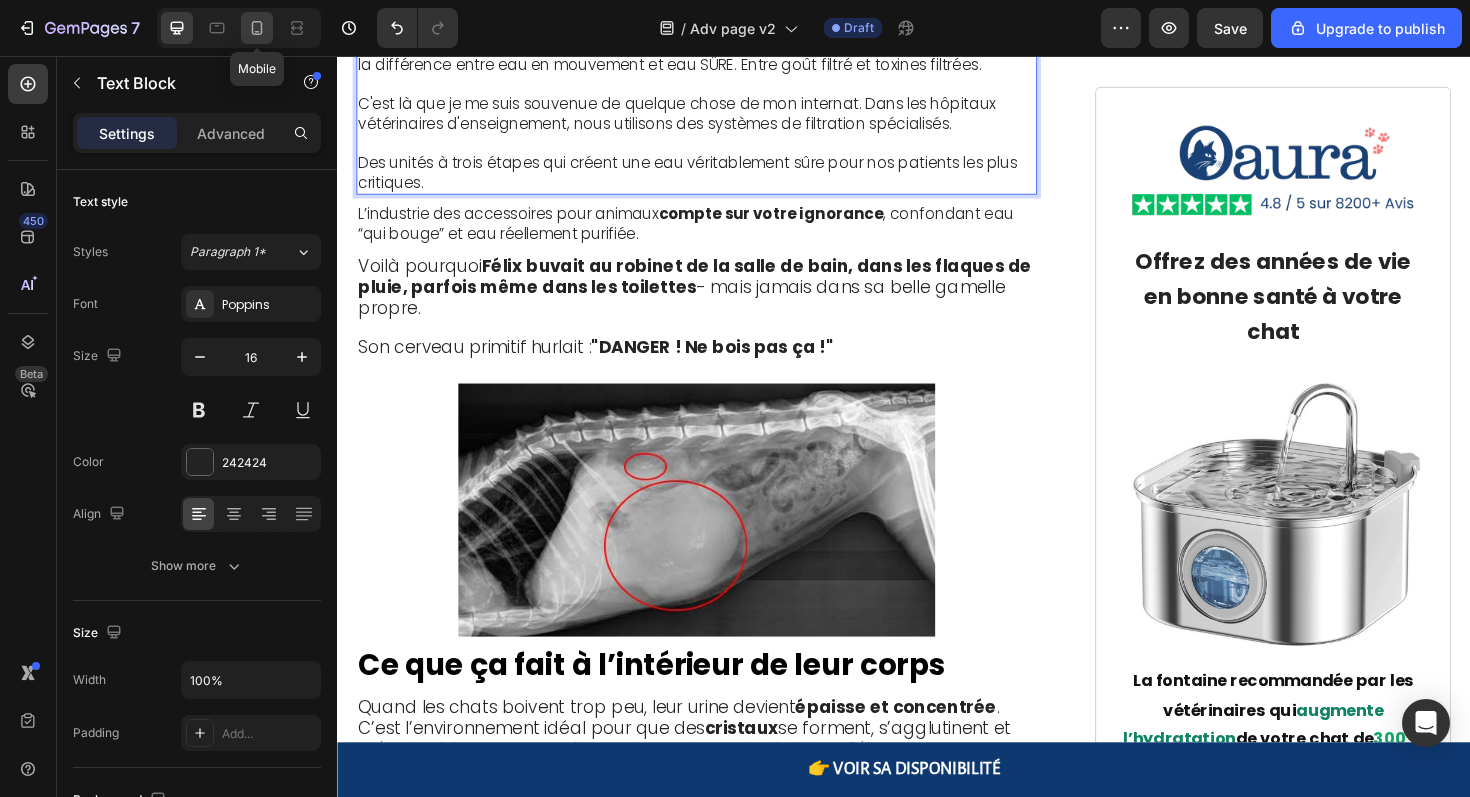click 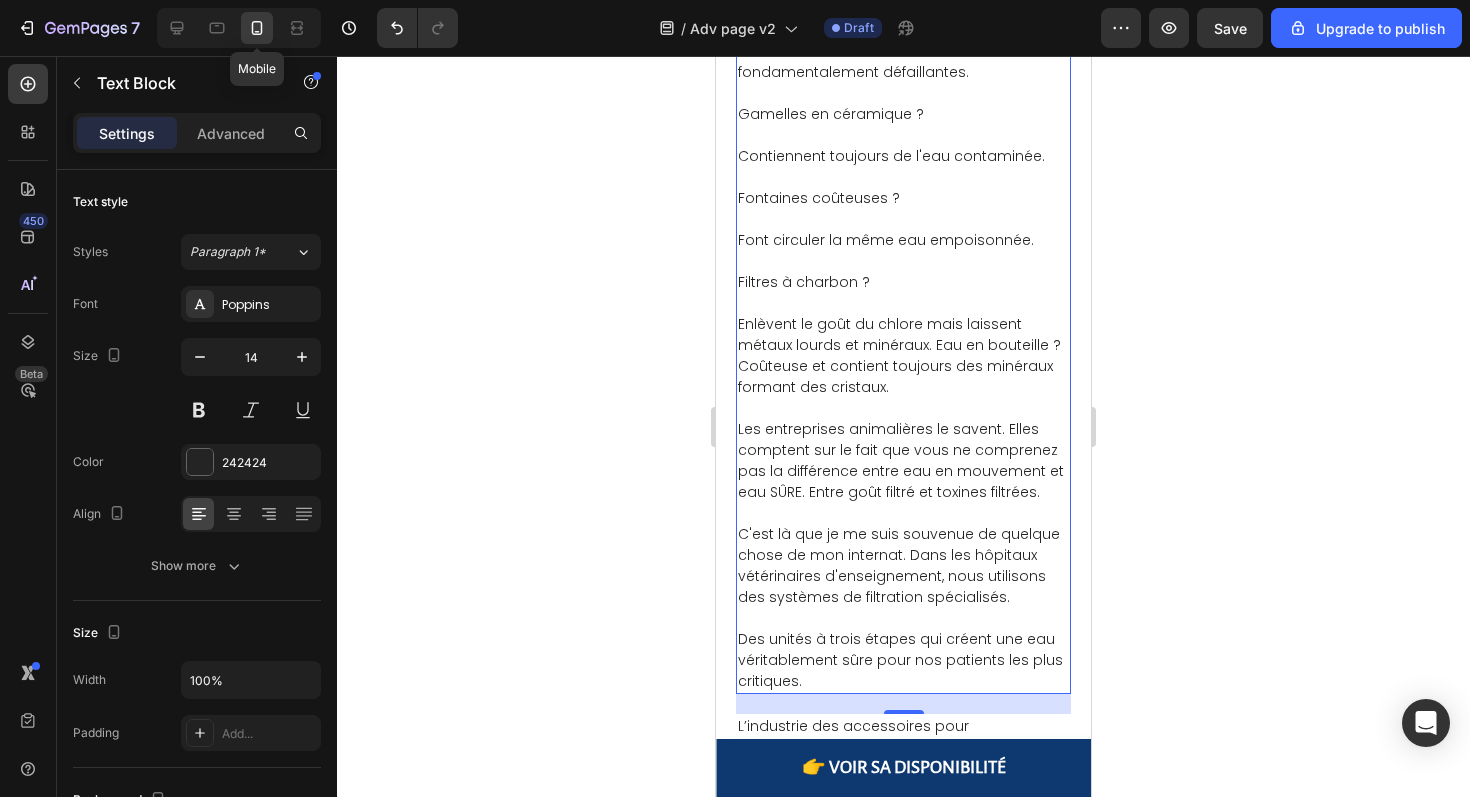 scroll, scrollTop: 5739, scrollLeft: 0, axis: vertical 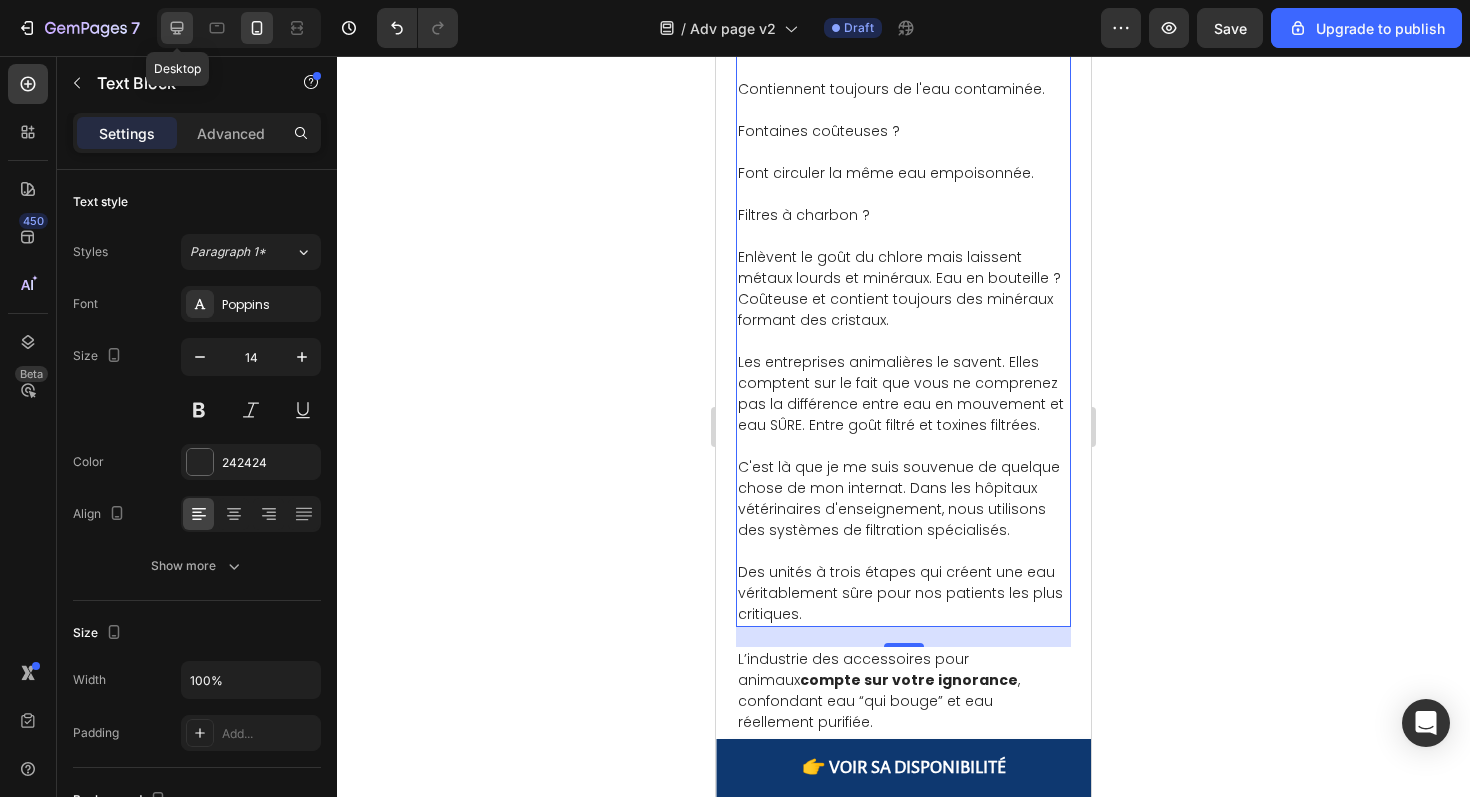 click 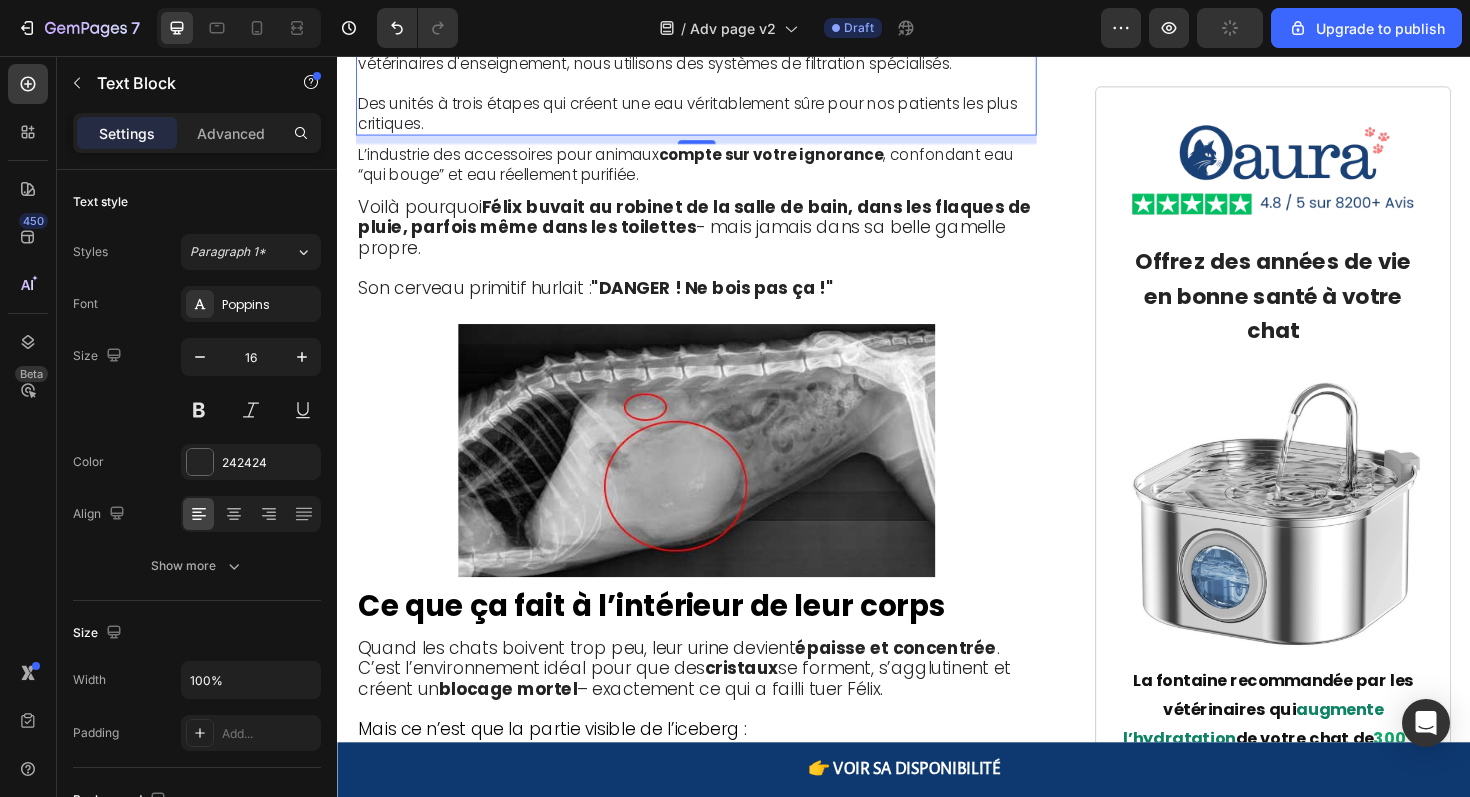 scroll, scrollTop: 4582, scrollLeft: 0, axis: vertical 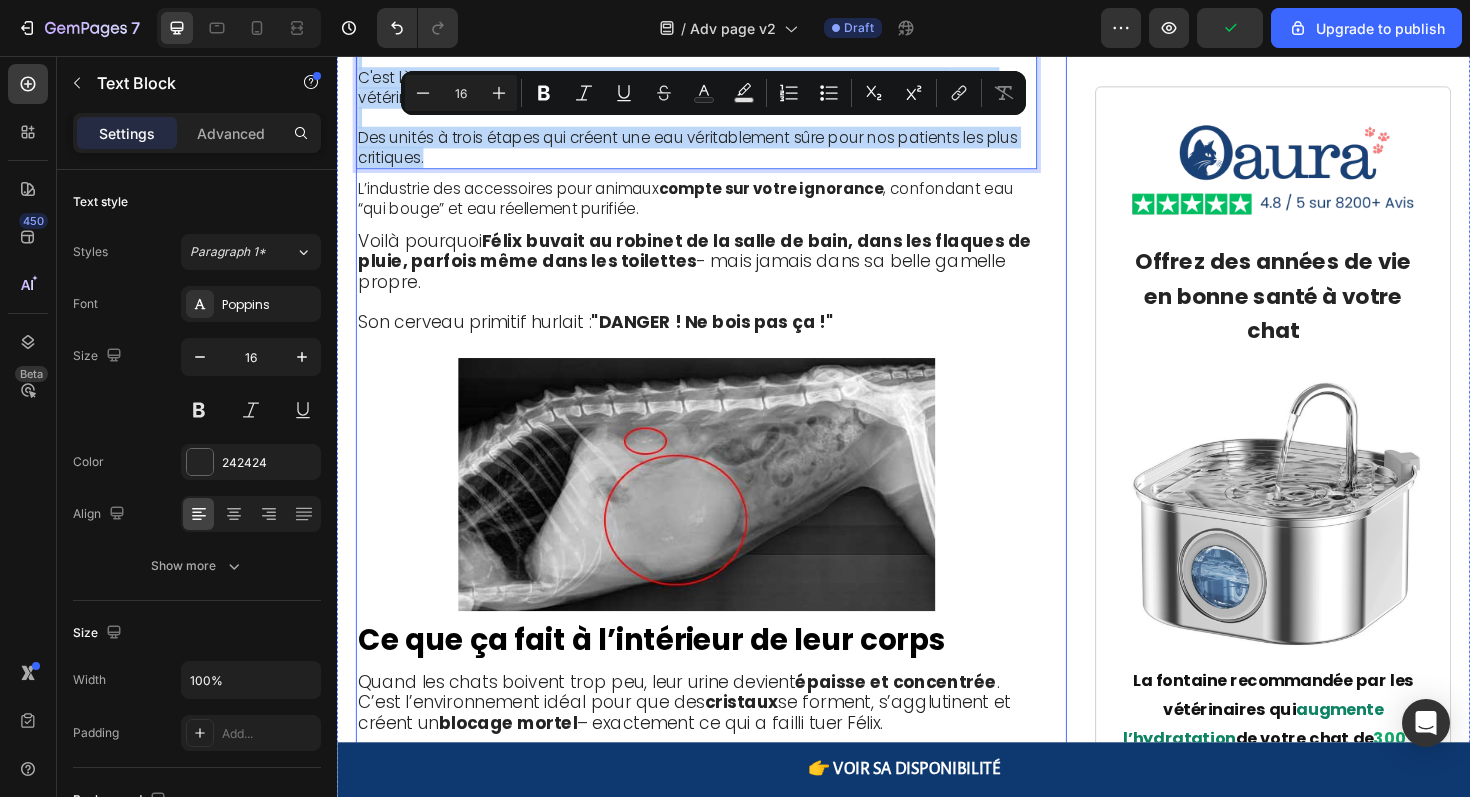 drag, startPoint x: 476, startPoint y: 609, endPoint x: 374, endPoint y: 118, distance: 501.4828 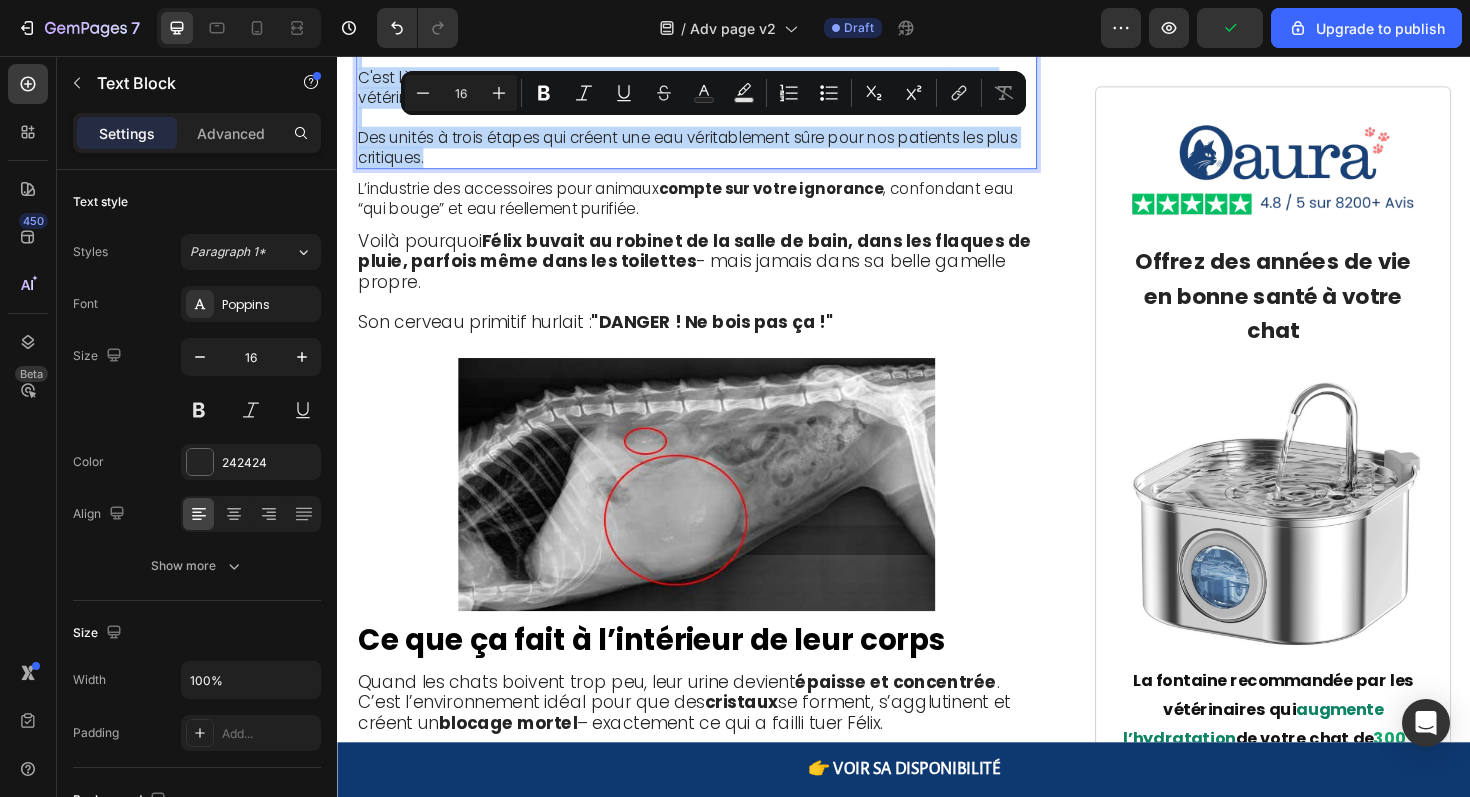click at bounding box center (717, -65) 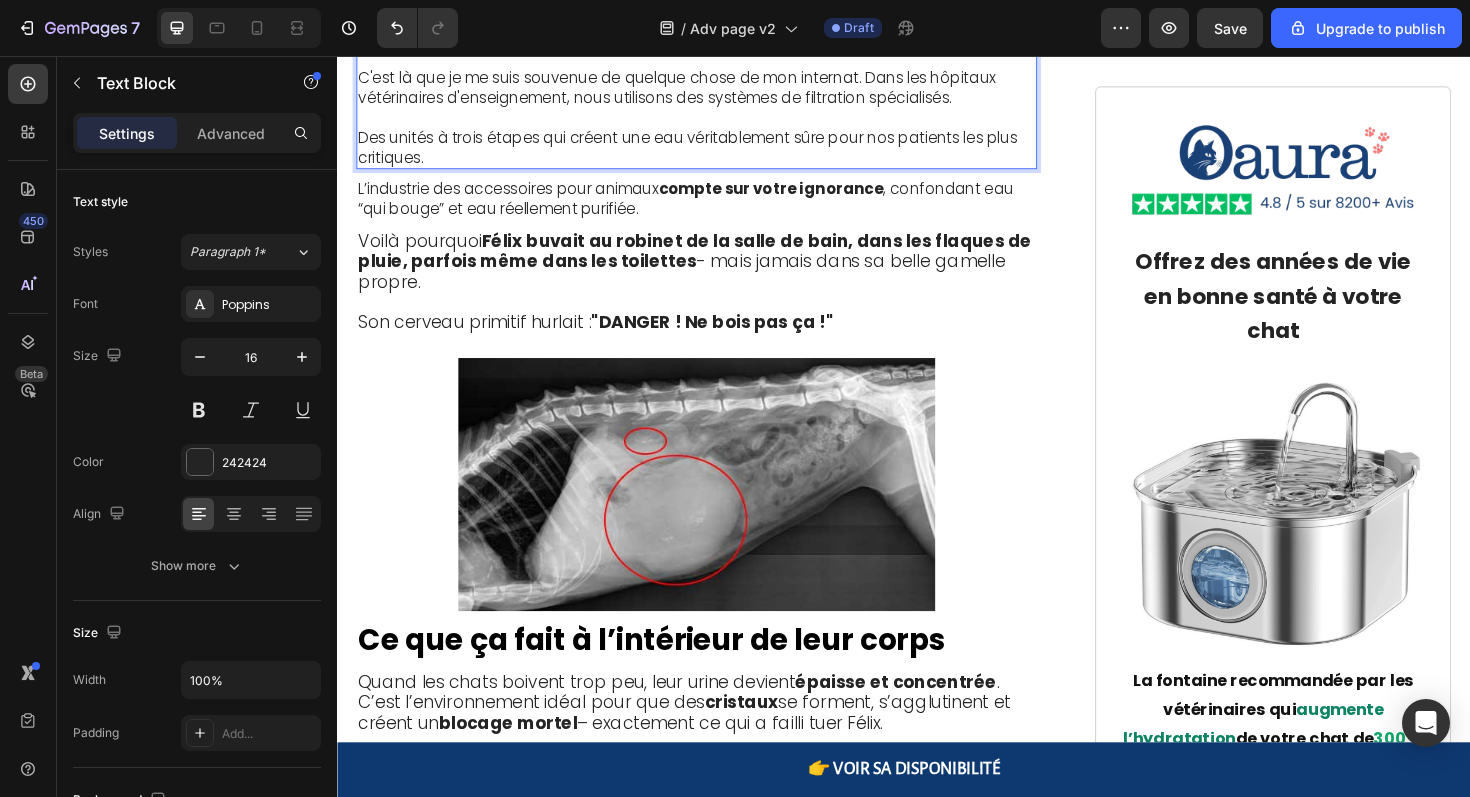 click on "J'ai testé chaque solution vendue par l'industrie animalière. Elles sont toutes fondamentalement défaillantes. Gamelles en céramique ?  Contiennent toujours de l'eau contaminée.  Fontaines coûteuses ?  Font circuler la même eau empoisonnée.  Filtres à charbon ?  Enlèvent le goût du chlore mais laissent métaux lourds et minéraux. Eau en bouteille ? Coûteuse et contient toujours des minéraux formant des cristaux. Les entreprises animalières le savent. Elles comptent sur le fait que vous ne comprenez pas la différence entre eau en mouvement et eau SÛRE. Entre goût filtré et toxines filtrées. C'est là que je me suis souvenue de quelque chose de mon internat. Dans les hôpitaux vétérinaires d'enseignement, nous utilisons des systèmes de filtration spécialisés.  Des unités à trois étapes qui créent une eau véritablement sûre pour nos patients les plus critiques." at bounding box center [717, -76] 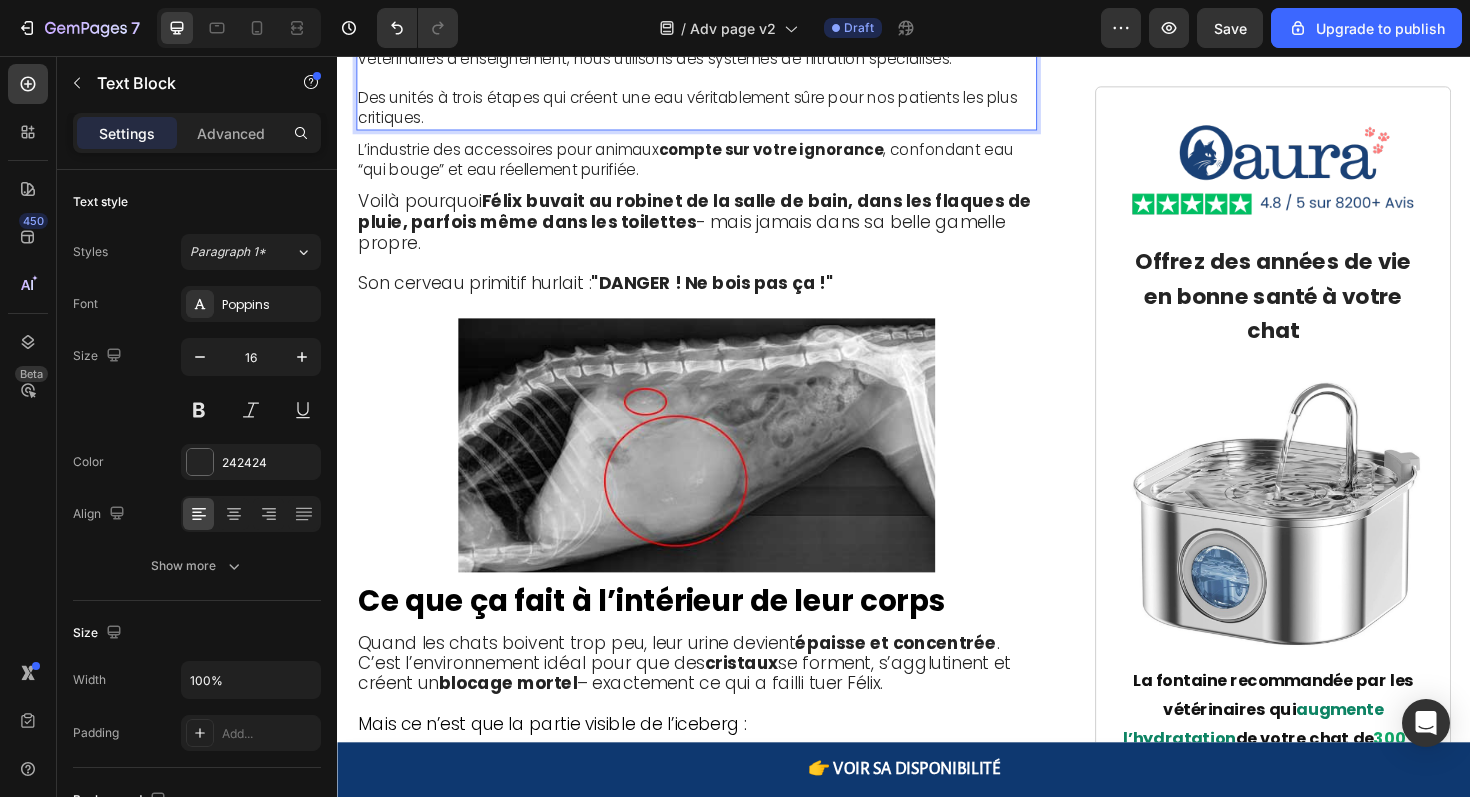 click on "Font circuler la même eau empoisonnée." at bounding box center (717, -128) 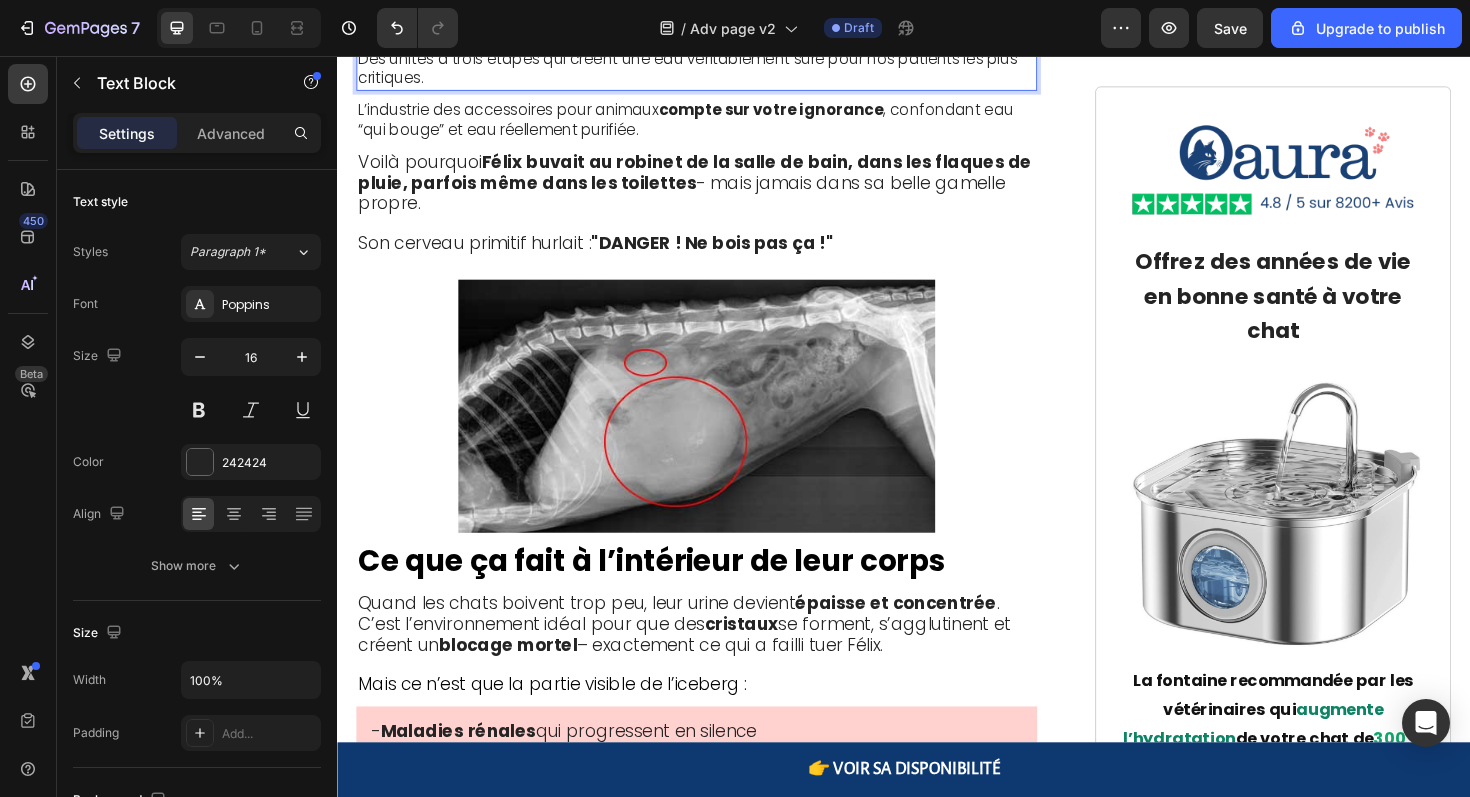 click on "Contiennent toujours de l'eau contaminée." at bounding box center (717, -211) 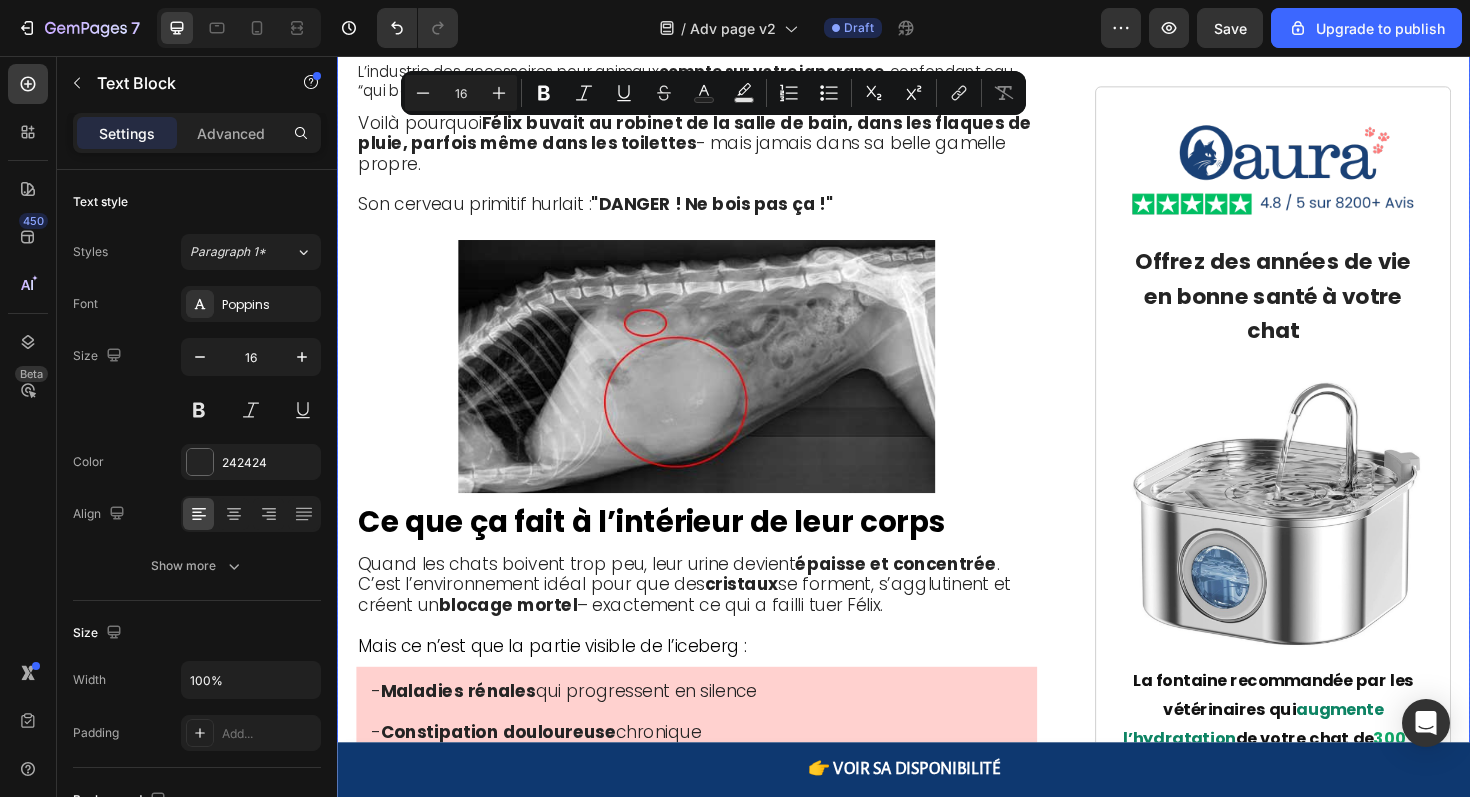 drag, startPoint x: 513, startPoint y: 484, endPoint x: 343, endPoint y: 131, distance: 391.80225 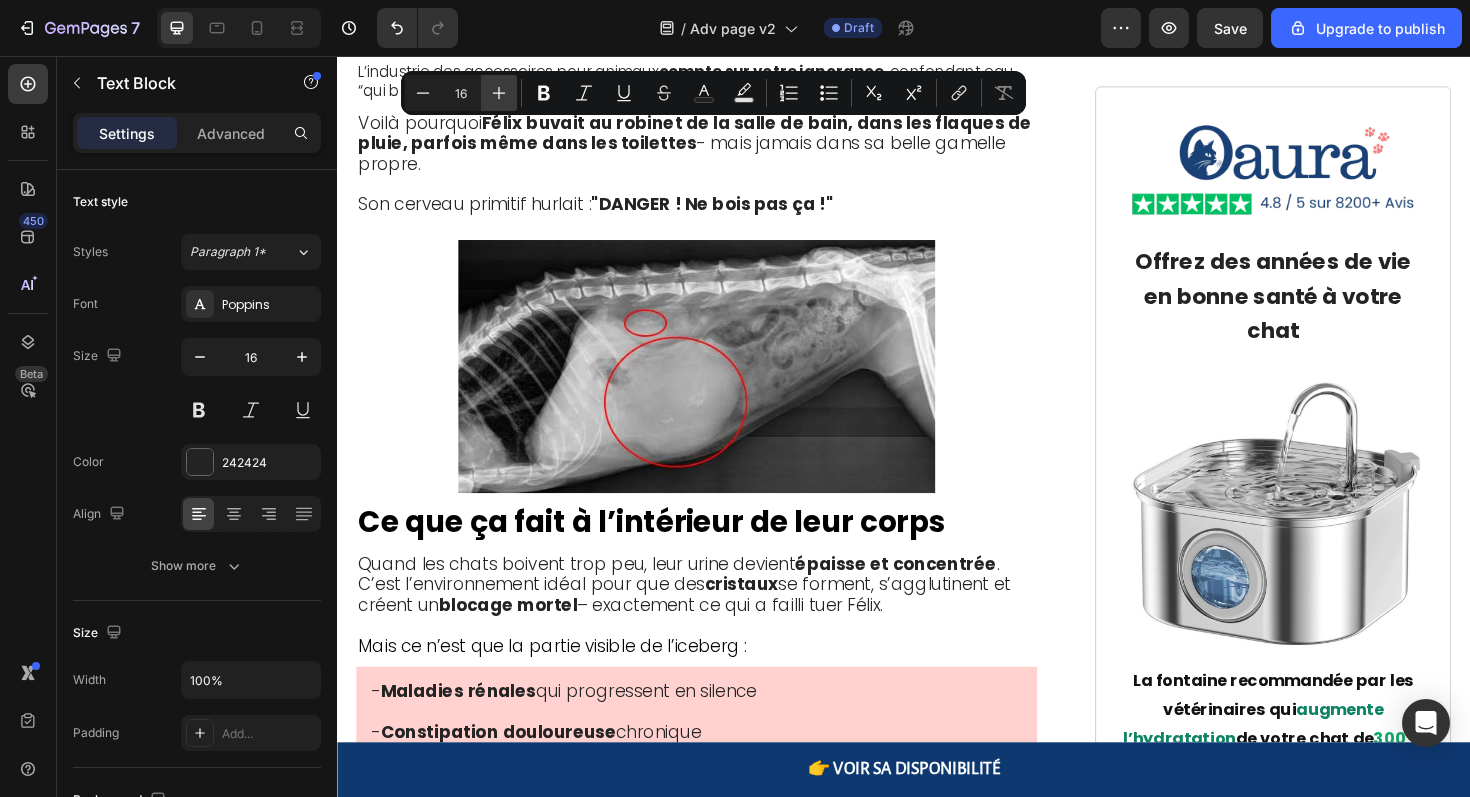 click 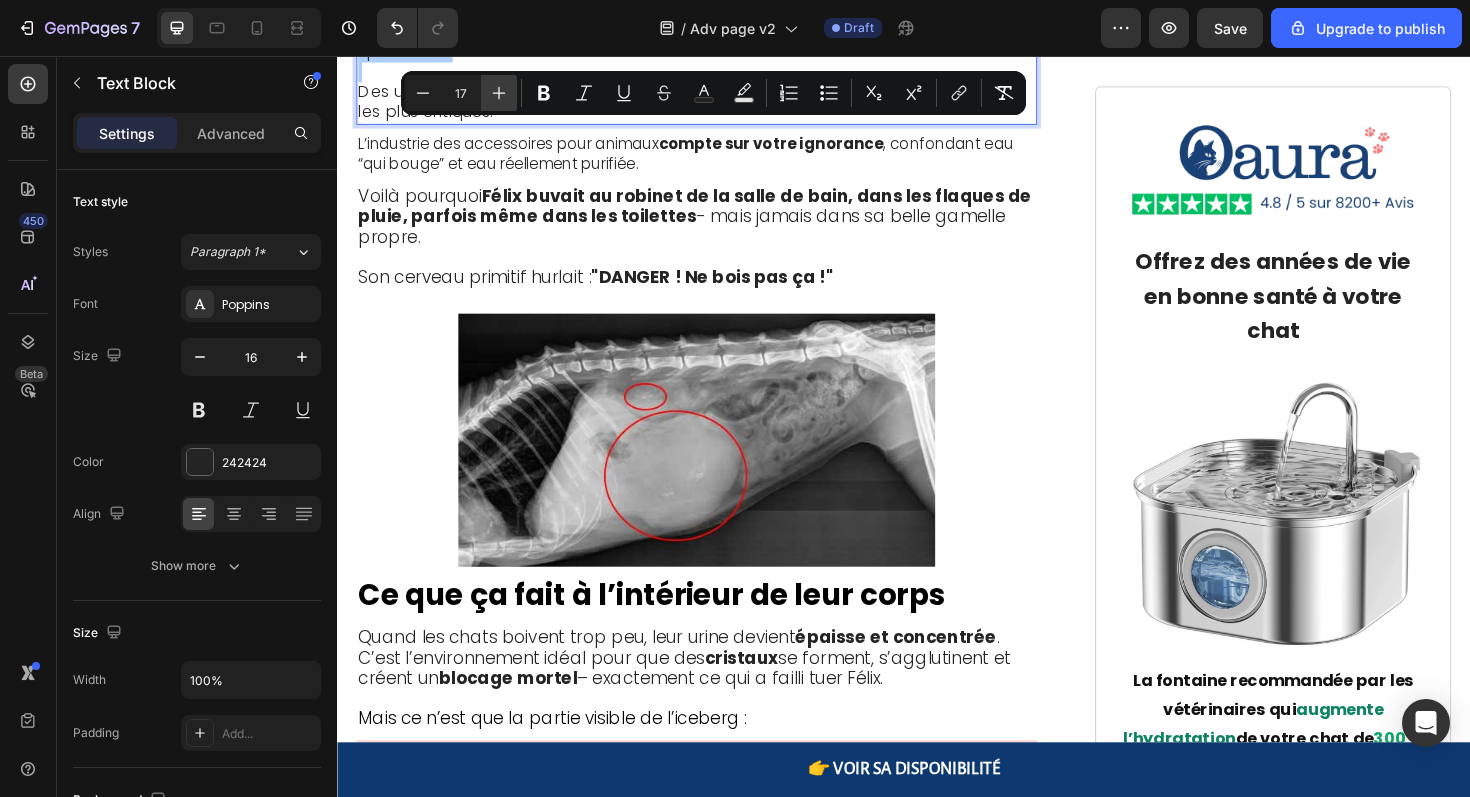click 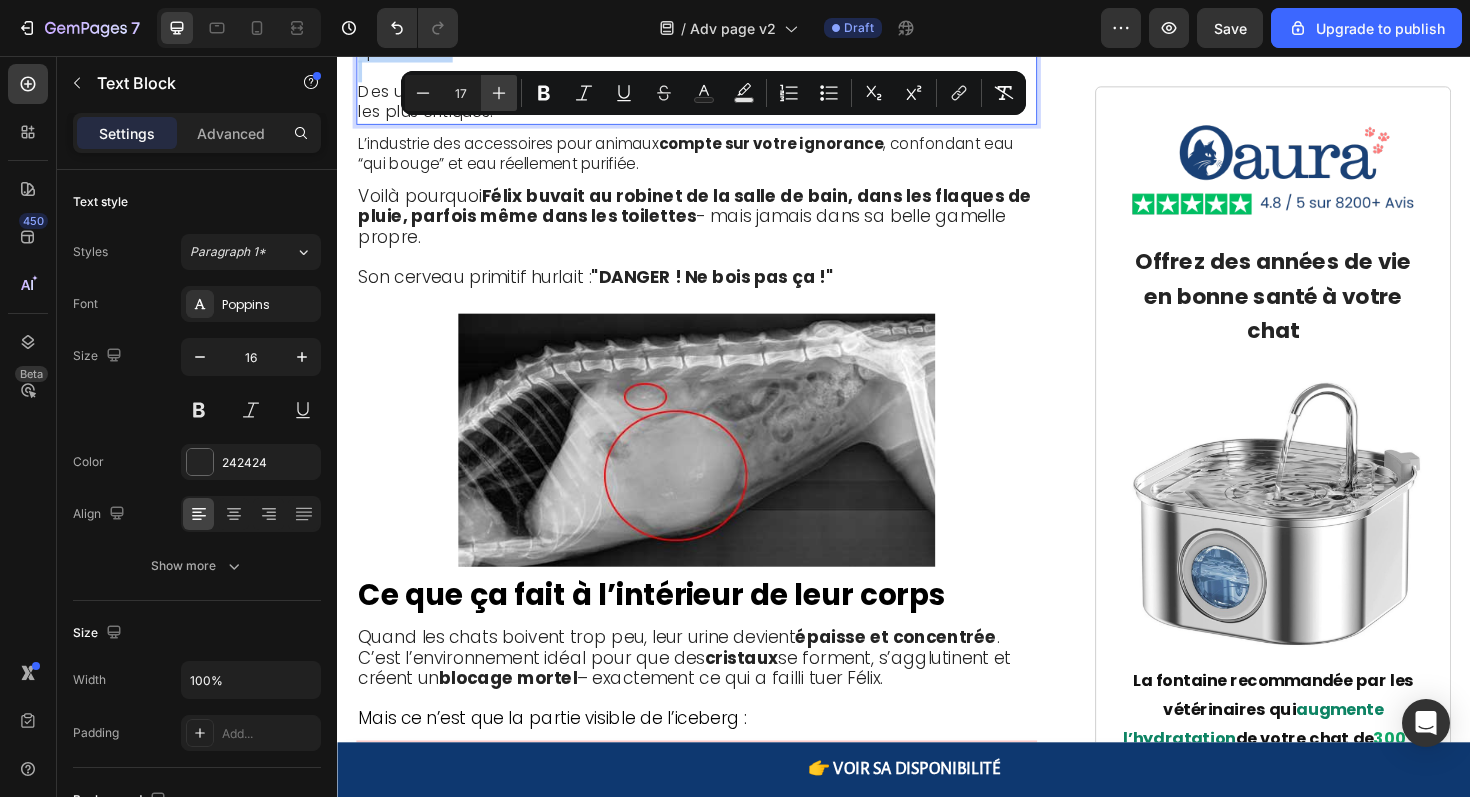 type on "18" 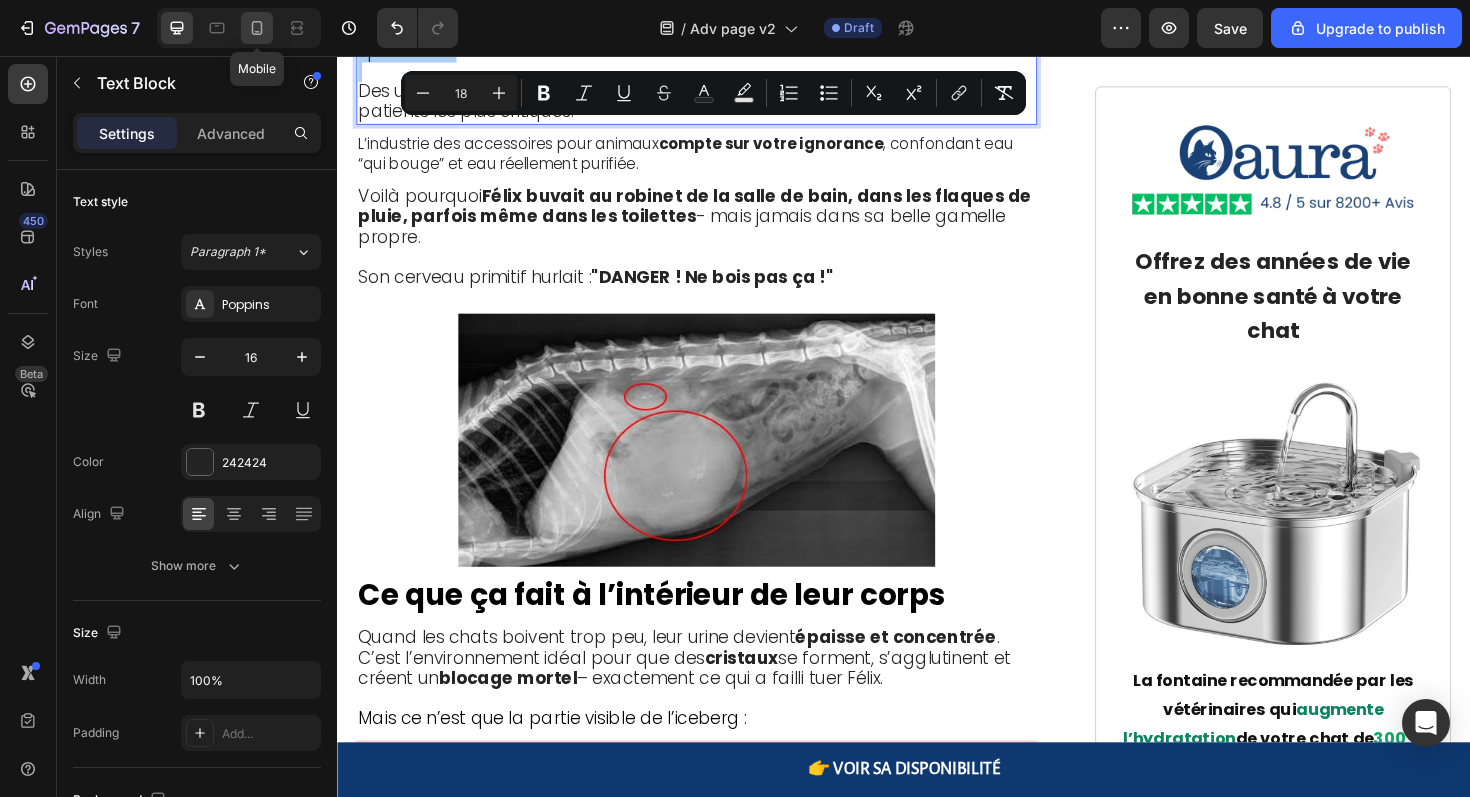 click 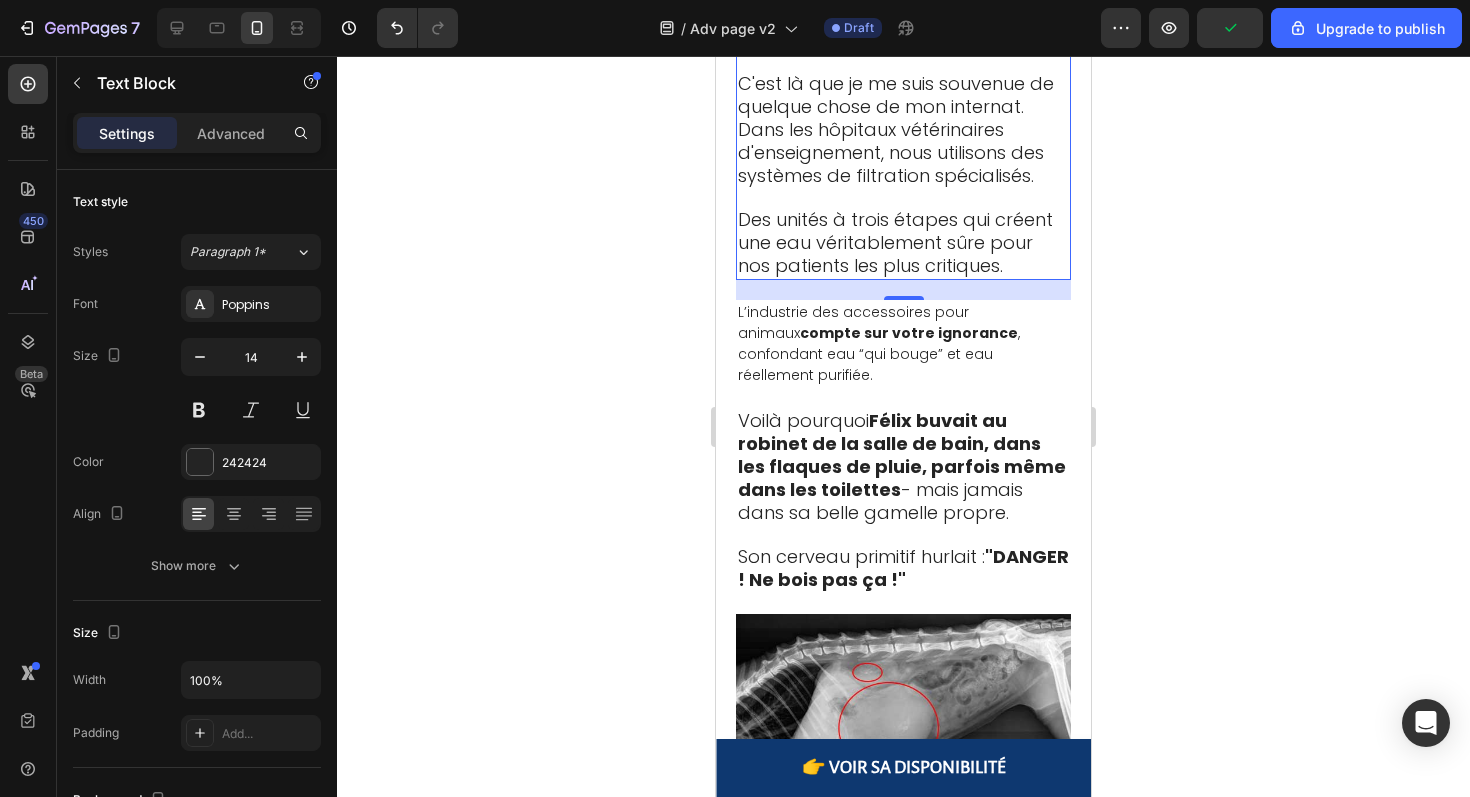 scroll, scrollTop: 6245, scrollLeft: 0, axis: vertical 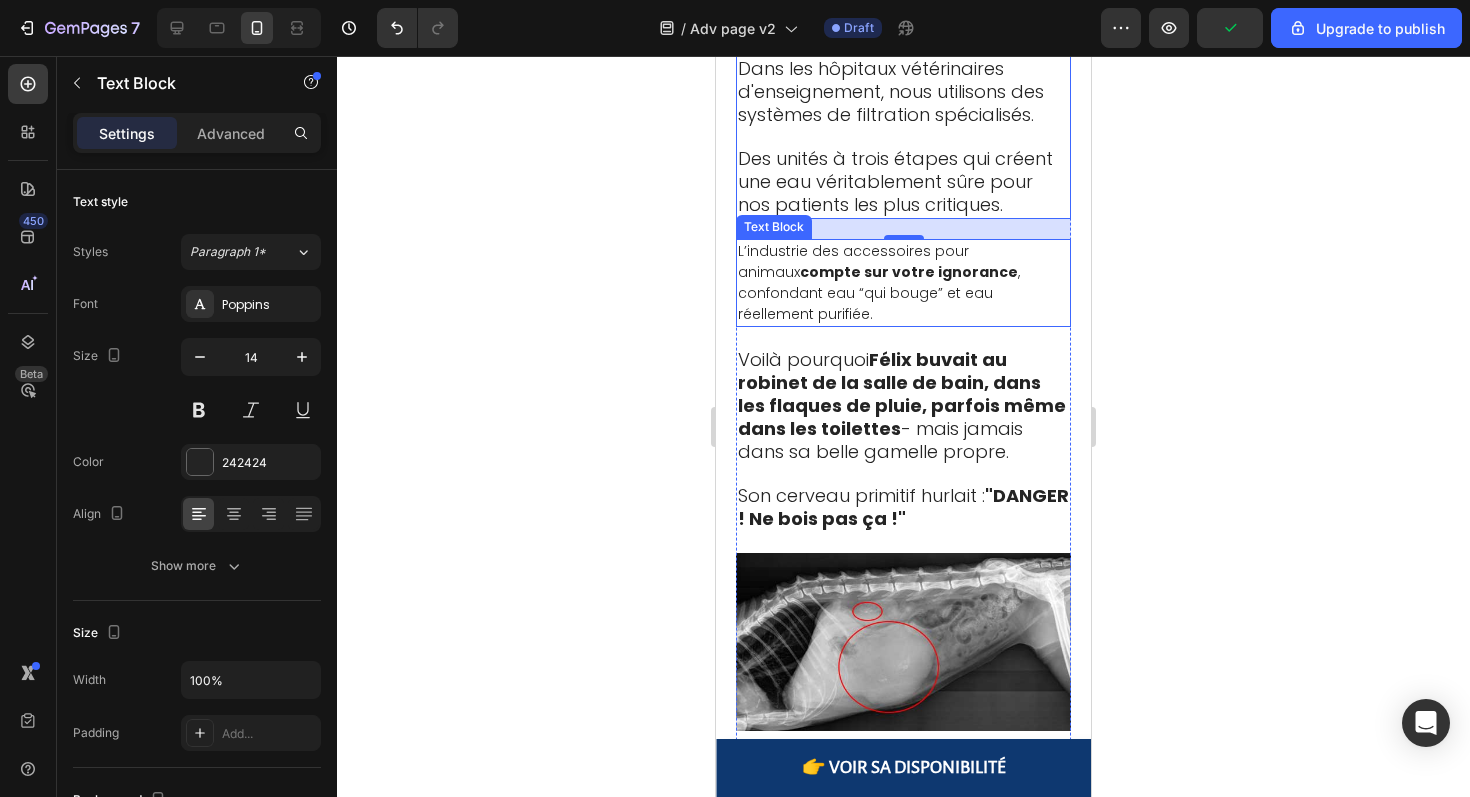 click on "L’industrie des accessoires pour animaux  compte sur votre ignorance , confondant eau “qui bouge” et eau réellement purifiée." at bounding box center [903, 283] 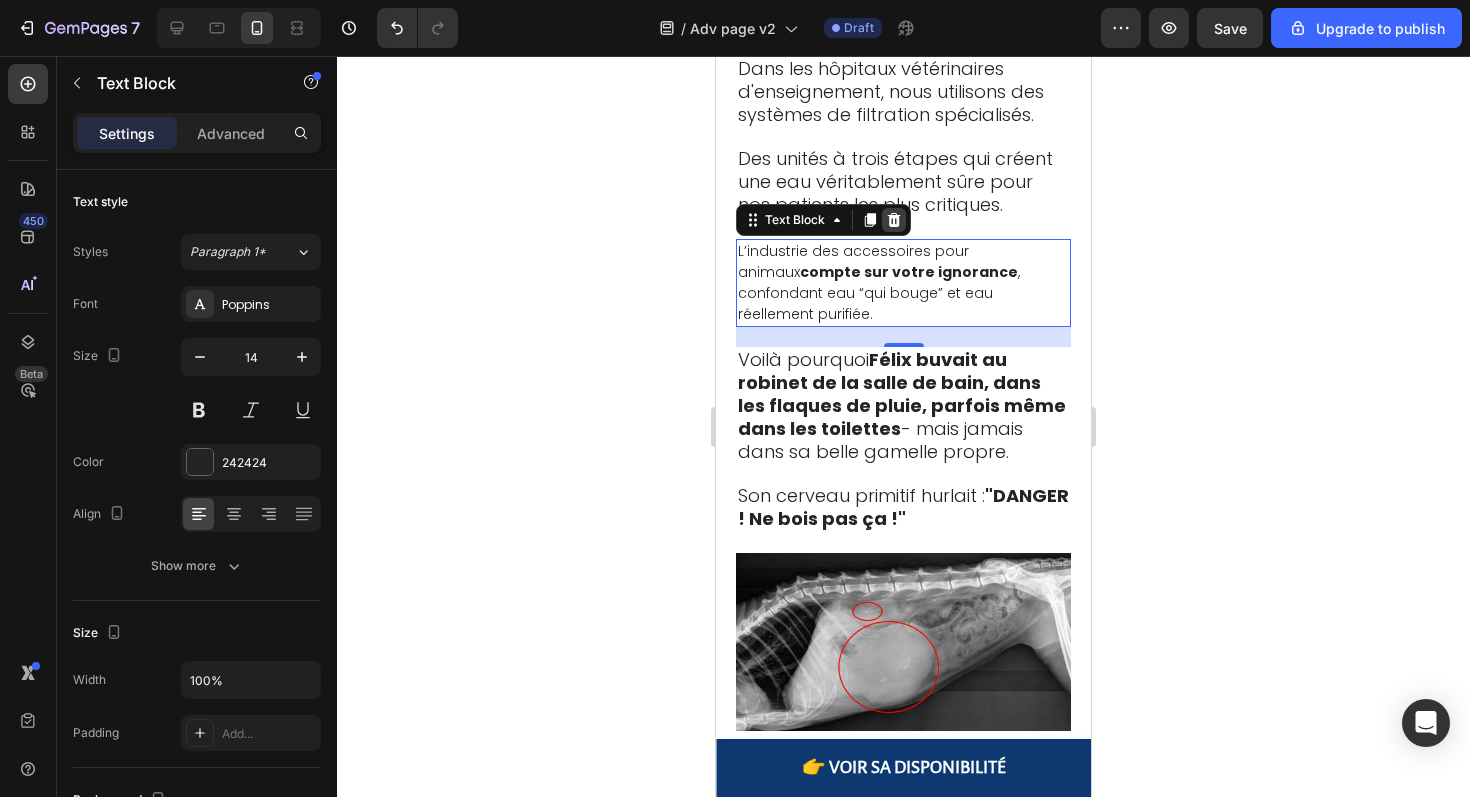 click 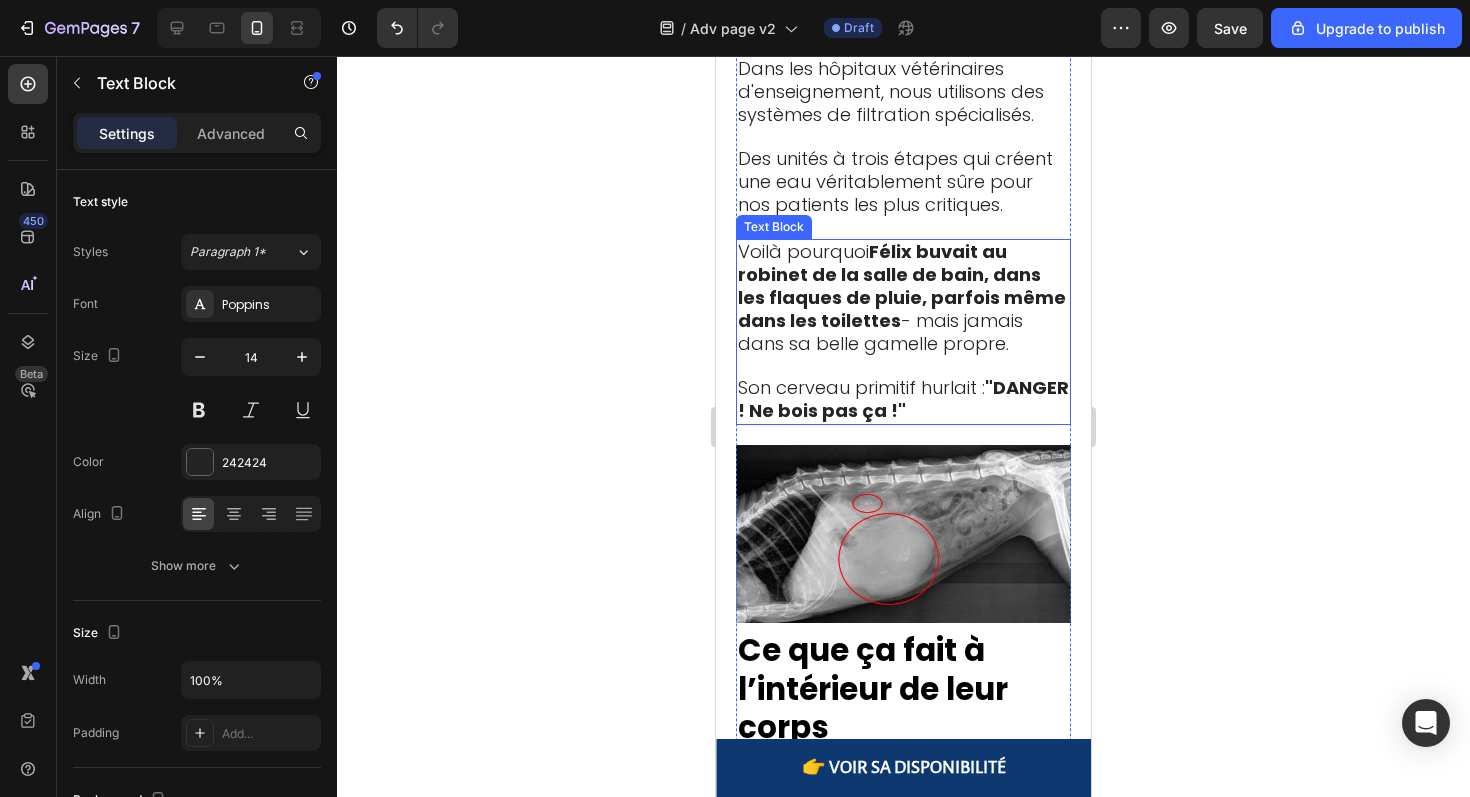 click on "Félix buvait au robinet de la salle de bain, dans les flaques de pluie, parfois même dans les toilettes" at bounding box center [902, 286] 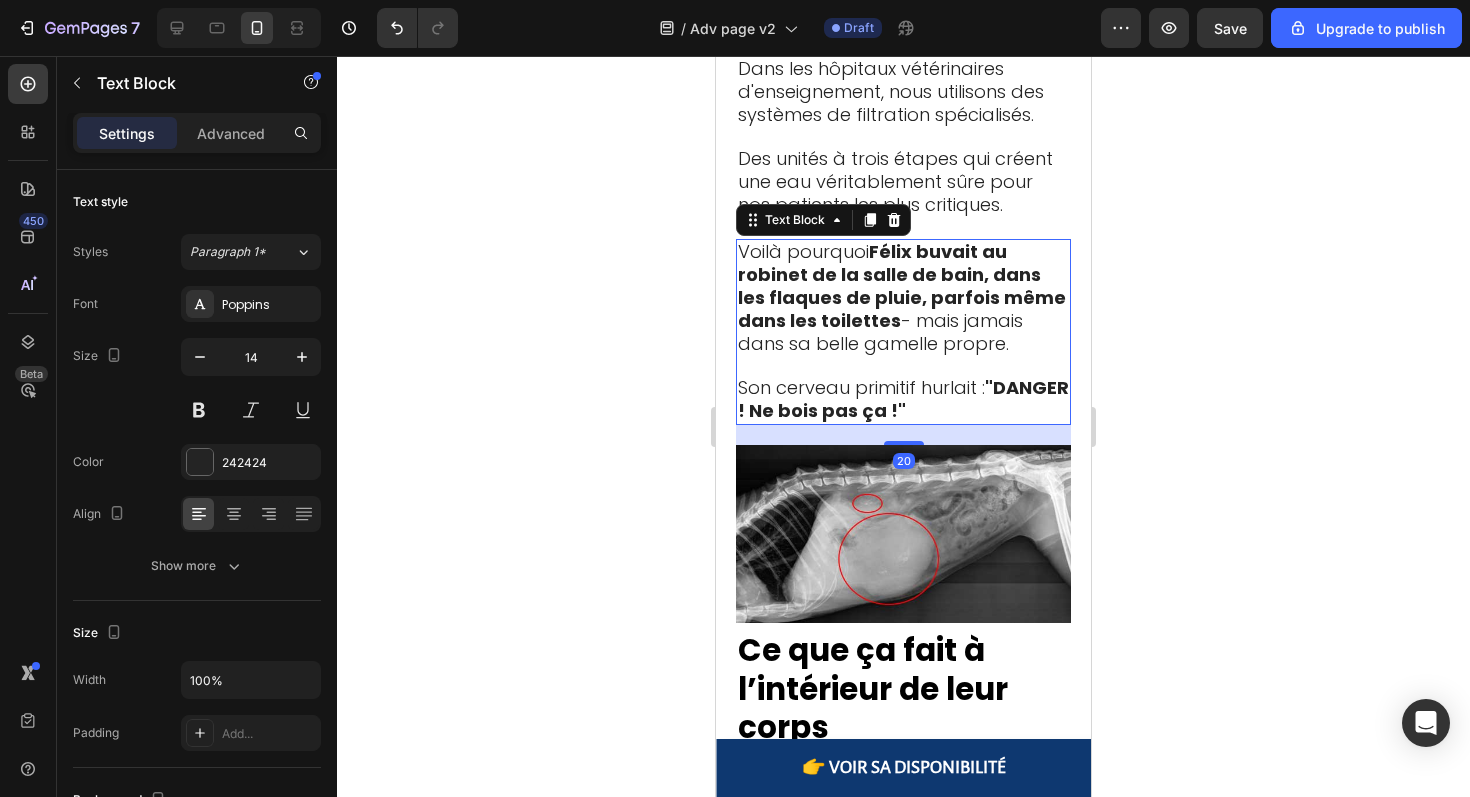 click 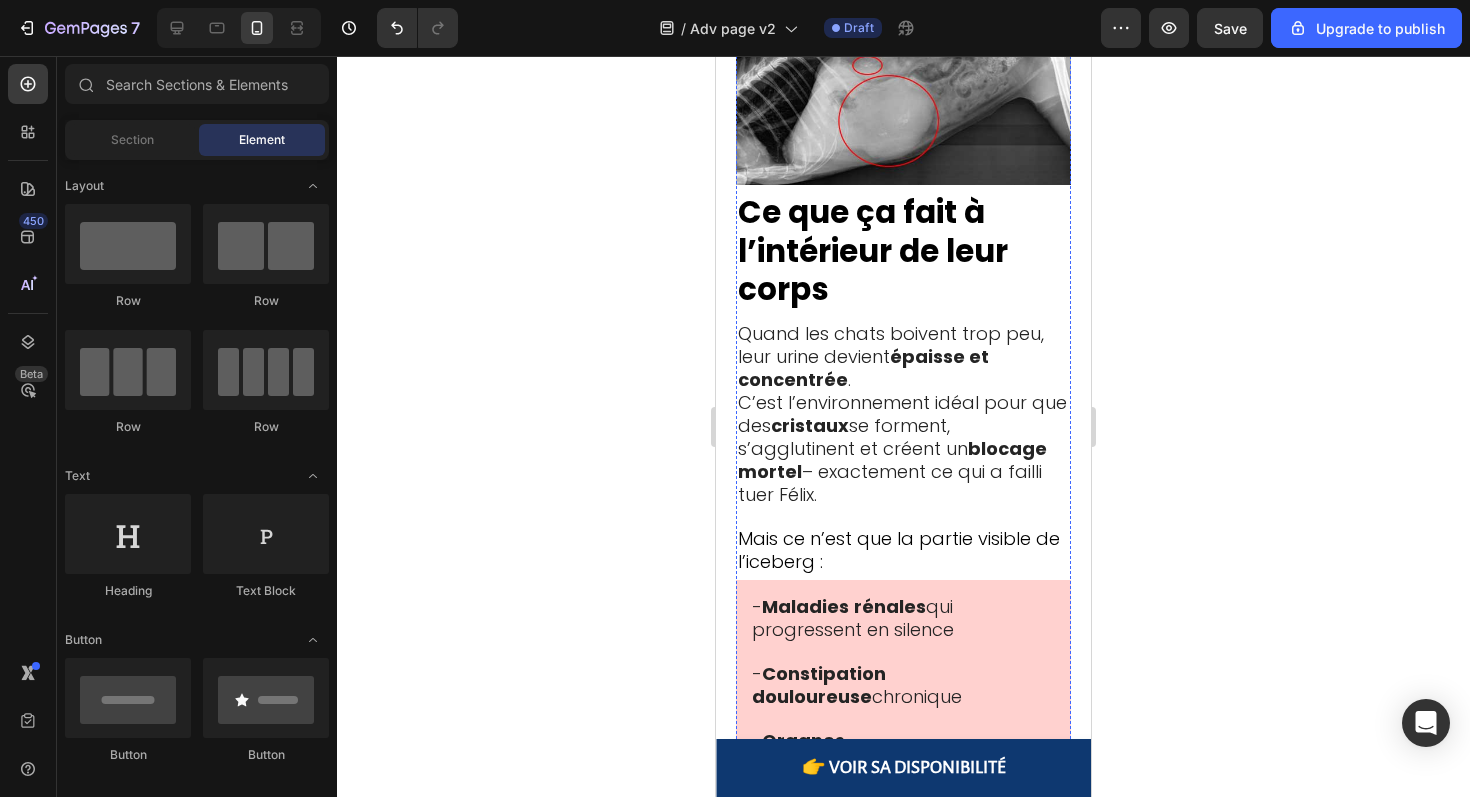 scroll, scrollTop: 6513, scrollLeft: 0, axis: vertical 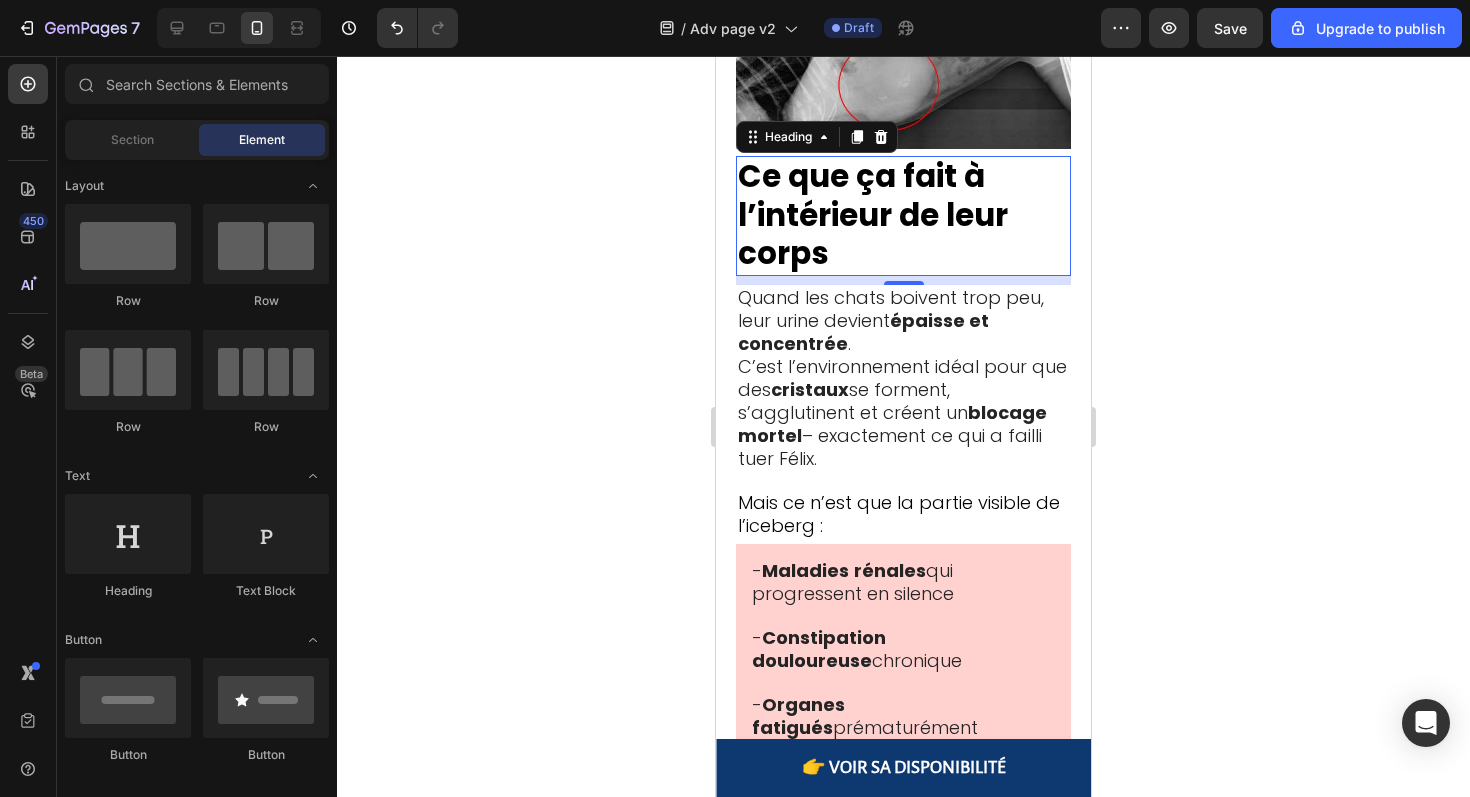 click on "Ce que ça fait à l’intérieur de leur corps" at bounding box center (873, 214) 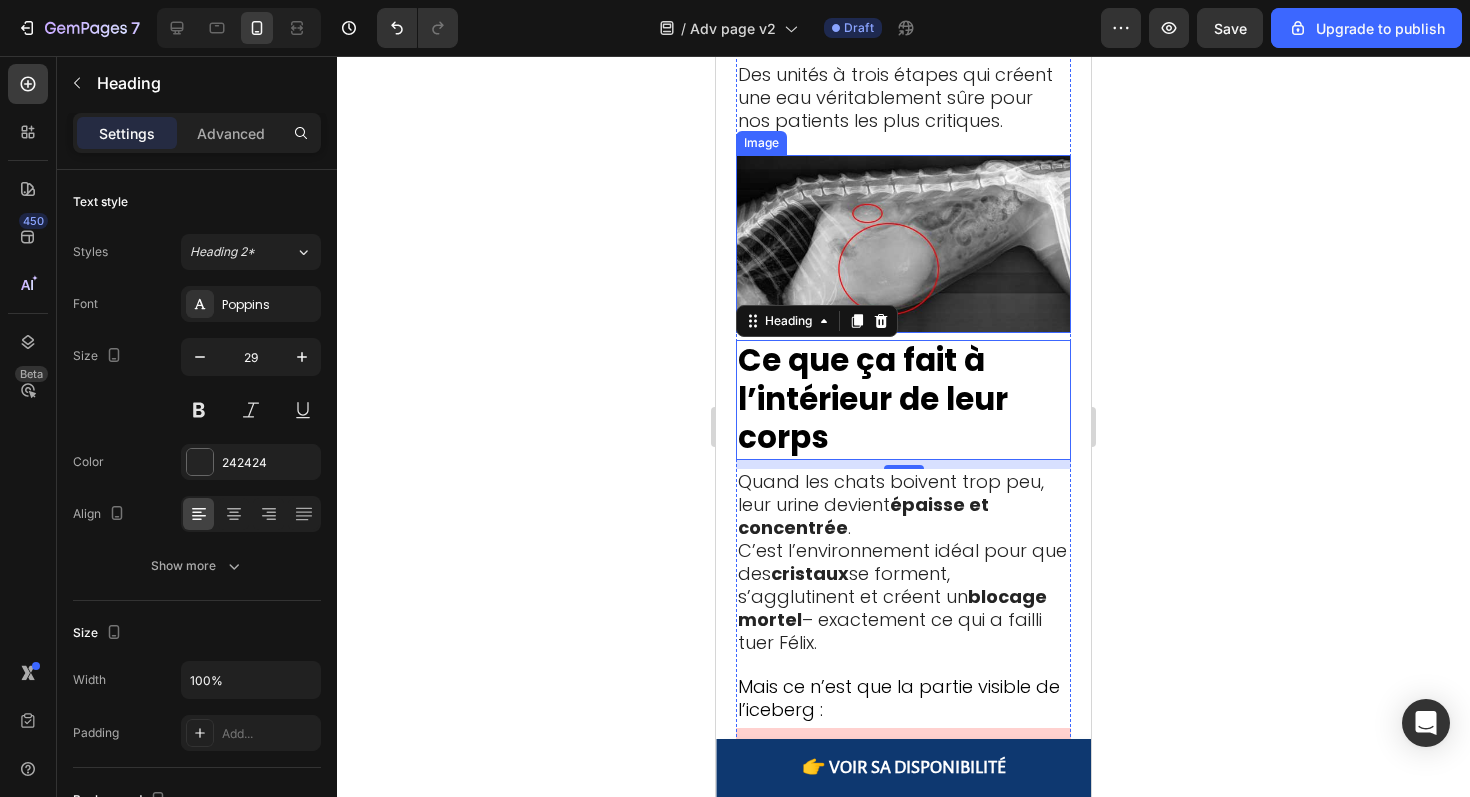 scroll, scrollTop: 6251, scrollLeft: 0, axis: vertical 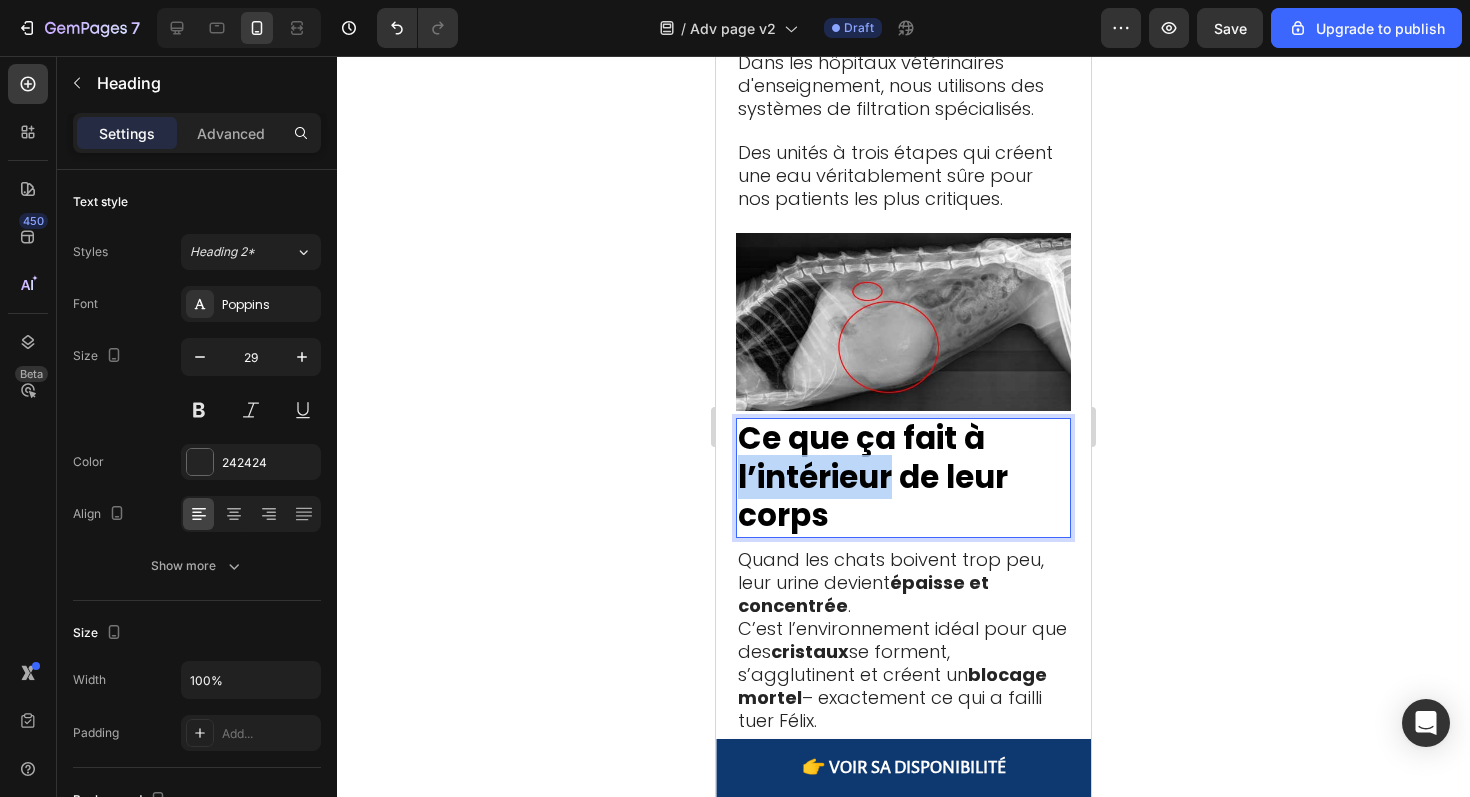click on "Ce que ça fait à l’intérieur de leur corps" at bounding box center [873, 476] 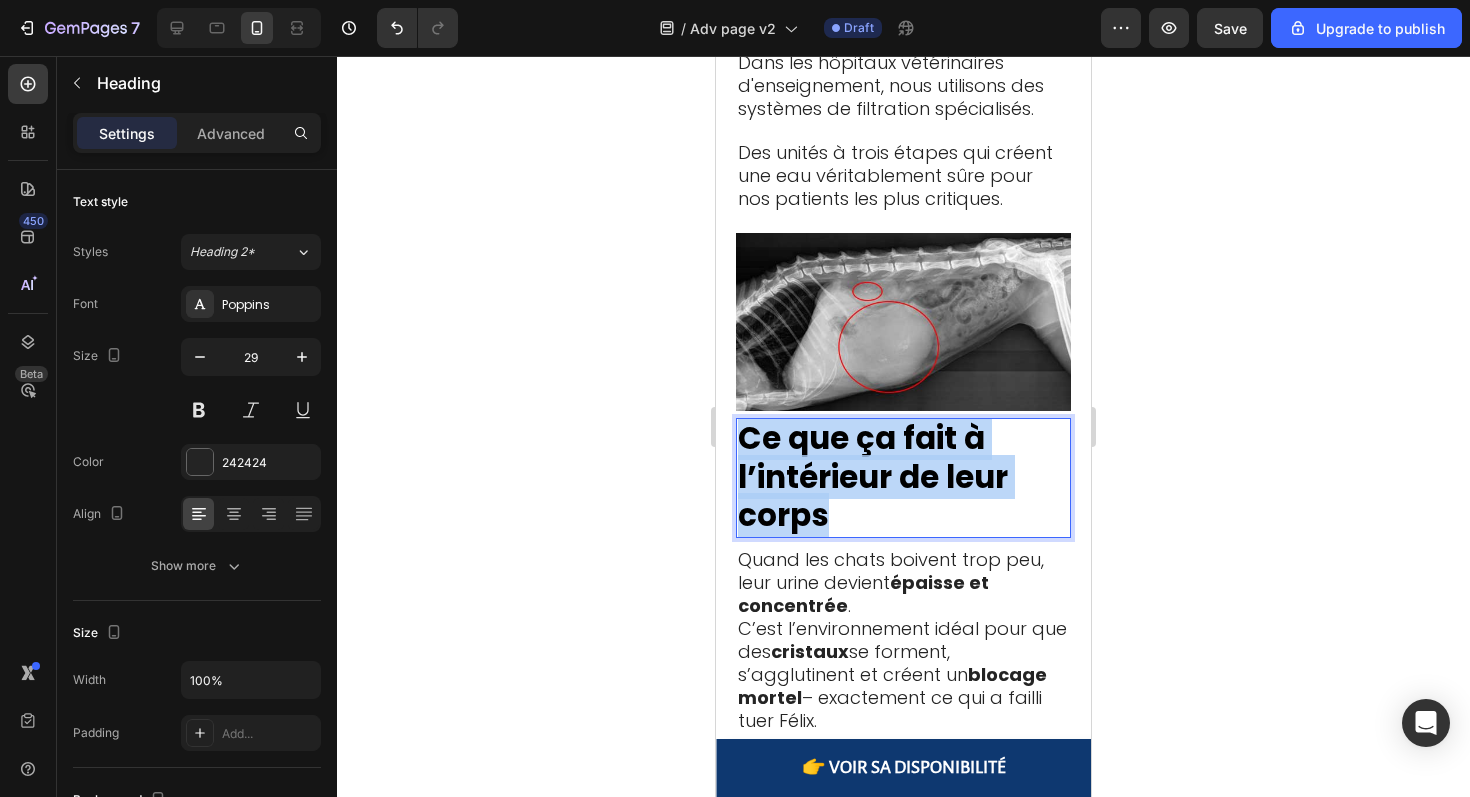 click on "Ce que ça fait à l’intérieur de leur corps" at bounding box center [873, 476] 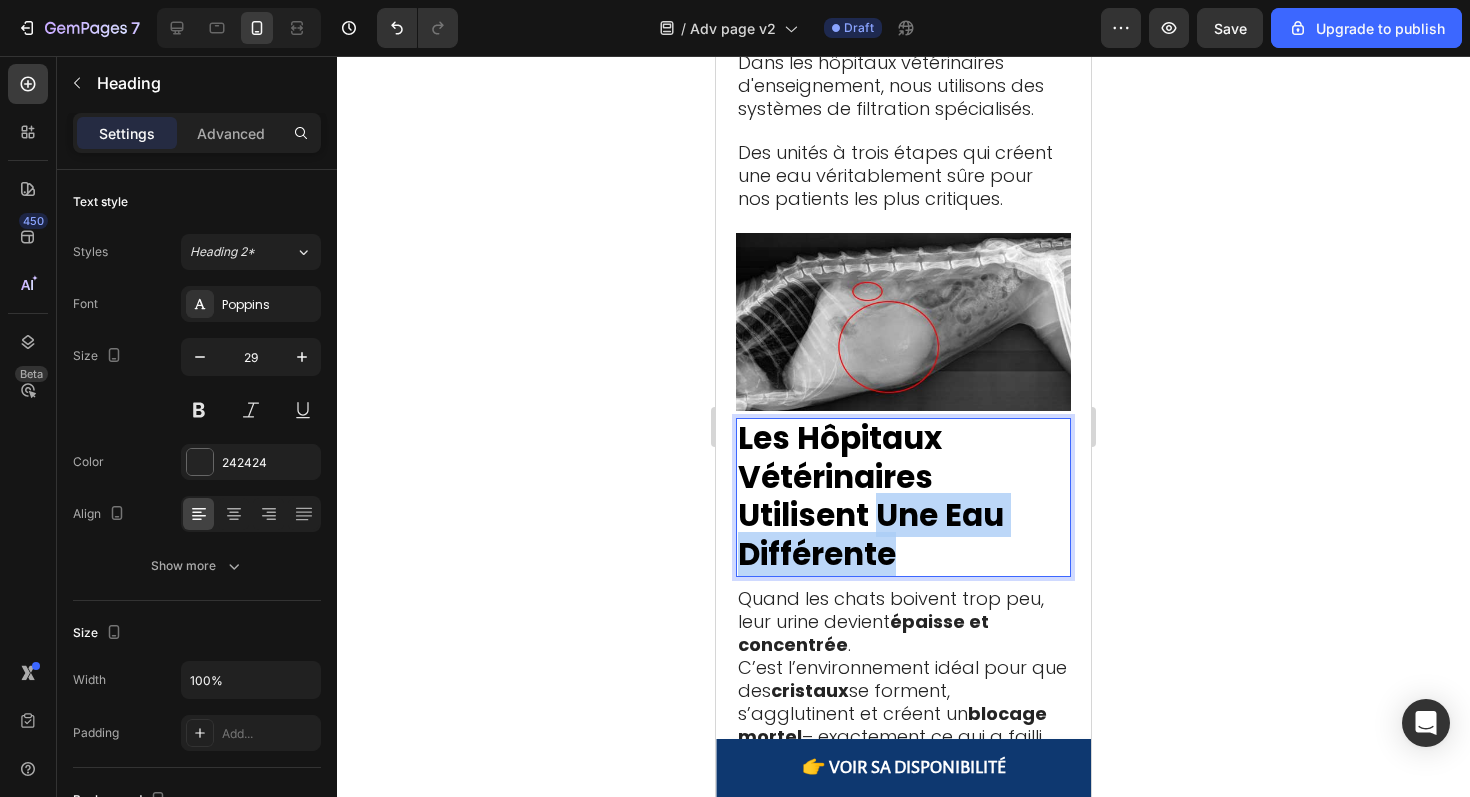 drag, startPoint x: 901, startPoint y: 680, endPoint x: 880, endPoint y: 667, distance: 24.698177 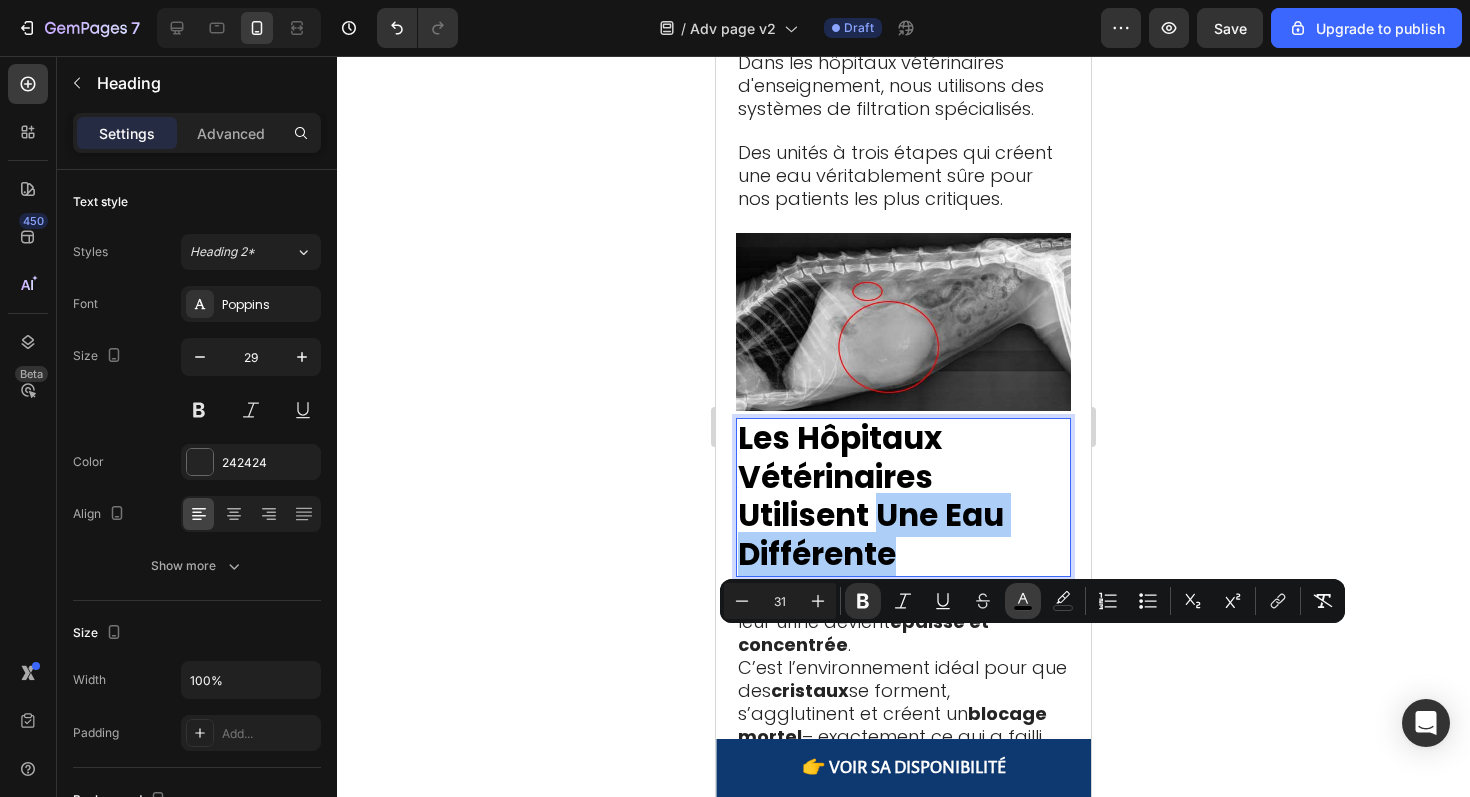 click 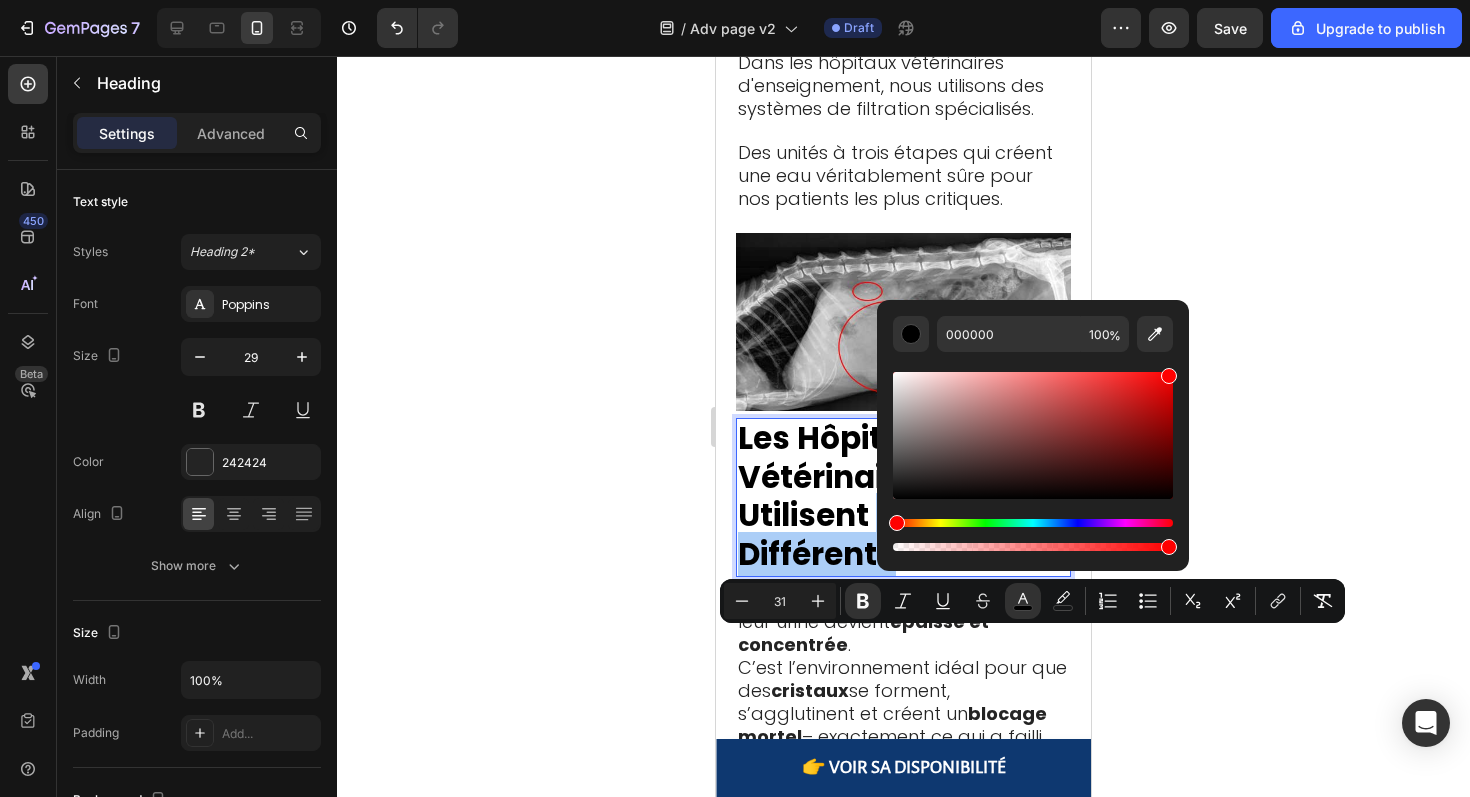 drag, startPoint x: 1130, startPoint y: 408, endPoint x: 1293, endPoint y: 220, distance: 248.82323 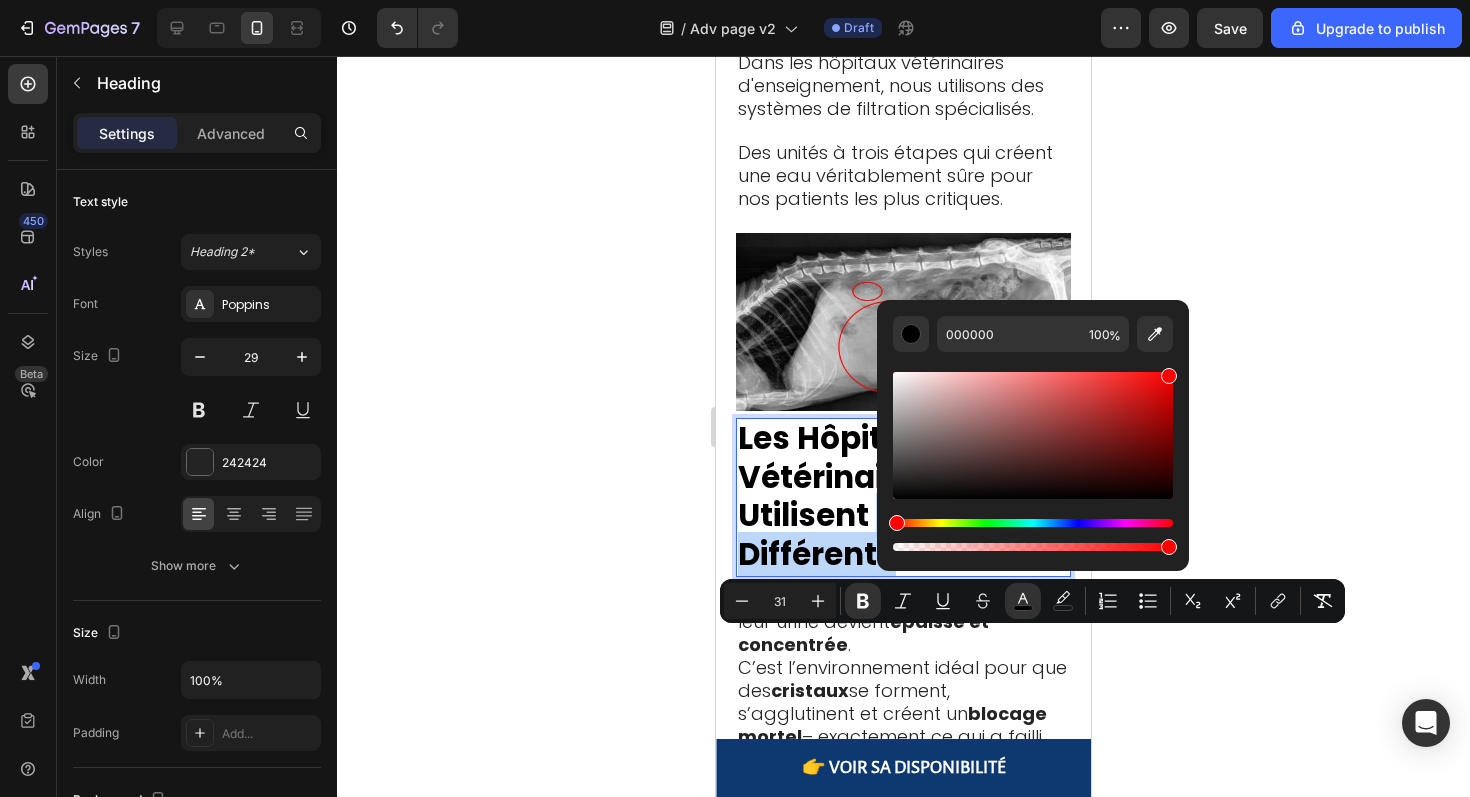 type on "FF0000" 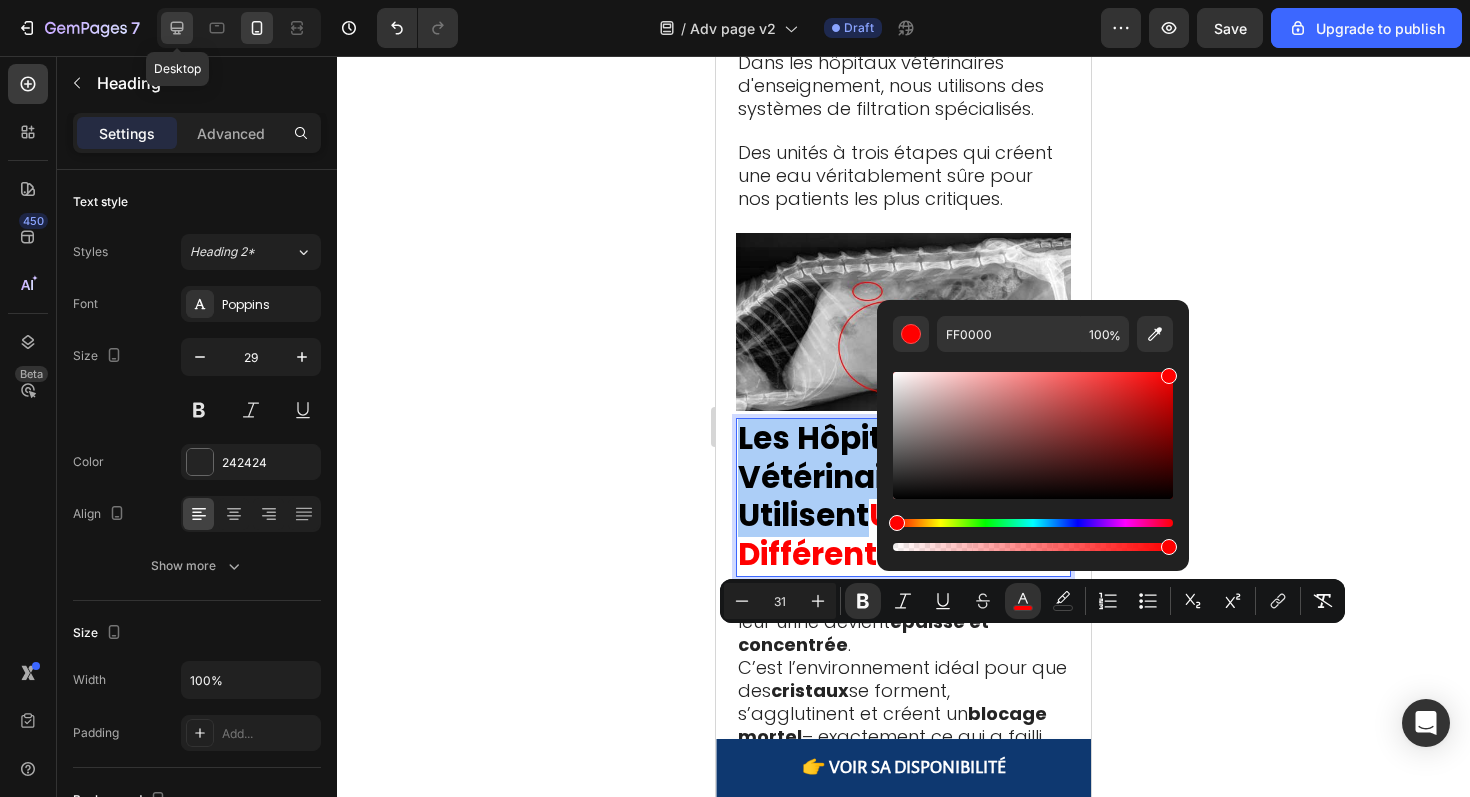 click 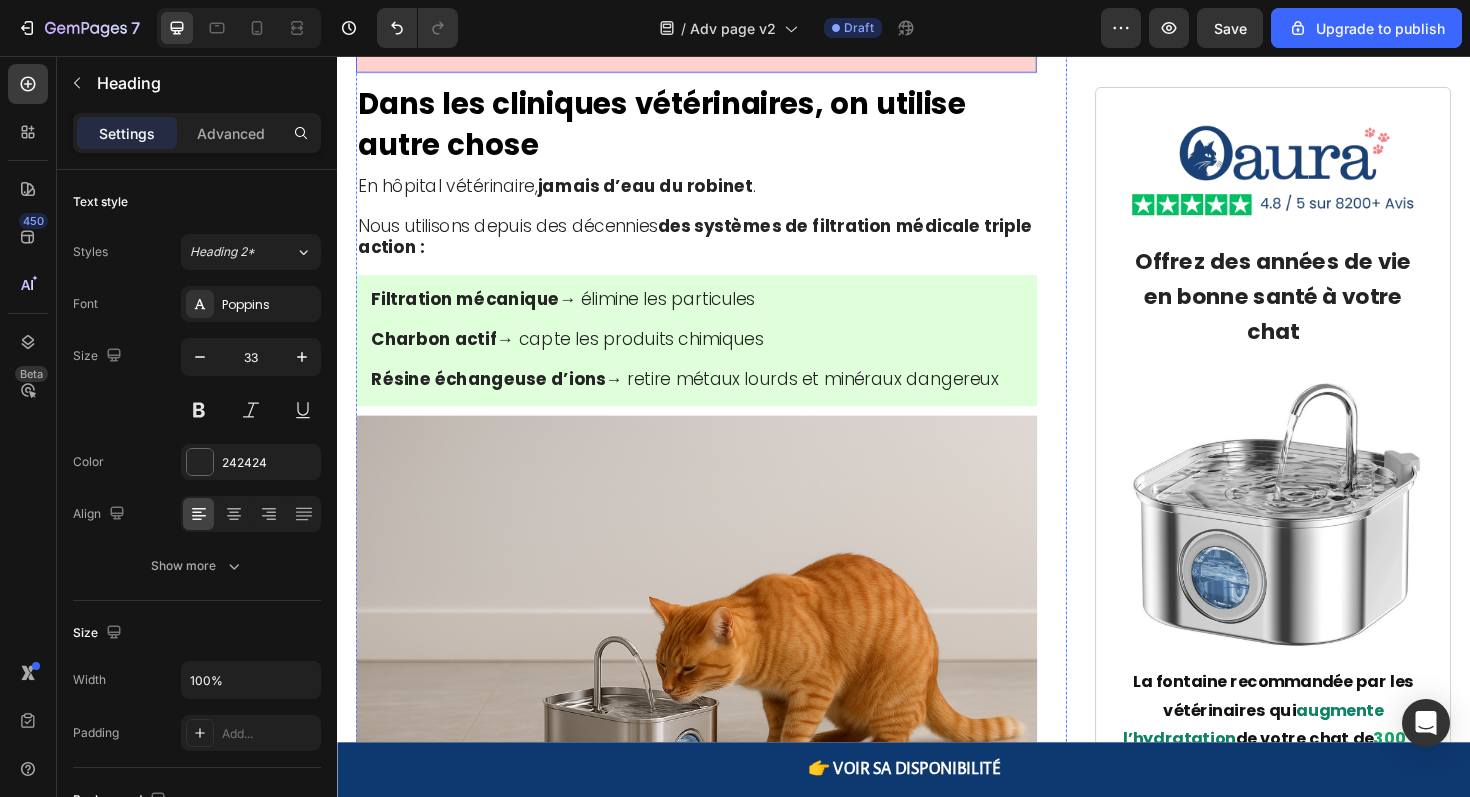 scroll, scrollTop: 5304, scrollLeft: 0, axis: vertical 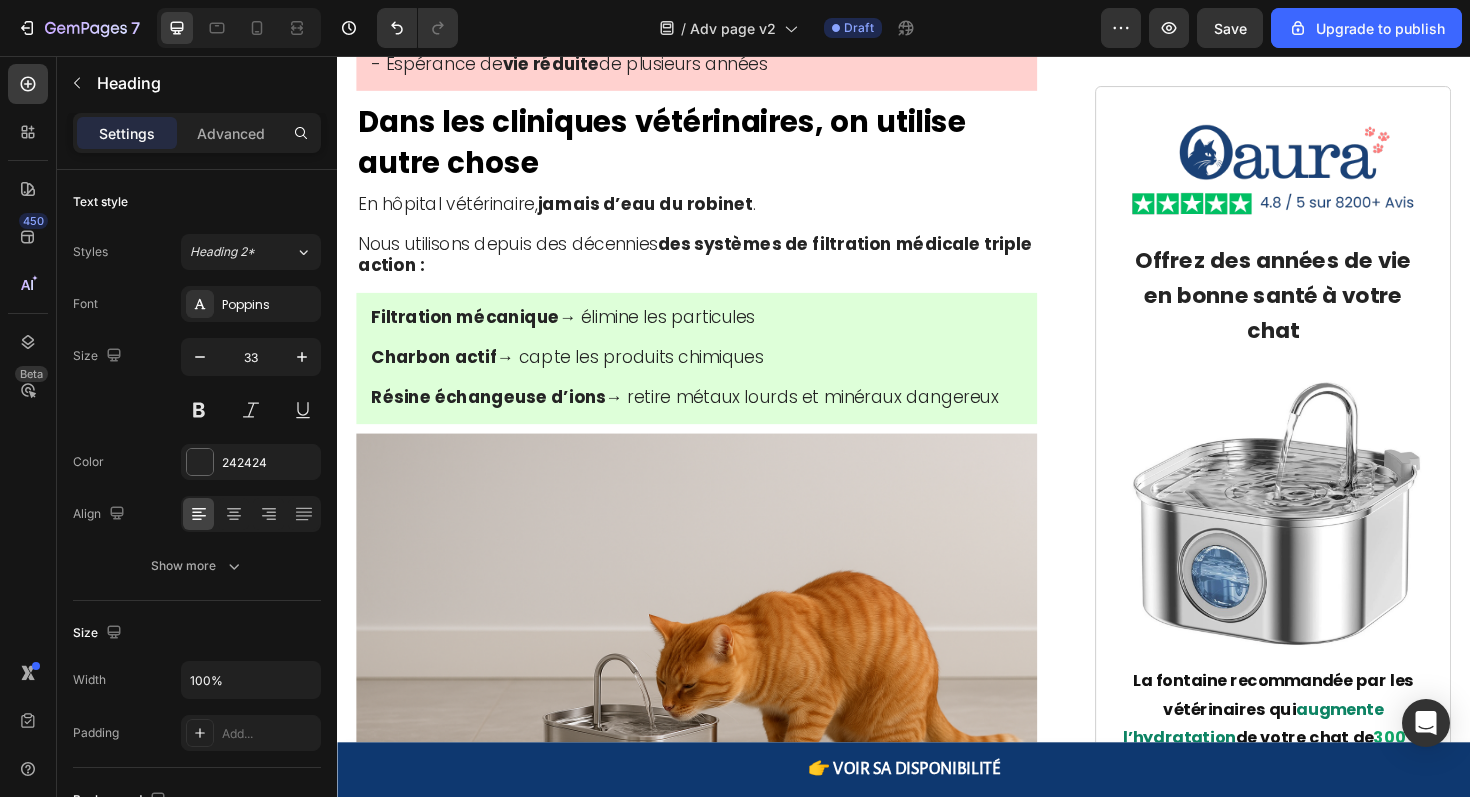 click on "blocage mortel" at bounding box center (517, -155) 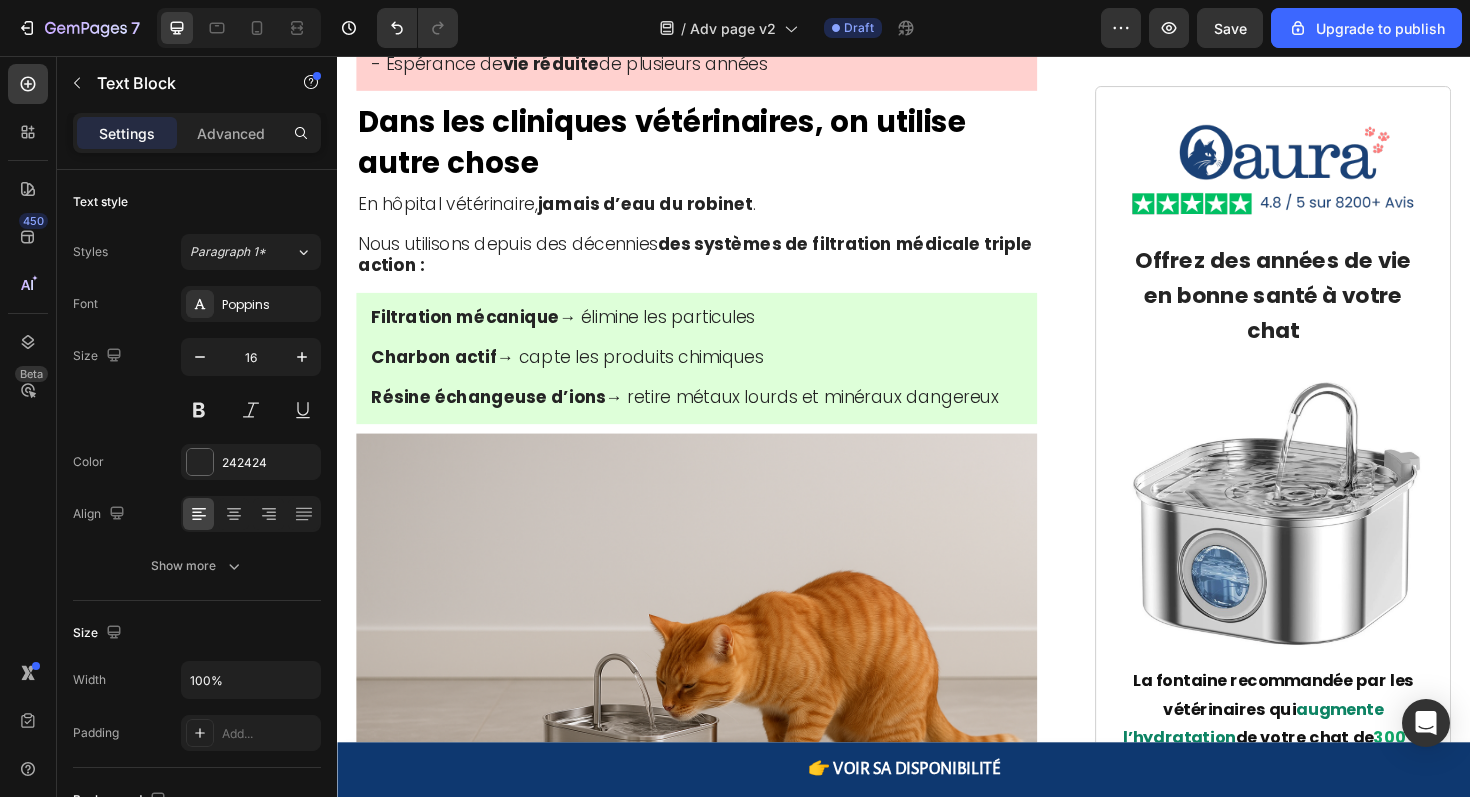 click at bounding box center (717, -133) 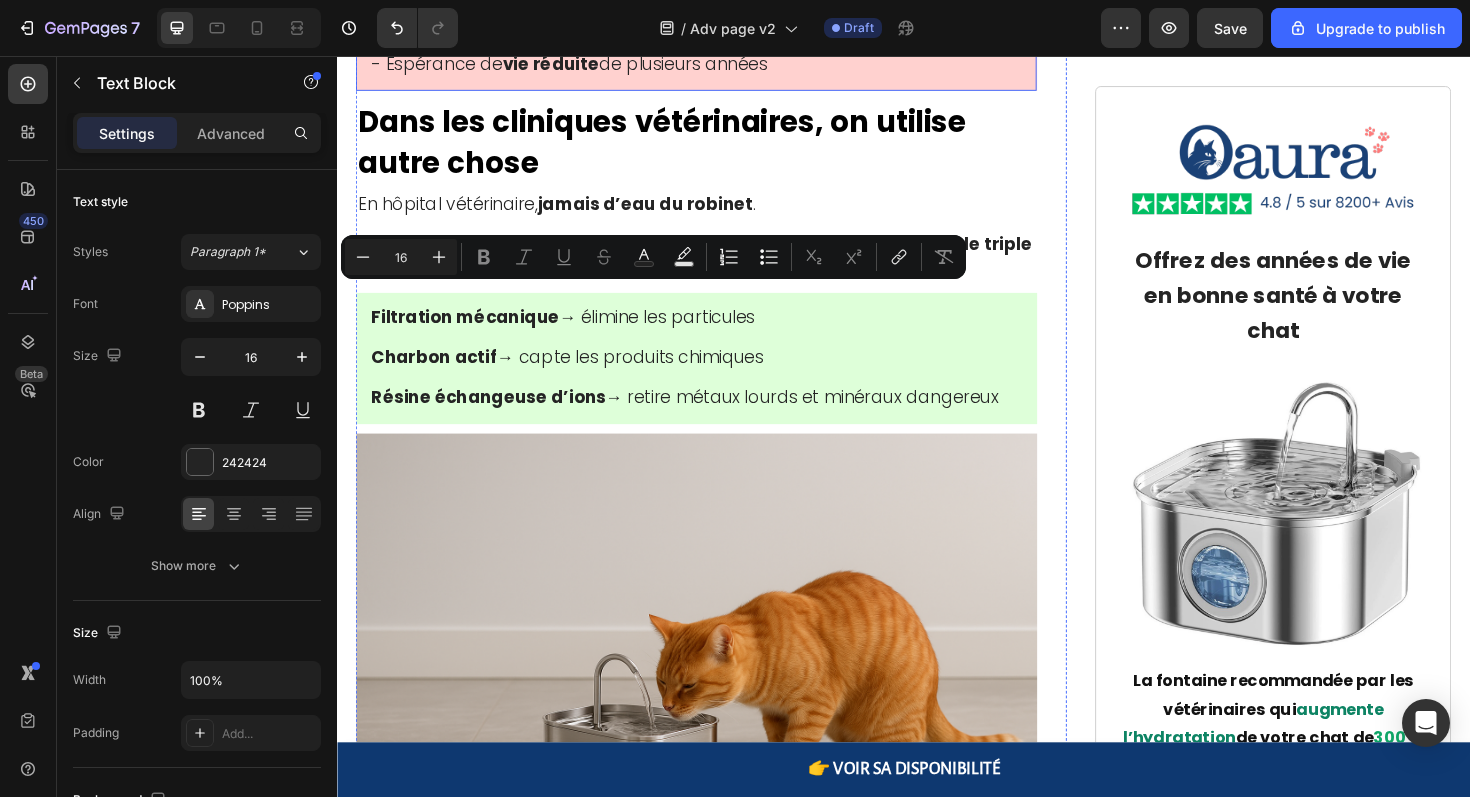 click on "-  Maladies   rénales  qui progressent en silence" at bounding box center (717, -52) 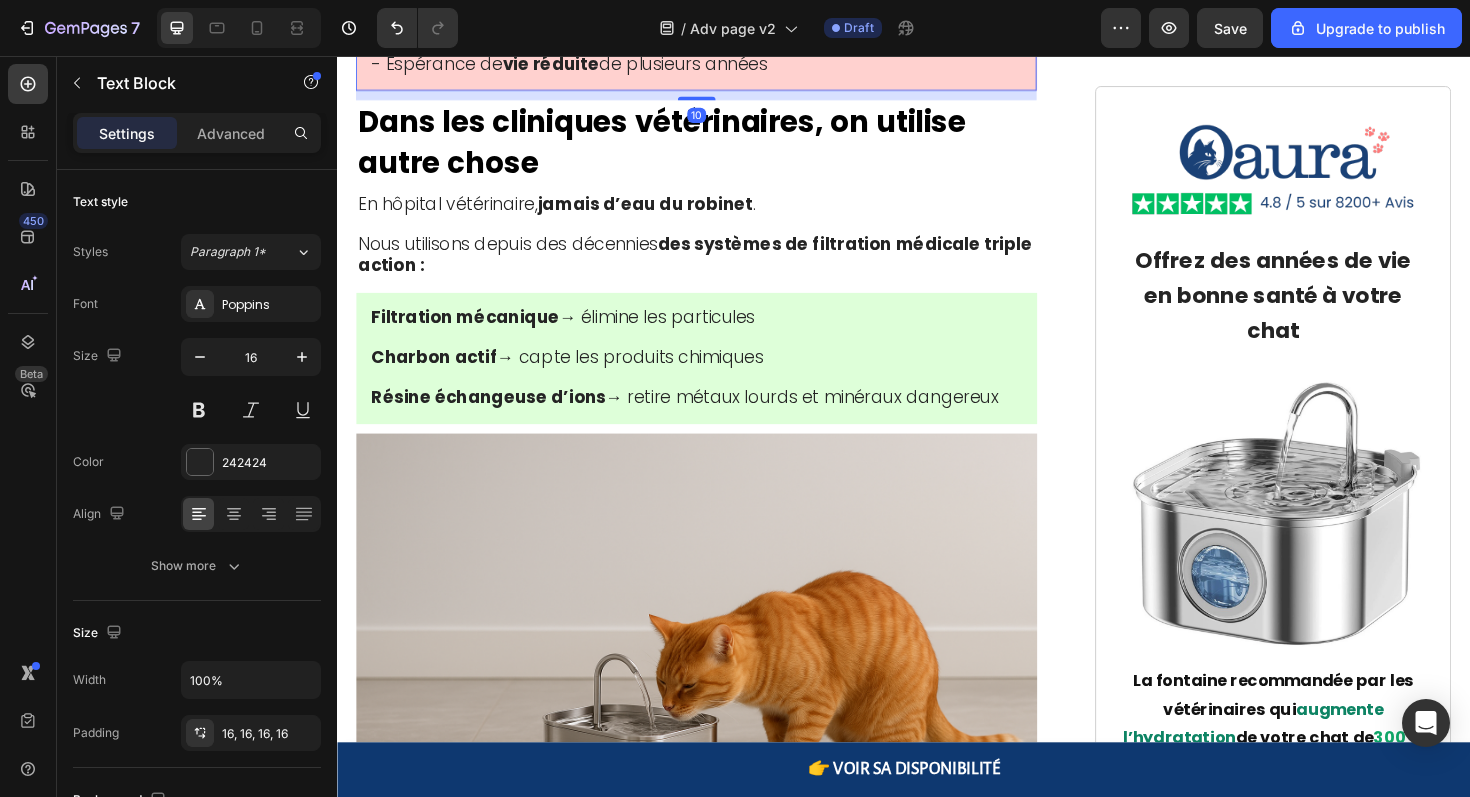click 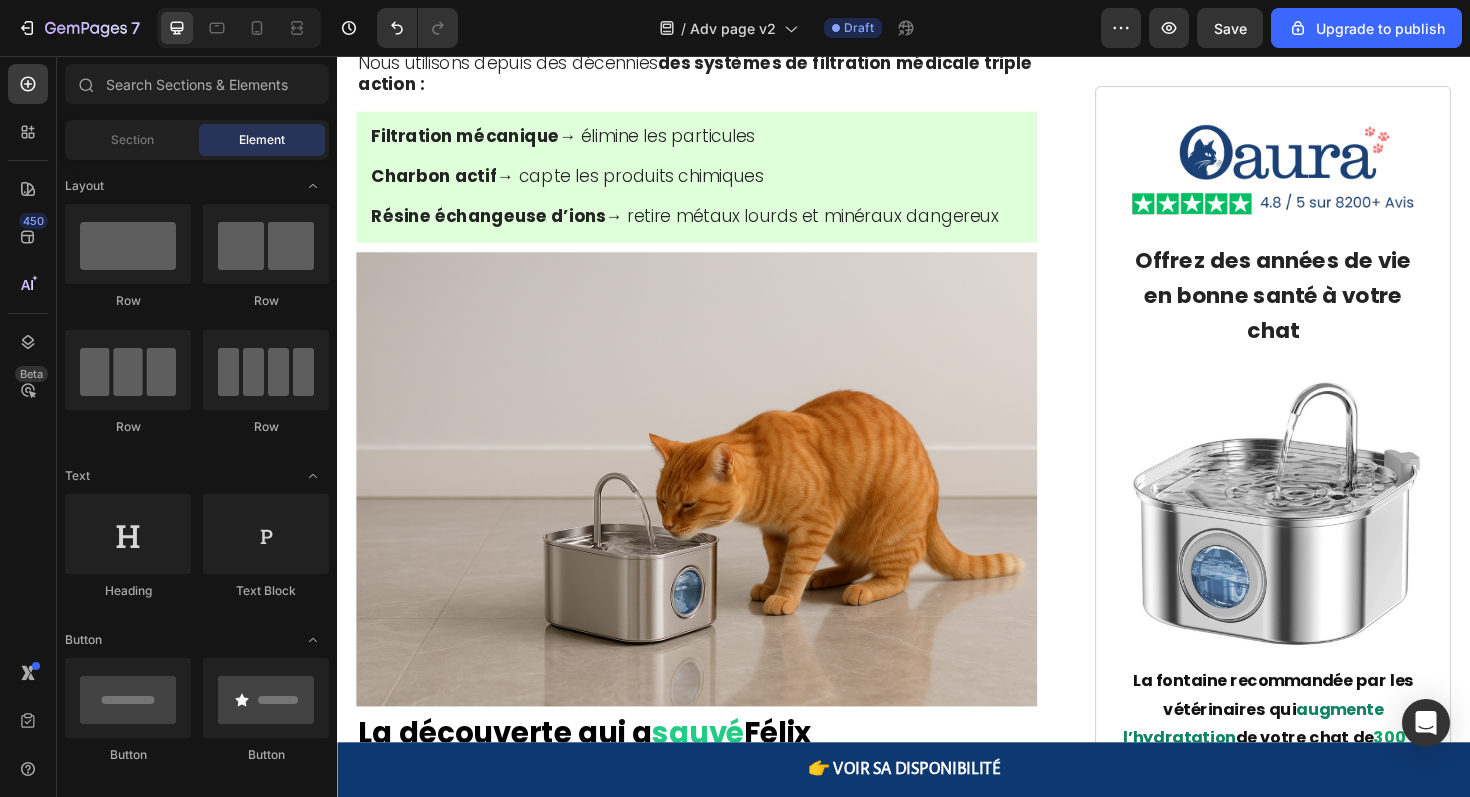 click on "C’est l’environnement idéal pour que des  cristaux  se forment, s’agglutinent et créent un  blocage mortel  – exactement ce qui a failli tuer Félix." at bounding box center [704, -166] 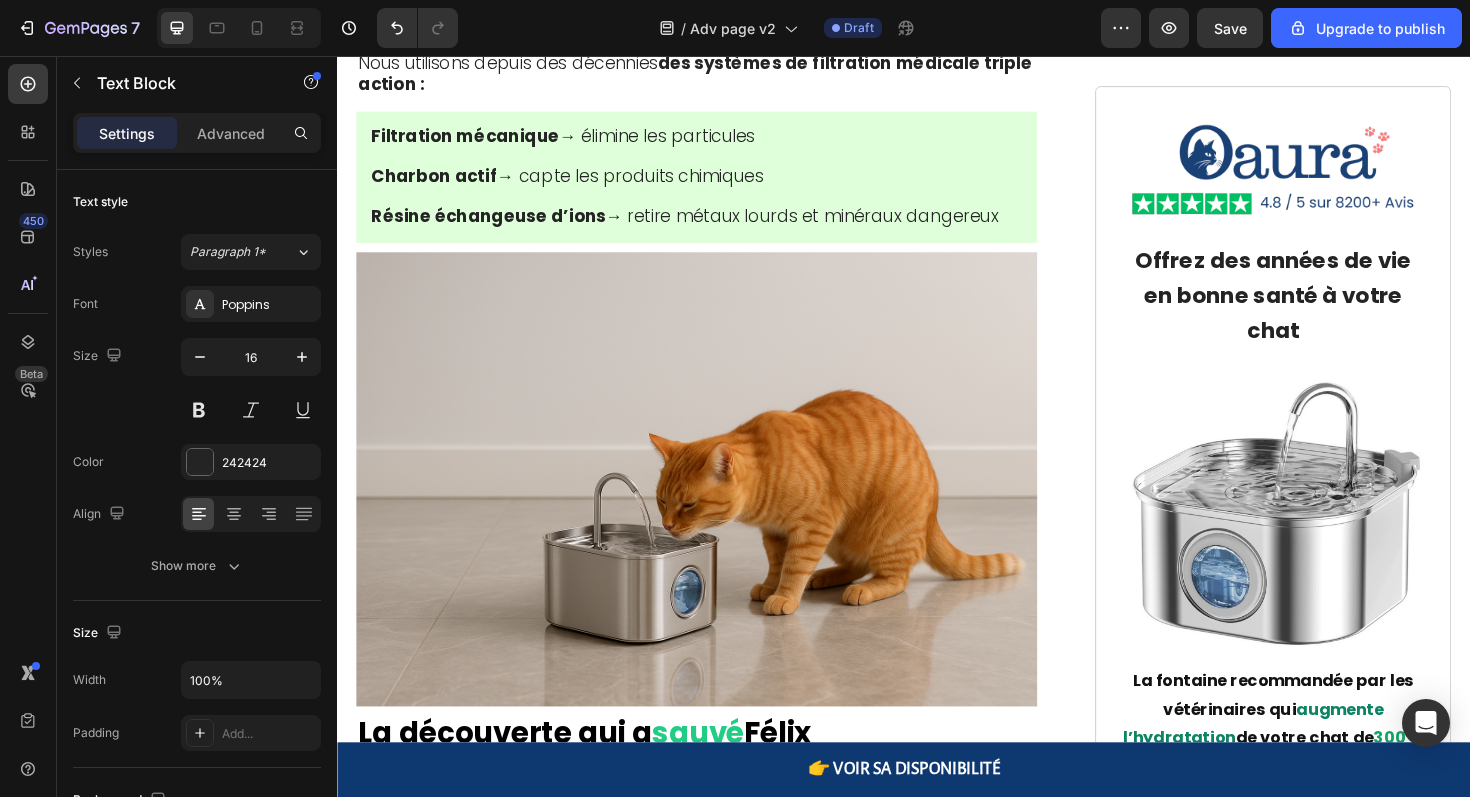click on "C’est l’environnement idéal pour que des  cristaux  se forment, s’agglutinent et créent un  blocage mortel  – exactement ce qui a failli tuer Félix." at bounding box center [704, -166] 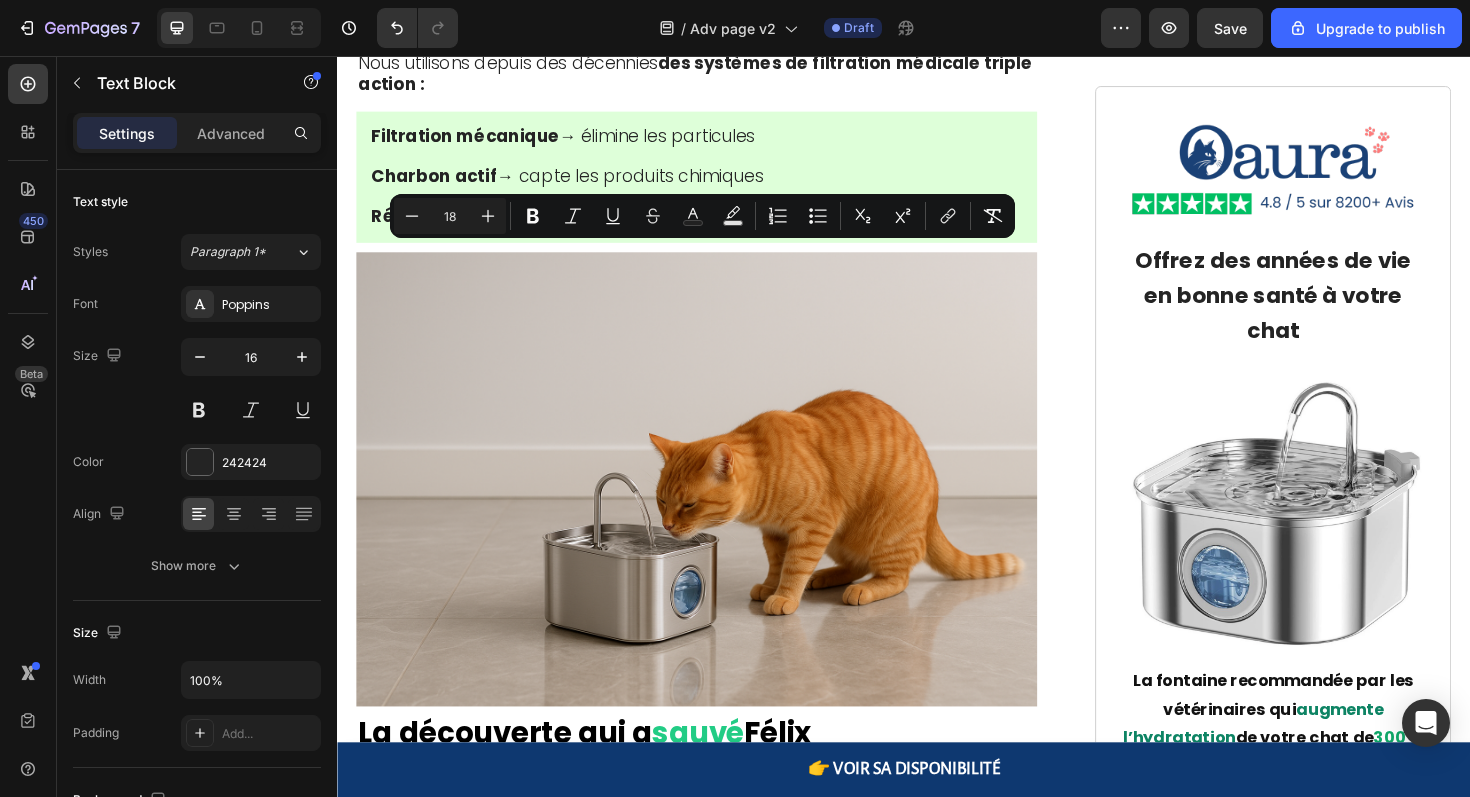 click on "Mais ce n’est que la partie visible de l’iceberg :" at bounding box center (717, -111) 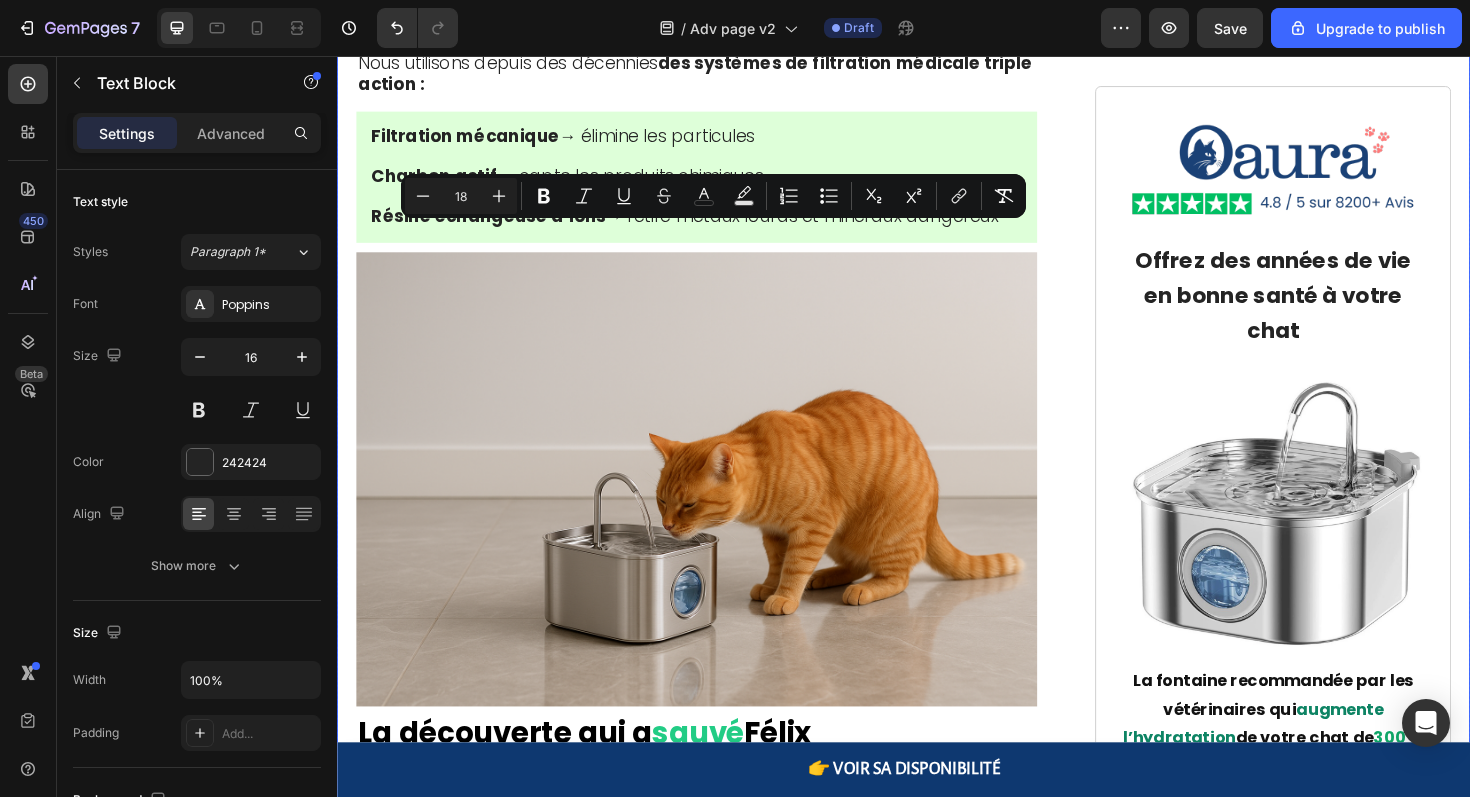 drag, startPoint x: 792, startPoint y: 331, endPoint x: 353, endPoint y: 234, distance: 449.5887 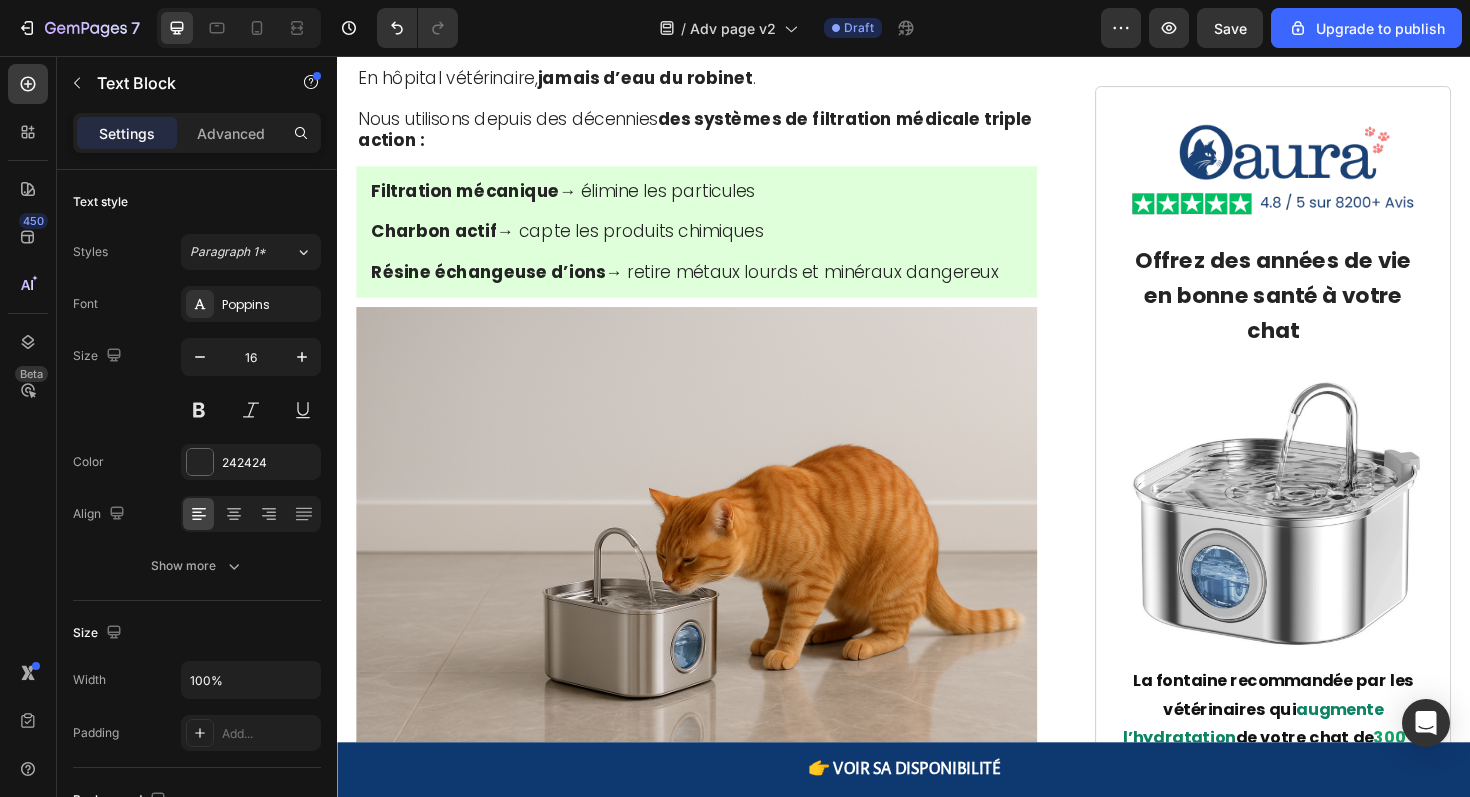click on "Ce n'est pas une nouvelle technologie. Nous l'utilisons depuis des décennies dans les soins intensifs vétérinaires. Mais les entreprises grand public ne veulent pas investir dedans car les fontaines basiques sont plus rentables." at bounding box center (717, -94) 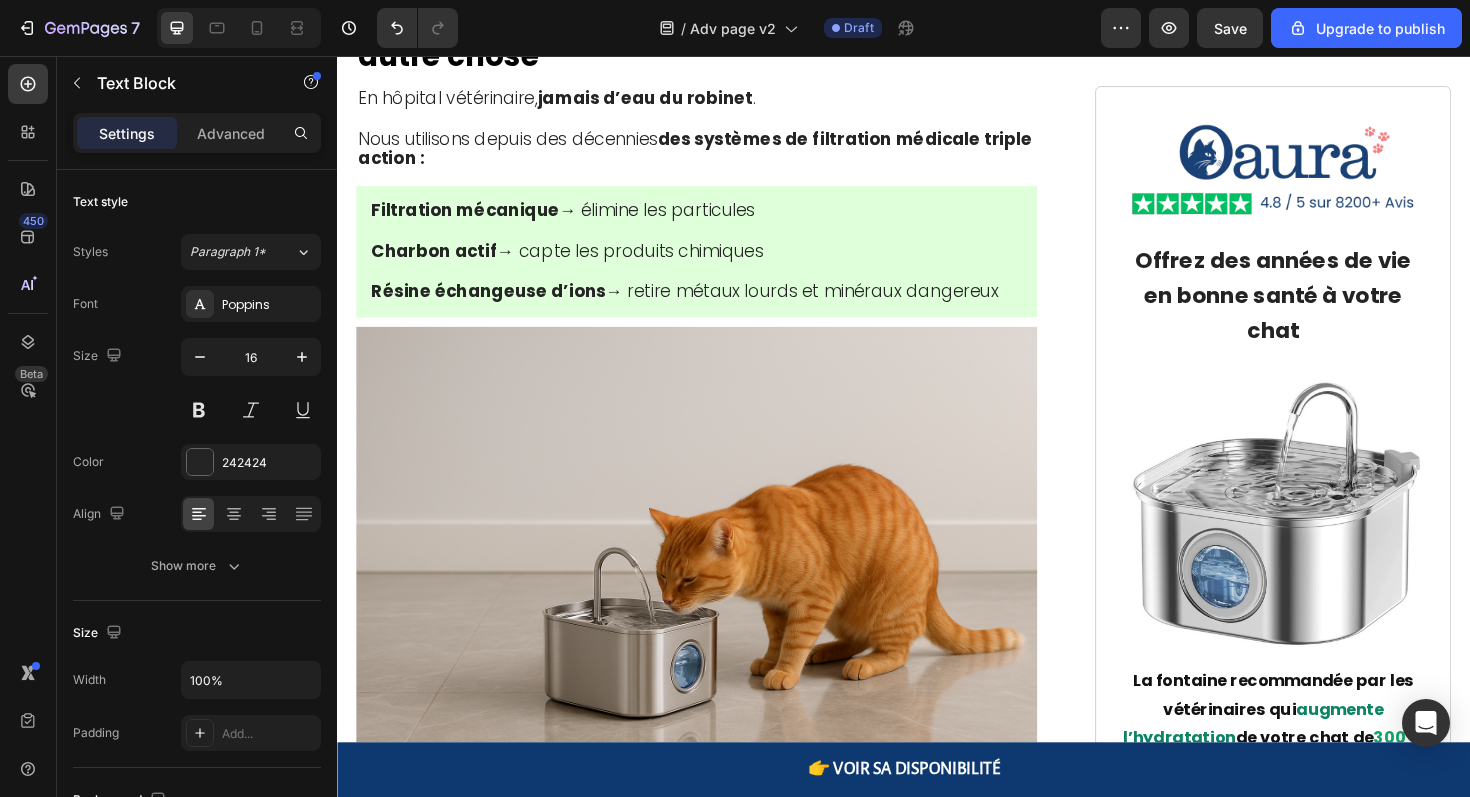click on "La filtration d'eau de qualité hospitalière n'est pas compliquée. C'est juste coûteux à fabriquer. Trois étapes distinctes travaillant ensemble : filtration mécanique qui capture les particules physiques, charbon actif qui se lie aux produits chimiques, résine échangeuse d'ions qui enlève métaux dissous et minéraux." at bounding box center (717, -167) 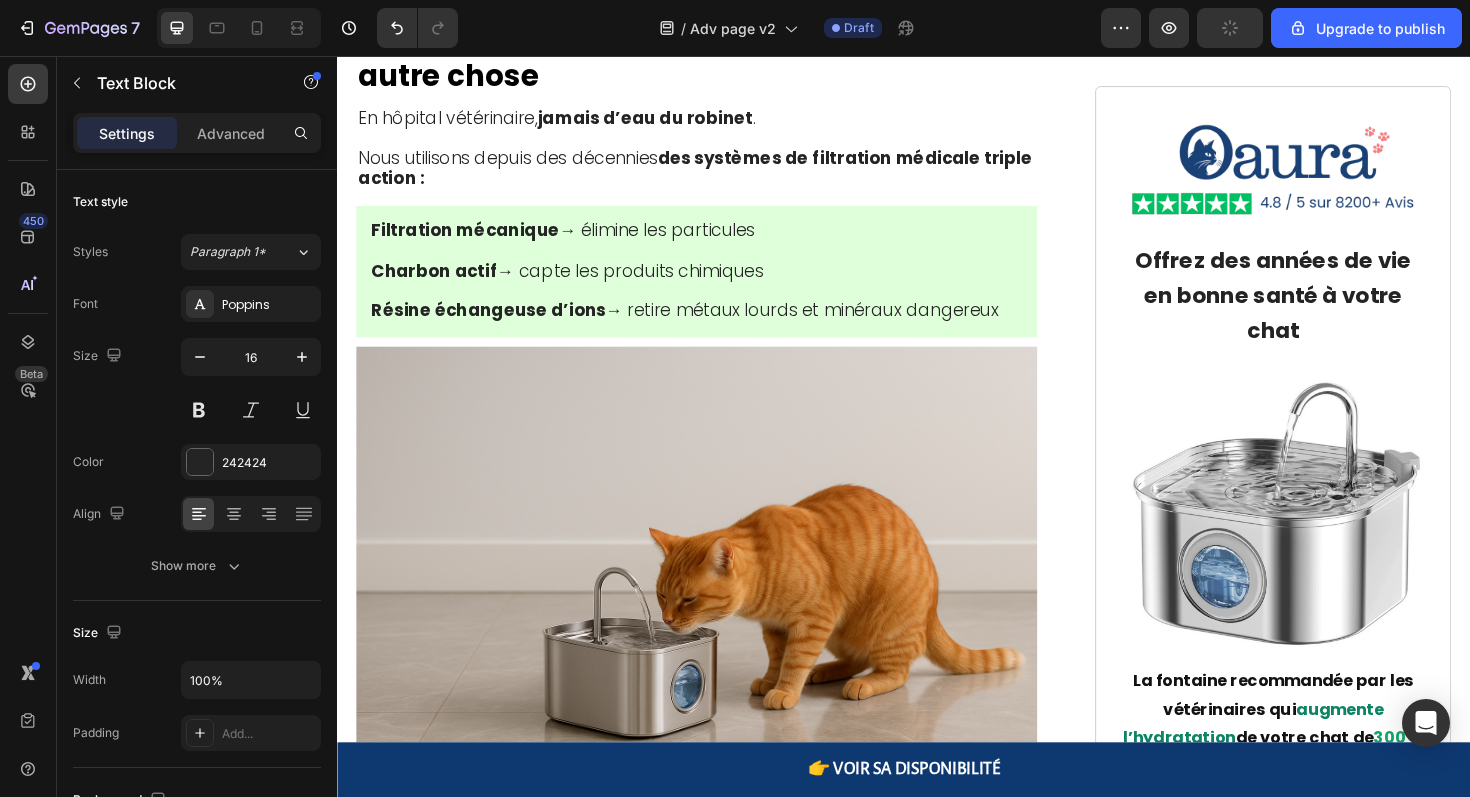 click on "La filtration d'eau de qualité hospitalière n'est pas compliquée. C'est juste coûteux à fabriquer. Trois étapes distinctes travaillant ensemble : filtration mécanique qui capture les particules physiques, charbon actif qui se lie aux produits chimiques, résine échangeuse d'ions qui enlève métaux dissous et minéraux." at bounding box center (717, -167) 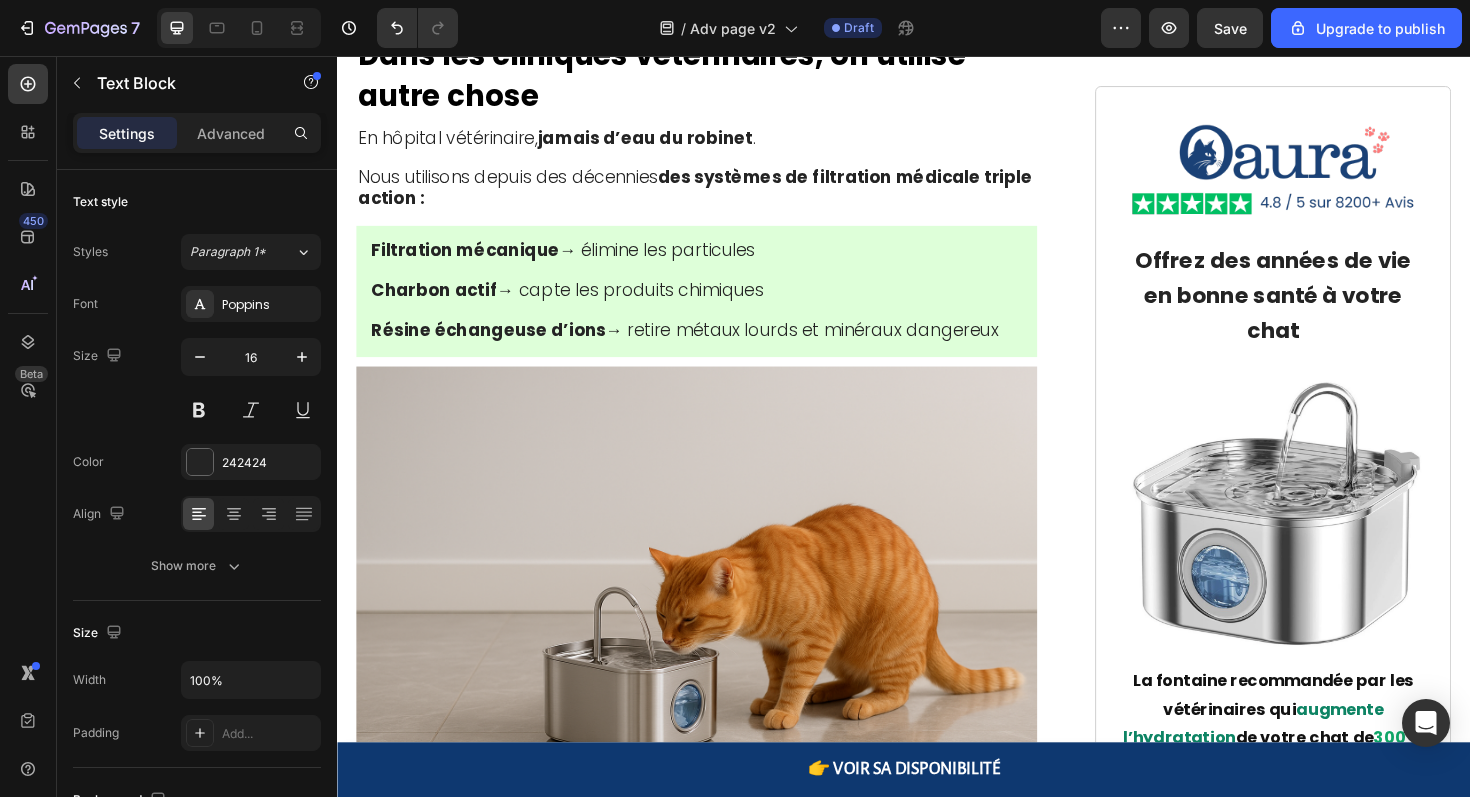 click on "C'est juste coûteux à fabriquer. Trois étapes distinctes travaillant ensemble : filtration mécanique qui capture les particules physiques, charbon actif qui se lie aux produits chimiques, résine échangeuse d'ions qui enlève métaux dissous et minéraux." at bounding box center (717, -135) 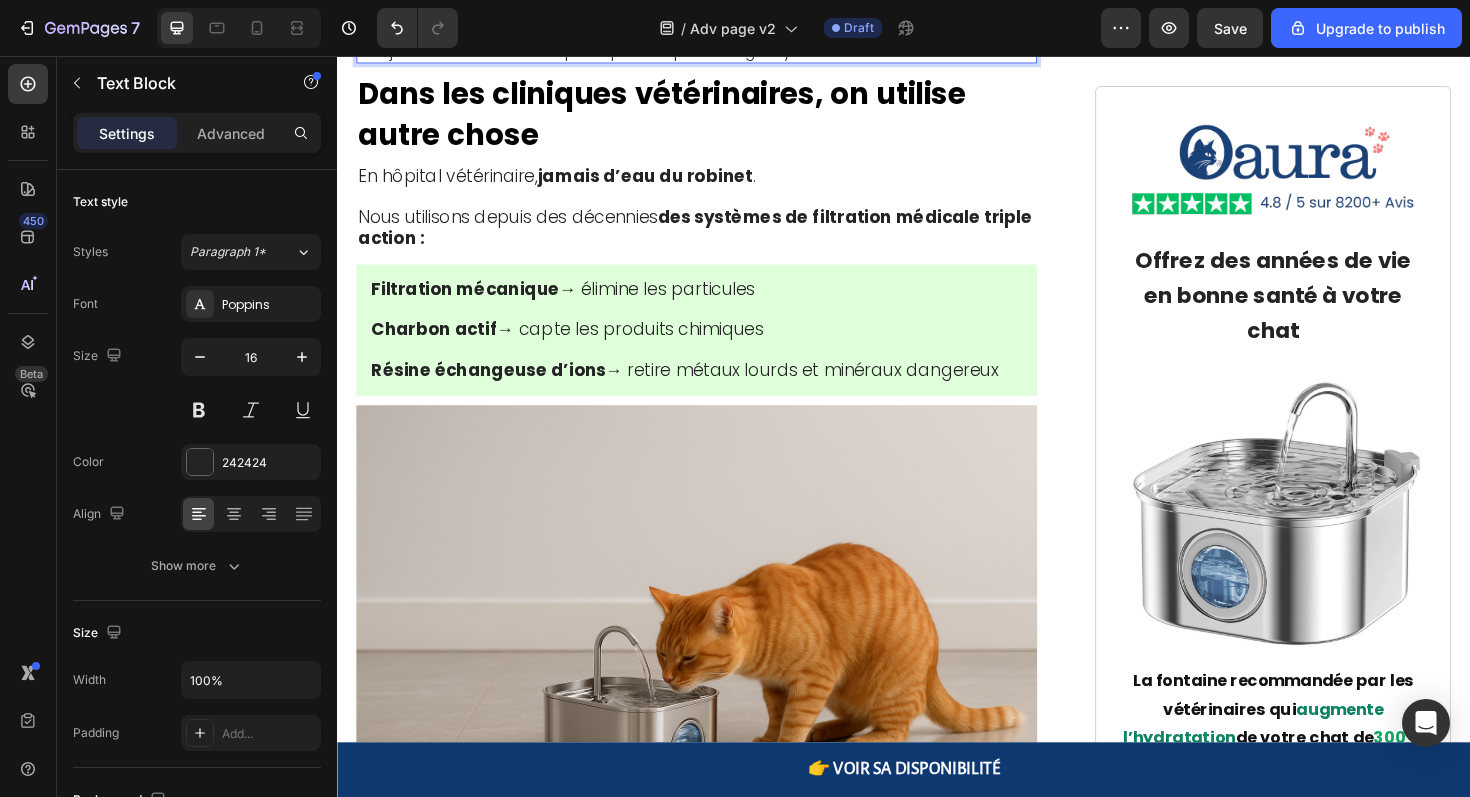 click on "Ce n'est pas une nouvelle technologie. Nous l'utilisons depuis des décennies dans les soins intensifs vétérinaires. Mais les entreprises grand public ne veulent pas investir dedans car les fontaines basiques sont plus rentables." at bounding box center (717, -11) 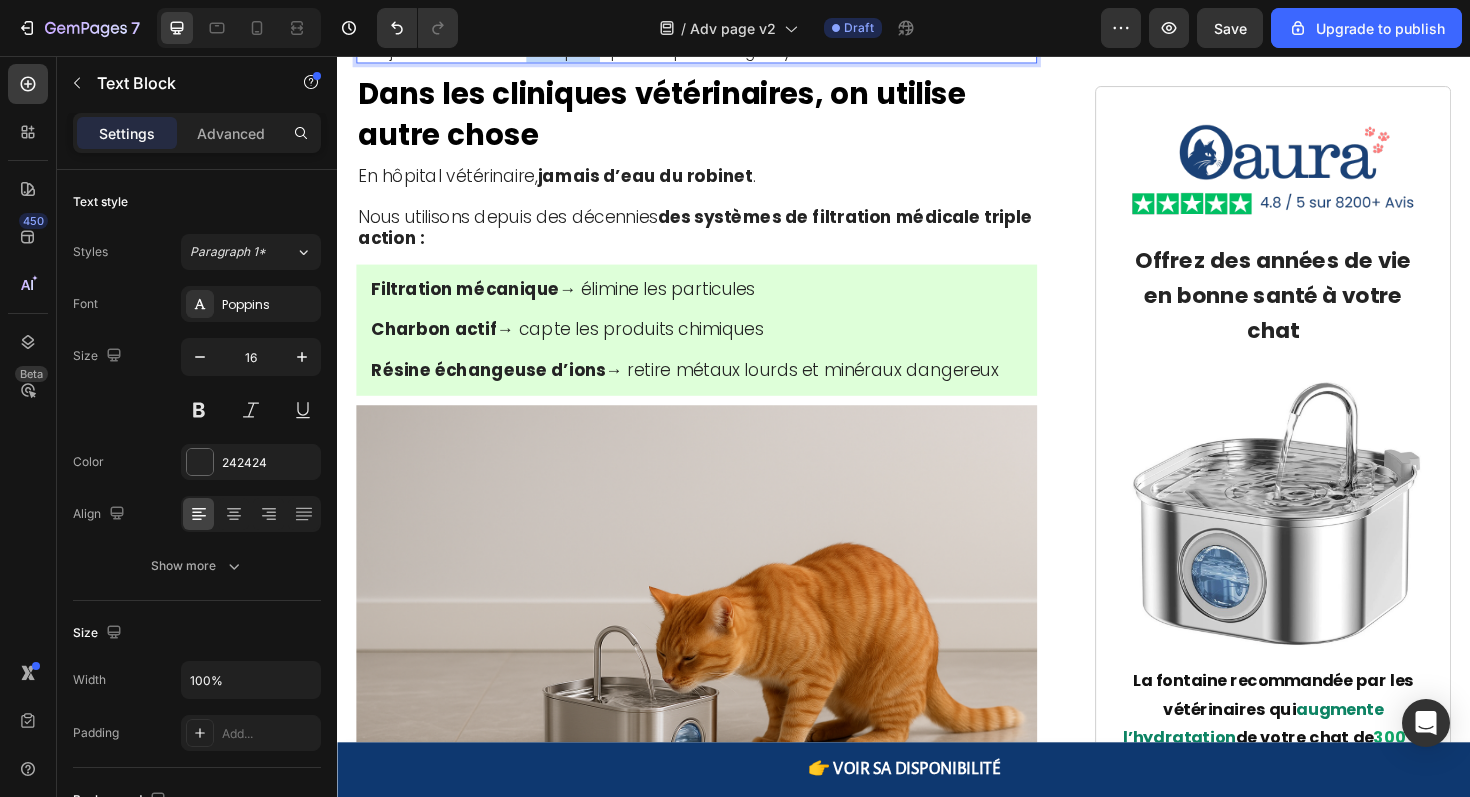click on "Puis j'ai découvert une entreprise qui a rompu les rangs : Hydrachat." at bounding box center (717, 52) 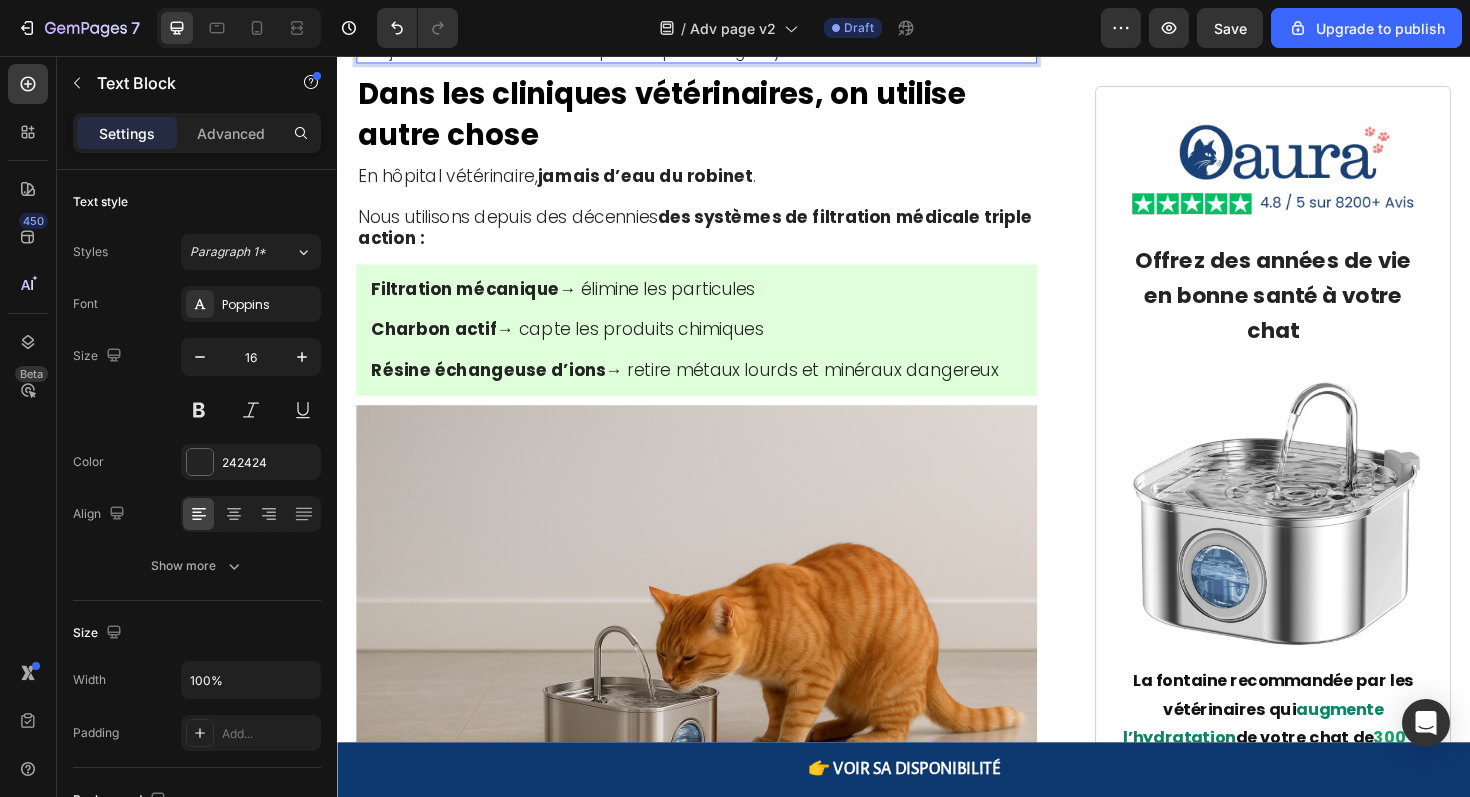click on "Puis j'ai découvert une fontaine qui a rompu les rangs : Hydrachat." at bounding box center [717, 52] 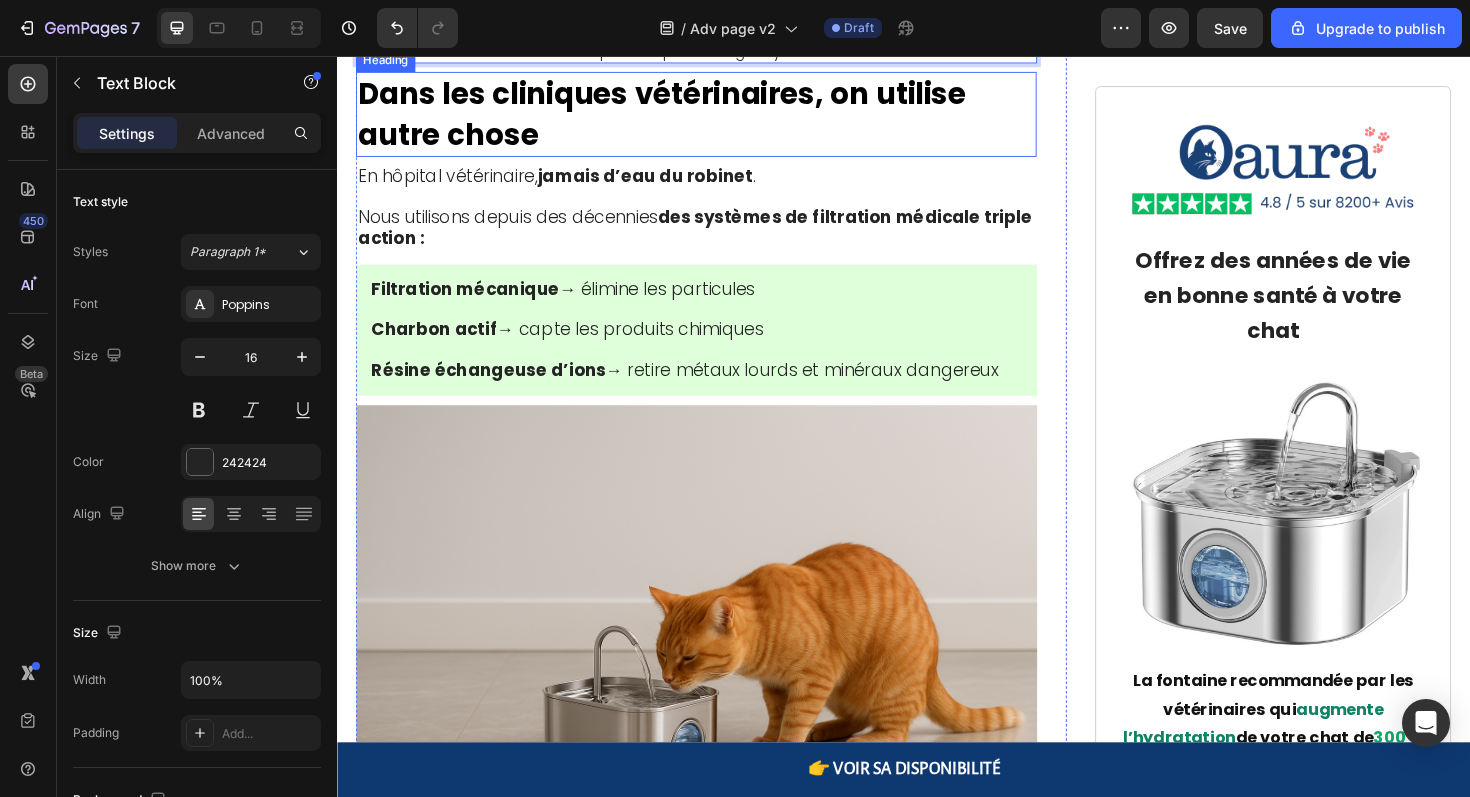 click on "Dans les cliniques vétérinaires, on utilise autre chose" at bounding box center (681, 117) 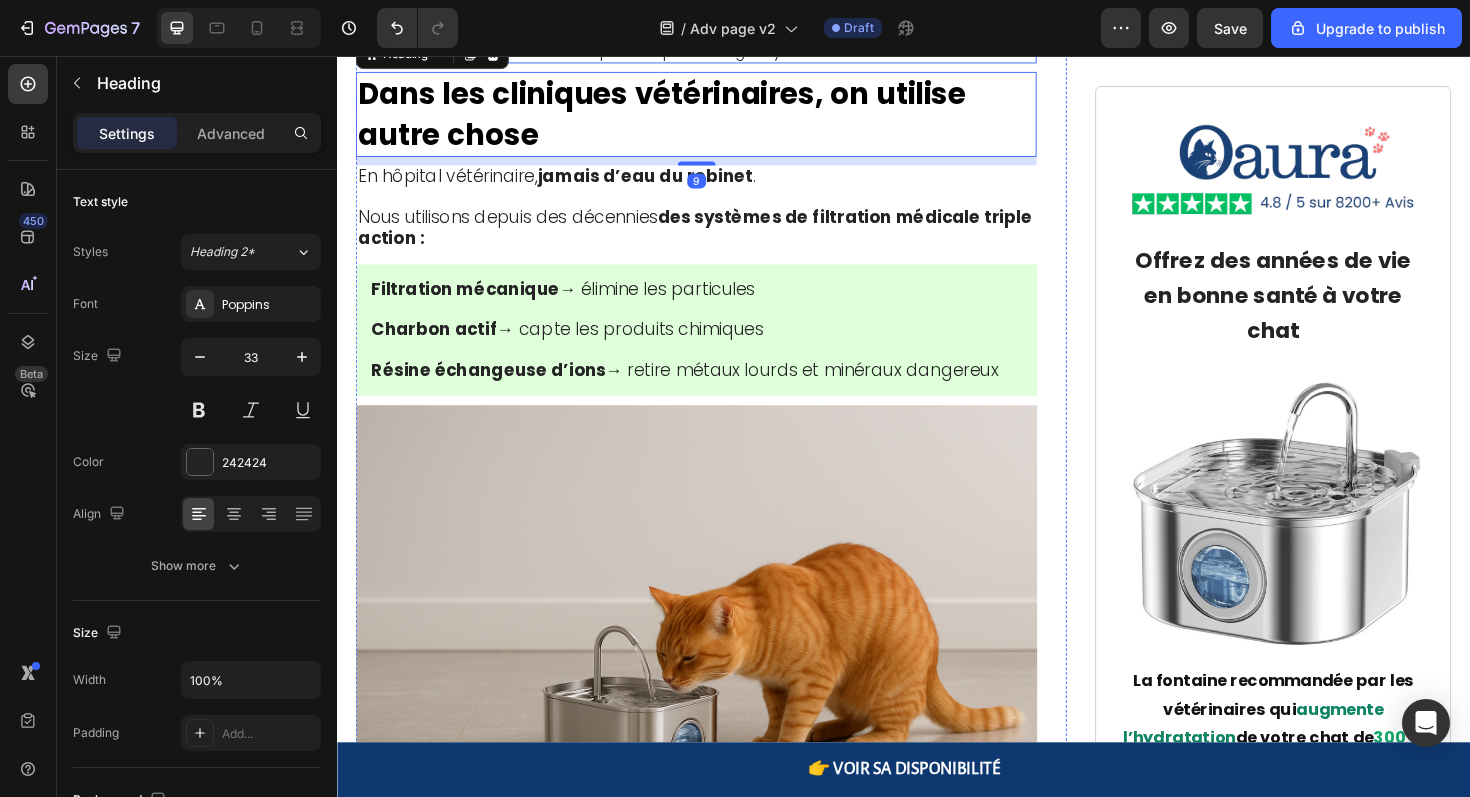 click on "Ce n'est pas une nouvelle technologie. Nous l'utilisons depuis des décennies dans les soins intensifs vétérinaires. Mais les entreprises grand public ne veulent pas investir dedans car les fontaines basiques sont plus rentables." at bounding box center (717, -11) 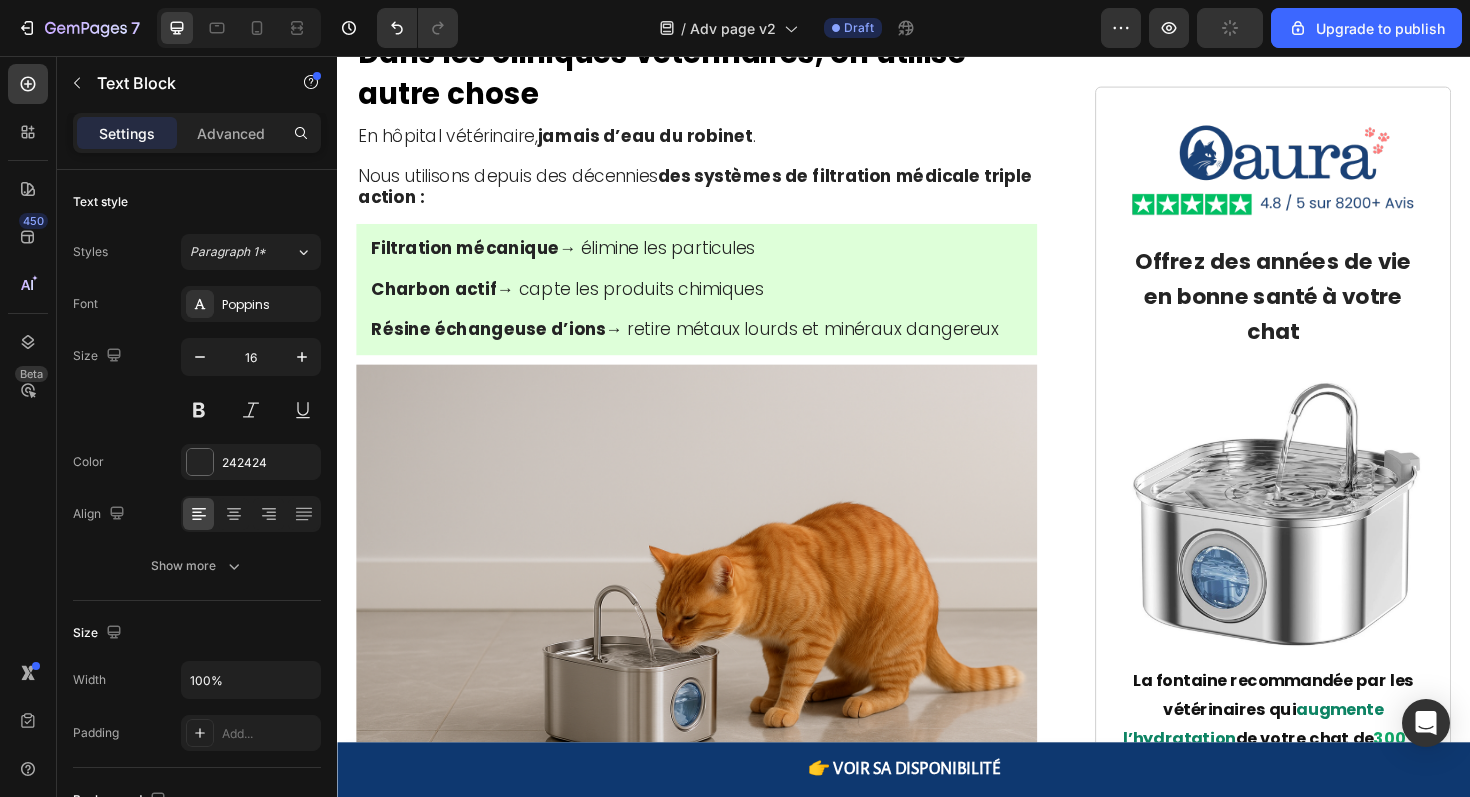 scroll, scrollTop: 5349, scrollLeft: 0, axis: vertical 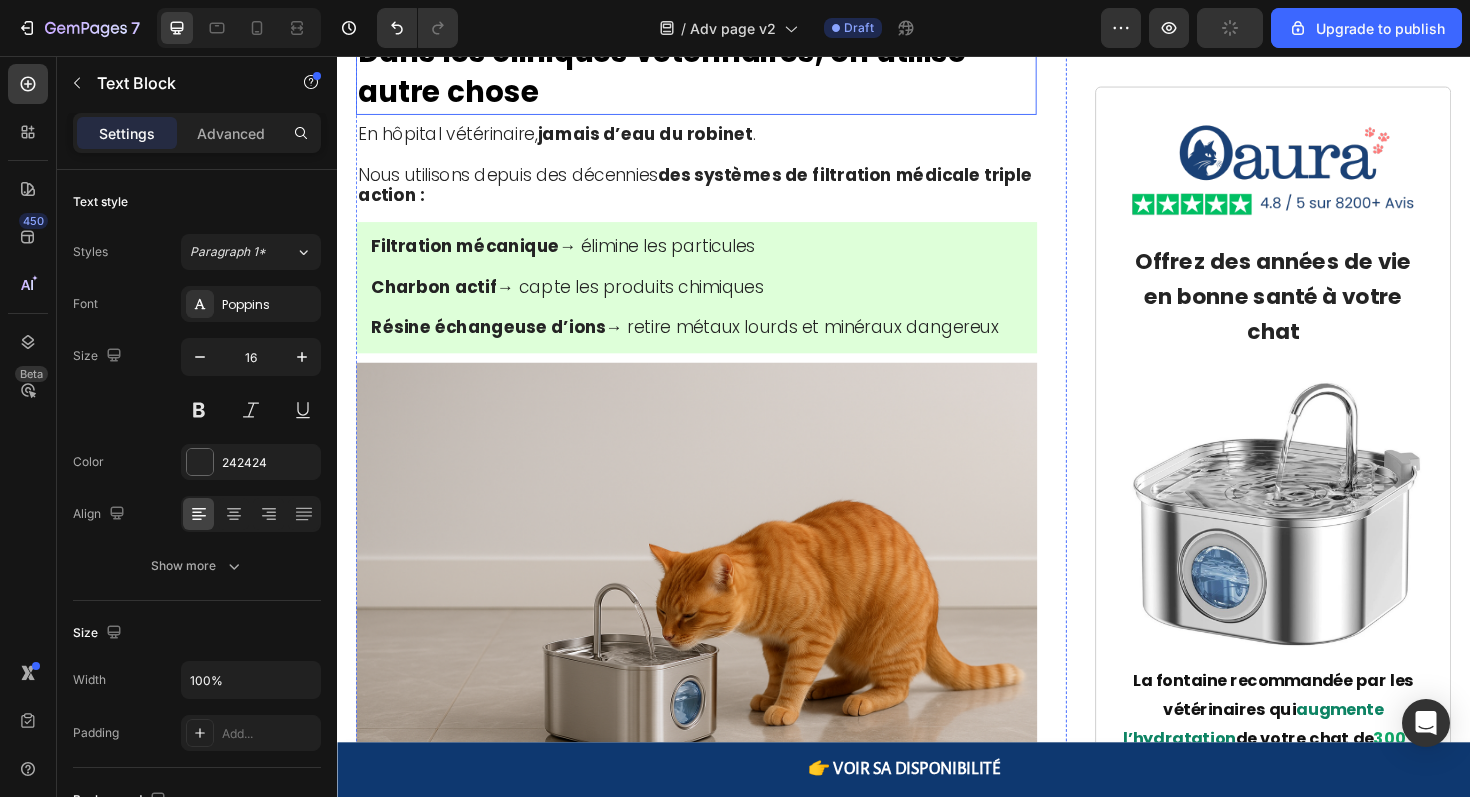 click on "Dans les cliniques vétérinaires, on utilise autre chose" at bounding box center (681, 72) 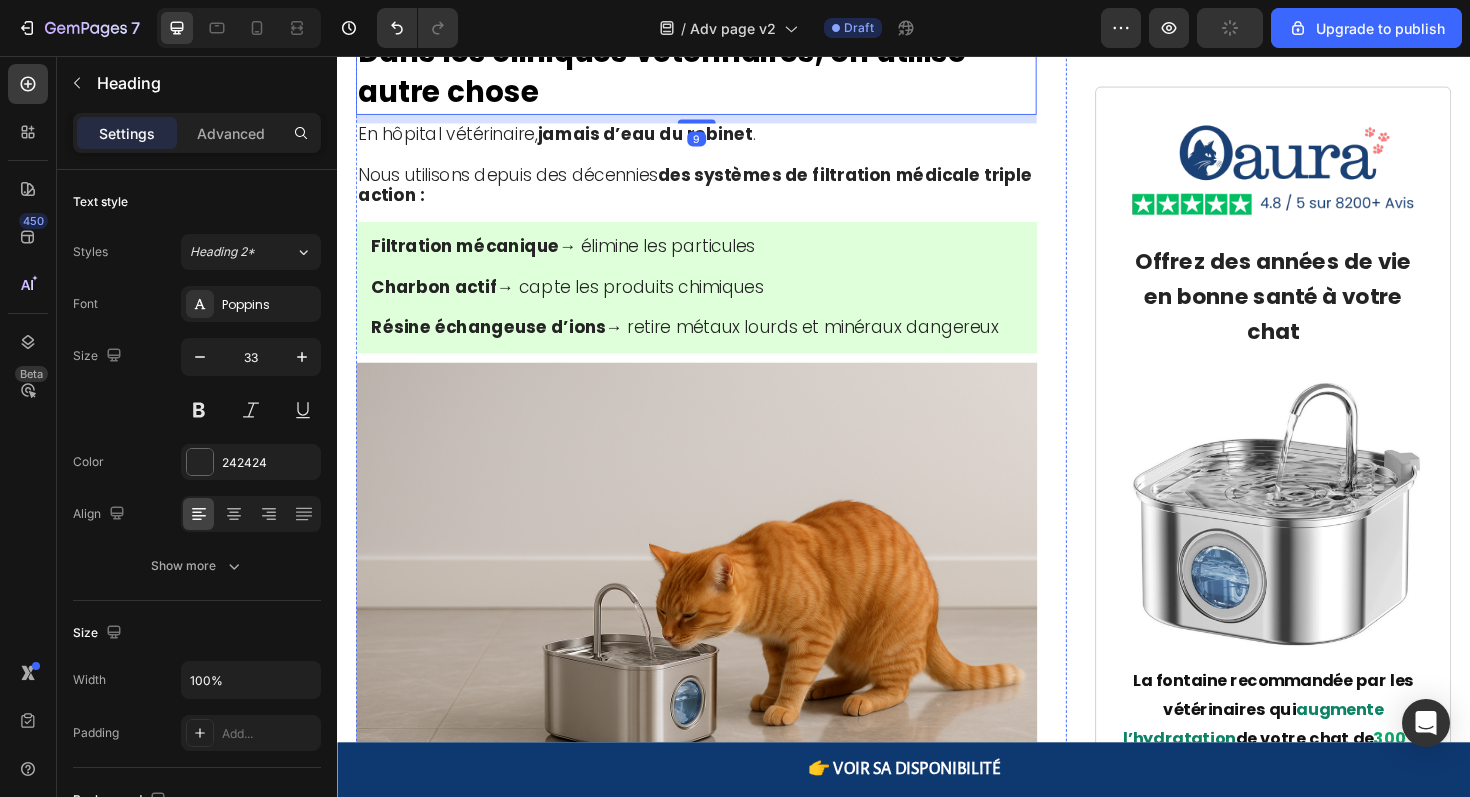 click on "Trois étapes distinctes travaillant ensemble : filtration mécanique qui capture les particules physiques, charbon actif qui se lie aux produits chimiques, résine échangeuse d'ions qui enlève métaux dissous et minéraux." at bounding box center [717, -139] 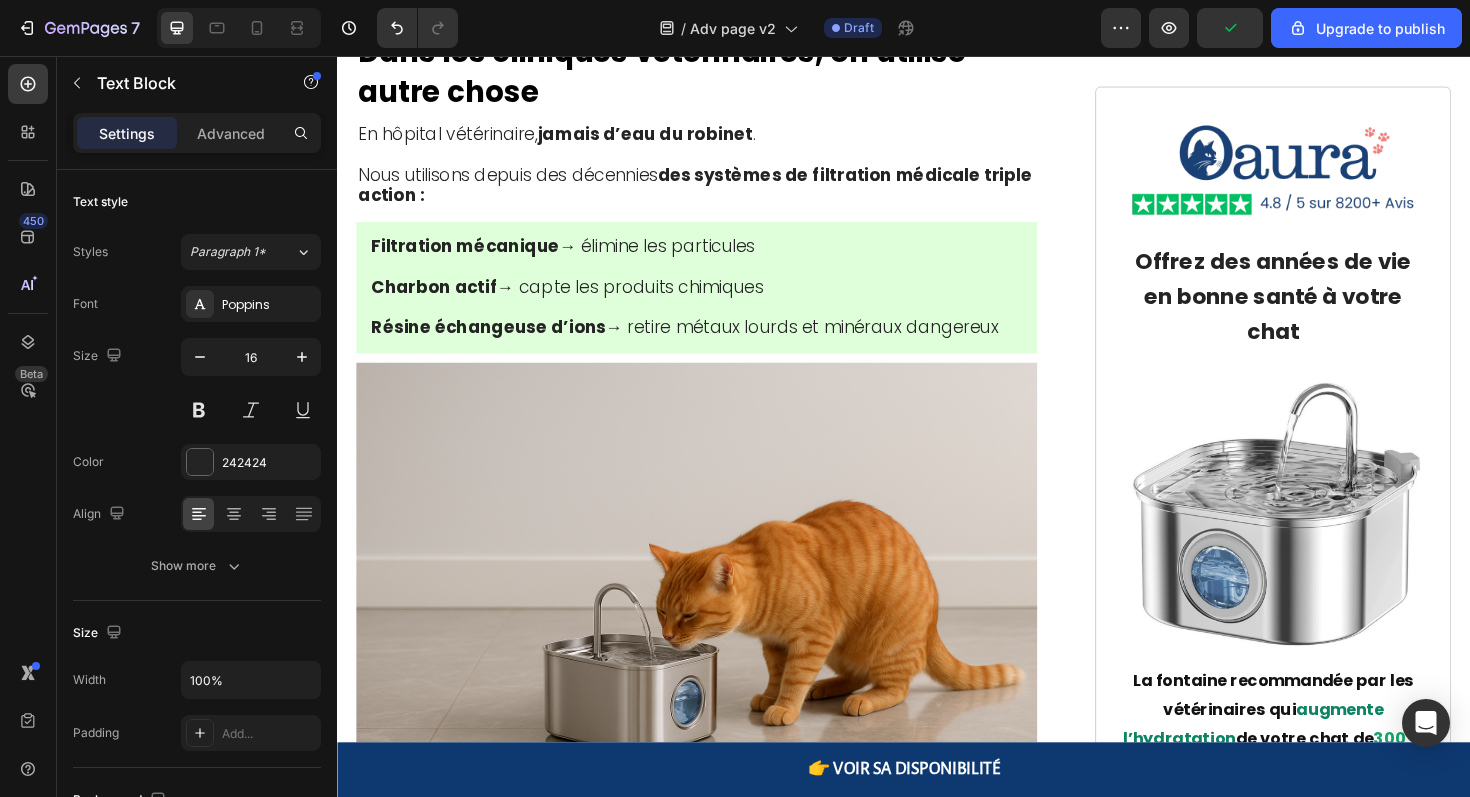 click on "Trois étapes distinctes travaillant ensemble : filtration mécanique qui capture les particules physiques, charbon actif qui se lie aux produits chimiques, résine échangeuse d'ions qui enlève métaux dissous et minéraux." at bounding box center (717, -139) 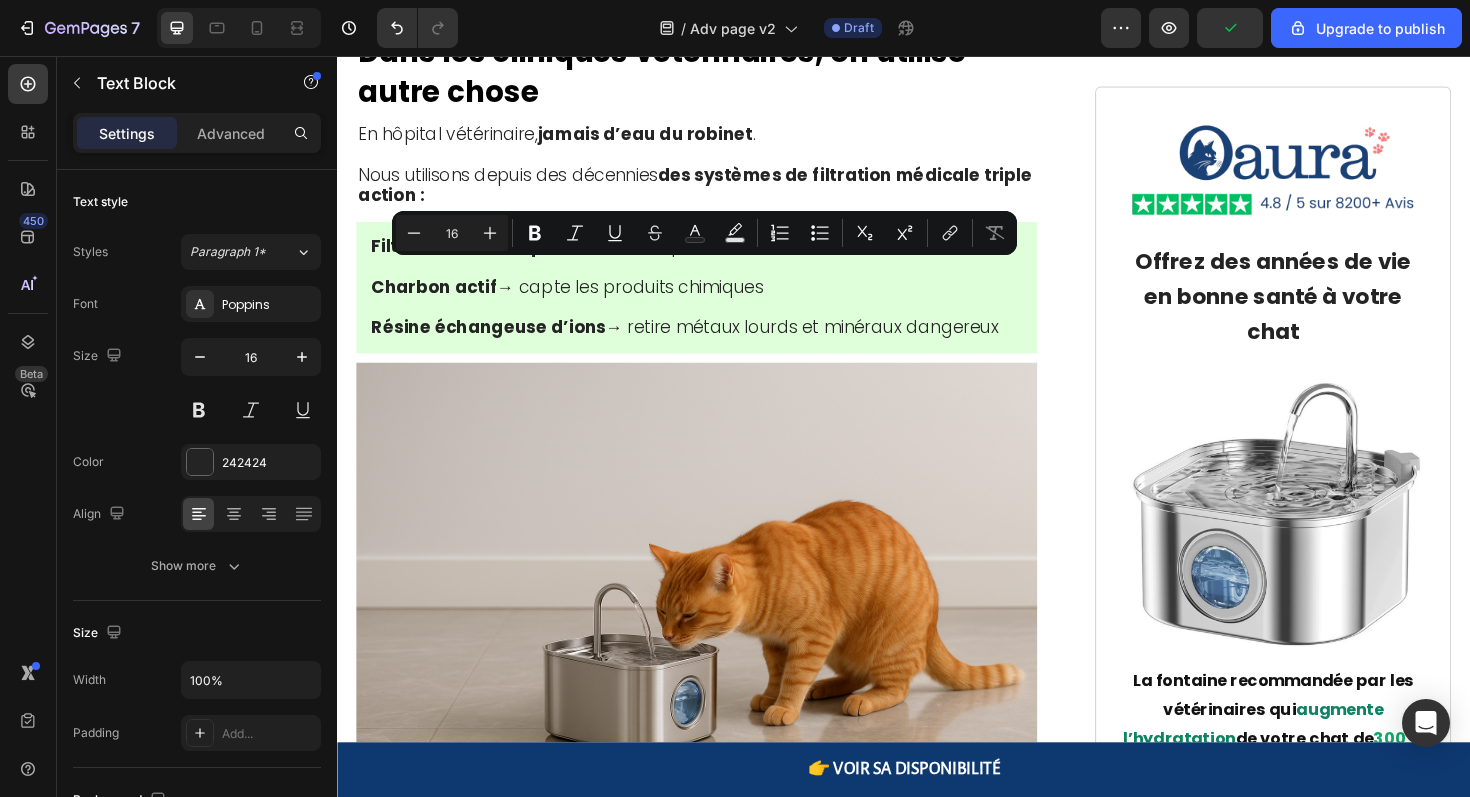 click on "Ce n'est pas une nouvelle technologie. Nous l'utilisons depuis des décennies dans les soins intensifs vétérinaires. Mais les entreprises grand public ne veulent pas investir dedans car les fontaines basiques sont plus rentables." at bounding box center [717, -56] 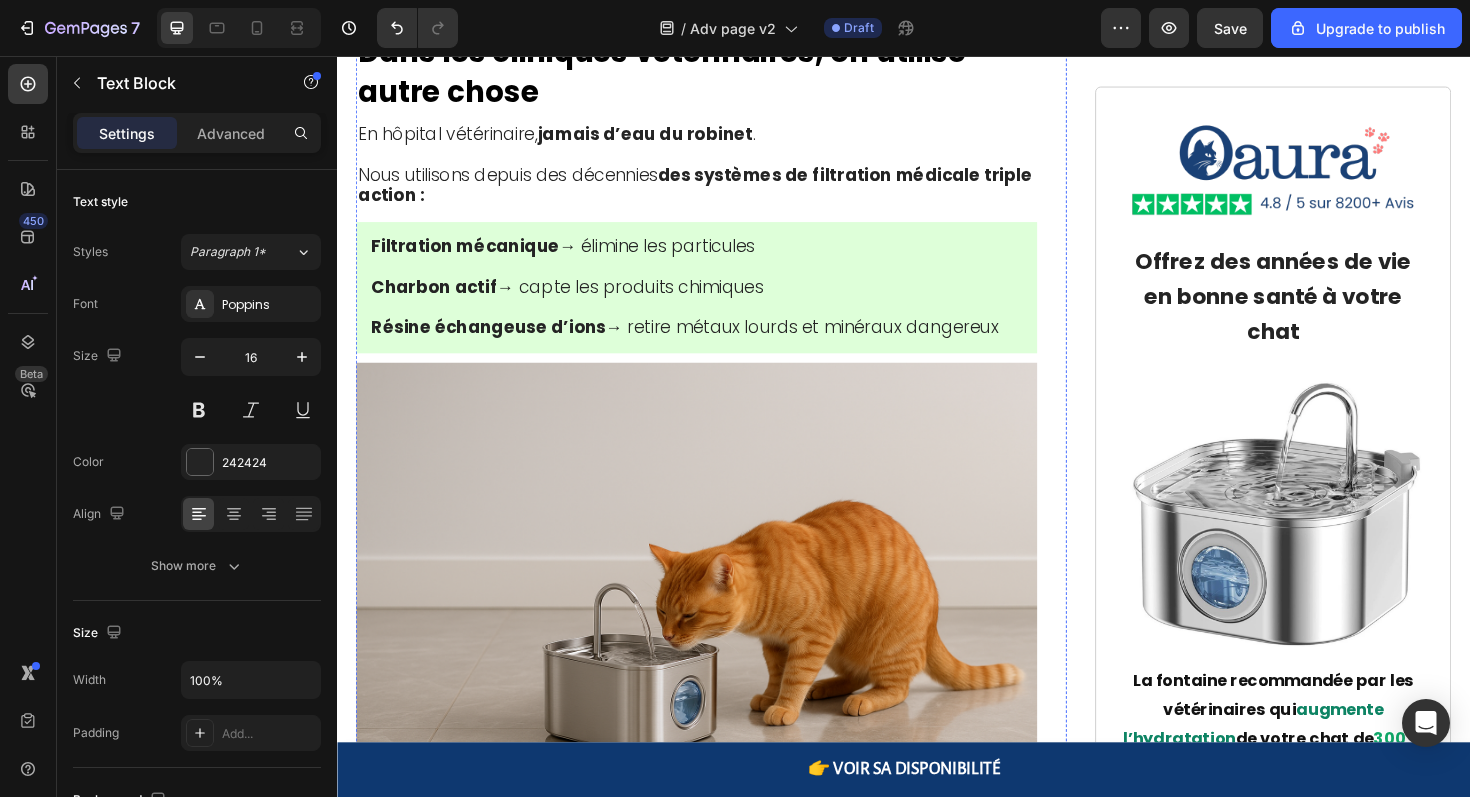 drag, startPoint x: 915, startPoint y: 448, endPoint x: 359, endPoint y: 179, distance: 617.6544 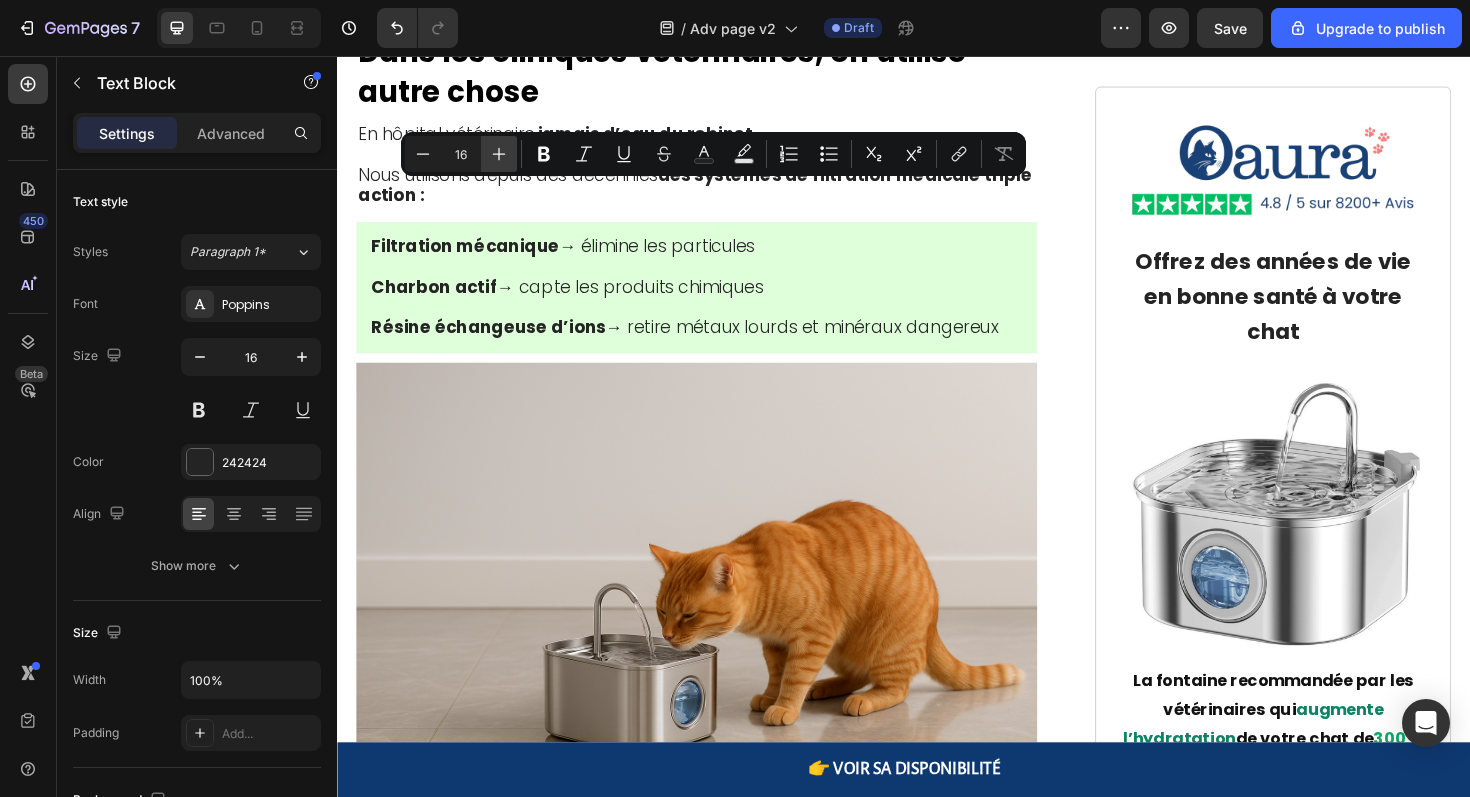 click 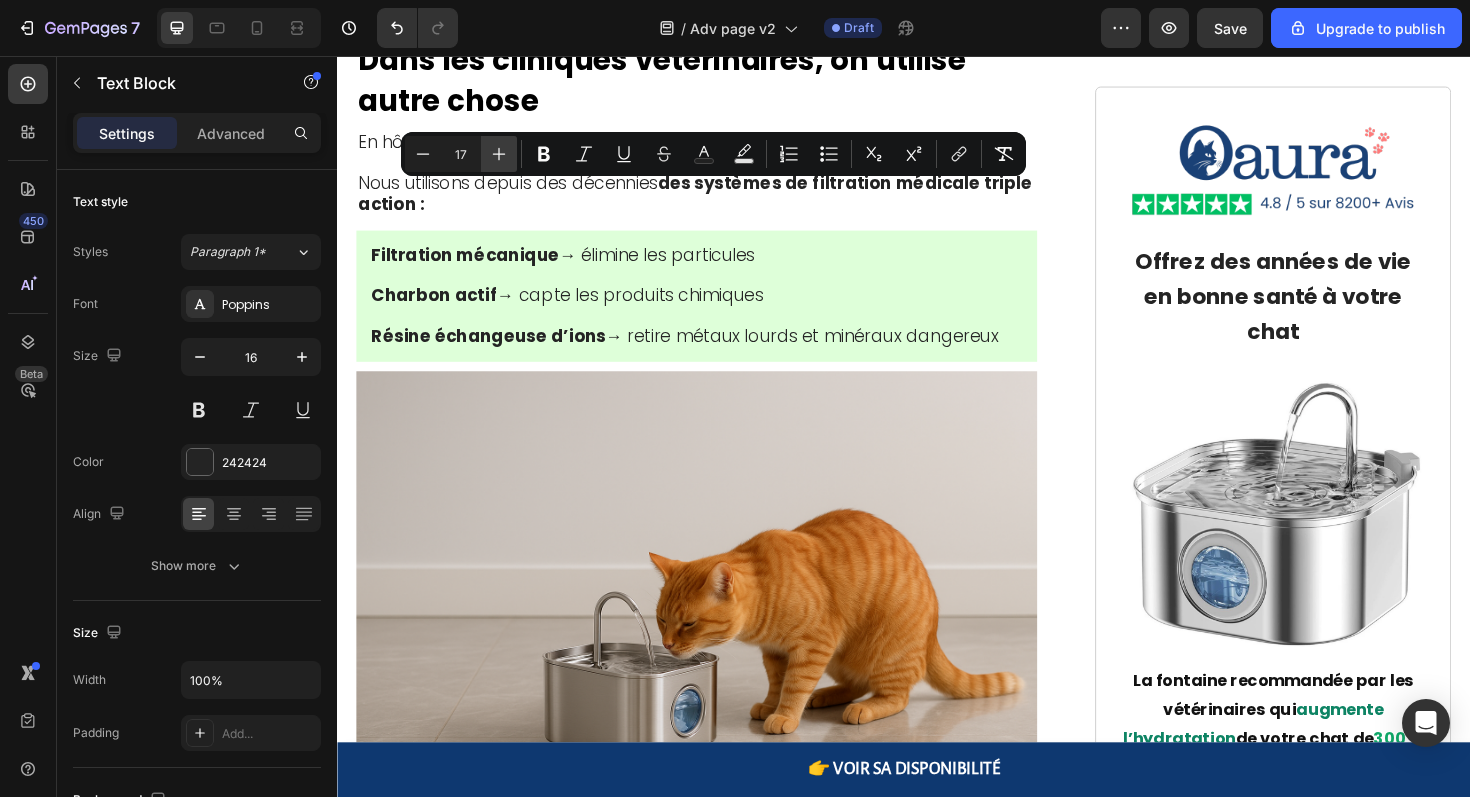 click 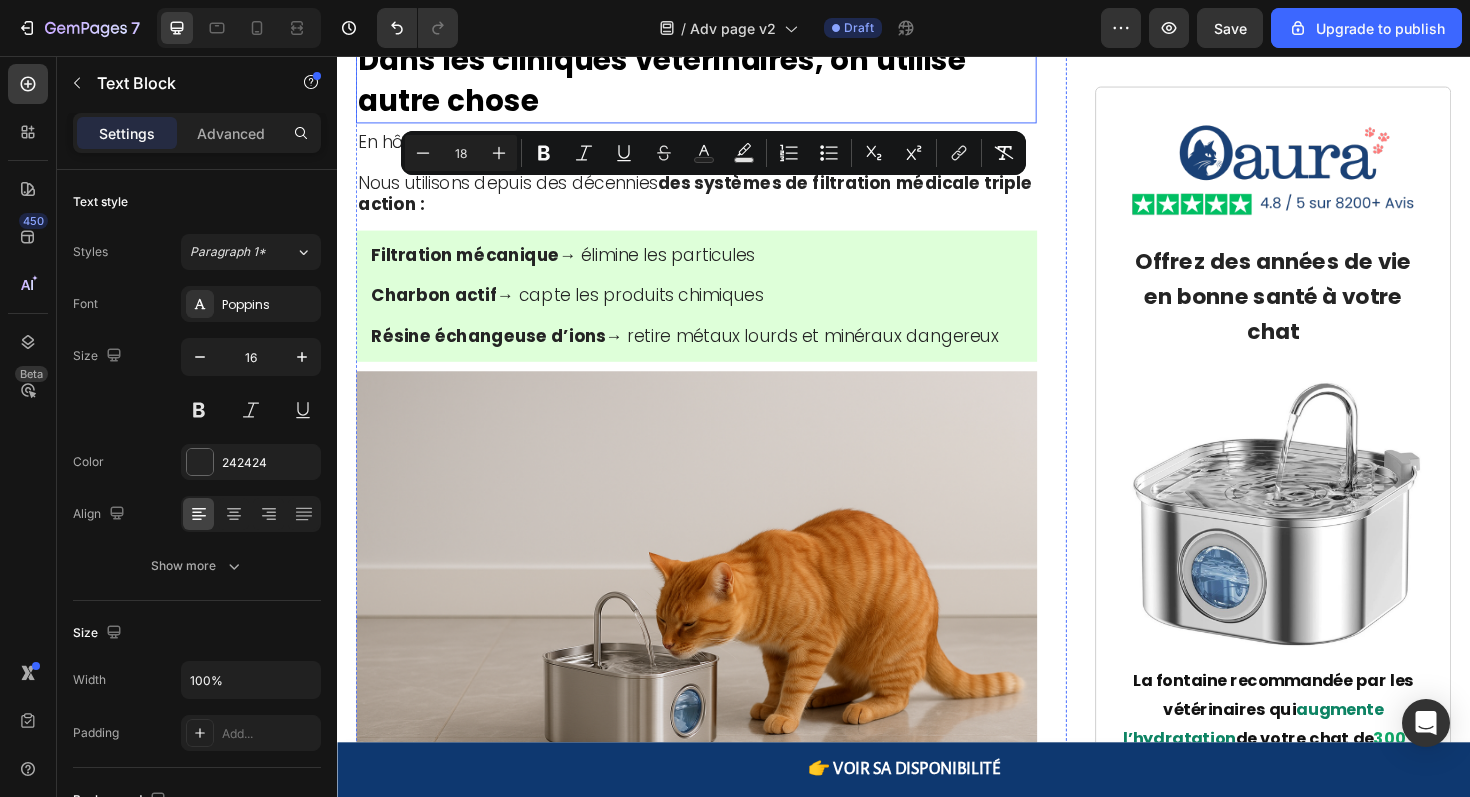 click on "Dans les cliniques vétérinaires, on utilise autre chose" at bounding box center [681, 81] 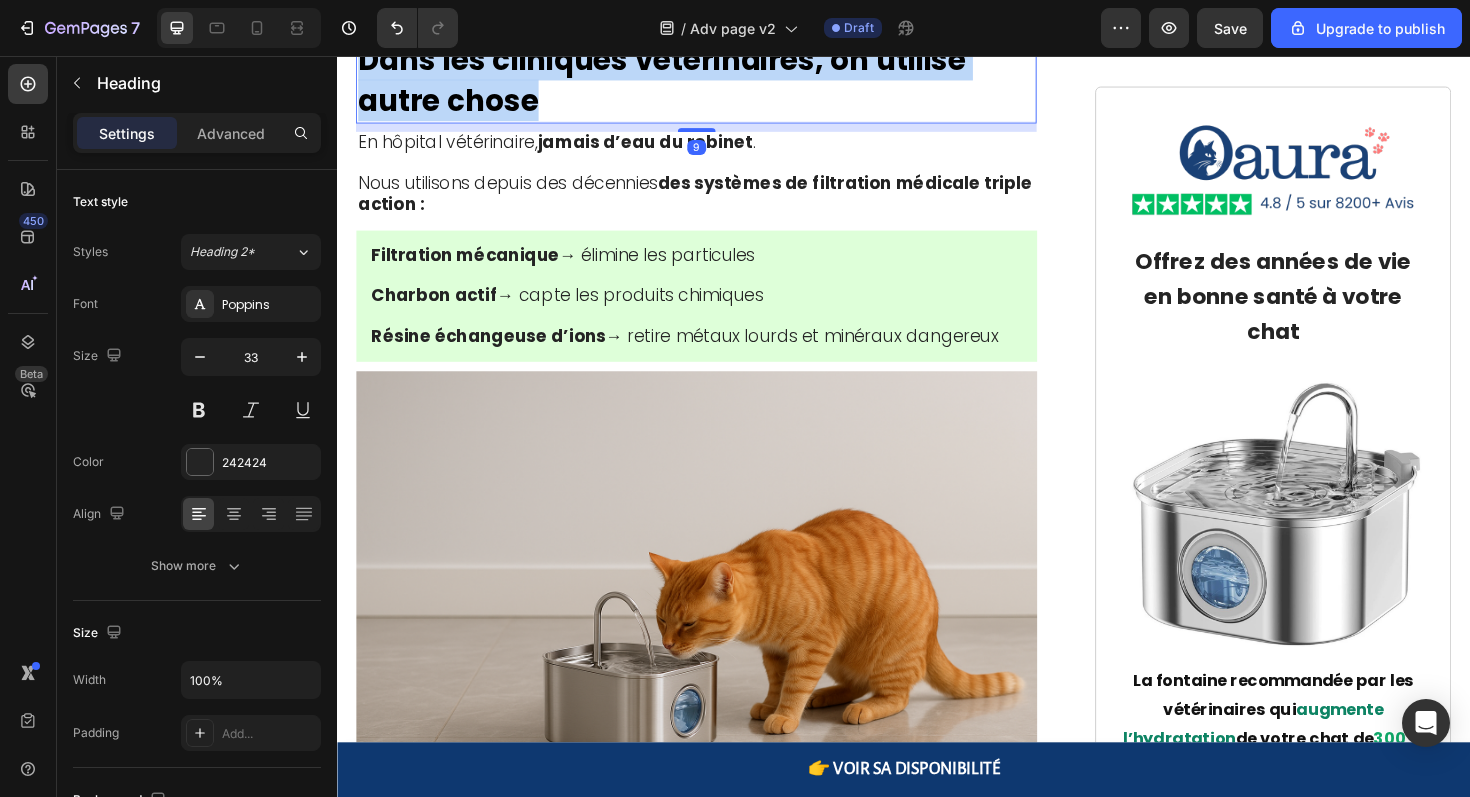 click on "Dans les cliniques vétérinaires, on utilise autre chose" at bounding box center [681, 81] 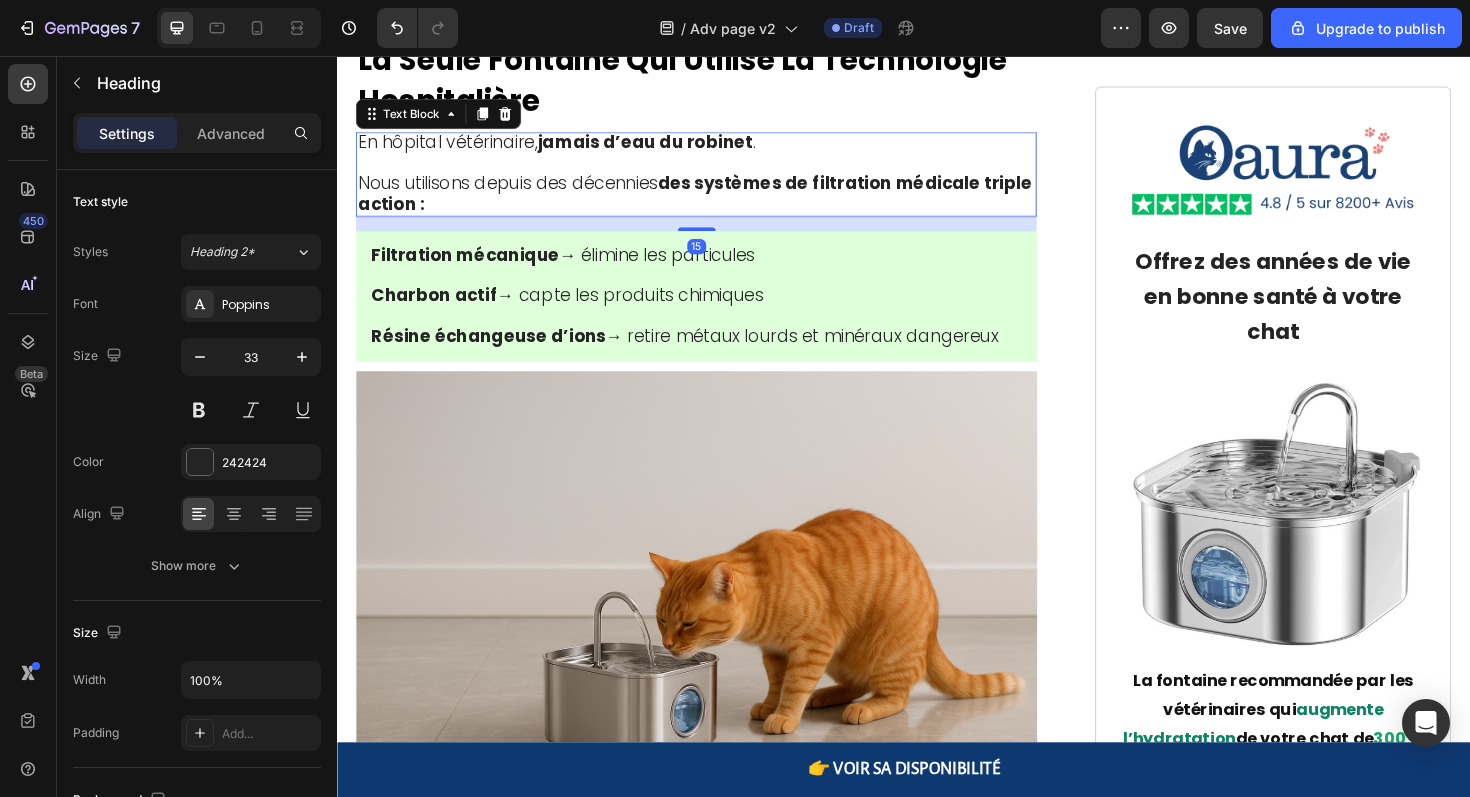 click on "Nous utilisons depuis des décennies  des systèmes de filtration médicale triple action :" at bounding box center (716, 201) 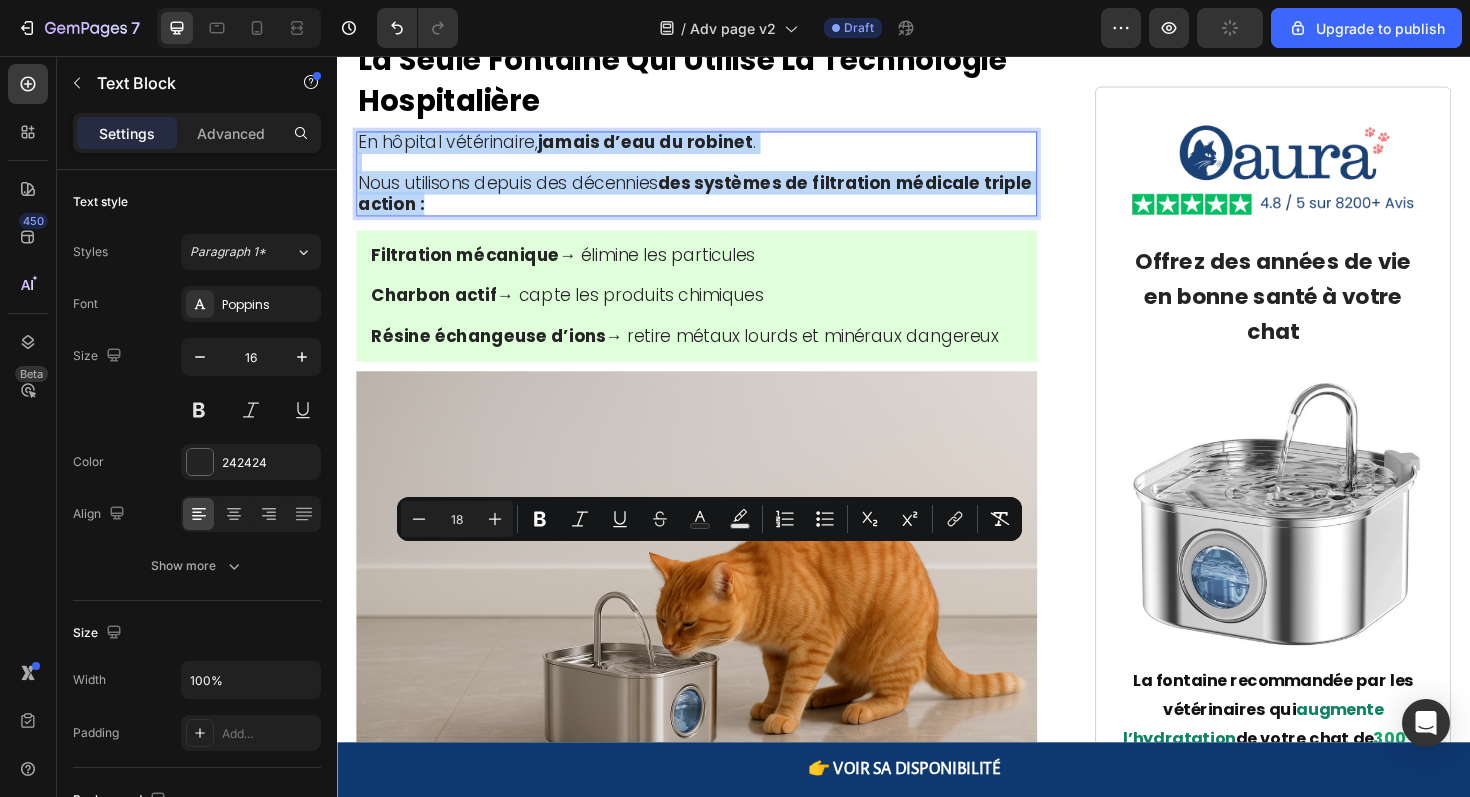 drag, startPoint x: 440, startPoint y: 655, endPoint x: 354, endPoint y: 584, distance: 111.5213 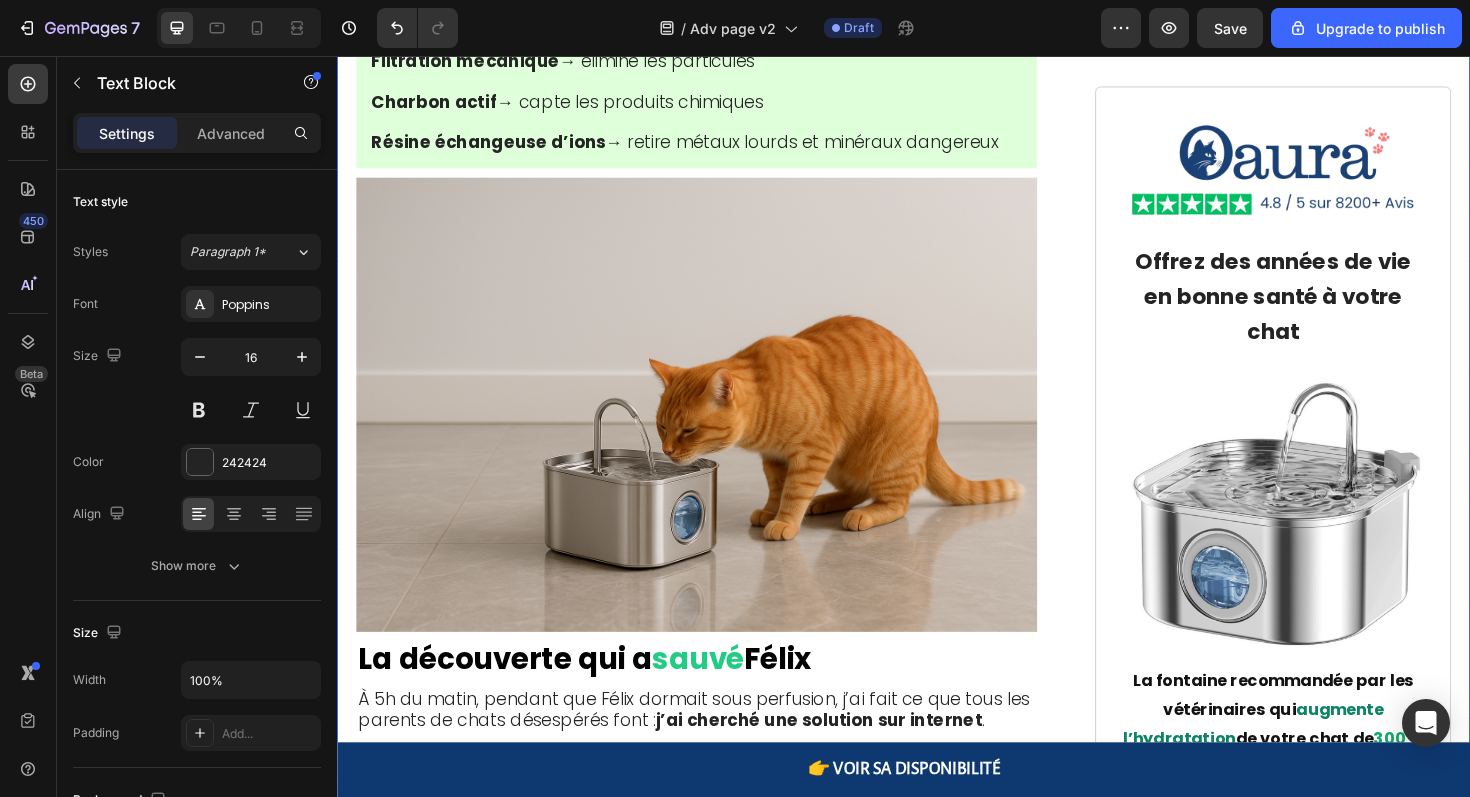 scroll, scrollTop: 5656, scrollLeft: 0, axis: vertical 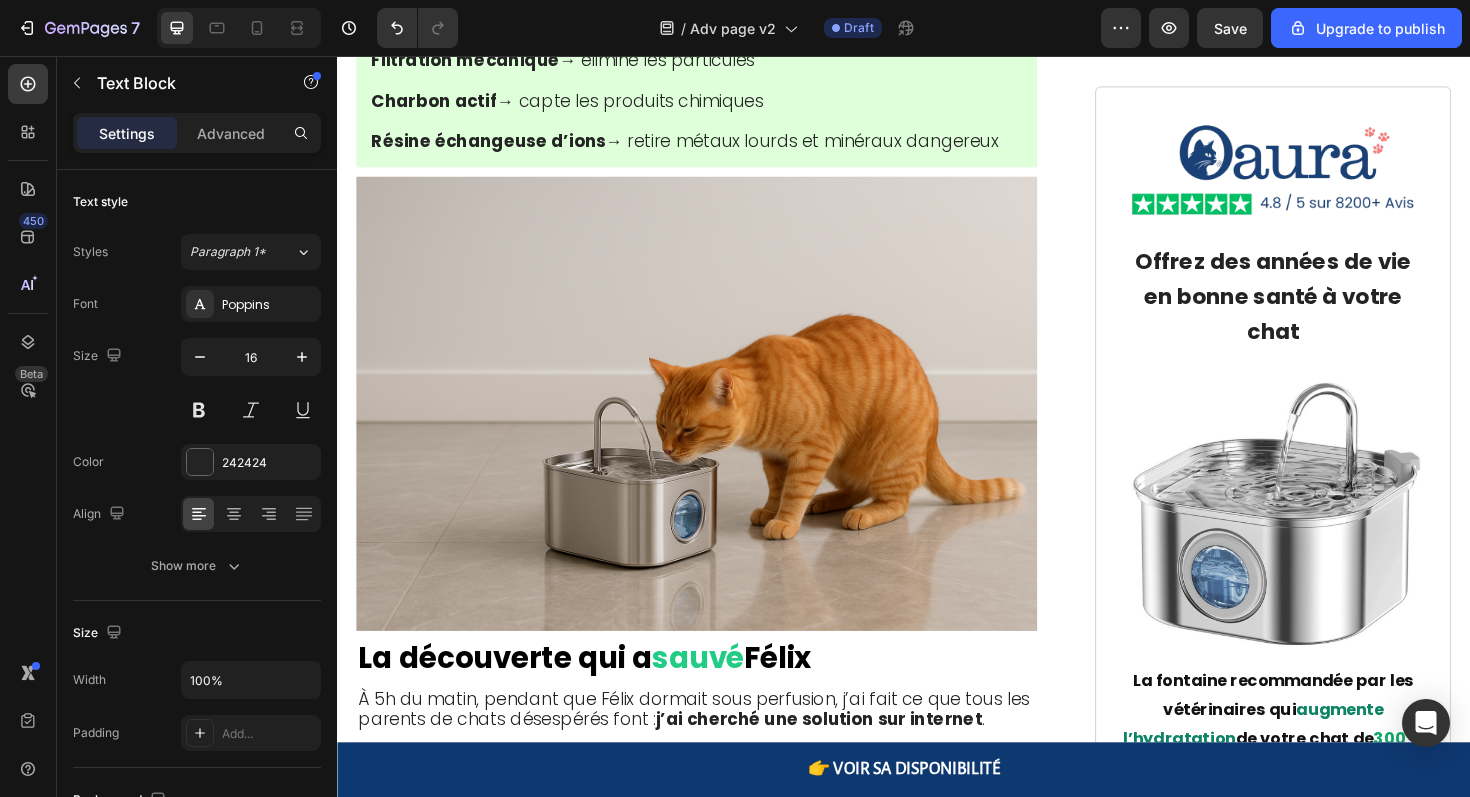 click on "Hydrachat a incorporé le système exact de triple-filtration que nous utilisons dans les hôpitaux vétérinaires. Pas similaire. Pas inspiré par. La même technologie exacte." at bounding box center [717, -148] 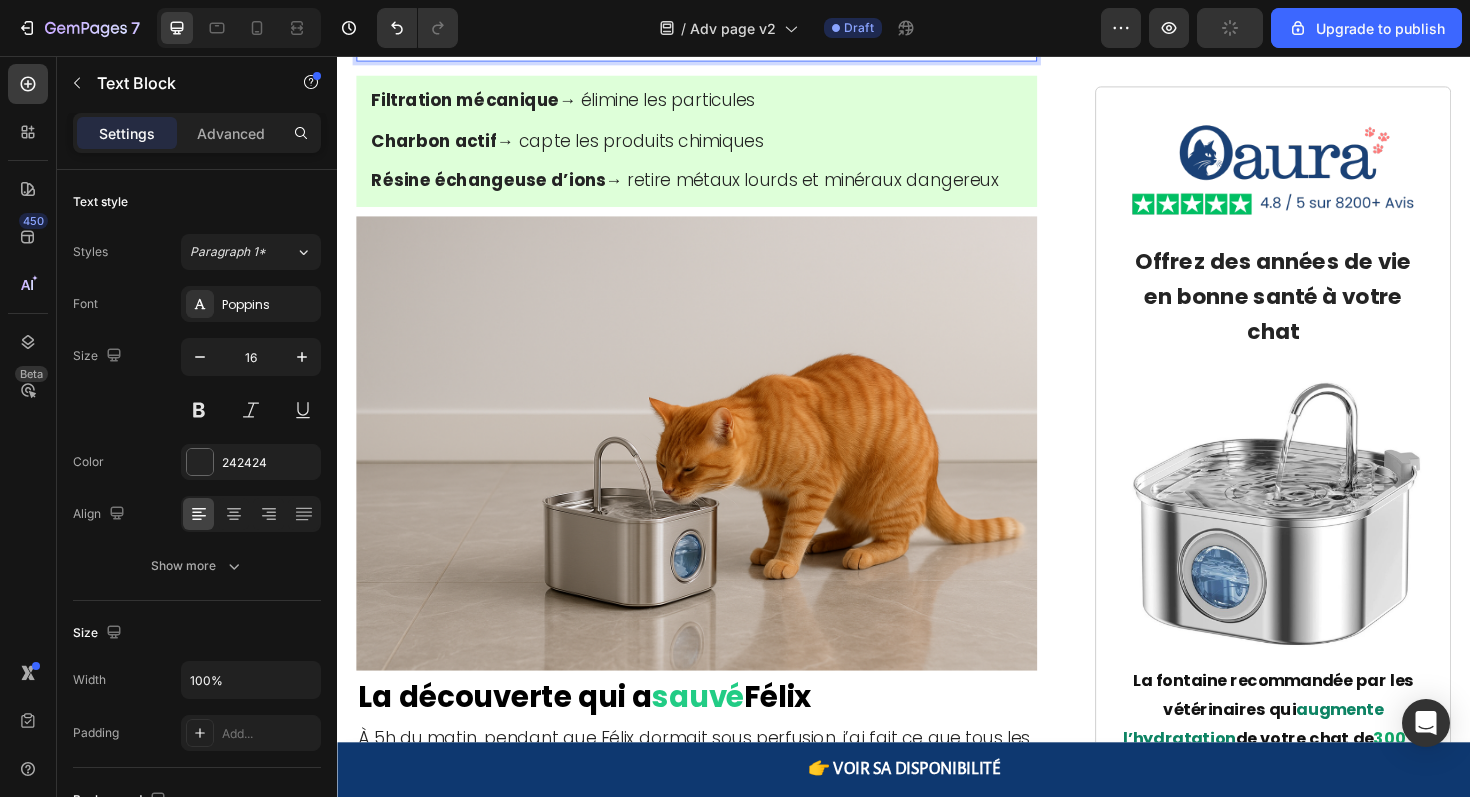 click on "Pas similaire. Pas inspiré par. La même technologie exacte." at bounding box center [717, -96] 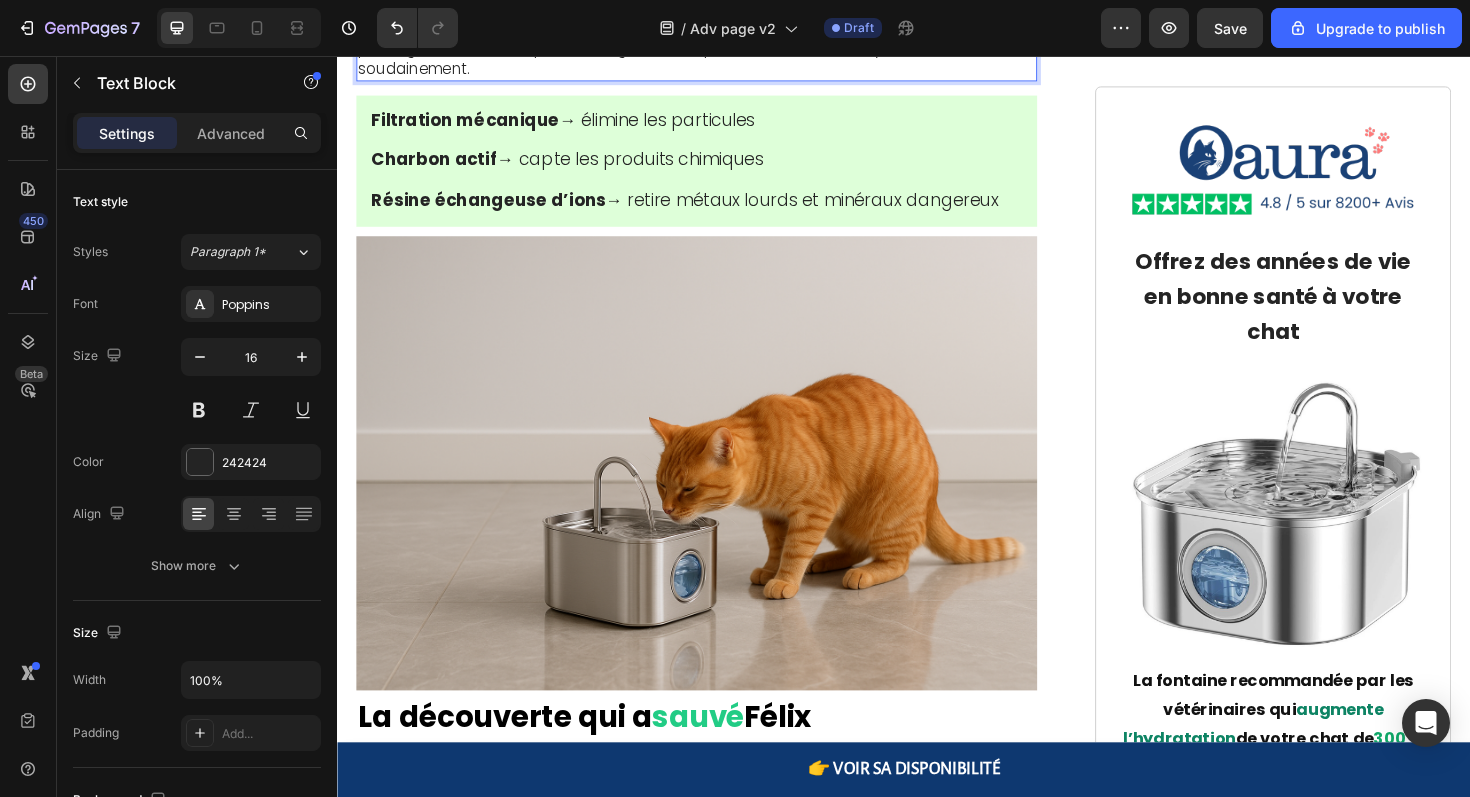 click on "J'en ai commandé une immédiatement. Je l'ai installée dans le service chat de ma clinique où vivent nos chats donneurs de sang. Ces chats avaient accès à plusieurs sources d'eau mais buvaient rarement beaucoup." at bounding box center (717, -34) 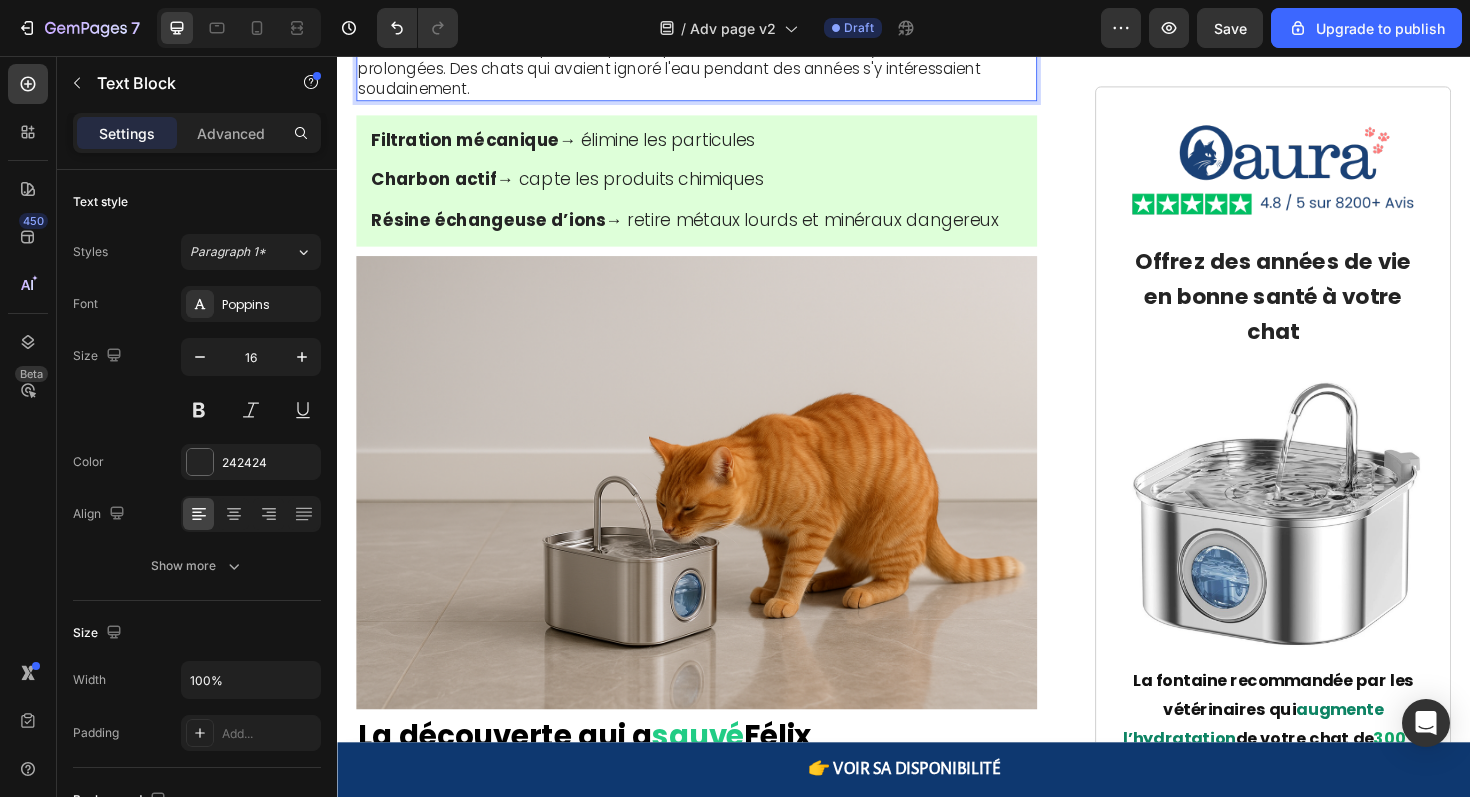 click on "En quelques heures, j'ai entendu quelque chose que je n'avais jamais entendu auparavant : boire en continu. Pas de petites lapées rapides. De vraies sessions d'hydratation prolongées. Des chats qui avaient ignoré l'eau pendant des années s'y intéressaient soudainement." at bounding box center [717, 59] 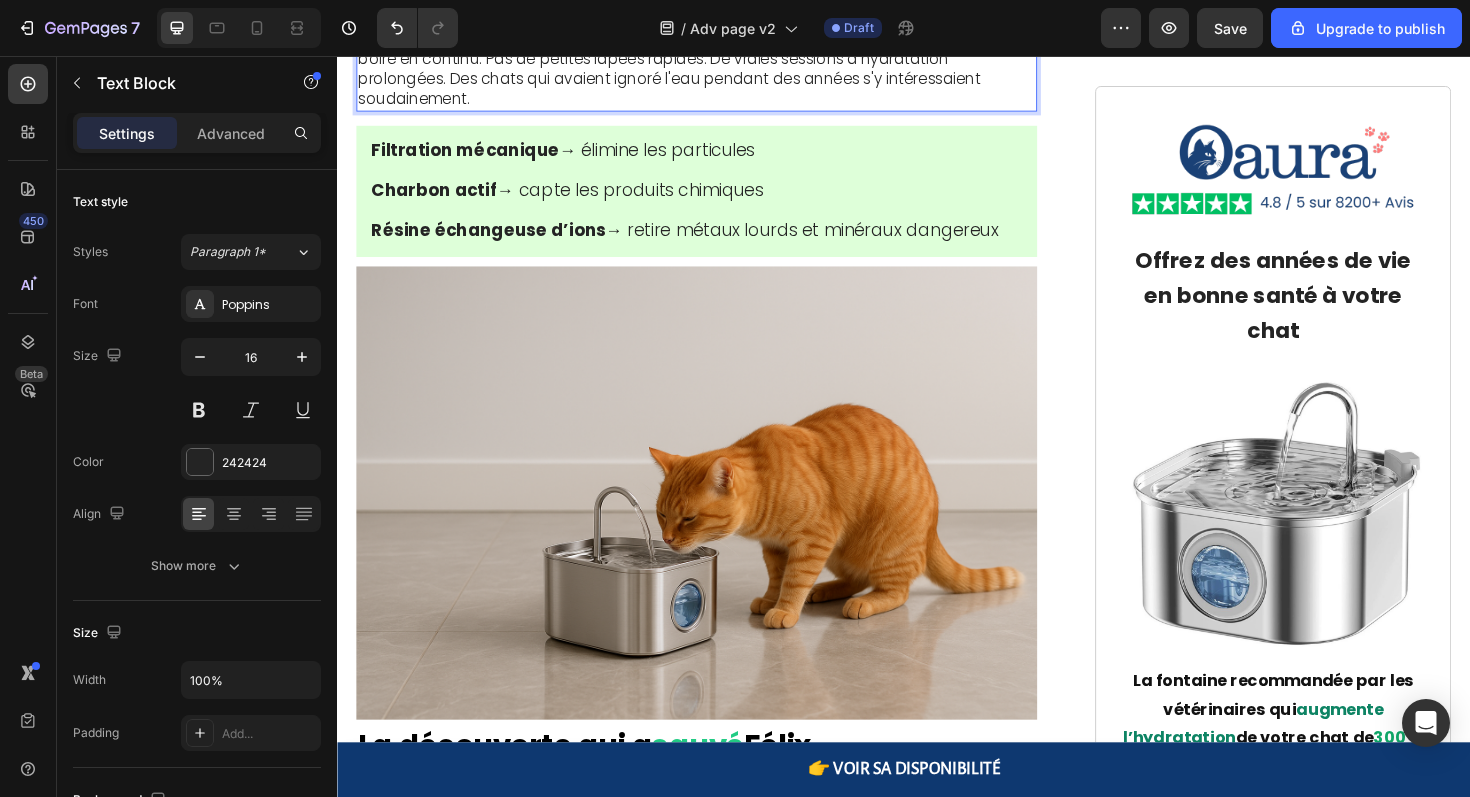scroll, scrollTop: 5634, scrollLeft: 0, axis: vertical 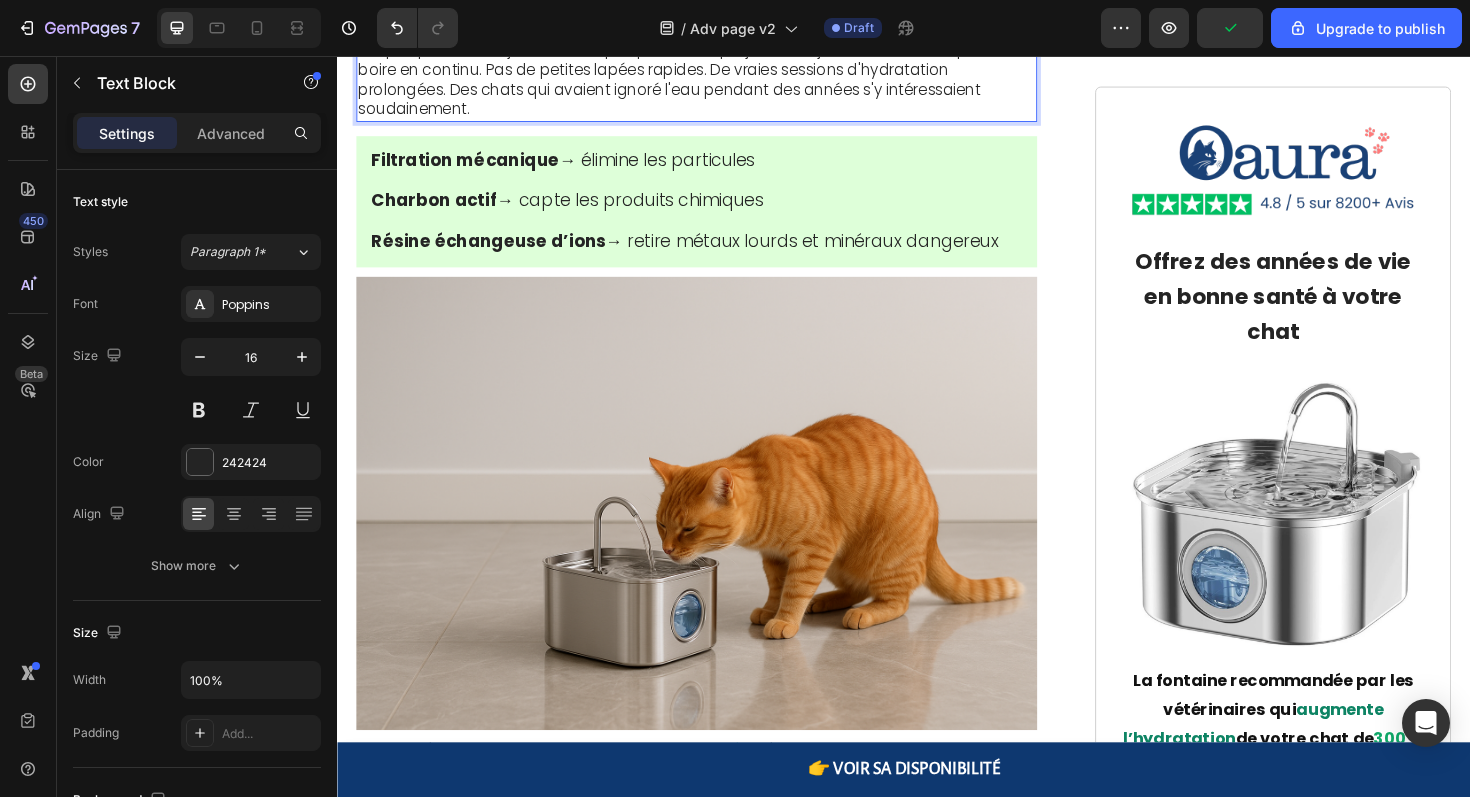 click on "En quelques heures, j'ai entendu quelque chose que je n'avais jamais entendu auparavant : boire en continu. Pas de petites lapées rapides. De vraies sessions d'hydratation prolongées. Des chats qui avaient ignoré l'eau pendant des années s'y intéressaient soudainement." at bounding box center (717, 81) 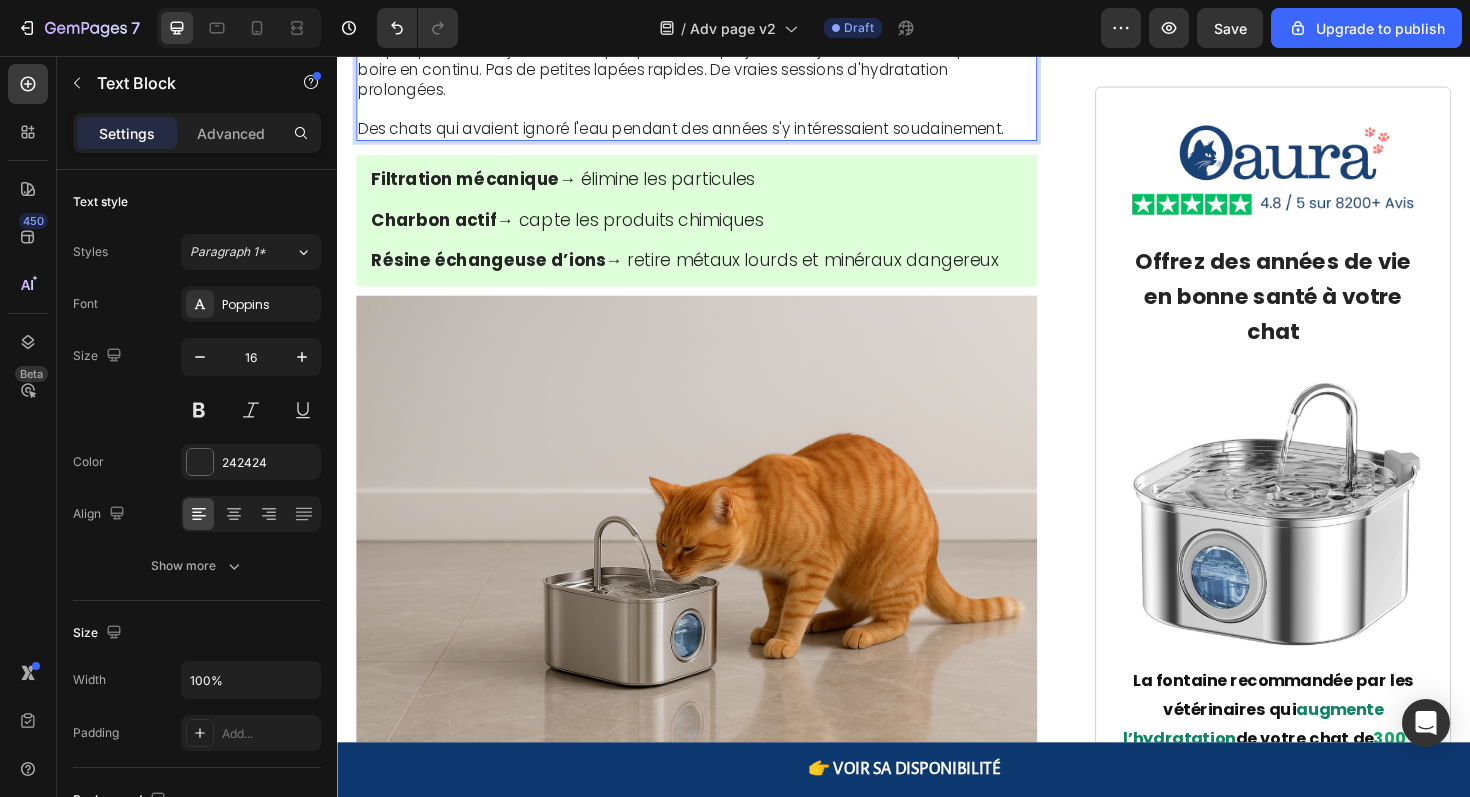 click on "En quelques heures, j'ai entendu quelque chose que je n'avais jamais entendu auparavant : boire en continu. Pas de petites lapées rapides. De vraies sessions d'hydratation prolongées." at bounding box center (717, 71) 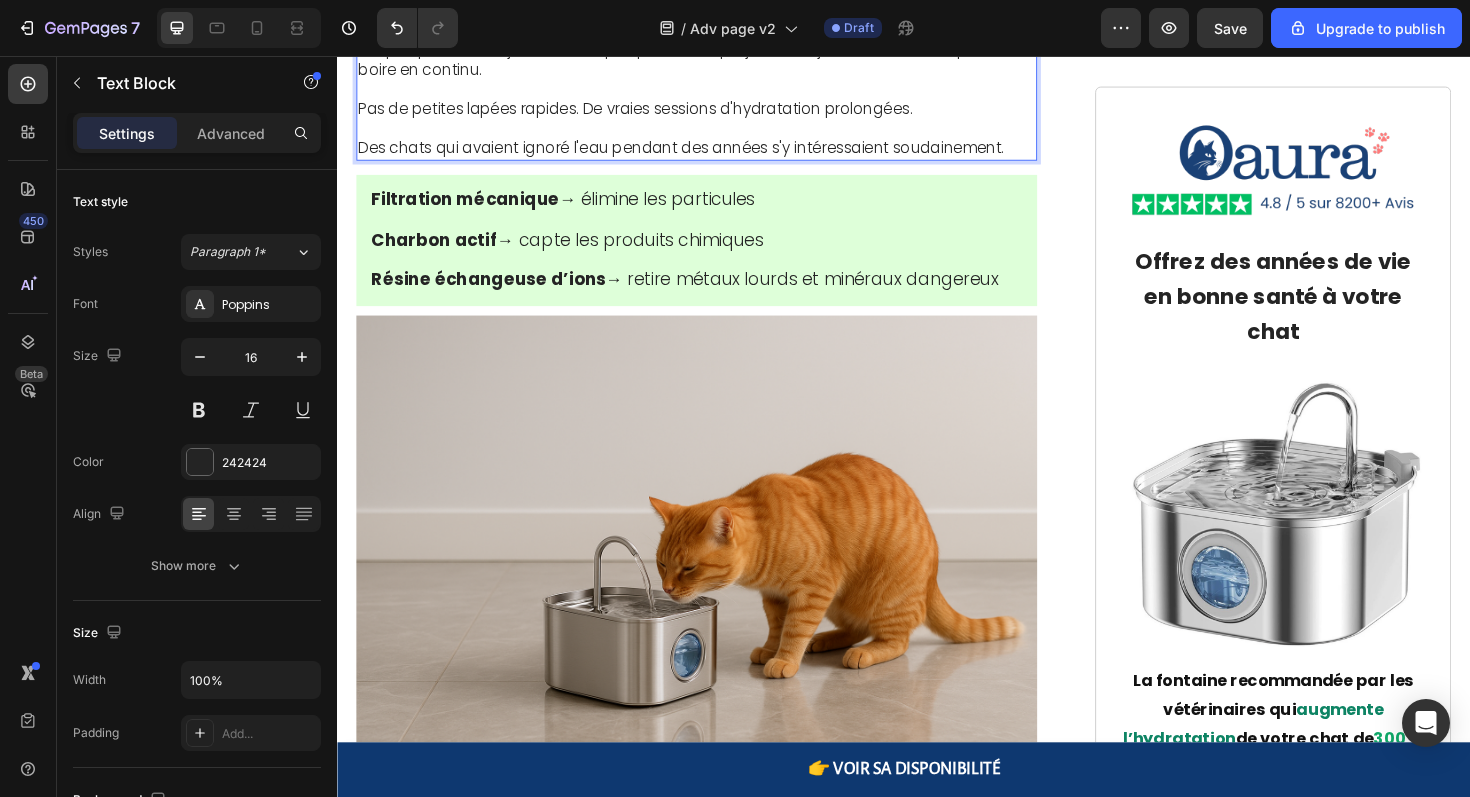 click on "En quelques heures, j'ai entendu quelque chose que je n'avais jamais entendu auparavant : boire en continu." at bounding box center [717, 61] 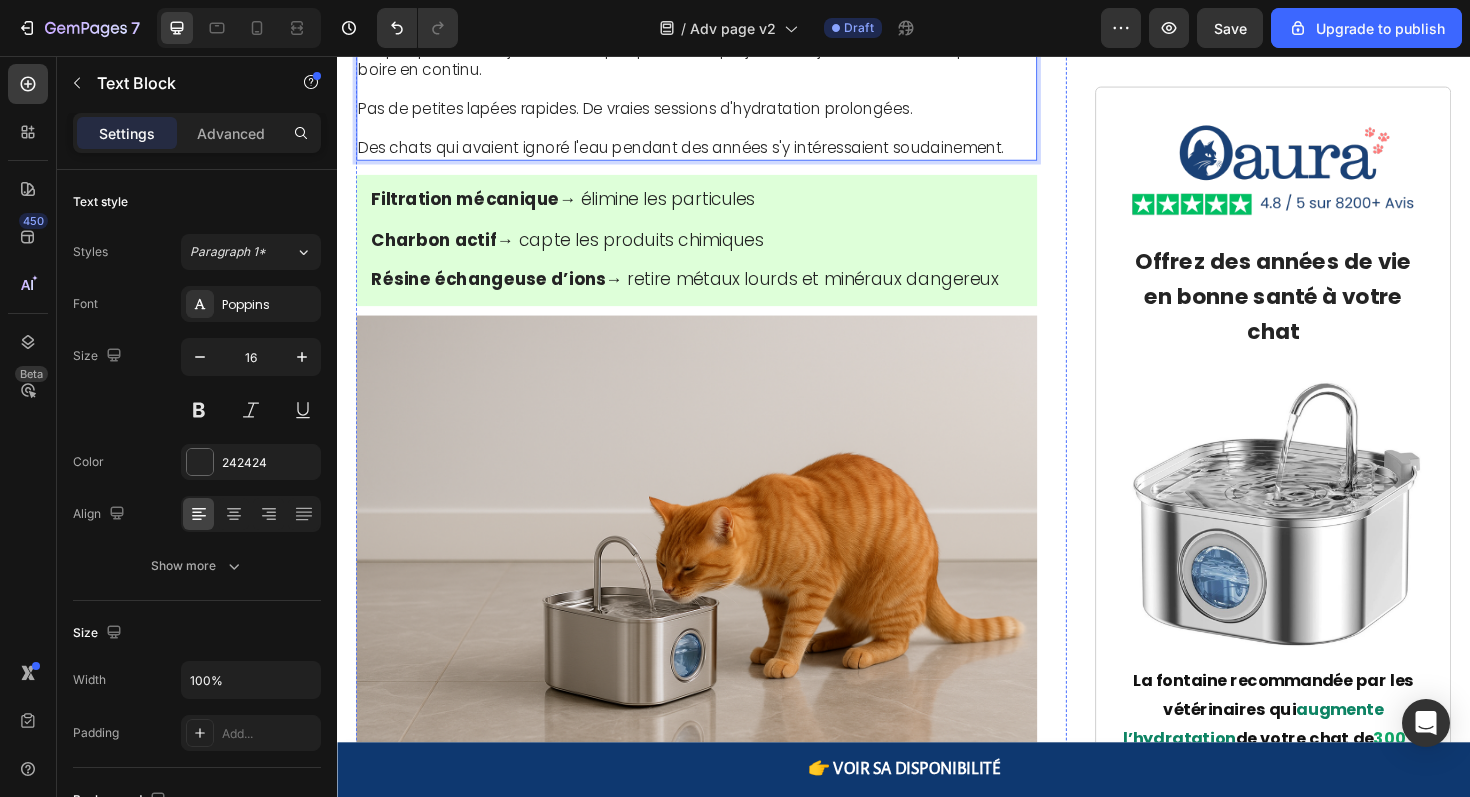 click on "⁠⁠⁠⁠⁠⁠⁠ La Seule Fontaine Qui Utilise La Technologie Hospitalière" at bounding box center [717, -203] 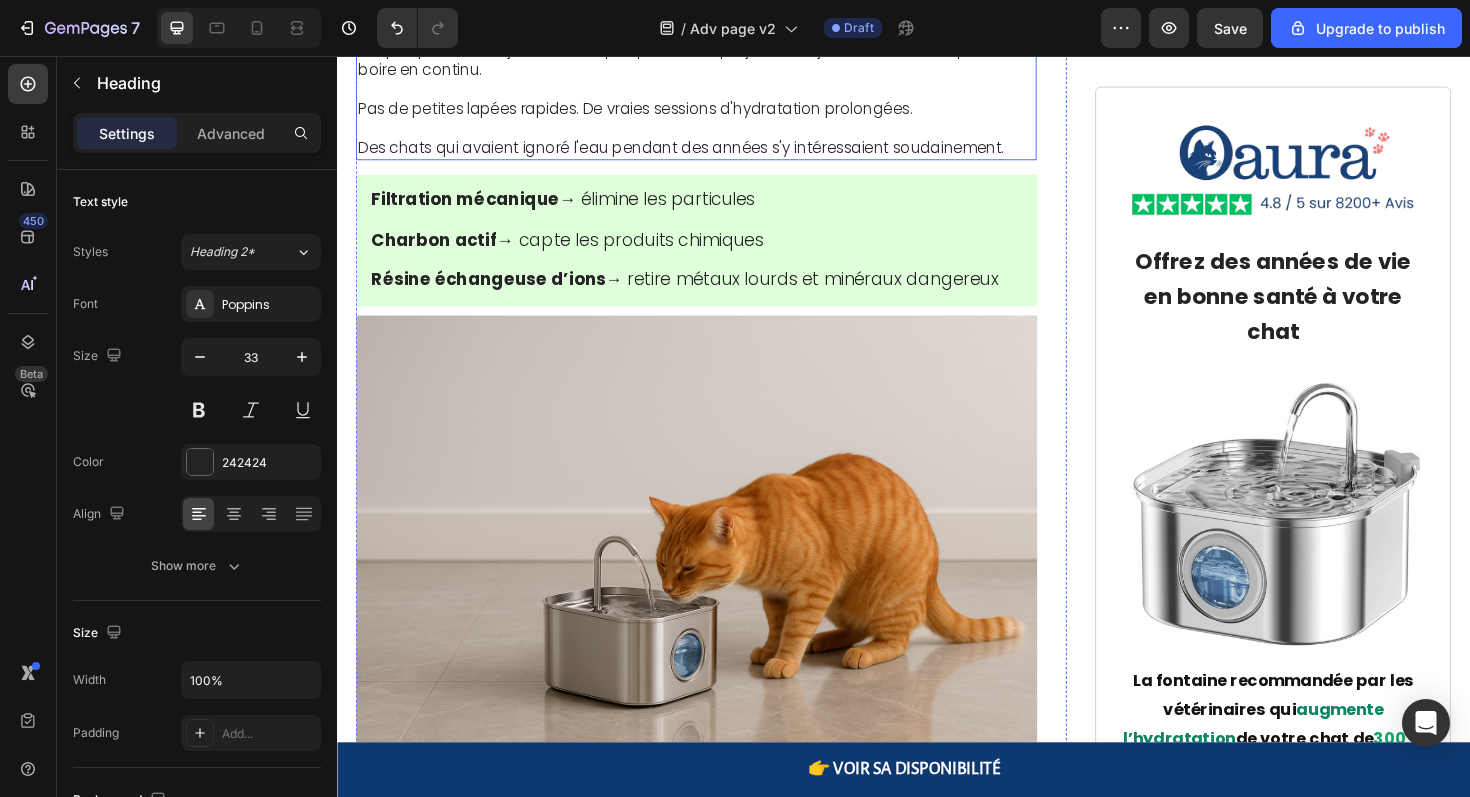 click on "En quelques heures, j'ai entendu quelque chose que je n'avais jamais entendu auparavant : boire en continu." at bounding box center (717, 61) 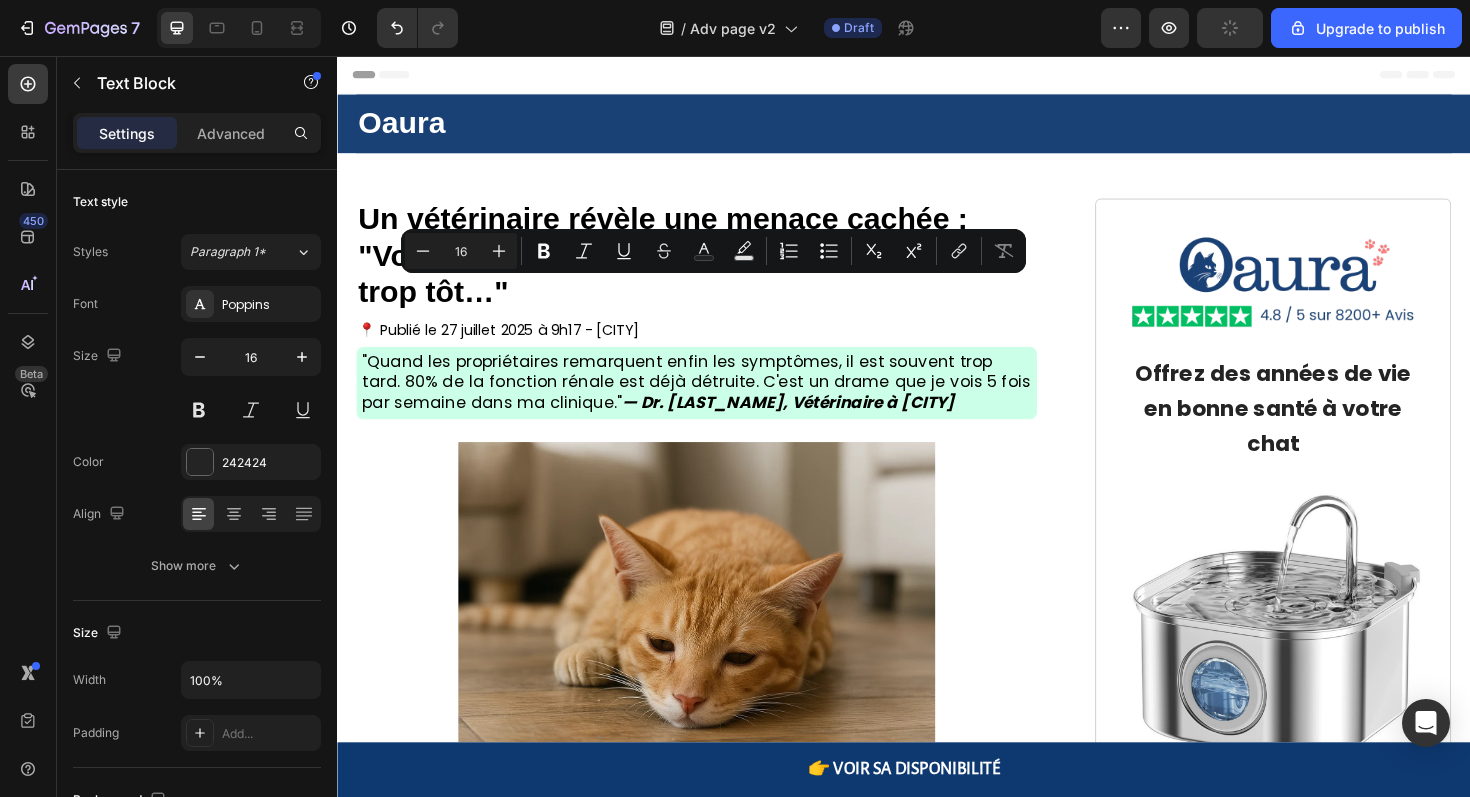 scroll, scrollTop: 5634, scrollLeft: 0, axis: vertical 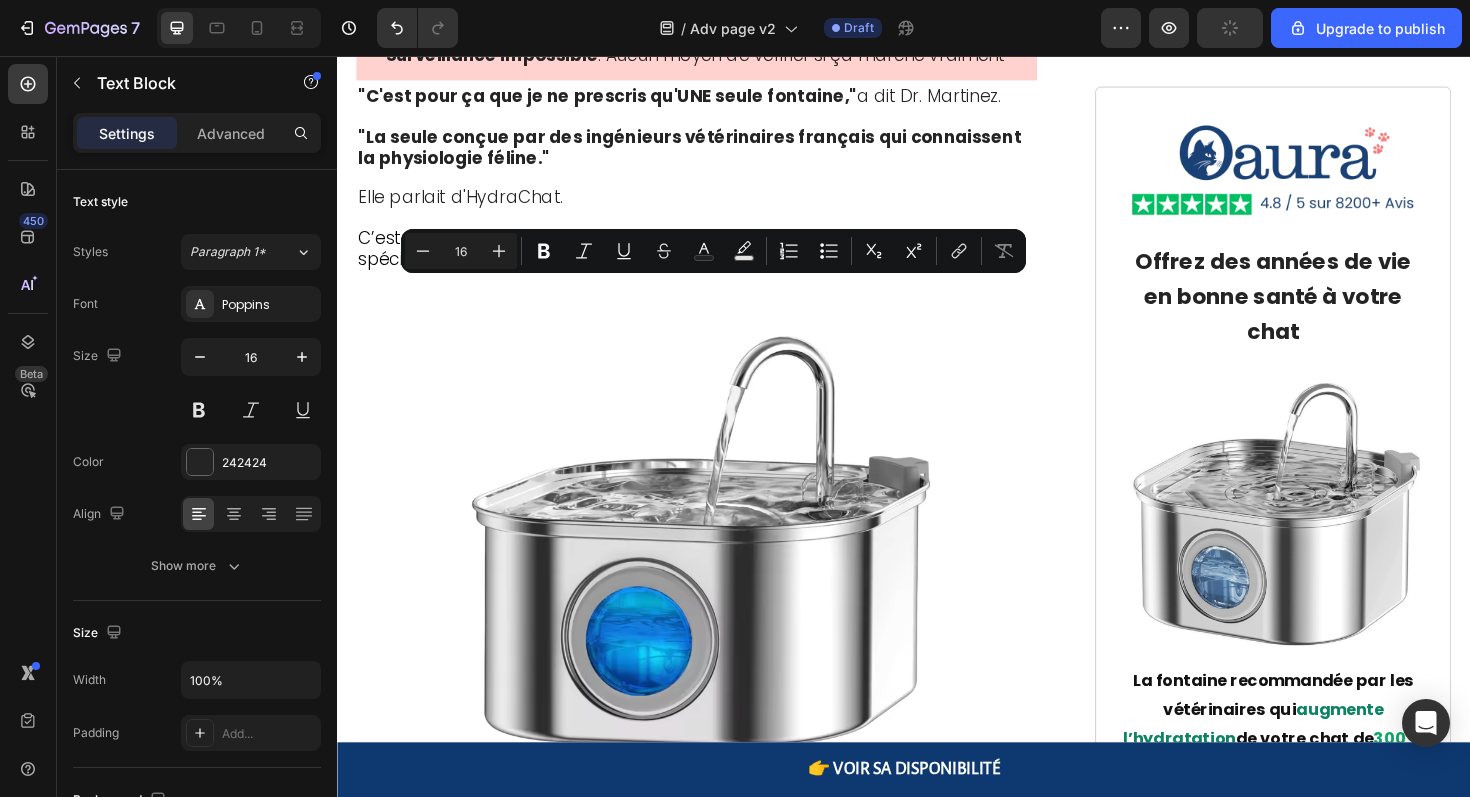 click on "Hydrachat a incorporé le système exact de triple-filtration que nous utilisons dans les hôpitaux vétérinaires.  Pas similaire. Pas inspiré par. La même technologie exacte. J'en ai commandé une immédiatement. Je l'ai installée dans le service chat de ma clinique où vivent nos chats donneurs de sang. Ces chats avaient accès à plusieurs sources d'eau mais buvaient rarement beaucoup. En quelques heures, j'ai entendu quelque chose que je n'avais jamais entendu auparavant : boire en continu.  Pas de petites lapées rapides. De vraies sessions d'hydratation prolongées.  Des chats qui avaient ignoré l'eau pendant des années s'y intéressaient soudainement." at bounding box center (717, -1269) 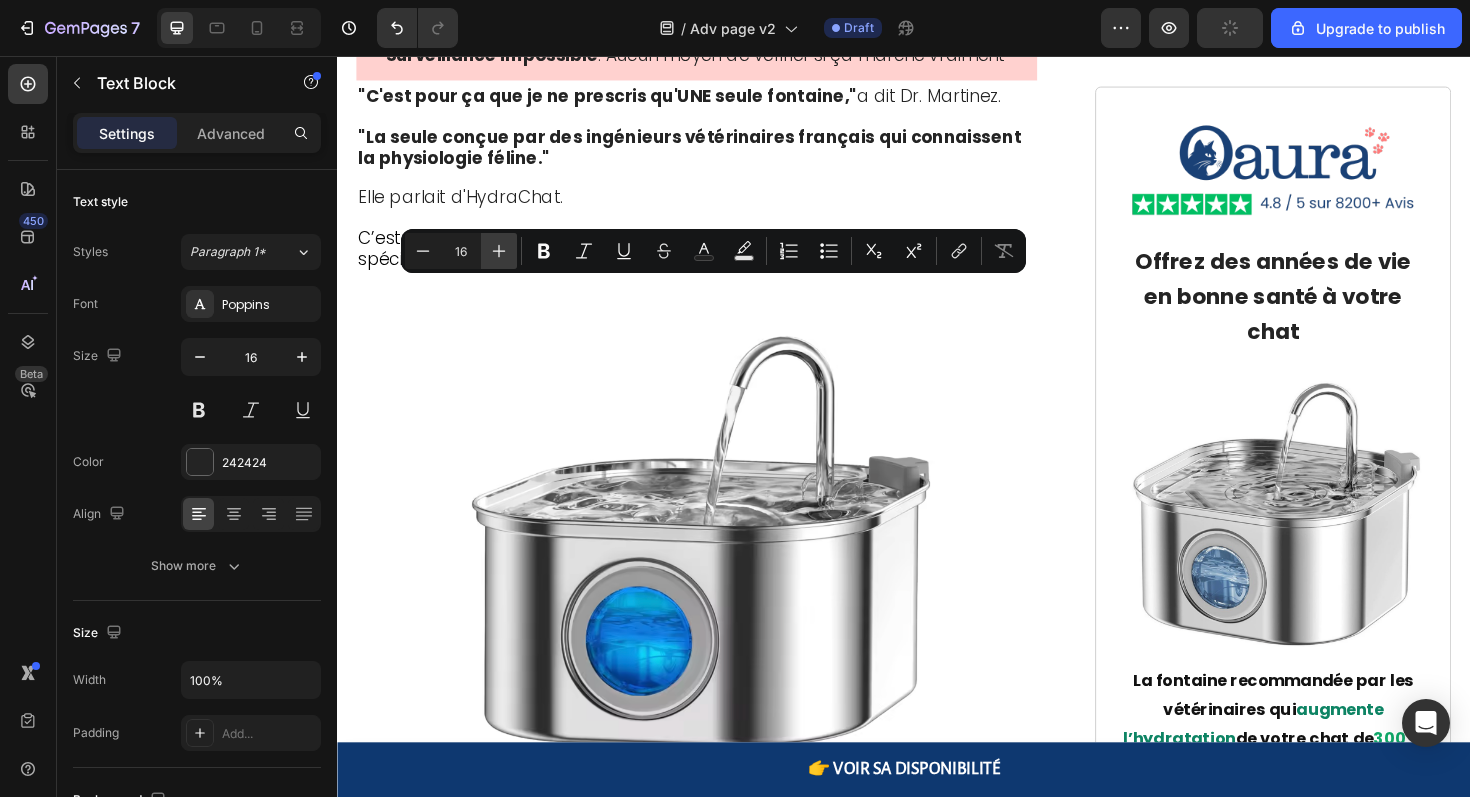click 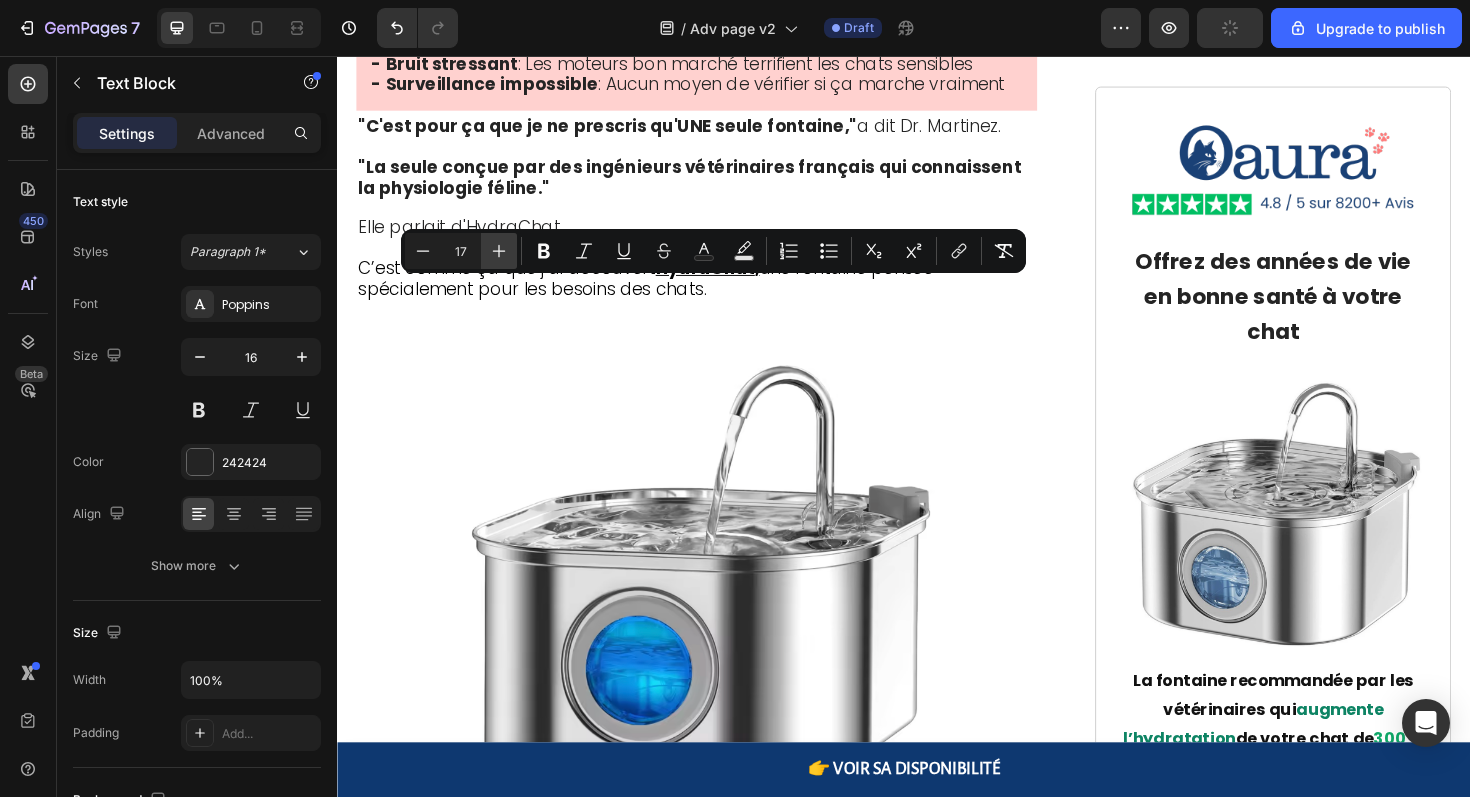 click 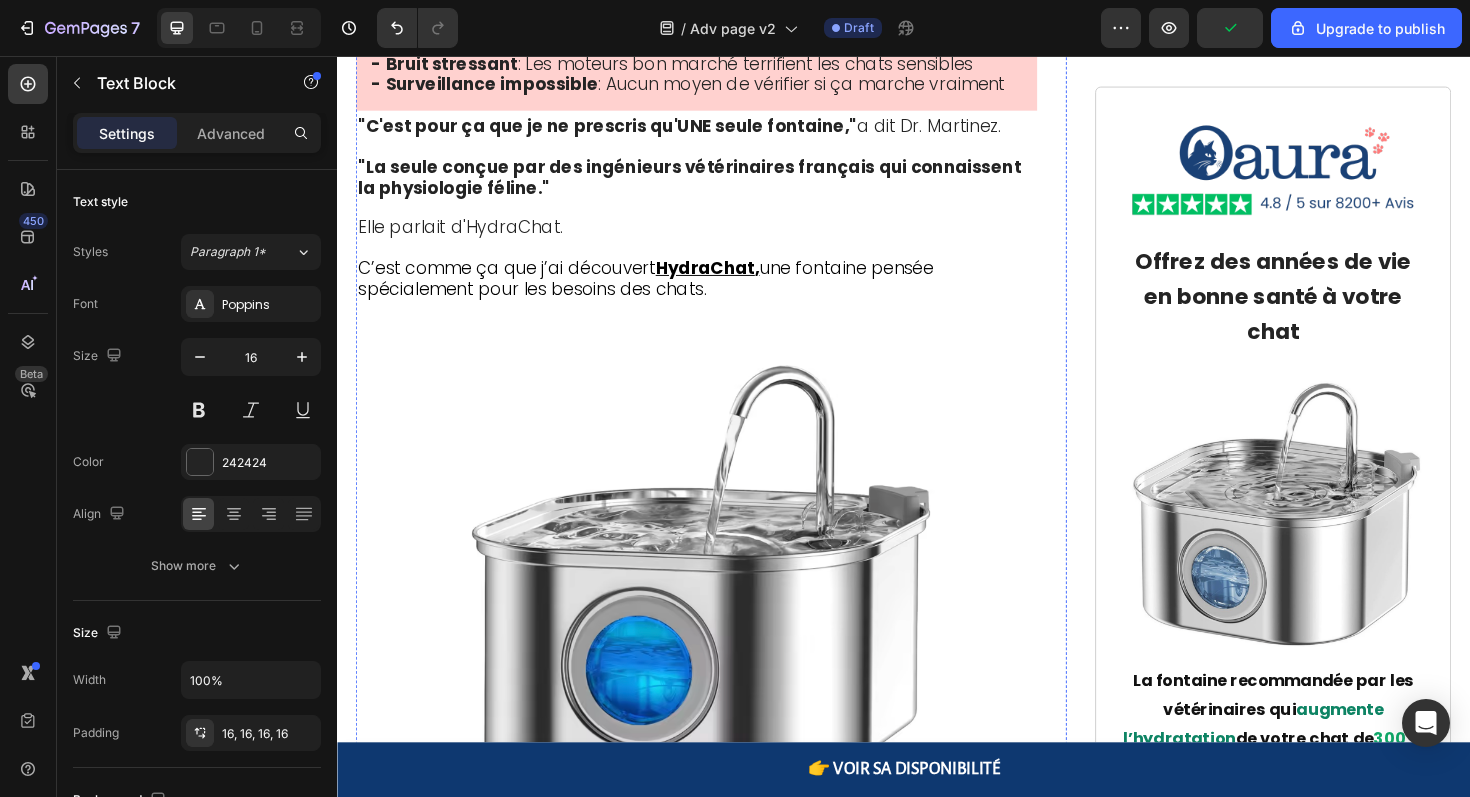 click on "Filtration mécanique" at bounding box center (472, -1039) 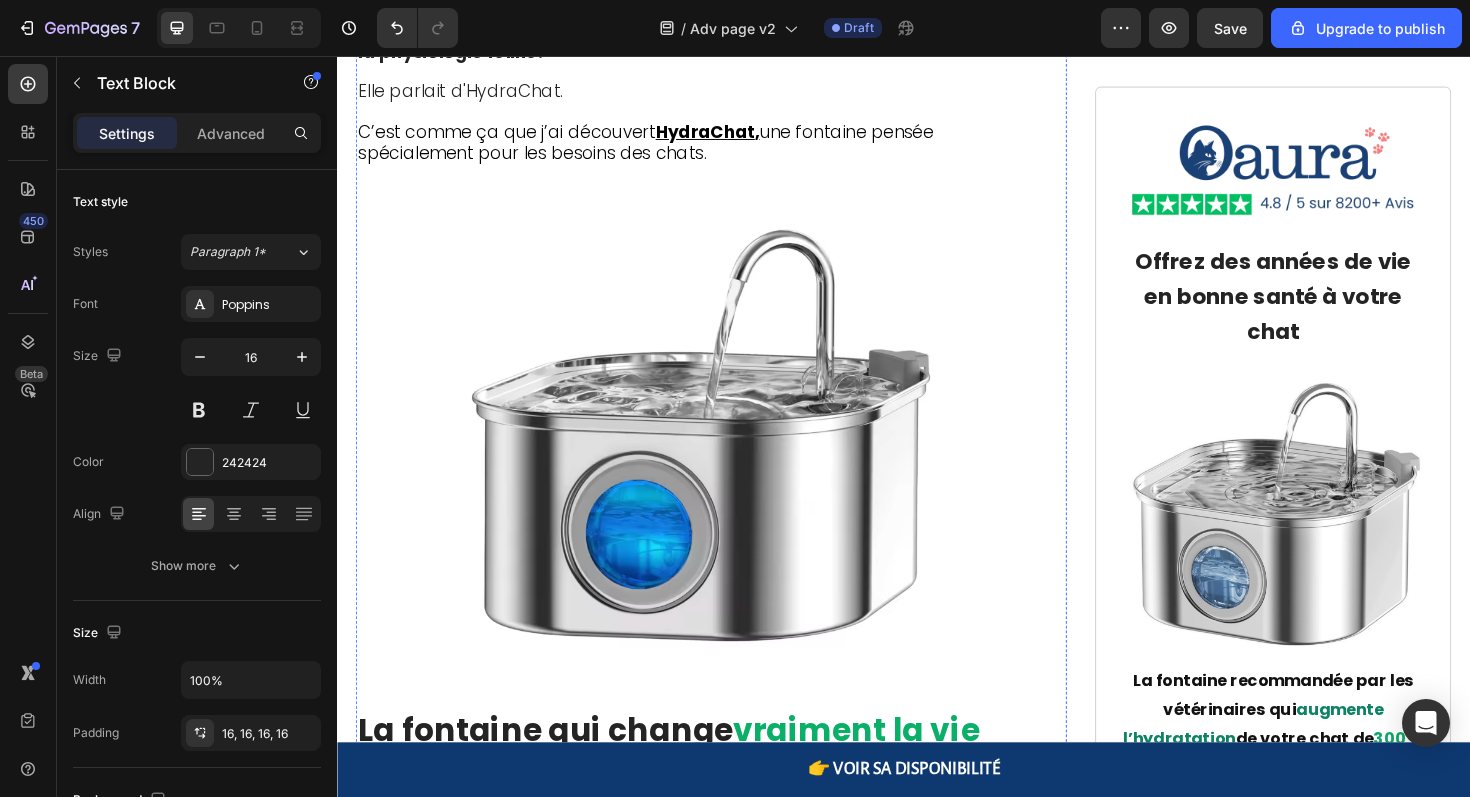 scroll, scrollTop: 5776, scrollLeft: 0, axis: vertical 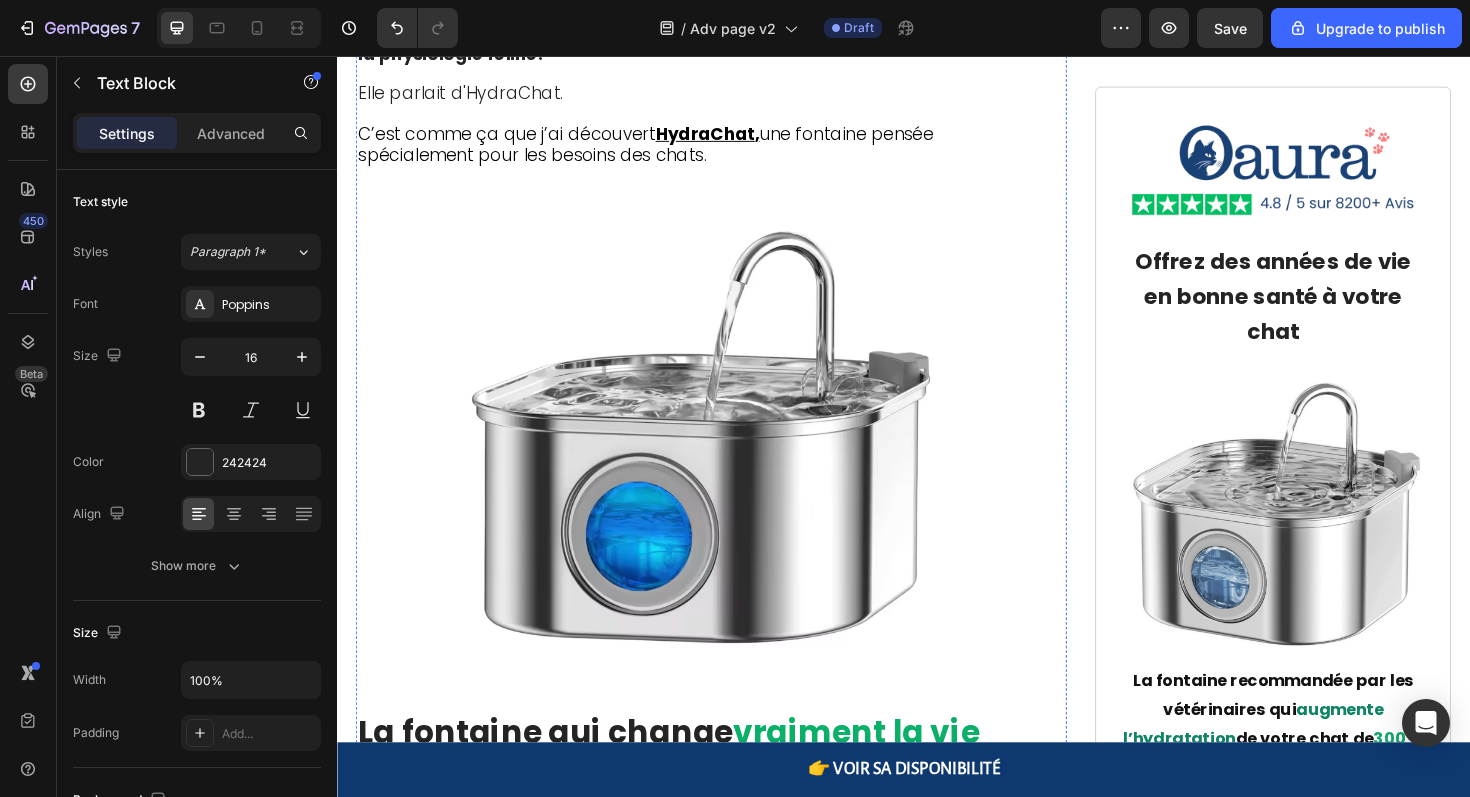 click at bounding box center (717, -1384) 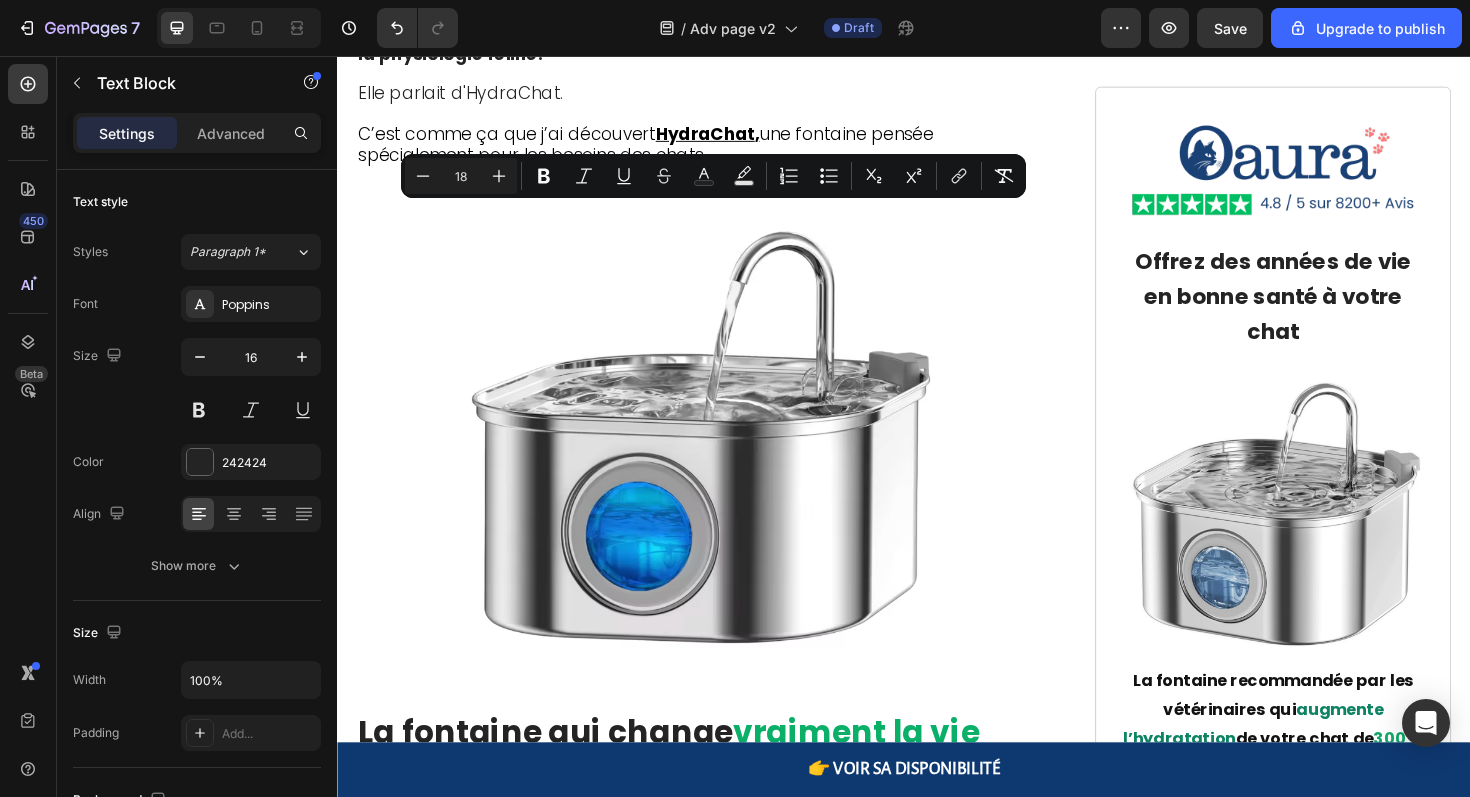 drag, startPoint x: 571, startPoint y: 485, endPoint x: 362, endPoint y: 224, distance: 334.36807 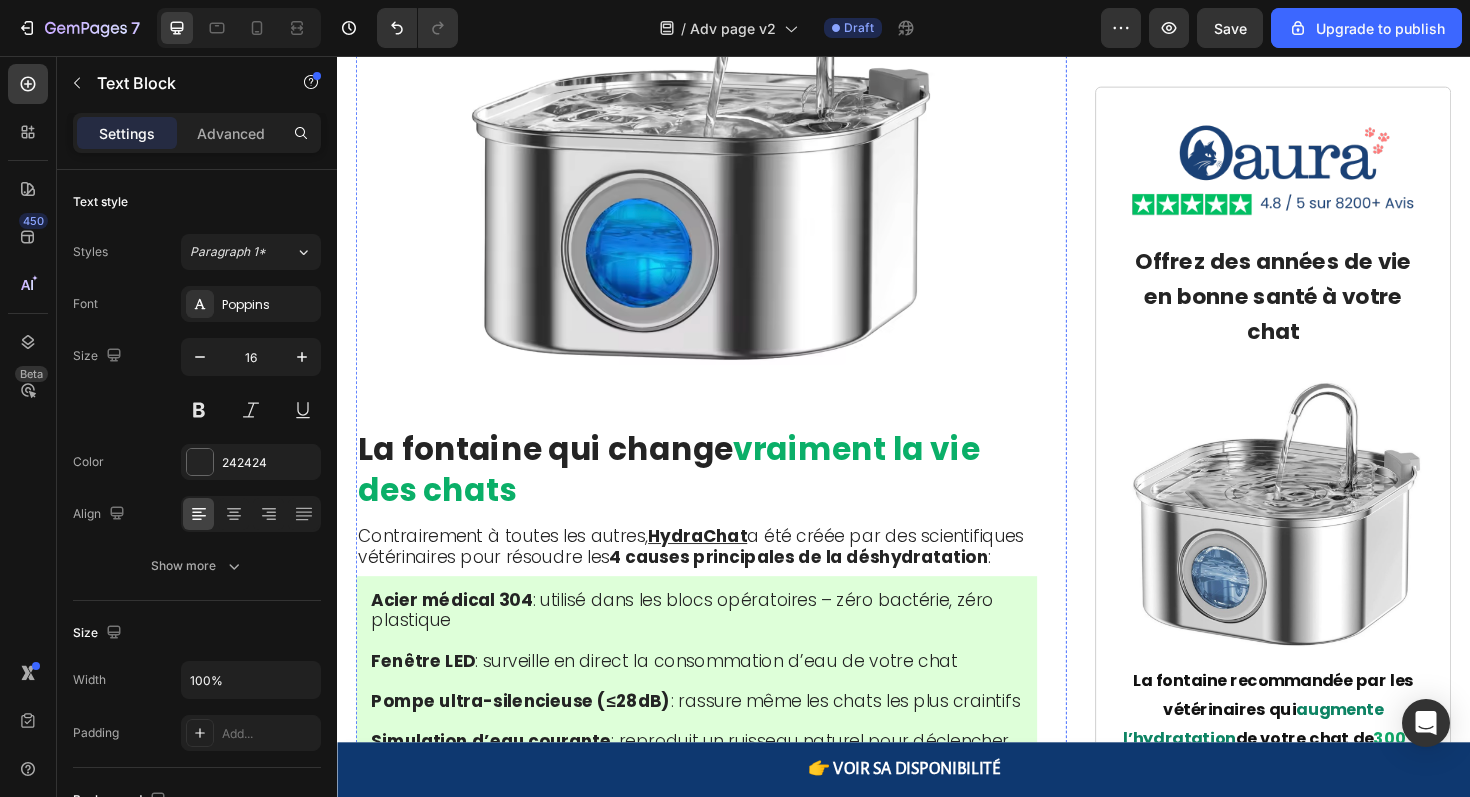 click on "Charbon actif" at bounding box center (439, -1439) 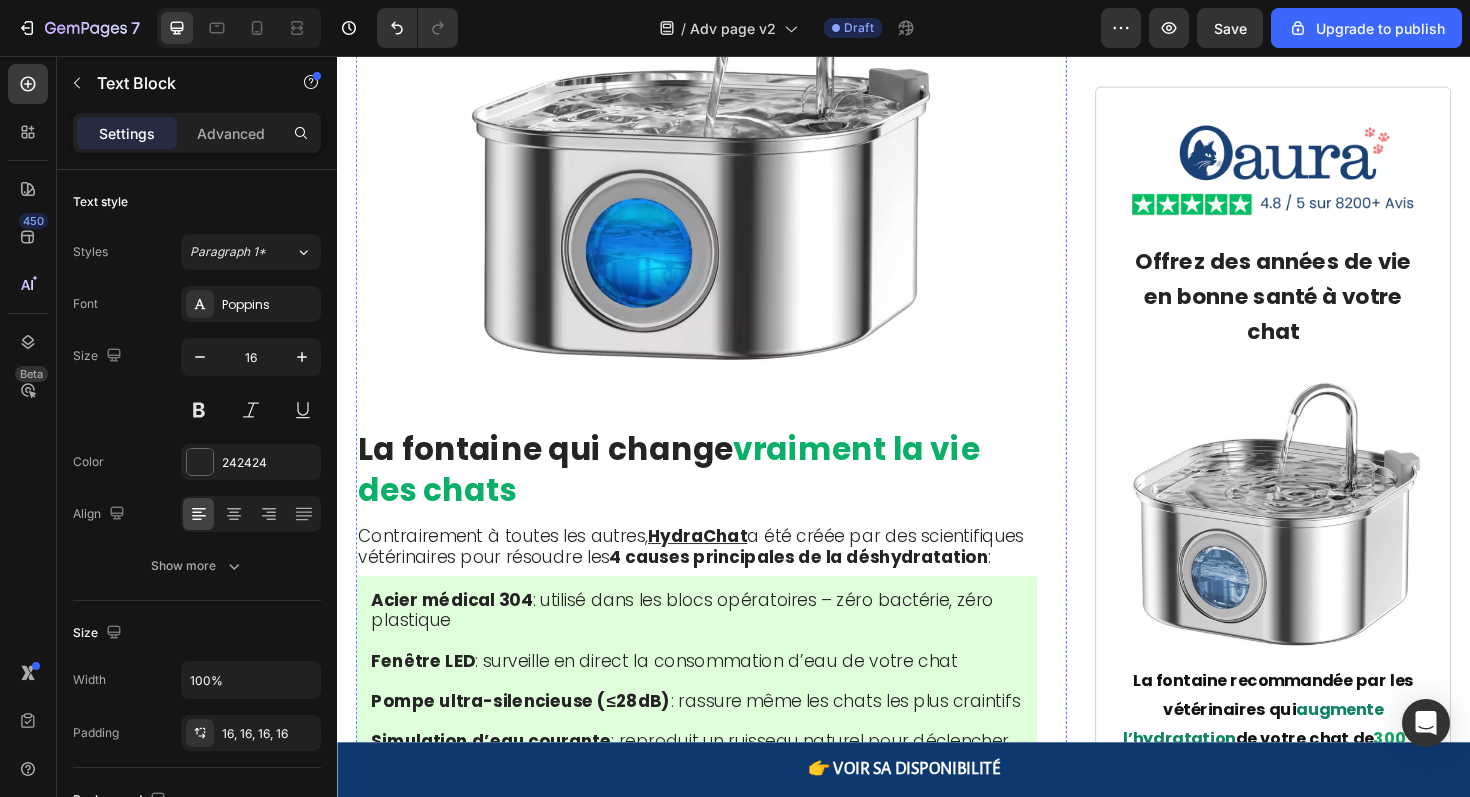 click on "Hydrachat a incorporé le système exact de triple-filtration que nous utilisons dans les hôpitaux vétérinaires :" at bounding box center (702, -1547) 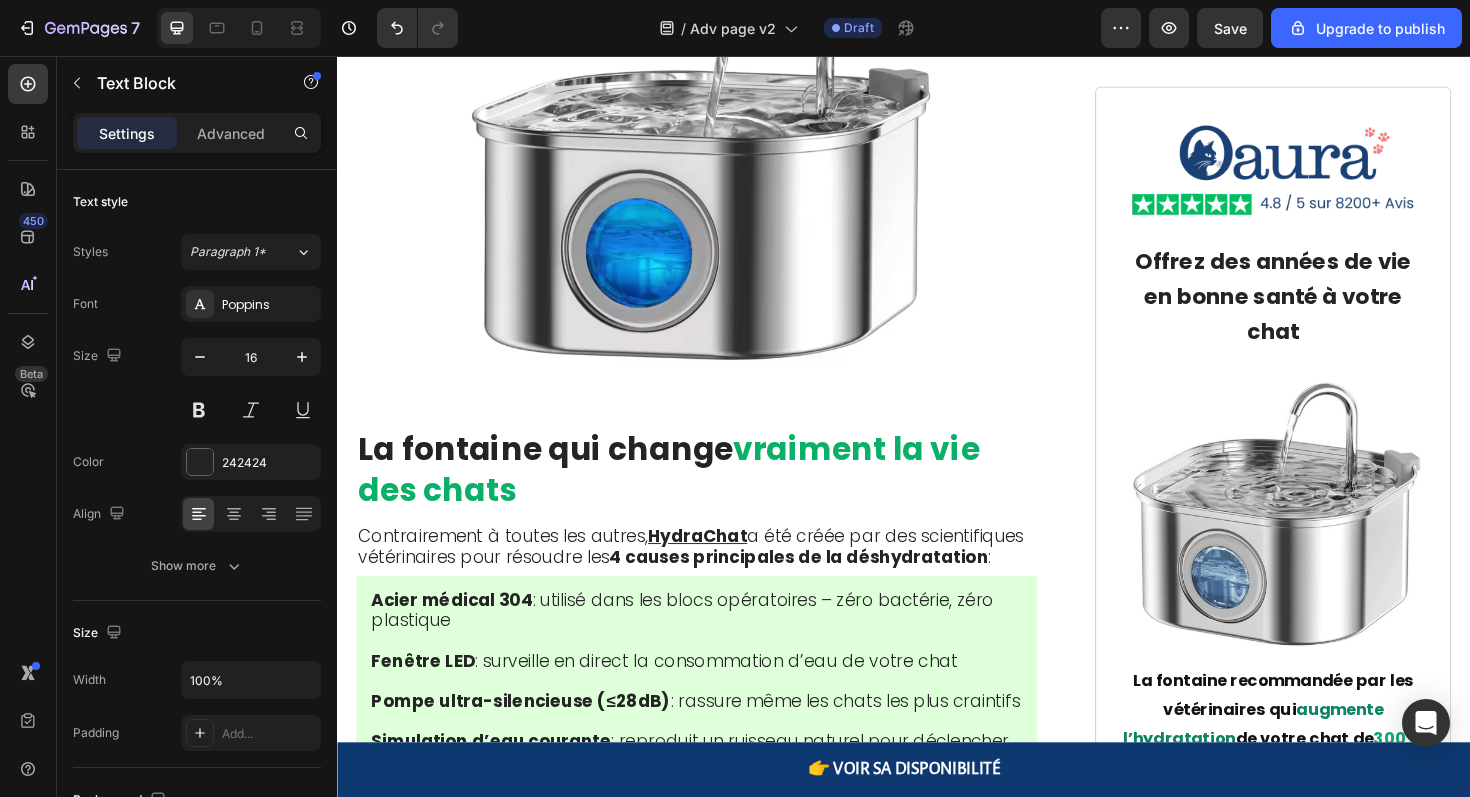 click 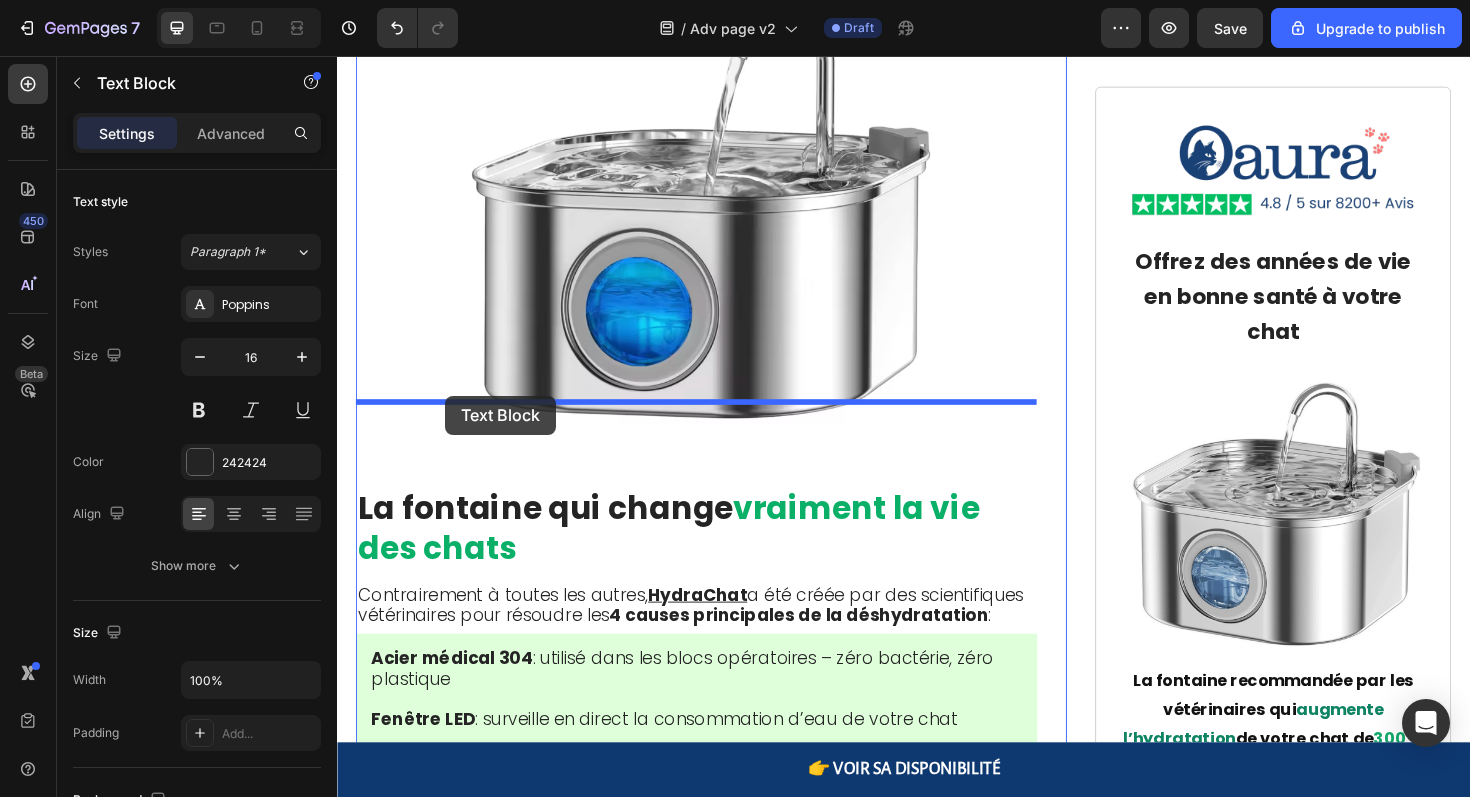 drag, startPoint x: 367, startPoint y: 194, endPoint x: 450, endPoint y: 416, distance: 237.00844 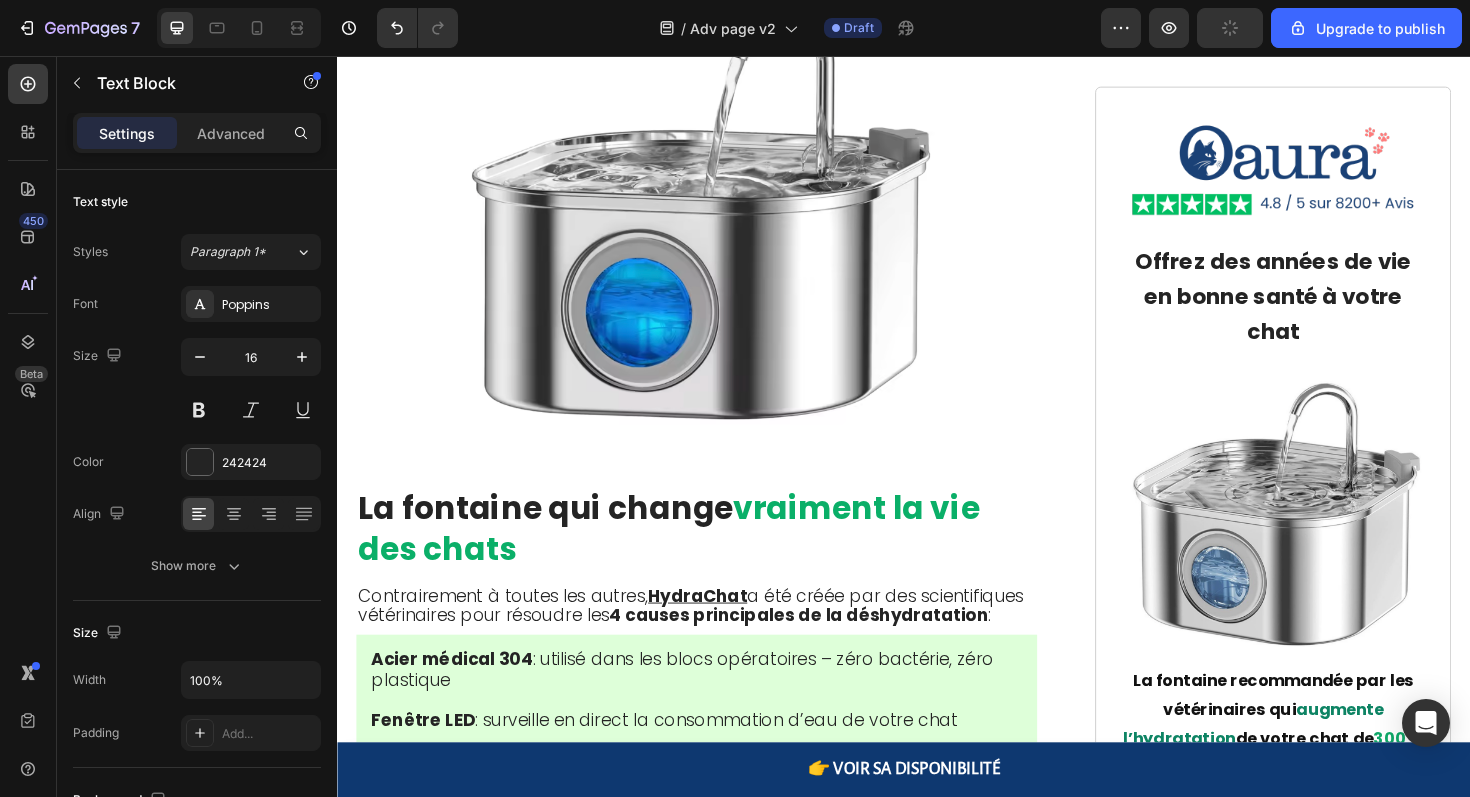 click on "Hydrachat a incorporé le système exact de triple-filtration que nous utilisons dans les hôpitaux vétérinaires :" at bounding box center [702, -1335] 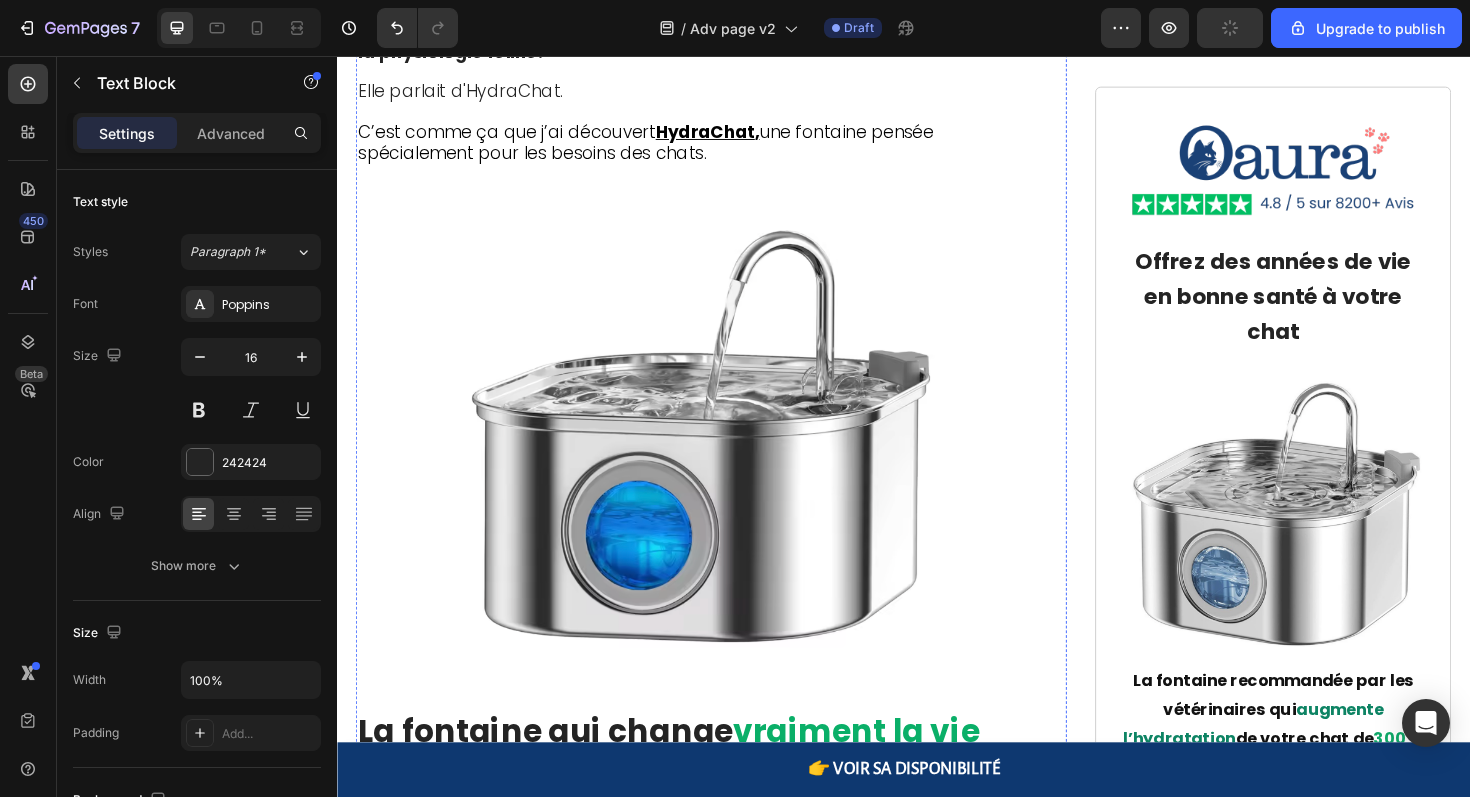 click at bounding box center (717, -1458) 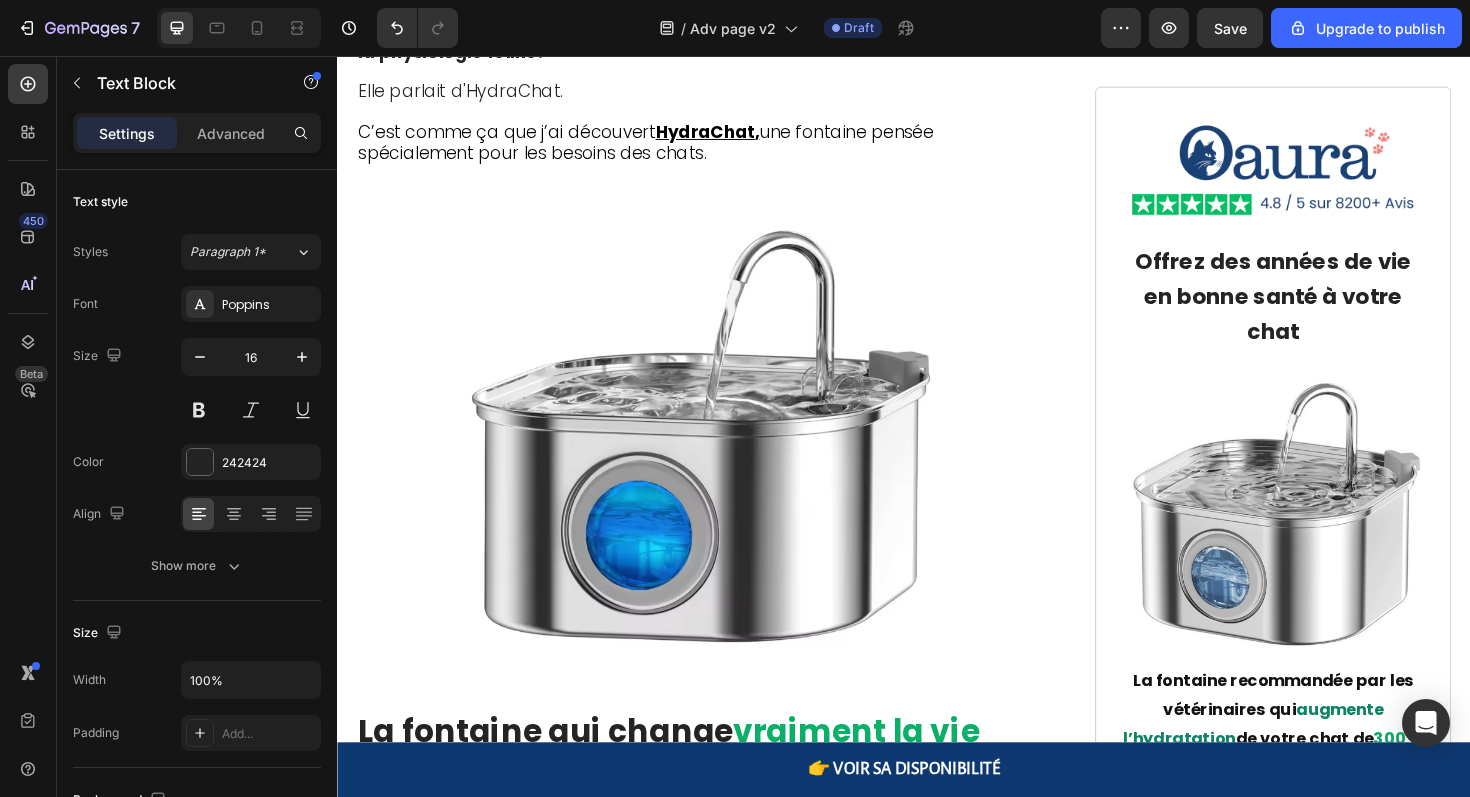 click on "En quelques heures, j'ai entendu quelque chose que je n'avais jamais entendu auparavant : boire en continu." at bounding box center (704, -1207) 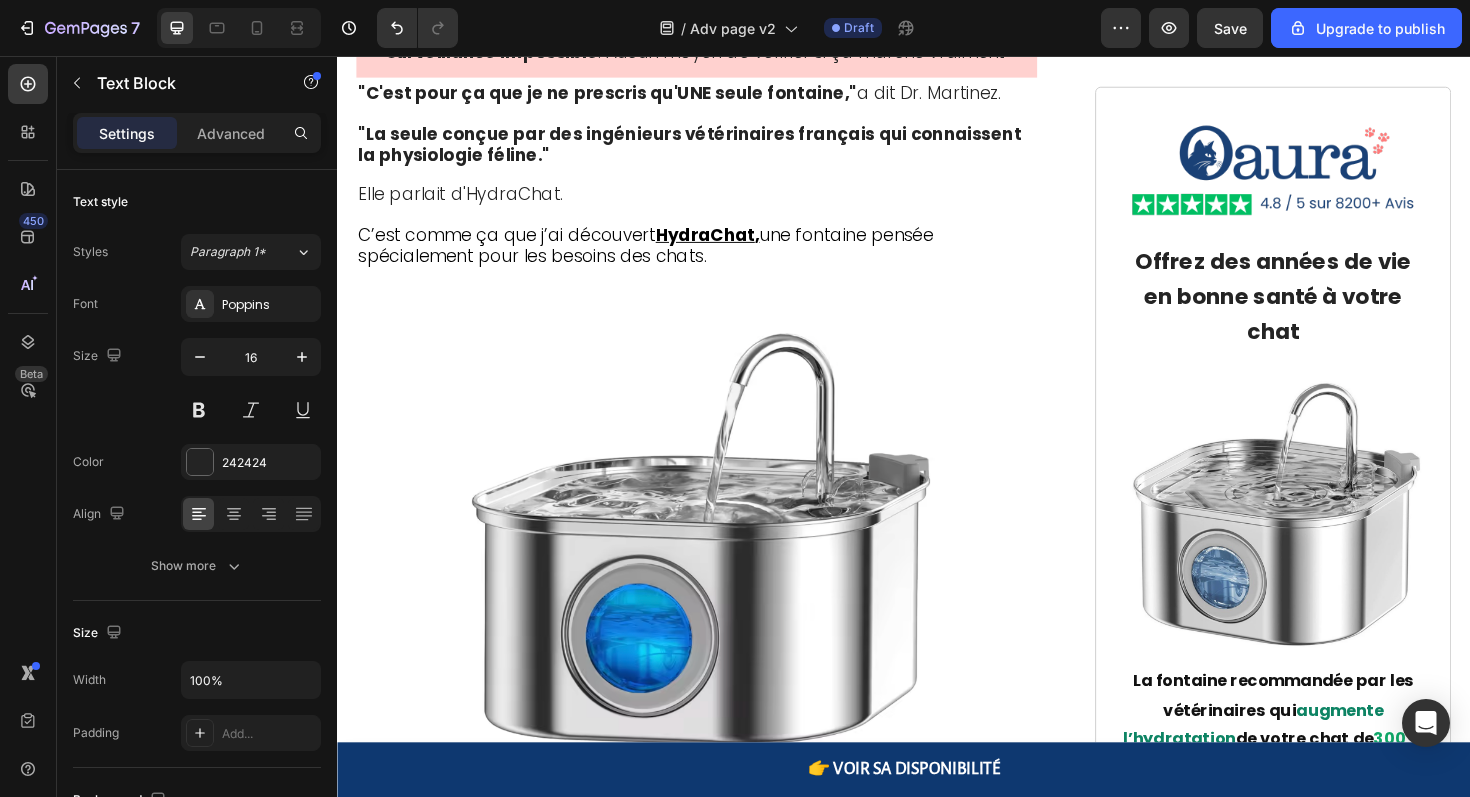 scroll, scrollTop: 5584, scrollLeft: 0, axis: vertical 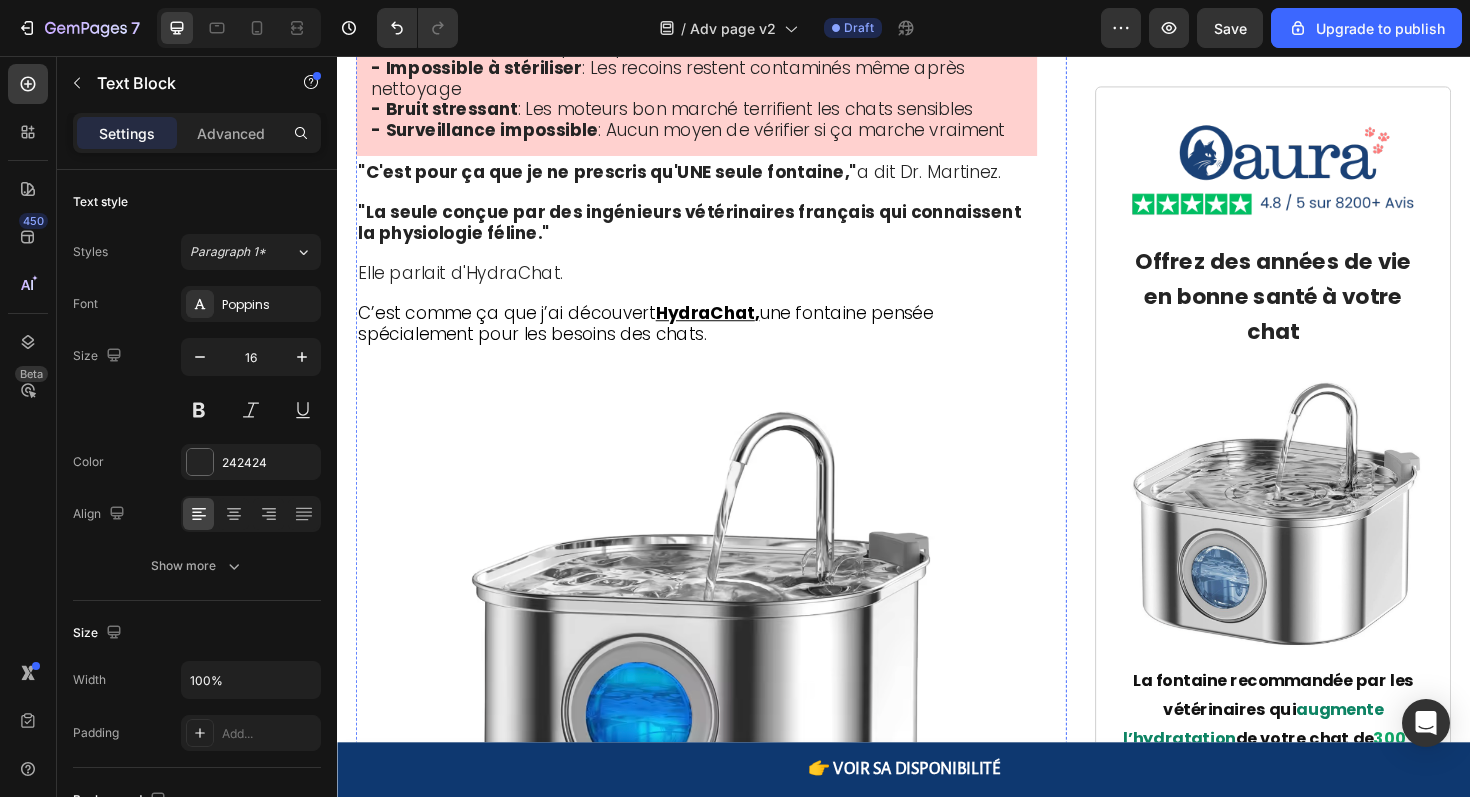 click on "La Seule Fontaine Qui Utilise La Technologie Hospitalière" at bounding box center (702, -1432) 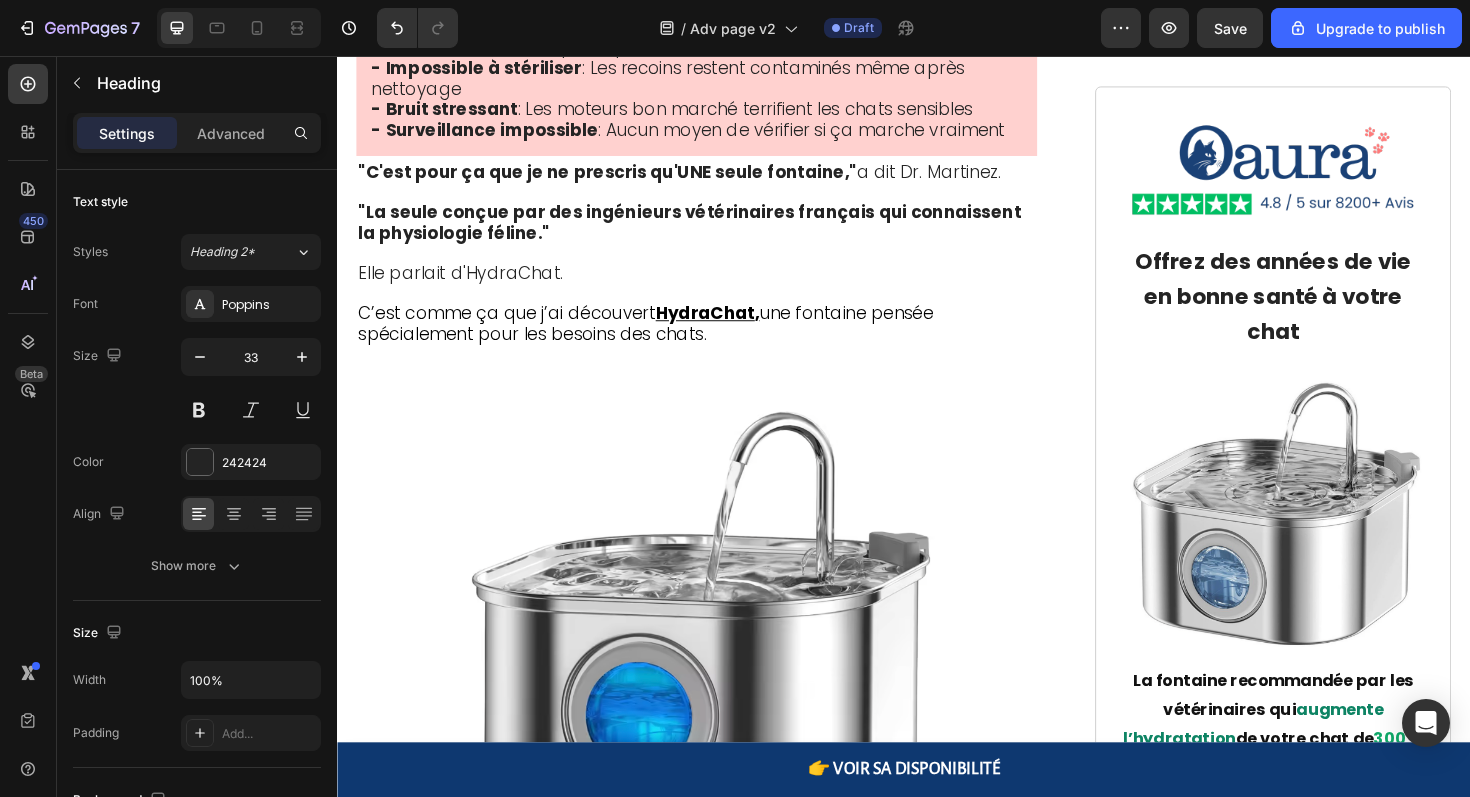 click on "La Seule Fontaine Qui Utilise La Technologie Hospitalière" at bounding box center (717, -1431) 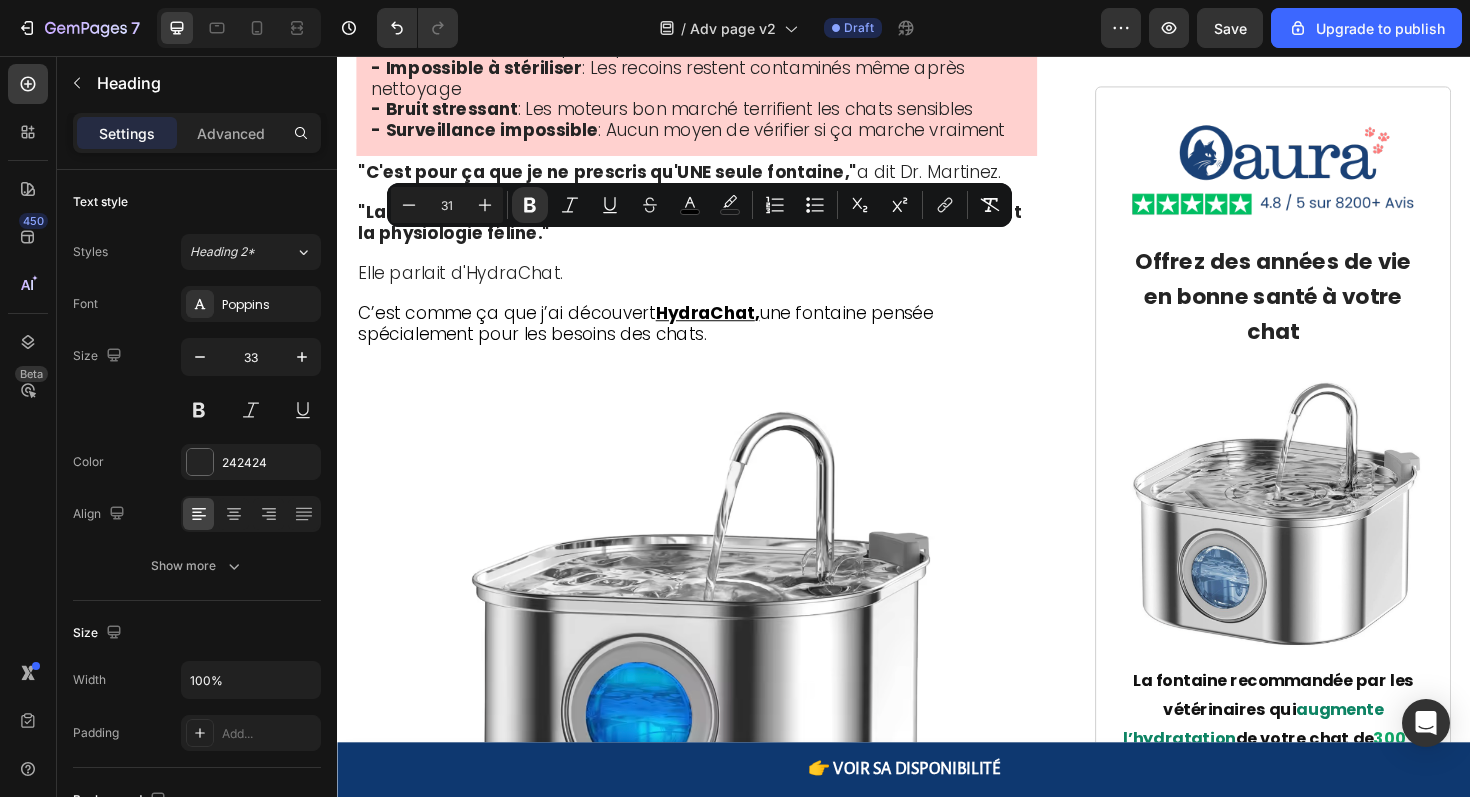 drag, startPoint x: 632, startPoint y: 310, endPoint x: 856, endPoint y: 266, distance: 228.28053 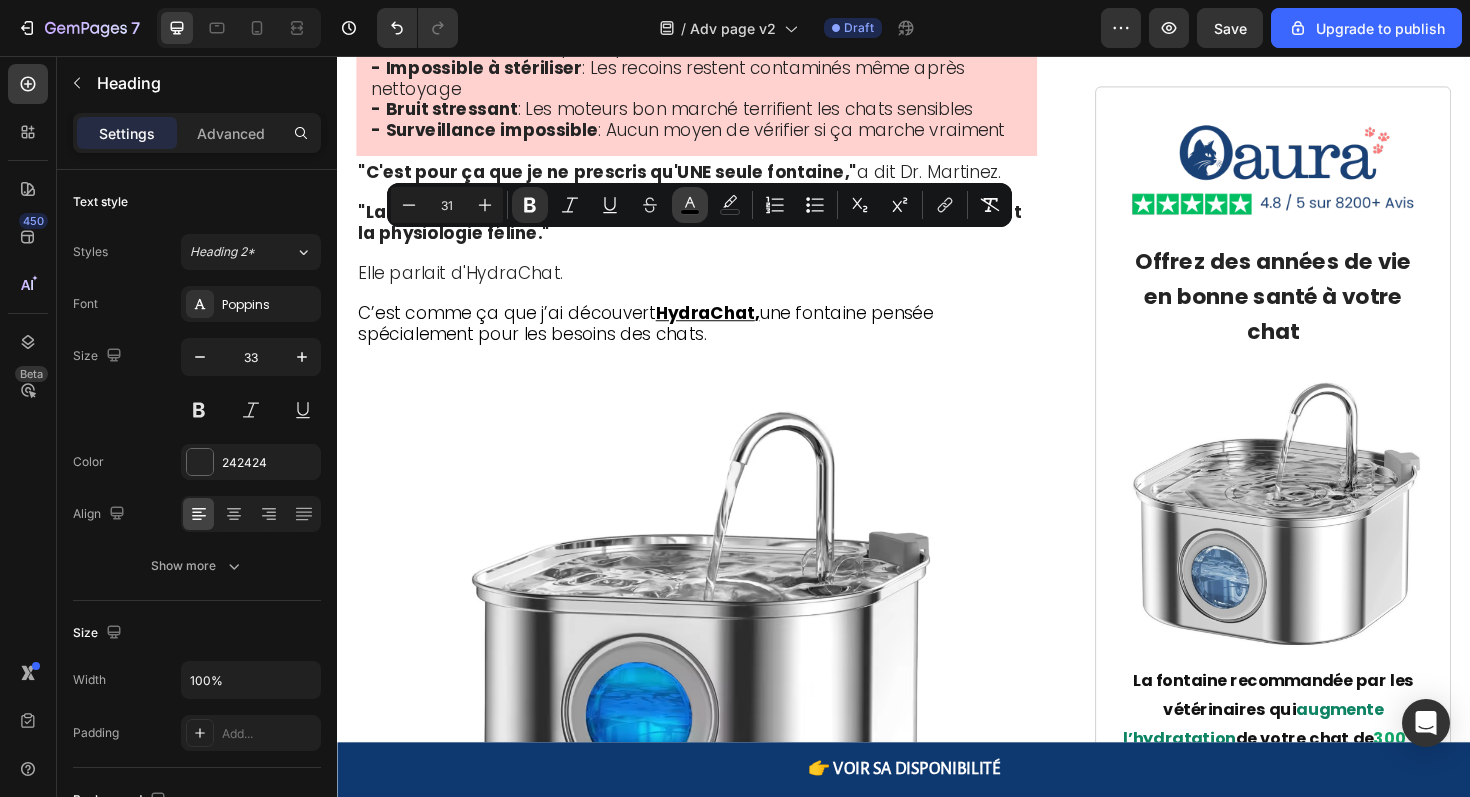 click 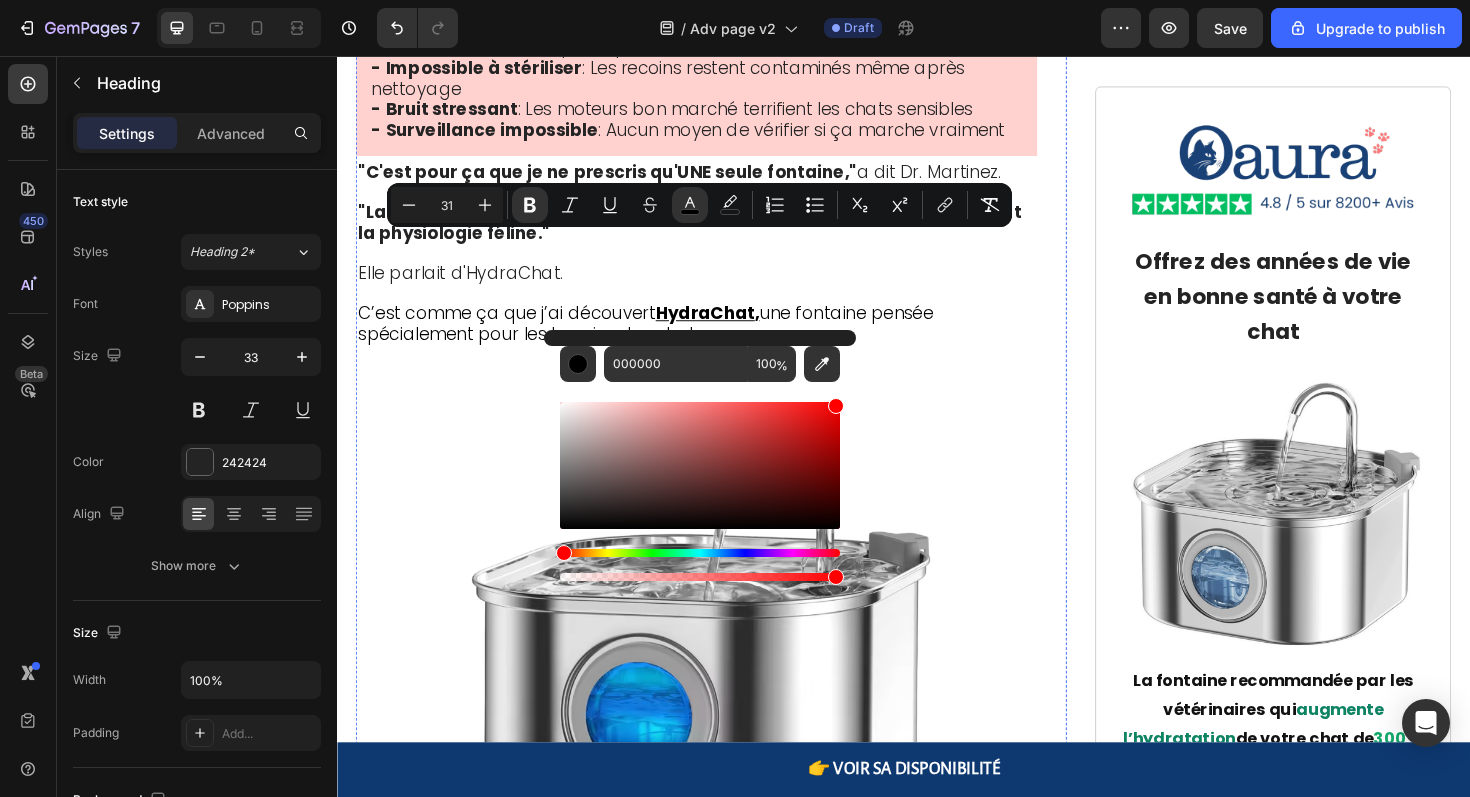 drag, startPoint x: 1132, startPoint y: 519, endPoint x: 905, endPoint y: 346, distance: 285.40848 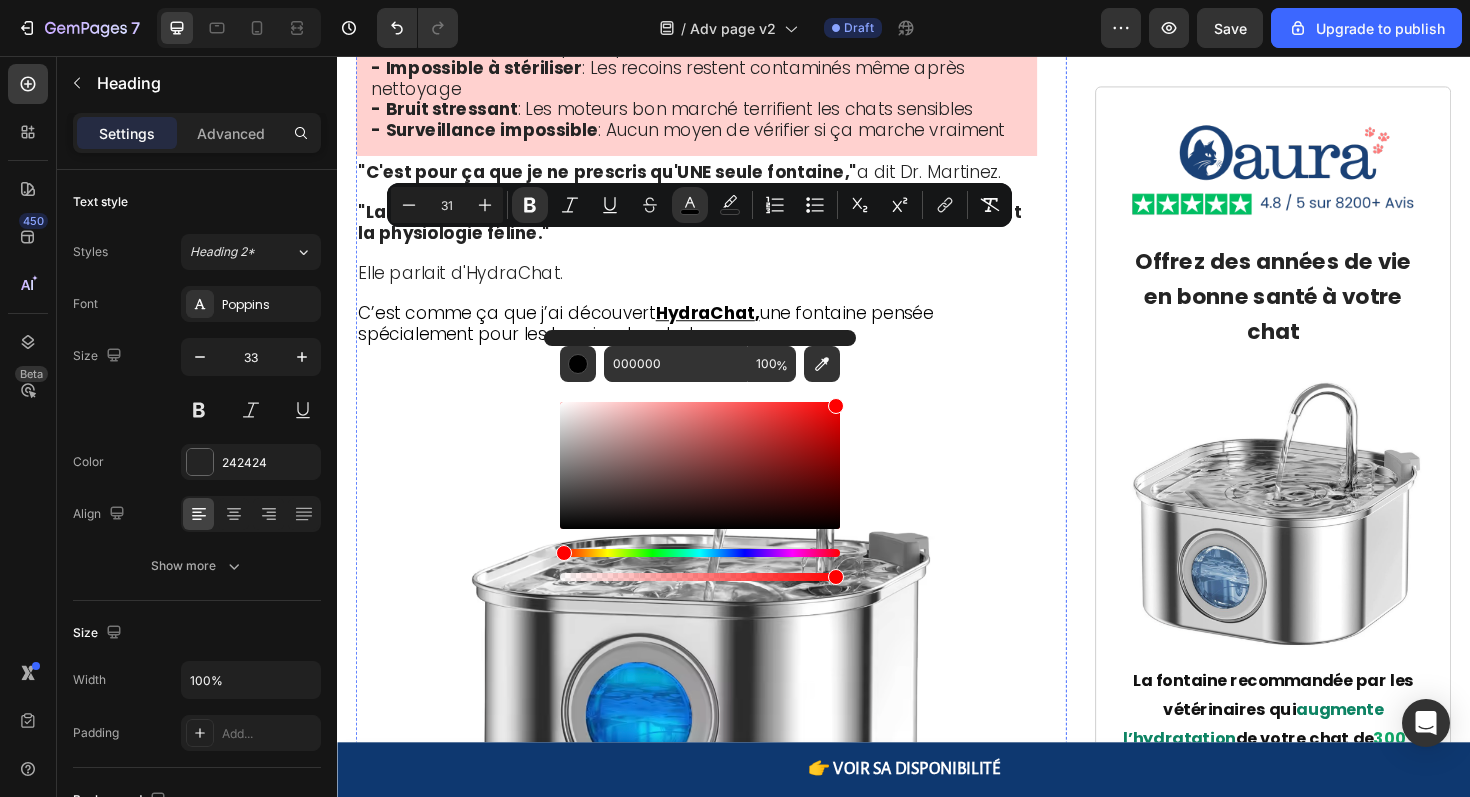 type on "FF0000" 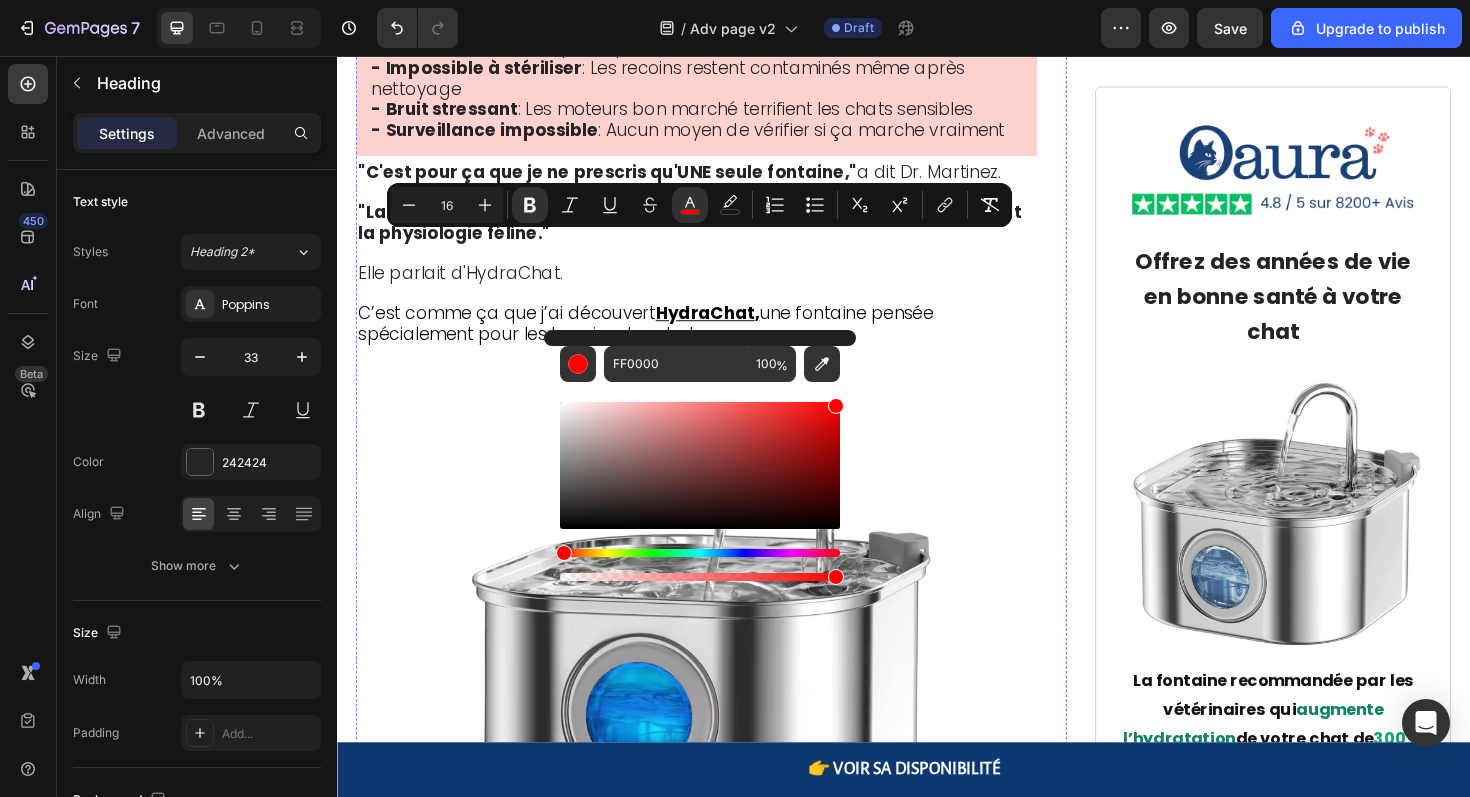 click on "Charbon actif  → capte les produits chimiques" at bounding box center (717, -1245) 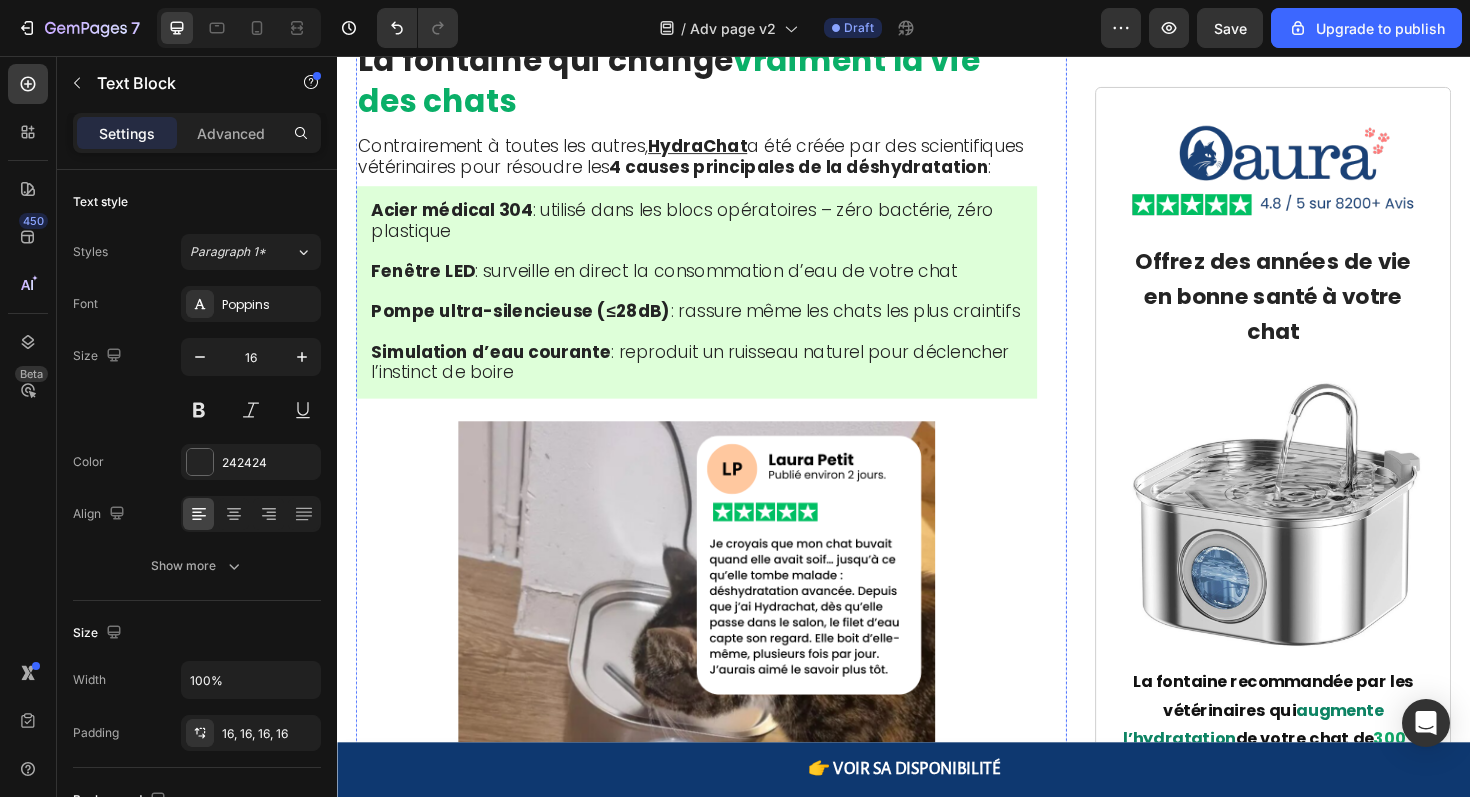 scroll, scrollTop: 6509, scrollLeft: 0, axis: vertical 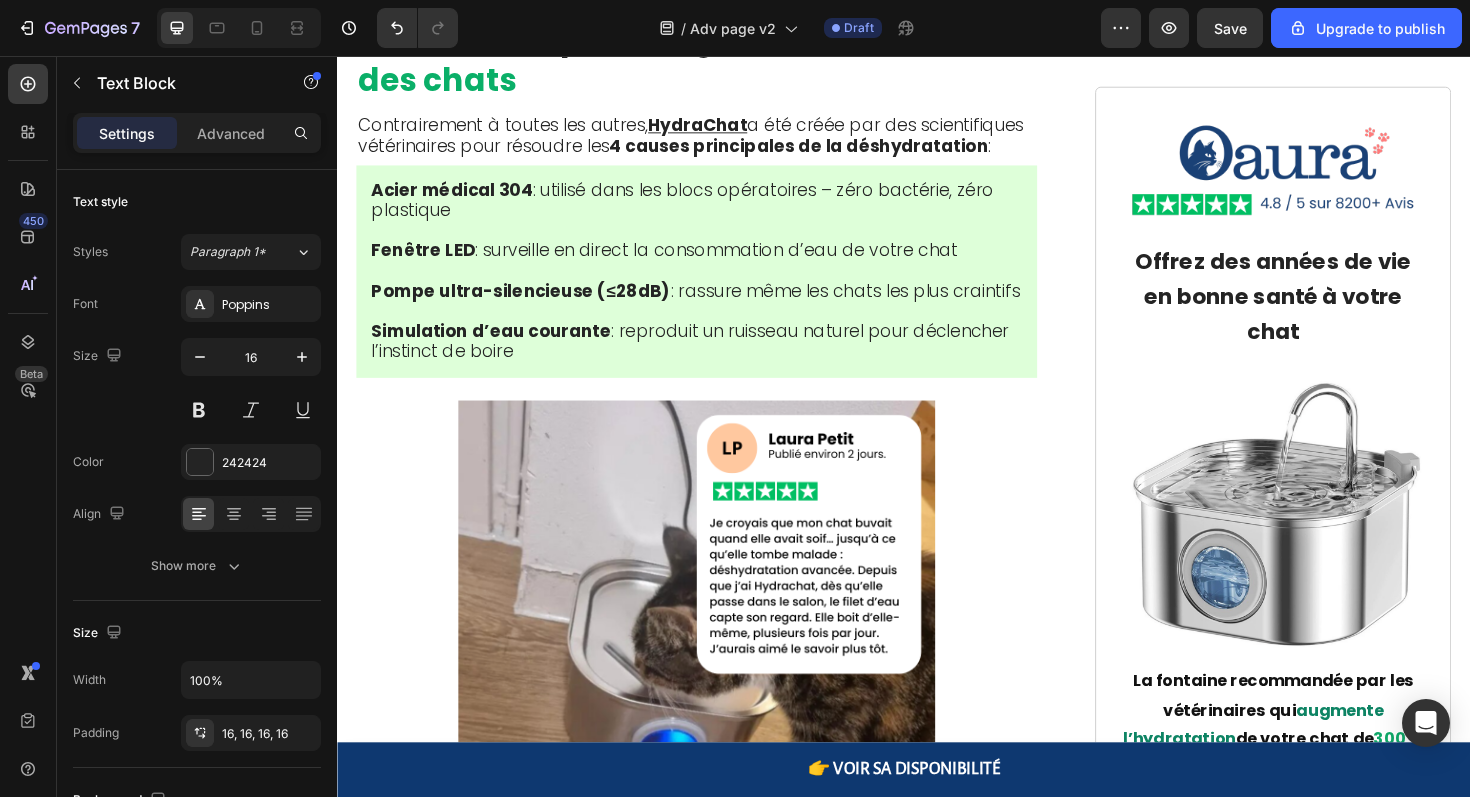 click on "La découverte qui a" at bounding box center (514, -1764) 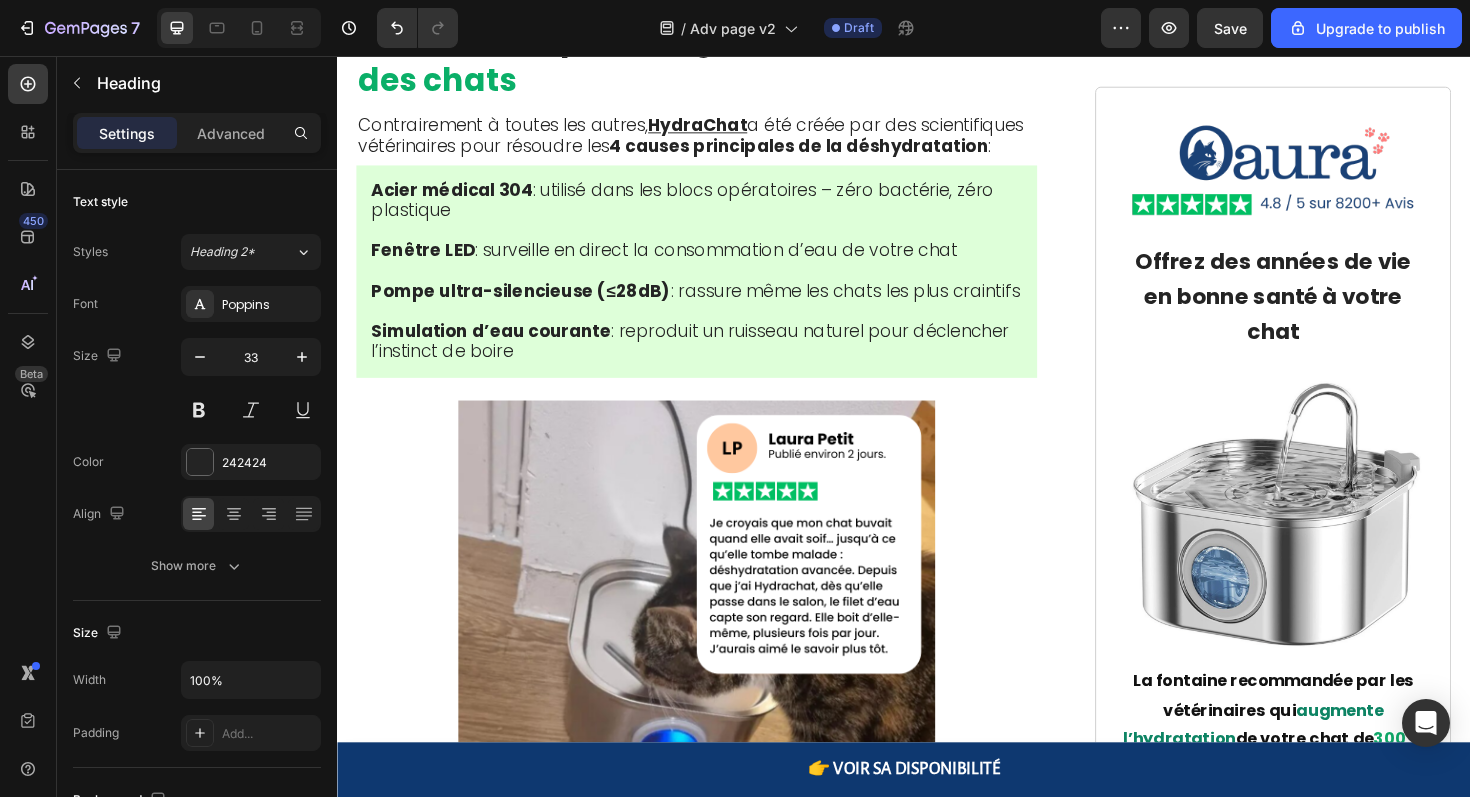 click on "La découverte qui a" at bounding box center (514, -1764) 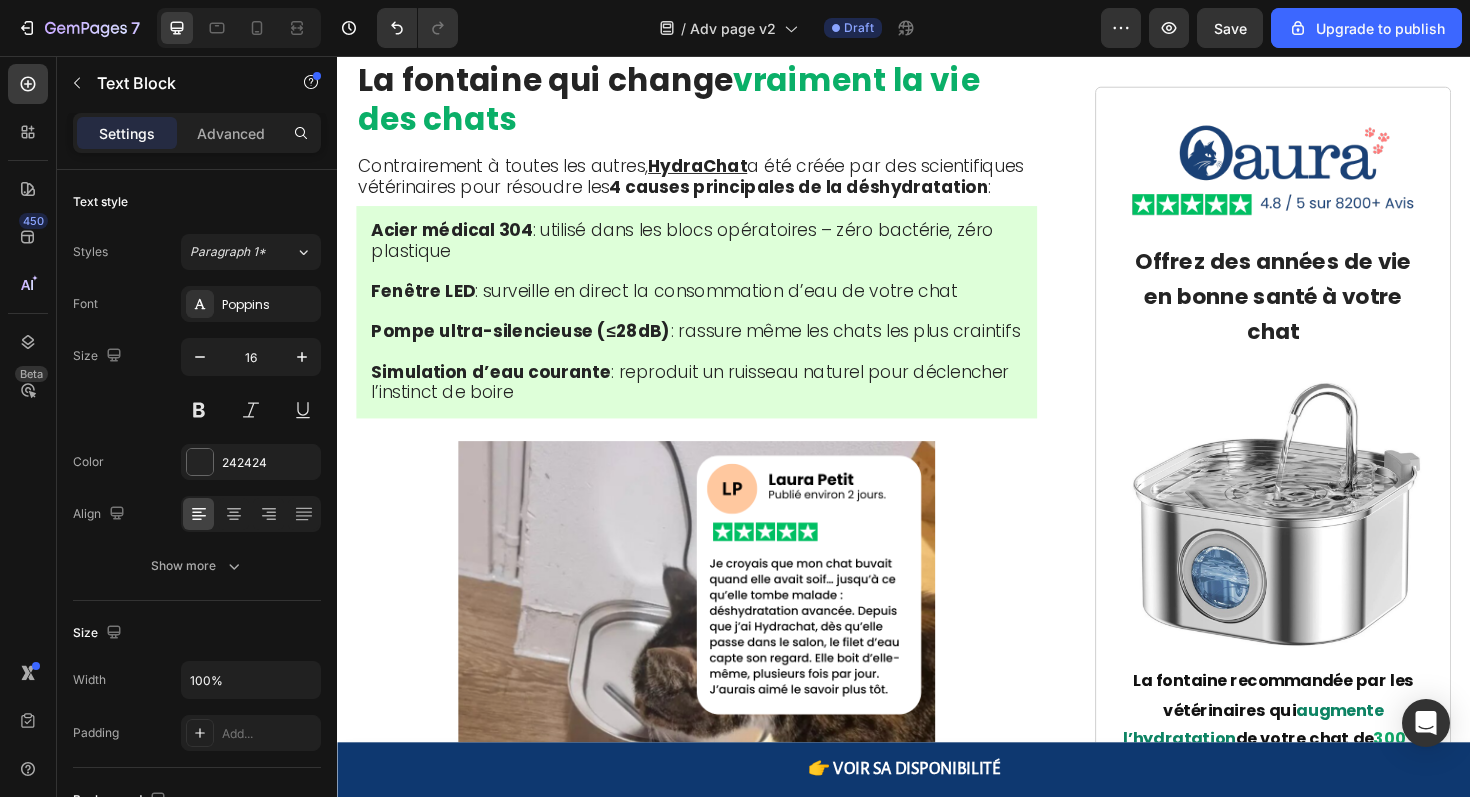 click at bounding box center (717, -1634) 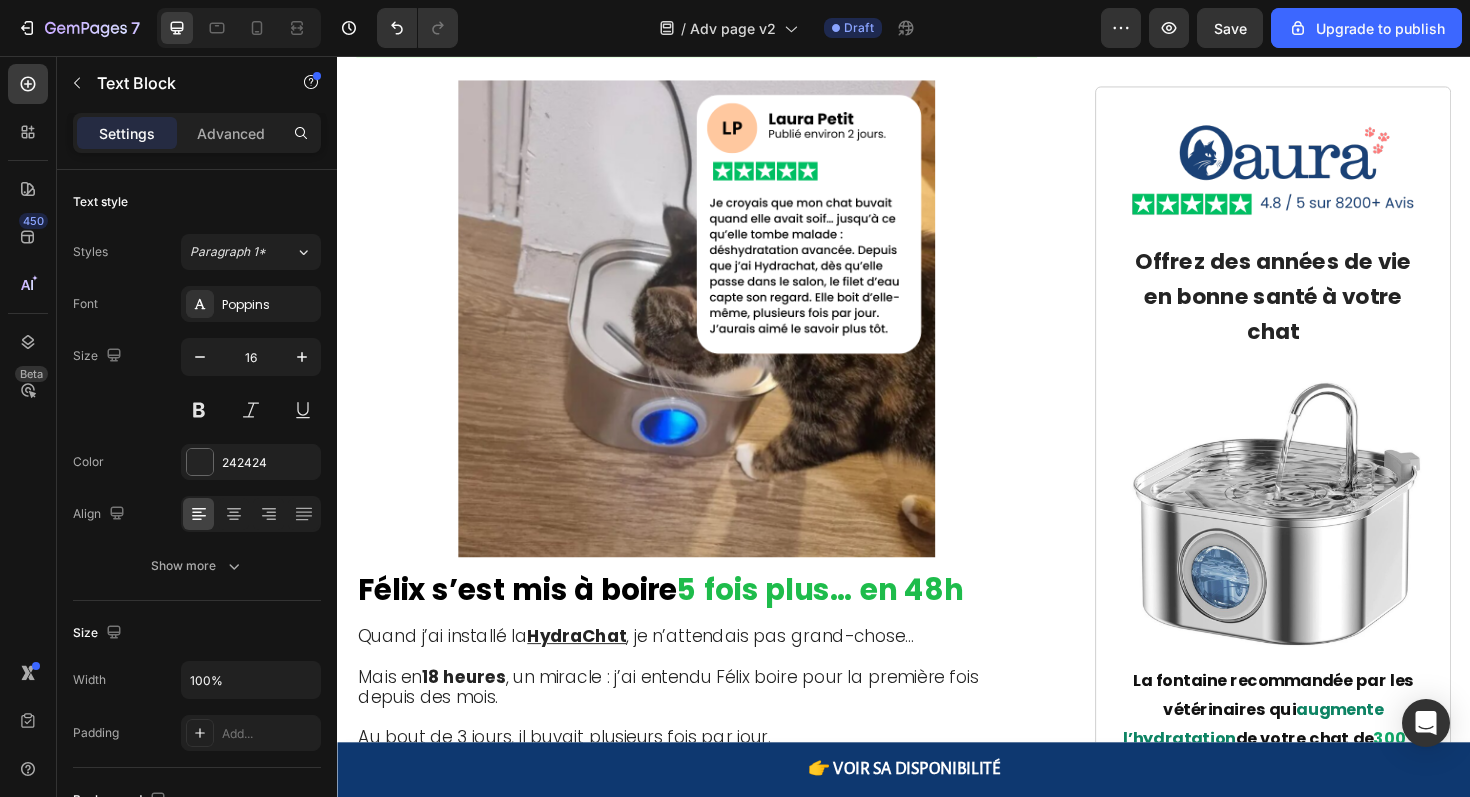 scroll, scrollTop: 6895, scrollLeft: 0, axis: vertical 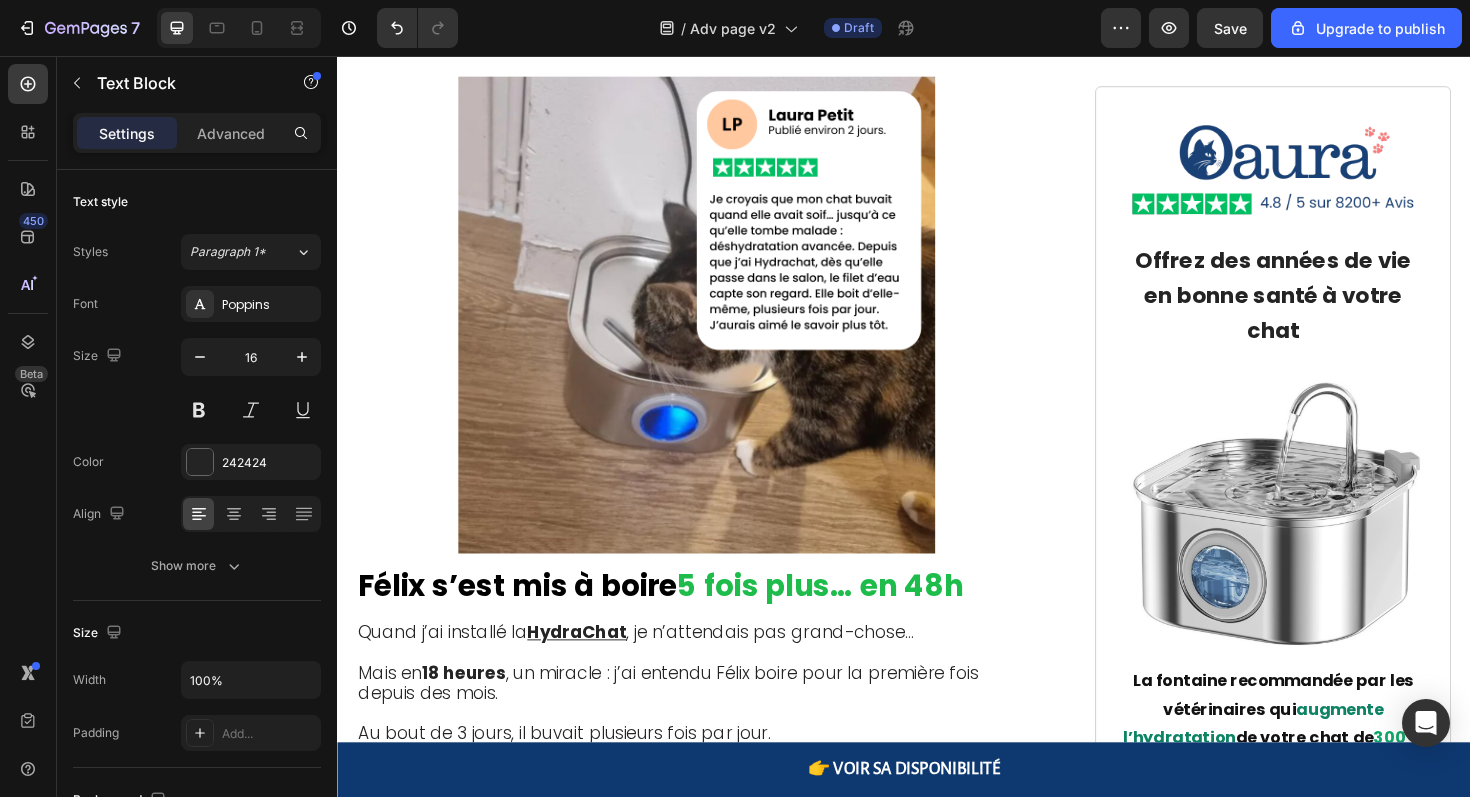 click on "C’est là que j’ai compris :  toutes les fontaines ne se valent pas ." at bounding box center (717, -1591) 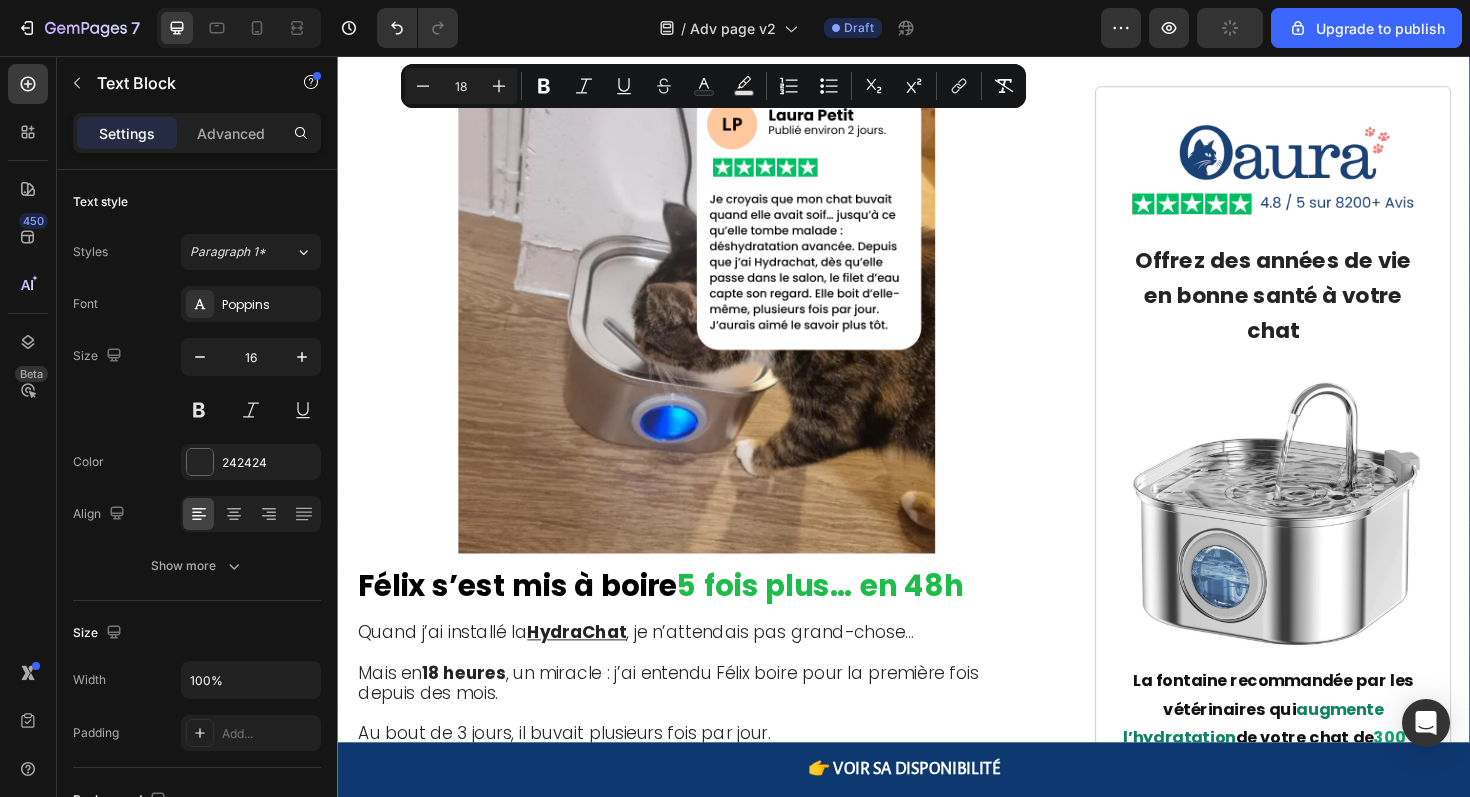 drag, startPoint x: 942, startPoint y: 595, endPoint x: 354, endPoint y: 135, distance: 746.55475 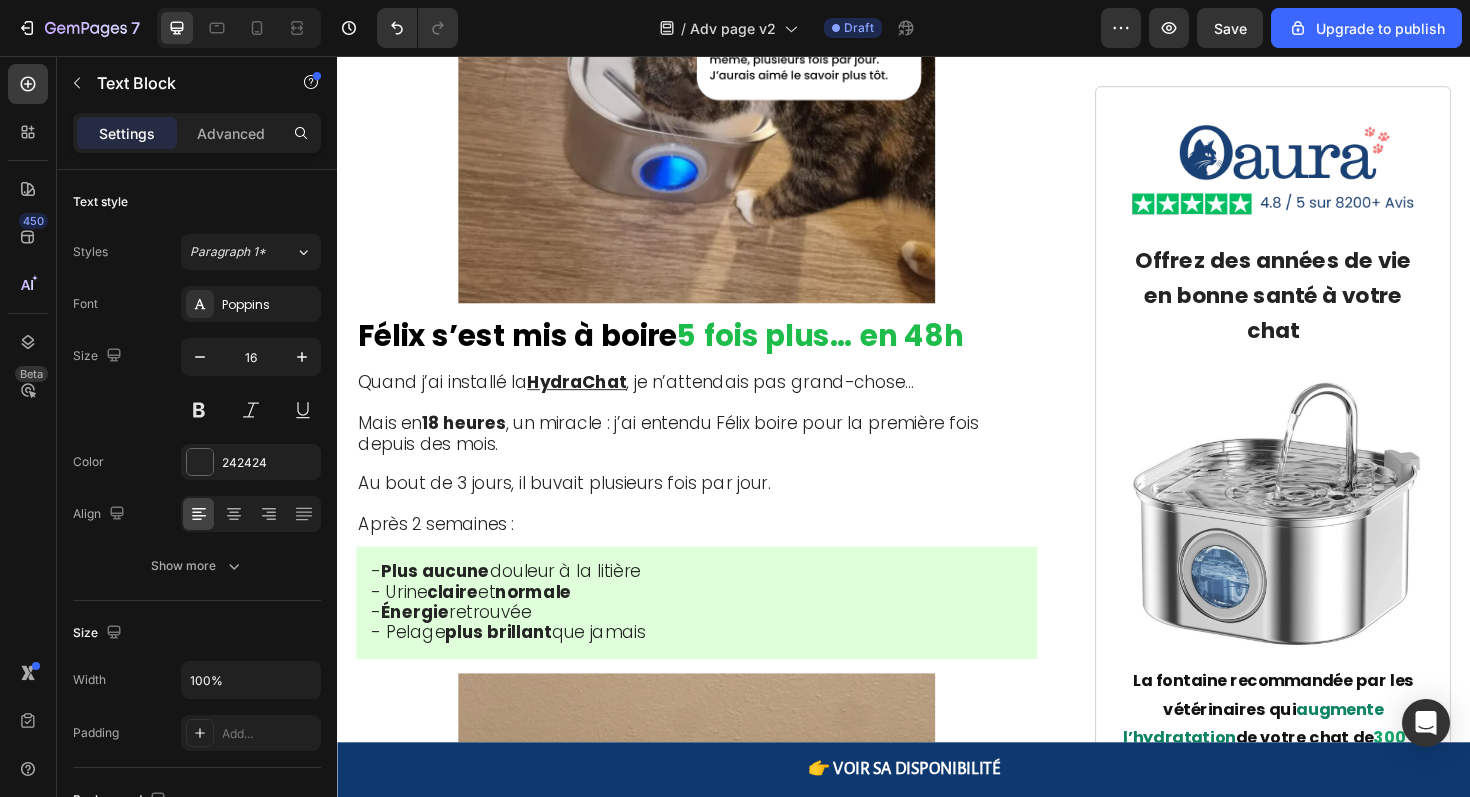 click on "J'ai commencé un test avec 20 patients à risque. Les exigences étaient strictes : chats de plus de 7 ans, montrant des marqueurs rénaux précoces, consommation d'eau documentée comme faible. Chacun a reçu une fontaine Hydrachat. Aucun autre changement." at bounding box center [717, -2032] 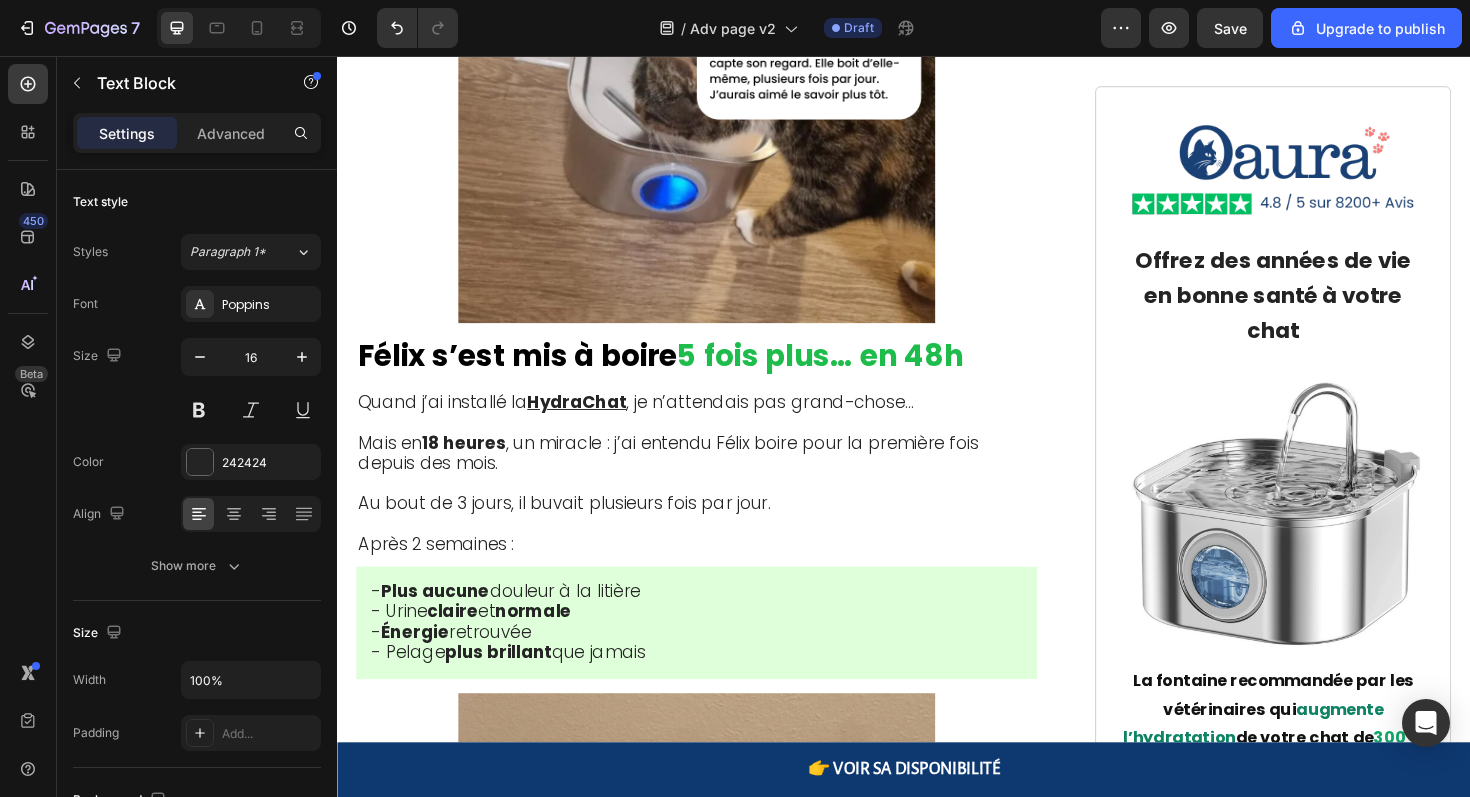 click on "J'ai commencé un test avec 20 patients à risque. Les exigences étaient strictes : chats de plus de 7 ans, montrant des marqueurs rénaux précoces, consommation d'eau documentée comme faible. Chacun a reçu une fontaine Hydrachat. Aucun autre changement." at bounding box center [717, -2032] 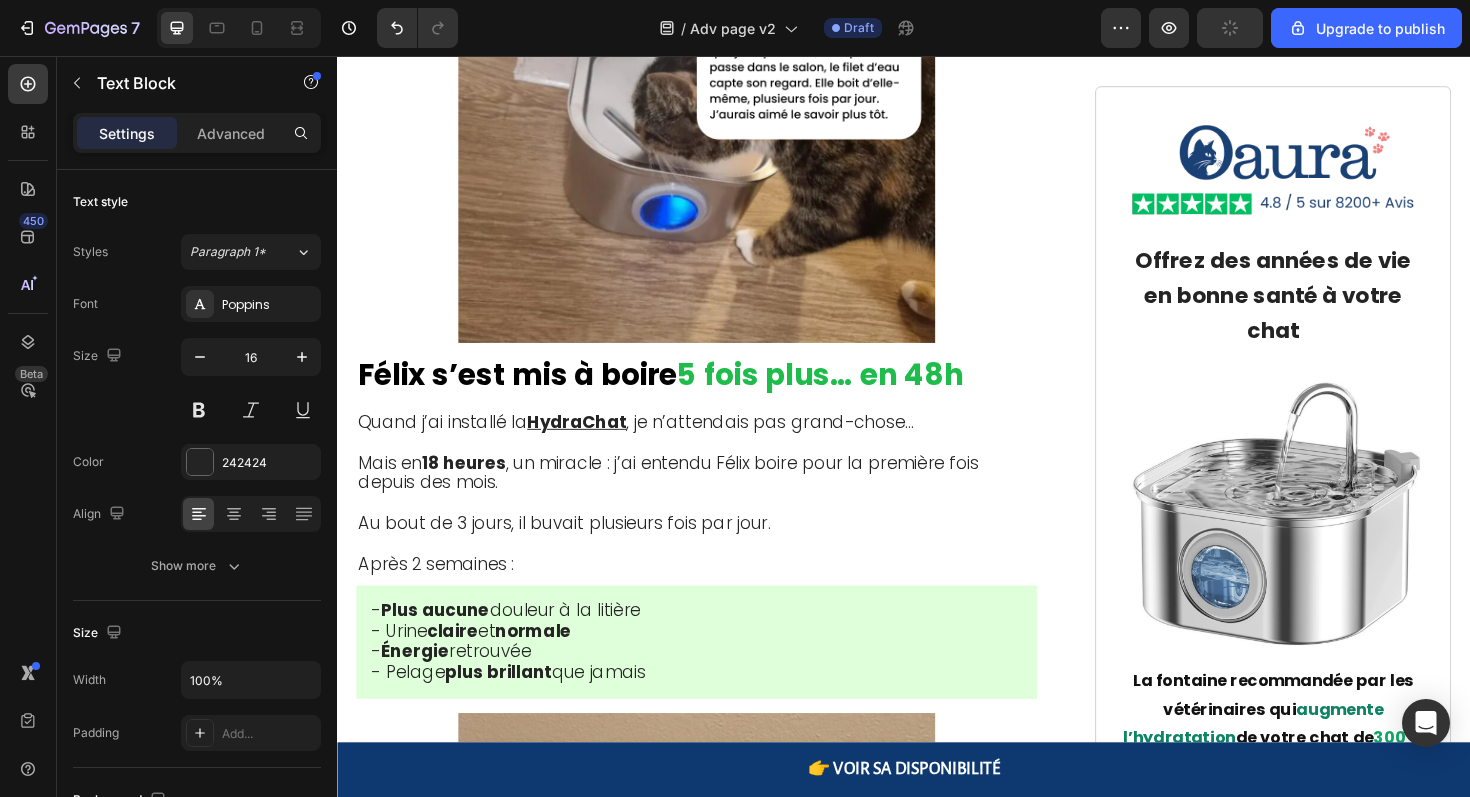 click on "Après 60 jours, j'ai refait les analyses sanguines. Dix-neuf sur vingt ont montré une amélioration. Pas juste stable—AMÉLIORÉ. Valeurs rénales en baisse. Concentration urinaire se normalisant. Formation de cristaux s'inversant." at bounding box center (717, -1917) 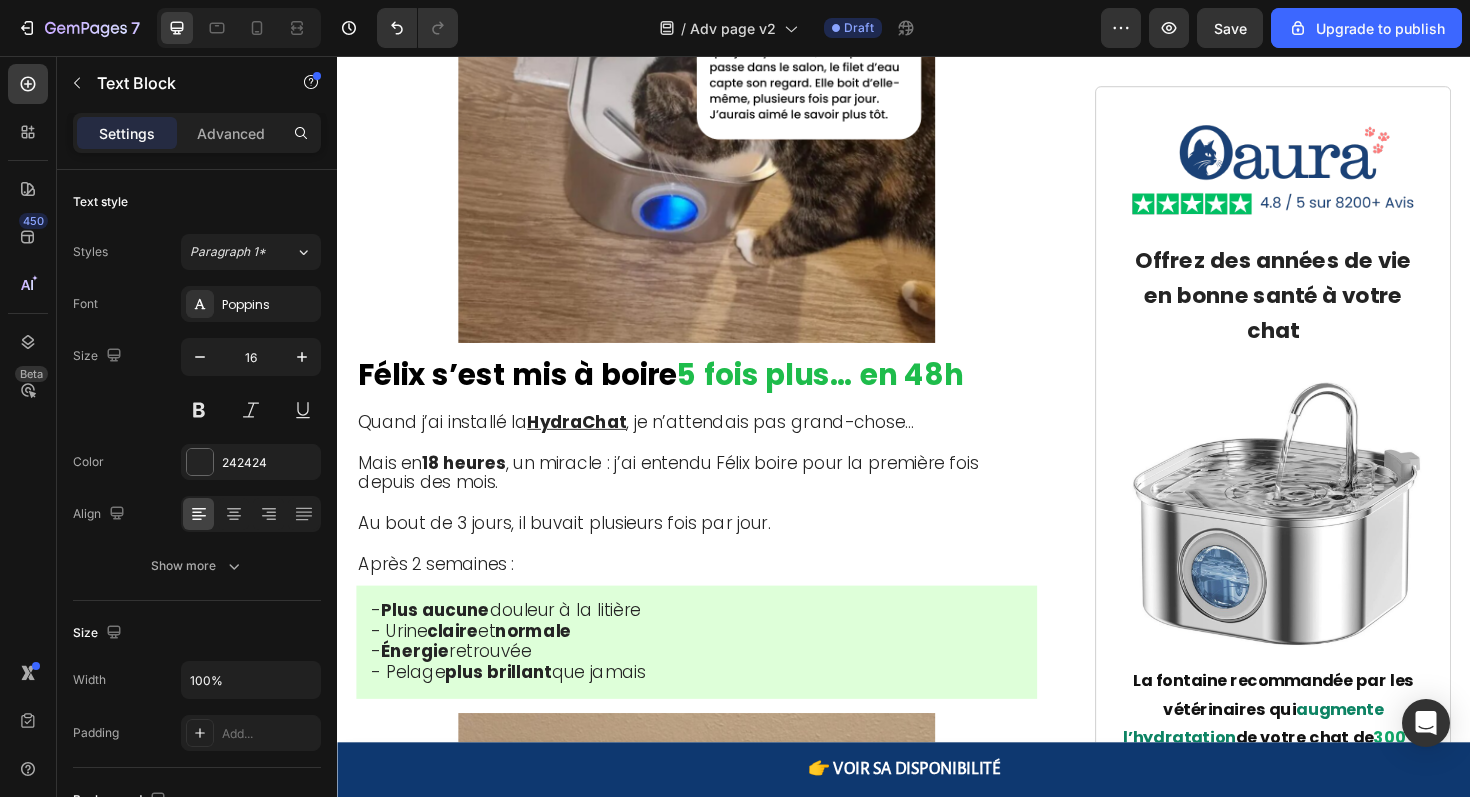 click on "Après 60 jours, j'ai refait les analyses sanguines. Dix-neuf sur vingt ont montré une amélioration. Pas juste stable—AMÉLIORÉ. Valeurs rénales en baisse. Concentration urinaire se normalisant. Formation de cristaux s'inversant." at bounding box center [717, -1917] 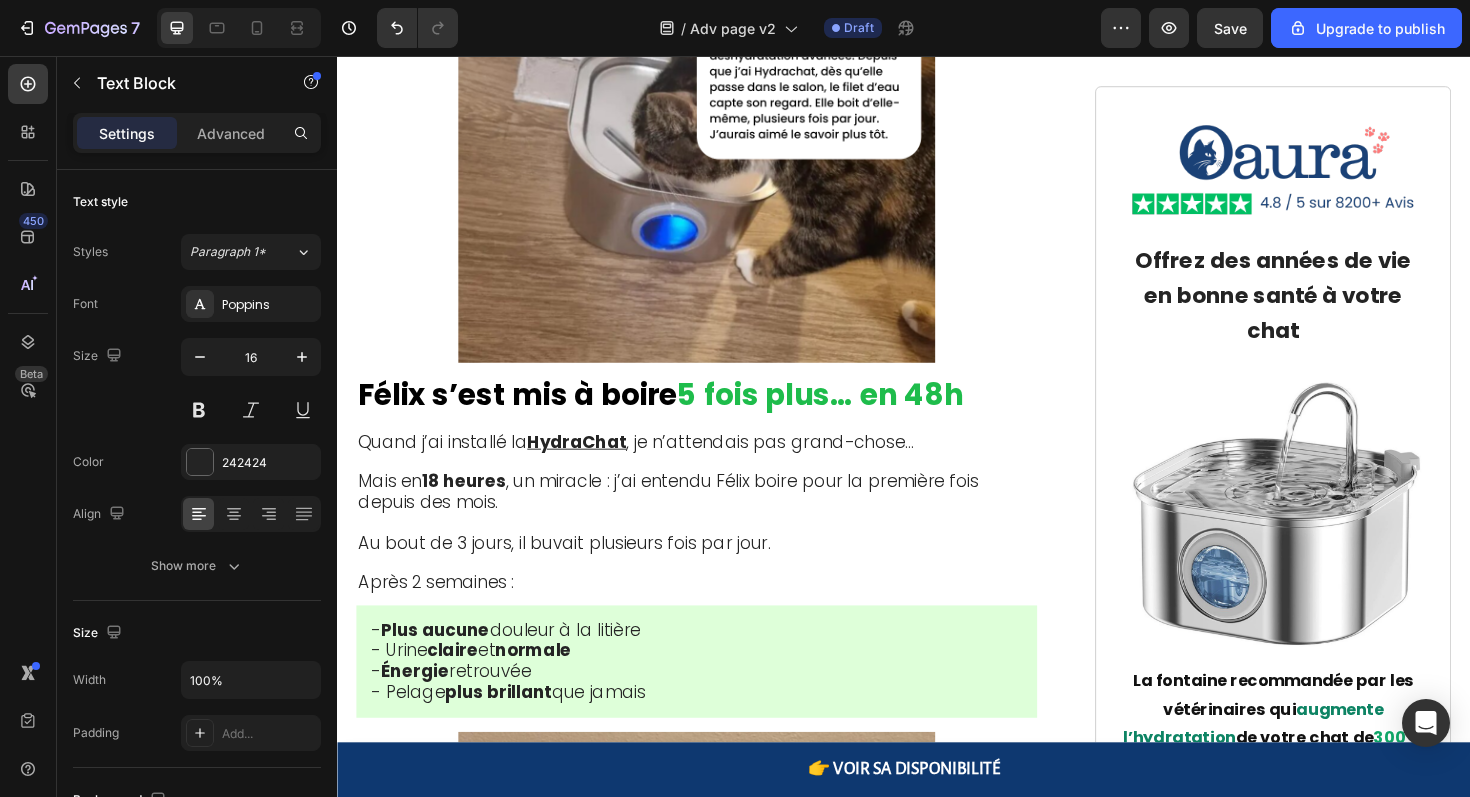 click on "Une autre a amené son persan de 15 ans pour un contrôle. "Il rejoue," dit-elle en larmes. "Je pensais le perdre."" at bounding box center (717, -1803) 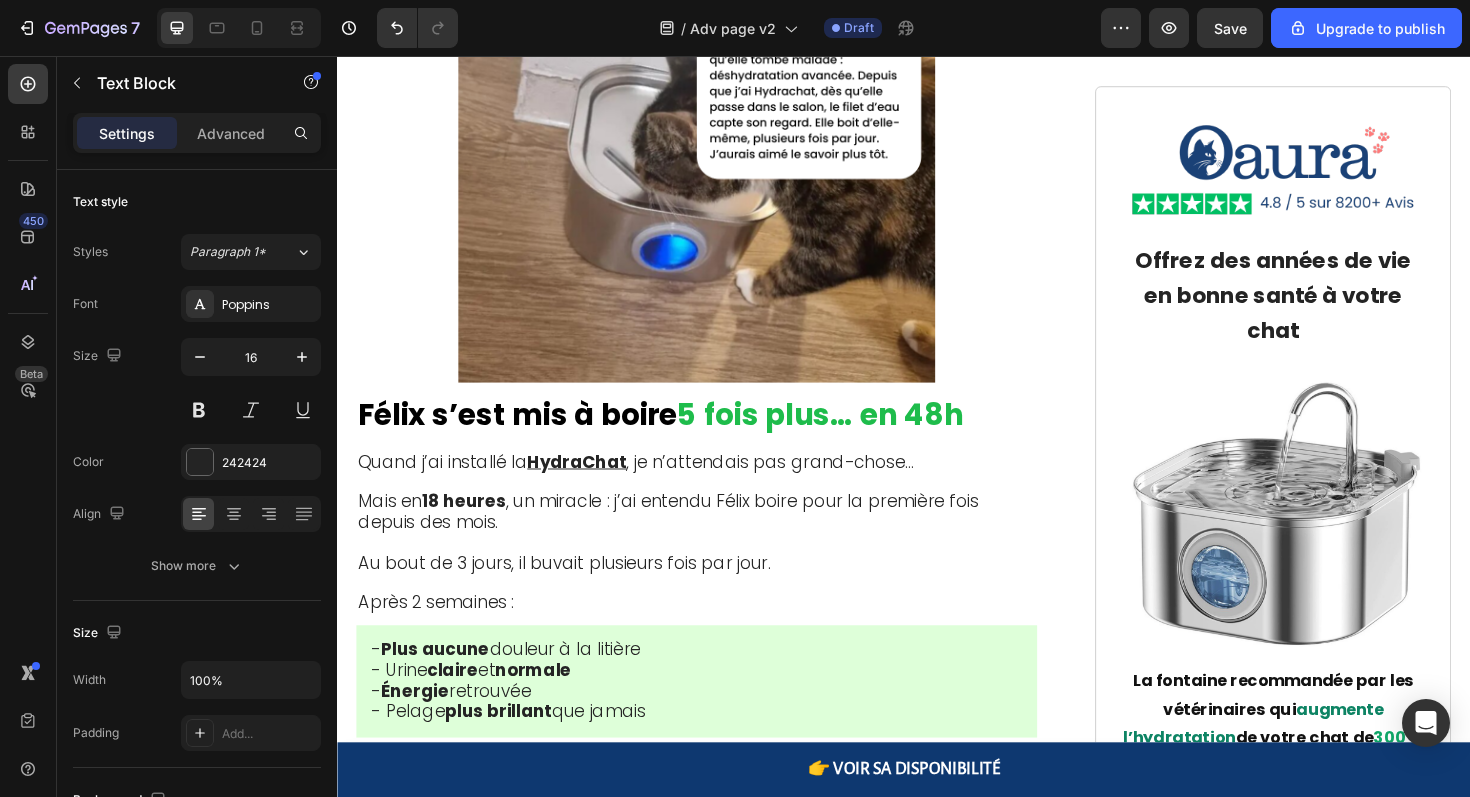drag, startPoint x: 530, startPoint y: 426, endPoint x: 314, endPoint y: 138, distance: 360 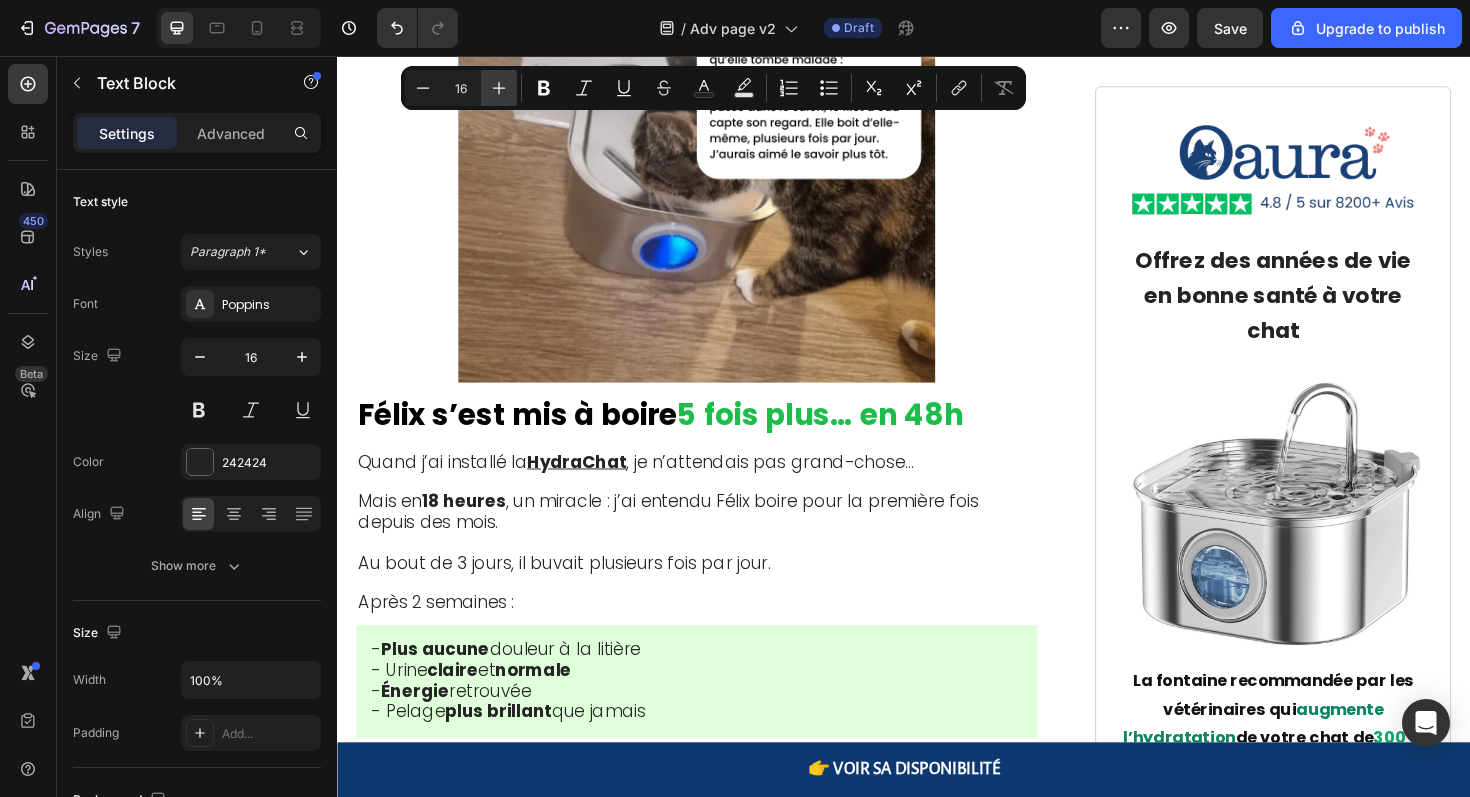 click 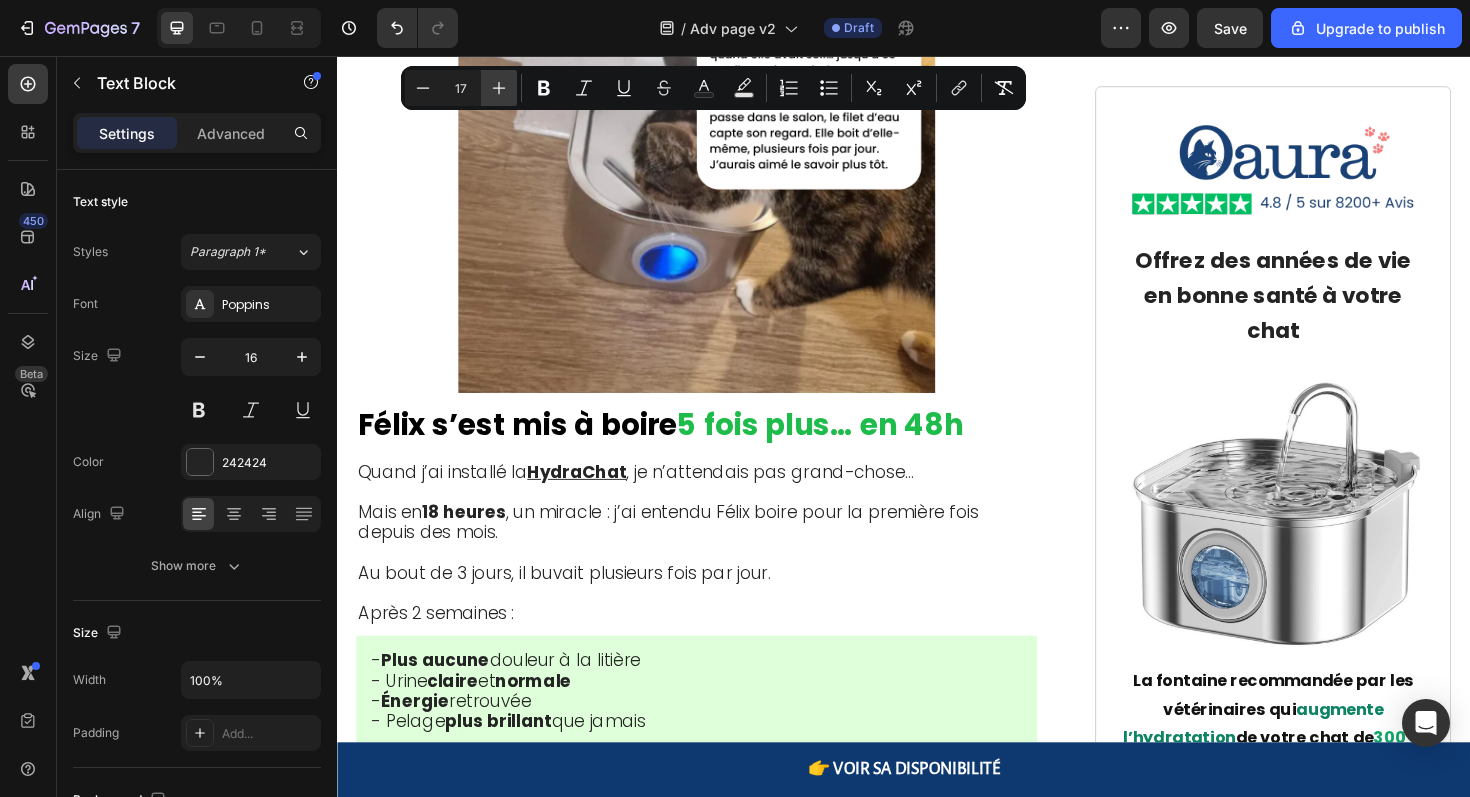 click 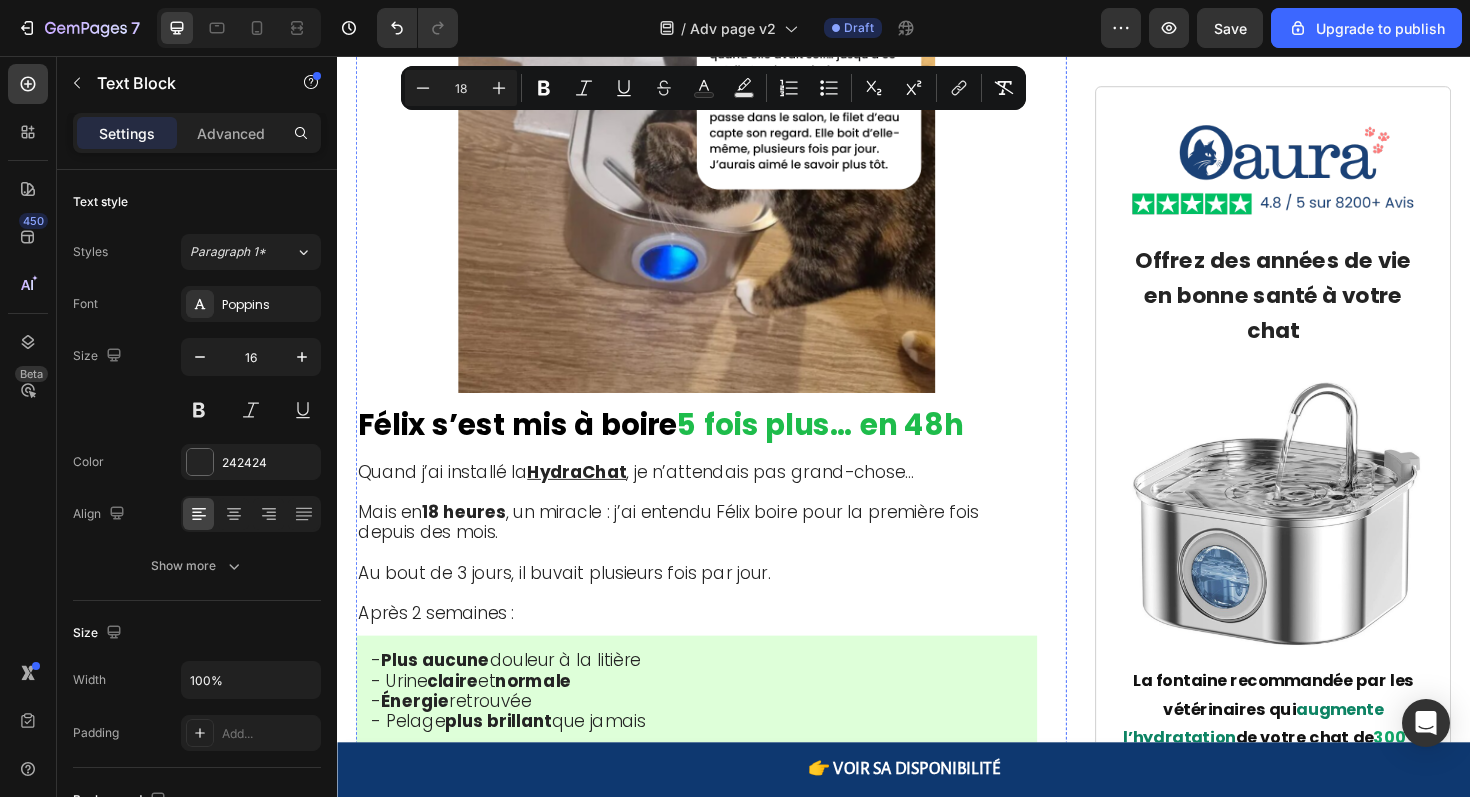 click at bounding box center (717, -1724) 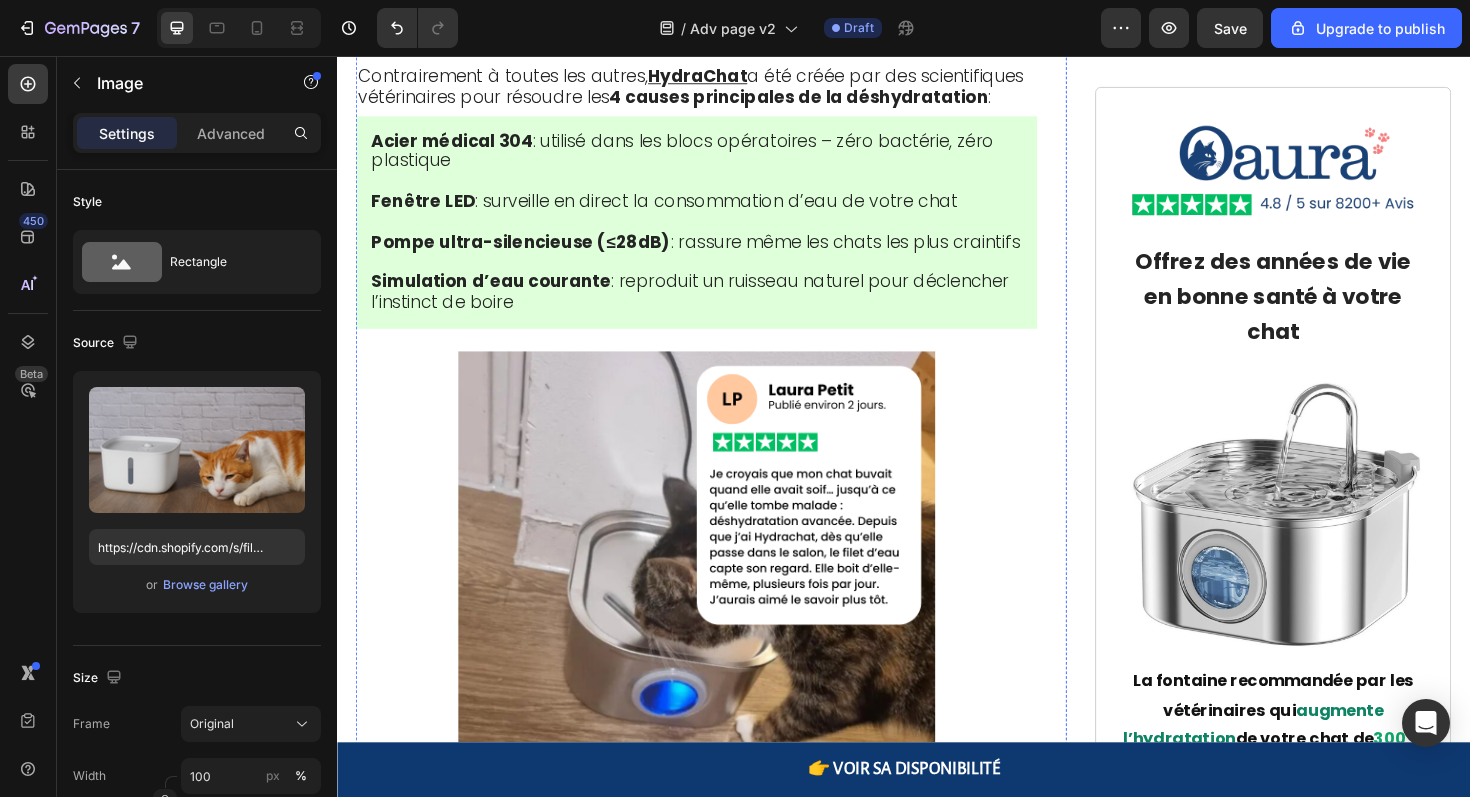scroll, scrollTop: 6468, scrollLeft: 0, axis: vertical 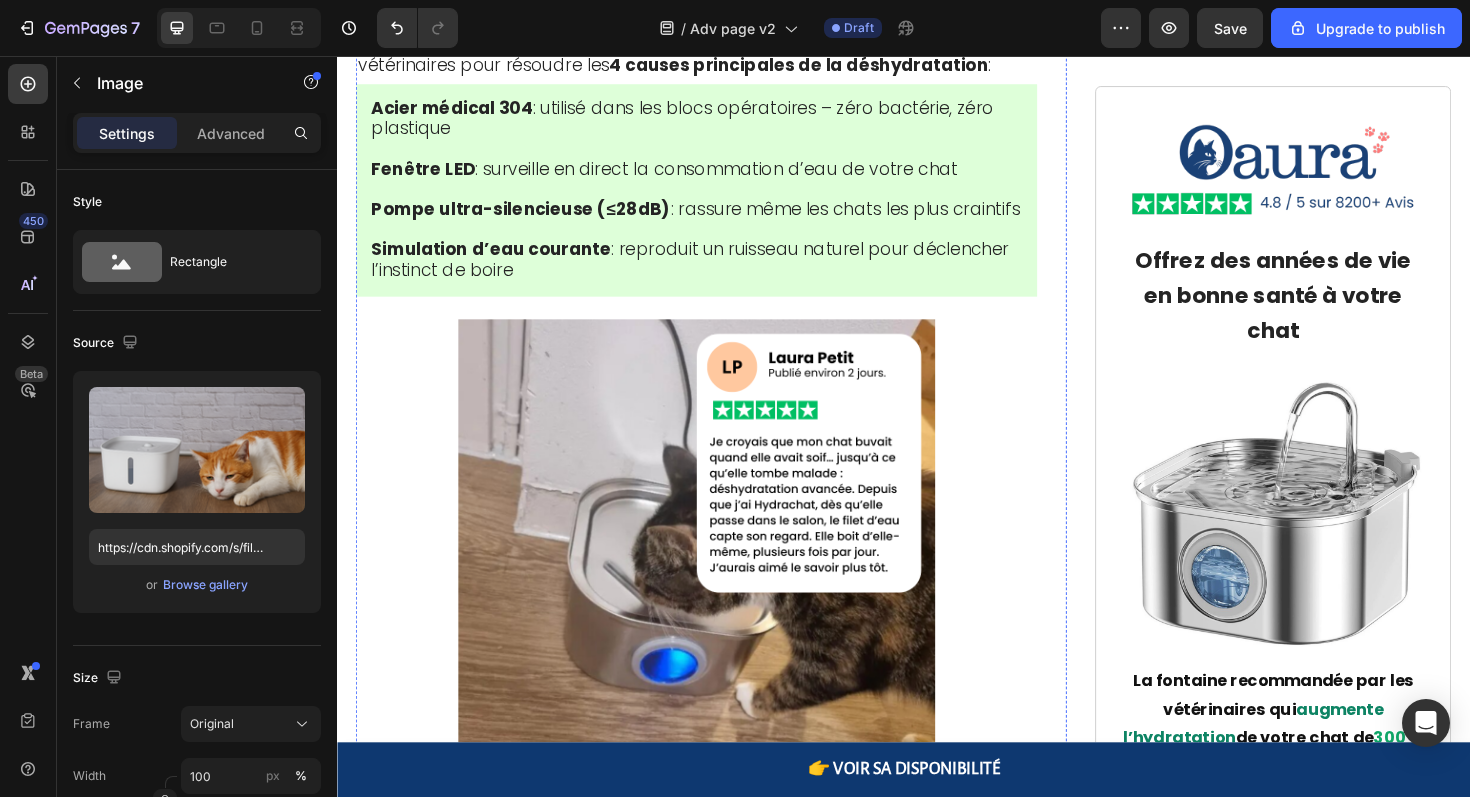 click on "⁠⁠⁠⁠⁠⁠⁠ 19 Chats Sur 20 Montrent Une Amélioration Rénale" at bounding box center [717, -1701] 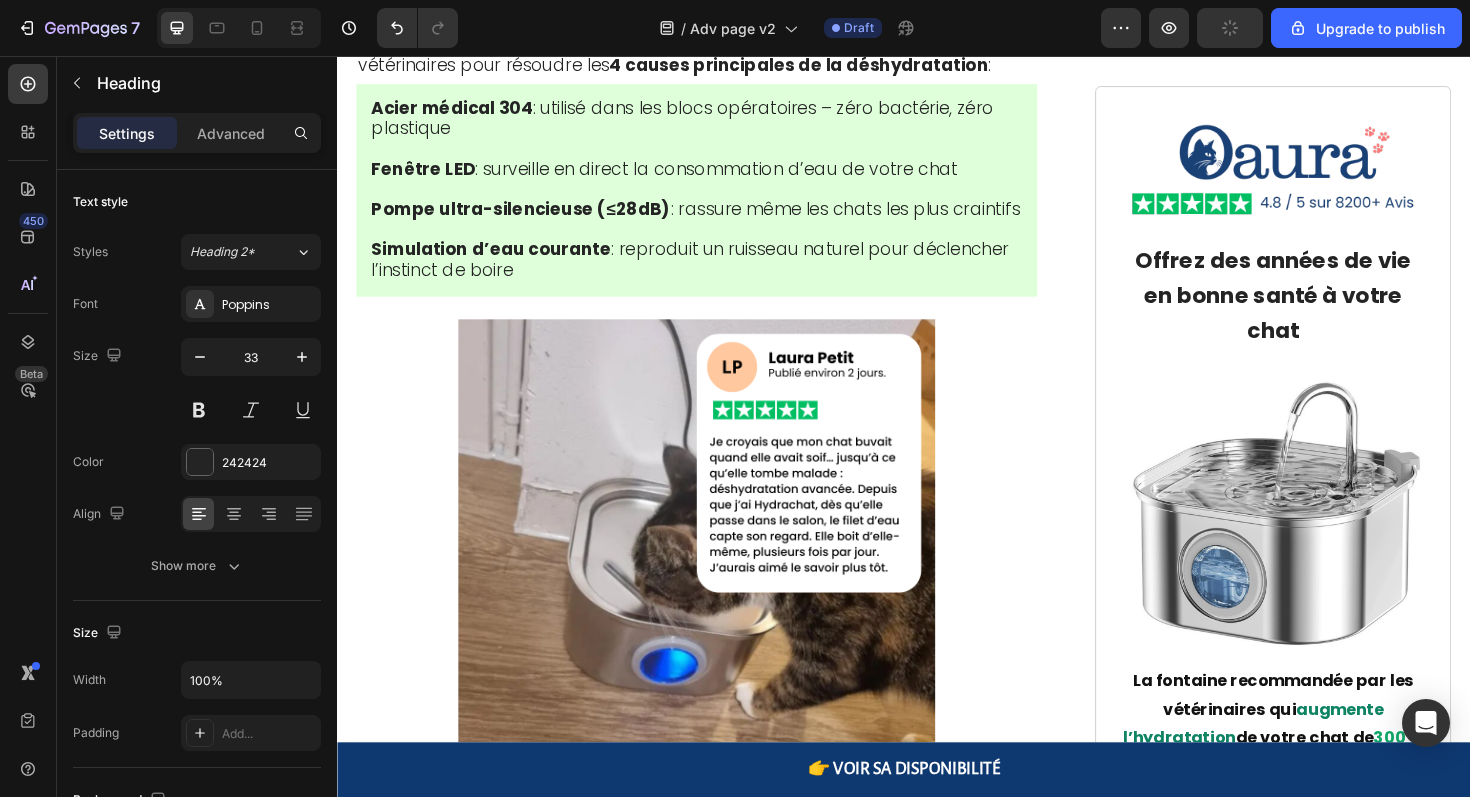 drag, startPoint x: 582, startPoint y: 510, endPoint x: 838, endPoint y: 474, distance: 258.51886 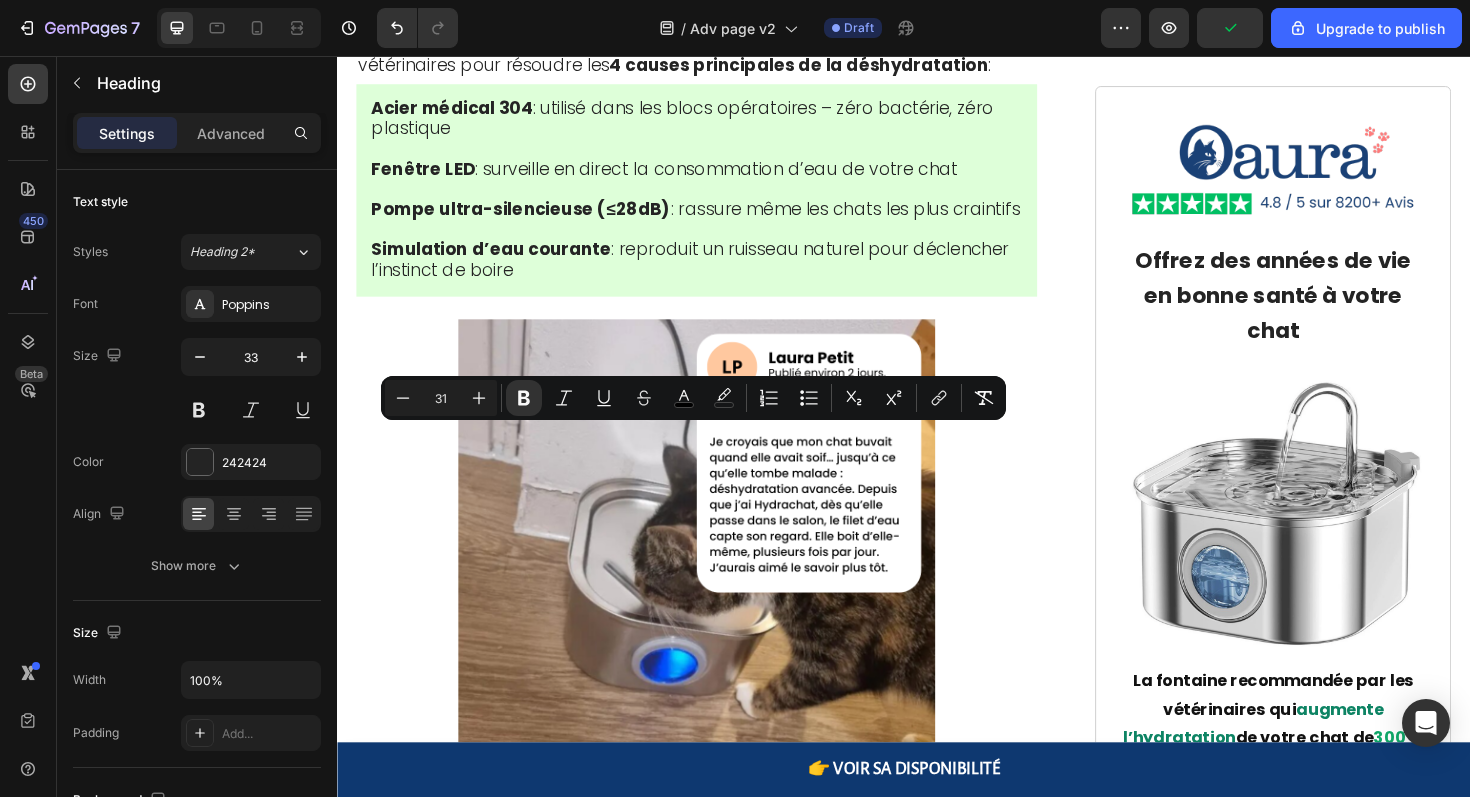 drag, startPoint x: 711, startPoint y: 507, endPoint x: 829, endPoint y: 475, distance: 122.26202 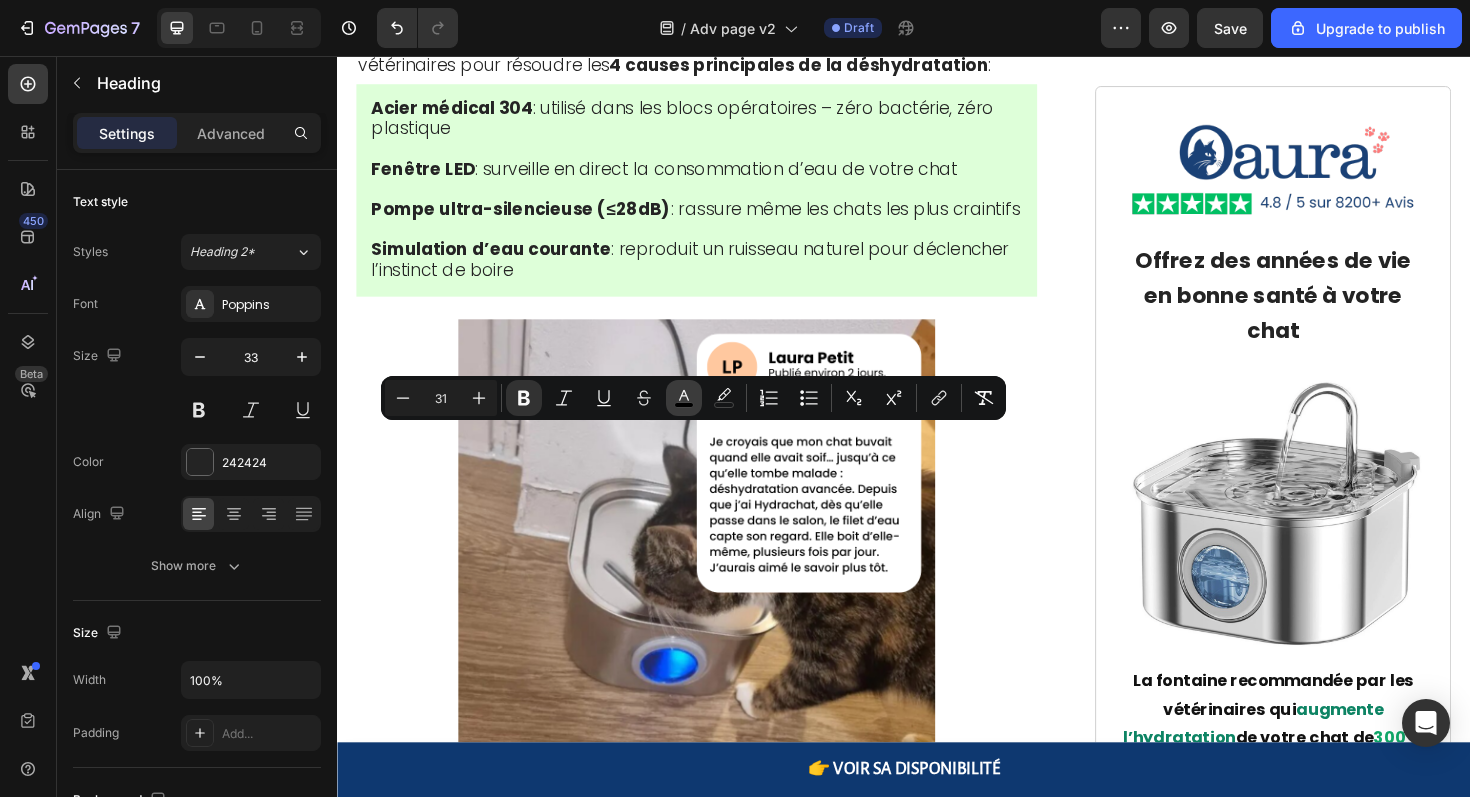 click 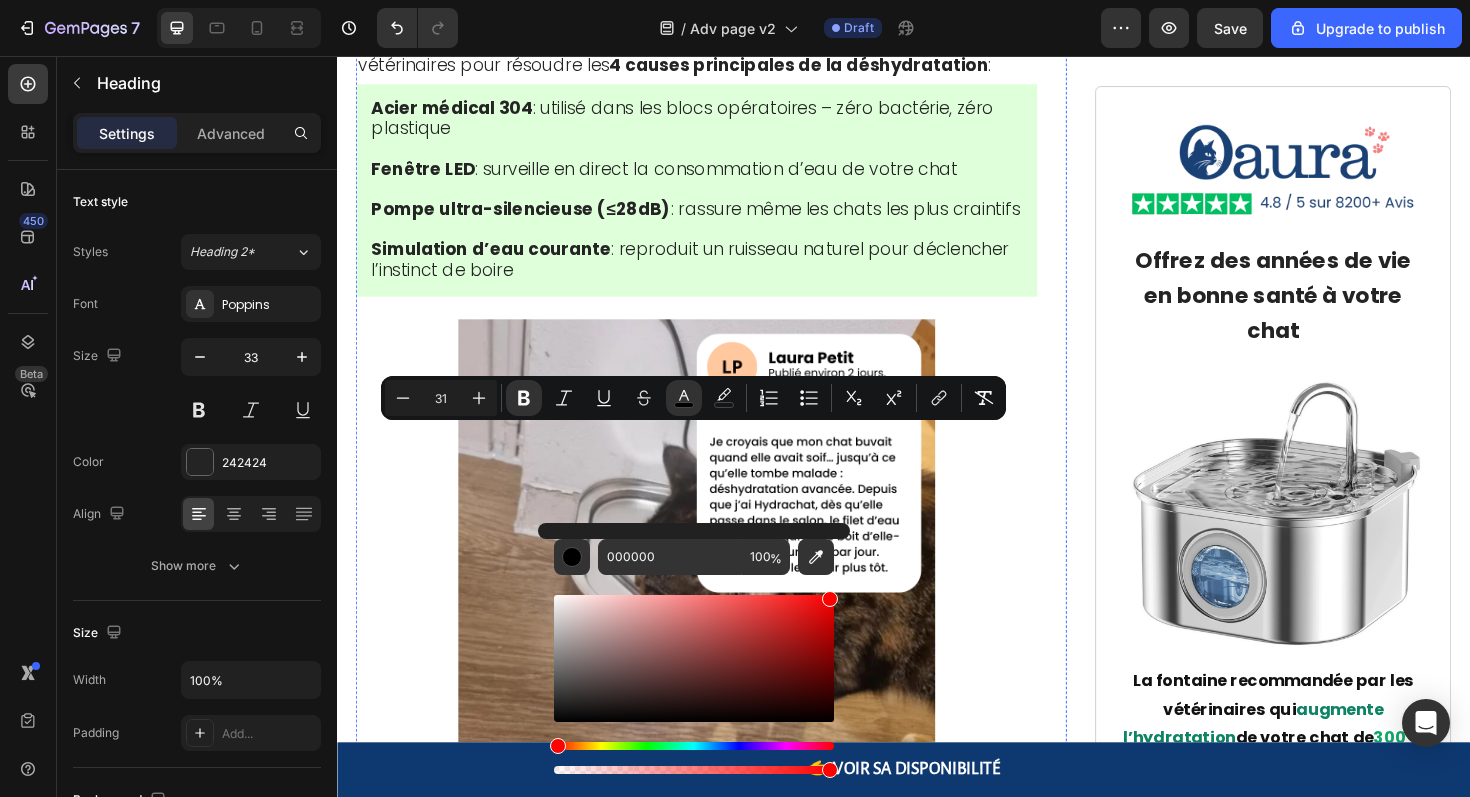 type on "FF0000" 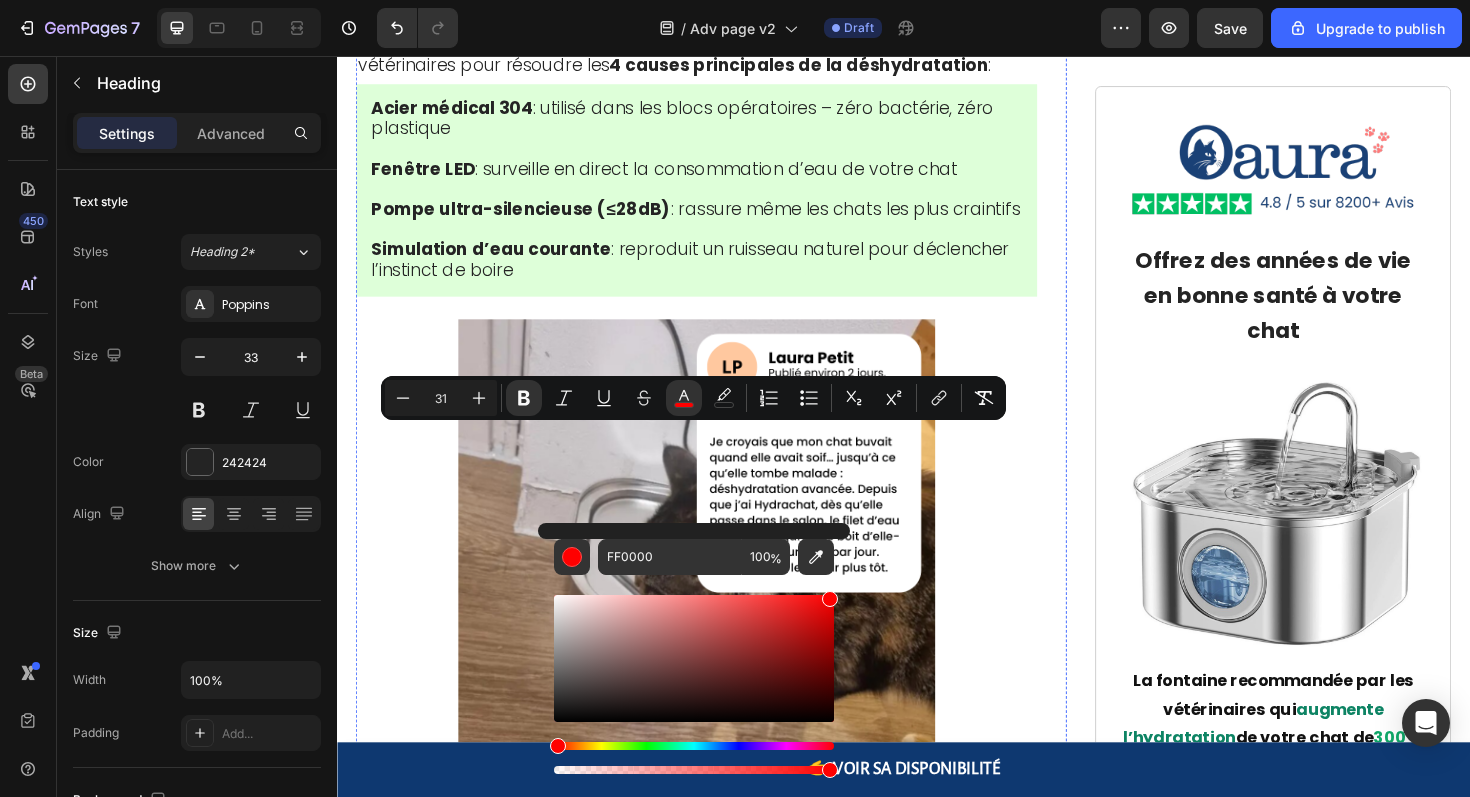 drag, startPoint x: 1143, startPoint y: 667, endPoint x: 938, endPoint y: 574, distance: 225.10886 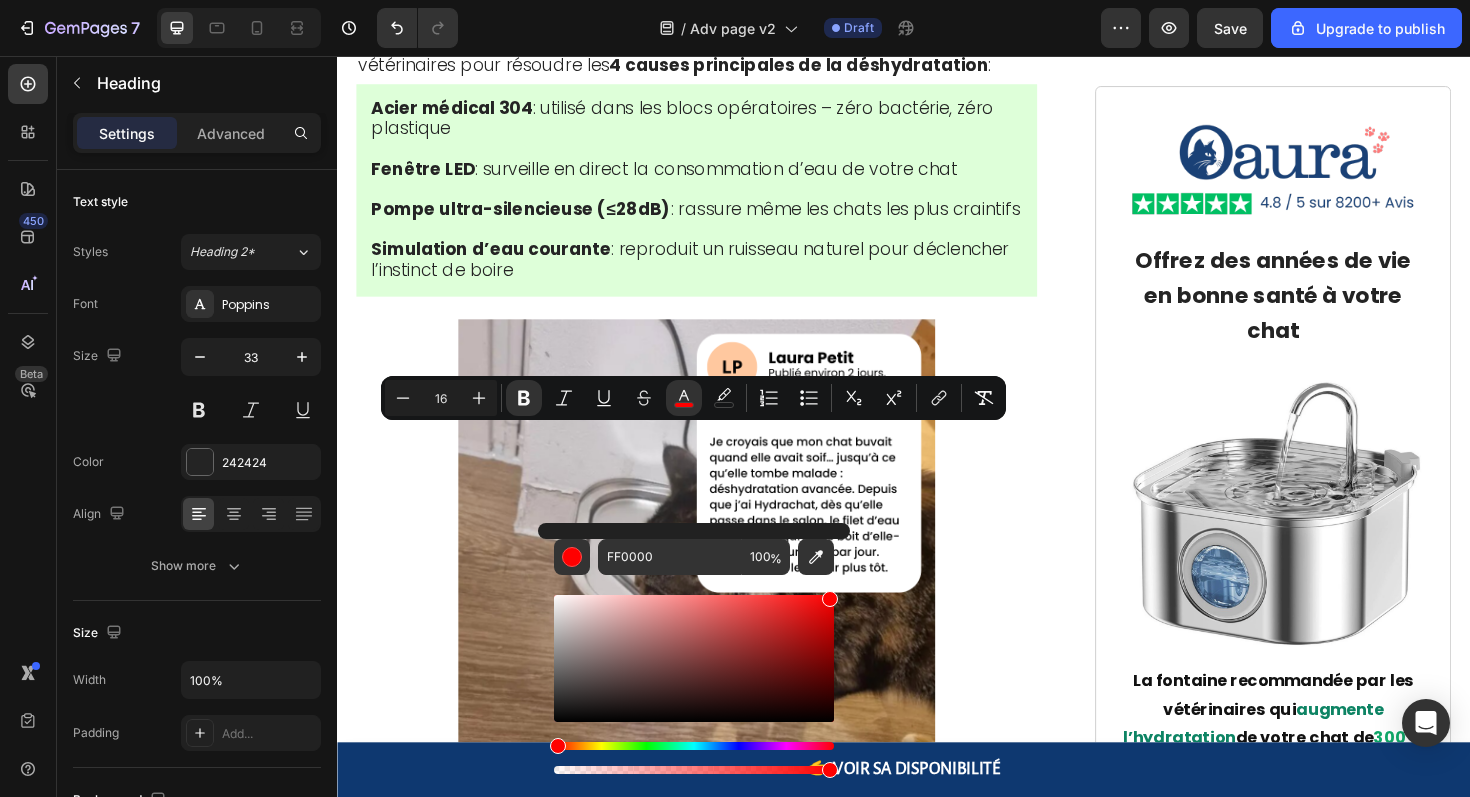click at bounding box center [717, -1571] 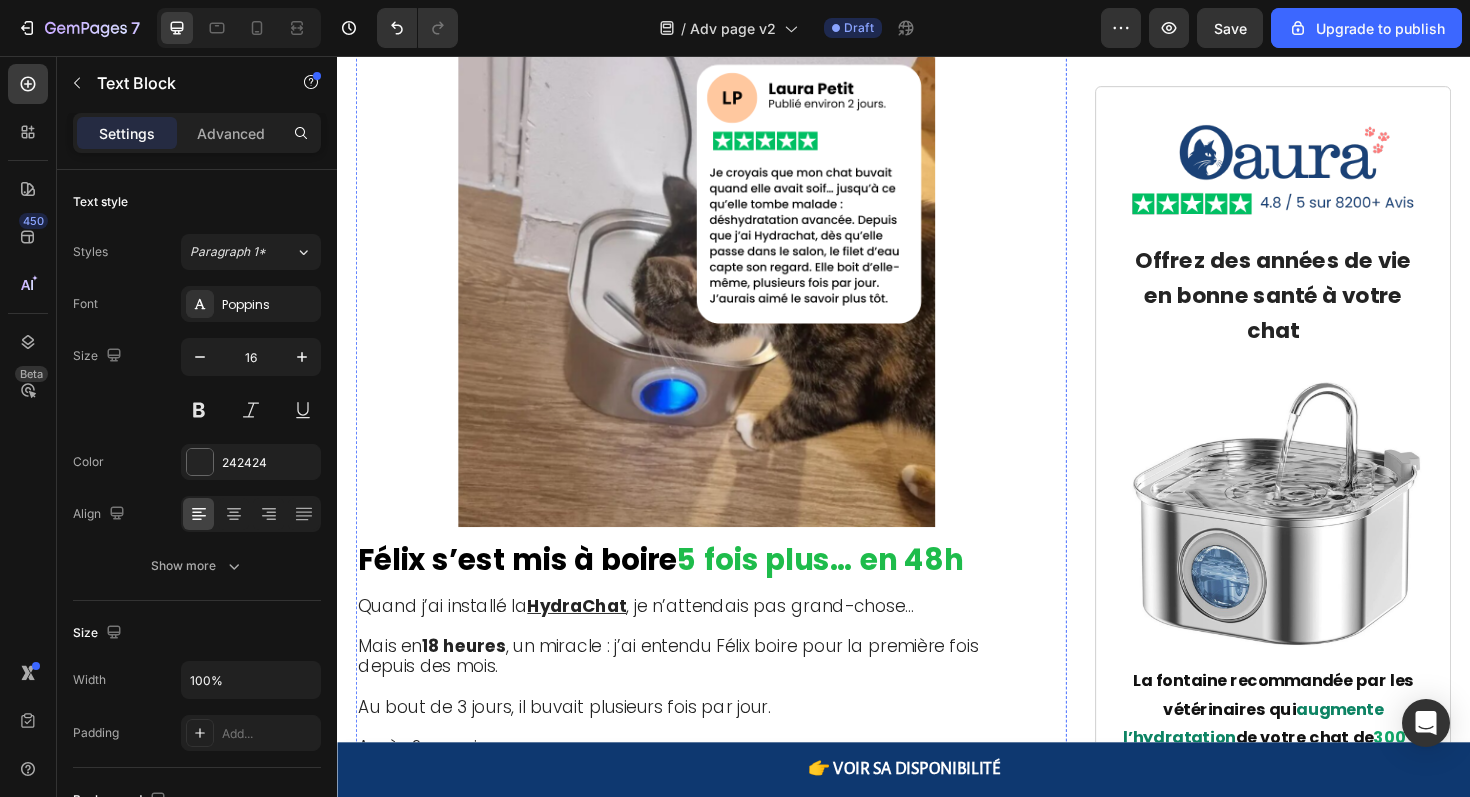 click at bounding box center [717, -1582] 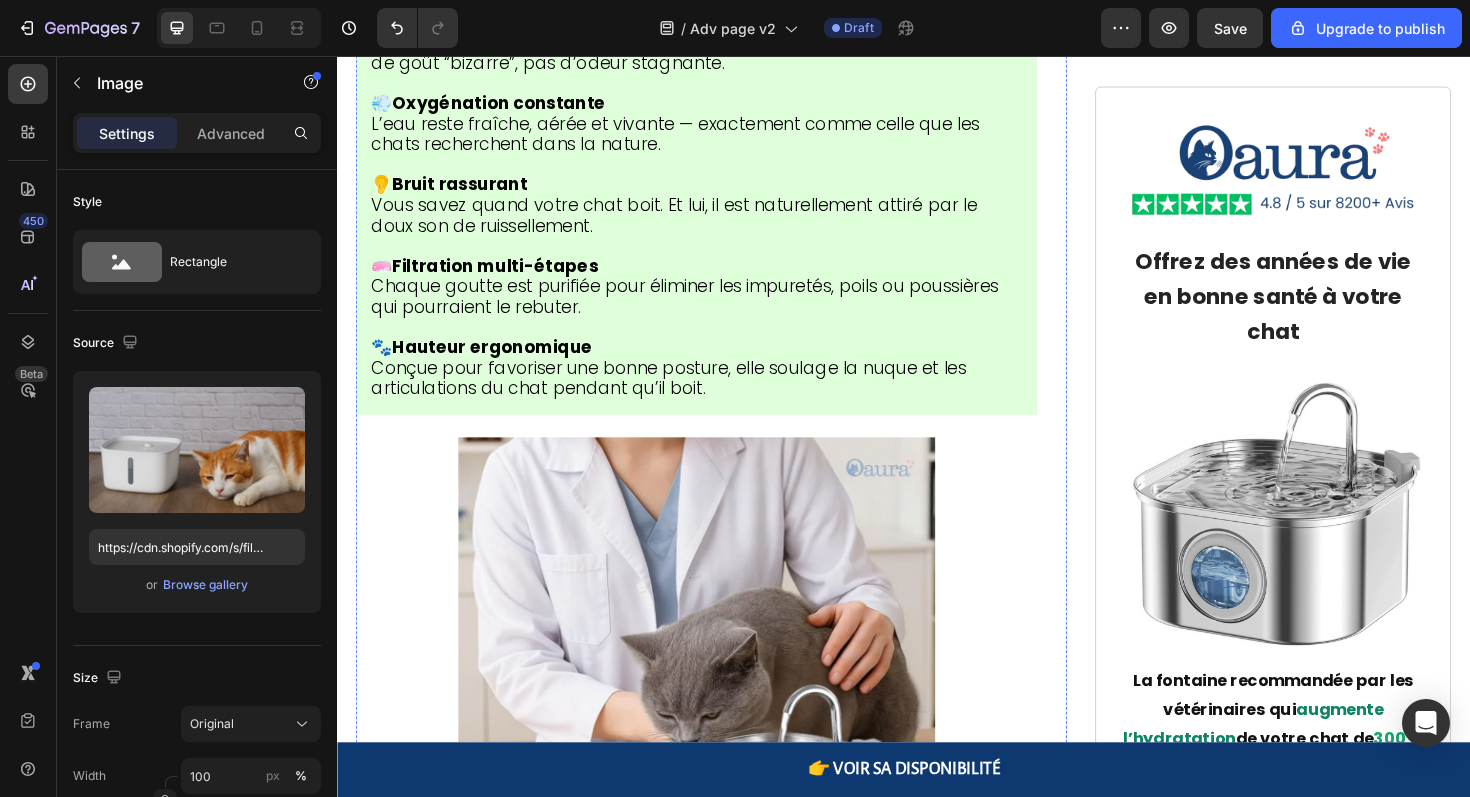 scroll, scrollTop: 8580, scrollLeft: 0, axis: vertical 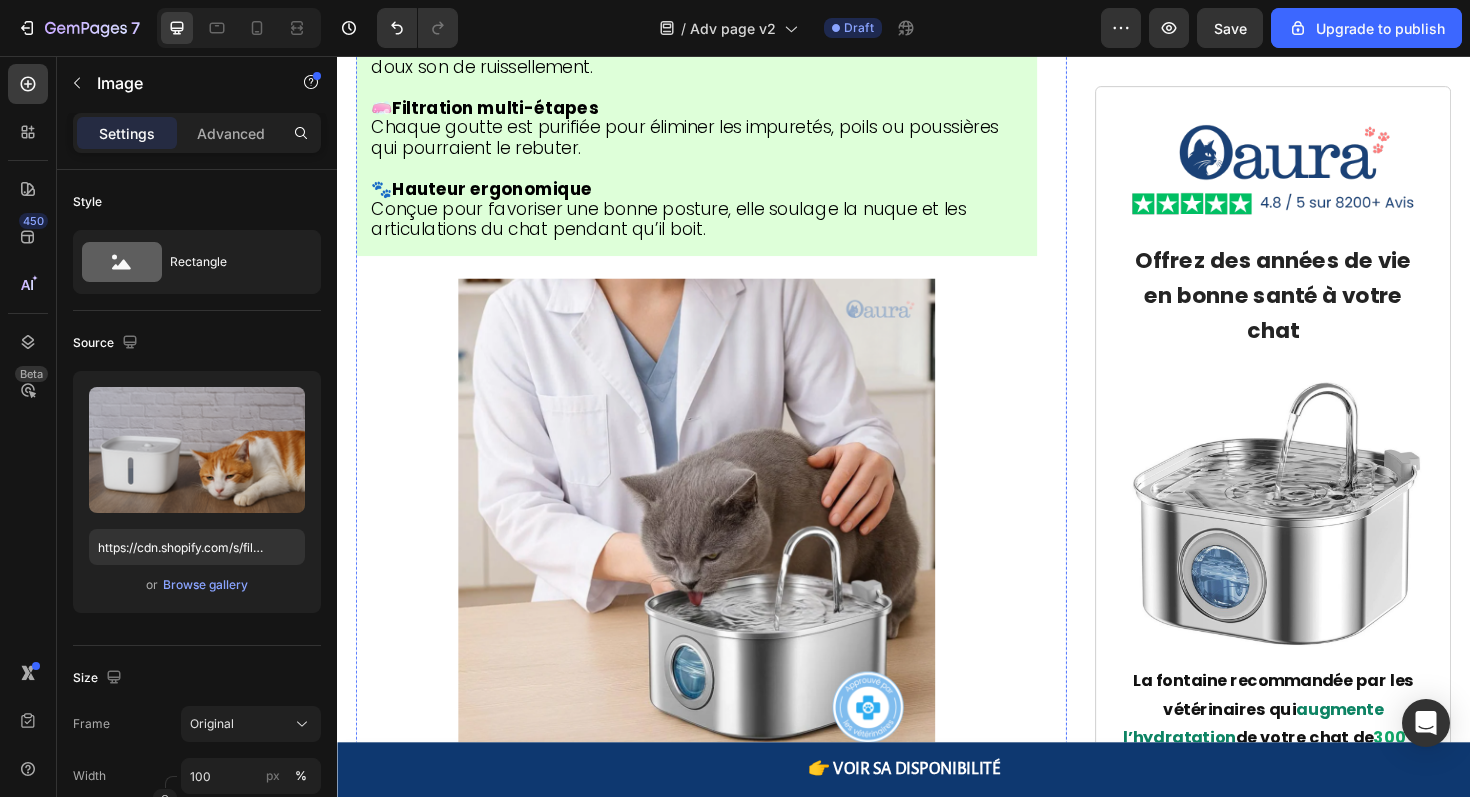 click on "La fontaine qui change" at bounding box center (557, -2161) 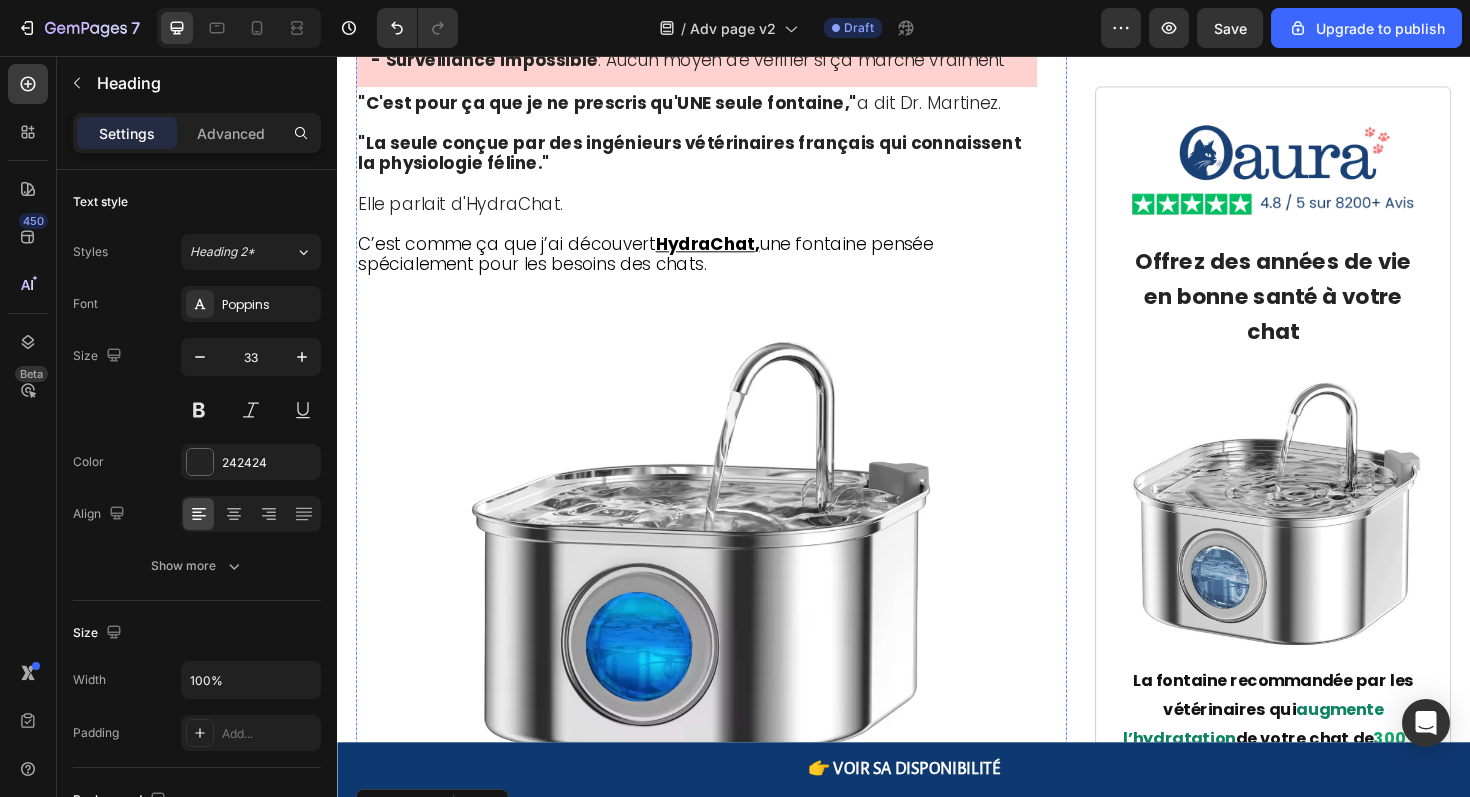 scroll, scrollTop: 5521, scrollLeft: 0, axis: vertical 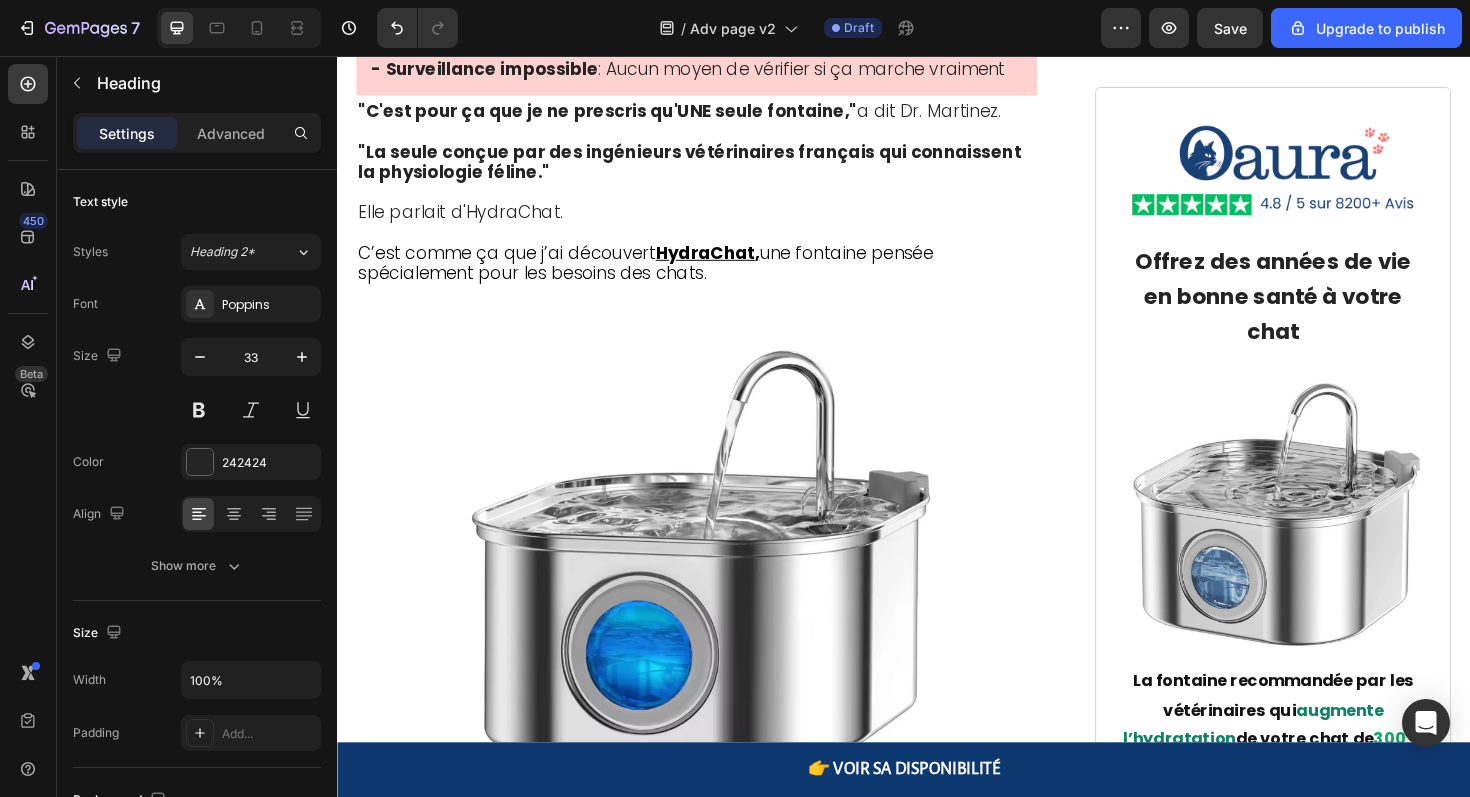 click on "Hydrachat a incorporé le système exact de triple-filtration que nous utilisons dans les hôpitaux vétérinaires :" at bounding box center [702, -1292] 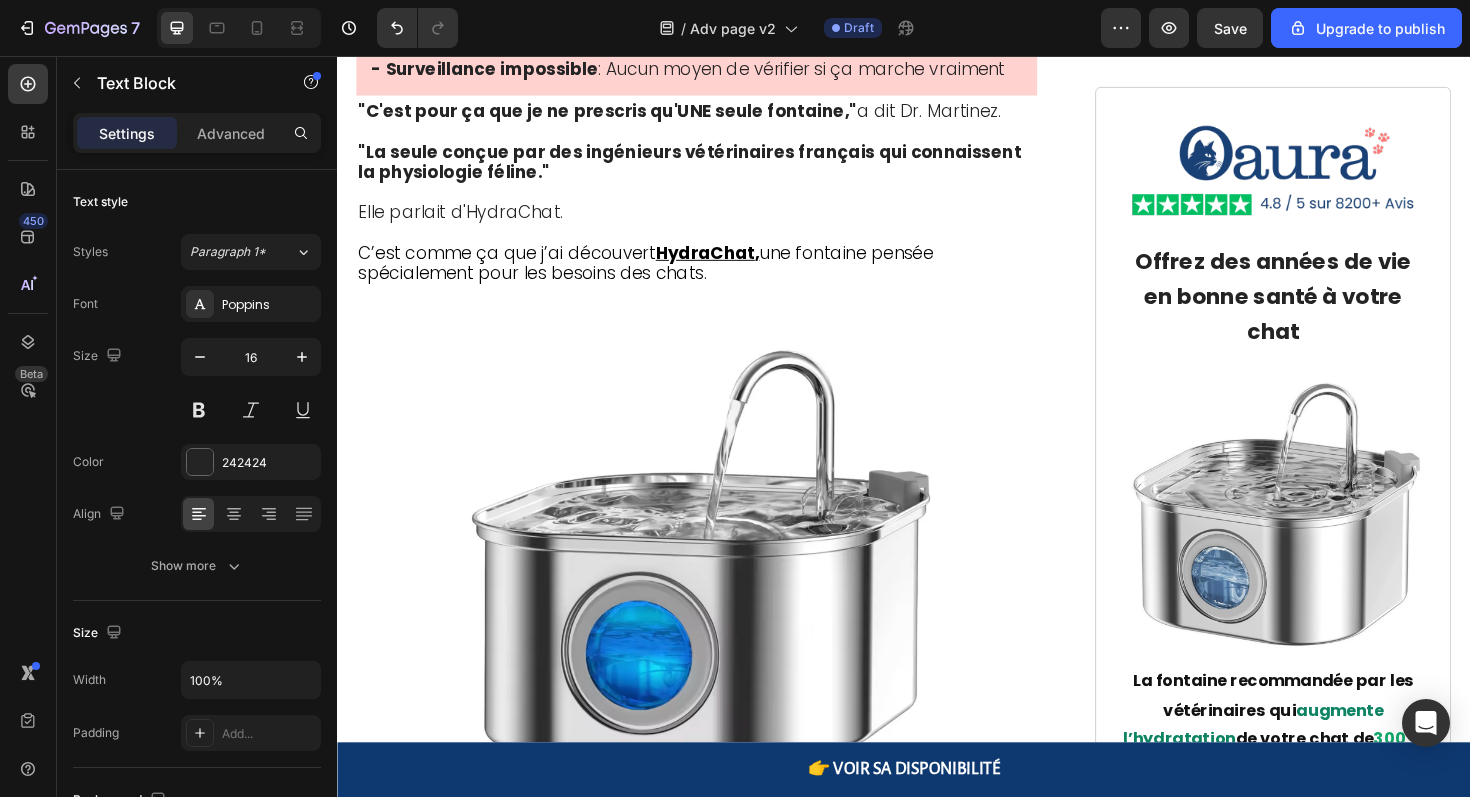click on "Hydrachat a incorporé le système exact de triple-filtration que nous utilisons dans les hôpitaux vétérinaires :" at bounding box center [702, -1292] 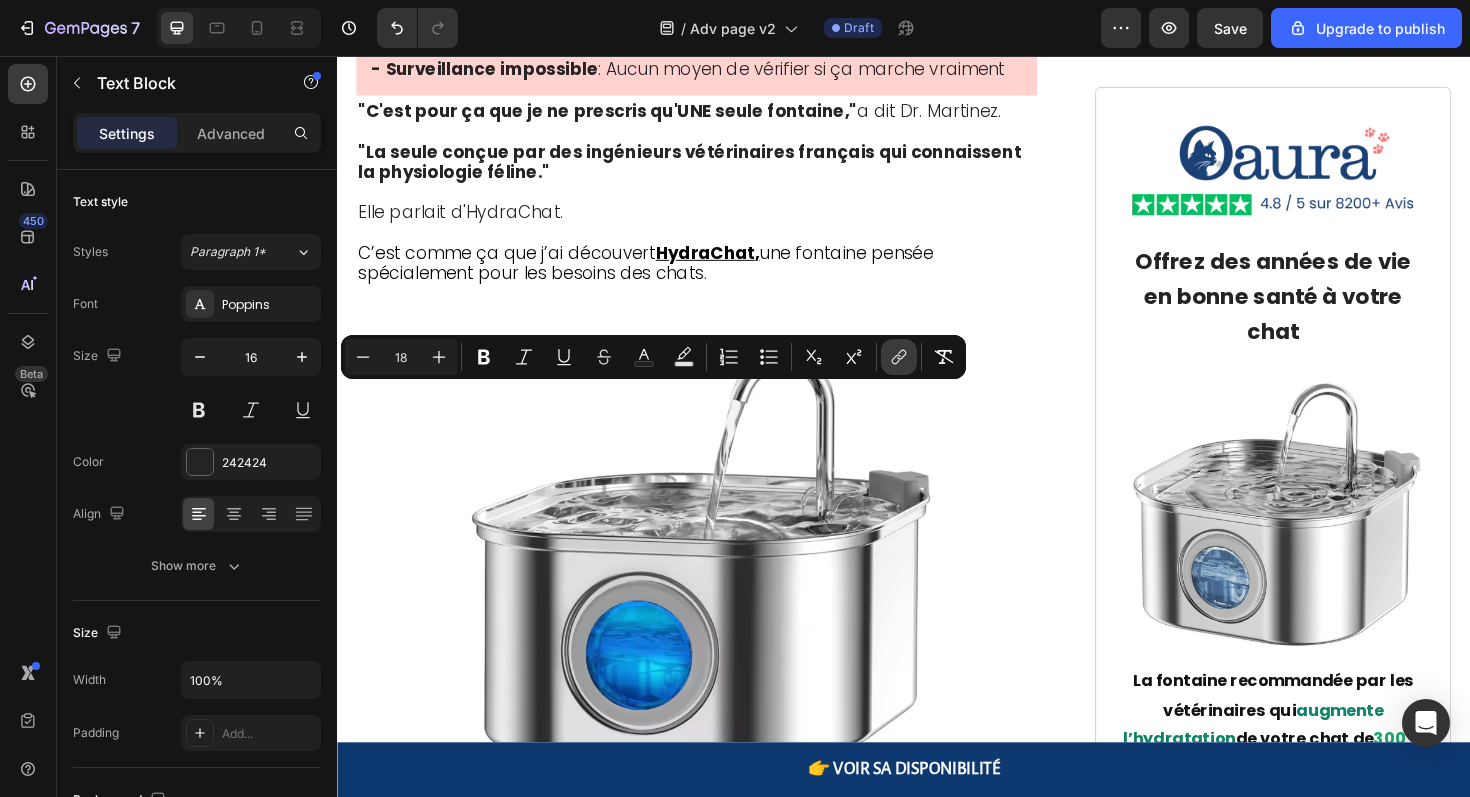 click 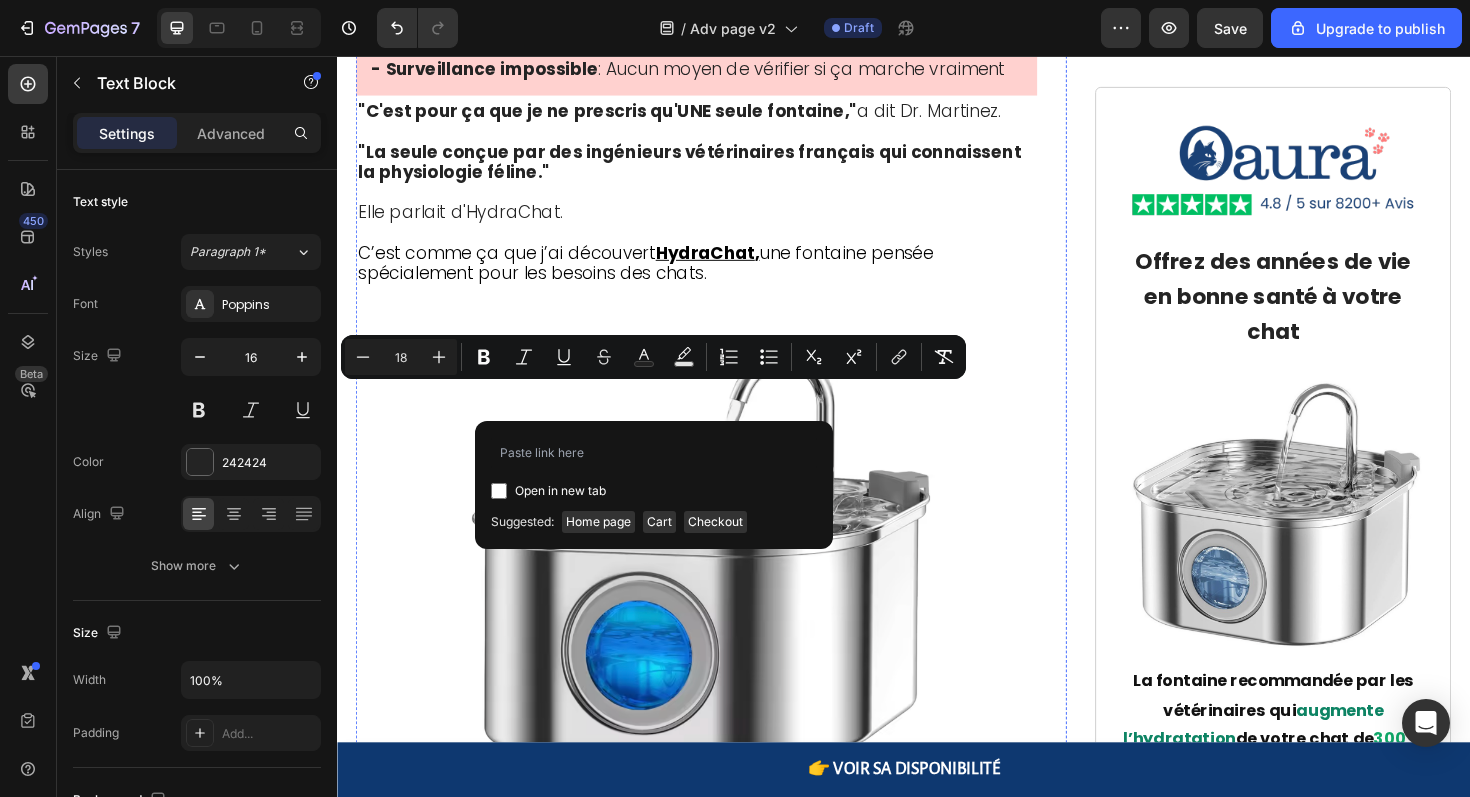 click on "Pas similaire. Pas inspiré par. La même technologie exacte." at bounding box center [620, -1091] 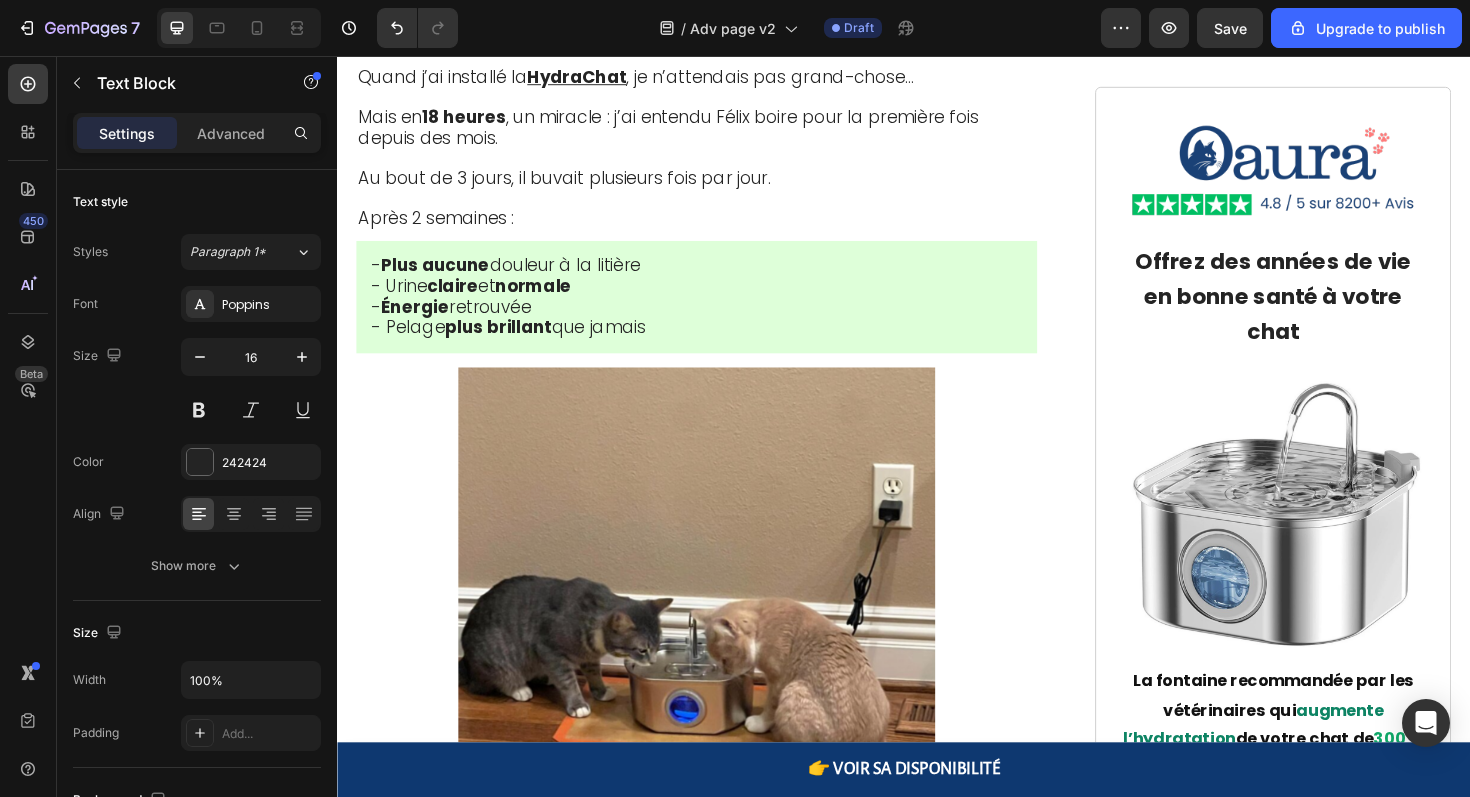 scroll, scrollTop: 7894, scrollLeft: 0, axis: vertical 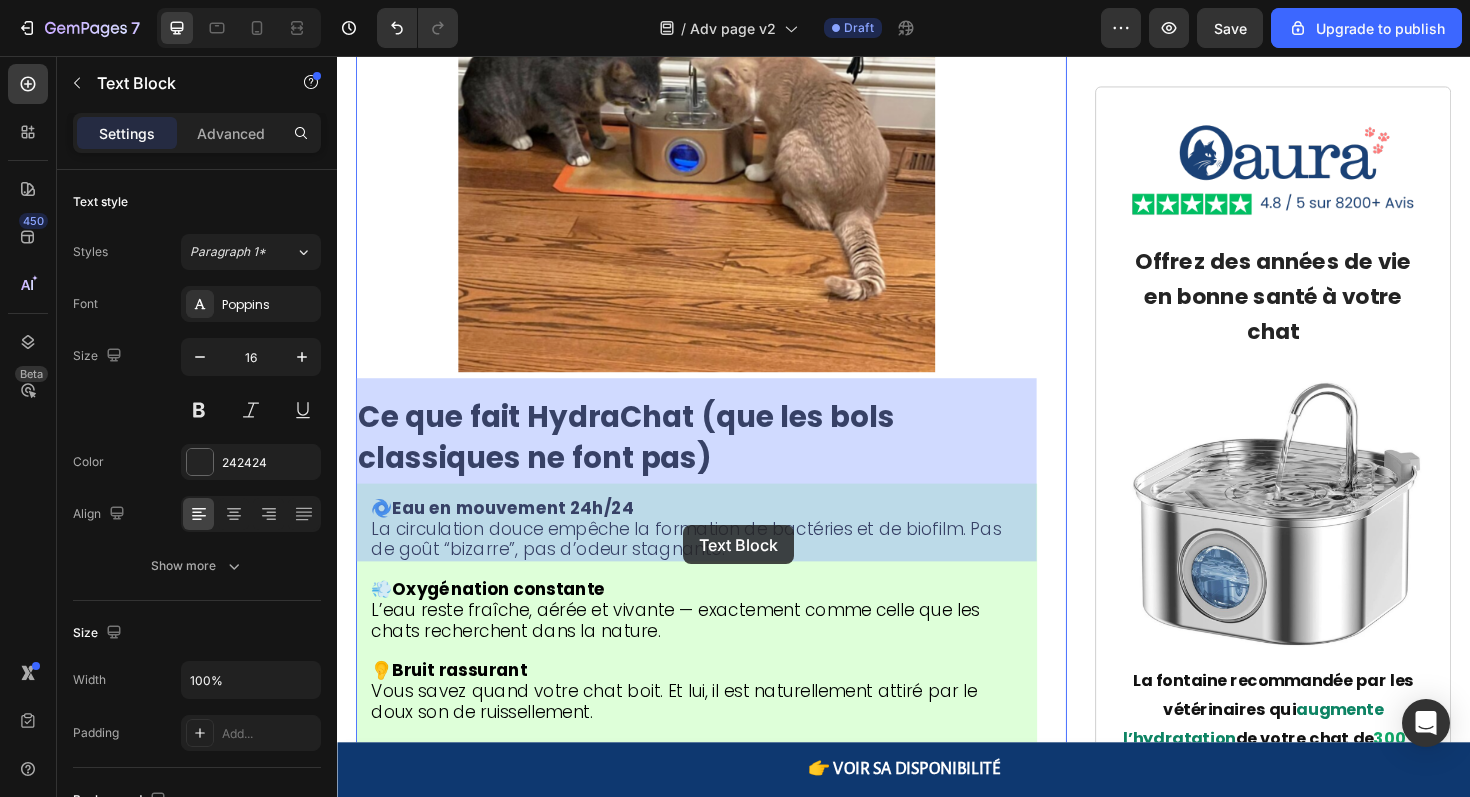 drag, startPoint x: 783, startPoint y: 557, endPoint x: 703, endPoint y: 553, distance: 80.09994 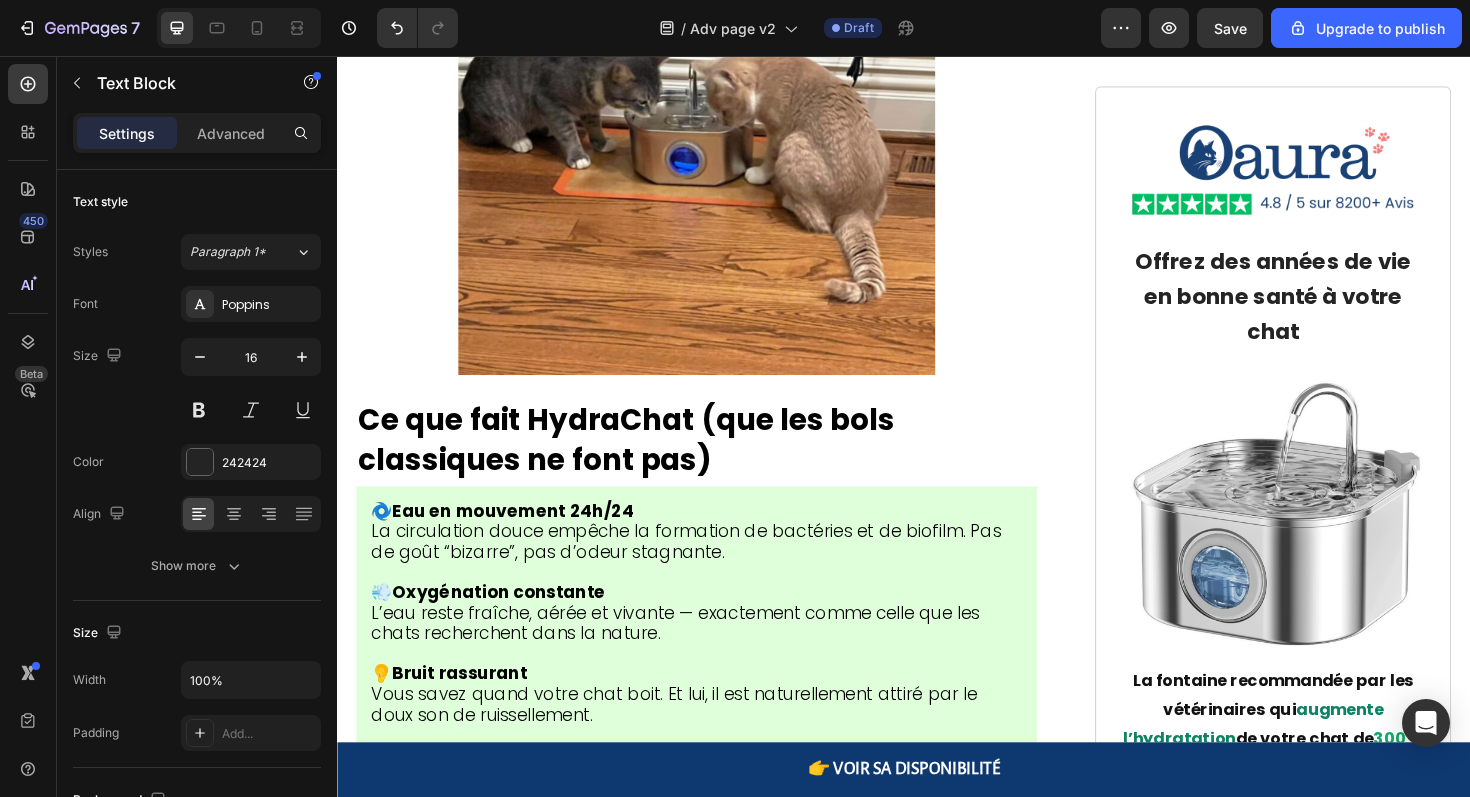click on "C’est comme ça que j’ai découvert" at bounding box center [516, -2109] 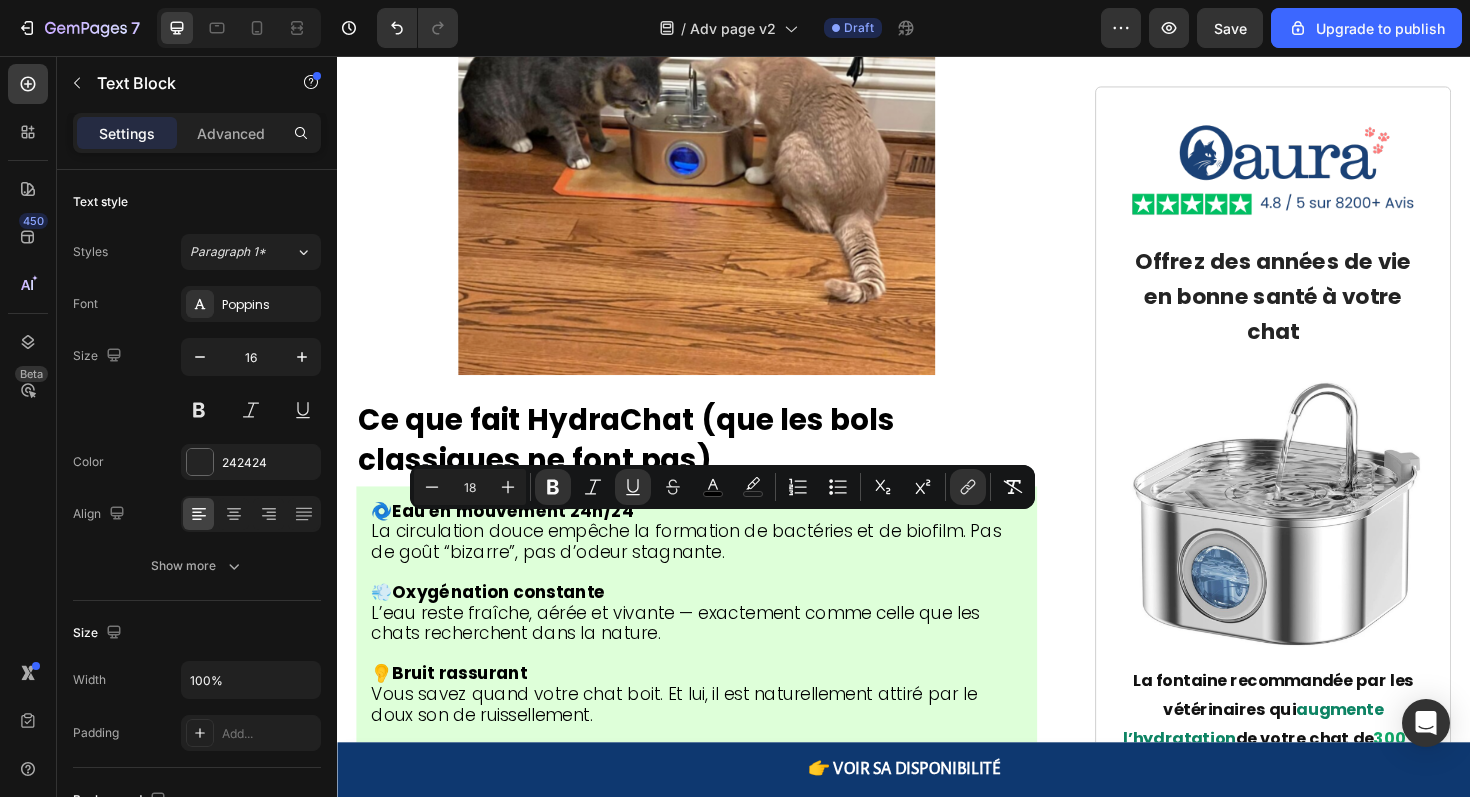 drag, startPoint x: 675, startPoint y: 556, endPoint x: 776, endPoint y: 558, distance: 101.0198 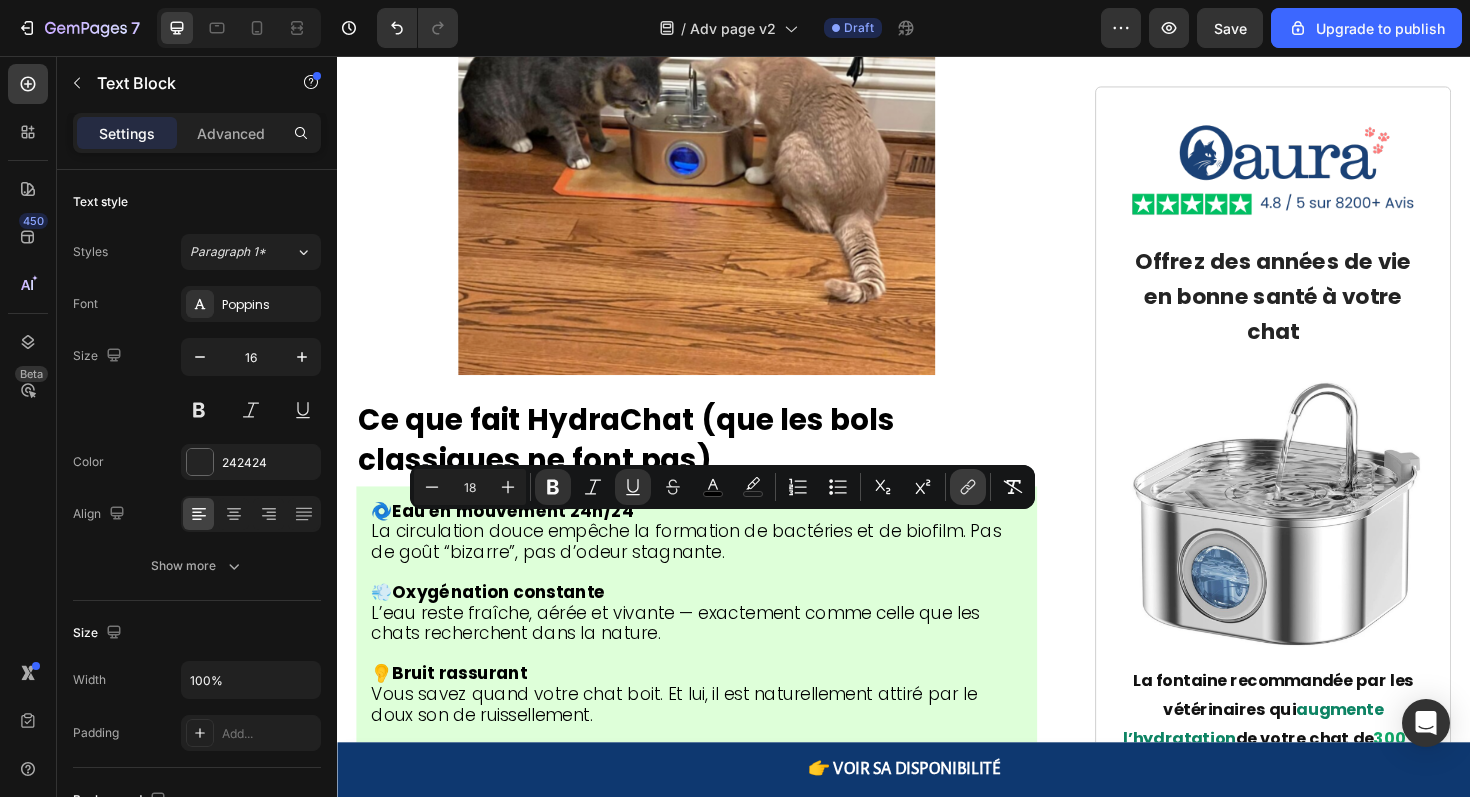 click 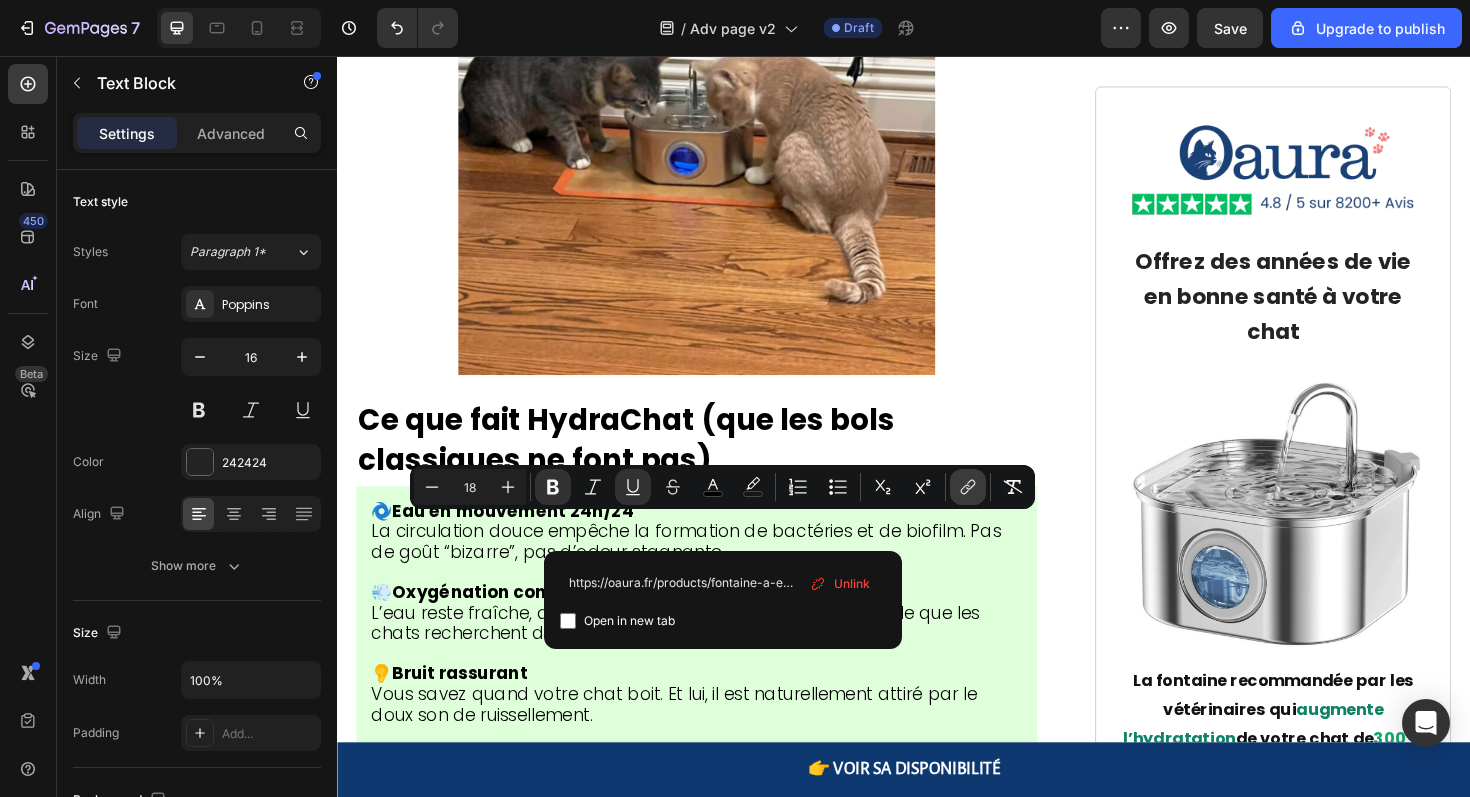 scroll, scrollTop: 0, scrollLeft: 96, axis: horizontal 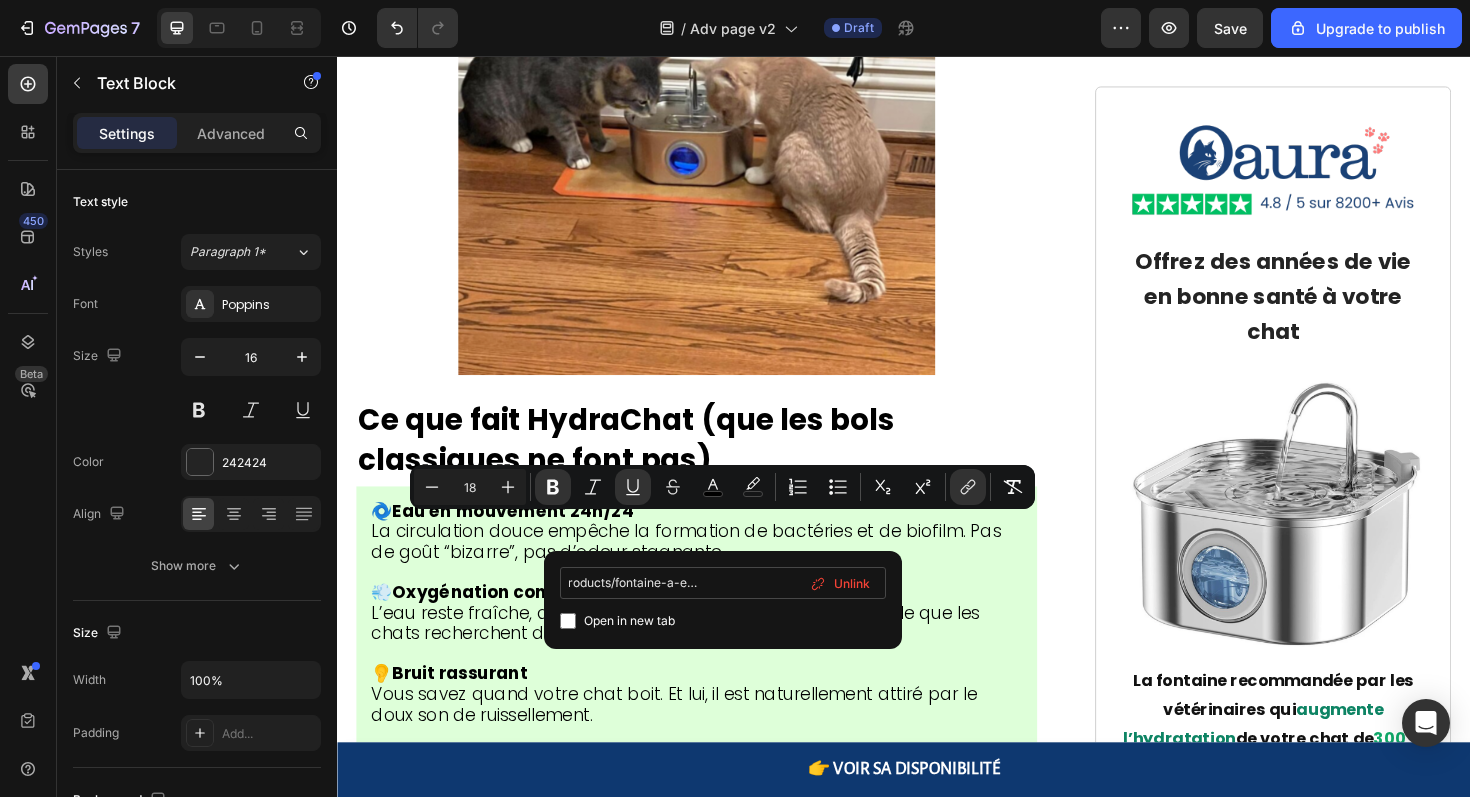 click on "https://oaura.fr/products/fontaine-a-eau-chat-hydrachat" at bounding box center [723, 583] 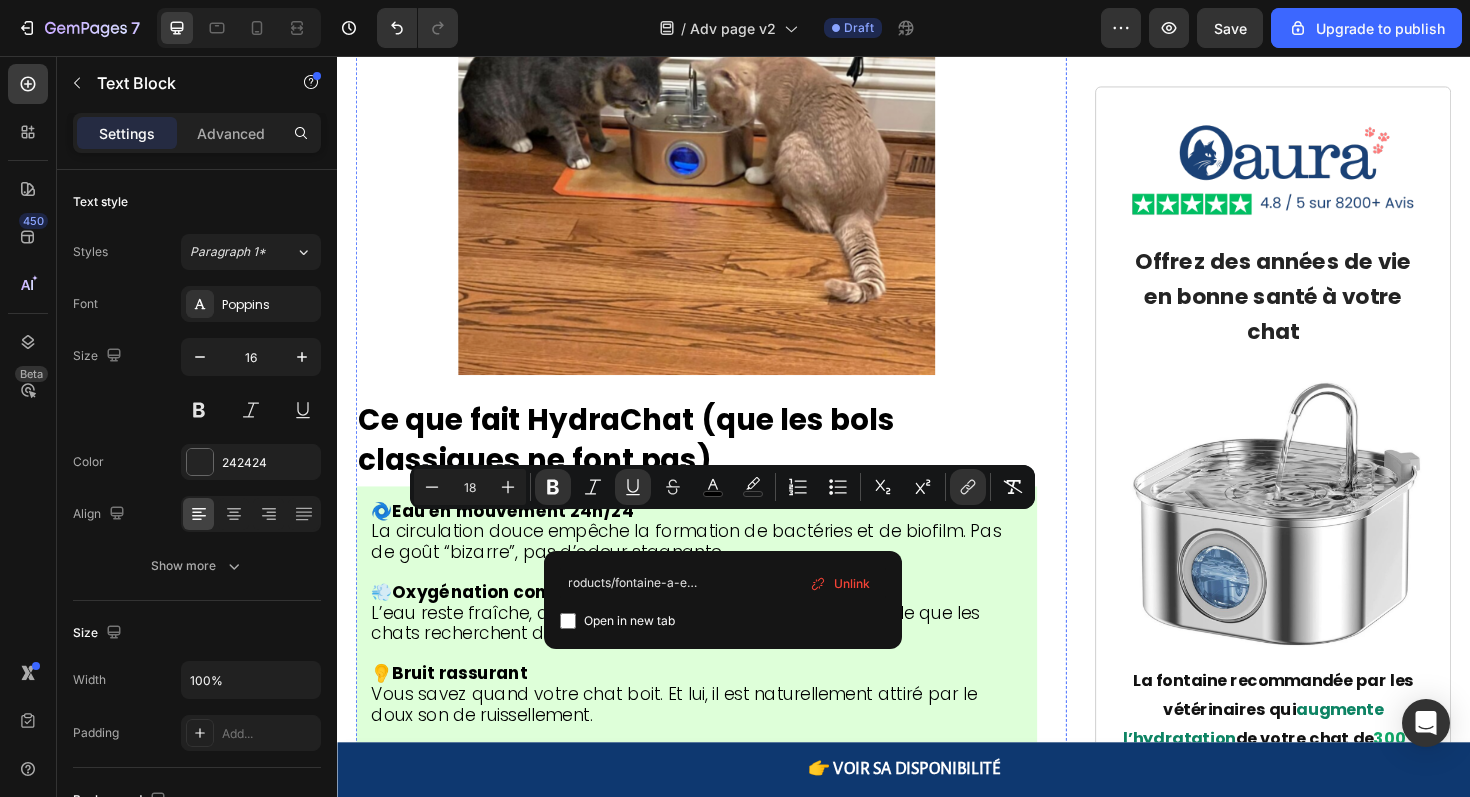 click at bounding box center [717, -1773] 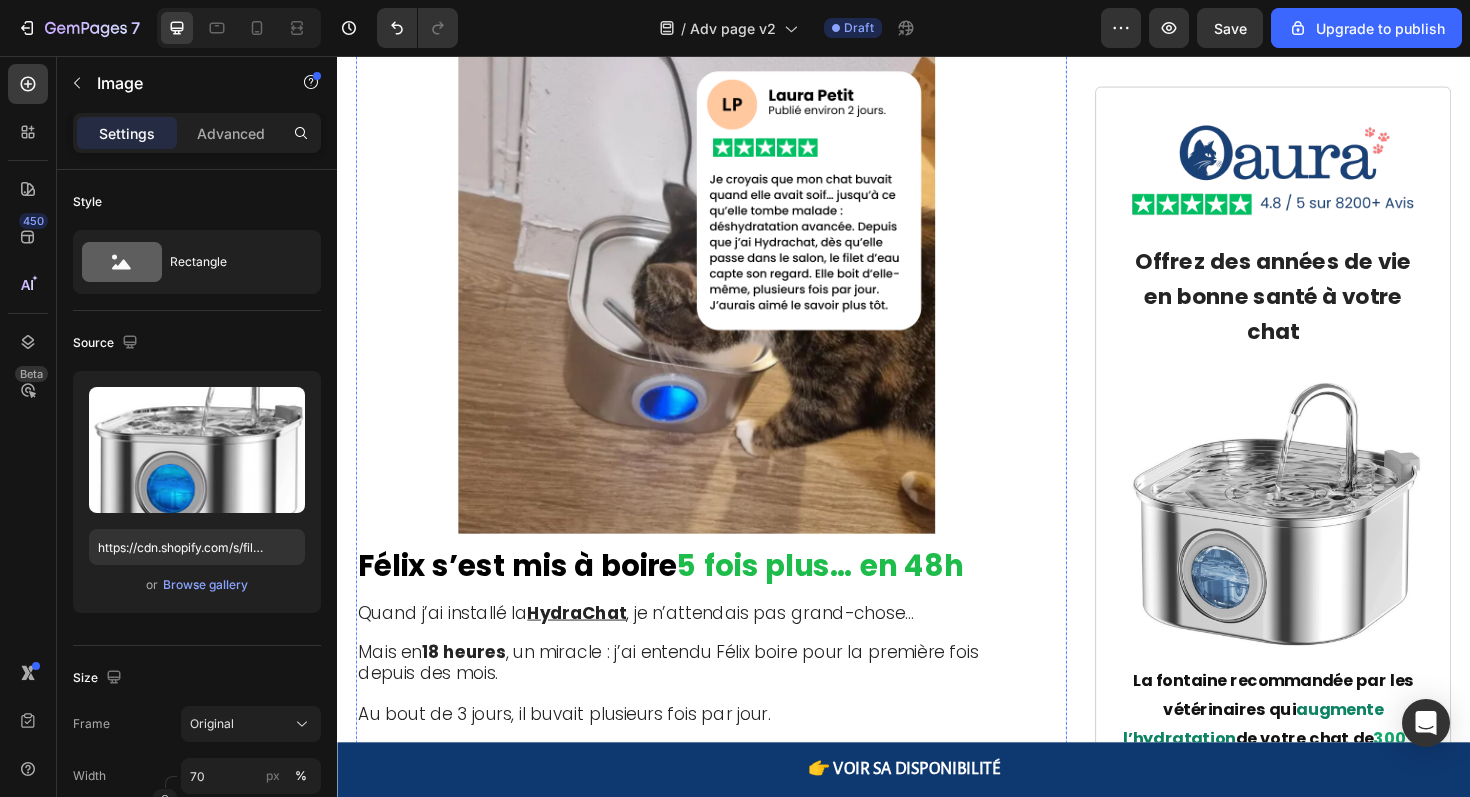 scroll, scrollTop: 6737, scrollLeft: 0, axis: vertical 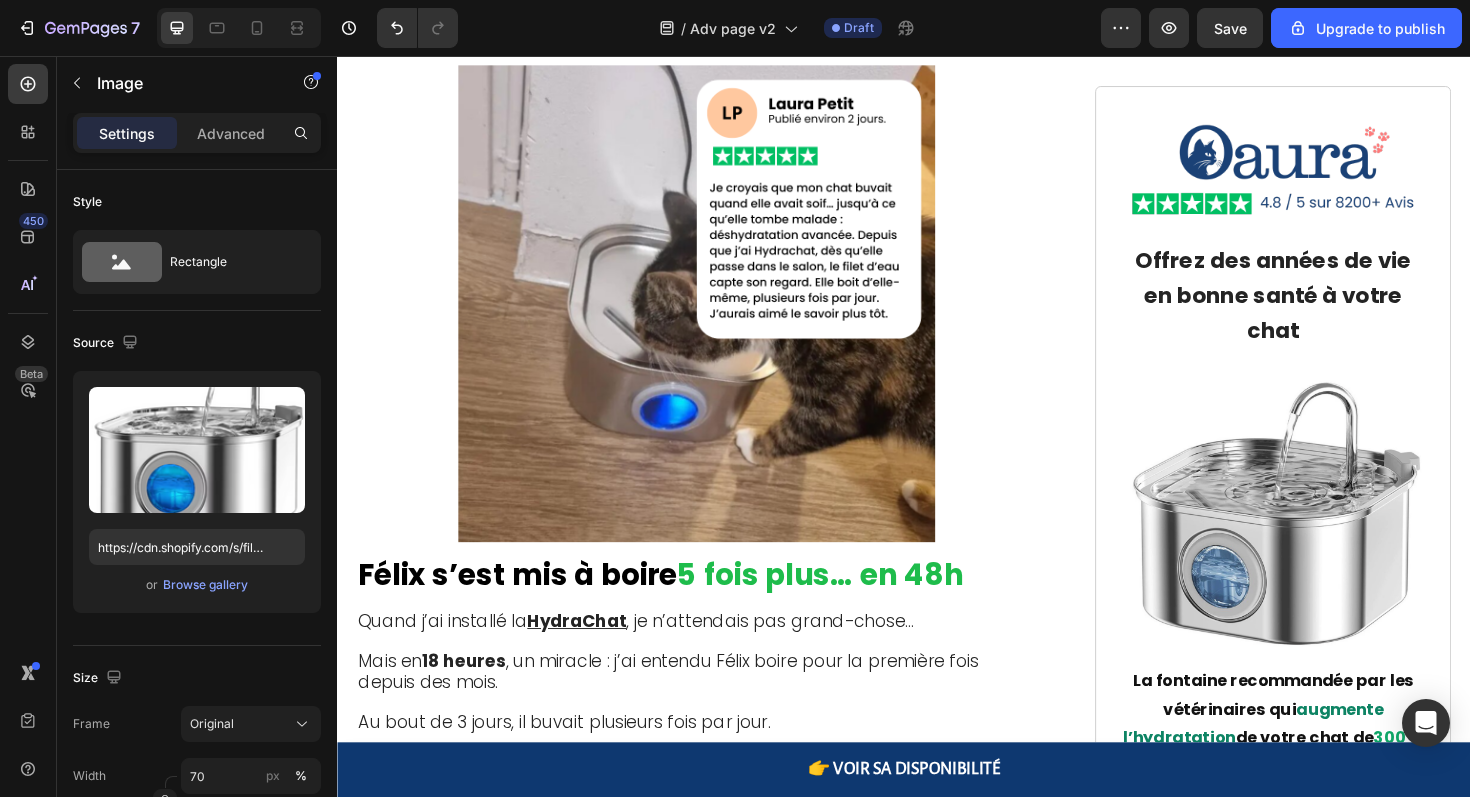 click on "Chacun a reçu une fontaine Hydrachat. Aucun autre changement." at bounding box center [657, -1820] 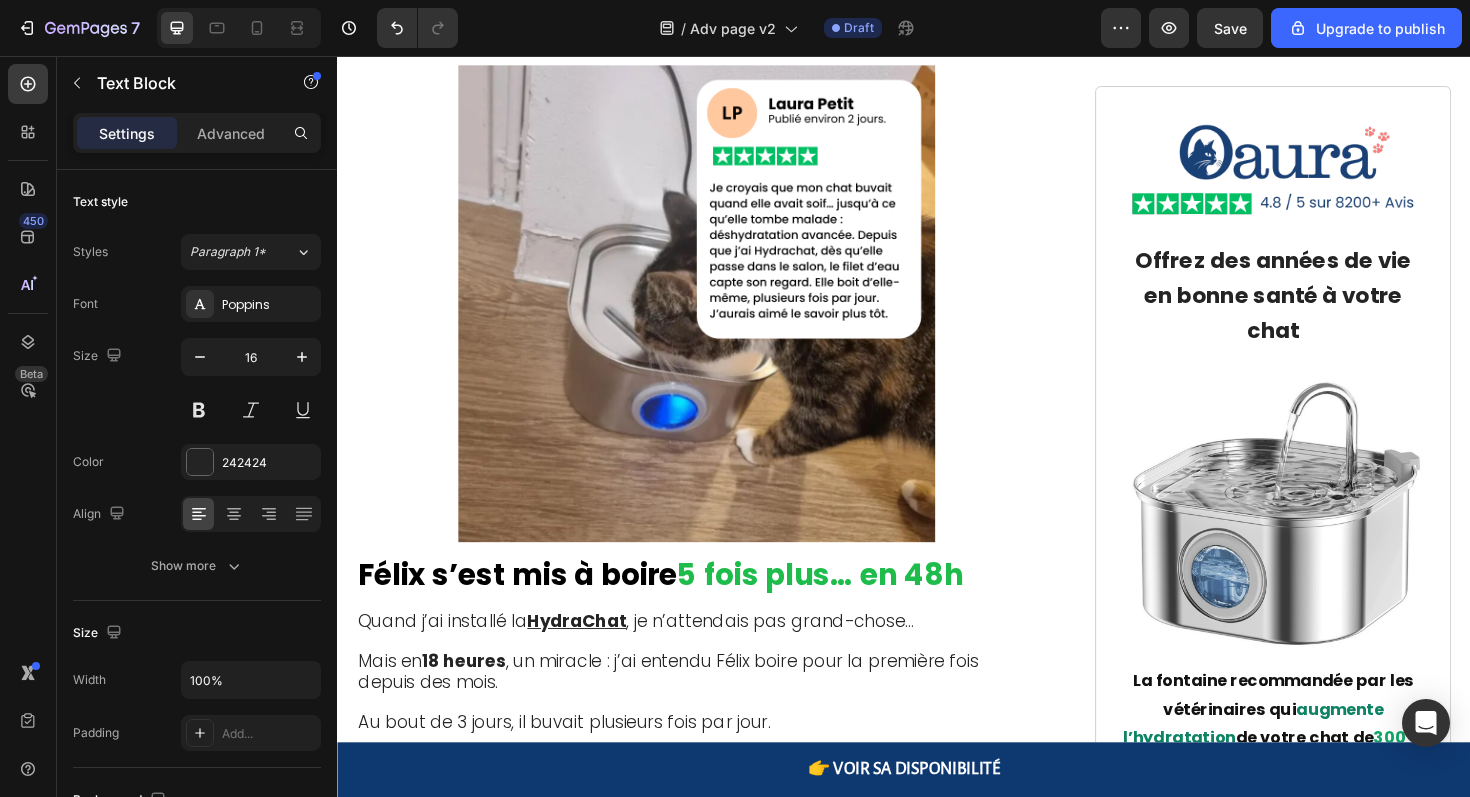 click on "Chacun a reçu une fontaine Hydrachat. Aucun autre changement." at bounding box center [657, -1820] 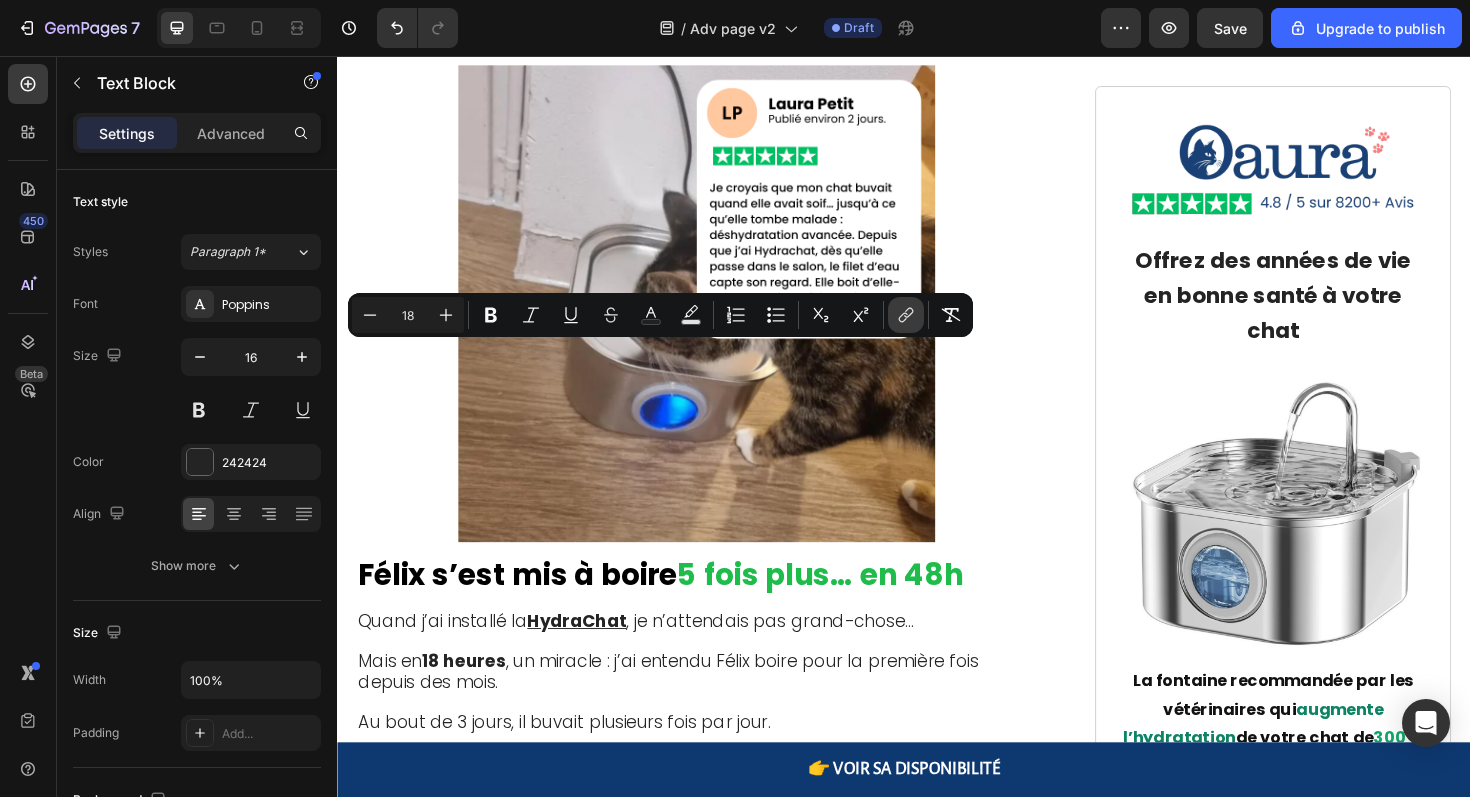 click 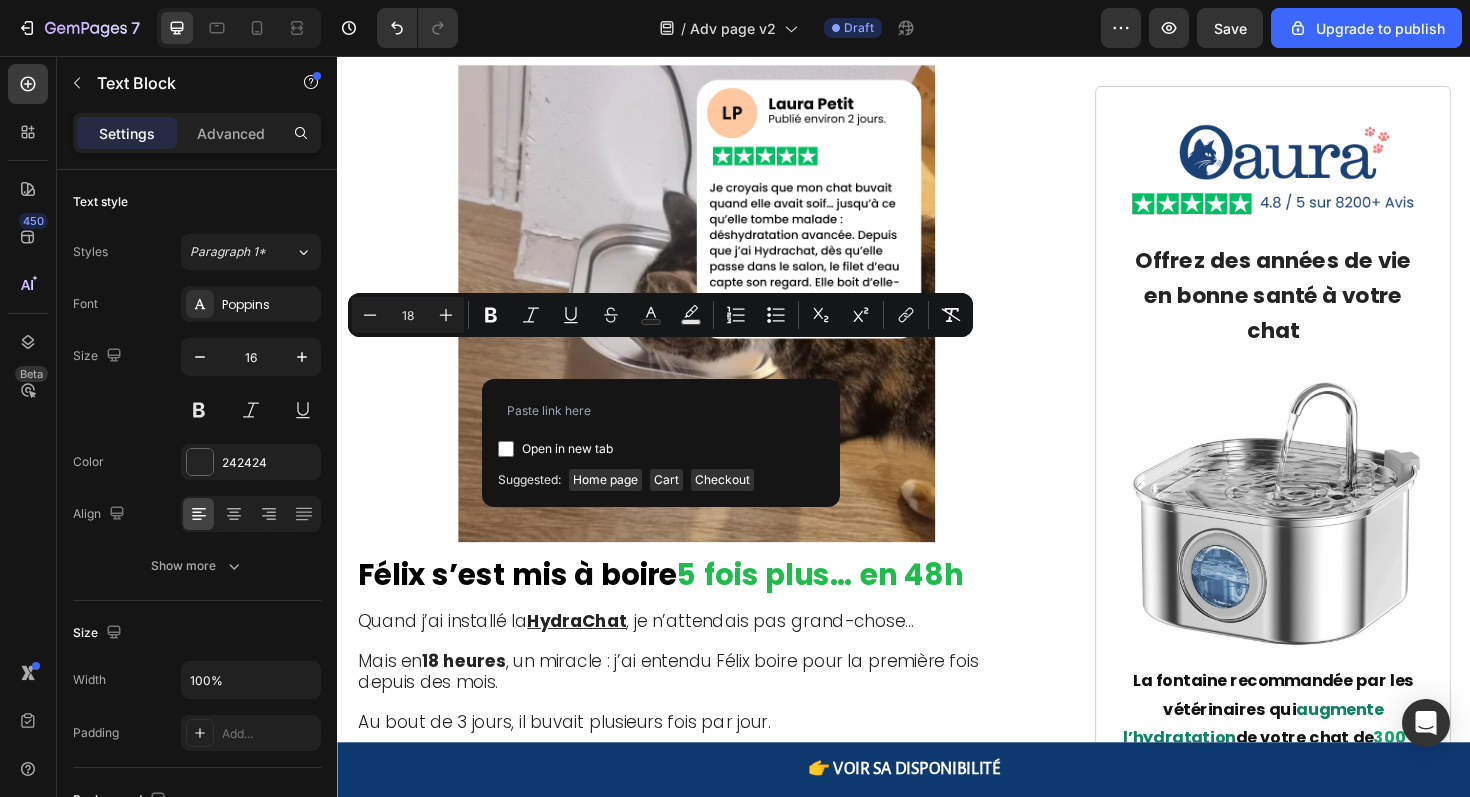 type on "https://oaura.fr/products/fontaine-a-eau-chat-hydrachat" 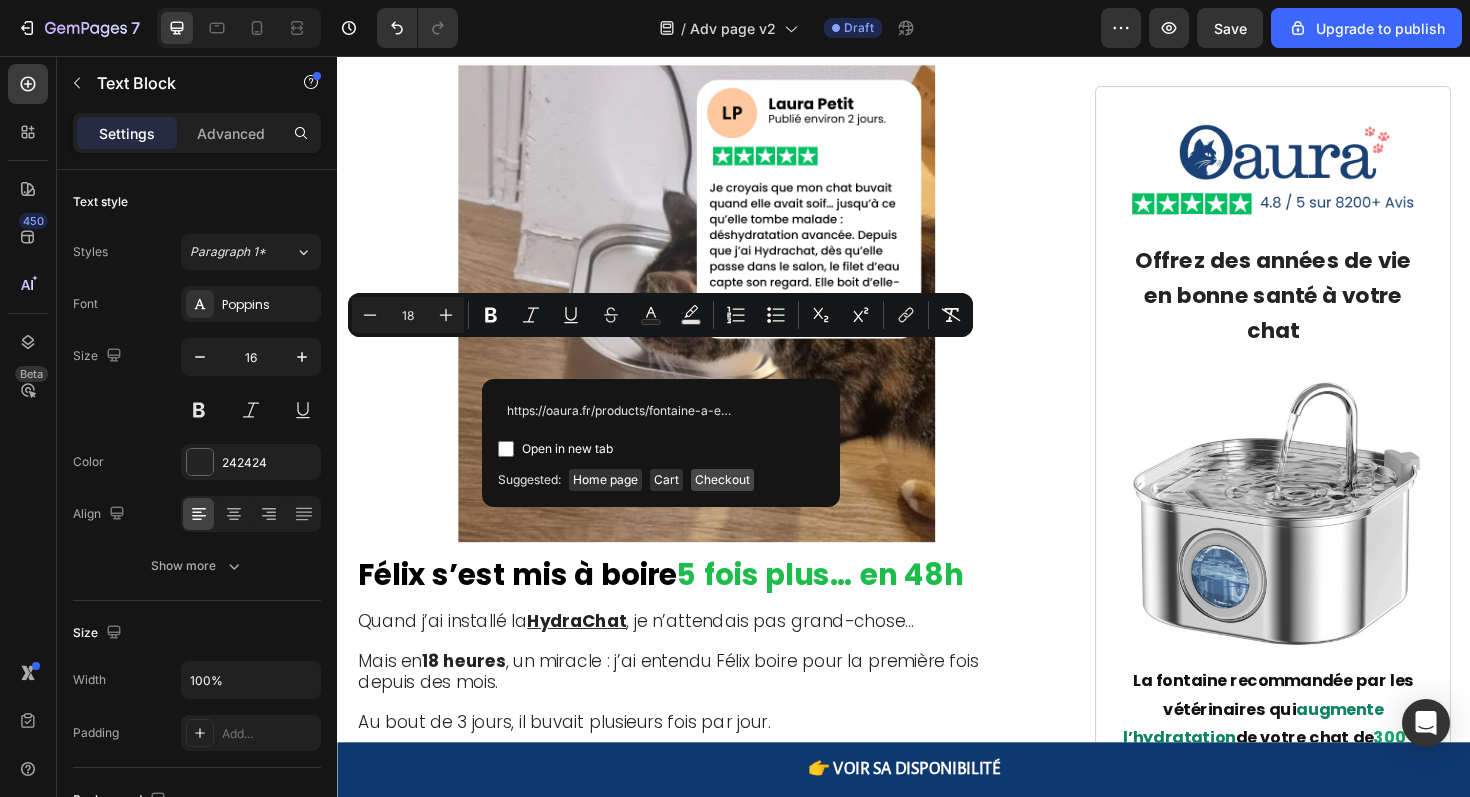 scroll, scrollTop: 0, scrollLeft: 96, axis: horizontal 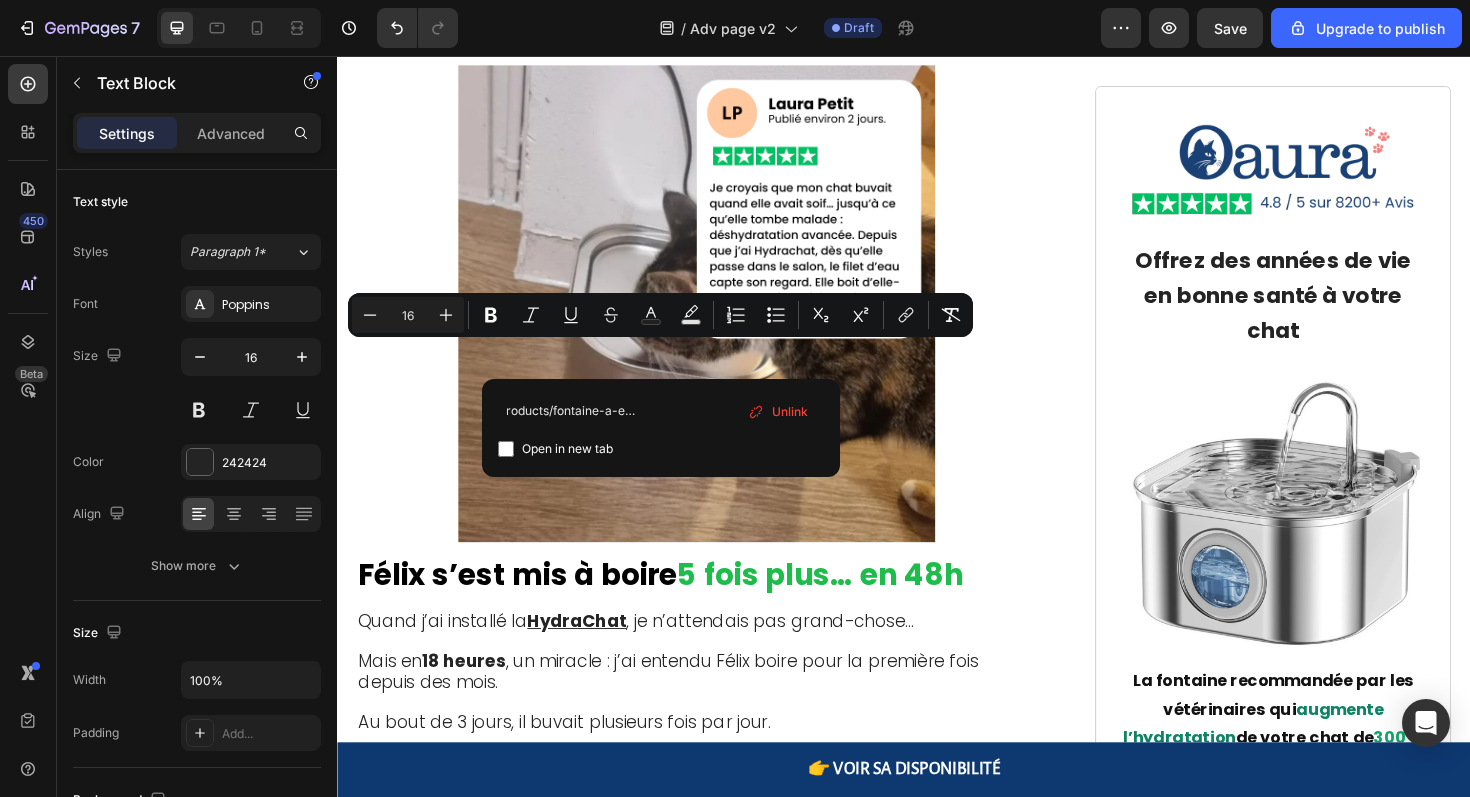 click at bounding box center (717, -1711) 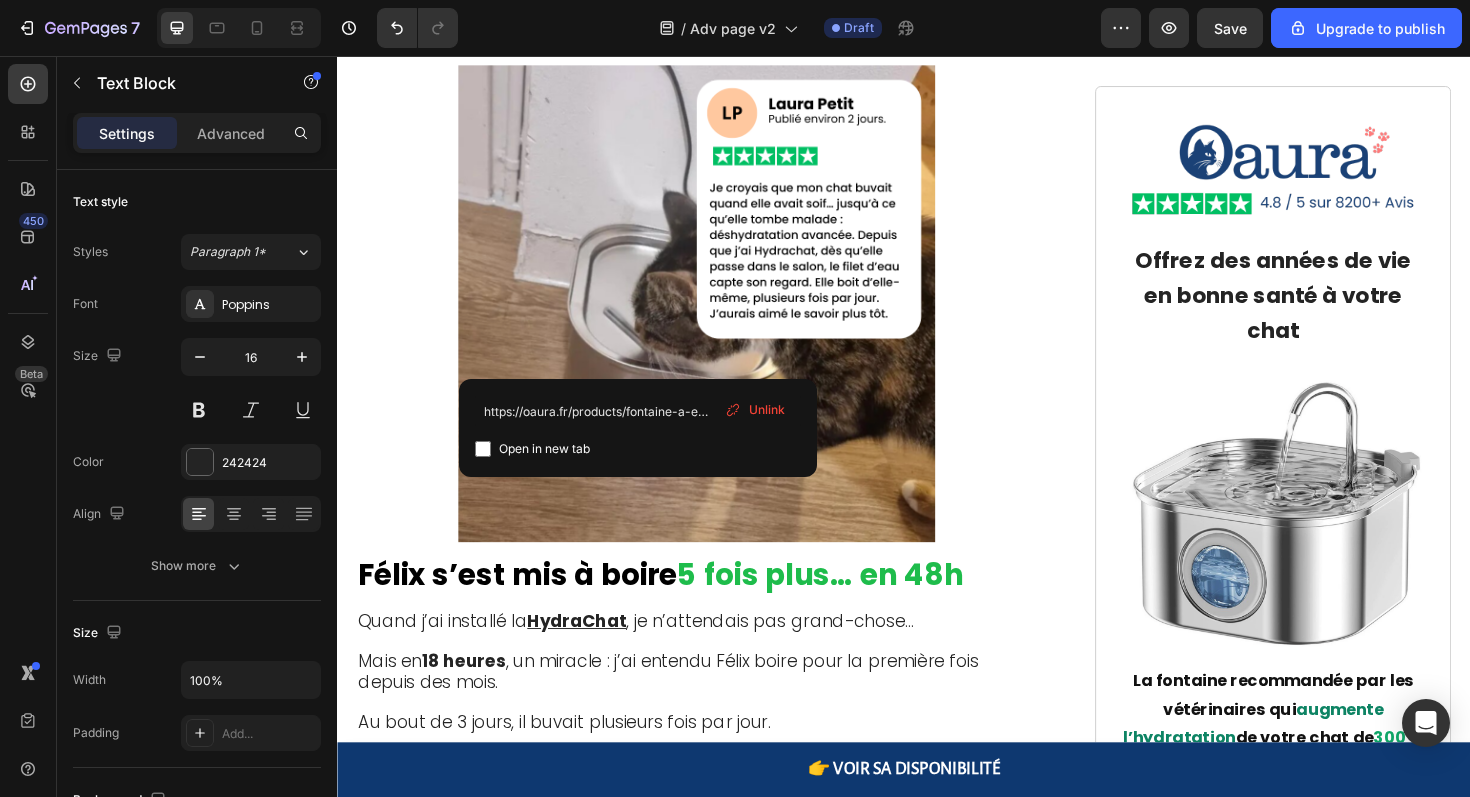 click on "Hydrachat" at bounding box center [659, -1820] 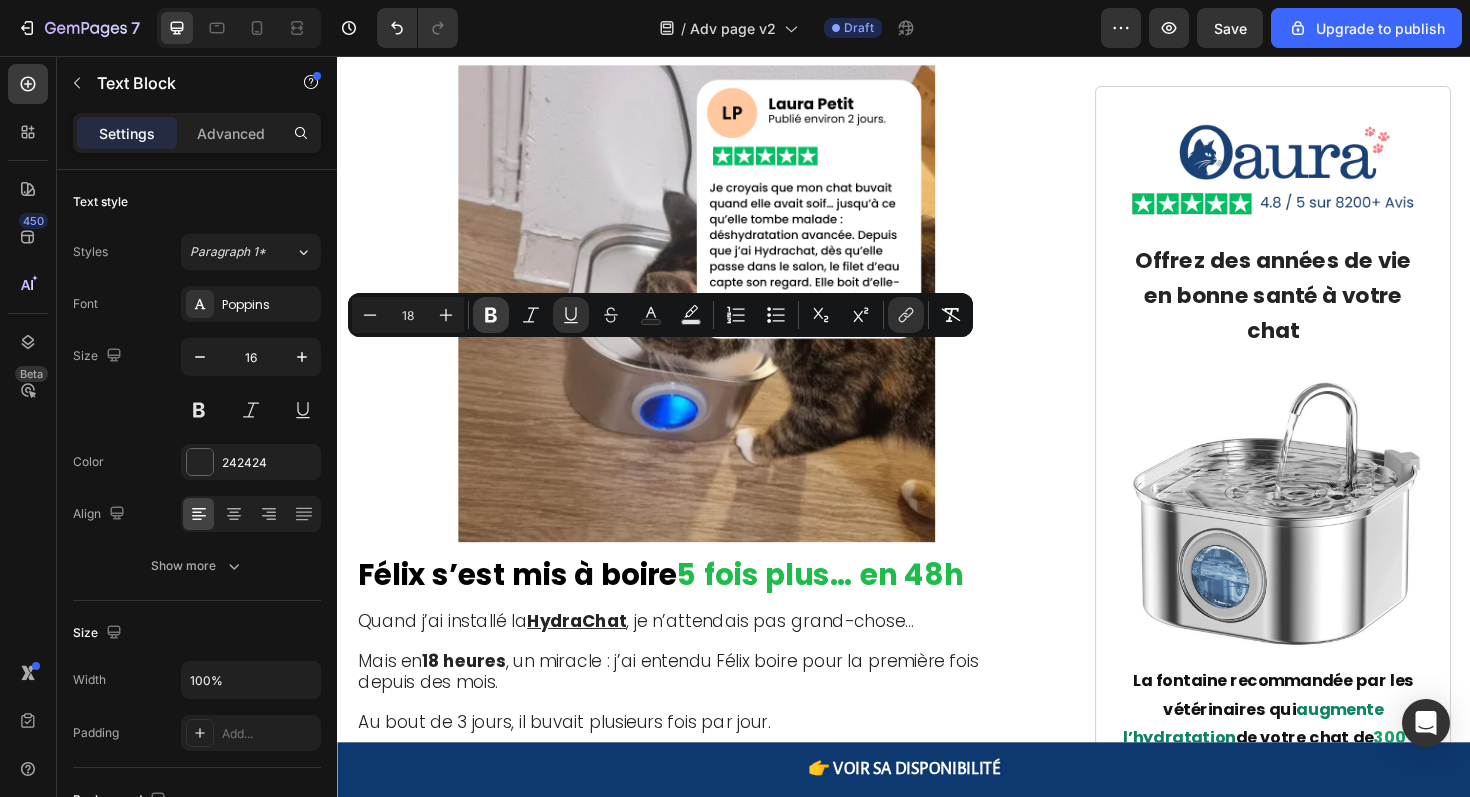 click 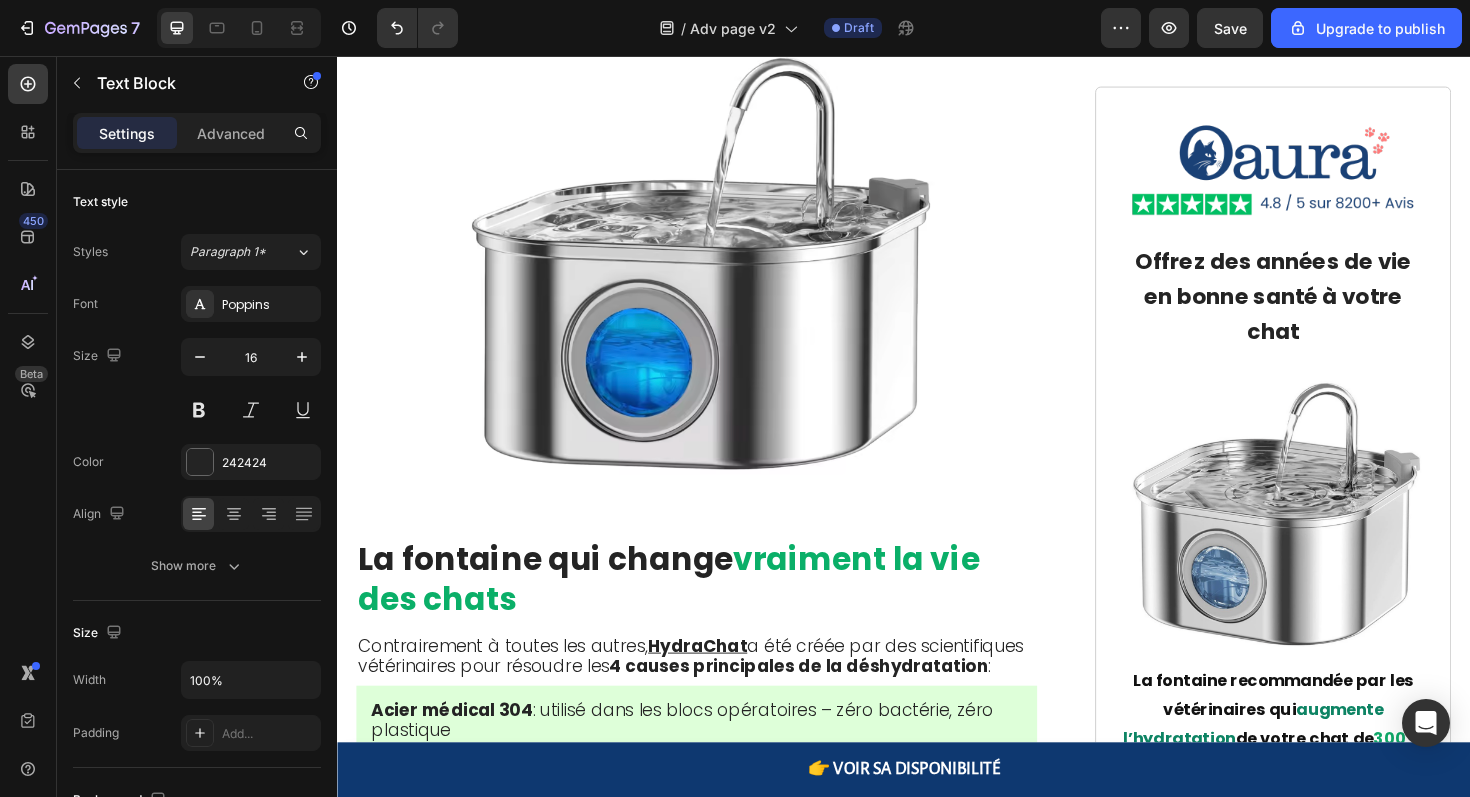 scroll, scrollTop: 5817, scrollLeft: 0, axis: vertical 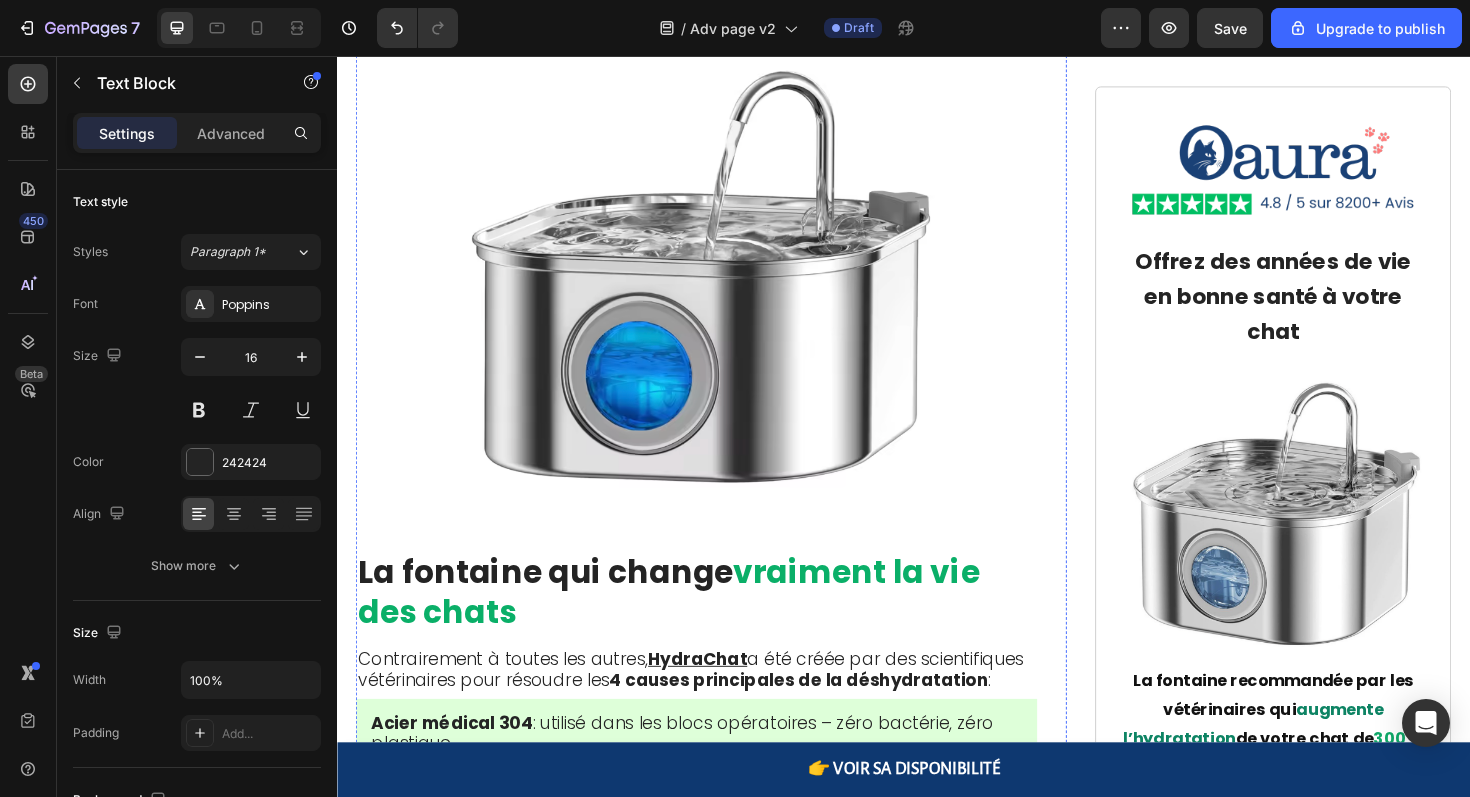 click on "Des chats qui avaient ignoré l'eau pendant des années s'y intéressaient soudainement." at bounding box center (679, -1141) 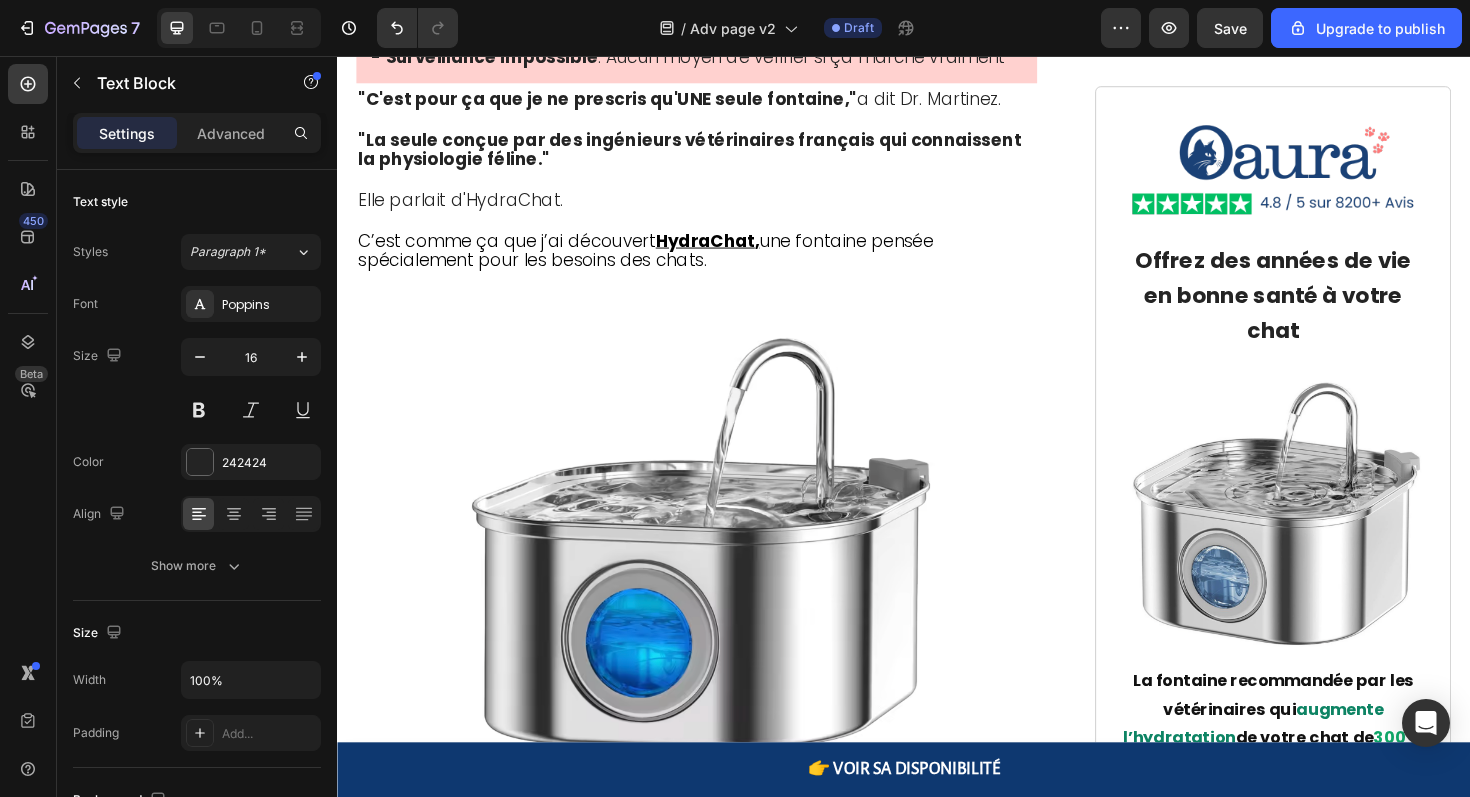 scroll, scrollTop: 5512, scrollLeft: 0, axis: vertical 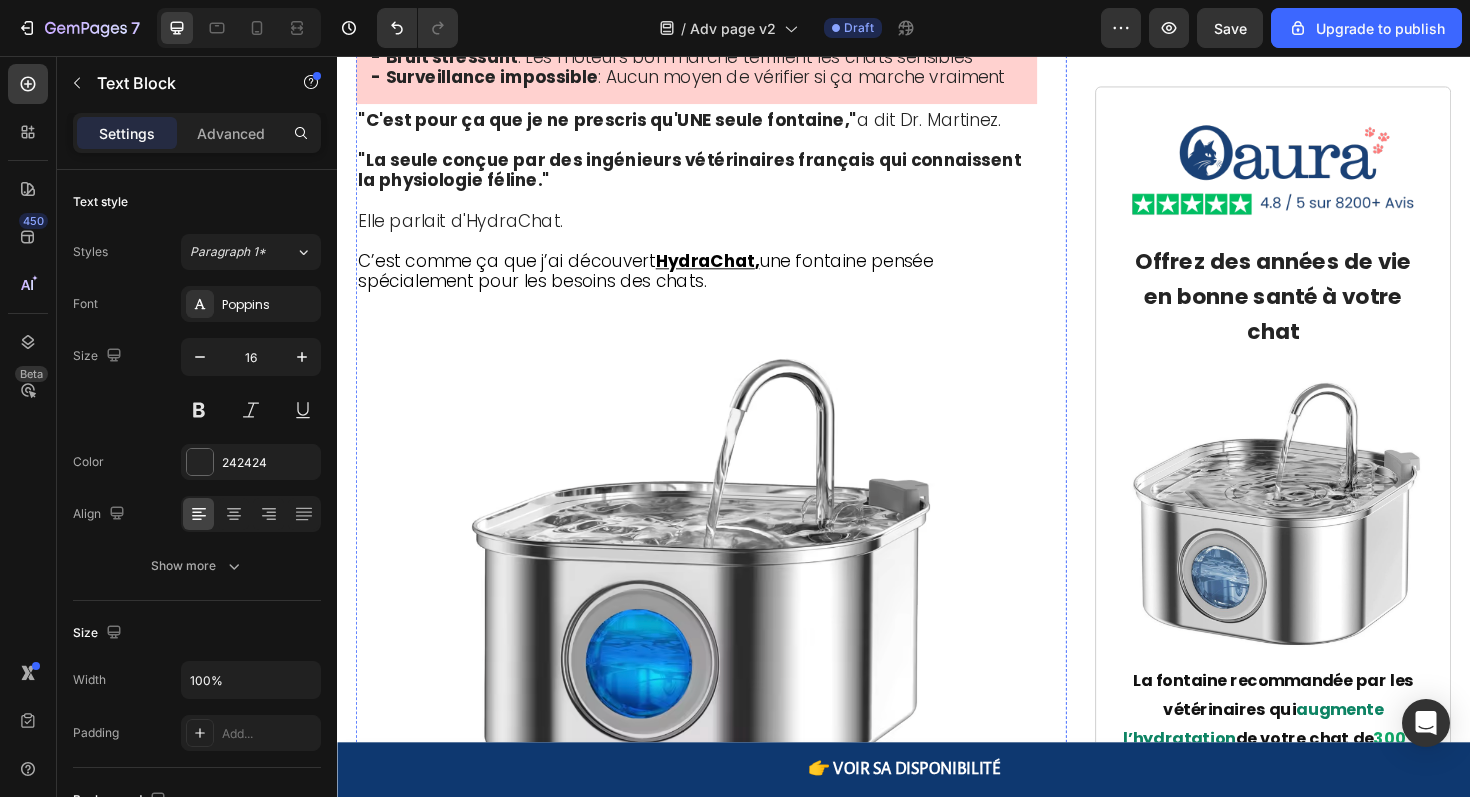click on "Hydrachat a incorporé le système exact de triple-filtration que nous utilisons dans les hôpitaux vétérinaires :" at bounding box center [702, -1283] 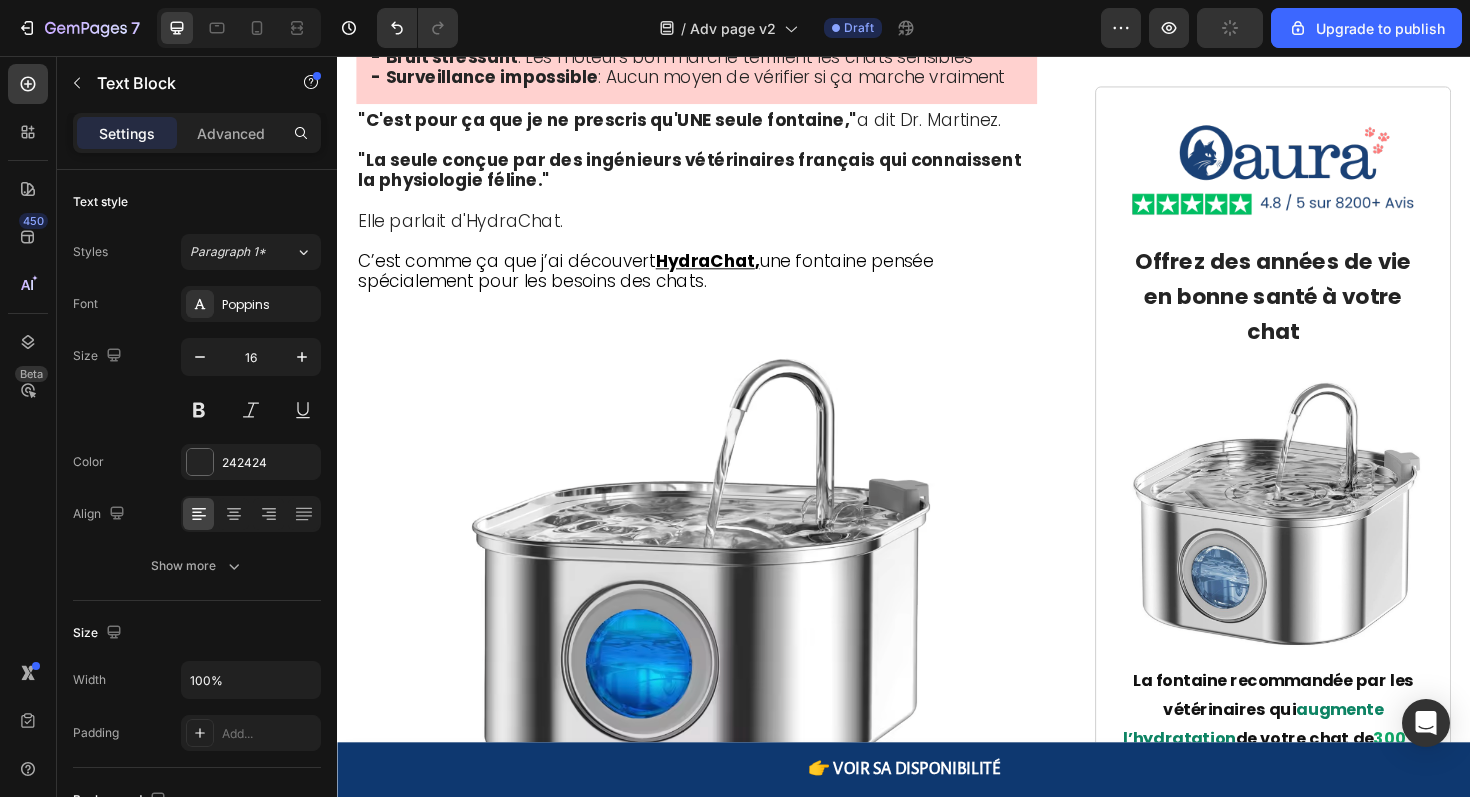 click on "Hydrachat a incorporé le système exact de triple-filtration que nous utilisons dans les hôpitaux vétérinaires :" at bounding box center [702, -1283] 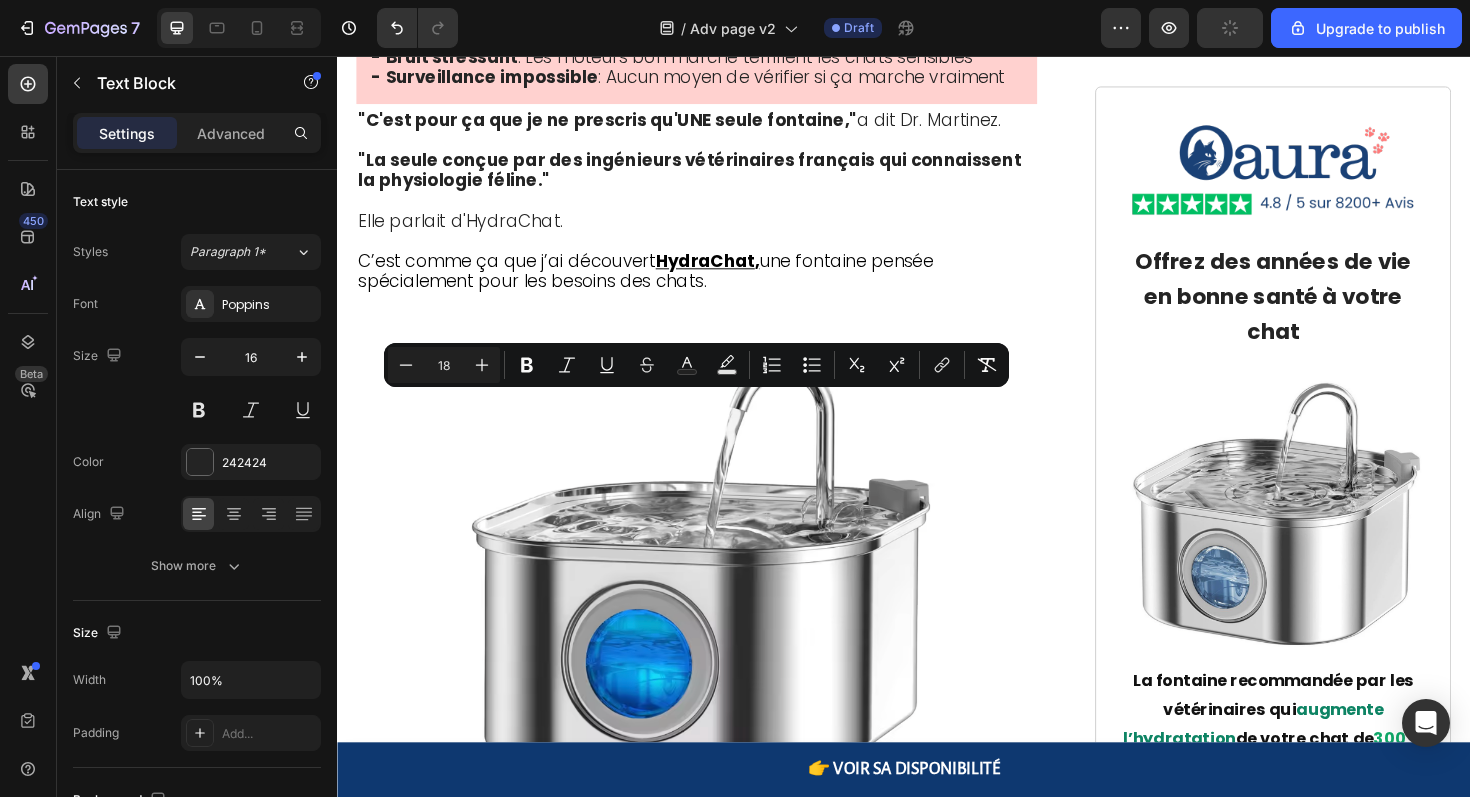 click on "Hydrachat a incorporé le système exact de triple-filtration que nous utilisons dans les hôpitaux vétérinaires :" at bounding box center (702, -1283) 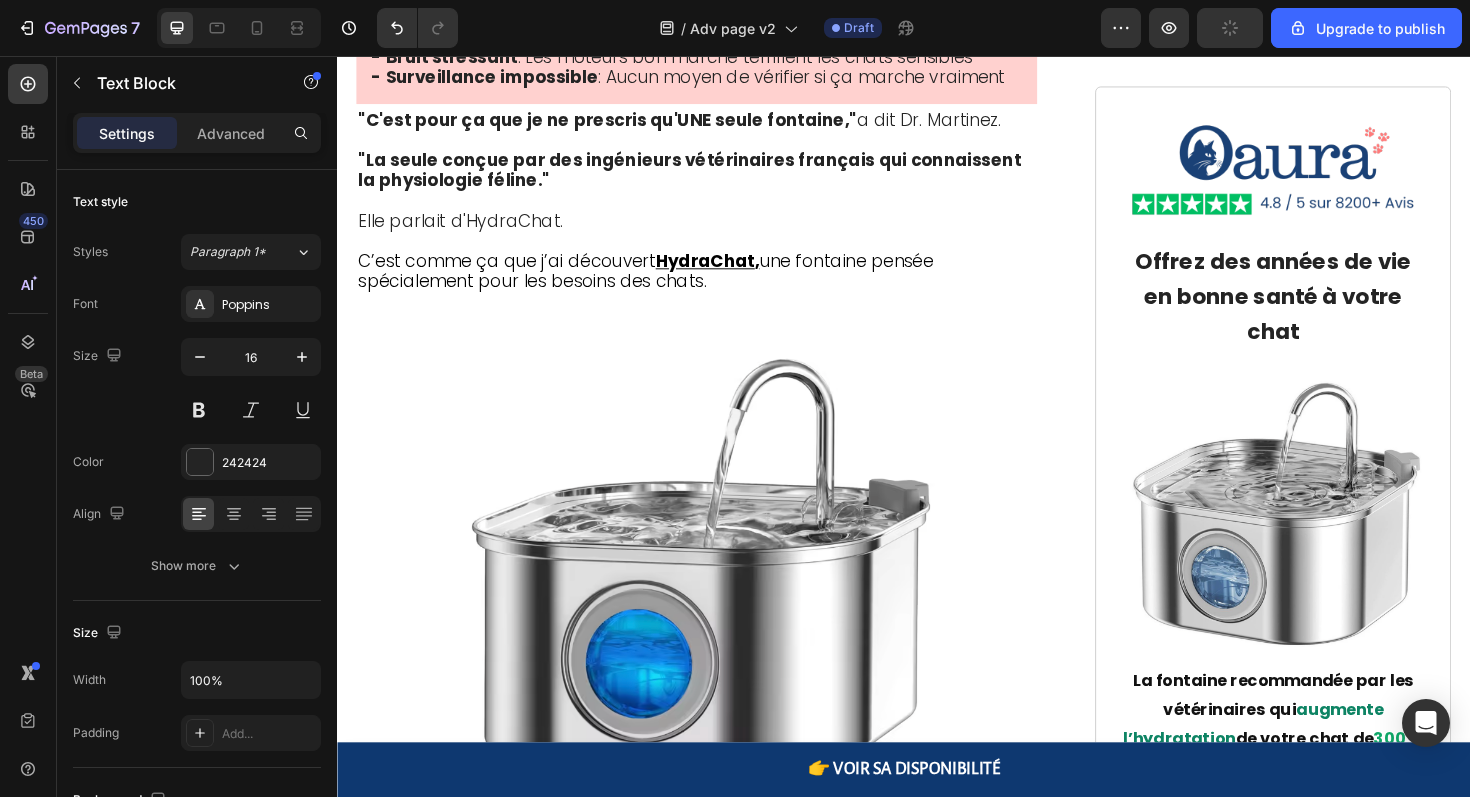 click on "Hydrachat a incorporé le système exact de triple-filtration que nous utilisons dans les hôpitaux vétérinaires :" at bounding box center (702, -1283) 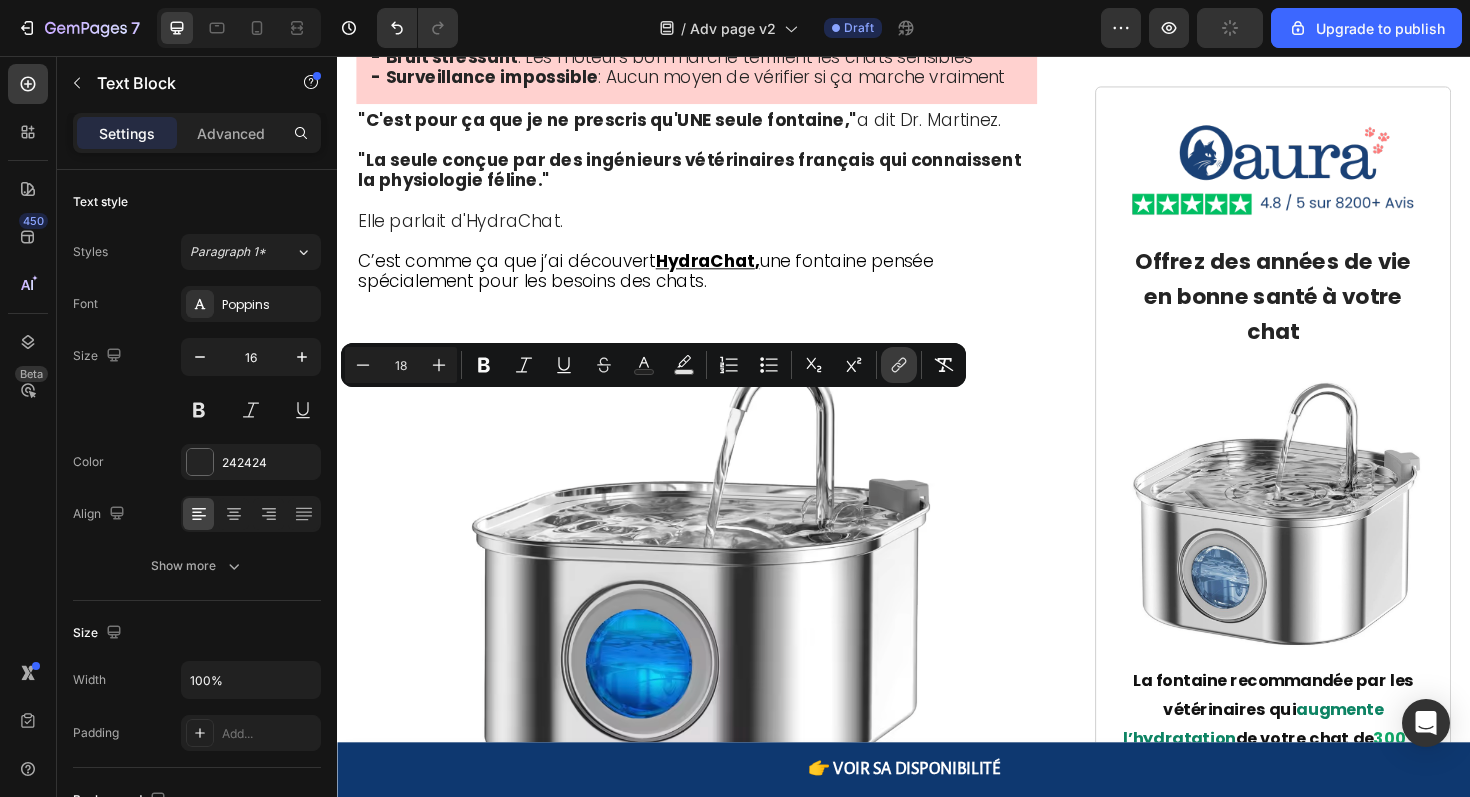 click 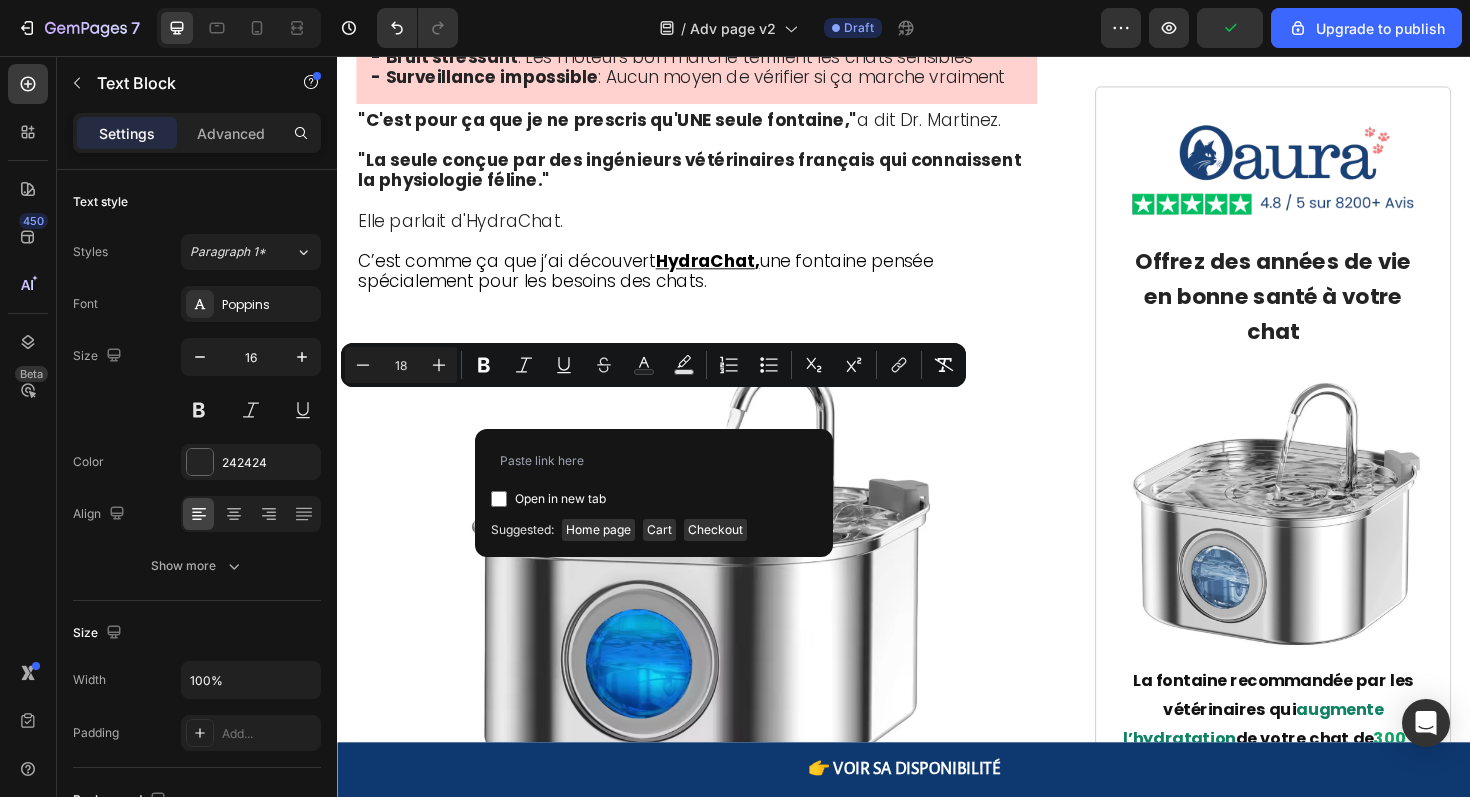 type on "https://oaura.fr/products/fontaine-a-eau-chat-hydrachat" 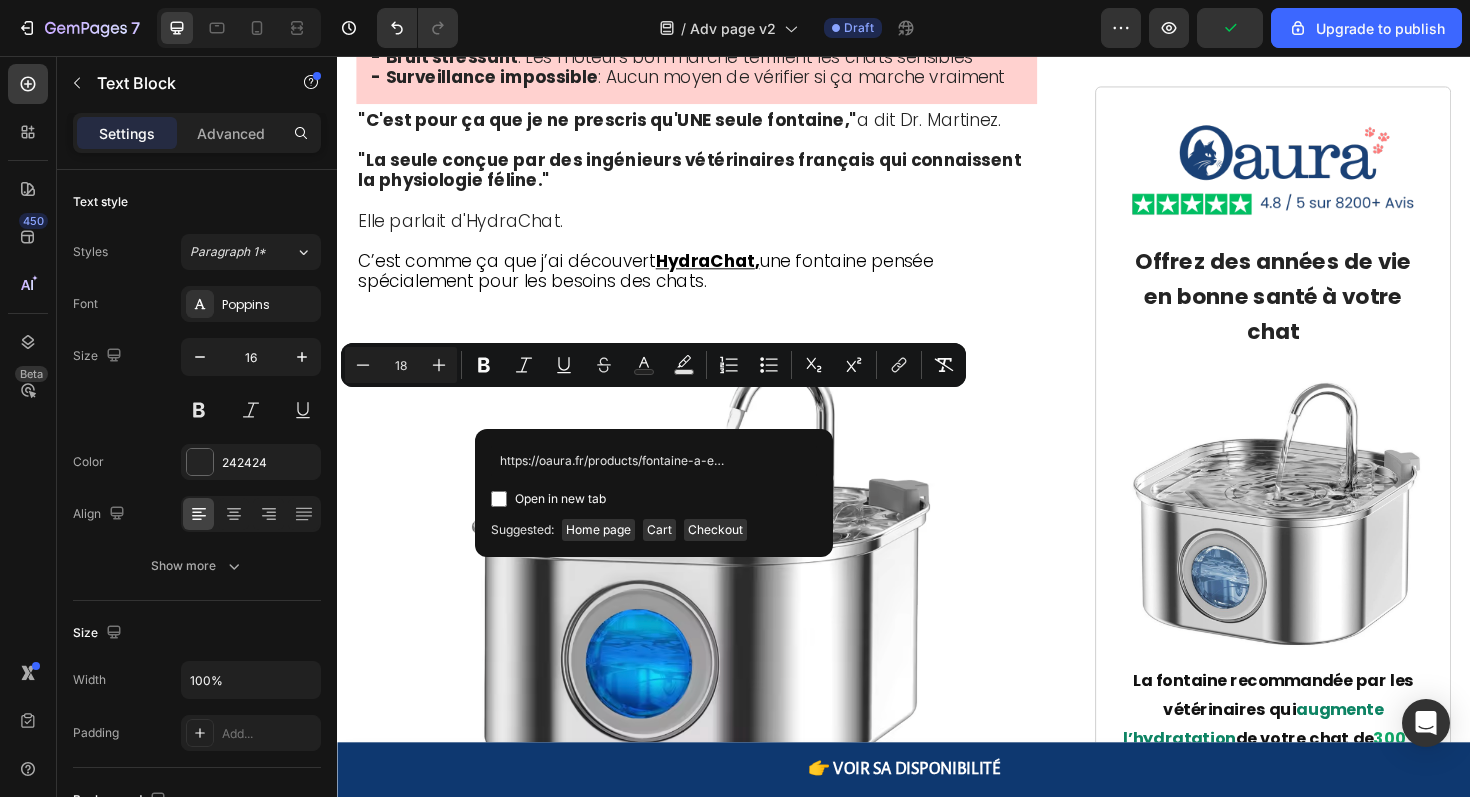 scroll, scrollTop: 0, scrollLeft: 96, axis: horizontal 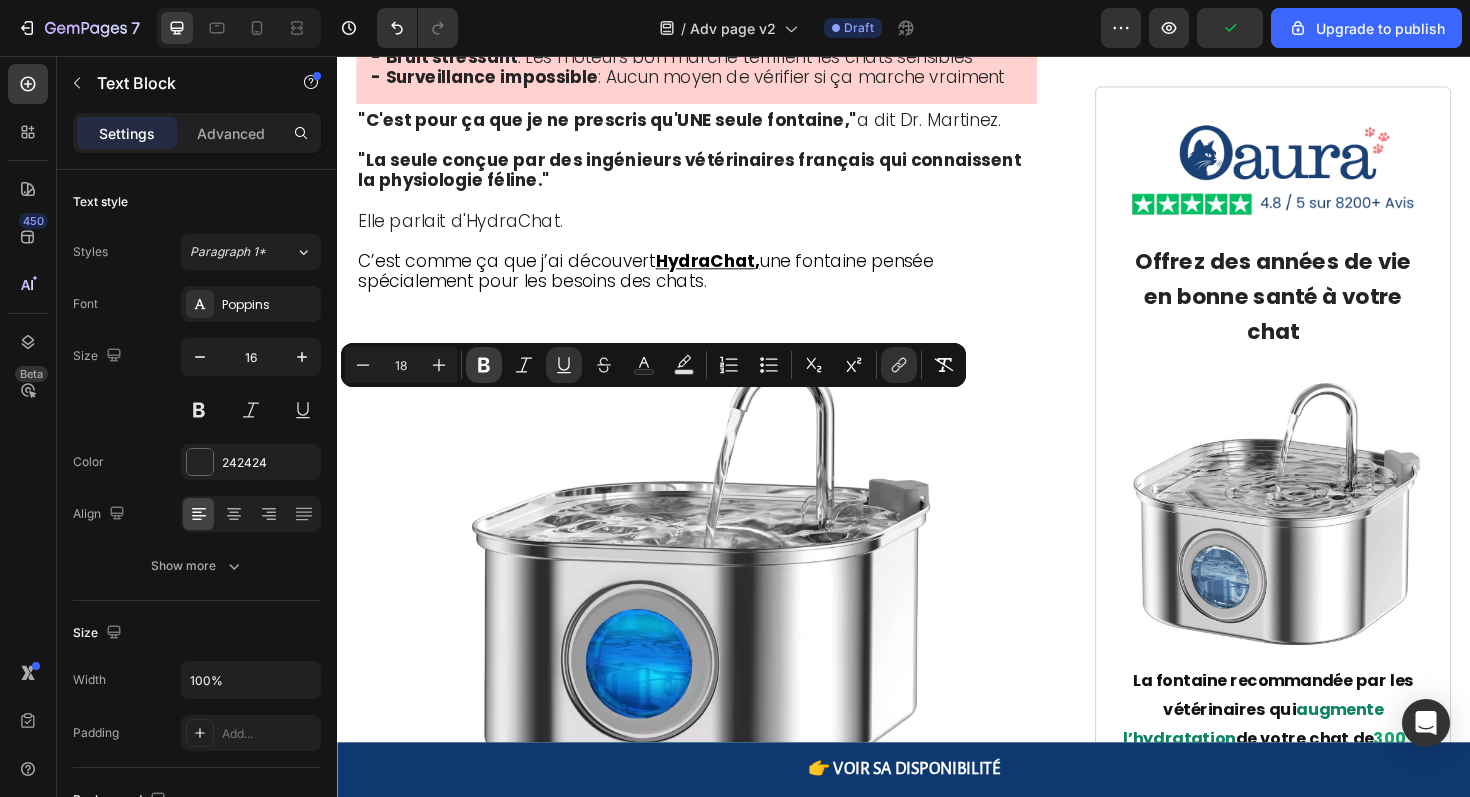 click 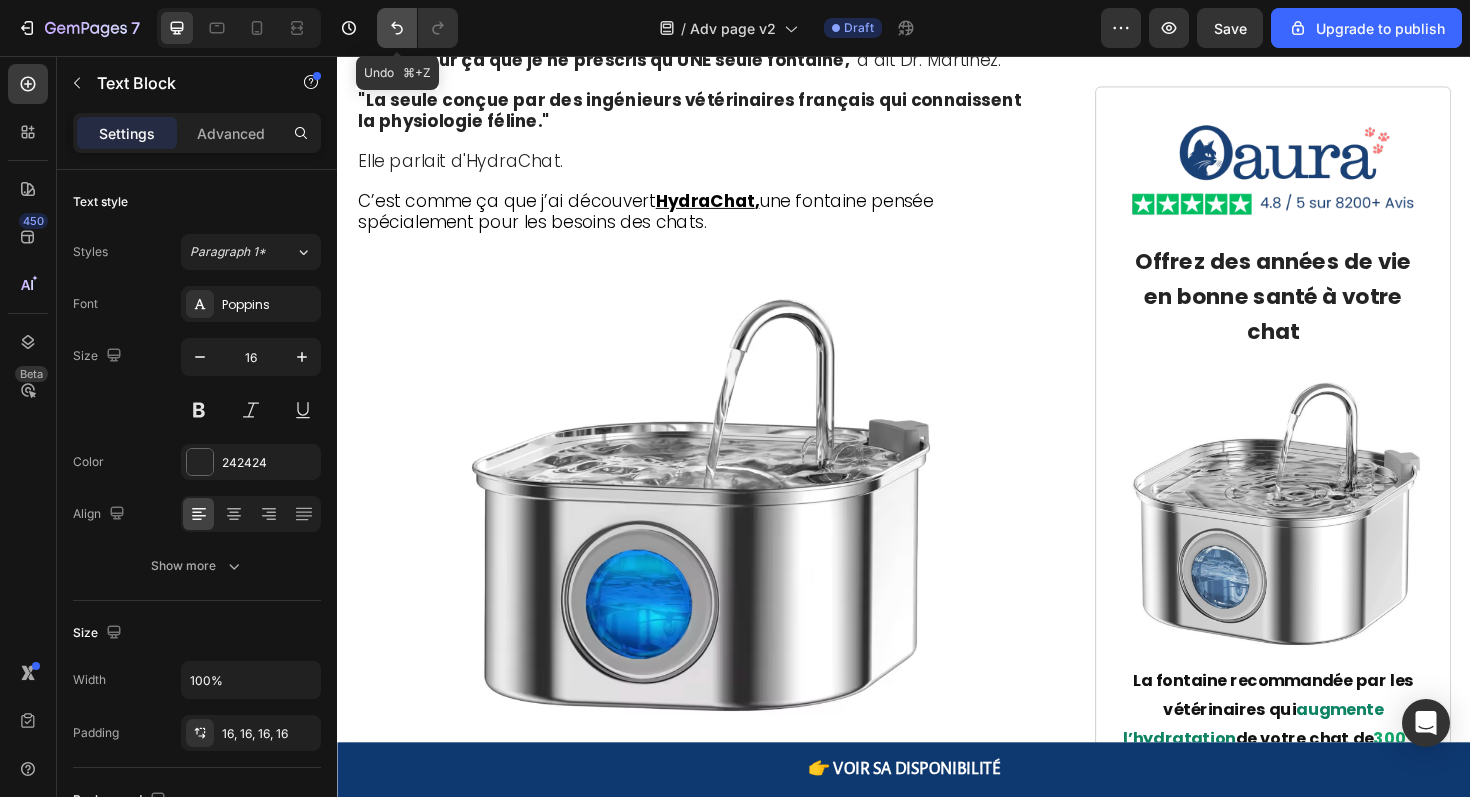 click 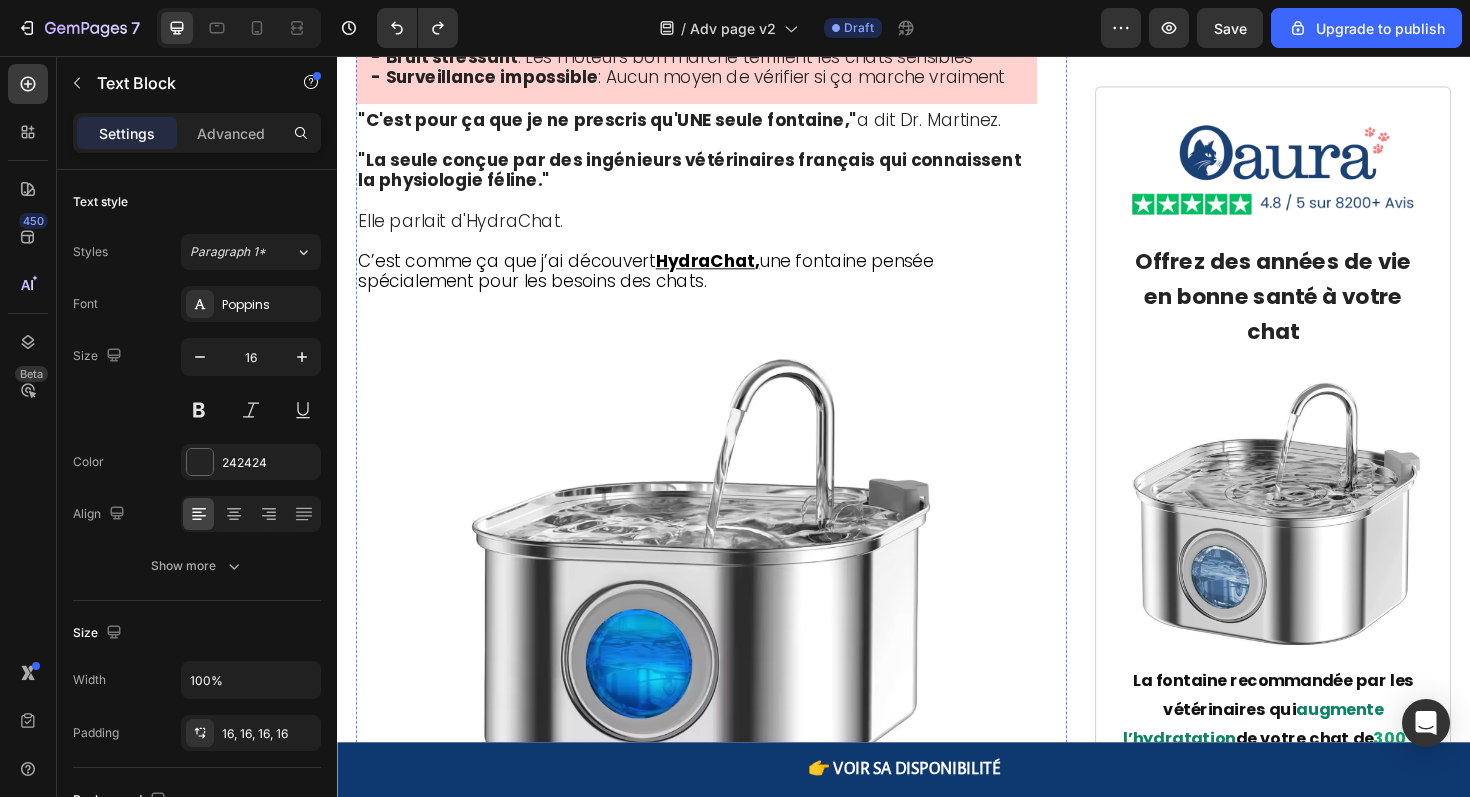 click on "Technologie Hospitalière" at bounding box center (699, -1360) 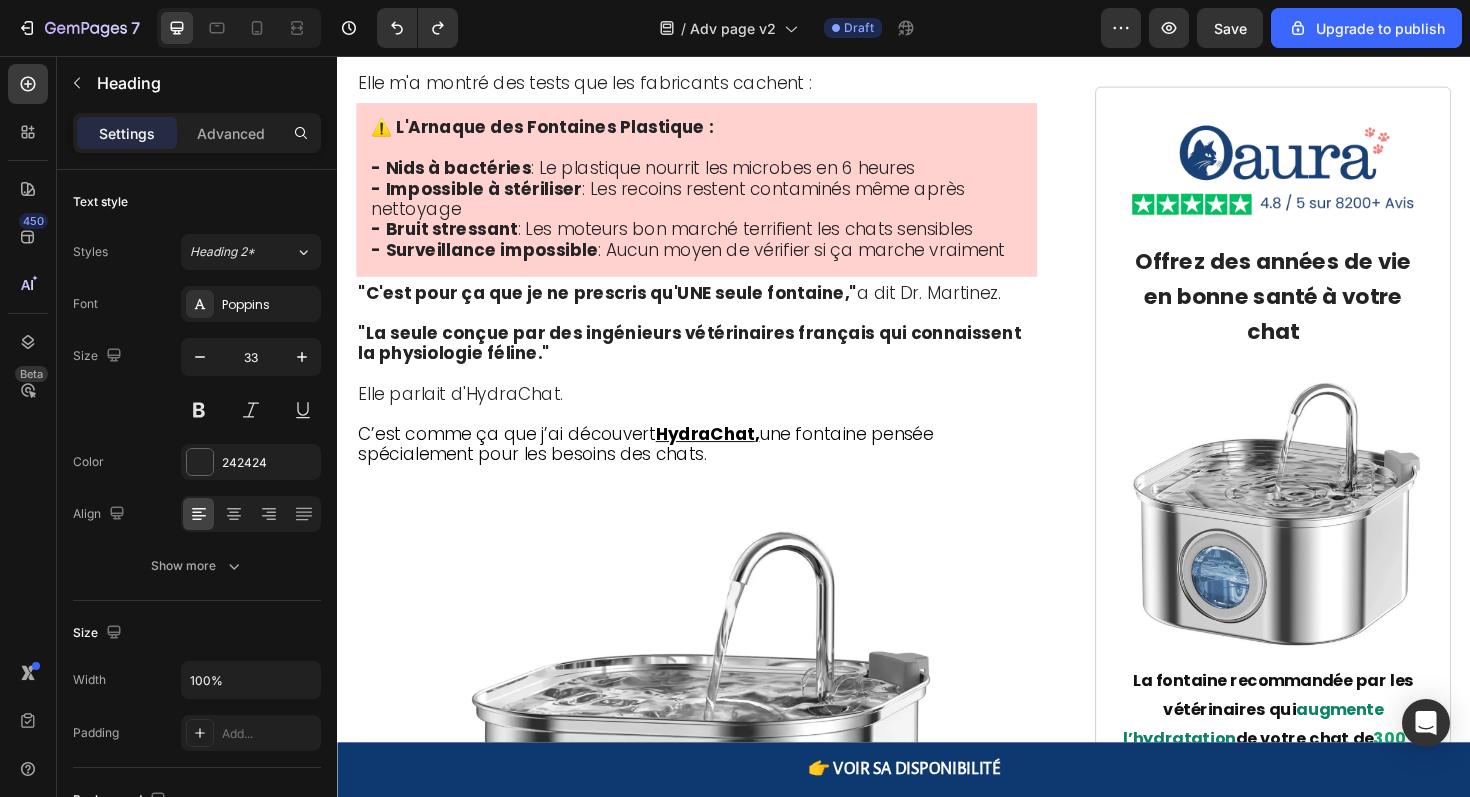 scroll, scrollTop: 5323, scrollLeft: 0, axis: vertical 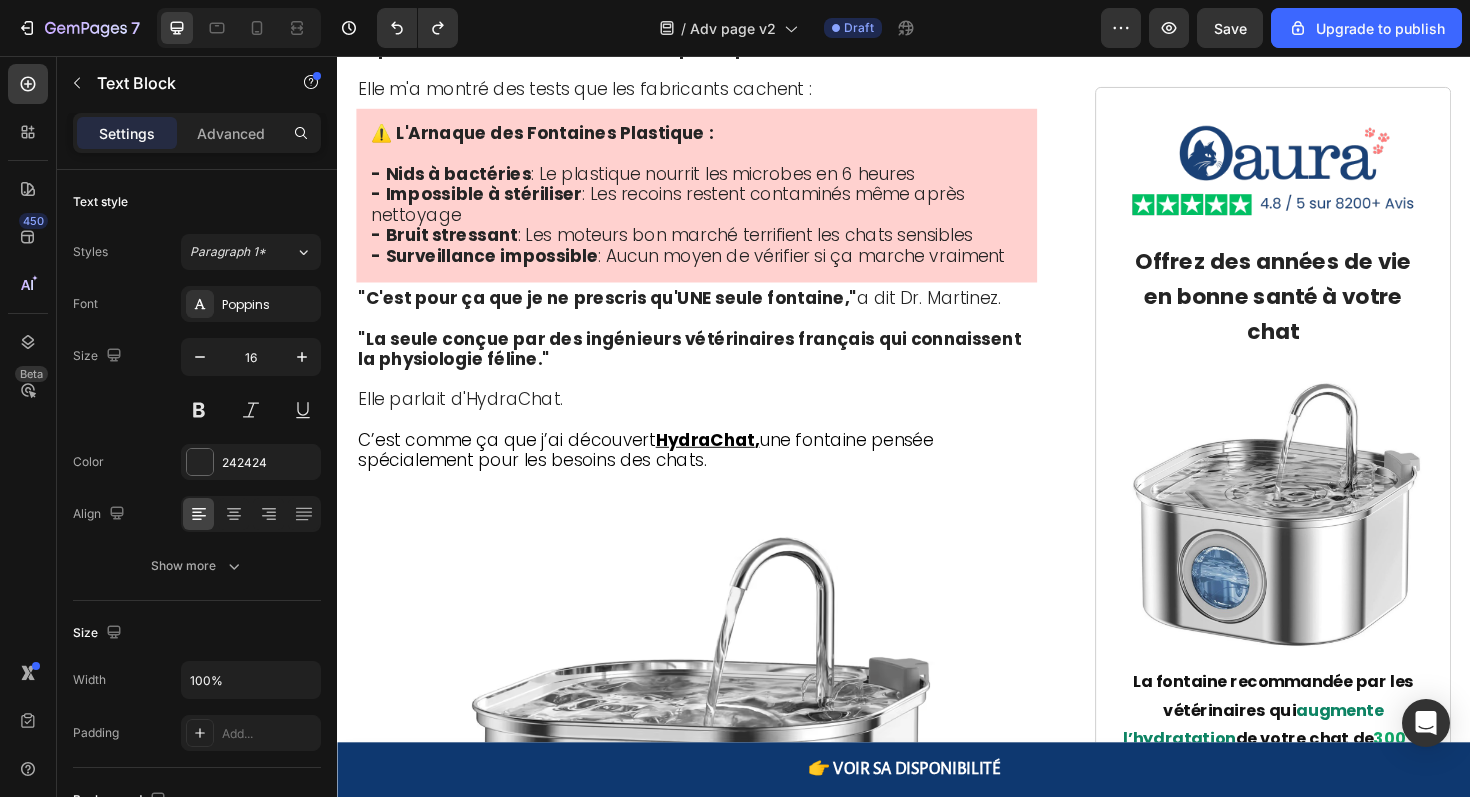 click on "Puis j'ai découvert une fontaine qui a rompu les rangs : Hydrachat." at bounding box center [655, -1238] 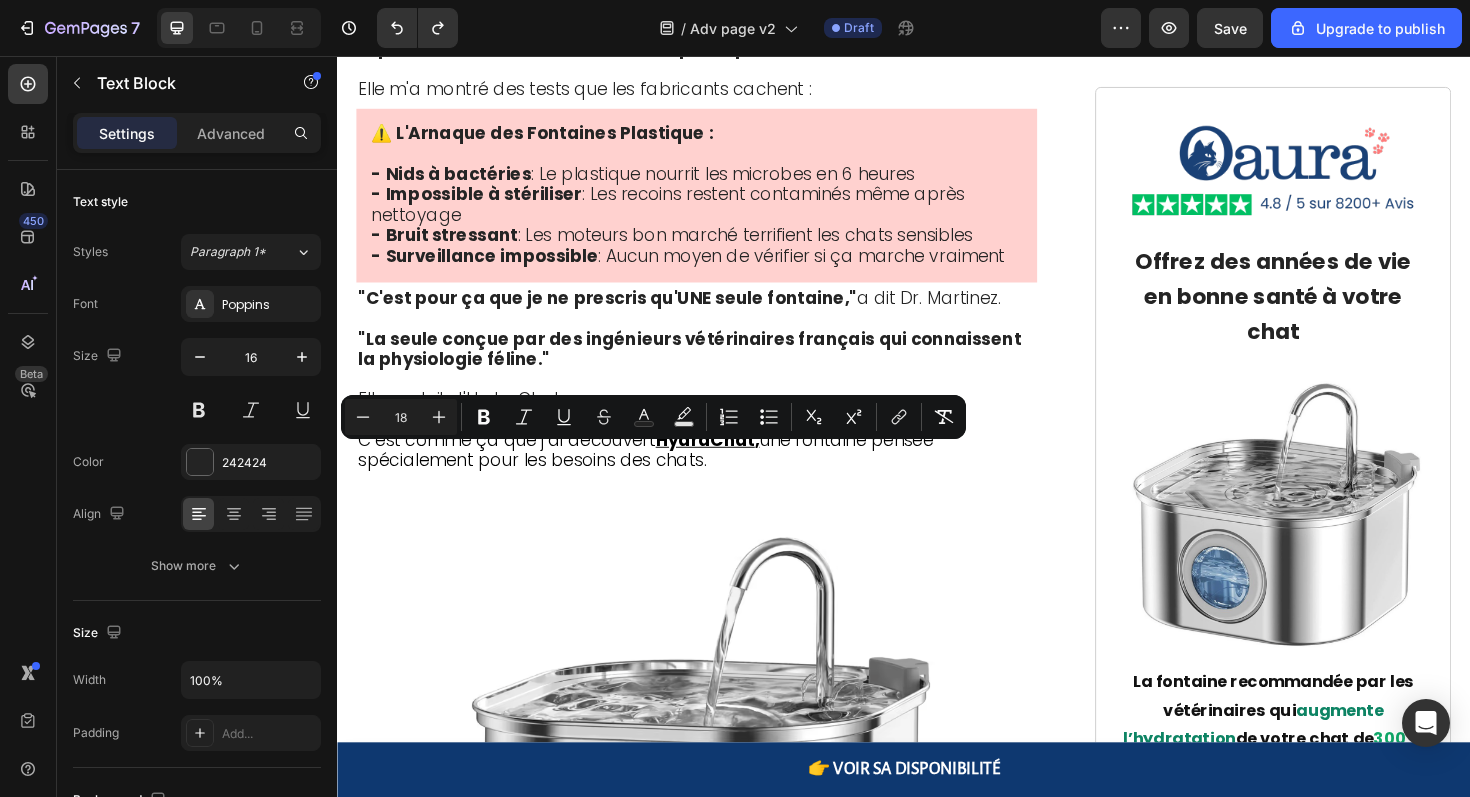 click on "Puis j'ai découvert une fontaine qui a rompu les rangs : Hydrachat." at bounding box center [655, -1238] 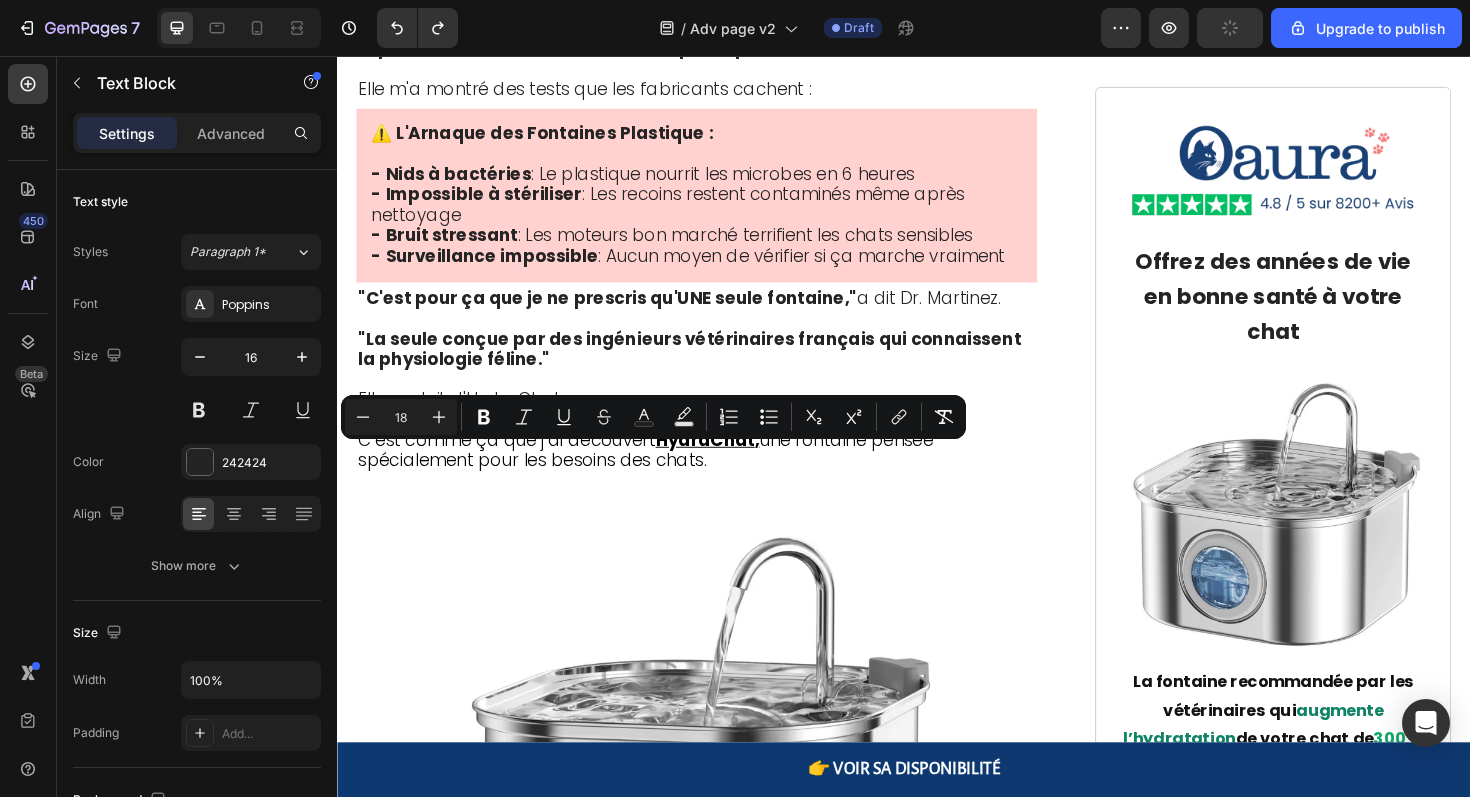 click on "Puis j'ai découvert une fontaine qui a rompu les rangs : Hydrachat." at bounding box center (655, -1238) 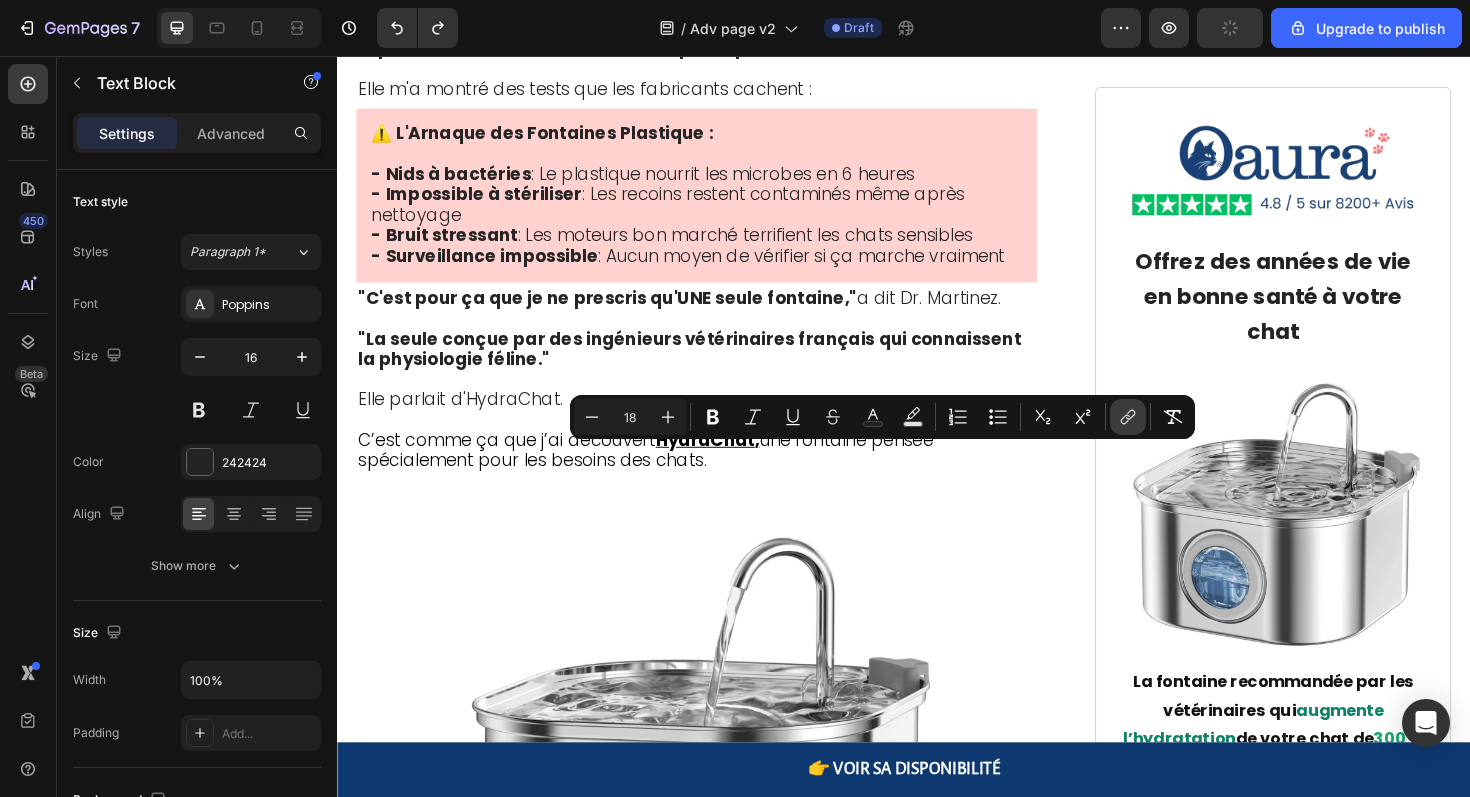 click 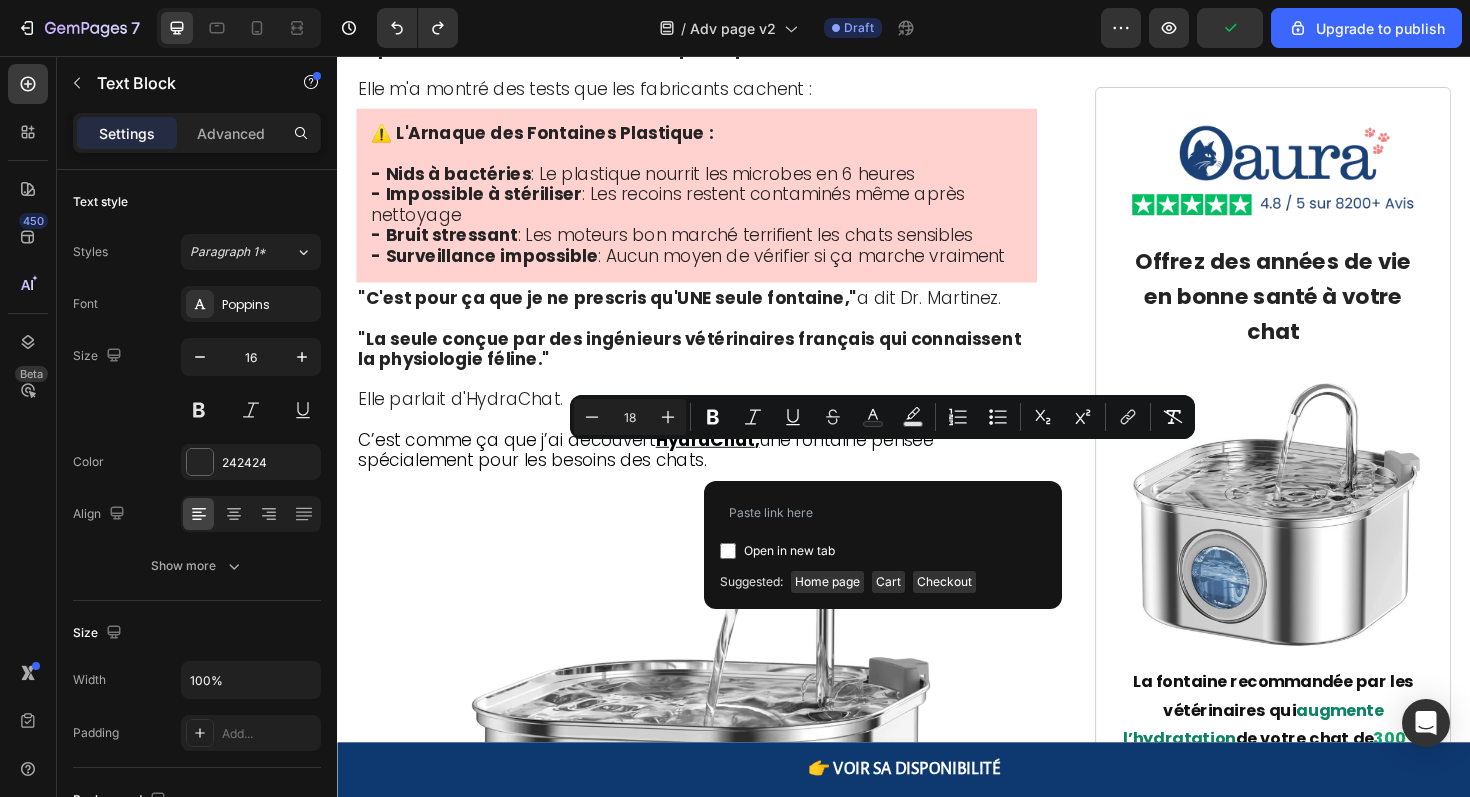 type on "https://oaura.fr/products/fontaine-a-eau-chat-hydrachat" 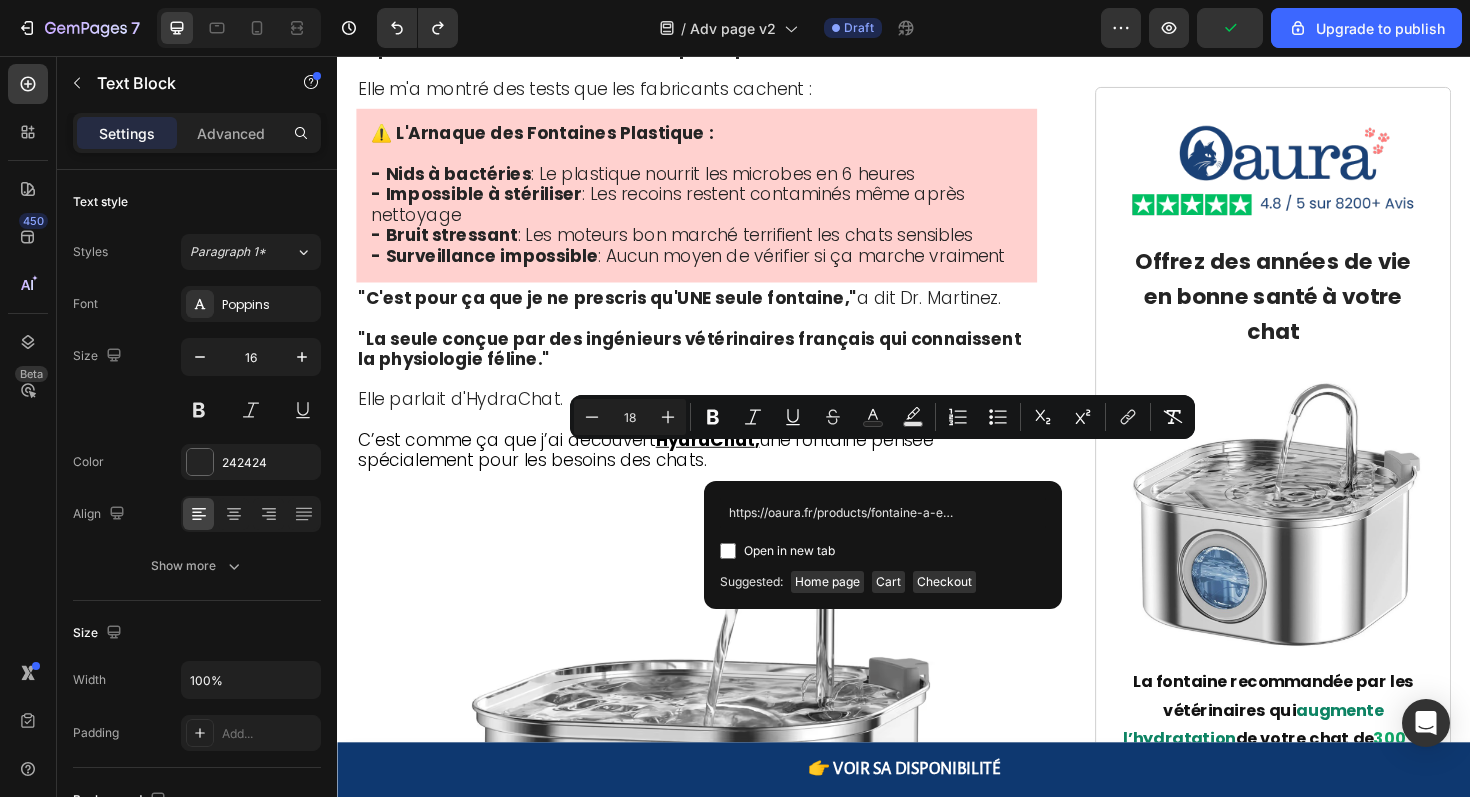 scroll, scrollTop: 0, scrollLeft: 96, axis: horizontal 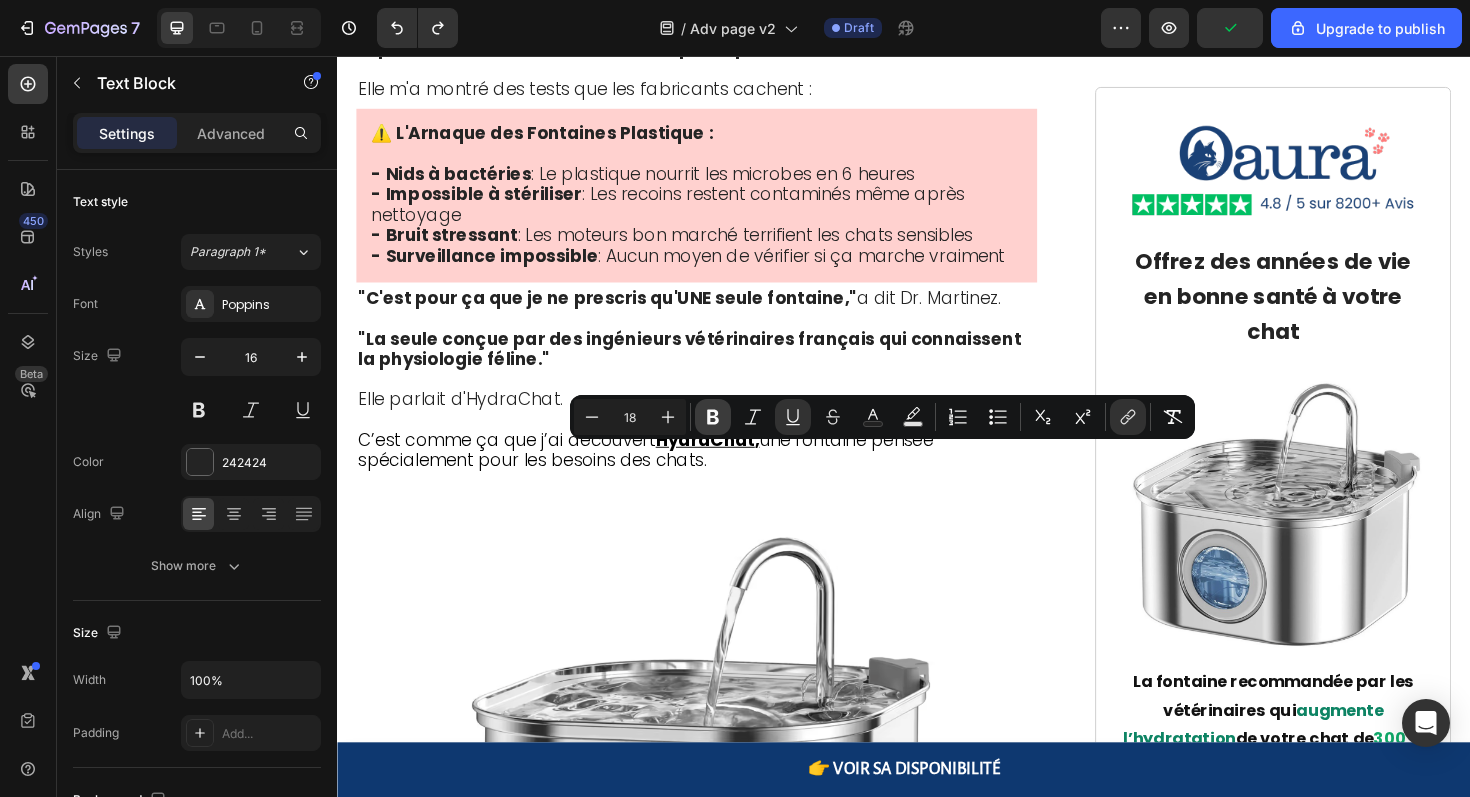 click 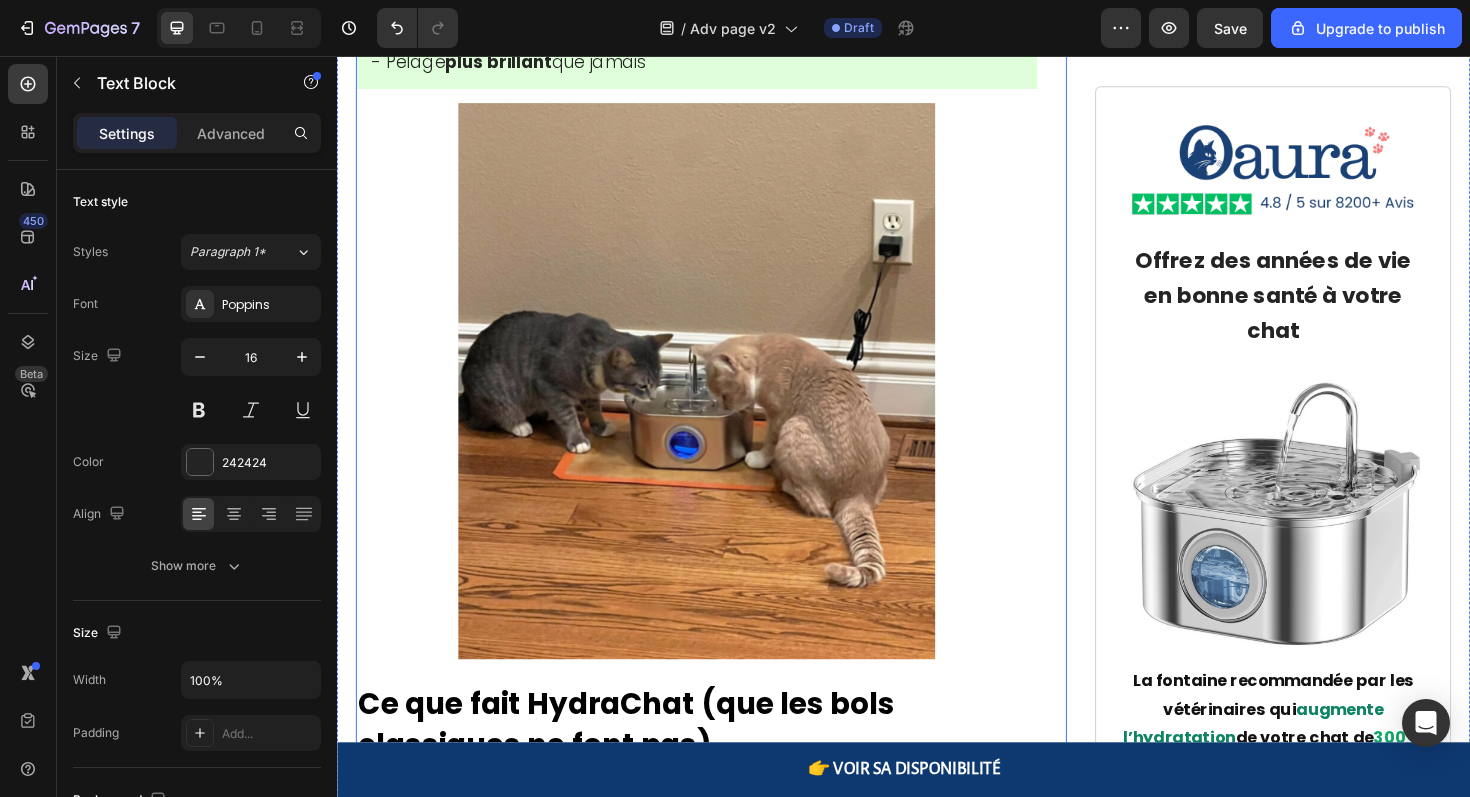 scroll, scrollTop: 7597, scrollLeft: 0, axis: vertical 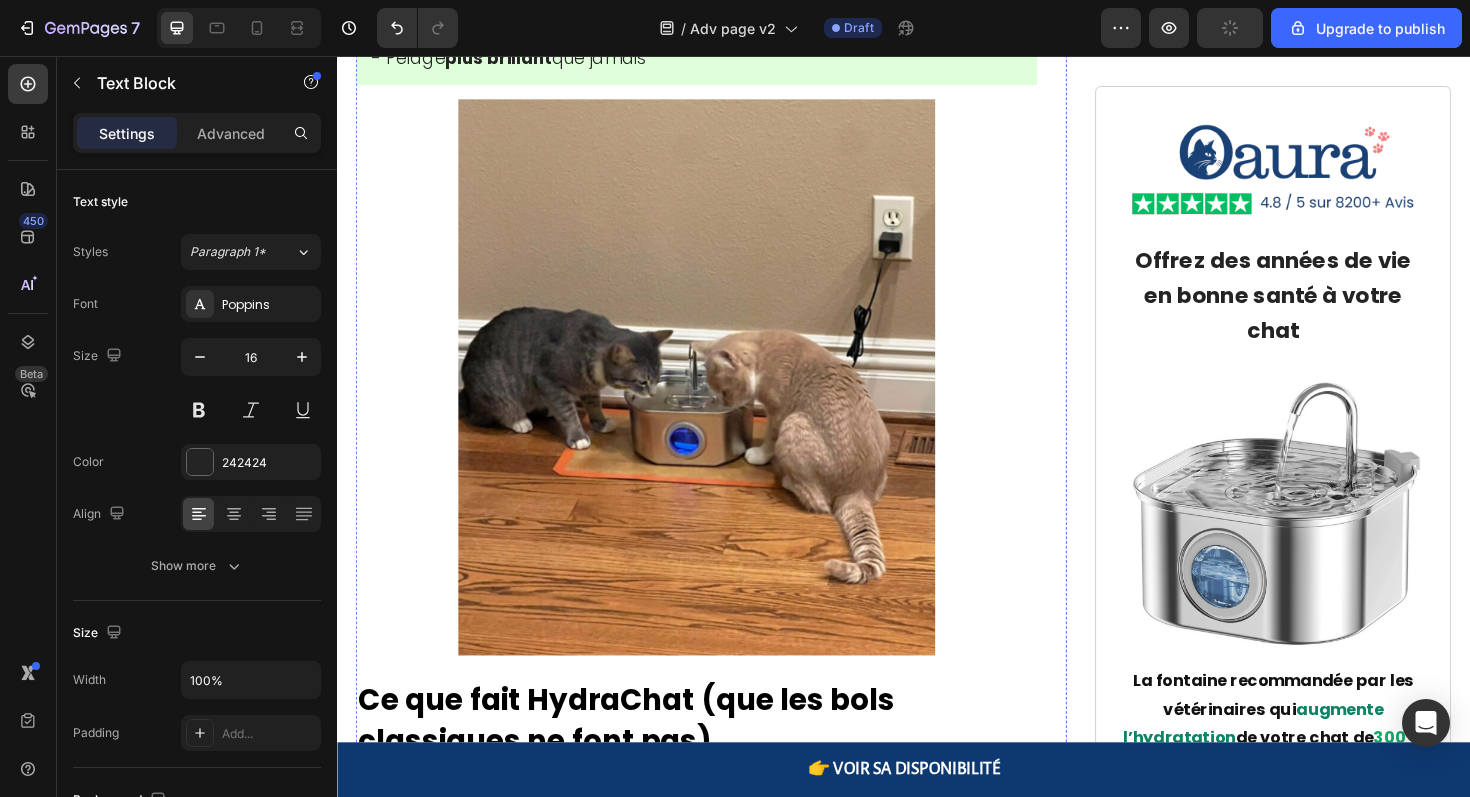 click at bounding box center (717, -2269) 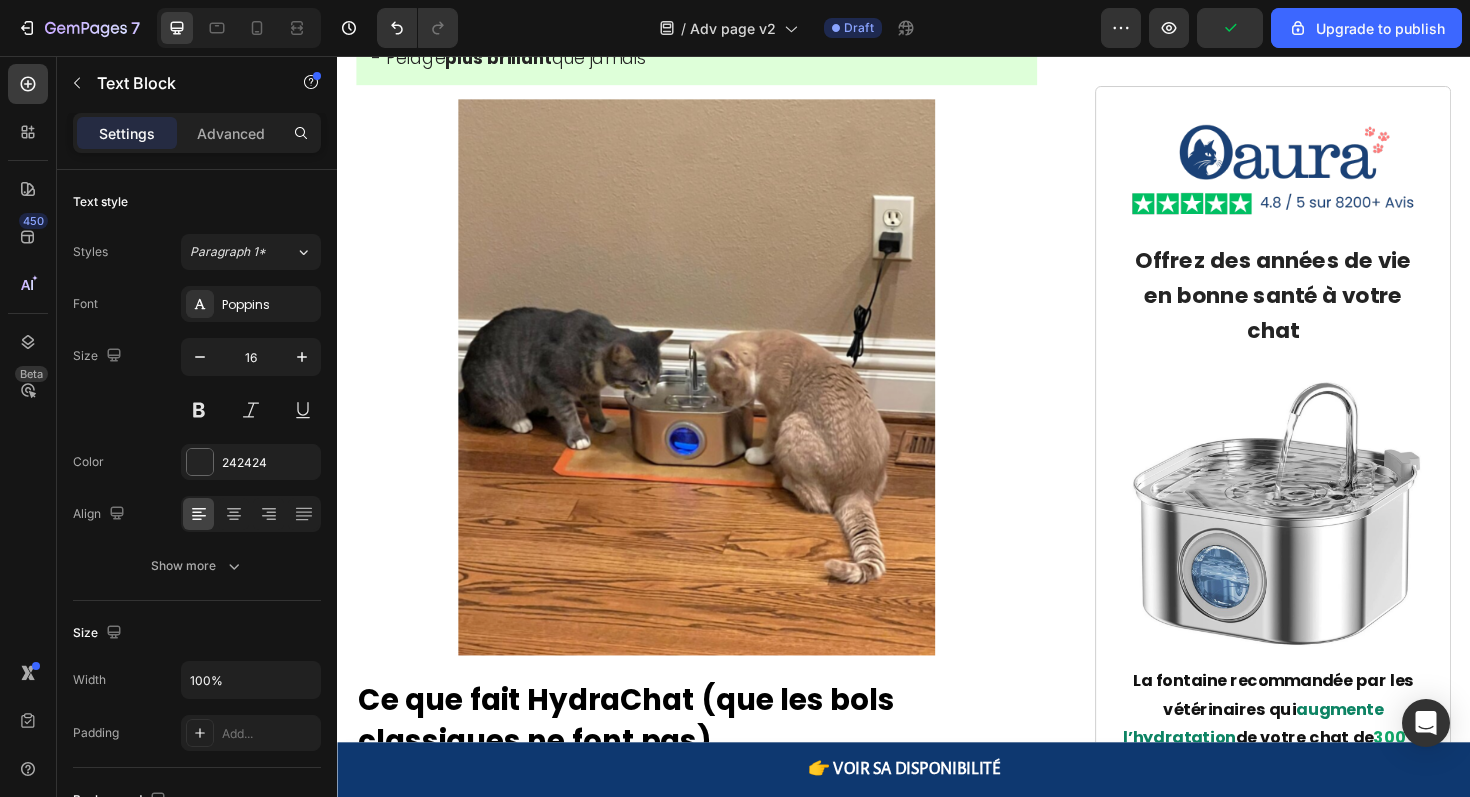 click on "À son retour, Dr. Martinez m'a expliqué quelque chose de stupéfiant :" at bounding box center [664, -2291] 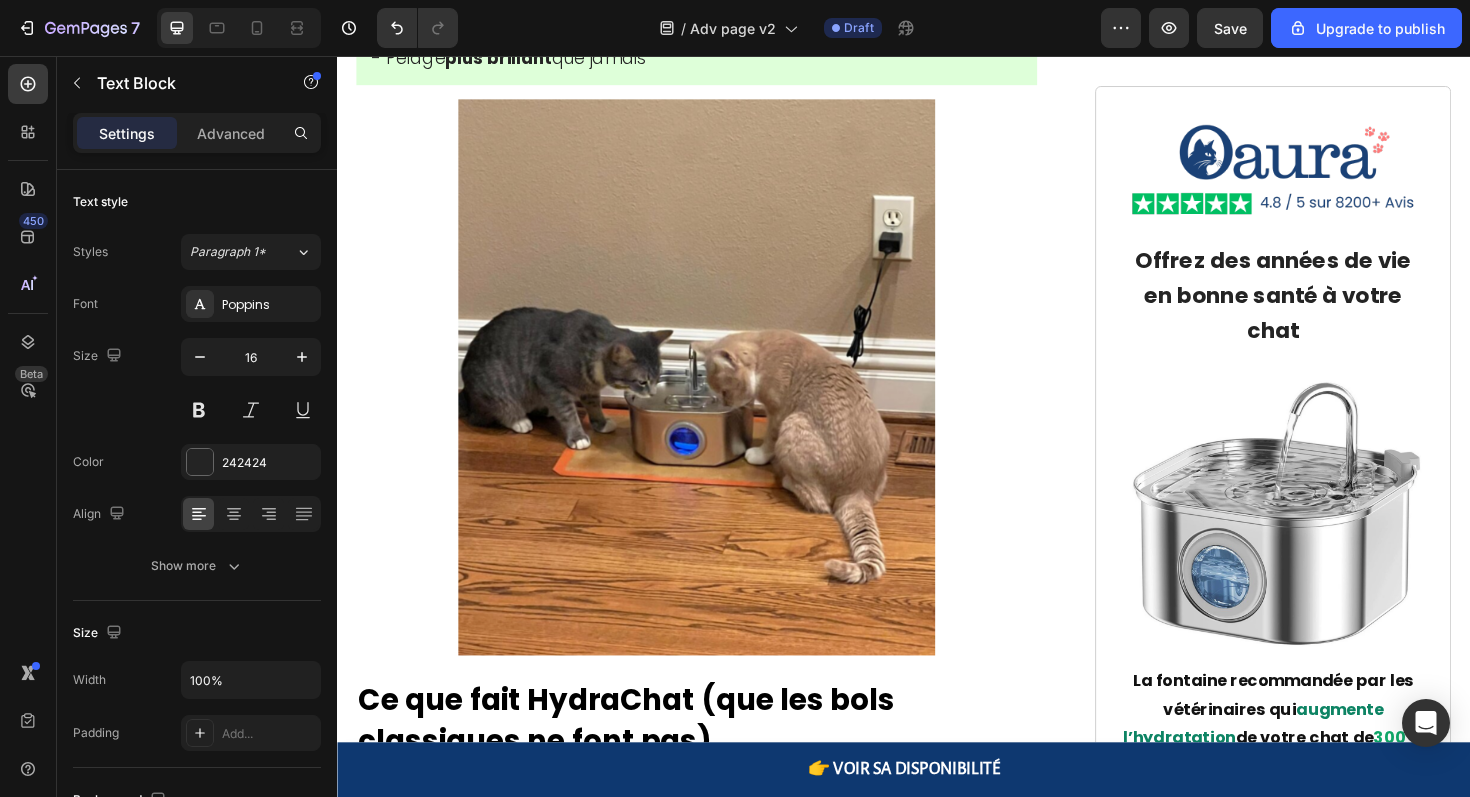 click on ""Les fontaines de supermarché recyclent de l'eau sale. Au lieu de résoudre le problème bactérien, elles le multiplient par 10."" at bounding box center (712, -2238) 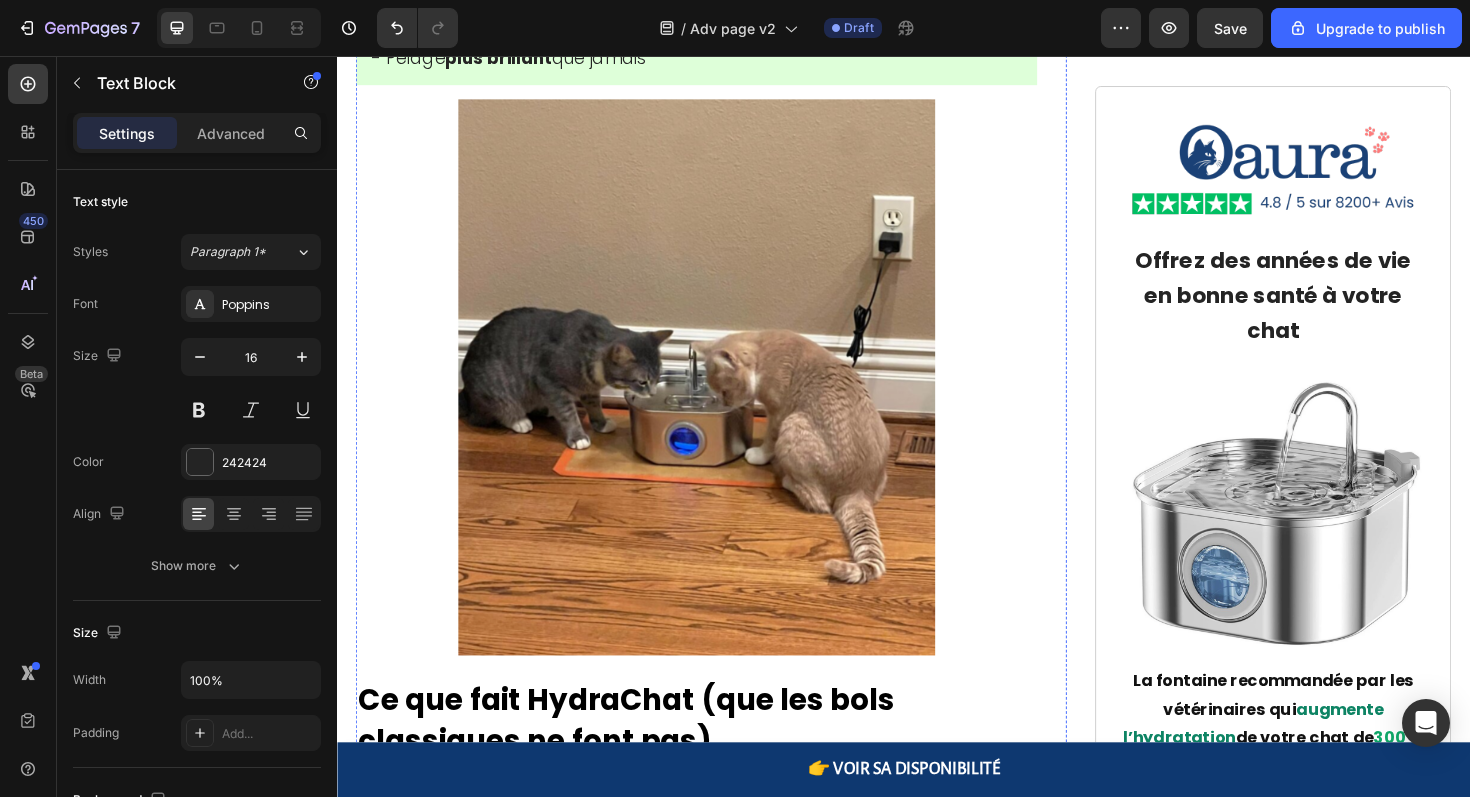 click on "⚠️ L'Arnaque des Fontaines Plastique :" at bounding box center [554, -2137] 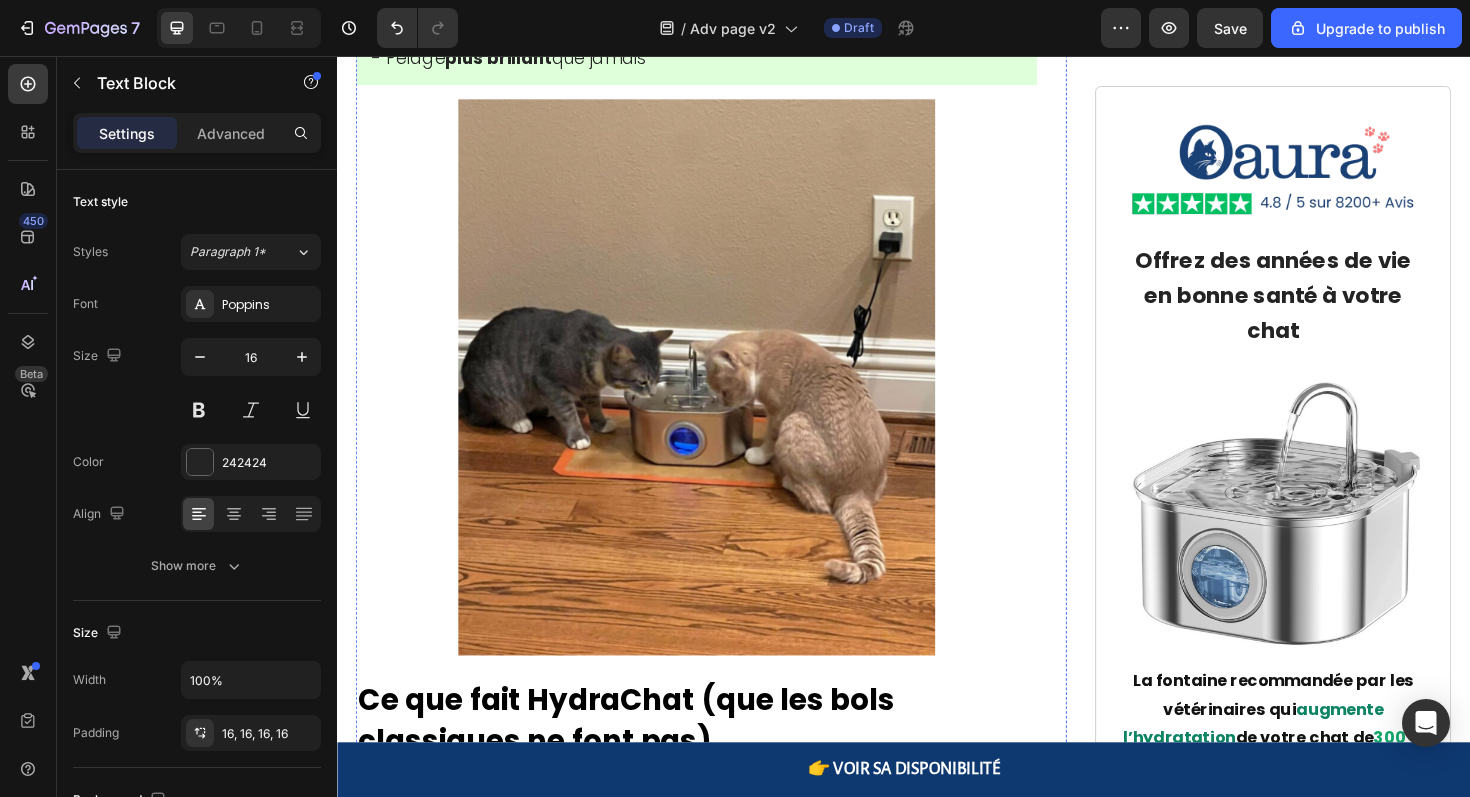 click on "À son retour, Dr. Martinez m'a expliqué quelque chose de stupéfiant :" at bounding box center [664, -2291] 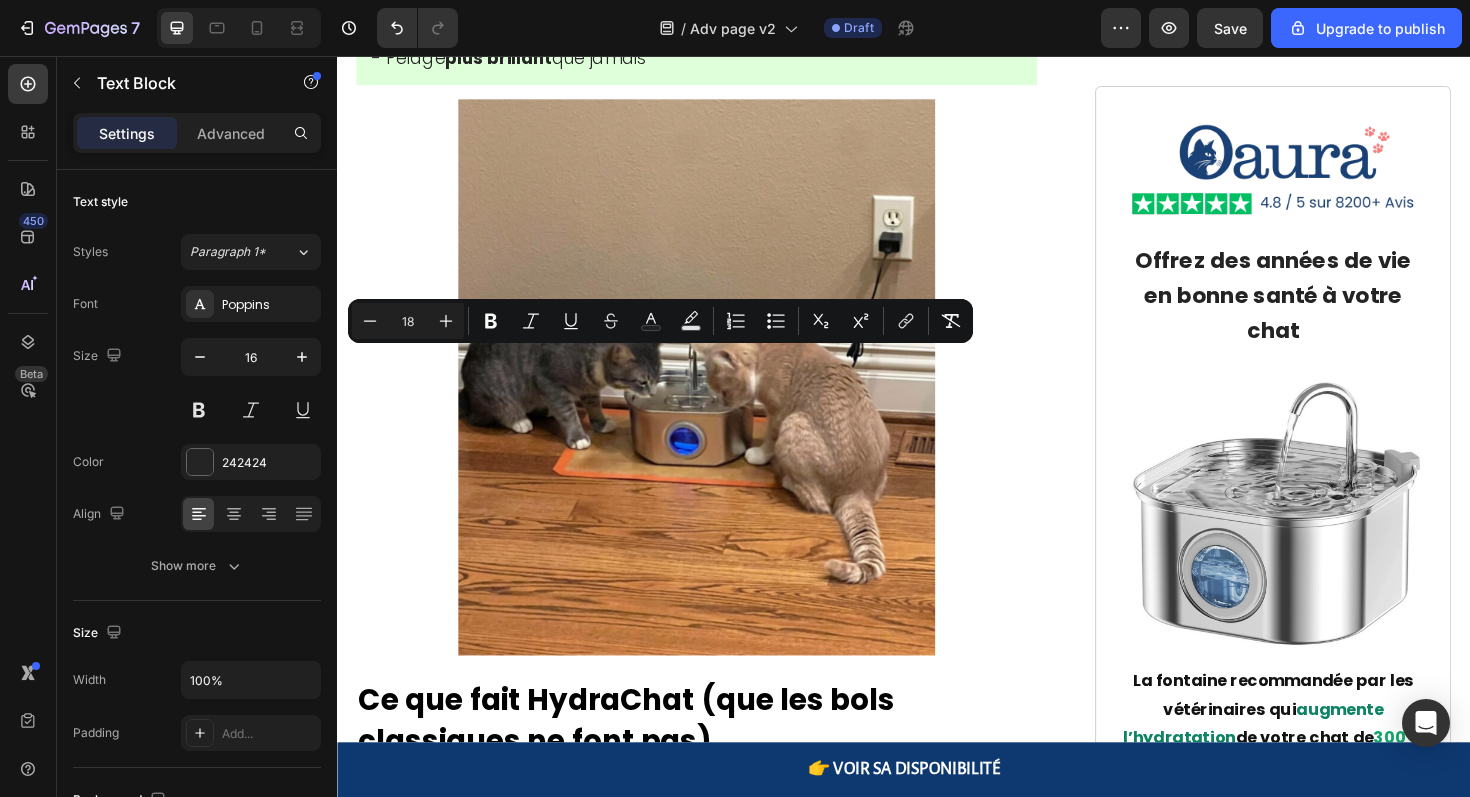 drag, startPoint x: 988, startPoint y: 381, endPoint x: 361, endPoint y: 387, distance: 627.0287 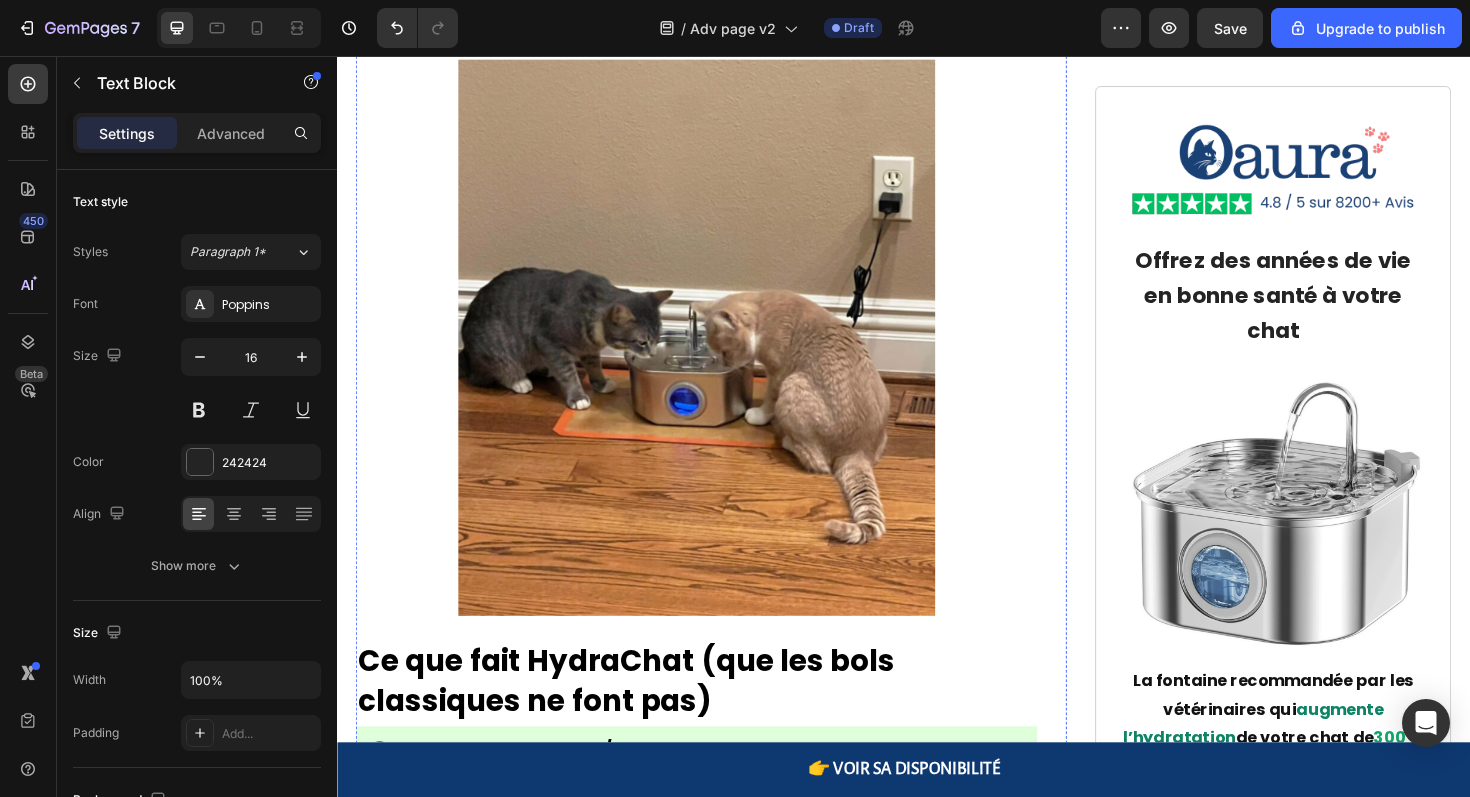 click on "⚠️ L'Arnaque des Fontaines Plastique :" at bounding box center (554, -2179) 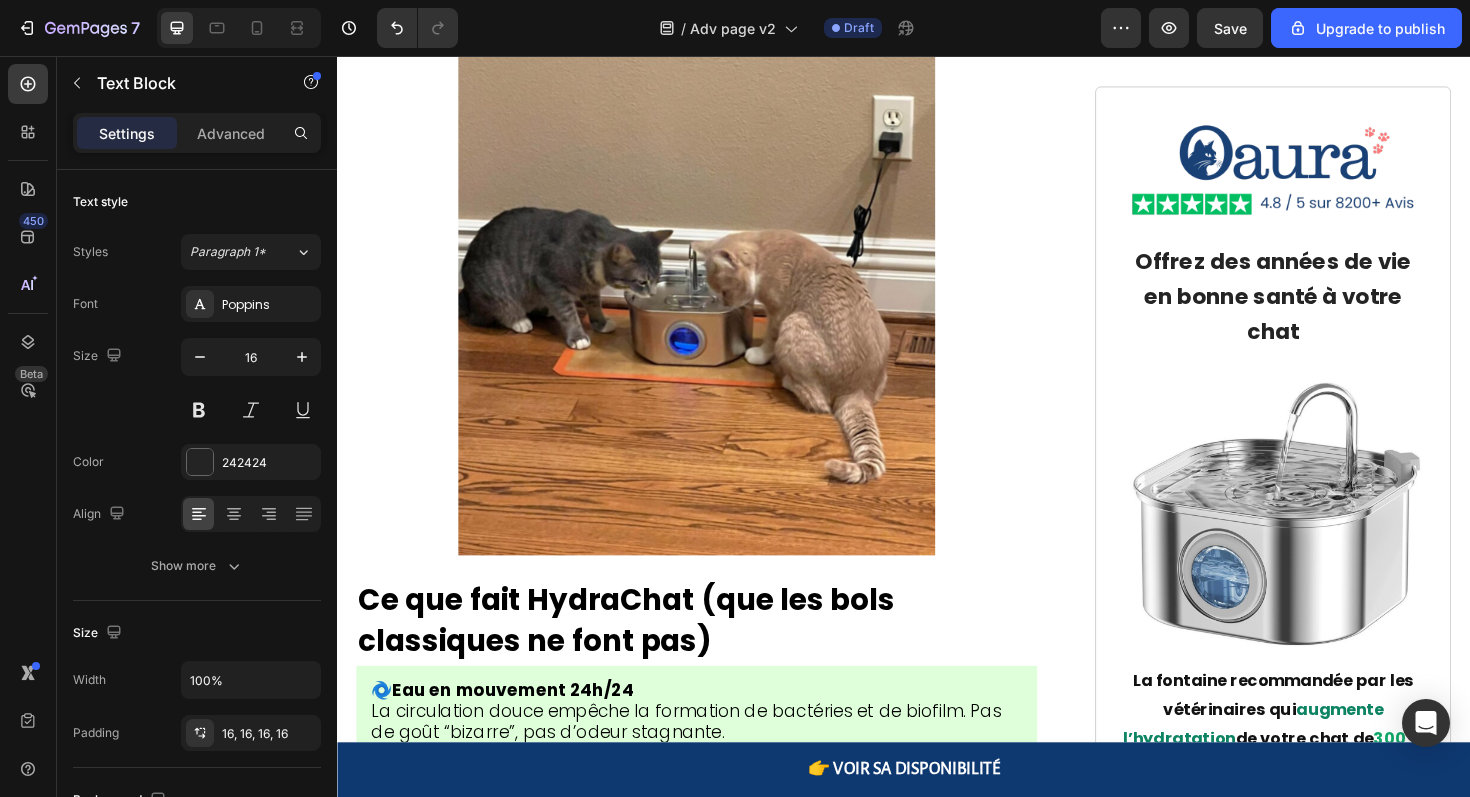 scroll, scrollTop: 7663, scrollLeft: 0, axis: vertical 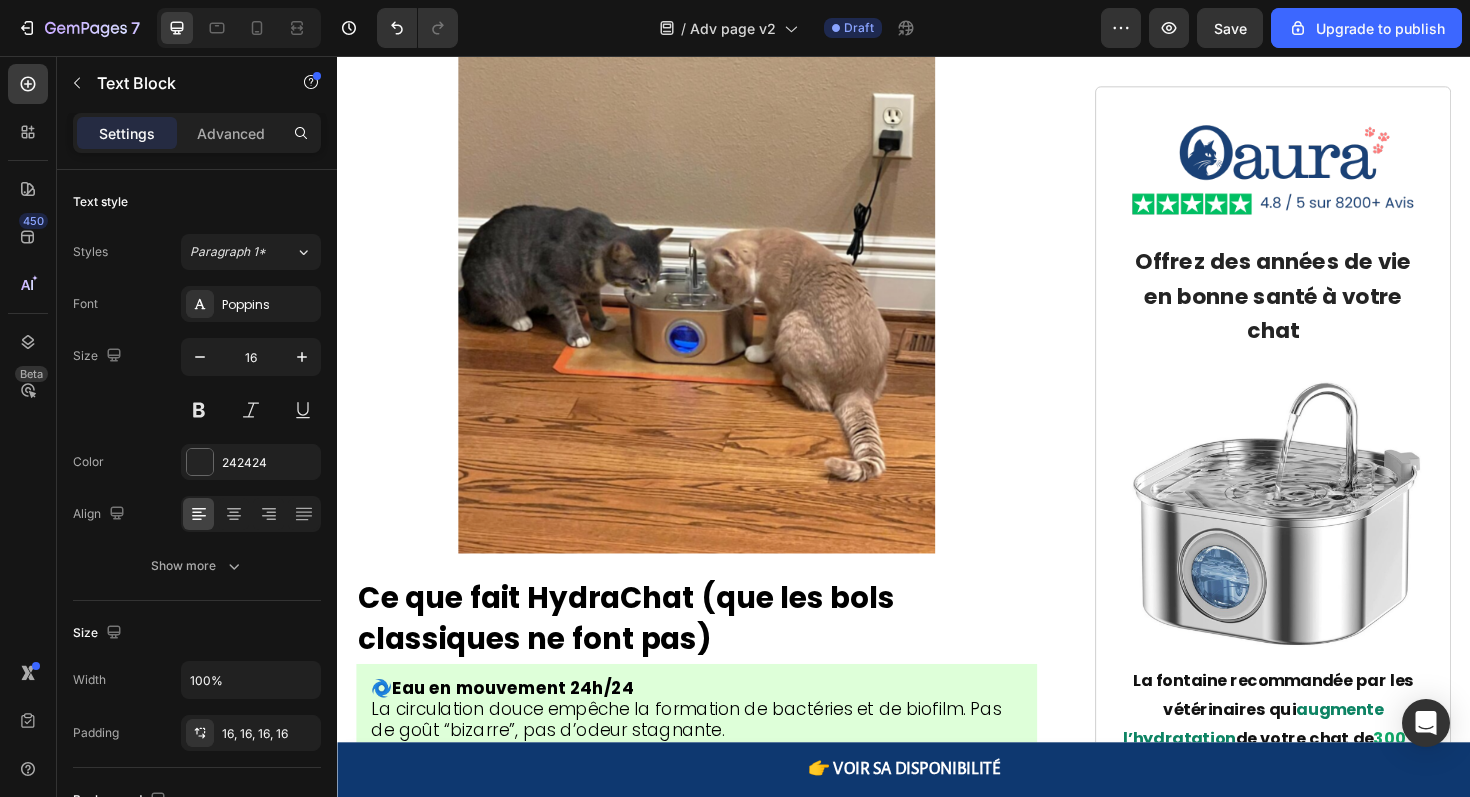 click on "Elle m'a montré des tests que les fabricants cachent :" at bounding box center (599, -2293) 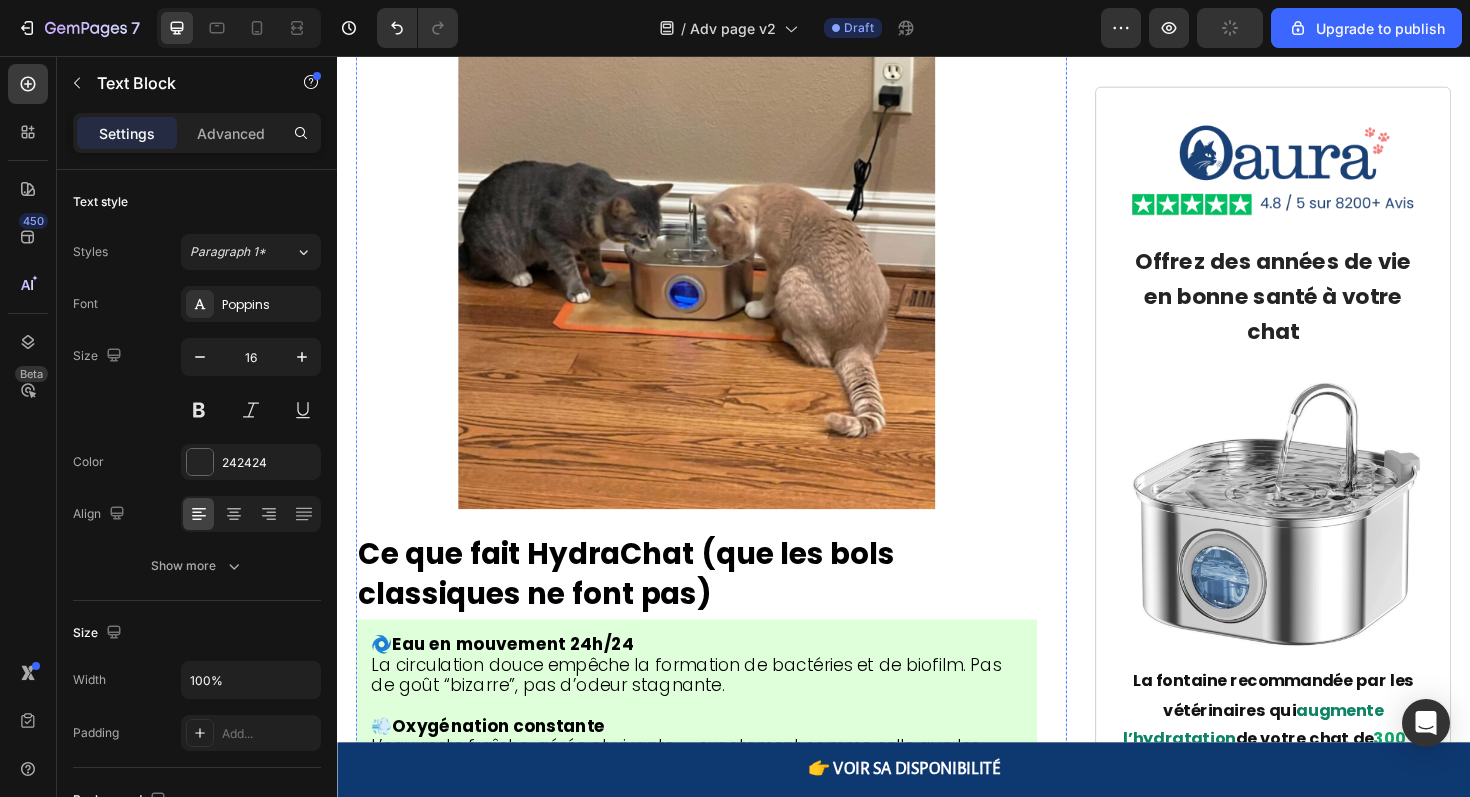 scroll, scrollTop: 7714, scrollLeft: 0, axis: vertical 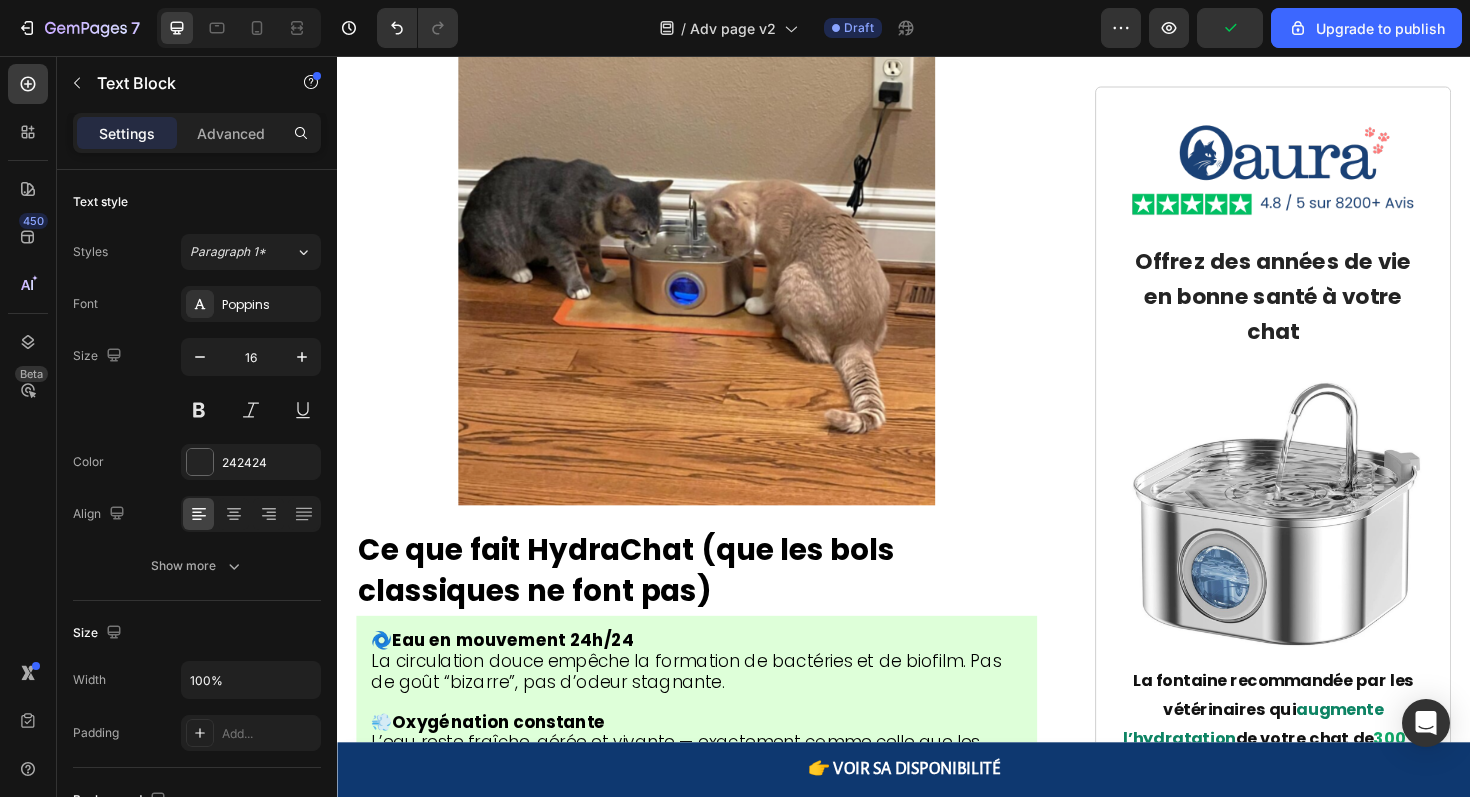 click on "Elle m'a montré des tests que les fabricants cachent :" at bounding box center [599, -2344] 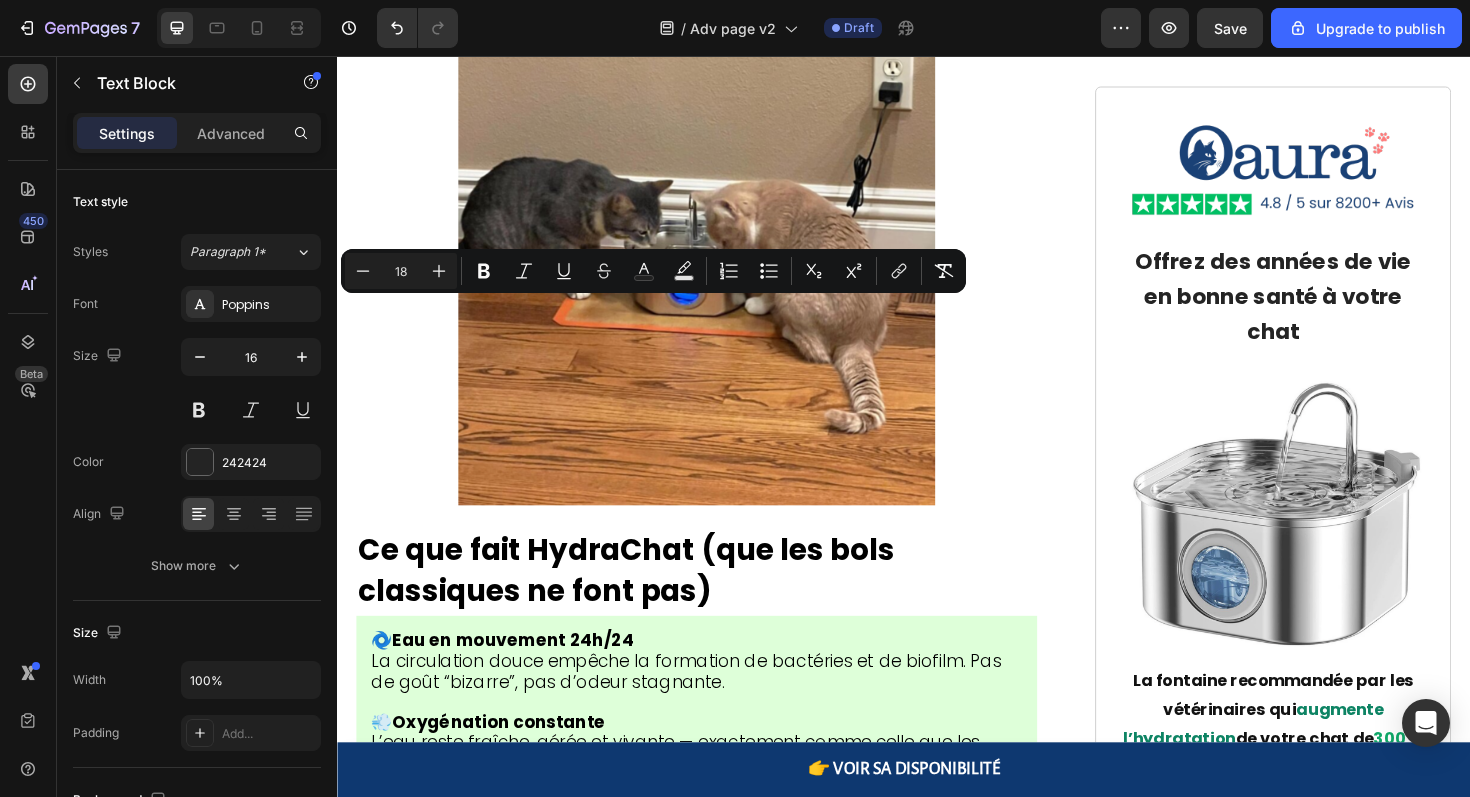 click on "Elle m'a montré des tests que les fabricants cachent :" at bounding box center (717, -2342) 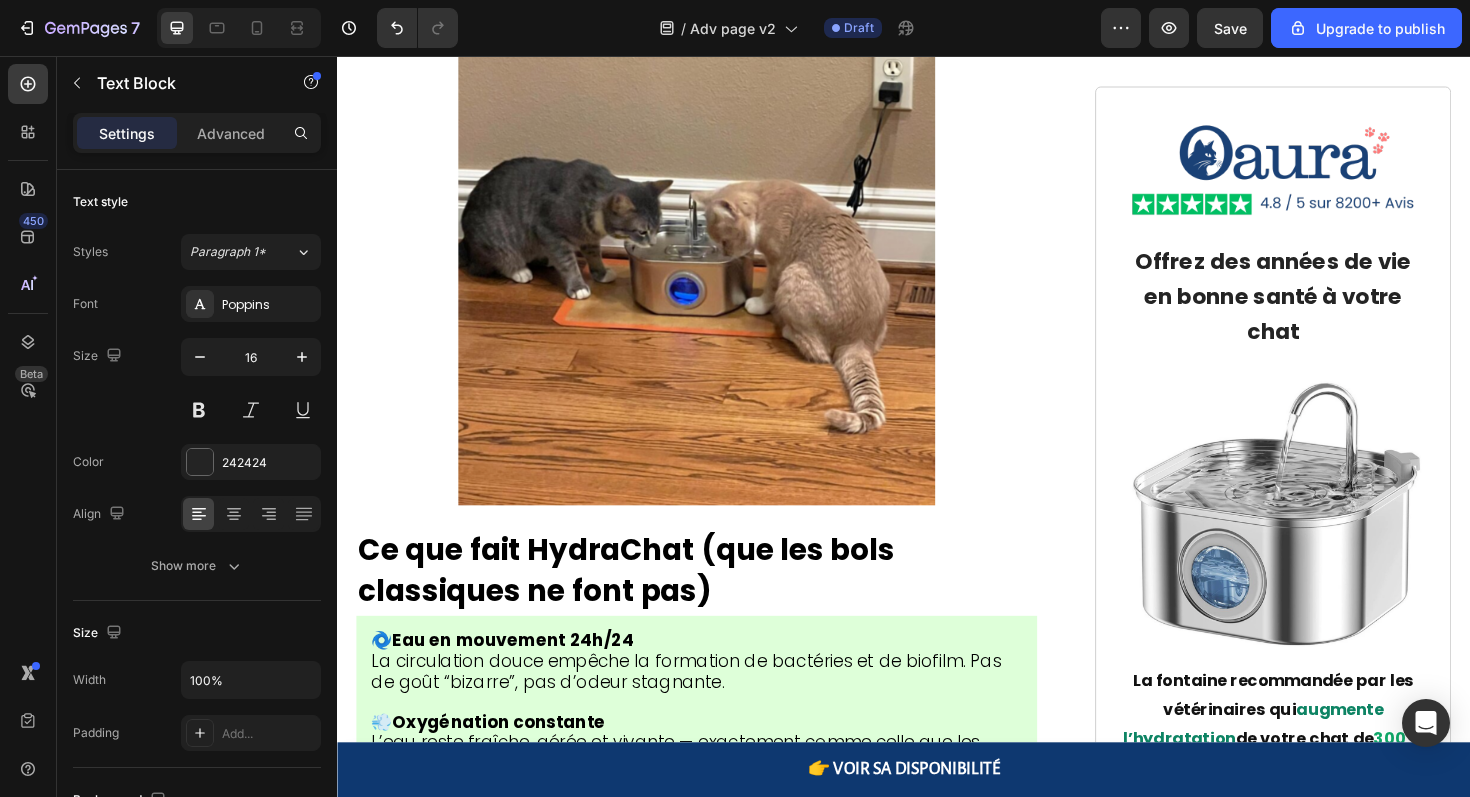 drag, startPoint x: 841, startPoint y: 325, endPoint x: 865, endPoint y: 318, distance: 25 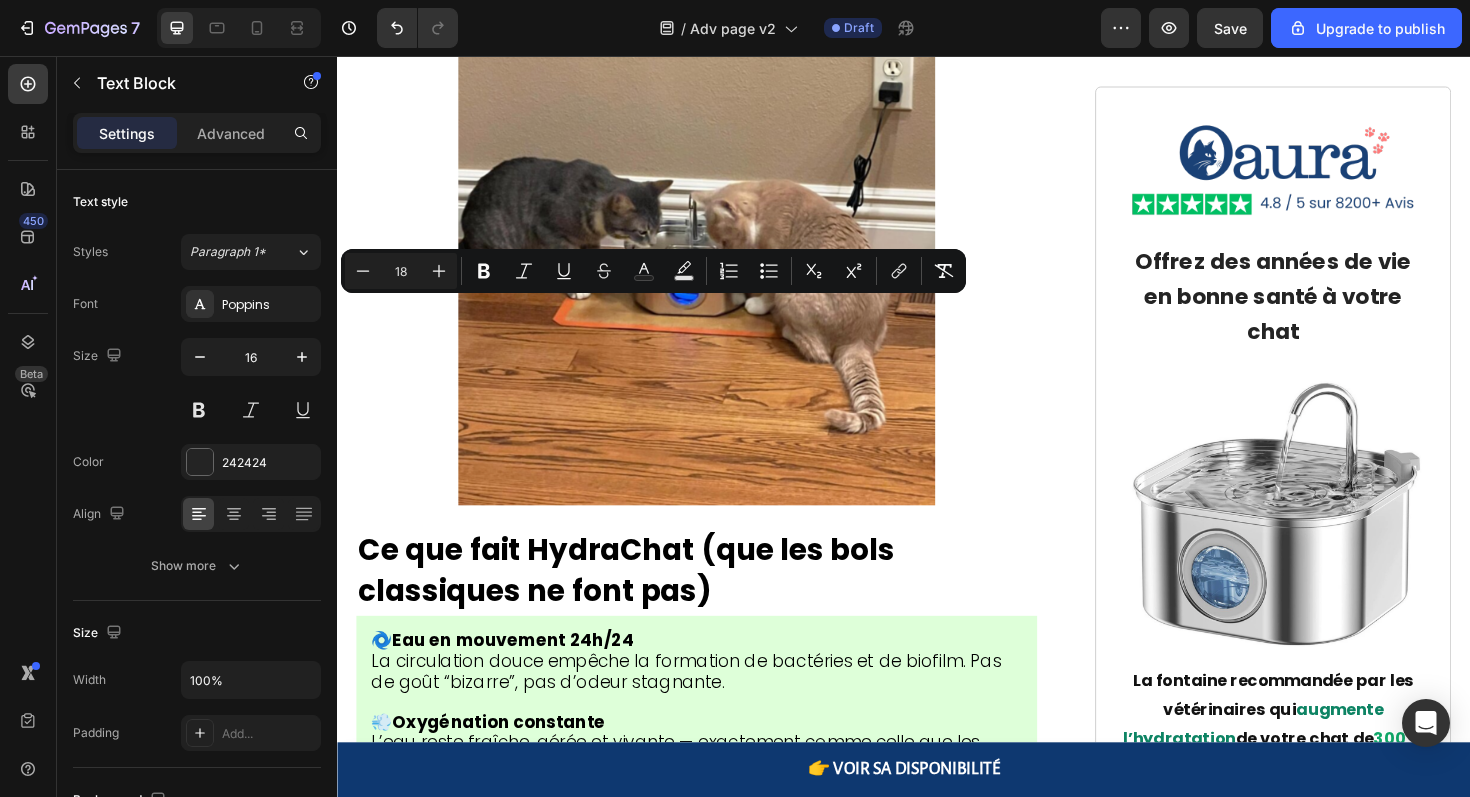 click on "Elle m'a montré des tests que les fabricants cachent :" at bounding box center (717, -2342) 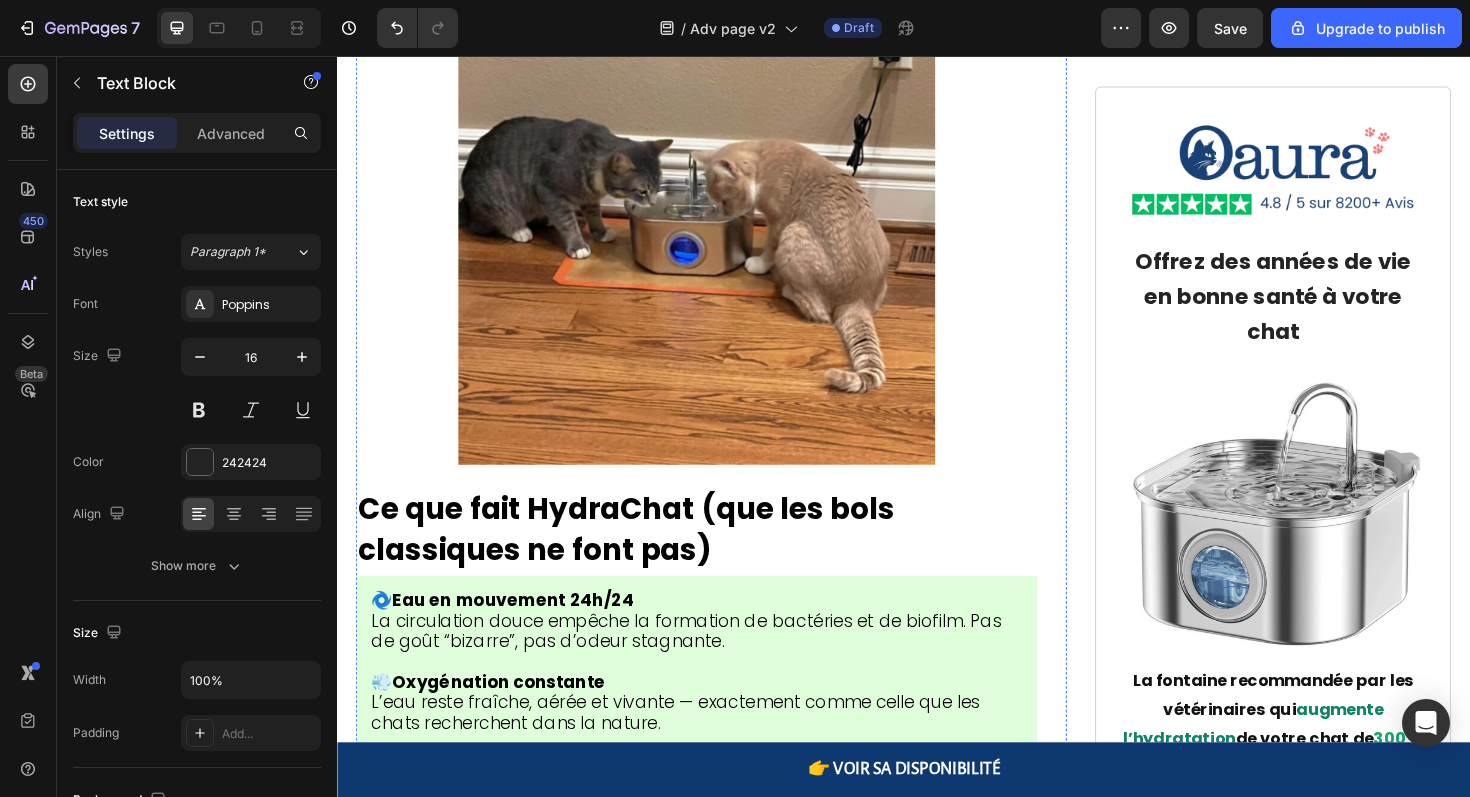 click on "- Bruit stressant" at bounding box center (450, -2231) 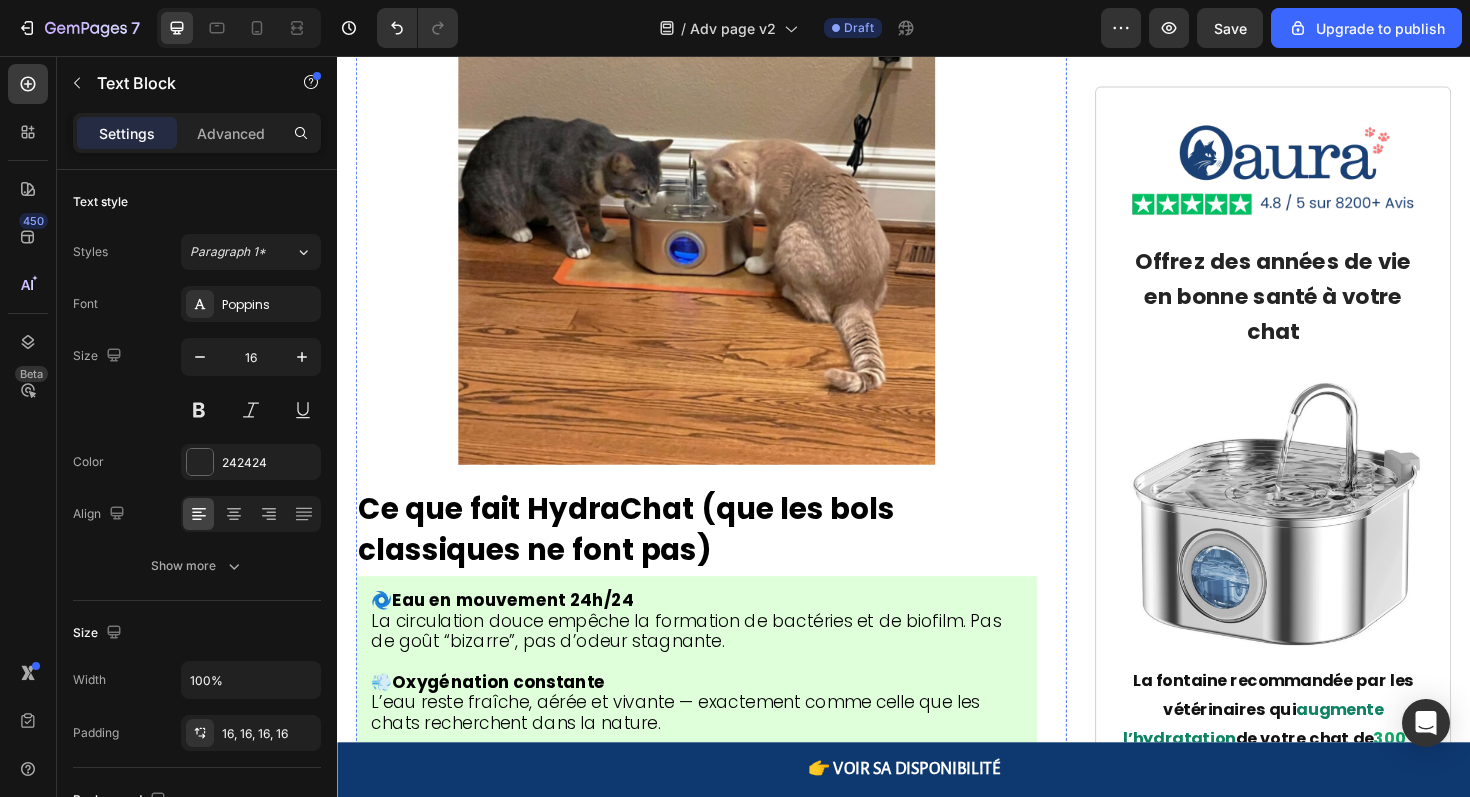 click at bounding box center (717, -2077) 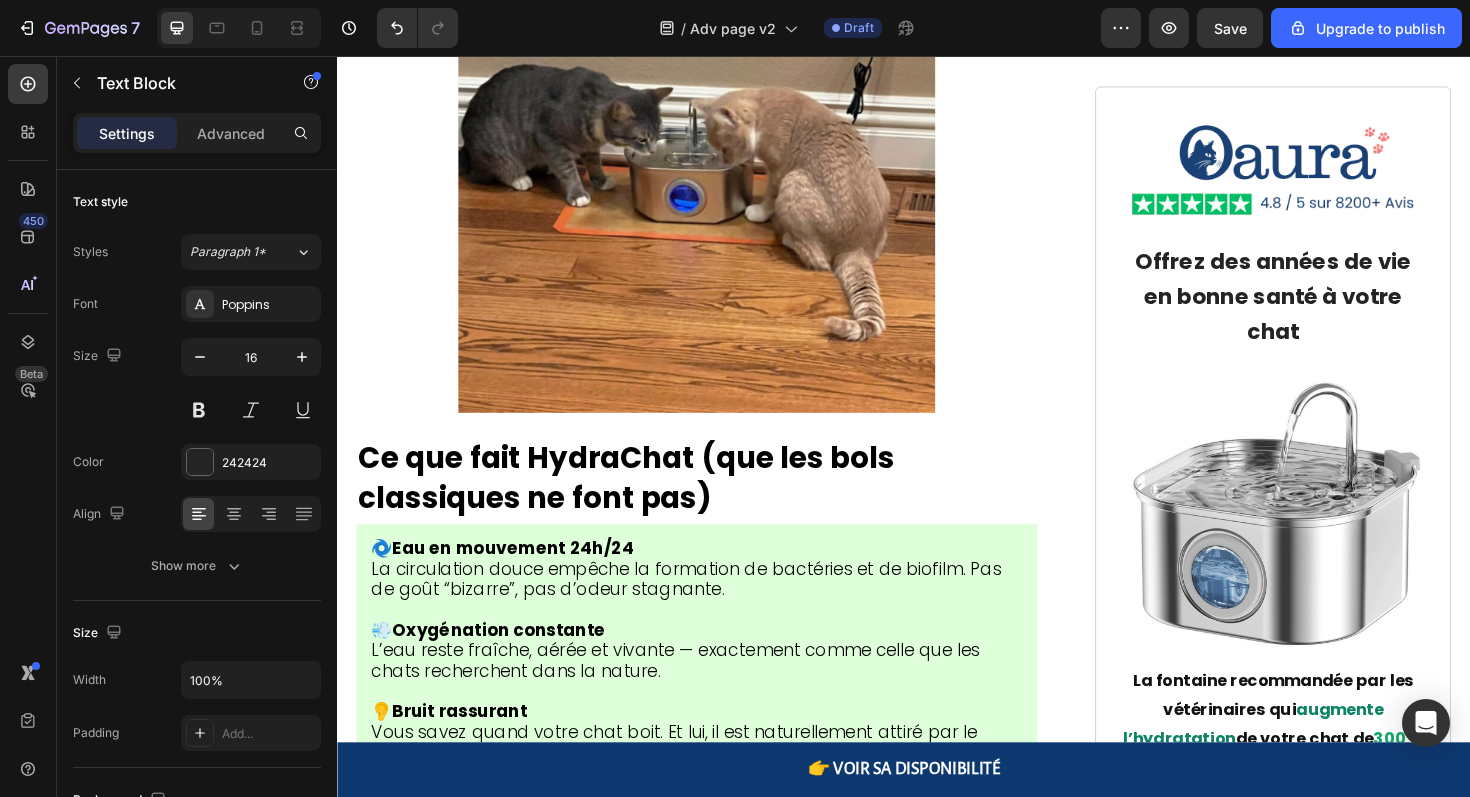 scroll, scrollTop: 7784, scrollLeft: 0, axis: vertical 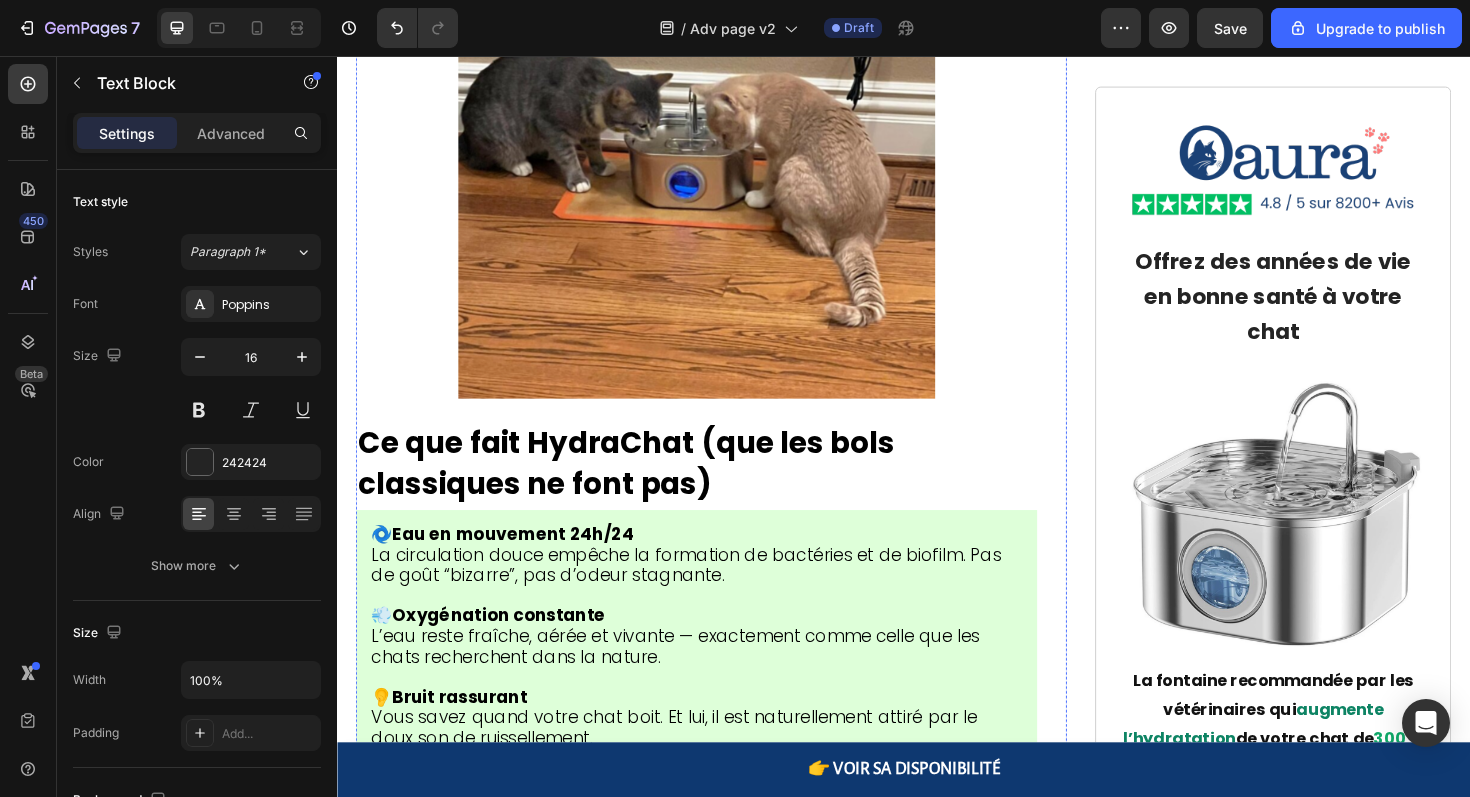 click on ""Les fontaines de supermarché recyclent de l'eau sale. Au lieu de résoudre le problème bactérien, elles le multiplient par 10."" at bounding box center (717, -2465) 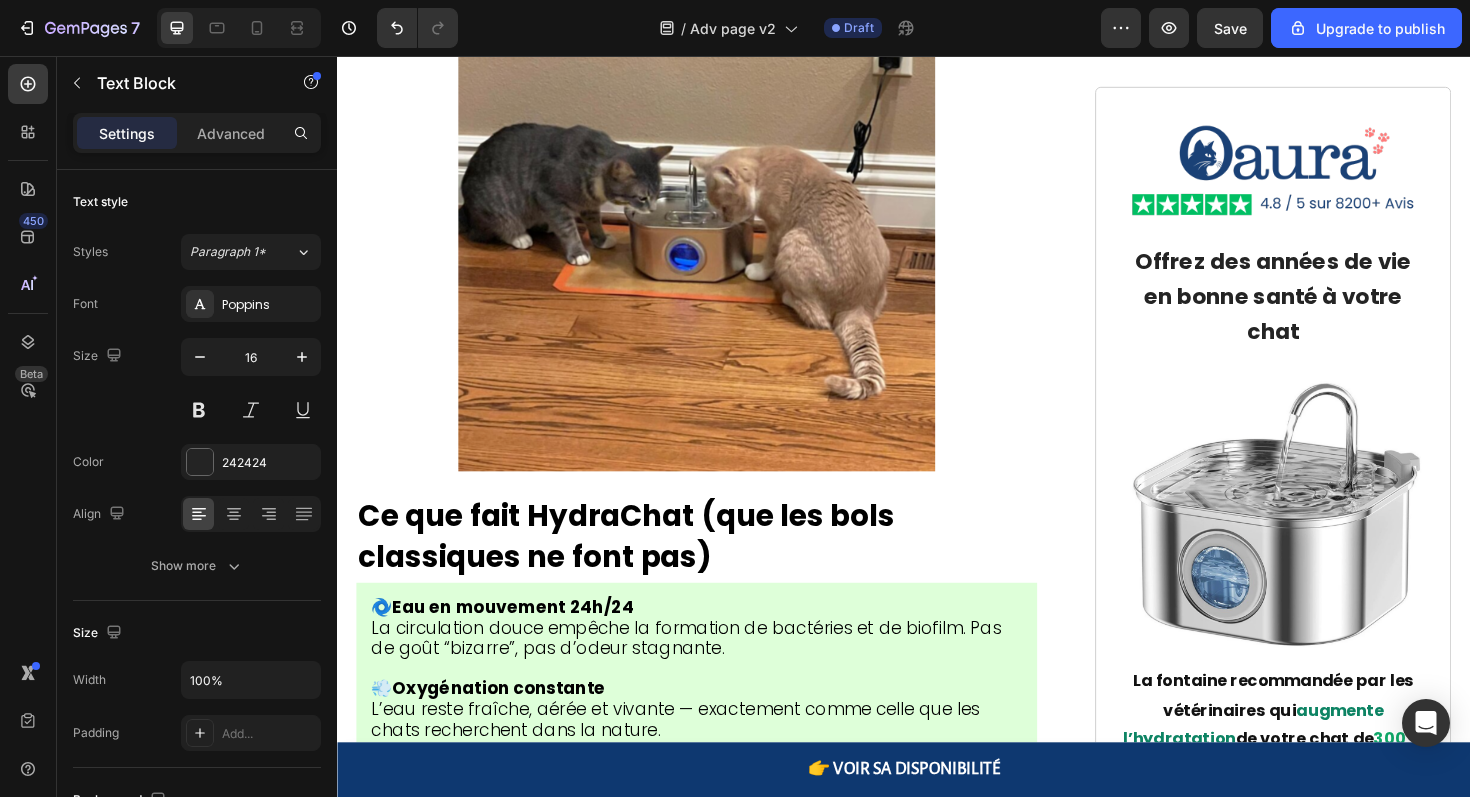 scroll, scrollTop: 7664, scrollLeft: 0, axis: vertical 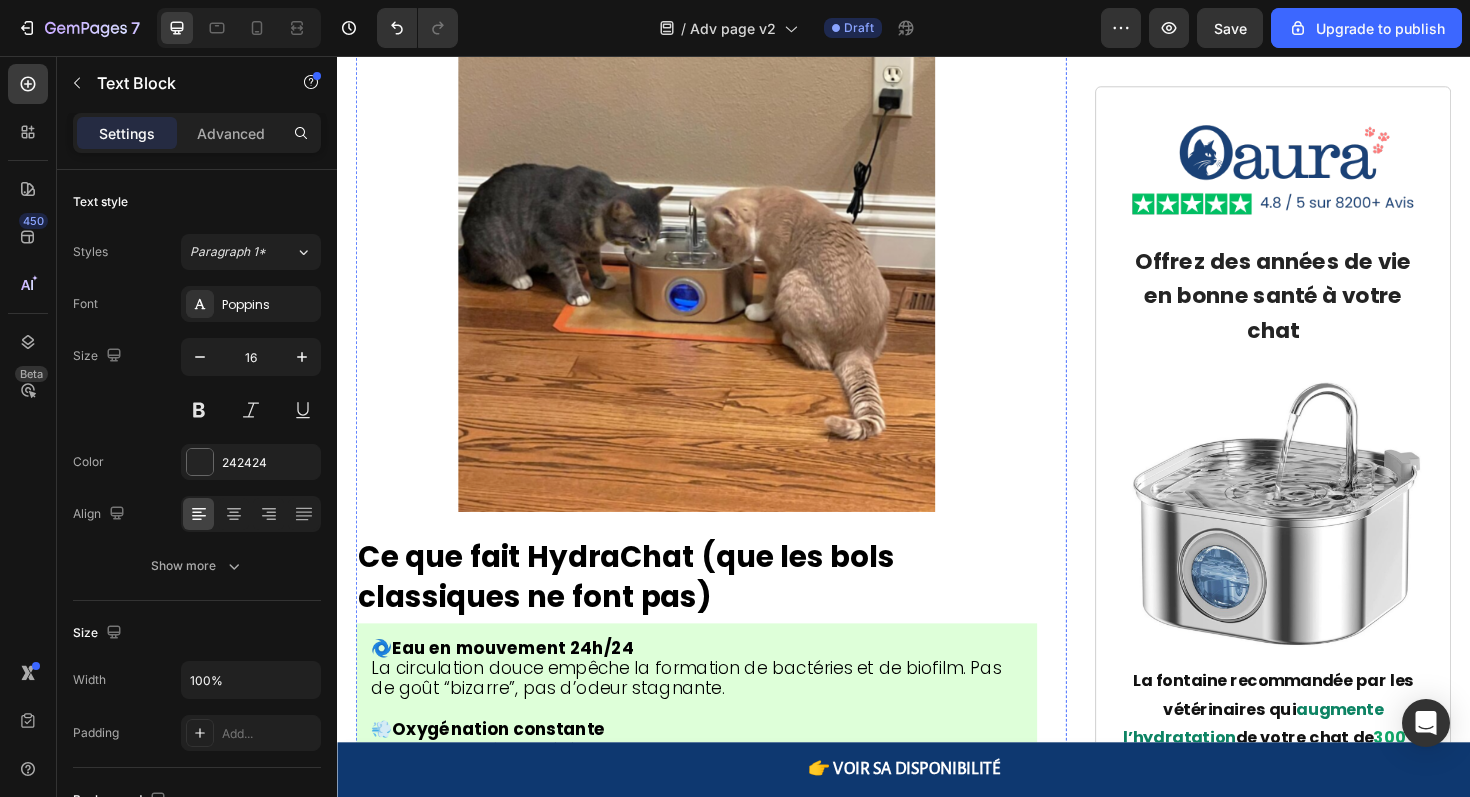 click on "du Commerce" at bounding box center (591, -2435) 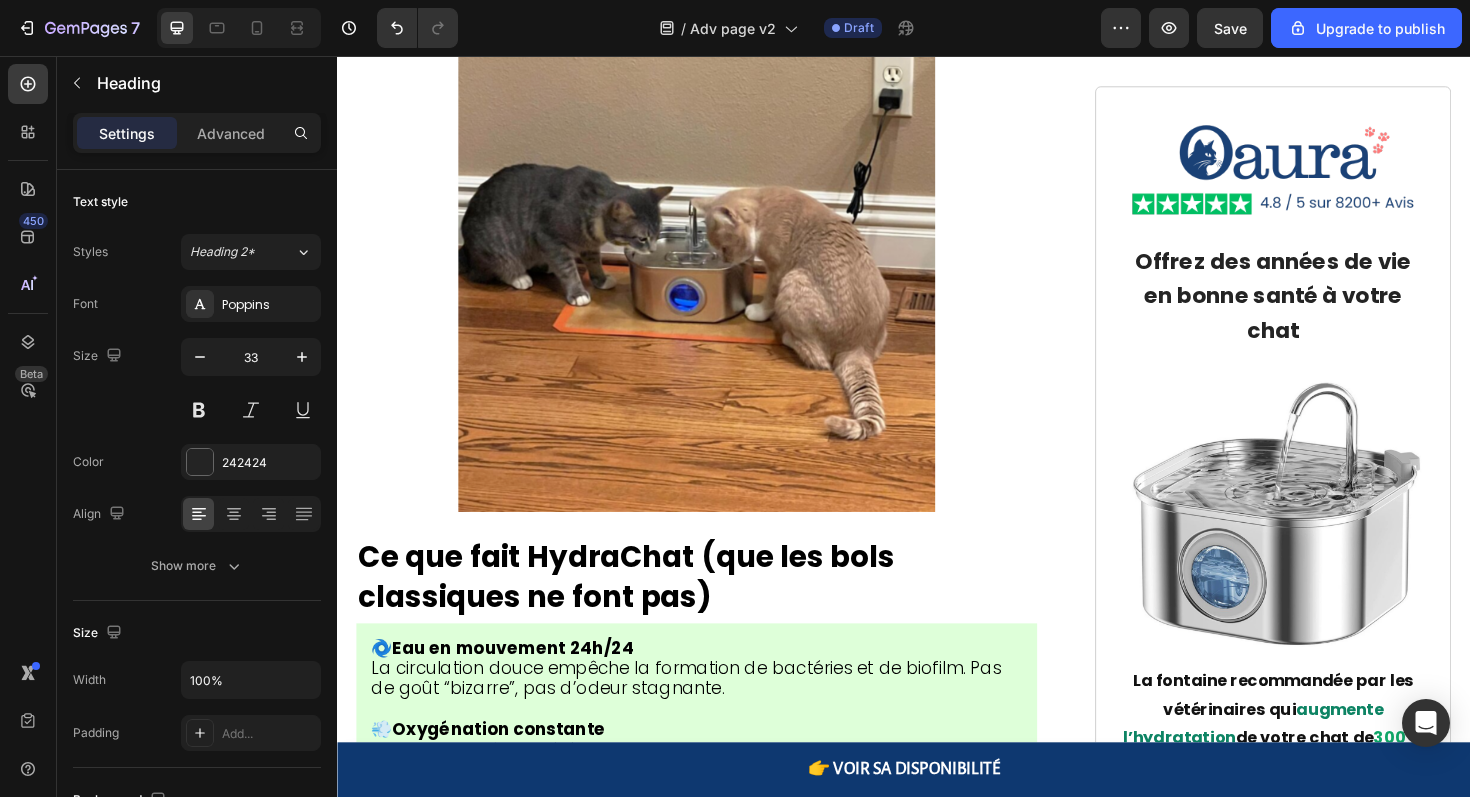 click on ""Les fontaines de supermarché recyclent de l'eau sale. Au lieu de résoudre le problème bactérien, elles le multiplient par 10."" at bounding box center (712, -2347) 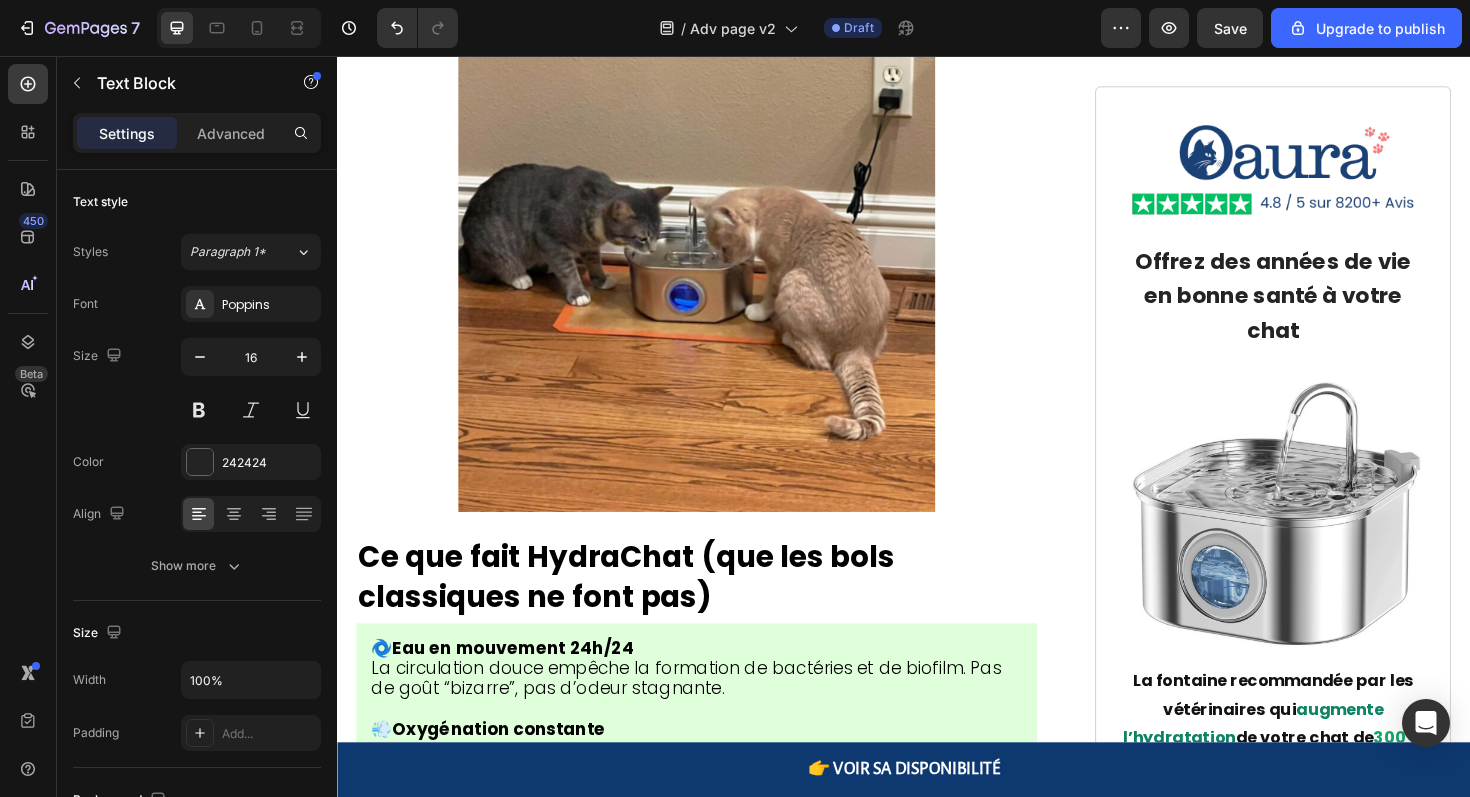click on ""Les fontaines de supermarché recyclent de l'eau sale. Au lieu de résoudre le problème bactérien, elles le multiplient par 10."" at bounding box center (712, -2347) 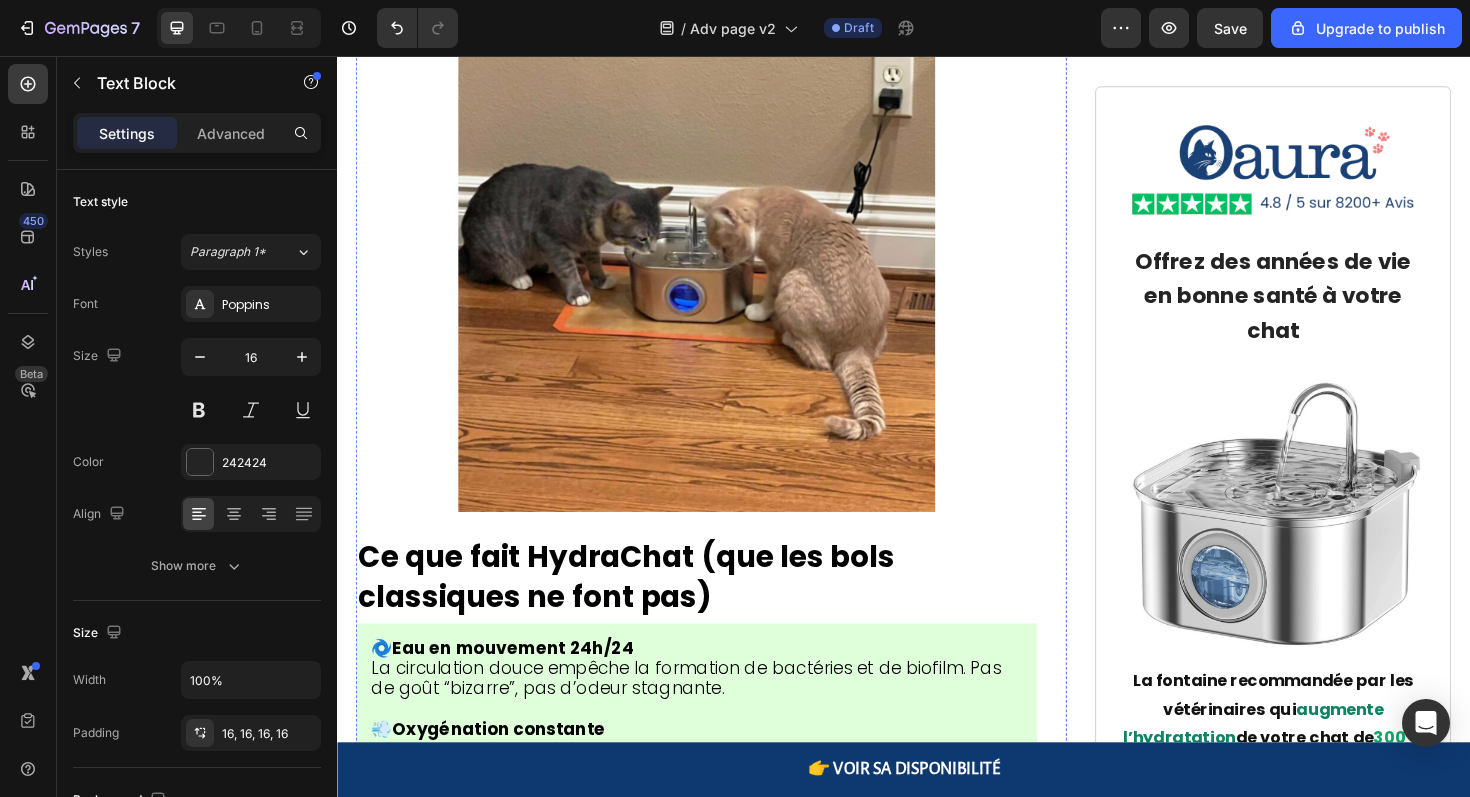 click on "- Nids à bactéries  : Le plastique nourrit les microbes en 6 heures" at bounding box center [660, -2246] 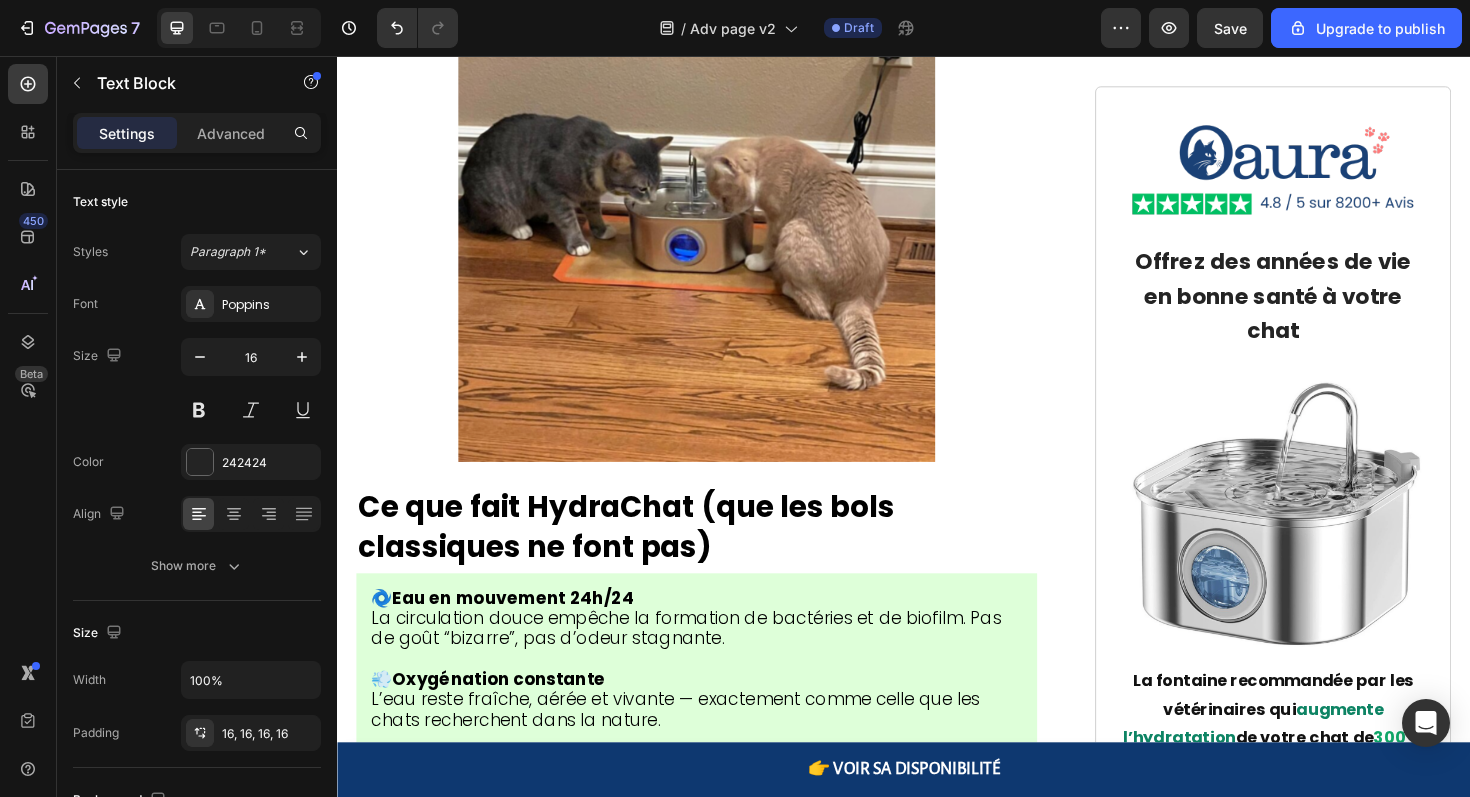 scroll, scrollTop: 7735, scrollLeft: 0, axis: vertical 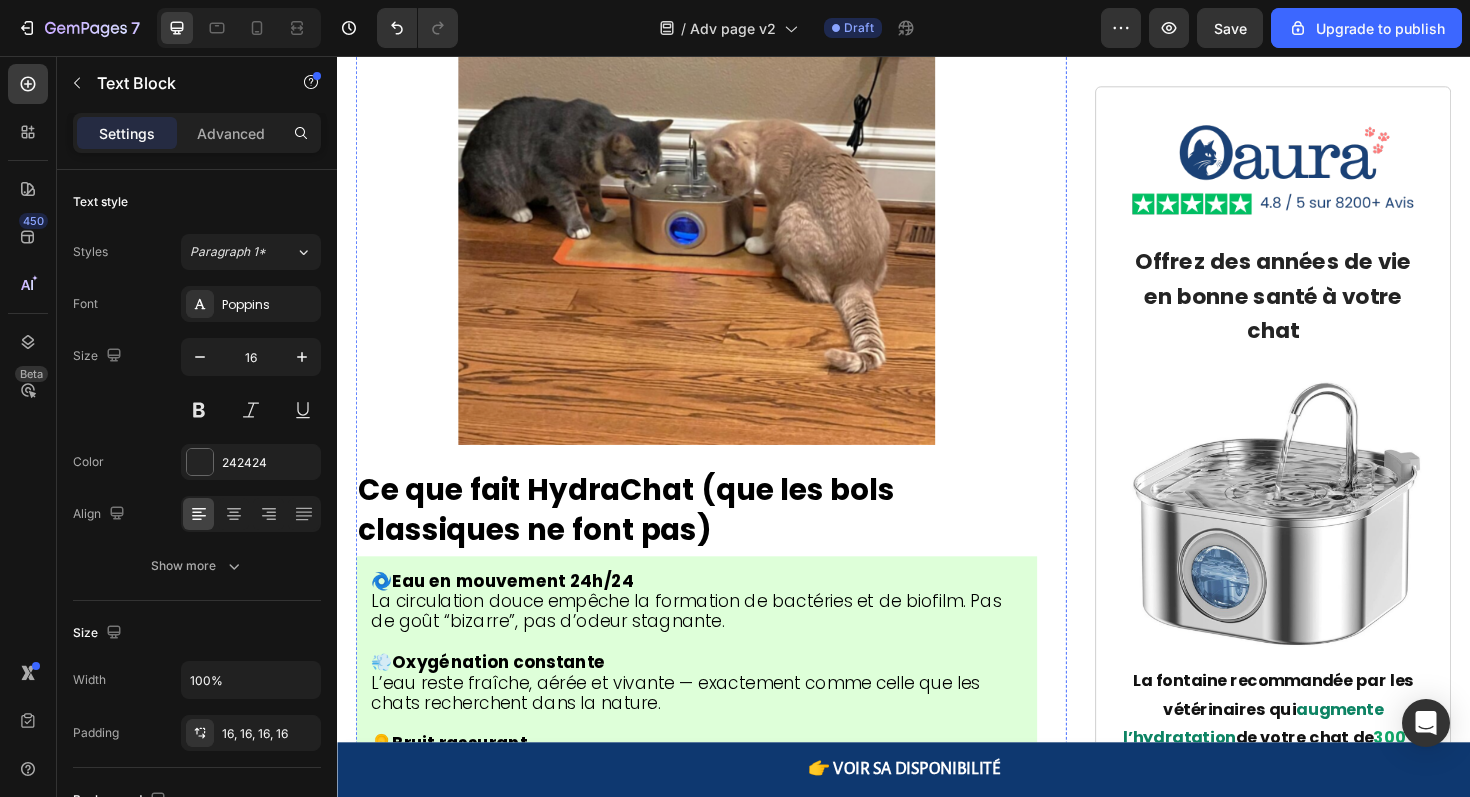 click on ""C'est pour ça que je ne prescris qu'UNE seule fontaine,"" at bounding box center (623, -2185) 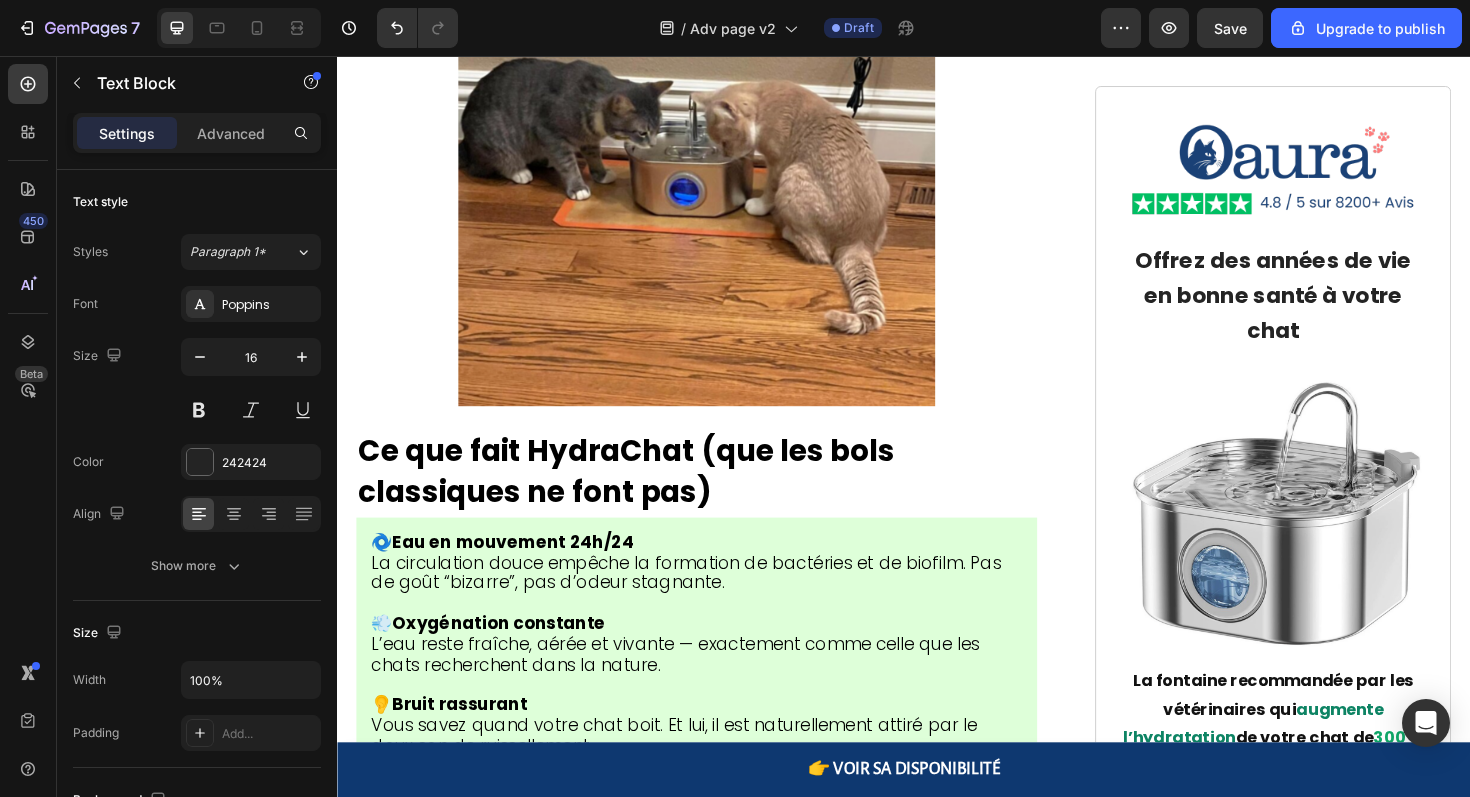 scroll, scrollTop: 7781, scrollLeft: 0, axis: vertical 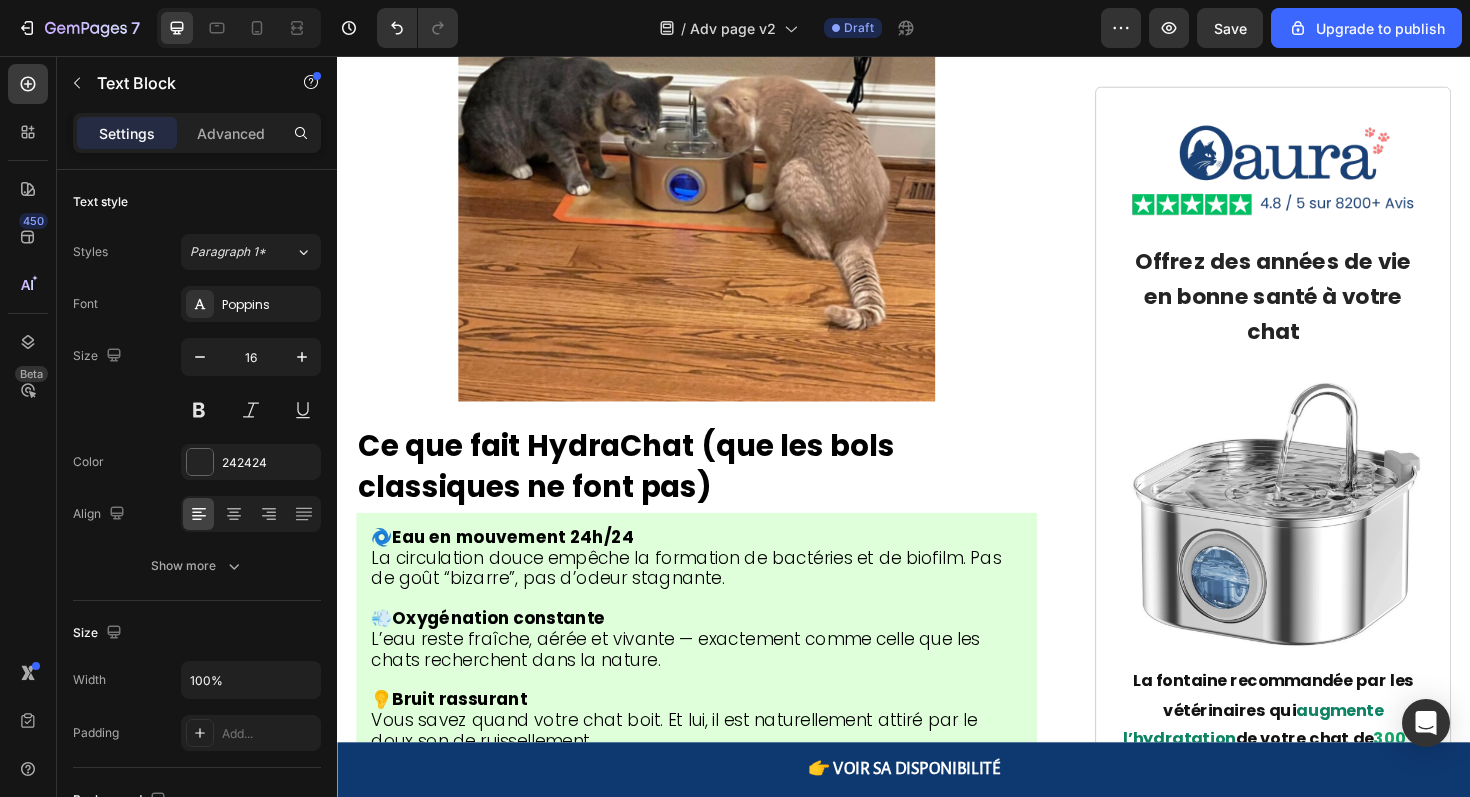 click on ""C'est pour ça que je ne prescris qu'UNE seule fontaine,"  a dit Dr. Martinez." at bounding box center [699, -2231] 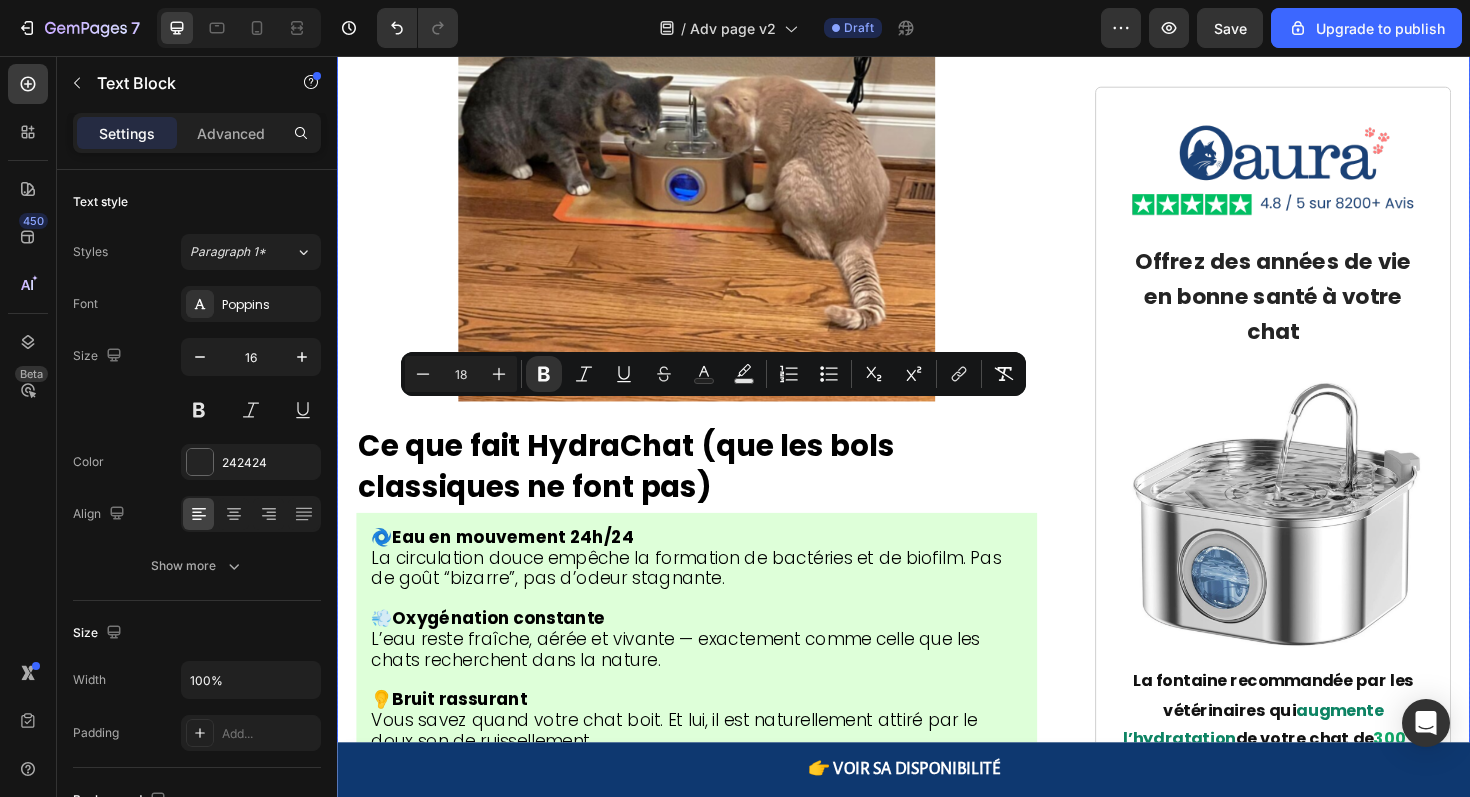 drag, startPoint x: 583, startPoint y: 549, endPoint x: 337, endPoint y: 440, distance: 269.0669 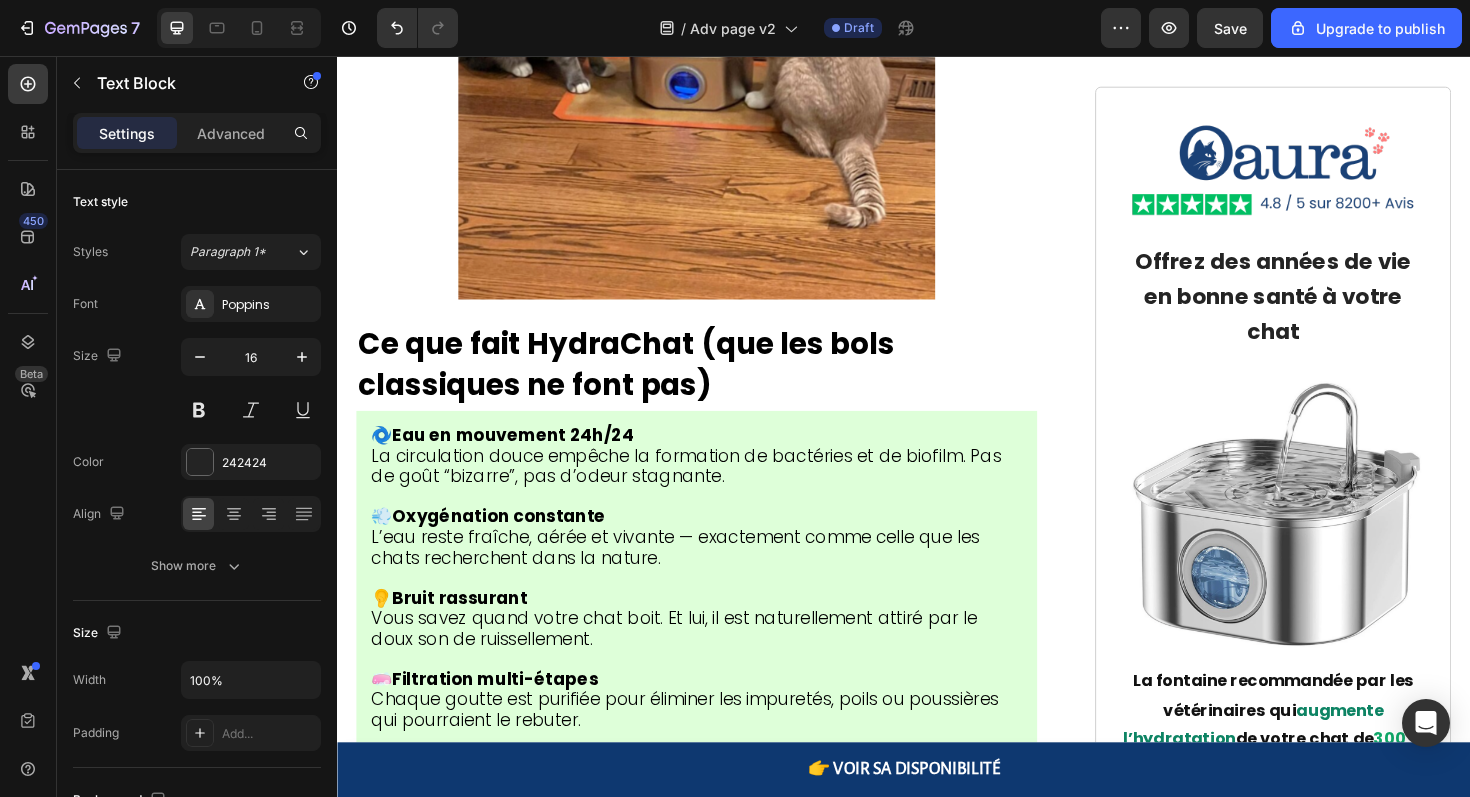 click on "C’est comme ça que j’ai découvert" at bounding box center [516, -2190] 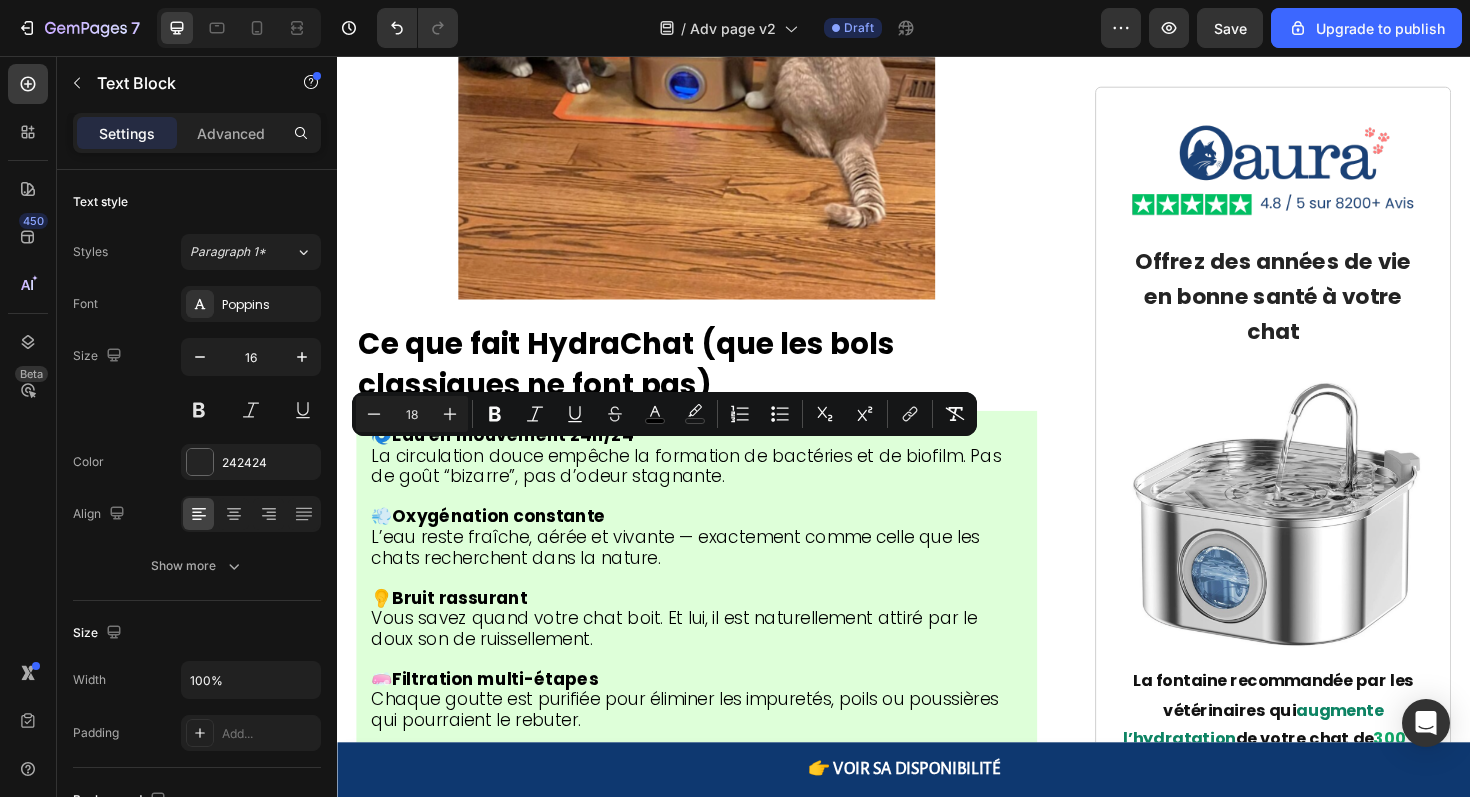 drag, startPoint x: 759, startPoint y: 505, endPoint x: 431, endPoint y: 483, distance: 328.73697 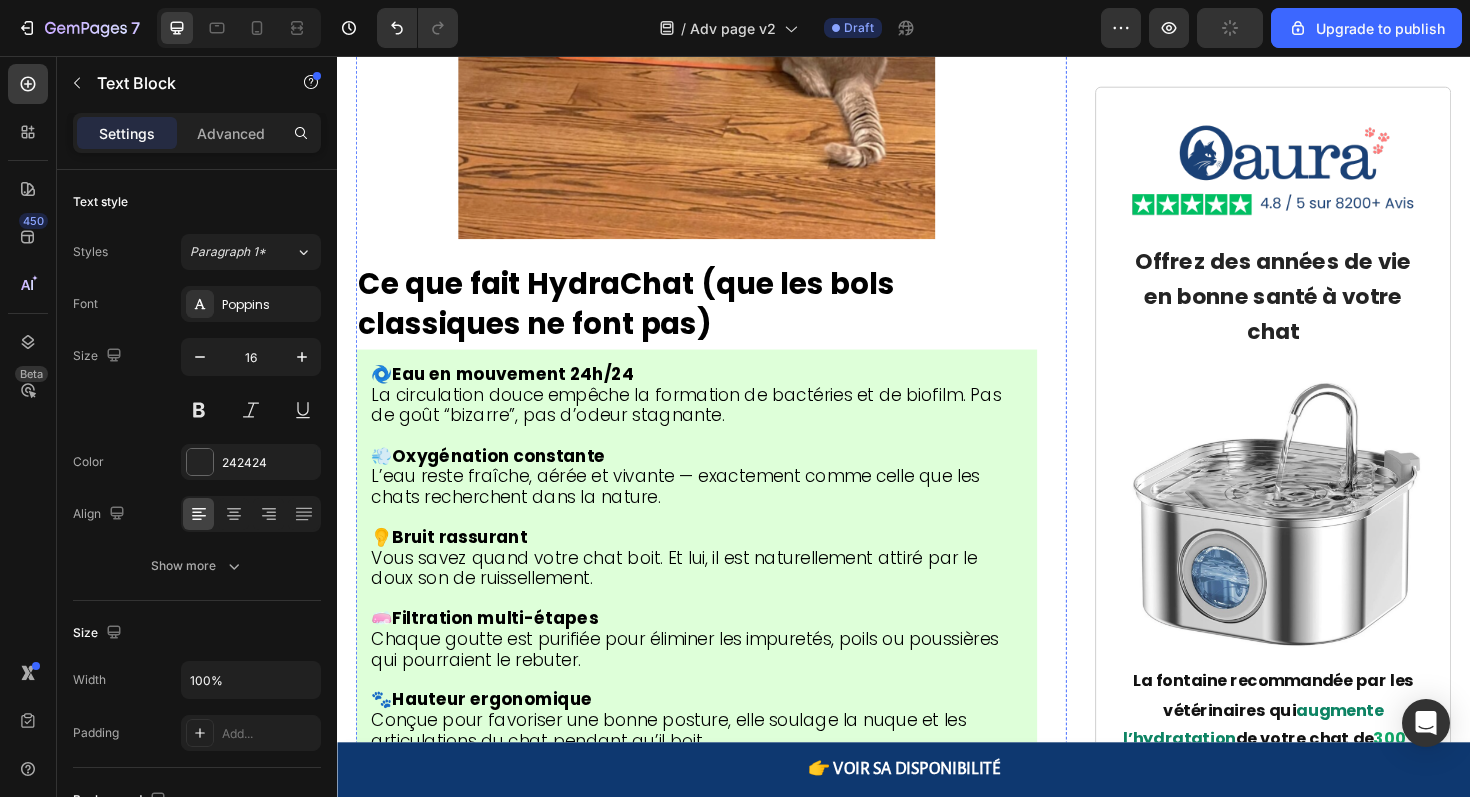 click at bounding box center [717, -1917] 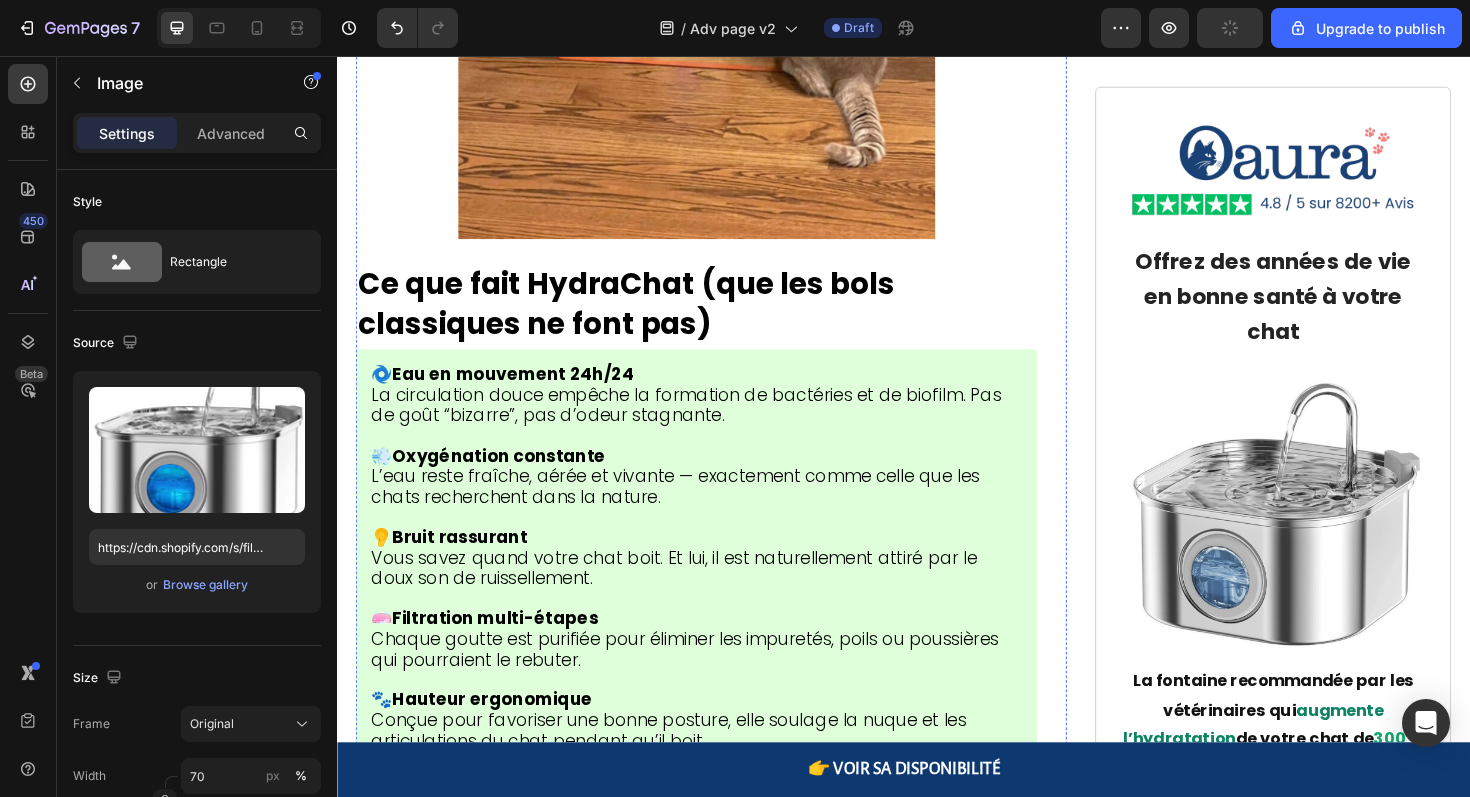 click at bounding box center [717, -2230] 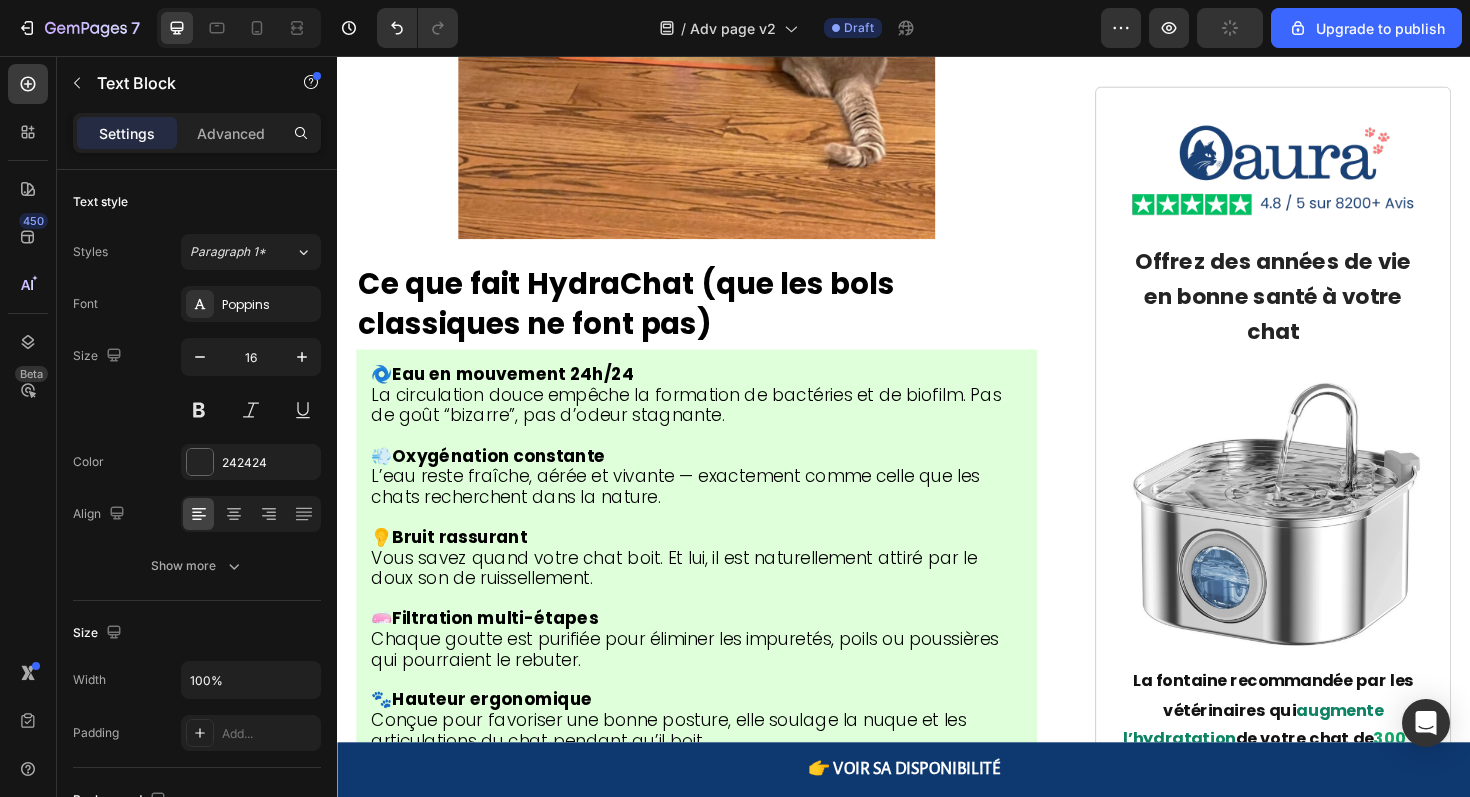 click at bounding box center (717, -2230) 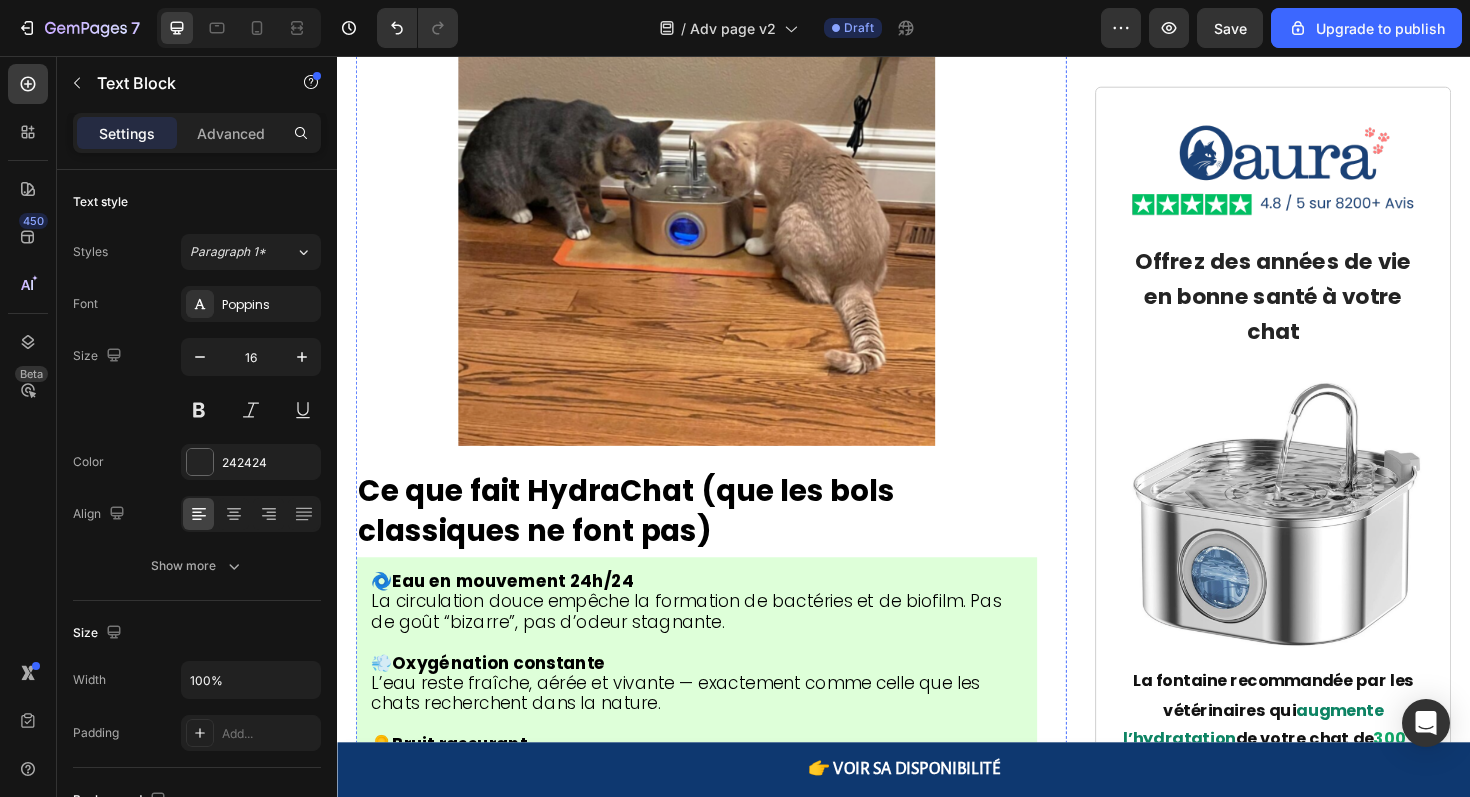 click on "- Impossible à stériliser  : Les recoins restent contaminés même après nettoyage" at bounding box center [687, -2330] 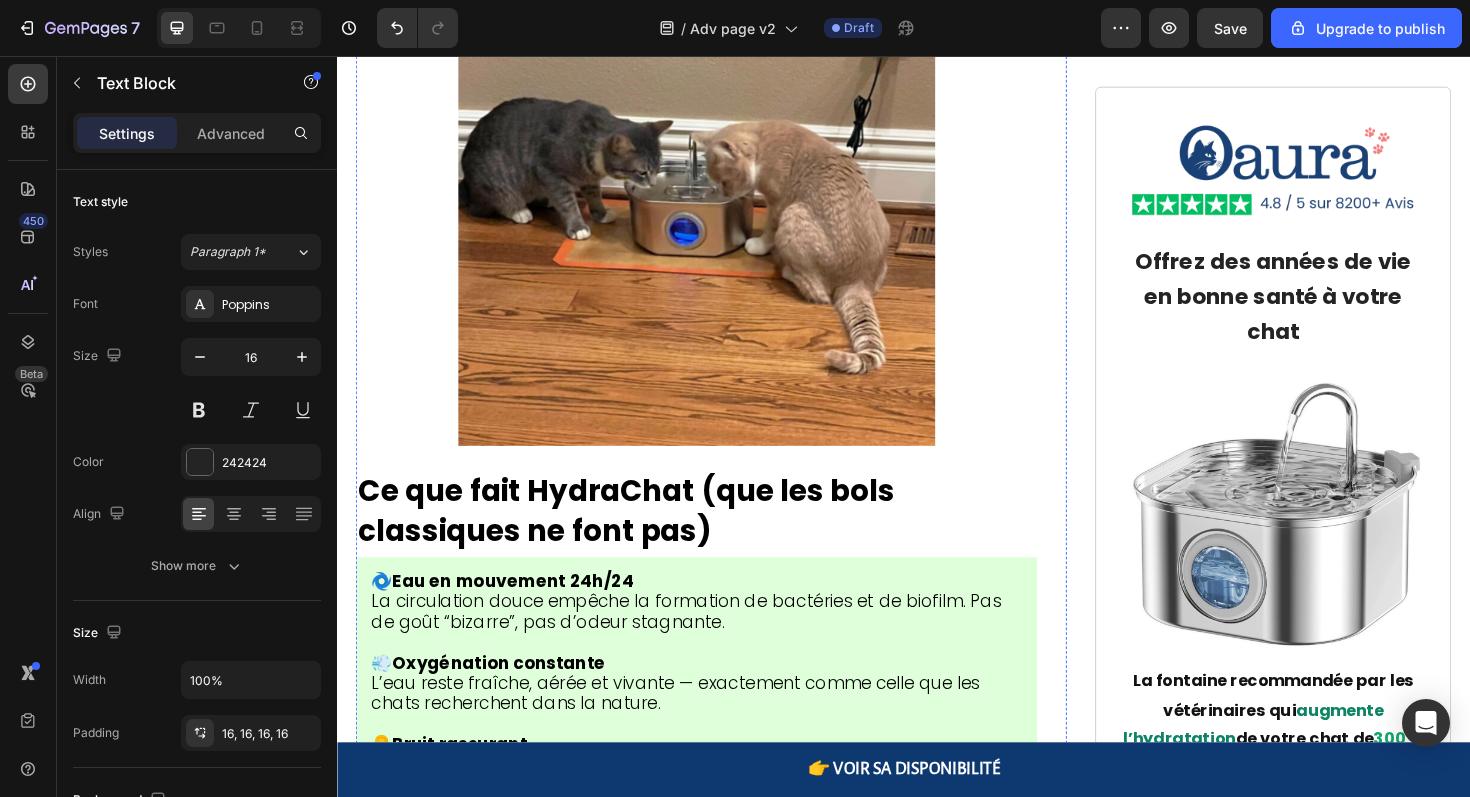 click on "Après des mois de recherches et avoir vu les résultats de première main, voici ce que j'ai découvert qui rend Hydrachat différente :" at bounding box center (717, -2219) 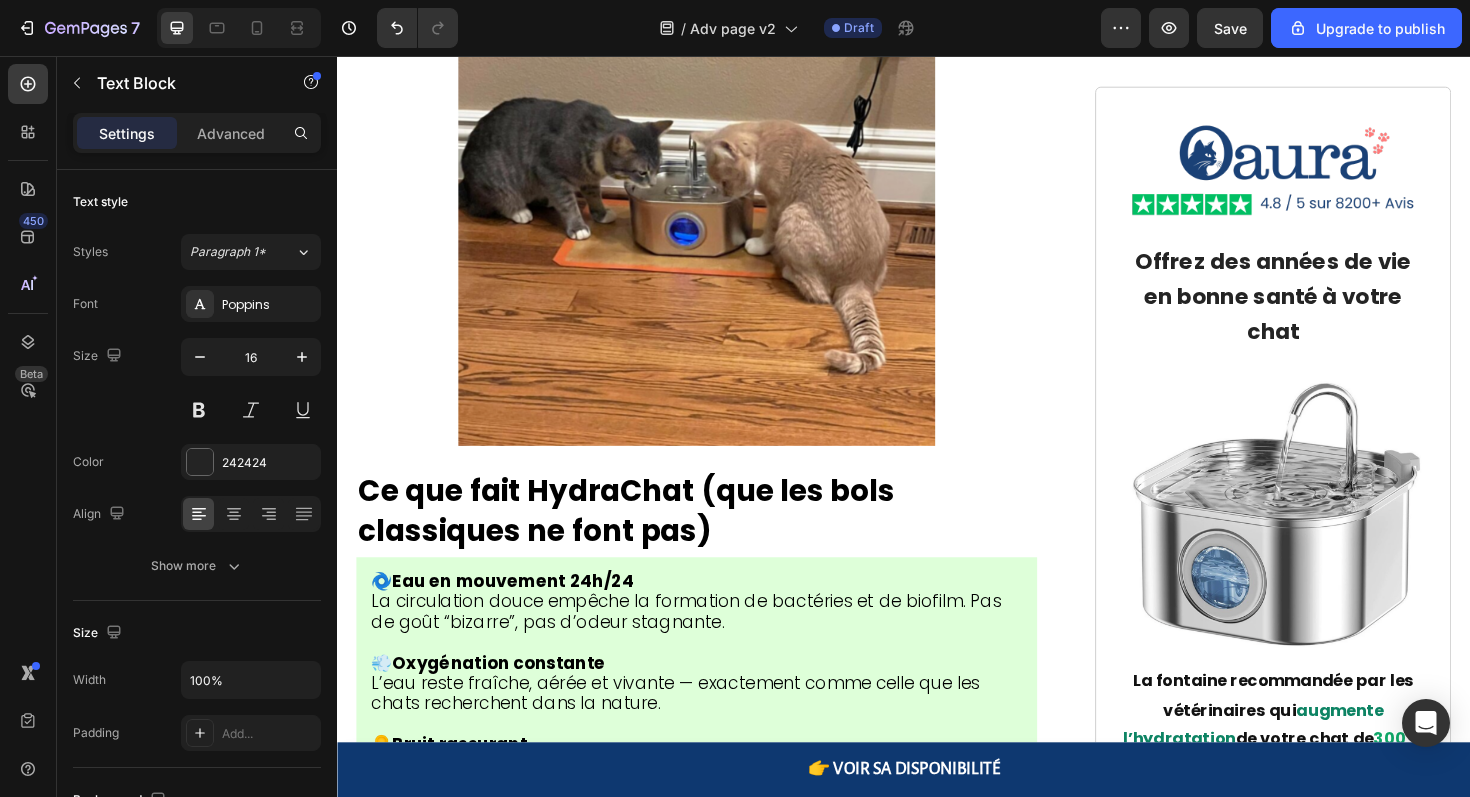 click on "Après des mois de recherches et avoir vu les résultats de première main, voici ce que j'ai découvert qui rend Hydrachat différente :" at bounding box center (717, -2219) 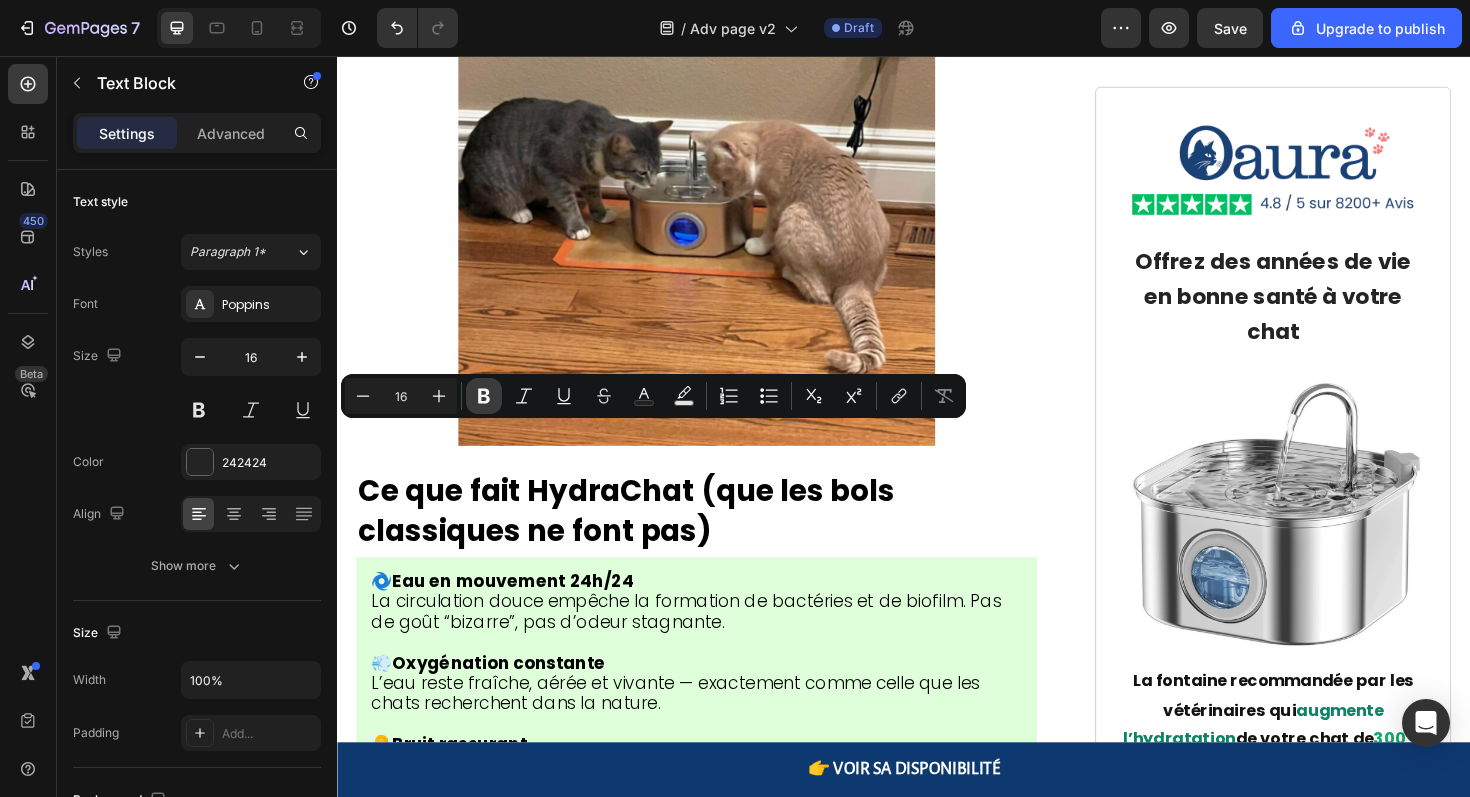 click 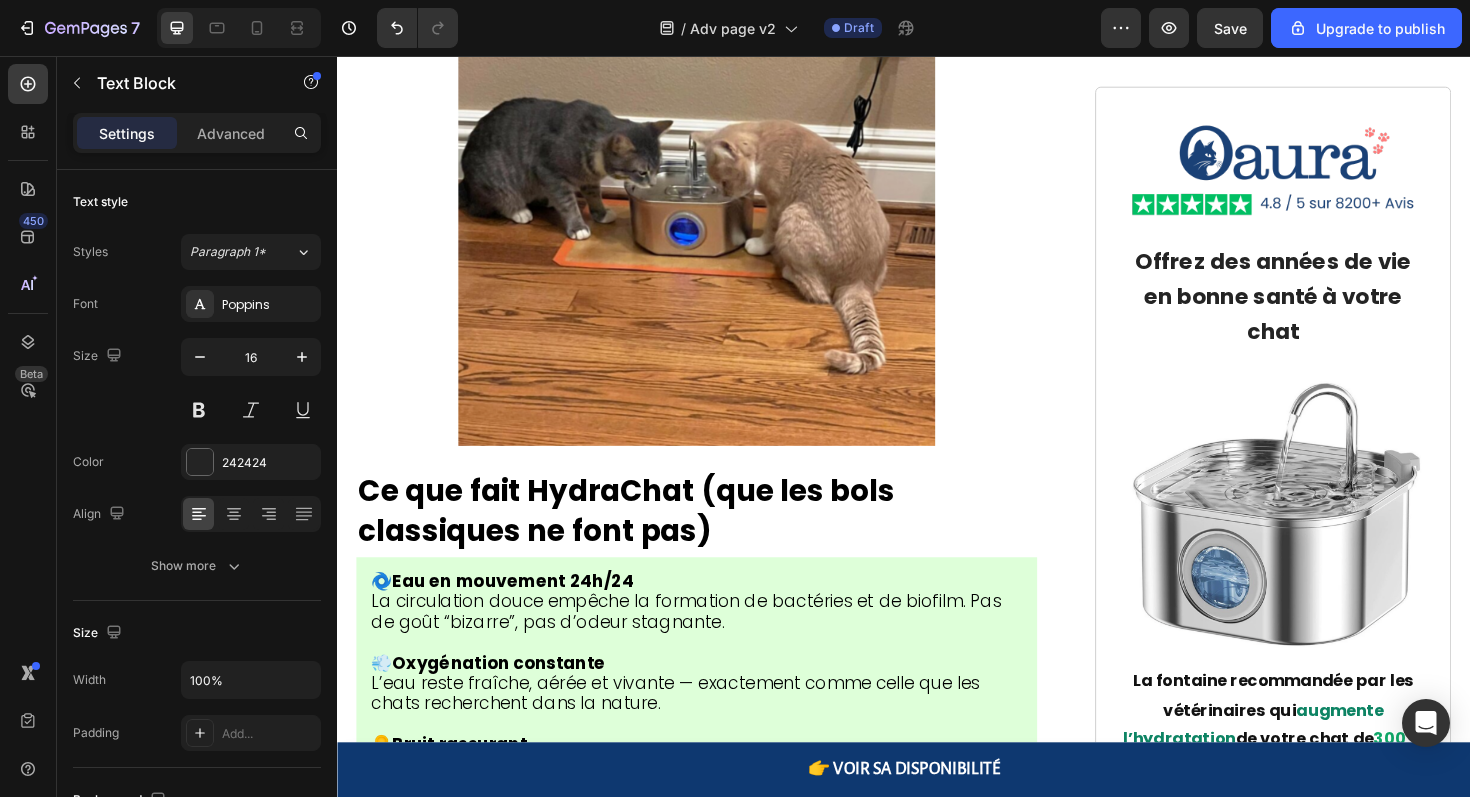 click on "Système de Circulation Avancé" at bounding box center [556, -2174] 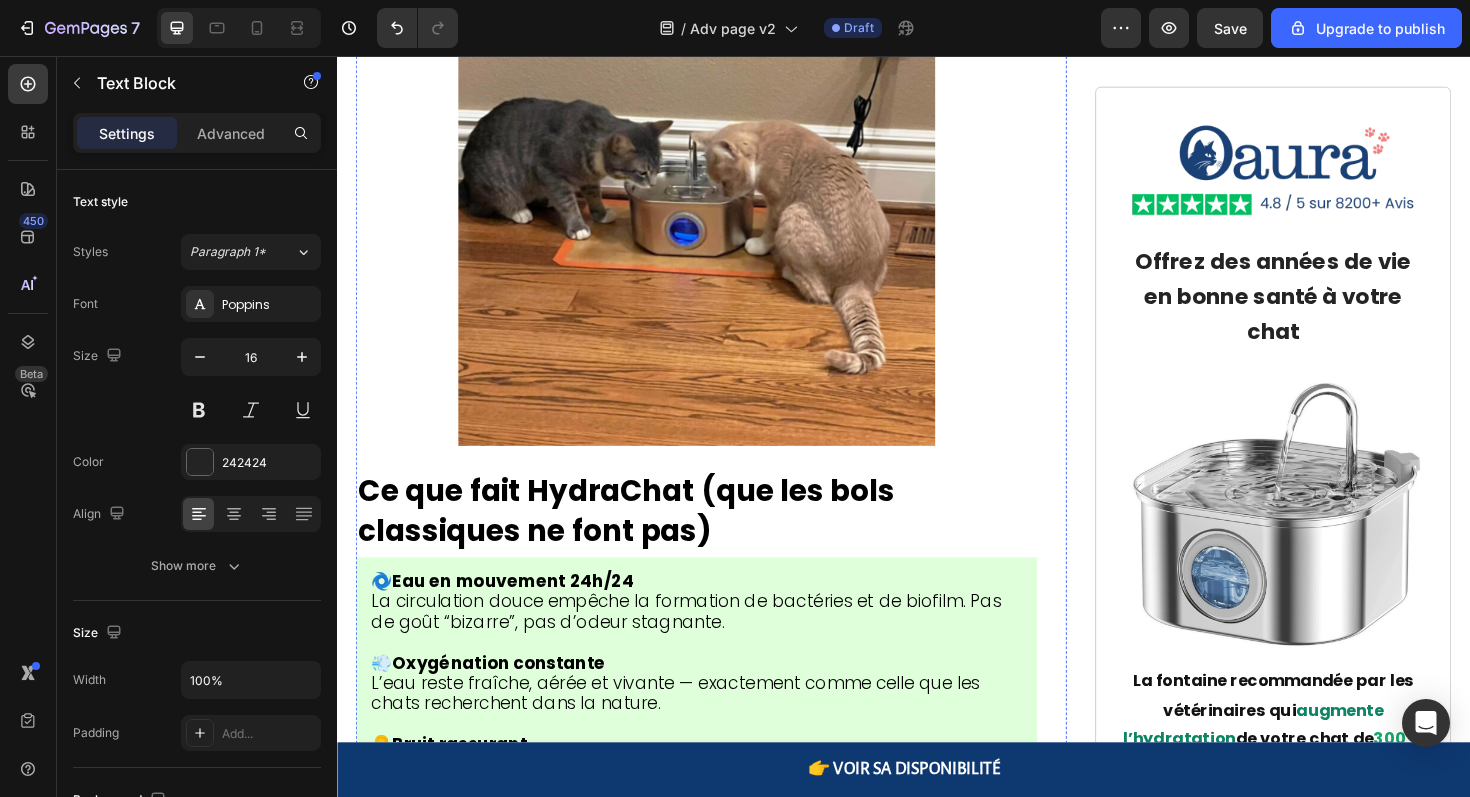click on ""Les fontaines de supermarché recyclent de l'eau sale. Au lieu de résoudre le problème bactérien, elles le multiplient par 10."" at bounding box center [712, -2464] 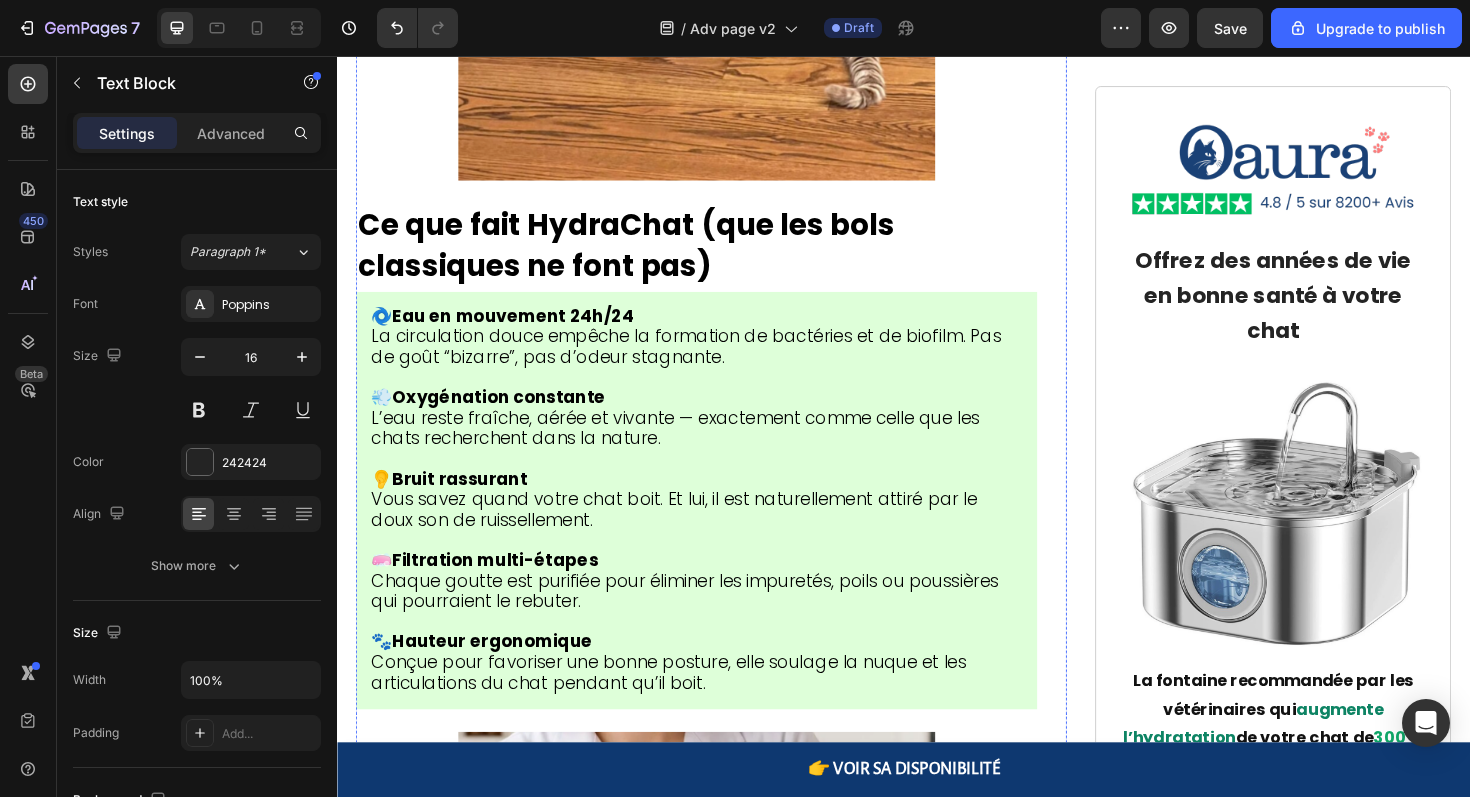 scroll, scrollTop: 8002, scrollLeft: 0, axis: vertical 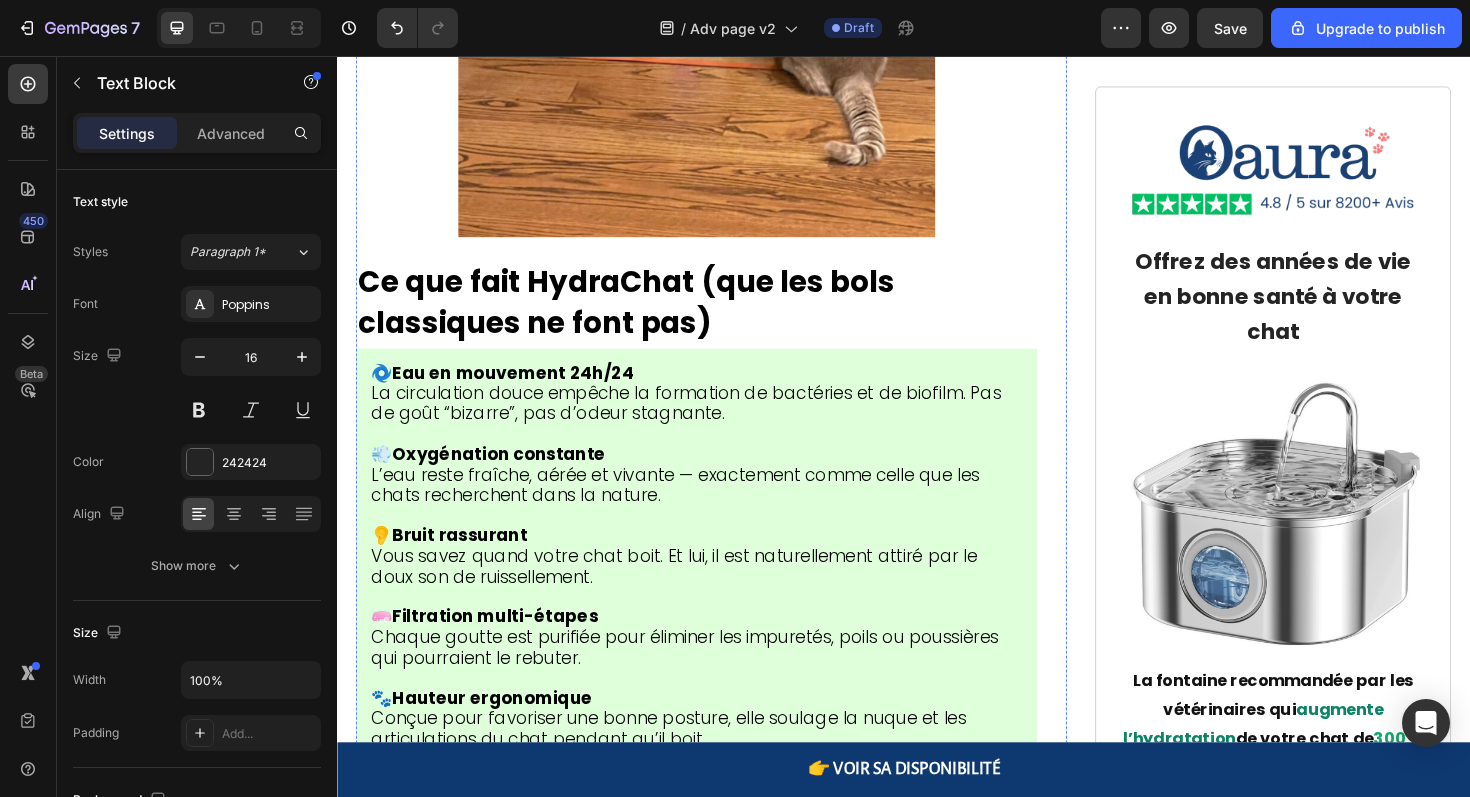 click on "Recommandée par les Vétérinaires" at bounding box center (572, -2270) 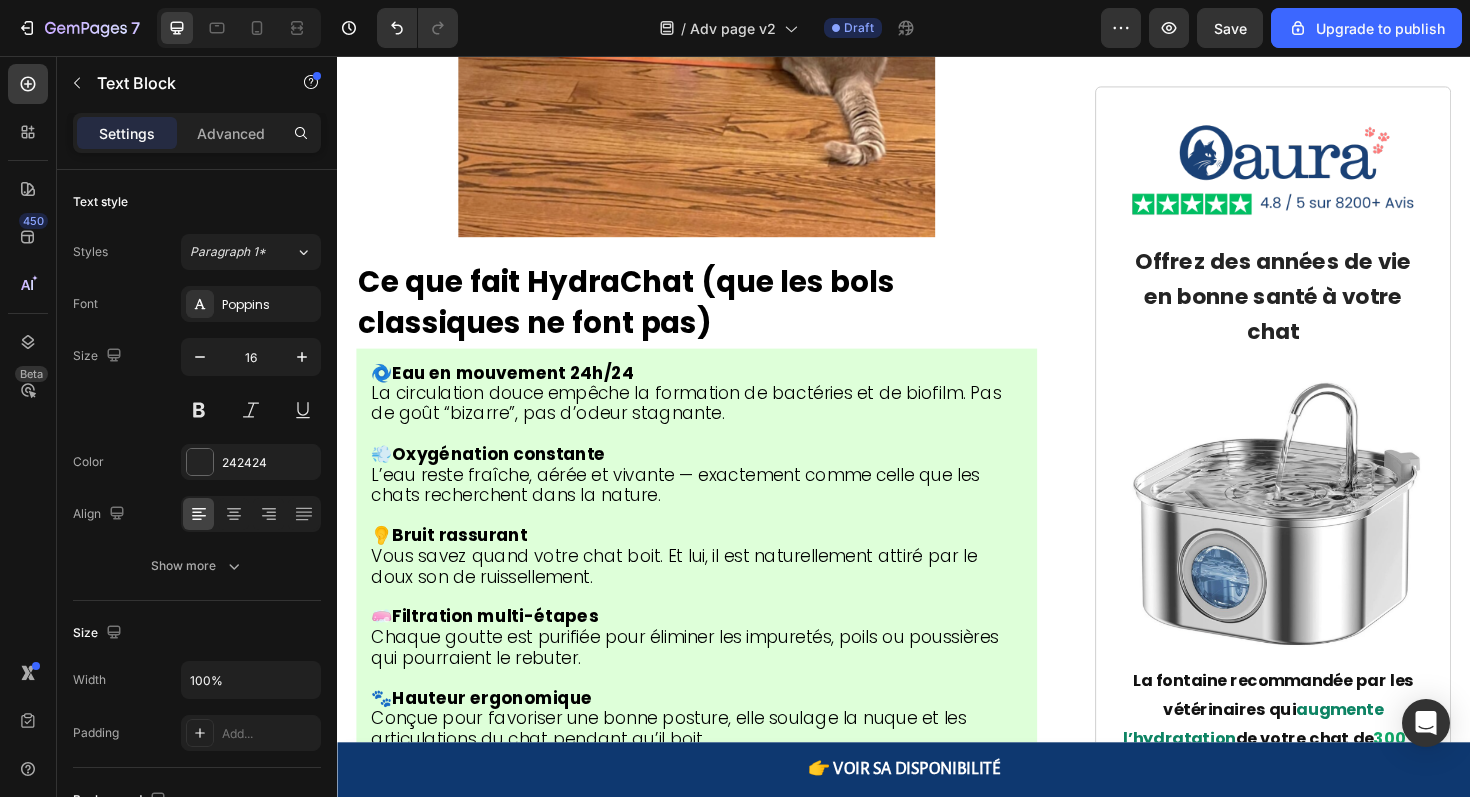 click on "Résultats Prouvés  avec des milliers d'histoires de succès de propriétaires de chats" at bounding box center [737, -2248] 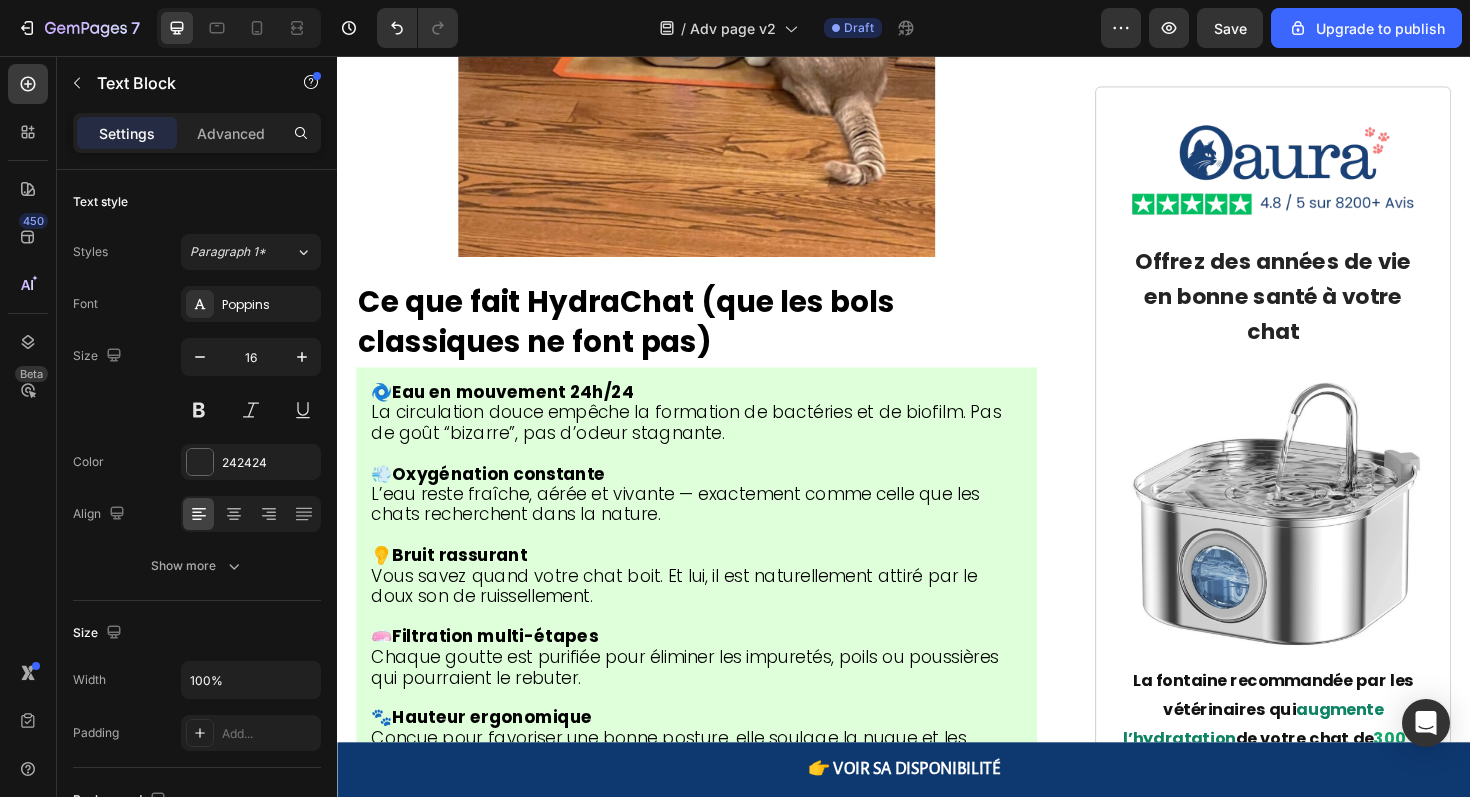 click on "Recommandée par les Vétérinaires  par des spécialistes comme Dr. Martin Stevens  Résultats Prouvés  avec des milliers d'histoires de succès de propriétaires de chats" at bounding box center (737, -2248) 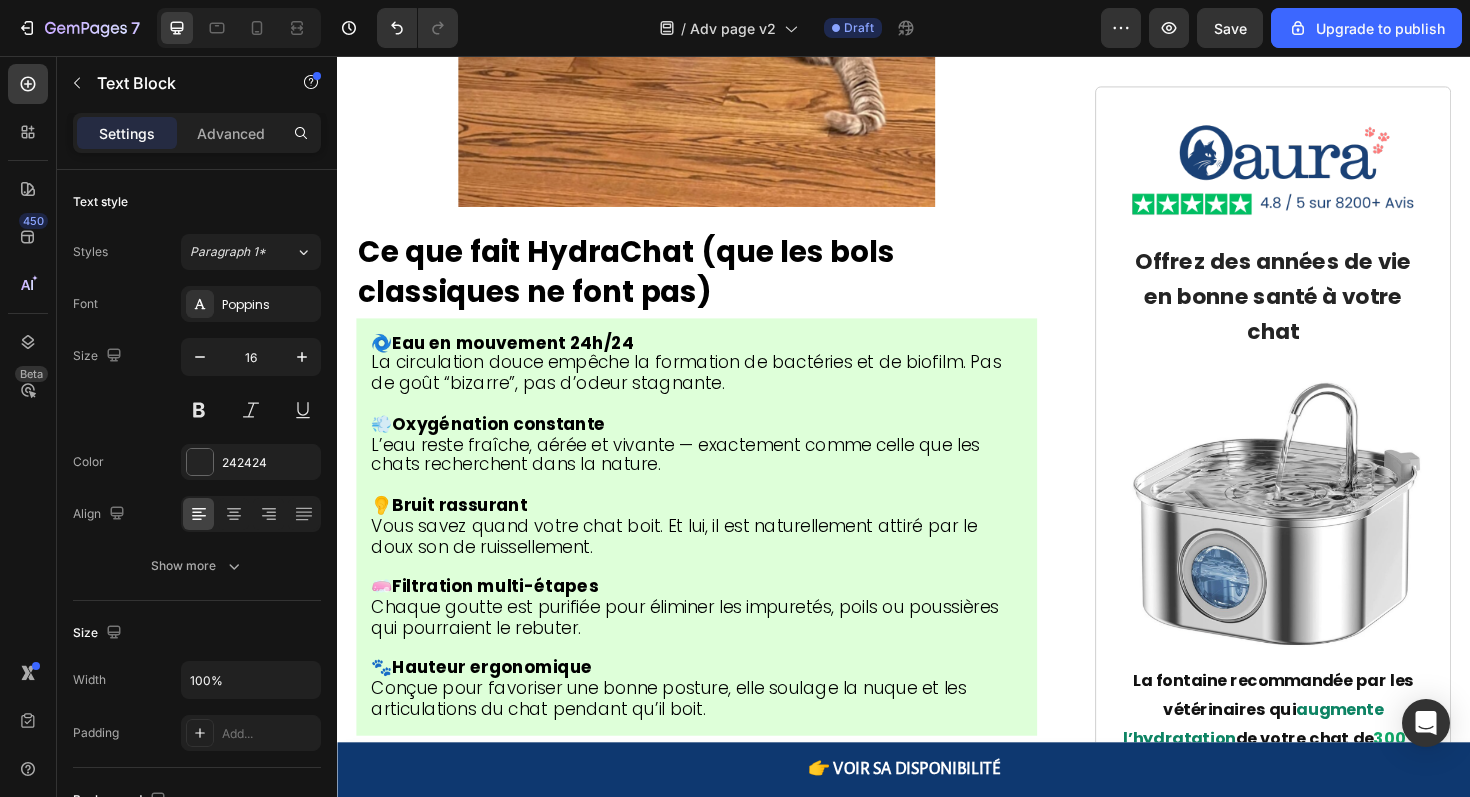 click on "Fonctionnement Ultra-Silencieux" at bounding box center [758, -2369] 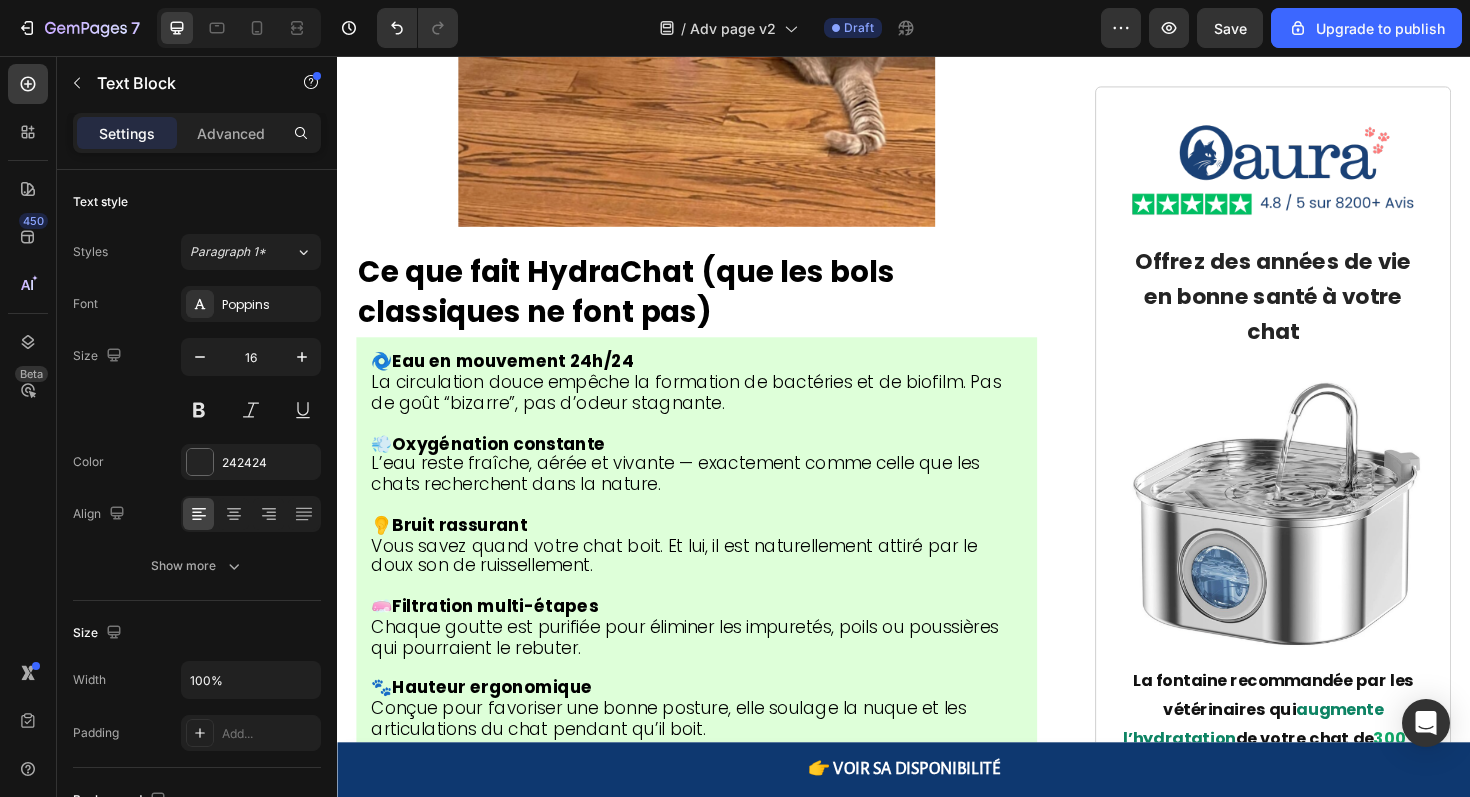 click on "Filtration Multi-Étapes" at bounding box center [714, -2316] 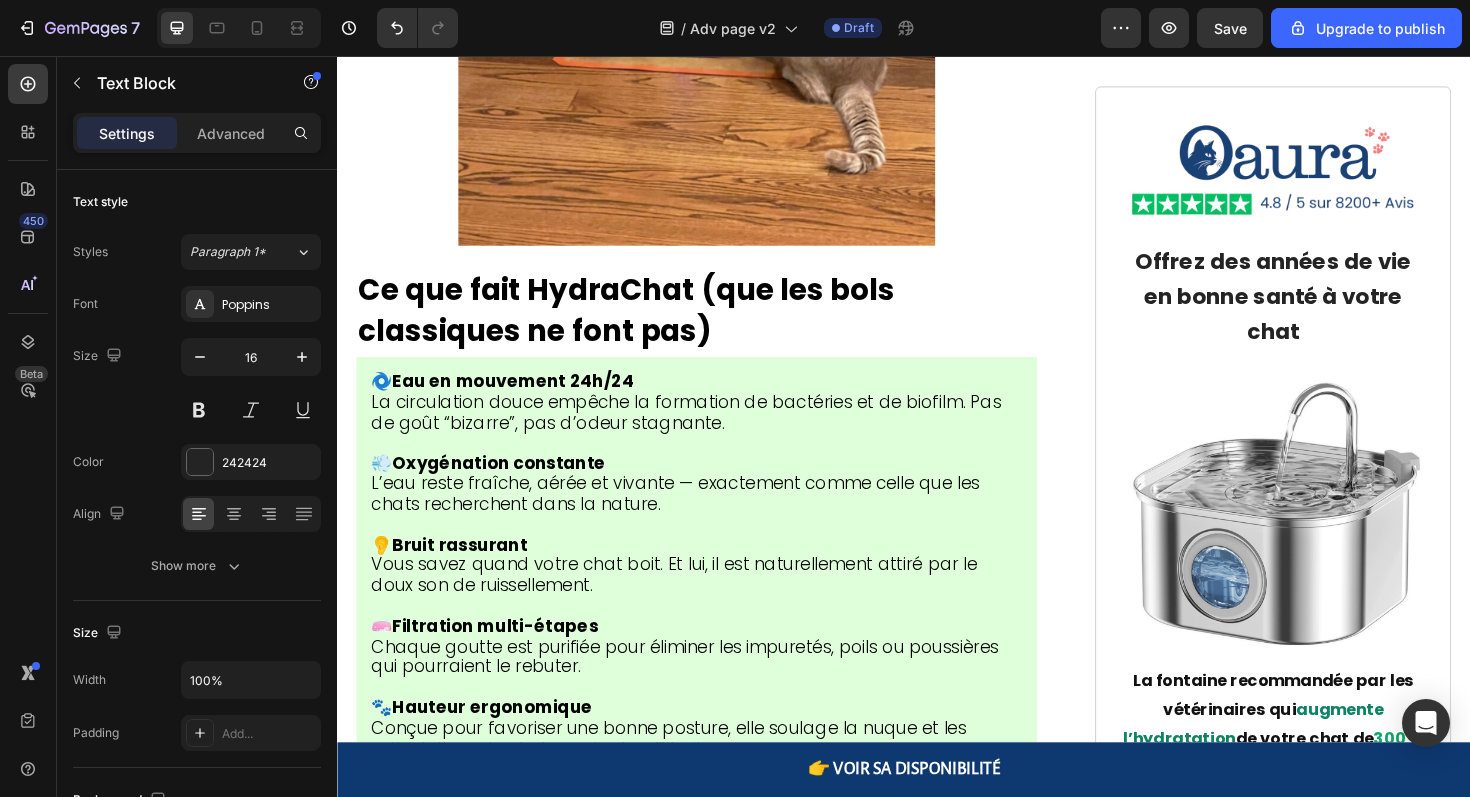click on "Entretien Facile" at bounding box center [503, -2265] 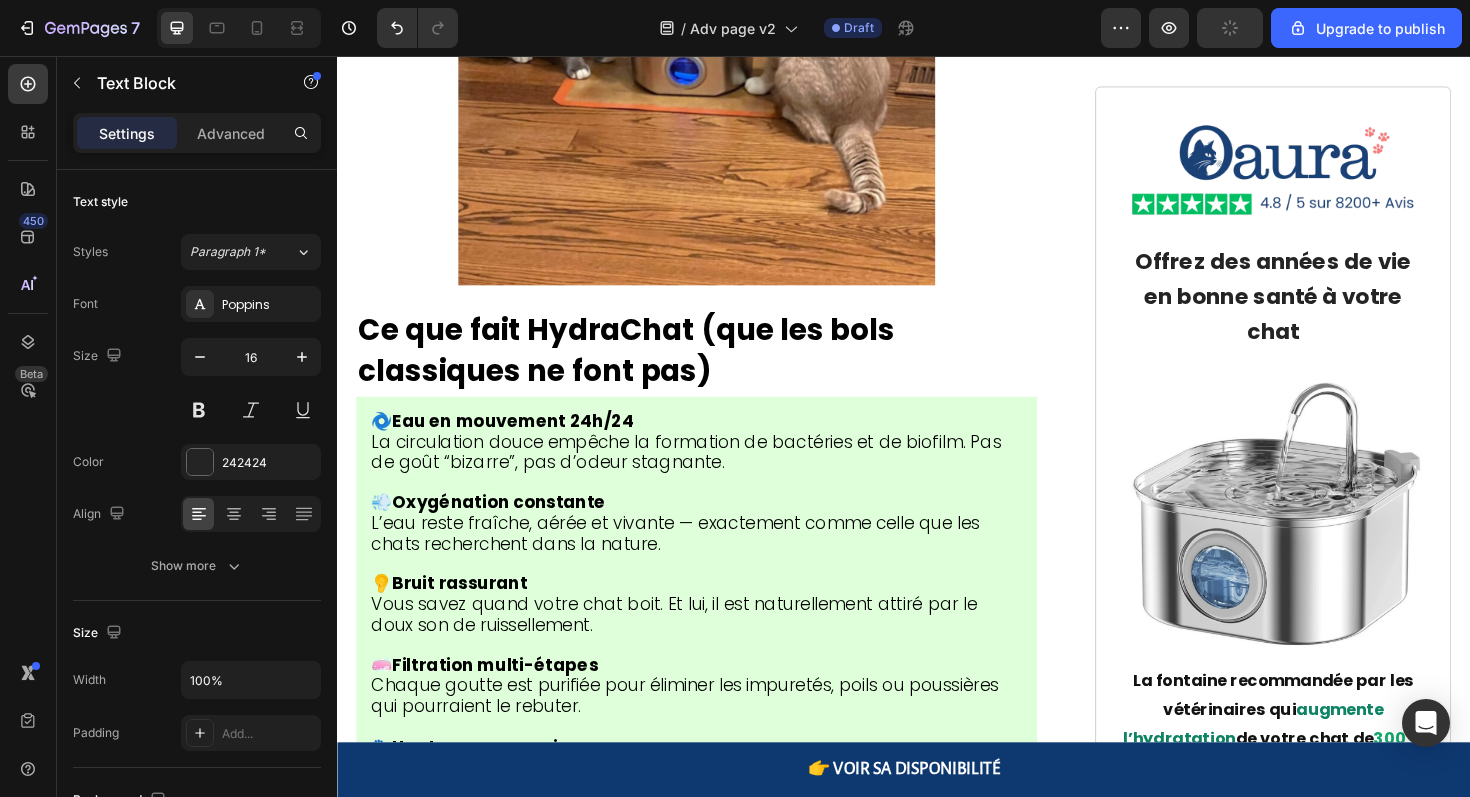 click on "Entretien Facile  conçu pour les propriétaires occupés Recommandée par les Vétérinaires  par des spécialistes comme Dr. Martin Stevens  Résultats Prouvés  avec des milliers d'histoires de succès de propriétaires de chats" at bounding box center (717, -2201) 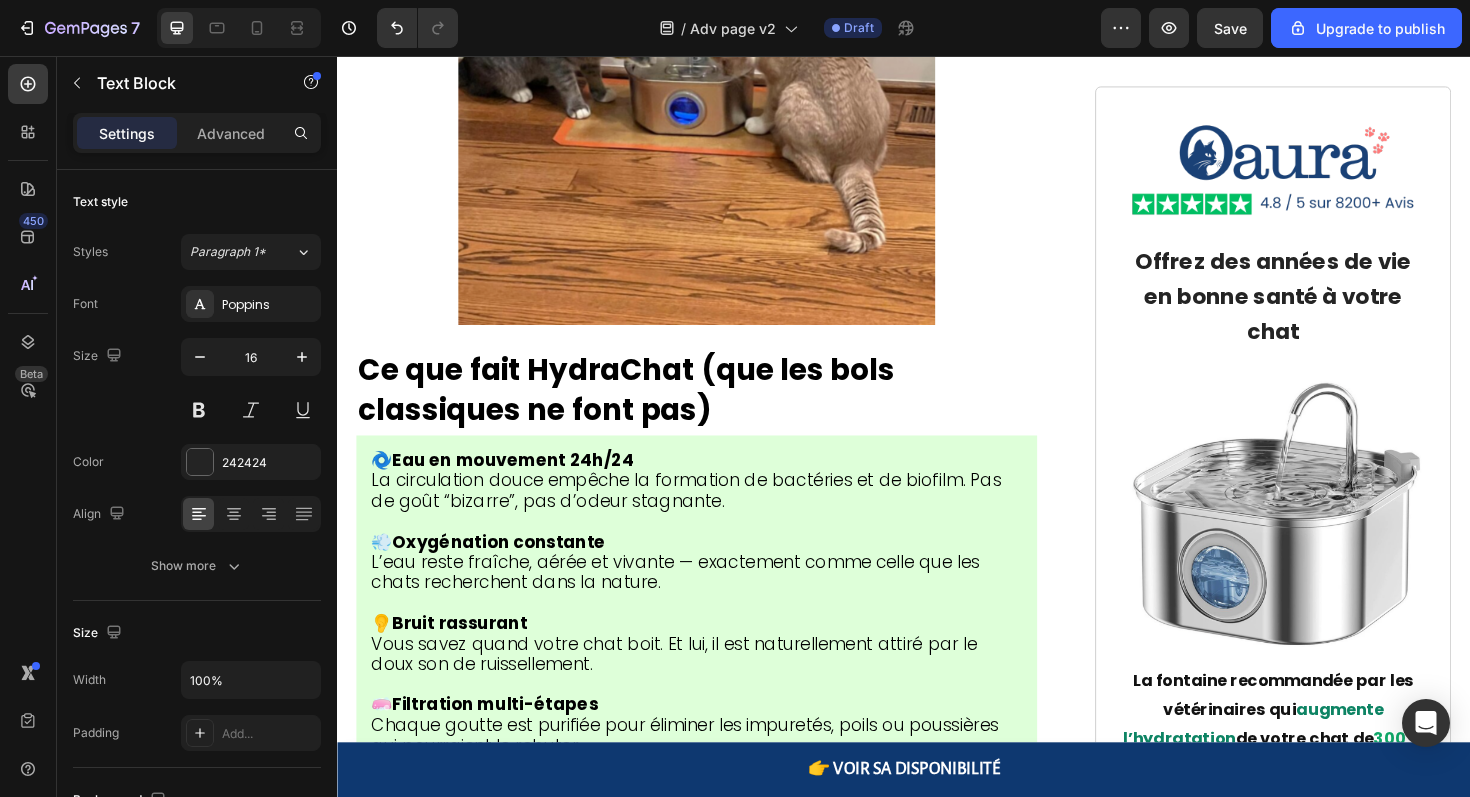 click on "Résultats Prouvés" at bounding box center [533, -2161] 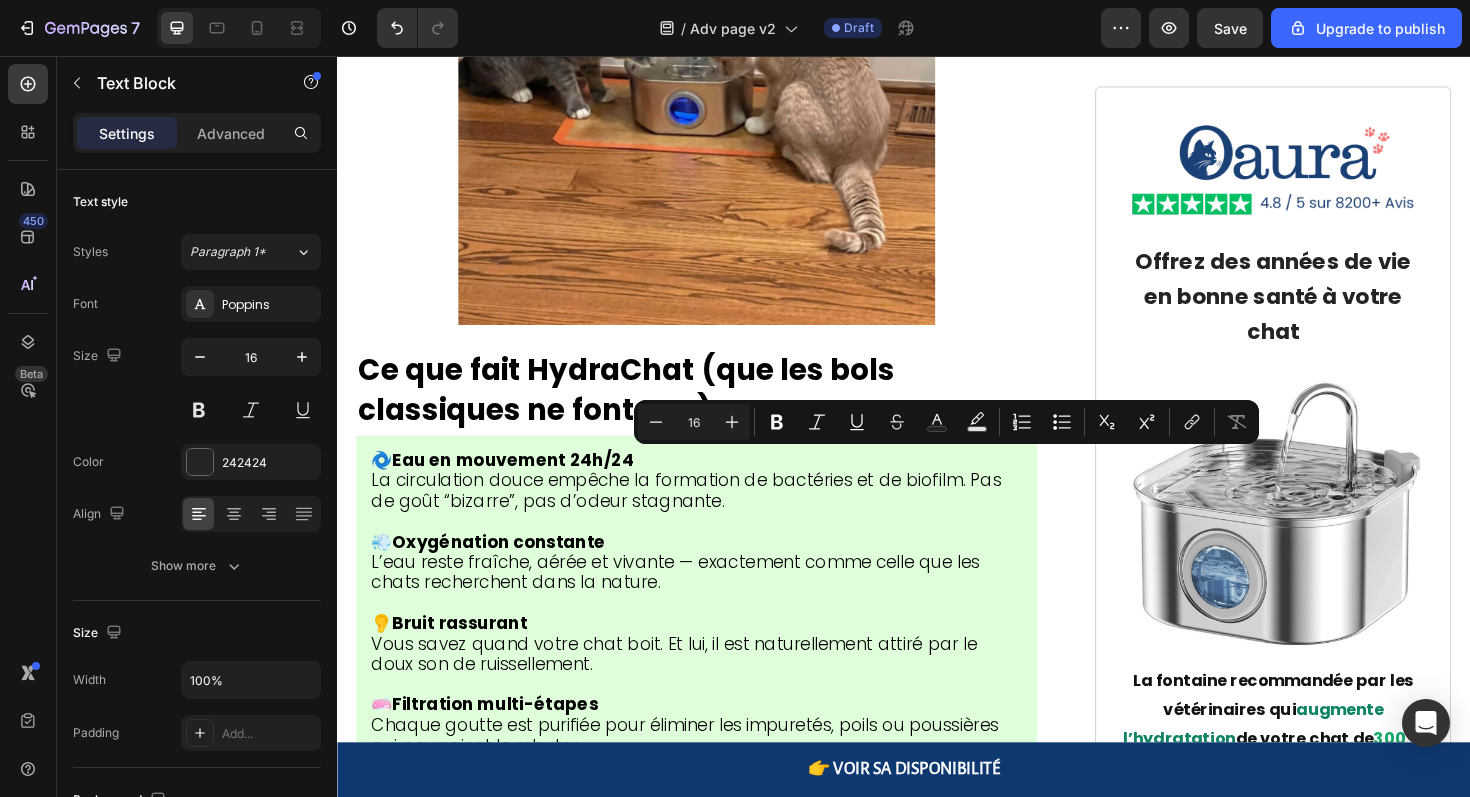 drag, startPoint x: 1022, startPoint y: 485, endPoint x: 907, endPoint y: 491, distance: 115.15642 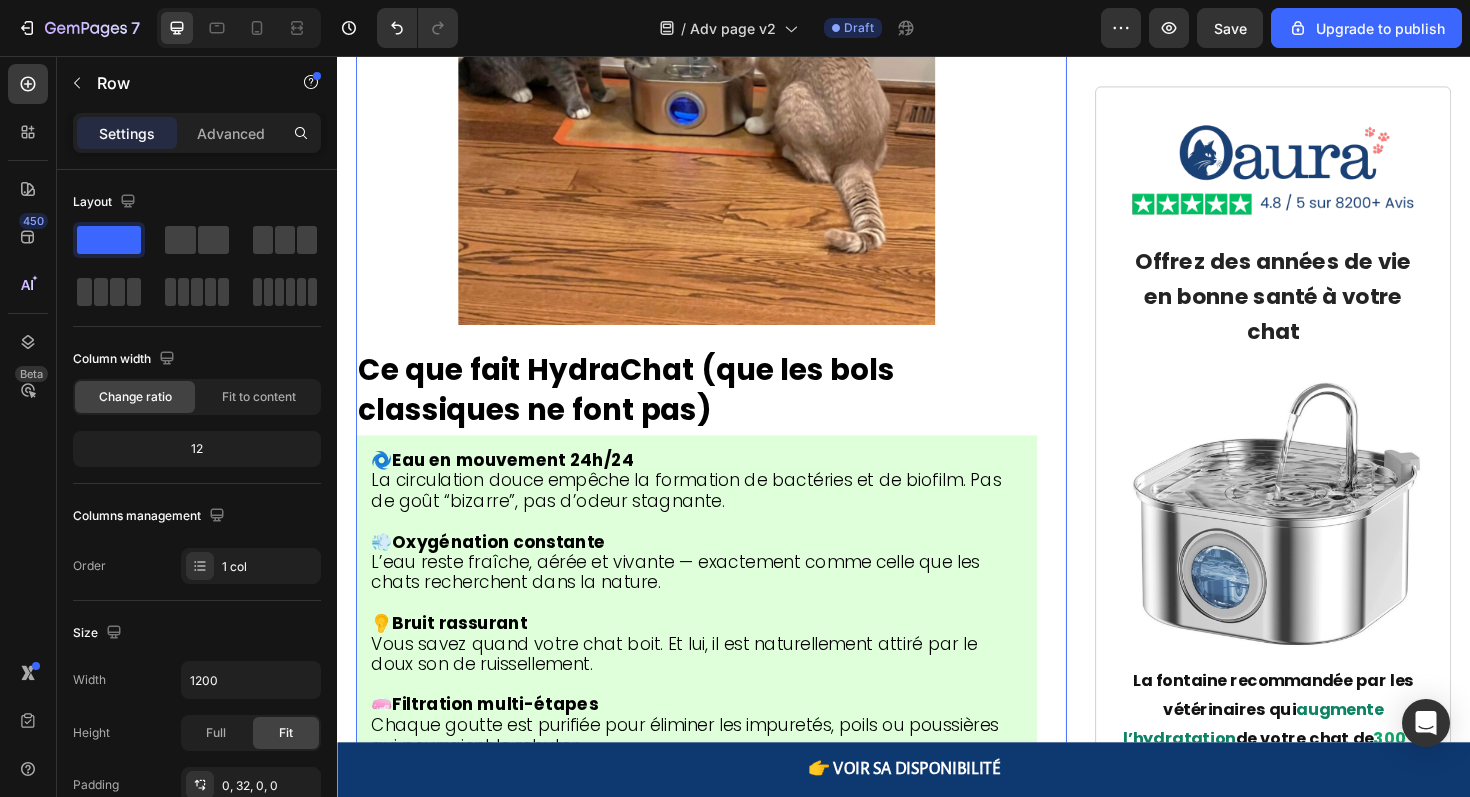click on "⁠⁠⁠⁠⁠⁠⁠ Un vétérinaire révèle une menace cachée : "Voici pourquoi 81 % des chats meurent 5 ans trop tôt…" Heading 📍 Publié le 27 juillet 2025 à 9h17 - Paris Text Block "Quand les propriétaires remarquent enfin les symptômes, il est souvent trop tard. 80% de la fonction rénale est déjà détruite. C'est un drame que je vois 5 fois par semaine dans ma clinique."  — Dr. Claire Dubois, Vétérinaire à Paris Text Block Image ⁠⁠⁠⁠⁠⁠⁠ Ce chat aurait dû vivre jusqu’à 18 ans…  Elle est morte à 11. Heading Si votre chat semble en bonne santé mais que quelque chose vous inquiète…   S’il agit différemment sans raison apparente… Si vous pensez “tout faire bien” et pourtant vous vous demandez s’il va vraiment bien . Alors ce que je vais partager pourrait  lui sauver plusieurs années de vie. Une épidémie silencieuse vole des années à nos chats Des millions de chats d’intérieur en France perdent  5 à 7 années d’espérance de vie. Et le pire ?" at bounding box center [717, -1856] 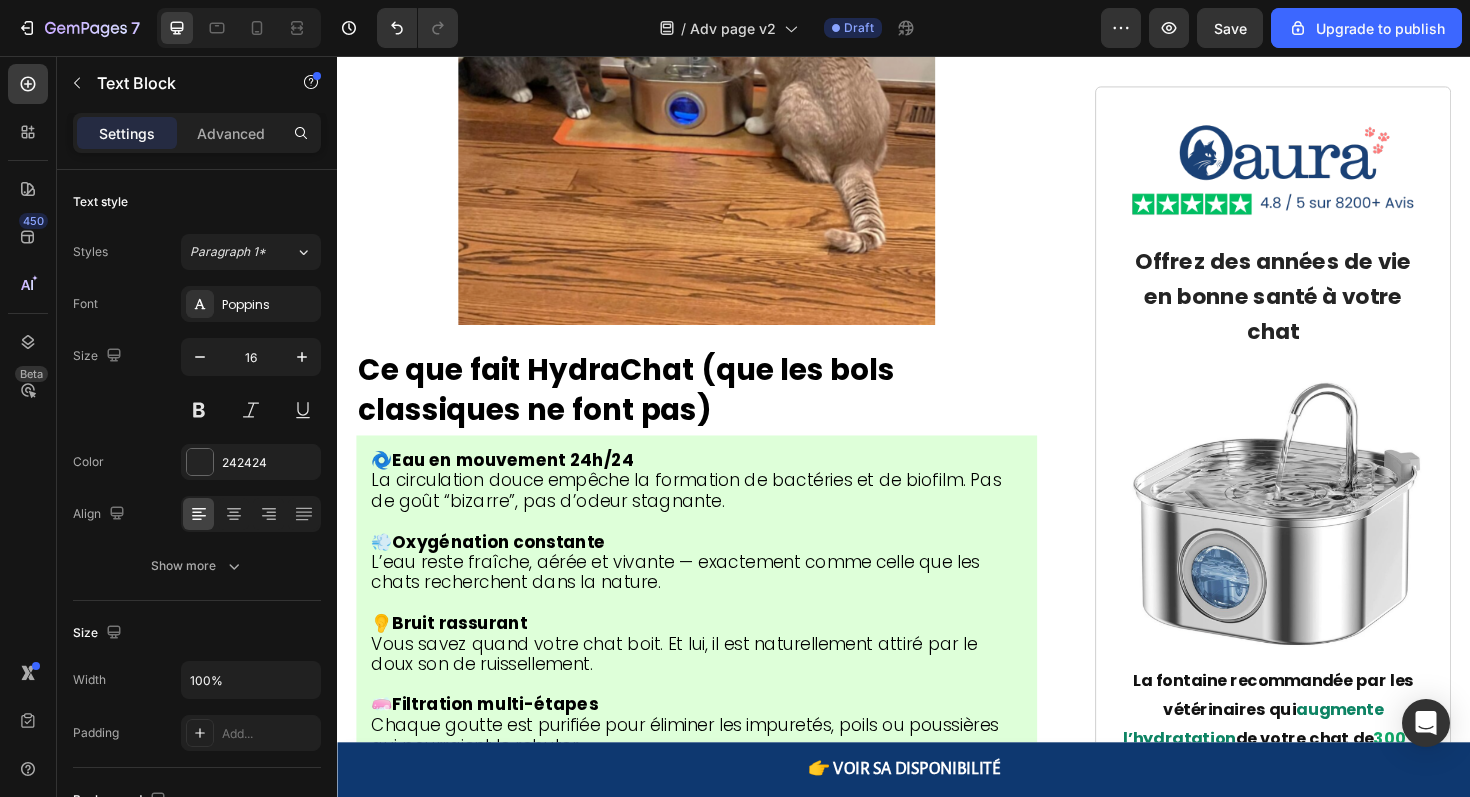 click on "Filtration Multi-Étapes  enlevant les impuretés qui déclenchent les instincts d'évitement des chats" at bounding box center [717, -2274] 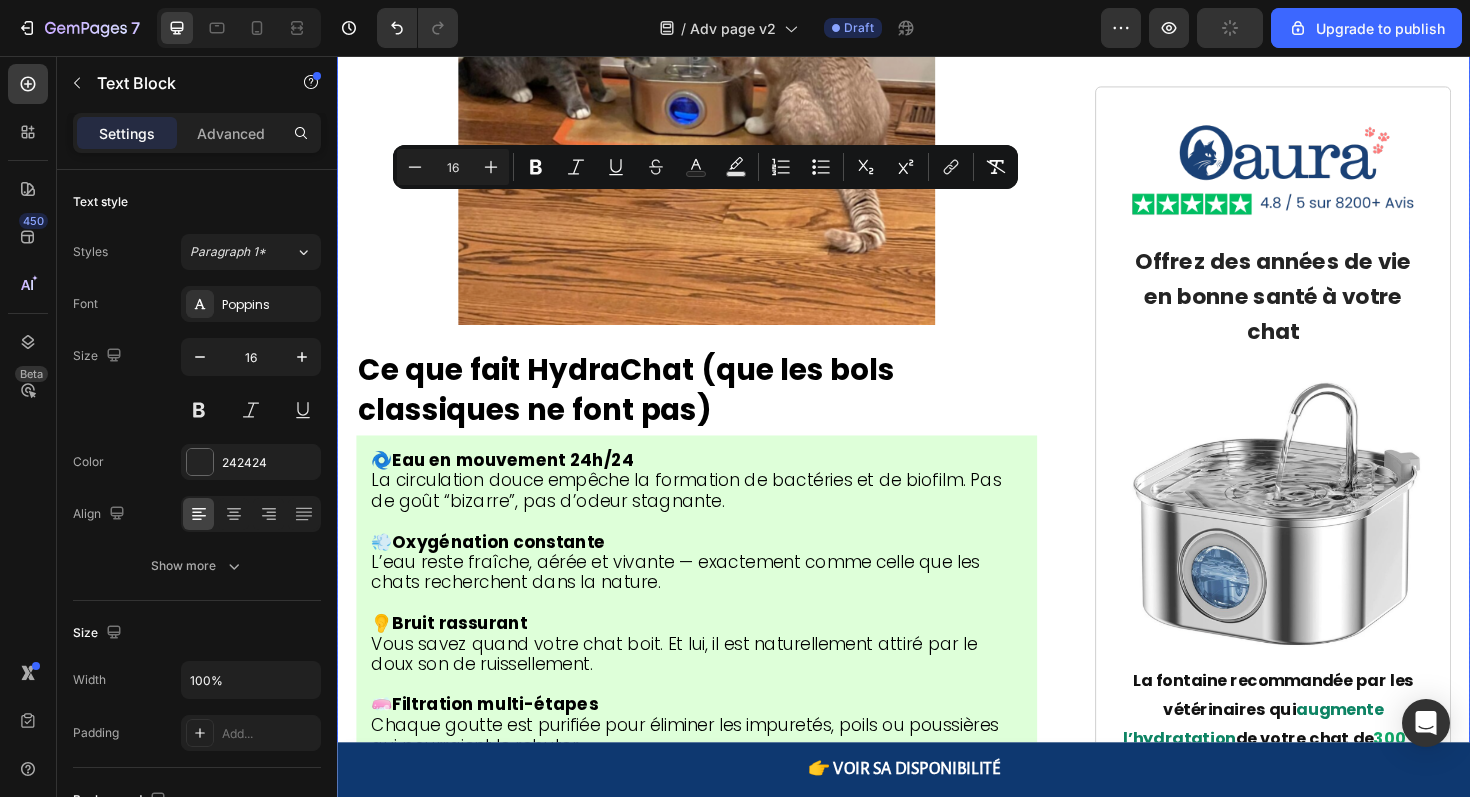 drag, startPoint x: 719, startPoint y: 238, endPoint x: 343, endPoint y: 216, distance: 376.64307 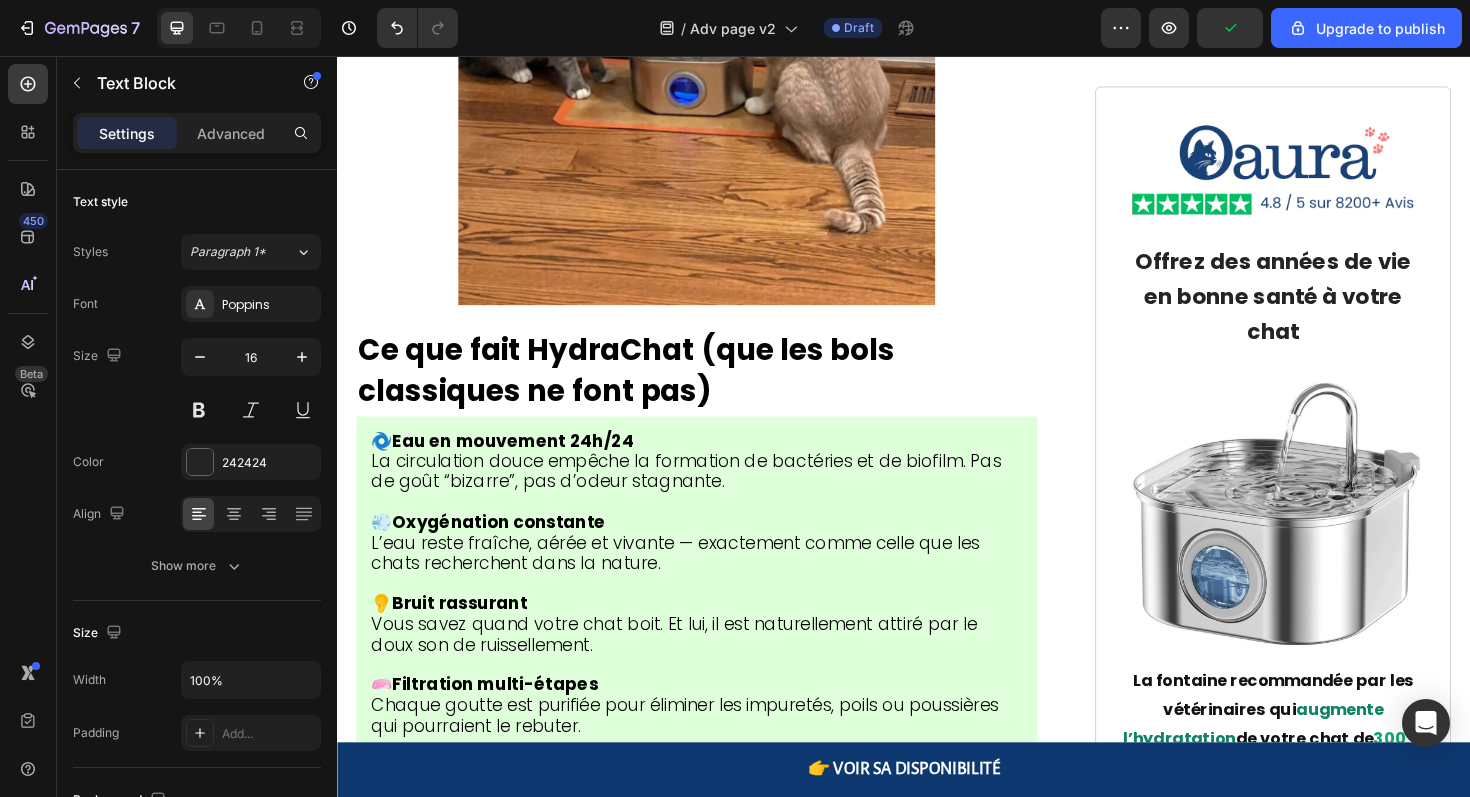 click on "Système de Circulation Avancé" at bounding box center (493, -2411) 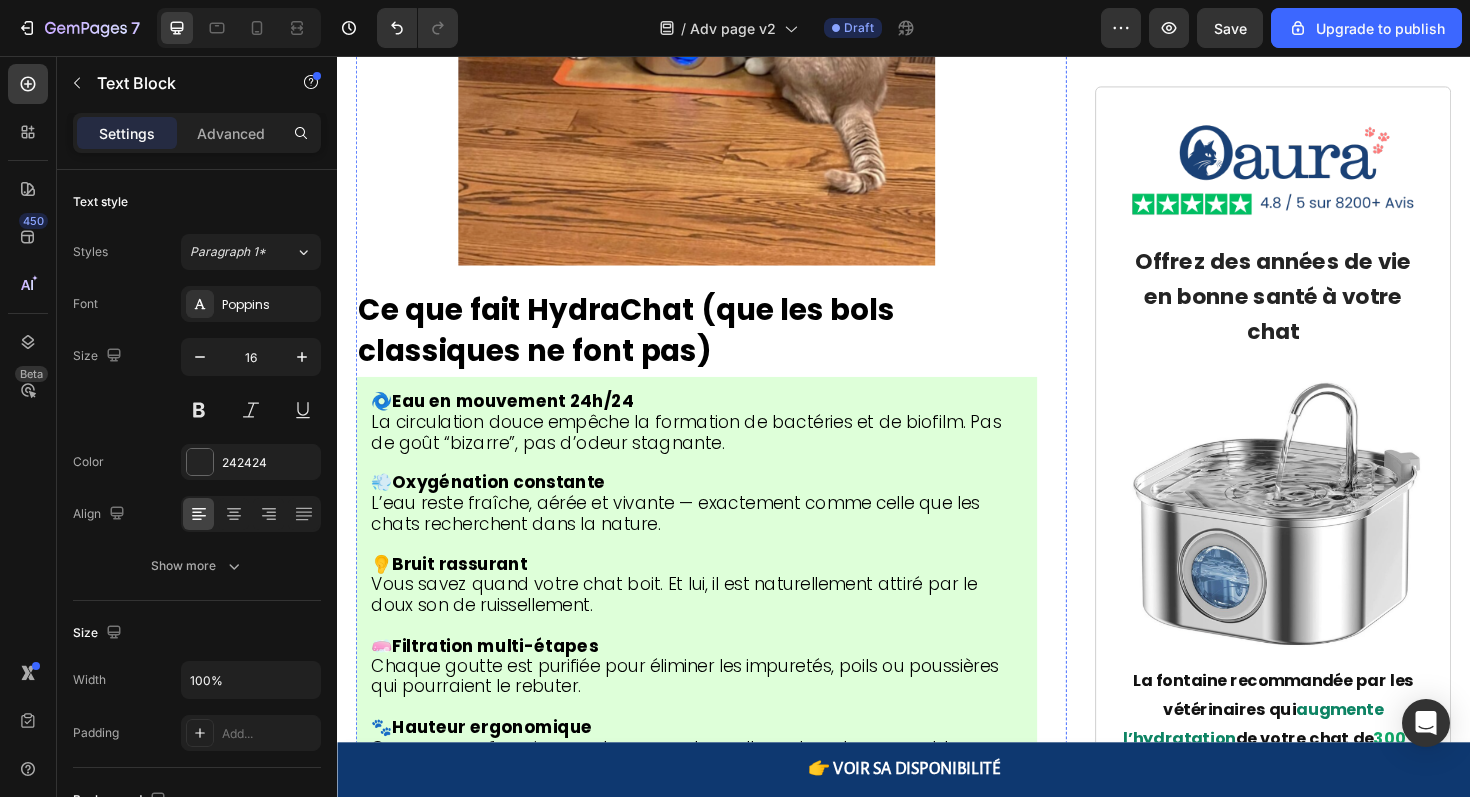 click at bounding box center [717, -1889] 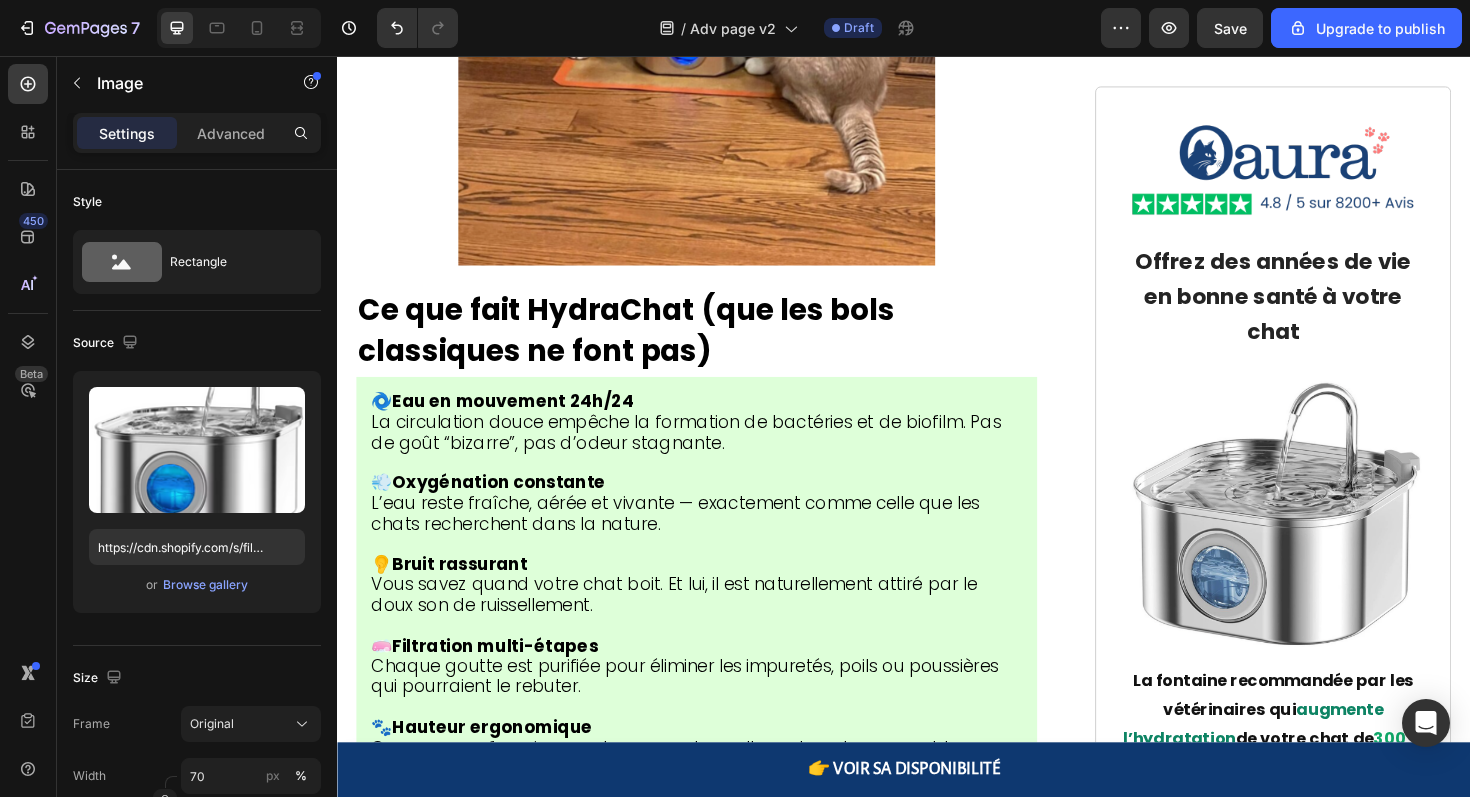 click on "Filtration Multi-Étapes  enlevant les impuretés qui déclenchent les instincts d'évitement des chats" at bounding box center [717, -2336] 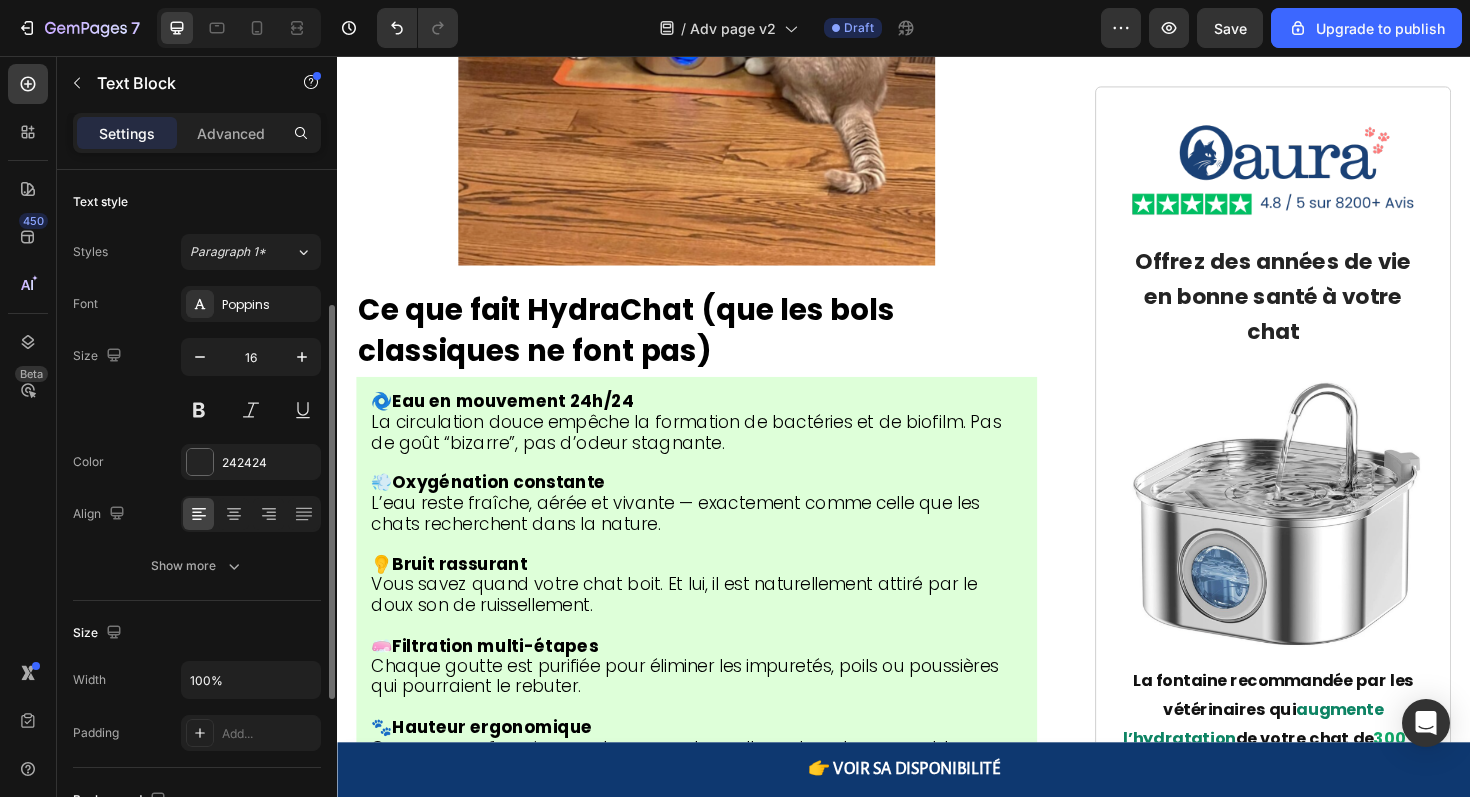 scroll, scrollTop: 418, scrollLeft: 0, axis: vertical 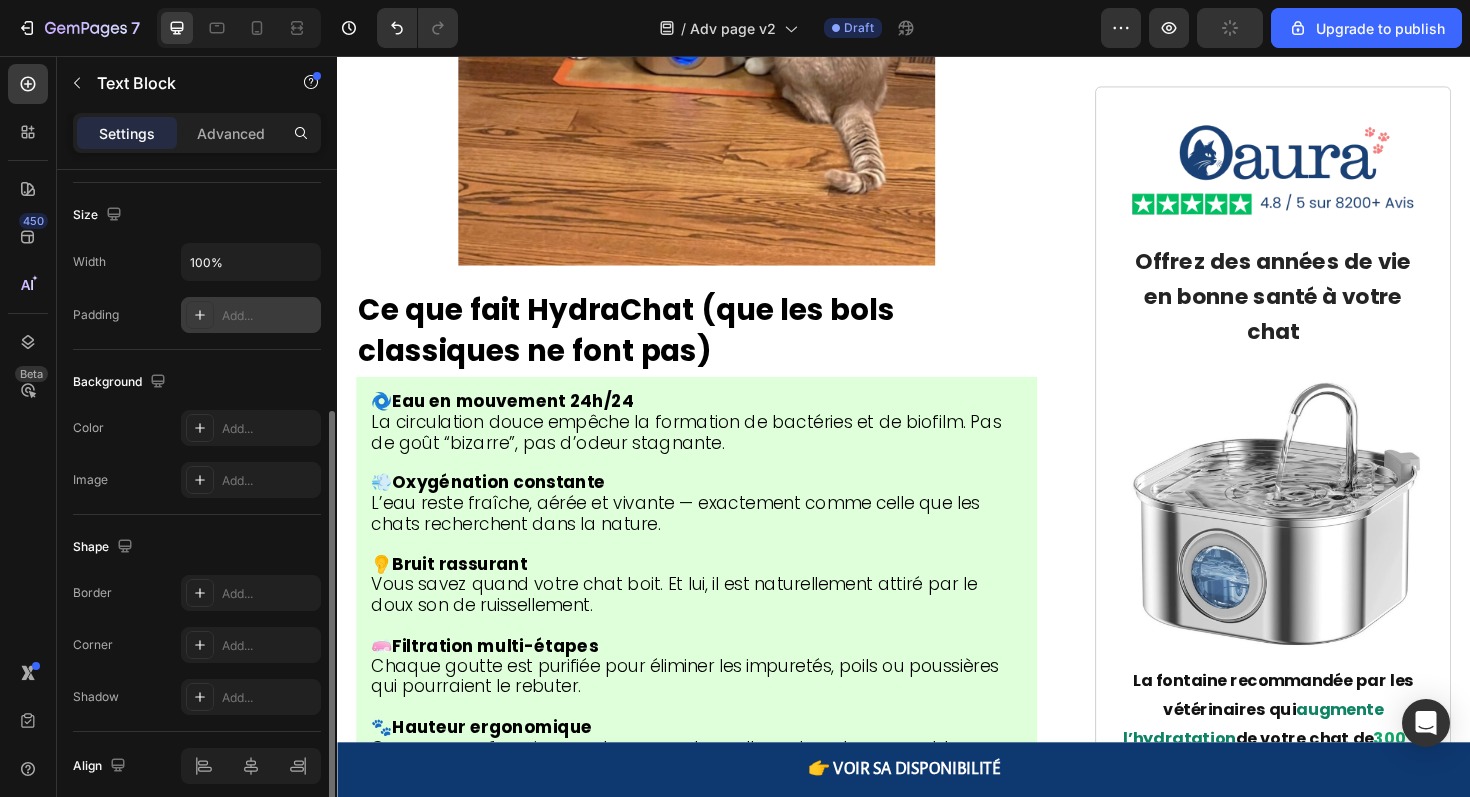 click 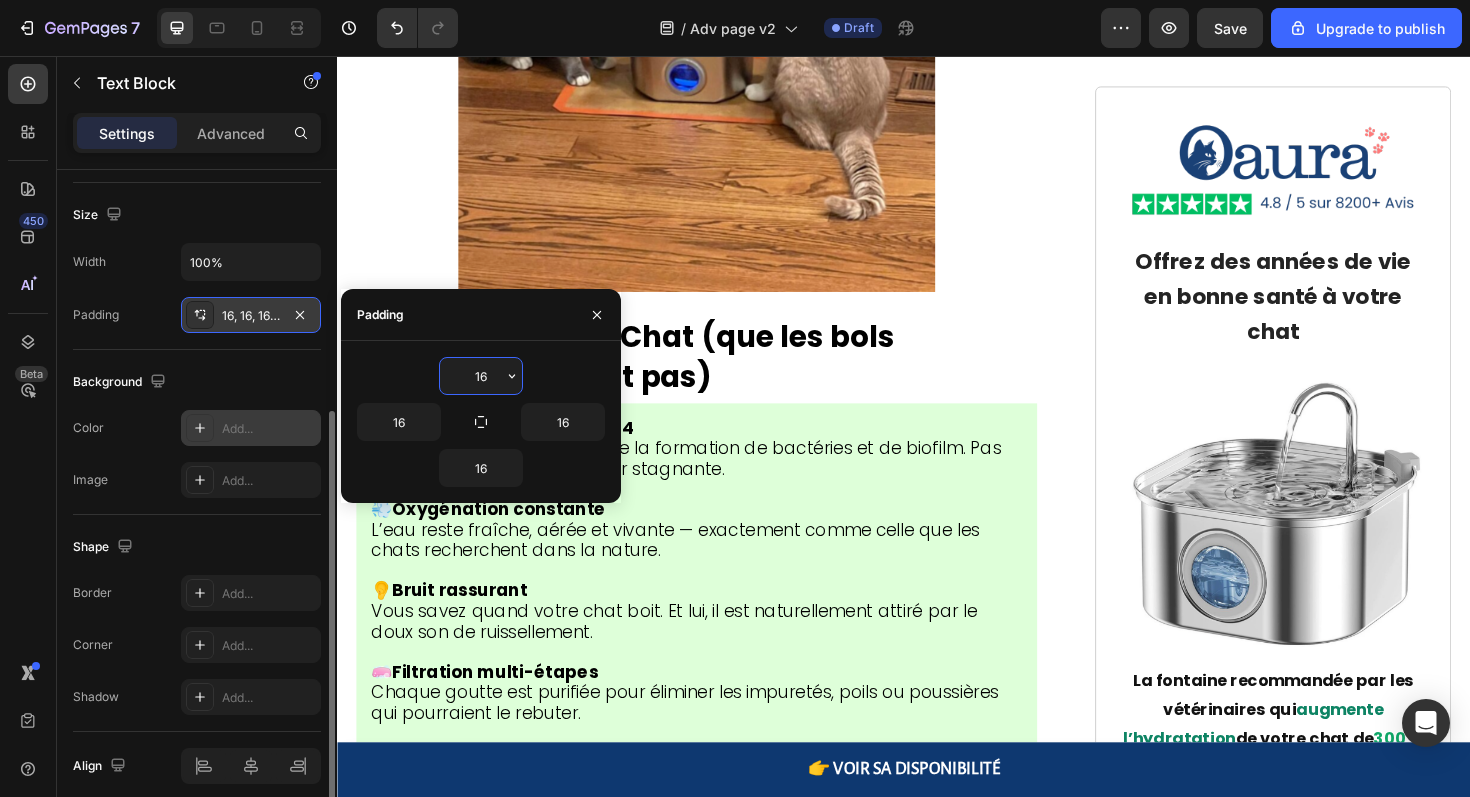 click at bounding box center (200, 428) 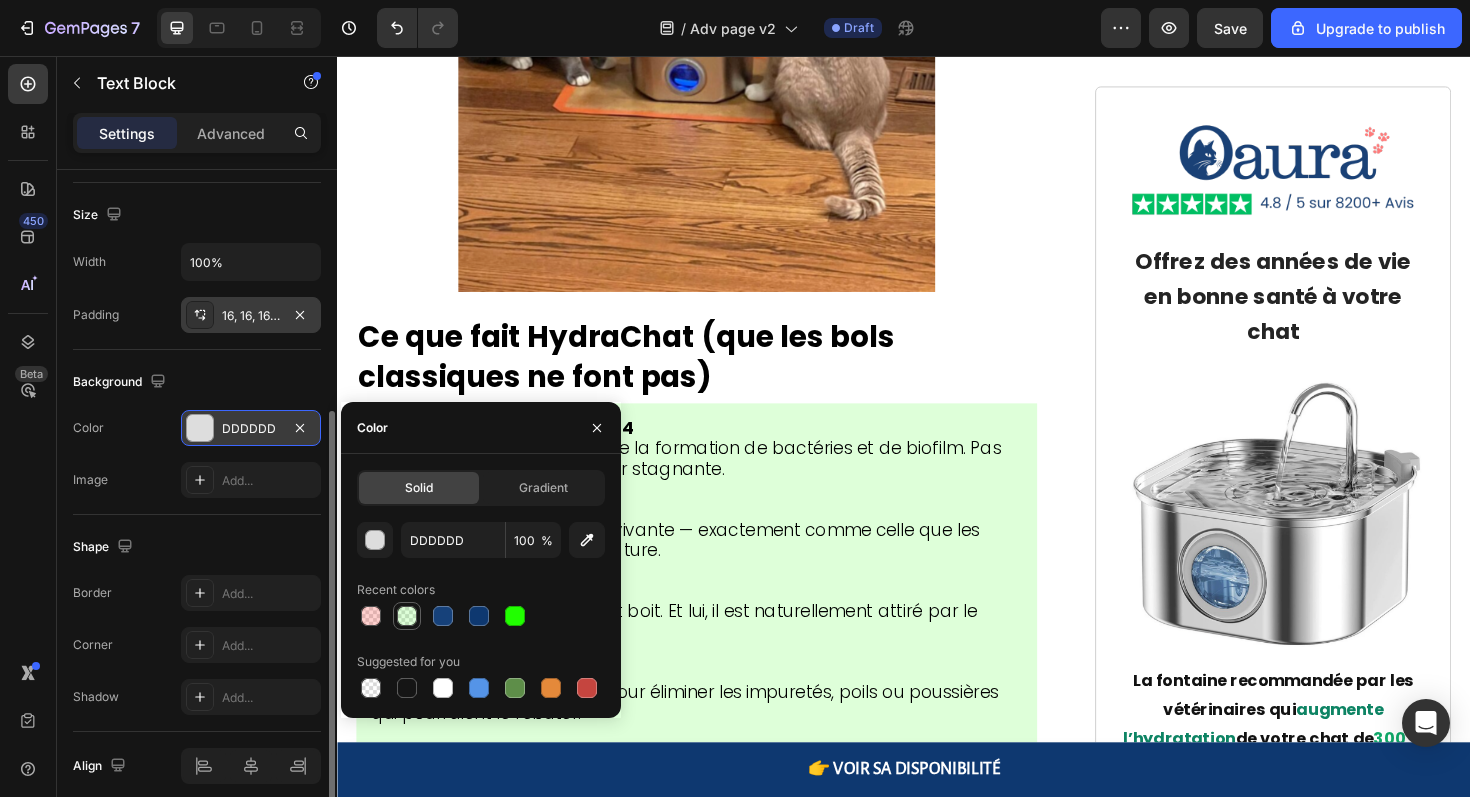 click at bounding box center (407, 616) 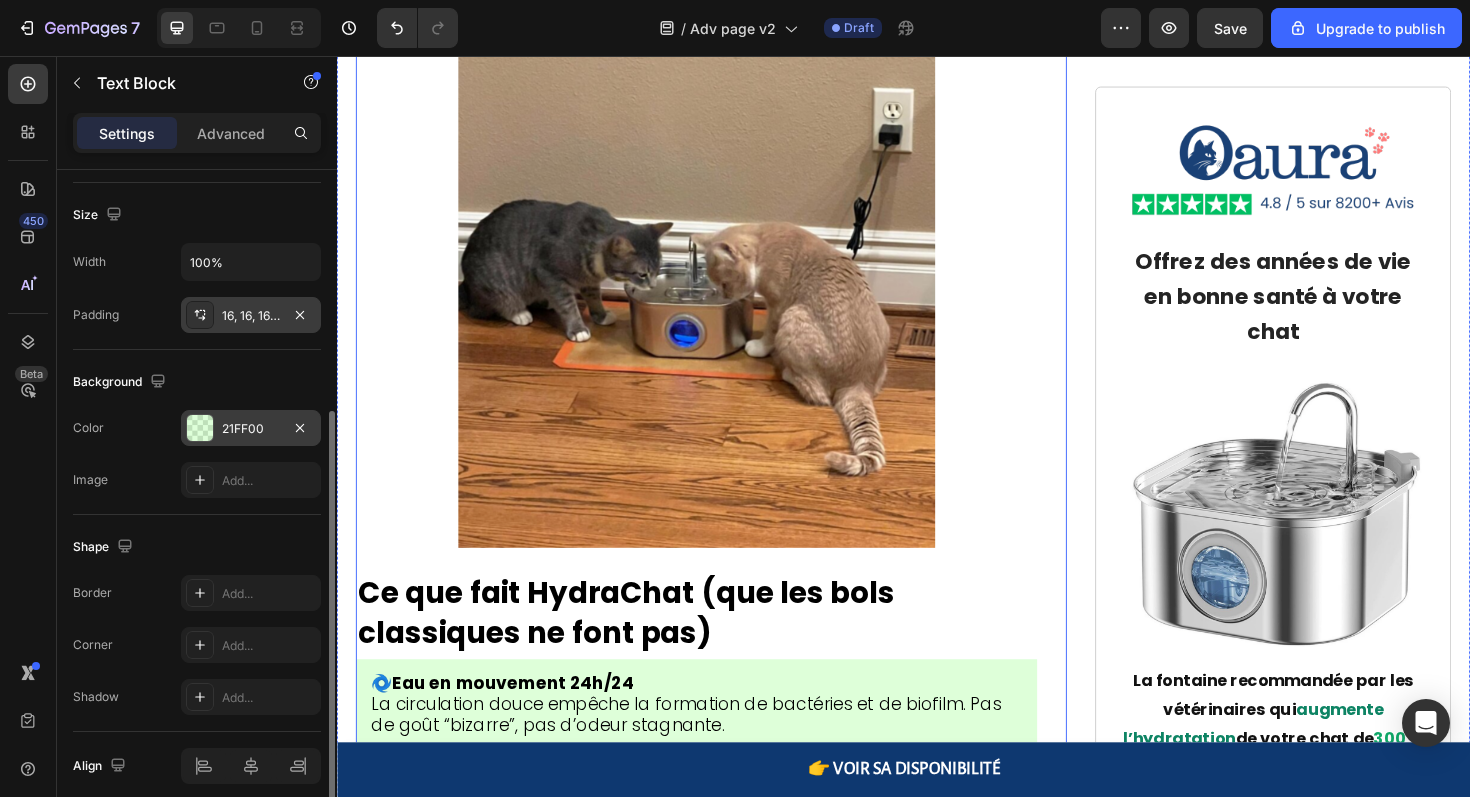 scroll, scrollTop: 8015, scrollLeft: 0, axis: vertical 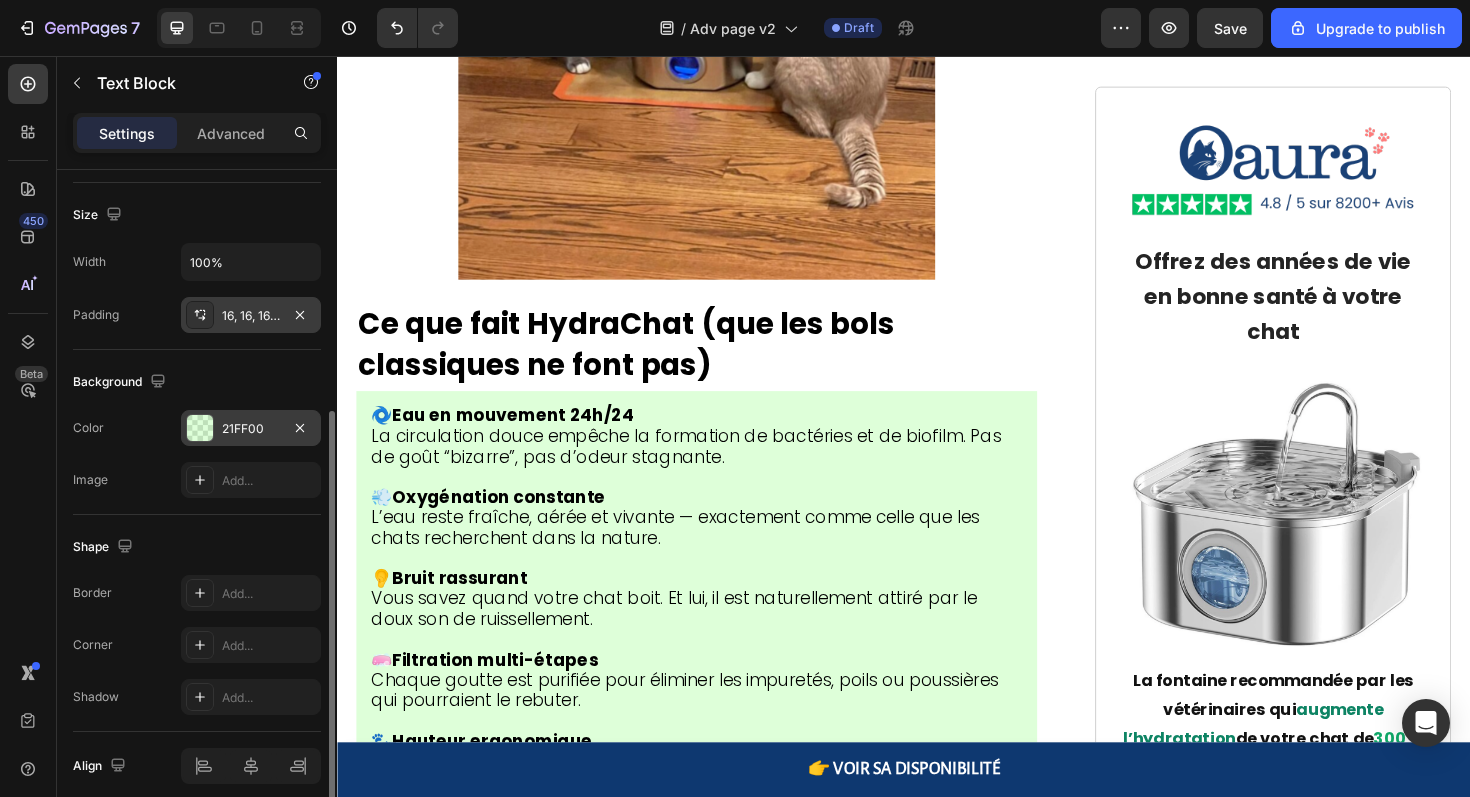 click at bounding box center (717, -1874) 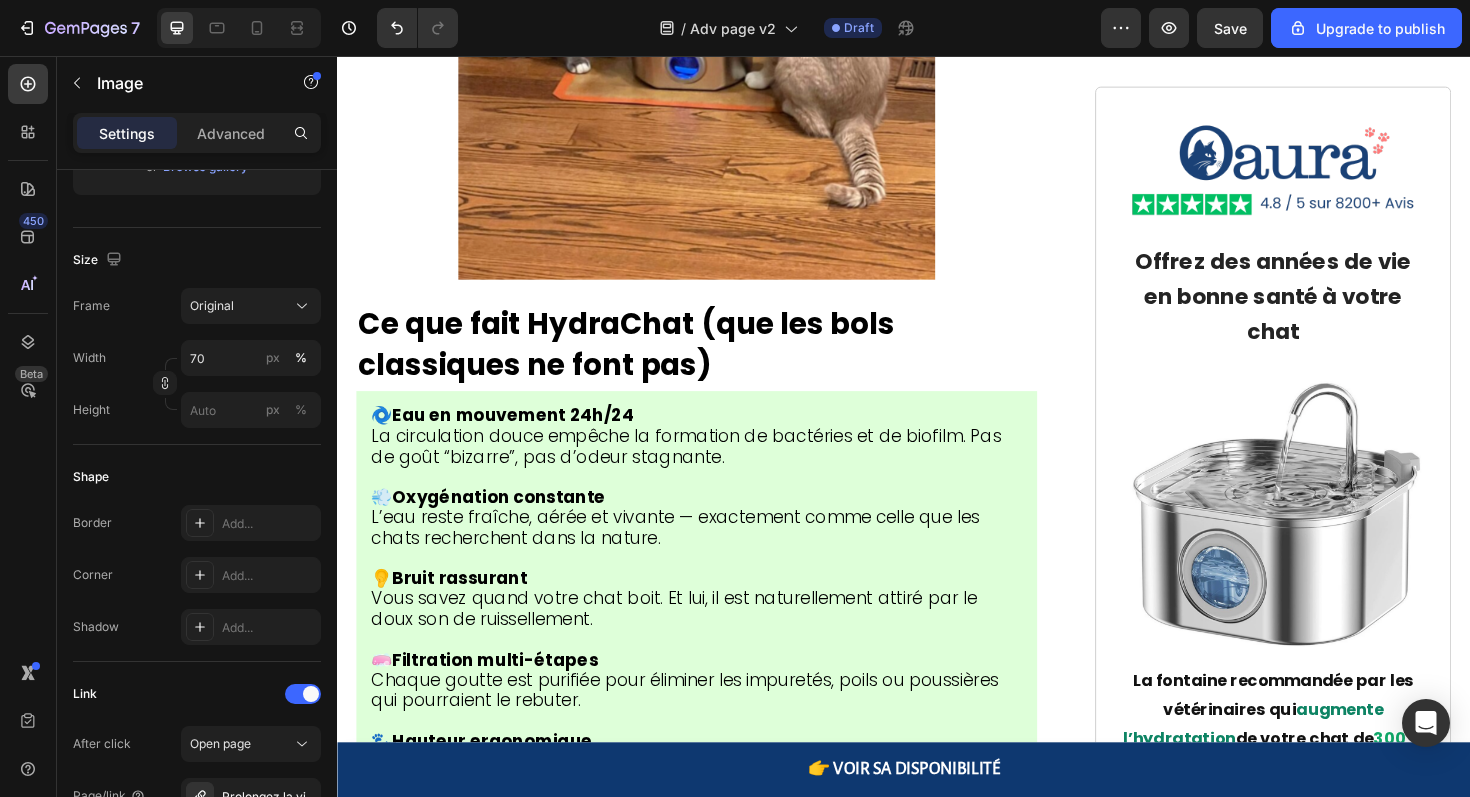 scroll, scrollTop: 0, scrollLeft: 0, axis: both 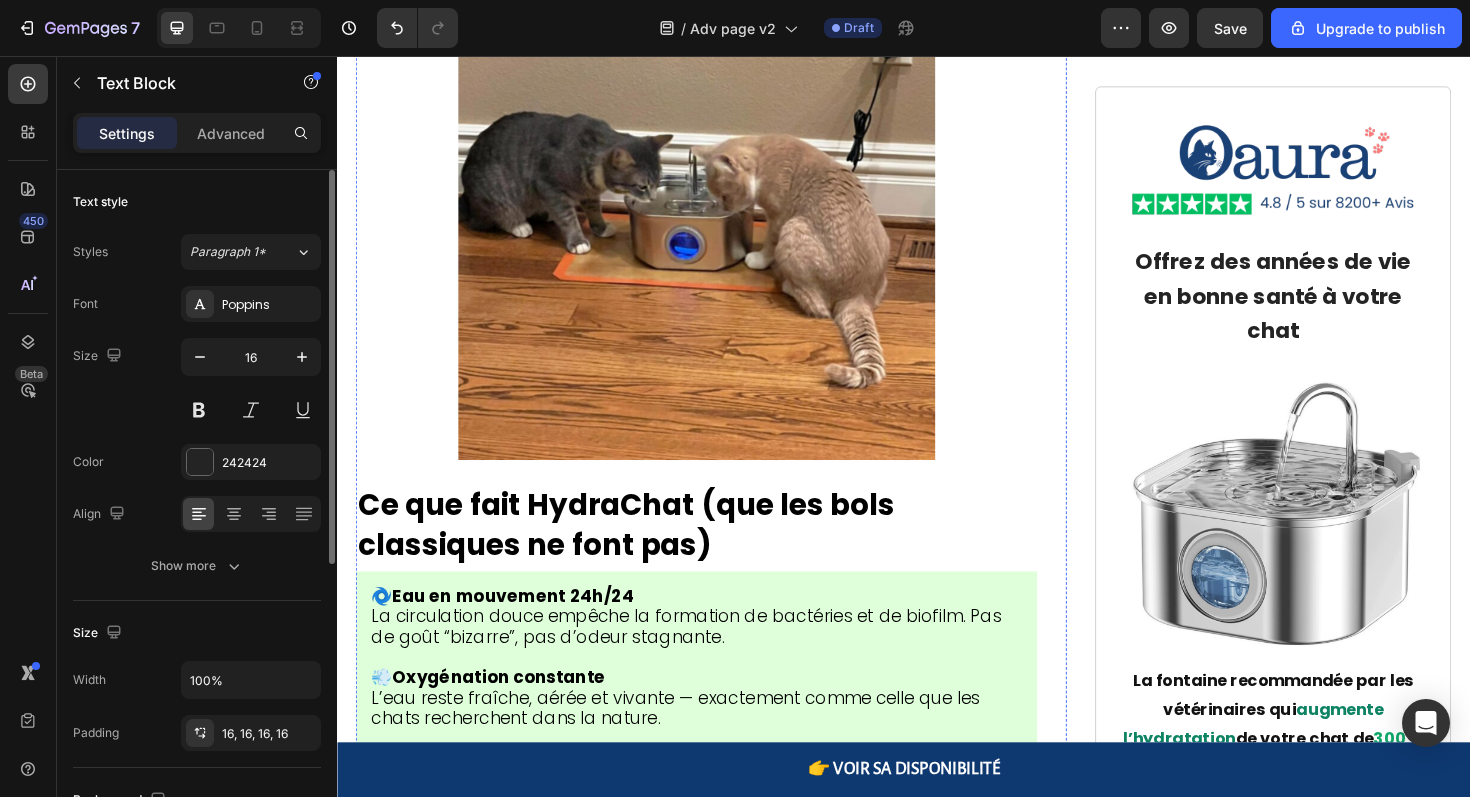click on "- Bruit stressant  : Les moteurs bon marché terrifient les chats sensibles" at bounding box center (691, -2341) 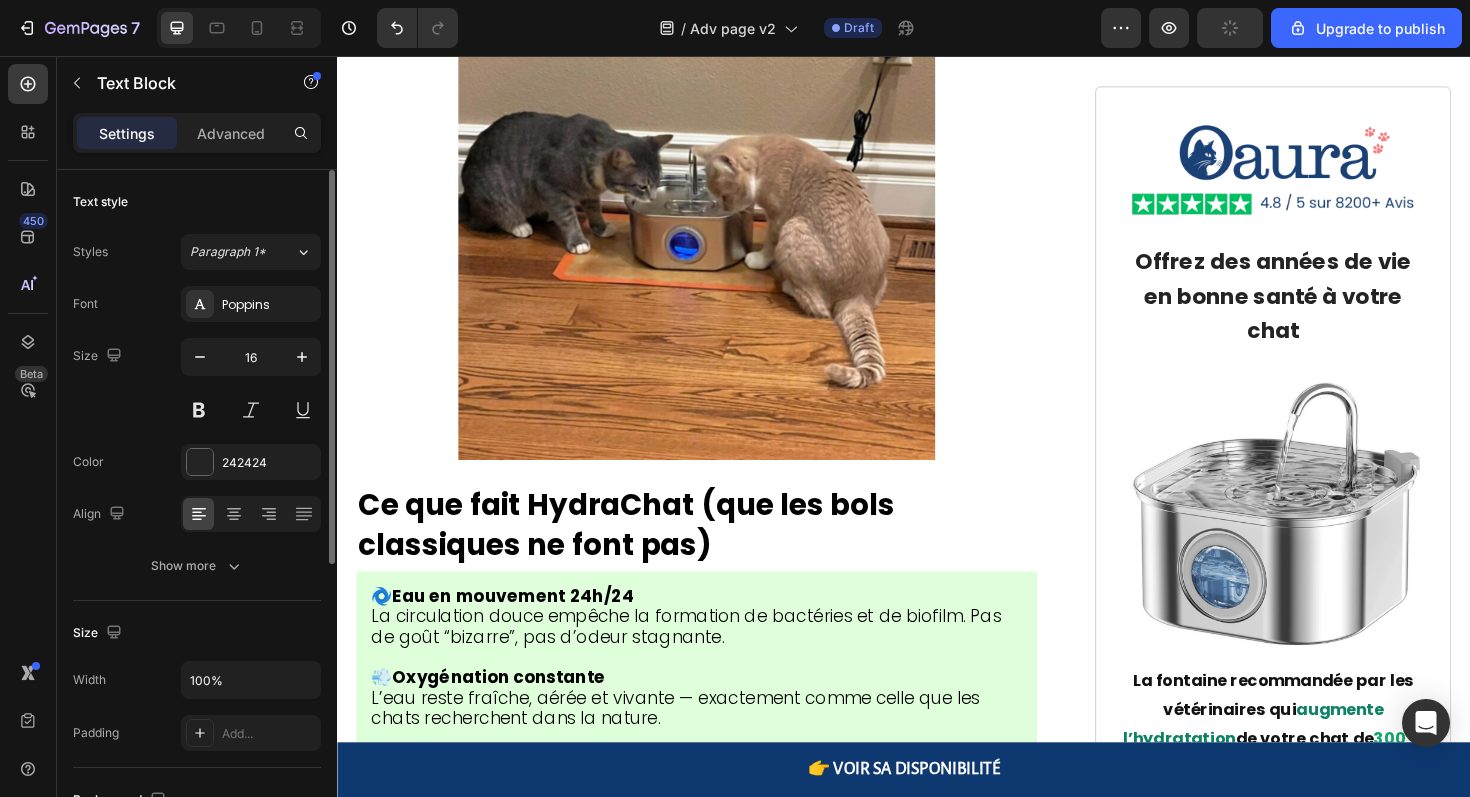 click 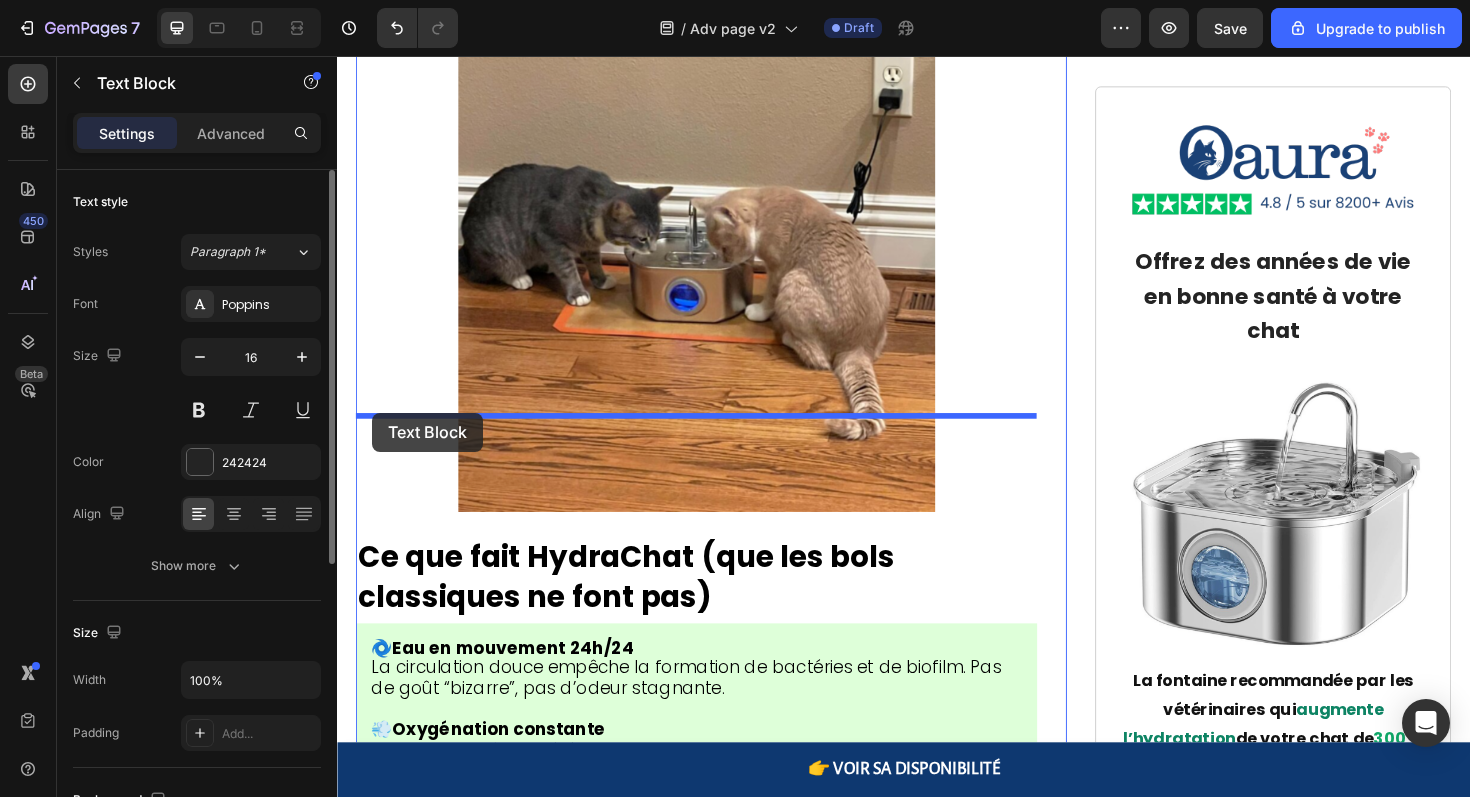drag, startPoint x: 371, startPoint y: 182, endPoint x: 374, endPoint y: 434, distance: 252.01785 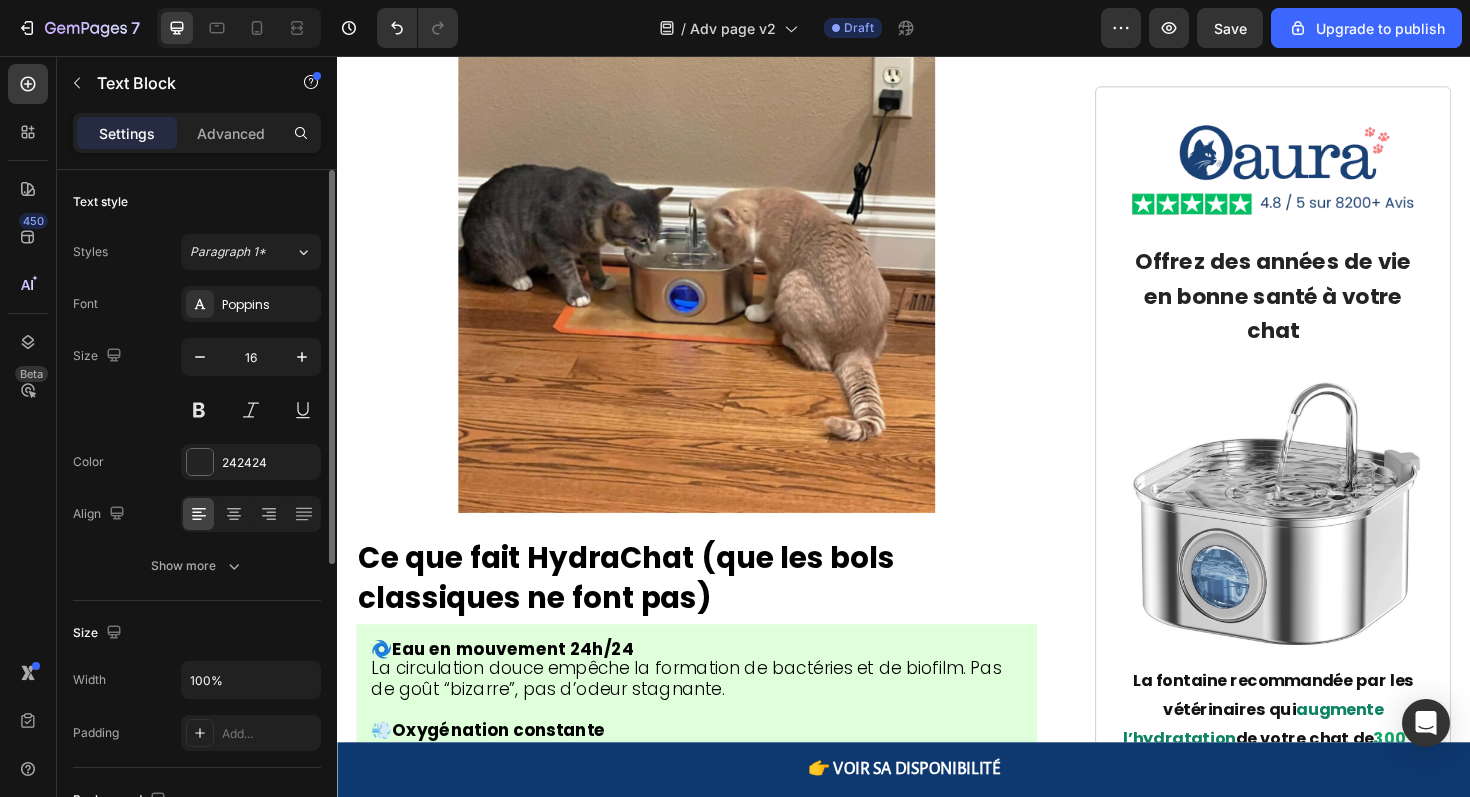 click on ""Les fontaines de supermarché recyclent de l'eau sale. Au lieu de résoudre le problème bactérien, elles le multiplient par 10."" at bounding box center [712, -2263] 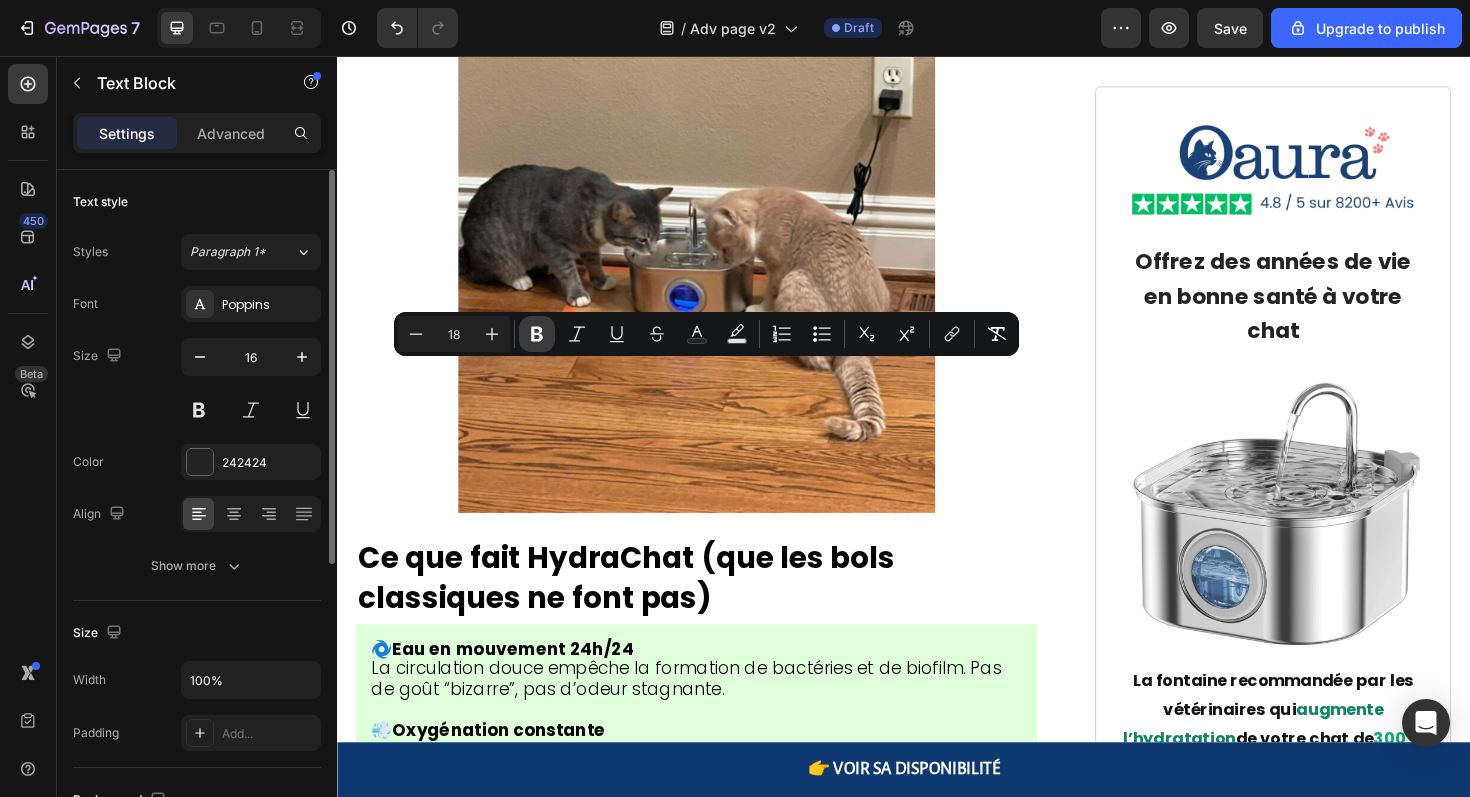 click 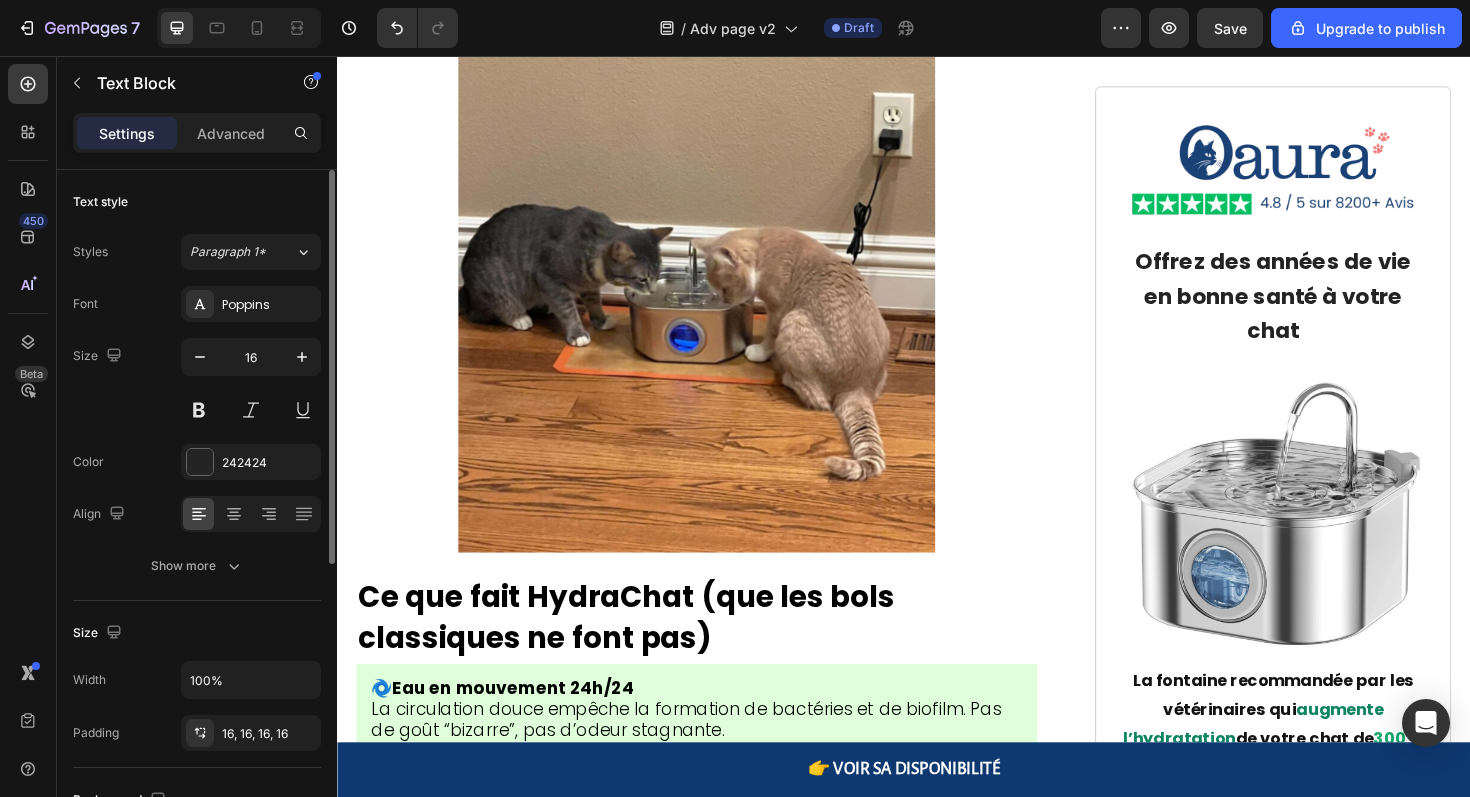 click on "Système de Circulation Avancé" at bounding box center (507, -2162) 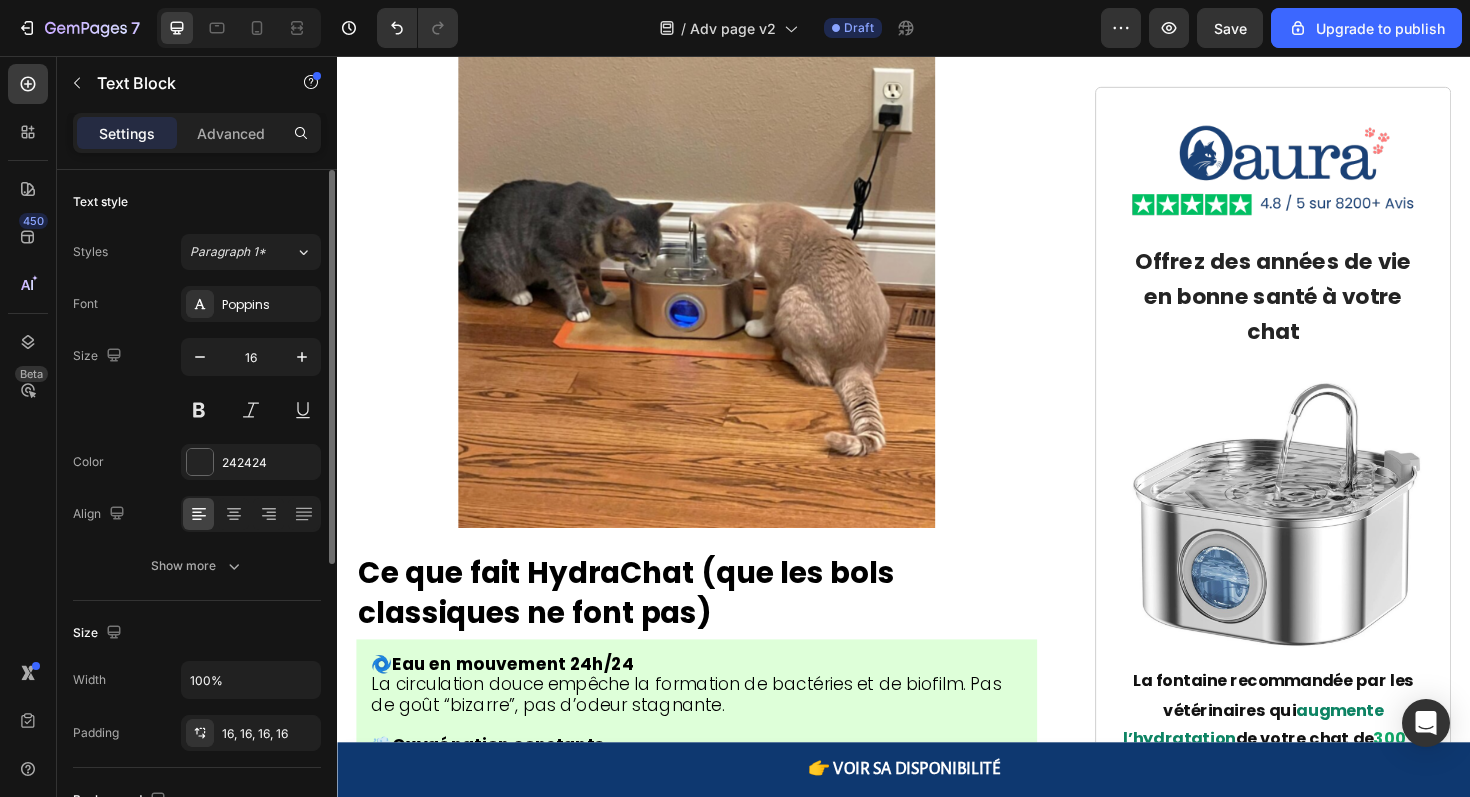 scroll, scrollTop: 7857, scrollLeft: 0, axis: vertical 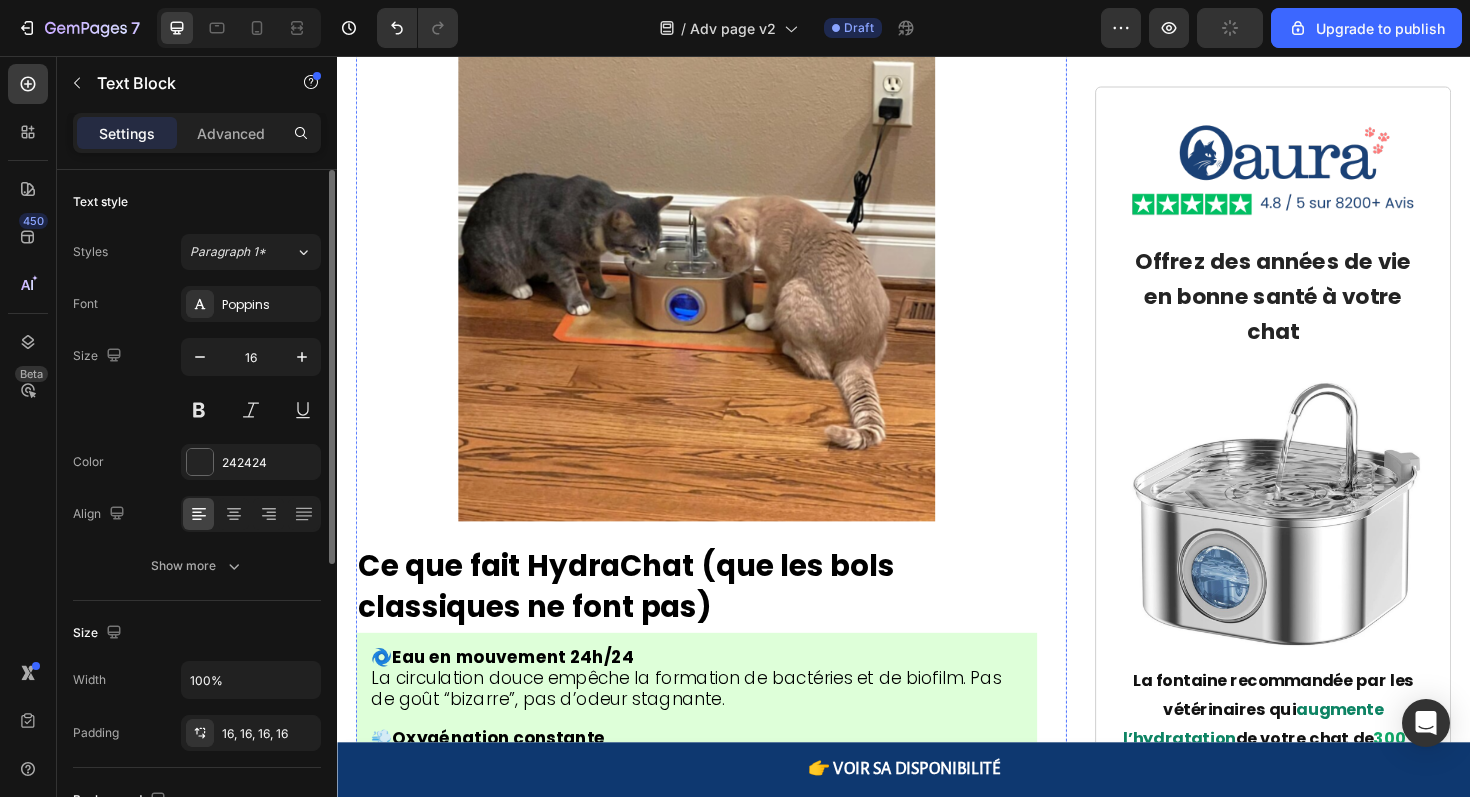 click on ""Les fontaines de supermarché recyclent de l'eau sale. Au lieu de résoudre le problème bactérien, elles le multiplient par 10."" at bounding box center (709, -2264) 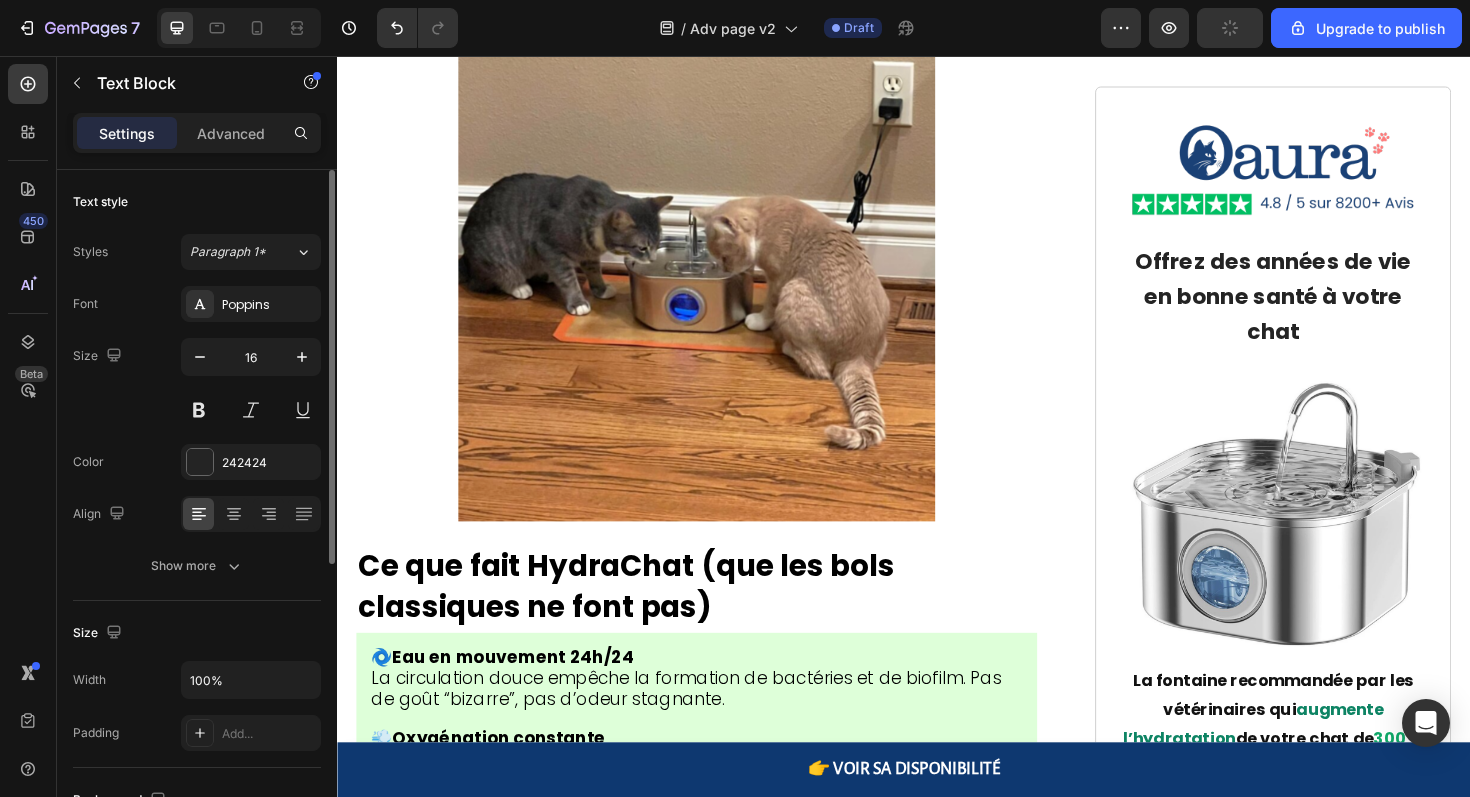 click on "Après des mois de recherches et avoir vu les résultats de première main, voici ce que j'ai découvert qui rend  Hydrachat  différente : "Les fontaines de supermarché recyclent de l'eau sale. Au lieu de résoudre le problème bactérien, elles le multiplient par 10."" at bounding box center (717, -2273) 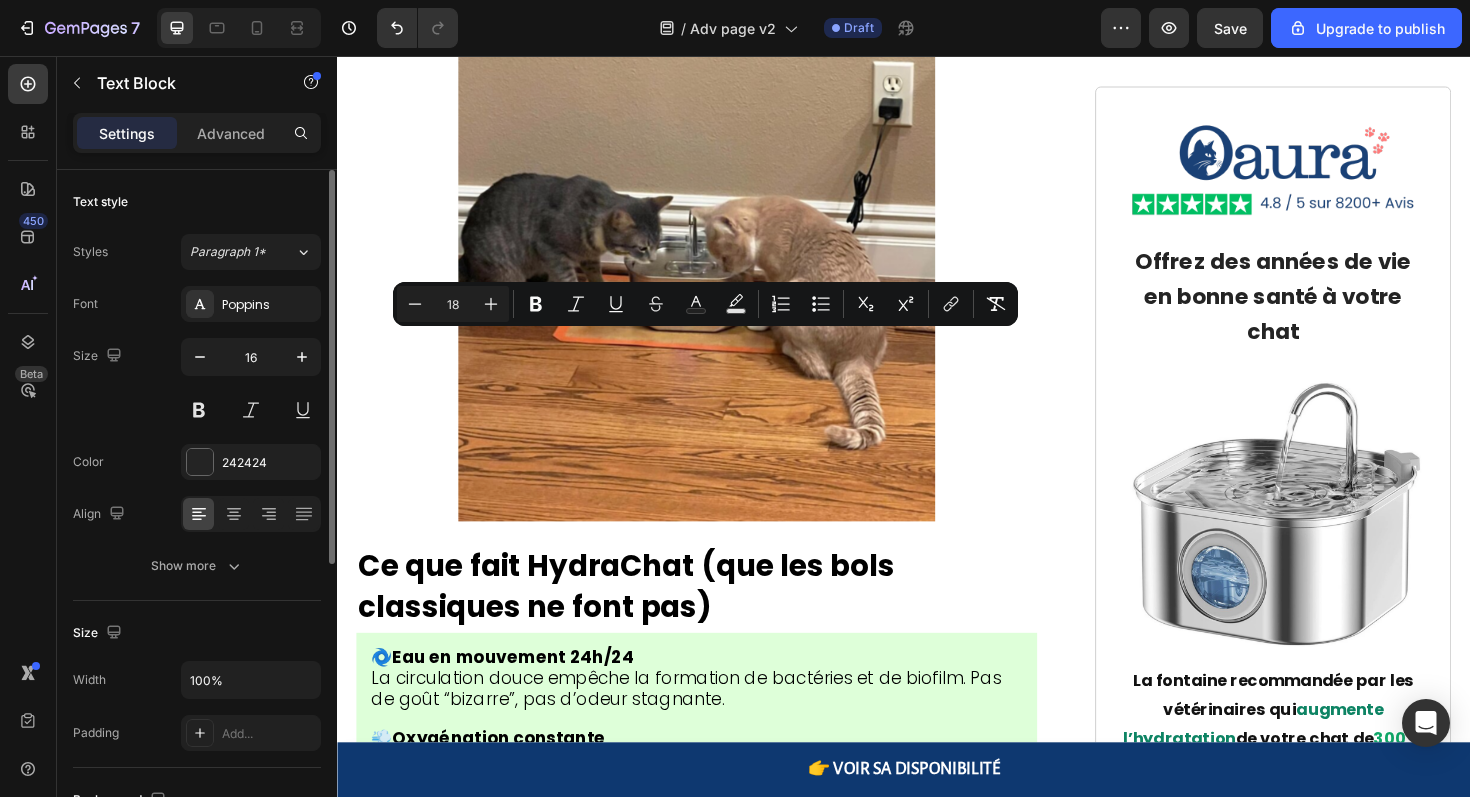 drag, startPoint x: 398, startPoint y: 416, endPoint x: 360, endPoint y: 365, distance: 63.600315 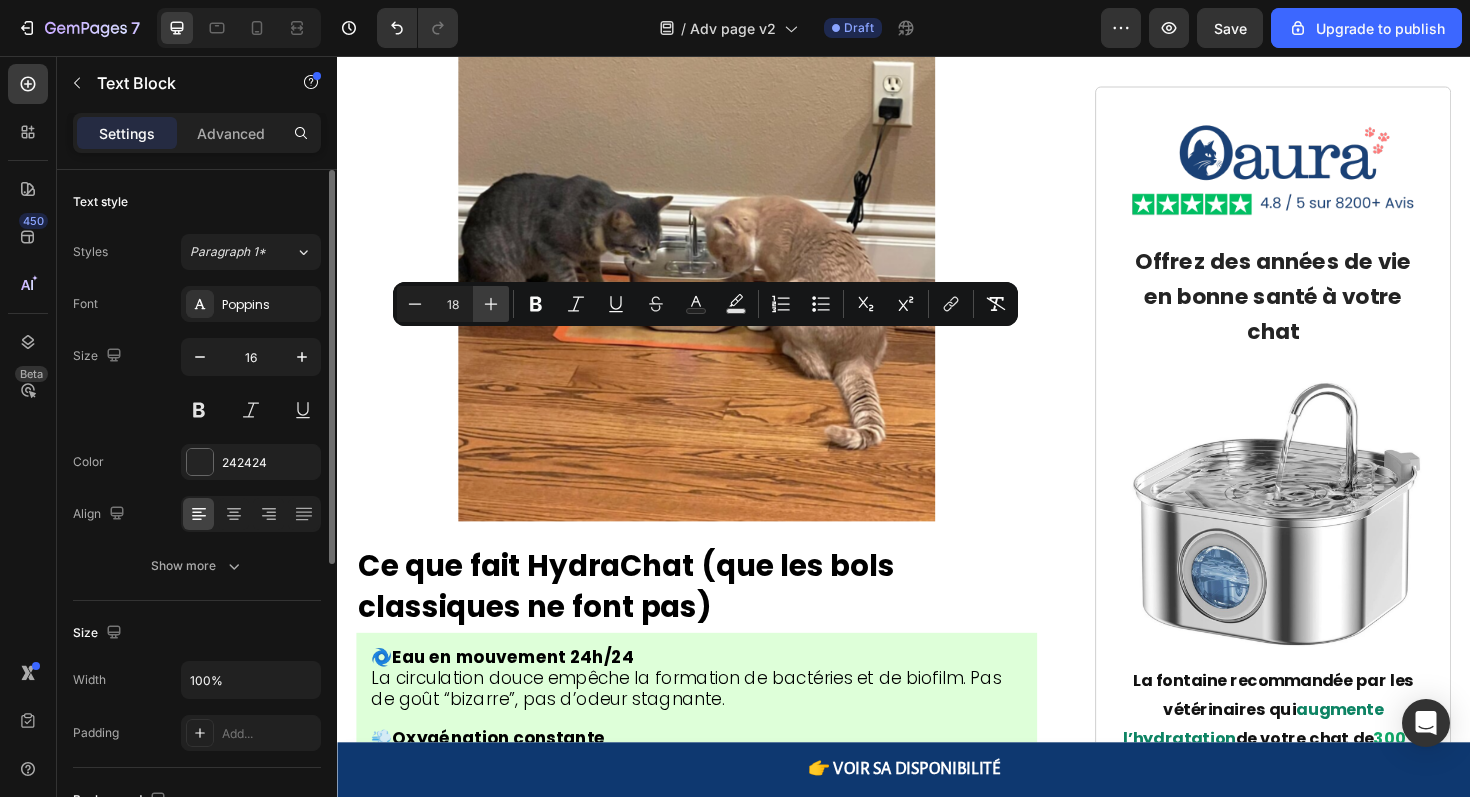 click on "Plus" at bounding box center (491, 304) 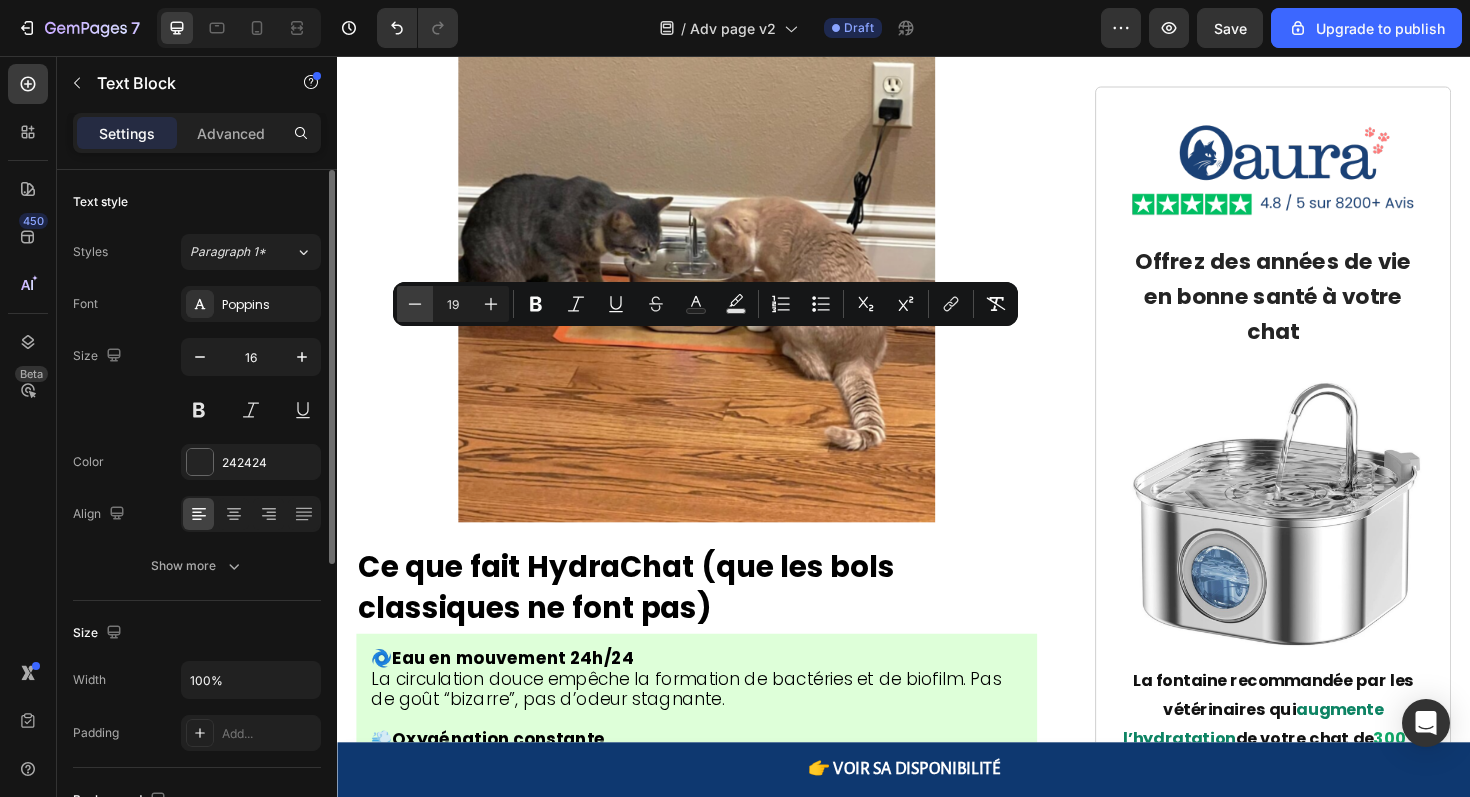 click on "Minus" at bounding box center (415, 304) 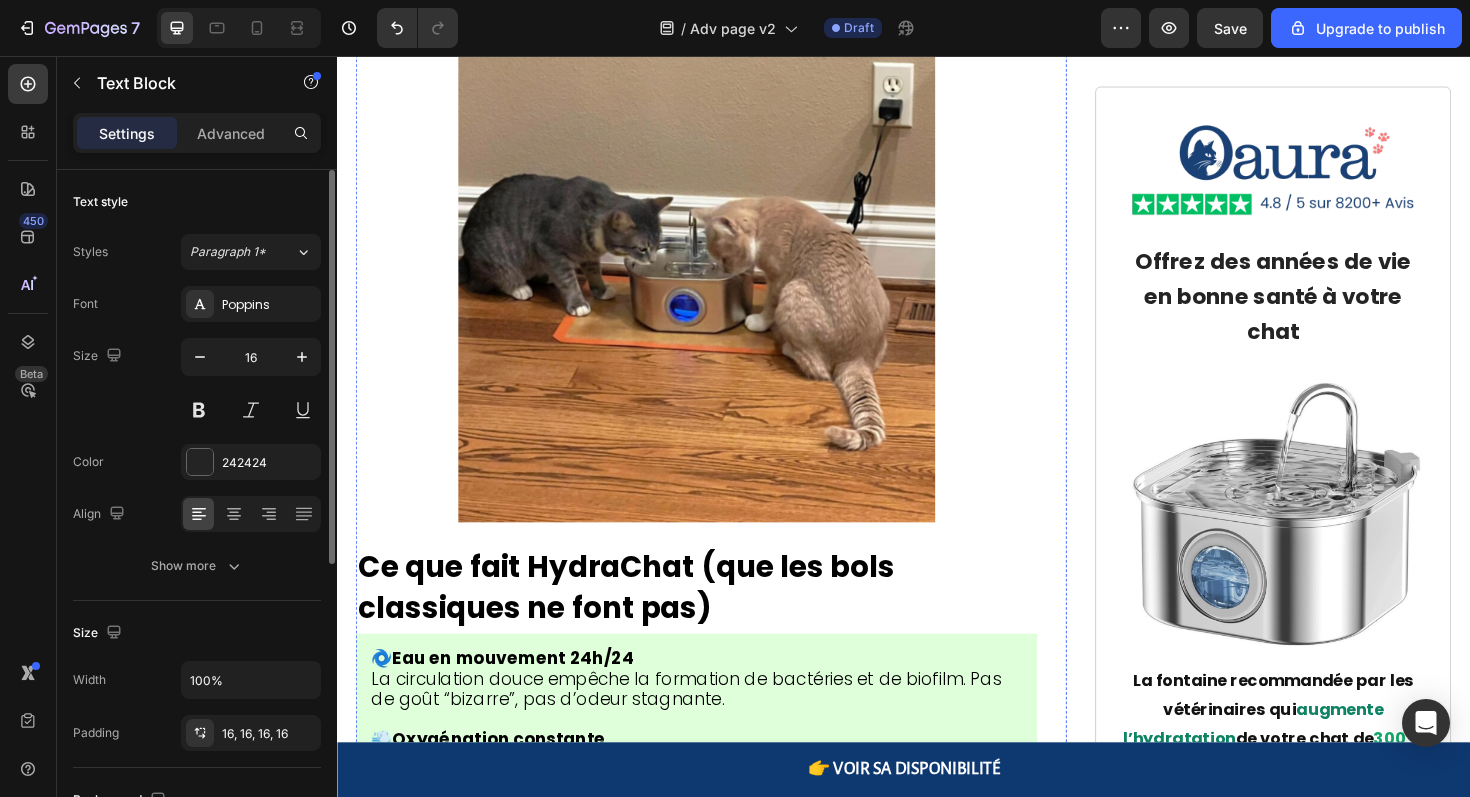 click on "Système de Circulation Avancé" at bounding box center [507, -2194] 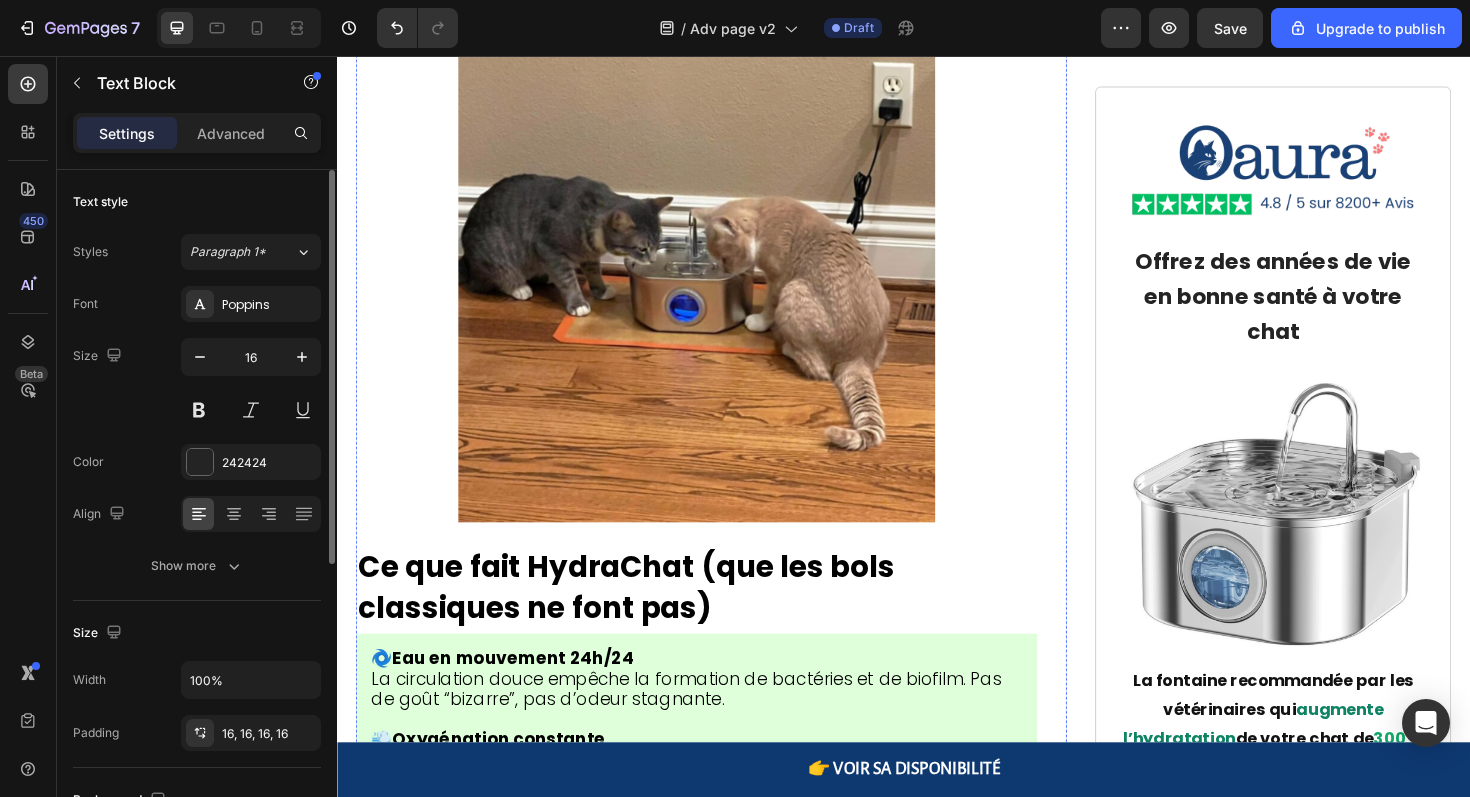 click on "Après des mois de recherches et avoir vu les résultats de première main, voici ce que j'ai découvert qui rend  Hydrachat  différente :"Les fontaines de supermarché recyclent de l'eau sale. Au lieu de résoudre le problème bactérien, elles le multiplient par 10."" at bounding box center [717, -2274] 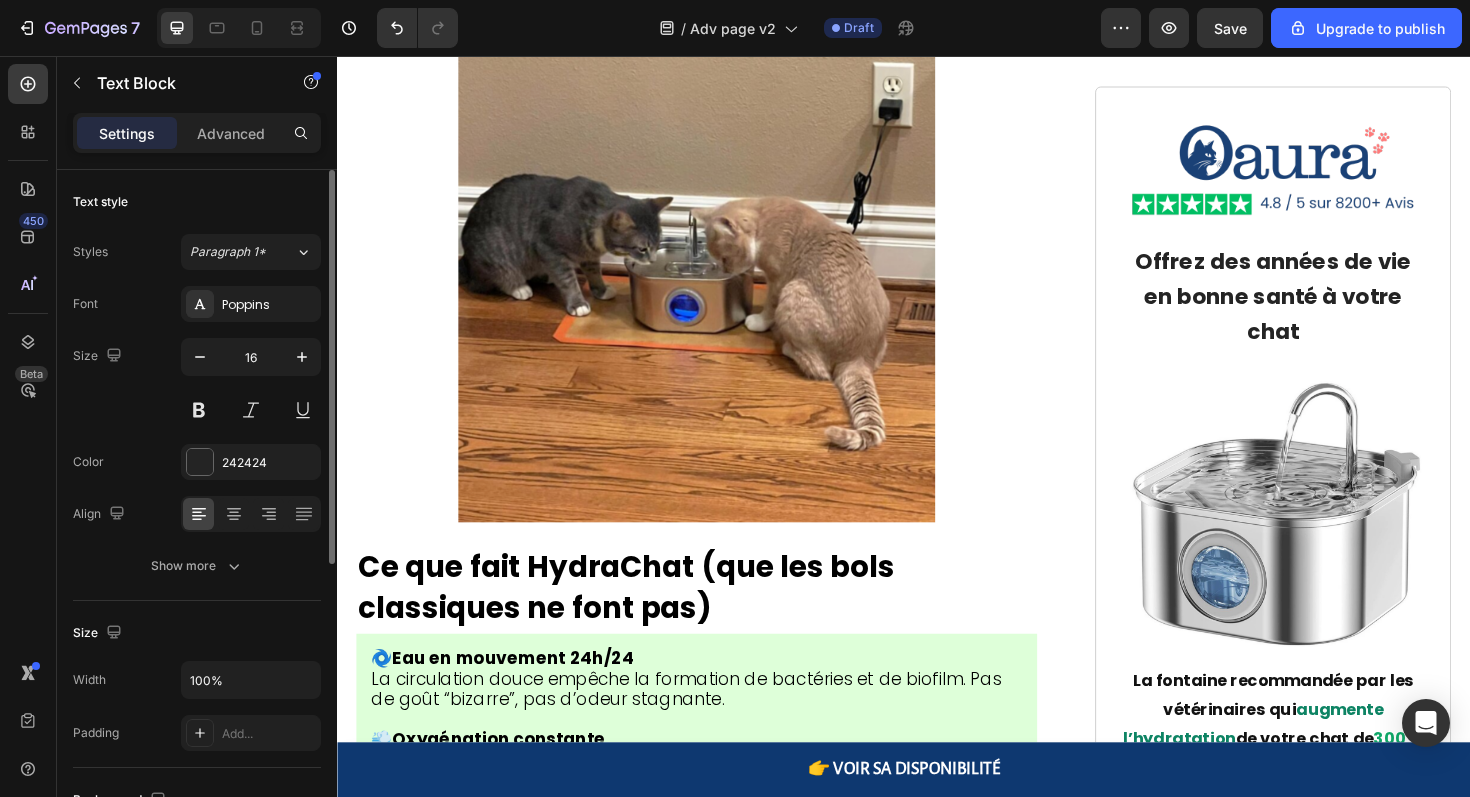 click on "Après des mois de recherches et avoir vu les résultats de première main, voici ce que j'ai découvert qui rend  Hydrachat  différente :"Les fontaines de supermarché recyclent de l'eau sale. Au lieu de résoudre le problème bactérien, elles le multiplient par 10."" at bounding box center (717, -2274) 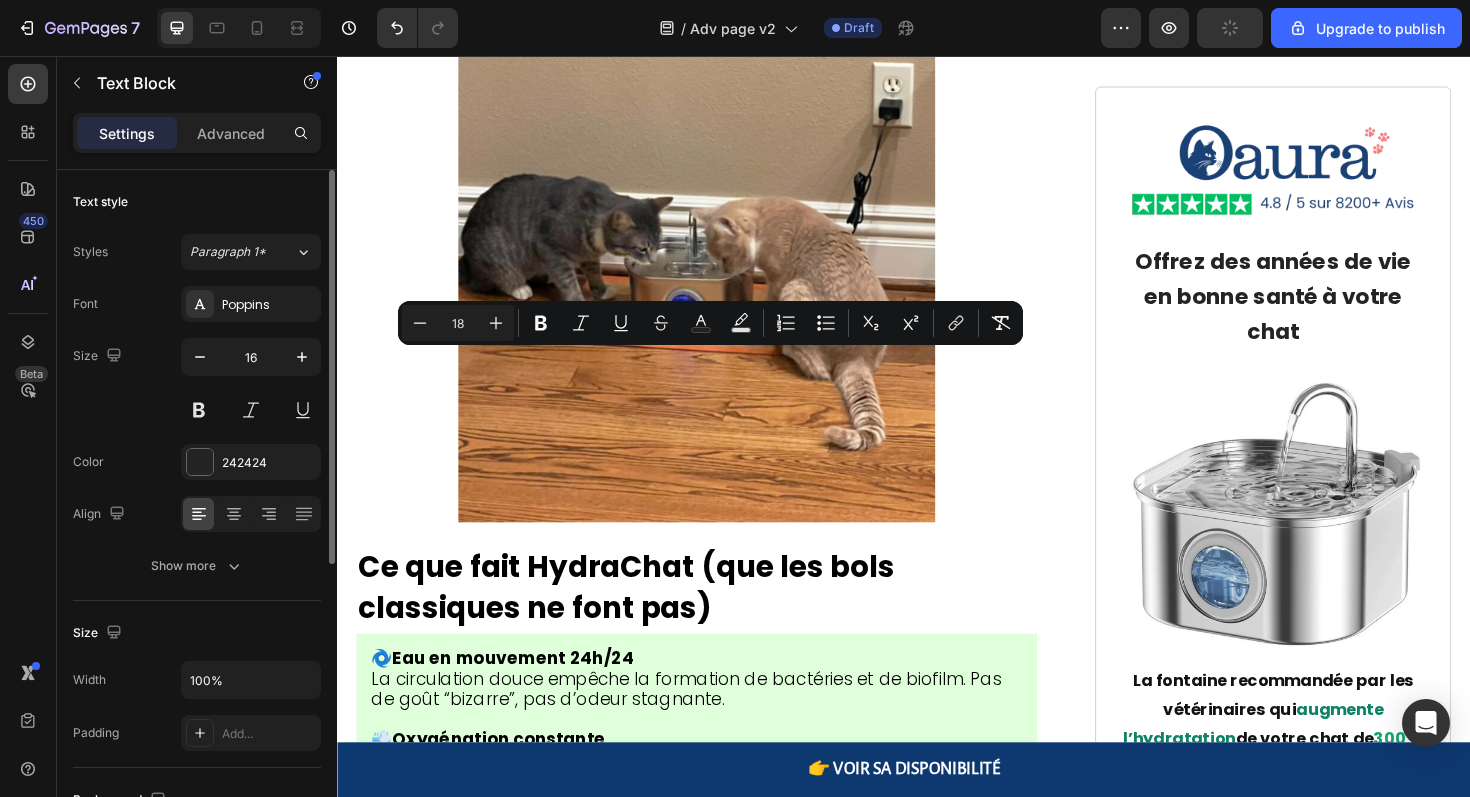 drag, startPoint x: 734, startPoint y: 425, endPoint x: 830, endPoint y: 392, distance: 101.51354 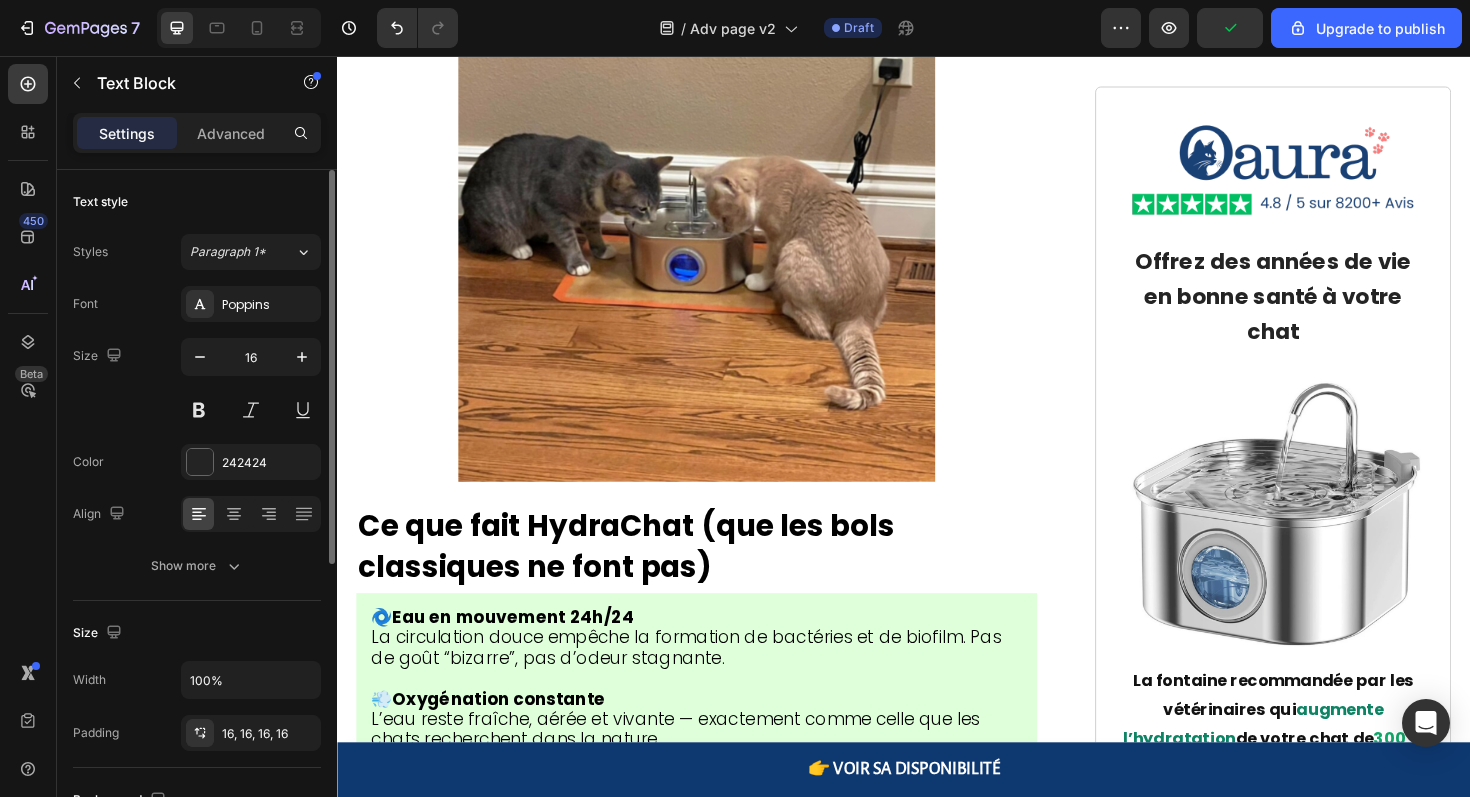 click on "Système de Circulation Avancé  fournissant un mouvement d'eau fraîche 24h/24 qui empêche la formation de biofilm" at bounding box center (717, -2226) 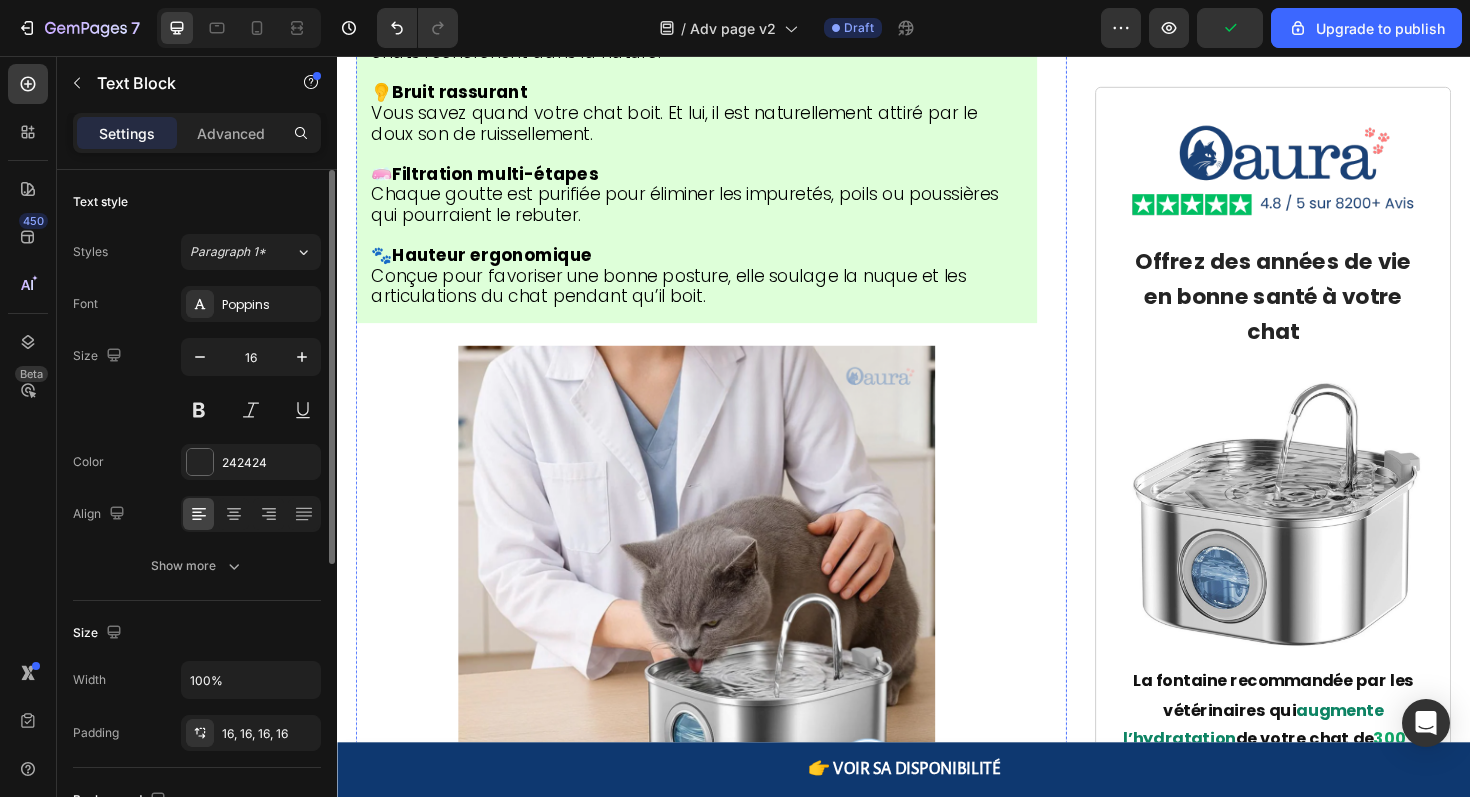 scroll, scrollTop: 8704, scrollLeft: 0, axis: vertical 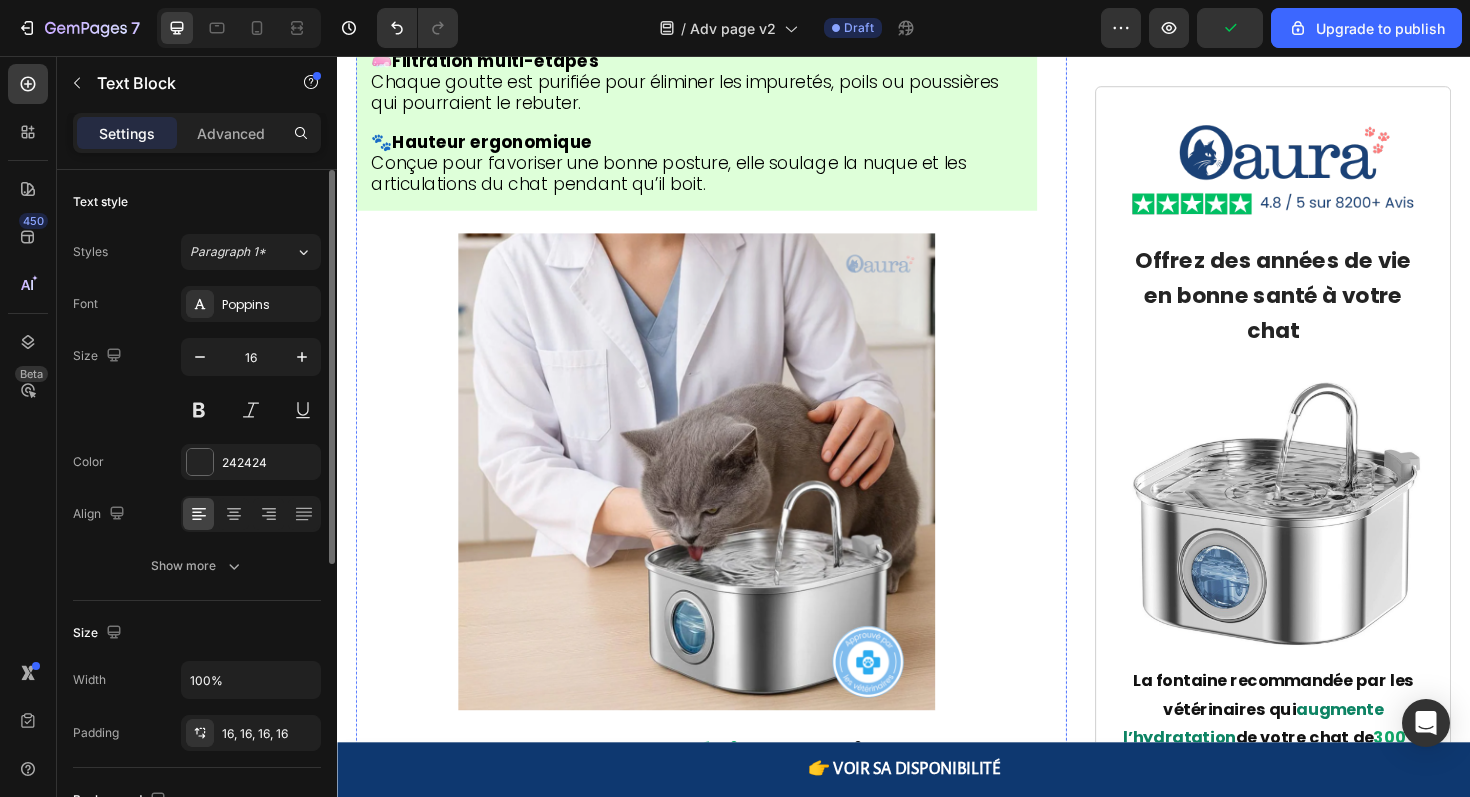 click on "vraiment la vie des chats" at bounding box center (688, -2187) 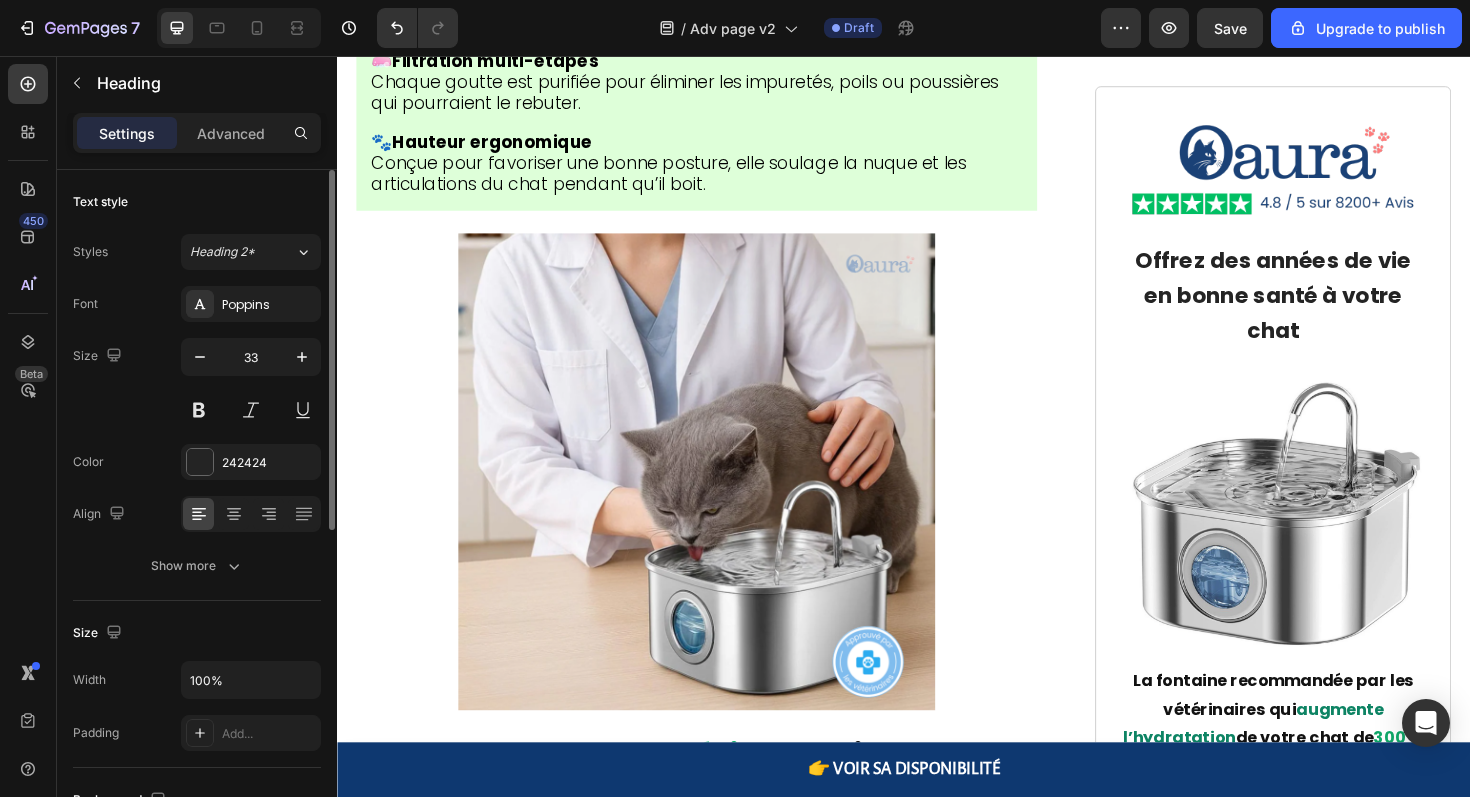 click on "La fontaine qui change  vraiment la vie des chats" at bounding box center [717, -2186] 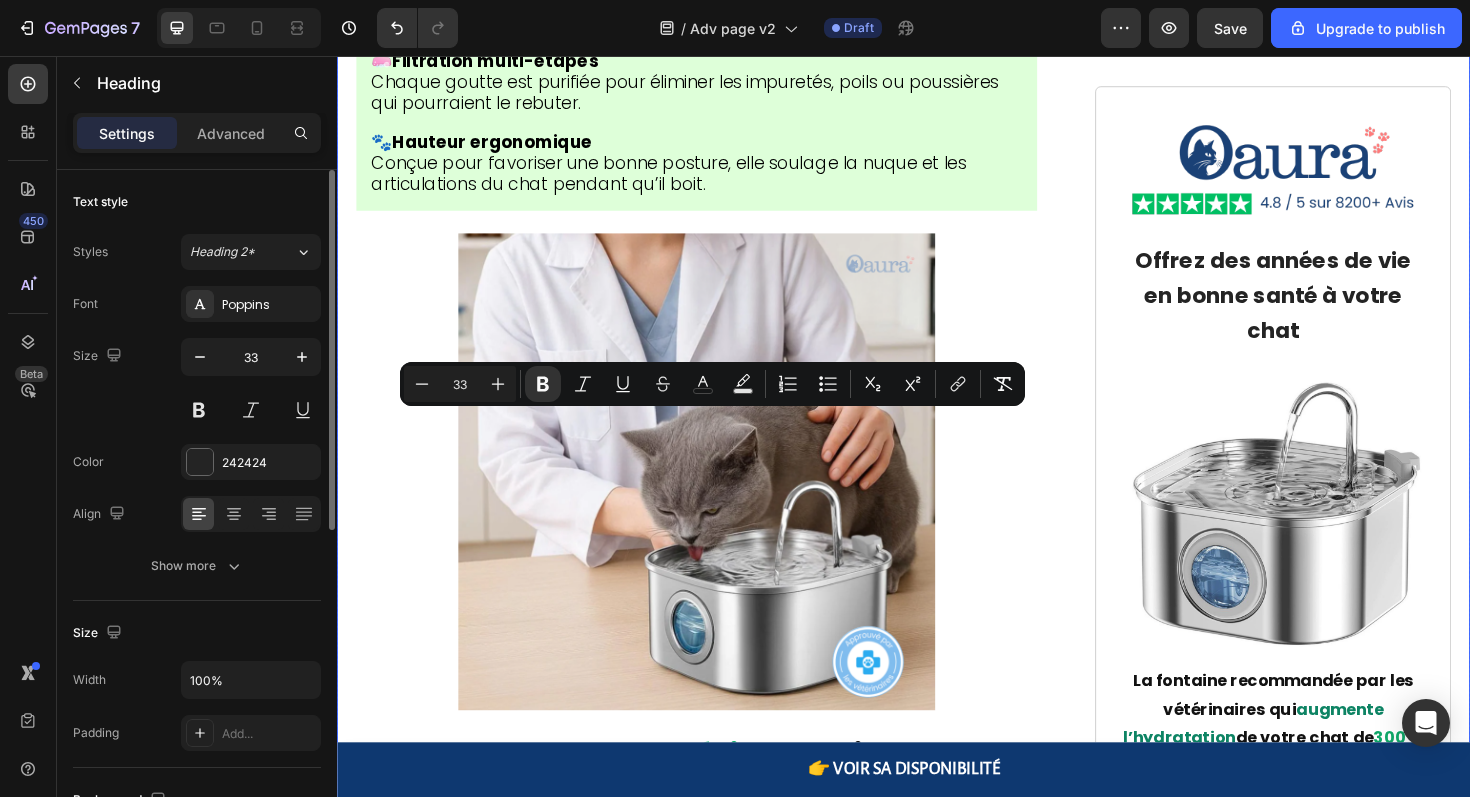 drag, startPoint x: 544, startPoint y: 502, endPoint x: 339, endPoint y: 458, distance: 209.6688 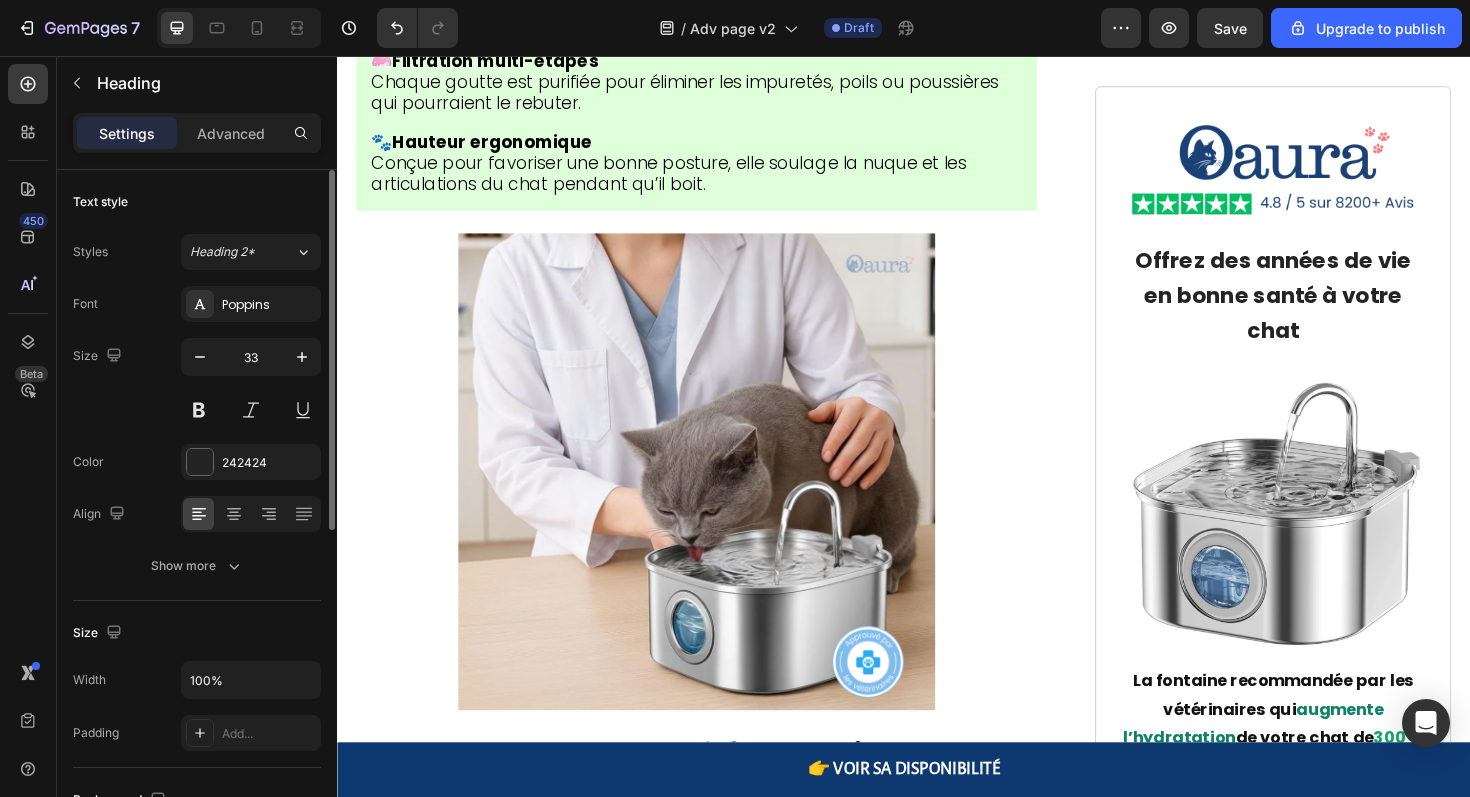 click on "Où Puis-Je Obtenir La Fontaine Hydrachat ?" at bounding box center (717, -2186) 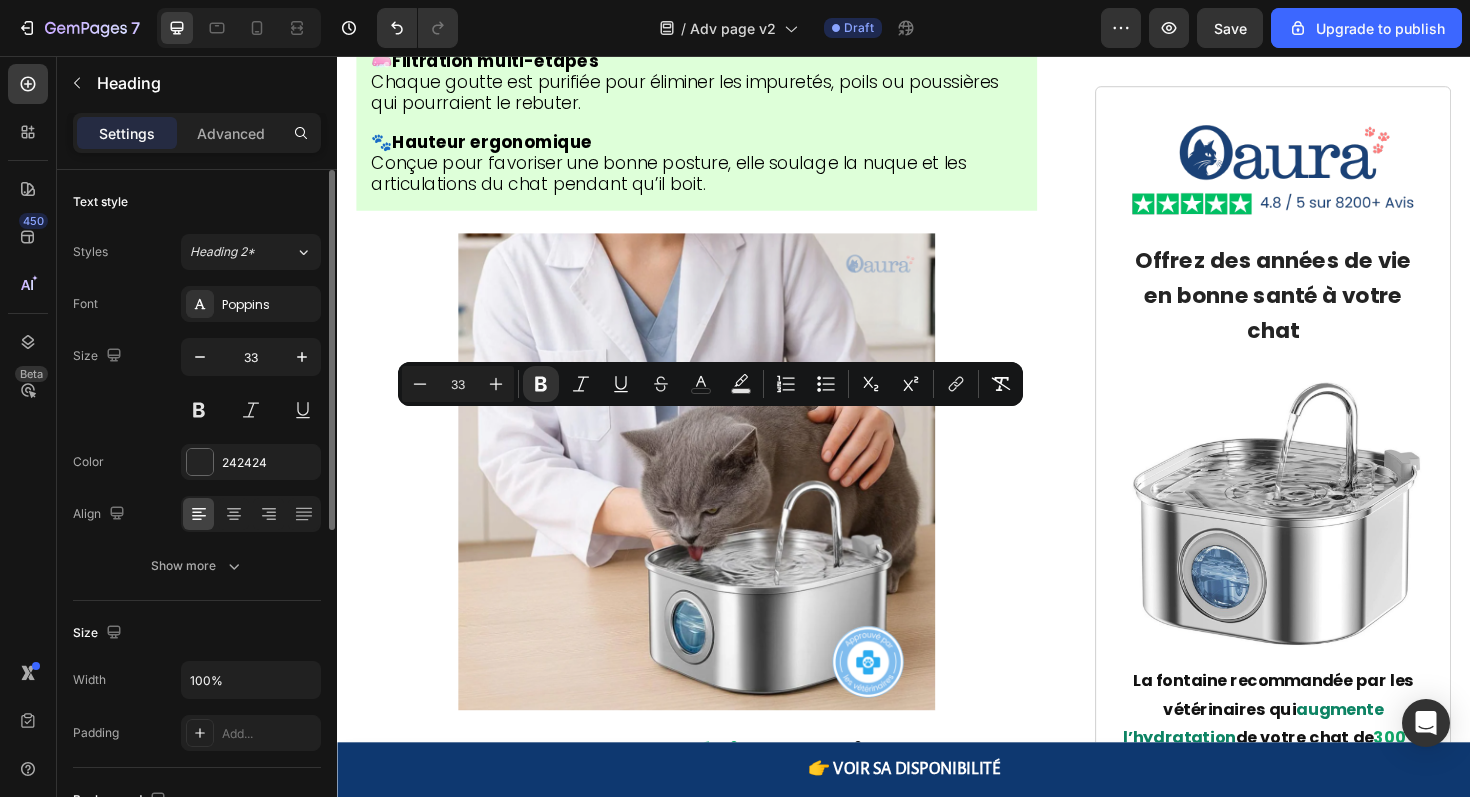 drag, startPoint x: 589, startPoint y: 486, endPoint x: 735, endPoint y: 444, distance: 151.92104 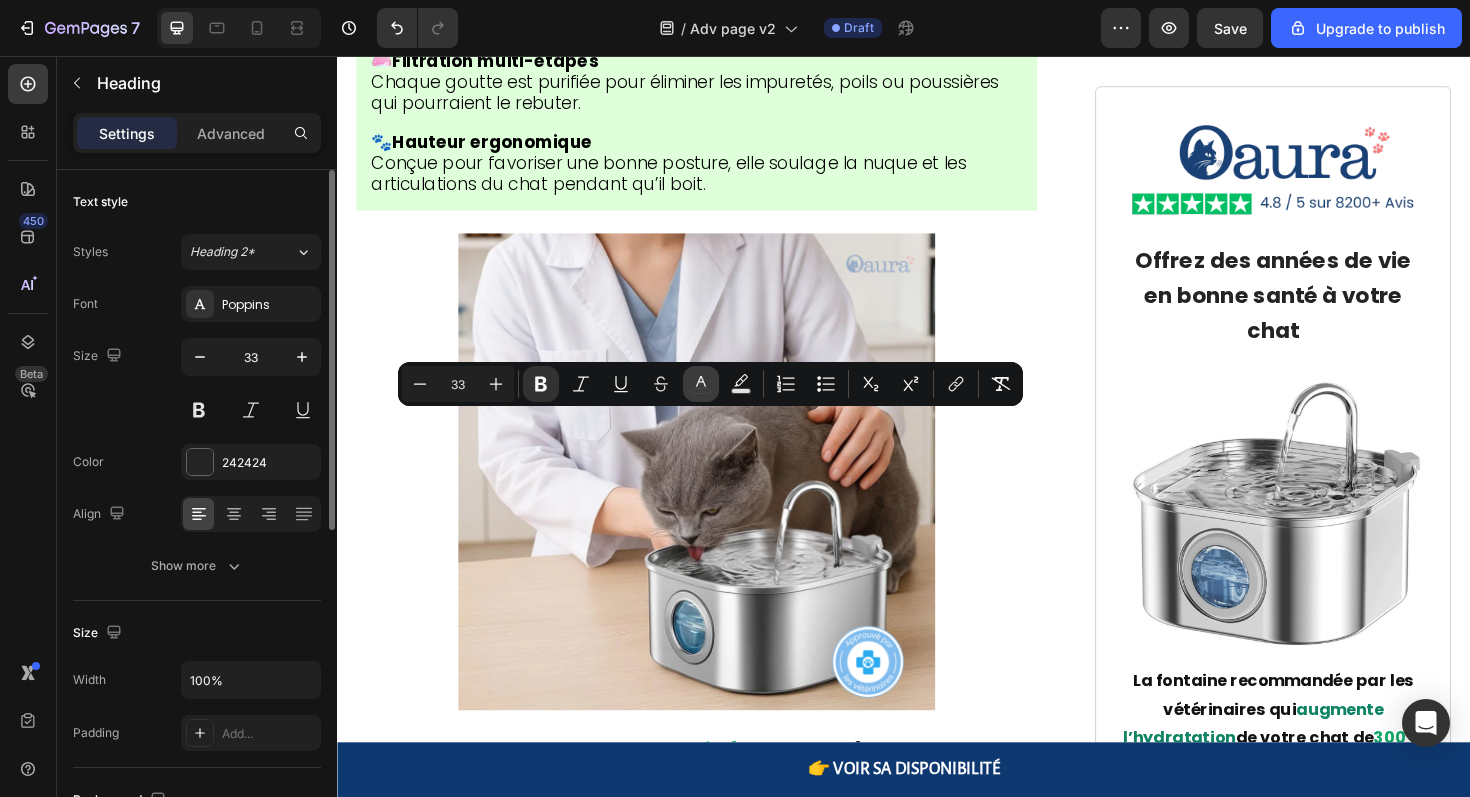 click 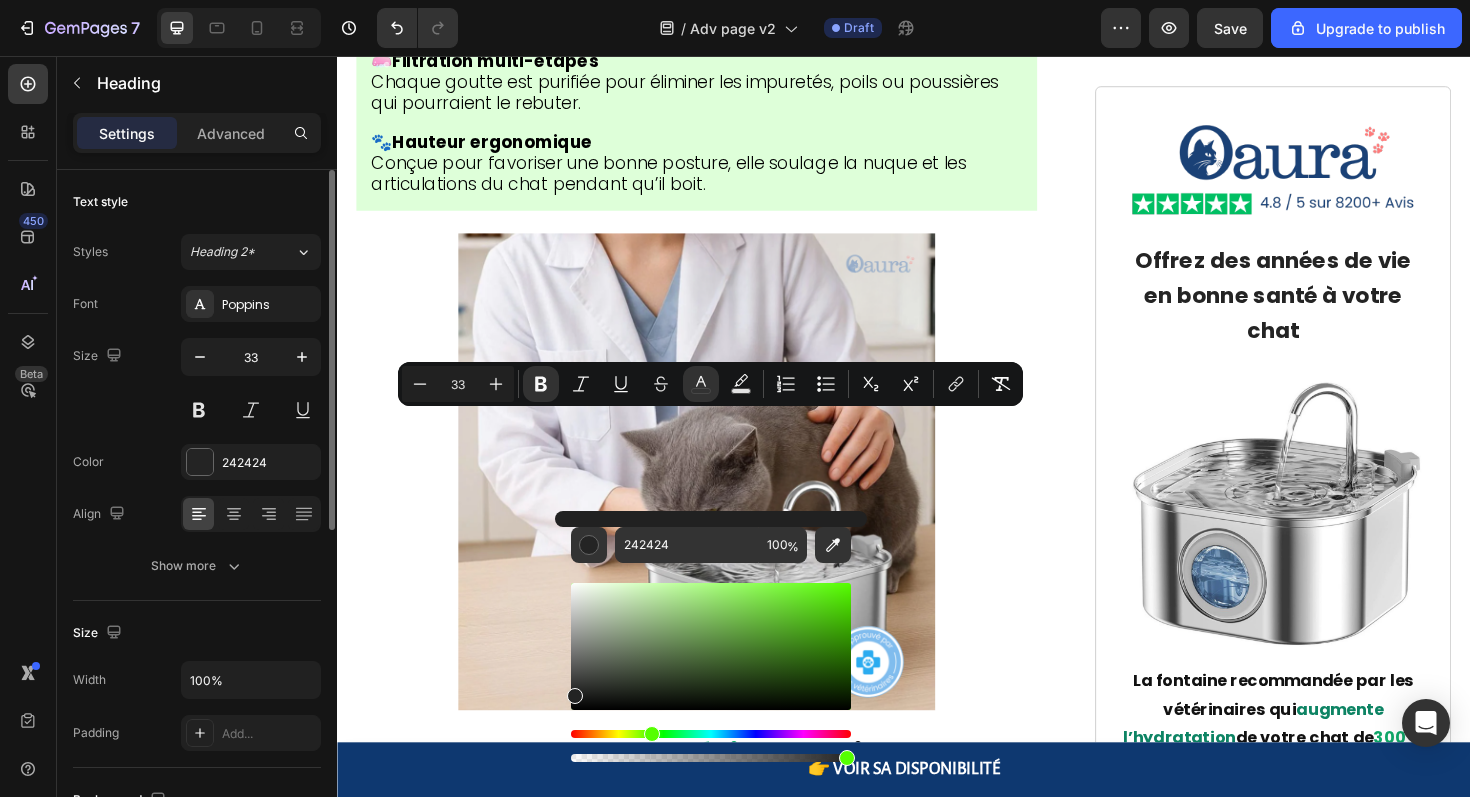 click at bounding box center (711, 734) 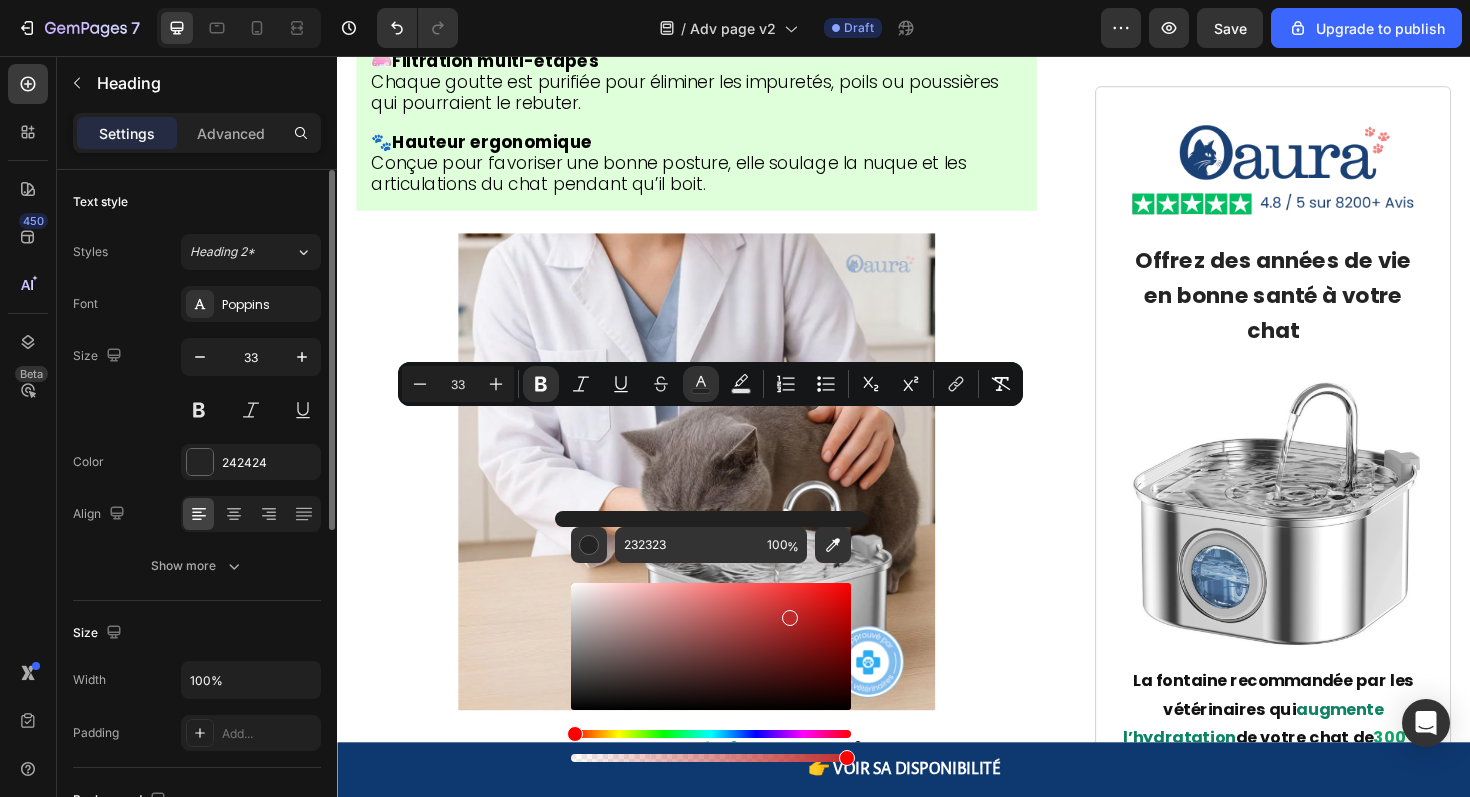 click at bounding box center (711, 646) 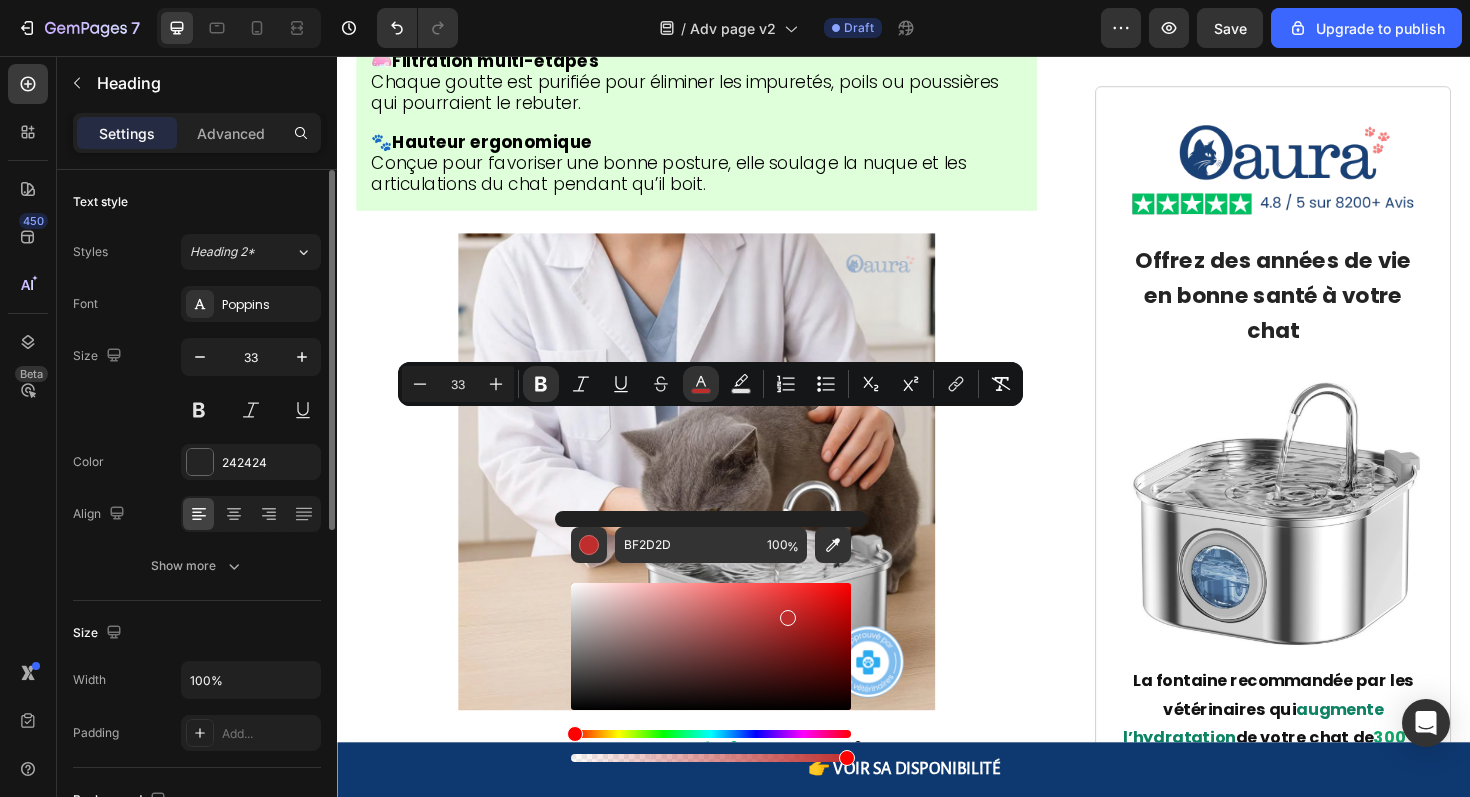click at bounding box center (711, 734) 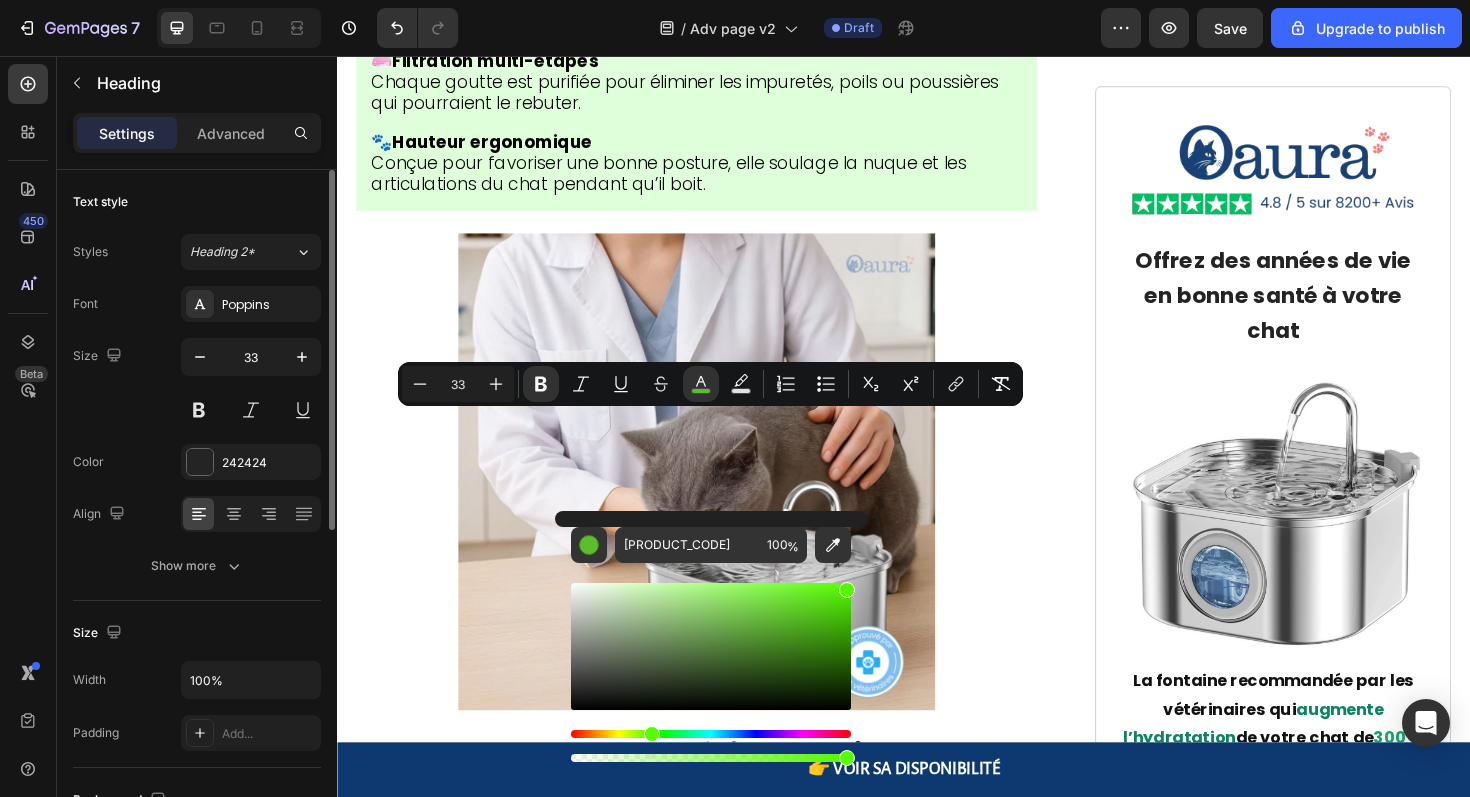 drag, startPoint x: 797, startPoint y: 599, endPoint x: 855, endPoint y: 586, distance: 59.439045 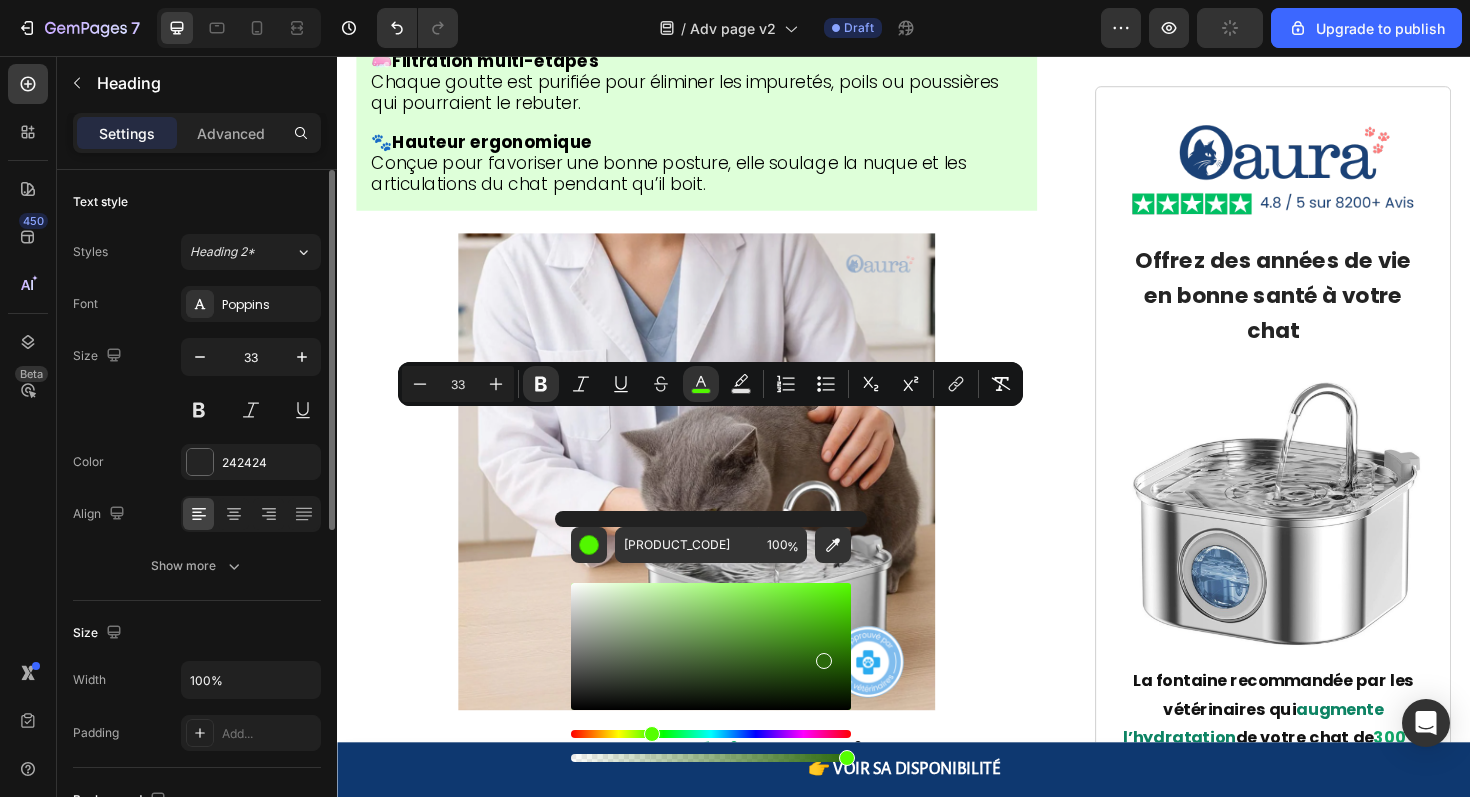 drag, startPoint x: 833, startPoint y: 604, endPoint x: 819, endPoint y: 657, distance: 54.81788 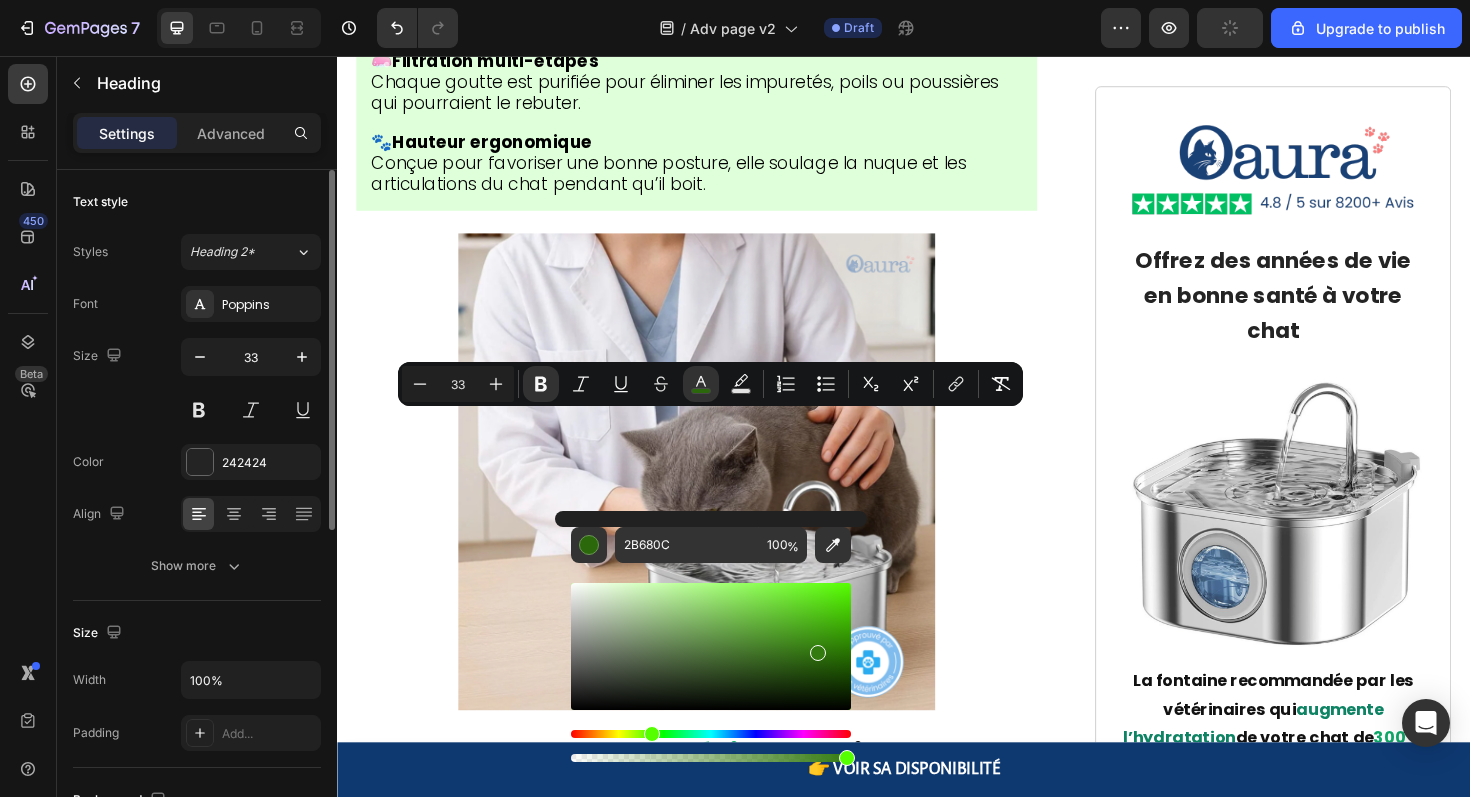 drag, startPoint x: 815, startPoint y: 648, endPoint x: 806, endPoint y: 641, distance: 11.401754 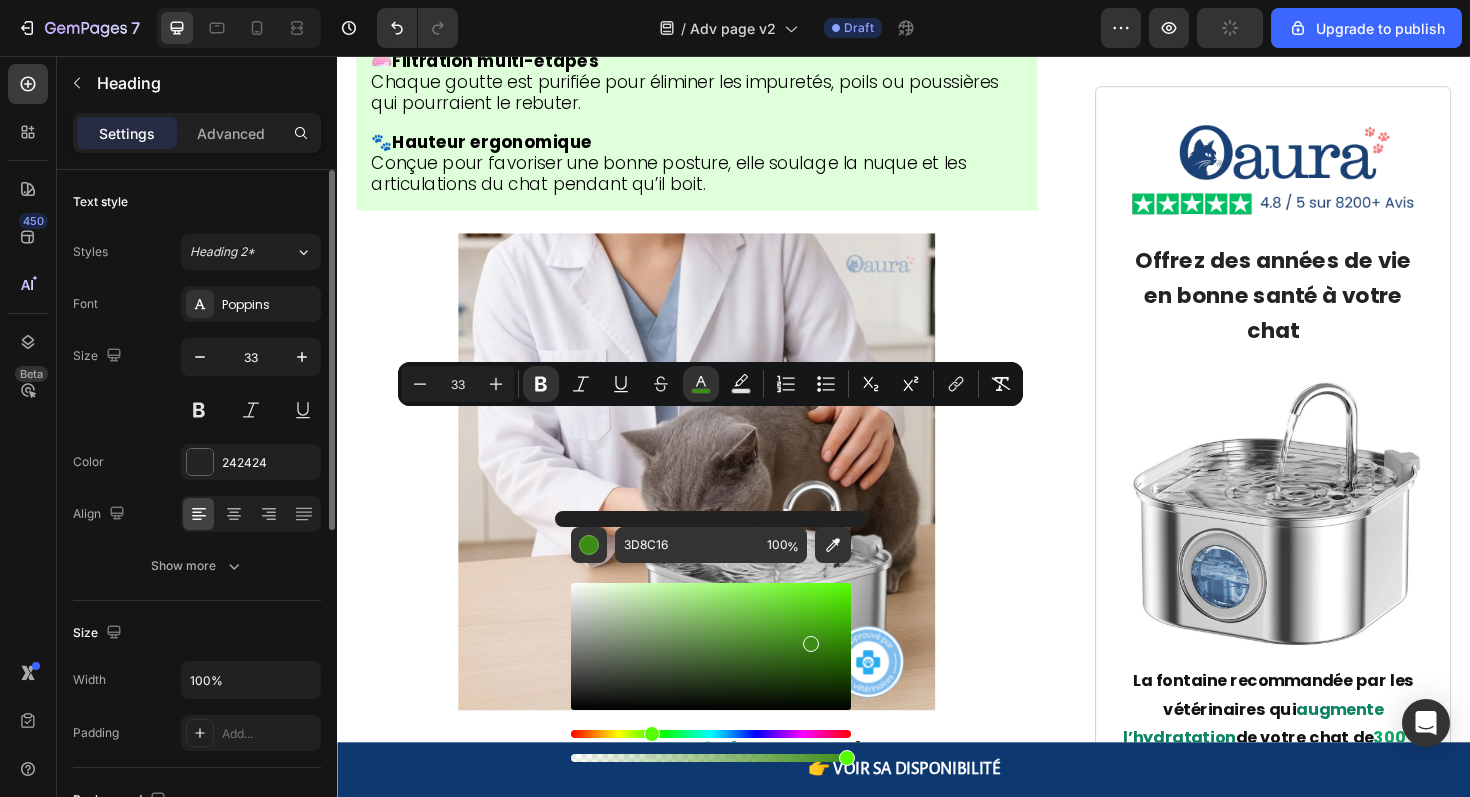 click at bounding box center [711, 672] 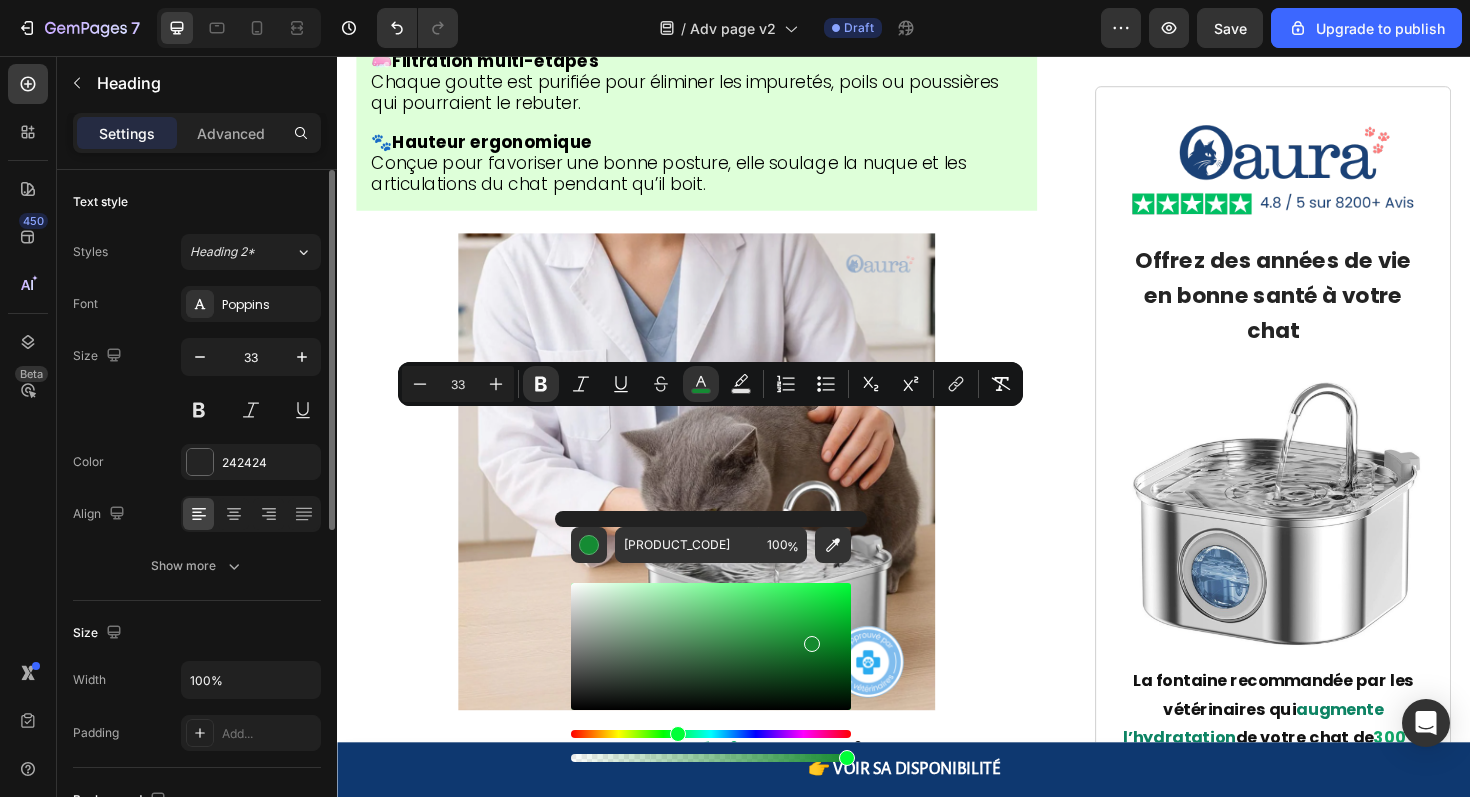 click at bounding box center (678, 734) 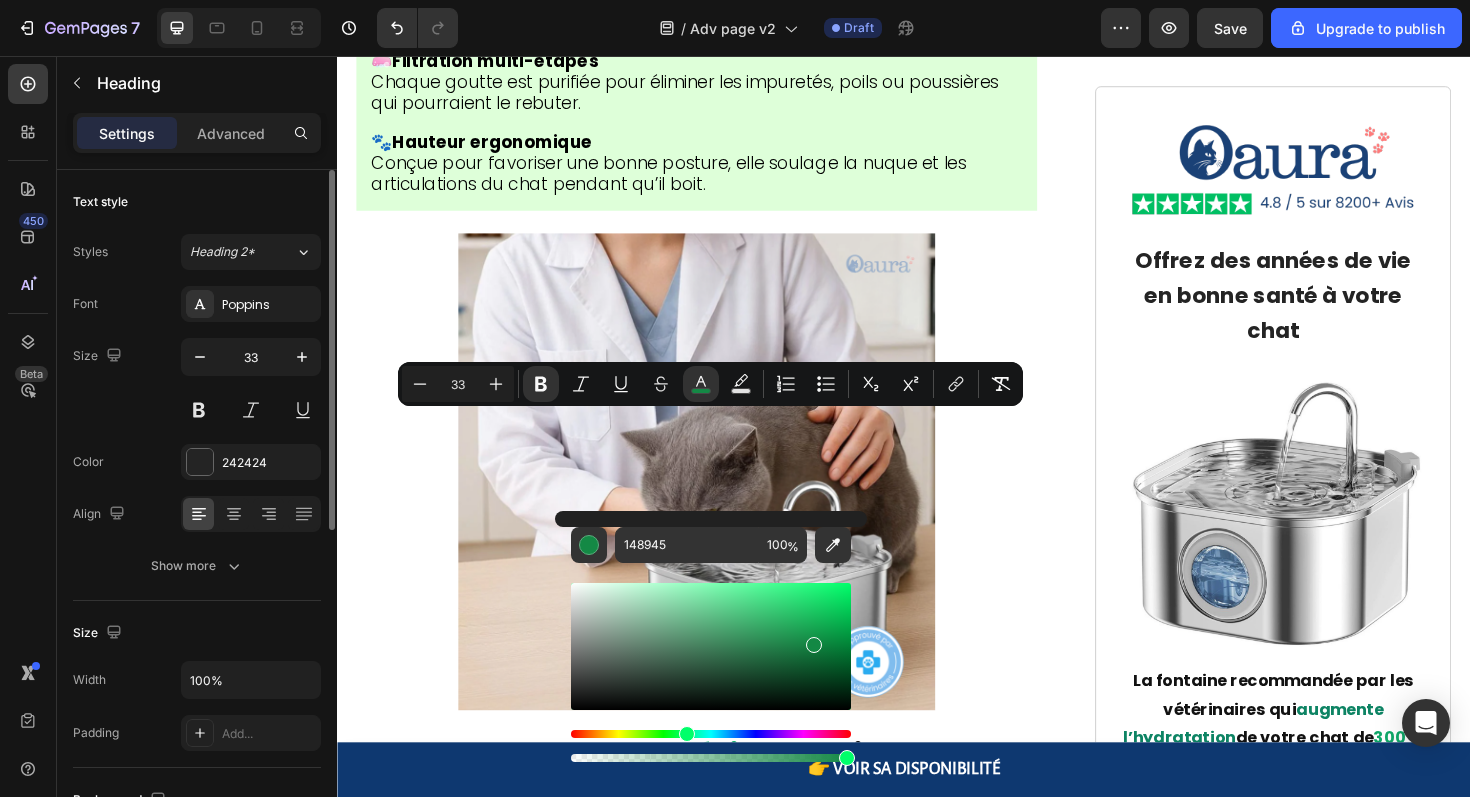 click at bounding box center [711, 734] 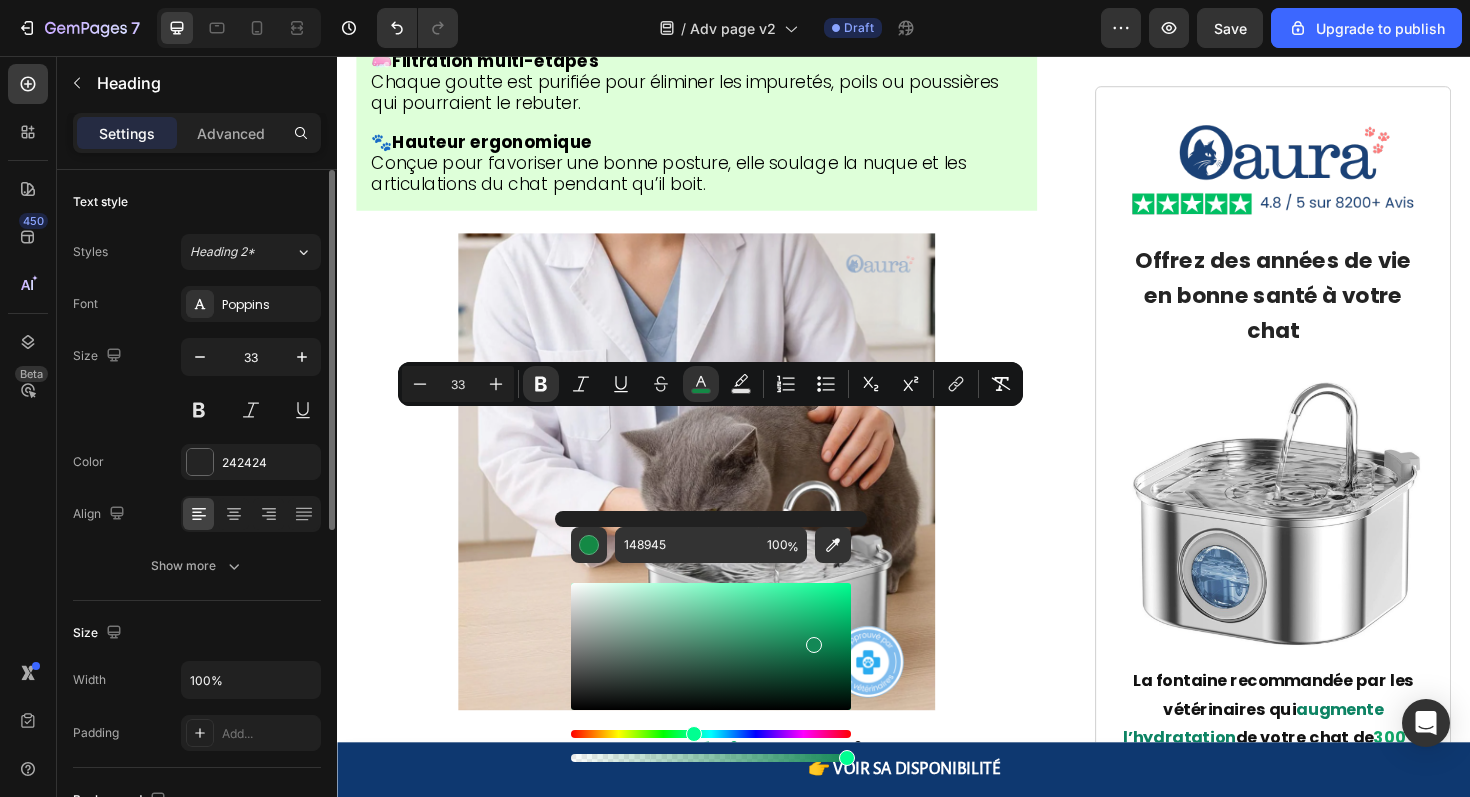 type on "138856" 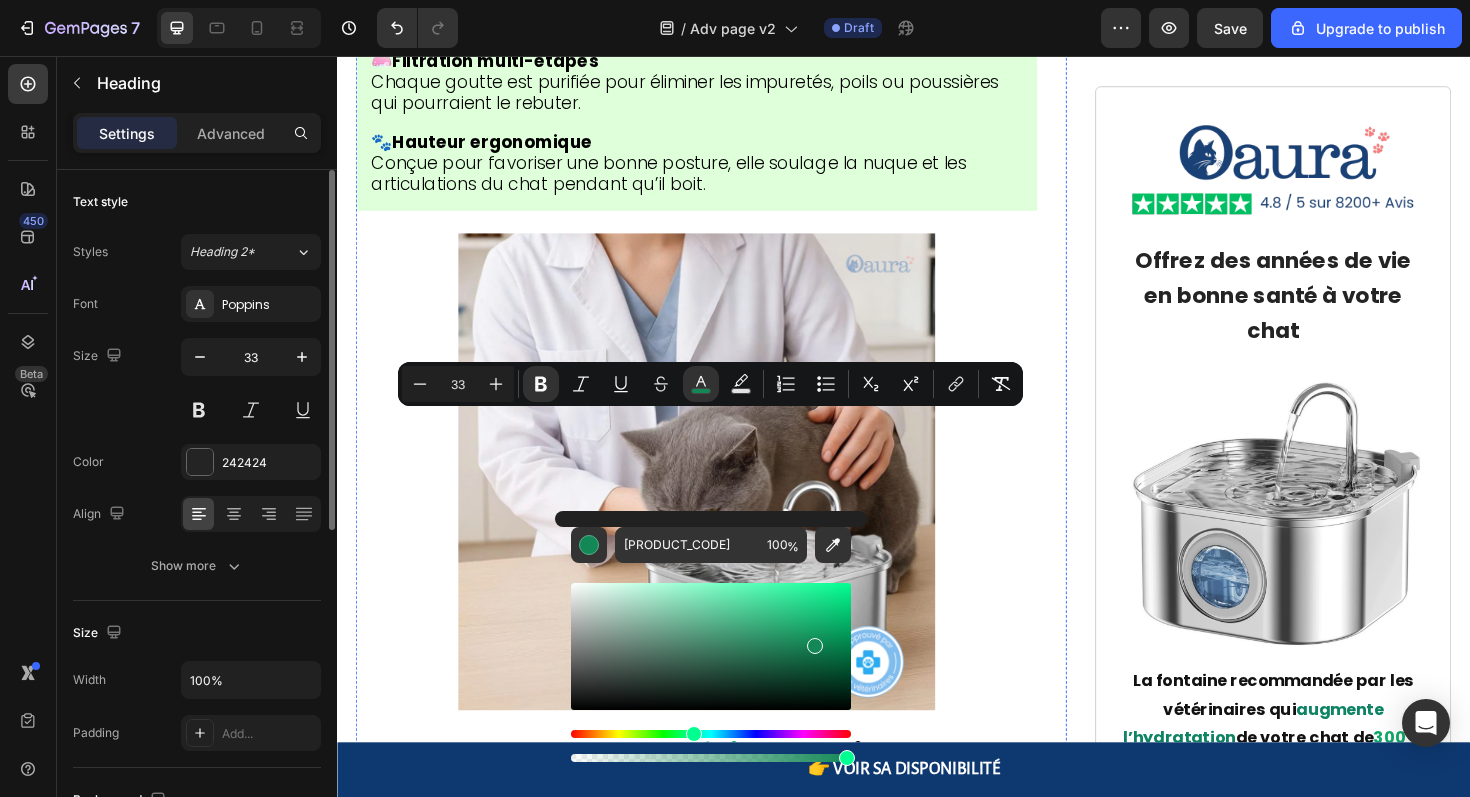 click on "Acier médical 304  : utilisé dans les blocs opératoires – zéro bactérie, zéro plastique" at bounding box center [717, -2037] 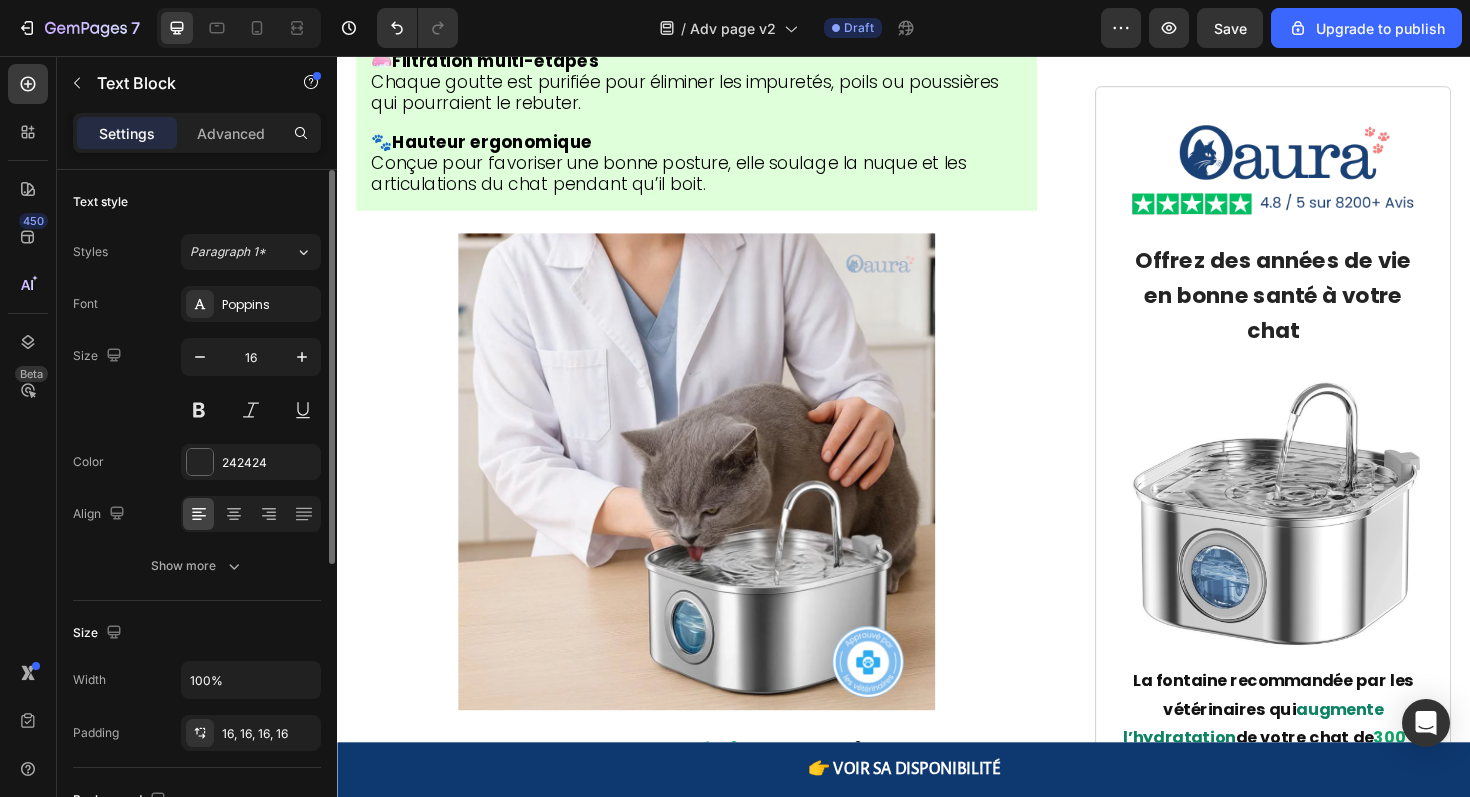 click on "Acier médical 304  : utilisé dans les blocs opératoires – zéro bactérie, zéro plastique" at bounding box center [702, -2039] 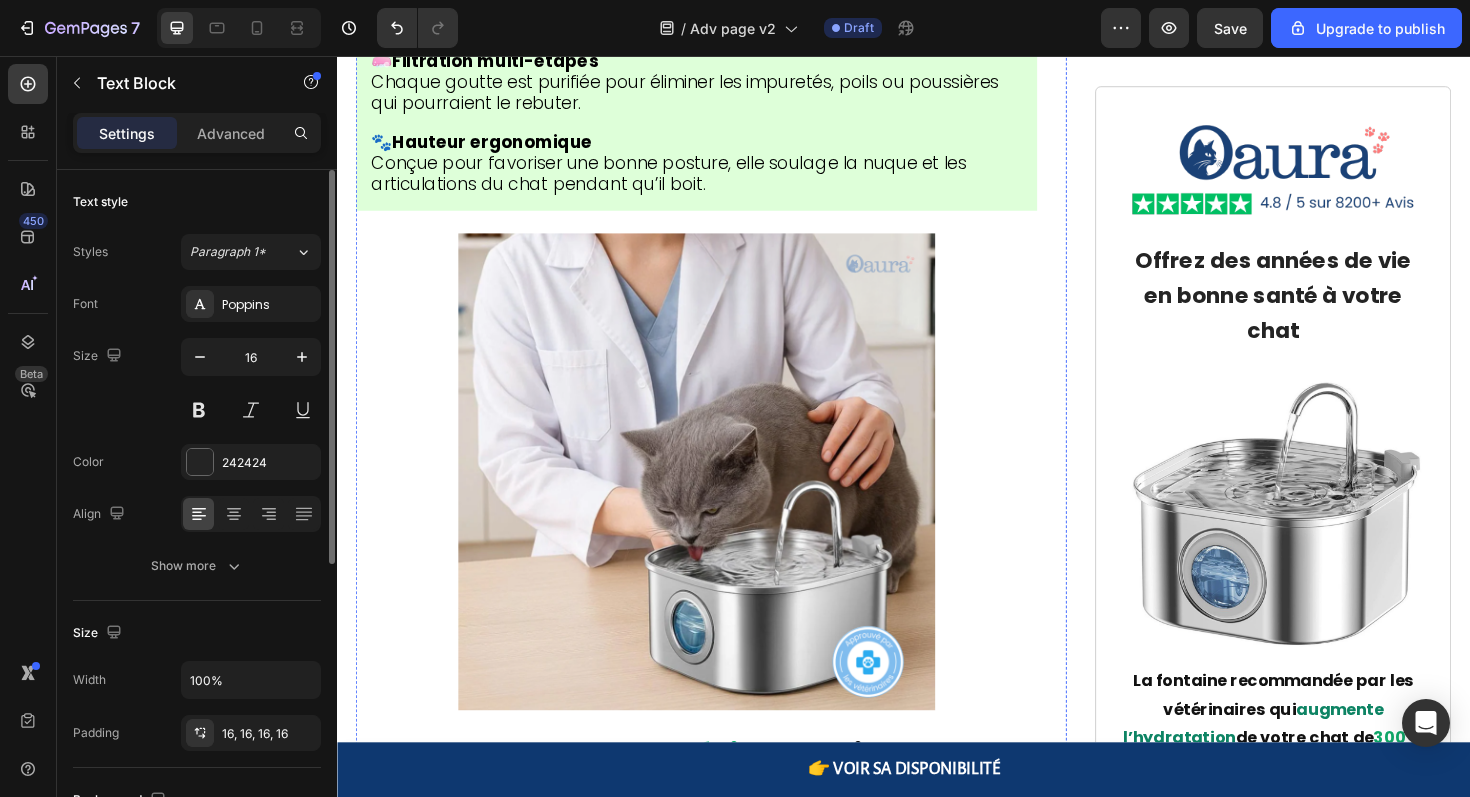 click on "a été créée par des scientifiques vétérinaires pour résoudre les  4 causes principales de la déshydratation  :" at bounding box center (711, -2106) 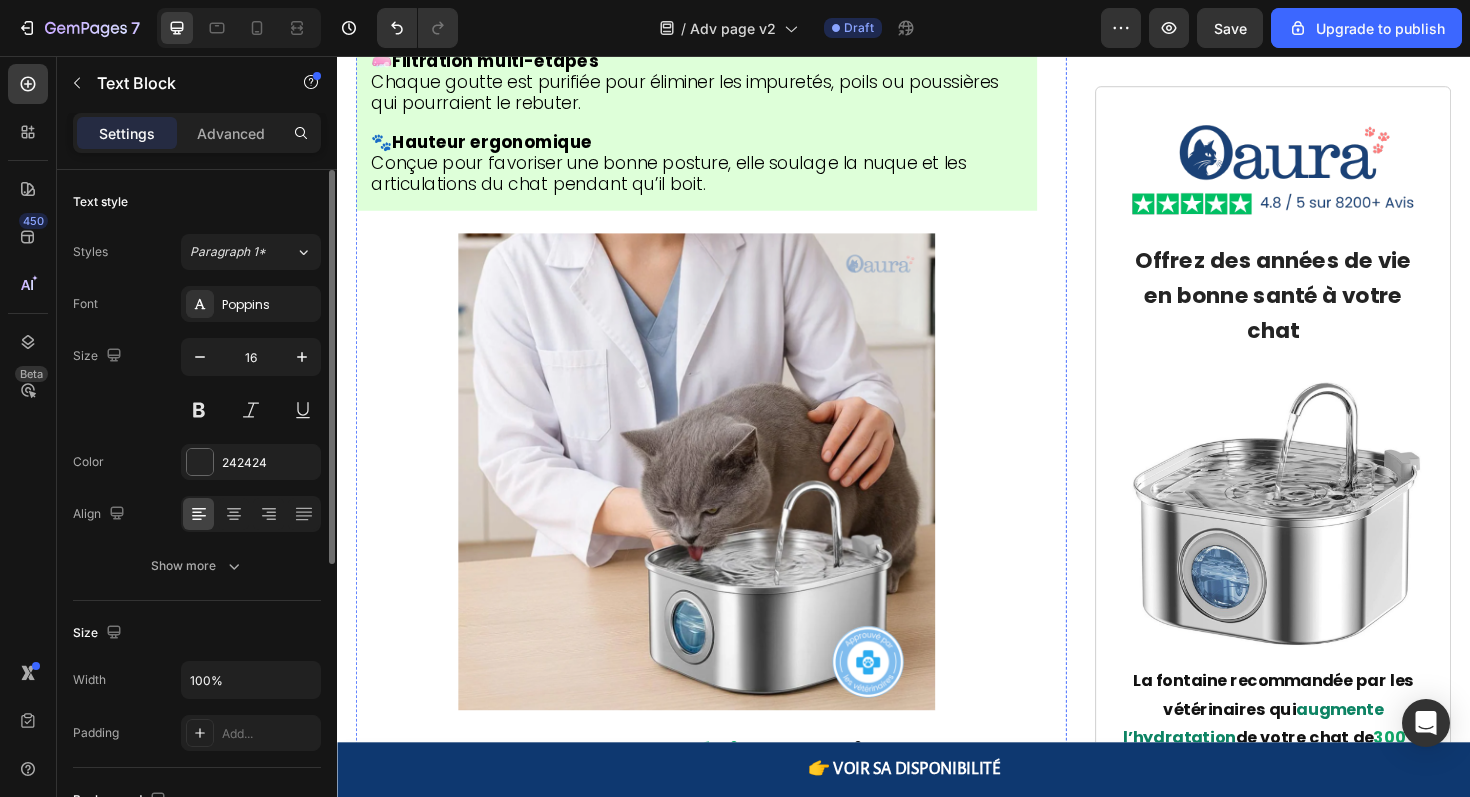click on "Fenêtre LED  : surveille en direct la consommation d’eau de votre chat" at bounding box center [683, -1985] 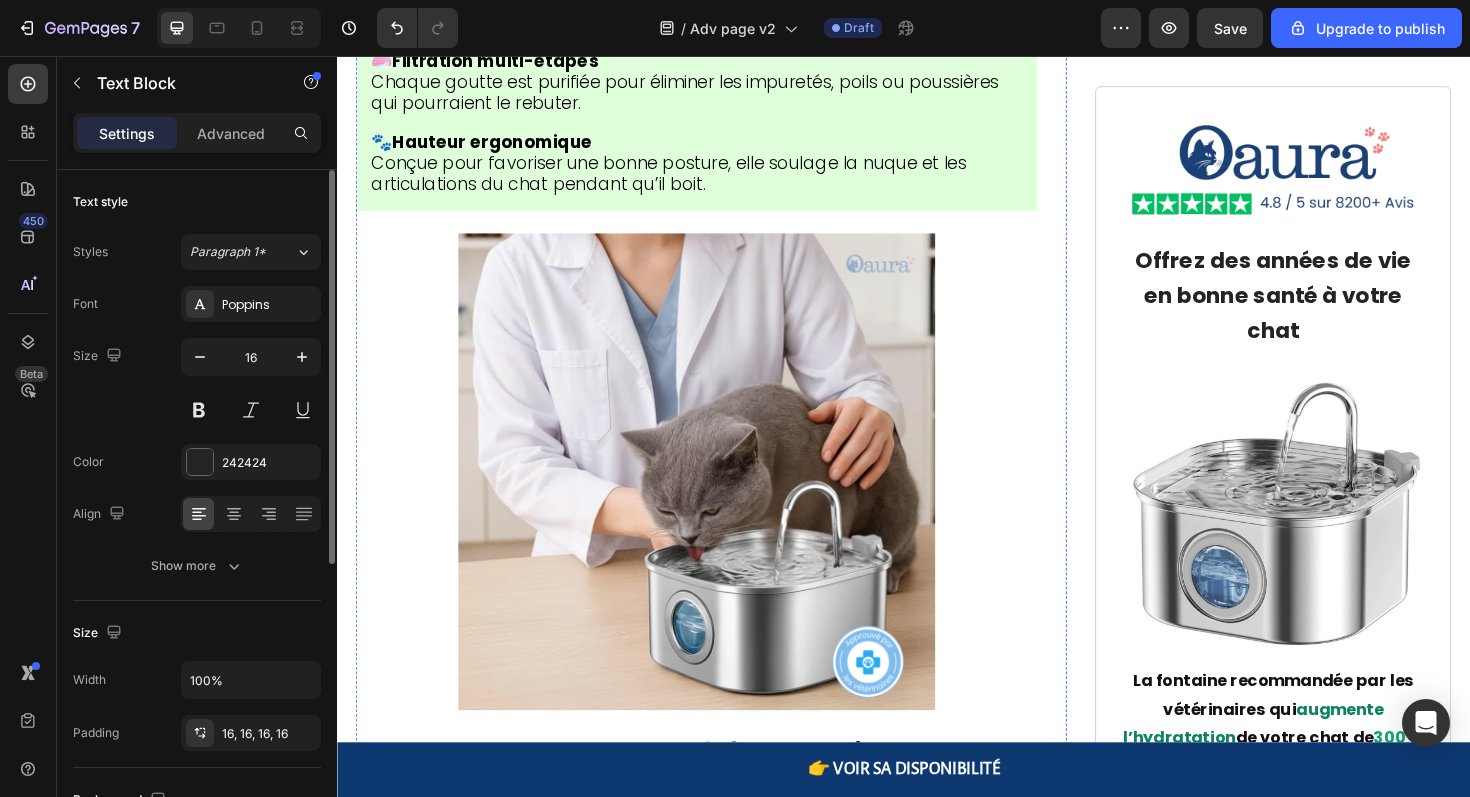 click on "Contrairement à toutes les autres," at bounding box center (512, -2117) 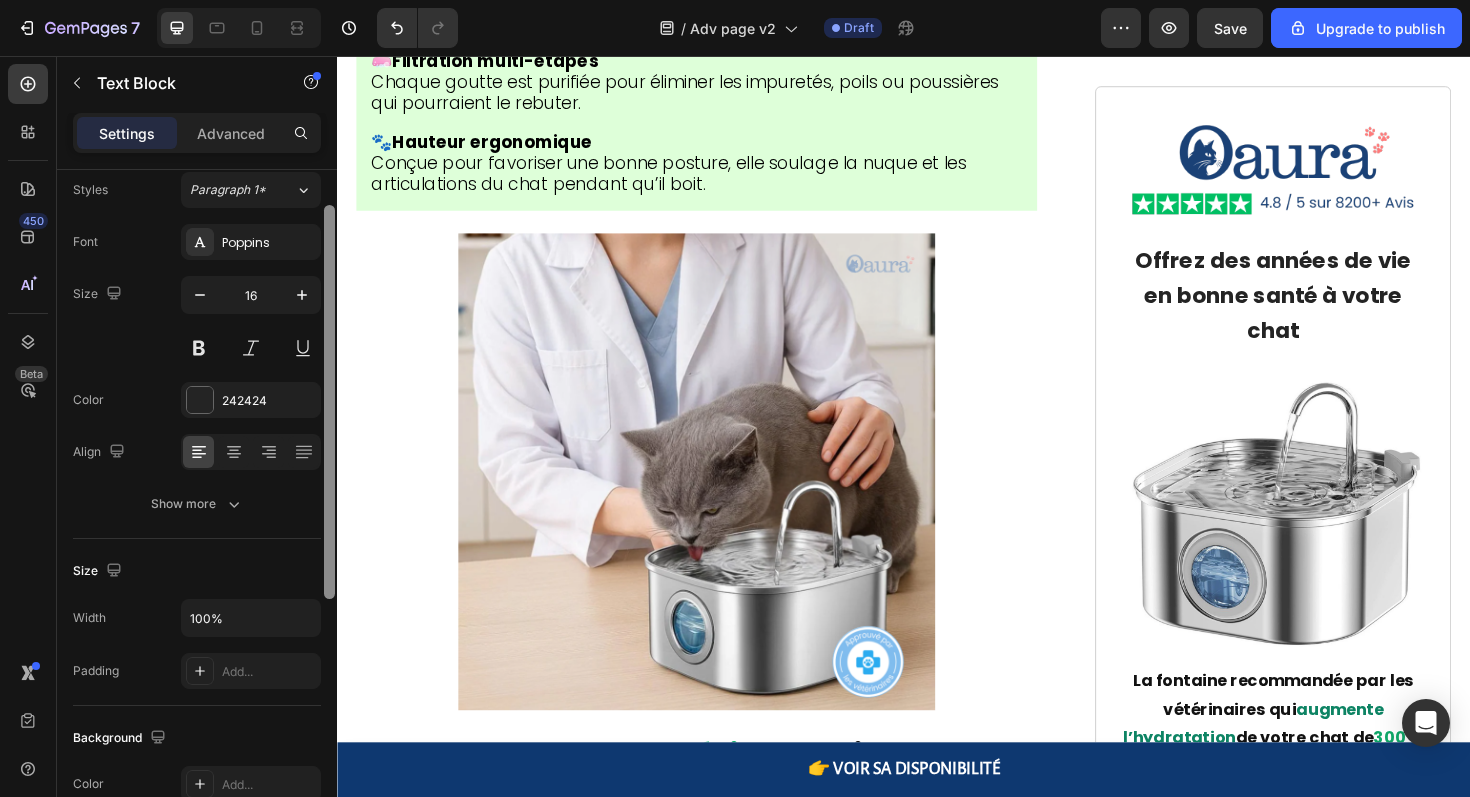scroll, scrollTop: 188, scrollLeft: 0, axis: vertical 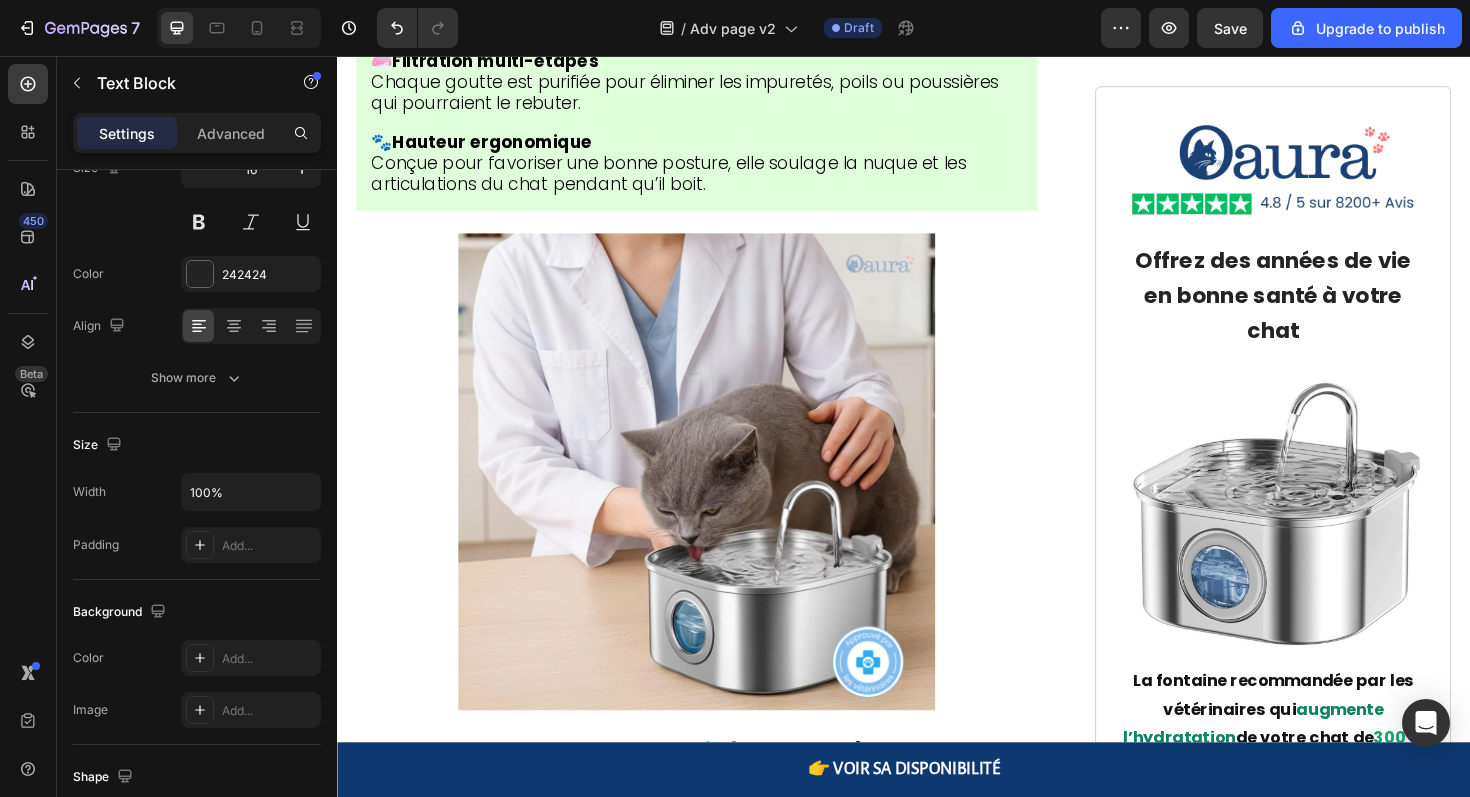 click on "4 causes principales de la déshydratation" at bounding box center [825, -2096] 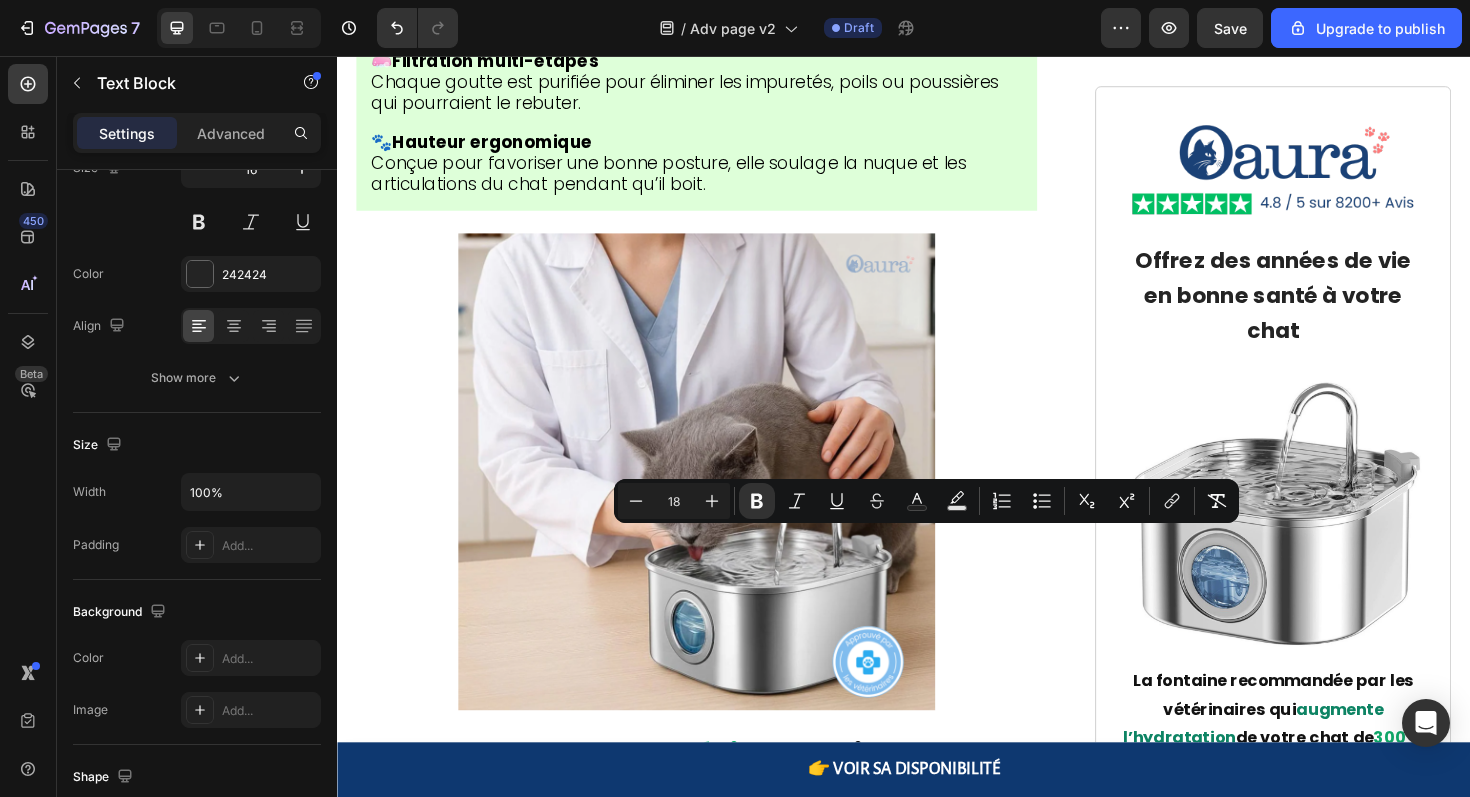 click on "Contrairement à toutes les autres,  HydraChat  a été créée par des scientifiques vétérinaires pour résoudre les  4 causes principales de la déshydratation  :" at bounding box center (717, -2104) 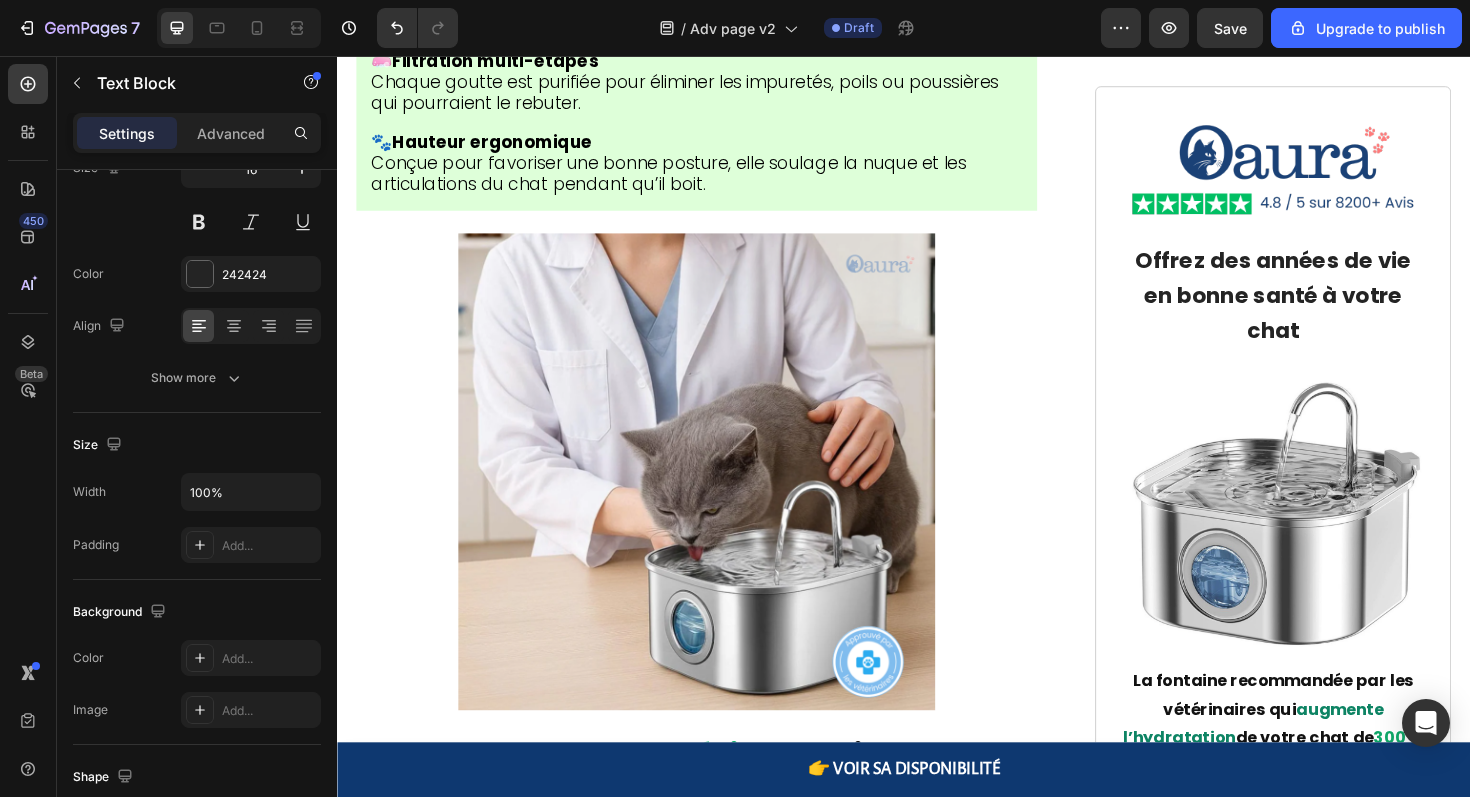 drag, startPoint x: 1060, startPoint y: 577, endPoint x: 361, endPoint y: 548, distance: 699.6013 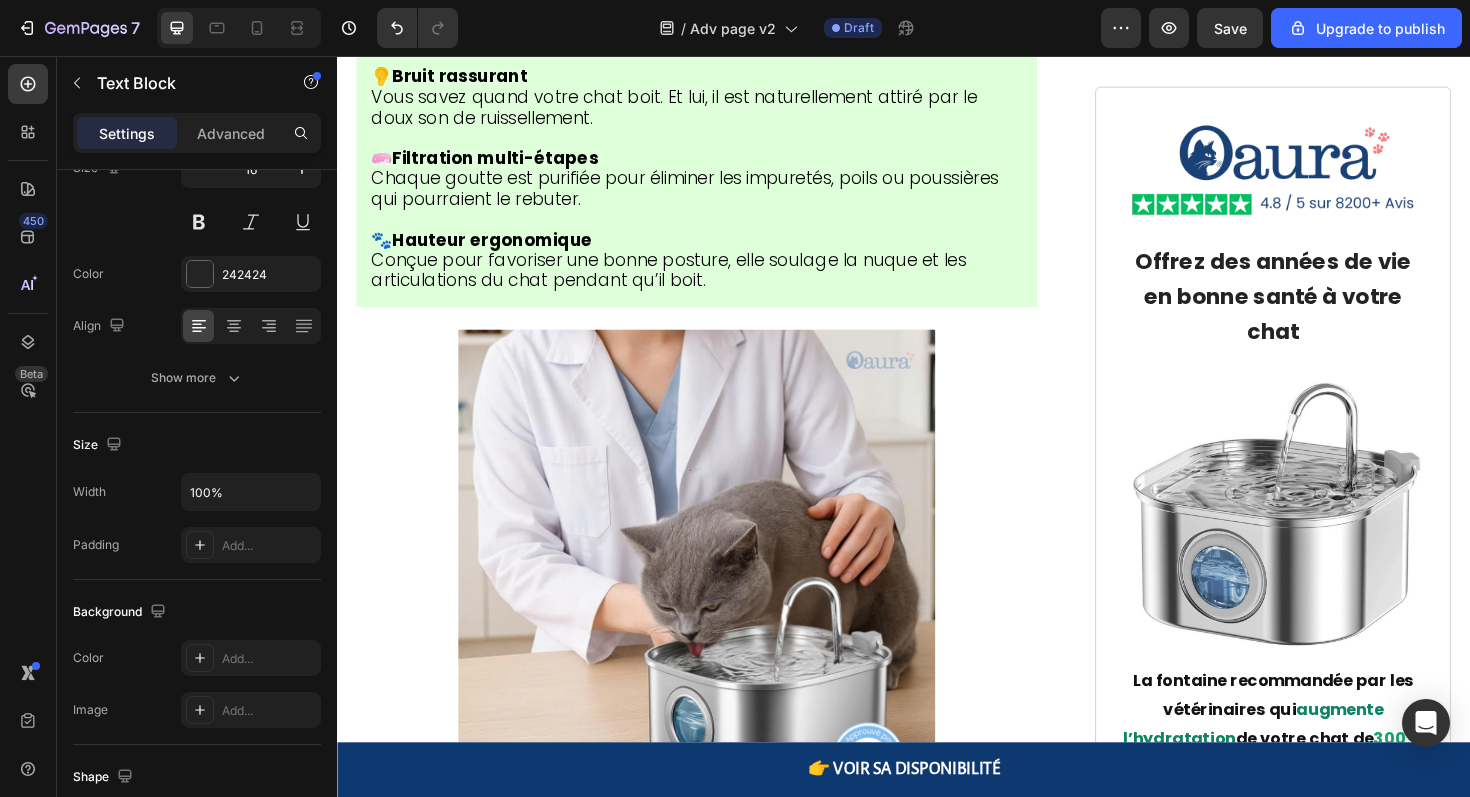 scroll, scrollTop: 8795, scrollLeft: 0, axis: vertical 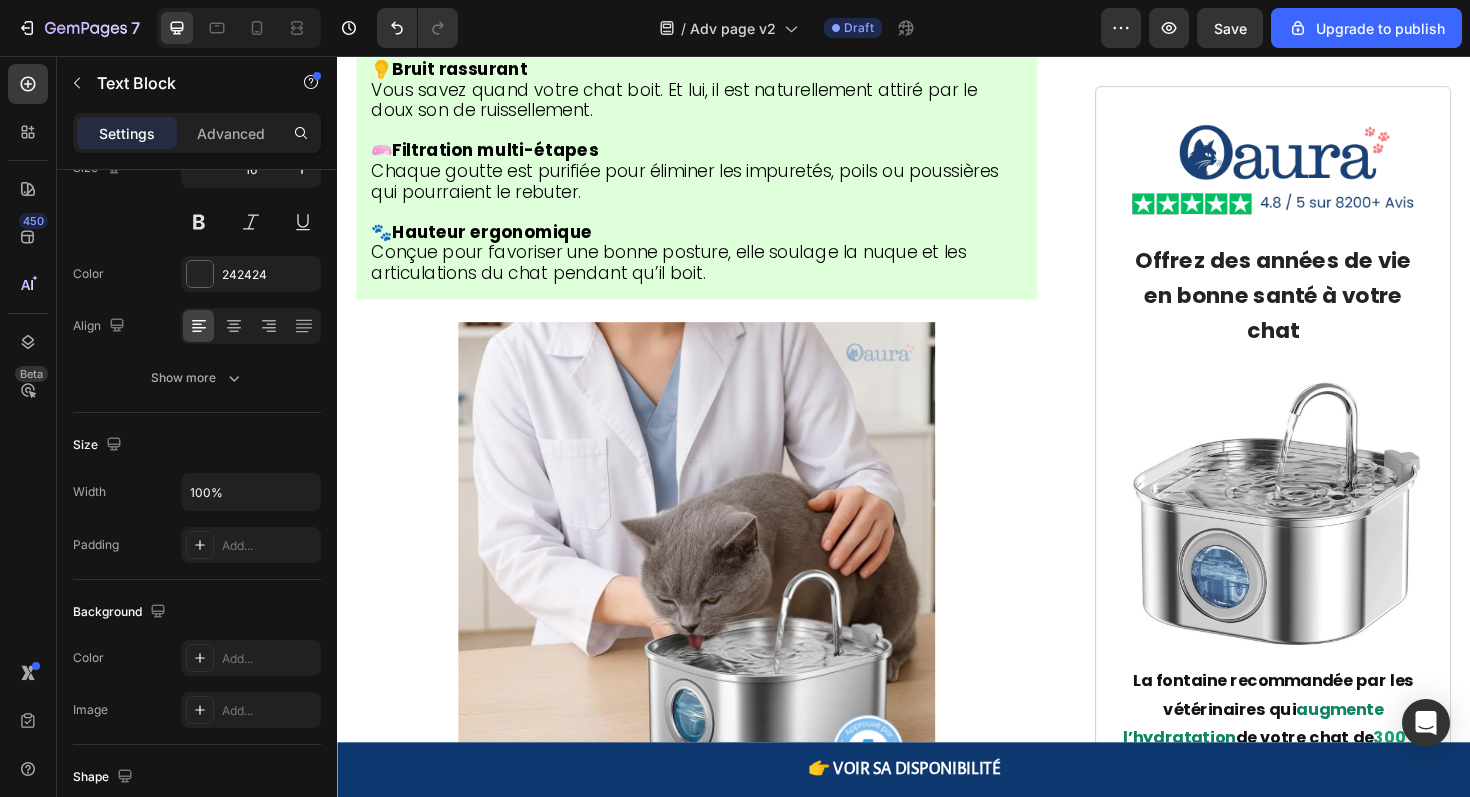 click on "Je viens d'apprendre qu'une grande publication de santé animale prévoit de présenter Hydrachat à ses 500 000+ lecteurs le mois prochain." at bounding box center [717, -2155] 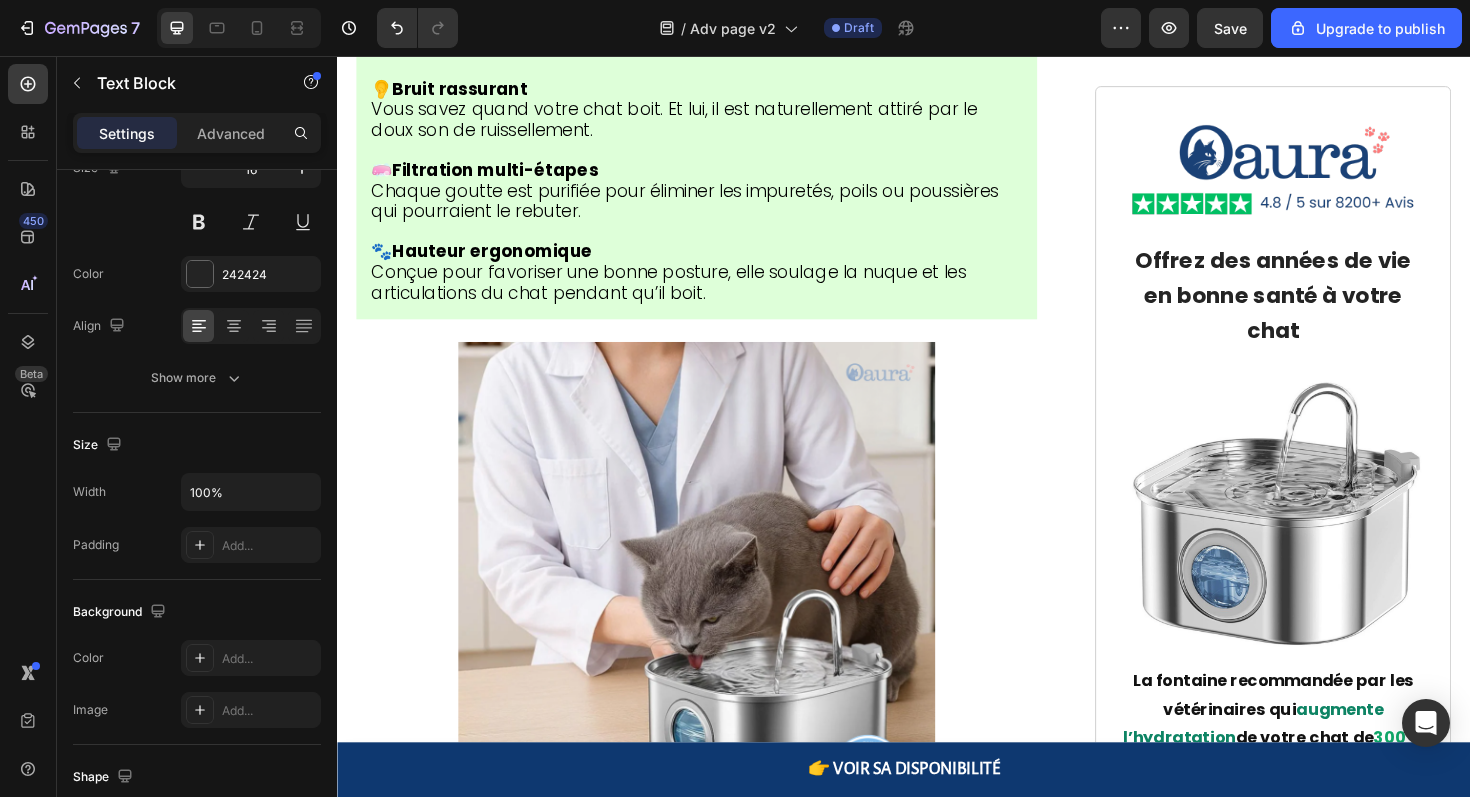click on "Je viens d'apprendre qu'une grande publication de santé animale prévoit de présenter Hydrachat à ses 500 000+ lecteurs le mois prochain." at bounding box center (717, -2134) 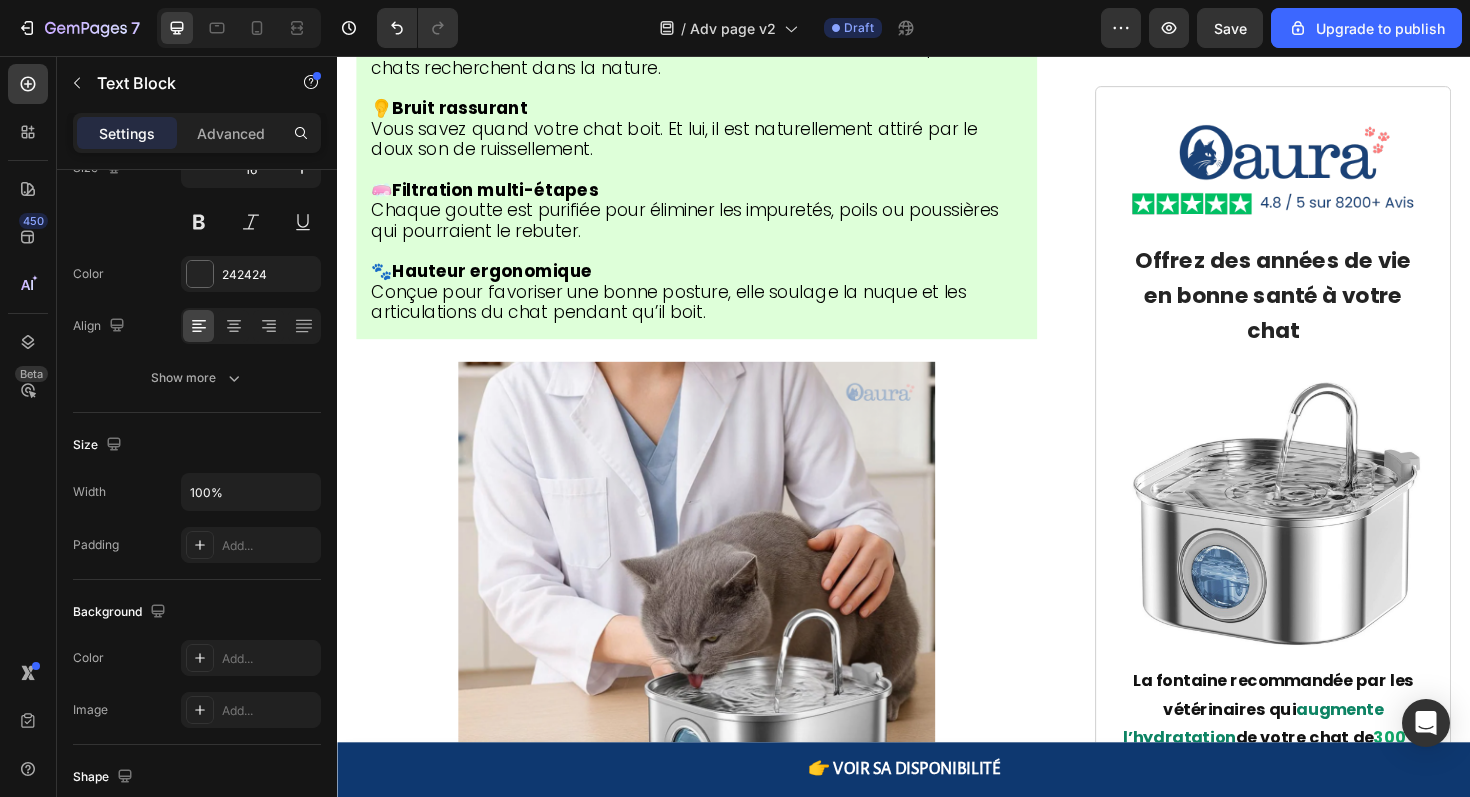 click on "Une fois que cela arrivera, ces fontaines seront probablement en rupture de stock pendant des mois." at bounding box center [717, -2072] 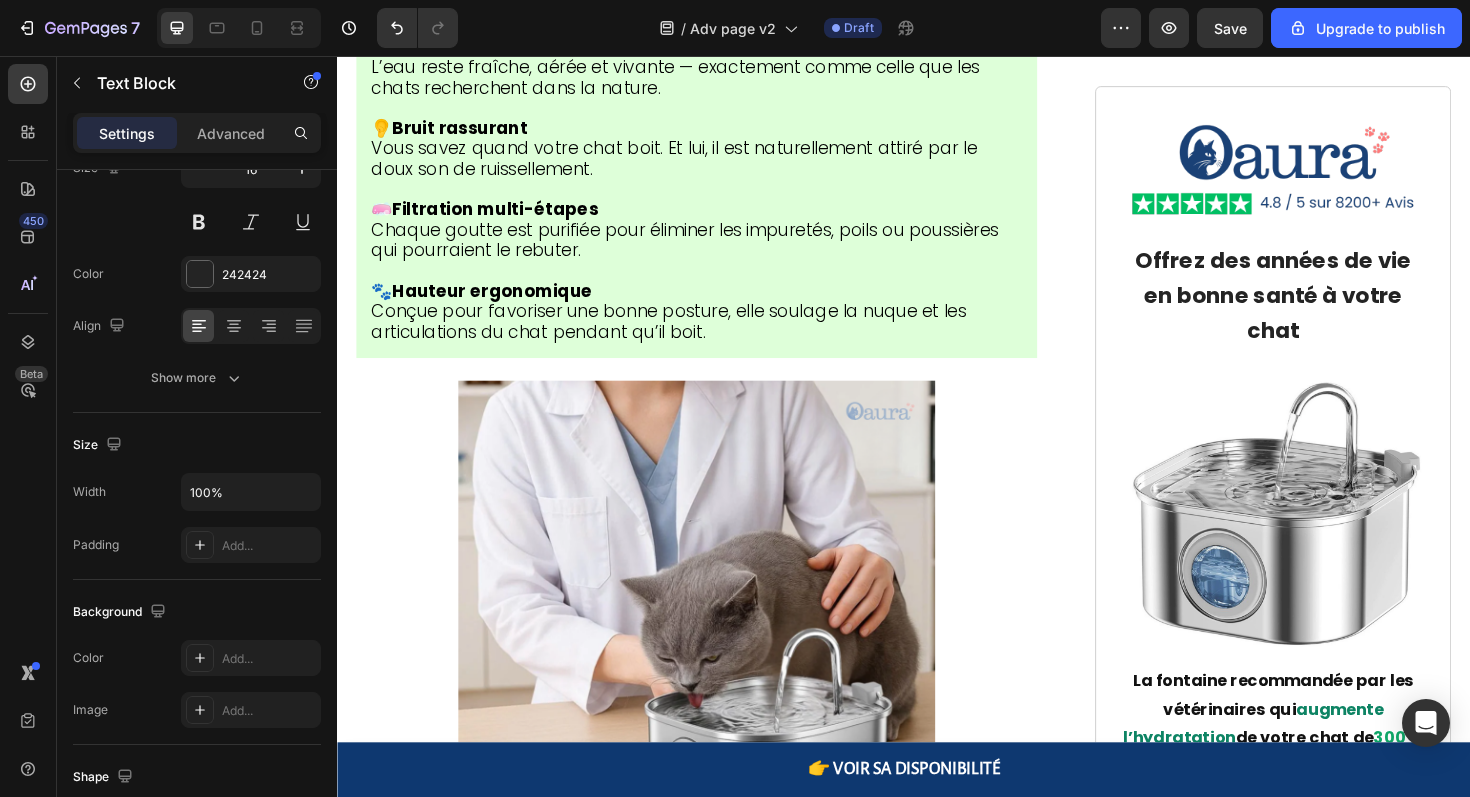 click on "Je viens d'apprendre qu'une grande publication de santé animale prévoit de présenter Hydrachat à ses 500 000+ lecteurs le mois prochain." at bounding box center (717, -2134) 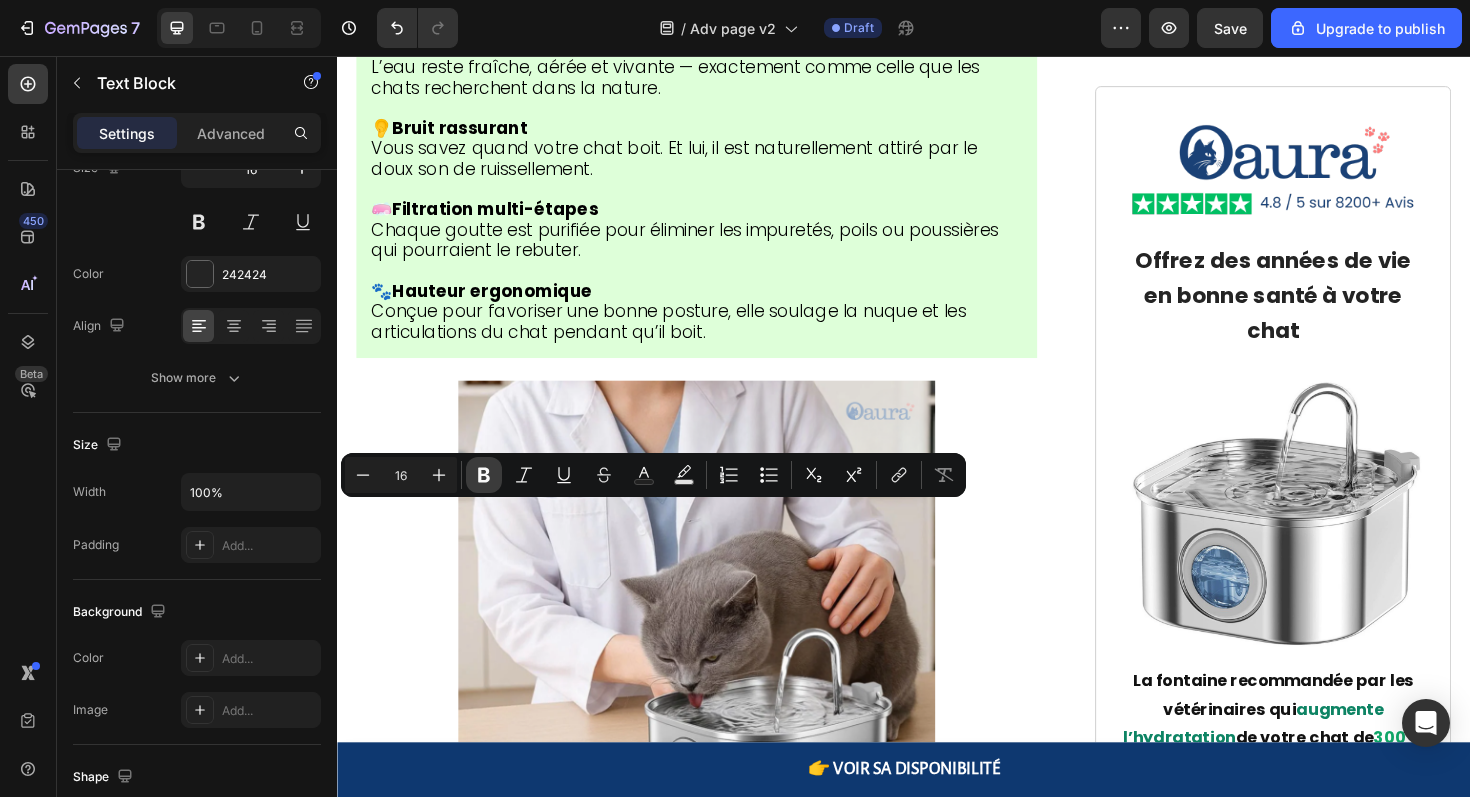 click 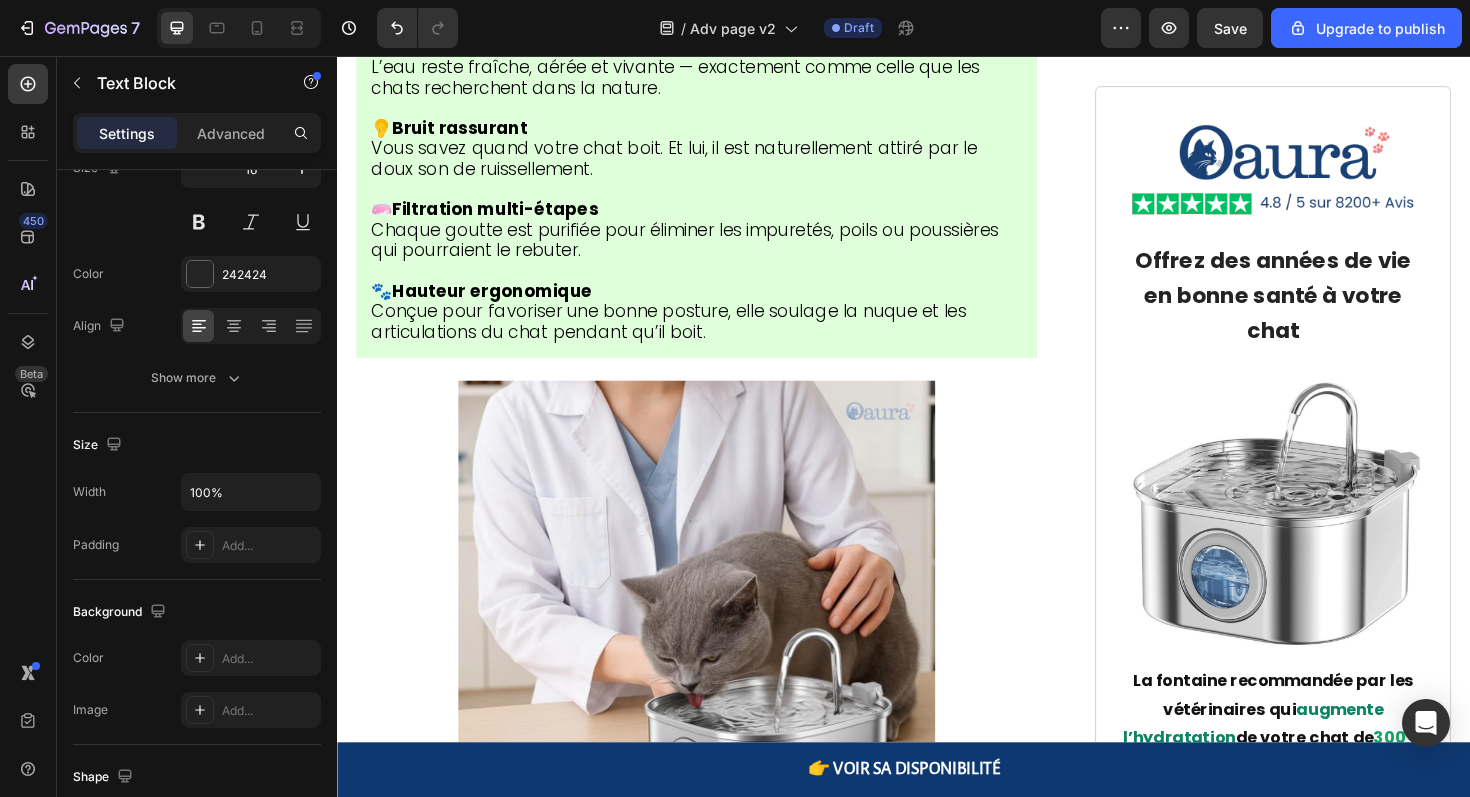 click on "Je viens d'apprendre qu'une grande publication de santé animale prévoit de présenter  Hydrachat  à ses 500 000+ lecteurs le mois prochain." at bounding box center [717, -2134] 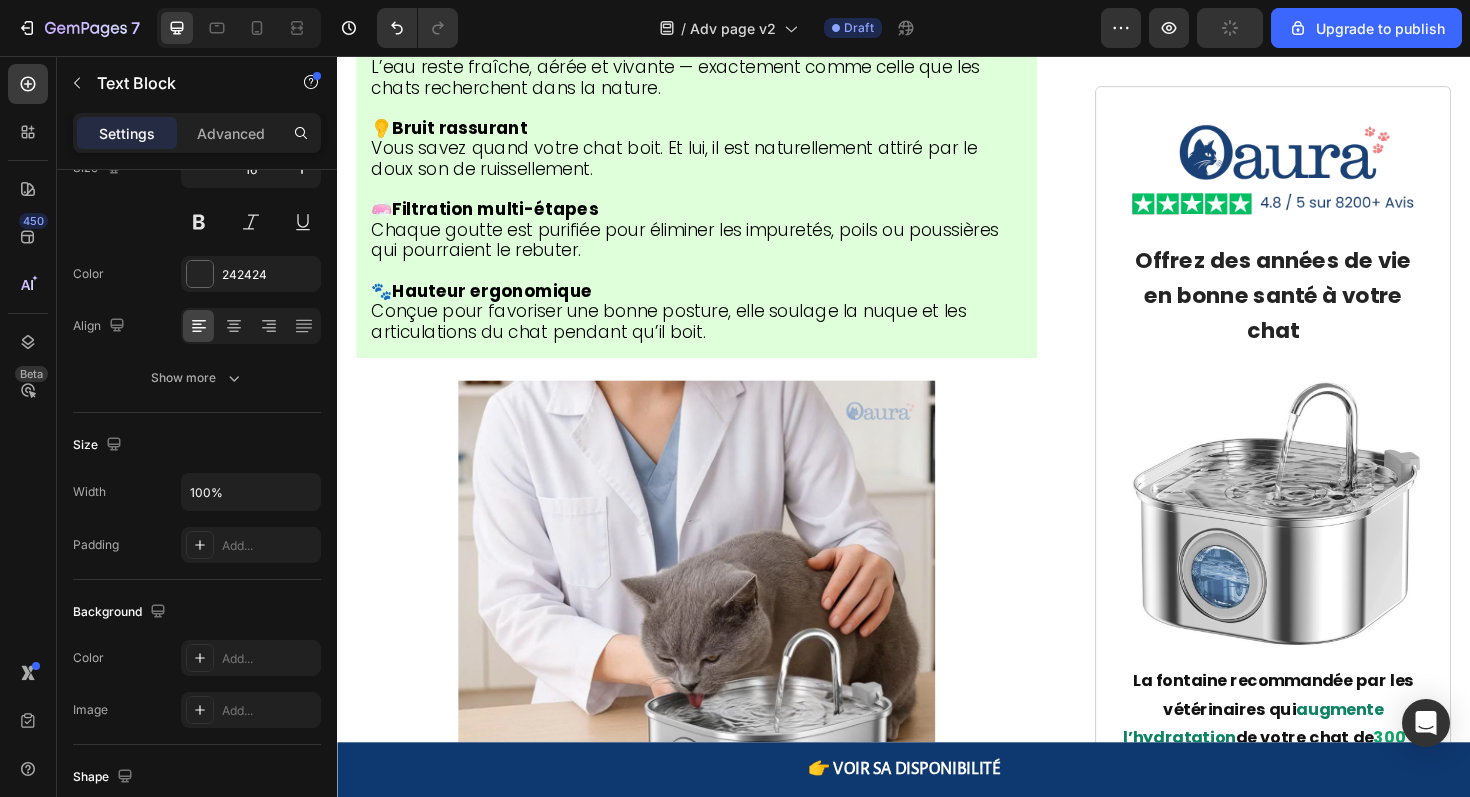 click at bounding box center (717, -2041) 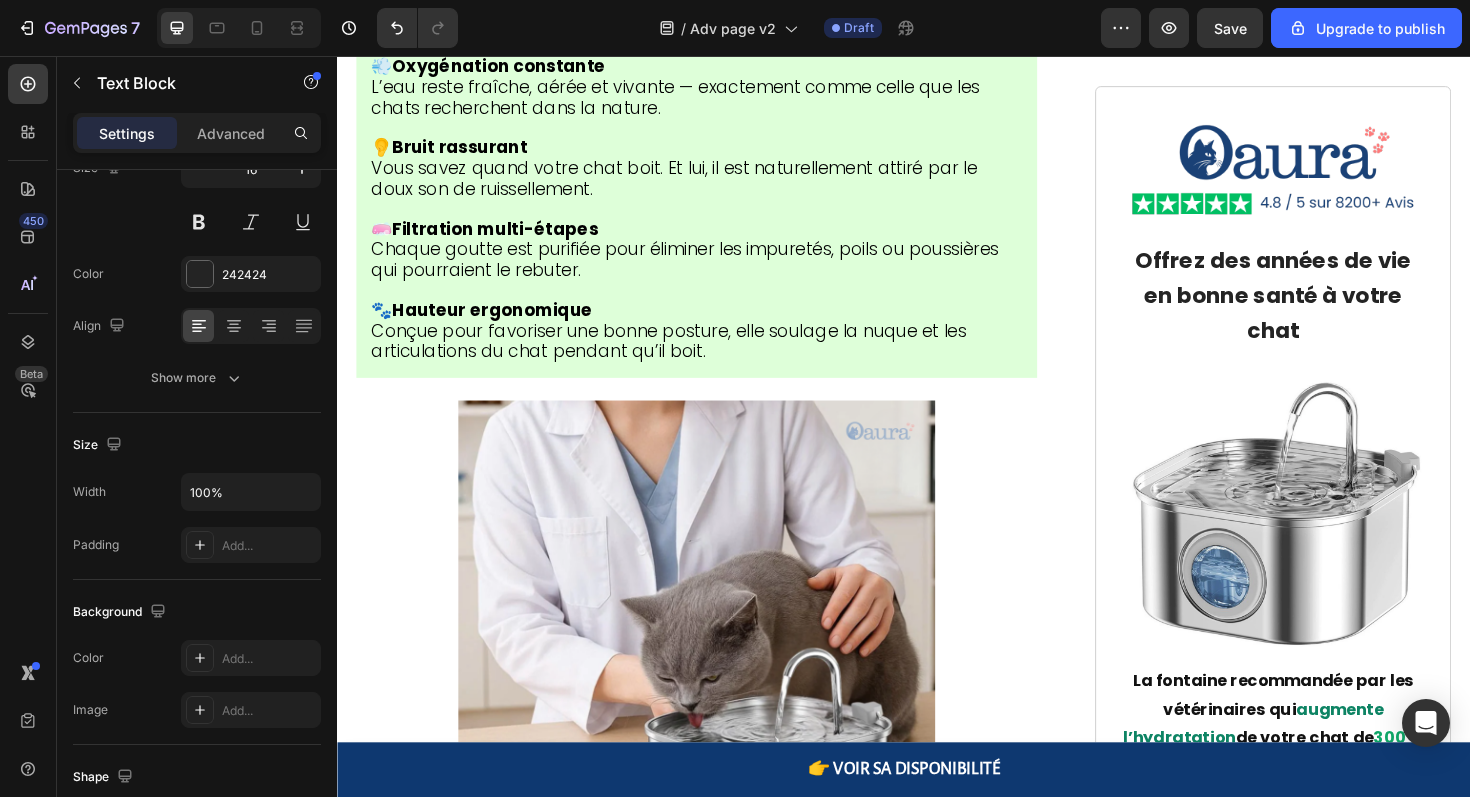 scroll, scrollTop: 8815, scrollLeft: 0, axis: vertical 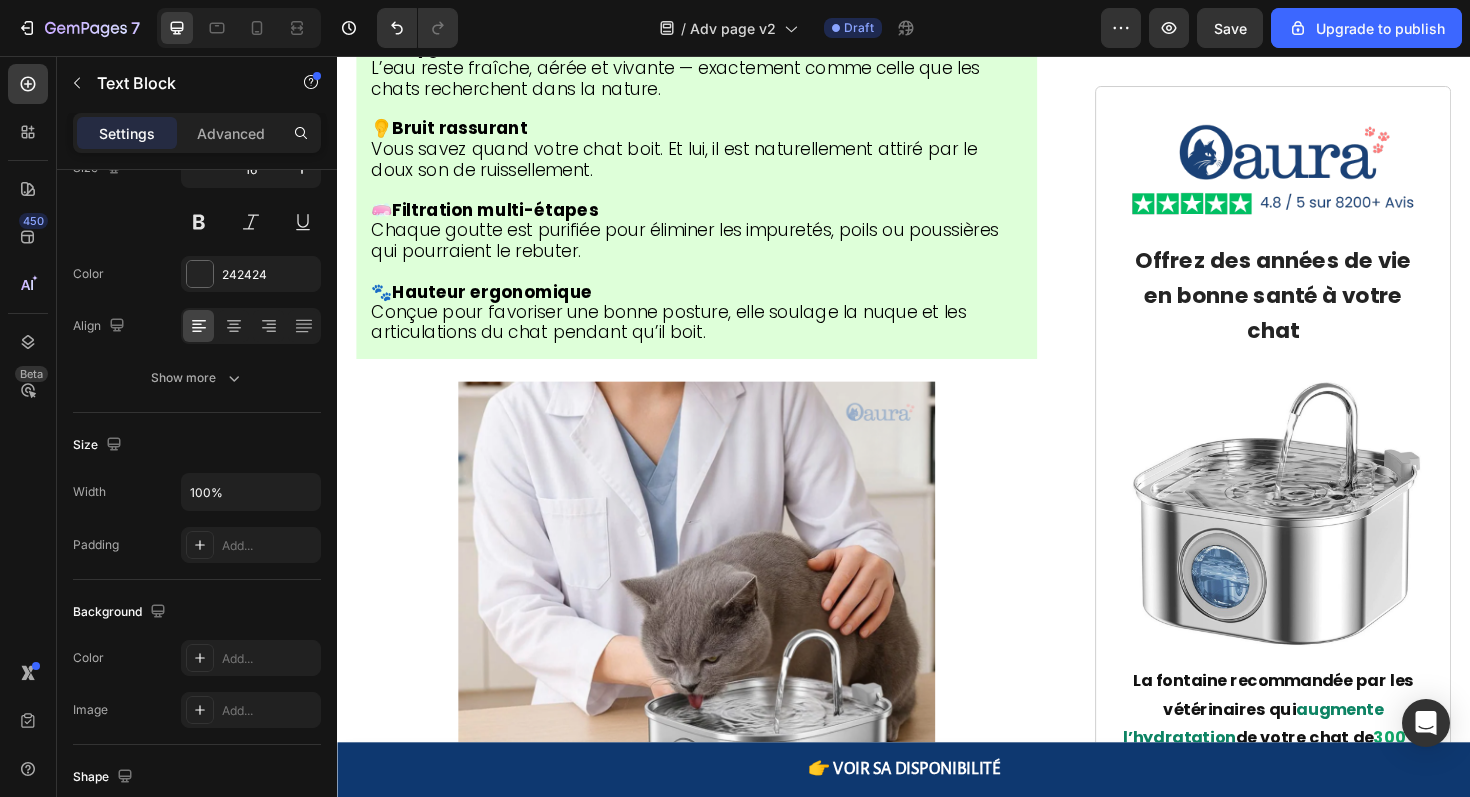 click on "En ce moment, les propriétaires de chats qui visitent le lien ci-dessous peuvent encore obtenir Hydrachat à une réduction significative - mais seulement tant que les stocks durent." at bounding box center (717, -2019) 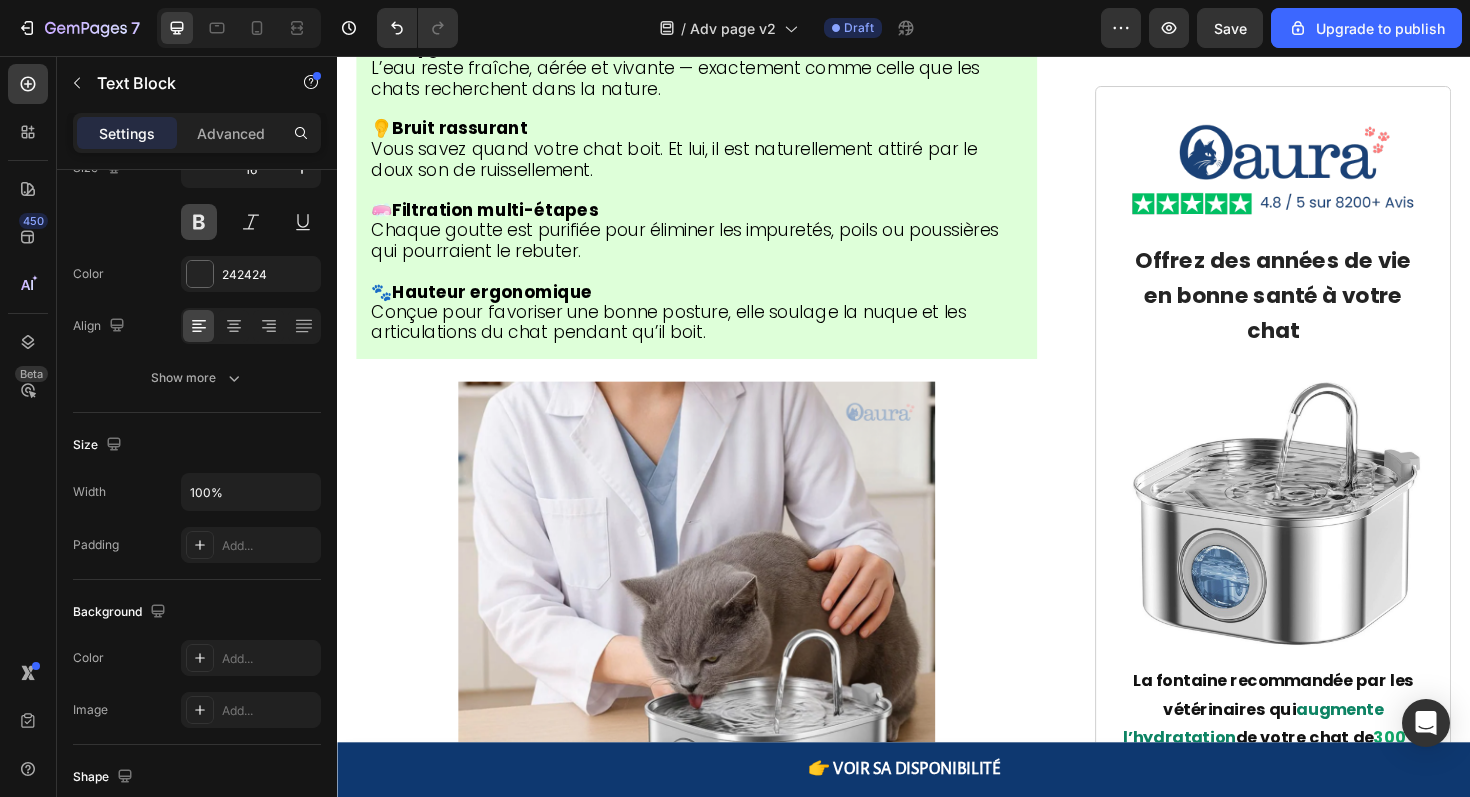 click at bounding box center (199, 222) 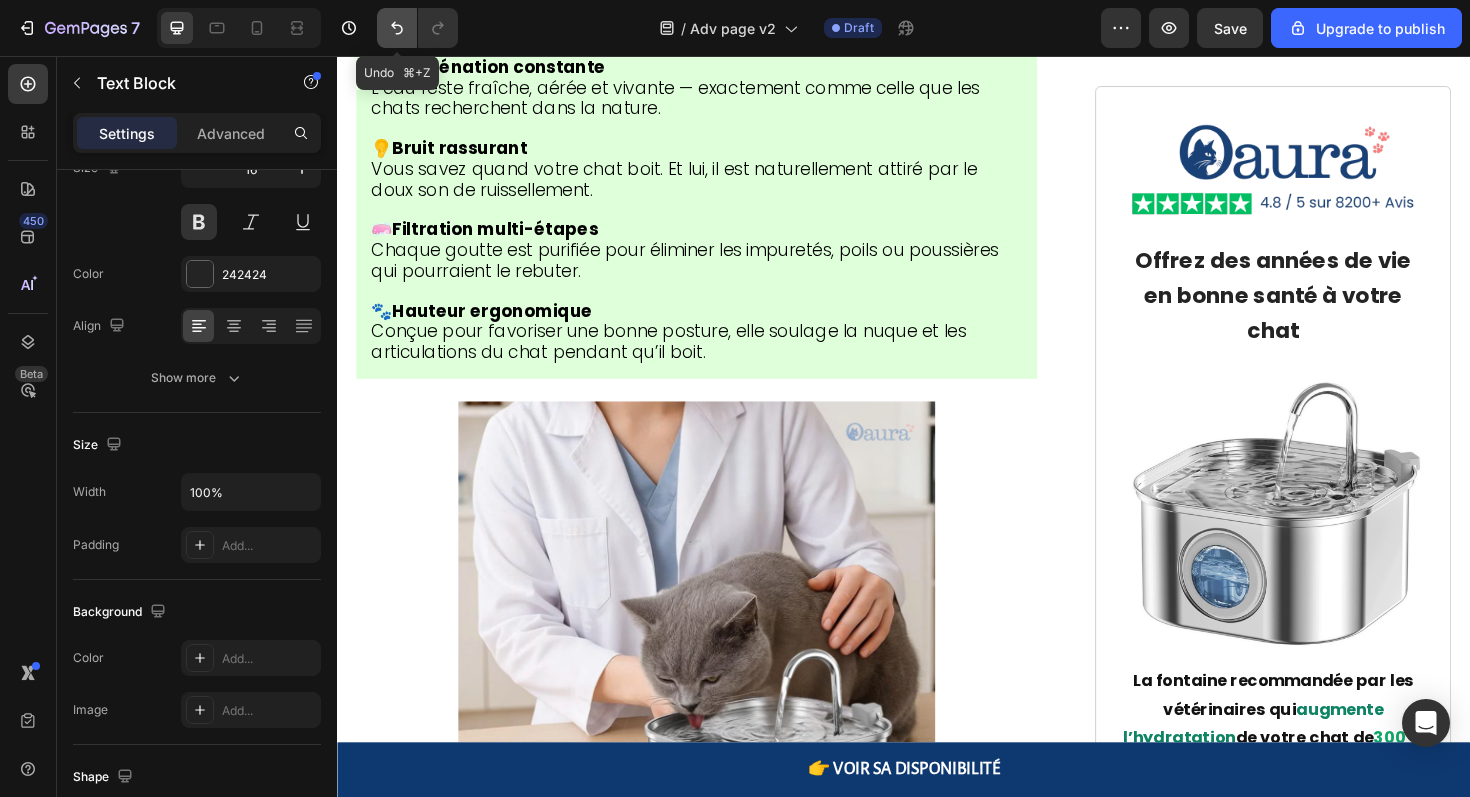 click 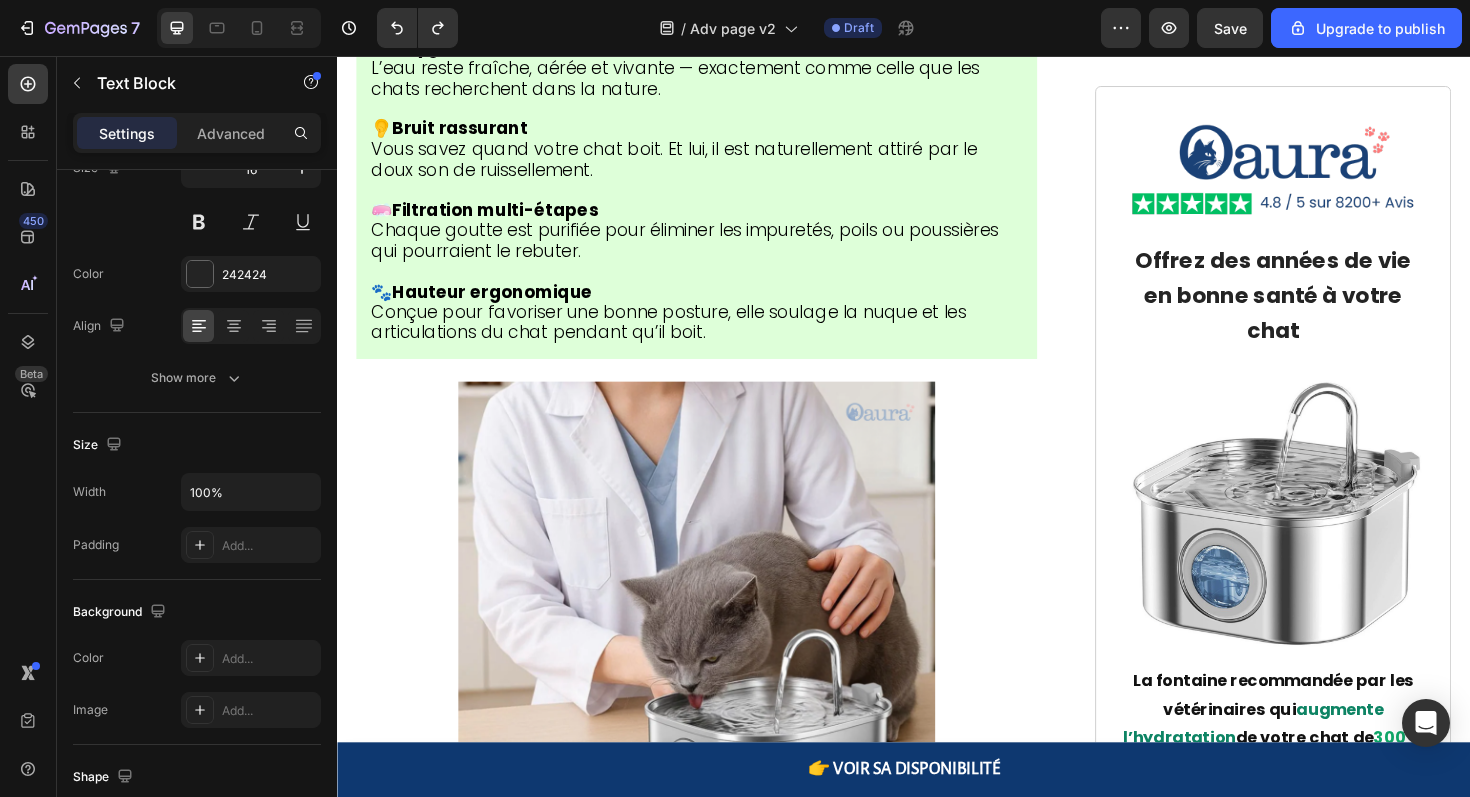 click on "En ce moment, les propriétaires de chats qui visitent le lien ci-dessous peuvent encore obtenir Hydrachat à une réduction significative - mais seulement tant que les stocks durent." at bounding box center [717, -2019] 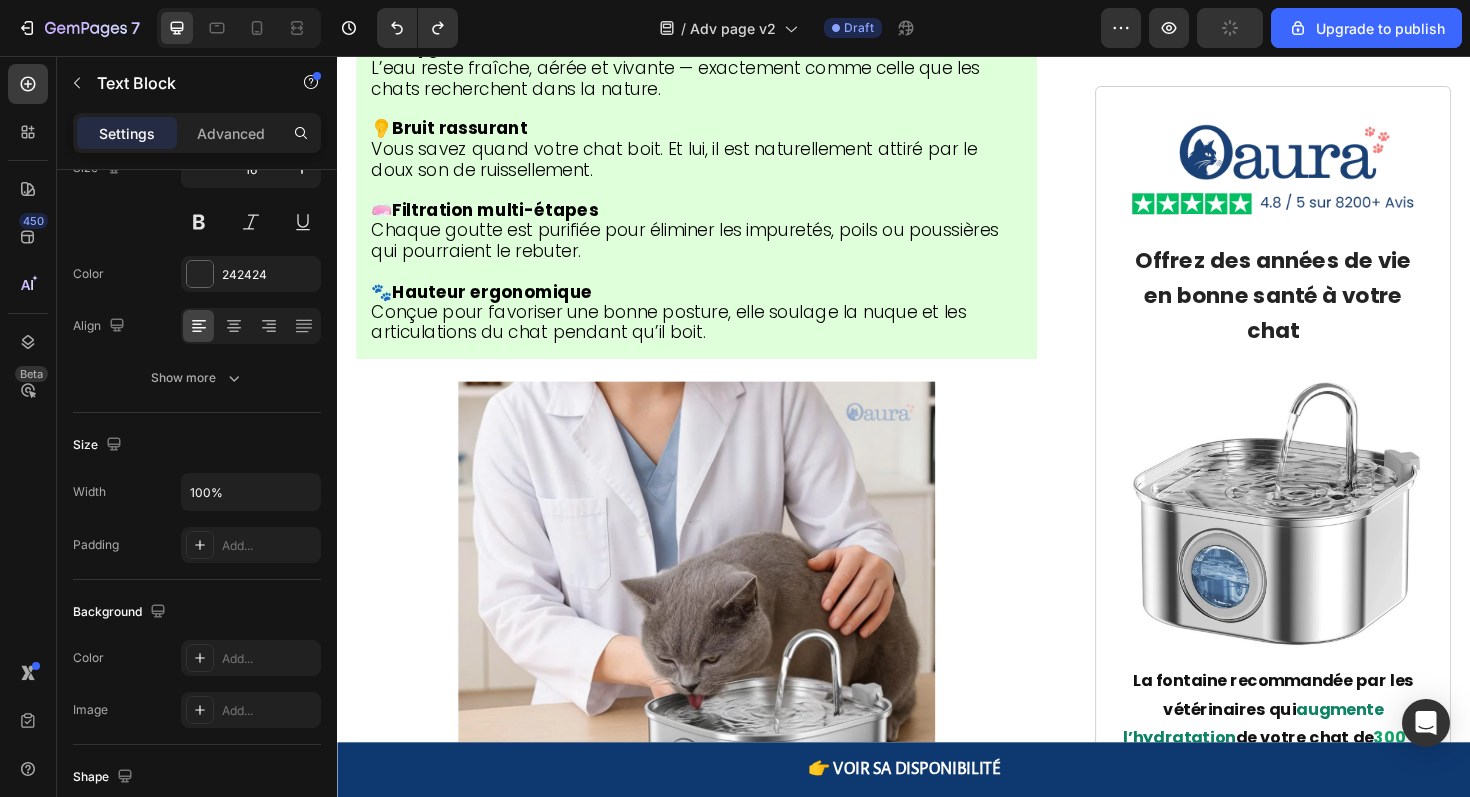click on "En ce moment, les propriétaires de chats qui visitent le lien ci-dessous peuvent encore obtenir Hydrachat à une réduction significative - mais seulement tant que les stocks durent." at bounding box center [717, -2019] 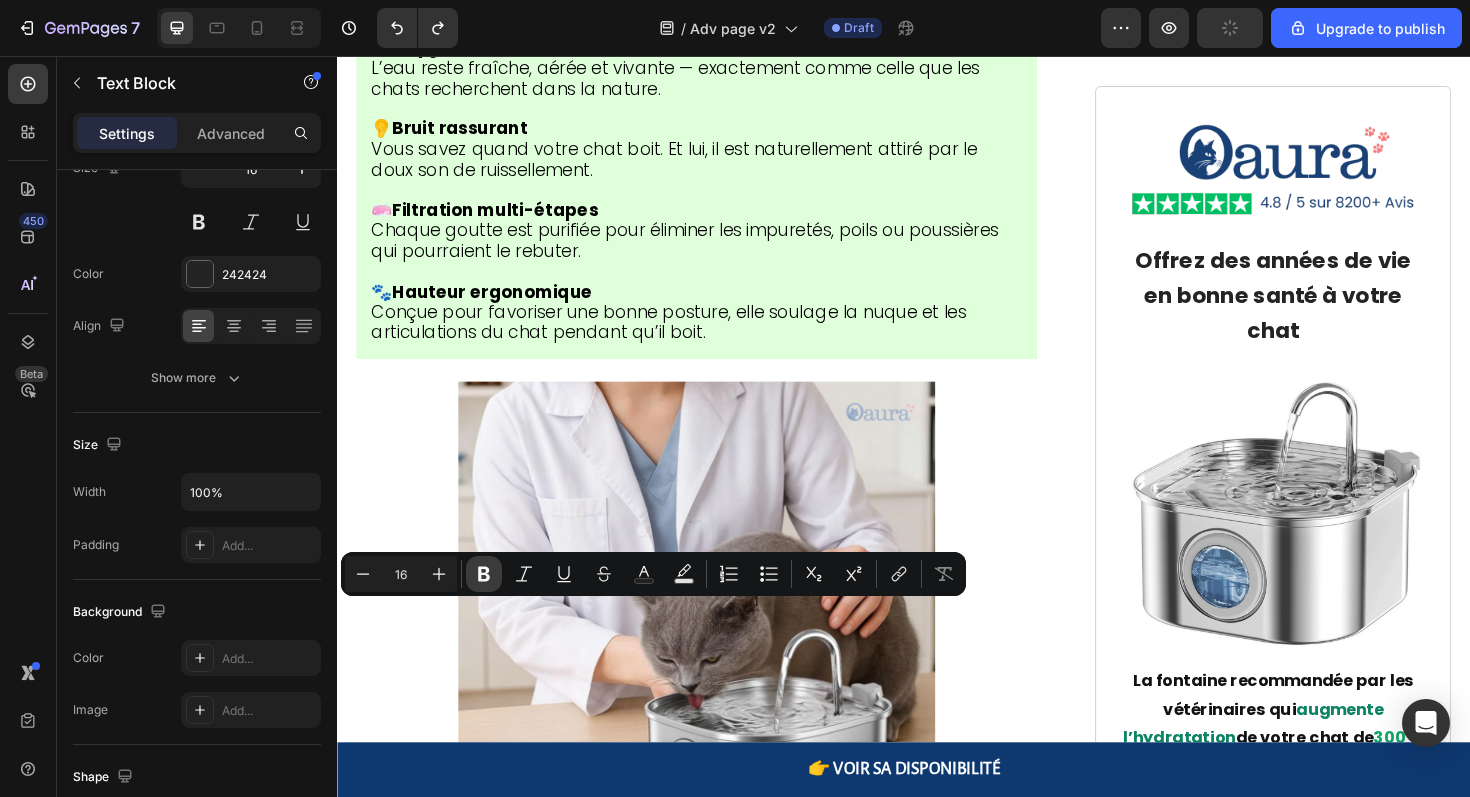 click 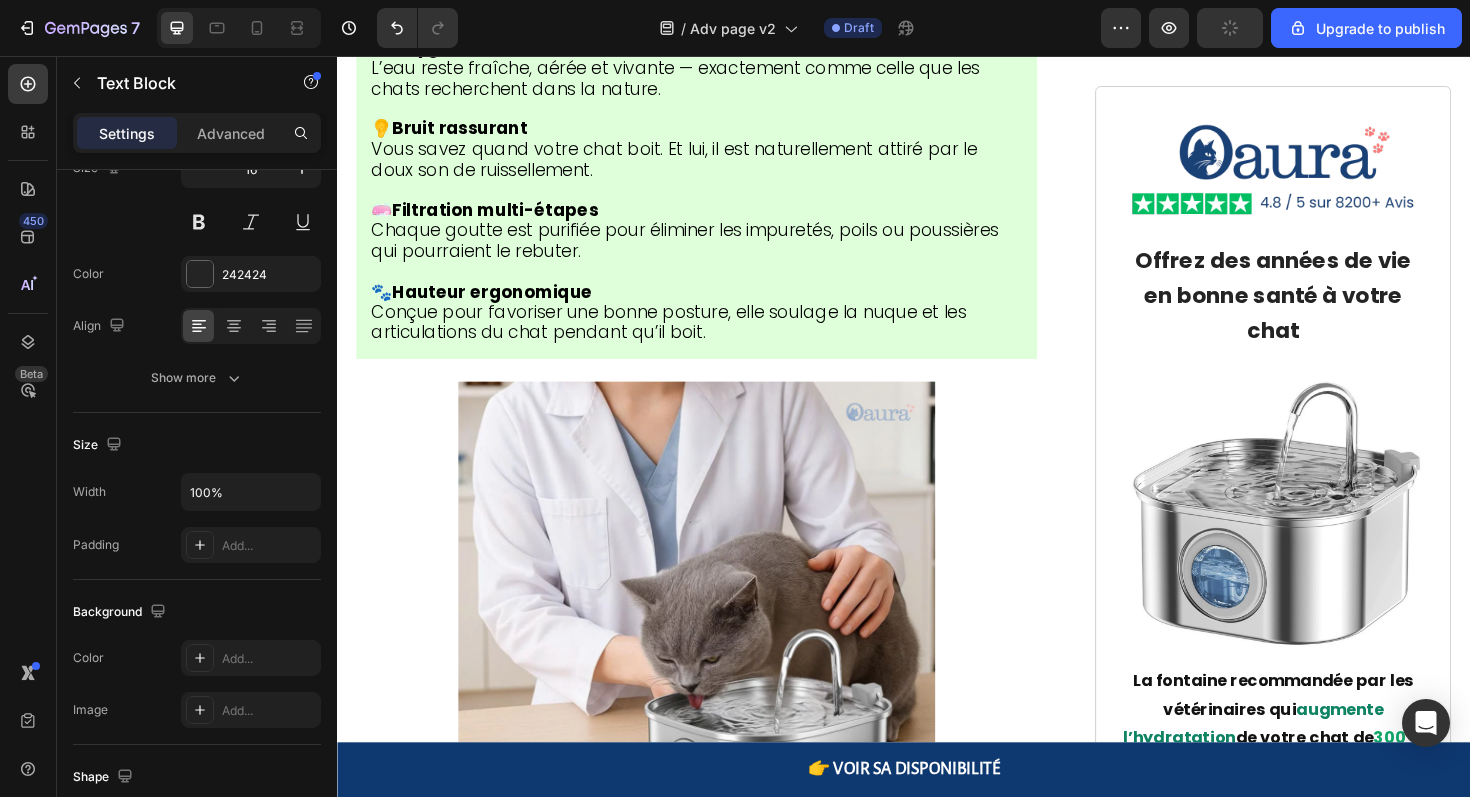 click on "En ce moment, les propriétaires de chats qui visitent le lien ci-dessous peuvent encore obtenir  Hydrachat  à une réduction significative - mais seulement tant que les stocks durent." at bounding box center (717, -2019) 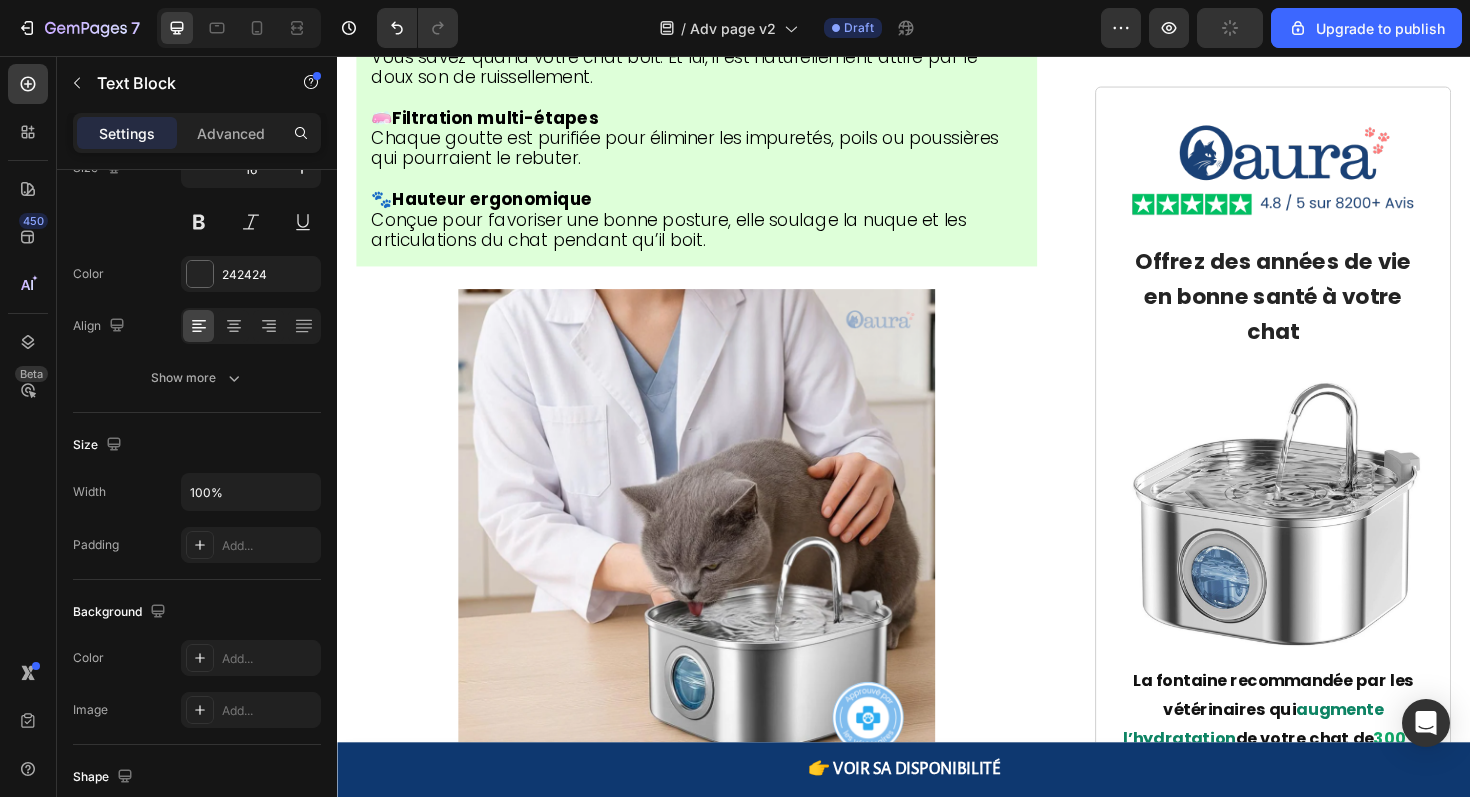 click on "Acier médical 304" at bounding box center [458, -1990] 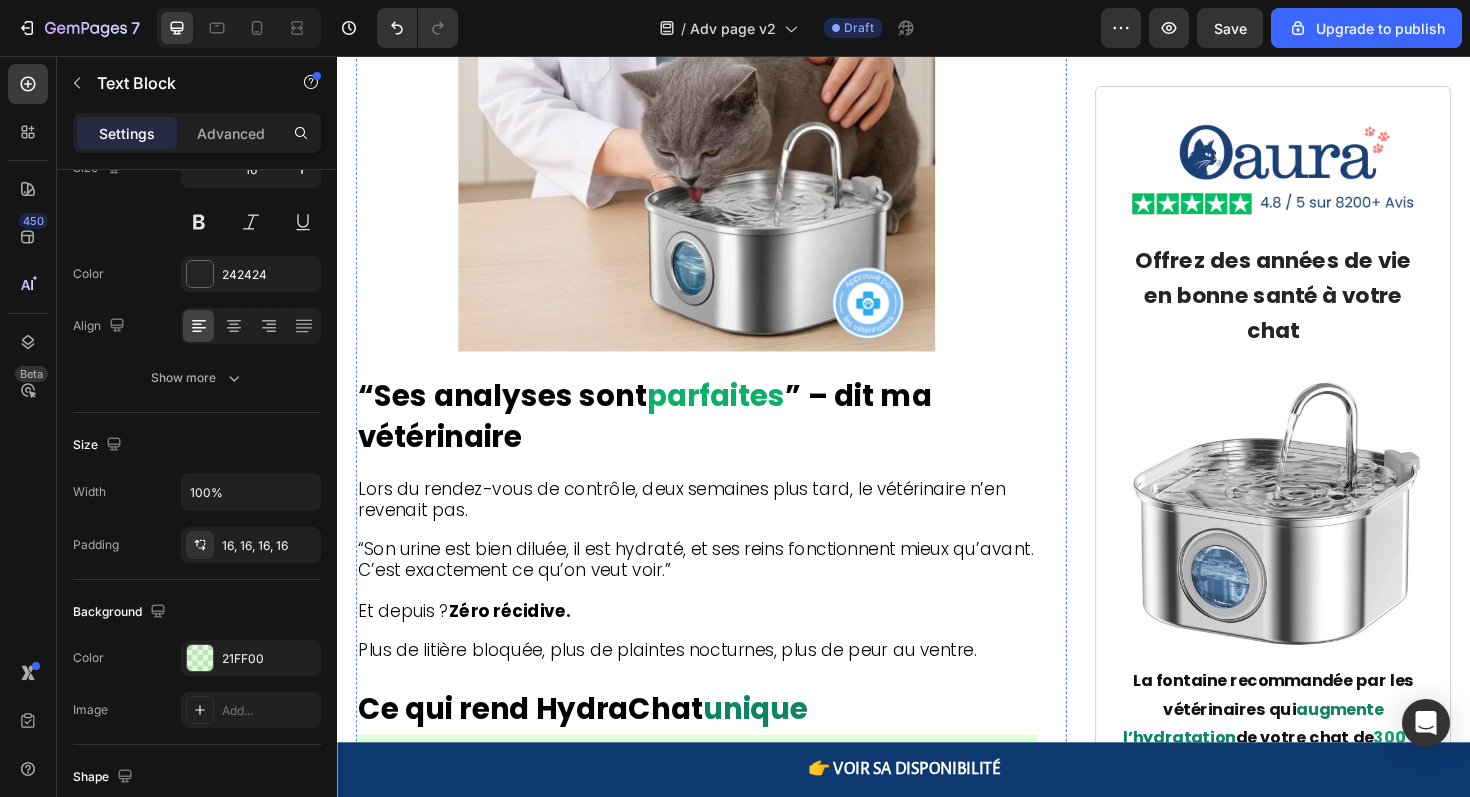 scroll, scrollTop: 9402, scrollLeft: 0, axis: vertical 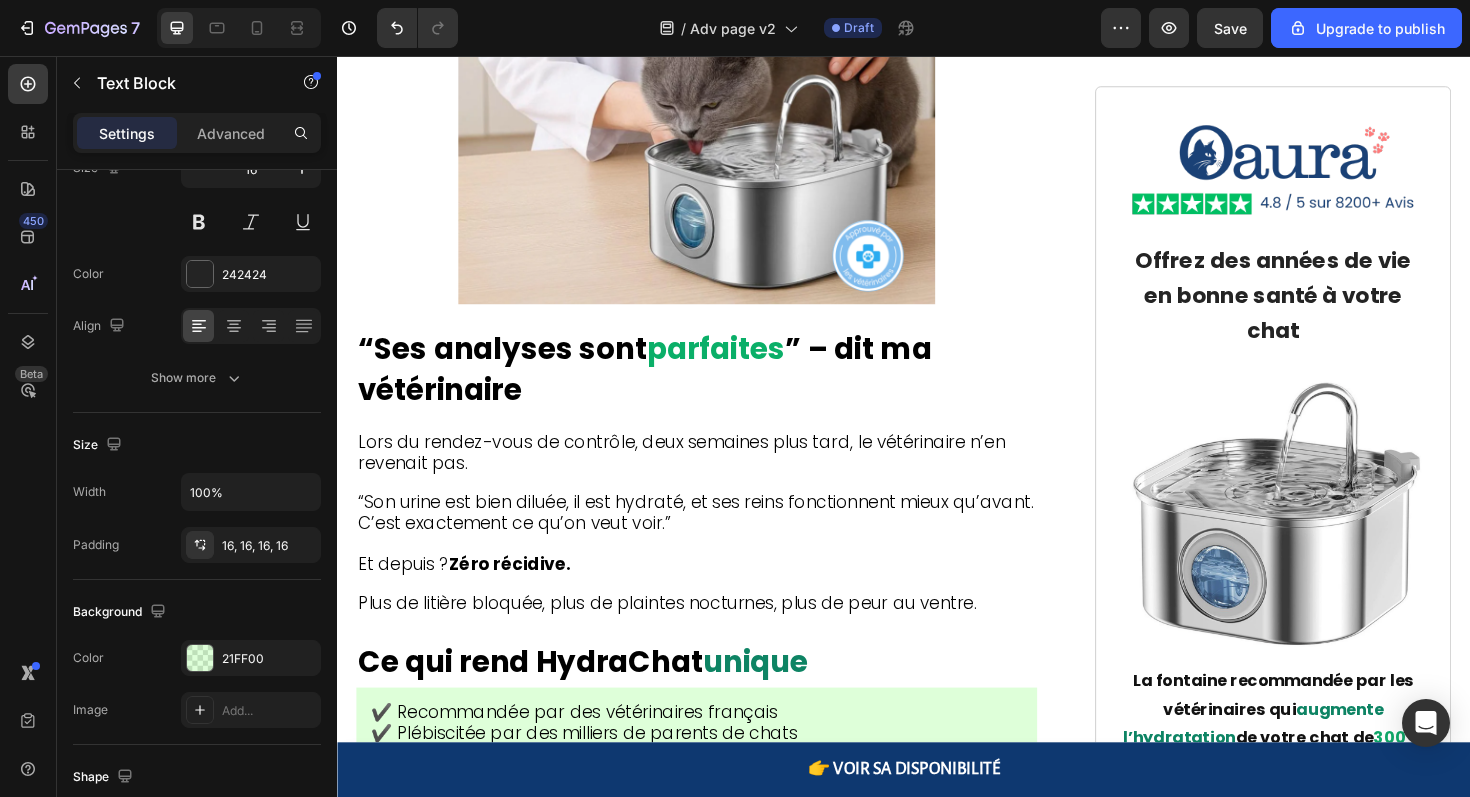 click 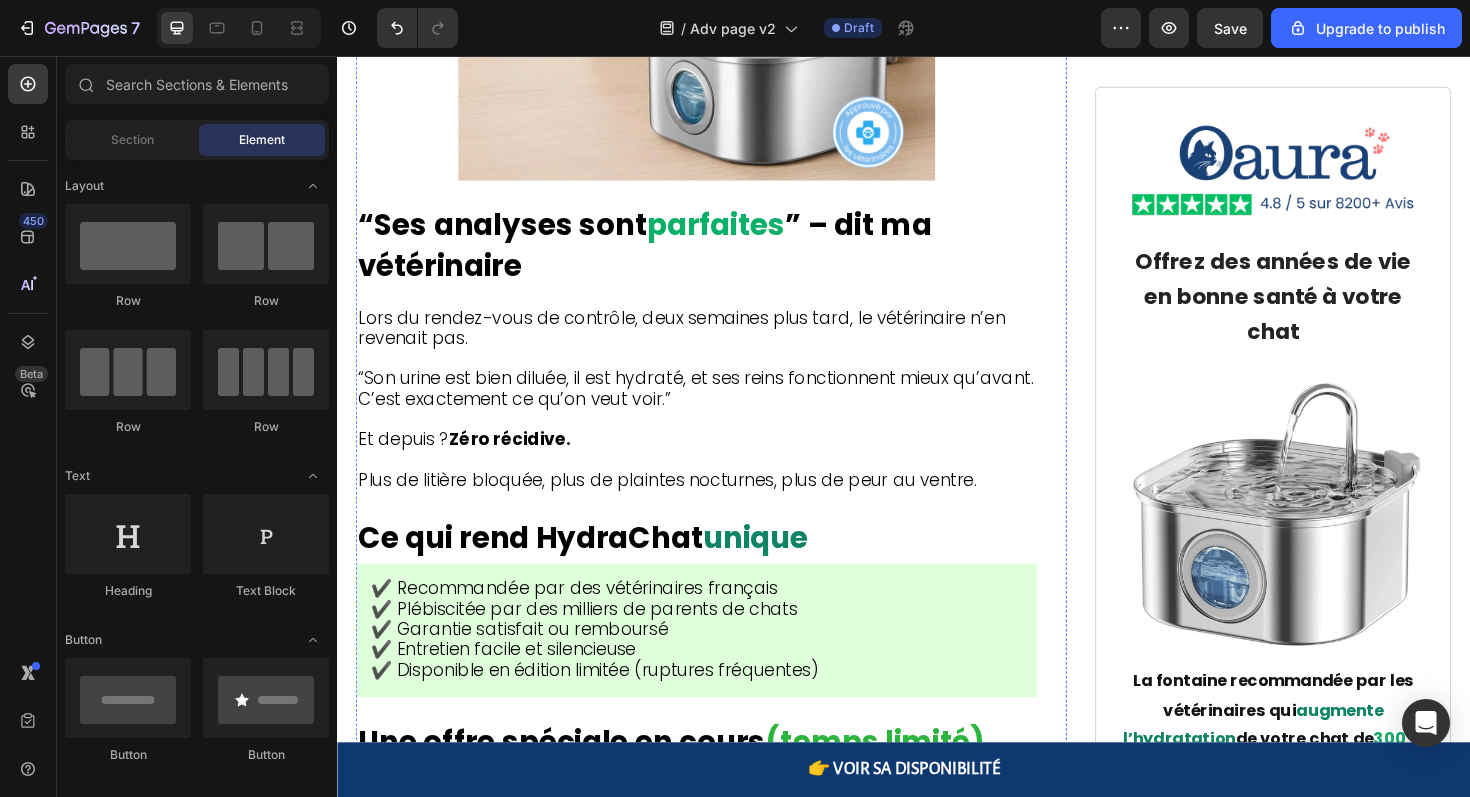 scroll, scrollTop: 9074, scrollLeft: 0, axis: vertical 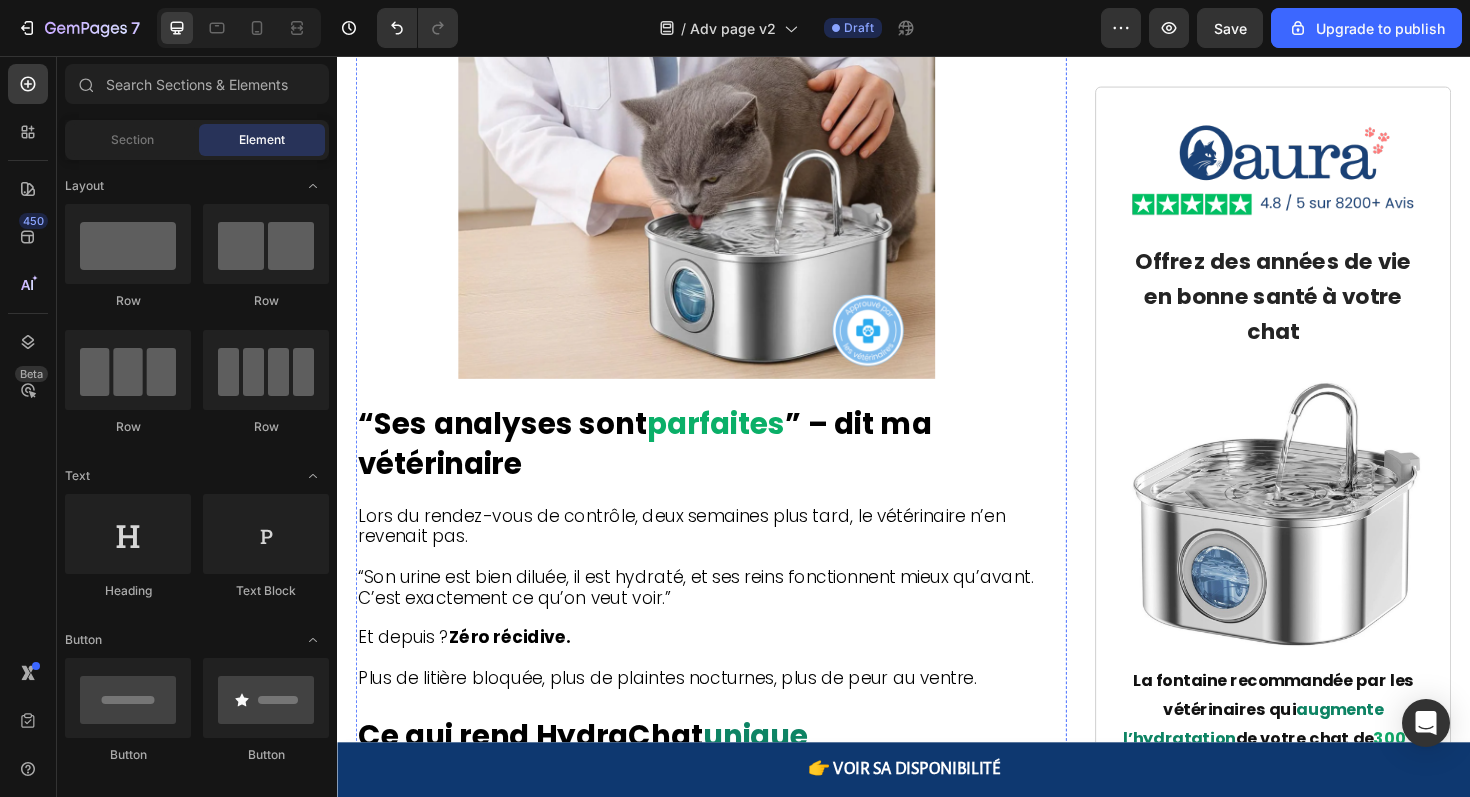 click on "Hydrachat" at bounding box center (481, -2404) 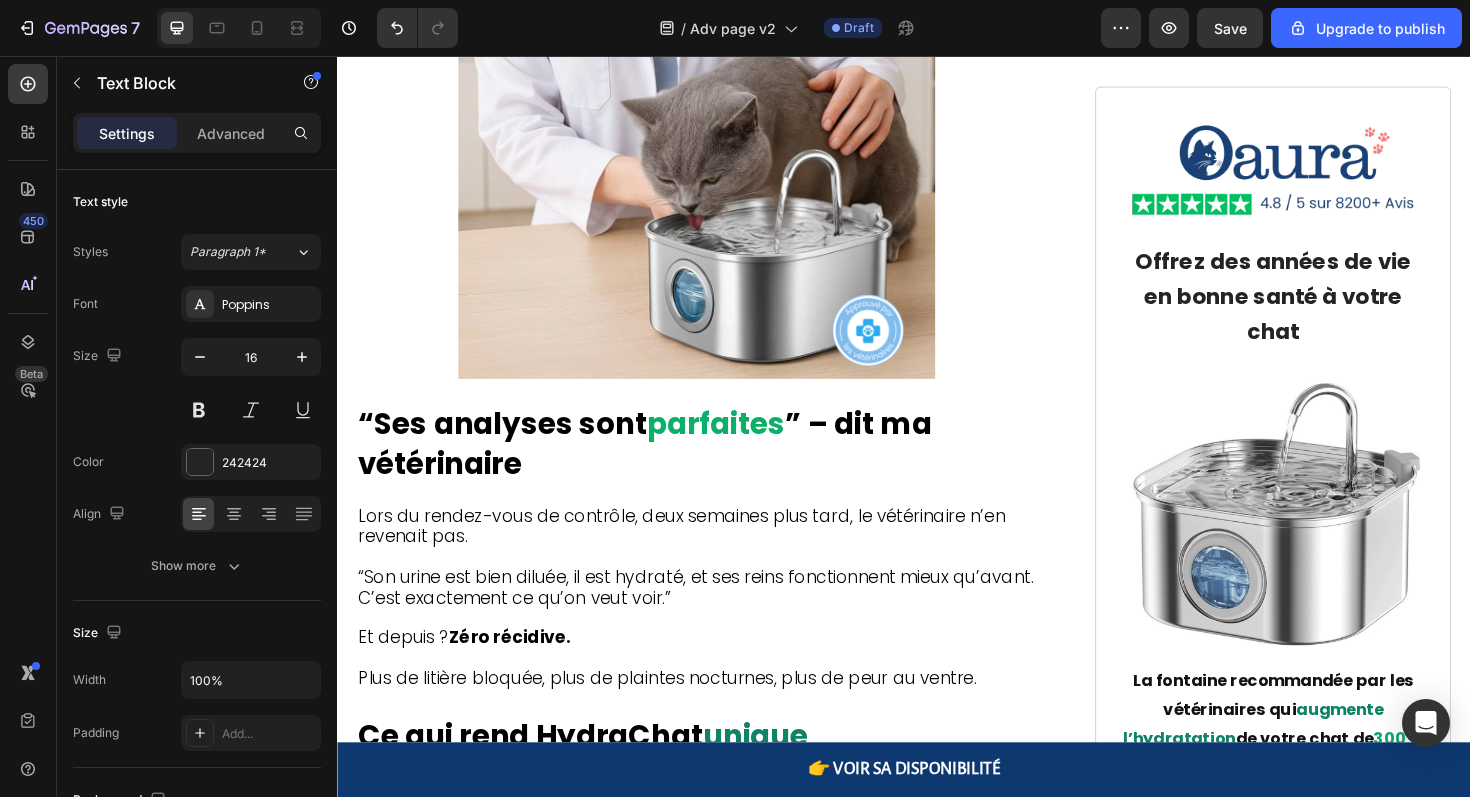 click on "Hydrachat" at bounding box center [481, -2404] 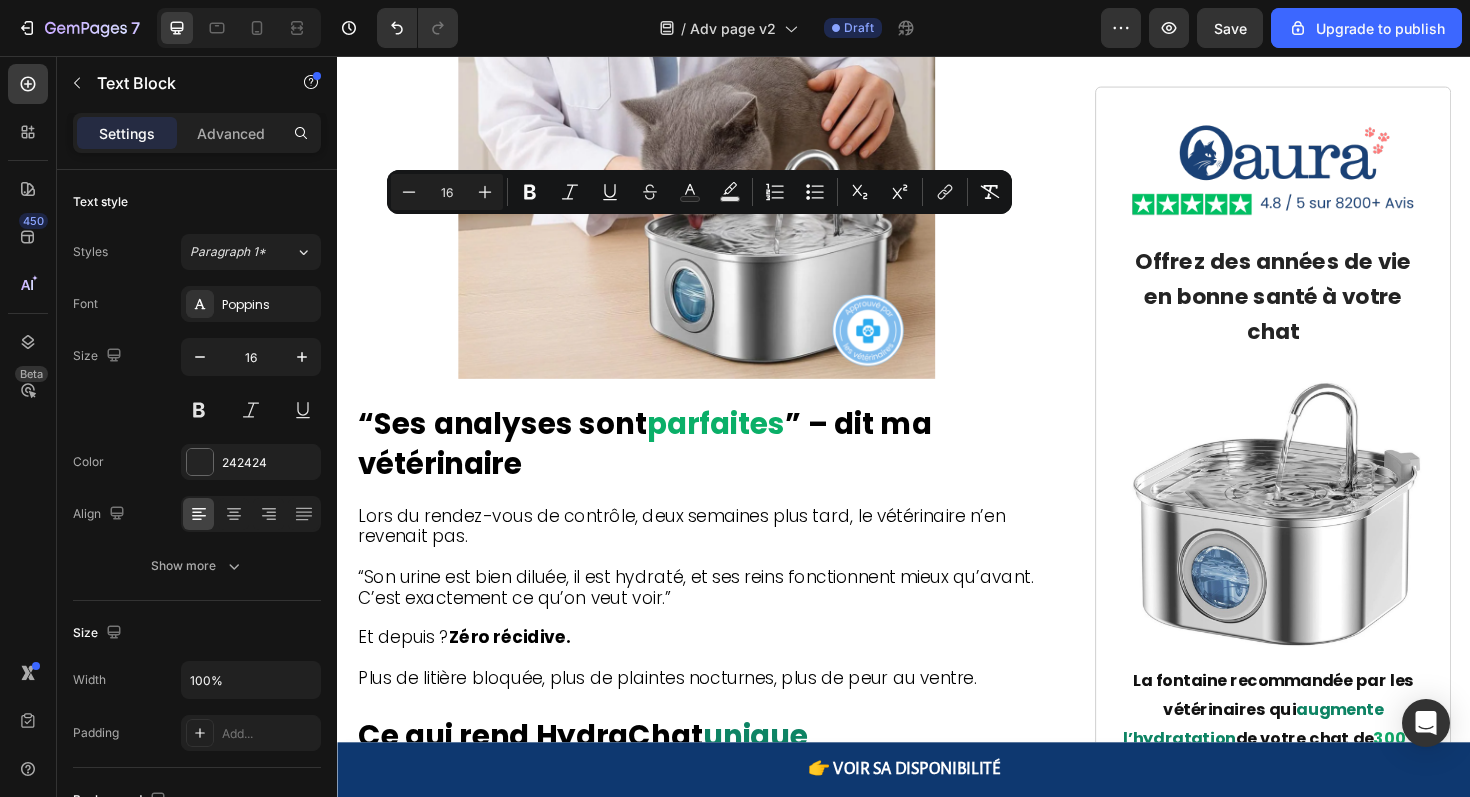 click on "Hydrachat" at bounding box center (481, -2404) 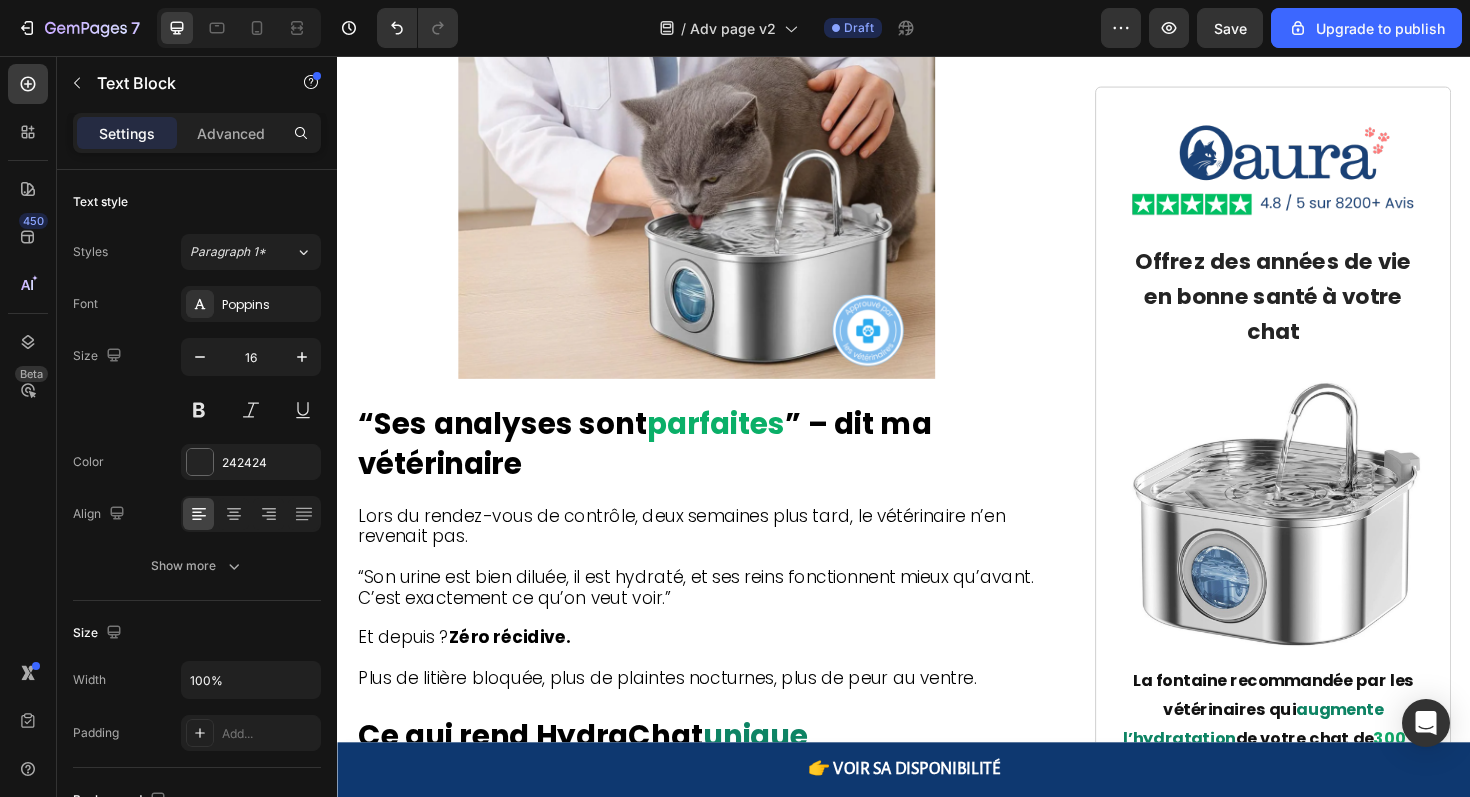 click on "Hydrachat" at bounding box center (481, -2404) 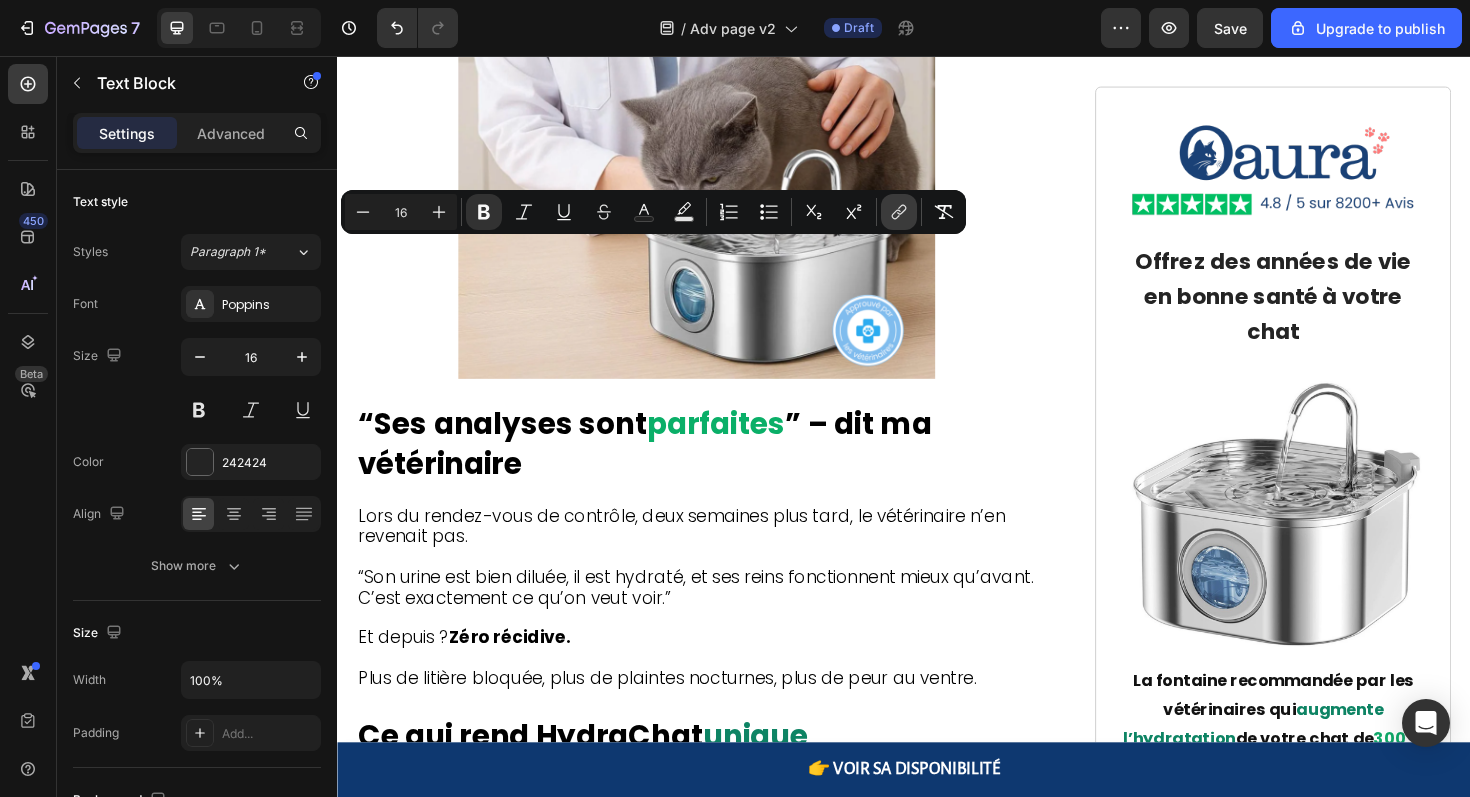 click on "link" at bounding box center (899, 212) 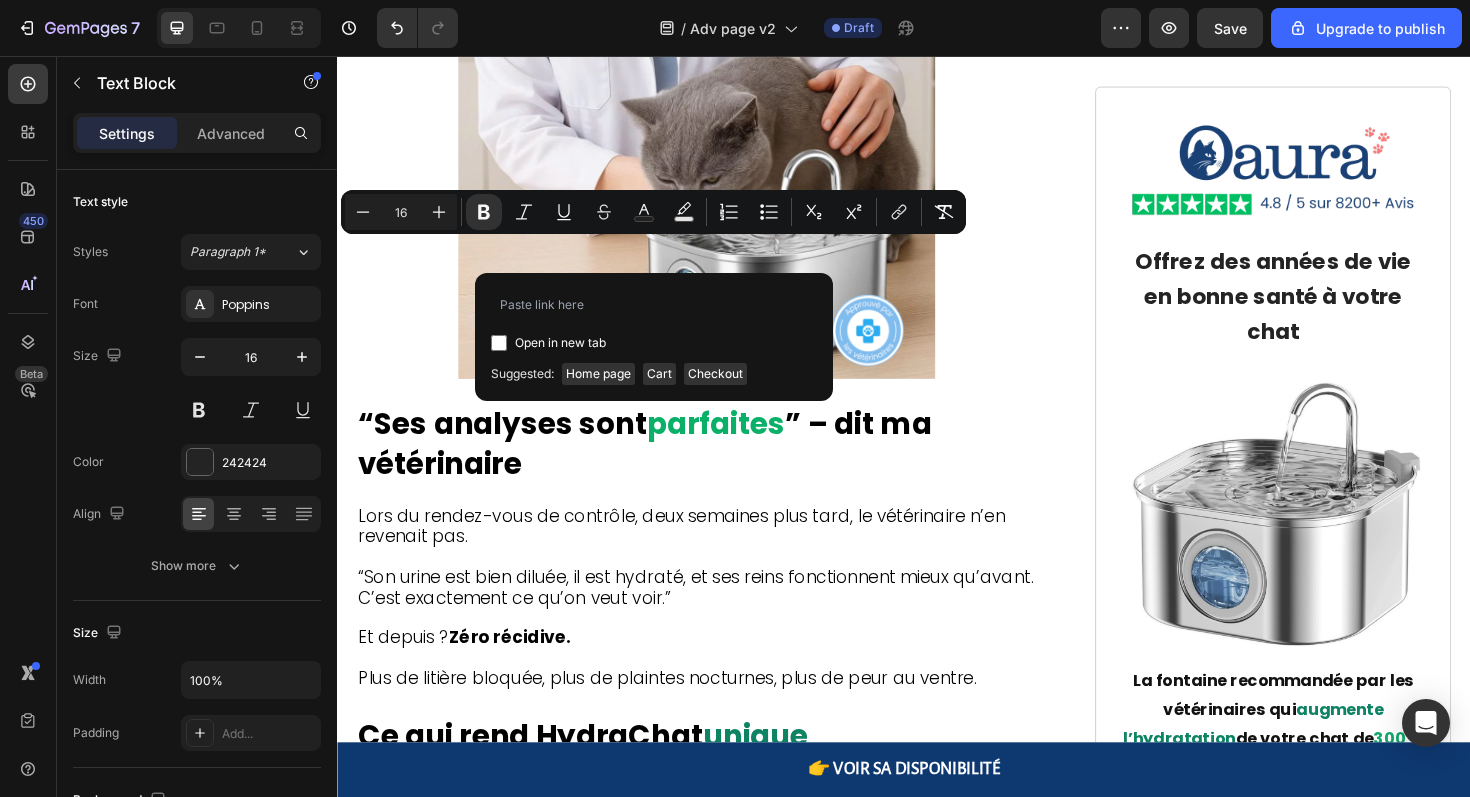 click on "En ce moment, les propriétaires de chats qui visitent le lien ci-dessous peuvent encore obtenir  Hydrachat  à une réduction significative - mais seulement tant que les stocks durent." at bounding box center [717, -2278] 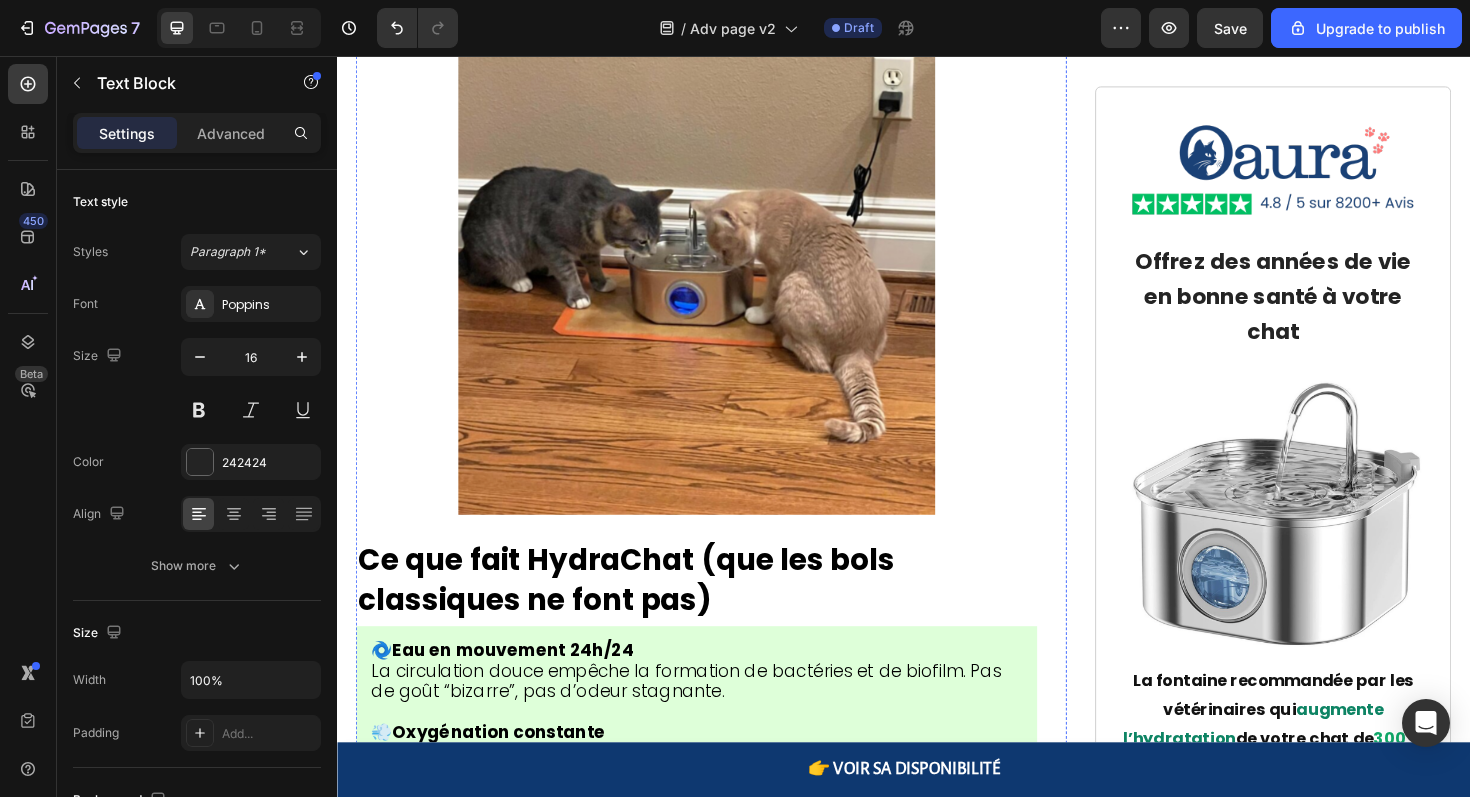 scroll, scrollTop: 7647, scrollLeft: 0, axis: vertical 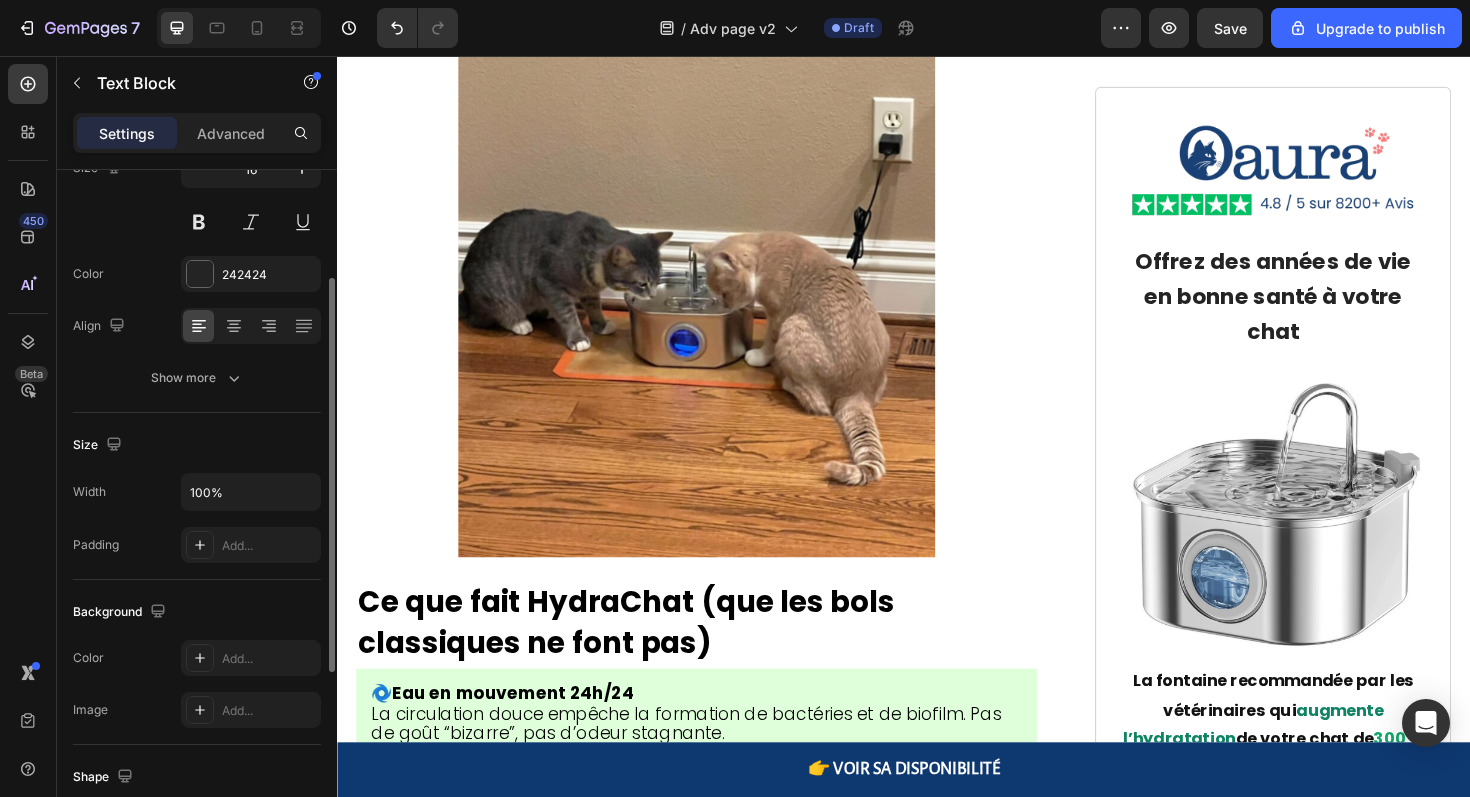 click on "Hydrachat" at bounding box center (676, -2224) 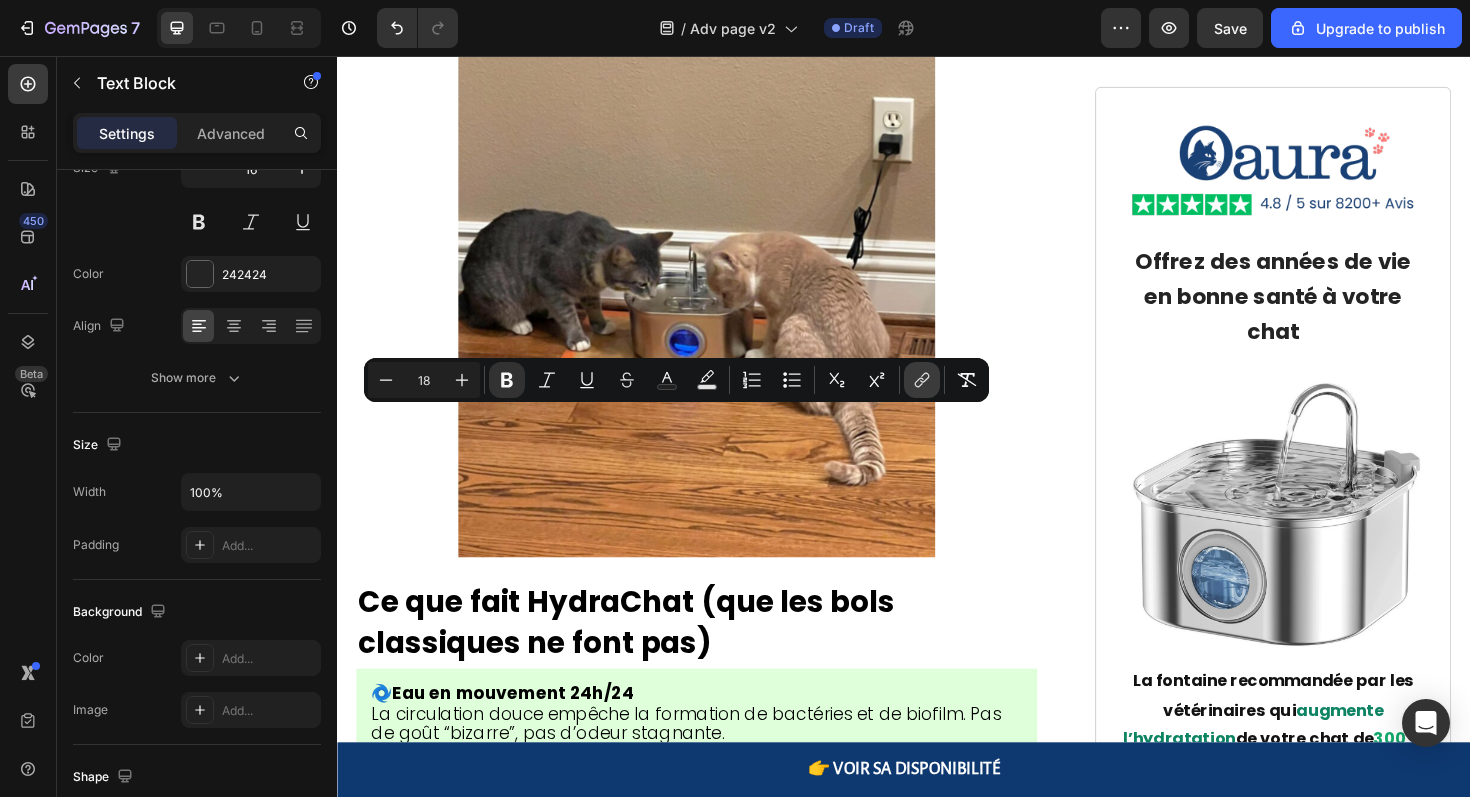 click 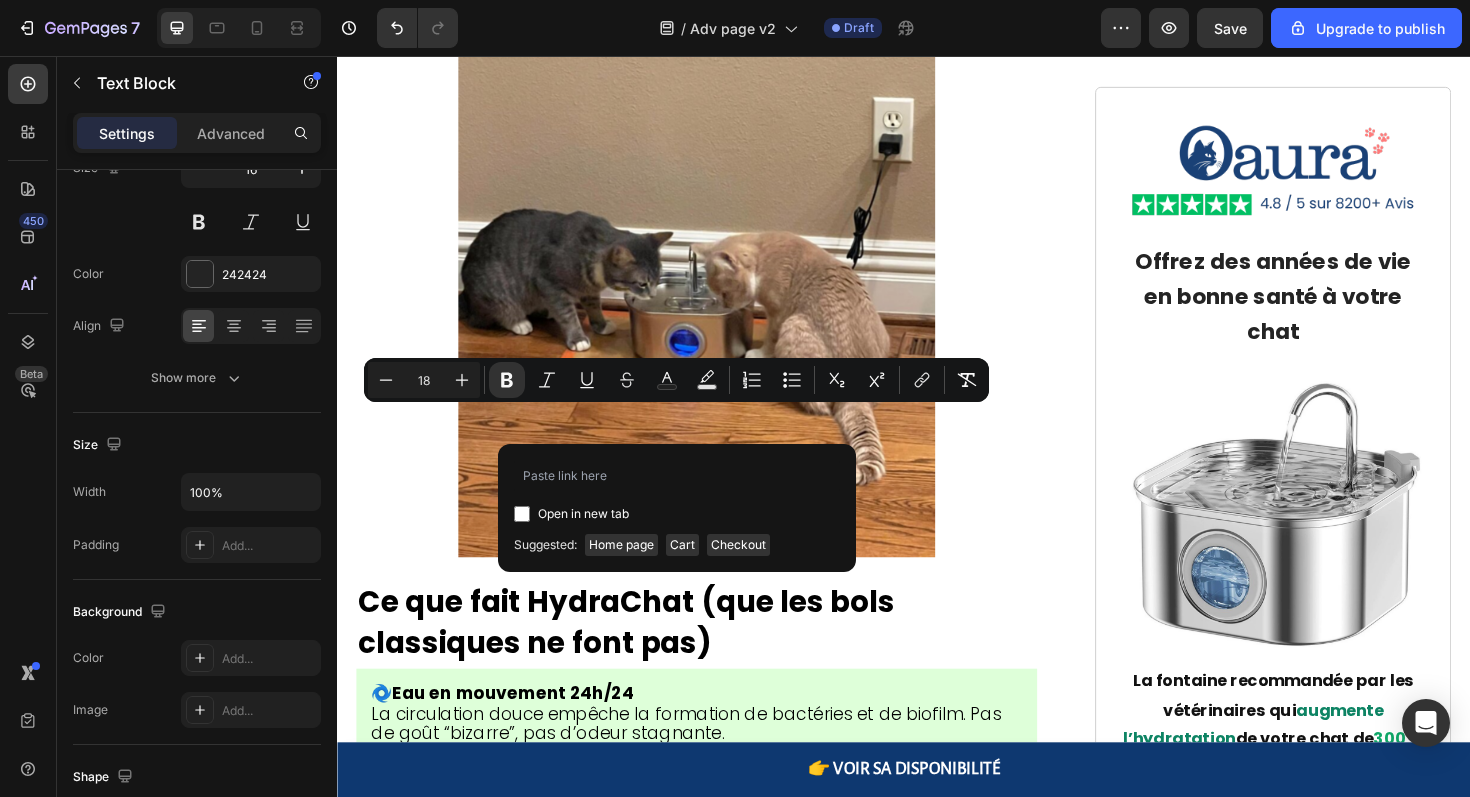 type on "https://oaura.fr/products/fontaine-a-eau-chat-hydrachat" 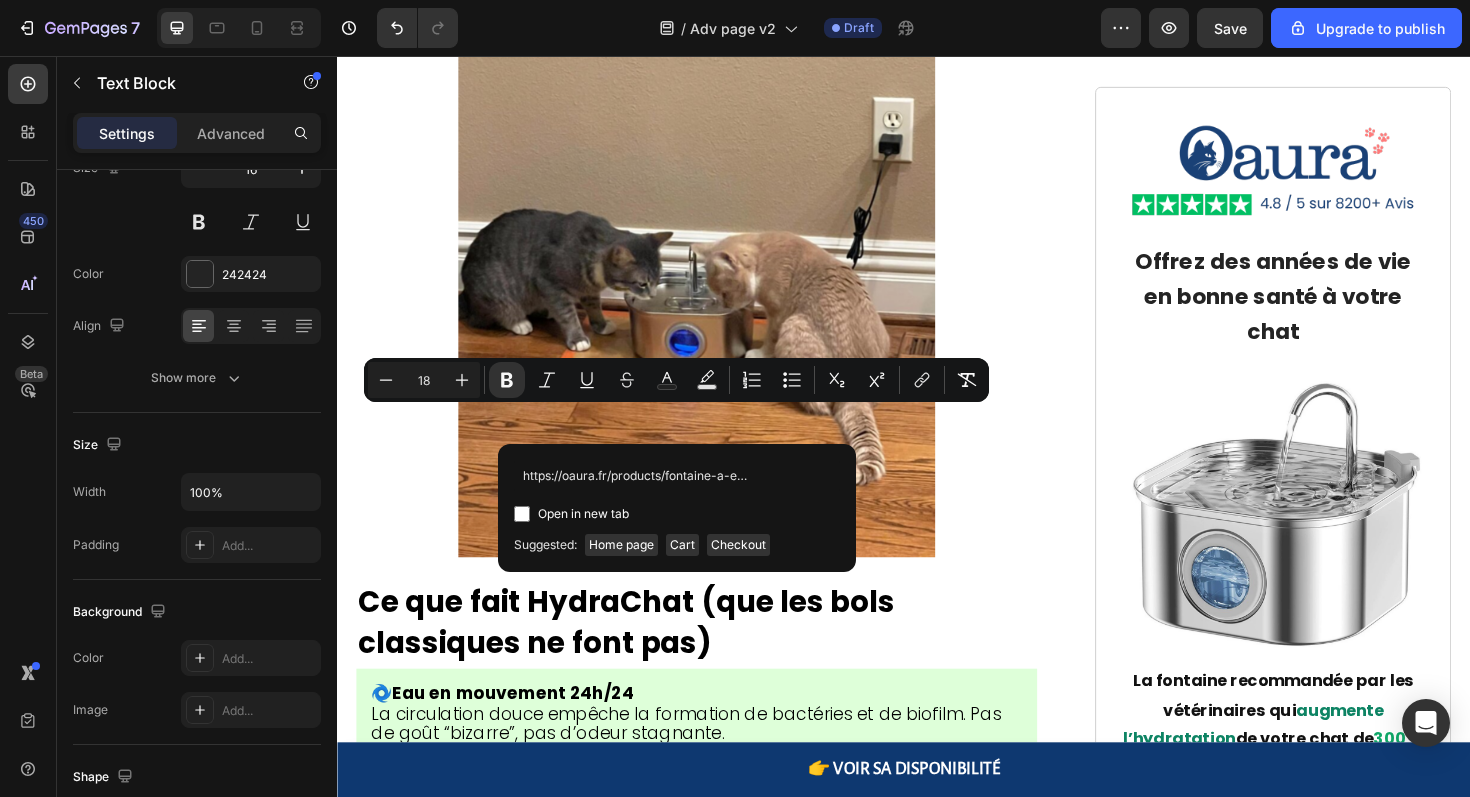 scroll, scrollTop: 0, scrollLeft: 96, axis: horizontal 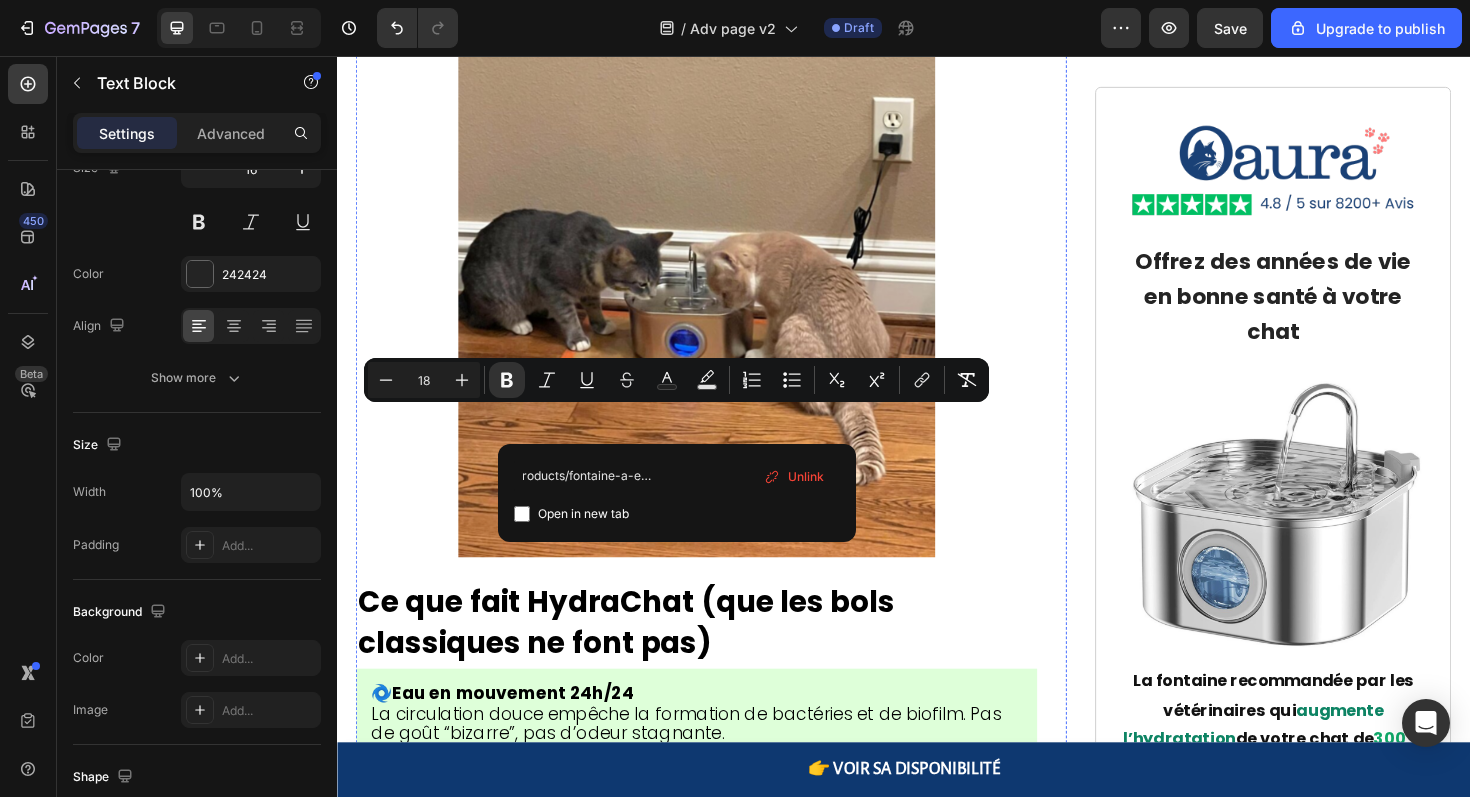 click on "Entretien Facile  conçu pour les propriétaires occupés" at bounding box center (717, -2009) 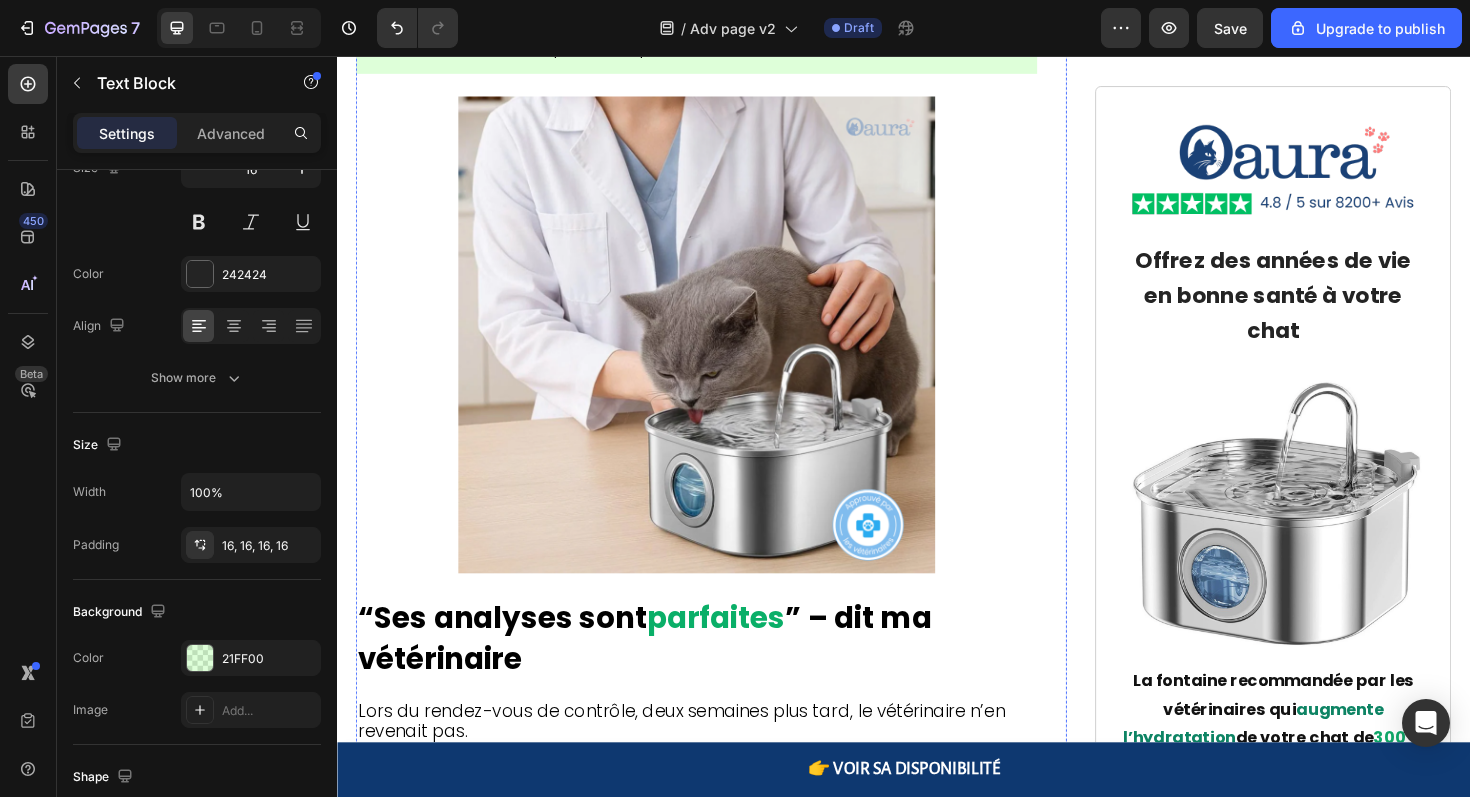 scroll, scrollTop: 8871, scrollLeft: 0, axis: vertical 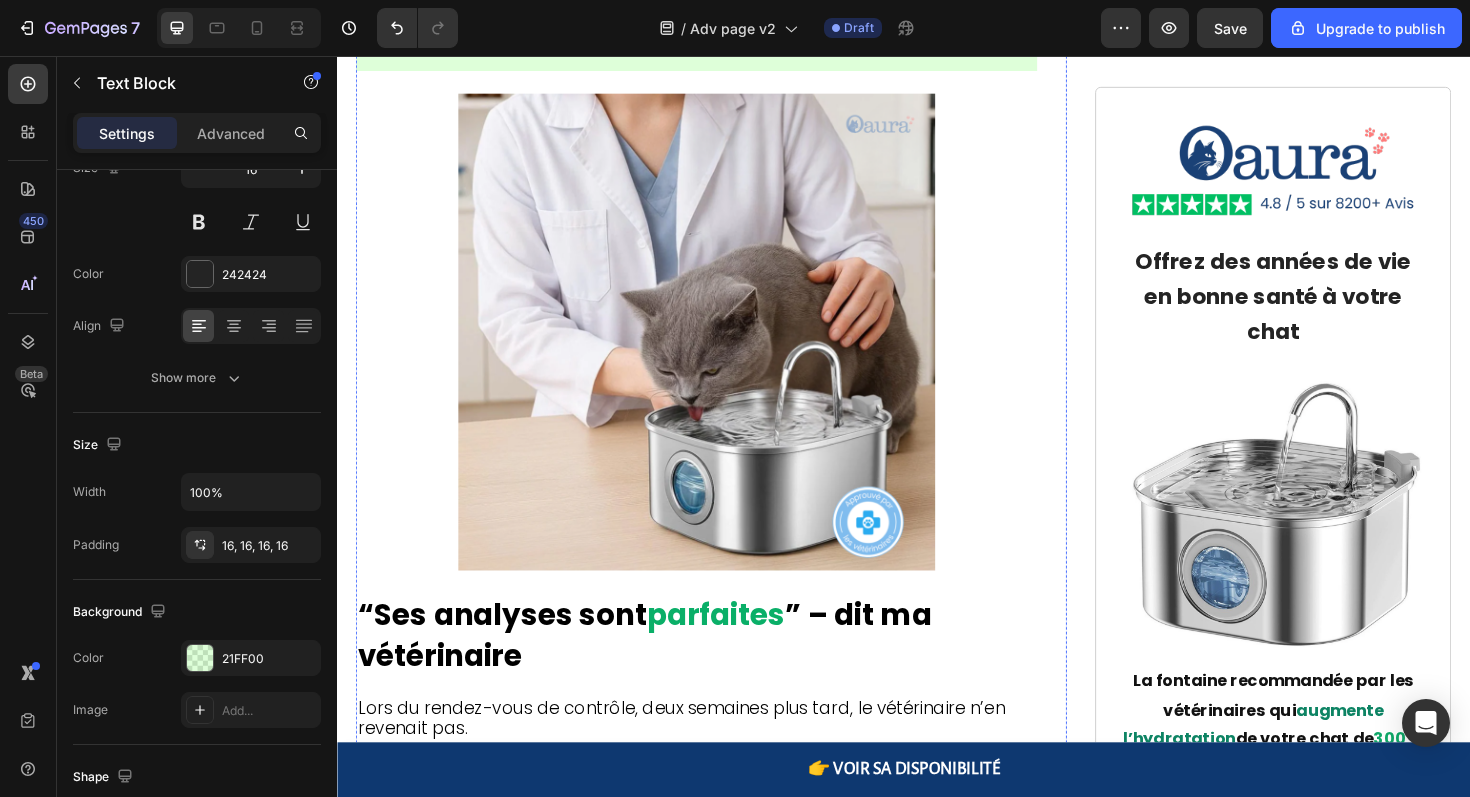 click on "Hydrachat" at bounding box center [481, -2201] 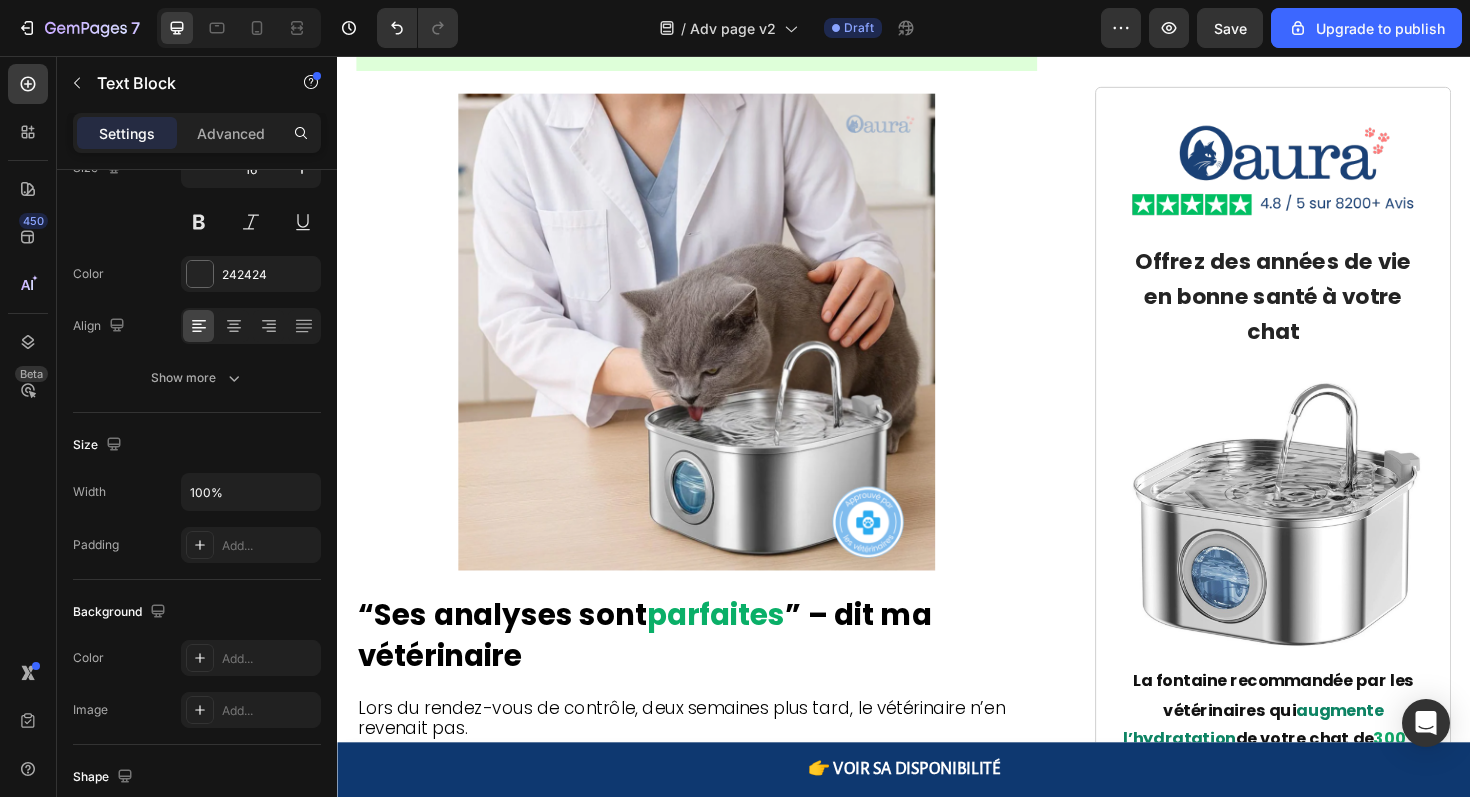 click on "Hydrachat" at bounding box center [481, -2201] 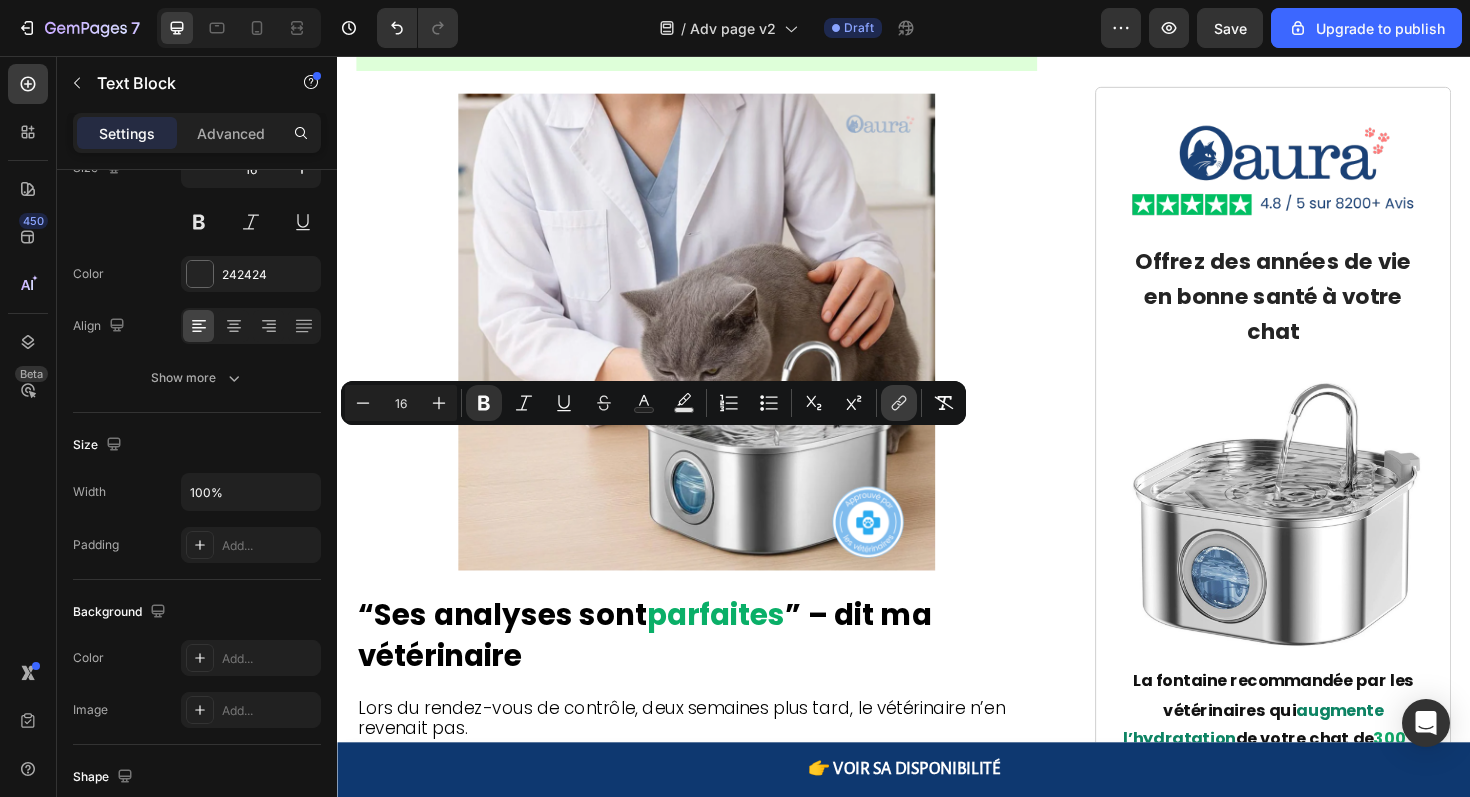 click 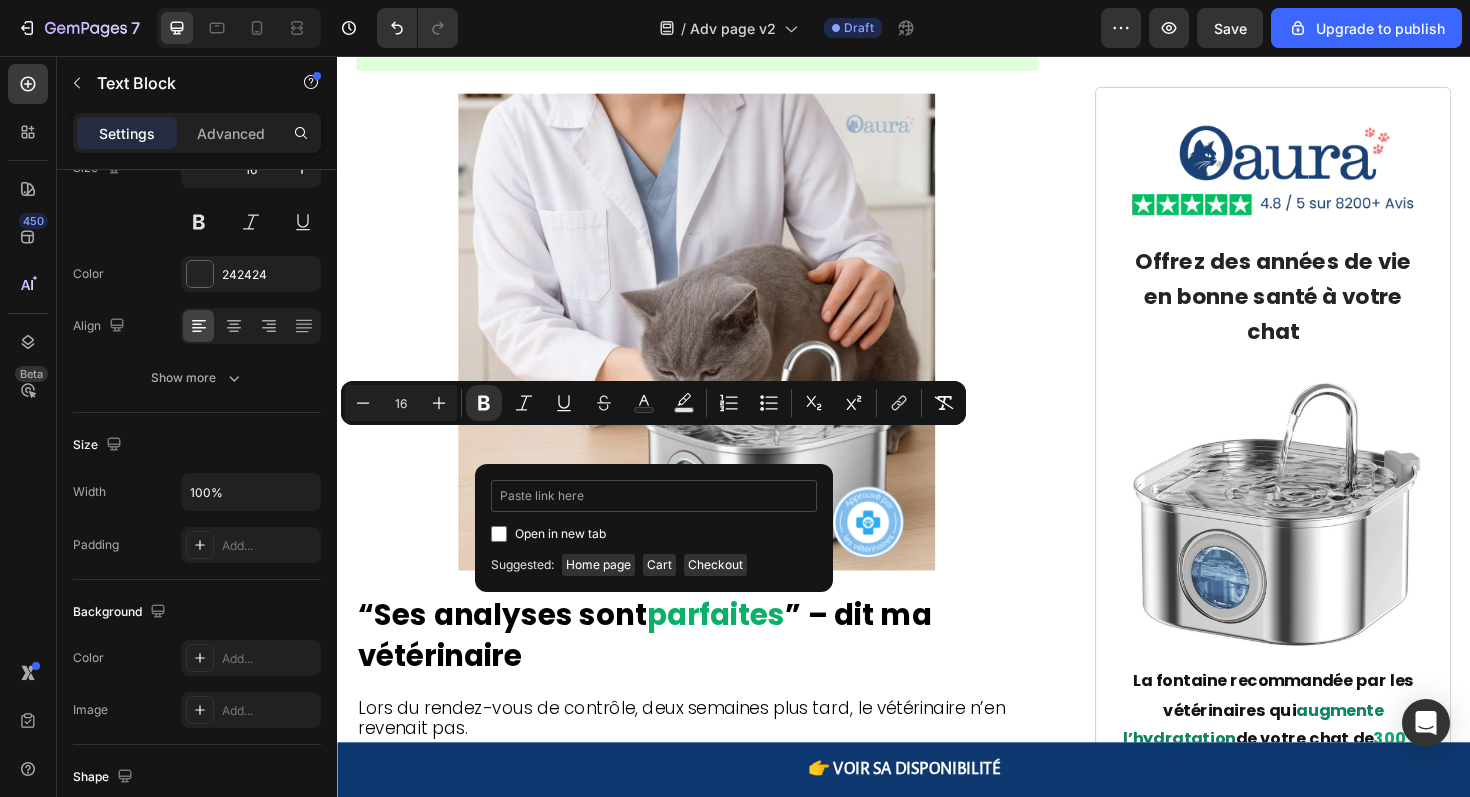 type on "https://oaura.fr/products/fontaine-a-eau-chat-hydrachat" 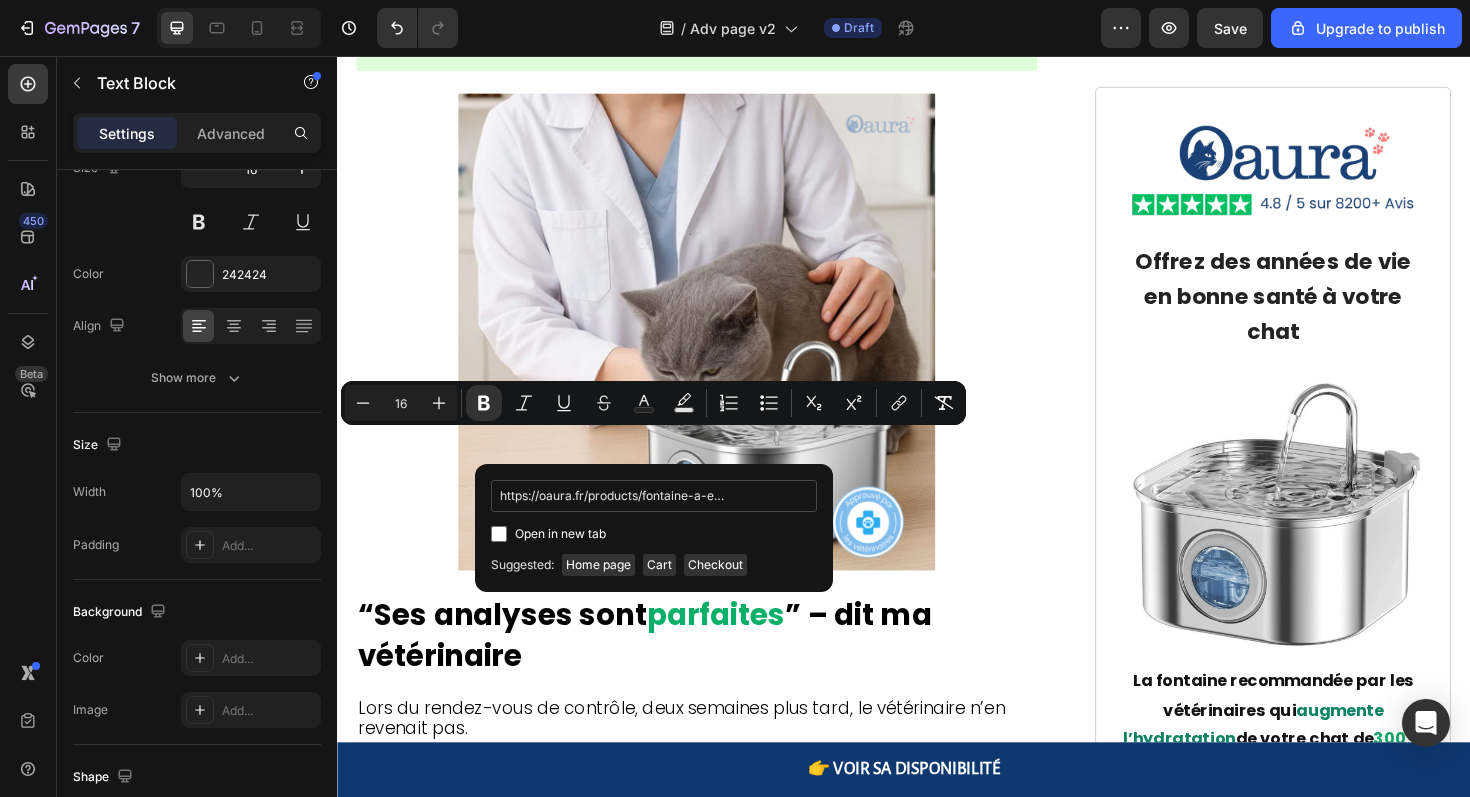 scroll, scrollTop: 0, scrollLeft: 96, axis: horizontal 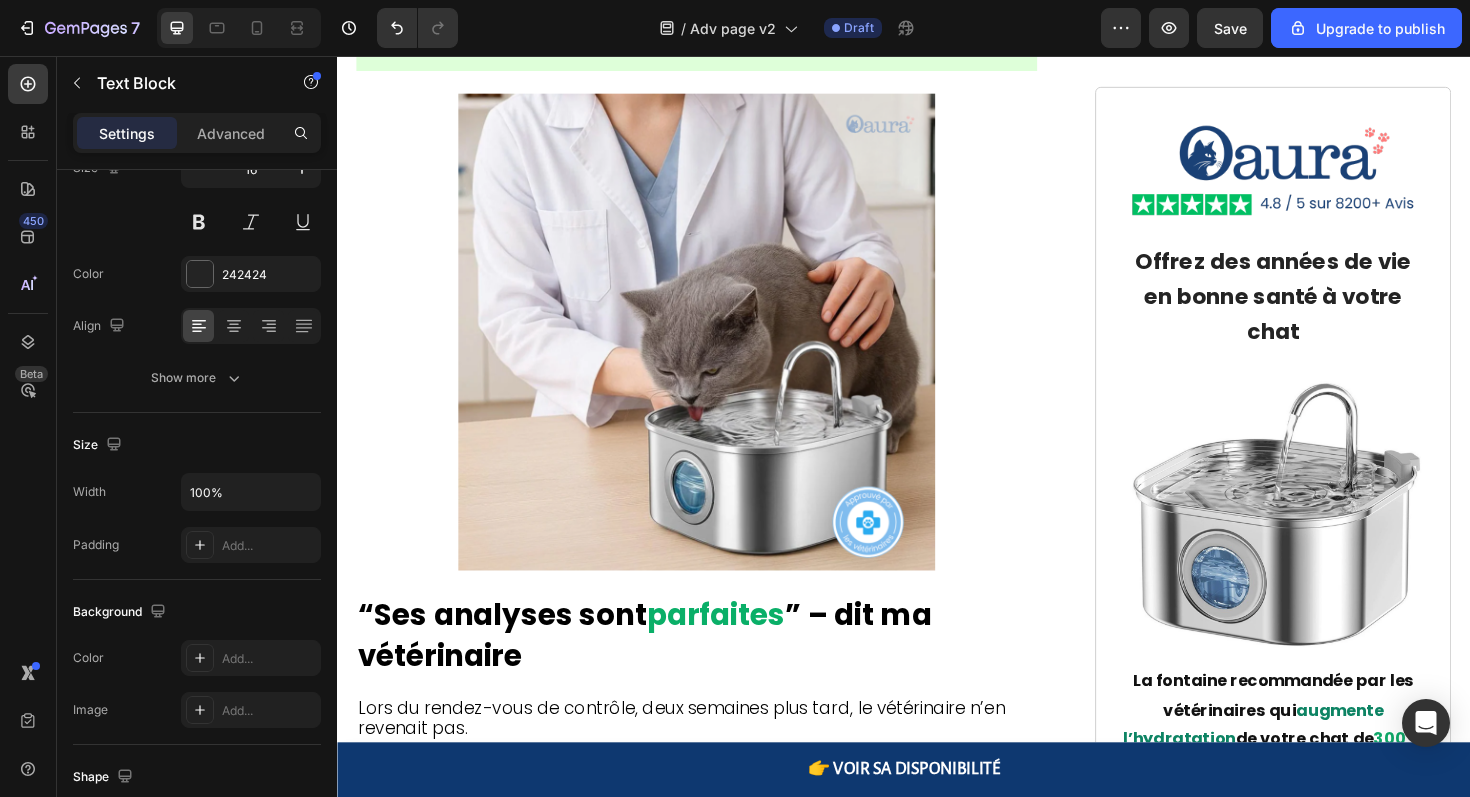 click on "Une fois que cela arrivera, ces fontaines seront probablement en rupture de stock pendant des mois." at bounding box center (717, -2148) 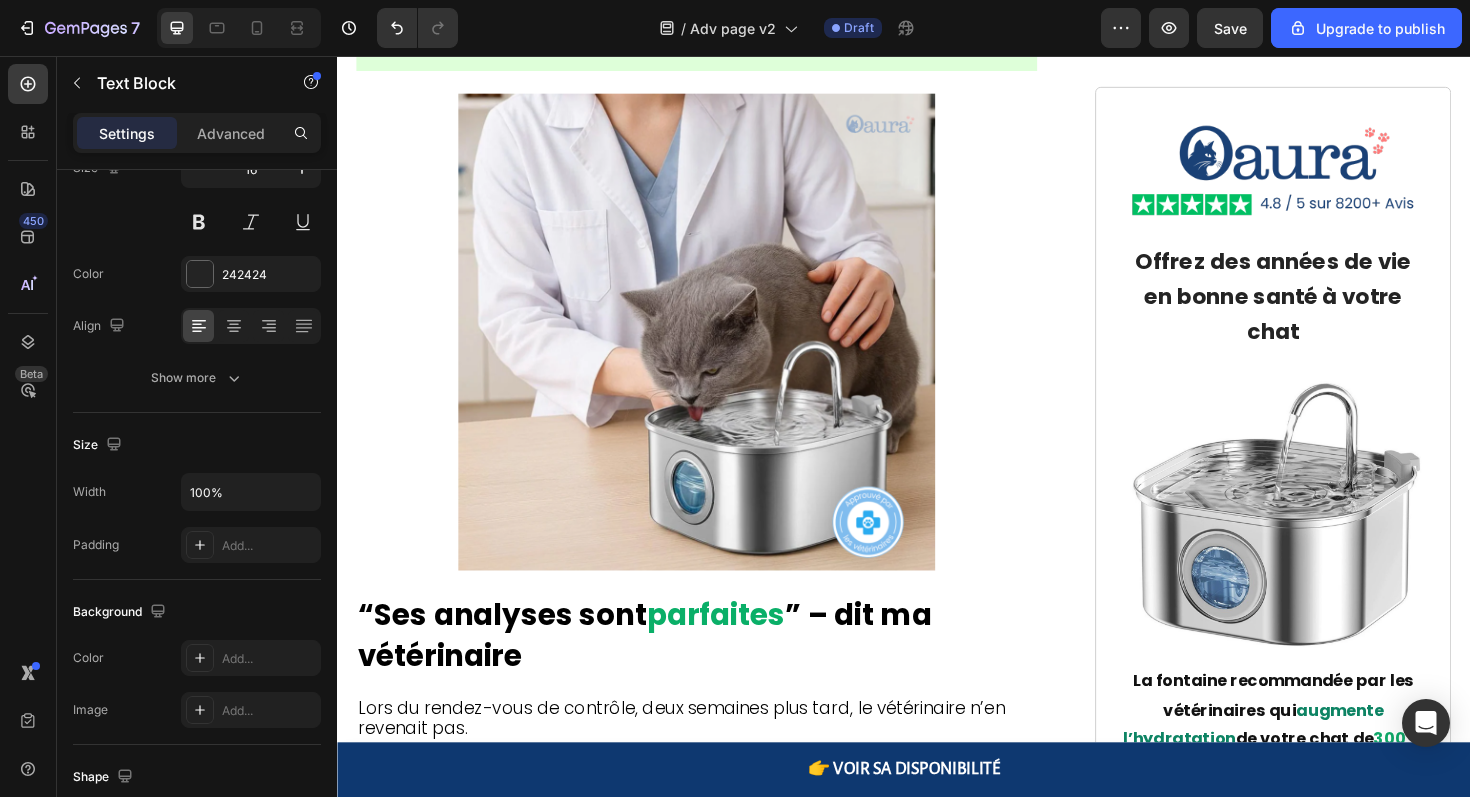 click on "Hydrachat" at bounding box center (462, -2076) 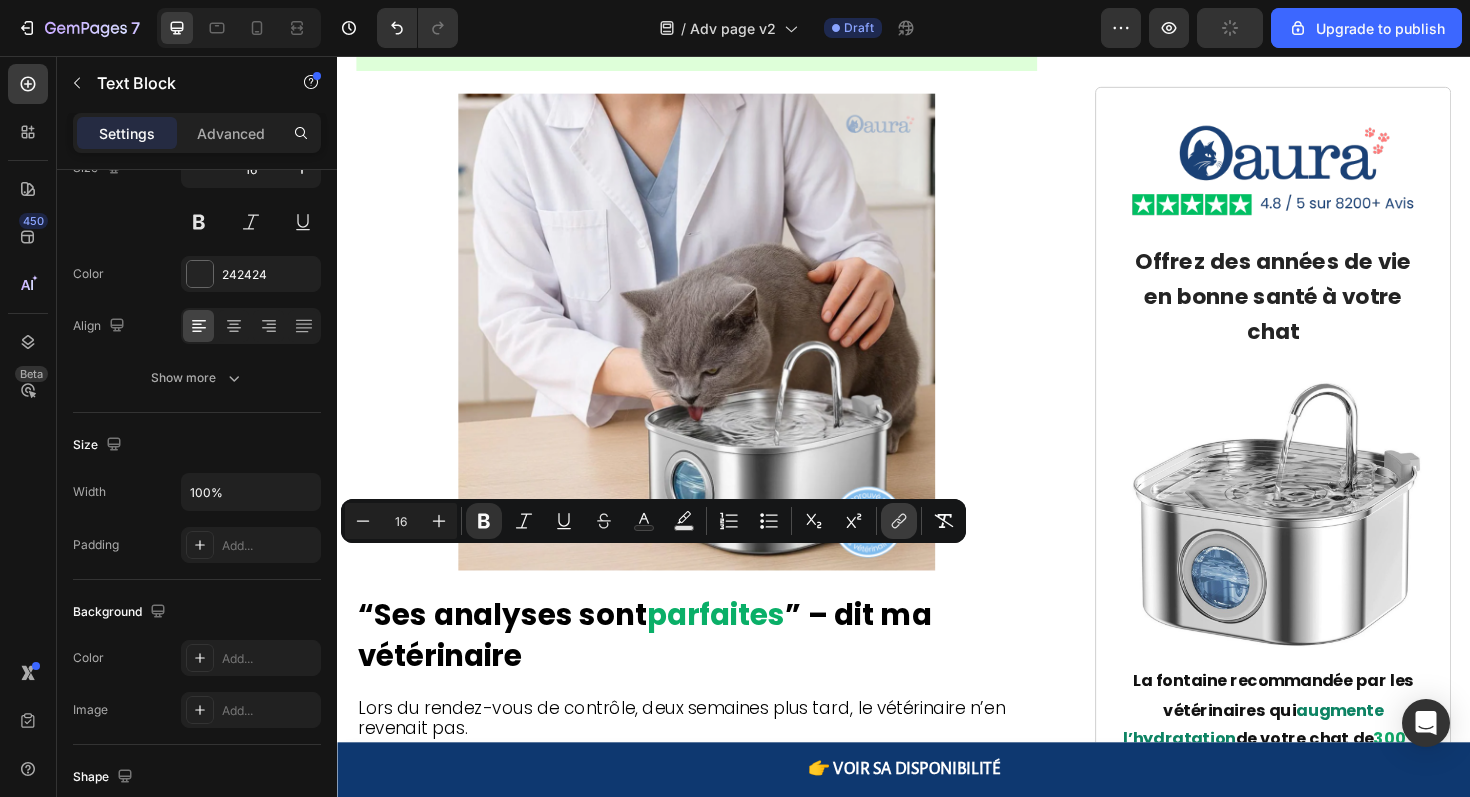click 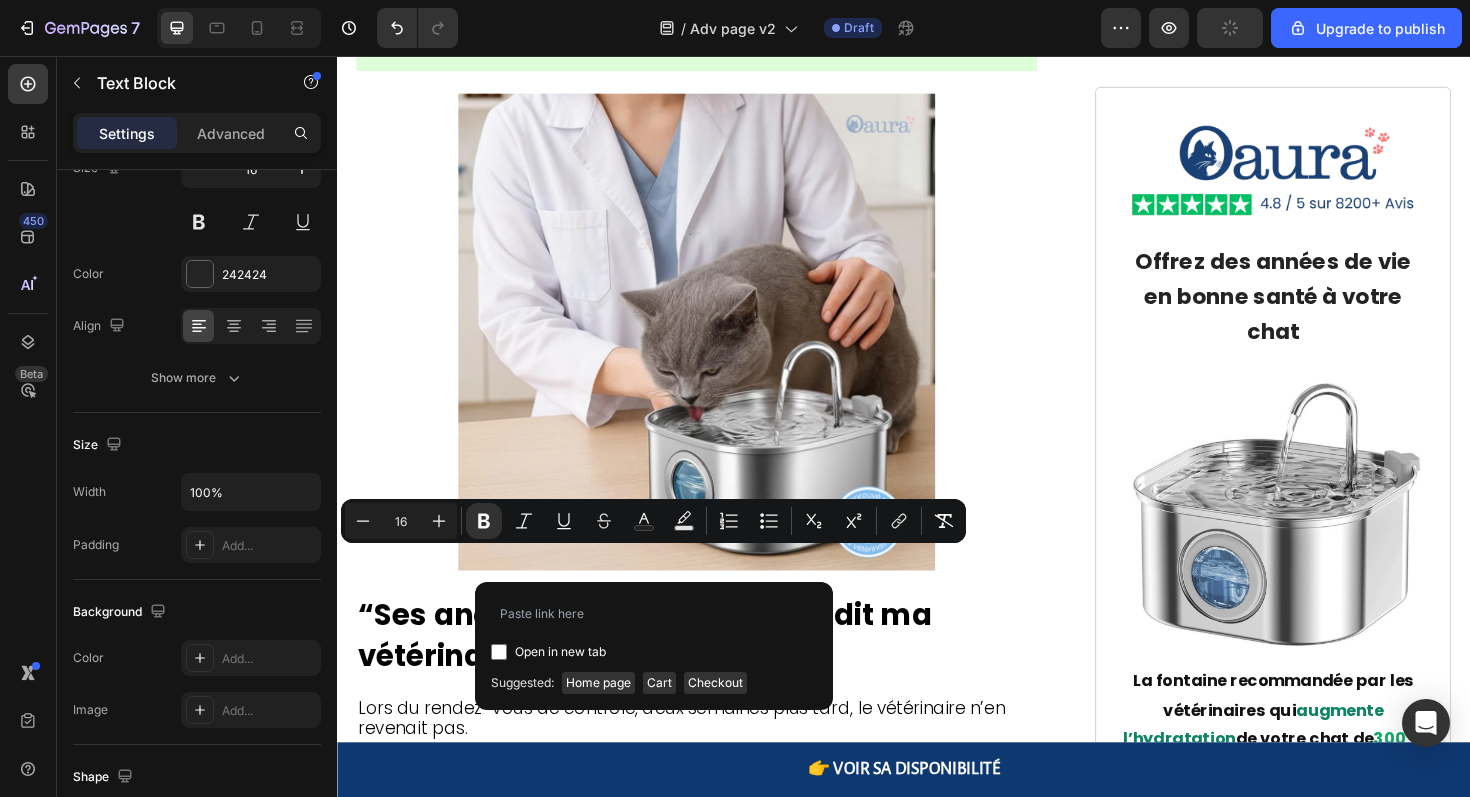 type on "https://oaura.fr/products/fontaine-a-eau-chat-hydrachat" 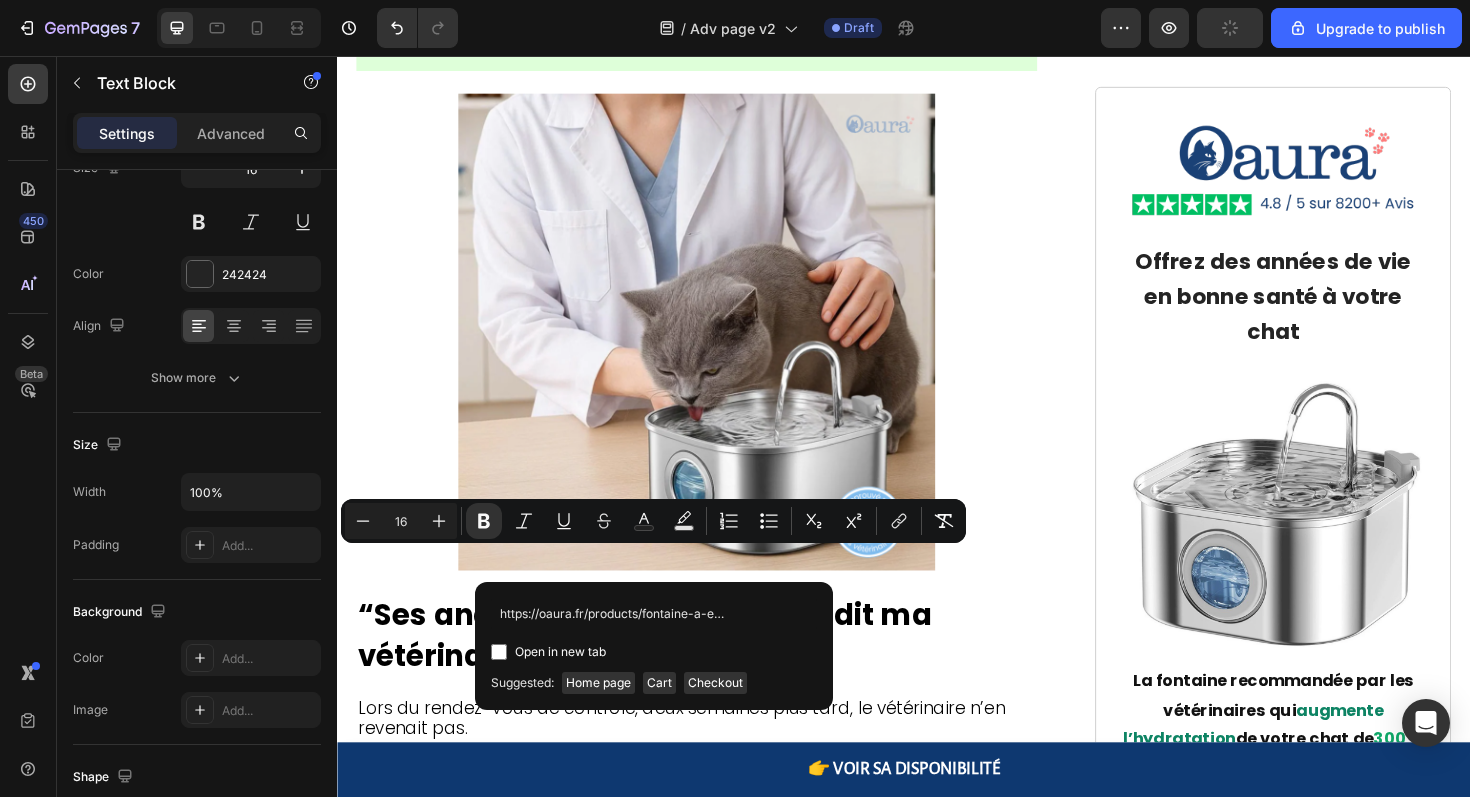 scroll, scrollTop: 0, scrollLeft: 96, axis: horizontal 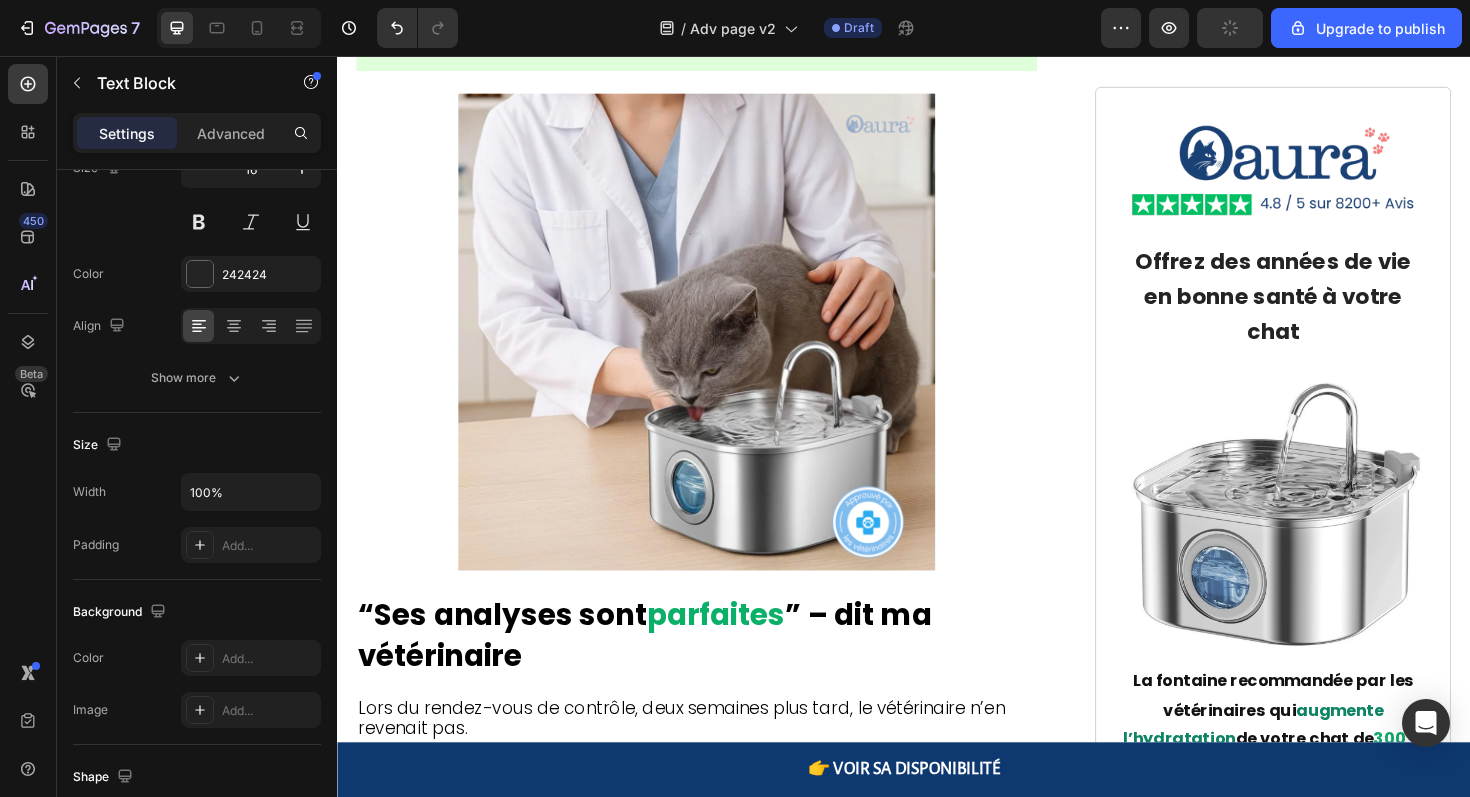 click on "En ce moment, les propriétaires de chats qui visitent le lien ci-dessous peuvent encore obtenir  Hydrachat  à une réduction significative - mais seulement tant que les stocks durent." at bounding box center [717, -2075] 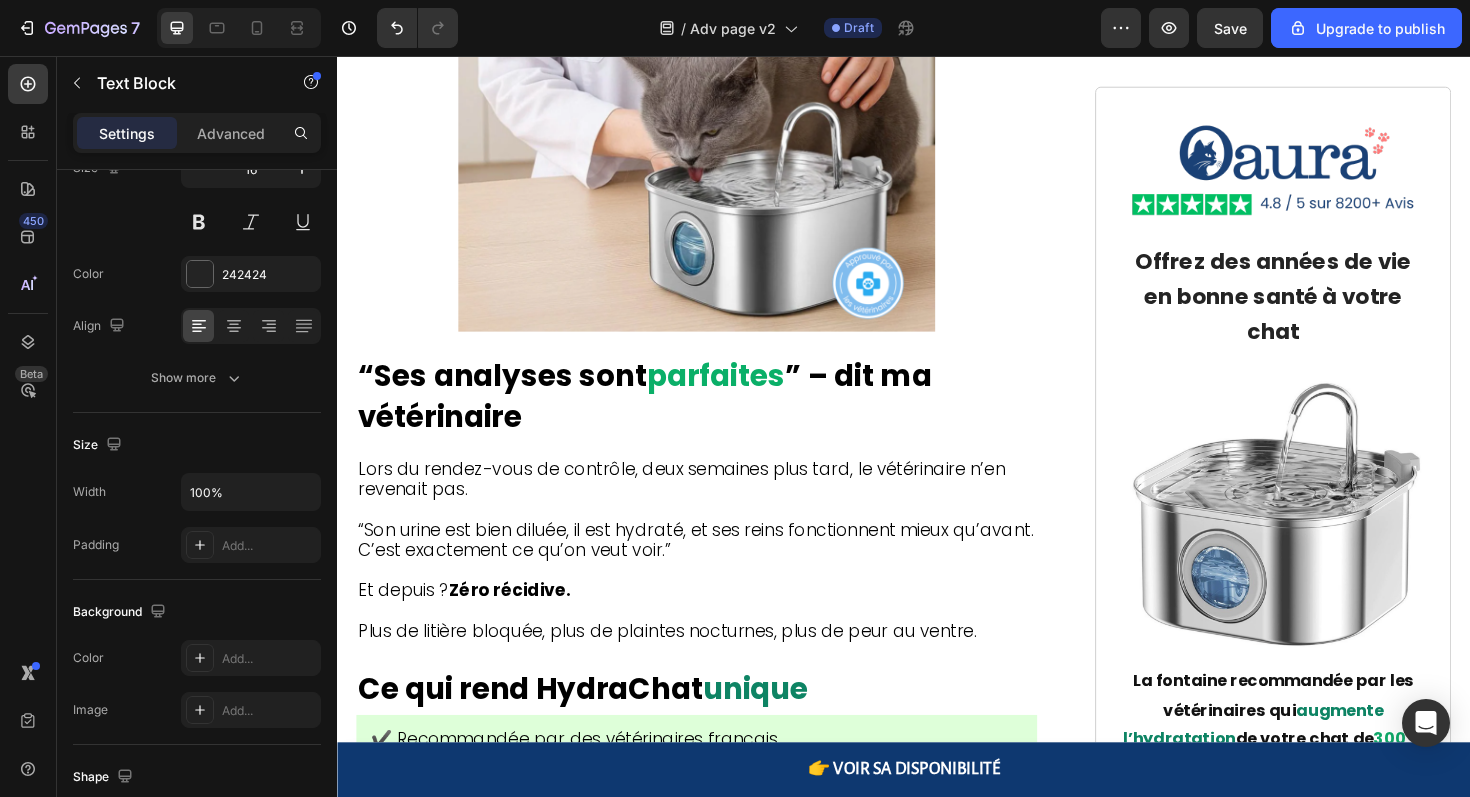 scroll, scrollTop: 9121, scrollLeft: 0, axis: vertical 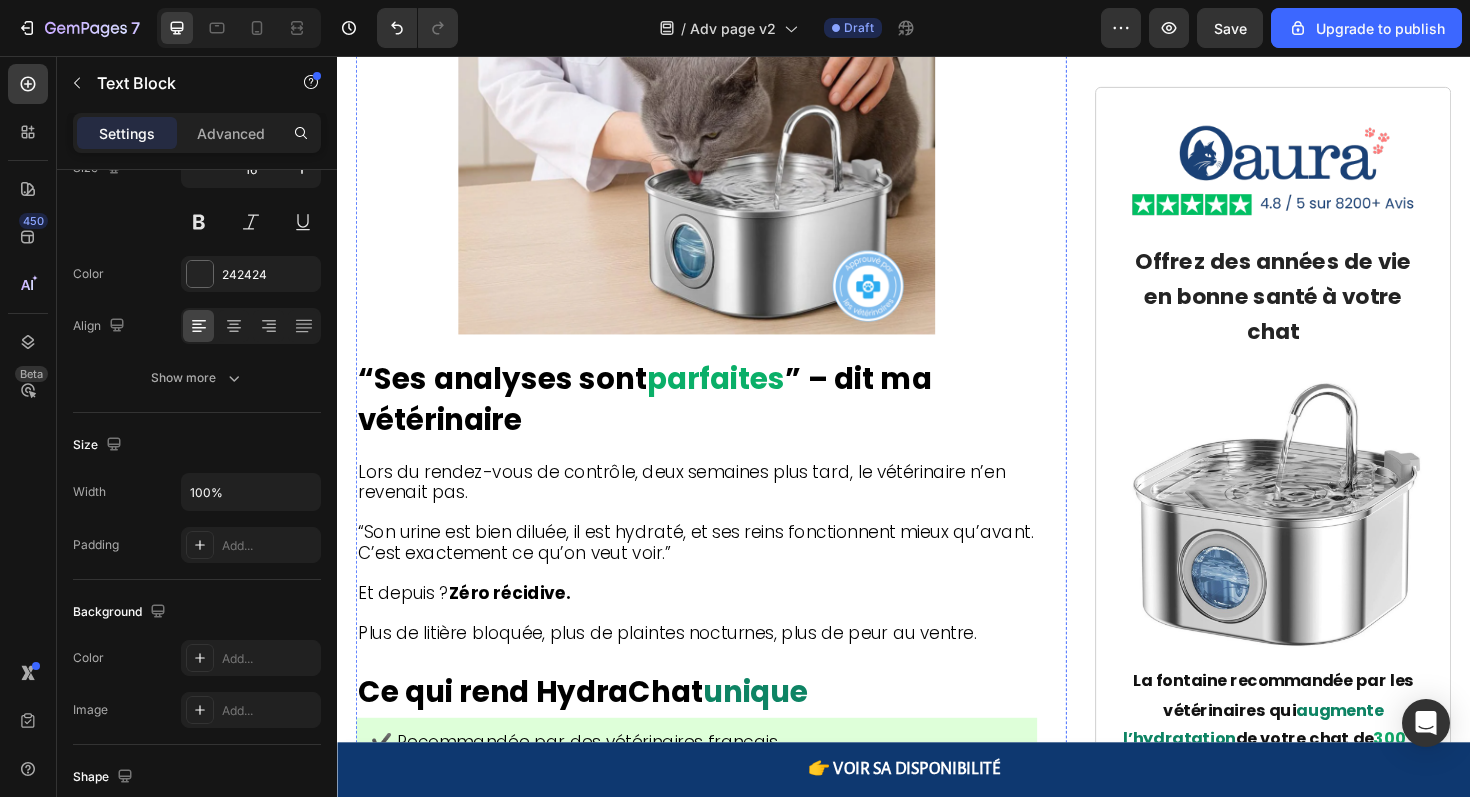 click at bounding box center [717, -1971] 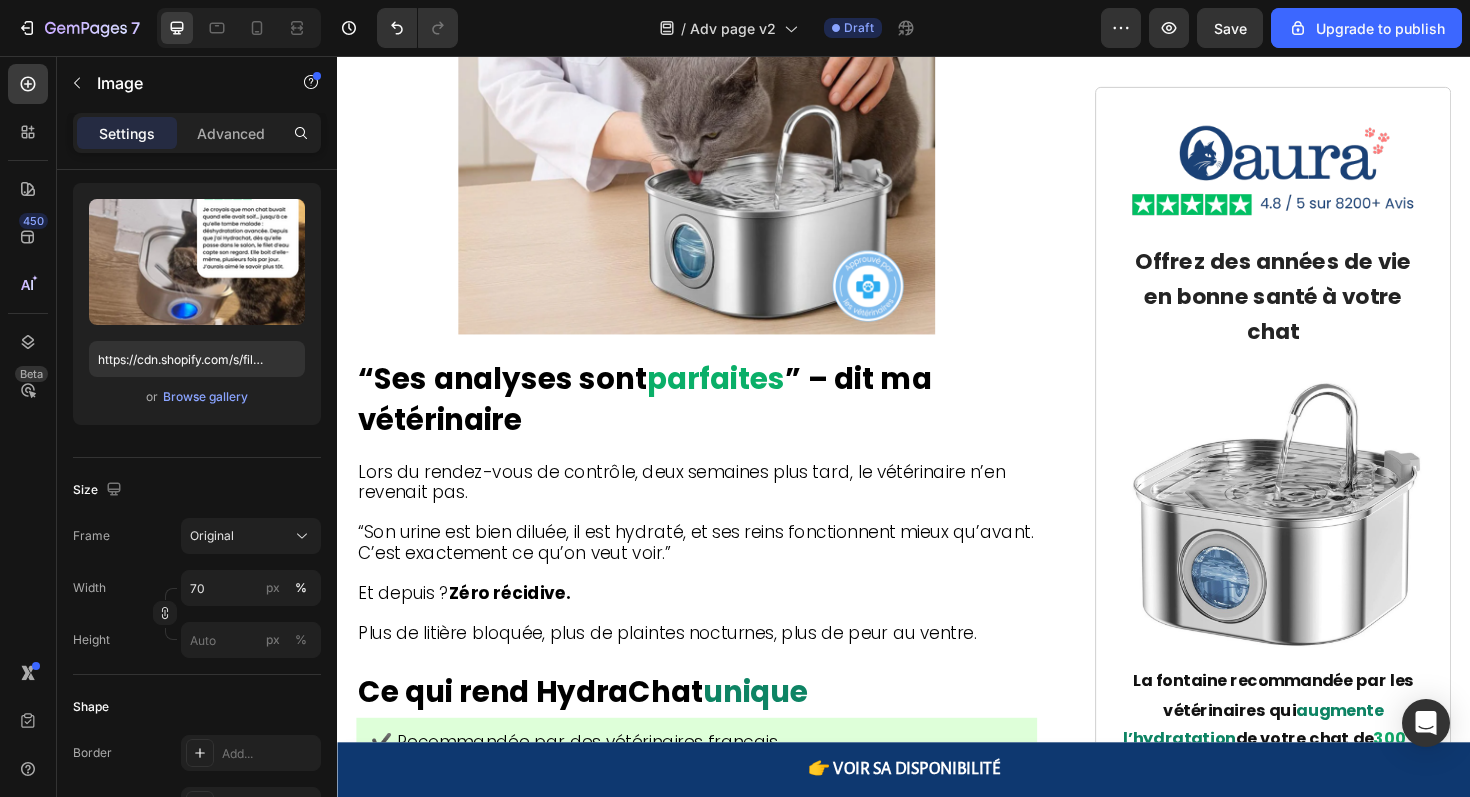 scroll, scrollTop: 0, scrollLeft: 0, axis: both 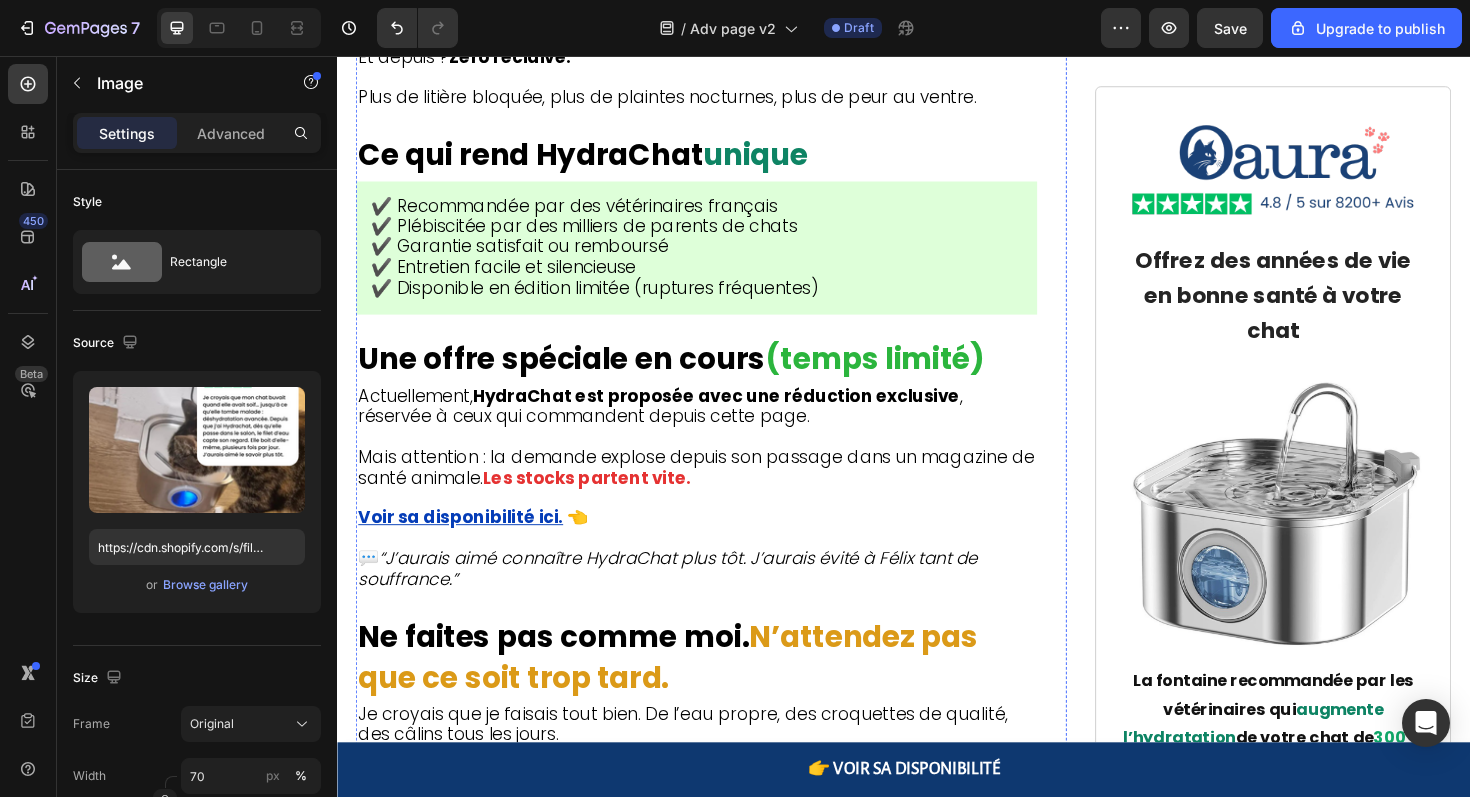 click on "Félix s’est mis à boire" at bounding box center (528, -2253) 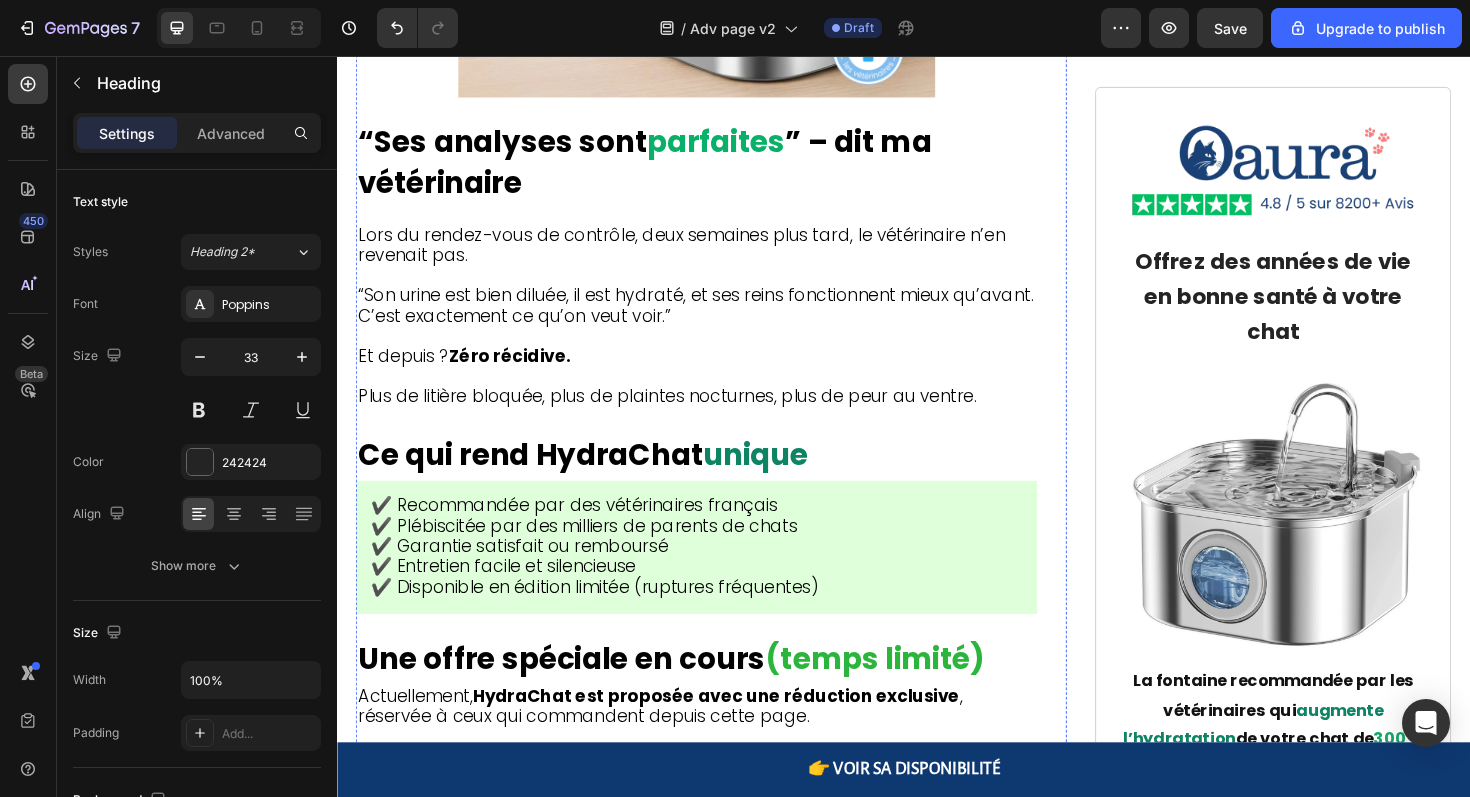 scroll, scrollTop: 9451, scrollLeft: 0, axis: vertical 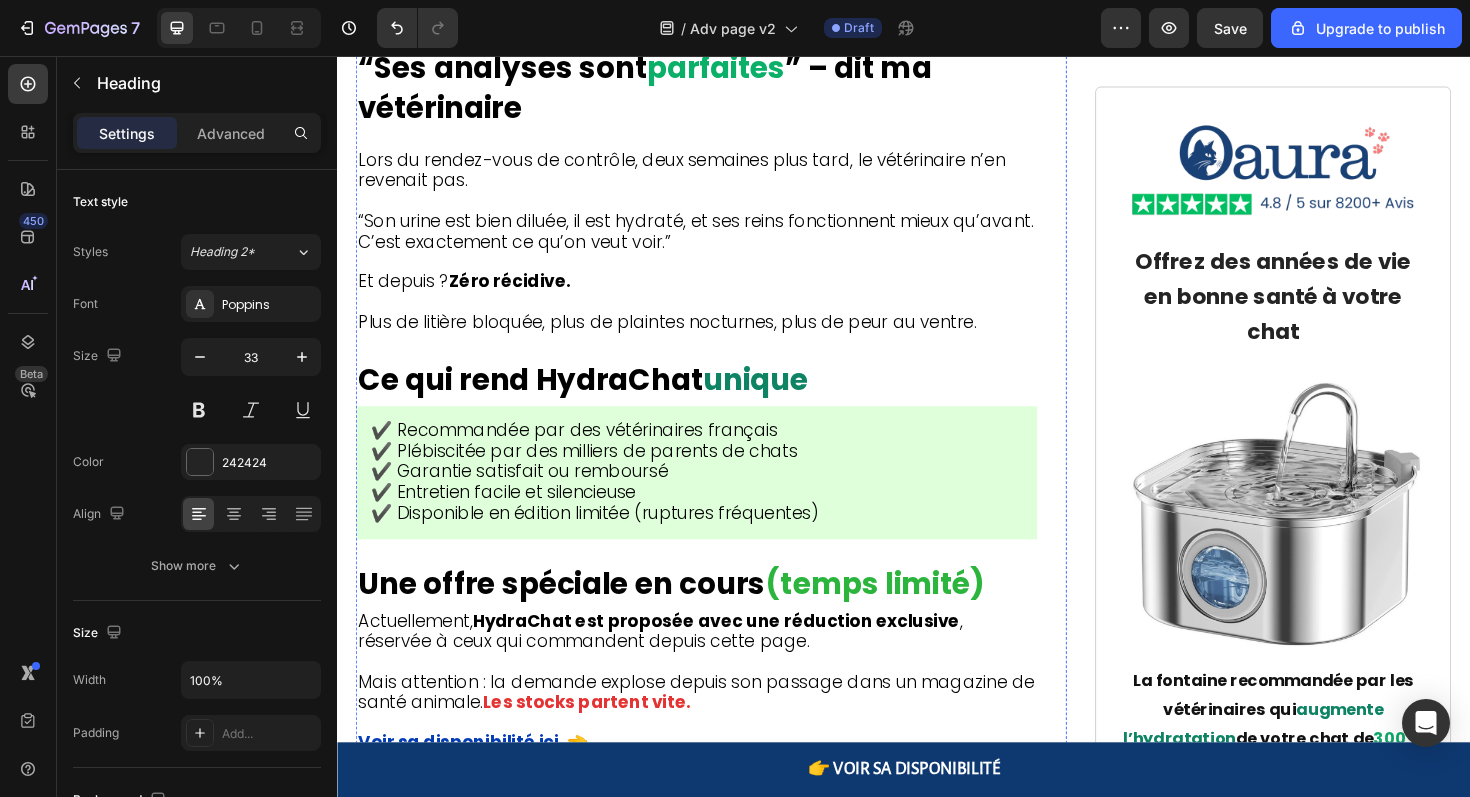 click at bounding box center (717, -2301) 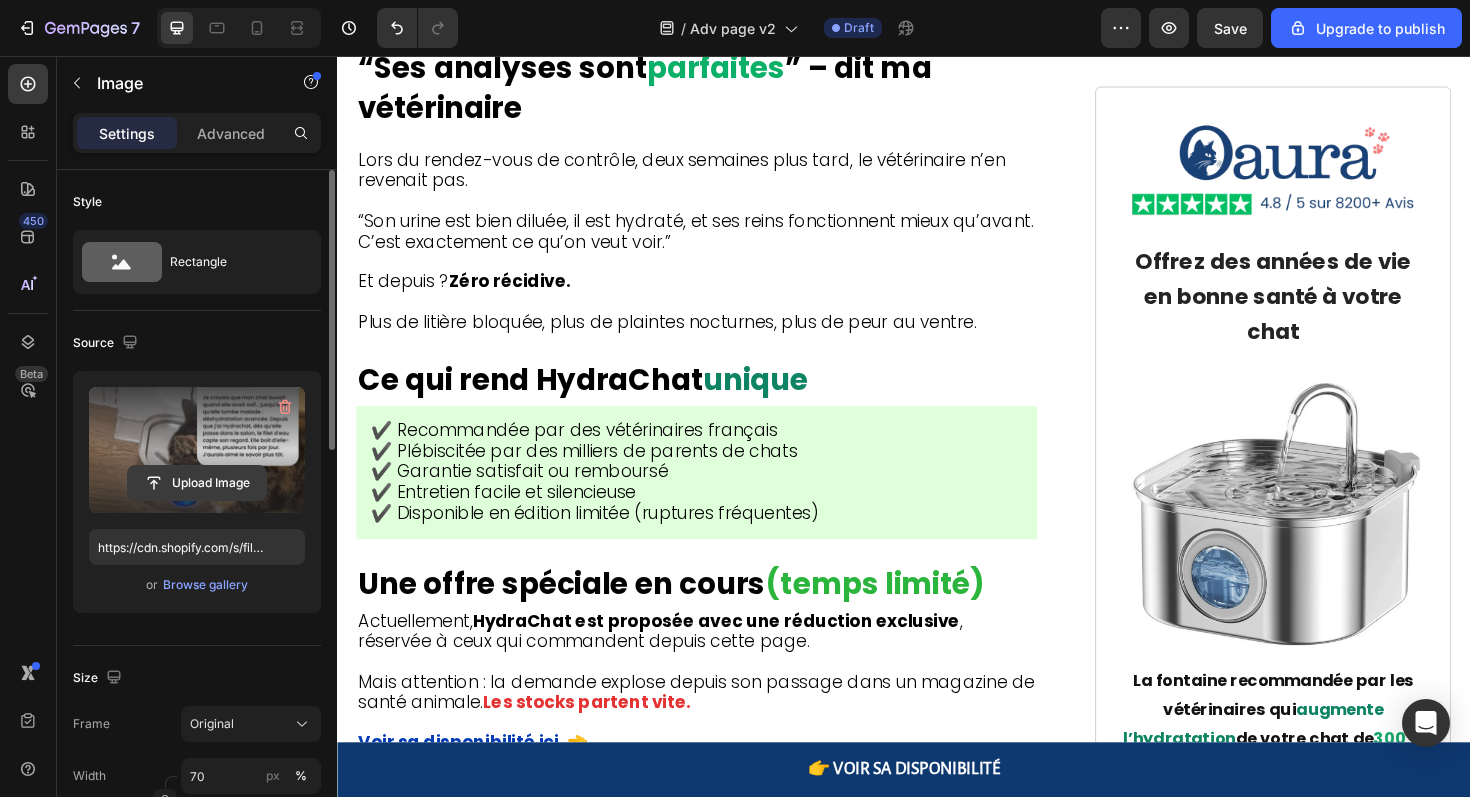 click 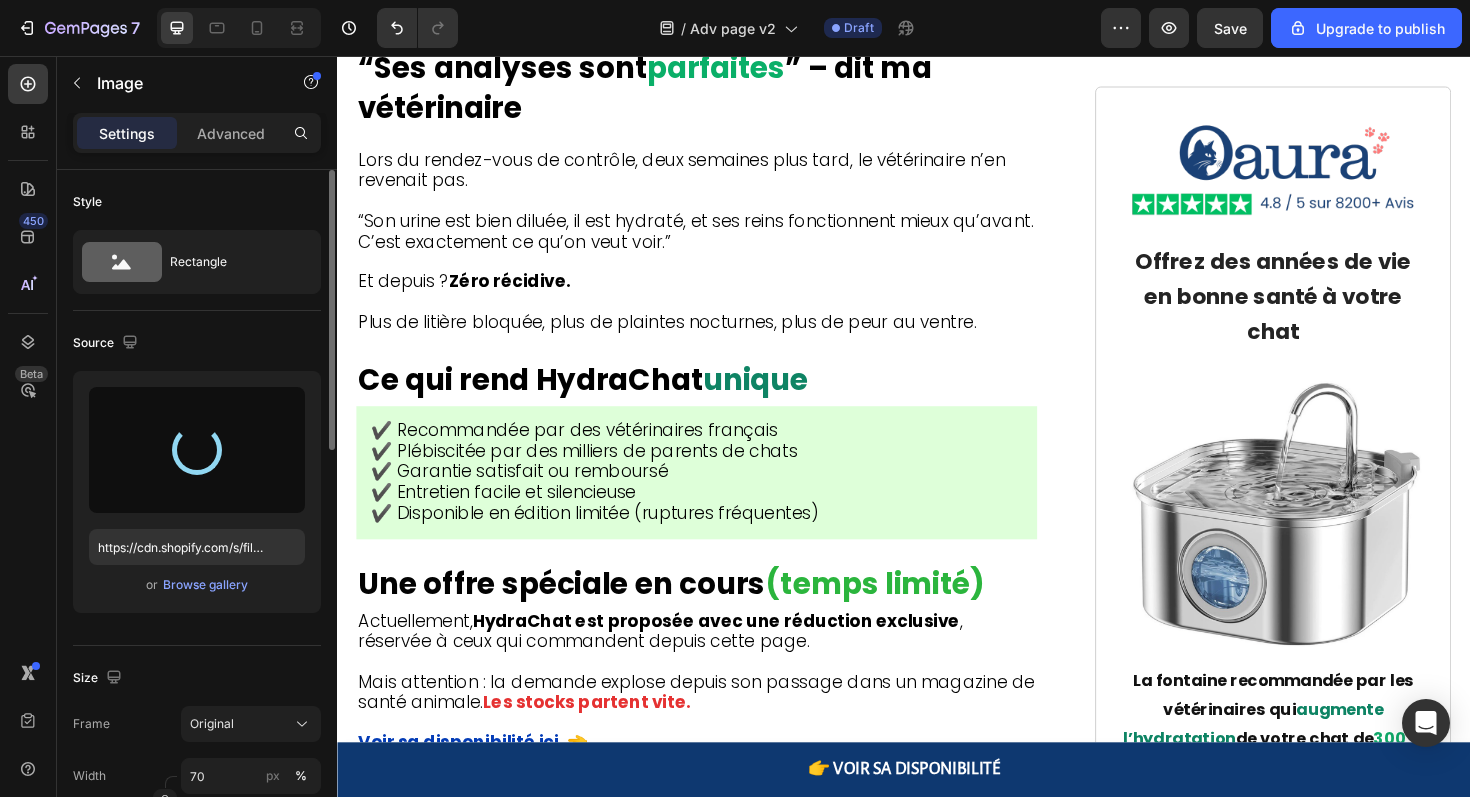 type on "https://cdn.shopify.com/s/files/1/0839/0377/5043/files/gempages_577326541021643491-a8db555f-a60a-491b-b875-27dfbbc24f10.png" 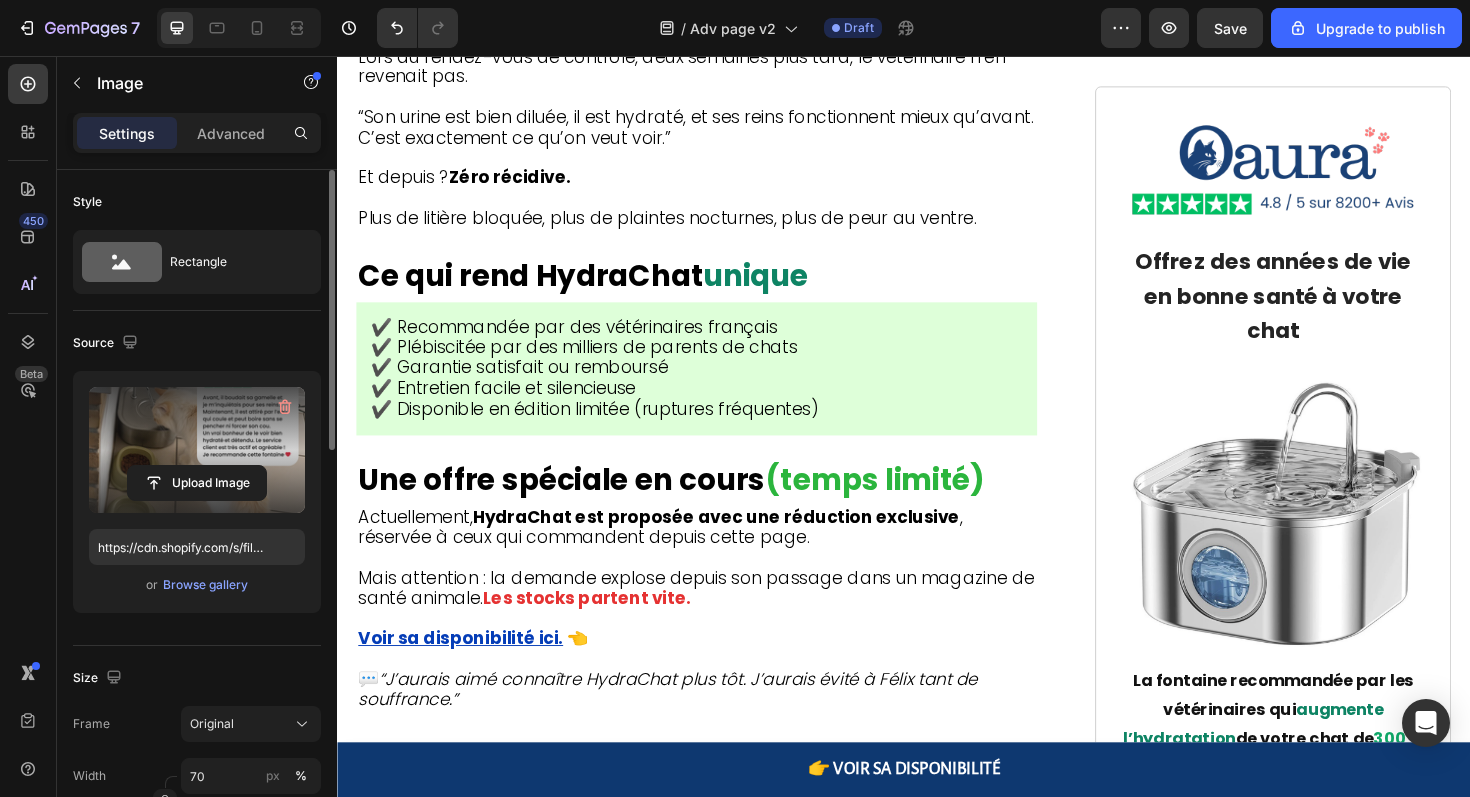 scroll, scrollTop: 9595, scrollLeft: 0, axis: vertical 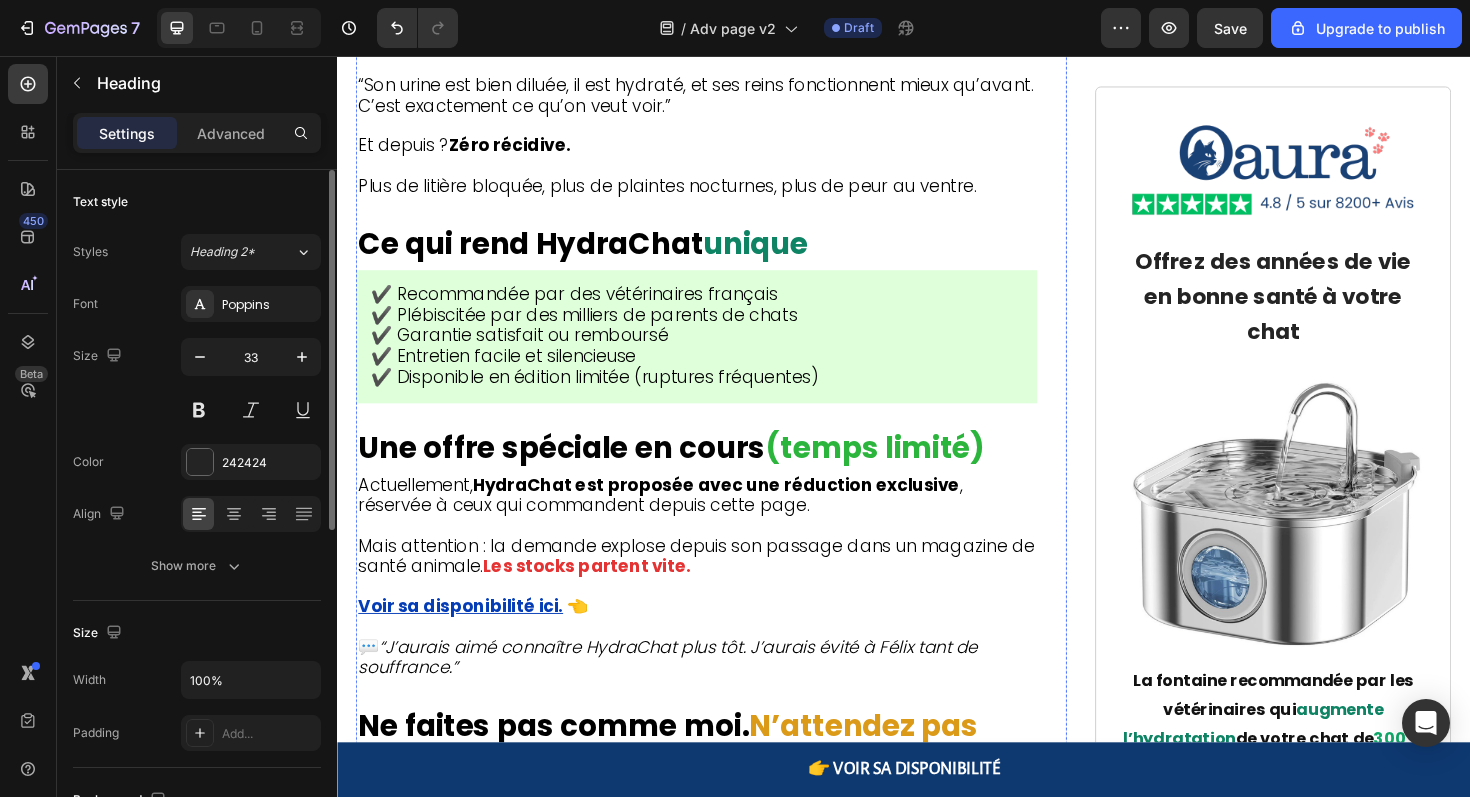 click on "5 fois plus… en 48h" at bounding box center [848, -2159] 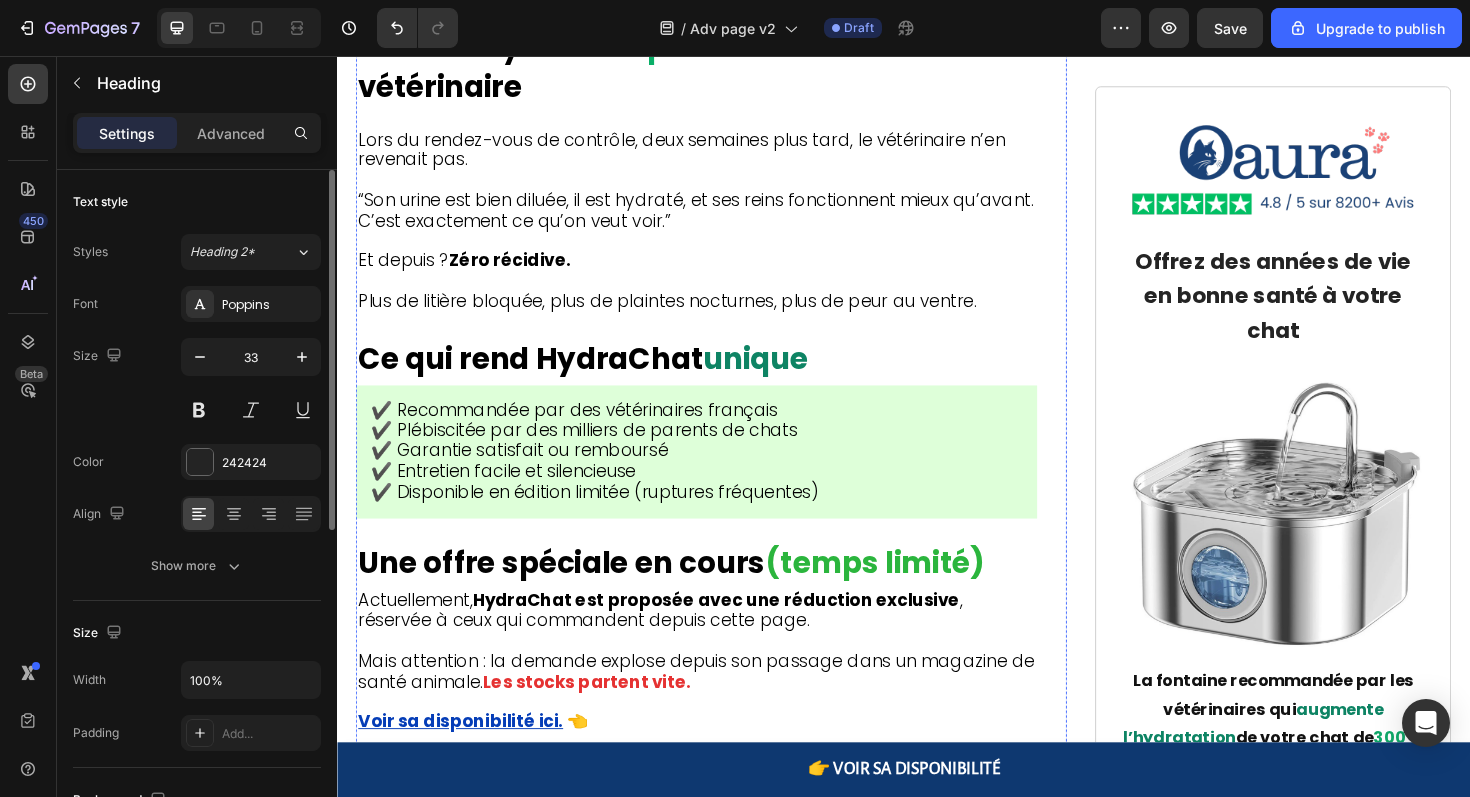 scroll, scrollTop: 9602, scrollLeft: 0, axis: vertical 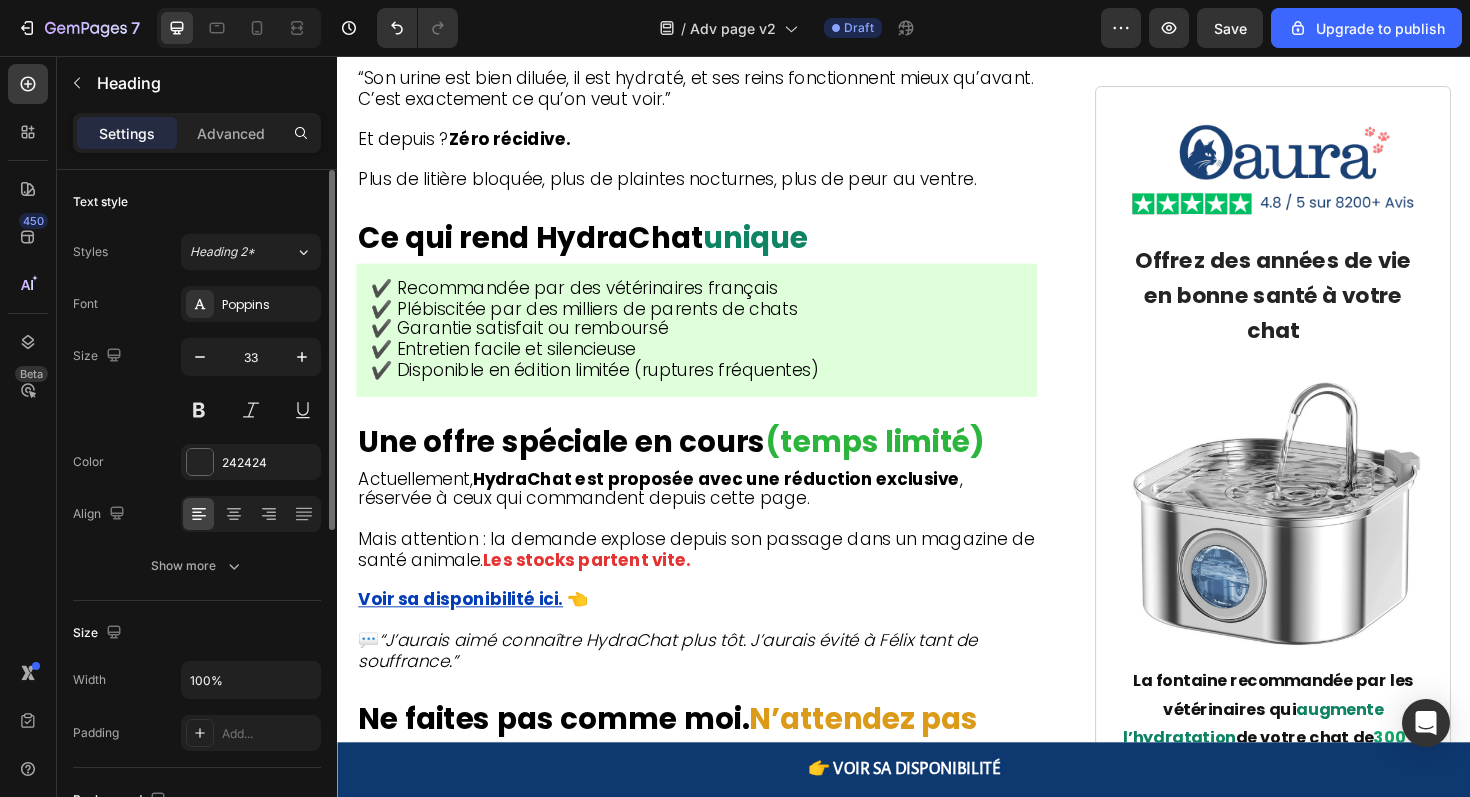click on "Félix s’est mis à boire" at bounding box center [528, -2166] 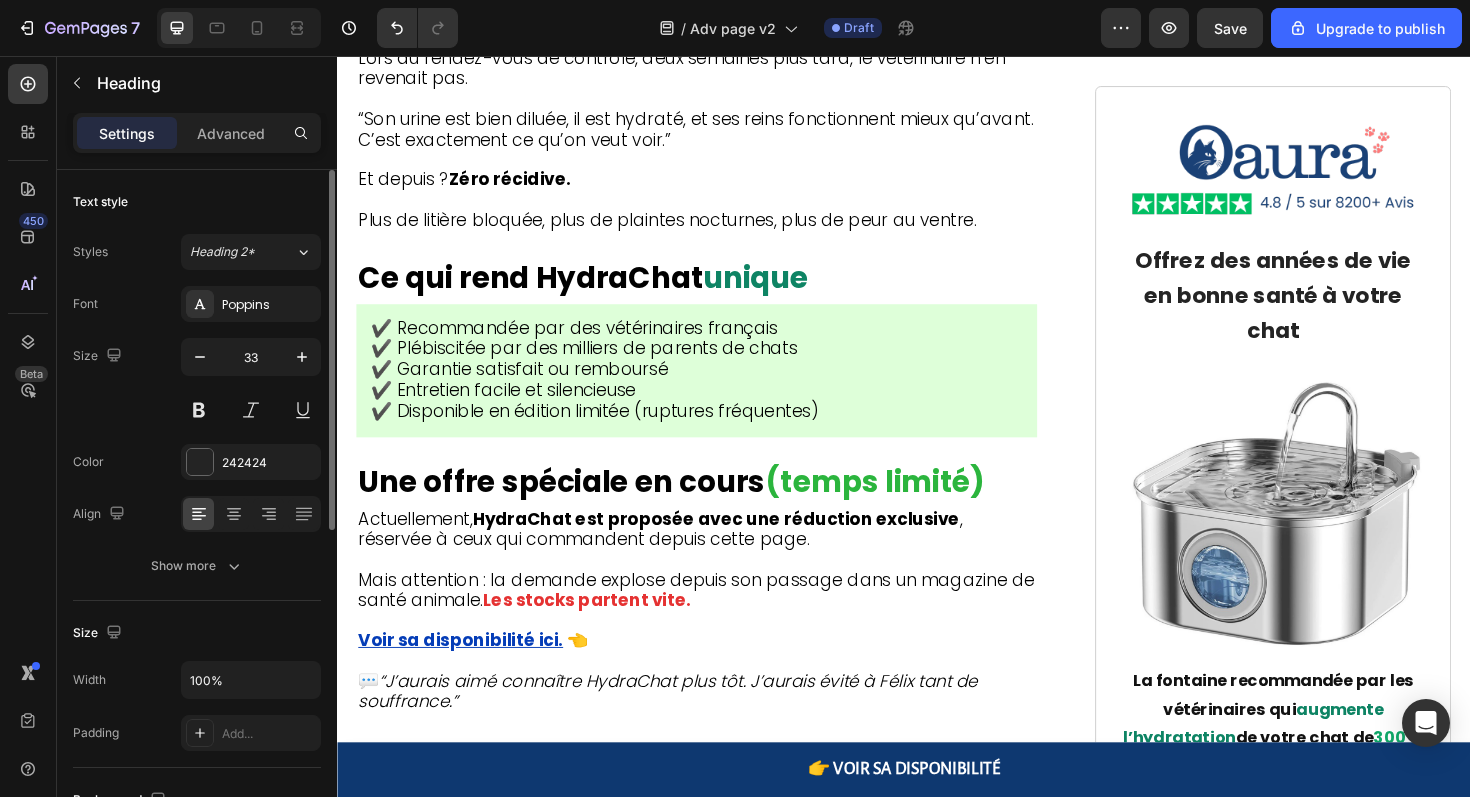 click on "Couverte Par Une Garantie 100% Satisfait Ou Remboursé" at bounding box center [717, -2144] 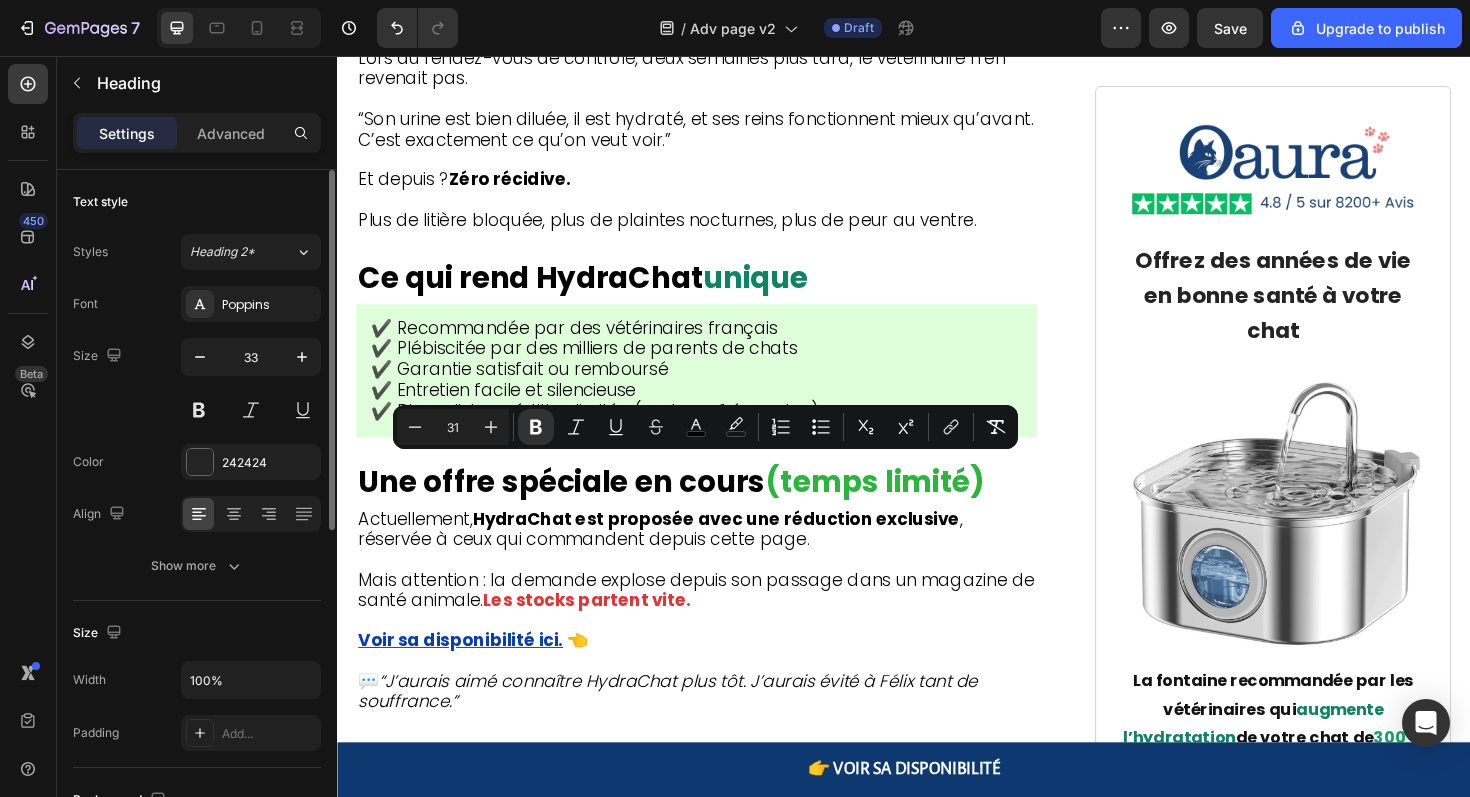 drag, startPoint x: 653, startPoint y: 541, endPoint x: 648, endPoint y: 502, distance: 39.319206 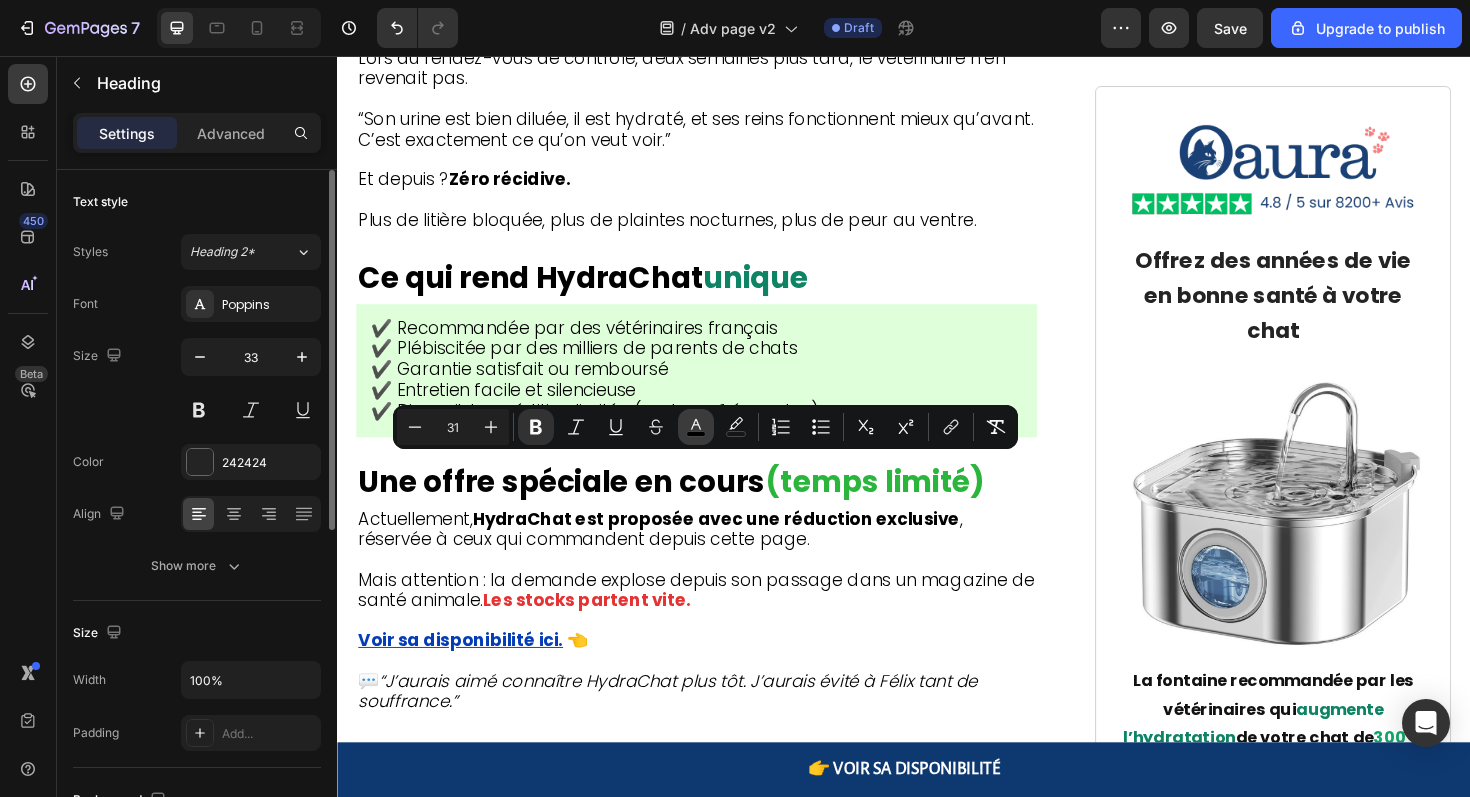 click 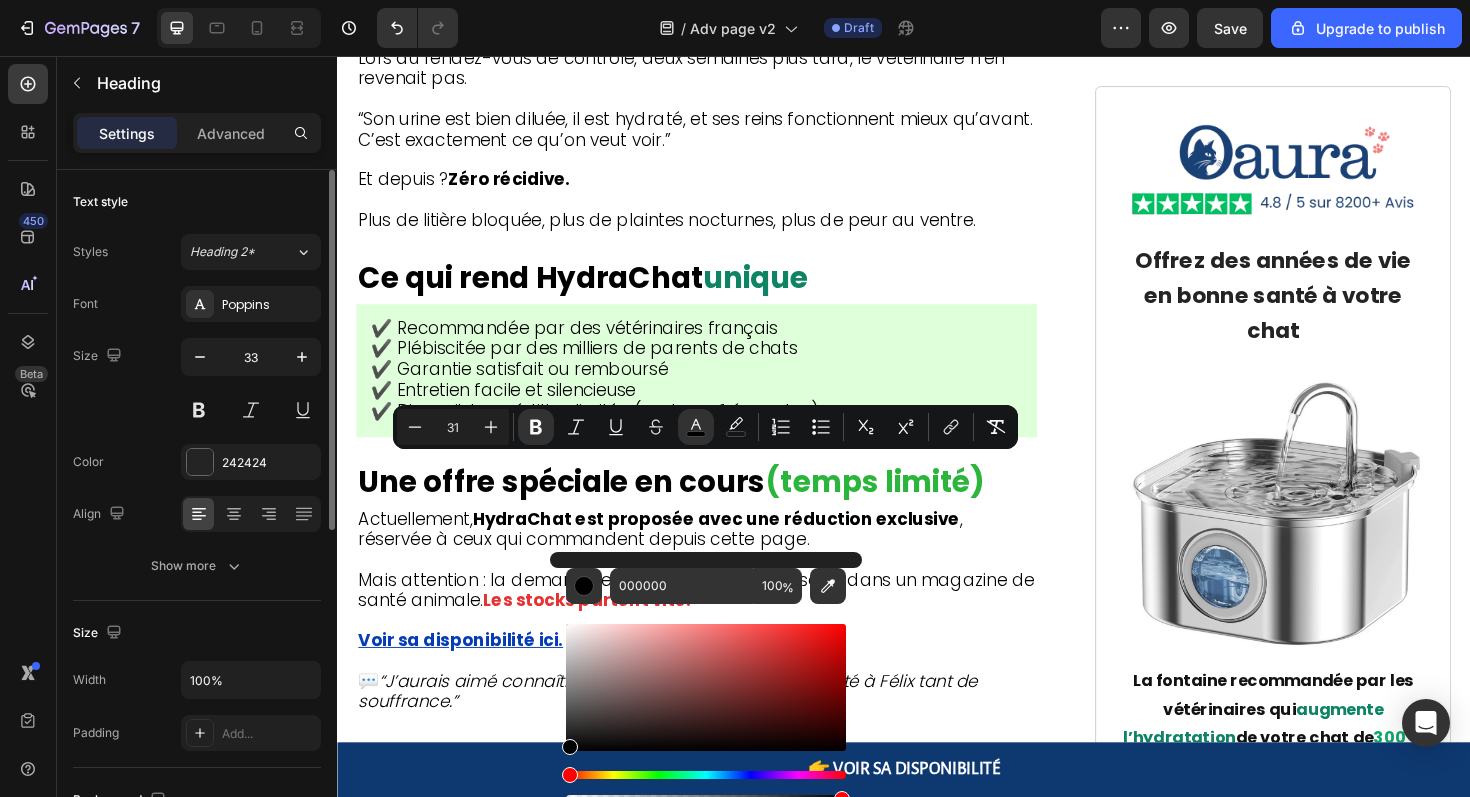 click at bounding box center (706, 775) 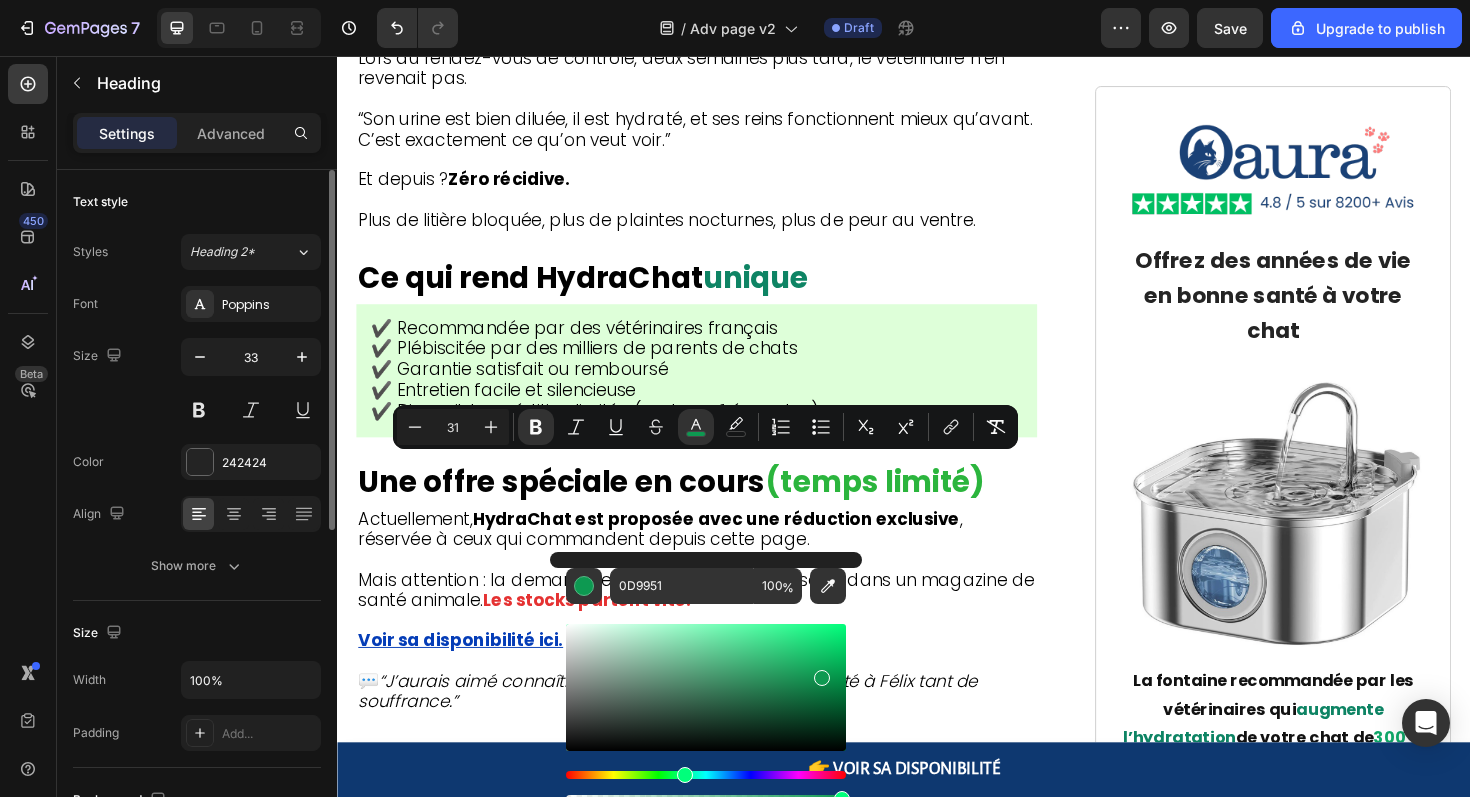 drag, startPoint x: 804, startPoint y: 667, endPoint x: 818, endPoint y: 674, distance: 15.652476 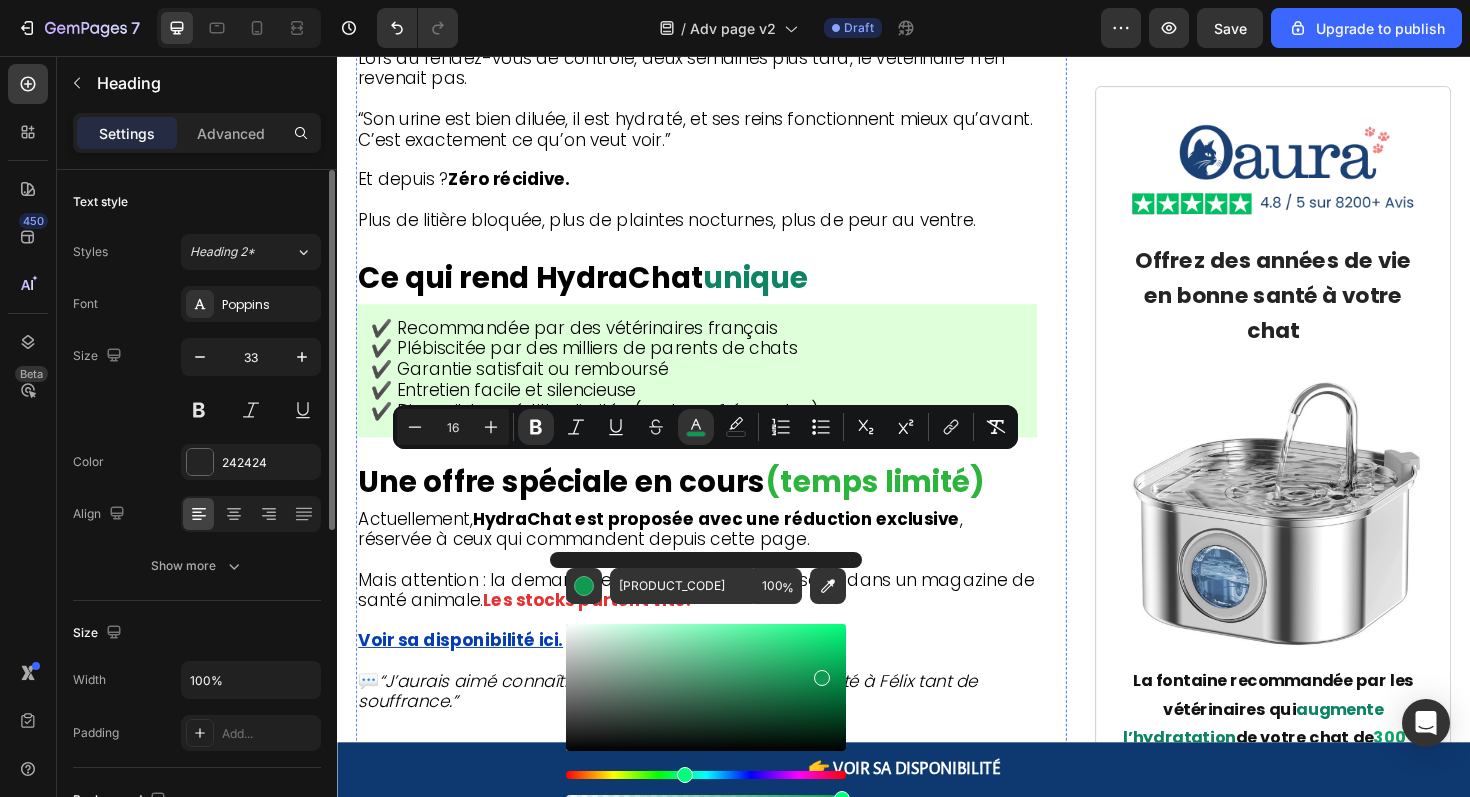 click on "Quand j’ai installé la  HydraChat , je n’attendais pas grand-chose…" at bounding box center [717, -2072] 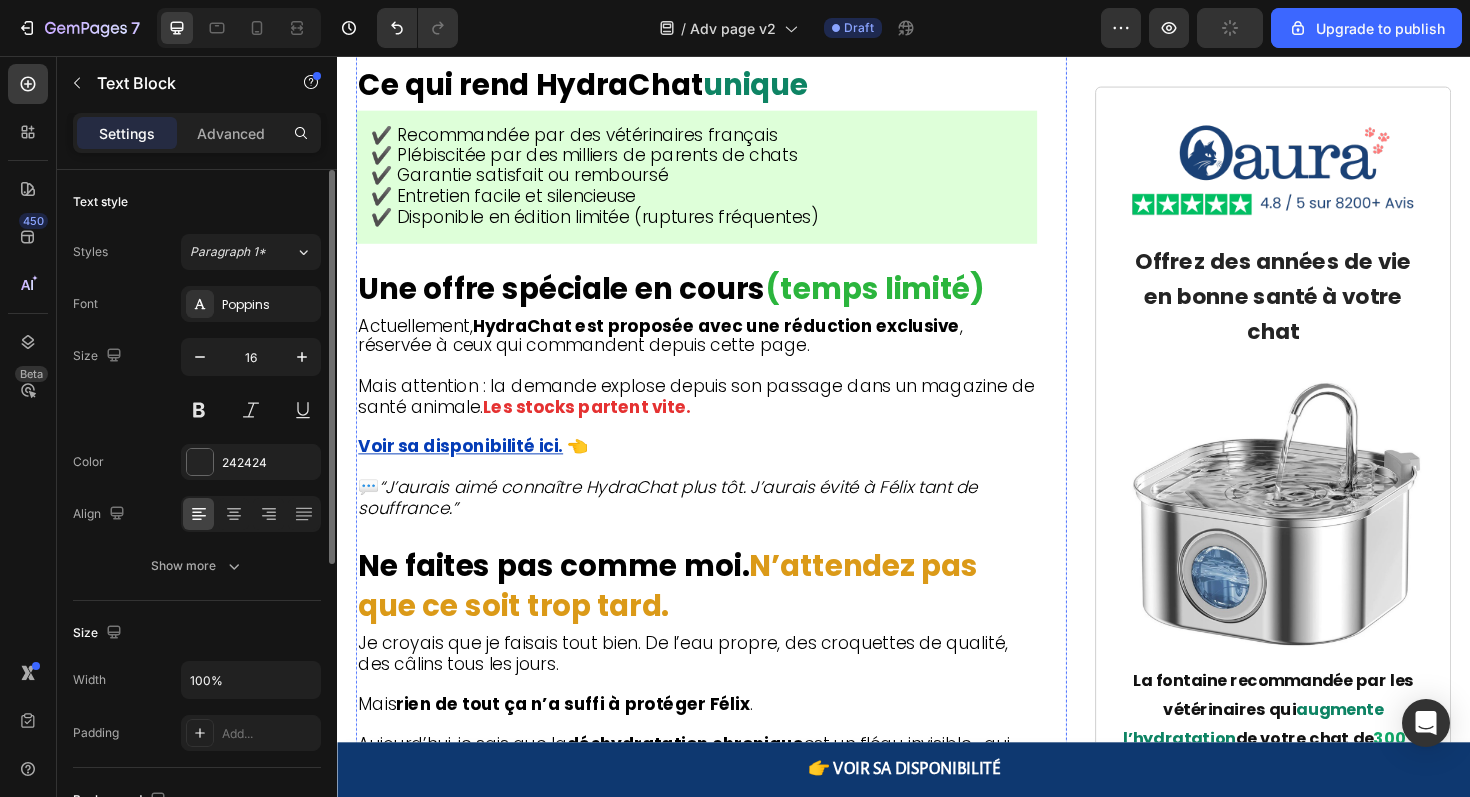 scroll, scrollTop: 9806, scrollLeft: 0, axis: vertical 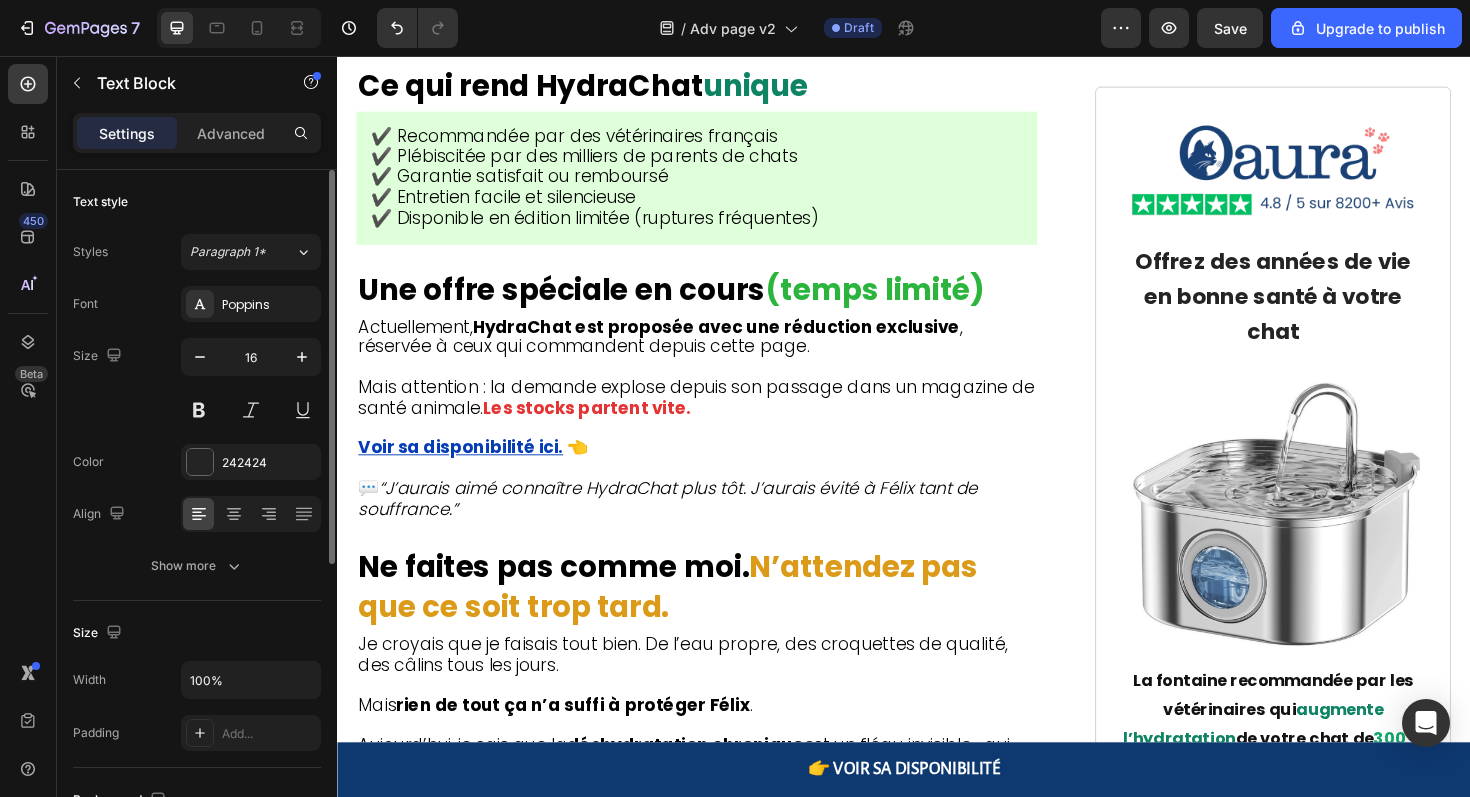 click on "Après 2 semaines :" at bounding box center [717, -2137] 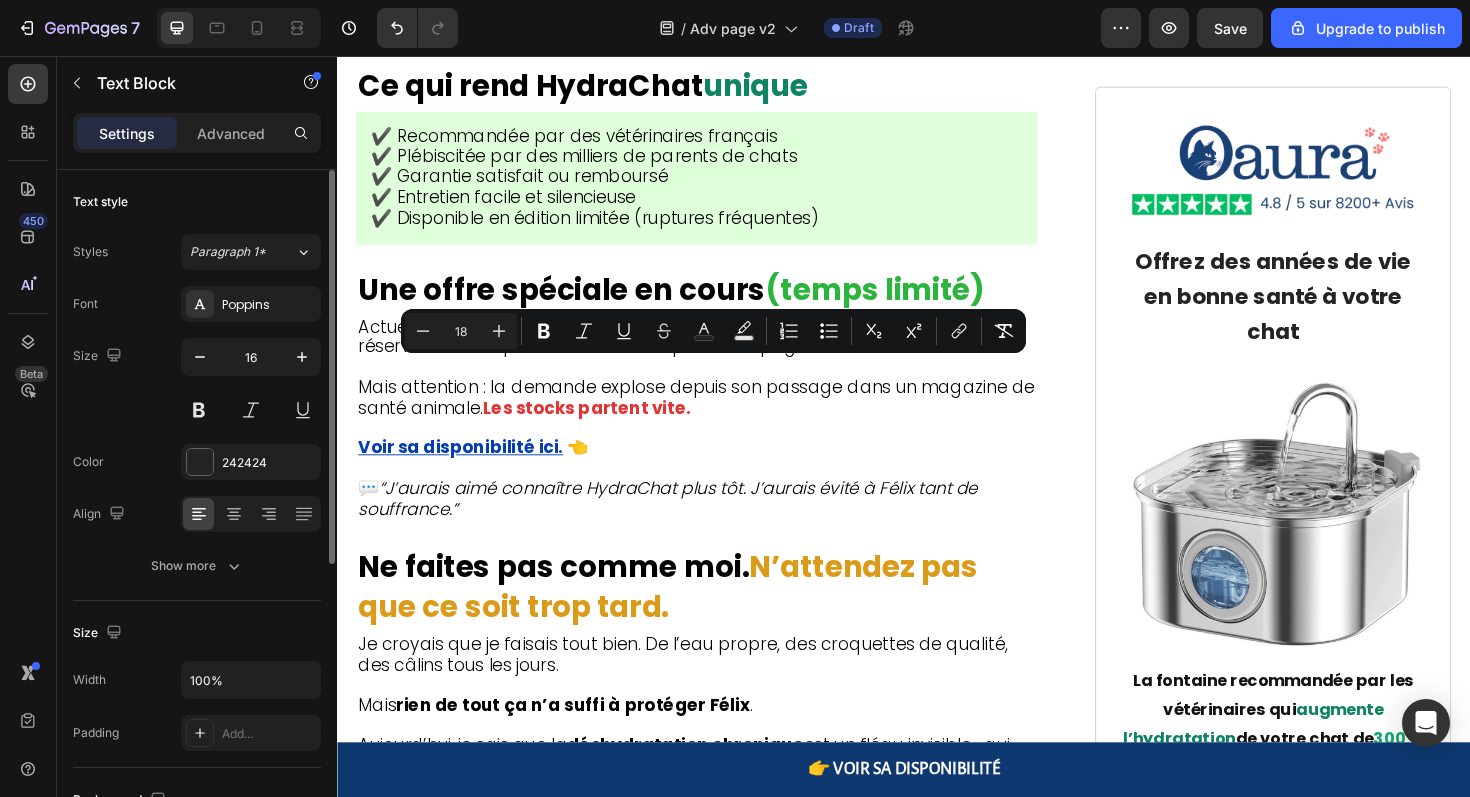 drag, startPoint x: 541, startPoint y: 535, endPoint x: 361, endPoint y: 390, distance: 231.13849 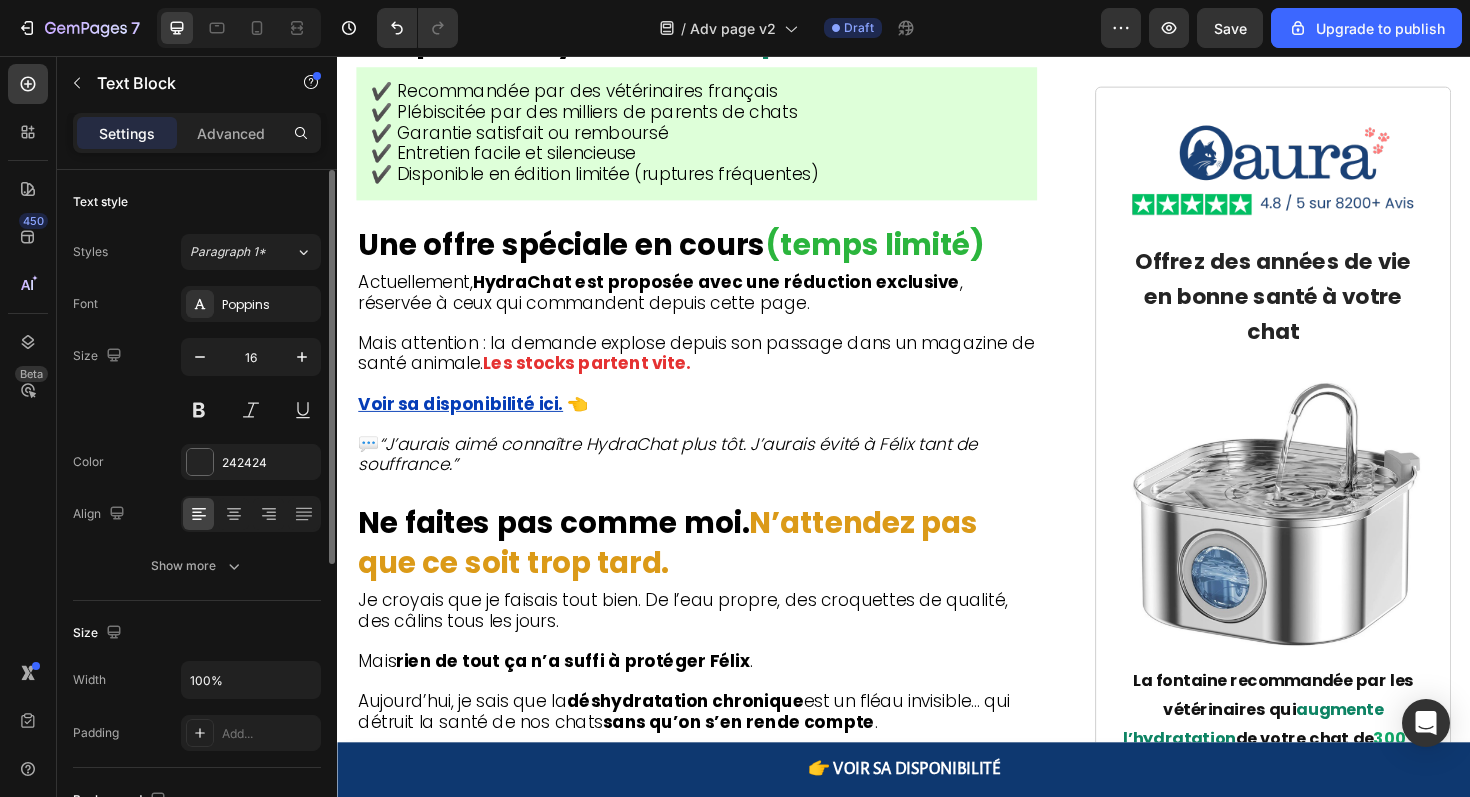 click on "Les créateurs d'Hydrachat sont si confiants en leur fontaine qu'ils offrent une garantie complète satisfait ou remboursé. Si vous n'êtes pas 100% satisfait de vos résultats, ils rembourseront chaque centime sans poser de questions." at bounding box center (717, -2256) 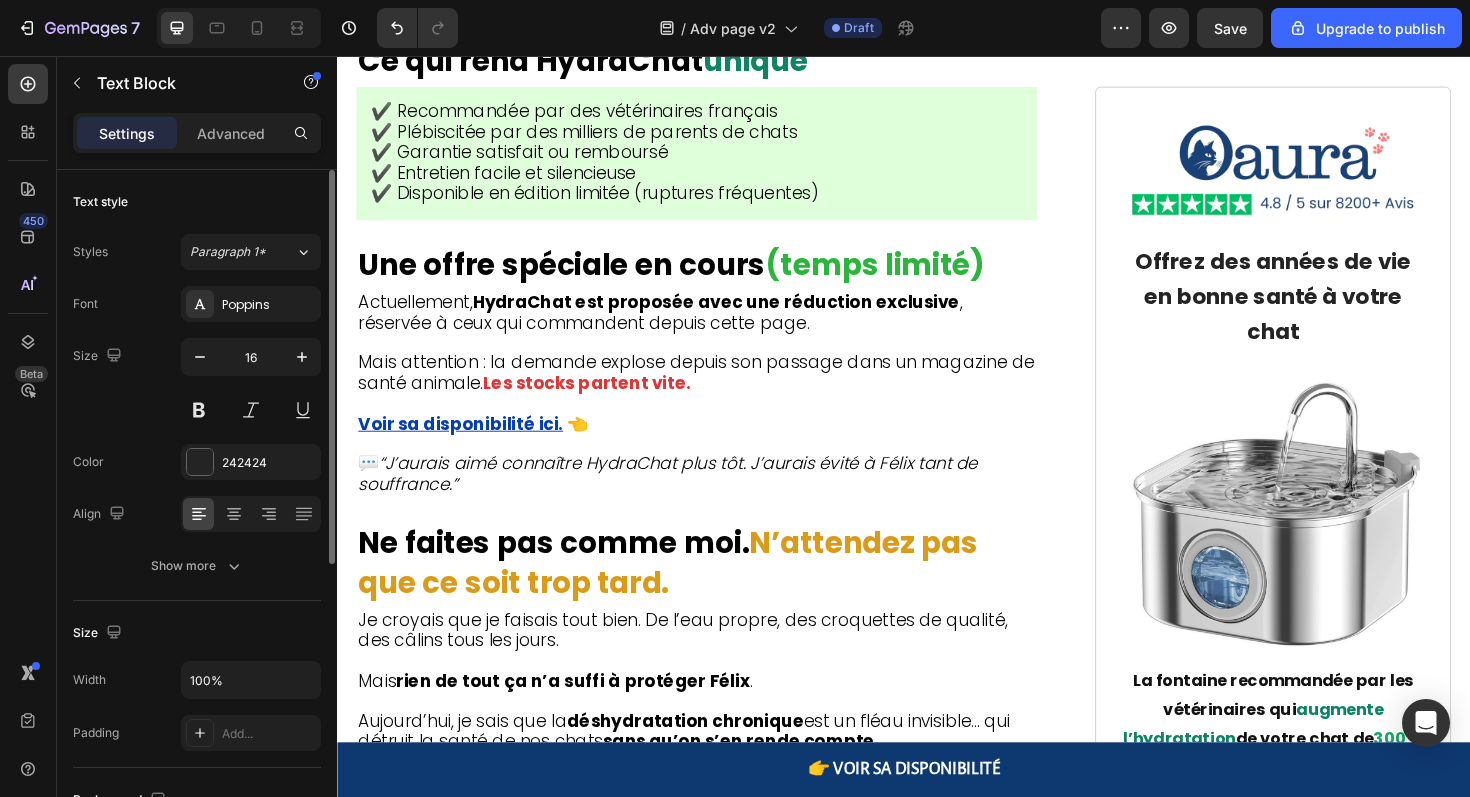 click on "Les créateurs d'Hydrachat sont si confiants en leur fontaine qu'ils offrent une garantie complète satisfait ou remboursé. Si vous n'êtes pas 100% satisfait de vos résultats, ils rembourseront chaque centime sans poser de questions." at bounding box center (717, -2256) 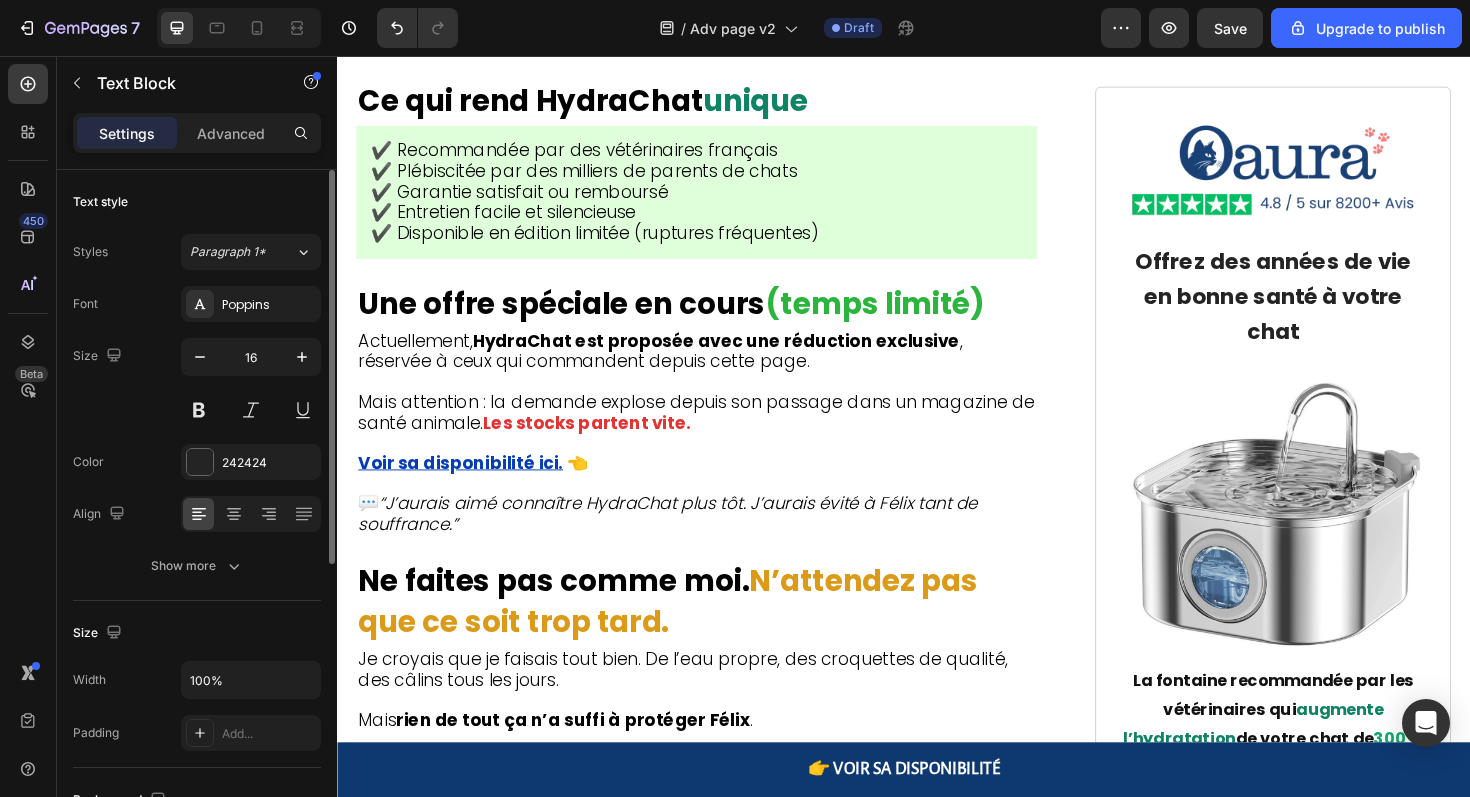 click on "Les créateurs d'Hydrachat sont si confiants en leur fontaine qu'ils offrent une garantie complète satisfait ou remboursé." at bounding box center (717, -2266) 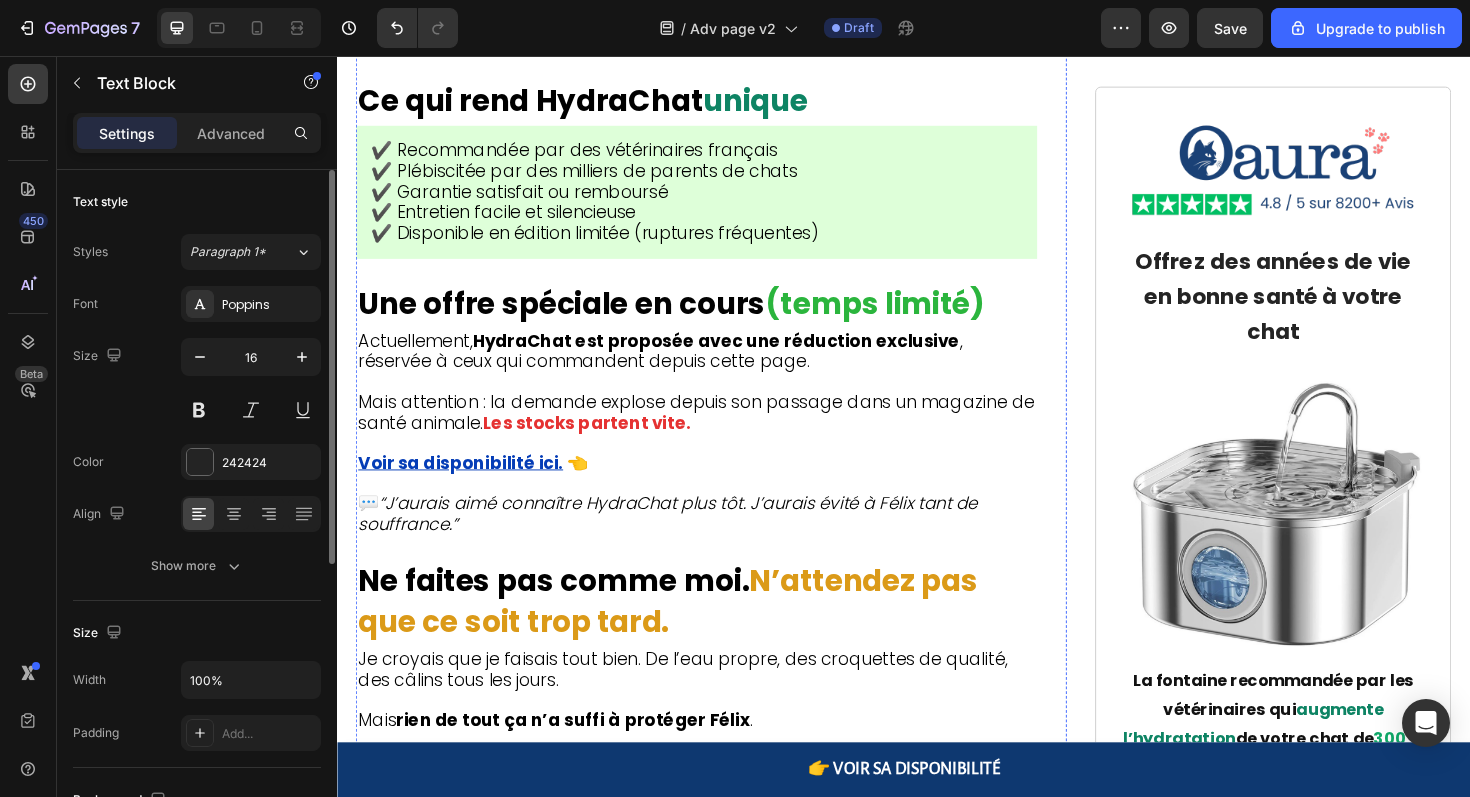 click on "-  Plus aucune  douleur à la litière" at bounding box center (515, -2063) 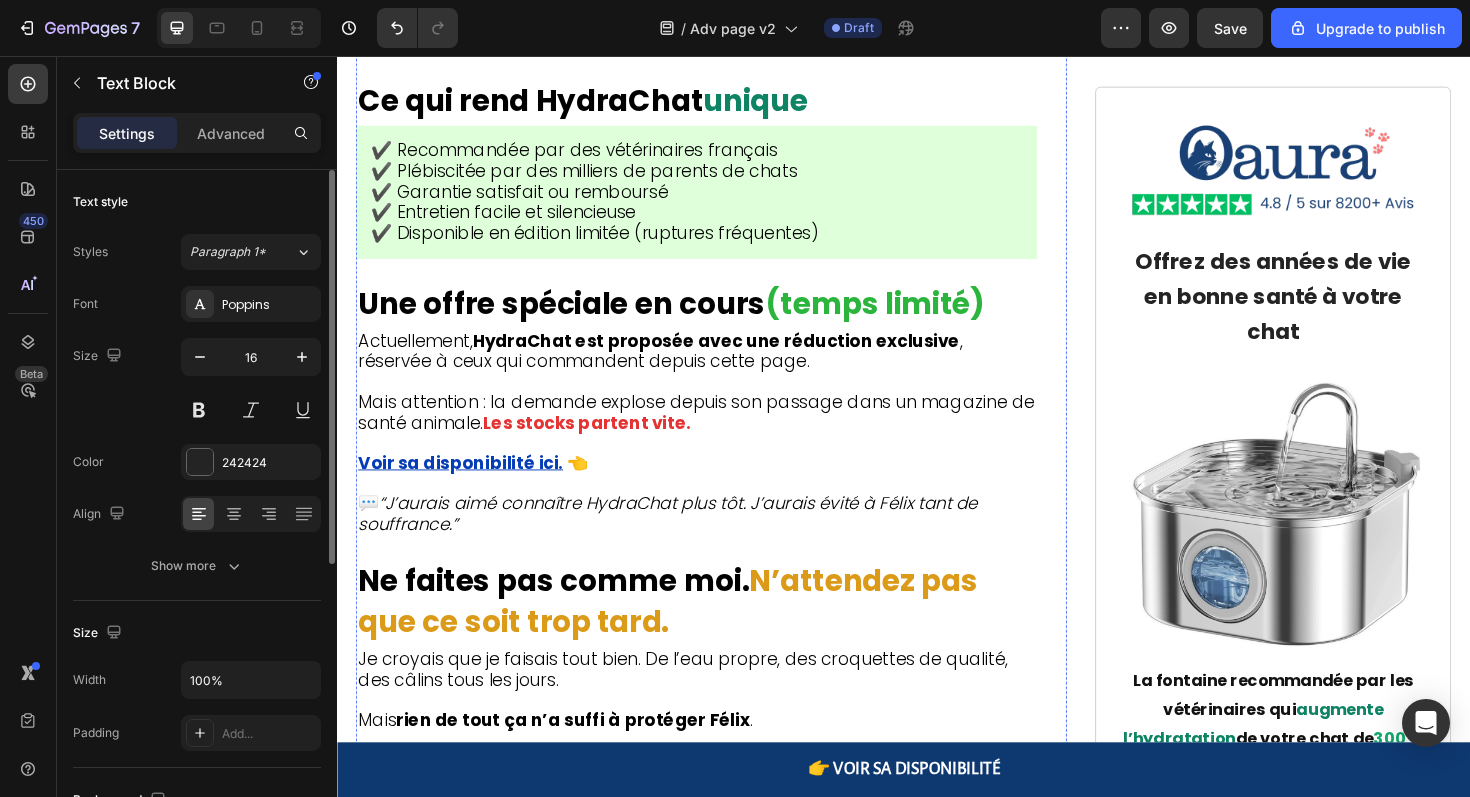 click on "D'après les milliers d'avis positifs qu'Hydrachat a reçus, il est très probable que vous soyez complètement satisfait. Mais au cas où vous ne seriez pas content de votre achat, vous pouvez le retourner sans tracas." at bounding box center (717, -2131) 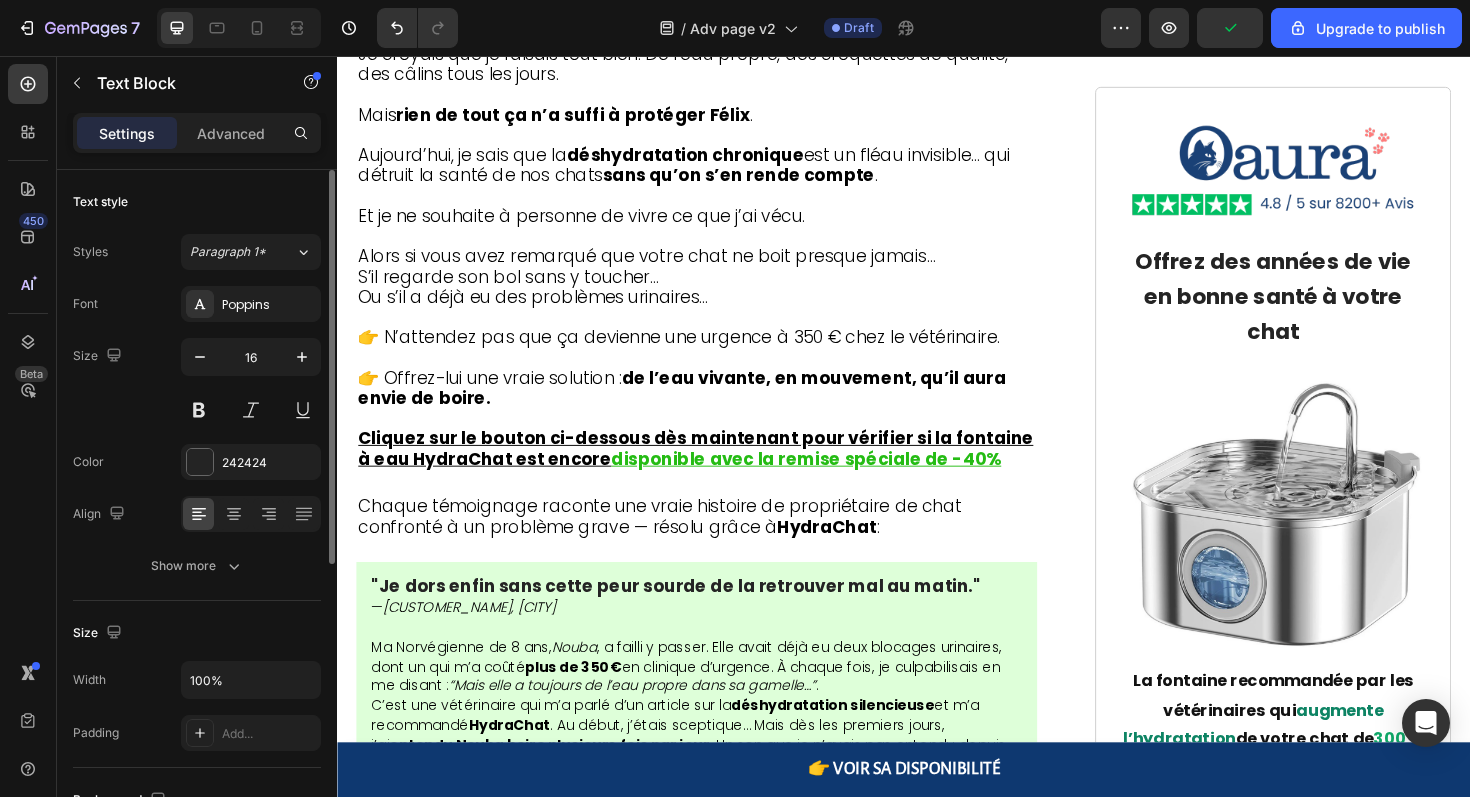 scroll, scrollTop: 10690, scrollLeft: 0, axis: vertical 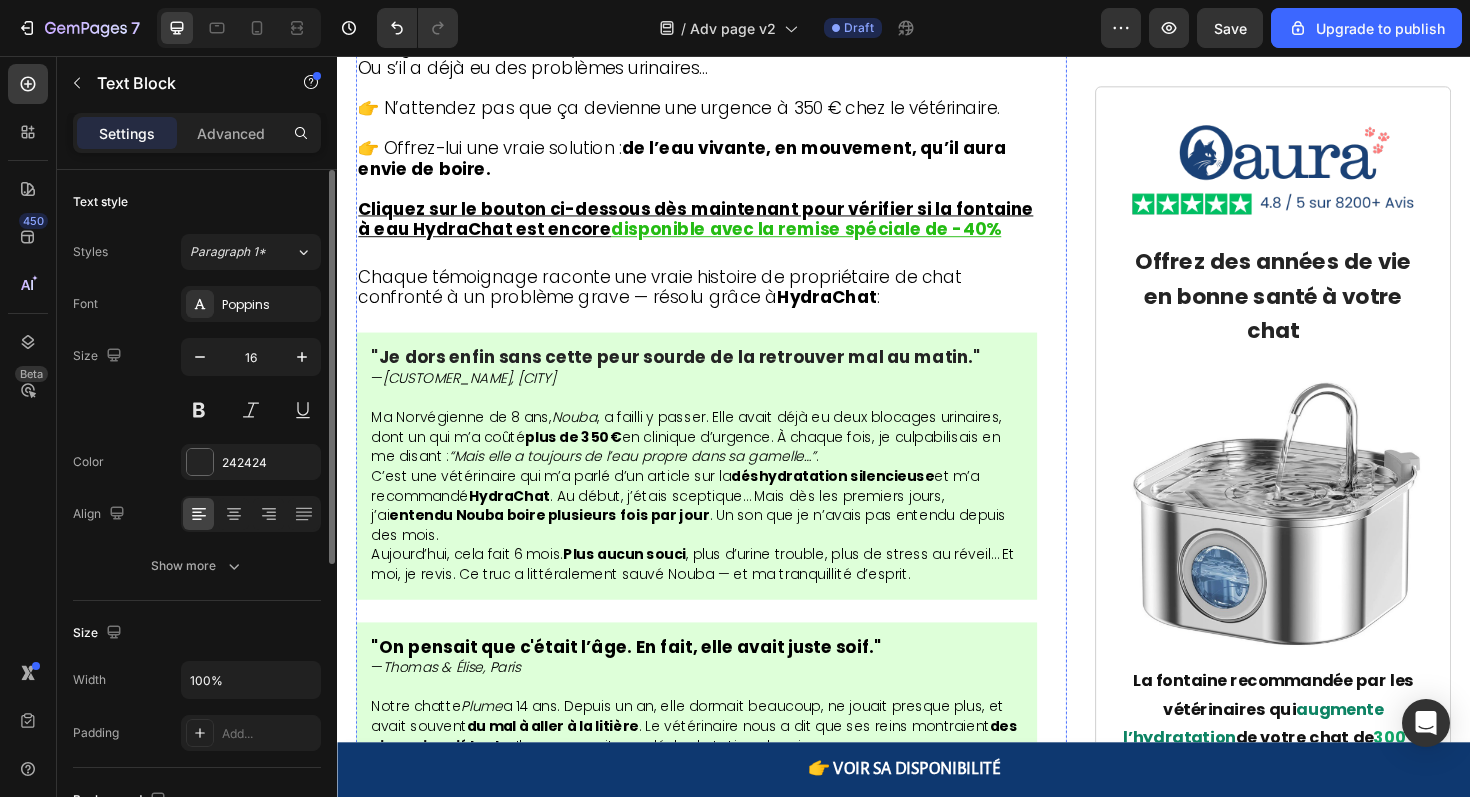 click on "Ce que fait HydraChat (que les bols classiques ne font pas)" at bounding box center (643, -2180) 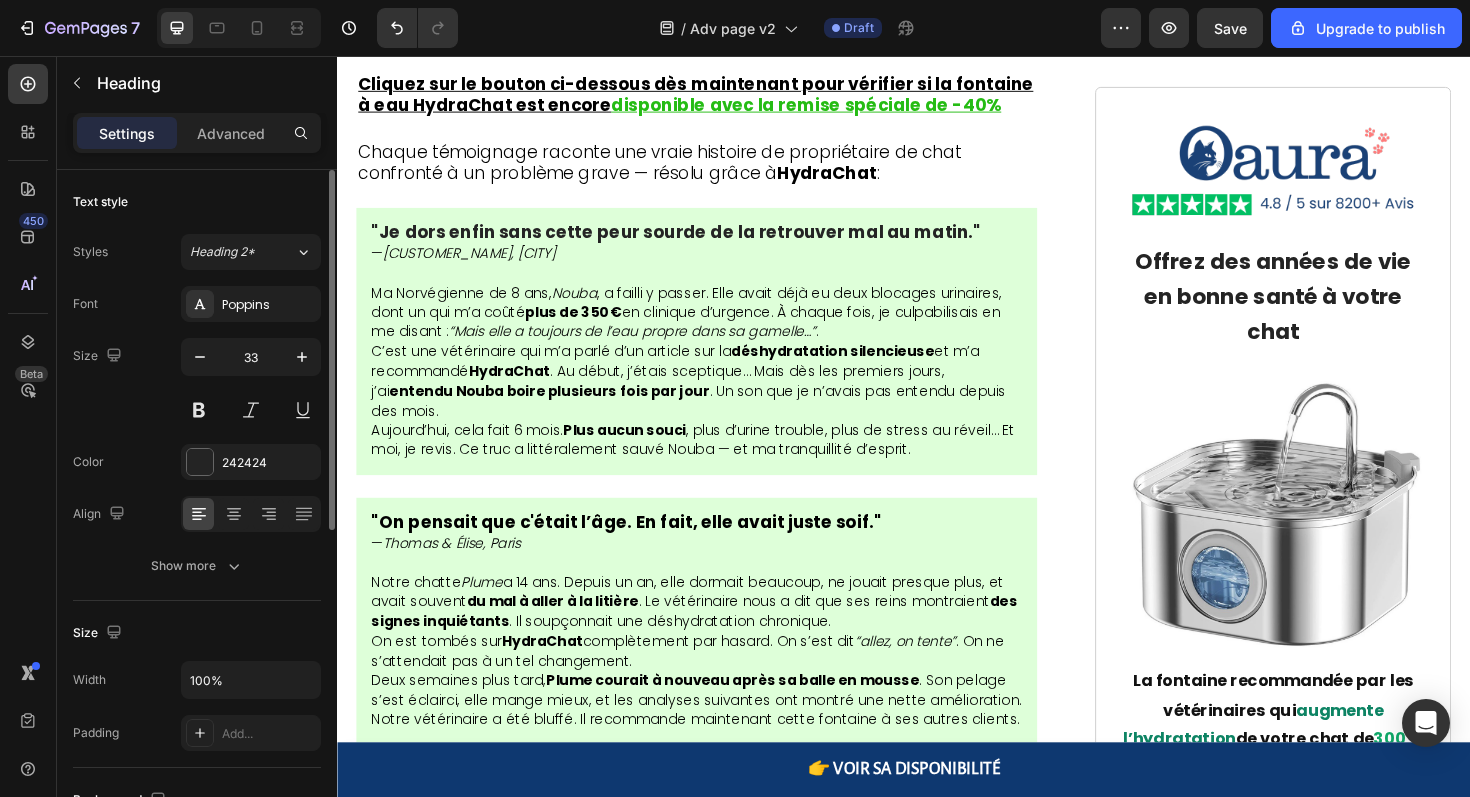 scroll, scrollTop: 10818, scrollLeft: 0, axis: vertical 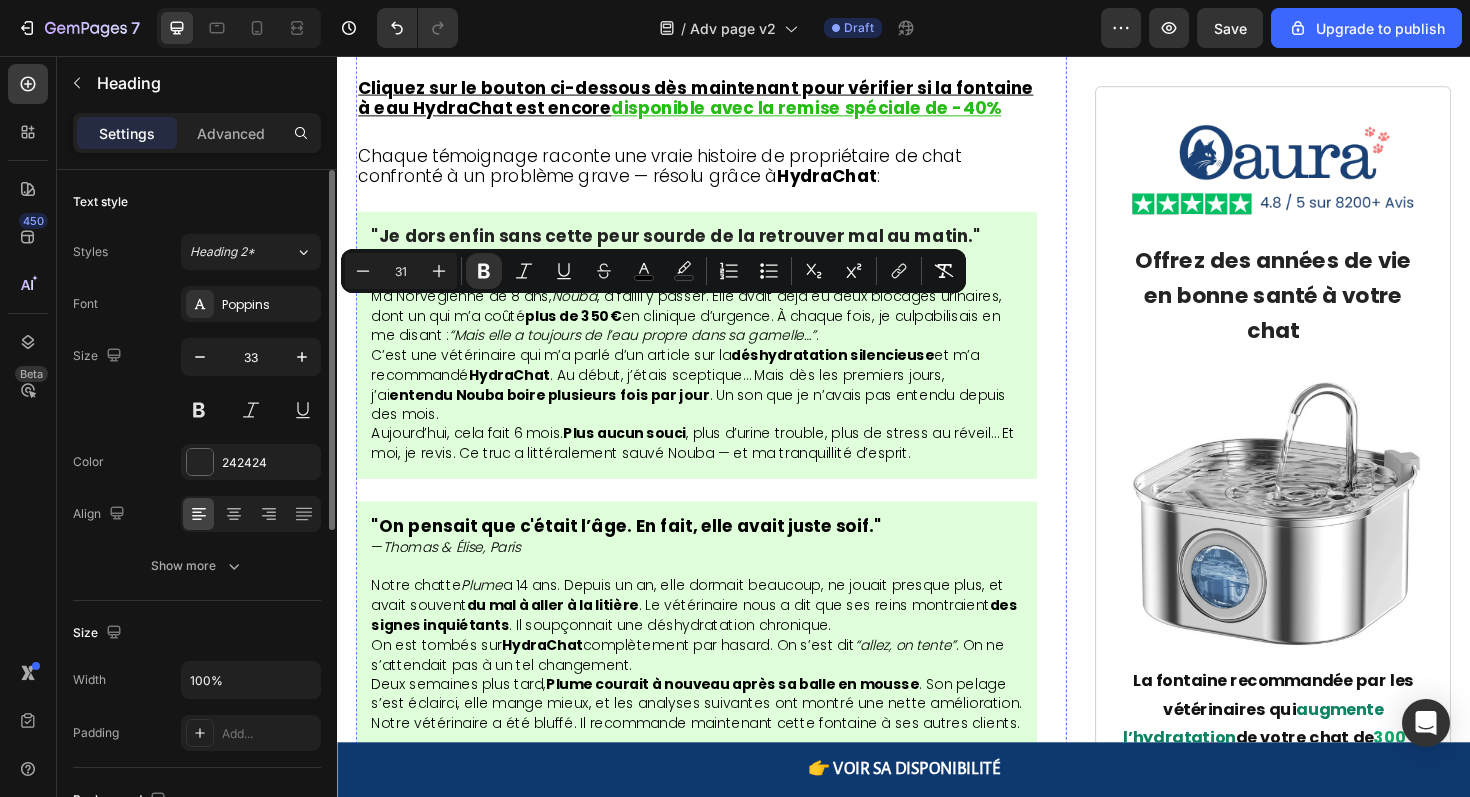 click on "💨  Oxygénation constante L’eau reste fraîche, aérée et vivante — exactement comme celle que les chats recherchent dans la nature." at bounding box center (717, -2124) 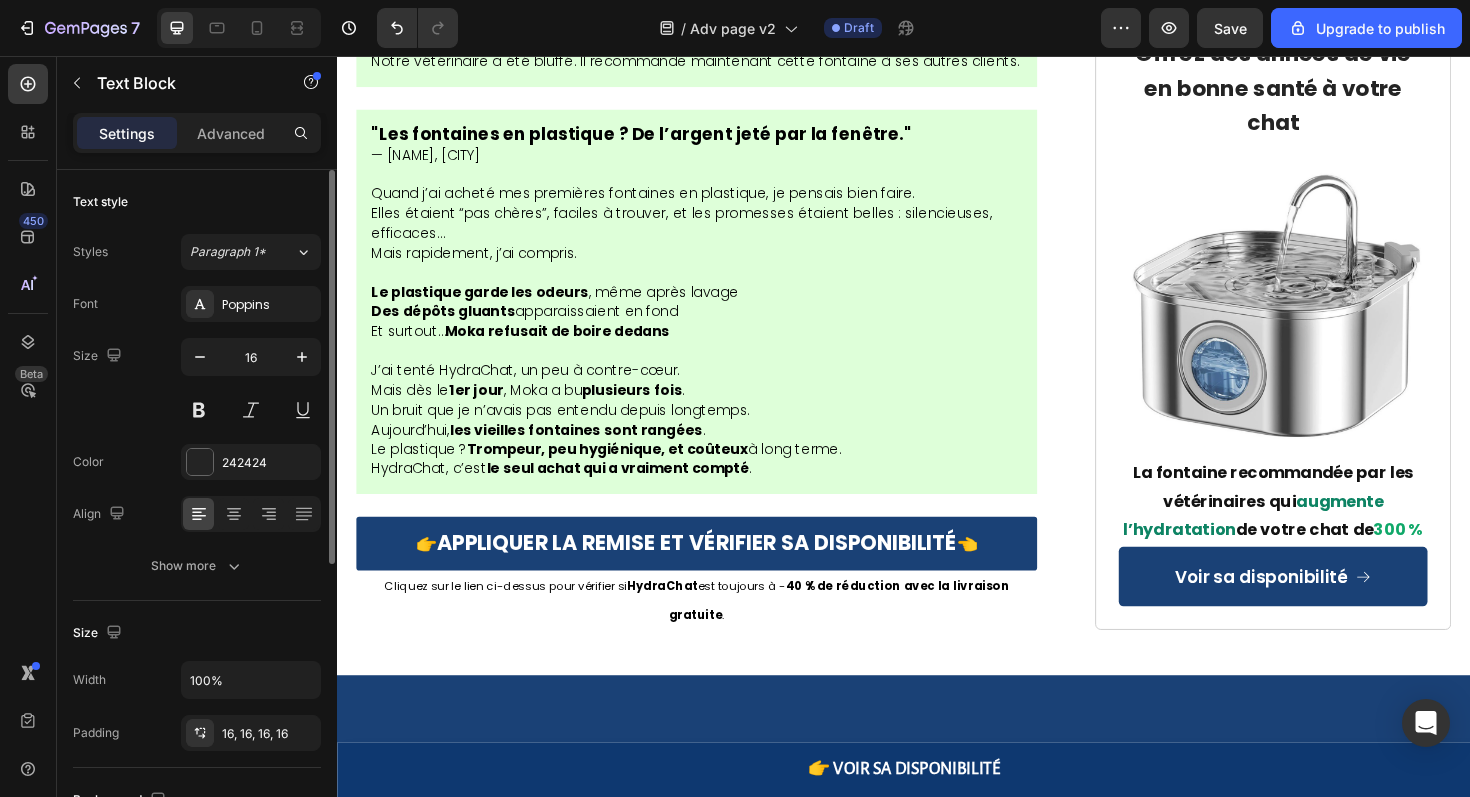 scroll, scrollTop: 11752, scrollLeft: 0, axis: vertical 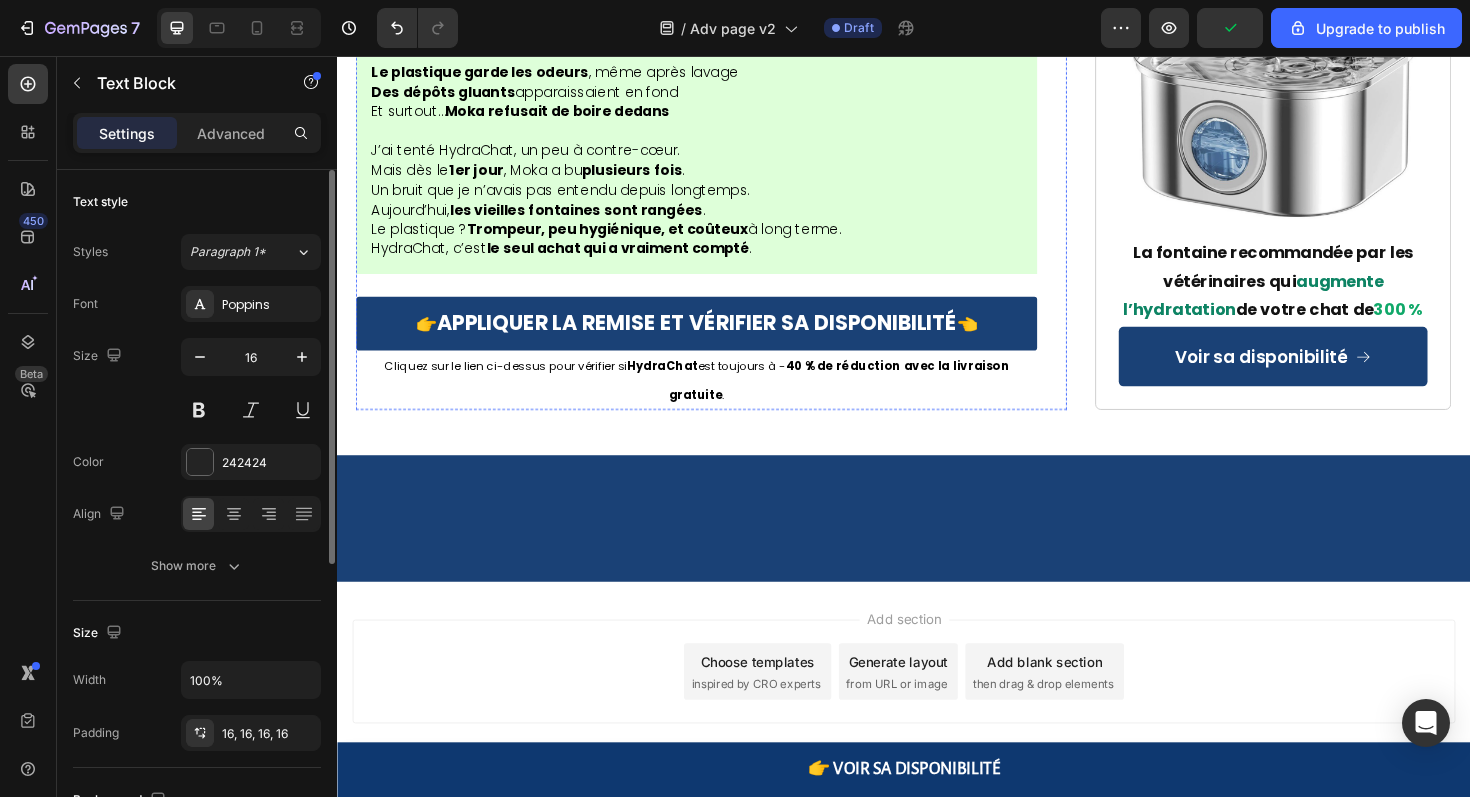 click on "“Ses analyses sont  parfaites ” – dit ma vétérinaire" at bounding box center [717, -2152] 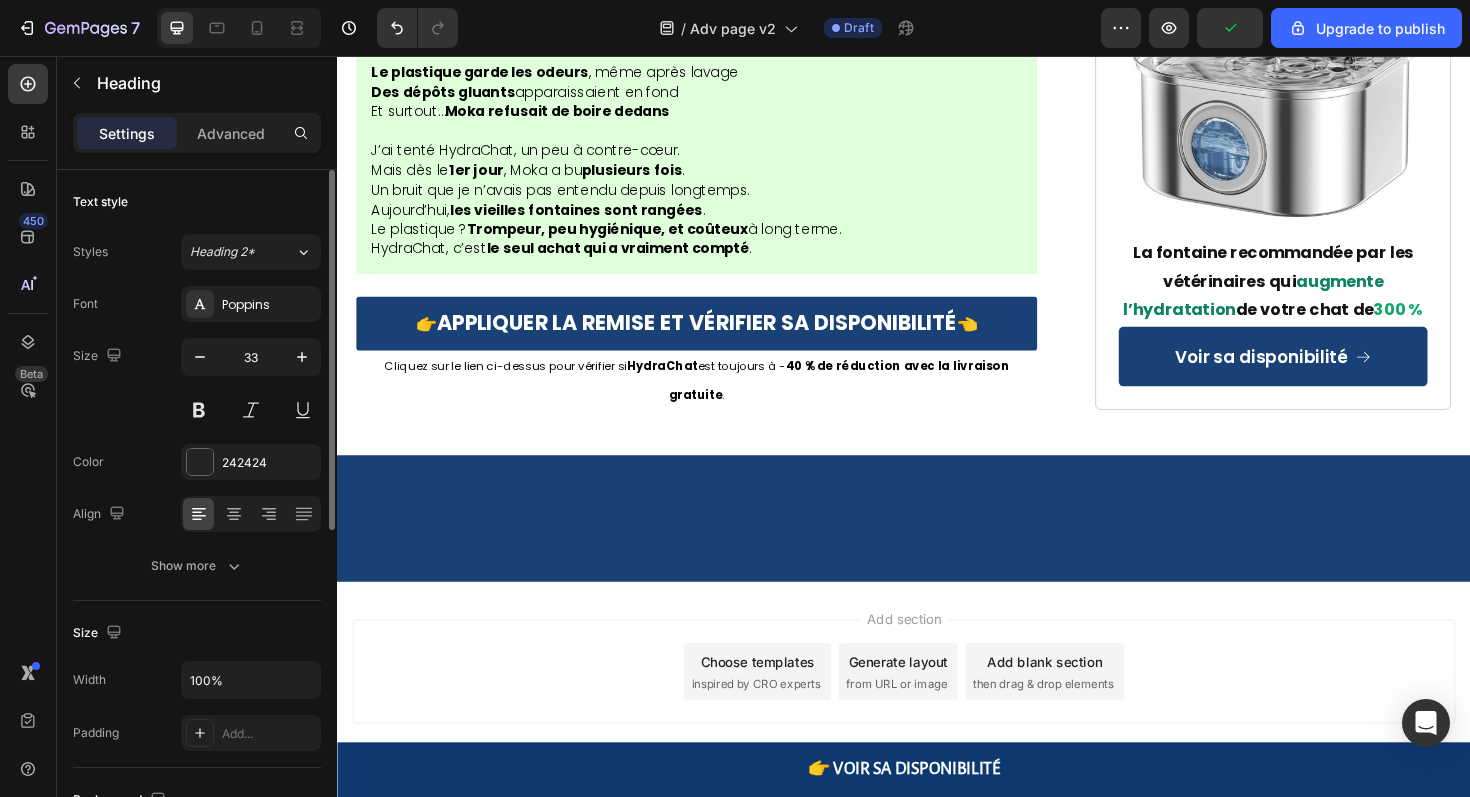 click on "“Ses analyses sont  parfaites ” – dit ma vétérinaire" at bounding box center (717, -2152) 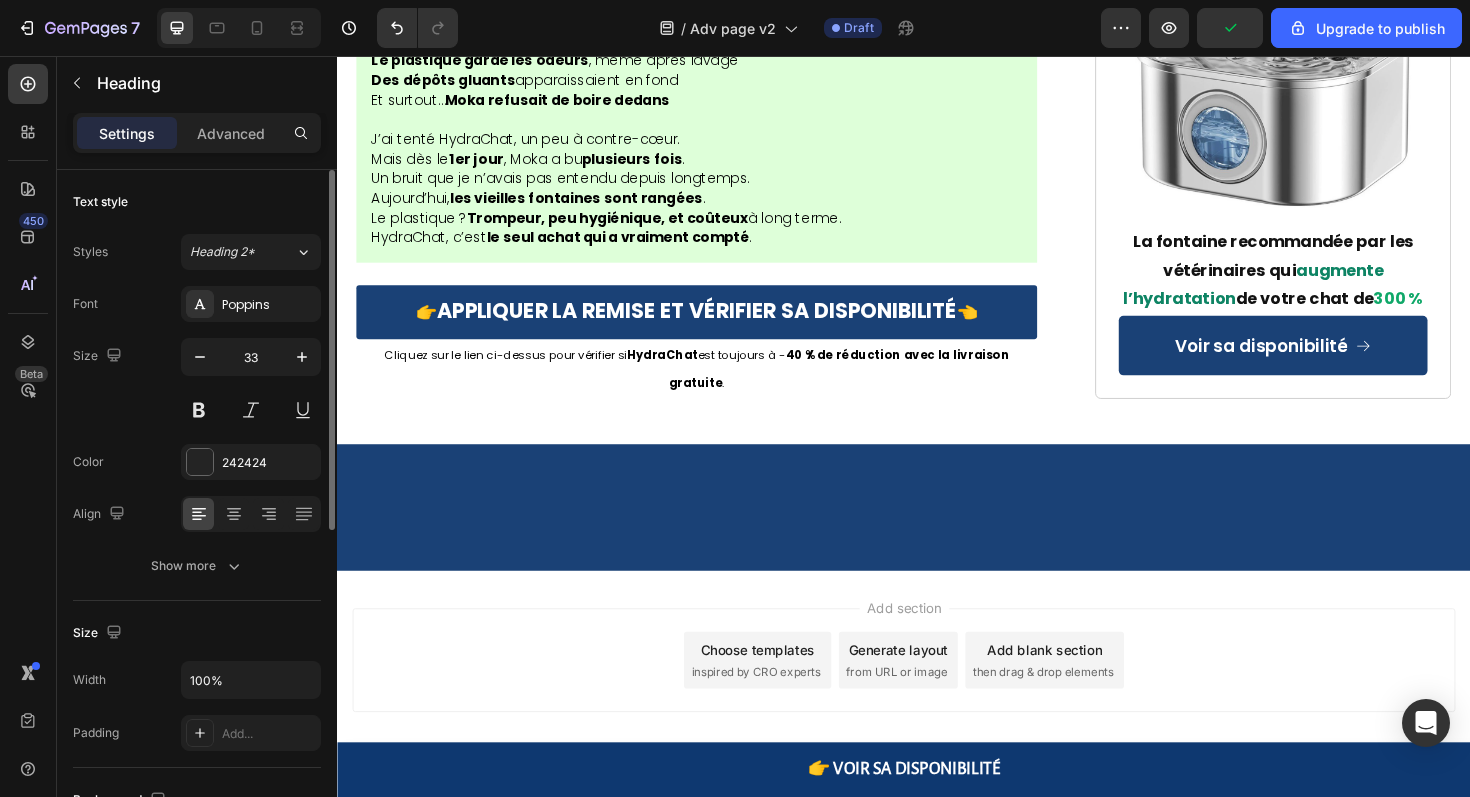 scroll, scrollTop: 12004, scrollLeft: 0, axis: vertical 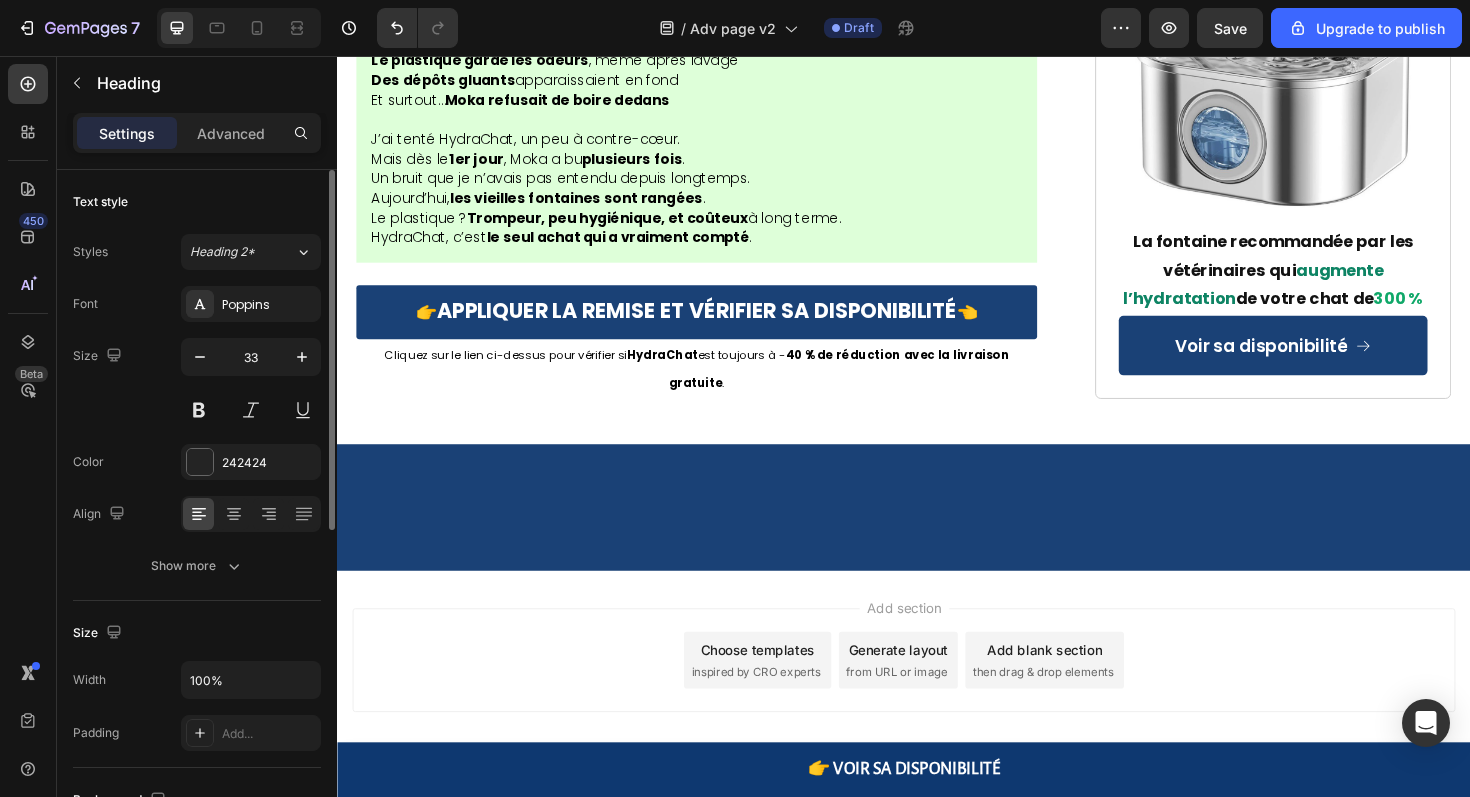click at bounding box center [717, -1937] 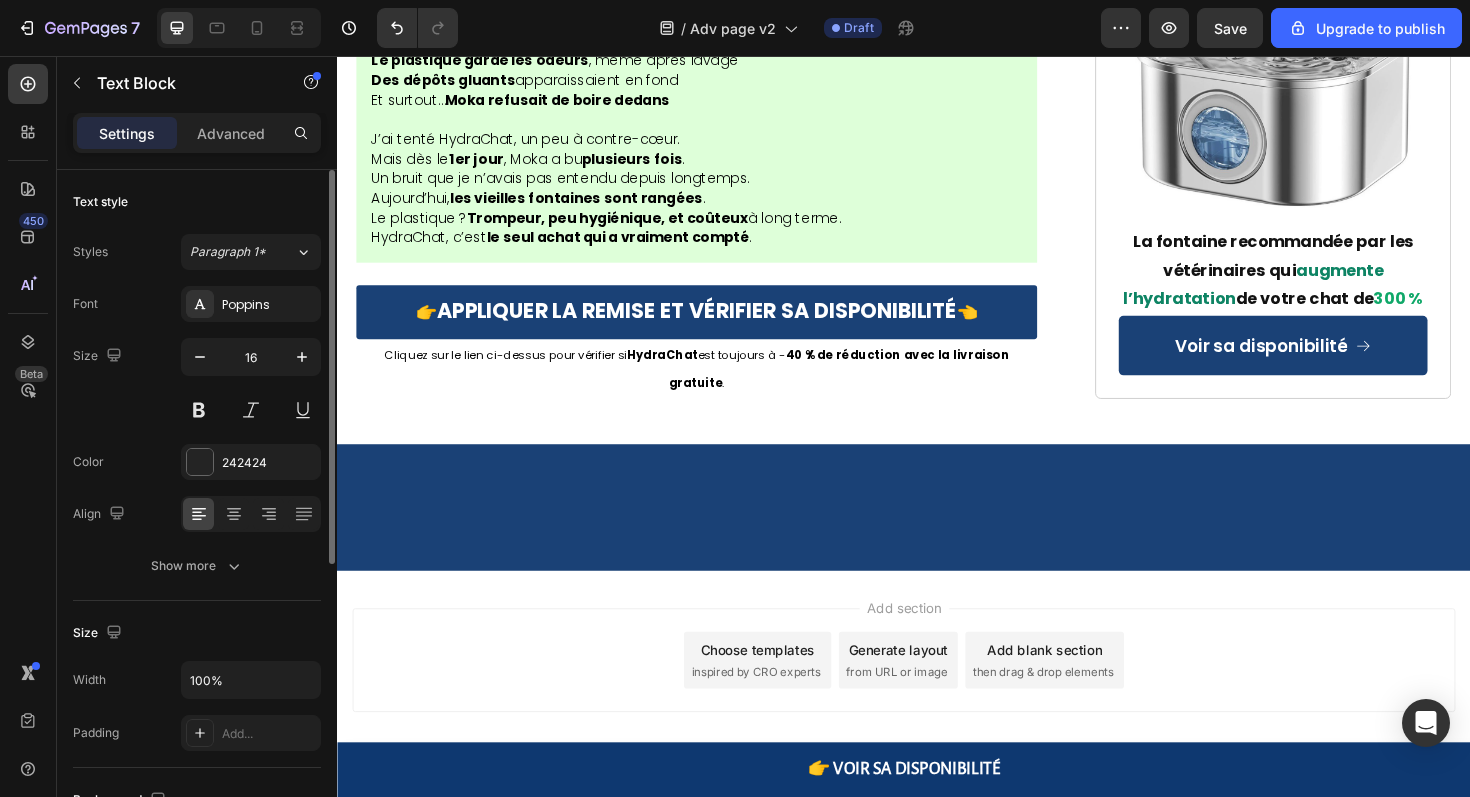 click at bounding box center (717, -1980) 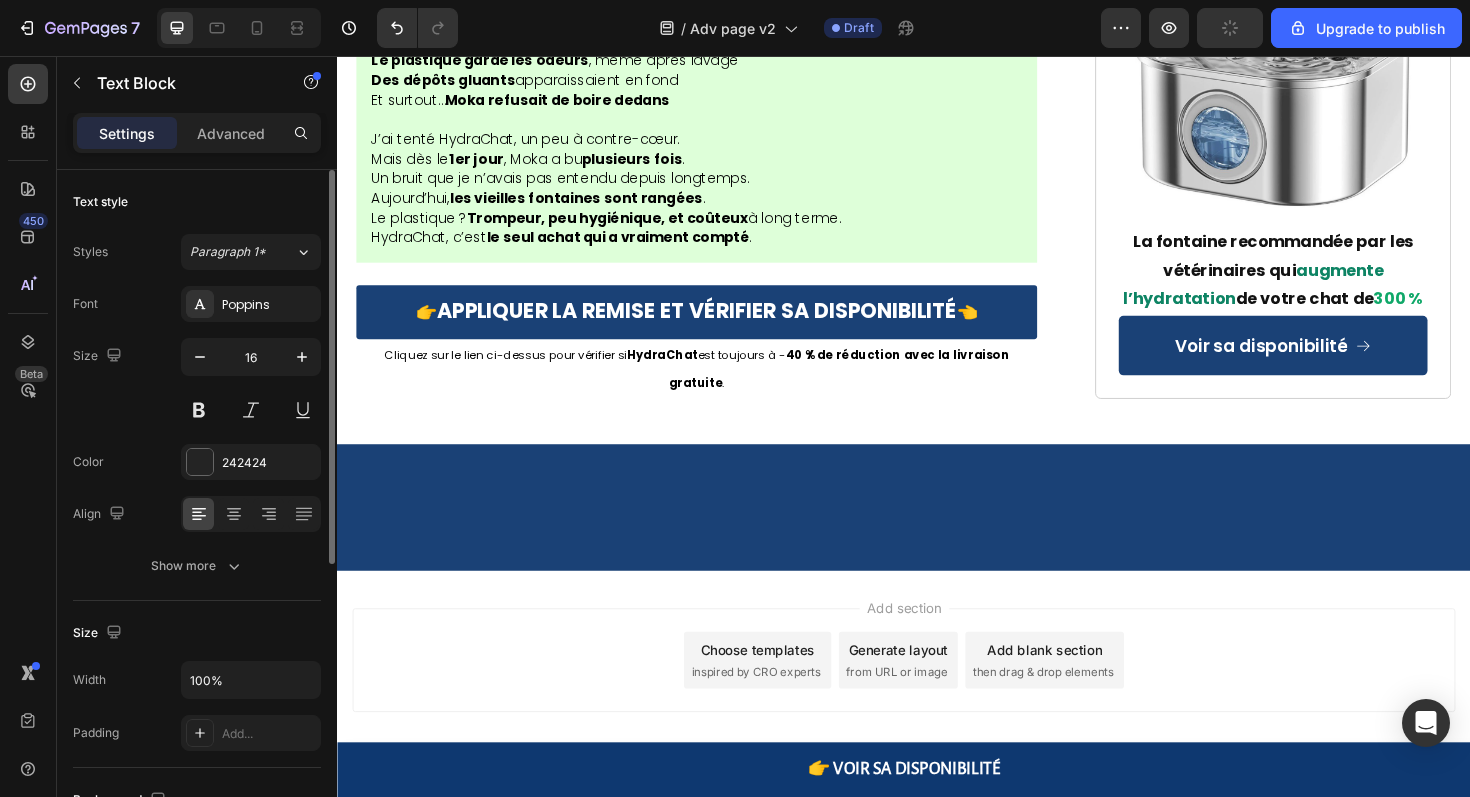 click on "Et depuis ?  Zéro récidive." at bounding box center (717, -1958) 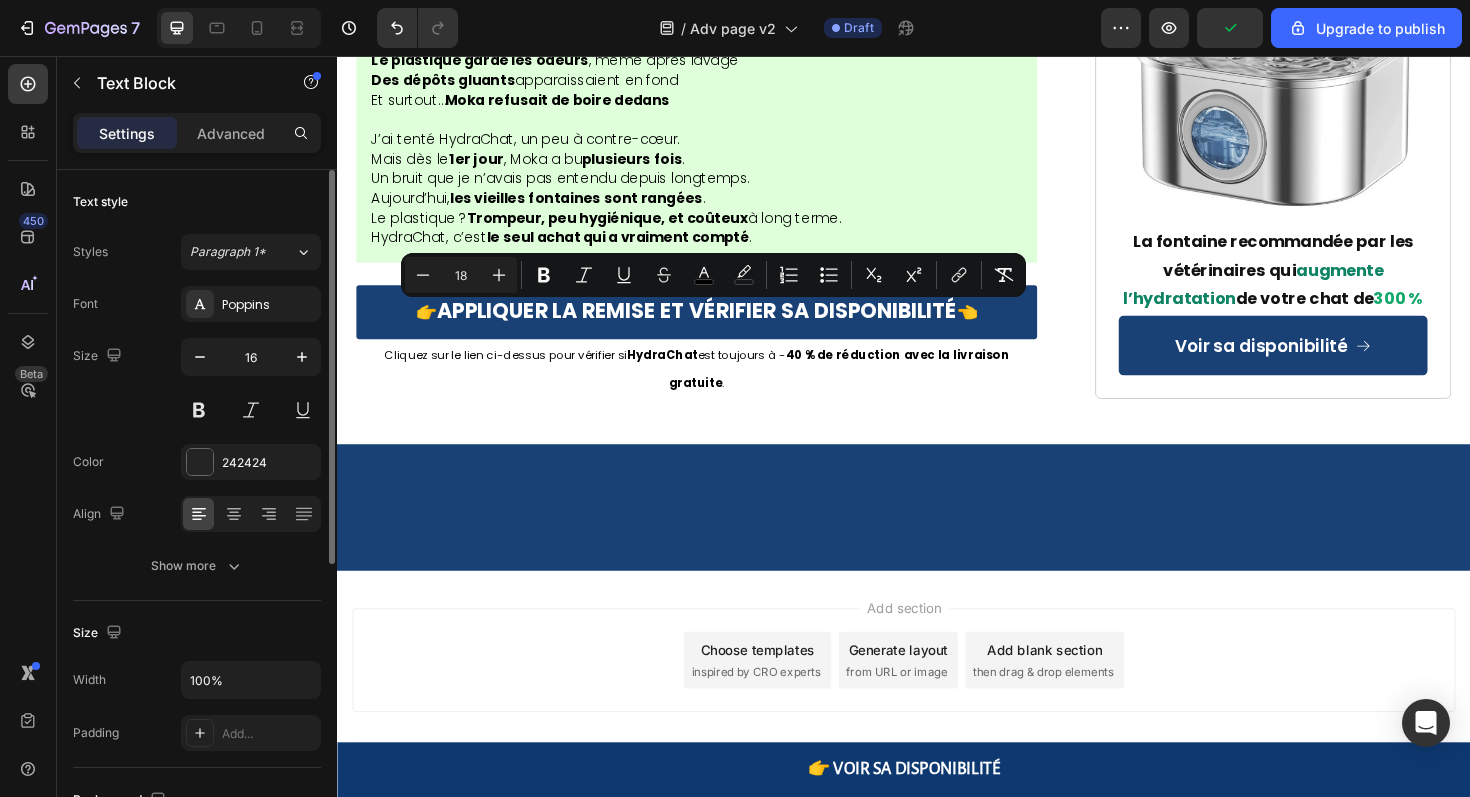 drag, startPoint x: 1030, startPoint y: 506, endPoint x: 279, endPoint y: 326, distance: 772.27 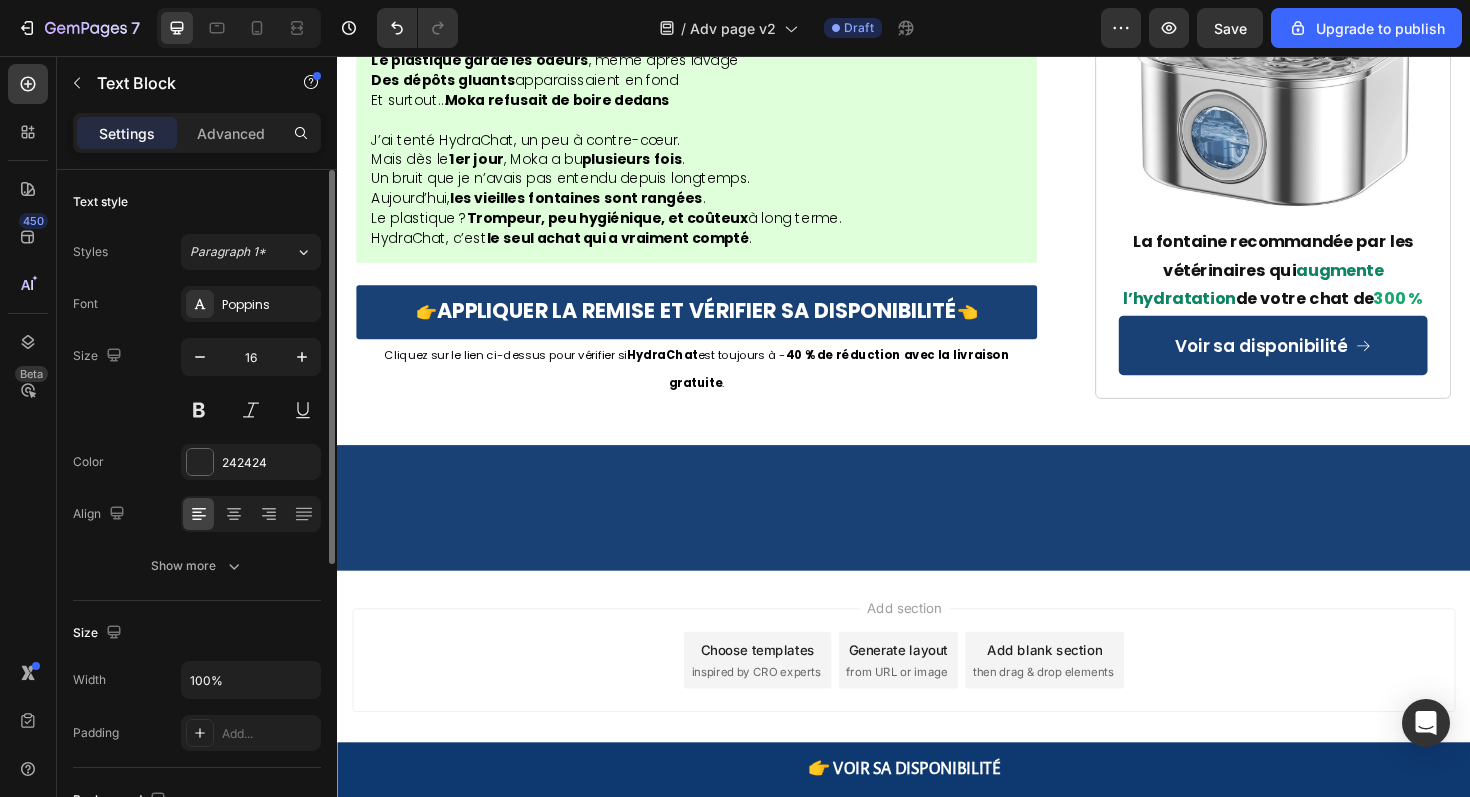 click on "3x plus de risque de maladie rénale" at bounding box center [737, -2160] 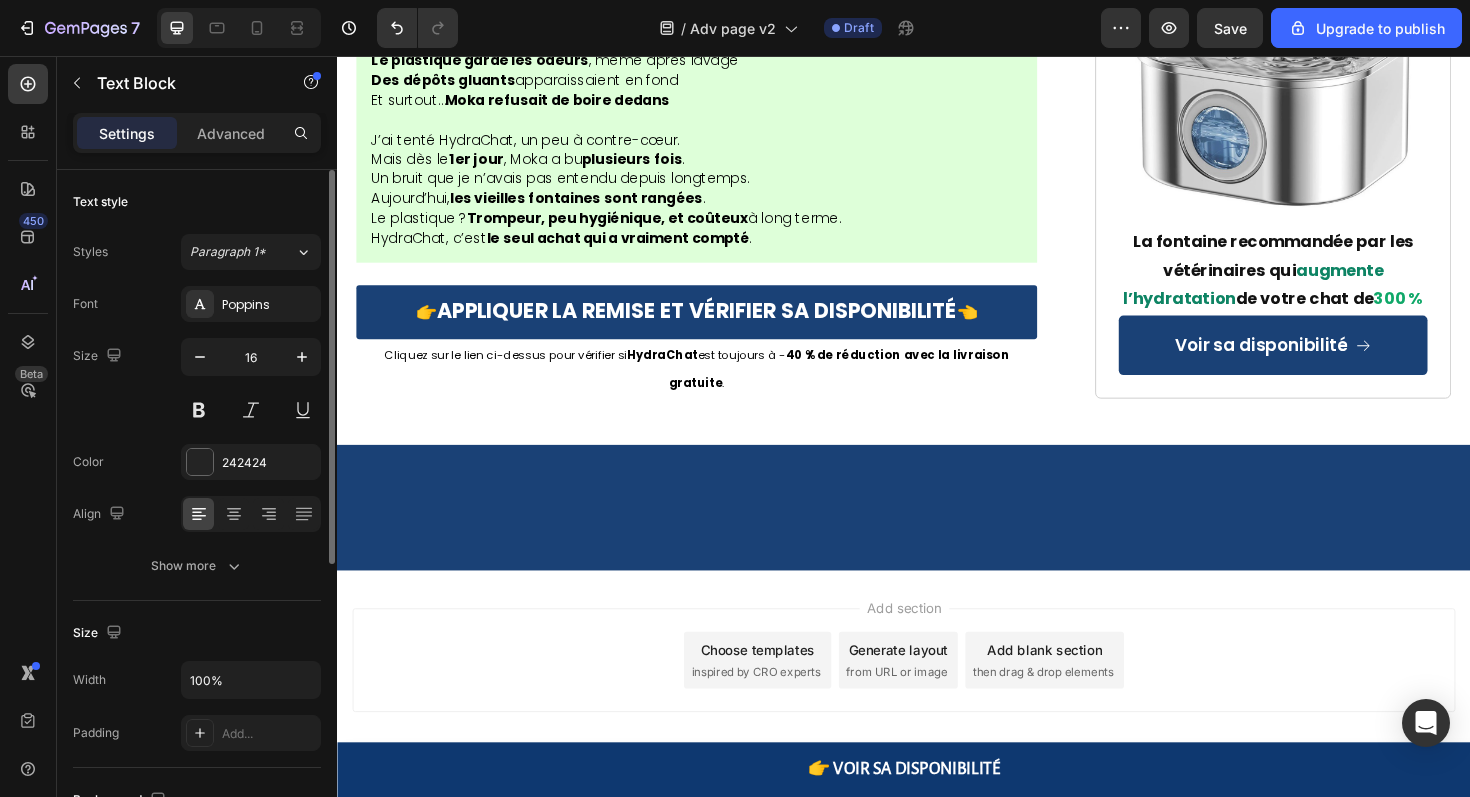click on "Espérances de vie significativement plus courtes" at bounding box center [717, -2102] 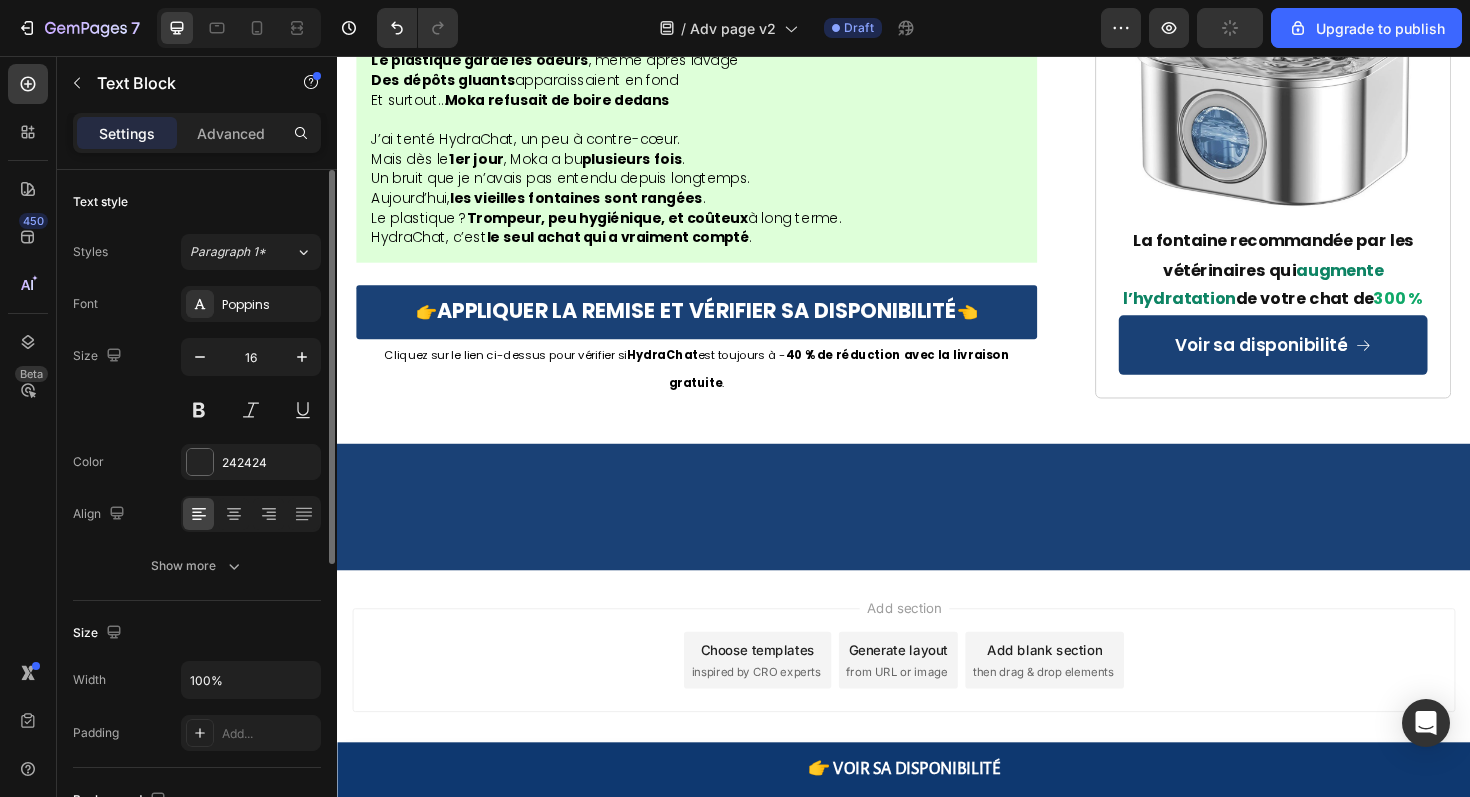 click on "C'est beaucoup de souffrance... et beaucoup de factures vétérinaires potentielles." at bounding box center (717, -2082) 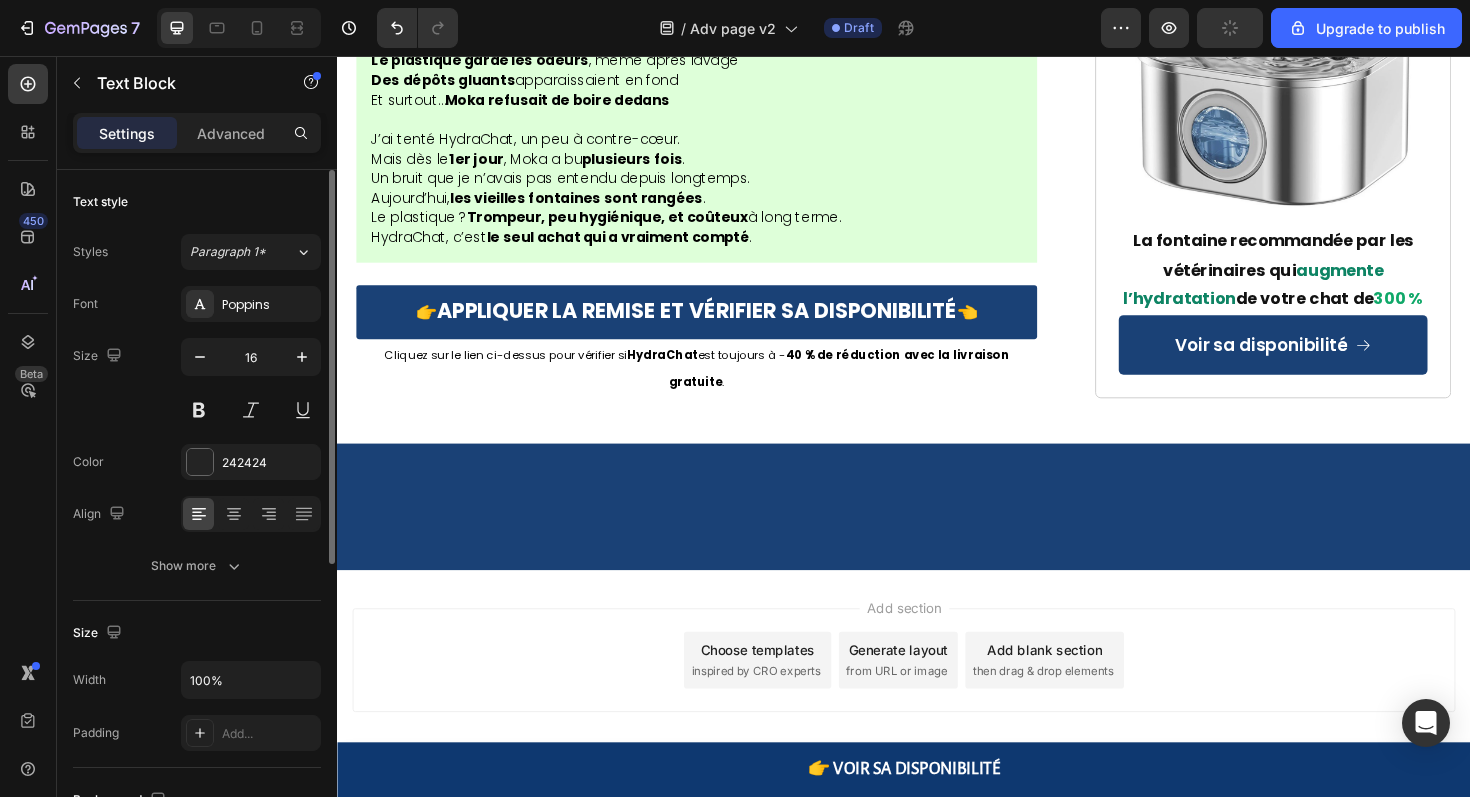 click on "Ne laissez pas votre chat devenir une autre statistique." at bounding box center (717, -2061) 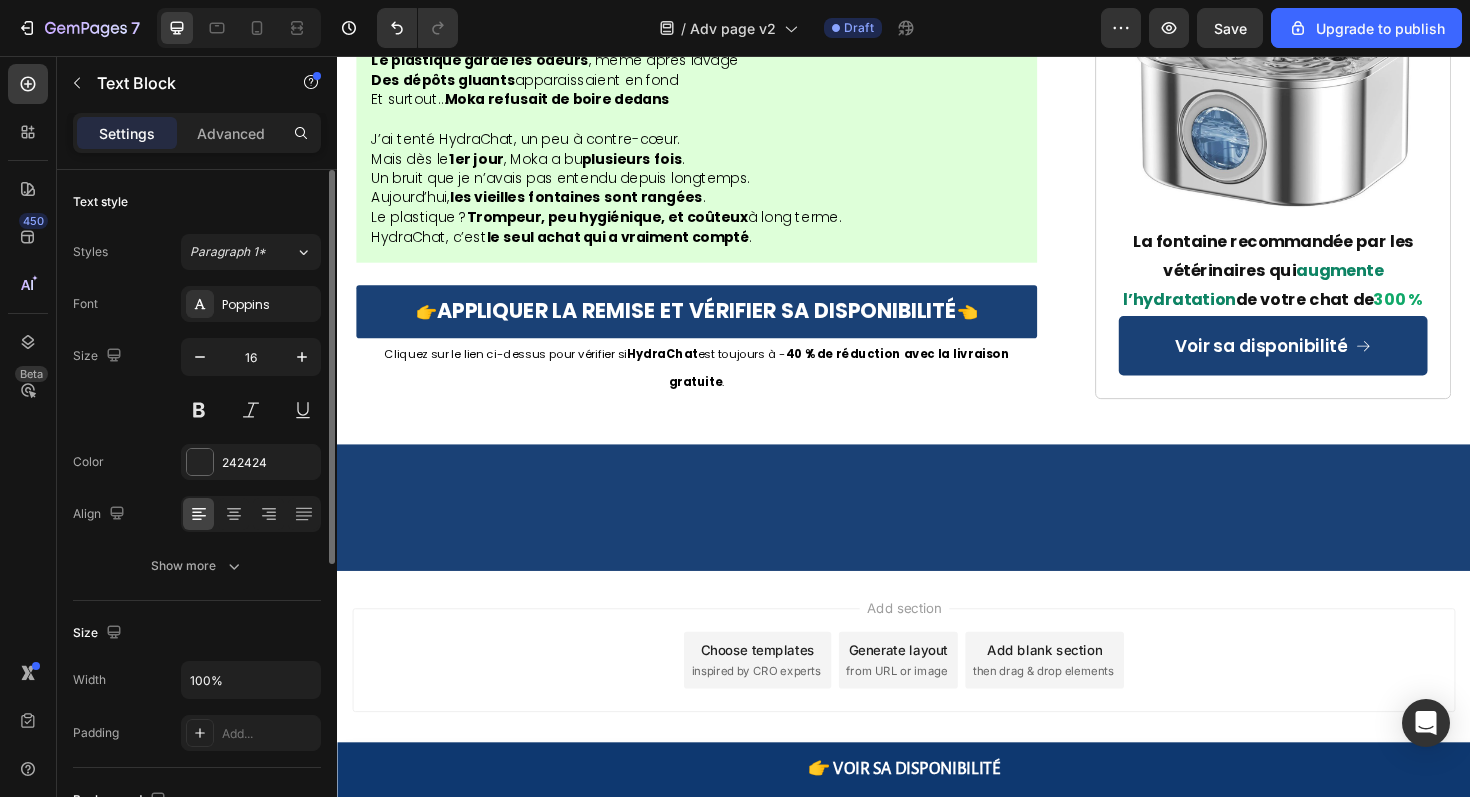 click on "N'attendez pas cette terrifiante urgence de 3h du matin." at bounding box center (717, -2040) 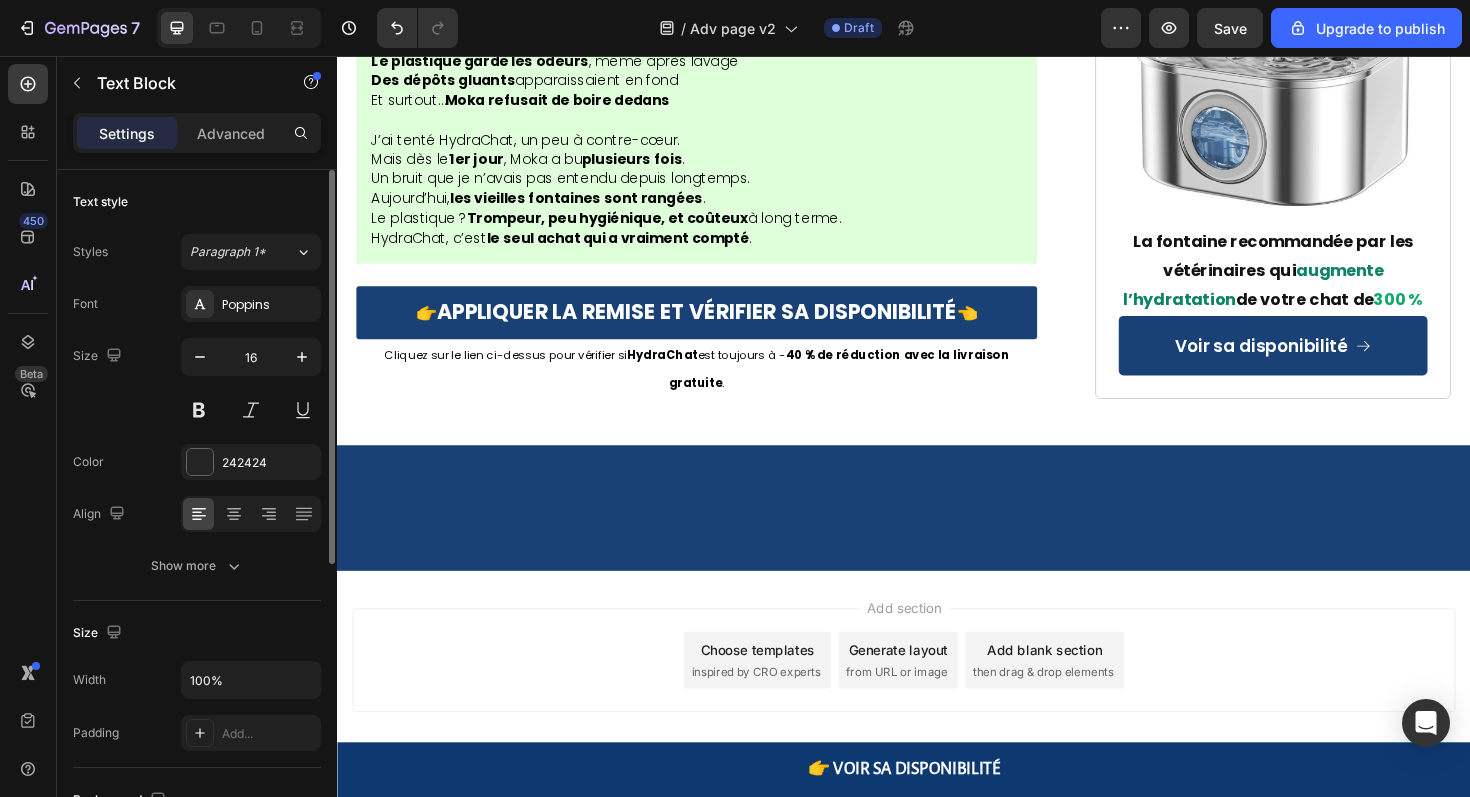 click on "Hydrachat fournit un véritable encouragement naturel à l'hydratation sans médicaments, procédures invasives ou visites d'urgence." at bounding box center (717, -2008) 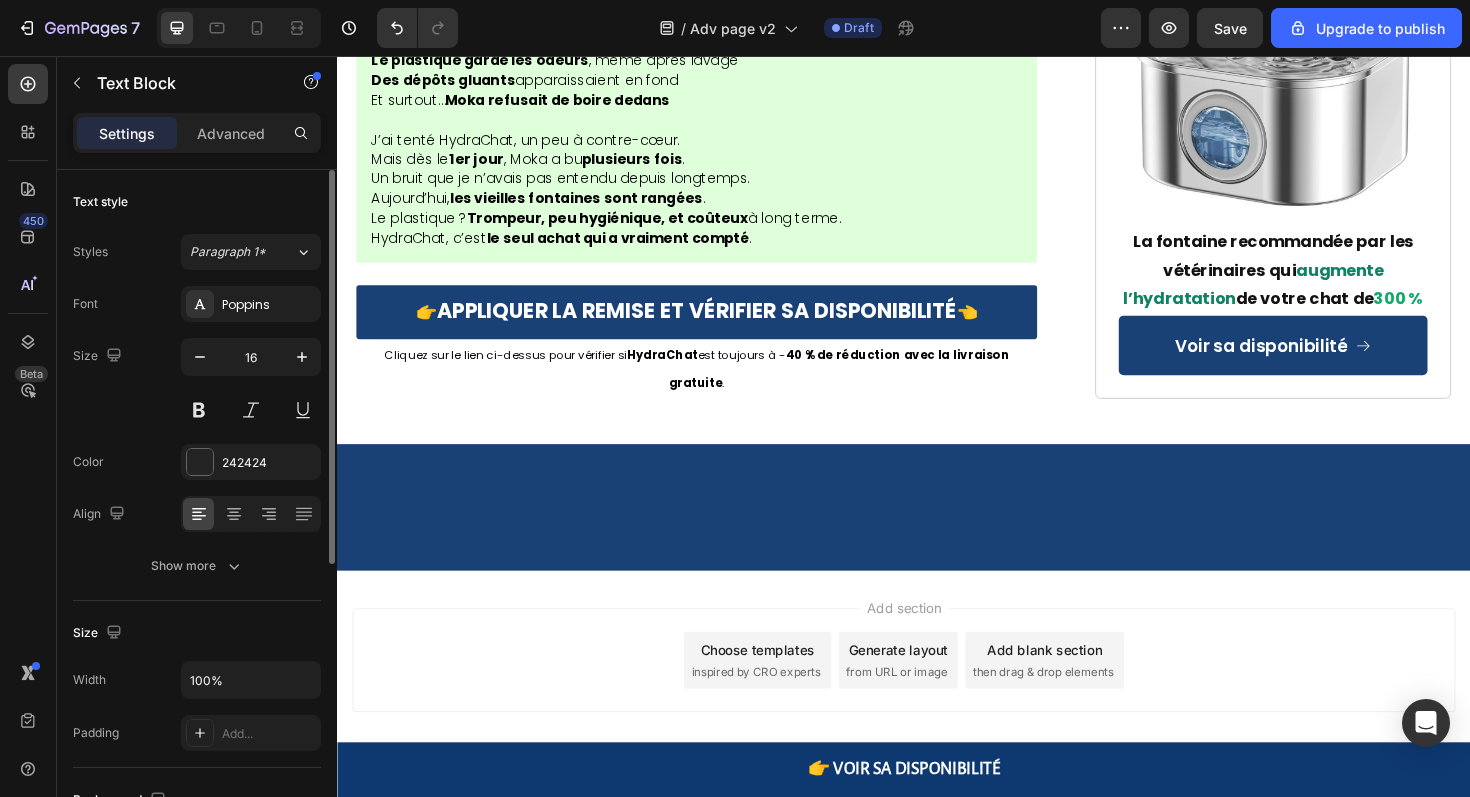 click on "Pour moins que le coût d'une seule visite vétérinaire d'urgence (la mienne était de 2 800€), vous pouvez donner à votre chat les fondations d'une vie longue et saine." at bounding box center [717, -1966] 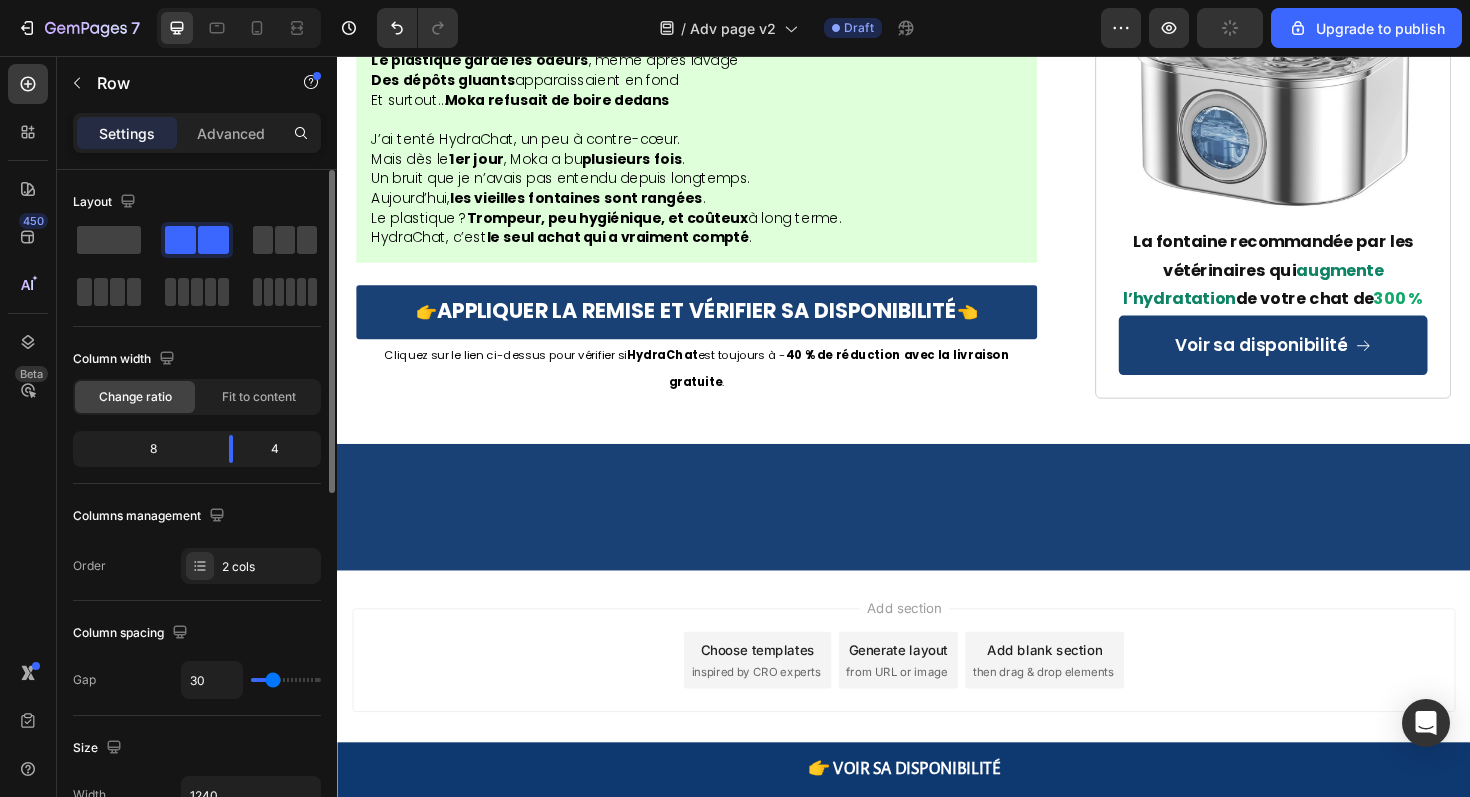 click on "⁠⁠⁠⁠⁠⁠⁠ Un vétérinaire révèle une menace cachée : "Voici pourquoi 81 % des chats meurent 5 ans trop tôt…" Heading 📍 Publié le 27 juillet 2025 à 9h17 - Paris Text Block "Quand les propriétaires remarquent enfin les symptômes, il est souvent trop tard. 80% de la fonction rénale est déjà détruite. C'est un drame que je vois 5 fois par semaine dans ma clinique."  — Dr. Claire Dubois, Vétérinaire à Paris Text Block Image ⁠⁠⁠⁠⁠⁠⁠ Ce chat aurait dû vivre jusqu’à 18 ans…  Elle est morte à 11. Heading Si votre chat semble en bonne santé mais que quelque chose vous inquiète…   S’il agit différemment sans raison apparente… Si vous pensez “tout faire bien” et pourtant vous vous demandez s’il va vraiment bien . Alors ce que je vais partager pourrait  lui sauver plusieurs années de vie. Une épidémie silencieuse vole des années à nos chats Des millions de chats d’intérieur en France perdent  5 à 7 années d’espérance de vie. Et le pire ?" at bounding box center [937, -5670] 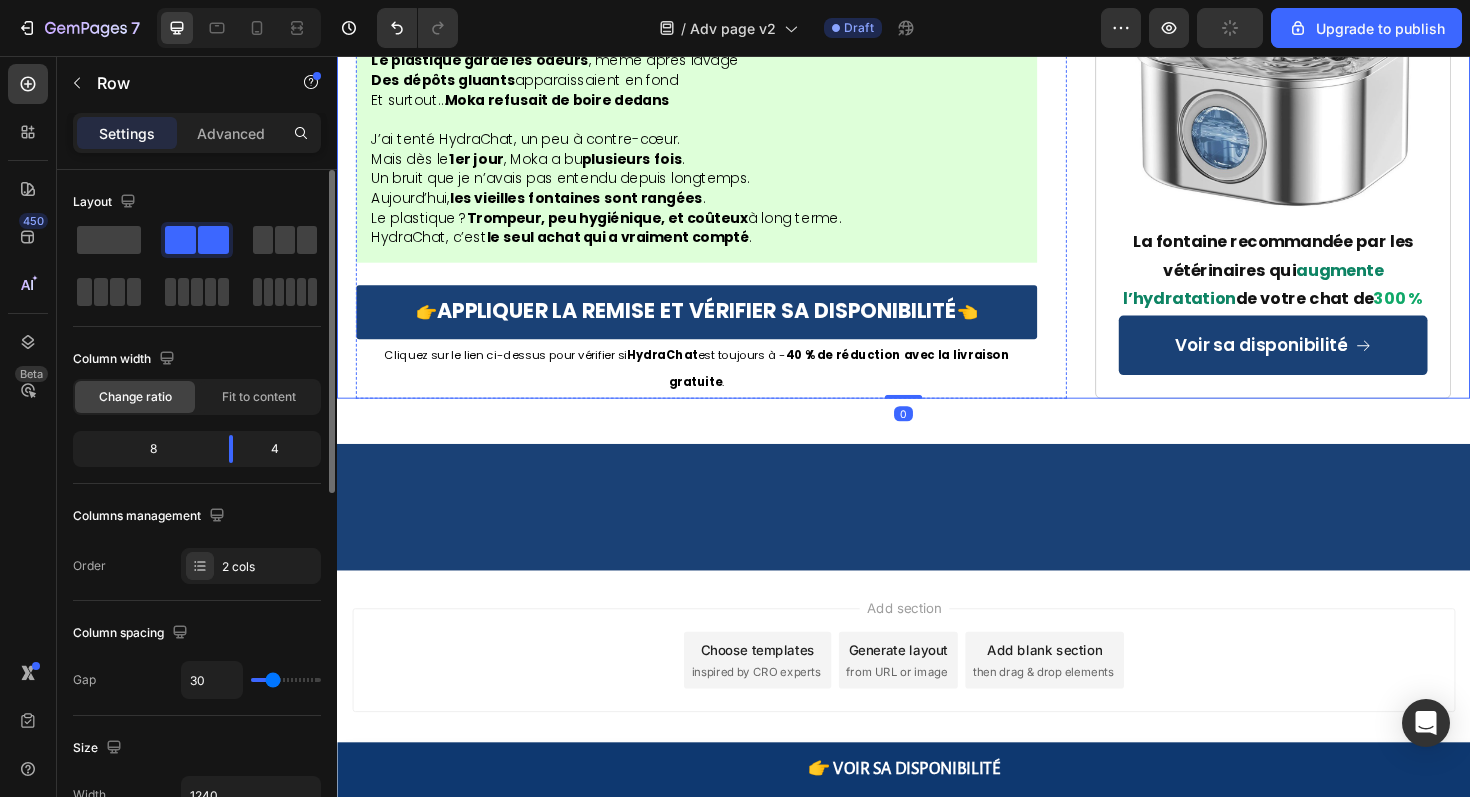 click on "Selon les études vétérinaires, les chats souffrant de déshydratation chronique font face à :" at bounding box center [717, -2290] 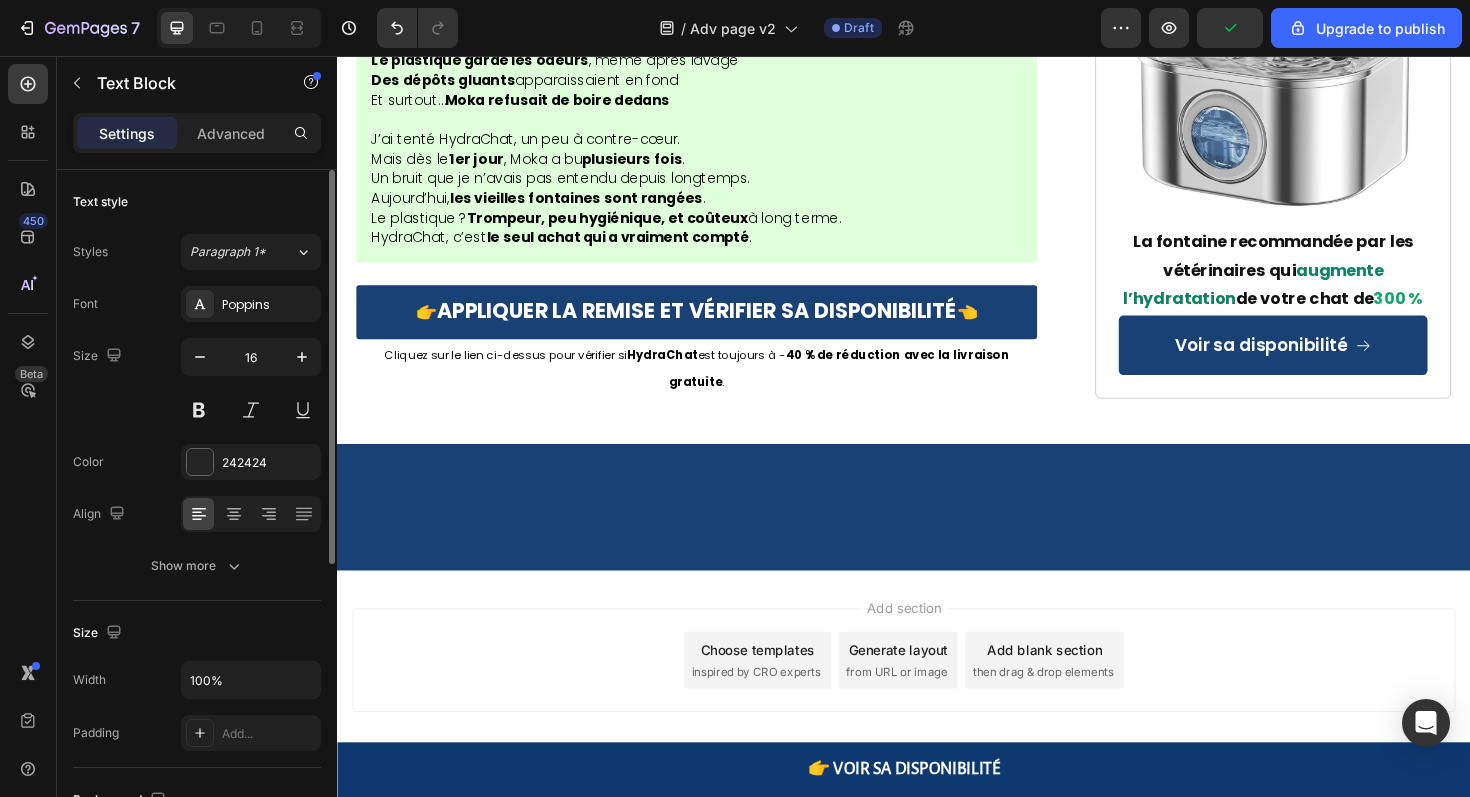 click on "Selon les études vétérinaires, les chats souffrant de déshydratation chronique font face à :" at bounding box center [717, -2290] 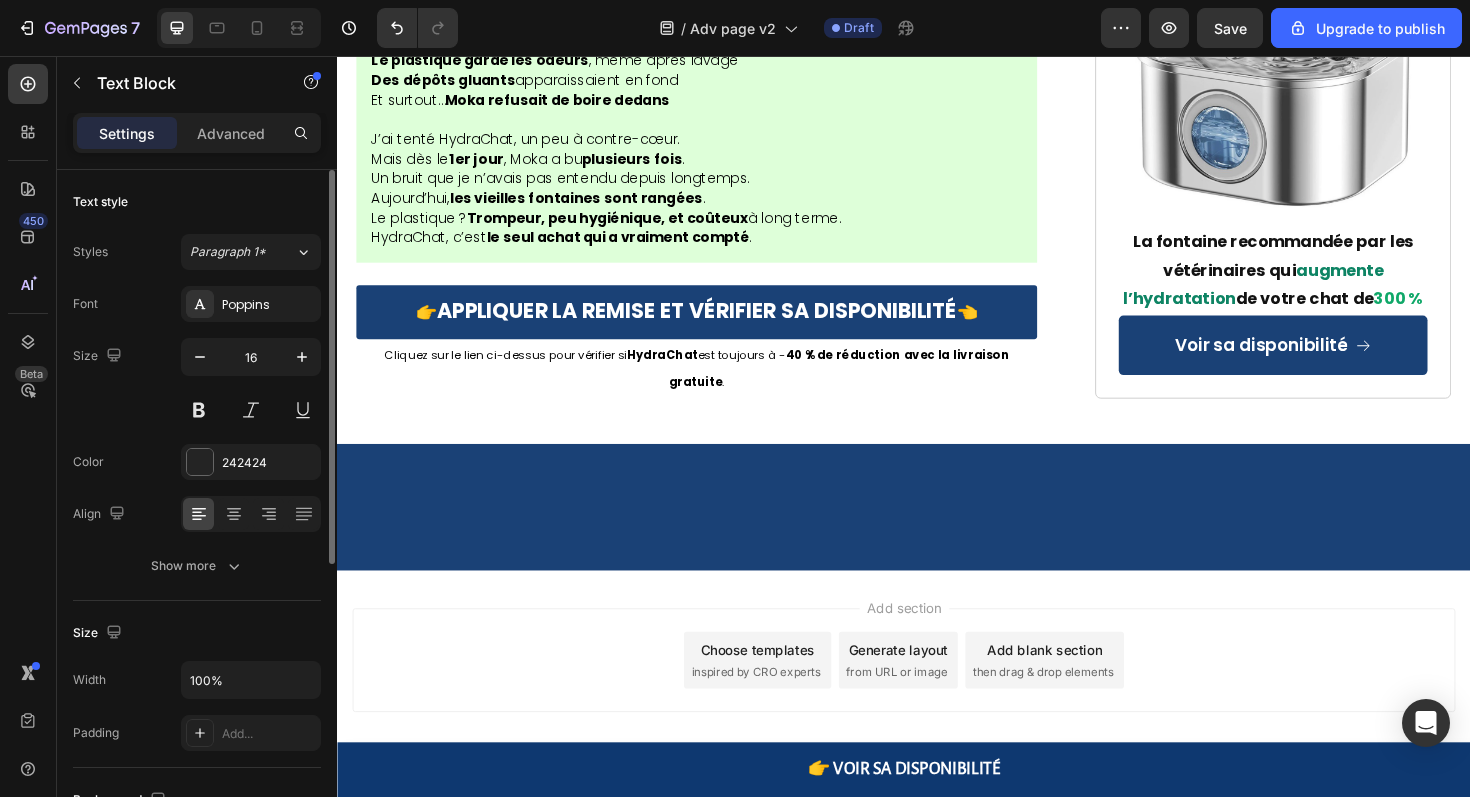 click on "Espérances de vie significativement plus courtes" at bounding box center (717, -2227) 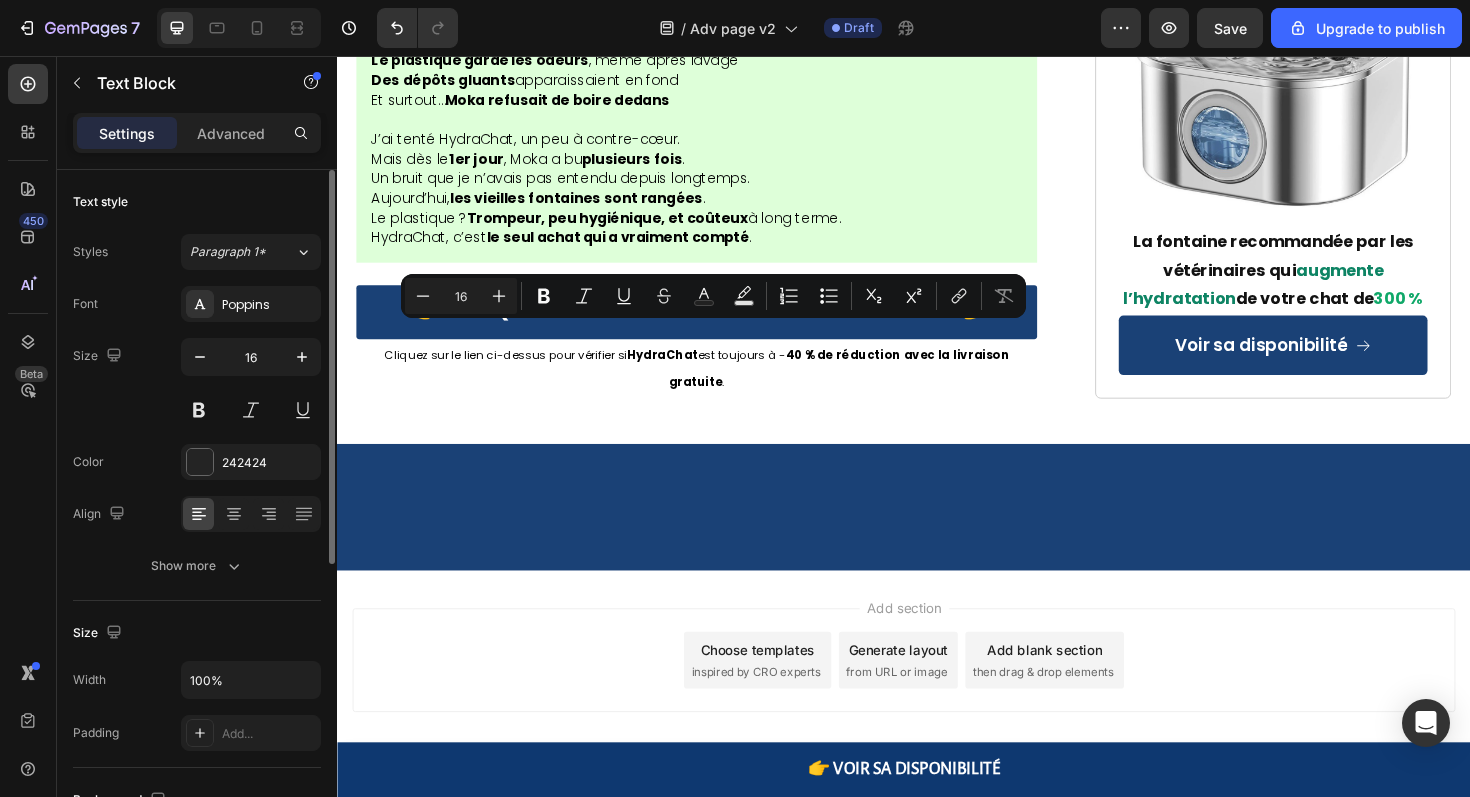 drag, startPoint x: 754, startPoint y: 398, endPoint x: 338, endPoint y: 348, distance: 418.99402 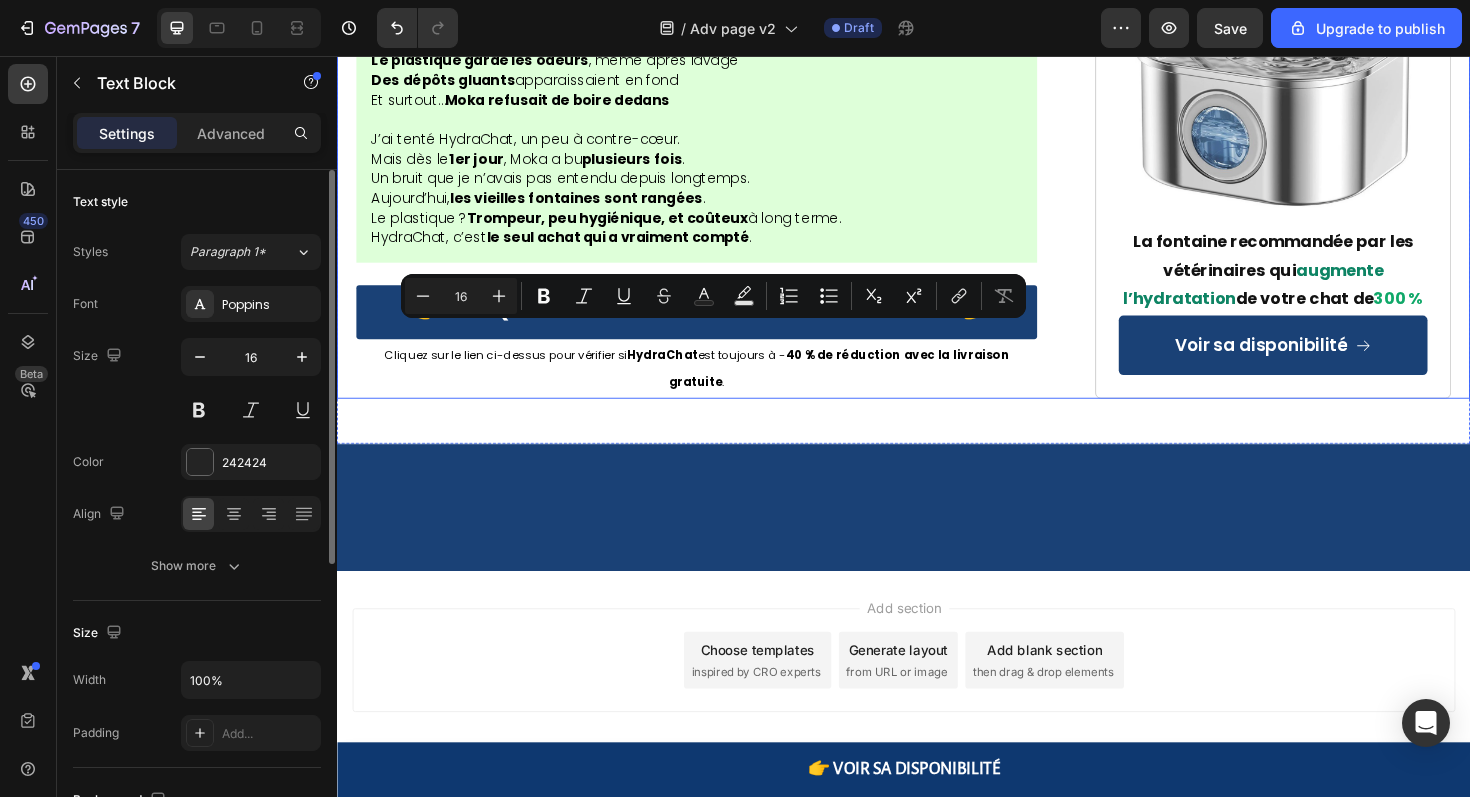 copy on "3x plus de risque de maladie rénale 5x plus de chance d'obstructions urinaires Espérances de vie significativement plus courtes" 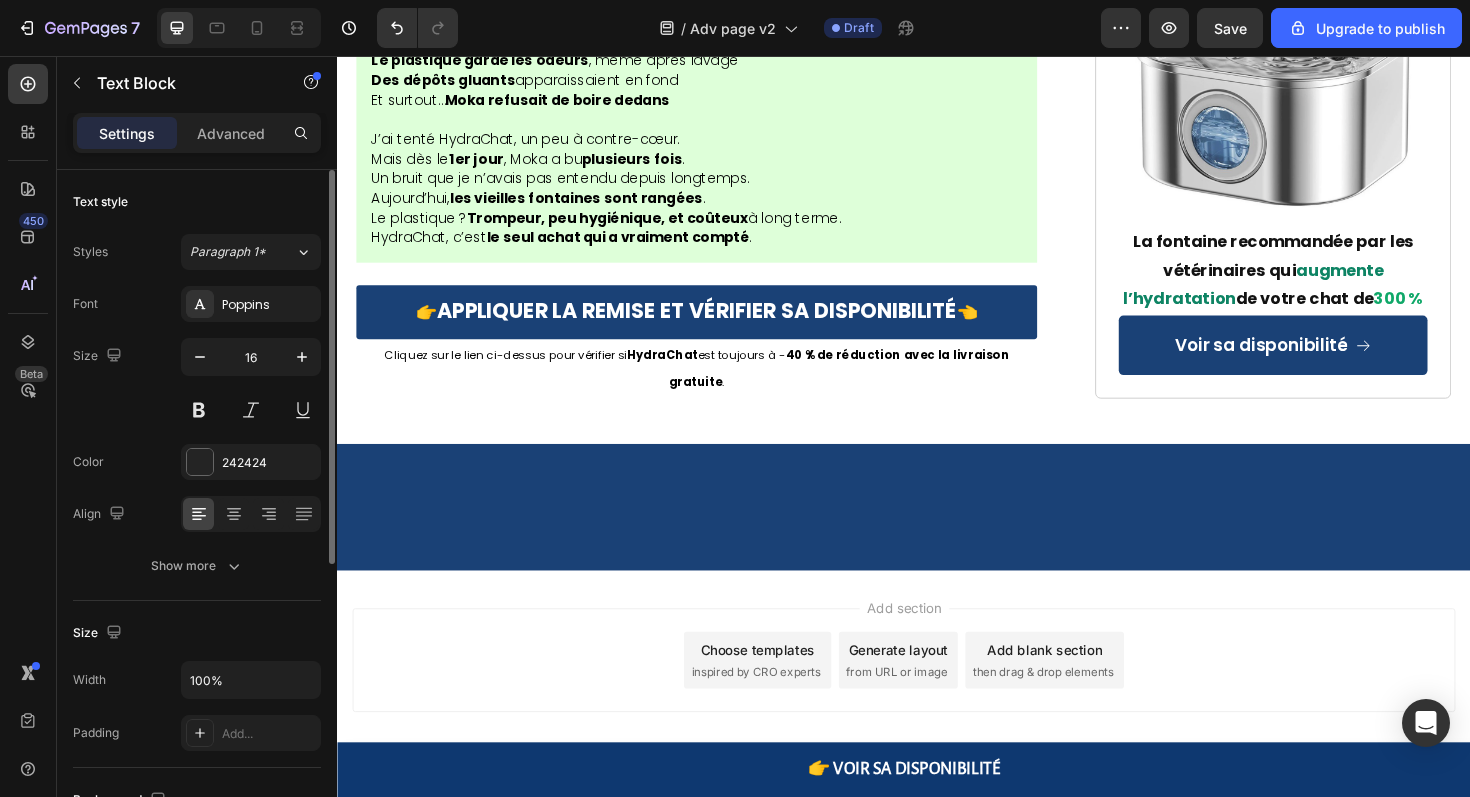 click at bounding box center [717, -2165] 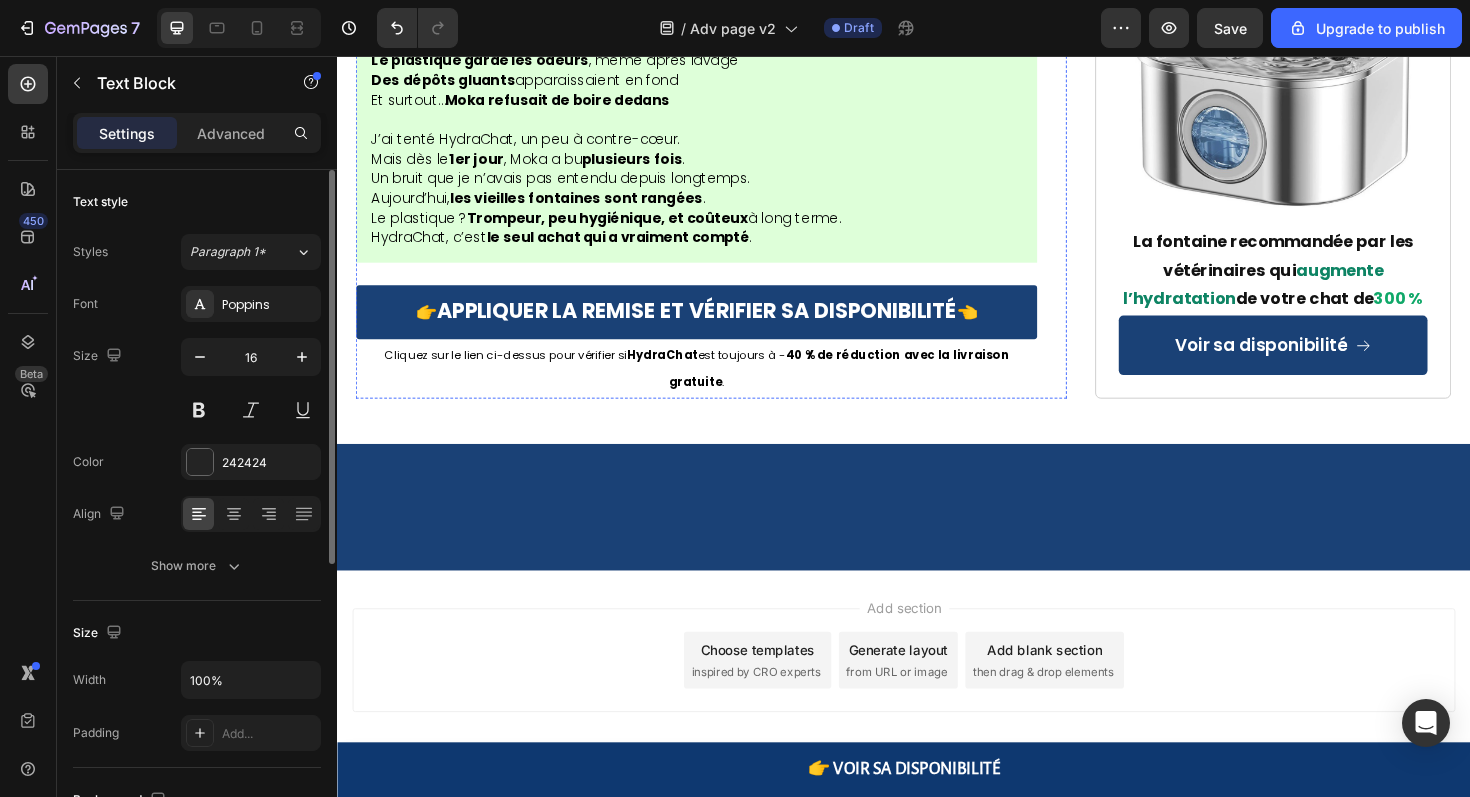 click on "✔️ Entretien facile et silencieuse" at bounding box center [513, -1737] 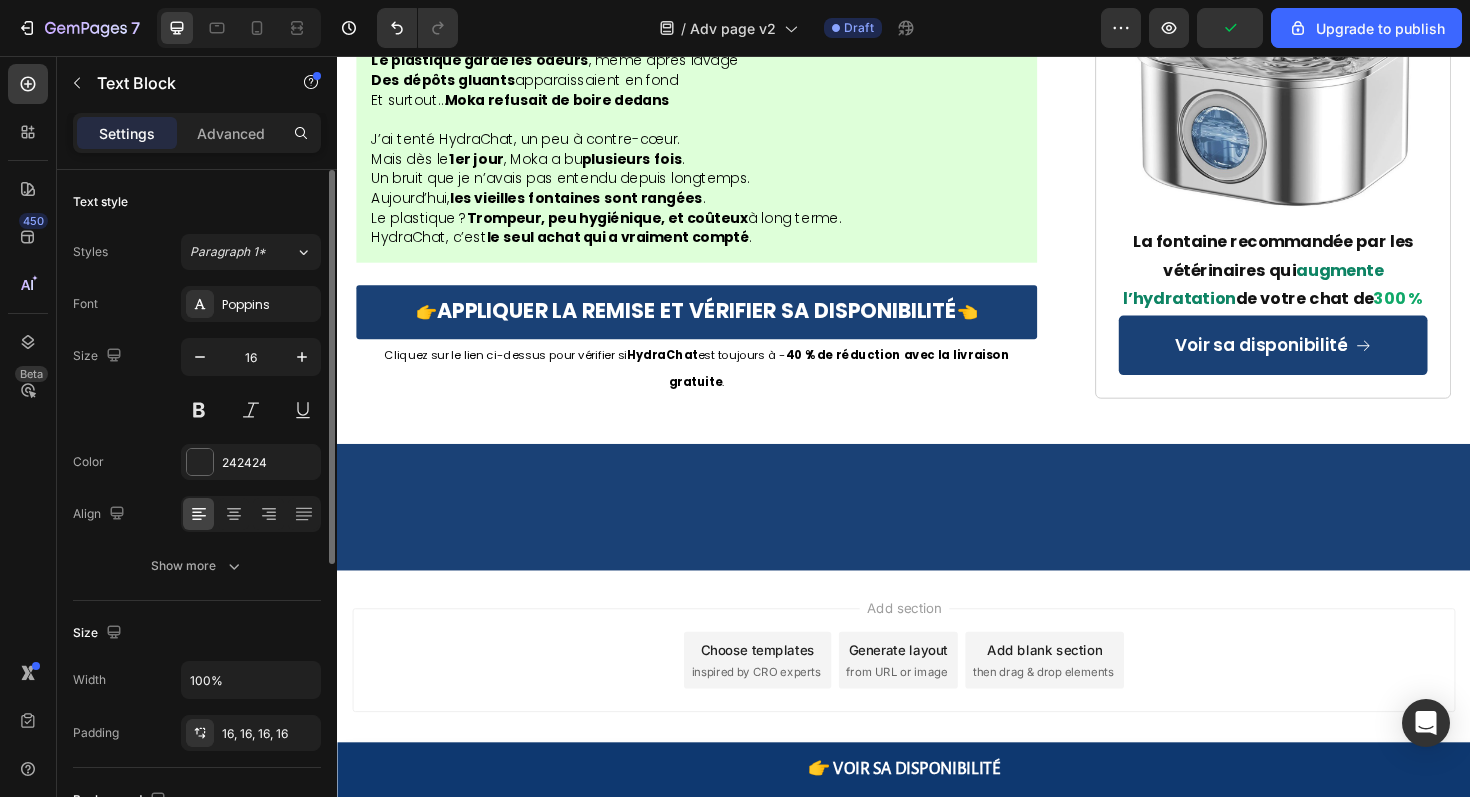 click 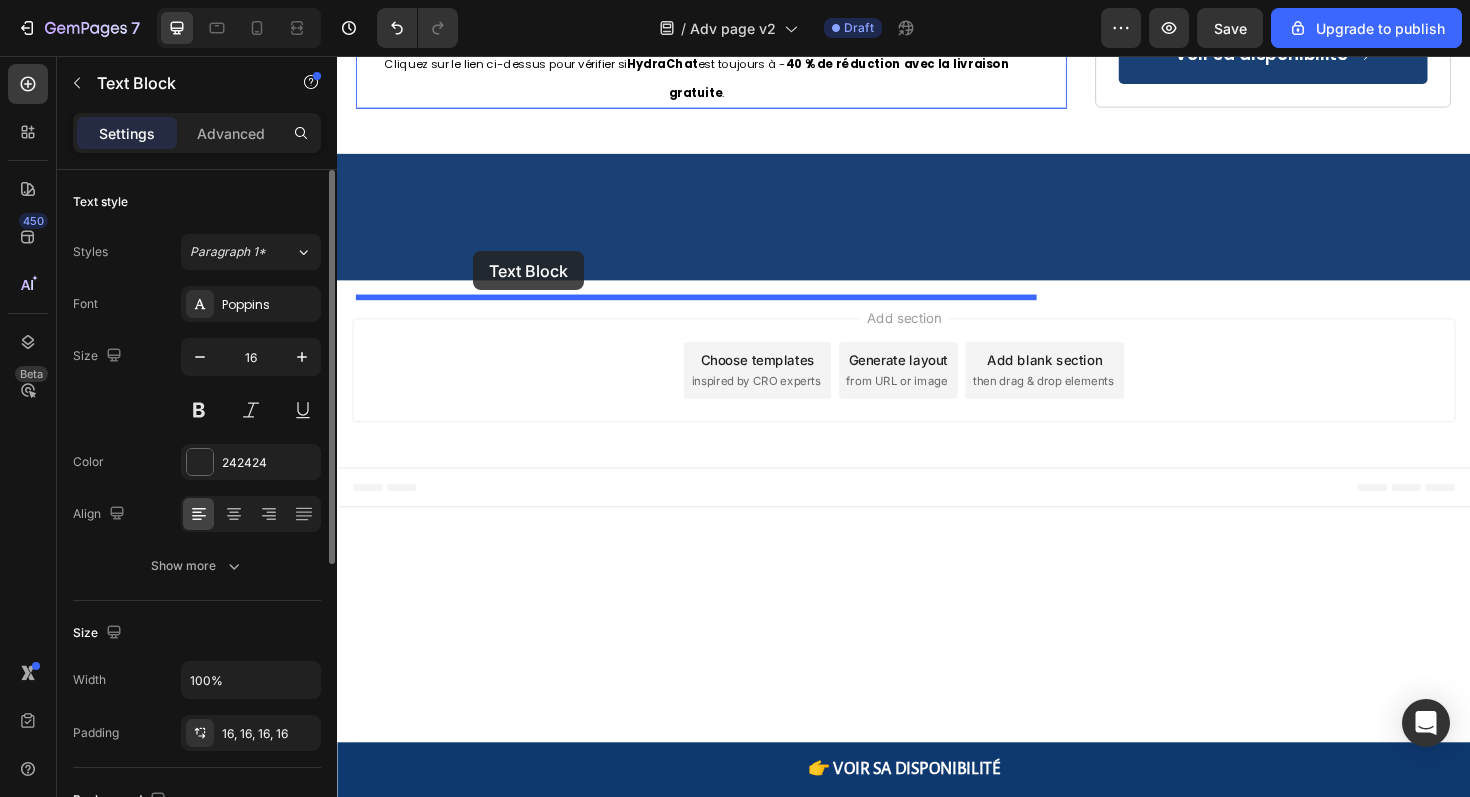 drag, startPoint x: 386, startPoint y: 498, endPoint x: 483, endPoint y: 263, distance: 254.23218 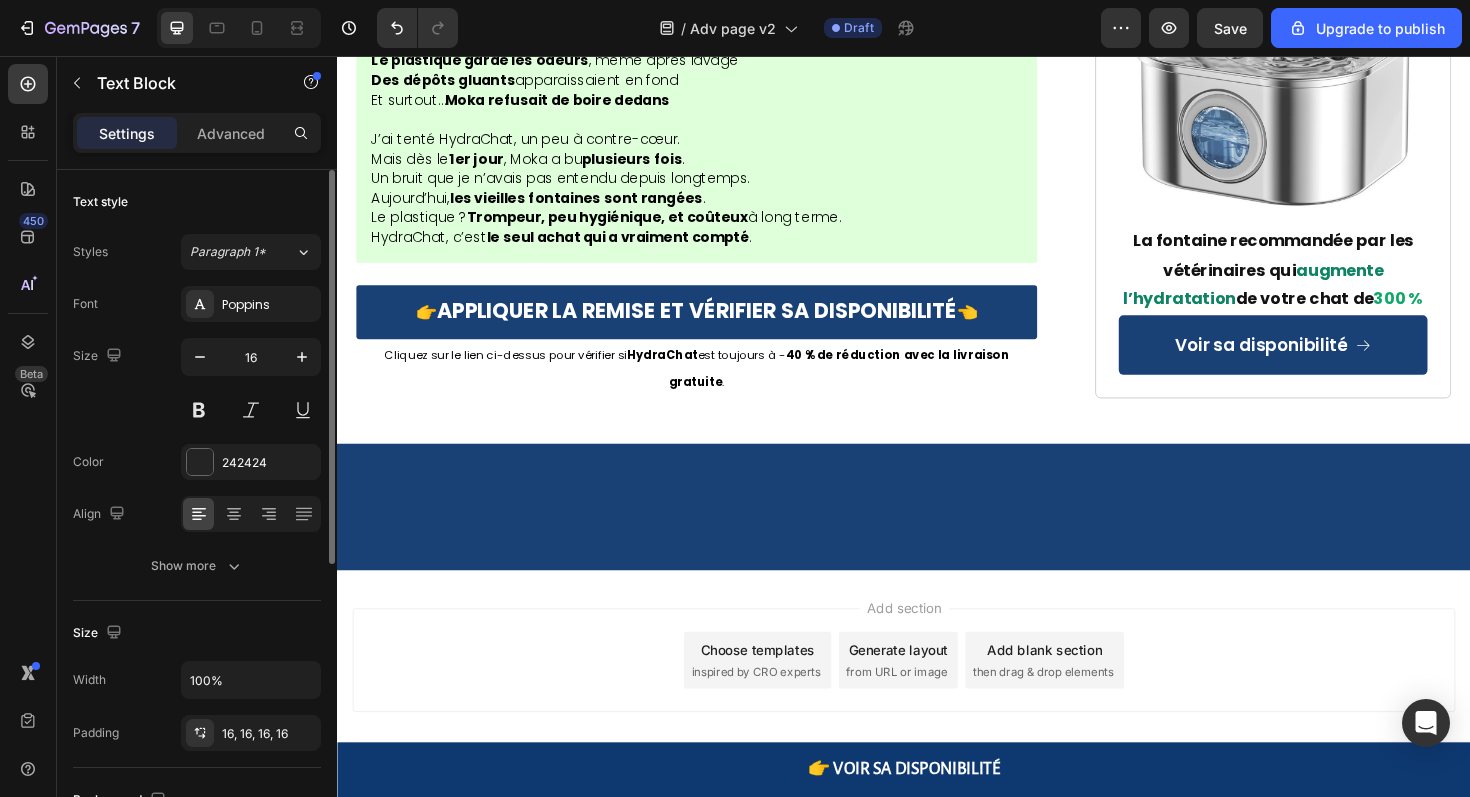 click on "✔️ Plébiscitée par des milliers de parents de chats" at bounding box center [598, -1997] 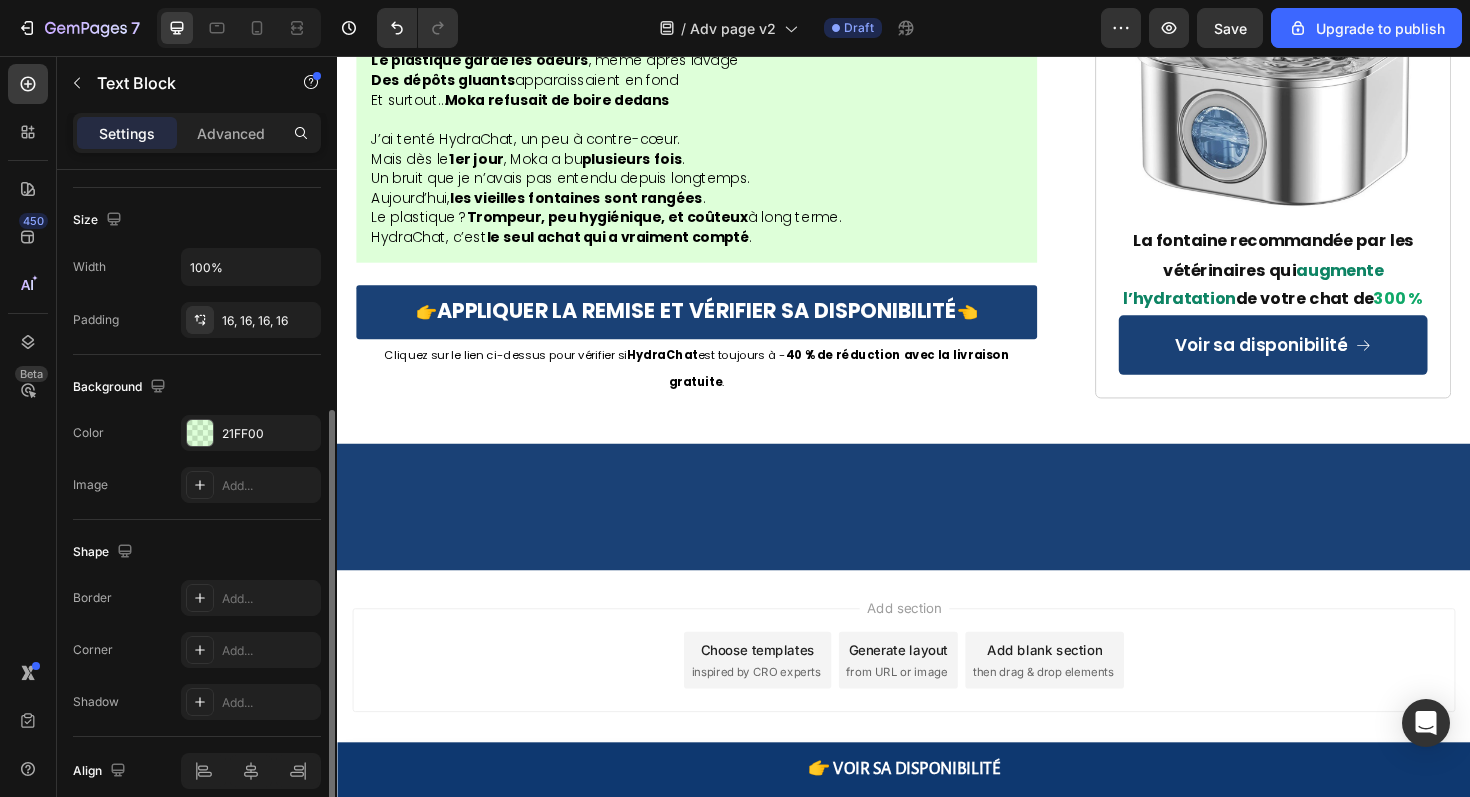 scroll, scrollTop: 414, scrollLeft: 0, axis: vertical 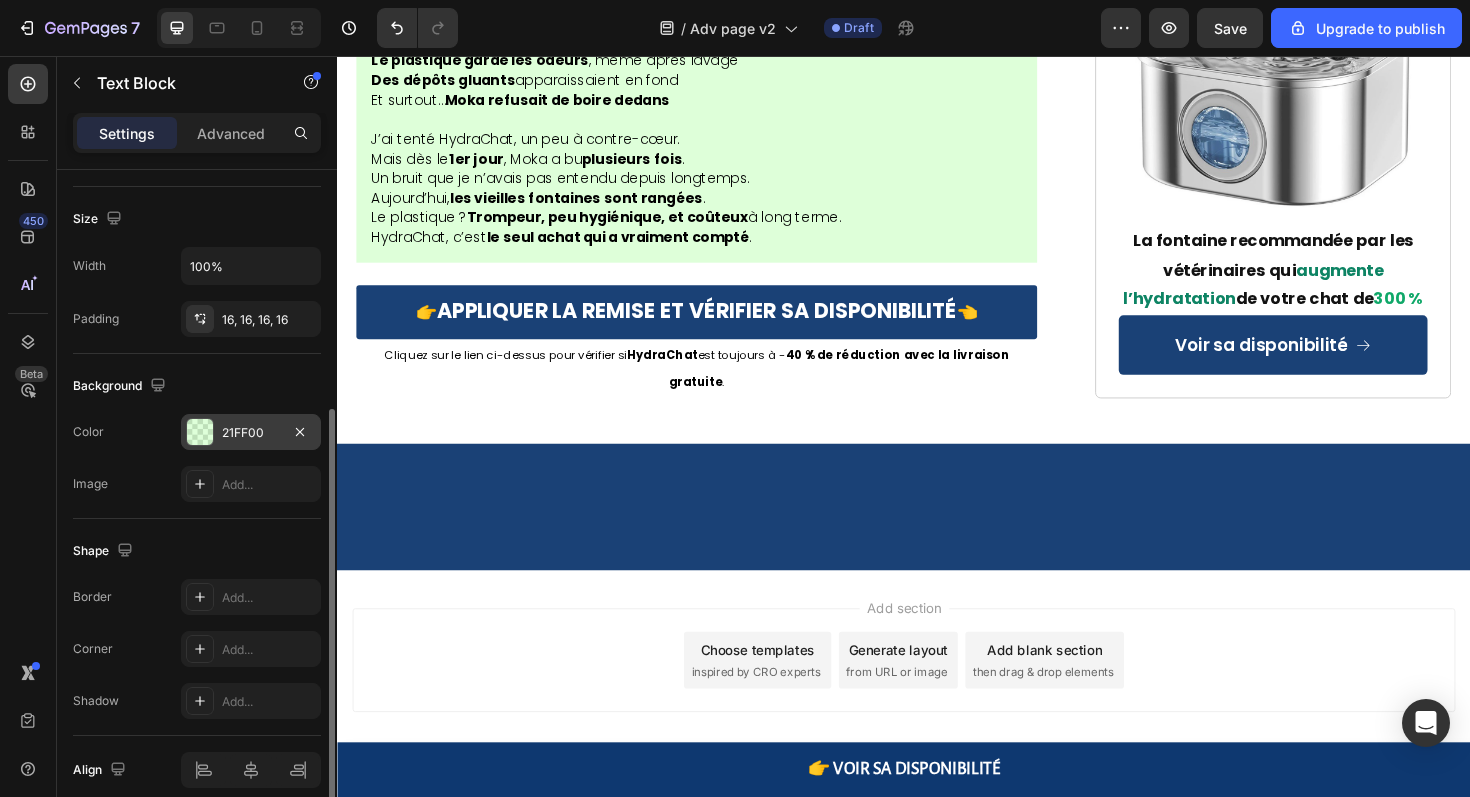 click at bounding box center (200, 432) 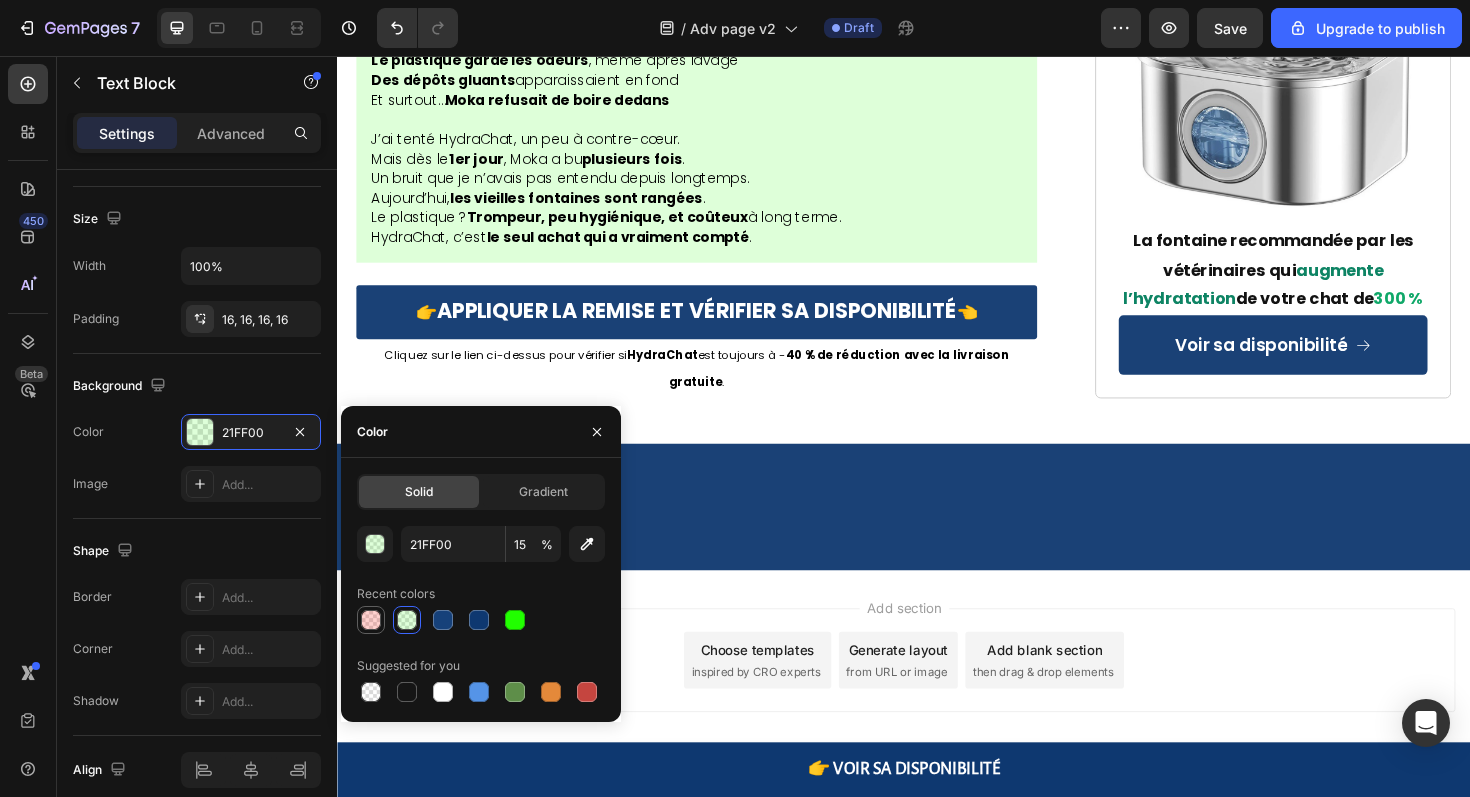 click at bounding box center [371, 620] 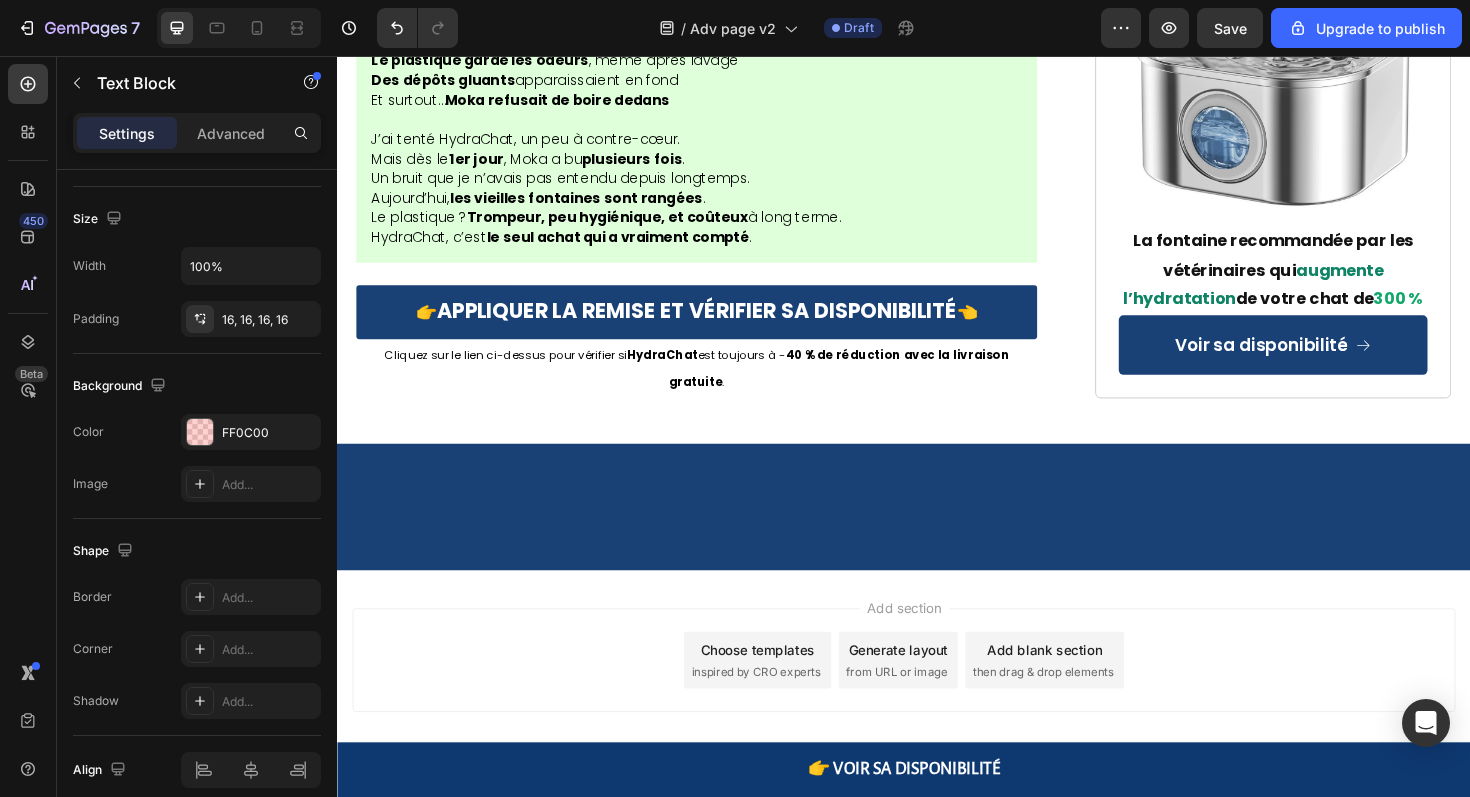 scroll, scrollTop: 12201, scrollLeft: 0, axis: vertical 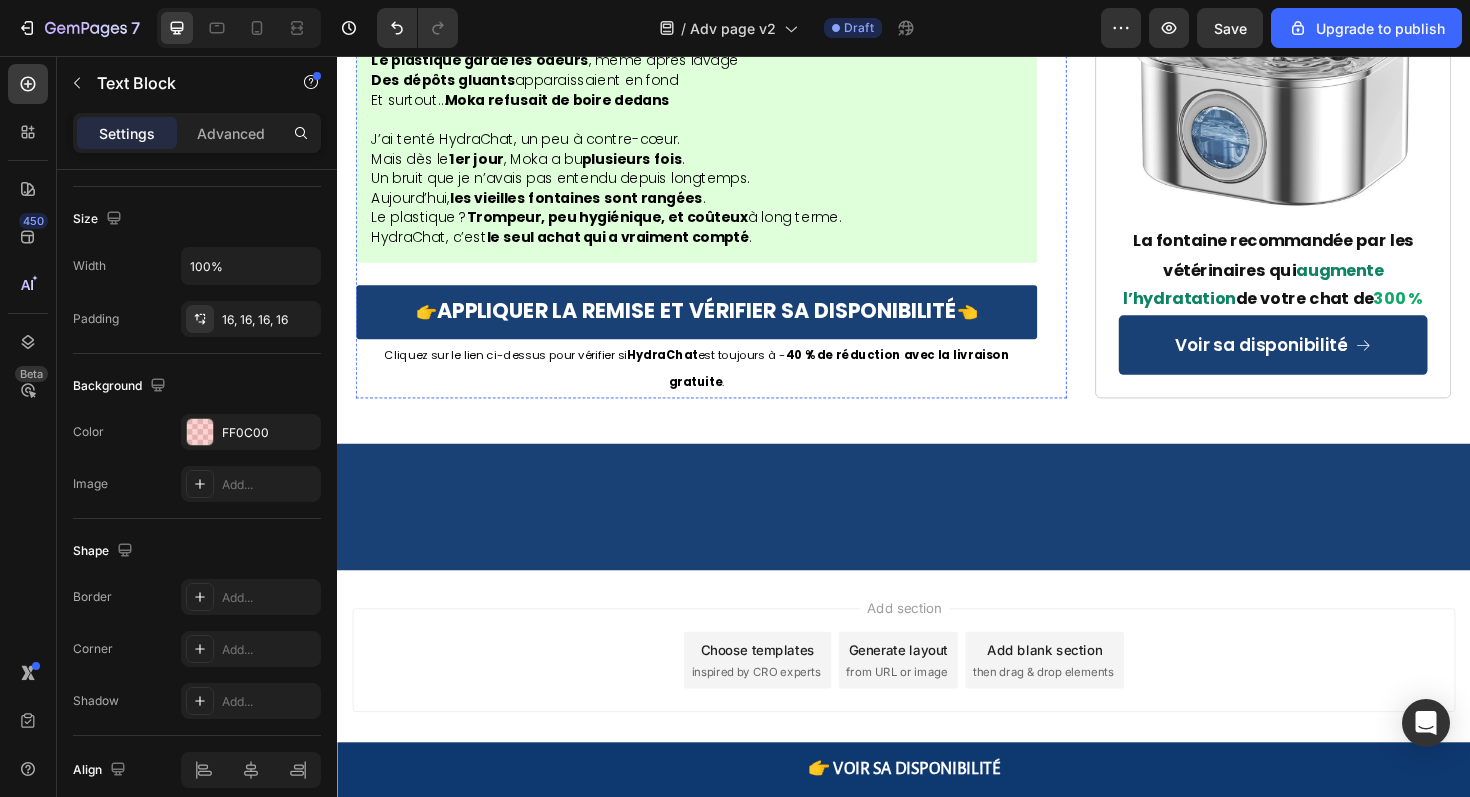 click on "Hydrachat fournit un véritable encouragement naturel à l'hydratation sans médicaments, procédures invasives ou visites d'urgence." at bounding box center (717, -2215) 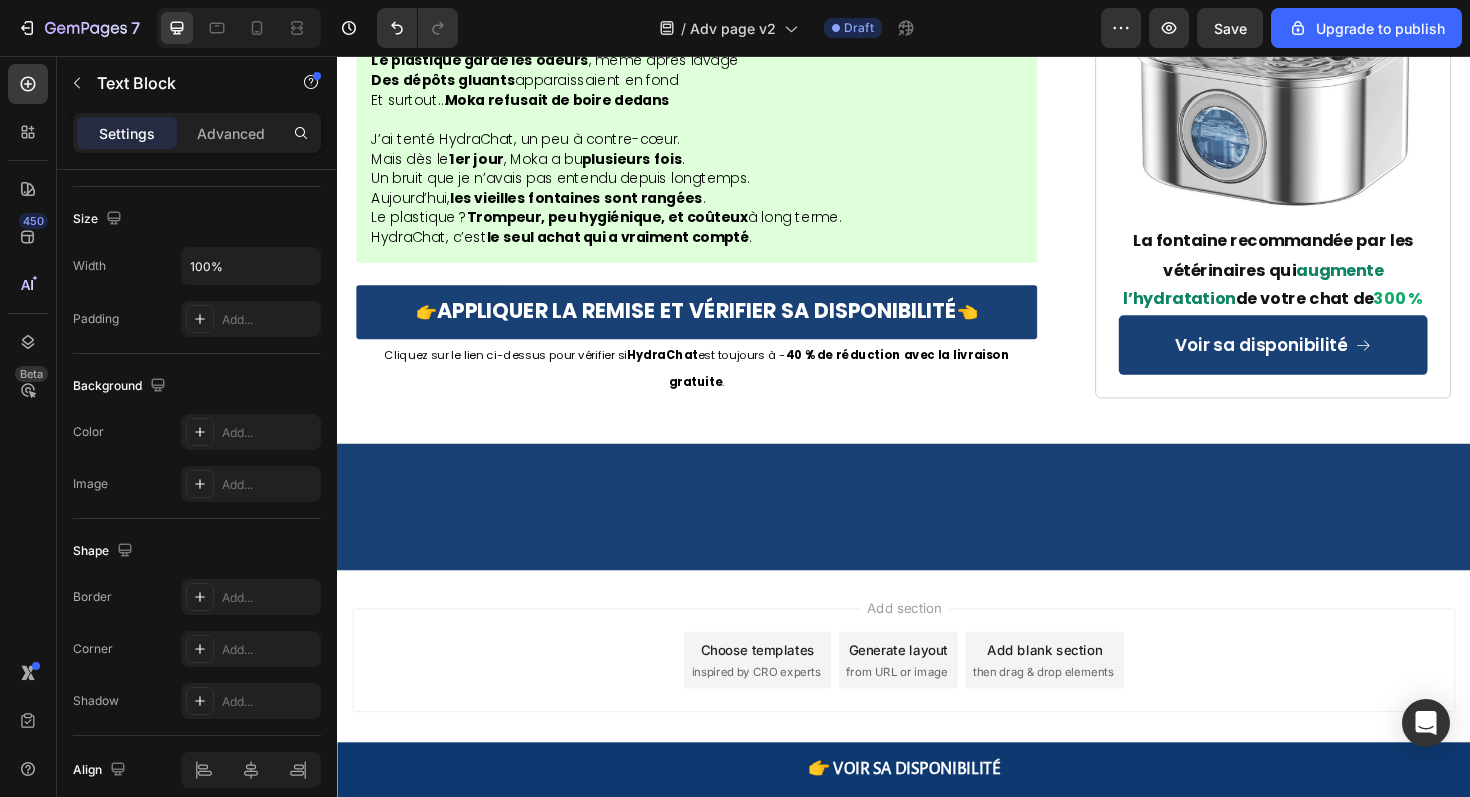 click on "Hydrachat fournit un véritable encouragement naturel à l'hydratation sans médicaments, procédures invasives ou visites d'urgence." at bounding box center (717, -2215) 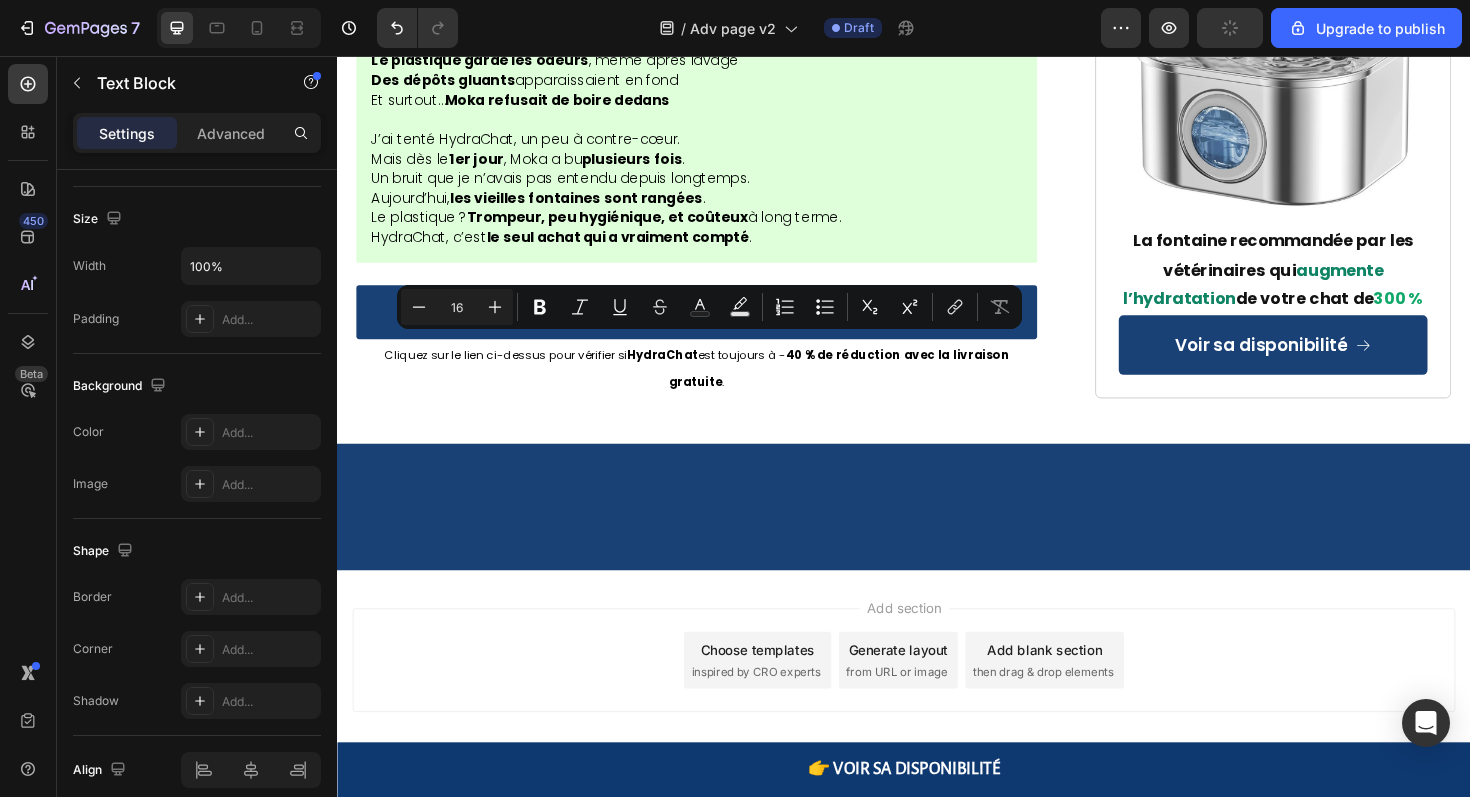 click on "Pour moins que le coût d'une seule visite vétérinaire d'urgence (la mienne était de 350€), vous pouvez donner à votre chat les fondations d'une vie longue et saine." at bounding box center (717, -2152) 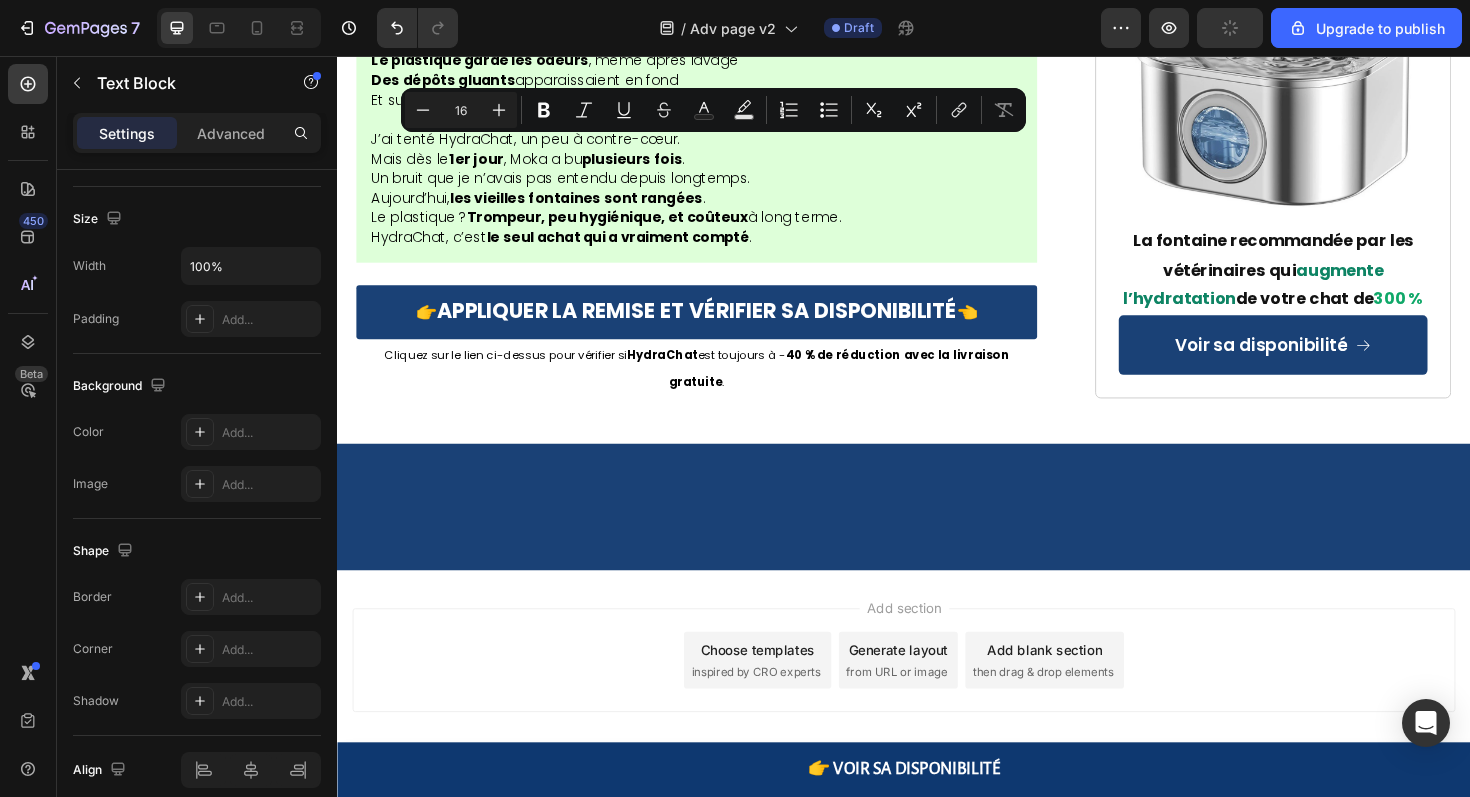 drag, startPoint x: 752, startPoint y: 197, endPoint x: 333, endPoint y: 160, distance: 420.6305 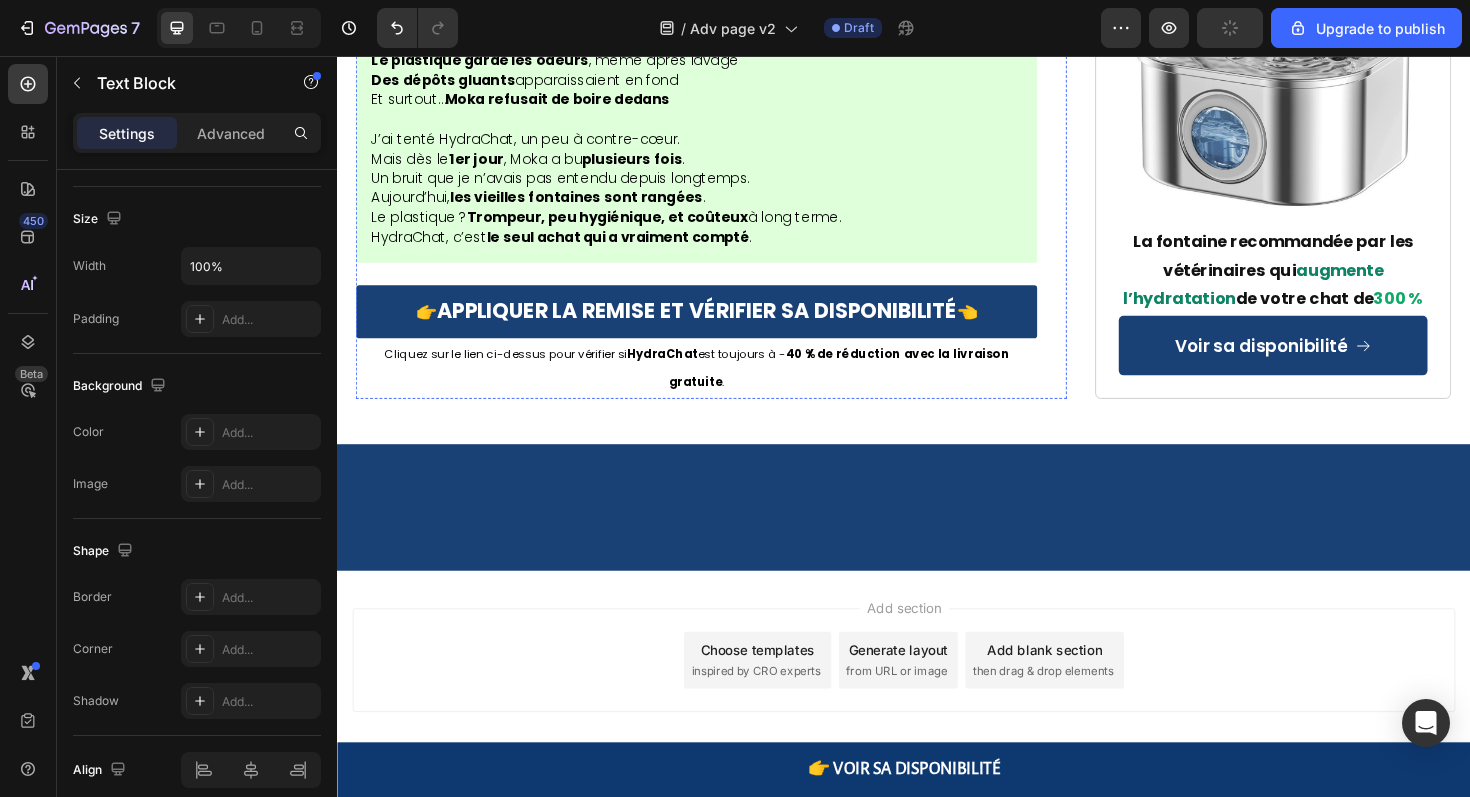 click on "✔️ Disponible en édition limitée (ruptures fréquentes)" at bounding box center [609, -1932] 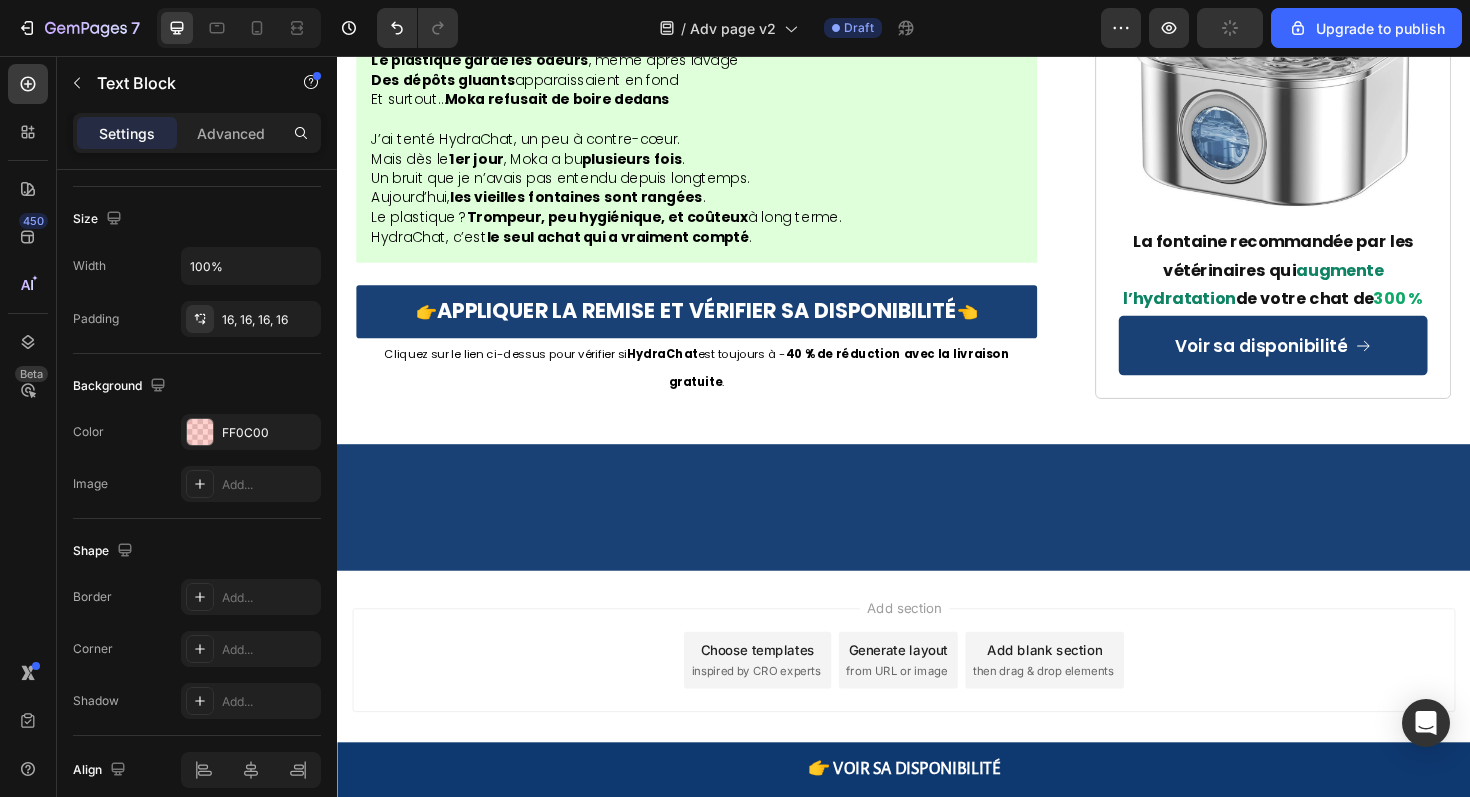 drag, startPoint x: 866, startPoint y: 596, endPoint x: 236, endPoint y: 489, distance: 639.0219 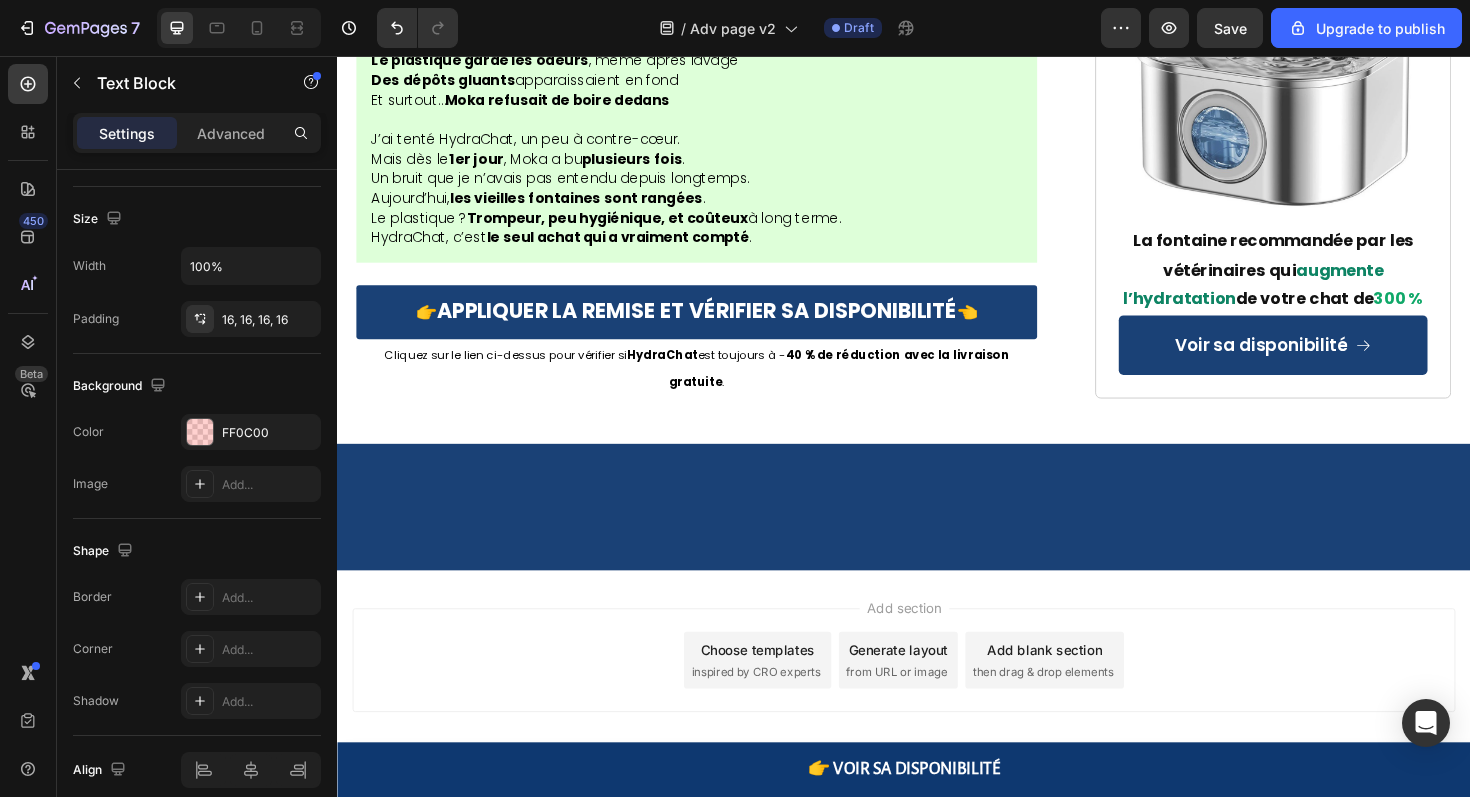 drag, startPoint x: 373, startPoint y: 511, endPoint x: 608, endPoint y: 511, distance: 235 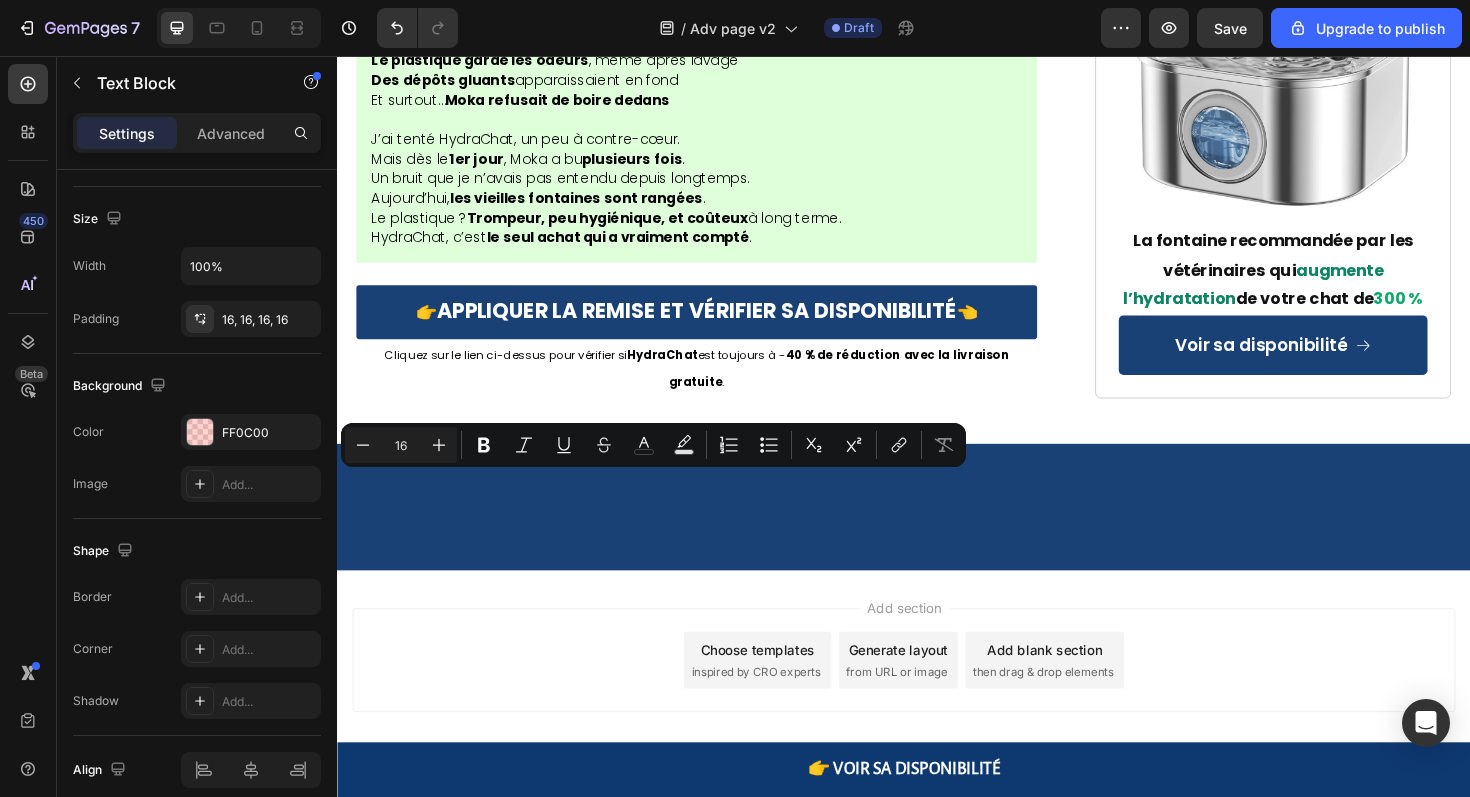 click on "5x plus de chance d'obstructions urinaires" at bounding box center (717, -1950) 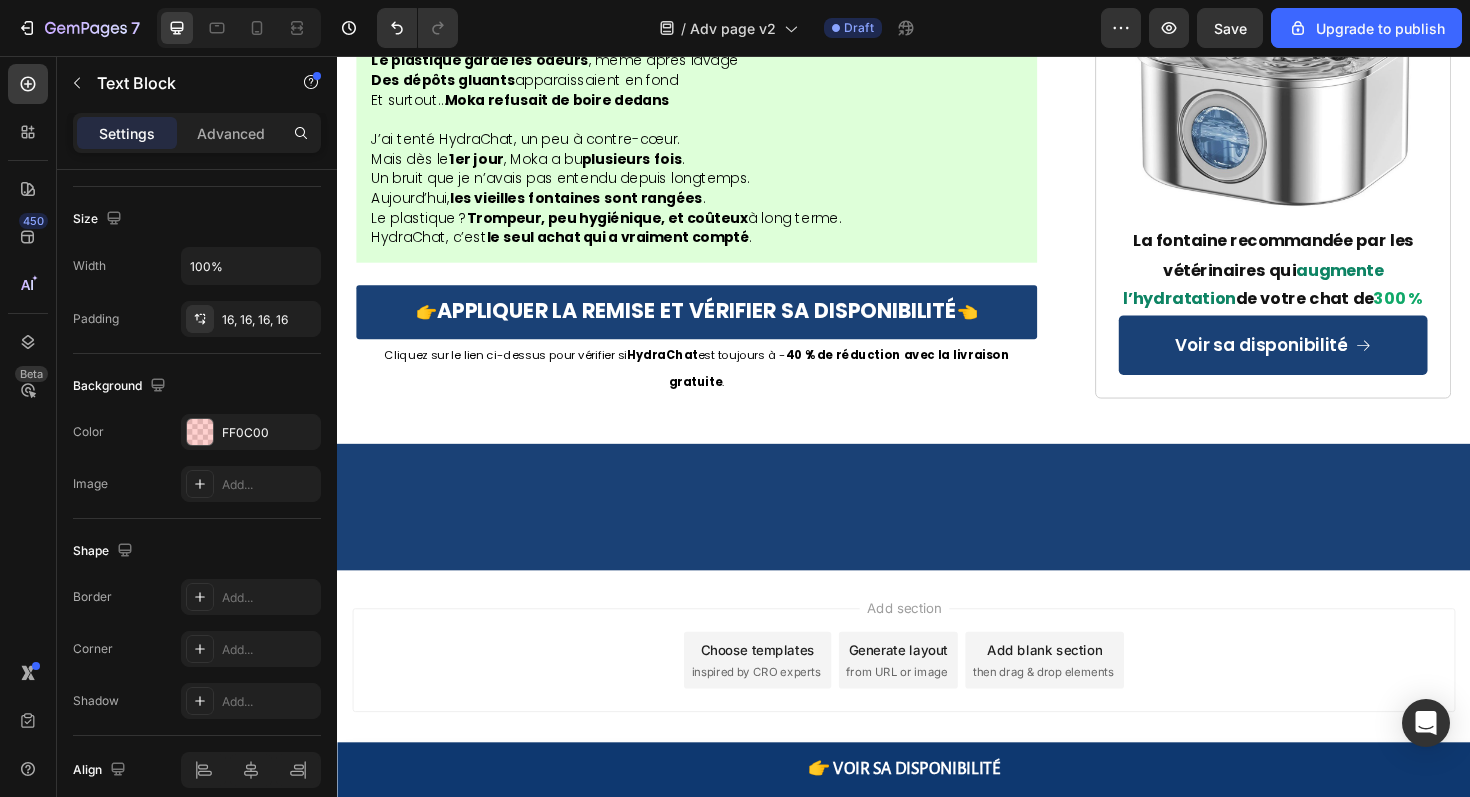 drag, startPoint x: 796, startPoint y: 548, endPoint x: 284, endPoint y: 489, distance: 515.3882 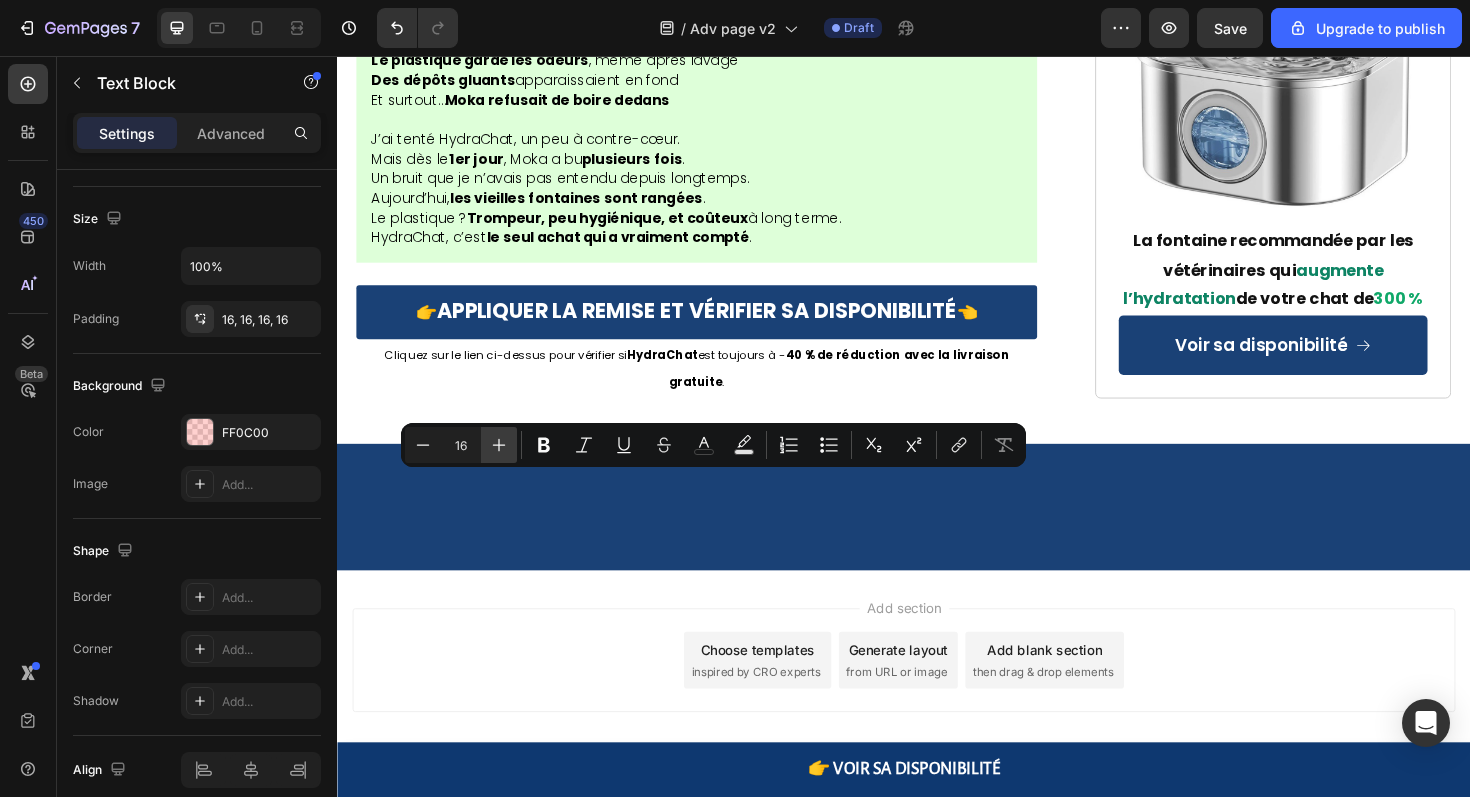 click 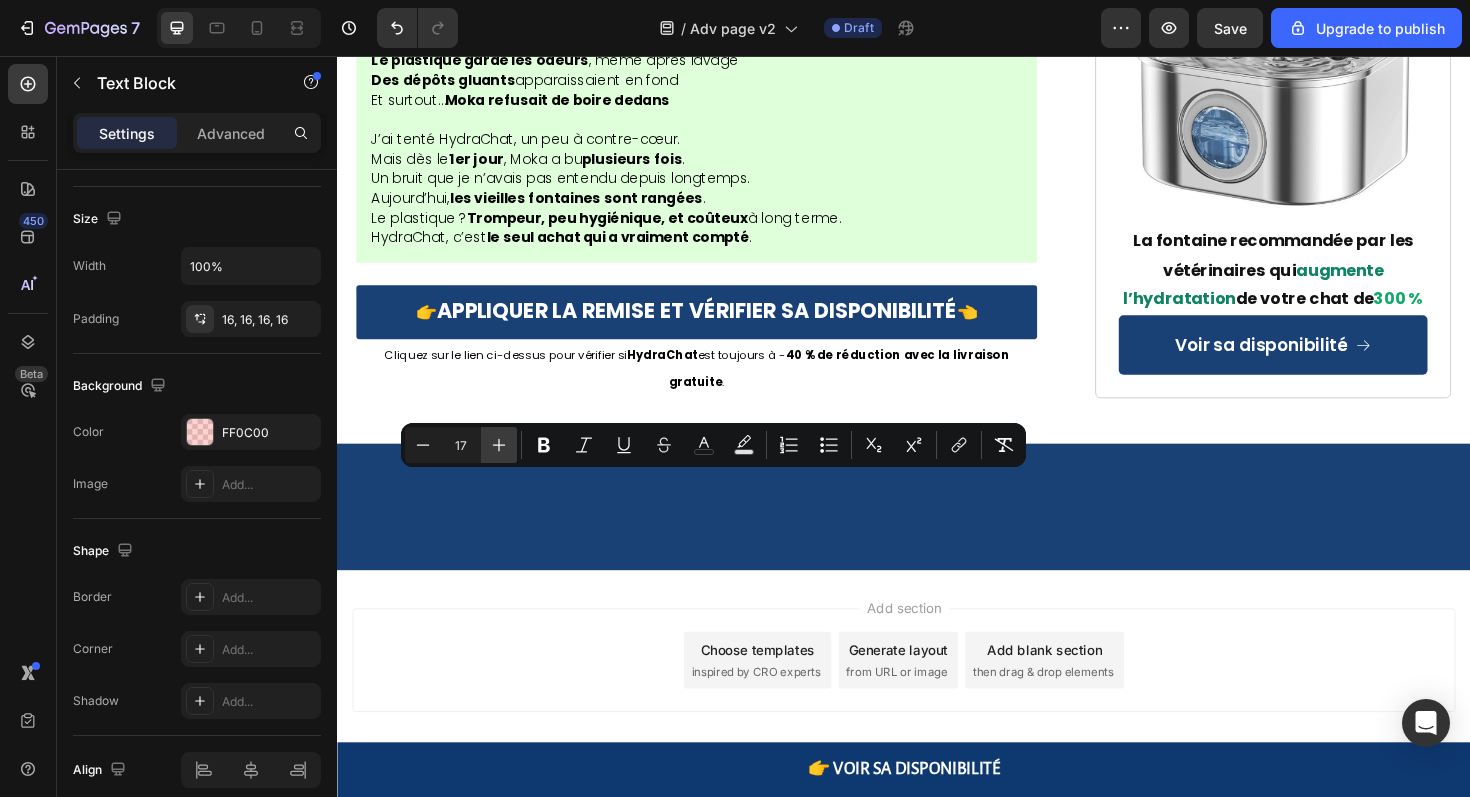click 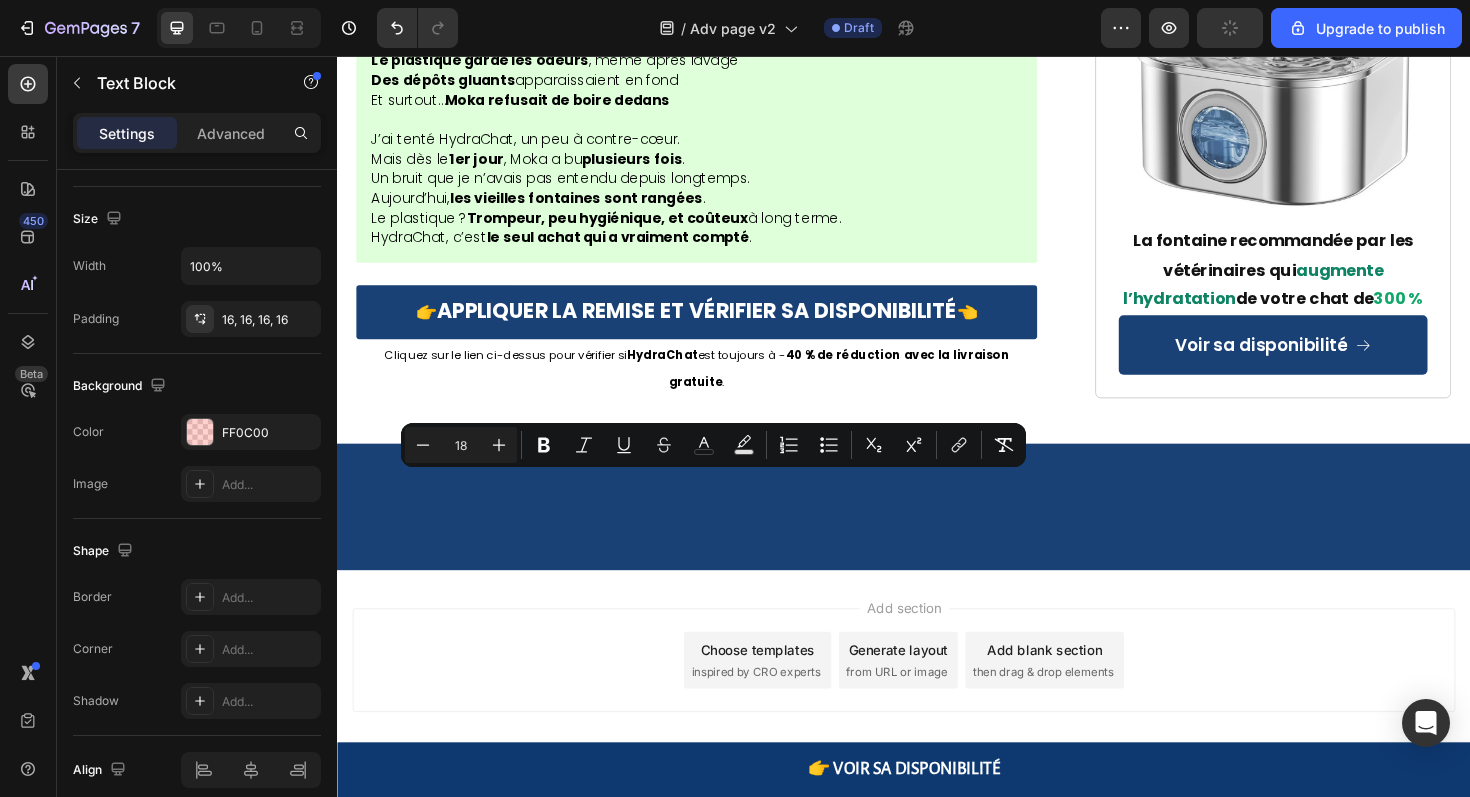 click on "5x plus de chance d'obstructions urinaires" at bounding box center [561, -1953] 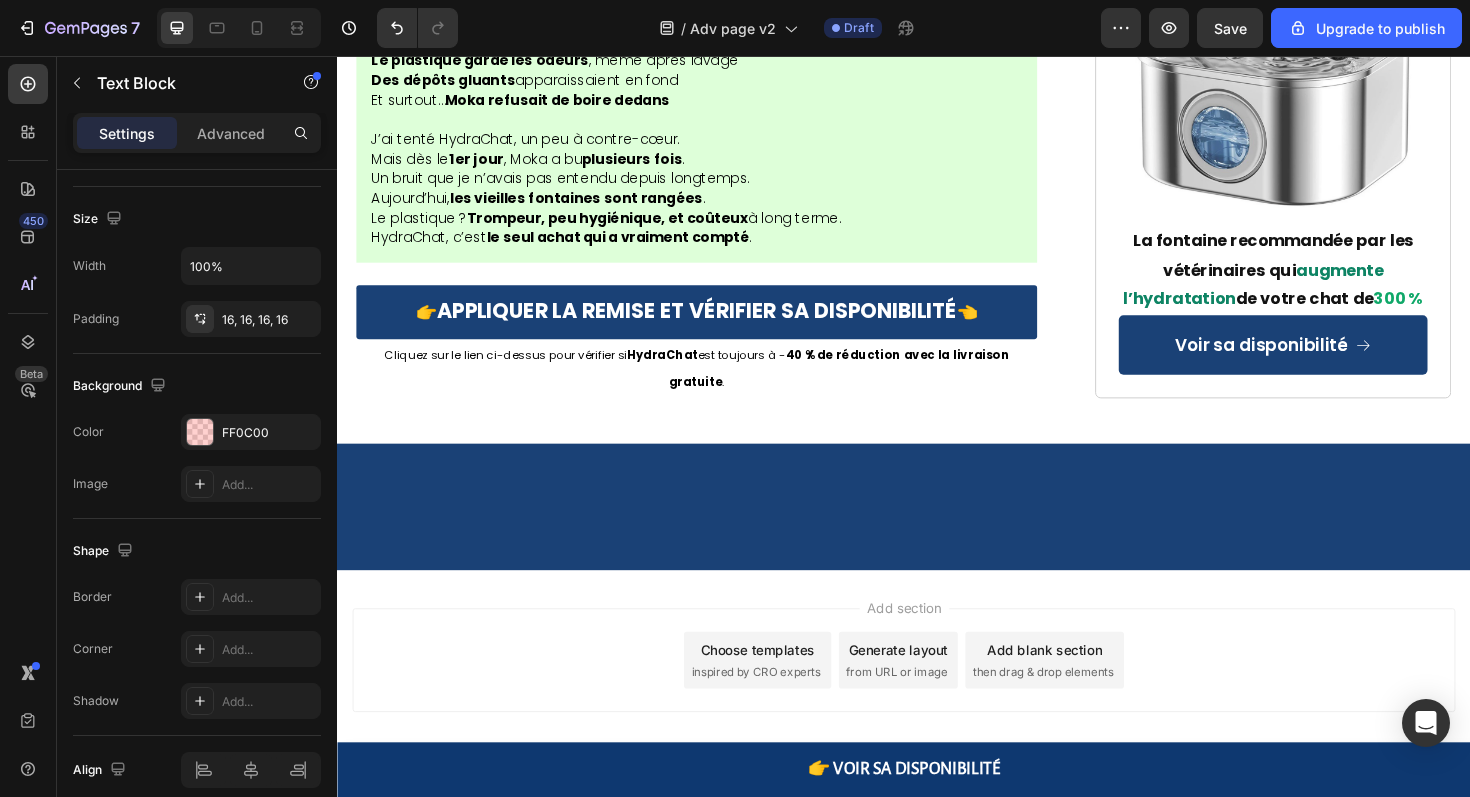 drag, startPoint x: 534, startPoint y: 553, endPoint x: 441, endPoint y: 549, distance: 93.08598 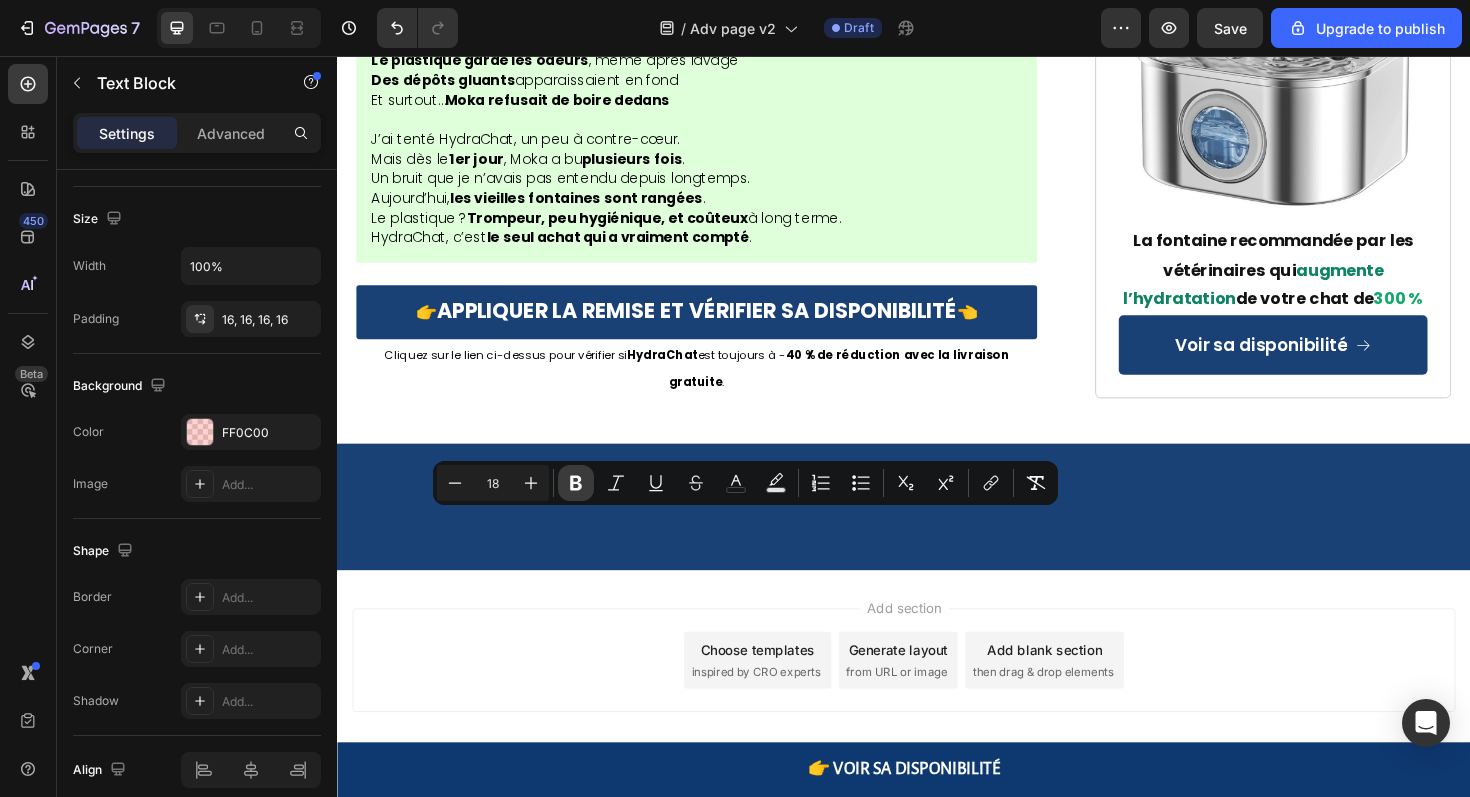 click 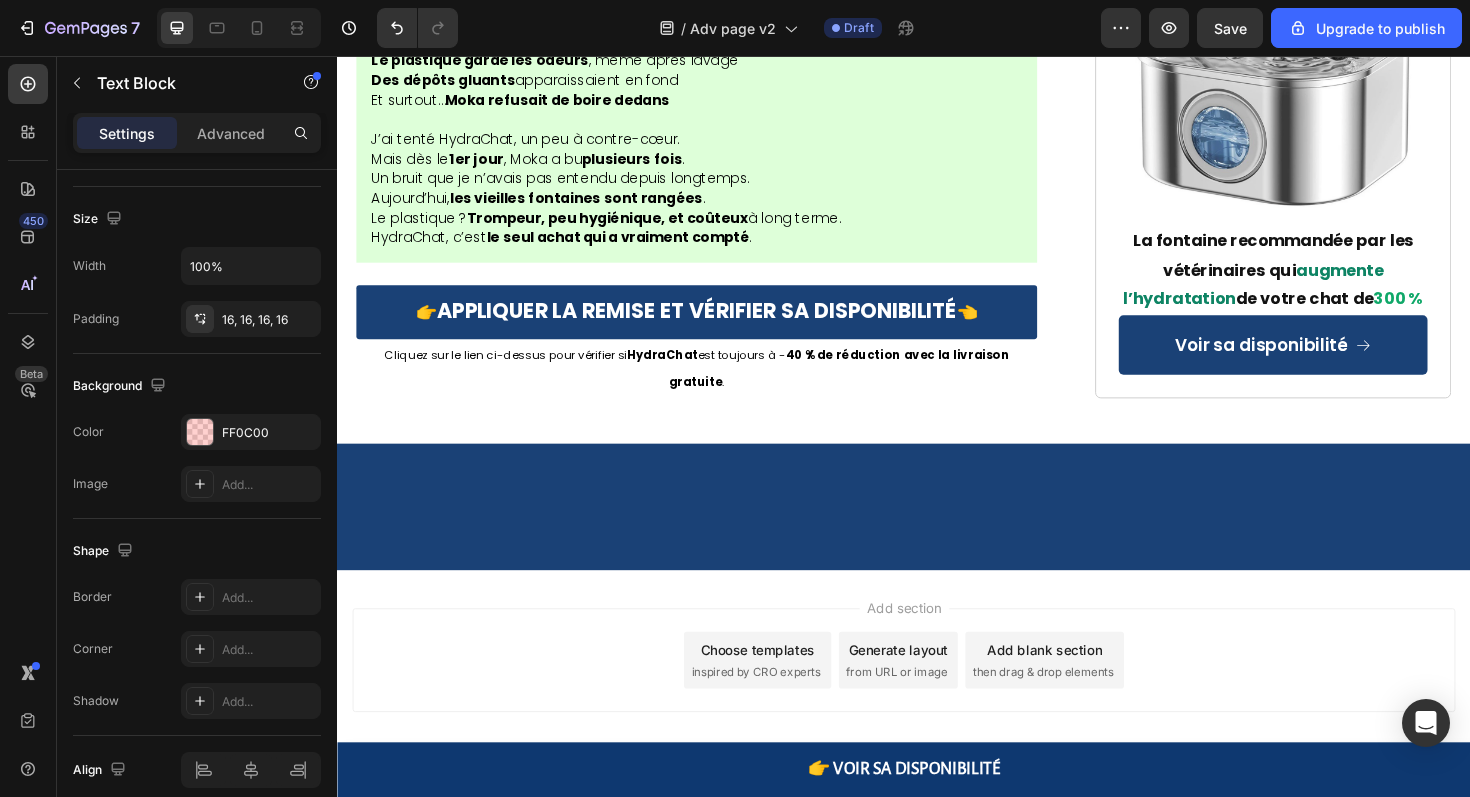 click on "Espérances de vie significativement  plus courtes" at bounding box center (590, -1931) 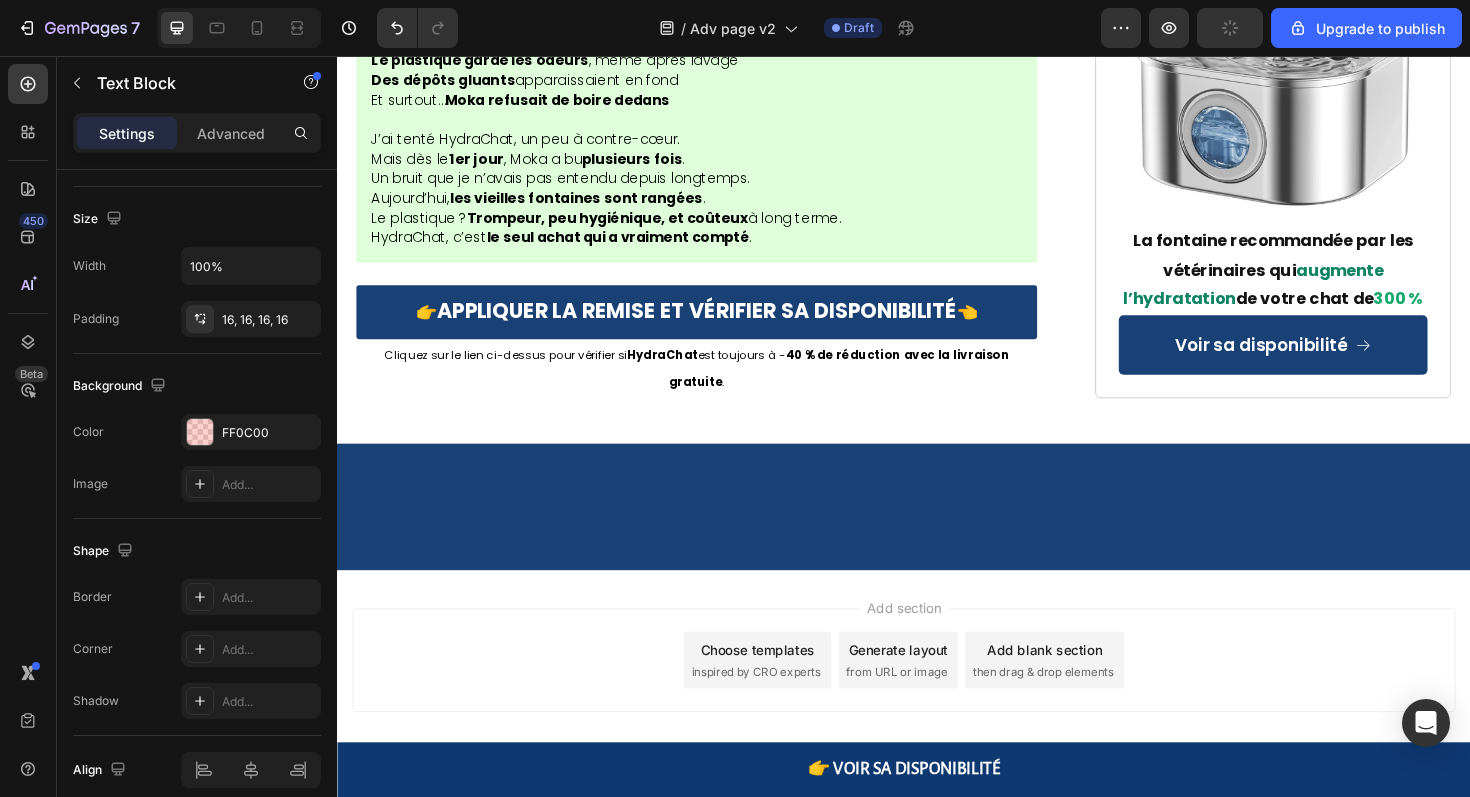 drag, startPoint x: 374, startPoint y: 534, endPoint x: 539, endPoint y: 534, distance: 165 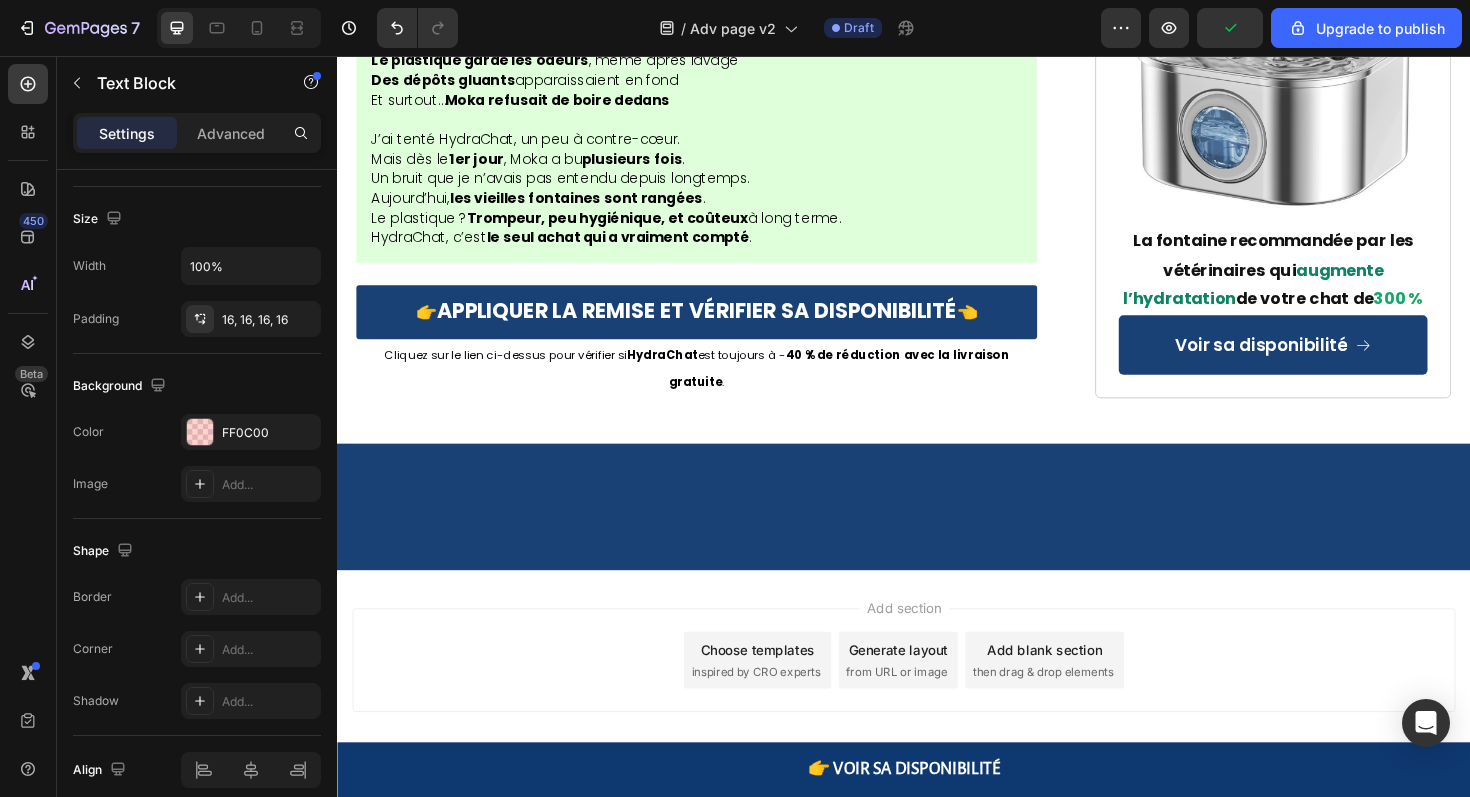click on "5x plus de chance d'obstructions urinaires" at bounding box center [561, -1953] 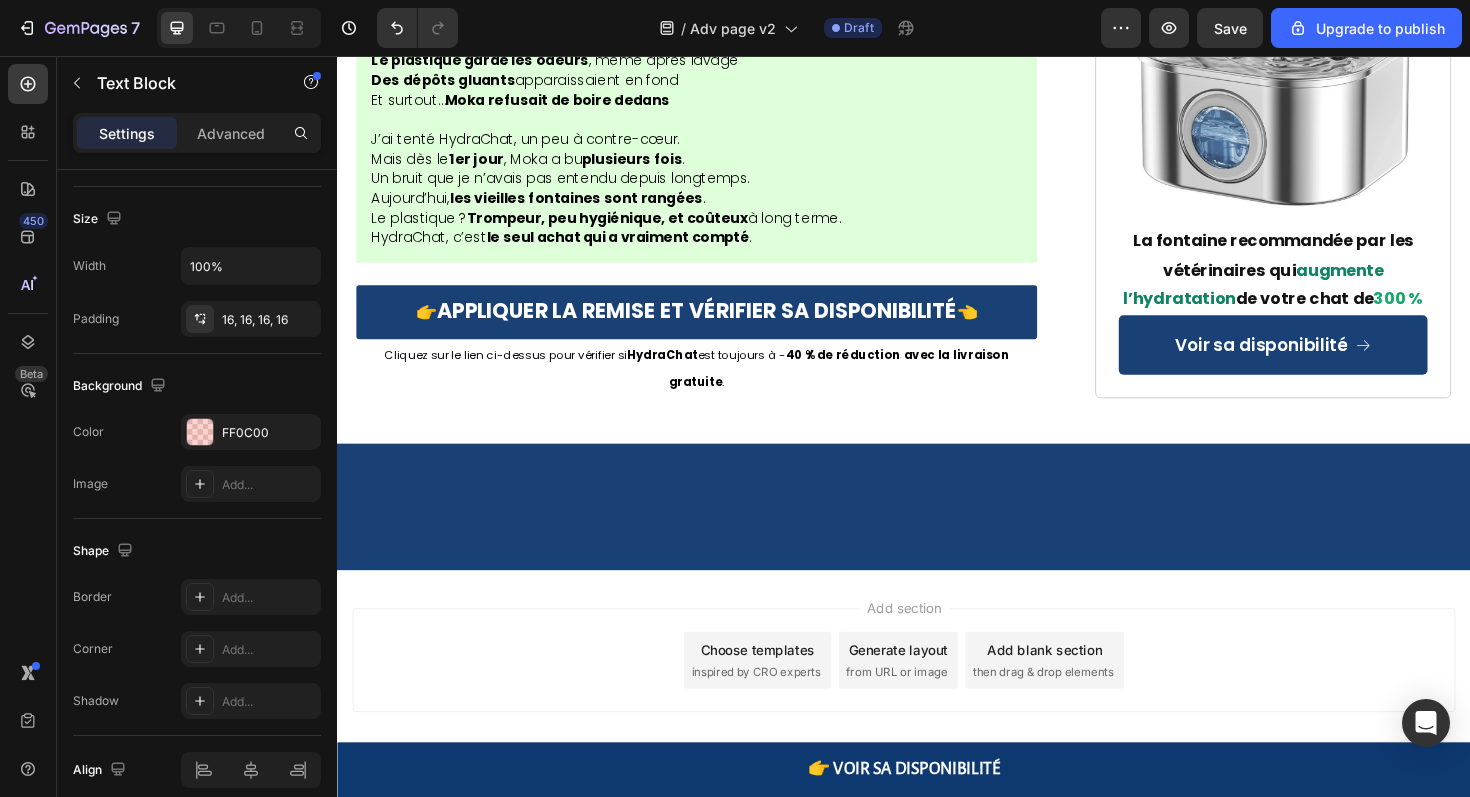 drag, startPoint x: 371, startPoint y: 507, endPoint x: 435, endPoint y: 510, distance: 64.070274 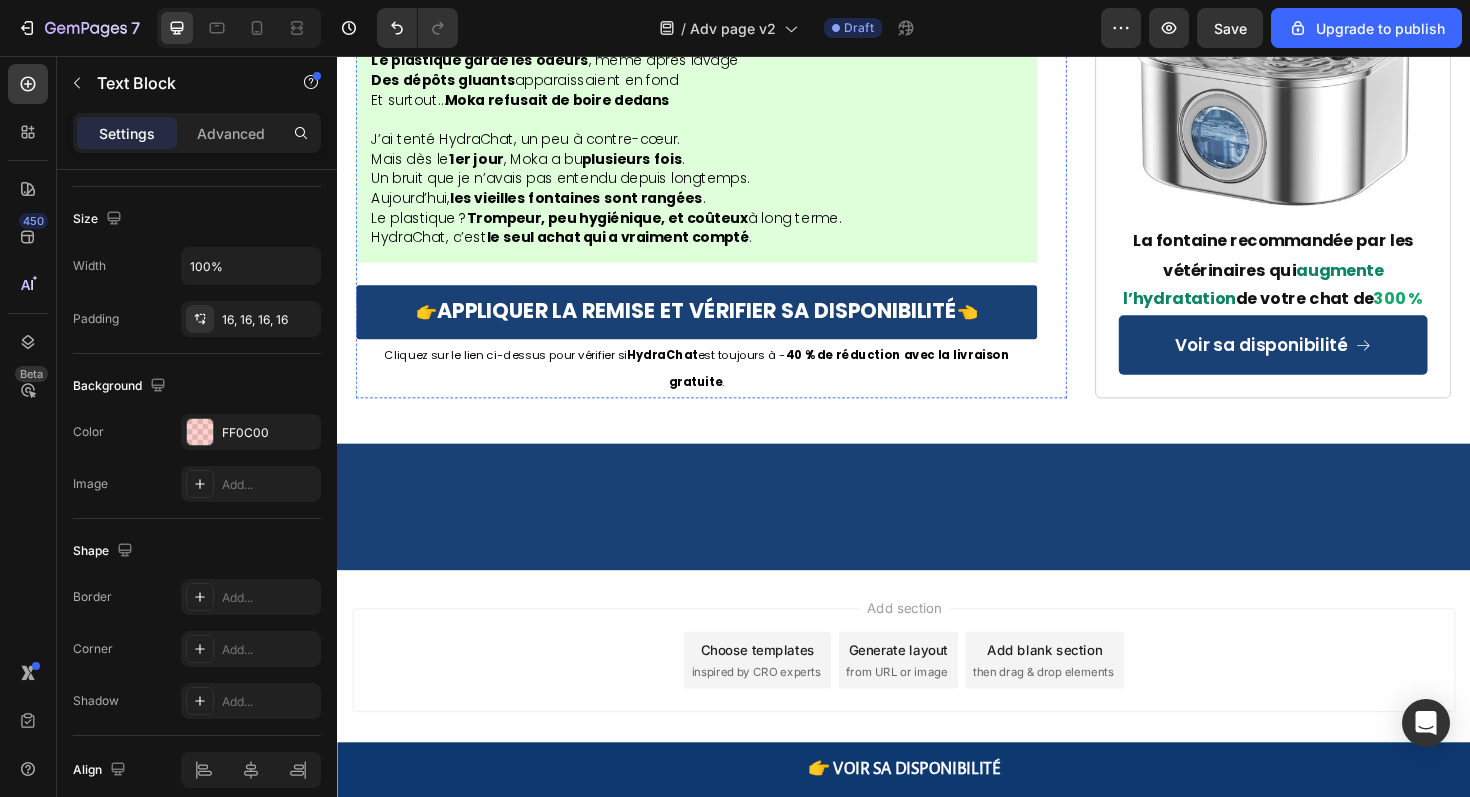 click on "✔️ Recommandée par des vétérinaires français ✔️ Plébiscitée par des milliers de parents de chats ✔️ Garantie satisfait ou remboursé ✔️ Entretien facile et silencieuse ✔️ Disponible en édition limitée (ruptures fréquentes)" at bounding box center [717, -1758] 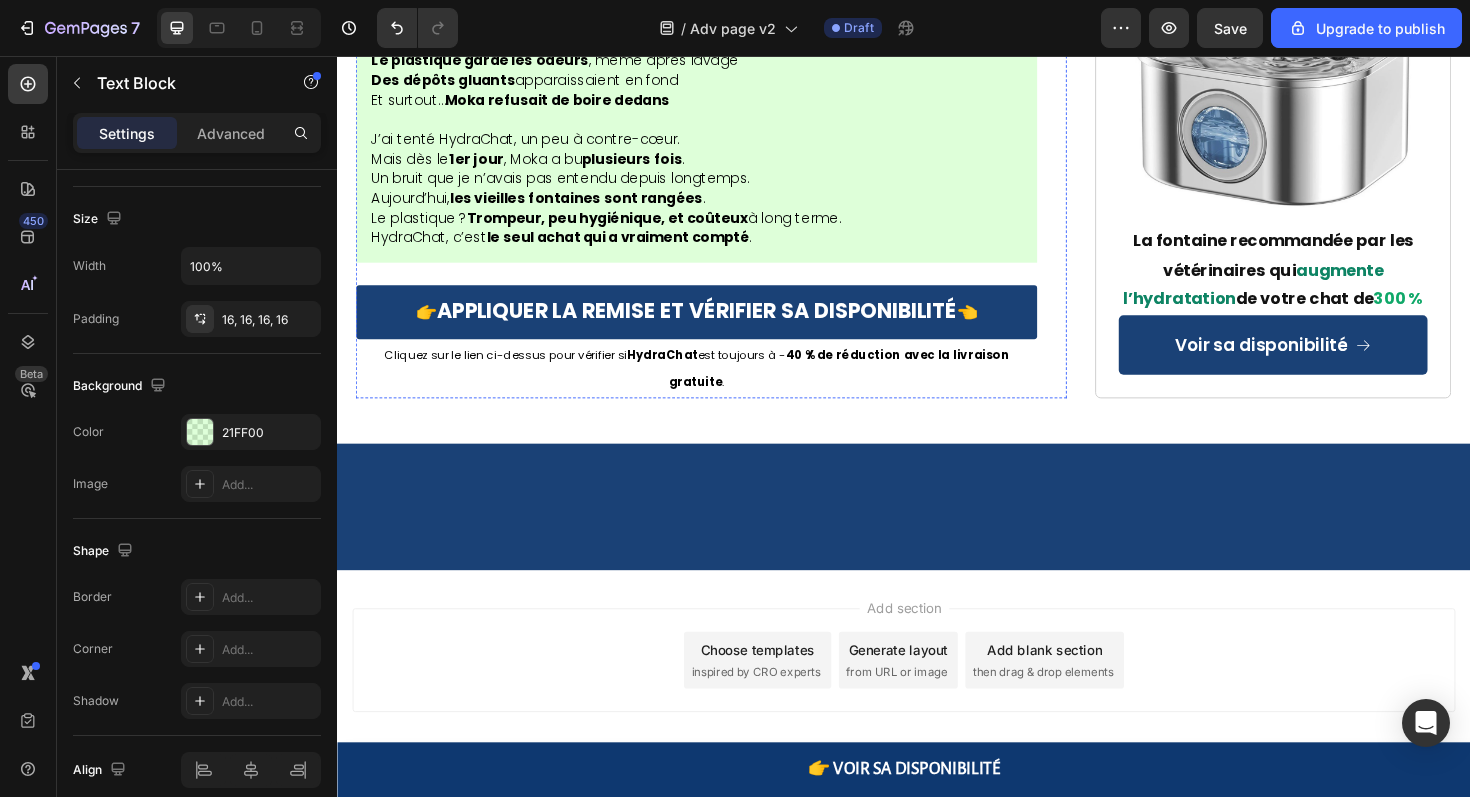 click on "3x plus de risque de maladie rénale" at bounding box center (532, -1975) 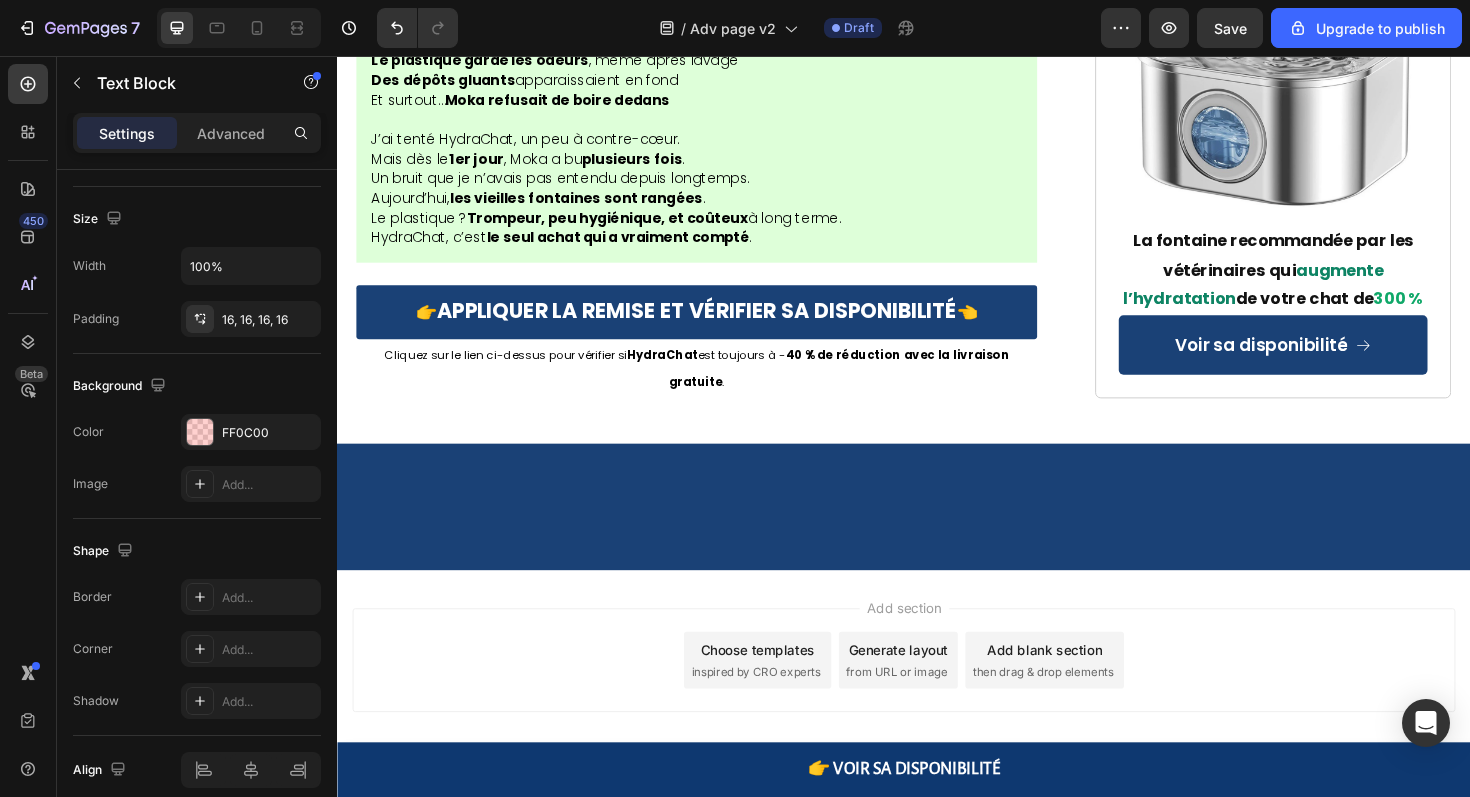 click on "3x plus de risque de maladie rénale" at bounding box center (532, -1975) 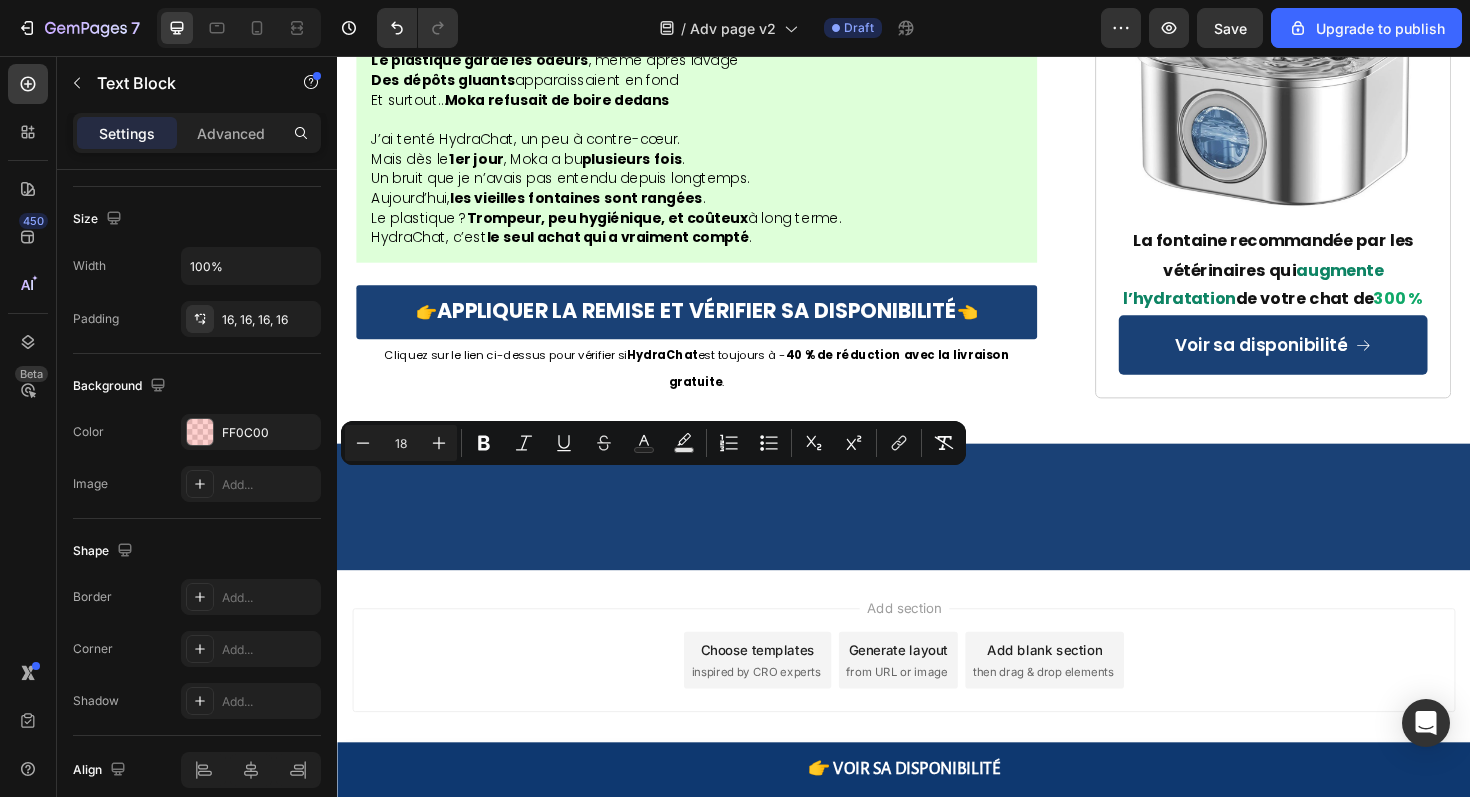 drag, startPoint x: 432, startPoint y: 511, endPoint x: 391, endPoint y: 511, distance: 41 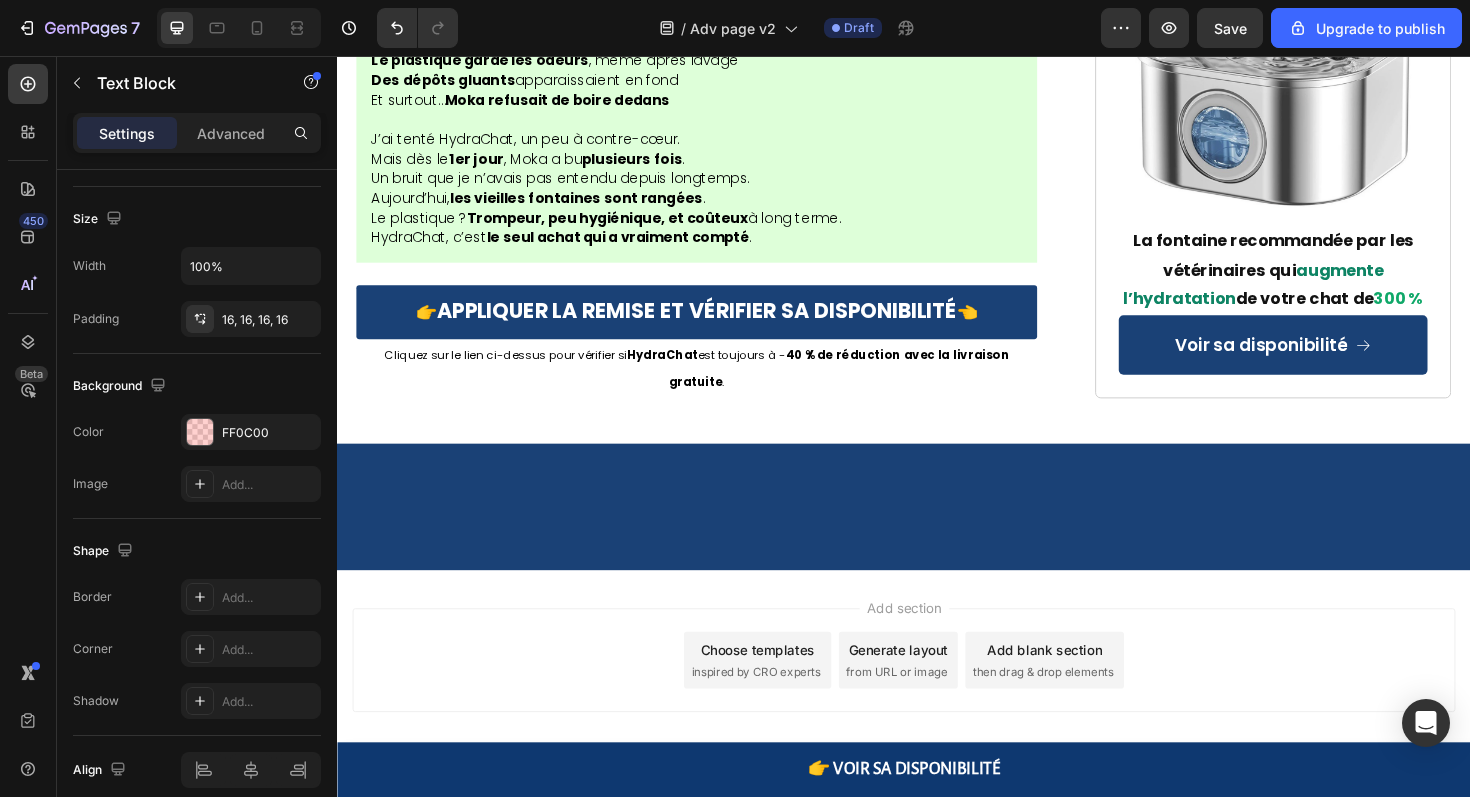 click on "3x plus de risque de maladie rénale" at bounding box center [532, -1975] 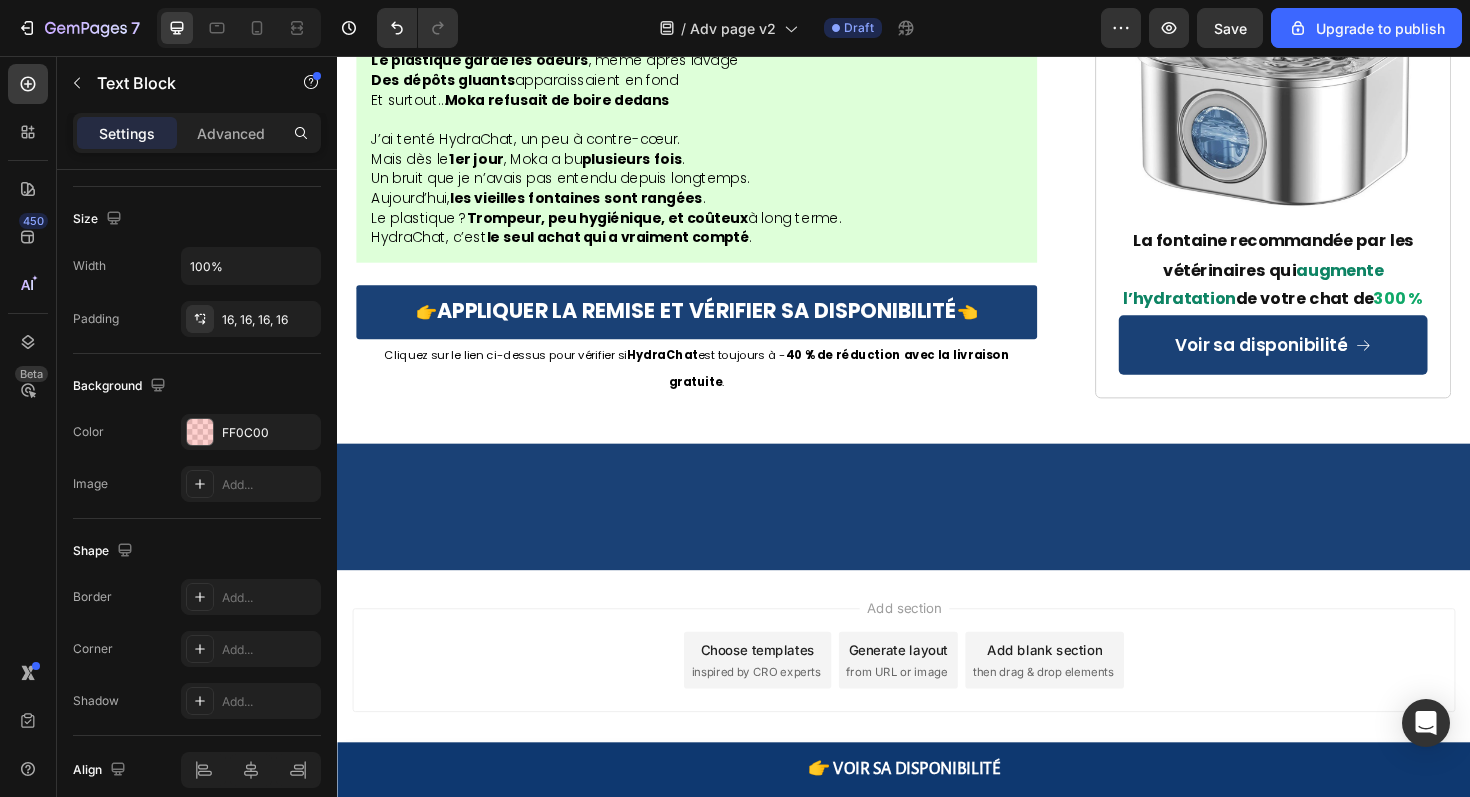 drag, startPoint x: 434, startPoint y: 512, endPoint x: 376, endPoint y: 512, distance: 58 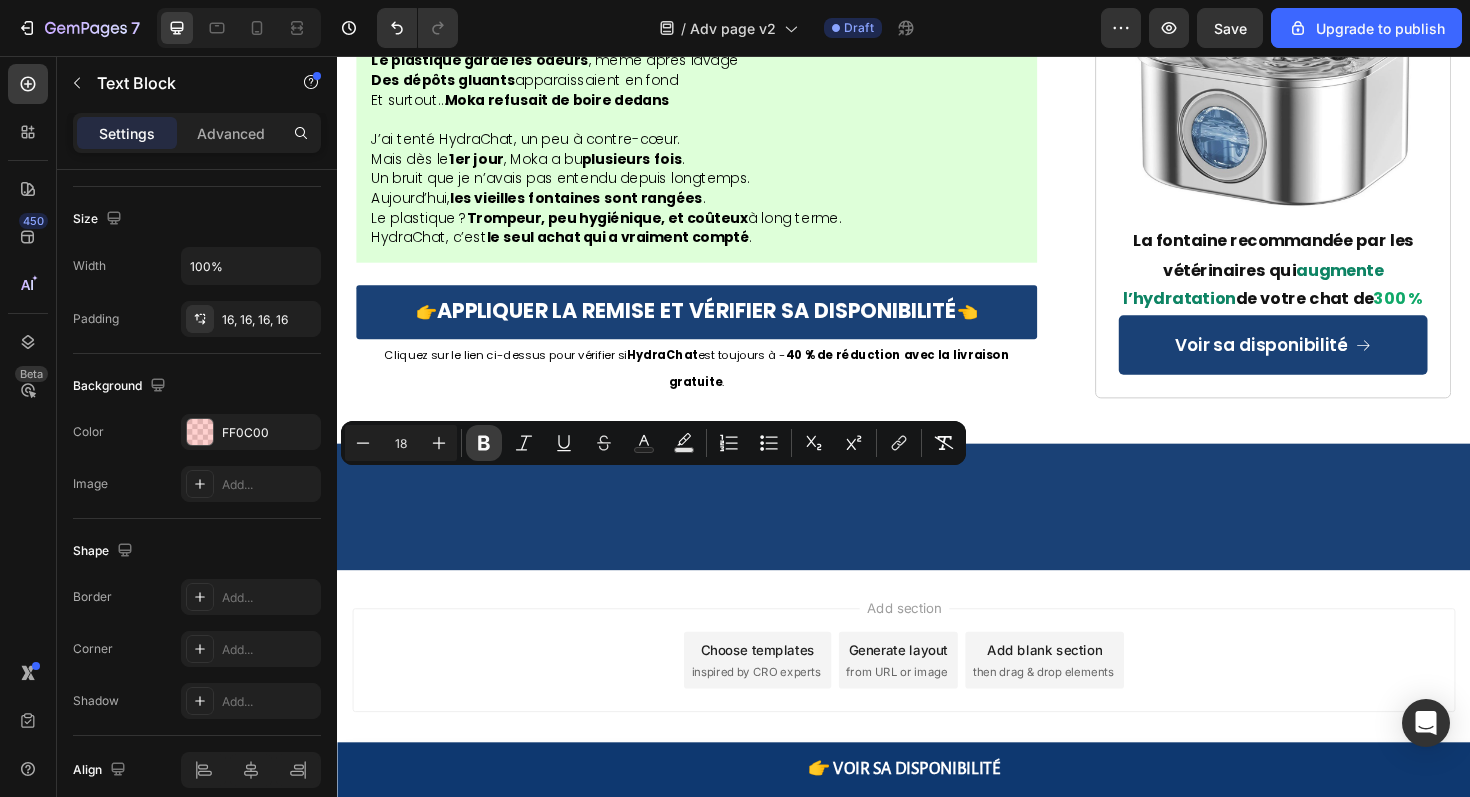 click 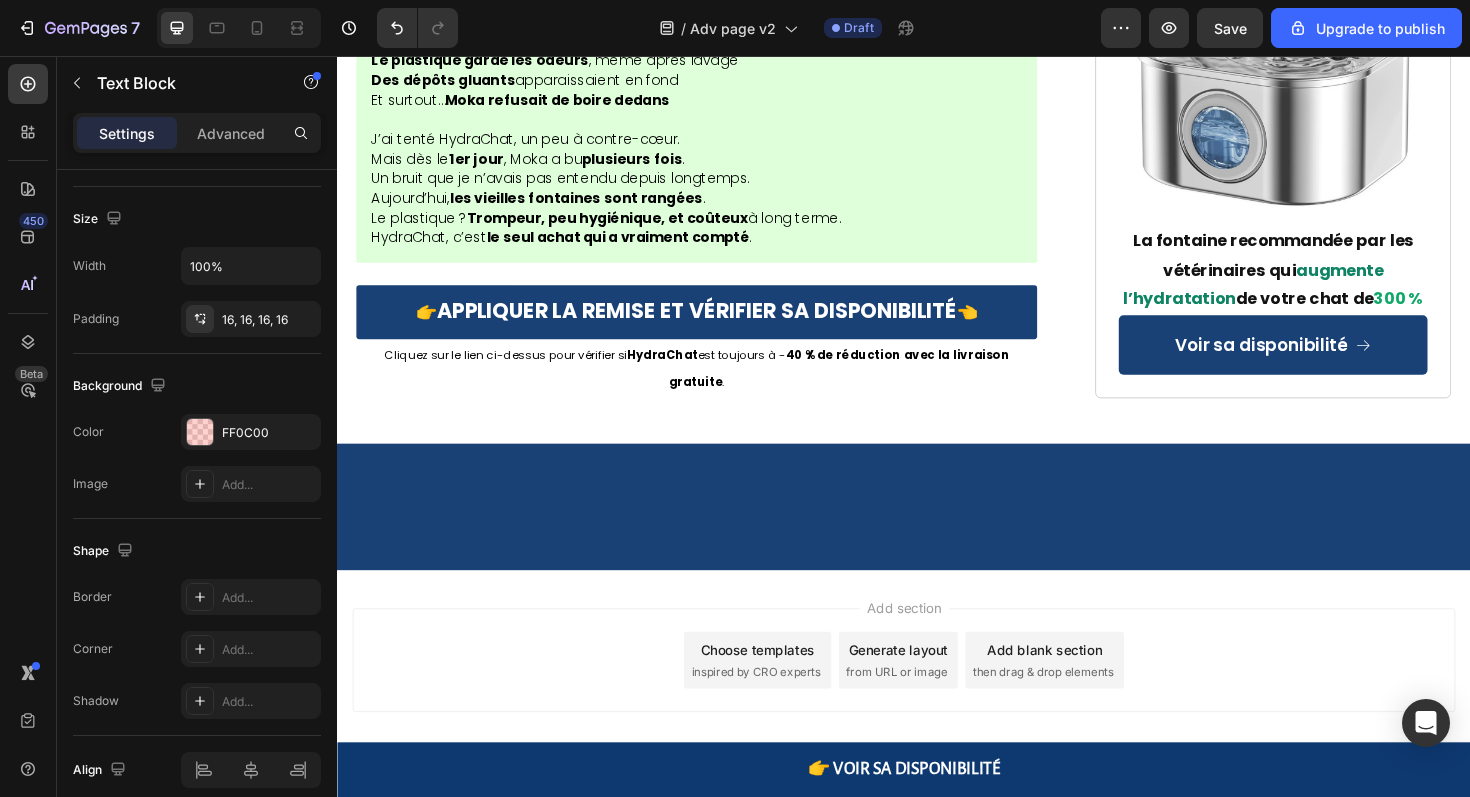 click on "Espérances de vie significativement  plus courtes" at bounding box center (590, -1931) 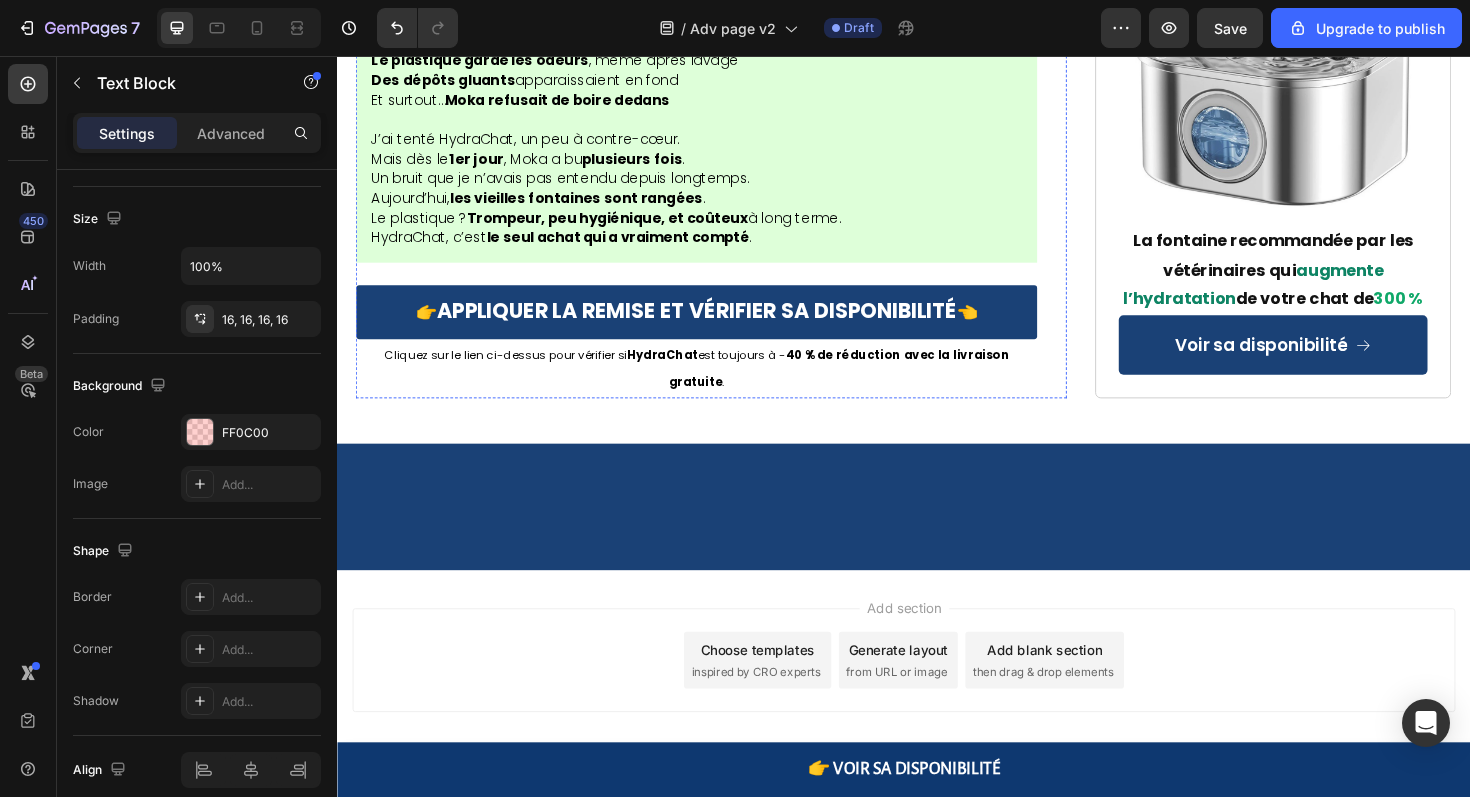 click on "Ce qui rend HydraChat" at bounding box center (541, -1855) 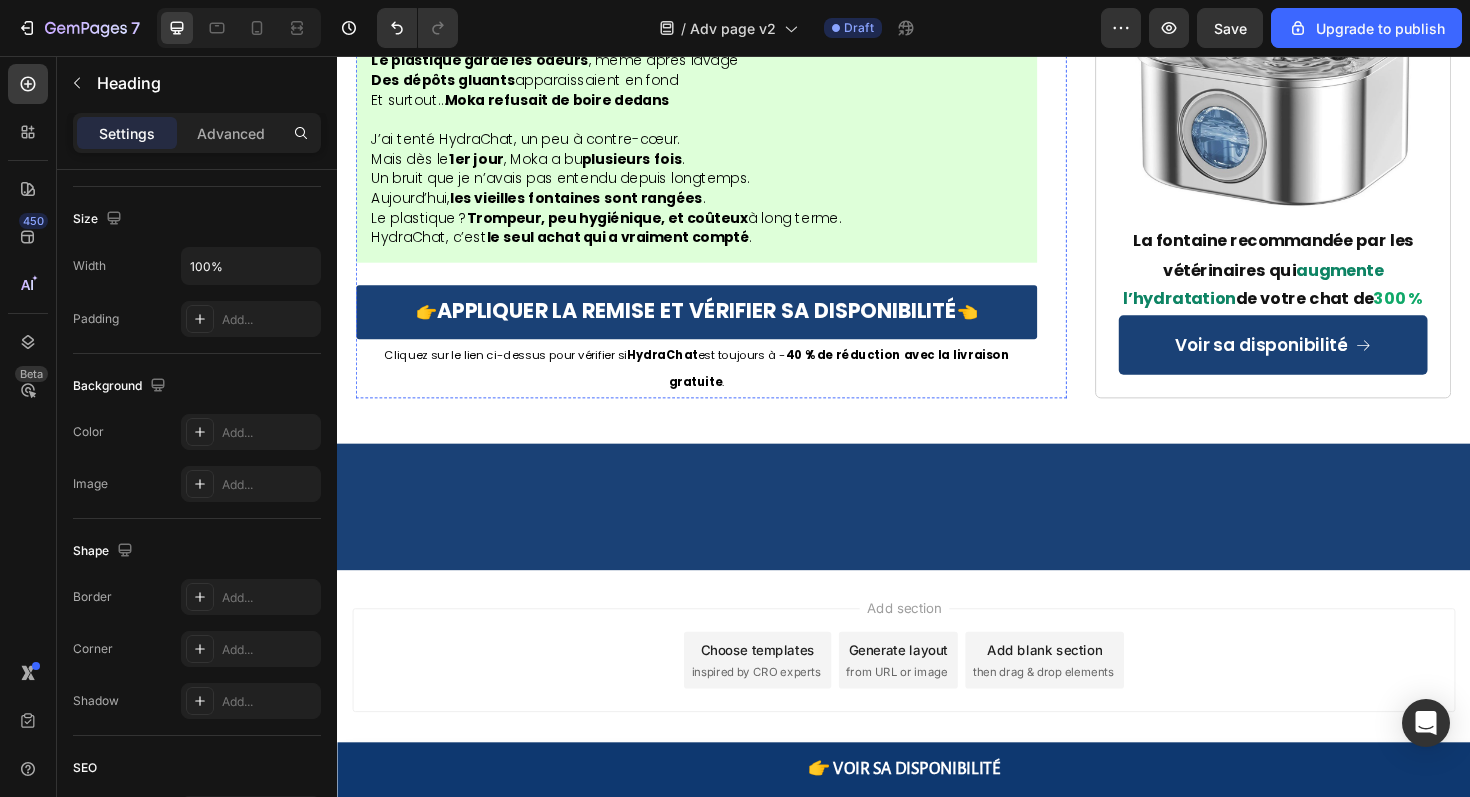 scroll, scrollTop: 0, scrollLeft: 0, axis: both 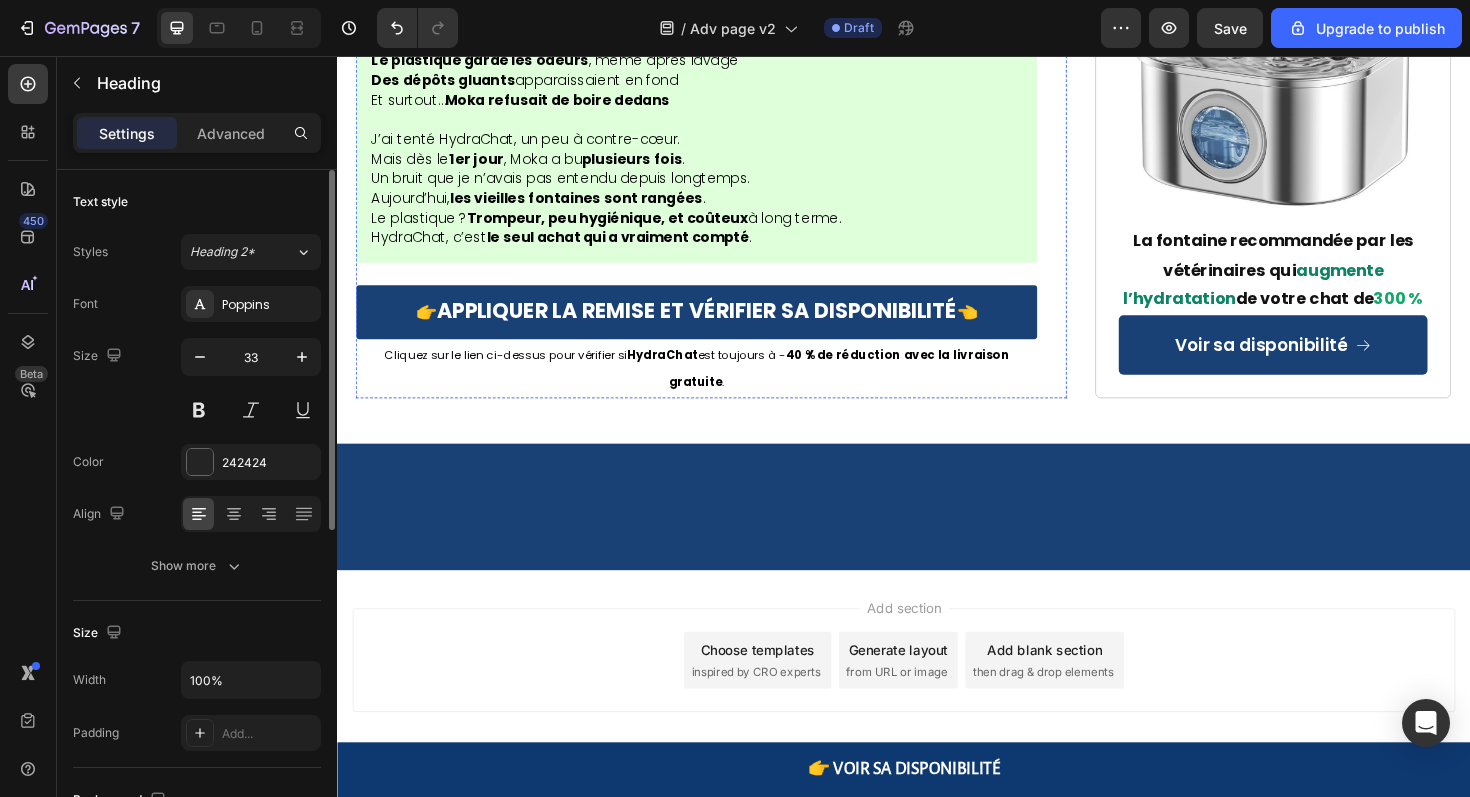 click on "5x plus de chance d'obstructions urinaires" at bounding box center [561, -1953] 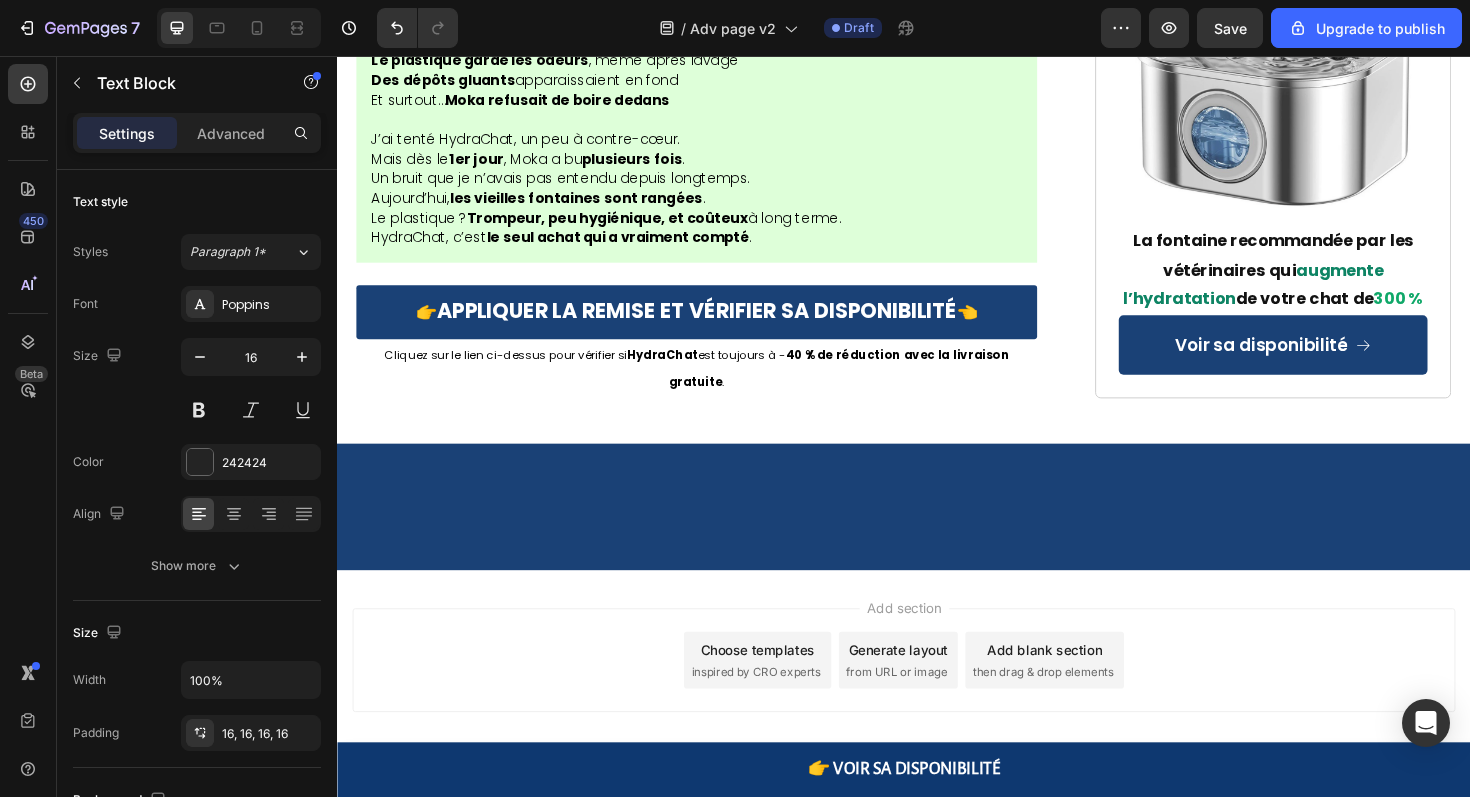 click on "5x plus de chance d'obstructions urinaires" at bounding box center (561, -1953) 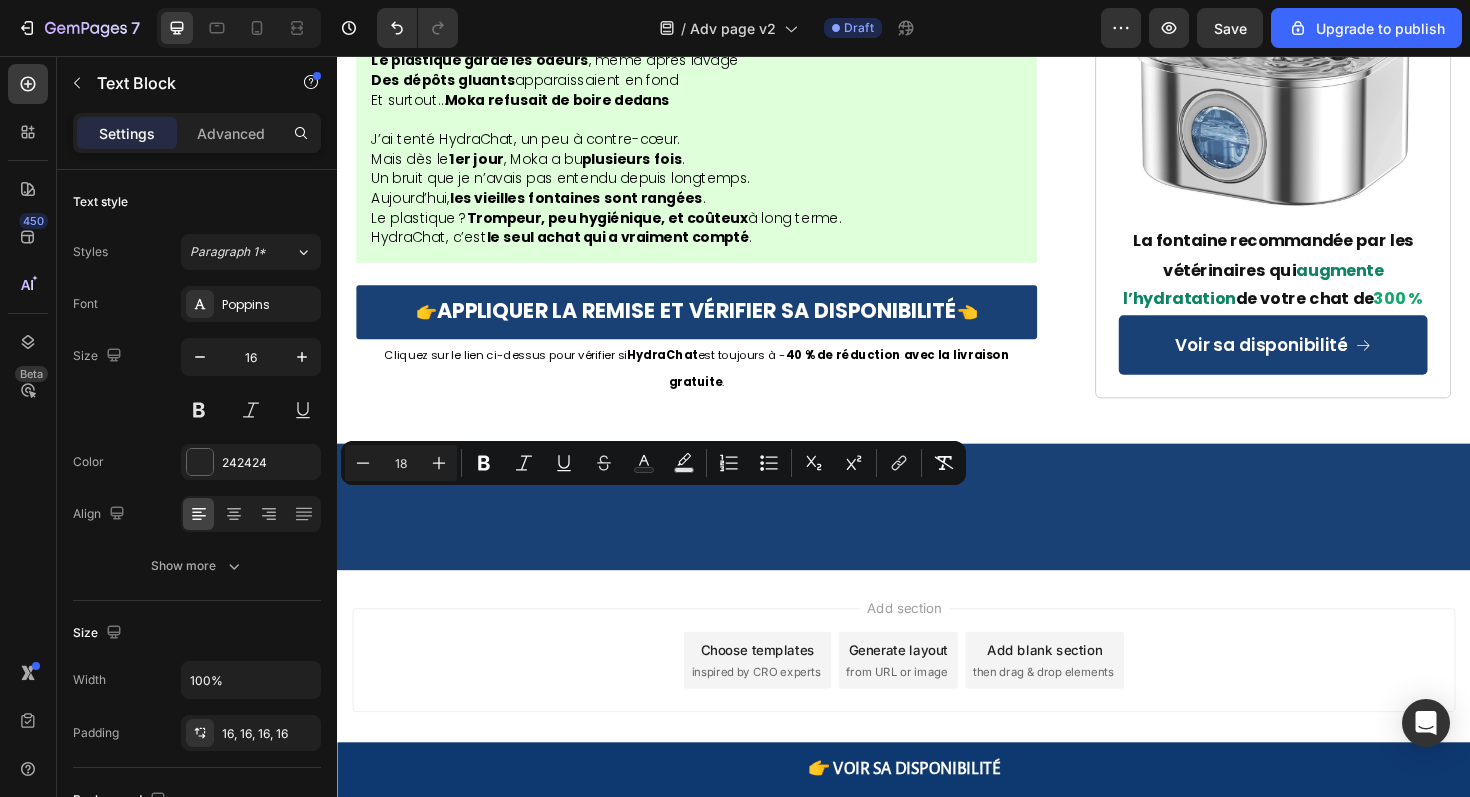 click on "5x plus de chance d'obstructions urinaires" at bounding box center (561, -1953) 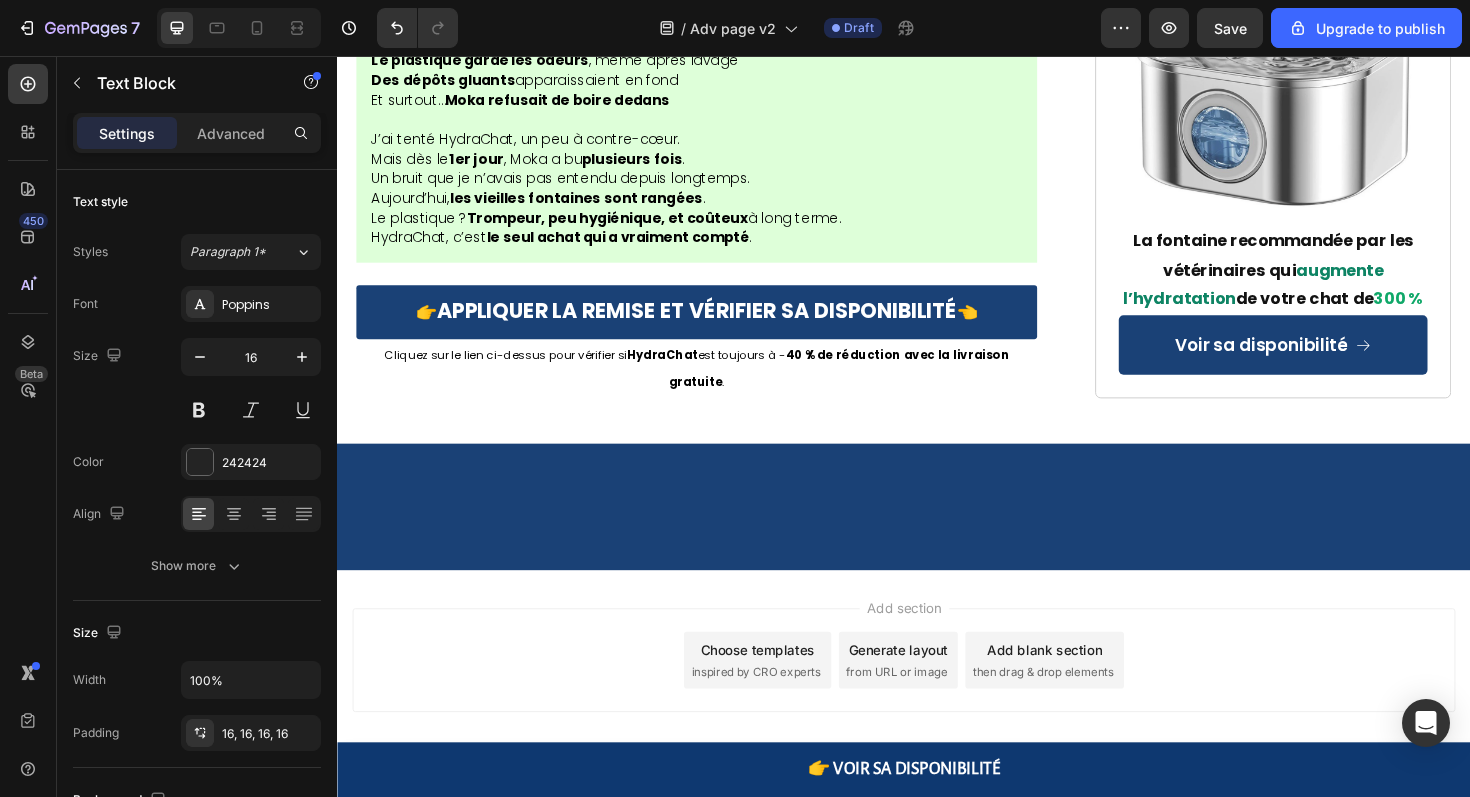 click on "5x plus de chance d'obstructions urinaires" at bounding box center [561, -1953] 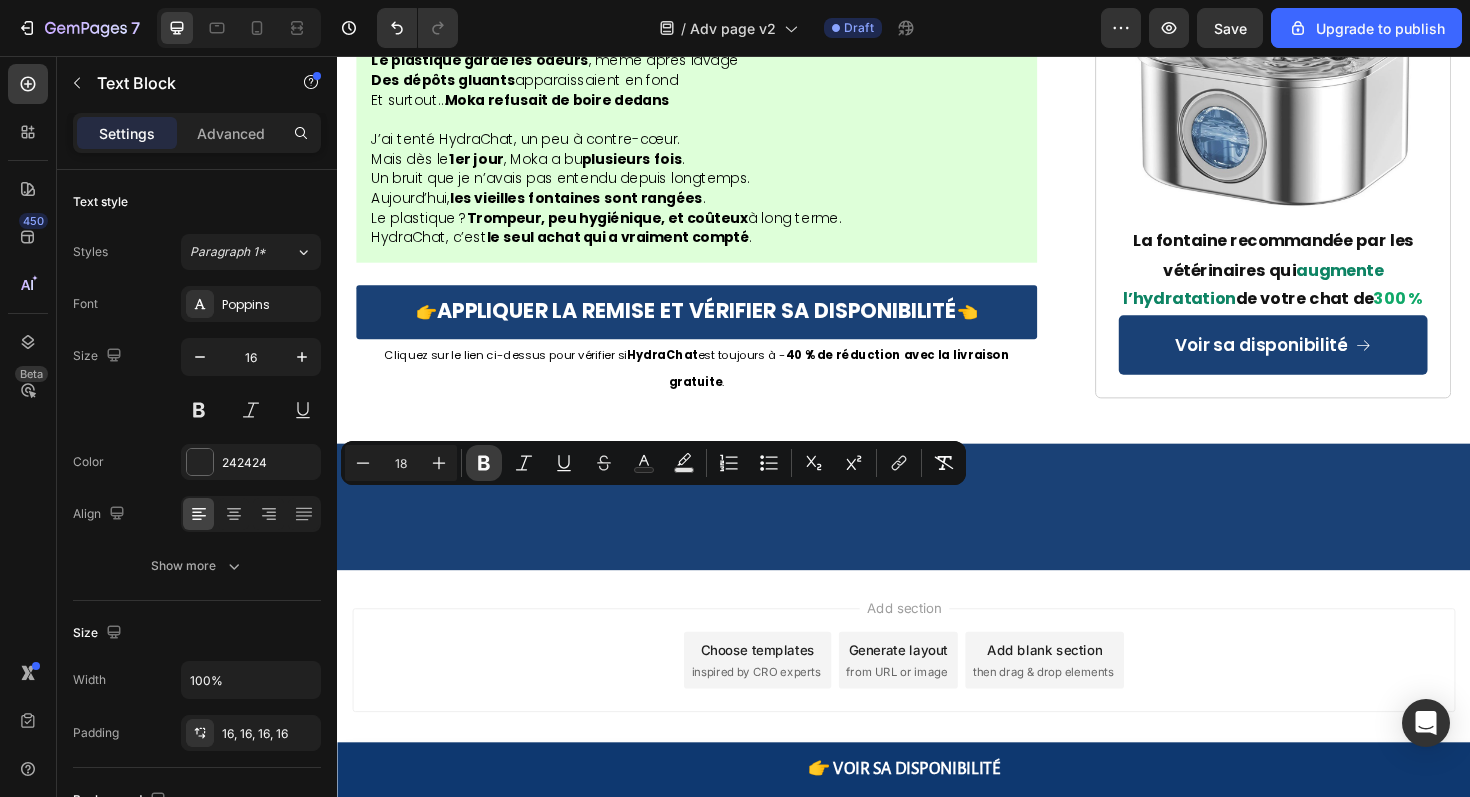 click 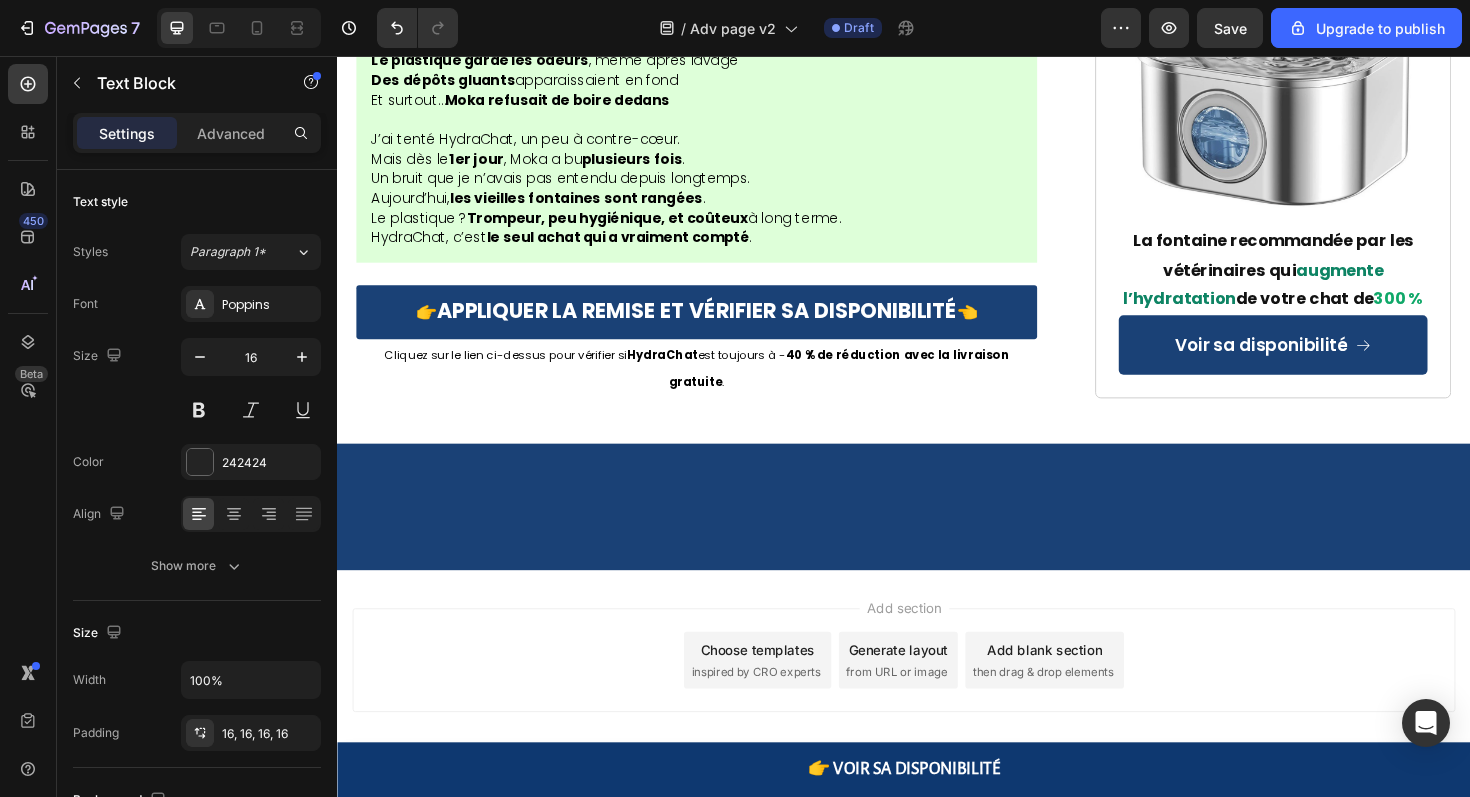 click on "Espérances de vie significativement  plus courtes" at bounding box center [590, -1931] 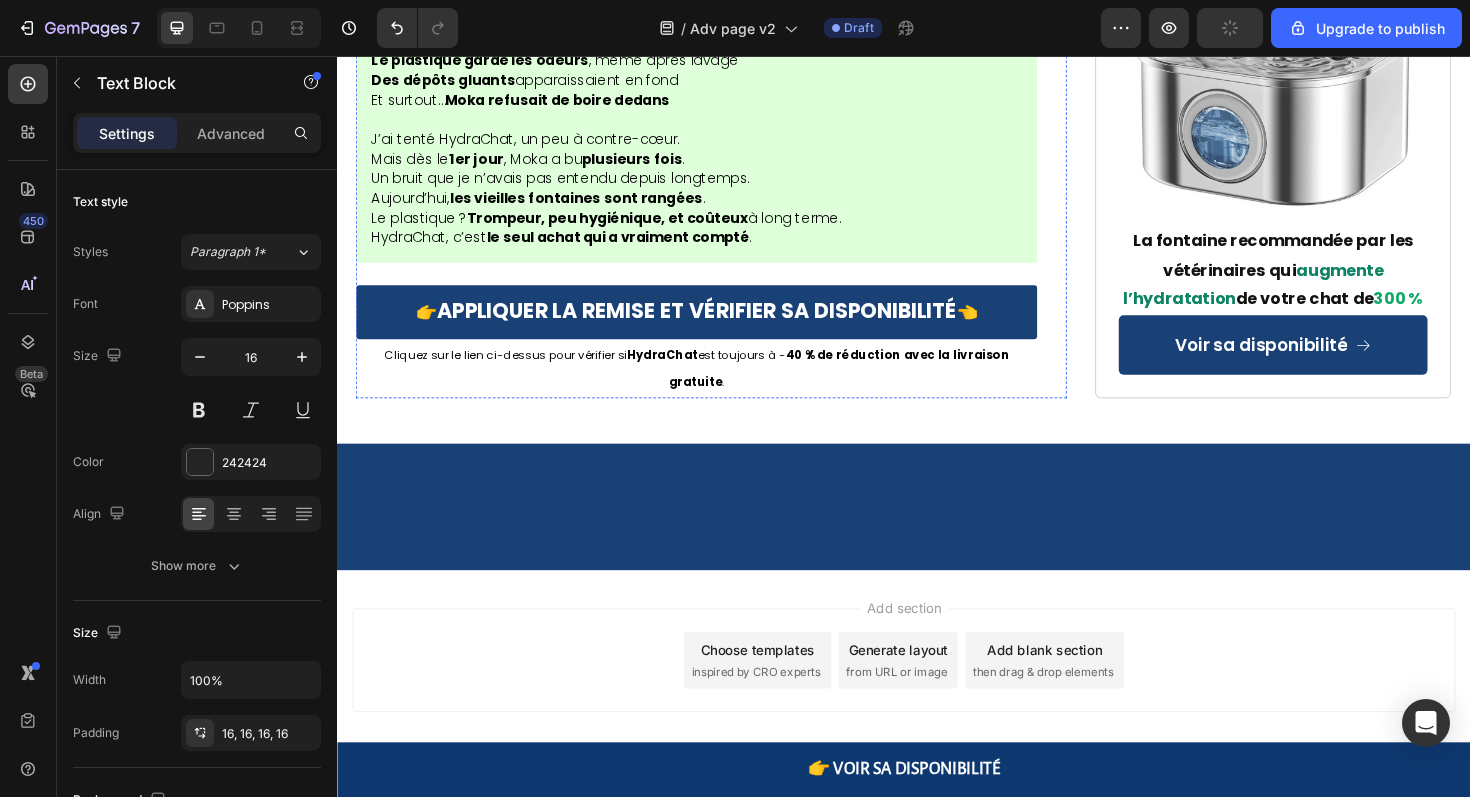 click on "Hydrachat fournit un véritable encouragement naturel à l'hydratation sans médicaments, procédures invasives ou visites d'urgence." at bounding box center (717, -2171) 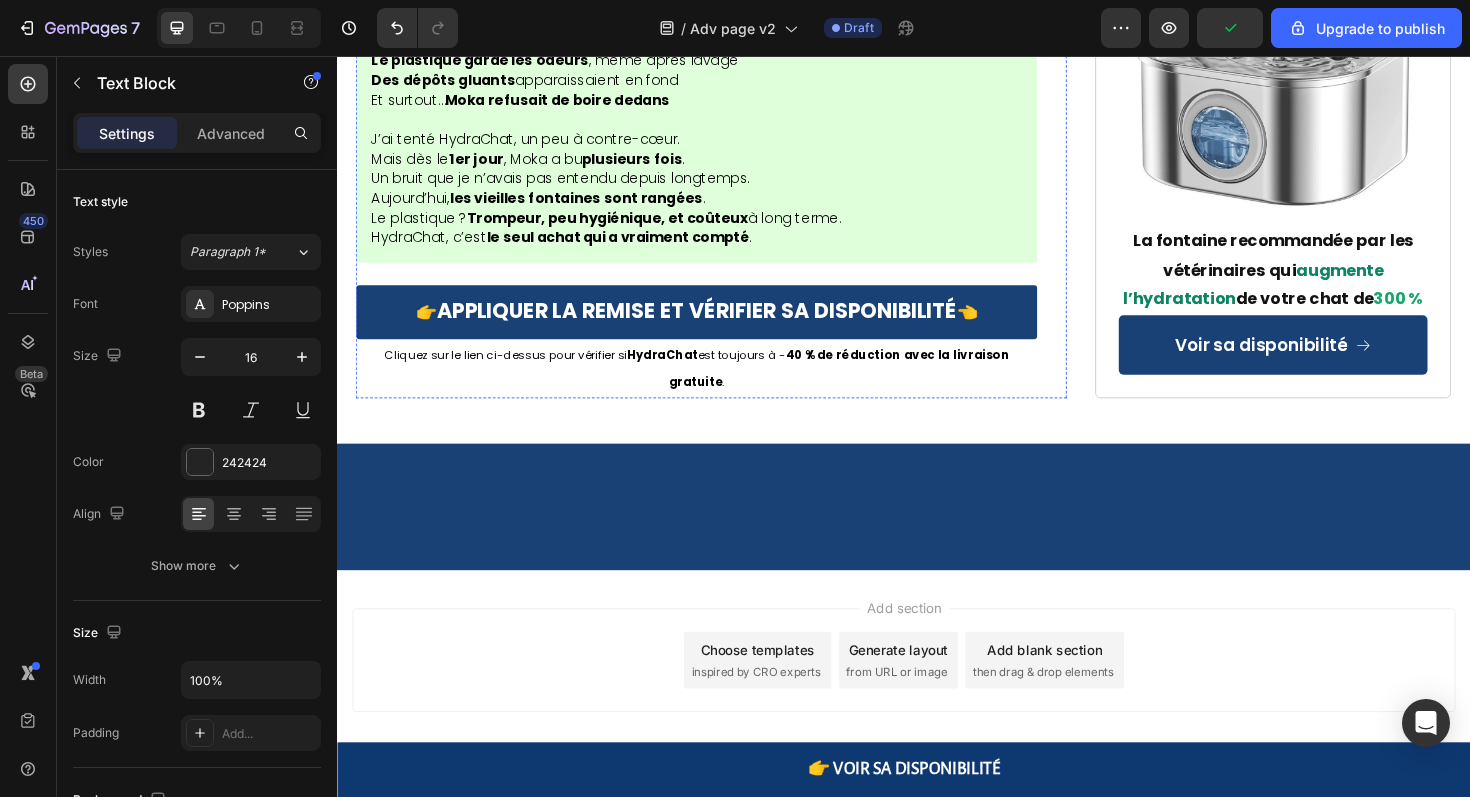 click on "5x plus" at bounding box center (406, -1953) 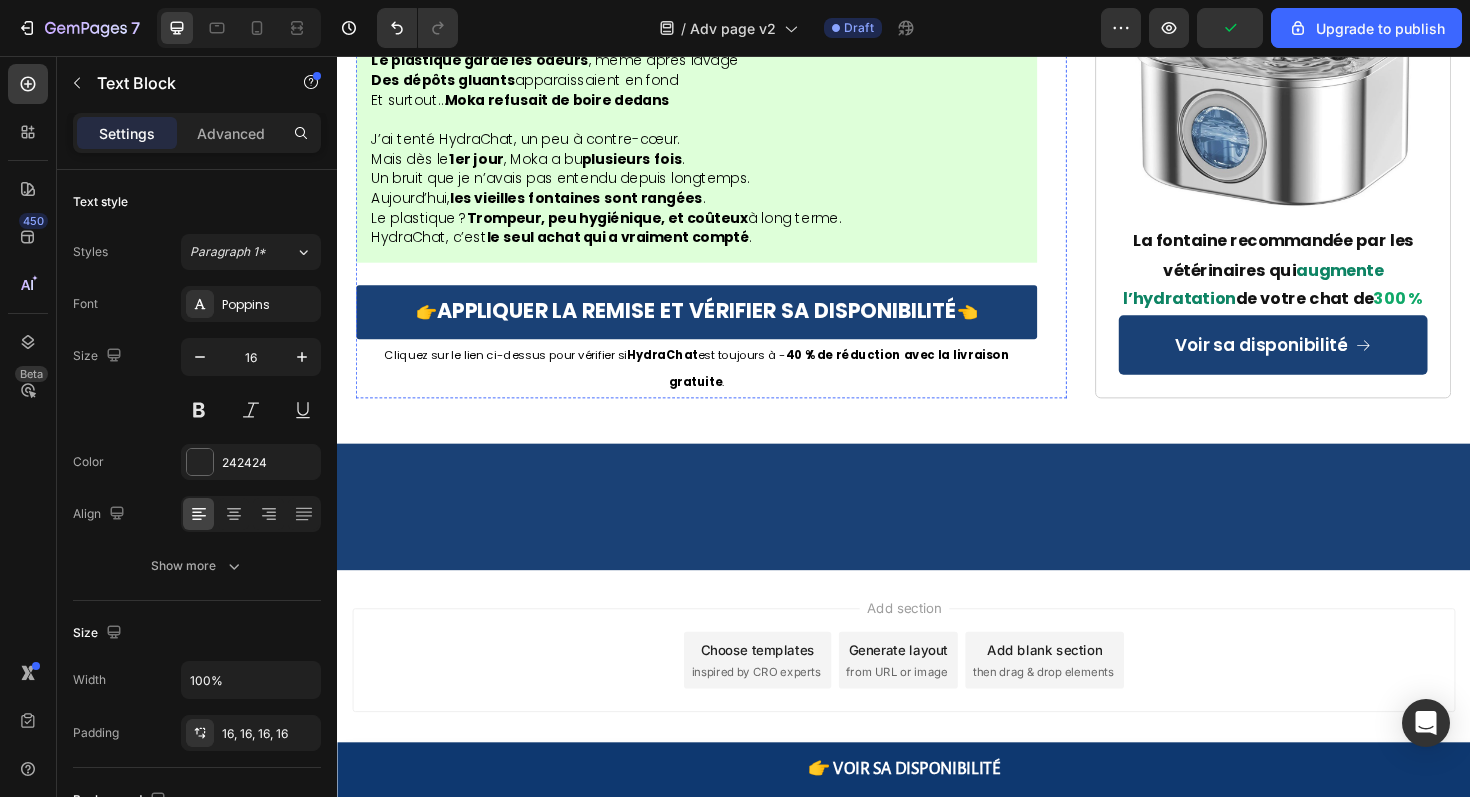 click on "Le choix vous appartient : continuer à risquer la santé de votre chat avec des gamelles traditionnelles, ou agir aujourd'hui pour le protéger." at bounding box center (717, -2046) 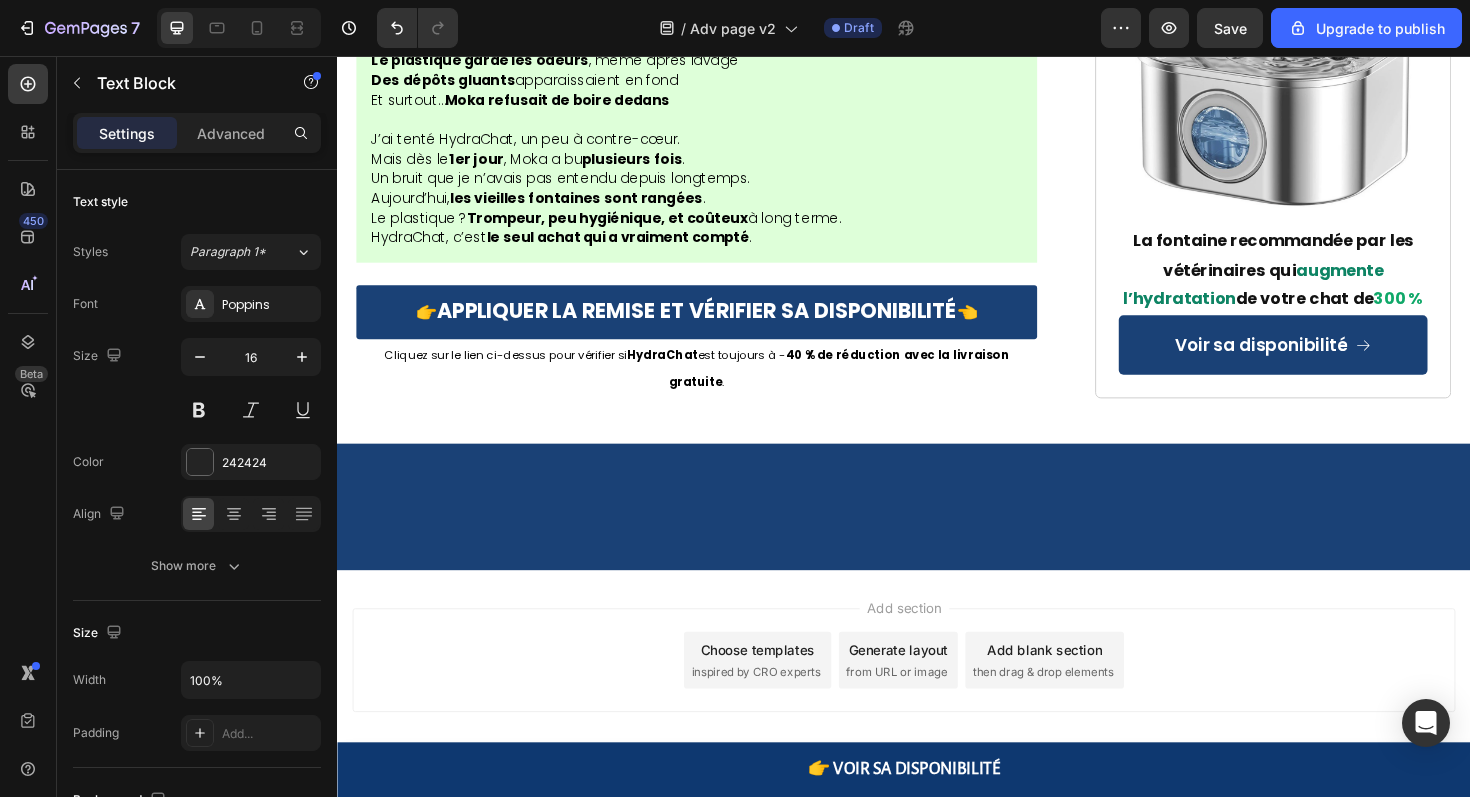 click on "Le choix vous appartient : continuer à risquer la santé de votre chat avec des gamelles traditionnelles, ou agir aujourd'hui pour le protéger." at bounding box center (717, -2046) 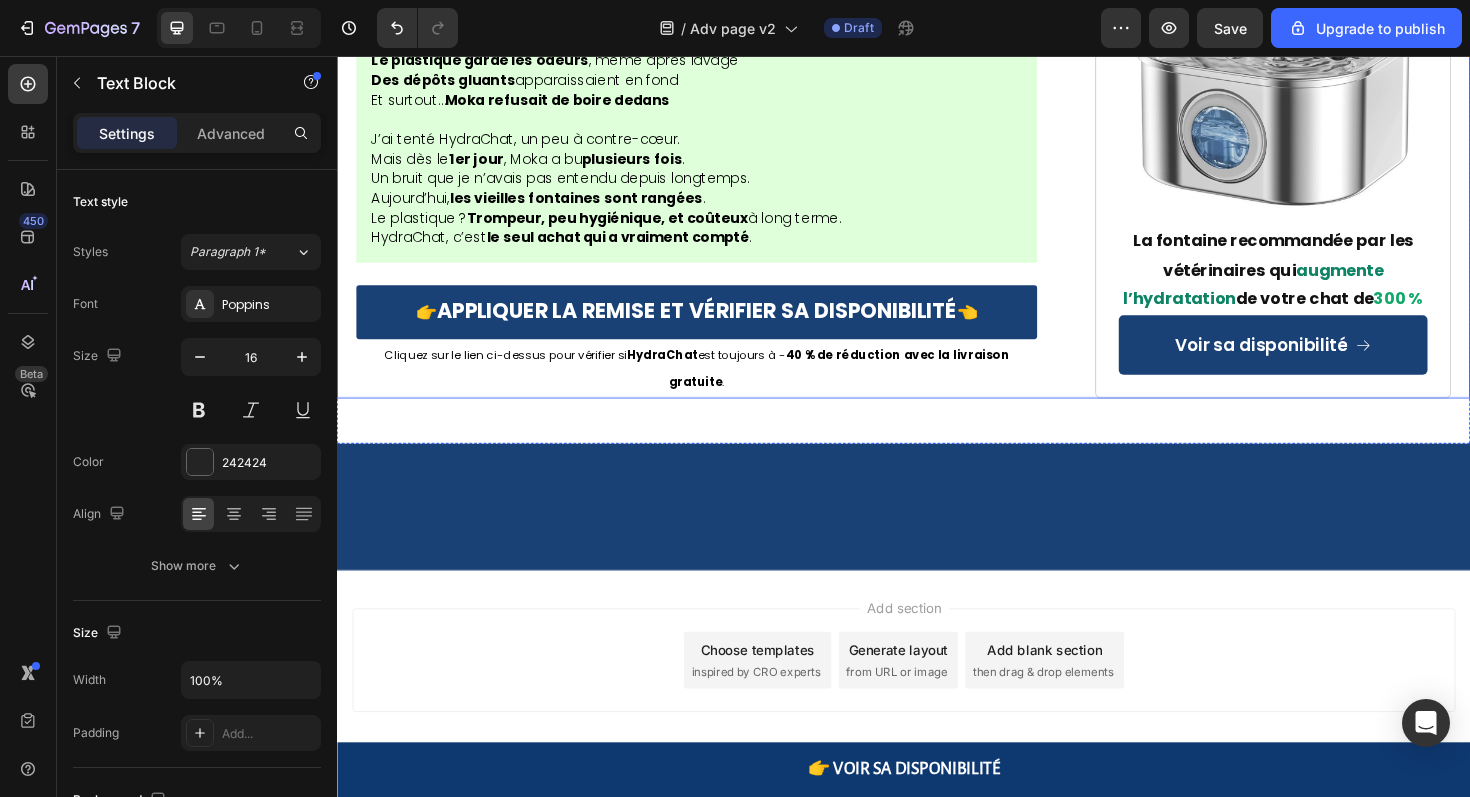 drag, startPoint x: 775, startPoint y: 448, endPoint x: 349, endPoint y: 185, distance: 500.6446 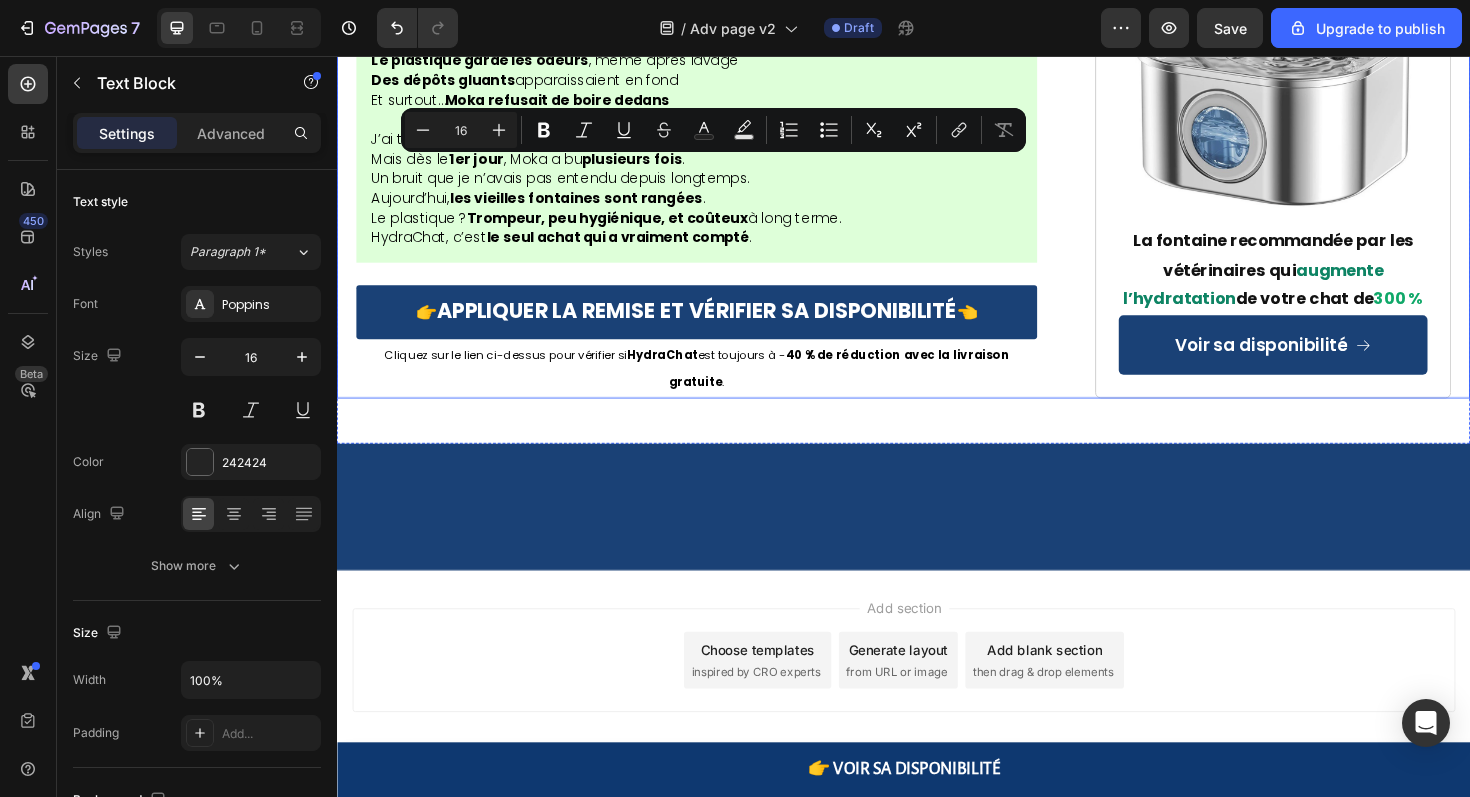 copy on "C'est beaucoup de souffrance... et beaucoup de factures vétérinaires potentielles. Ne laissez pas votre chat devenir une autre statistique. N'attendez pas cette terrifiante urgence de 3h du matin. Hydrachat fournit un véritable encouragement naturel à l'hydratation sans médicaments, procédures invasives ou visites d'urgence. Pour moins que le coût d'une seule visite vétérinaire d'urgence (la mienne était de 350€), vous pouvez donner à votre chat les fondations d'une vie longue et saine. Le choix vous appartient : continuer à risquer la santé de votre chat avec des gamelles traditionnelles, ou agir aujourd'hui pour le protéger." 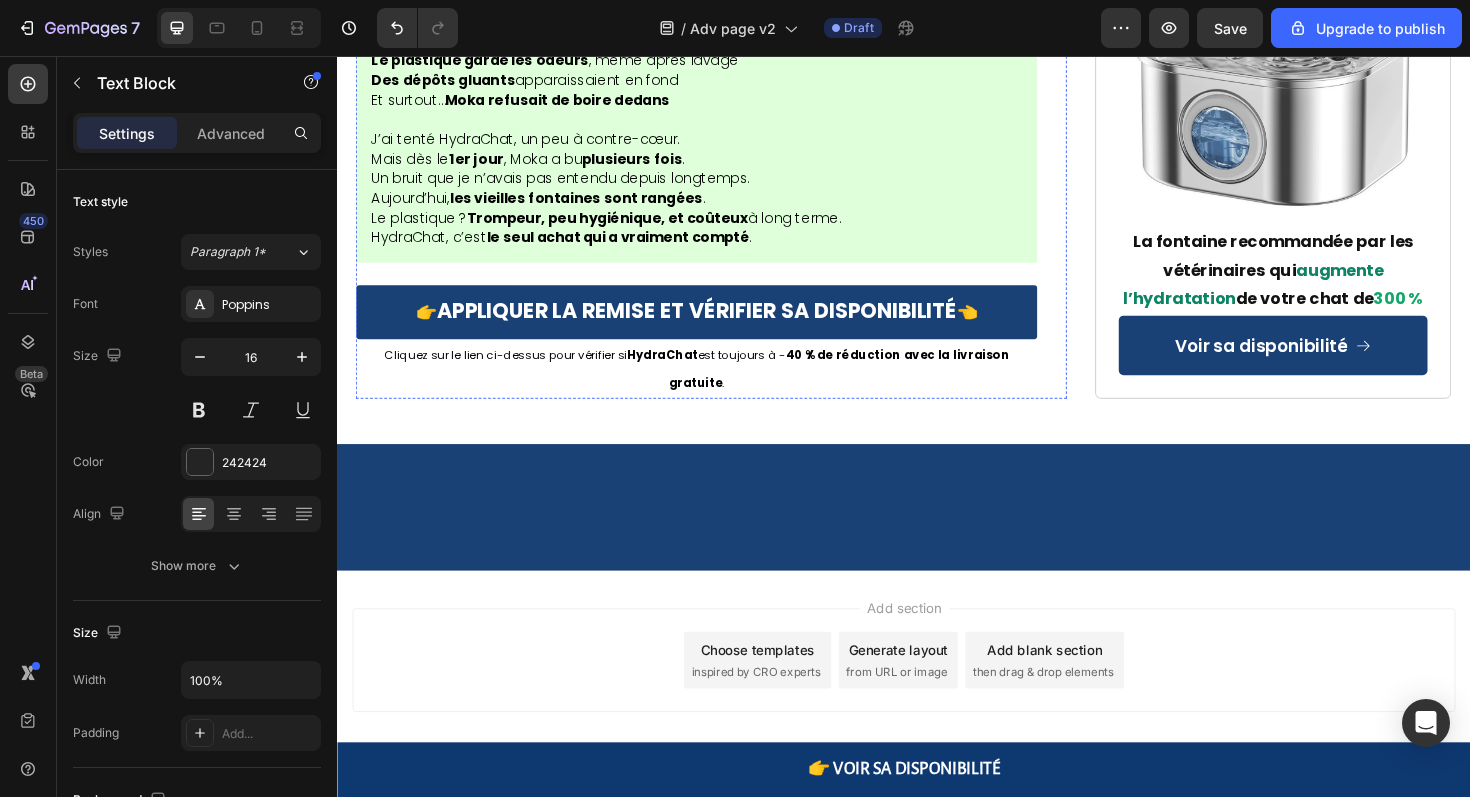 click on "Espérances de vie significativement  plus courtes" at bounding box center (590, -1931) 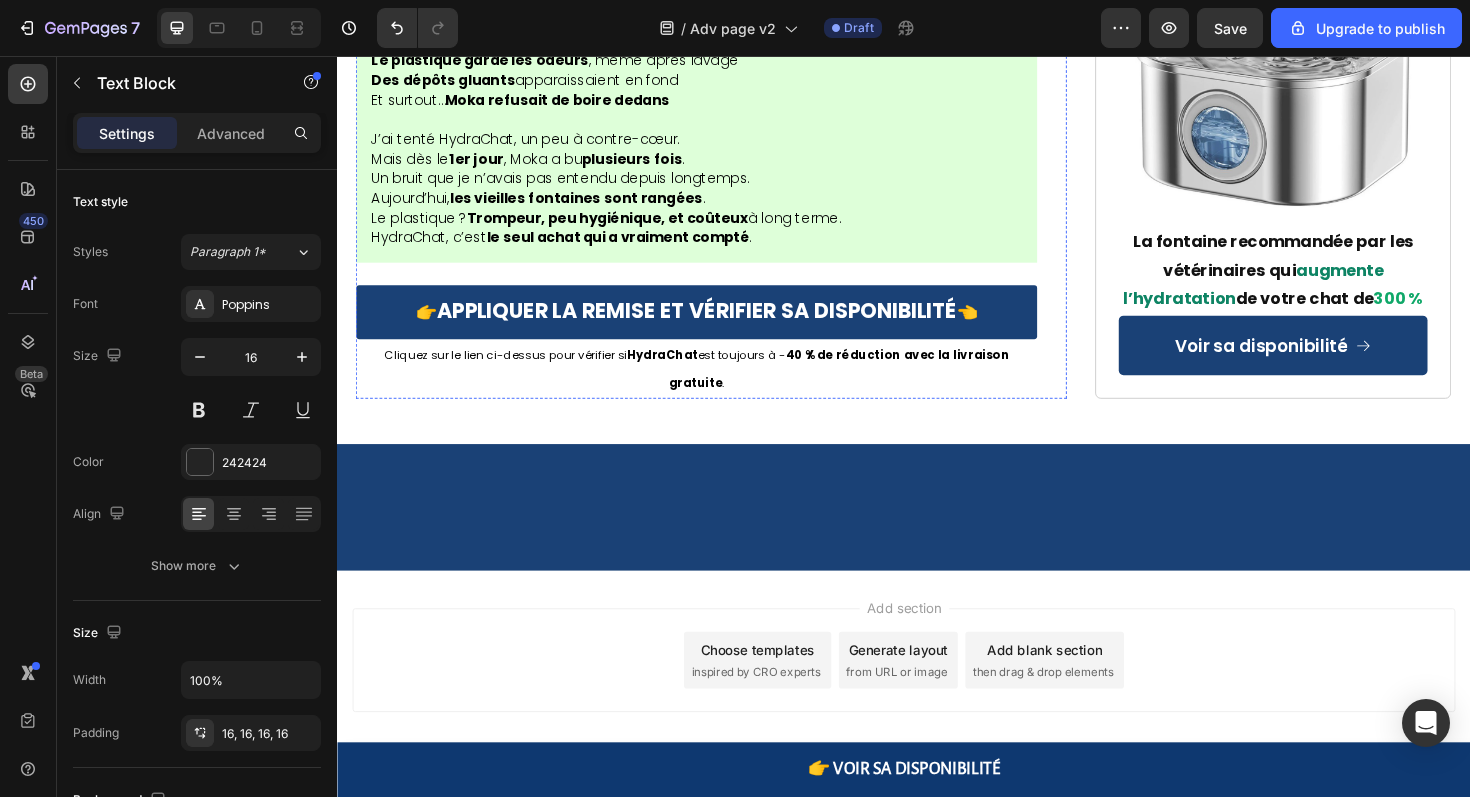 click on "Selon les études vétérinaires, les chats souffrant de déshydratation chronique font face à :" at bounding box center [717, -2037] 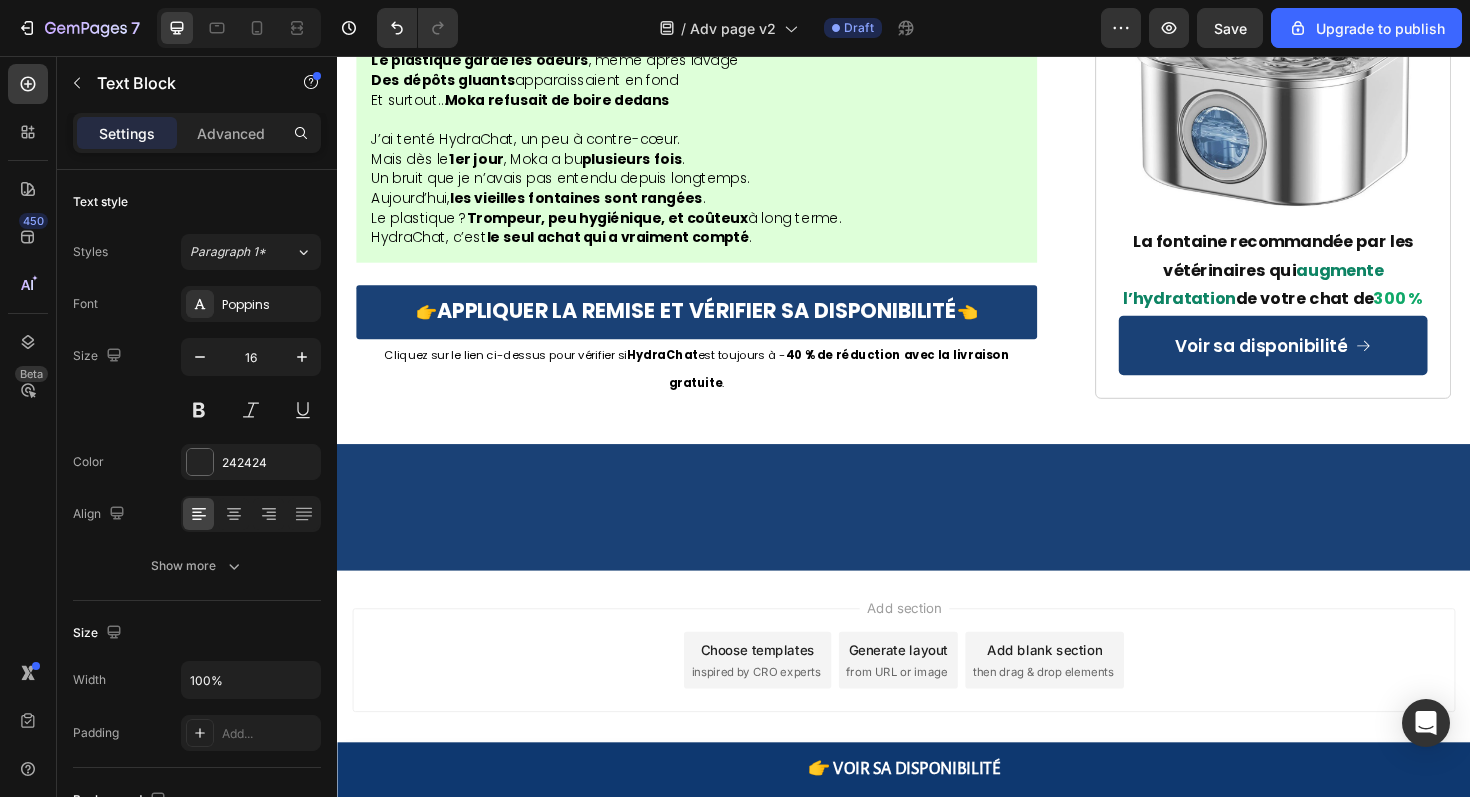 click 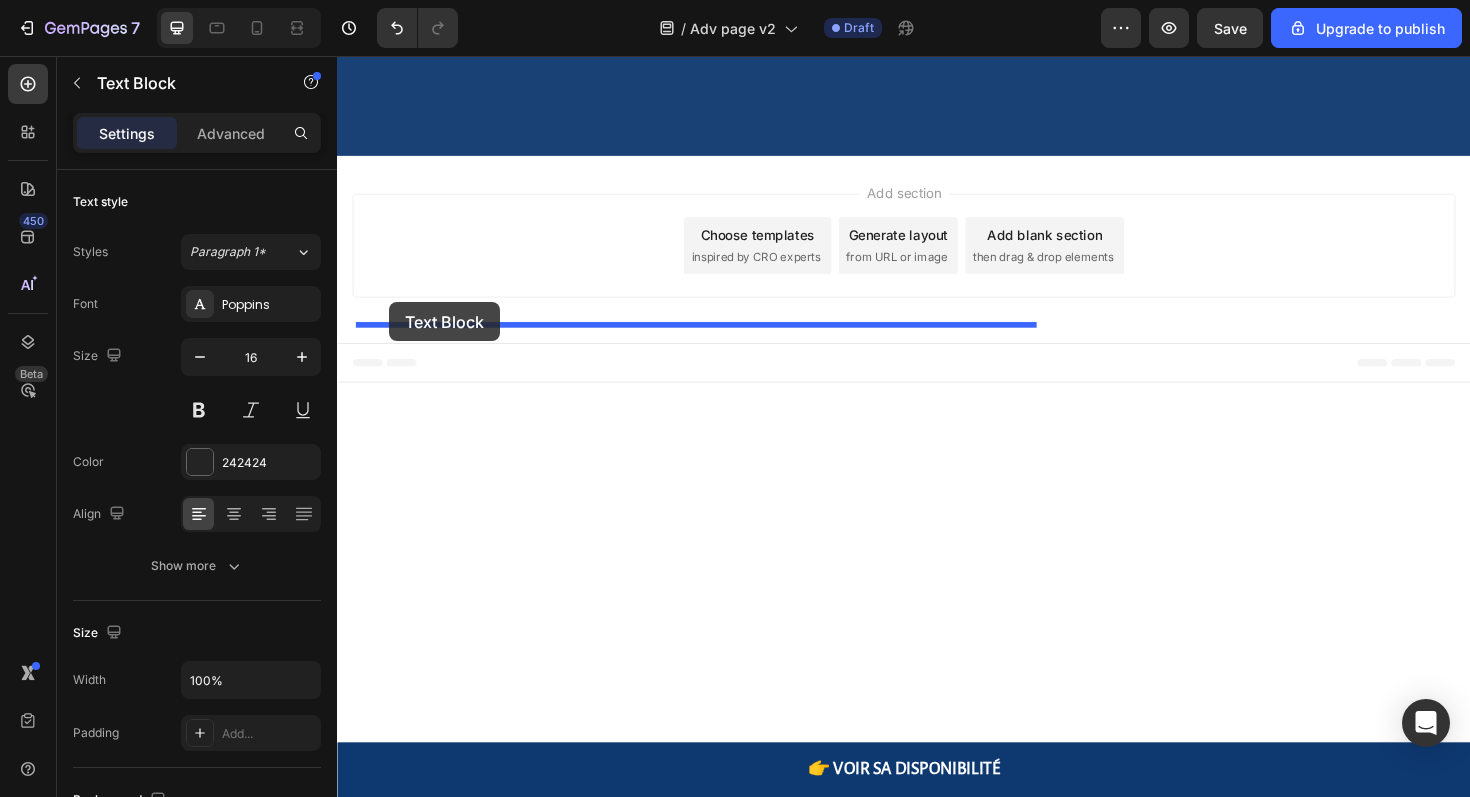 drag, startPoint x: 378, startPoint y: 158, endPoint x: 392, endPoint y: 318, distance: 160.61133 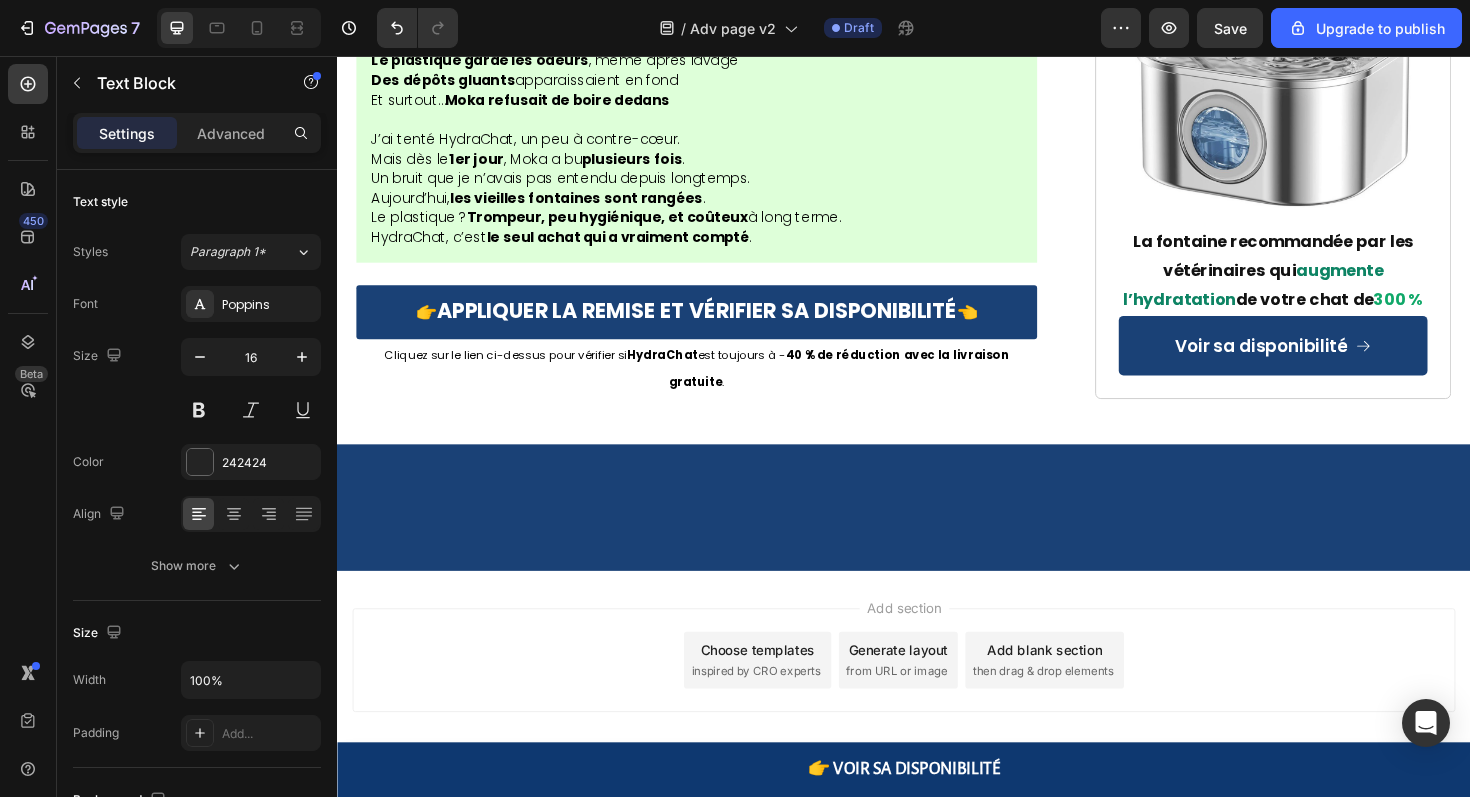 click on "Selon les études vétérinaires, les chats souffrant de déshydratation chronique font face à :" at bounding box center (717, -1915) 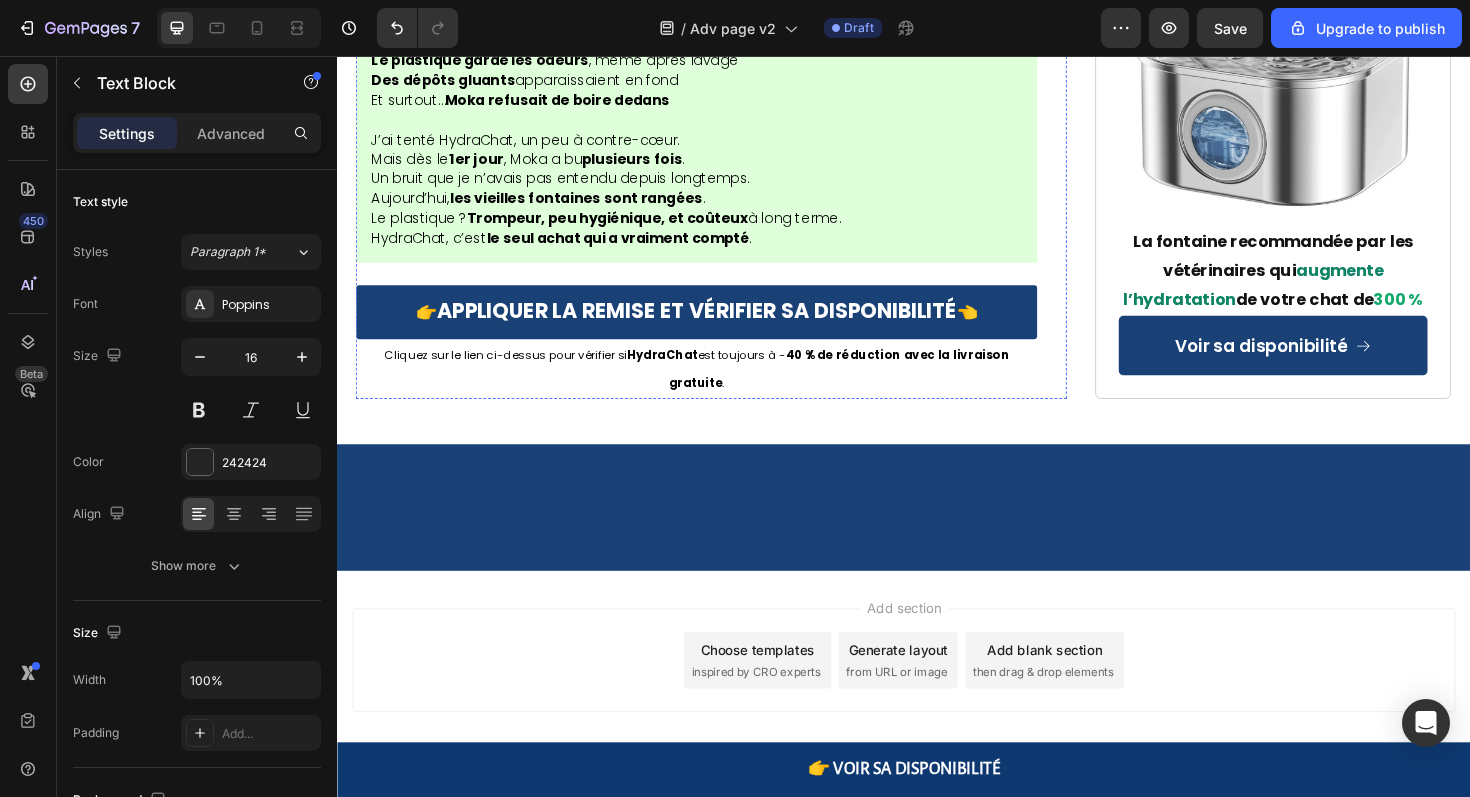 click on "5x plus  de chance d'obstructions urinaires" at bounding box center (561, -2272) 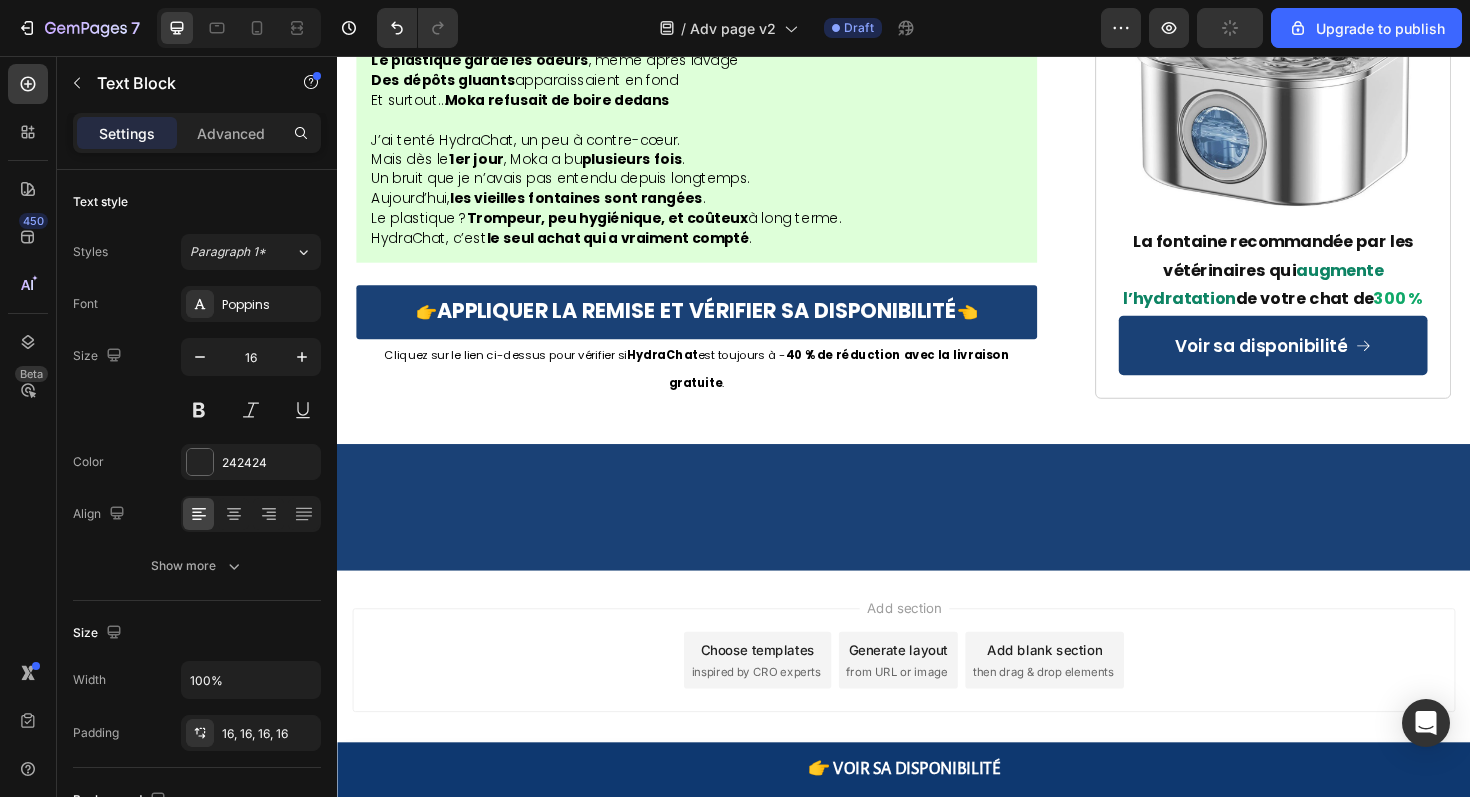 drag, startPoint x: 720, startPoint y: 286, endPoint x: 723, endPoint y: 273, distance: 13.341664 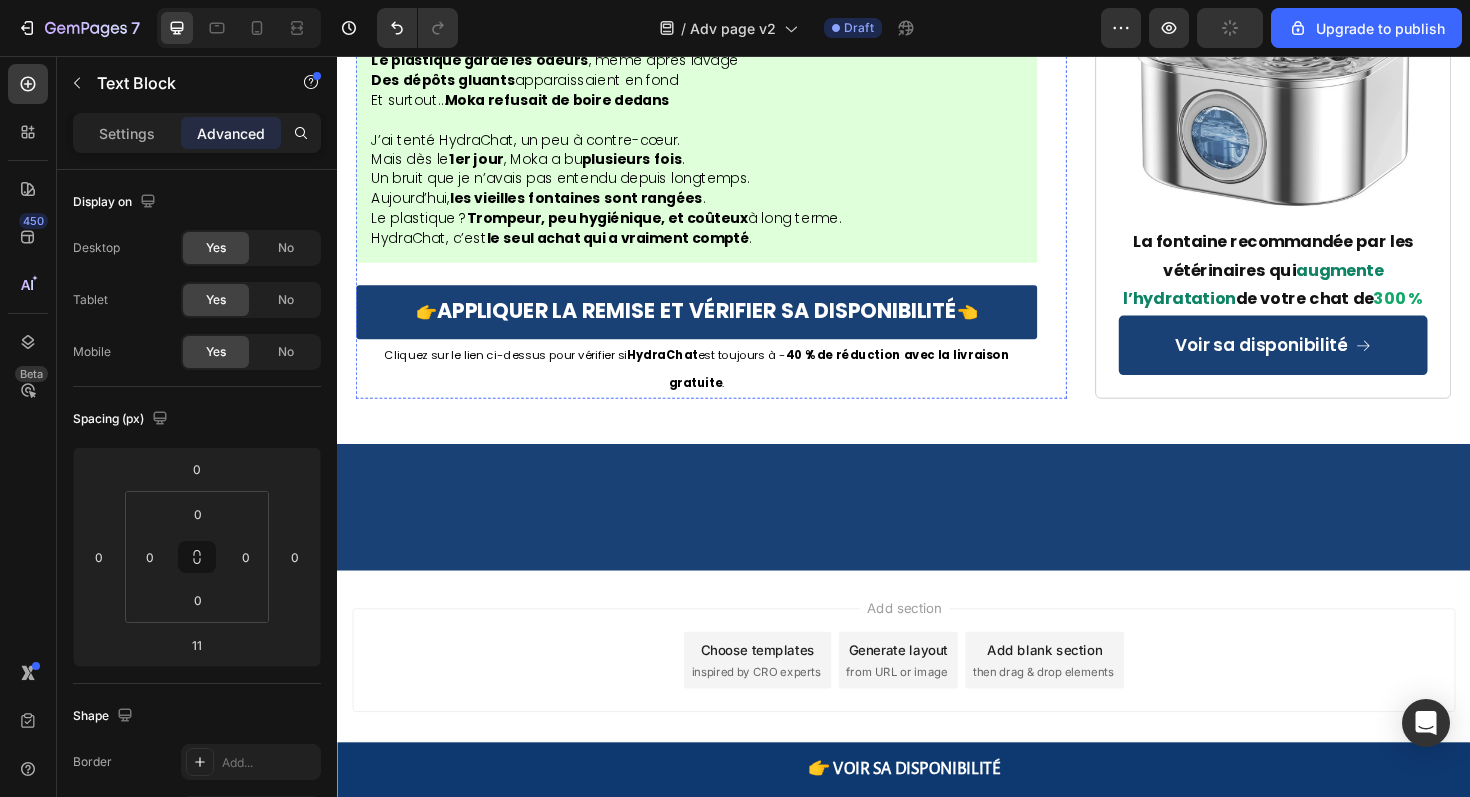 click on "Hydrachat fournit un véritable encouragement naturel à l'hydratation sans médicaments, procédures invasives ou visites d'urgence." at bounding box center (717, -2050) 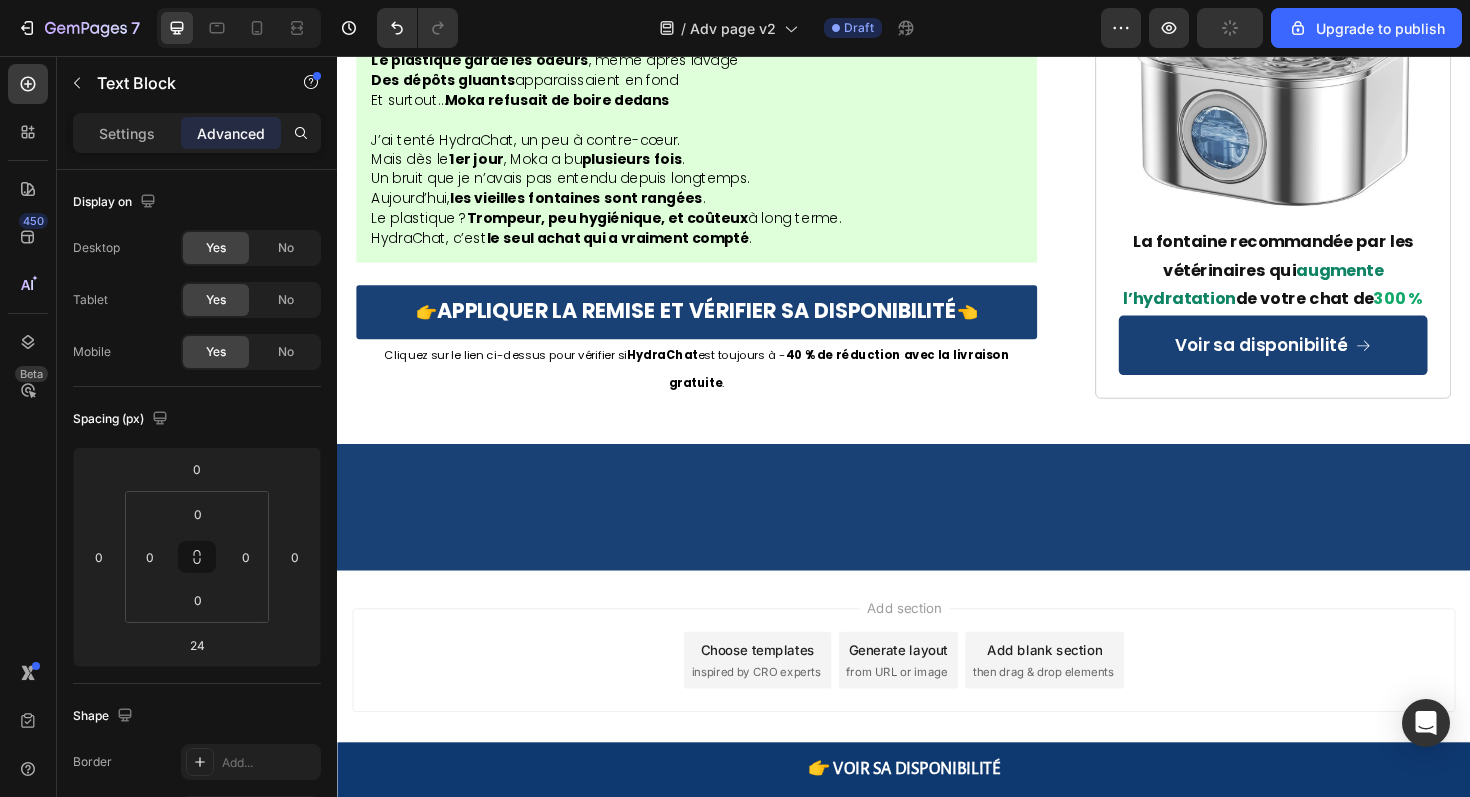 click on "Hydrachat fournit un véritable encouragement naturel à l'hydratation sans médicaments, procédures invasives ou visites d'urgence." at bounding box center [717, -2050] 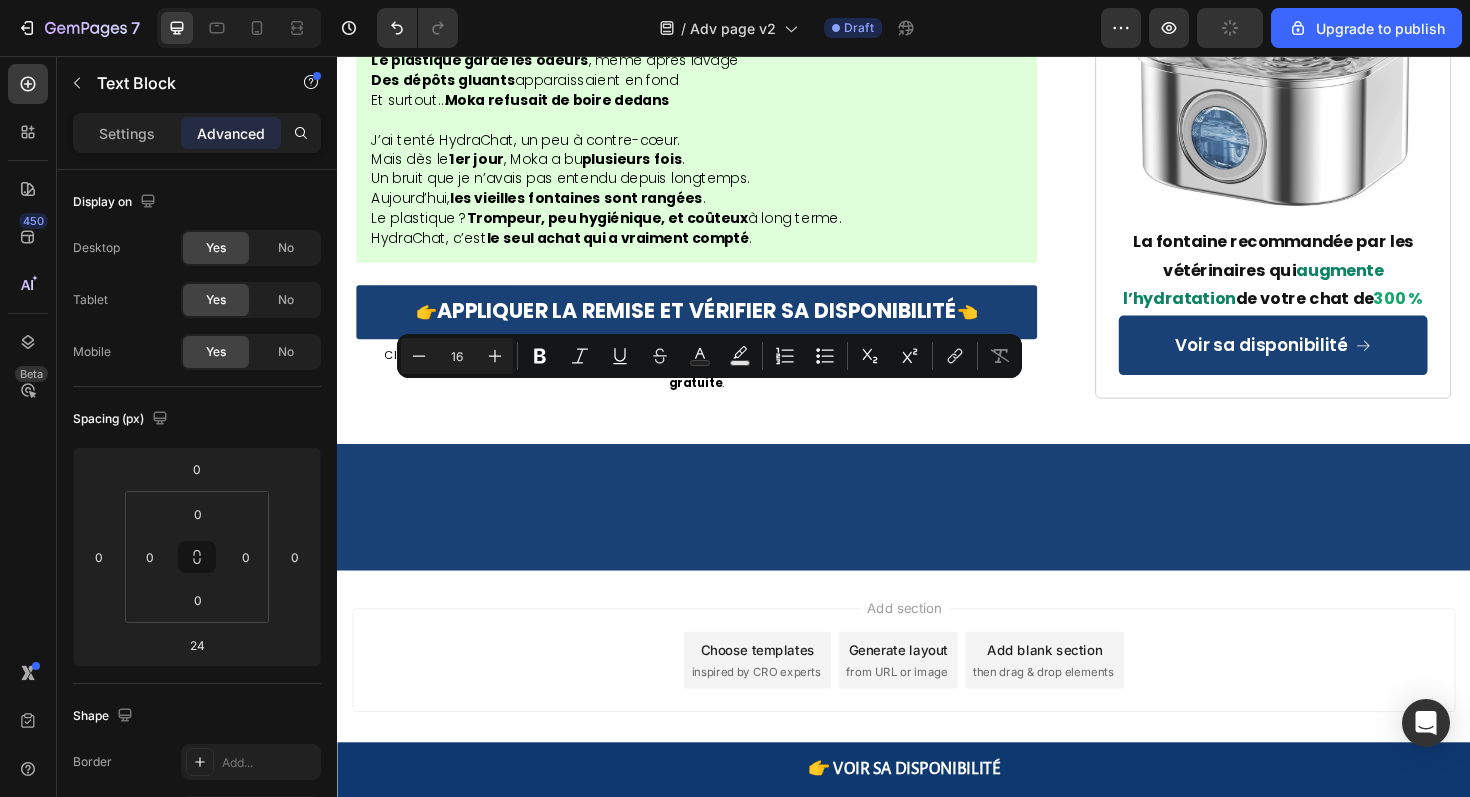 click at bounding box center (717, -1957) 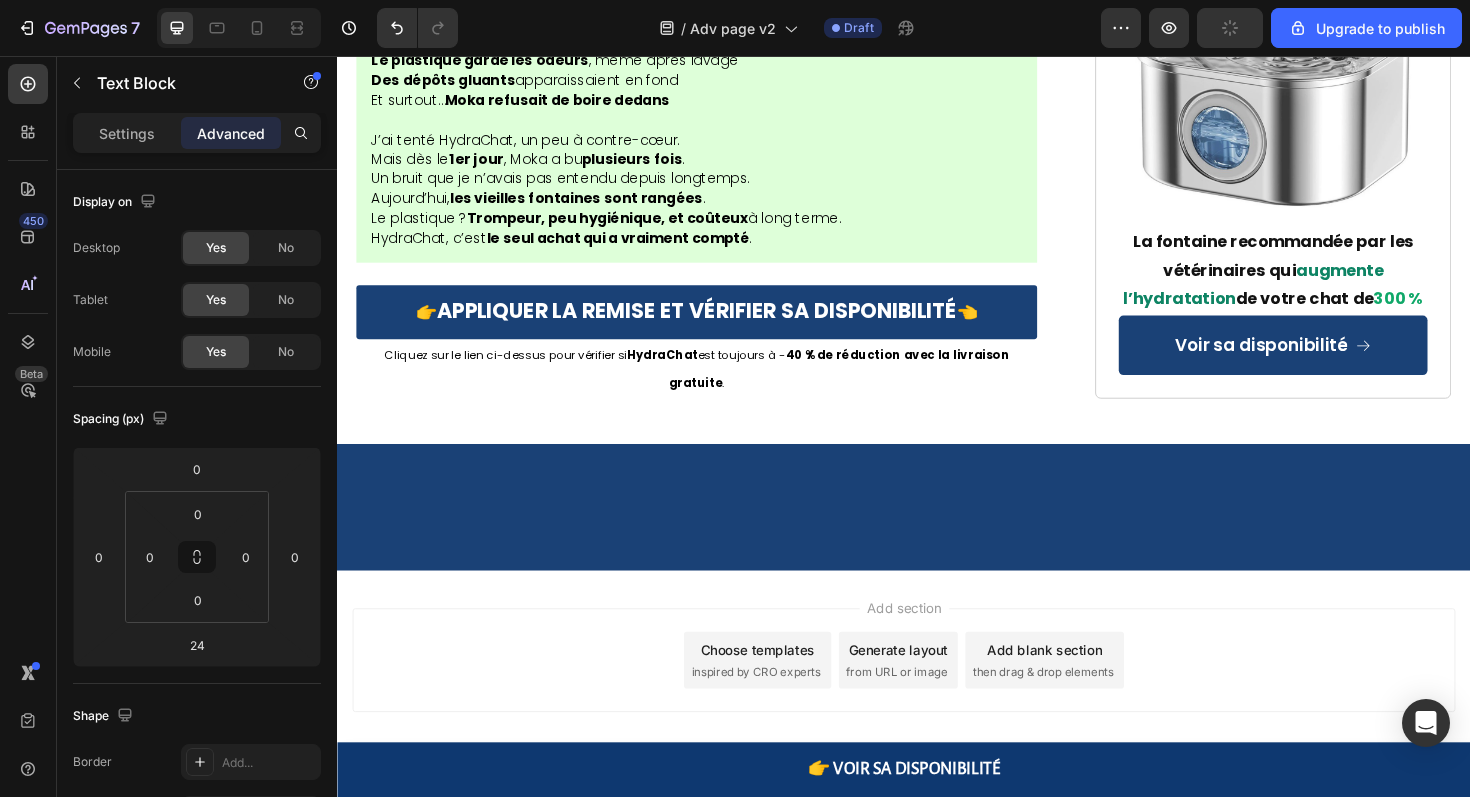 drag, startPoint x: 782, startPoint y: 561, endPoint x: 363, endPoint y: 295, distance: 496.30334 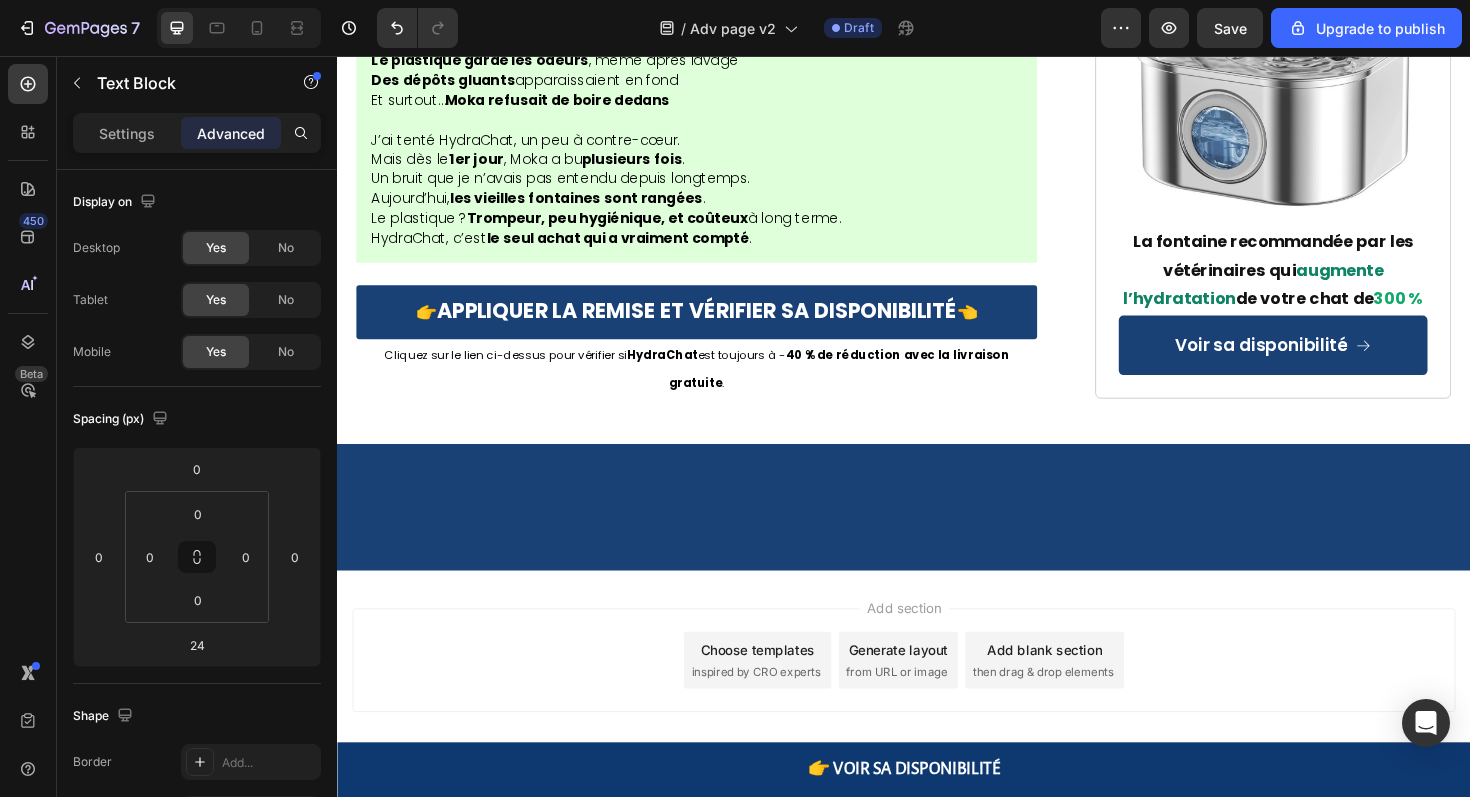 drag, startPoint x: 363, startPoint y: 295, endPoint x: 800, endPoint y: 553, distance: 507.47708 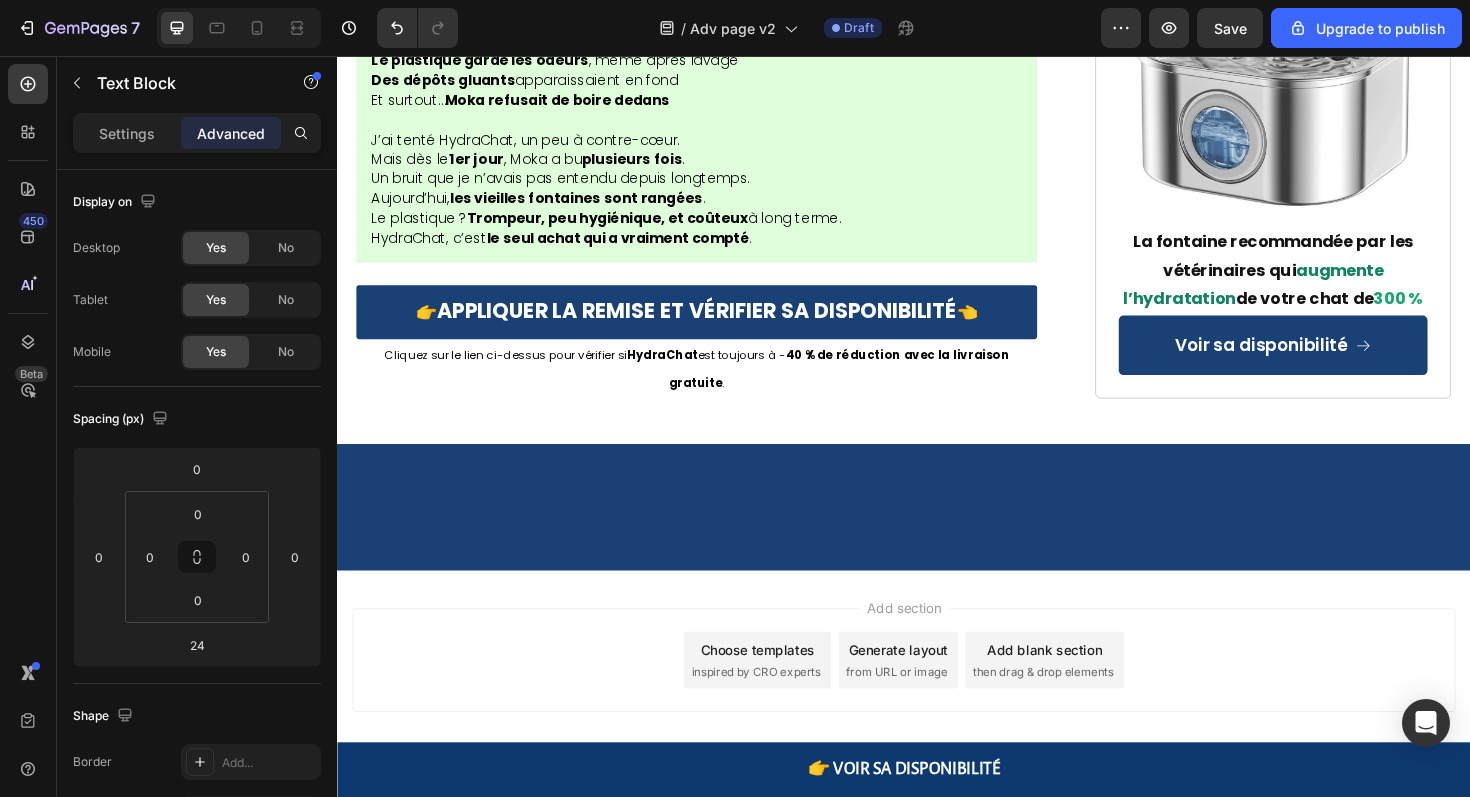 click on "C'est beaucoup de souffrance... et beaucoup de factures vétérinaires potentielles. Ne laissez pas votre chat devenir une autre statistique. N'attendez pas cette terrifiante urgence de 3h du matin. Hydrachat fournit un véritable encouragement naturel à l'hydratation sans médicaments, procédures invasives ou visites d'urgence. Pour moins que le coût d'une seule visite vétérinaire d'urgence (la mienne était de 350€), vous pouvez donner à votre chat les fondations d'une vie longue et saine. Le choix vous appartient : continuer à risquer la santé de votre chat avec des gamelles traditionnelles, ou agir aujourd'hui pour le protéger." at bounding box center [717, -2050] 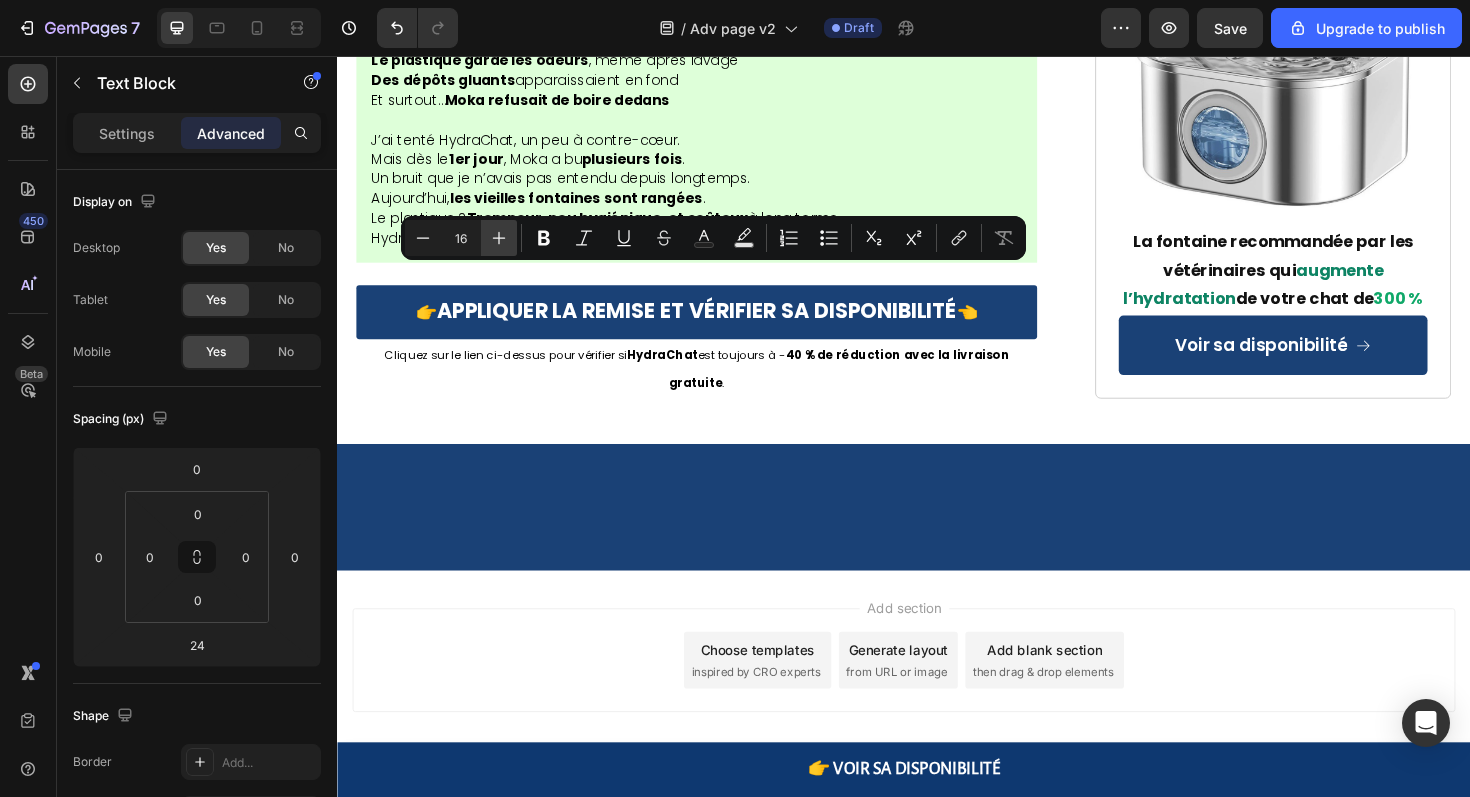 click on "Plus" at bounding box center [499, 238] 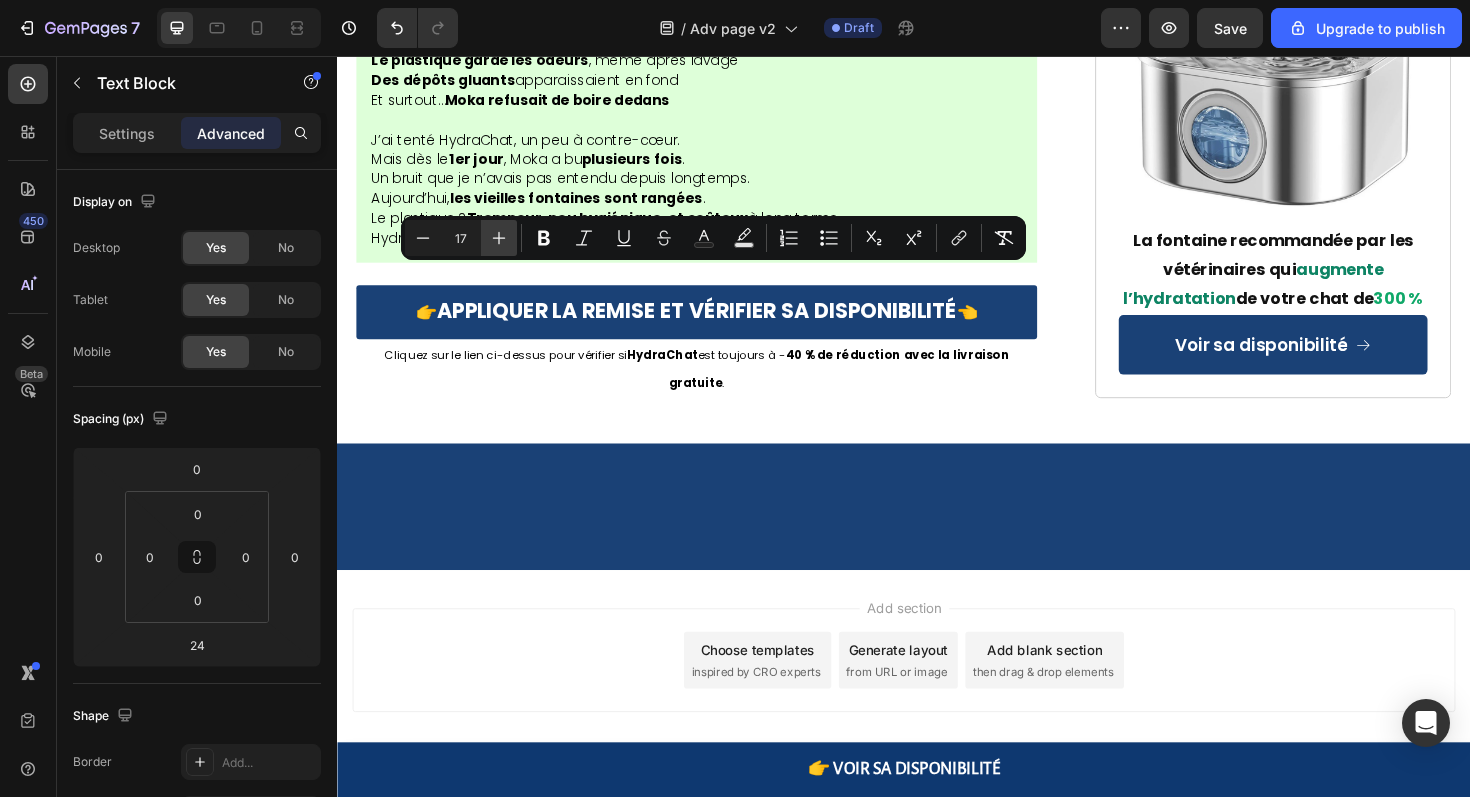 click on "Plus" at bounding box center (499, 238) 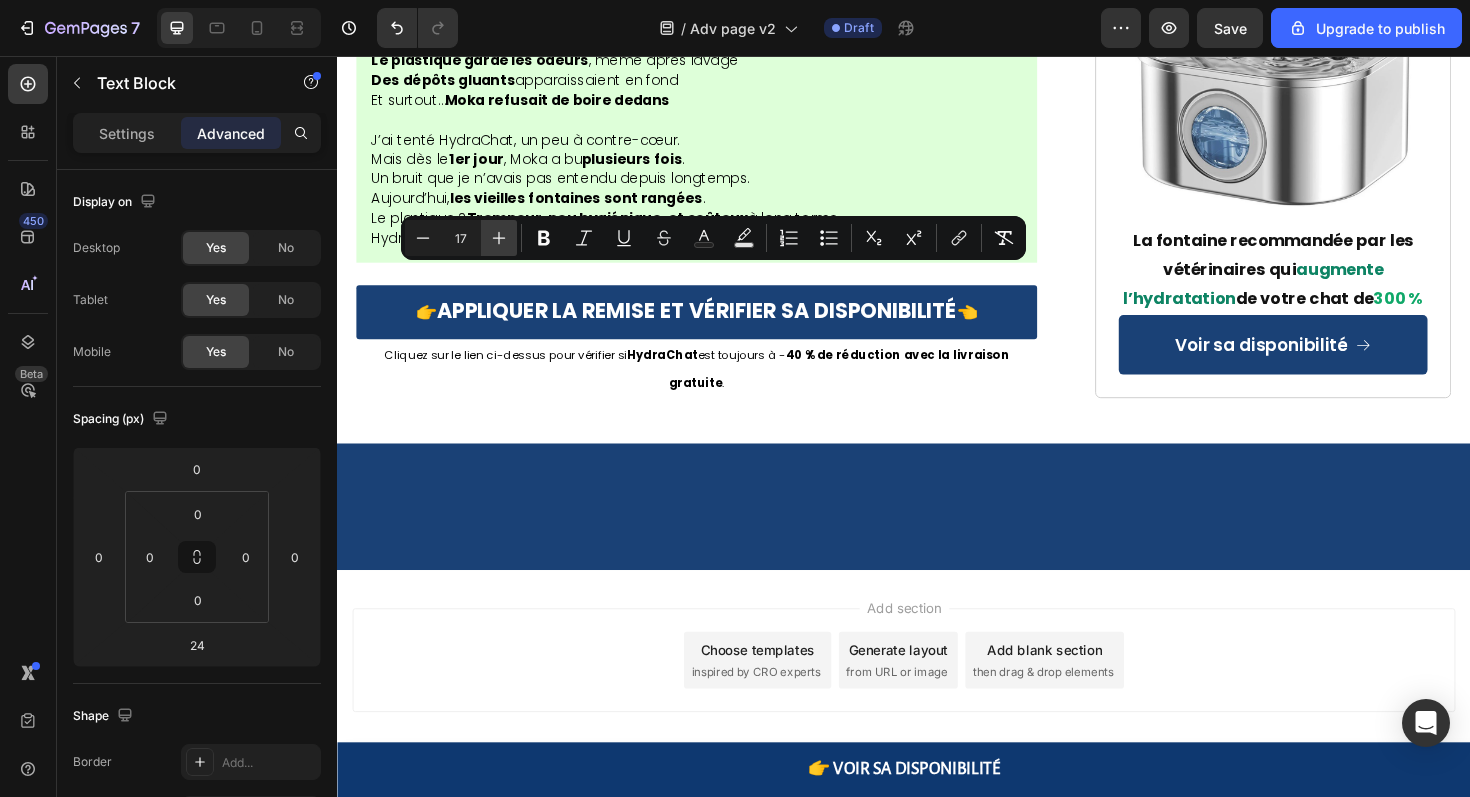 type on "18" 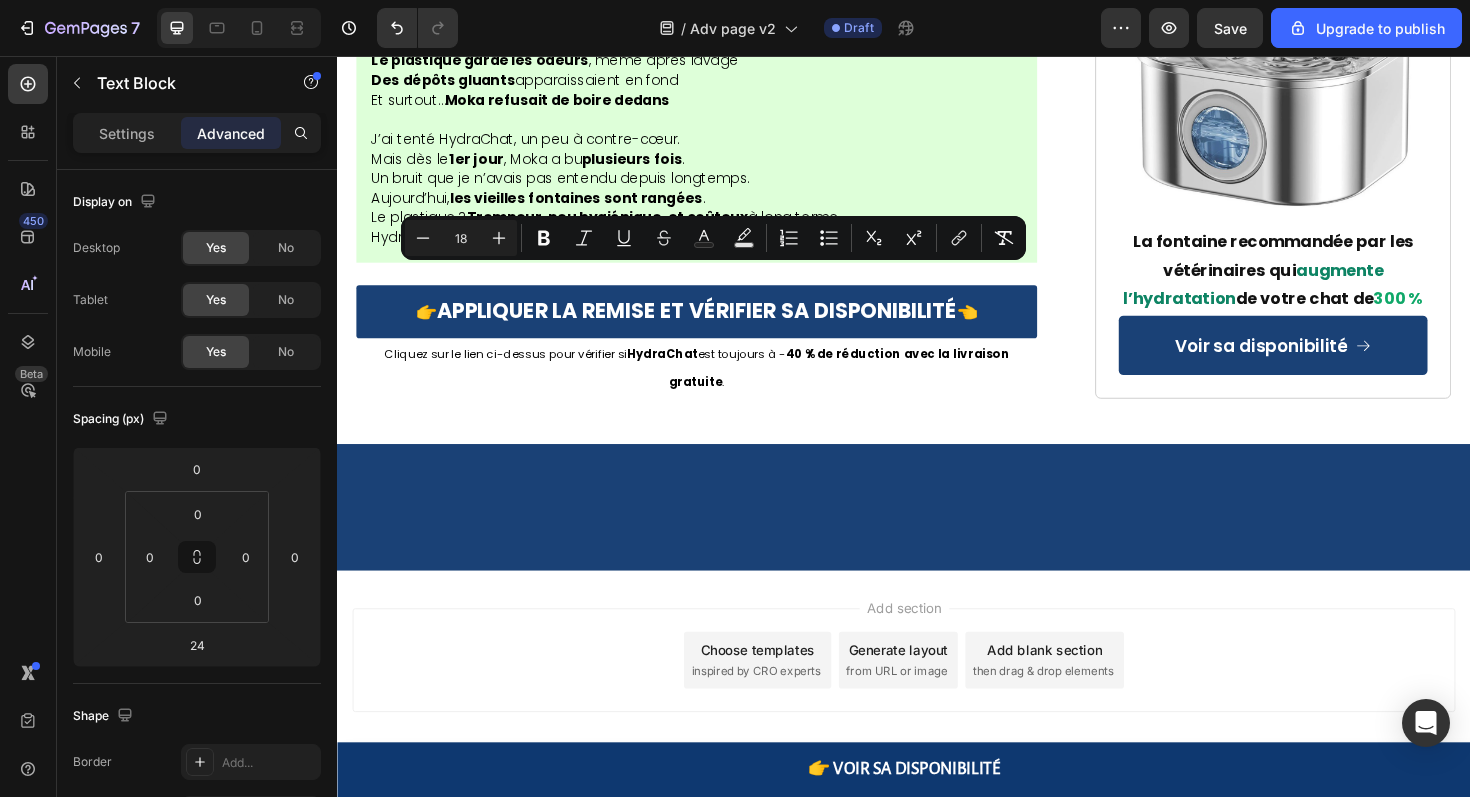 click at bounding box center [717, -2110] 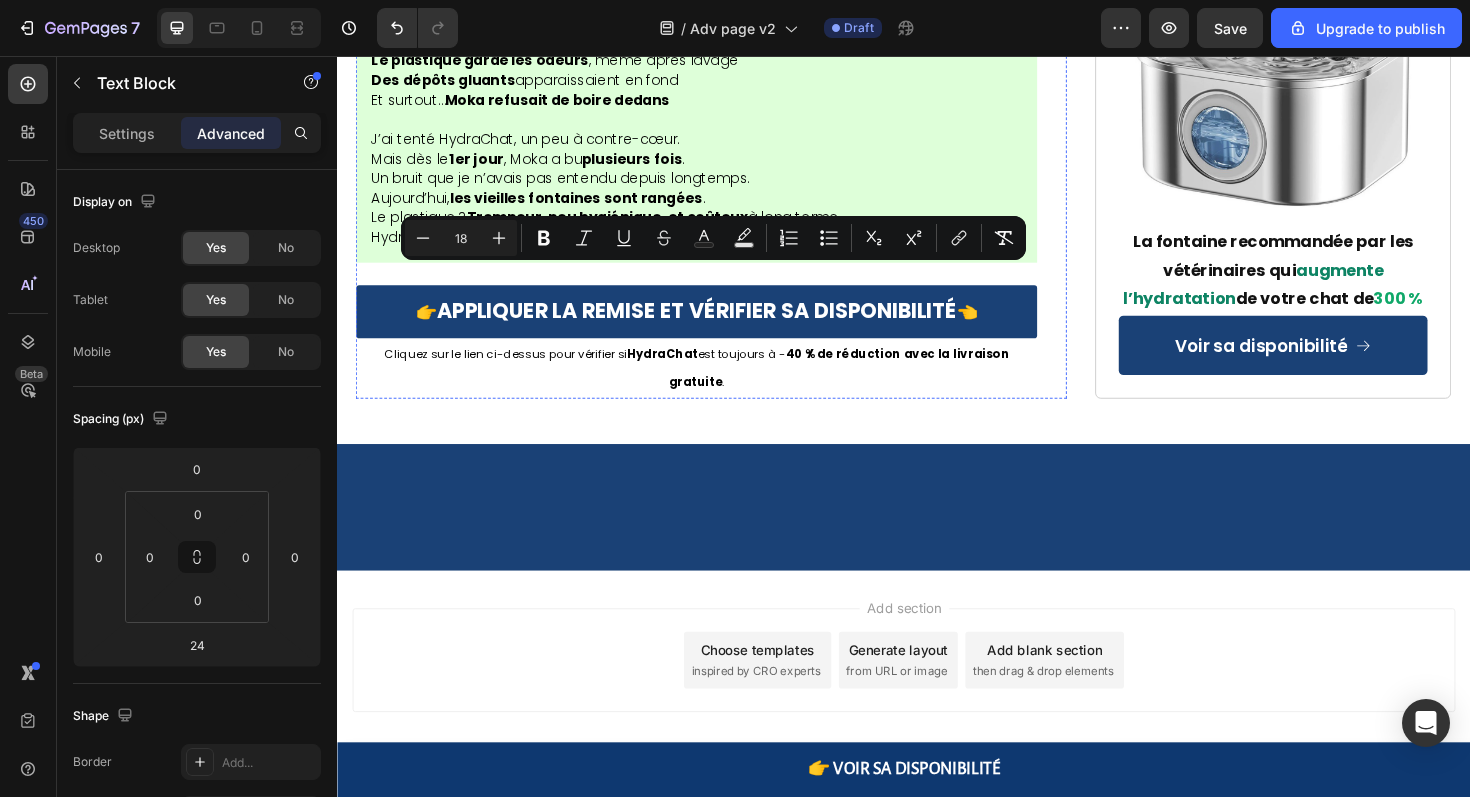 click on "Selon les études vétérinaires, les chats souffrant de déshydratation chronique font face à :" at bounding box center [717, -2396] 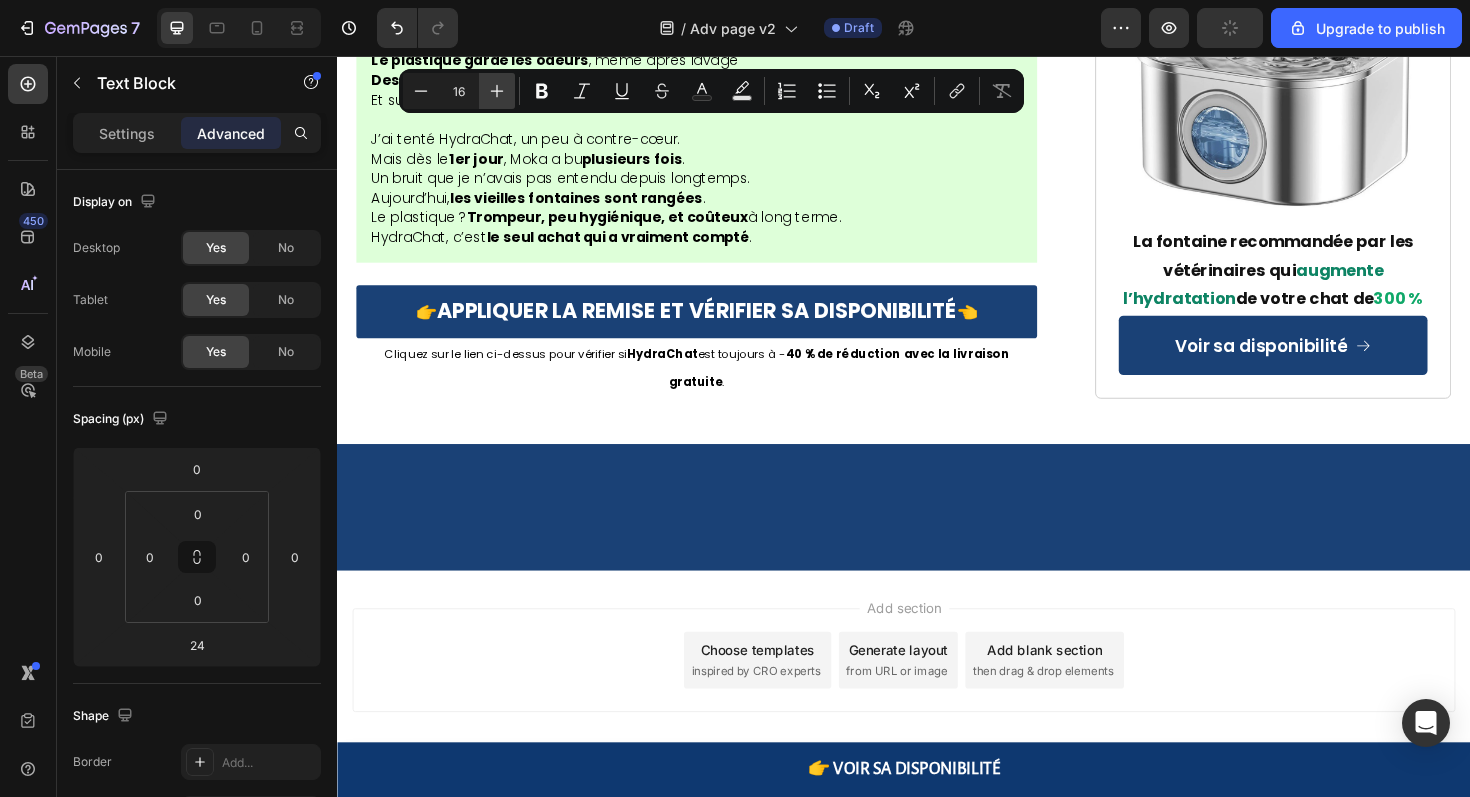 click 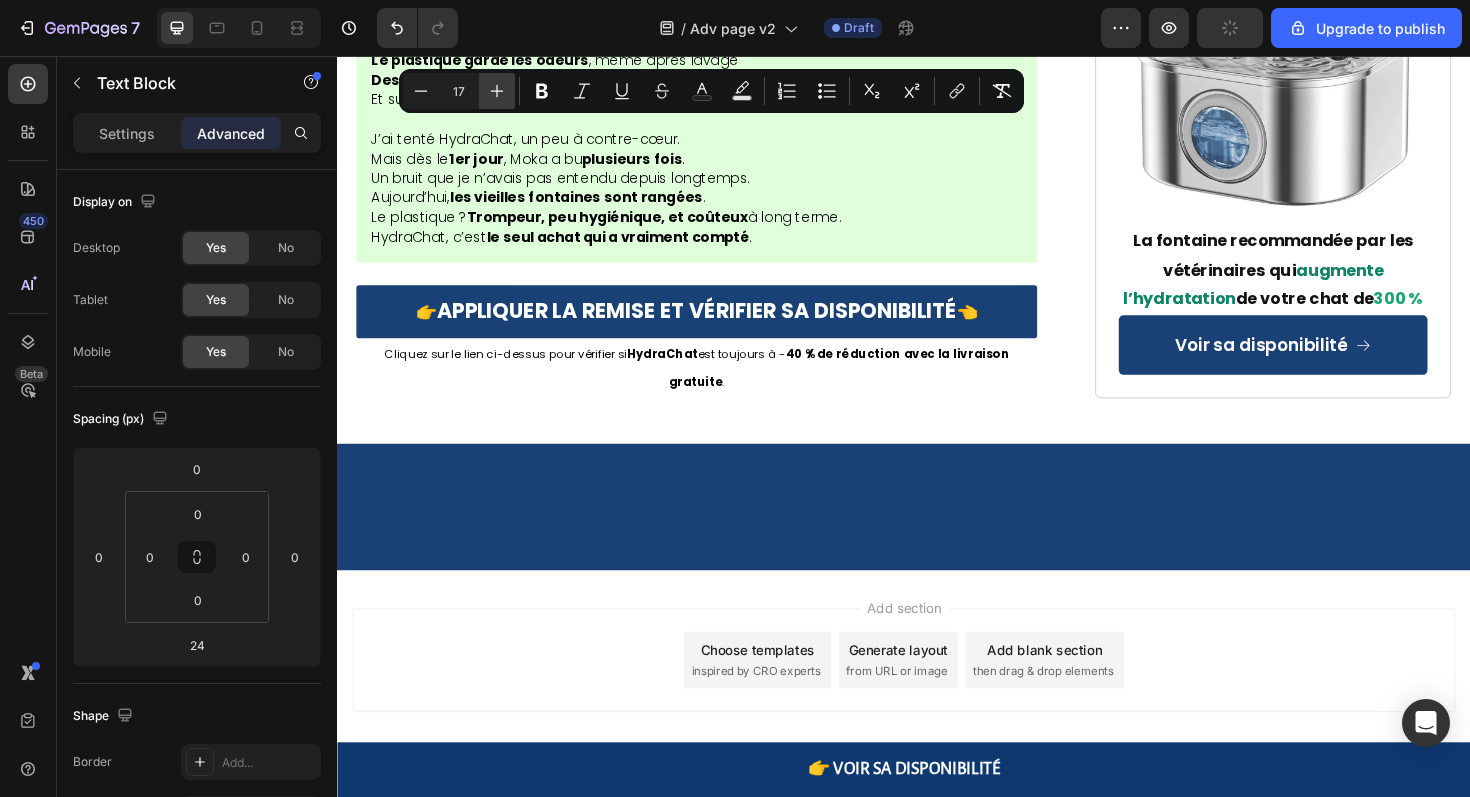 click on "Combien De Temps Allez-Vous Encore Risquer La Santé De Votre Chat ?" at bounding box center (664, -2496) 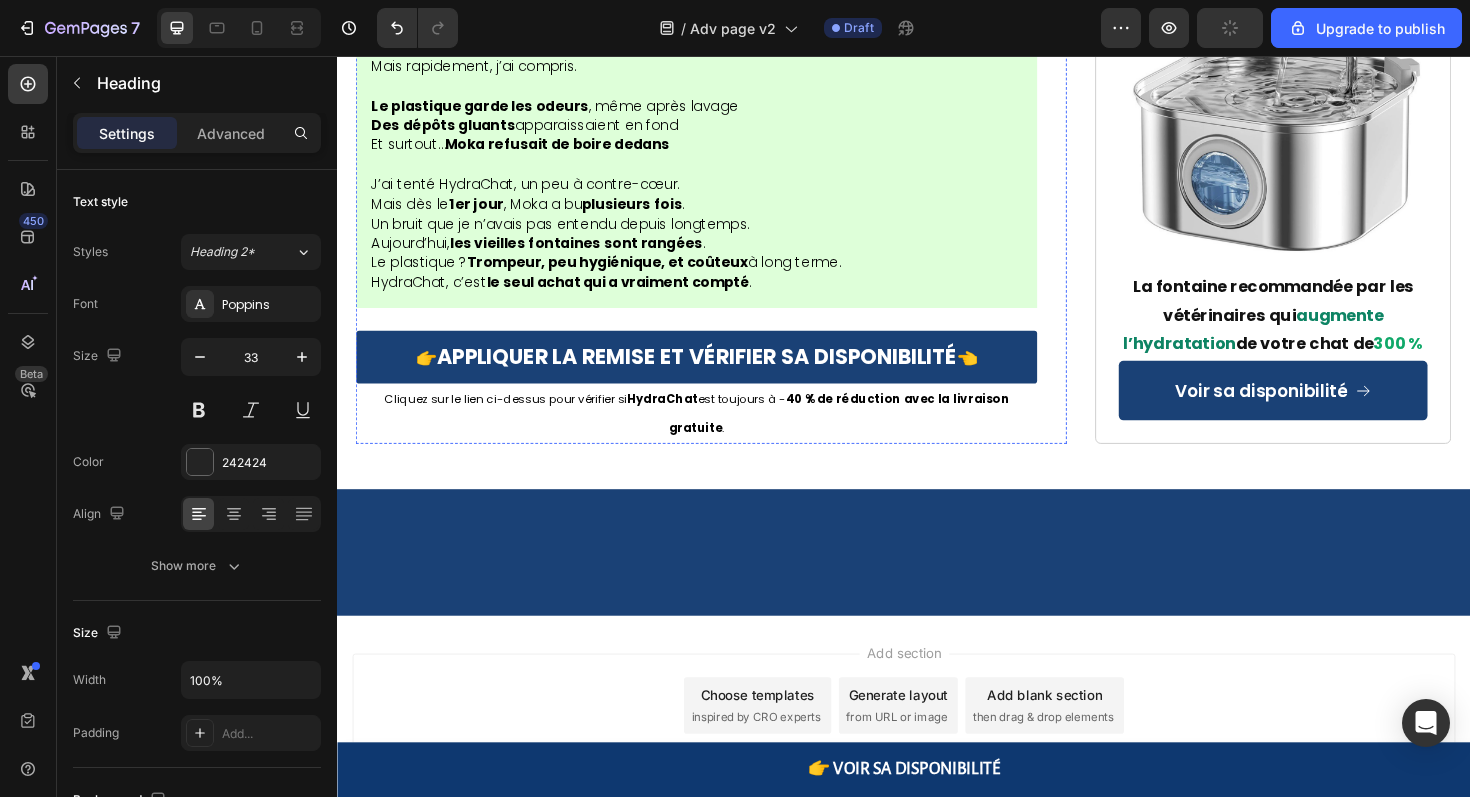 scroll, scrollTop: 11976, scrollLeft: 0, axis: vertical 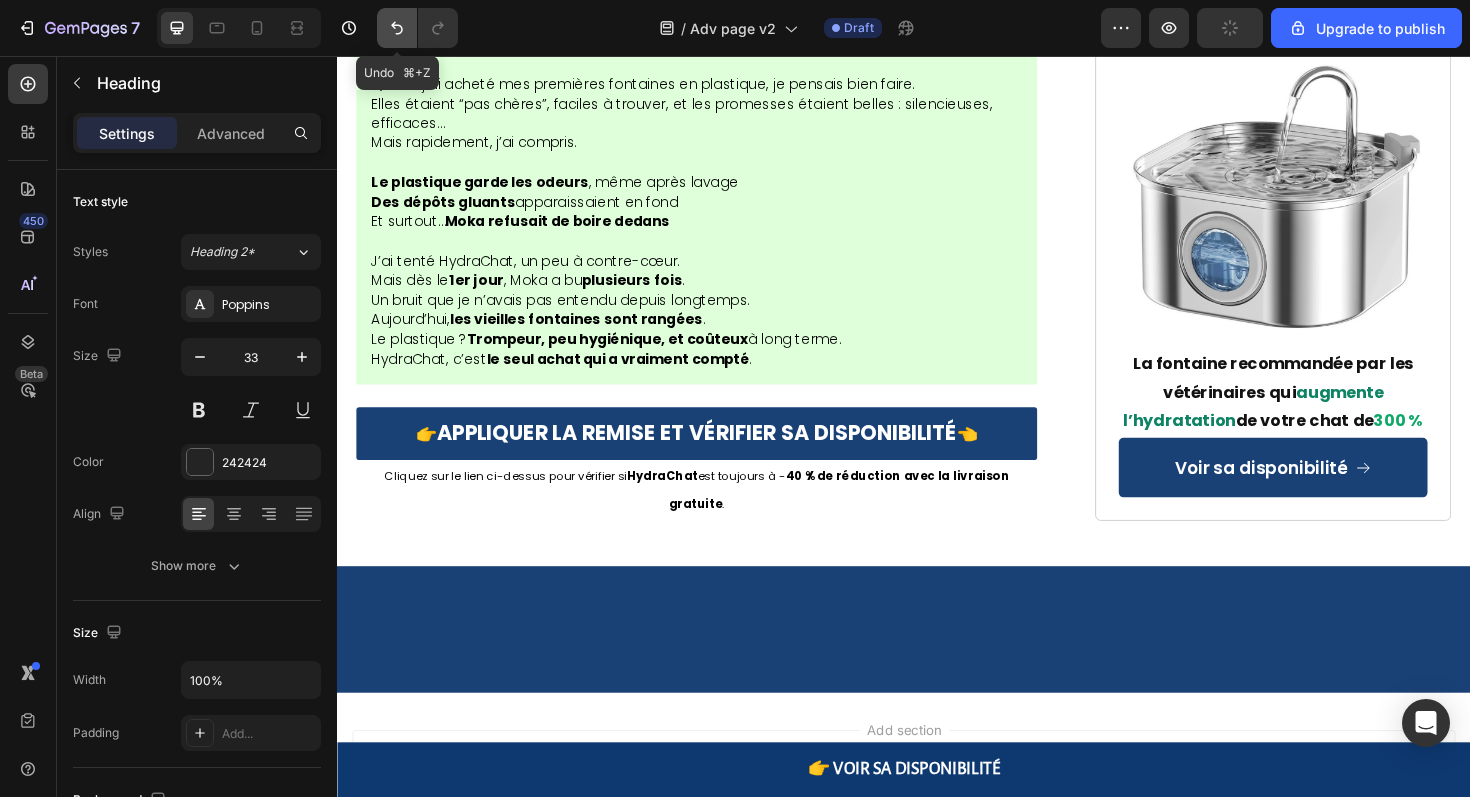 click 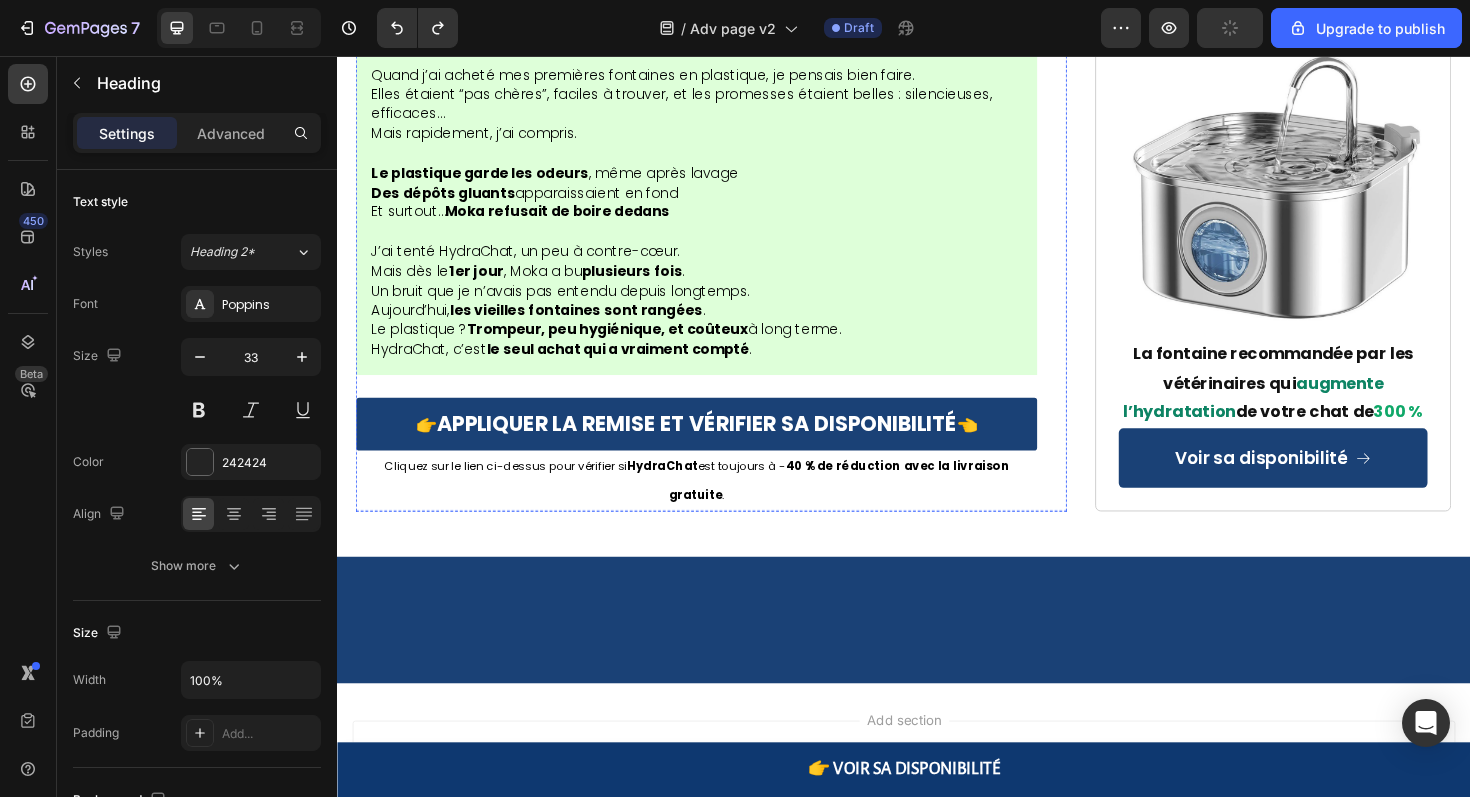 click on "Selon les études vétérinaires, les chats souffrant de déshydratation chronique font face à :" at bounding box center [713, -2289] 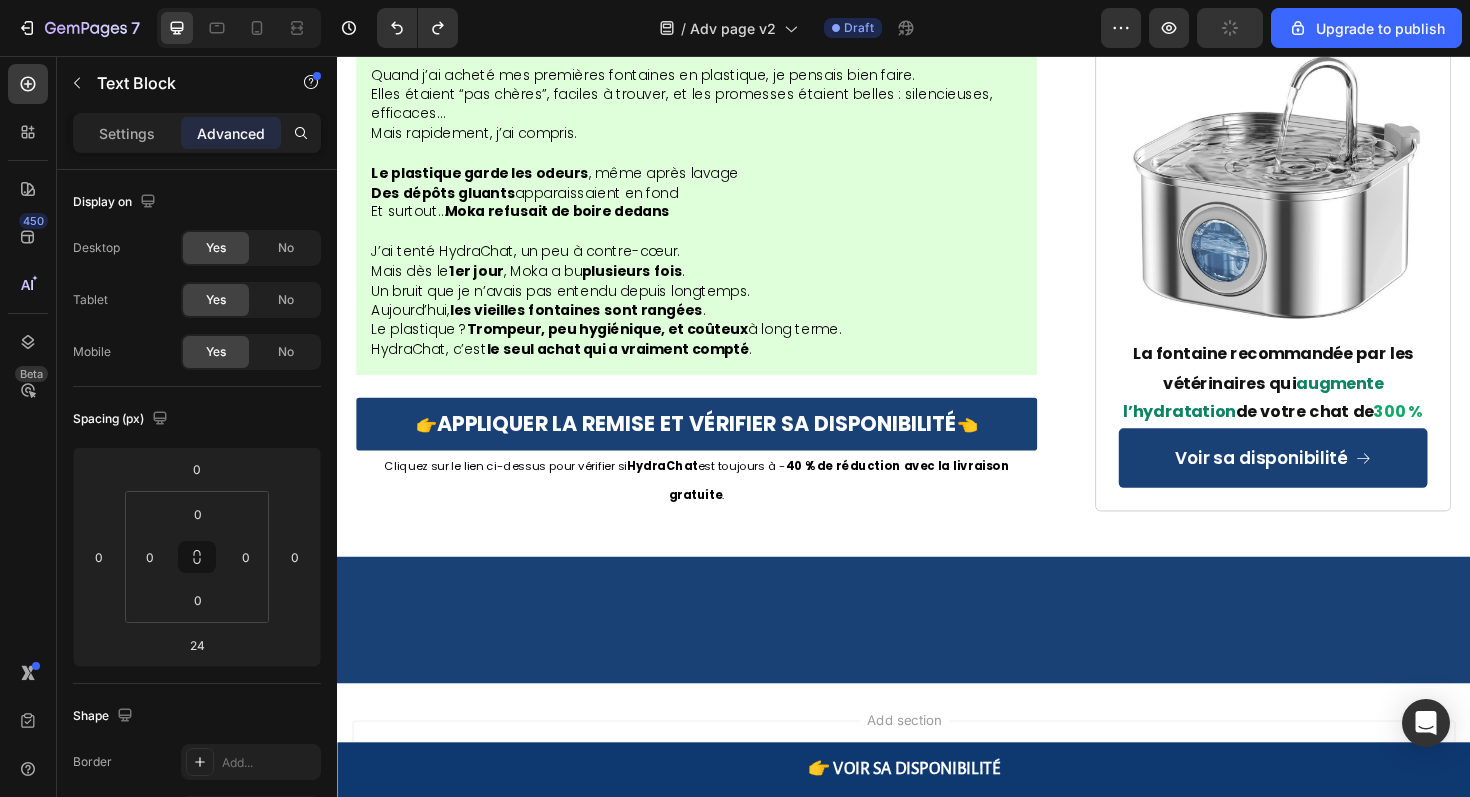 click on "Selon les études vétérinaires, les chats souffrant de déshydratation chronique font face à :" at bounding box center [713, -2289] 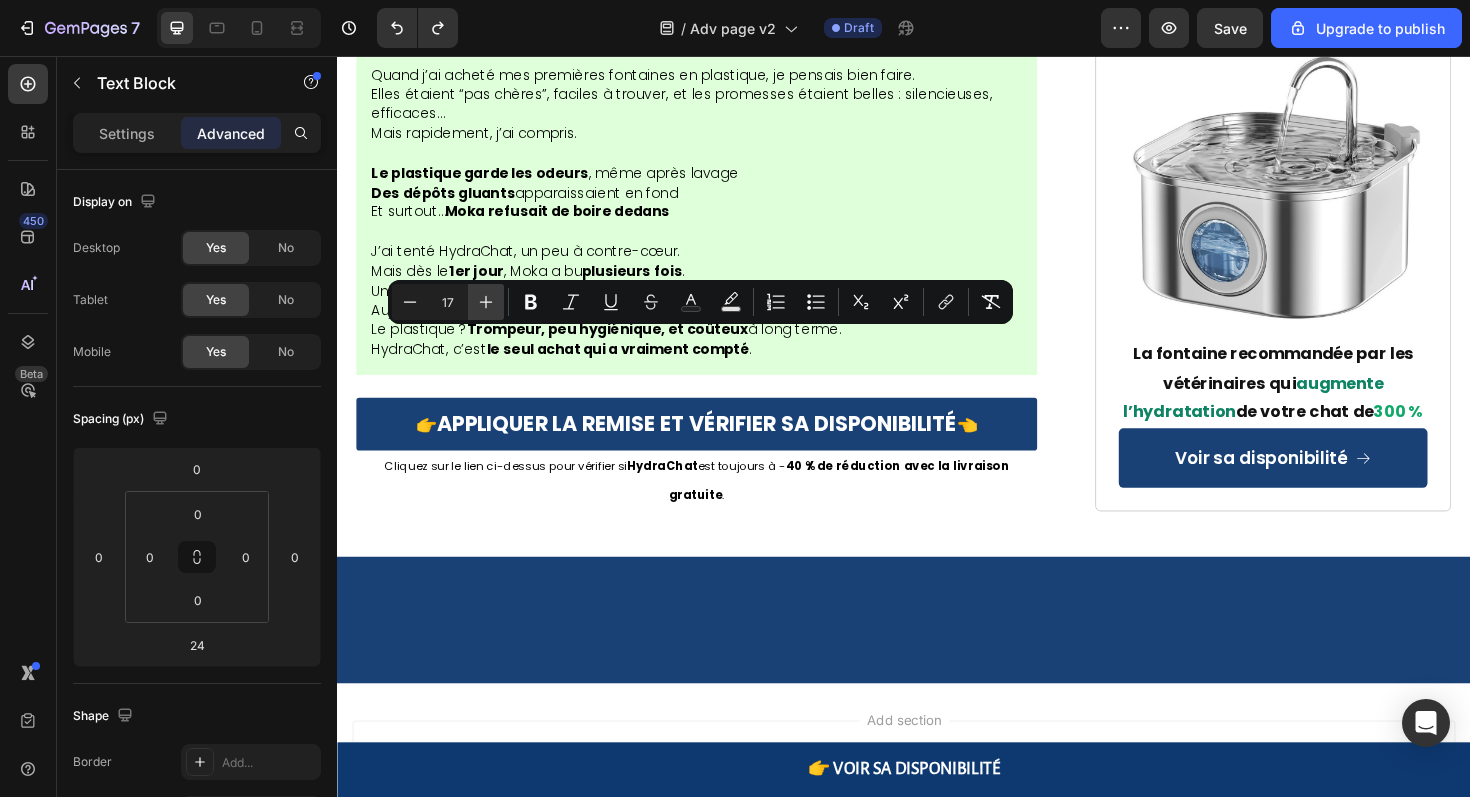 click 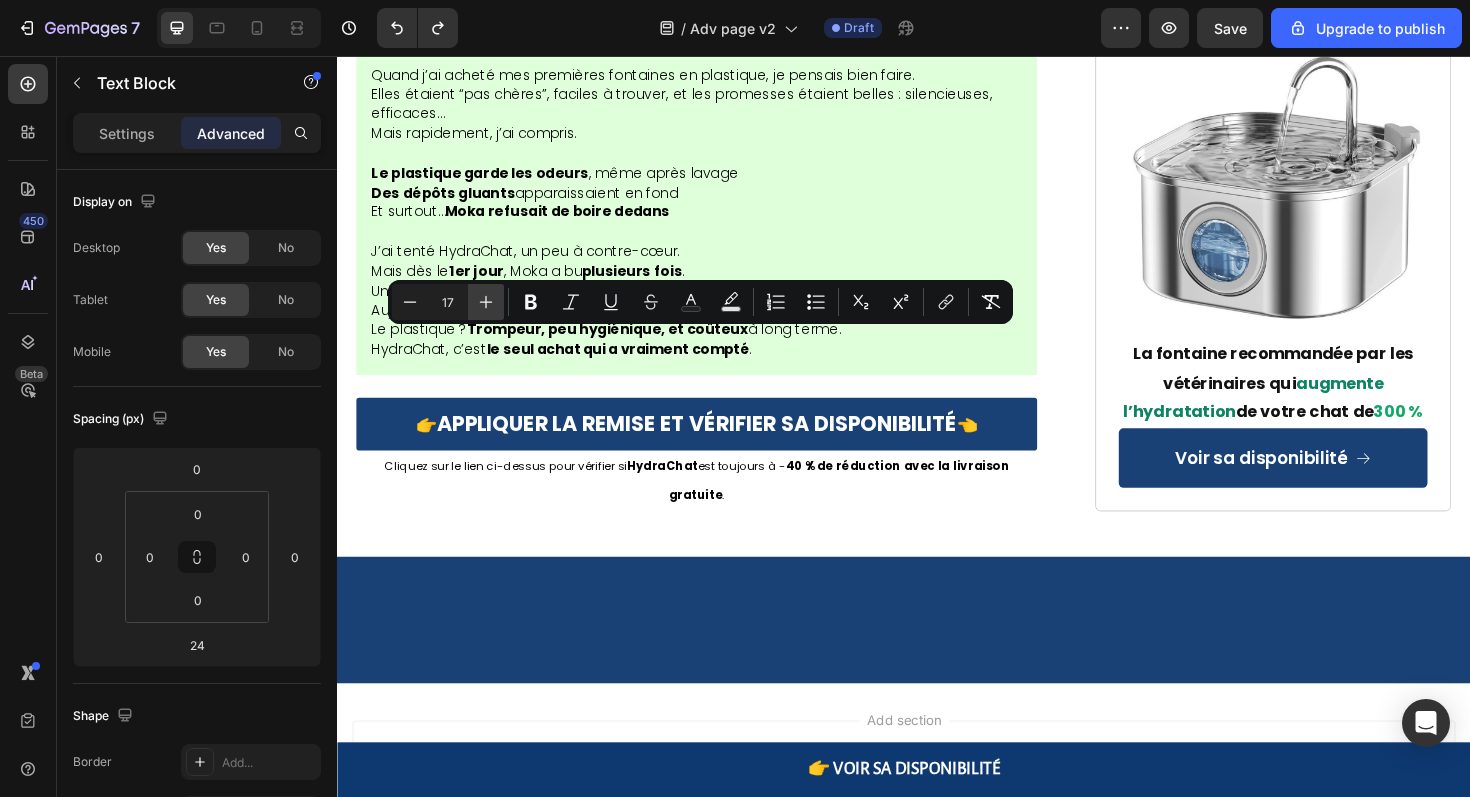 type on "18" 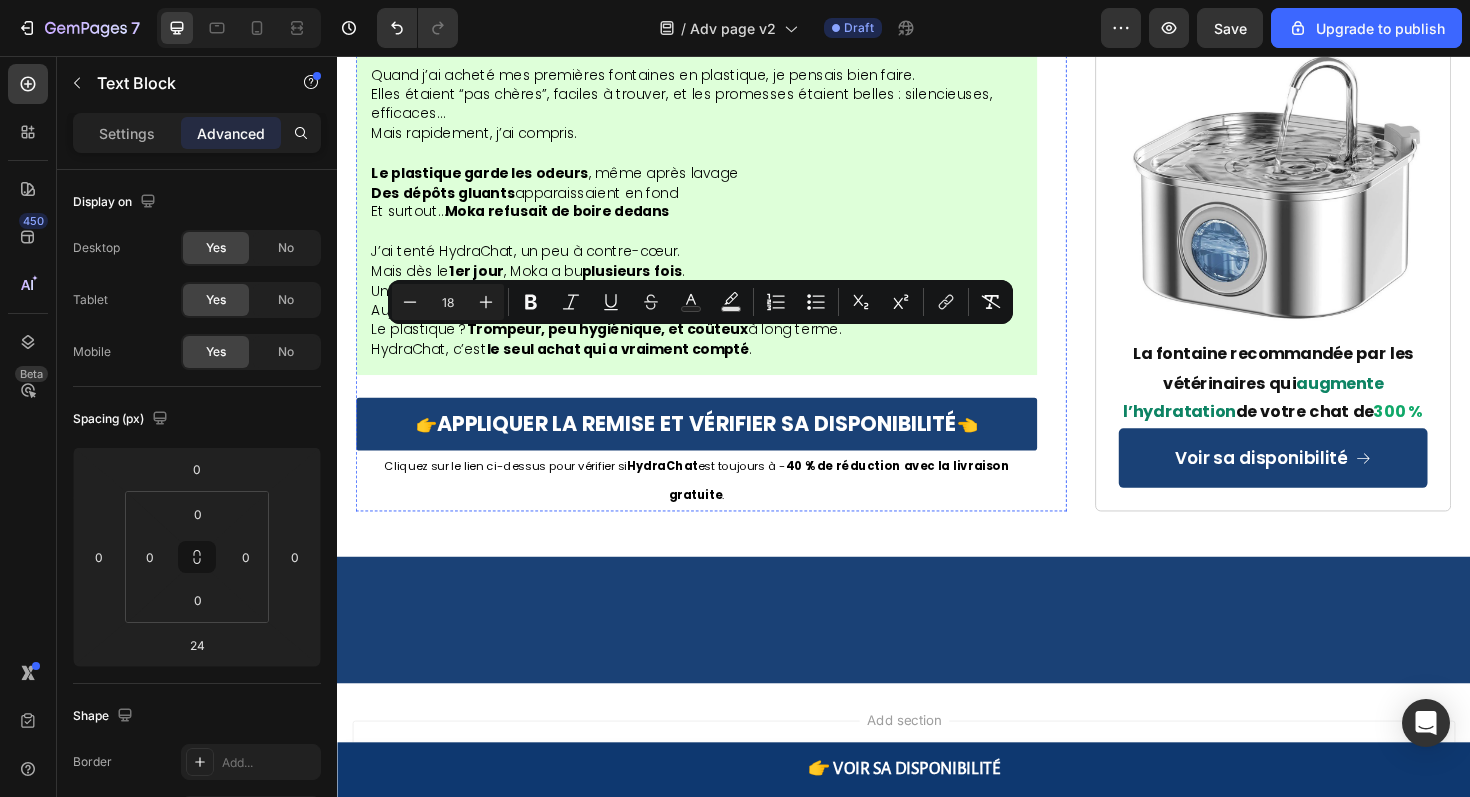 click on "Espérances de vie significativement  plus courtes" at bounding box center (590, -2171) 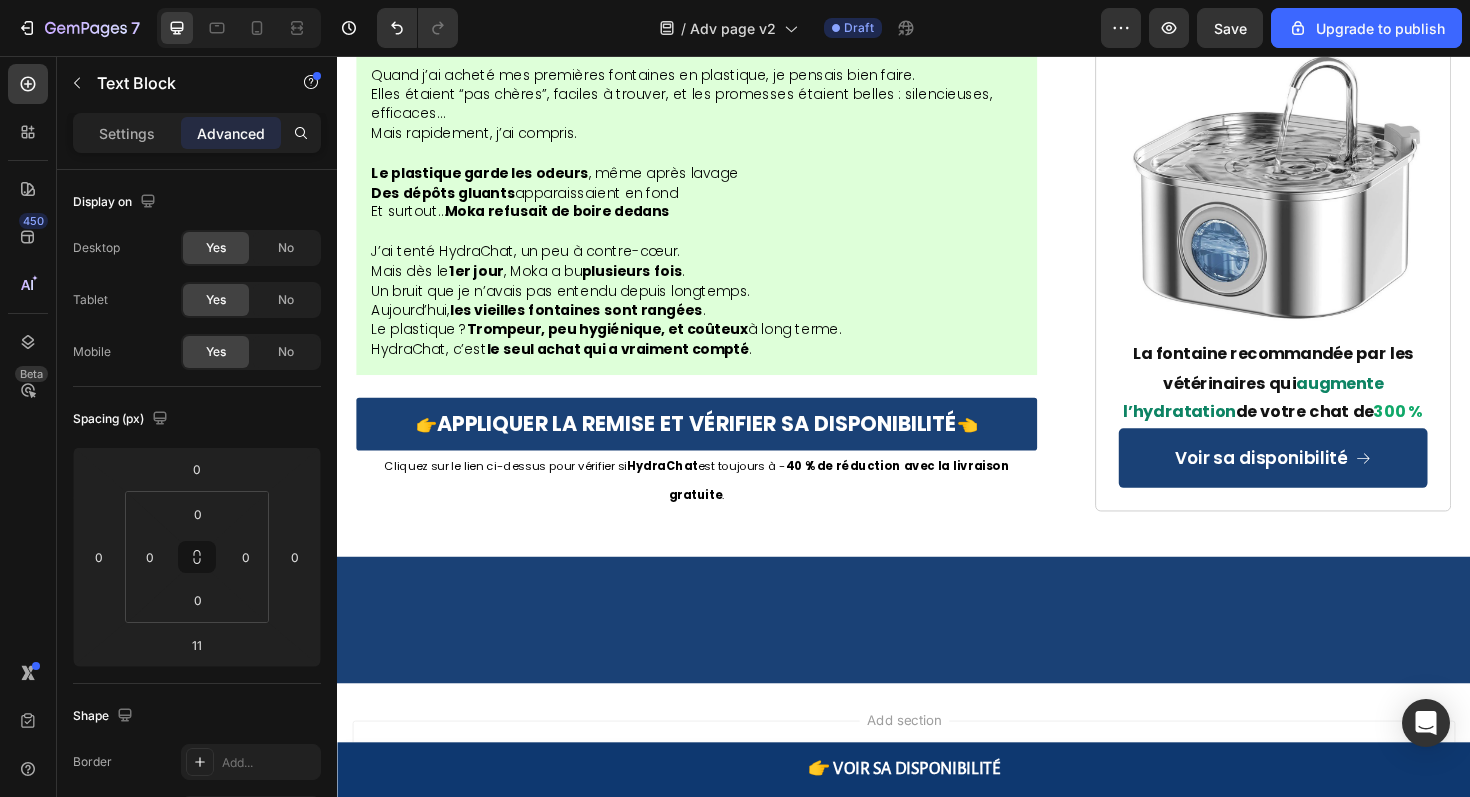 click on "Espérances de vie significativement  plus courtes" at bounding box center [590, -2171] 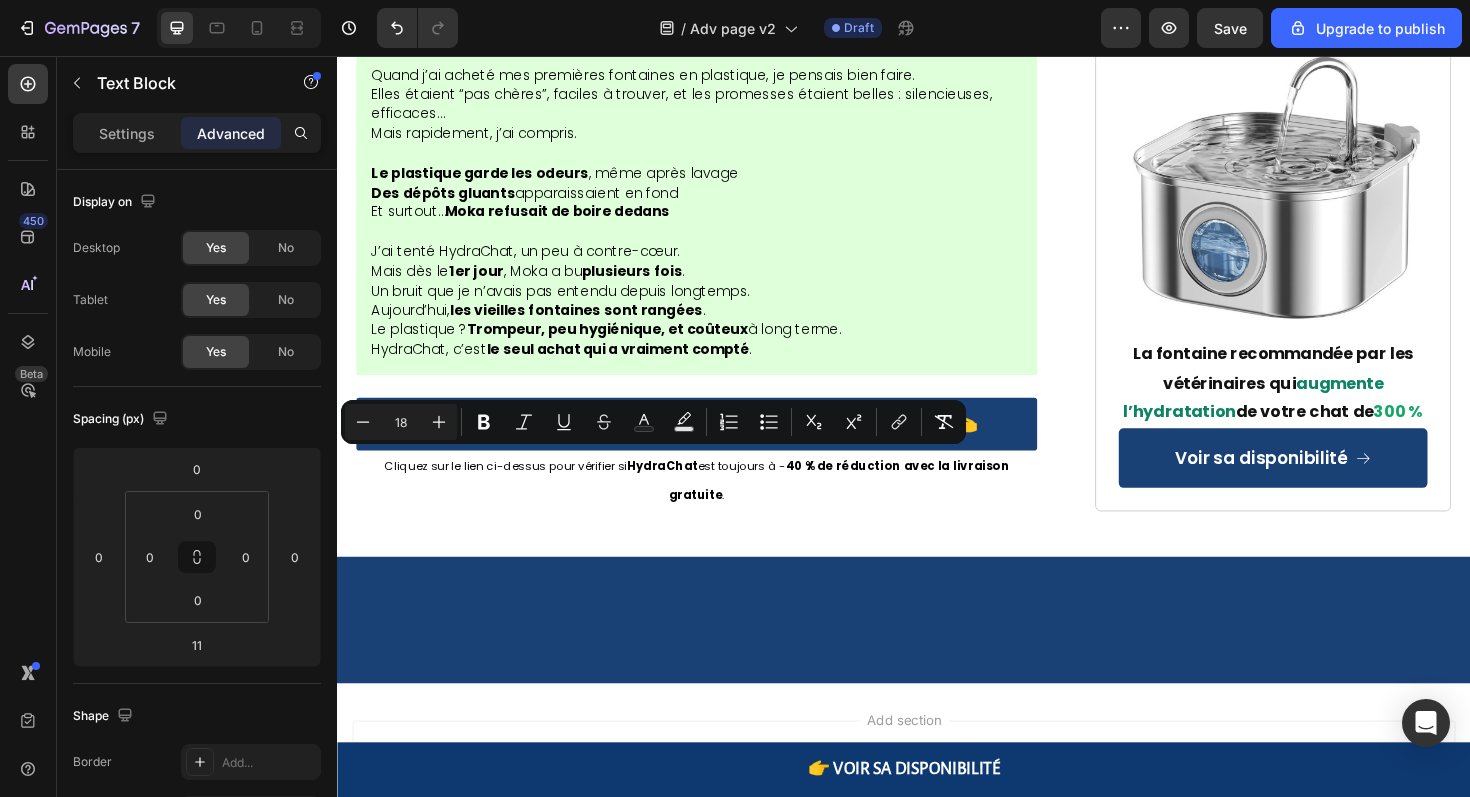 click on "Espérances de vie significativement  plus courtes" at bounding box center [590, -2171] 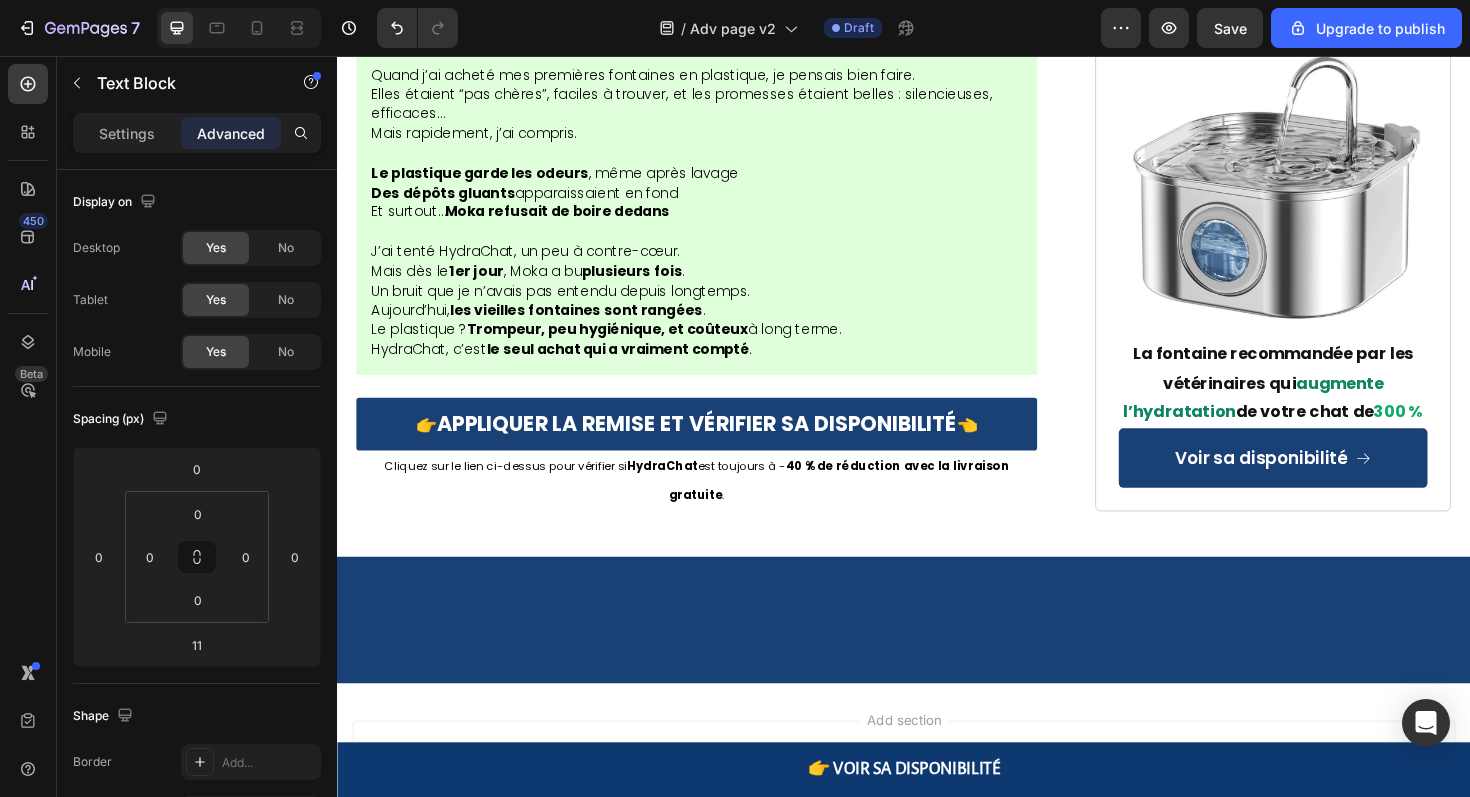 click on "Ne laissez pas votre chat devenir une autre statistique." at bounding box center (603, -2056) 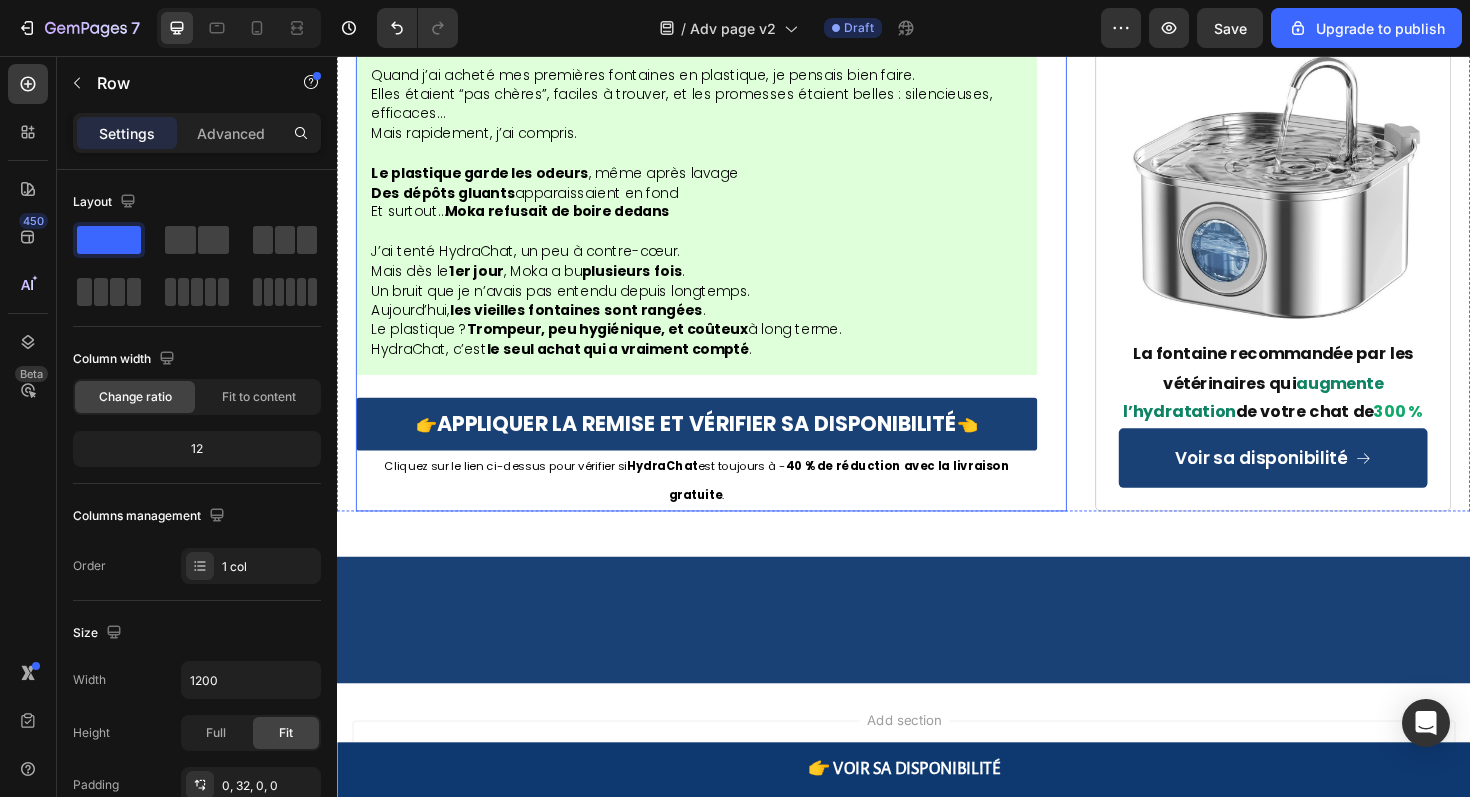 click on "⁠⁠⁠⁠⁠⁠⁠ Un vétérinaire révèle une menace cachée : "Voici pourquoi 81 % des chats meurent 5 ans trop tôt…" Heading 📍 Publié le 27 juillet 2025 à 9h17 - Paris Text Block "Quand les propriétaires remarquent enfin les symptômes, il est souvent trop tard. 80% de la fonction rénale est déjà détruite. C'est un drame que je vois 5 fois par semaine dans ma clinique."  — Dr. Claire Dubois, Vétérinaire à Paris Text Block Image ⁠⁠⁠⁠⁠⁠⁠ Ce chat aurait dû vivre jusqu’à 18 ans…  Elle est morte à 11. Heading Si votre chat semble en bonne santé mais que quelque chose vous inquiète…   S’il agit différemment sans raison apparente… Si vous pensez “tout faire bien” et pourtant vous vous demandez s’il va vraiment bien . Alors ce que je vais partager pourrait  lui sauver plusieurs années de vie. Une épidémie silencieuse vole des années à nos chats Des millions de chats d’intérieur en France perdent  5 à 7 années d’espérance de vie. Et le pire ?" at bounding box center (717, -5616) 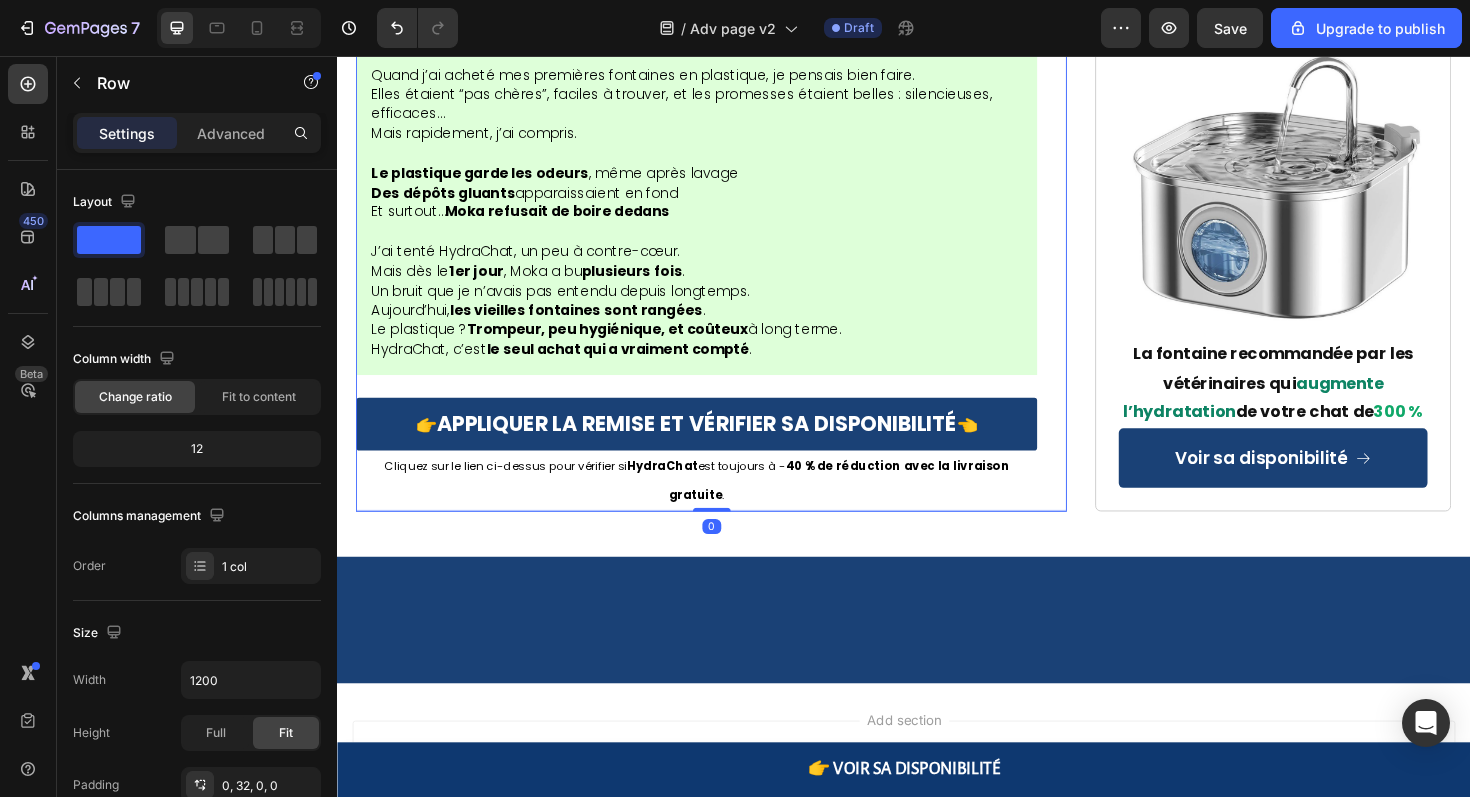click on "Selon les études vétérinaires, les chats souffrant de déshydratation chronique font face à :" at bounding box center [717, -2288] 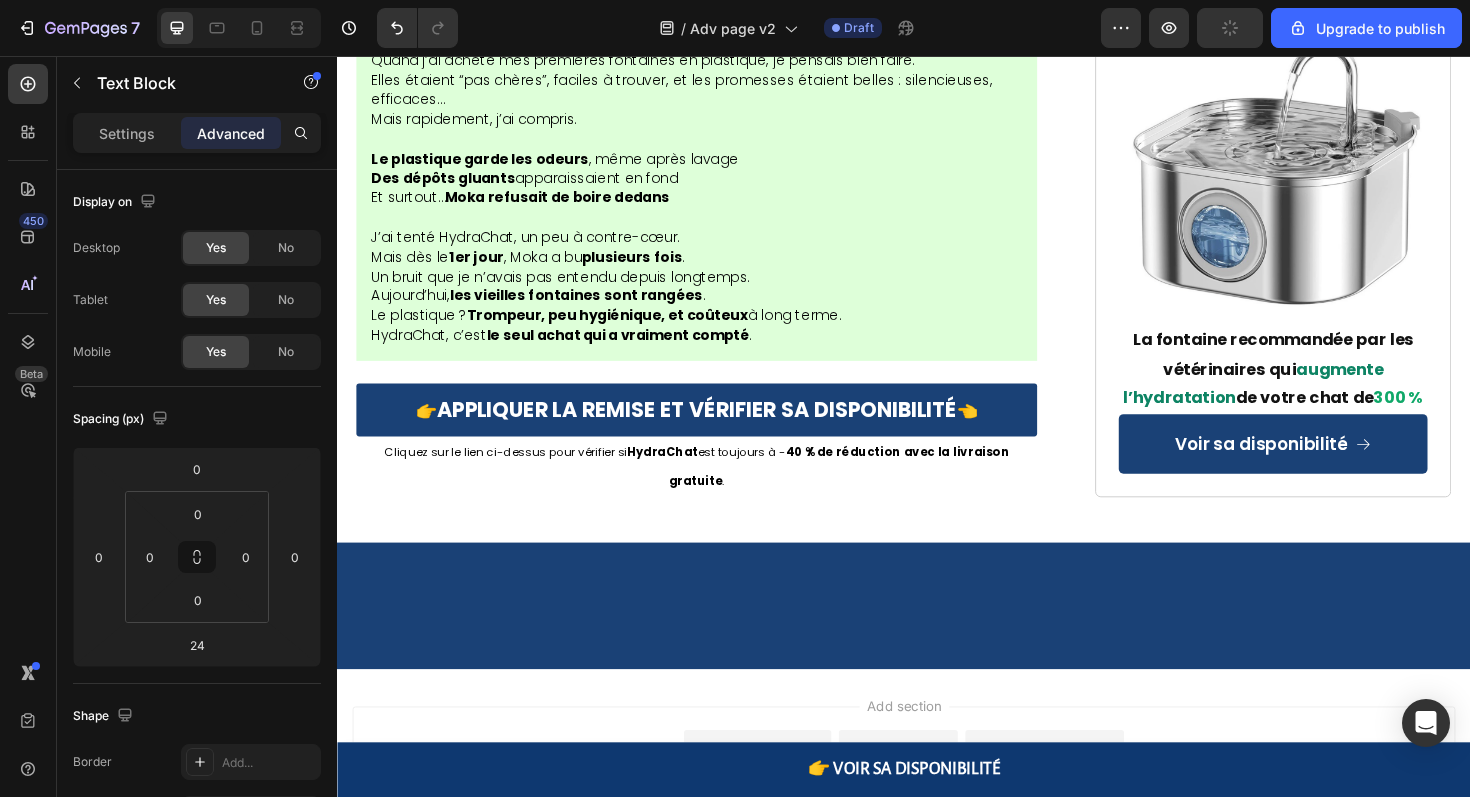drag, startPoint x: 718, startPoint y: 415, endPoint x: 719, endPoint y: 400, distance: 15.033297 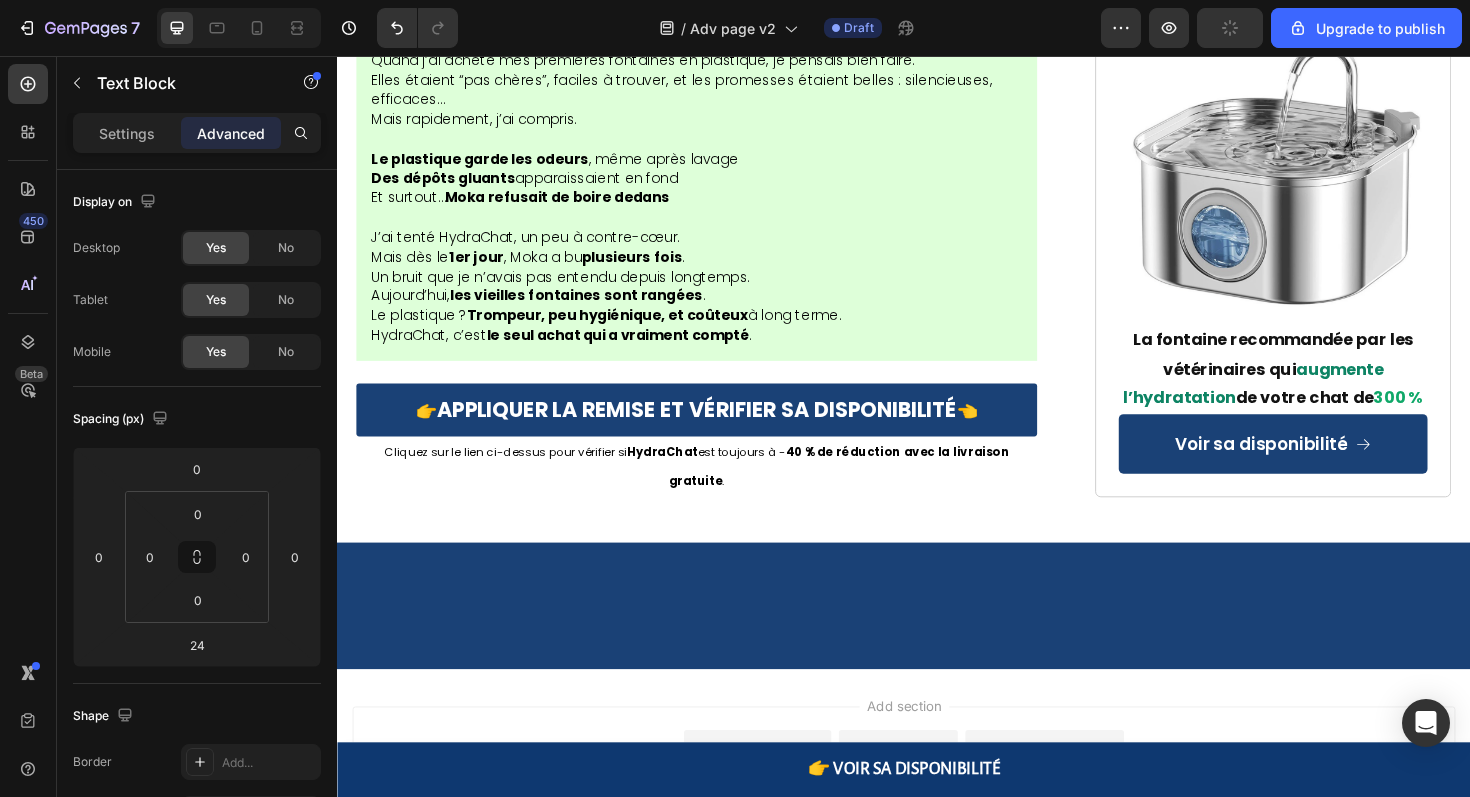 type on "9" 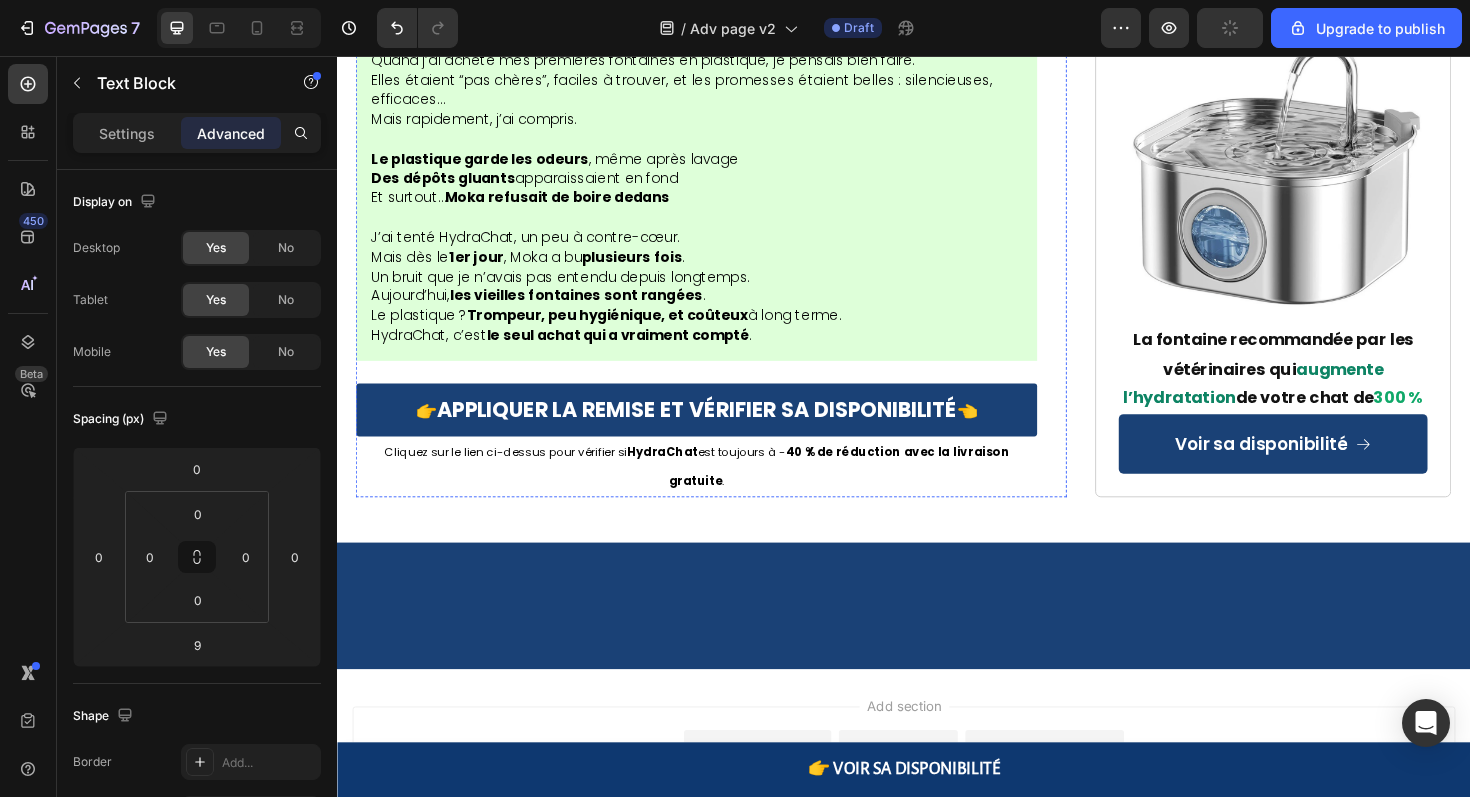 click on "N'attendez pas cette terrifiante urgence de 3h du matin." at bounding box center [611, -2029] 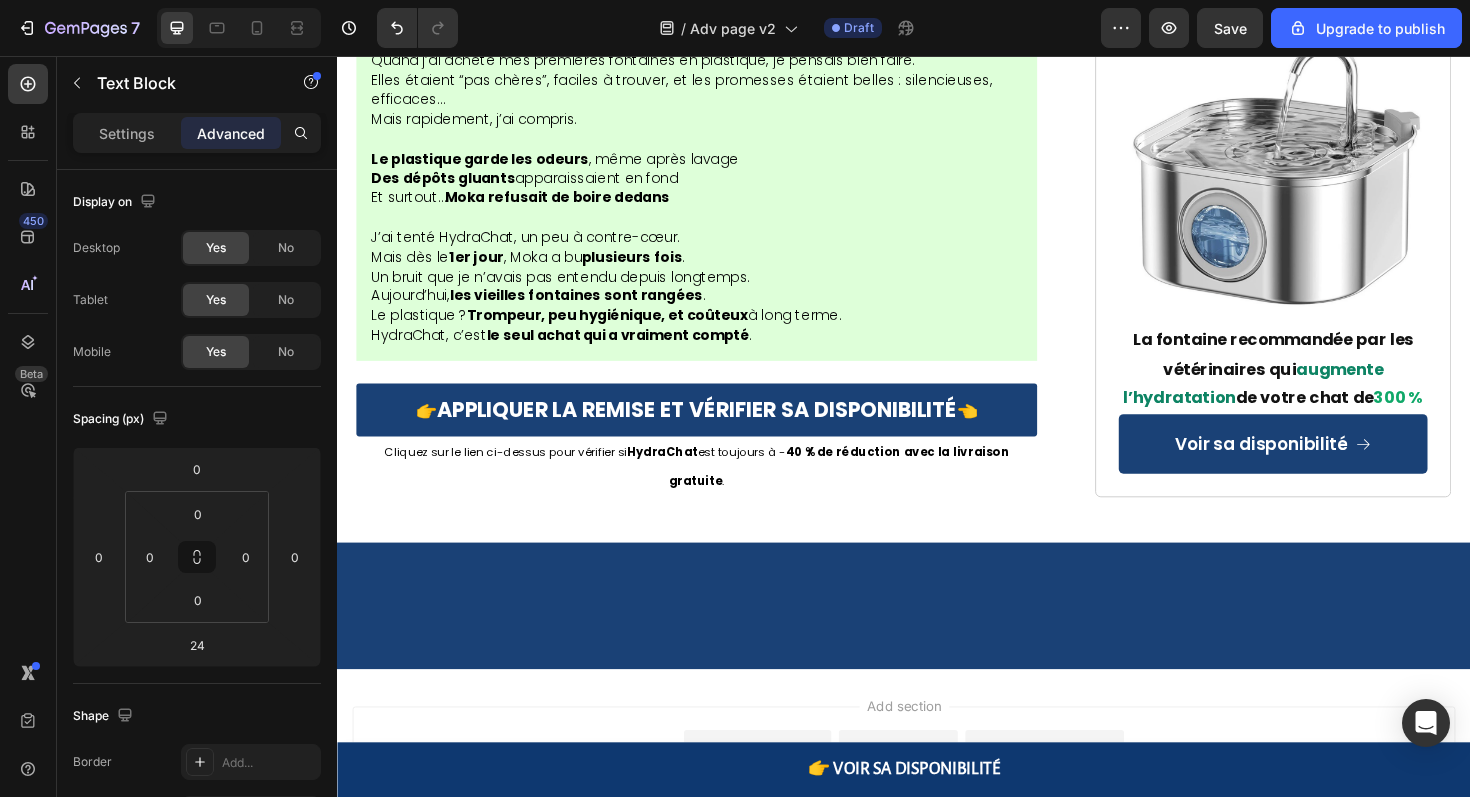 scroll, scrollTop: 11946, scrollLeft: 0, axis: vertical 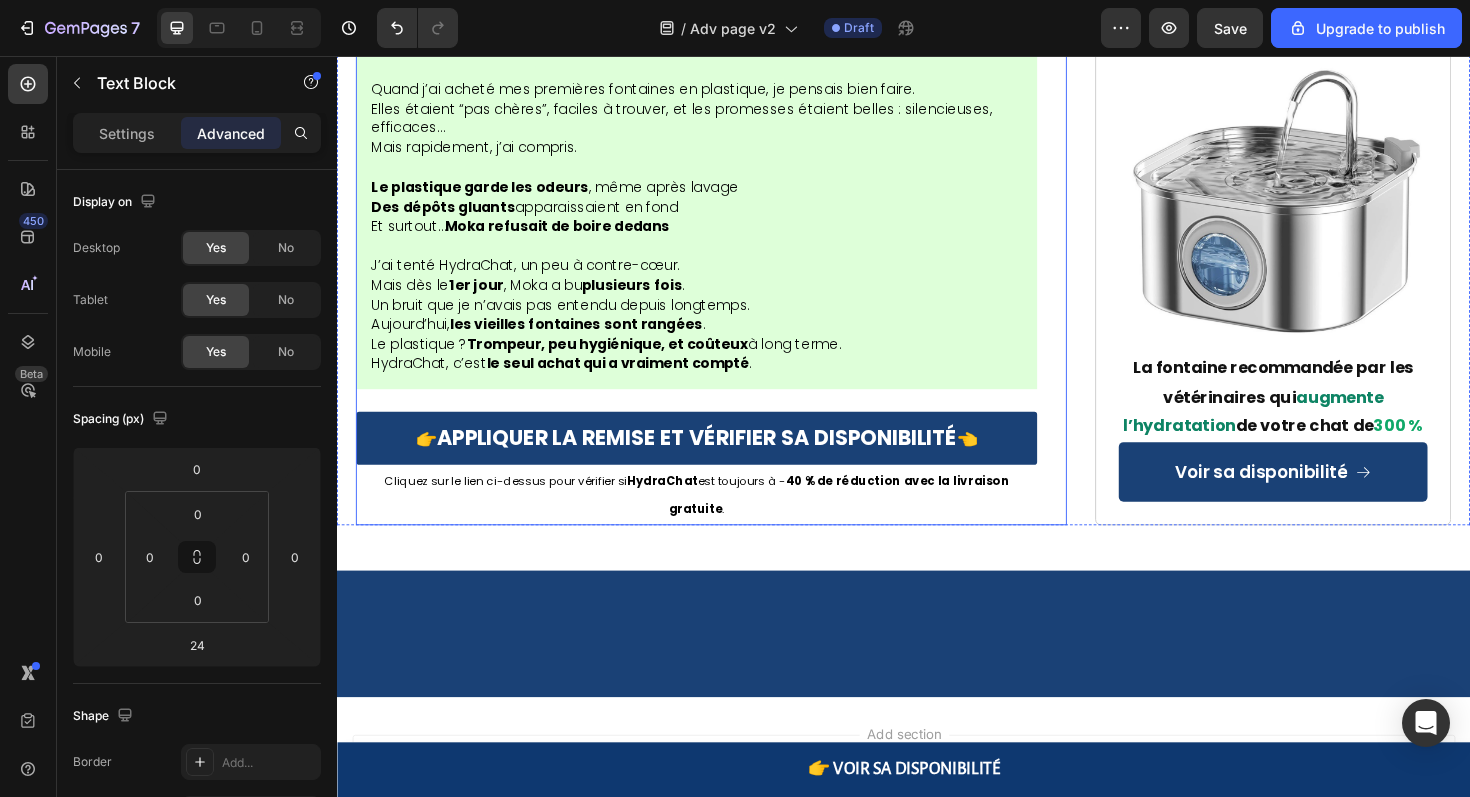 click on "Combien De Temps Allez-Vous Encore Risquer La Santé De Votre Chat ?" at bounding box center [664, -2347] 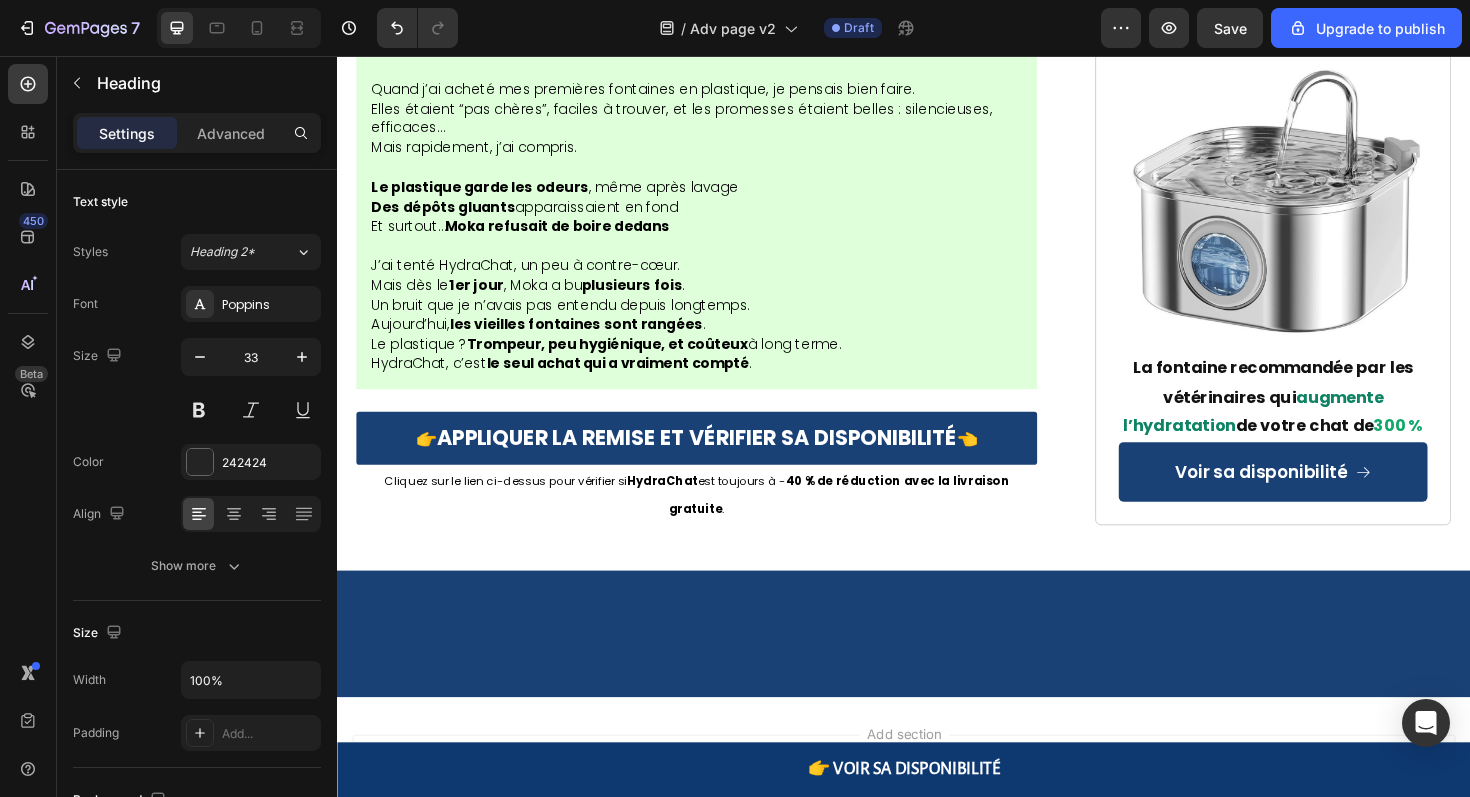 click on "Combien De Temps Allez-Vous Encore Risquer La Santé De Votre Chat ?" at bounding box center (717, -2346) 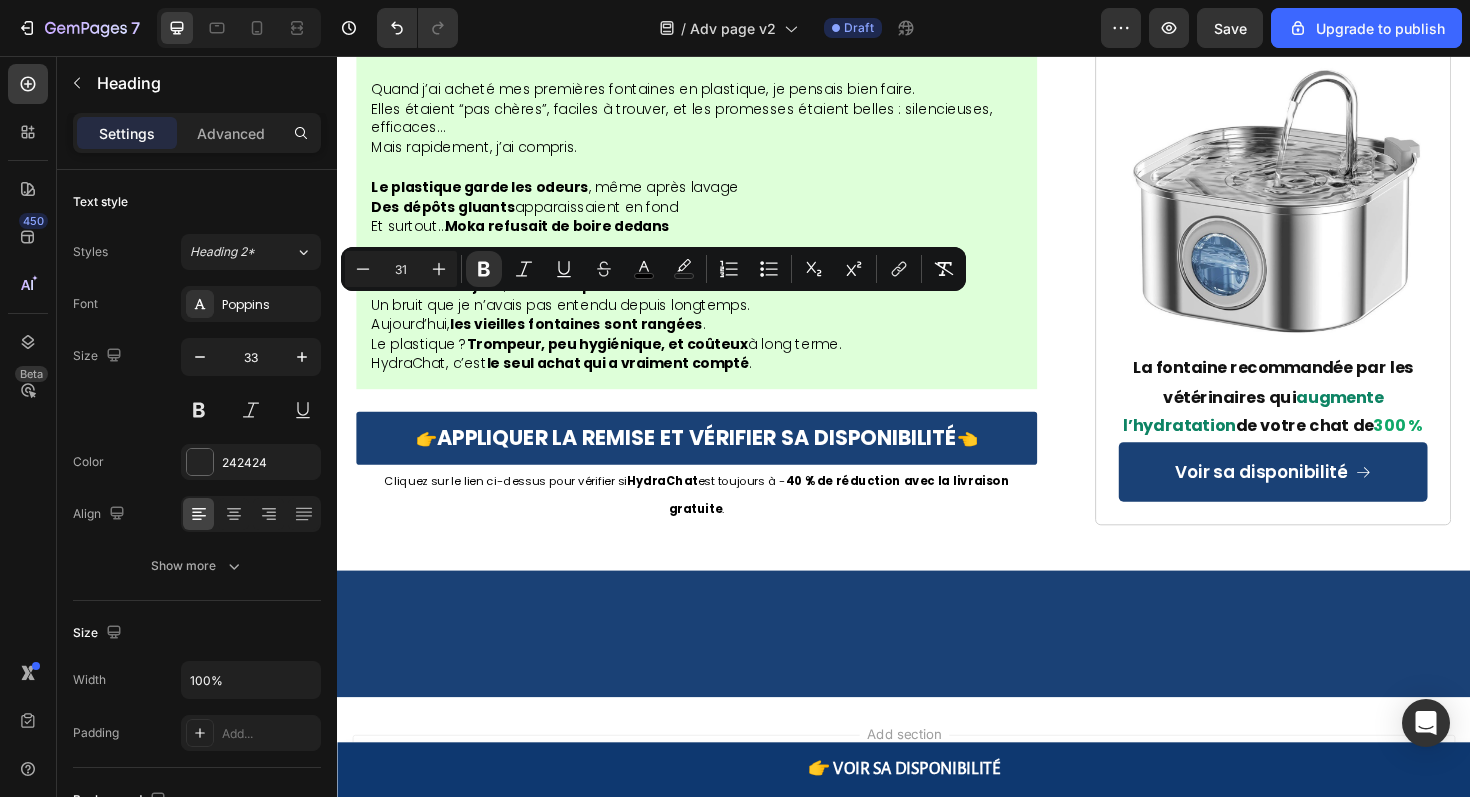 drag, startPoint x: 887, startPoint y: 328, endPoint x: 364, endPoint y: 344, distance: 523.2447 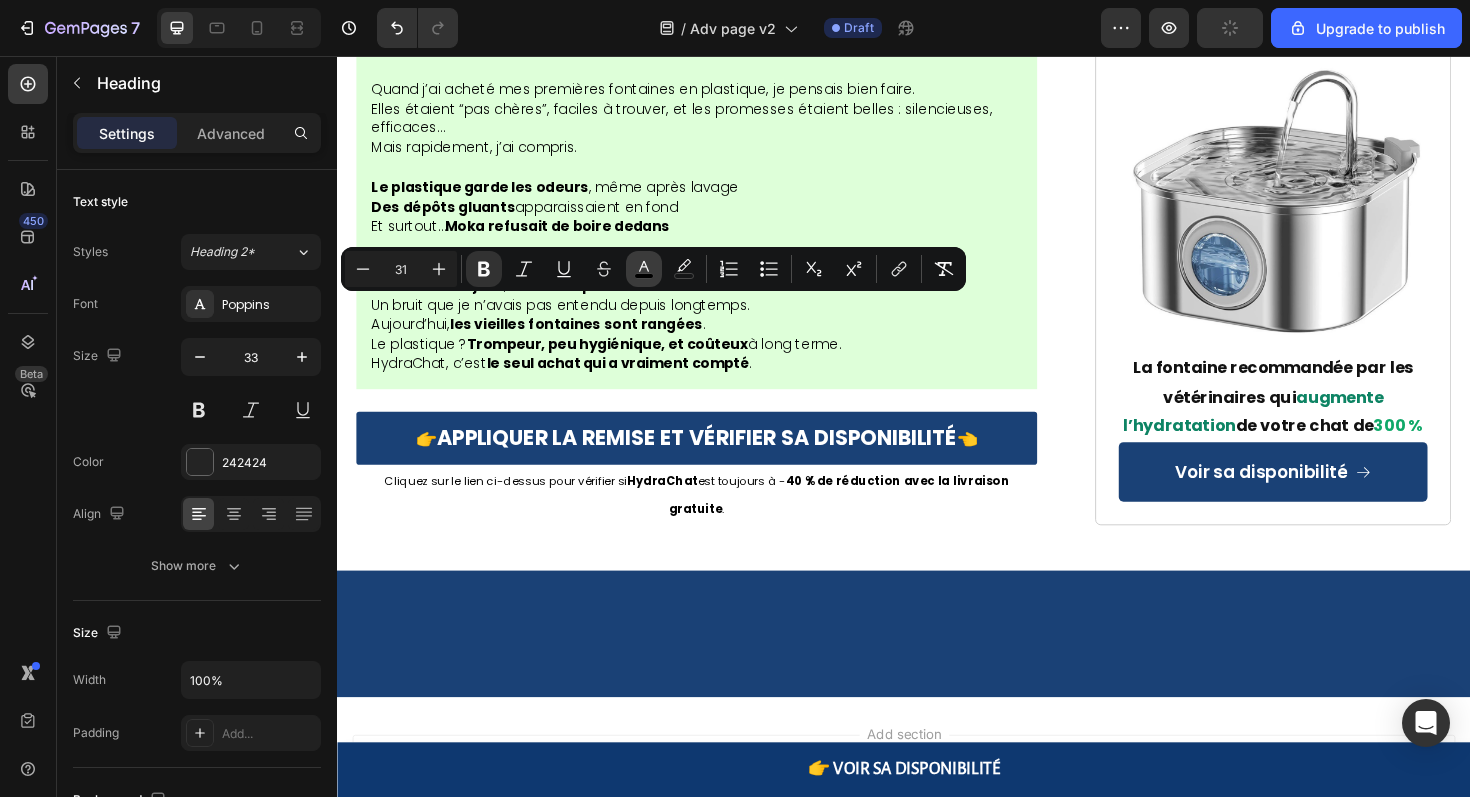 click 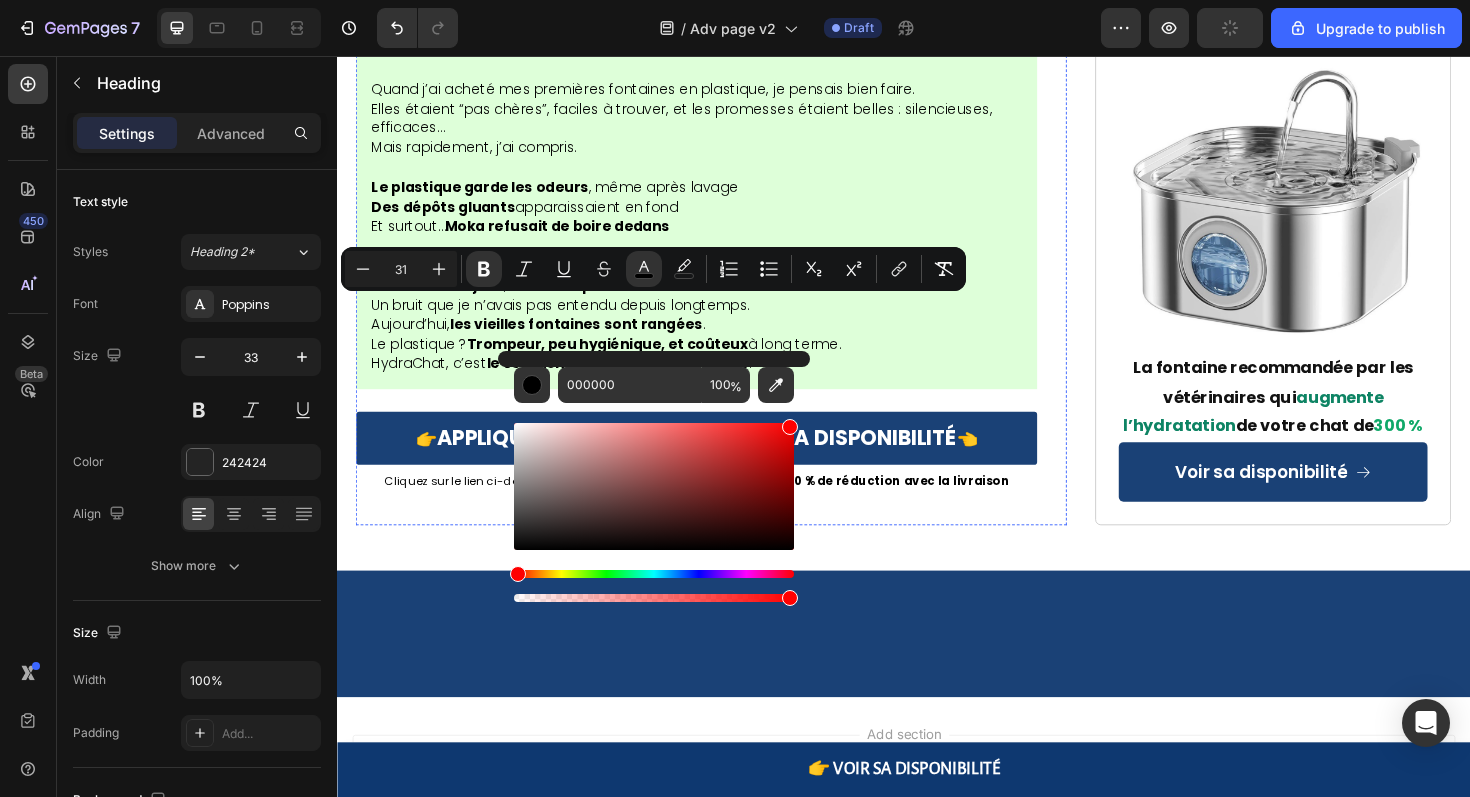 type on "FF0000" 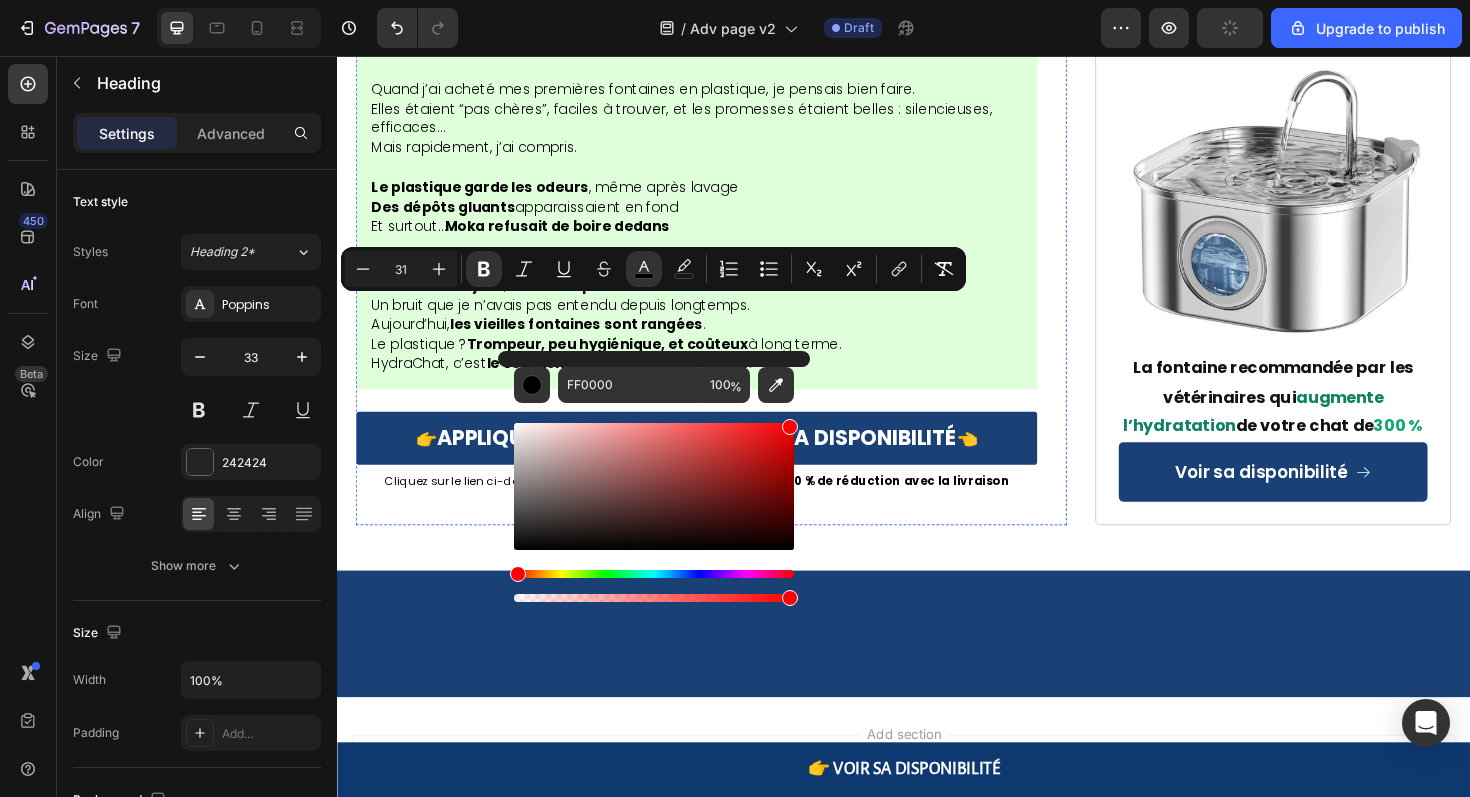 drag, startPoint x: 1080, startPoint y: 489, endPoint x: 901, endPoint y: 410, distance: 195.65787 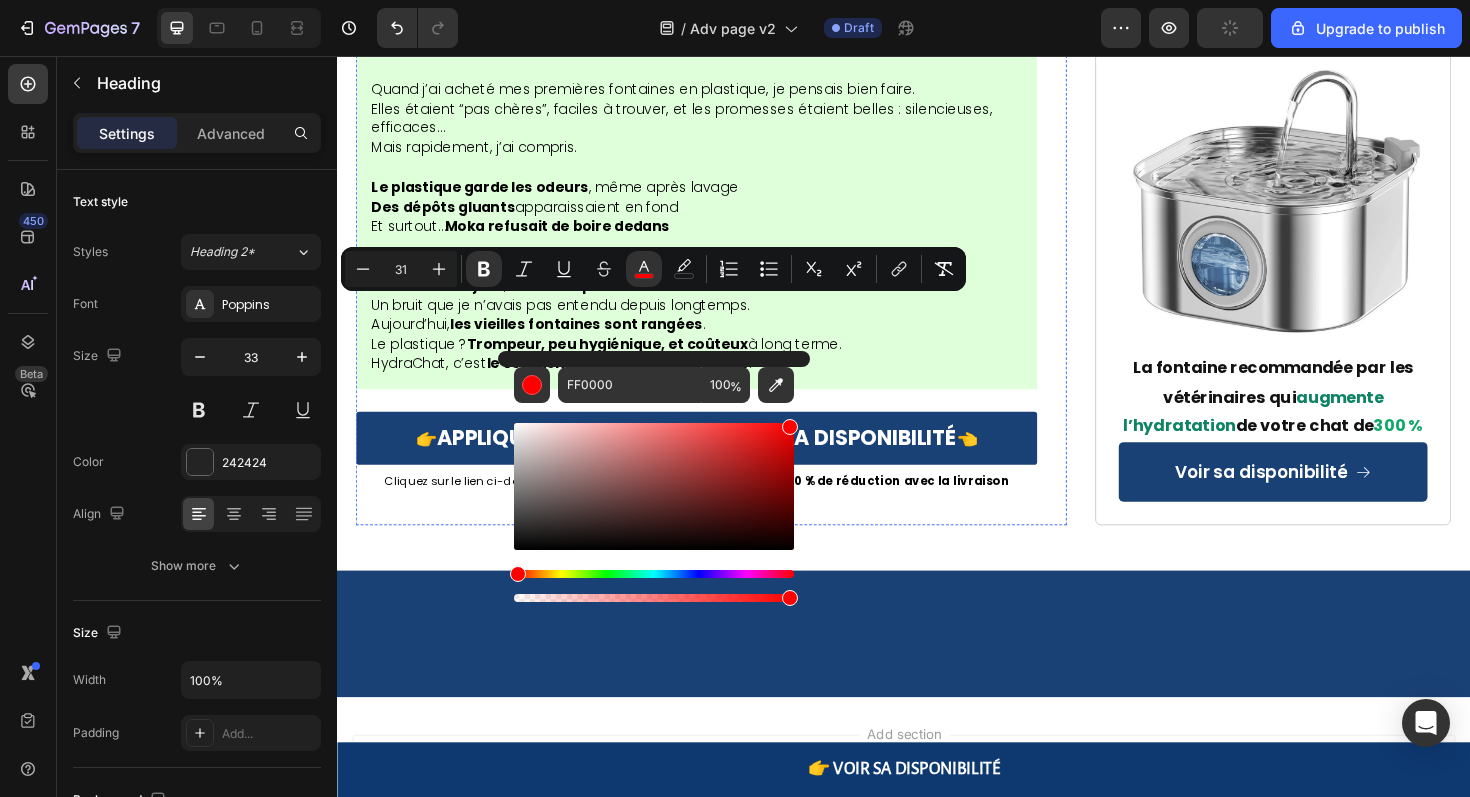click on "5x plus  de chance d'obstructions urinaires" at bounding box center [717, -2176] 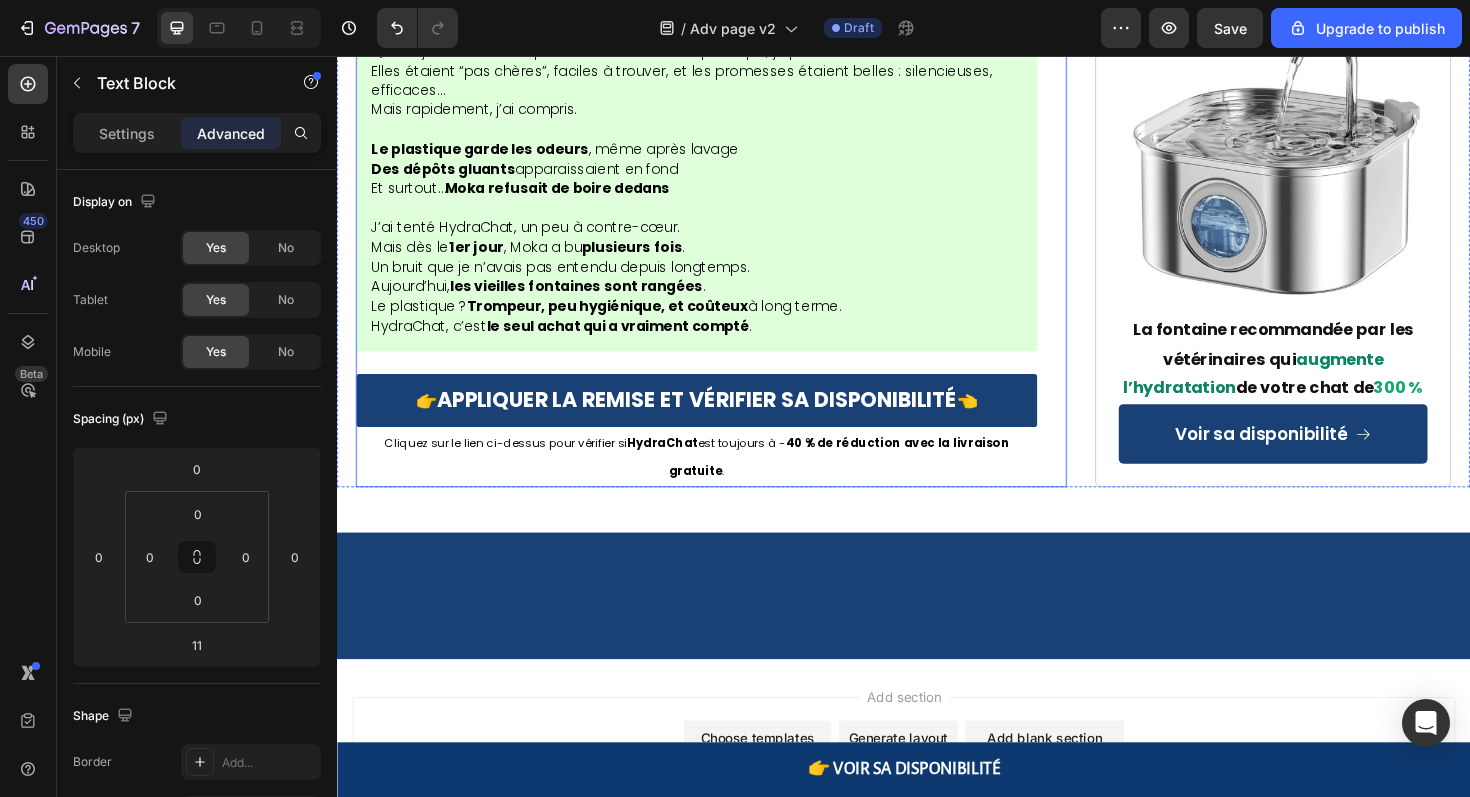 scroll, scrollTop: 11967, scrollLeft: 0, axis: vertical 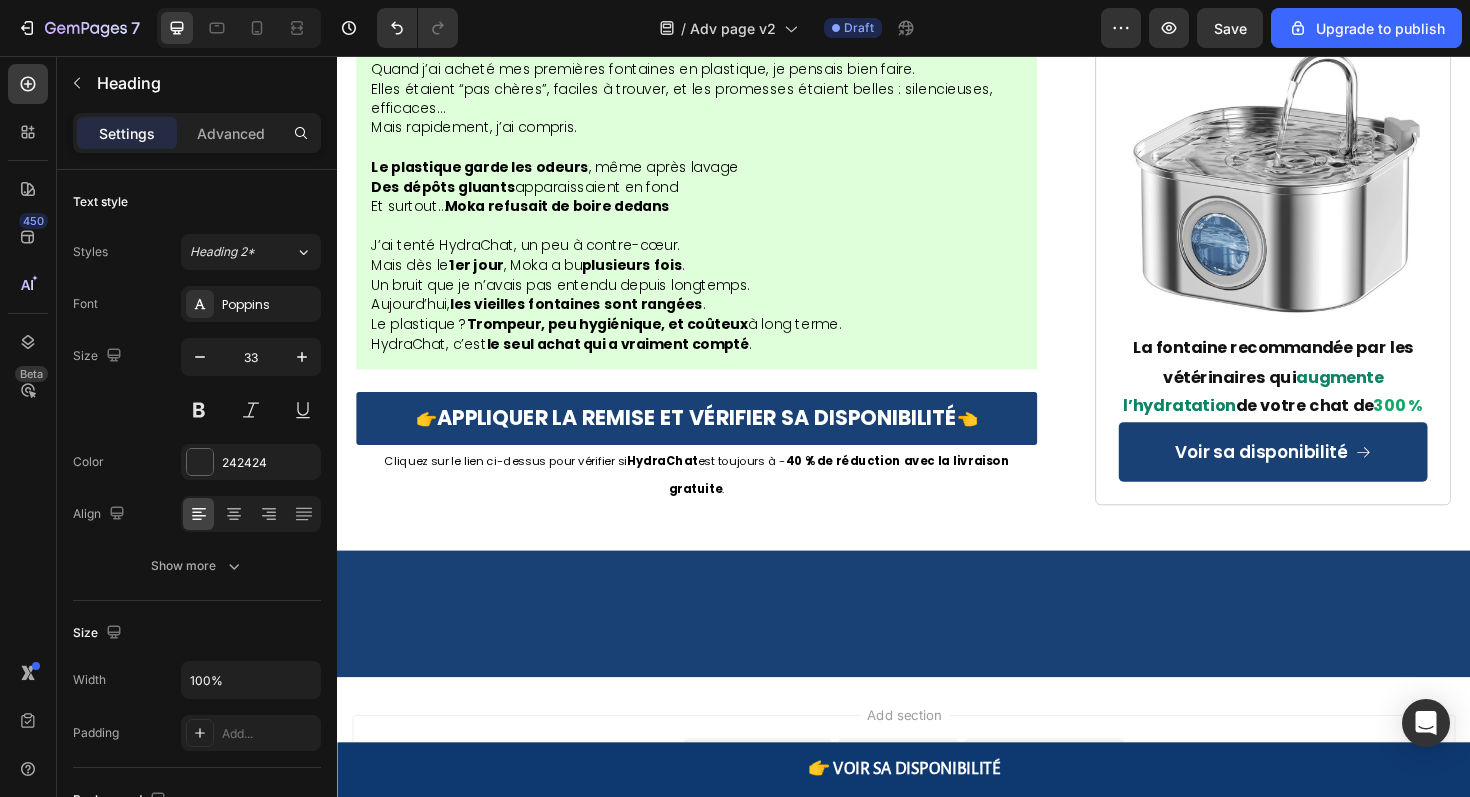 click on "Risquer La Santé De Votre Chat ?" at bounding box center (726, -2347) 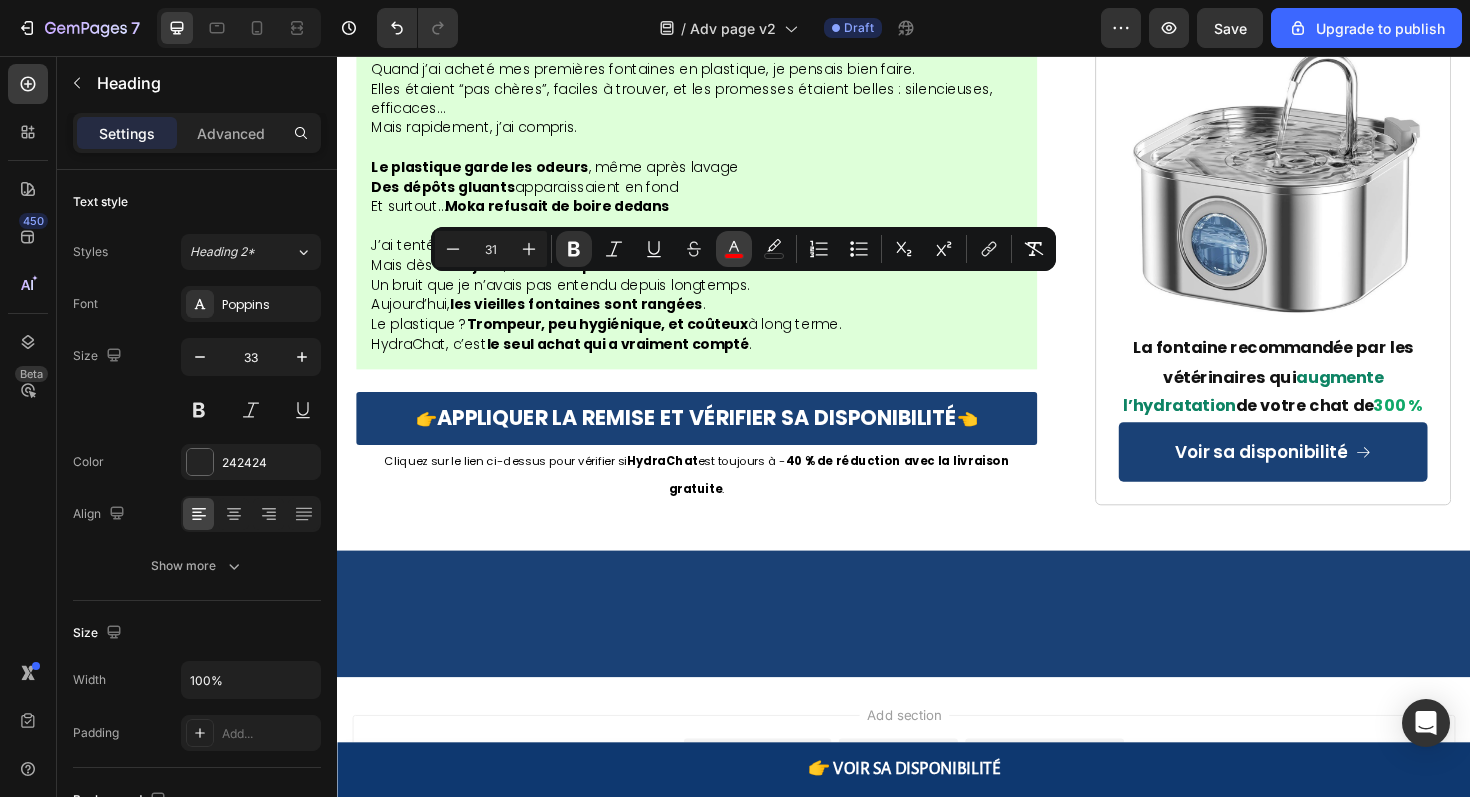 click 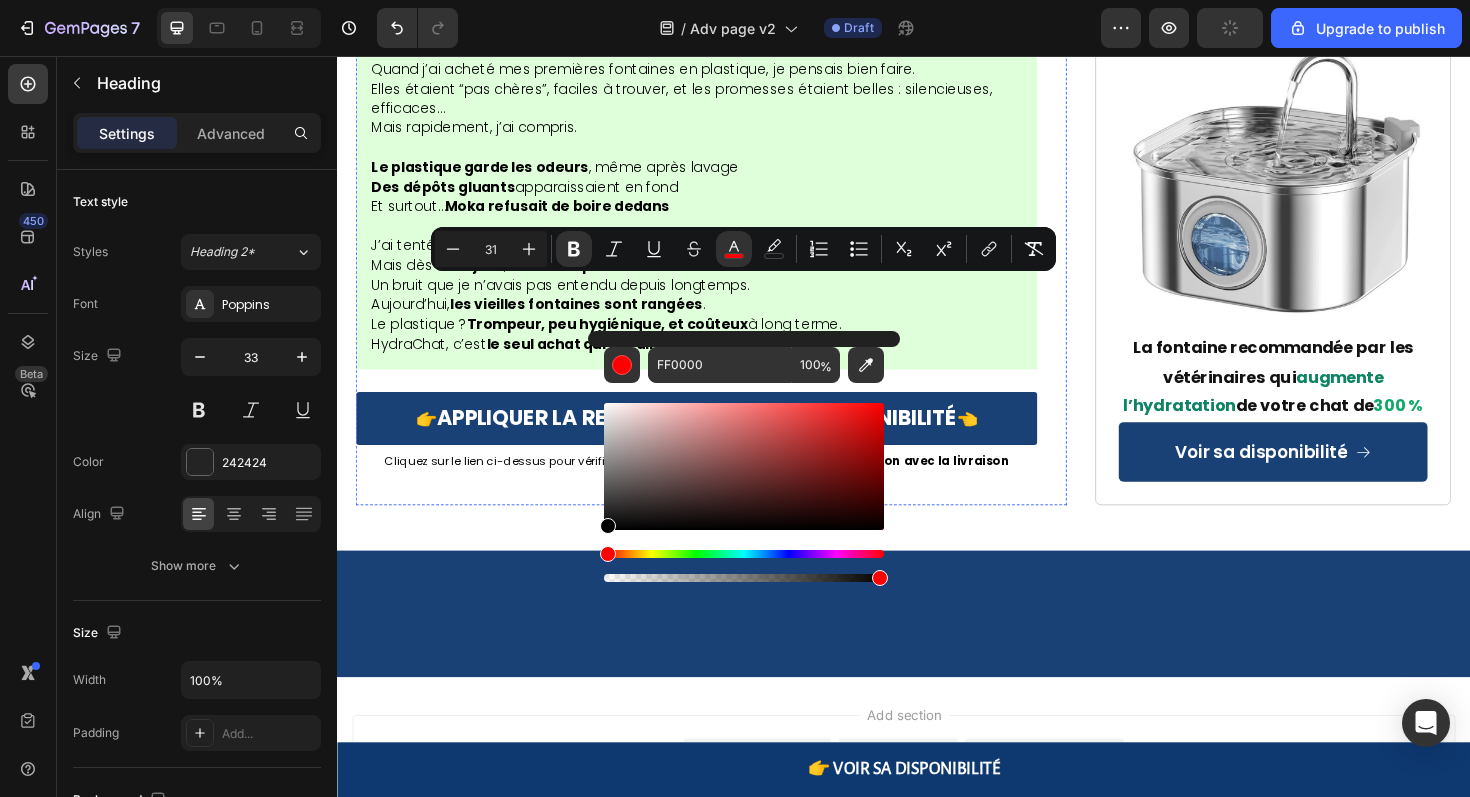 drag, startPoint x: 963, startPoint y: 562, endPoint x: 590, endPoint y: 602, distance: 375.13864 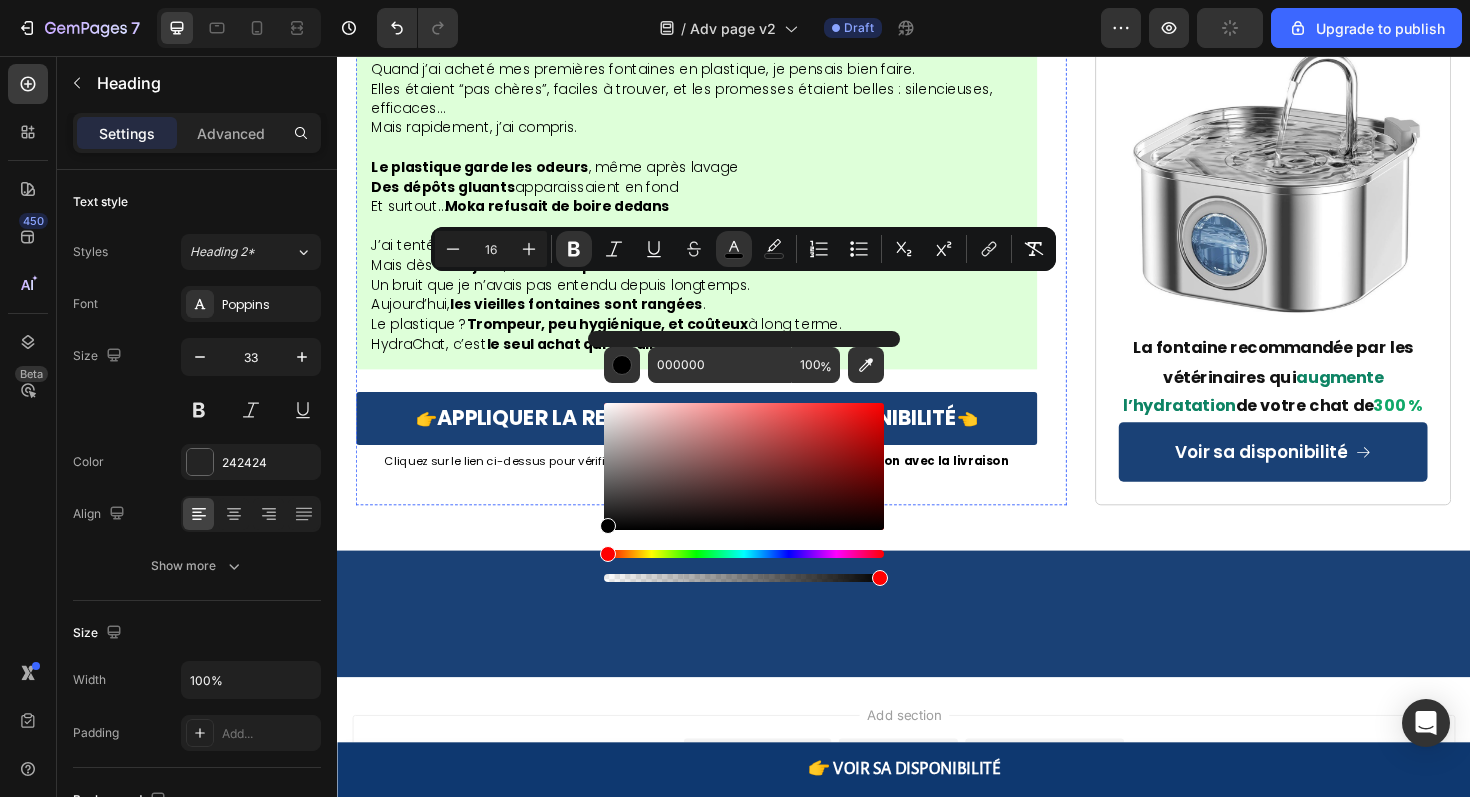 click on "Ne laissez pas votre chat devenir une autre statistique." at bounding box center [603, -2062] 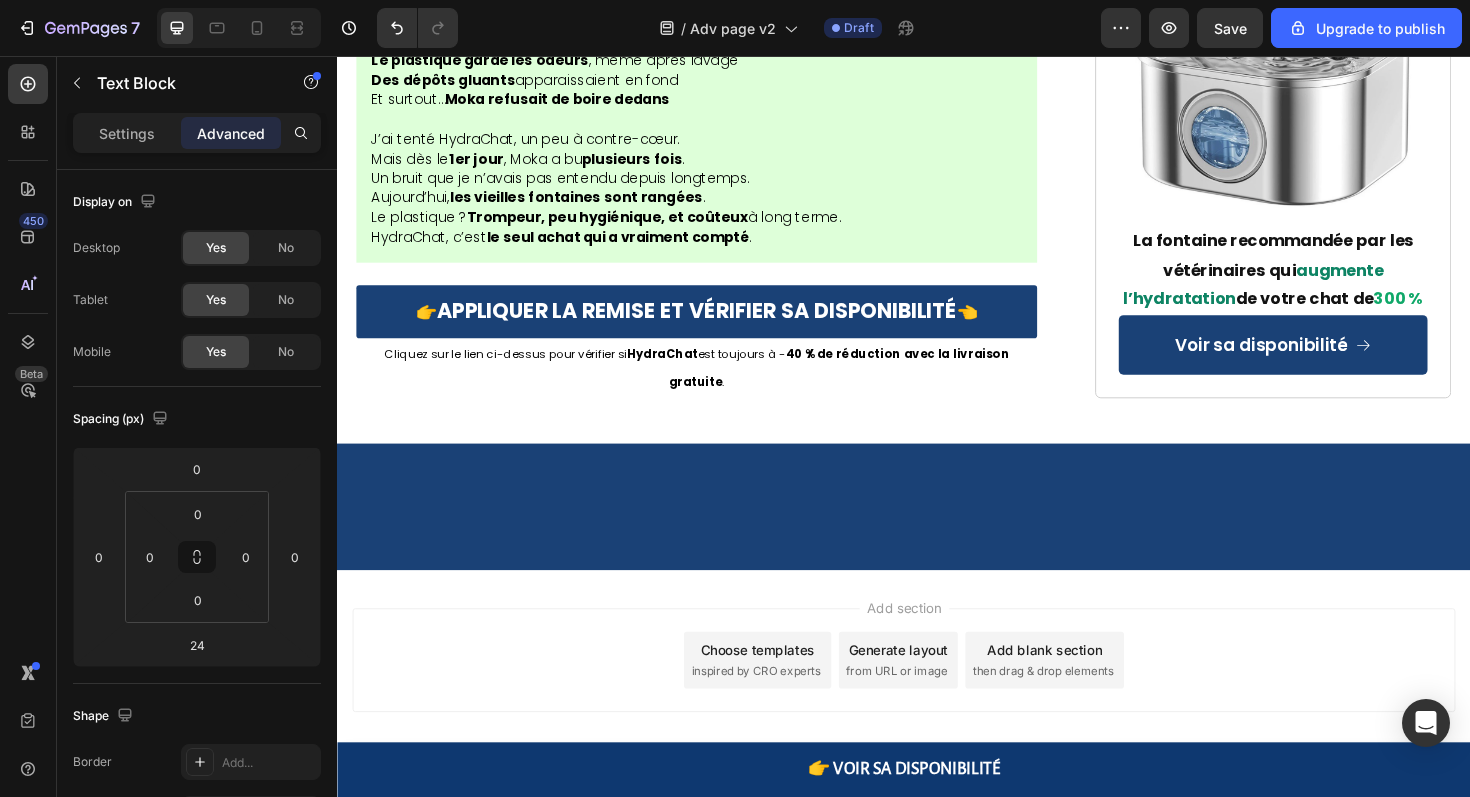 scroll, scrollTop: 12632, scrollLeft: 0, axis: vertical 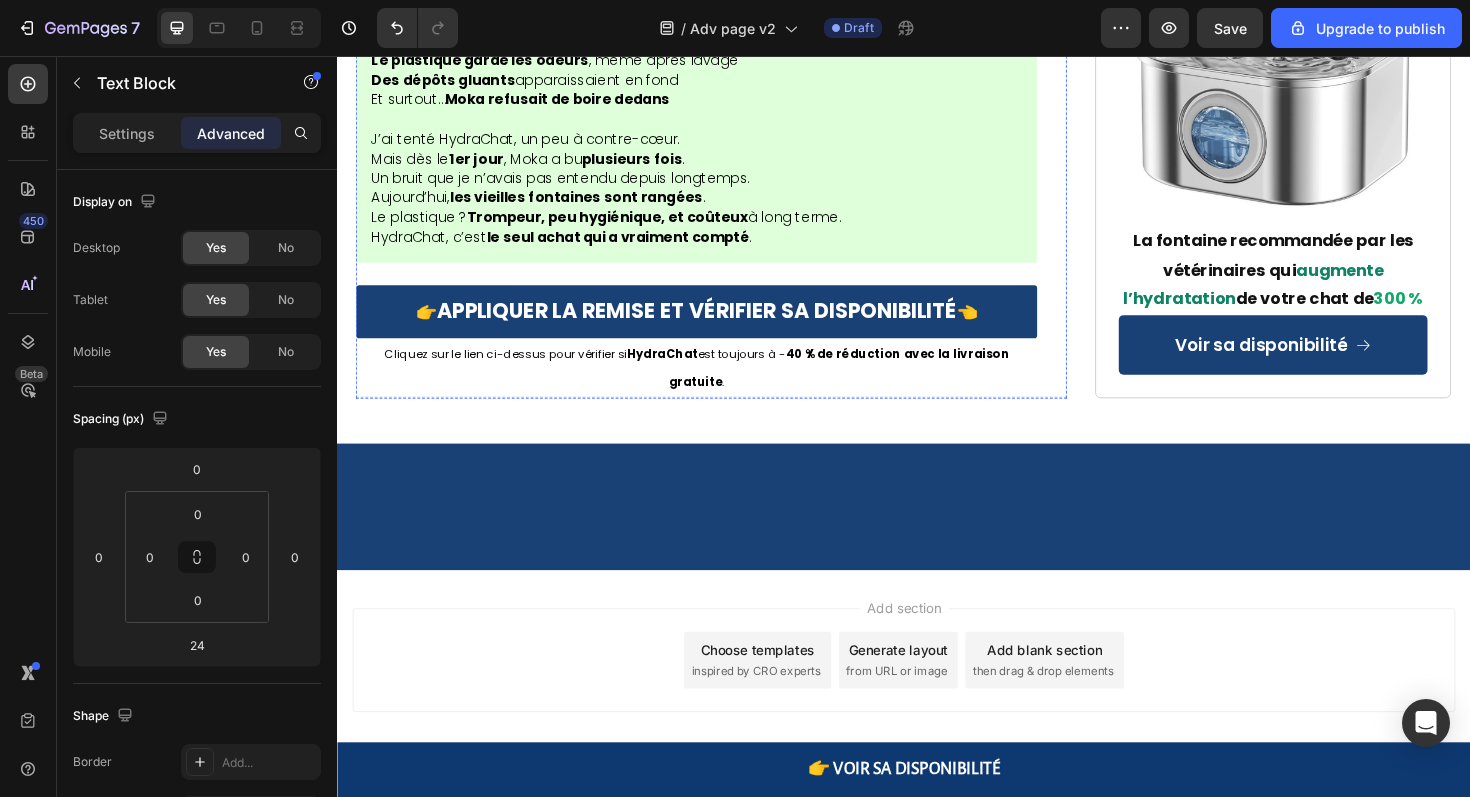 click on "unique" at bounding box center [779, -1856] 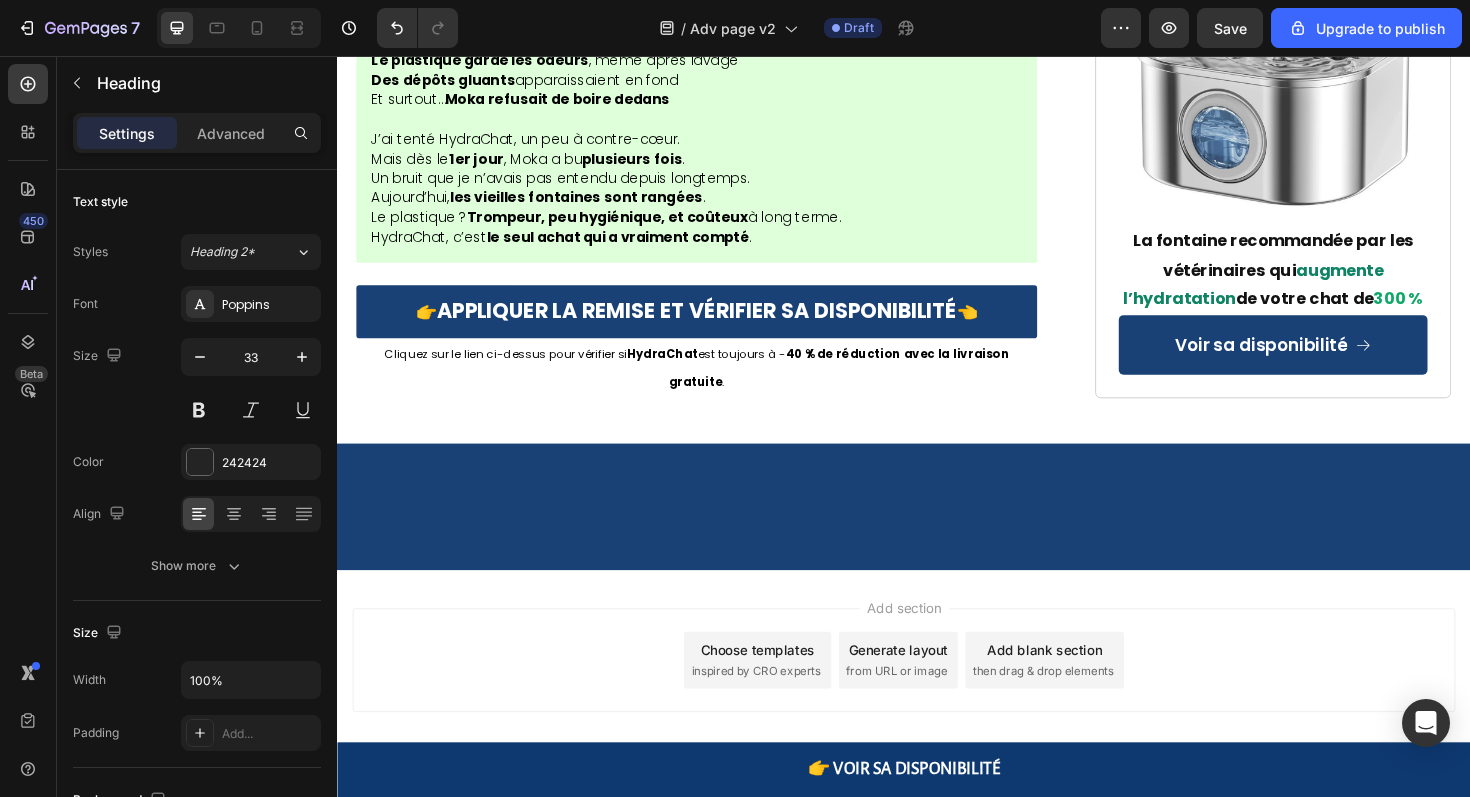 click 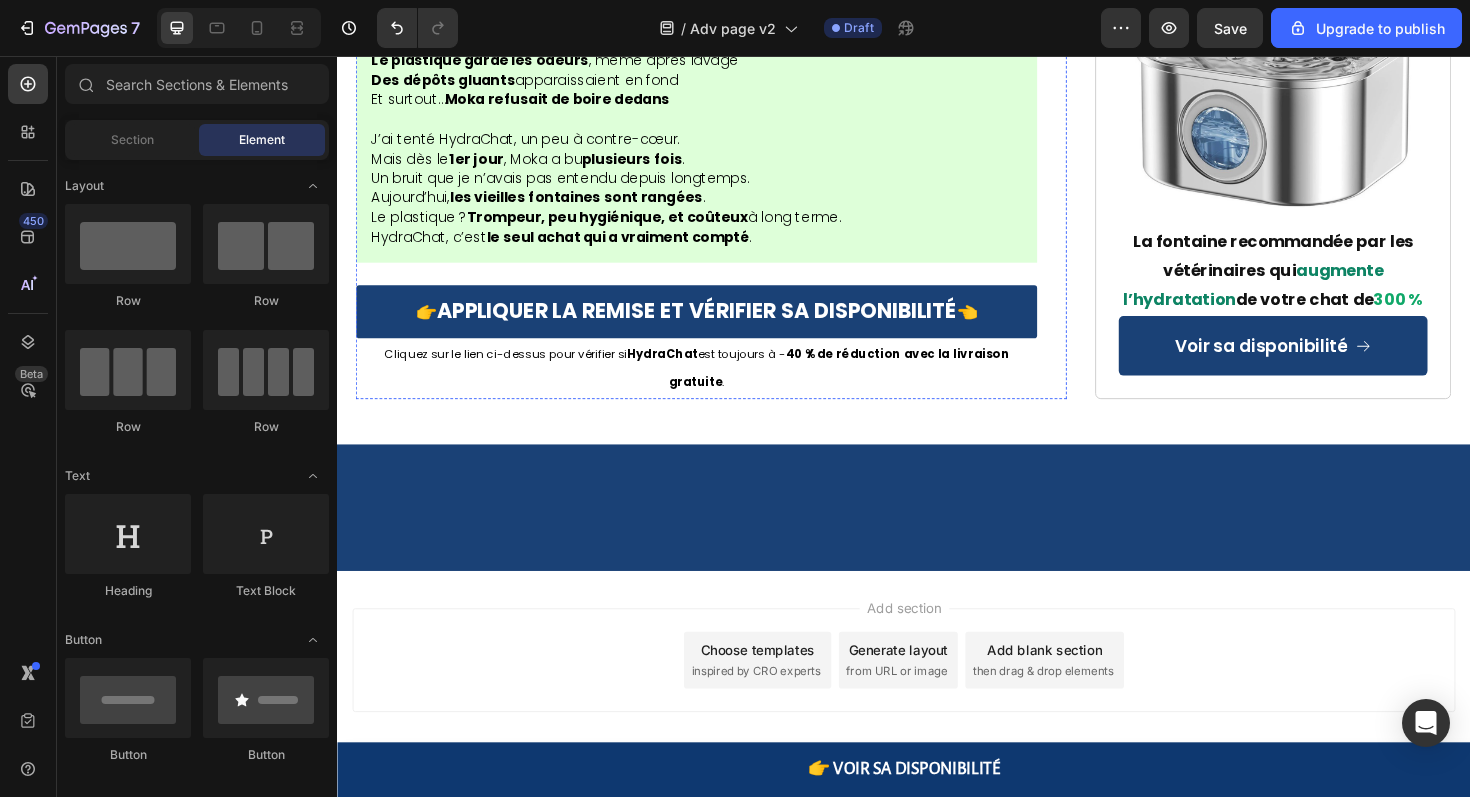 click on "✔️ Recommandée par des vétérinaires français" at bounding box center (588, -1803) 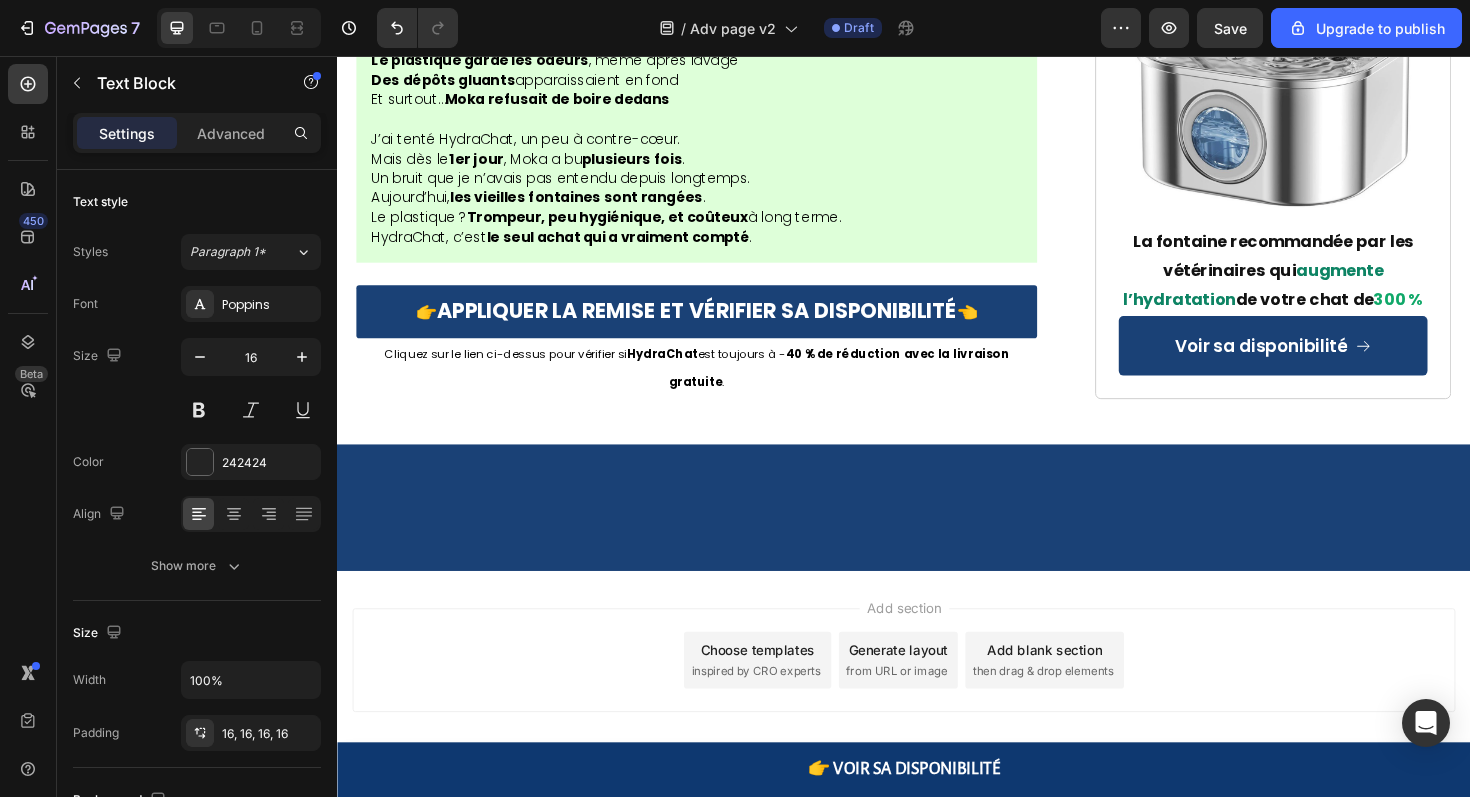click 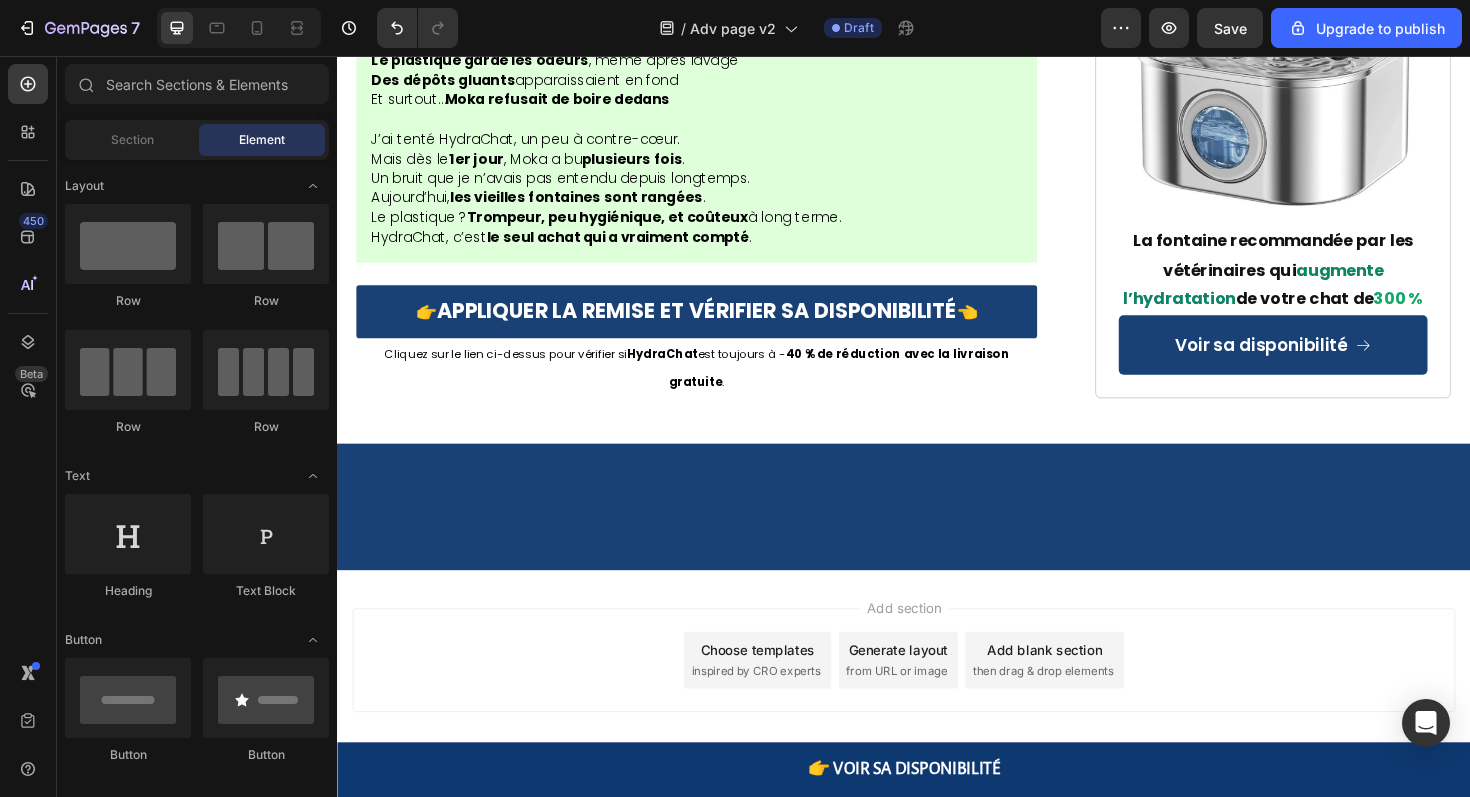 click on "HydraChat est proposée avec une réduction exclusive" at bounding box center [738, -1601] 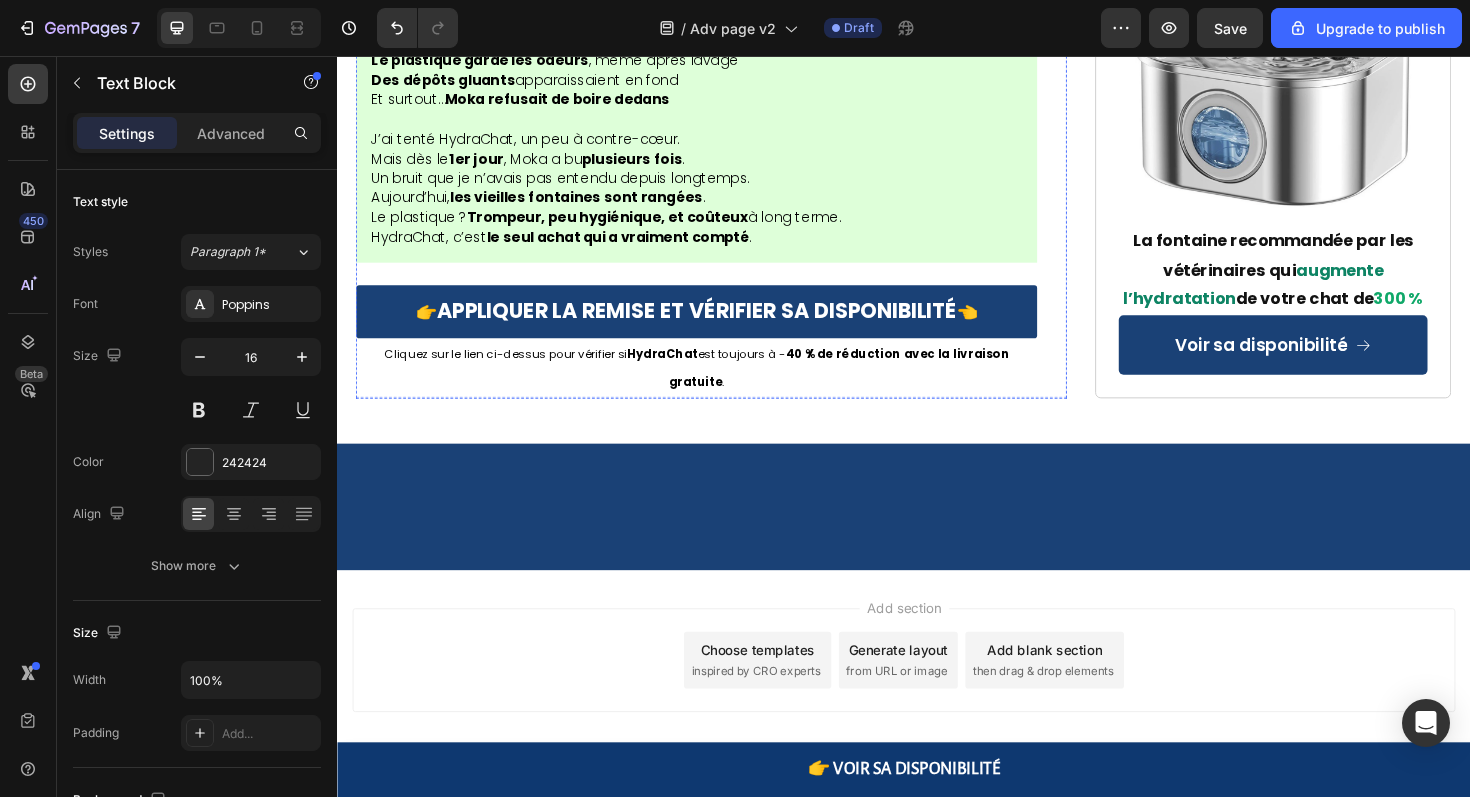 scroll, scrollTop: 13038, scrollLeft: 0, axis: vertical 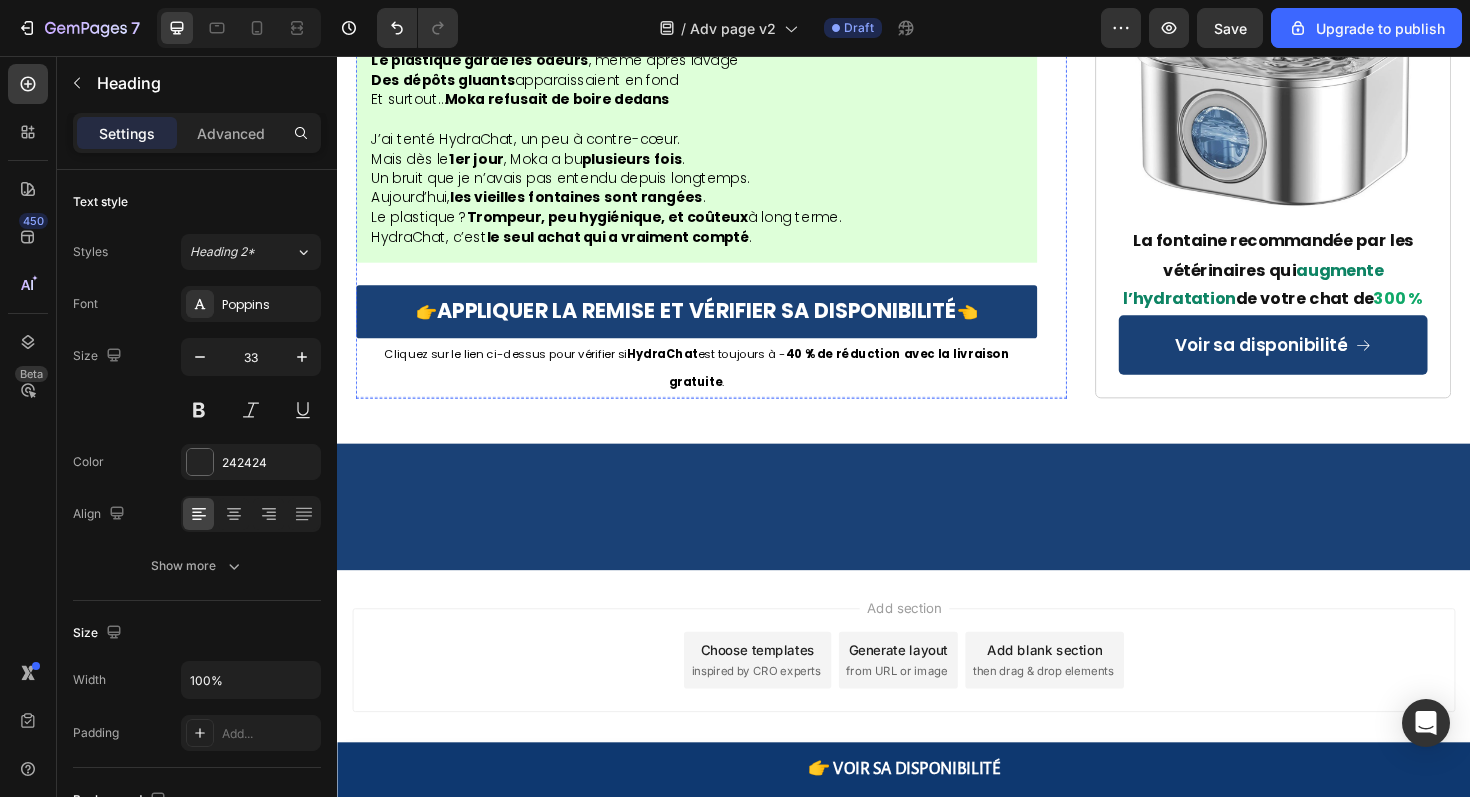 click on "Ne faites pas comme moi.  N’attendez pas que ce soit trop tard." at bounding box center (717, -1324) 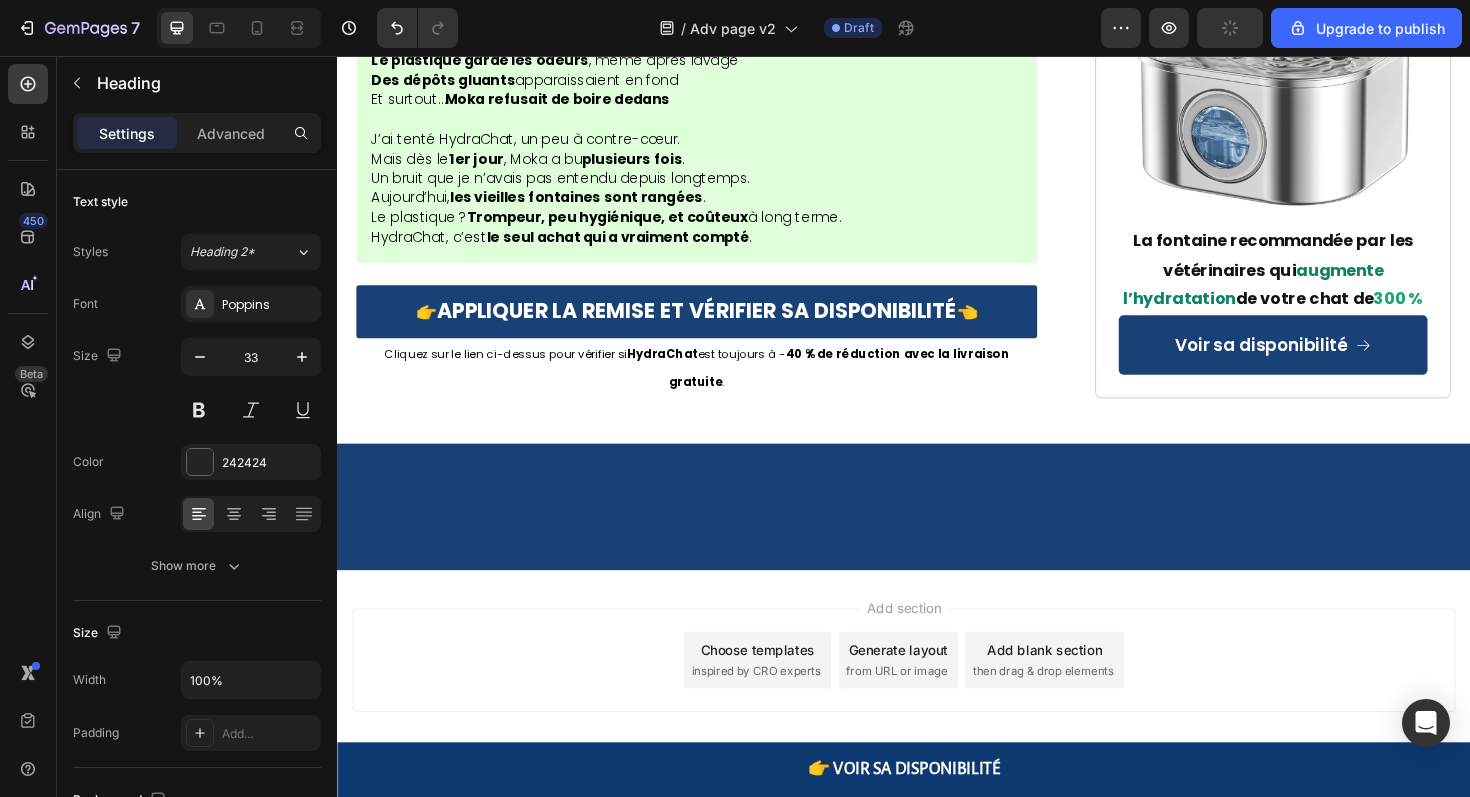 click on "Ne faites pas comme moi.  N’attendez pas que ce soit trop tard." at bounding box center (717, -1324) 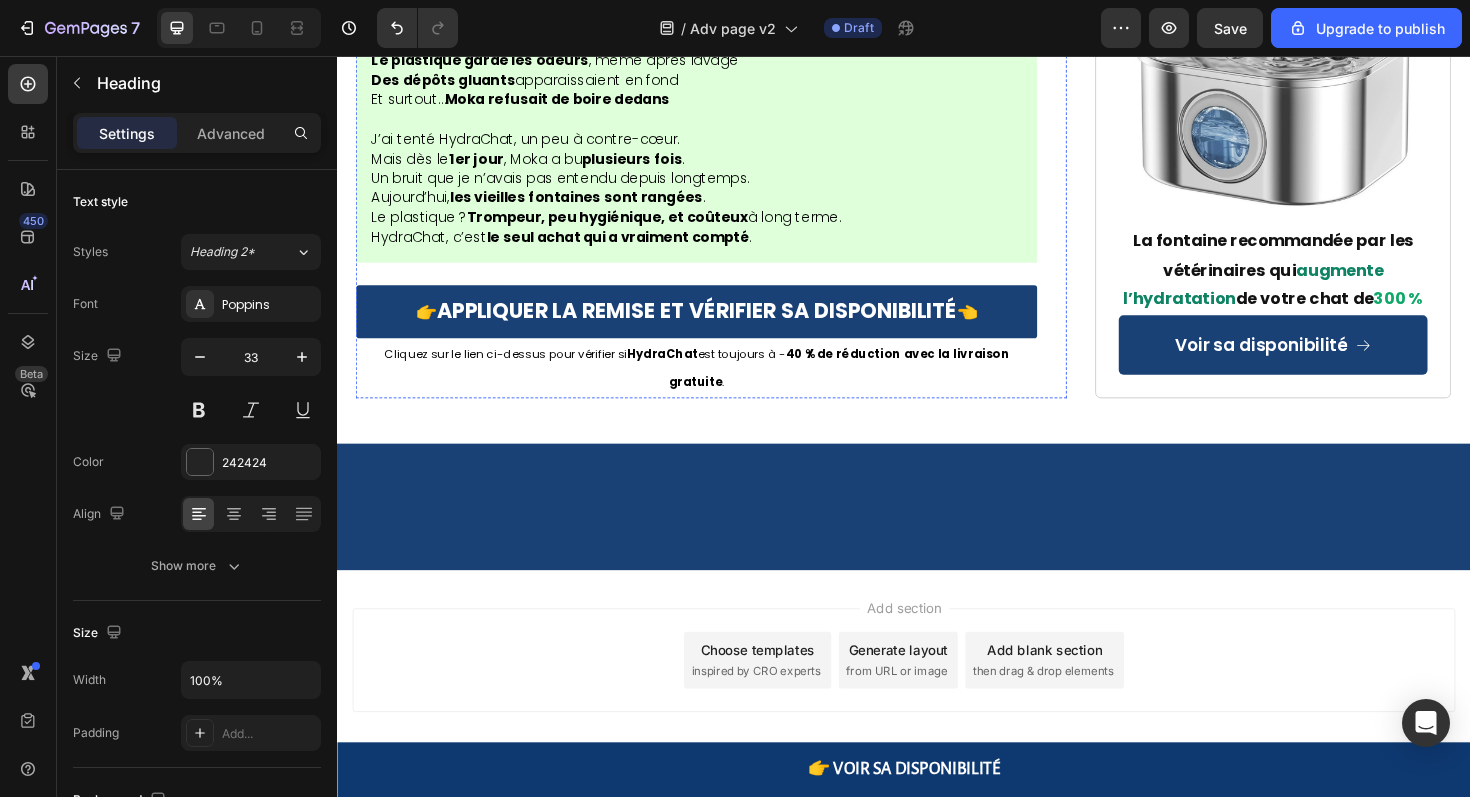 click on "déshydratation chronique" at bounding box center (705, -1157) 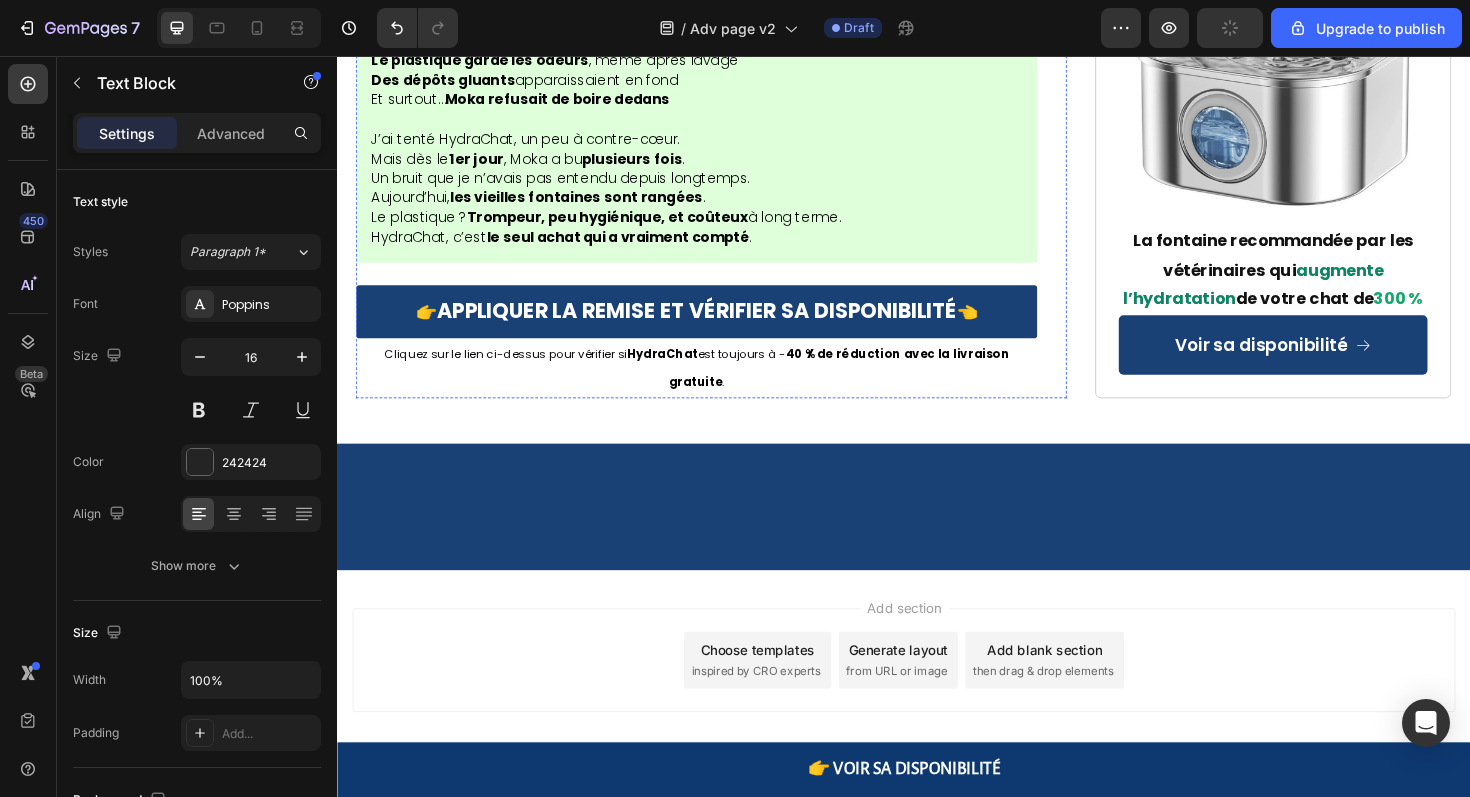 click on "N’attendez pas que ce soit trop tard. "Sarah T."" at bounding box center [699, -1325] 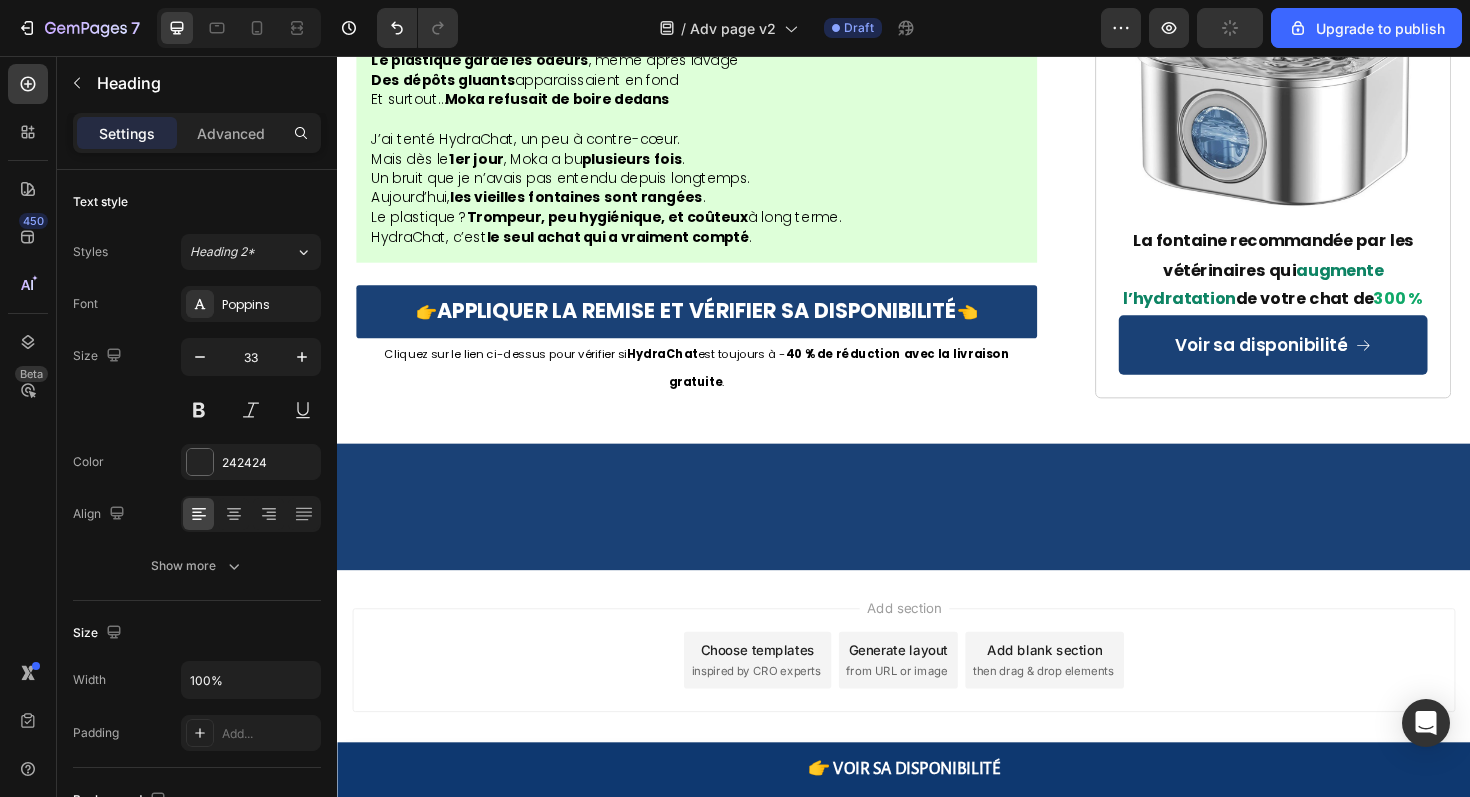 click on "N’attendez pas que ce soit trop tard. "Sarah T."" at bounding box center (699, -1325) 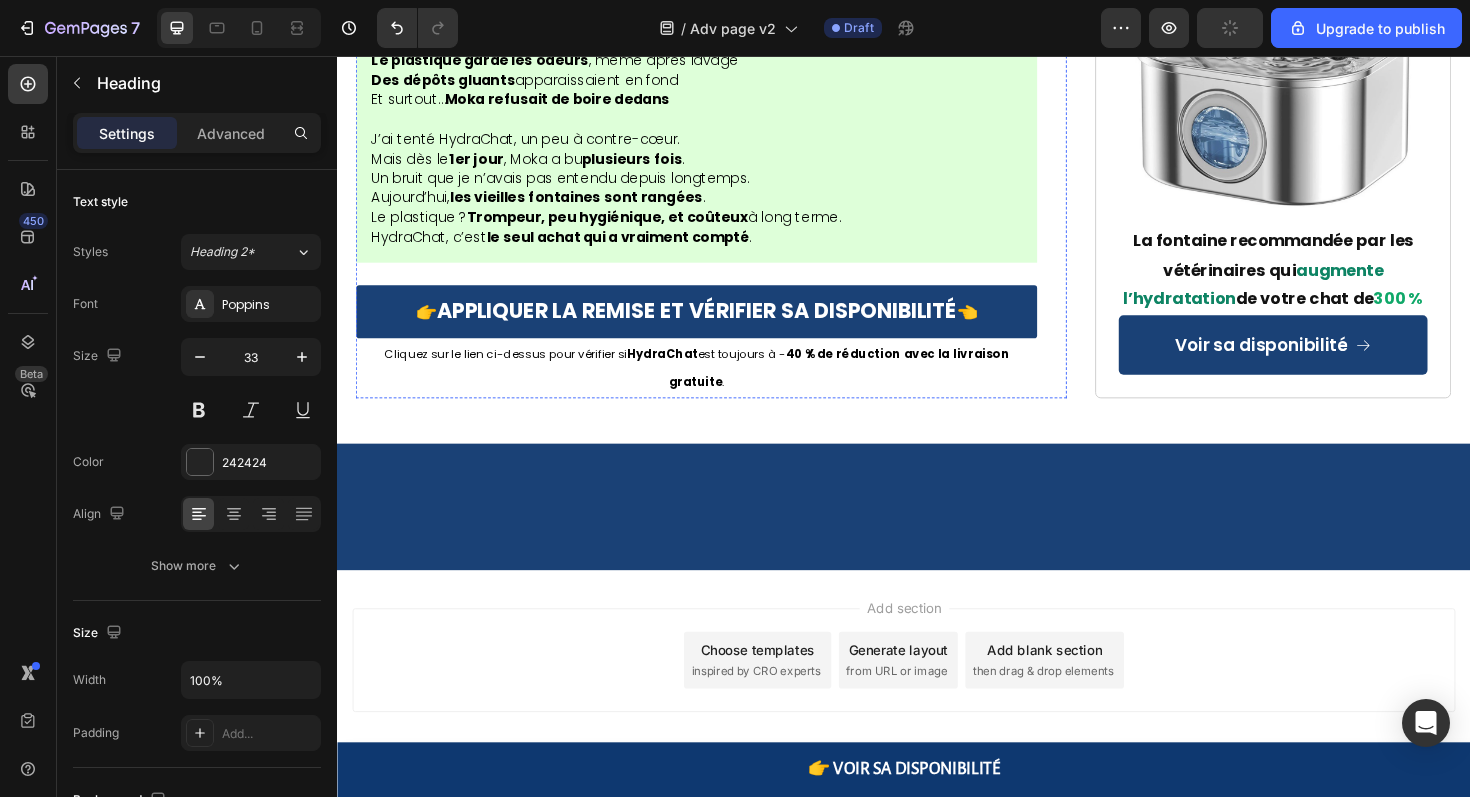 click on "Et je ne souhaite à personne de vivre ce que j’ai vécu." at bounding box center (717, -1091) 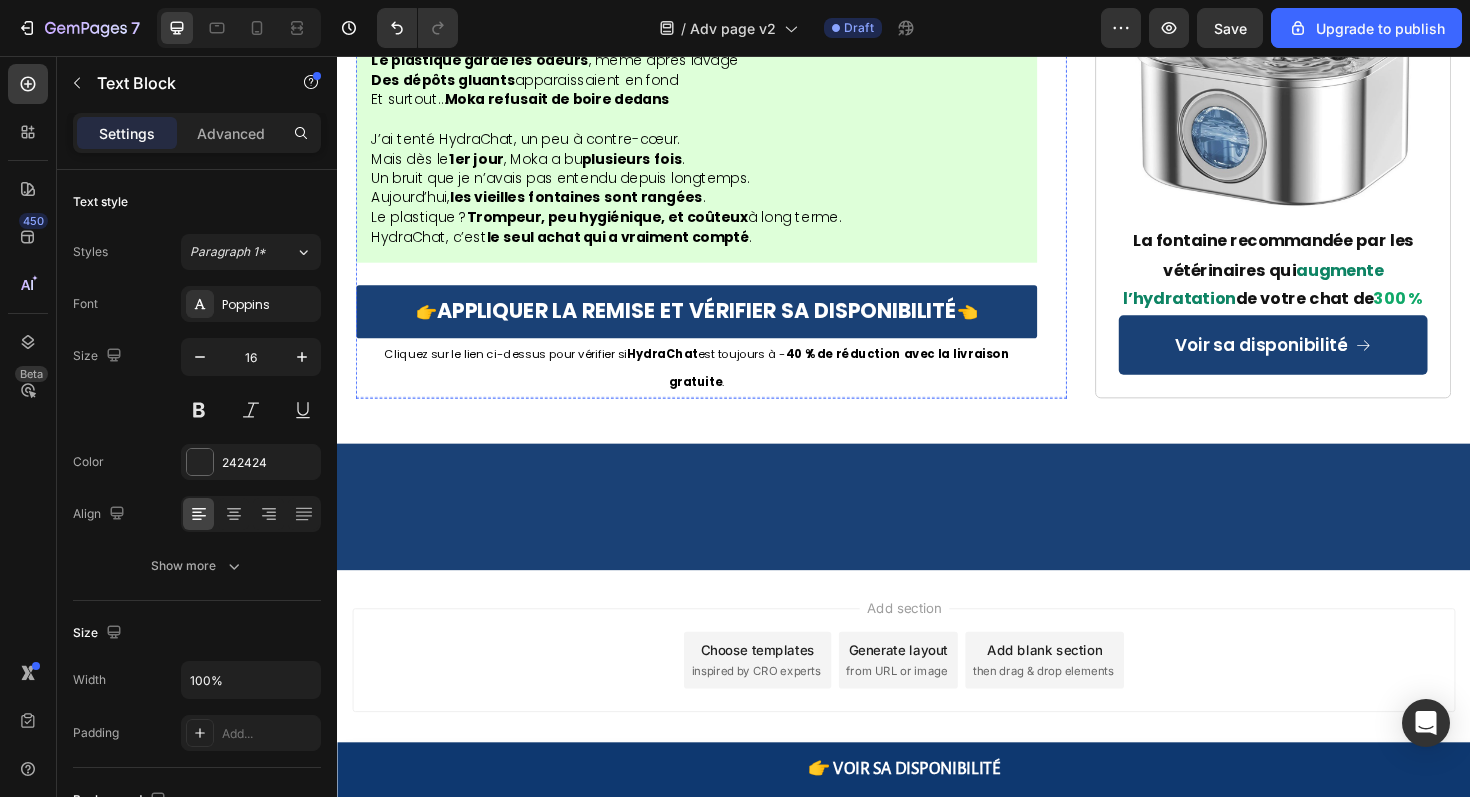 click on "N’attendez pas que ce soit trop tard. "[FIRST] [LAST]."" at bounding box center (687, -1325) 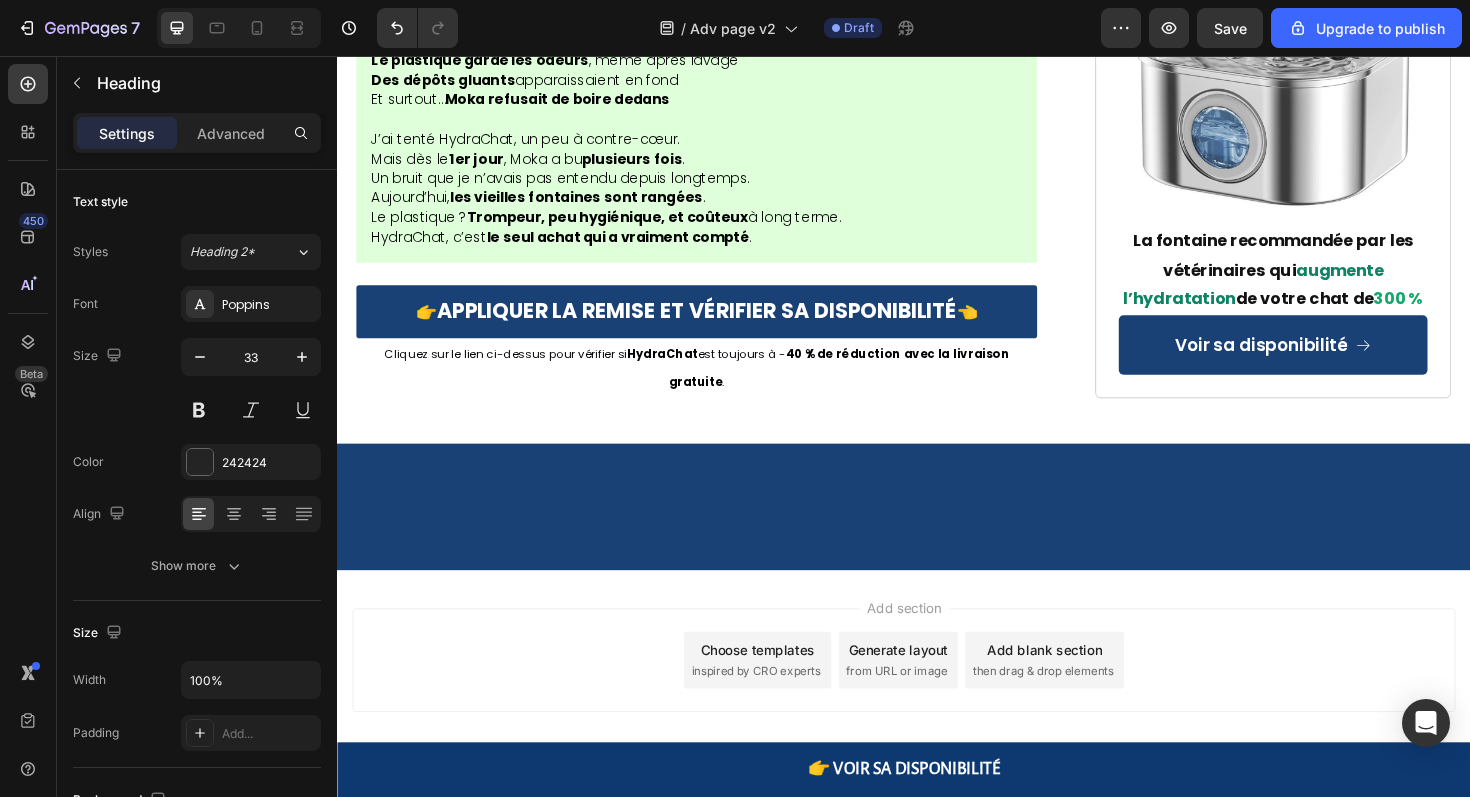 click on "N’attendez pas que ce soit trop tard. "[FIRST] [LAST]."" at bounding box center [687, -1325] 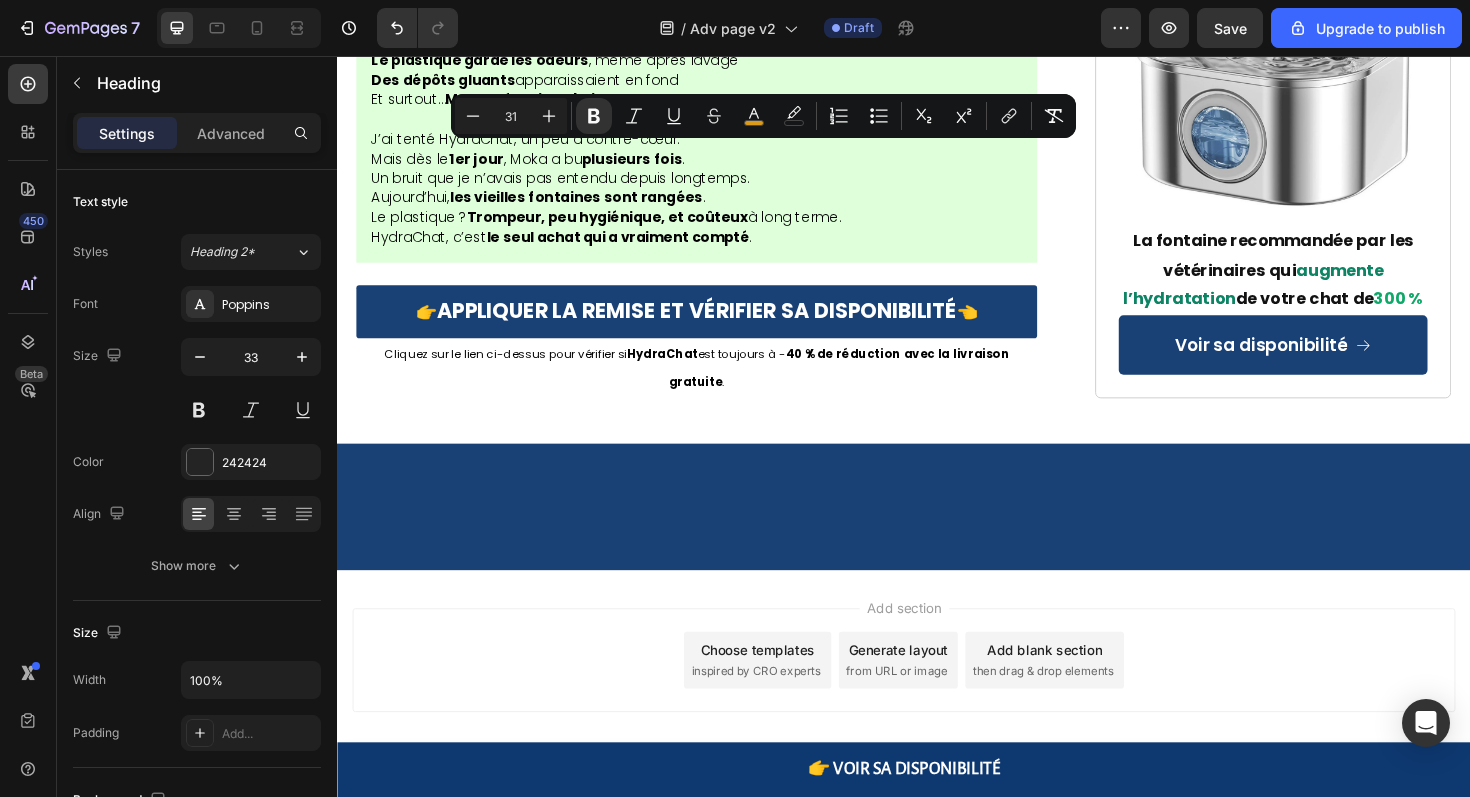 drag, startPoint x: 862, startPoint y: 172, endPoint x: 694, endPoint y: 172, distance: 168 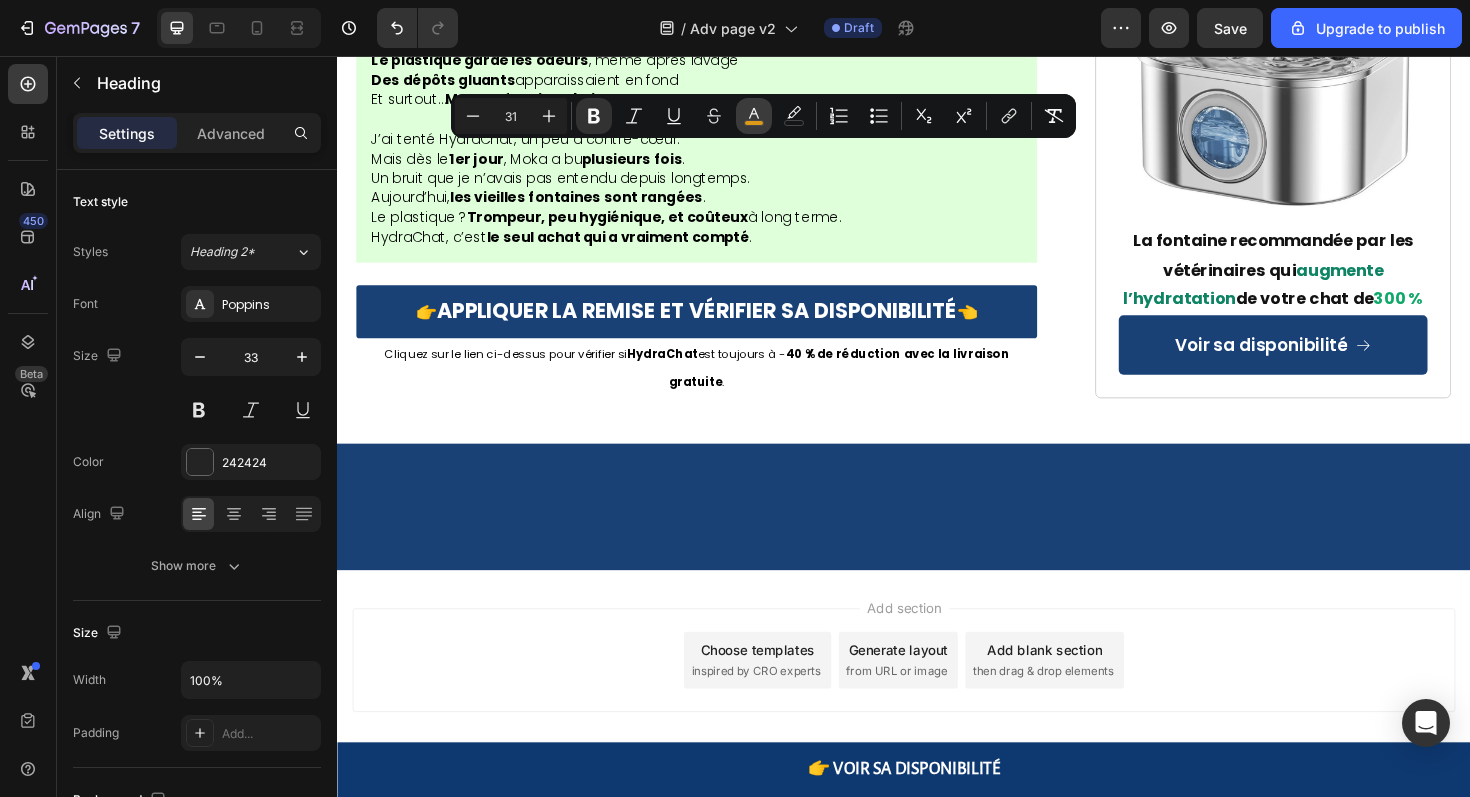 click 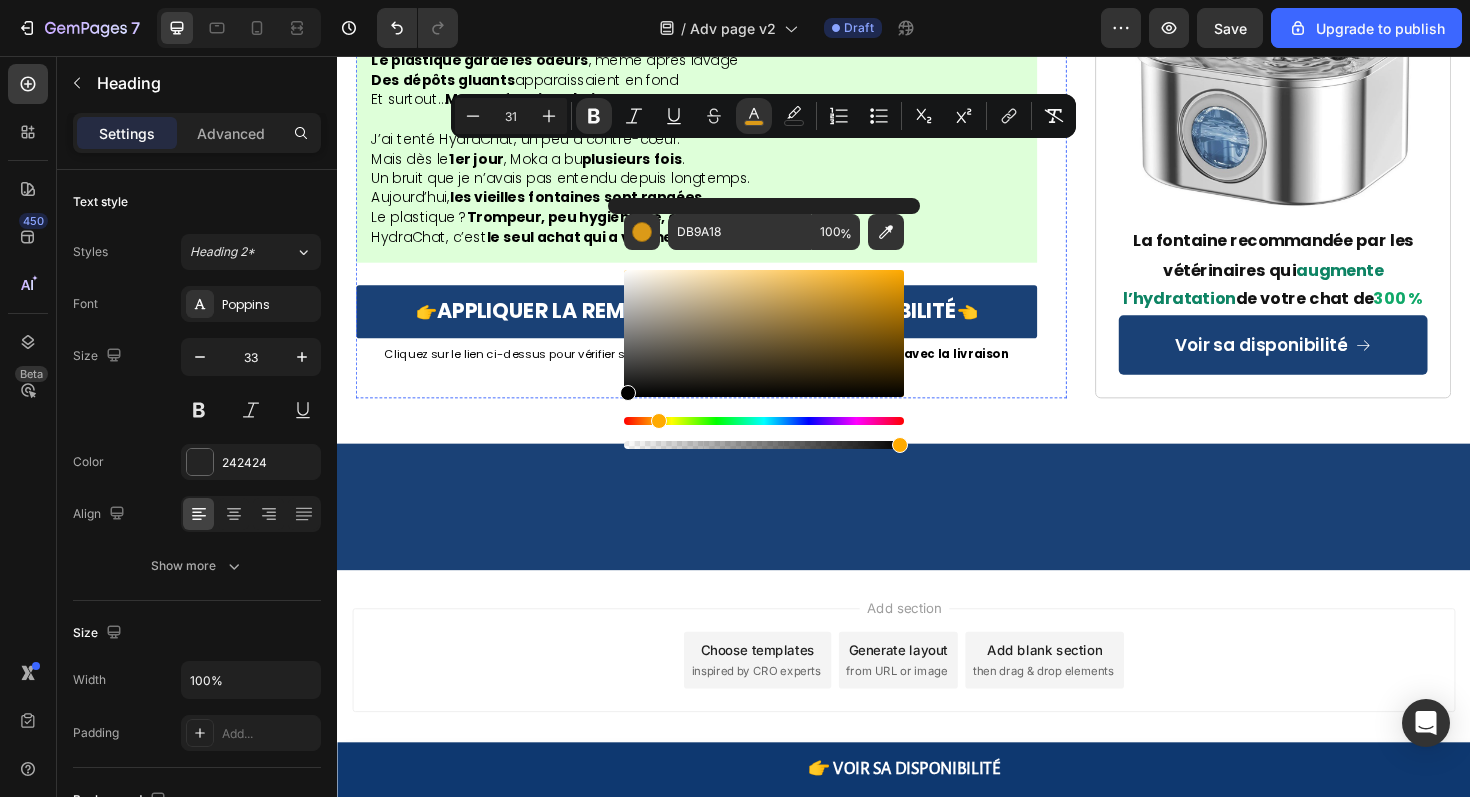 drag, startPoint x: 1019, startPoint y: 396, endPoint x: 608, endPoint y: 448, distance: 414.2765 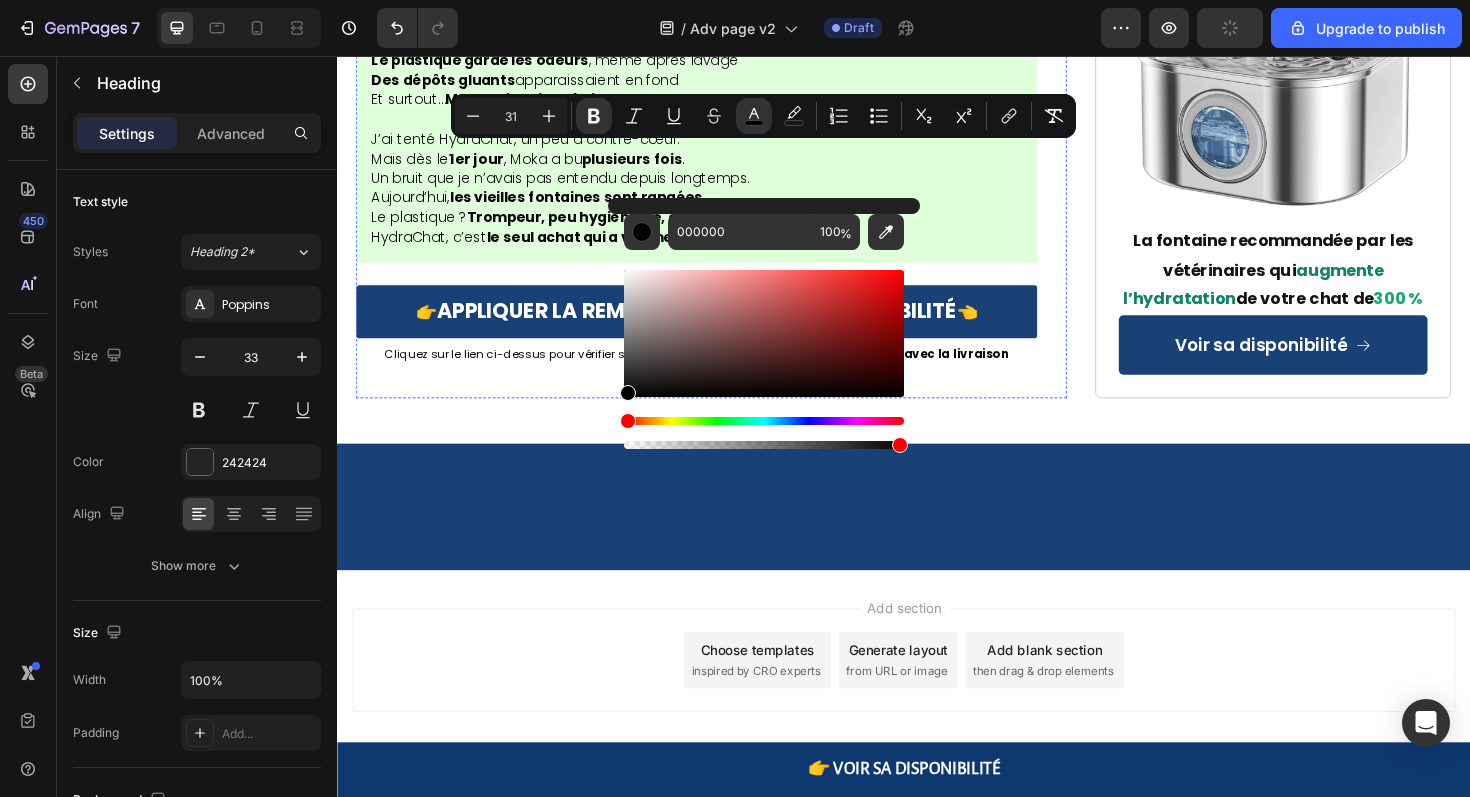 click on "Et je ne souhaite à personne de vivre ce que j’ai vécu." at bounding box center (595, -1093) 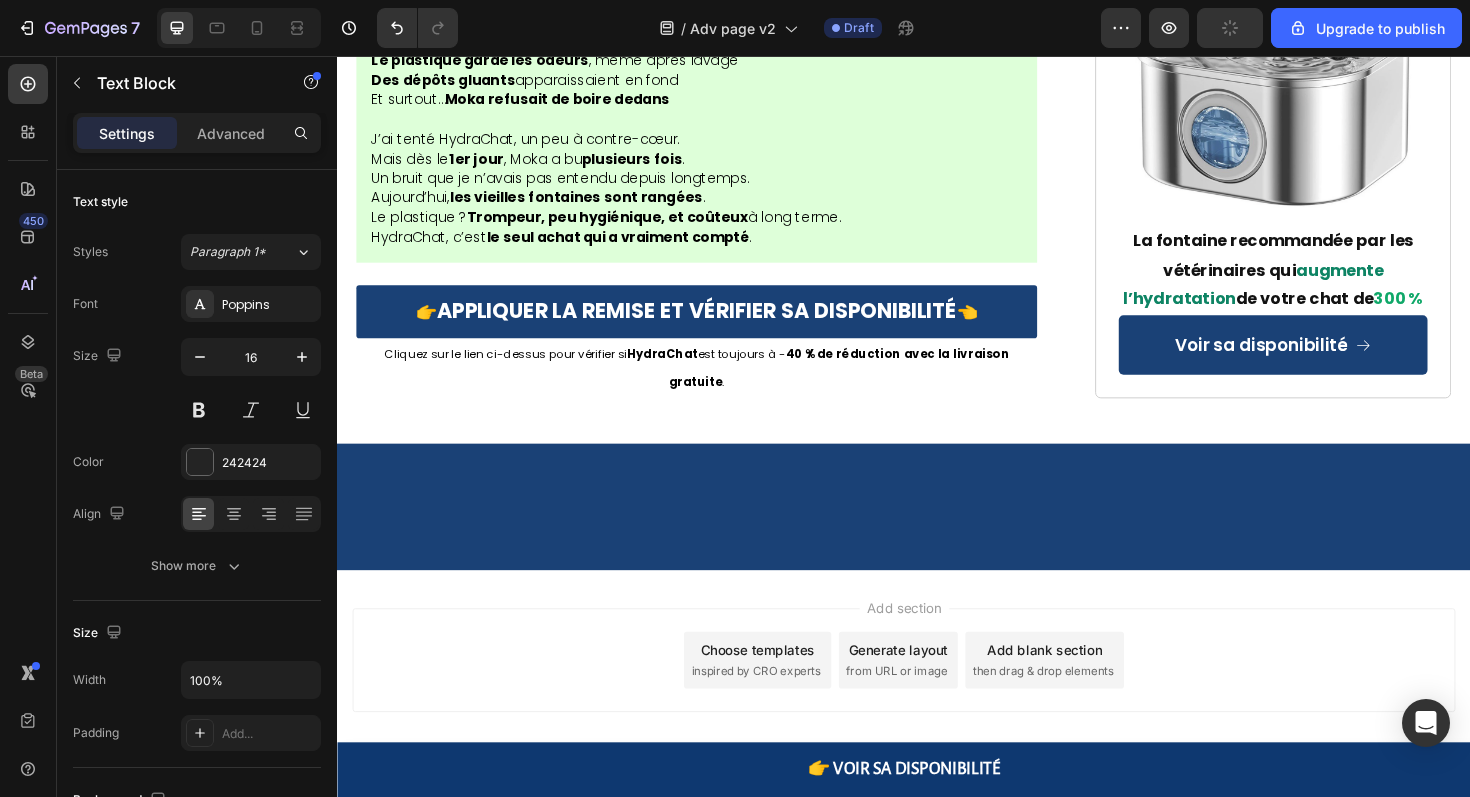 click on "rien de tout ça n’a suffi à protéger Félix" at bounding box center (586, -1200) 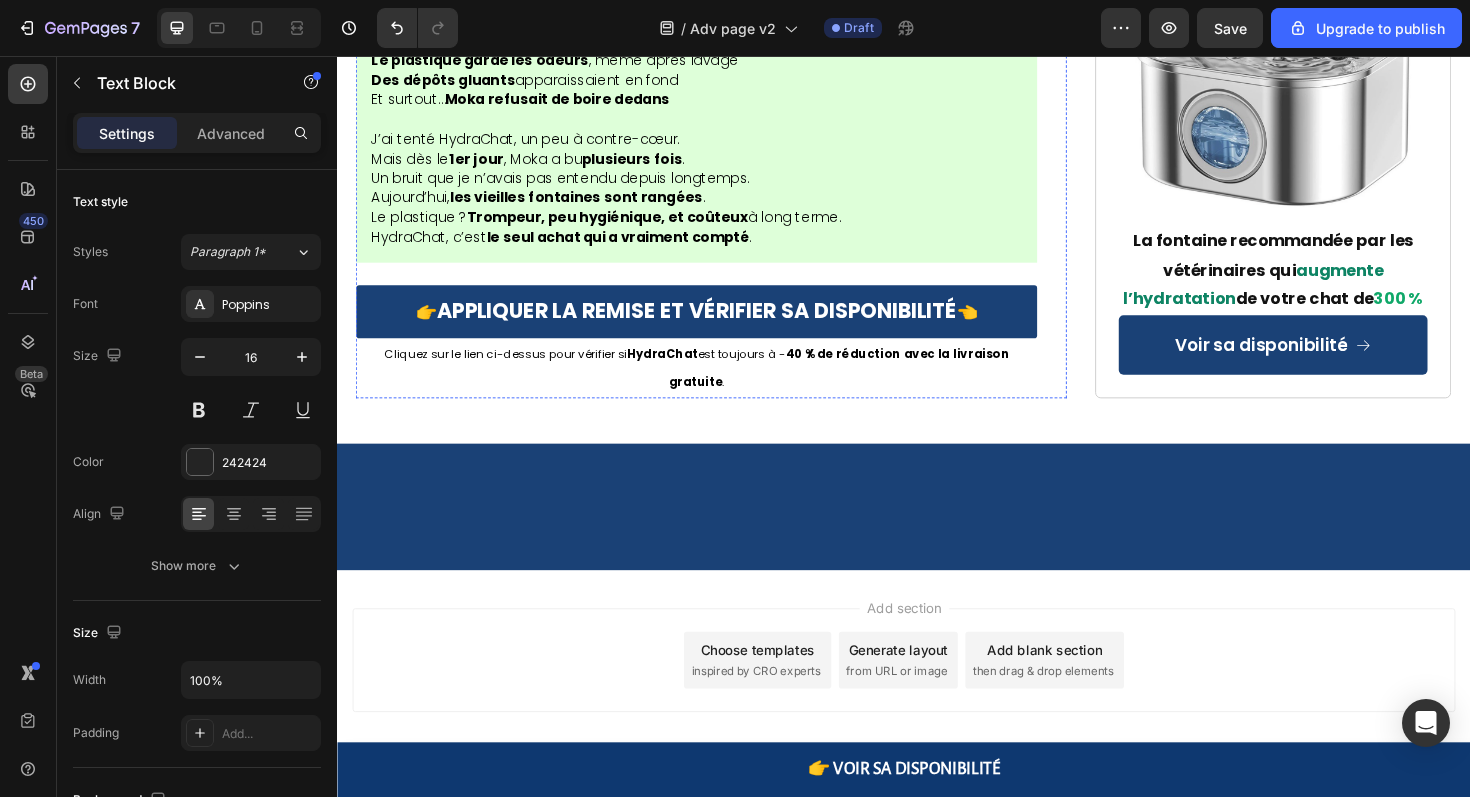 scroll, scrollTop: 13007, scrollLeft: 0, axis: vertical 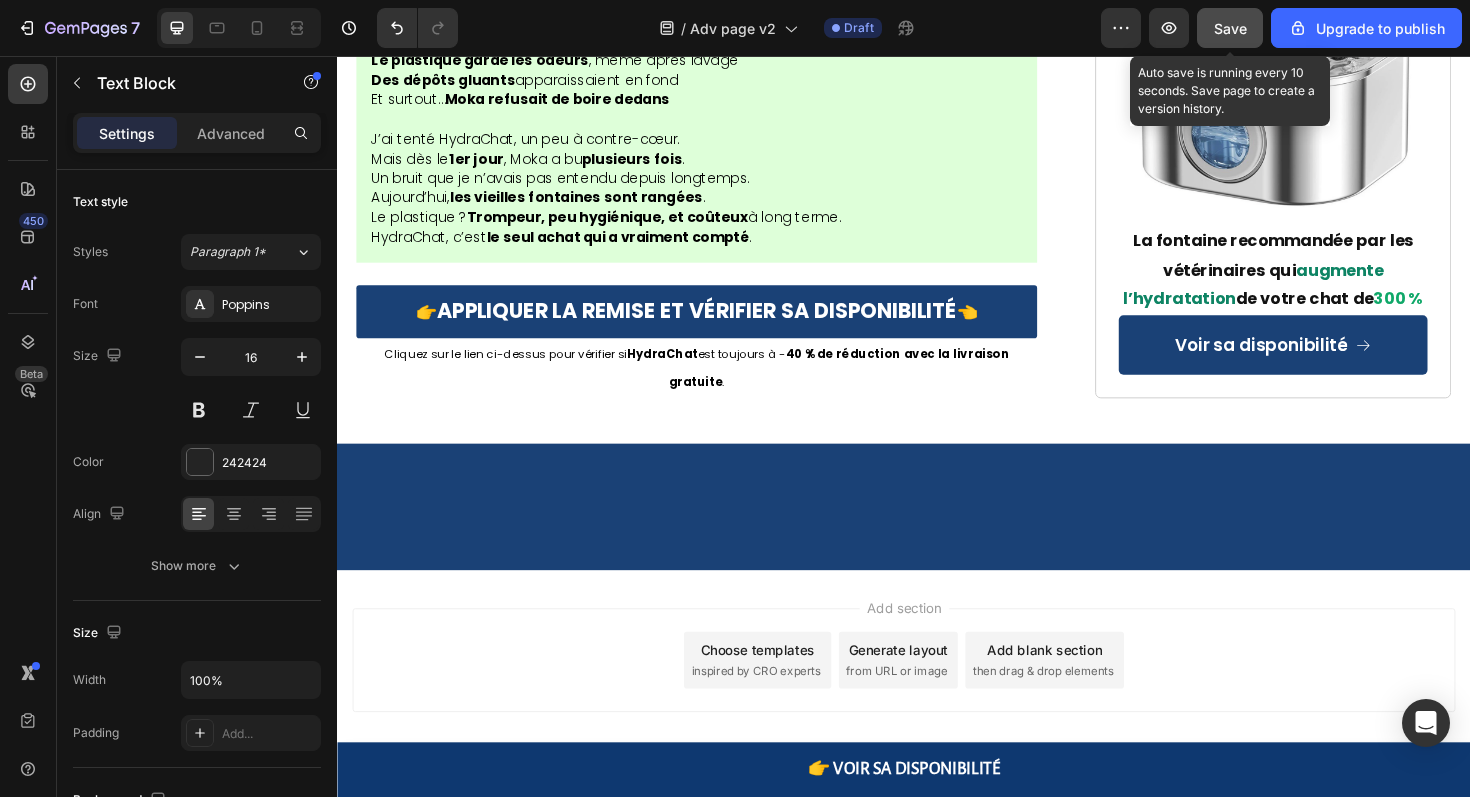 click on "Save" 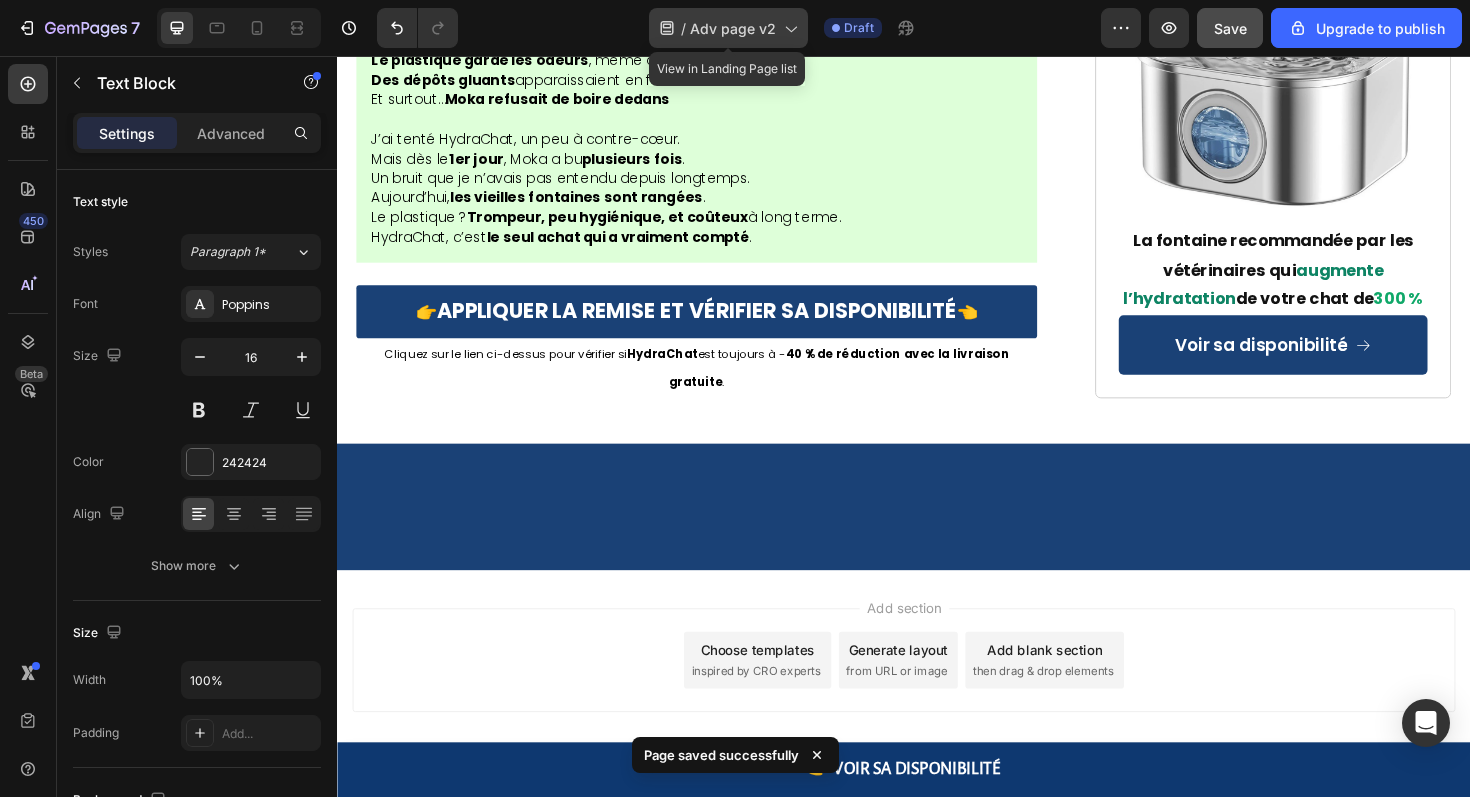 click on "Adv page v2" at bounding box center [733, 28] 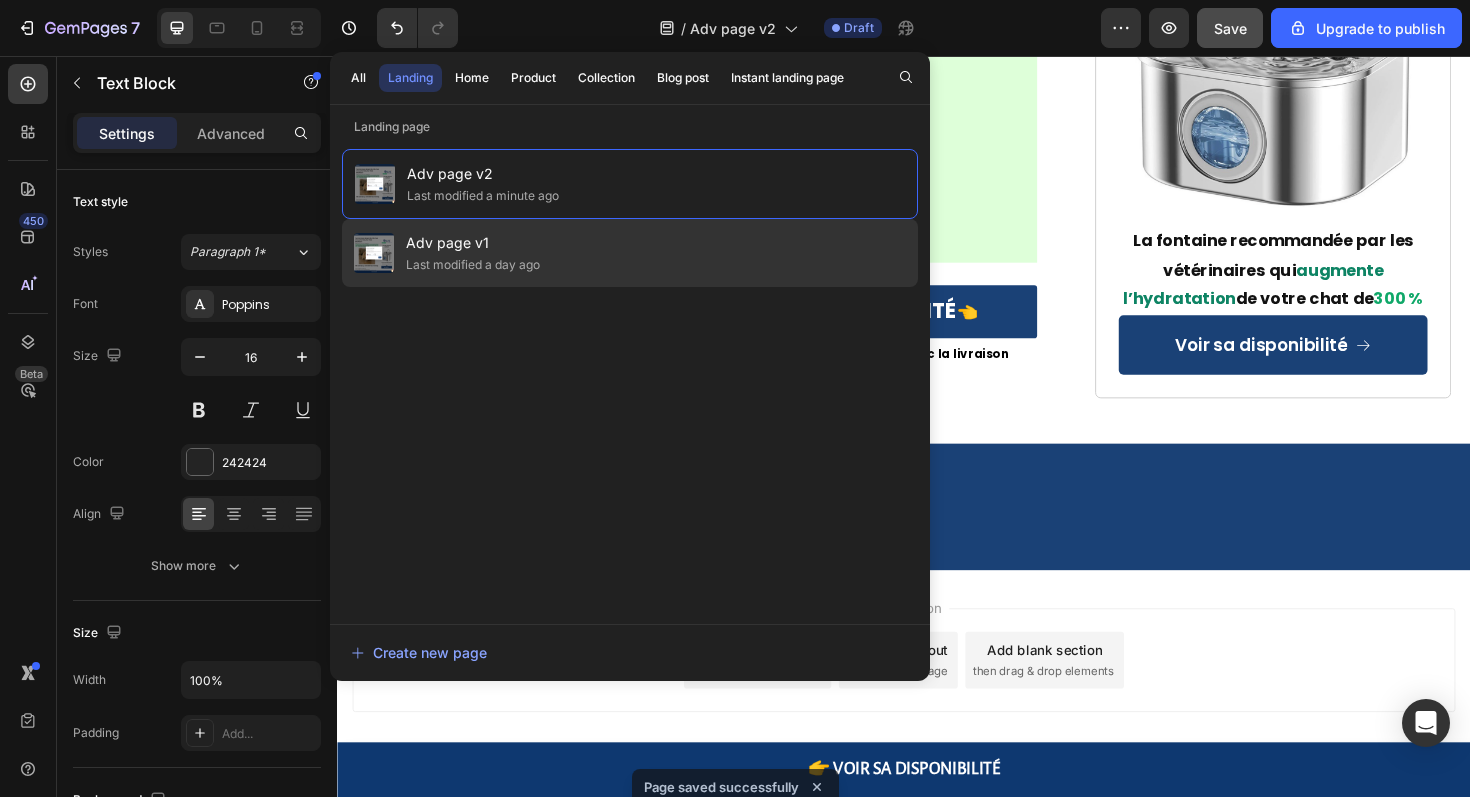 click on "Adv page v1 Last modified a day ago" 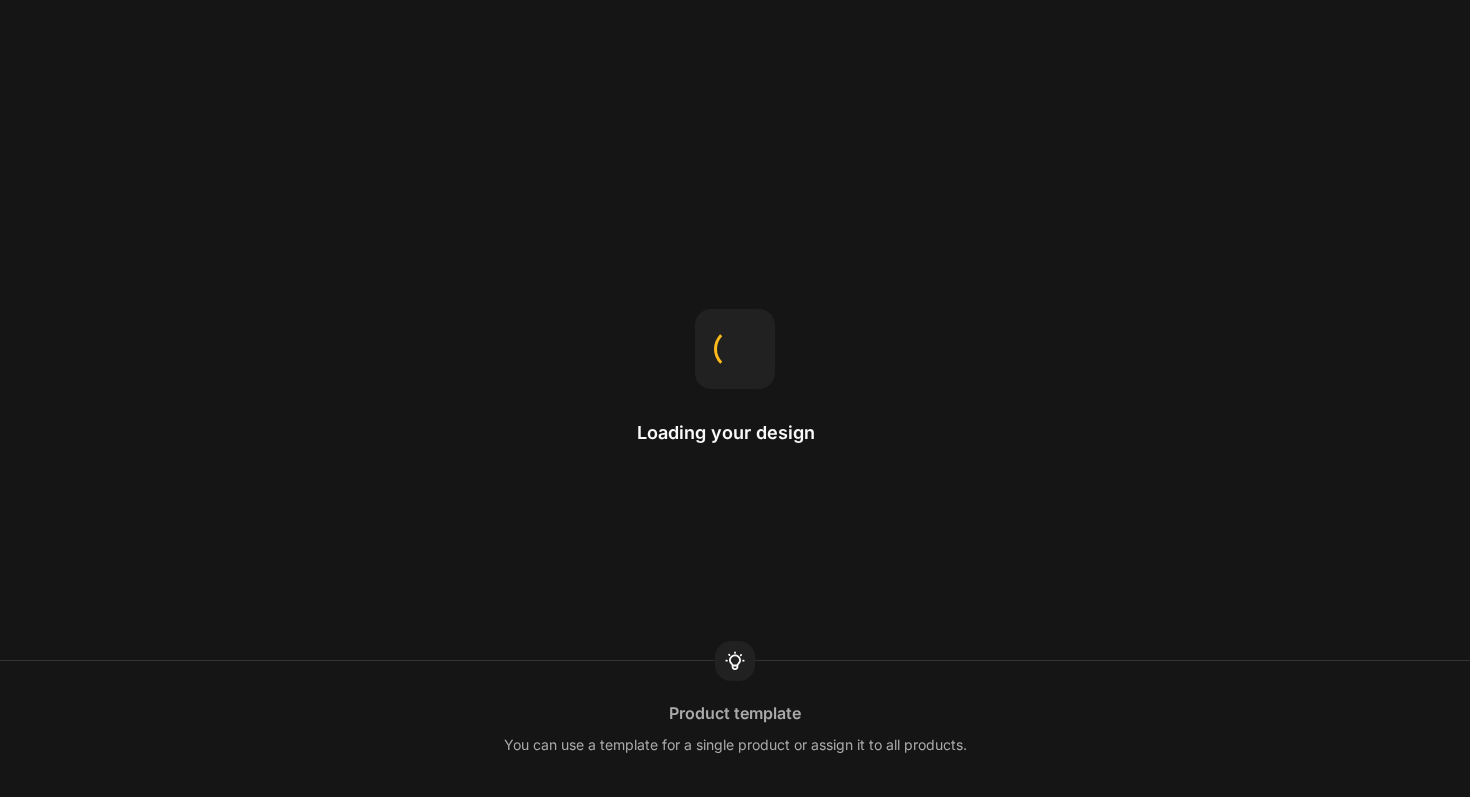 scroll, scrollTop: 0, scrollLeft: 0, axis: both 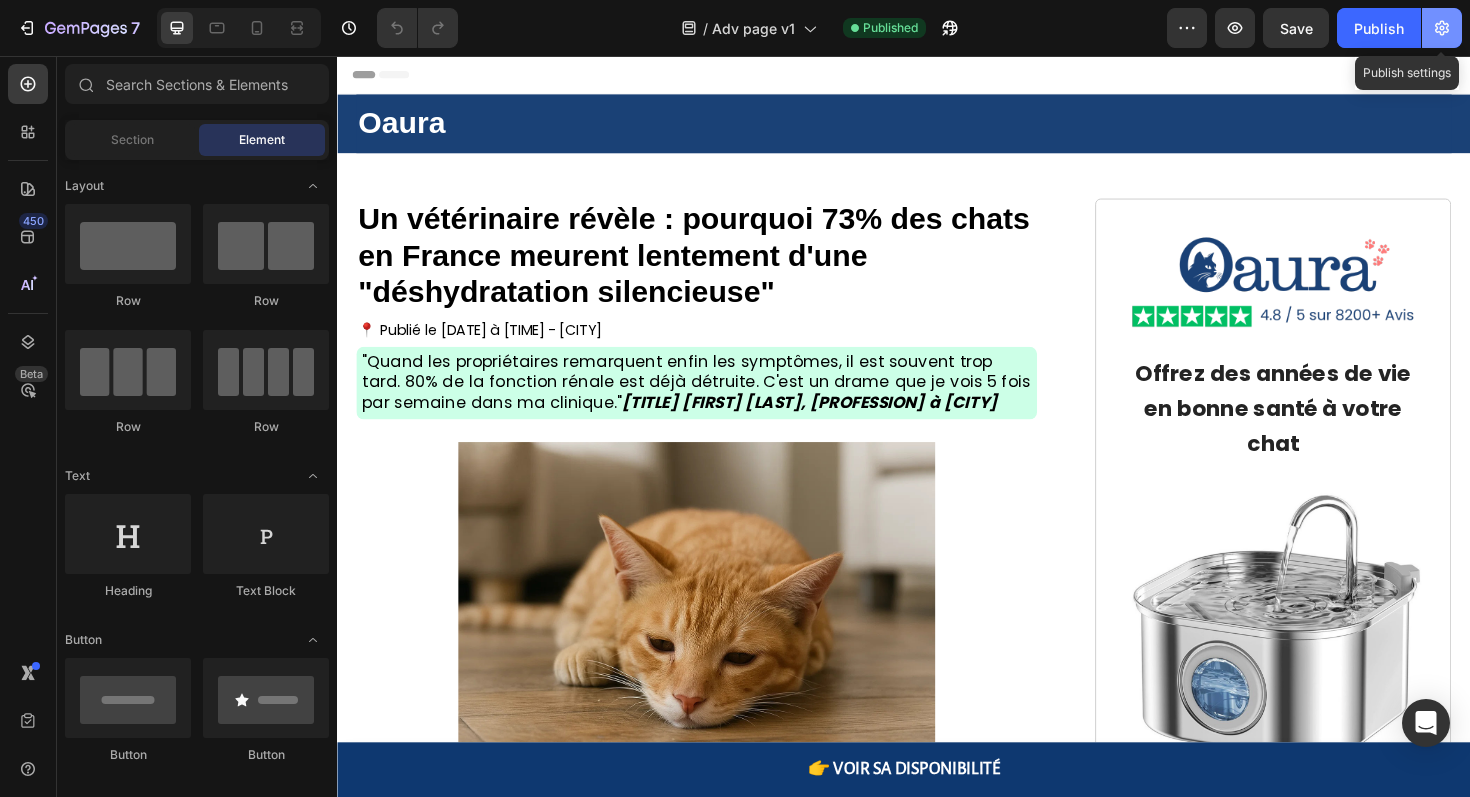 click 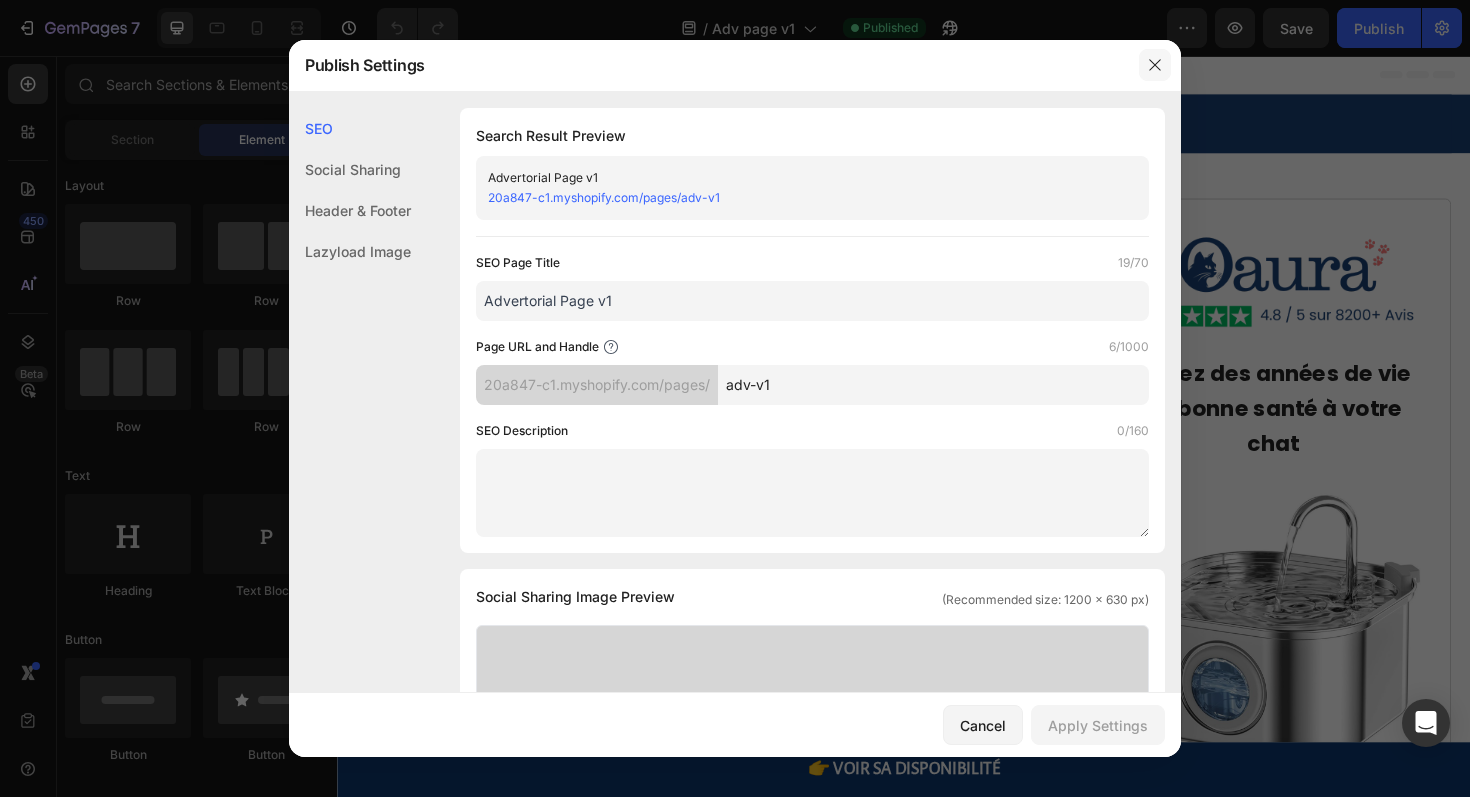 click 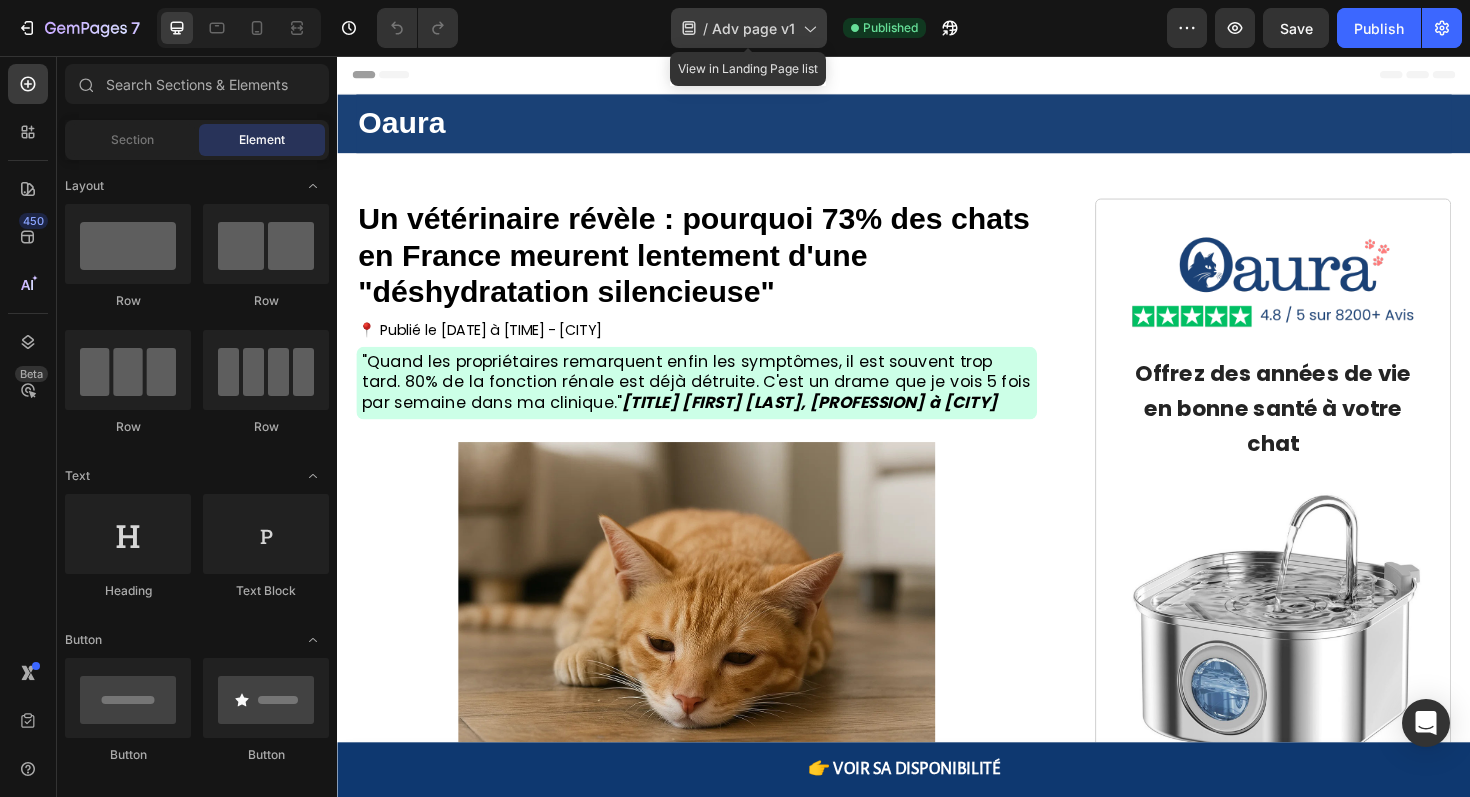 click on "Adv page v1" at bounding box center (753, 28) 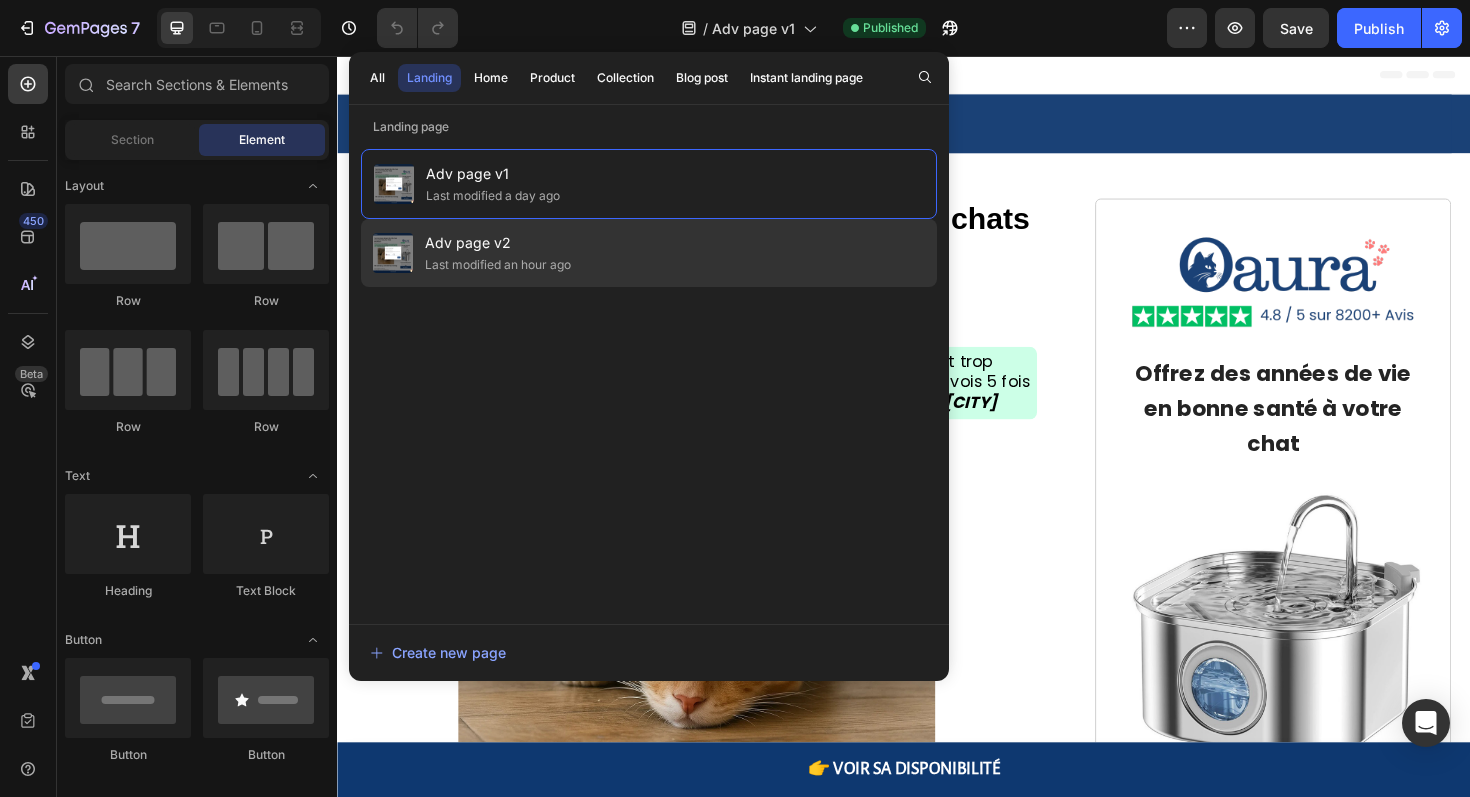 click on "Adv page v2 Last modified an hour ago" 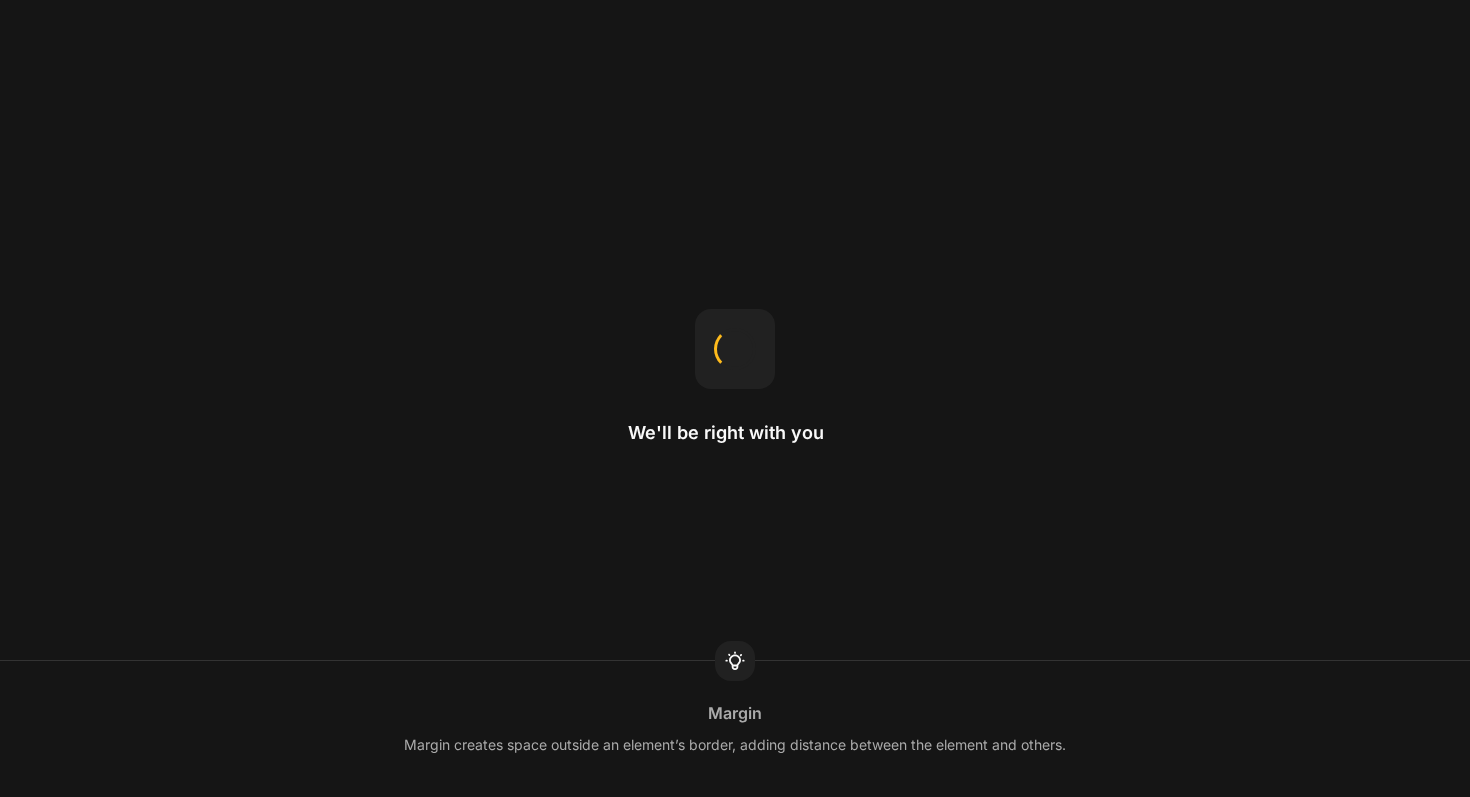 scroll, scrollTop: 0, scrollLeft: 0, axis: both 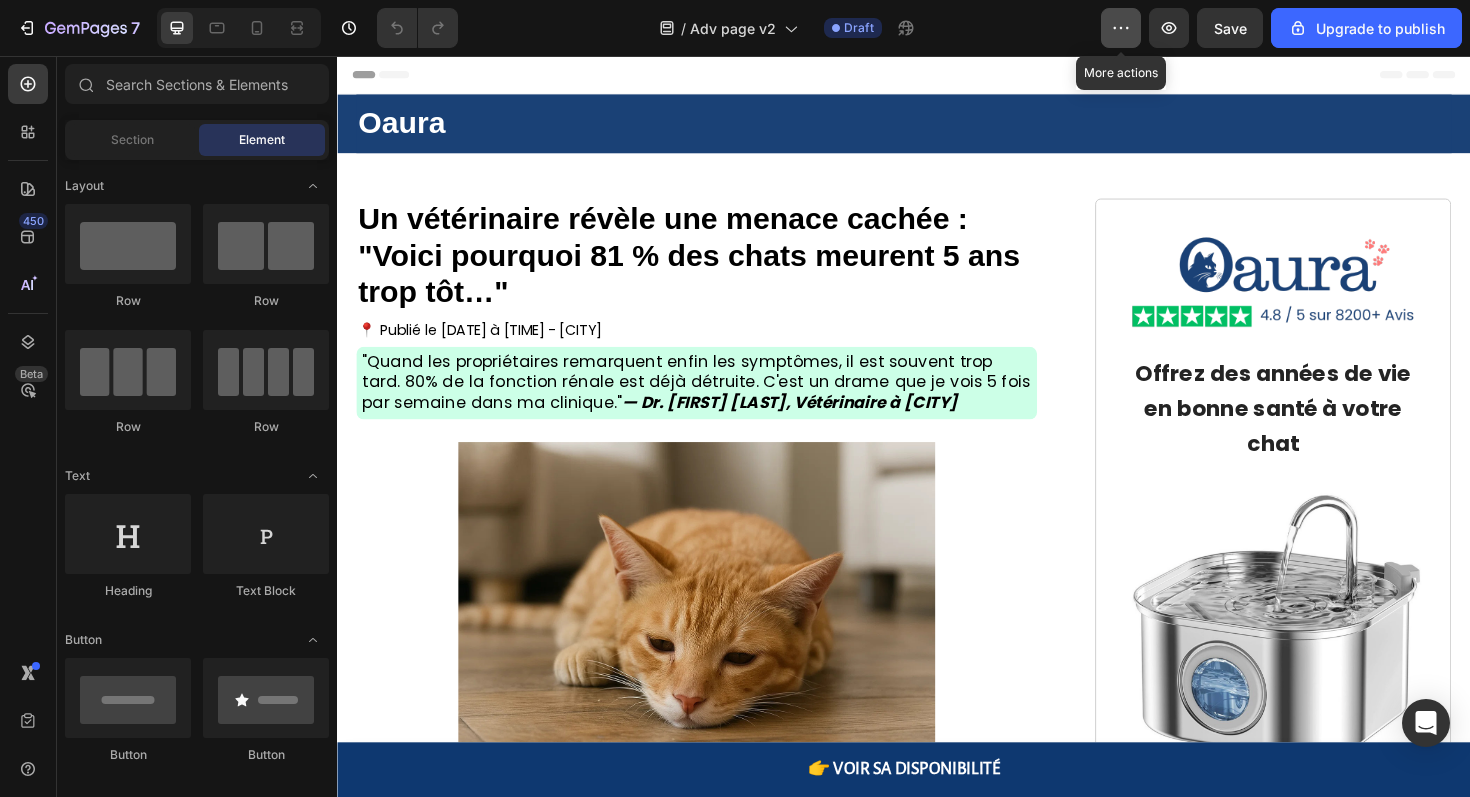 click 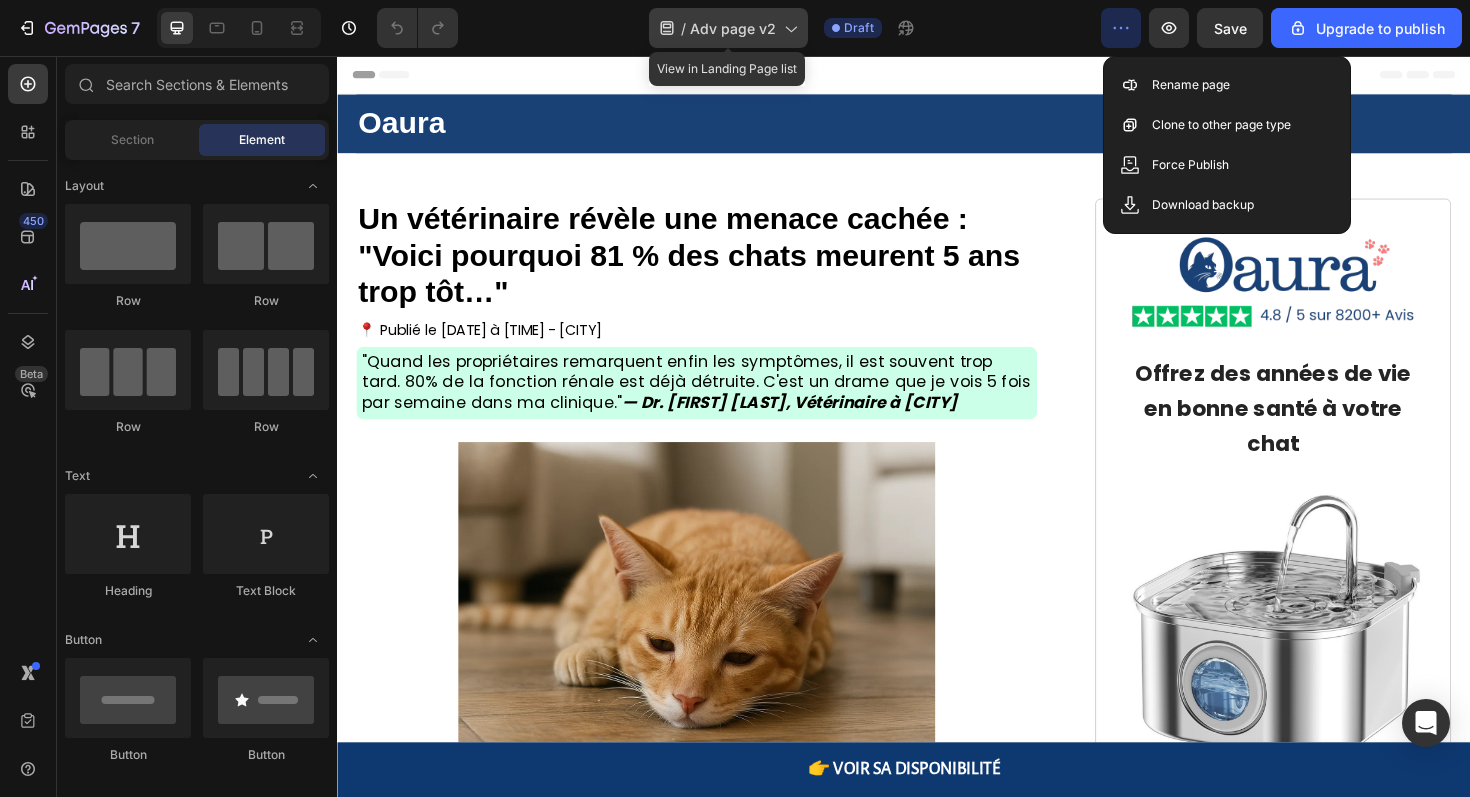 click on "/  Adv page v2" 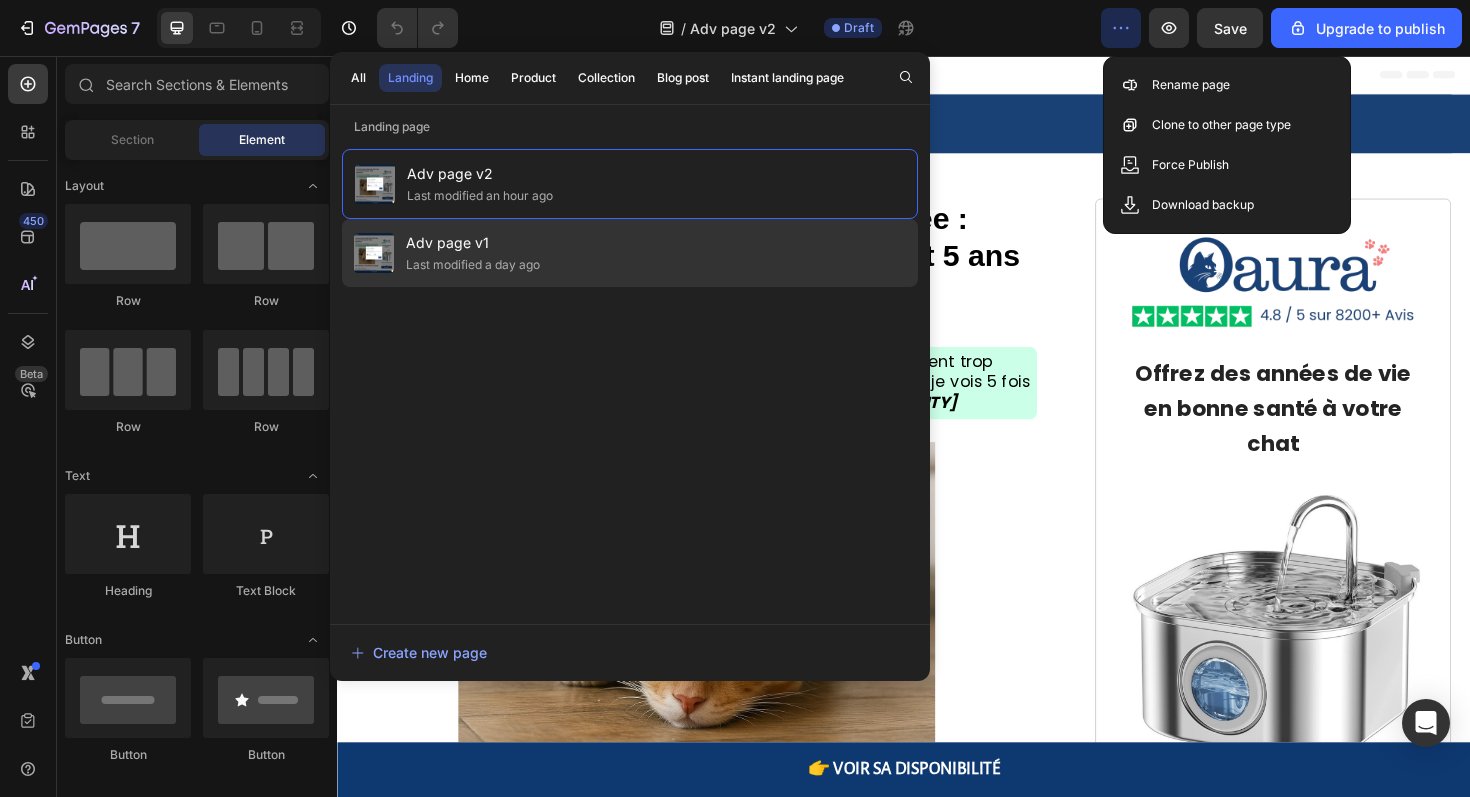 click on "Adv page v1 Last modified a day ago" 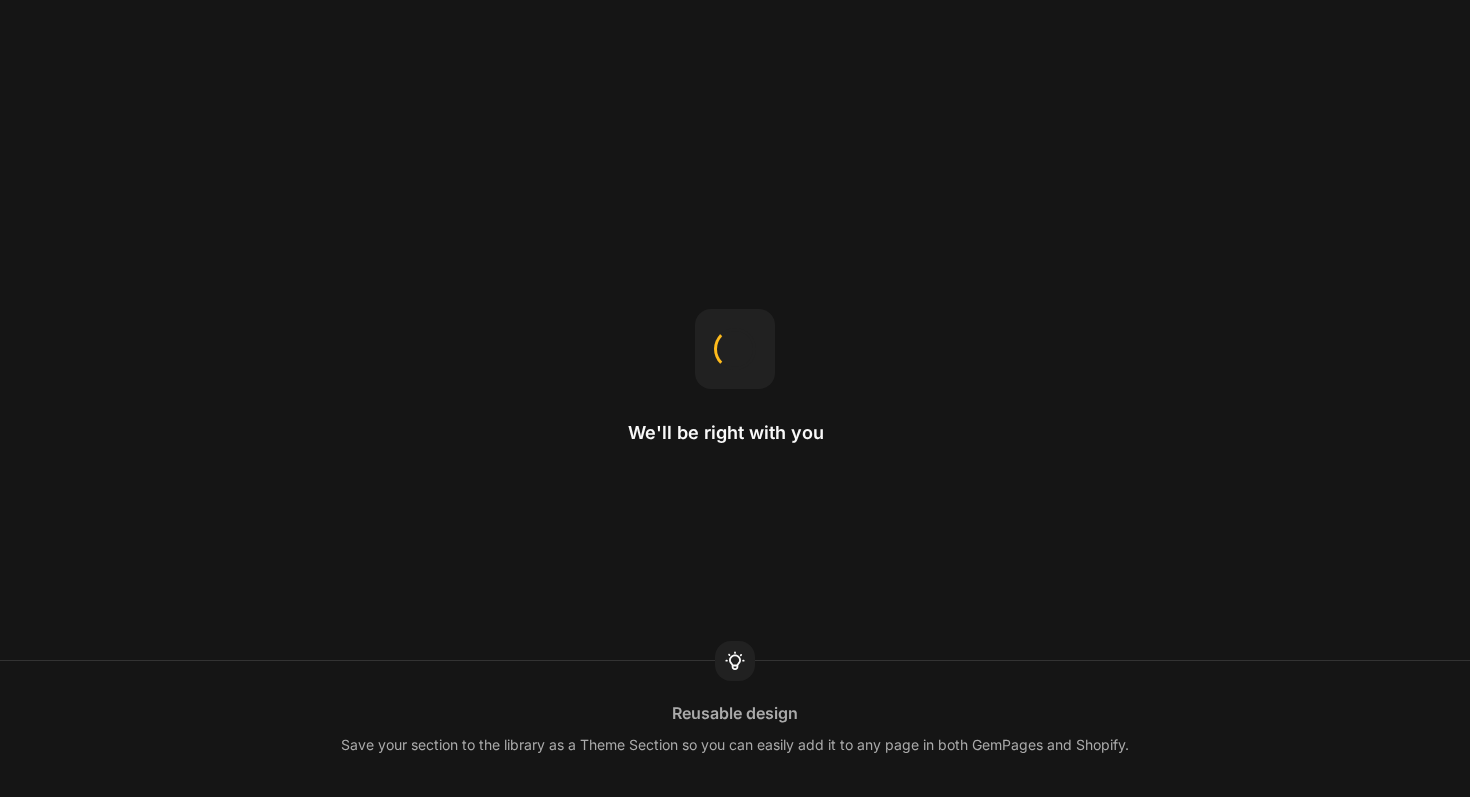 scroll, scrollTop: 0, scrollLeft: 0, axis: both 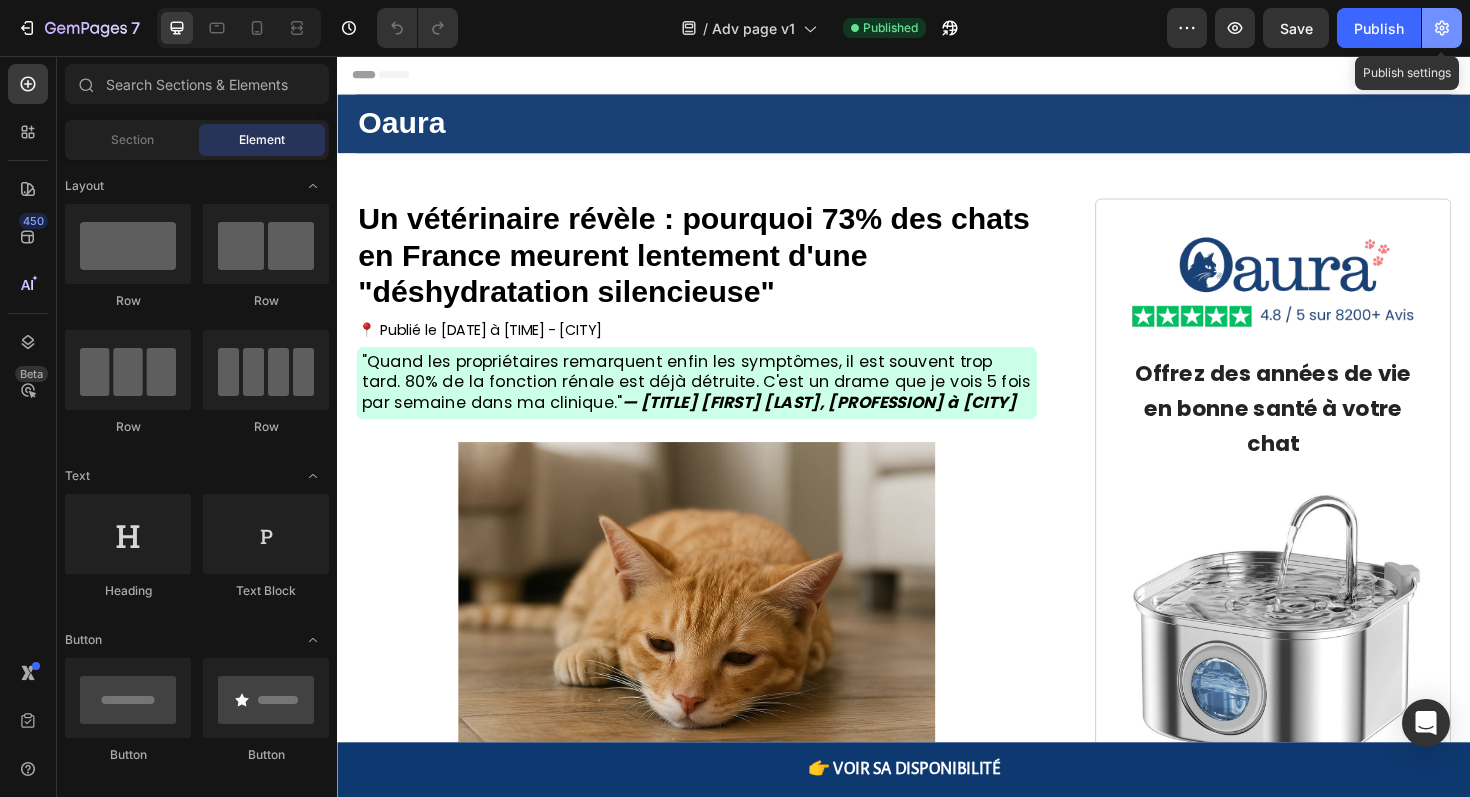 click 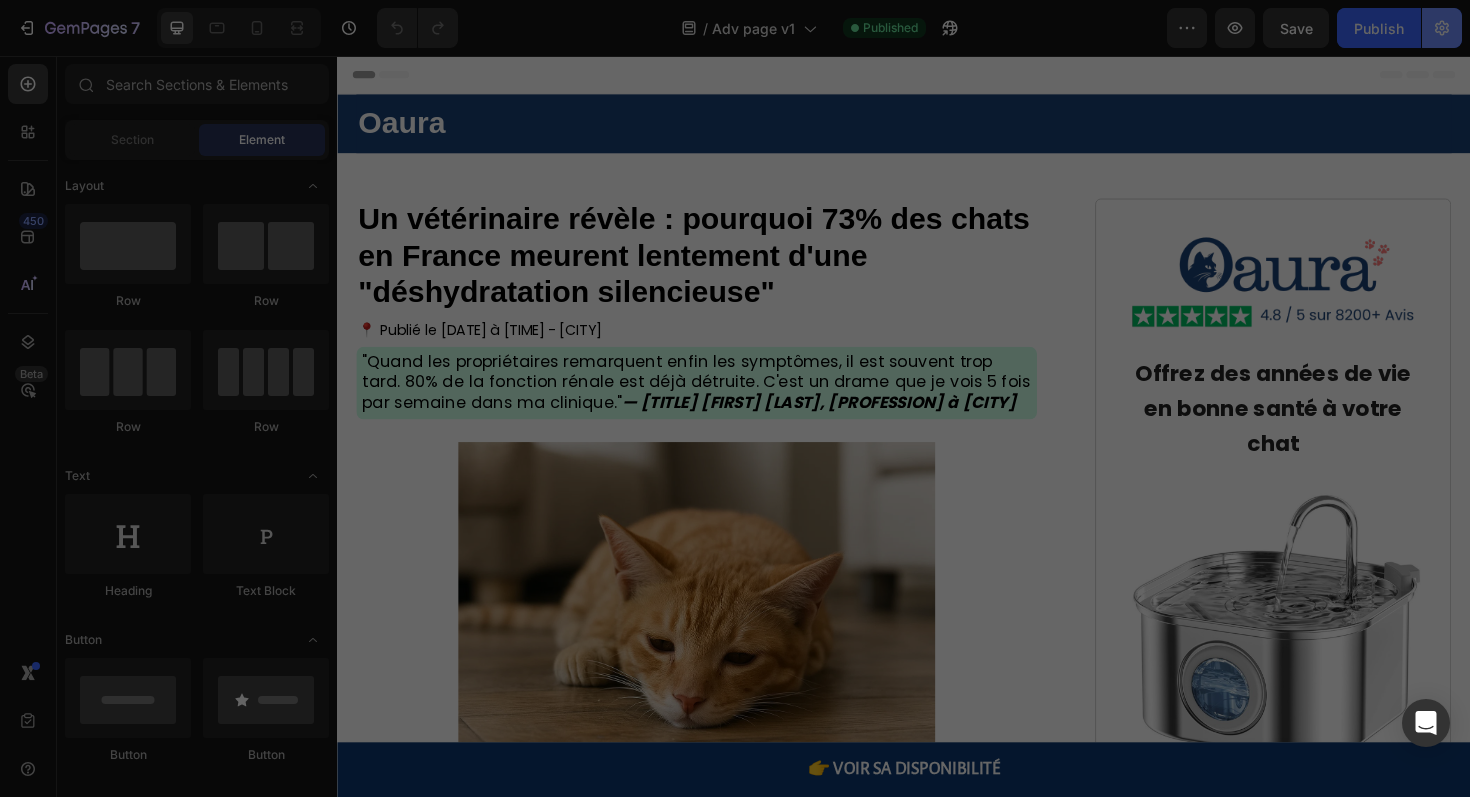 click at bounding box center (735, 398) 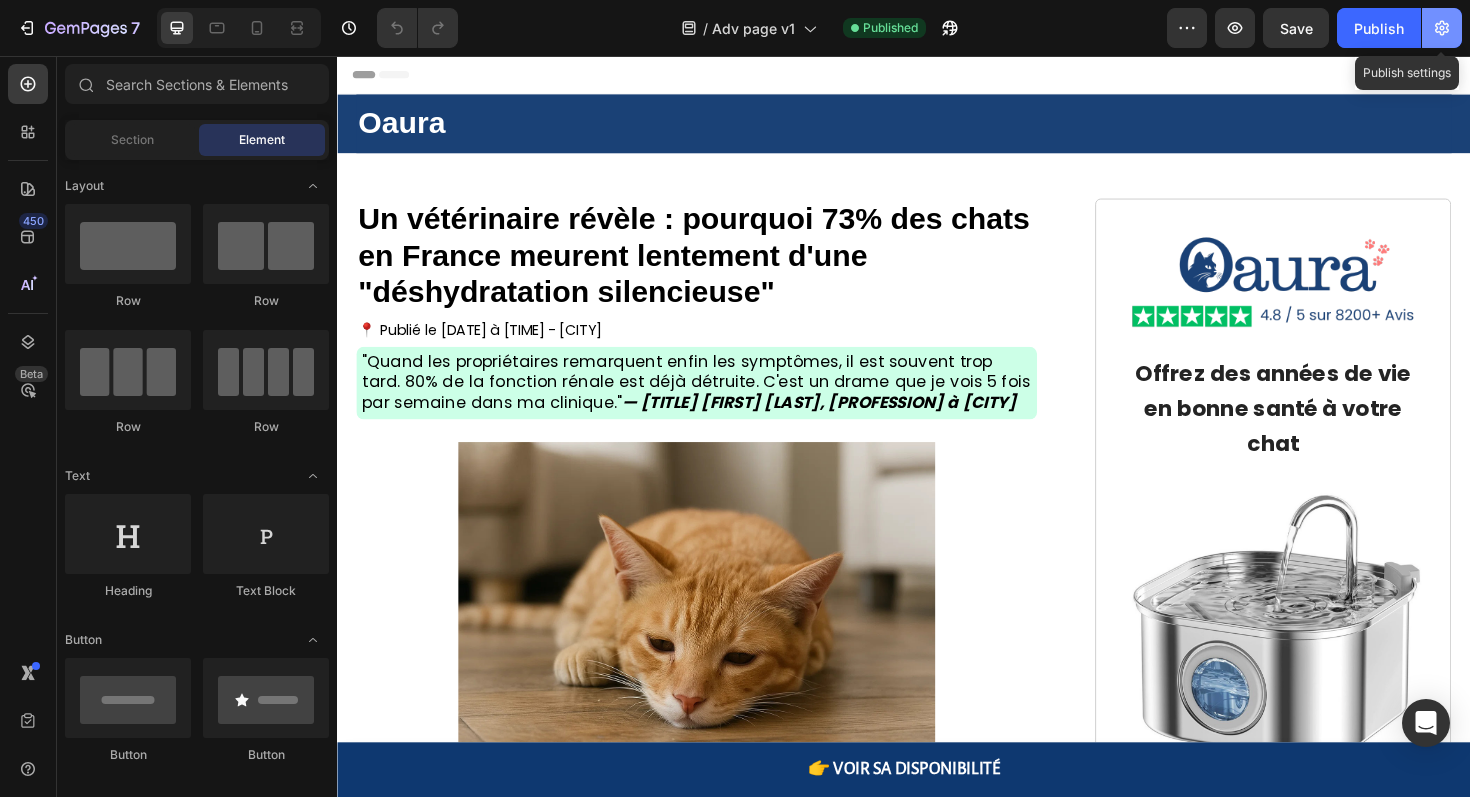 click 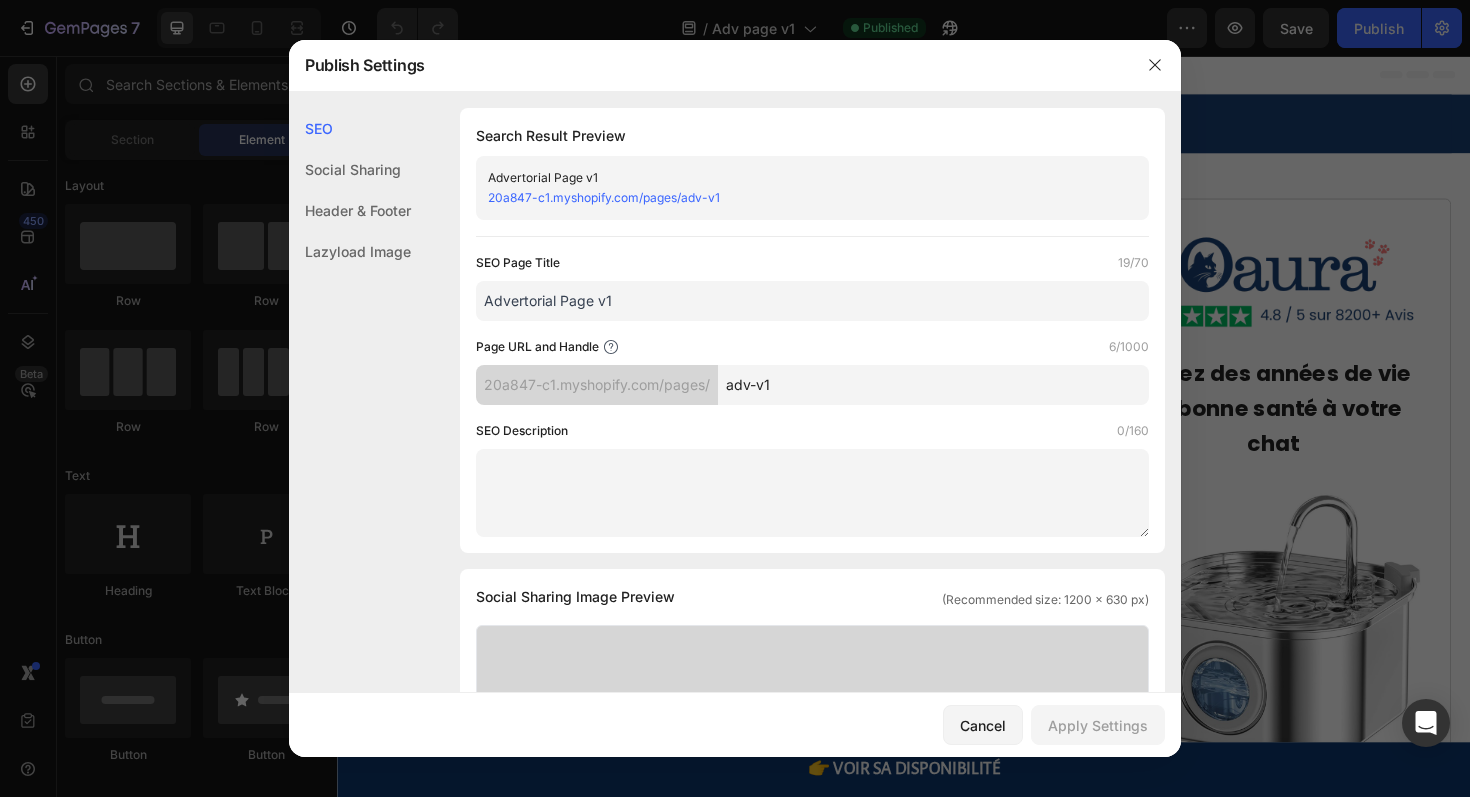 click on "20a847-c1.myshopify.com/pages/adv-v1" at bounding box center (604, 197) 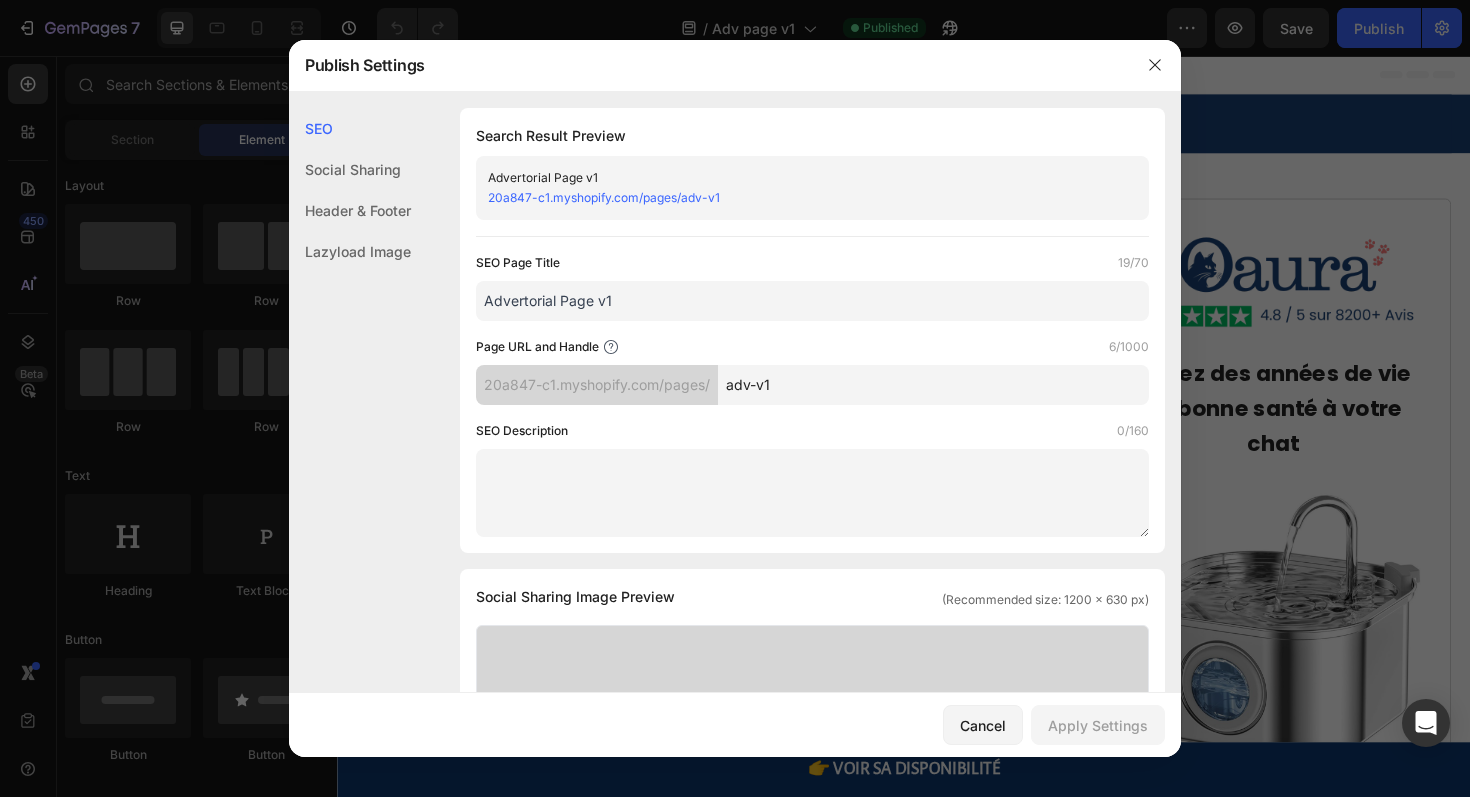 click on "Advertorial Page v1" at bounding box center (812, 301) 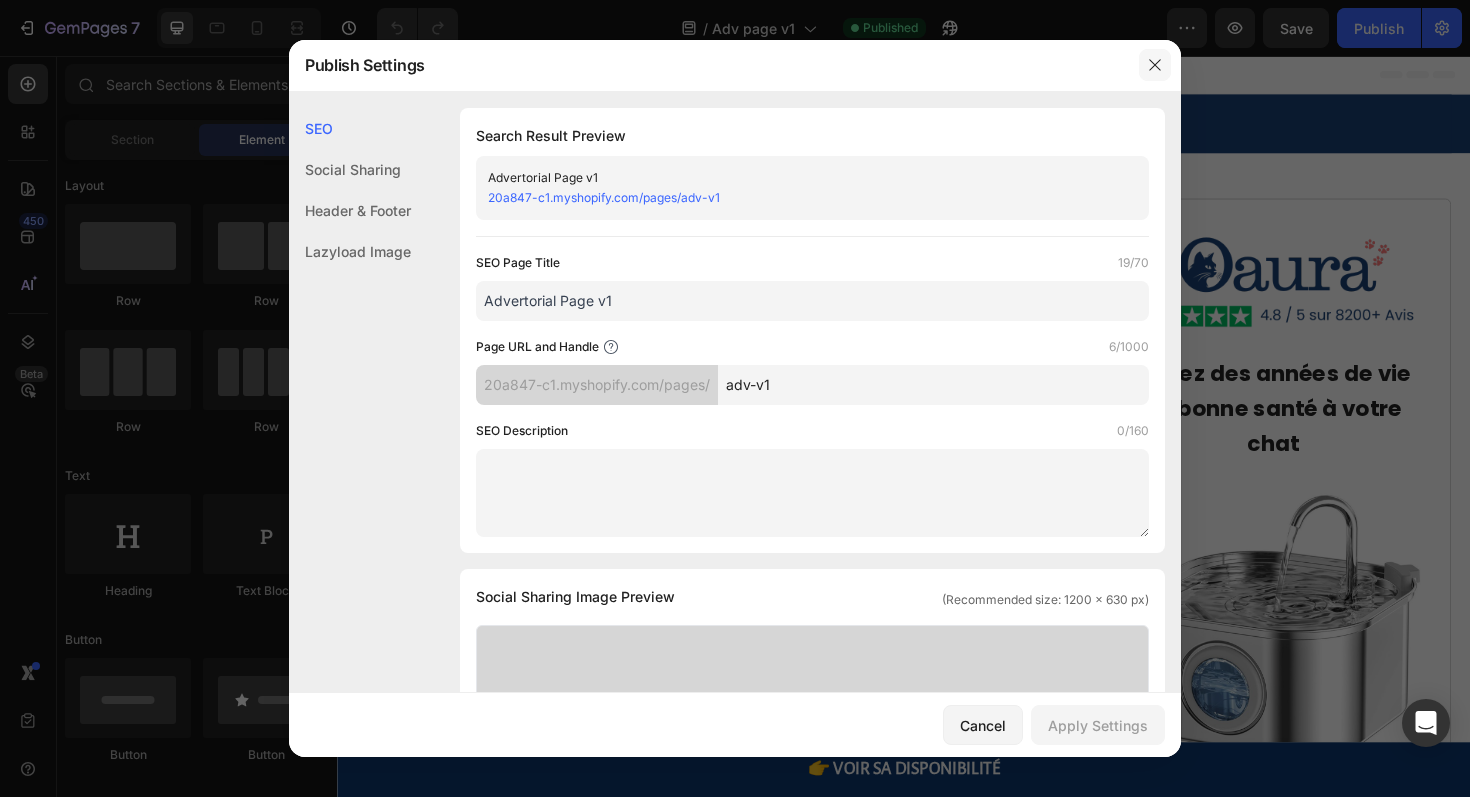 click at bounding box center [1155, 65] 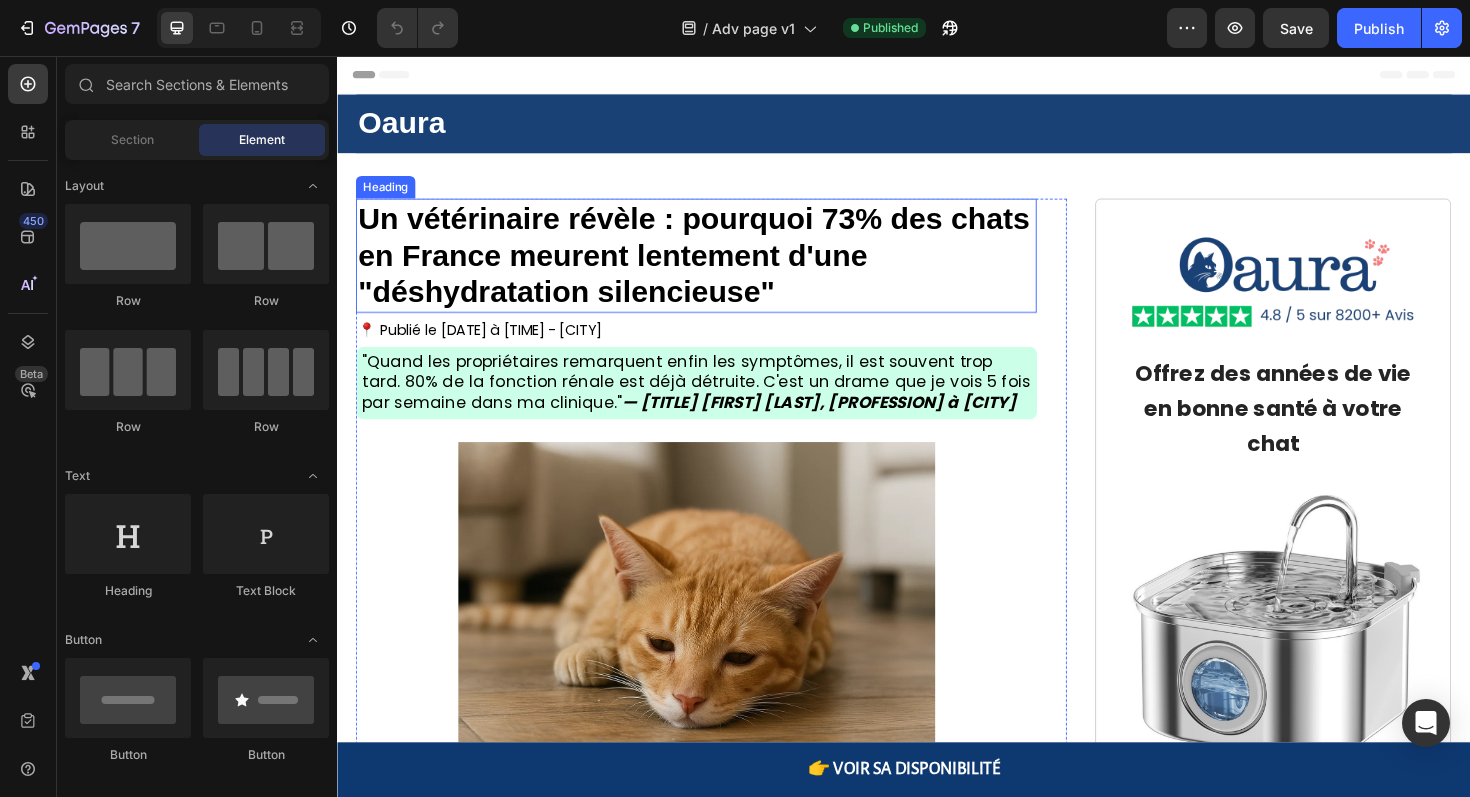 click on "Un vétérinaire révèle : pourquoi 73% des chats en France meurent lentement d'une "déshydratation silencieuse"" at bounding box center (714, 267) 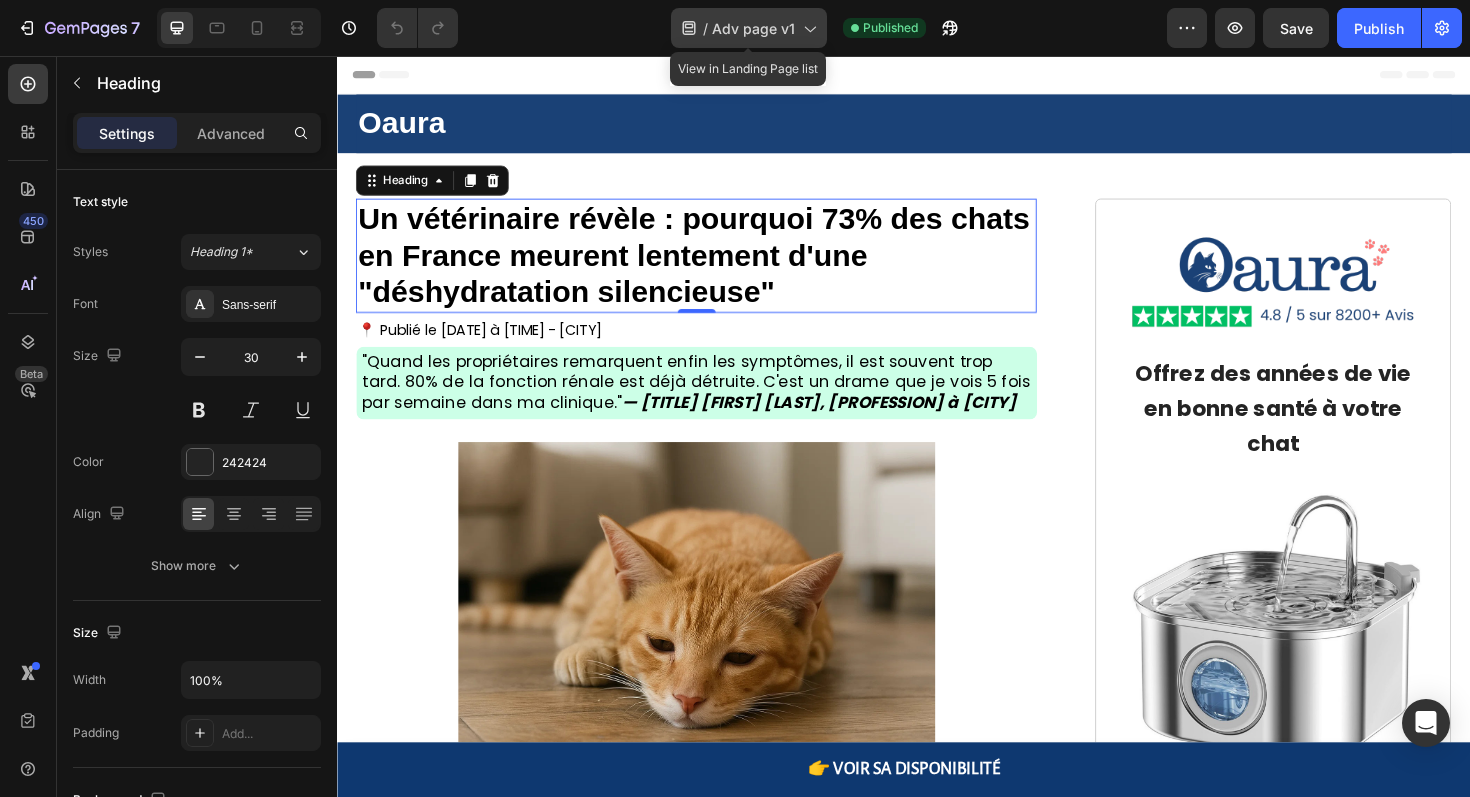 click on "Adv page v1" at bounding box center [753, 28] 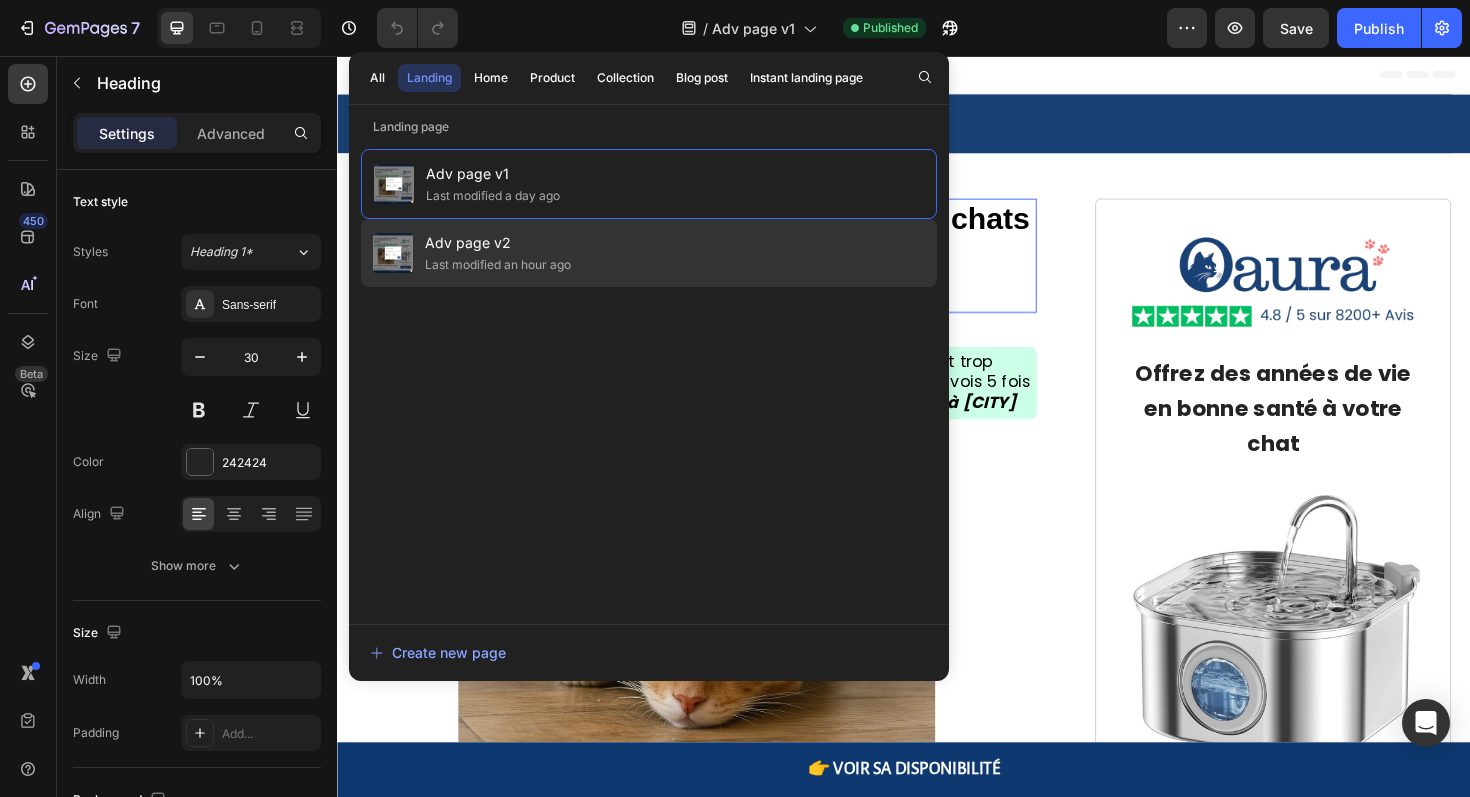 click on "Adv page v2 Last modified an hour ago" 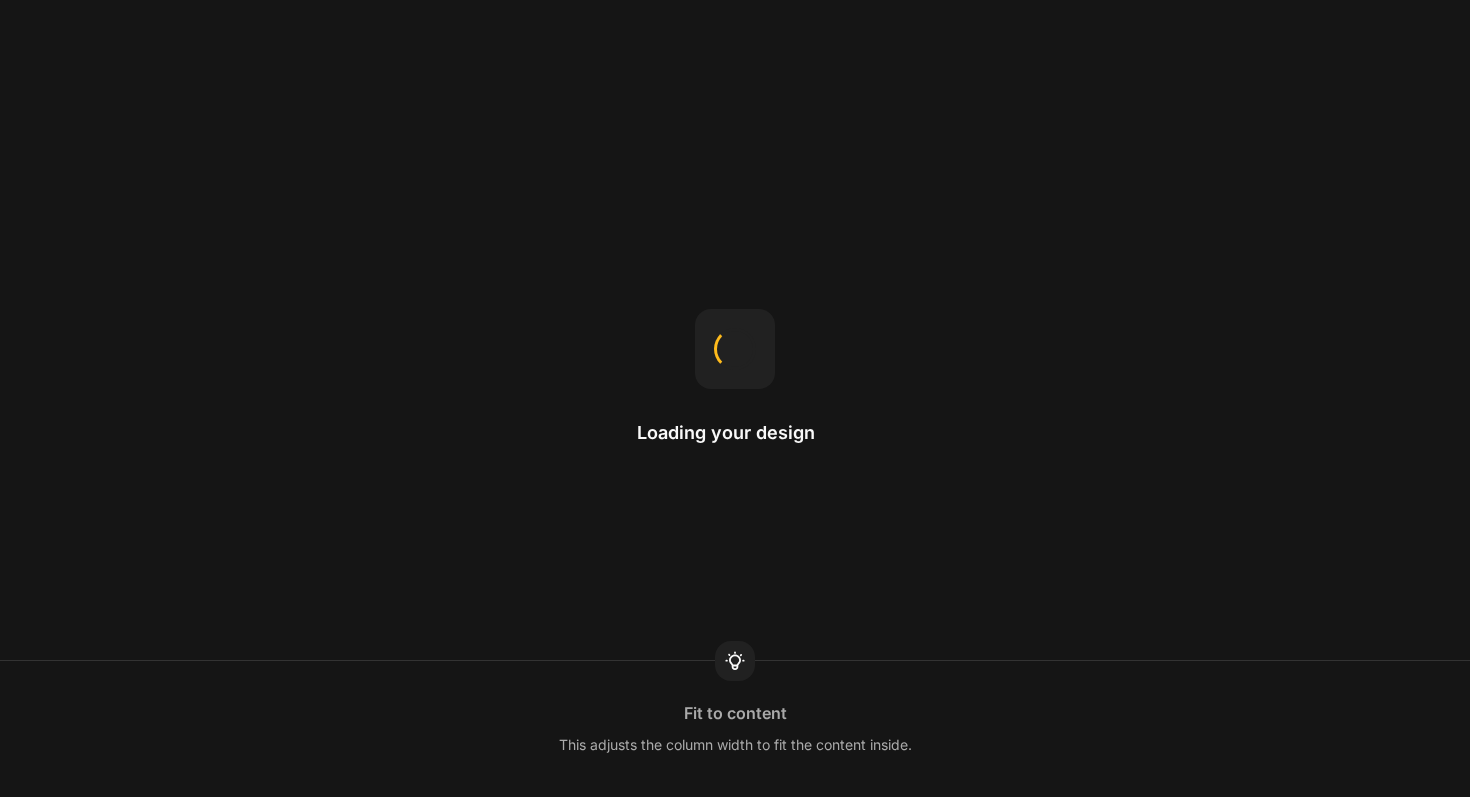 scroll, scrollTop: 0, scrollLeft: 0, axis: both 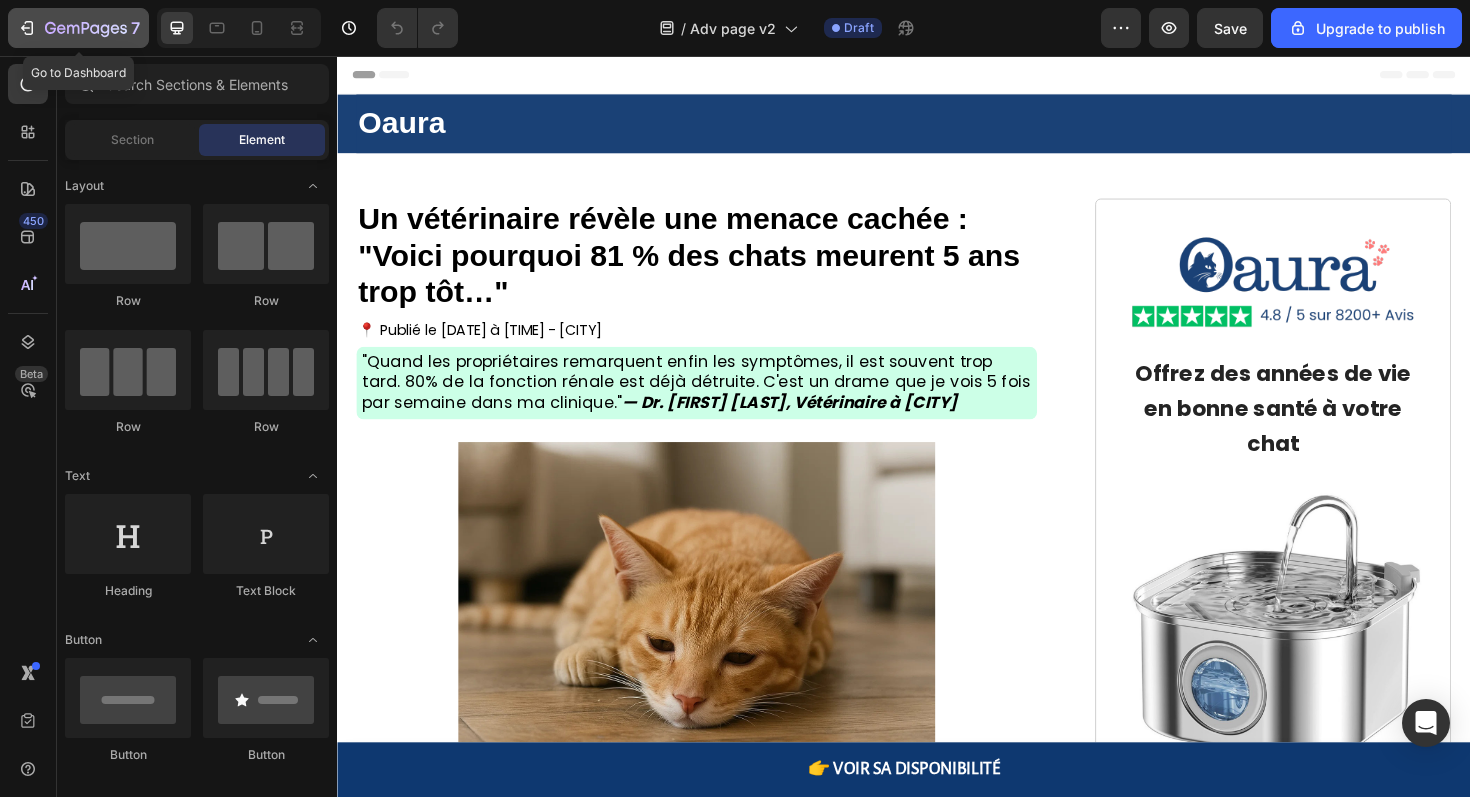 click on "7" at bounding box center (78, 28) 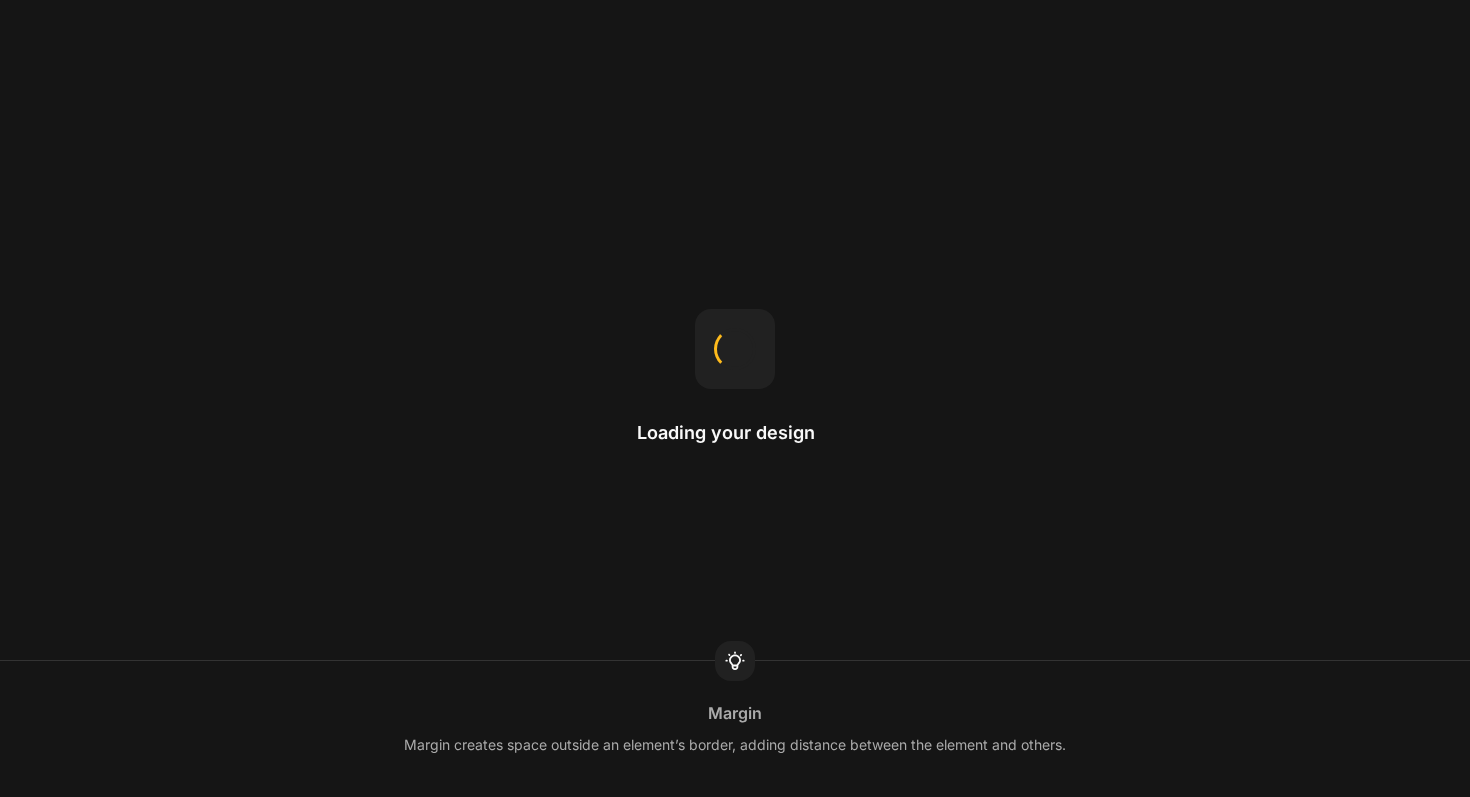 scroll, scrollTop: 0, scrollLeft: 0, axis: both 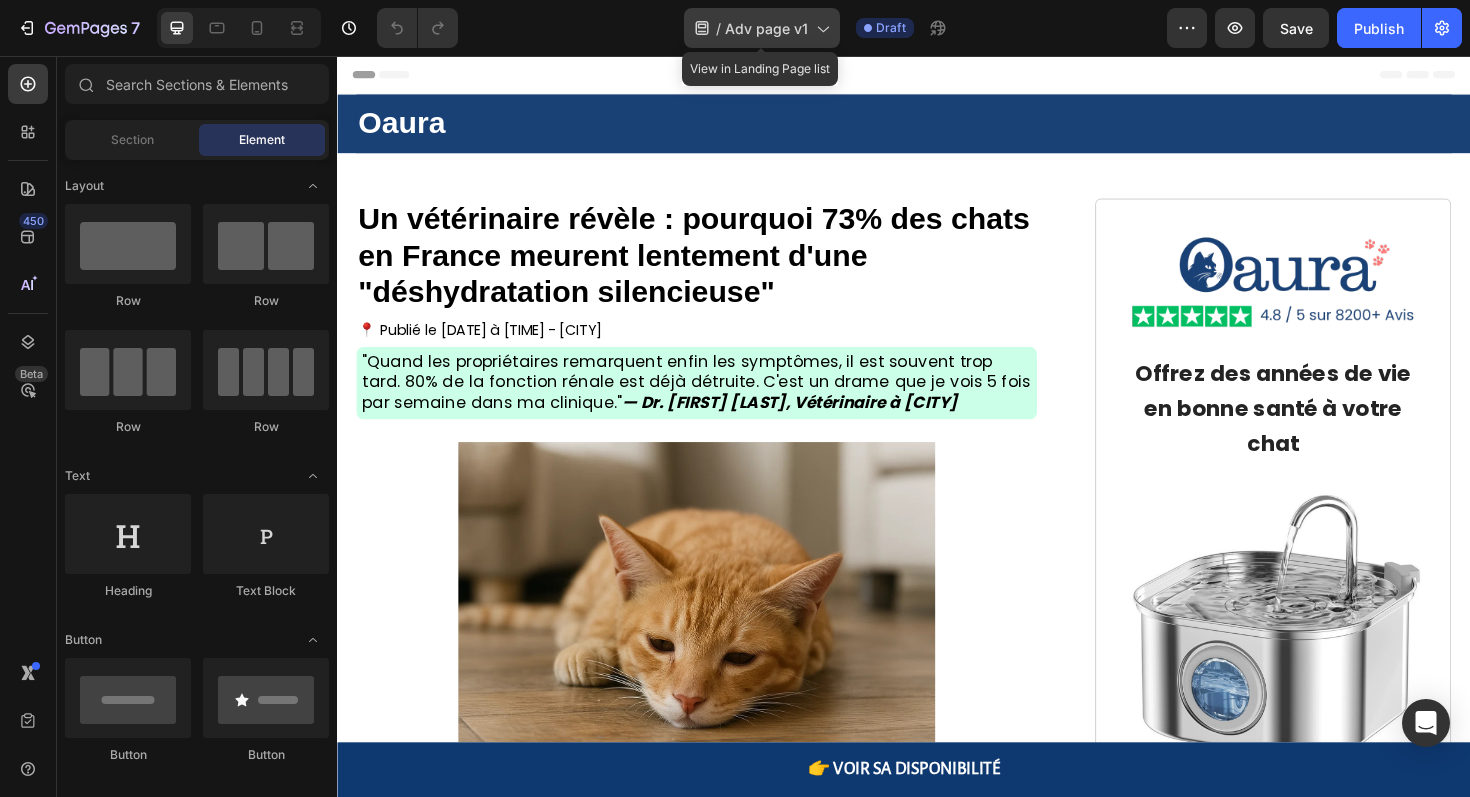 click on "Adv page v1" at bounding box center (766, 28) 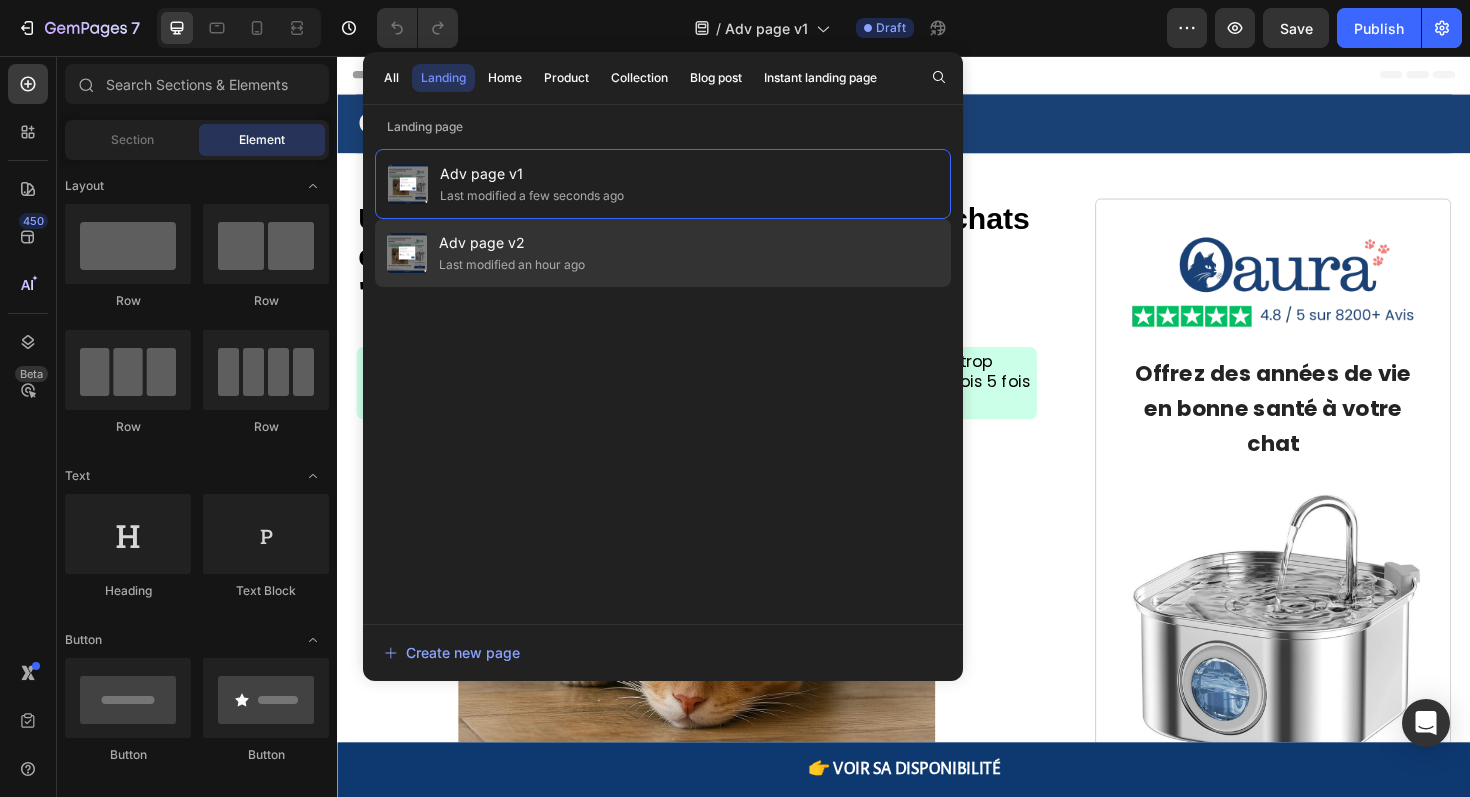 click on "Adv page v2 Last modified an hour ago" 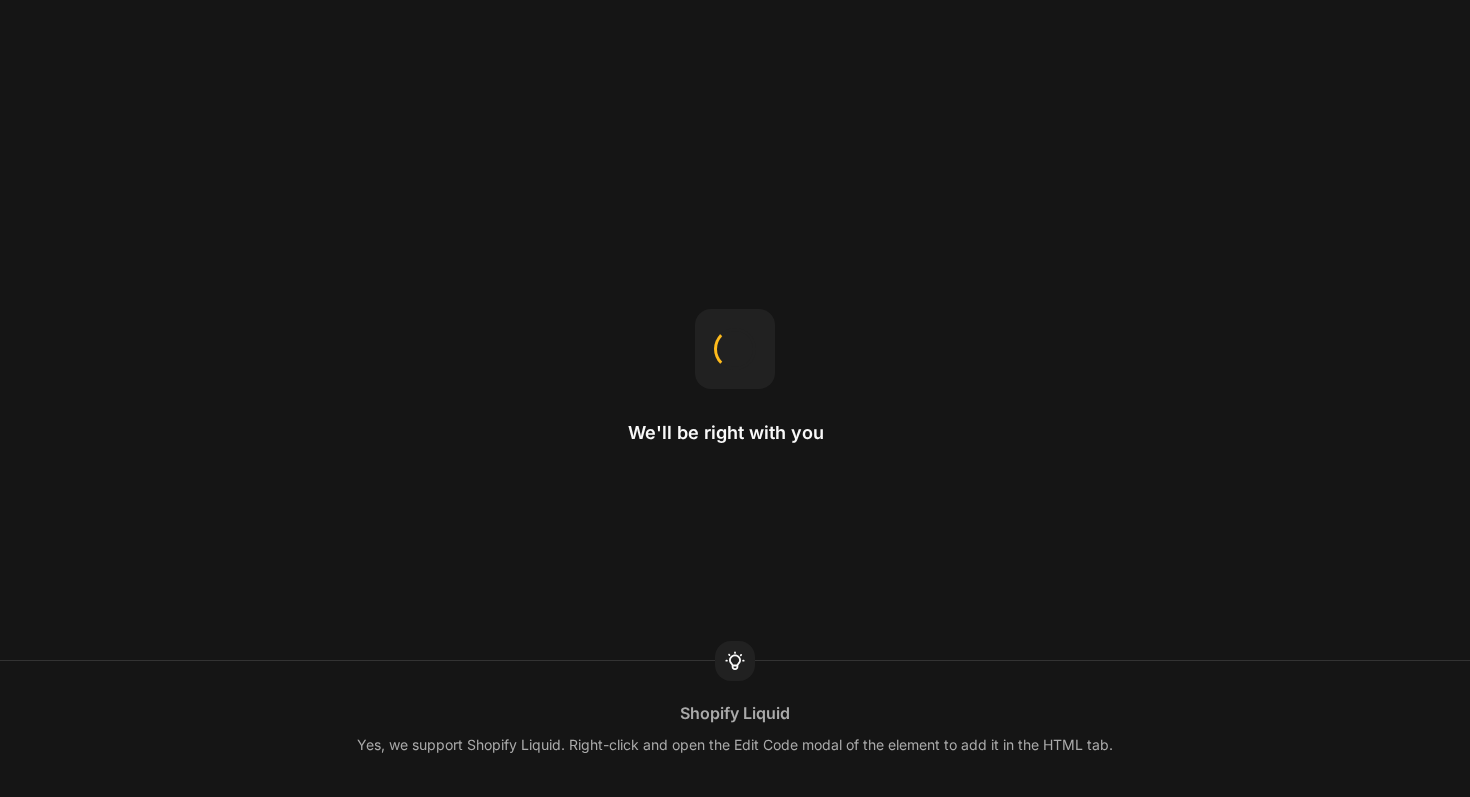 scroll, scrollTop: 0, scrollLeft: 0, axis: both 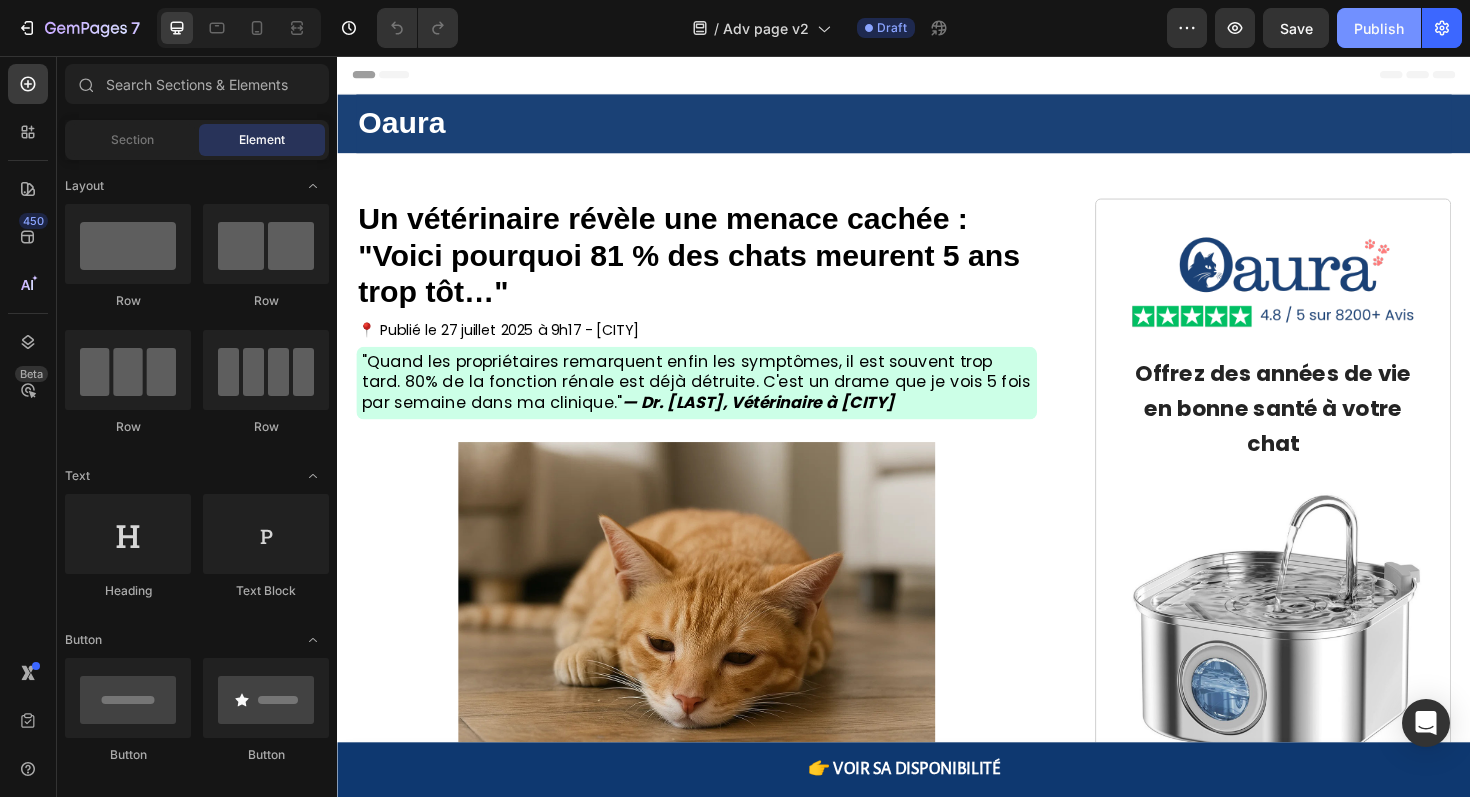 click on "Publish" 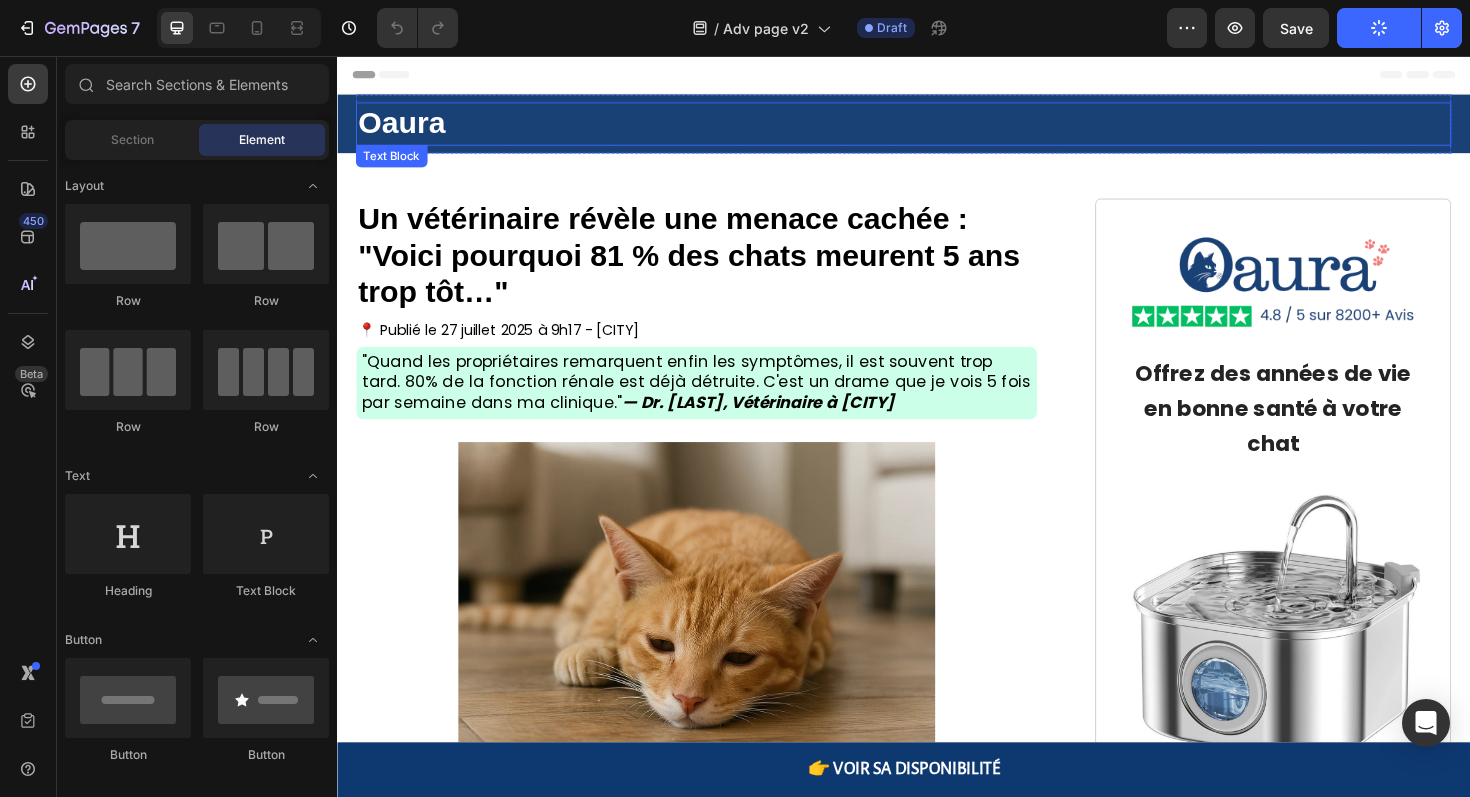 drag, startPoint x: 1639, startPoint y: 90, endPoint x: 1369, endPoint y: 128, distance: 272.66095 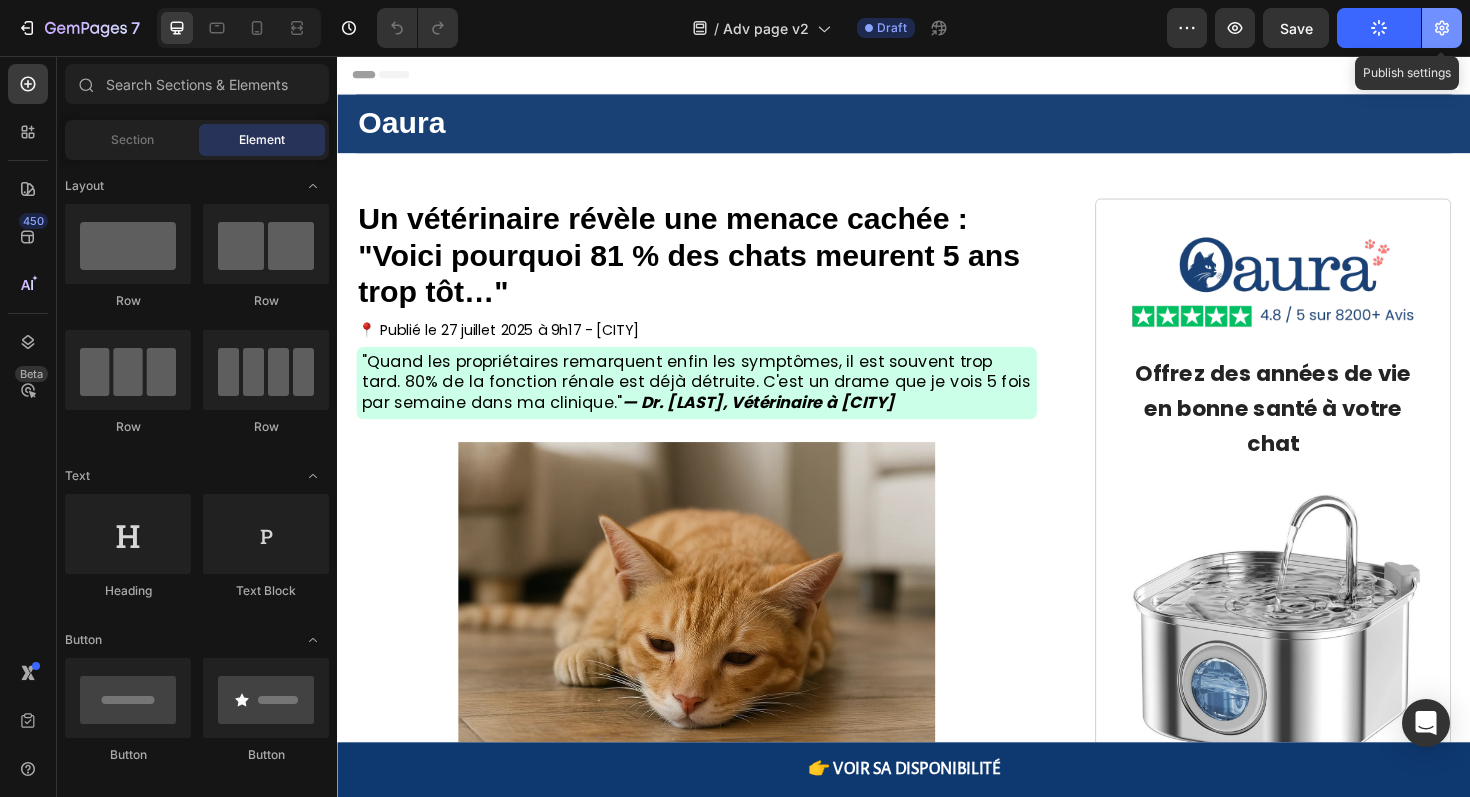 click 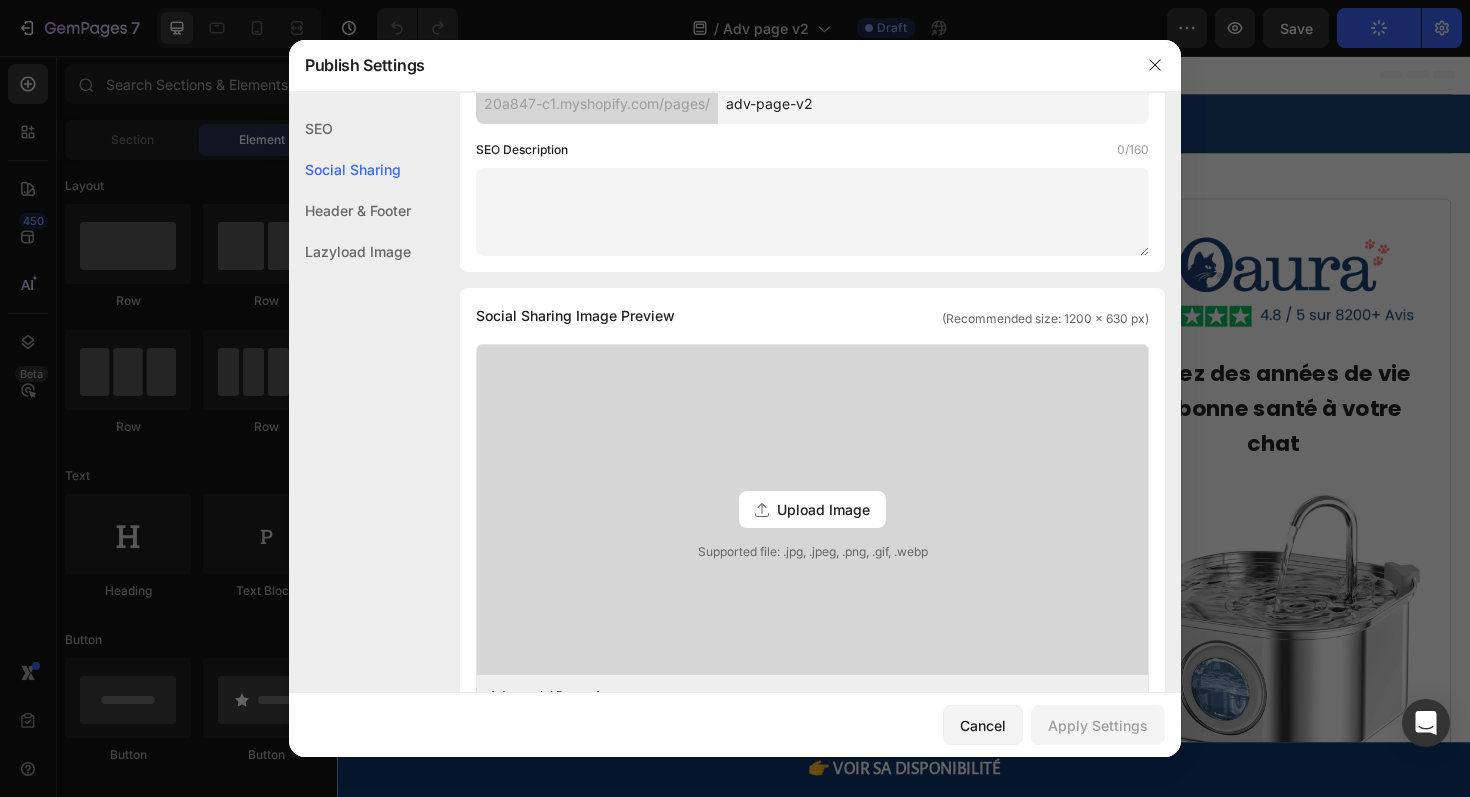scroll, scrollTop: 0, scrollLeft: 0, axis: both 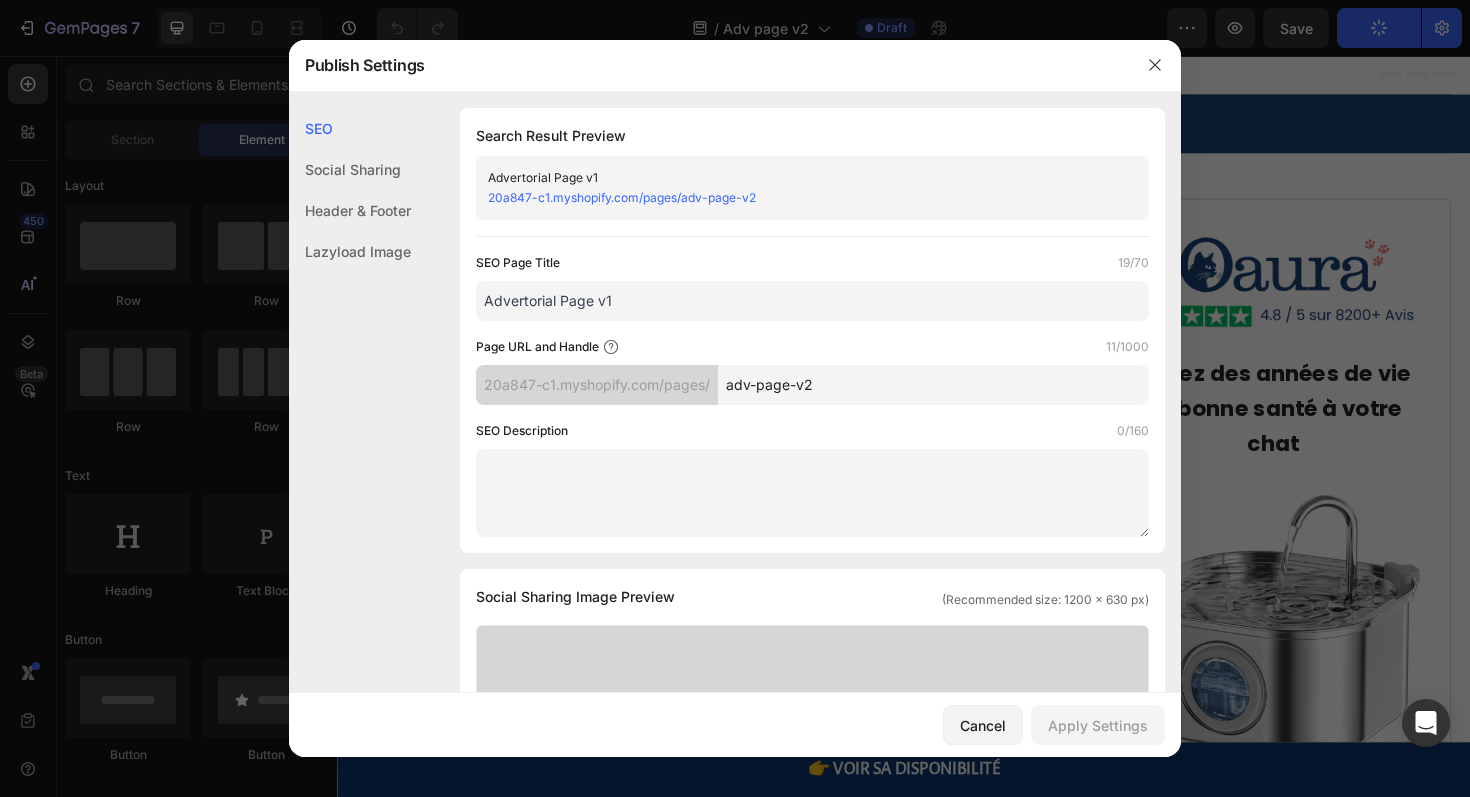 click on "20a847-c1.myshopify.com/pages/adv-page-v2" at bounding box center [622, 197] 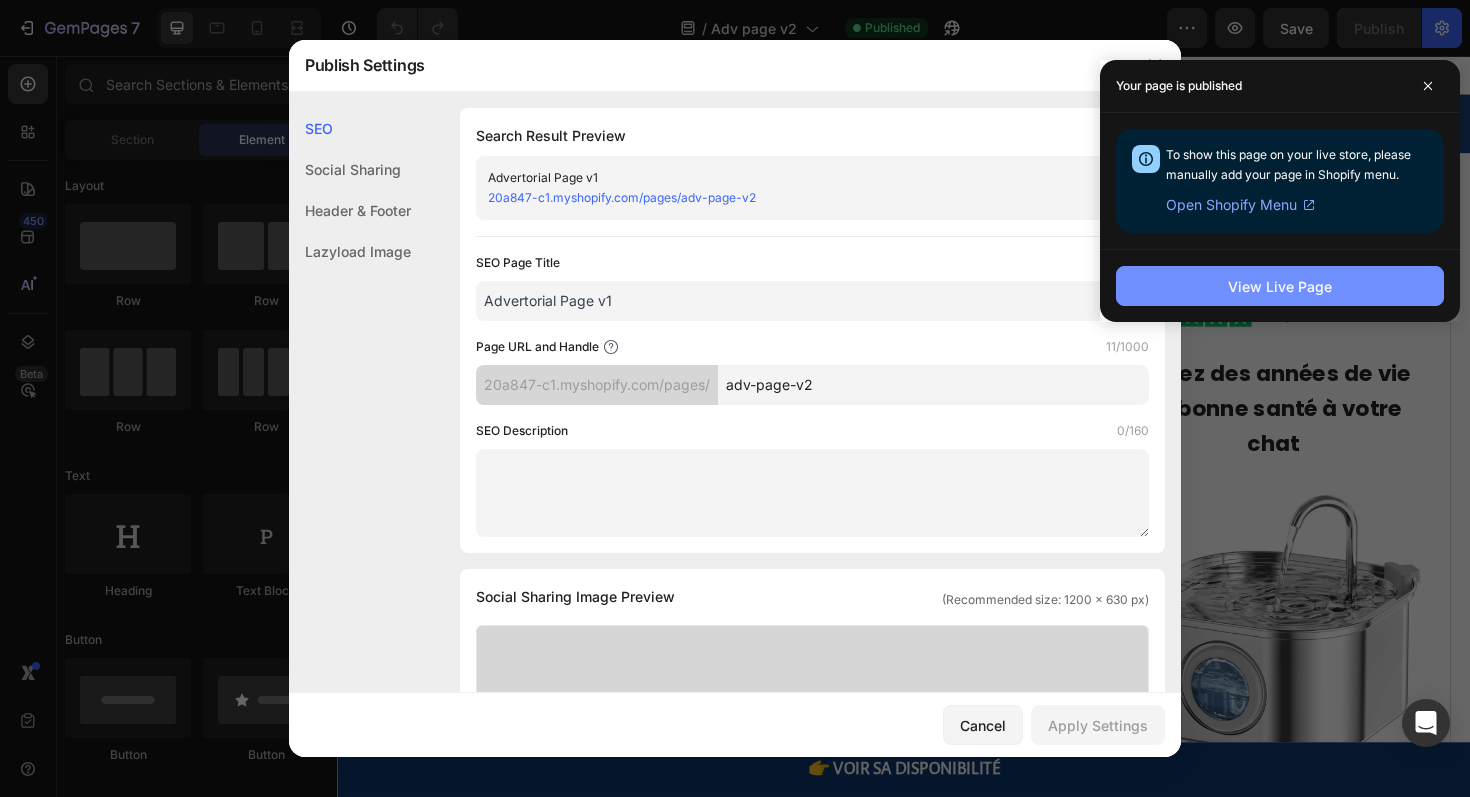 click on "View Live Page" at bounding box center [1280, 286] 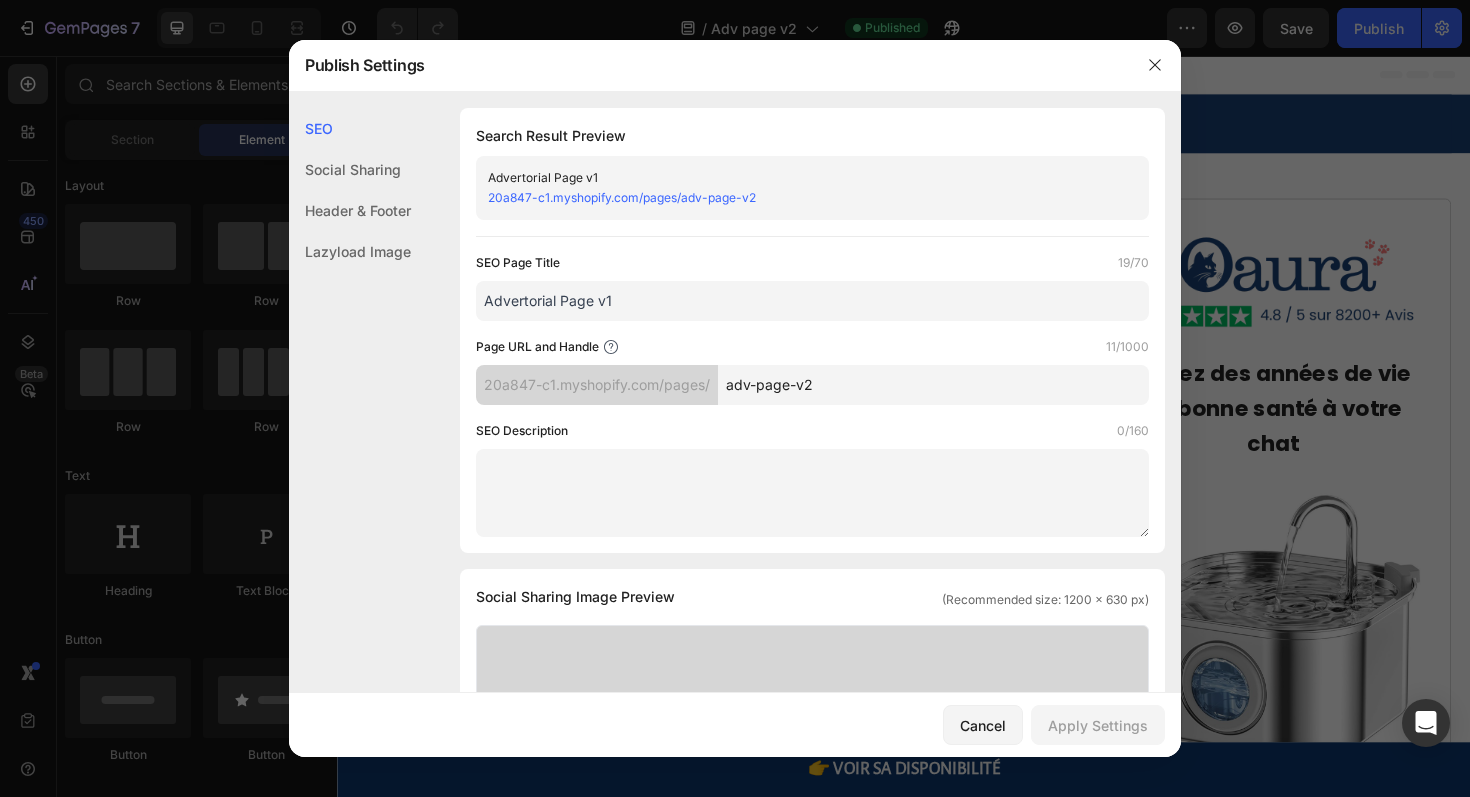 click at bounding box center (812, 493) 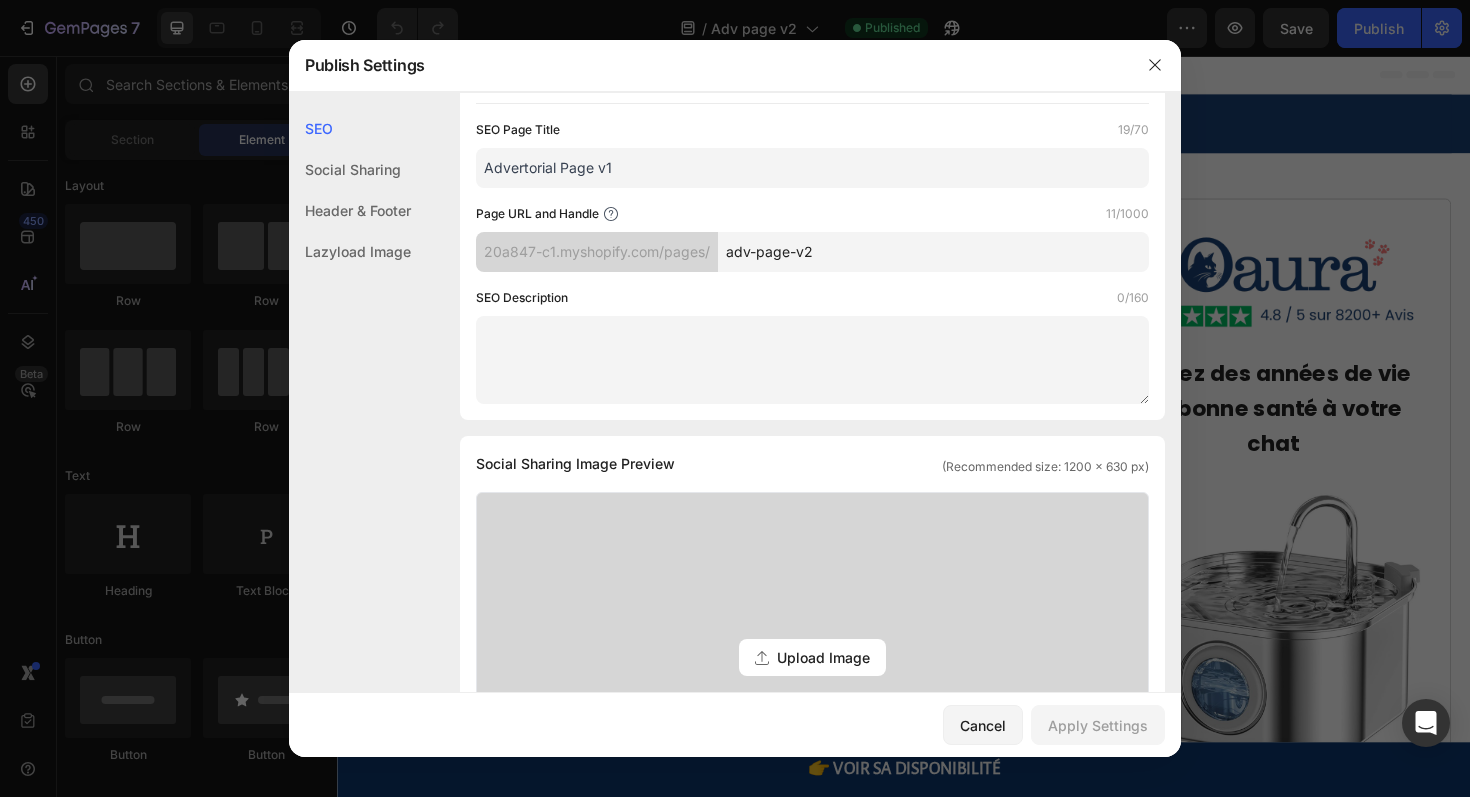 scroll, scrollTop: 0, scrollLeft: 0, axis: both 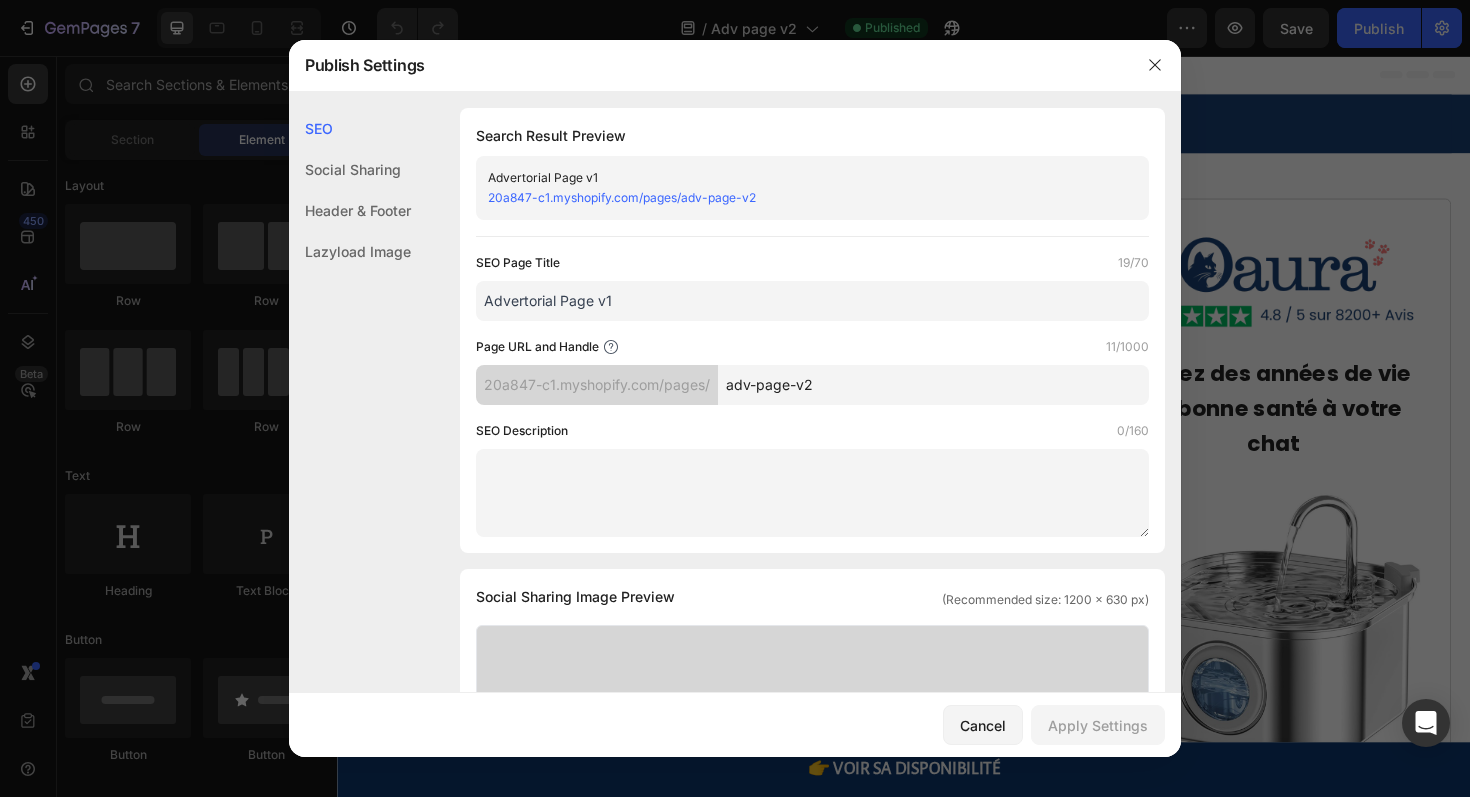 click on "Advertorial Page v1" at bounding box center [812, 301] 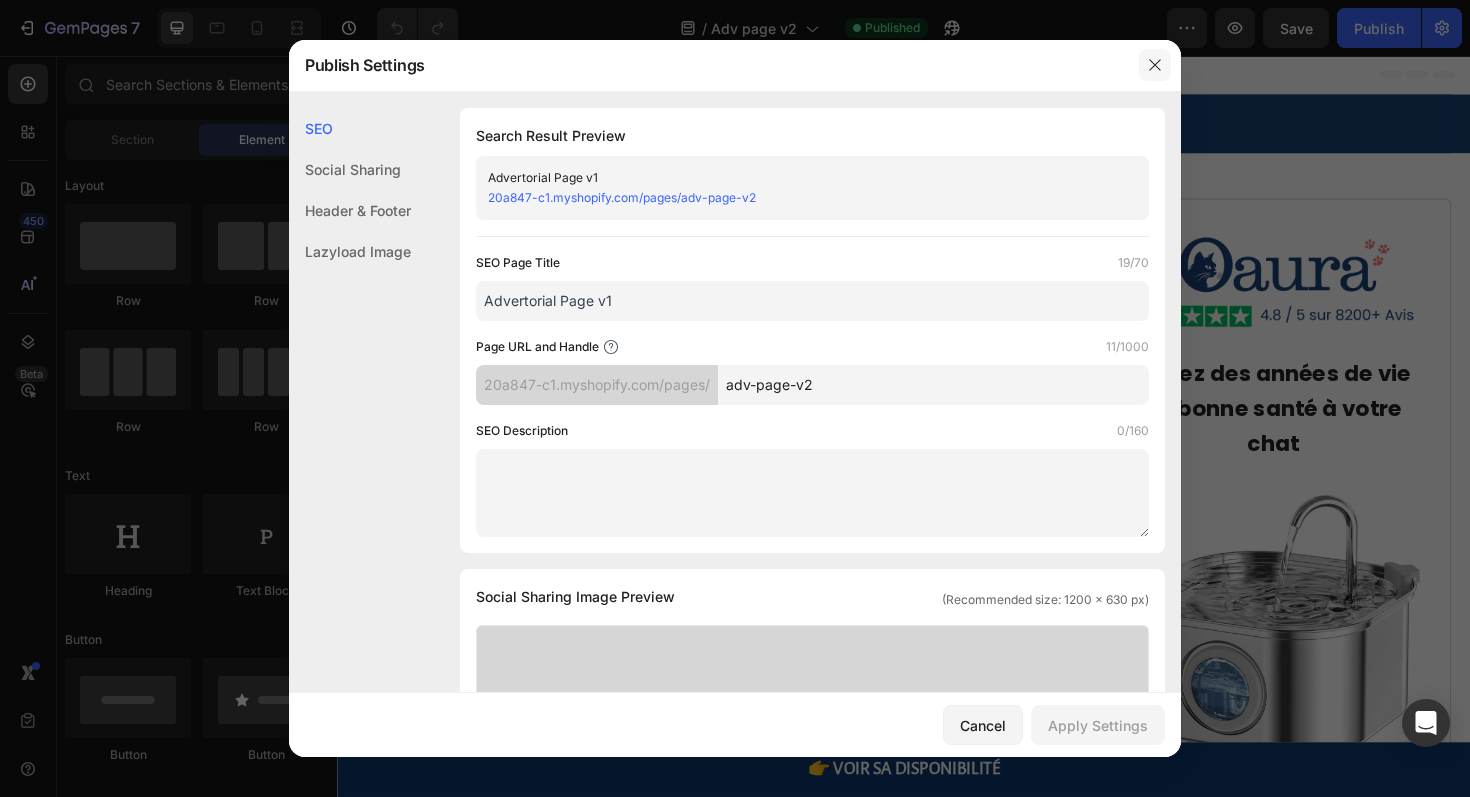 click 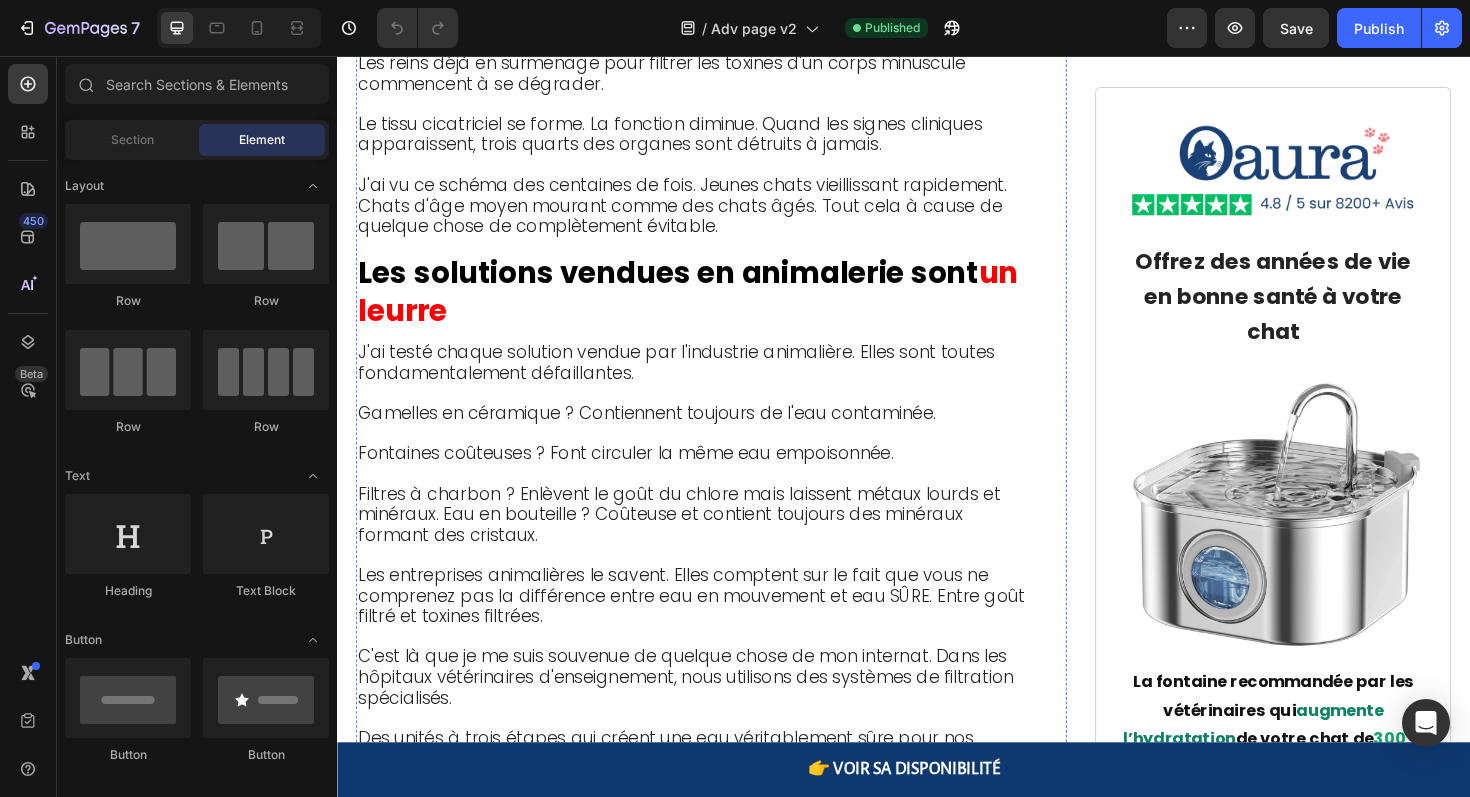 scroll, scrollTop: 2981, scrollLeft: 0, axis: vertical 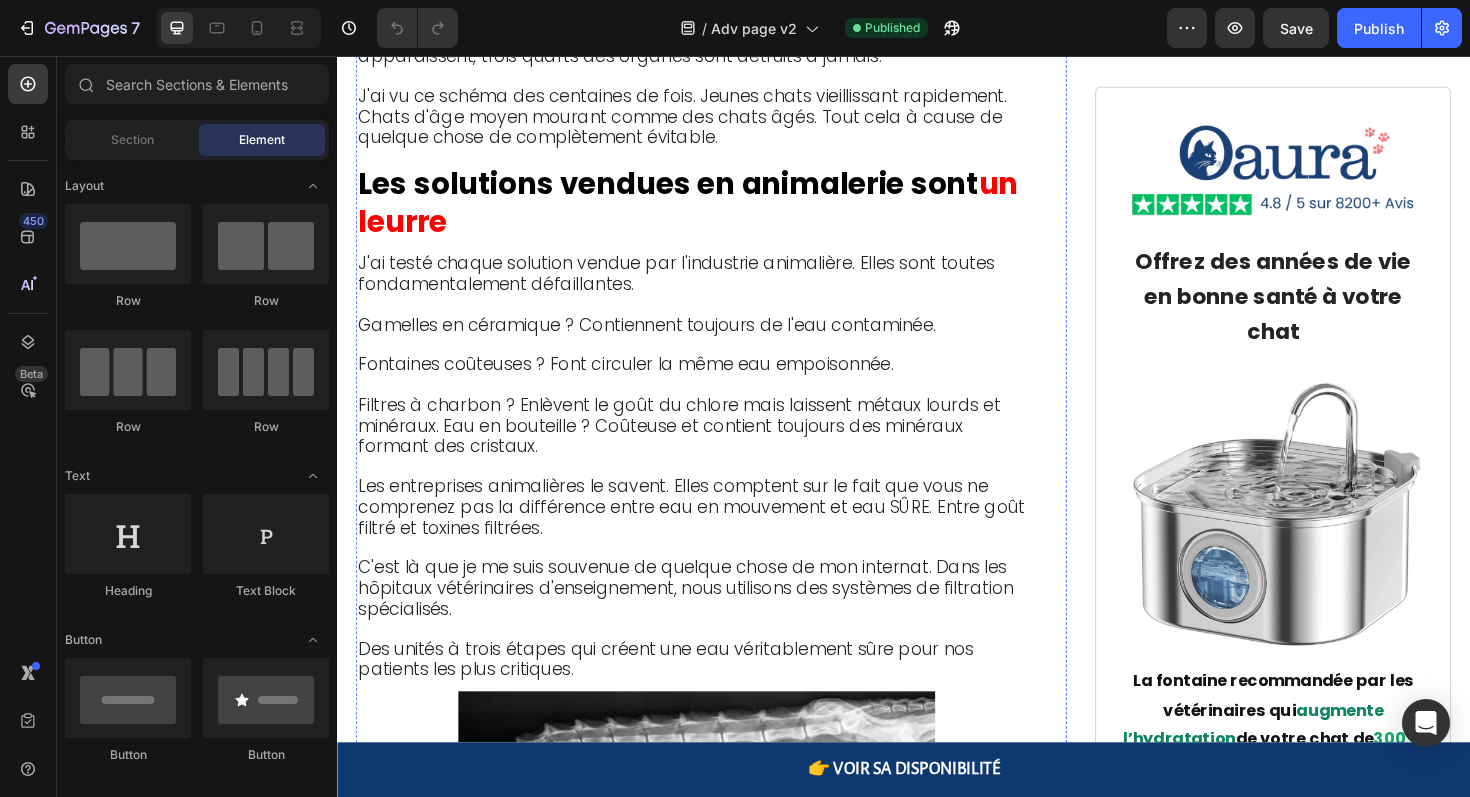 click on "Chloramine qui brûle les tissus, plomb qui s'accumule dans les os, mercure qui détruit les neurones, résidus agricoles, solvants industriels, déchets pharmaceutiques que les stations d'épuration ne peuvent pas éliminer" at bounding box center [706, -568] 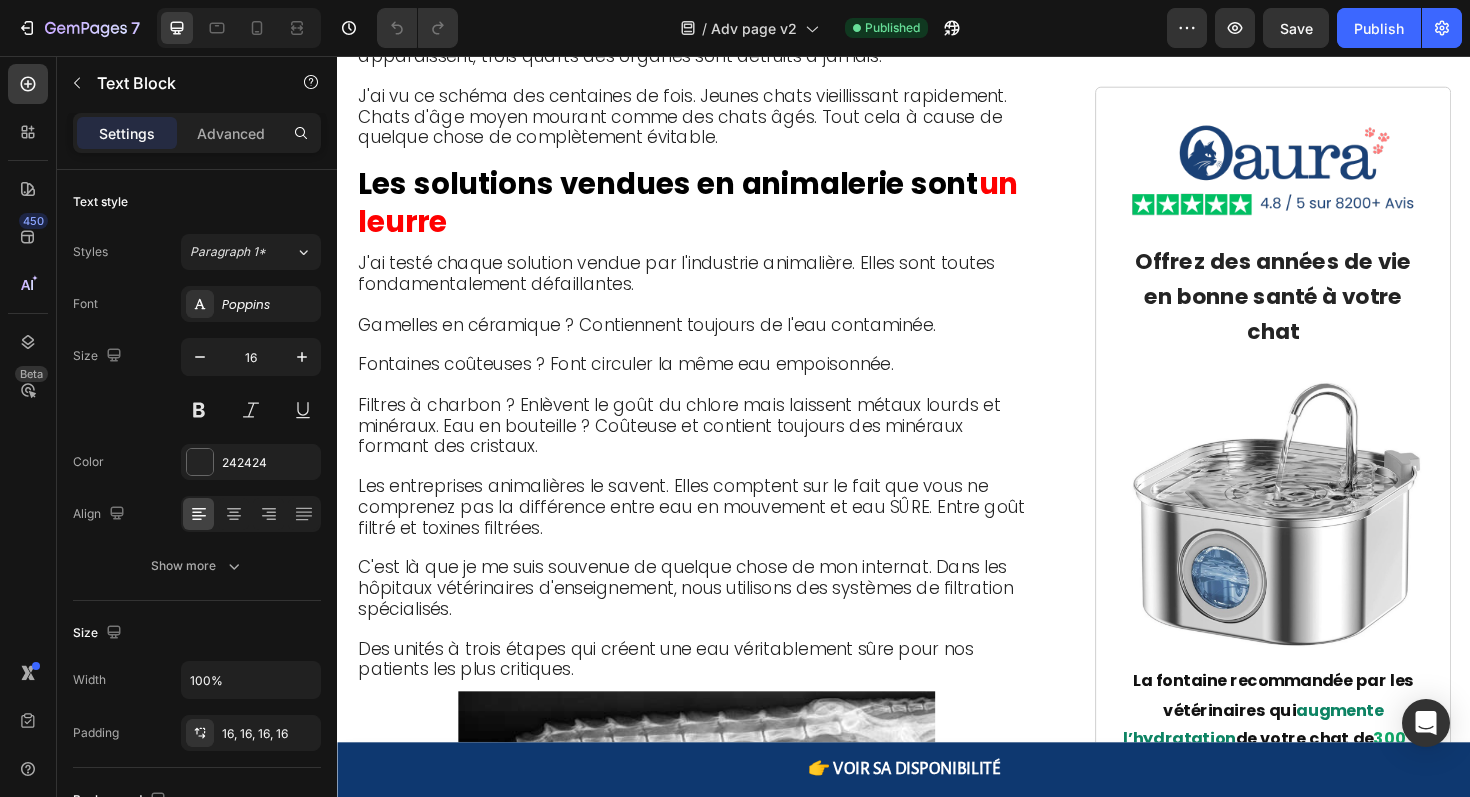 click on "Chloramine qui brûle les tissus, plomb qui s'accumule dans les os, mercure qui détruit les neurones, résidus agricoles, solvants industriels, déchets pharmaceutiques que les stations d'épuration ne peuvent pas éliminer" at bounding box center (706, -568) 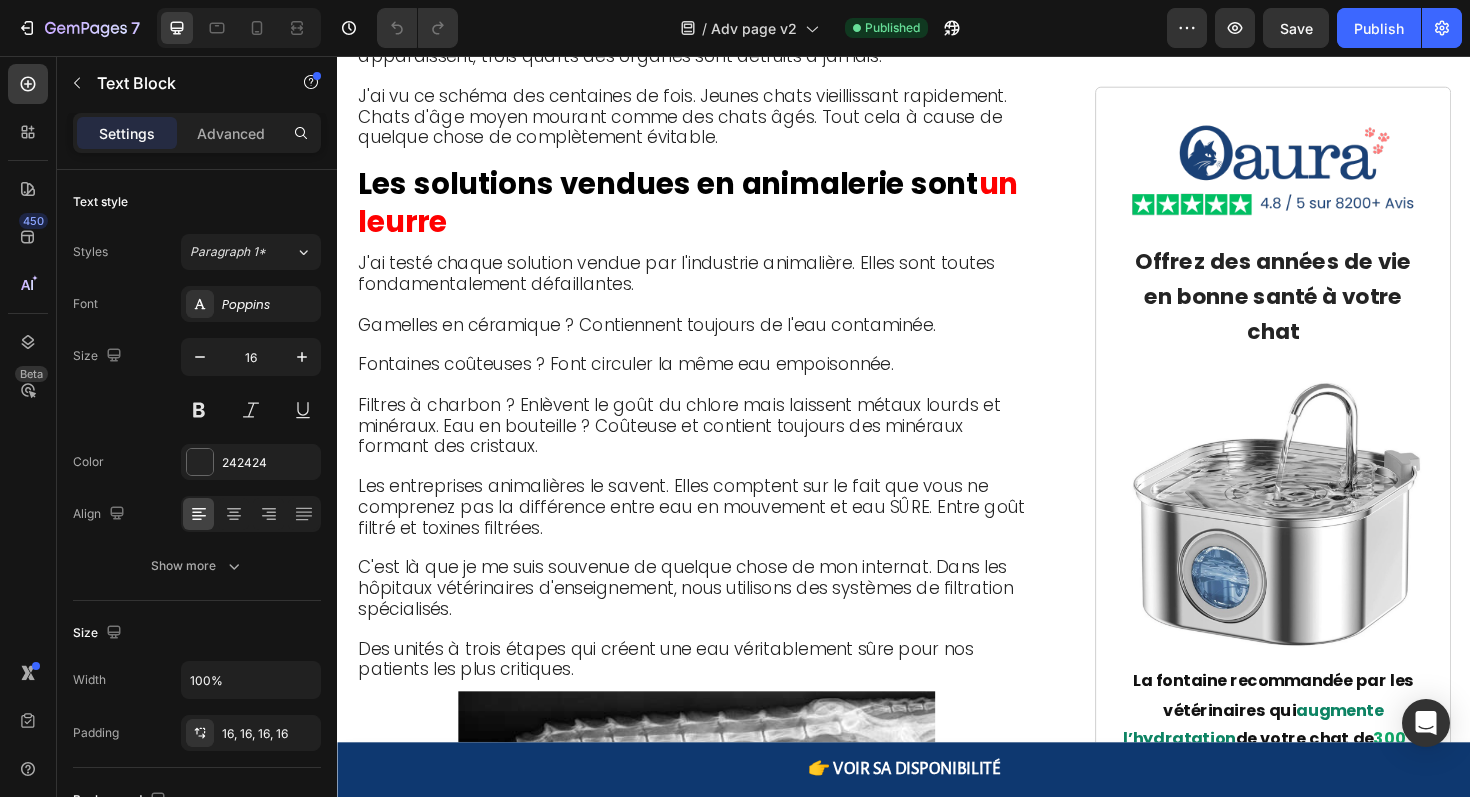 click on "Chloramine qui brûle les tissus, plomb qui s'accumule dans les os, mercure qui détruit les neurones, résidus agricoles, solvants industriels, déchets pharmaceutiques que les stations d'épuration ne peuvent pas éliminer" at bounding box center [706, -568] 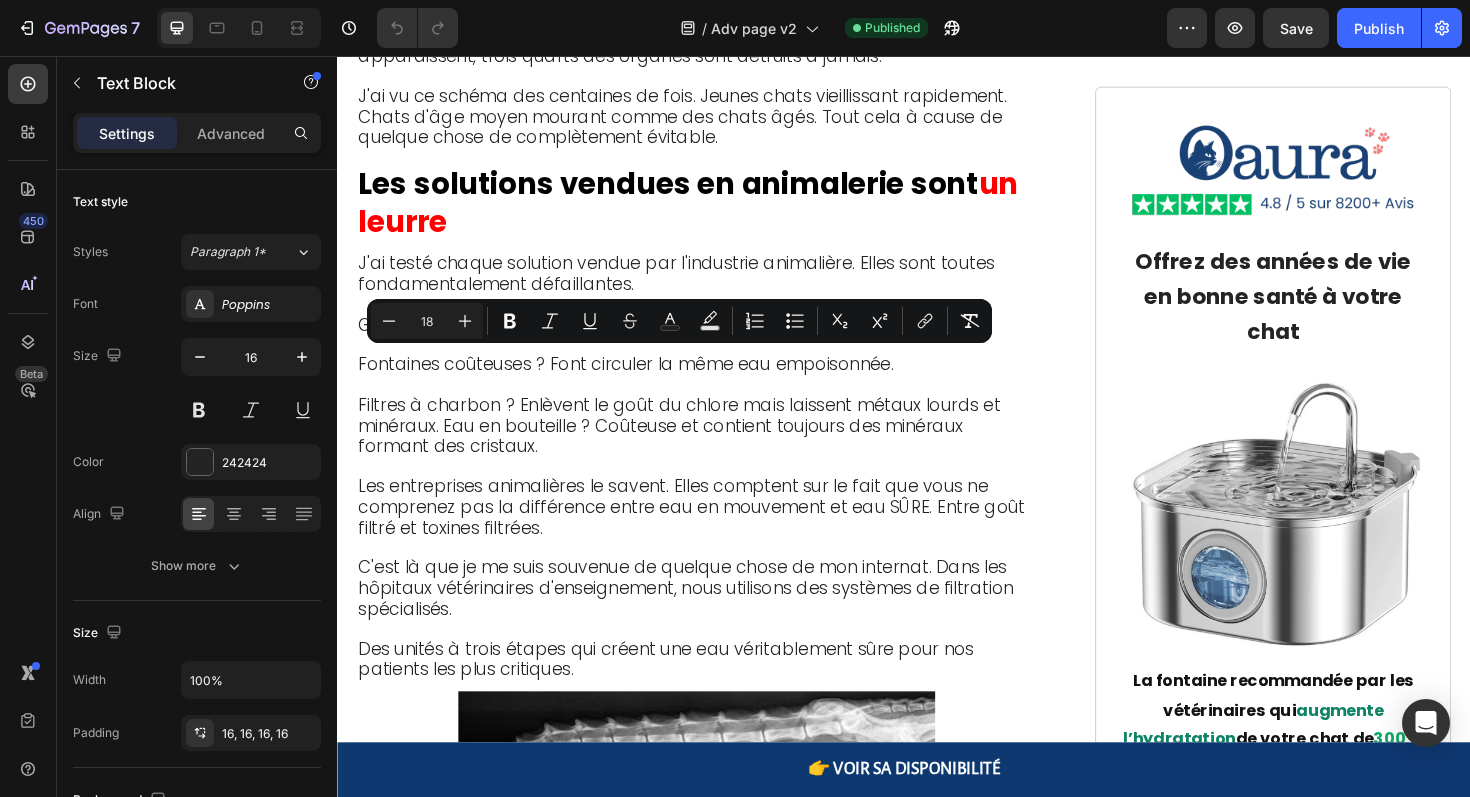 click on "Chloramine qui brûle les tissus, plomb qui s'accumule dans les os, mercure qui détruit les neurones, résidus agricoles, solvants industriels, déchets pharmaceutiques que les stations d'épuration ne peuvent pas éliminer" at bounding box center (706, -568) 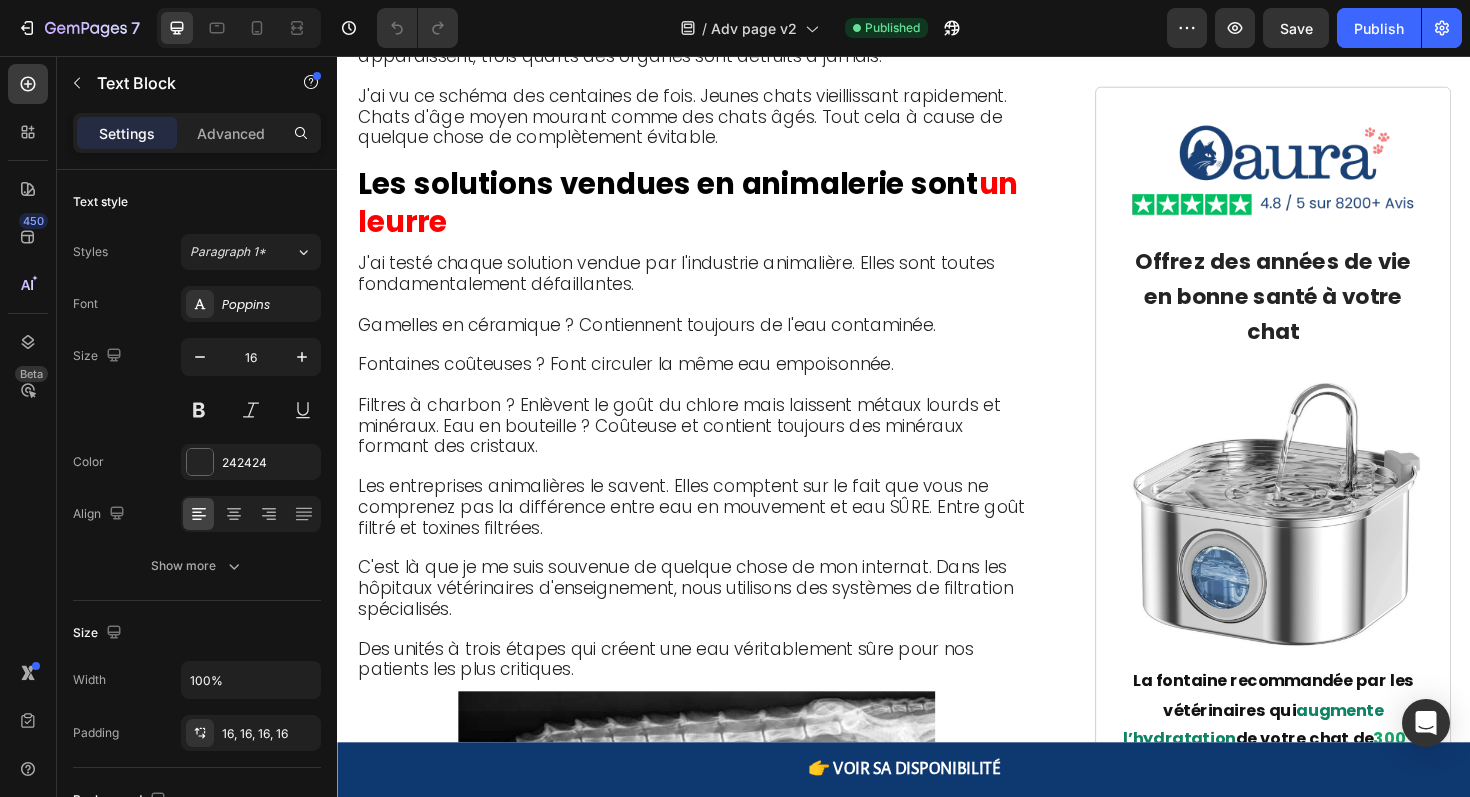 click on "Chloramine qui brûle les tissus, plomb qui s'accumule dans les os, mercure qui détruit les neurones, résidus agricoles, solvants industriels, déchets pharmaceutiques que les stations d'épuration ne peuvent pas éliminer" at bounding box center (706, -568) 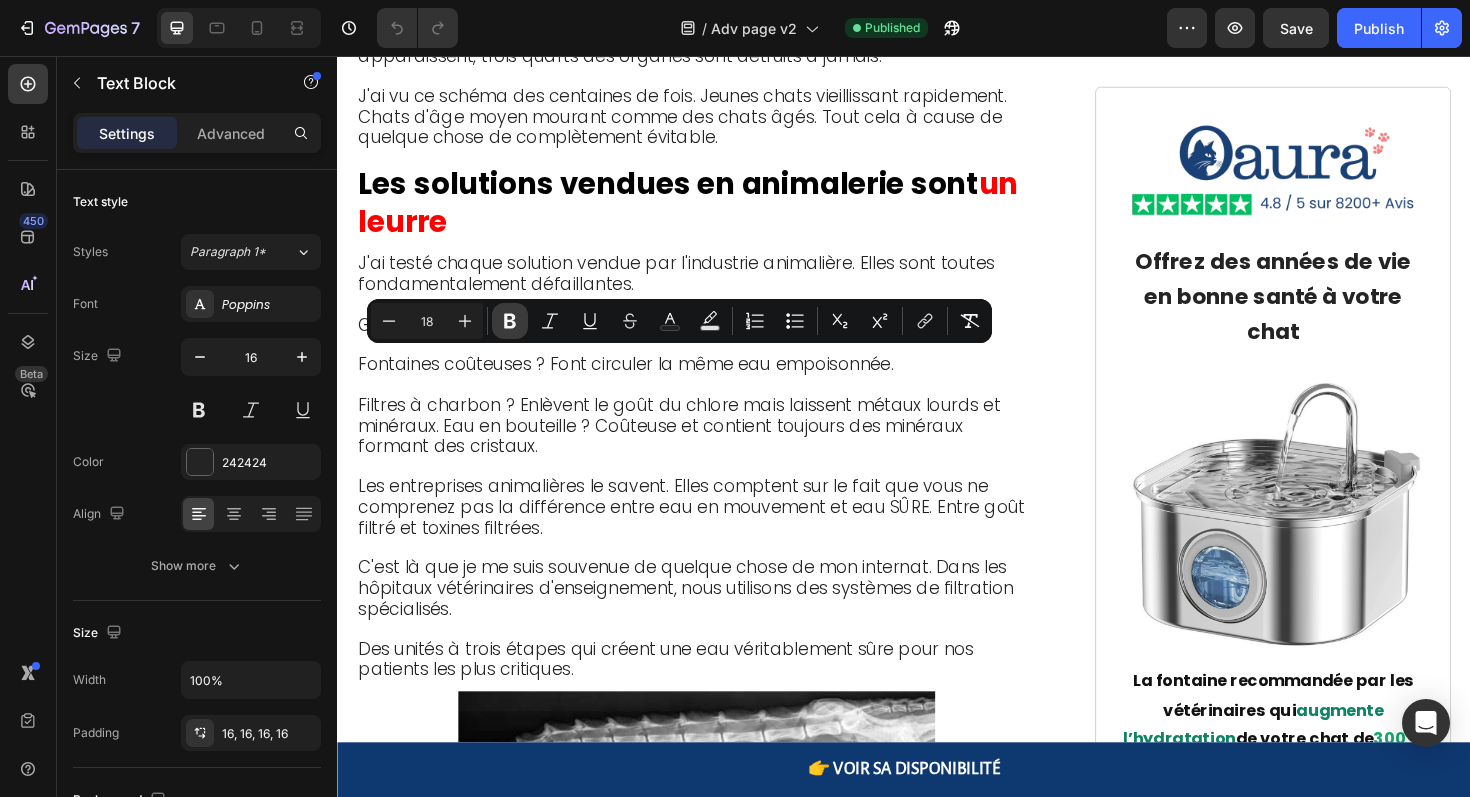 click on "Bold" at bounding box center [510, 321] 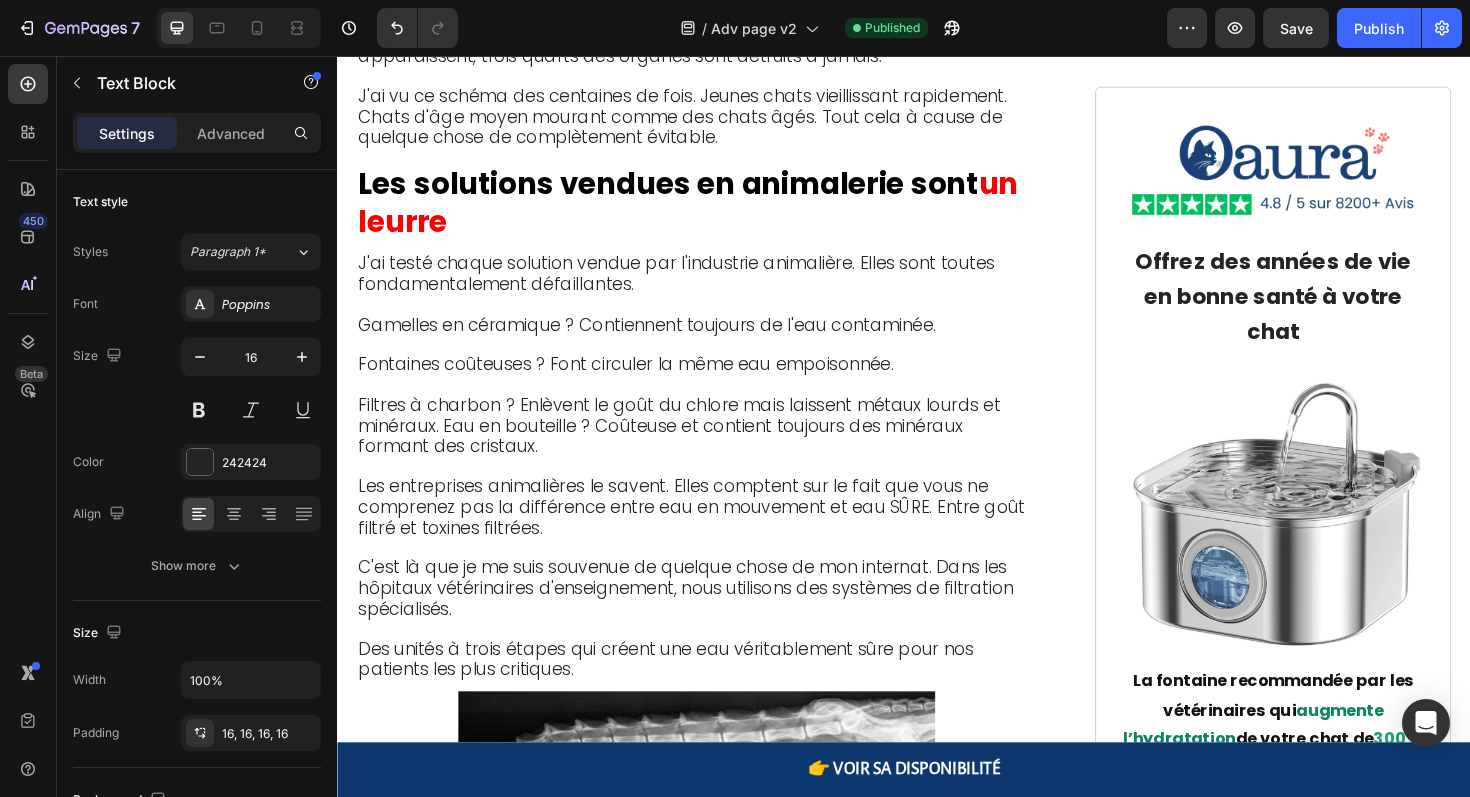click on "Chloramine qui brûle les tissus,  plomb  qui s'accumule dans les os, mercure qui détruit les neurones, résidus agricoles, solvants industriels, déchets pharmaceutiques que les stations d'épuration ne peuvent pas éliminer" at bounding box center [702, -568] 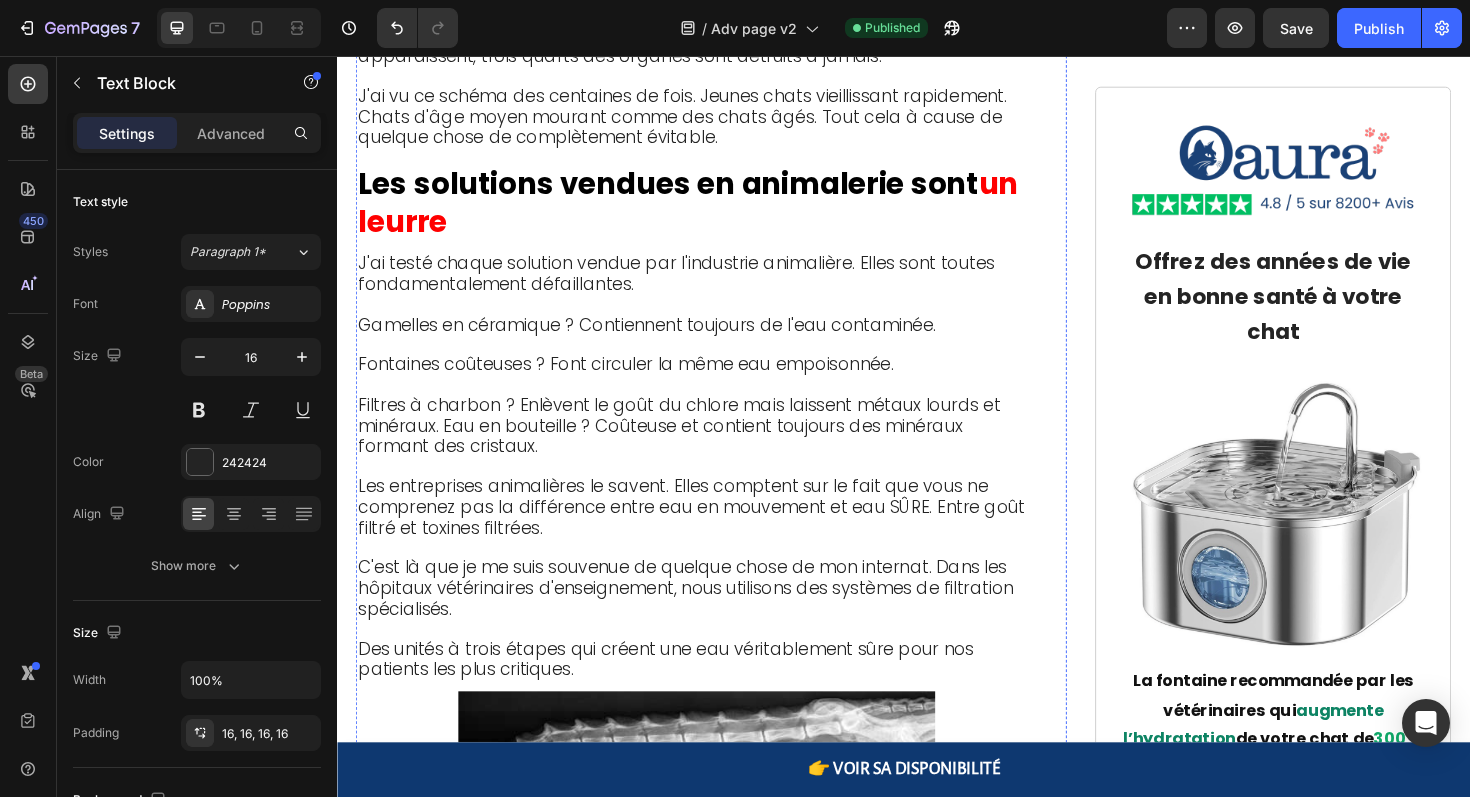 click at bounding box center [717, -411] 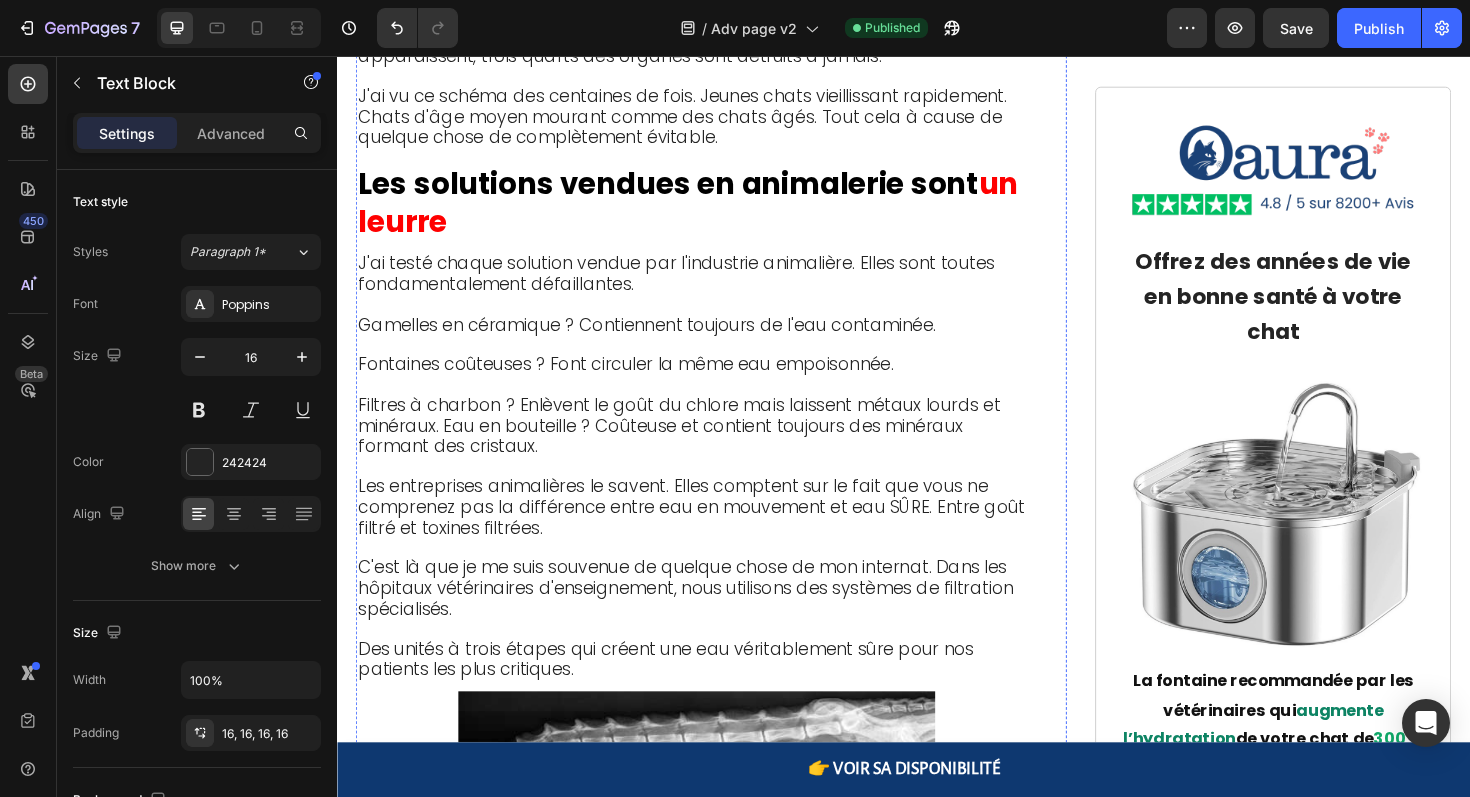 click on "Chloramine qui brûle les tissus,  plomb  qui s'accumule dans les os, mercure qui détruit les neurones, résidus agricoles, solvants industriels, déchets pharmaceutiques que les stations d'épuration ne peuvent pas éliminer" at bounding box center [702, -568] 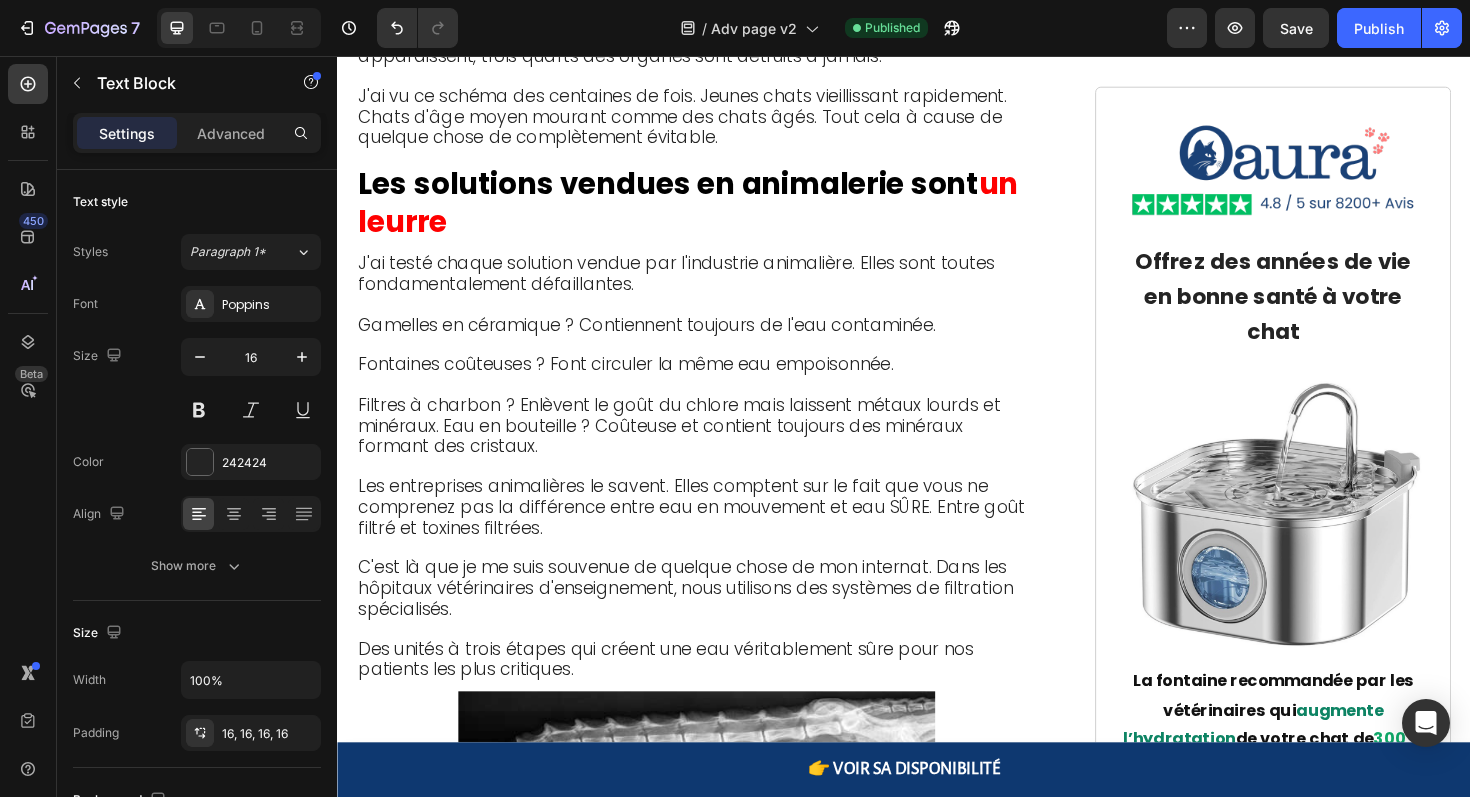 click on "Chloramine qui brûle les tissus,  plomb  qui s'accumule dans les os, mercure qui détruit les neurones, résidus agricoles, solvants industriels, déchets pharmaceutiques que les stations d'épuration ne peuvent pas éliminer" at bounding box center (702, -568) 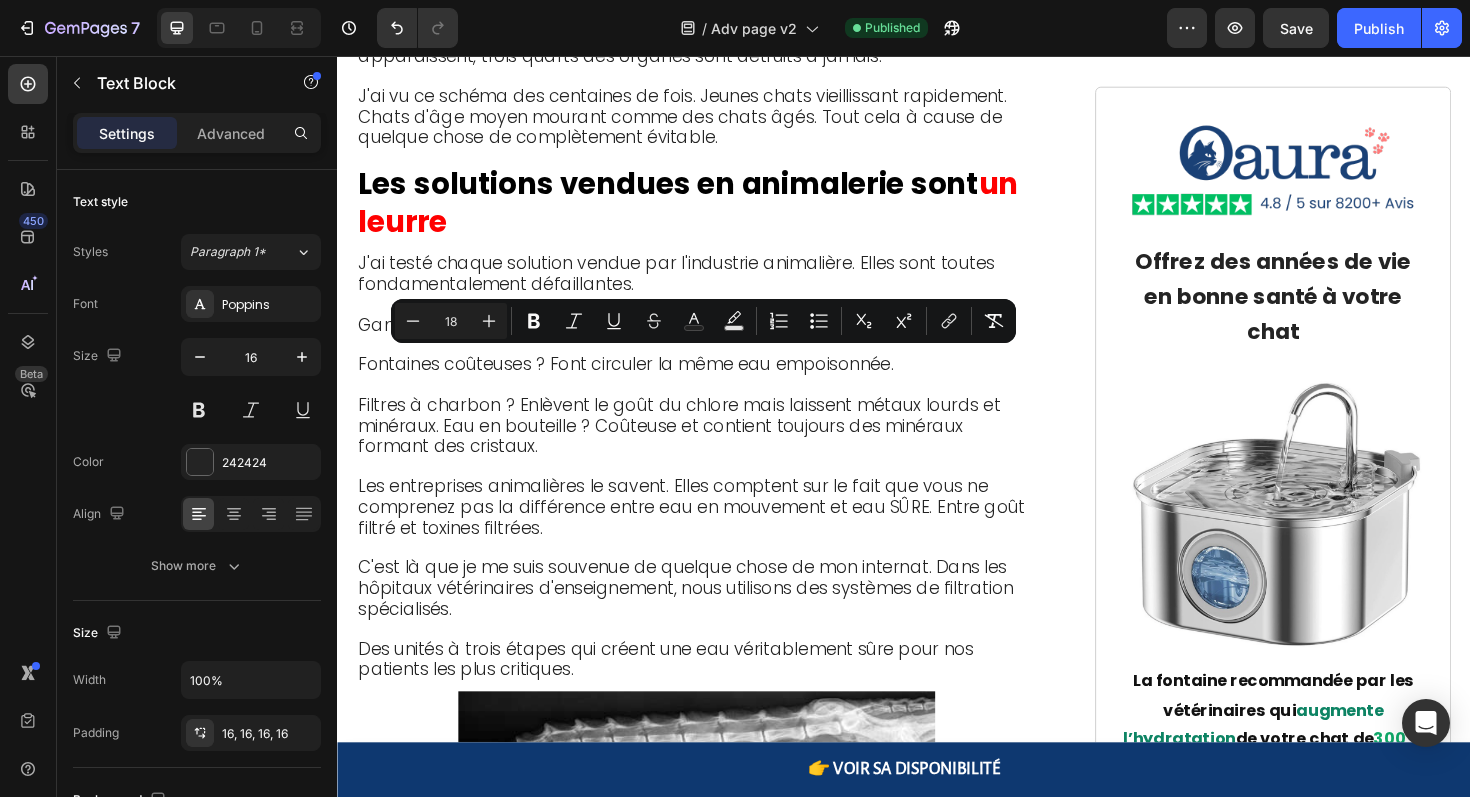 click on "Chloramine qui brûle les tissus,  plomb  qui s'accumule dans les os, mercure qui détruit les neurones, résidus agricoles, solvants industriels, déchets pharmaceutiques que les stations d'épuration ne peuvent pas éliminer" at bounding box center (702, -568) 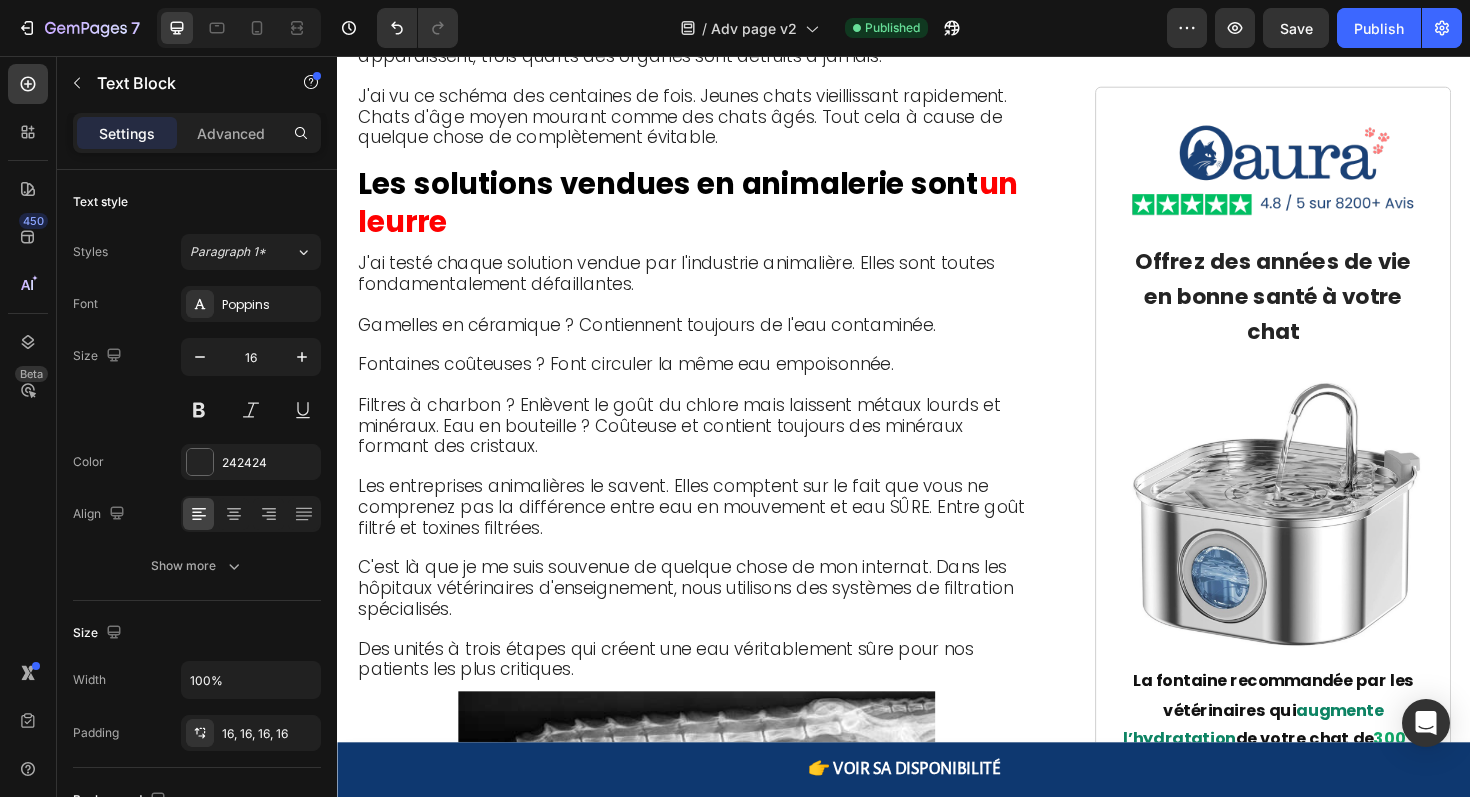 click on "Chloramine qui brûle les tissus,  plomb  qui s'accumule dans les os, mercure qui détruit les neurones, résidus agricoles, solvants industriels, déchets pharmaceutiques que les stations d'épuration ne peuvent pas éliminer" at bounding box center [702, -568] 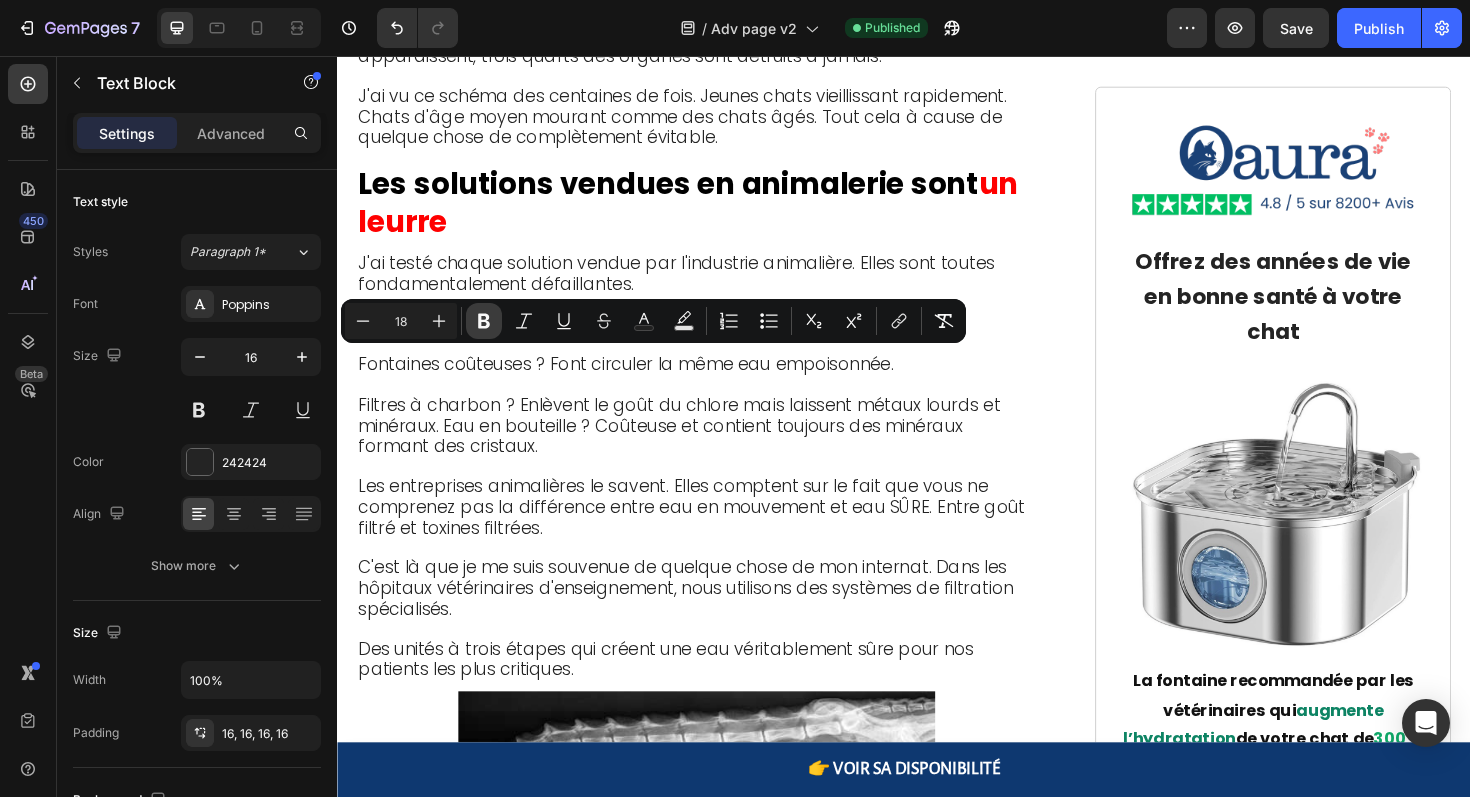 click 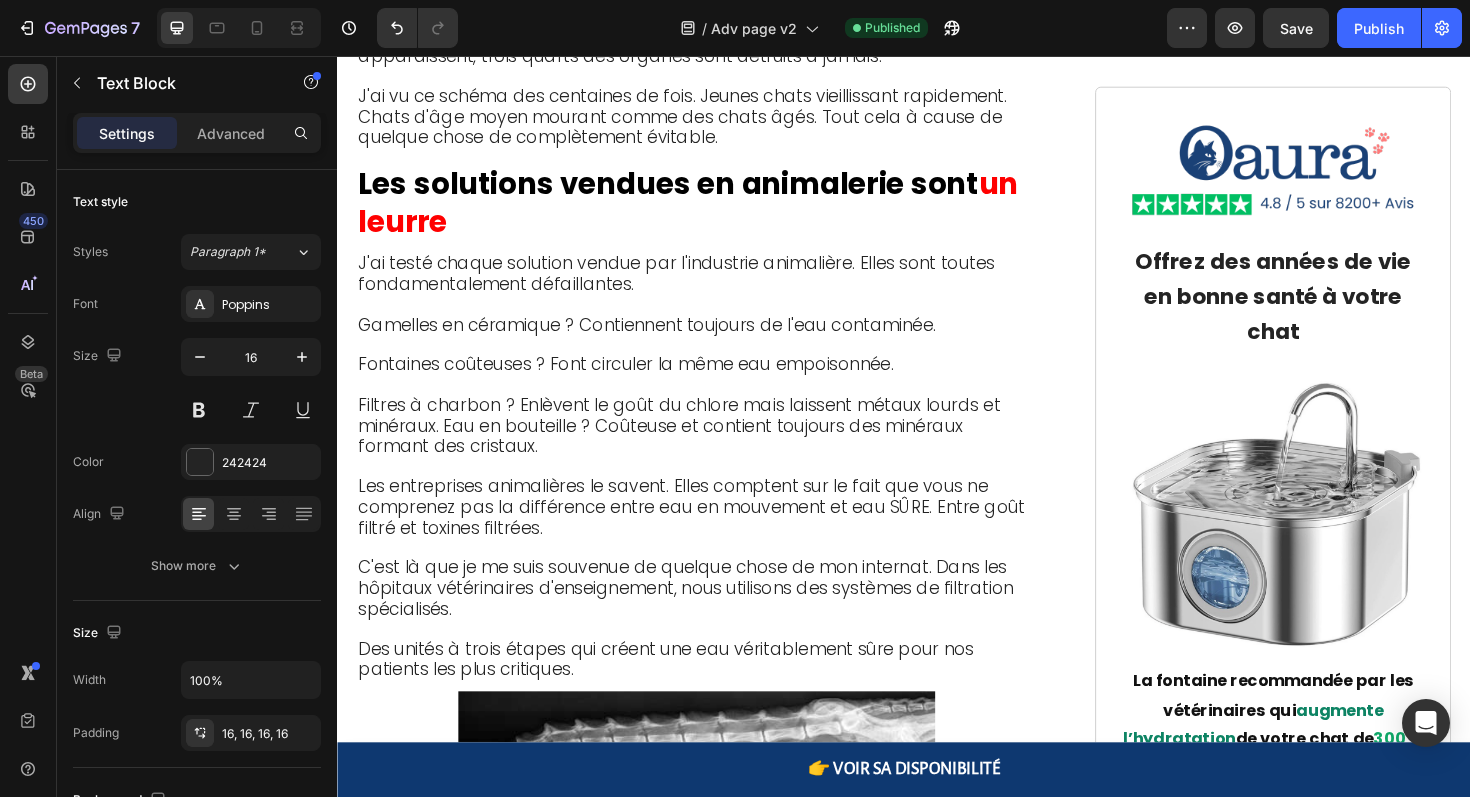 click on "Chloramine  qui brûle les tissus,  plomb  qui s'accumule dans les os, mercure qui détruit les neurones, résidus agricoles, solvants industriels, déchets pharmaceutiques que les stations d'épuration ne peuvent pas éliminer" at bounding box center (703, -568) 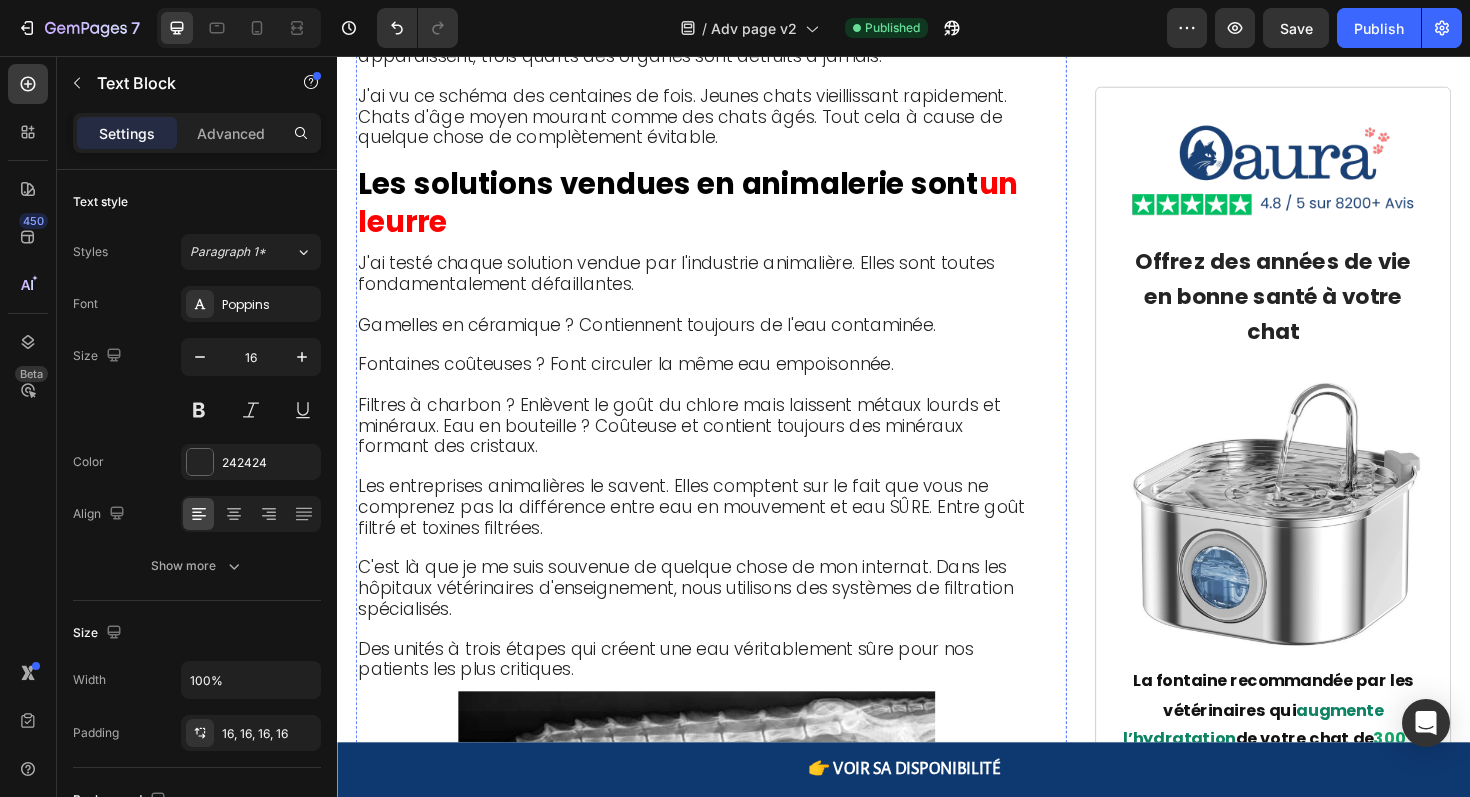 click on "Les chats peuvent sentir et goûter ces contaminants à des concentrations que nous ne pouvons même pas détecter." at bounding box center [717, -442] 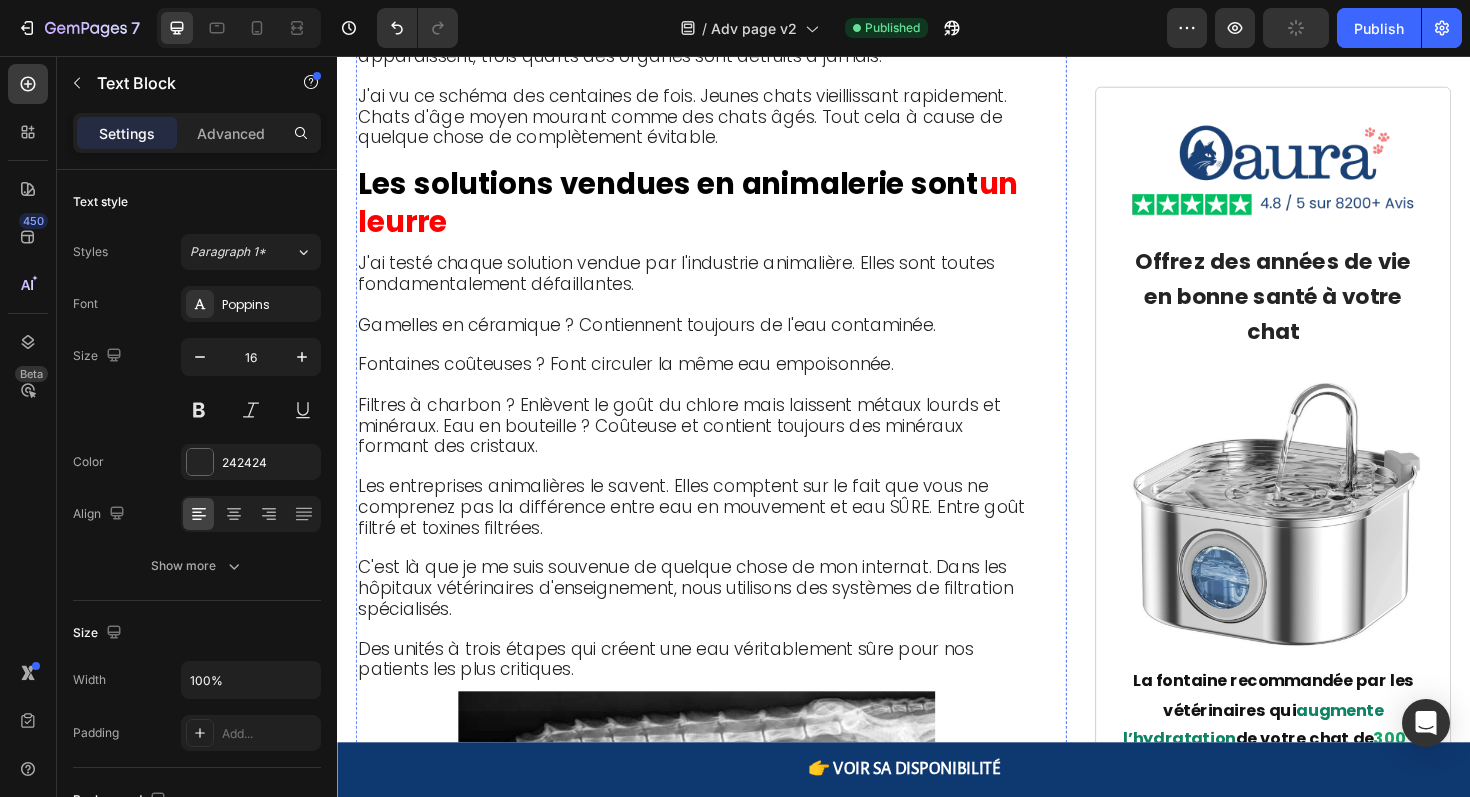 click on "Chloramine  qui brûle les tissus,  plomb  qui s'accumule dans les os, mercure qui détruit les neurones, résidus agricoles, solvants industriels, déchets pharmaceutiques que les stations d'épuration ne peuvent pas éliminer" at bounding box center [703, -568] 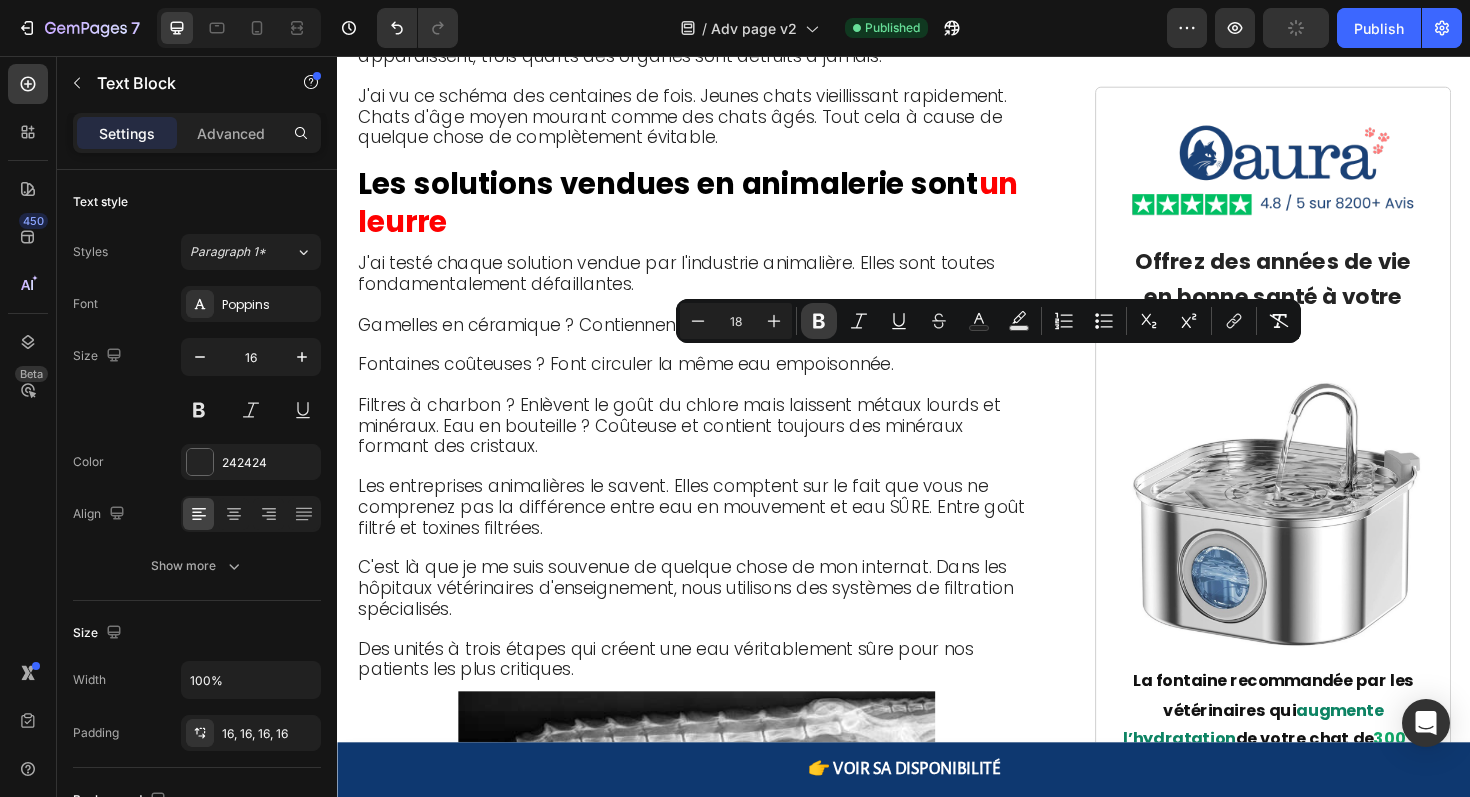 click 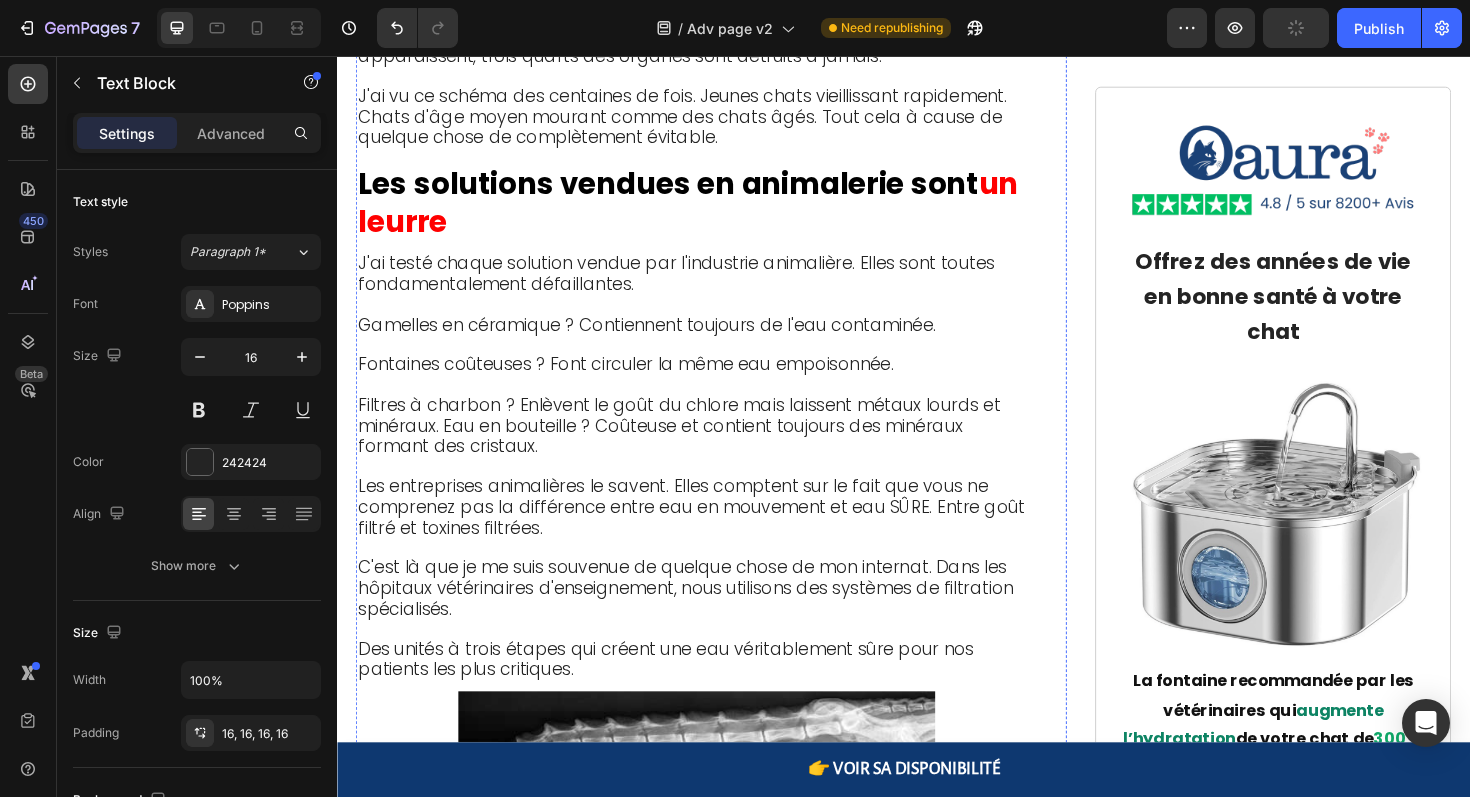 click at bounding box center (717, -475) 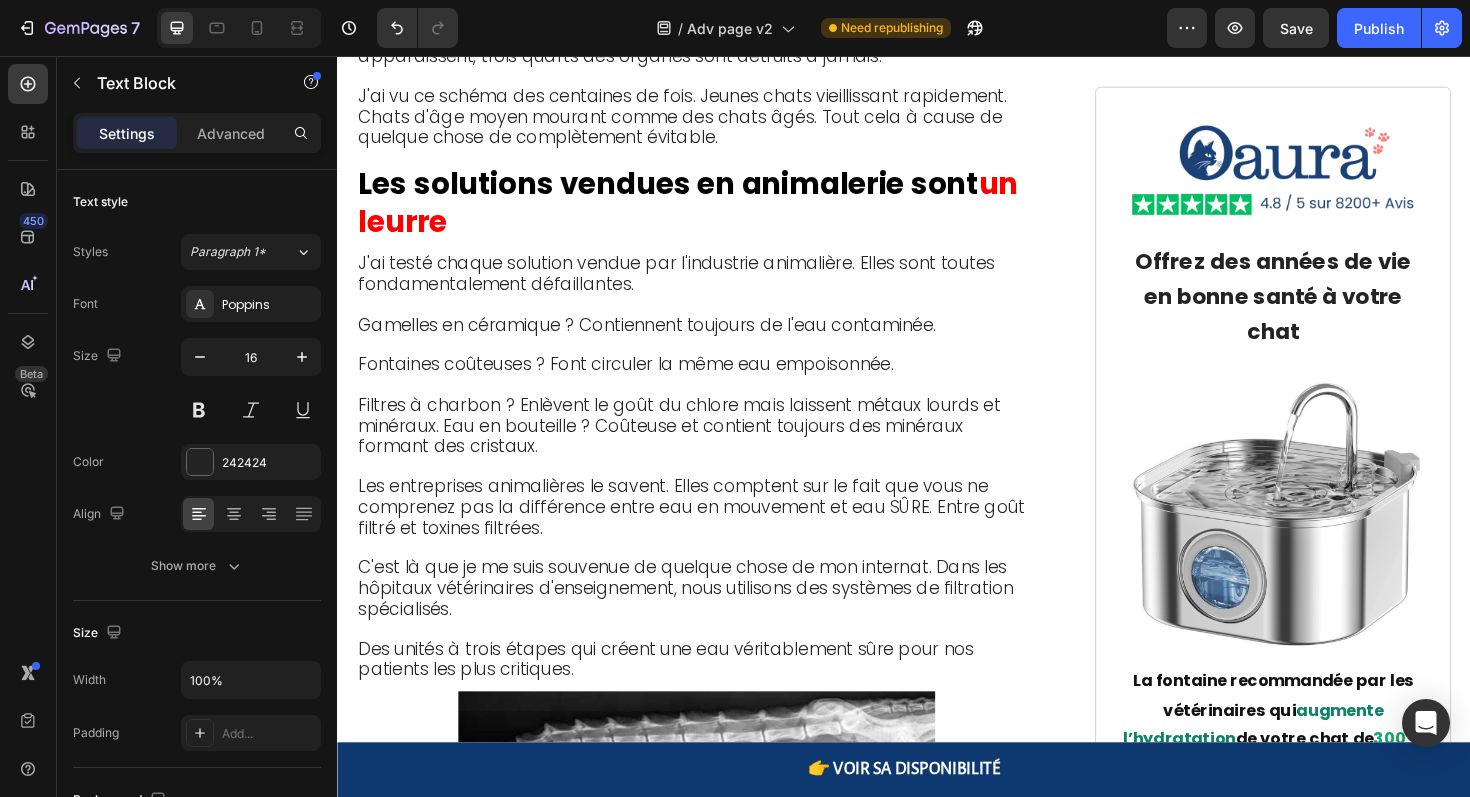 click on "Chloramine  qui brûle les tissus,  plomb  qui s'accumule dans les os,  mercure  qui détruit les neurones, résidus agricoles, solvants industriels, déchets pharmaceutiques que les stations d'épuration ne peuvent pas éliminer" at bounding box center (717, -568) 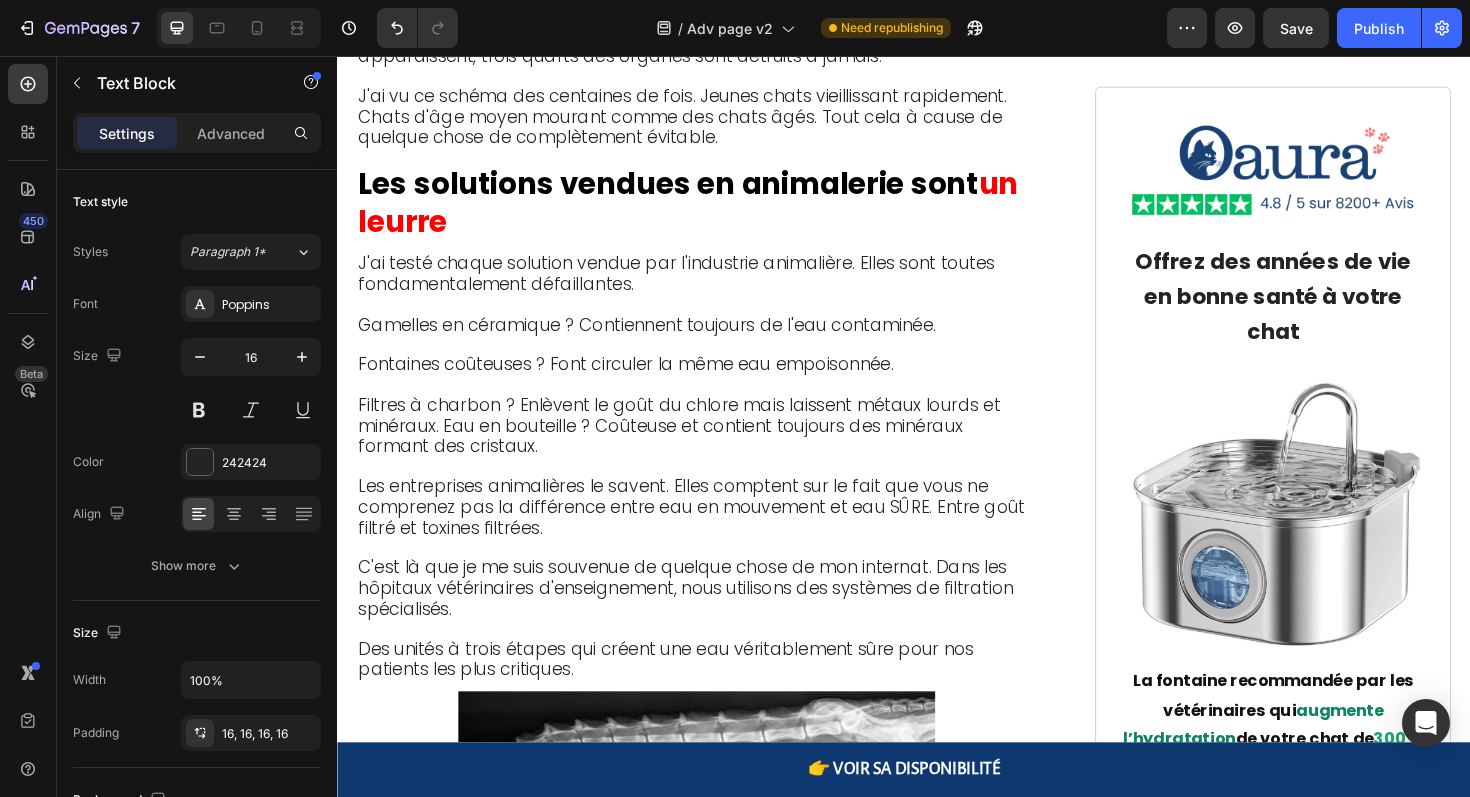 click on "Chloramine  qui brûle les tissus,  plomb  qui s'accumule dans les os,  mercure  qui détruit les neurones, résidus agricoles, solvants industriels, déchets pharmaceutiques que les stations d'épuration ne peuvent pas éliminer" at bounding box center (717, -568) 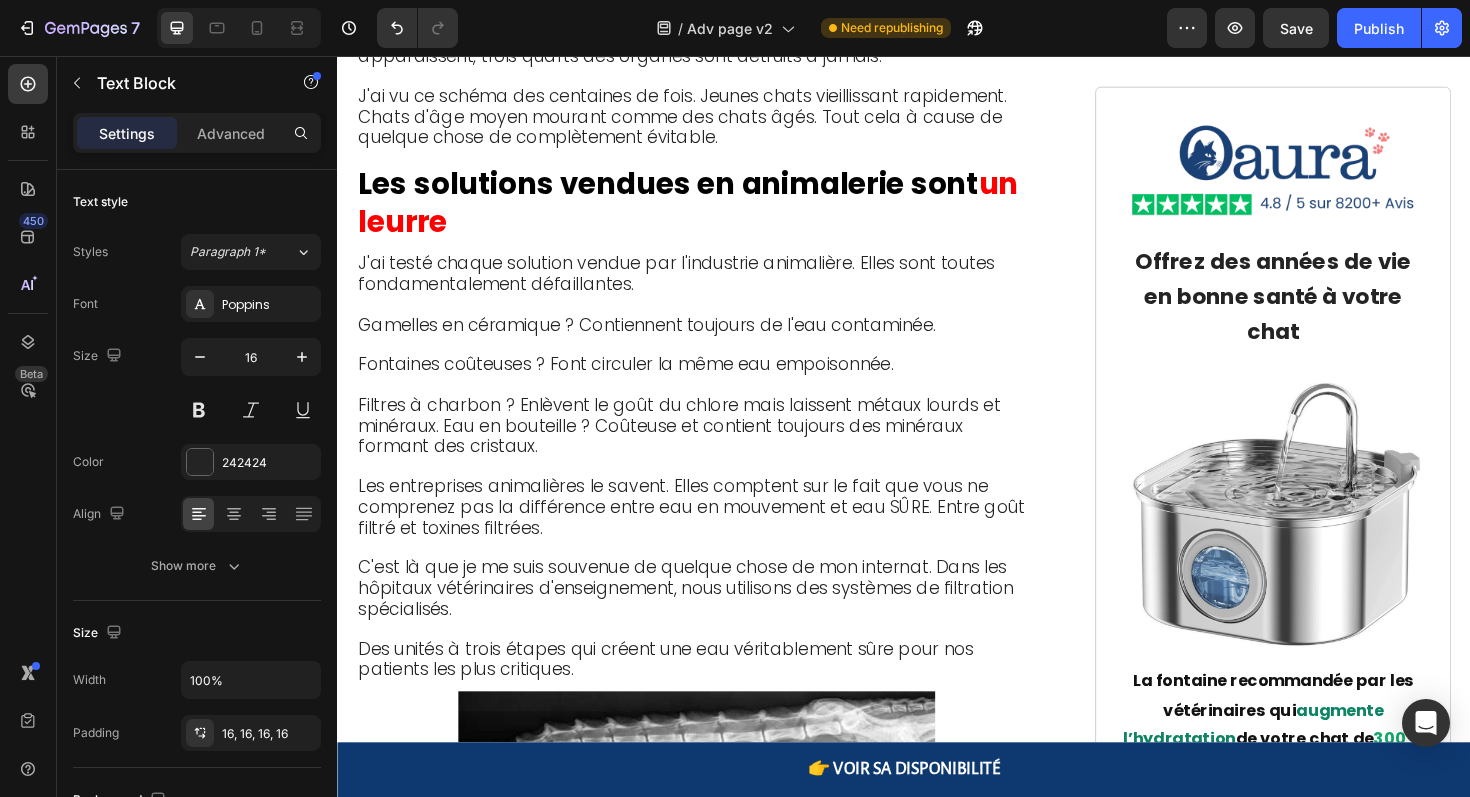 drag, startPoint x: 597, startPoint y: 405, endPoint x: 728, endPoint y: 403, distance: 131.01526 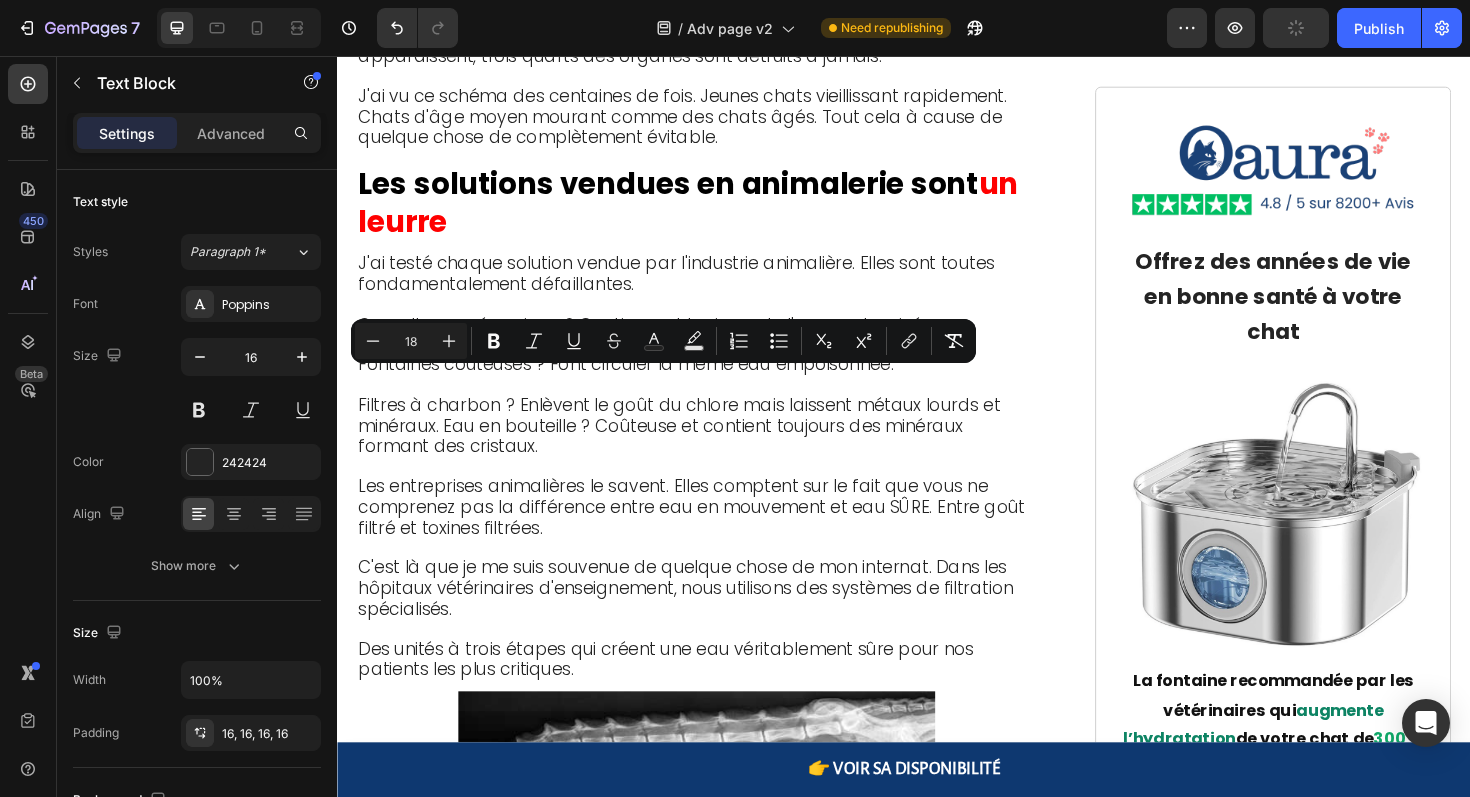 drag, startPoint x: 737, startPoint y: 403, endPoint x: 592, endPoint y: 405, distance: 145.0138 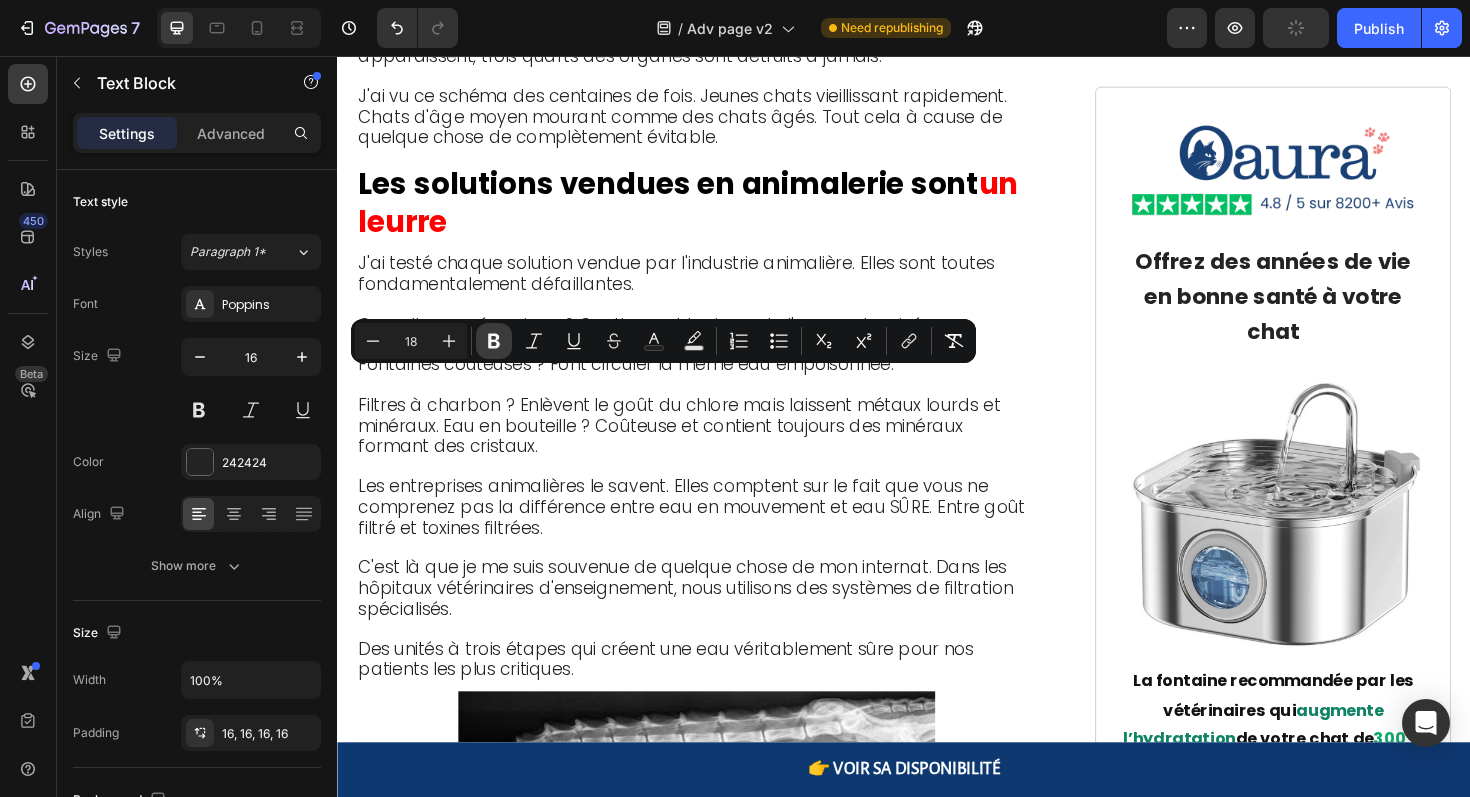 click 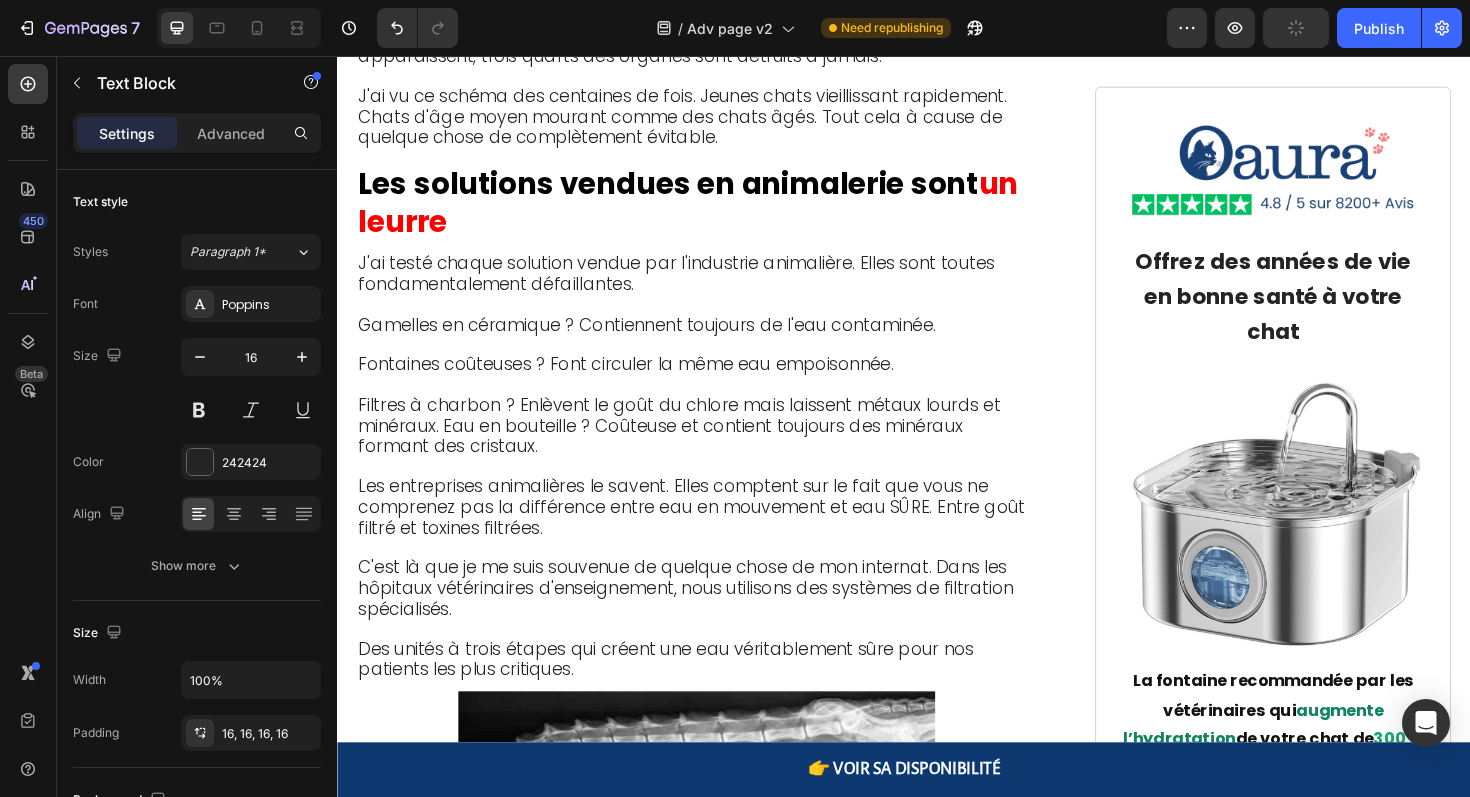 click on "Chloramine  qui brûle les tissus,  plomb  qui s'accumule dans les os,  mercure  qui détruit les neurones,  résidus agricoles , solvants industriels, déchets pharmaceutiques que les stations d'épuration ne peuvent pas éliminer" at bounding box center [717, -568] 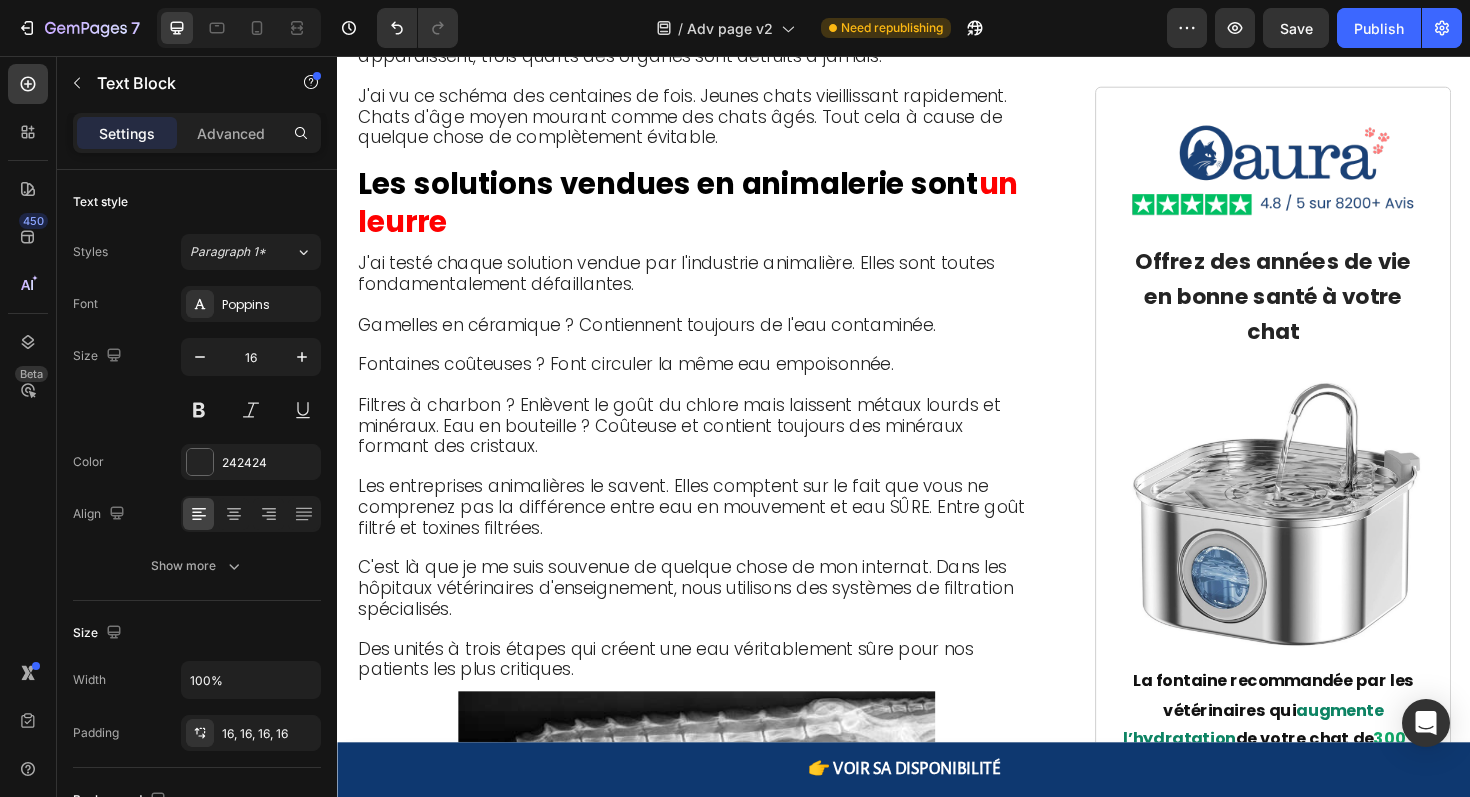 drag, startPoint x: 758, startPoint y: 404, endPoint x: 918, endPoint y: 403, distance: 160.00313 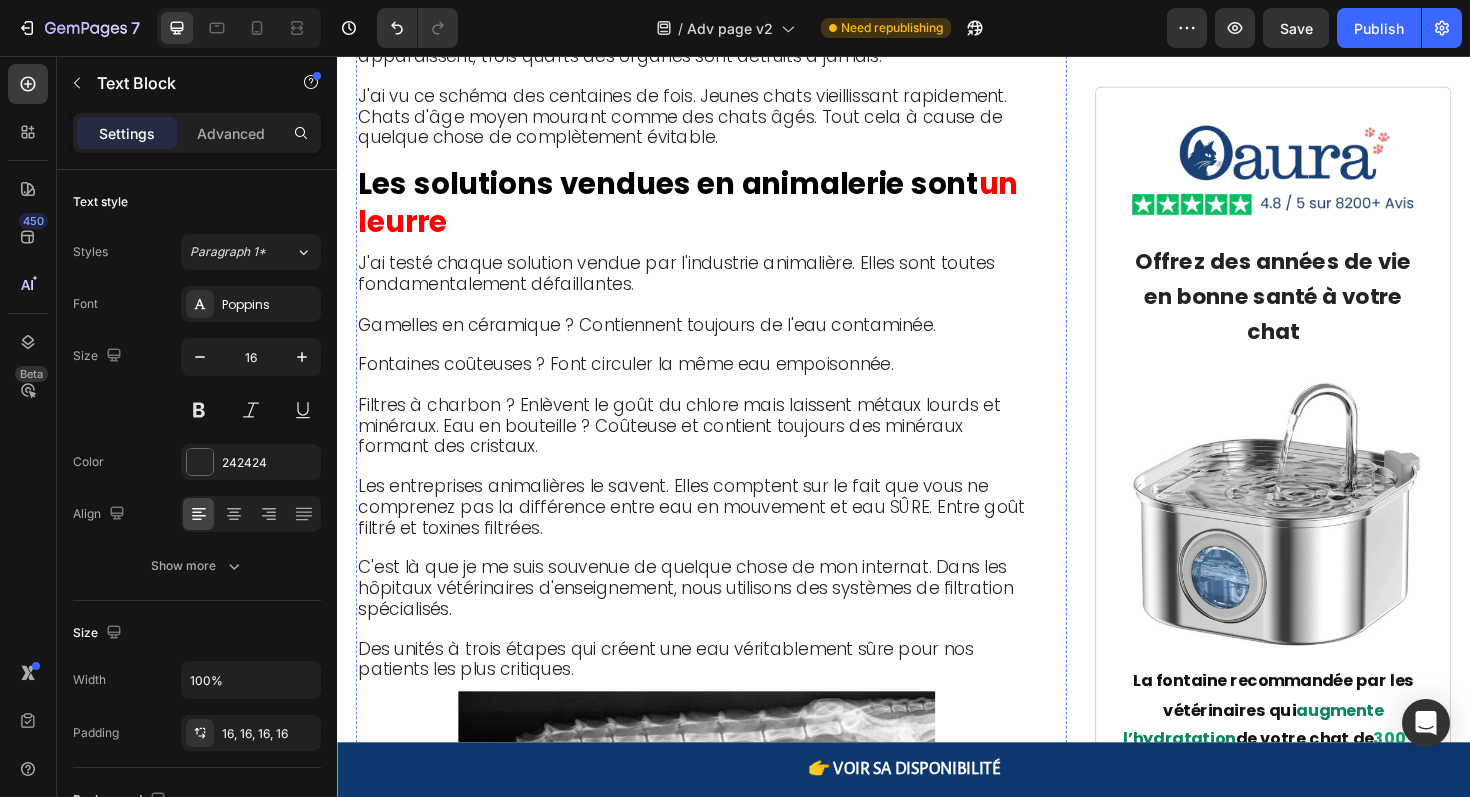 click on "Les chats peuvent sentir et goûter ces contaminants à des concentrations que nous ne pouvons même pas détecter." at bounding box center (713, -444) 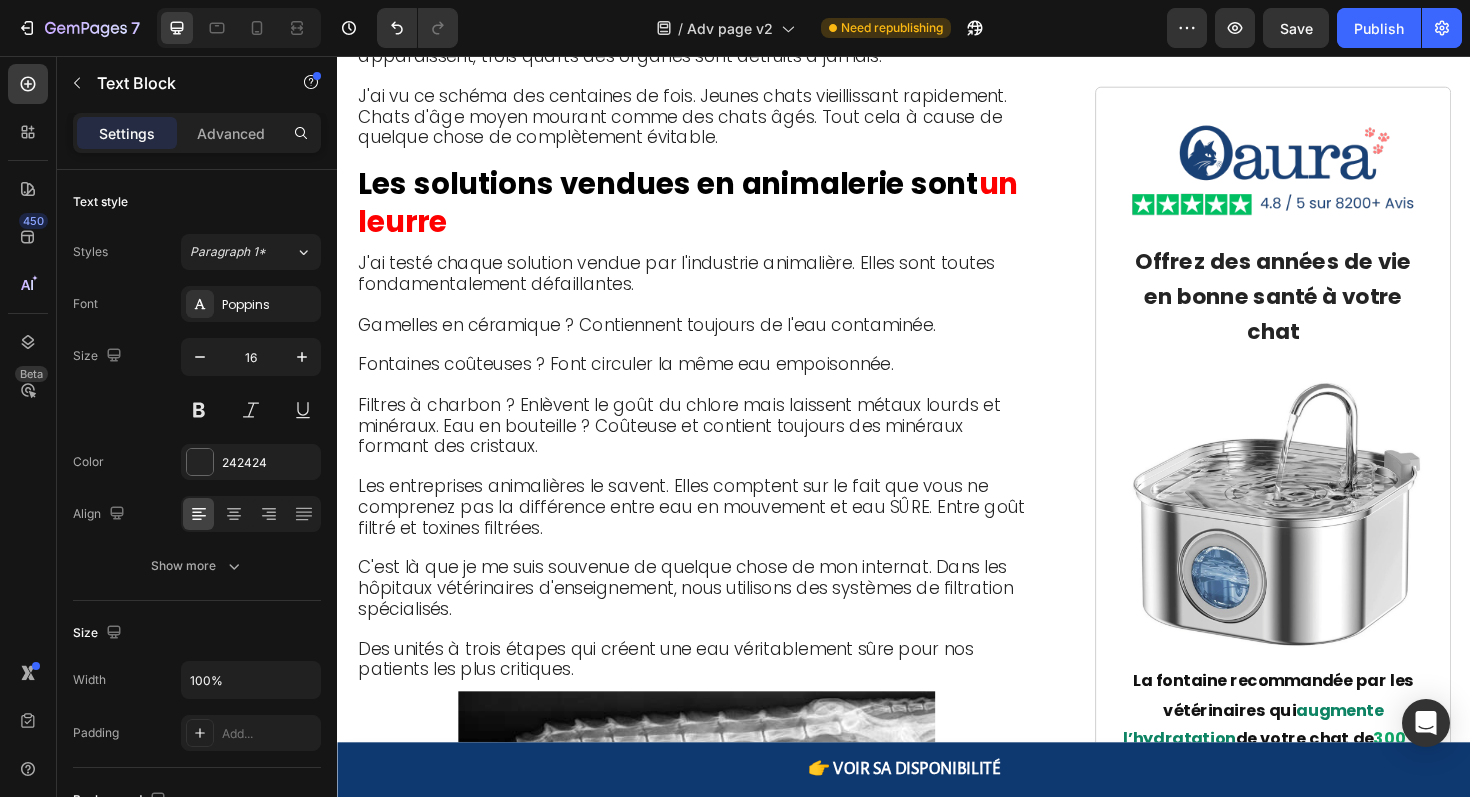 click on "Chloramine  qui brûle les tissus,  plomb  qui s'accumule dans les os,  mercure  qui détruit les neurones,  résidus agricoles , solvants industriels, déchets pharmaceutiques que les stations d'épuration ne peuvent pas éliminer" at bounding box center [717, -568] 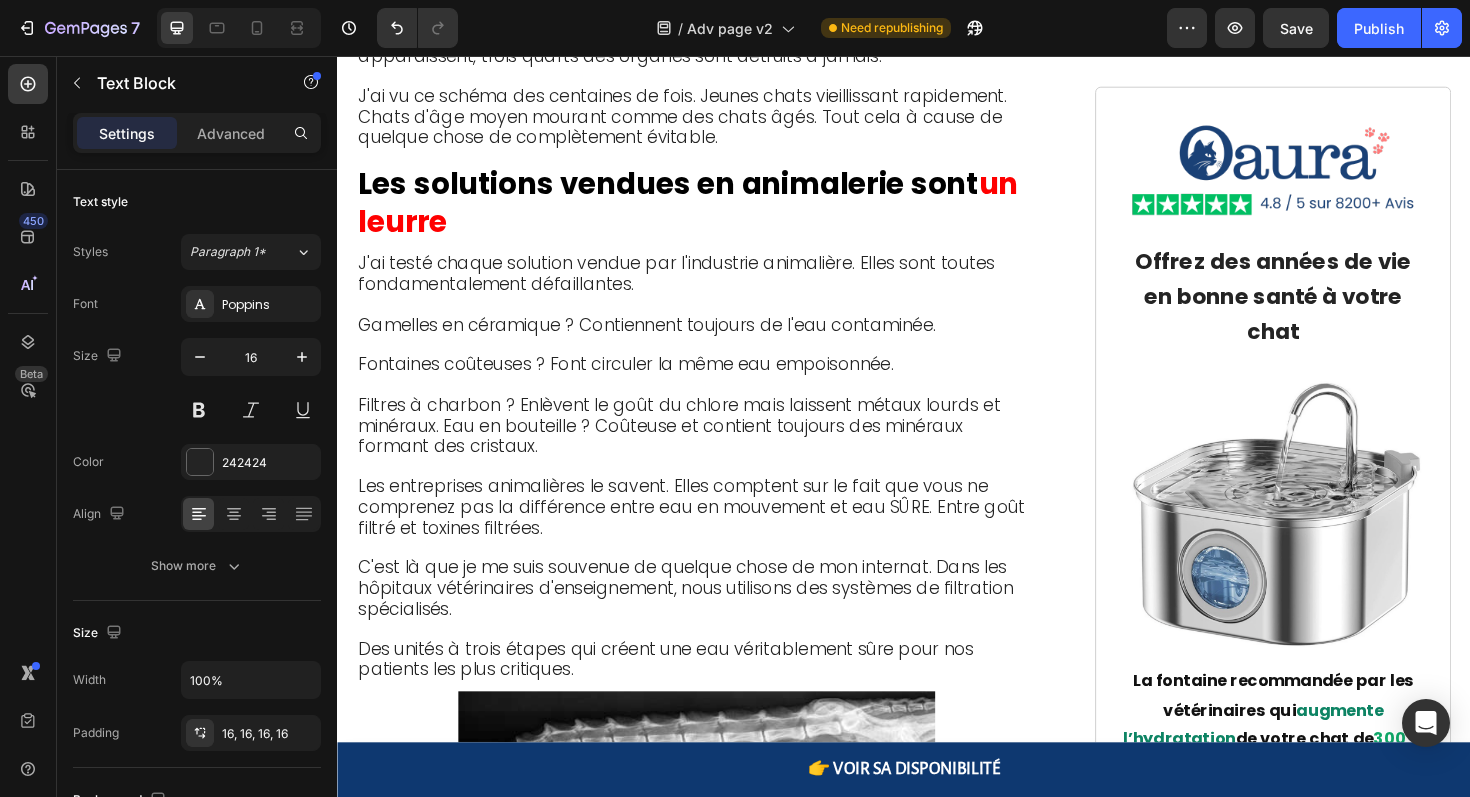 click on "Chloramine  qui brûle les tissus,  plomb  qui s'accumule dans les os,  mercure  qui détruit les neurones,  résidus agricoles , solvants industriels, déchets pharmaceutiques que les stations d'épuration ne peuvent pas éliminer" at bounding box center [717, -568] 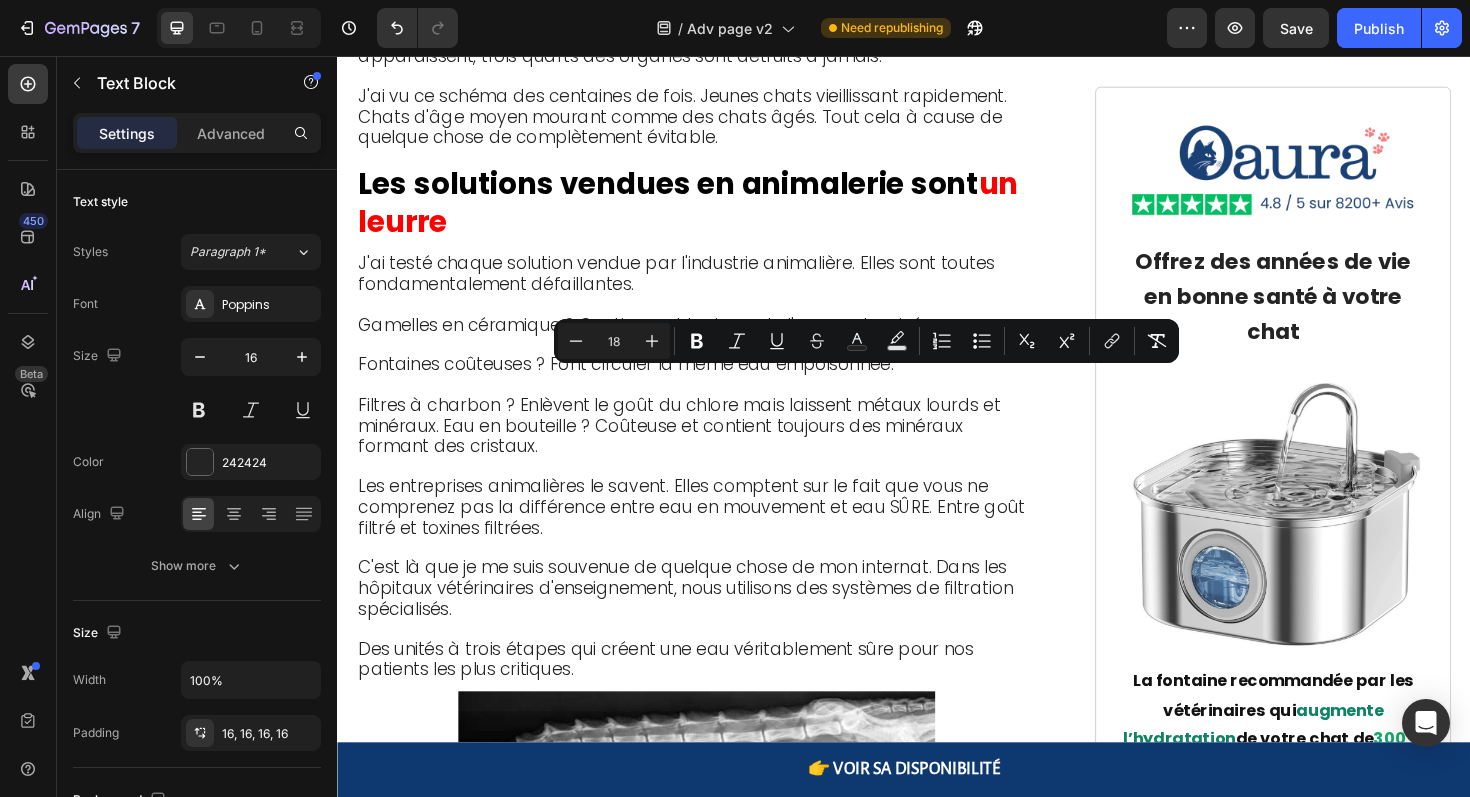 click on "Chloramine  qui brûle les tissus,  plomb  qui s'accumule dans les os,  mercure  qui détruit les neurones,  résidus agricoles , solvants industriels, déchets pharmaceutiques que les stations d'épuration ne peuvent pas éliminer" at bounding box center [717, -568] 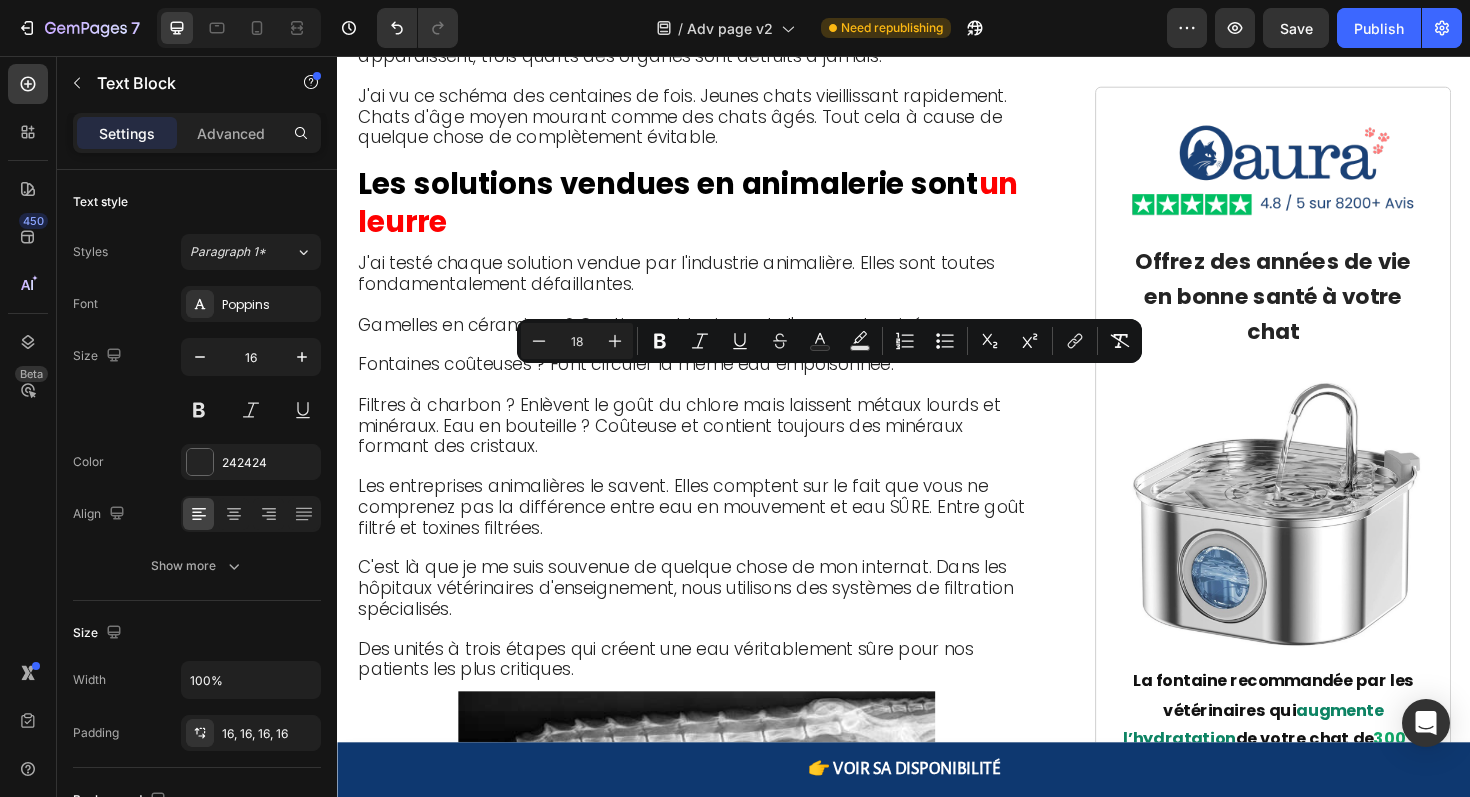 drag, startPoint x: 759, startPoint y: 402, endPoint x: 922, endPoint y: 402, distance: 163 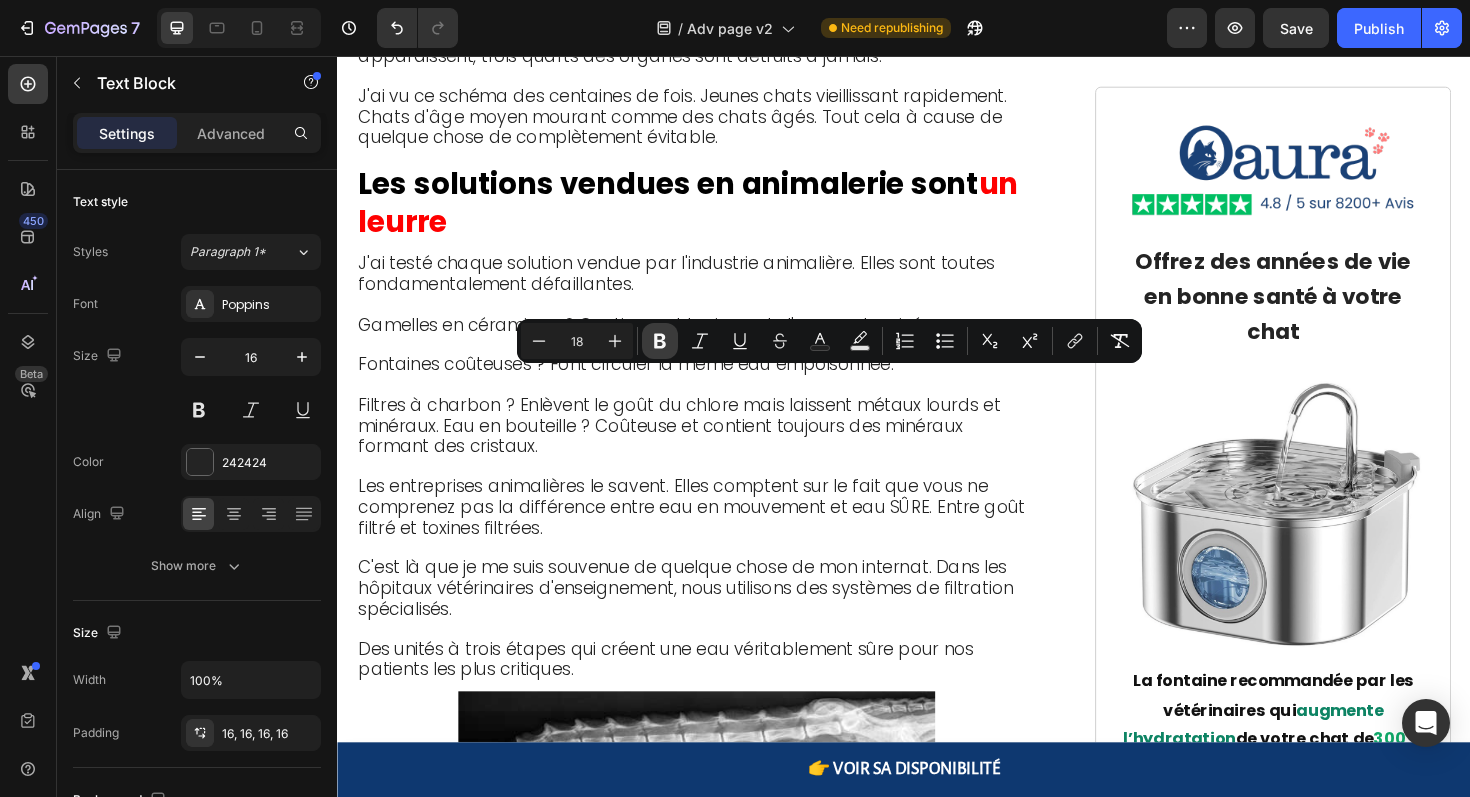 click 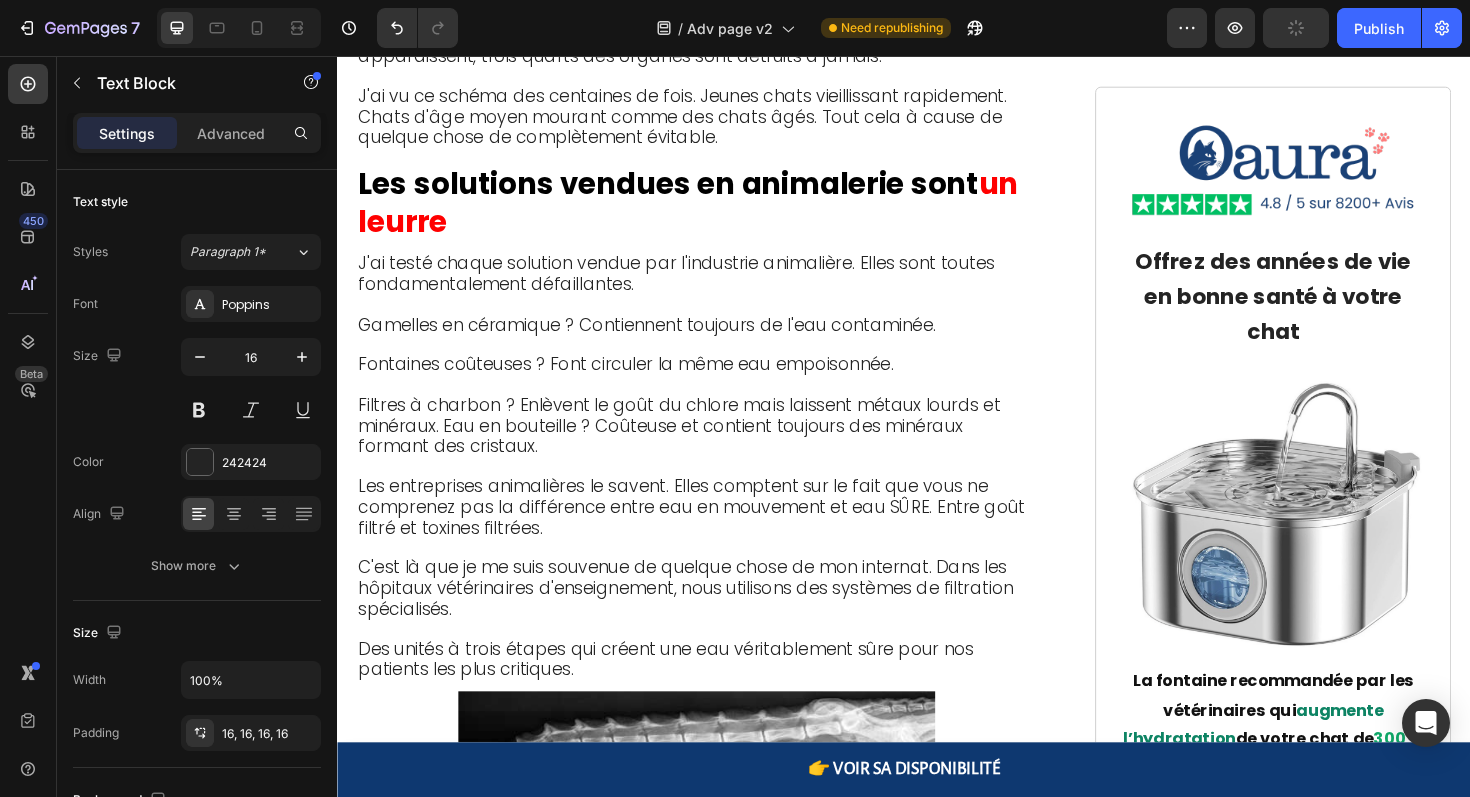 click on "Chloramine  qui brûle les tissus,  plomb  qui s'accumule dans les os,  mercure  qui détruit les neurones,  résidus agricoles ,  solvants industriels , déchets pharmaceutiques que les stations d'épuration ne peuvent pas éliminer" at bounding box center (717, -568) 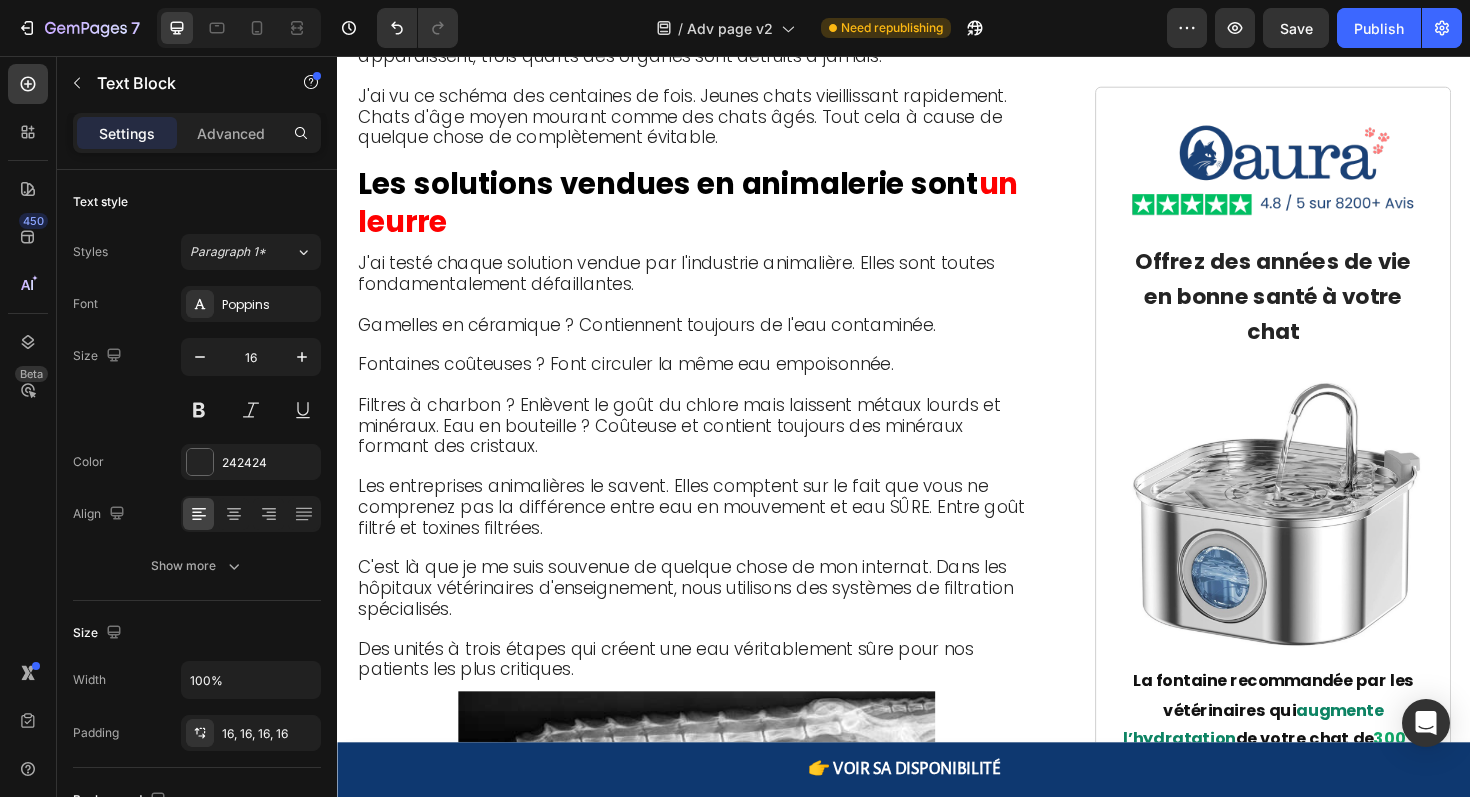 click on "Chloramine  qui brûle les tissus,  plomb  qui s'accumule dans les os,  mercure  qui détruit les neurones,  résidus agricoles ,  solvants industriels , déchets pharmaceutiques que les stations d'épuration ne peuvent pas éliminer" at bounding box center [717, -568] 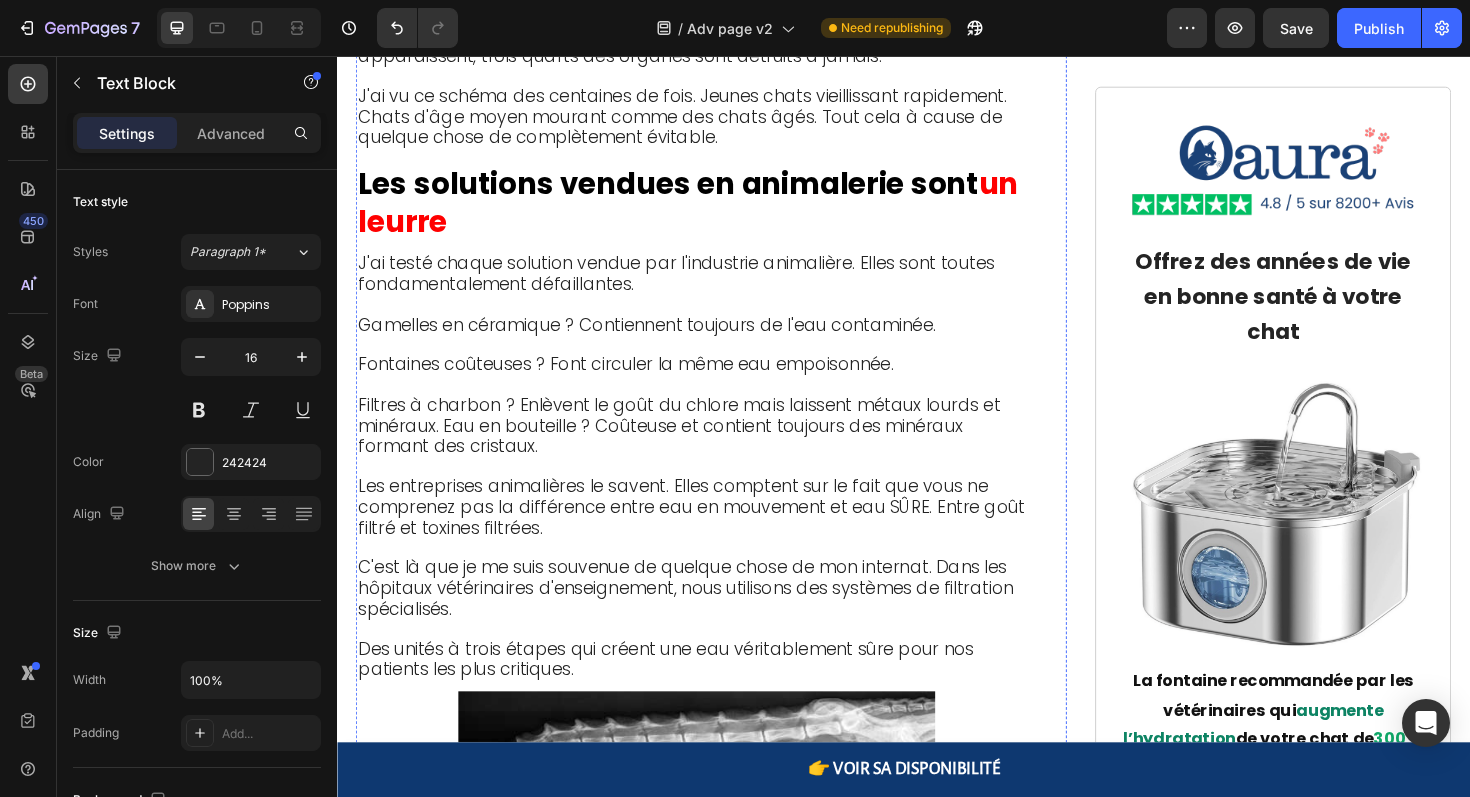 click on "Les chats peuvent sentir et goûter ces contaminants à des concentrations que nous ne pouvons même pas détecter." at bounding box center [713, -444] 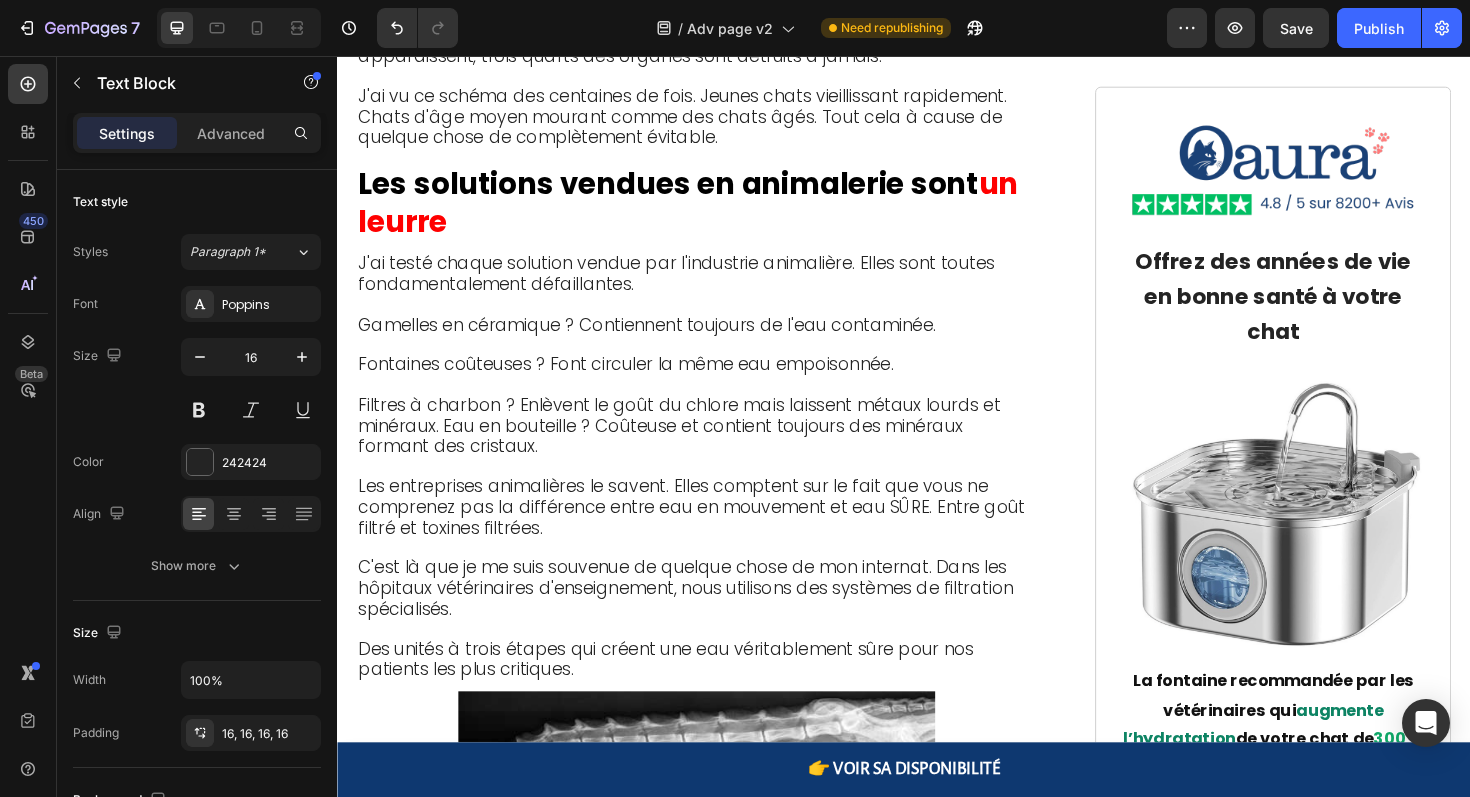 click on "Chloramine  qui brûle les tissus,  plomb  qui s'accumule dans les os,  mercure  qui détruit les neurones,  résidus agricoles ,  solvants industriels , déchets pharmaceutiques que les stations d'épuration ne peuvent pas éliminer" at bounding box center [717, -568] 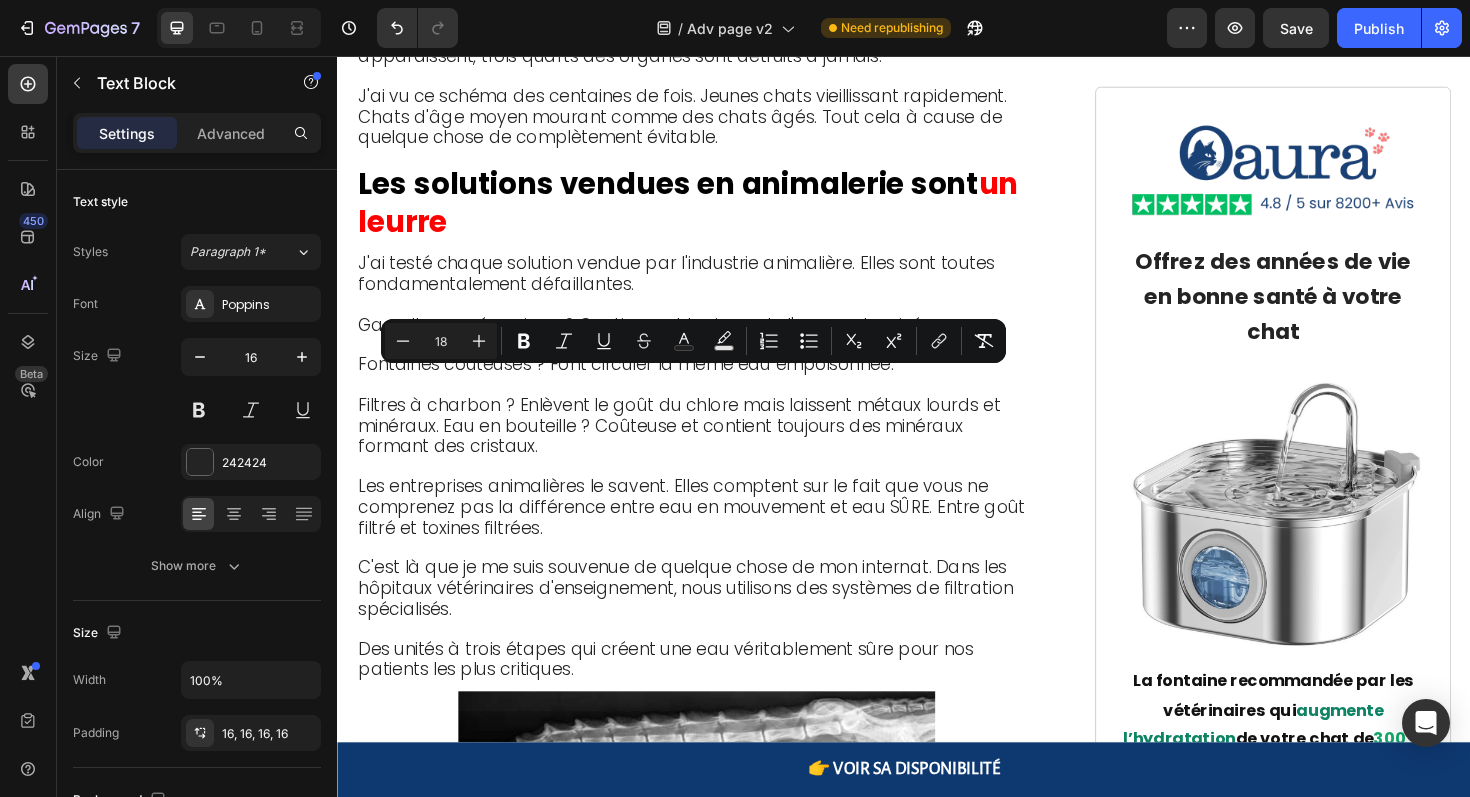 drag, startPoint x: 949, startPoint y: 404, endPoint x: 530, endPoint y: 424, distance: 419.47705 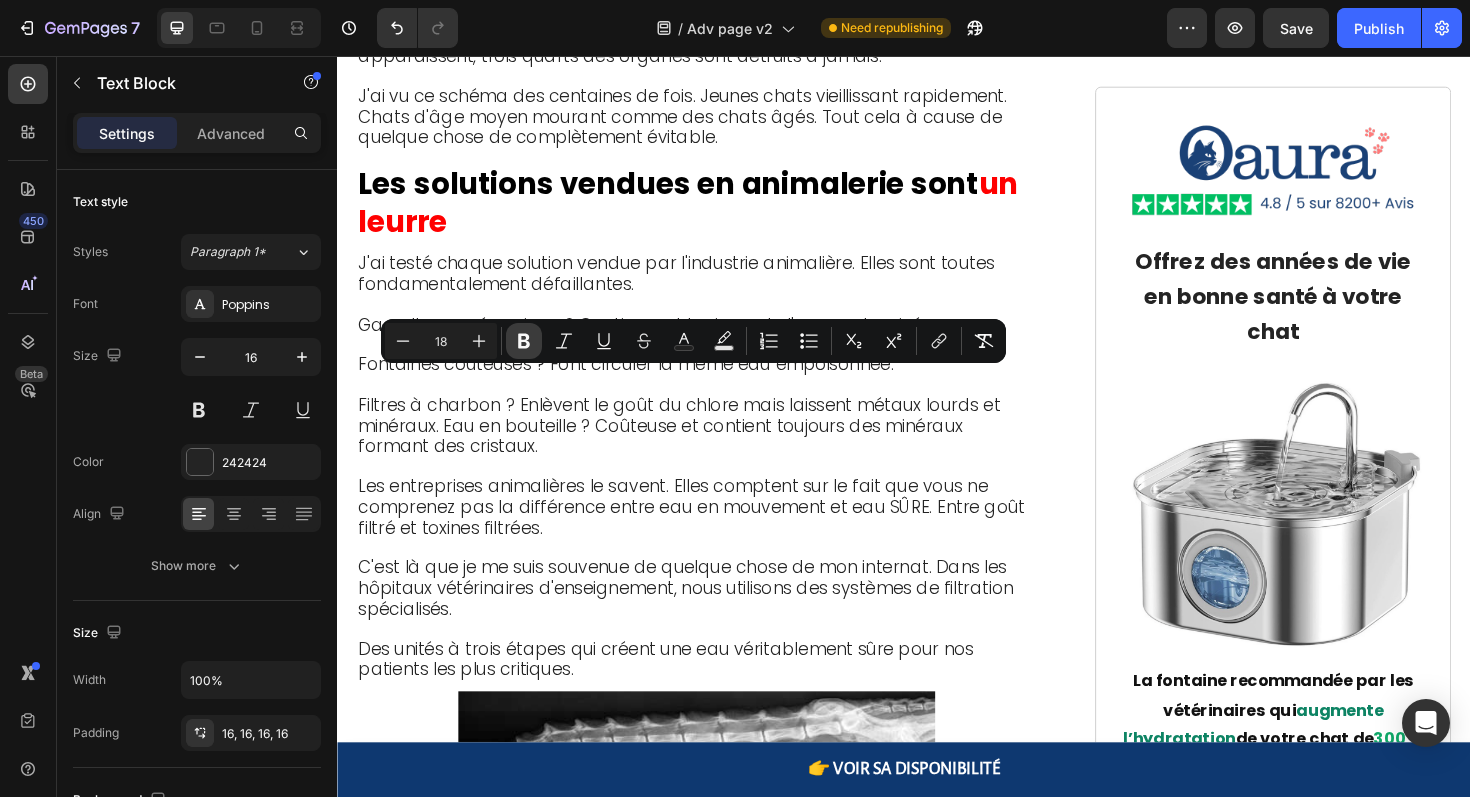 click 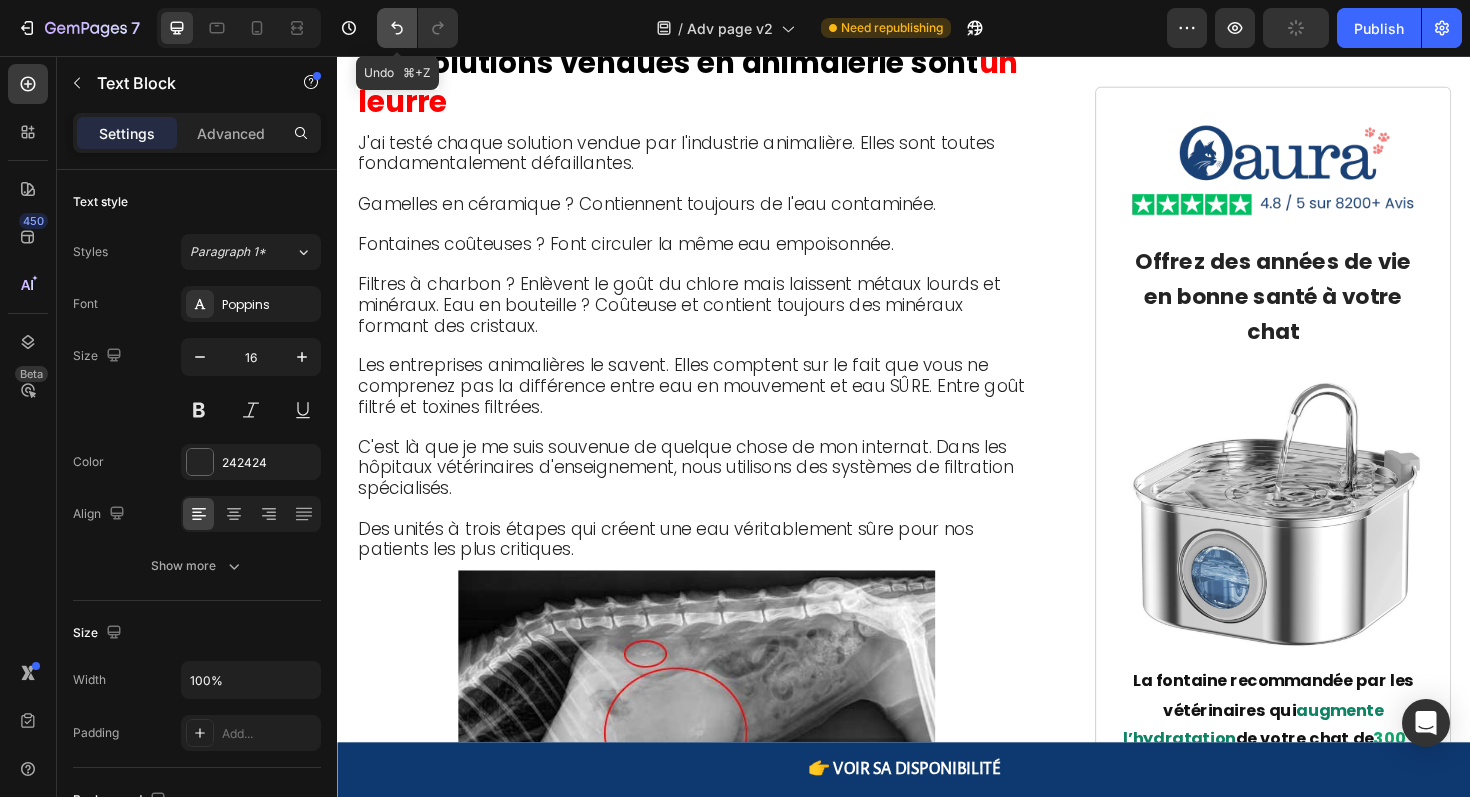 click 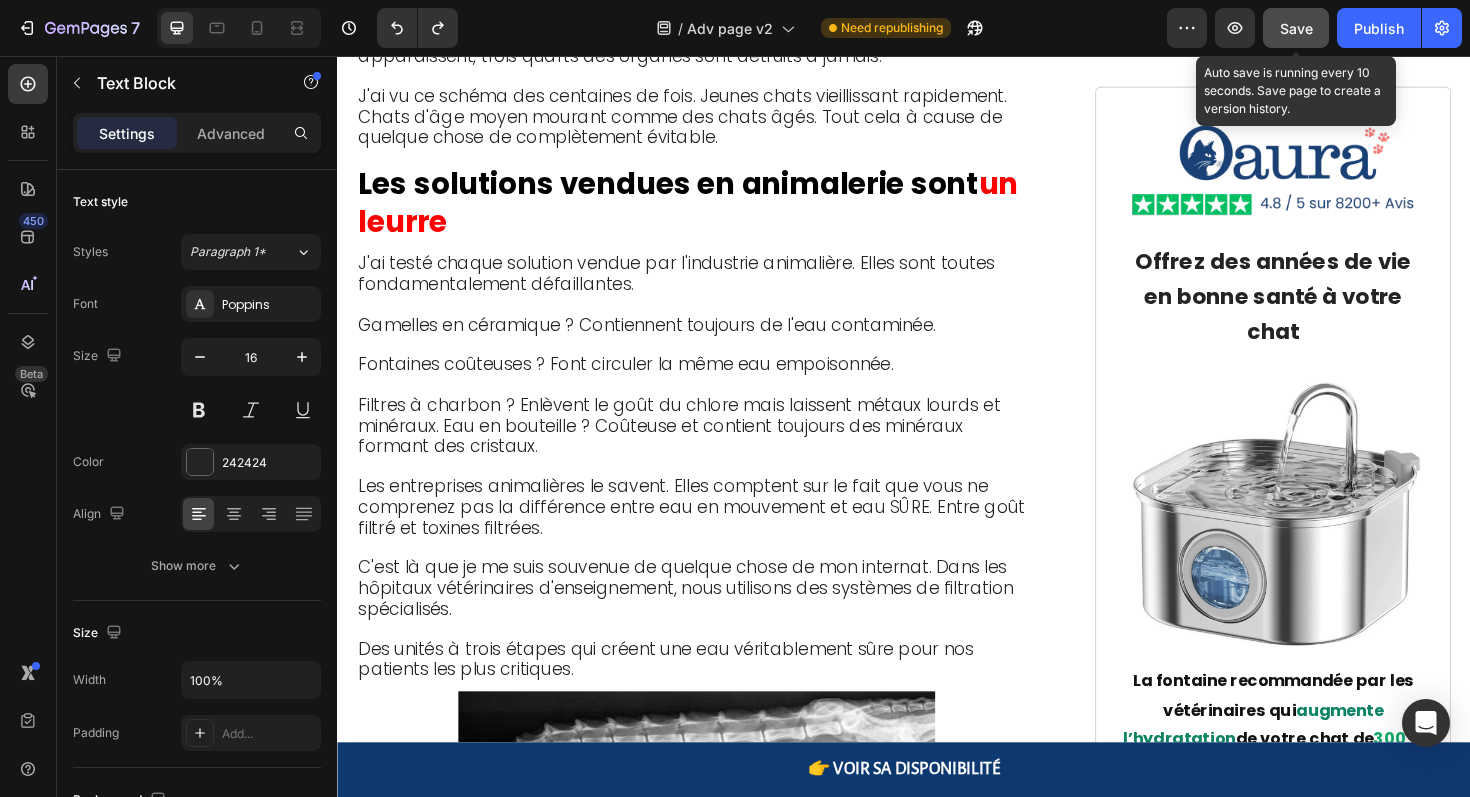 click on "Save" at bounding box center (1296, 28) 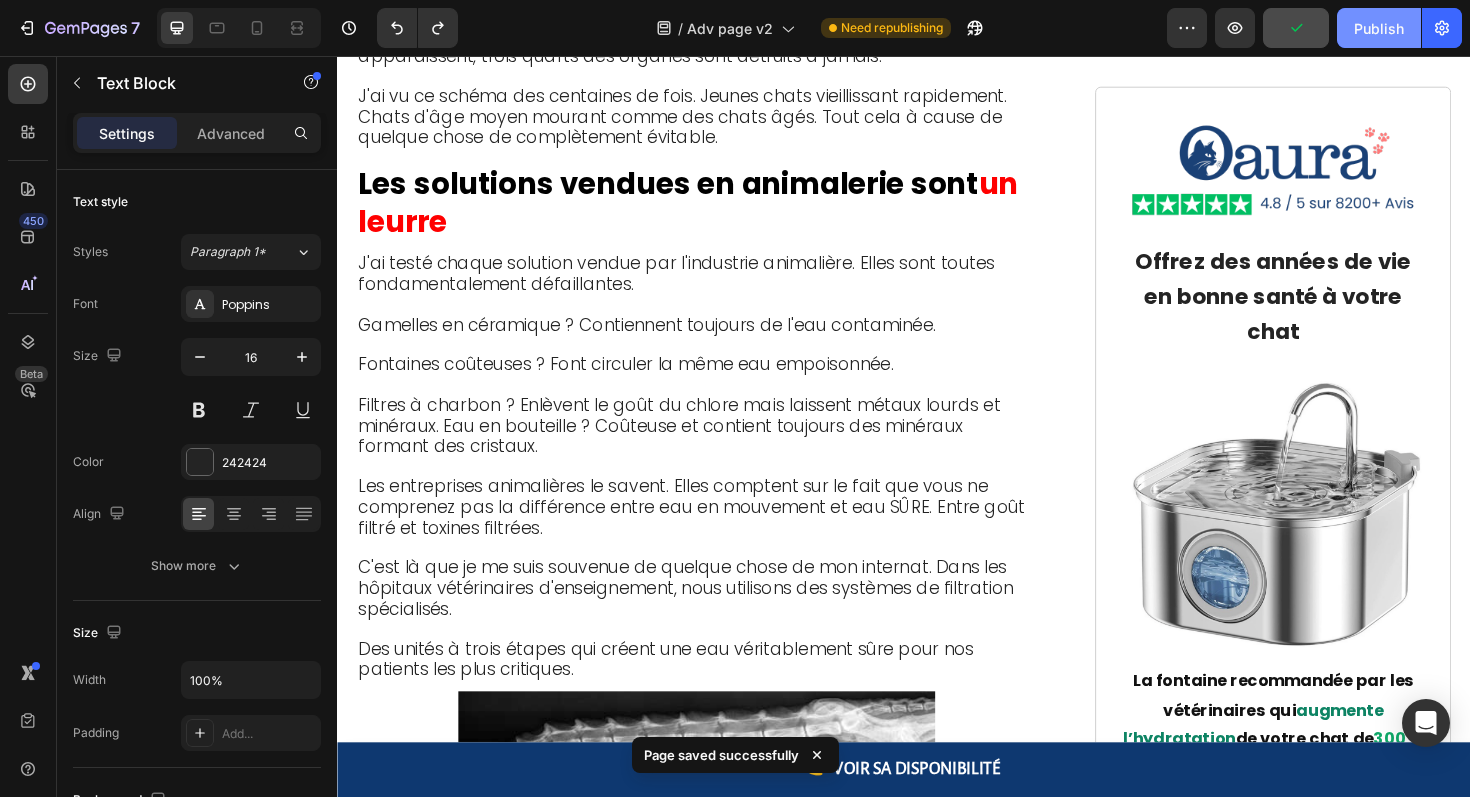 click on "Publish" at bounding box center (1379, 28) 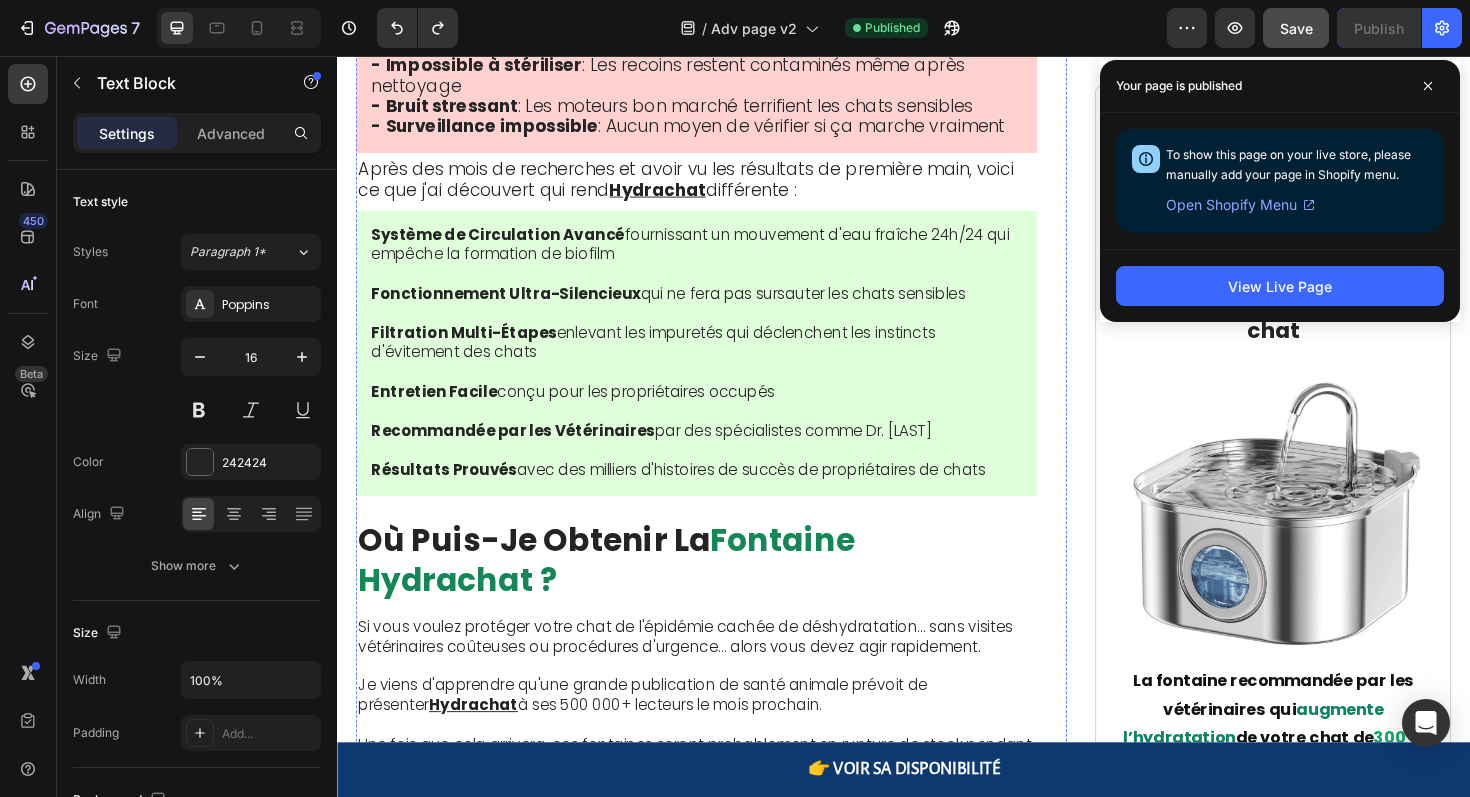 scroll, scrollTop: 5647, scrollLeft: 0, axis: vertical 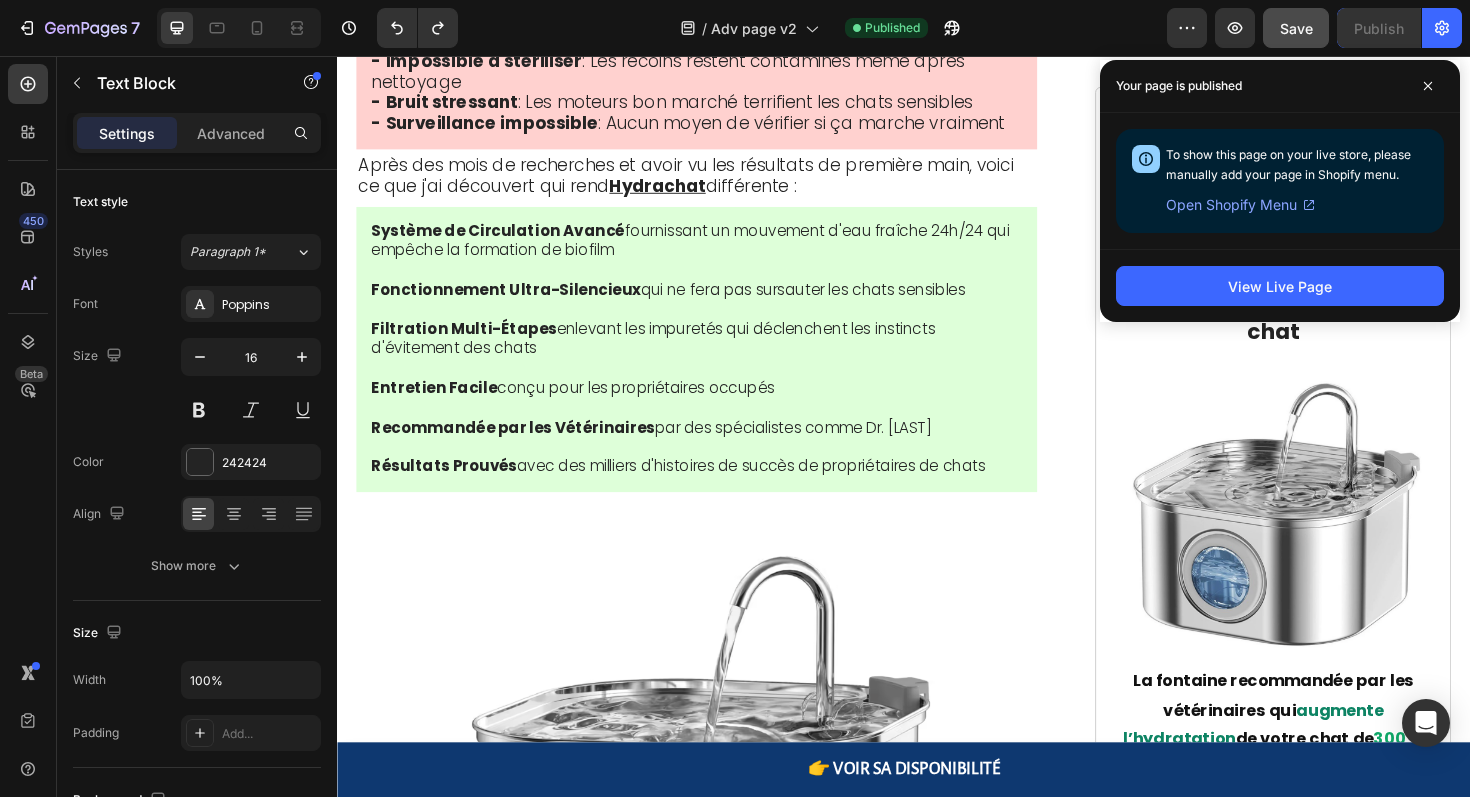 click on "Hydrachat a incorporé le système exact de triple-filtration que nous utilisons dans les hôpitaux vétérinaires :" at bounding box center [702, -1150] 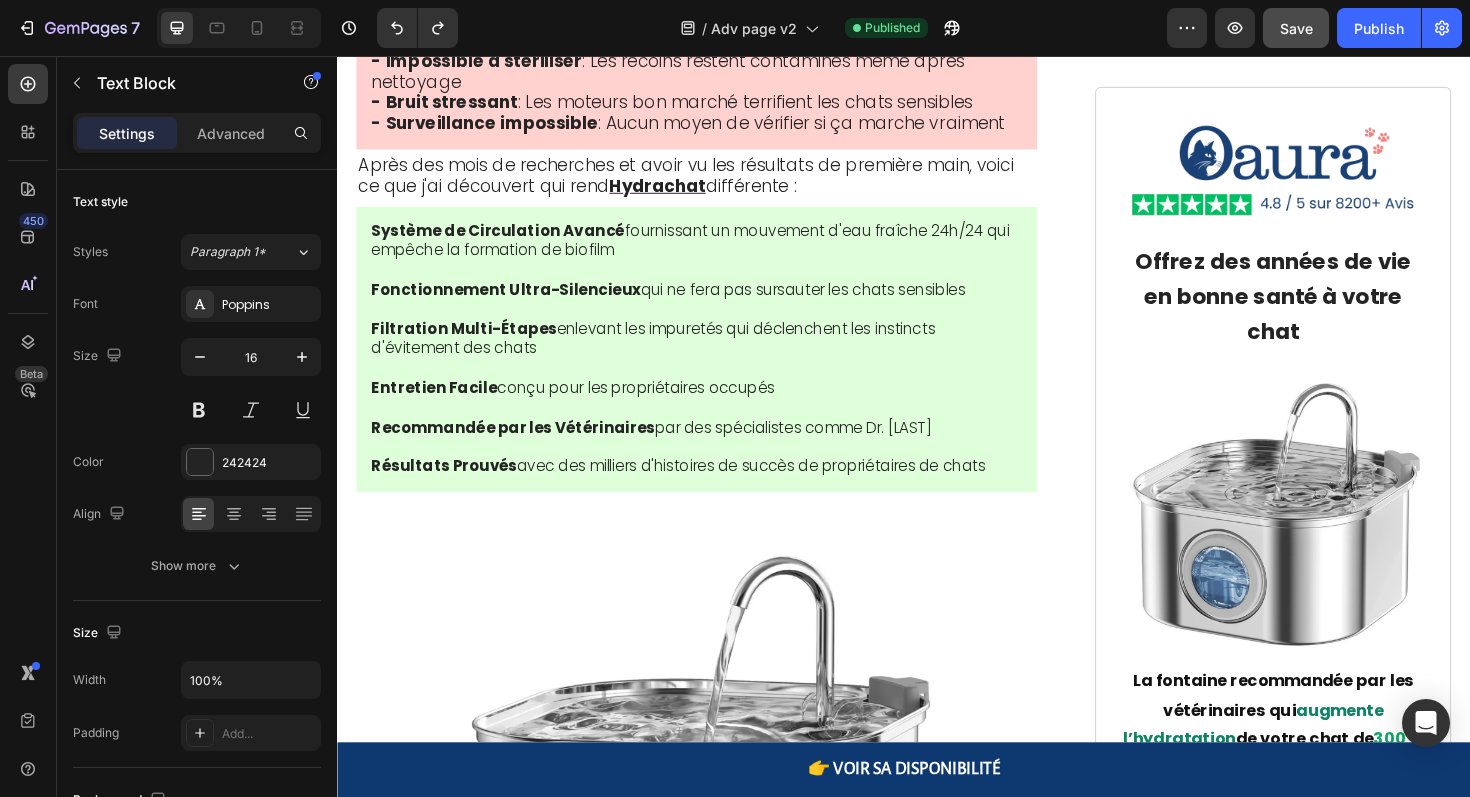 click on "Hydrachat a incorporé le système exact de triple-filtration que nous utilisons dans les hôpitaux vétérinaires :" at bounding box center (702, -1150) 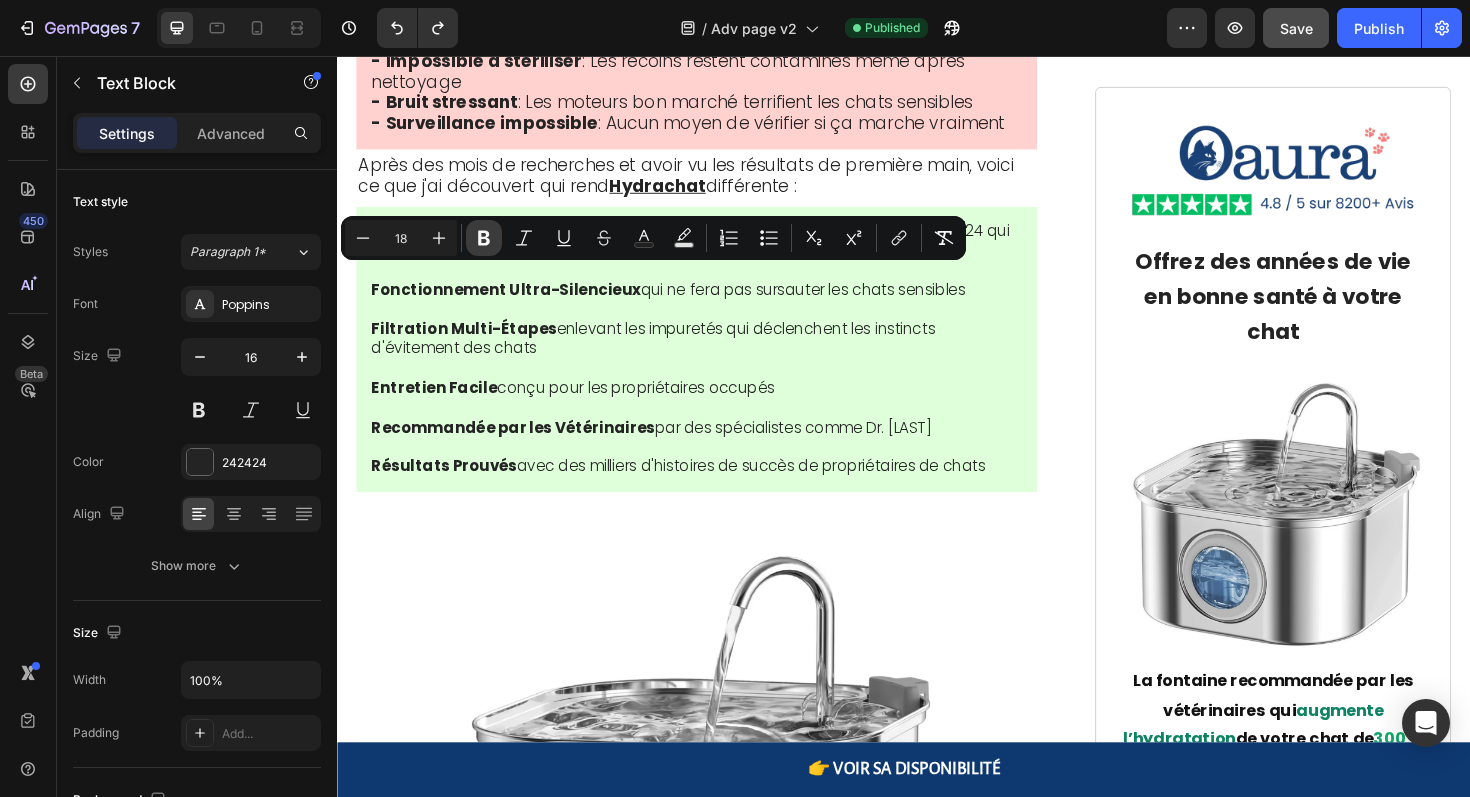 click 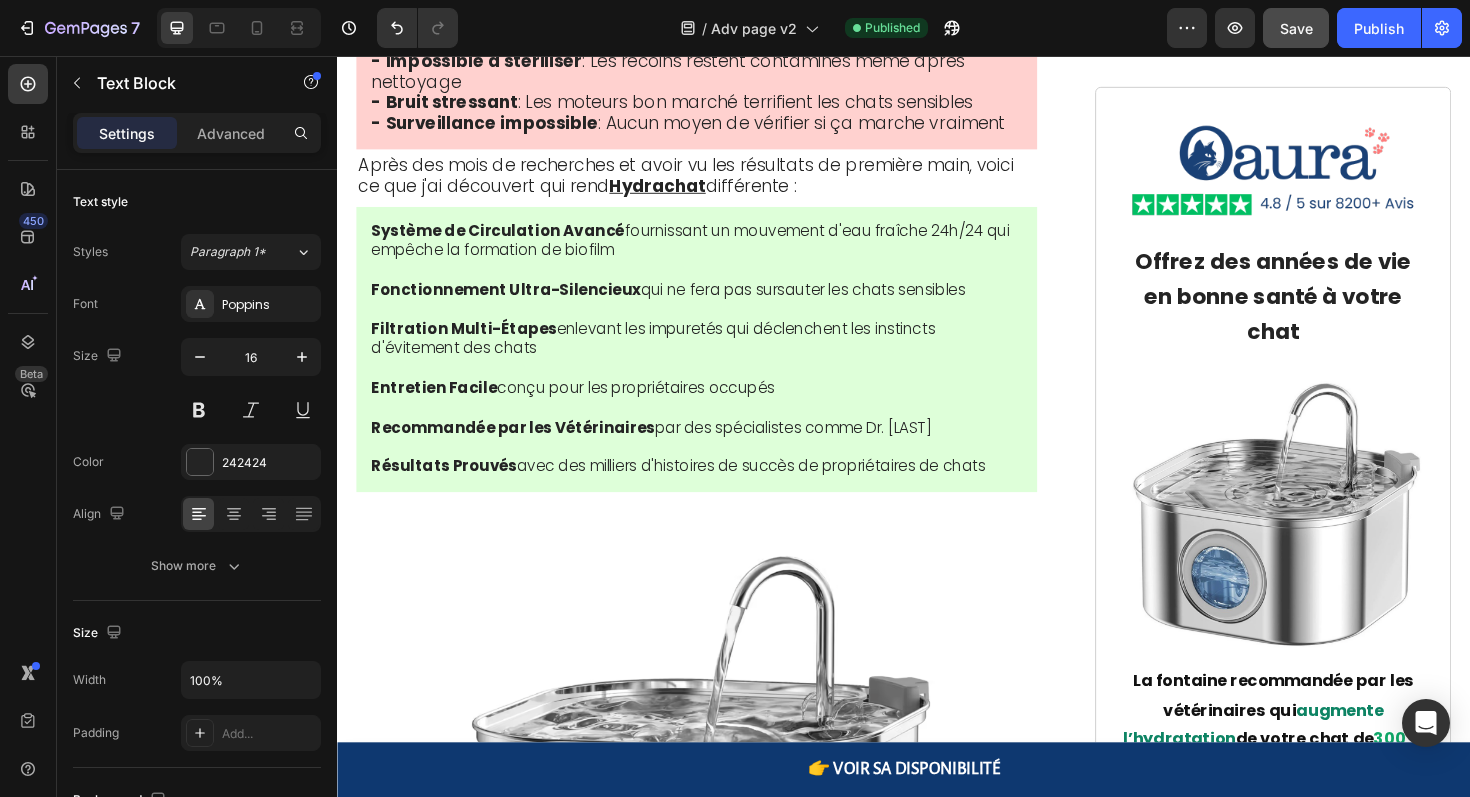 click on "Charbon actif  → capte les produits chimiques" at bounding box center [580, -1041] 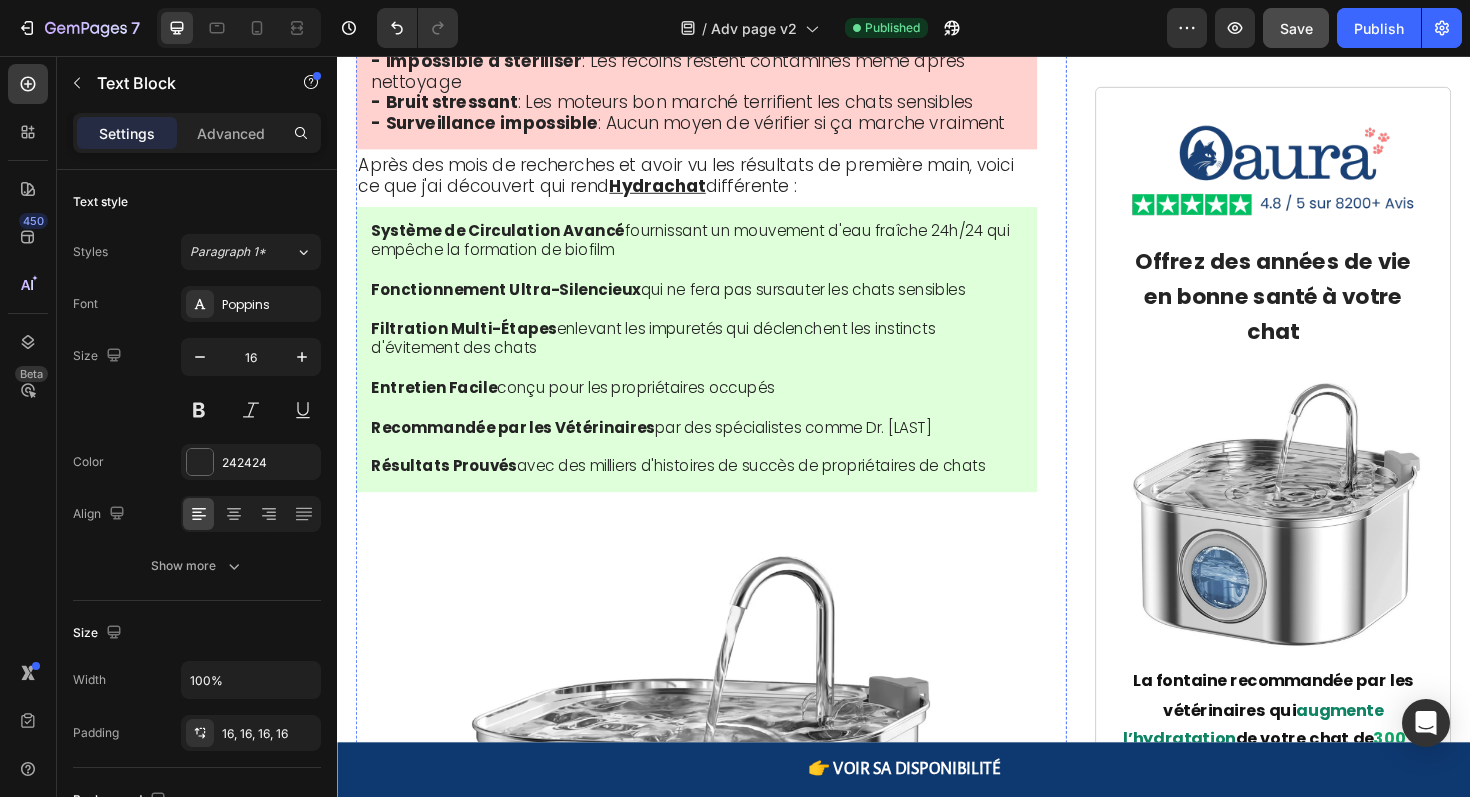 click on "J'en ai commandé une immédiatement. Je l'ai installée dans le service chat de ma clinique où vivent nos chats donneurs de sang. Ces chats avaient accès à plusieurs sources d'eau mais buvaient rarement beaucoup." at bounding box center [710, -884] 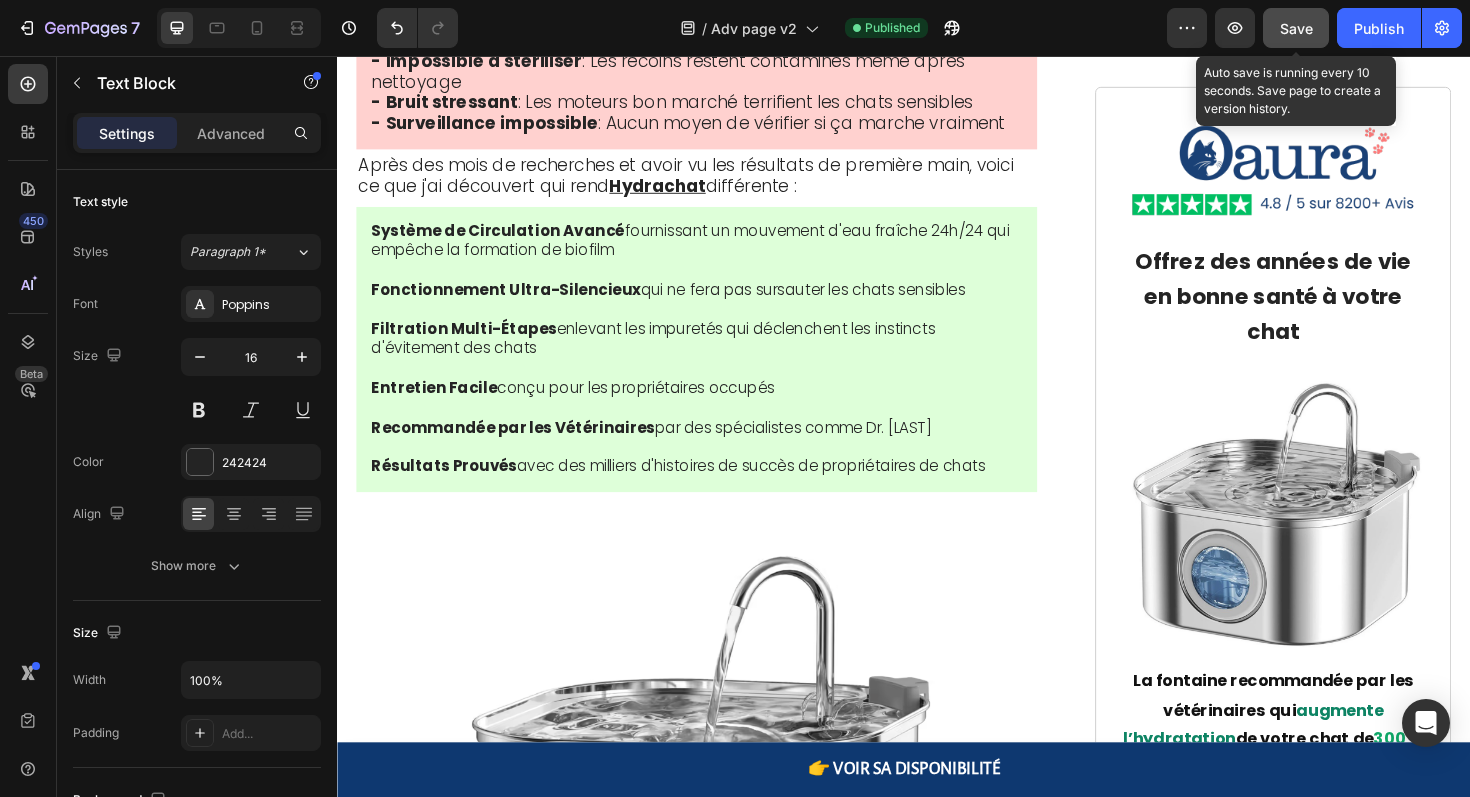 click on "Save" at bounding box center [1296, 28] 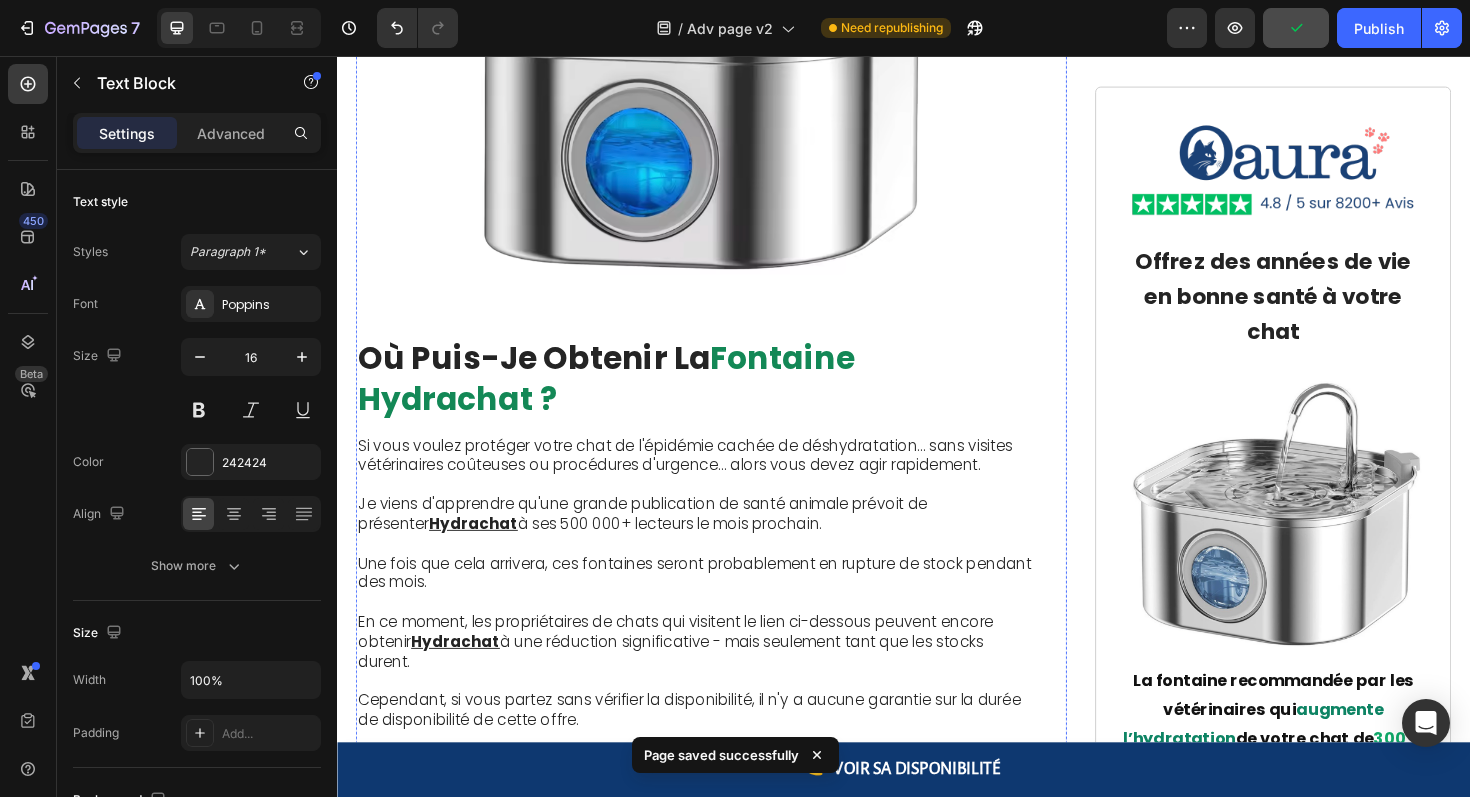 scroll, scrollTop: 6395, scrollLeft: 0, axis: vertical 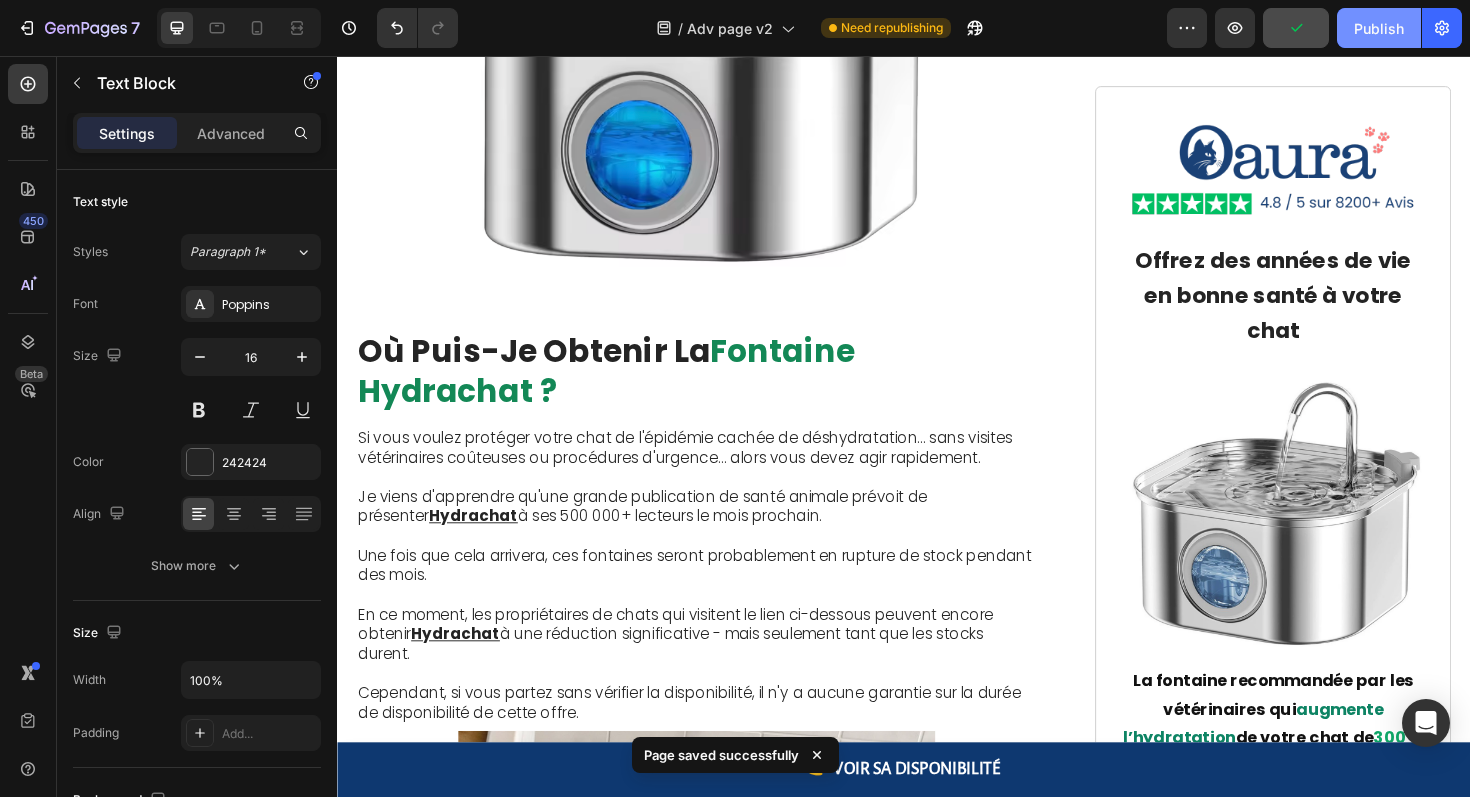 click on "Publish" at bounding box center (1379, 28) 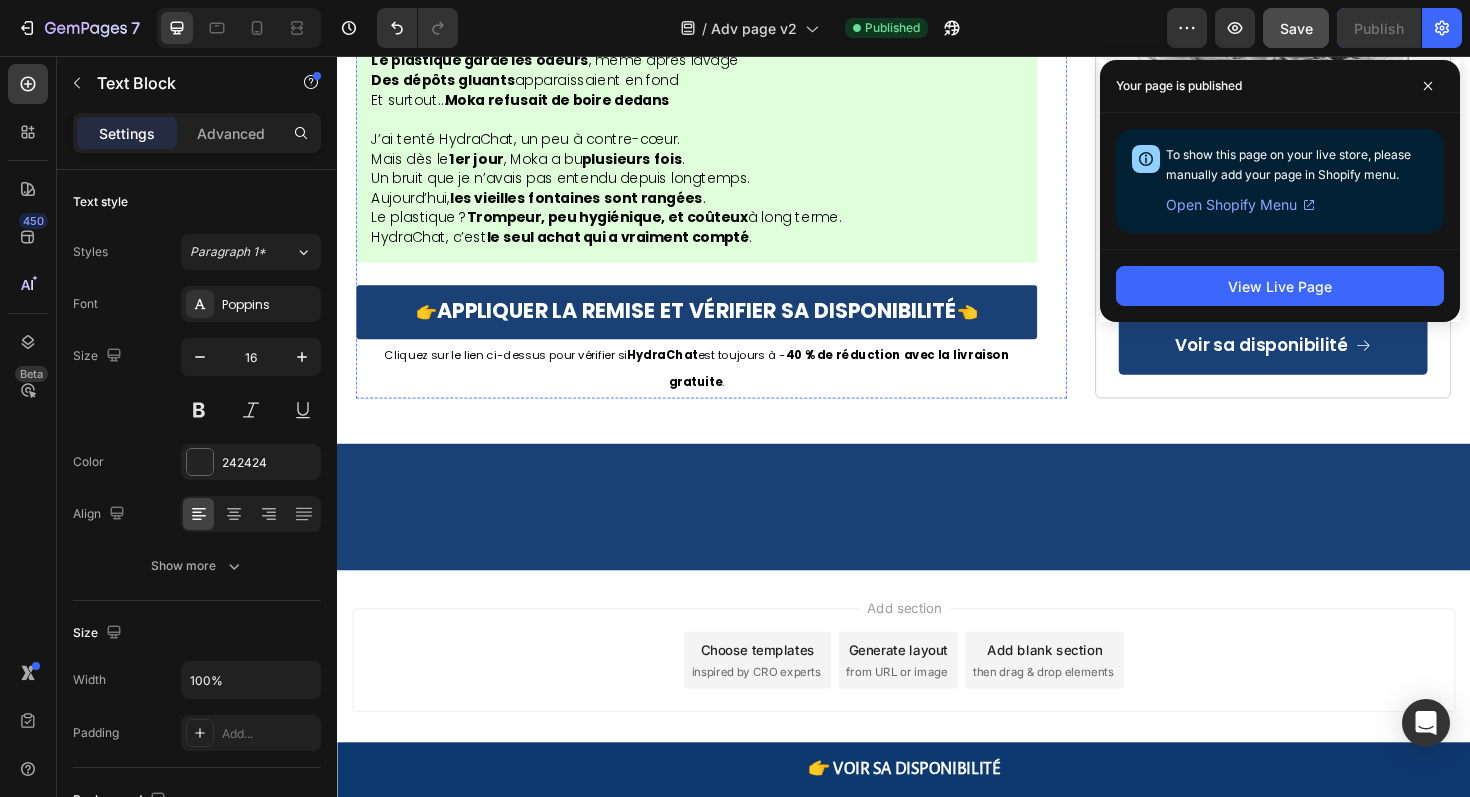 scroll, scrollTop: 12686, scrollLeft: 0, axis: vertical 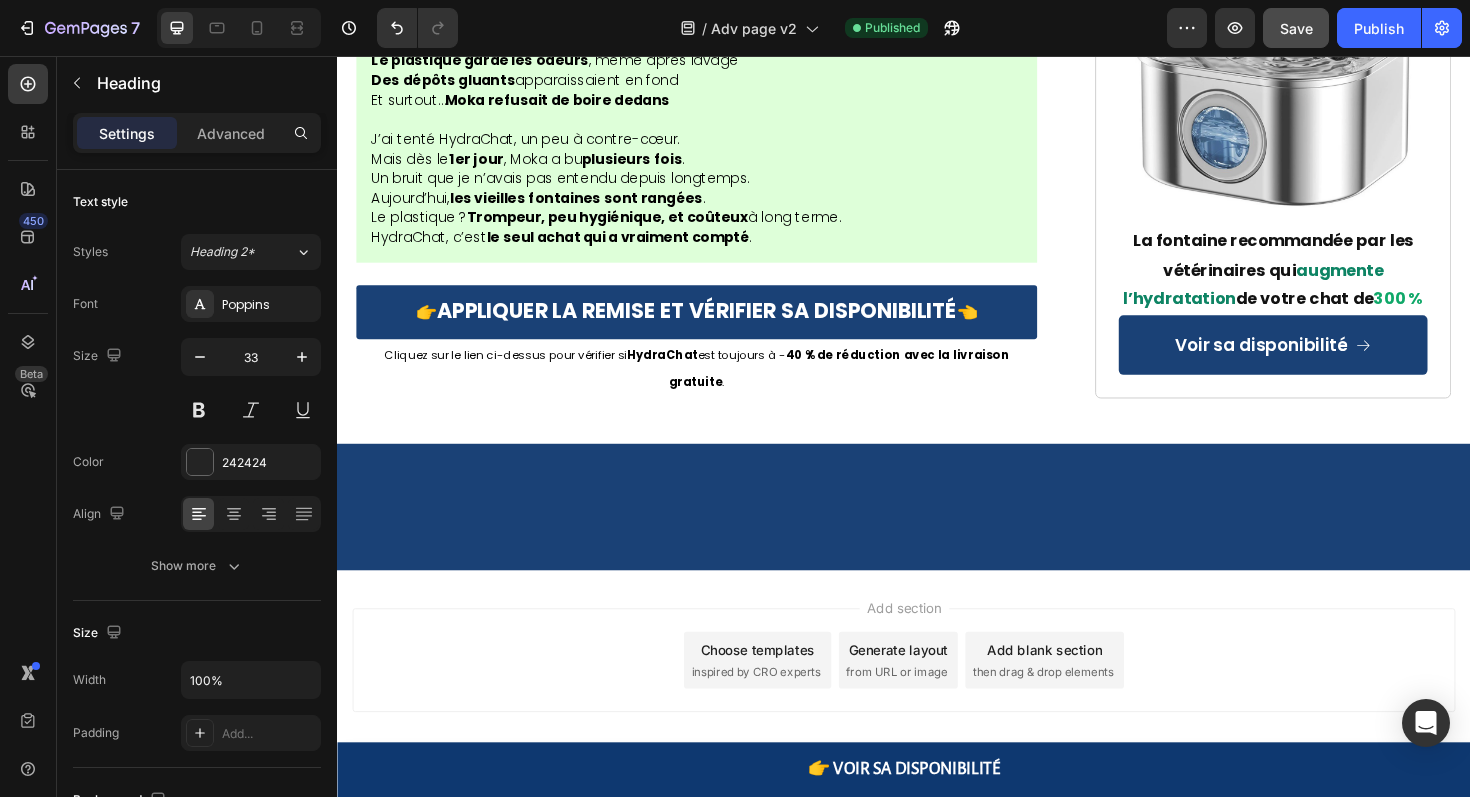 click on "N’attendez pas que ce soit trop tard. "[FIRST] [LAST]."" at bounding box center [687, -1325] 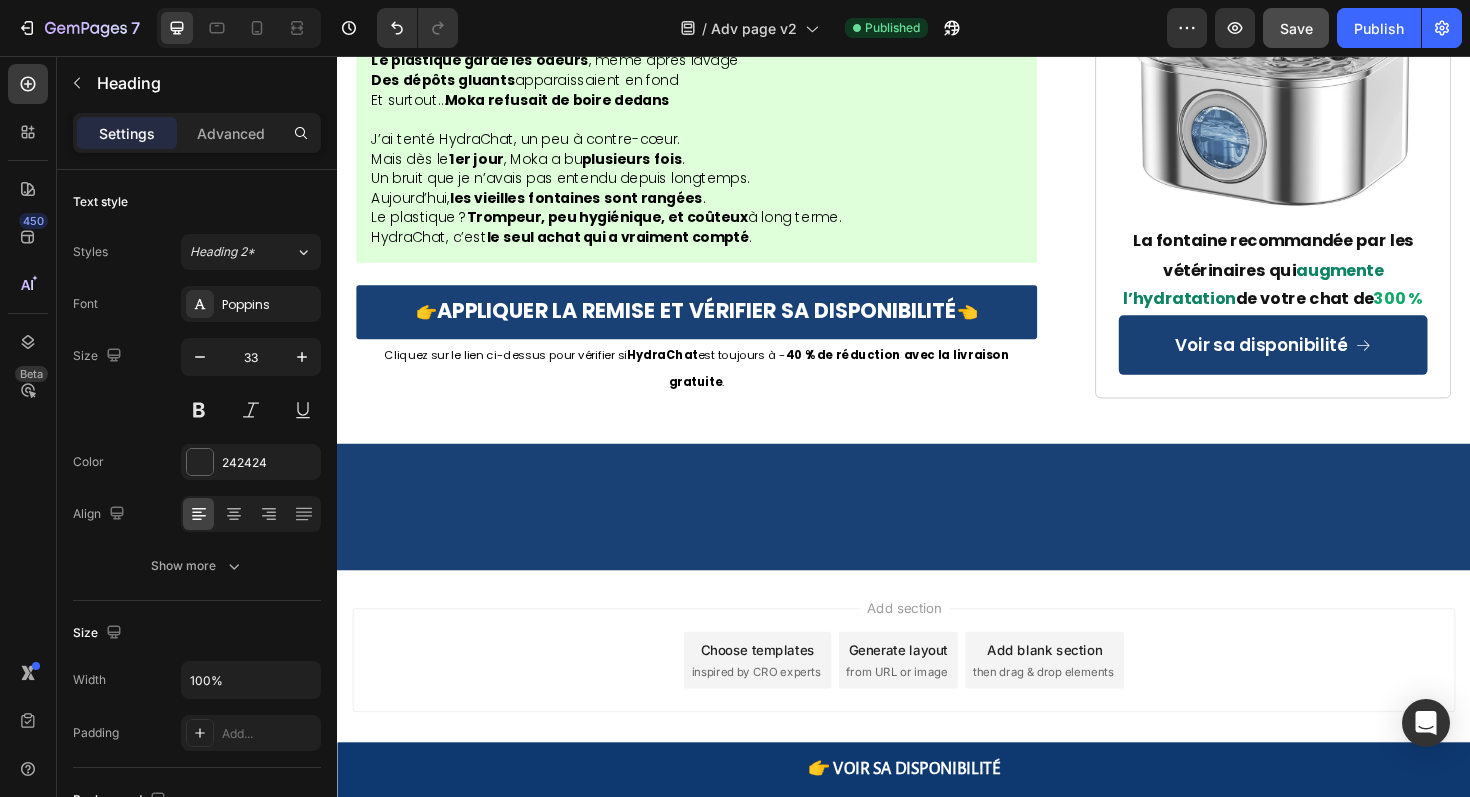 drag, startPoint x: 846, startPoint y: 532, endPoint x: 696, endPoint y: 528, distance: 150.05333 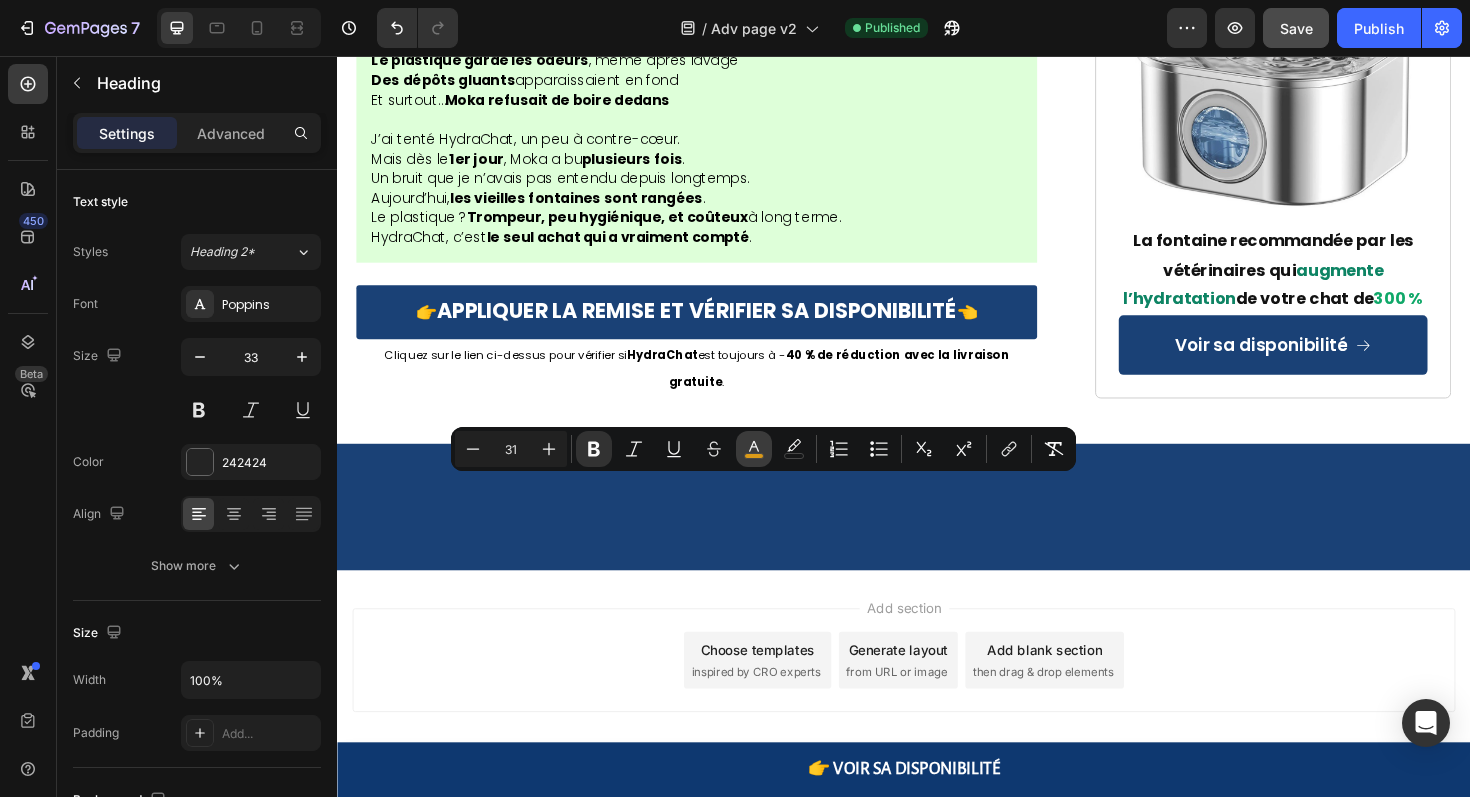click on "color" at bounding box center [754, 449] 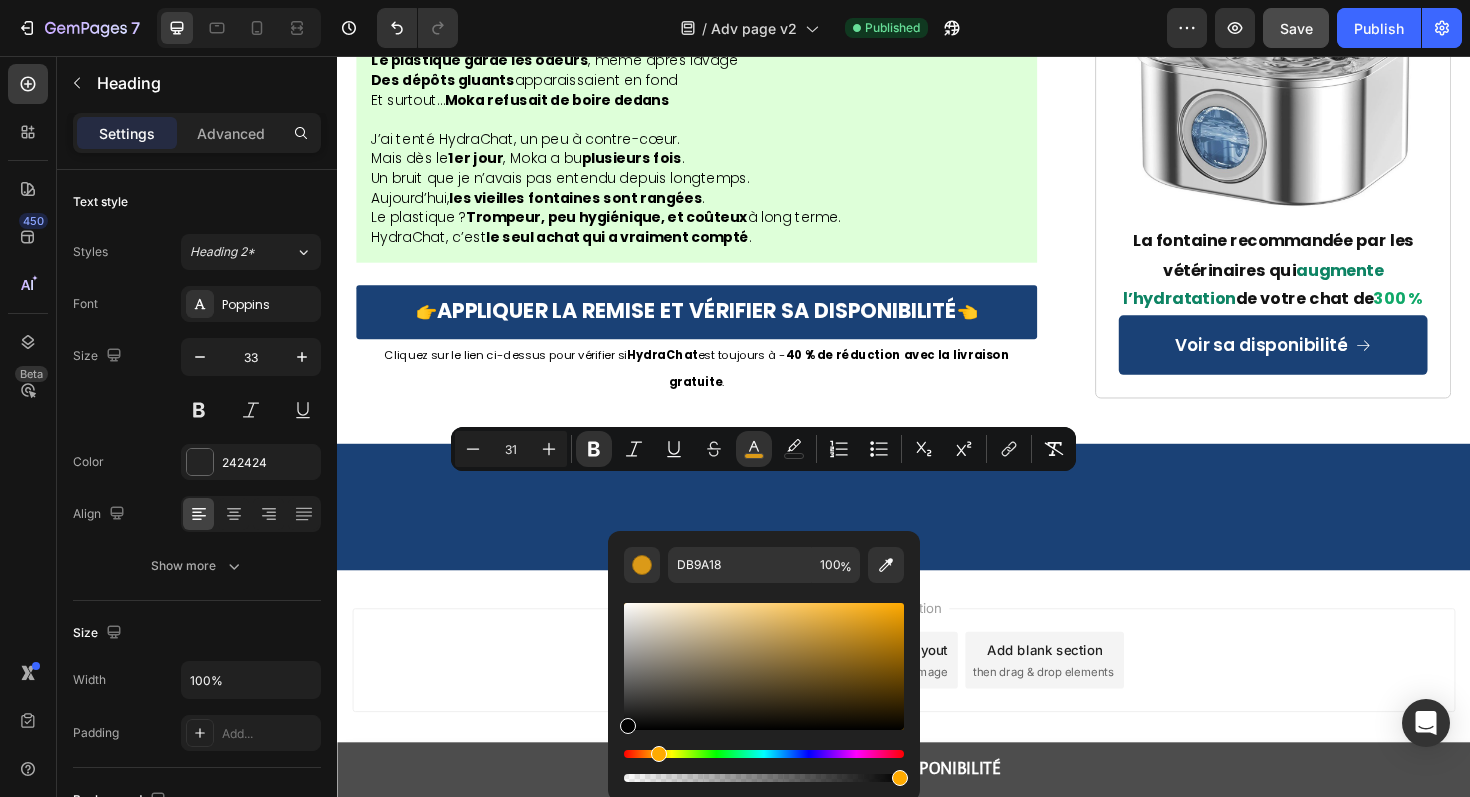 drag, startPoint x: 1008, startPoint y: 748, endPoint x: 606, endPoint y: 821, distance: 408.57434 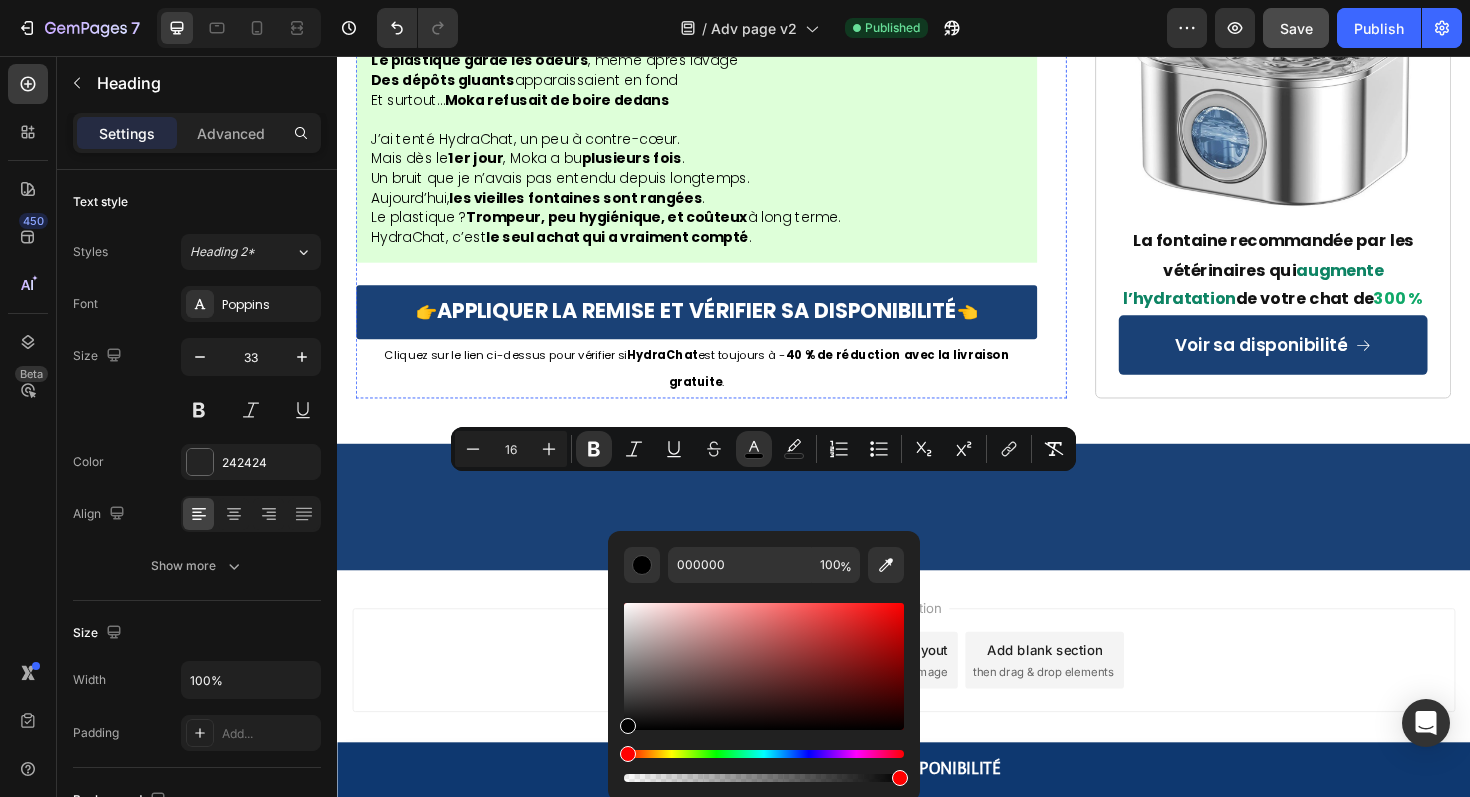 click on "rien de tout ça n’a suffi à protéger Minette" at bounding box center (601, -1200) 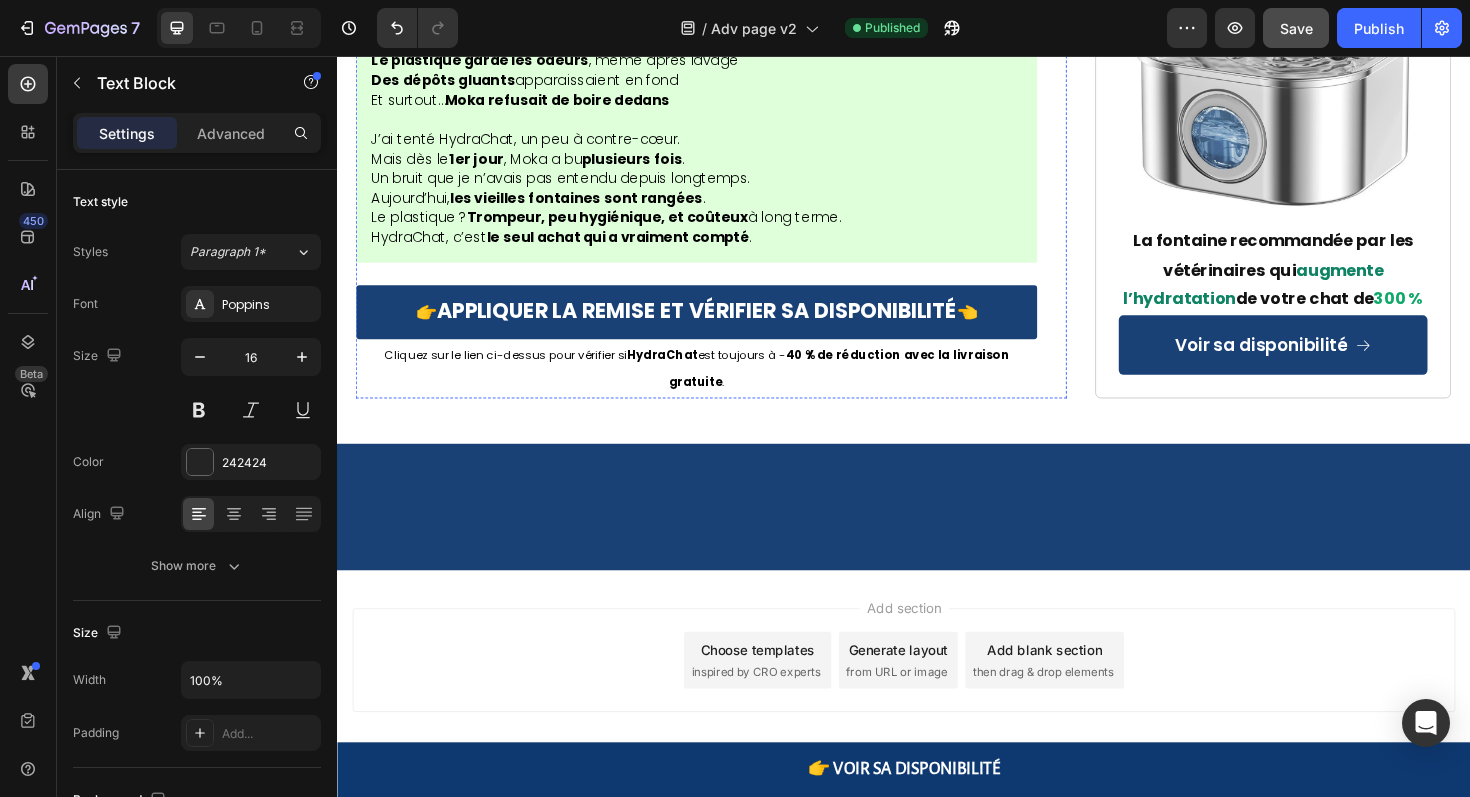 scroll, scrollTop: 12179, scrollLeft: 0, axis: vertical 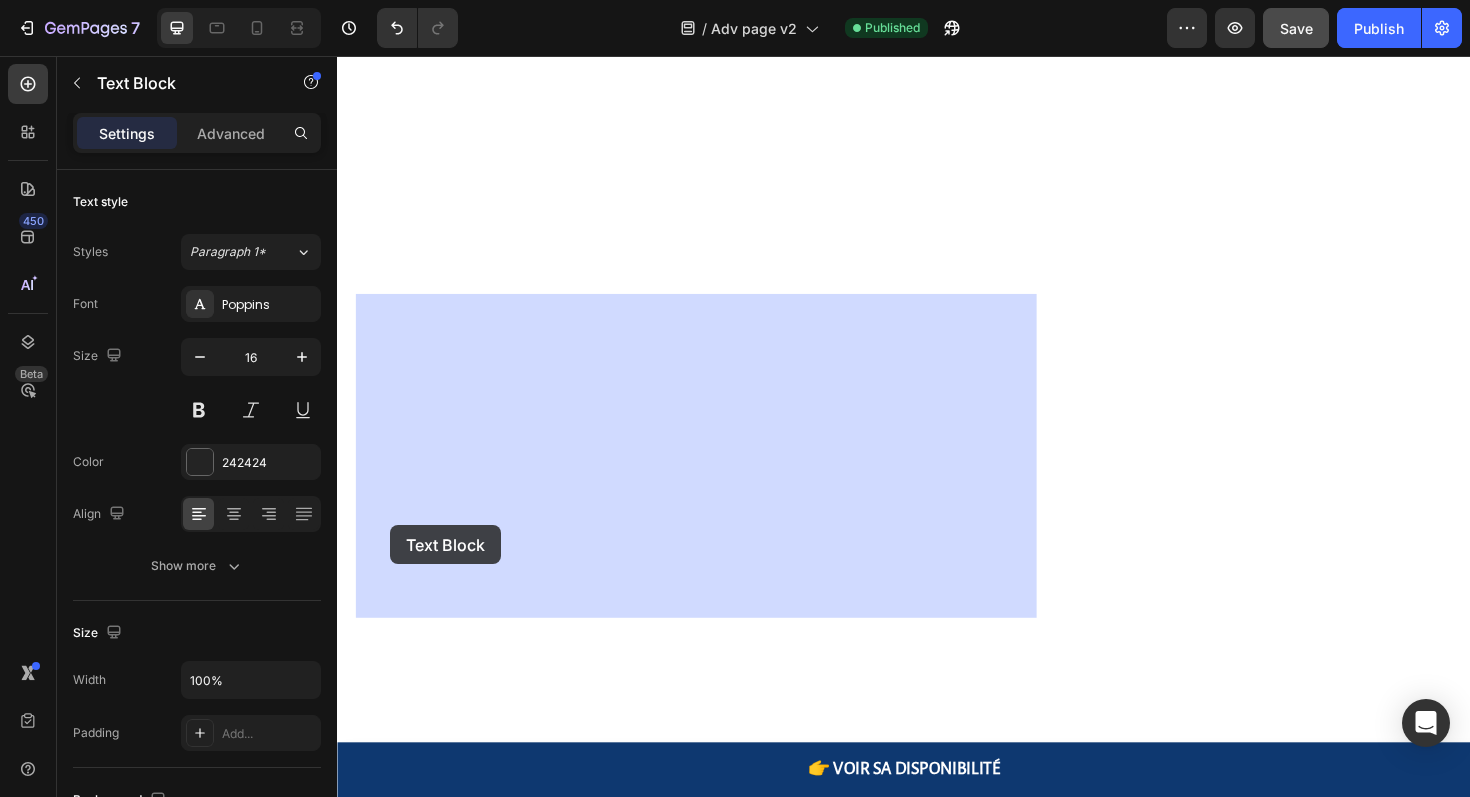 drag, startPoint x: 438, startPoint y: 555, endPoint x: 393, endPoint y: 553, distance: 45.044422 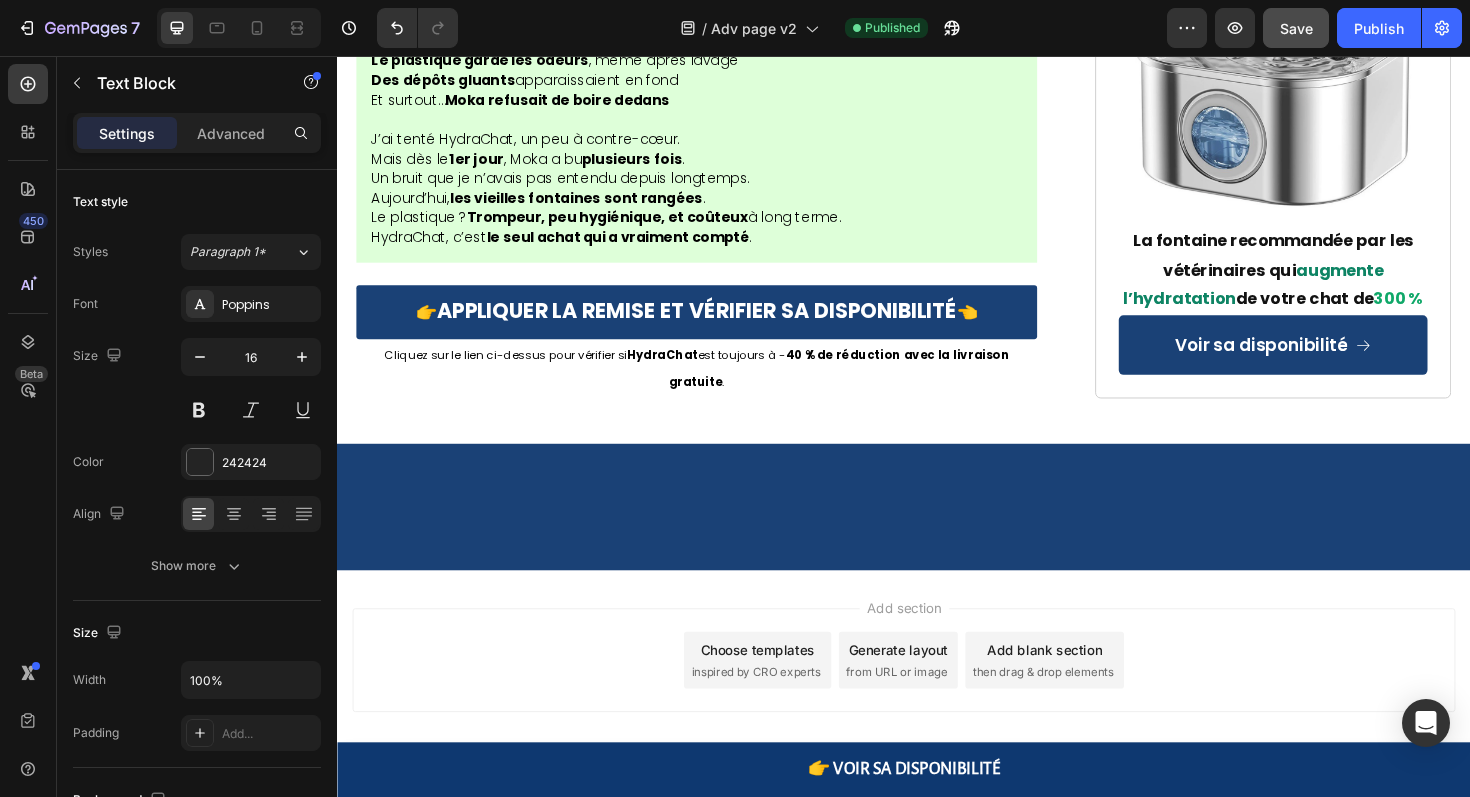 click at bounding box center [717, -1743] 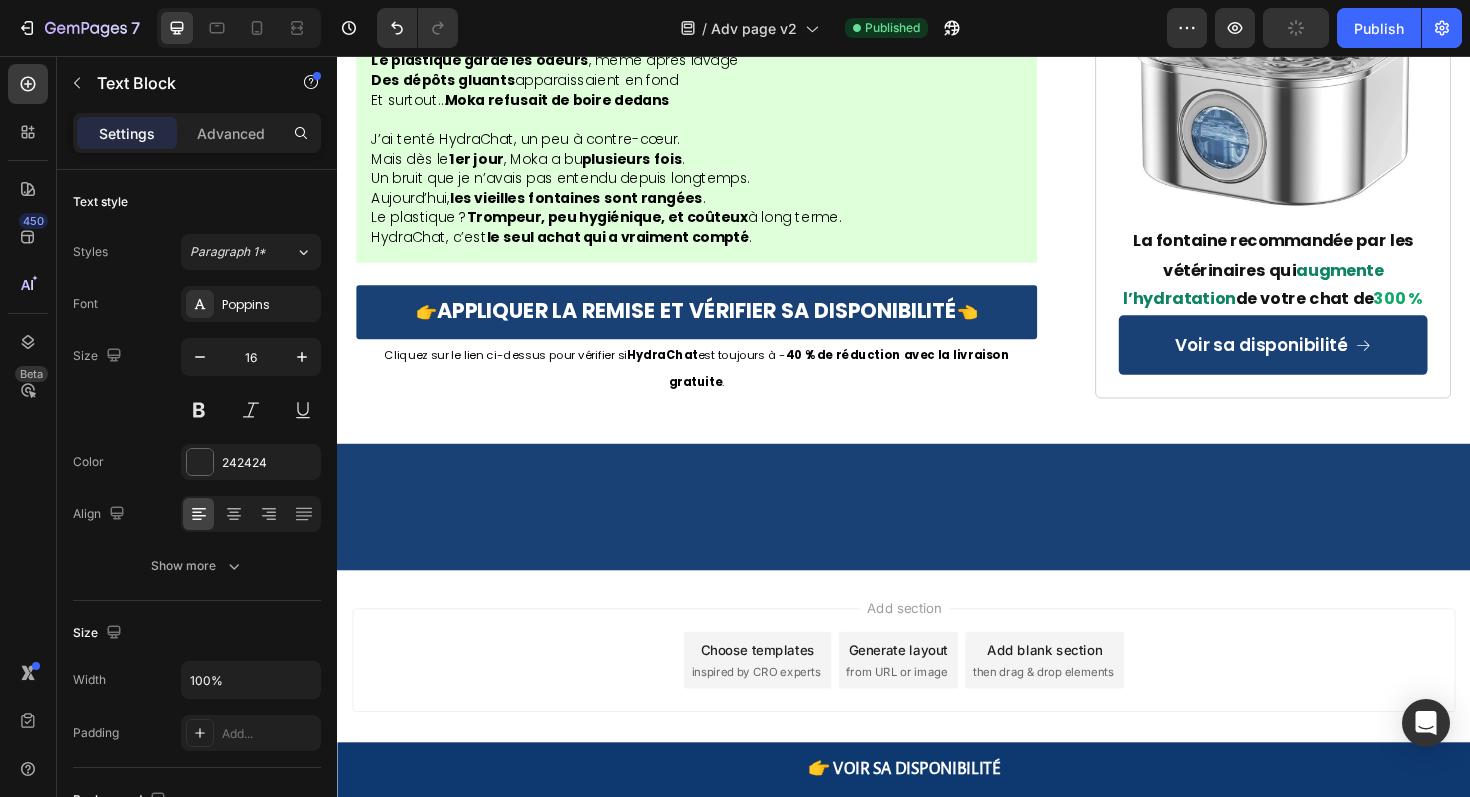 drag, startPoint x: 442, startPoint y: 550, endPoint x: 921, endPoint y: 523, distance: 479.76035 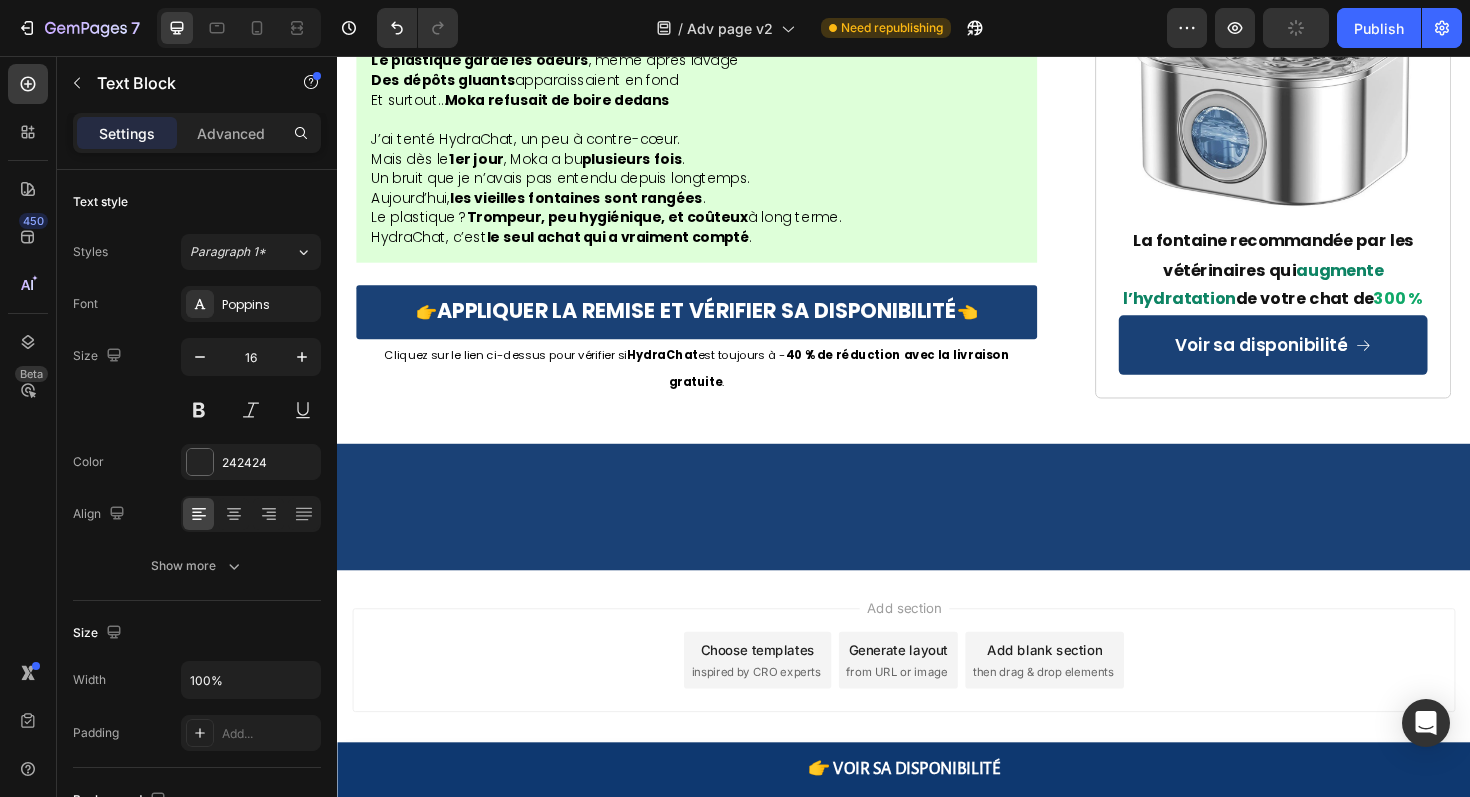 click on "Pour moins que le coût d'une seule visite vétérinaire d'urgence (la mienne était de 350€), vous pouvez donner à votre chat les fondations d'une vie longue et saine." at bounding box center [708, -1787] 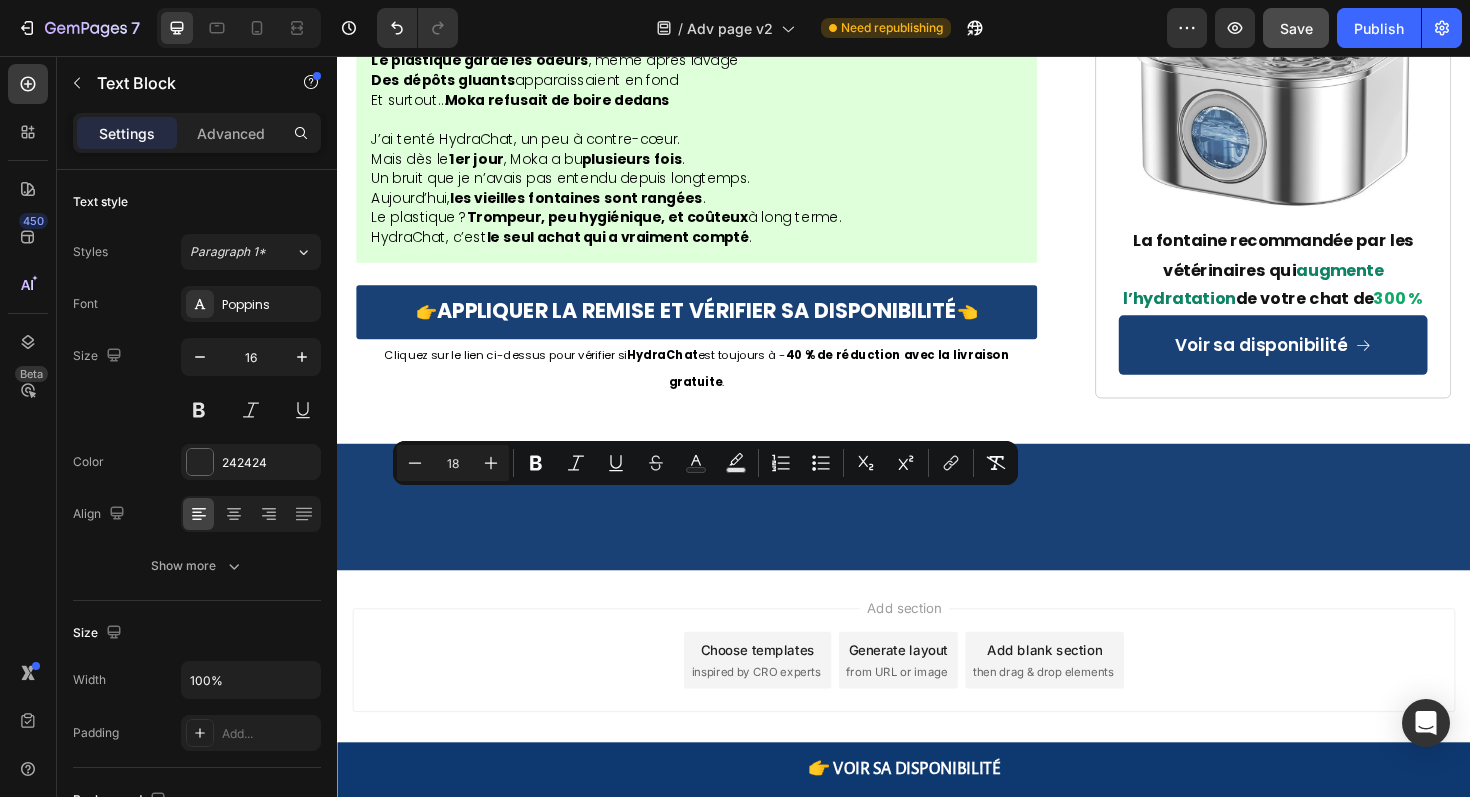 drag, startPoint x: 919, startPoint y: 526, endPoint x: 439, endPoint y: 551, distance: 480.6506 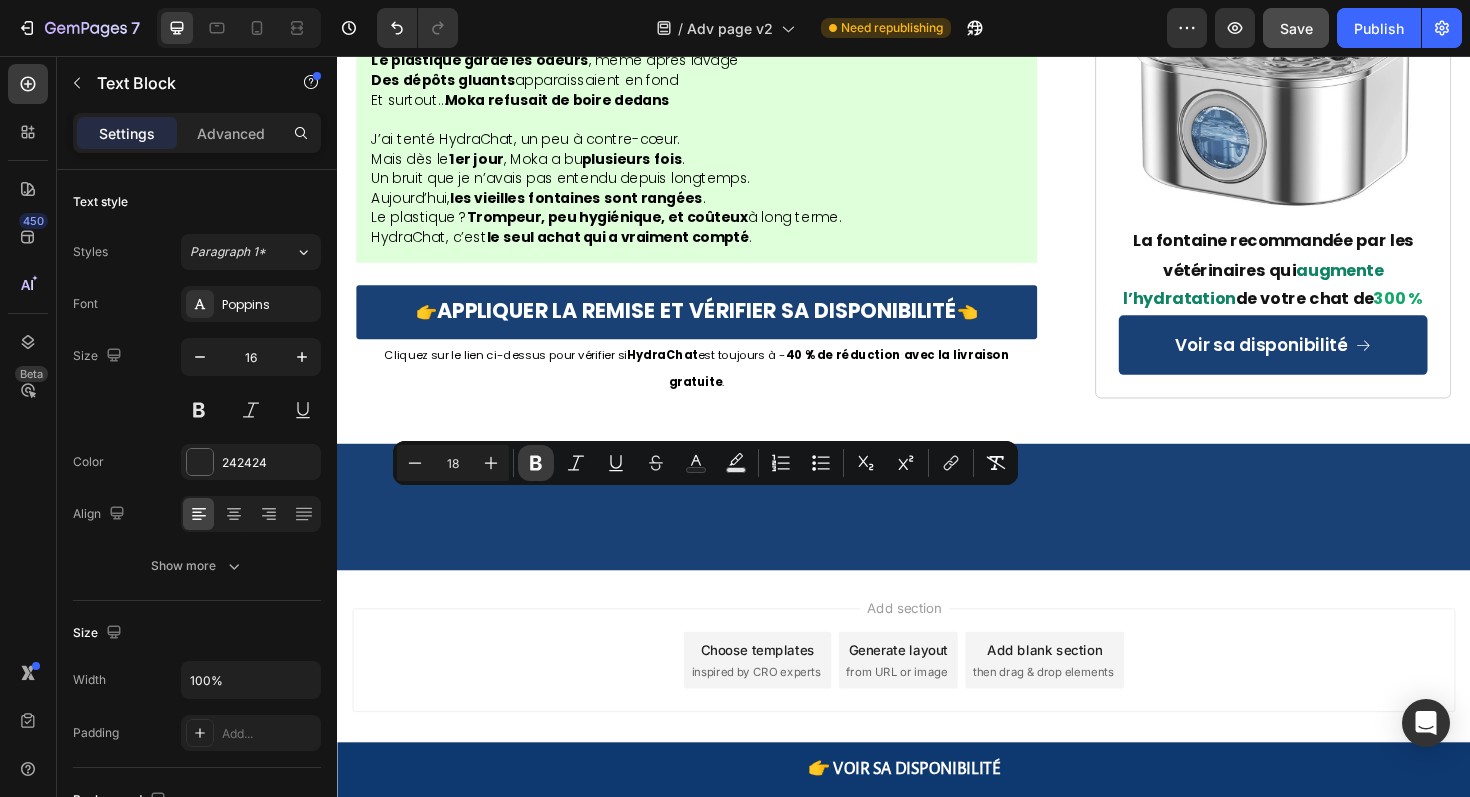 click 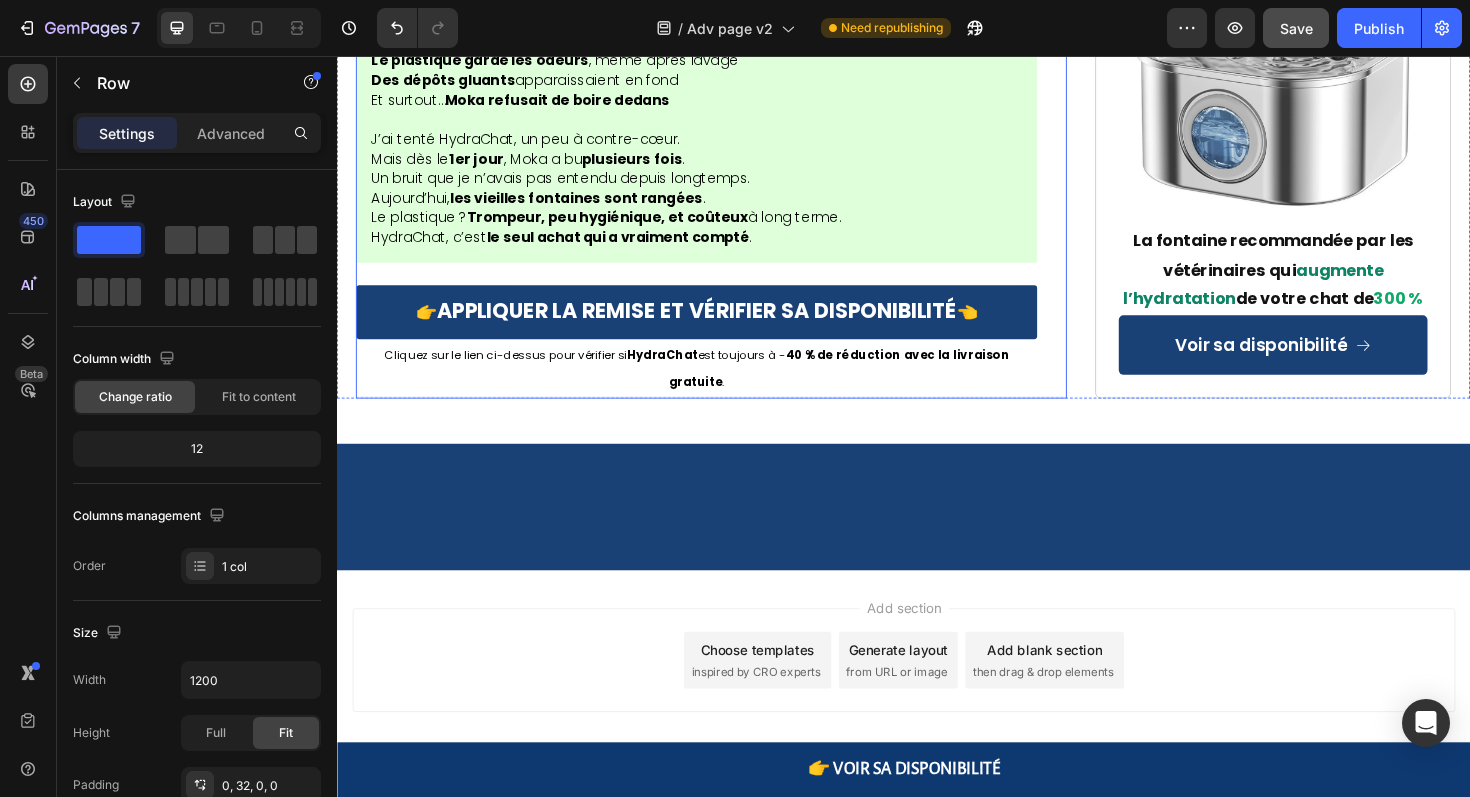 click on "Un vétérinaire révèle une menace cachée : "Voici pourquoi 81 % des chats meurent 5 ans trop tôt…" Heading 📍 Publié le 27 juillet 2025 à 9h17 - [CITY] Text Block "Quand les propriétaires remarquent enfin les symptômes, il est souvent trop tard. 80% de la fonction rénale est déjà détruite. C'est un drame que je vois 5 fois par semaine dans ma clinique." — Dr. [LAST], Vétérinaire à [CITY] Text Block Image Ce chat aurait dû vivre jusqu’à 18 ans… Elle est morte à 11. Heading Si votre chat semble en bonne santé mais que quelque chose vous inquiète… S’il agit différemment sans raison apparente… Si vous pensez “tout faire bien” et pourtant vous vous demandez s’il va vraiment bien . Alors ce que je vais partager pourrait lui sauver plusieurs années de vie. Une épidémie silencieuse vole des années à nos chats Des millions de chats d’intérieur en France perdent 5 à 7 années d’espérance de vie. Et le pire ? Non…" at bounding box center (717, -5206) 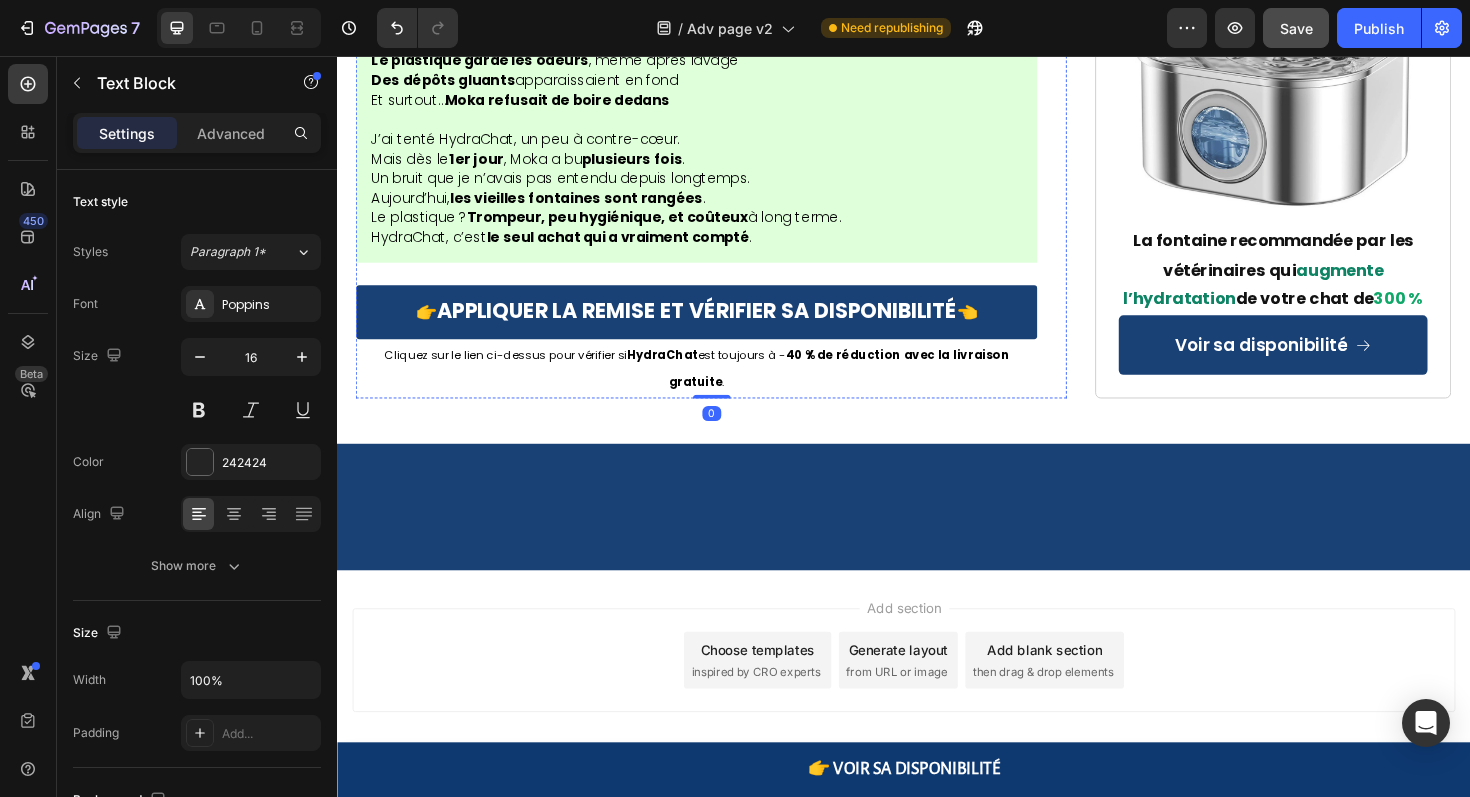 click on "Hydrachat fournit un véritable encouragement naturel à l'hydratation sans médicaments, procédures invasives ou visites d'urgence." at bounding box center (697, -1863) 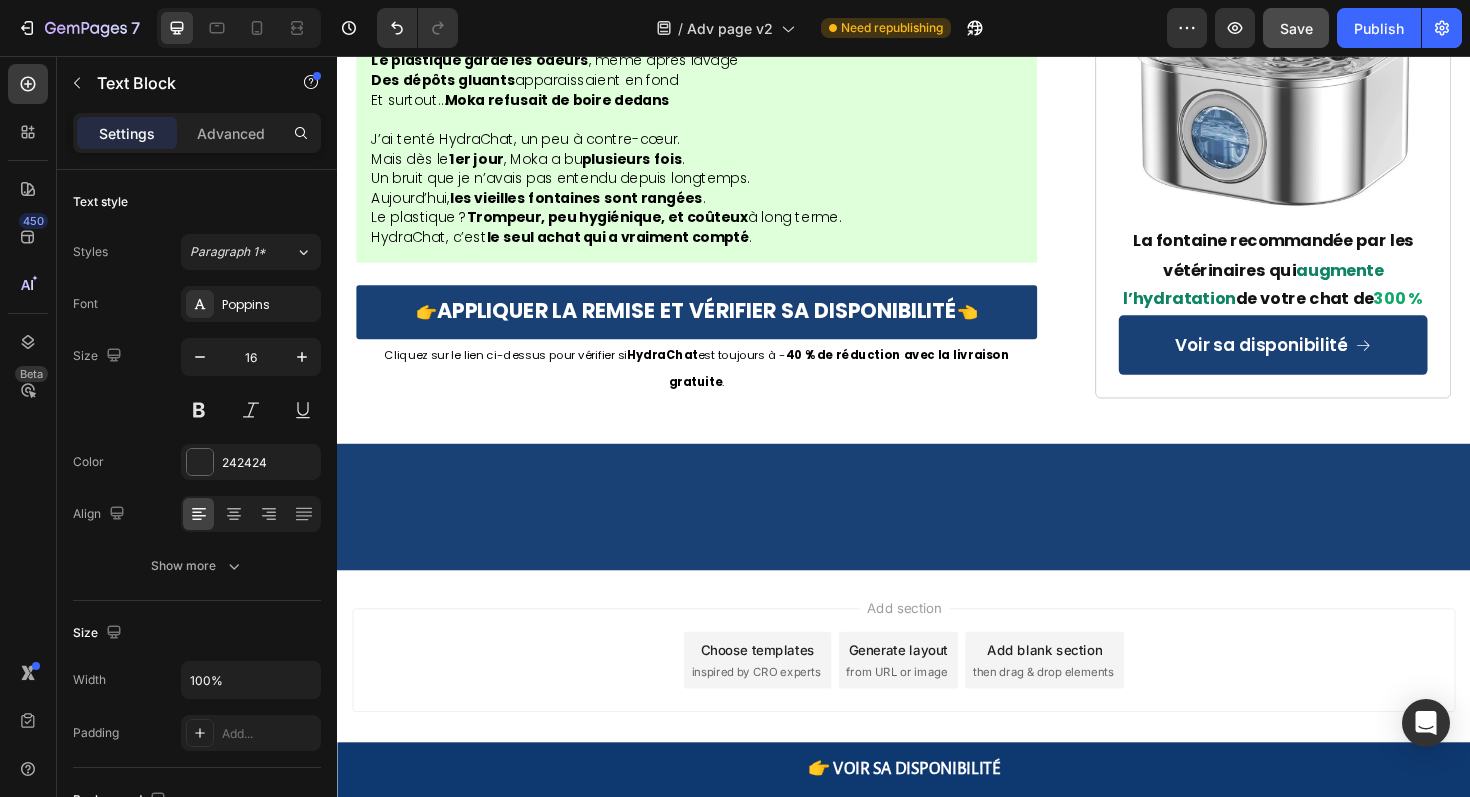 click on "Hydrachat fournit un véritable encouragement naturel à l'hydratation sans médicaments, procédures invasives ou visites d'urgence." at bounding box center [697, -1863] 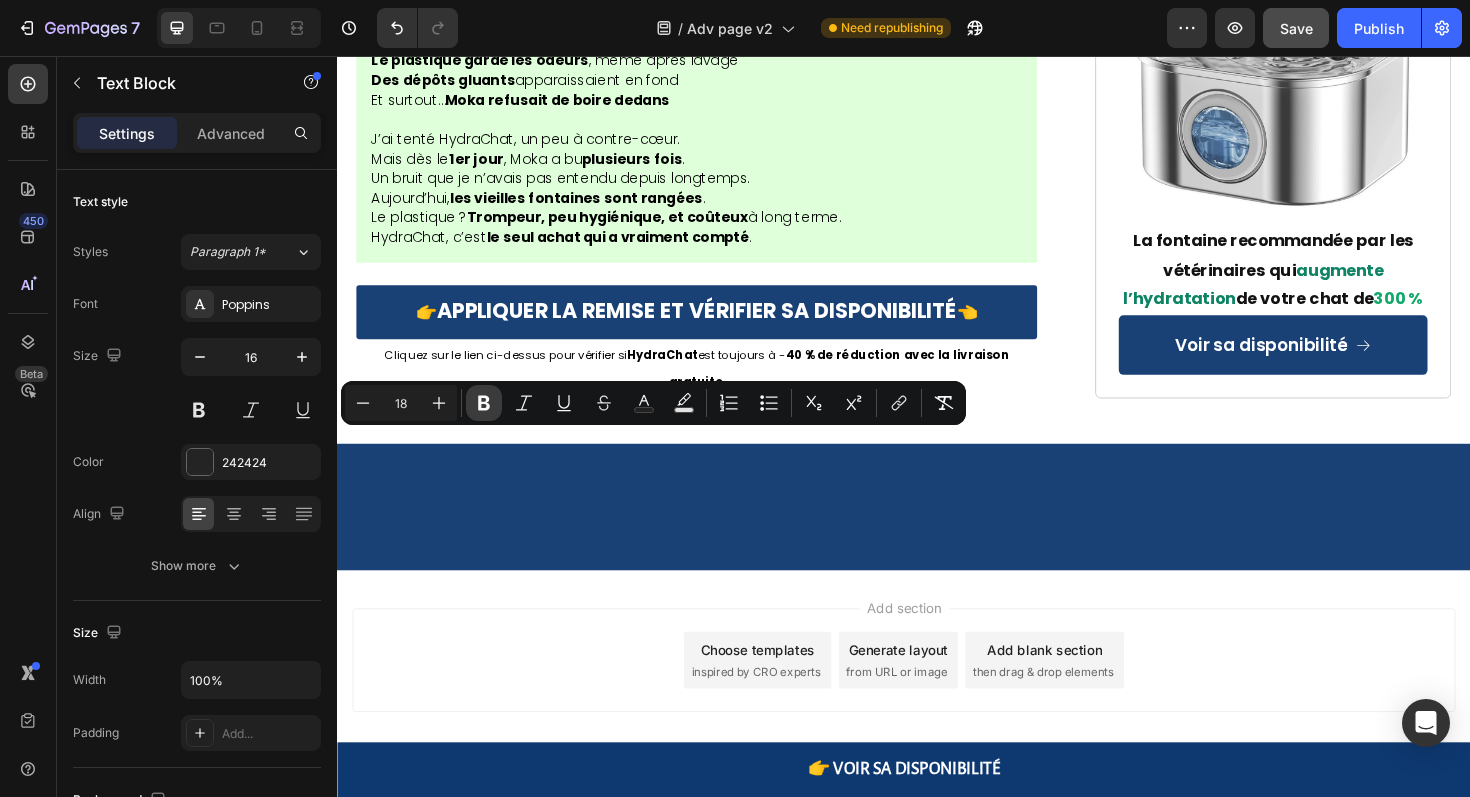 click 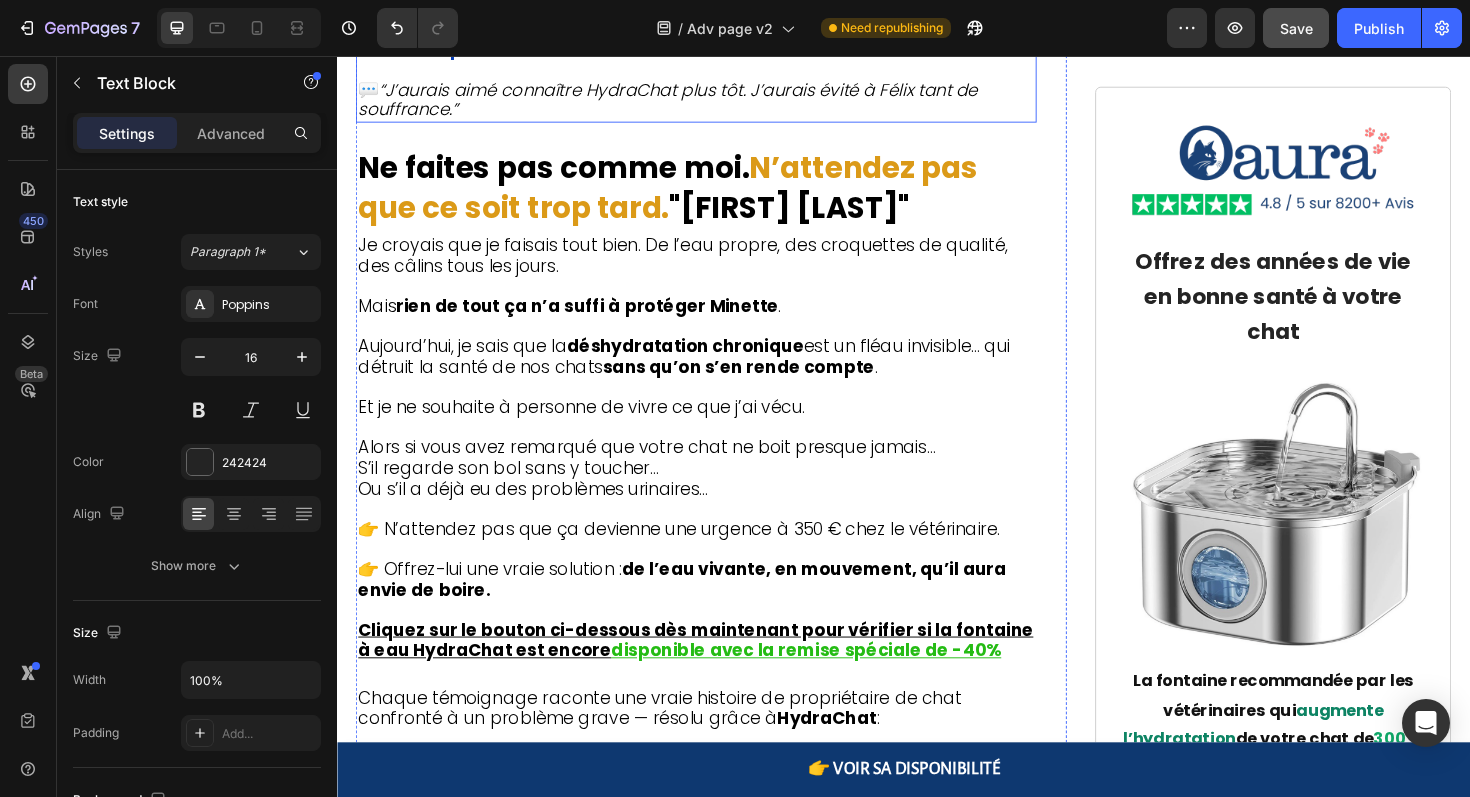 scroll, scrollTop: 9626, scrollLeft: 0, axis: vertical 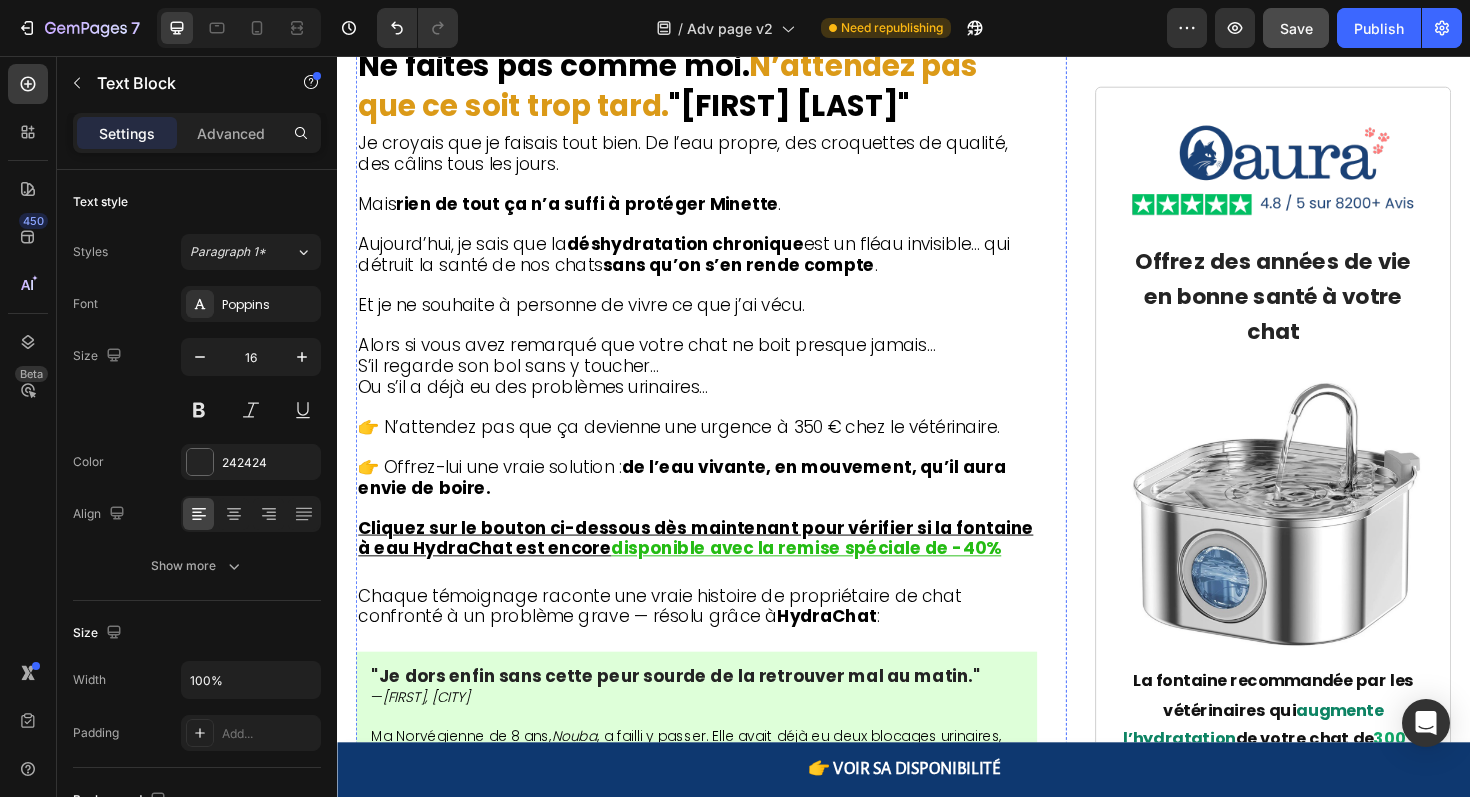 click at bounding box center (717, -1787) 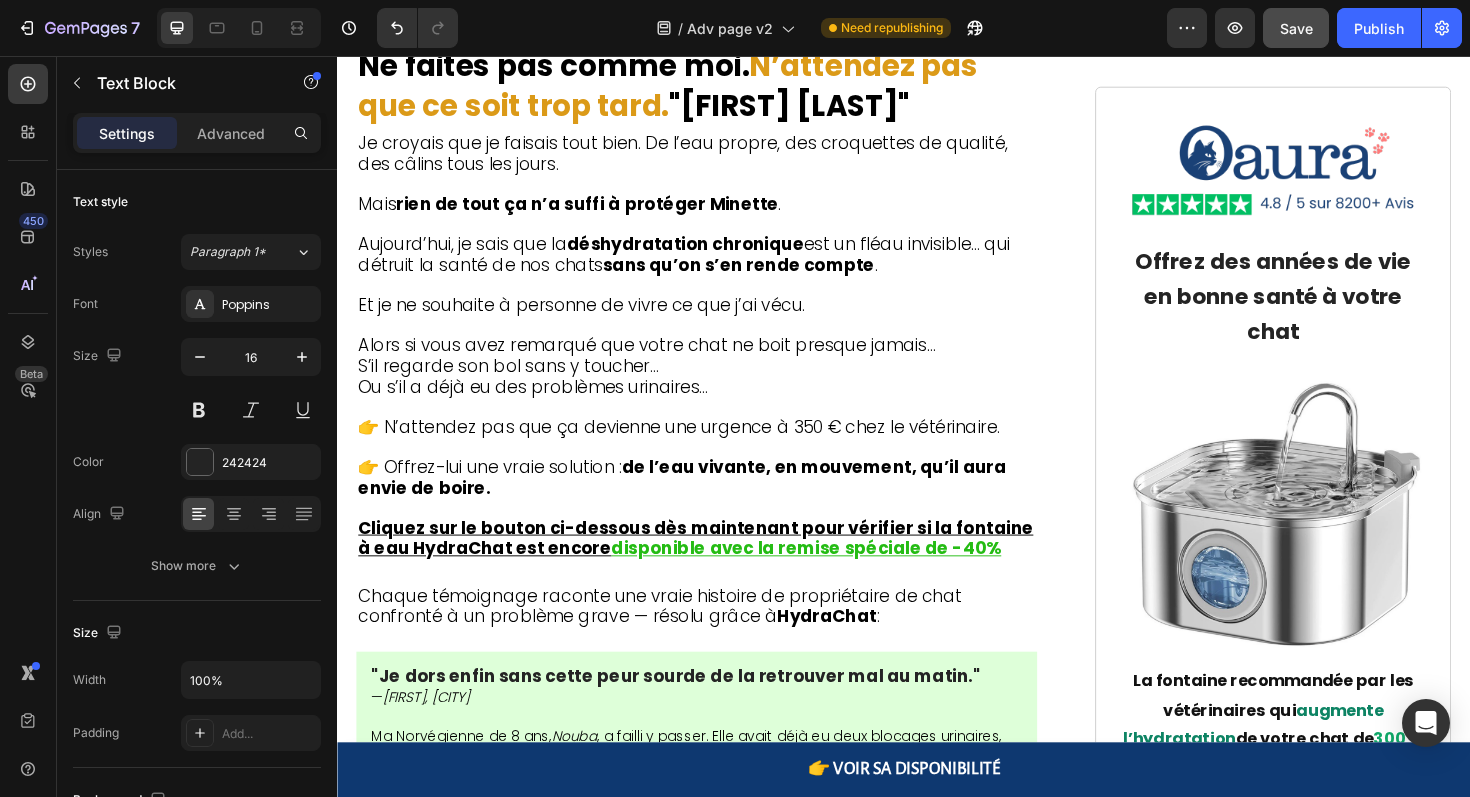 click on "D'après les milliers d'avis positifs qu'Hydrachat a reçus, il est très probable que vous soyez complètement satisfait. Mais au cas où vous ne seriez pas content de votre achat, vous pouvez le retourner sans tracas." at bounding box center (717, -1683) 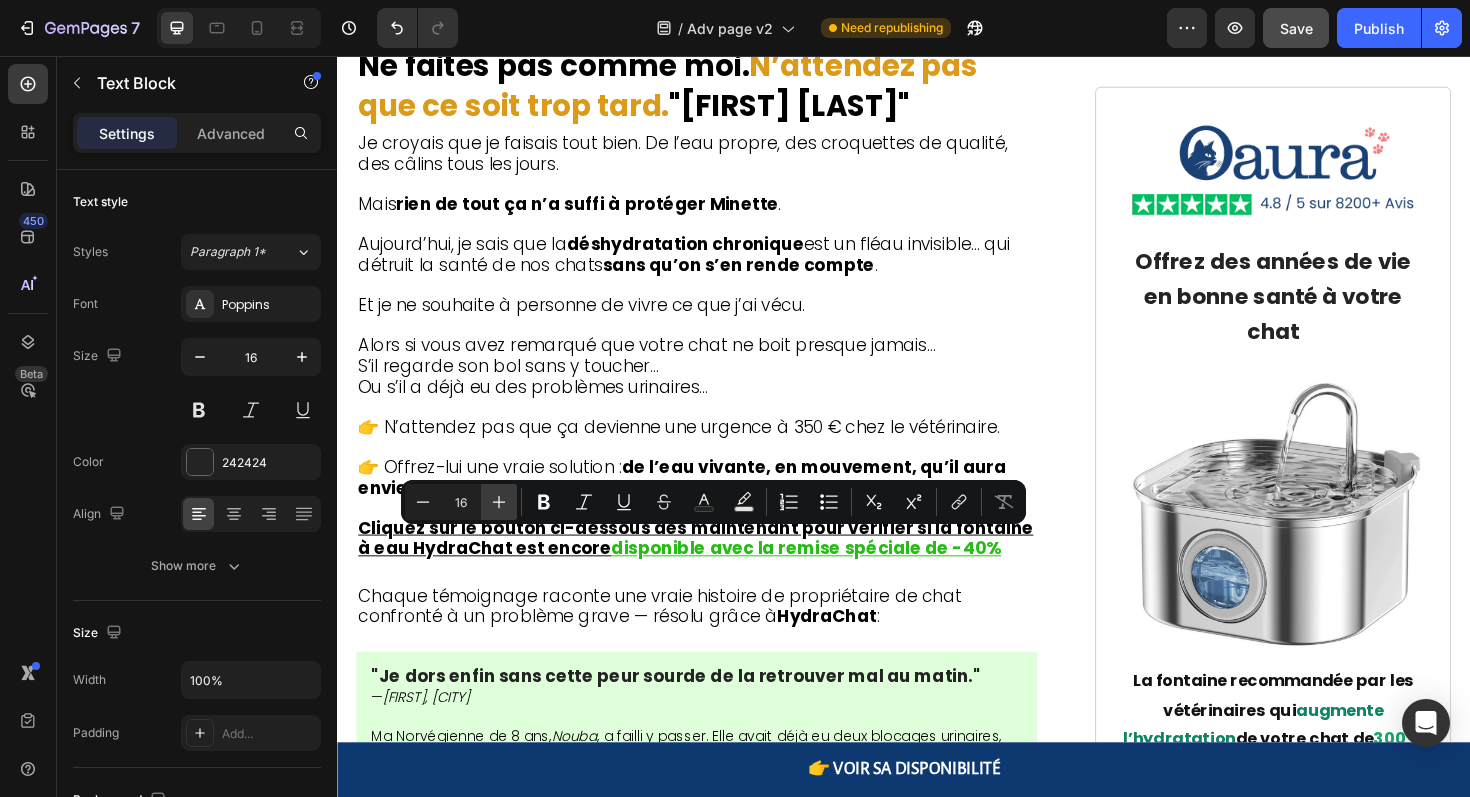 click 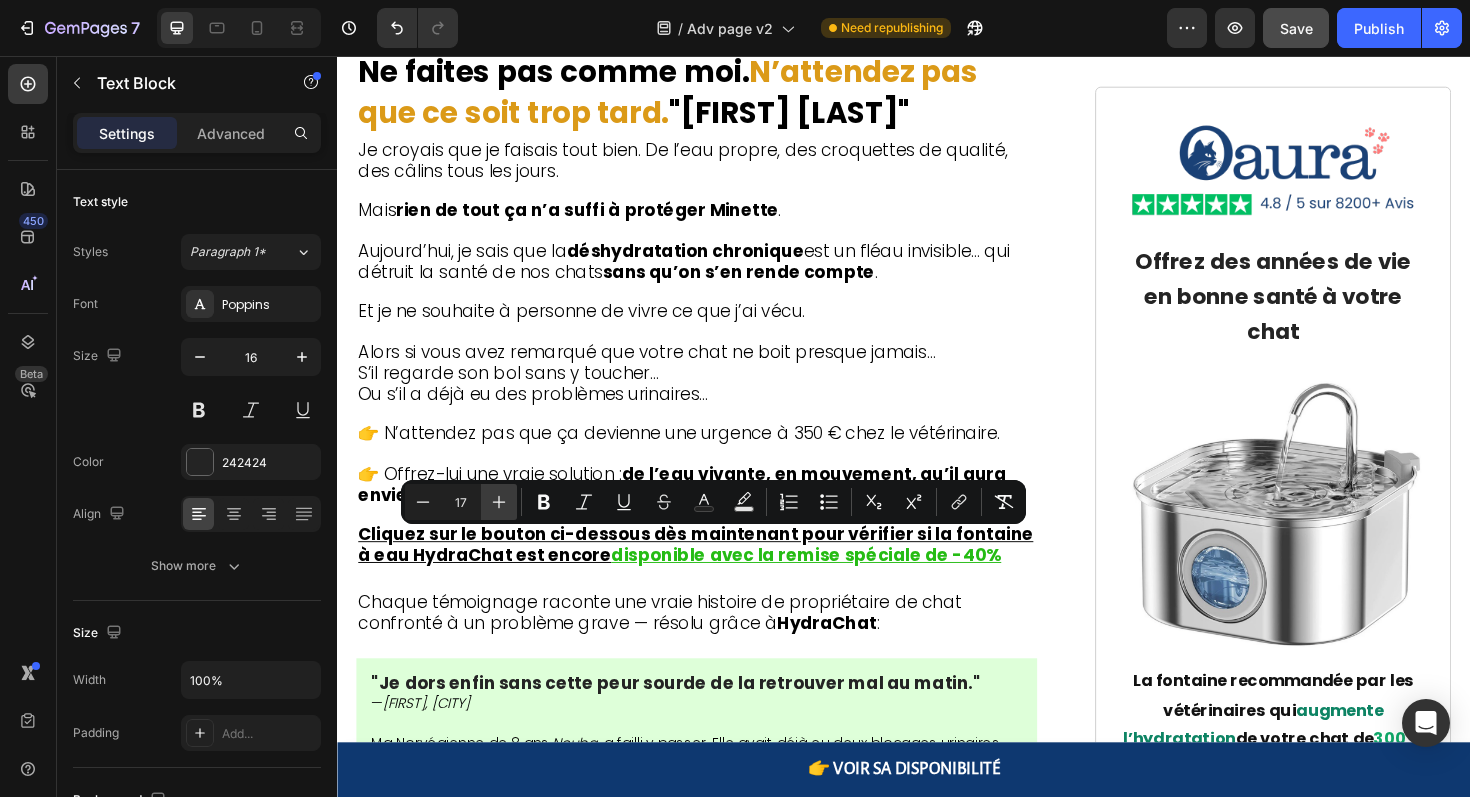 click 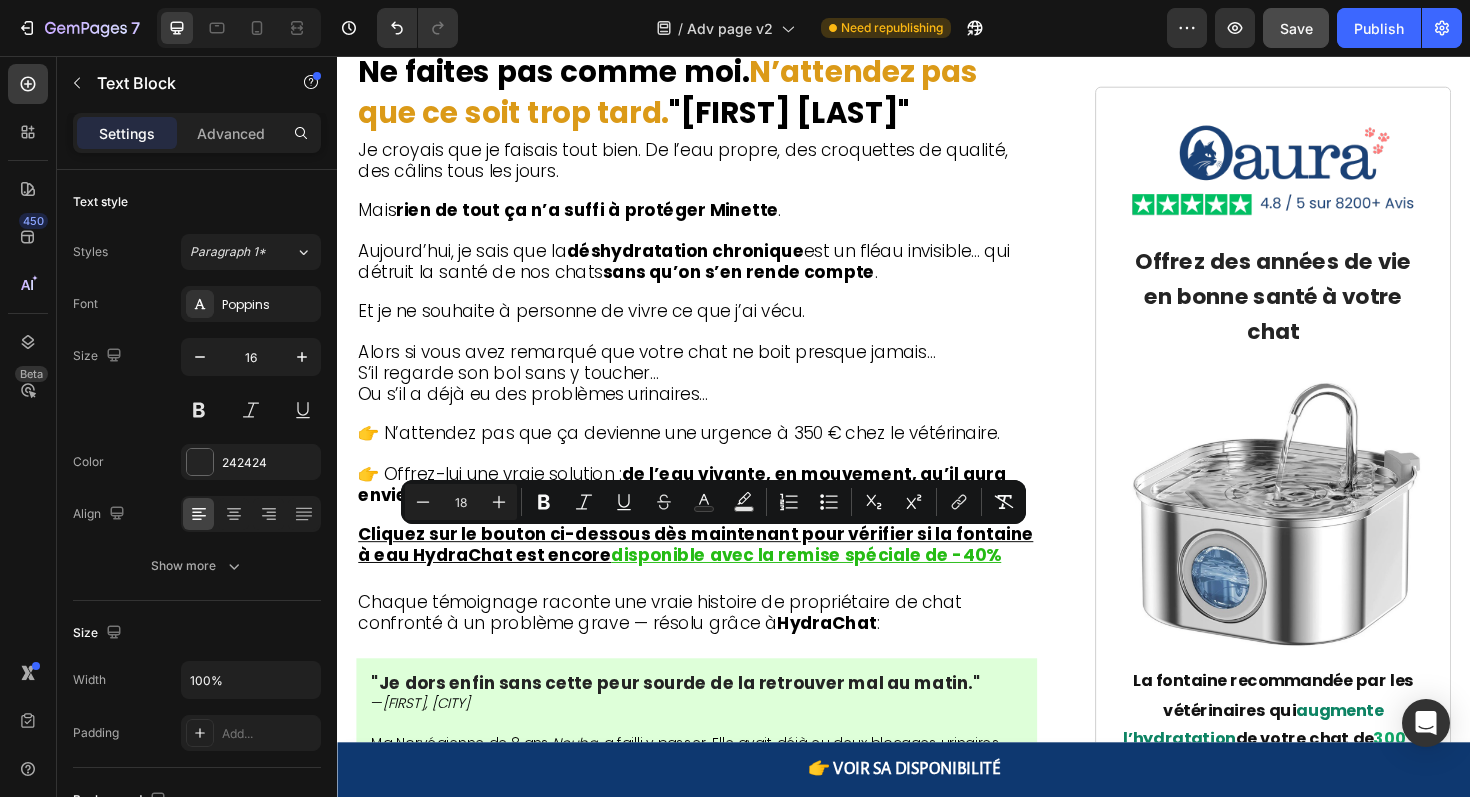 scroll, scrollTop: 9723, scrollLeft: 0, axis: vertical 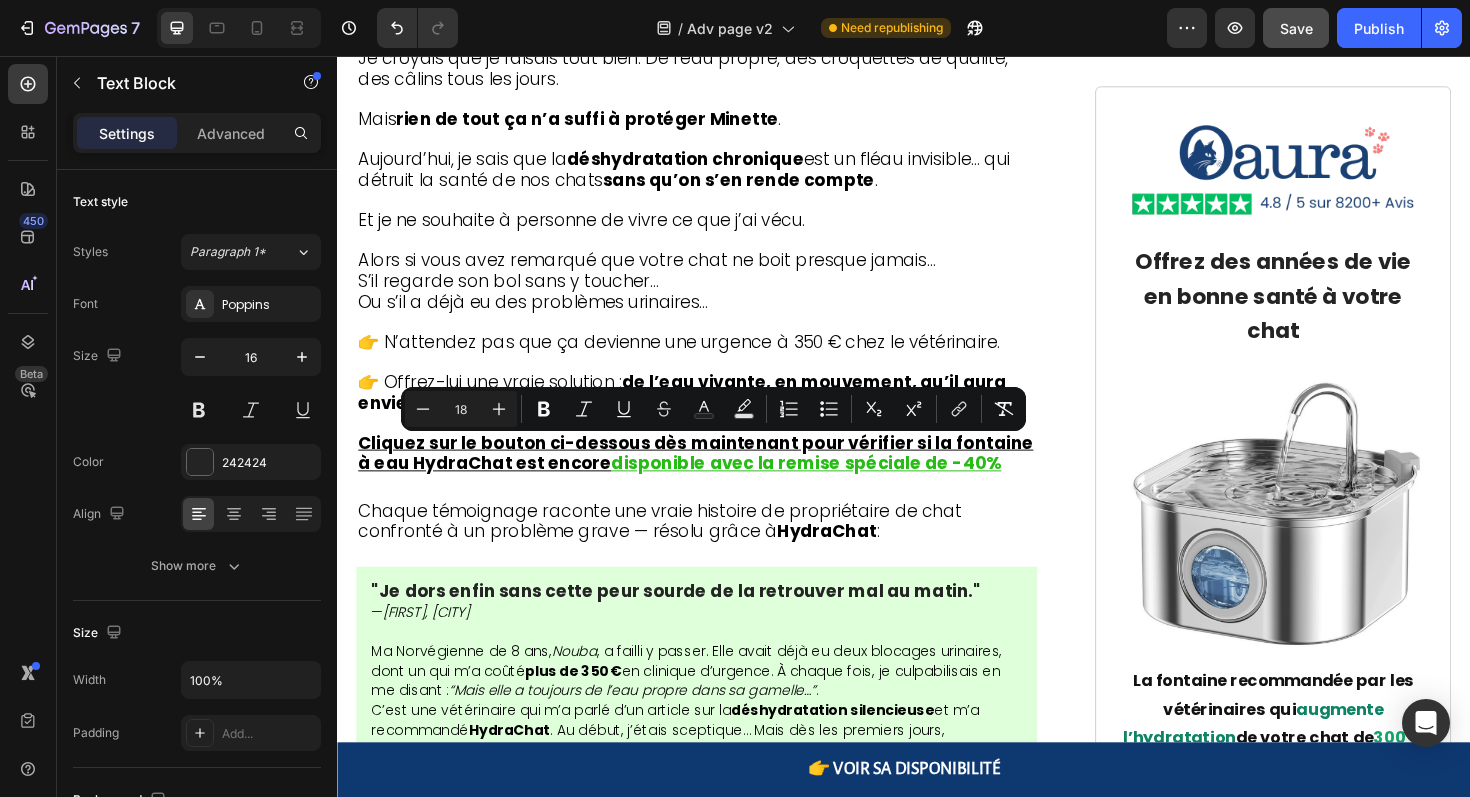click on "Si vous n'êtes pas 100% satisfait de vos résultats, ils rembourseront chaque centime sans poser de questions." at bounding box center [691, -1851] 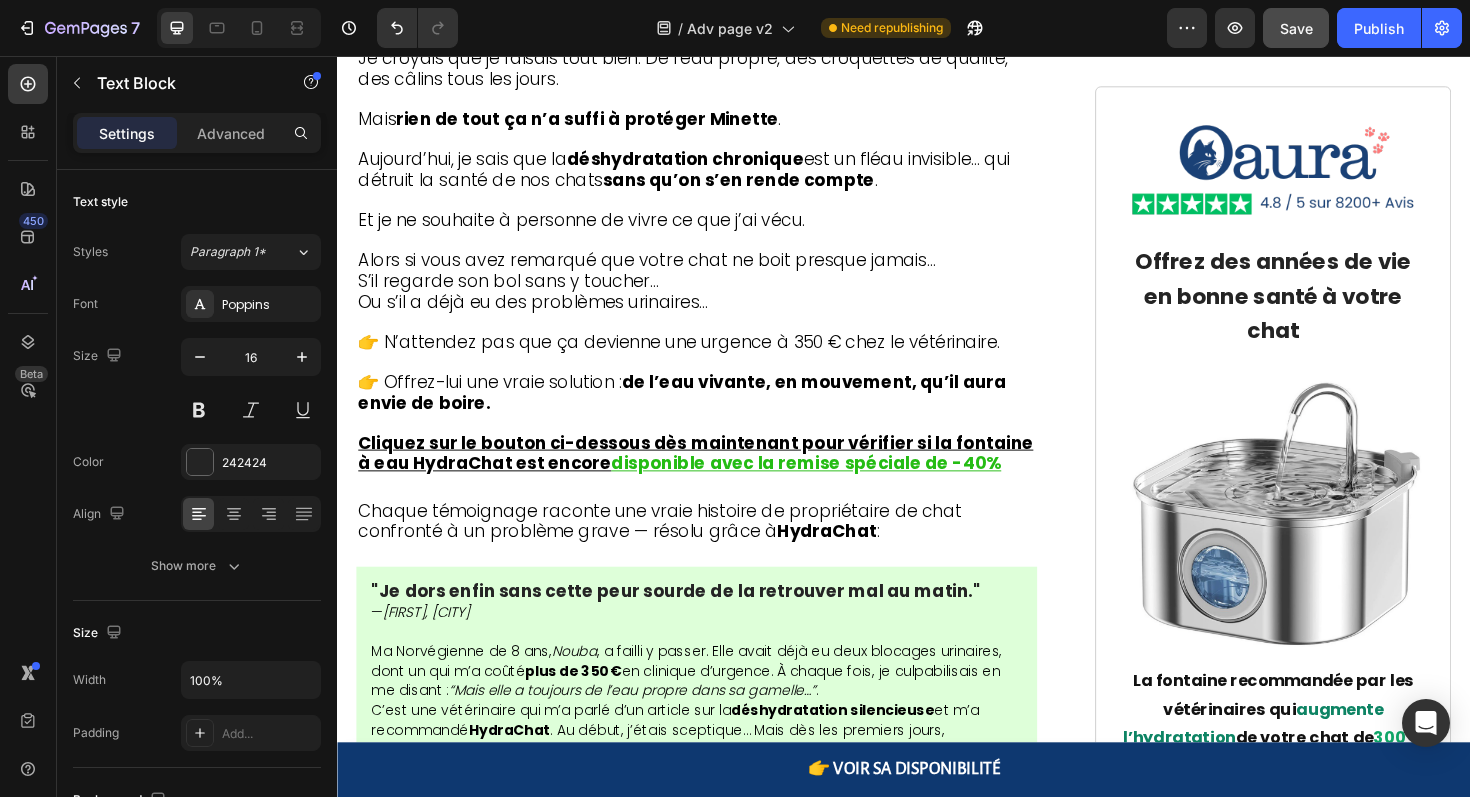drag, startPoint x: 665, startPoint y: 475, endPoint x: 487, endPoint y: 474, distance: 178.0028 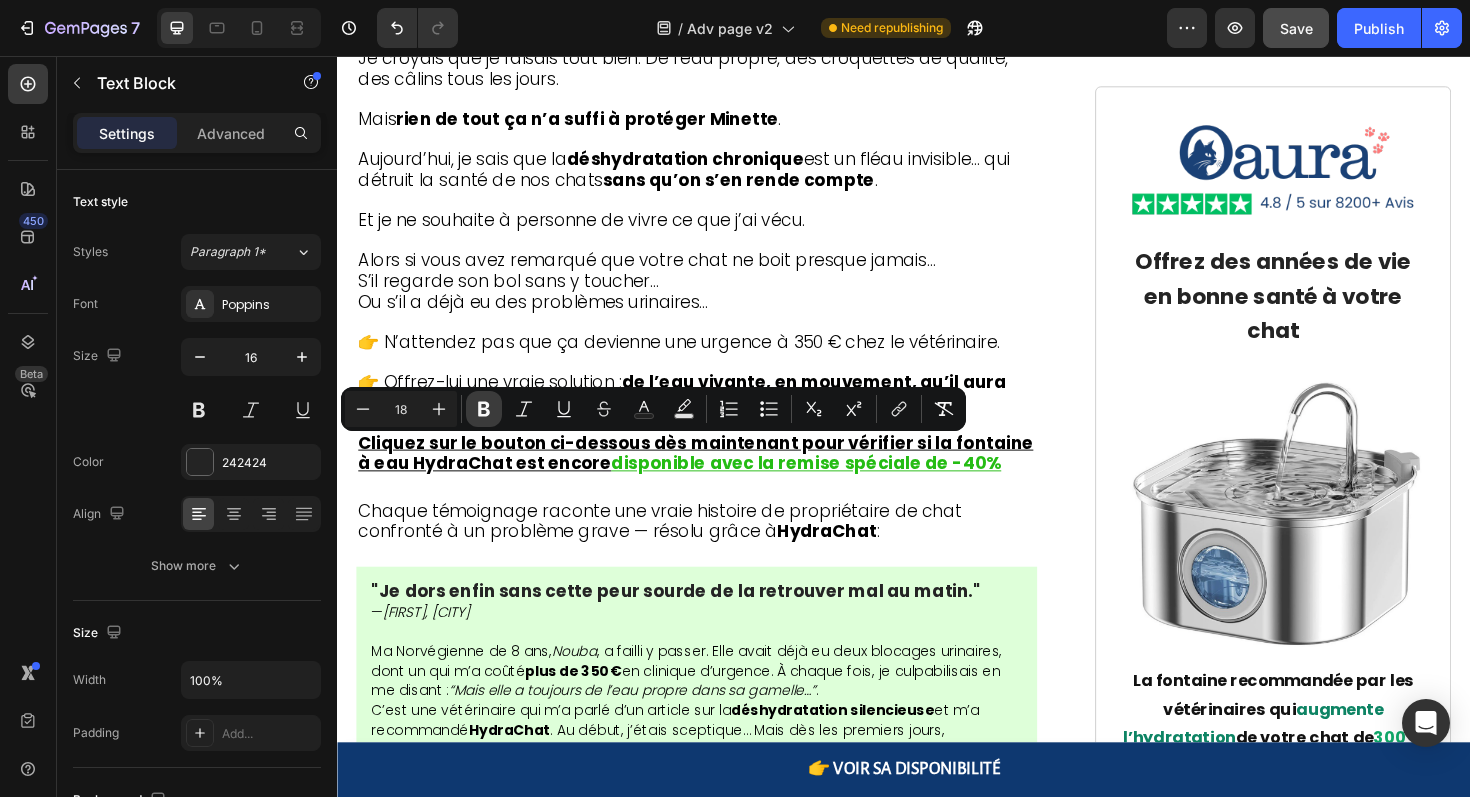 click 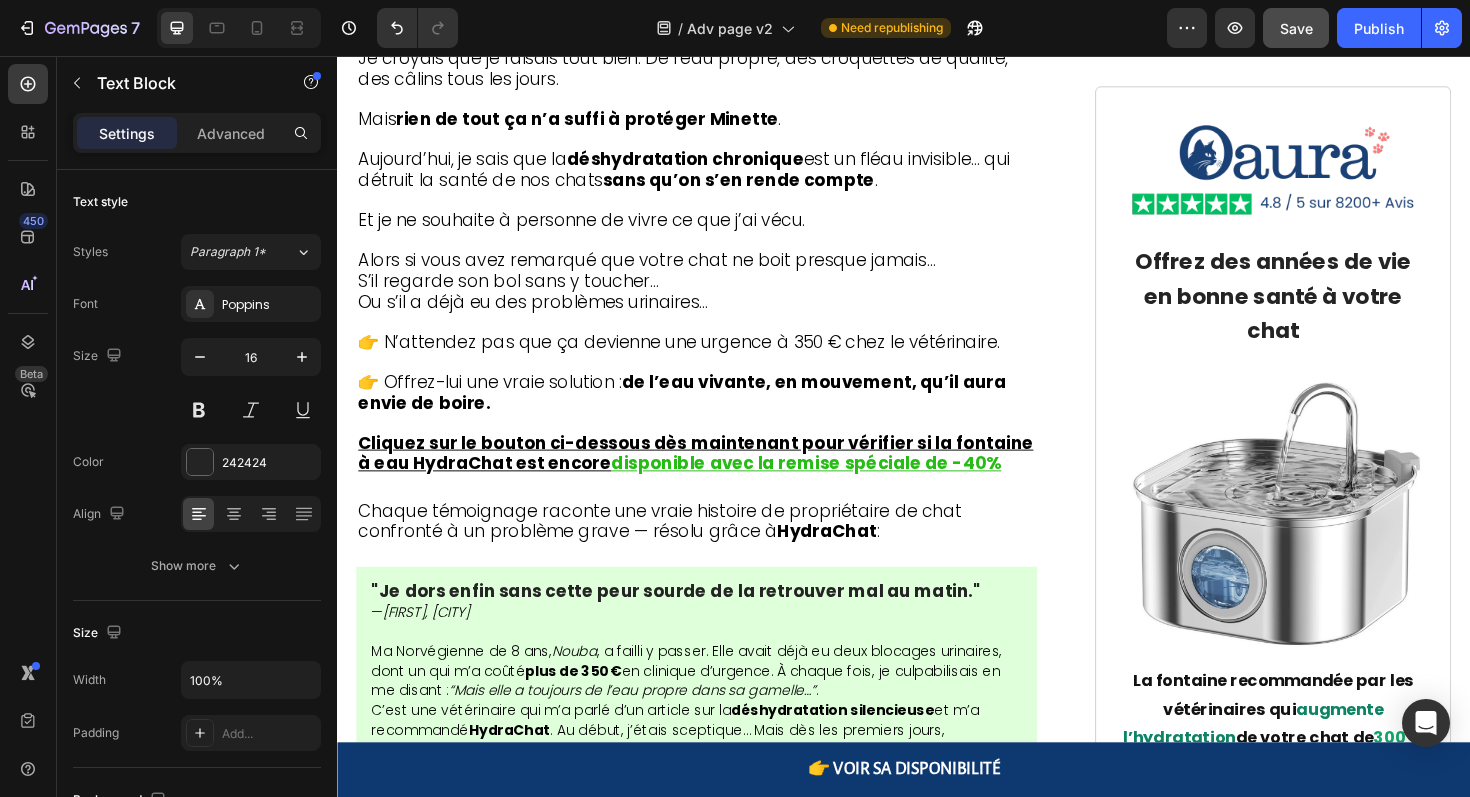 drag, startPoint x: 843, startPoint y: 486, endPoint x: 578, endPoint y: 554, distance: 273.58545 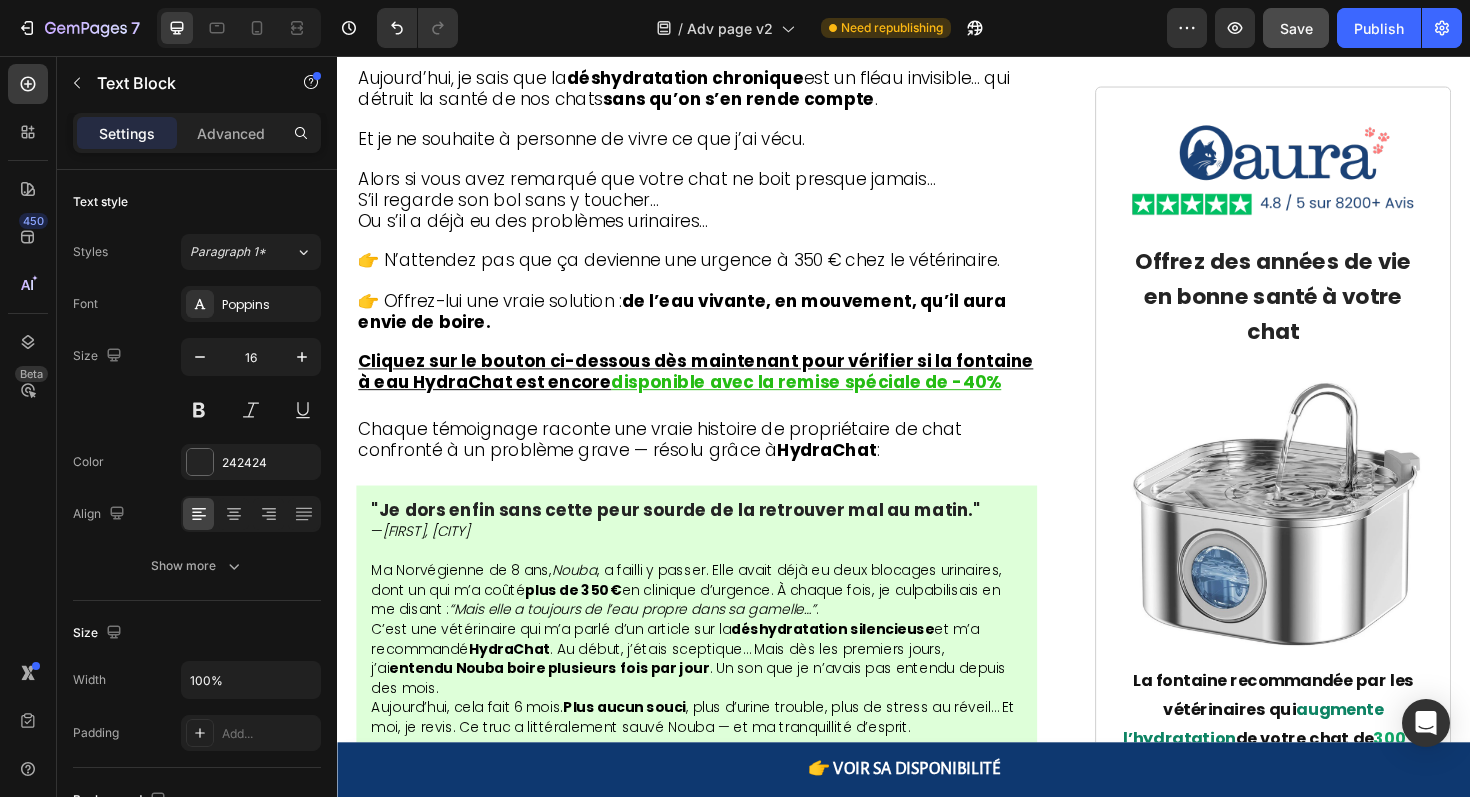 scroll, scrollTop: 9813, scrollLeft: 0, axis: vertical 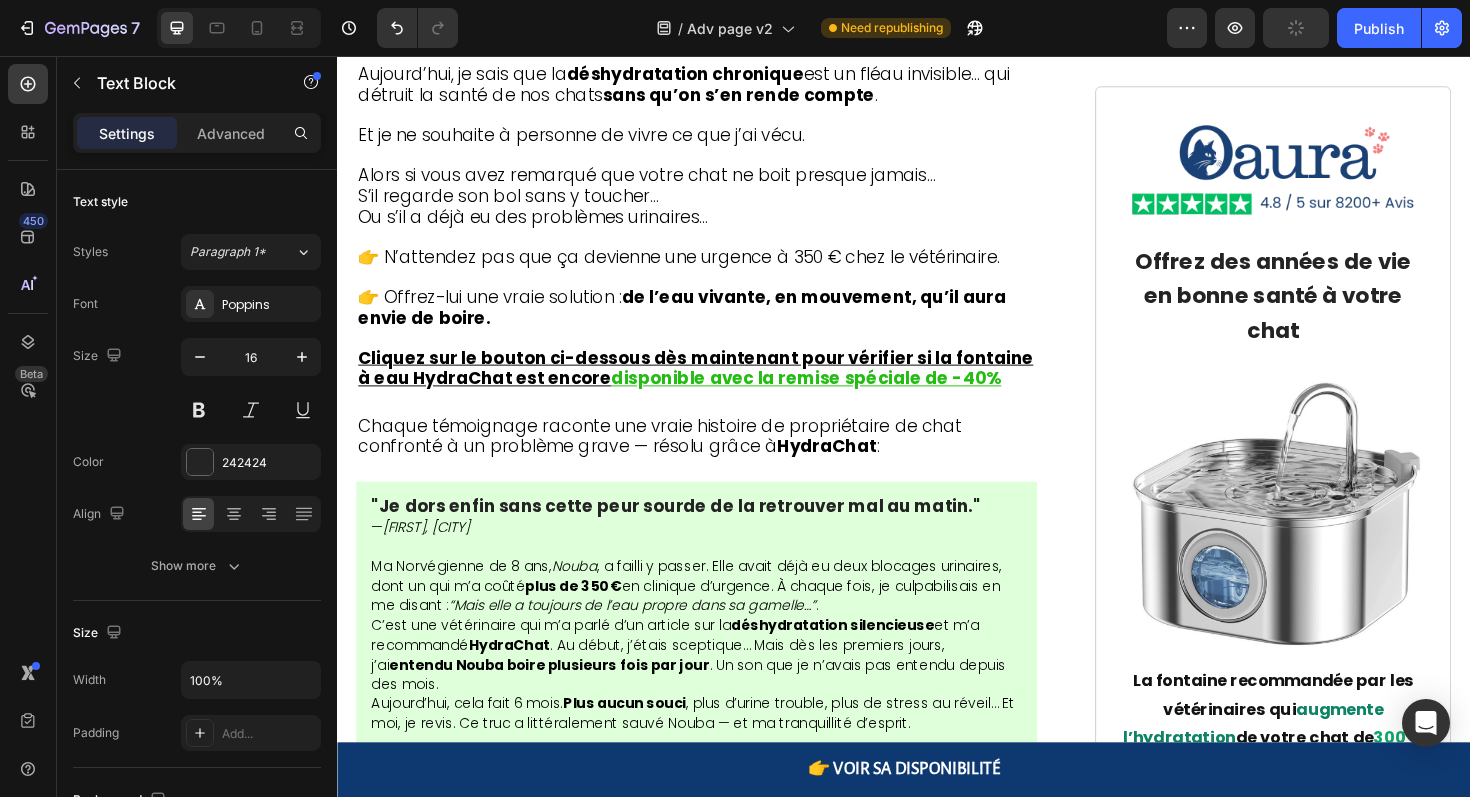 drag, startPoint x: 653, startPoint y: 515, endPoint x: 767, endPoint y: 514, distance: 114.00439 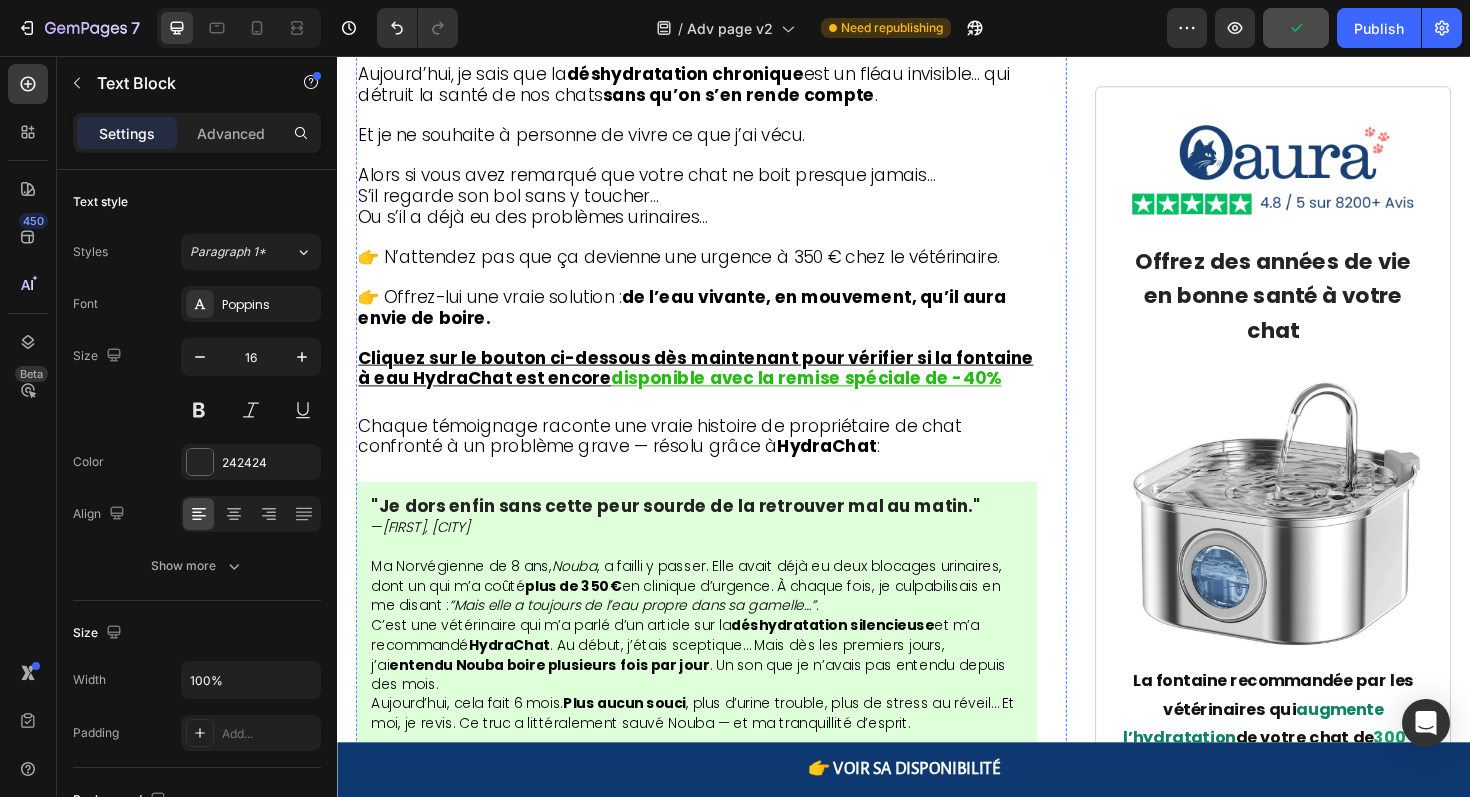 click on "- Urine  claire  et  normale" at bounding box center [717, -1771] 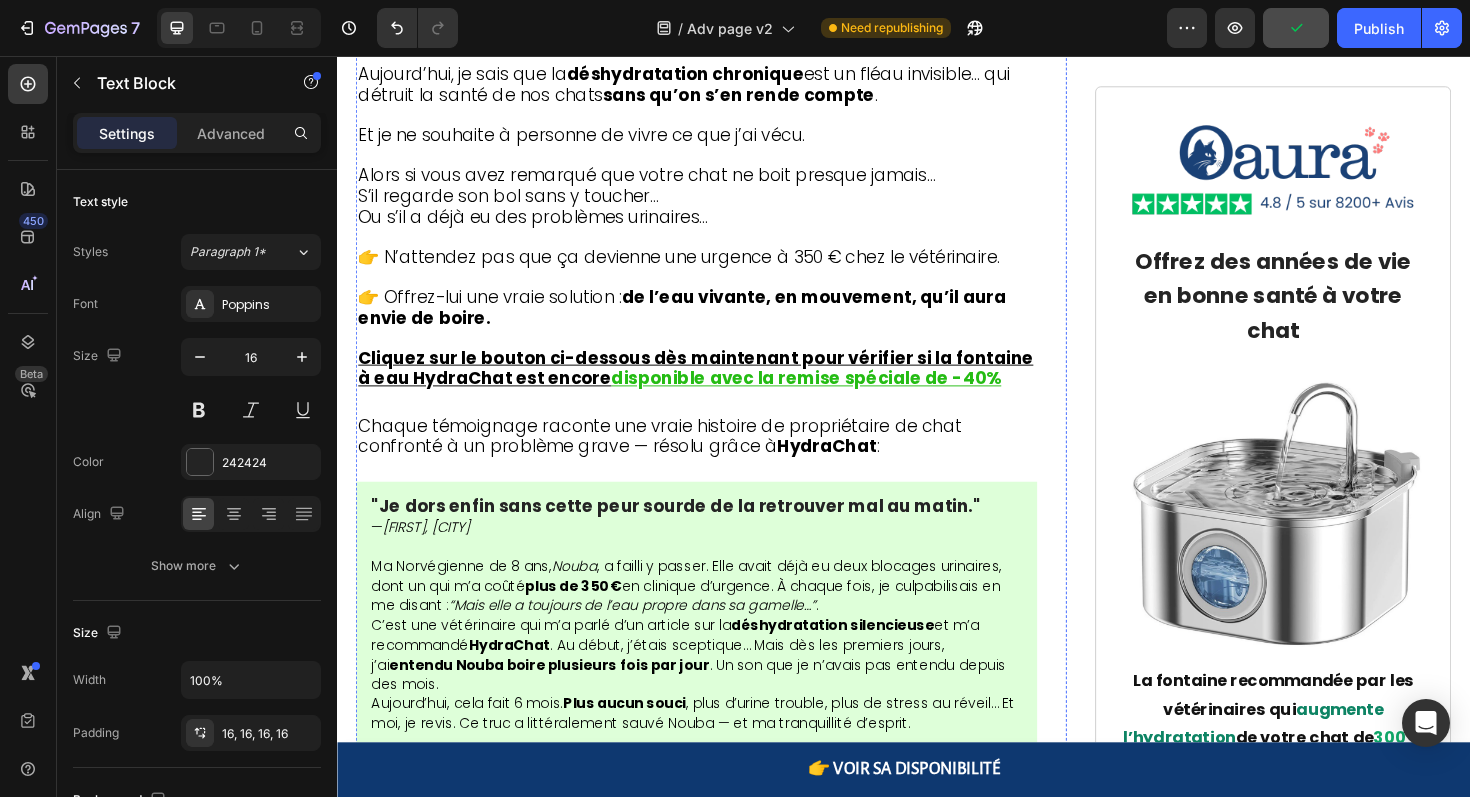 click on "D'après les milliers d'avis positifs qu'Hydrachat a reçus, il est très probable que vous soyez complètement satisfait. Mais au cas où vous ne seriez pas content de votre achat, vous pouvez le retourner sans tracas." at bounding box center (711, -1866) 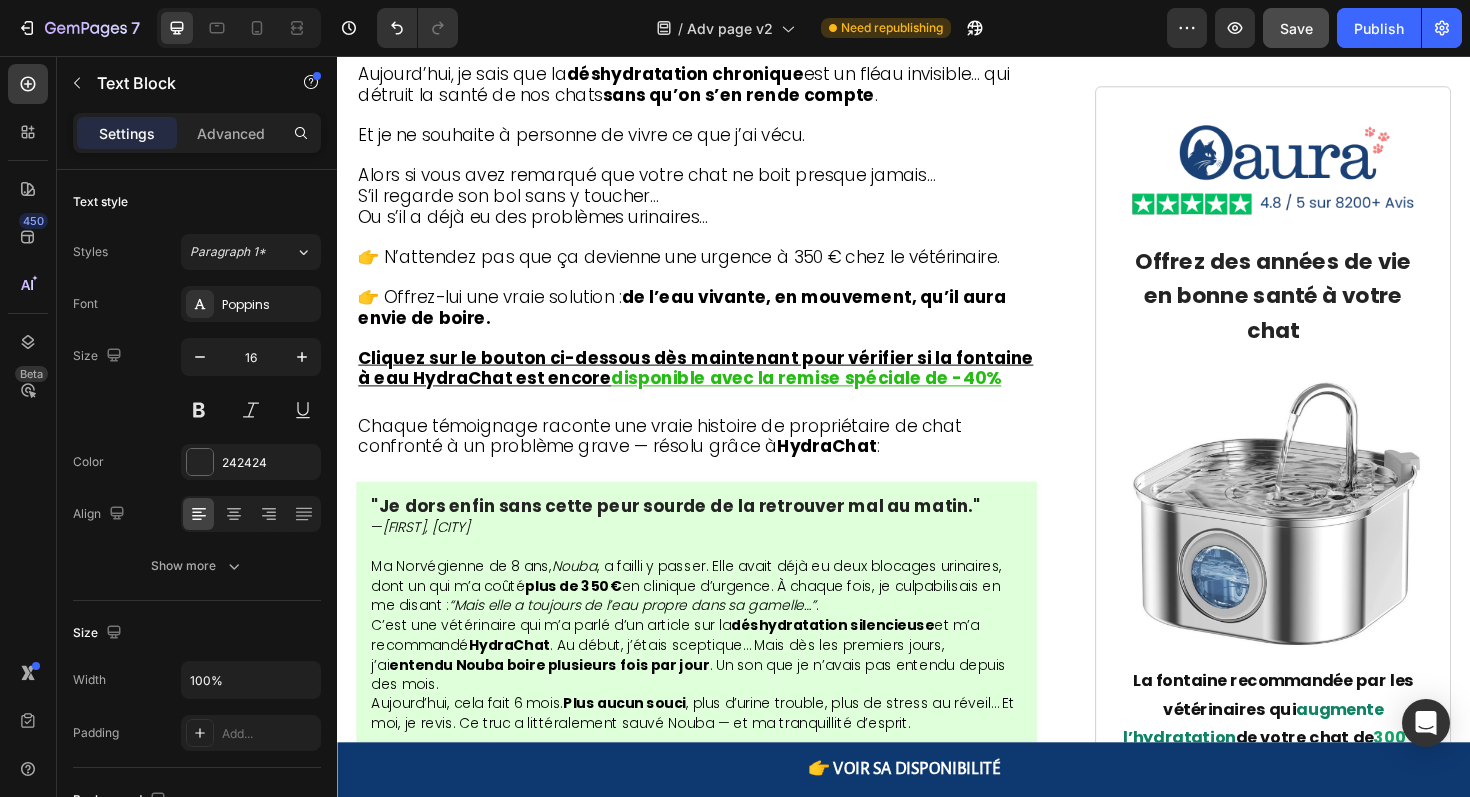click on "D'après les milliers d'avis positifs qu'Hydrachat a reçus, il est très probable que vous soyez complètement satisfait. Mais au cas où vous ne seriez pas content de votre achat, vous pouvez le retourner sans tracas." at bounding box center (711, -1866) 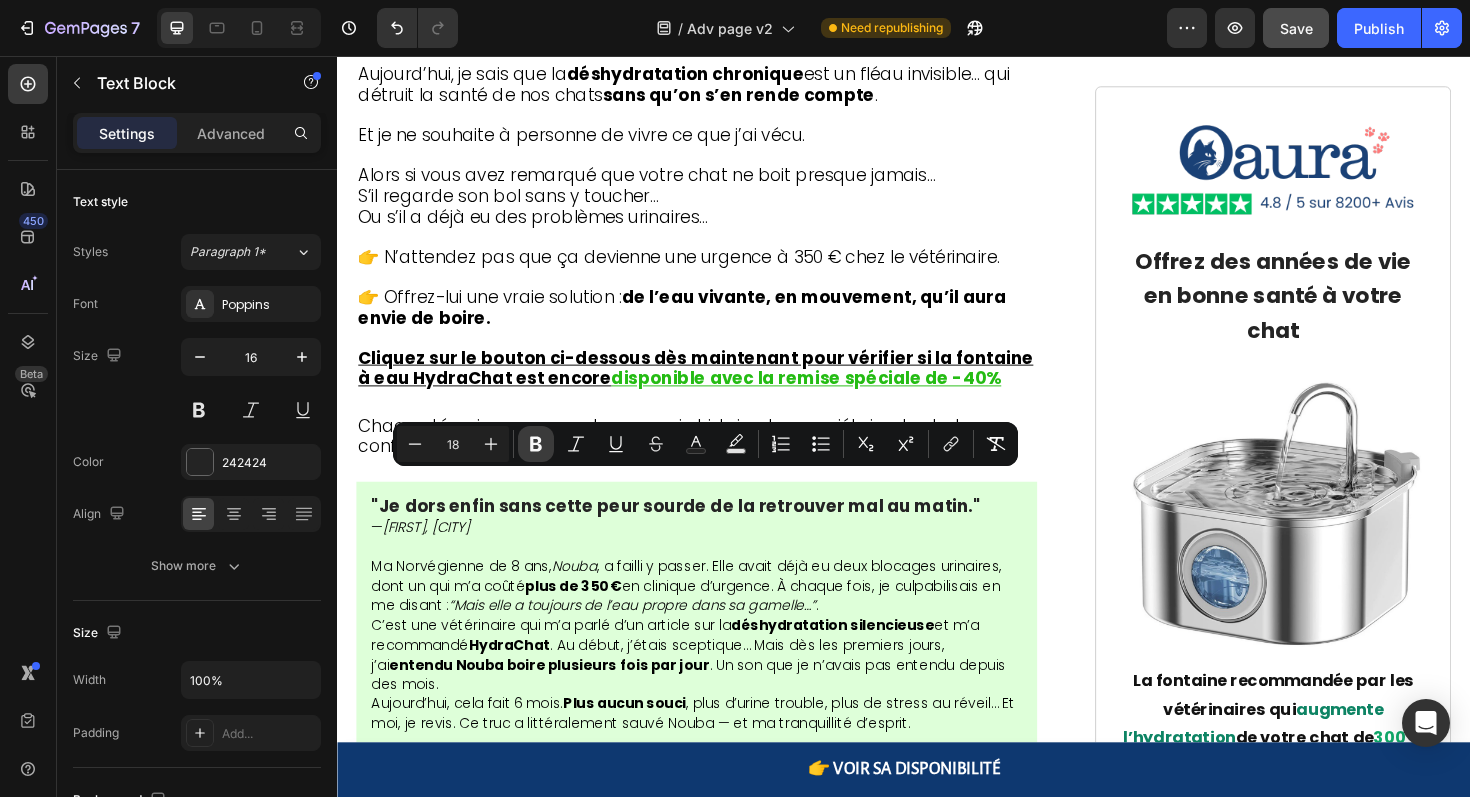 click 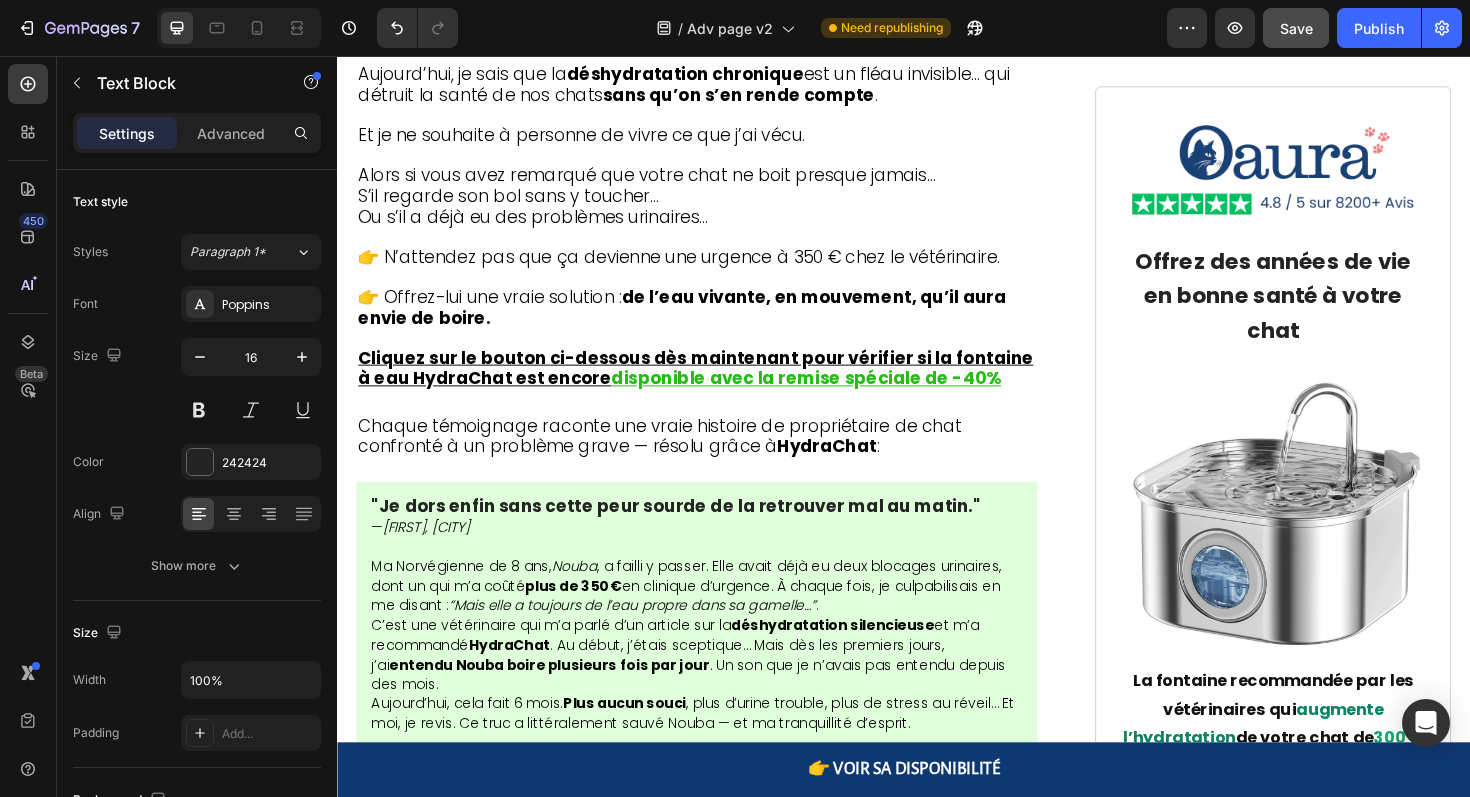 click on "Les créateurs  d'Hydrachat (Oaura)  sont si confiants en leur fontaine qu'ils offrent une garantie complète satisfait ou remboursé." at bounding box center (690, -2005) 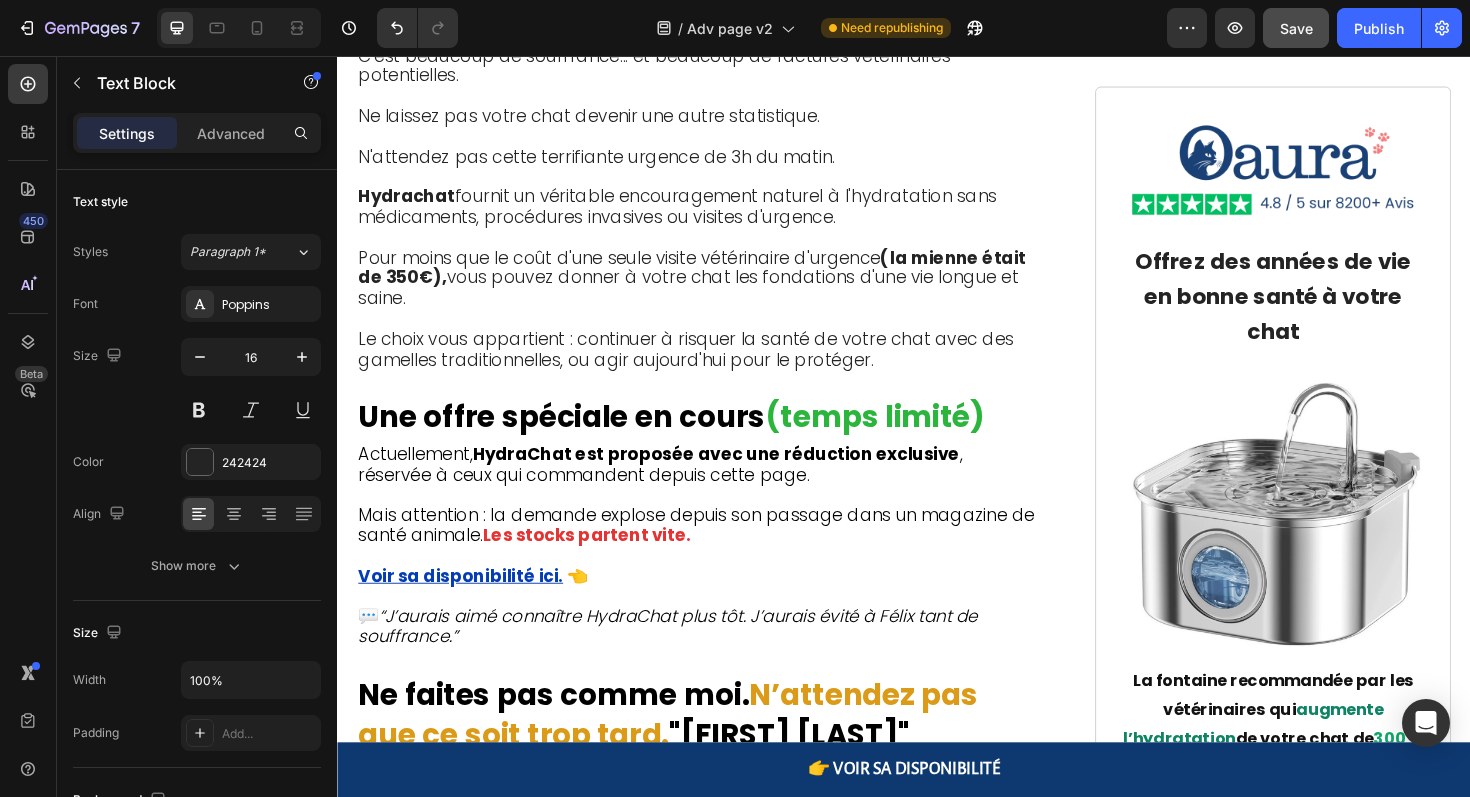 scroll, scrollTop: 8930, scrollLeft: 0, axis: vertical 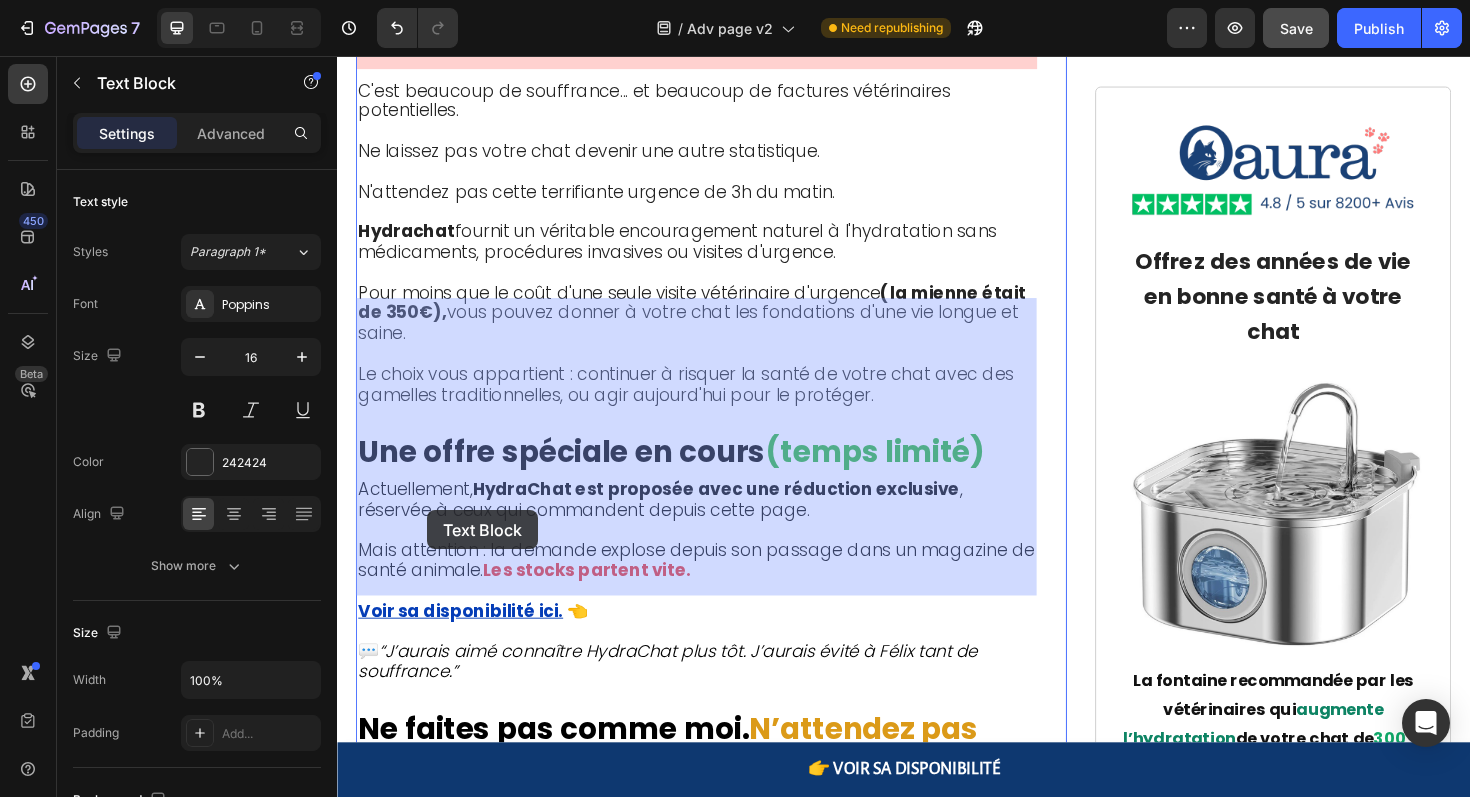 drag, startPoint x: 511, startPoint y: 538, endPoint x: 433, endPoint y: 537, distance: 78.00641 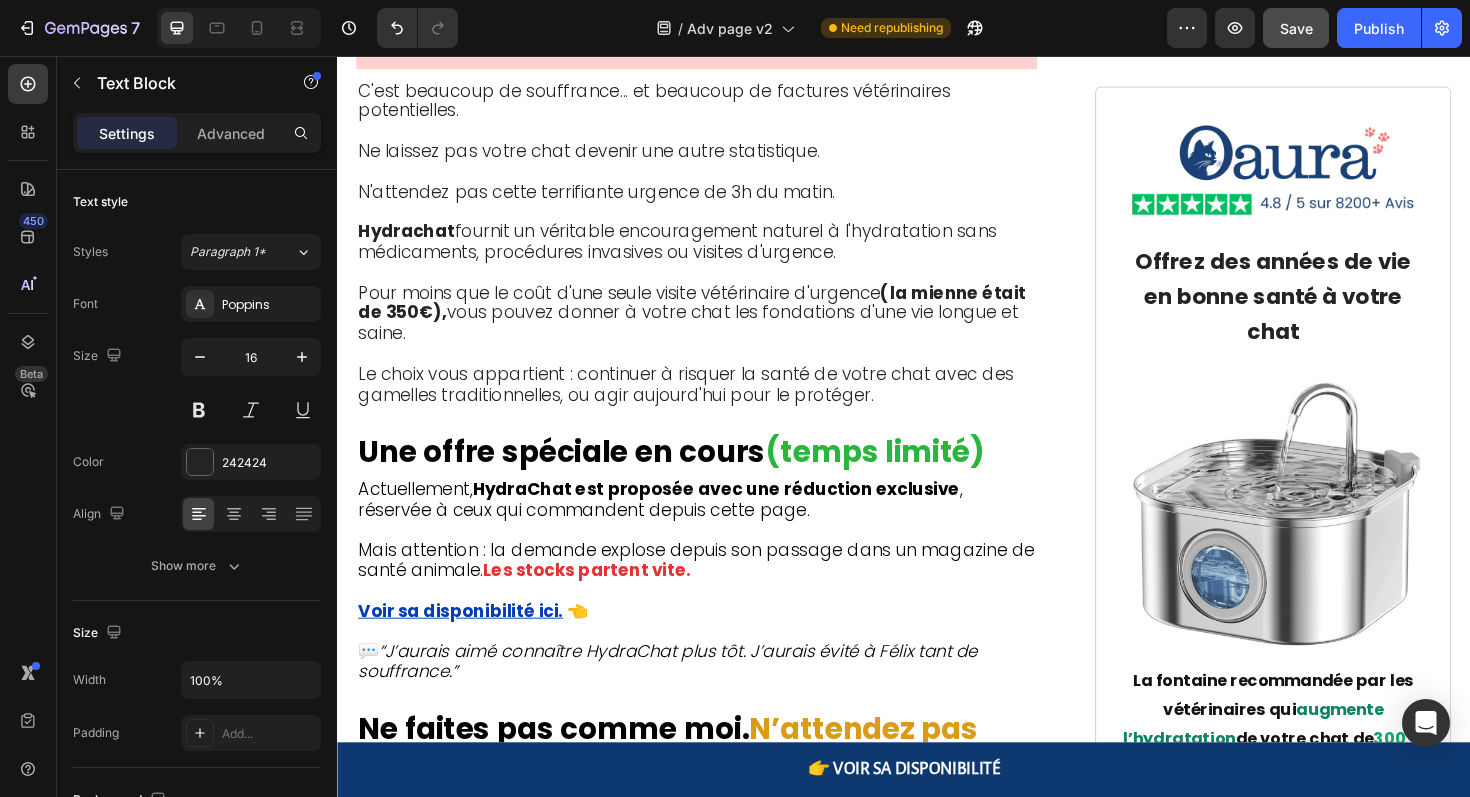 click on "En ce moment, les propriétaires de chats qui visitent le lien ci-dessous peuvent encore obtenir  Hydrachat  à une réduction significative - mais seulement tant que les stocks durent." at bounding box center [717, -1866] 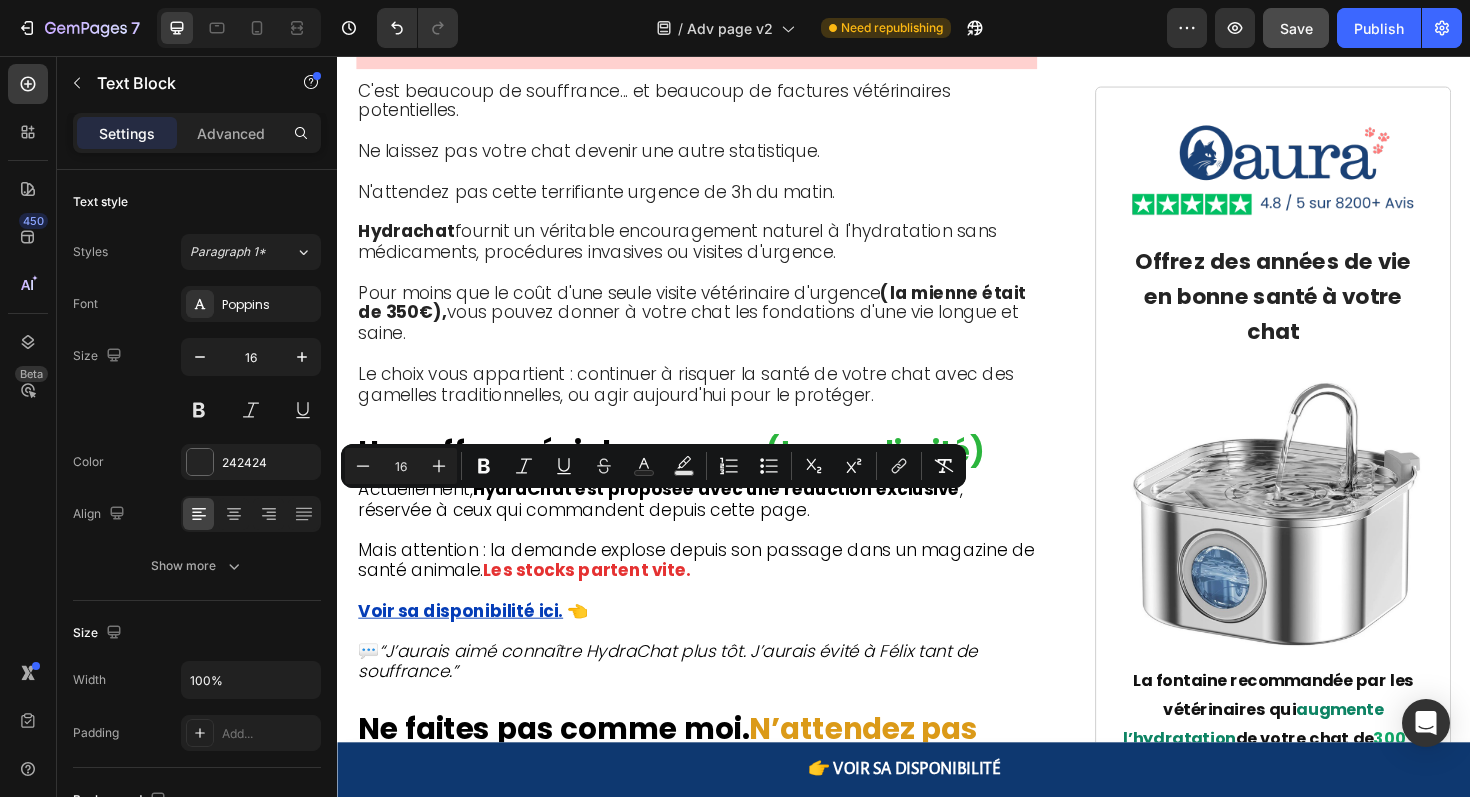 drag, startPoint x: 417, startPoint y: 533, endPoint x: 505, endPoint y: 531, distance: 88.02273 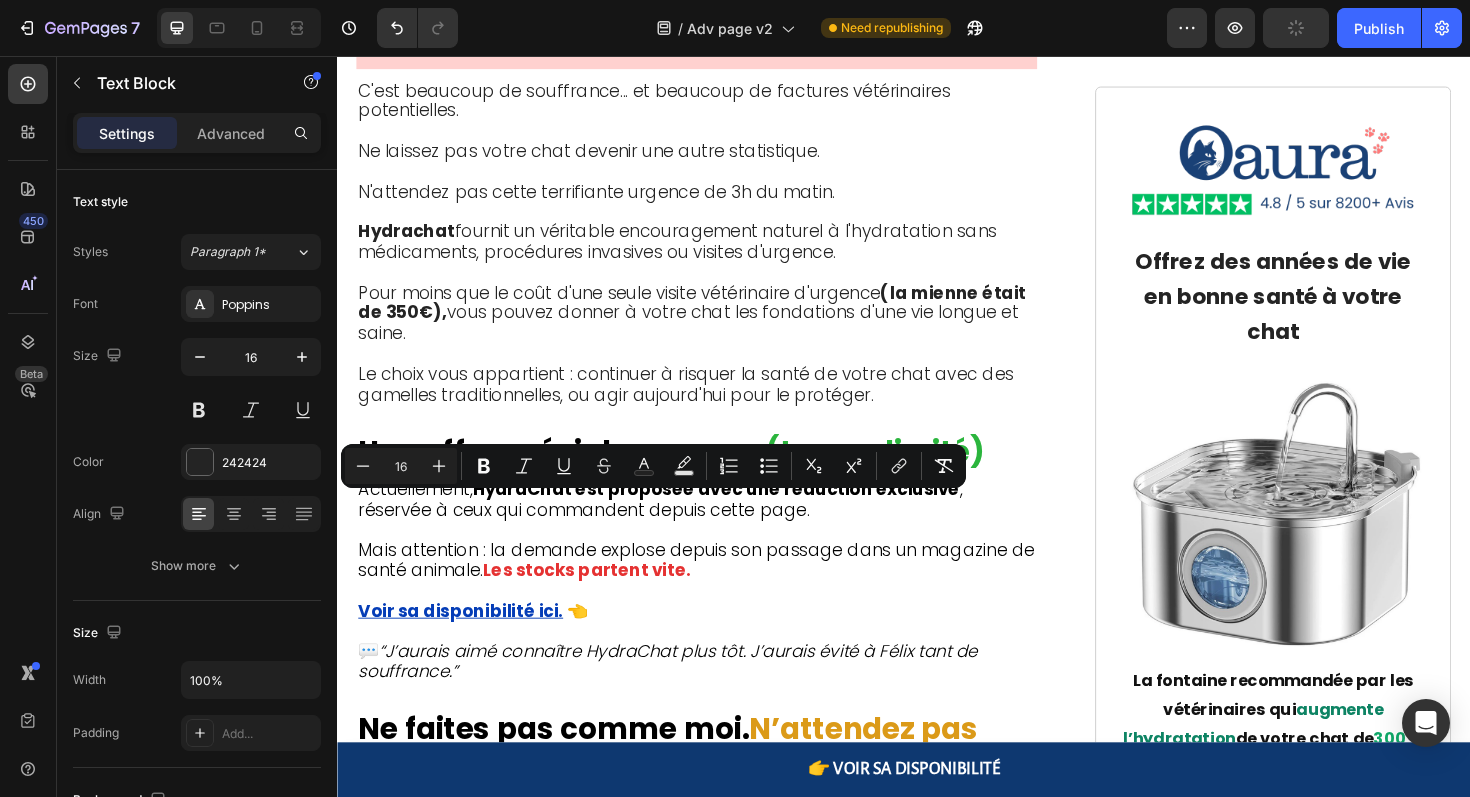 drag, startPoint x: 1235, startPoint y: 526, endPoint x: 891, endPoint y: 552, distance: 344.98117 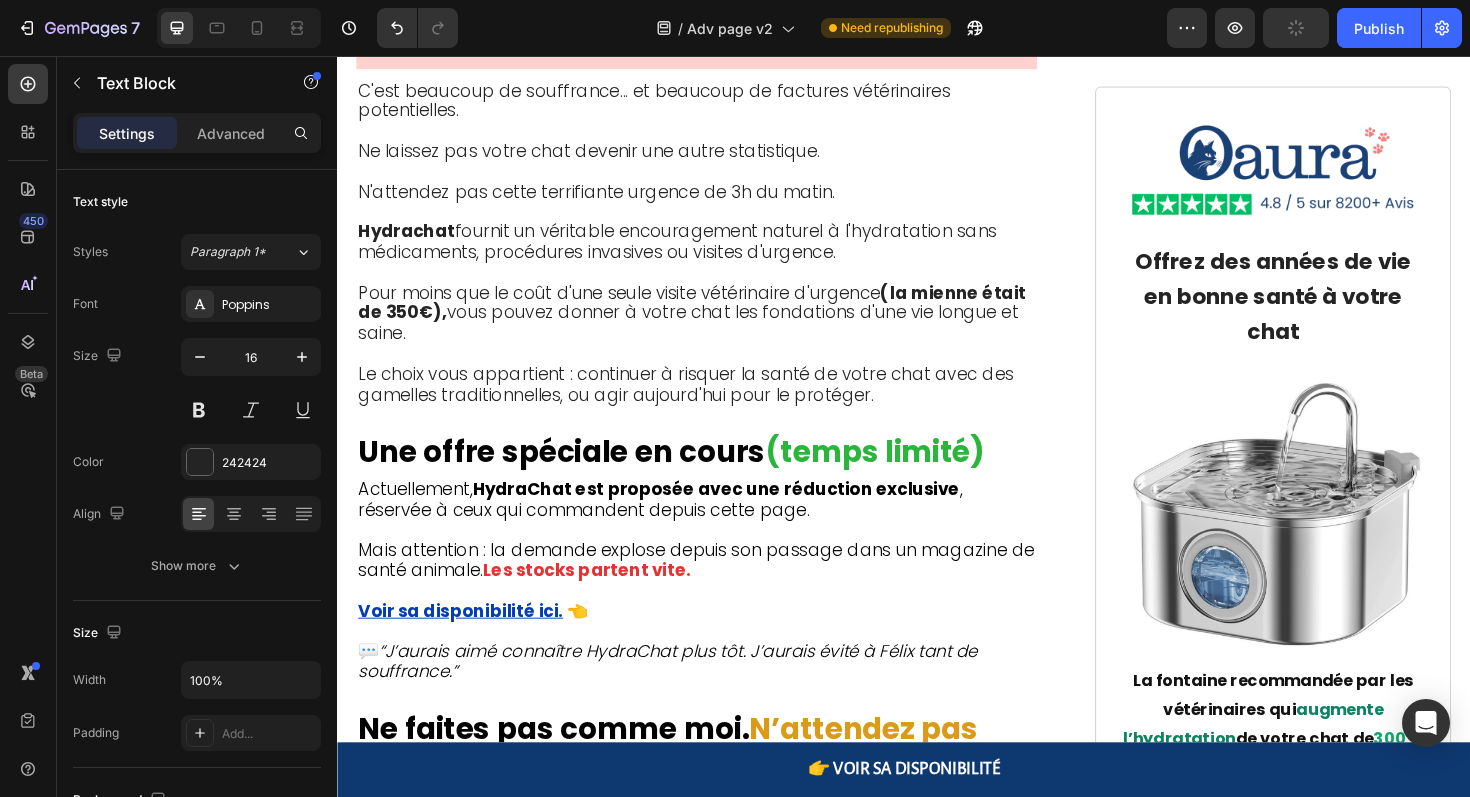 click on "En ce moment, les propriétaires de chats qui visitent le lien ci-dessous peuvent encore obtenir  Hydrachat  à une réduction significative - mais seulement tant que les stocks durent." at bounding box center (717, -1866) 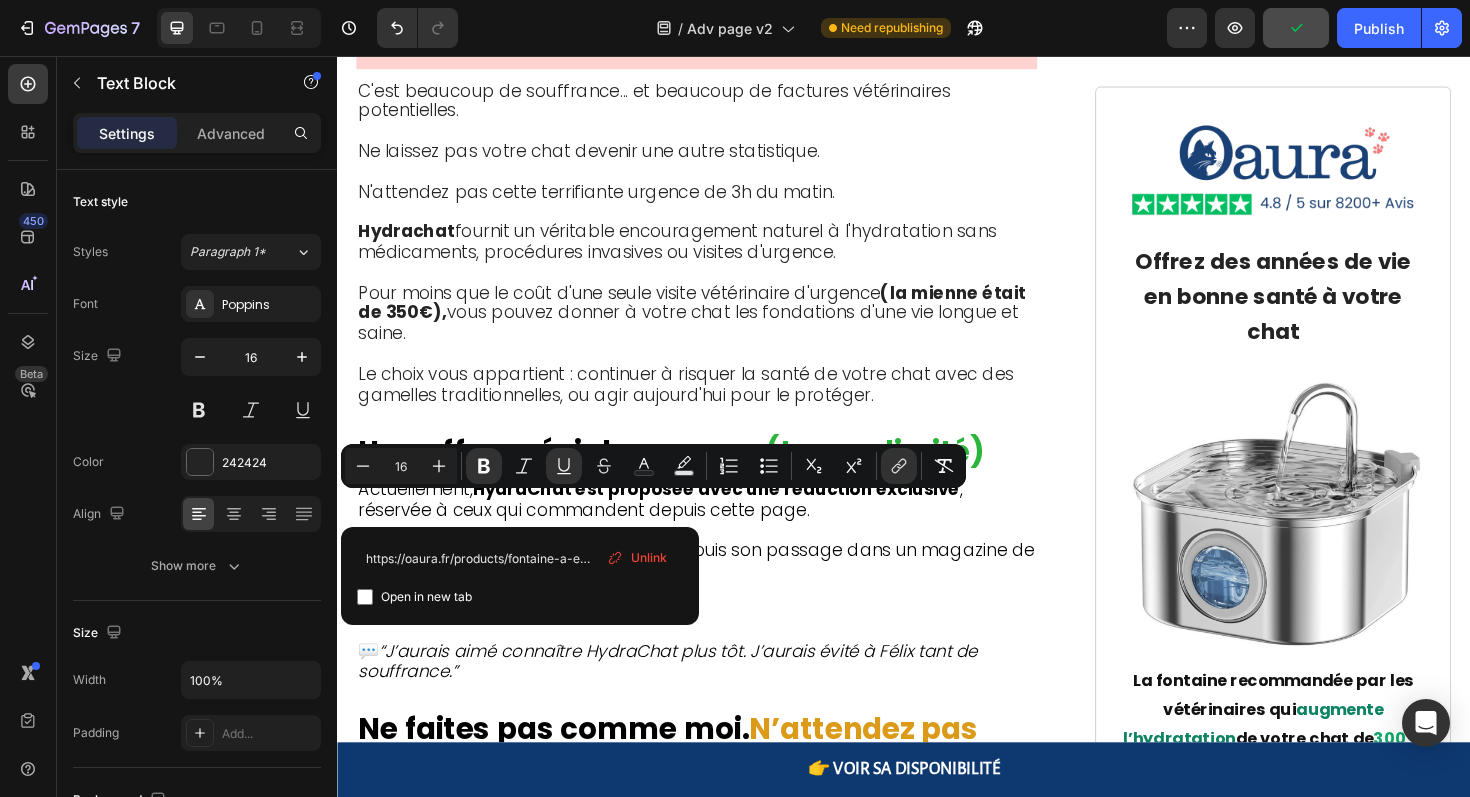 drag, startPoint x: 510, startPoint y: 537, endPoint x: 422, endPoint y: 536, distance: 88.005684 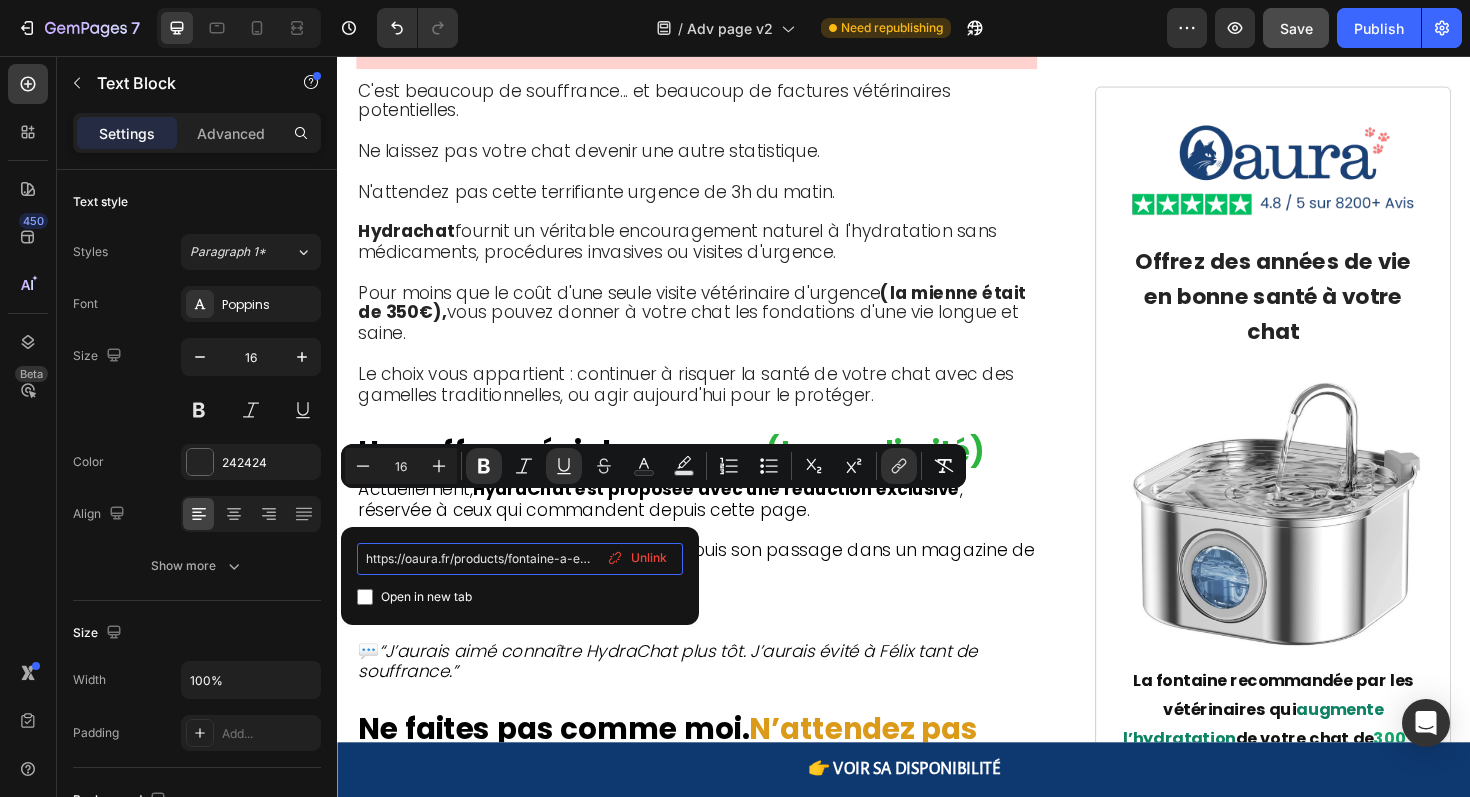 click on "https://oaura.fr/products/fontaine-a-eau-chat-hydrachat" at bounding box center [520, 559] 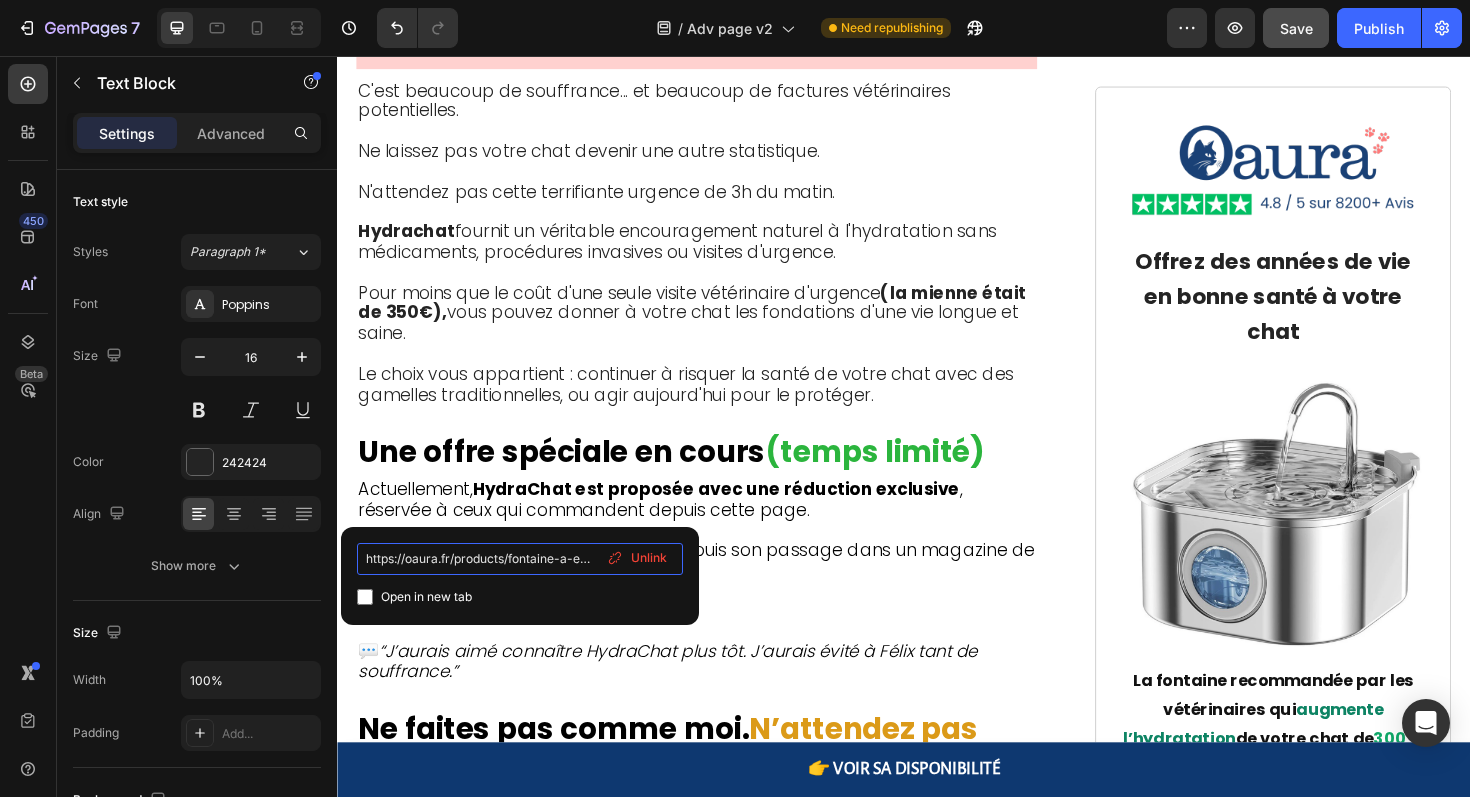 click on "https://oaura.fr/products/fontaine-a-eau-chat-hydrachat" at bounding box center (520, 559) 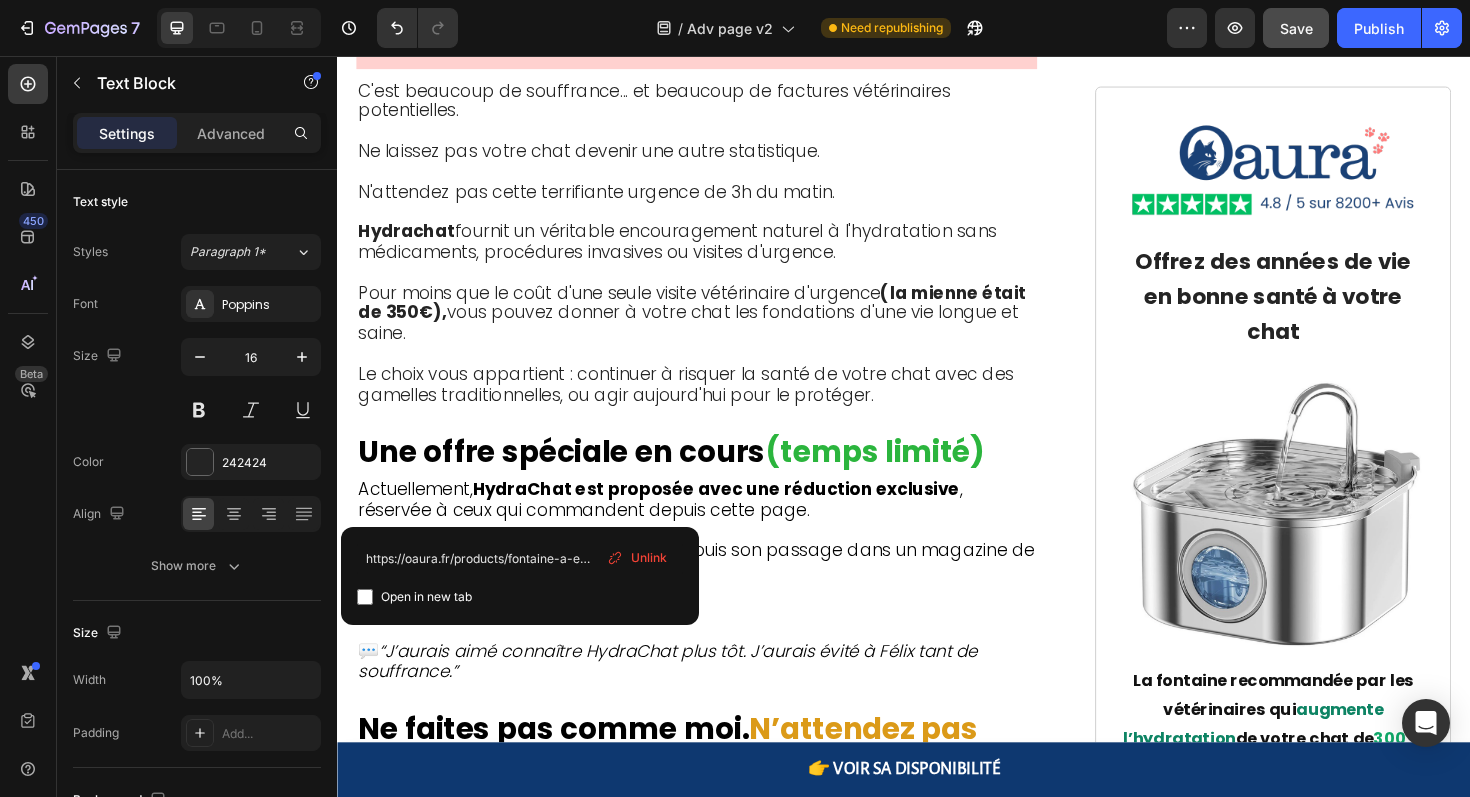 click at bounding box center [717, -1908] 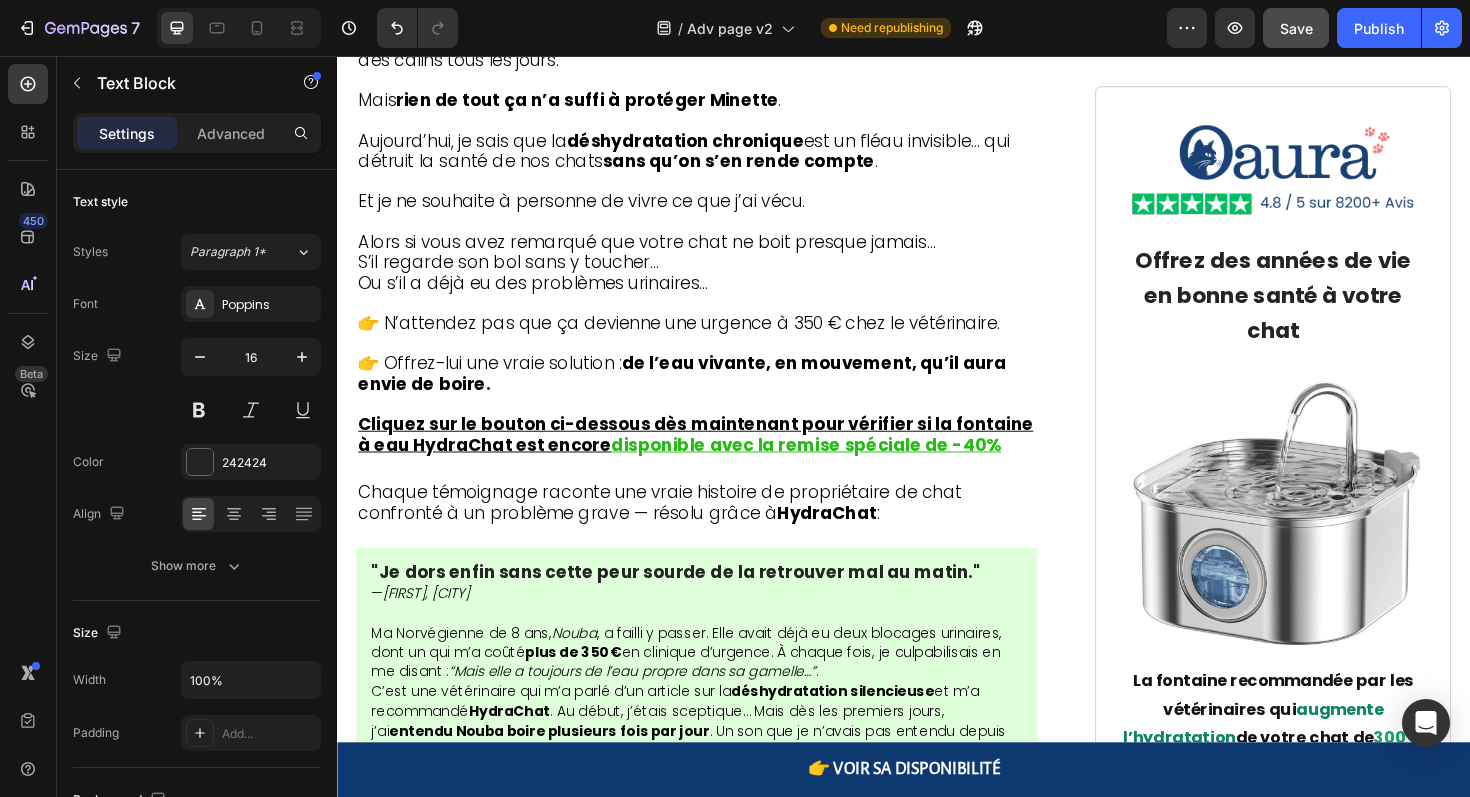 scroll, scrollTop: 9772, scrollLeft: 0, axis: vertical 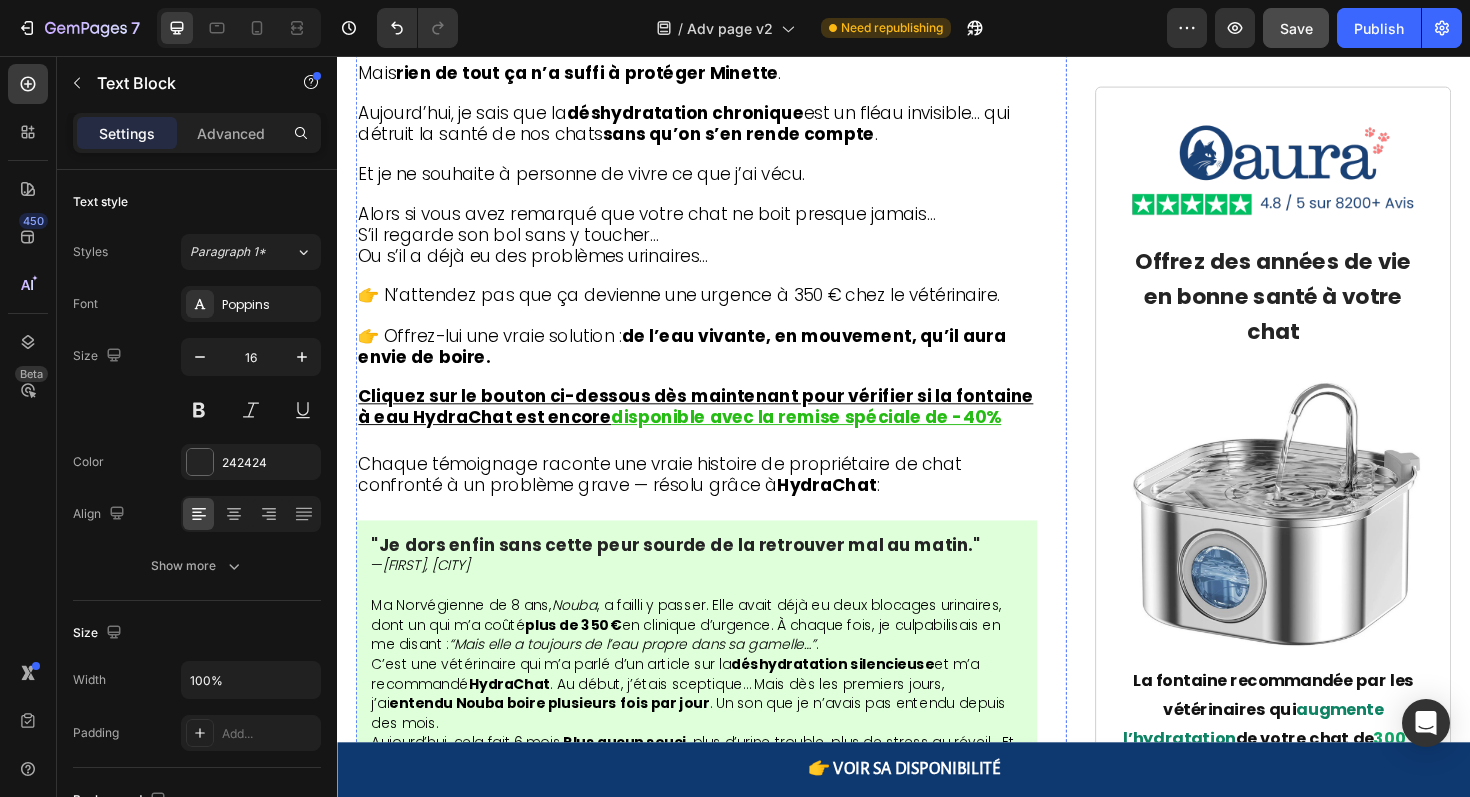 click on "Les créateurs  d'Hydrachat (Oaura)  sont si confiants en leur fontaine qu'ils offrent une garantie complète satisfait ou remboursé." at bounding box center [690, -1964] 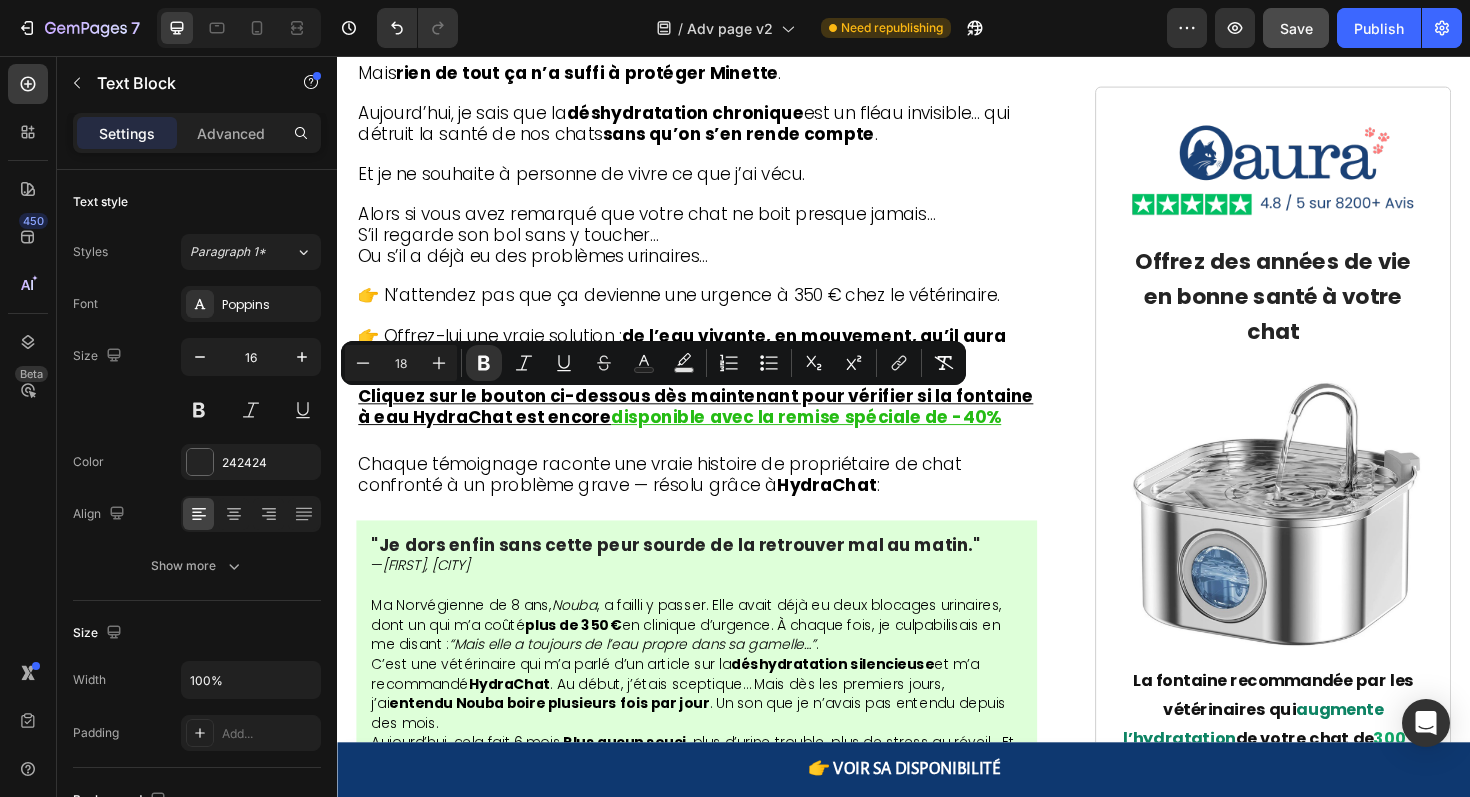 drag, startPoint x: 498, startPoint y: 427, endPoint x: 596, endPoint y: 427, distance: 98 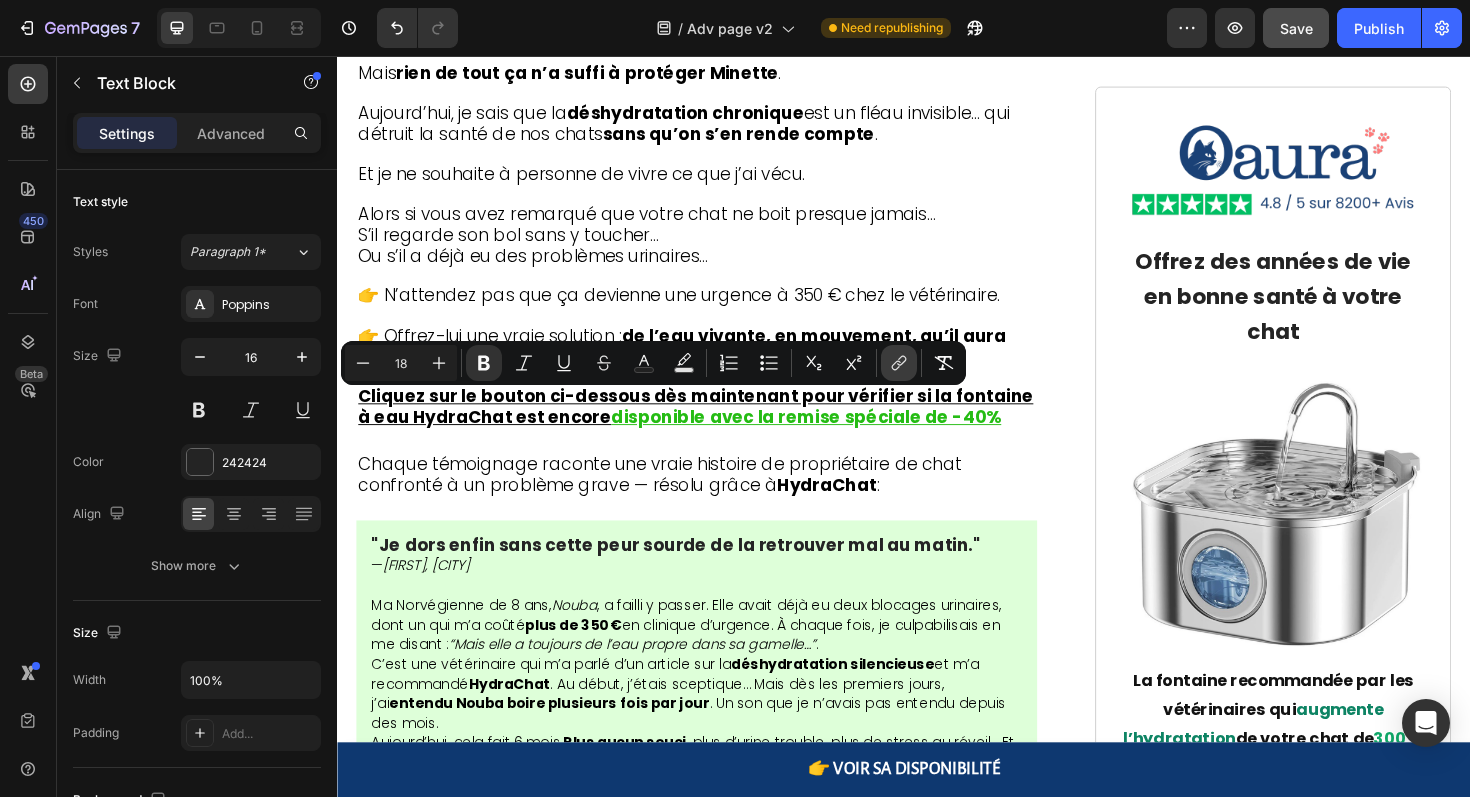 click 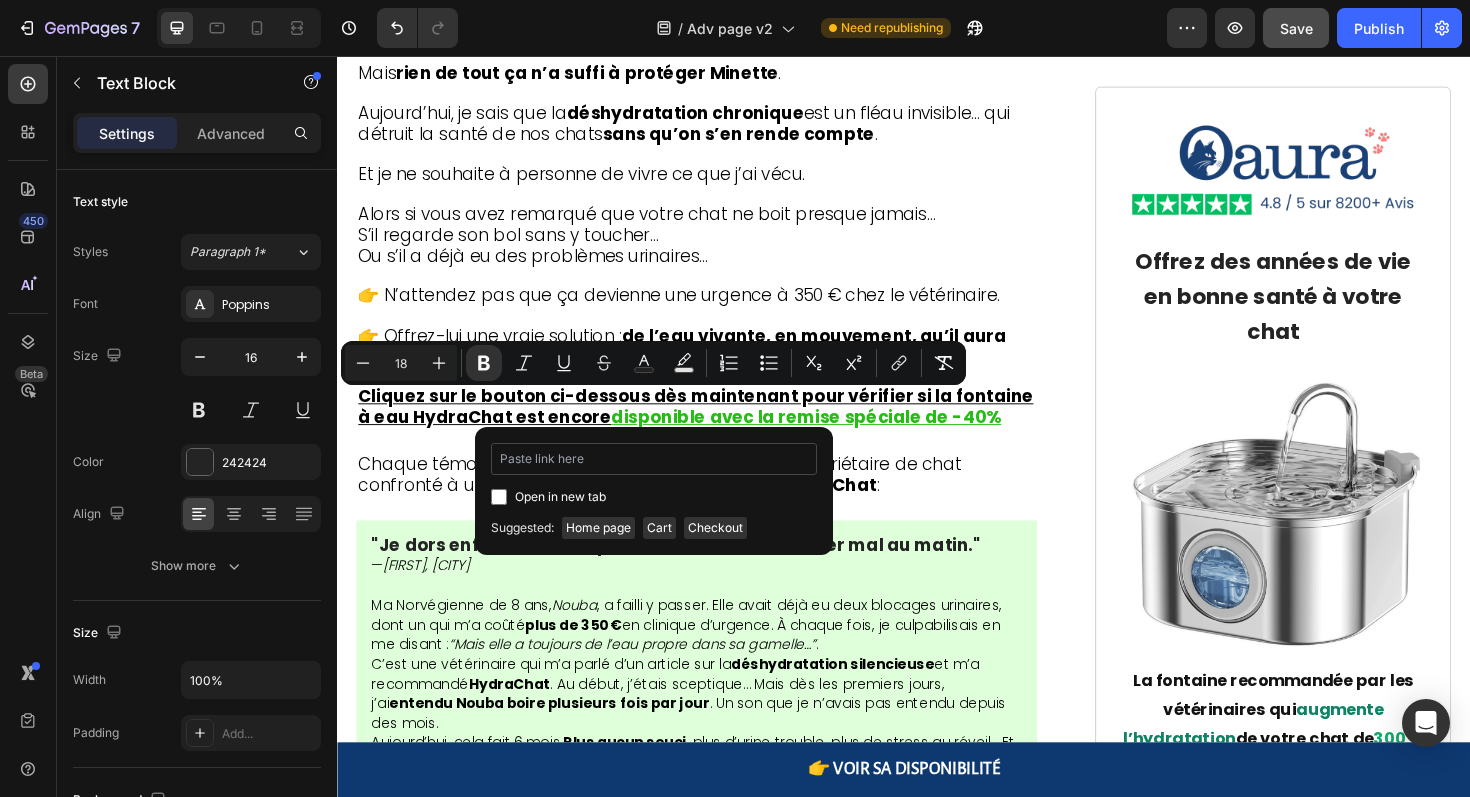 type on "https://oaura.fr/products/fontaine-a-eau-chat-hydrachat" 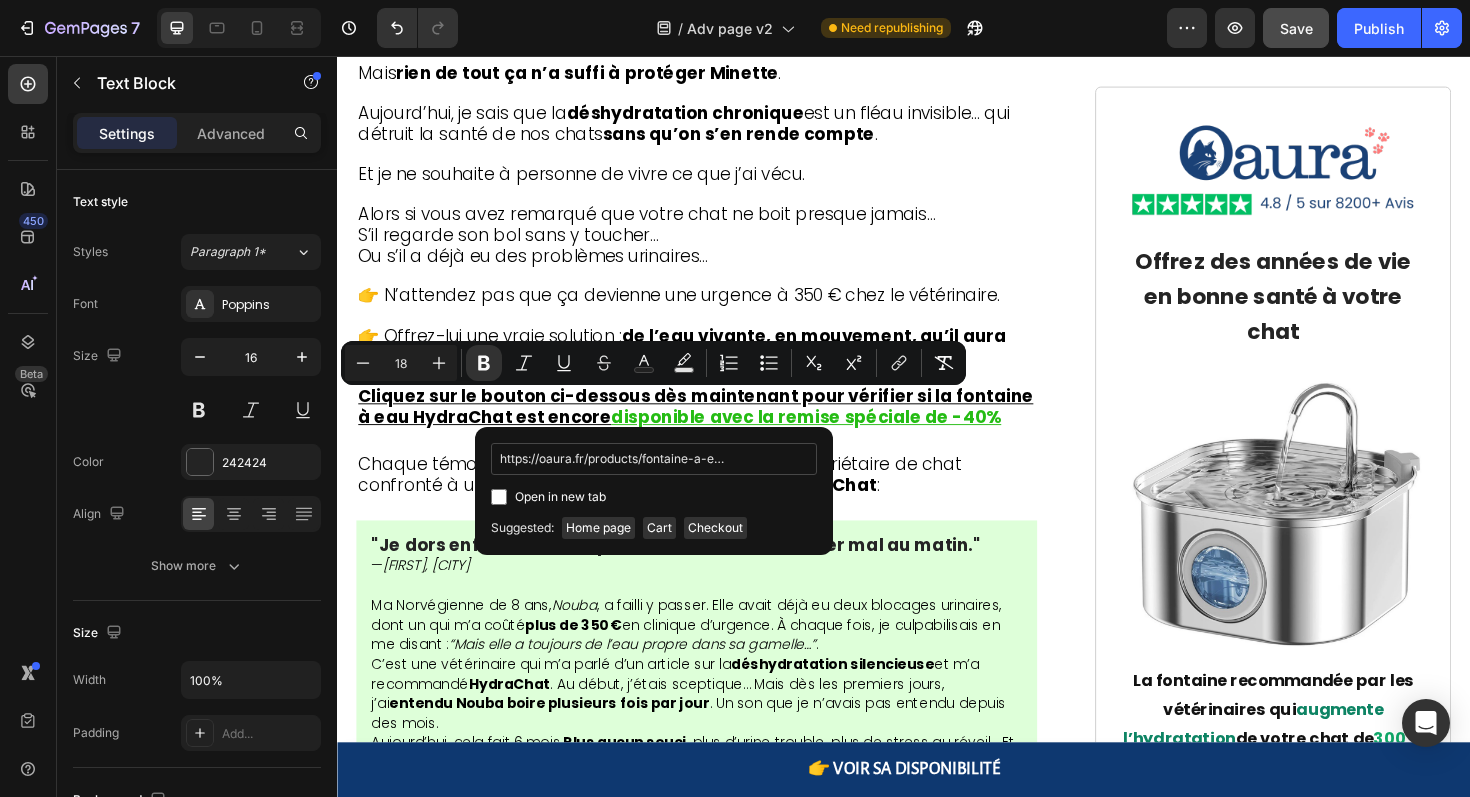 scroll, scrollTop: 0, scrollLeft: 96, axis: horizontal 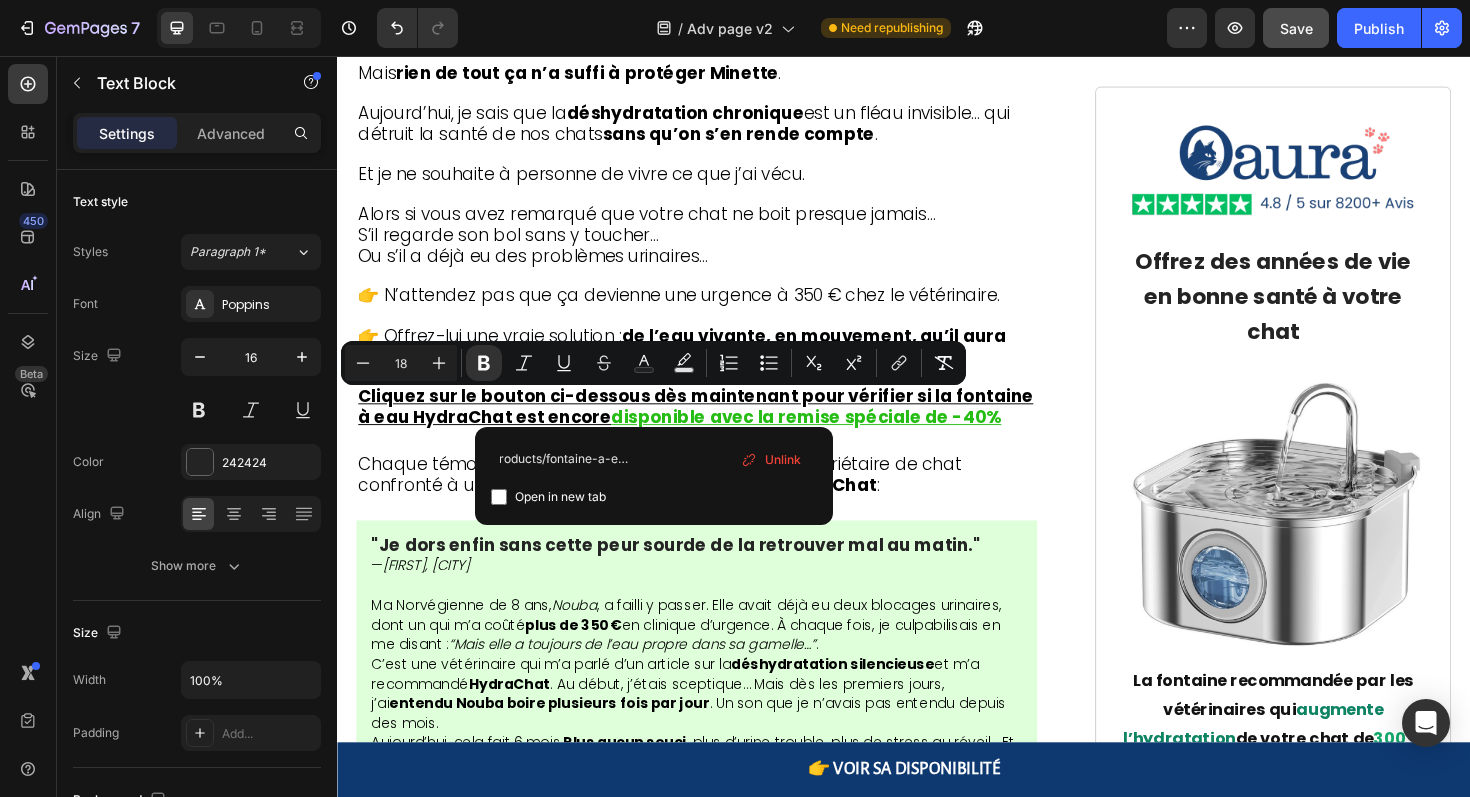 type on "16" 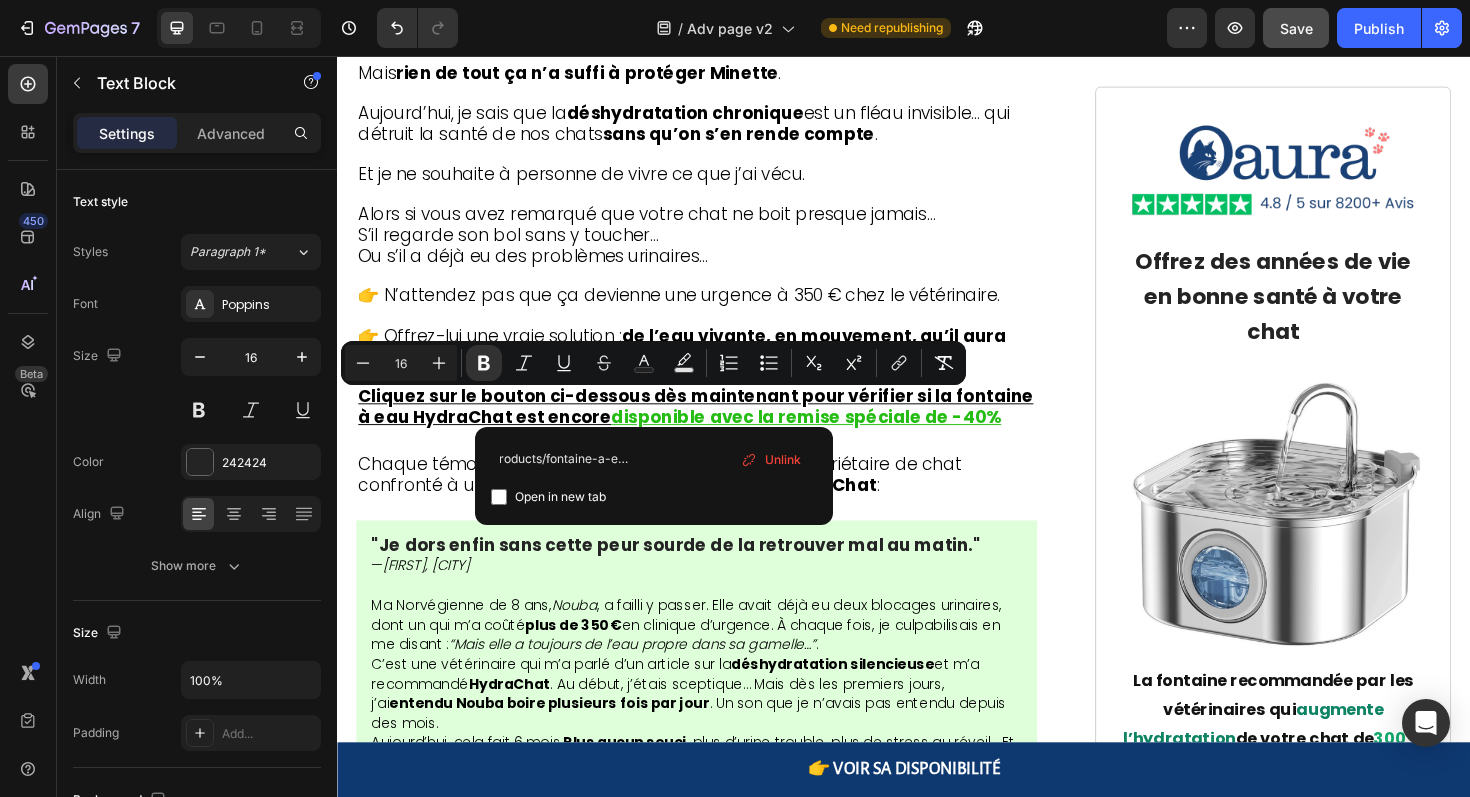 click at bounding box center [717, -1867] 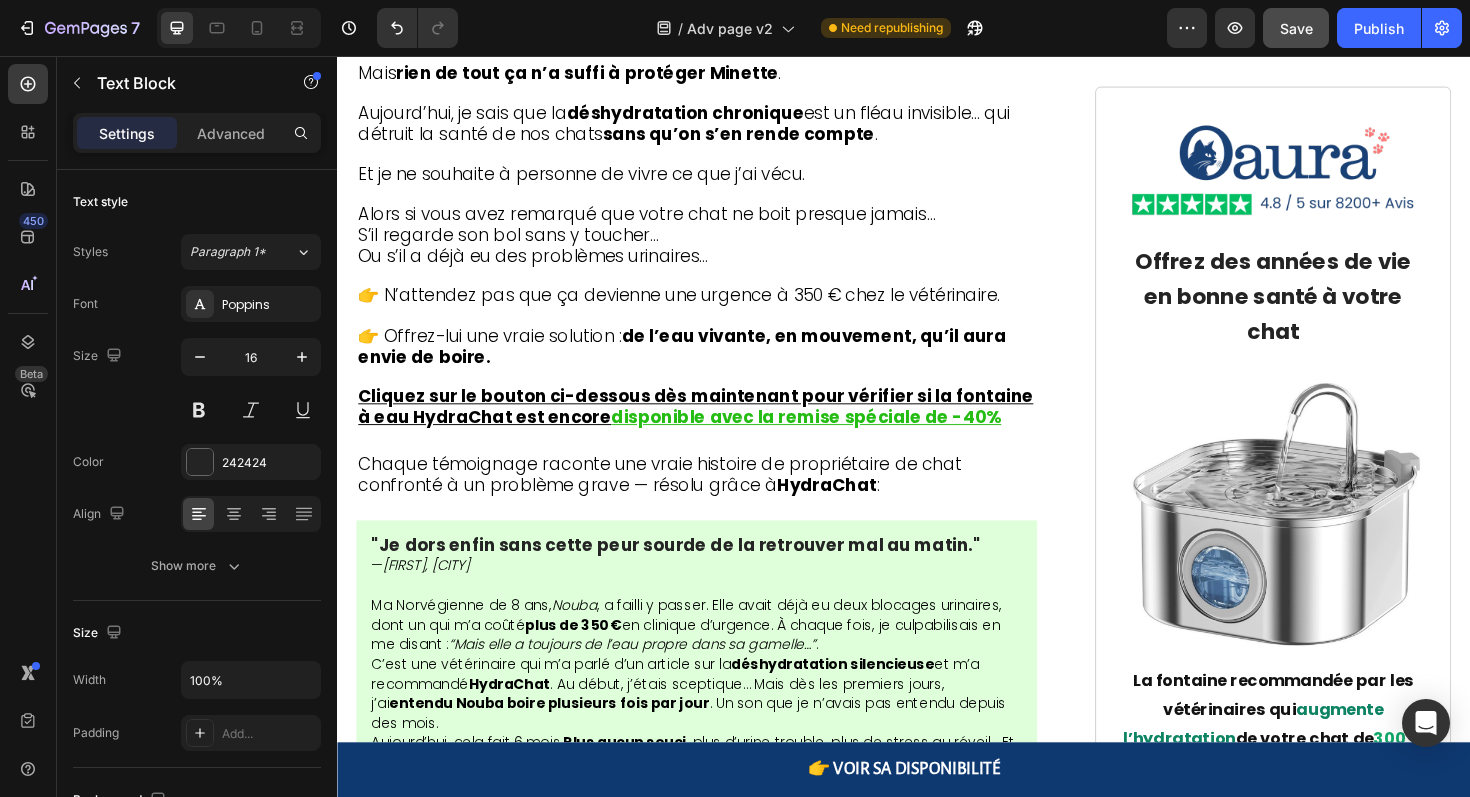click on "qu'Hydrachat" at bounding box center (710, -1847) 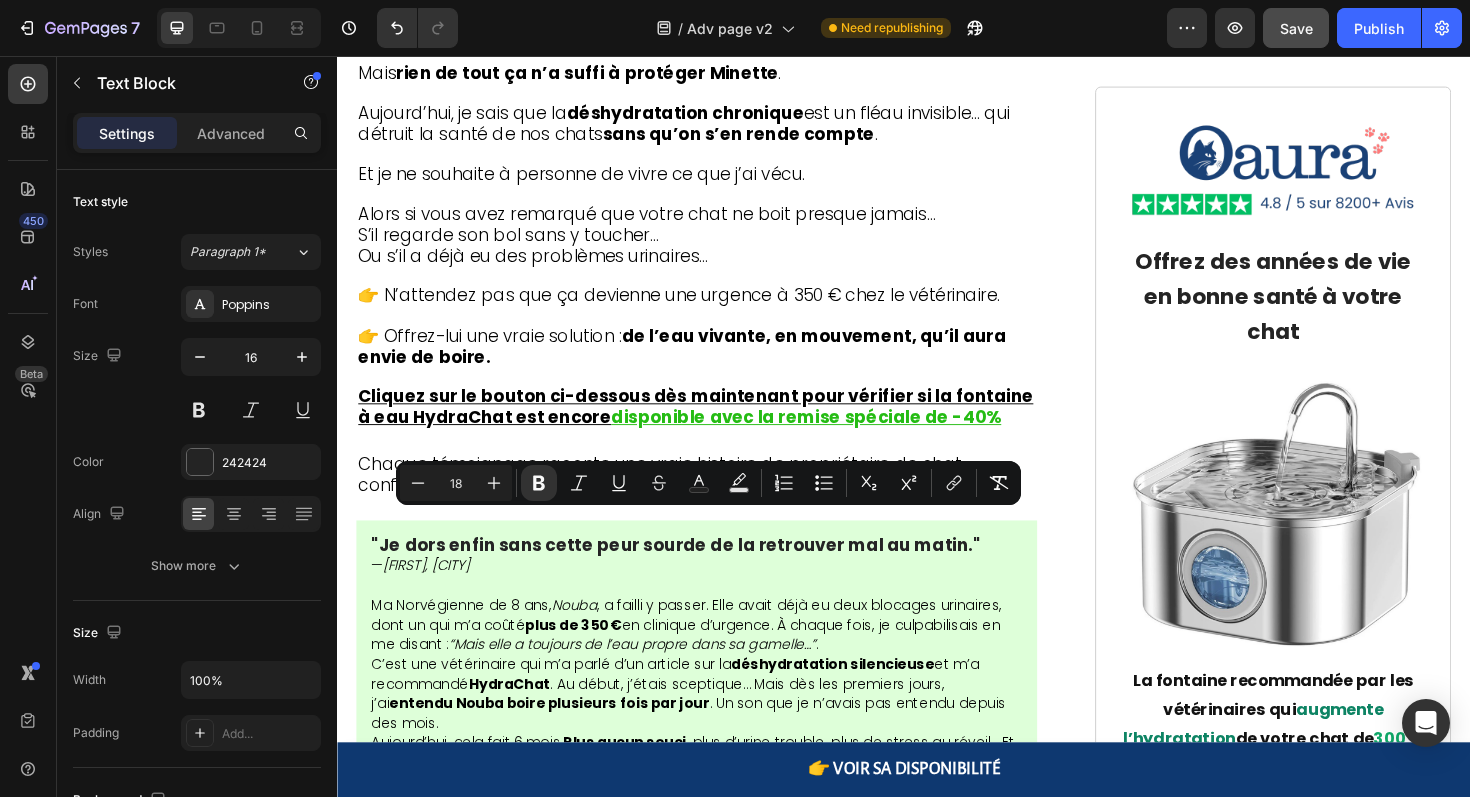 click on "qu'Hydrachat" at bounding box center [710, -1847] 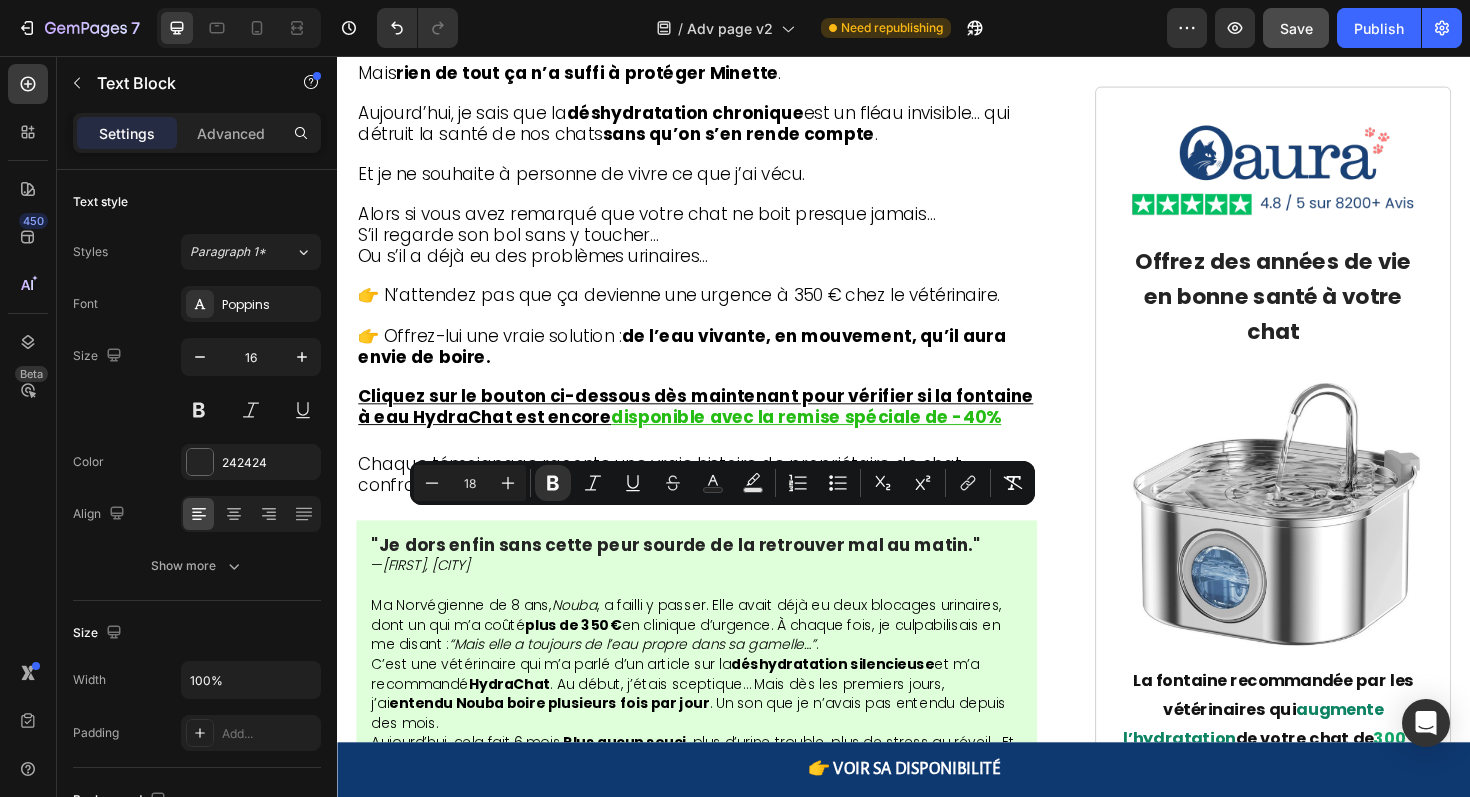drag, startPoint x: 678, startPoint y: 549, endPoint x: 773, endPoint y: 551, distance: 95.02105 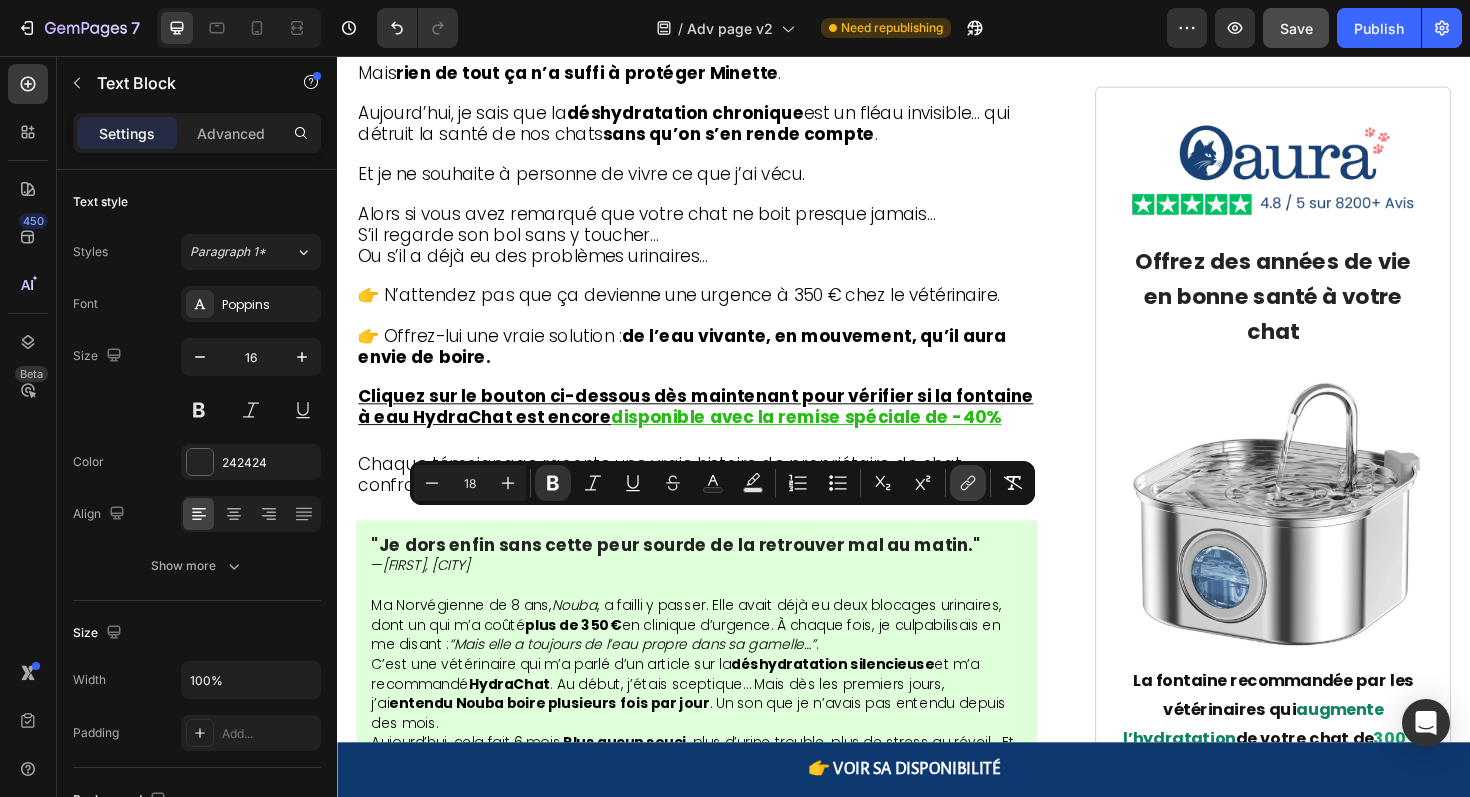 click 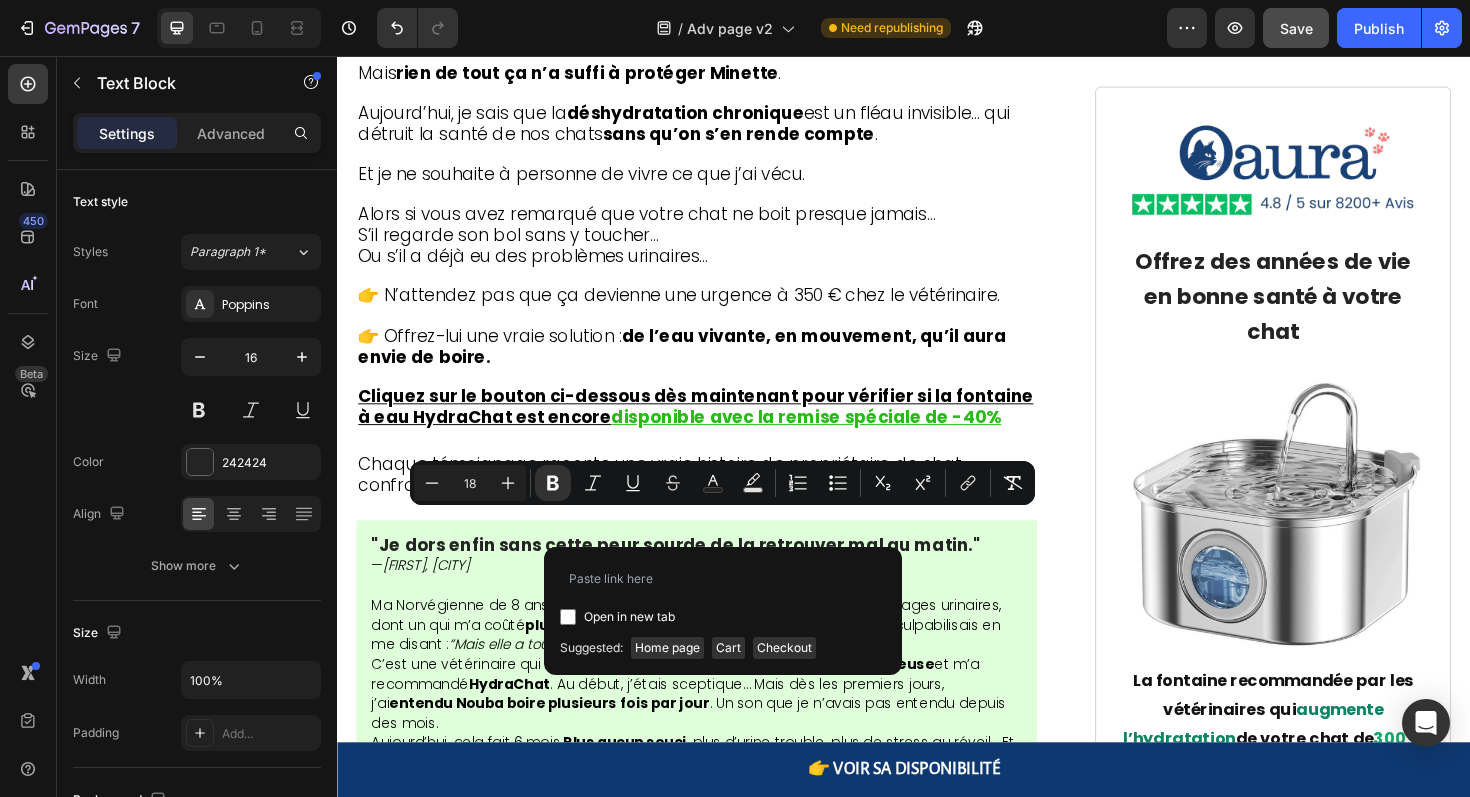 type on "https://oaura.fr/products/fontaine-a-eau-chat-hydrachat" 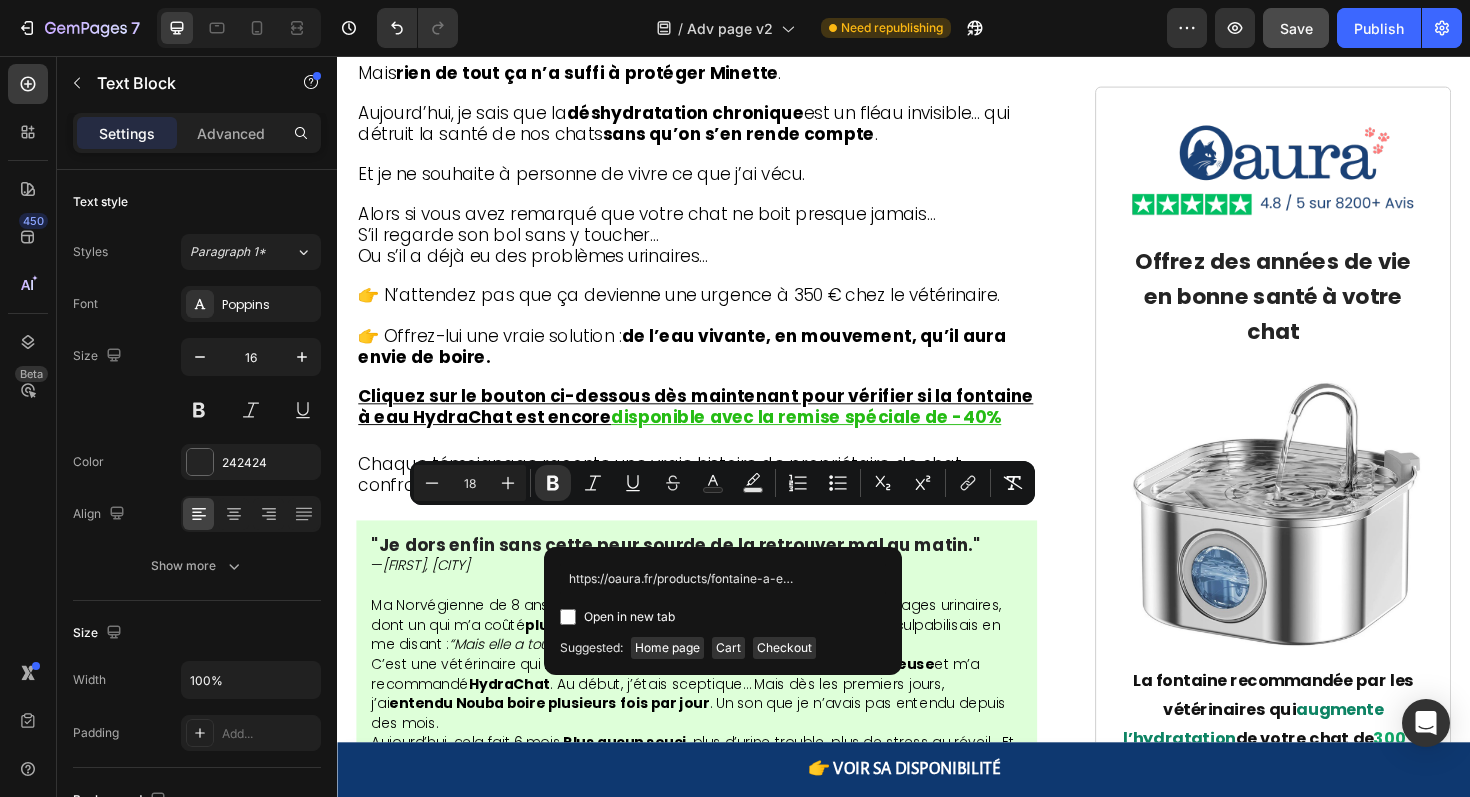 scroll, scrollTop: 0, scrollLeft: 96, axis: horizontal 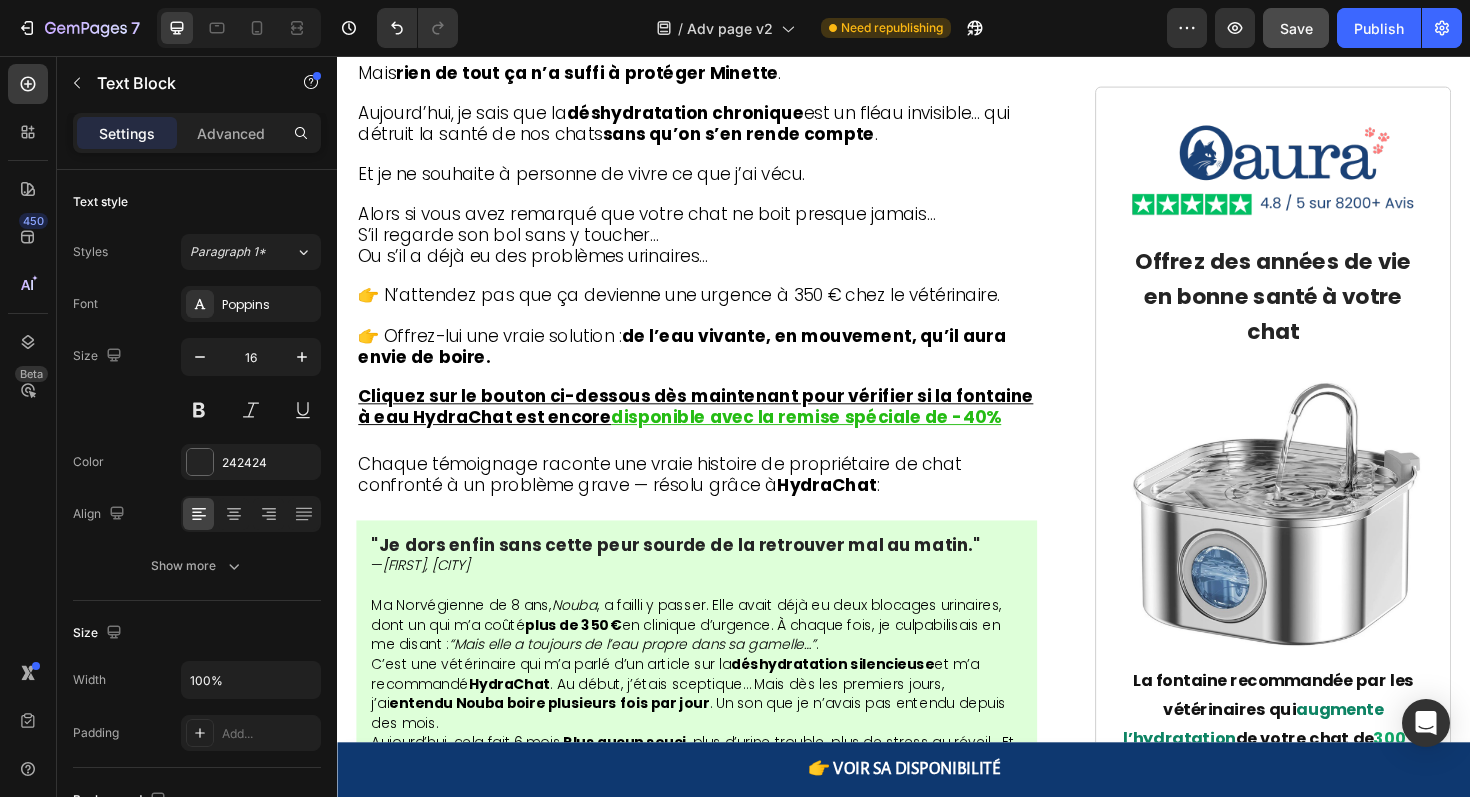 click on "D'après les milliers d'avis positifs  qu'Hydrachat  a reçus, il est très probable que vous soyez complètement satisfait. Mais au cas où vous ne seriez pas content de votre achat, vous pouvez le retourner sans tracas." at bounding box center [717, -1824] 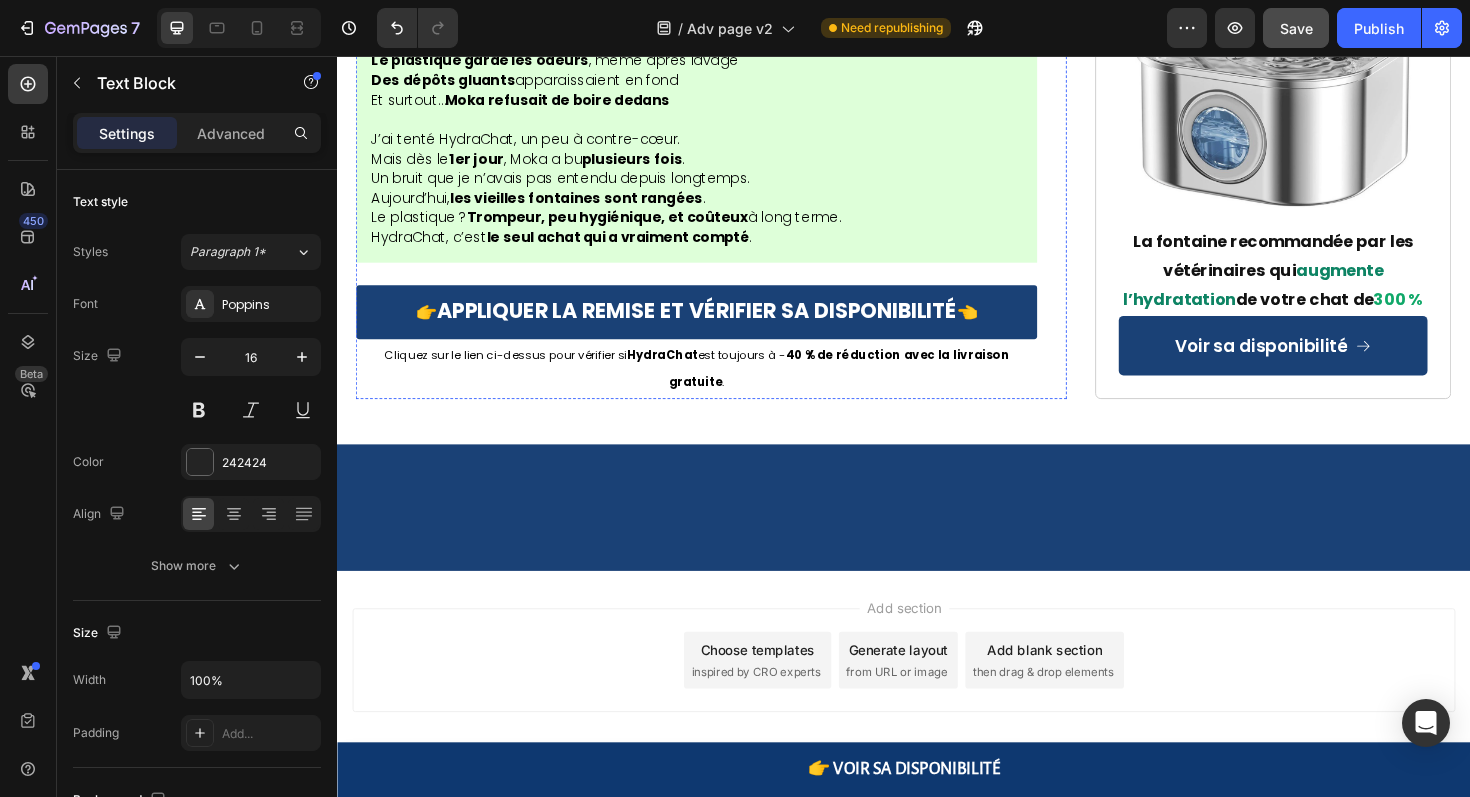 scroll, scrollTop: 12024, scrollLeft: 0, axis: vertical 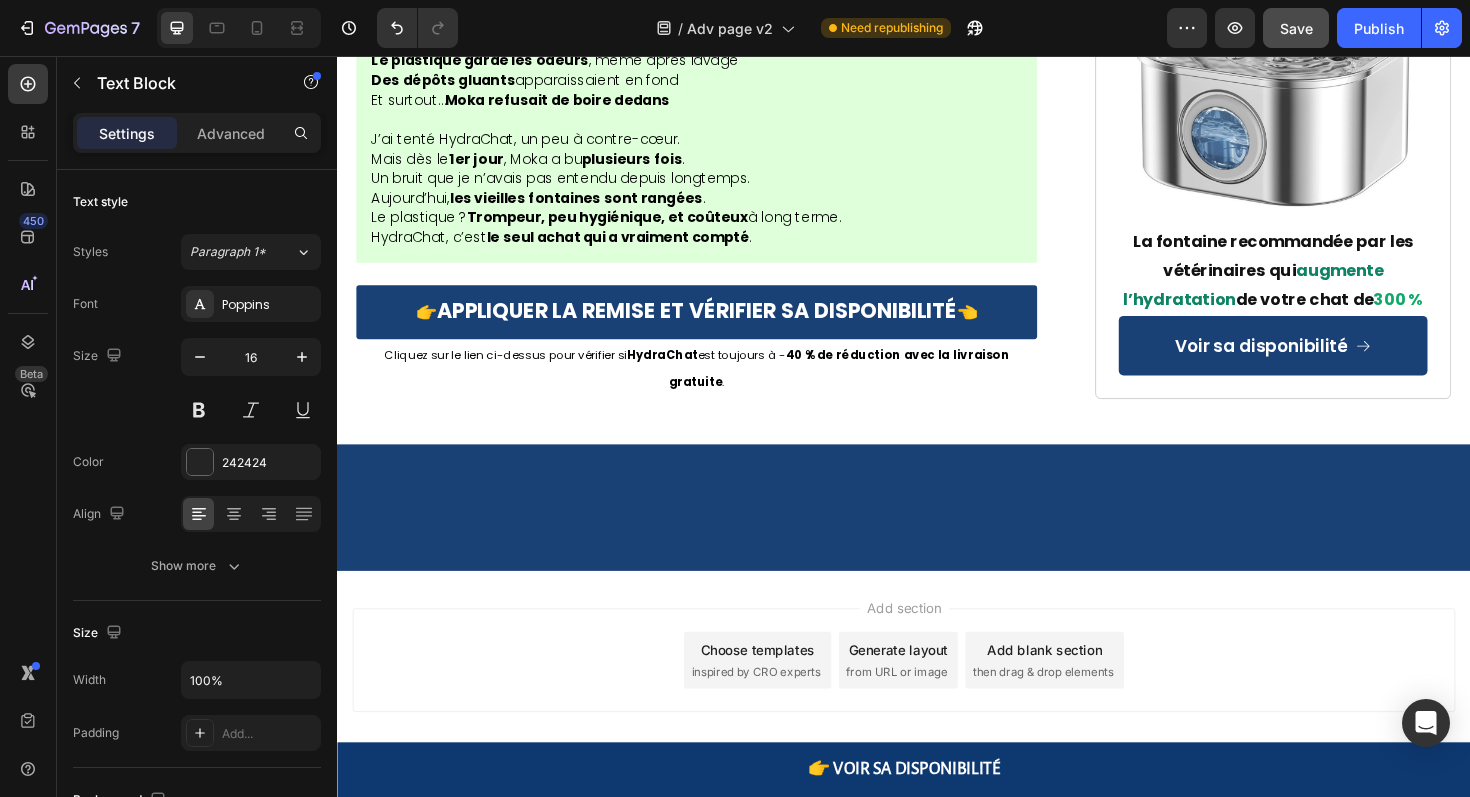 click on "Hydrachat" at bounding box center [410, -1874] 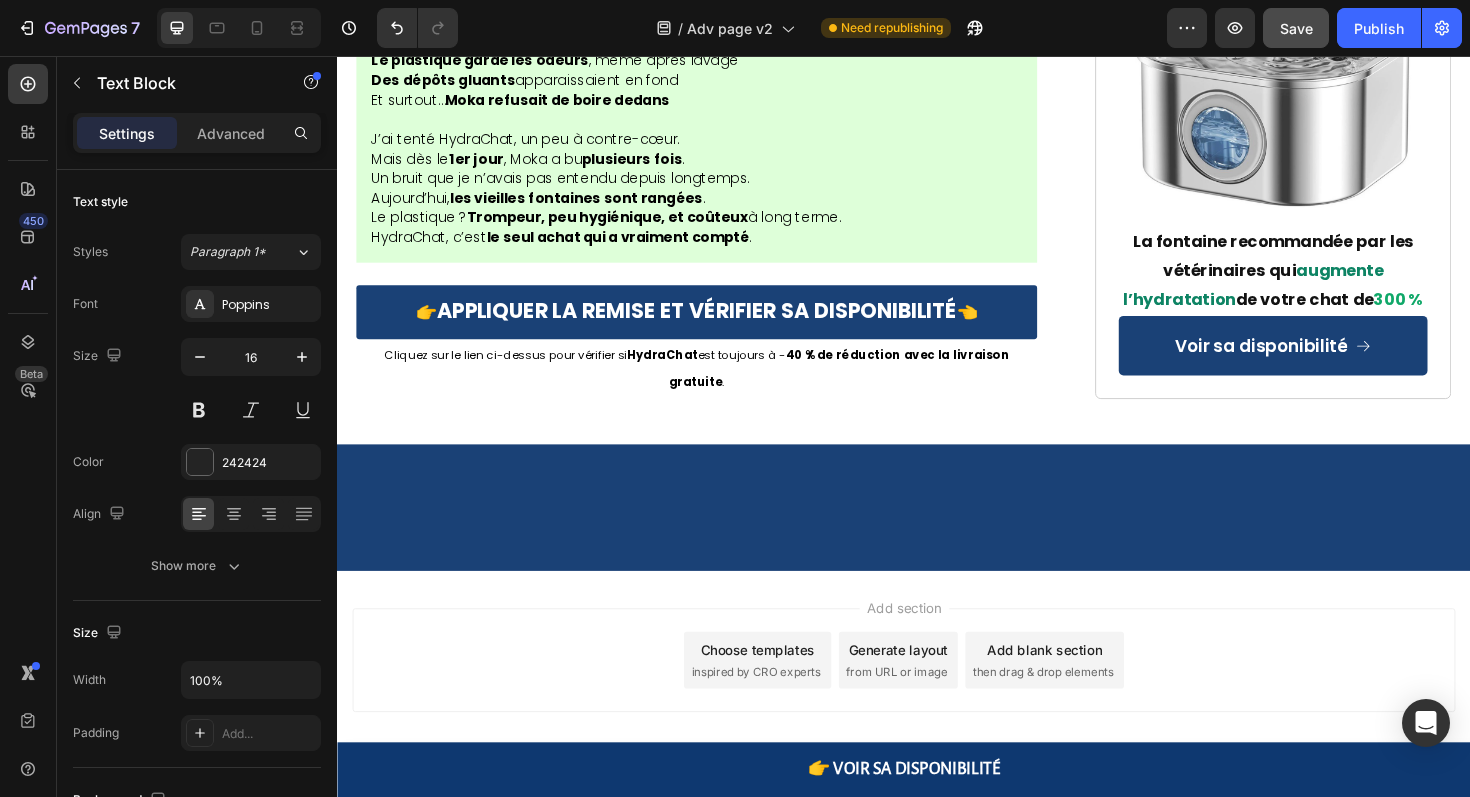 click on "Hydrachat" at bounding box center (410, -1874) 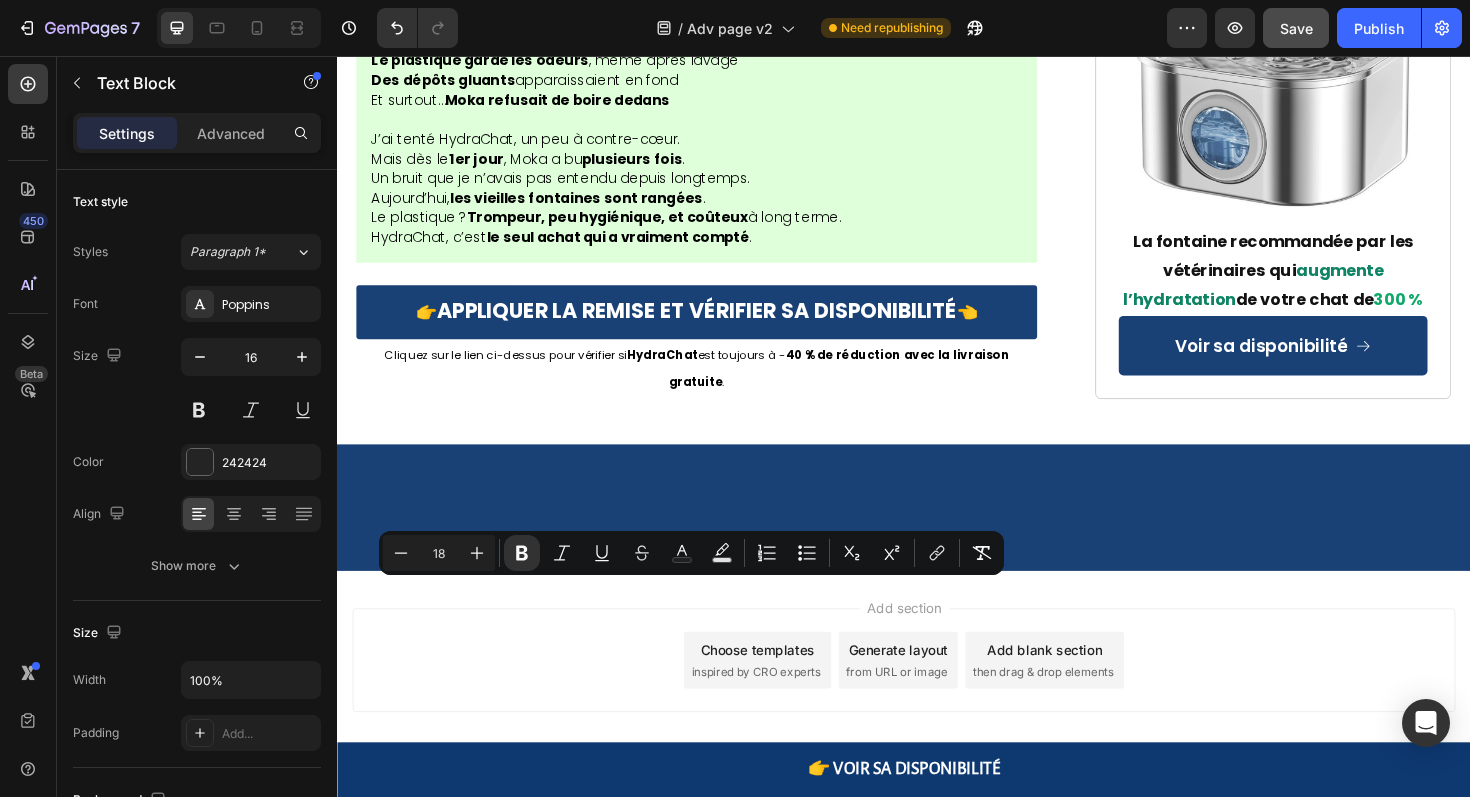 click on "Hydrachat" at bounding box center (410, -1874) 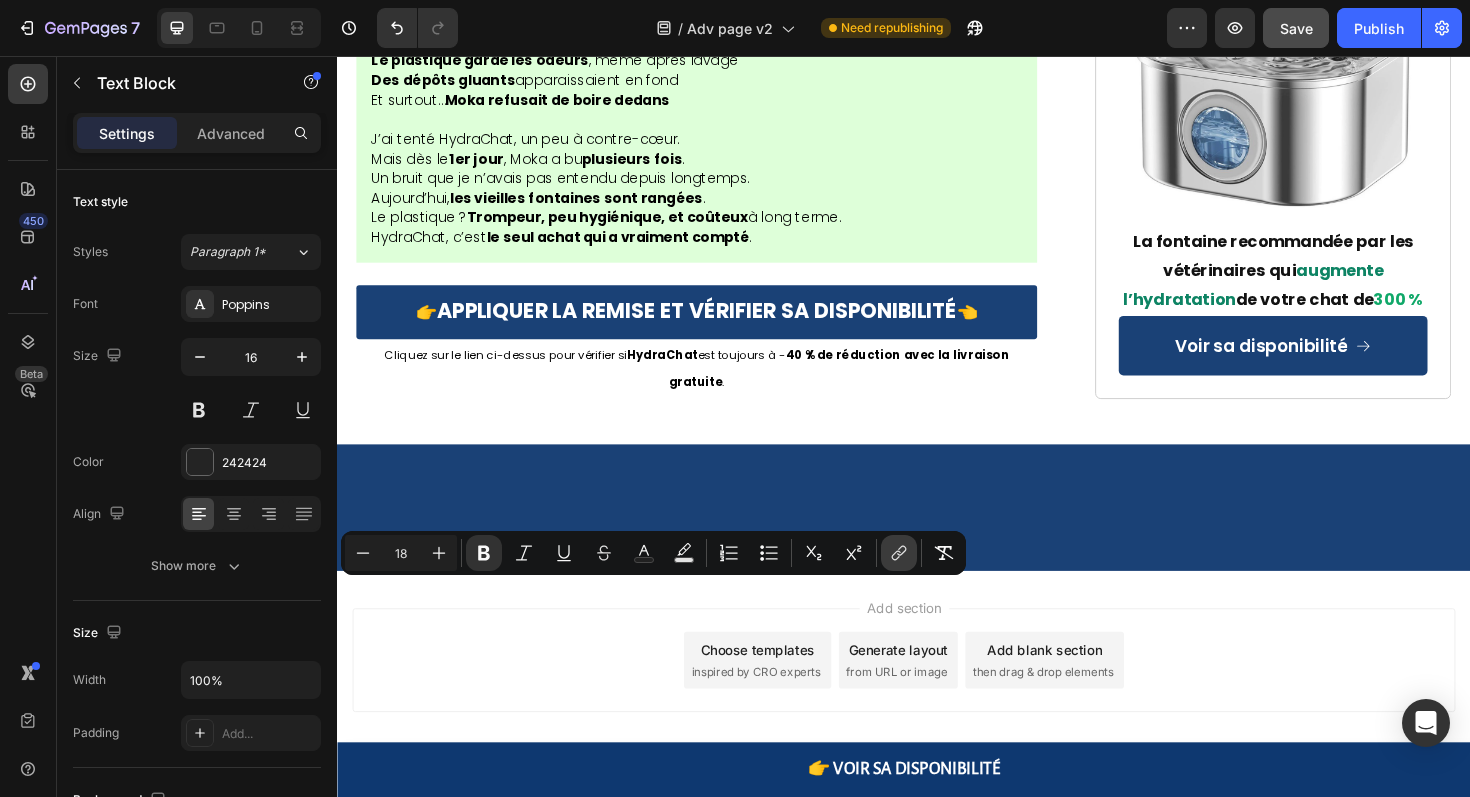 click 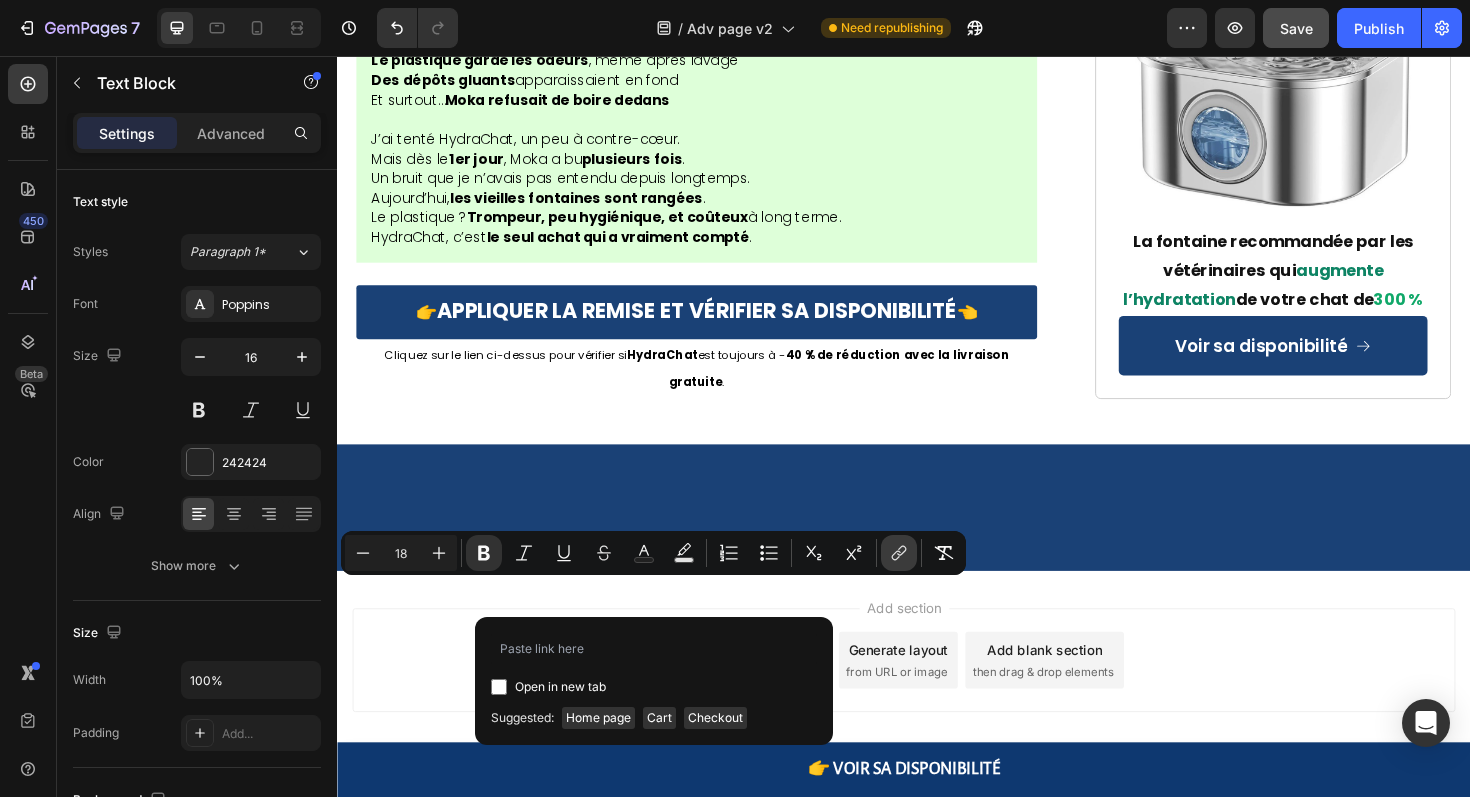 type on "https://oaura.fr/products/fontaine-a-eau-chat-hydrachat" 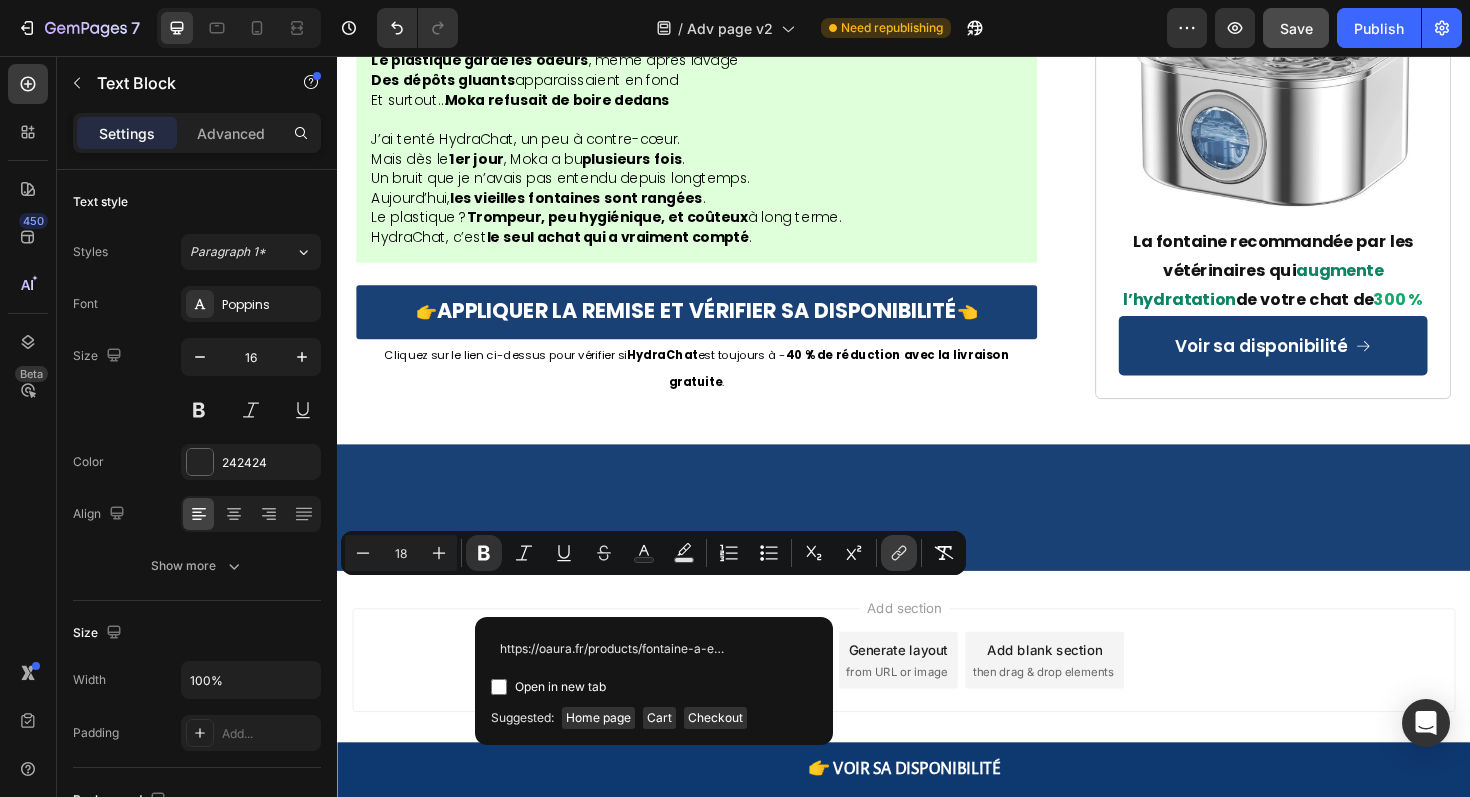 scroll, scrollTop: 0, scrollLeft: 96, axis: horizontal 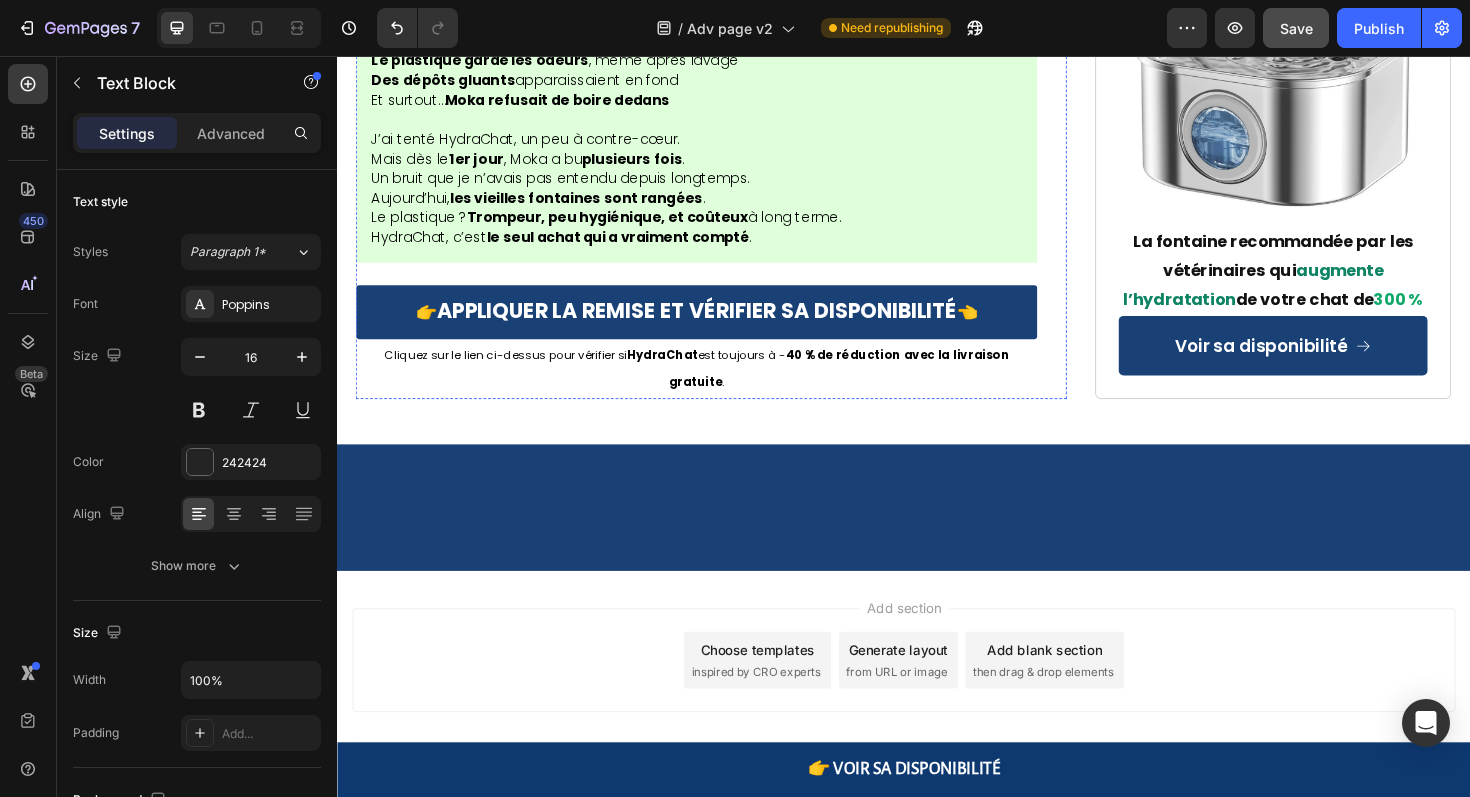 click on "HydraChat est proposée avec une réduction exclusive" at bounding box center (738, -1601) 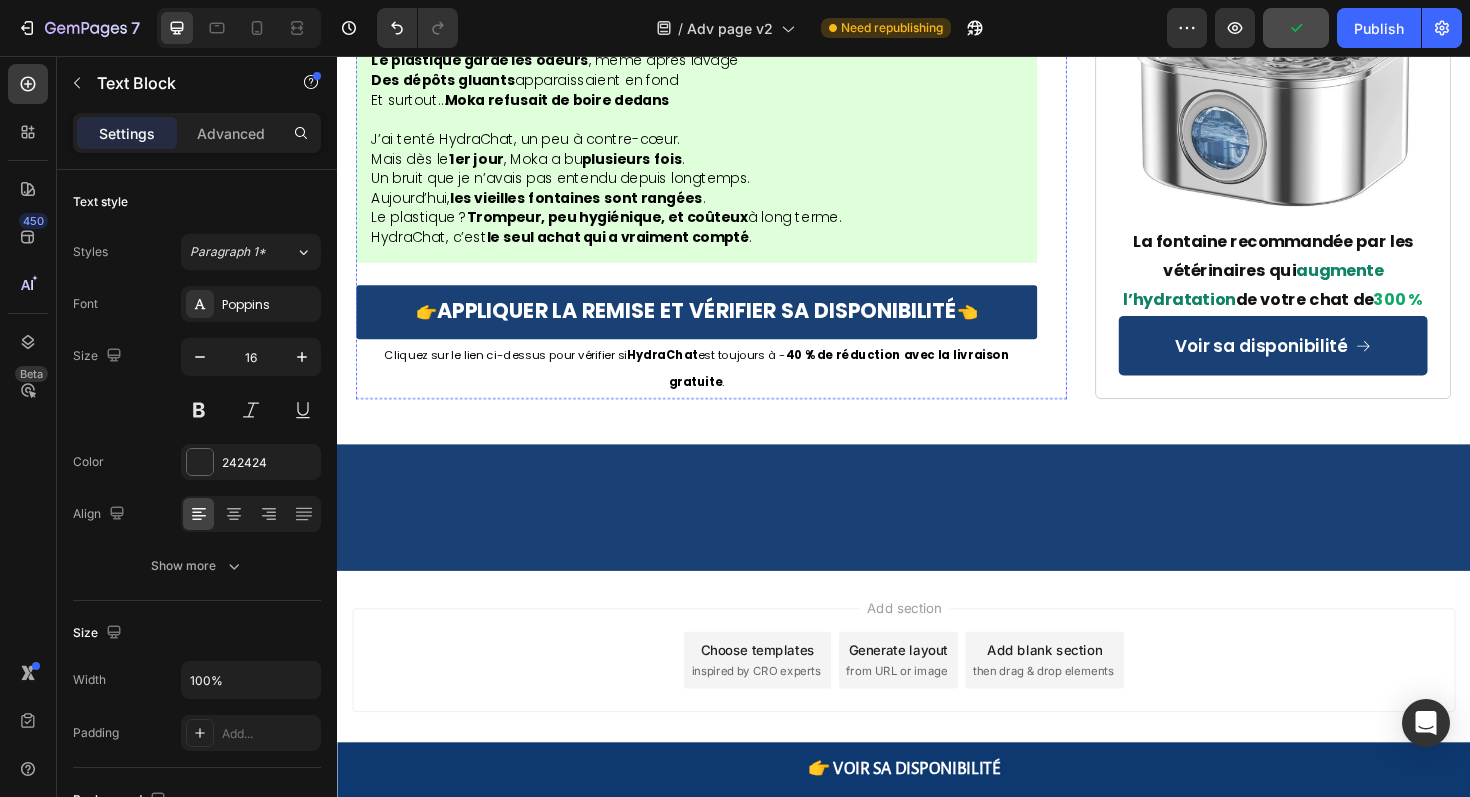 scroll, scrollTop: 14286, scrollLeft: 0, axis: vertical 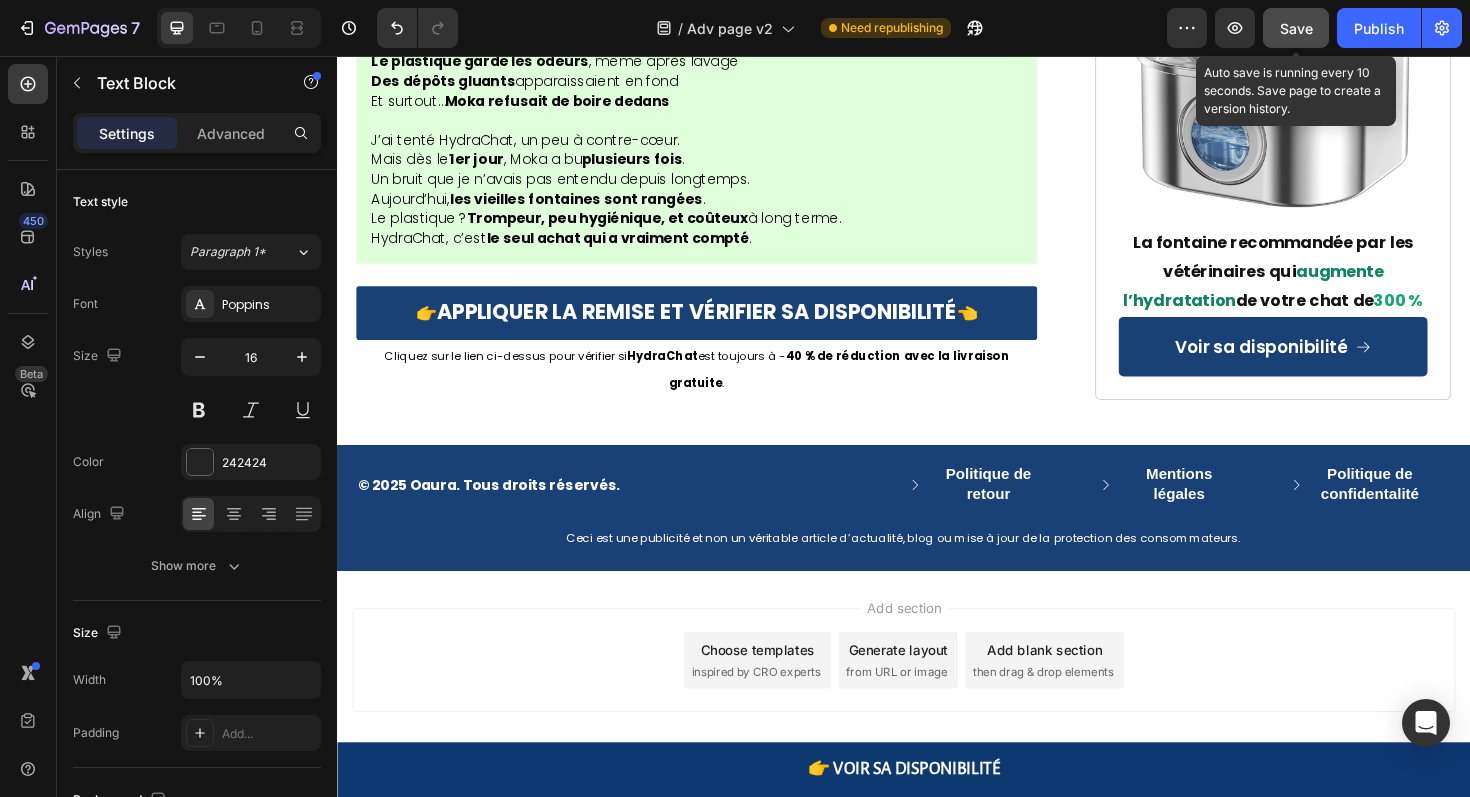 click on "Save" at bounding box center (1296, 28) 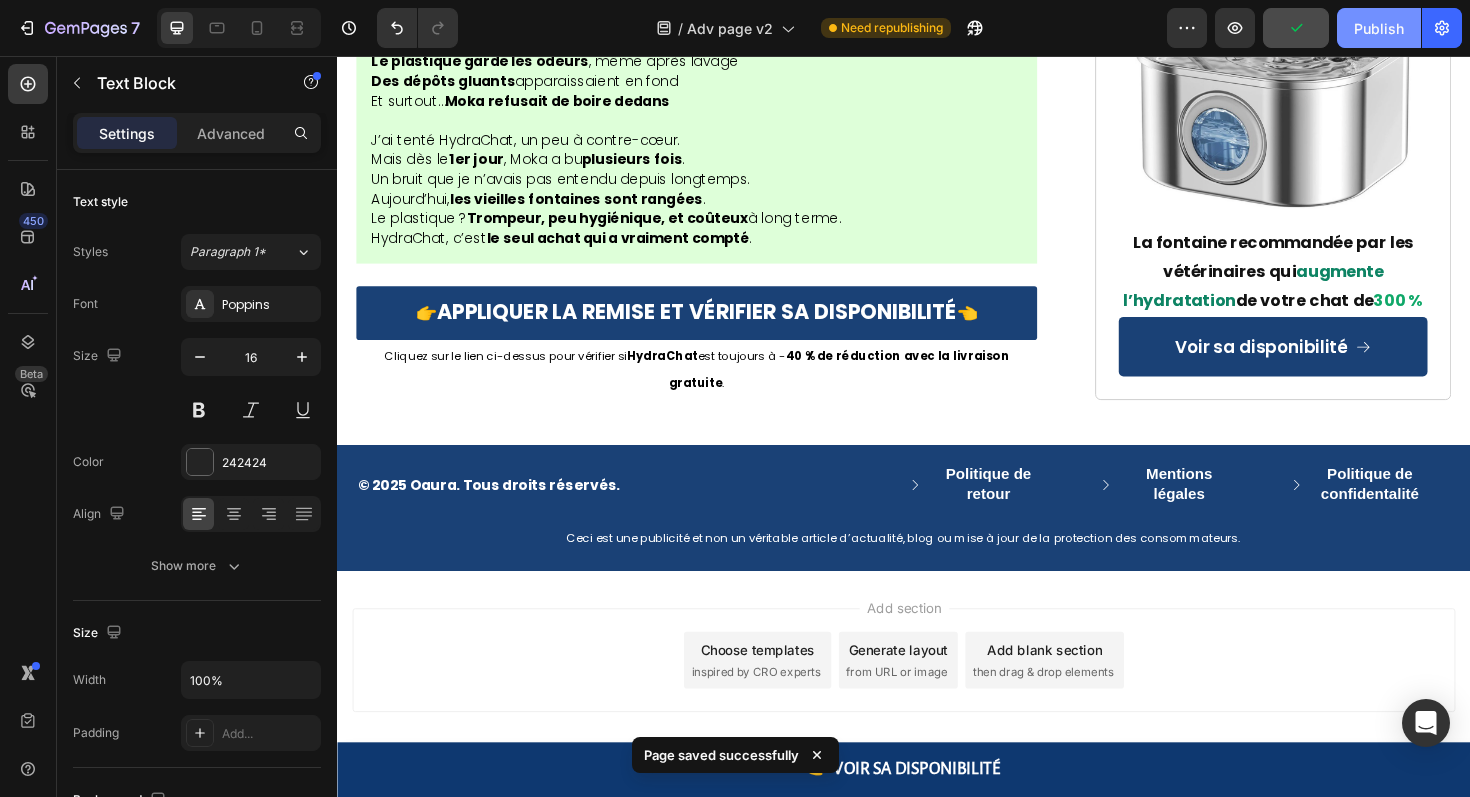 click on "Publish" at bounding box center (1379, 28) 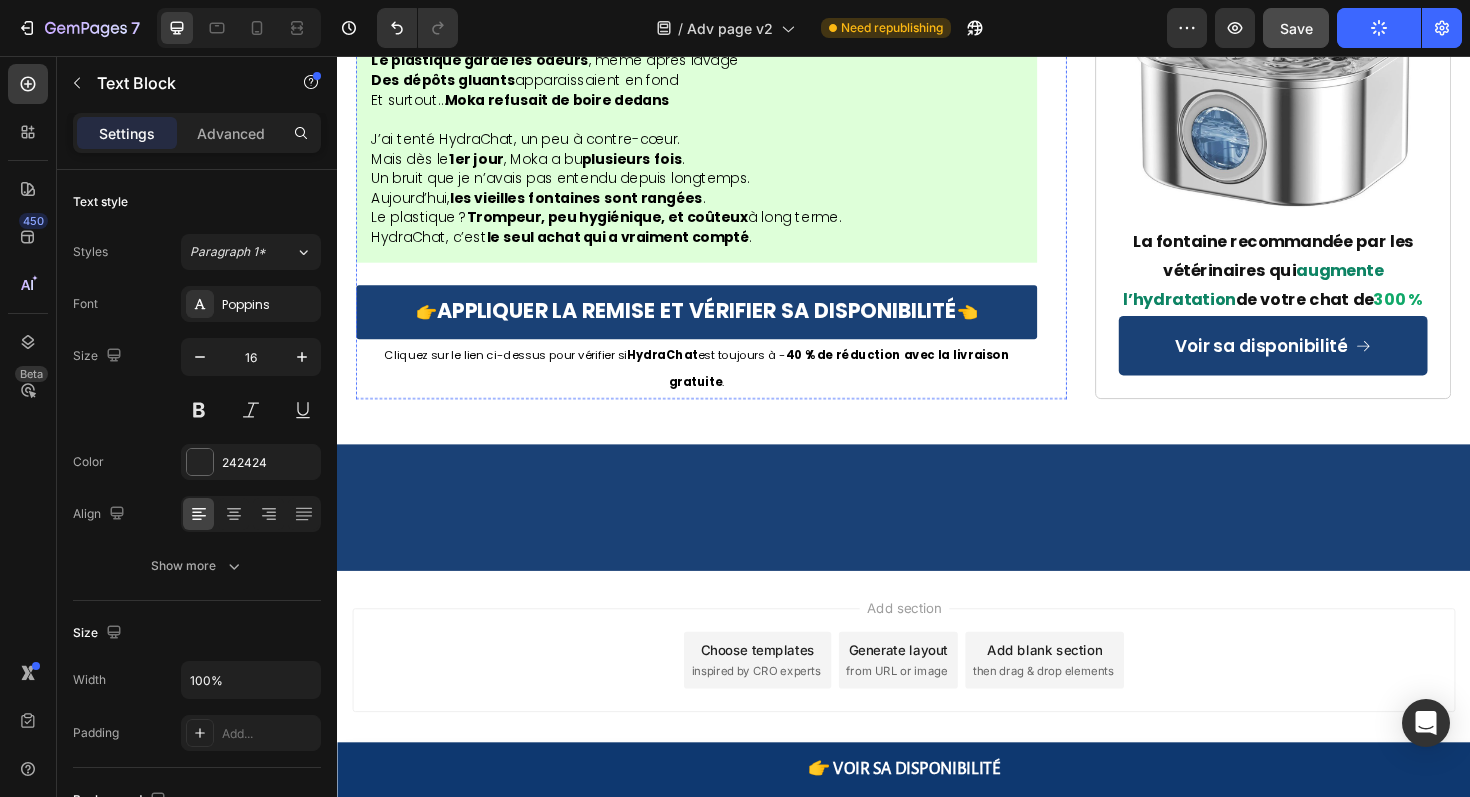 scroll, scrollTop: 13327, scrollLeft: 0, axis: vertical 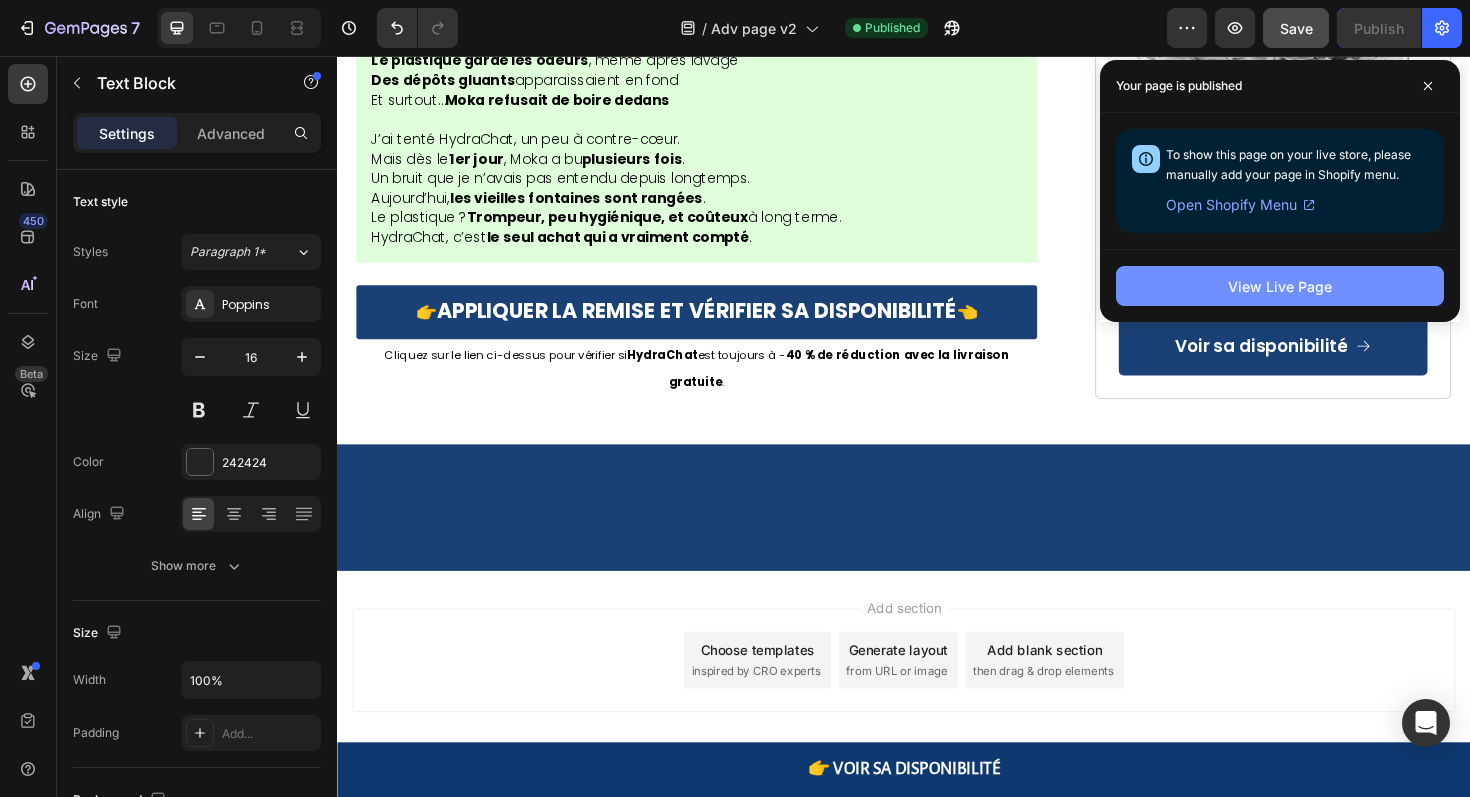 click on "View Live Page" at bounding box center [1280, 286] 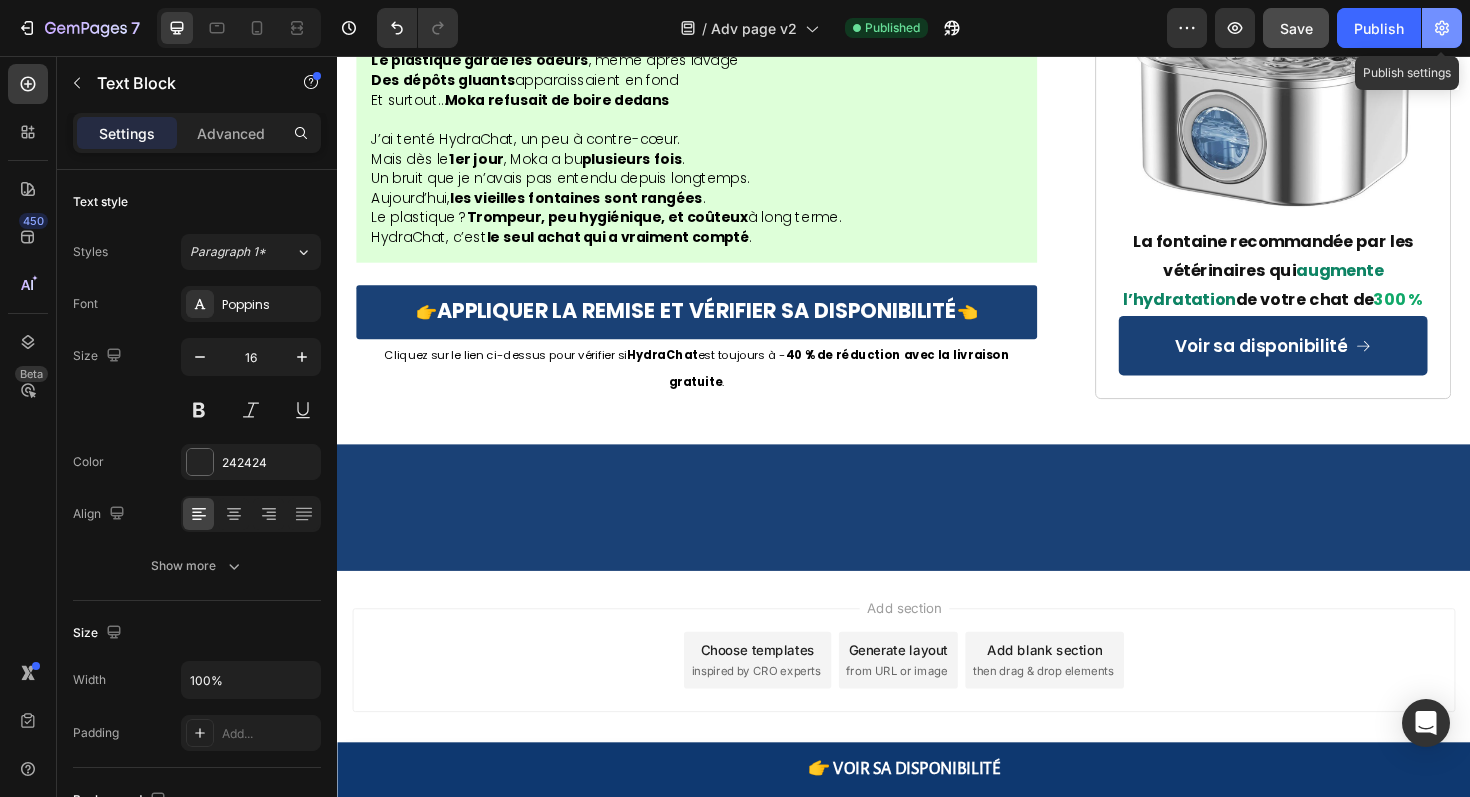 click 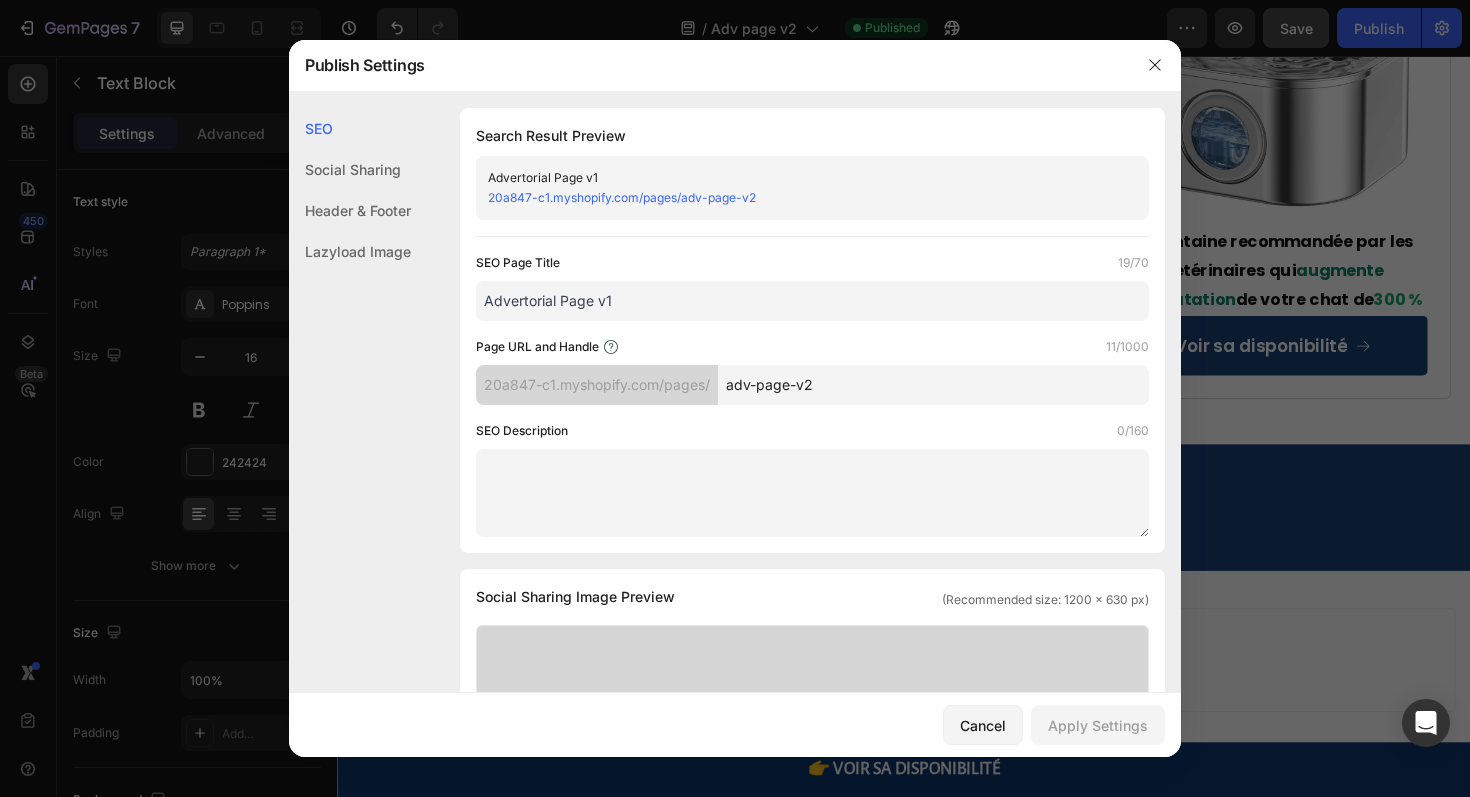 click on "20a847-c1.myshopify.com/pages/adv-page-v2" at bounding box center (622, 197) 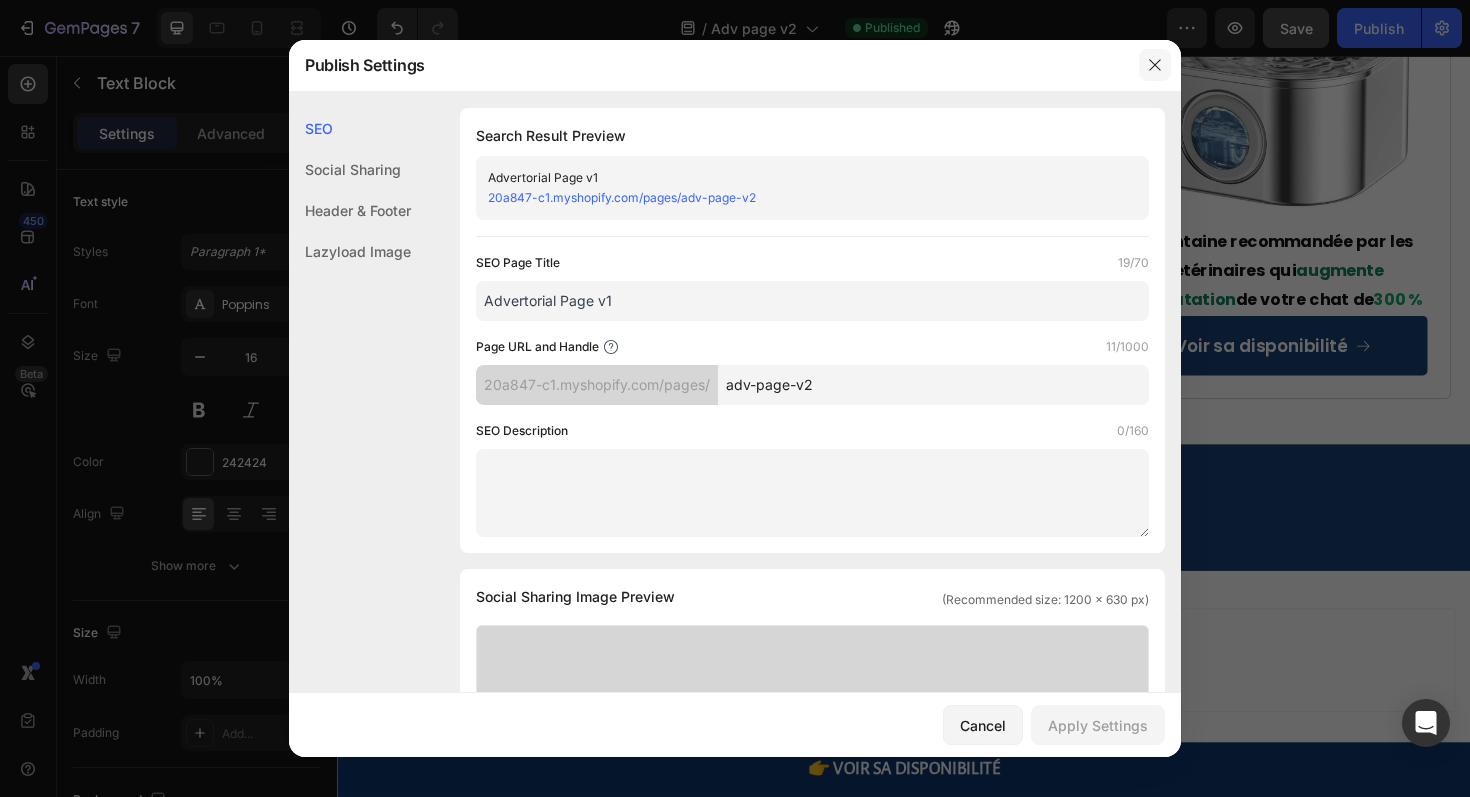 click at bounding box center (1155, 65) 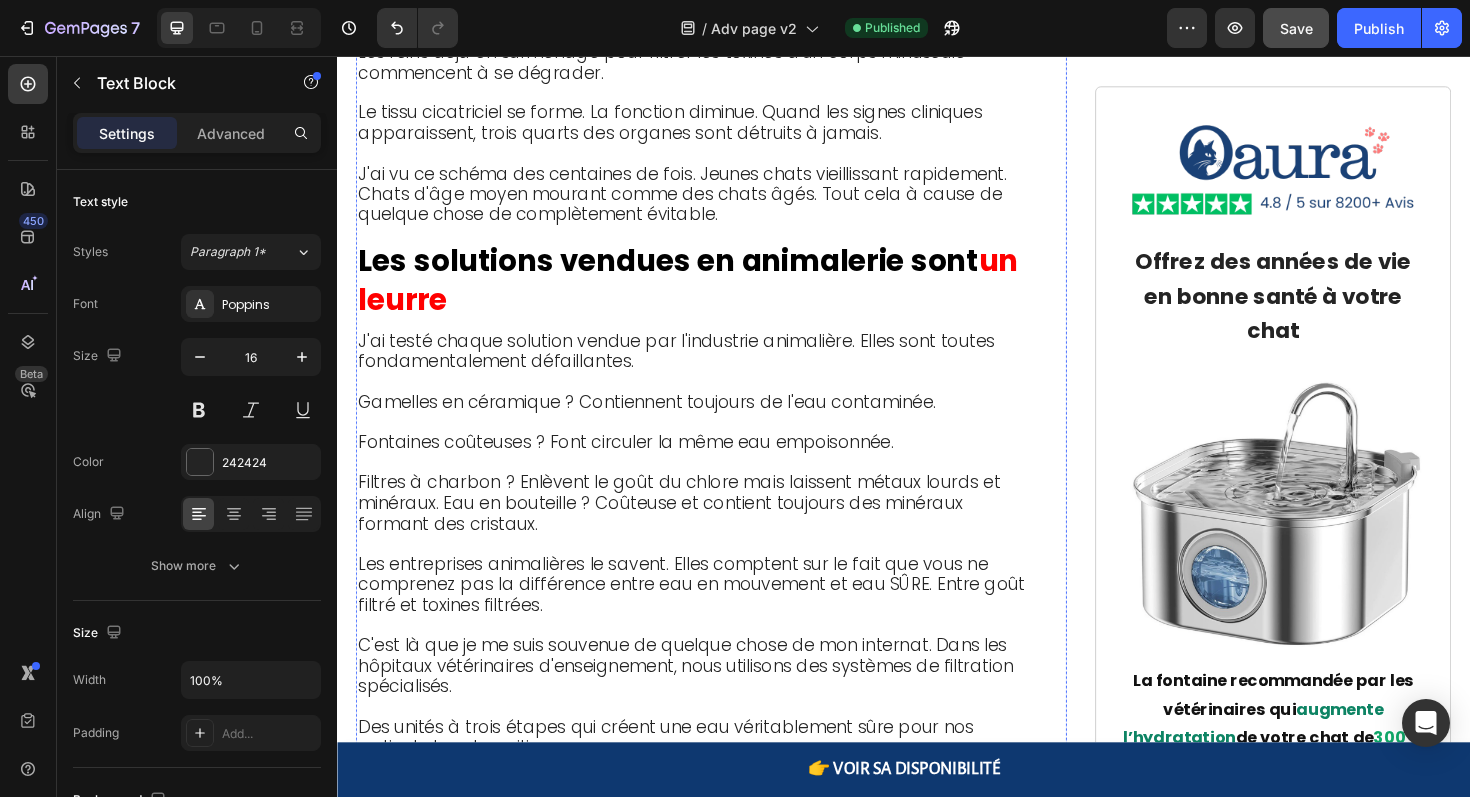 scroll, scrollTop: 2900, scrollLeft: 0, axis: vertical 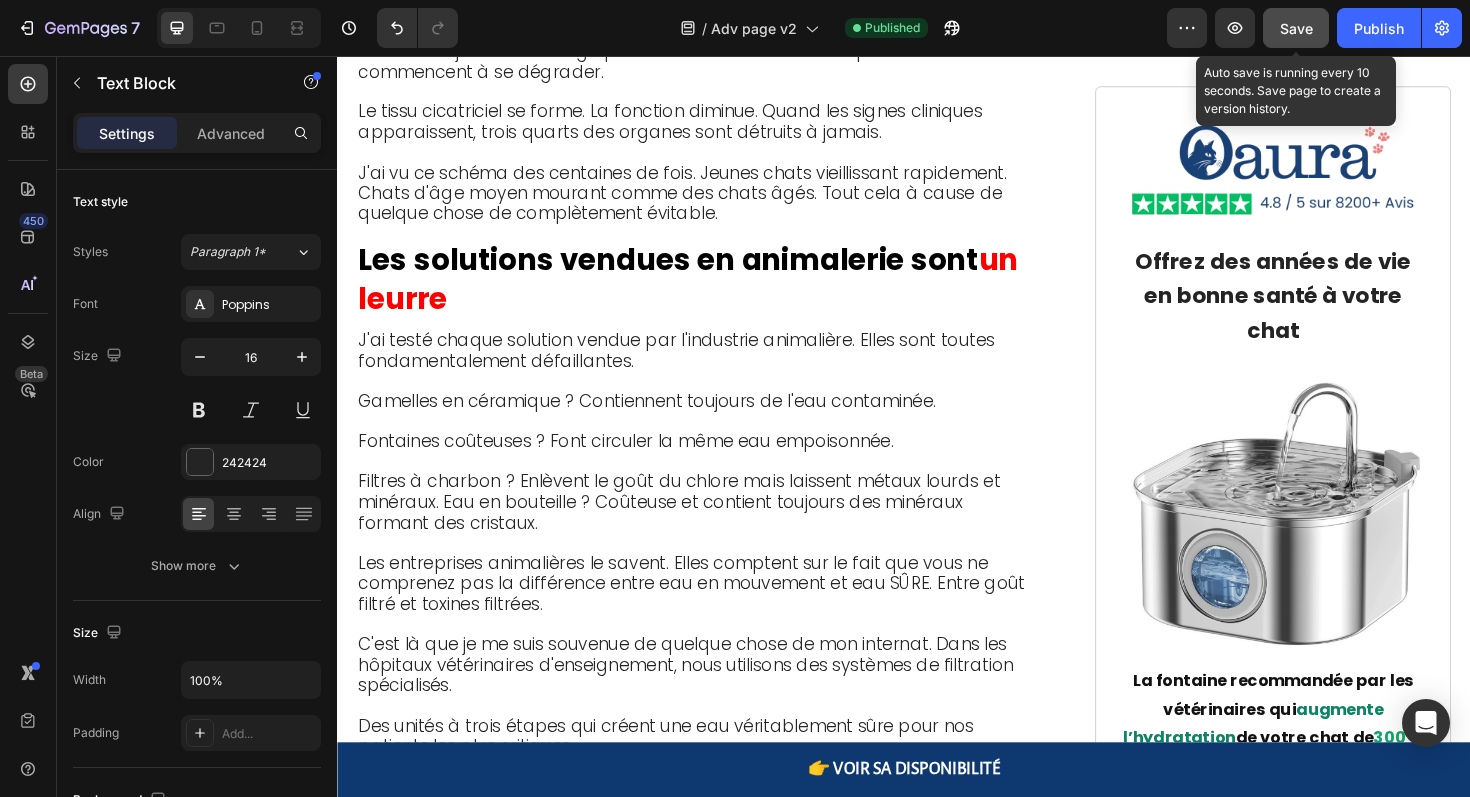 click on "Save" 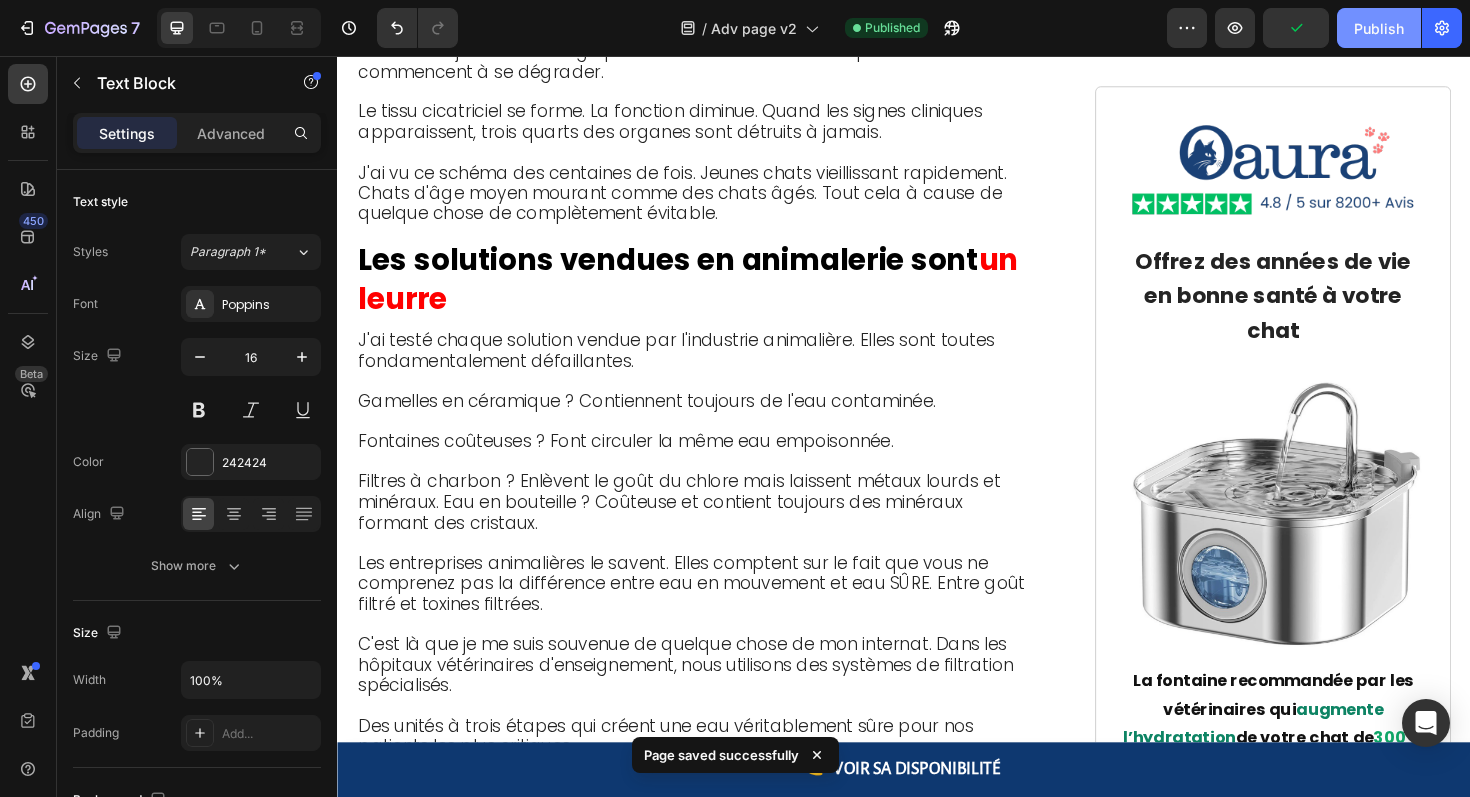 click on "Publish" at bounding box center [1379, 28] 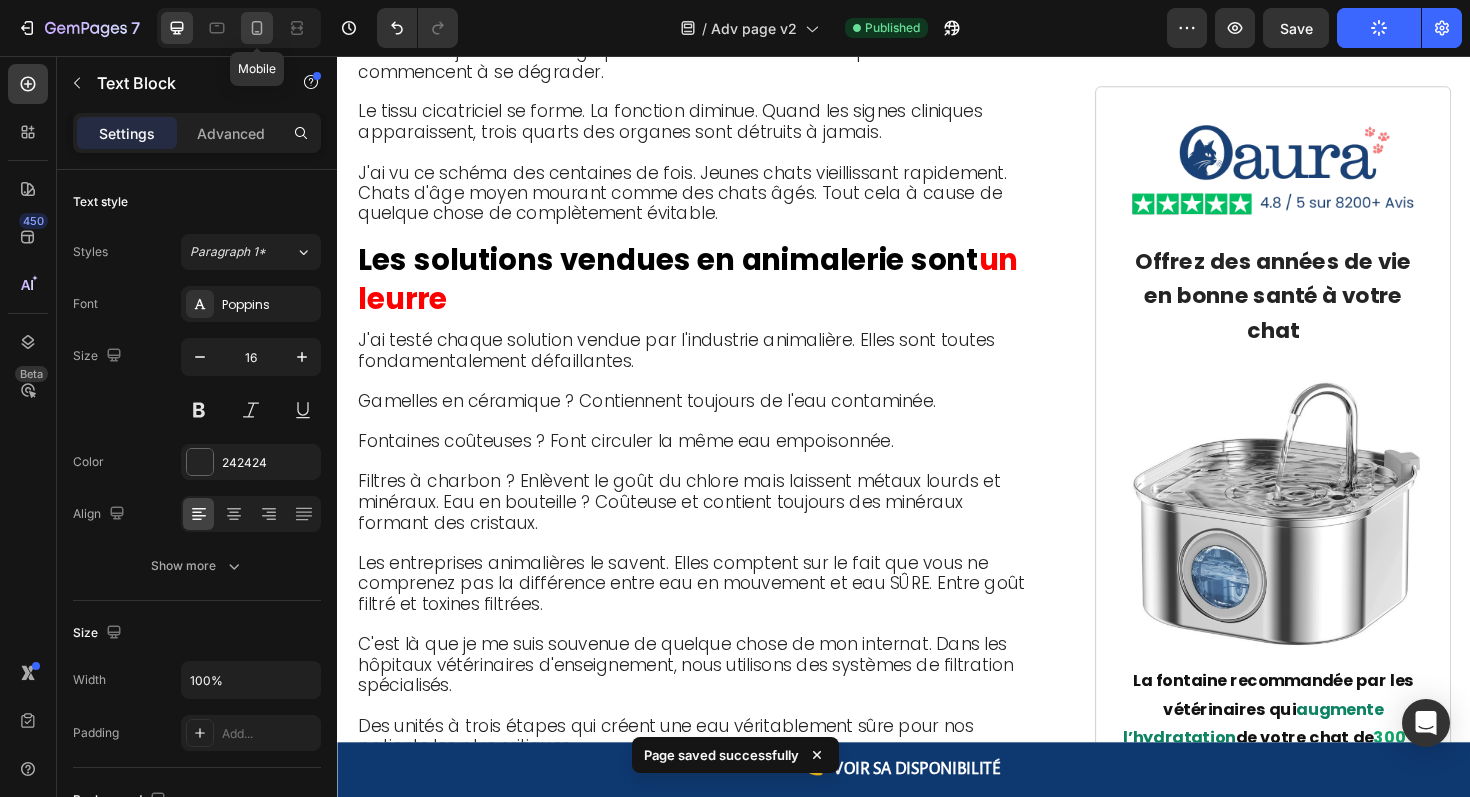 click 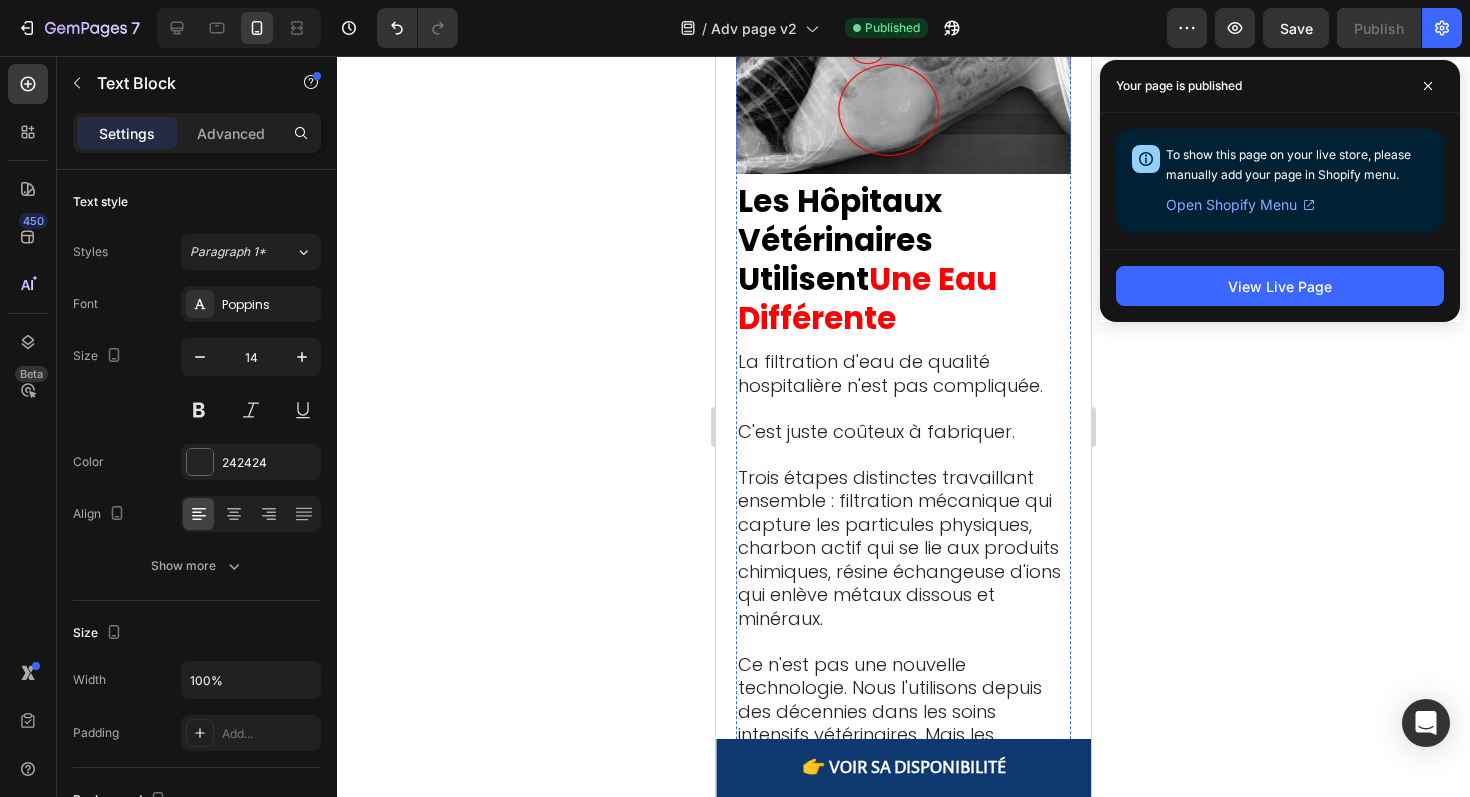 scroll, scrollTop: 5851, scrollLeft: 0, axis: vertical 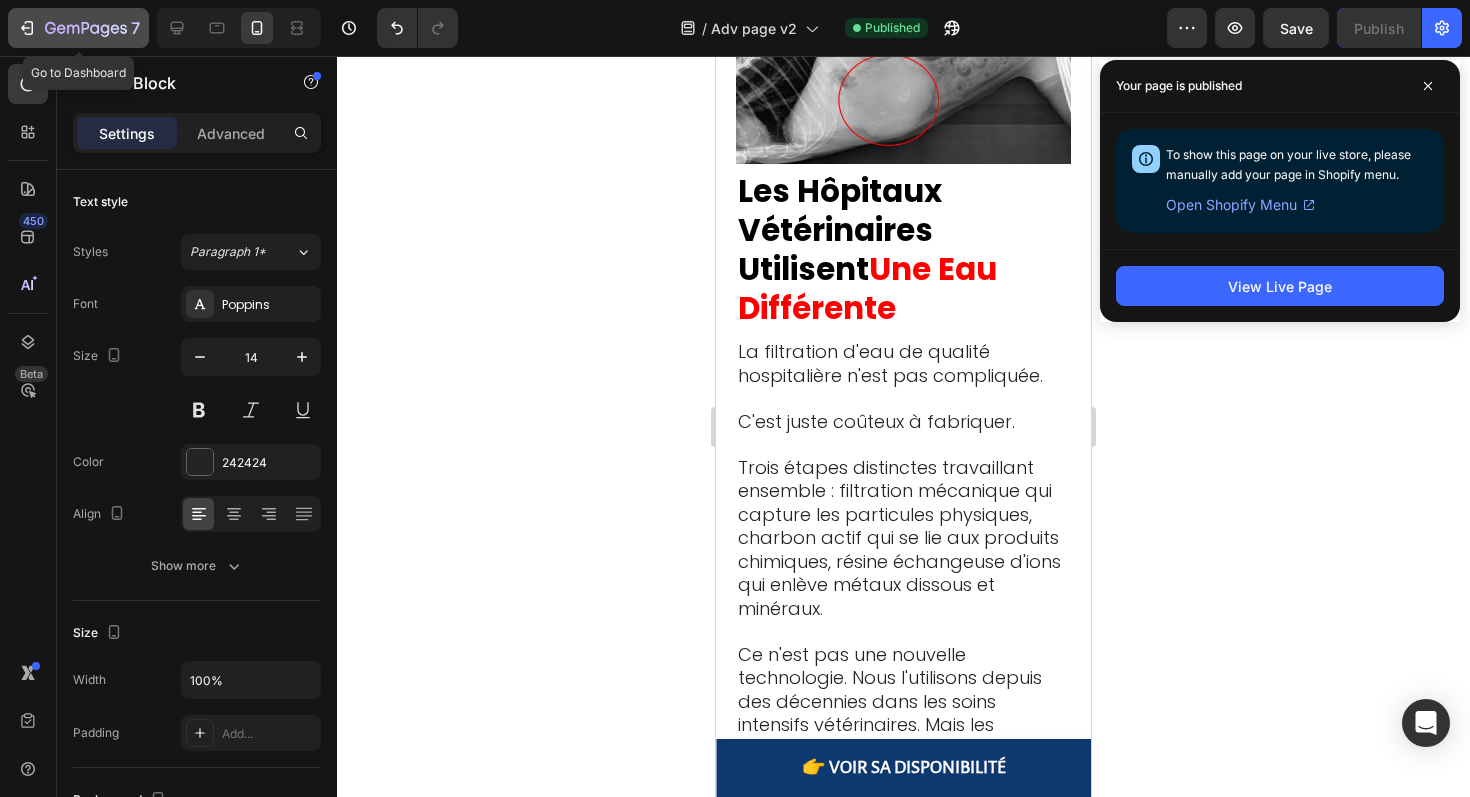 click on "7" at bounding box center [78, 28] 